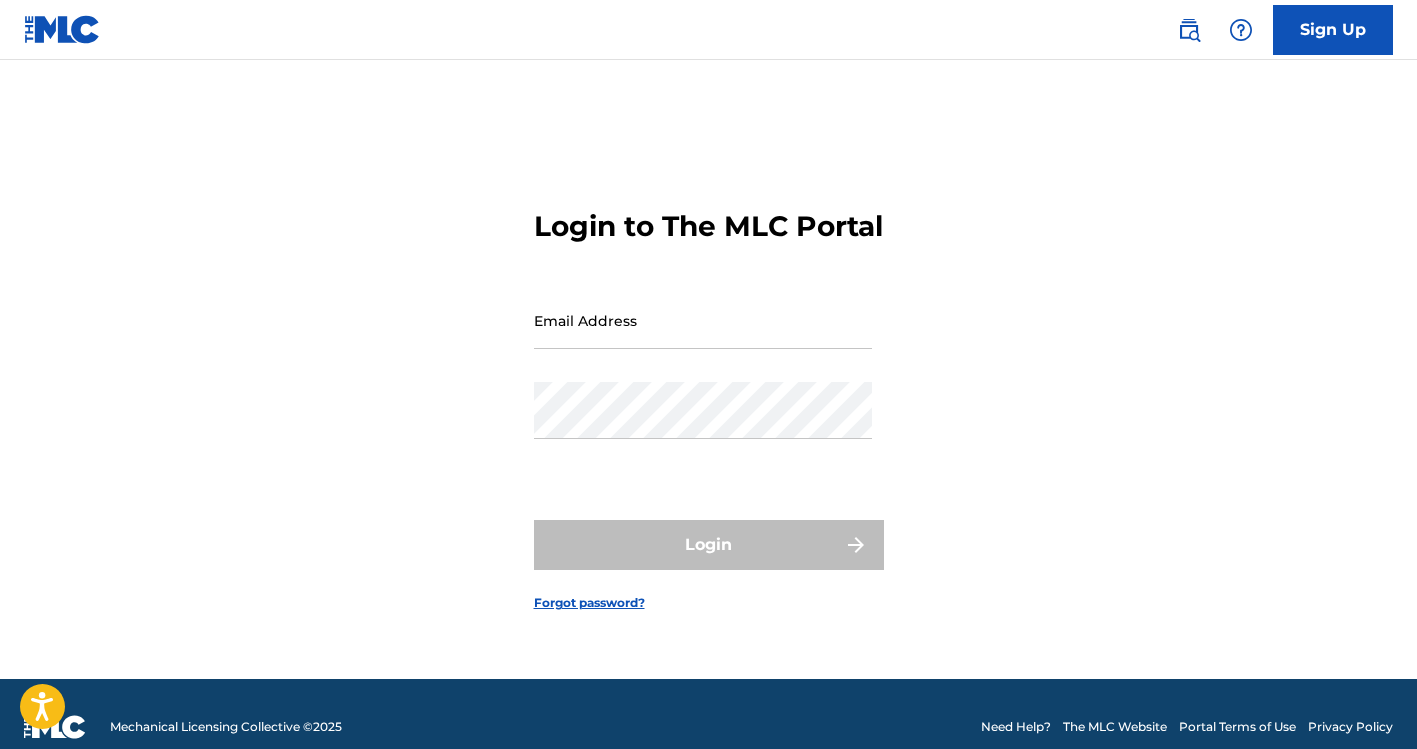 scroll, scrollTop: 0, scrollLeft: 0, axis: both 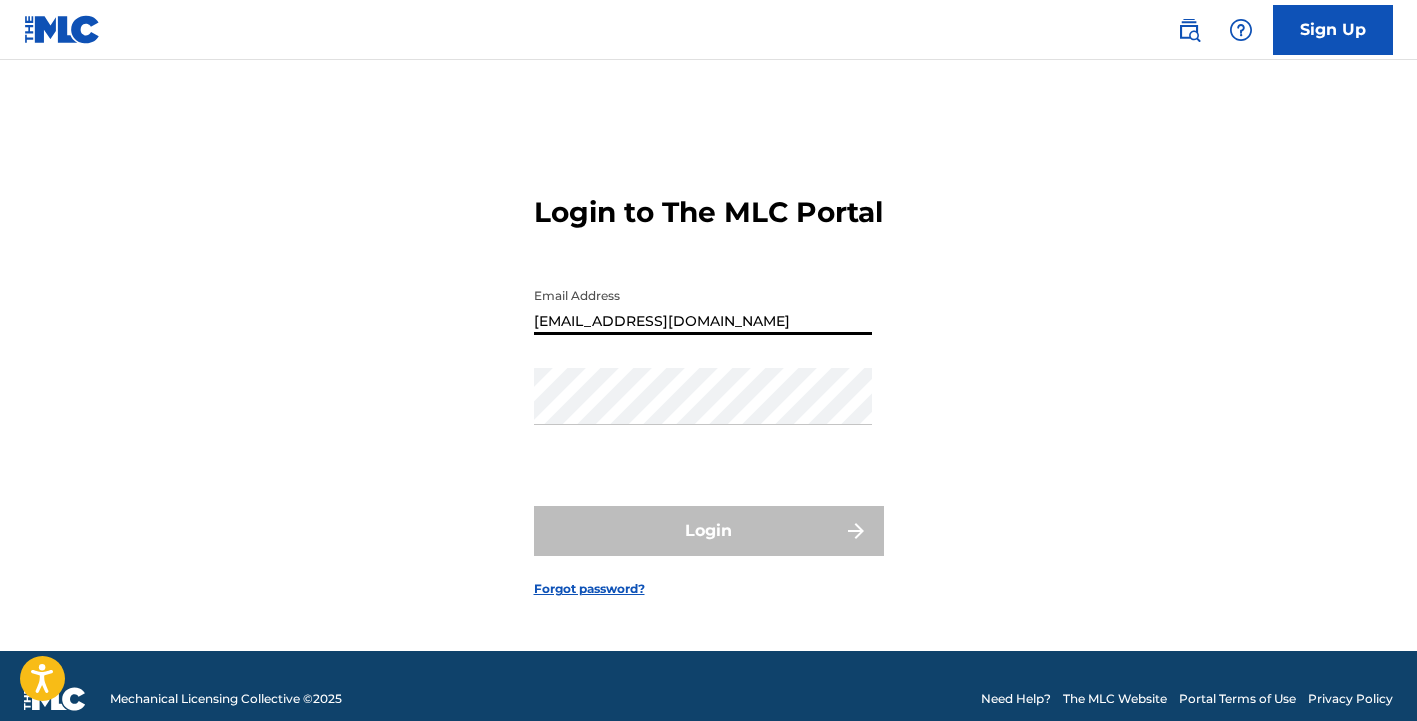 type on "[EMAIL_ADDRESS][DOMAIN_NAME]" 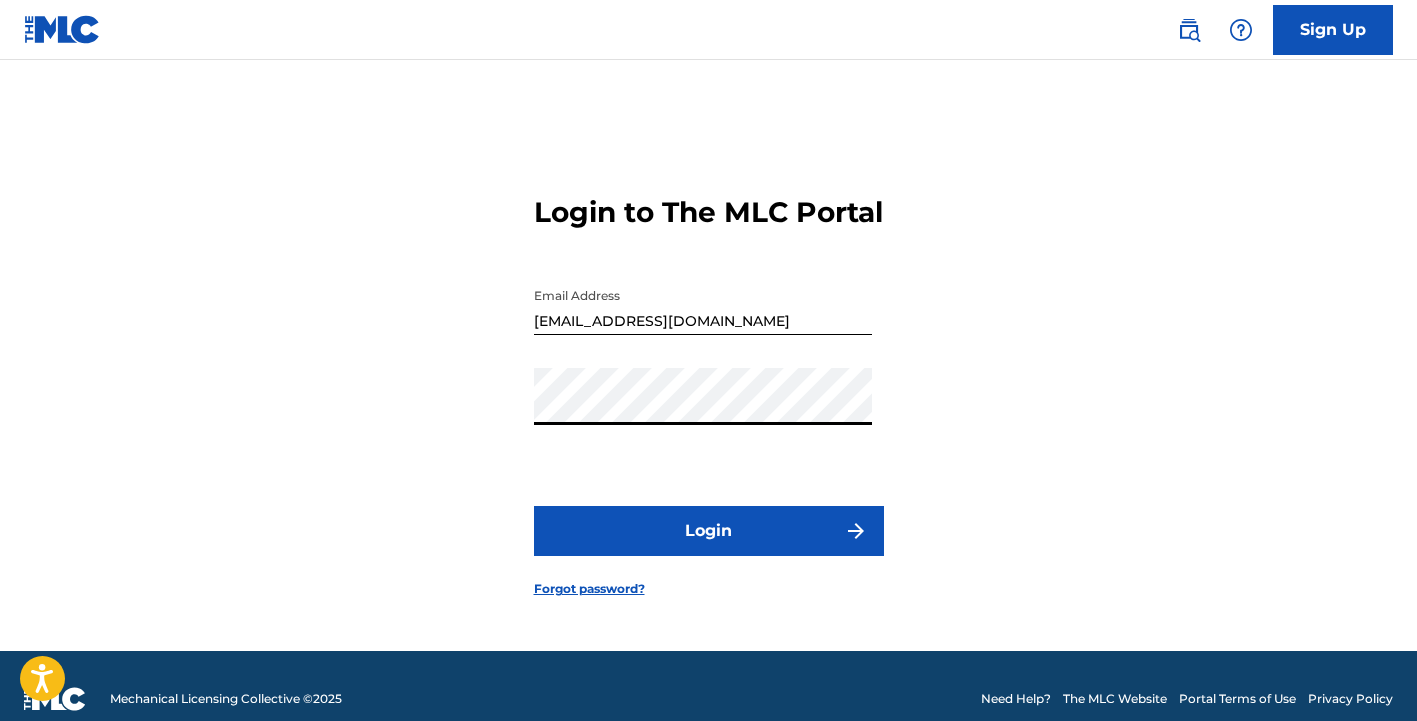 click on "Login" at bounding box center [709, 531] 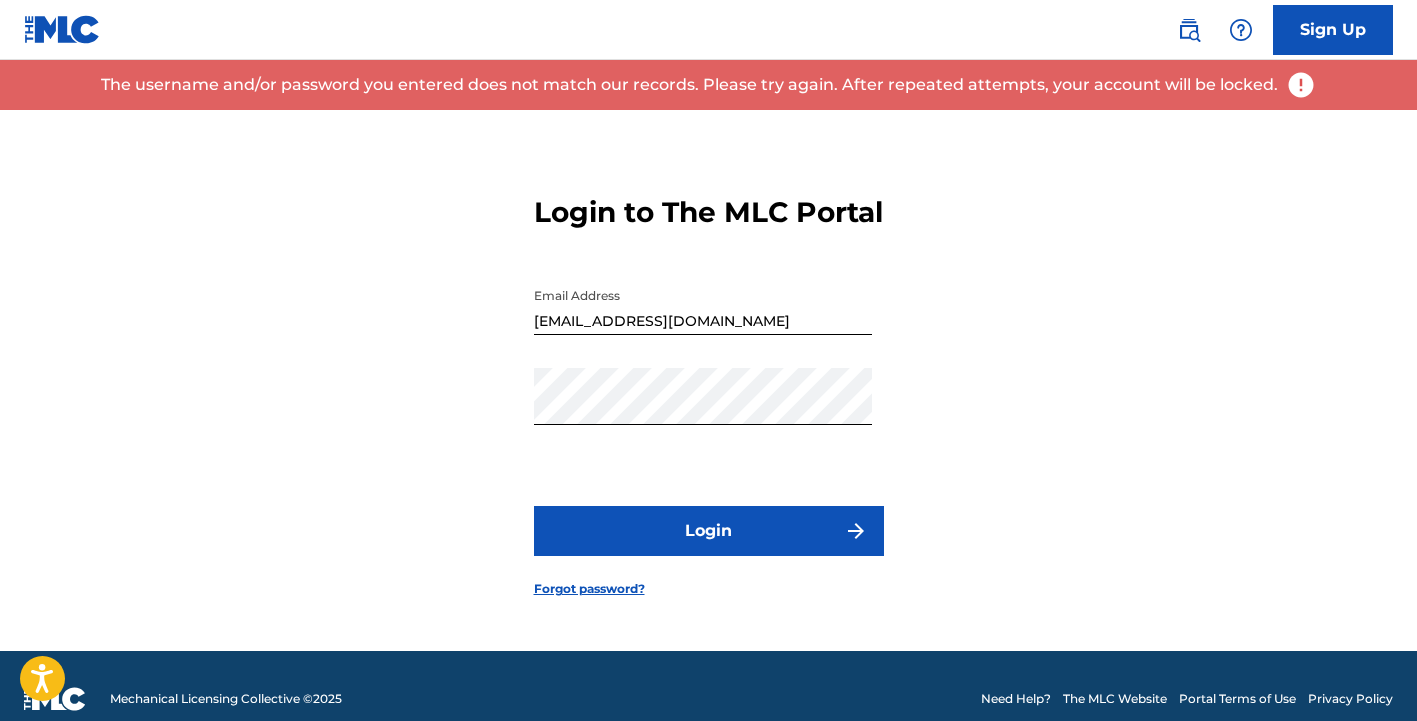 click on "Forgot password?" at bounding box center [589, 589] 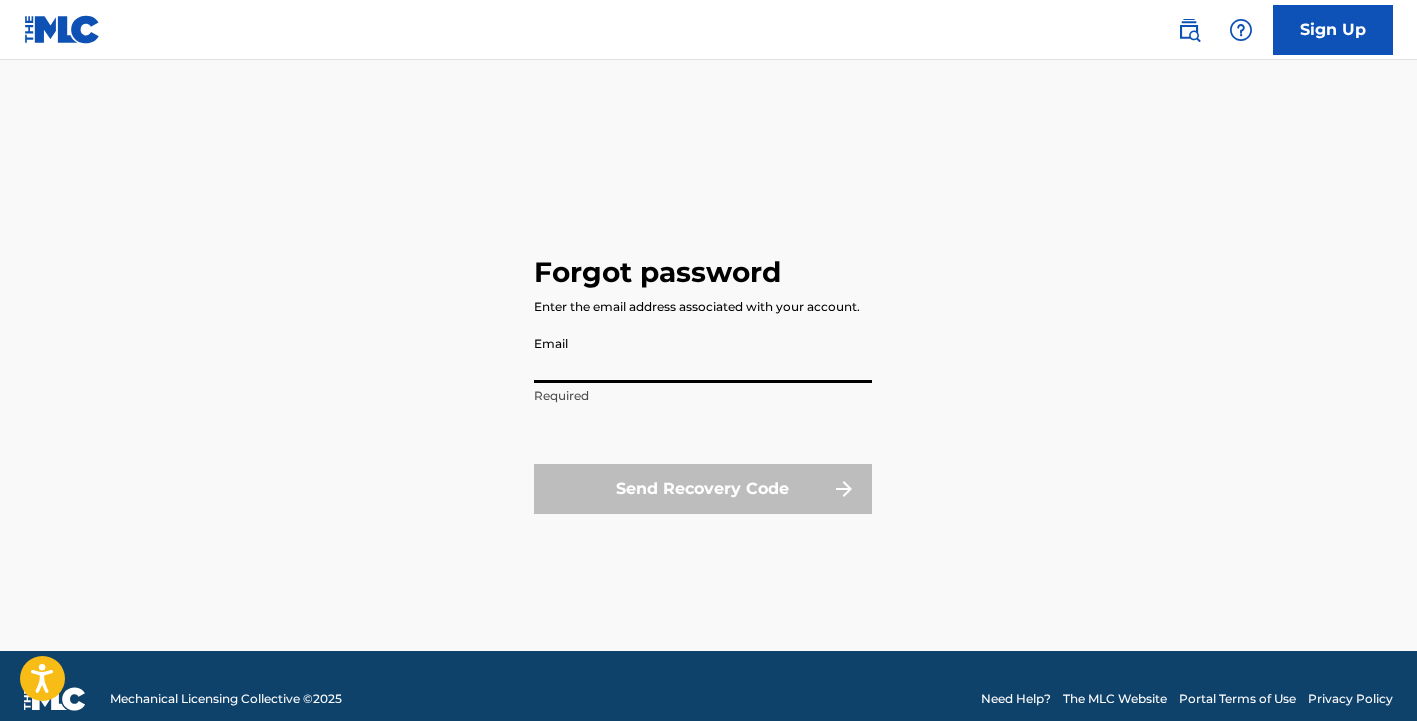 click on "Email" at bounding box center [703, 354] 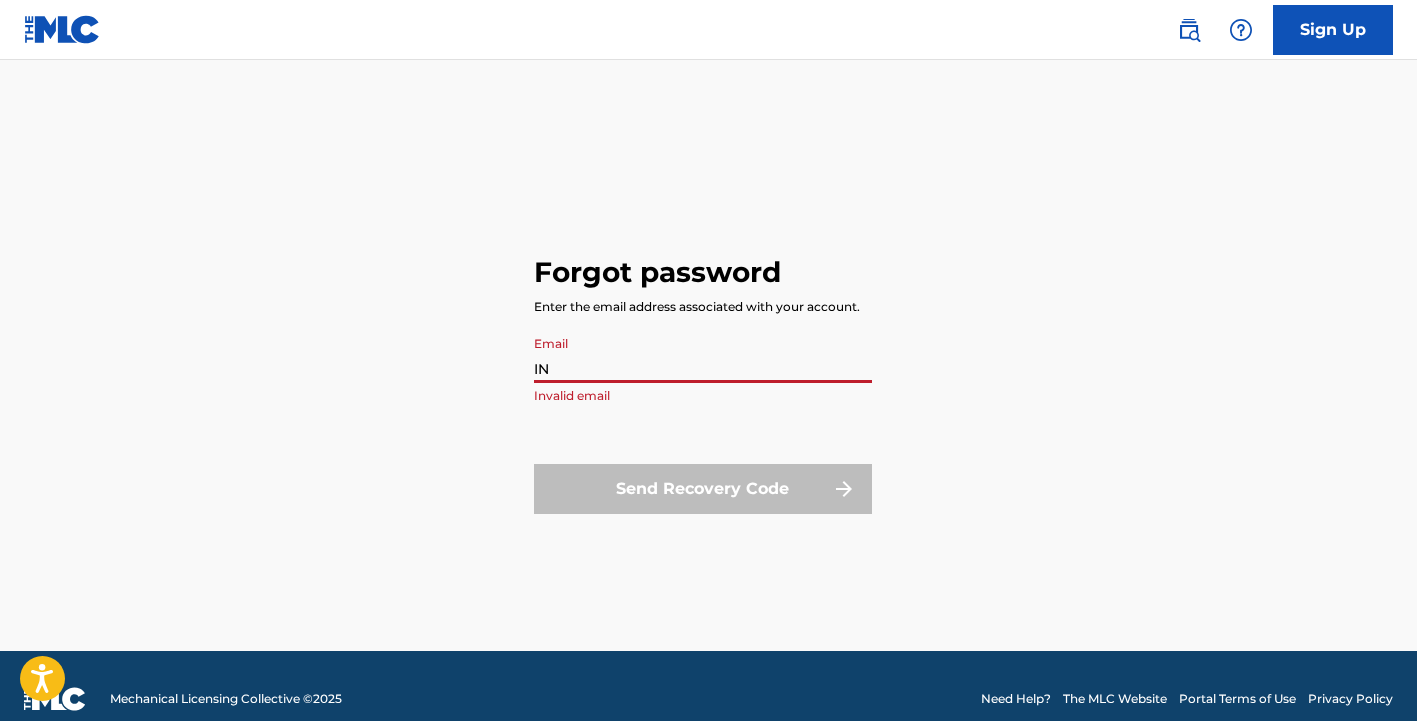 type on "I" 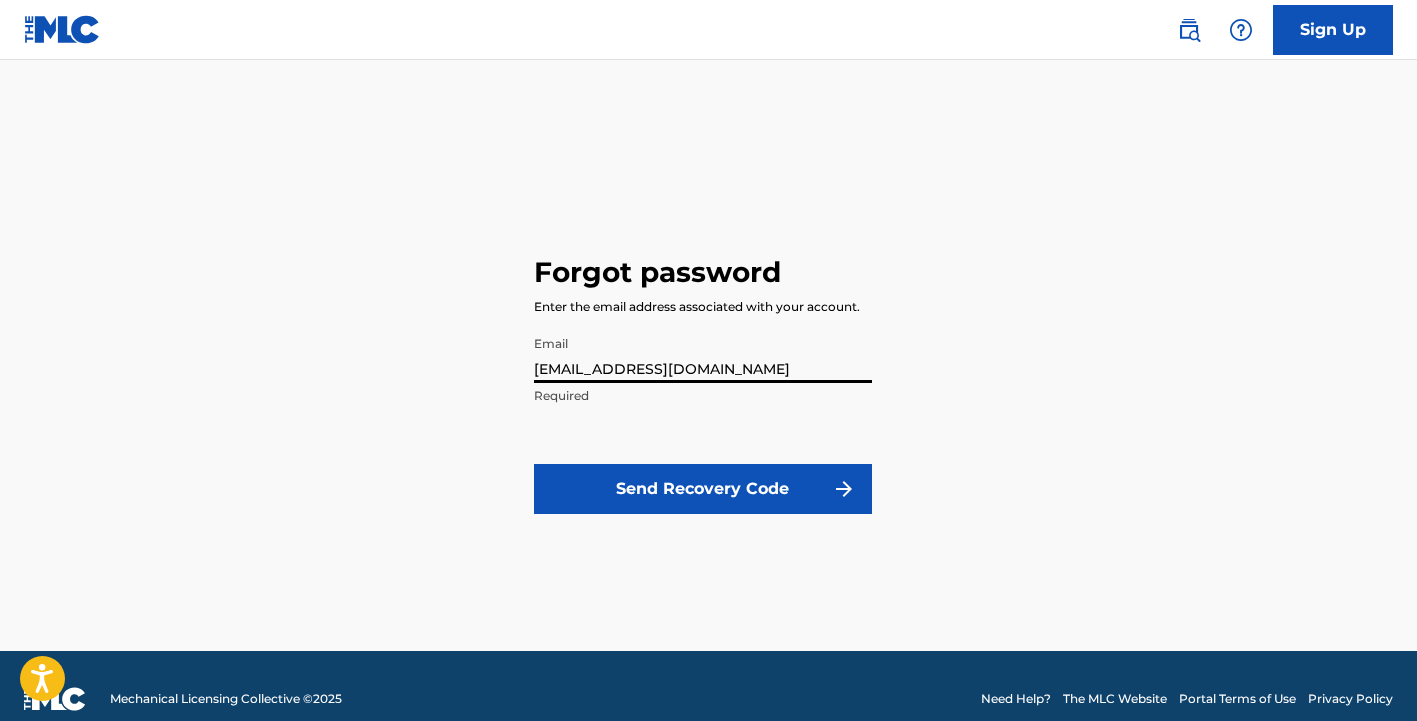 type on "[EMAIL_ADDRESS][DOMAIN_NAME]" 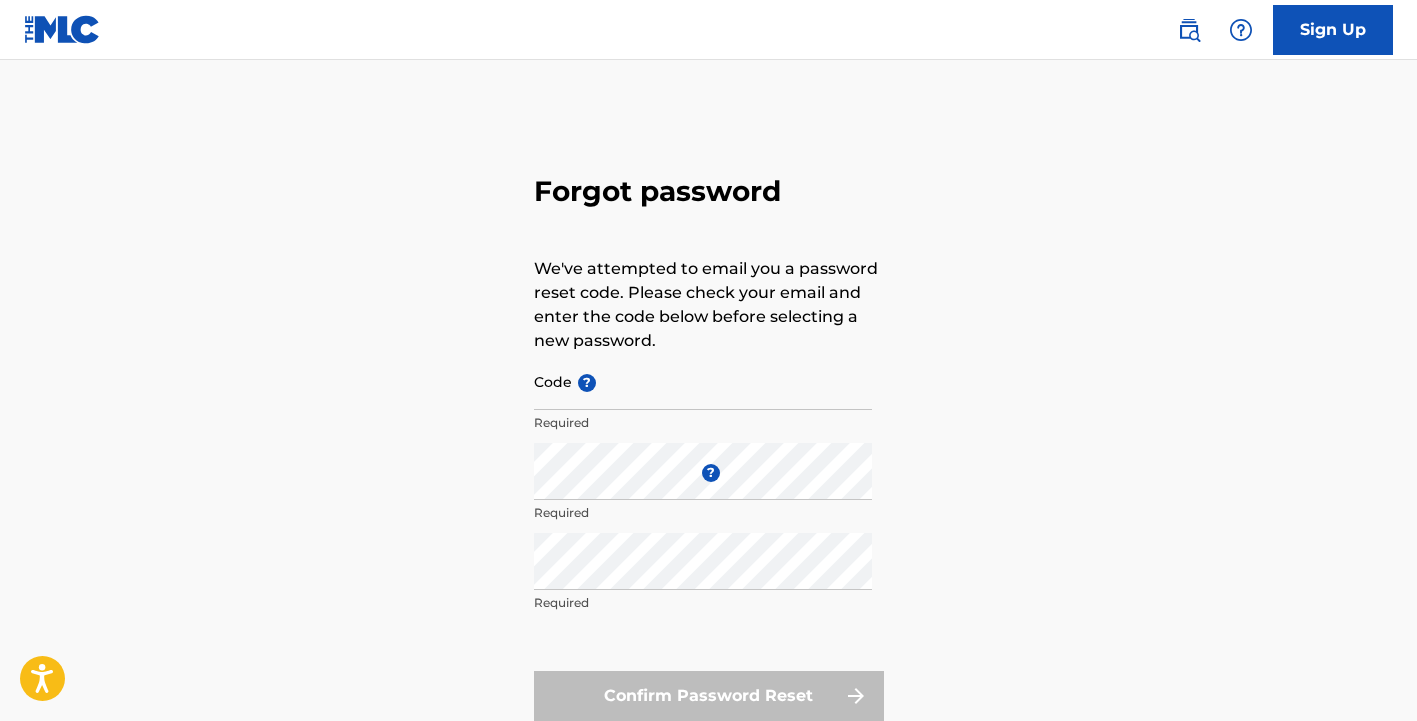 click on "Code ?" at bounding box center (703, 381) 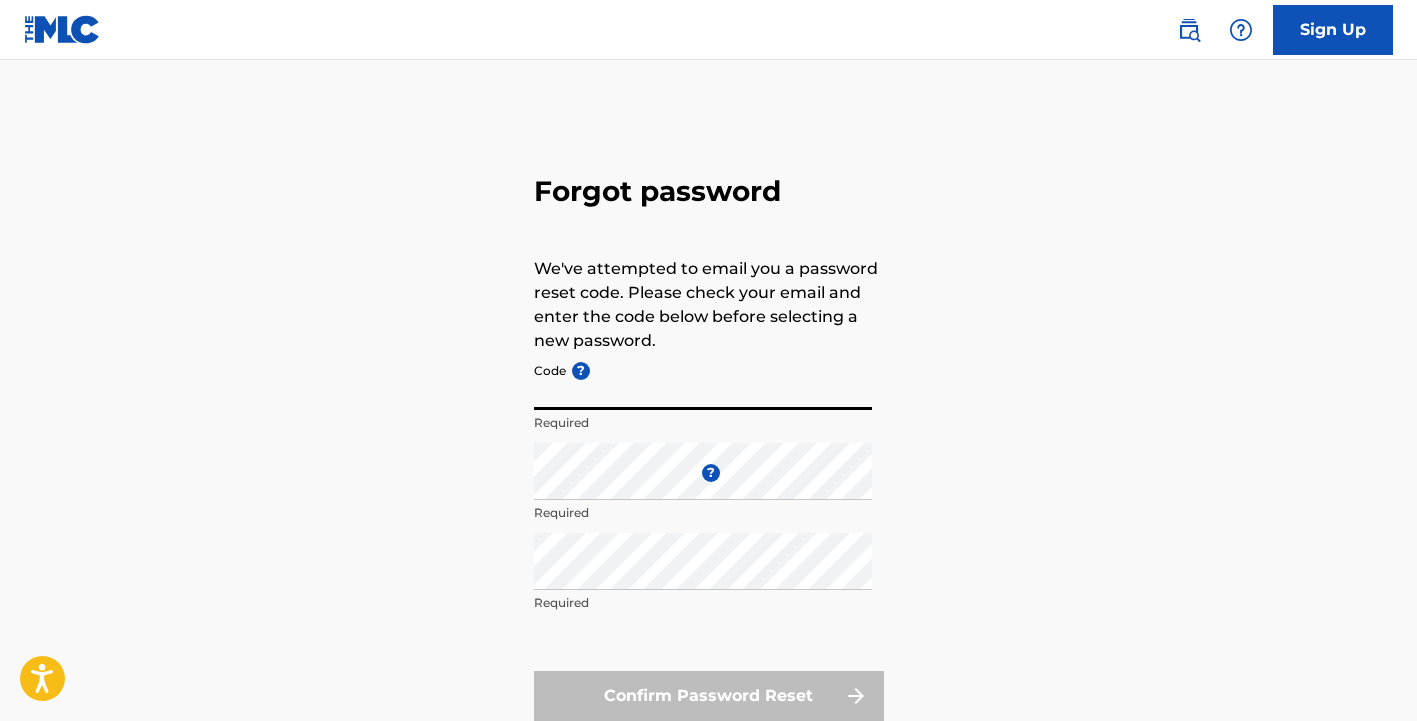 click on "Code ?" at bounding box center (703, 381) 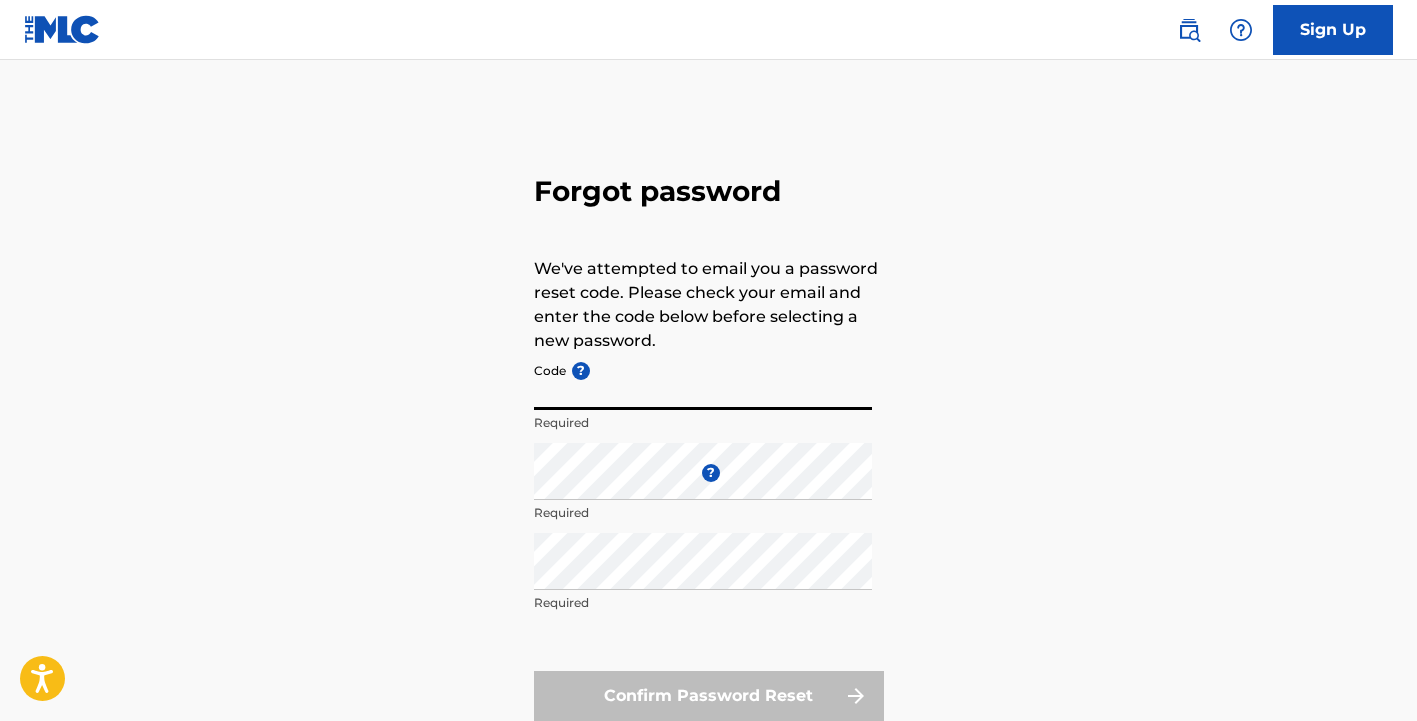 paste on "FP_128cb13d93c510917838321c407a" 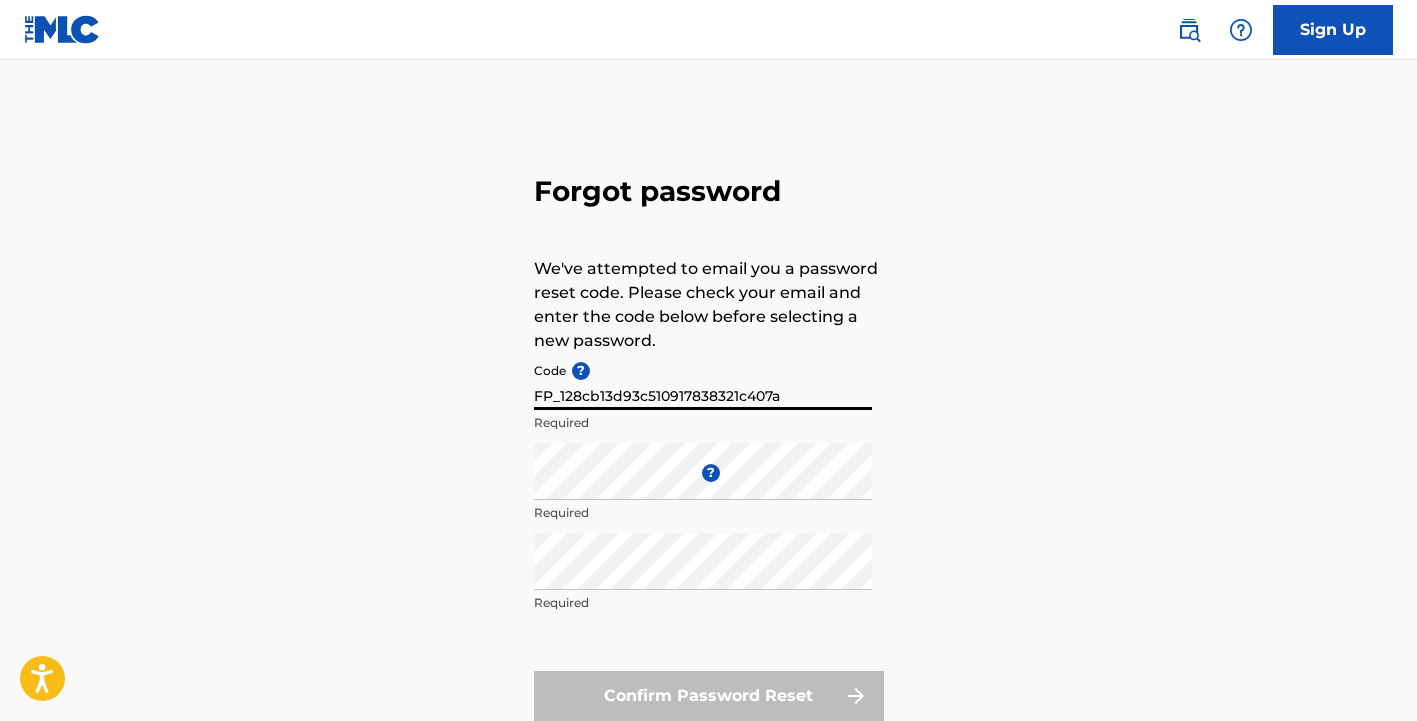 type on "FP_128cb13d93c510917838321c407a" 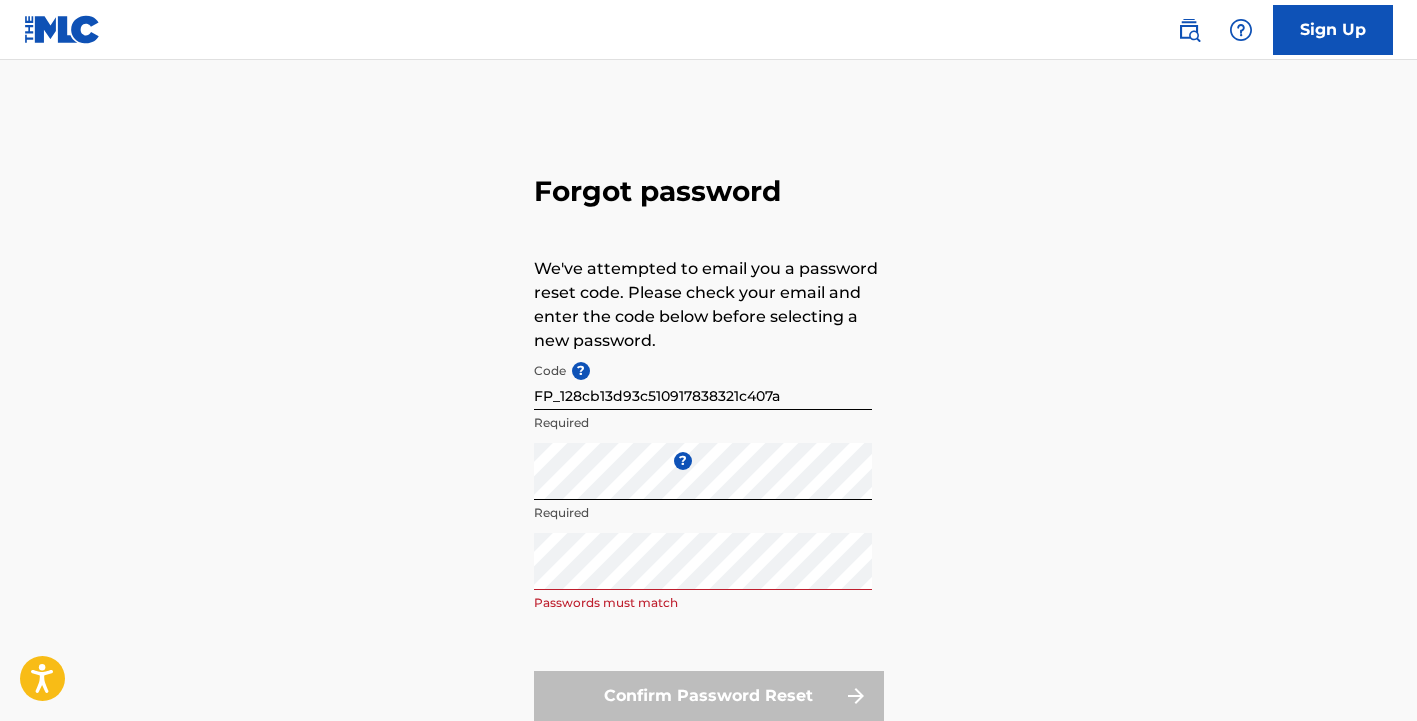 click on "Forgot password We've attempted to email you a password reset code. Please check your email and enter the code below before selecting a new password. Code ? FP_128cb13d93c510917838321c407a Required Enter a new password ? Required Repeat the password Passwords must match Confirm Password Reset" at bounding box center (709, 443) 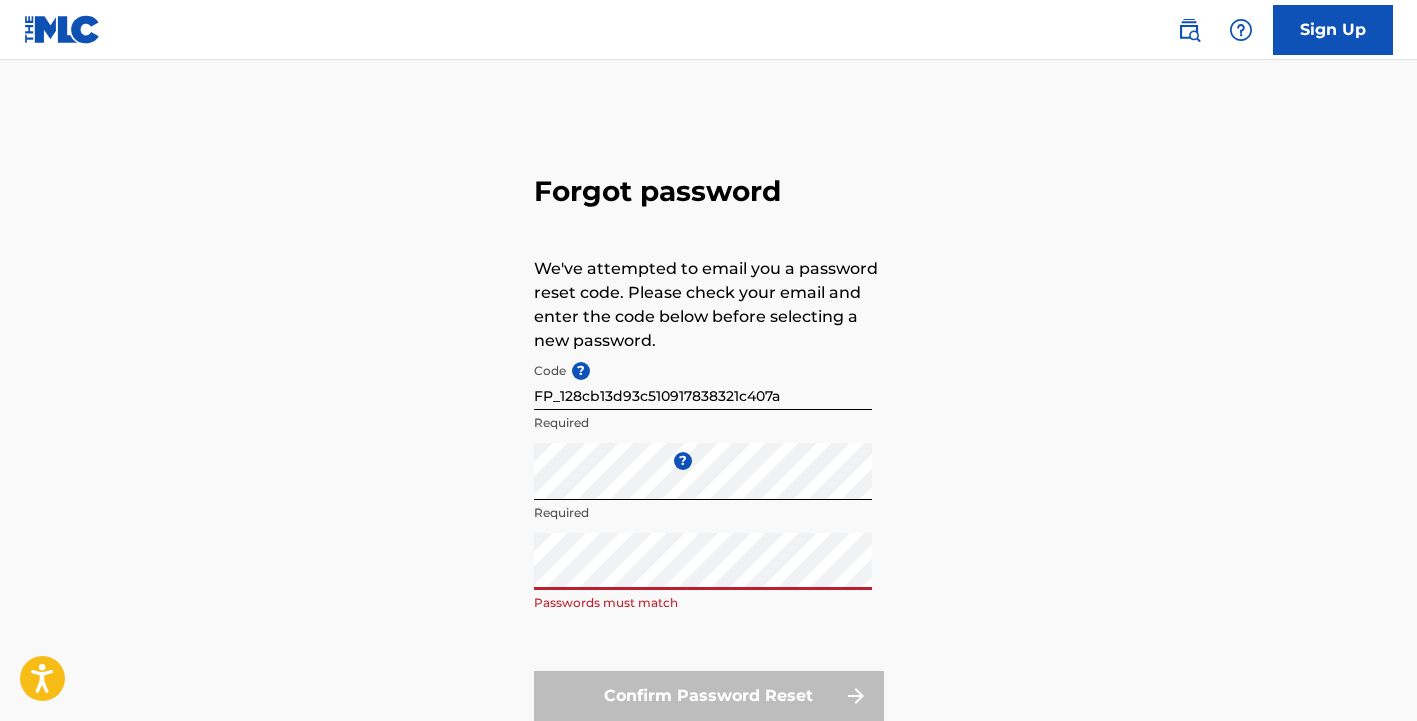 click on "Required" at bounding box center (703, 513) 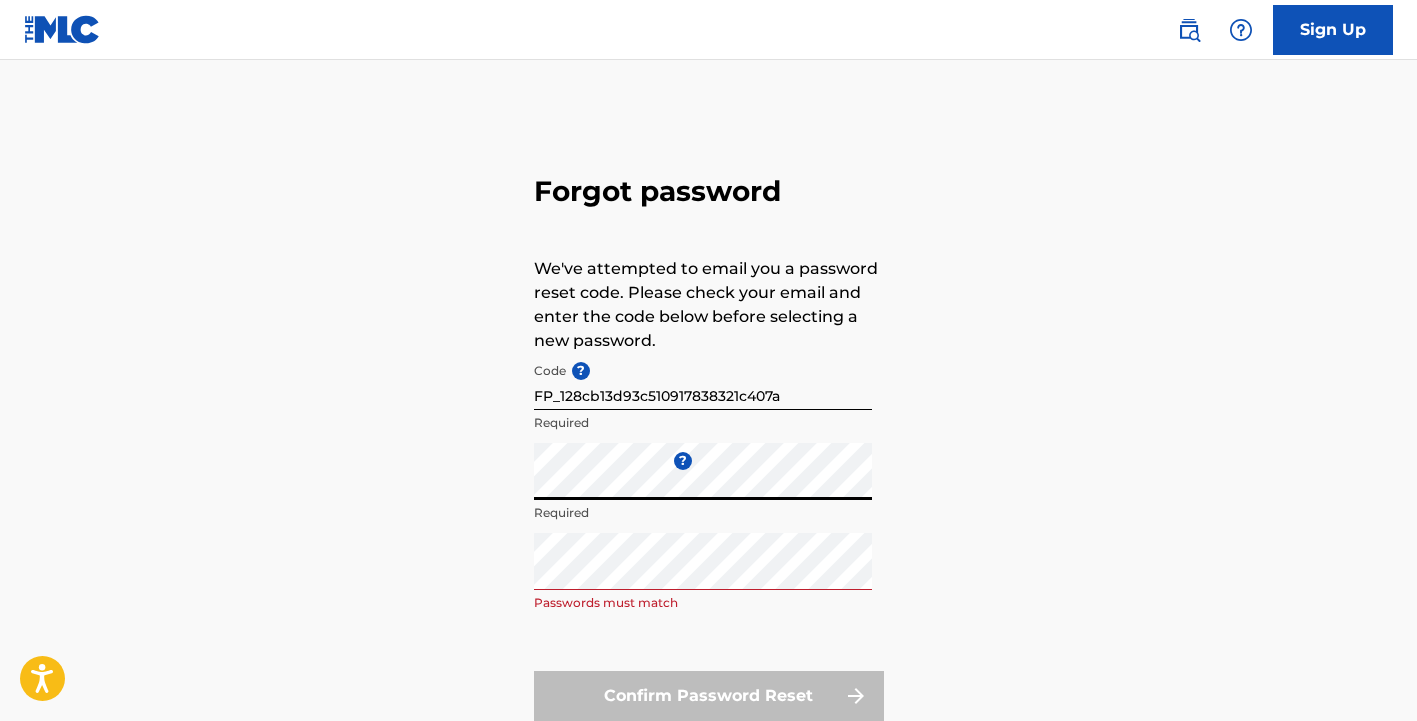 click on "Forgot password We've attempted to email you a password reset code. Please check your email and enter the code below before selecting a new password. Code ? FP_128cb13d93c510917838321c407a Required Enter a new password ? Required Repeat the password Passwords must match Confirm Password Reset" at bounding box center (709, 443) 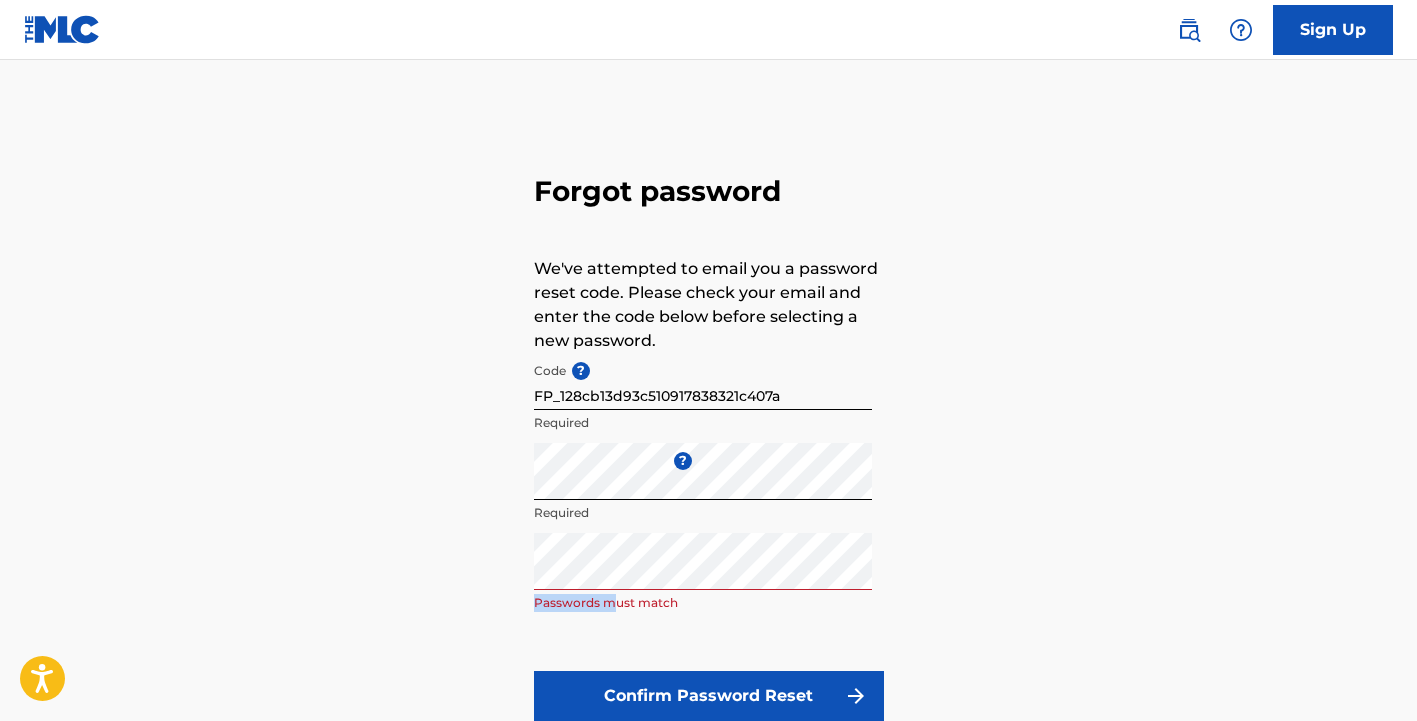 click on "Repeat the password Passwords must match" at bounding box center [703, 578] 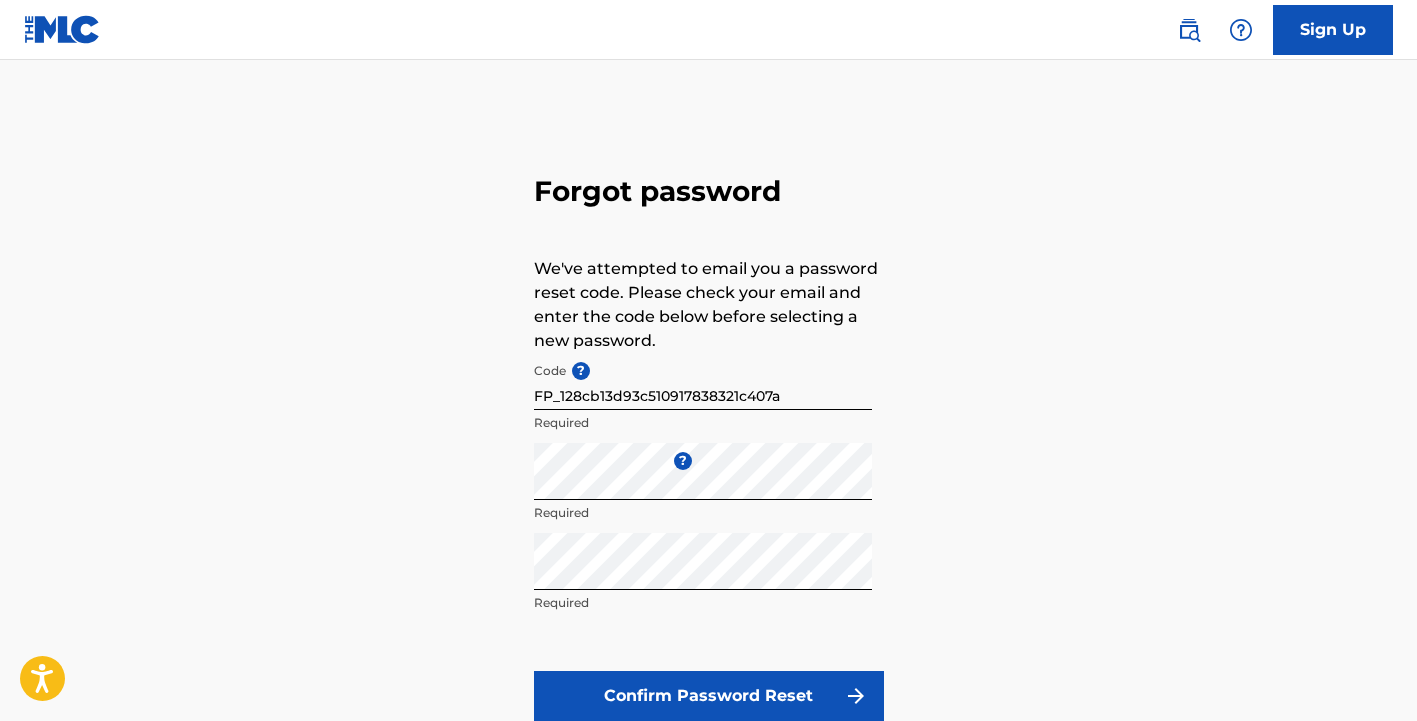 click on "Confirm Password Reset" at bounding box center [709, 696] 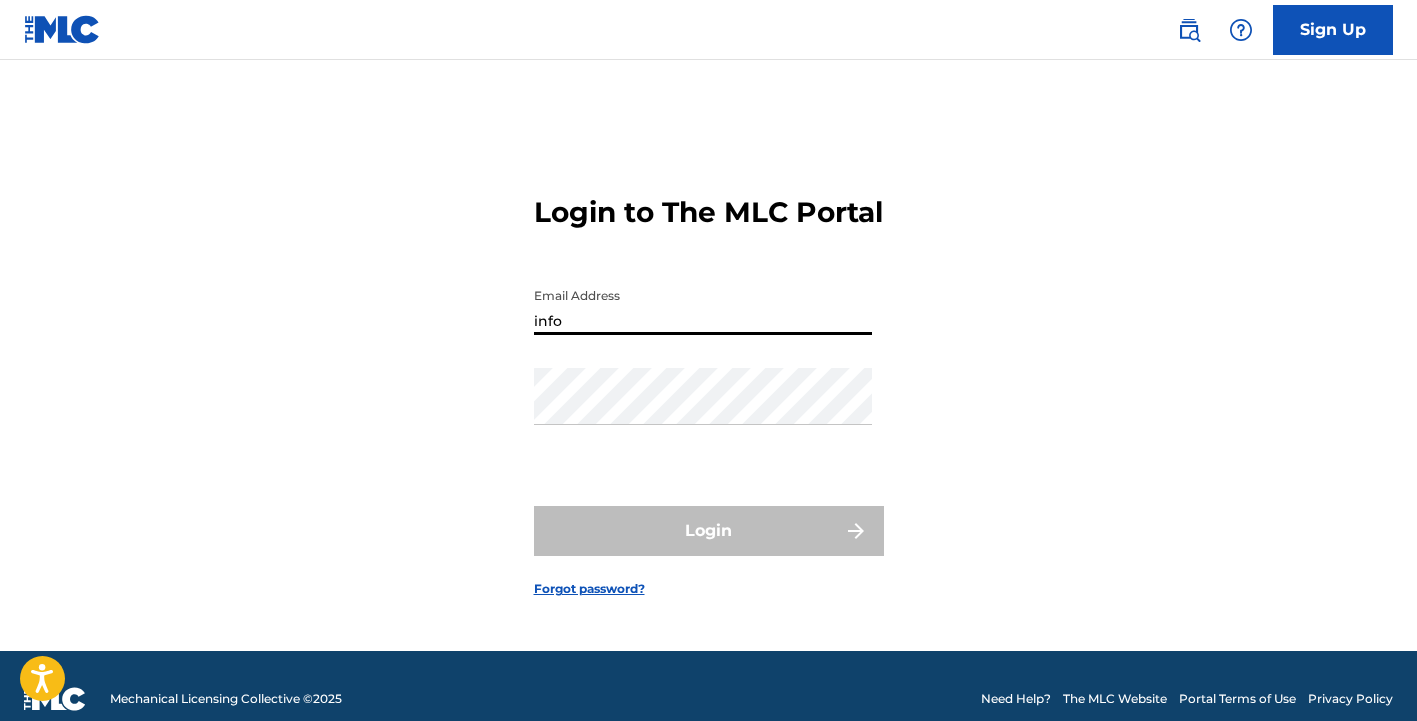 type on "[EMAIL_ADDRESS][DOMAIN_NAME]" 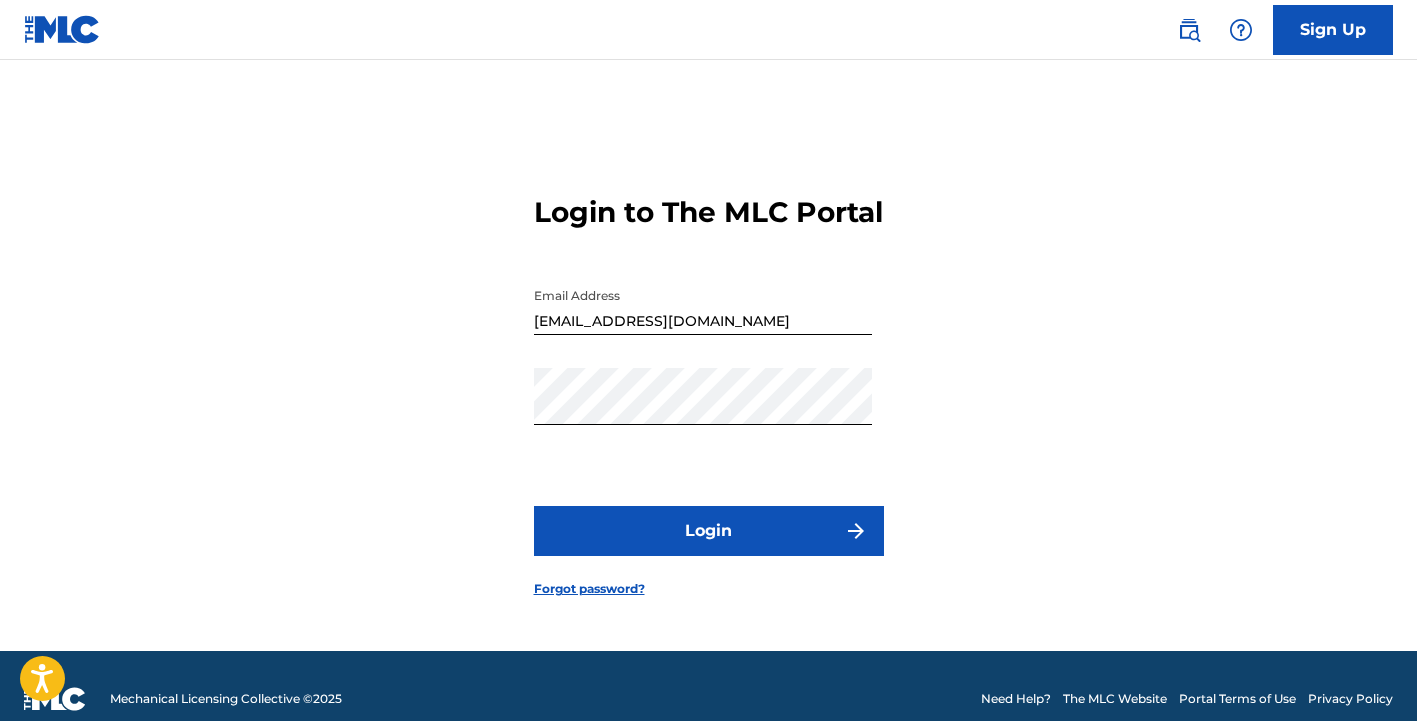 click on "Login" at bounding box center (709, 531) 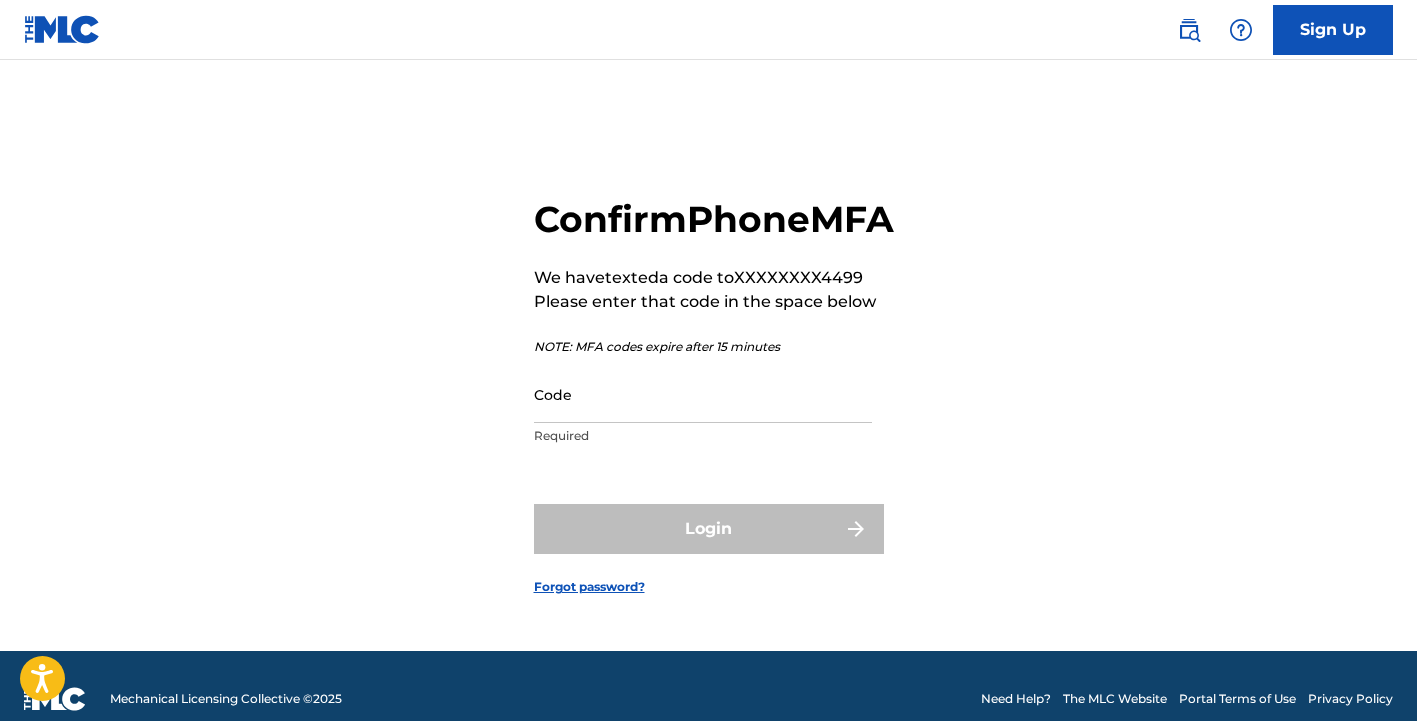 click on "Code" at bounding box center [703, 394] 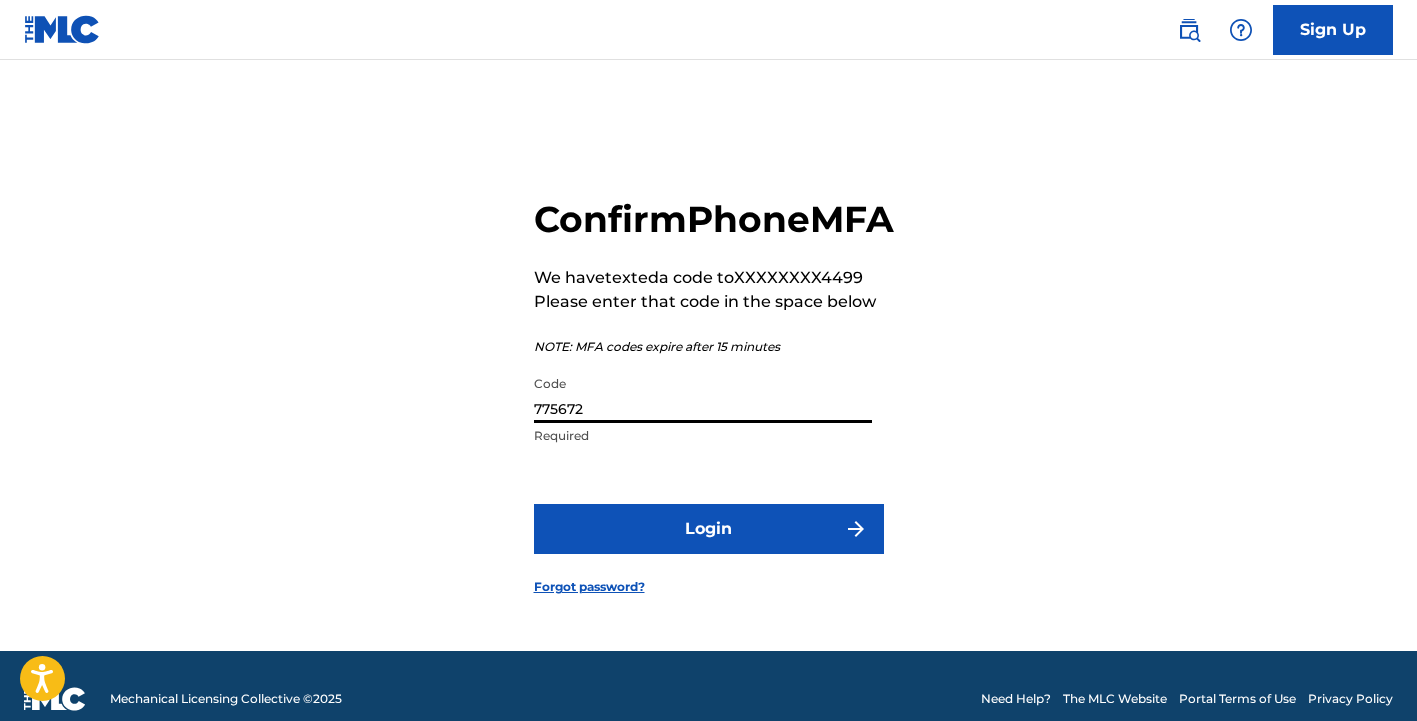type on "775672" 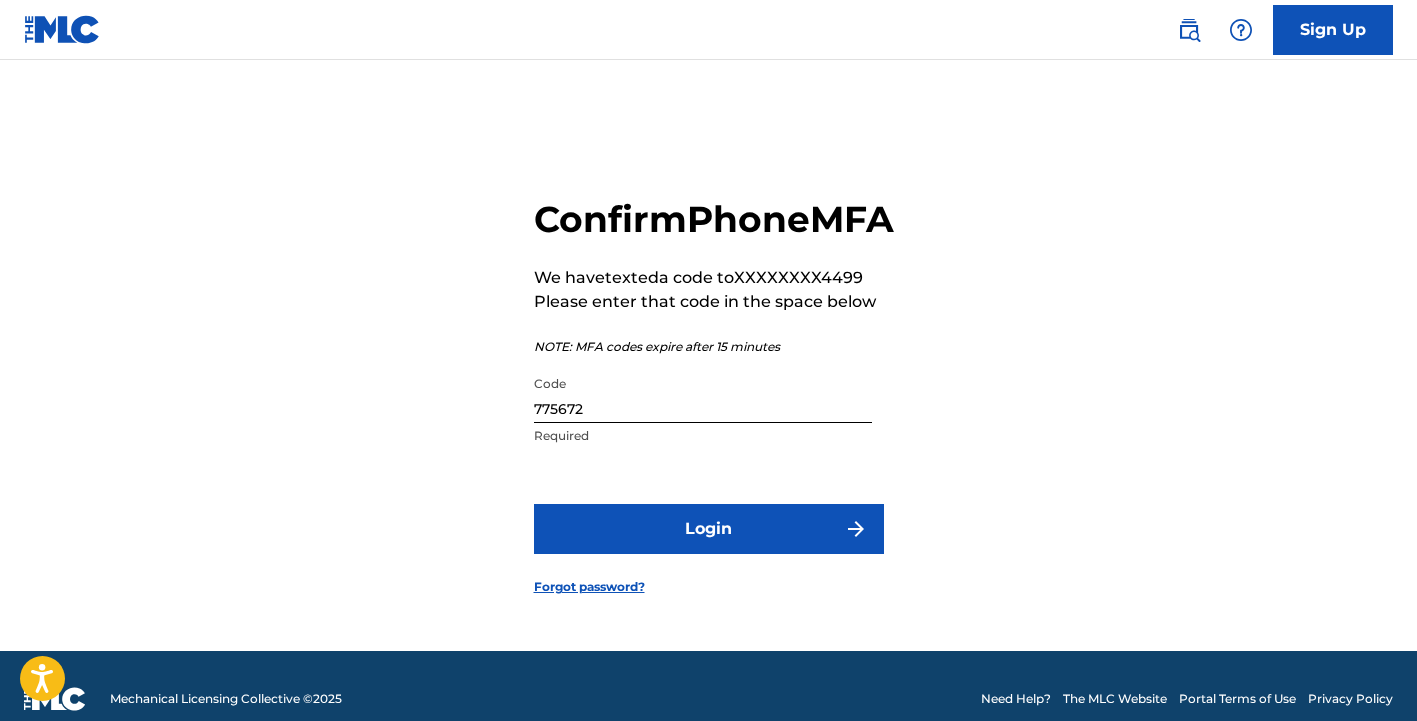 click on "Login" at bounding box center (709, 529) 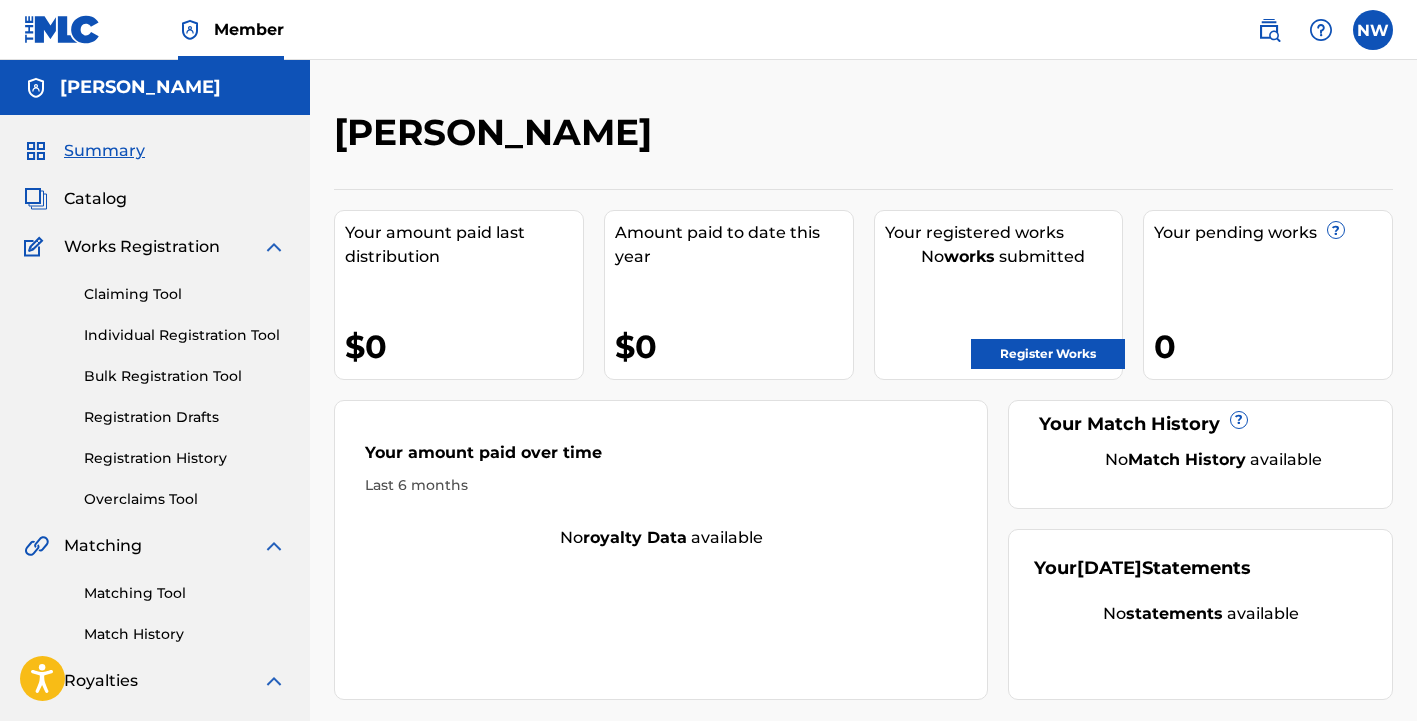 scroll, scrollTop: 0, scrollLeft: 0, axis: both 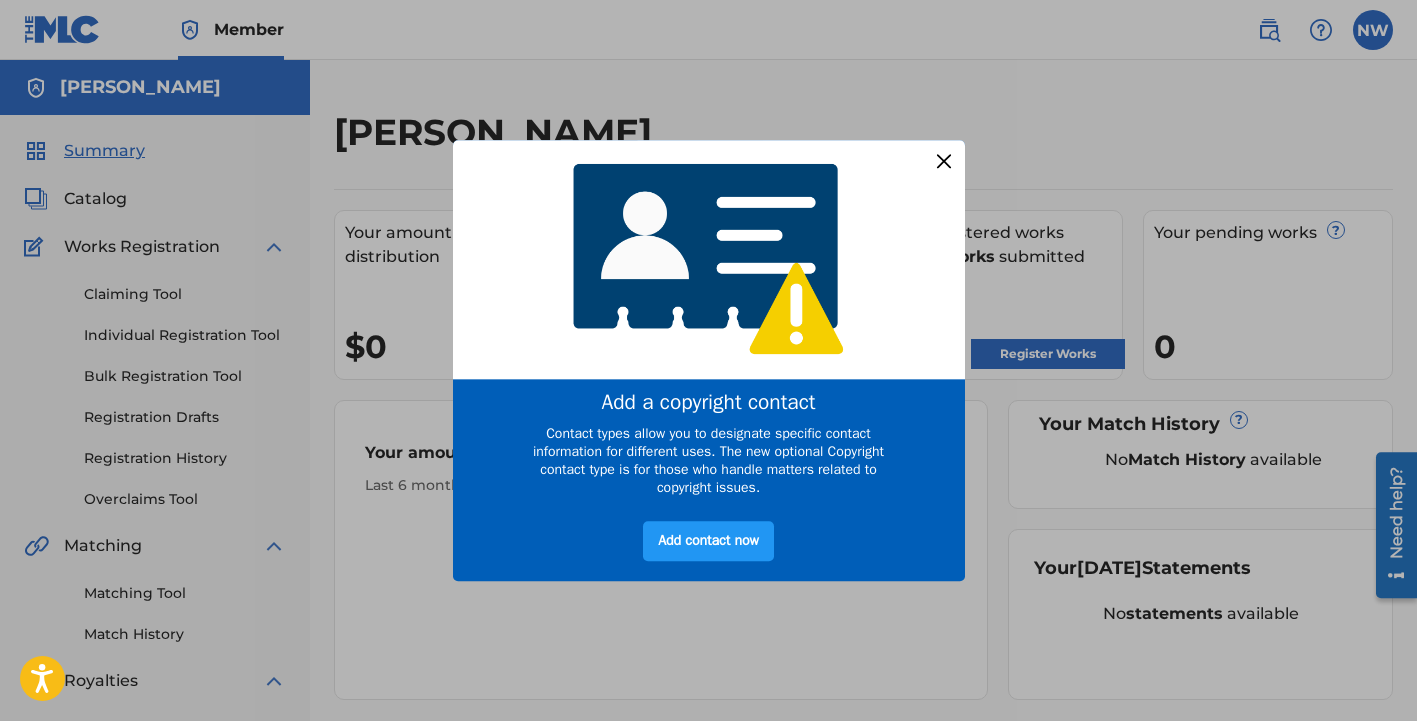 click at bounding box center (943, 161) 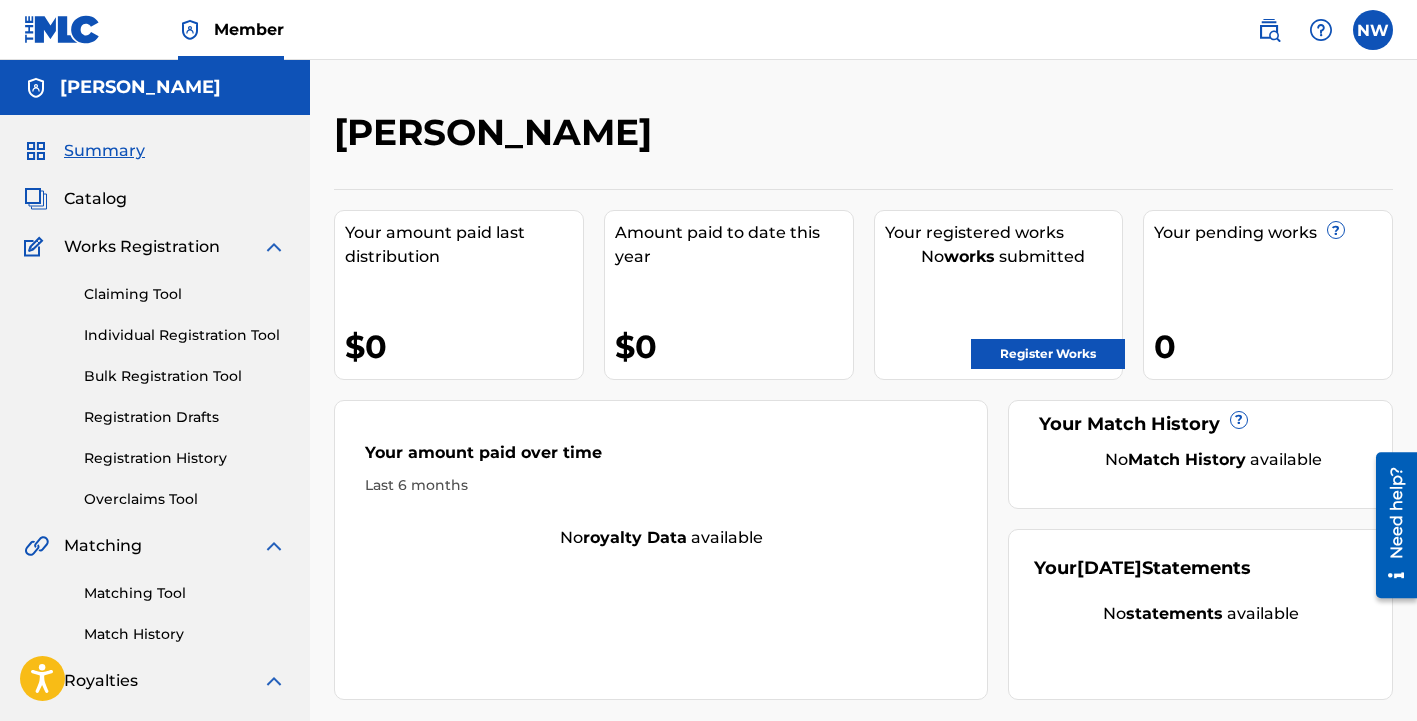 click on "Claiming Tool" at bounding box center [185, 294] 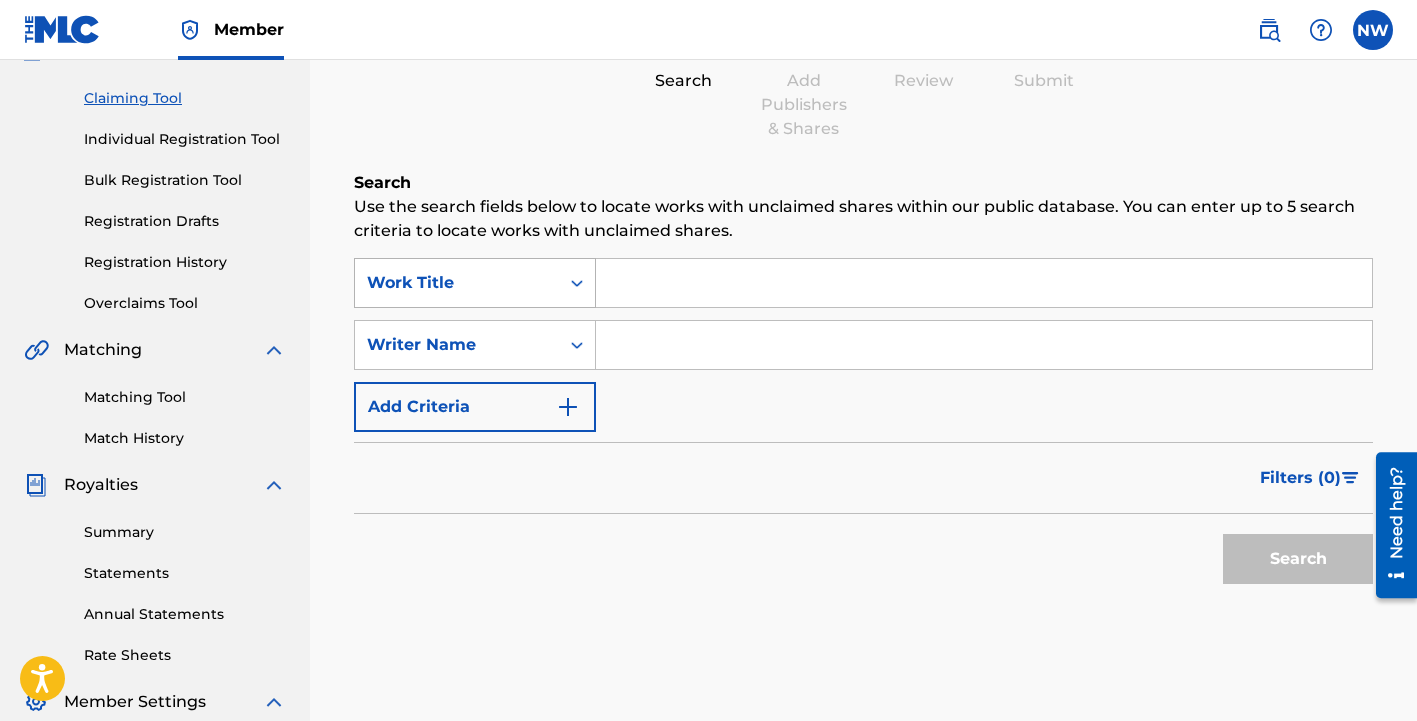 scroll, scrollTop: 199, scrollLeft: 0, axis: vertical 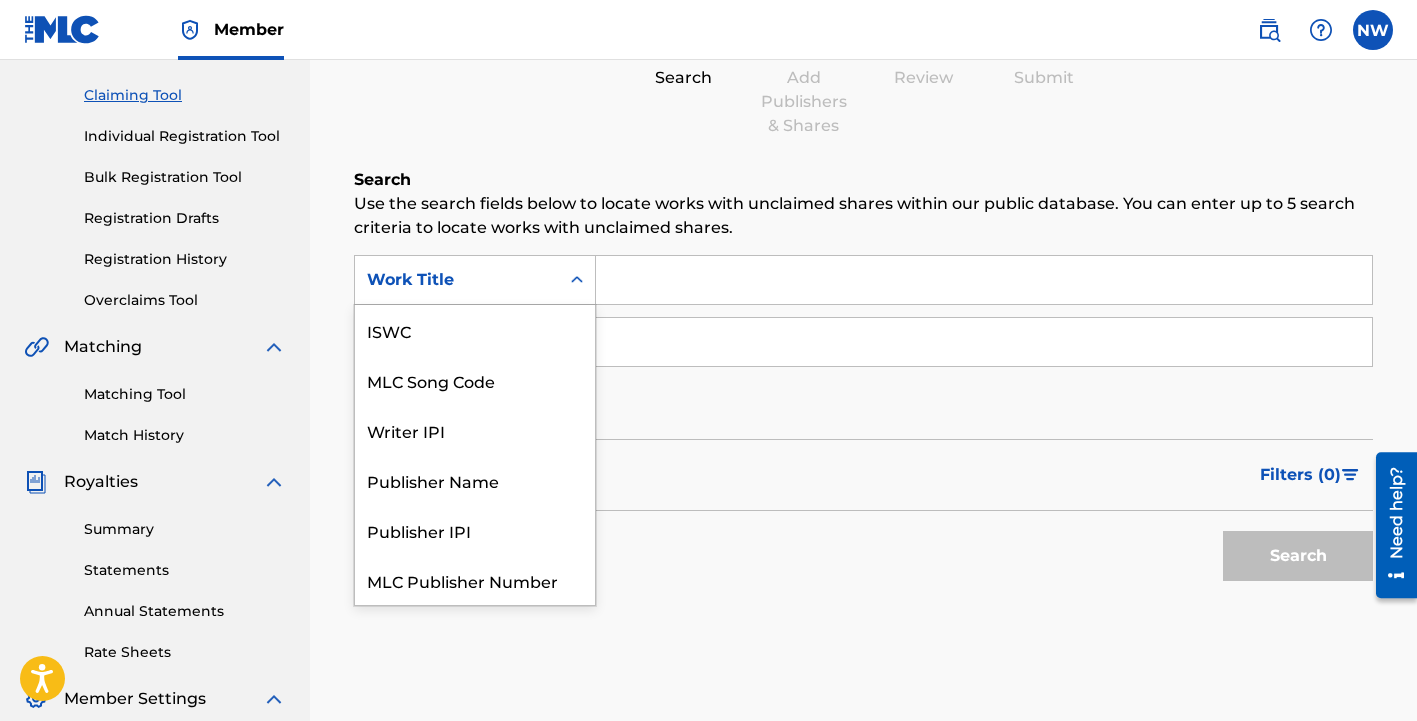 click on "Work Title" at bounding box center [457, 280] 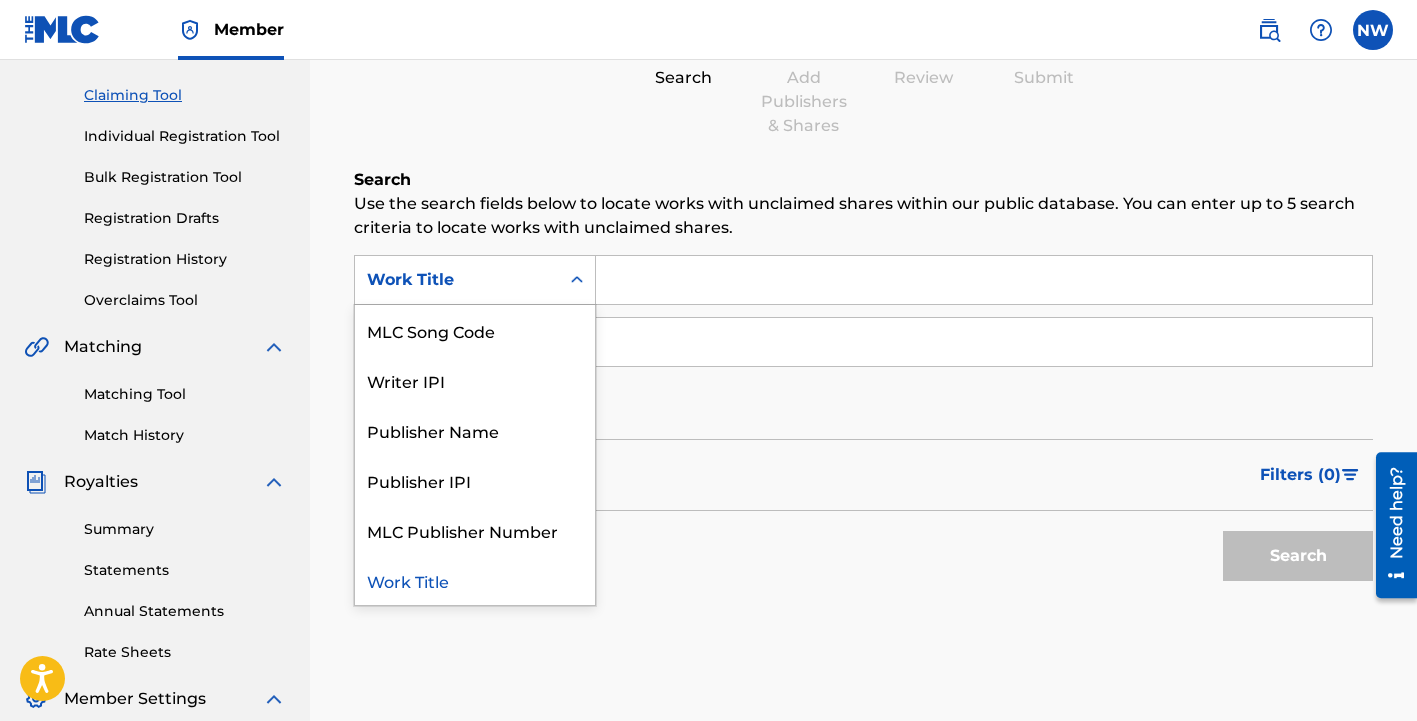click at bounding box center [984, 280] 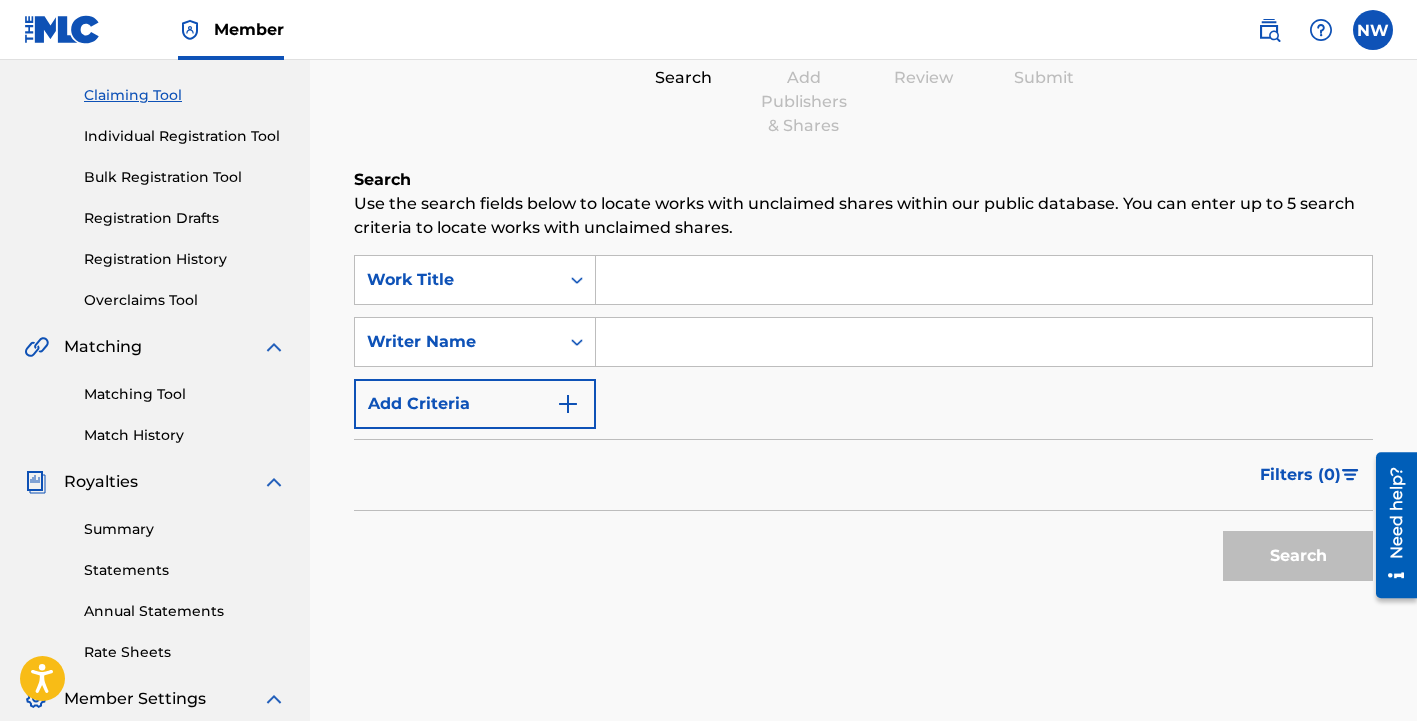 click at bounding box center [984, 342] 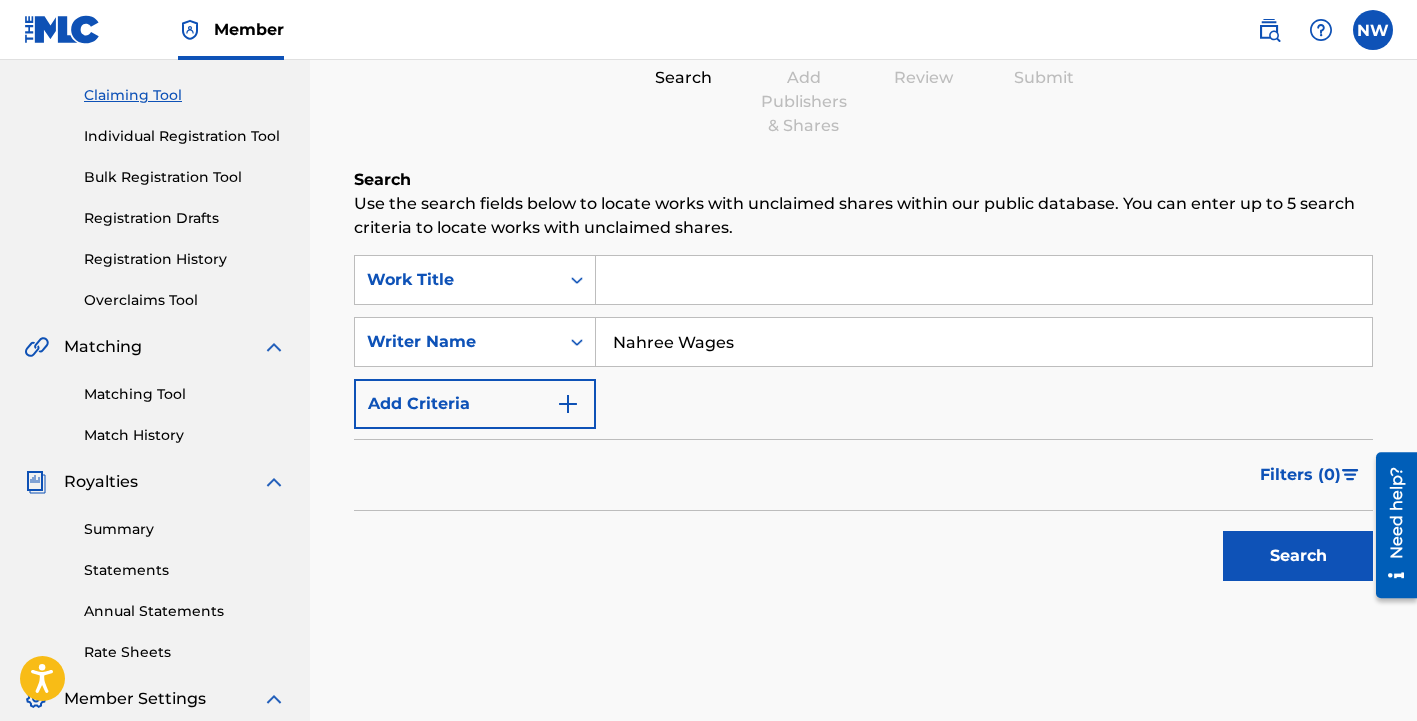 type on "Nahree Wages" 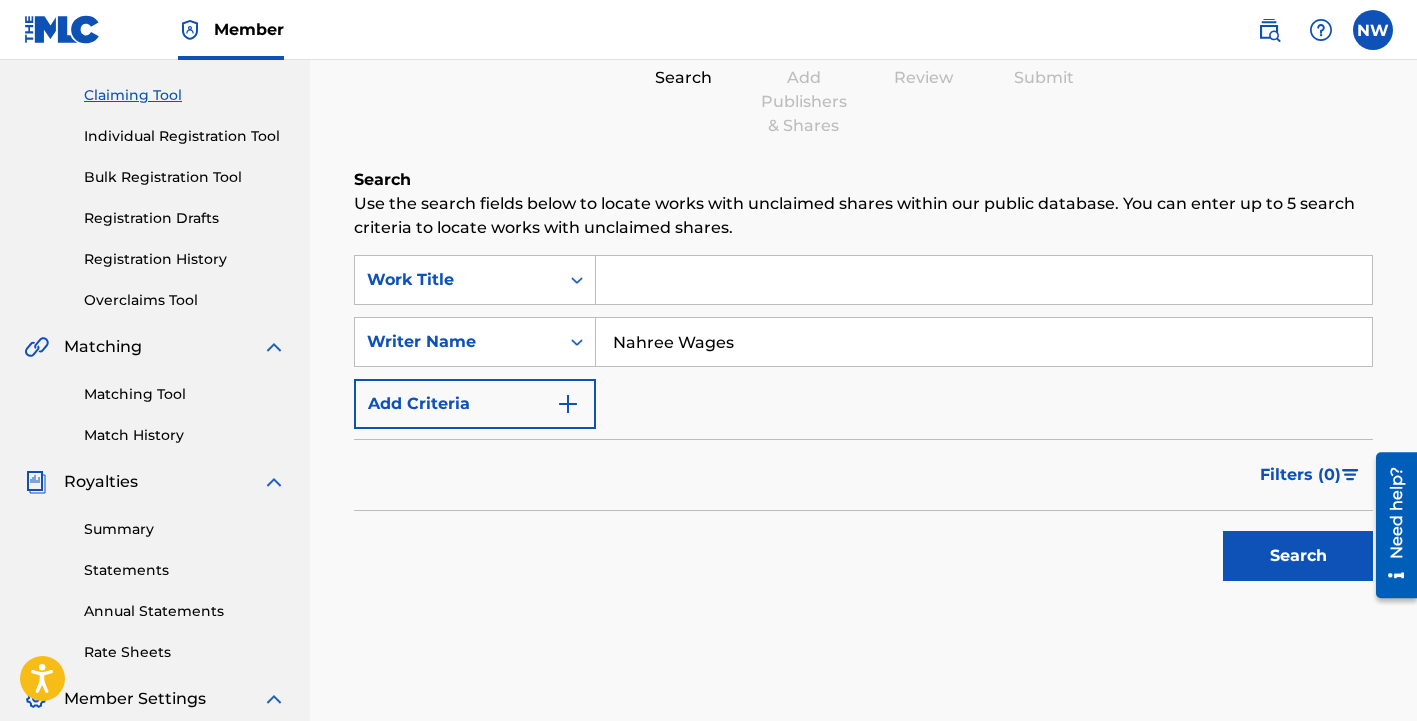 click at bounding box center (568, 404) 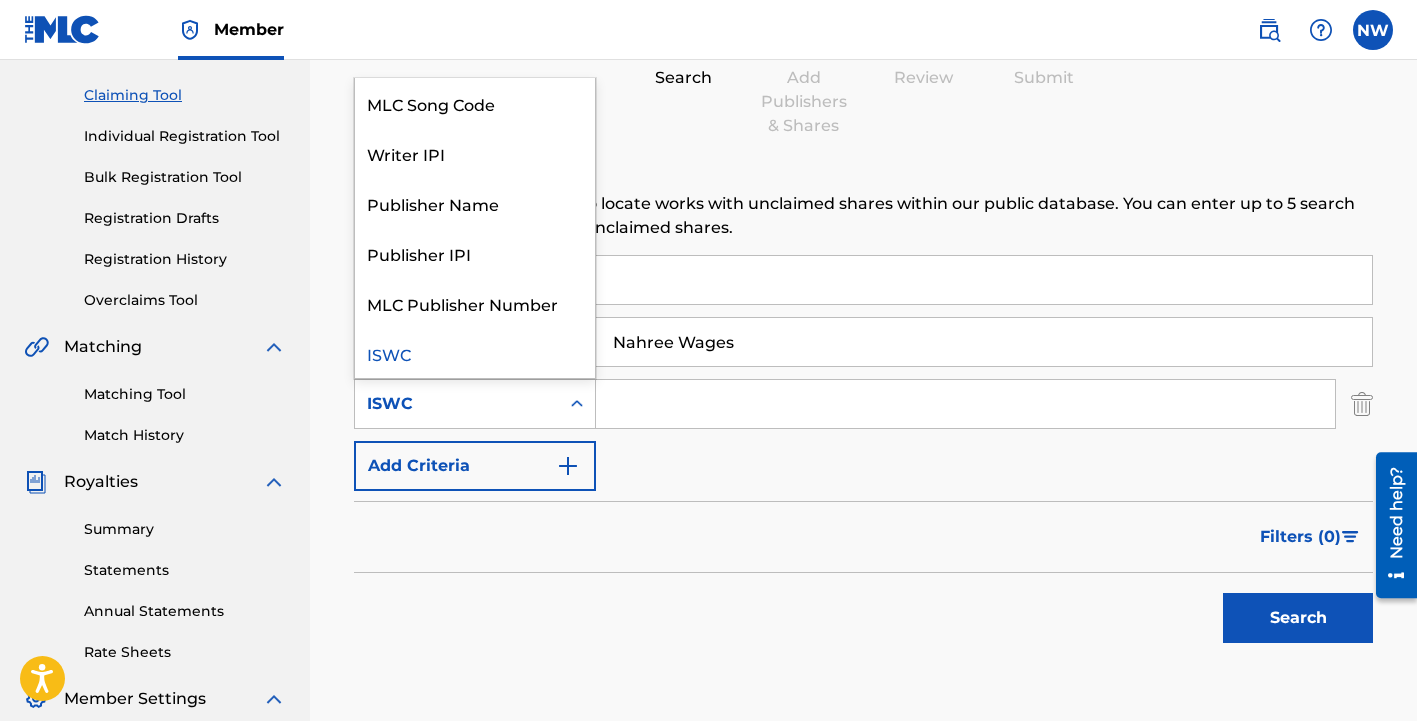 click at bounding box center [577, 404] 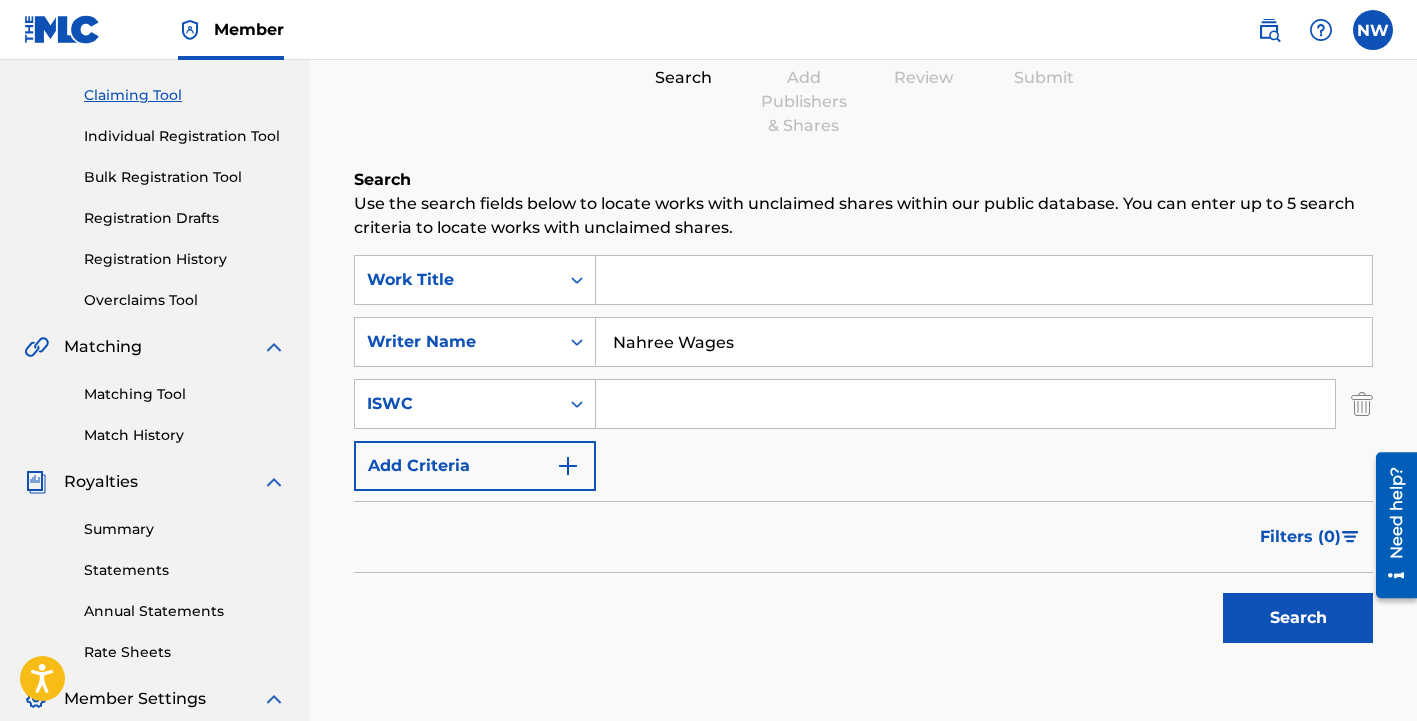 click at bounding box center [965, 404] 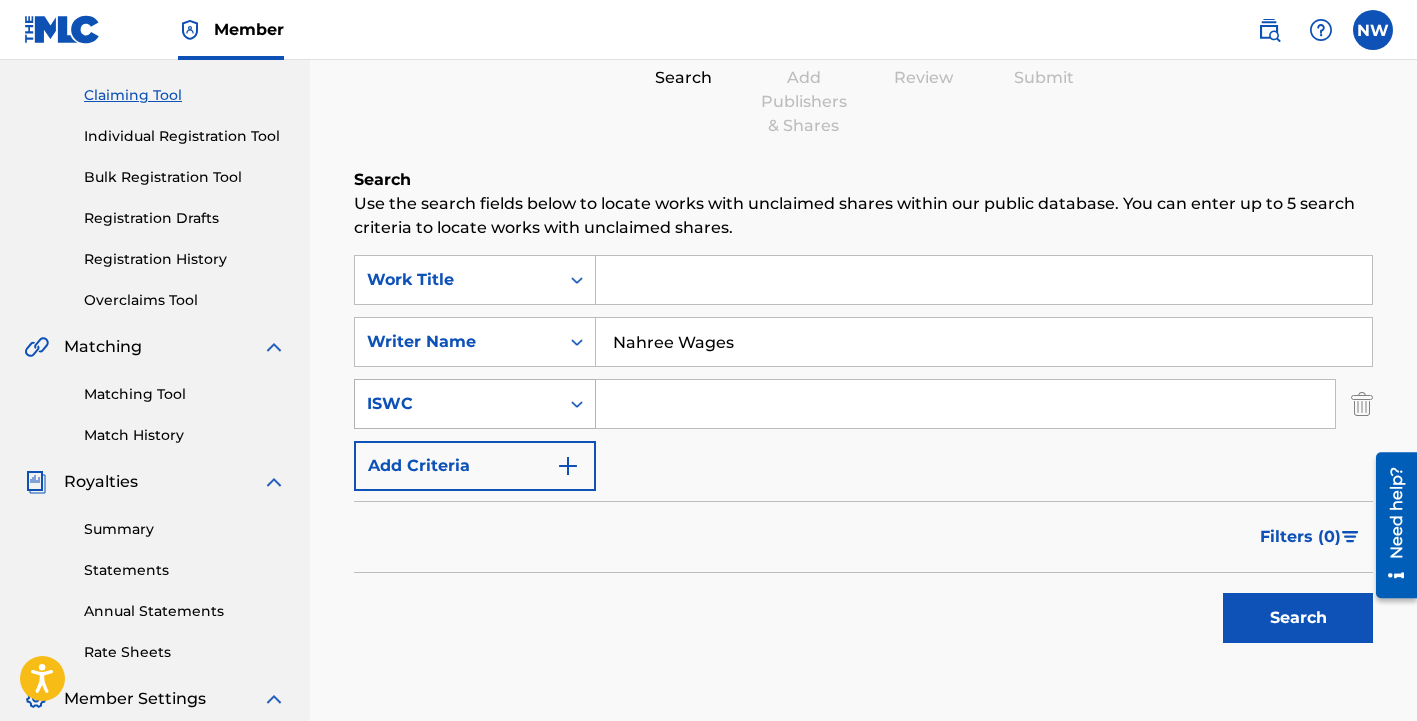click on "ISWC" at bounding box center [457, 404] 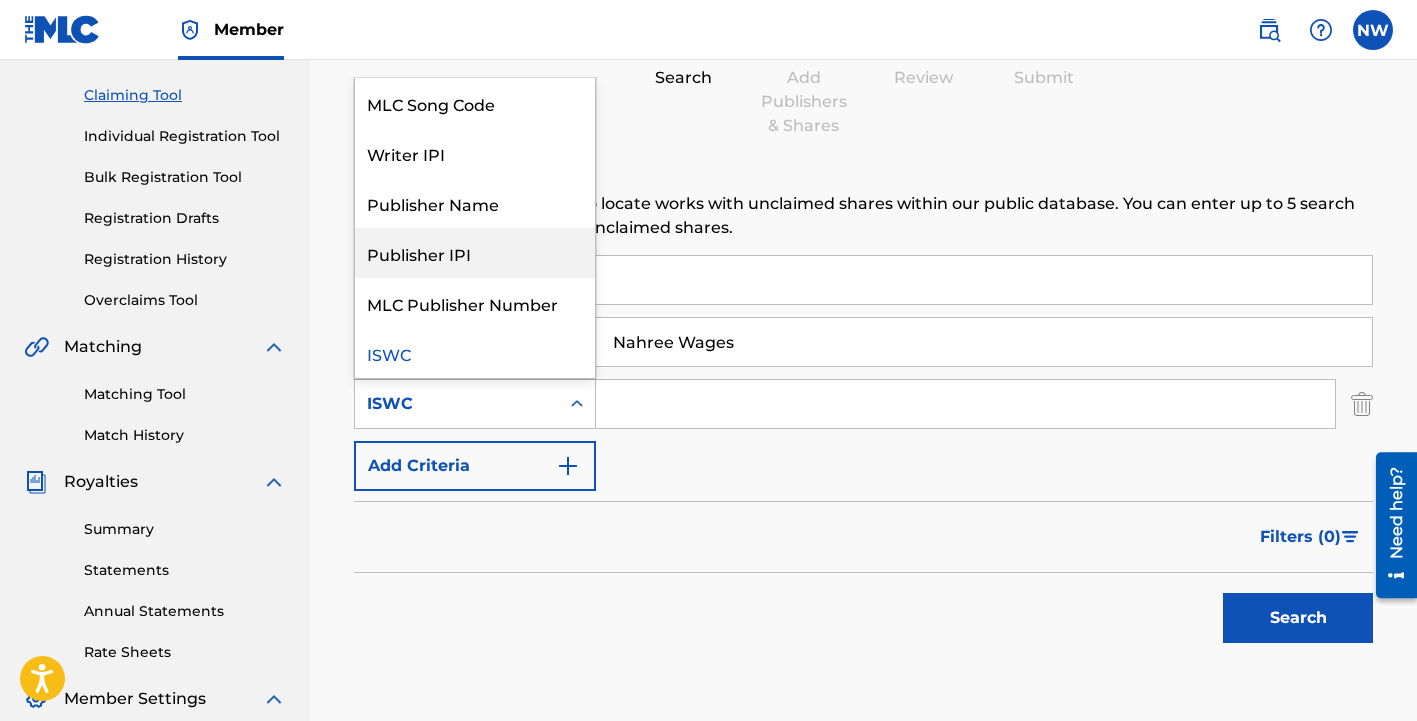 click on "Publisher IPI" at bounding box center [475, 253] 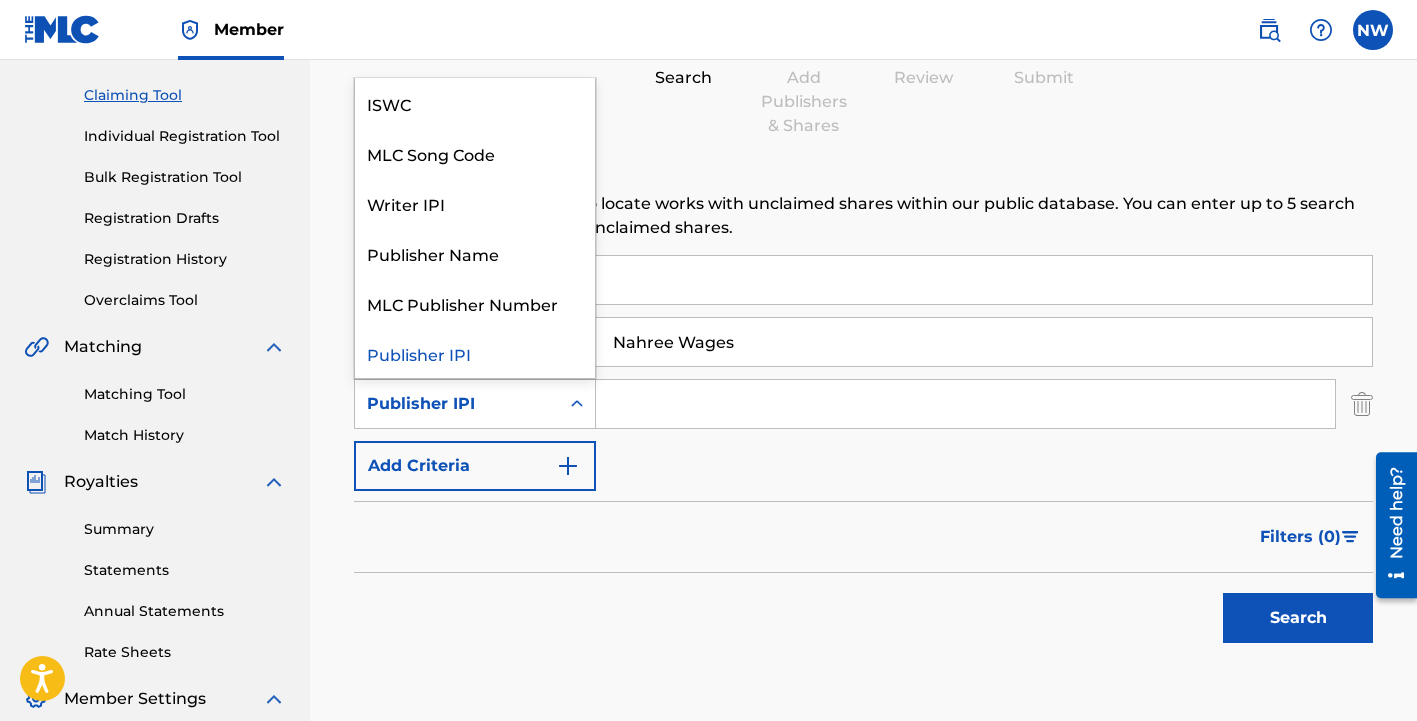 click on "Publisher IPI" at bounding box center (475, 404) 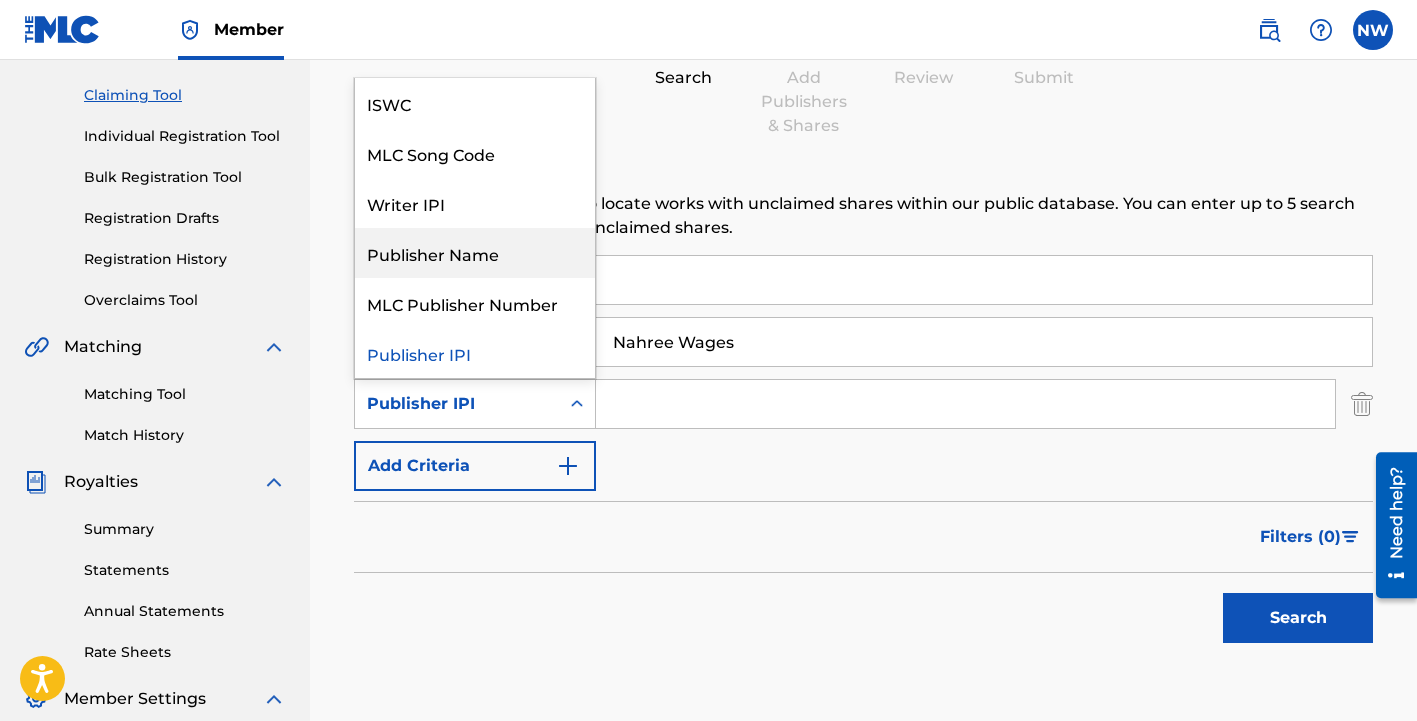 click on "Publisher Name" at bounding box center [475, 253] 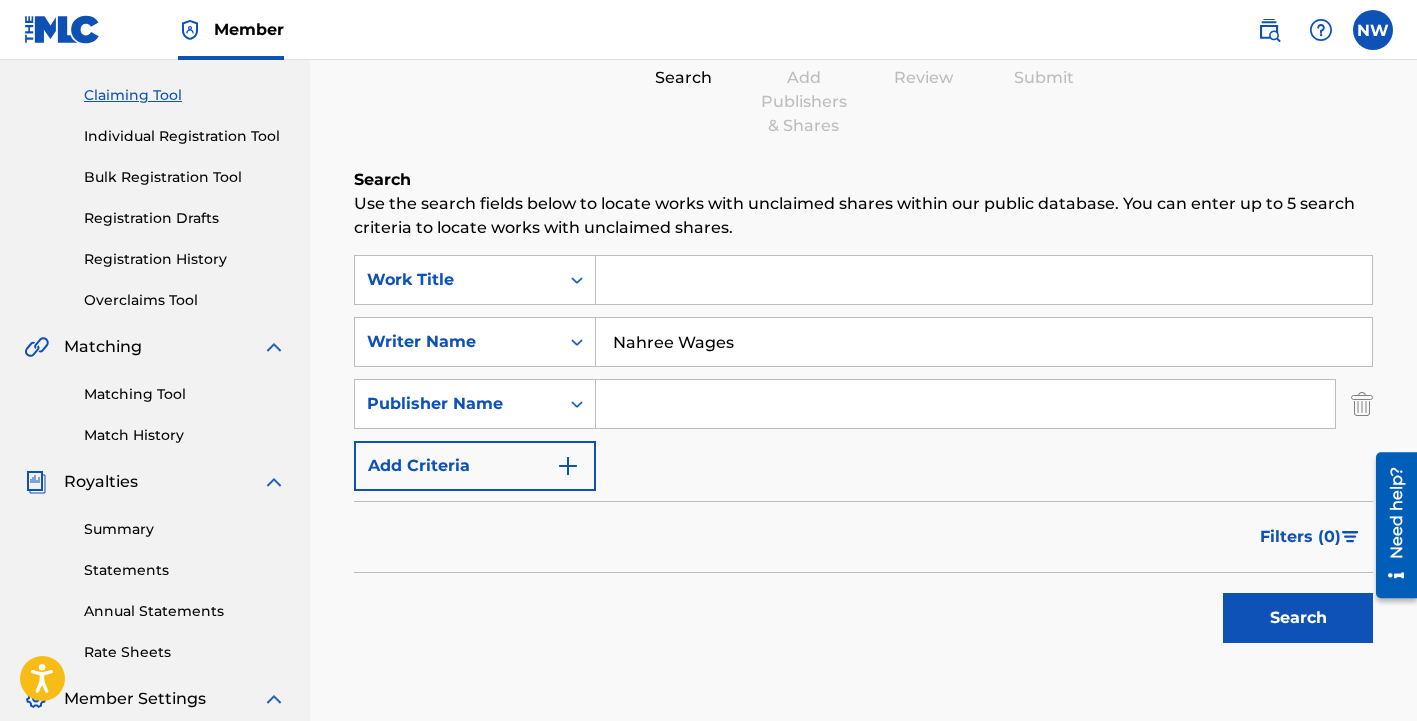 click on "Add Criteria" at bounding box center (475, 466) 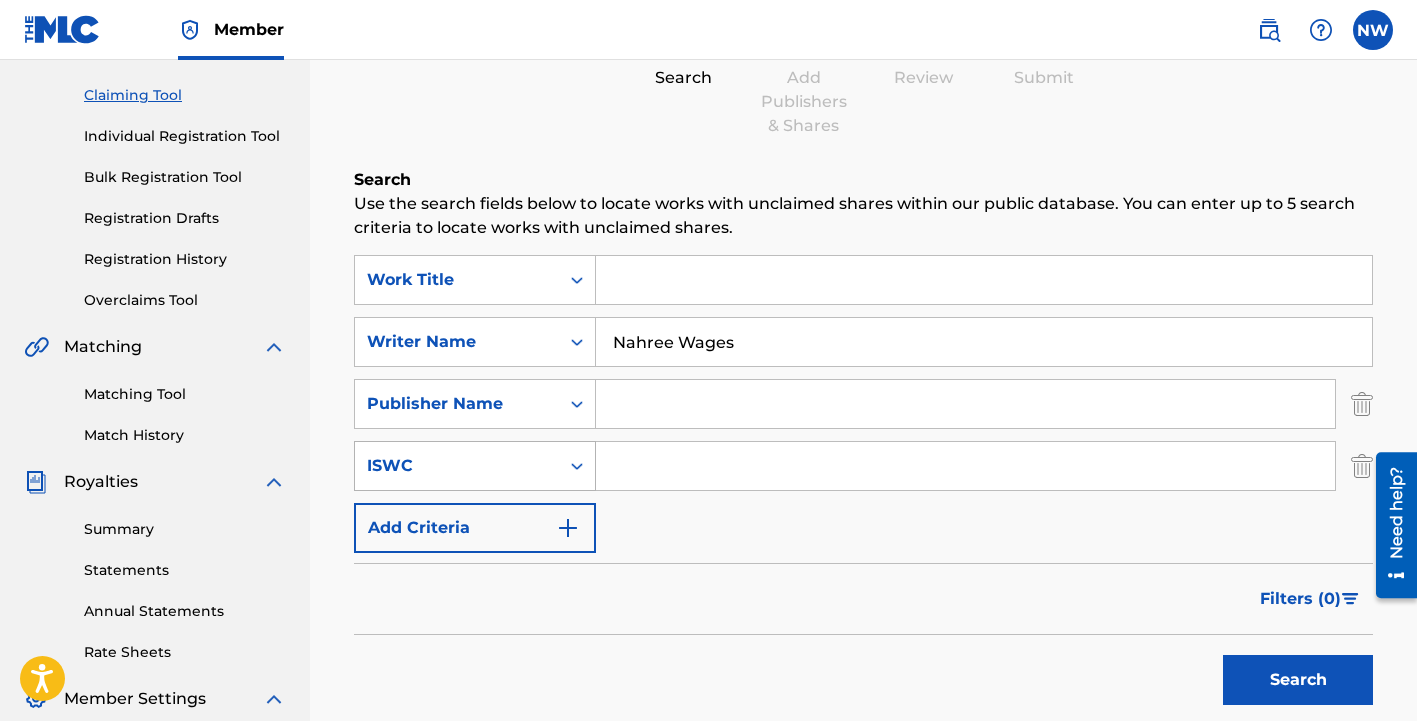 click on "ISWC" at bounding box center [475, 466] 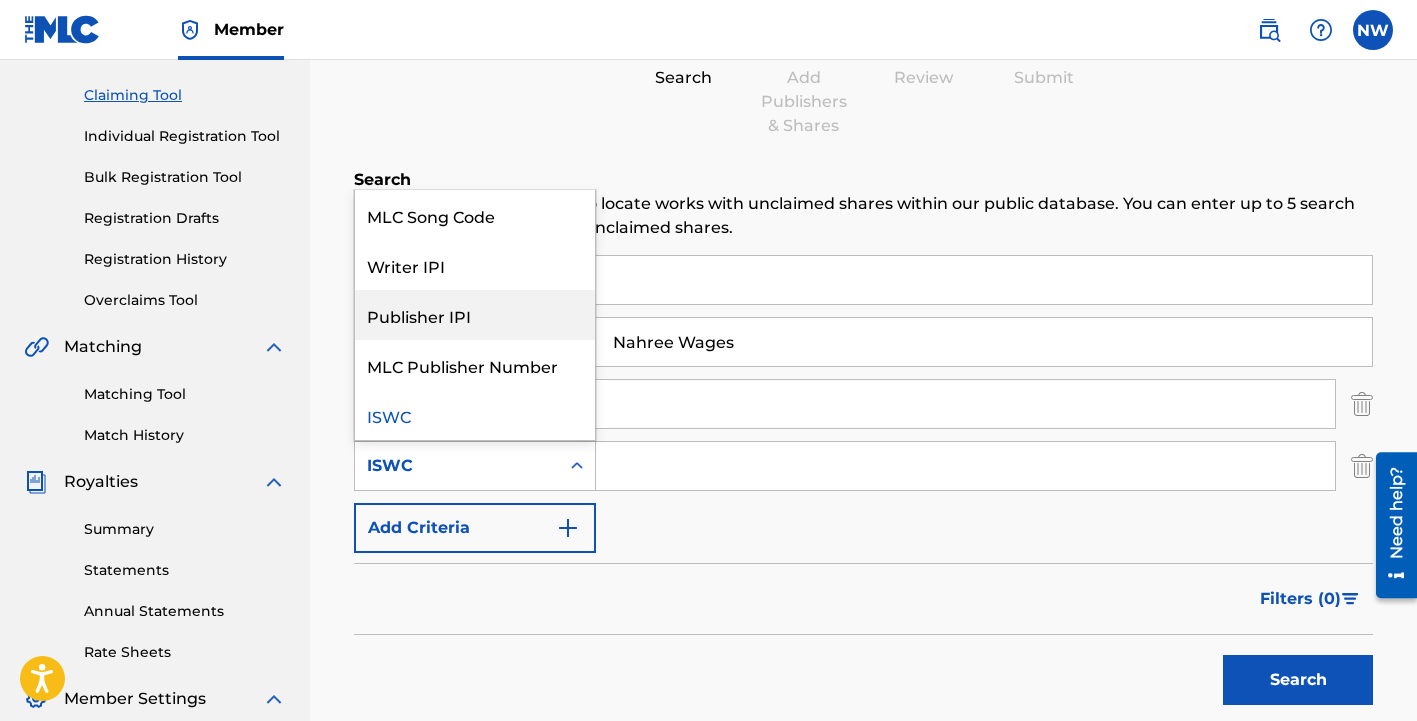 click on "Publisher IPI" at bounding box center [475, 315] 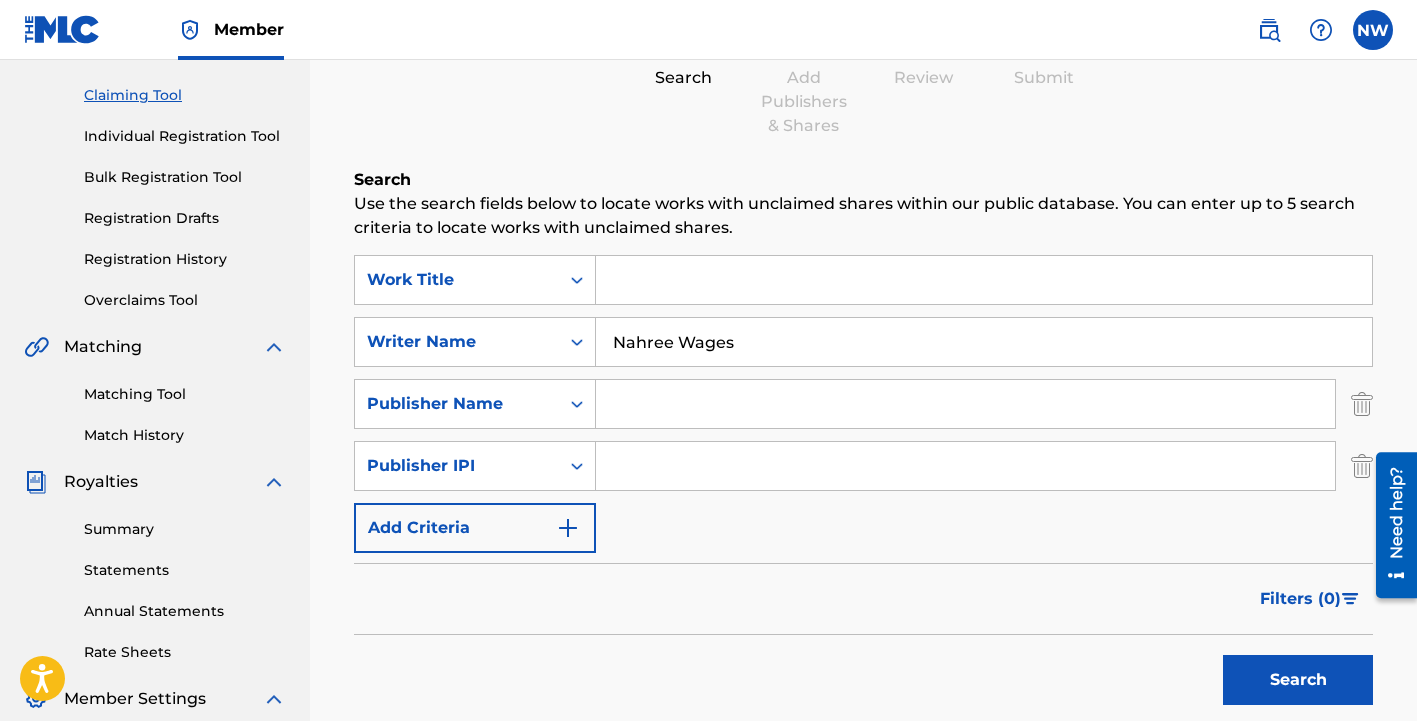 click at bounding box center (965, 404) 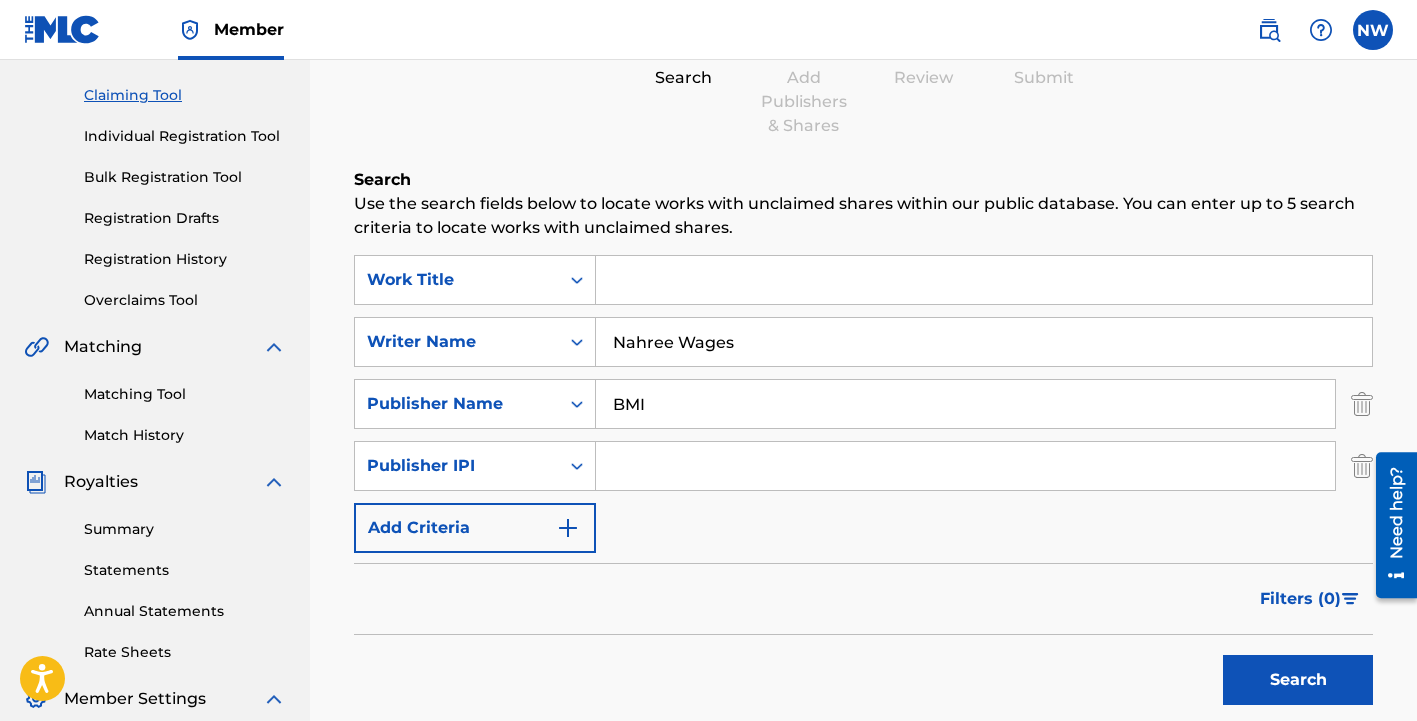 type on "BMI" 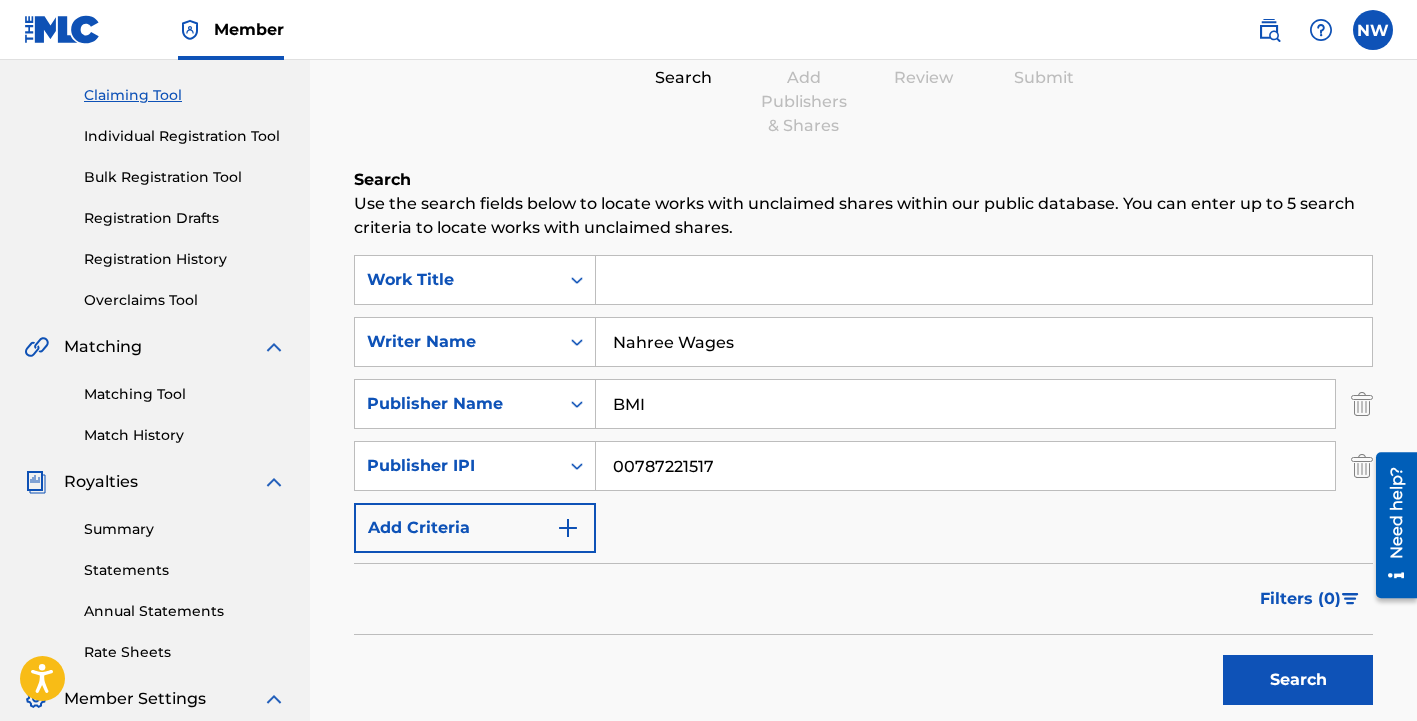 type on "00787221517" 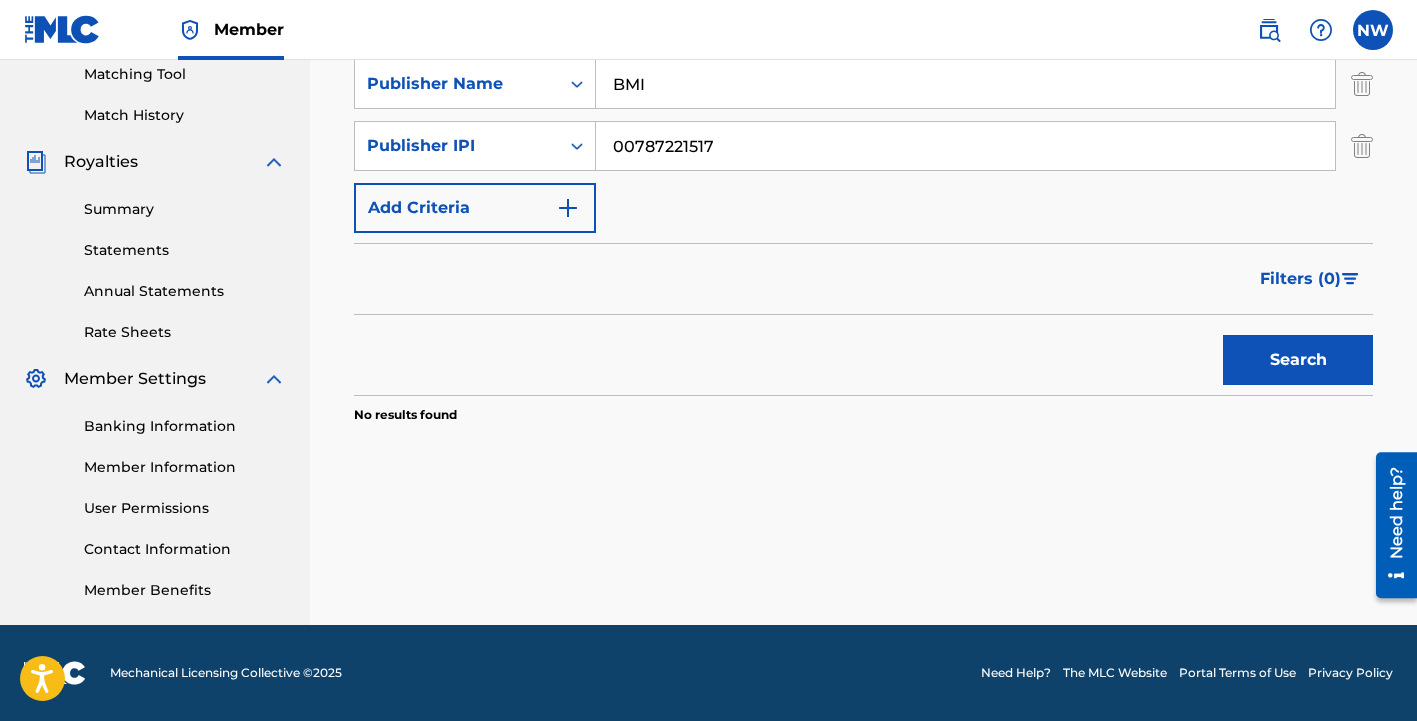 scroll, scrollTop: 519, scrollLeft: 0, axis: vertical 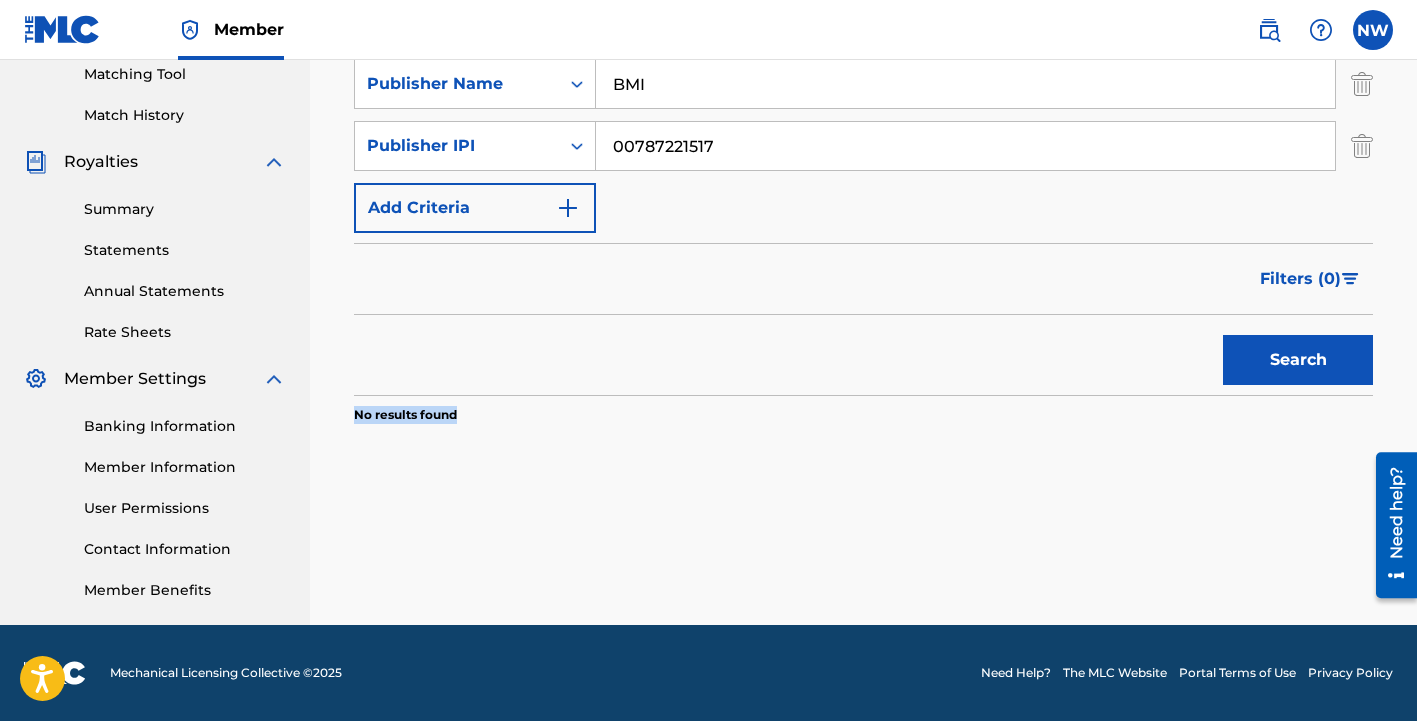 drag, startPoint x: 1283, startPoint y: 404, endPoint x: 1283, endPoint y: 391, distance: 13 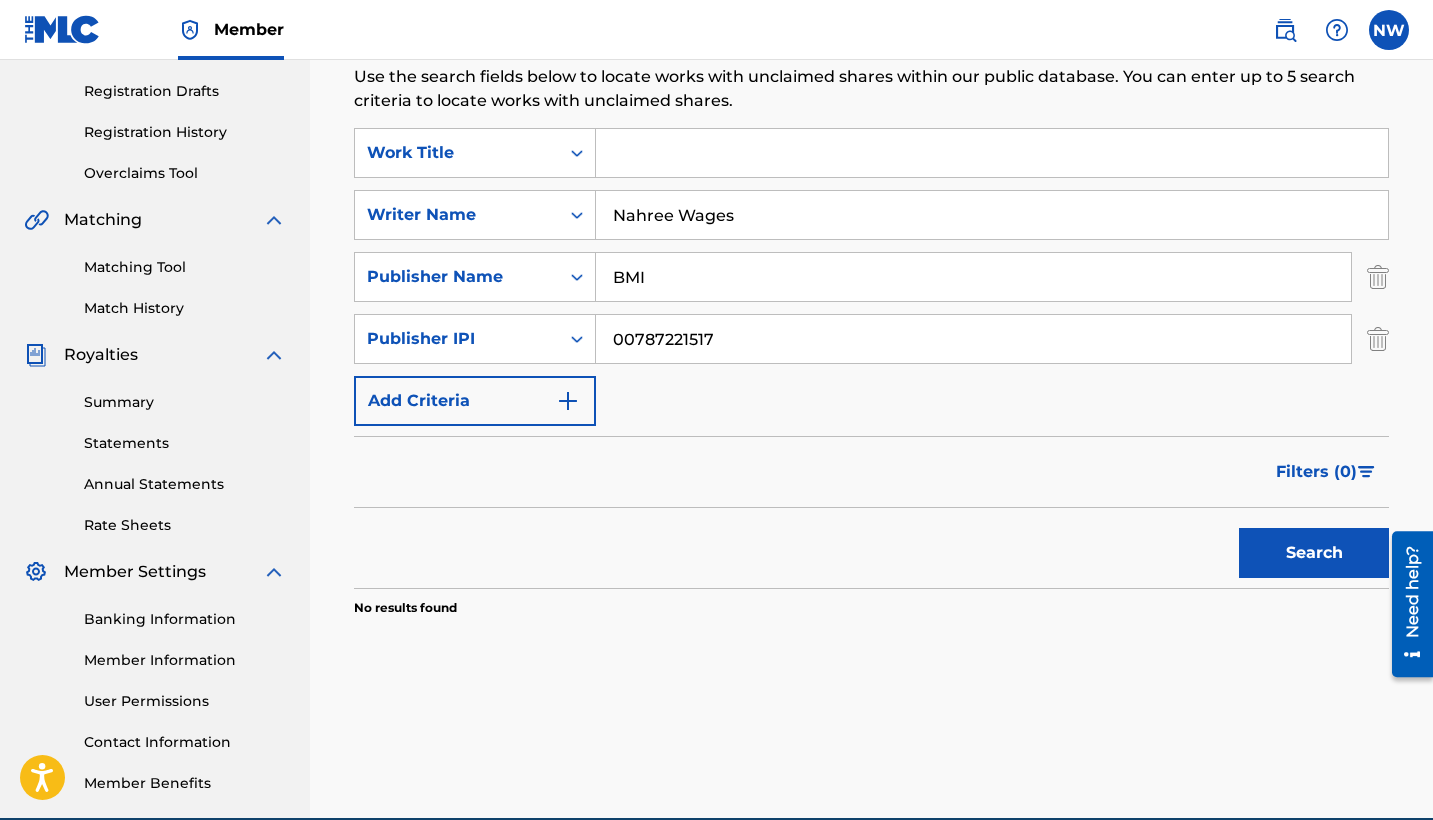 scroll, scrollTop: 326, scrollLeft: 0, axis: vertical 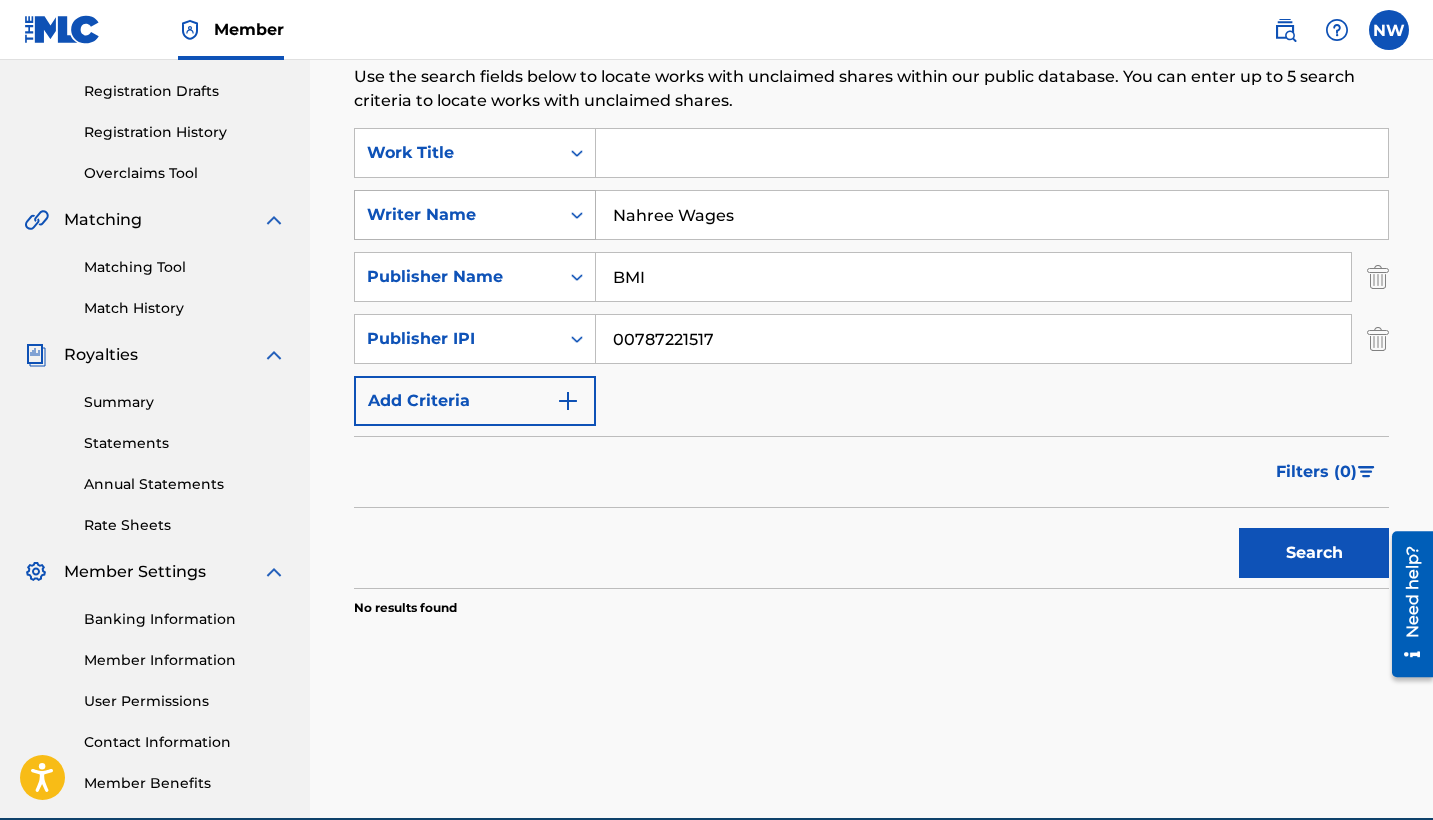 drag, startPoint x: 760, startPoint y: 212, endPoint x: 585, endPoint y: 208, distance: 175.04572 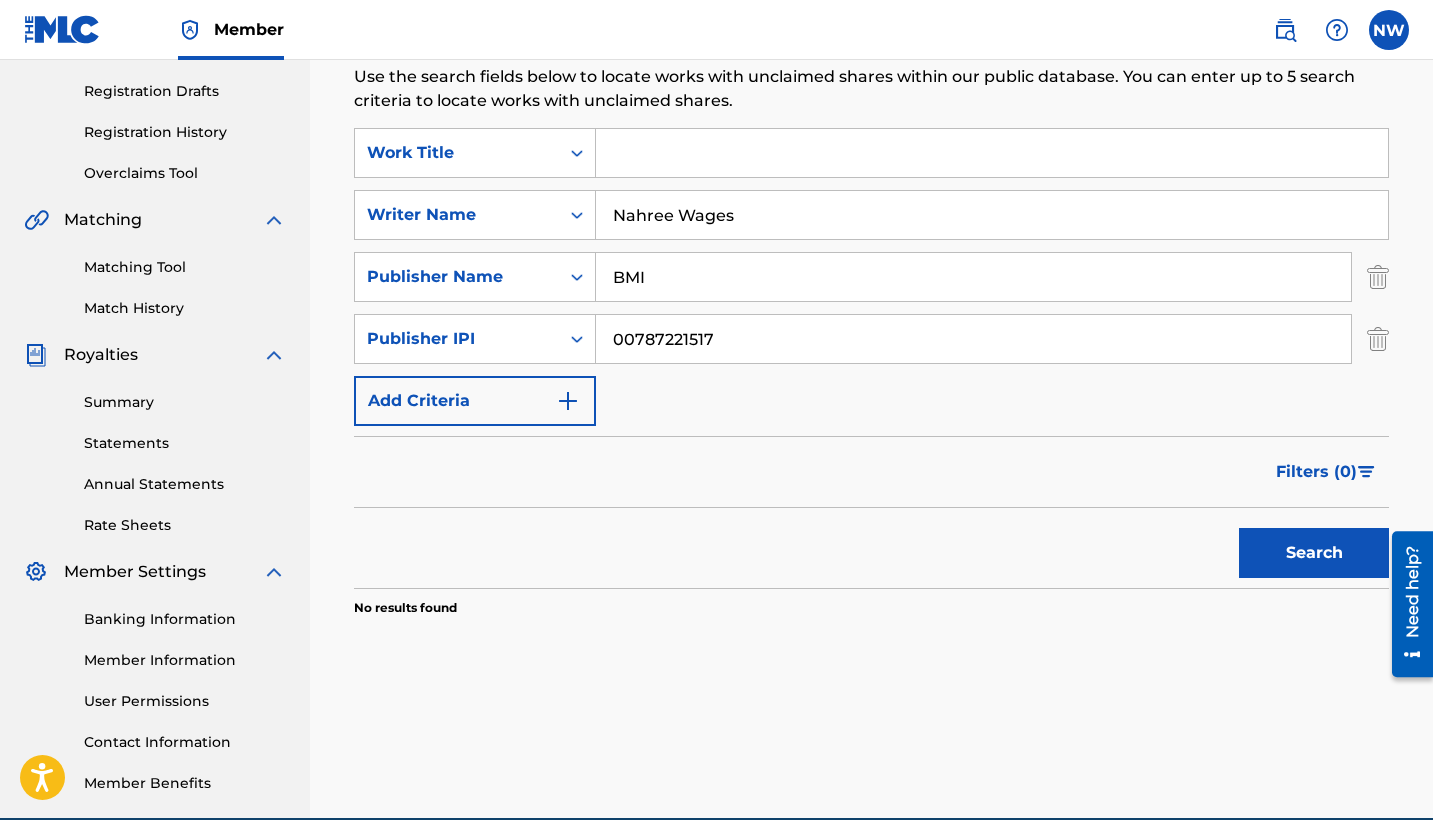 click on "Claiming Tool Search Add Publishers & Shares Review Submit Search Use the search fields below to locate works with unclaimed shares within our public database. You can enter up
to 5 search criteria to locate works with unclaimed shares. SearchWithCriteria3c0df33c-033c-4279-98ea-e6b7e5cc6388 Work Title SearchWithCriteria6d8e78f5-8393-4072-bc0a-a8d6fe803174 Writer Name [PERSON_NAME] SearchWithCriteriab6d064ec-9a41-45ff-a7ed-50279471beb8 Publisher Name BMI SearchWithCriteria64a028f2-7fd9-4bf2-97e2-d2a6735d0800 Publisher IPI 00787221517 Add Criteria Filter Claim Search Filters Include works claimed by my Member   Remove Filters Apply Filters Filters ( 0 ) Search No results found" at bounding box center (871, 260) 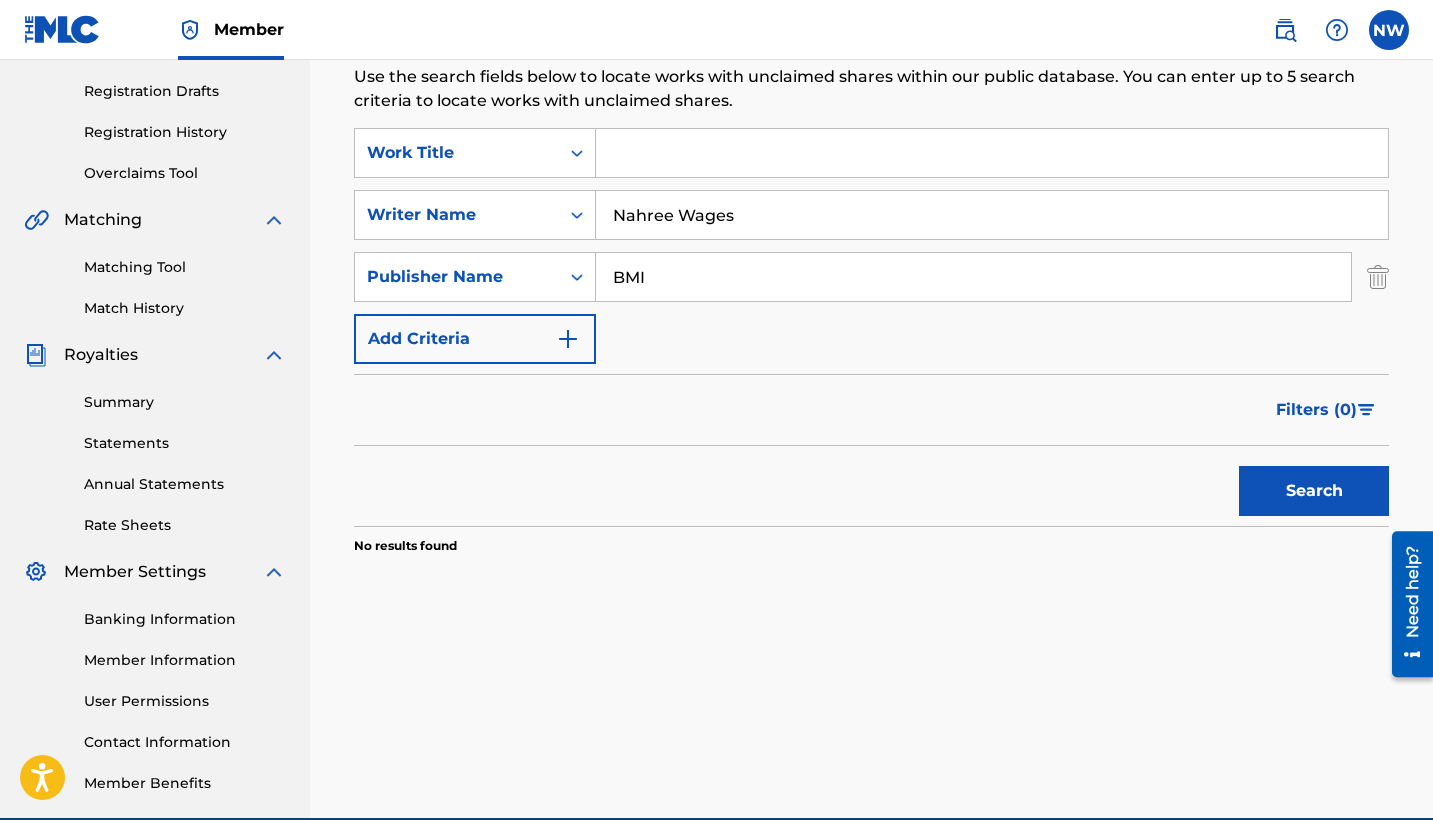 click at bounding box center [1378, 277] 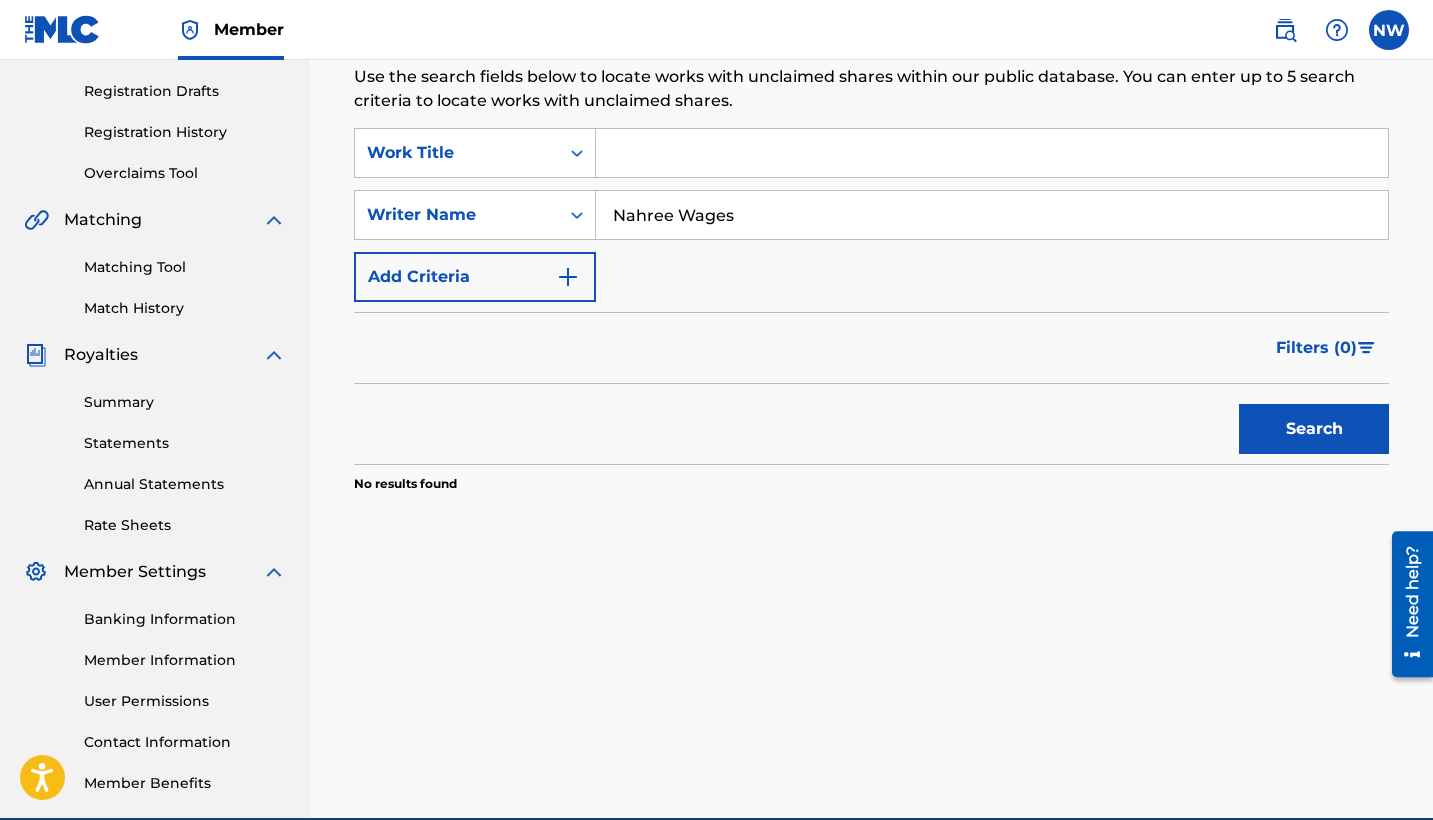 click on "Search" at bounding box center (1314, 429) 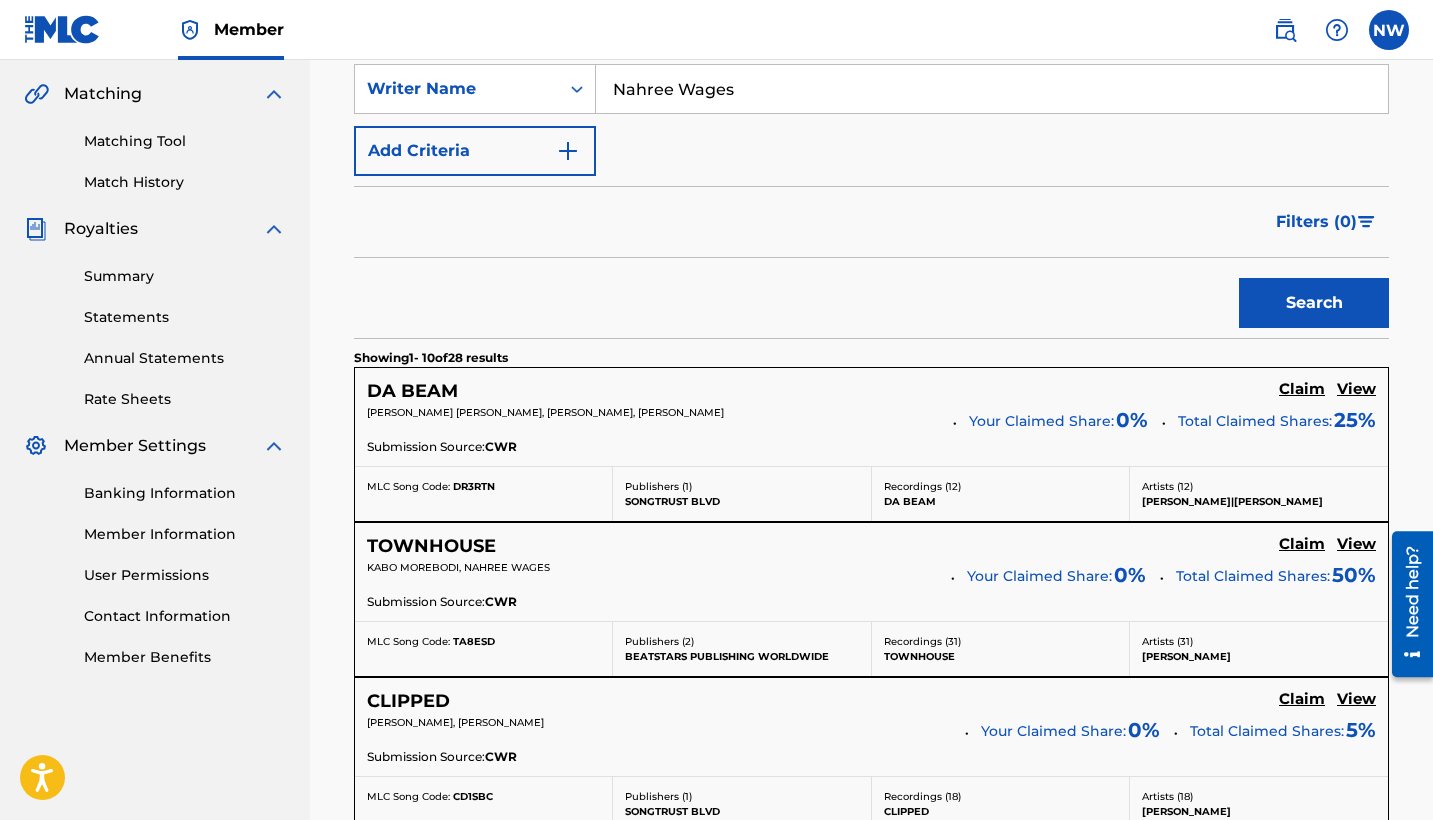 scroll, scrollTop: 457, scrollLeft: 0, axis: vertical 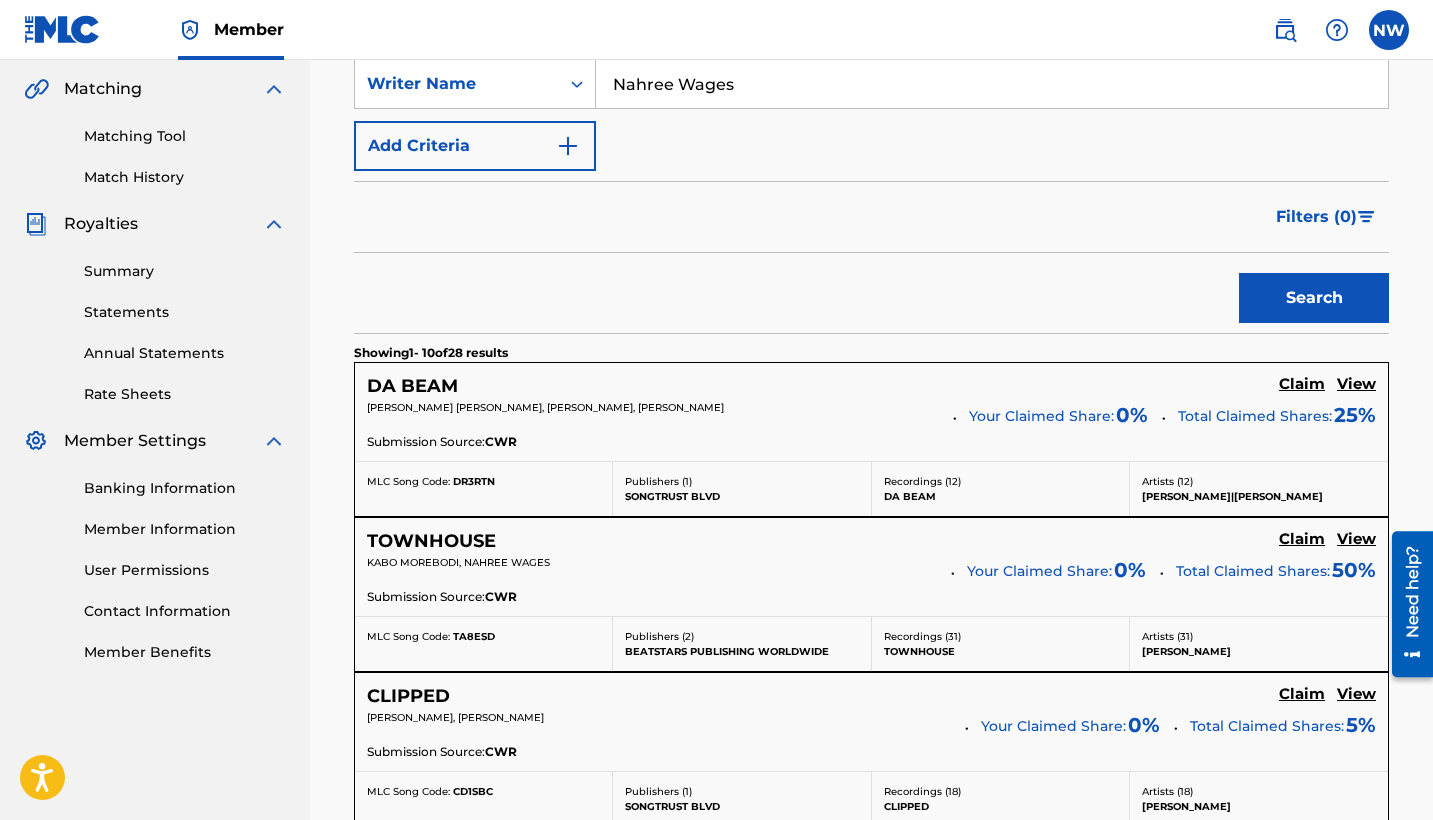 click on "Claim" at bounding box center [1302, 384] 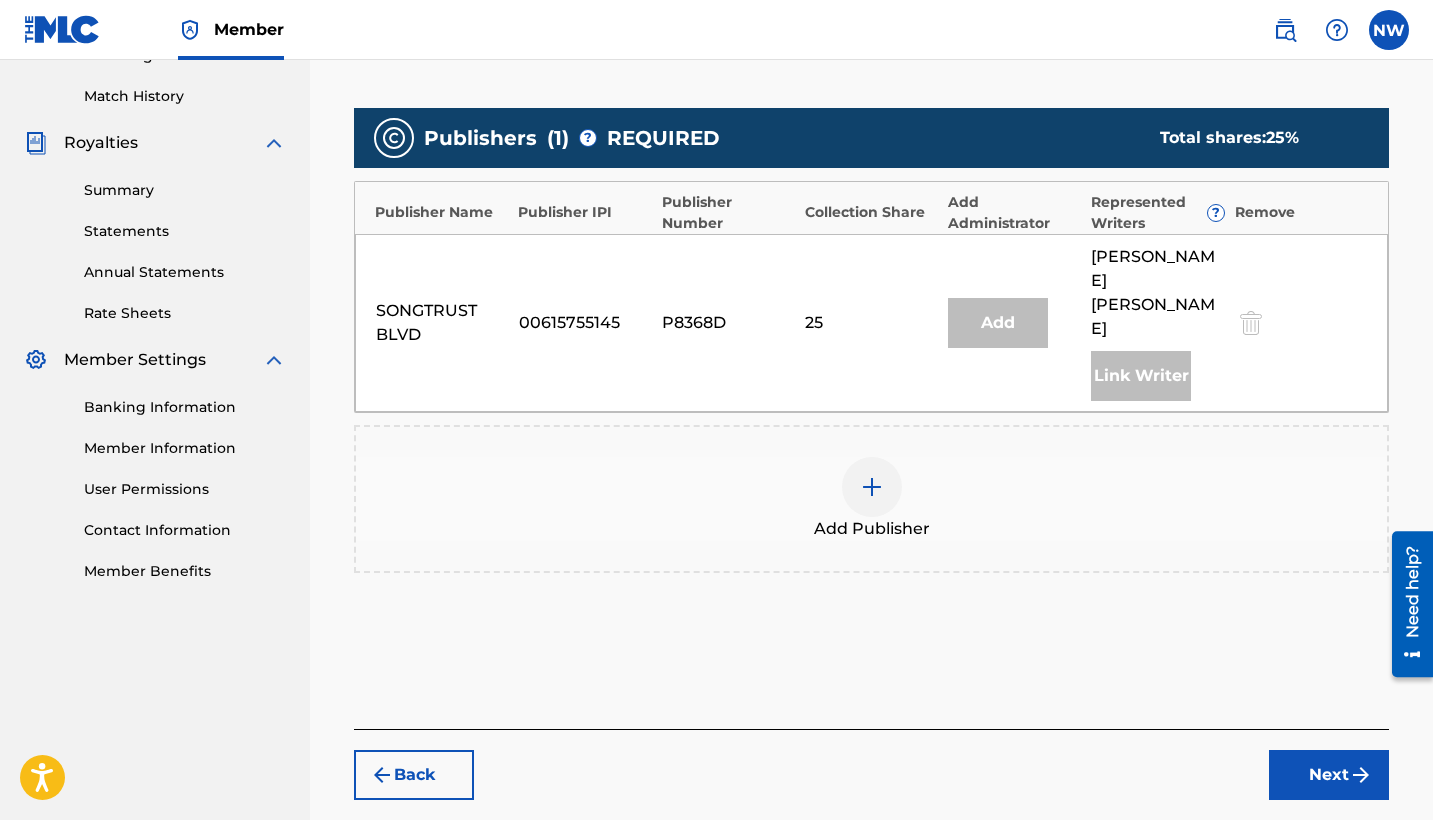 scroll, scrollTop: 548, scrollLeft: 0, axis: vertical 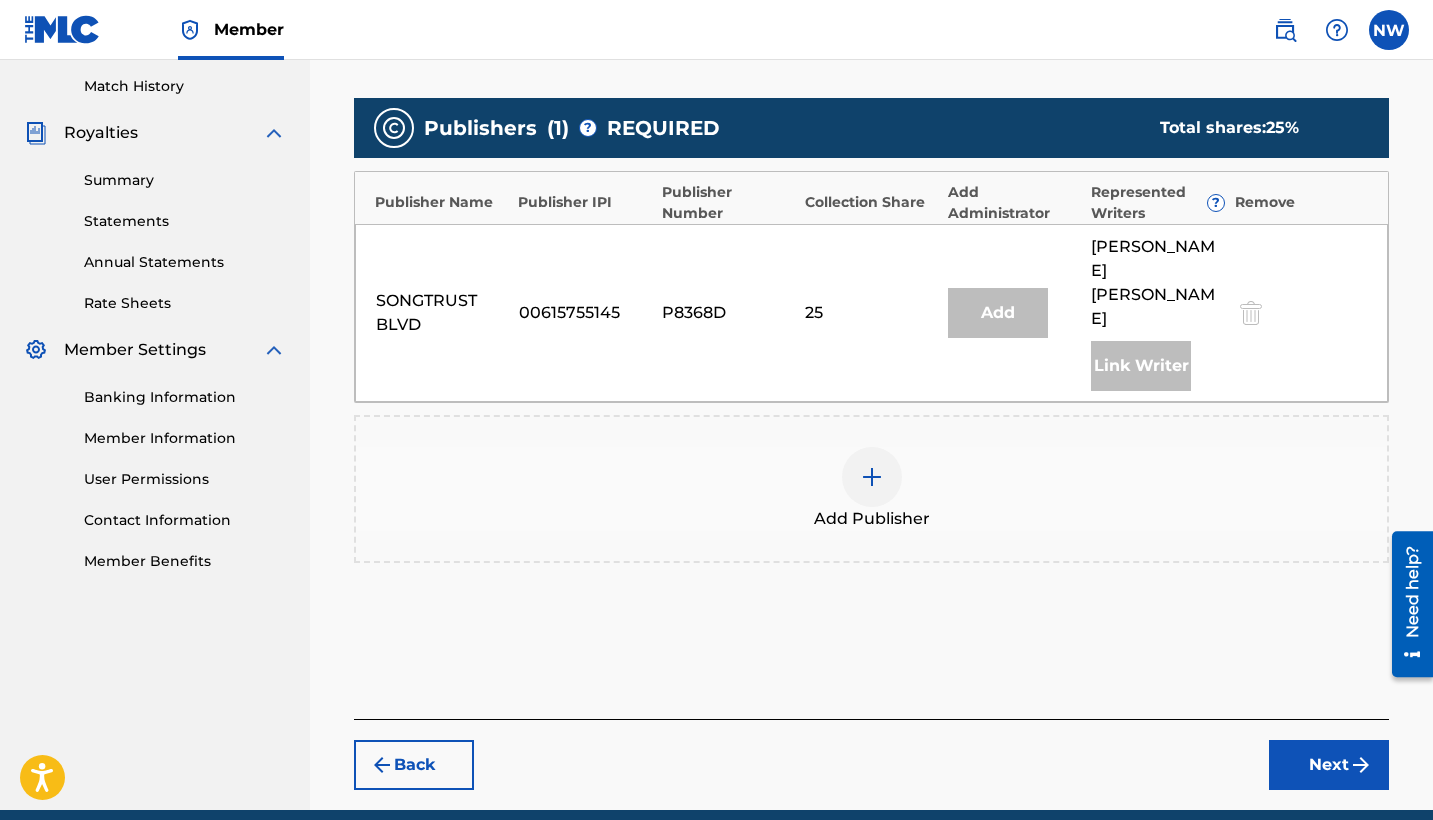 click on "Next" at bounding box center (1329, 765) 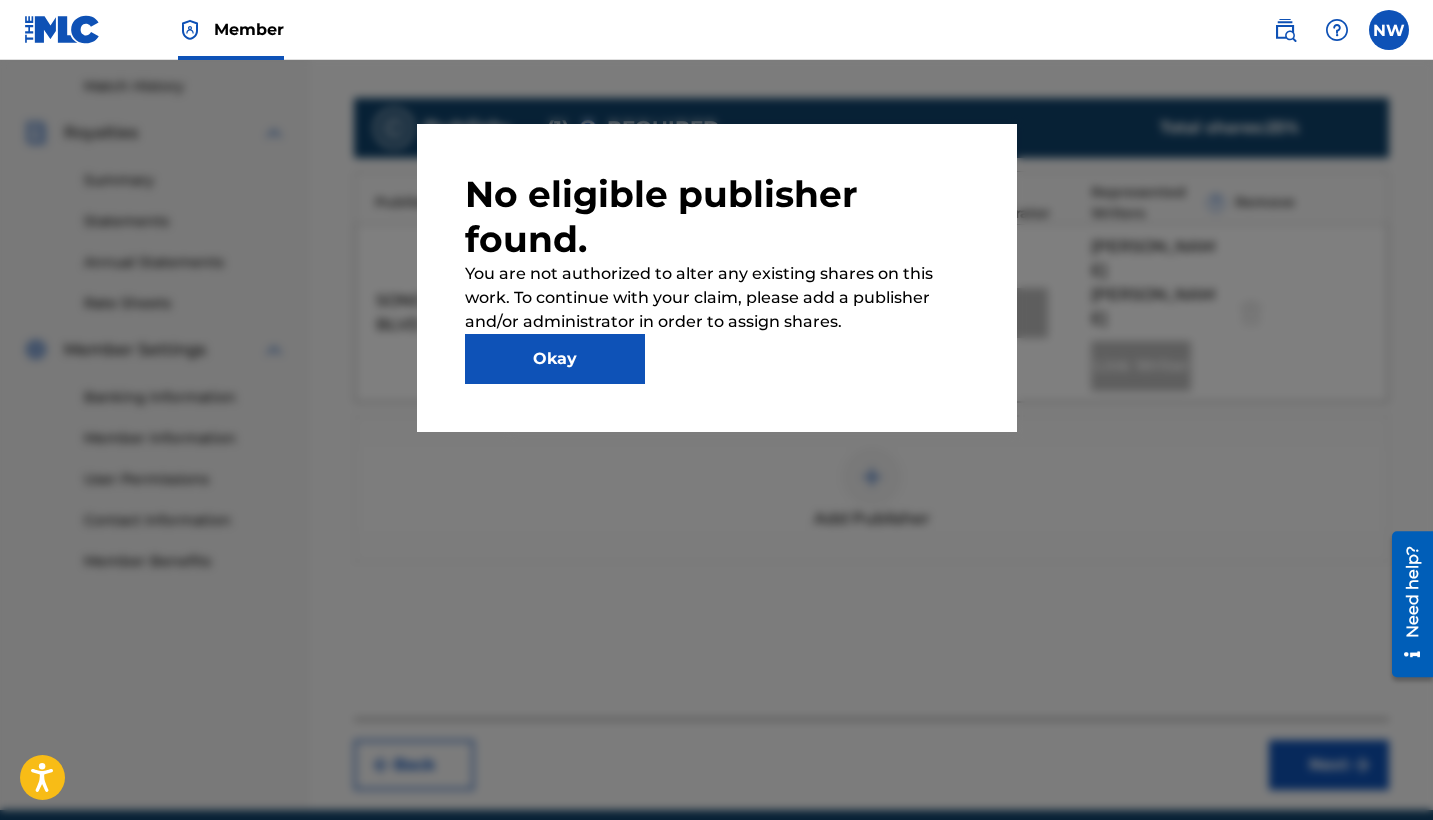 click on "Okay" at bounding box center [555, 359] 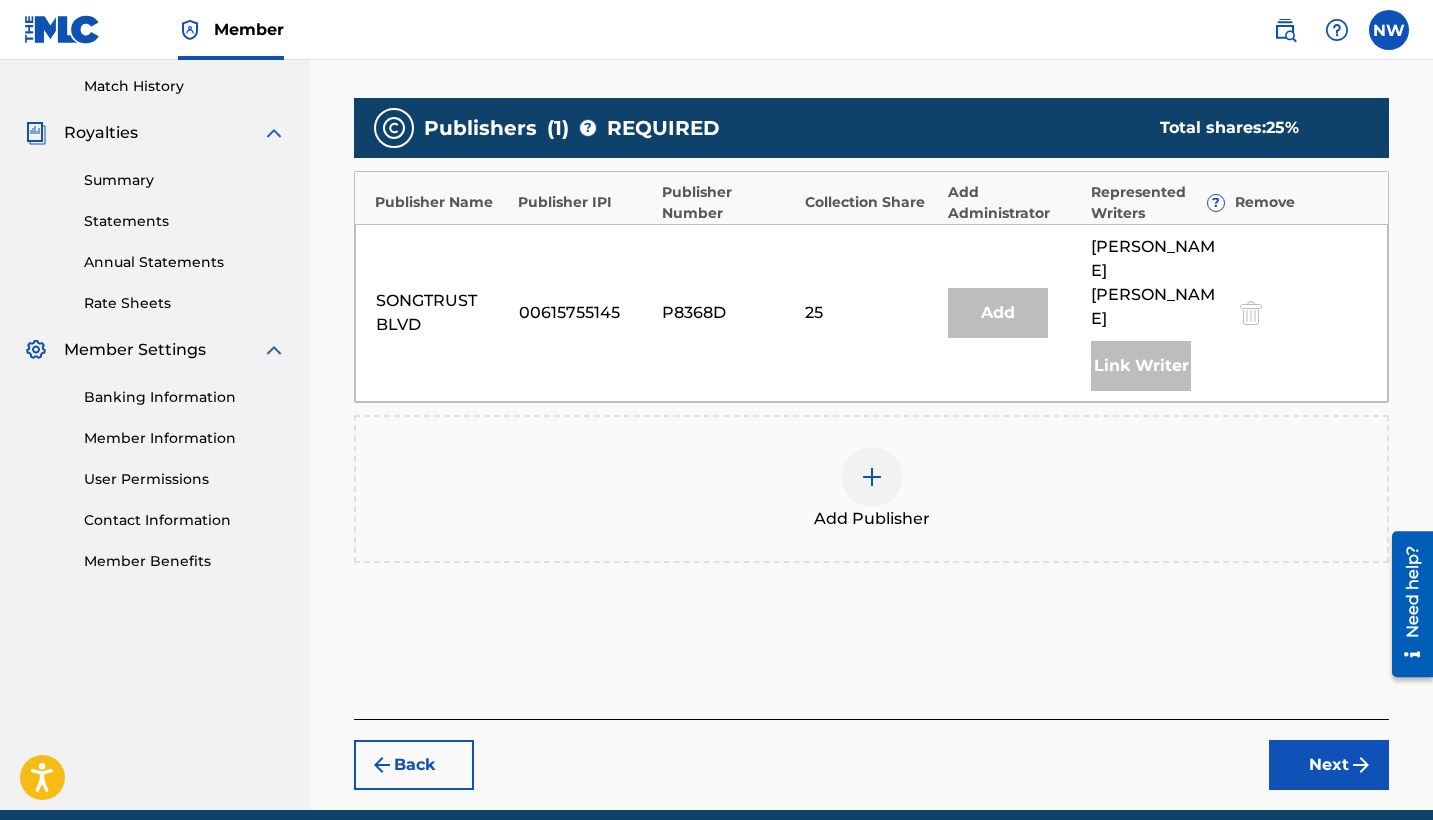 click on "Add" at bounding box center [998, 313] 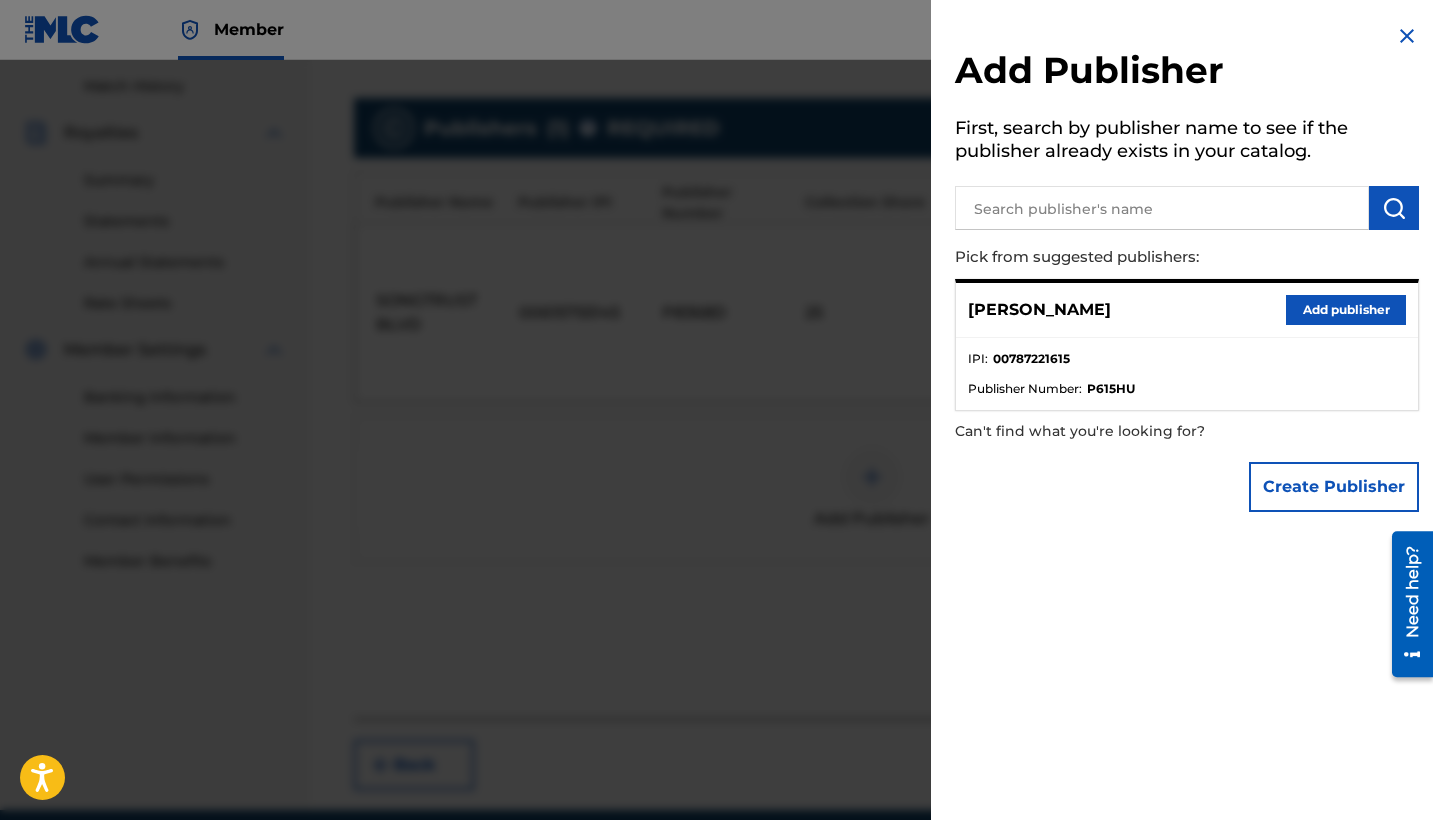 click at bounding box center [716, 470] 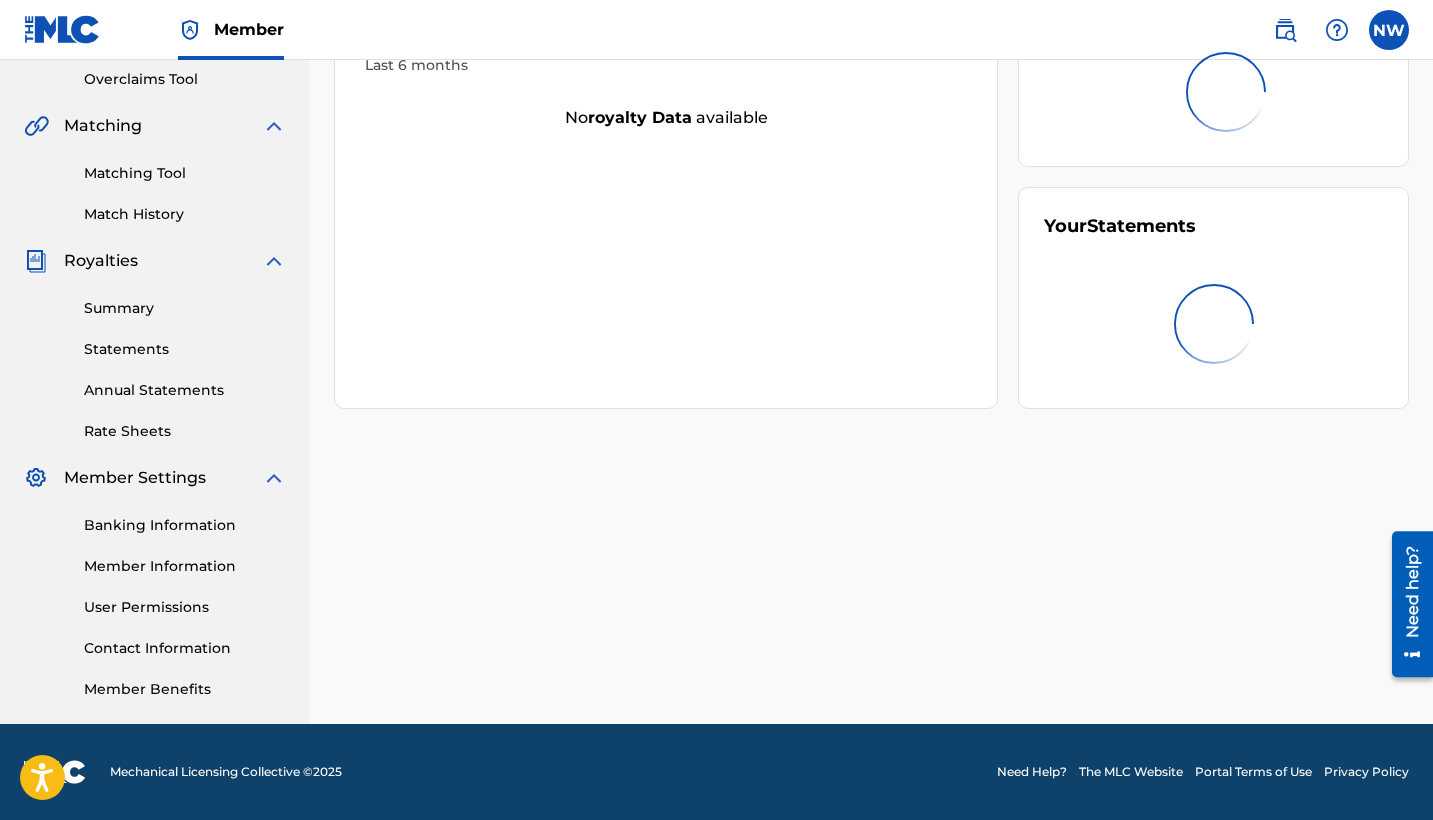 scroll, scrollTop: 0, scrollLeft: 0, axis: both 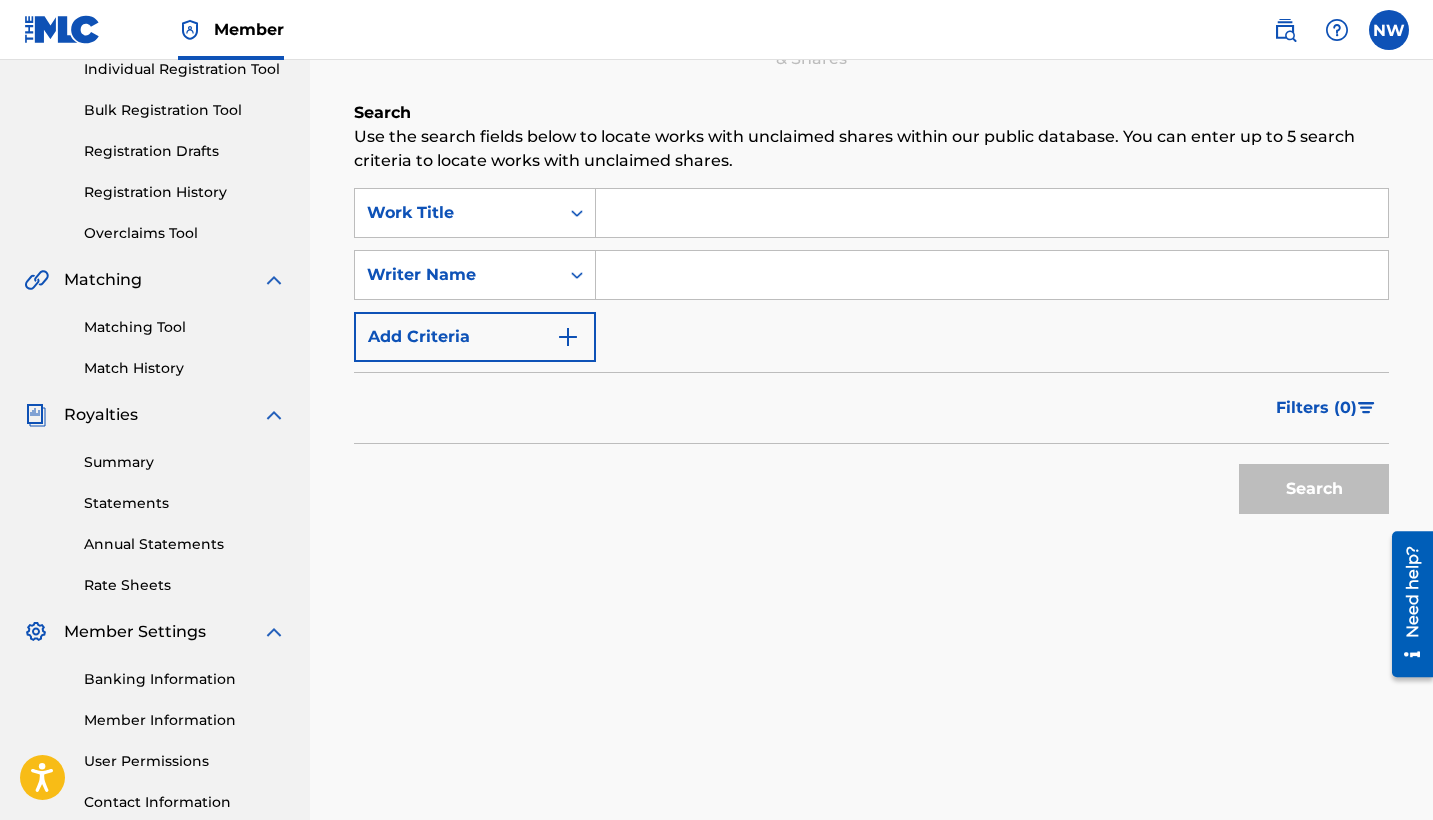 click at bounding box center [992, 275] 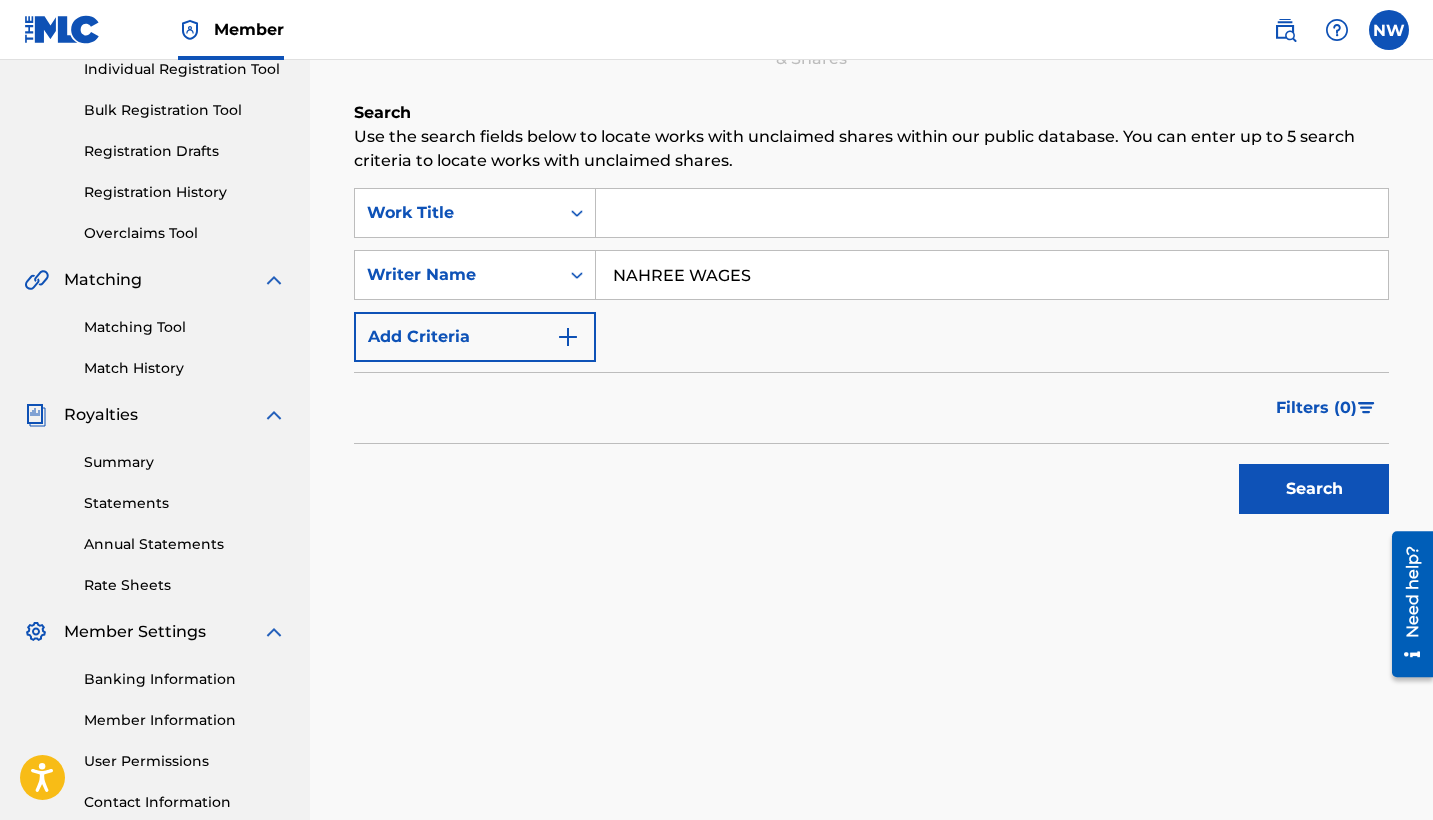 type on "NAHREE WAGES" 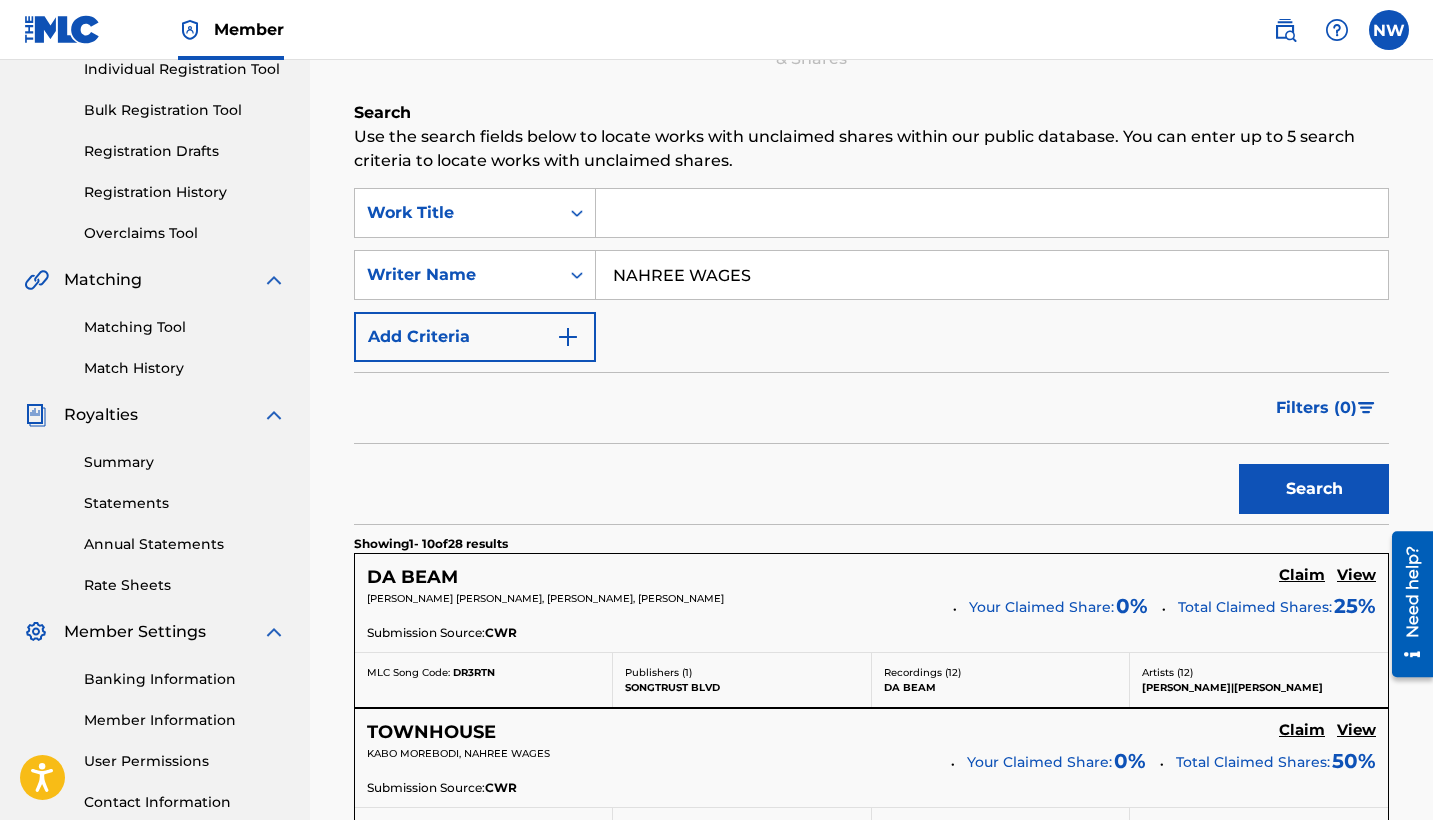 click on "Claim" at bounding box center [1302, 575] 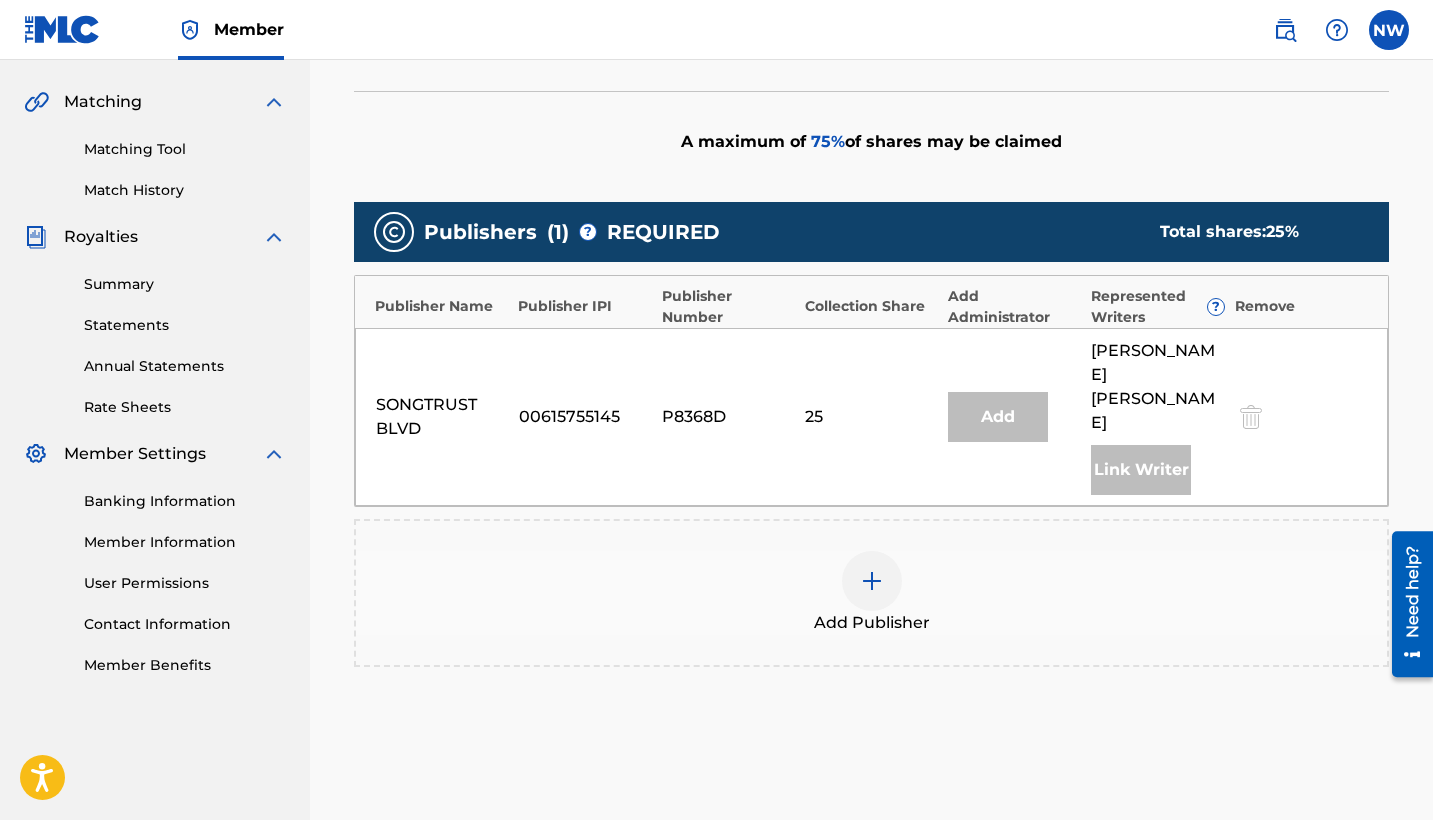 scroll, scrollTop: 446, scrollLeft: 0, axis: vertical 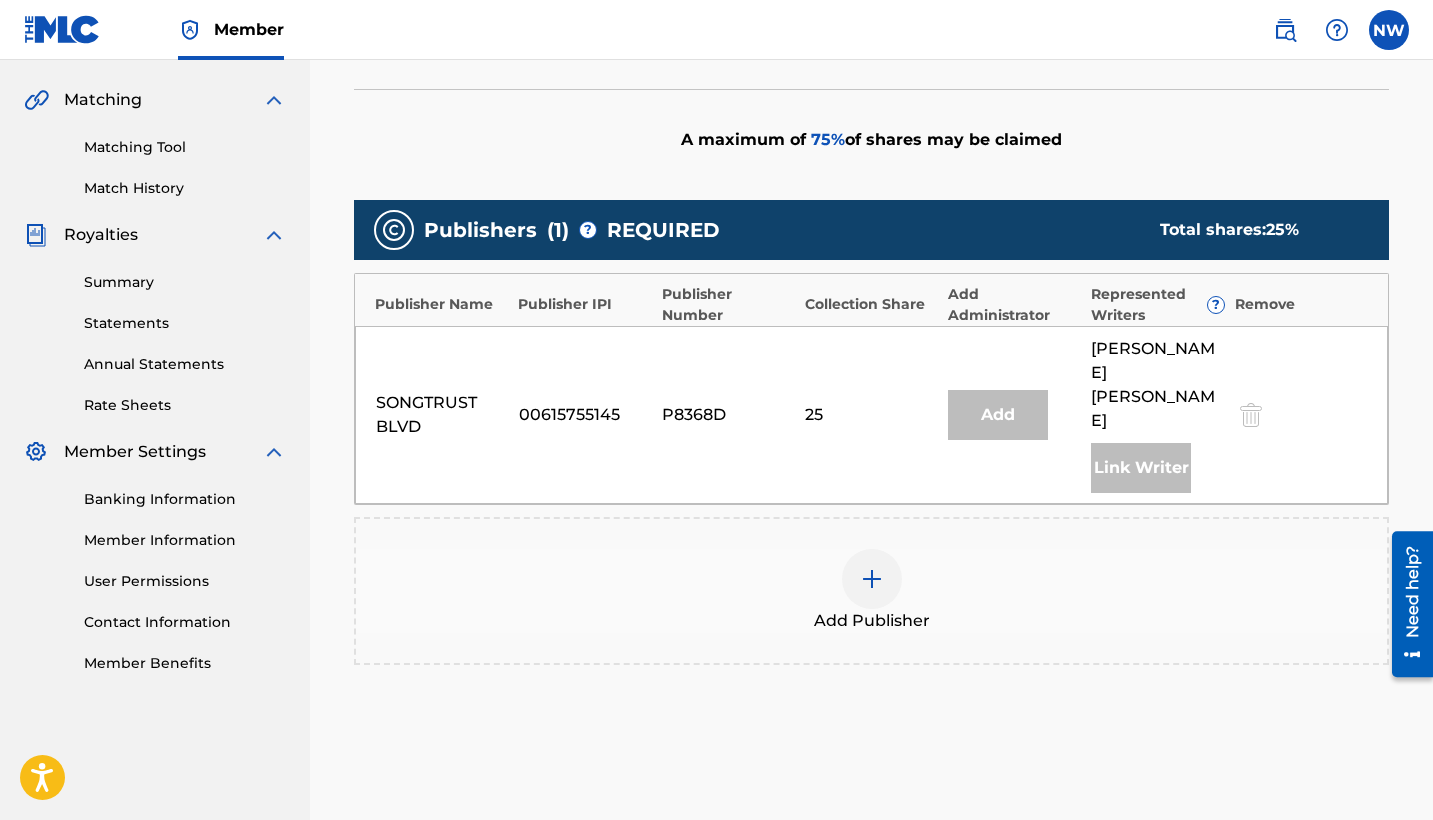 click on "Add" at bounding box center [998, 415] 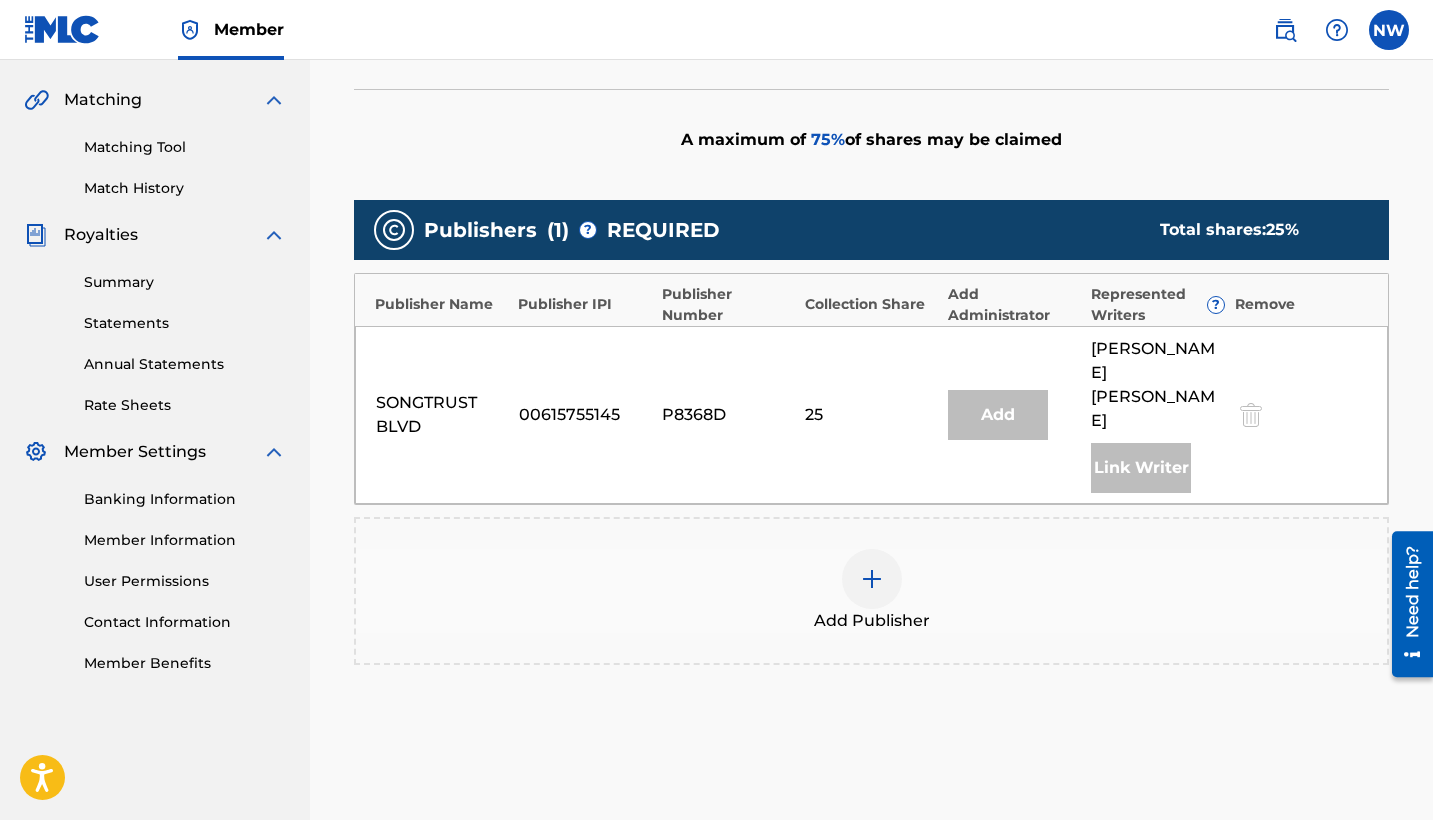 click at bounding box center (872, 579) 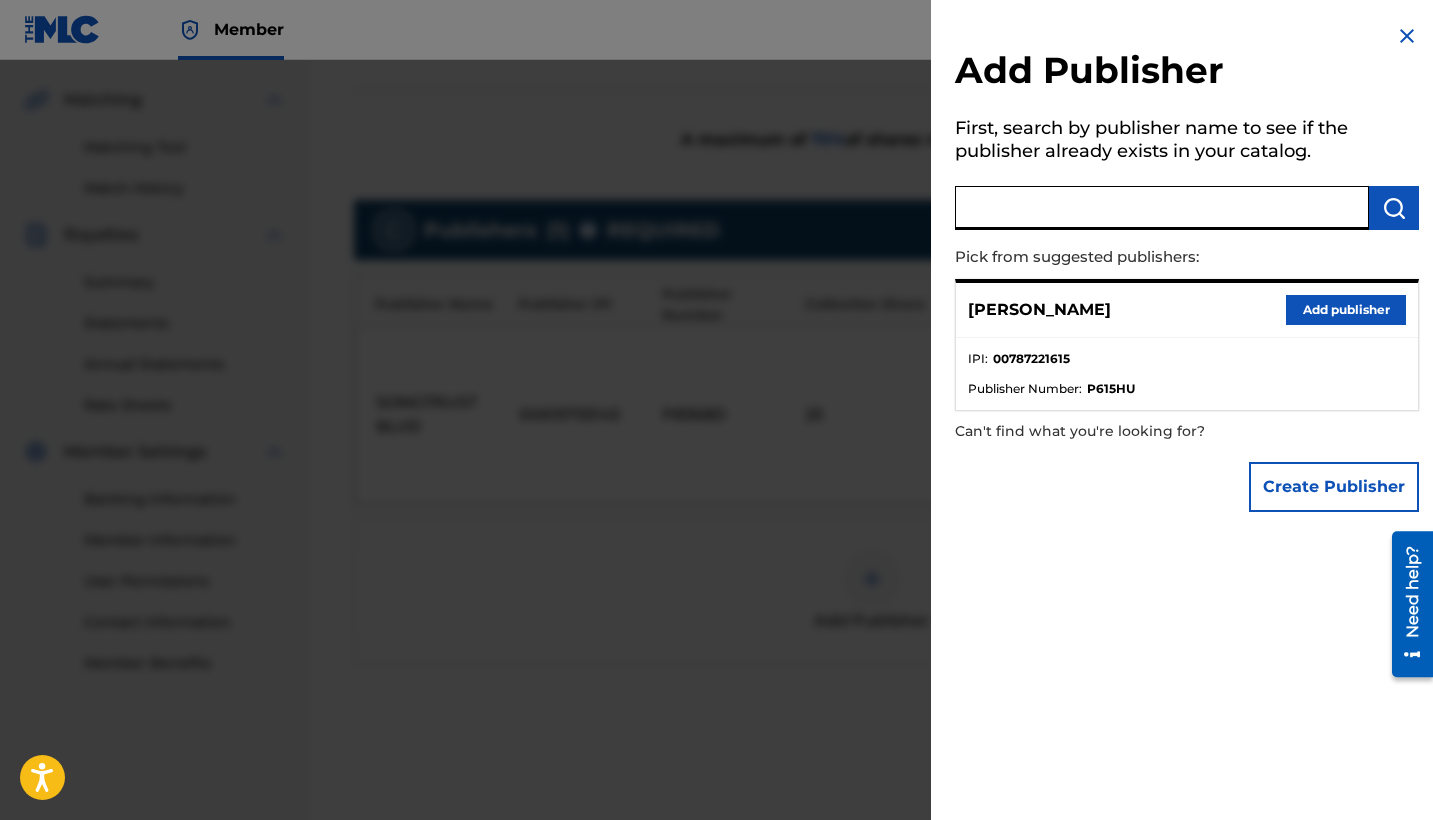 click at bounding box center (1162, 208) 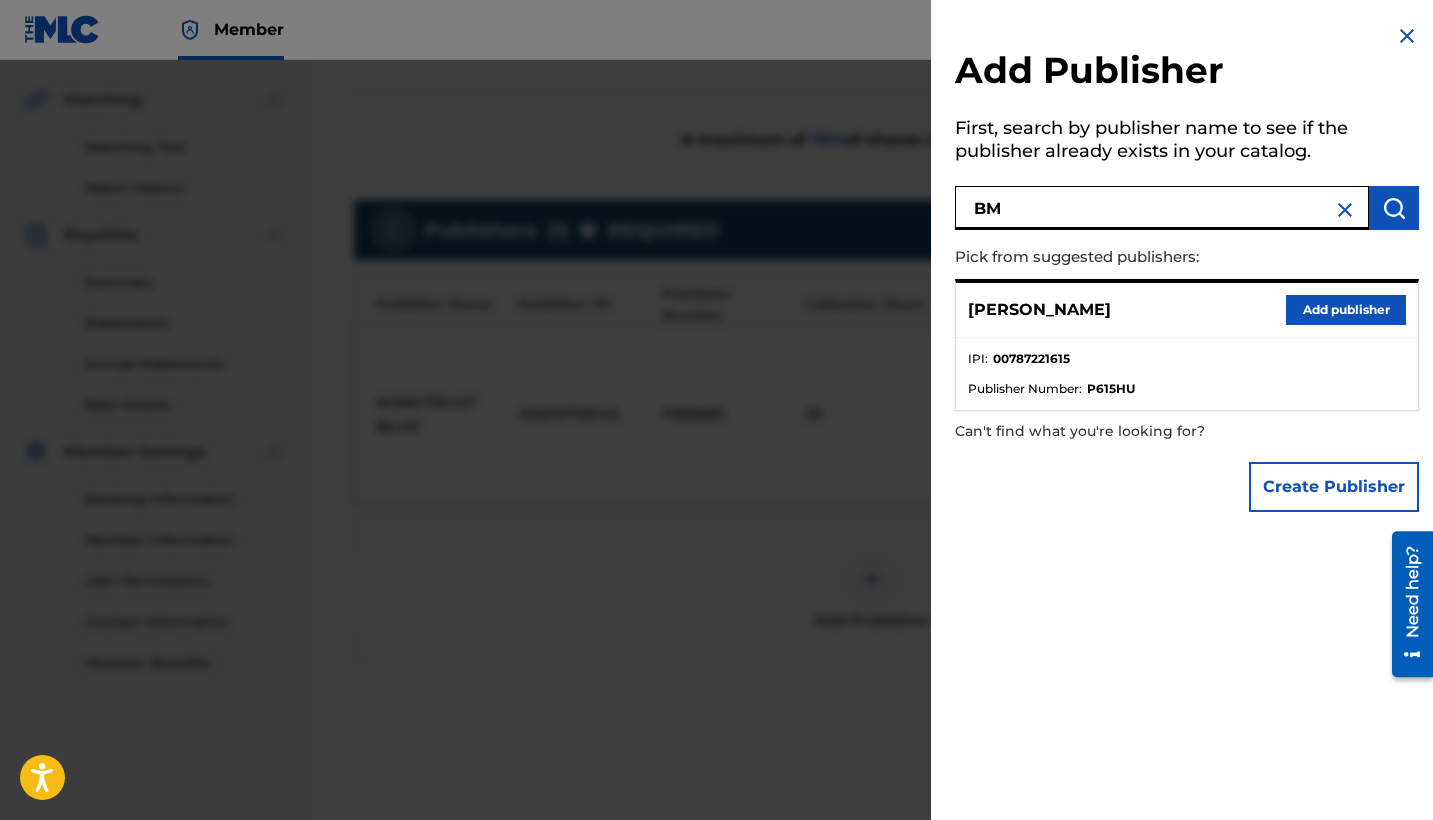 type on "B" 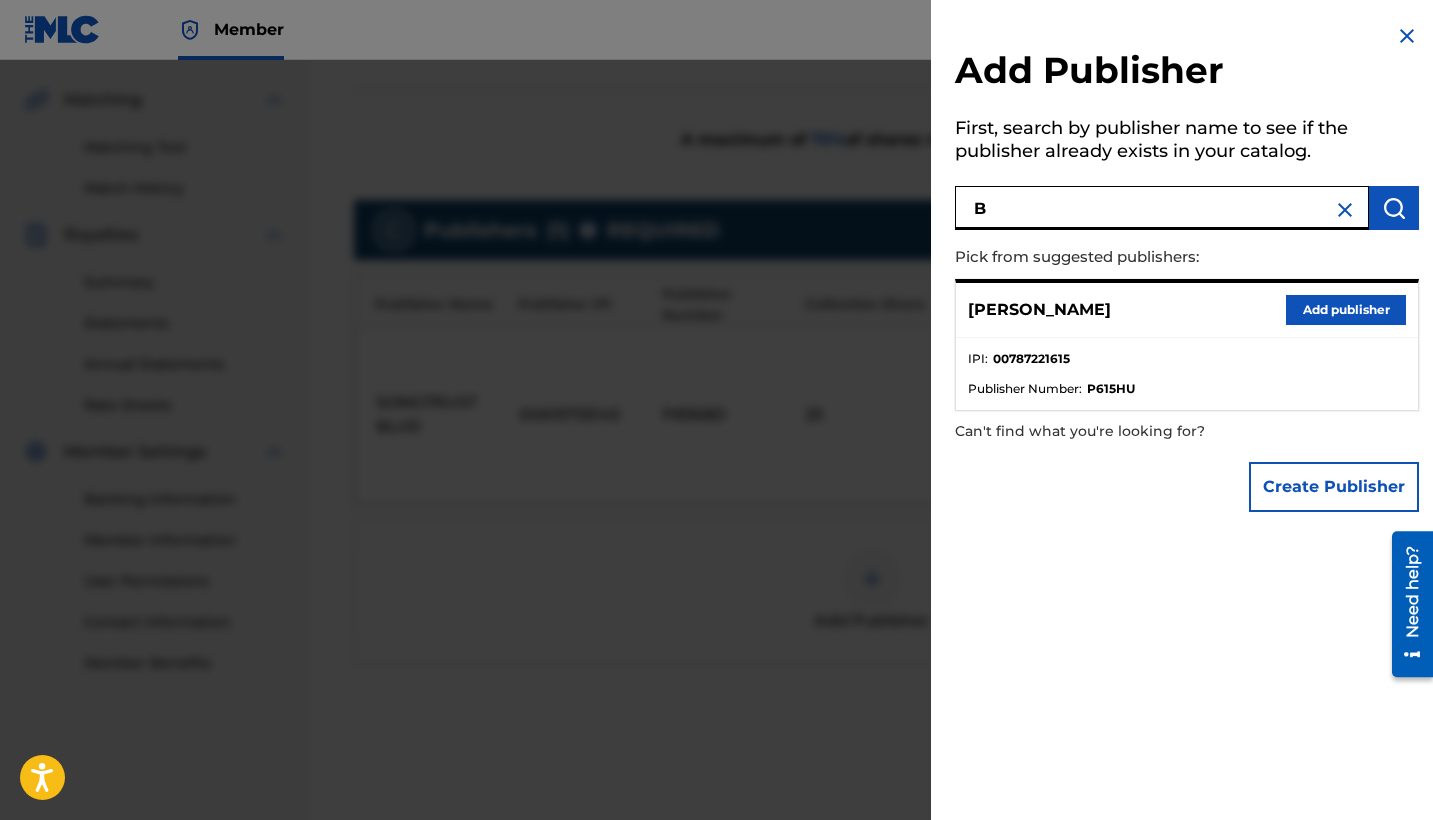 type 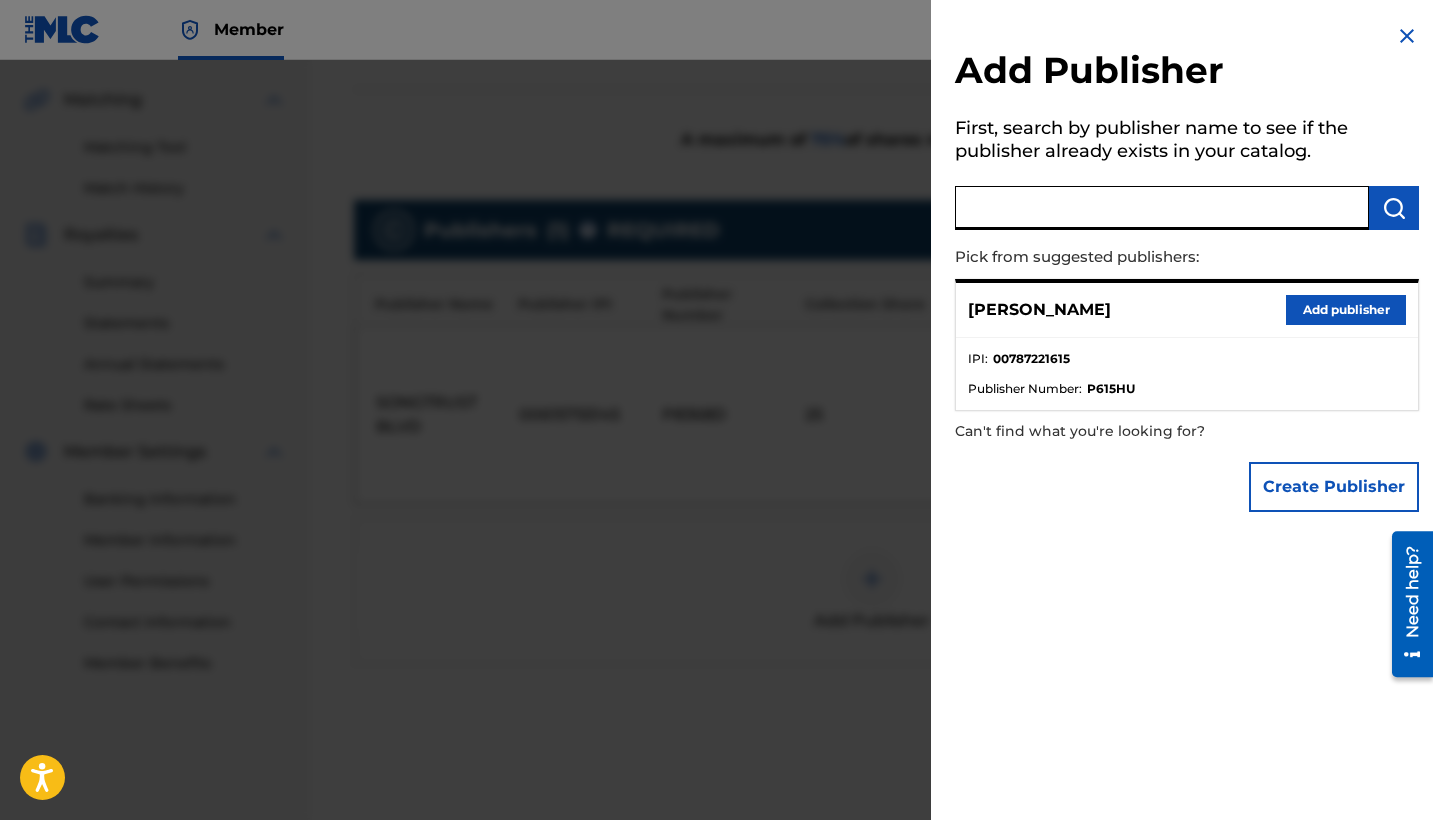 click on "Add publisher" at bounding box center [1346, 310] 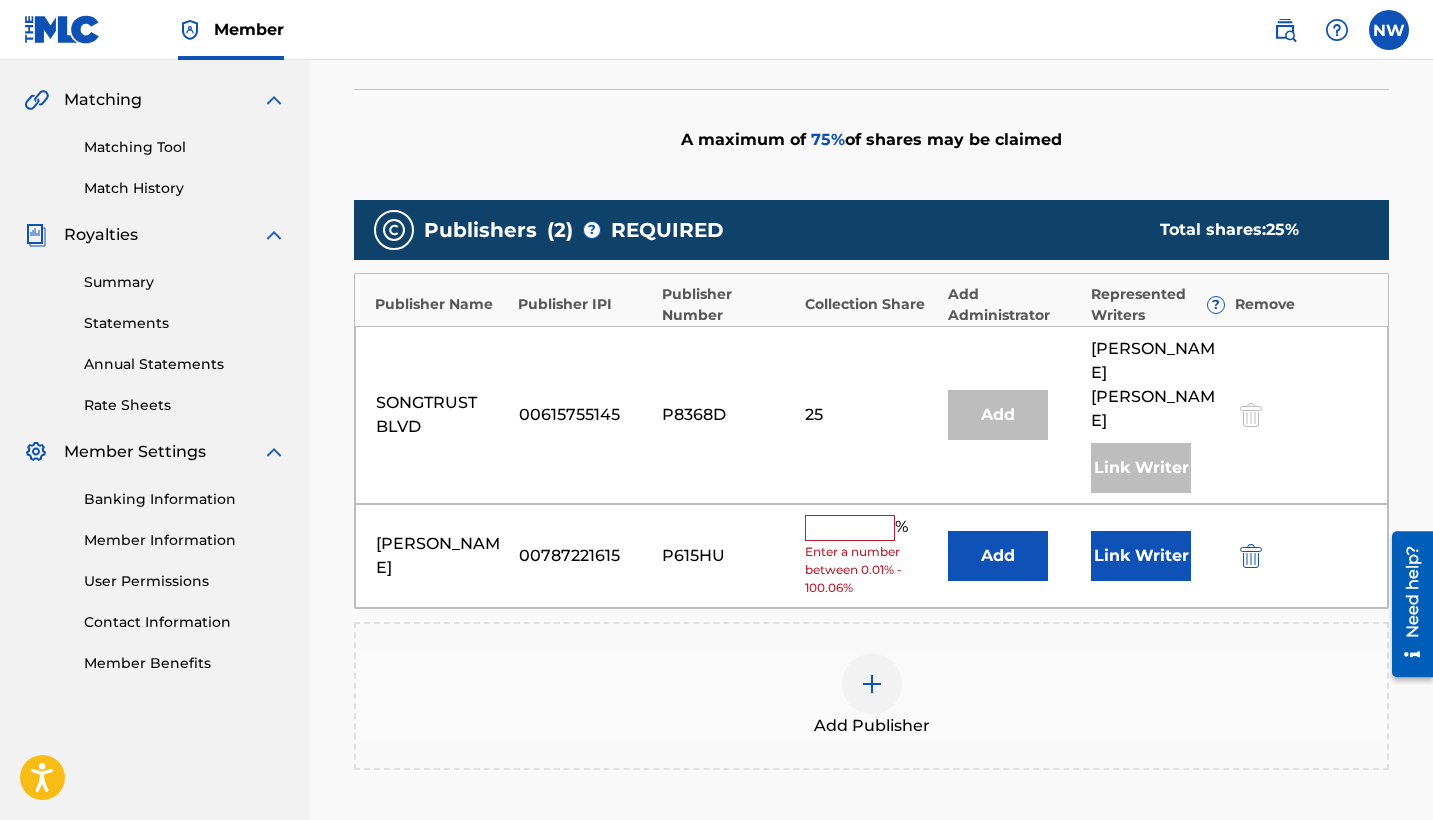 click at bounding box center (850, 528) 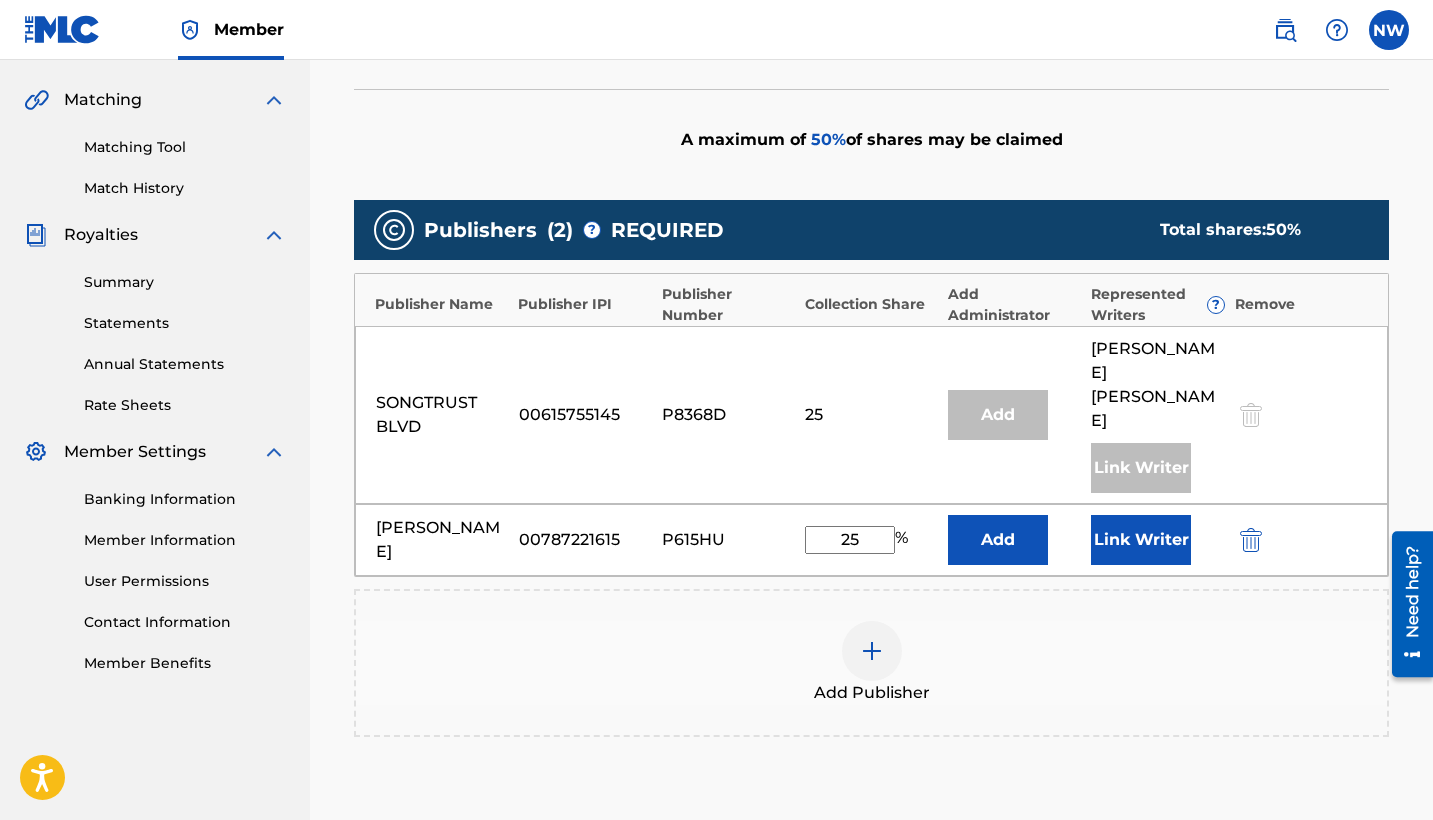 type on "25" 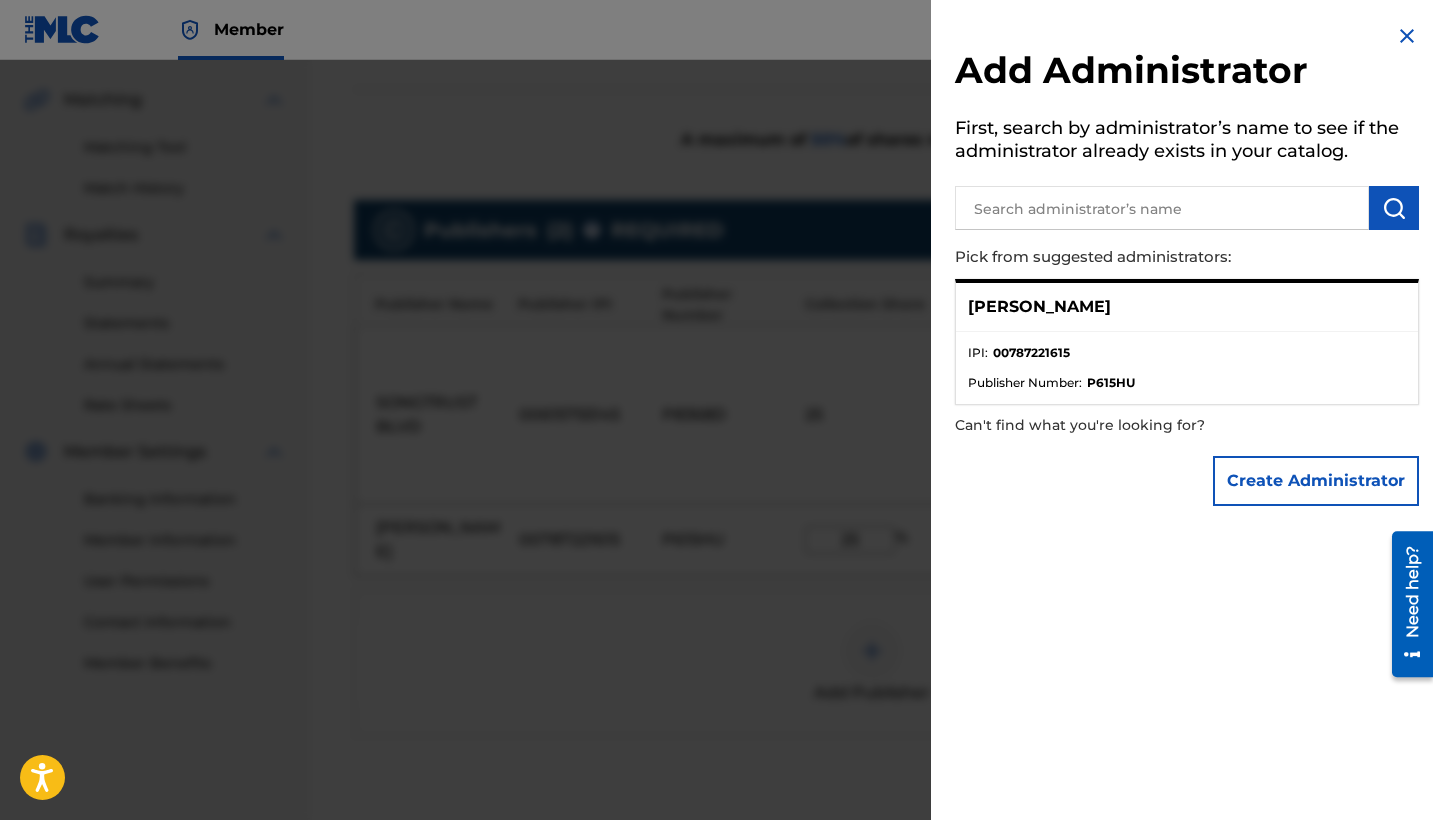 click on "Create Administrator" at bounding box center (1316, 481) 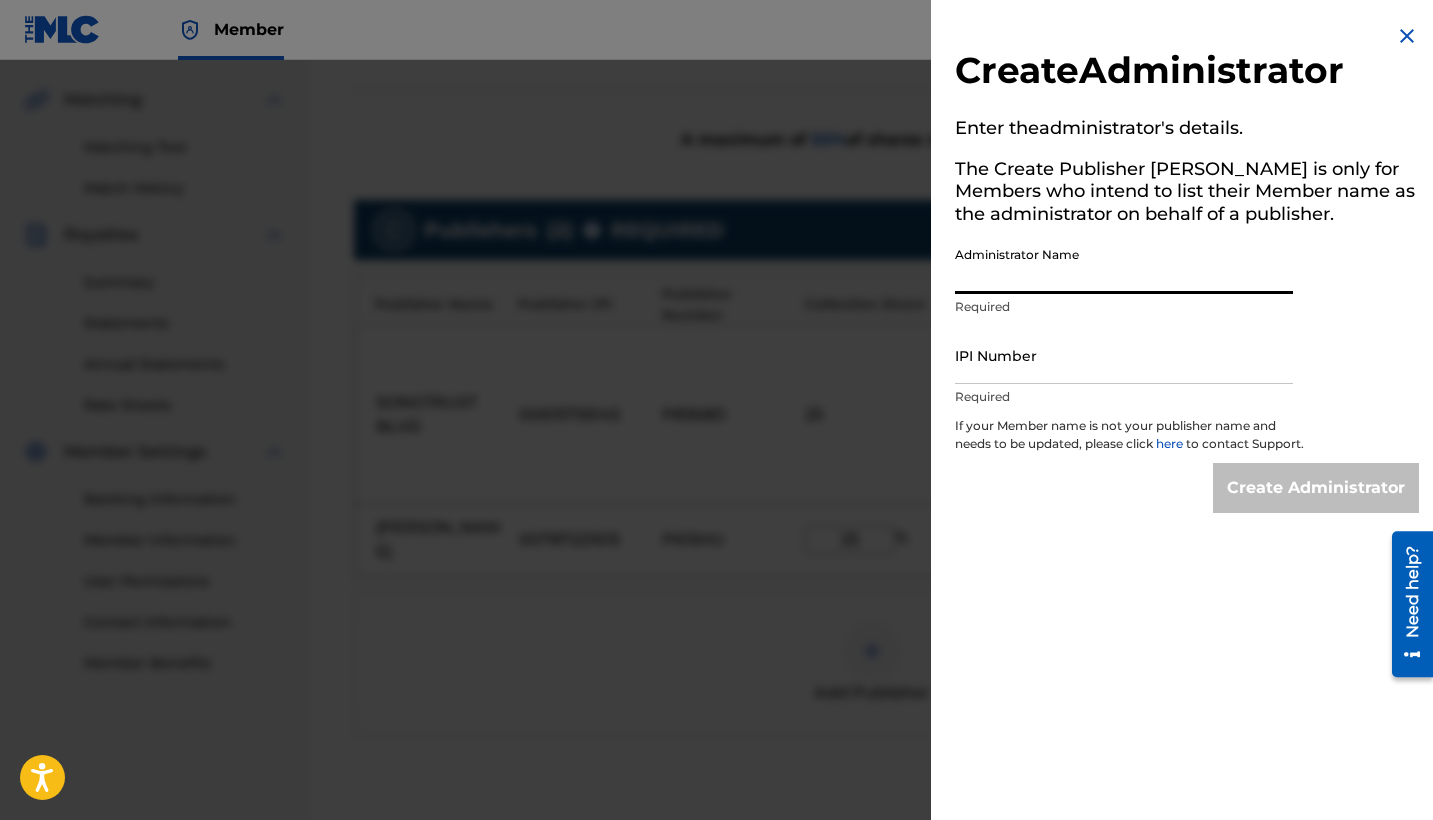 click on "Administrator Name" at bounding box center (1124, 265) 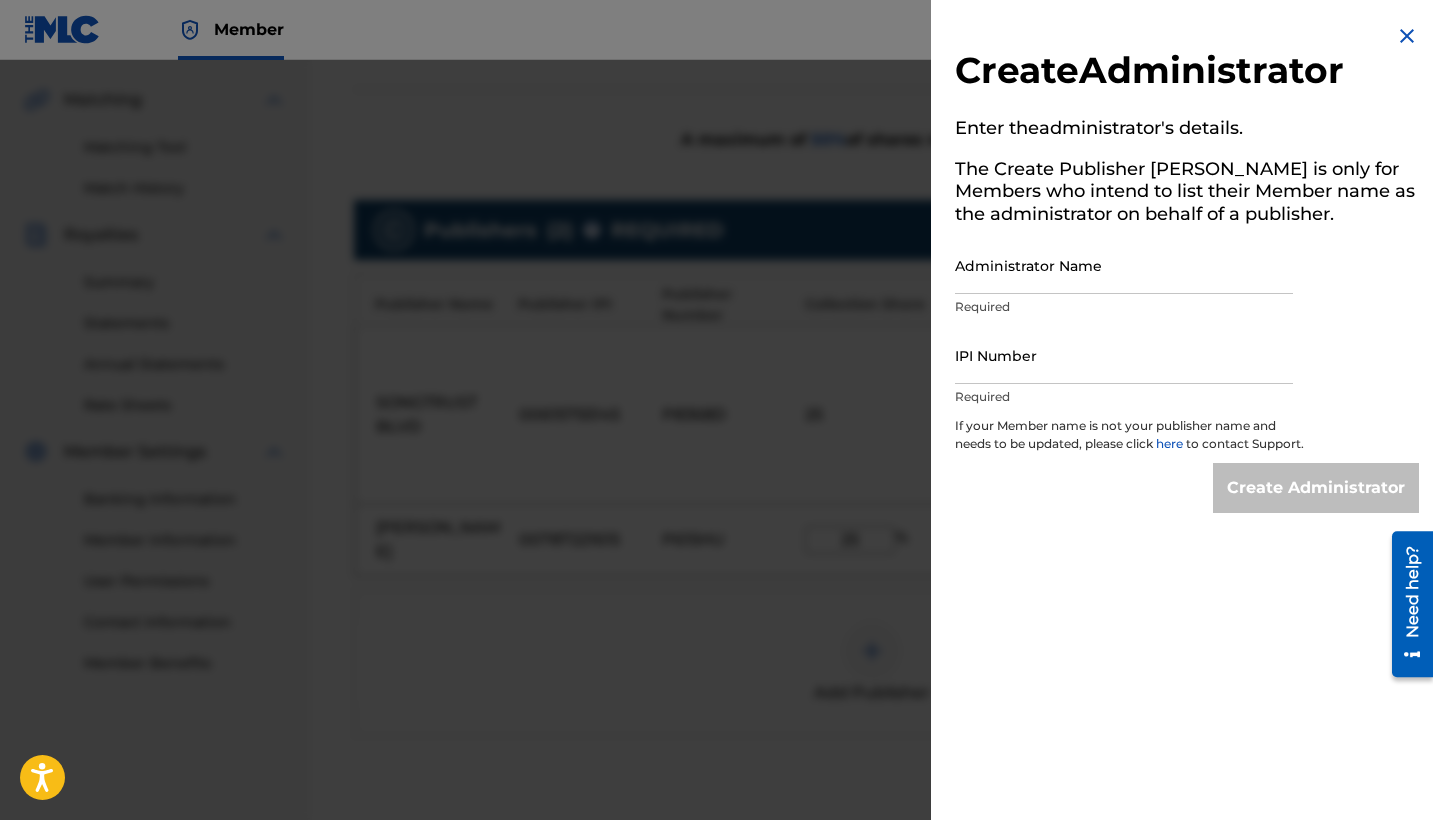 click at bounding box center (716, 470) 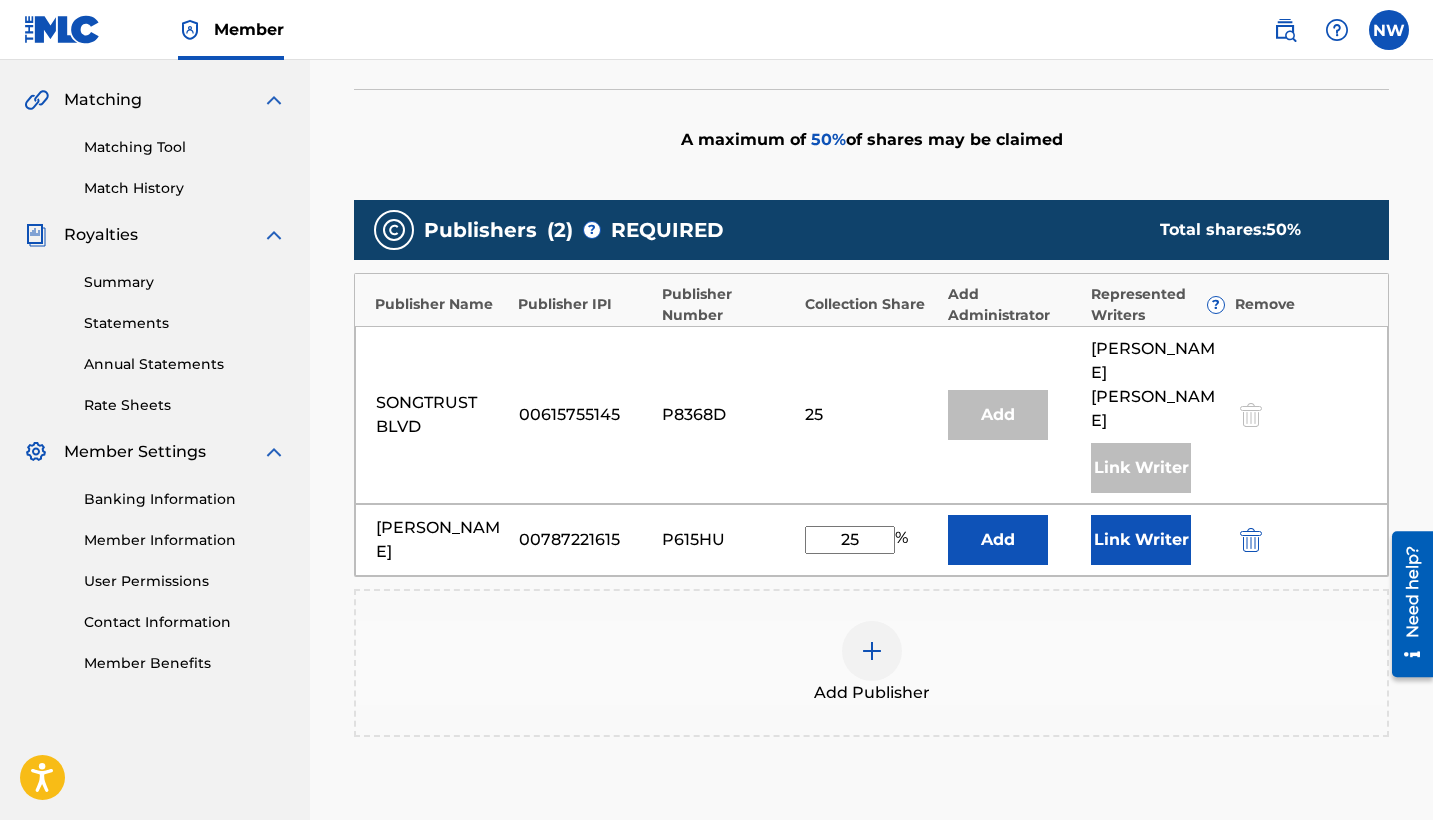 click on "Link Writer" at bounding box center [1141, 540] 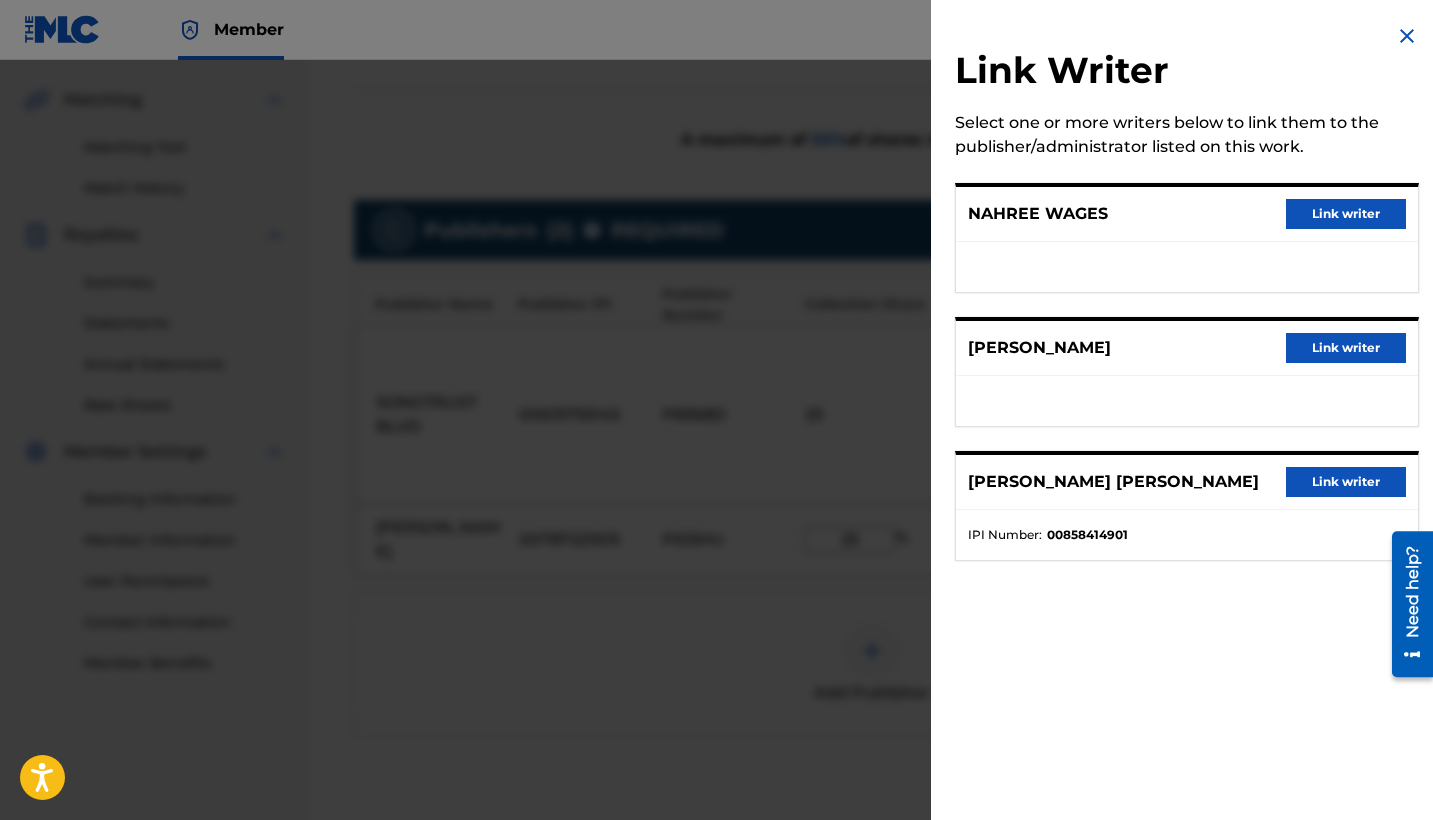 click on "Link writer" at bounding box center (1346, 214) 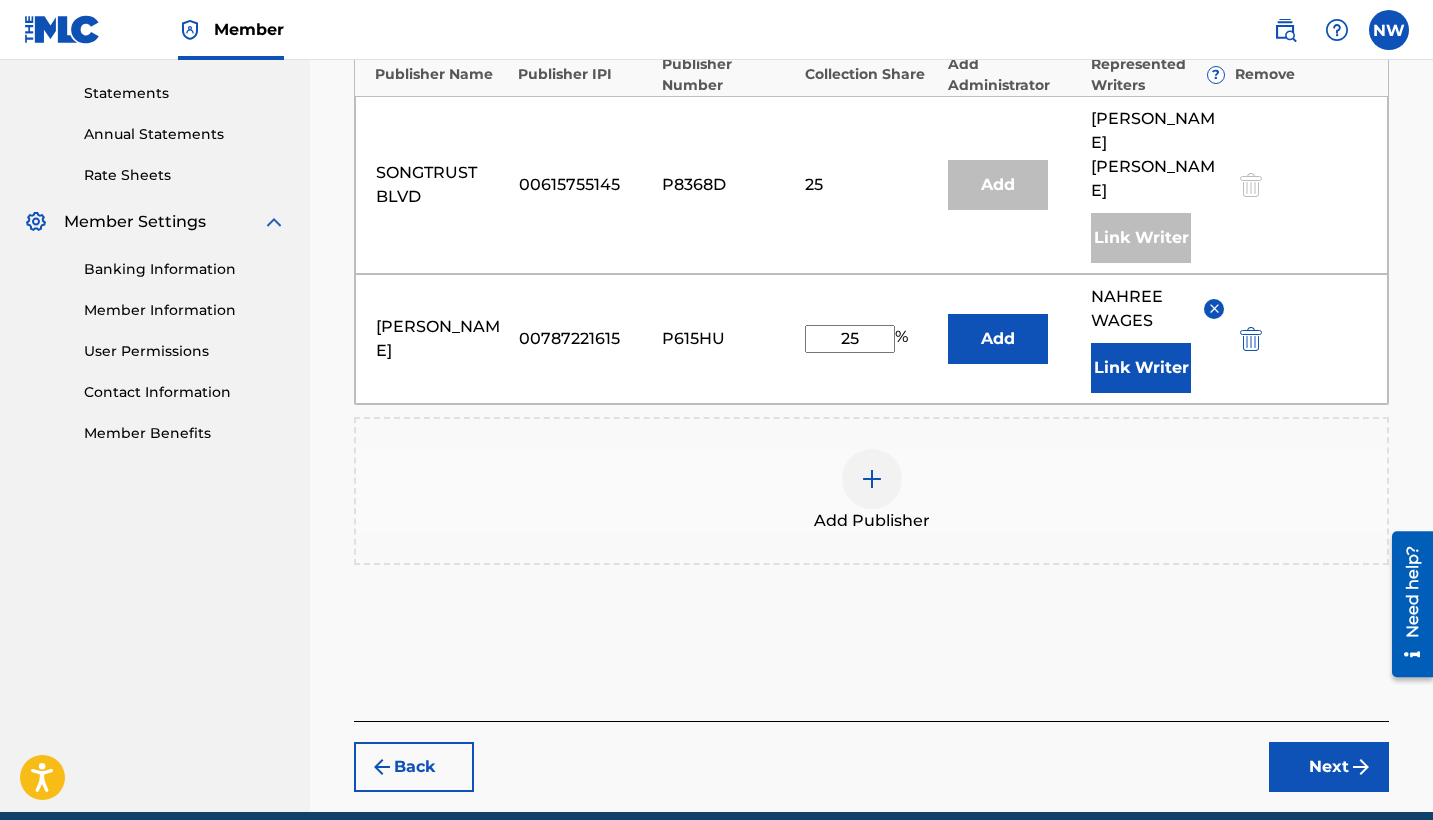 scroll, scrollTop: 679, scrollLeft: 0, axis: vertical 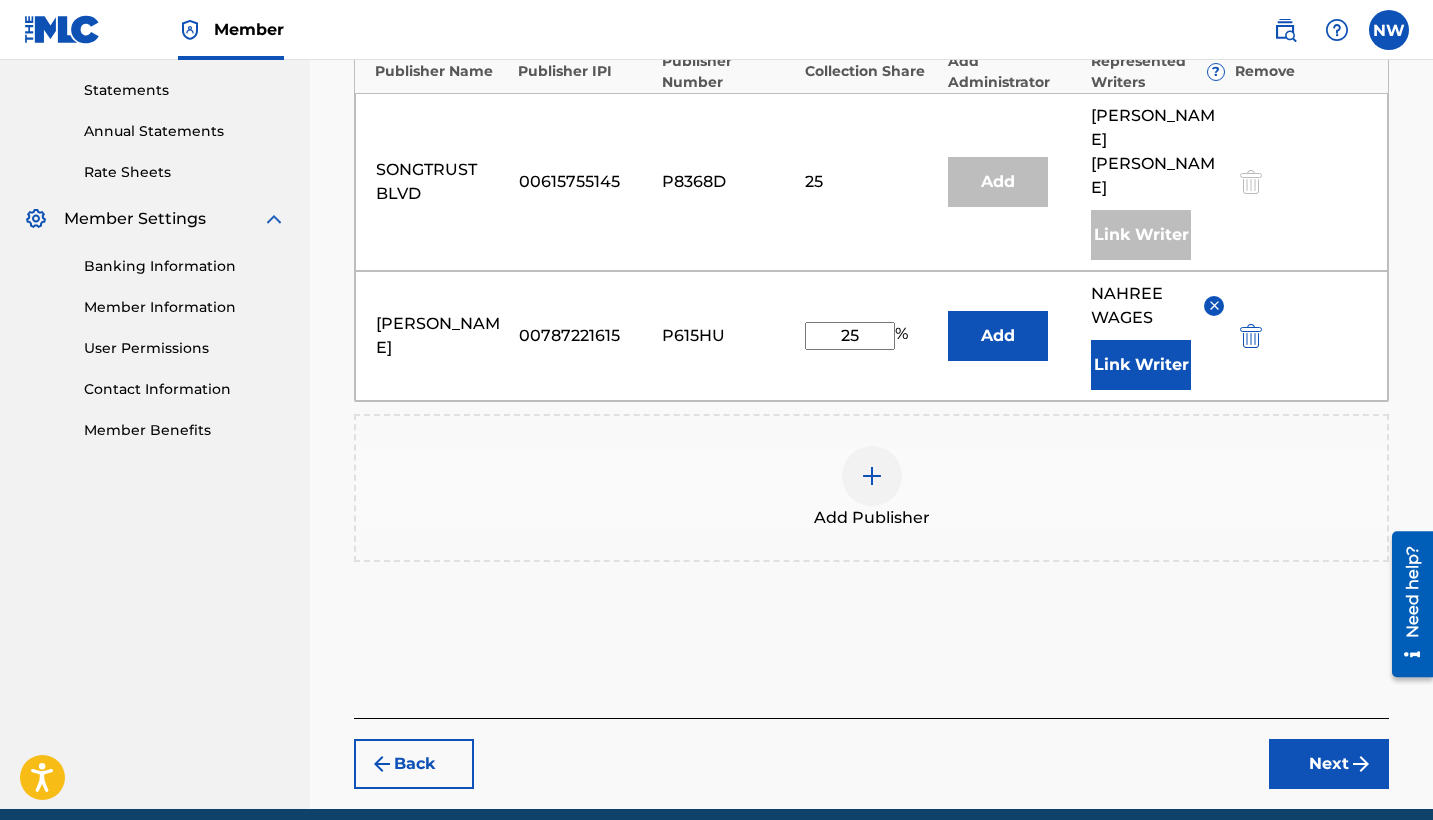 click on "Add Publishers & Shares Enter your publisher(s)/administrator(s). DA BEAM A maximum of   50 %  of shares may be claimed Publishers ( 2 ) ? REQUIRED Total shares:  50 % Publisher Name Publisher IPI Publisher Number Collection Share Add Administrator Represented Writers ? Remove SONGTRUST BLVD 00615755145 P8368D 25 Add [PERSON_NAME]   [PERSON_NAME] Writer [PERSON_NAME] 00787221615 P615HU 25 % Add NAHREE   WAGES Link Writer Add Publisher" at bounding box center (871, 203) 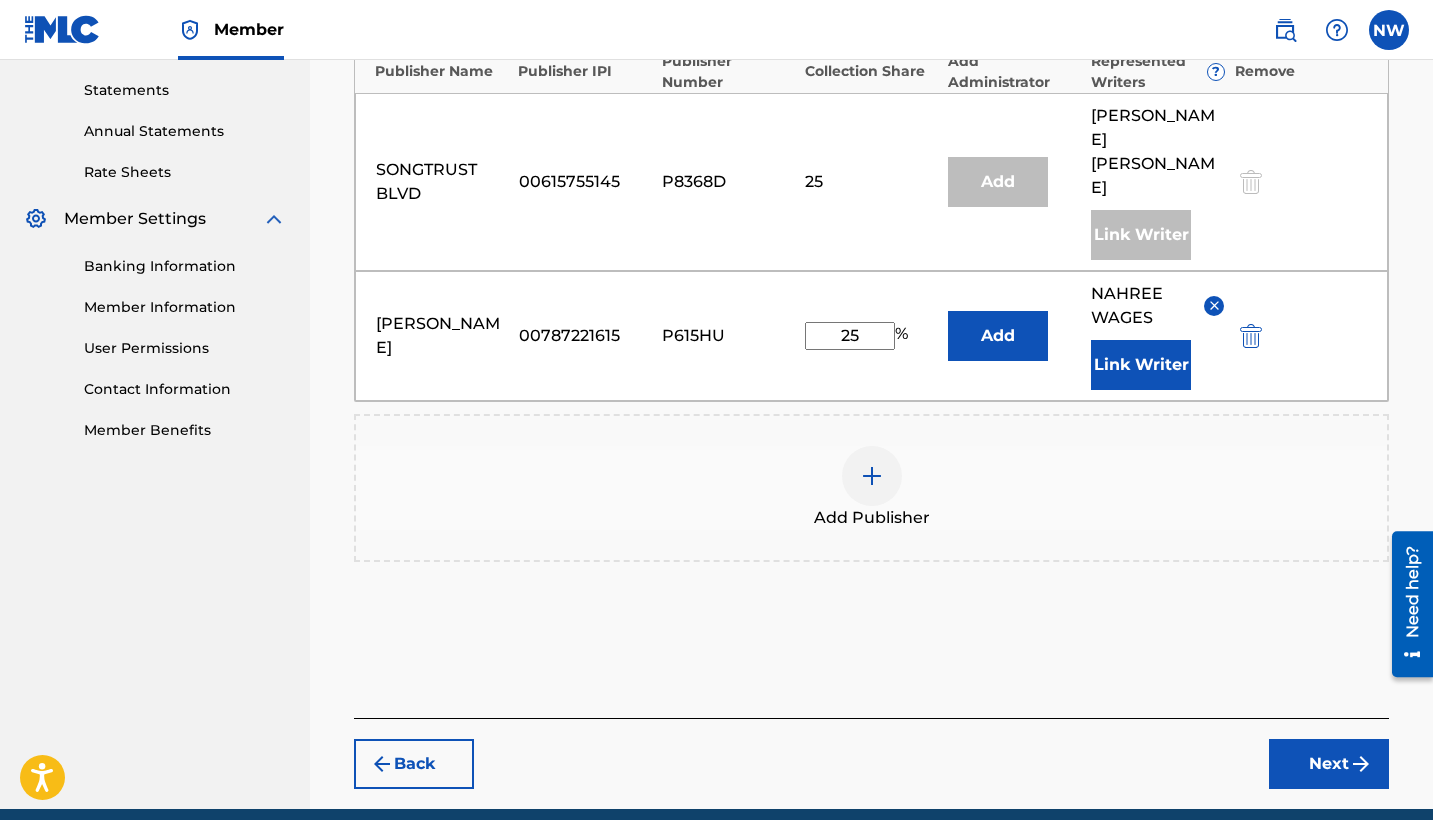 click on "Next" at bounding box center [1329, 764] 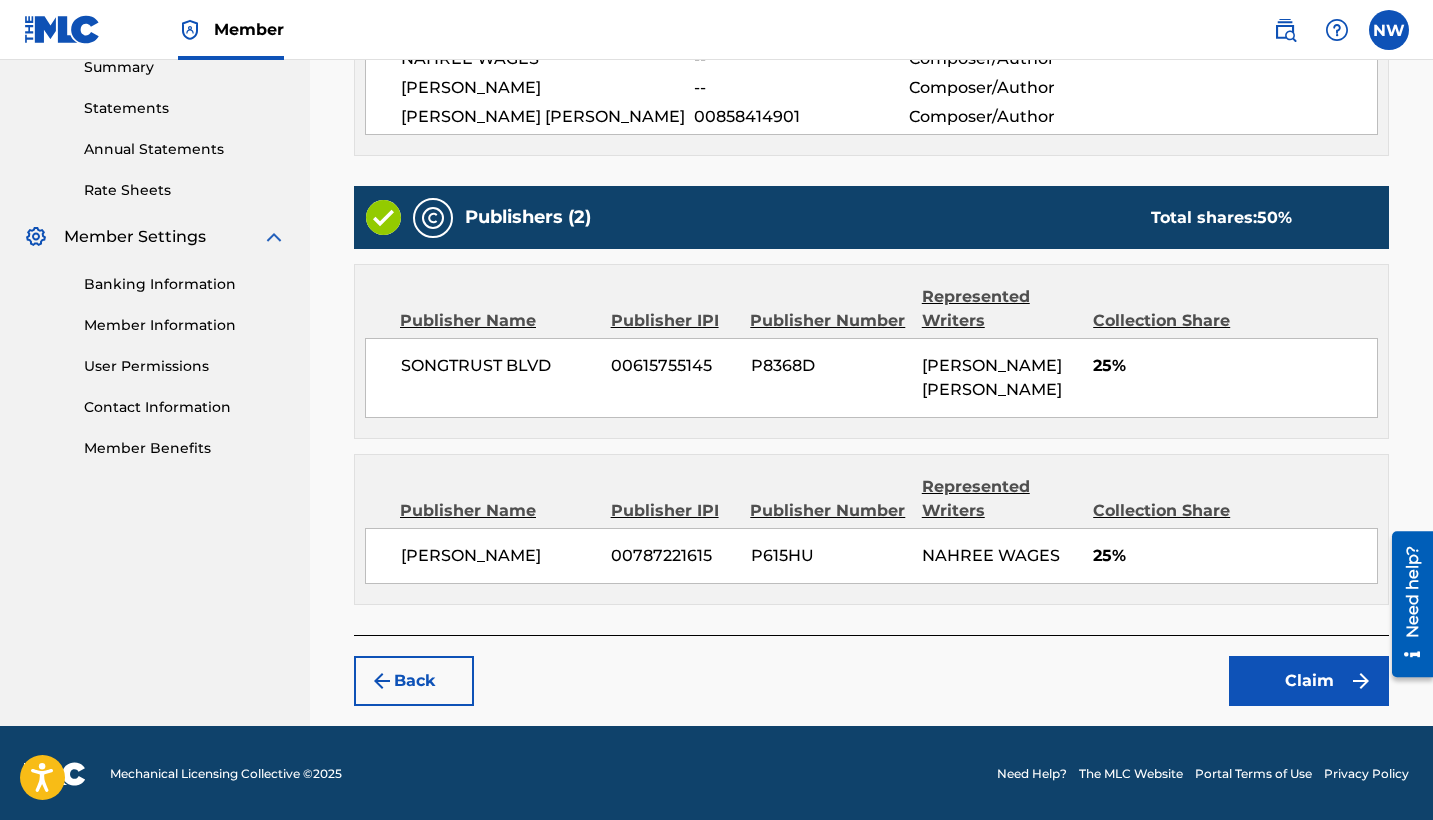 scroll, scrollTop: 660, scrollLeft: 0, axis: vertical 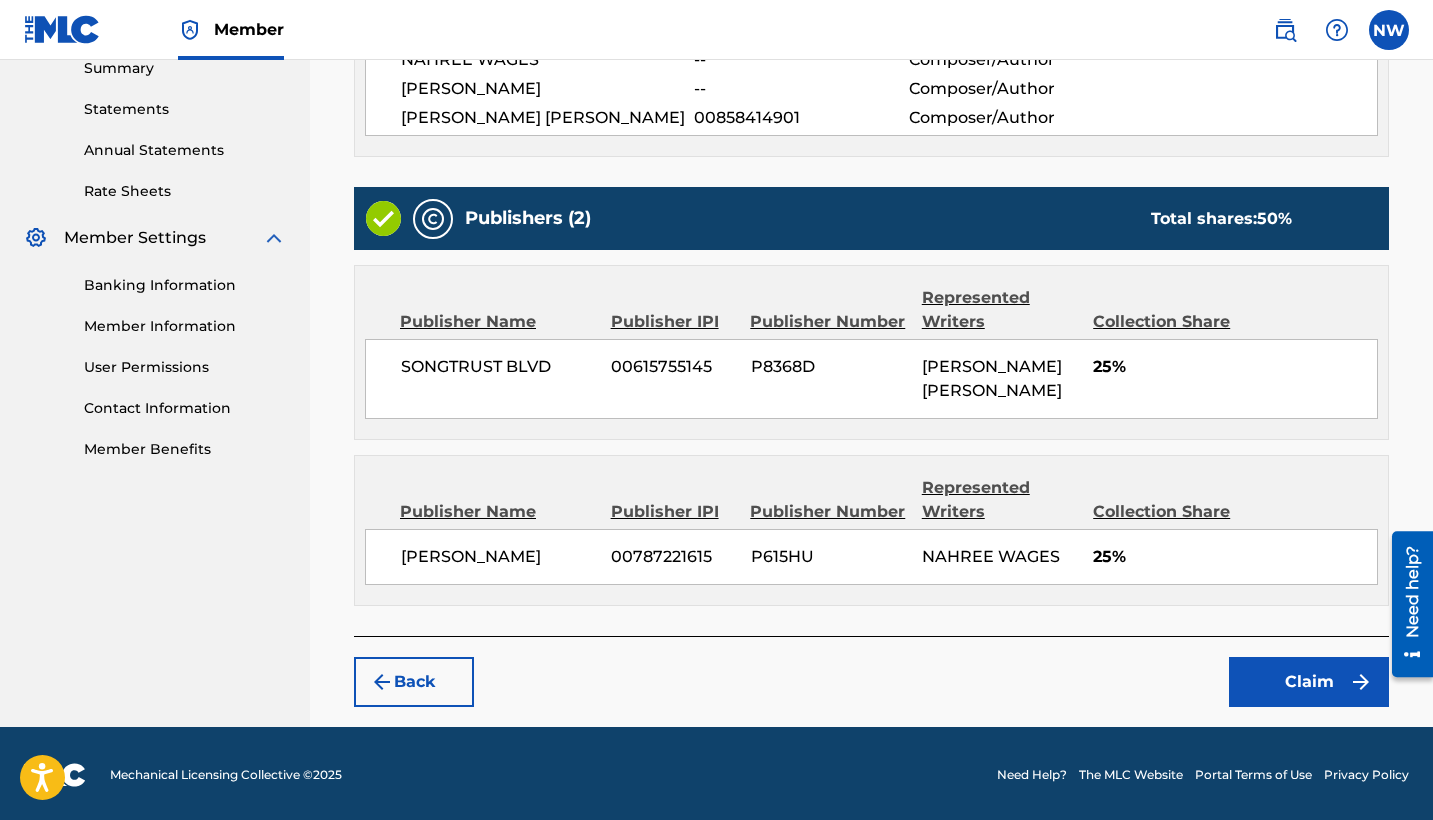 click on "Claim" at bounding box center (1309, 682) 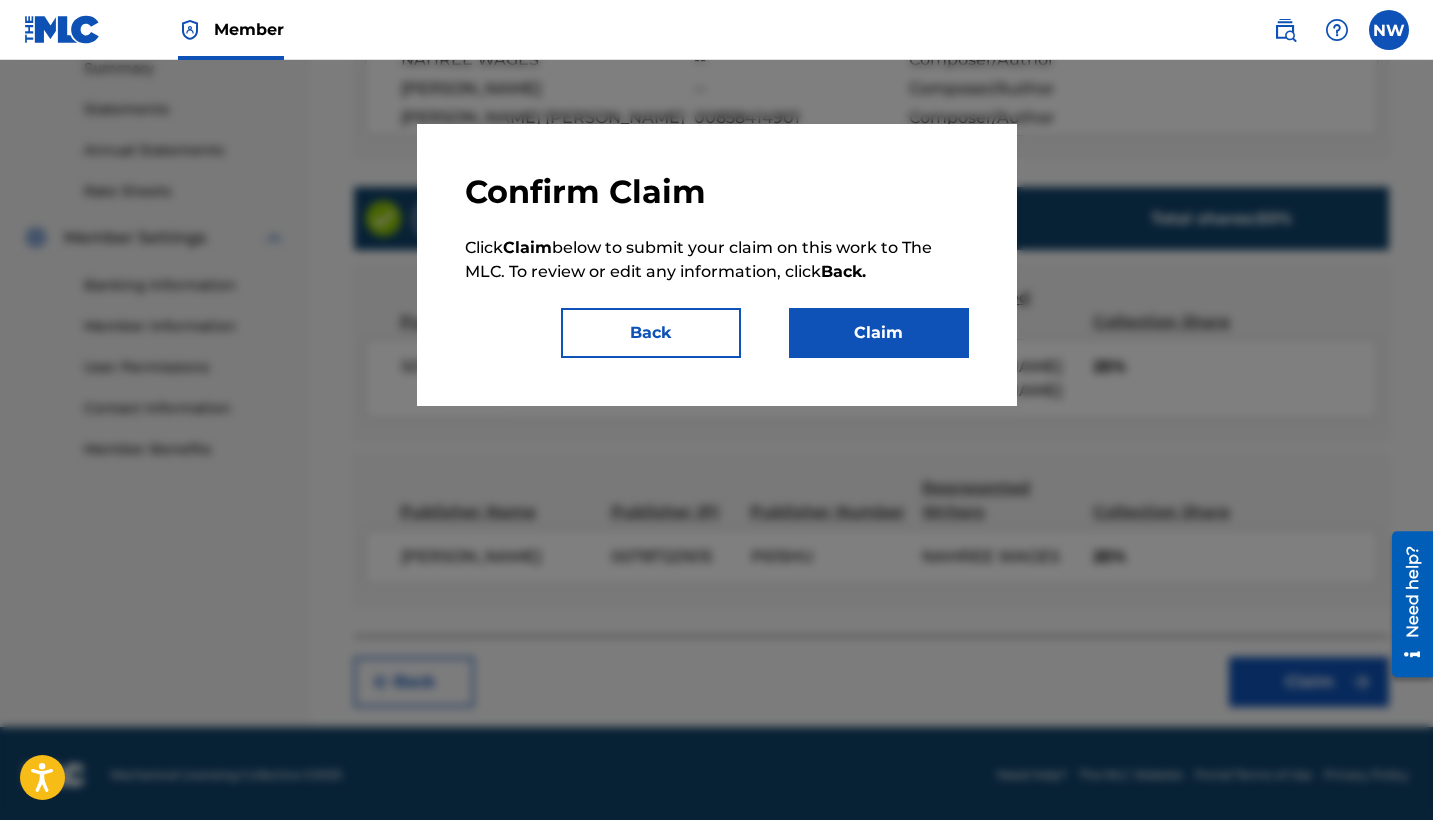 click on "Claim" at bounding box center [879, 333] 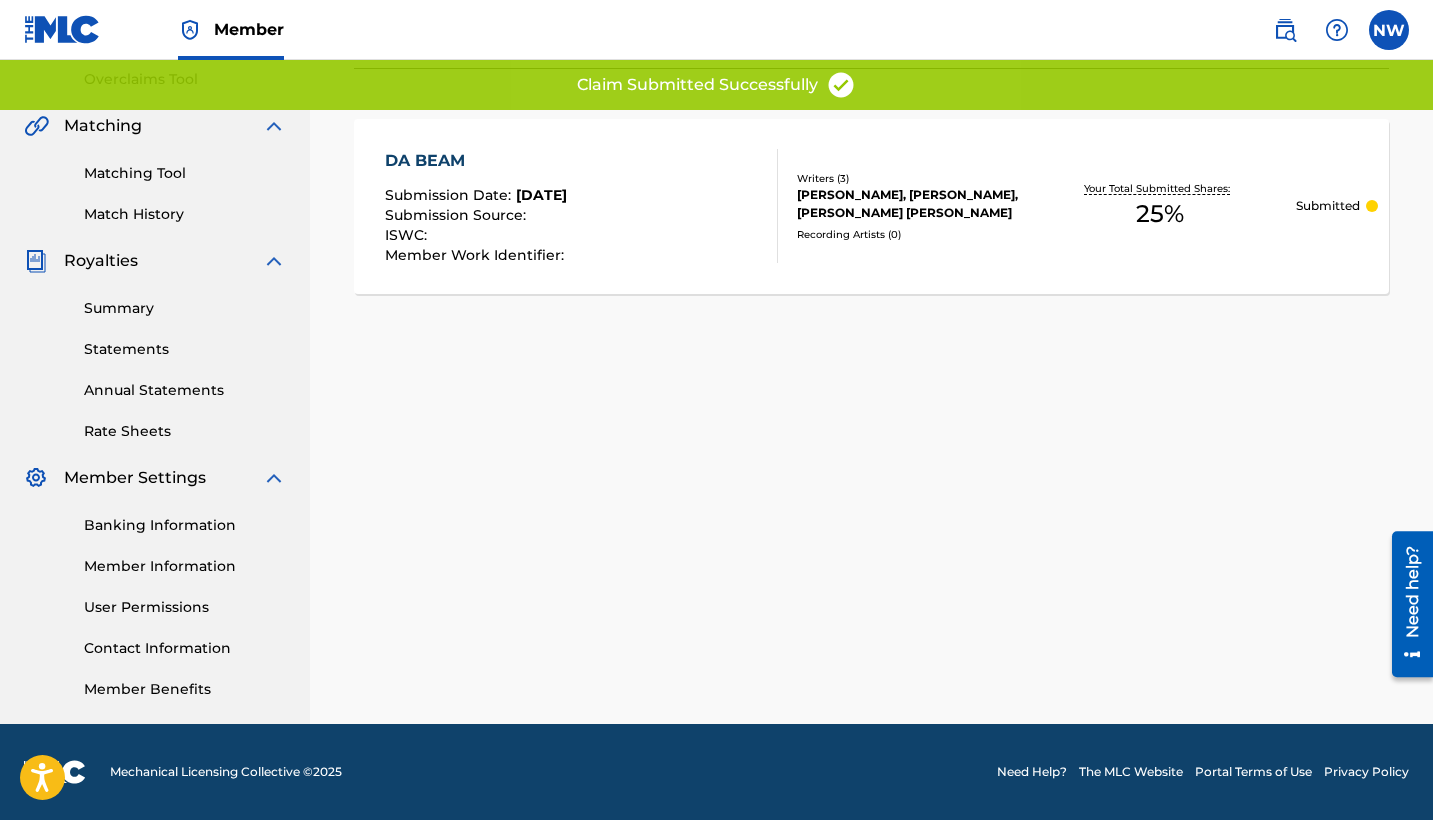 scroll, scrollTop: 420, scrollLeft: 0, axis: vertical 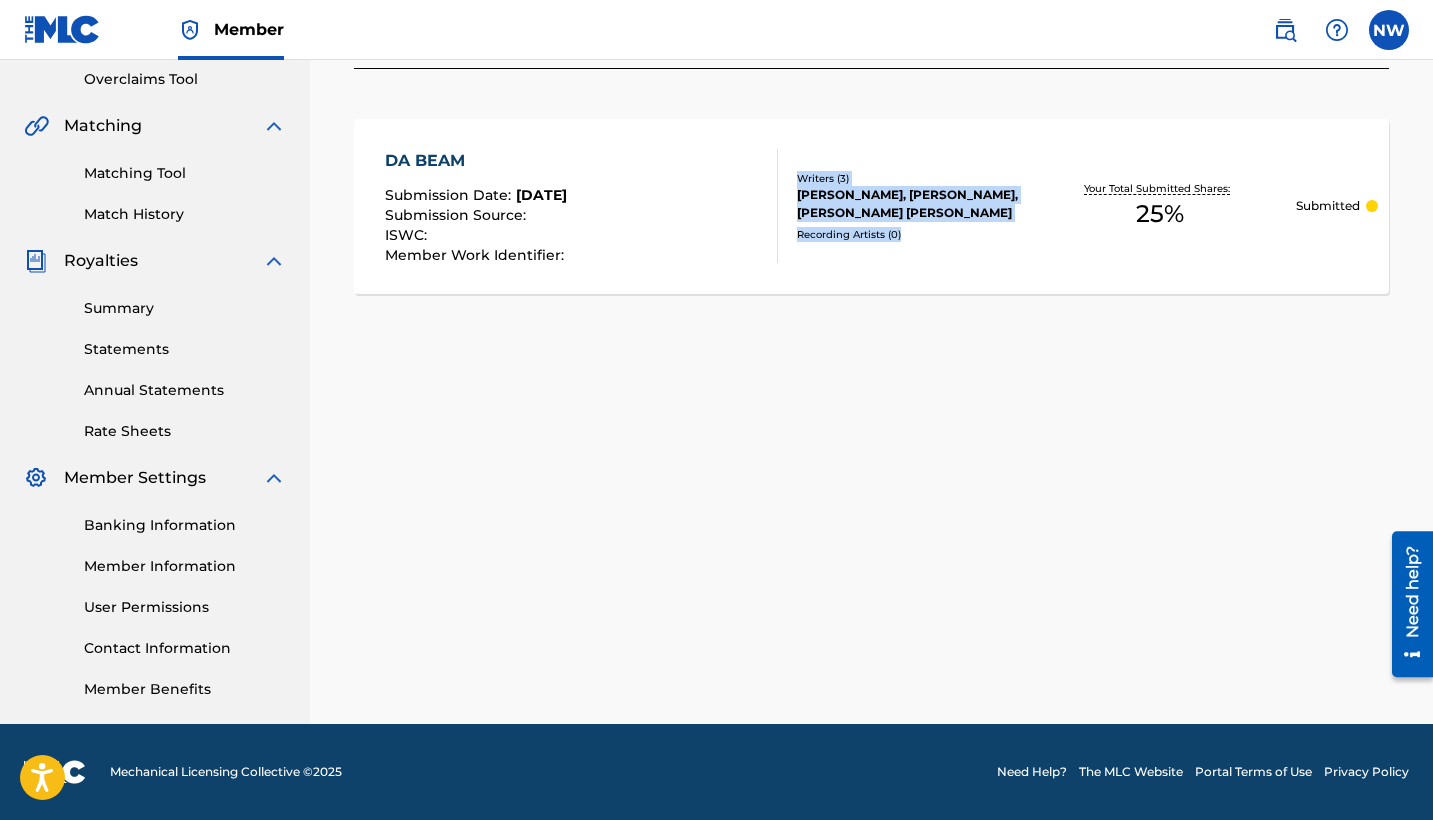 drag, startPoint x: 945, startPoint y: 491, endPoint x: 775, endPoint y: 416, distance: 185.80904 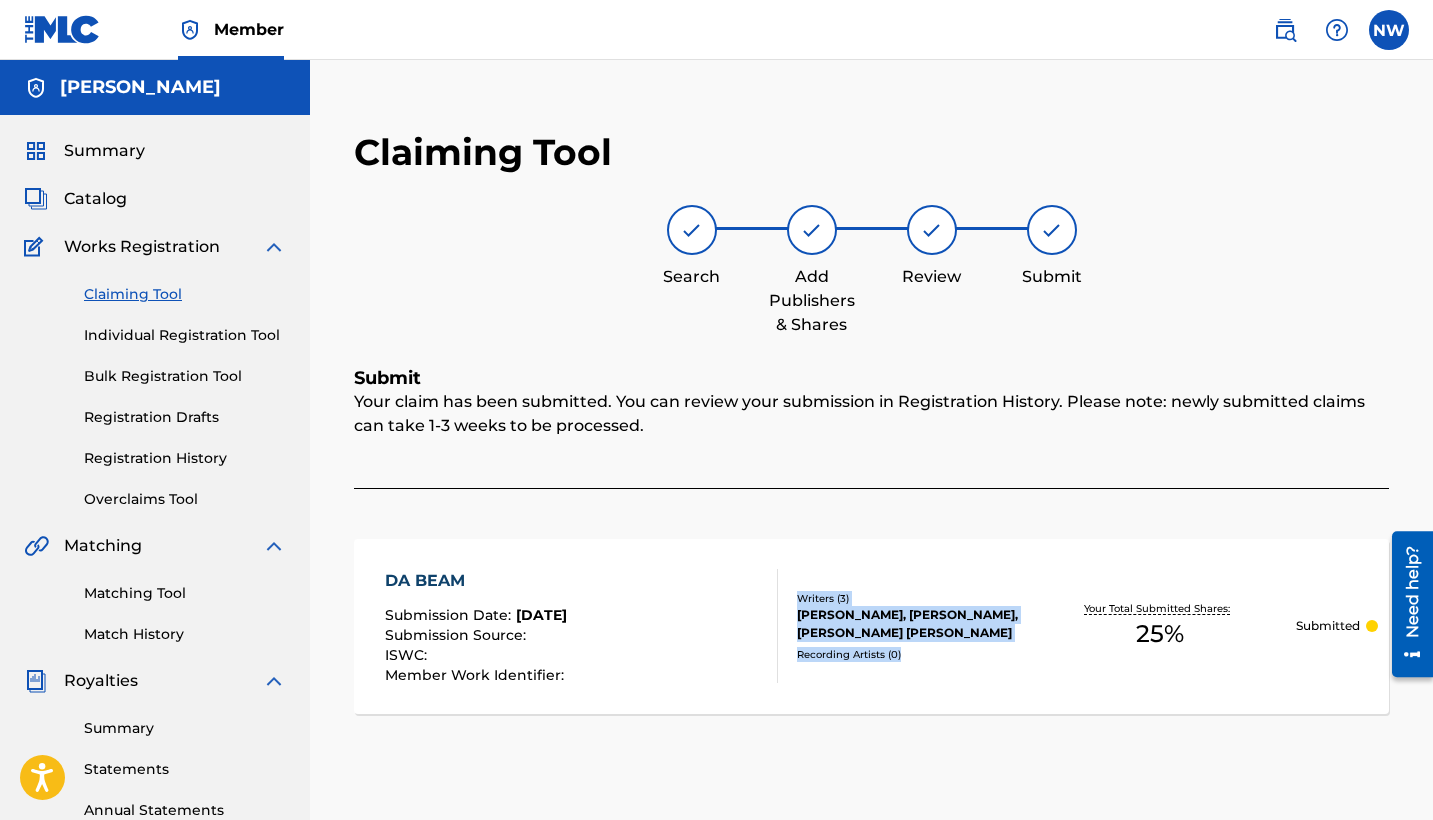 scroll, scrollTop: 0, scrollLeft: 0, axis: both 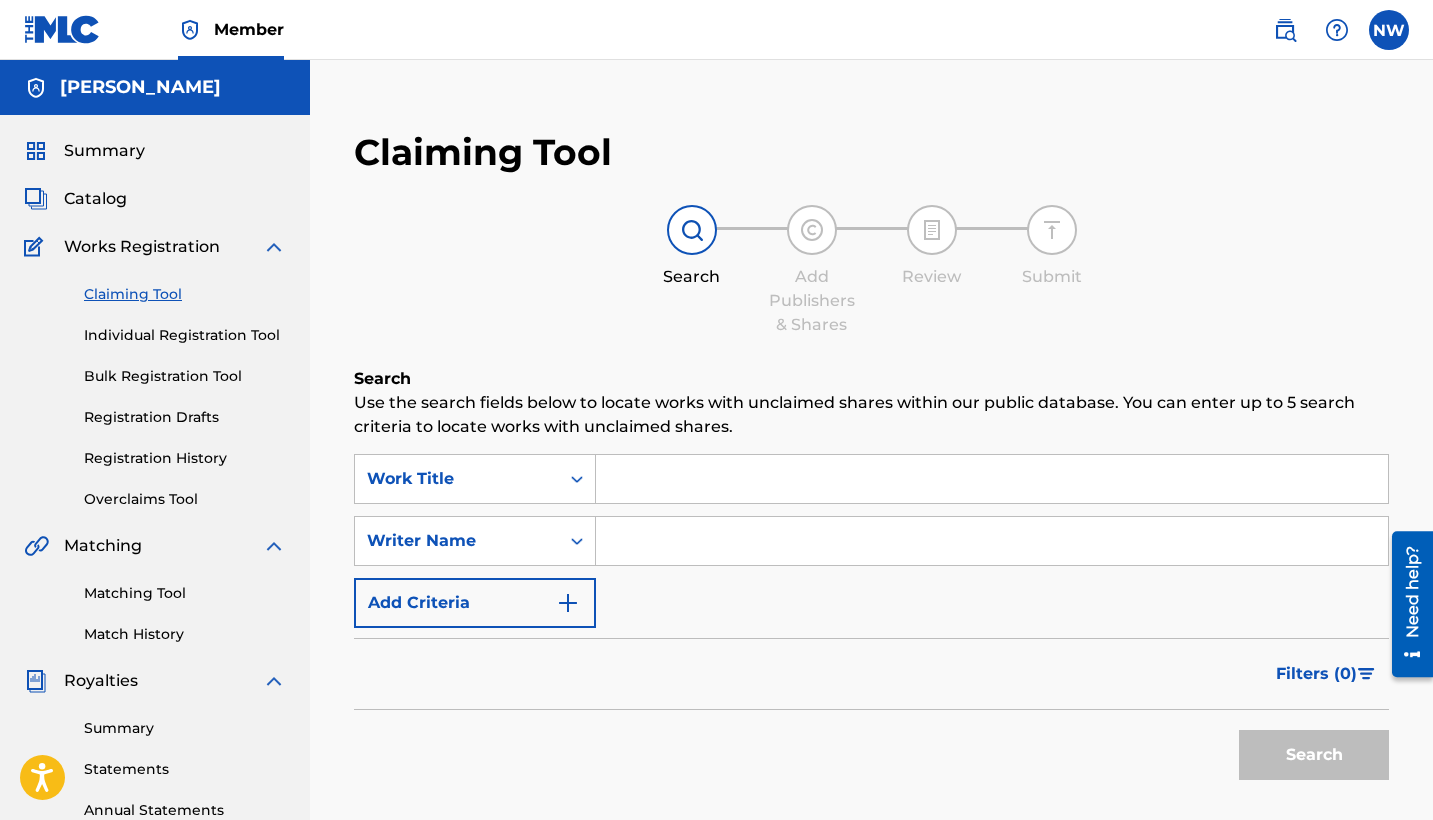 click at bounding box center [992, 541] 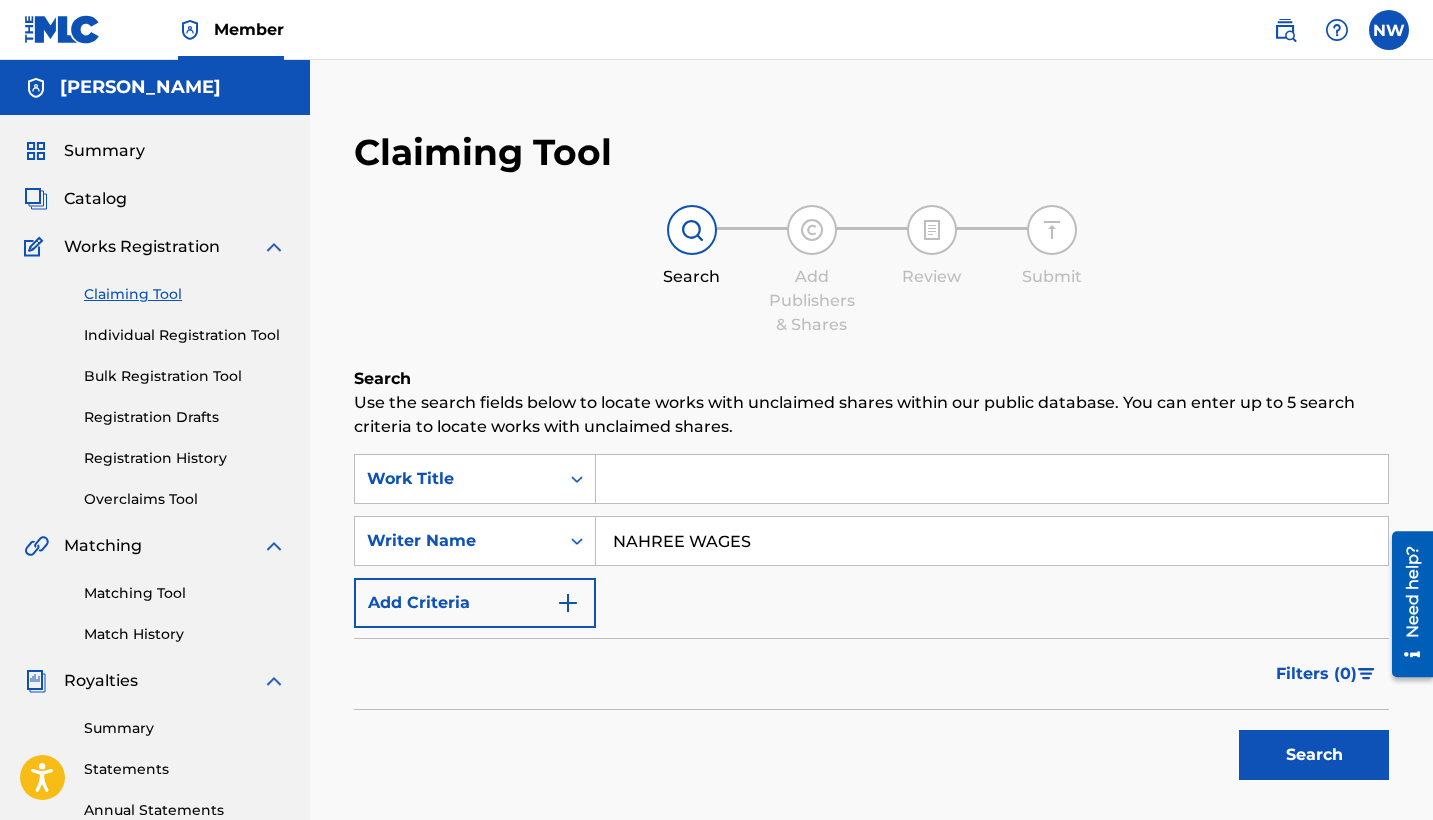 type on "NAHREE WAGES" 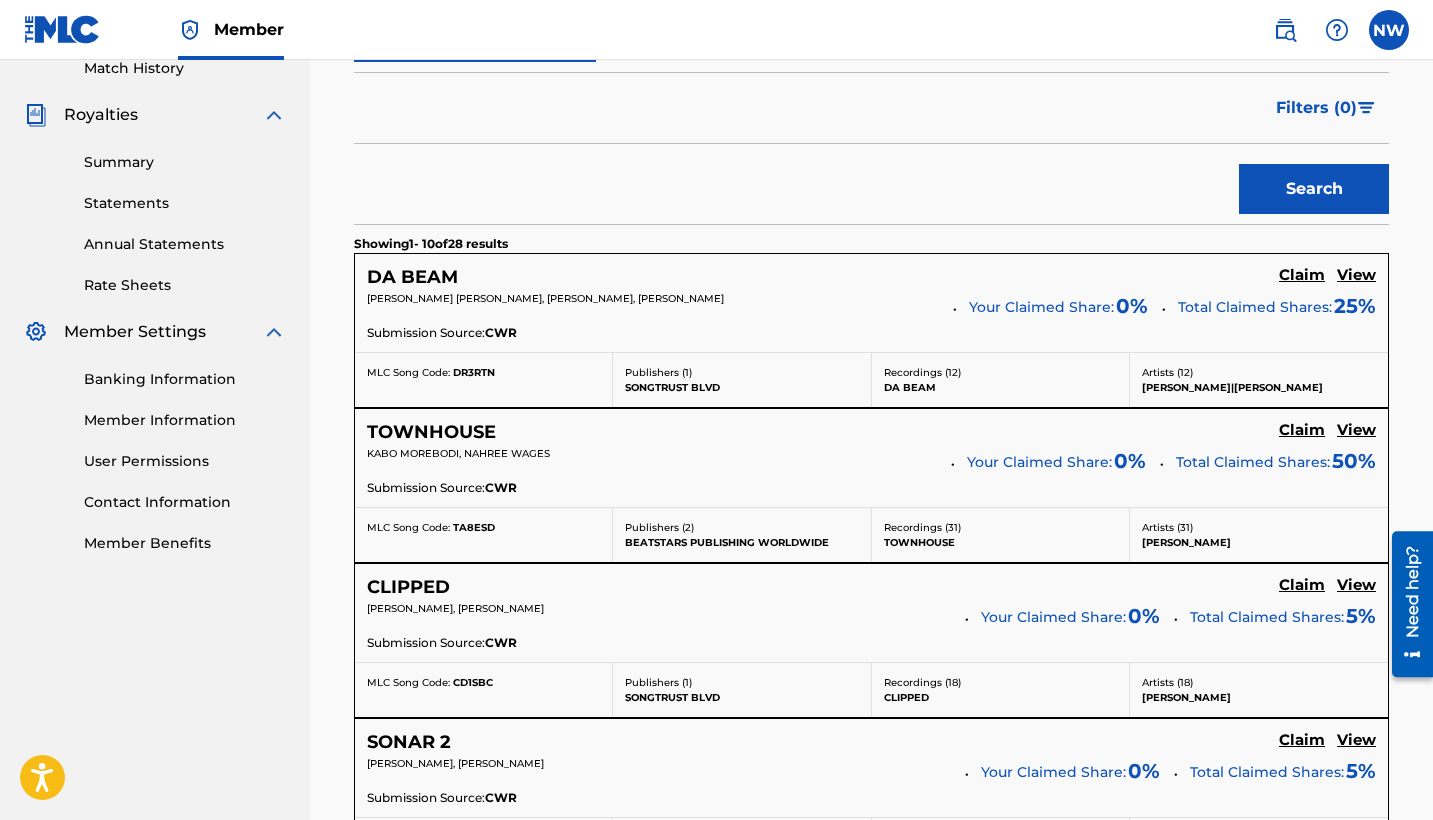 scroll, scrollTop: 565, scrollLeft: 0, axis: vertical 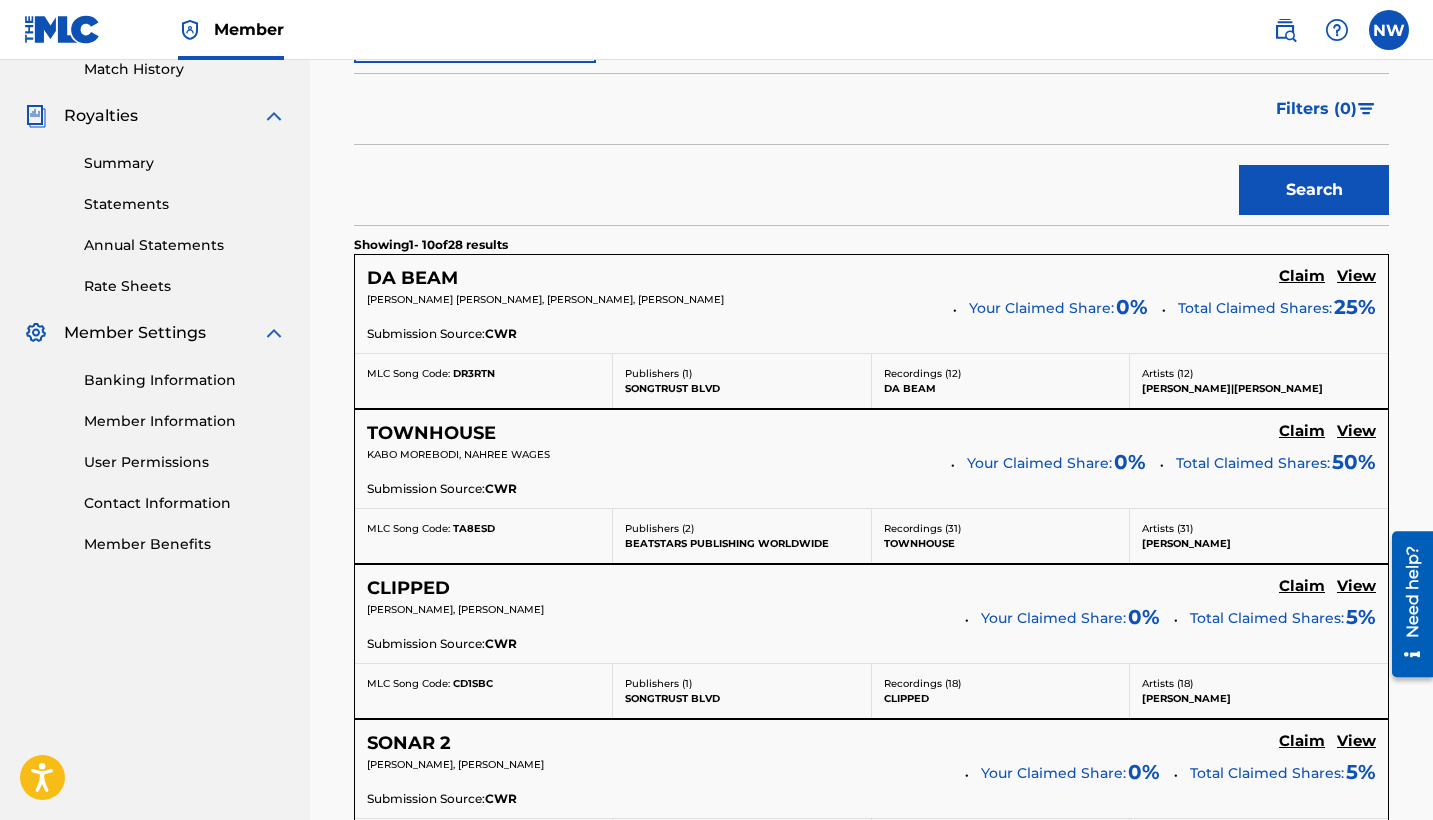 click on "Claim" at bounding box center (1302, 276) 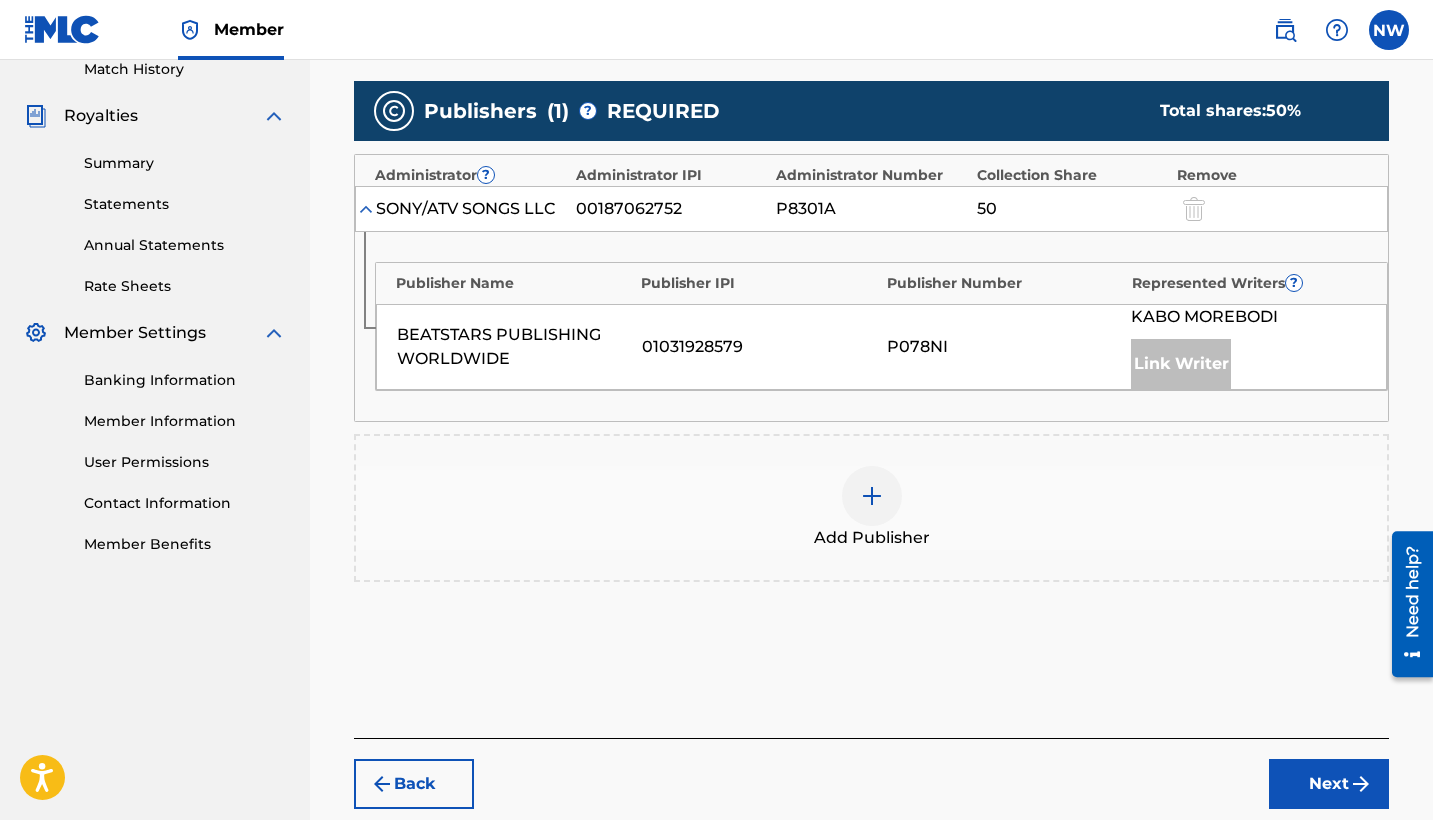 click at bounding box center [872, 496] 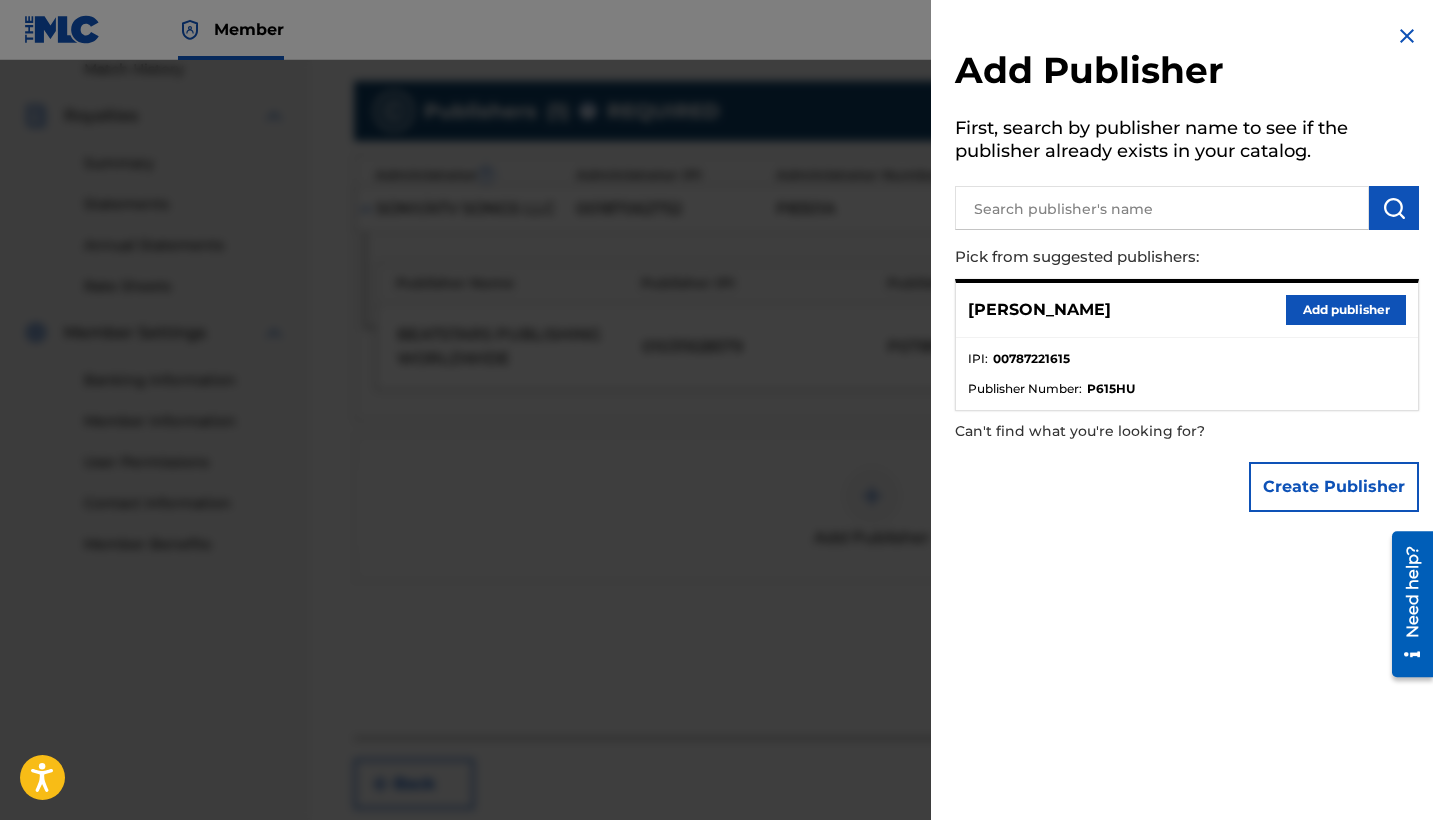 click on "Add publisher" at bounding box center (1346, 310) 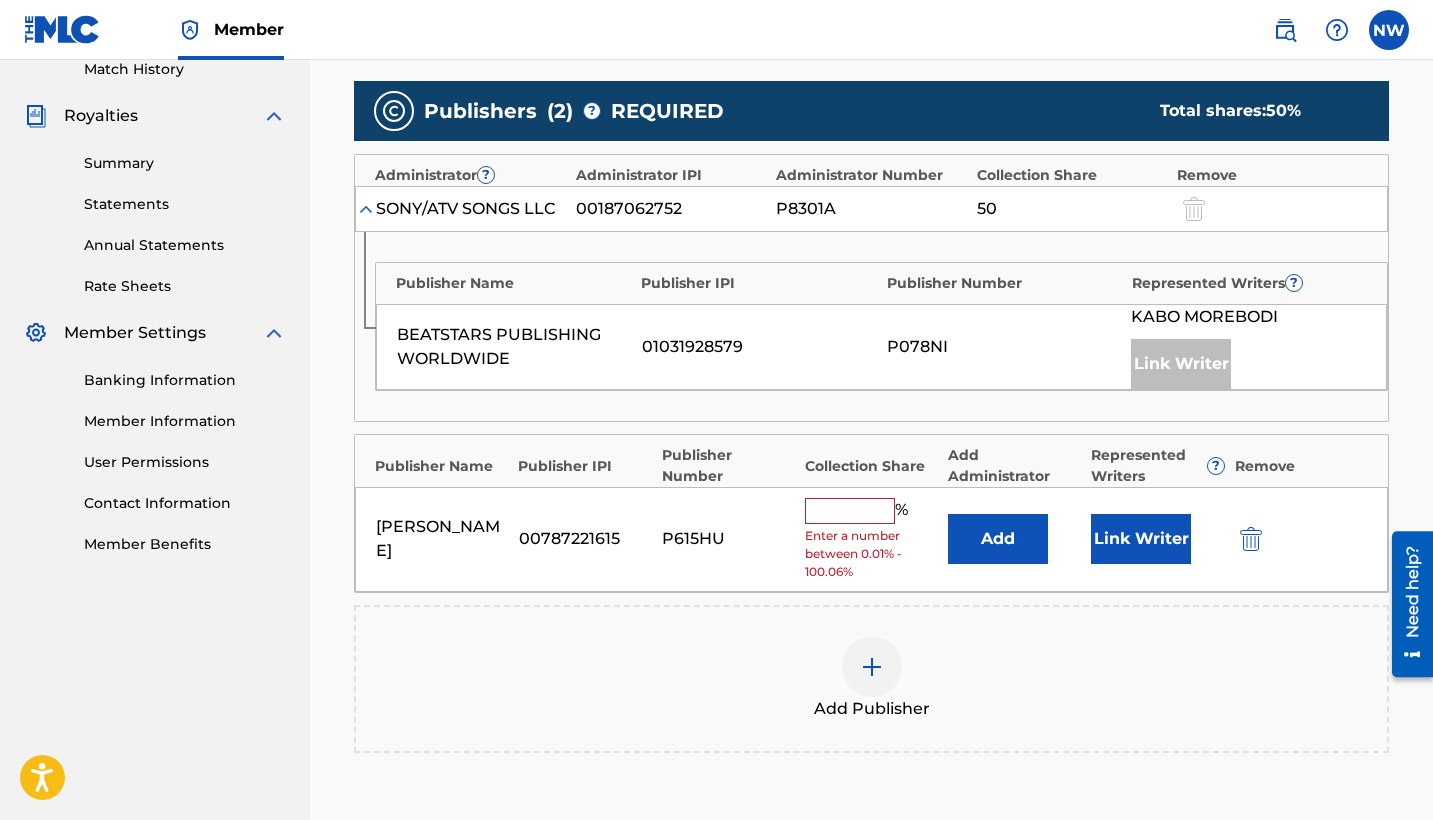 click at bounding box center (850, 511) 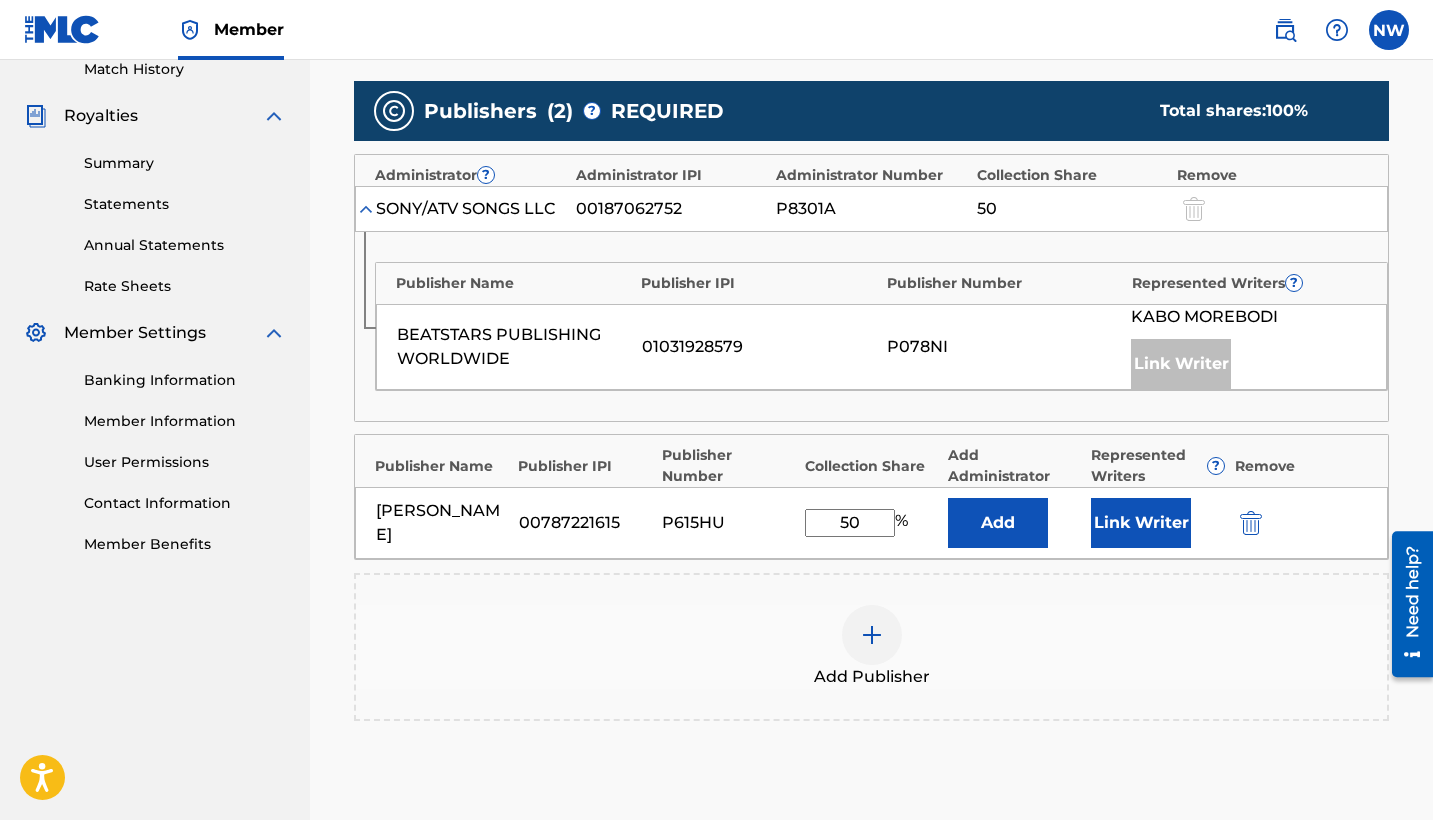 type on "50" 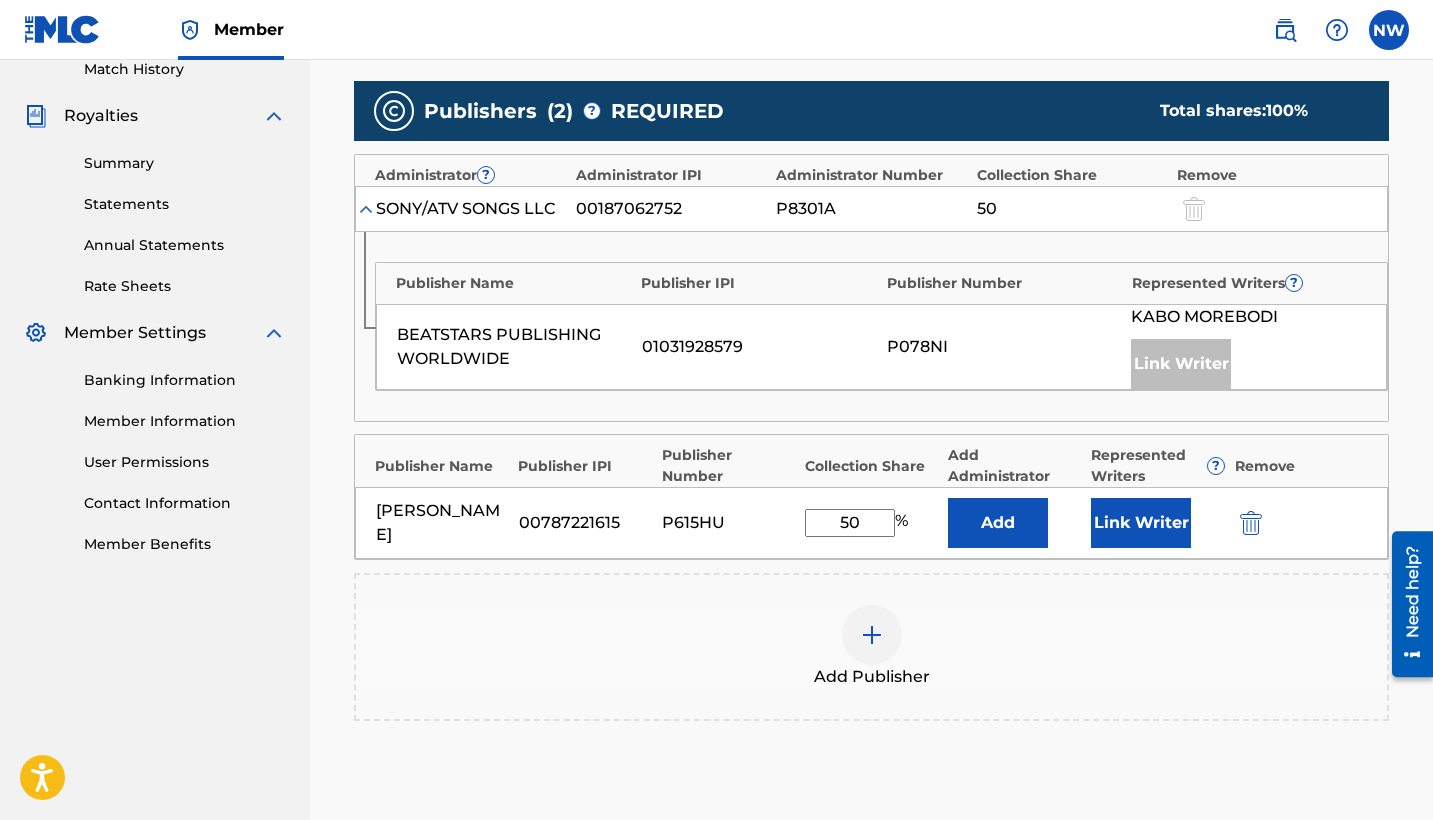 drag, startPoint x: 1013, startPoint y: 520, endPoint x: 1169, endPoint y: 519, distance: 156.0032 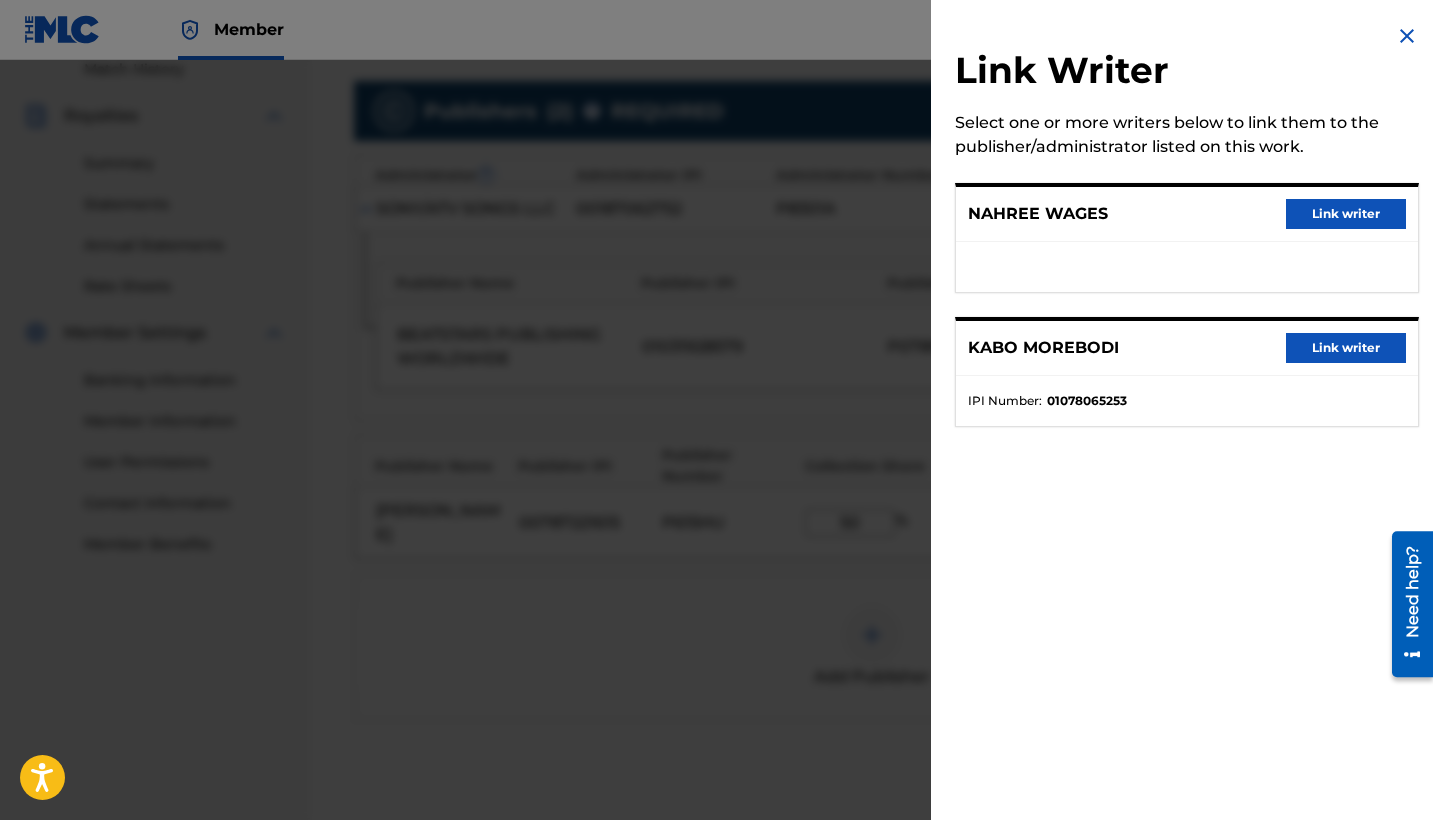 click on "Link writer" at bounding box center [1346, 214] 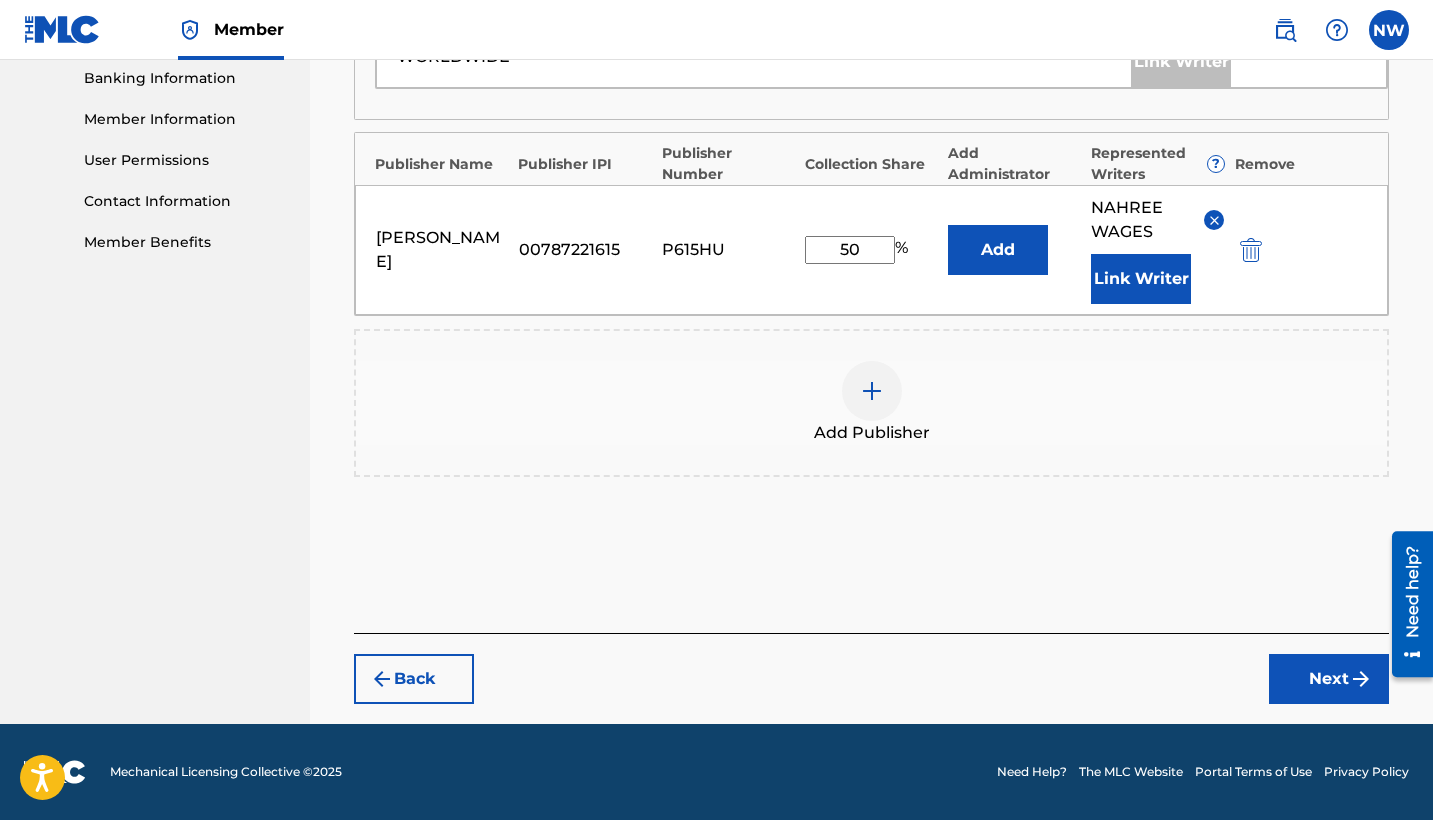 click at bounding box center [1361, 679] 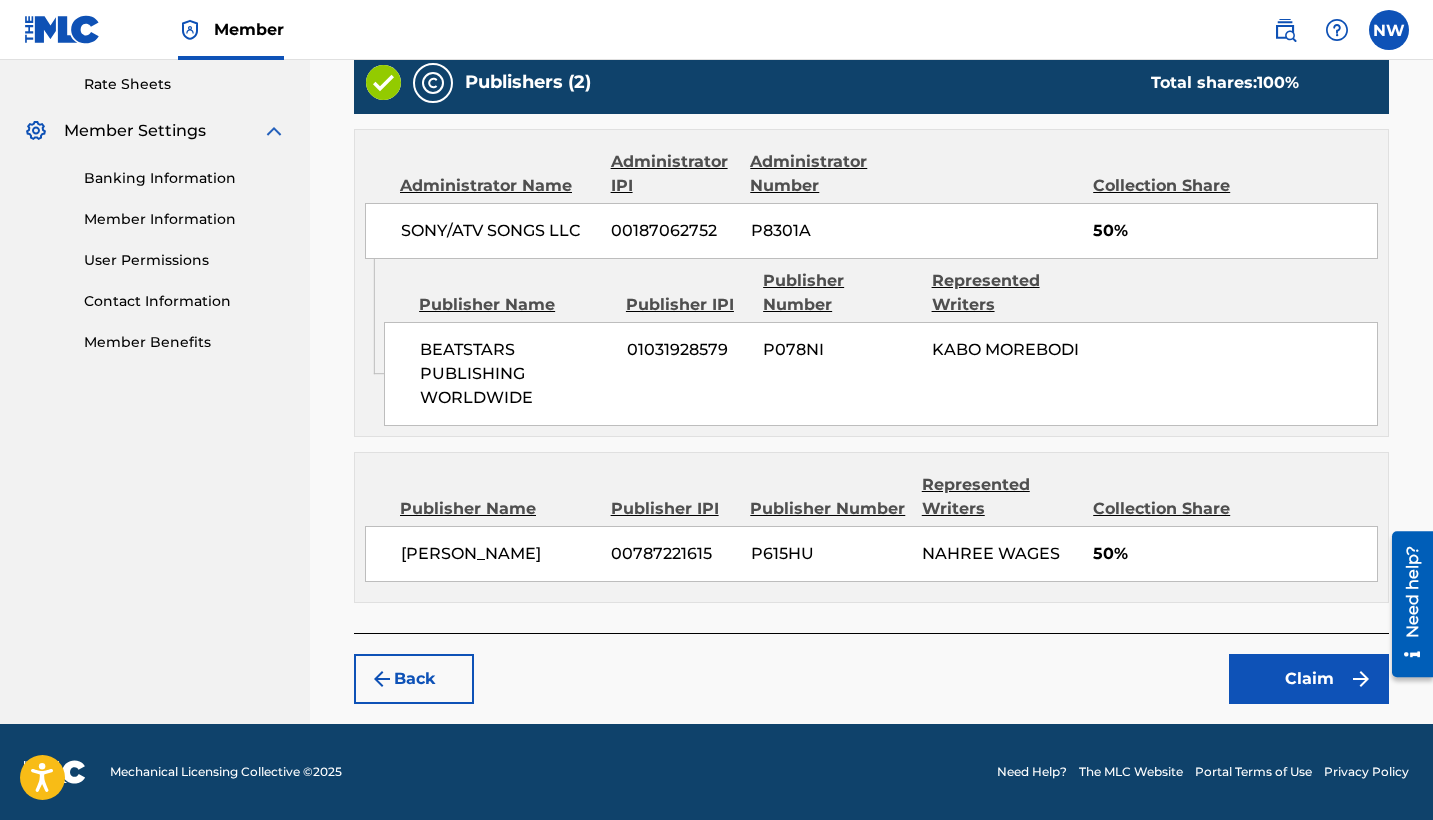 scroll, scrollTop: 763, scrollLeft: 0, axis: vertical 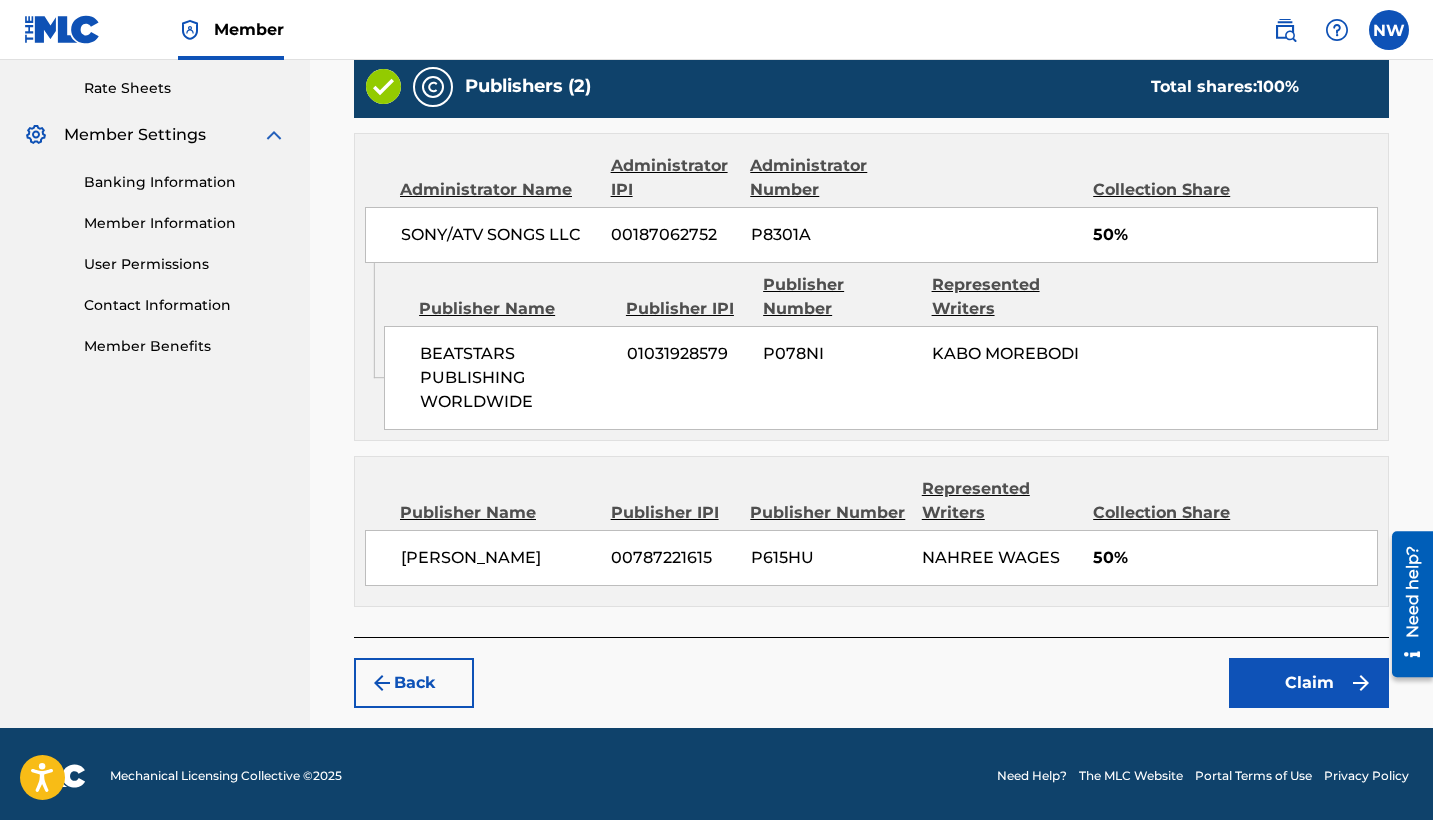 click on "Claim" at bounding box center [1309, 683] 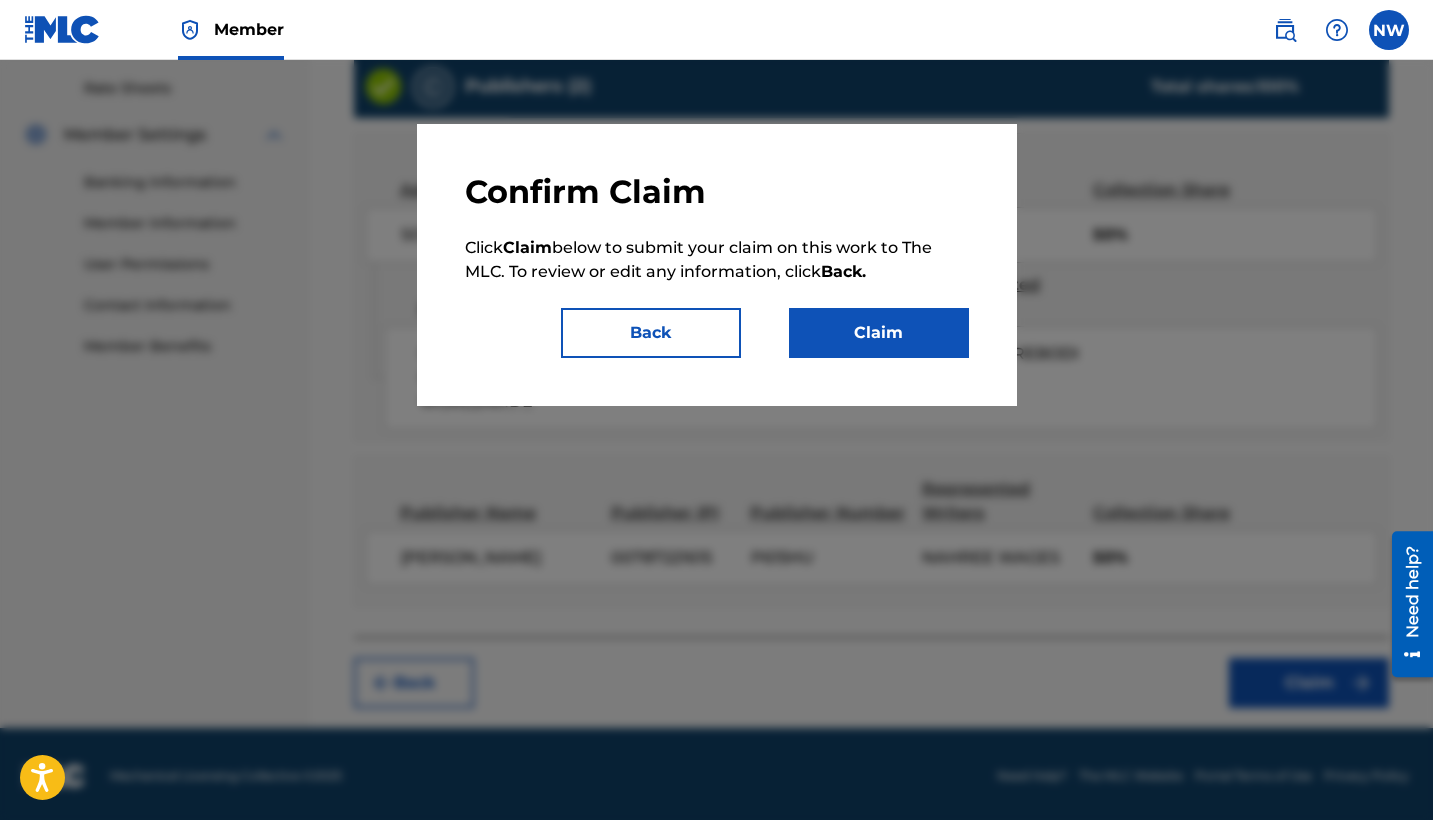 click on "Claim" at bounding box center (879, 333) 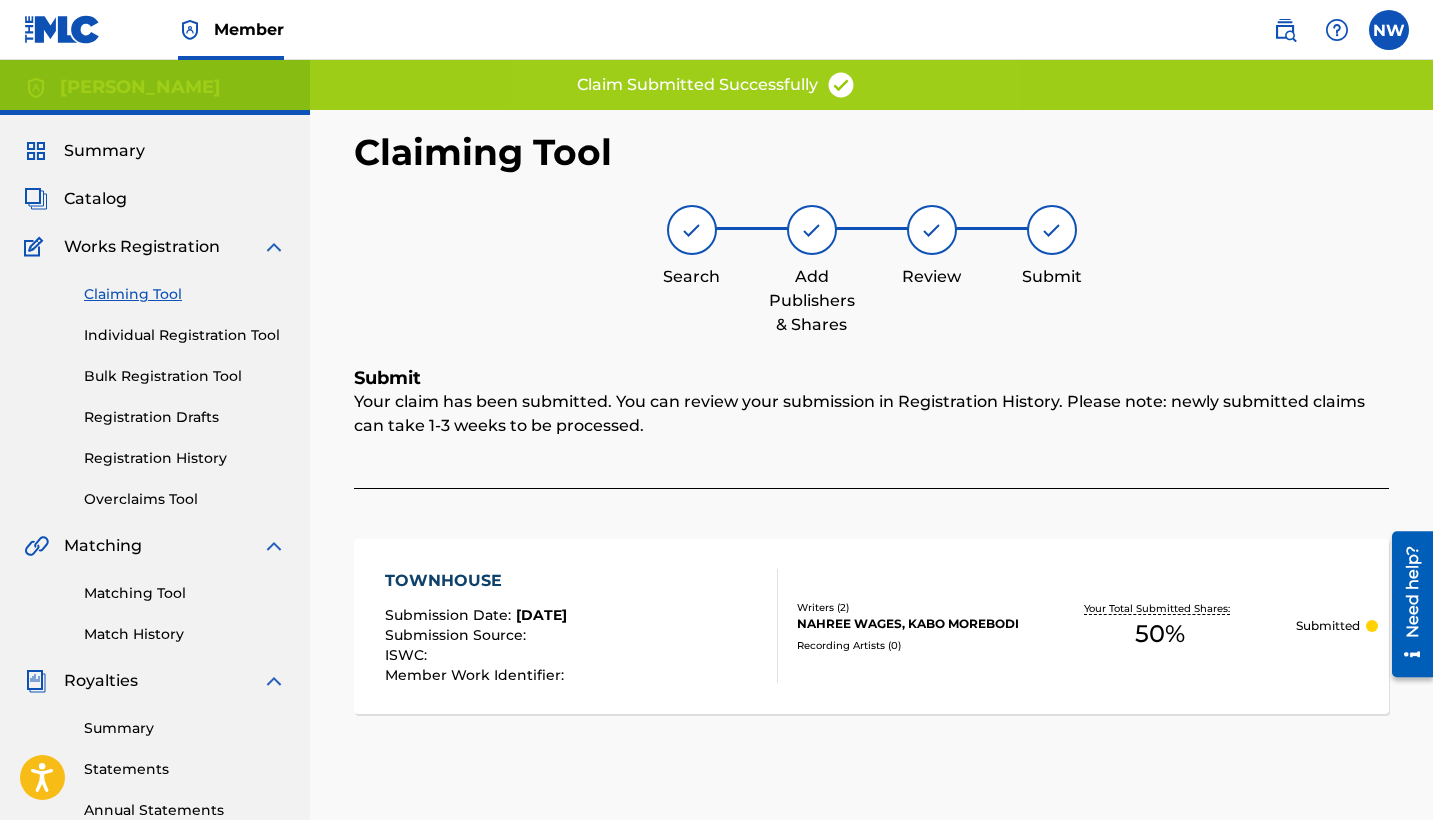 scroll, scrollTop: 0, scrollLeft: 0, axis: both 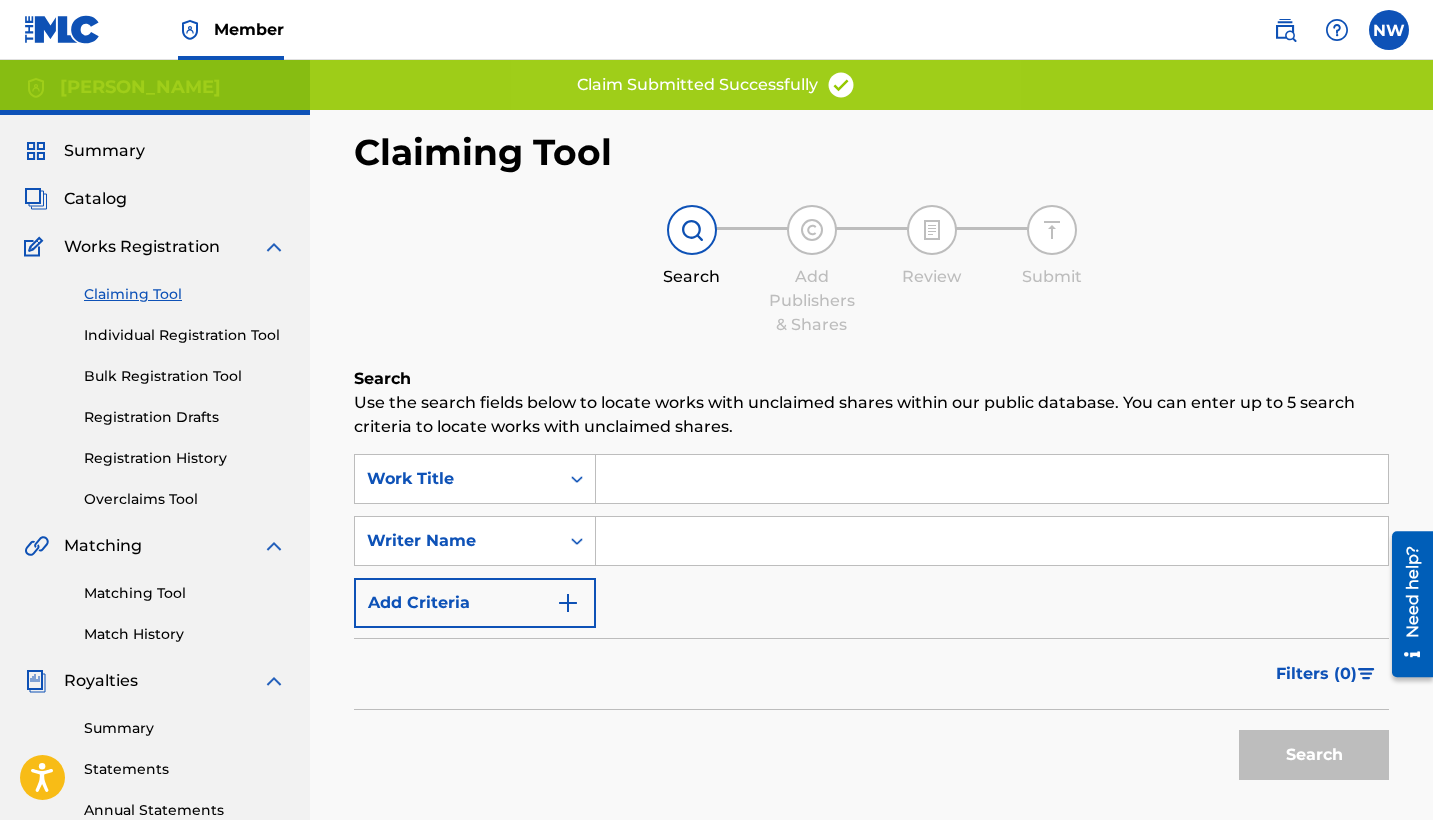 click at bounding box center (992, 541) 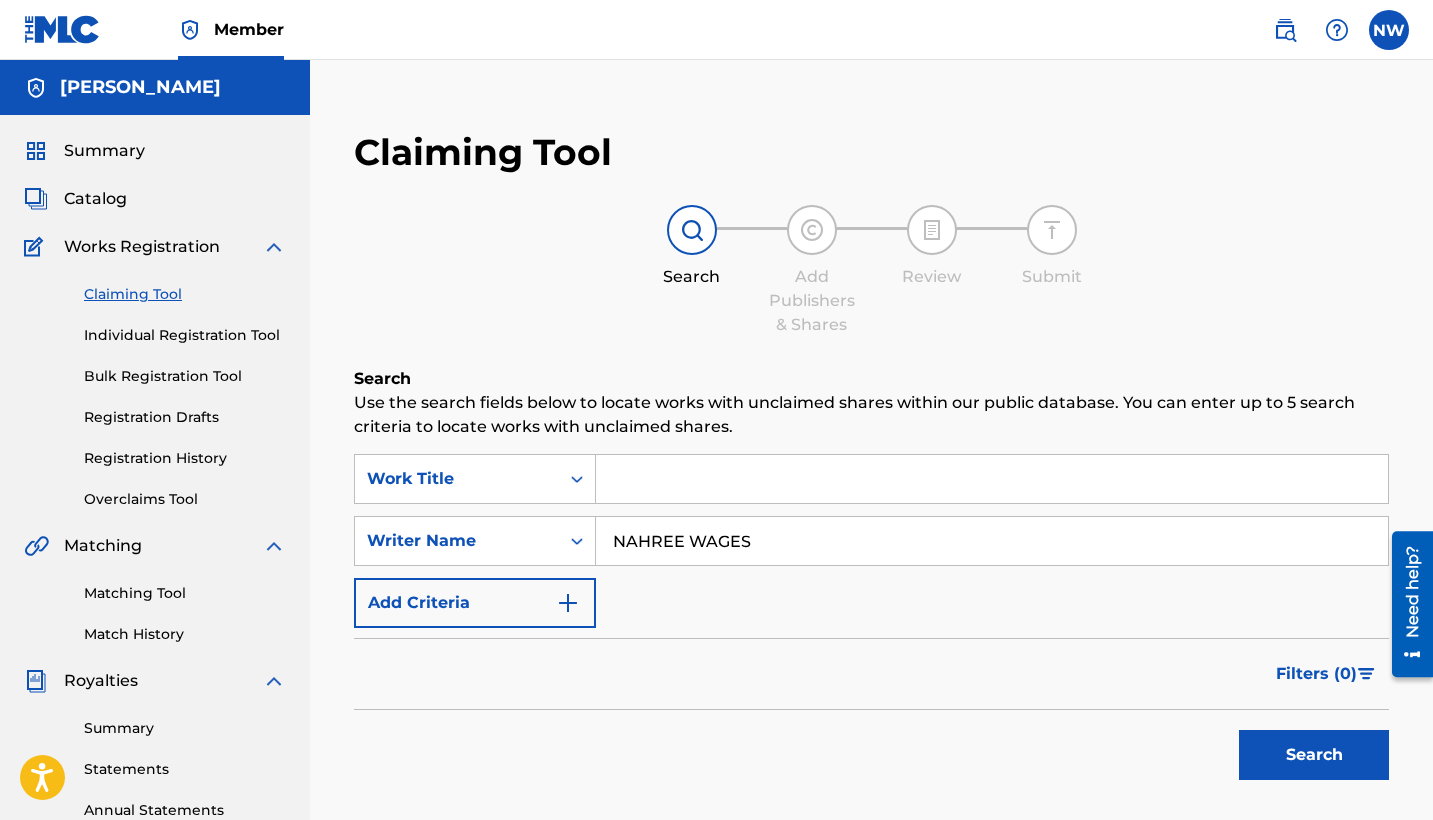 scroll, scrollTop: 1, scrollLeft: 0, axis: vertical 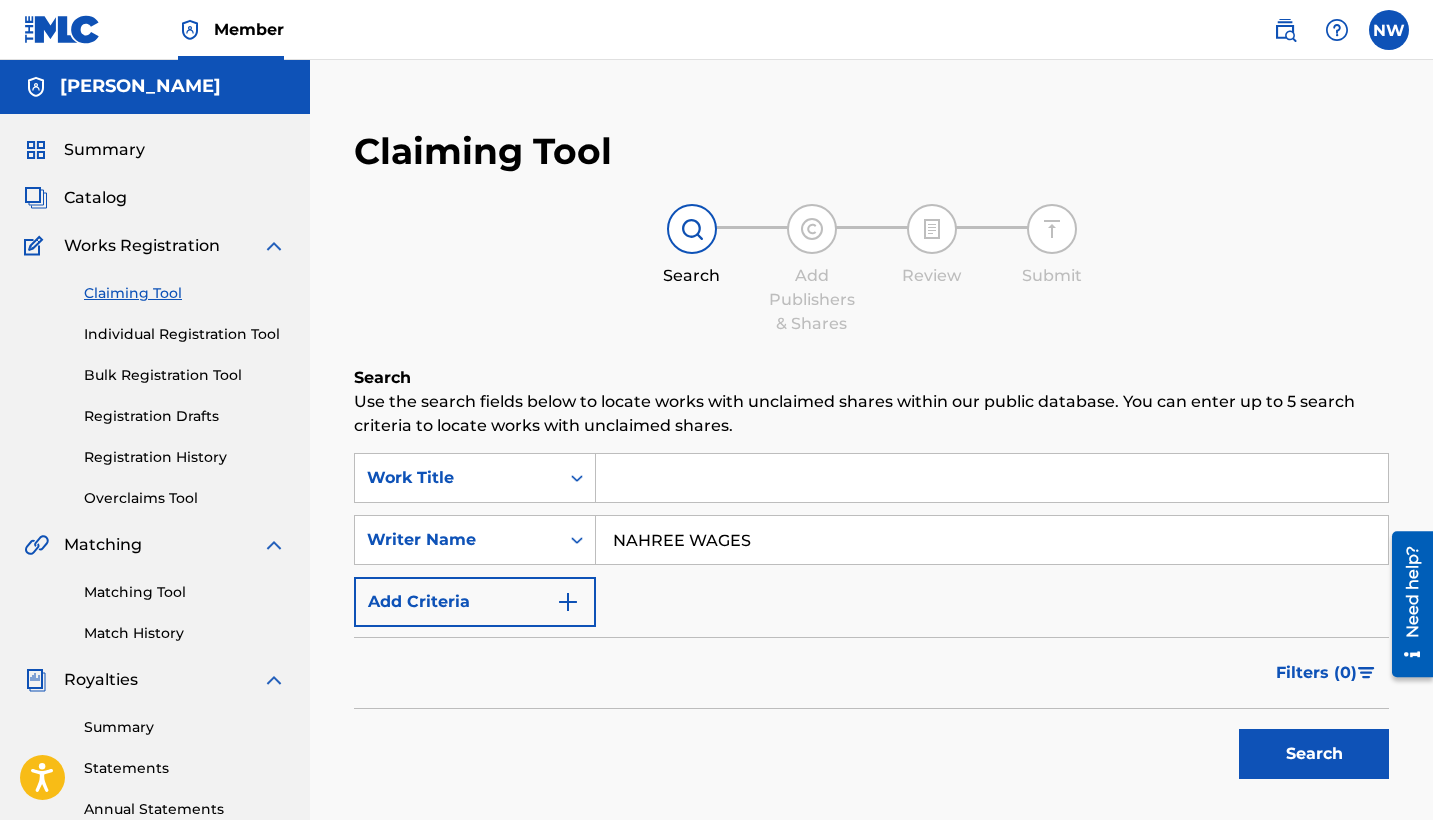 type on "NAHREE WAGES" 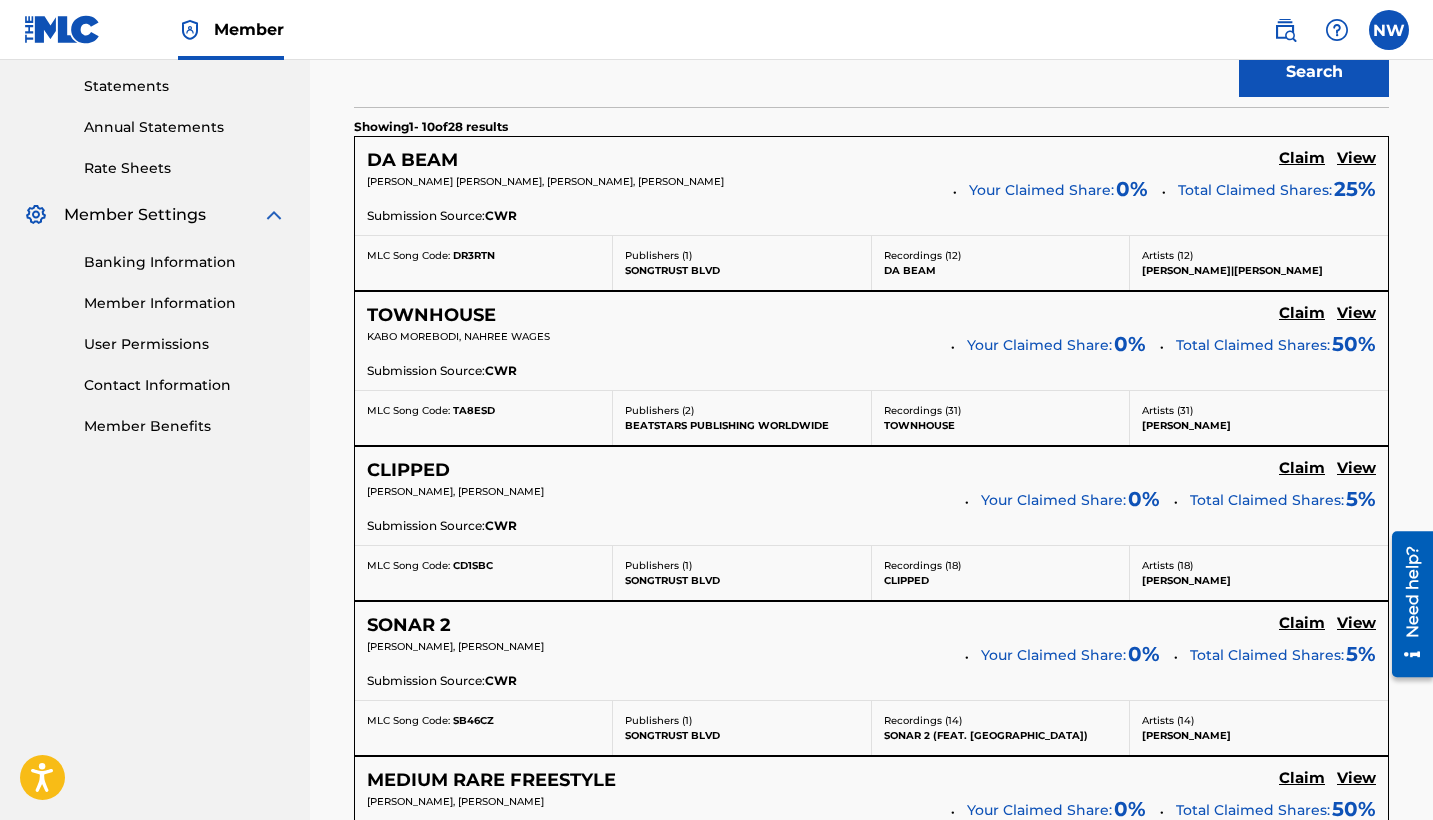 scroll, scrollTop: 671, scrollLeft: 0, axis: vertical 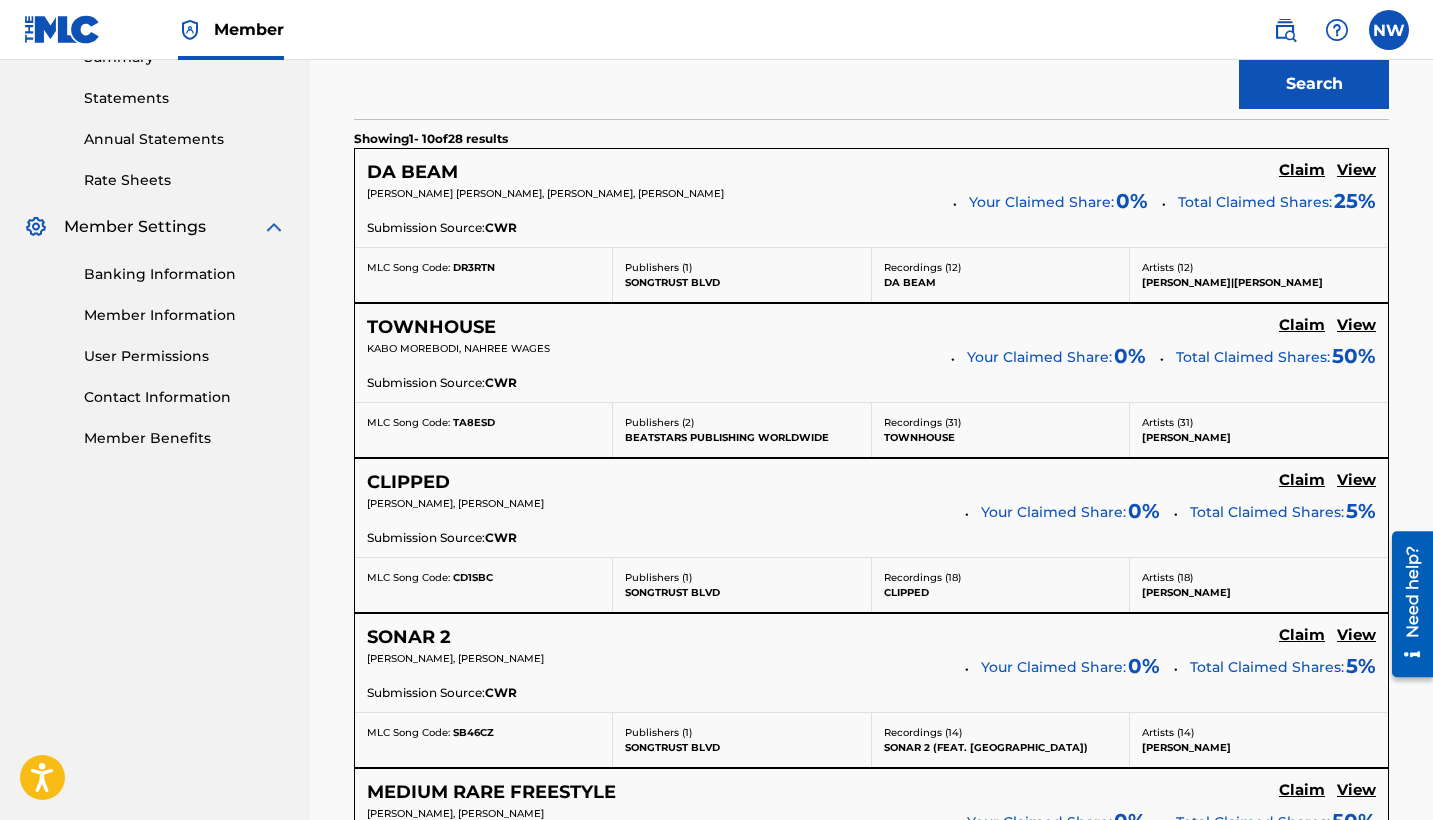 click on "Claim" at bounding box center [1302, 170] 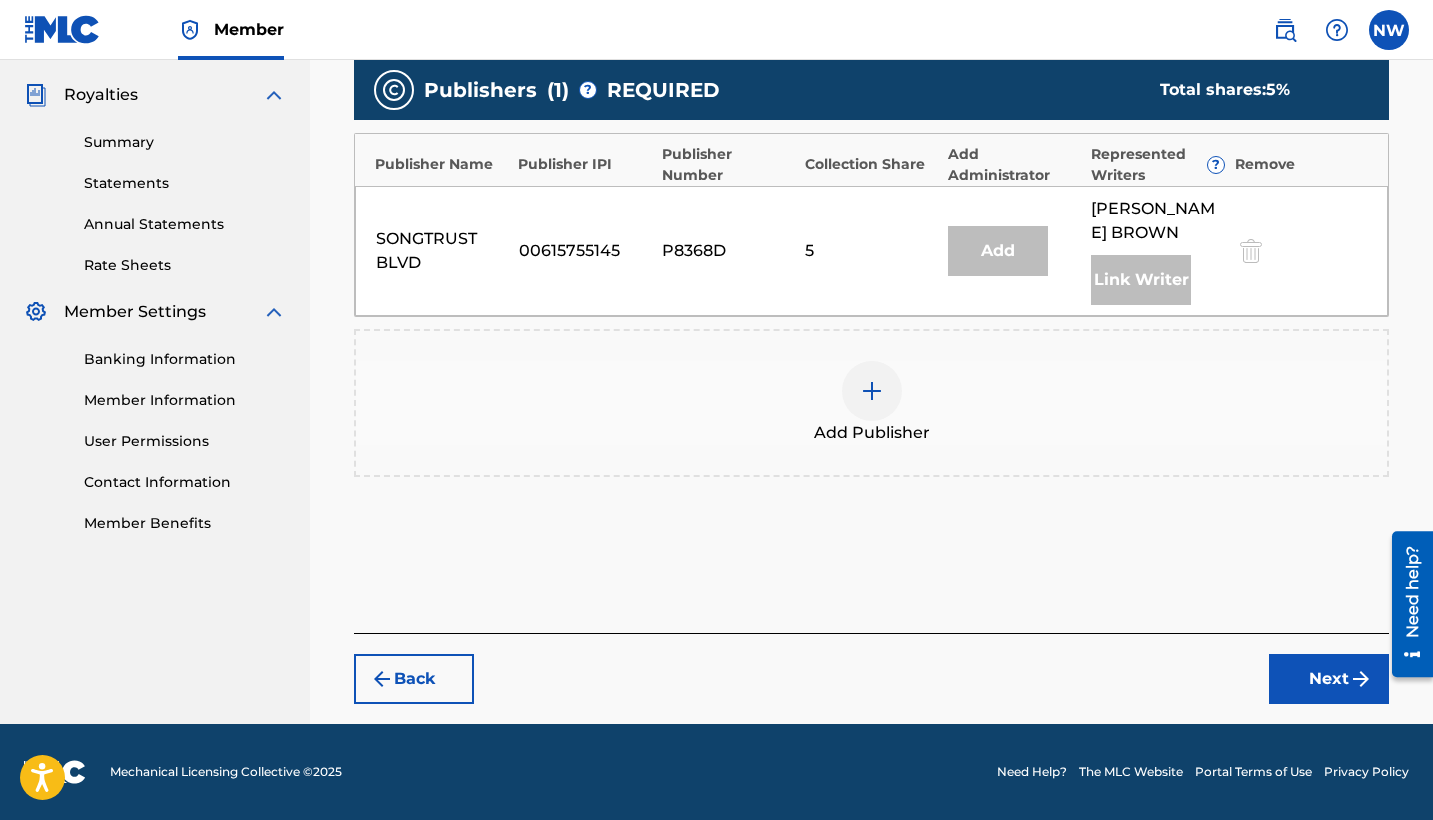 scroll, scrollTop: 586, scrollLeft: 0, axis: vertical 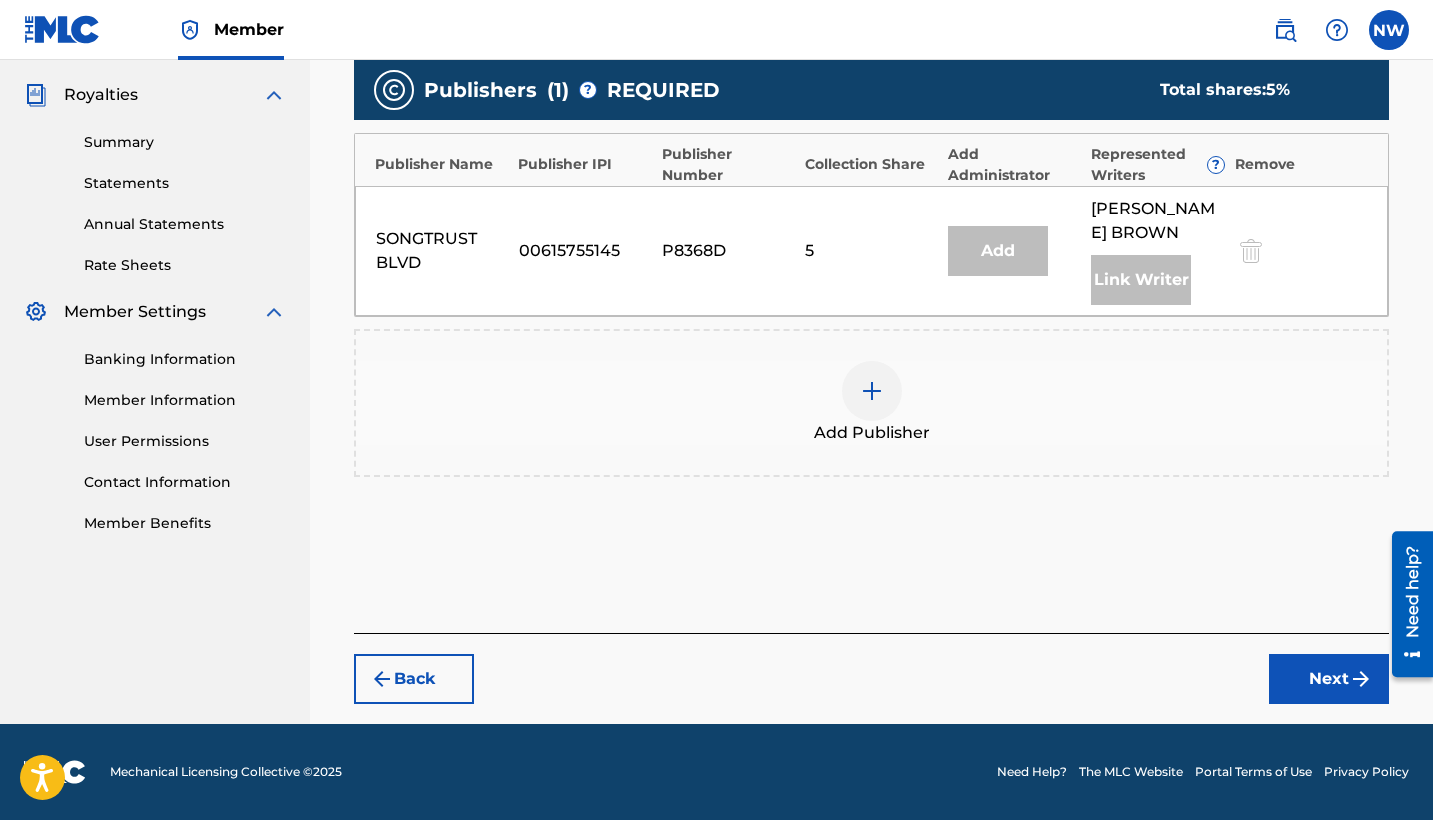 click at bounding box center (872, 391) 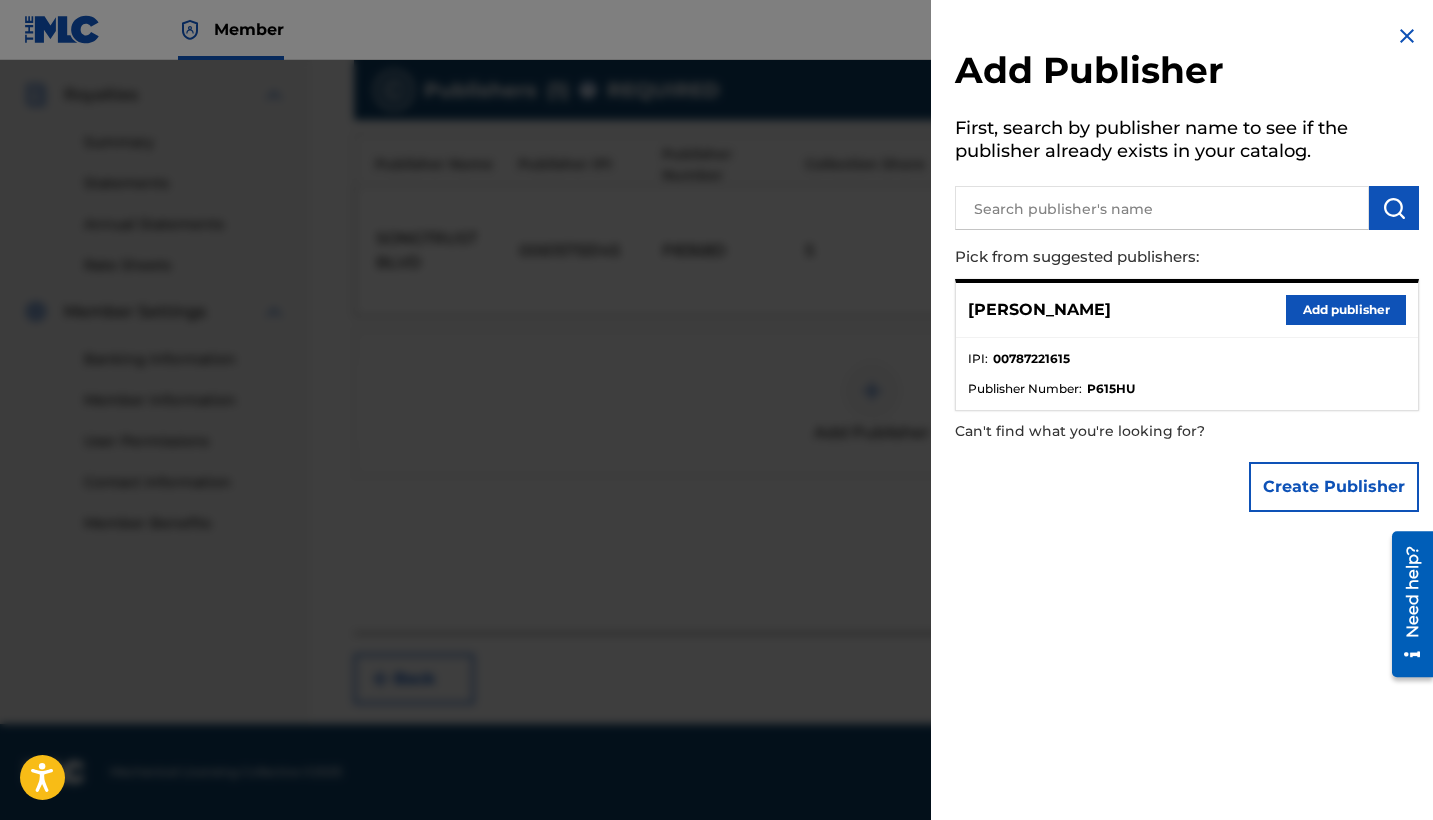 click on "Add publisher" at bounding box center [1346, 310] 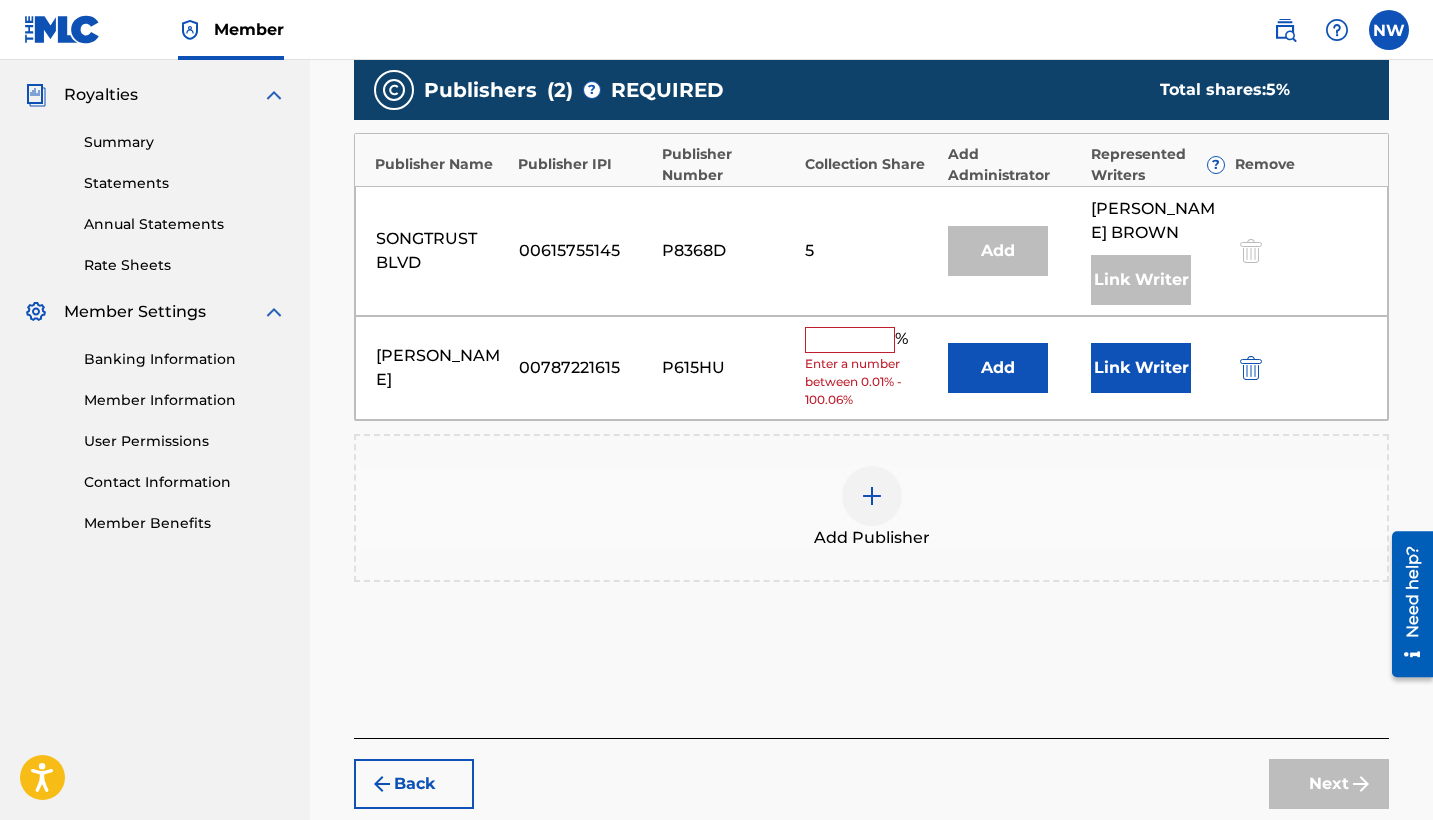 click at bounding box center [850, 340] 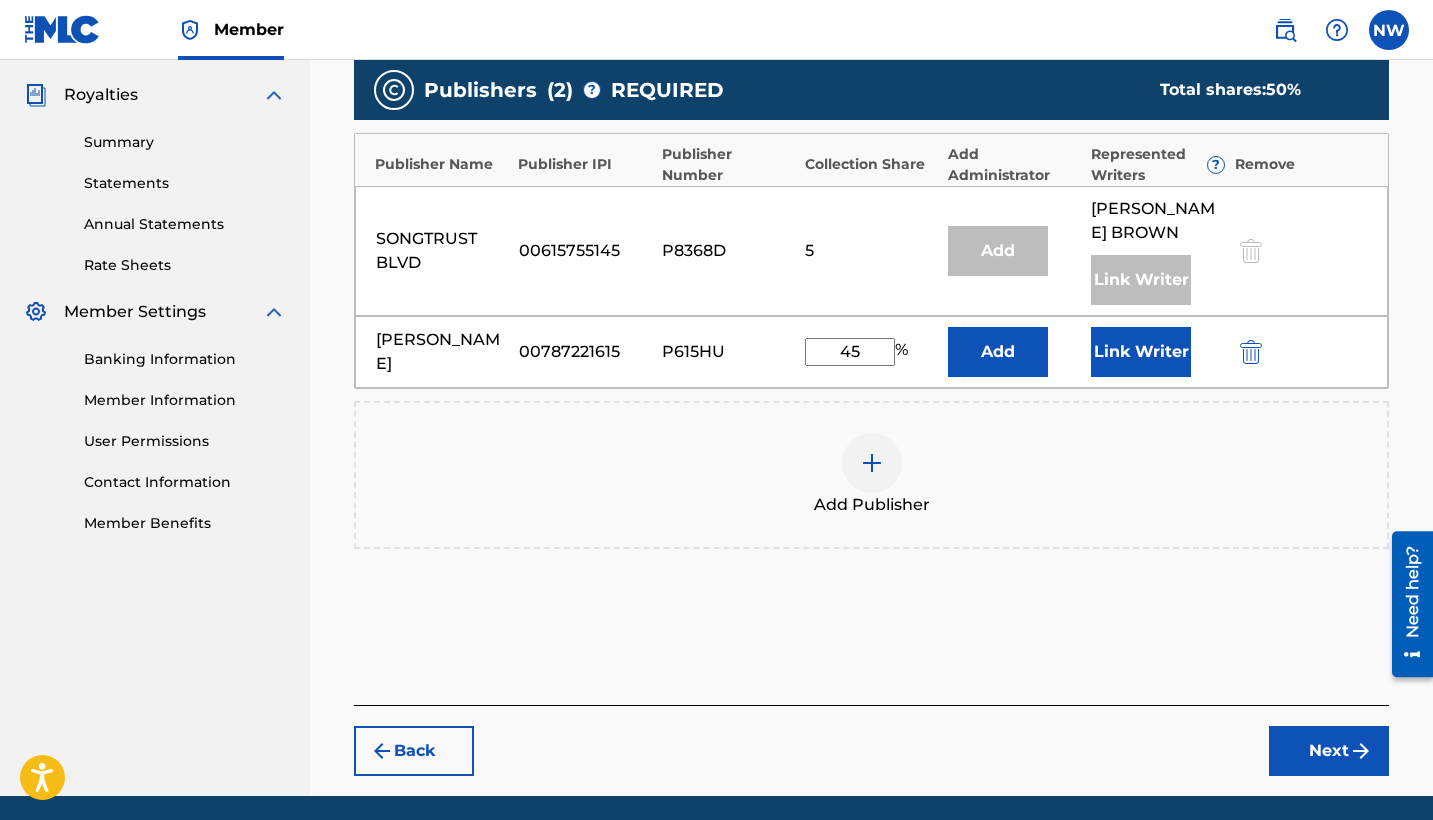 type on "45" 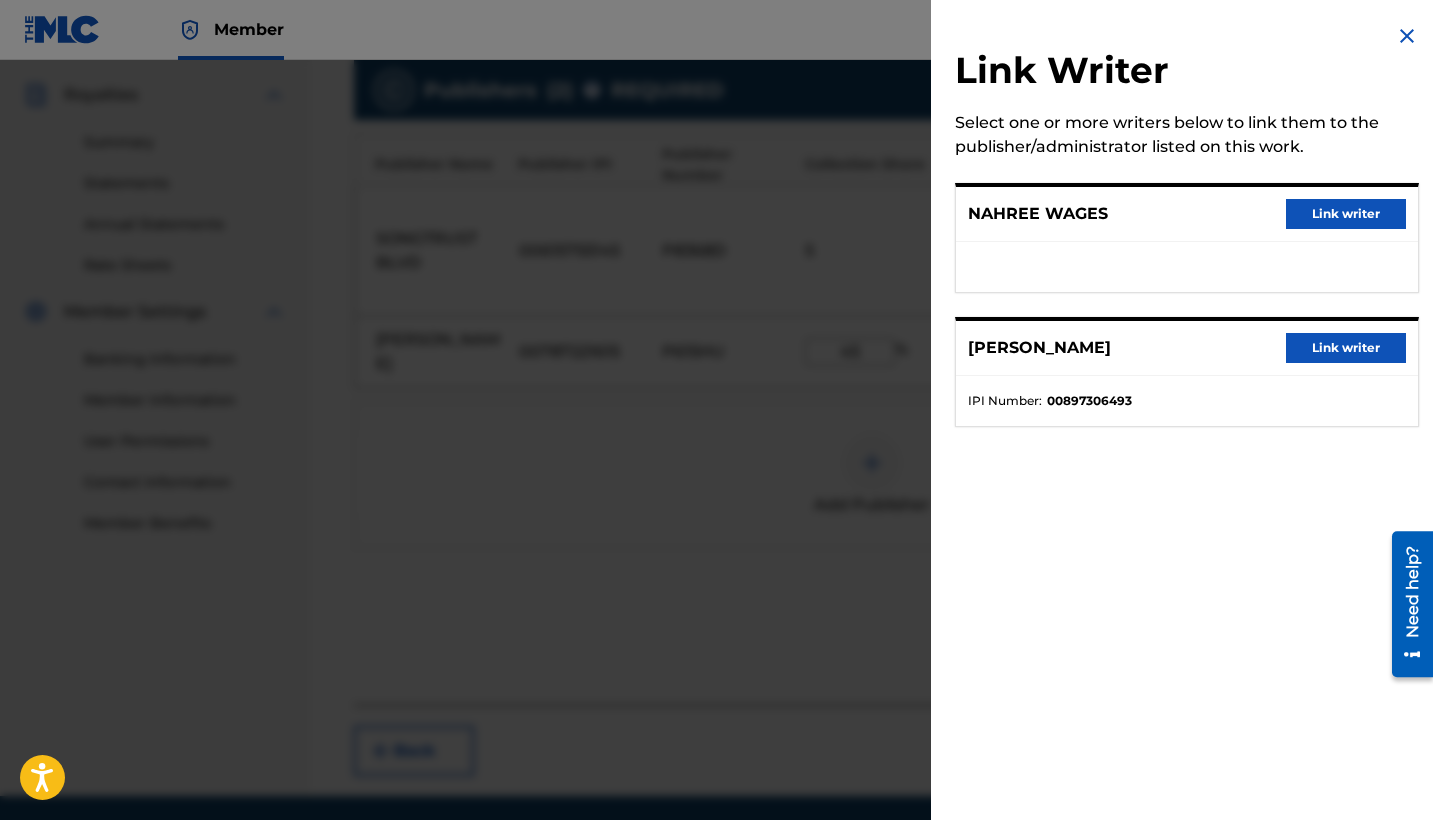 click on "Link writer" at bounding box center [1346, 214] 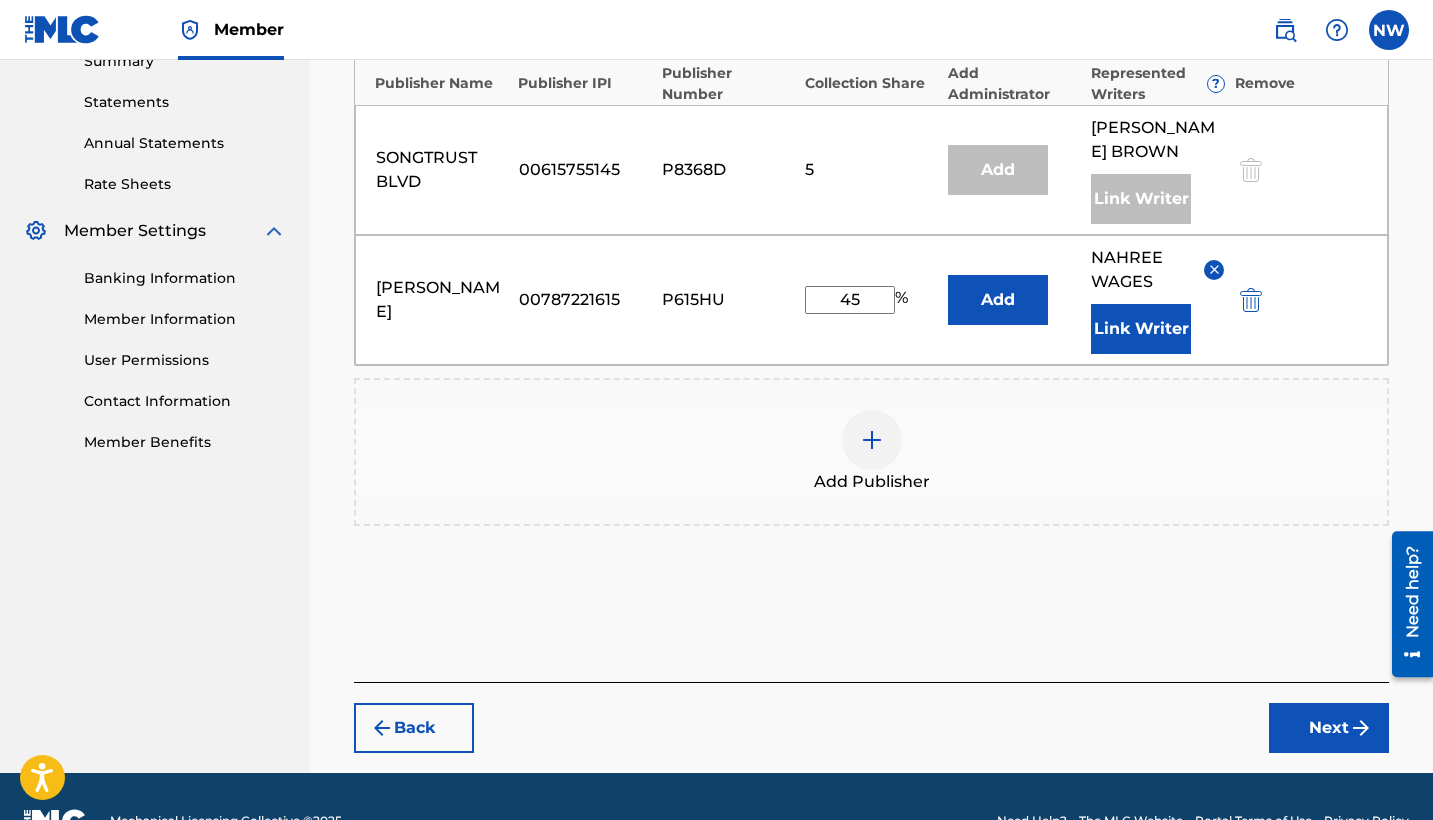 scroll, scrollTop: 679, scrollLeft: 0, axis: vertical 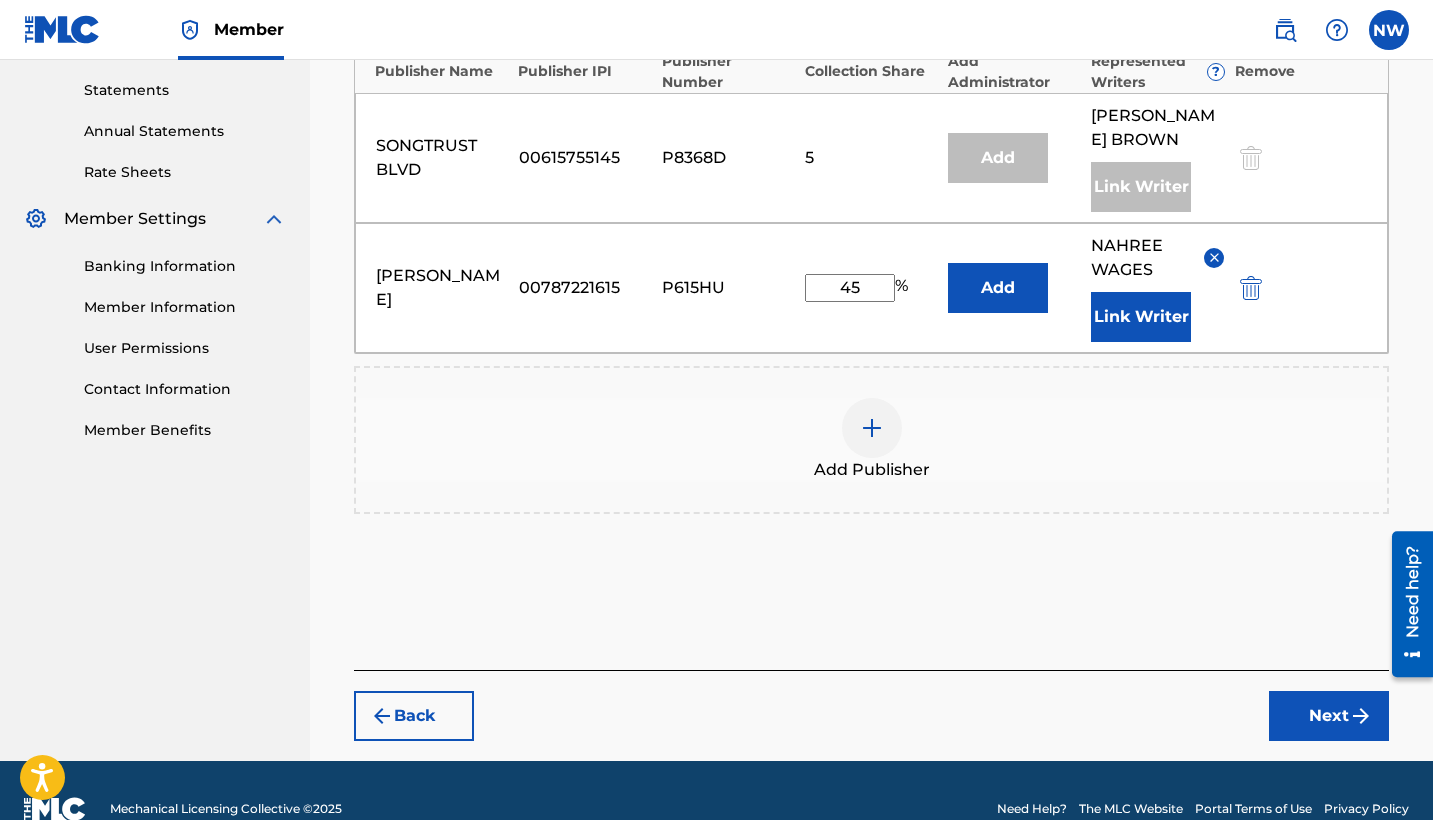 click at bounding box center (1214, 257) 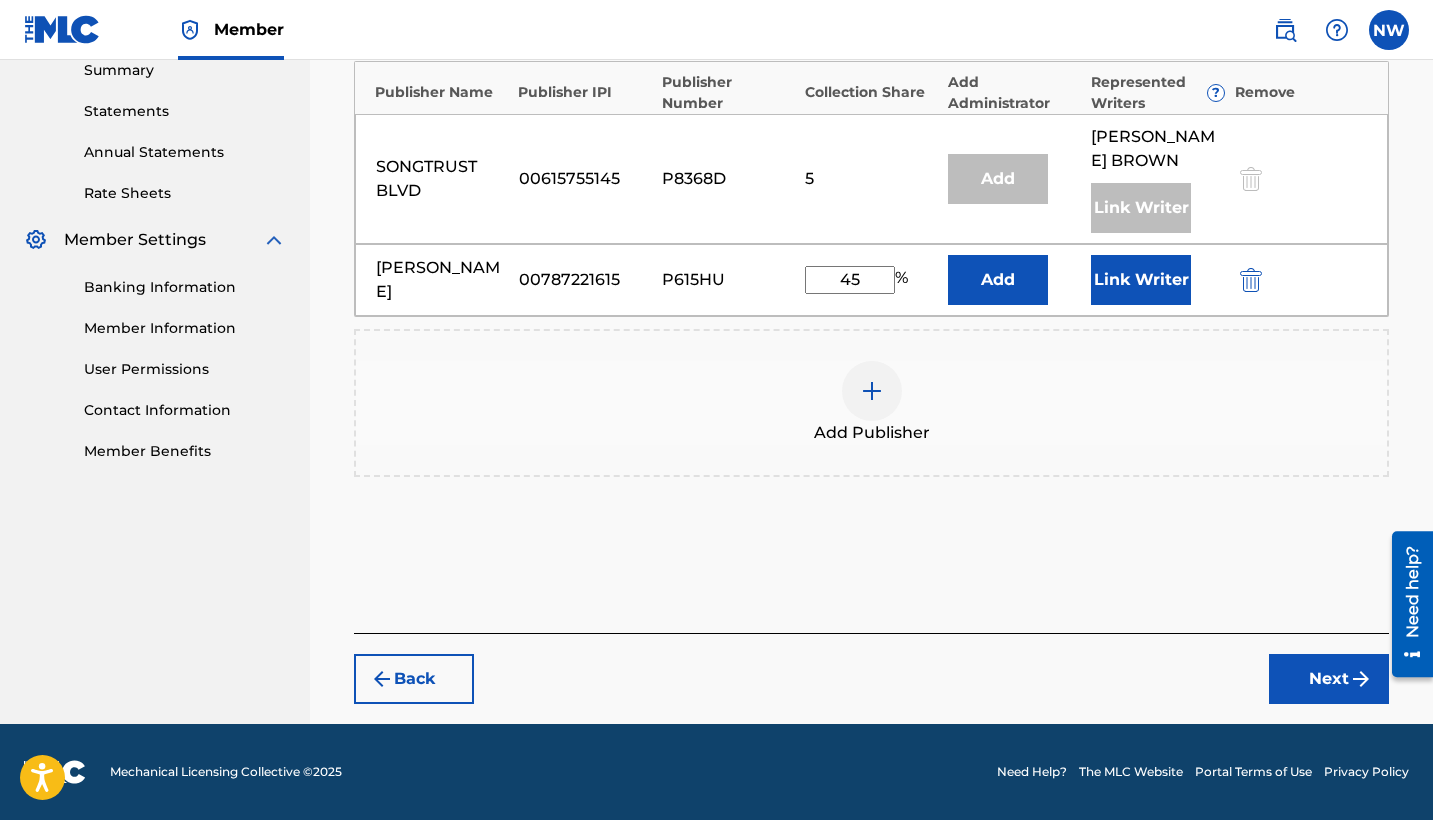 click on "Link Writer" at bounding box center (1141, 280) 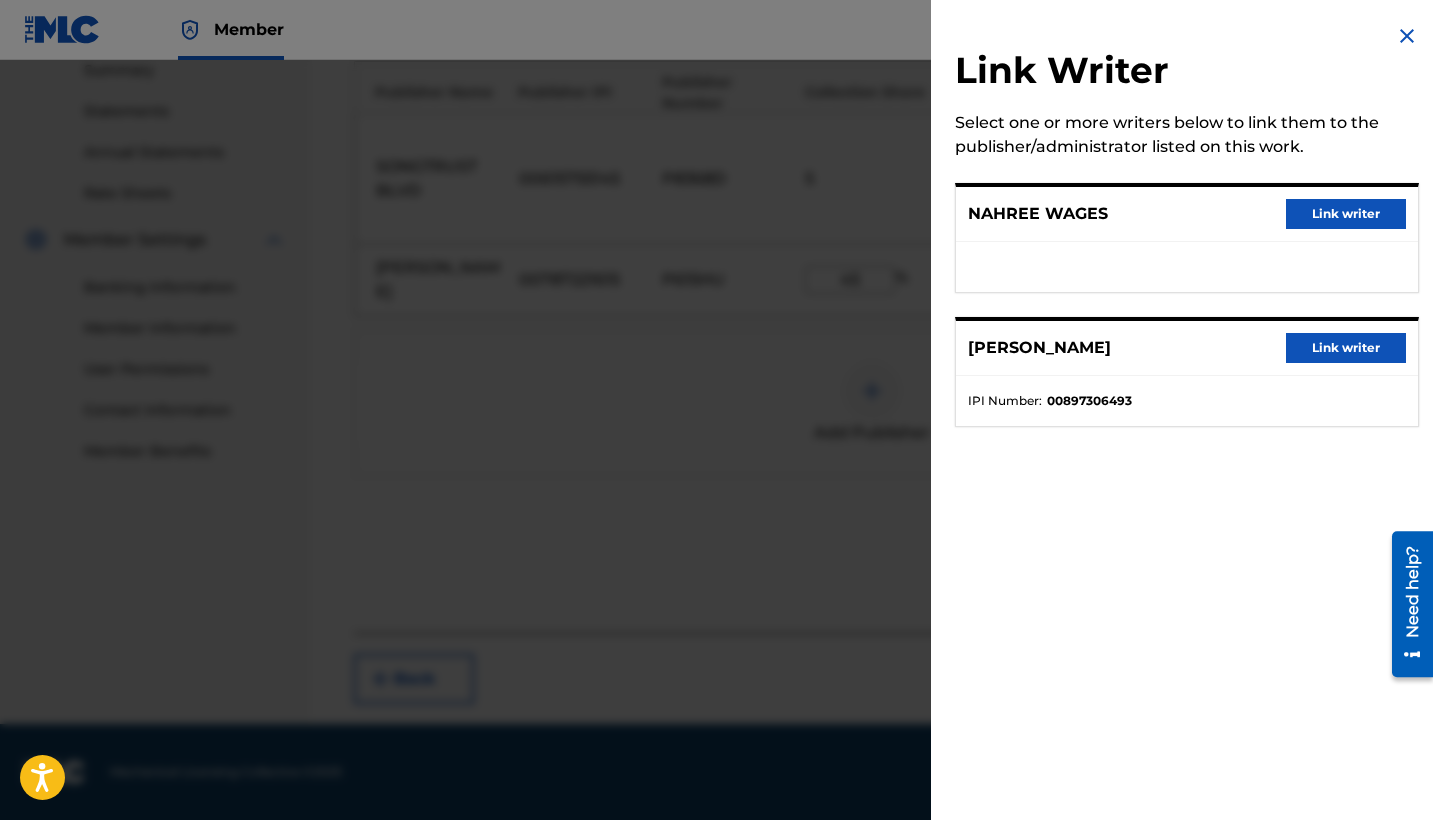 click at bounding box center (1187, 267) 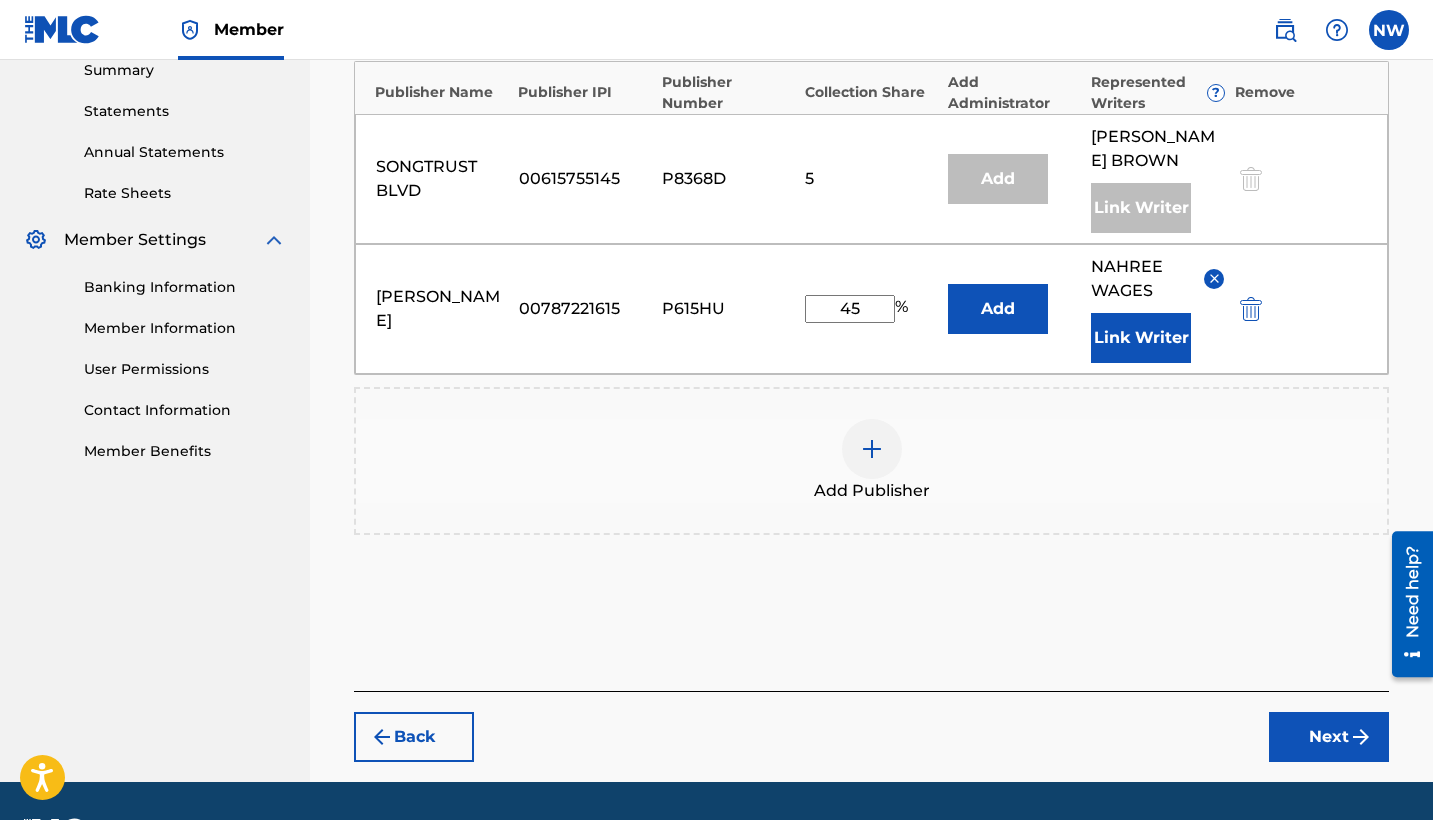 click at bounding box center [1214, 278] 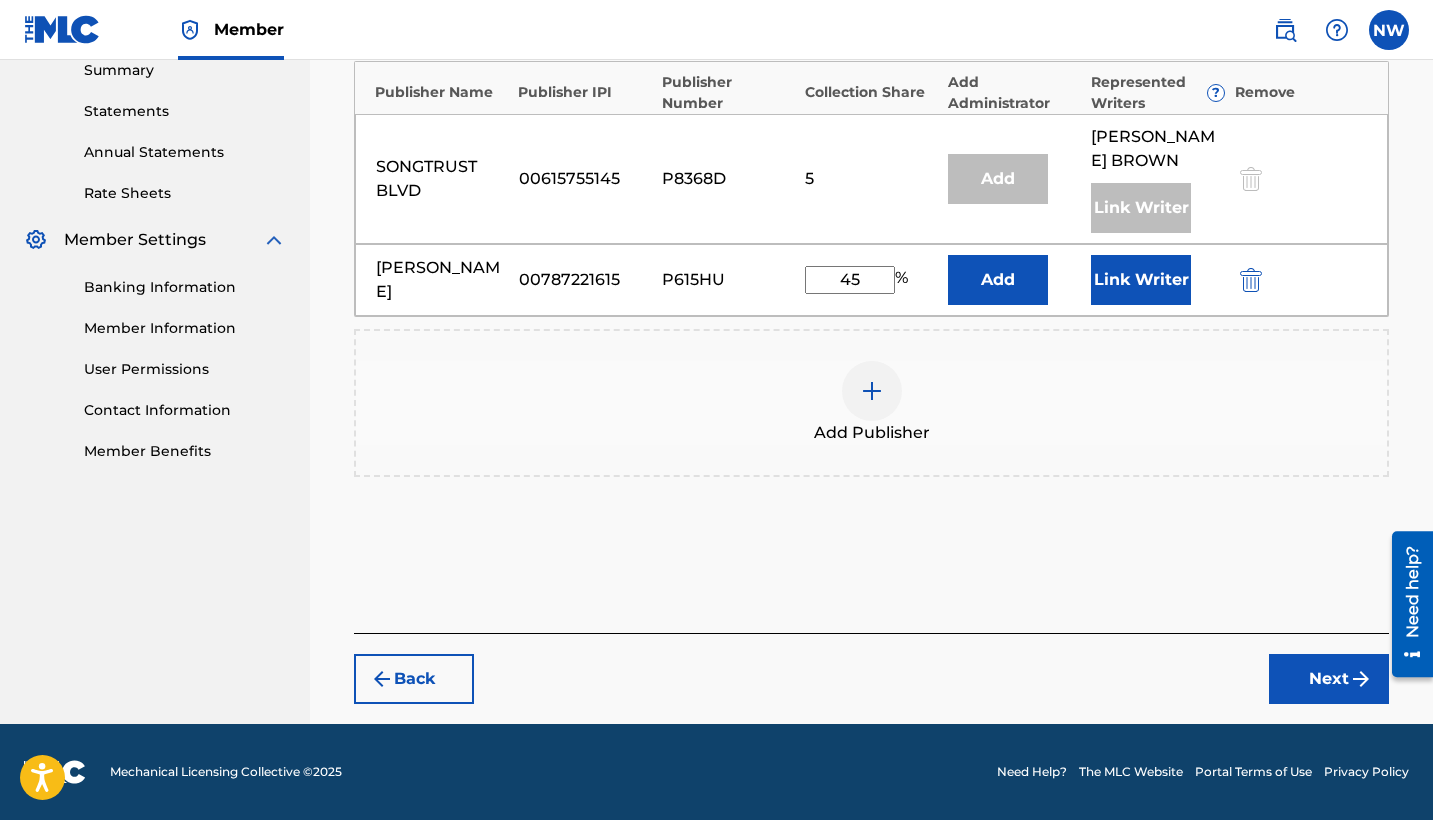 click on "Link Writer" at bounding box center (1141, 280) 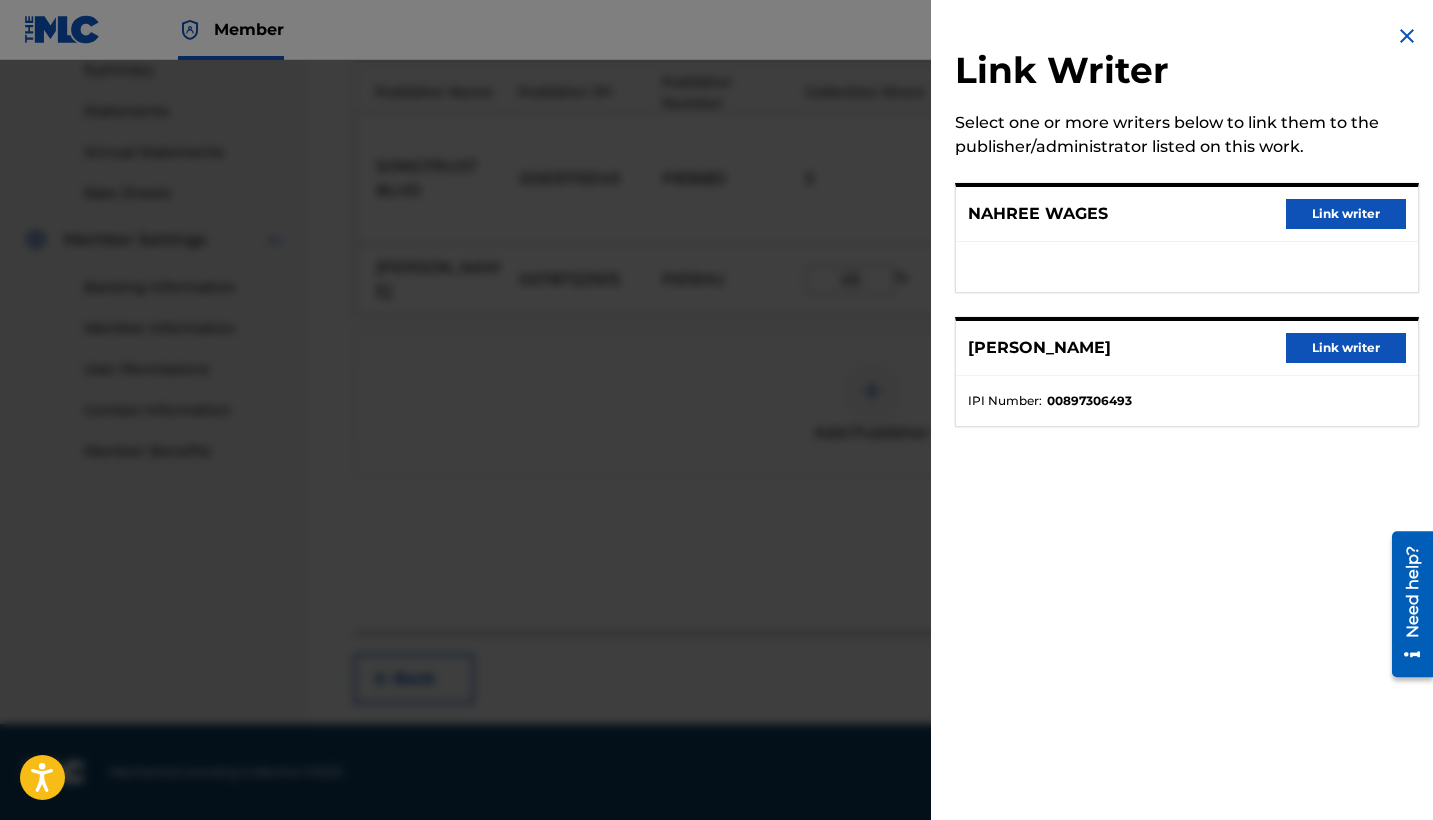 scroll, scrollTop: 658, scrollLeft: 0, axis: vertical 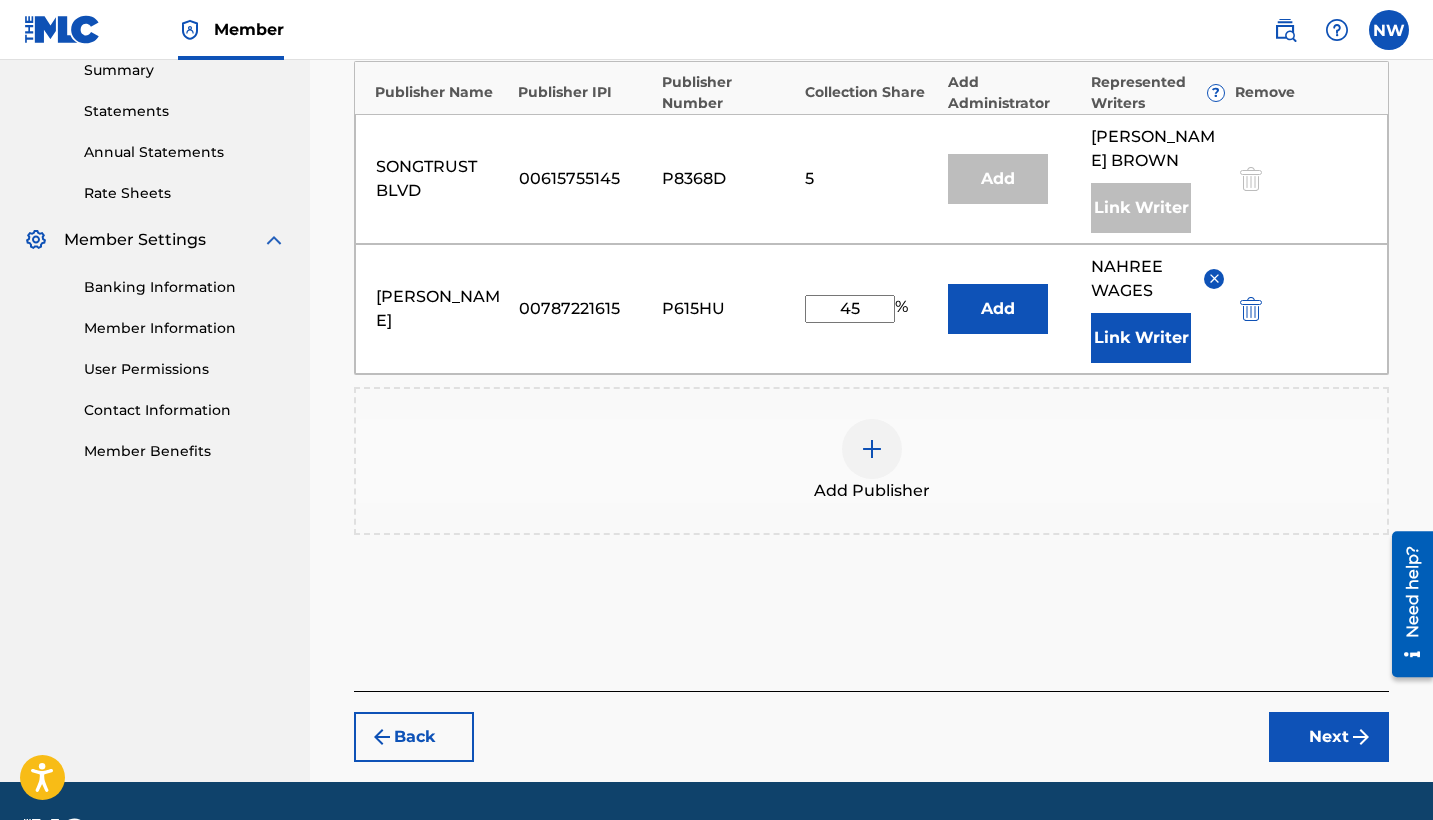 click on "Next" at bounding box center (1329, 737) 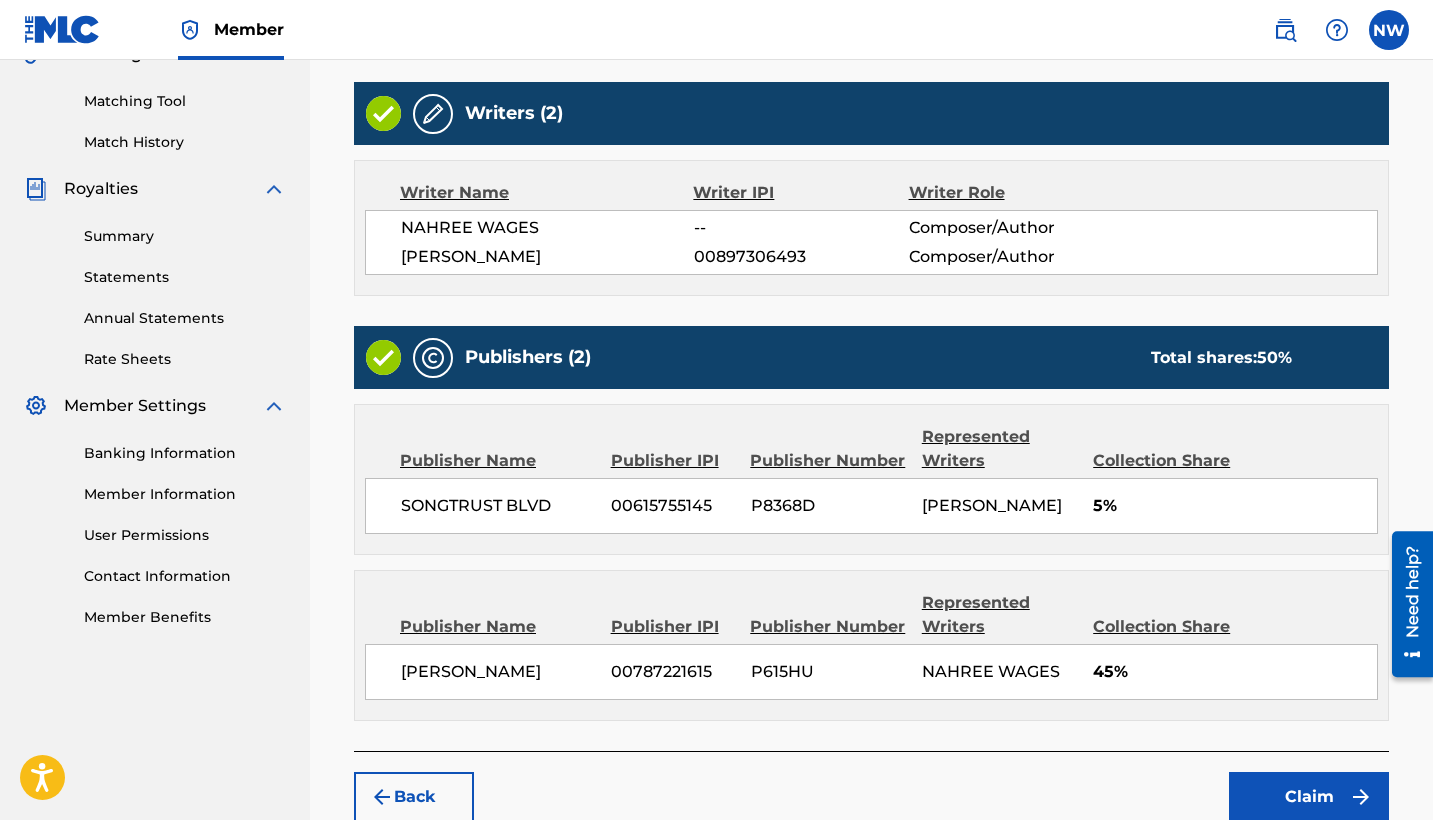 scroll, scrollTop: 494, scrollLeft: 0, axis: vertical 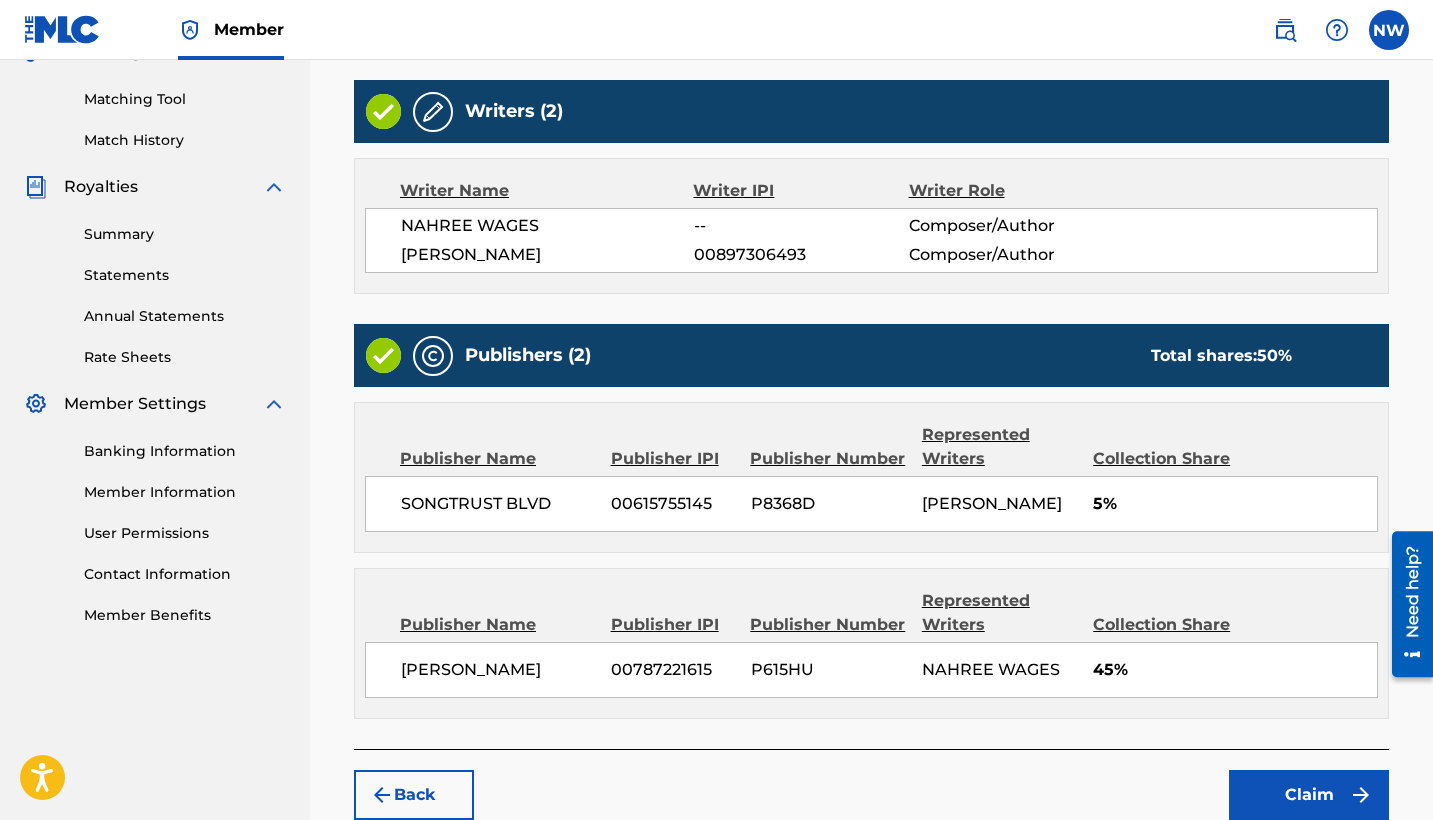 click on "Claim" at bounding box center [1309, 795] 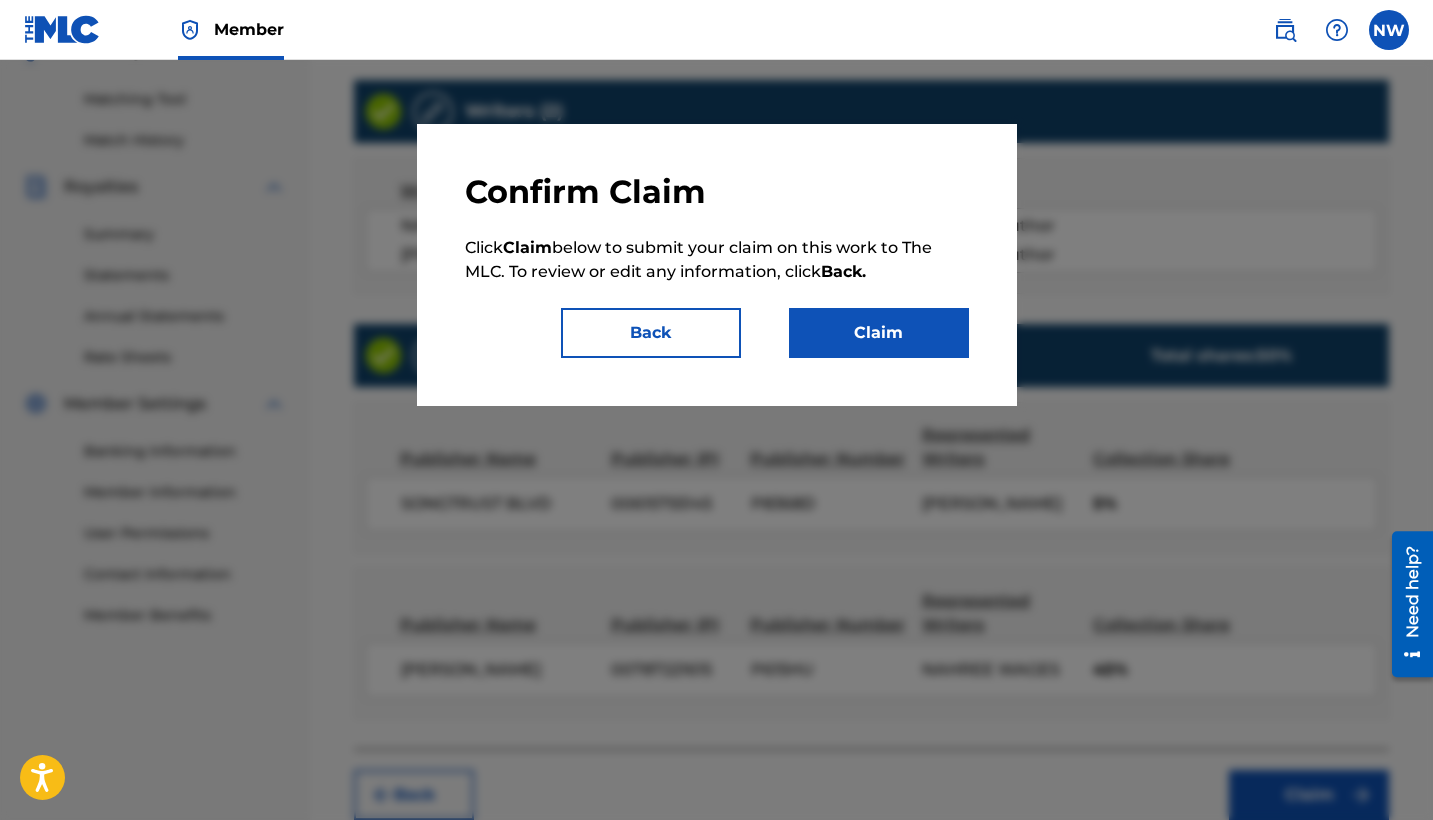 click on "Claim" at bounding box center (879, 333) 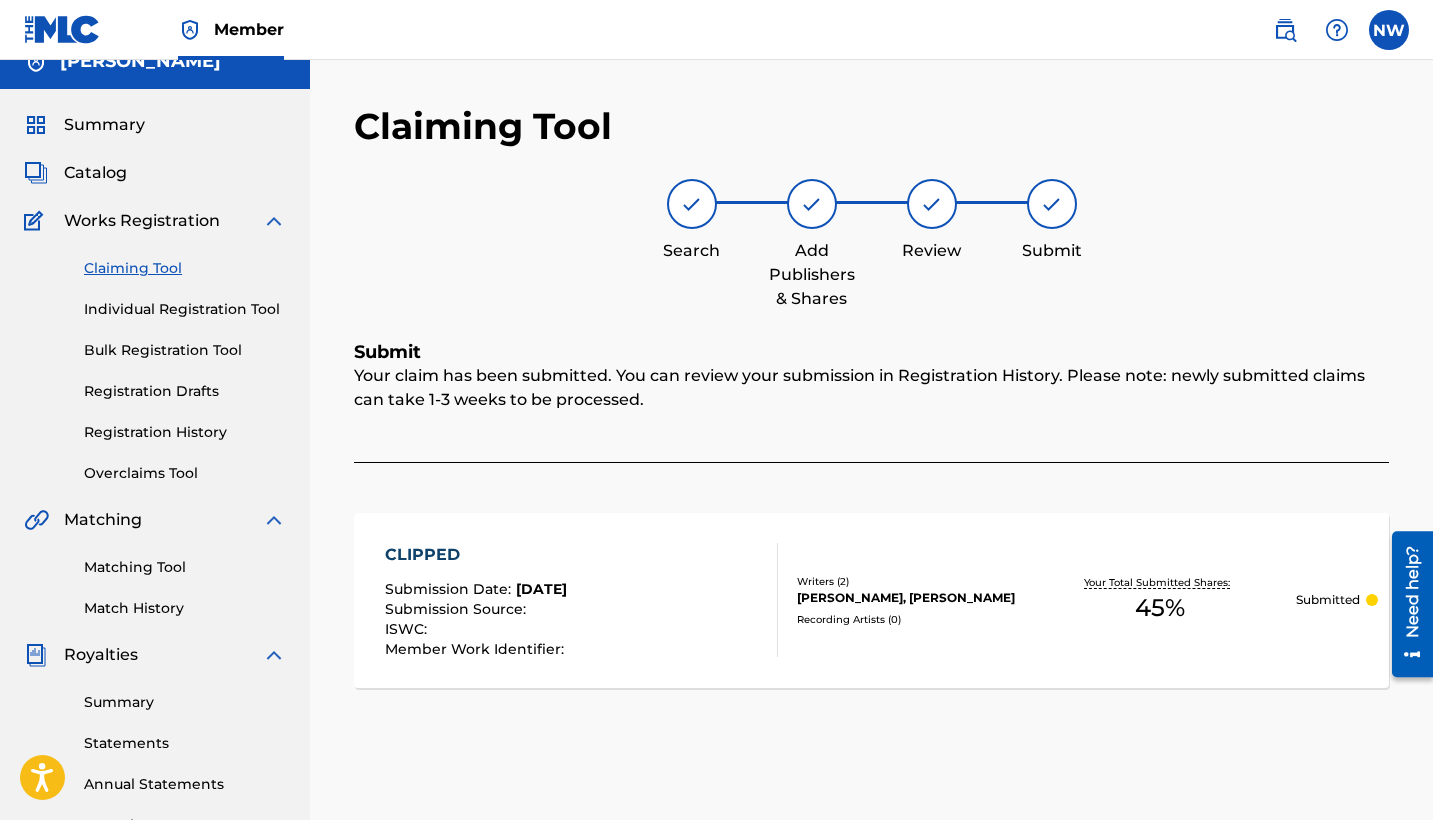 scroll, scrollTop: 25, scrollLeft: 0, axis: vertical 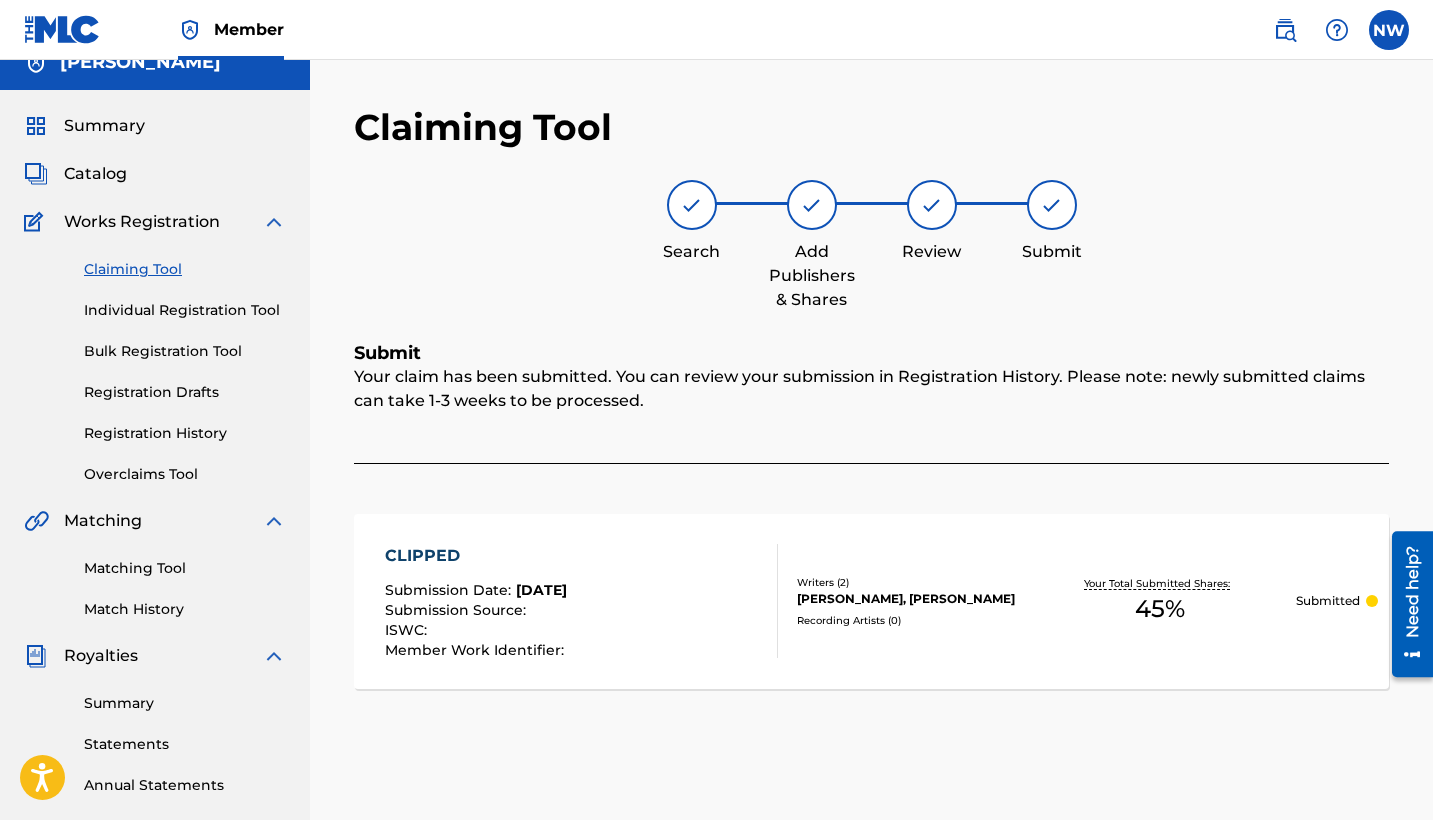 click on "Claiming Tool" at bounding box center [185, 269] 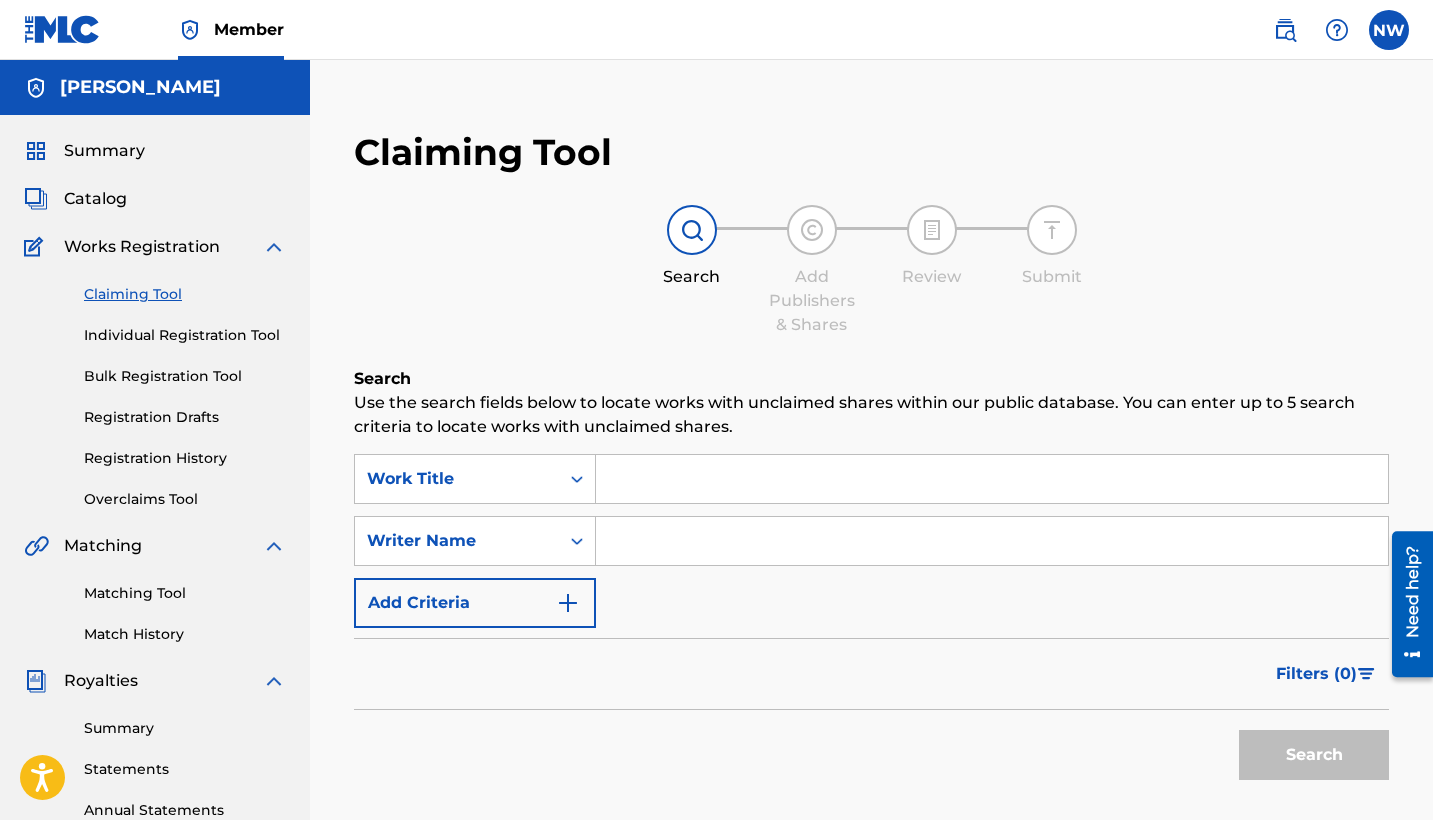 click at bounding box center (992, 541) 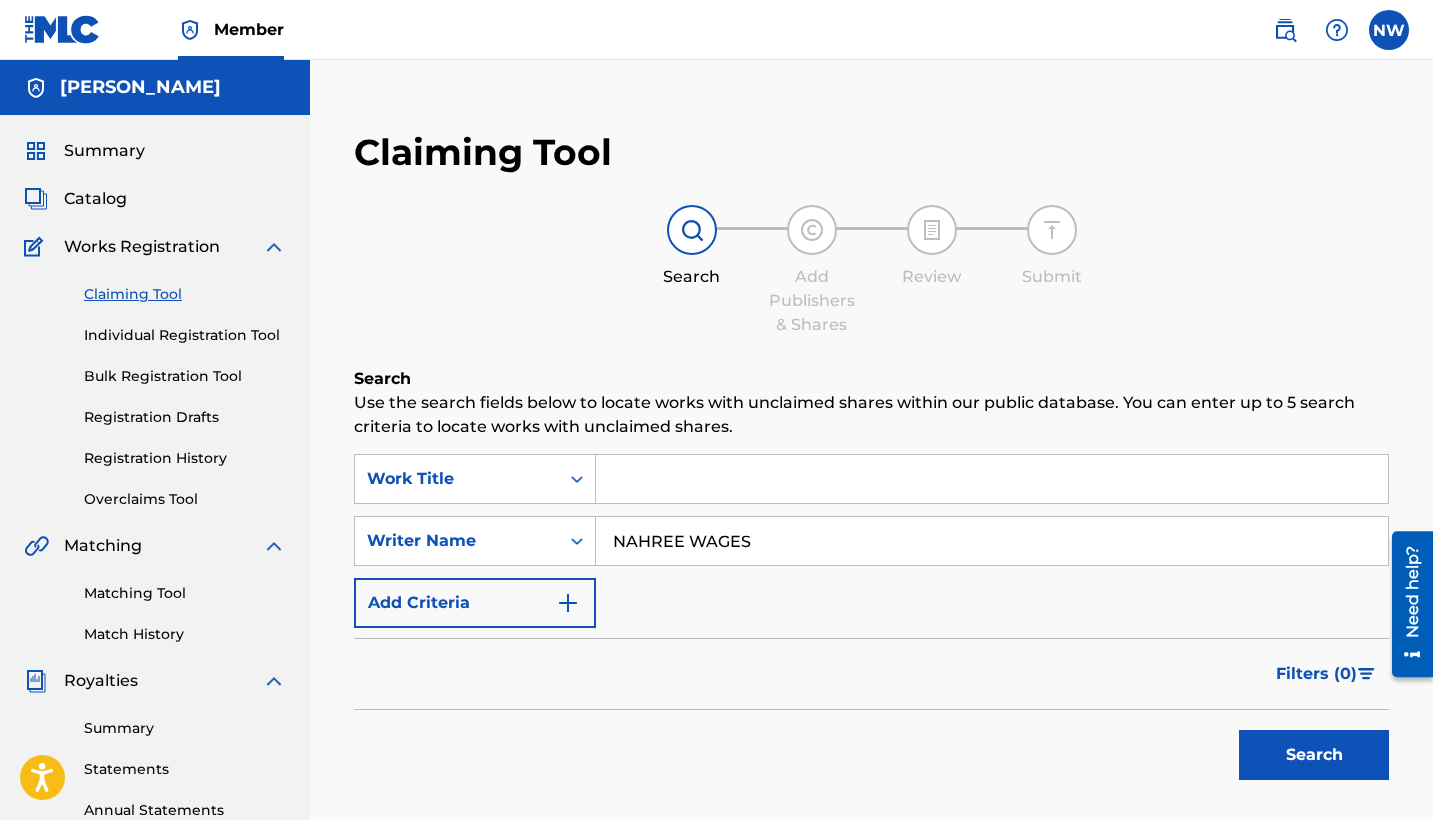 type on "NAHREE WAGES" 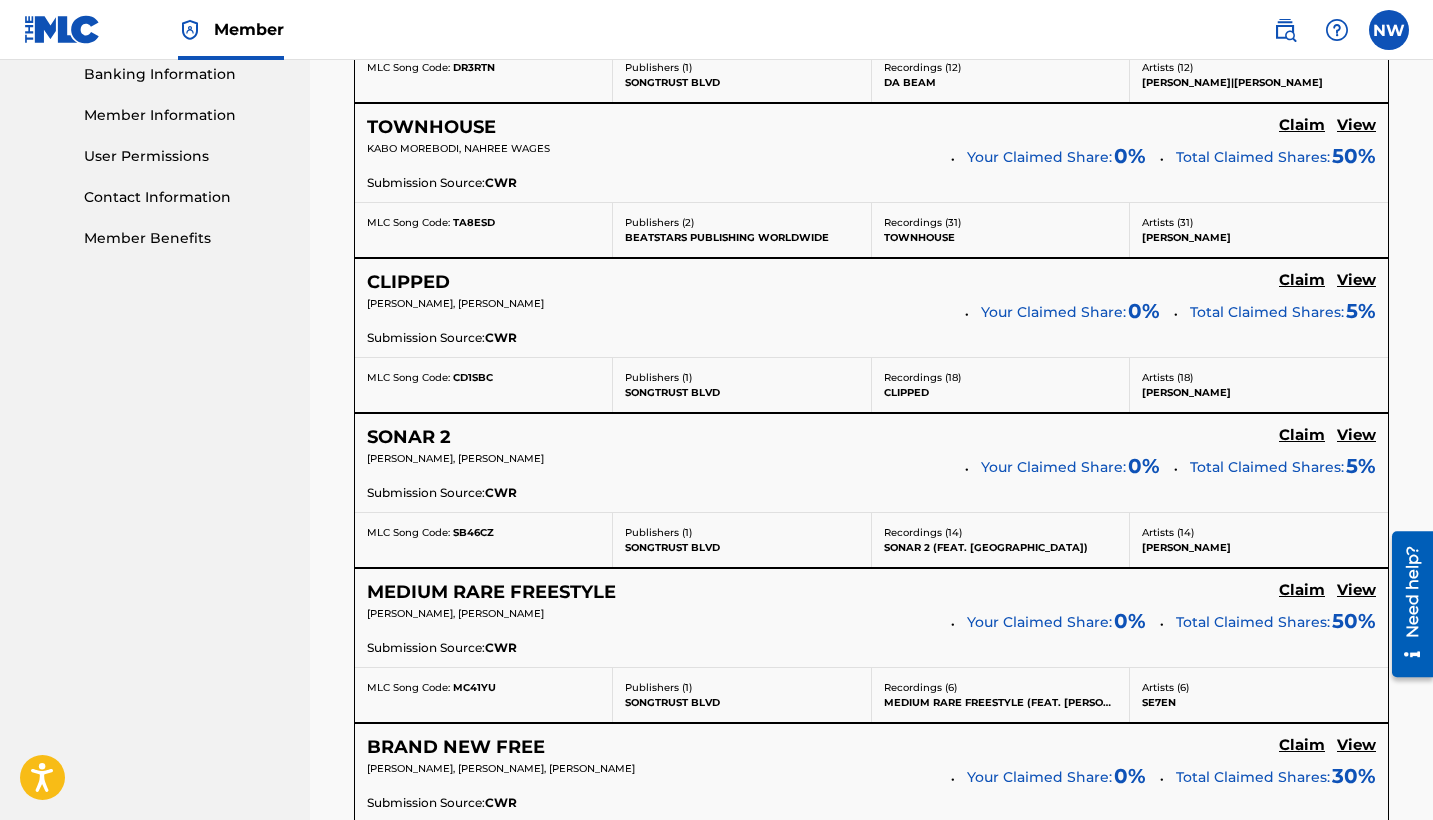 scroll, scrollTop: 874, scrollLeft: 0, axis: vertical 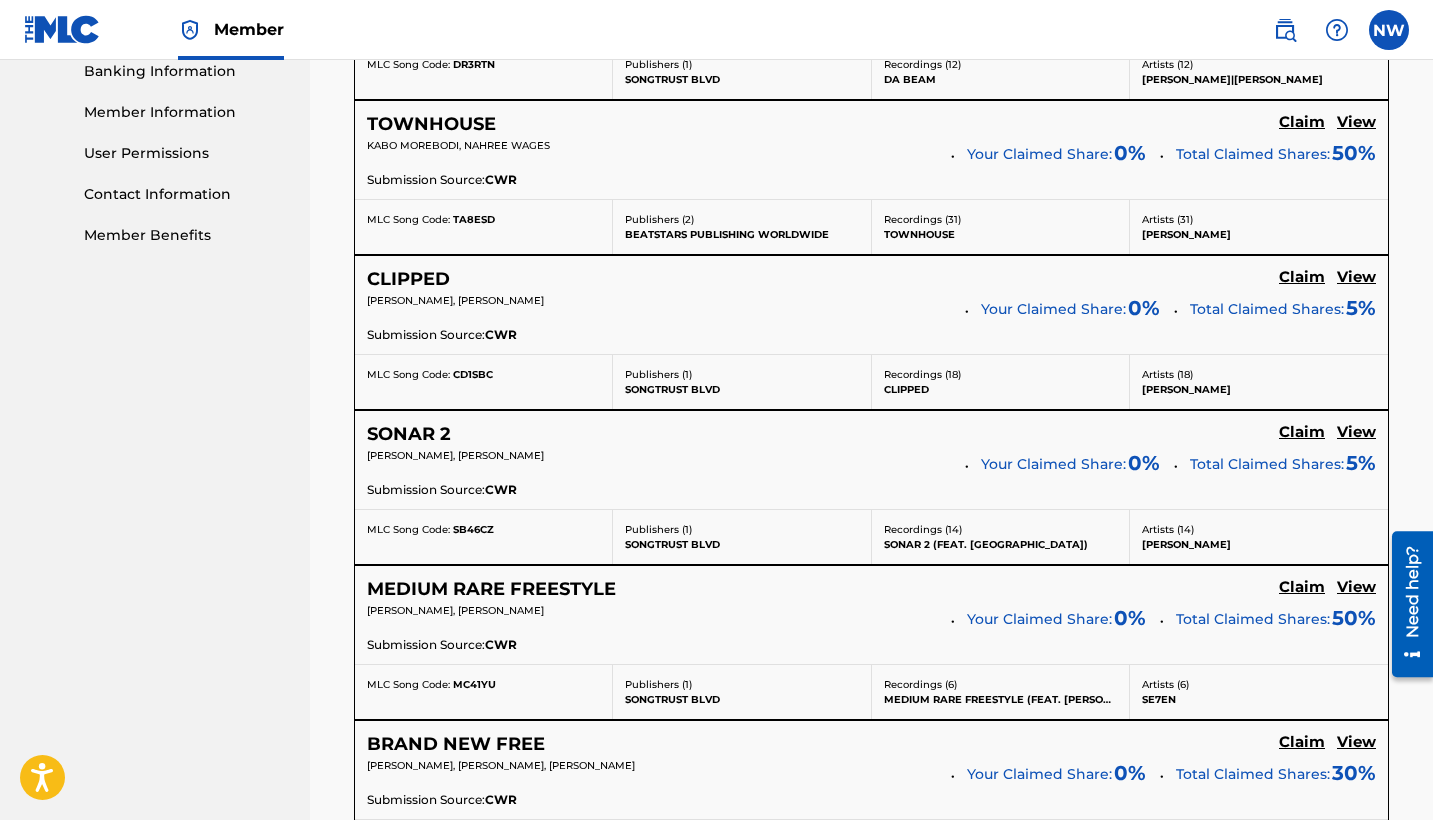 click on "Claim" at bounding box center [1302, -33] 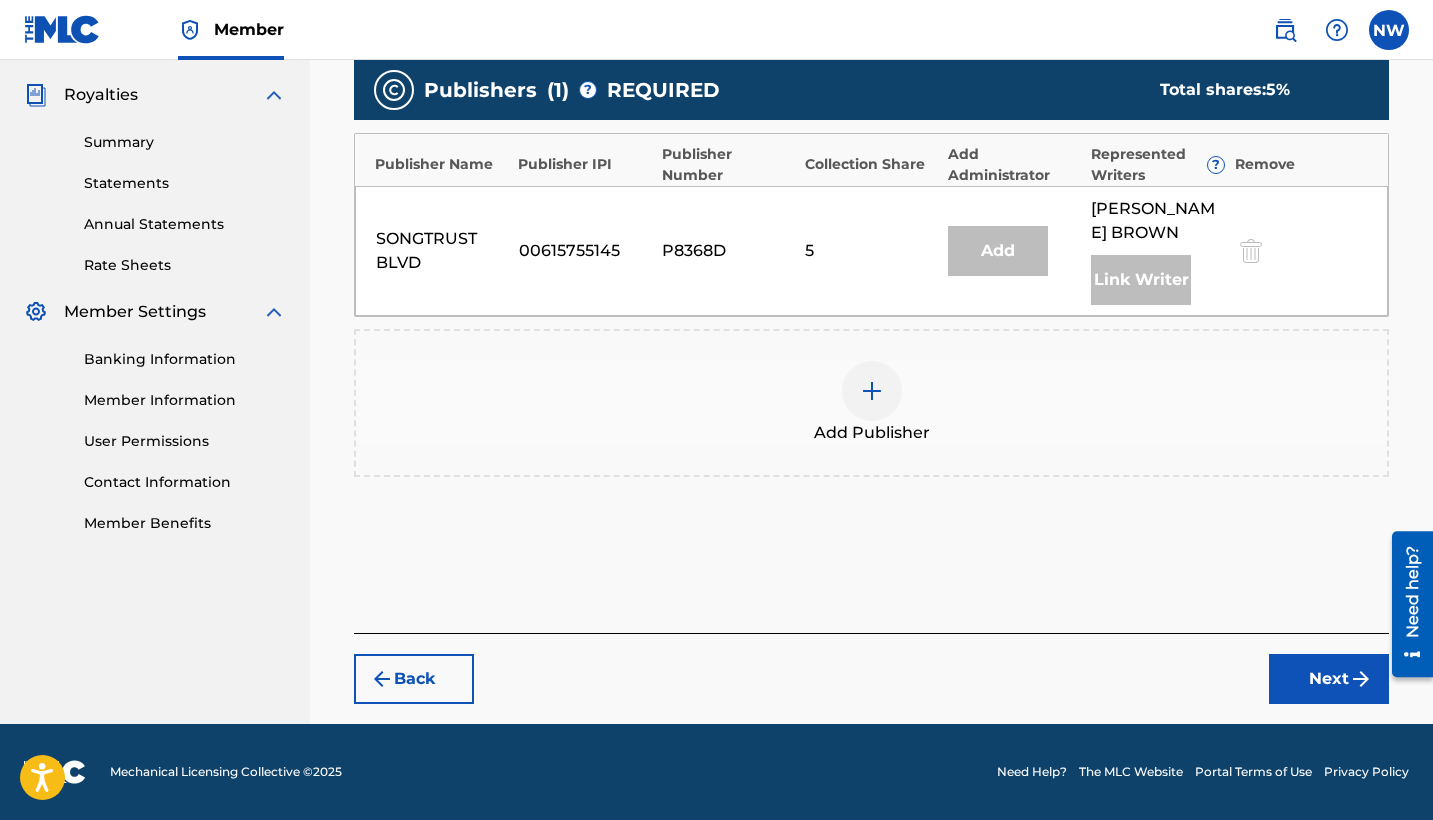 click at bounding box center [872, 391] 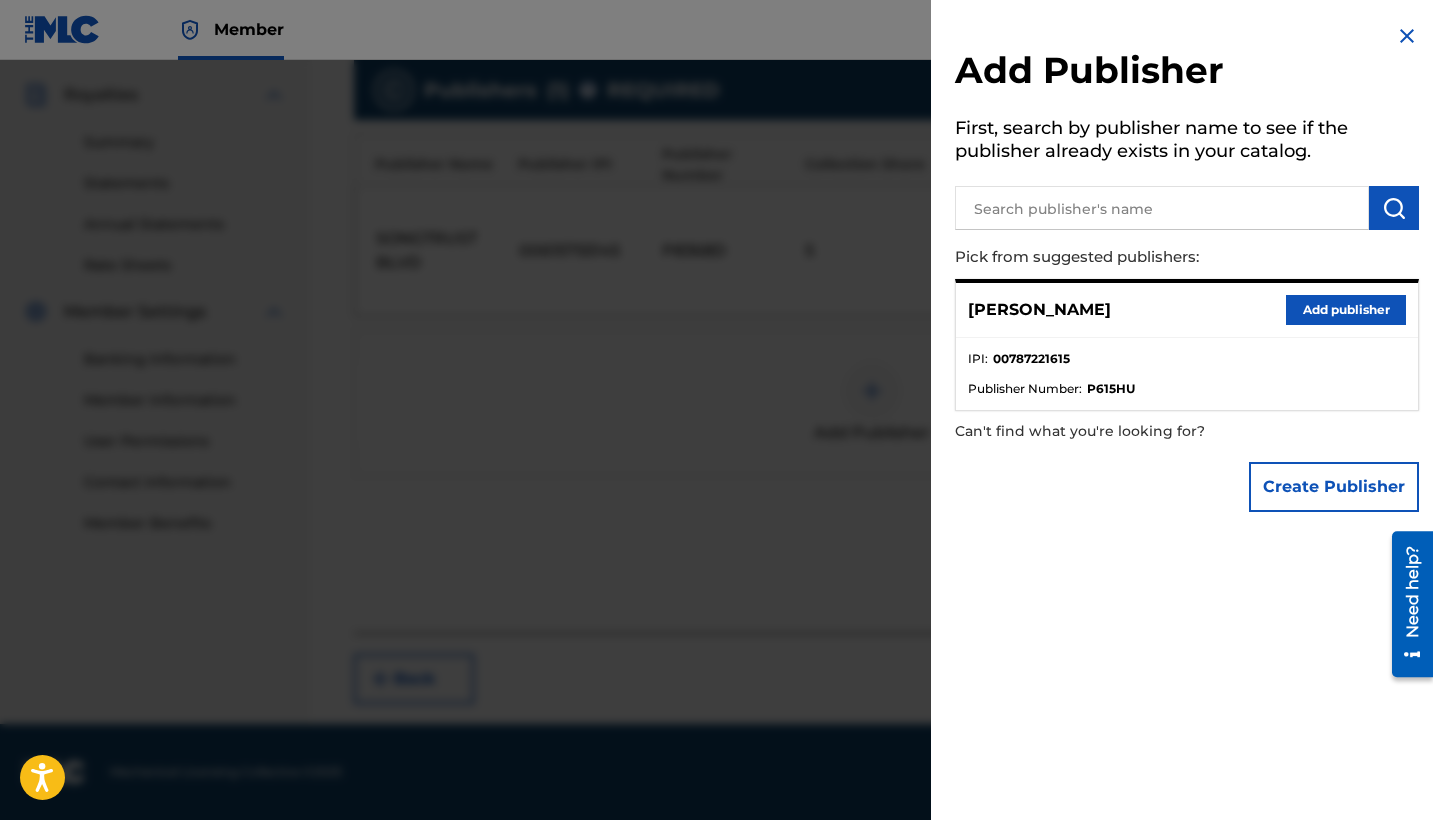 click on "Add publisher" at bounding box center [1346, 310] 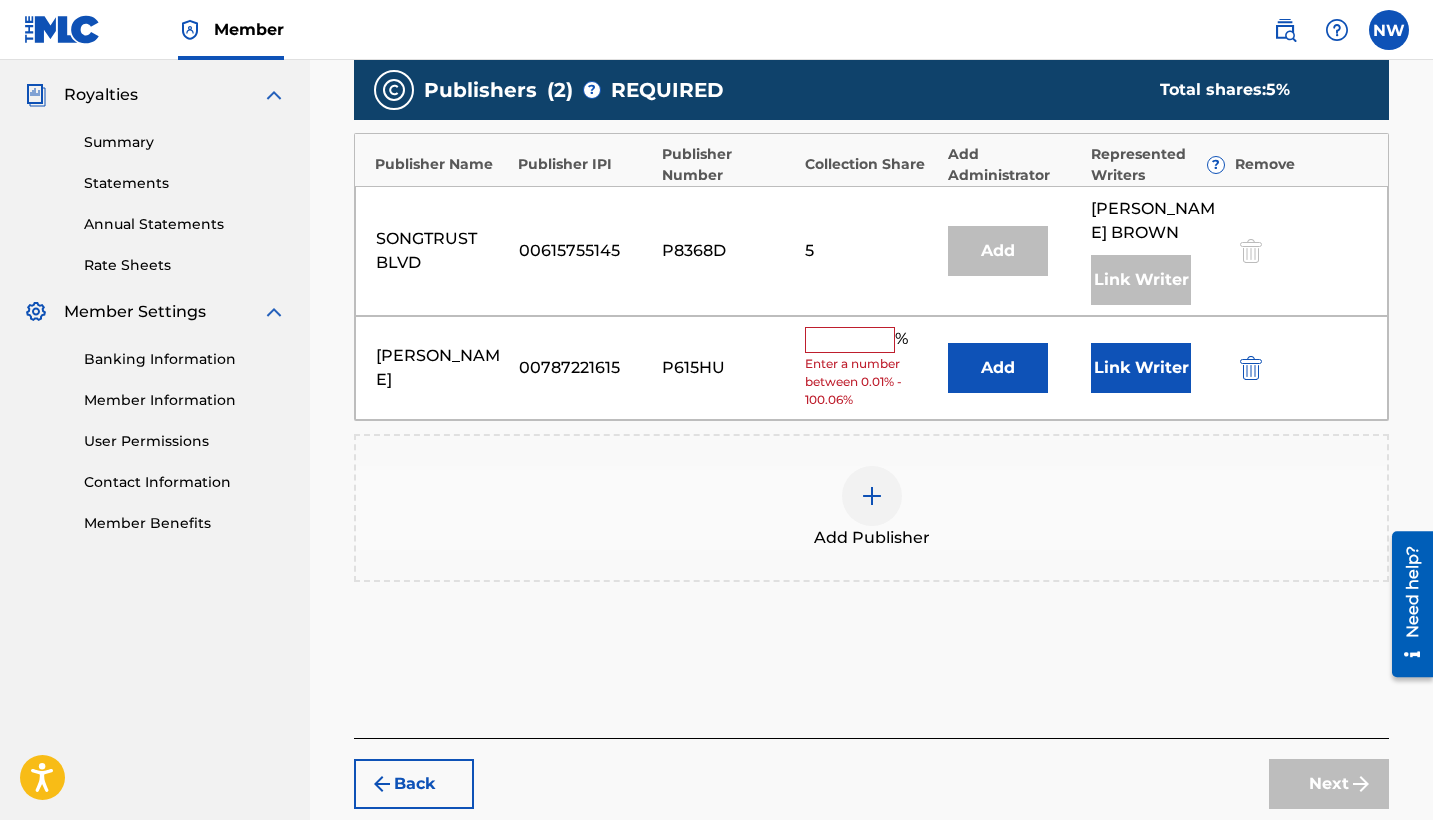 click at bounding box center [850, 340] 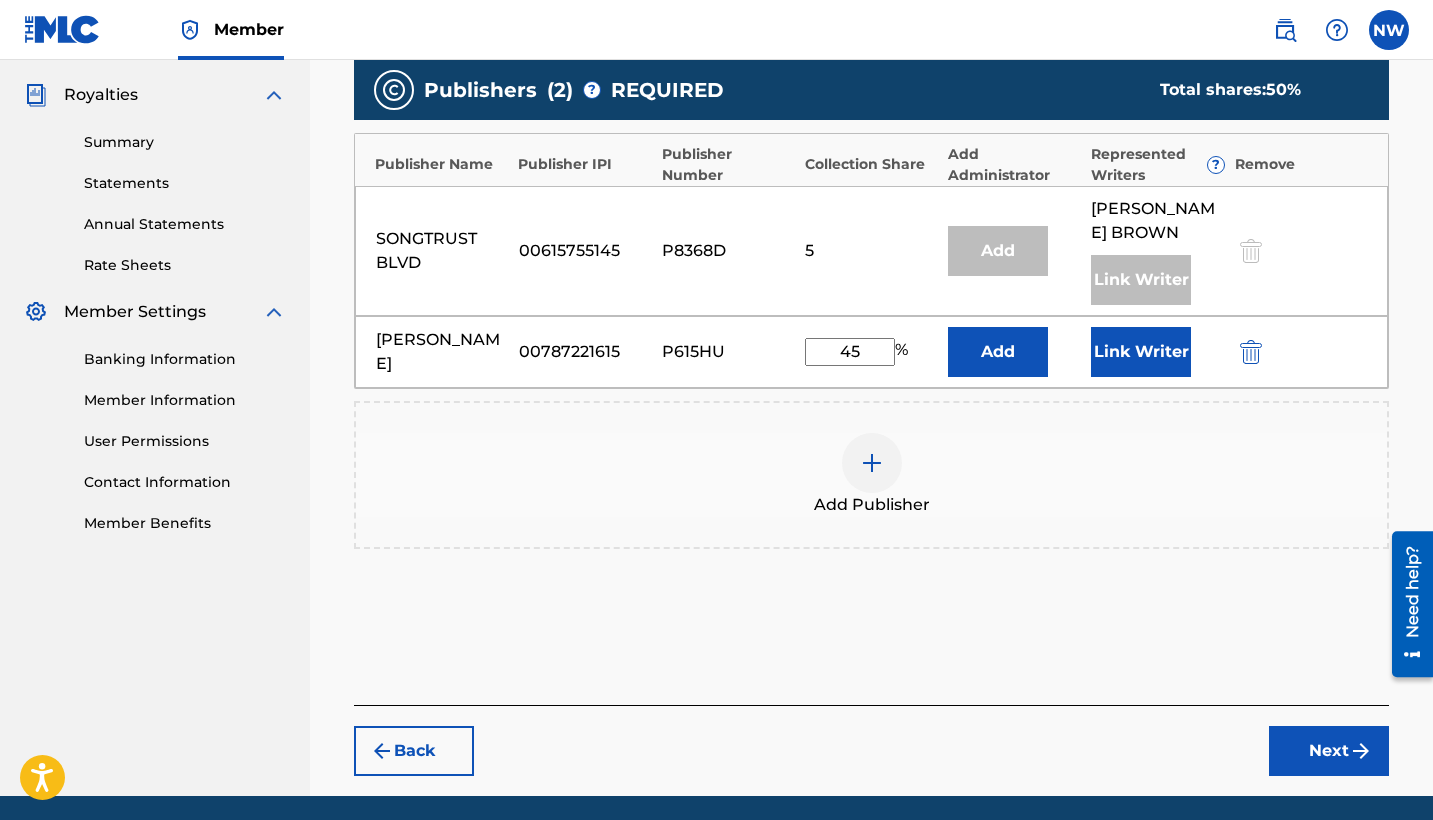 type on "45" 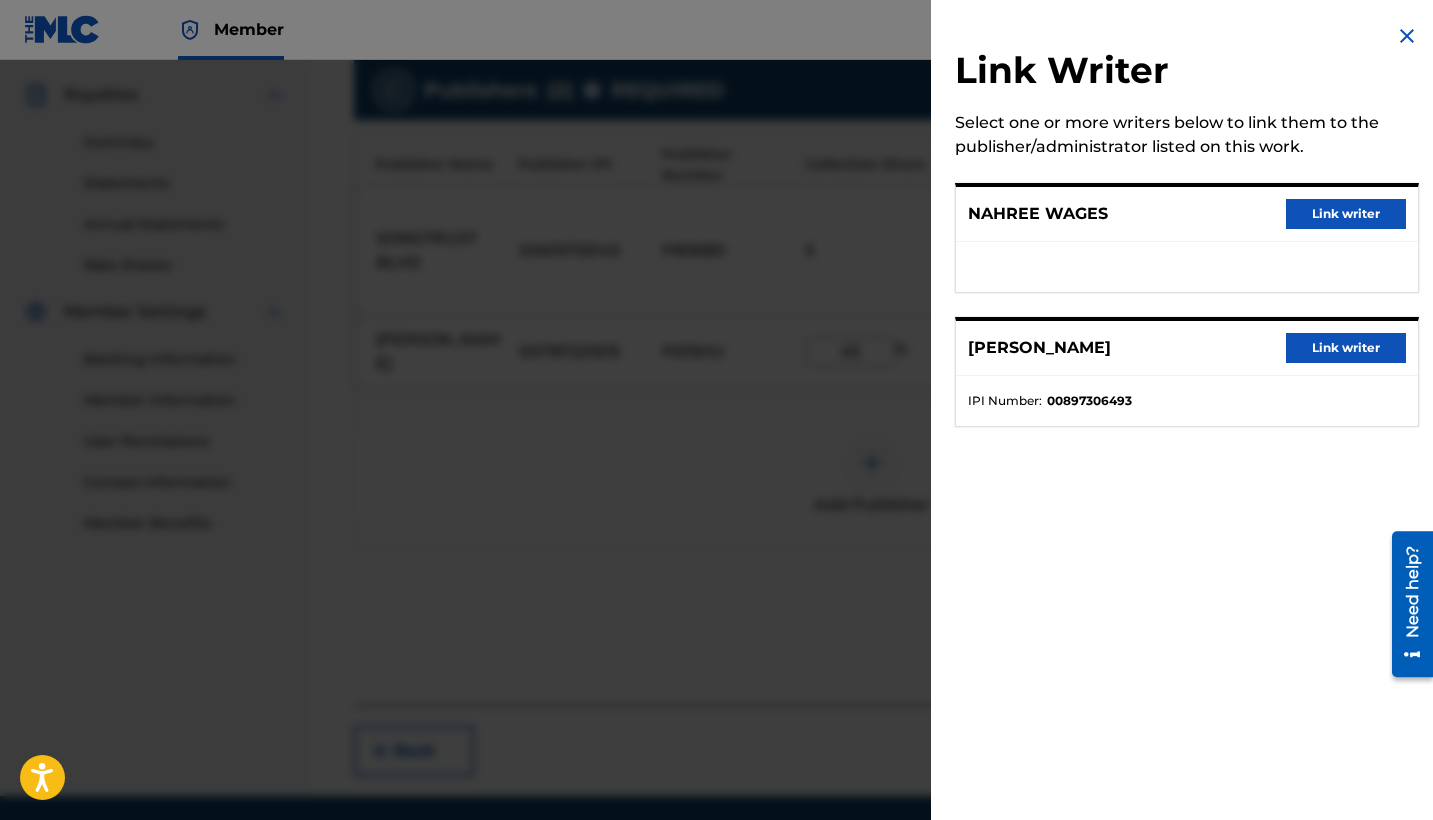 click on "NAHREE WAGES Link writer" at bounding box center [1187, 214] 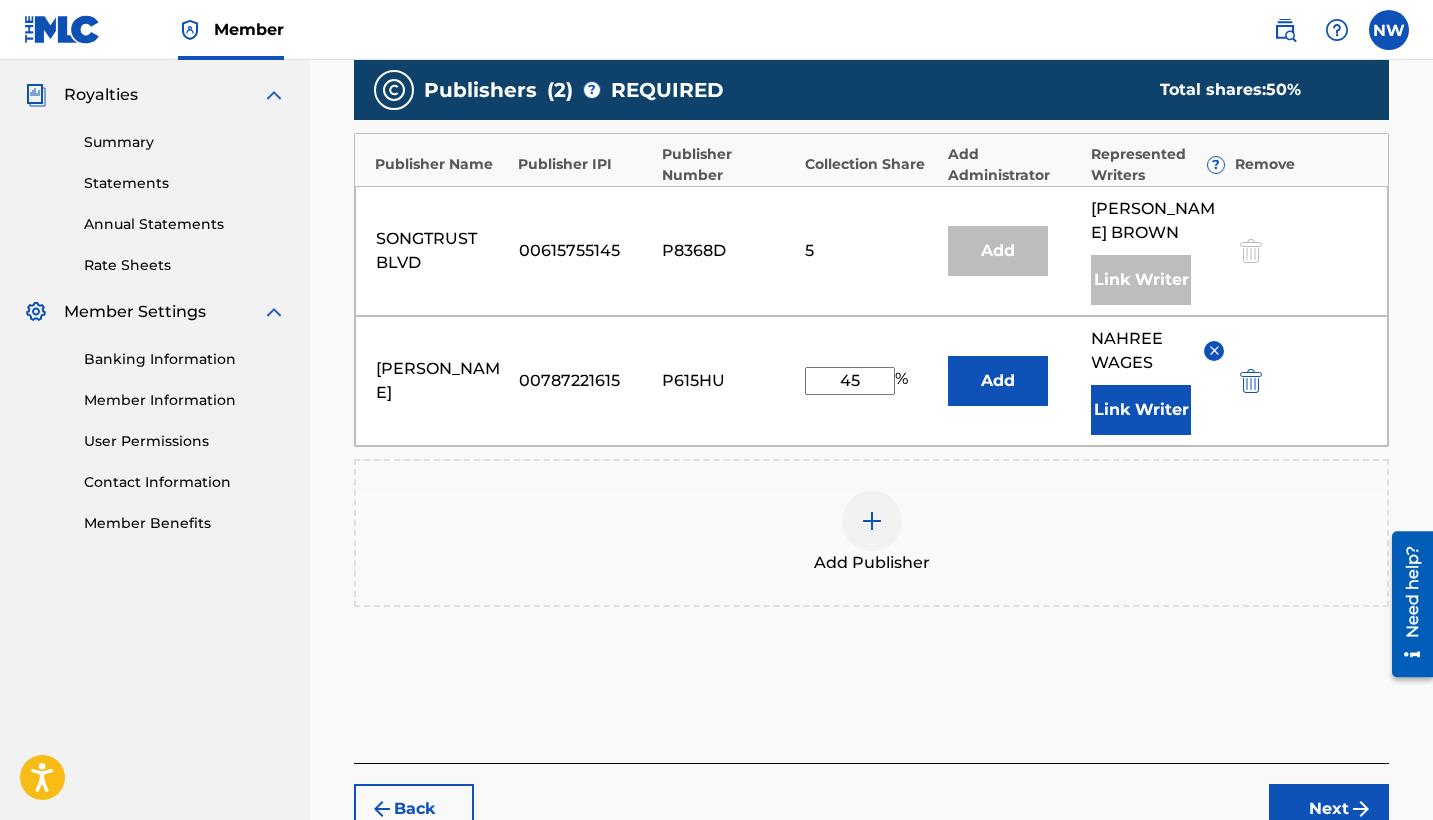click on "Next" at bounding box center (1329, 809) 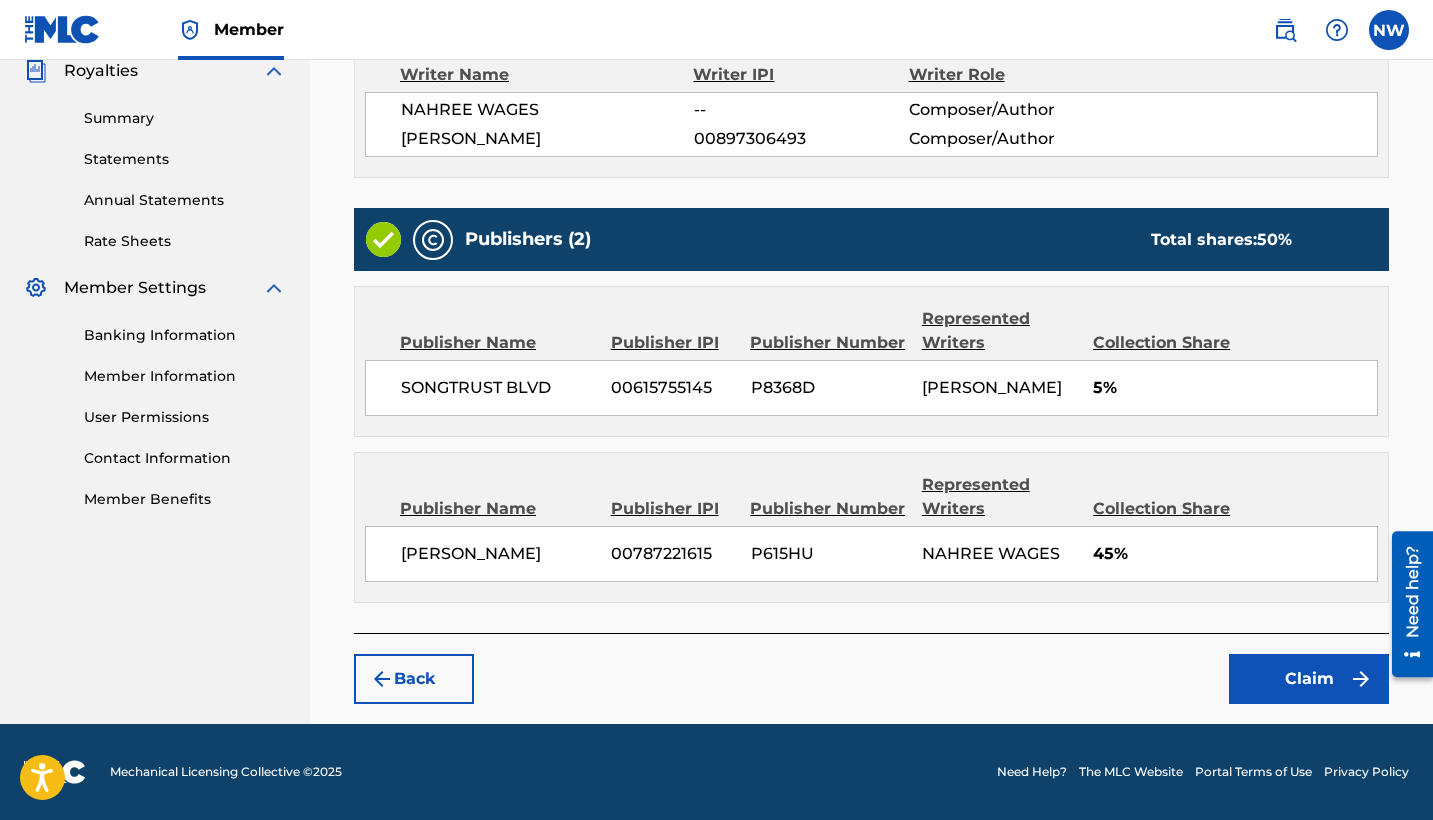 scroll, scrollTop: 631, scrollLeft: 0, axis: vertical 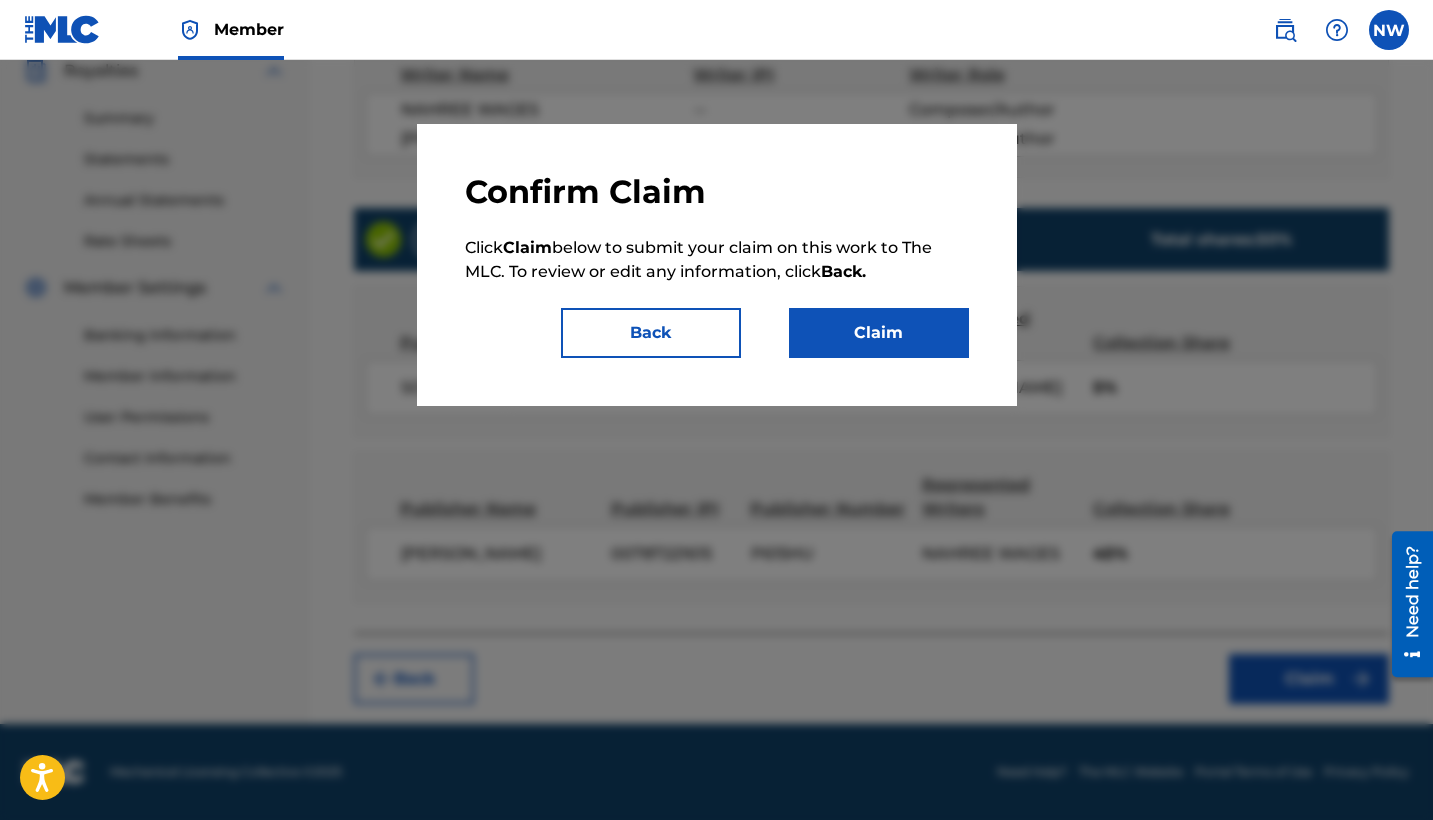 click on "Claim" at bounding box center (879, 333) 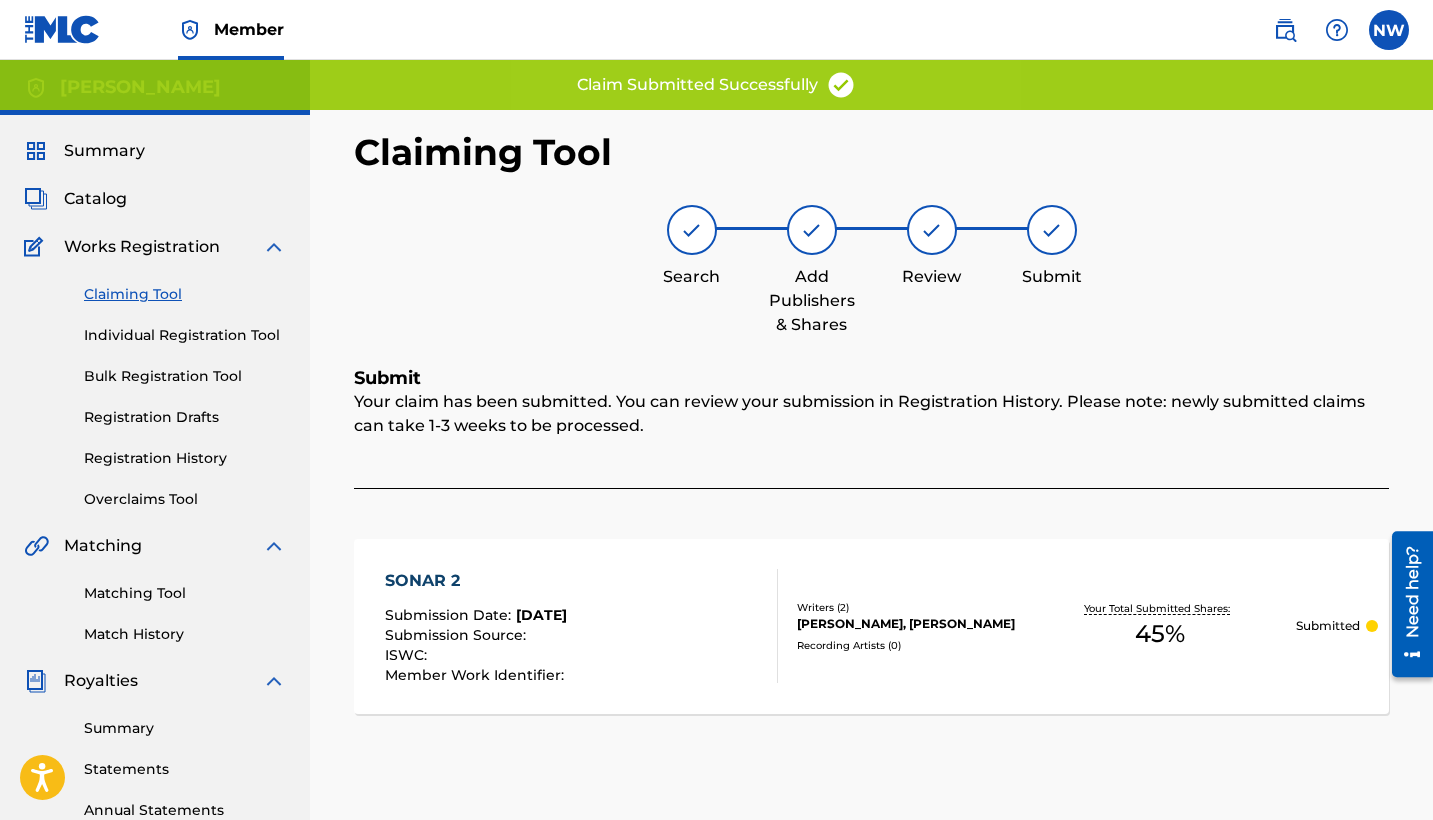 scroll, scrollTop: 0, scrollLeft: 0, axis: both 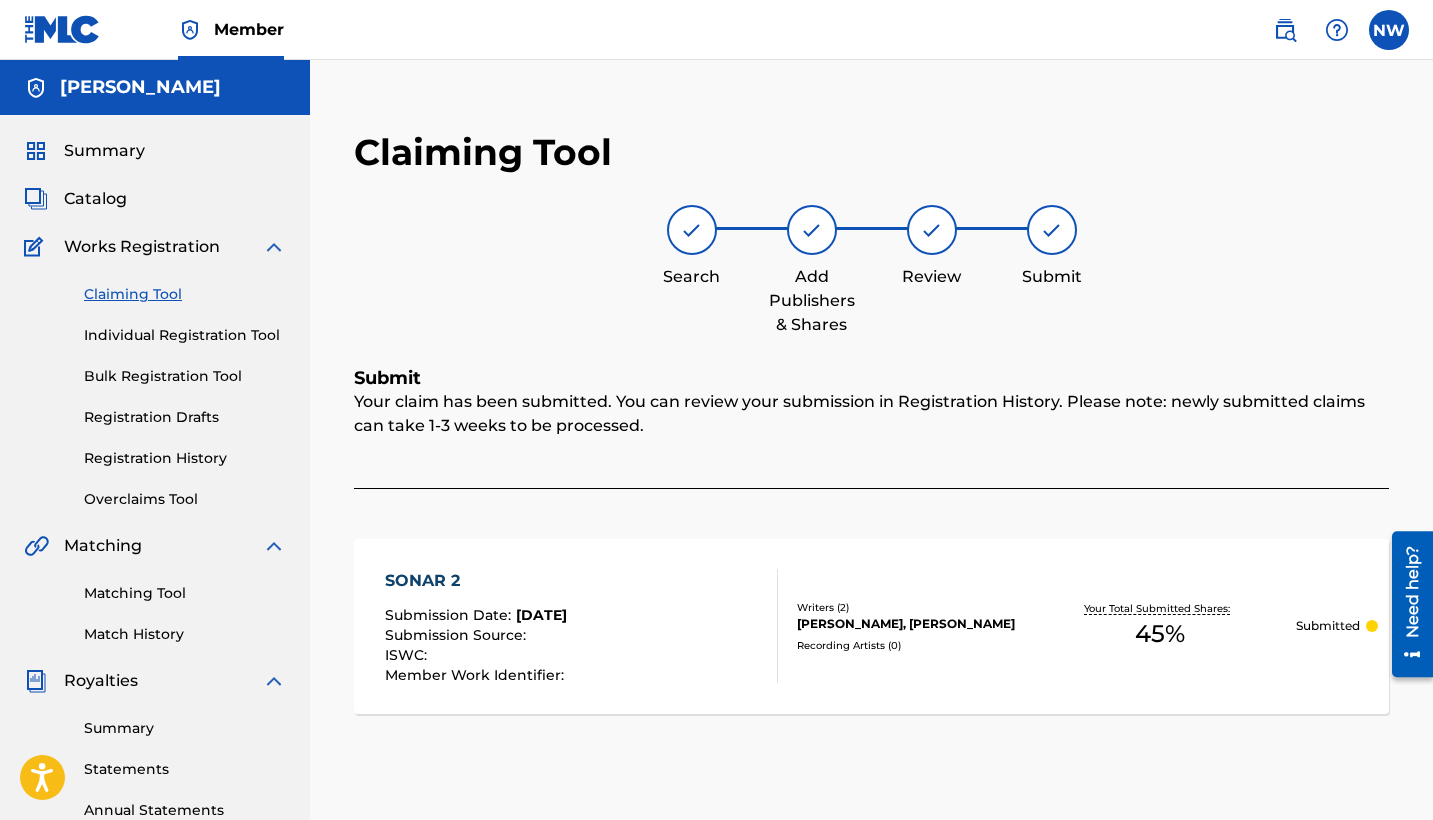 click on "Claiming Tool" at bounding box center [185, 294] 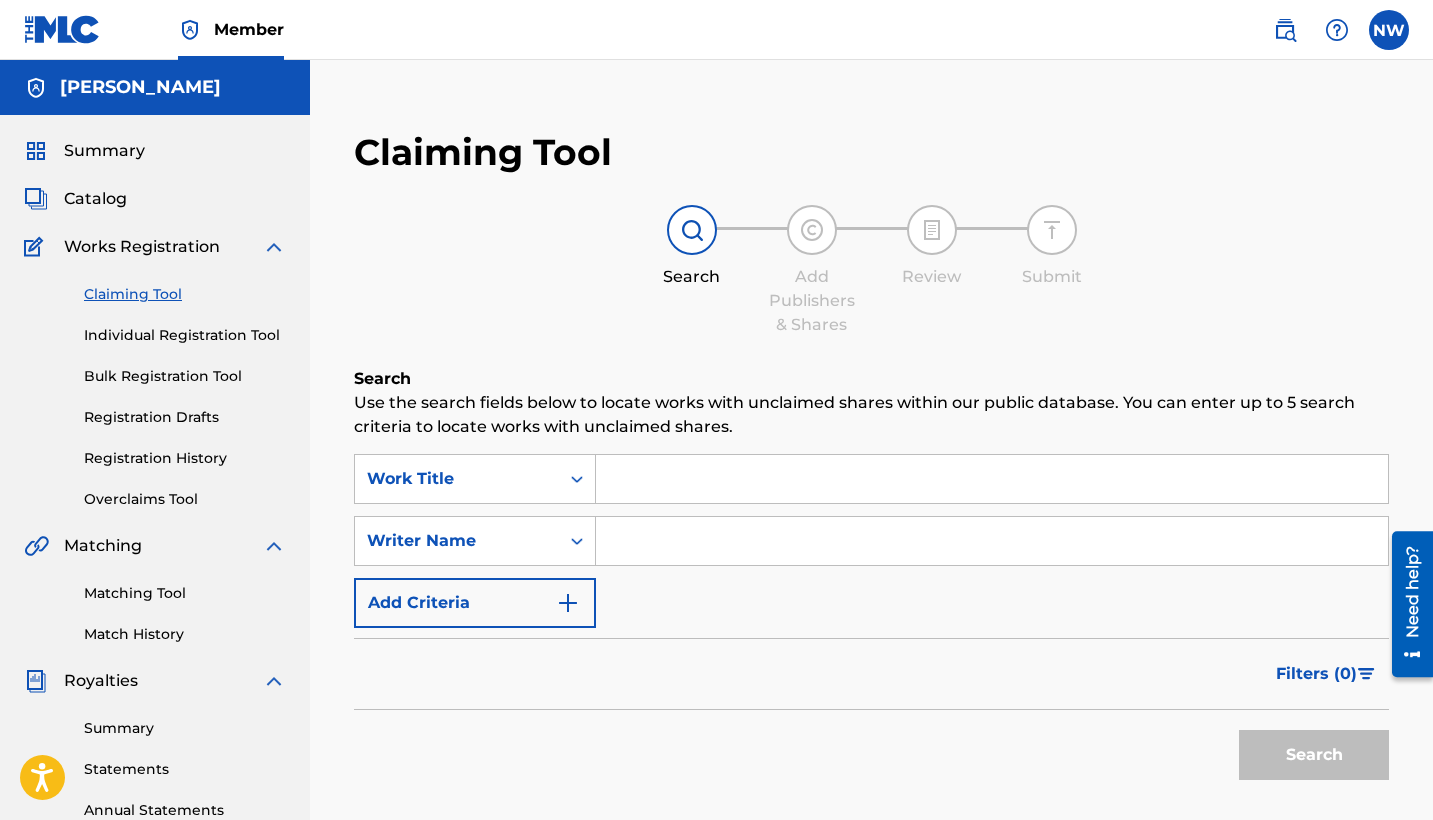 click at bounding box center [992, 541] 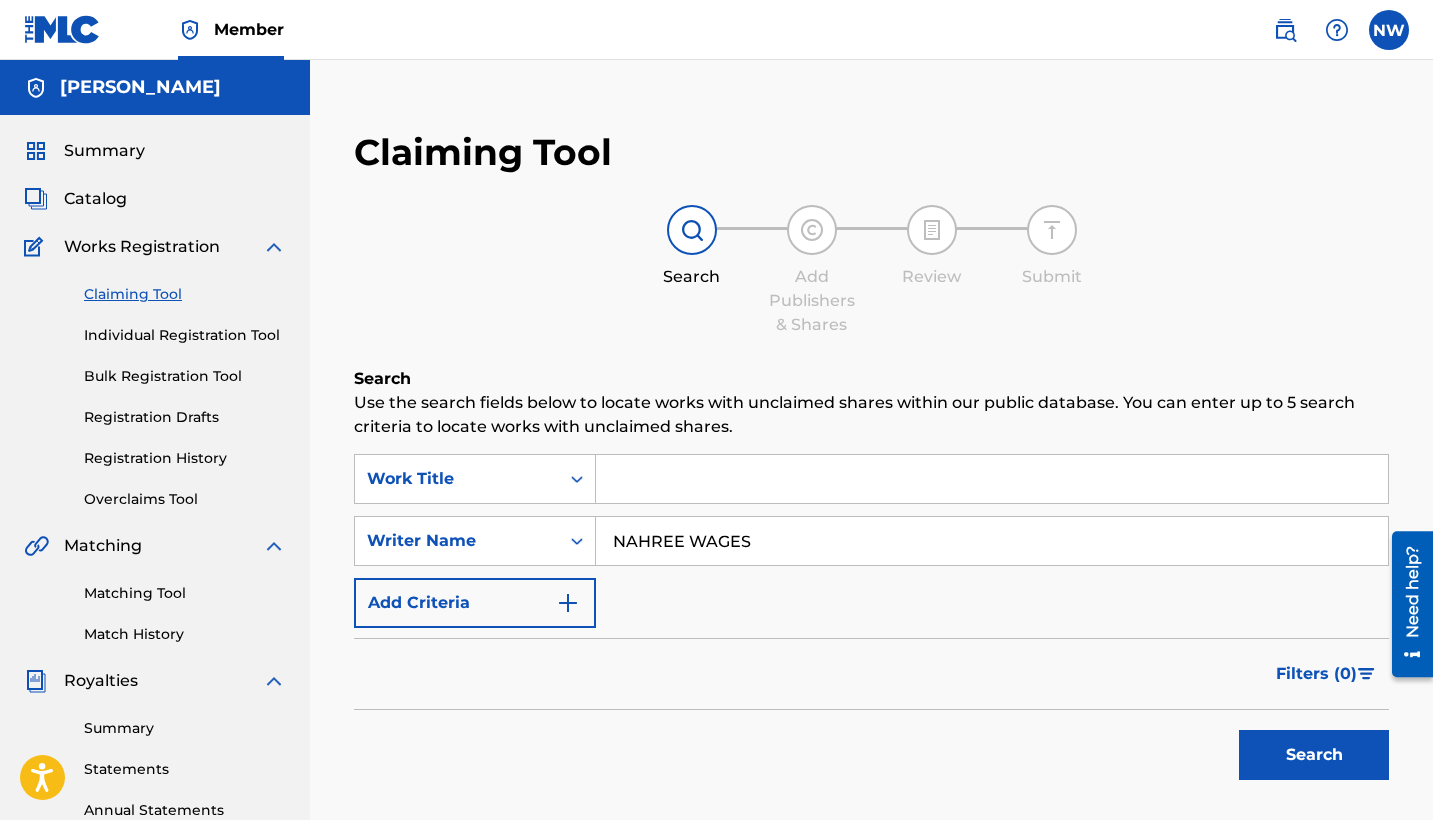 type on "NAHREE WAGES" 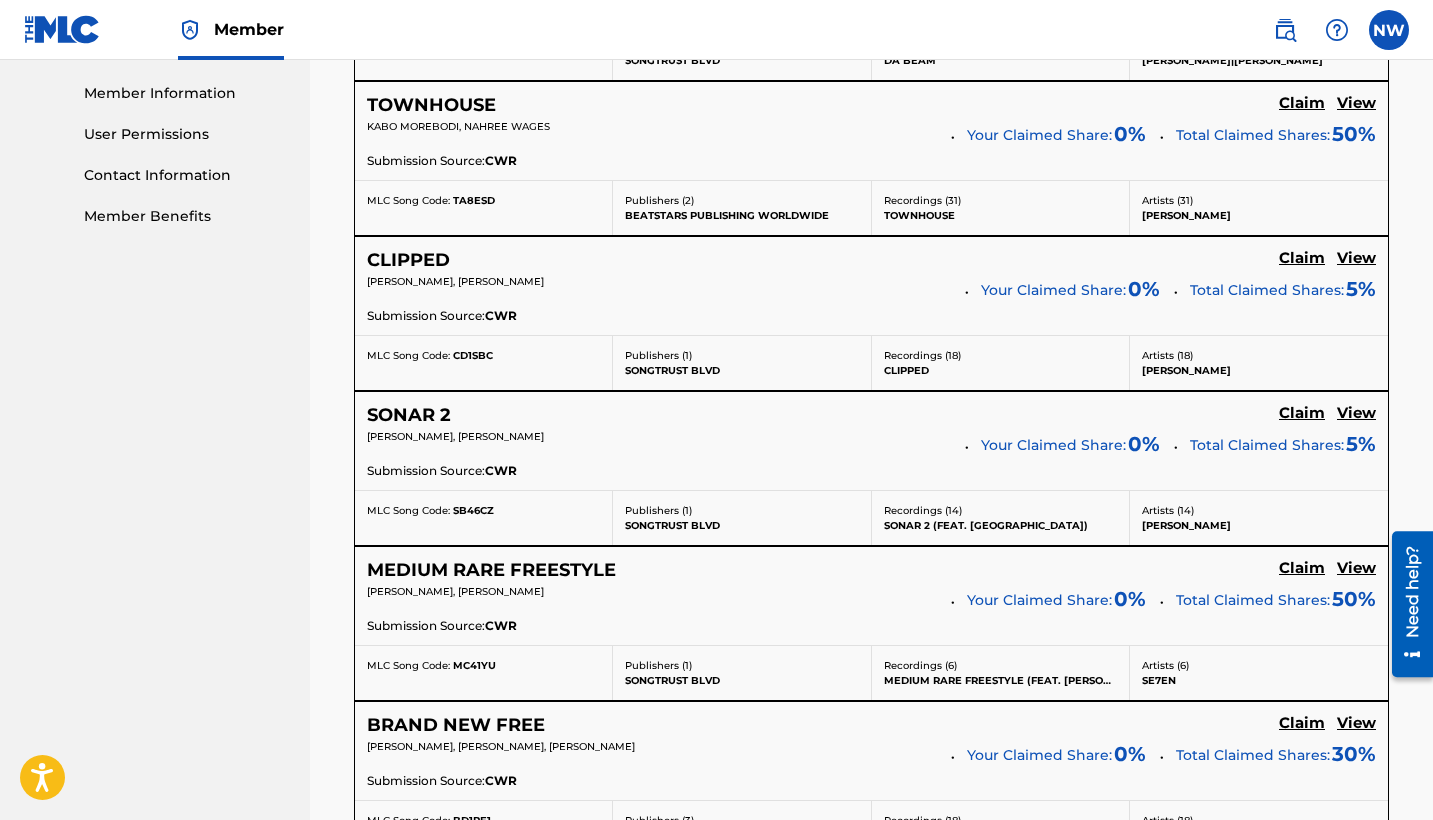 scroll, scrollTop: 895, scrollLeft: 0, axis: vertical 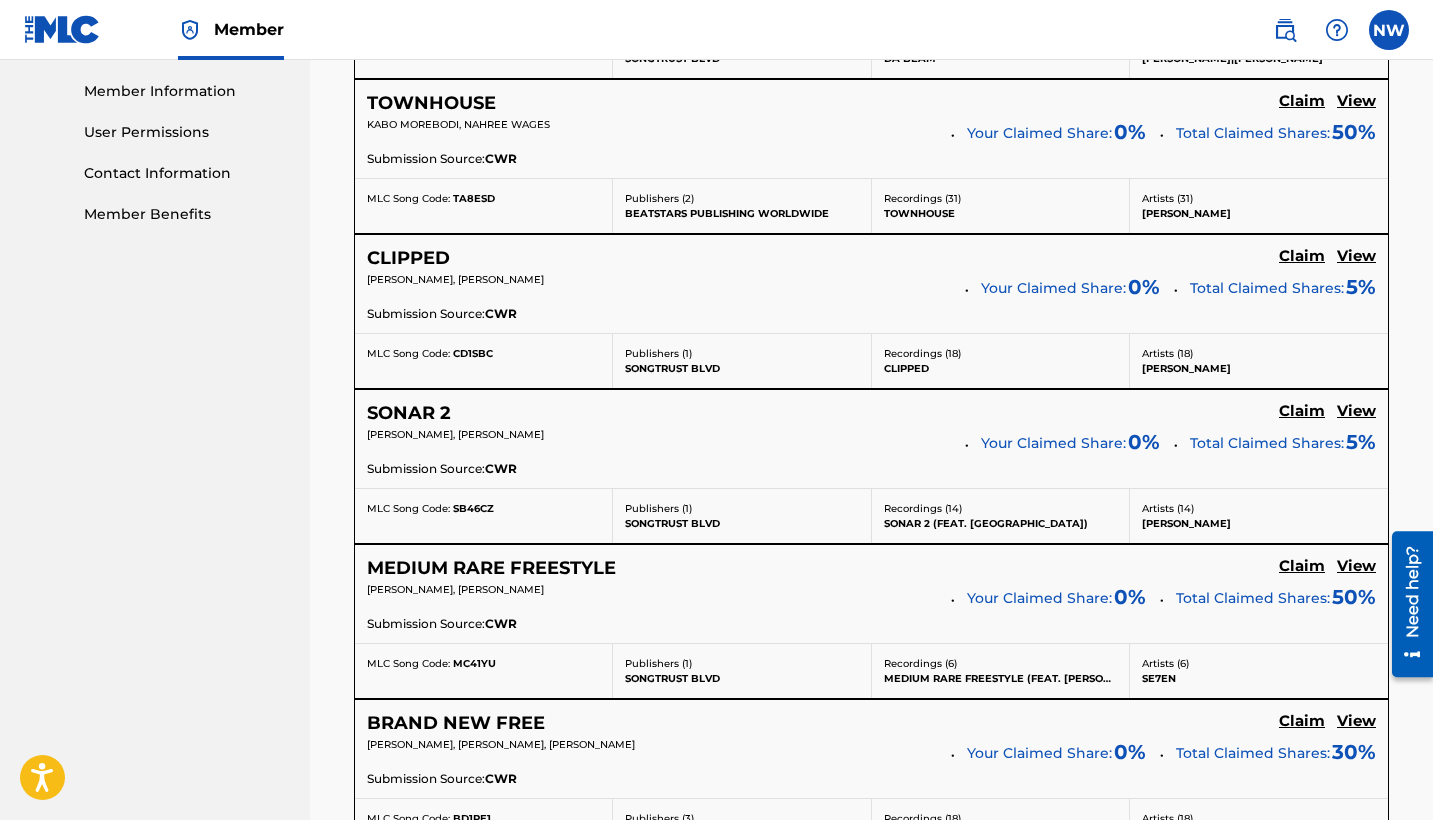 click on "Claim" at bounding box center (1302, -54) 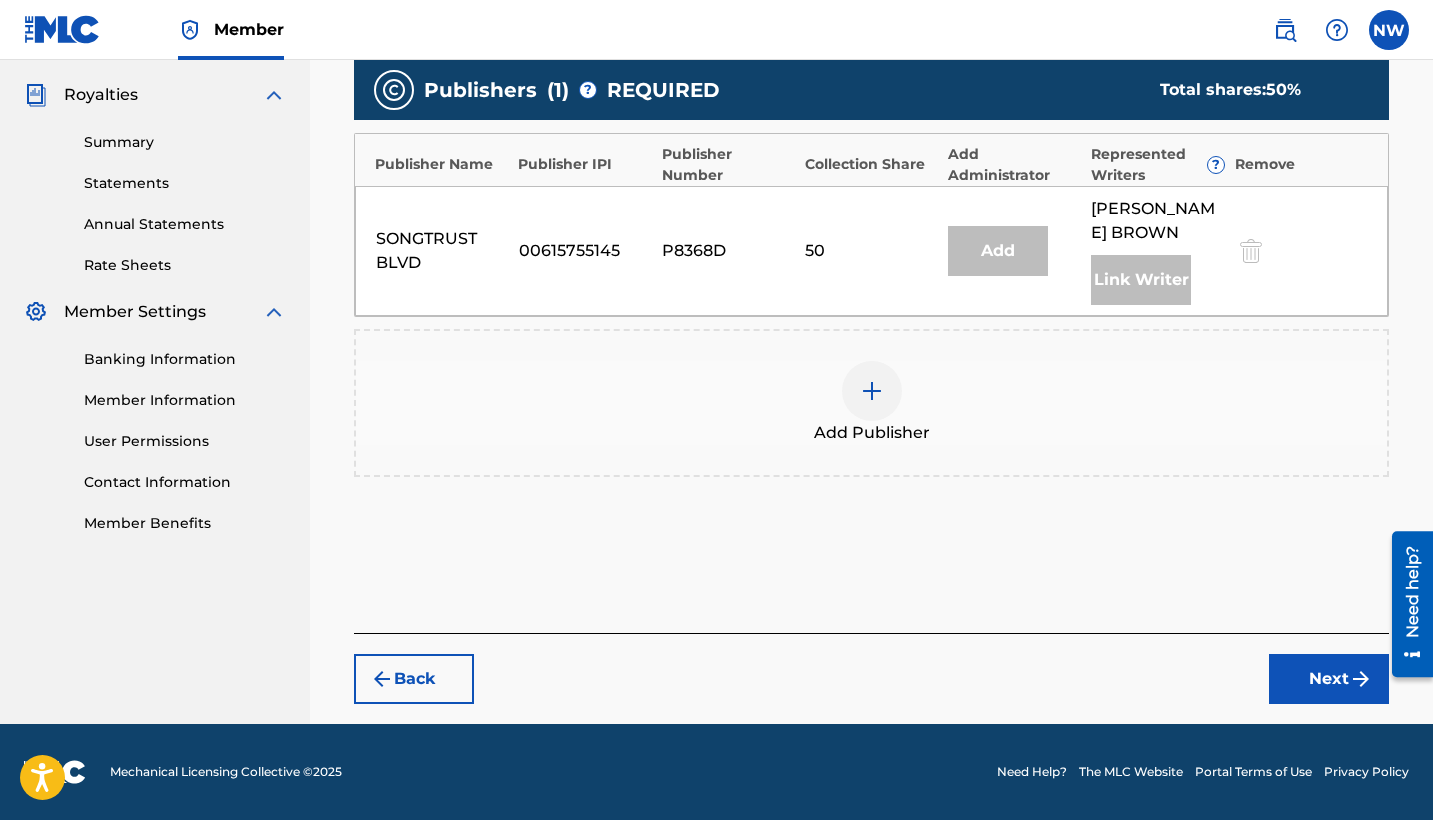 scroll, scrollTop: 586, scrollLeft: 0, axis: vertical 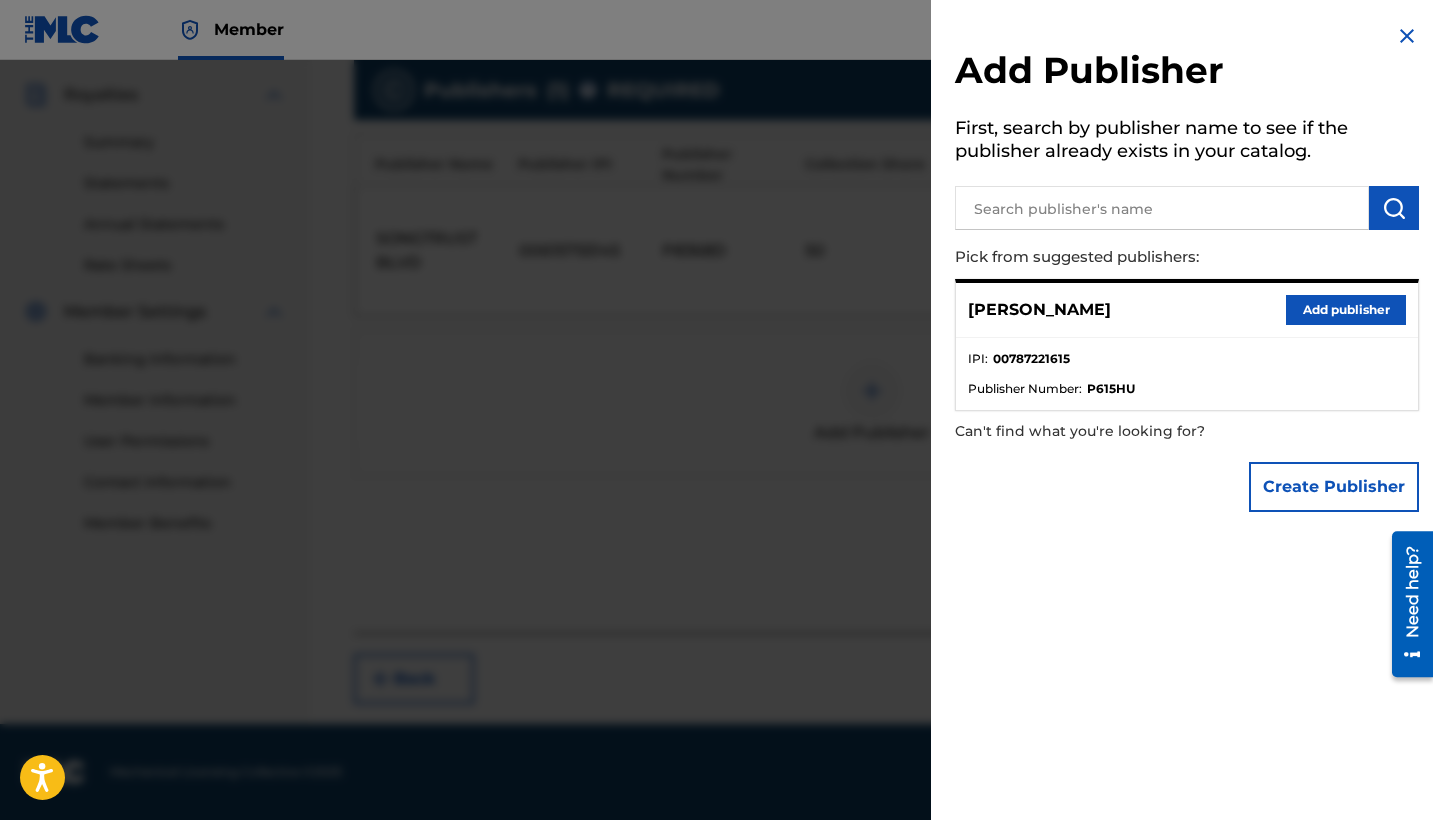click on "Add publisher" at bounding box center [1346, 310] 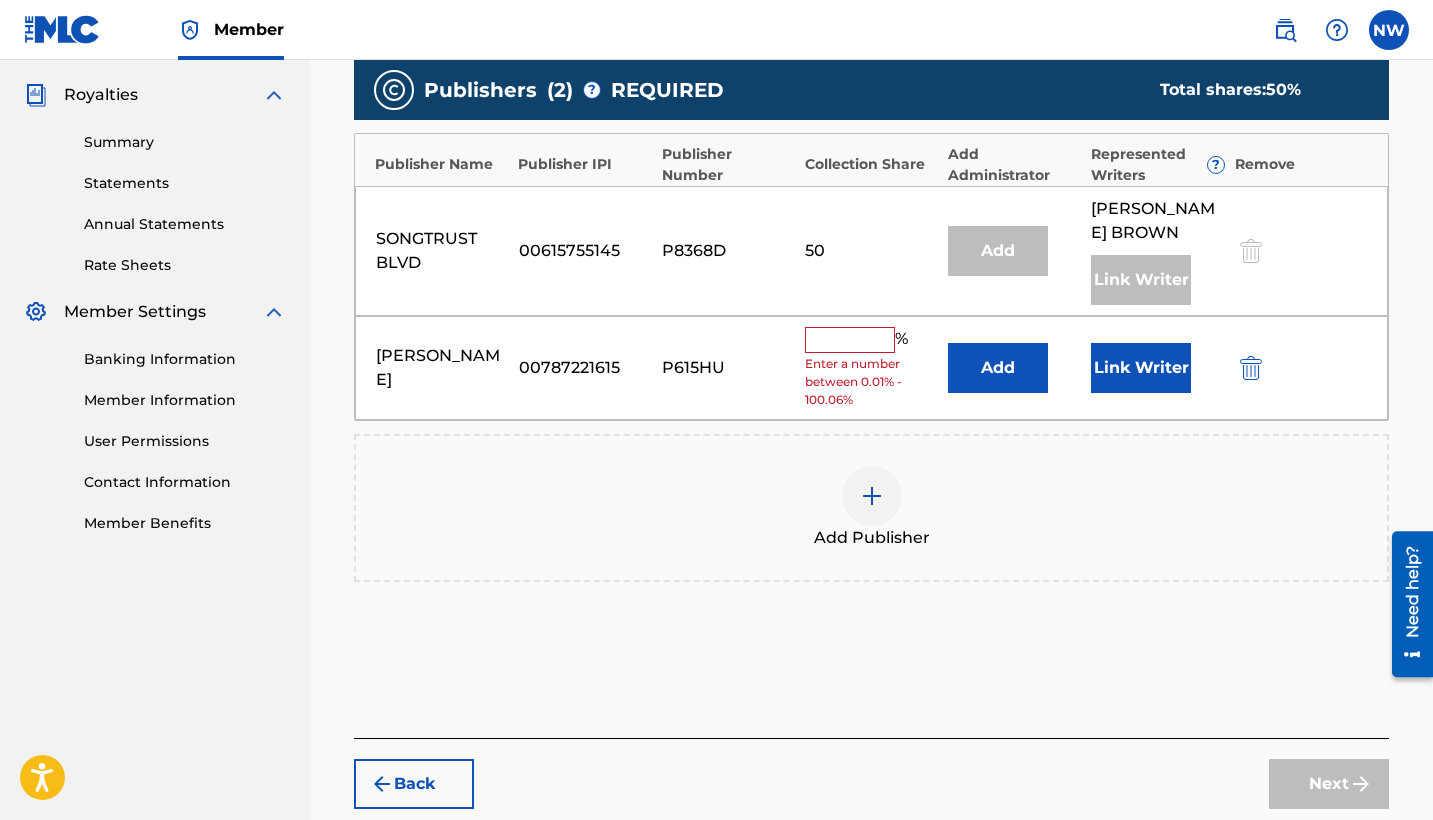 click at bounding box center (850, 340) 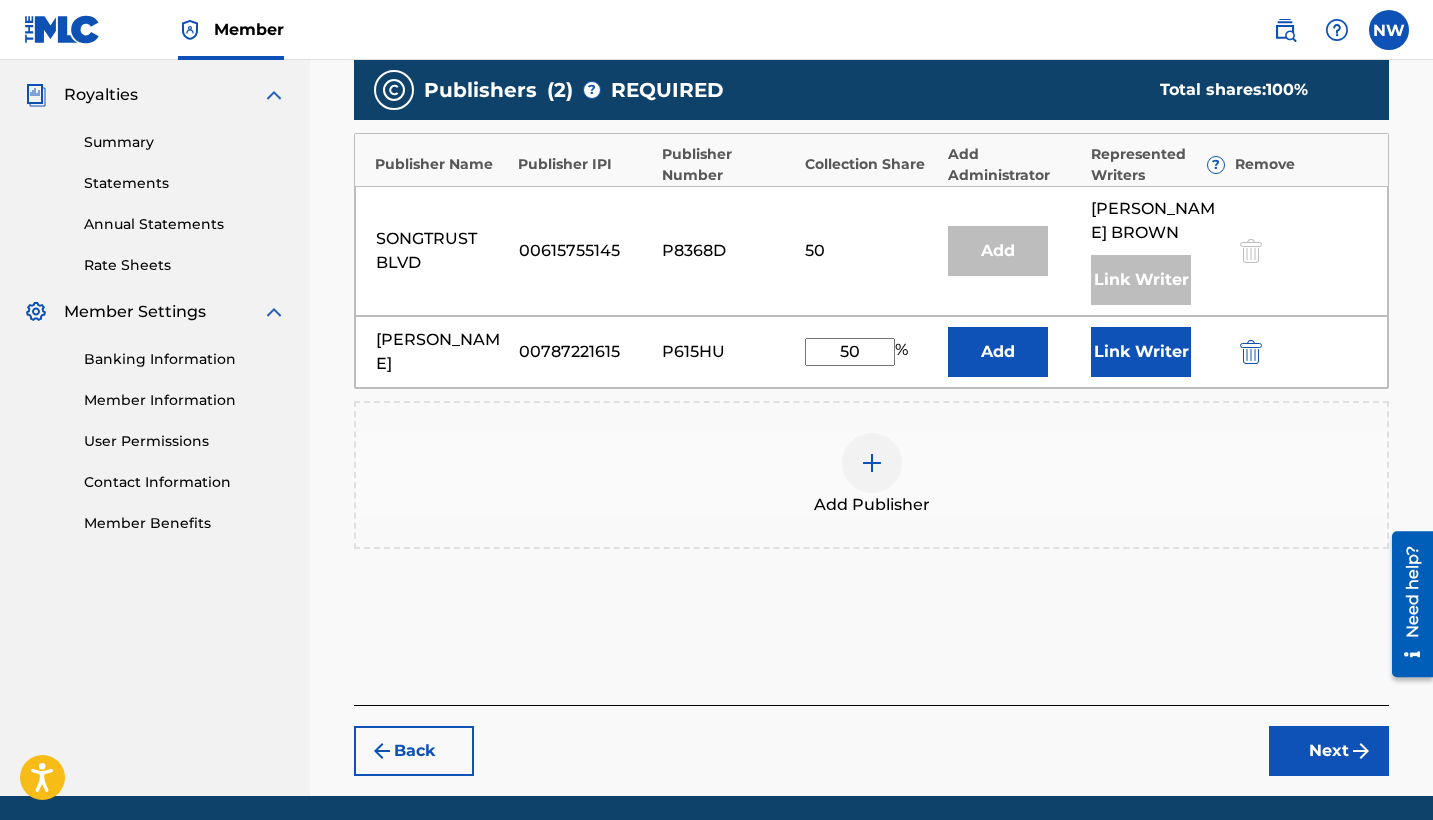 type on "50" 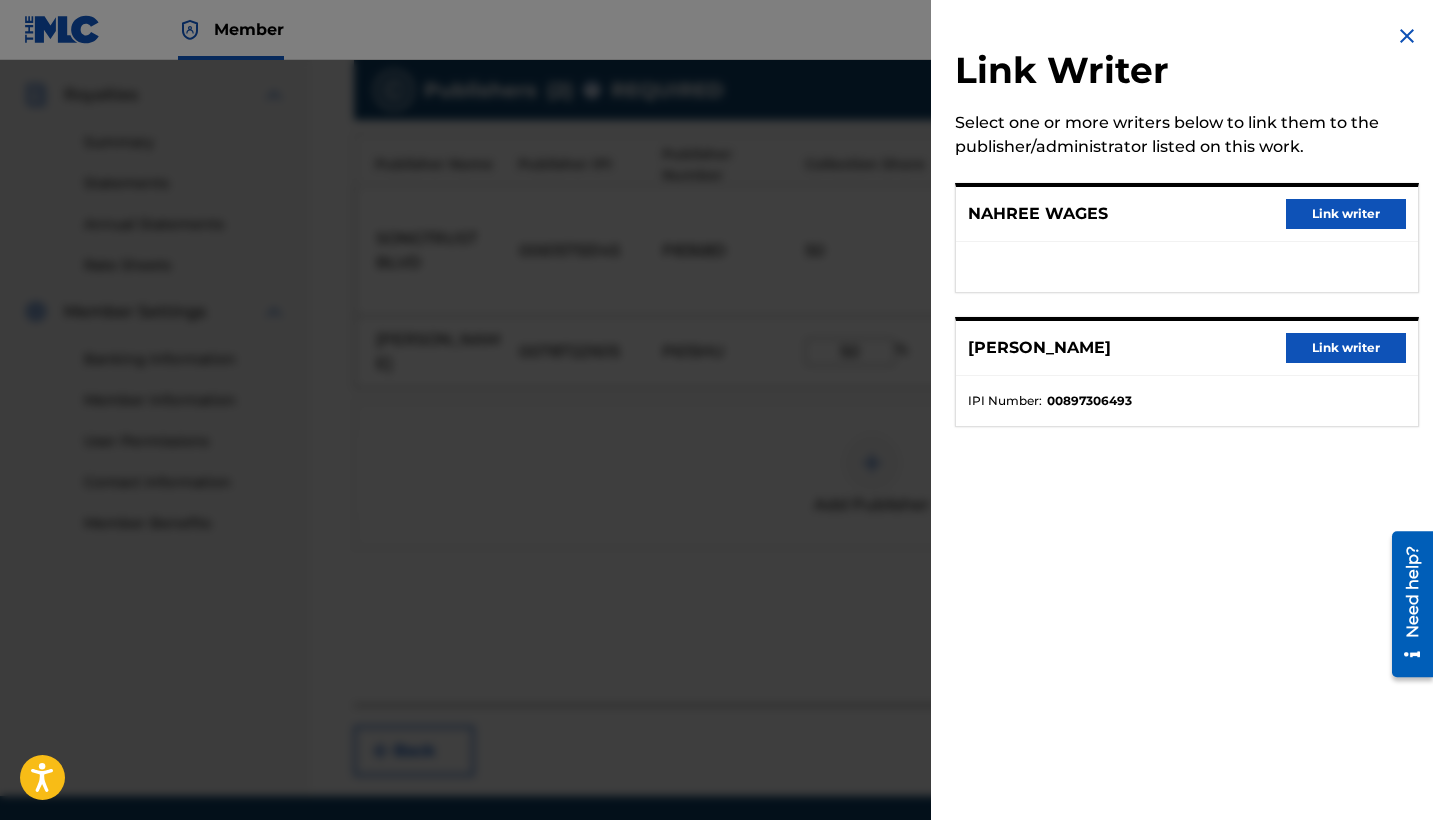 click on "Link writer" at bounding box center [1346, 214] 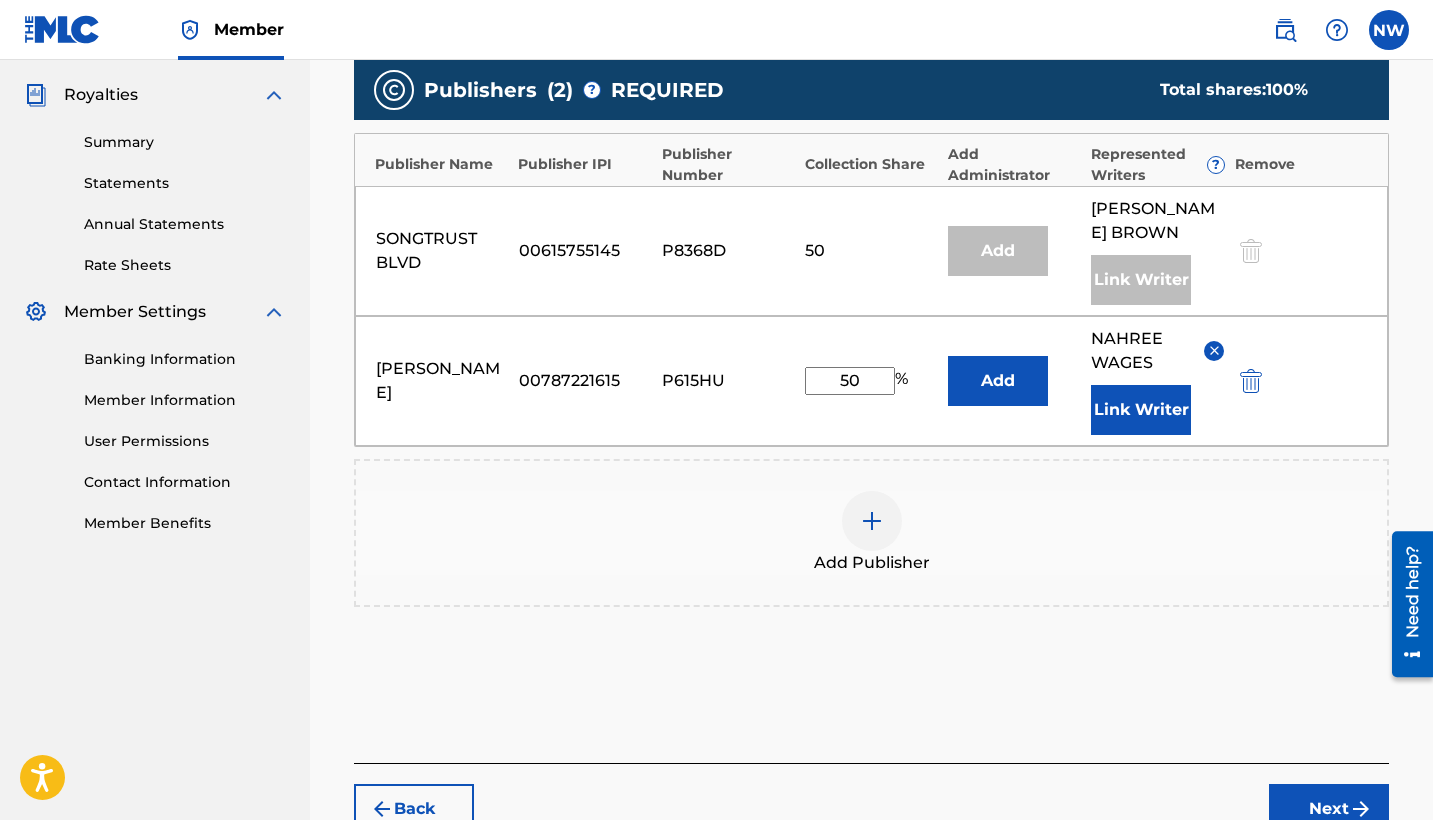 click on "Next" at bounding box center [1329, 809] 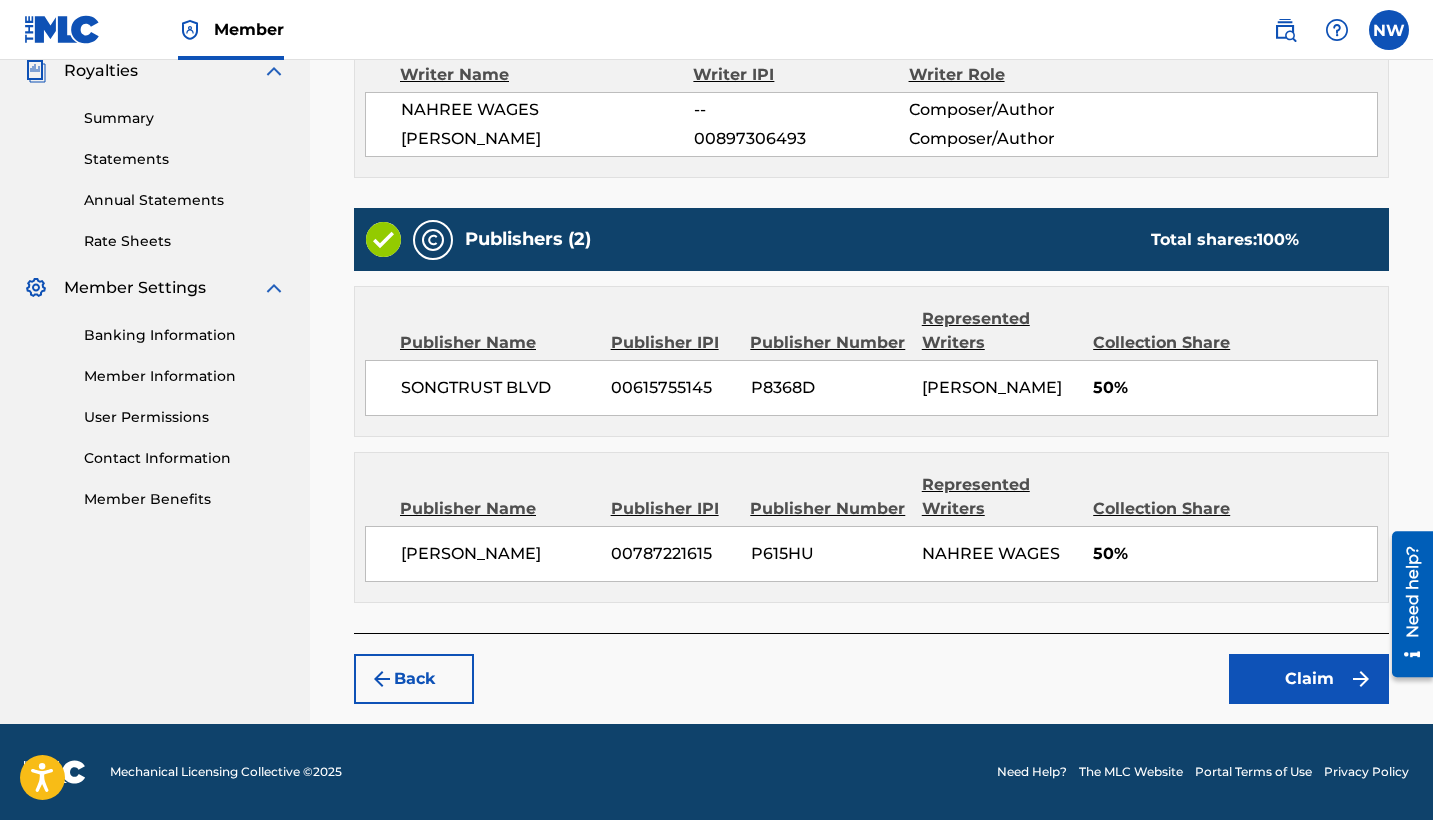 scroll, scrollTop: 631, scrollLeft: 0, axis: vertical 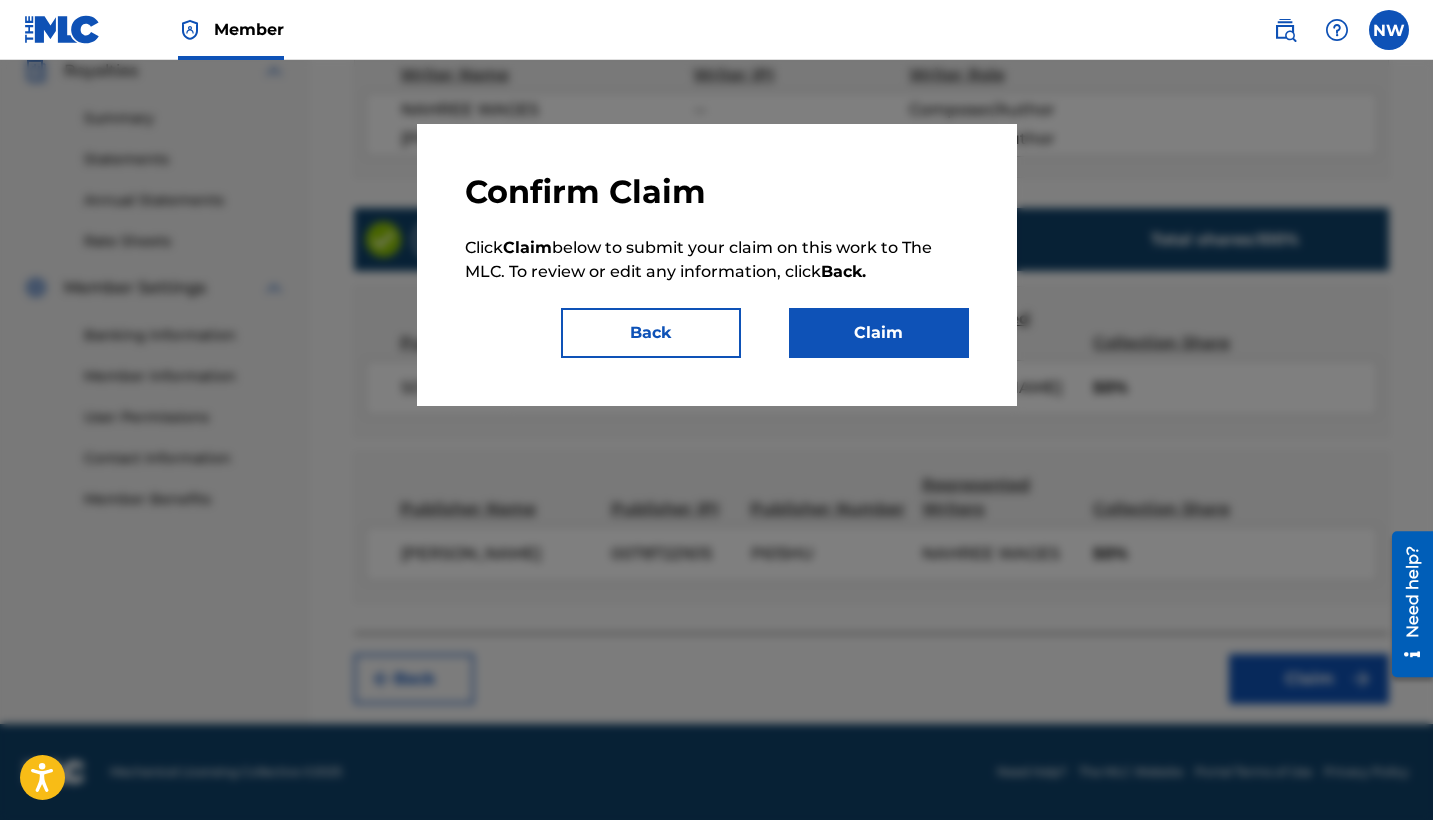 click on "Claim" at bounding box center (879, 333) 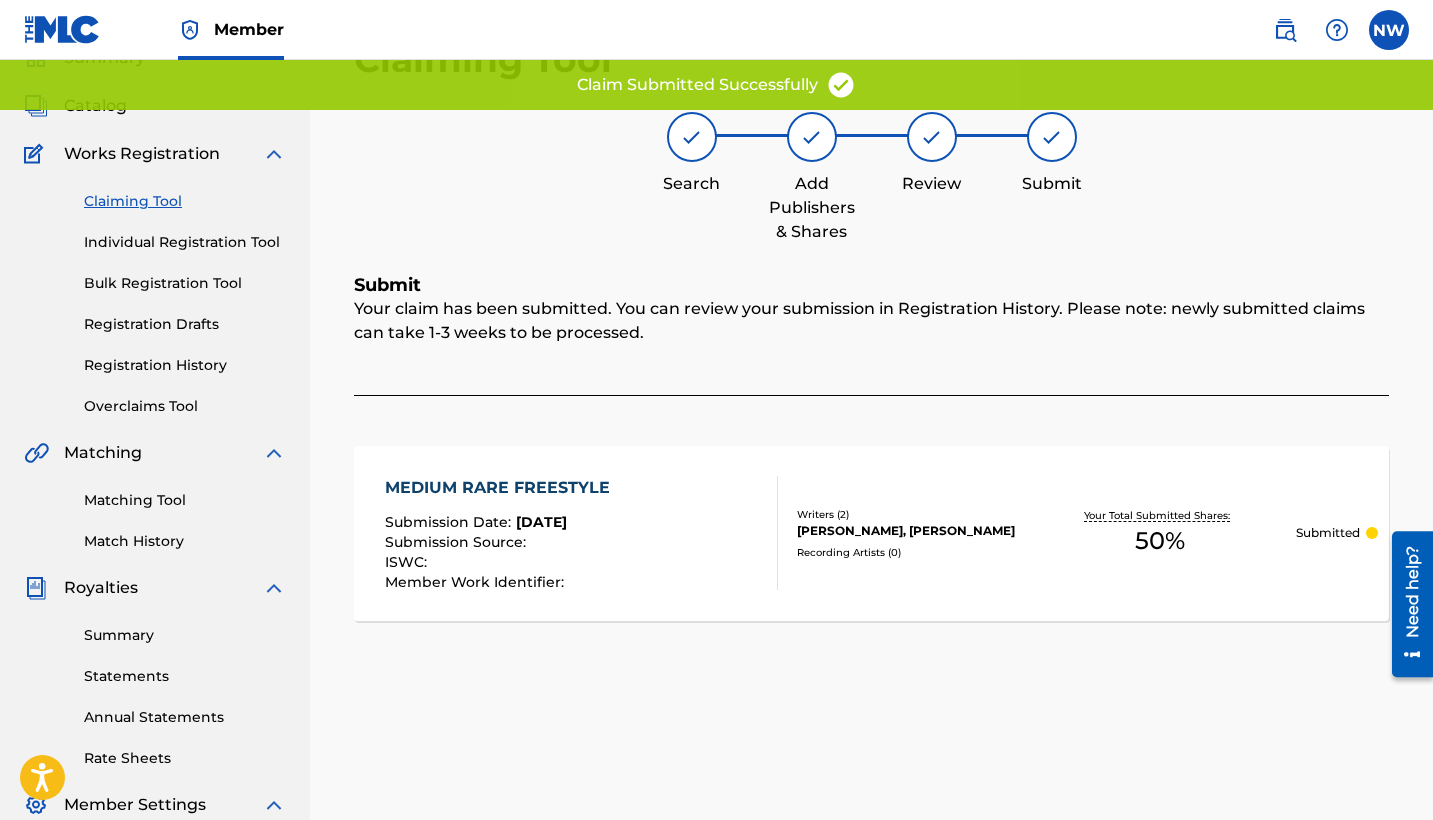 scroll, scrollTop: 74, scrollLeft: 0, axis: vertical 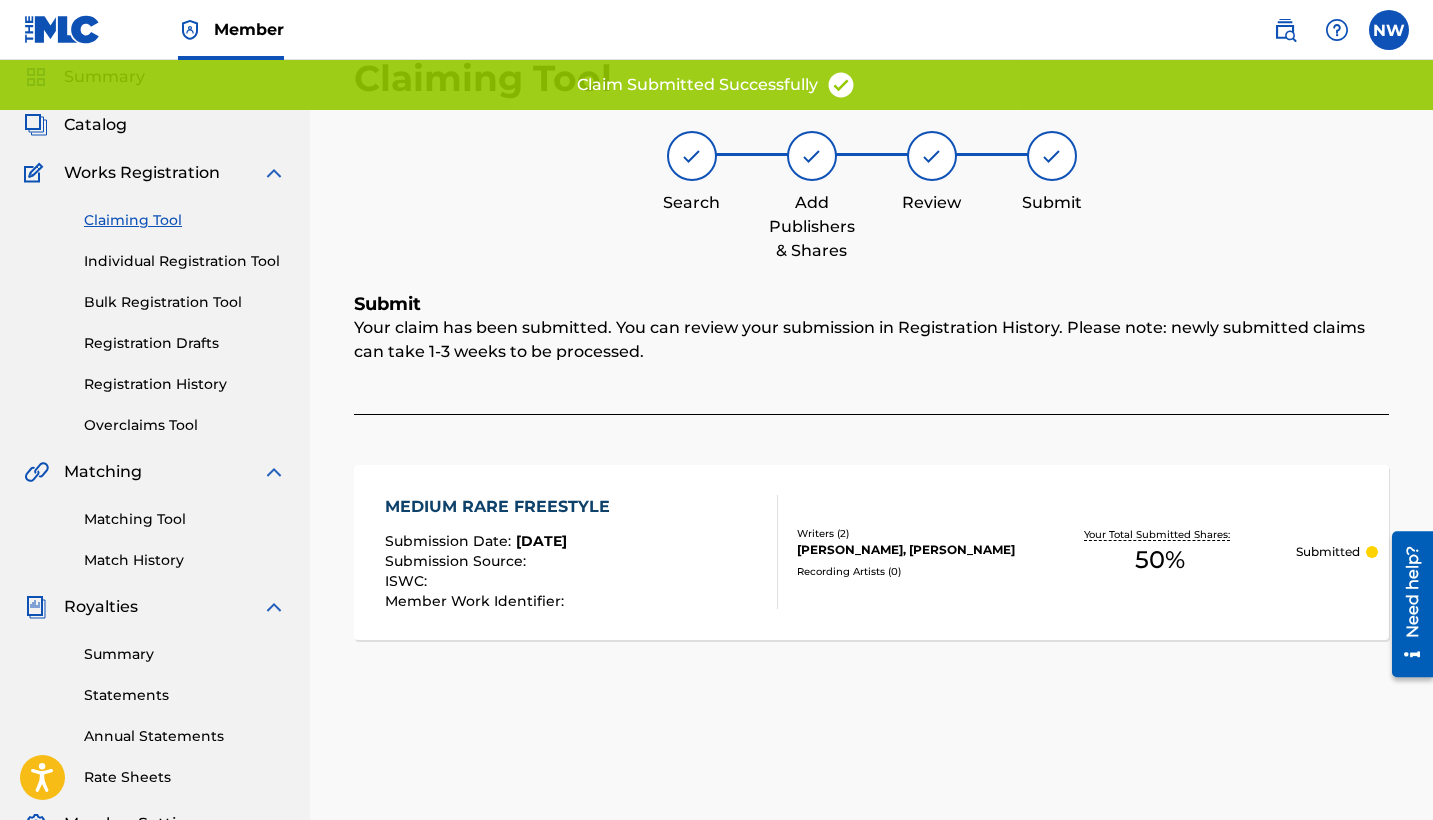 click on "Claiming Tool" at bounding box center (185, 220) 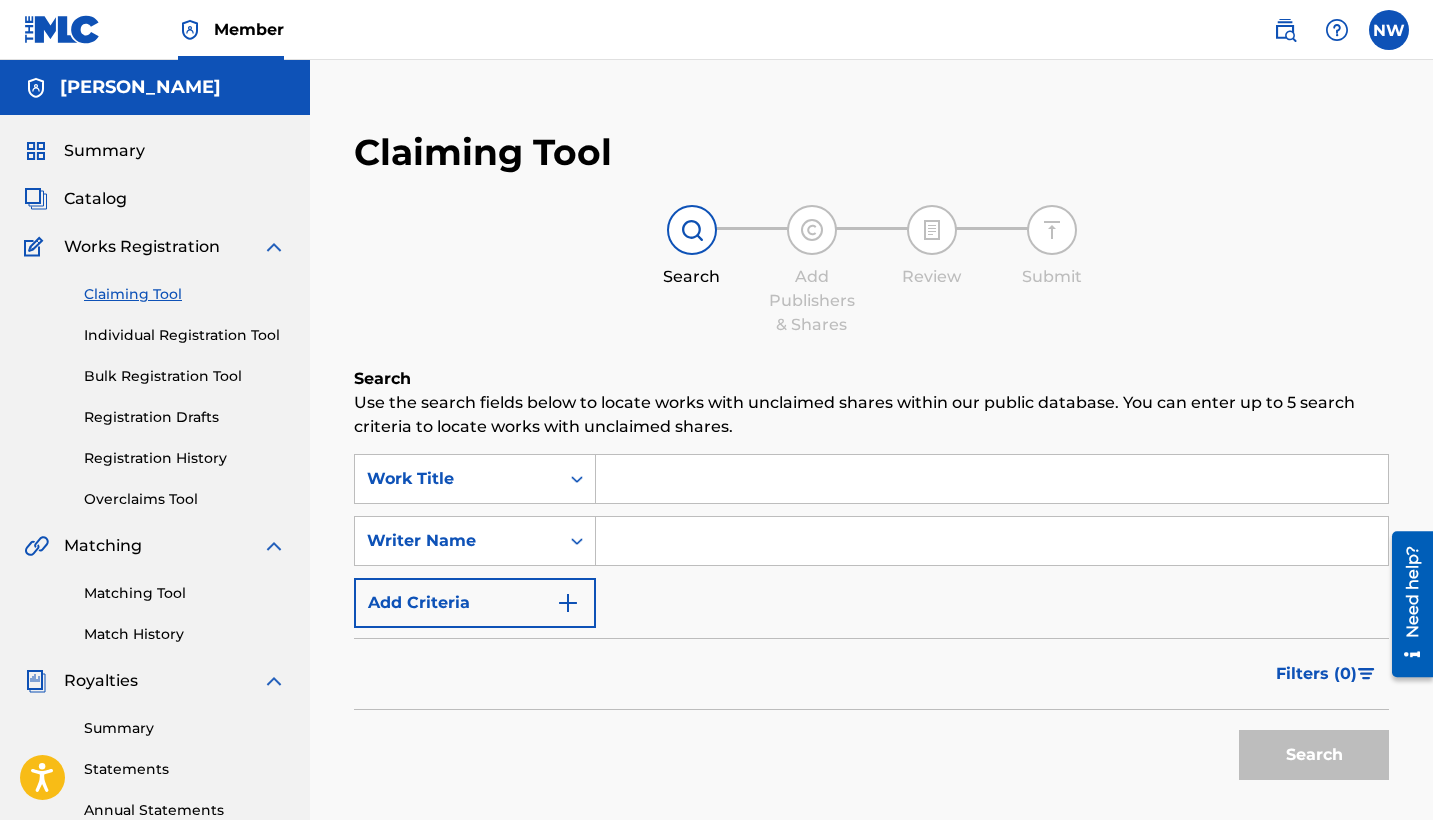 click on "SearchWithCriteria3c0df33c-033c-4279-98ea-e6b7e5cc6388 Work Title SearchWithCriteria6d8e78f5-8393-4072-bc0a-a8d6fe803174 Writer Name Add Criteria" at bounding box center [871, 541] 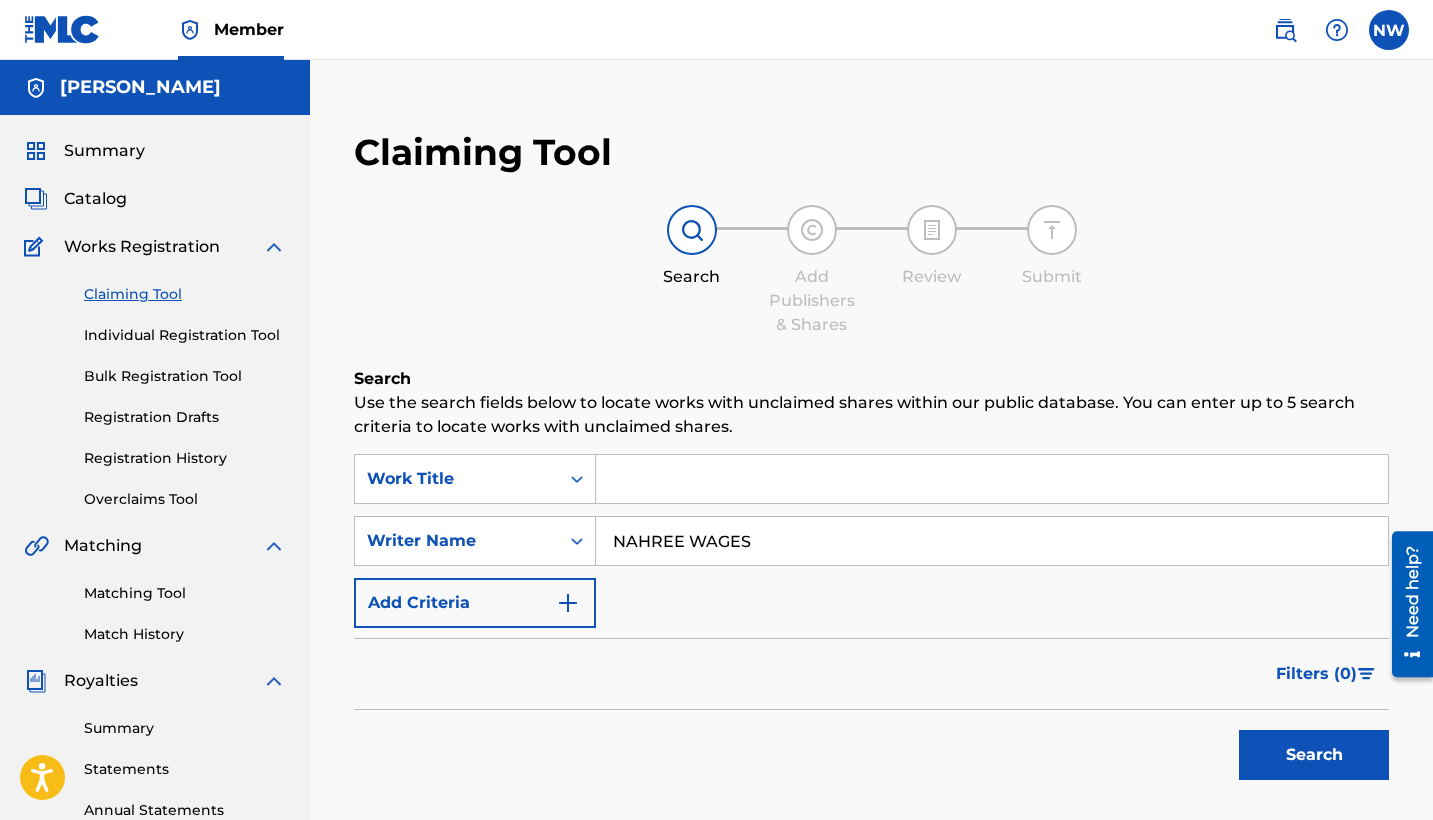 type on "NAHREE WAGES" 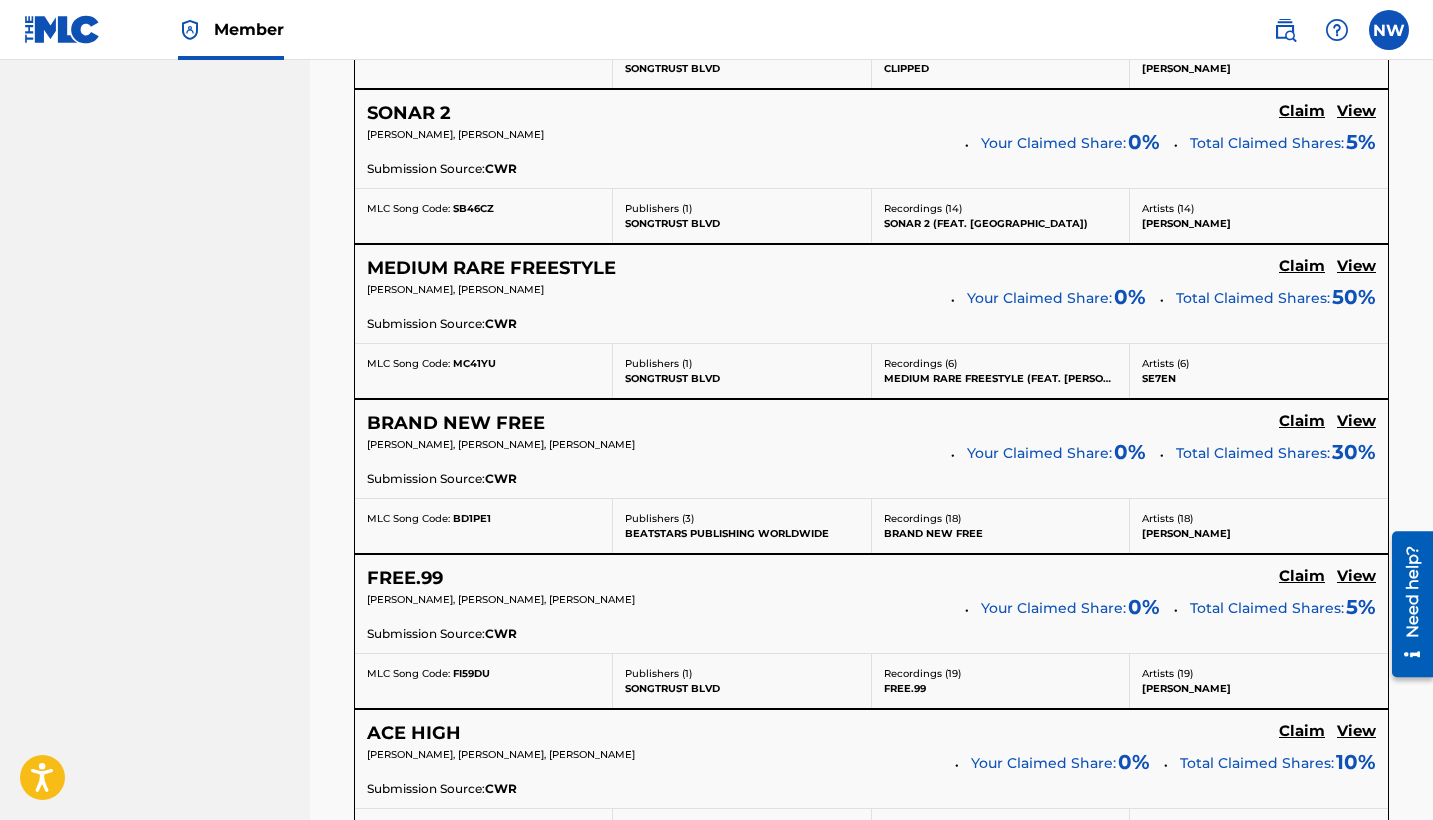 scroll, scrollTop: 1196, scrollLeft: 0, axis: vertical 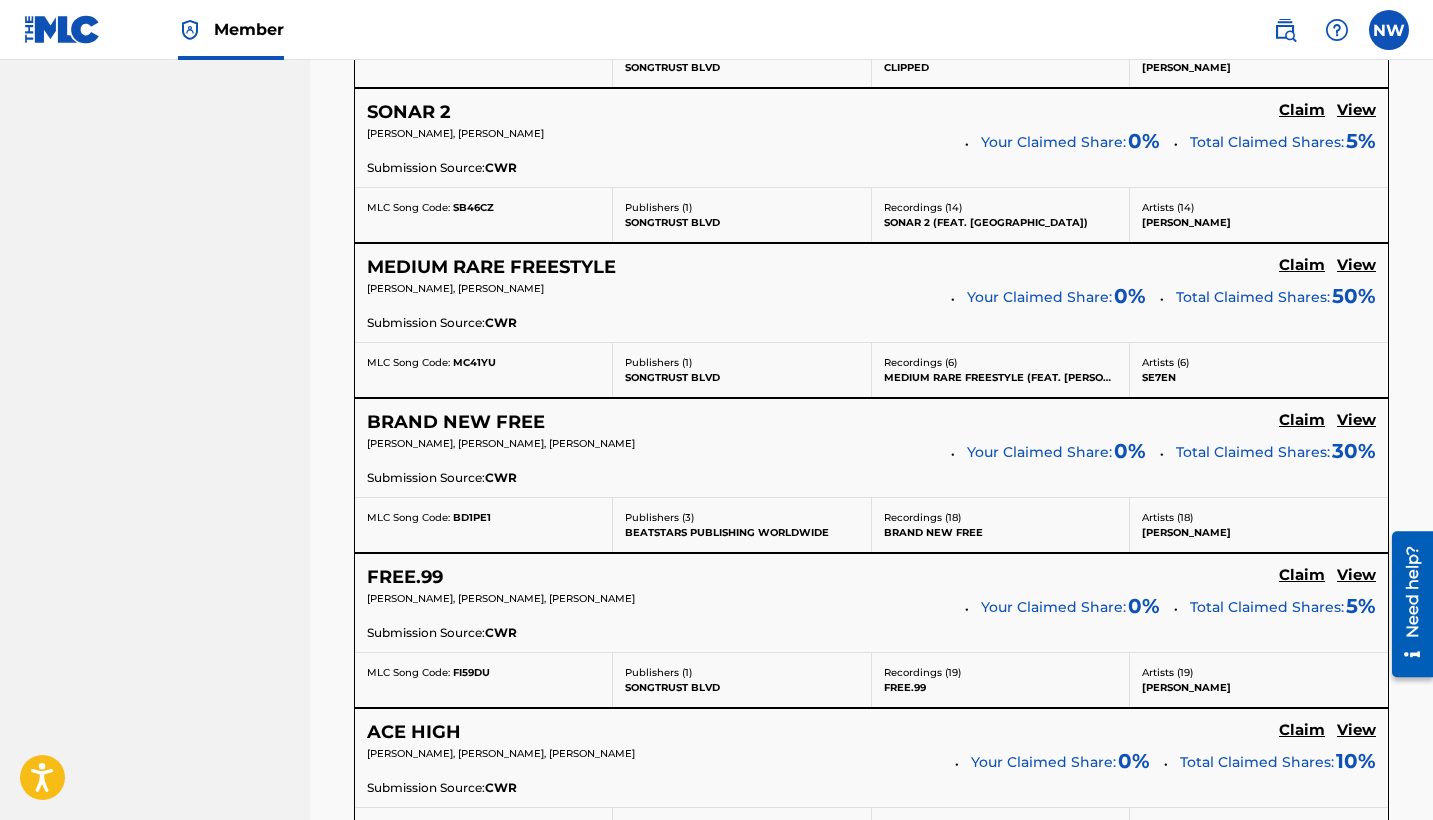 click on "Claim" at bounding box center (1302, -355) 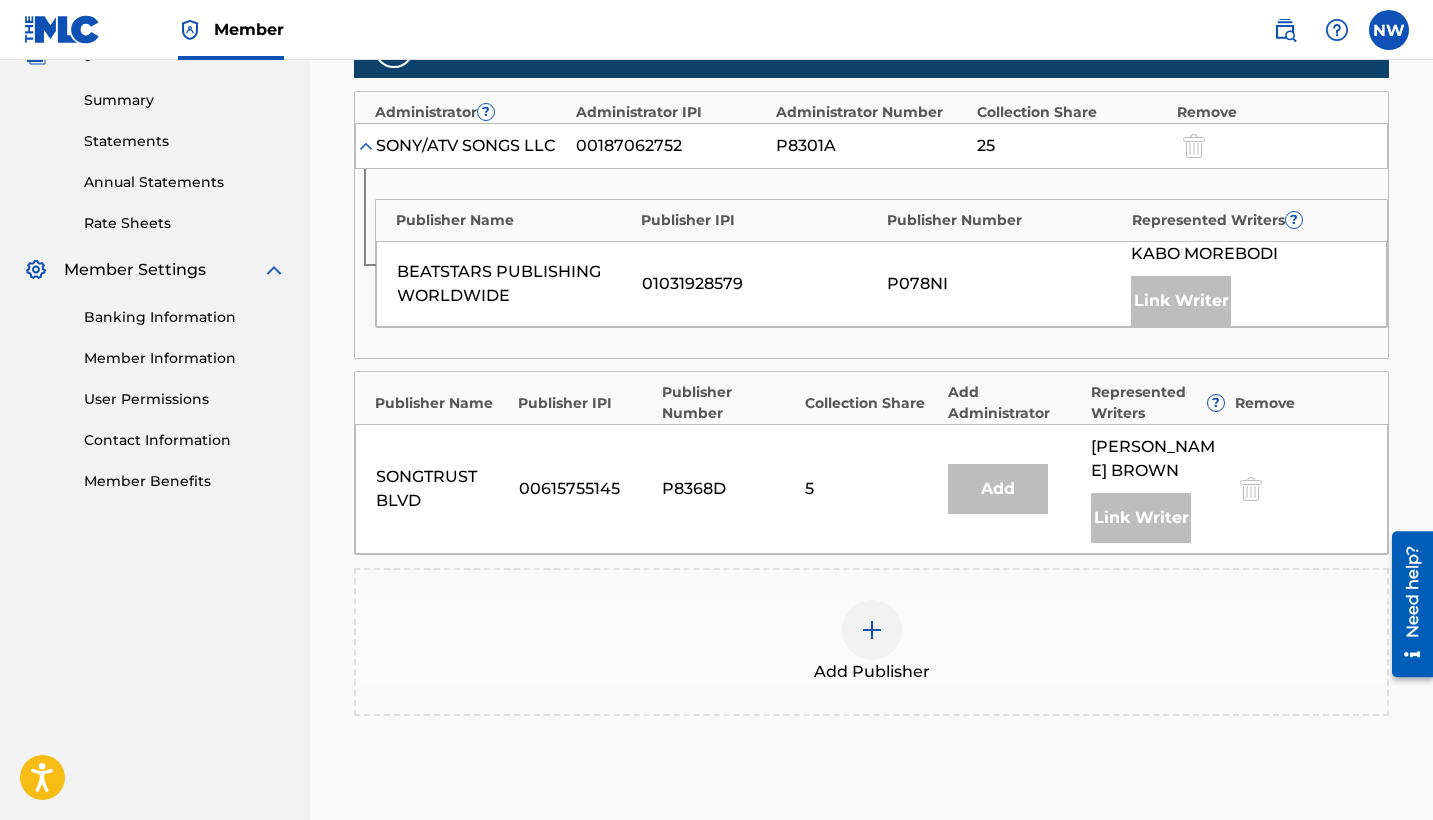 scroll, scrollTop: 632, scrollLeft: 0, axis: vertical 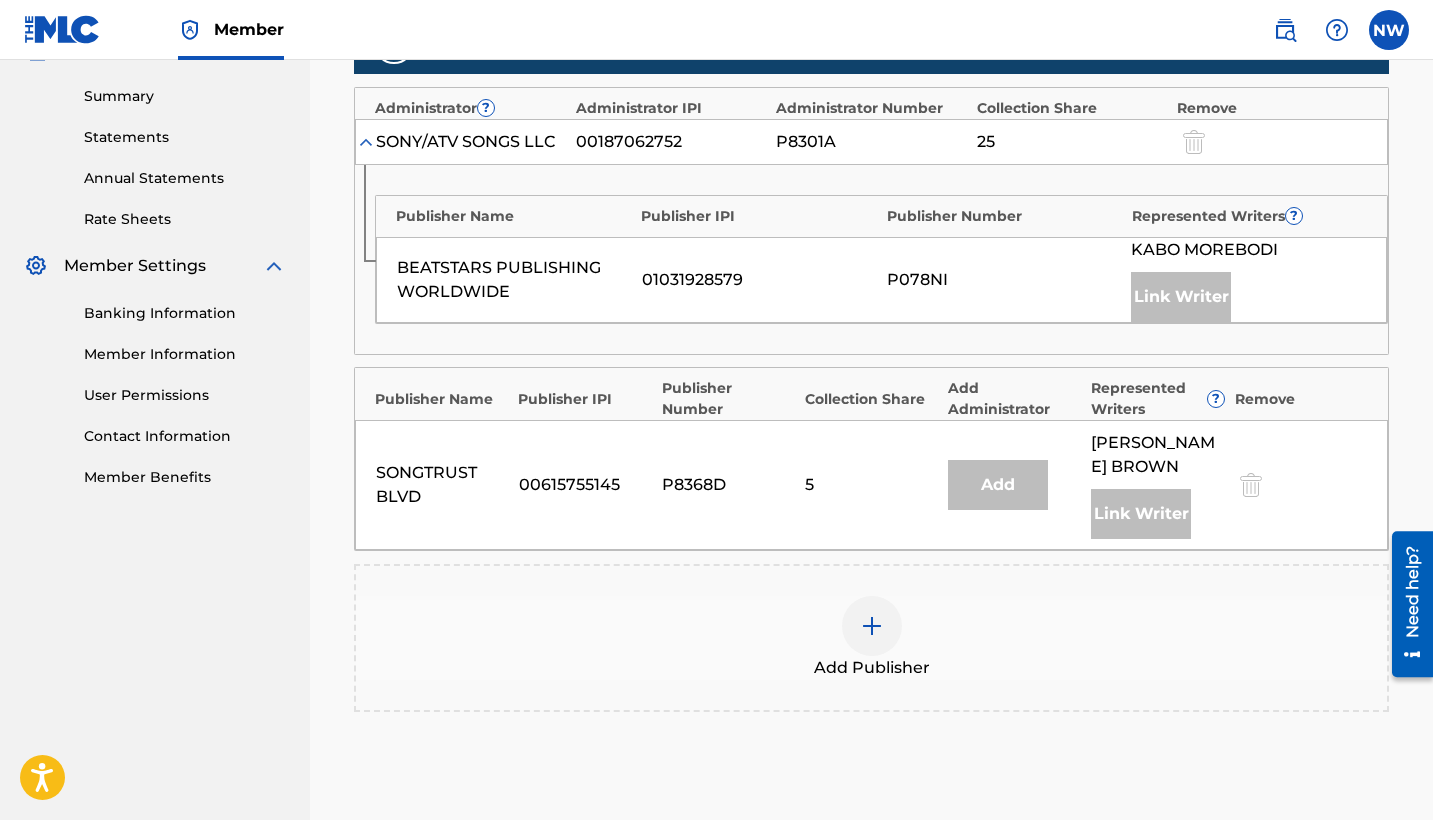 click at bounding box center (872, 626) 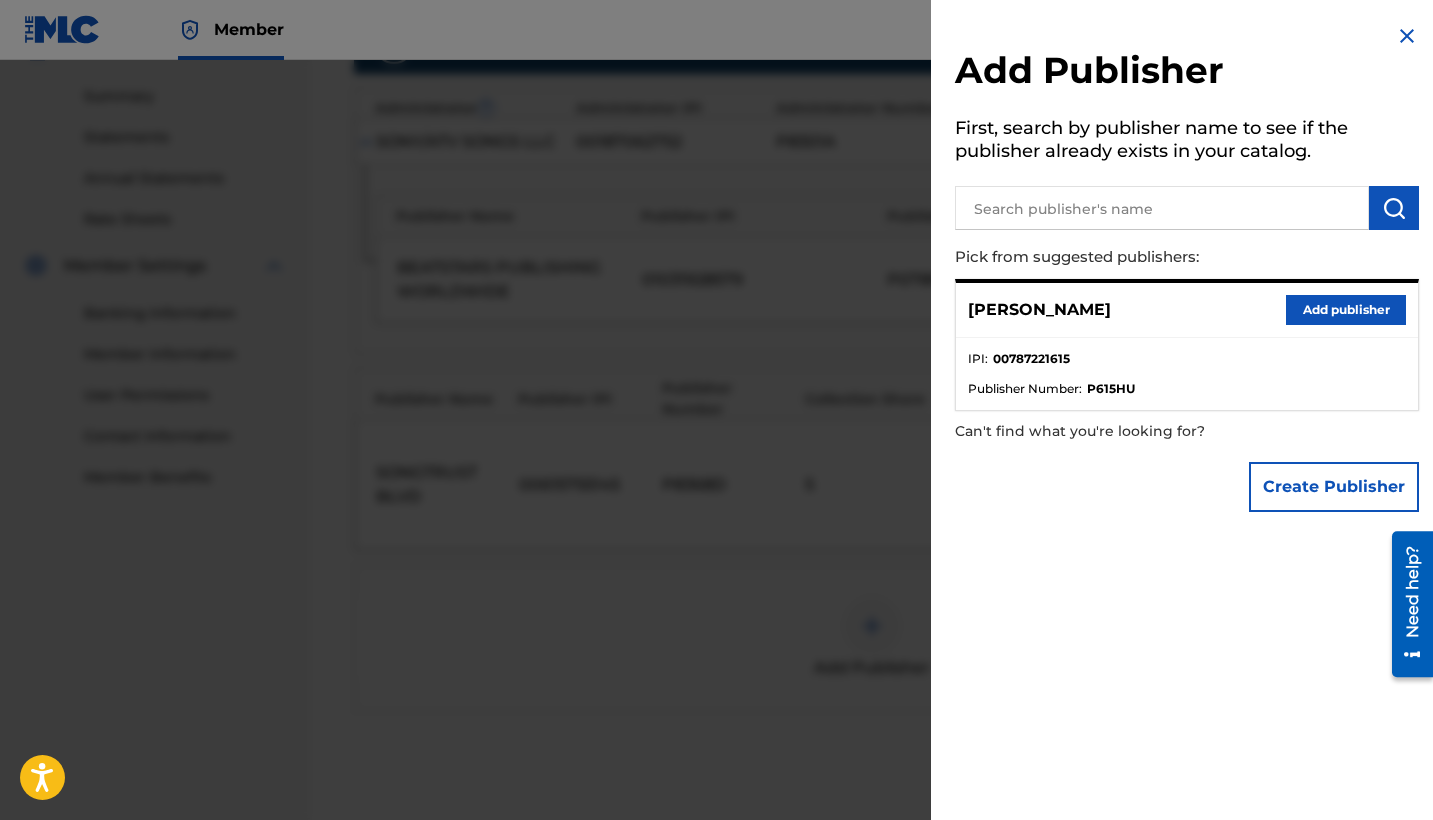 click on "Add publisher" at bounding box center [1346, 310] 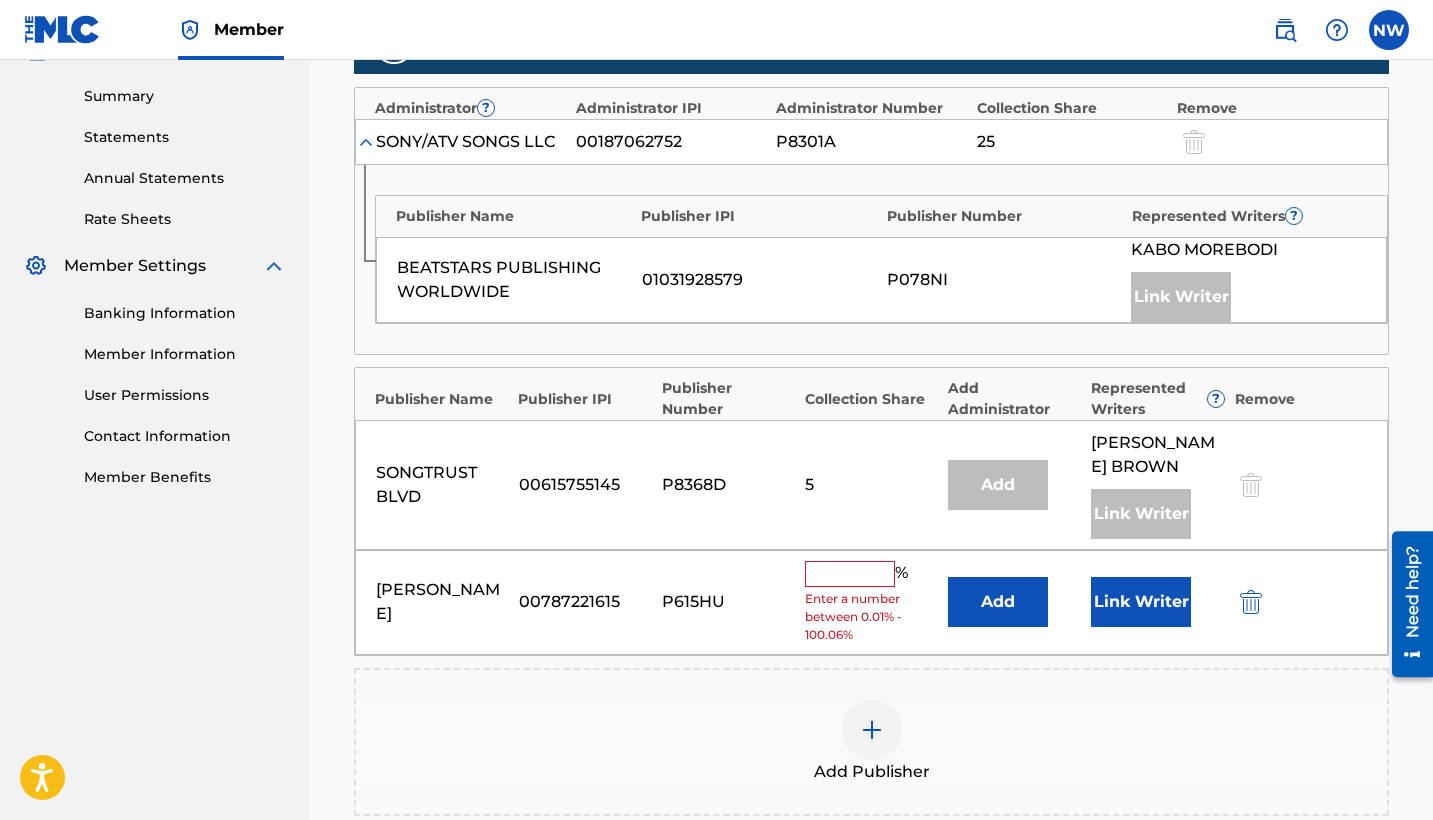 click on "[PERSON_NAME] 00787221615 P615HU % Enter a number between 0.01% - 100.06% Add Link Writer" at bounding box center (871, 602) 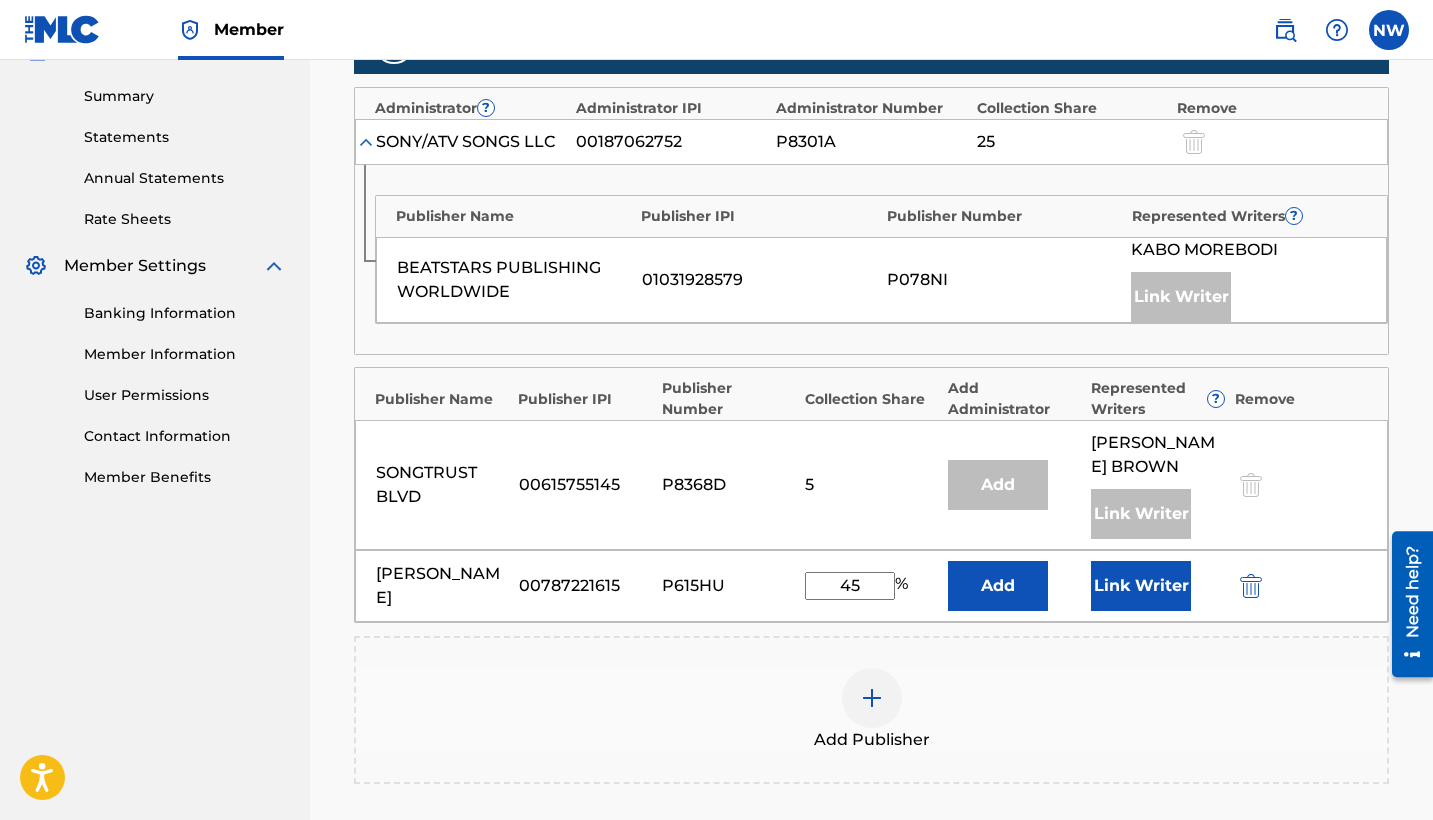 type on "45" 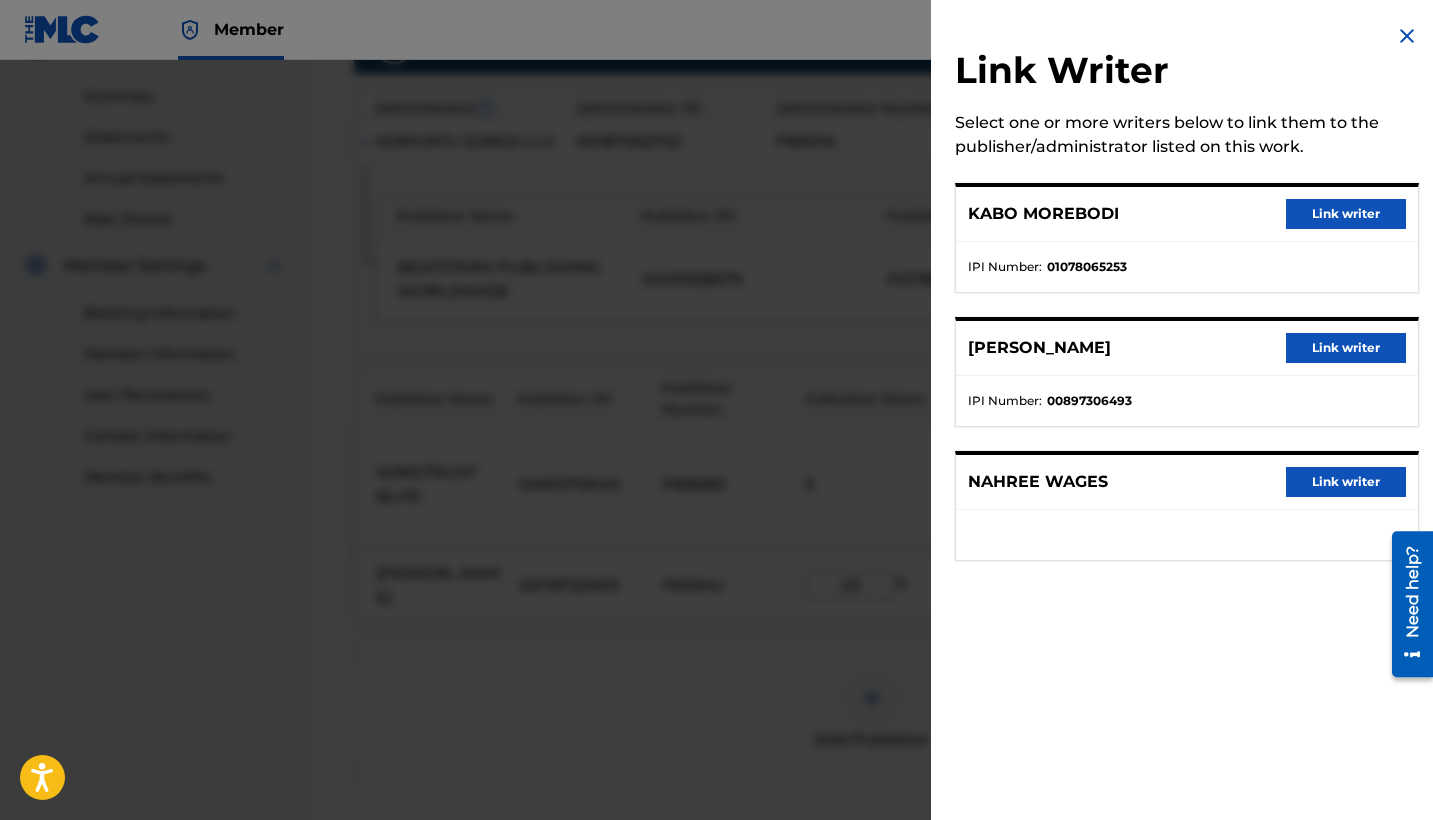 click on "Link writer" at bounding box center (1346, 482) 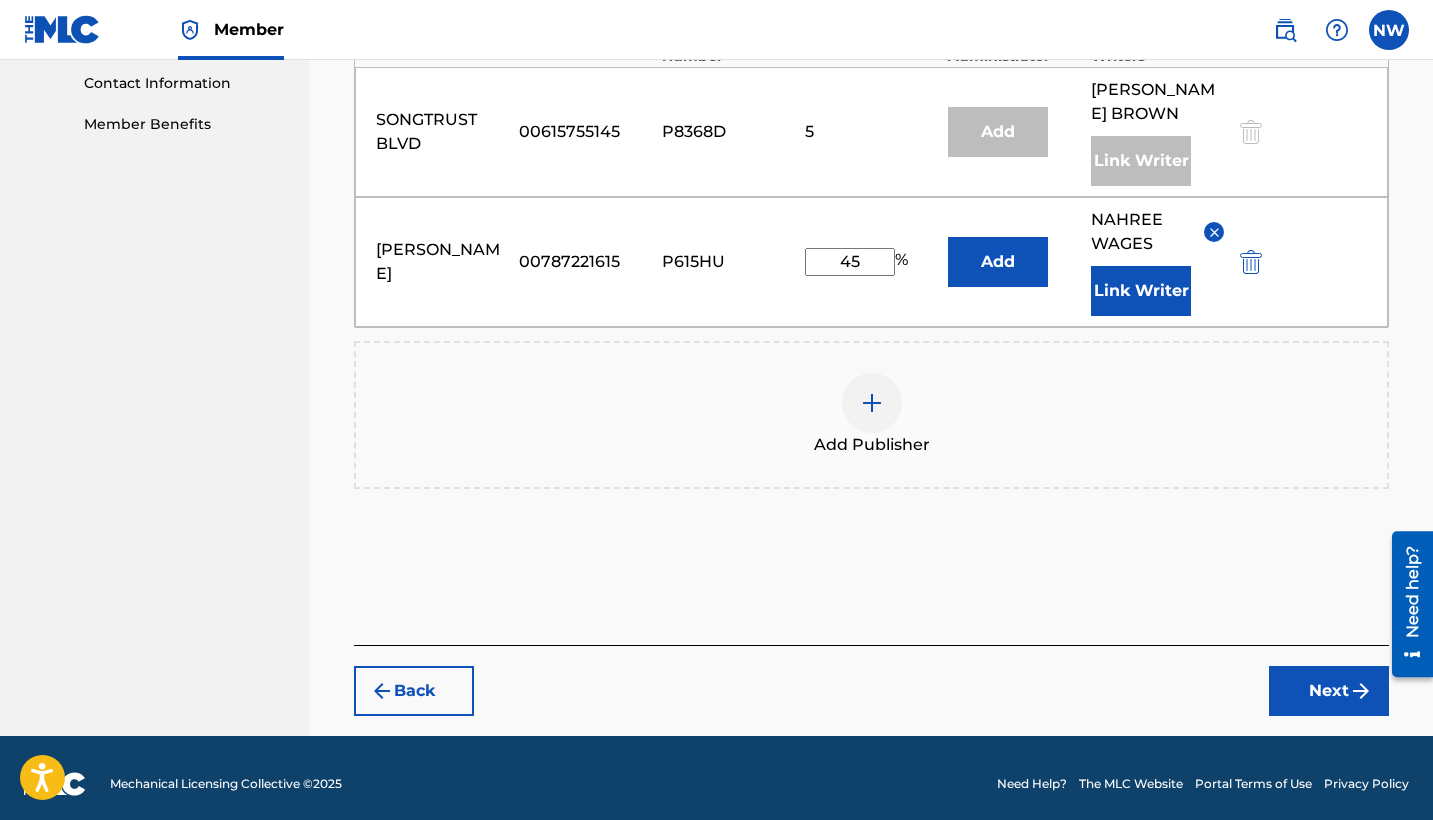 scroll, scrollTop: 992, scrollLeft: 0, axis: vertical 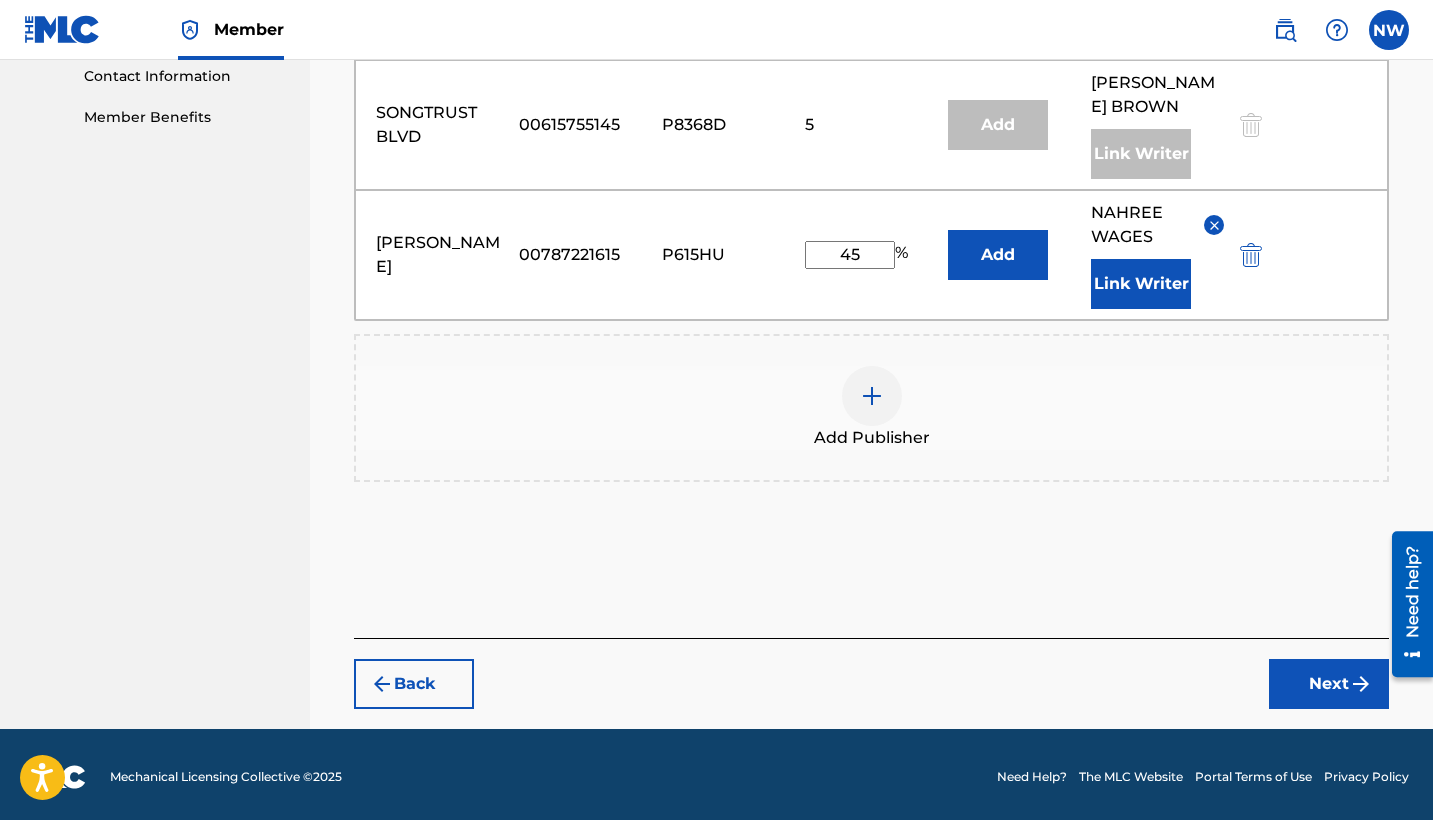 click on "Next" at bounding box center [1329, 684] 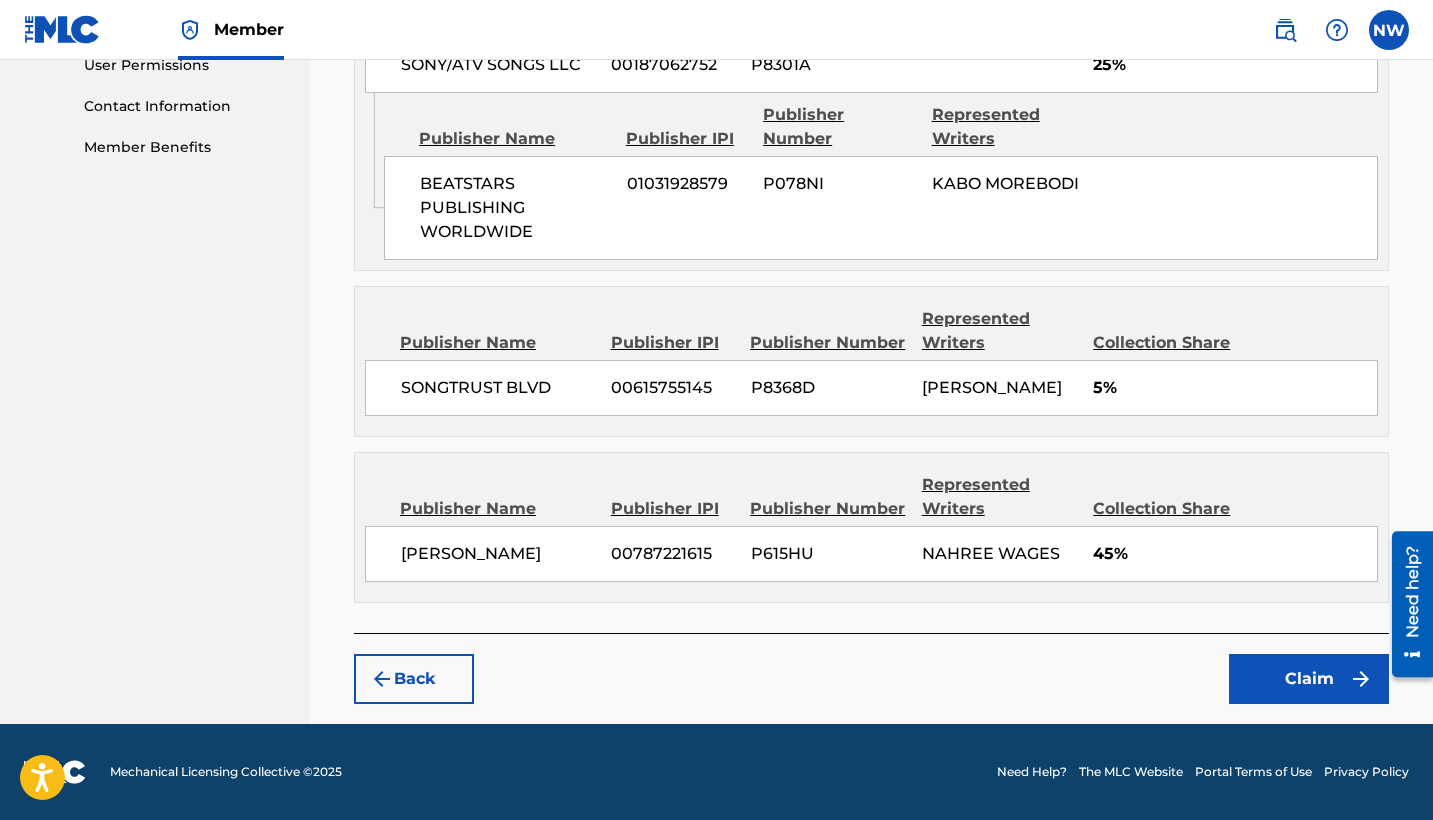 click on "Claim" at bounding box center (1309, 679) 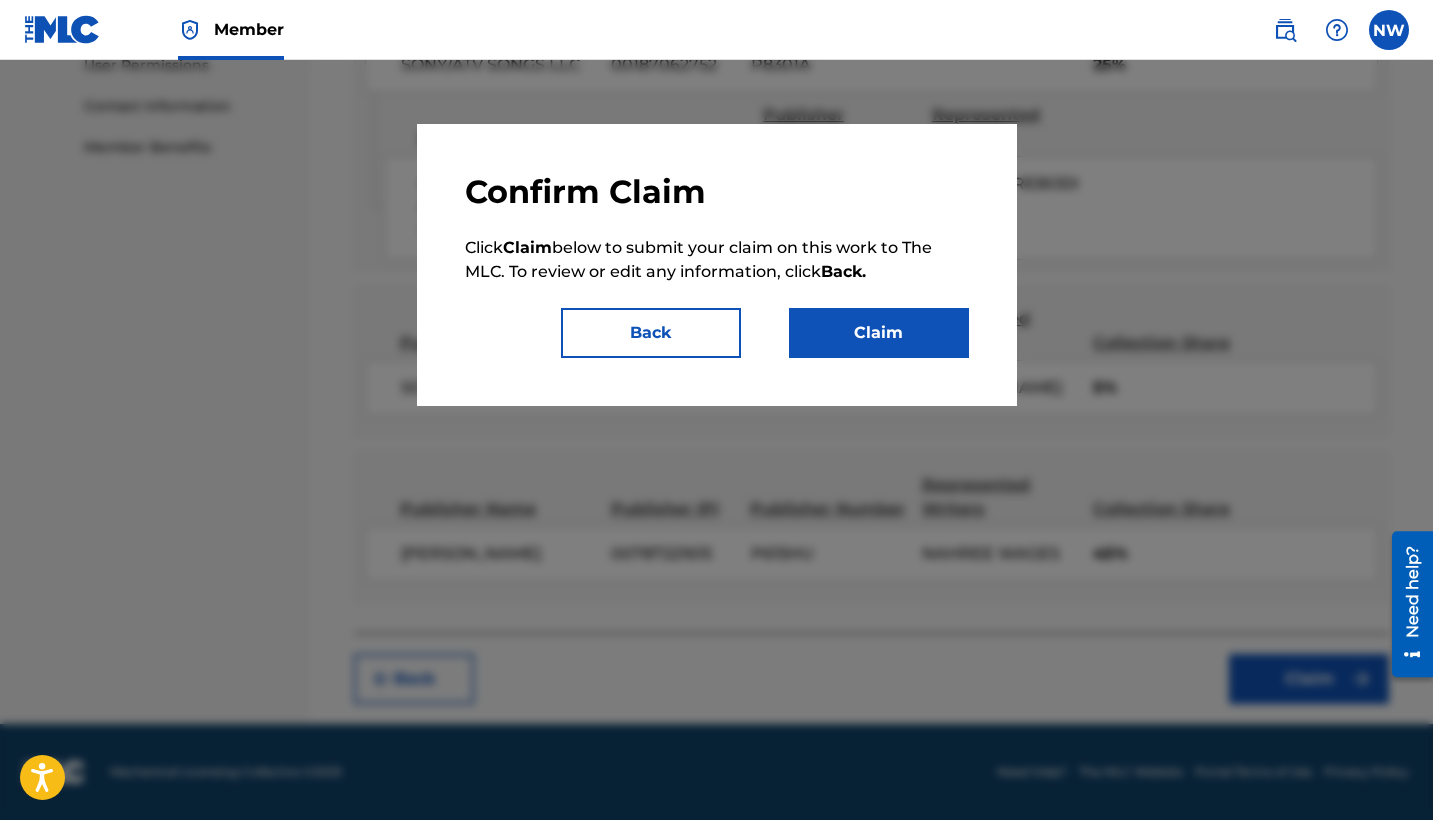 click on "Claim" at bounding box center [879, 333] 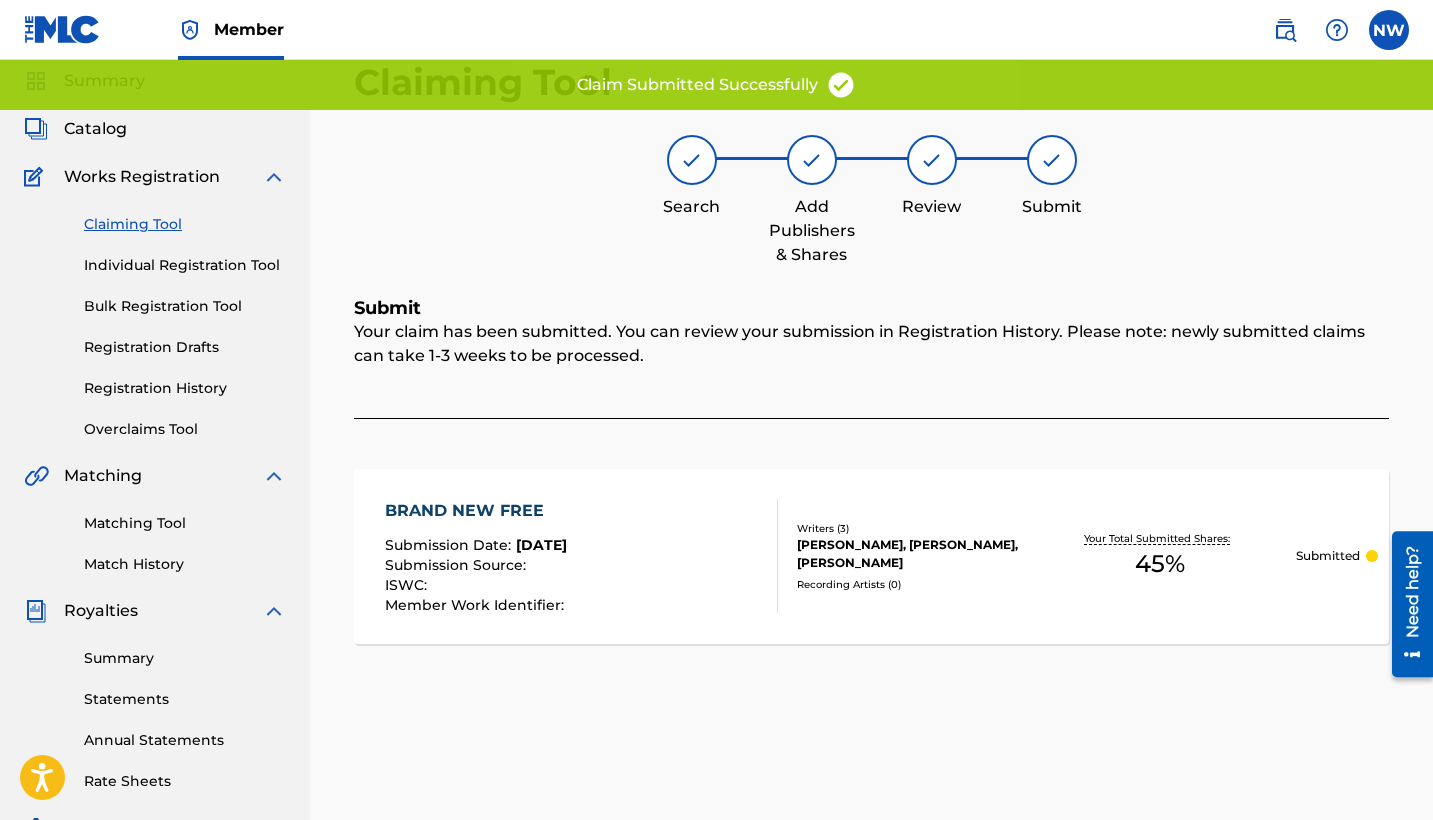 scroll, scrollTop: 65, scrollLeft: 0, axis: vertical 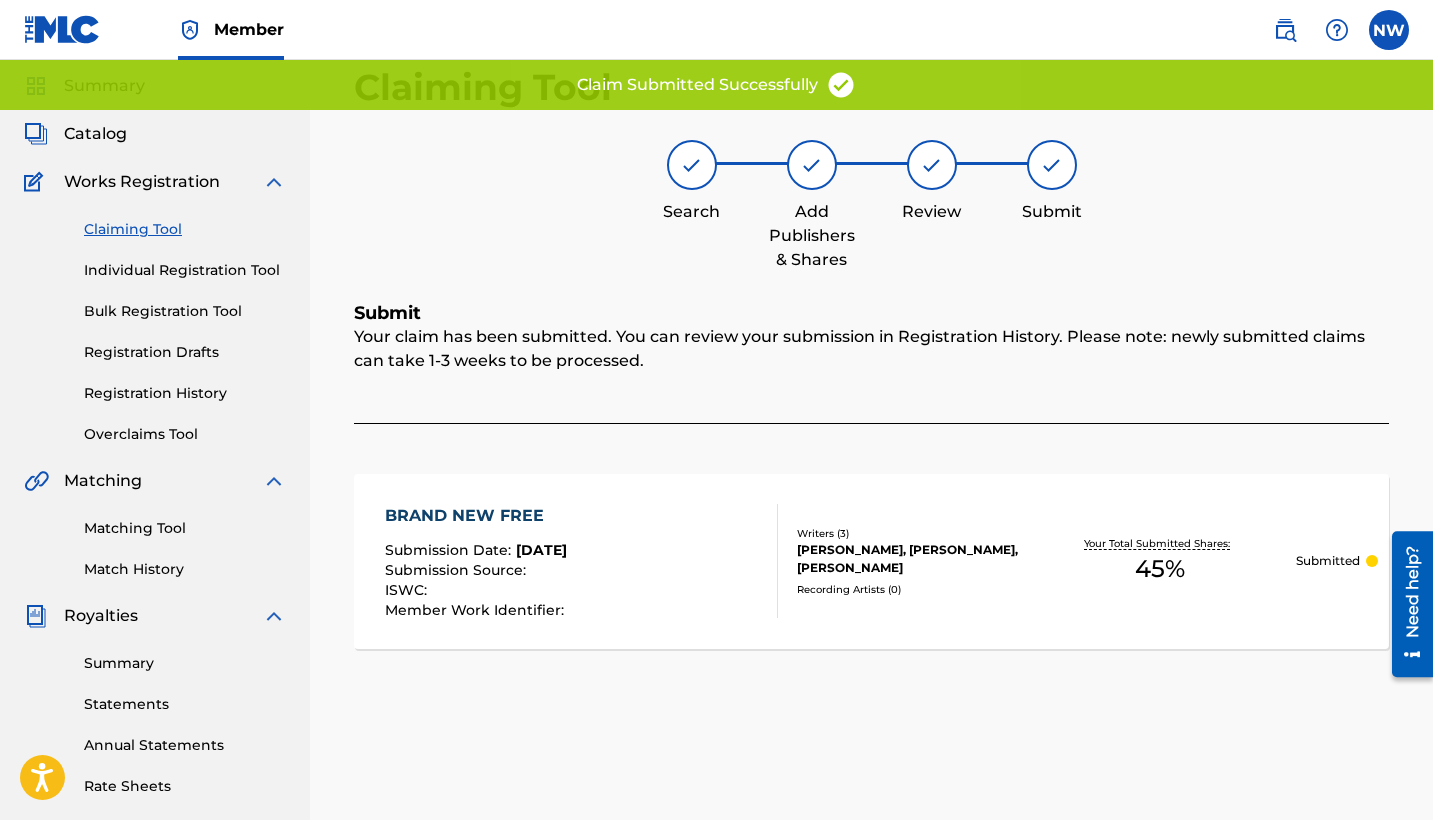 click on "Claiming Tool" at bounding box center [185, 229] 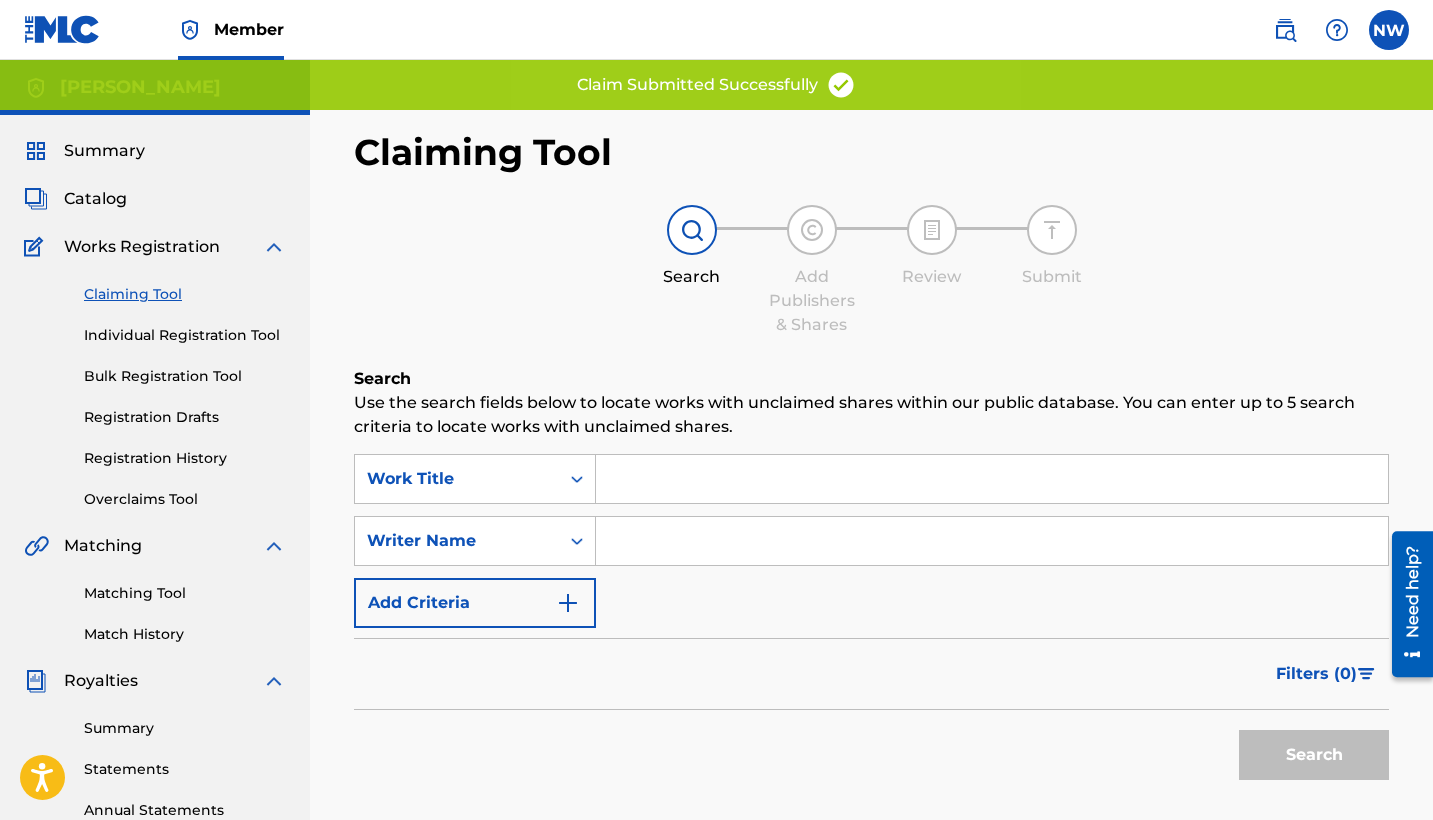 click at bounding box center (992, 541) 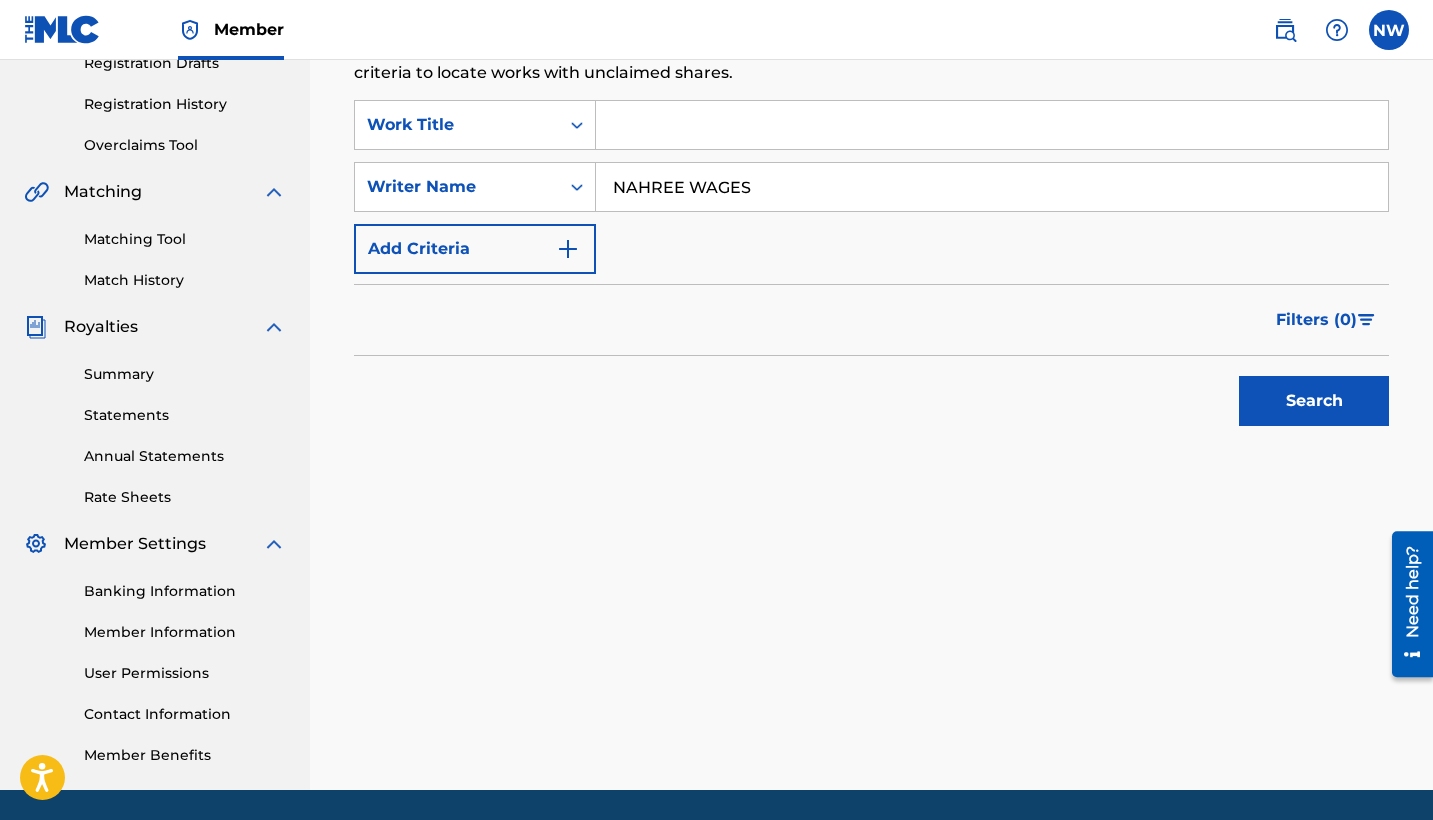 scroll, scrollTop: 407, scrollLeft: 0, axis: vertical 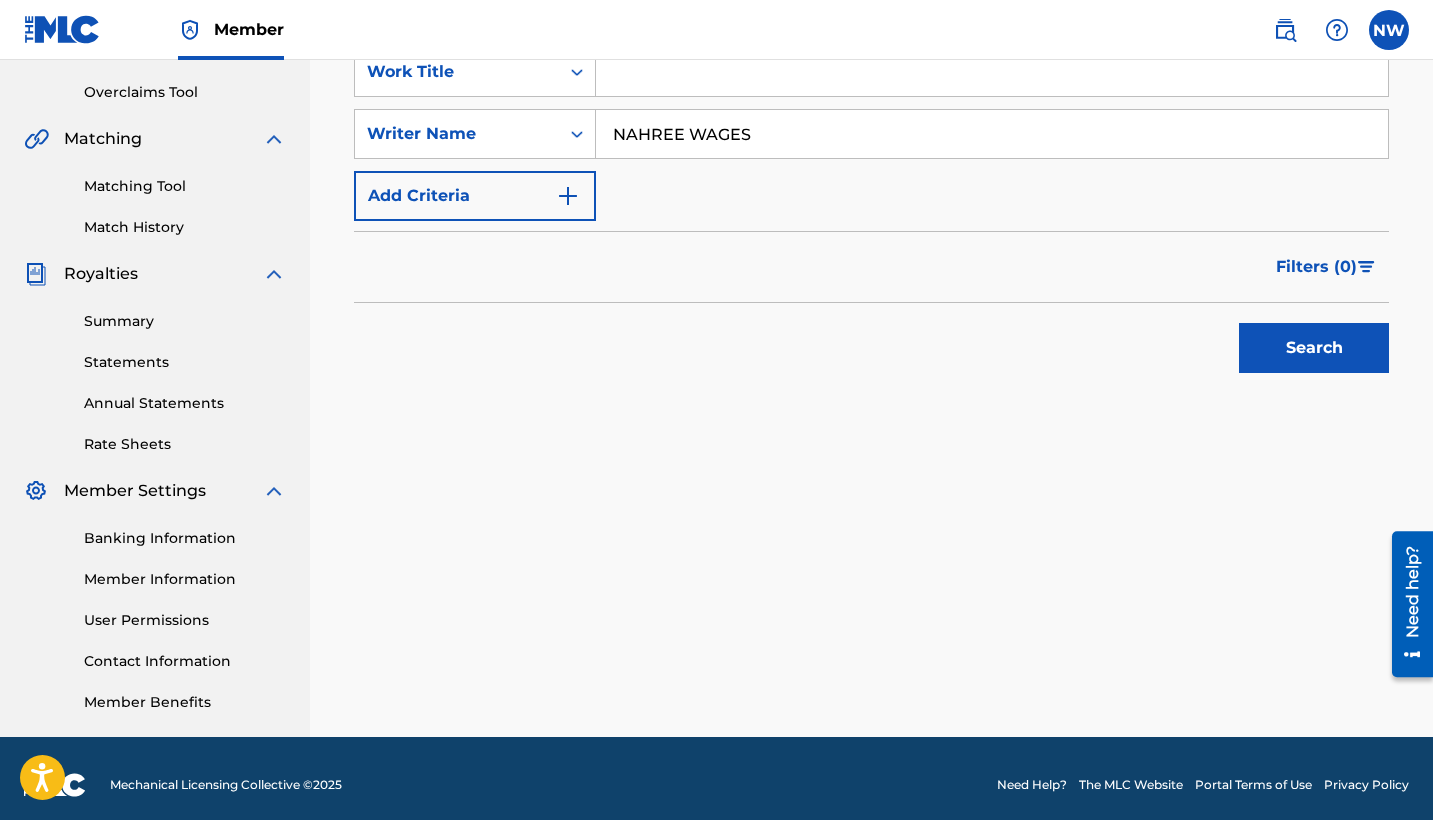 type on "NAHREE WAGES" 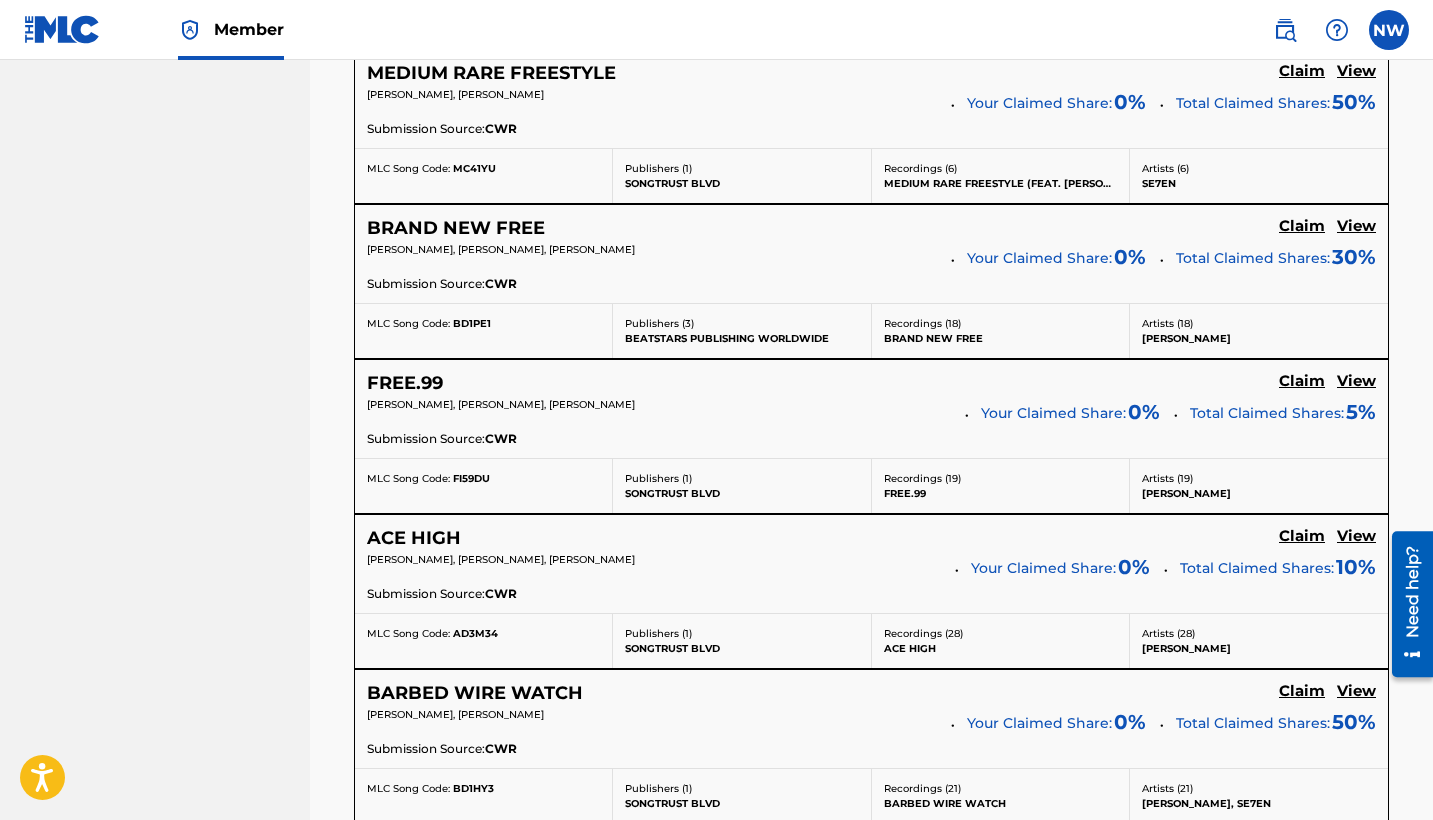 scroll, scrollTop: 1392, scrollLeft: 0, axis: vertical 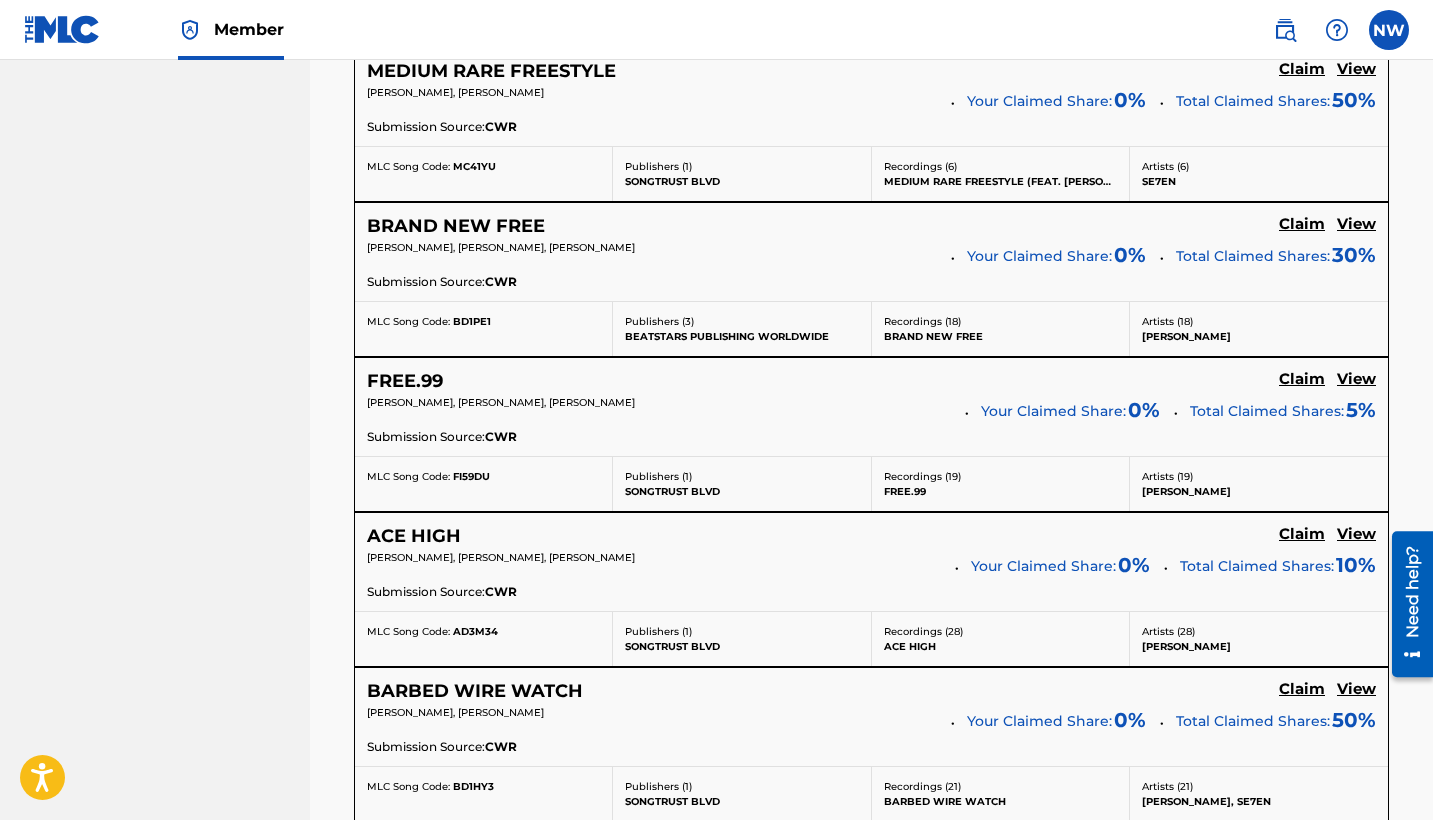 click on "FREE.99 Claim View" at bounding box center [871, 381] 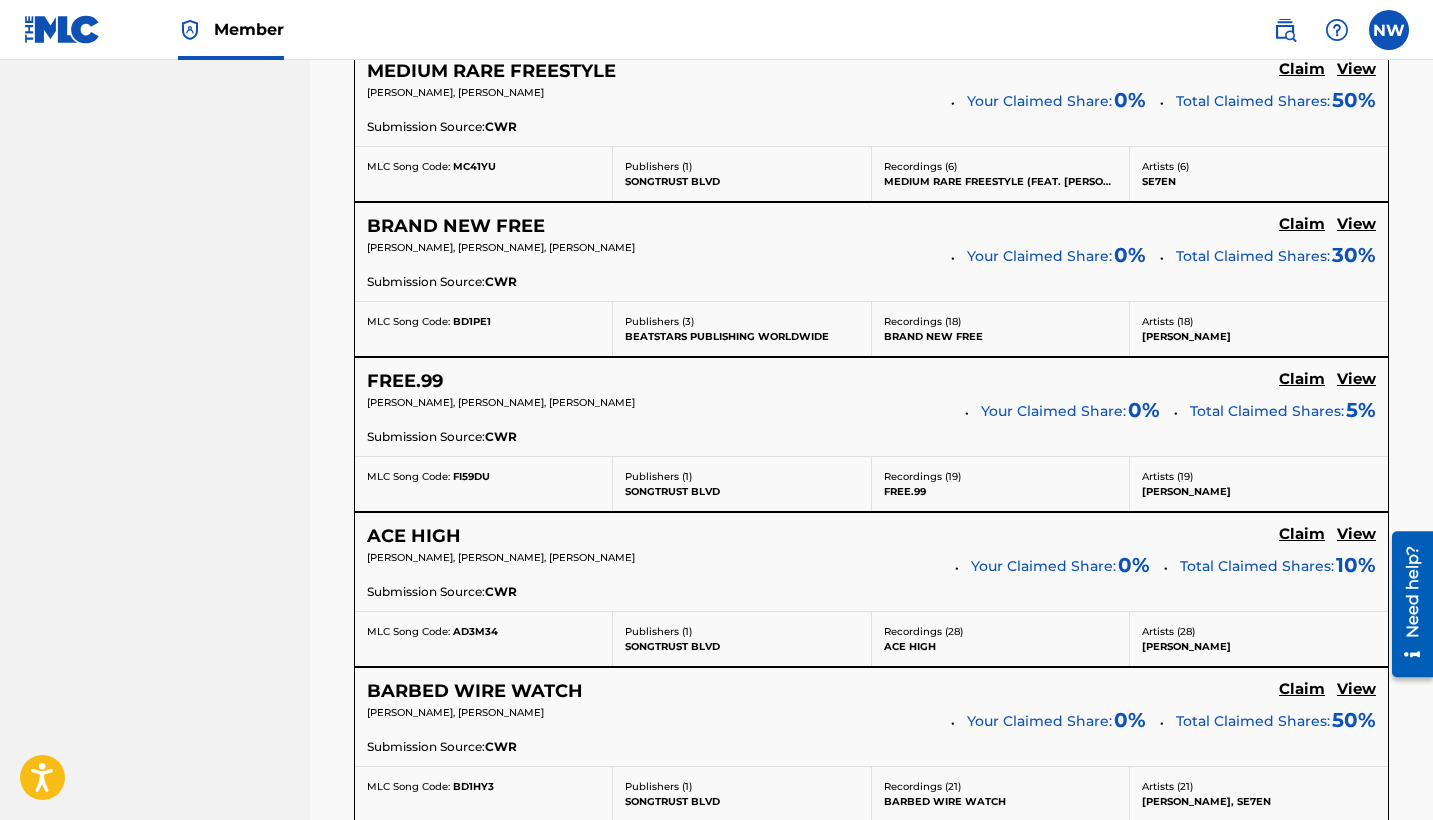 click on "Claim" at bounding box center (1302, -551) 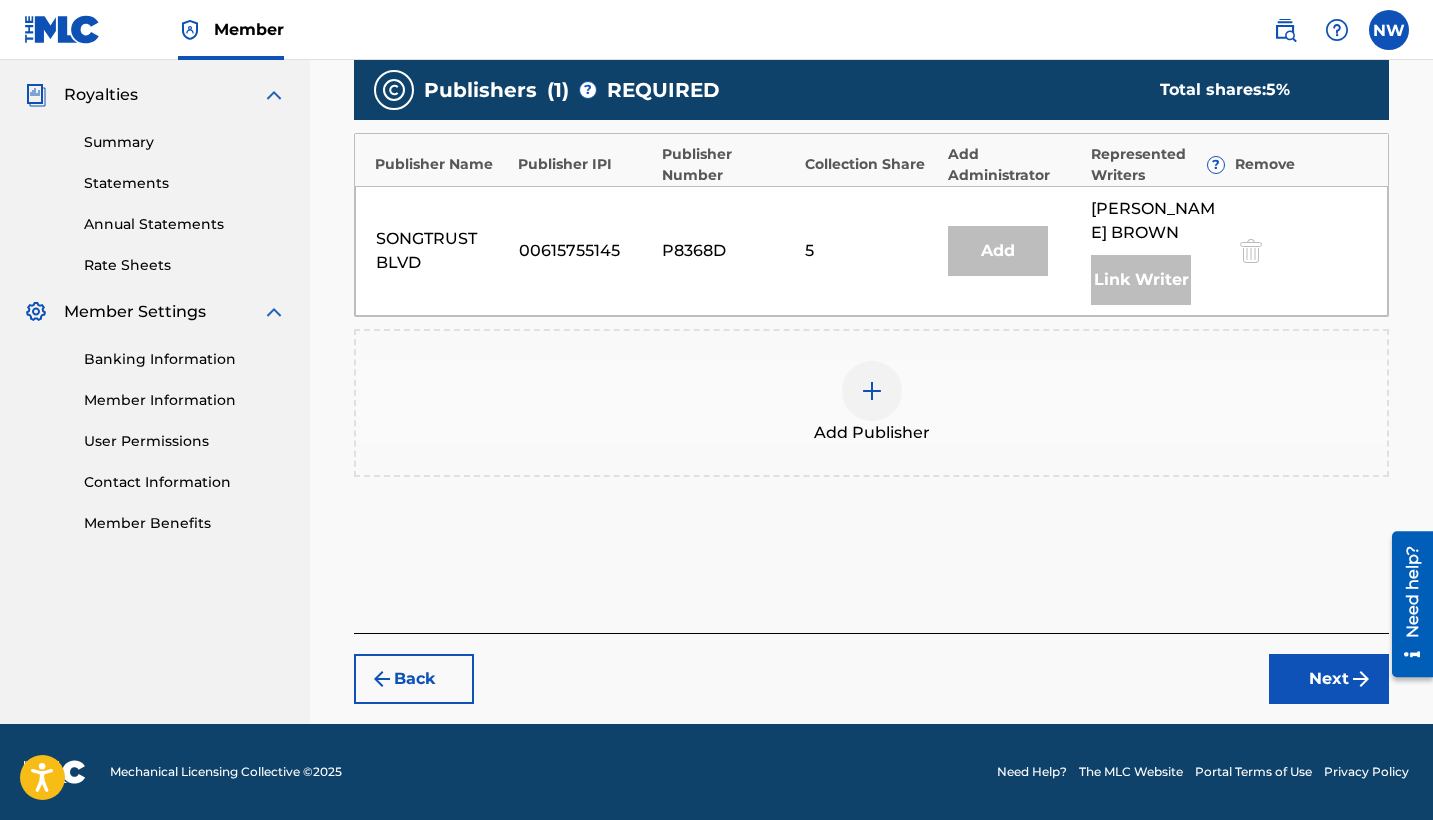 scroll, scrollTop: 586, scrollLeft: 0, axis: vertical 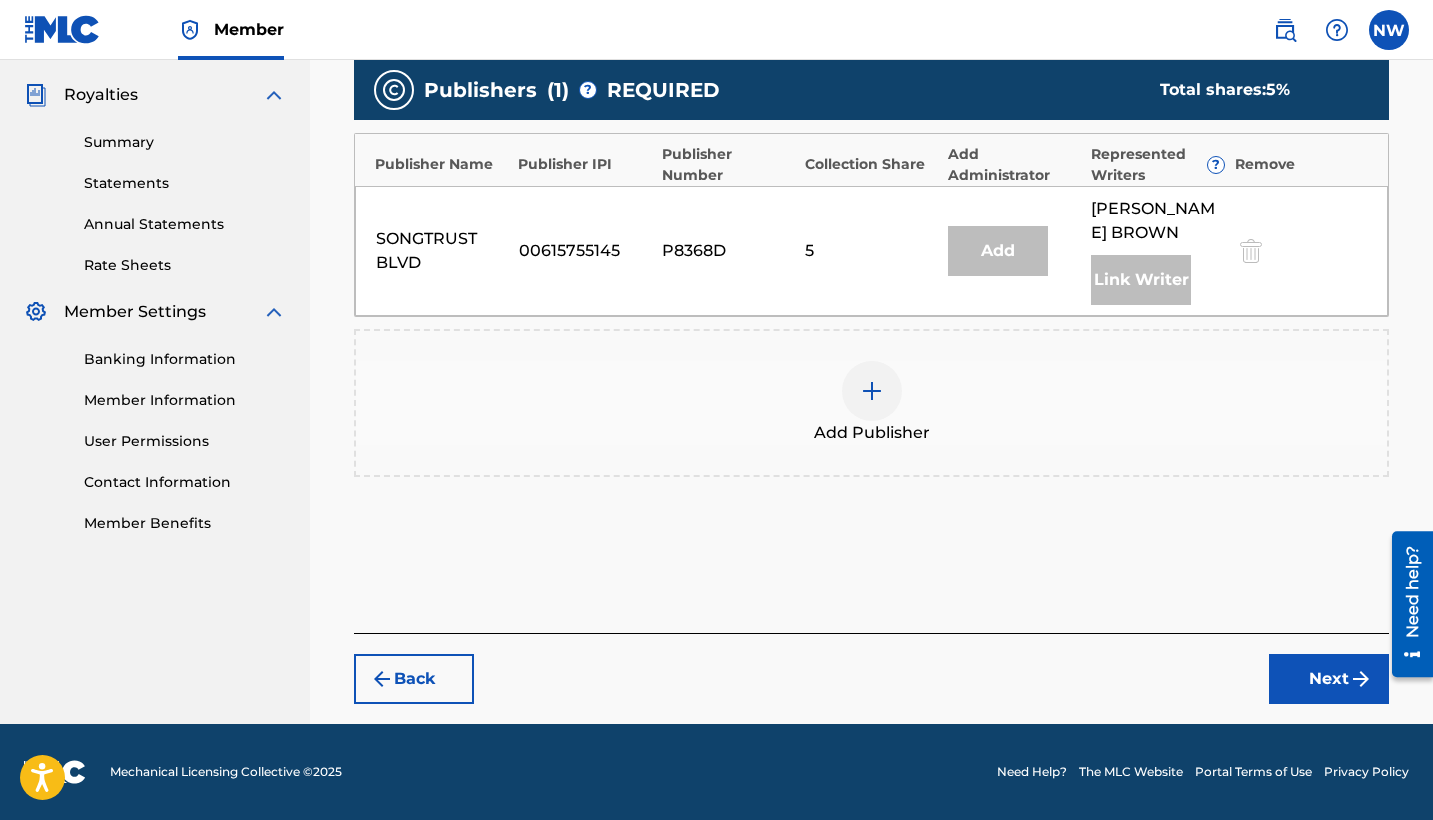 click at bounding box center [872, 391] 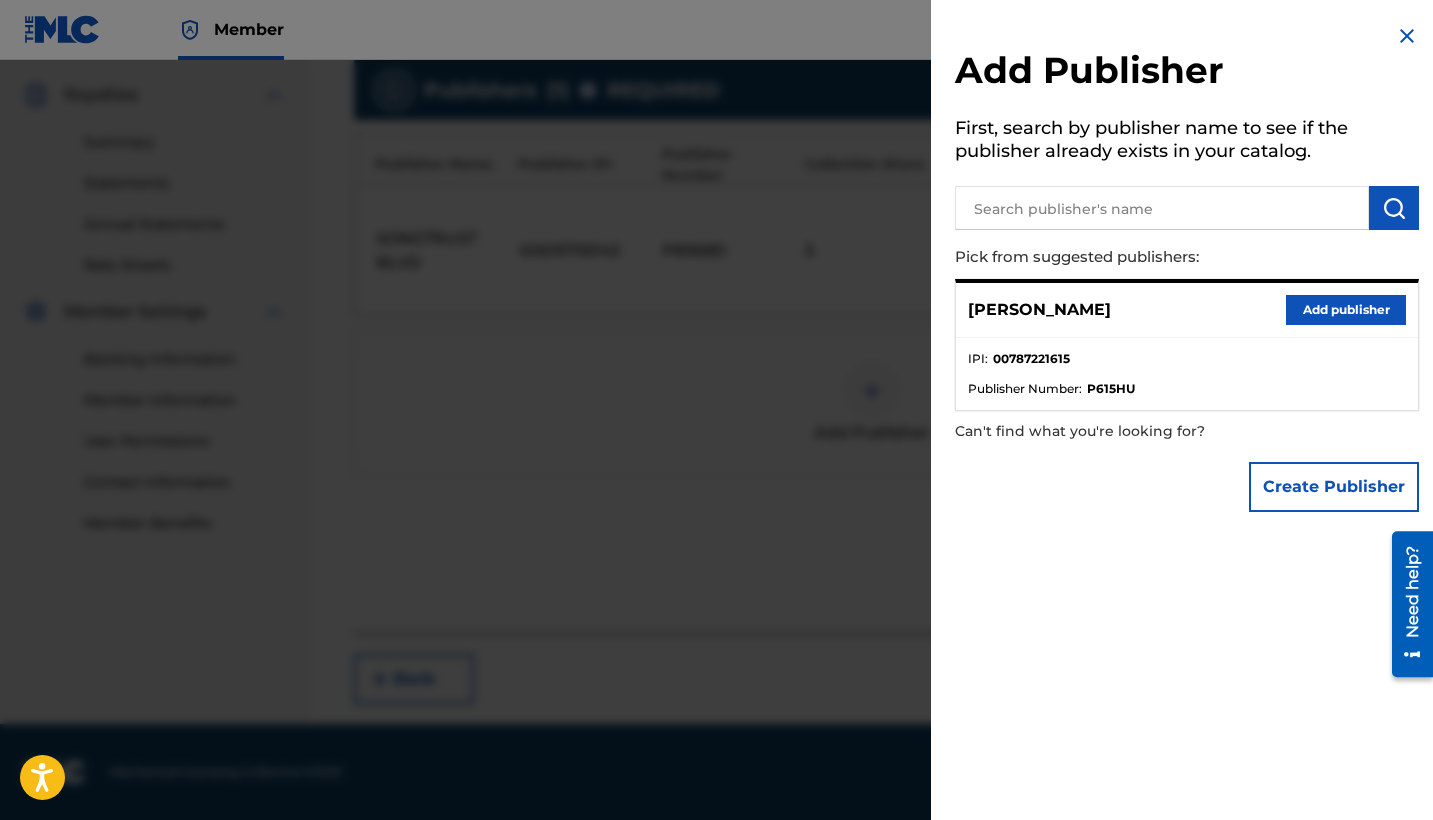 click on "Add publisher" at bounding box center [1346, 310] 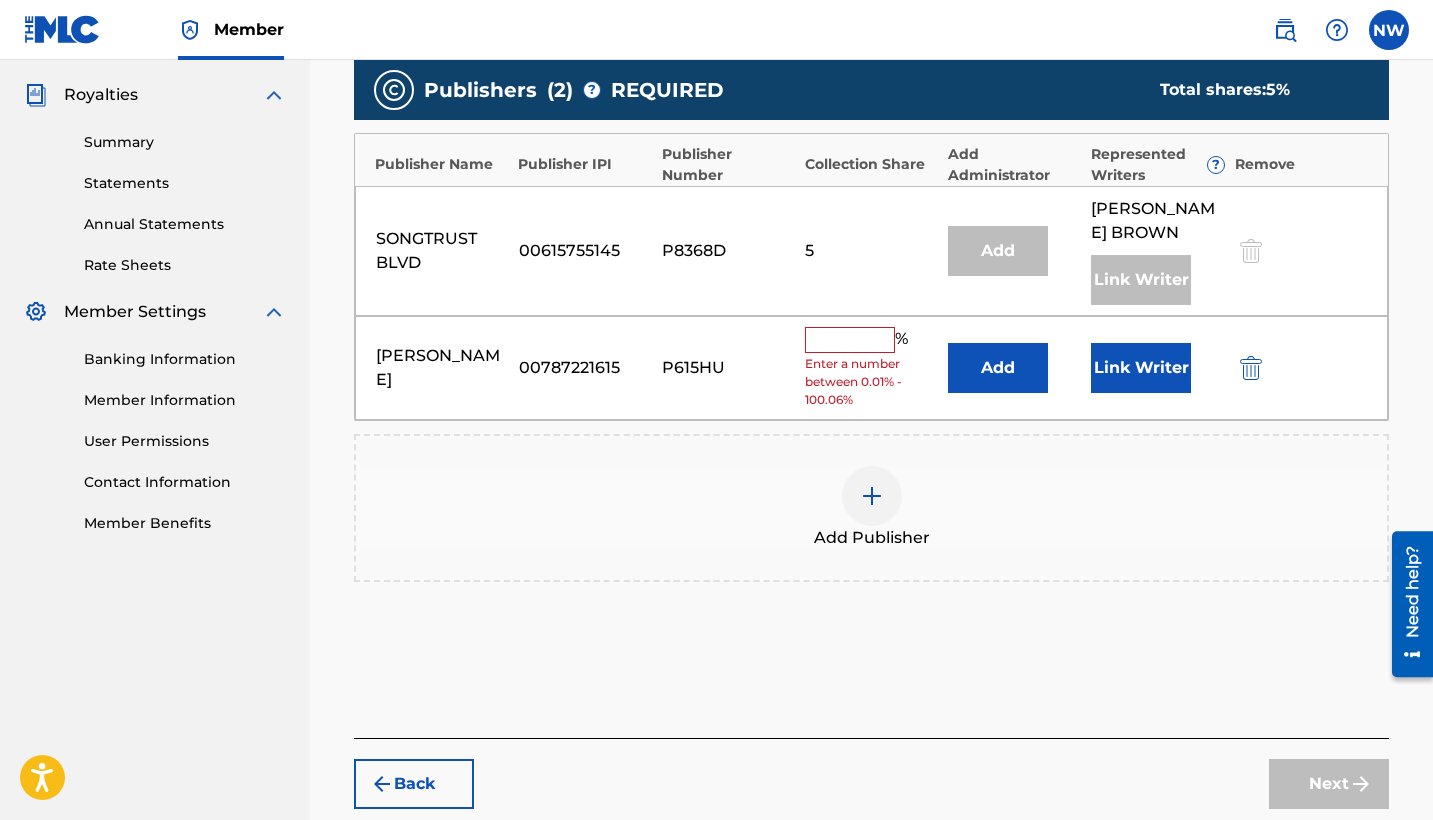 click at bounding box center [850, 340] 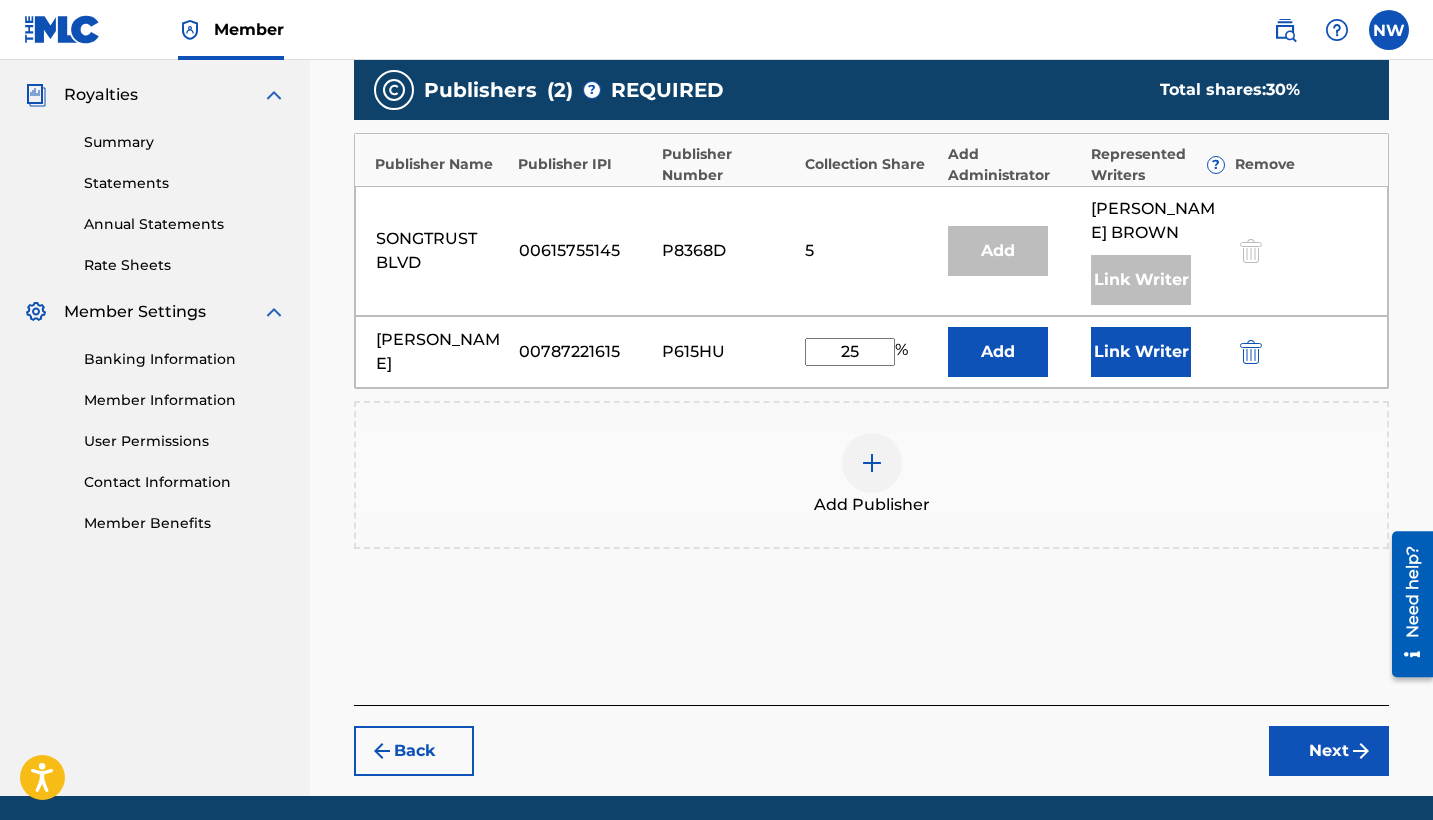 type on "2" 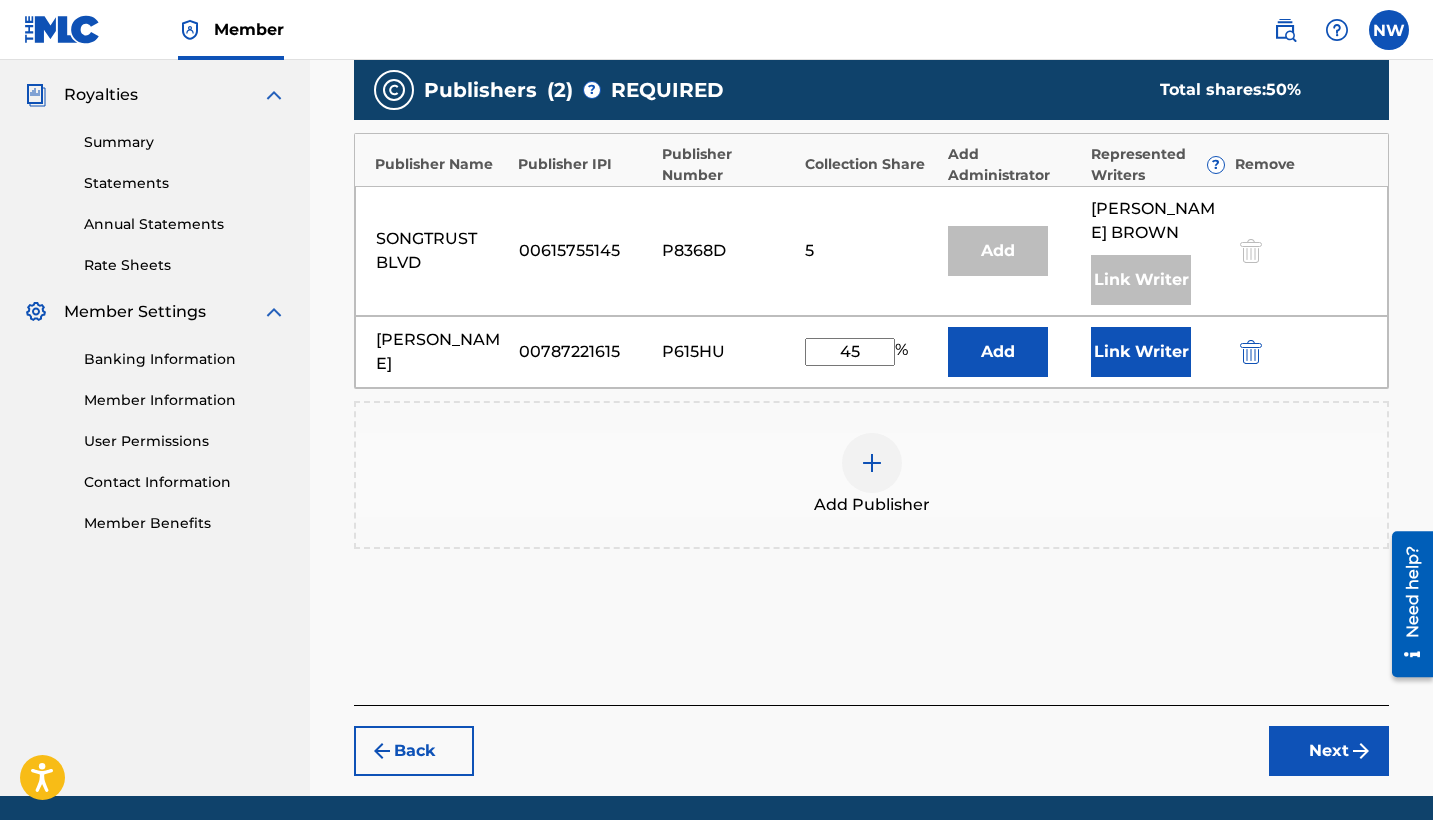 type on "45" 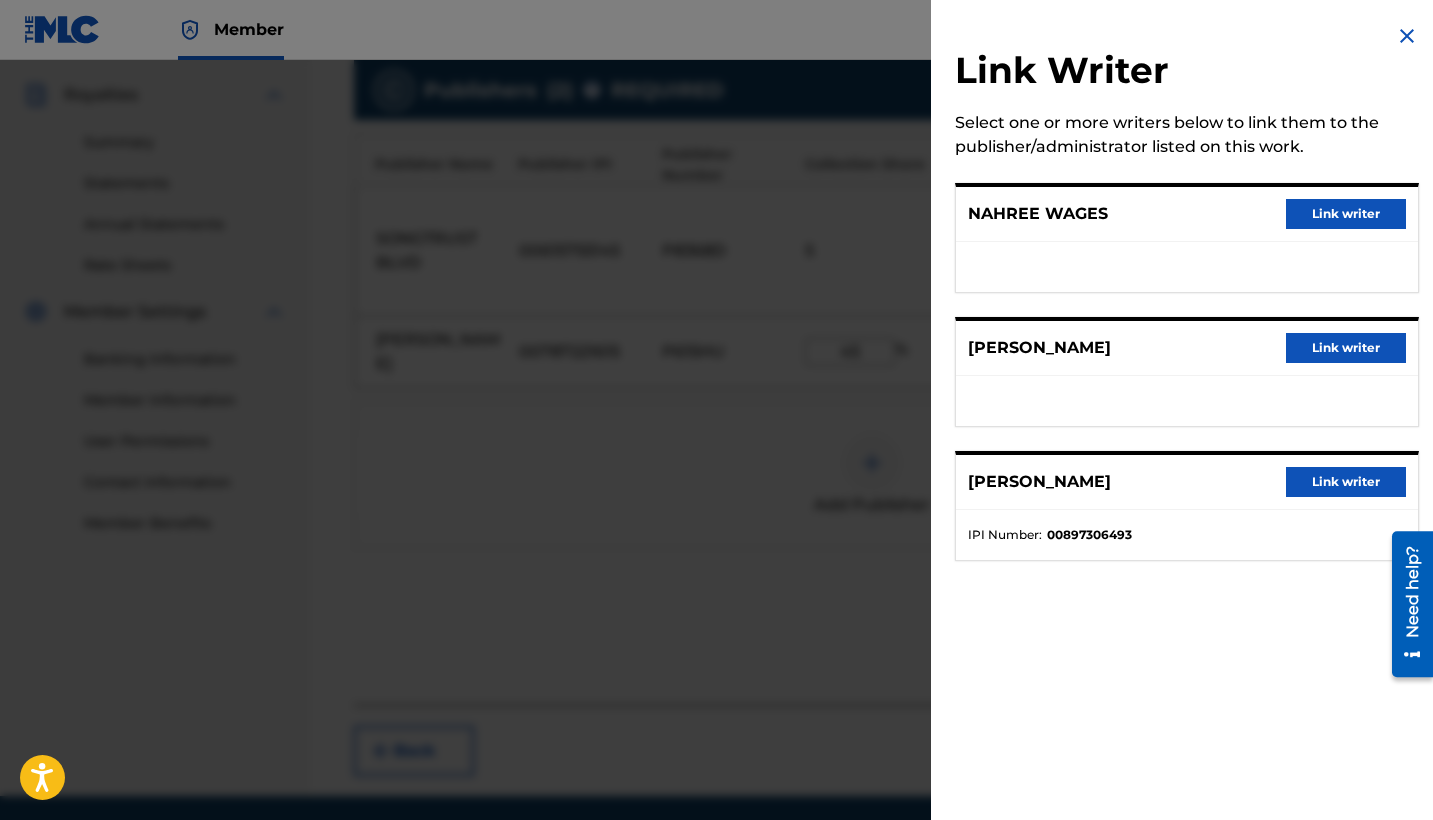 click on "Link writer" at bounding box center [1346, 214] 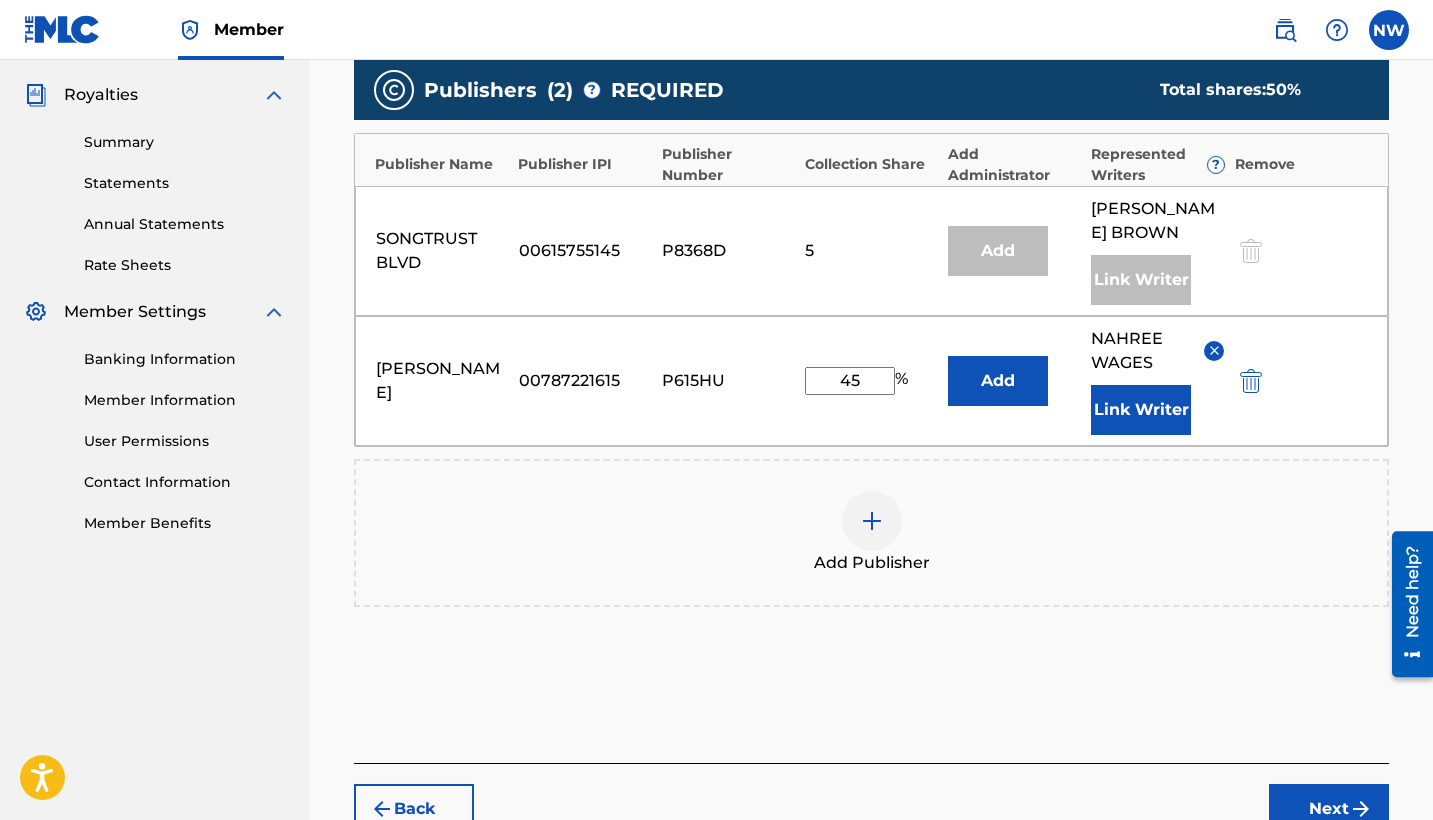 click at bounding box center (1361, 809) 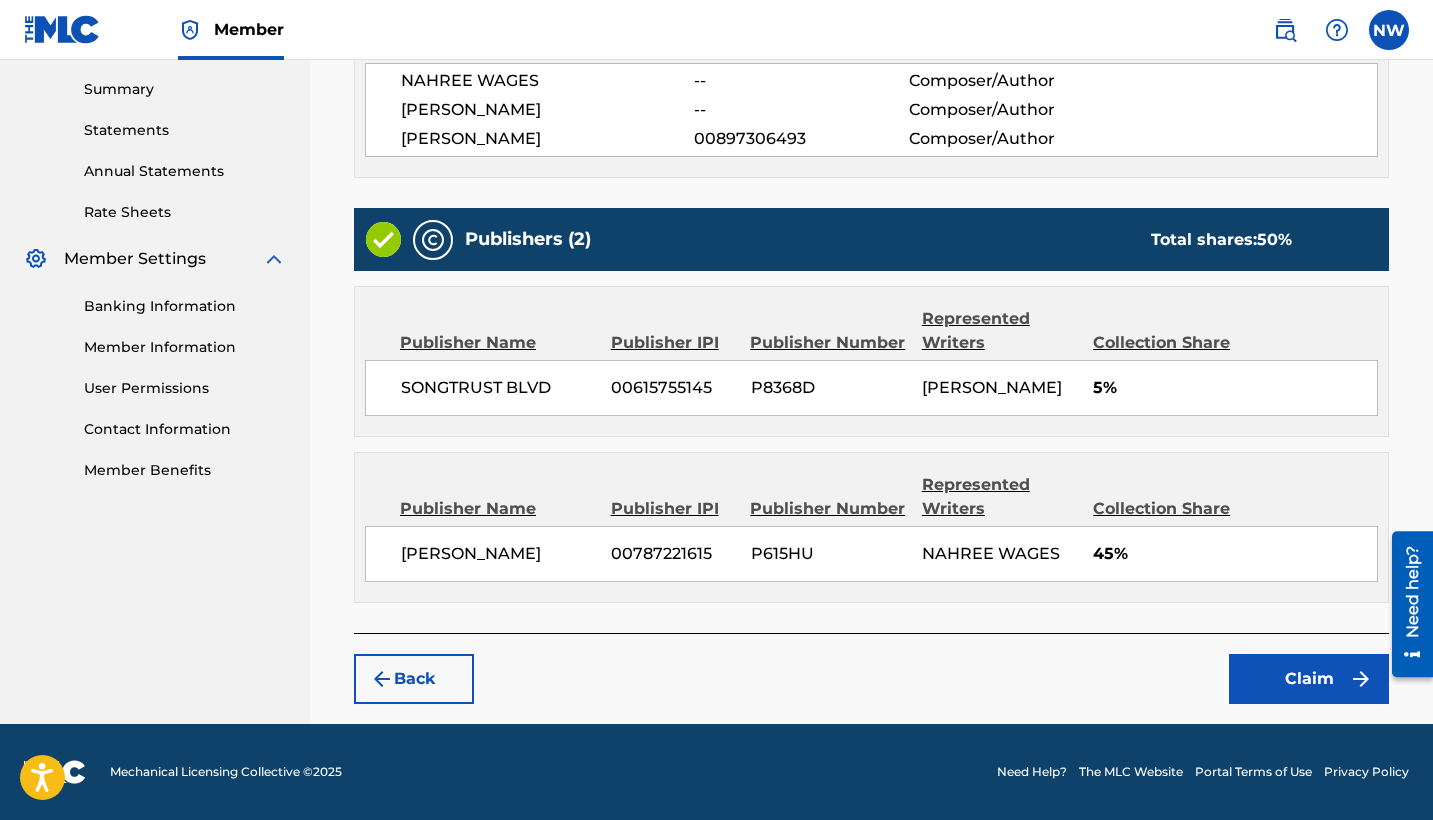 scroll, scrollTop: 660, scrollLeft: 0, axis: vertical 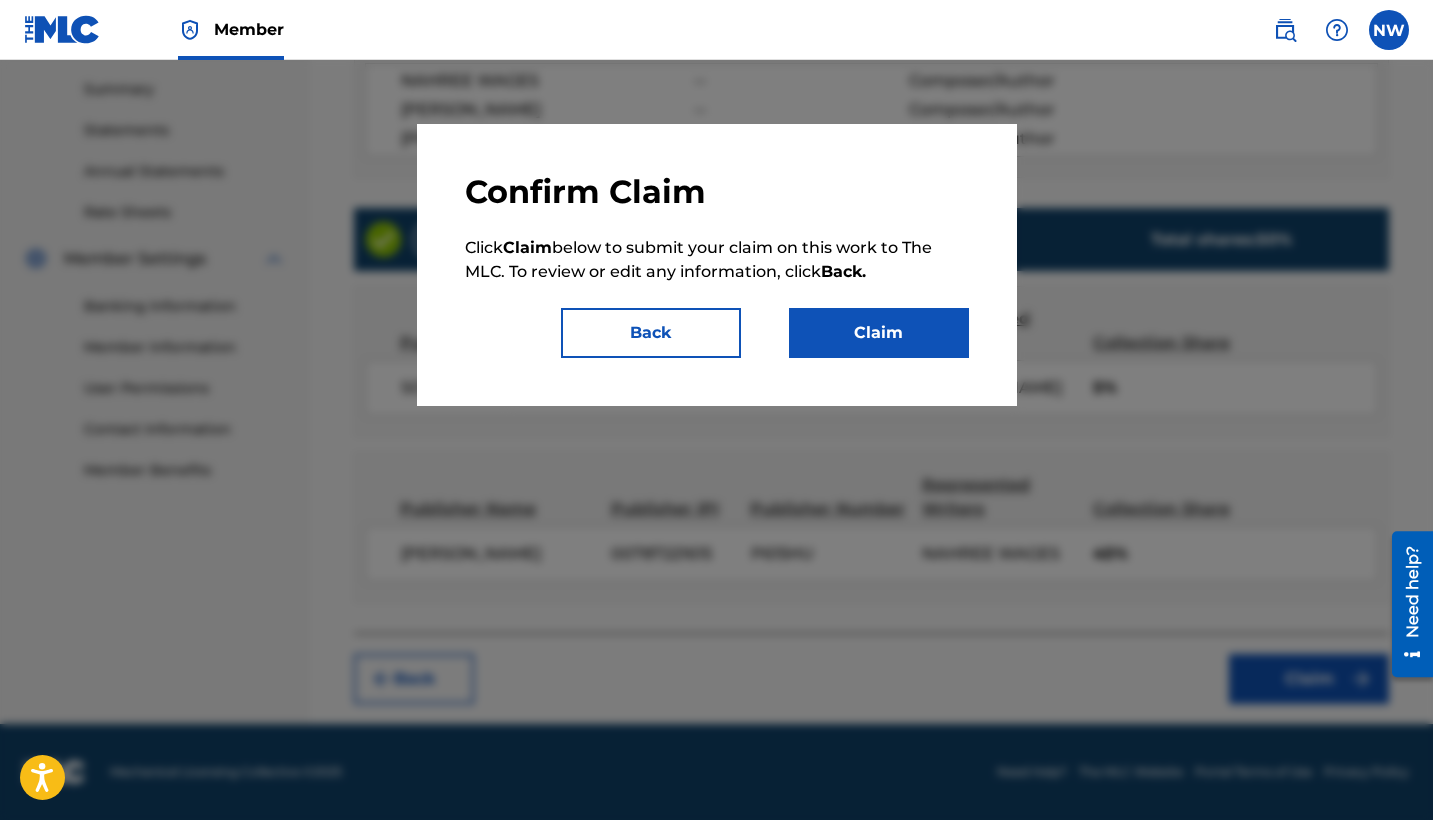 click on "Claim" at bounding box center (879, 333) 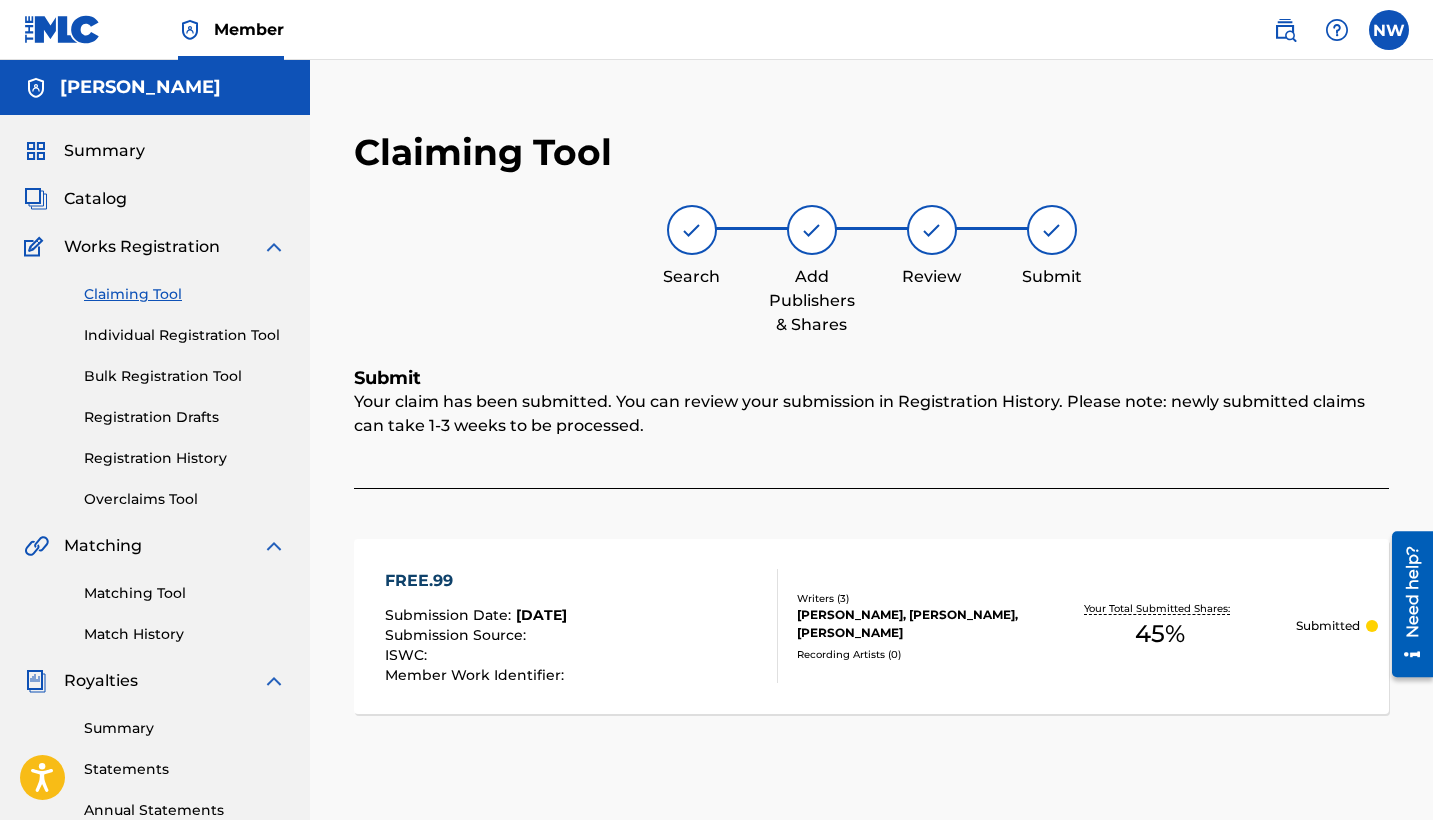 scroll, scrollTop: 0, scrollLeft: 0, axis: both 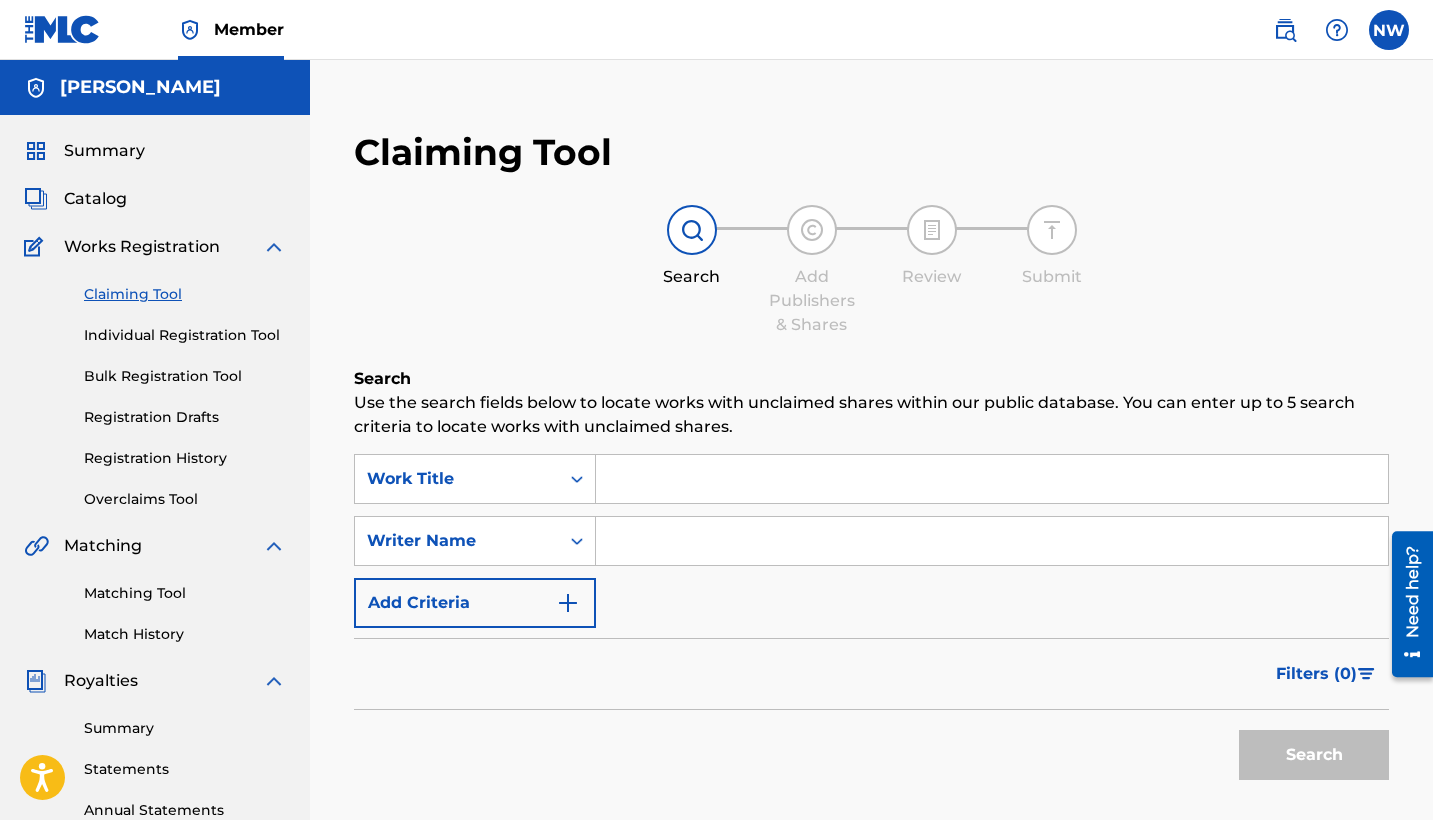 click at bounding box center [992, 541] 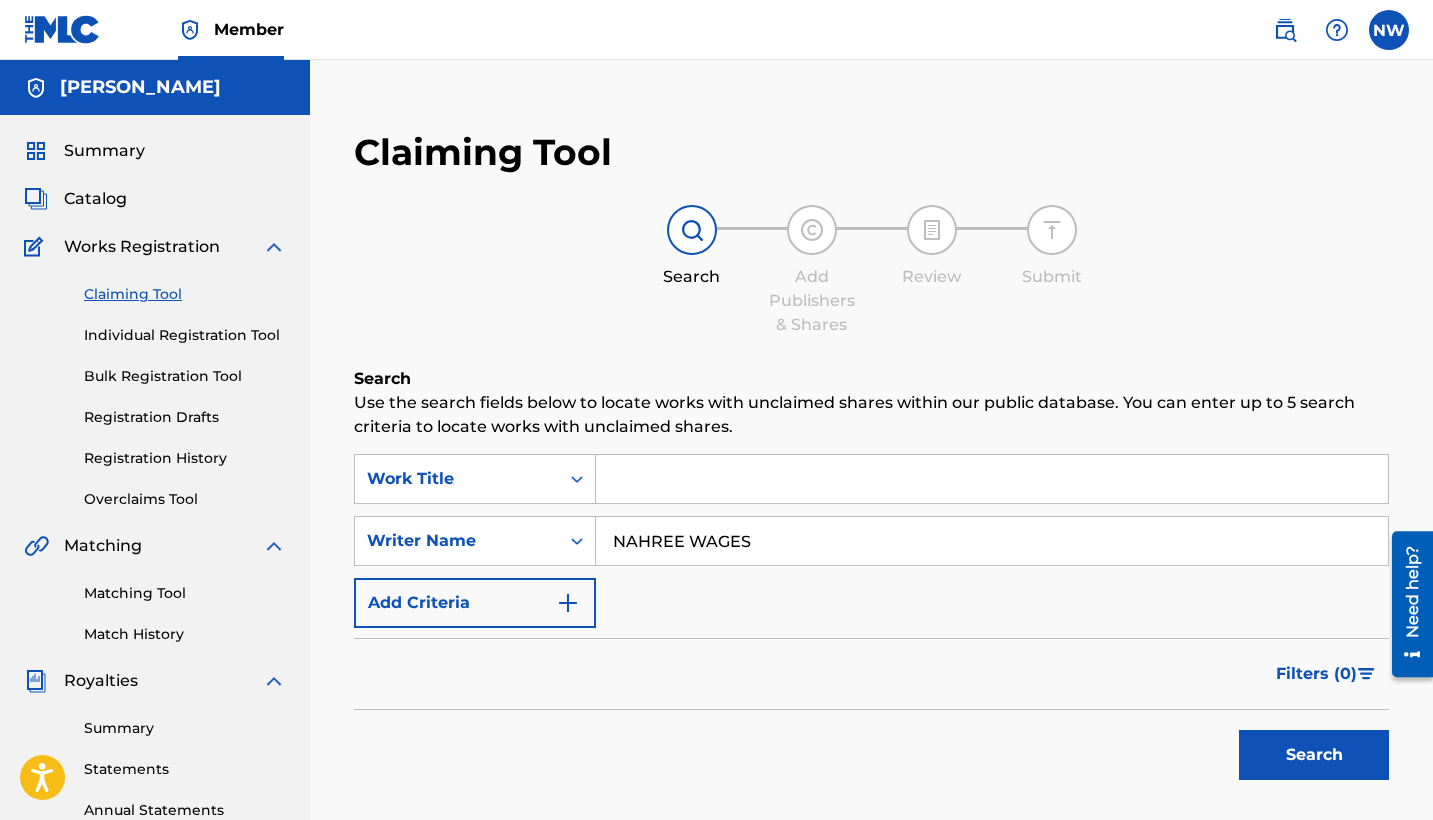 type on "NAHREE WAGES" 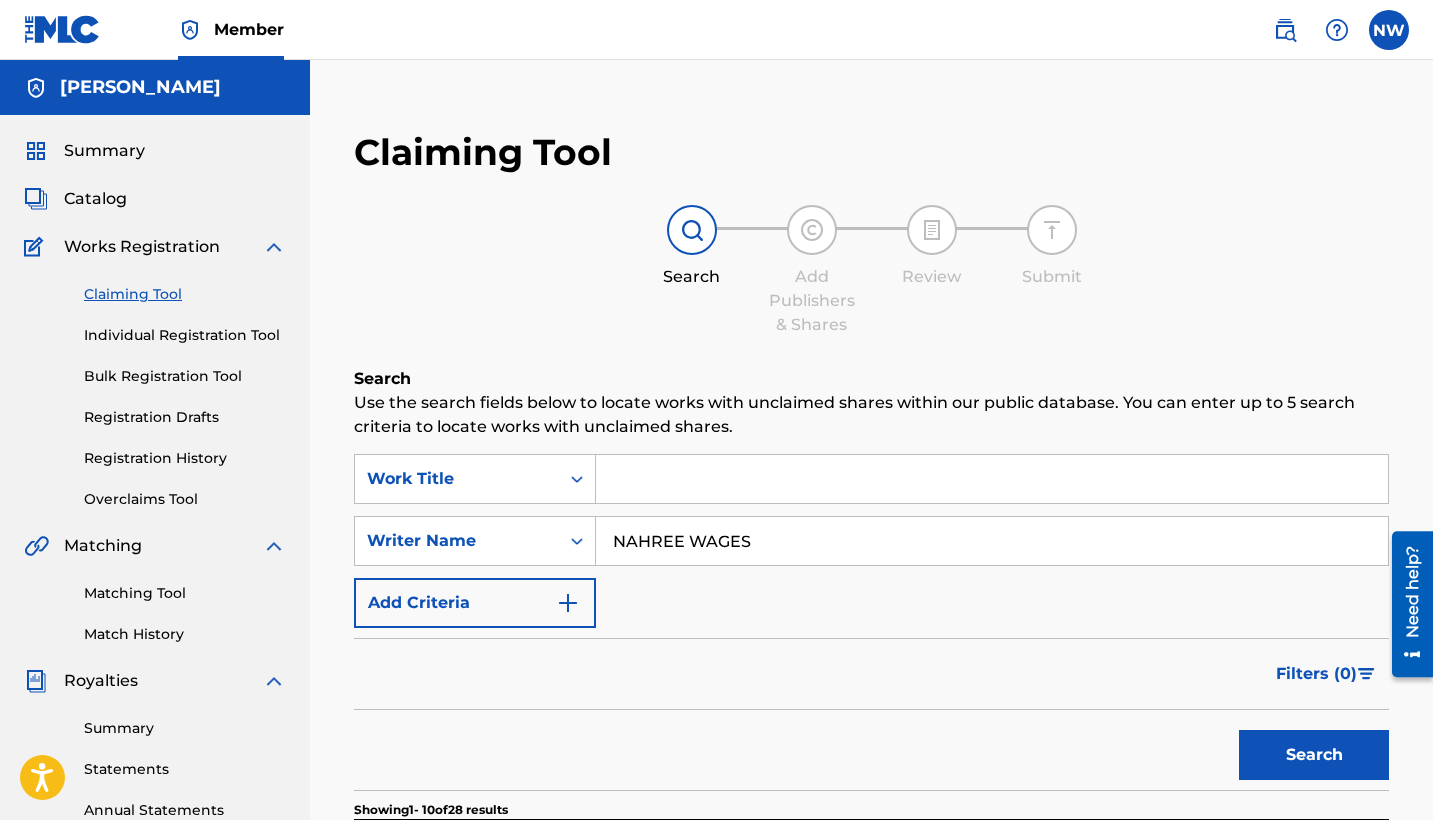 drag, startPoint x: 1116, startPoint y: 344, endPoint x: 1116, endPoint y: 304, distance: 40 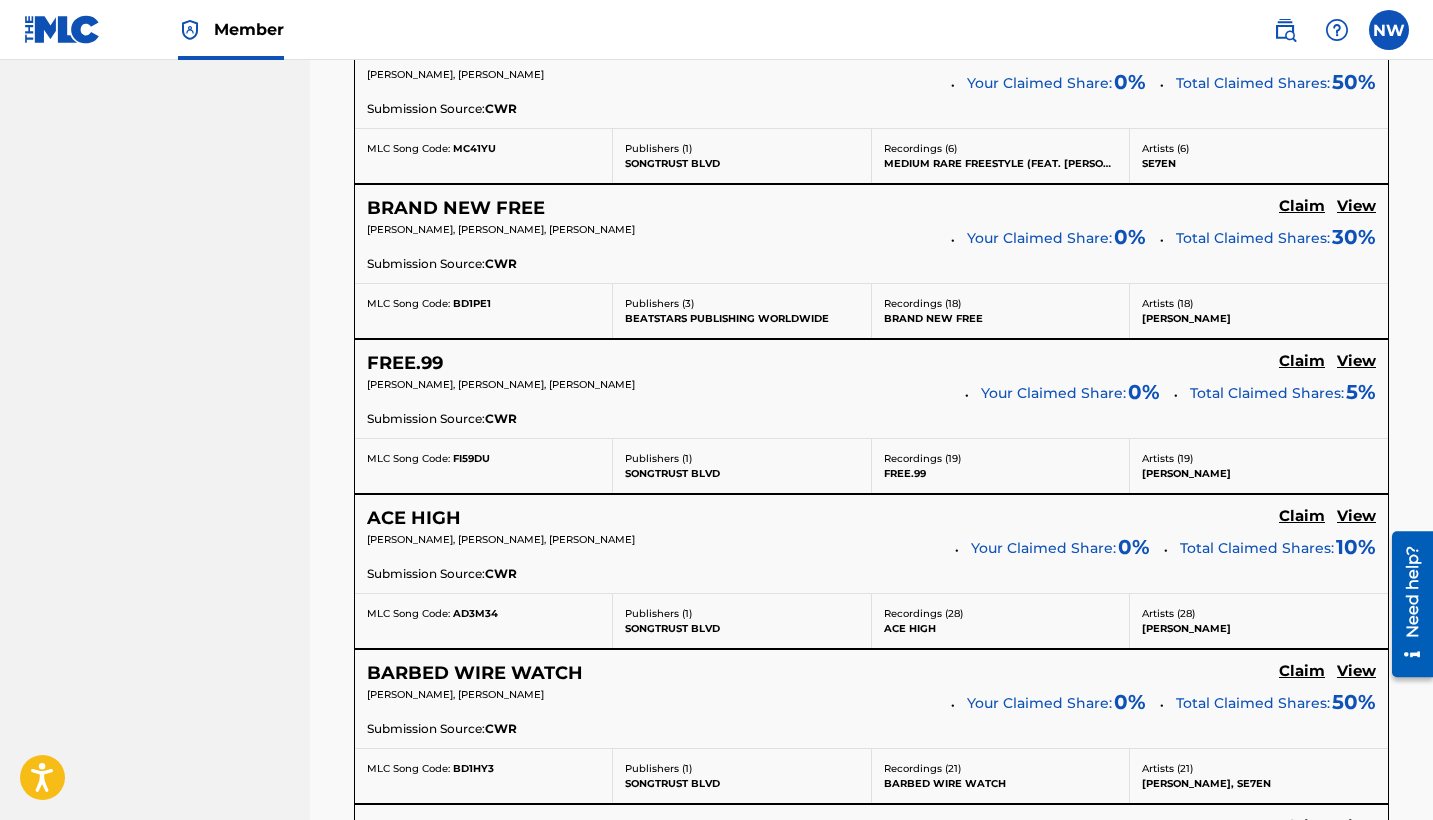 scroll, scrollTop: 1419, scrollLeft: 0, axis: vertical 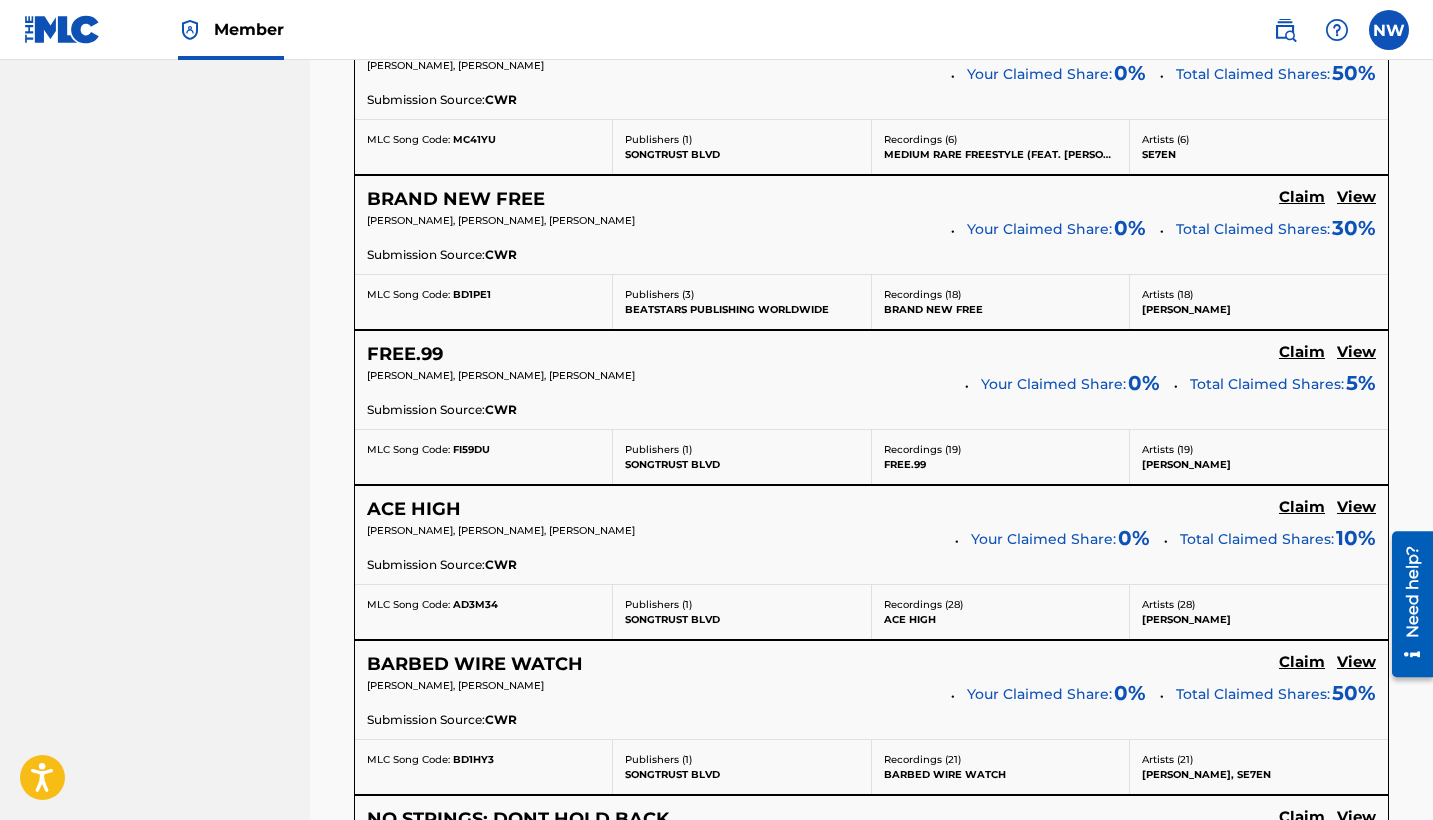 click on "Claim" at bounding box center (1302, -578) 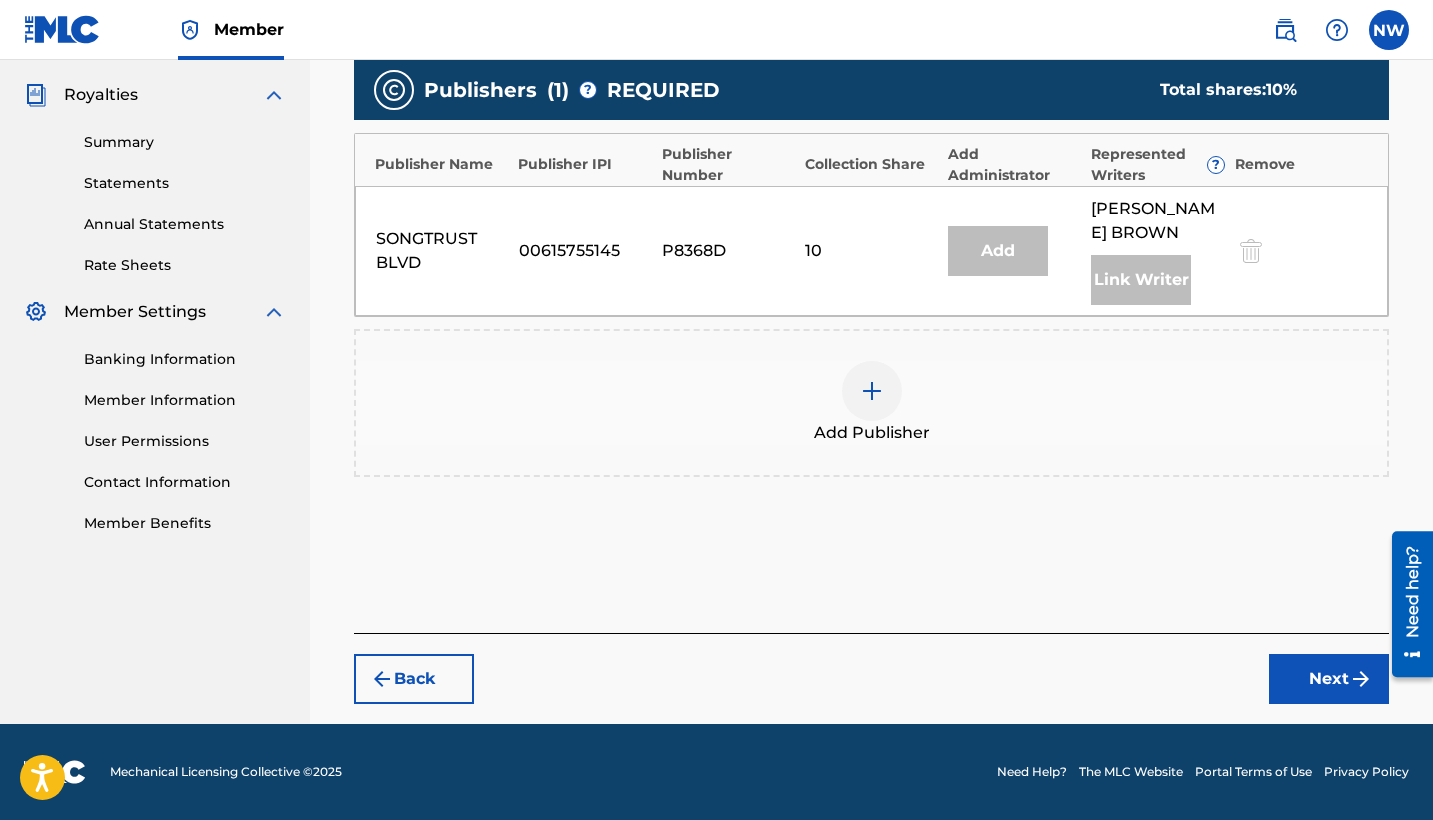 click at bounding box center (872, 391) 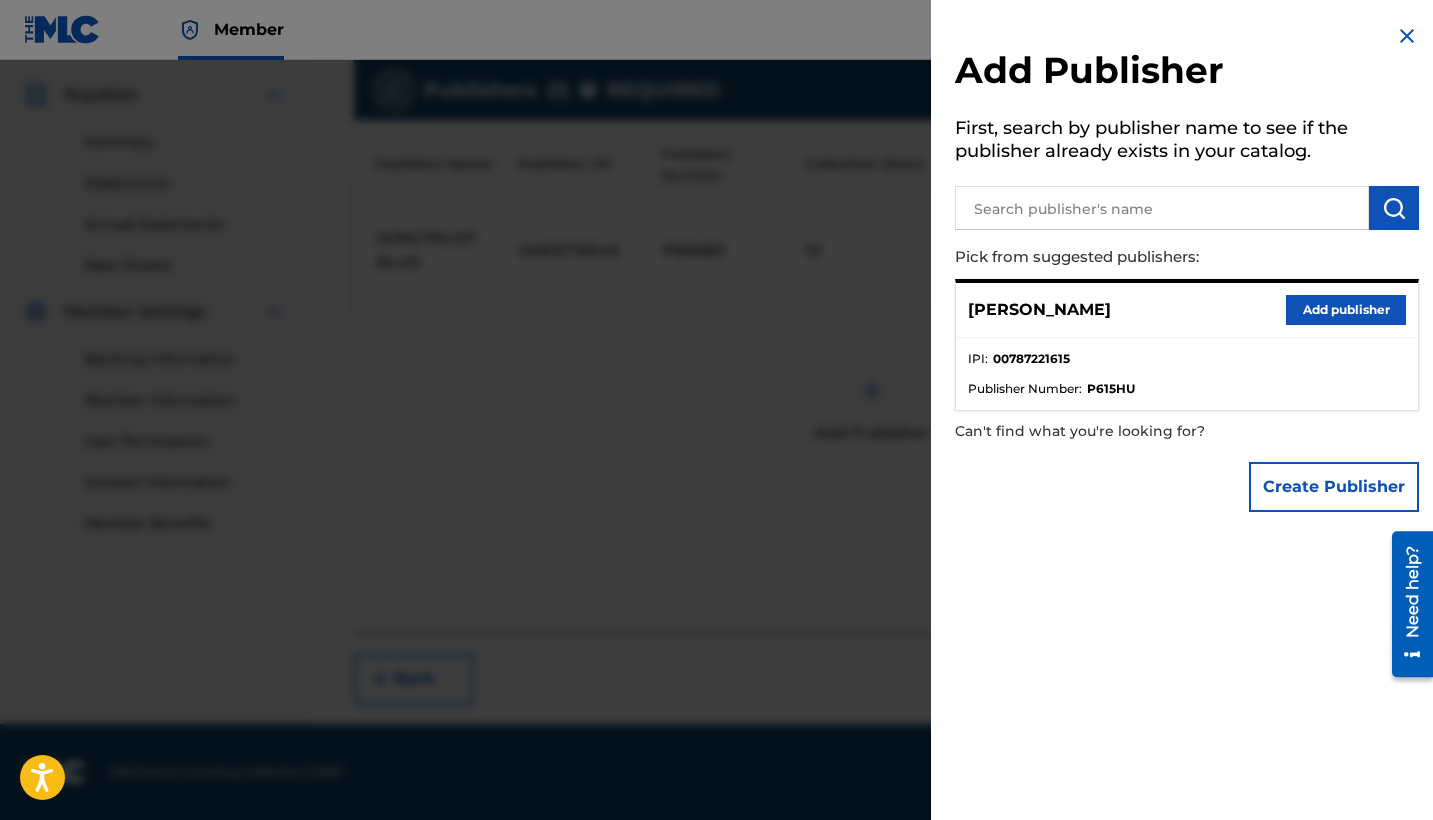 click on "Add publisher" at bounding box center (1346, 310) 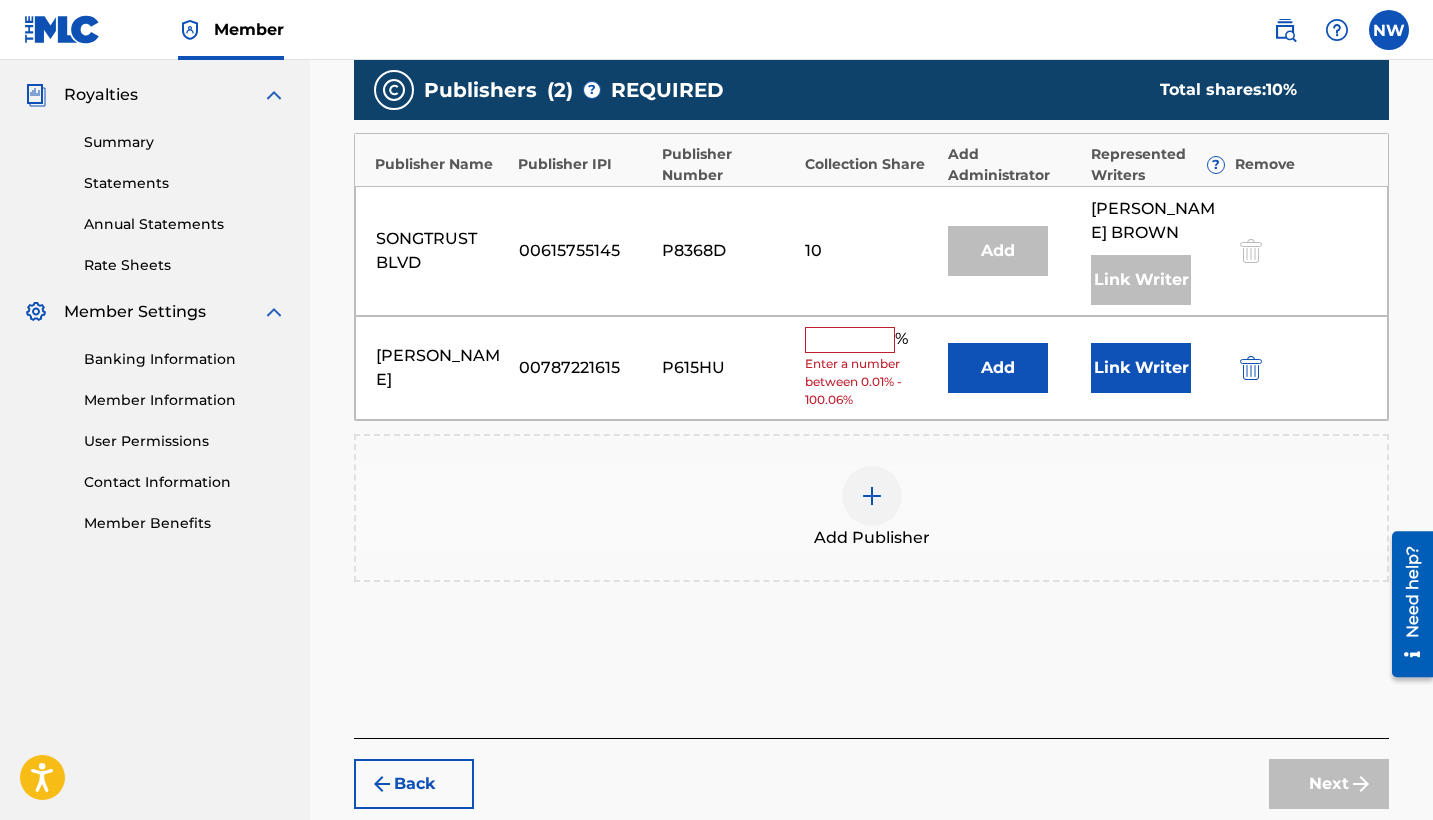 click at bounding box center (850, 340) 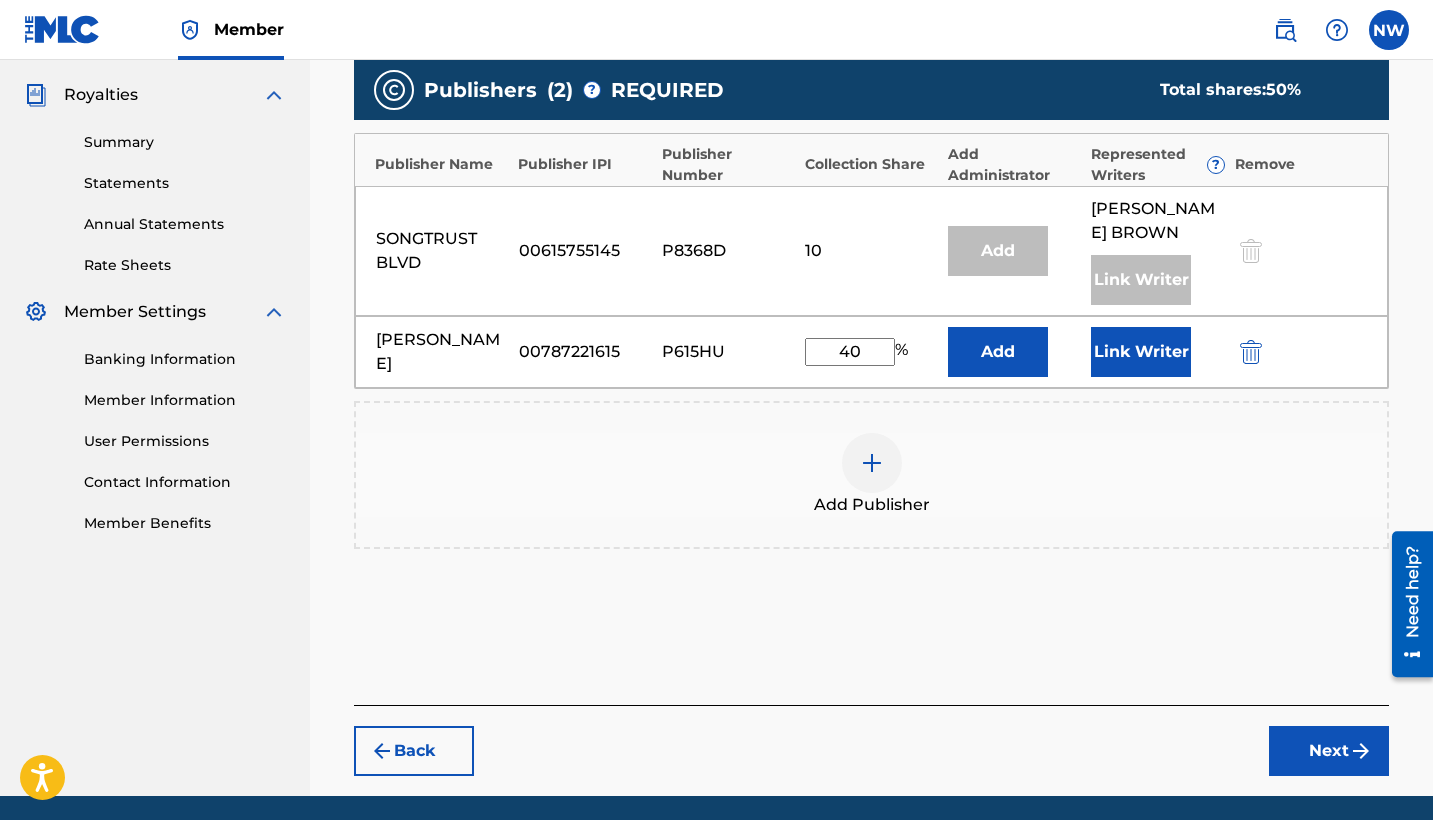 type on "40" 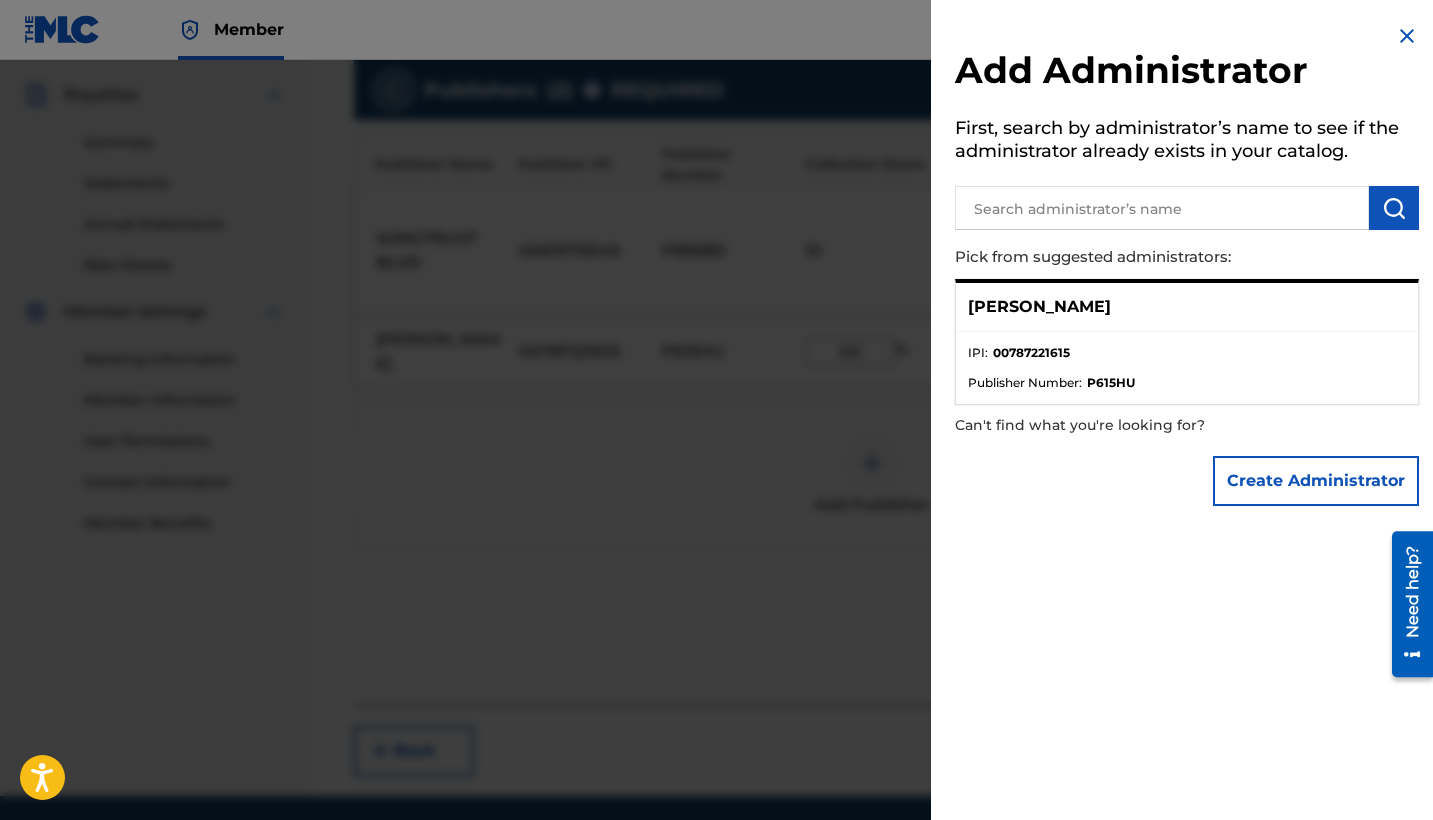 click at bounding box center [716, 470] 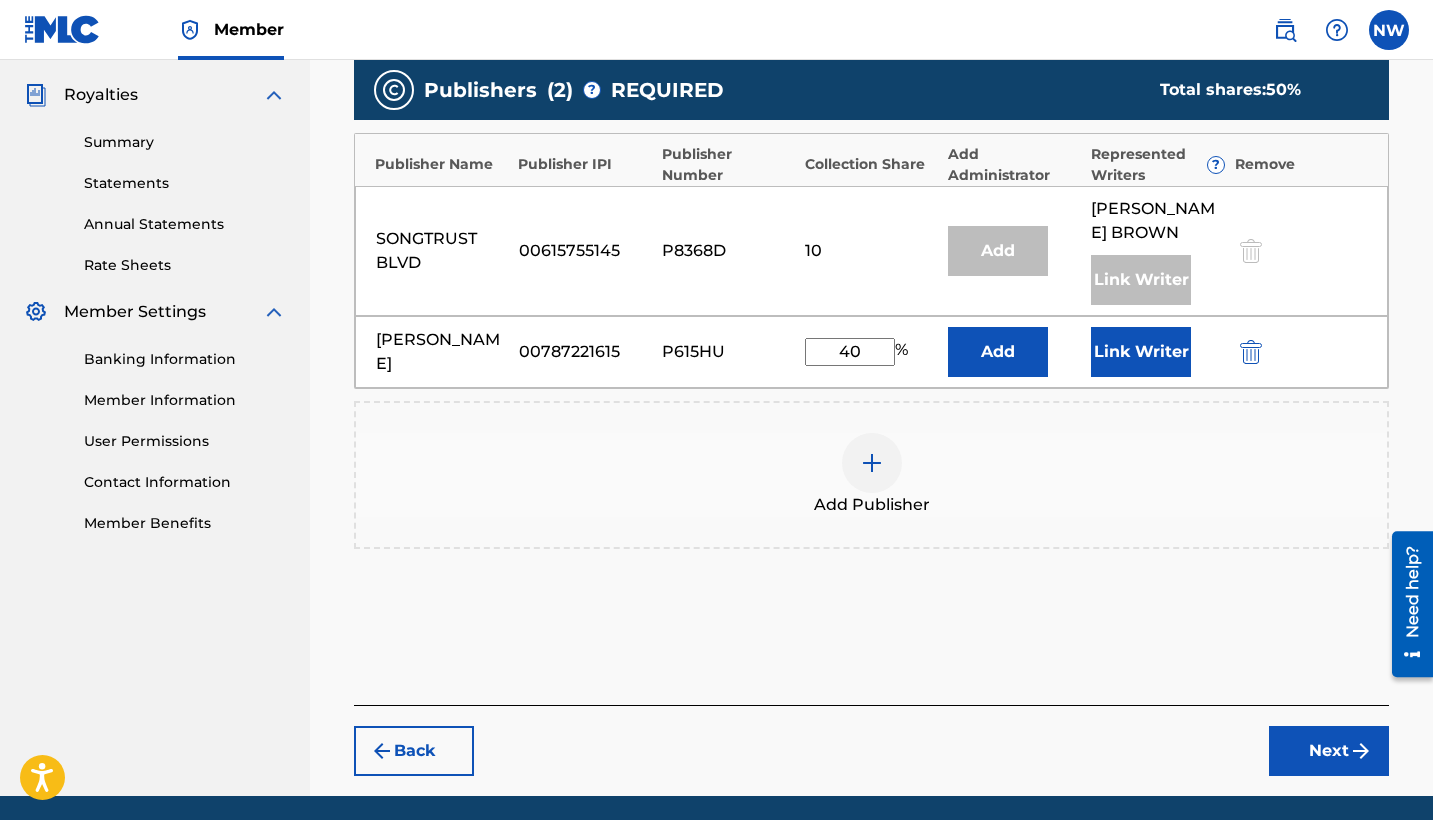 click on "Link Writer" at bounding box center (1141, 352) 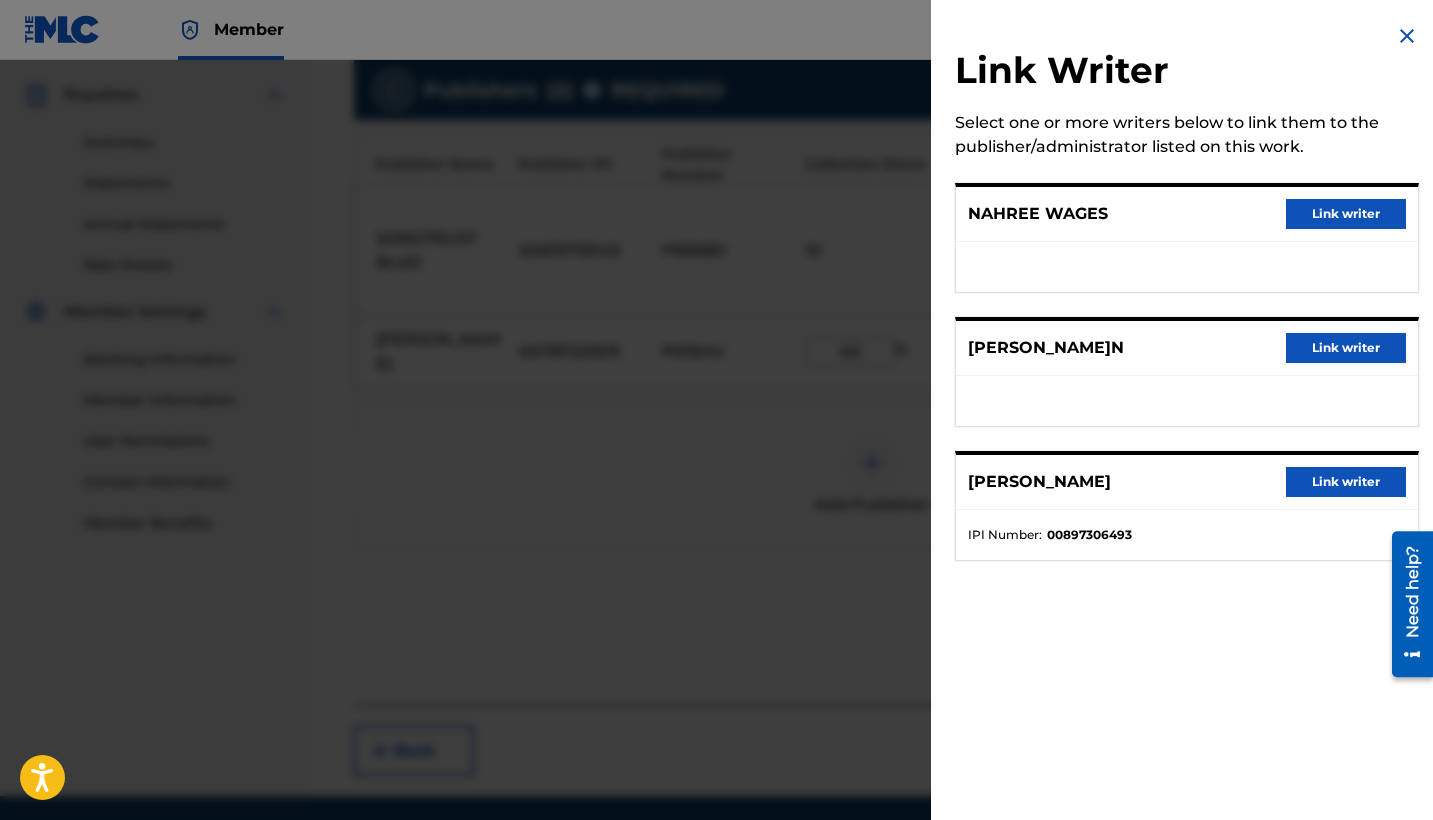 click on "Link writer" at bounding box center (1346, 214) 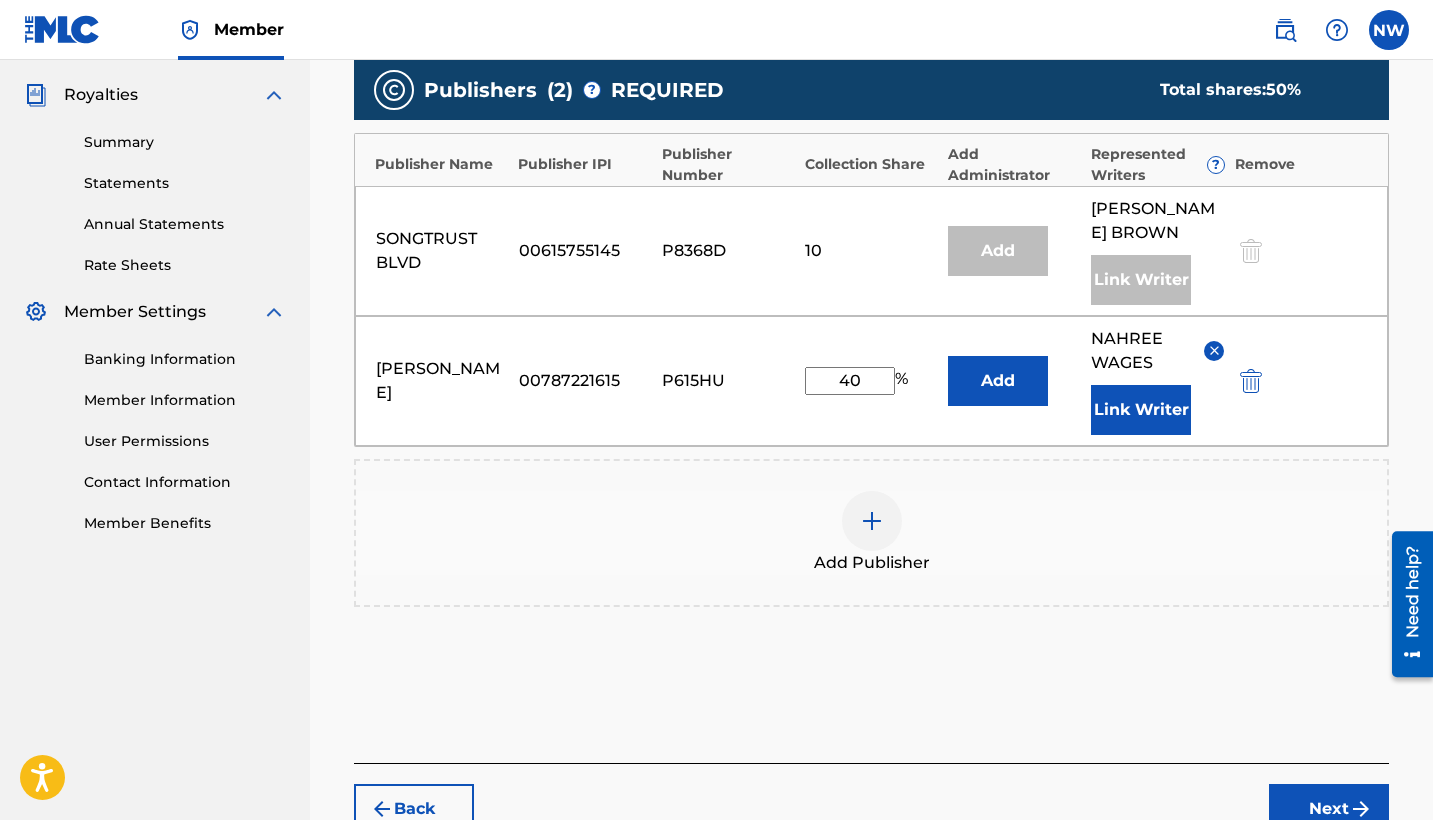 click on "Next" at bounding box center (1329, 809) 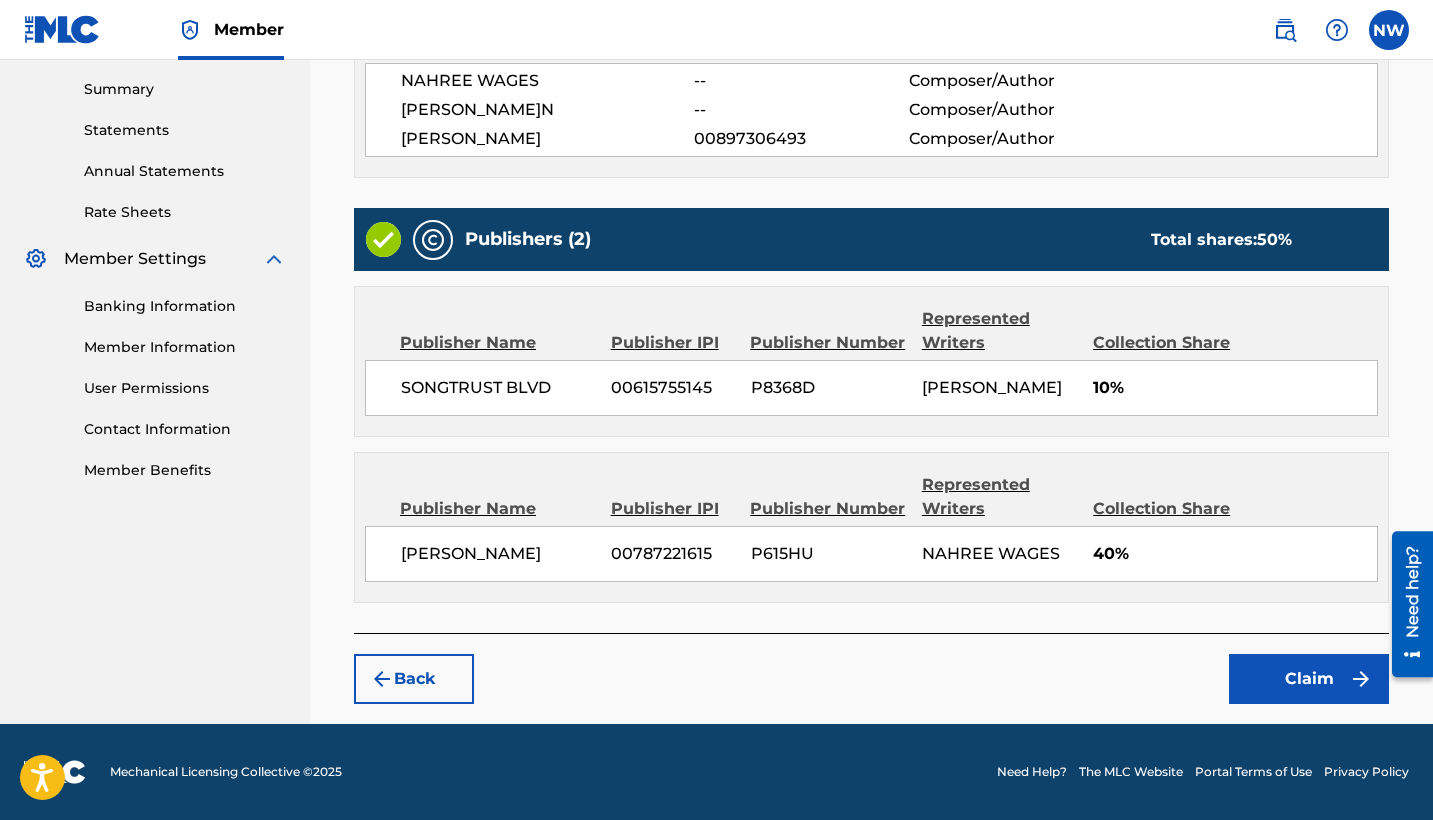 scroll, scrollTop: 660, scrollLeft: 0, axis: vertical 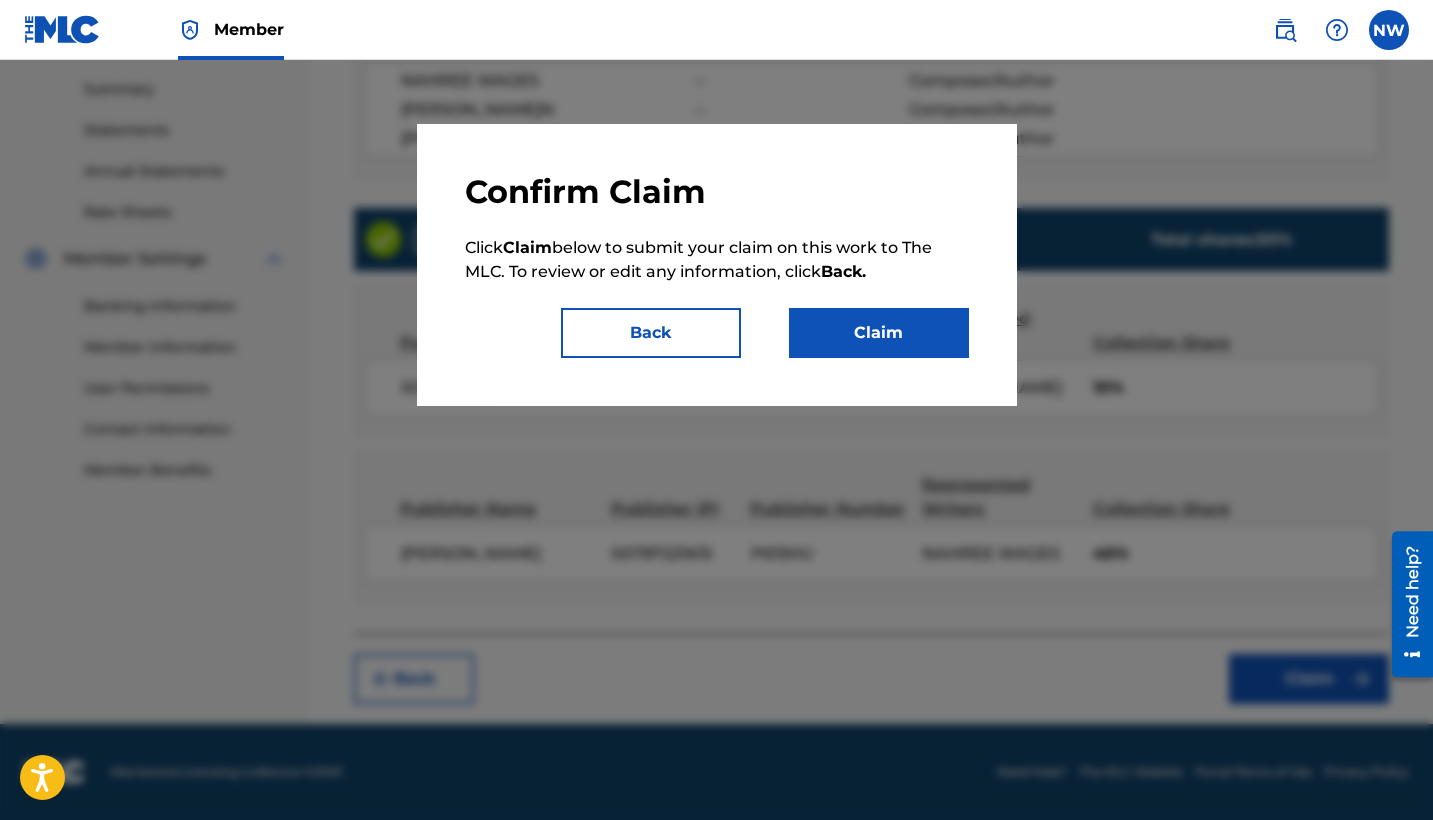 click on "Claim" at bounding box center [879, 333] 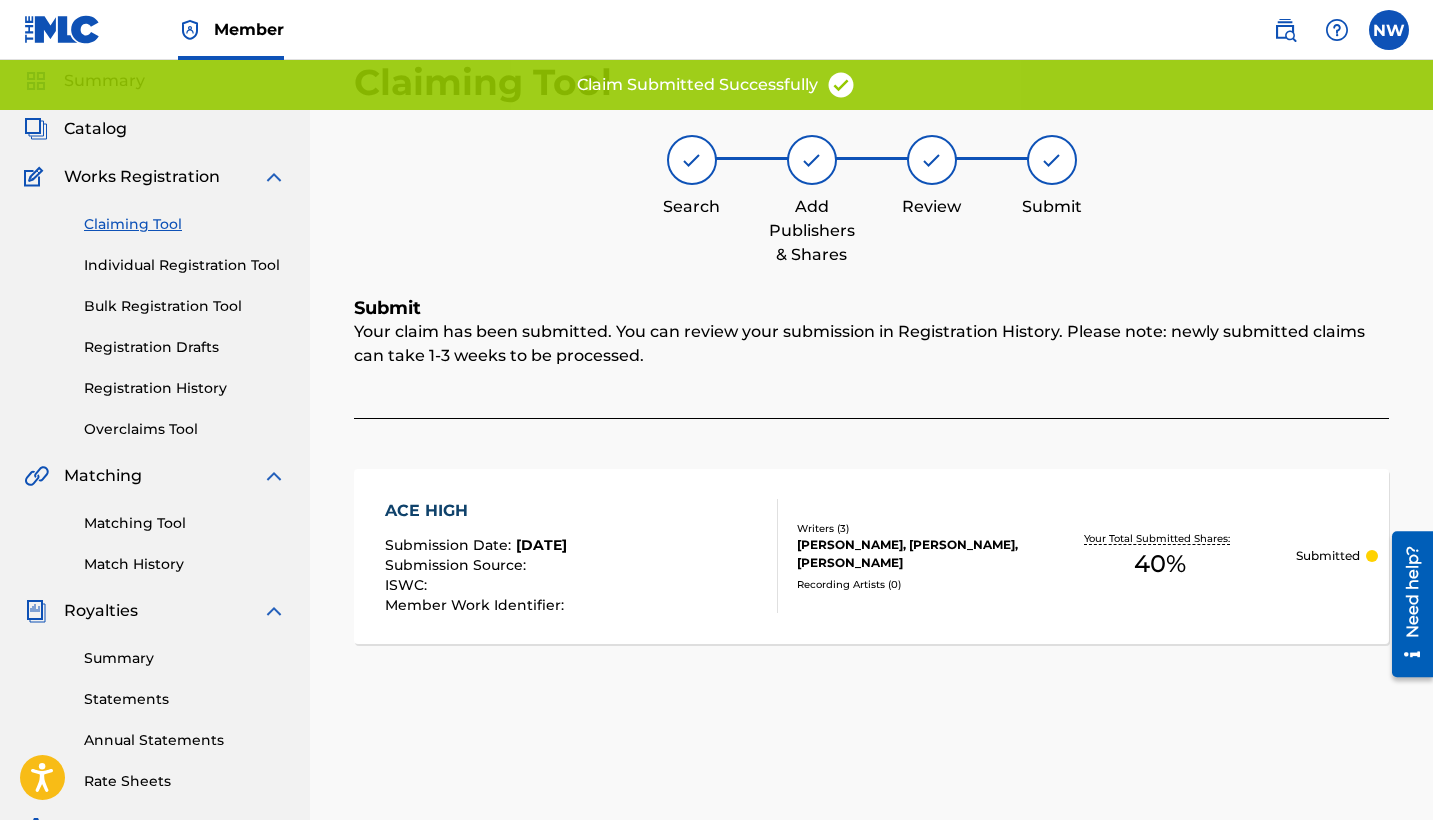 scroll, scrollTop: 69, scrollLeft: 0, axis: vertical 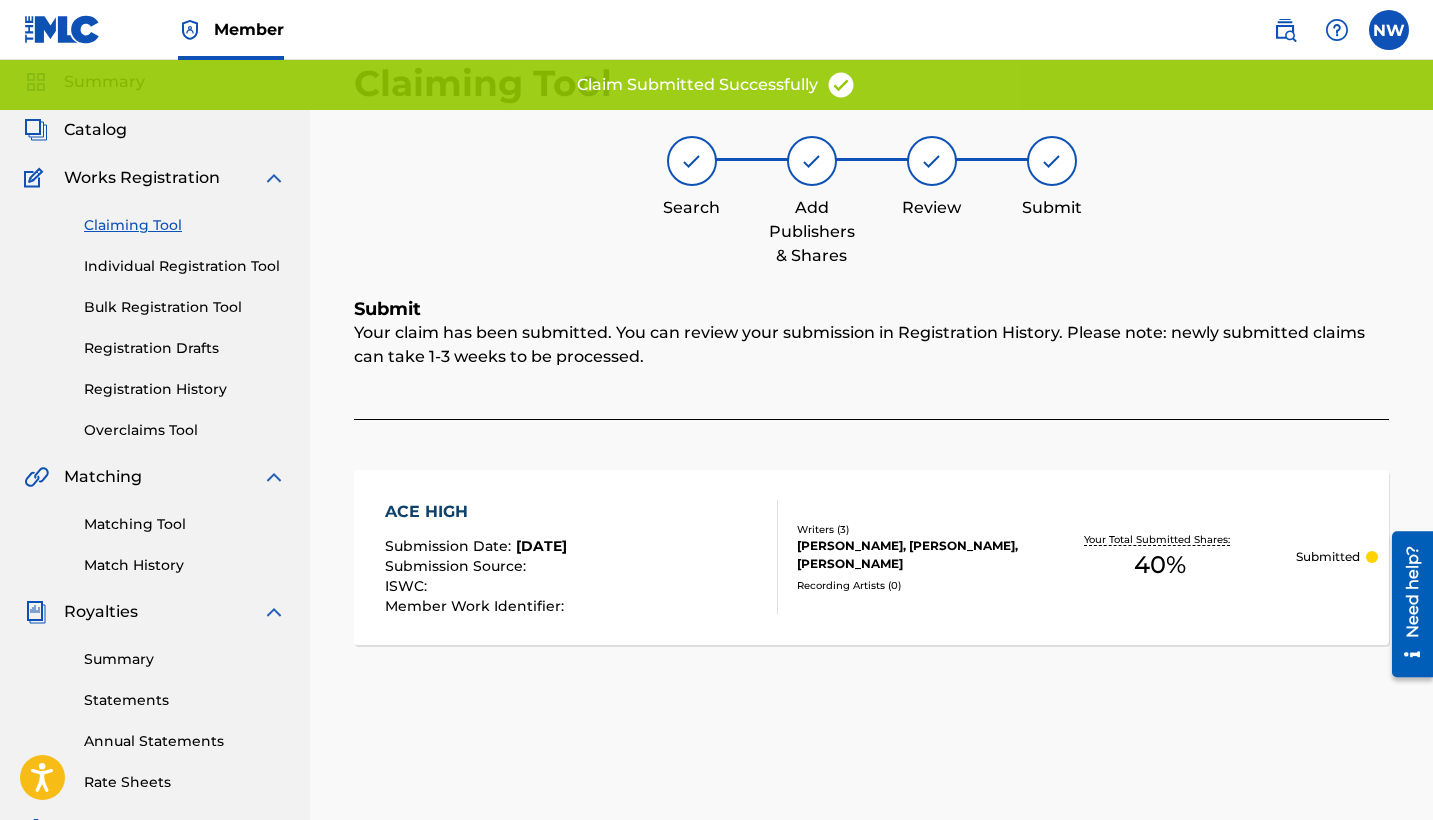 click on "Claiming Tool" at bounding box center (185, 225) 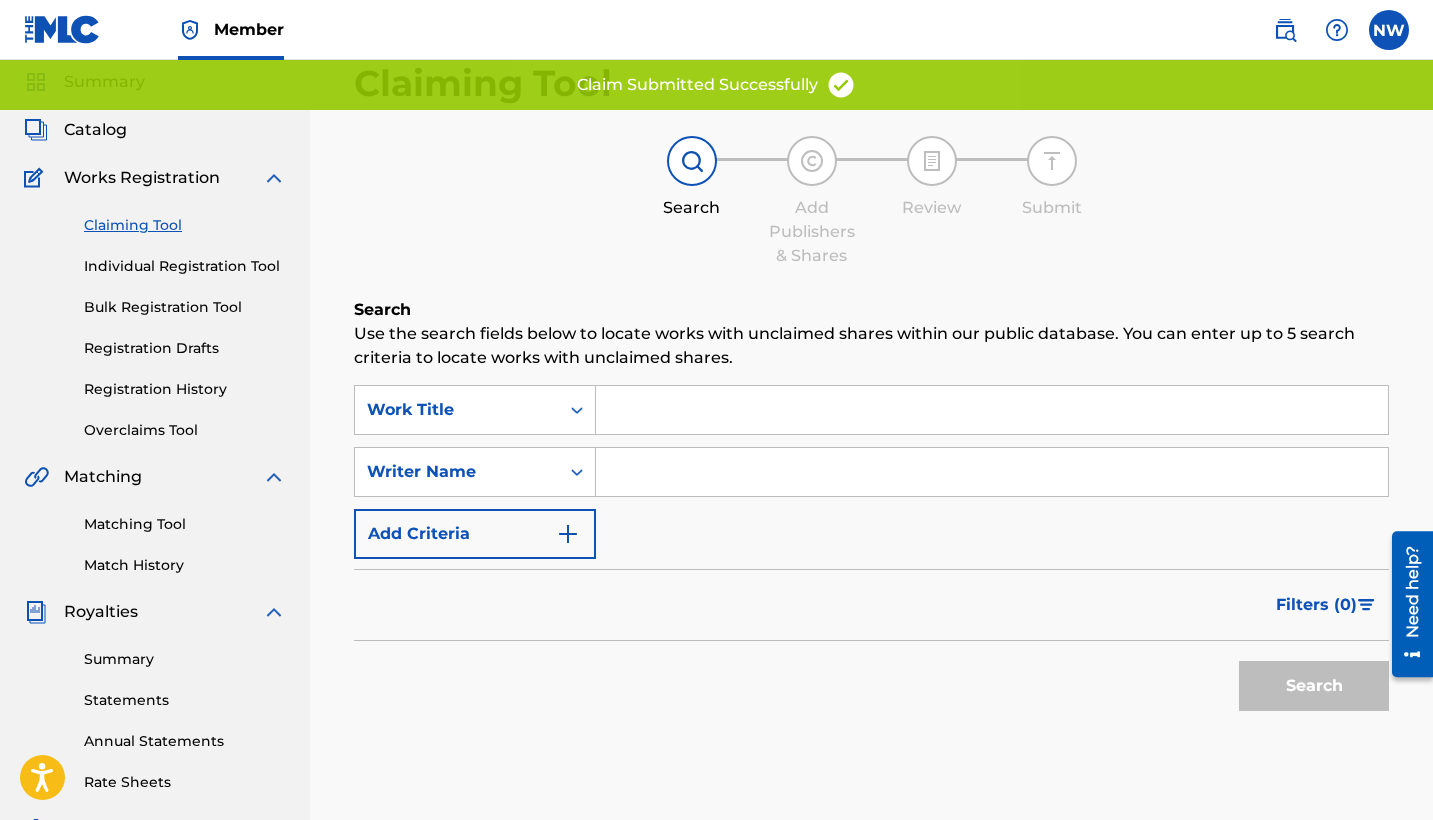 scroll, scrollTop: 0, scrollLeft: 0, axis: both 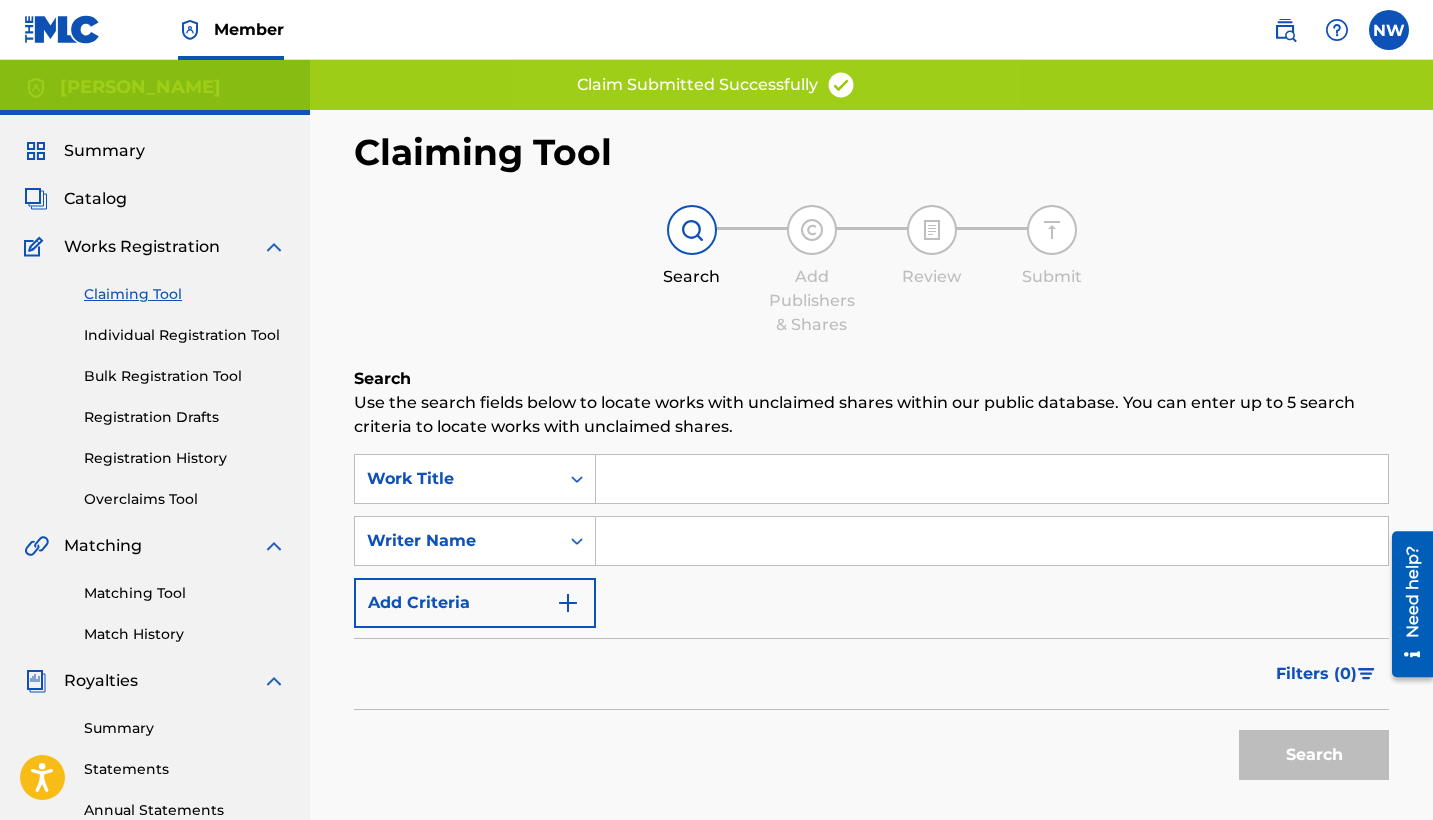 click at bounding box center [992, 541] 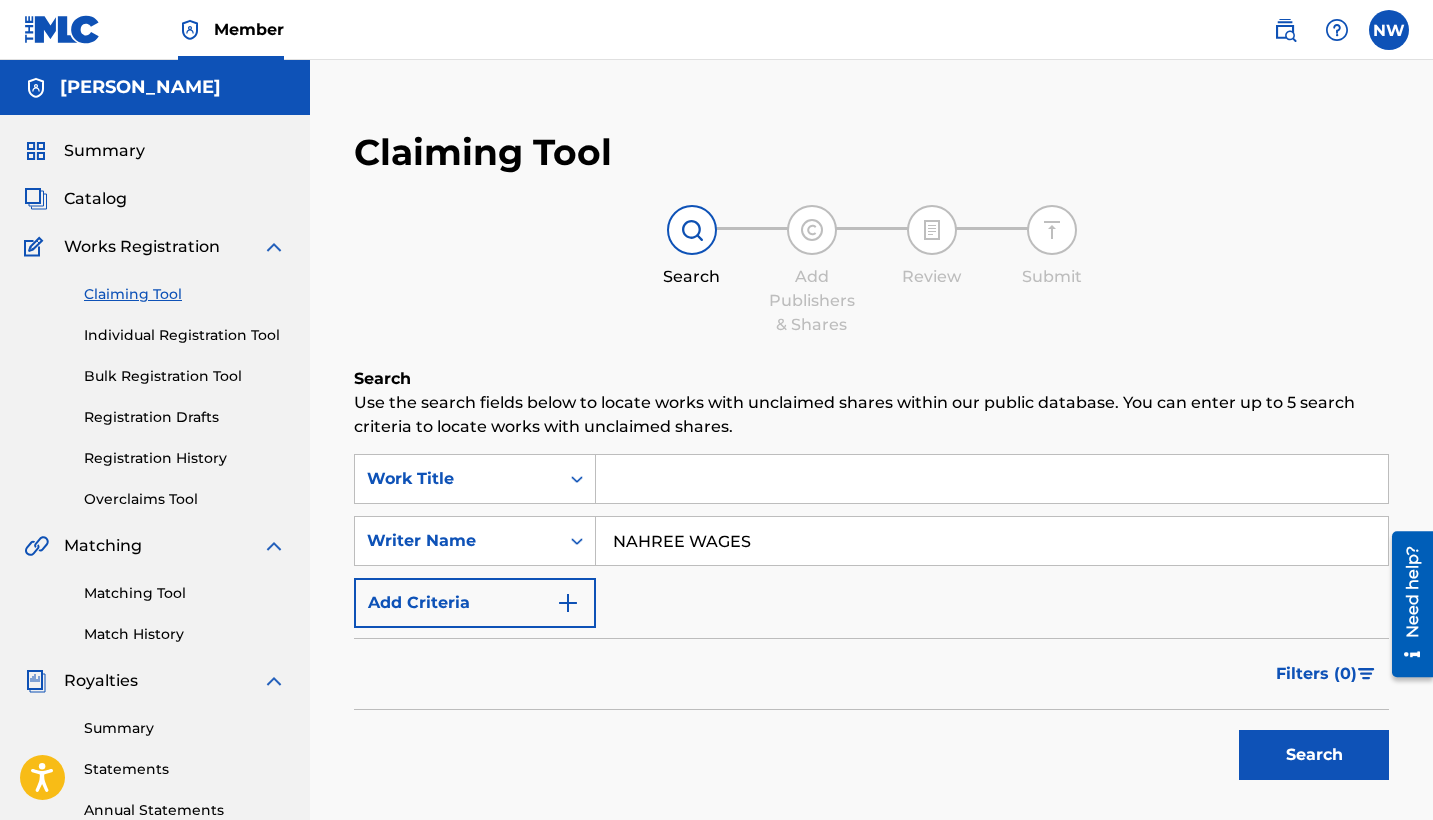 type on "NAHREE WAGES" 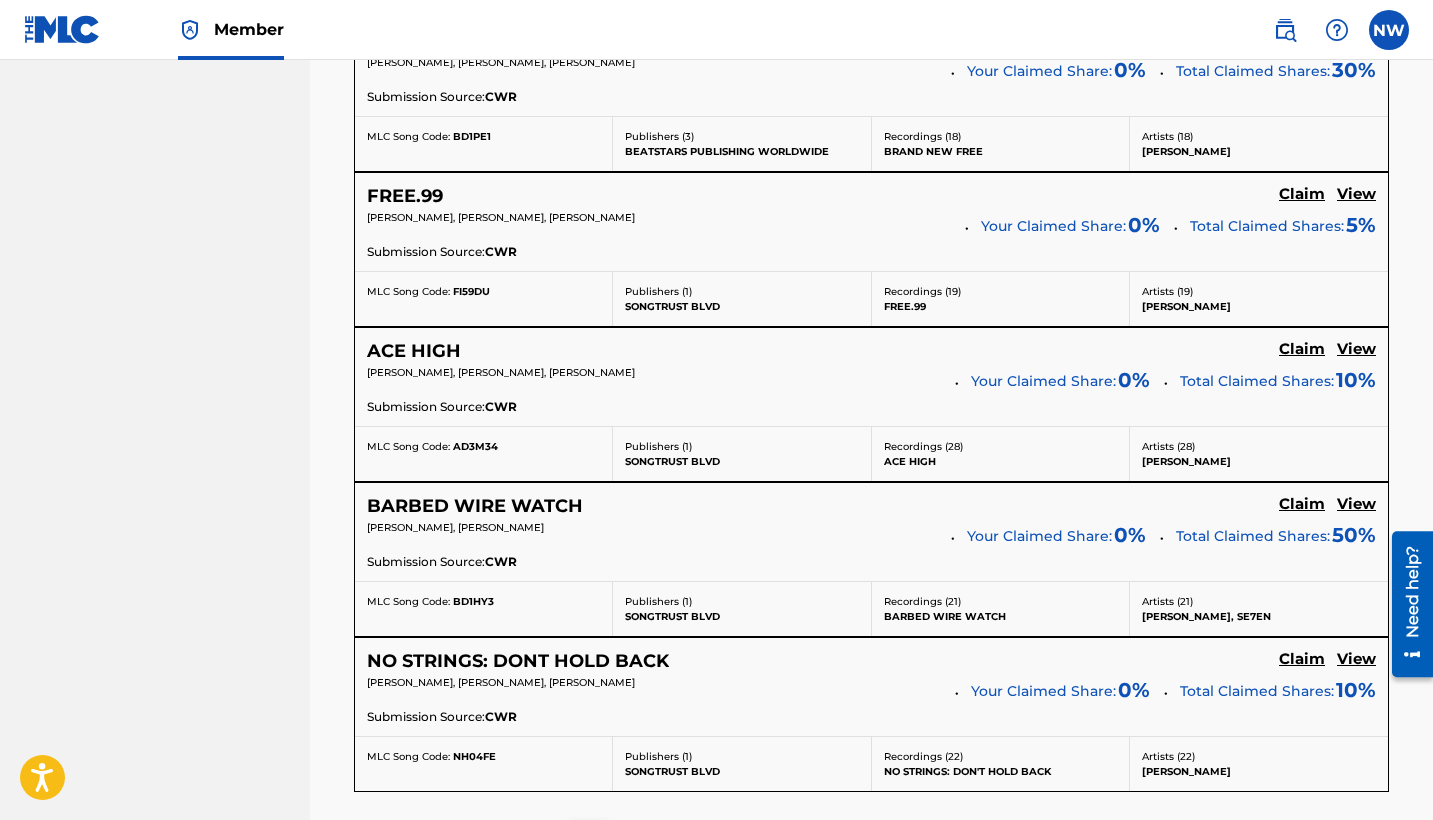 scroll, scrollTop: 1582, scrollLeft: 0, axis: vertical 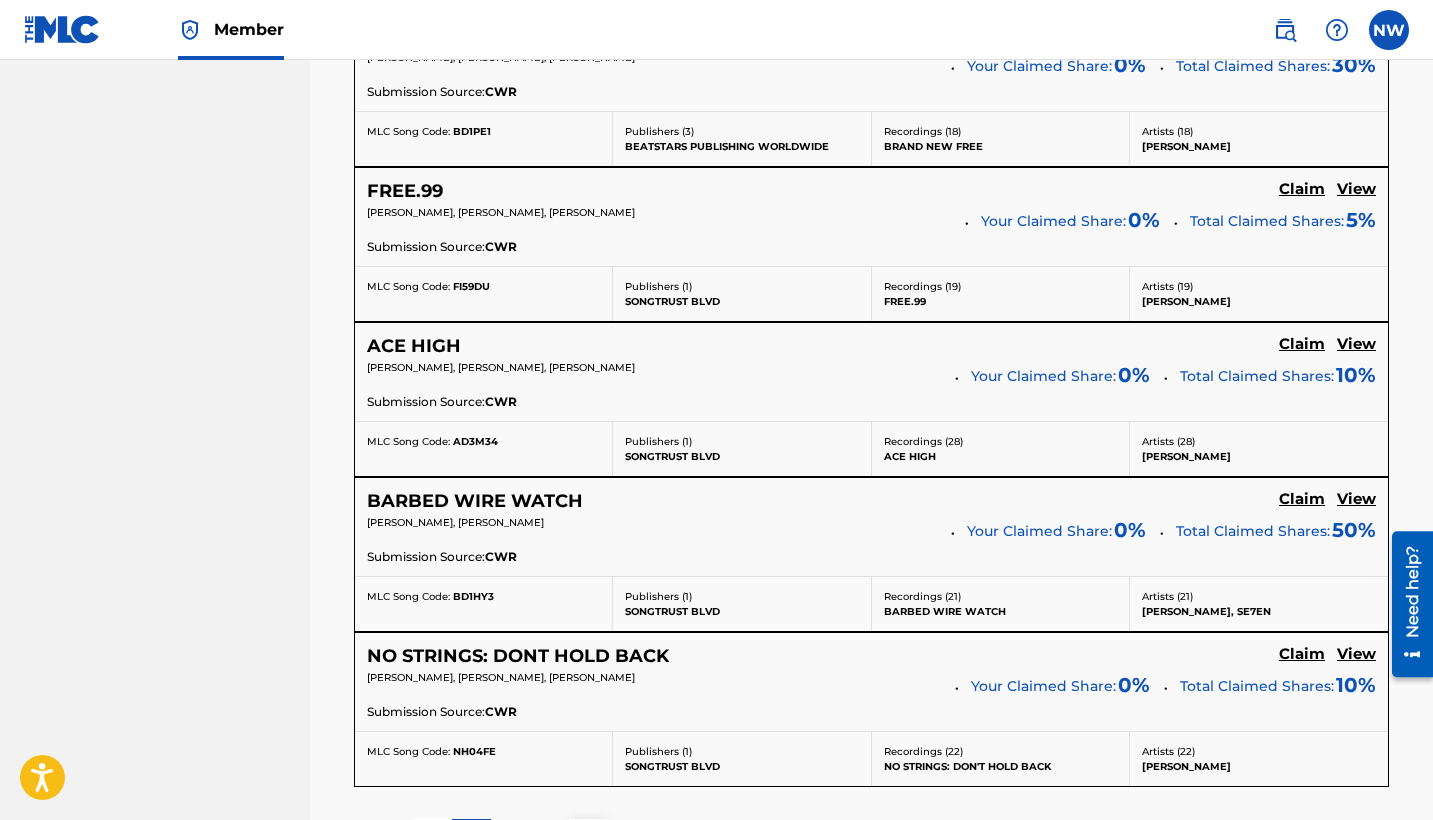 click on "Claim" at bounding box center (1302, -741) 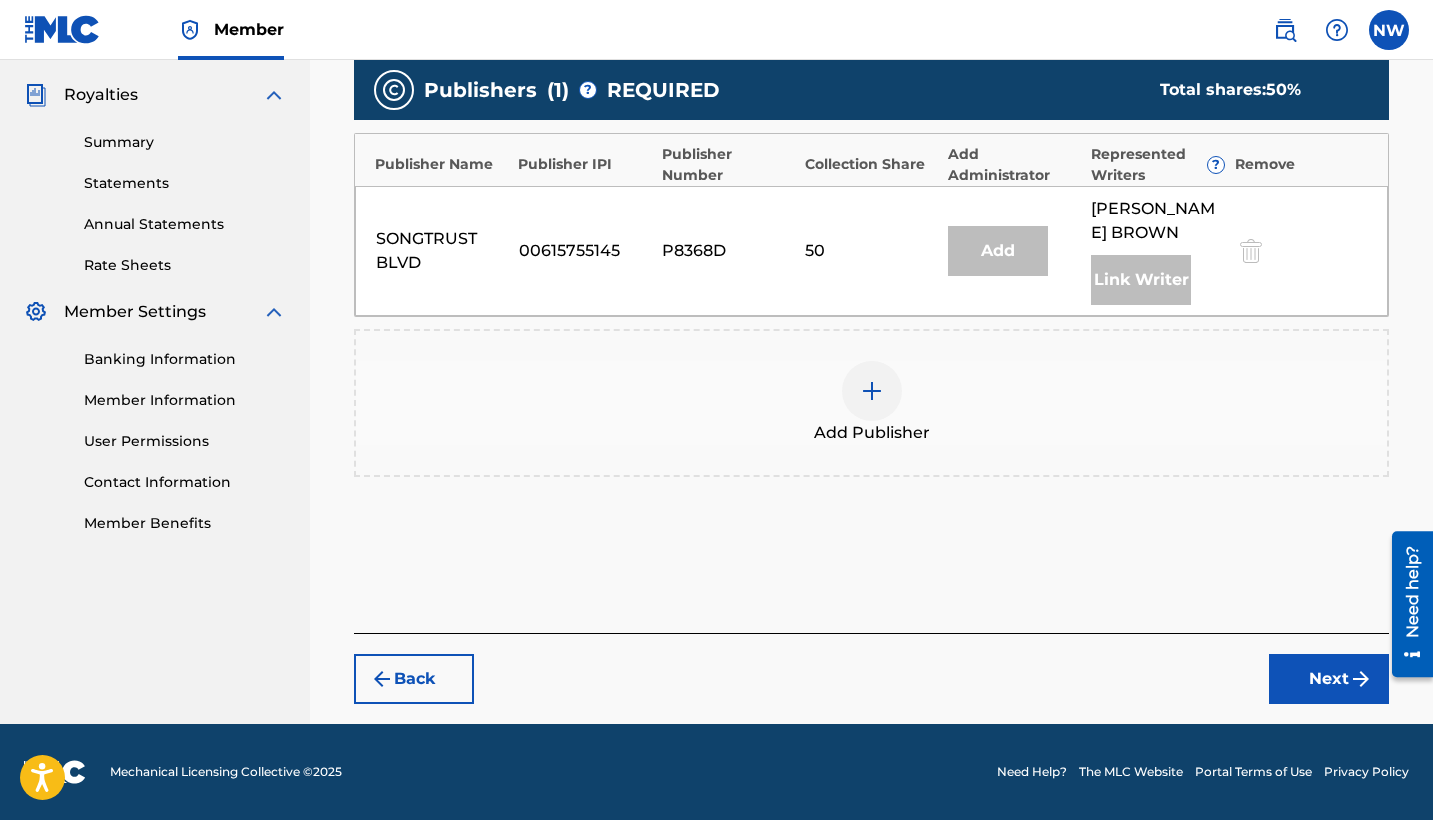 click at bounding box center (872, 391) 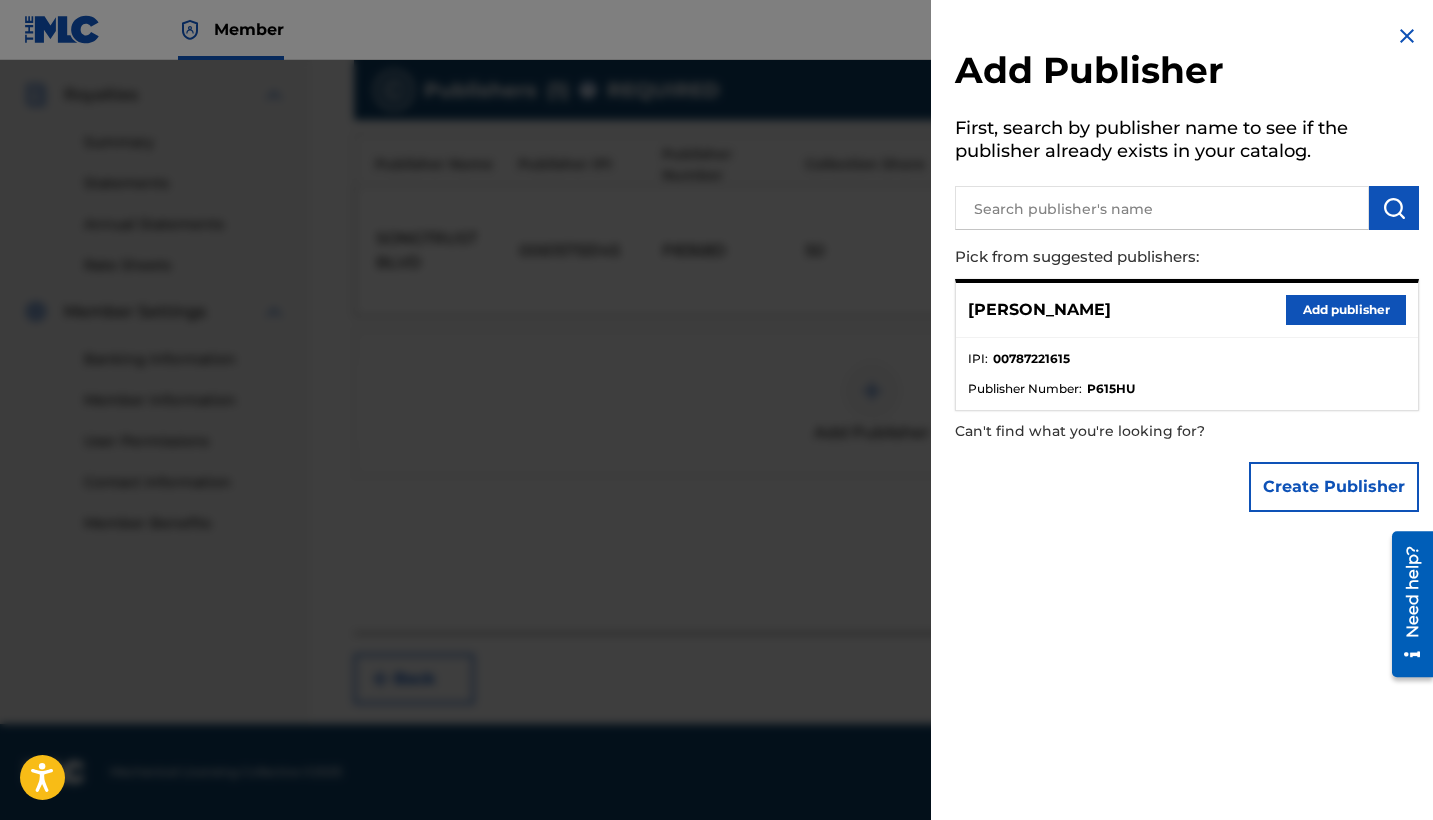 click on "Add publisher" at bounding box center (1346, 310) 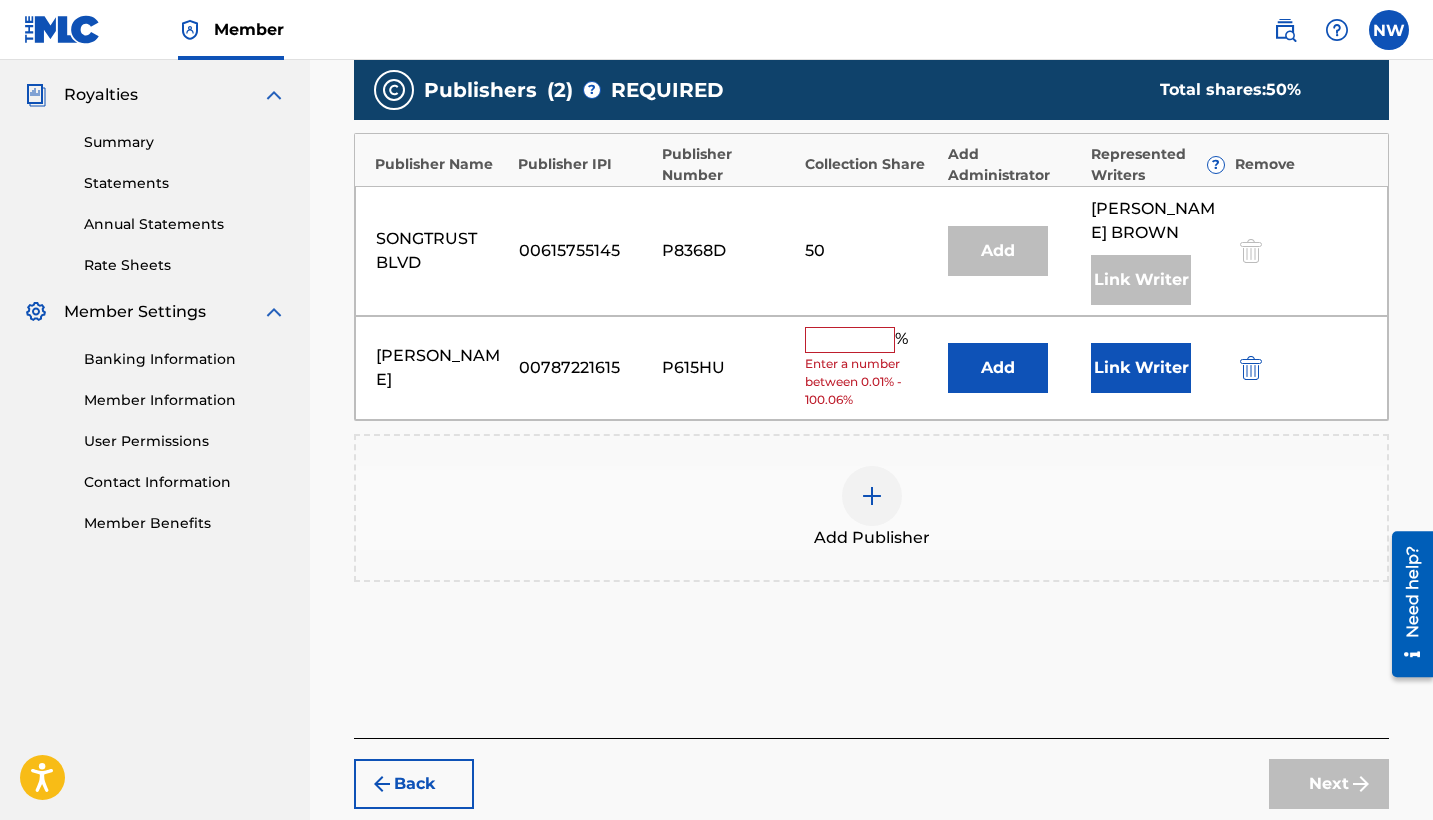 click at bounding box center [850, 340] 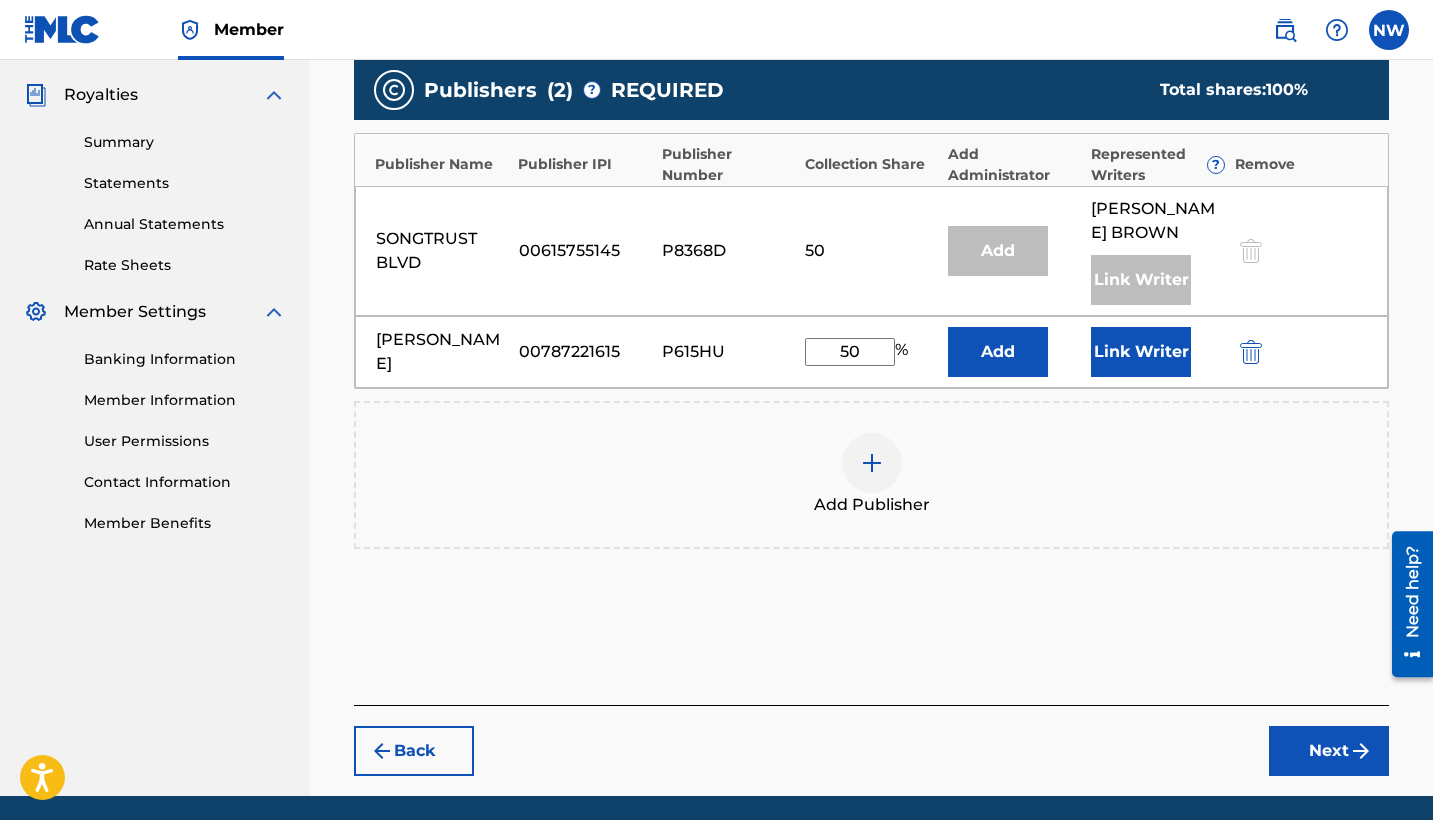 type on "50" 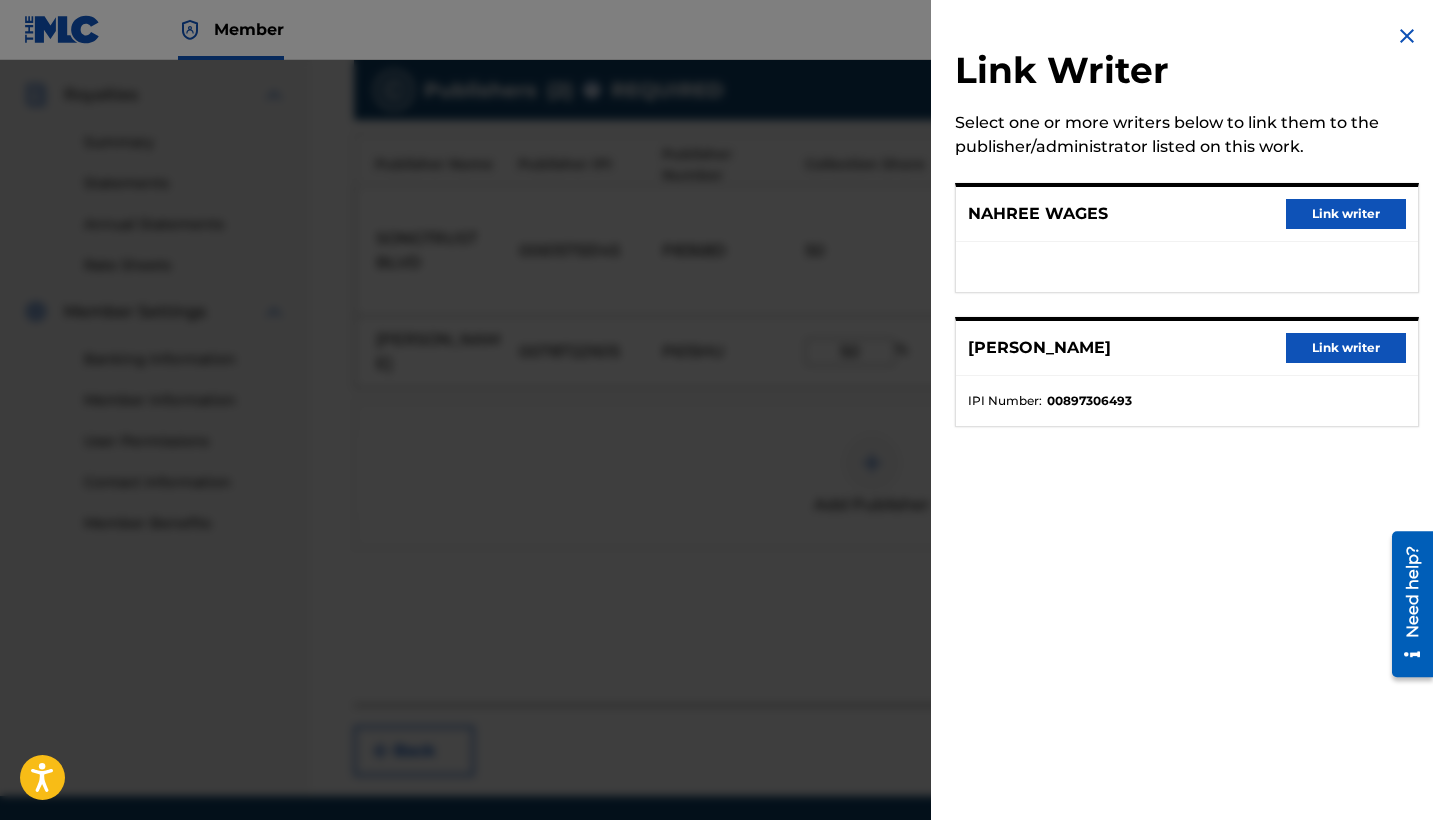 click on "Link writer" at bounding box center (1346, 214) 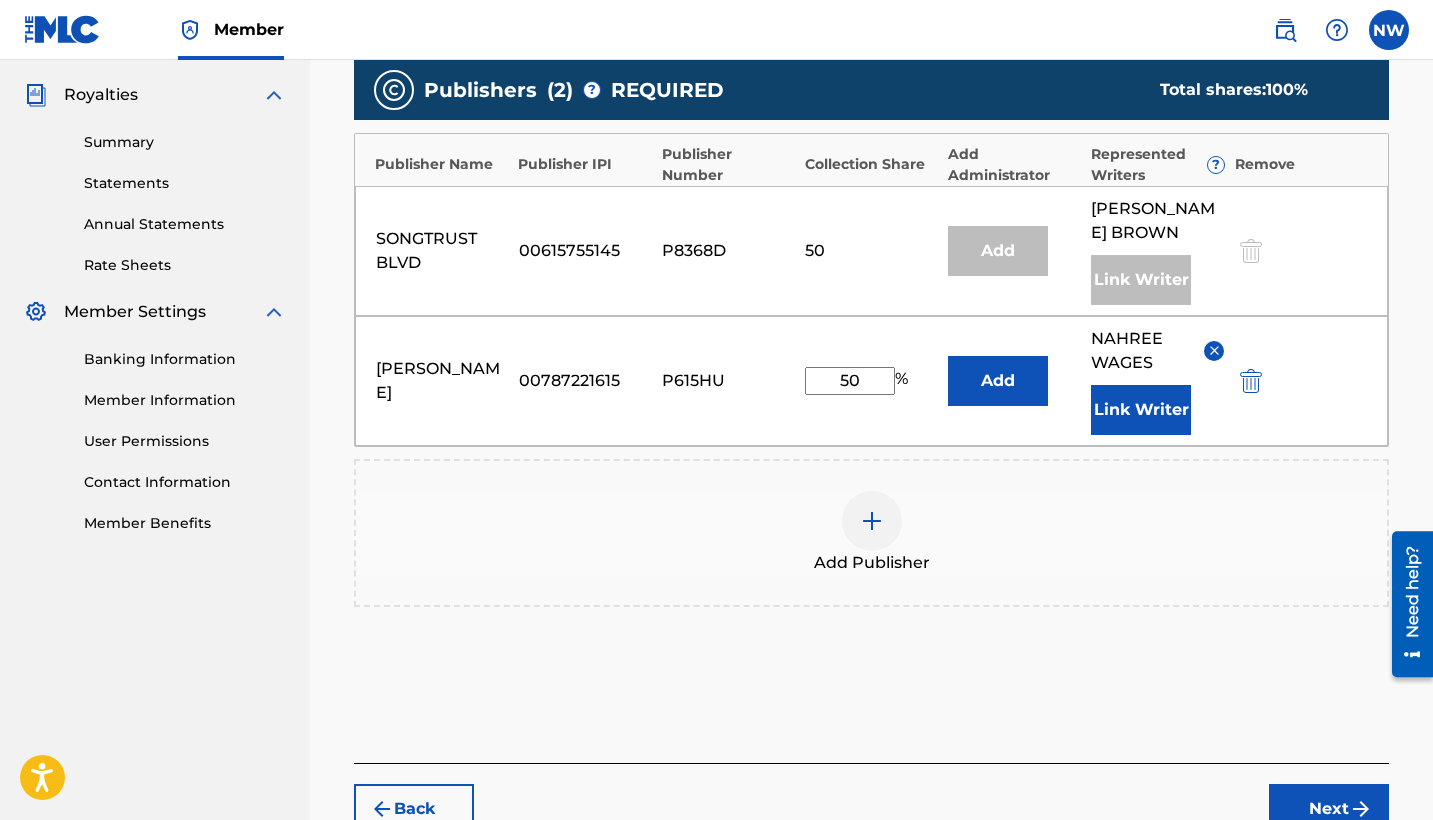 click on "Next" at bounding box center (1329, 809) 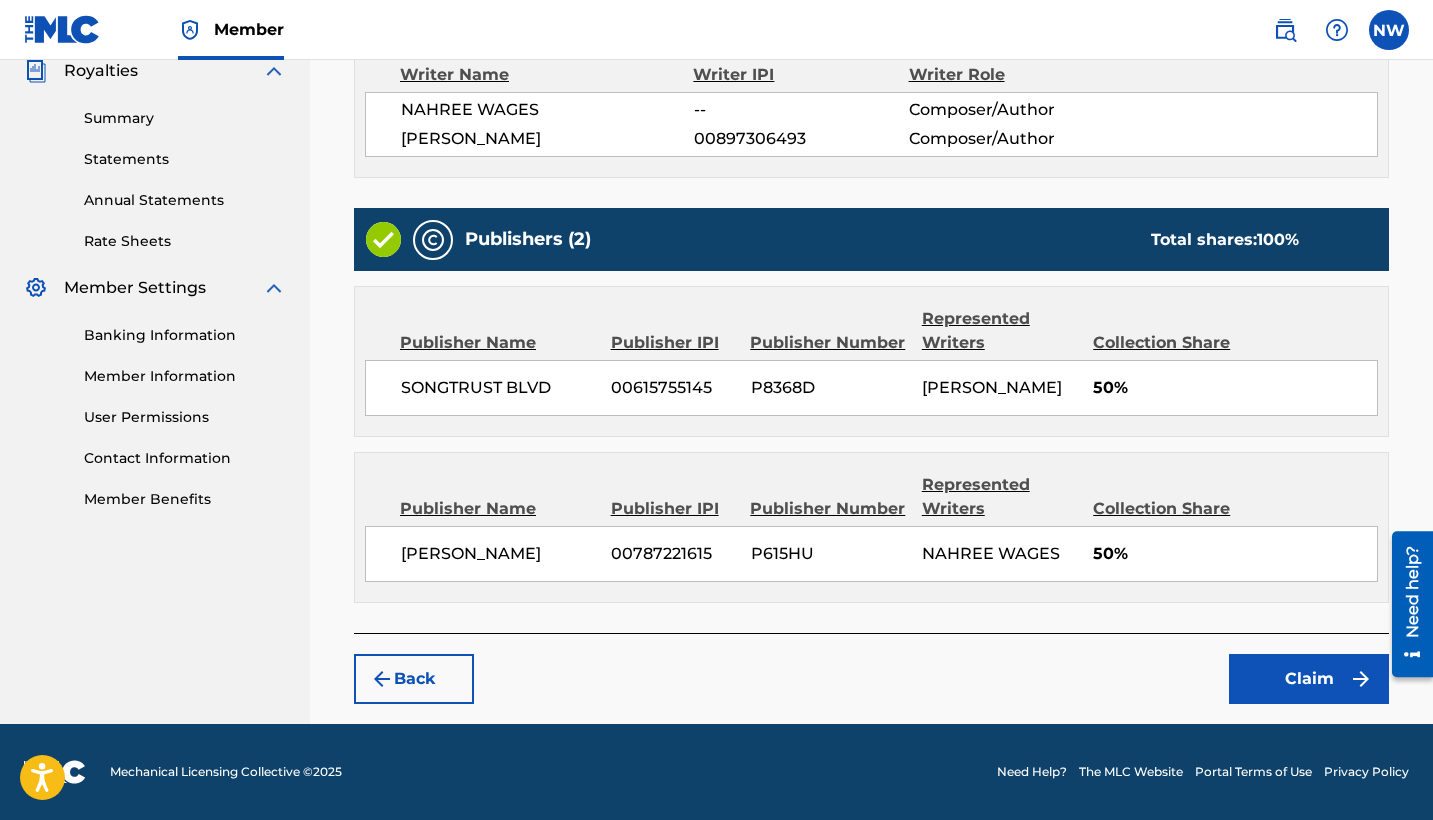 scroll, scrollTop: 631, scrollLeft: 0, axis: vertical 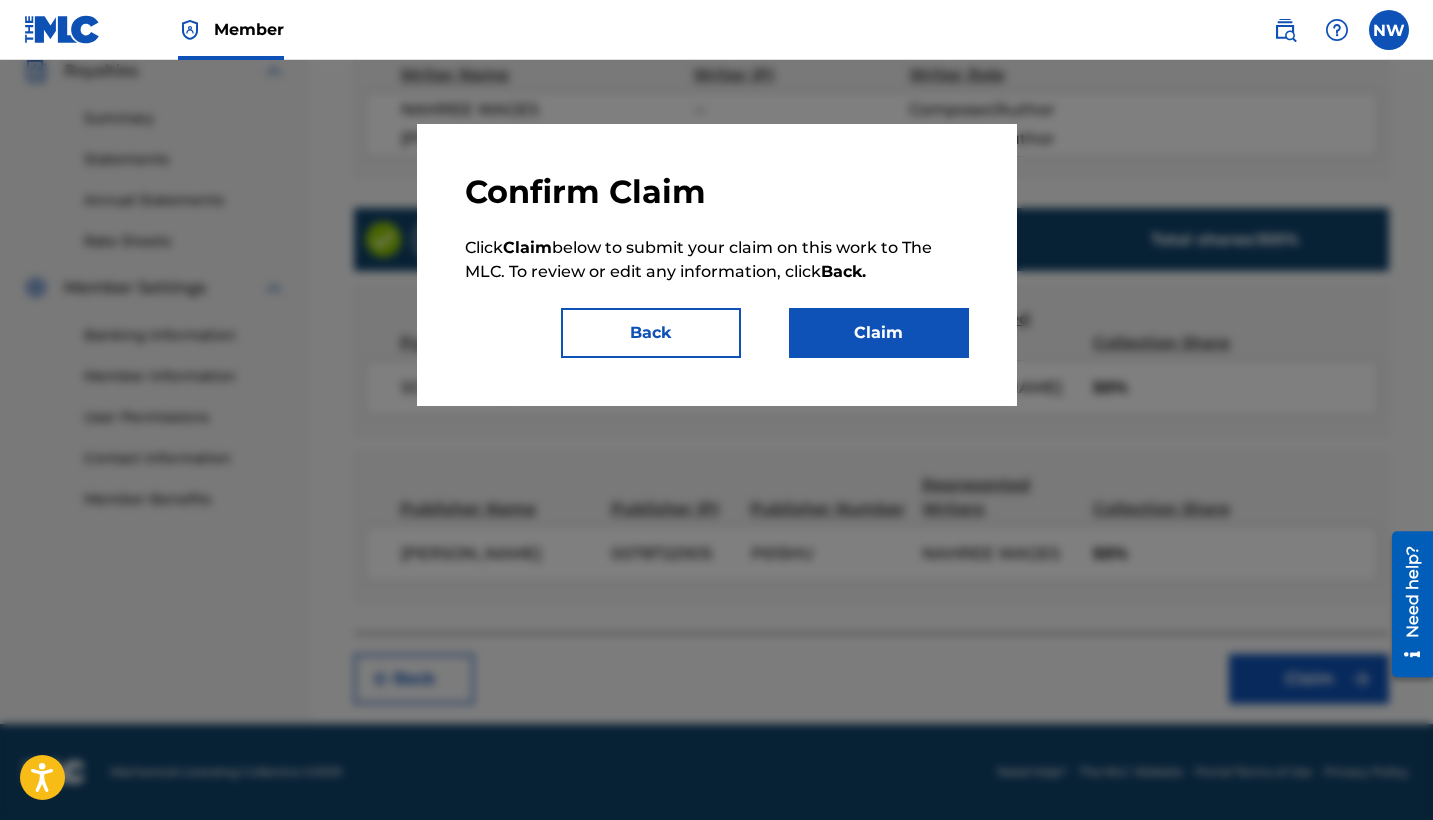 click on "Claim" at bounding box center [879, 333] 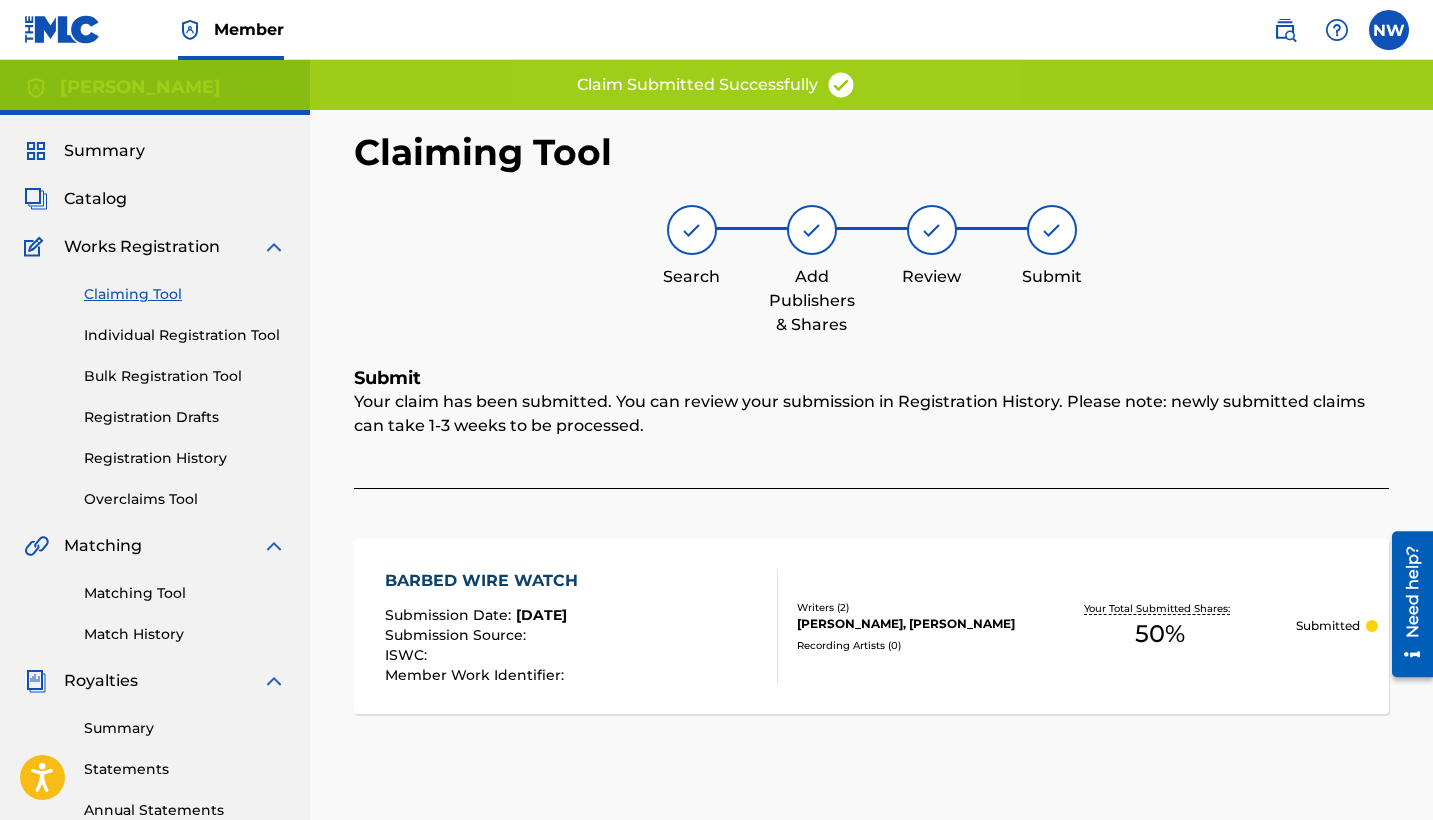 scroll, scrollTop: 0, scrollLeft: 0, axis: both 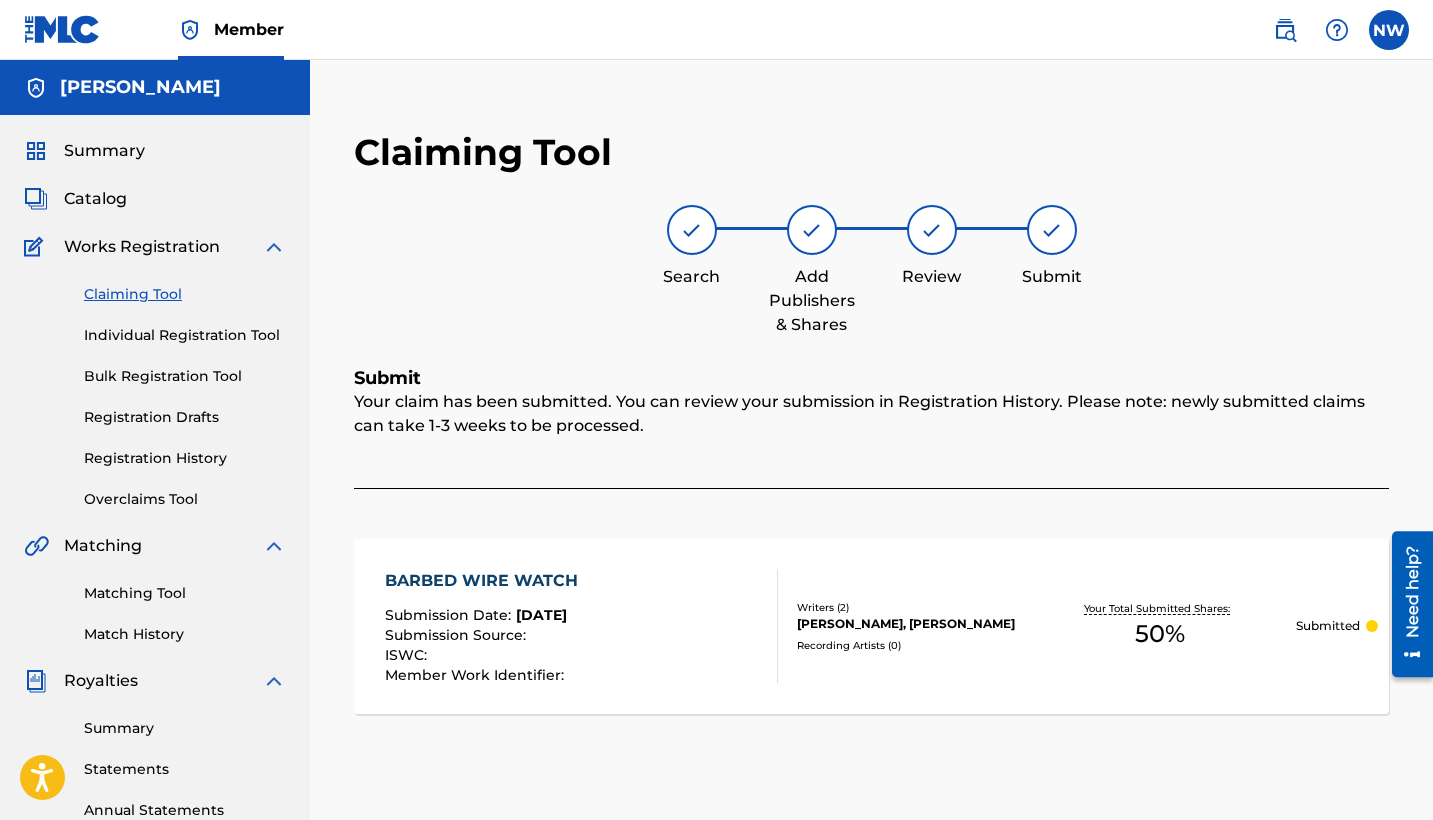 click on "Claiming Tool" at bounding box center (185, 294) 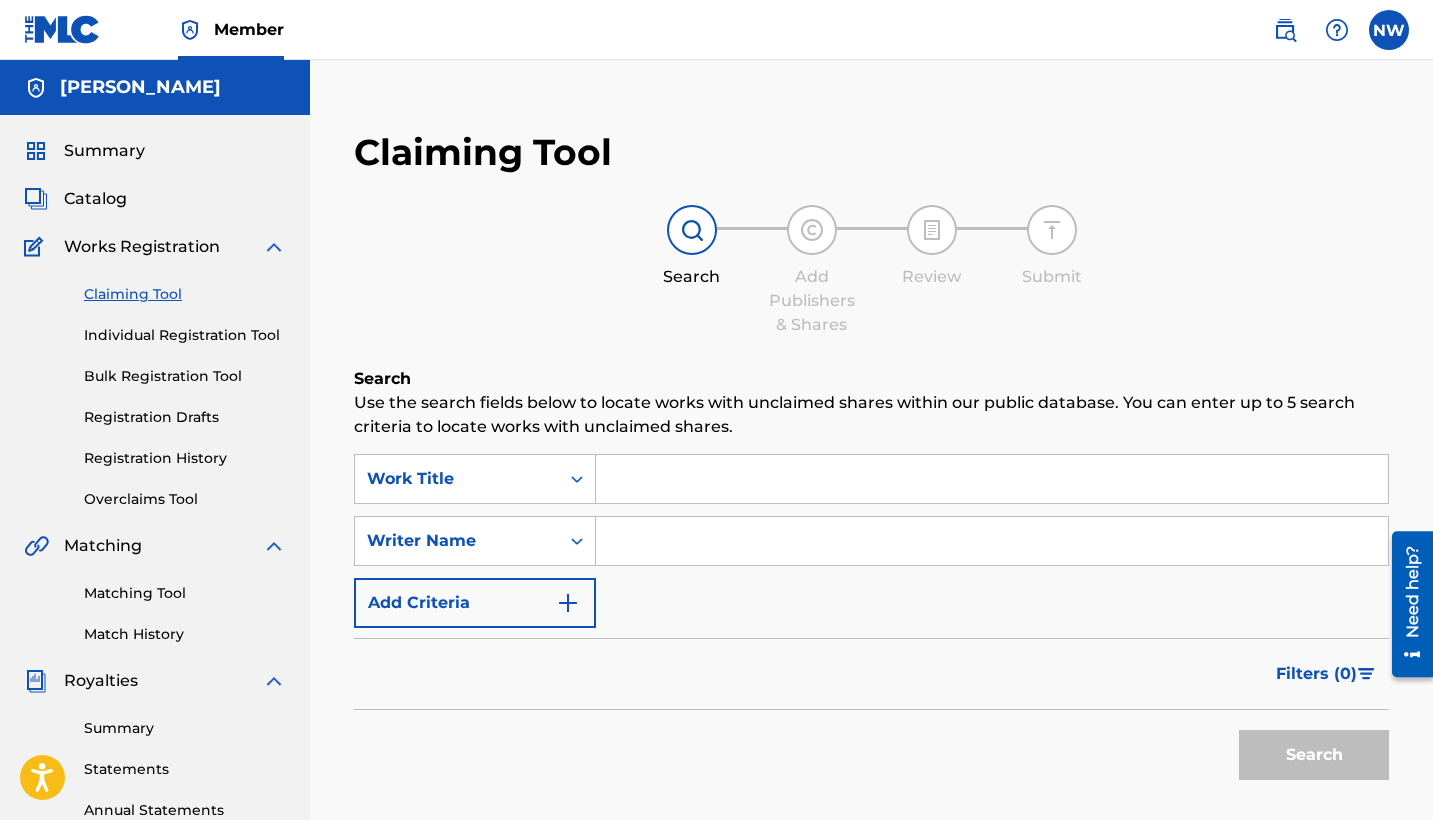 click at bounding box center (992, 541) 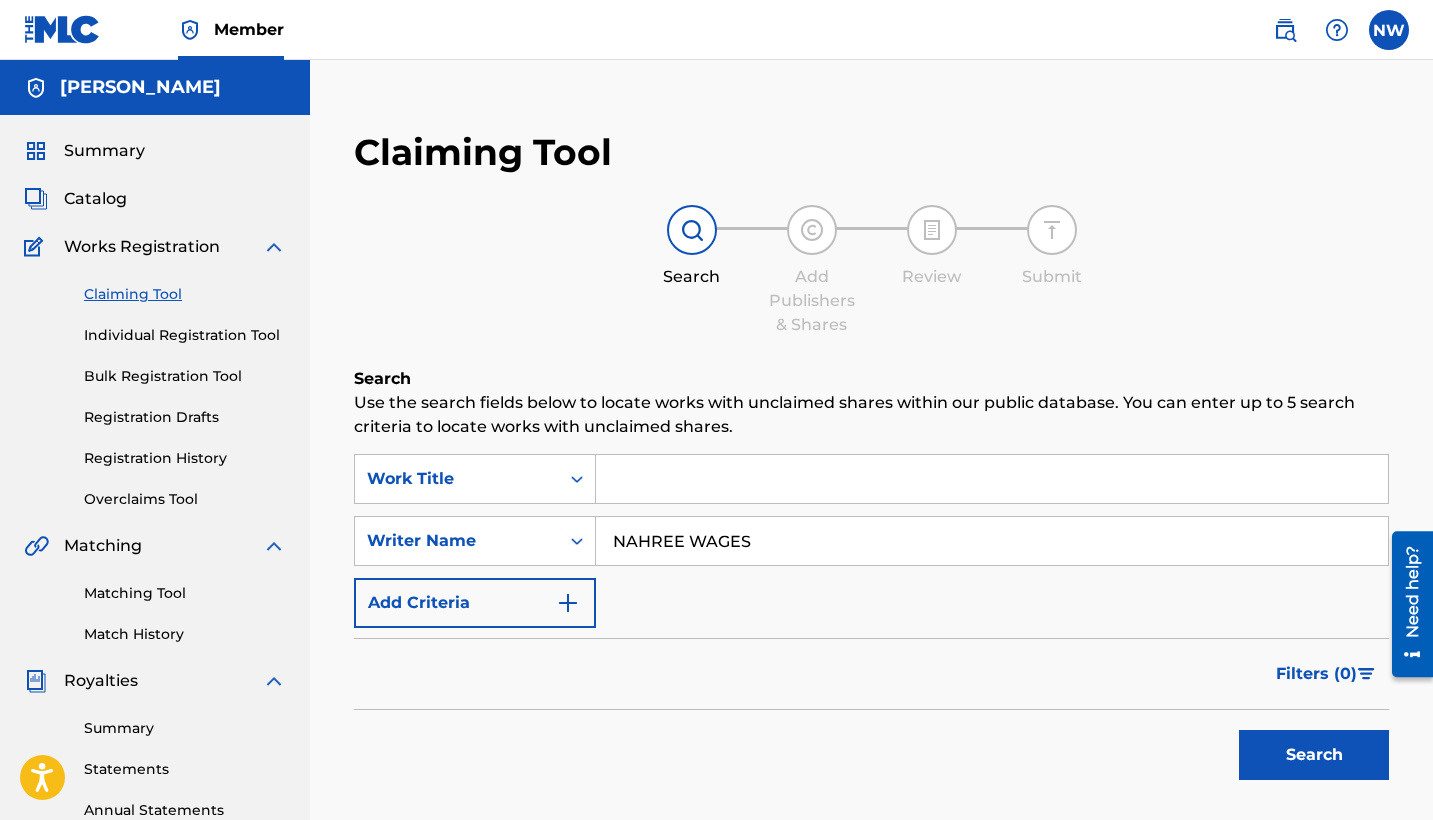 type on "NAHREE WAGES" 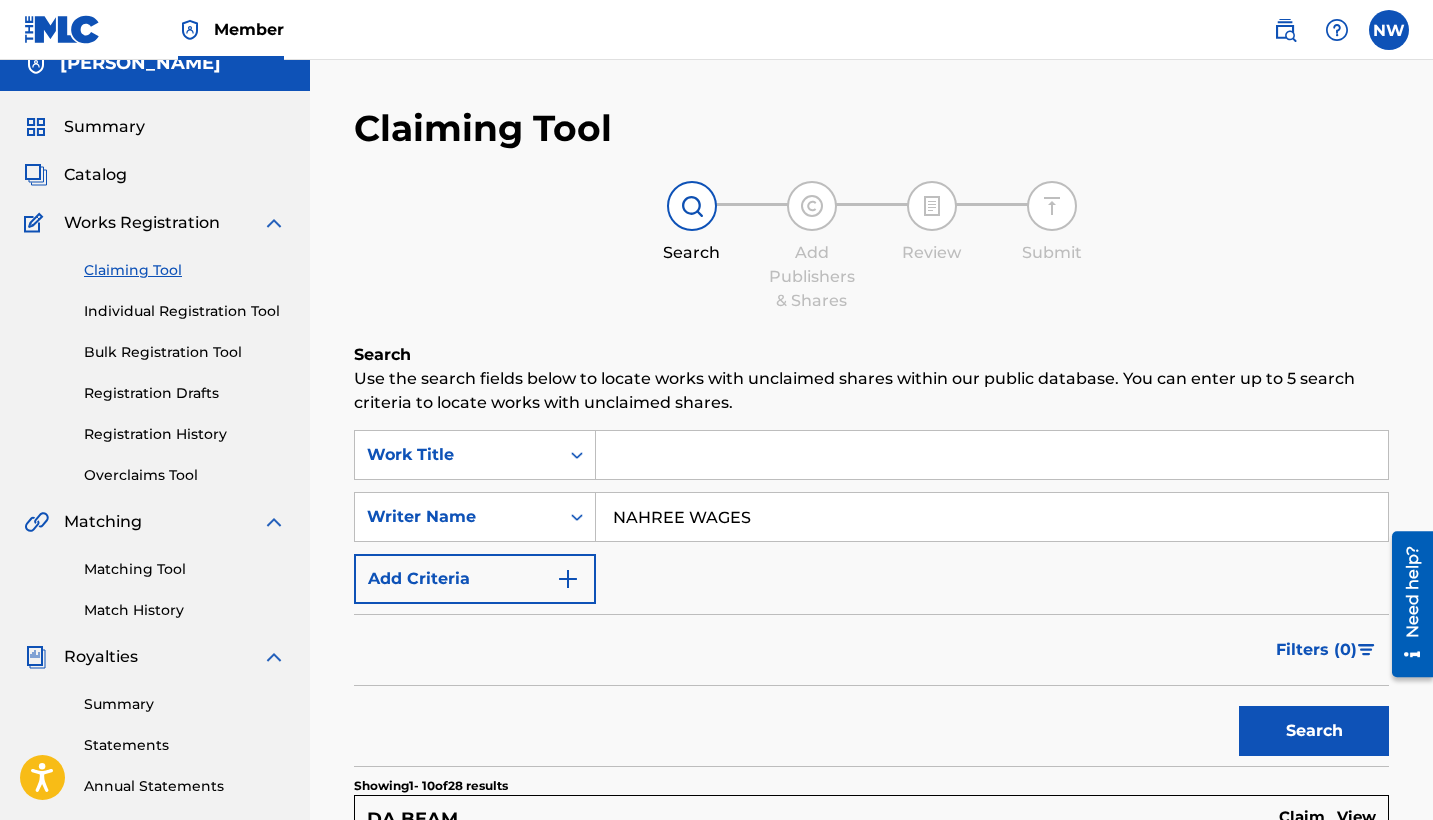scroll, scrollTop: 30, scrollLeft: 0, axis: vertical 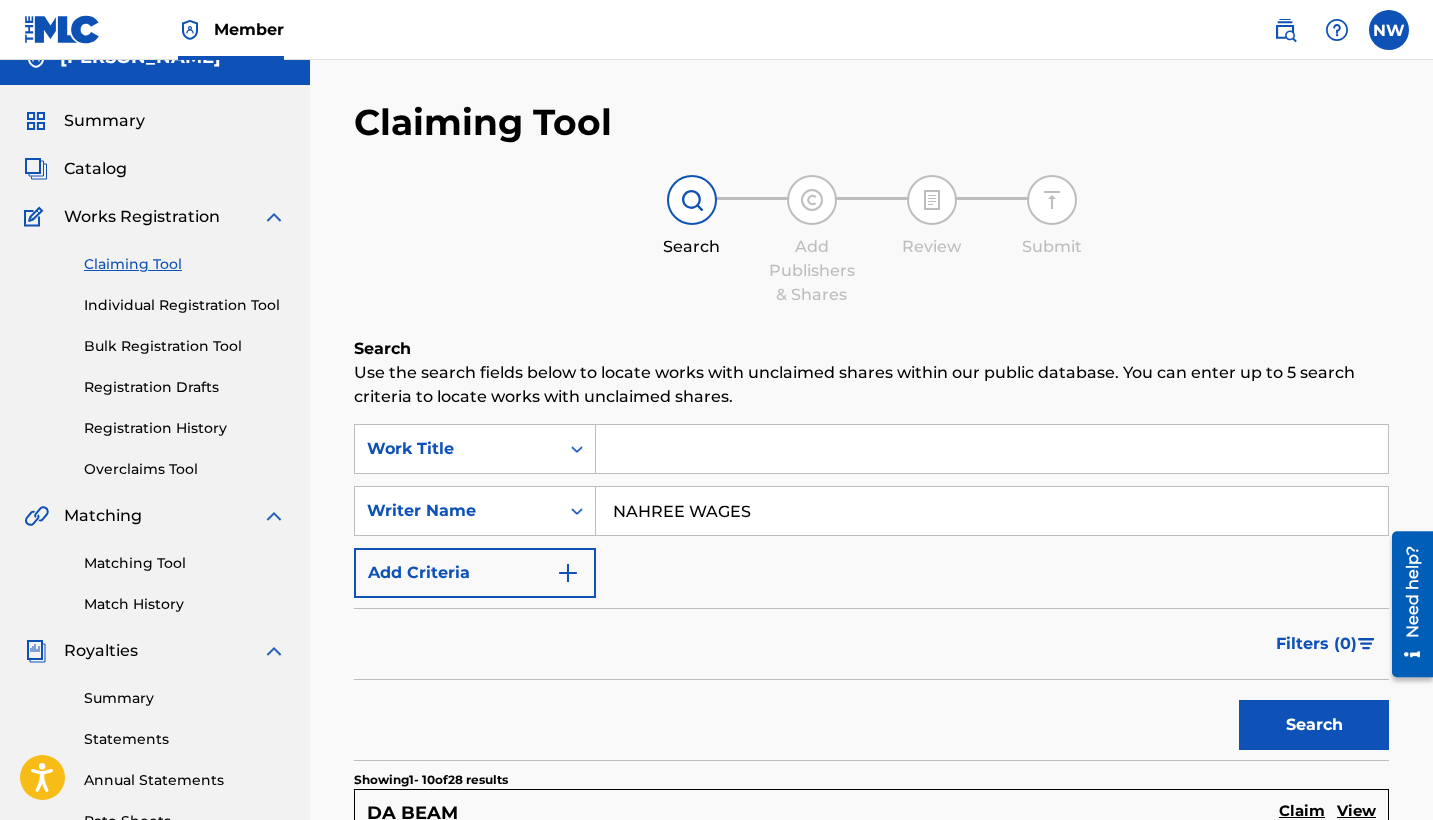 drag, startPoint x: 951, startPoint y: 30, endPoint x: 951, endPoint y: -66, distance: 96 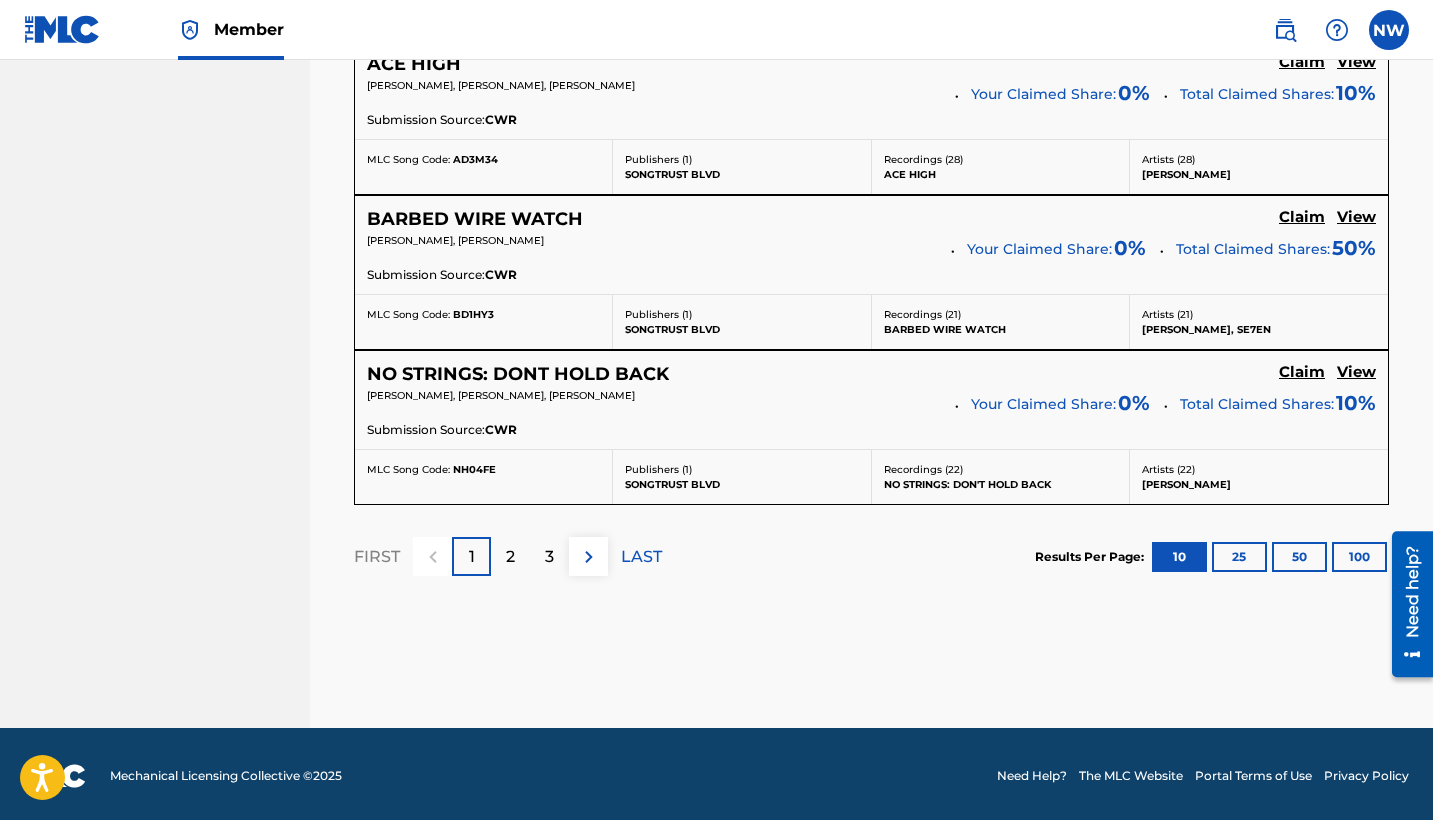 scroll, scrollTop: 1863, scrollLeft: 0, axis: vertical 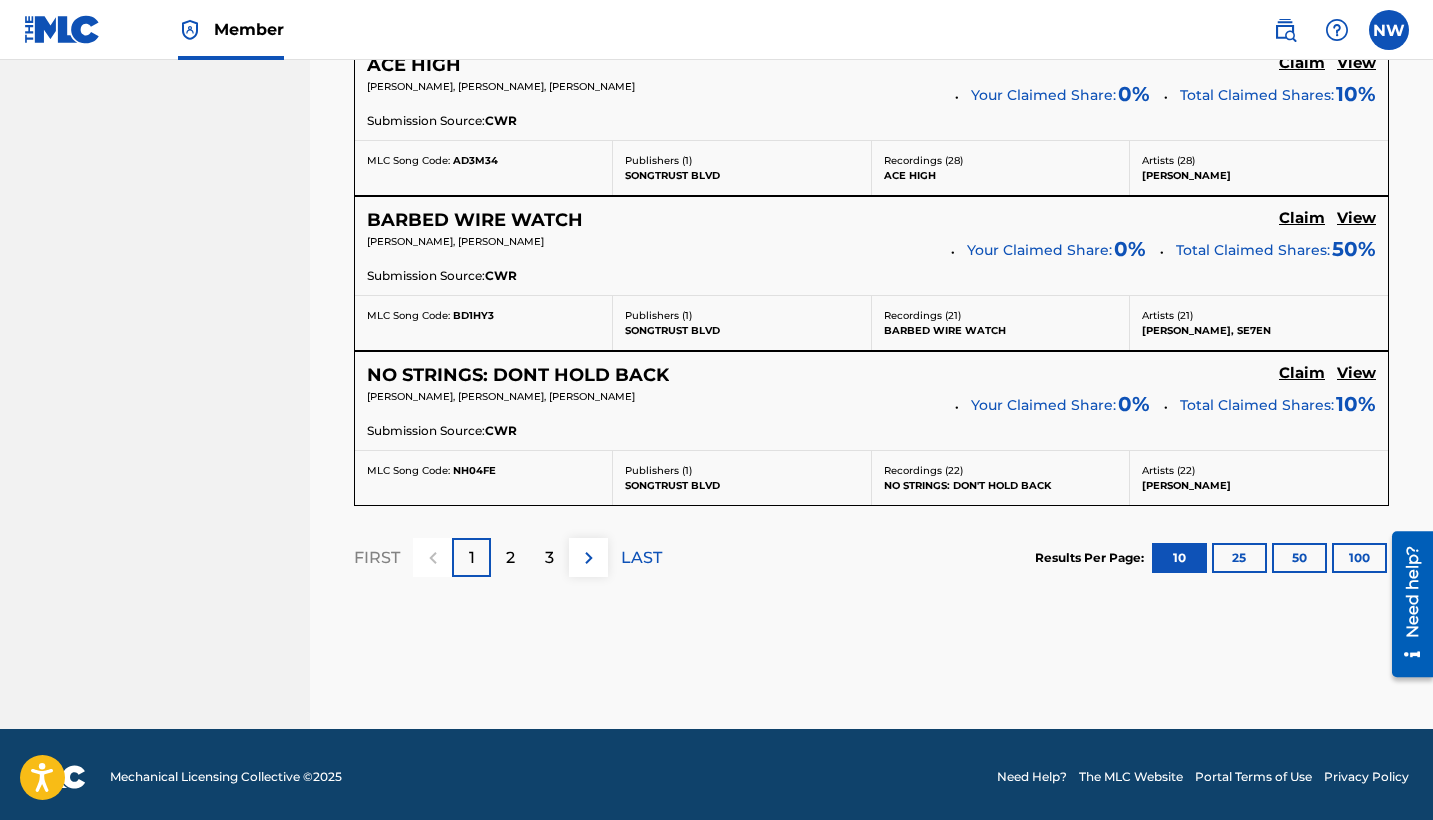 click on "Claim" at bounding box center [1302, -1022] 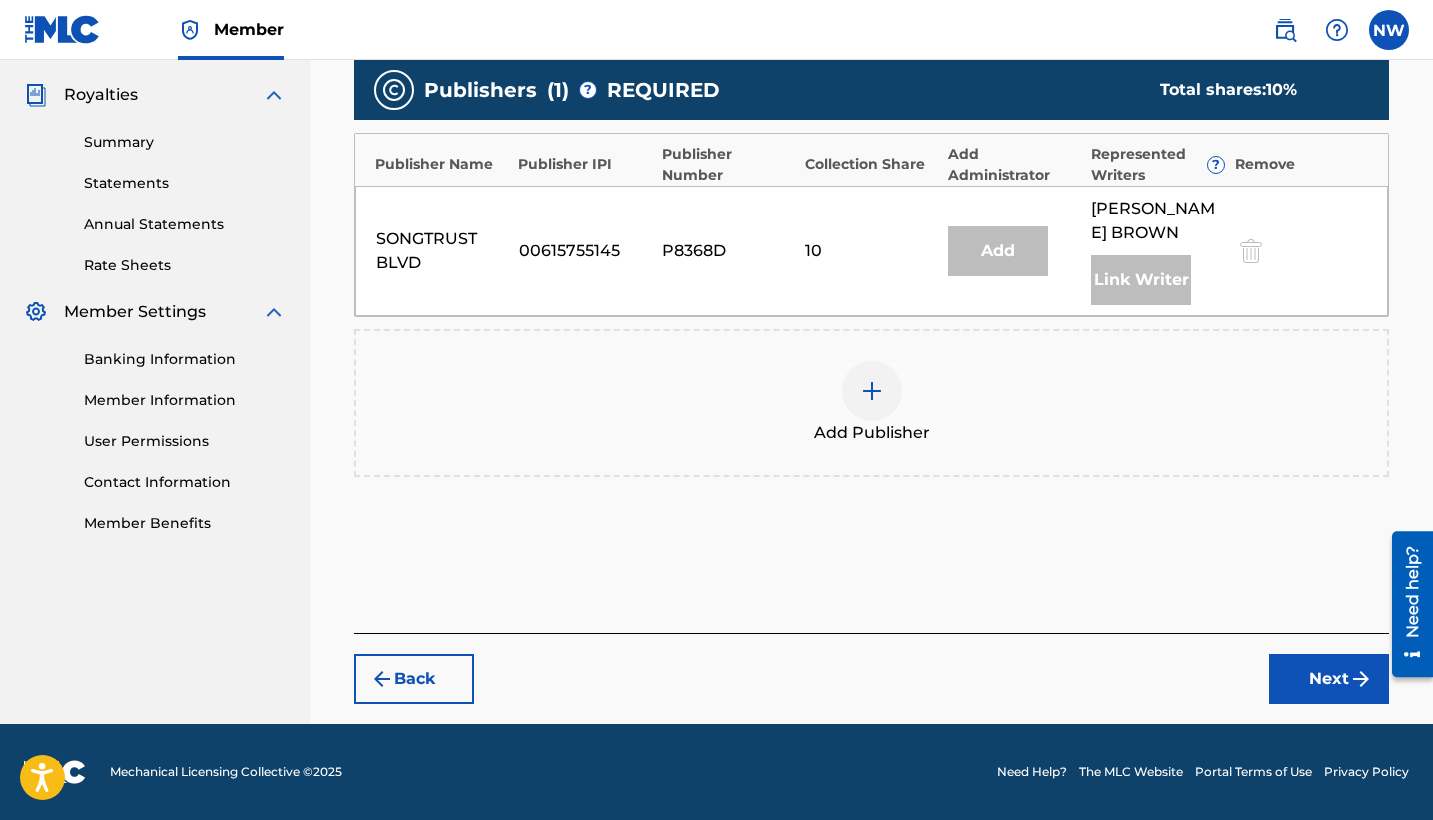 scroll, scrollTop: 586, scrollLeft: 0, axis: vertical 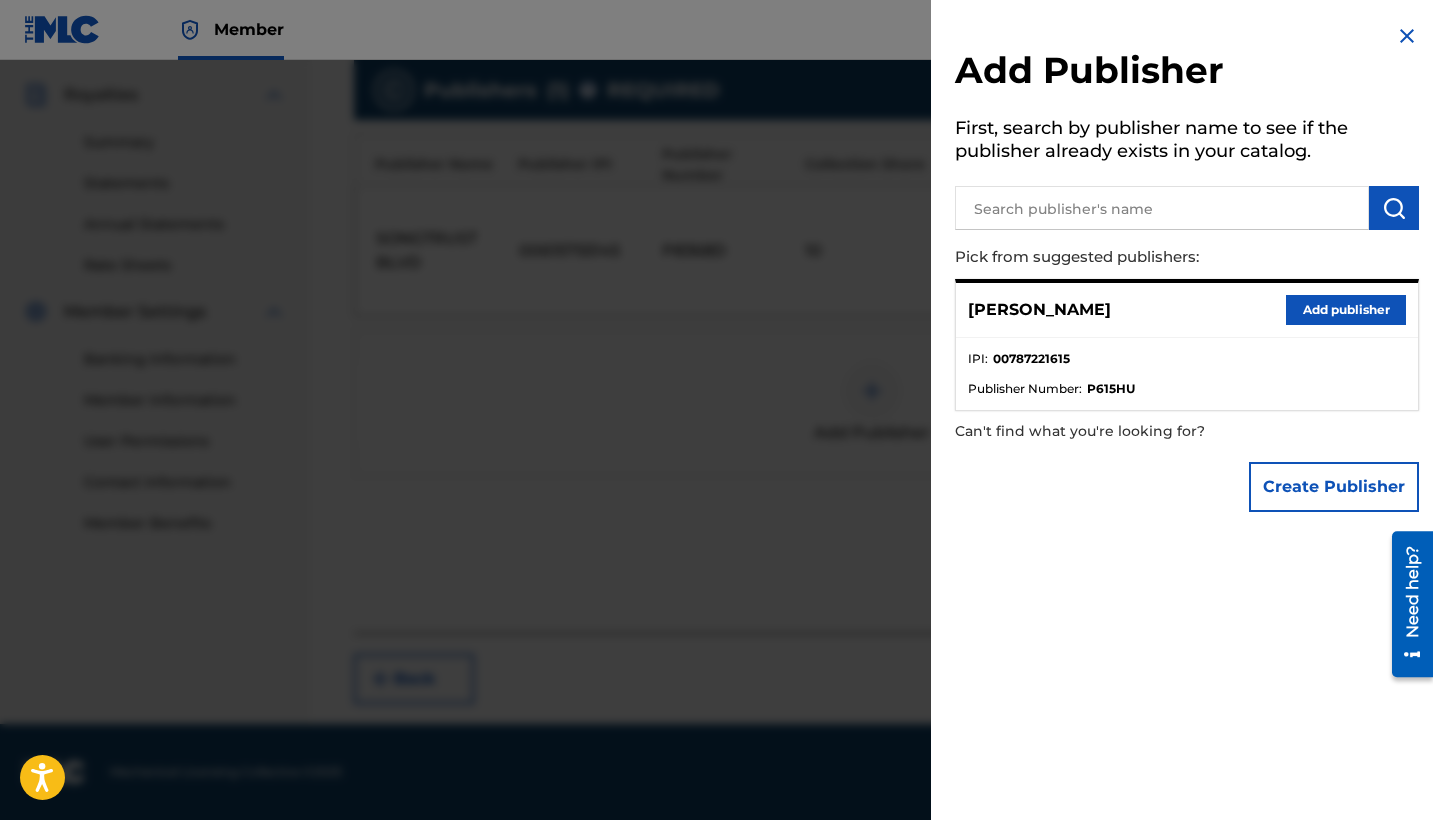 click on "Add publisher" at bounding box center (1346, 310) 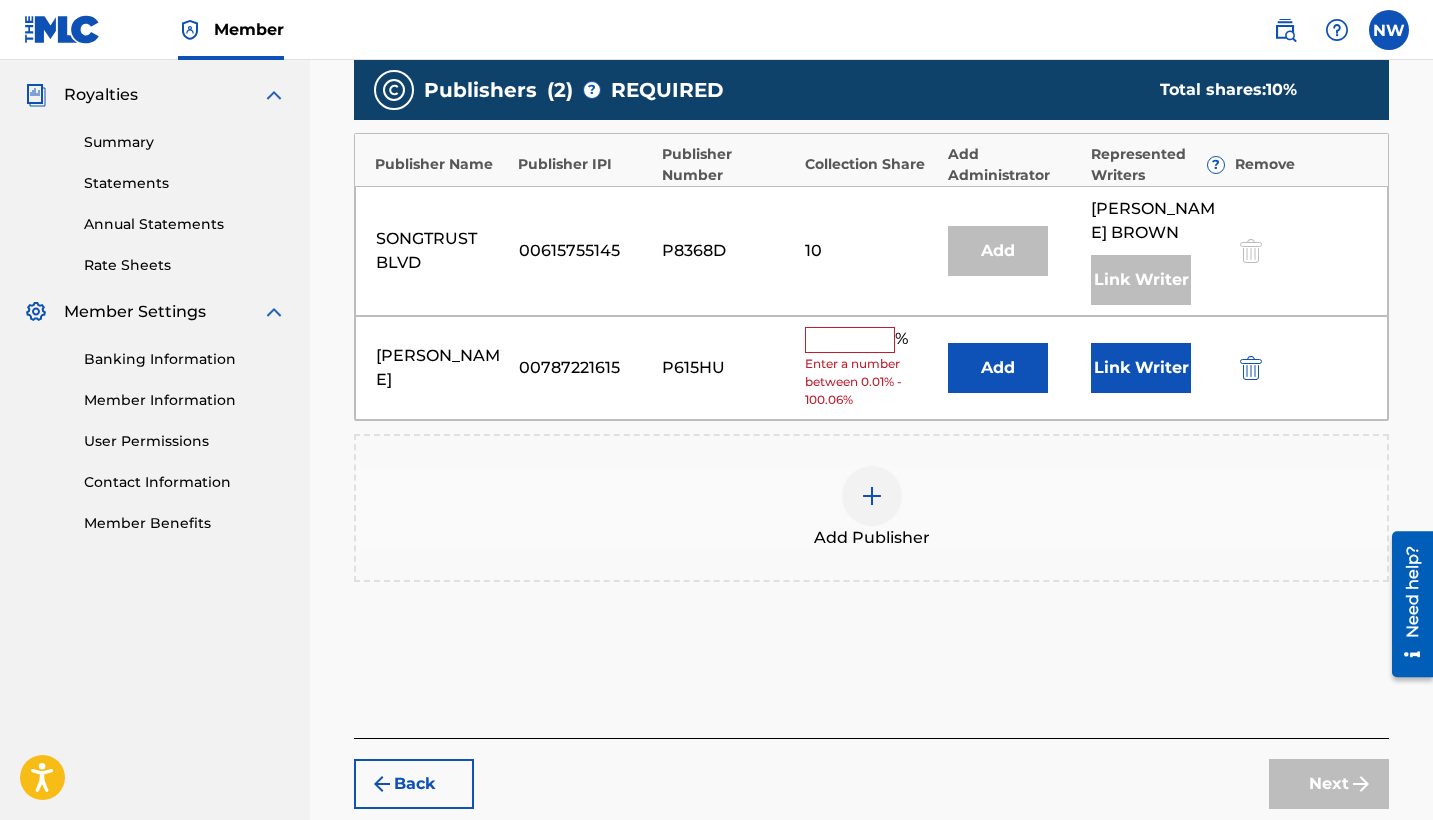 click on "%" at bounding box center (859, 340) 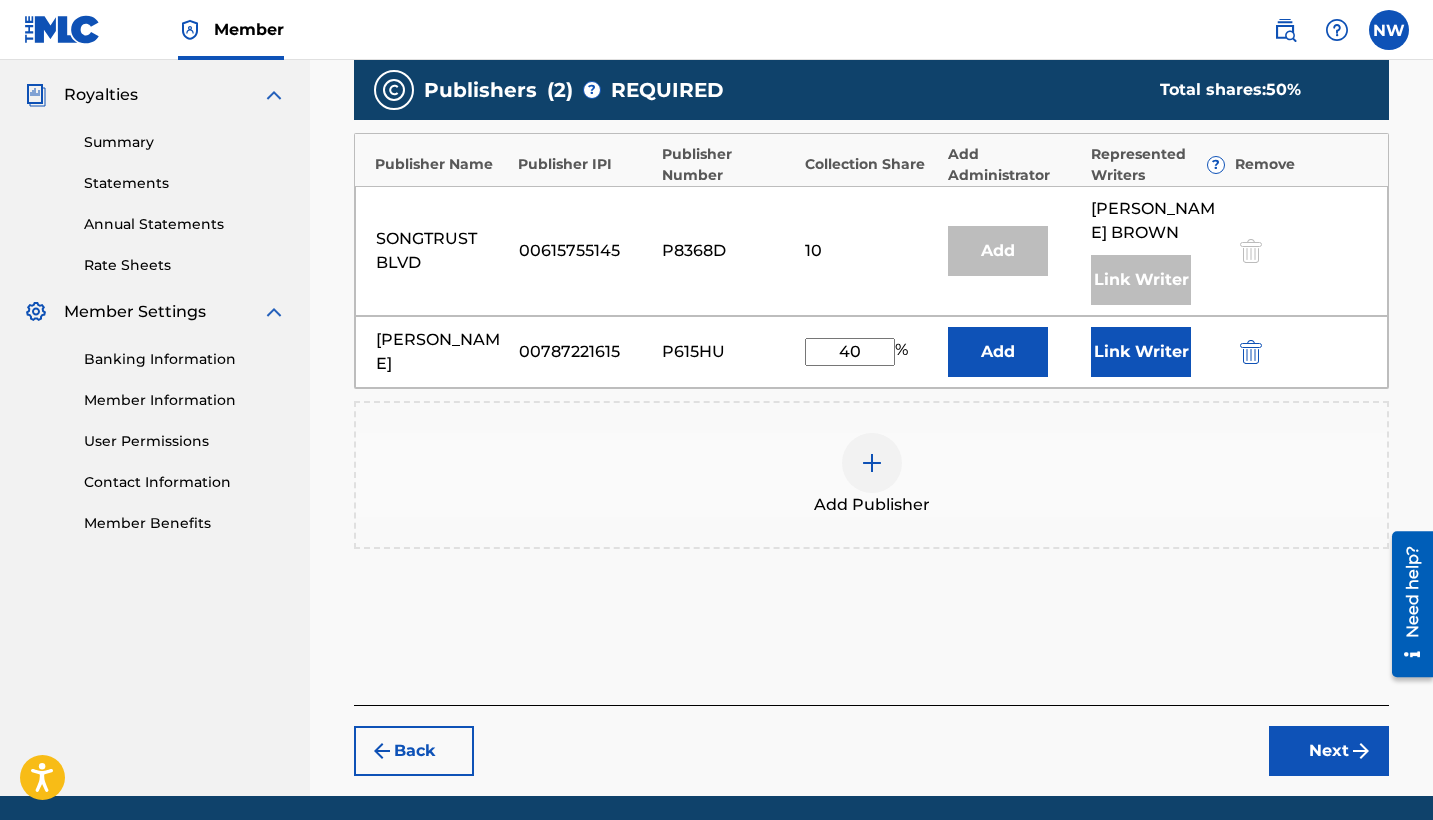 type on "40" 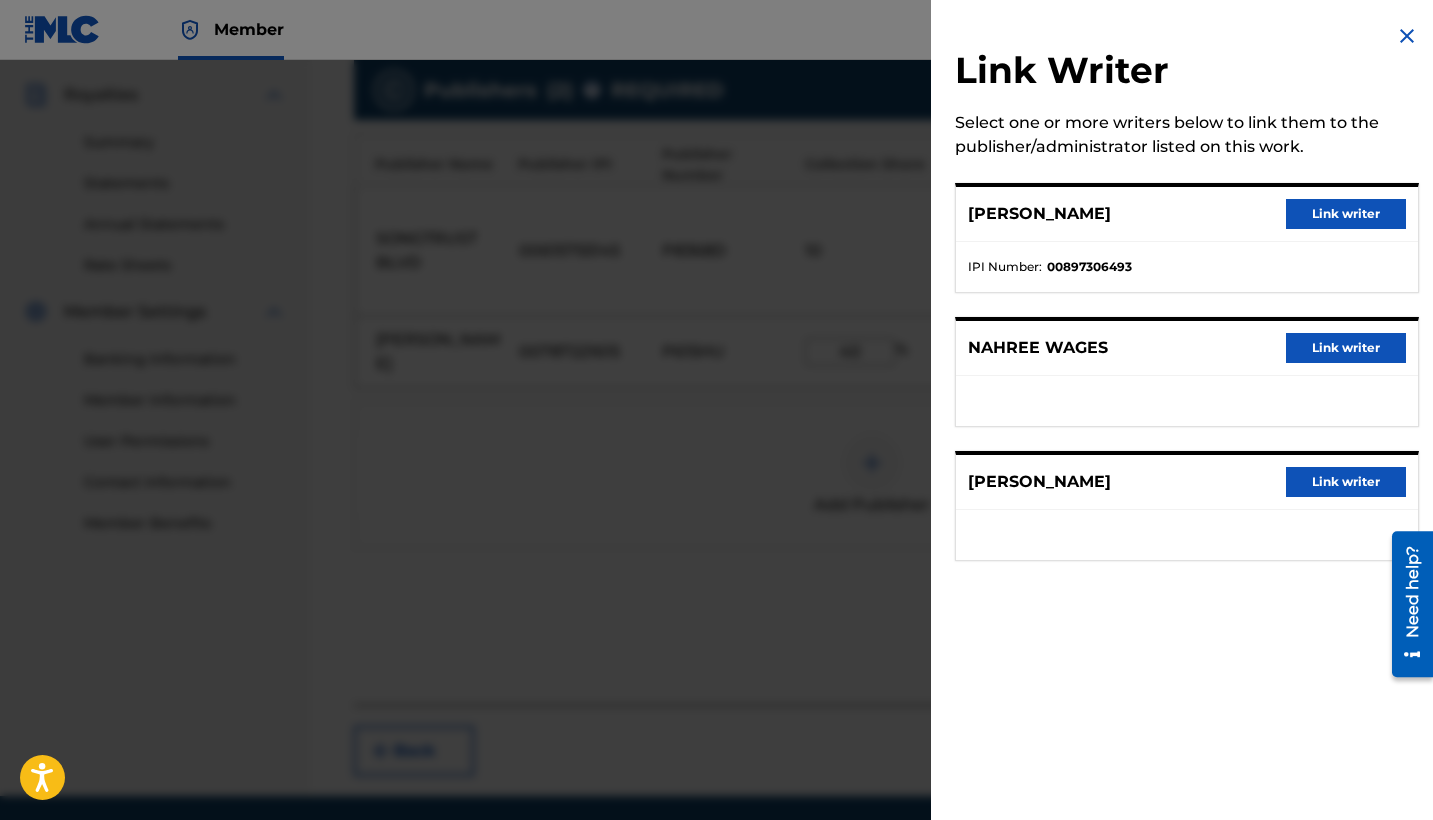 click on "Link writer" at bounding box center [1346, 348] 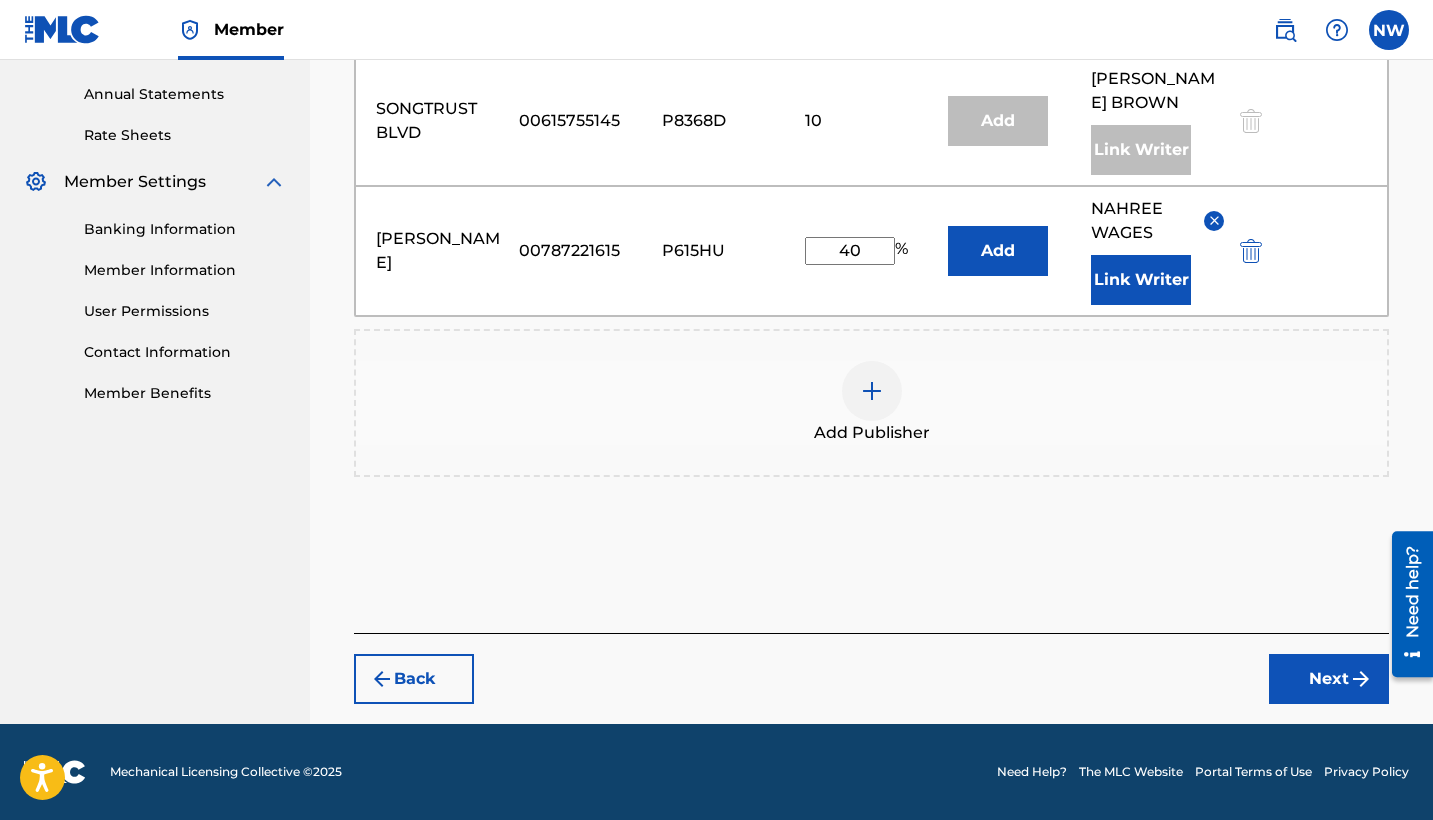scroll, scrollTop: 716, scrollLeft: 0, axis: vertical 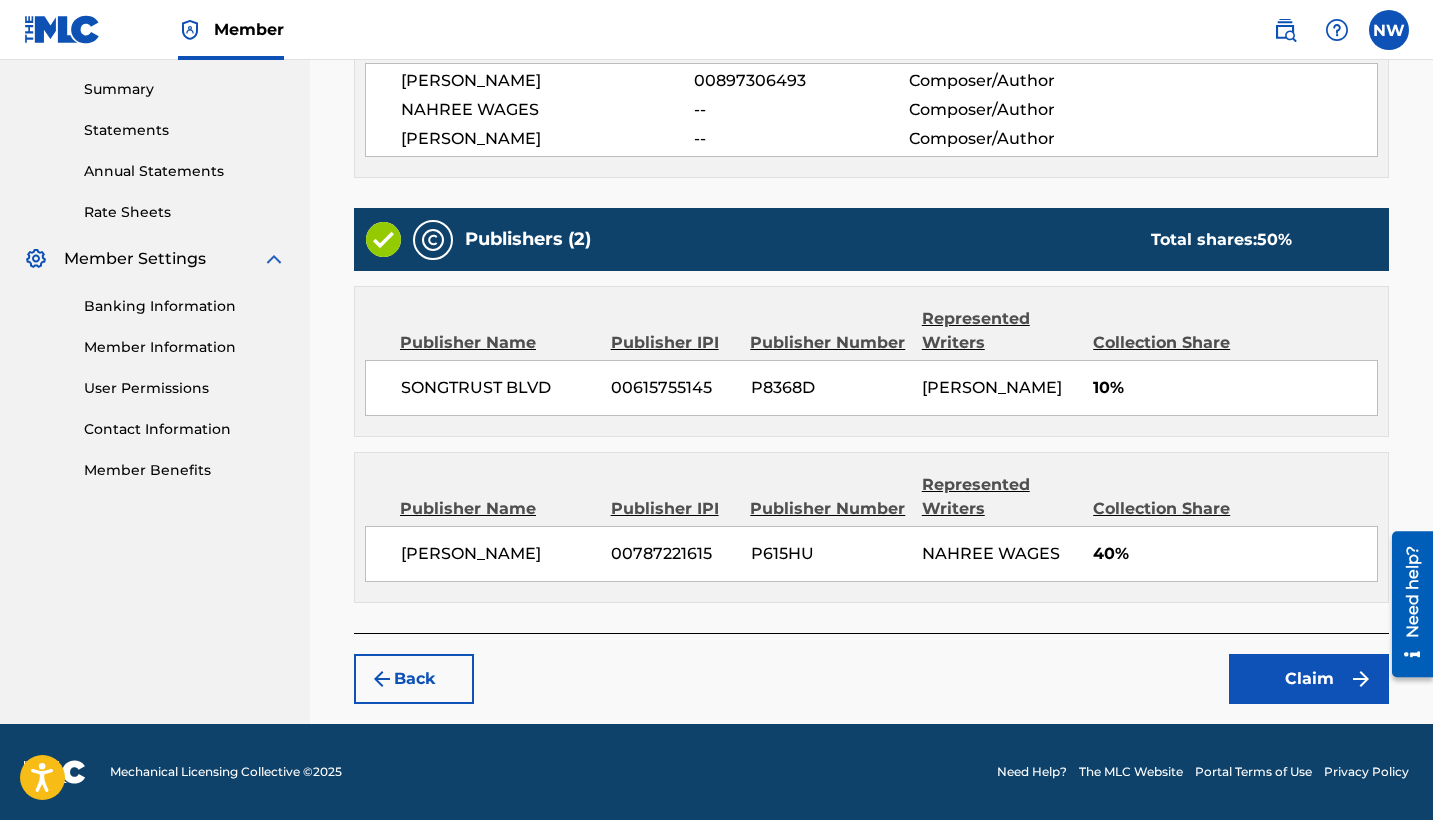click on "Claim" at bounding box center (1309, 679) 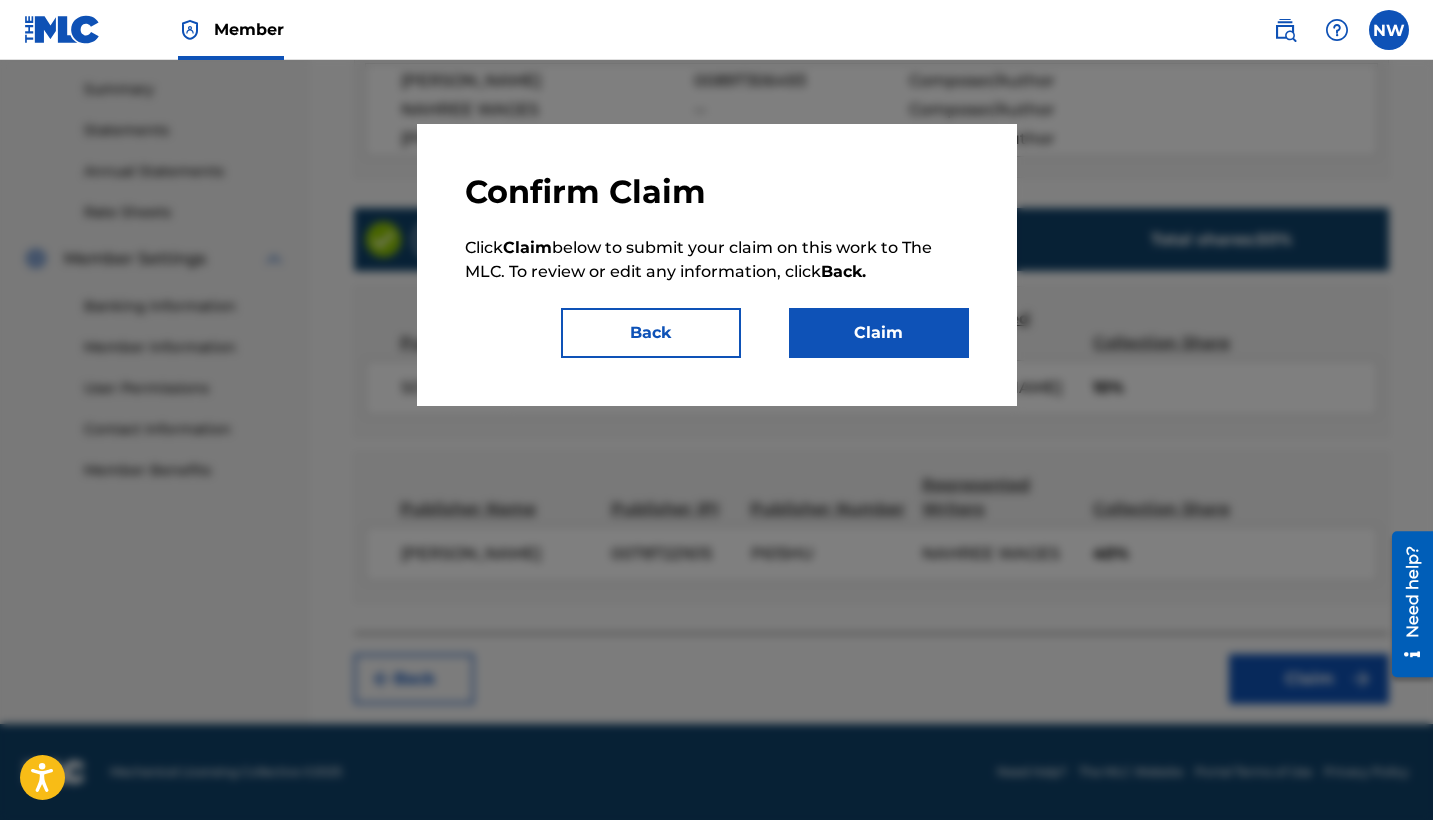click on "Claim" at bounding box center [879, 333] 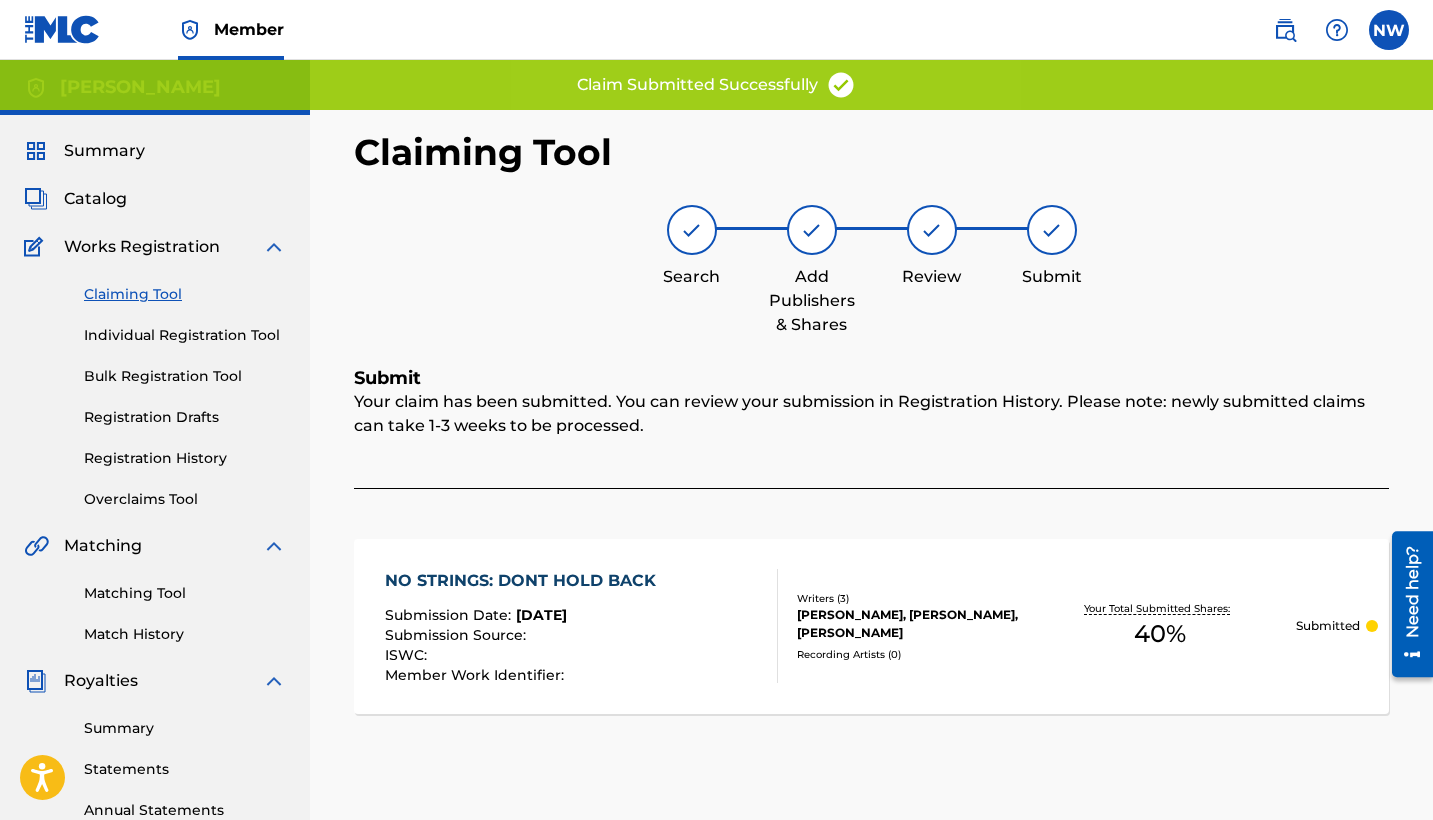scroll, scrollTop: 0, scrollLeft: 0, axis: both 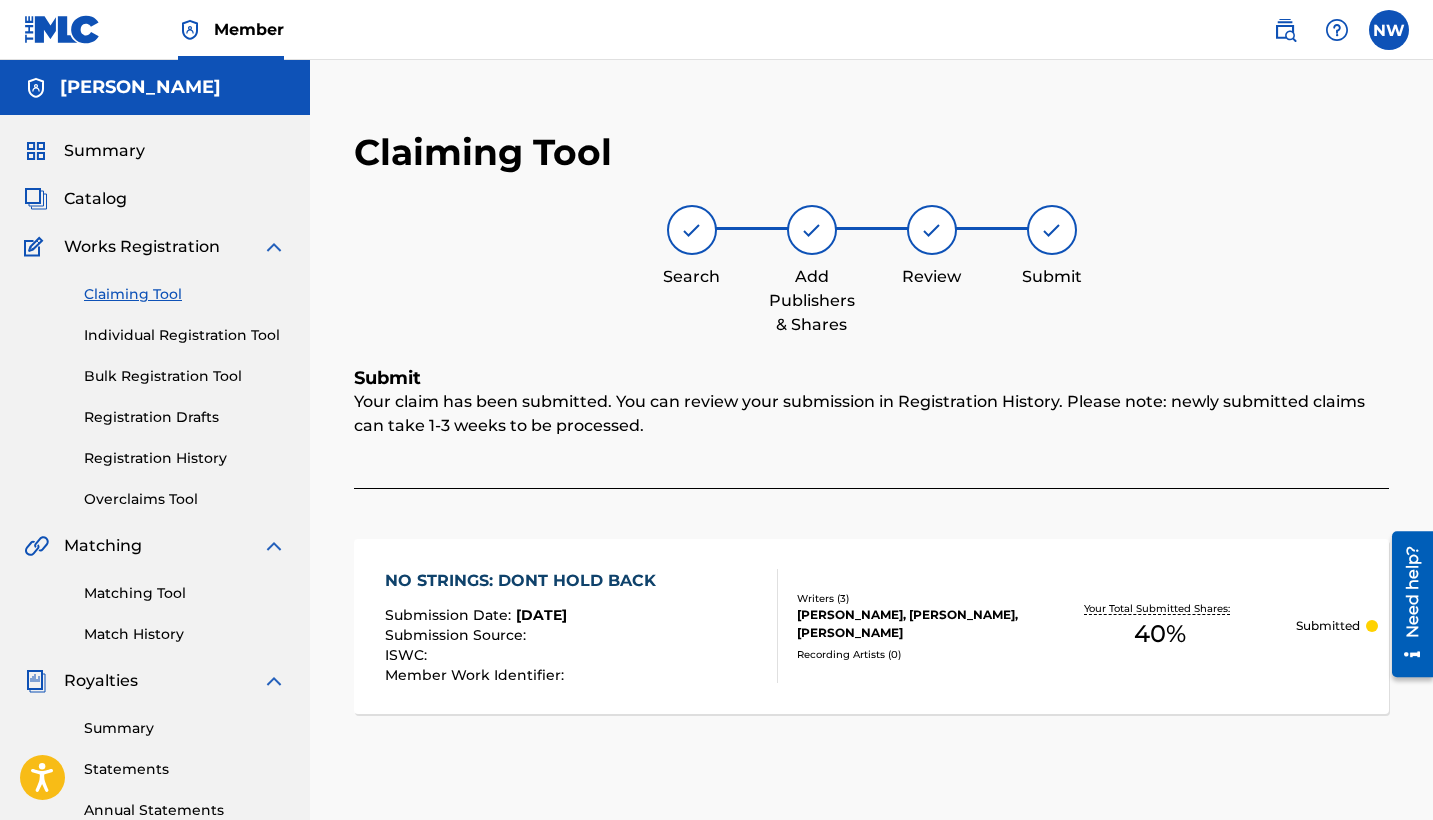 click on "Claiming Tool" at bounding box center (185, 294) 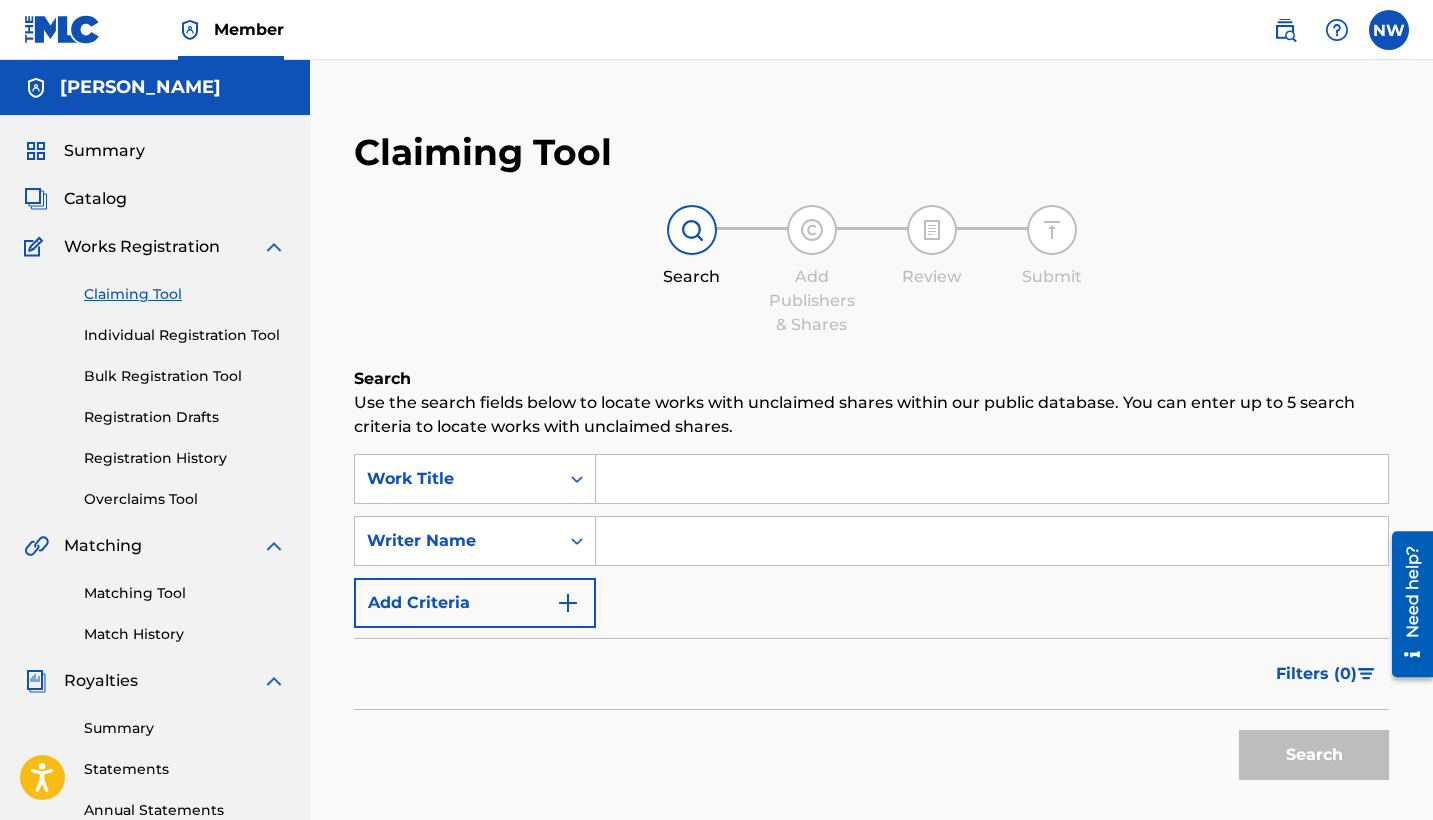 click at bounding box center [992, 541] 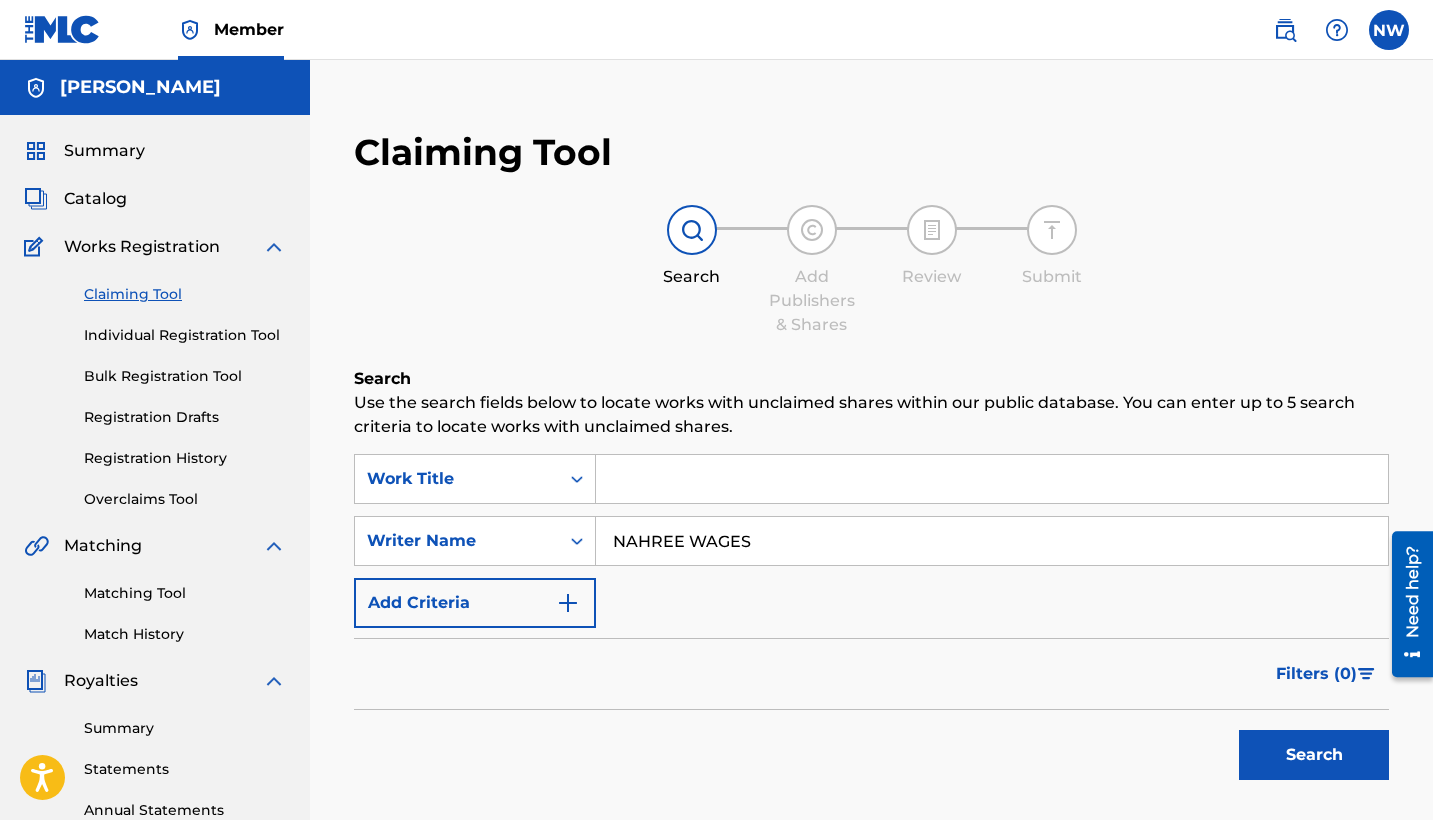 type on "NAHREE WAGES" 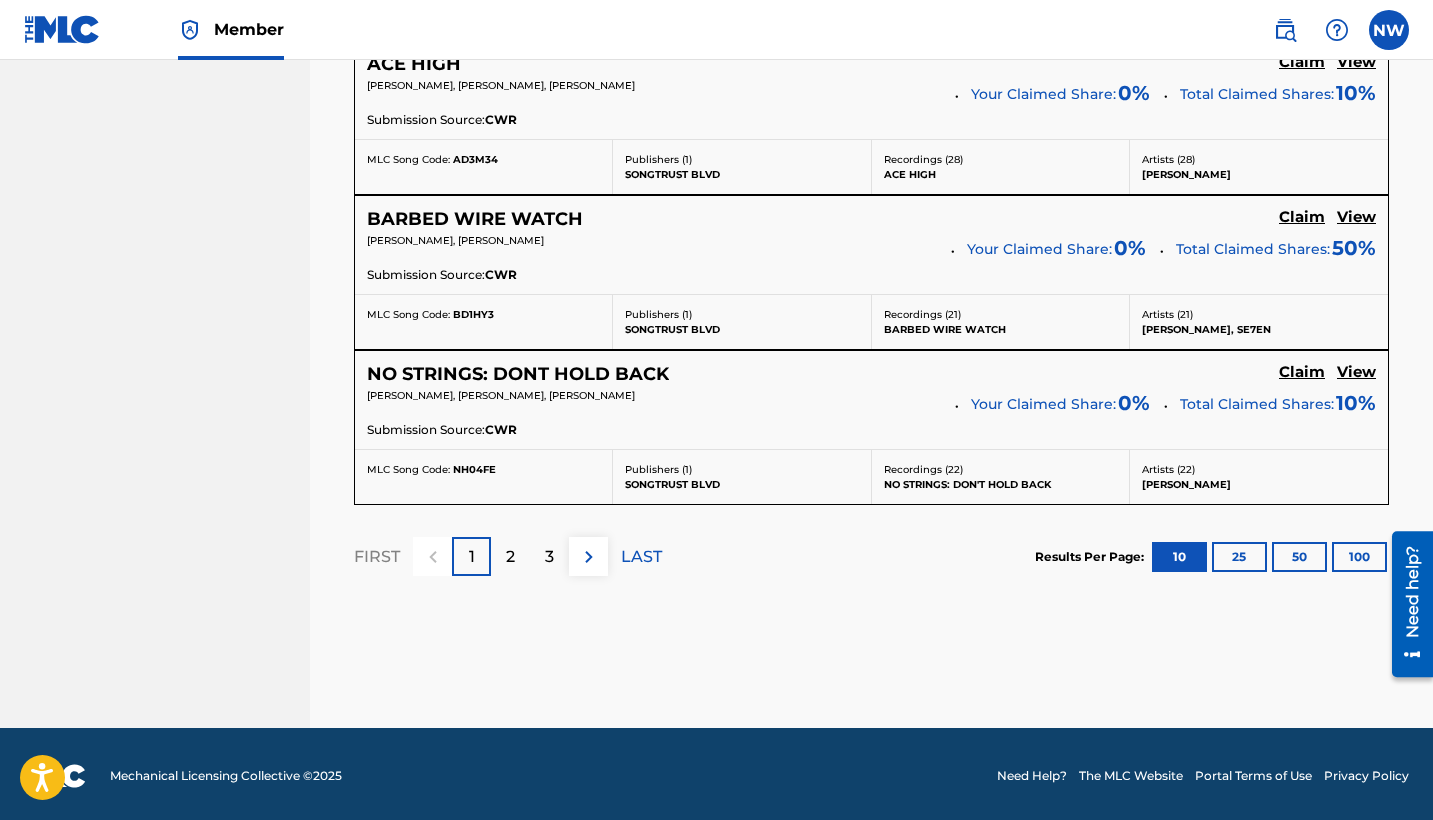 scroll, scrollTop: 1863, scrollLeft: 0, axis: vertical 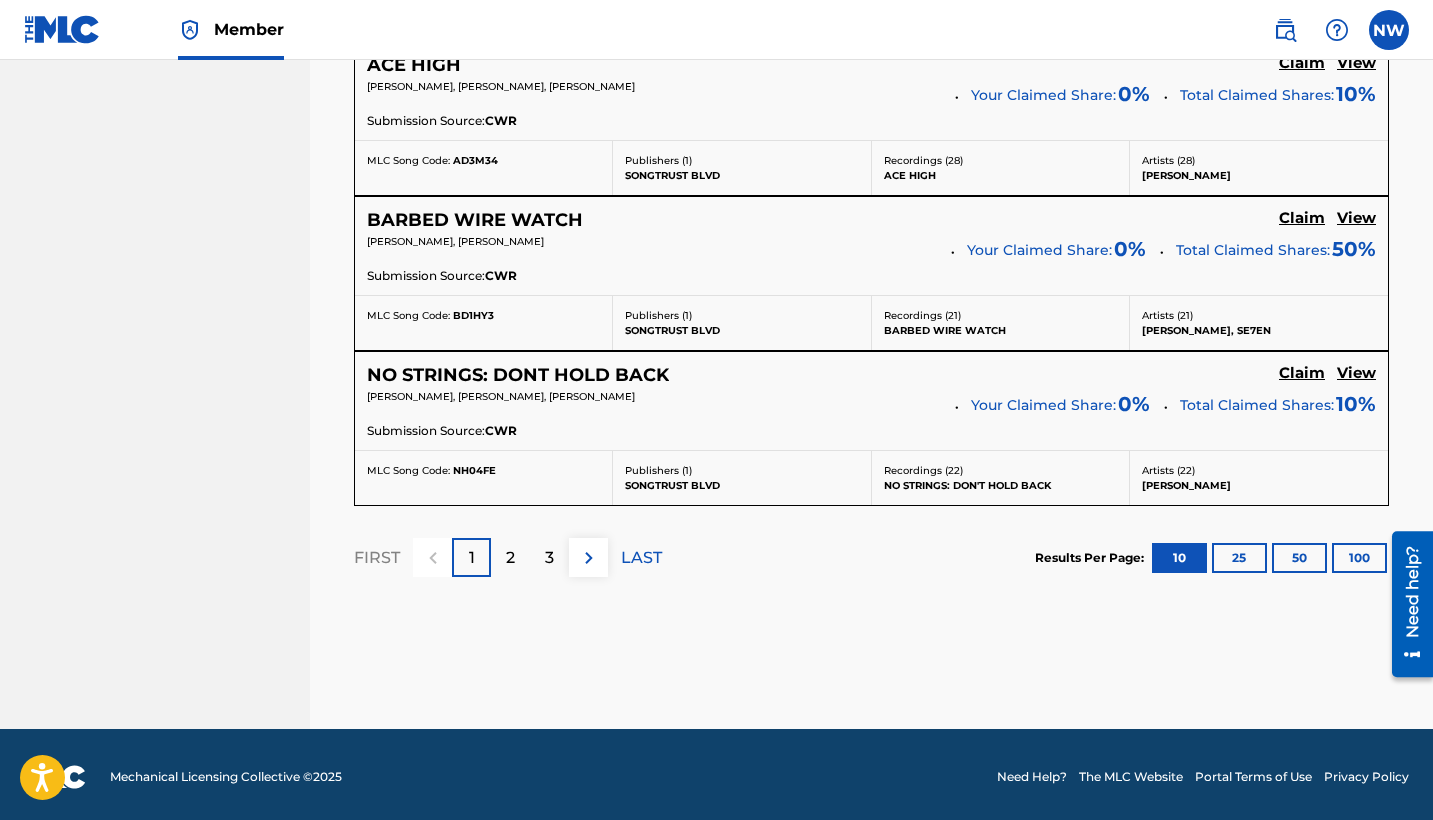 click on "2" at bounding box center [510, 557] 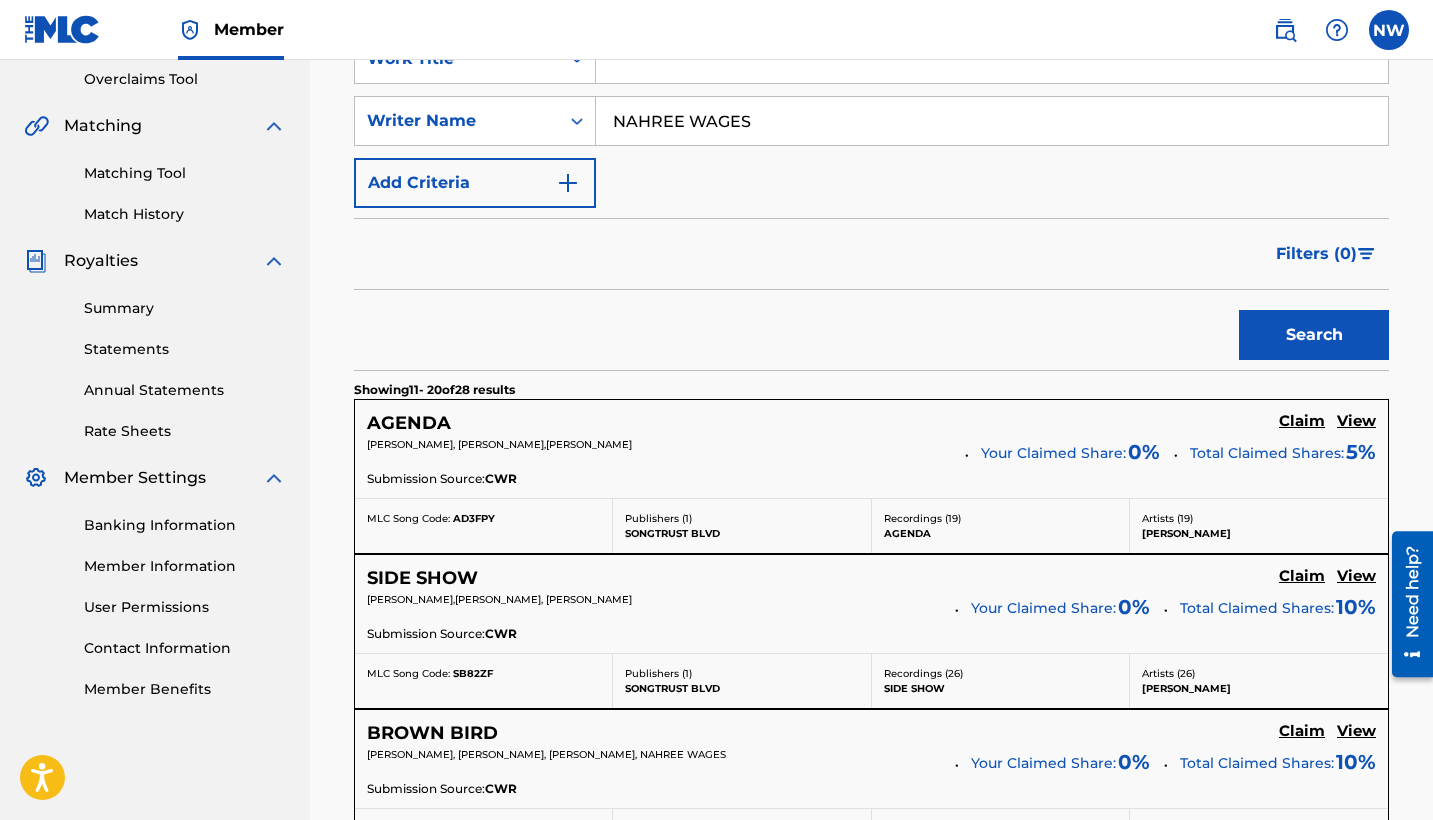 click on "Claim" at bounding box center [1302, 421] 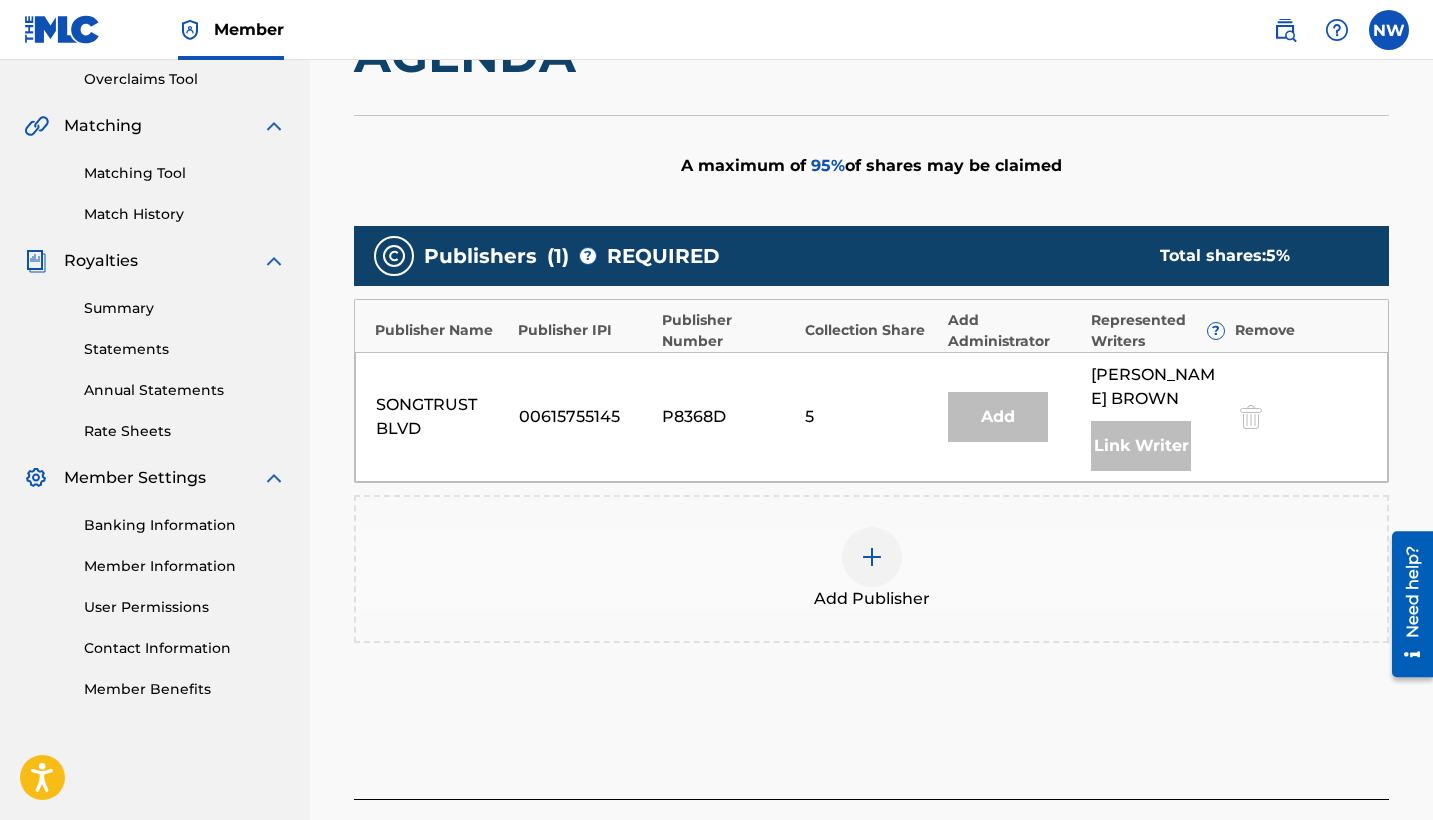 click at bounding box center [872, 557] 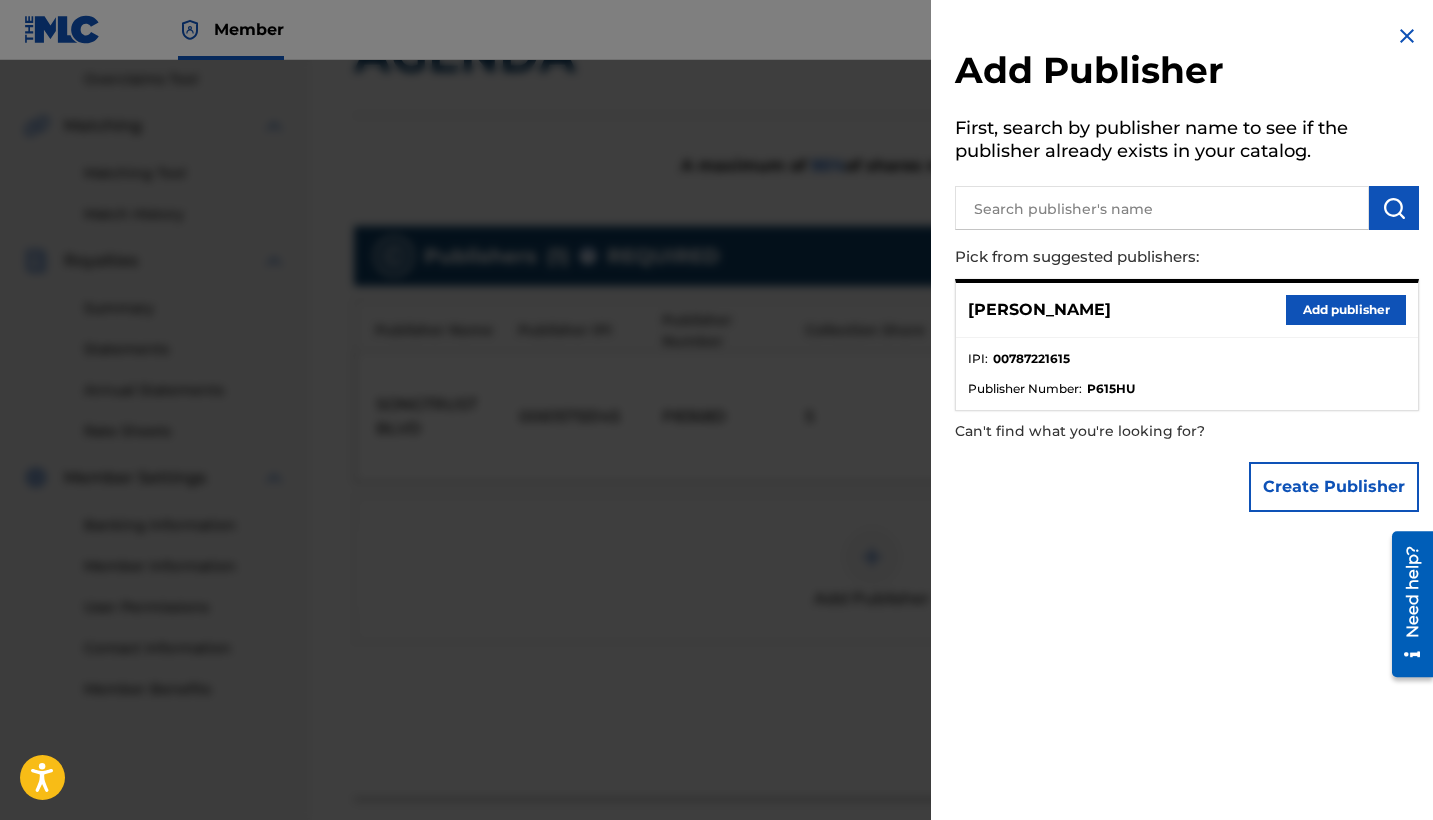 click on "Add publisher" at bounding box center [1346, 310] 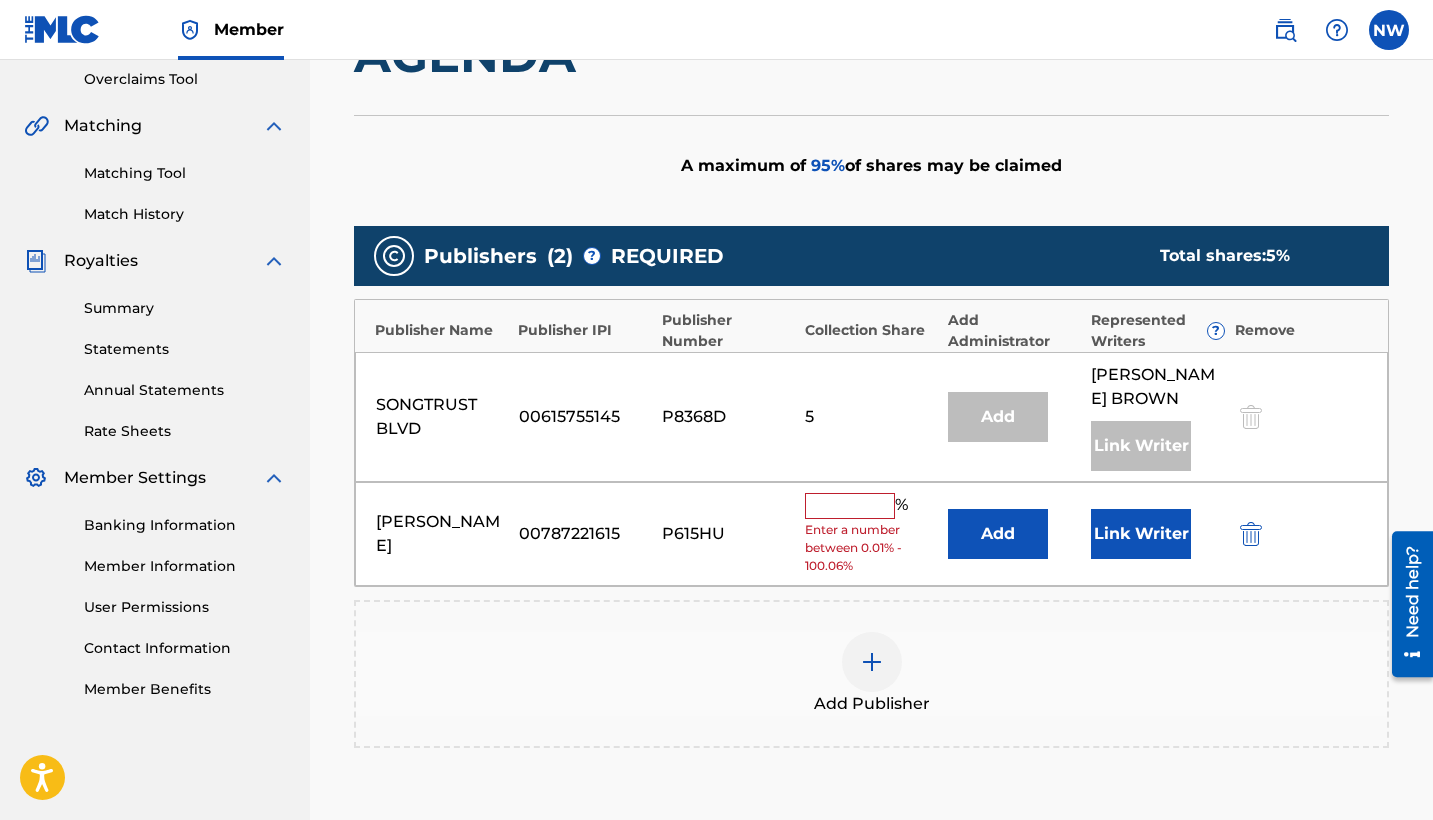 click at bounding box center [850, 506] 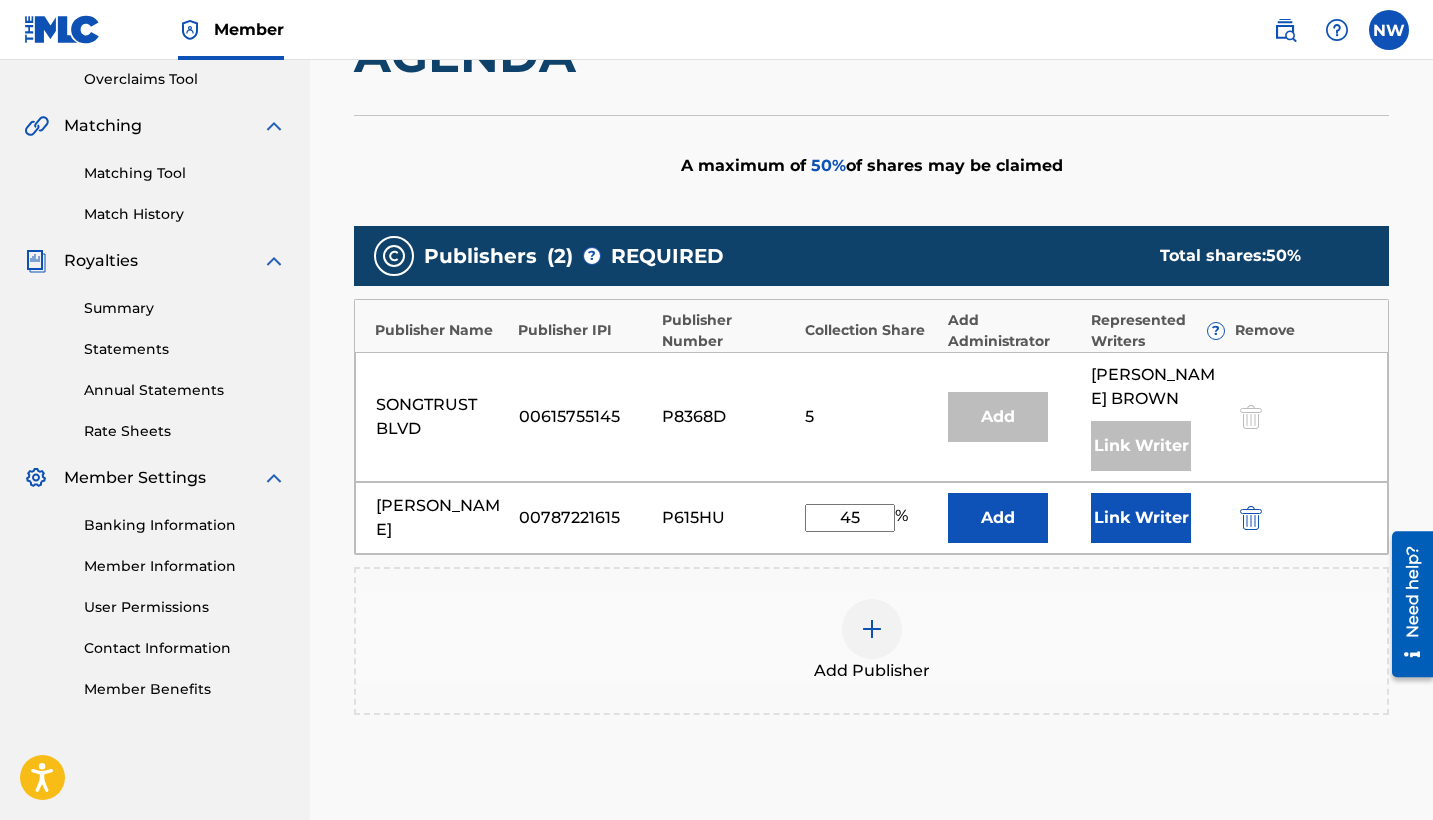 type on "45" 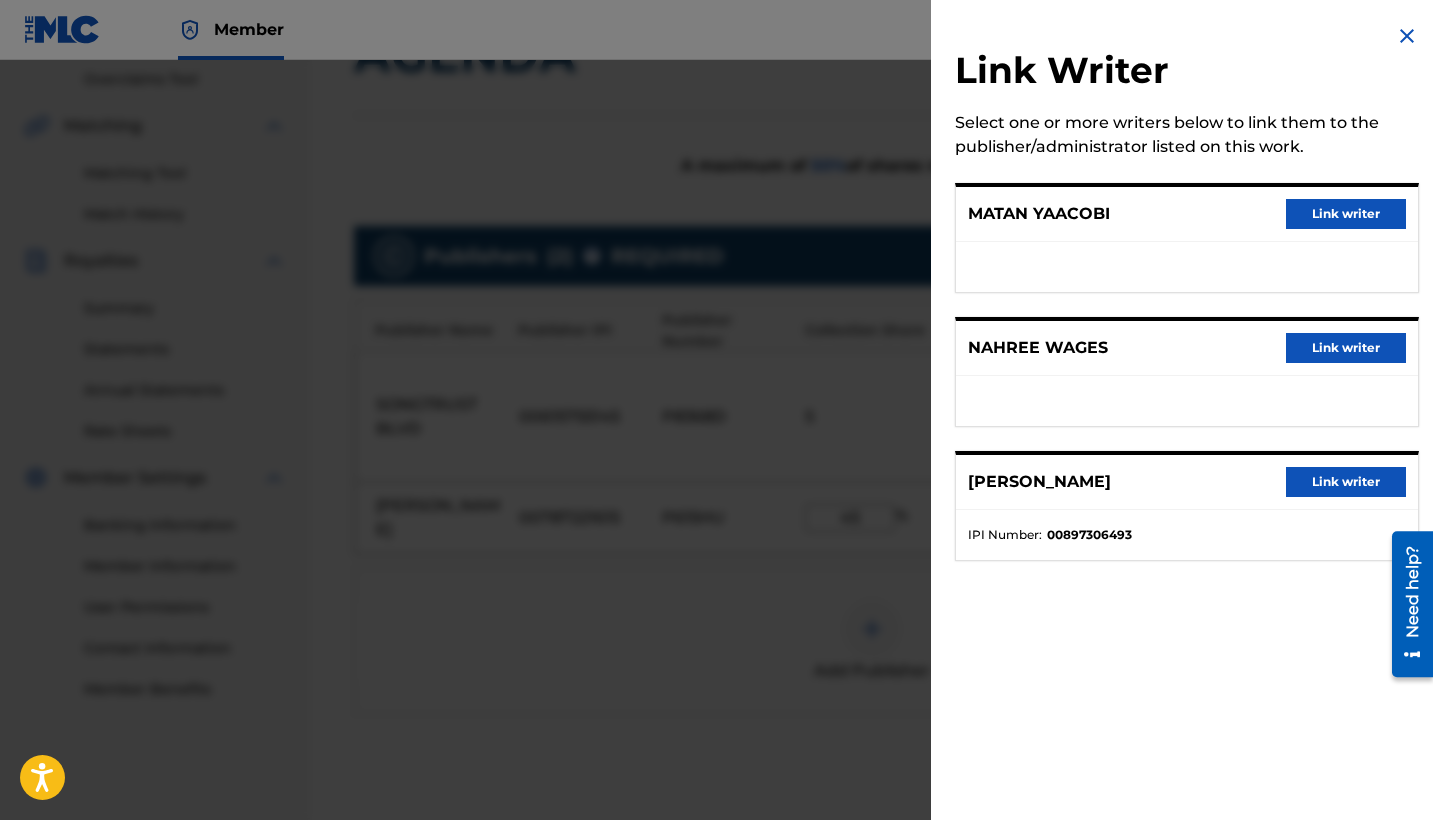 click on "Link writer" at bounding box center (1346, 348) 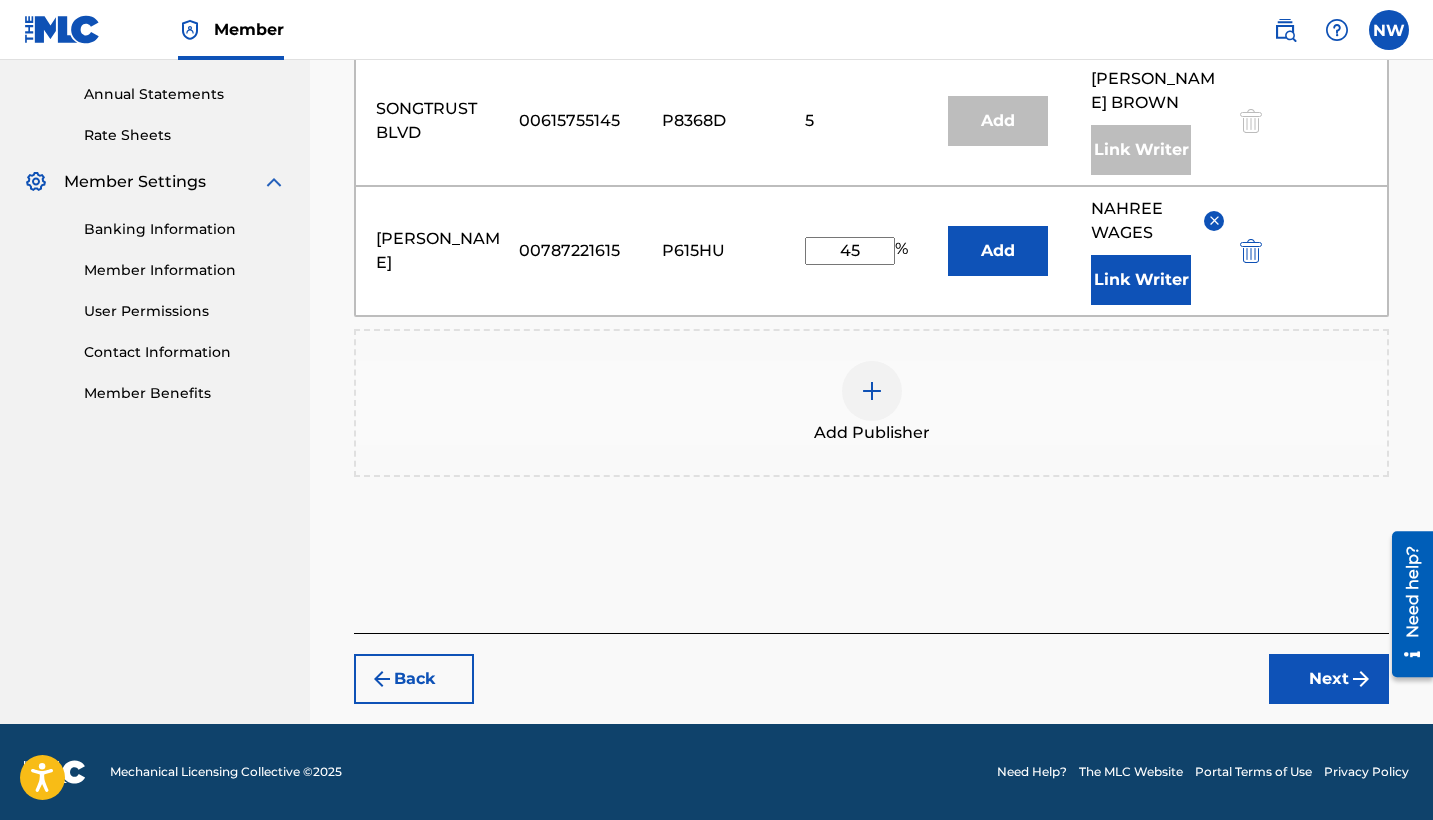 scroll, scrollTop: 716, scrollLeft: 0, axis: vertical 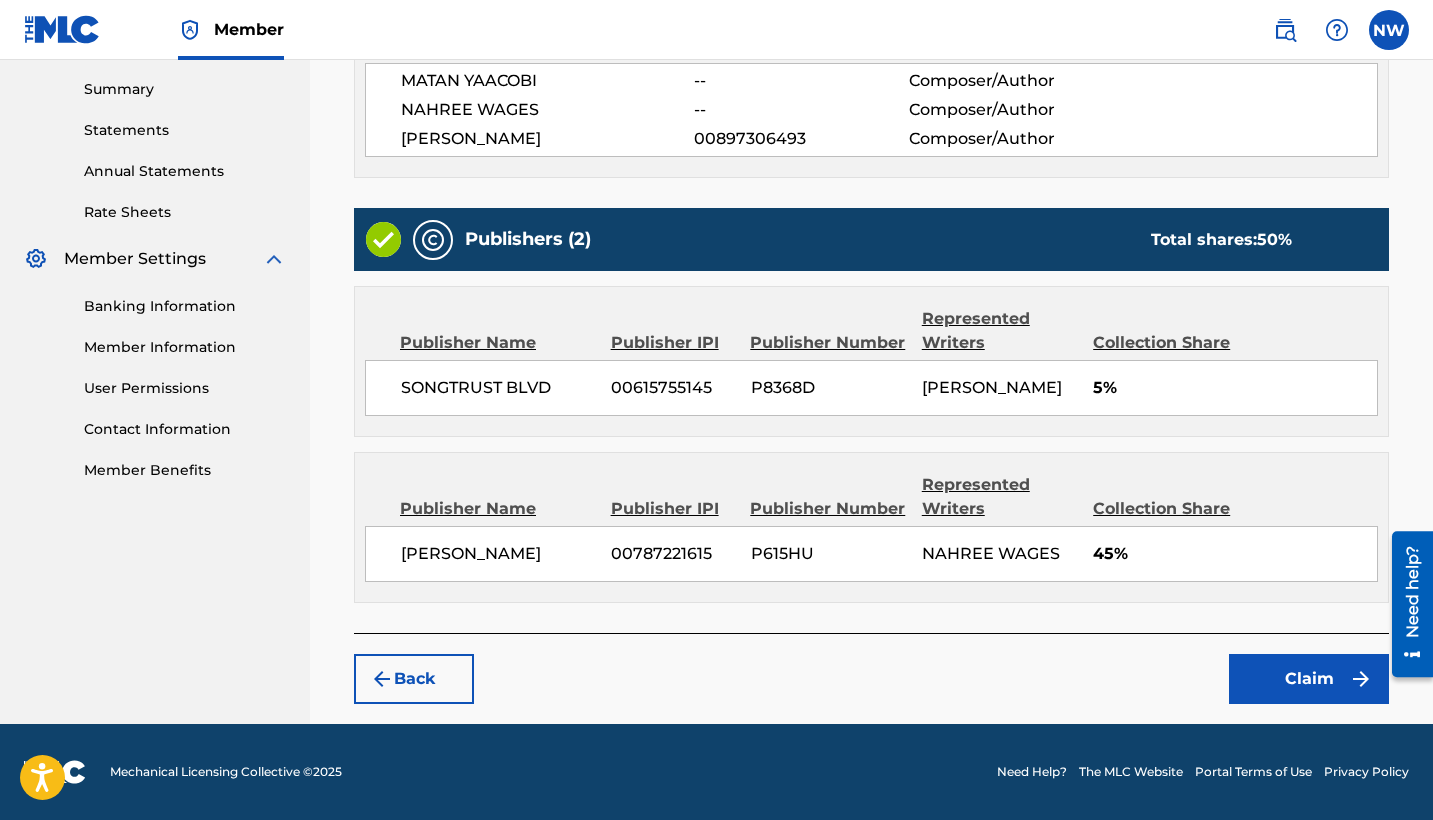 click on "Claim" at bounding box center [1309, 679] 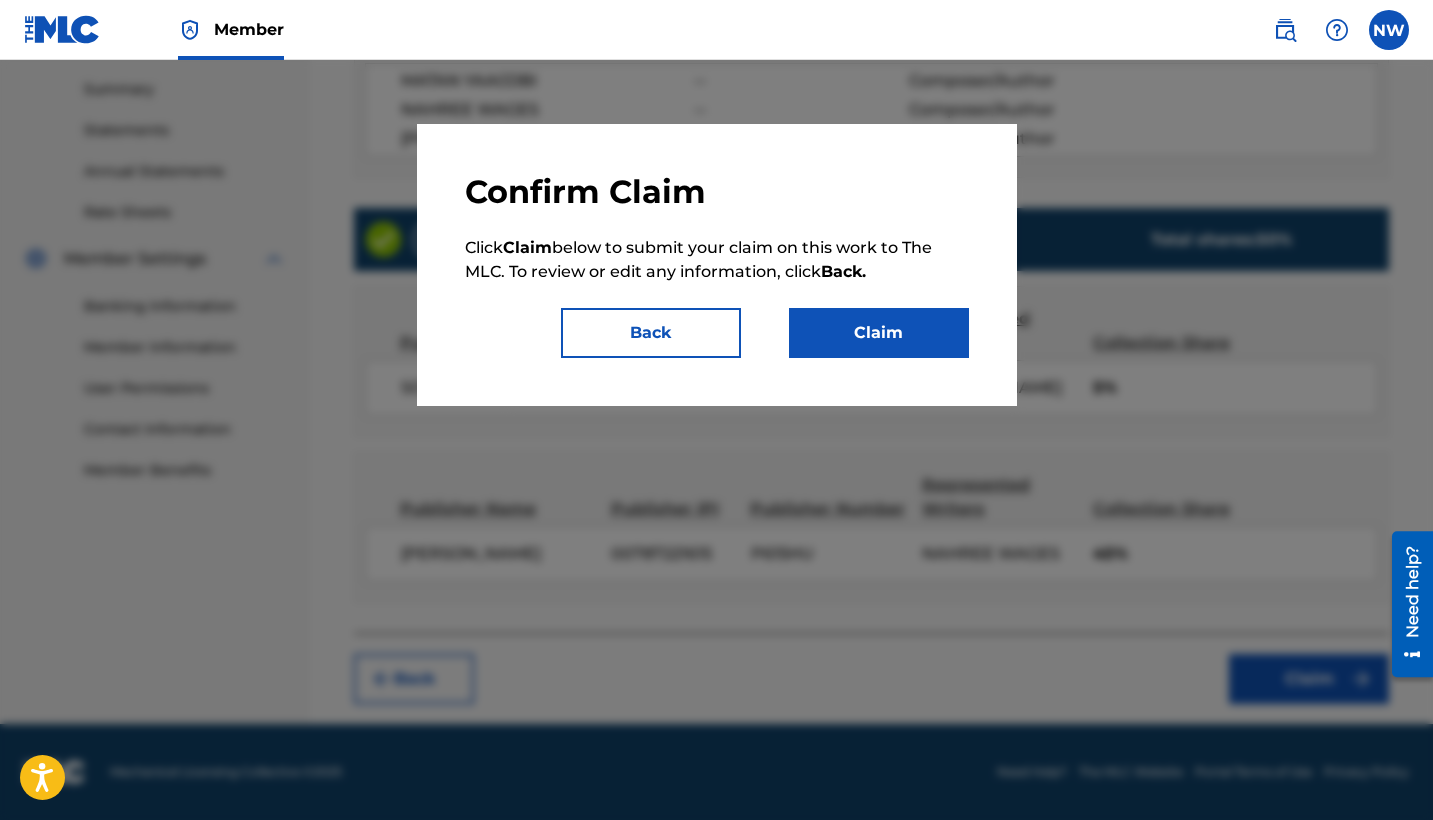 click on "Claim" at bounding box center [879, 333] 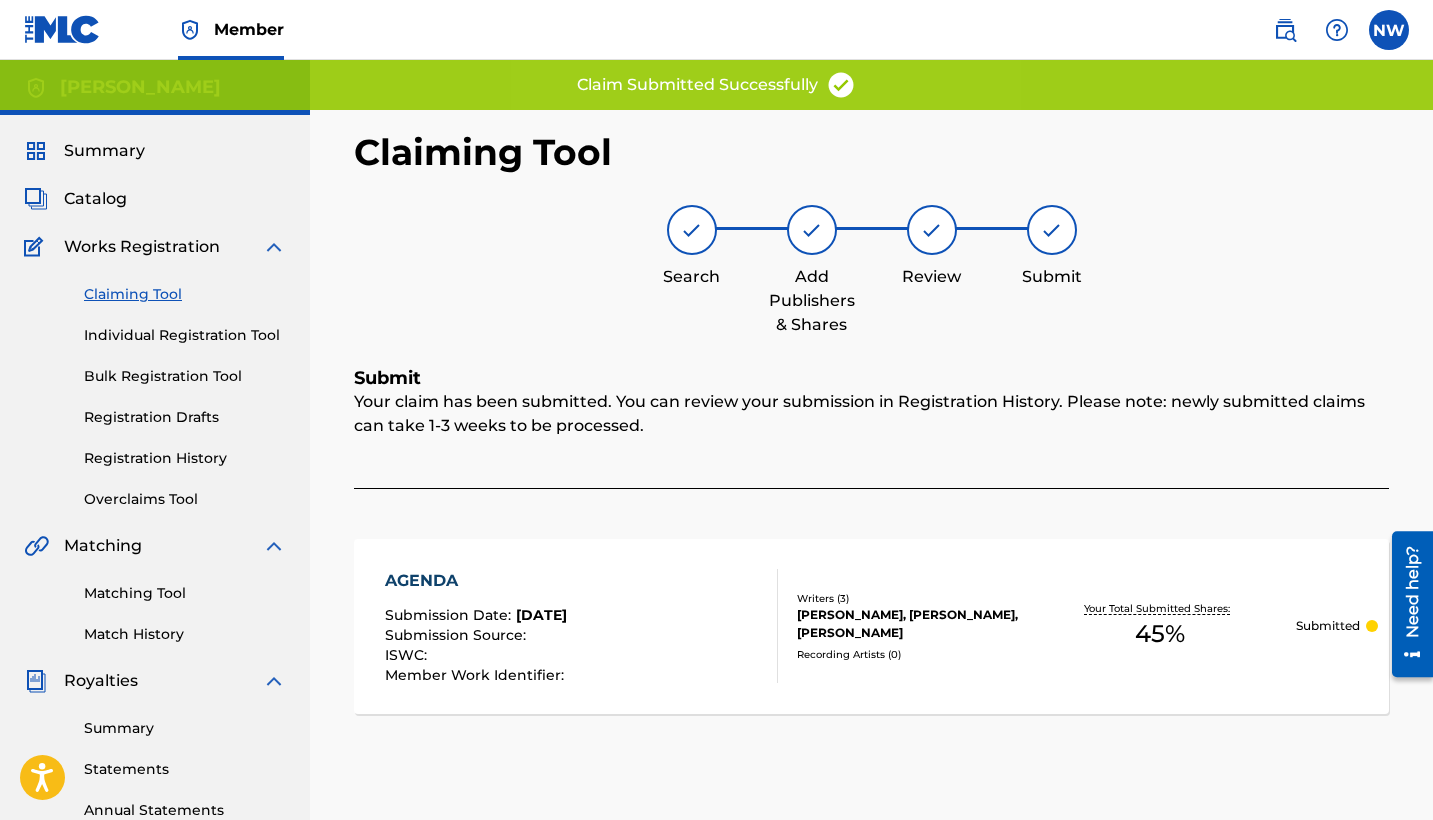 scroll, scrollTop: 0, scrollLeft: 0, axis: both 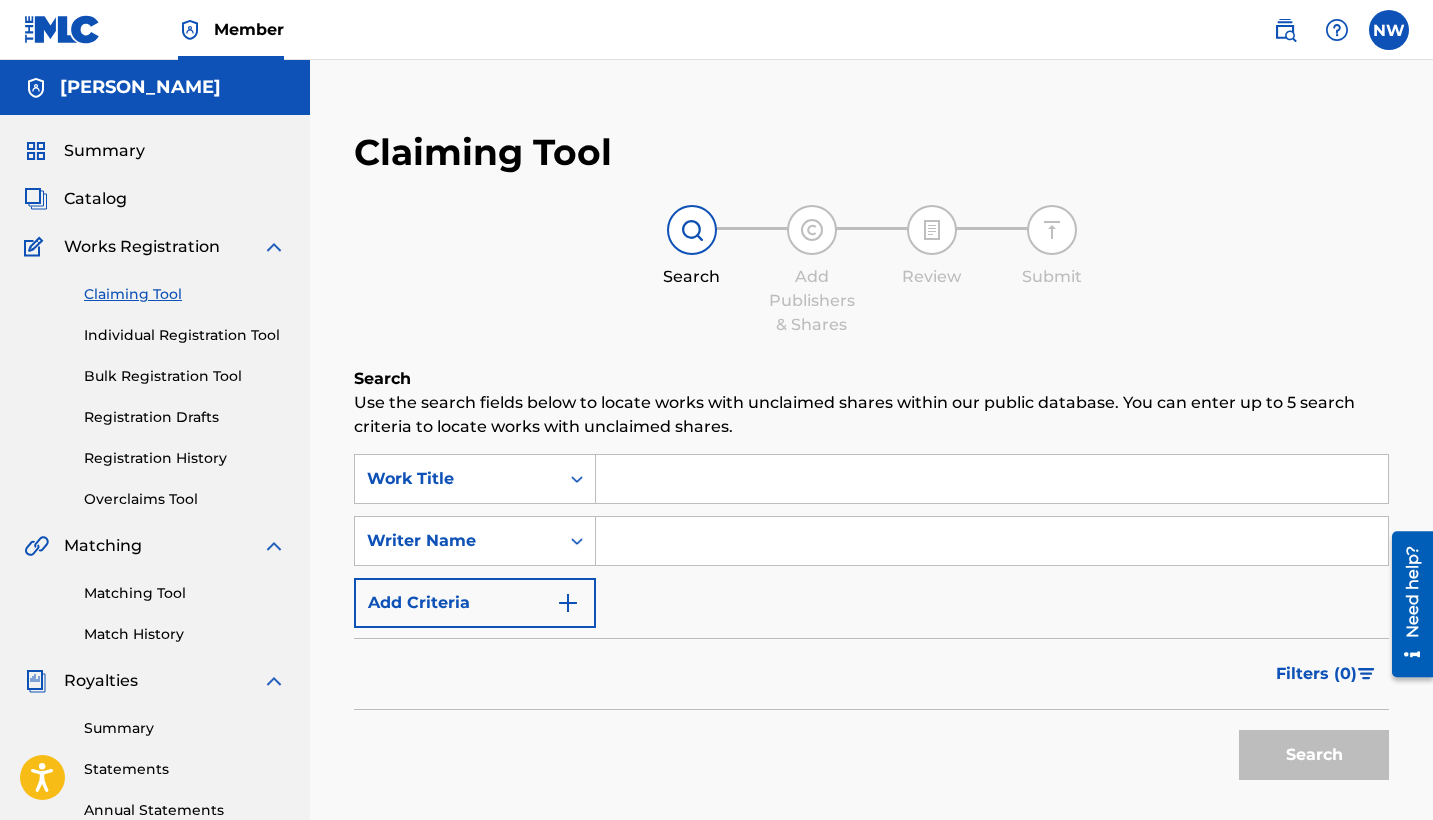 click on "SearchWithCriteria3c0df33c-033c-4279-98ea-e6b7e5cc6388 Work Title SearchWithCriteria6d8e78f5-8393-4072-bc0a-a8d6fe803174 Writer Name Add Criteria" at bounding box center [871, 541] 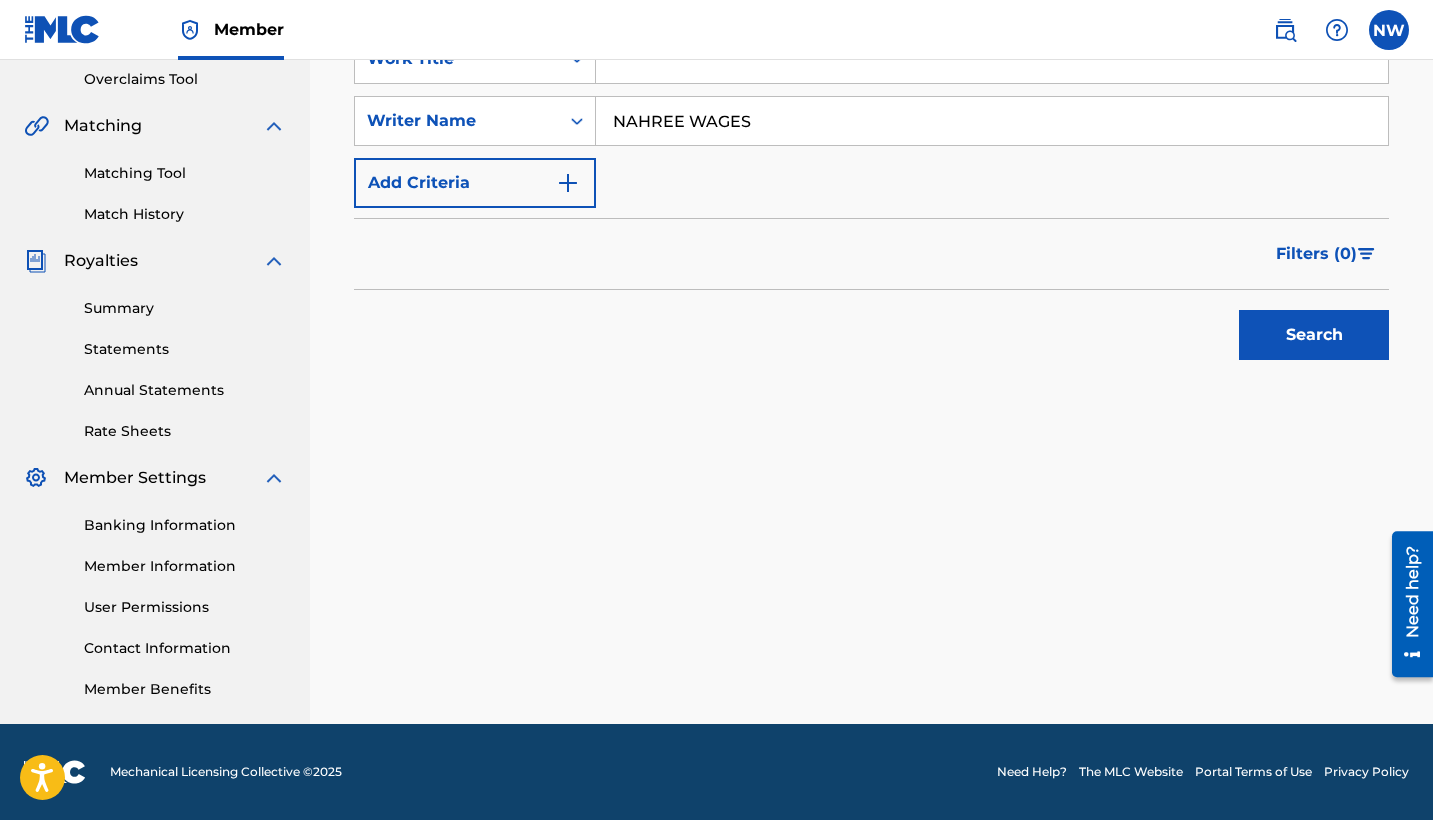 scroll, scrollTop: 420, scrollLeft: 0, axis: vertical 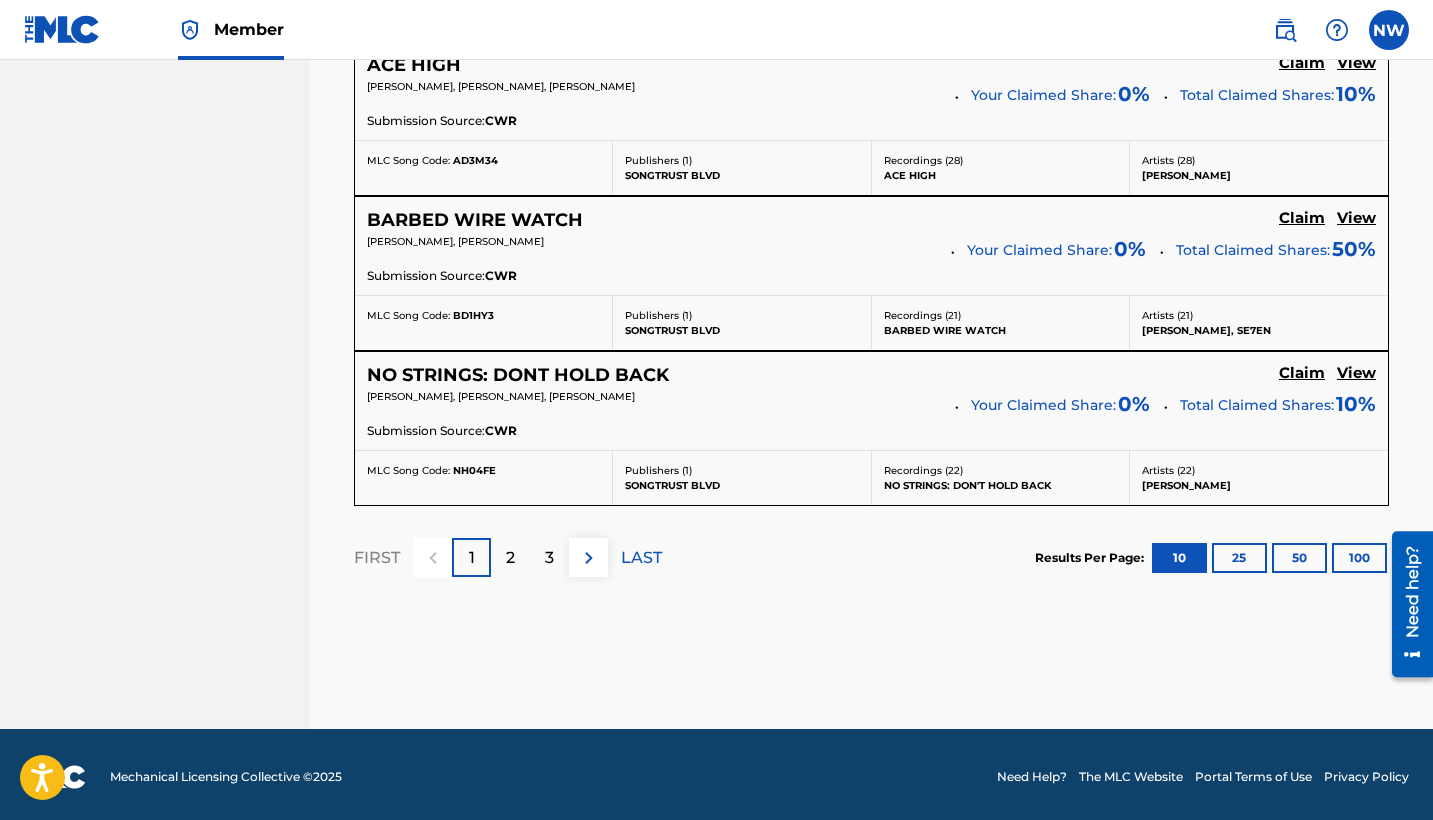 click on "2" at bounding box center [510, 557] 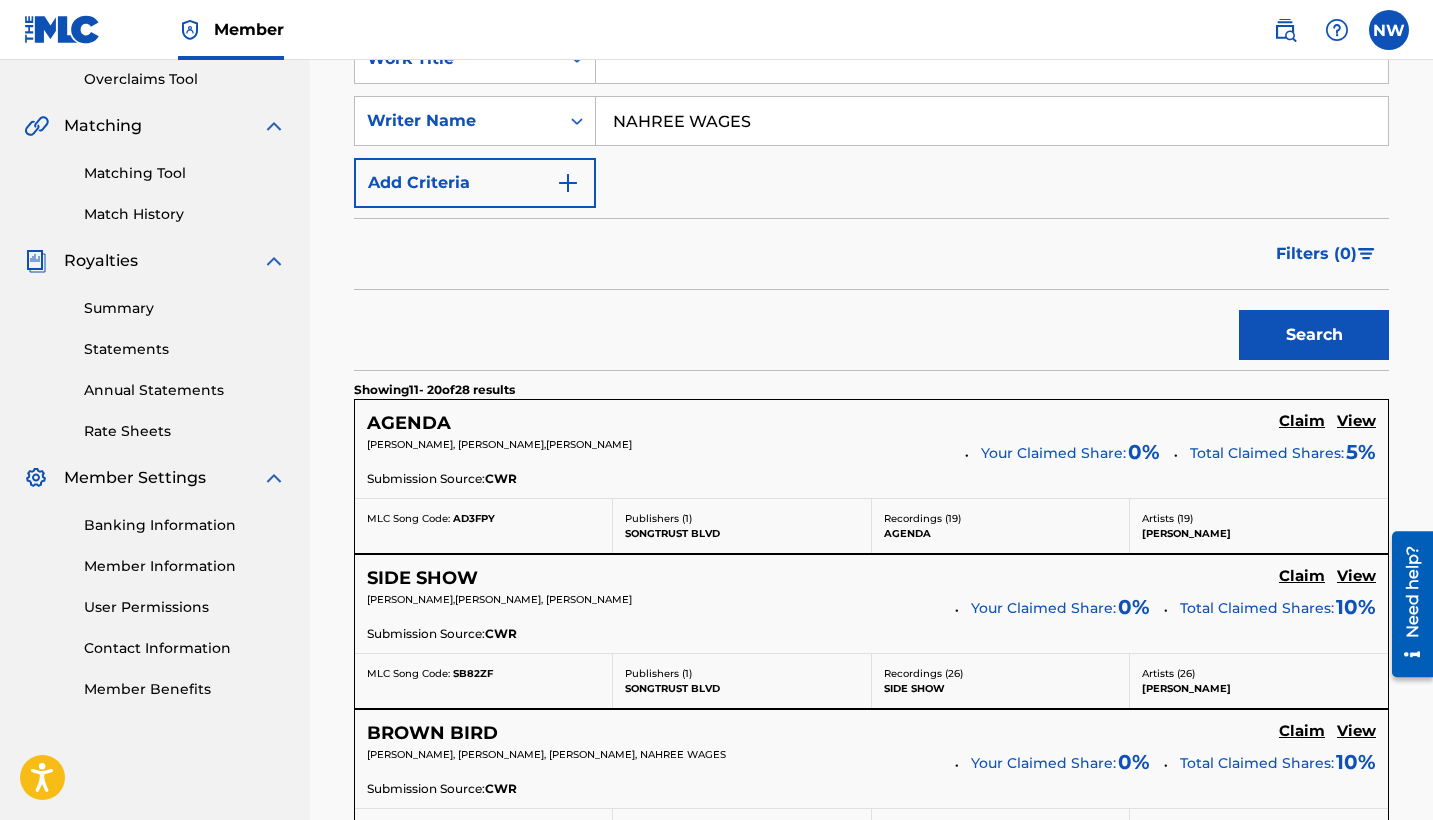 click on "Claim" at bounding box center (1302, 421) 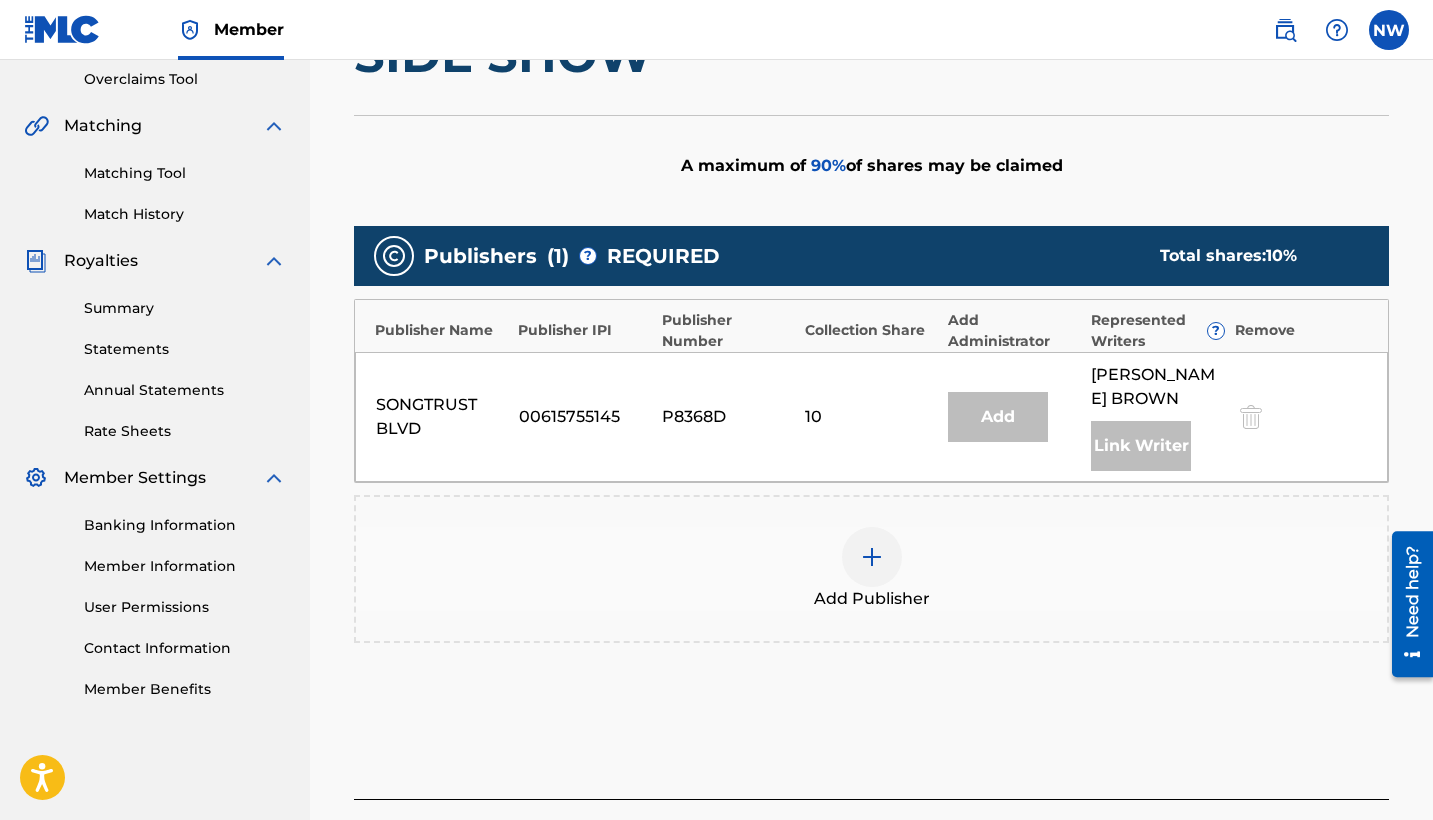 click at bounding box center (872, 557) 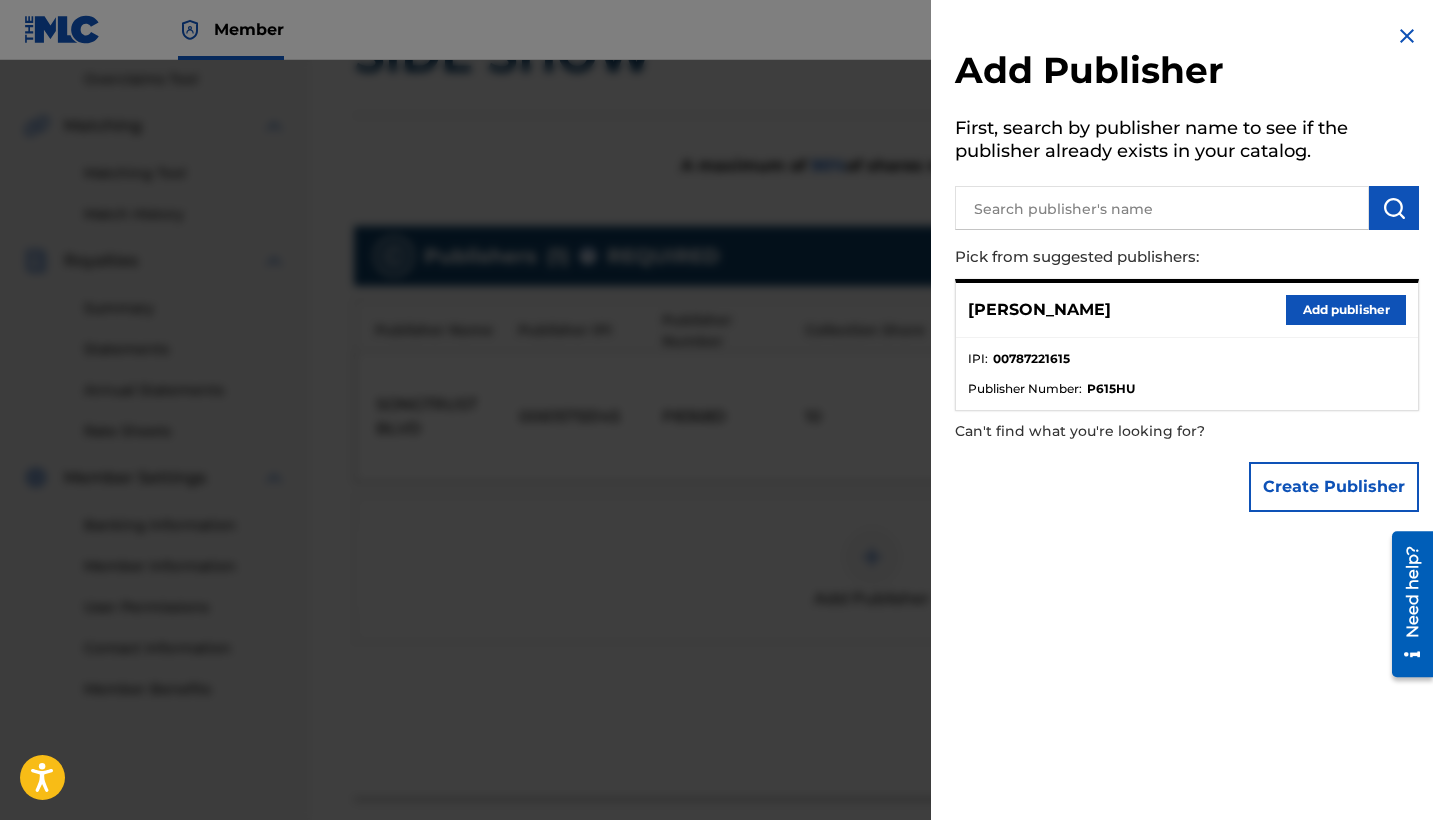 click on "Add publisher" at bounding box center (1346, 310) 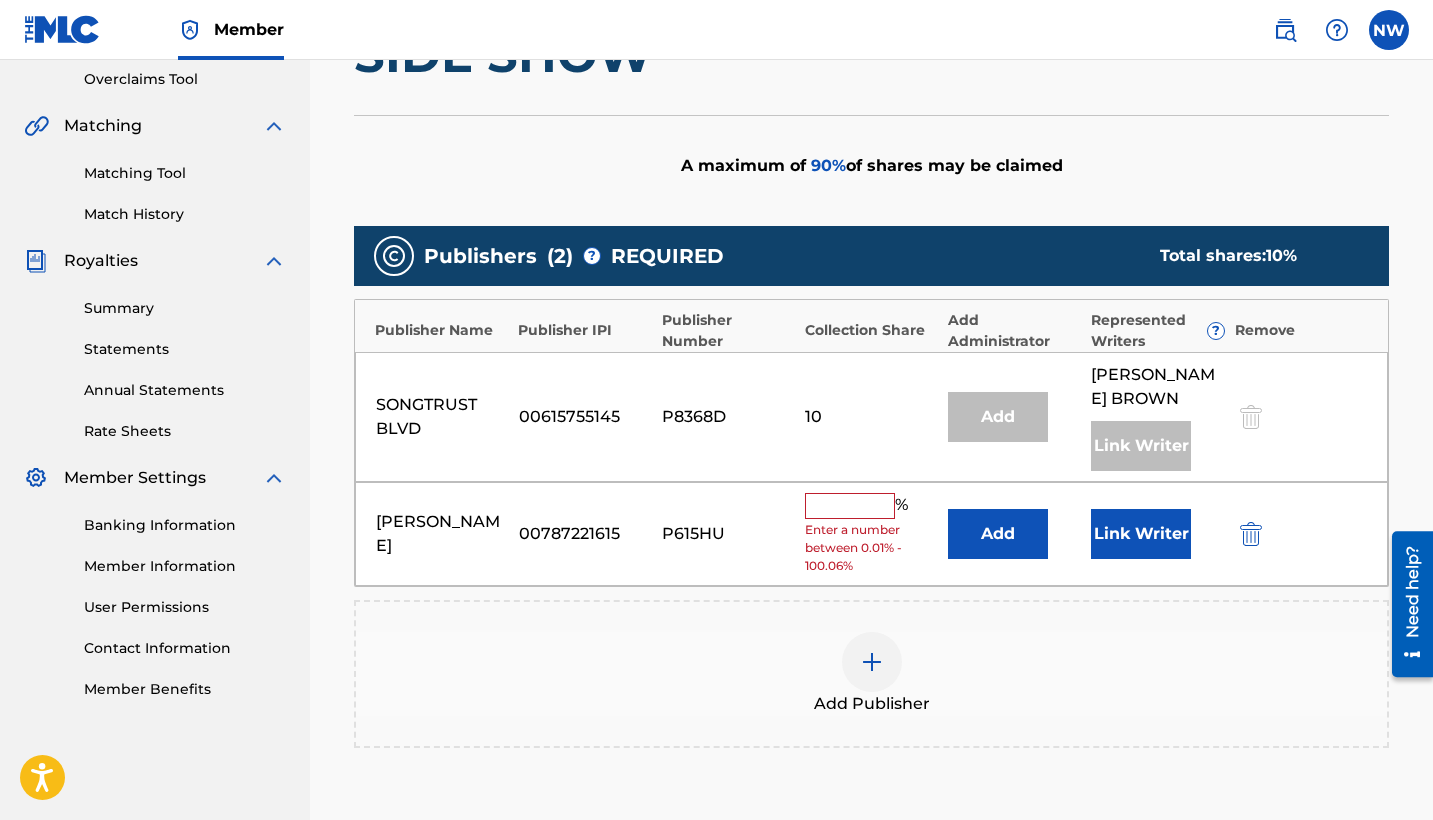 click at bounding box center [850, 506] 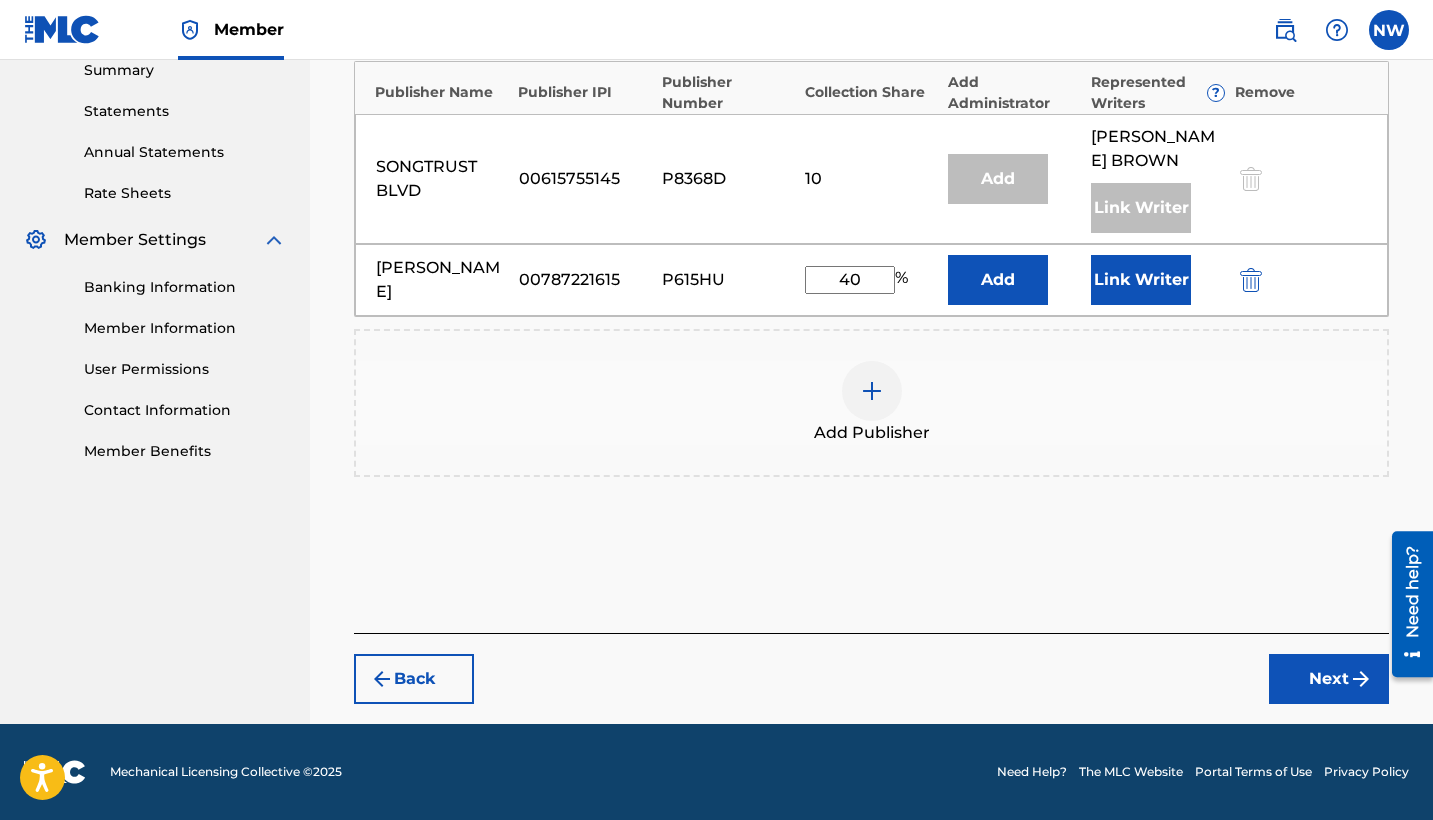 type on "40" 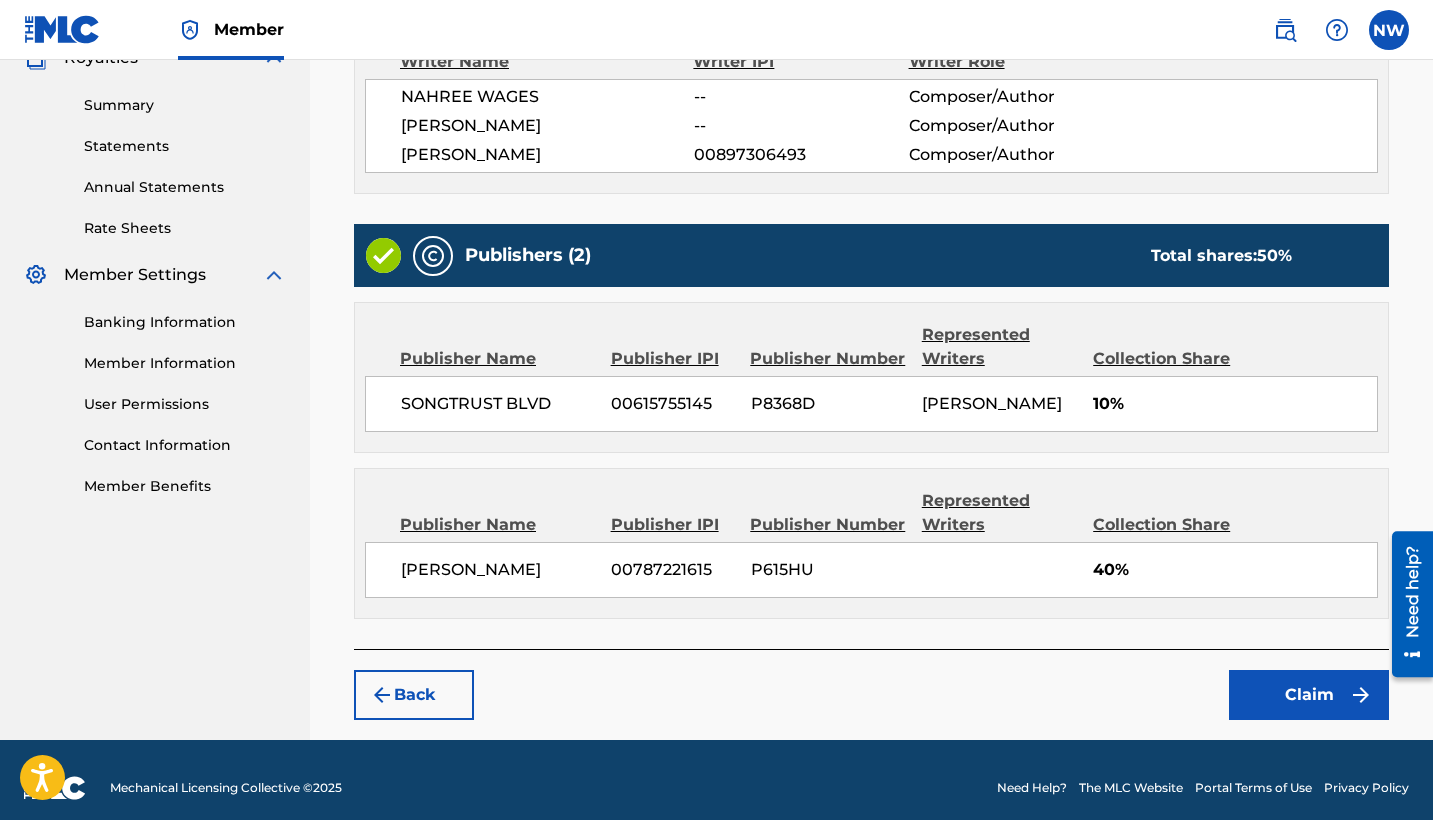 scroll, scrollTop: 658, scrollLeft: 0, axis: vertical 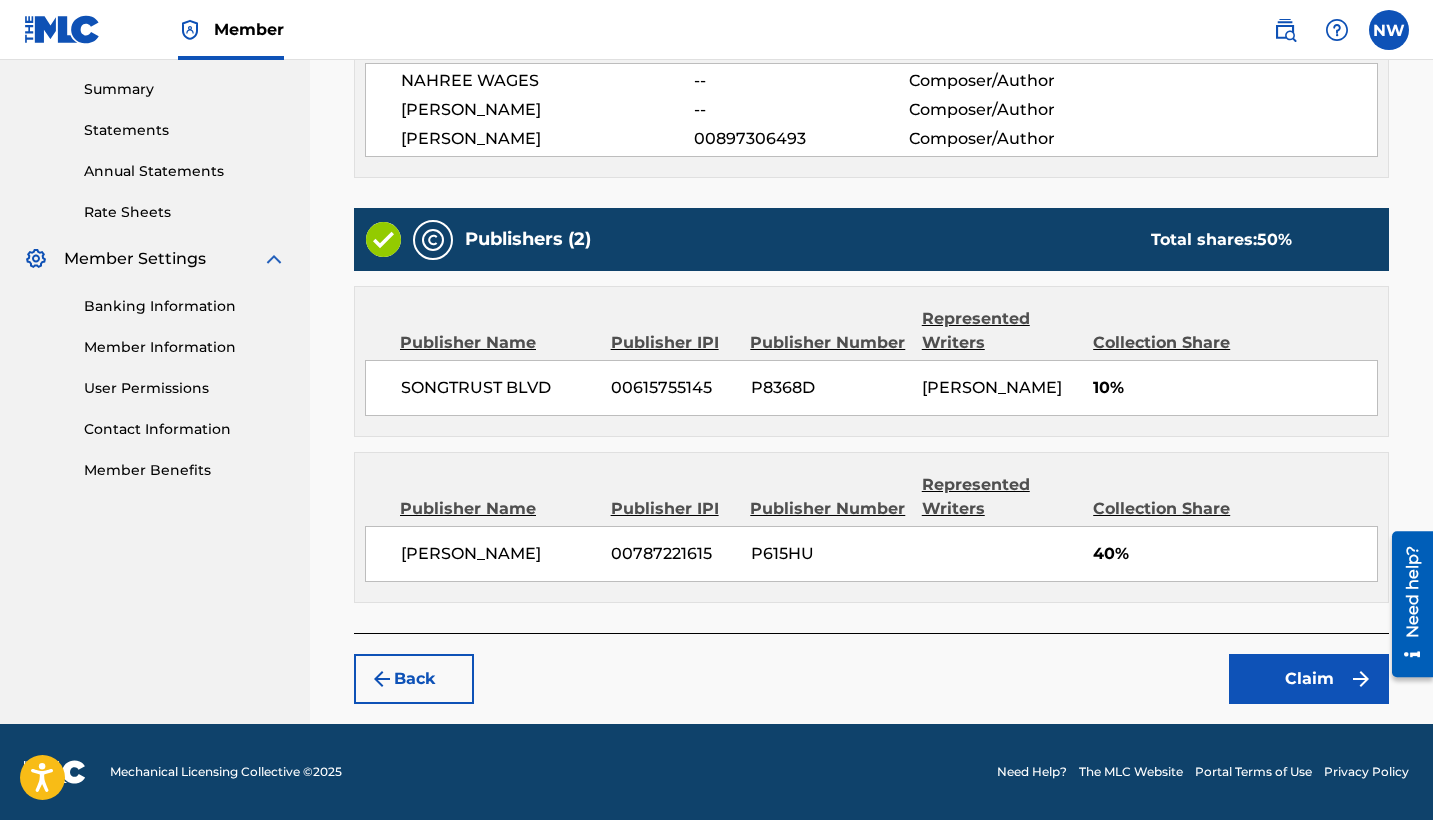 click on "Claim" at bounding box center [1309, 679] 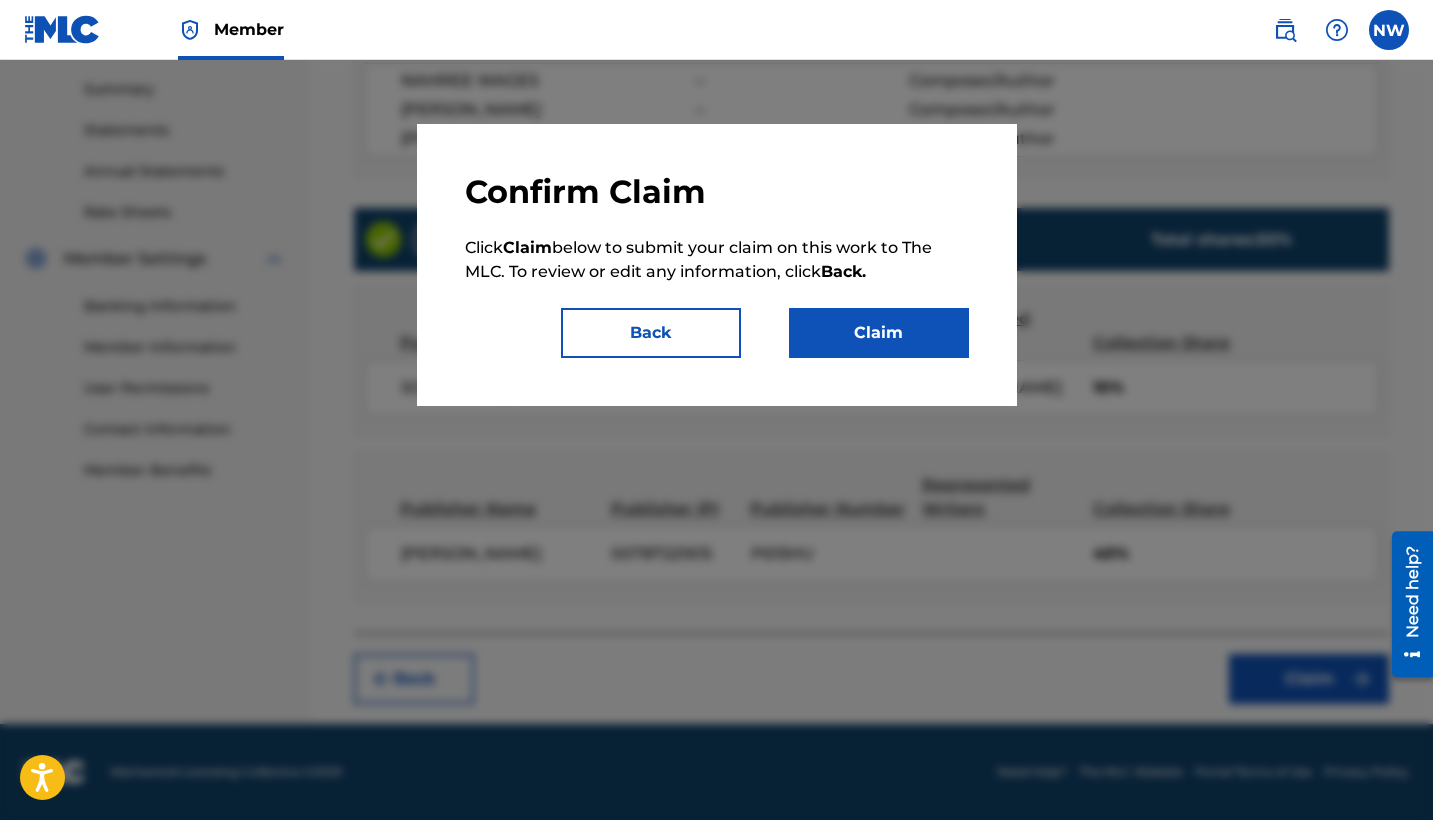 click on "Claim" at bounding box center [879, 333] 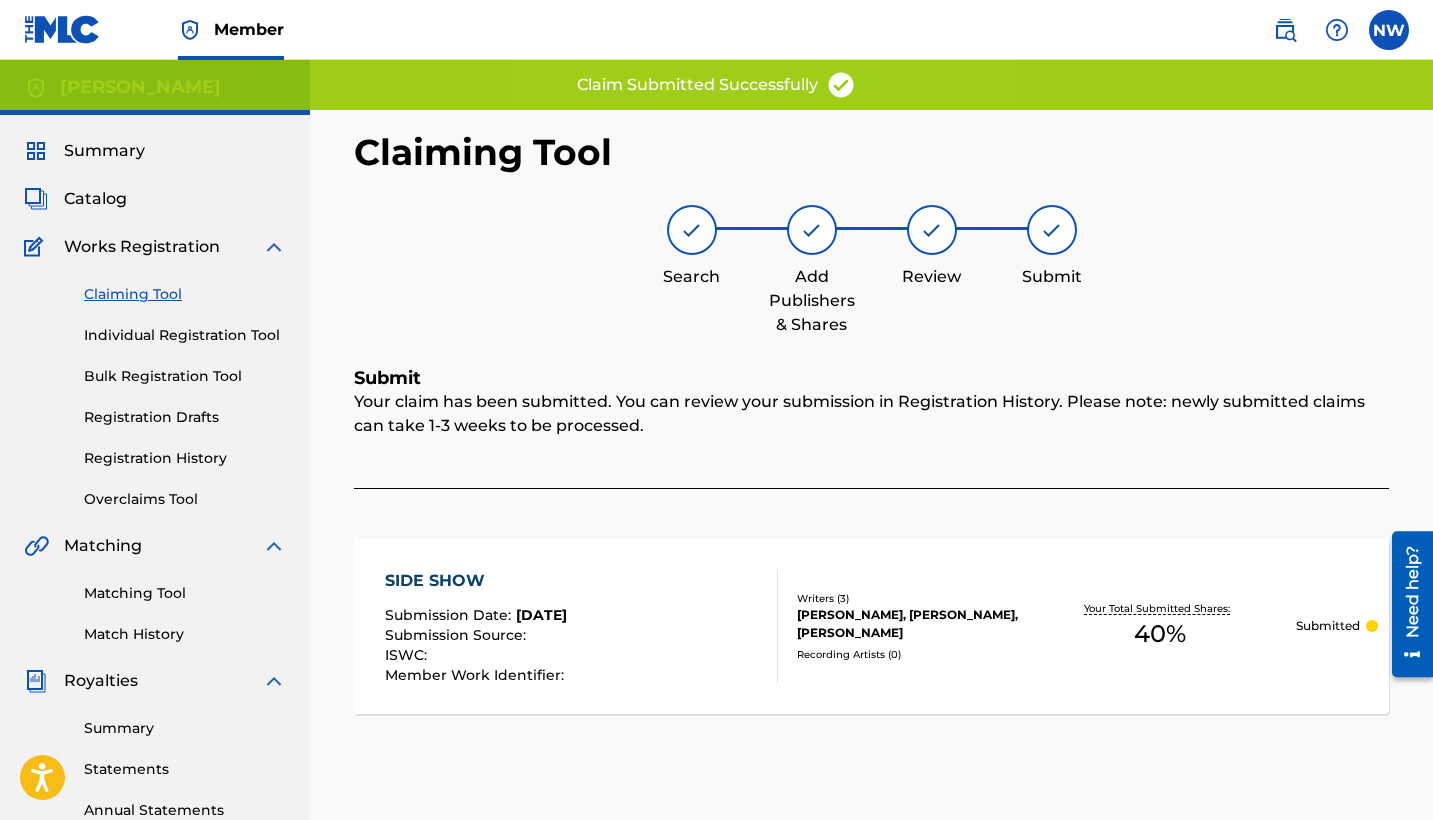 scroll, scrollTop: 0, scrollLeft: 0, axis: both 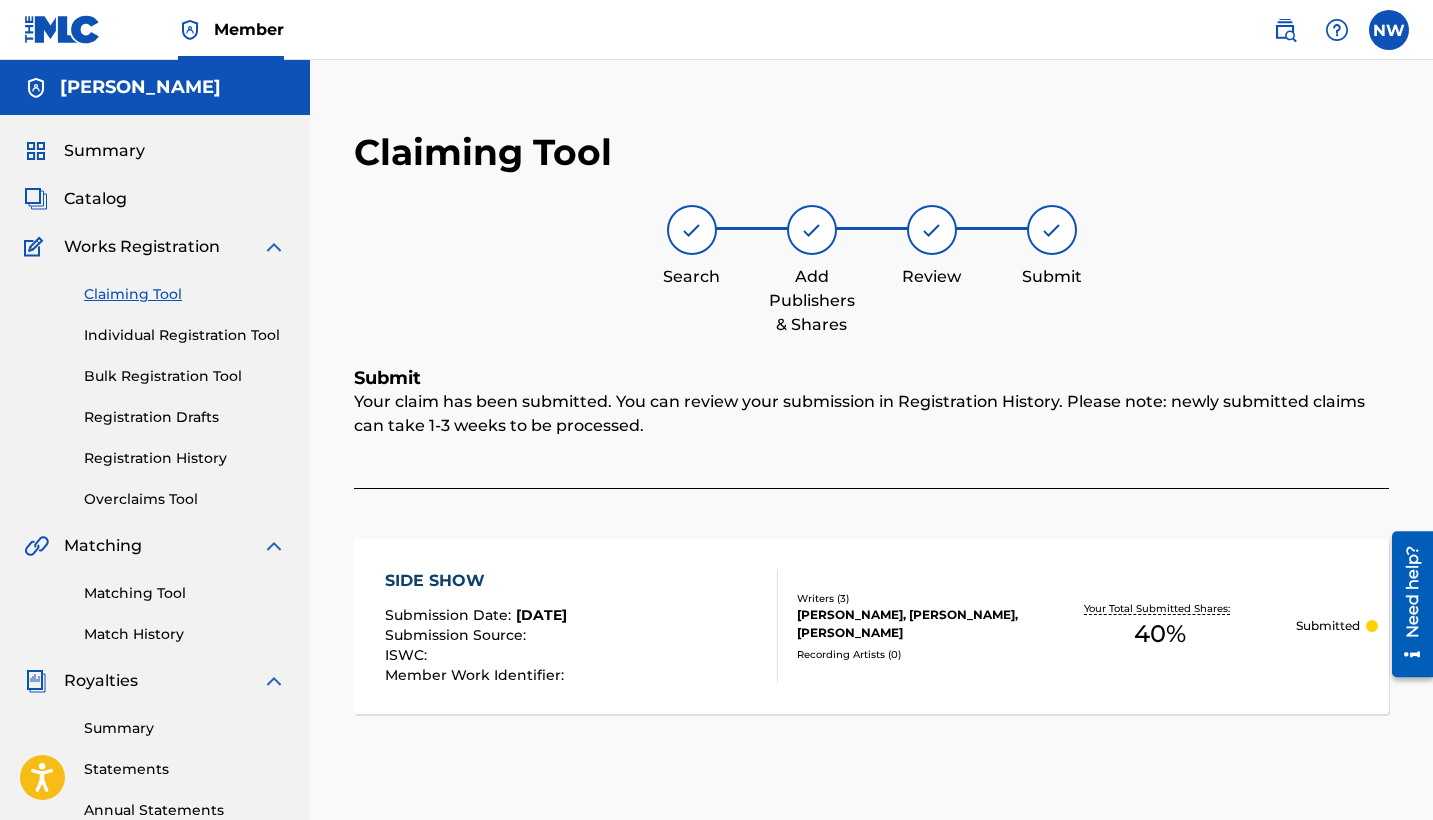 click on "Claiming Tool" at bounding box center [185, 294] 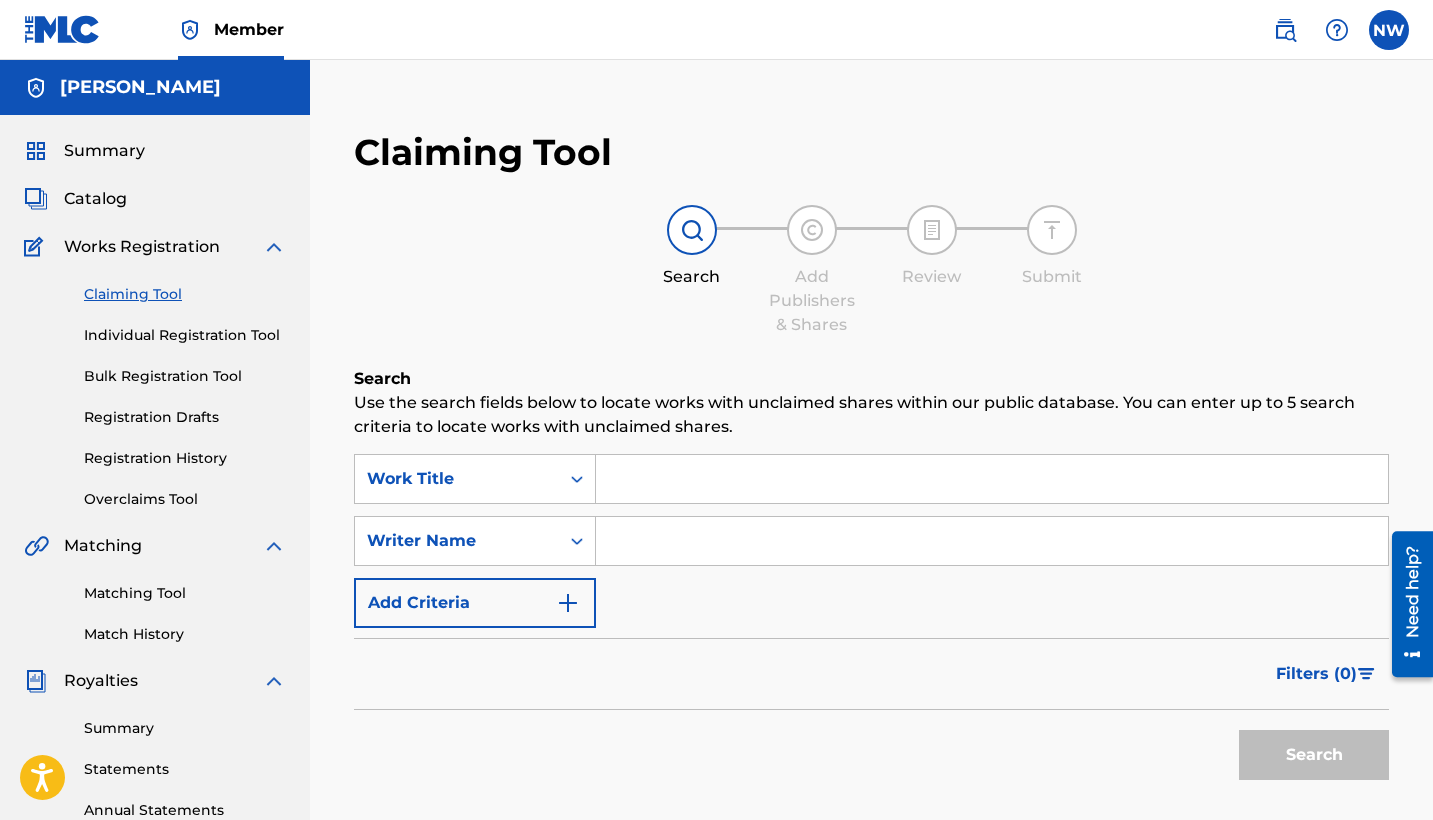 click at bounding box center (992, 541) 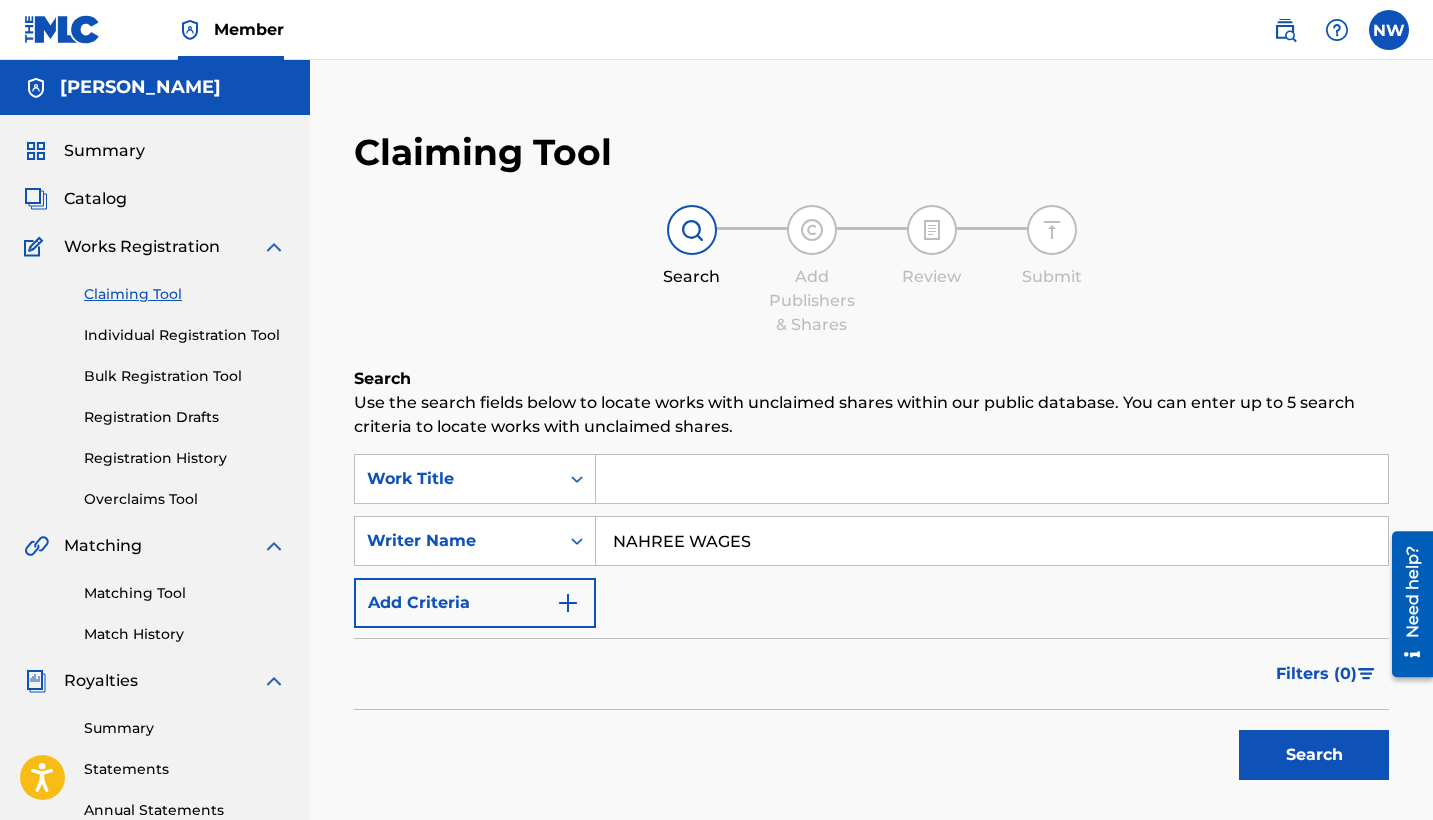 type on "NAHREE WAGES" 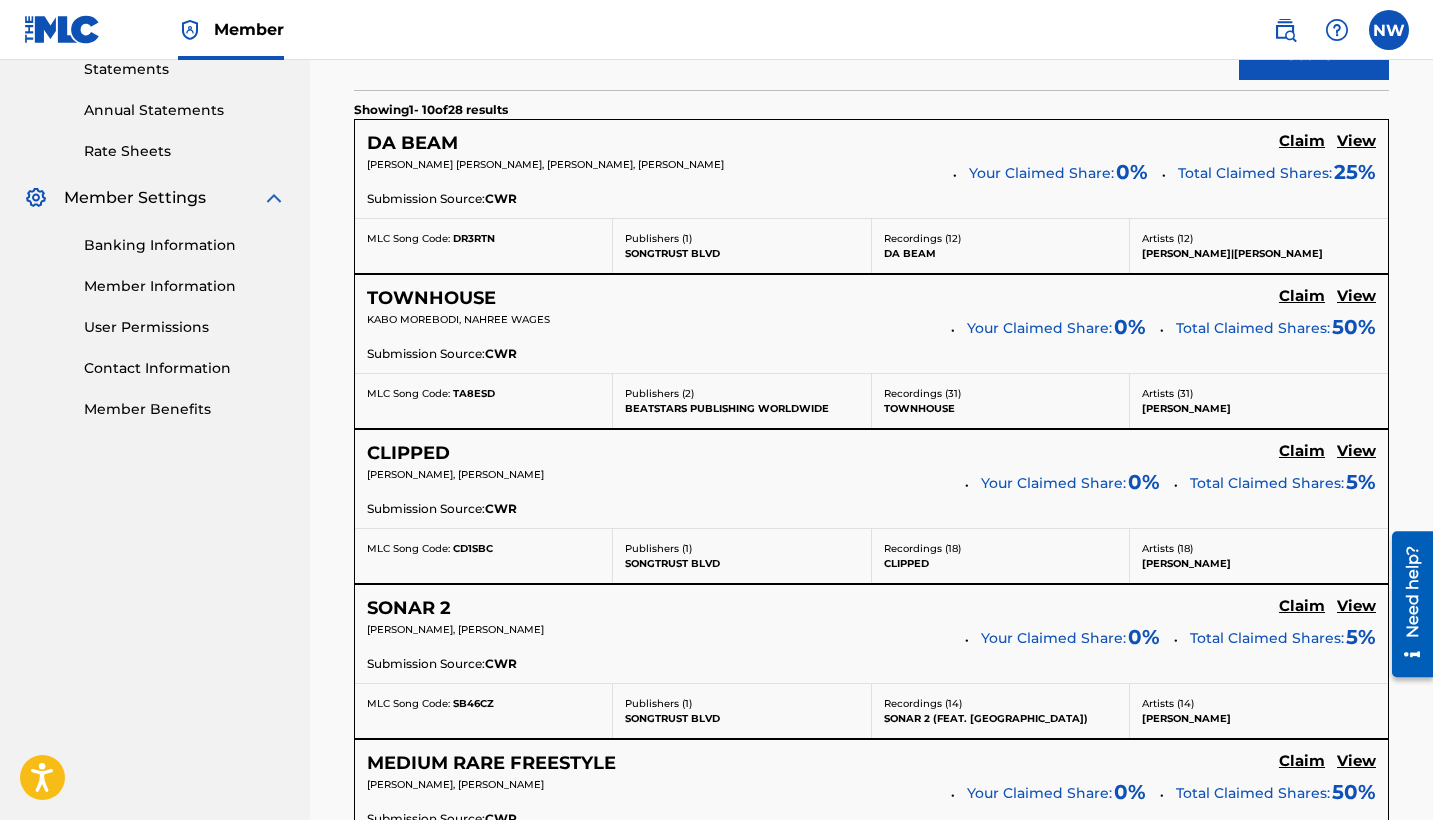 scroll, scrollTop: 702, scrollLeft: 0, axis: vertical 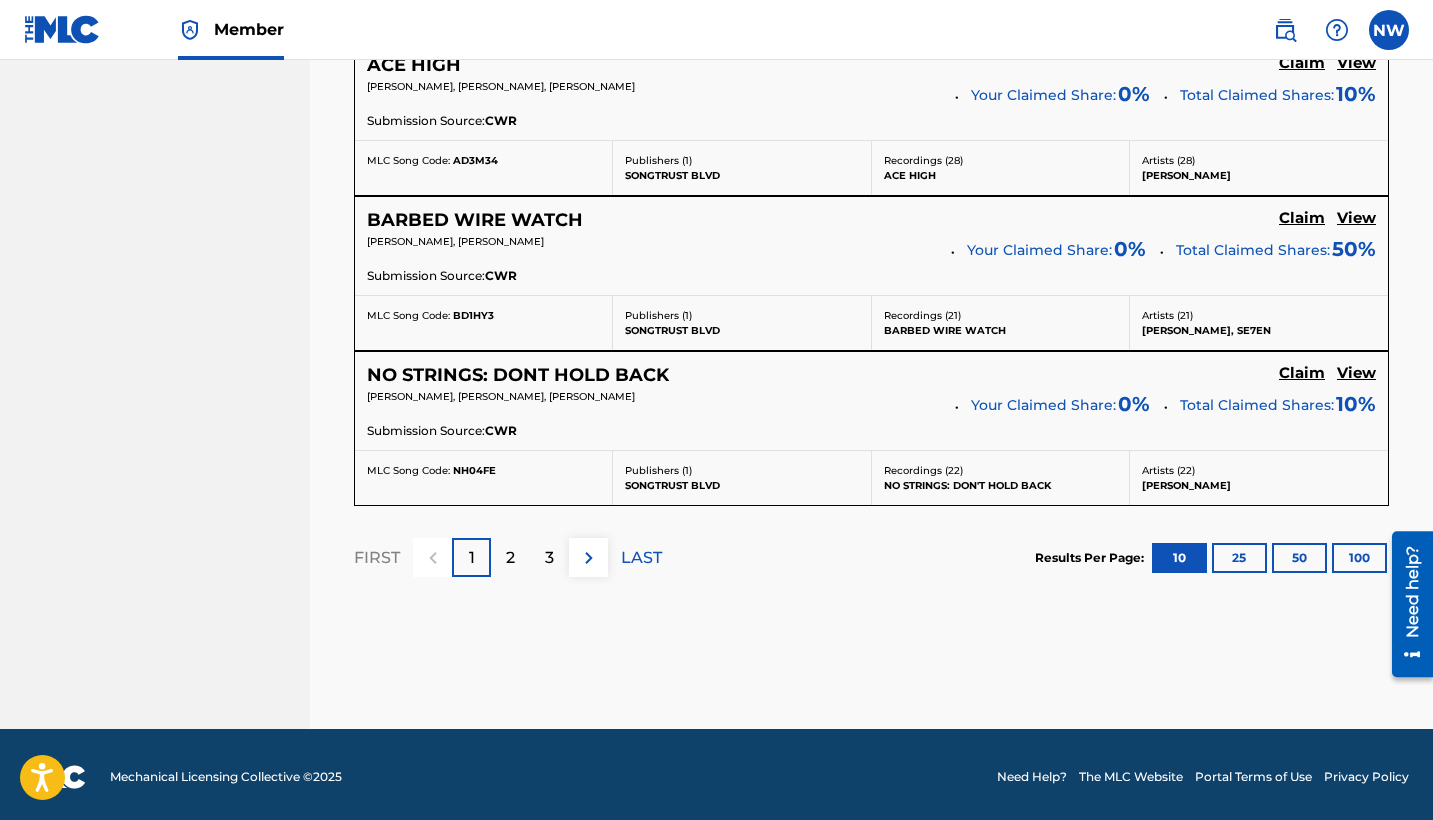 click on "2" at bounding box center (510, 558) 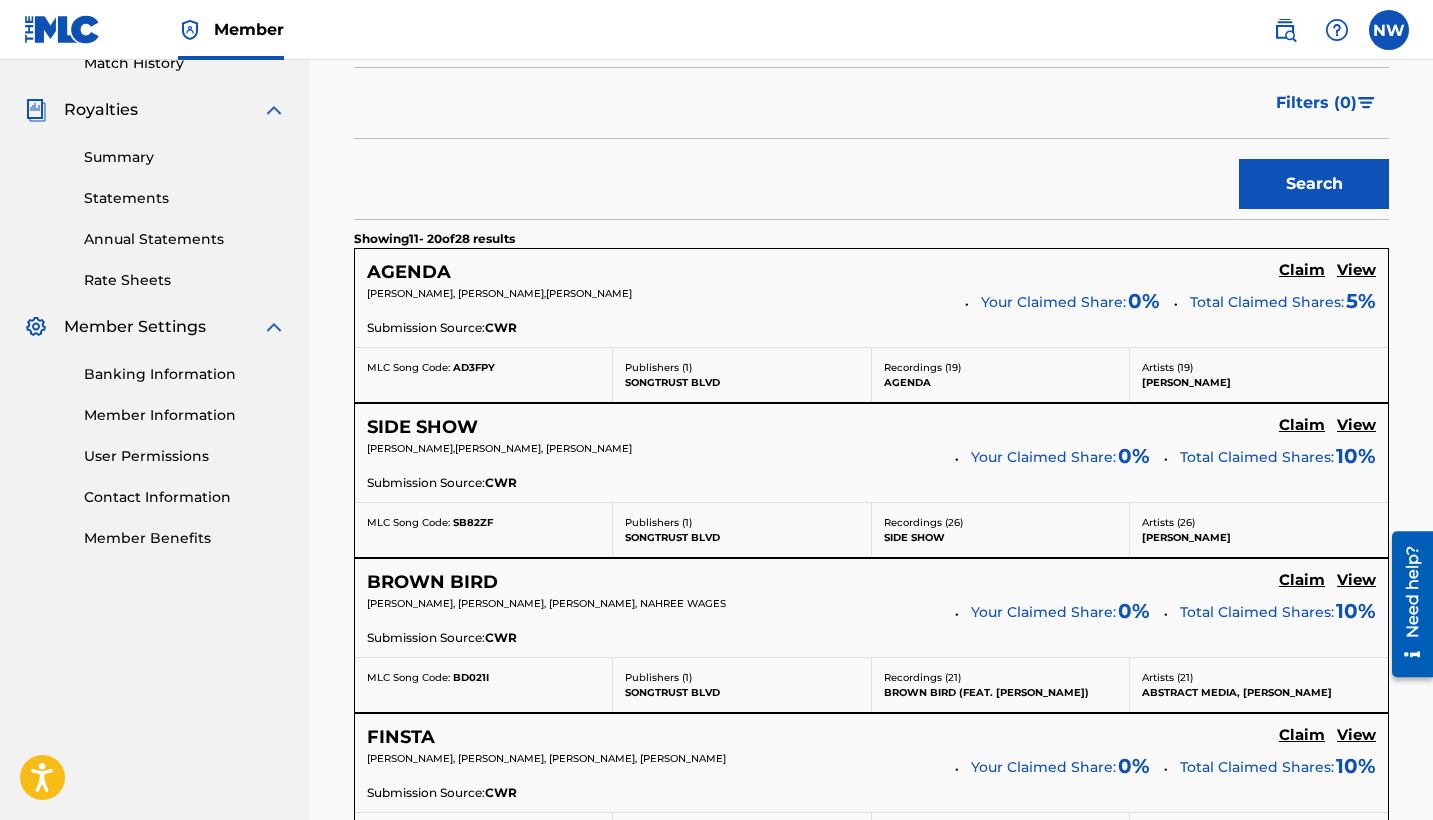 scroll, scrollTop: 579, scrollLeft: 0, axis: vertical 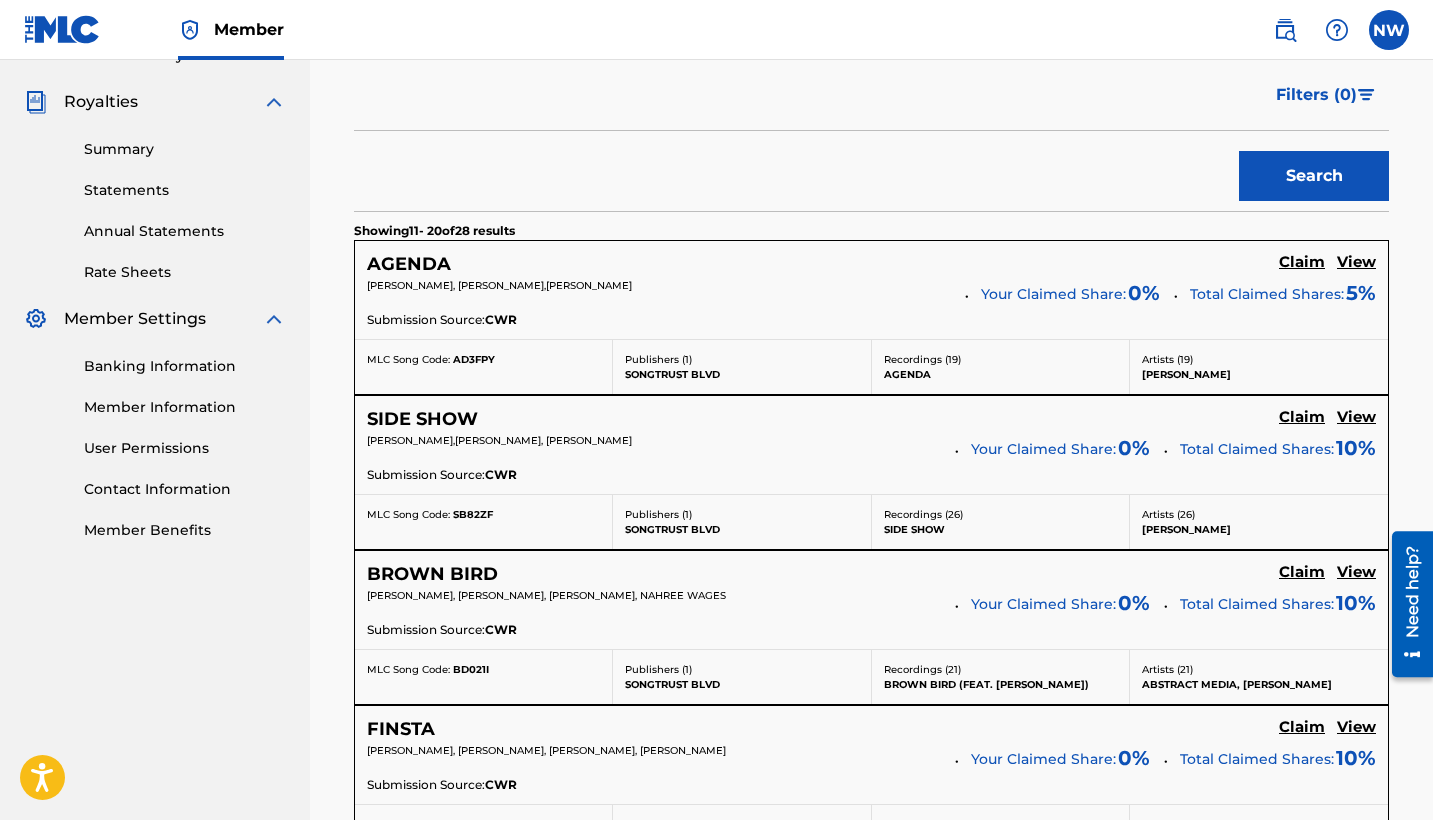 click on "Claim" at bounding box center [1302, 262] 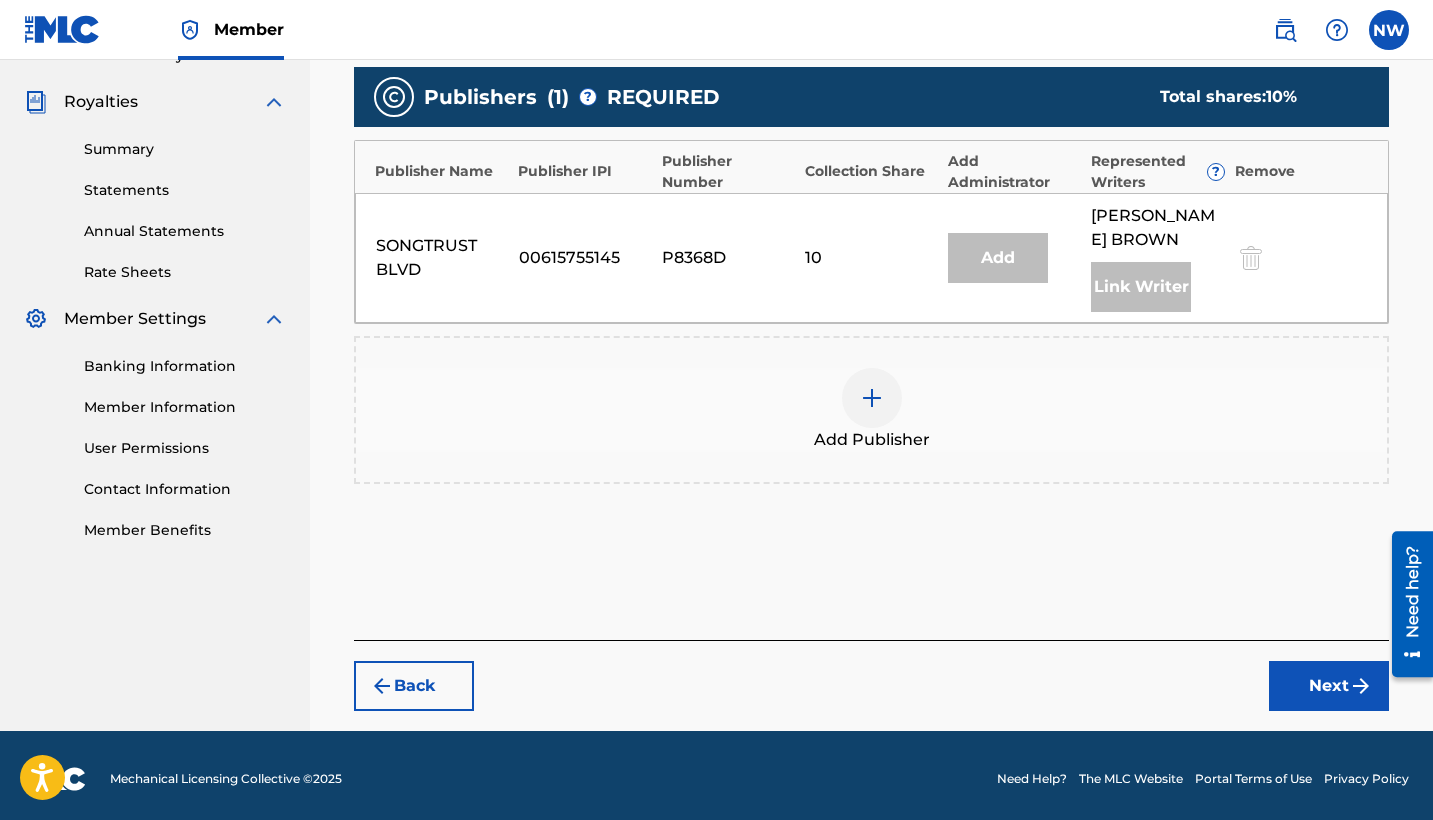 click at bounding box center [872, 398] 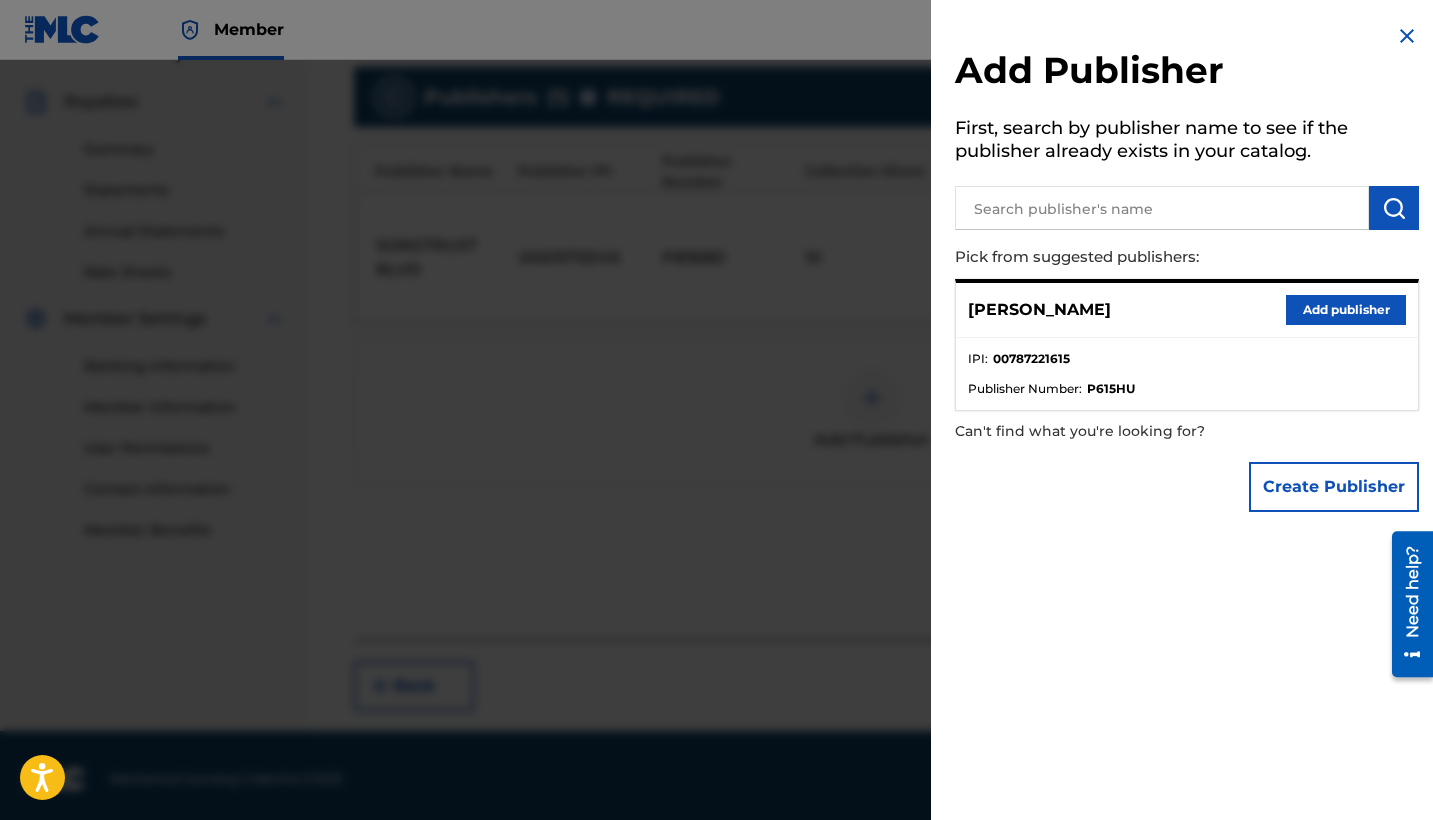 click on "Add publisher" at bounding box center [1346, 310] 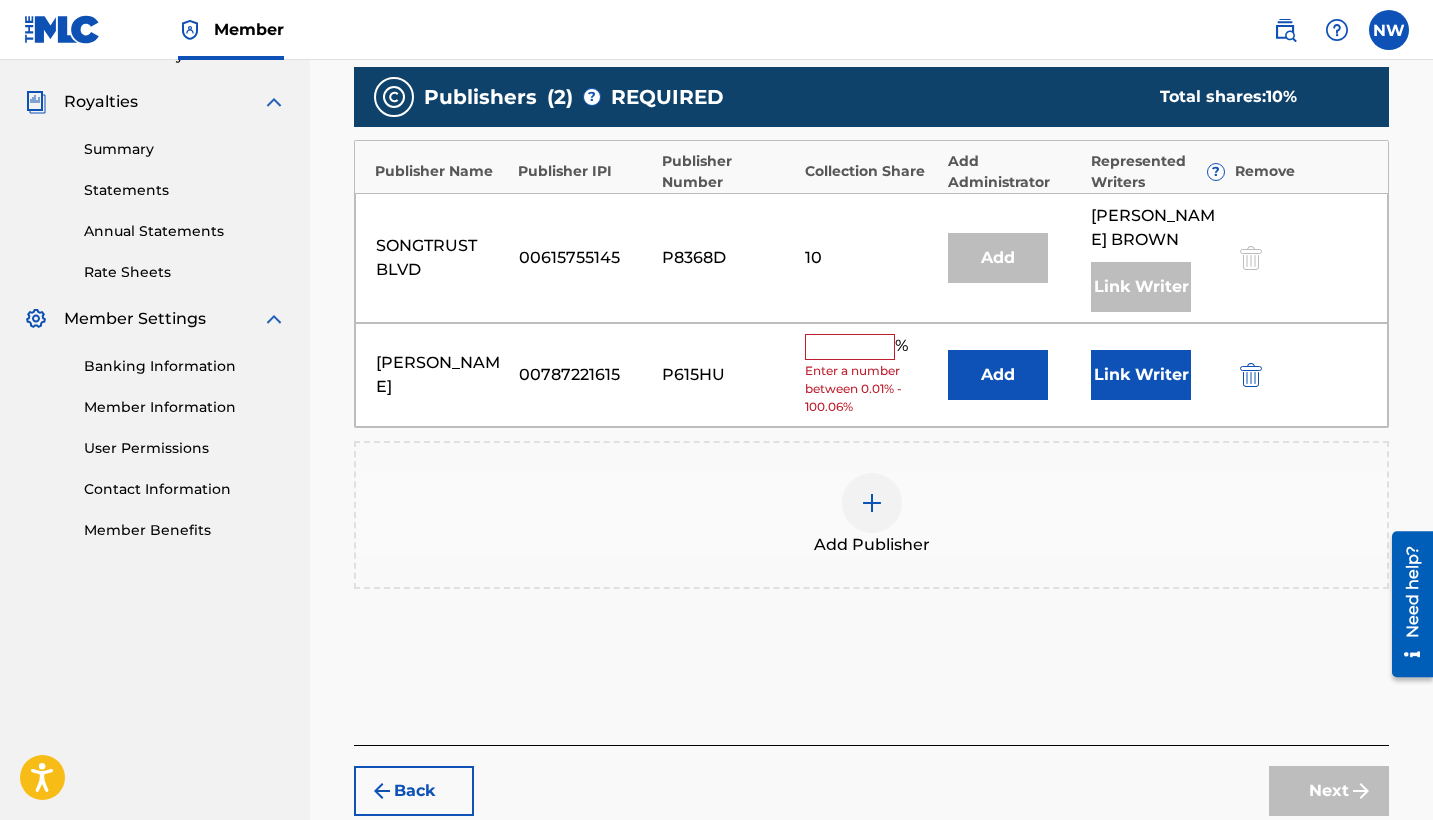click at bounding box center (850, 347) 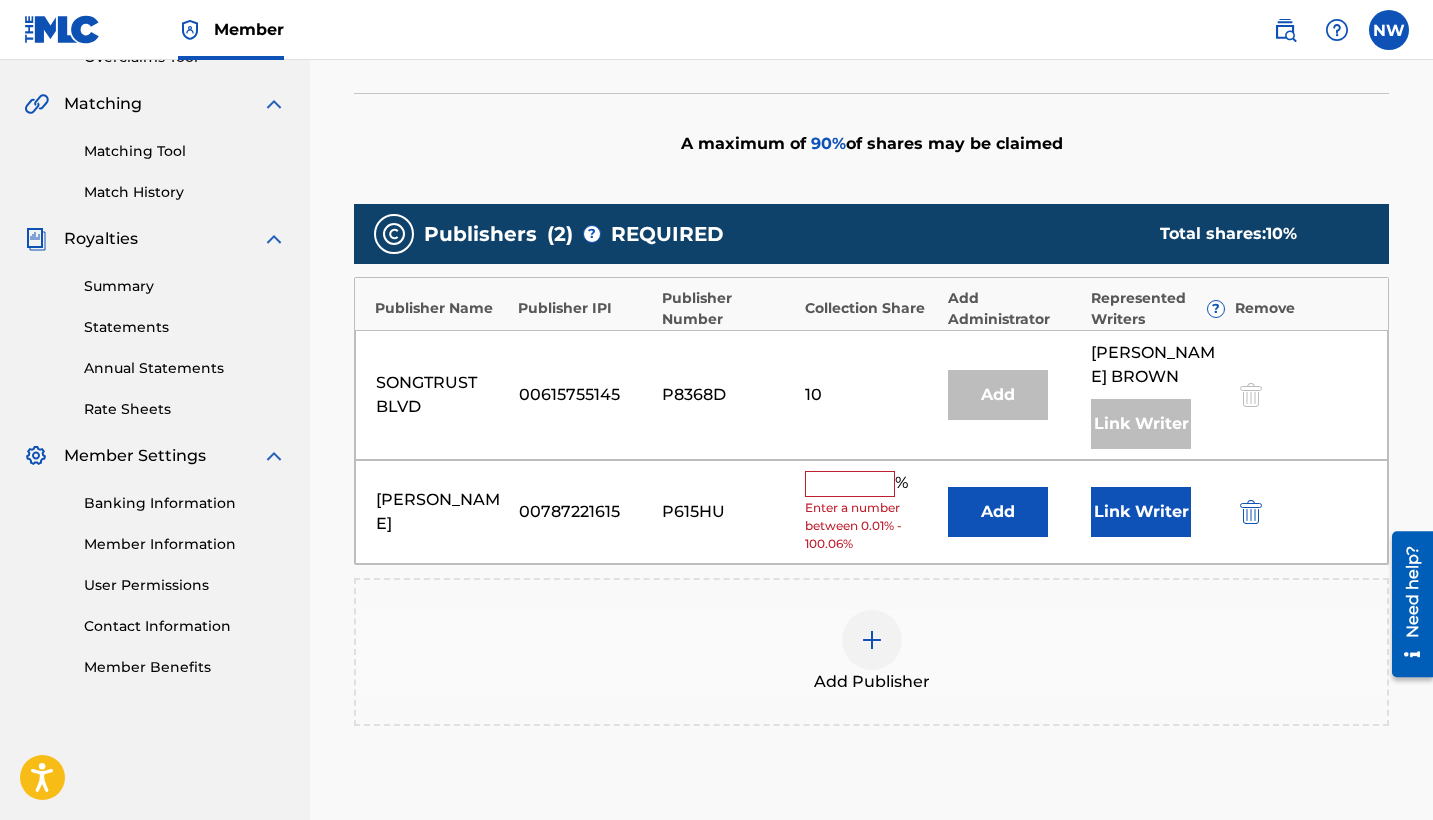 scroll, scrollTop: 444, scrollLeft: 0, axis: vertical 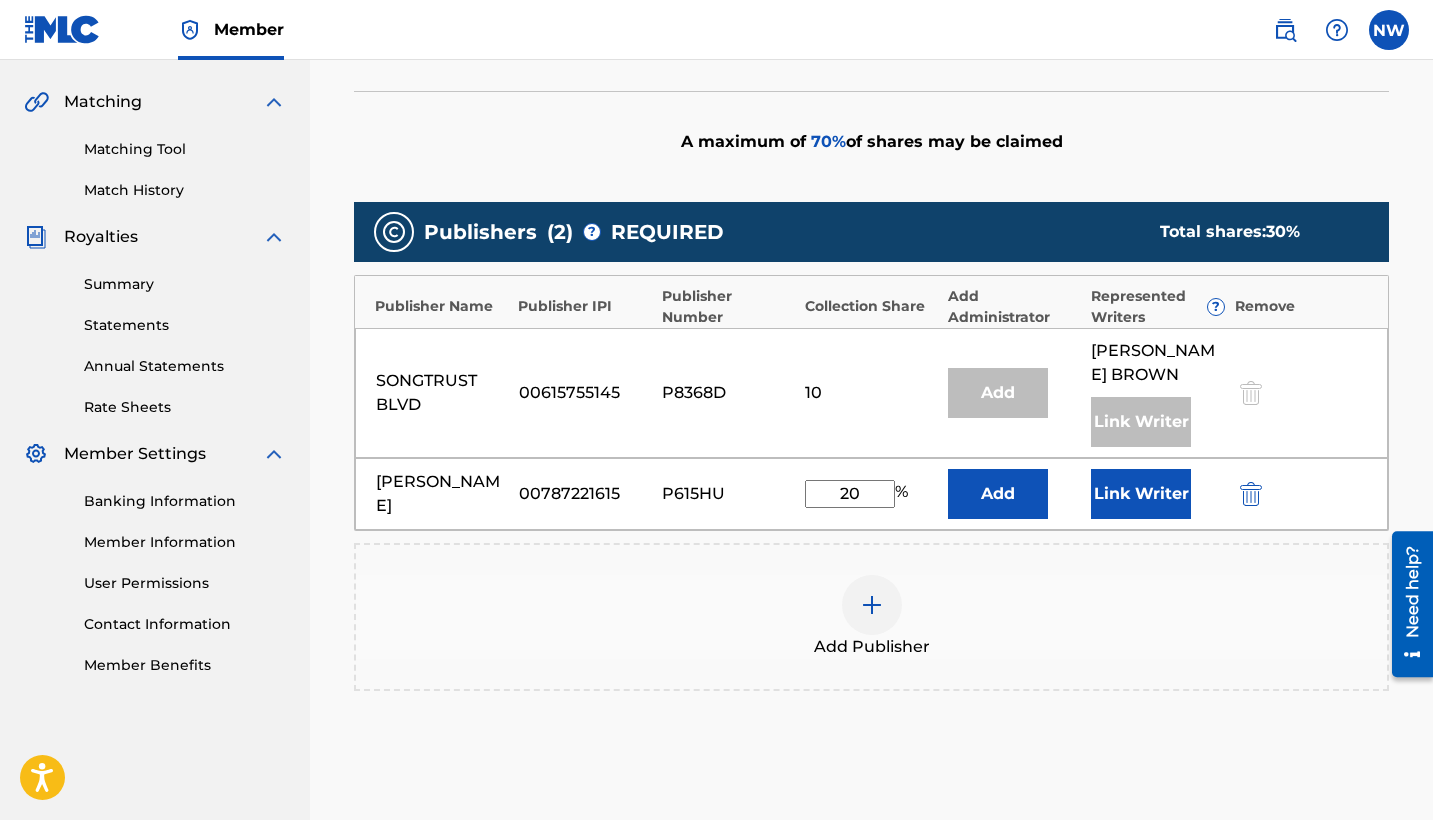 type on "20" 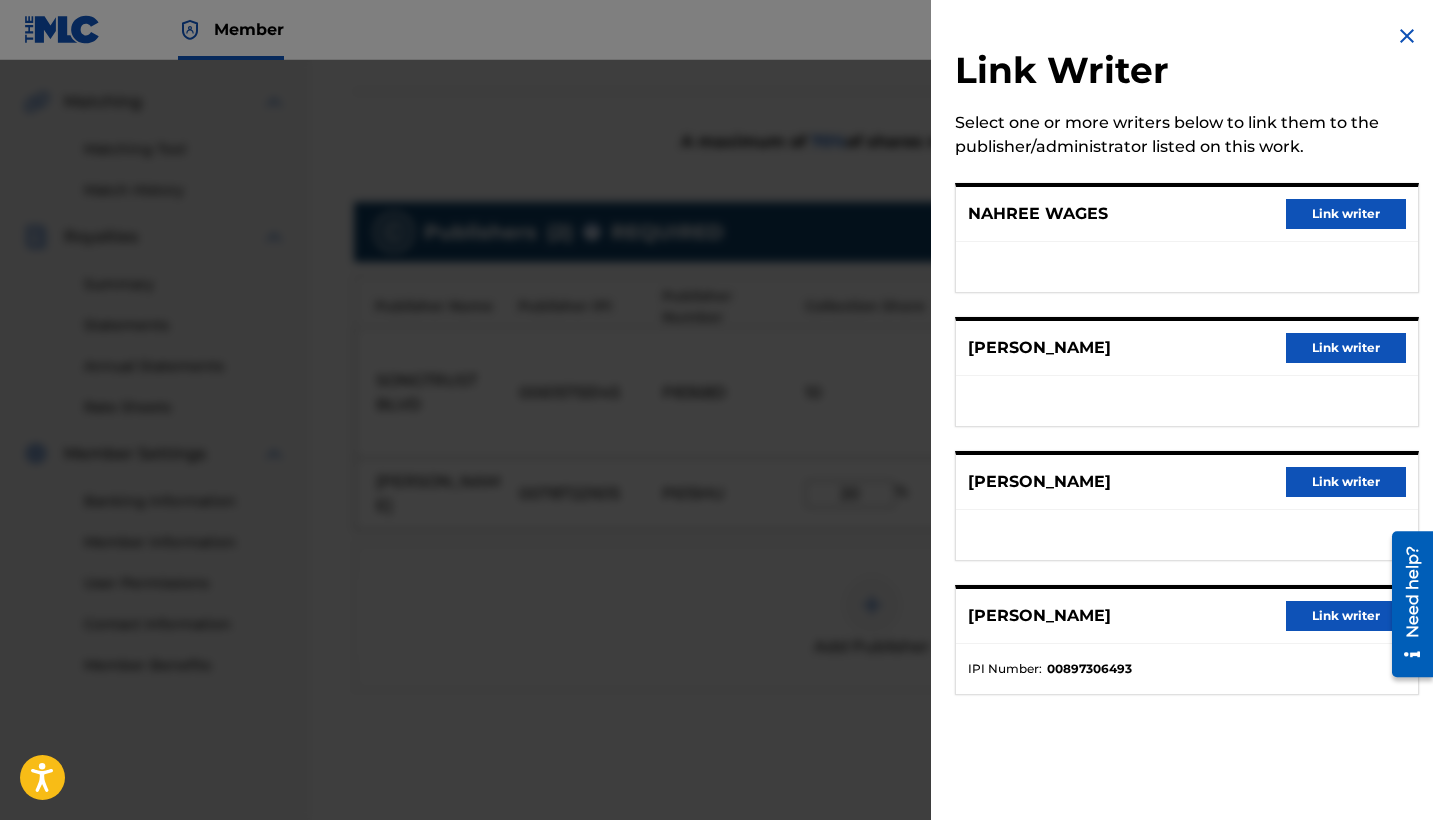click on "Link writer" at bounding box center [1346, 214] 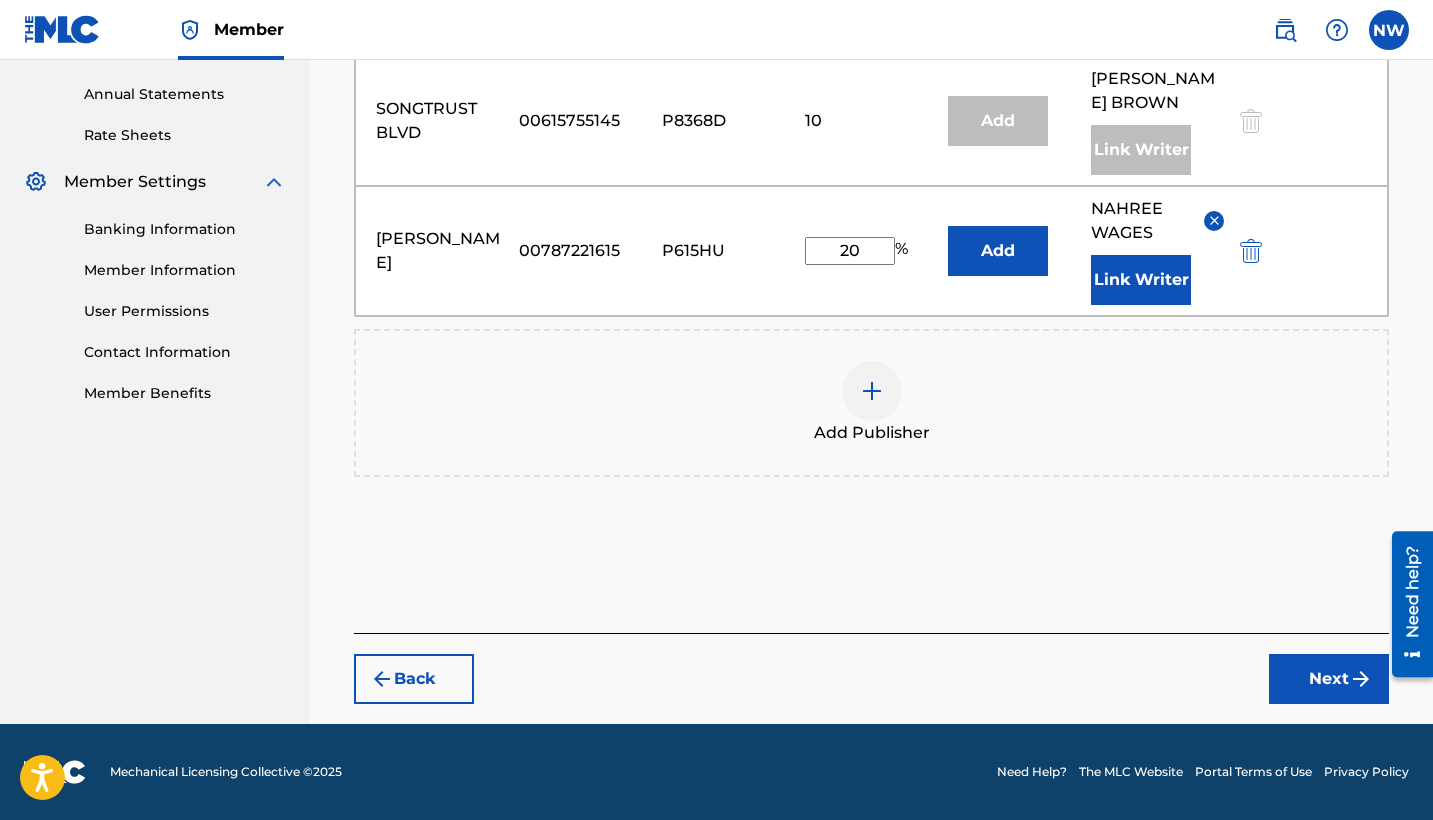 click on "Next" at bounding box center (1329, 679) 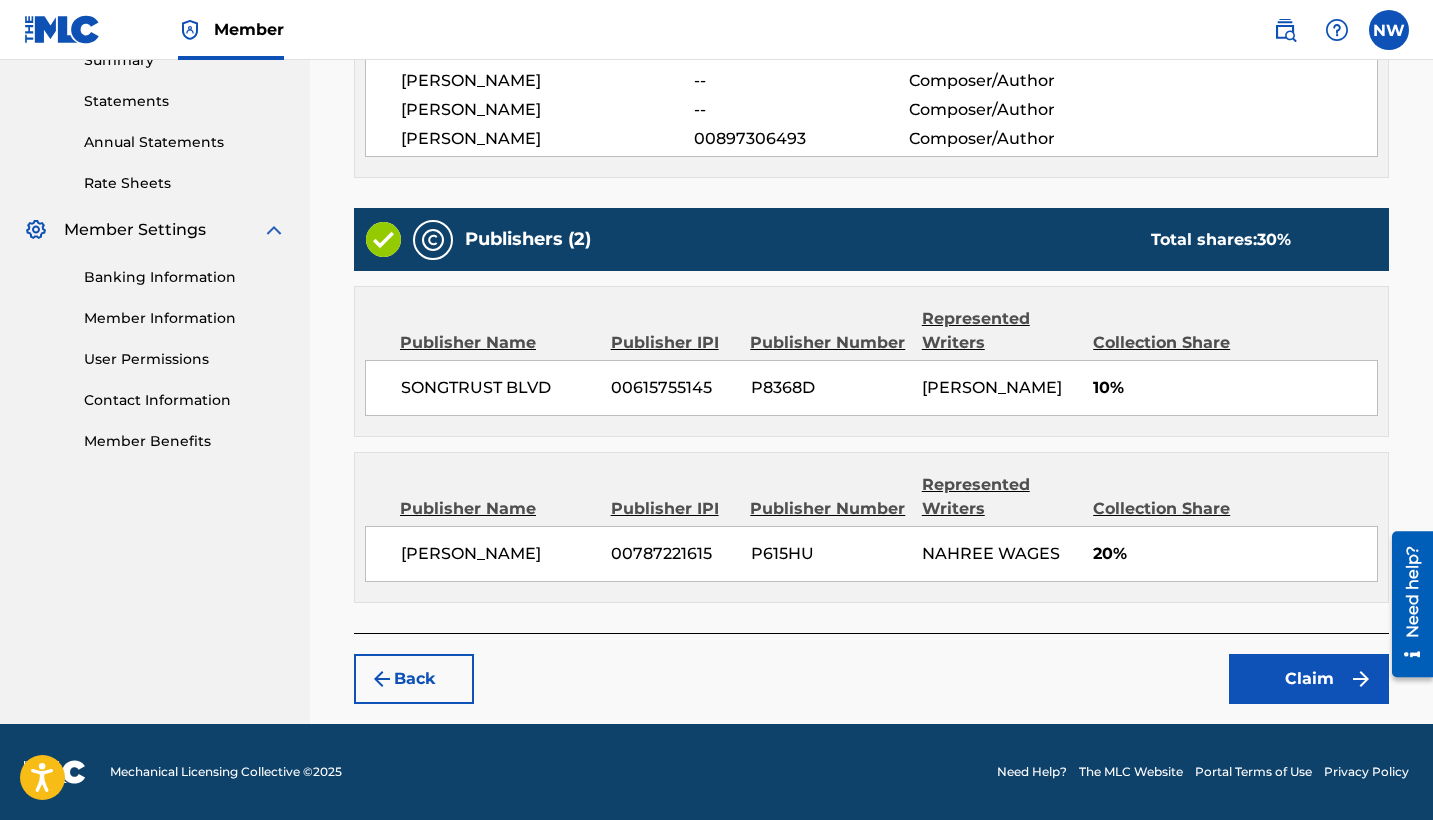 click on "Claim" at bounding box center (1309, 679) 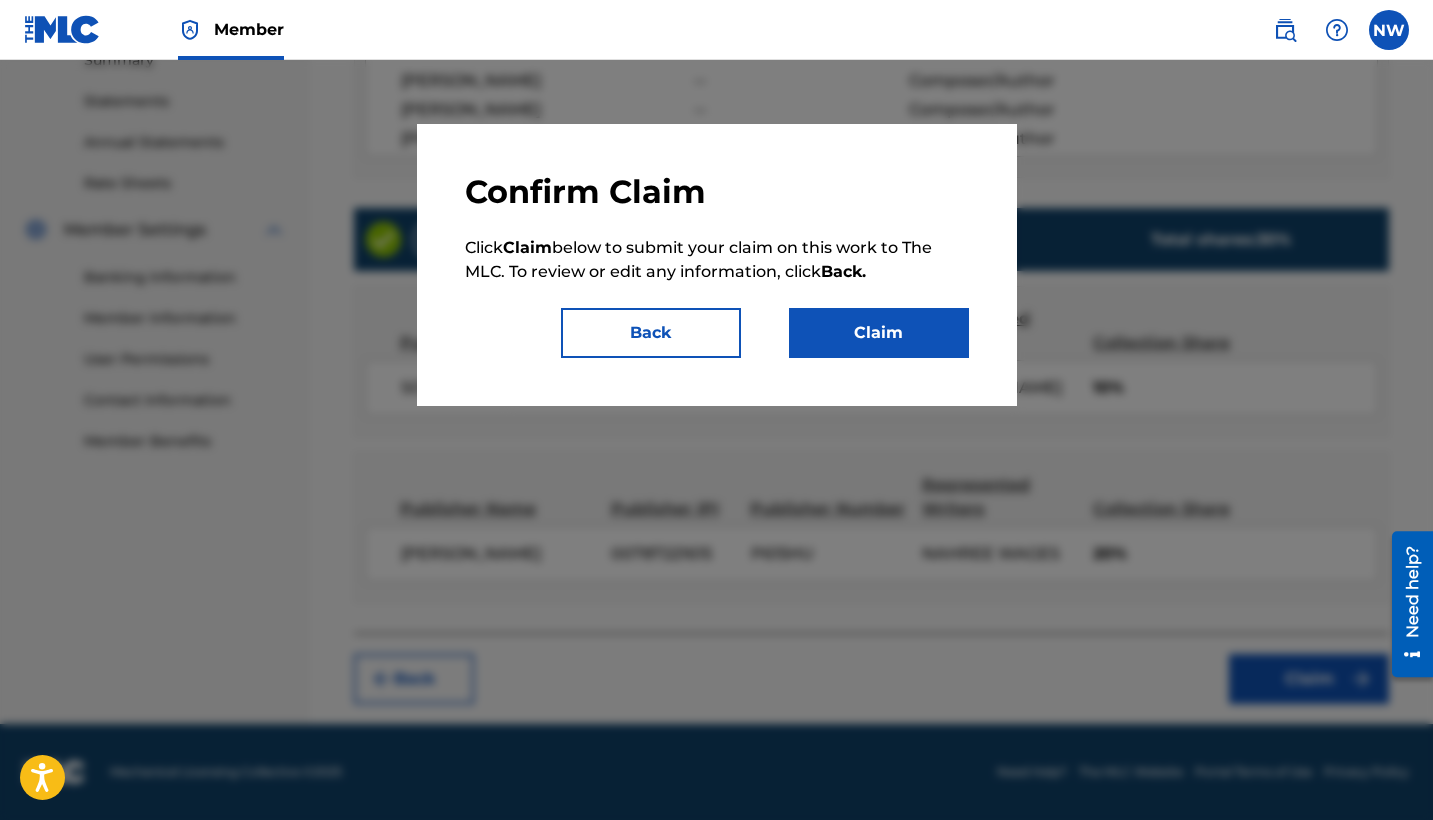 click on "Claim" at bounding box center [879, 333] 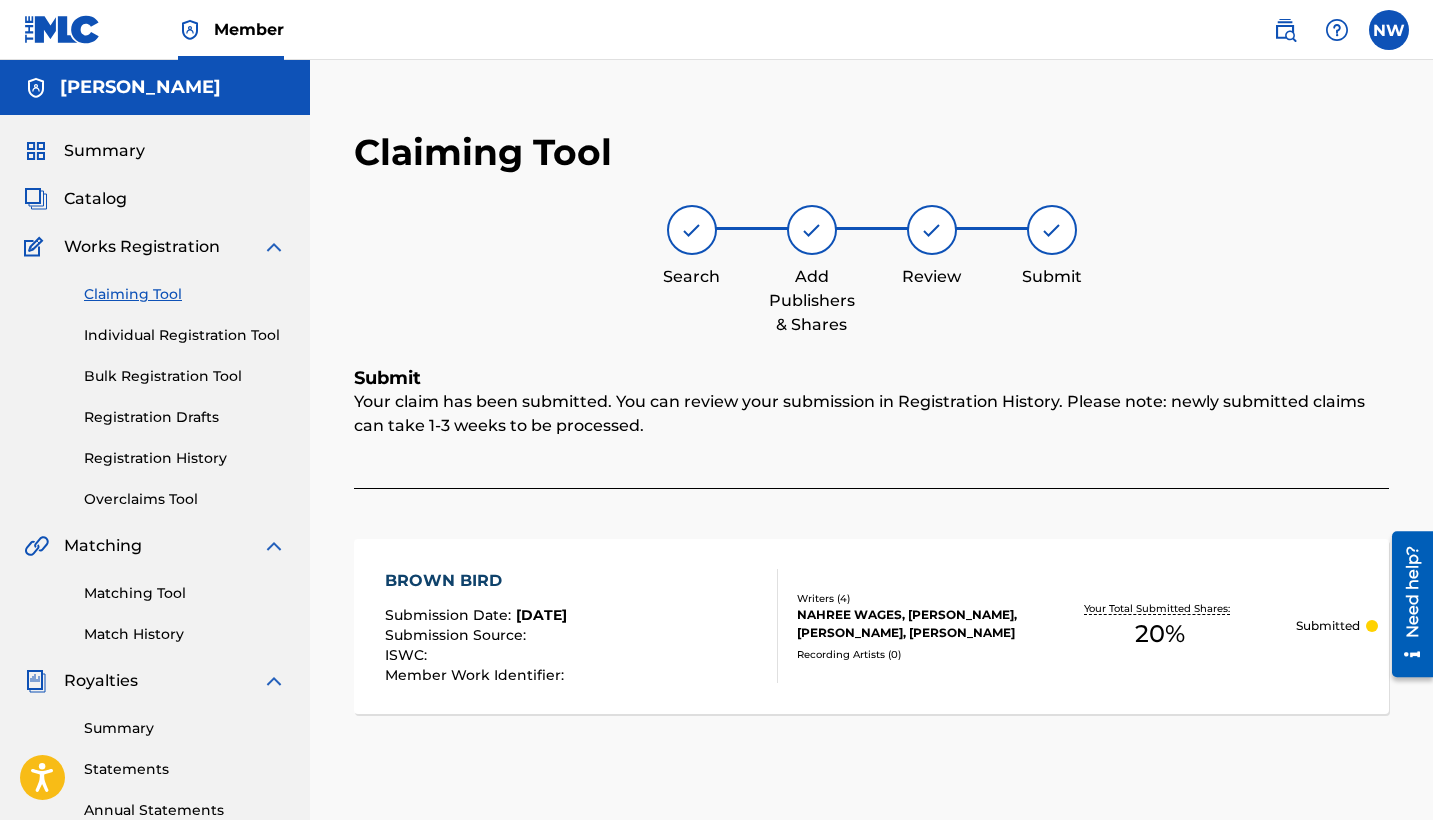 scroll, scrollTop: 0, scrollLeft: 0, axis: both 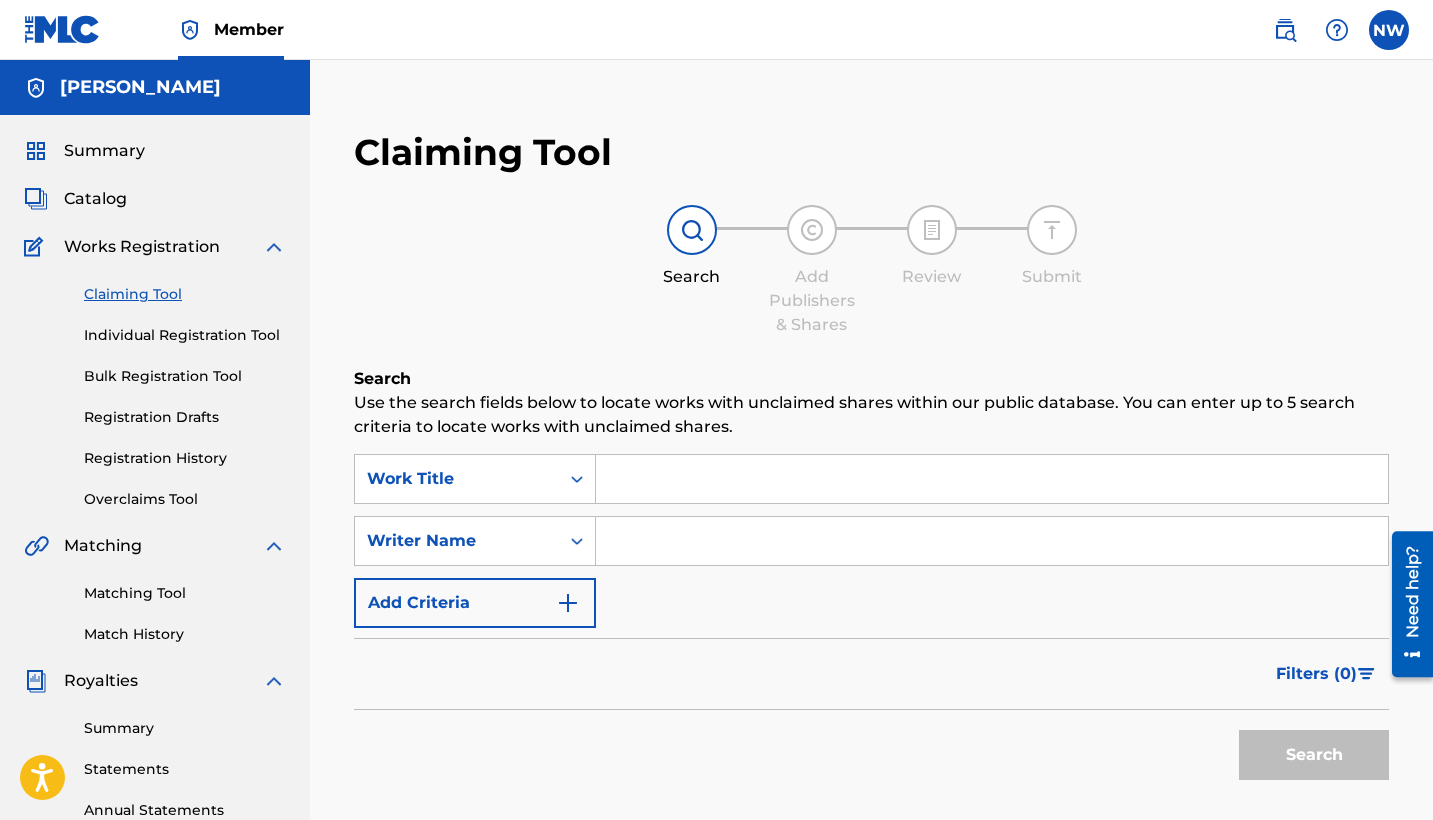 click at bounding box center [992, 541] 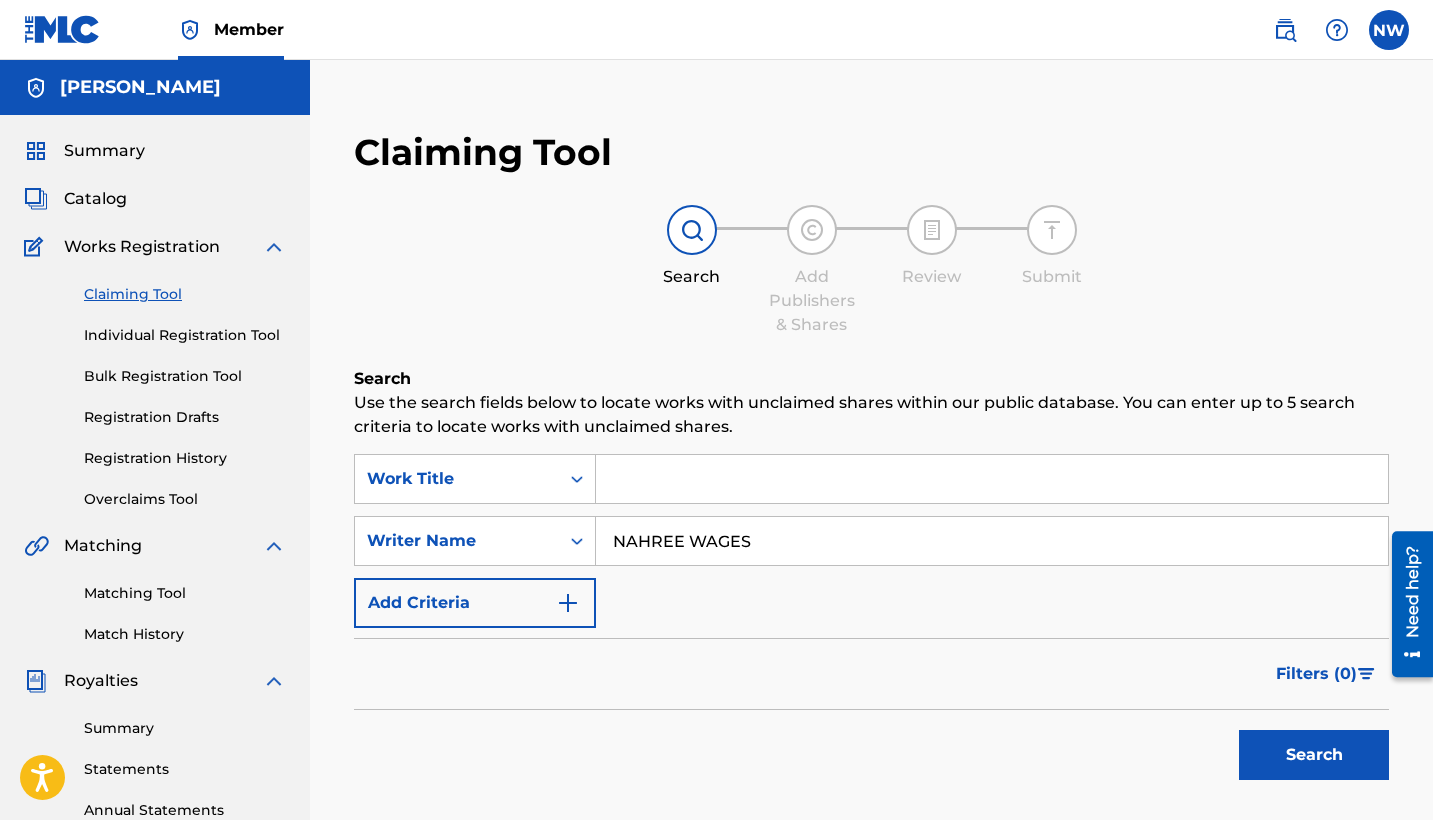 type on "NAHREE WAGES" 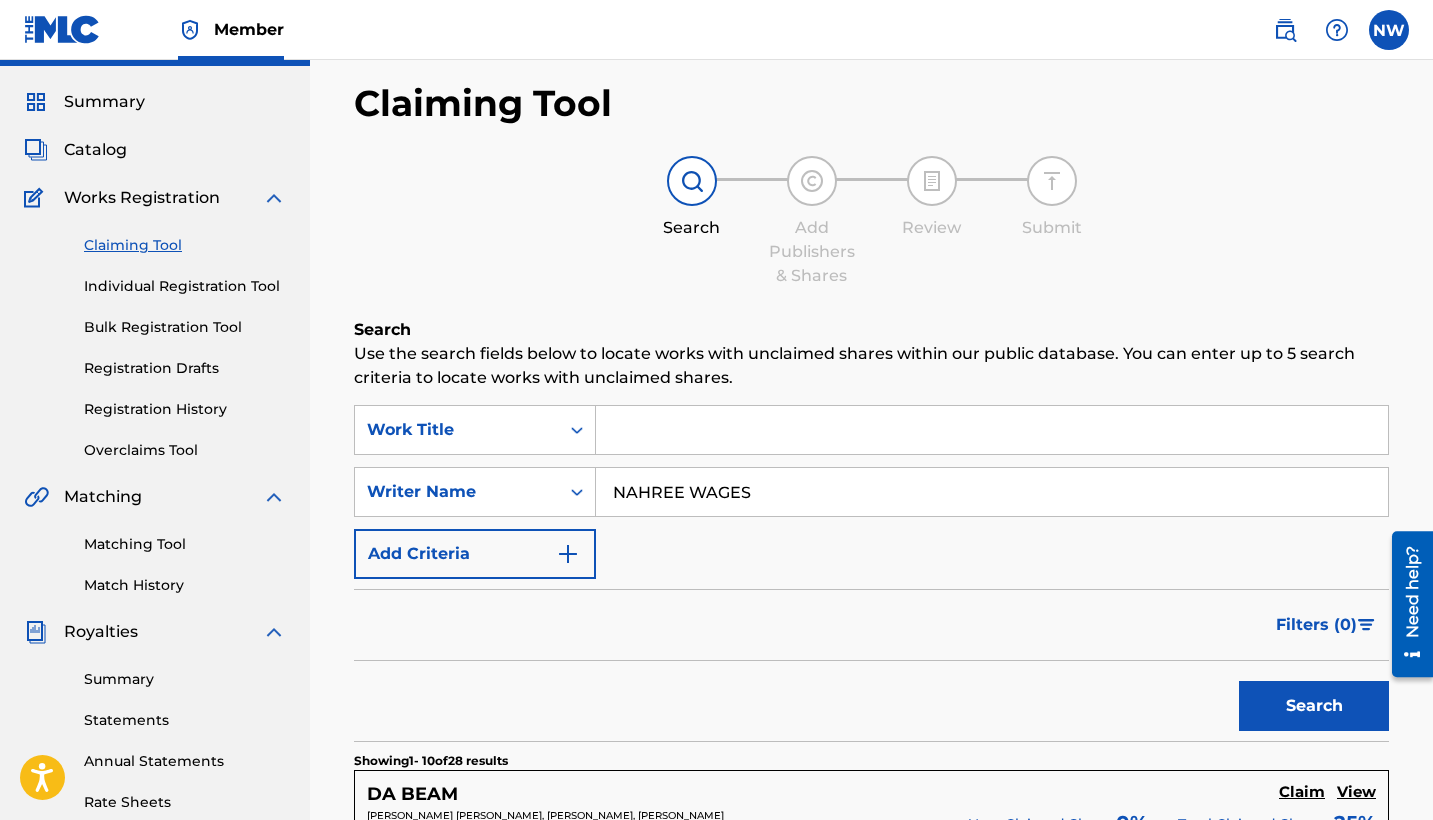 scroll, scrollTop: 201, scrollLeft: 1, axis: both 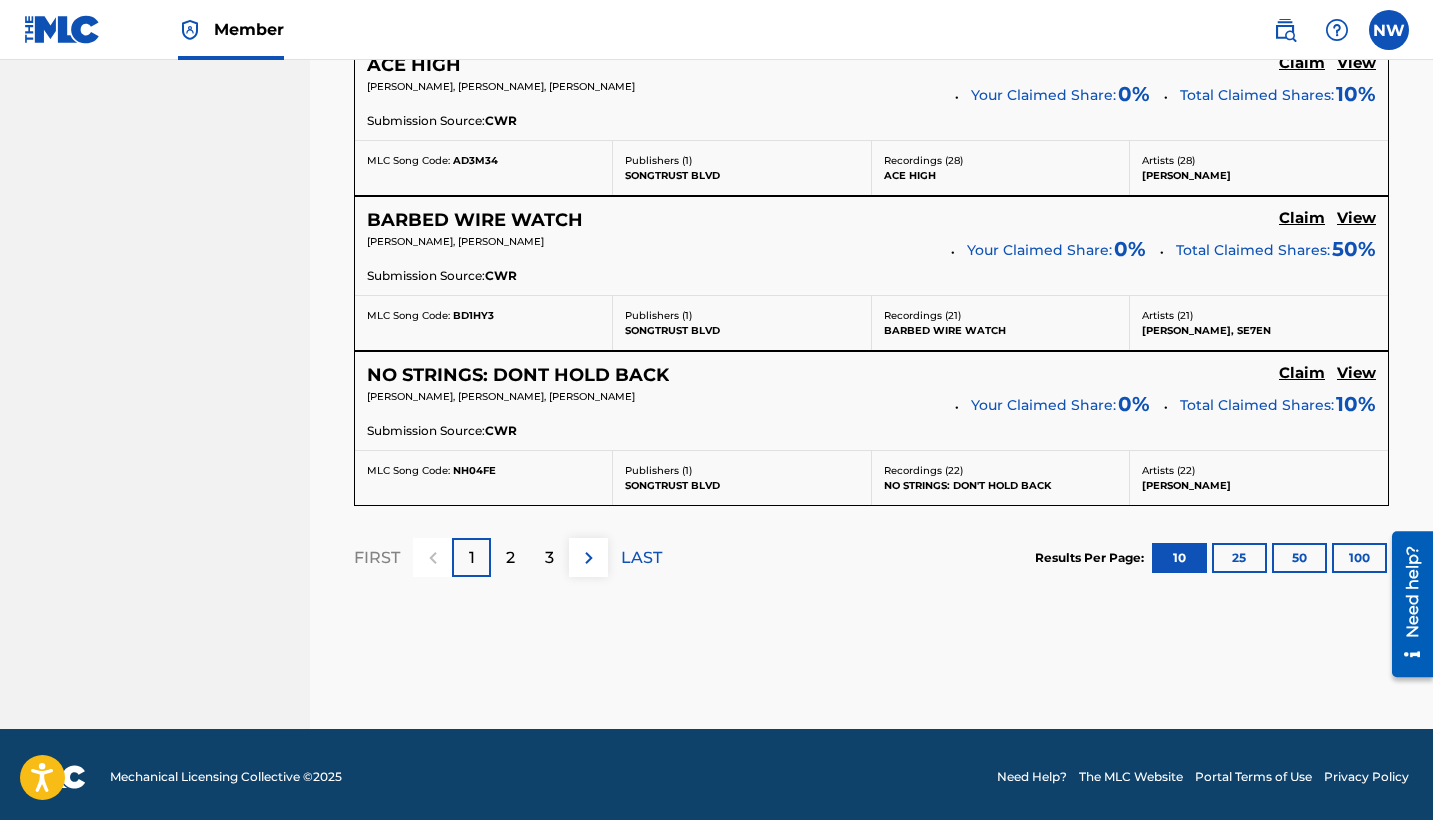 click on "2" at bounding box center (510, 557) 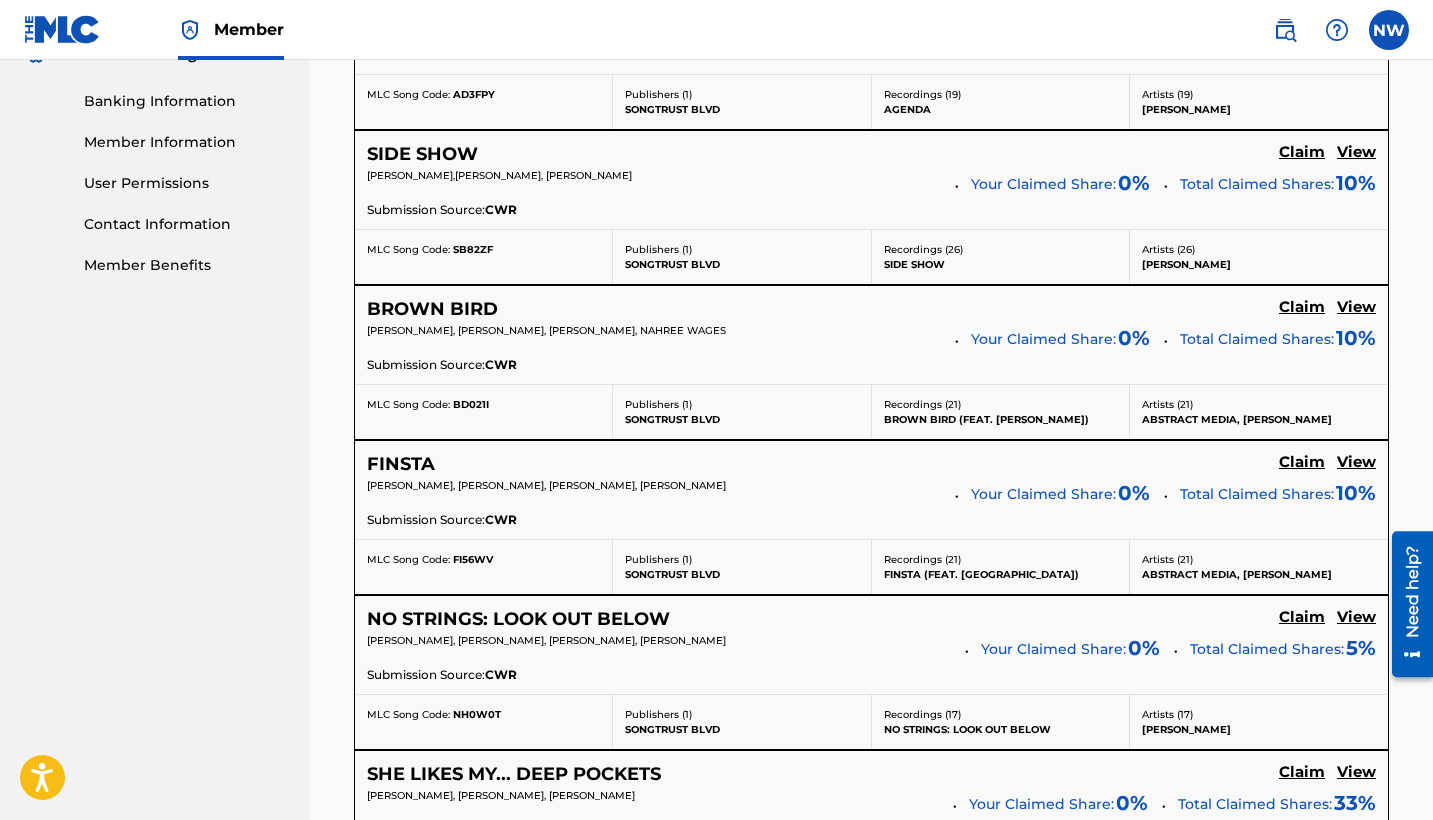 scroll, scrollTop: 846, scrollLeft: 0, axis: vertical 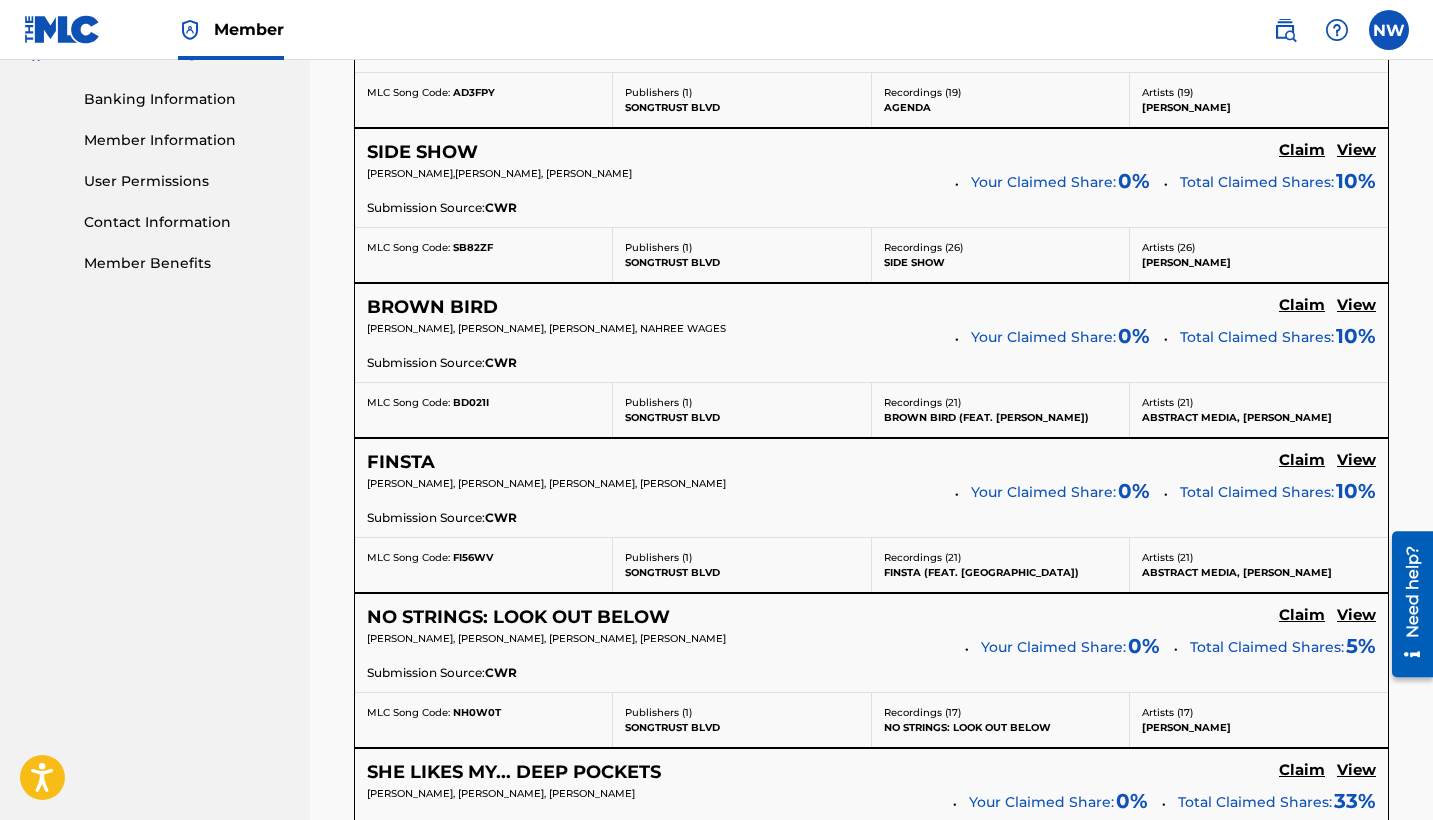 click on "Claim" at bounding box center [1302, -5] 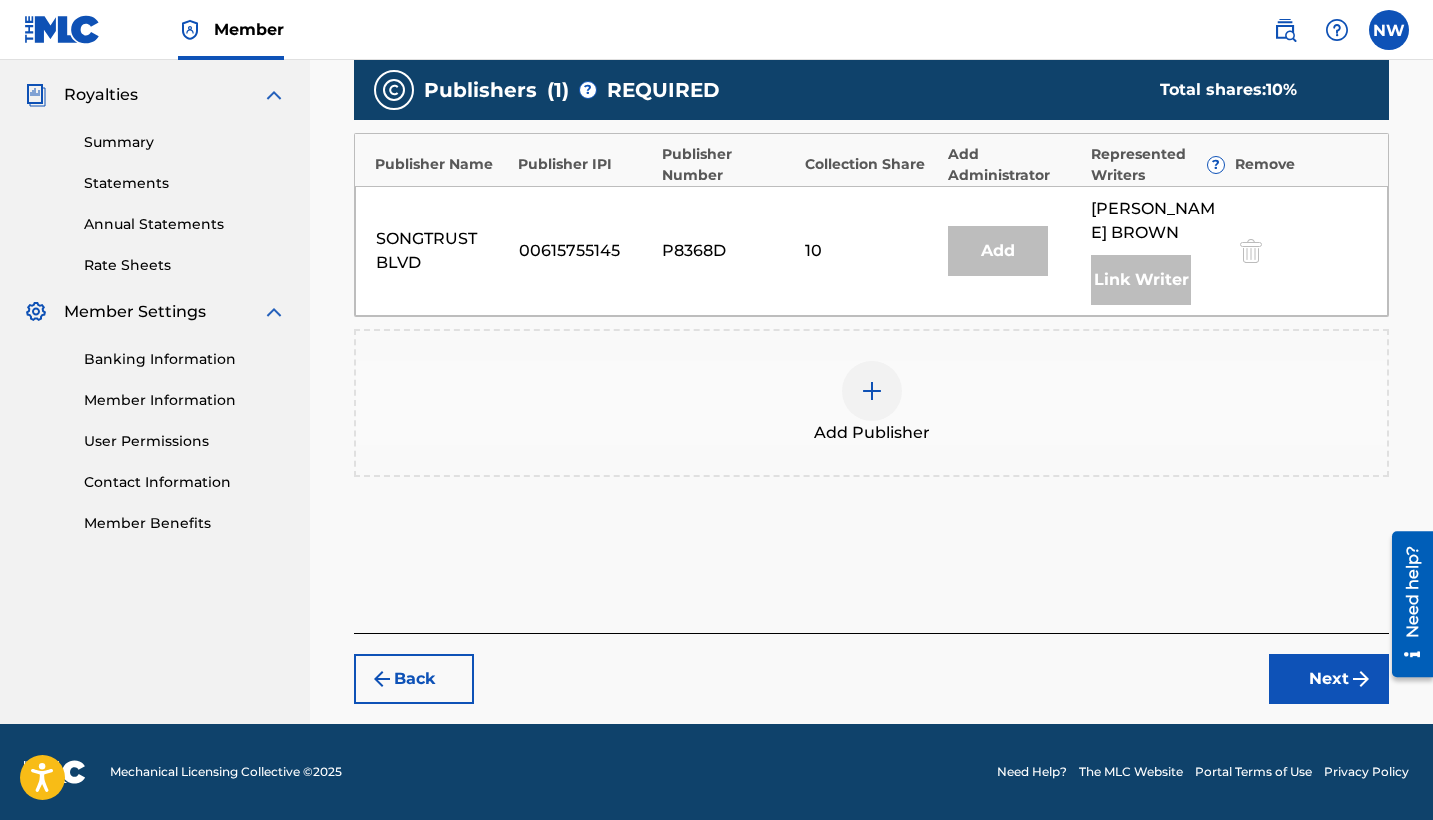 scroll, scrollTop: 586, scrollLeft: 0, axis: vertical 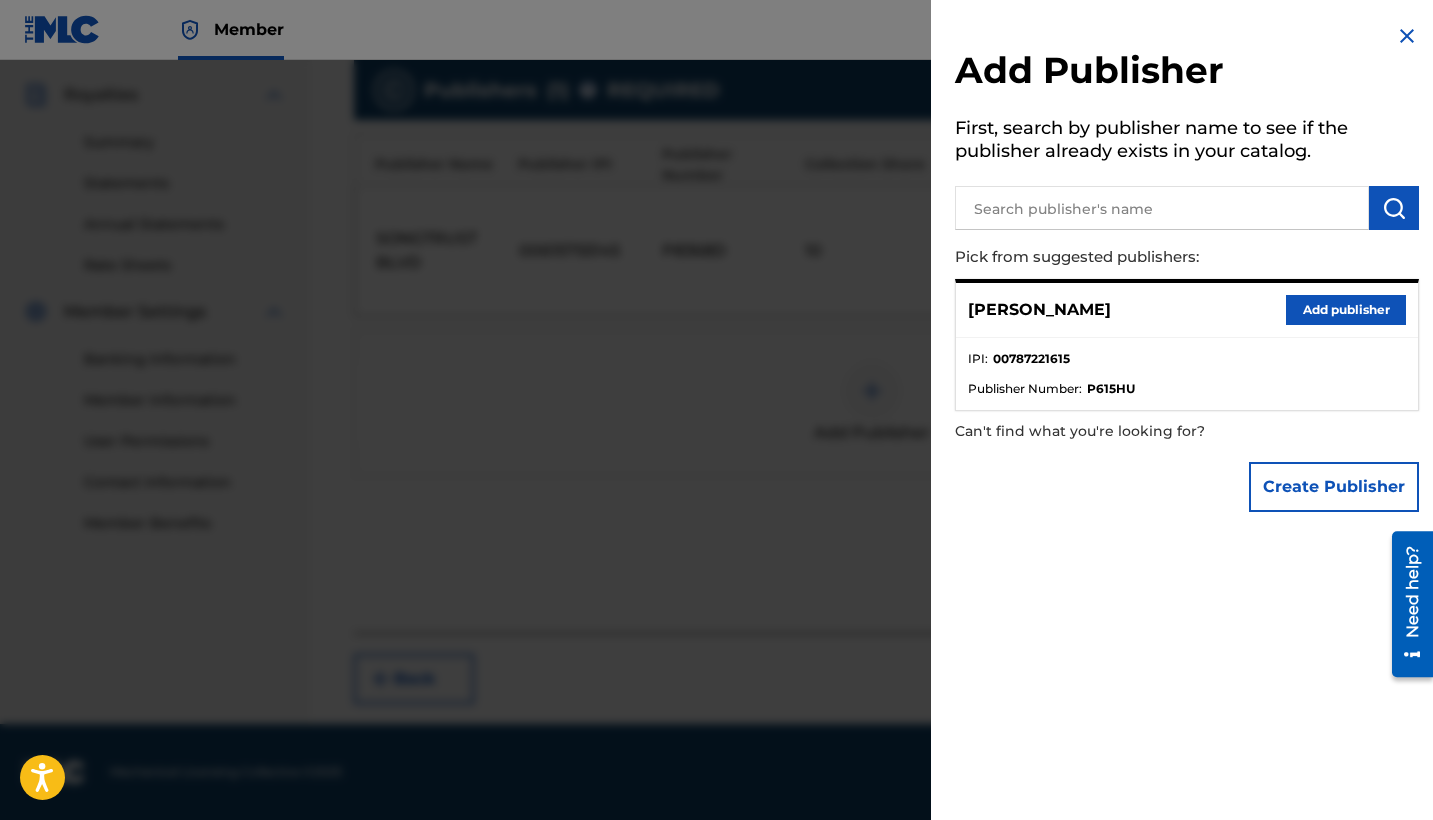 click on "Add publisher" at bounding box center [1346, 310] 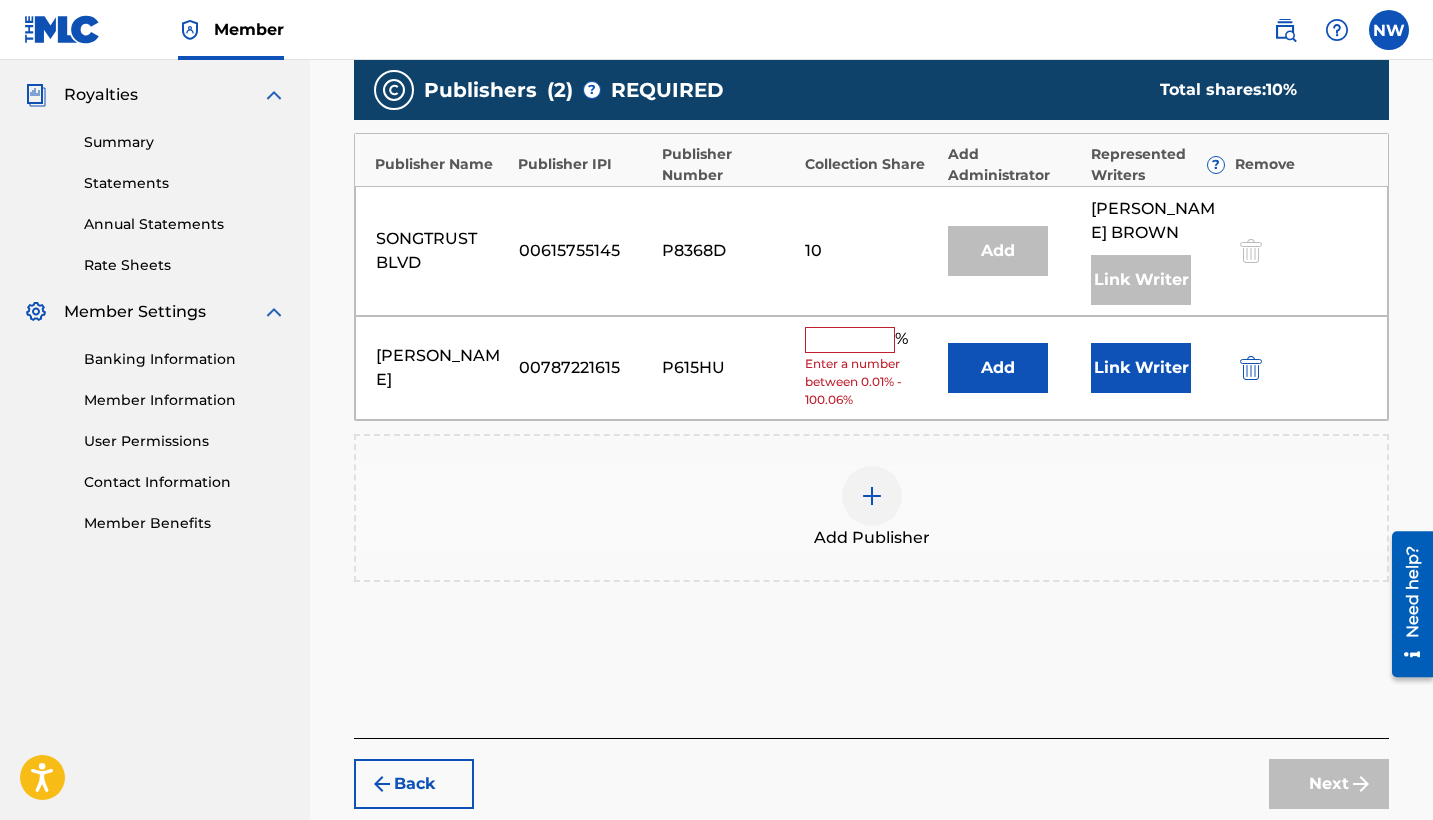 click at bounding box center [850, 340] 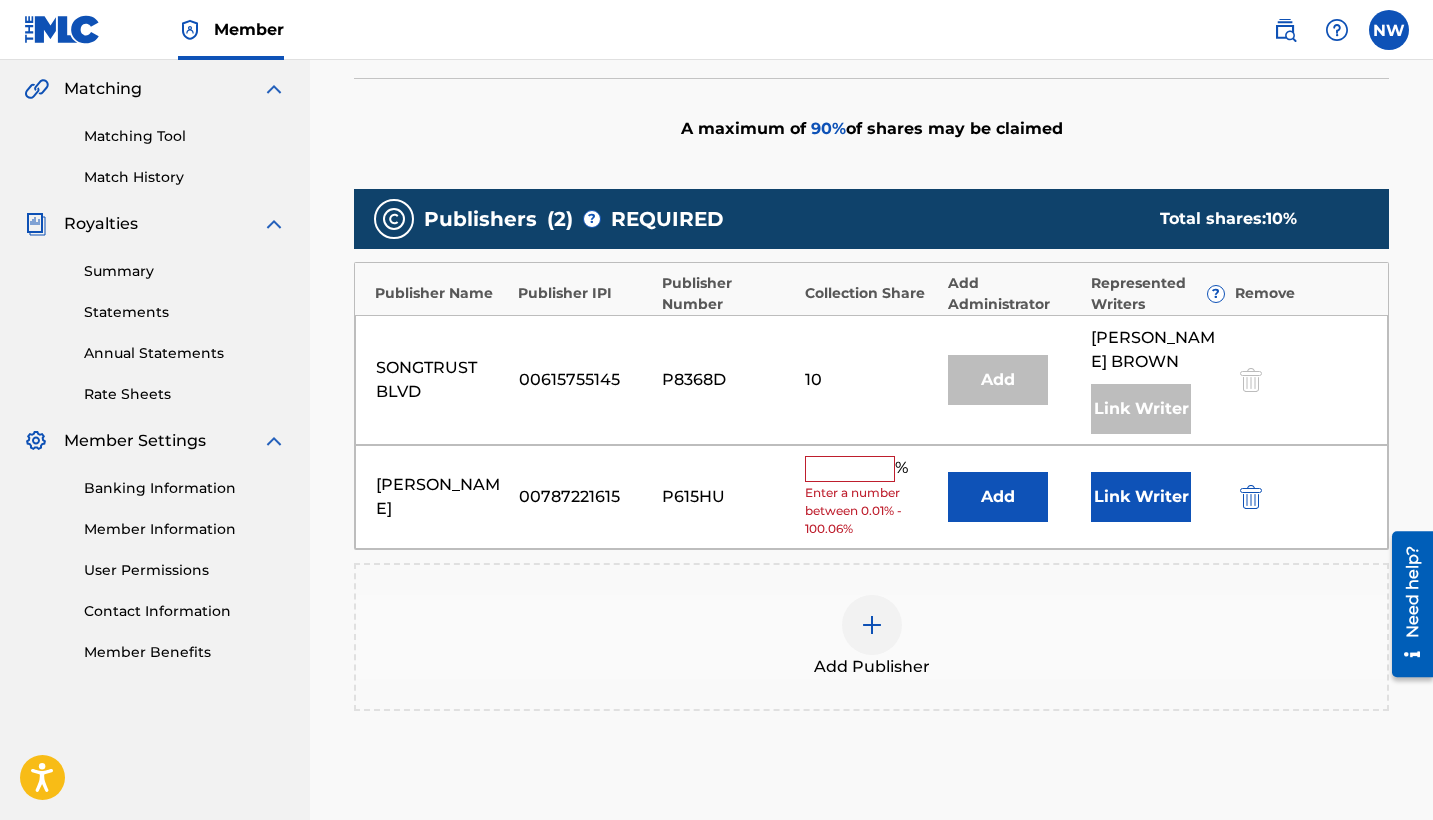 scroll, scrollTop: 459, scrollLeft: 0, axis: vertical 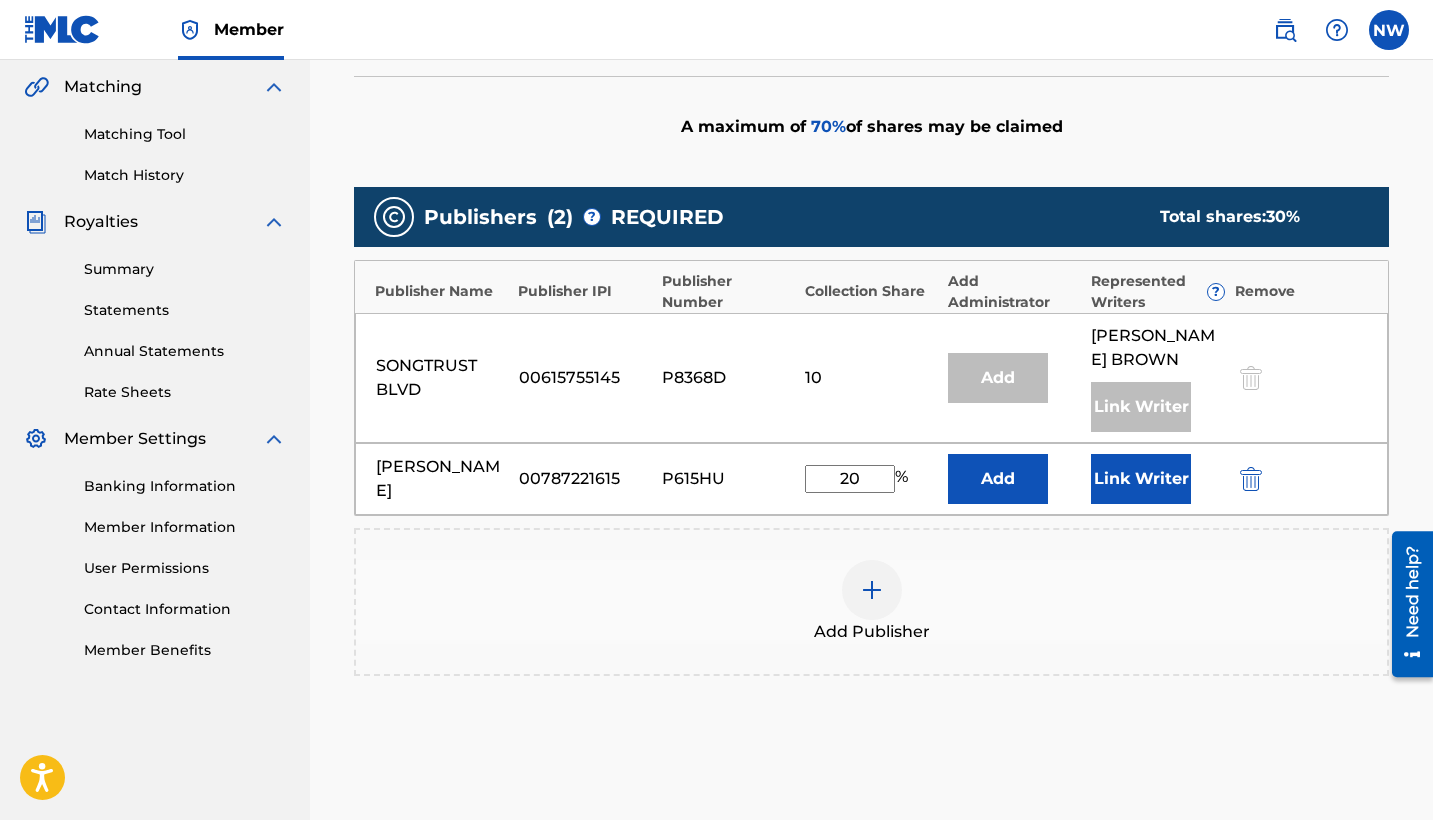 type on "20" 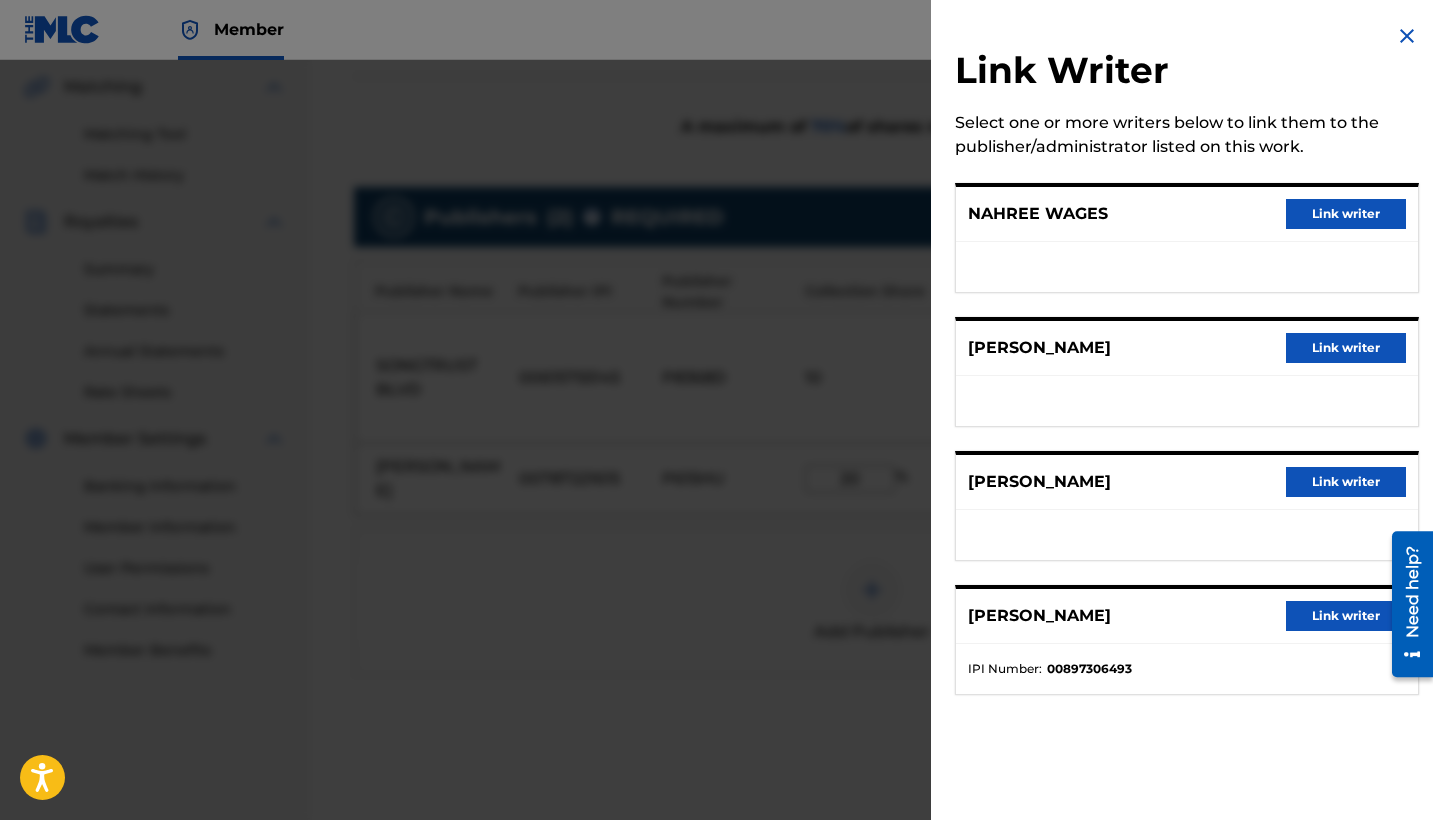 click on "Link writer" at bounding box center (1346, 214) 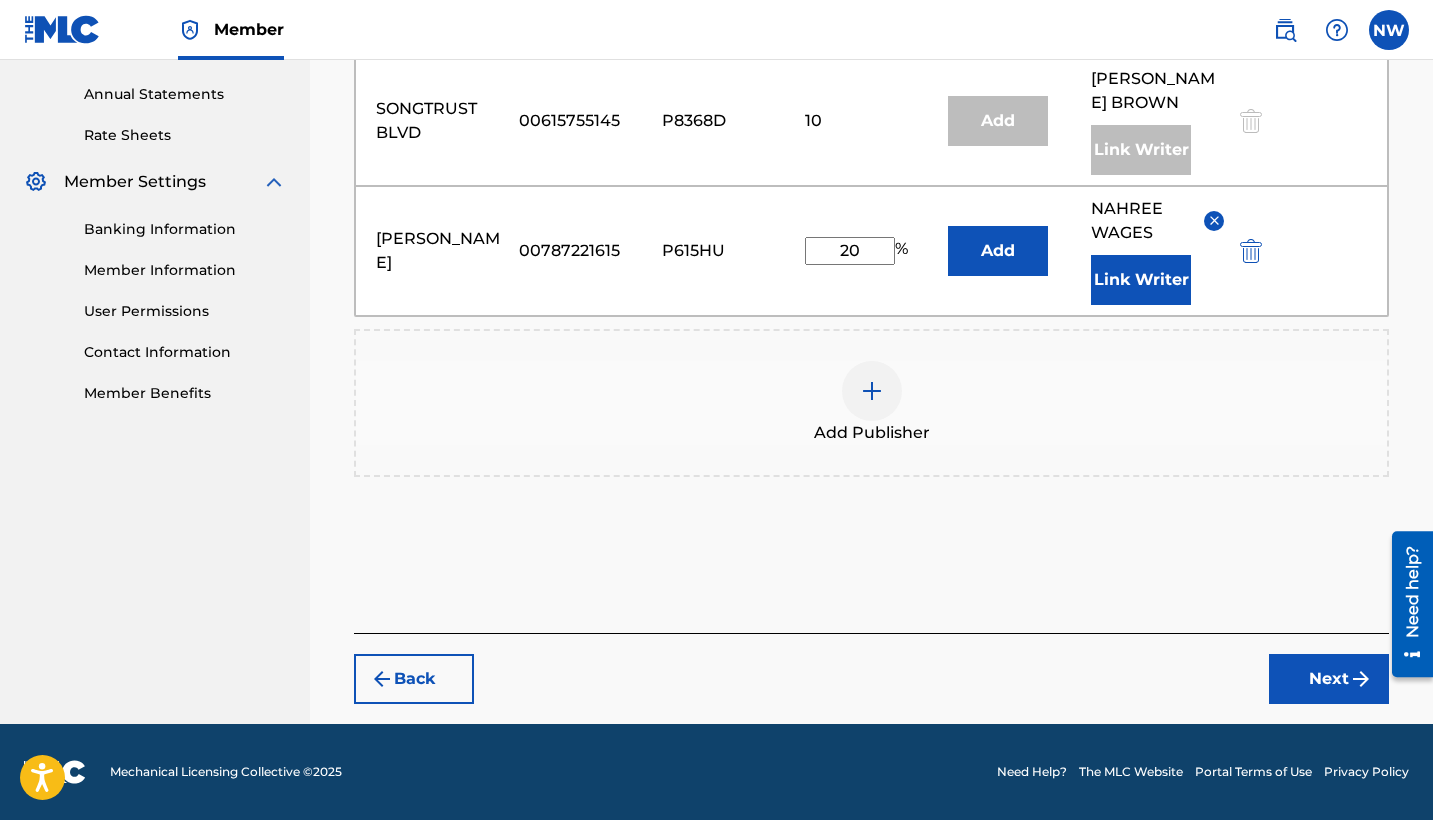 click on "Next" at bounding box center (1329, 679) 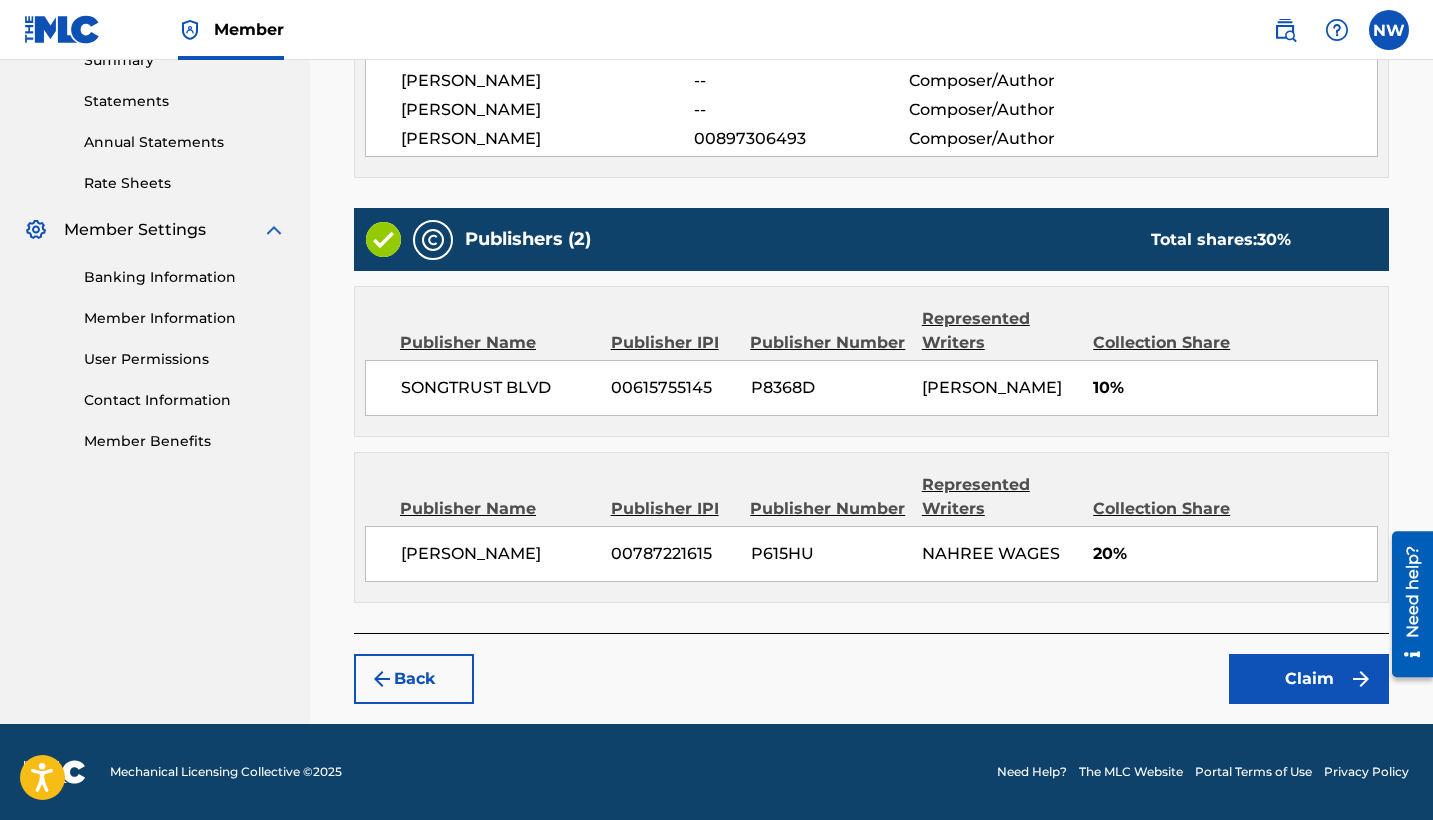 click on "Claim" at bounding box center [1309, 679] 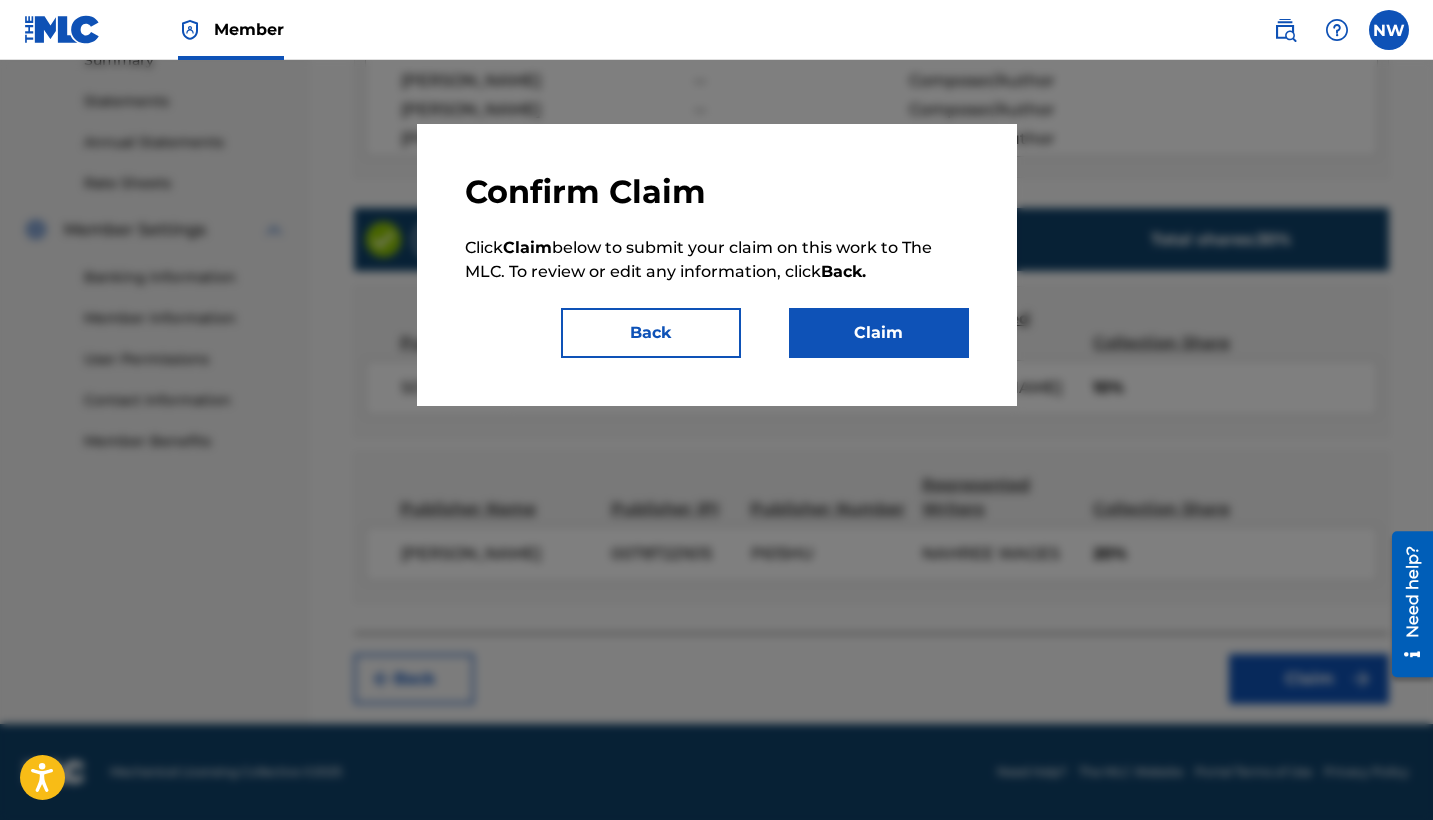 click on "Claim" at bounding box center [879, 333] 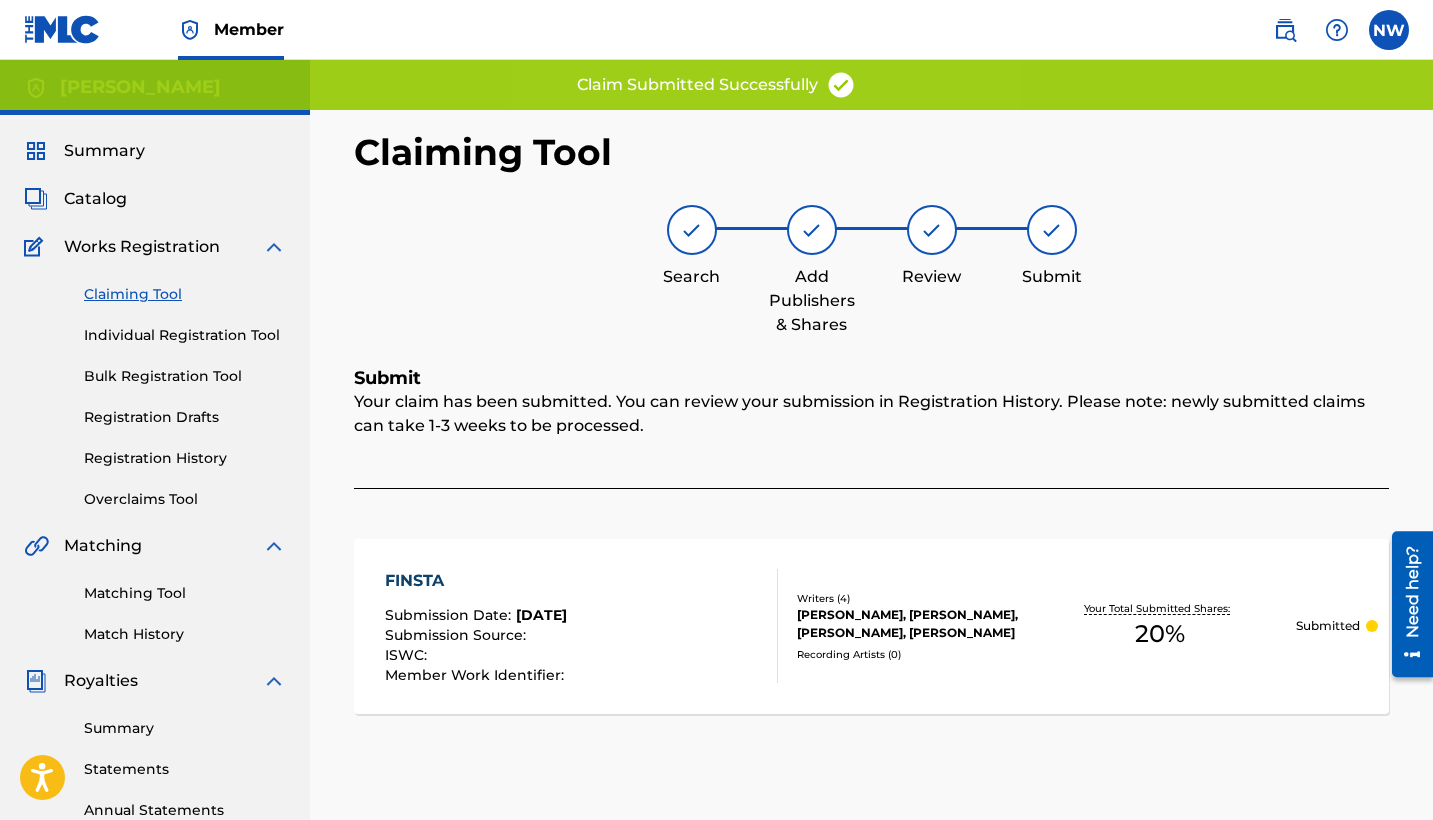 scroll, scrollTop: 0, scrollLeft: 0, axis: both 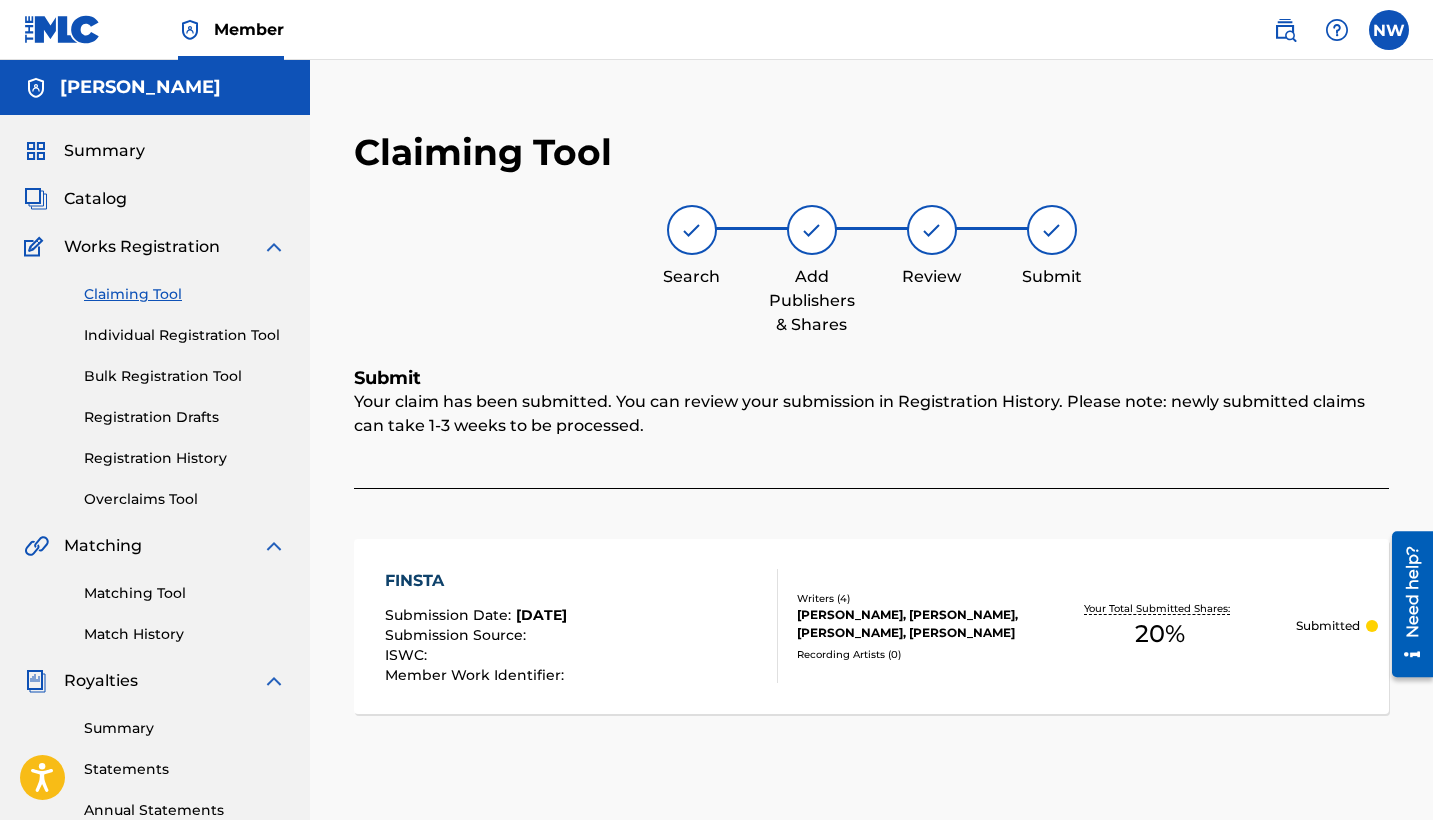 click on "Claiming Tool" at bounding box center [185, 294] 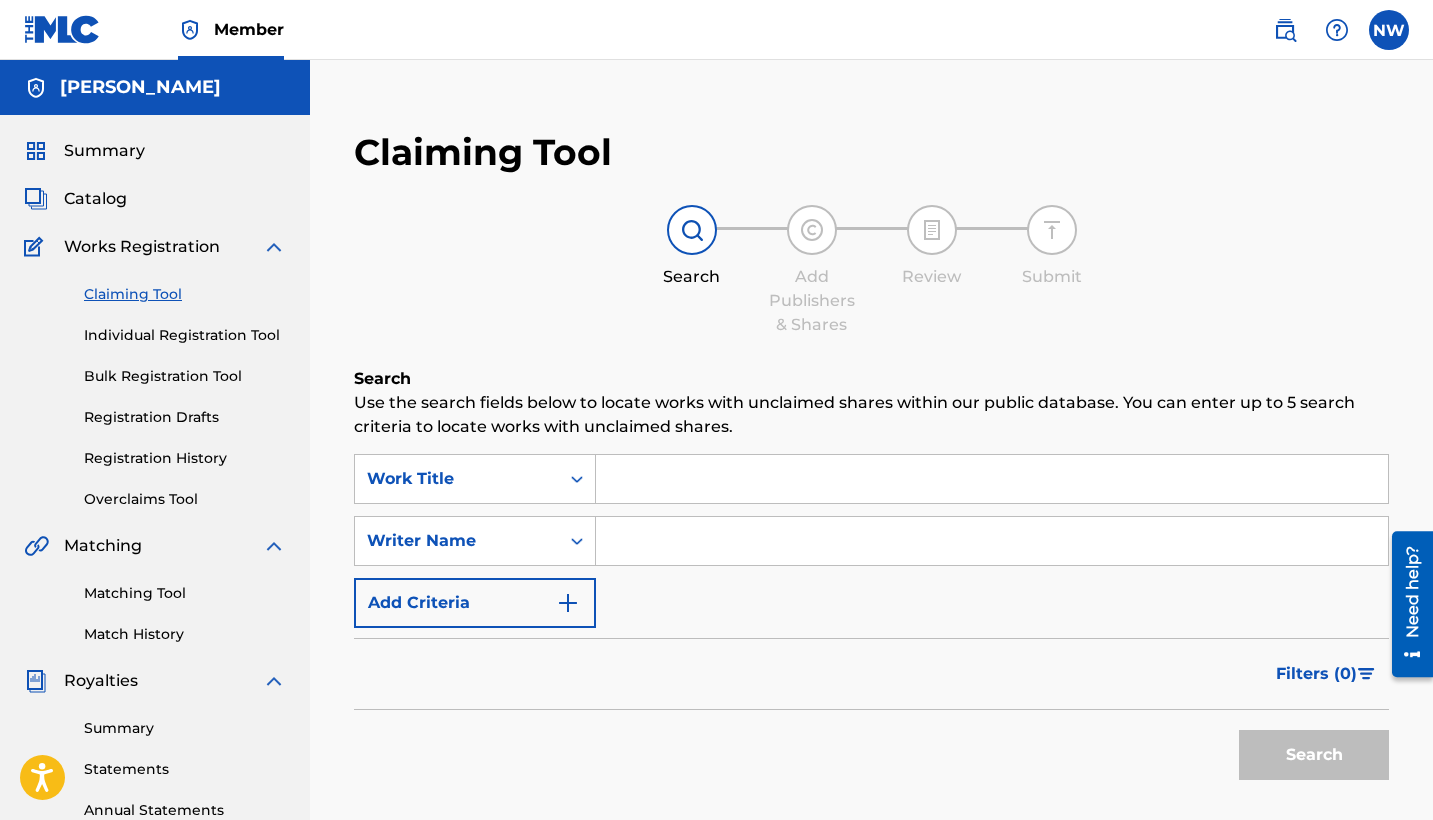 click at bounding box center (992, 541) 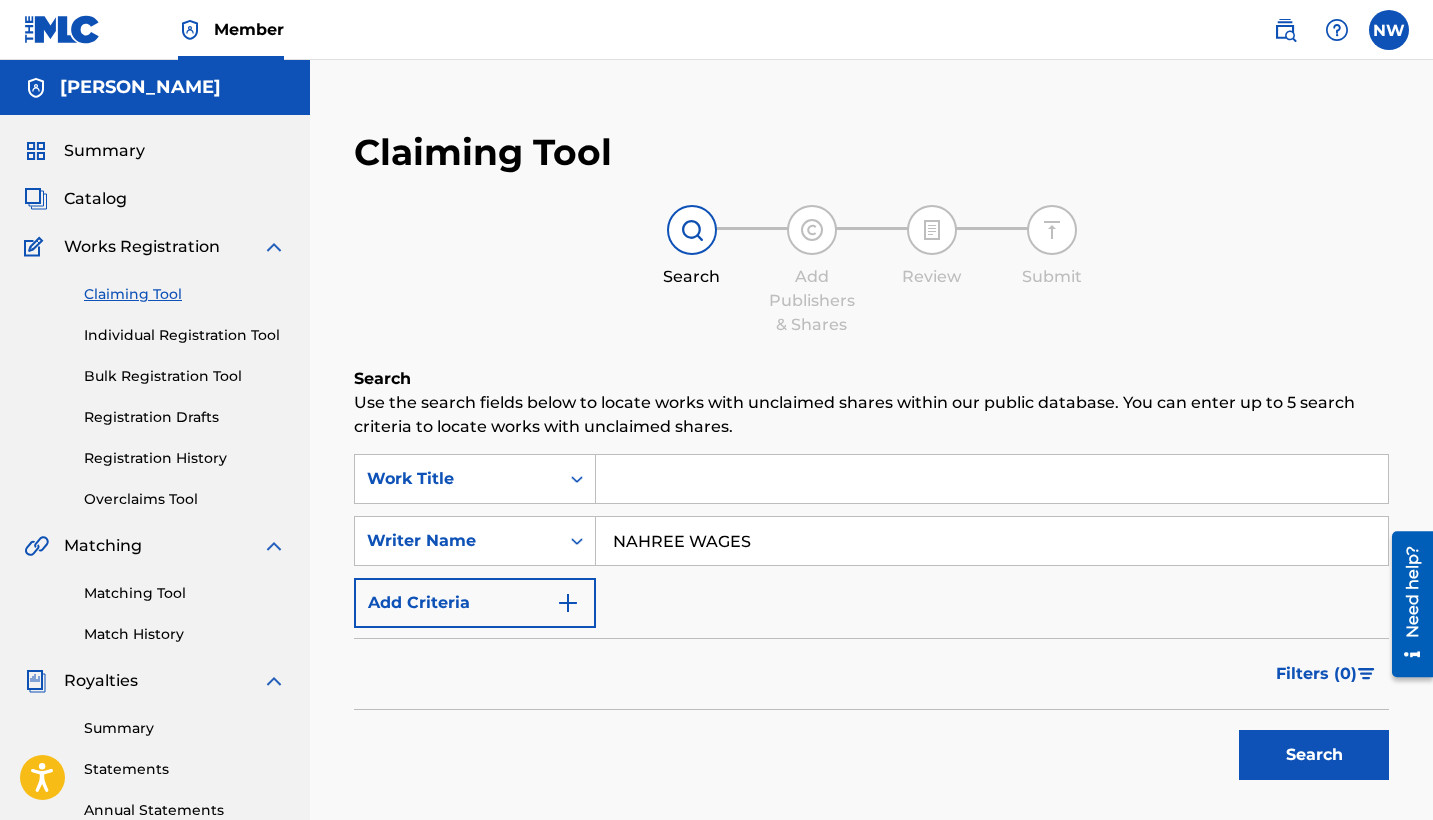 type on "NAHREE WAGES" 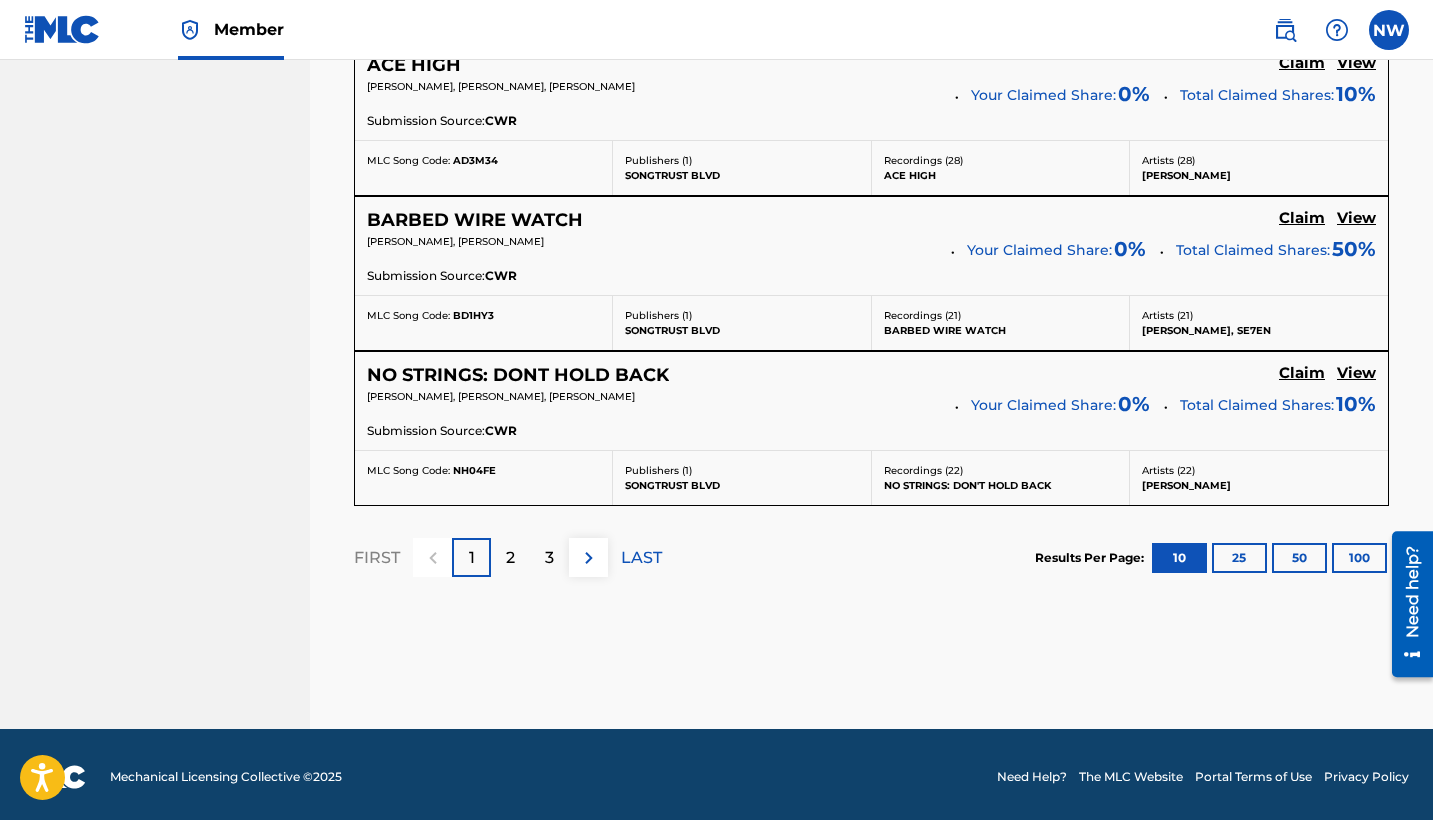 click on "2" at bounding box center [510, 558] 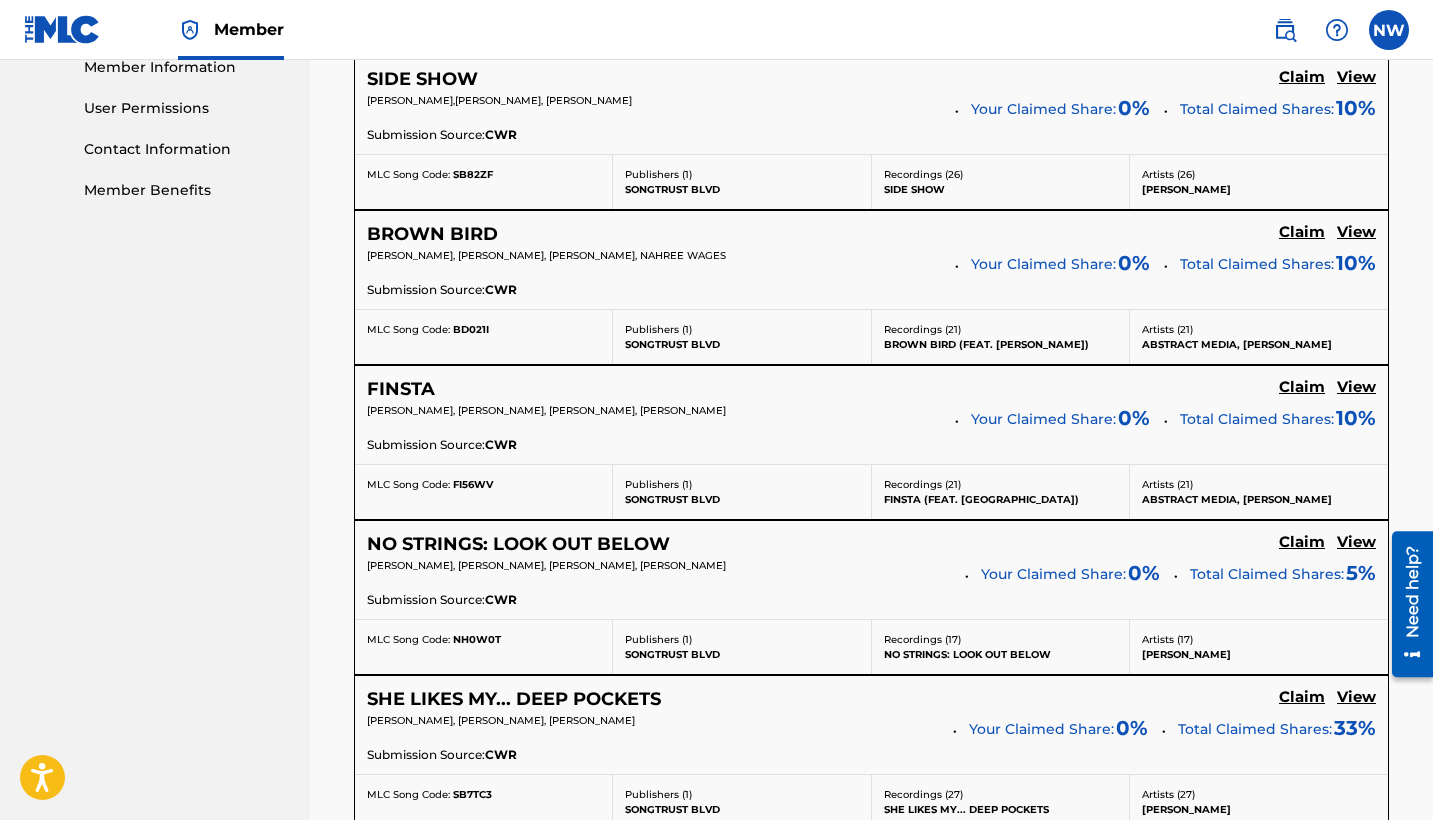 scroll, scrollTop: 920, scrollLeft: 0, axis: vertical 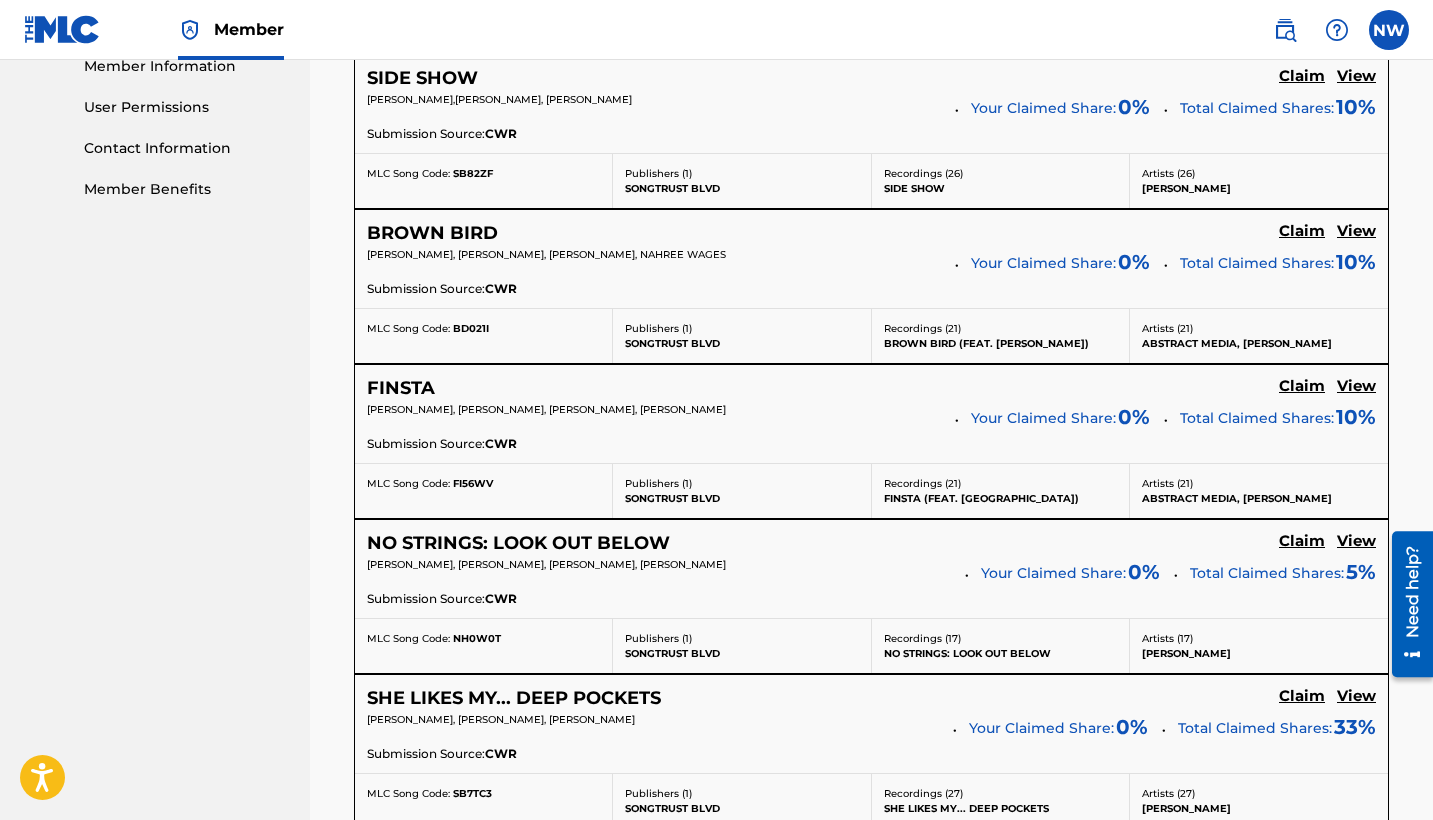 click on "Claim" at bounding box center (1302, -79) 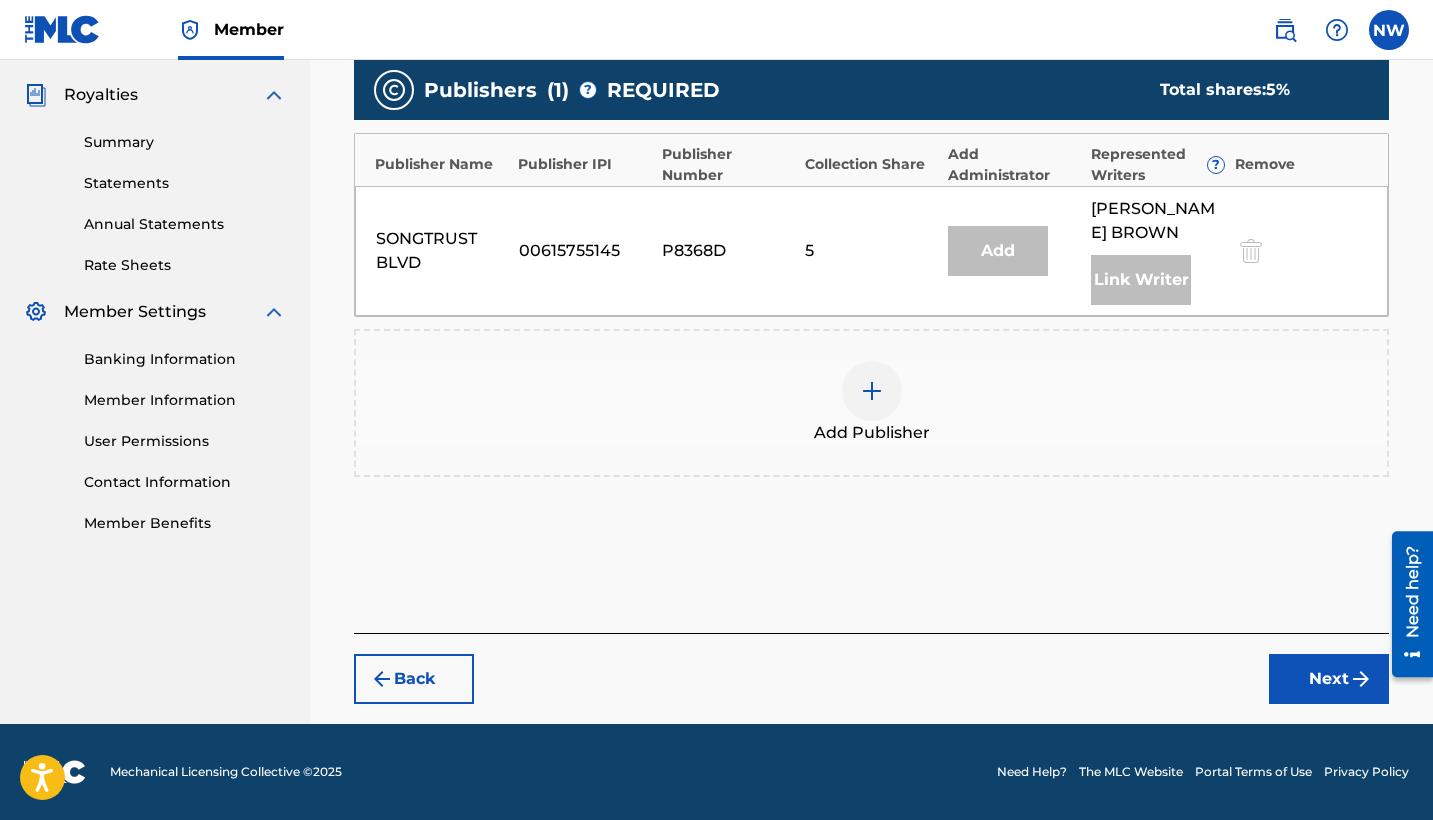 click at bounding box center [872, 391] 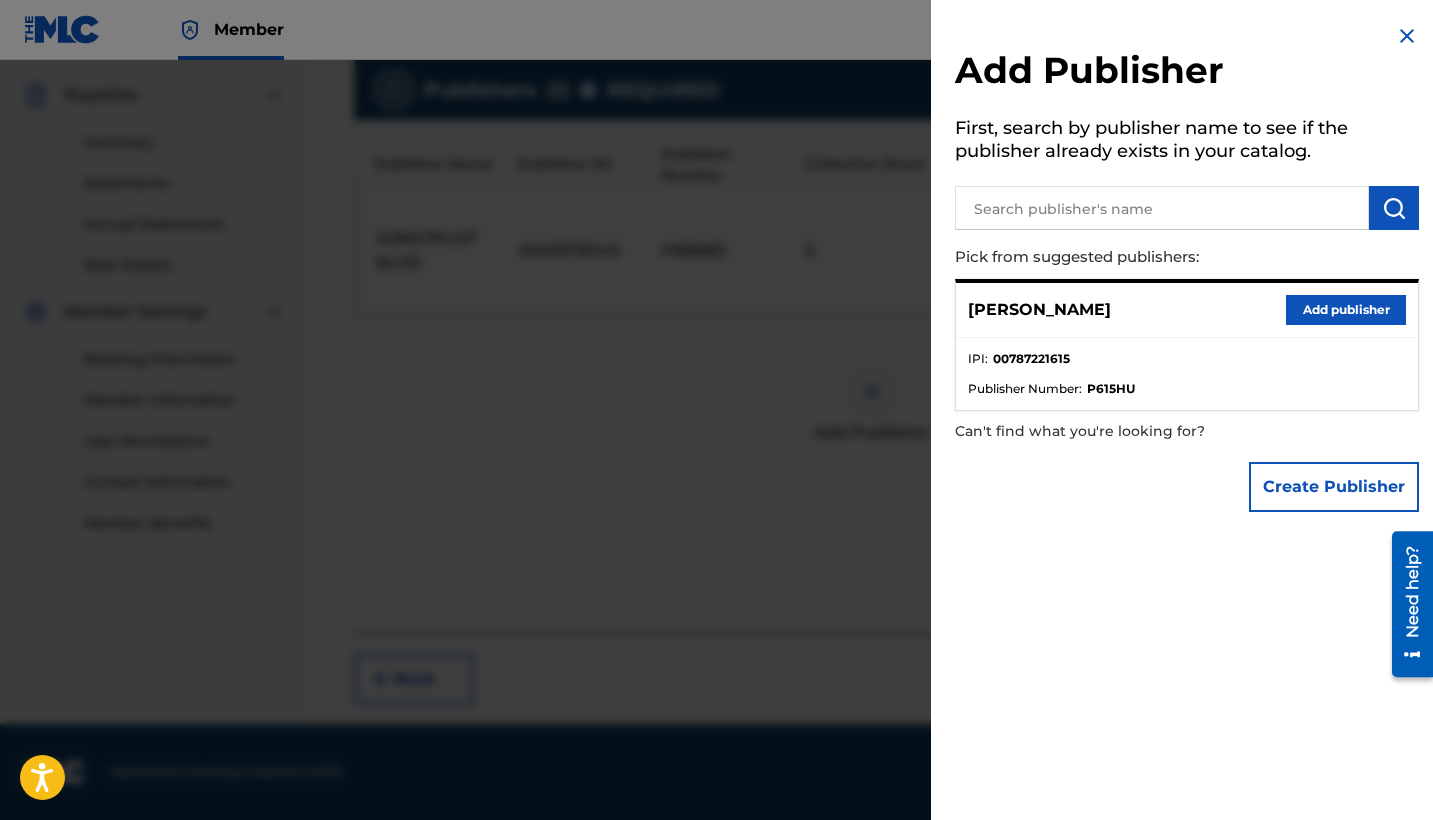 click on "Add publisher" at bounding box center (1346, 310) 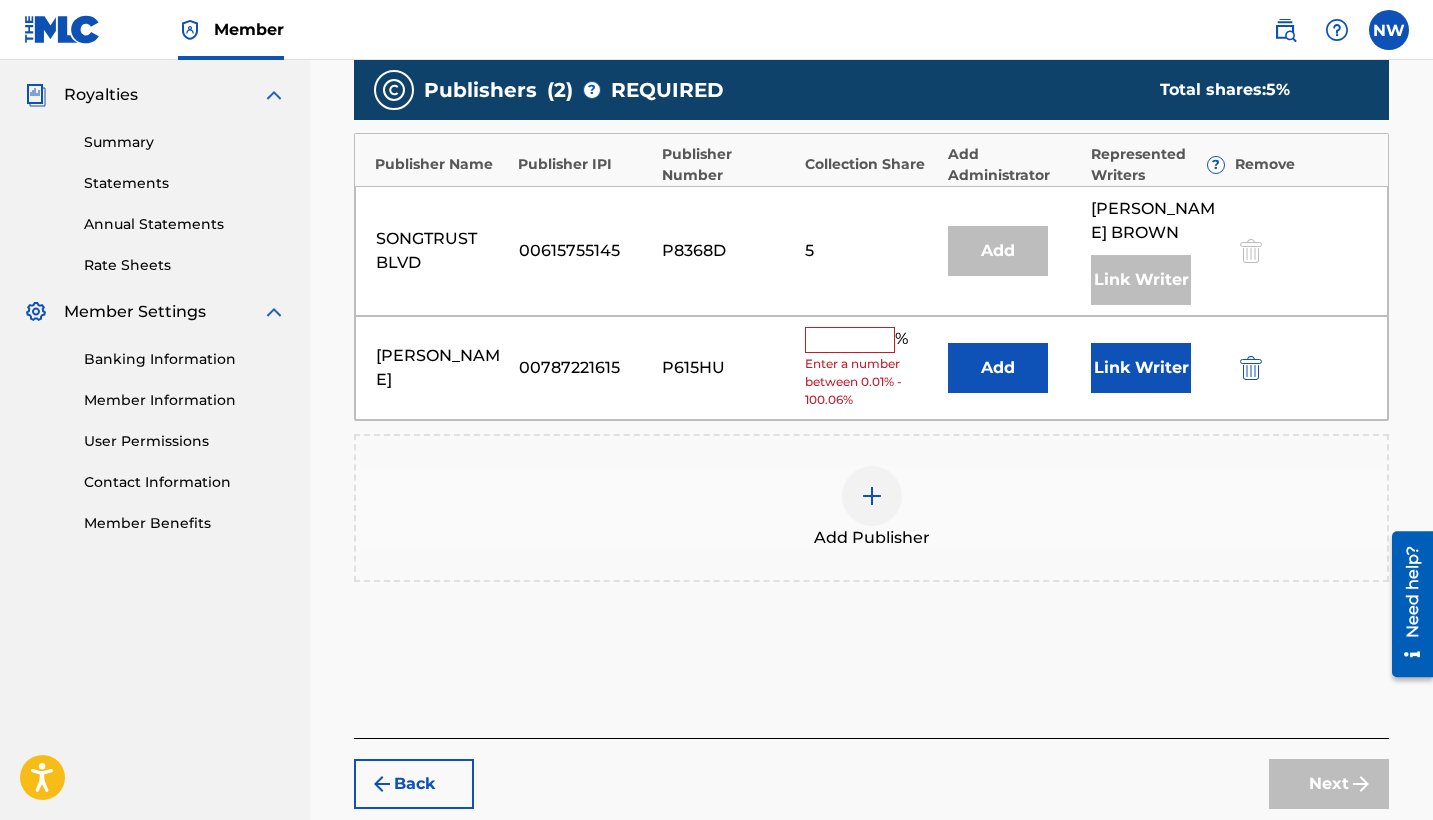 click at bounding box center [850, 340] 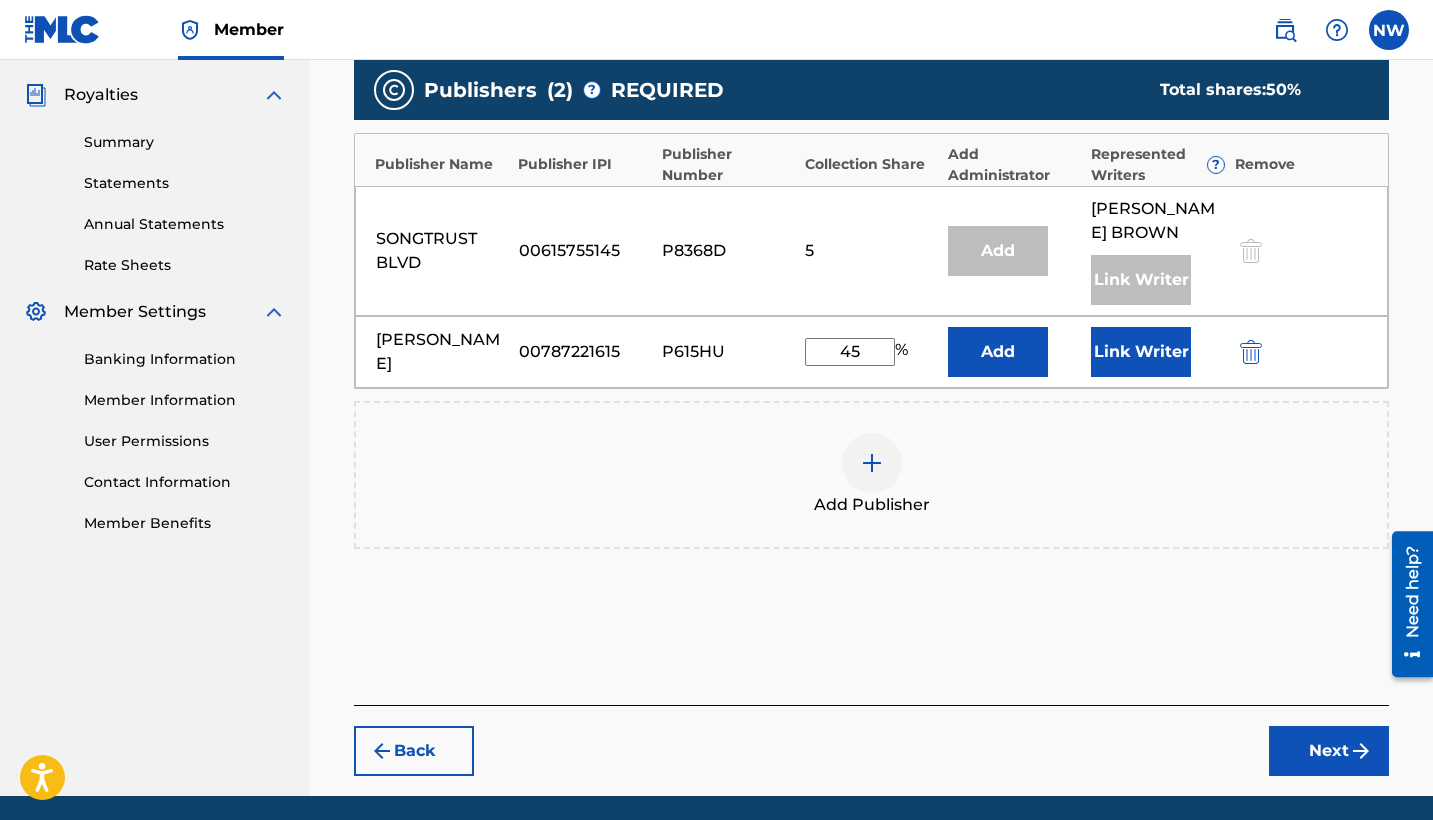 click on "Link Writer" at bounding box center [1141, 352] 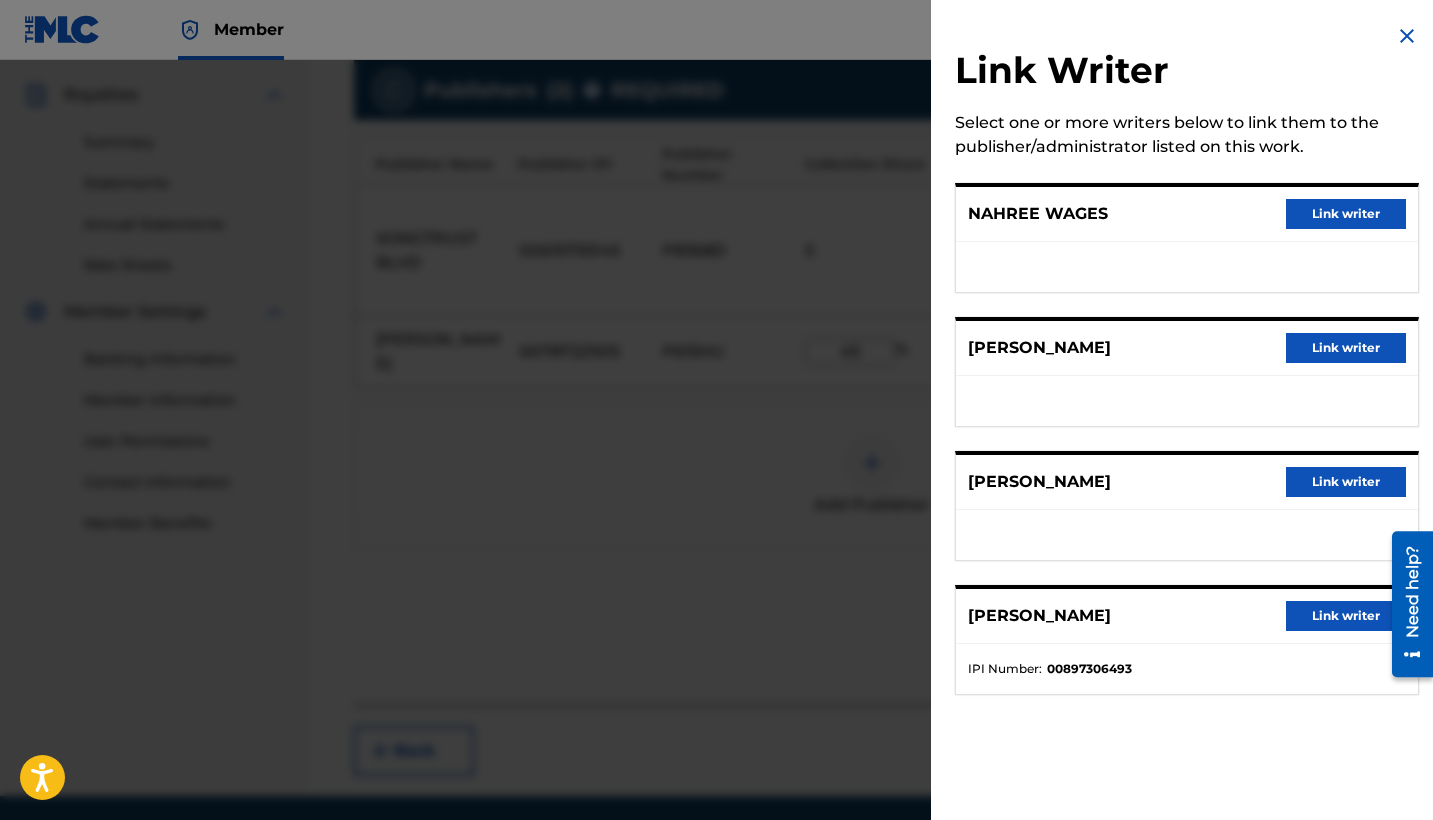 click on "NAHREE WAGES Link writer" at bounding box center (1187, 214) 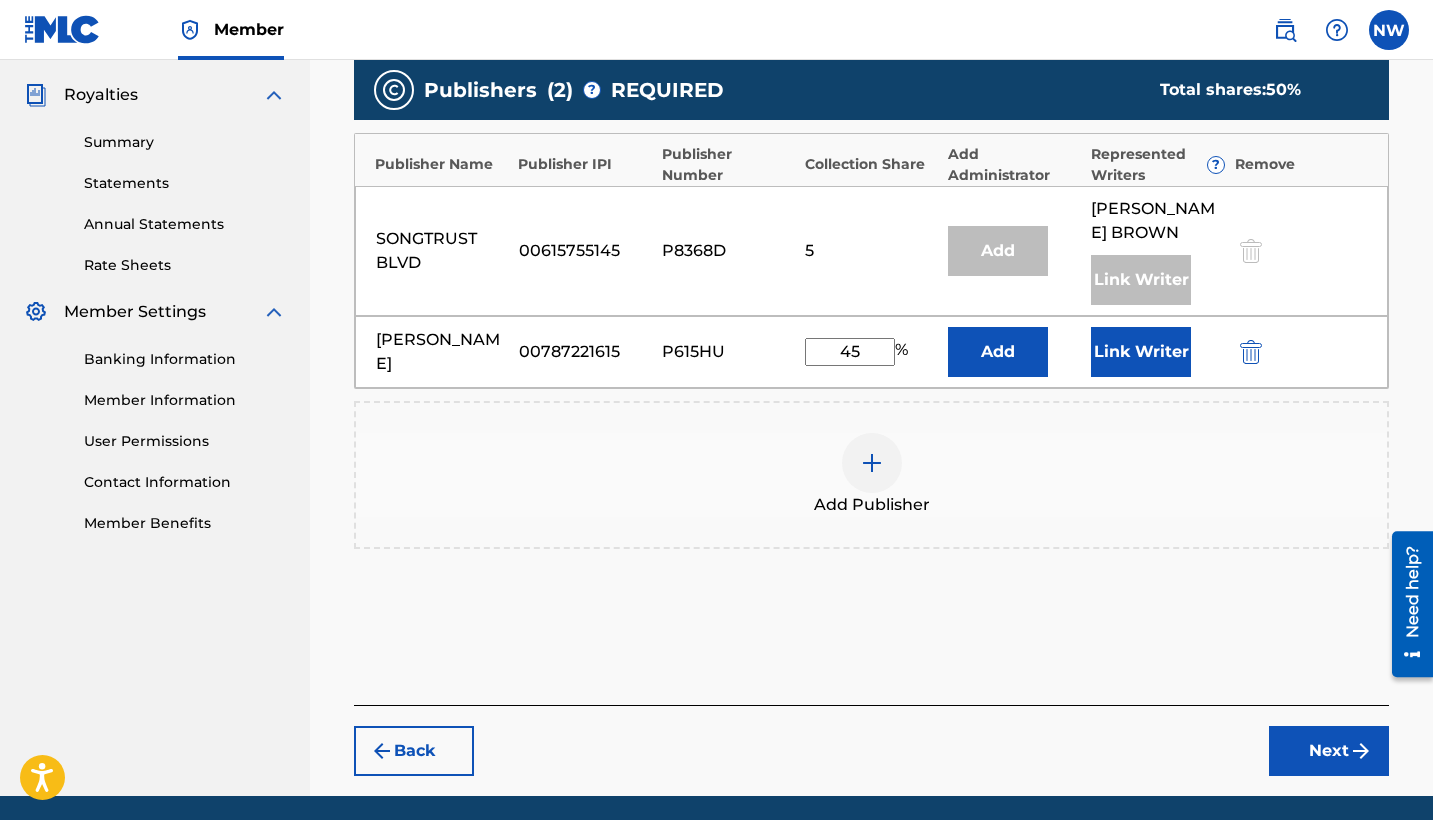 drag, startPoint x: 863, startPoint y: 354, endPoint x: 822, endPoint y: 353, distance: 41.01219 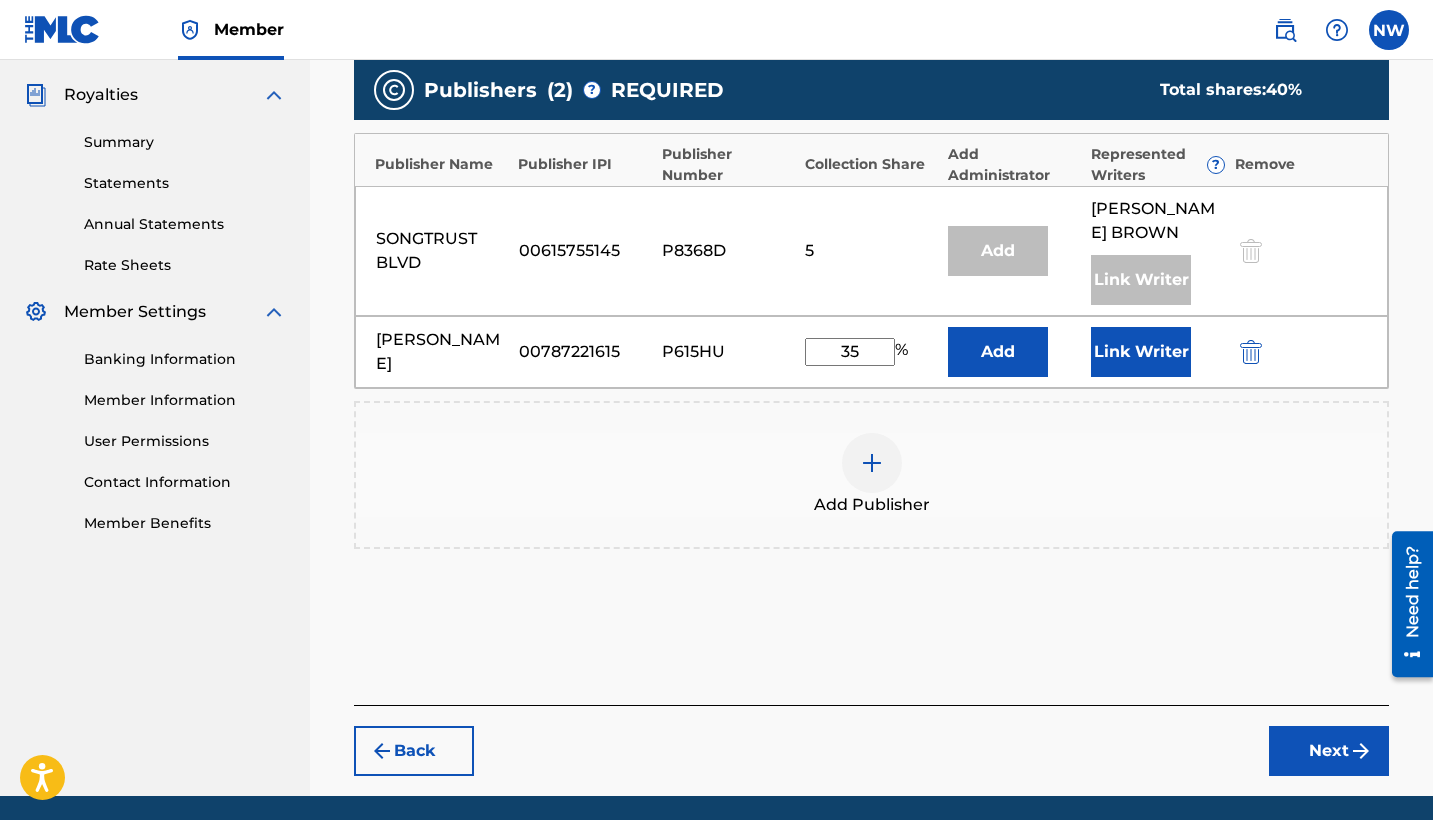 type on "35" 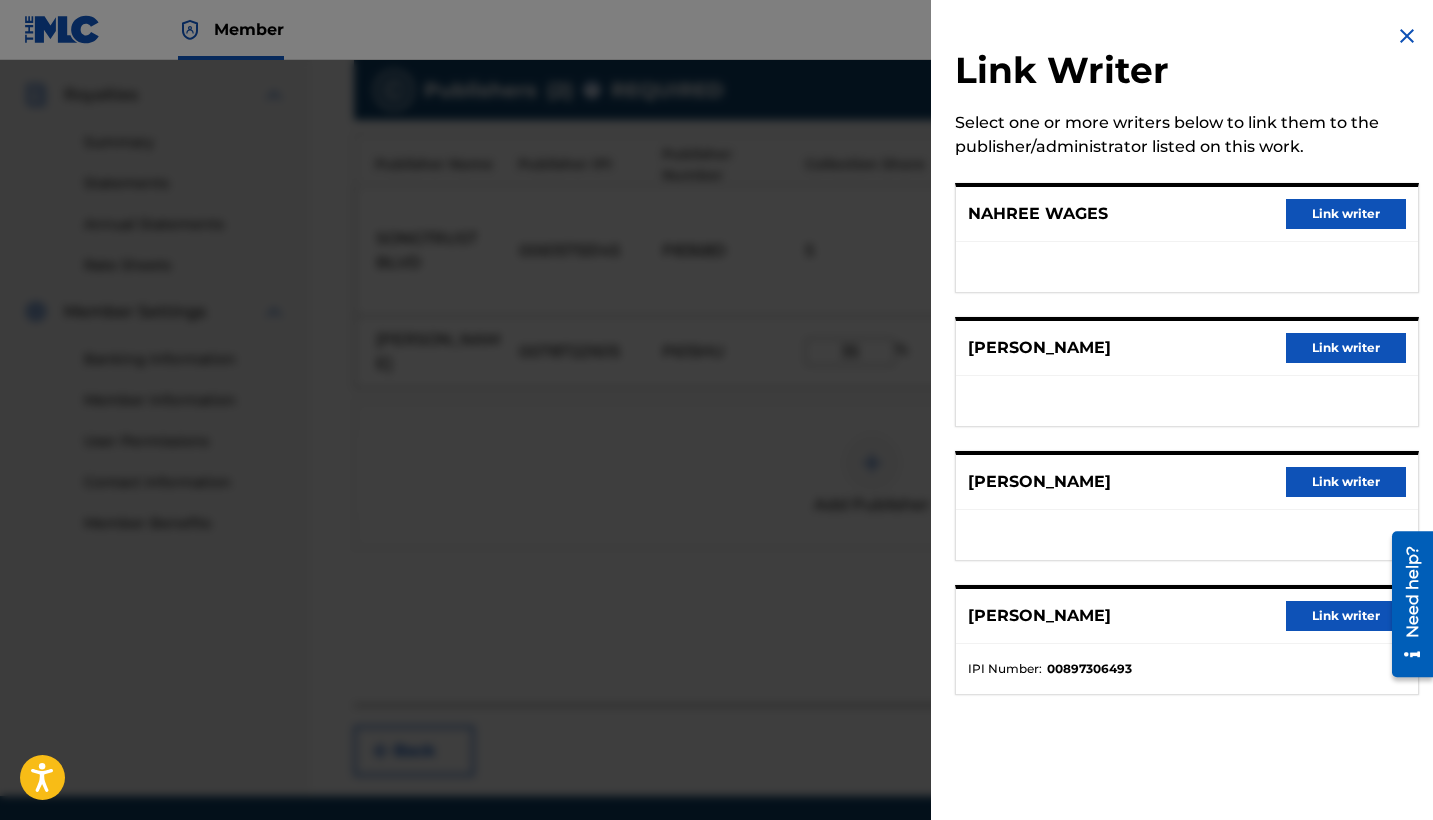 click on "Link writer" at bounding box center [1346, 214] 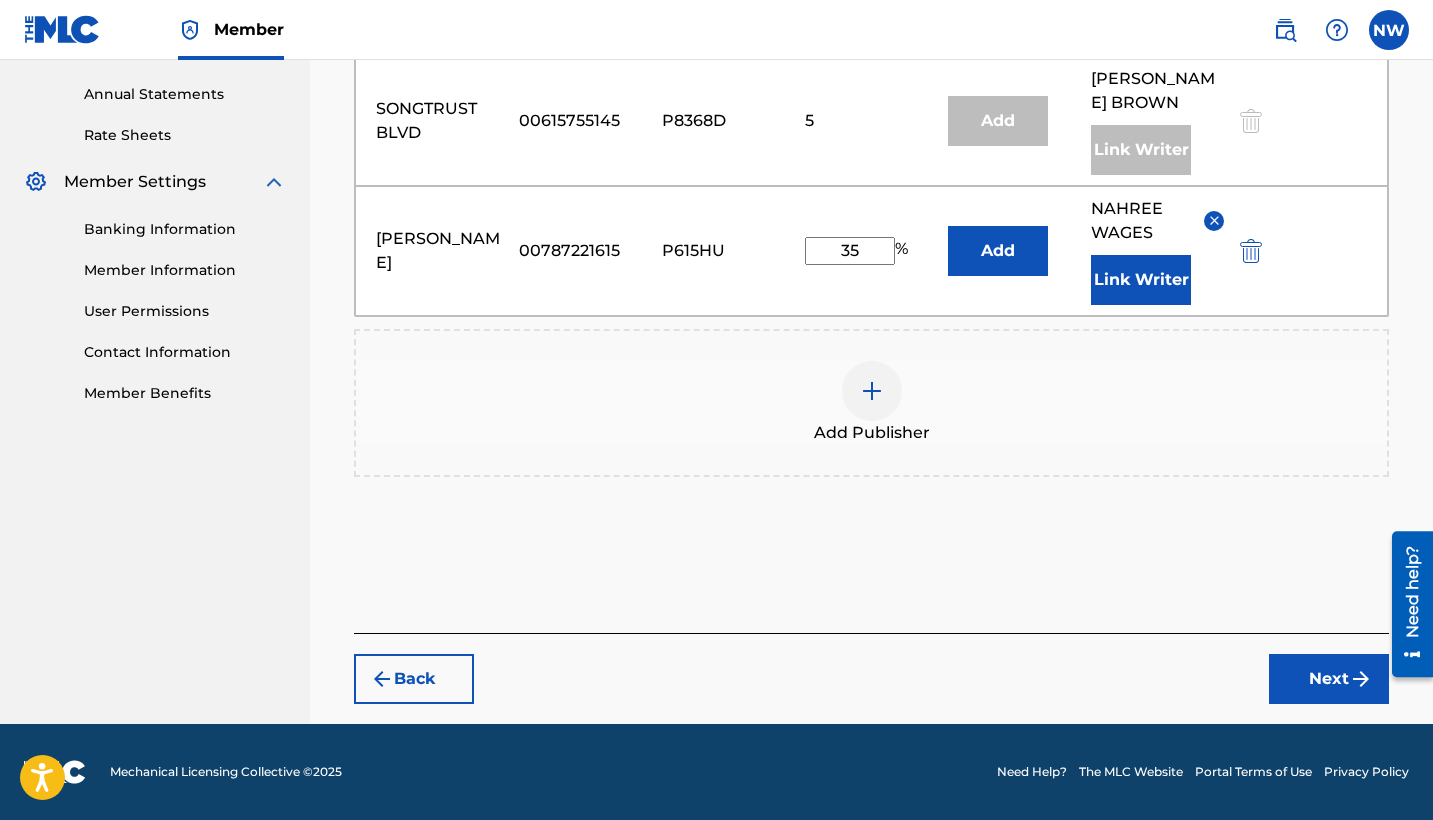 scroll, scrollTop: 716, scrollLeft: 0, axis: vertical 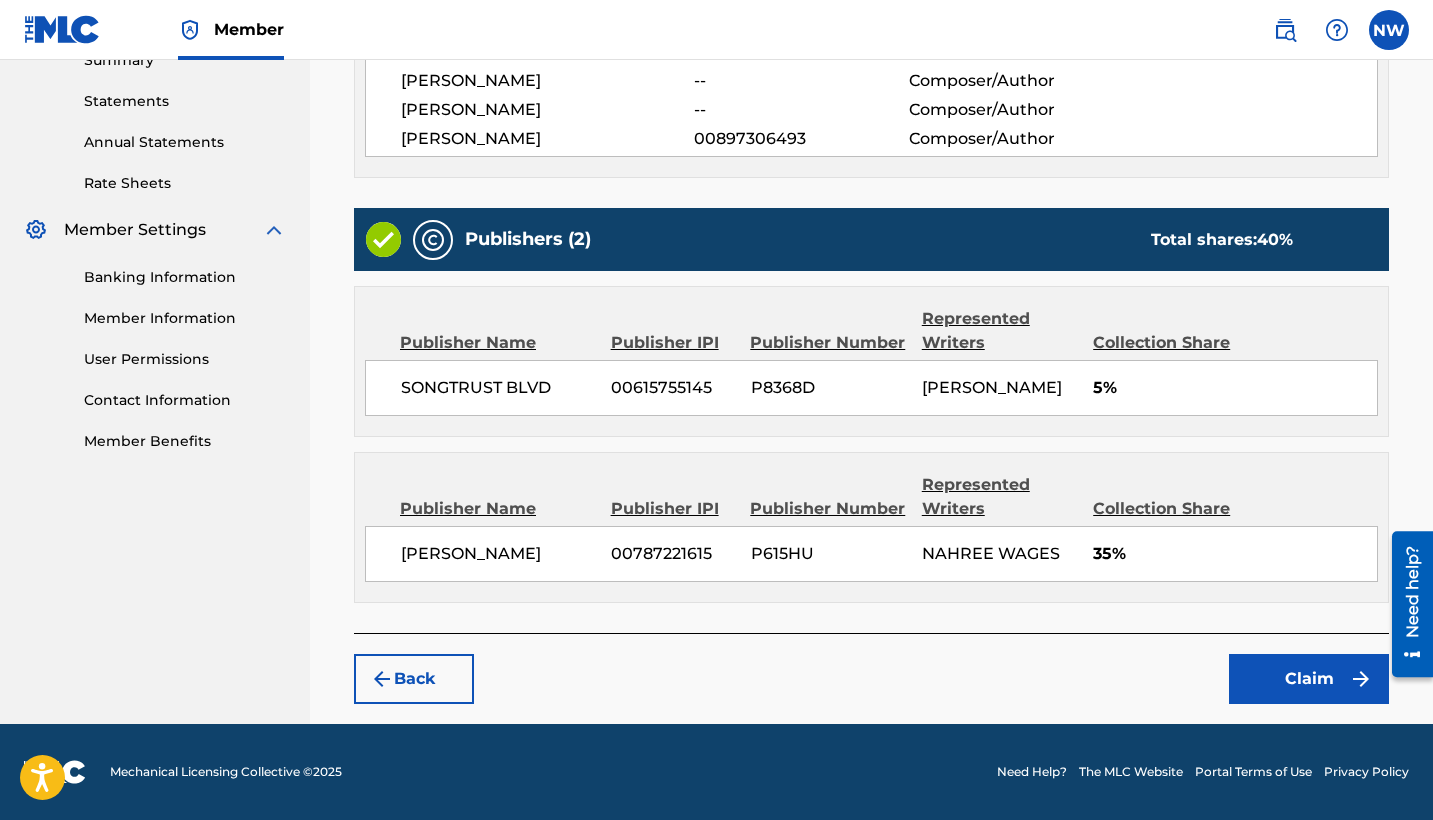 click on "Claim" at bounding box center (1309, 679) 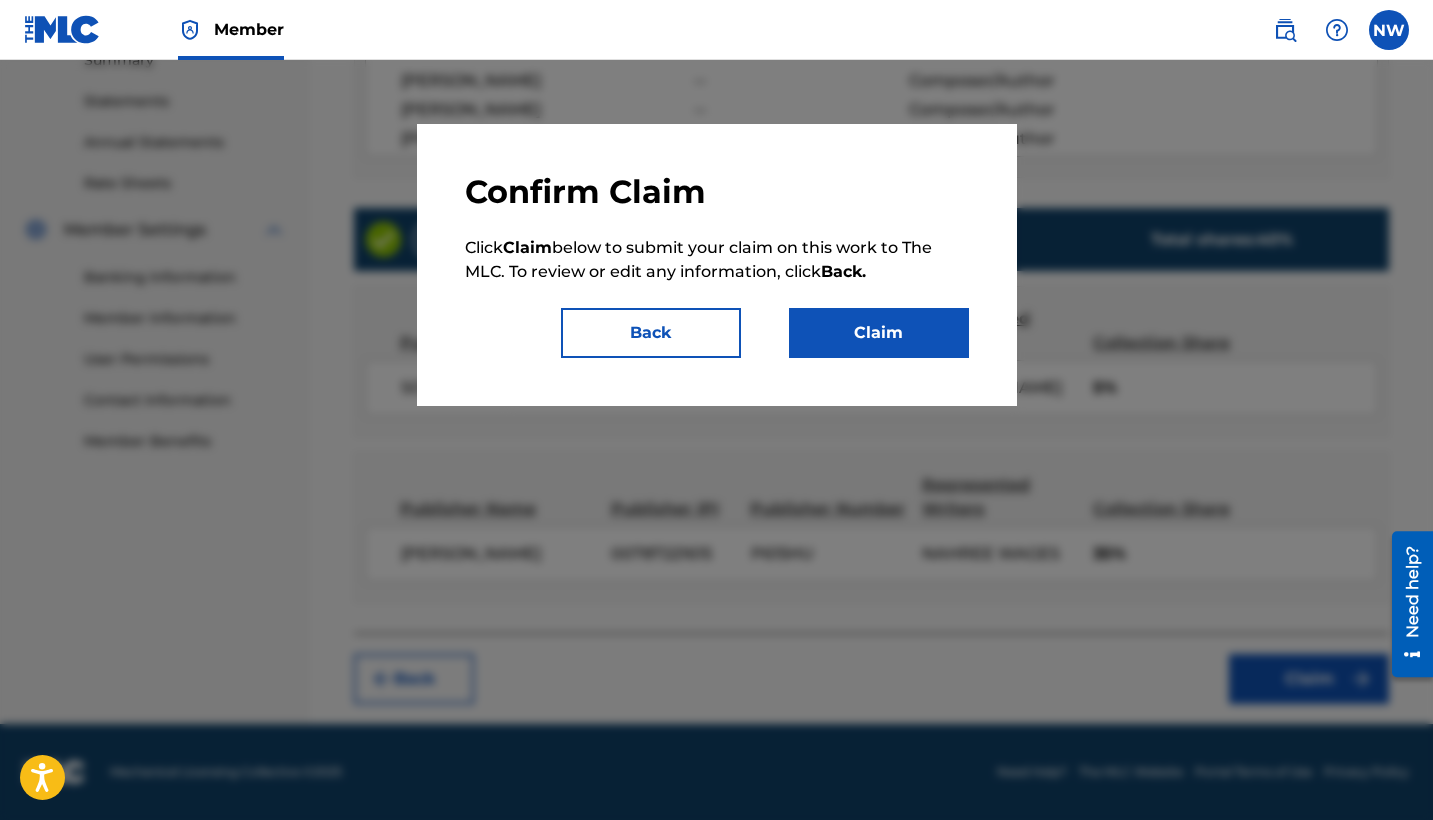click on "Claim" at bounding box center [879, 333] 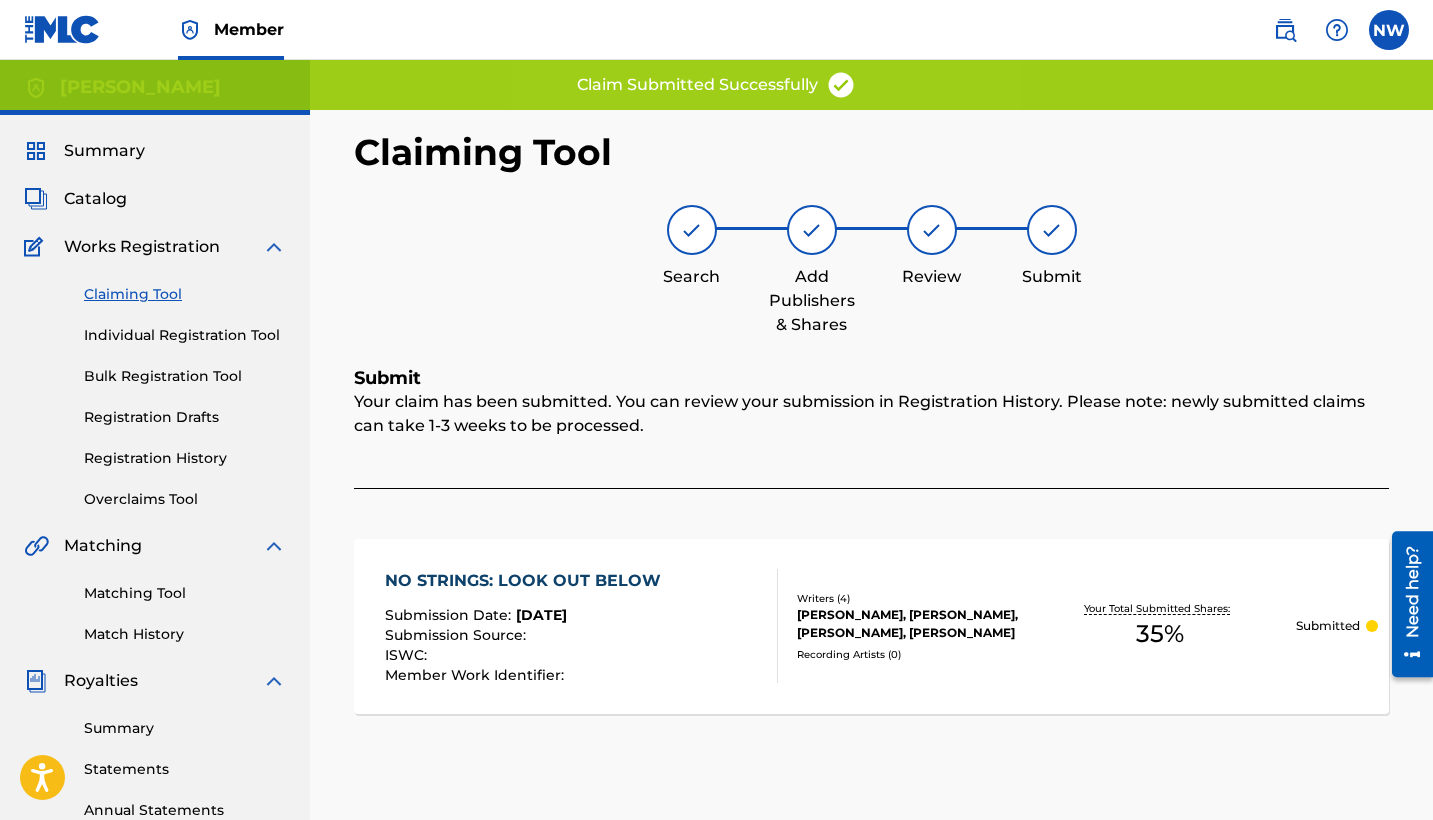 scroll, scrollTop: 0, scrollLeft: 0, axis: both 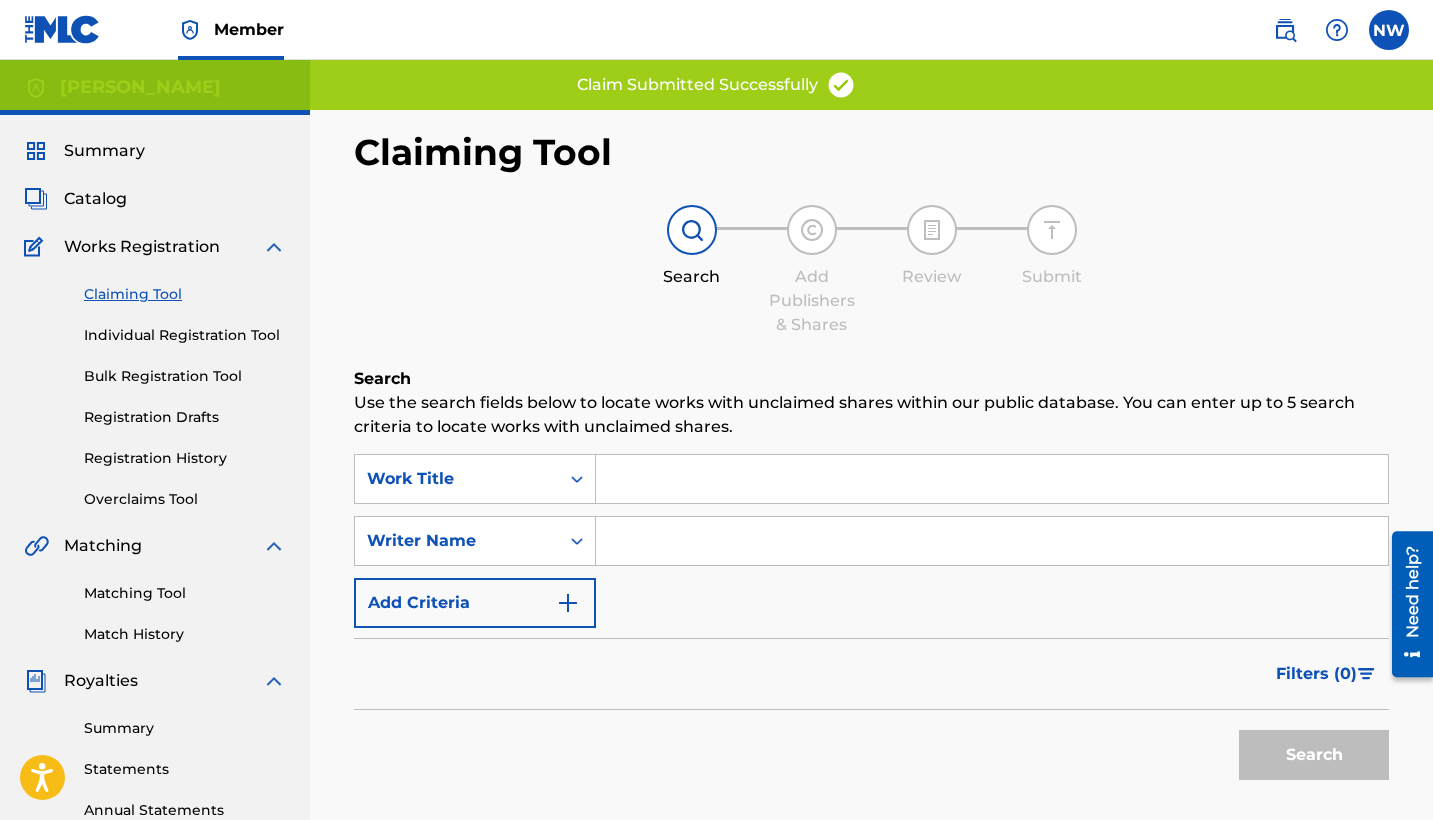 drag, startPoint x: 667, startPoint y: 517, endPoint x: 661, endPoint y: 491, distance: 26.683329 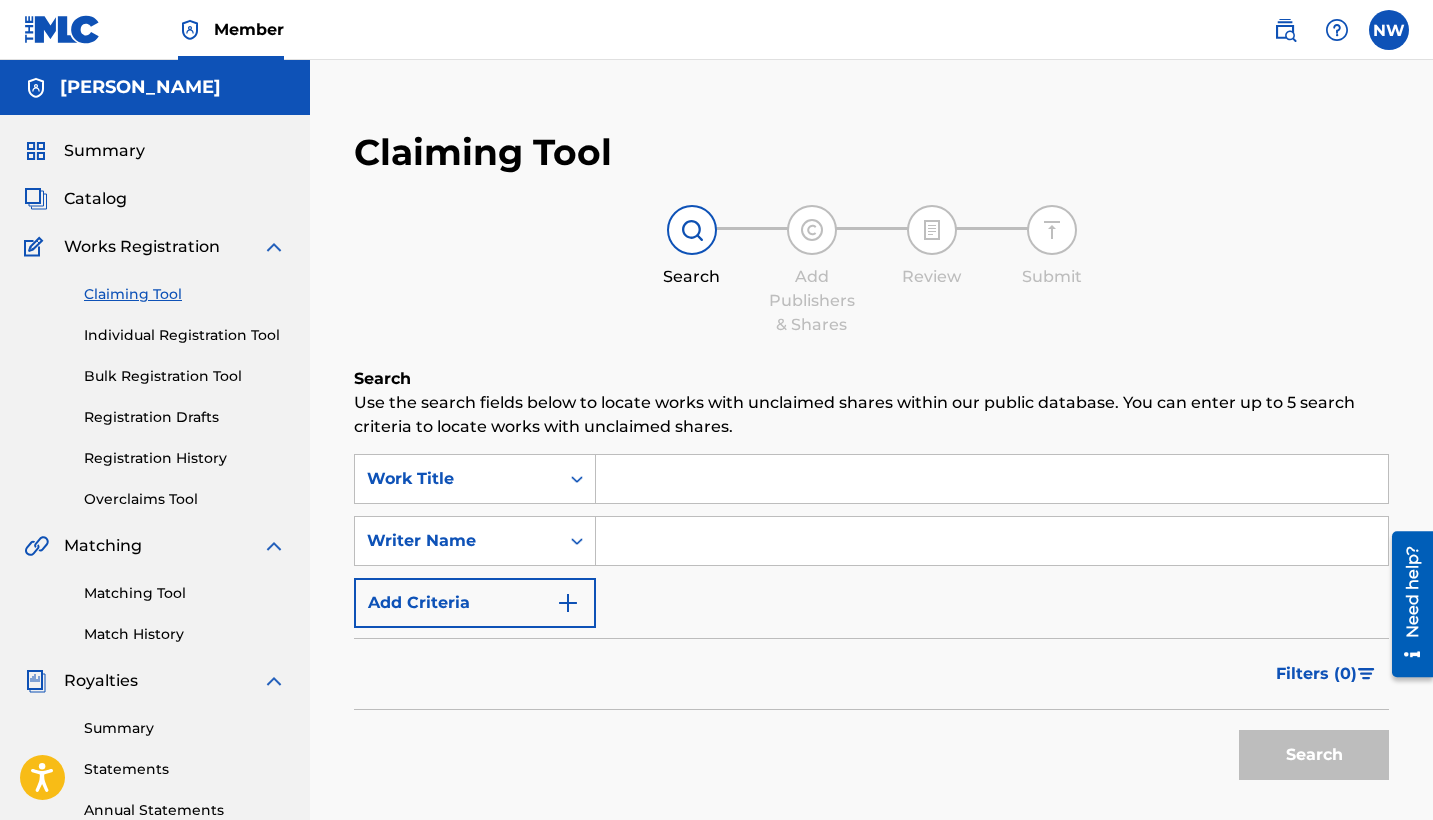 type on "B" 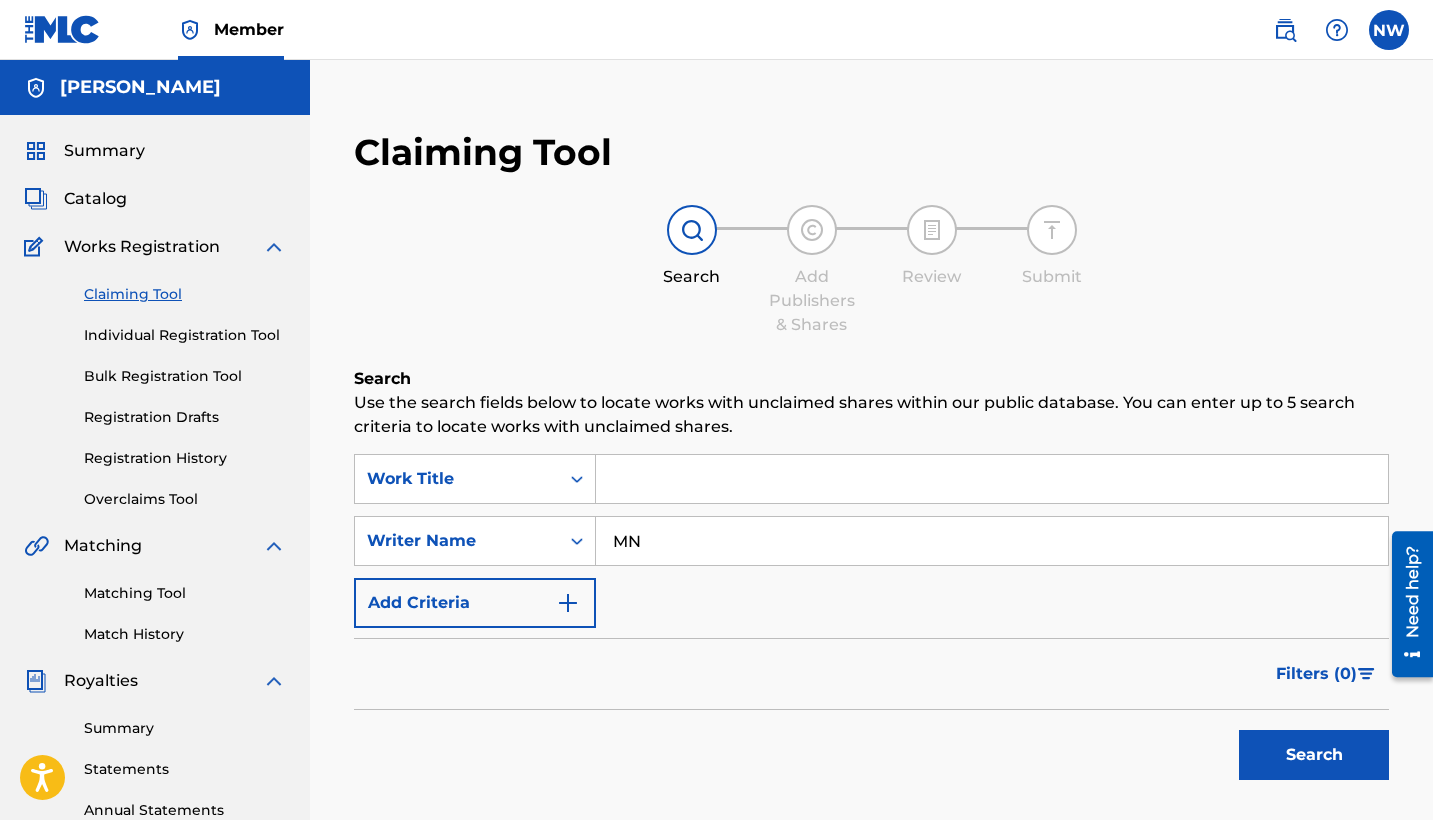 type on "M" 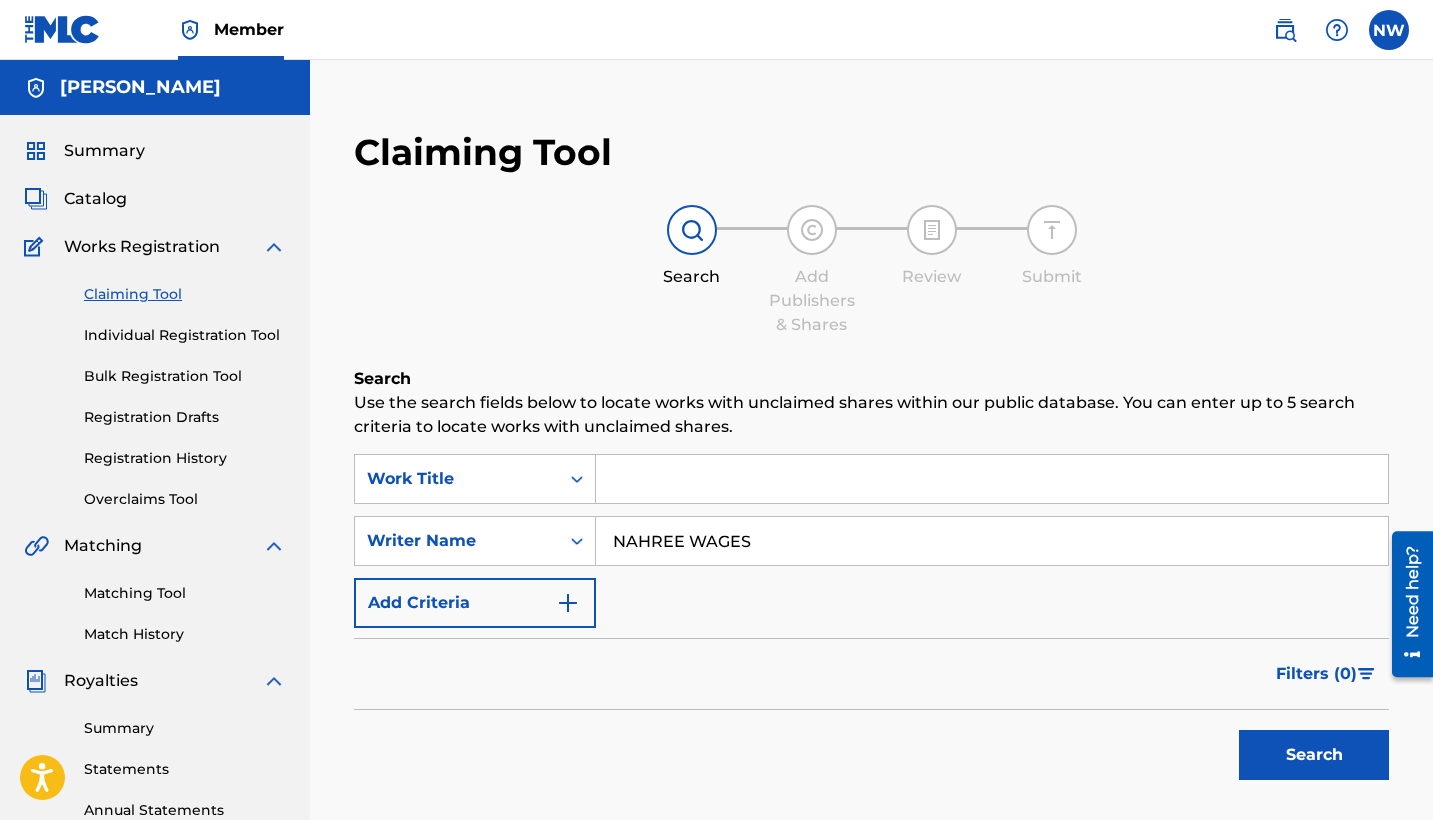 type on "NAHREE WAGES" 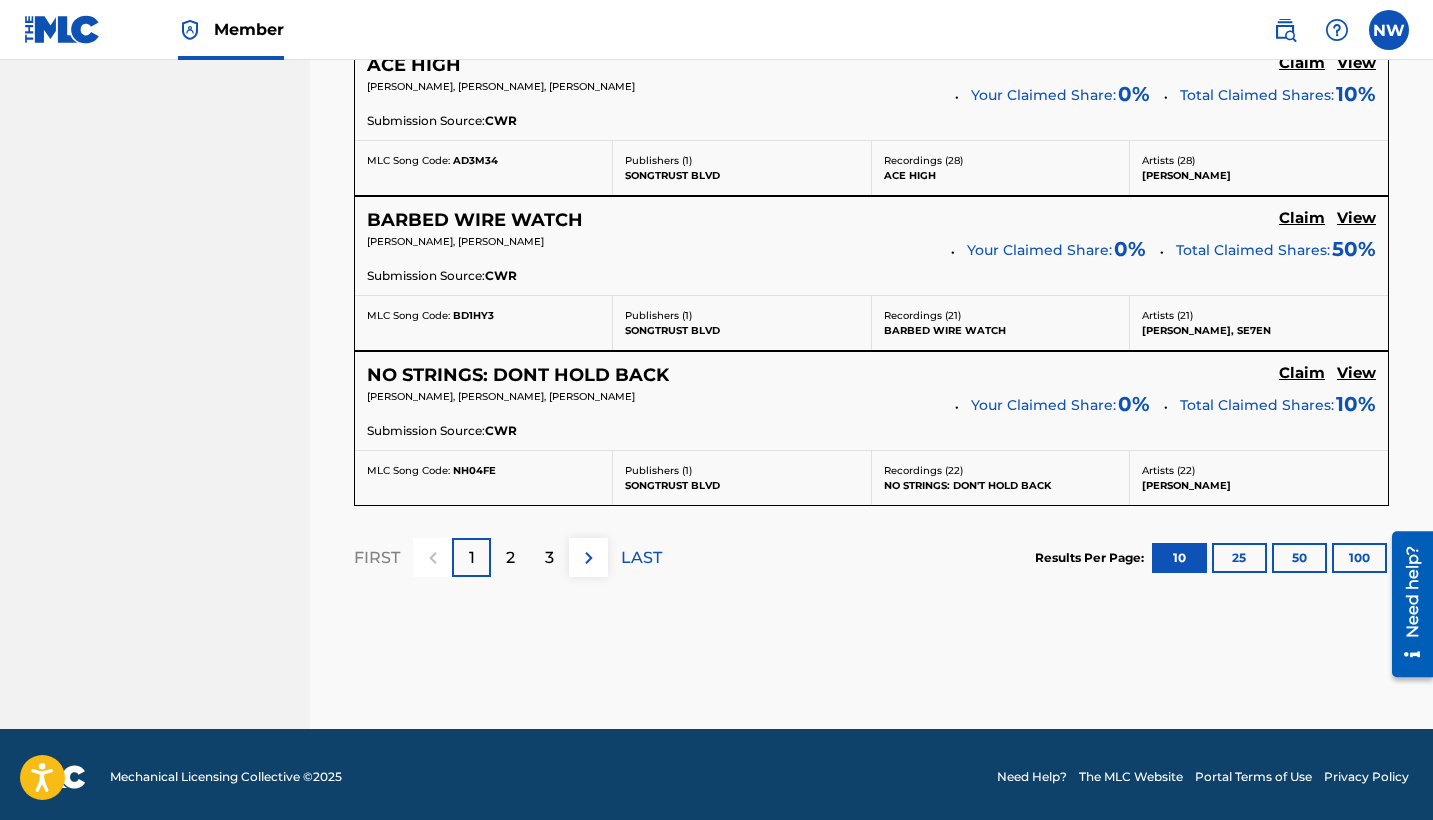 click on "2" at bounding box center (510, 557) 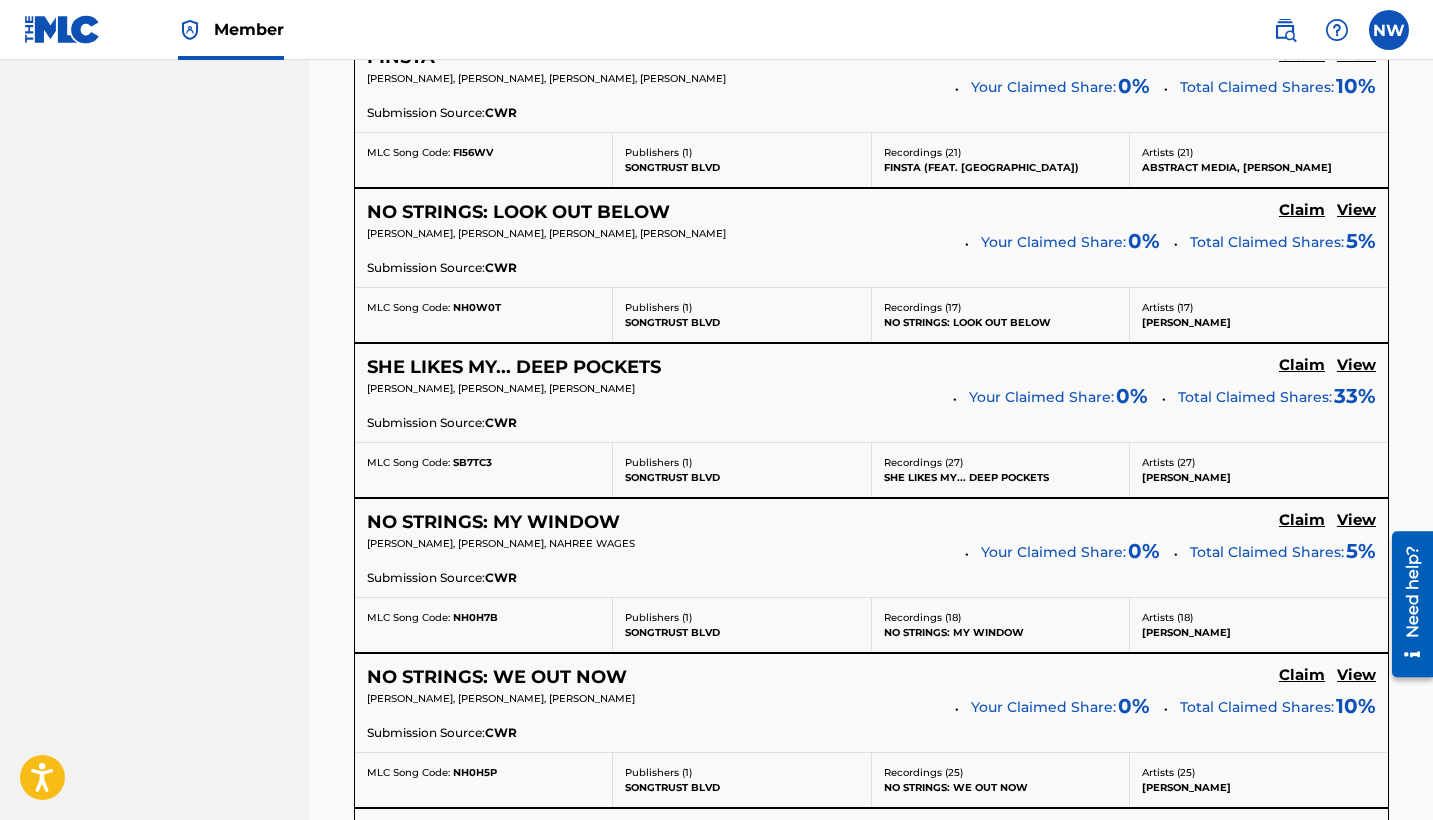 scroll, scrollTop: 1223, scrollLeft: 0, axis: vertical 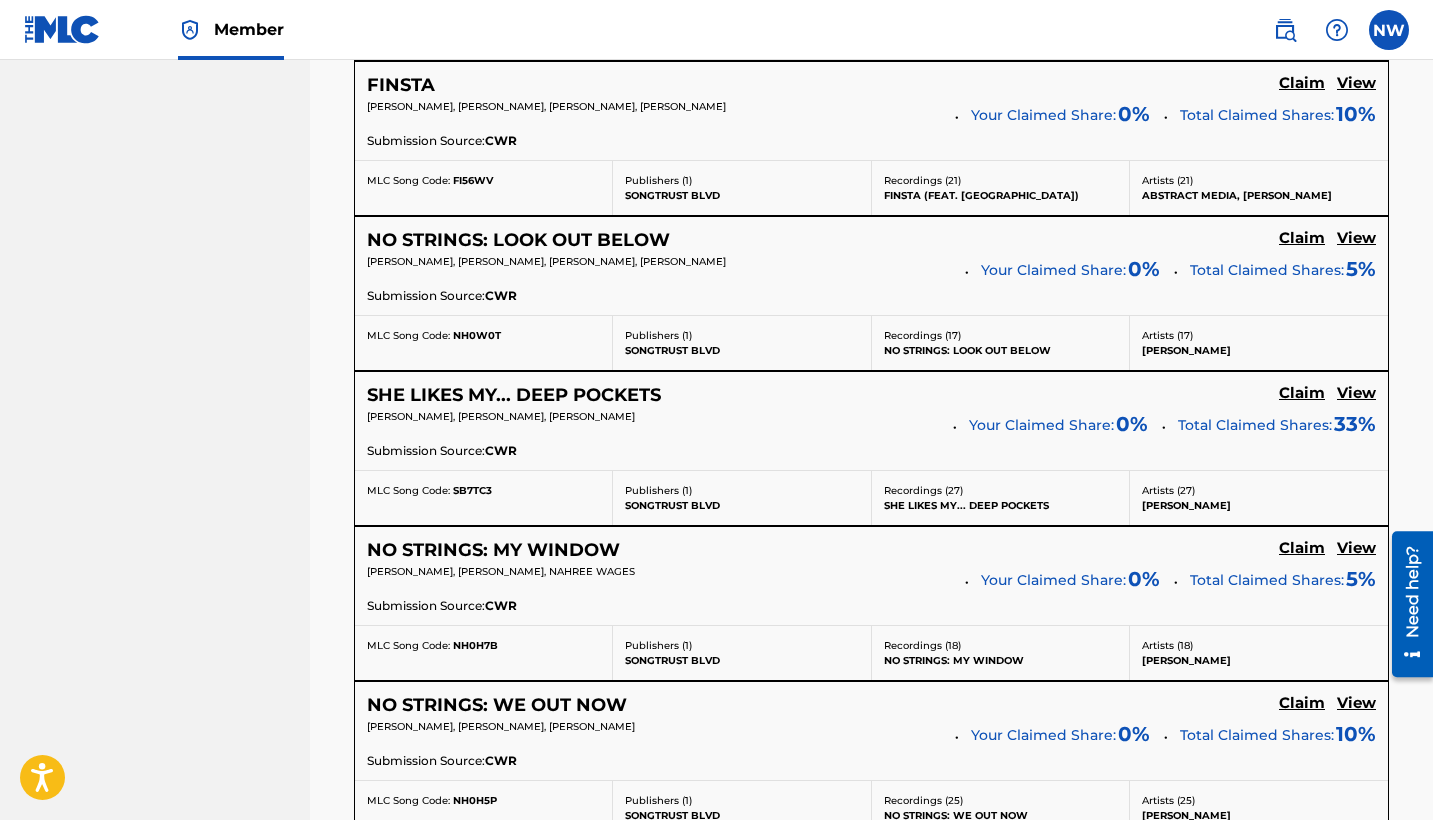 click on "Claim" at bounding box center [1302, -382] 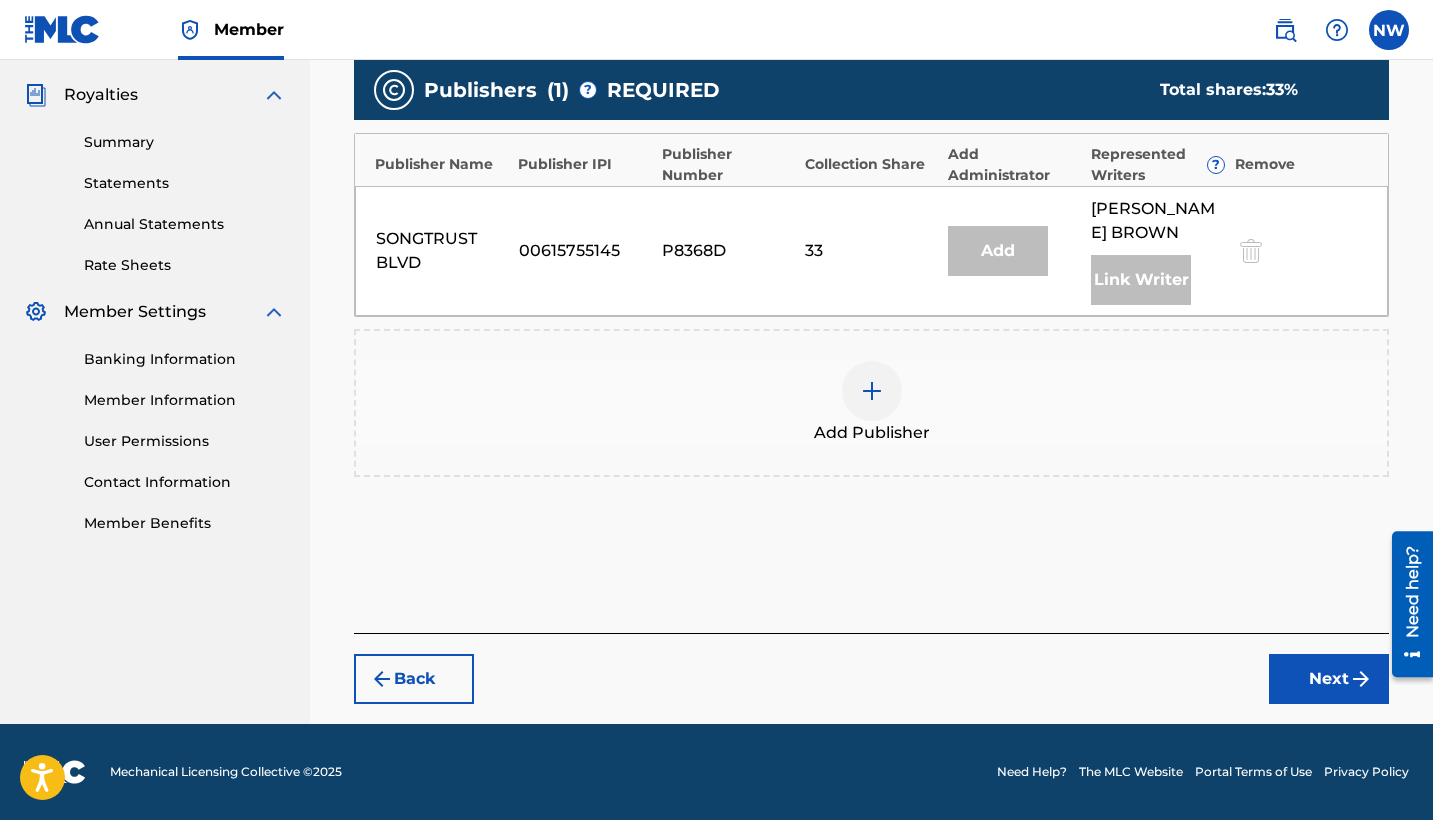 scroll, scrollTop: 586, scrollLeft: 0, axis: vertical 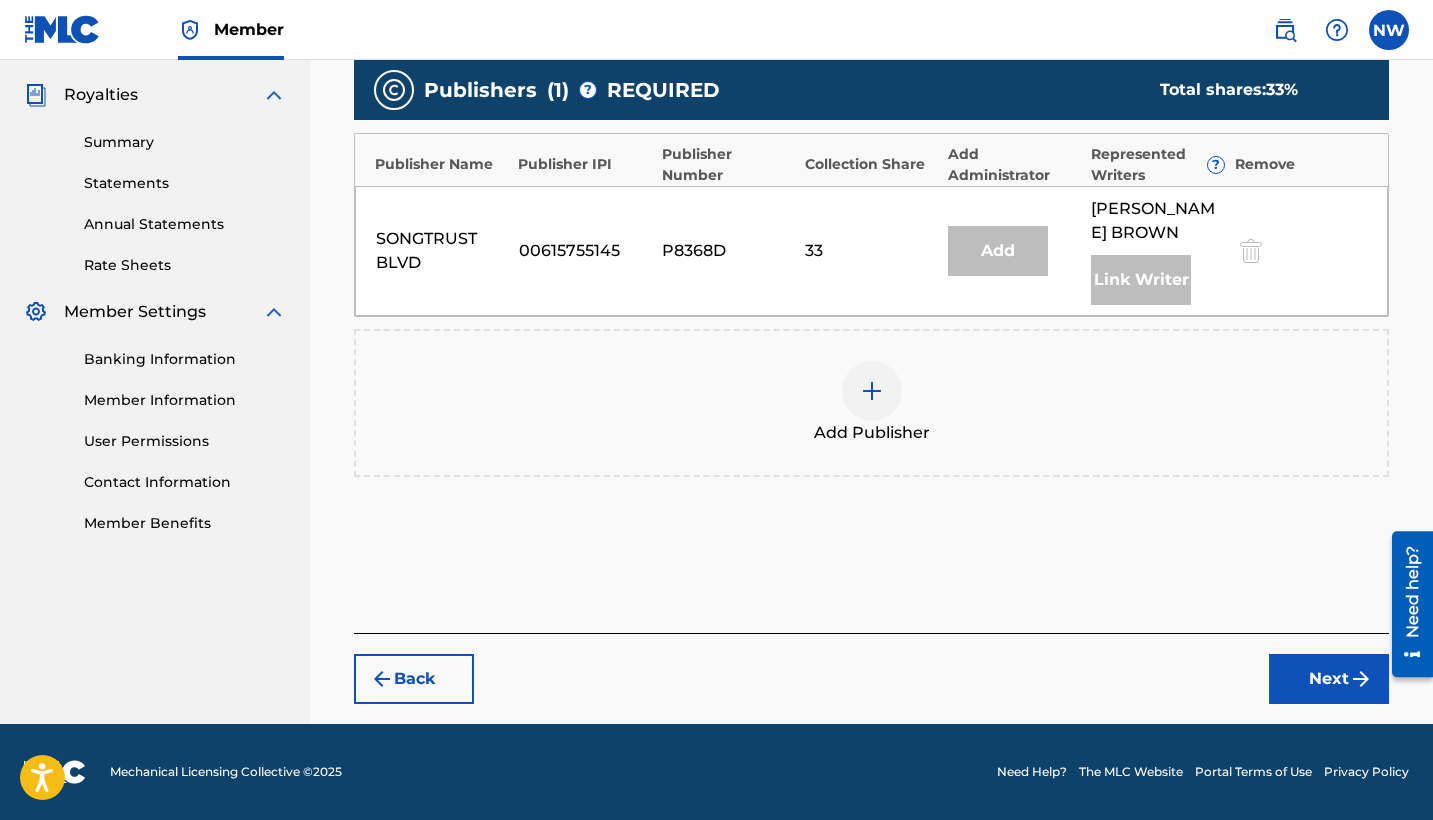 click at bounding box center (872, 391) 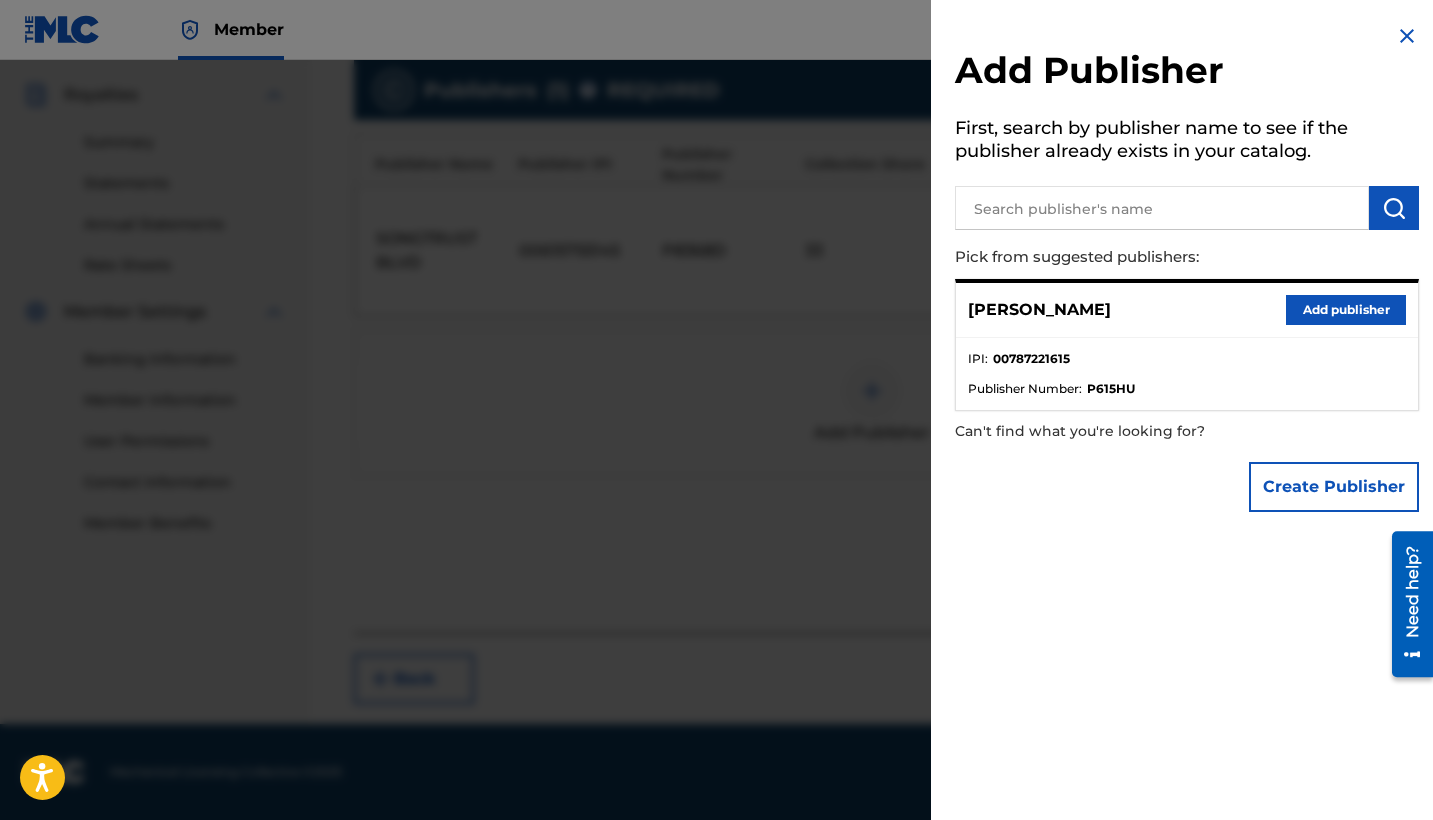 click on "Add publisher" at bounding box center (1346, 310) 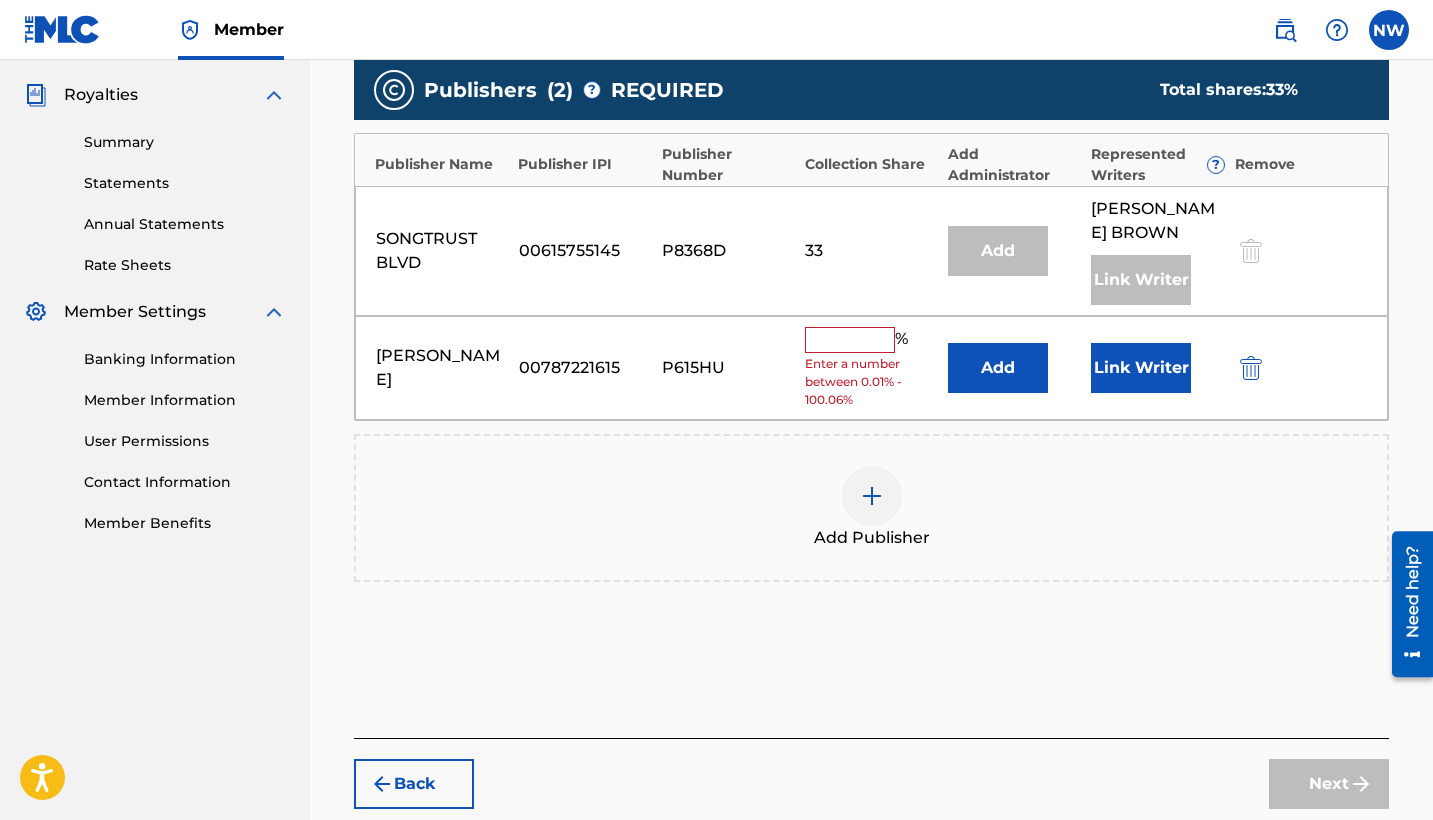 click at bounding box center (850, 340) 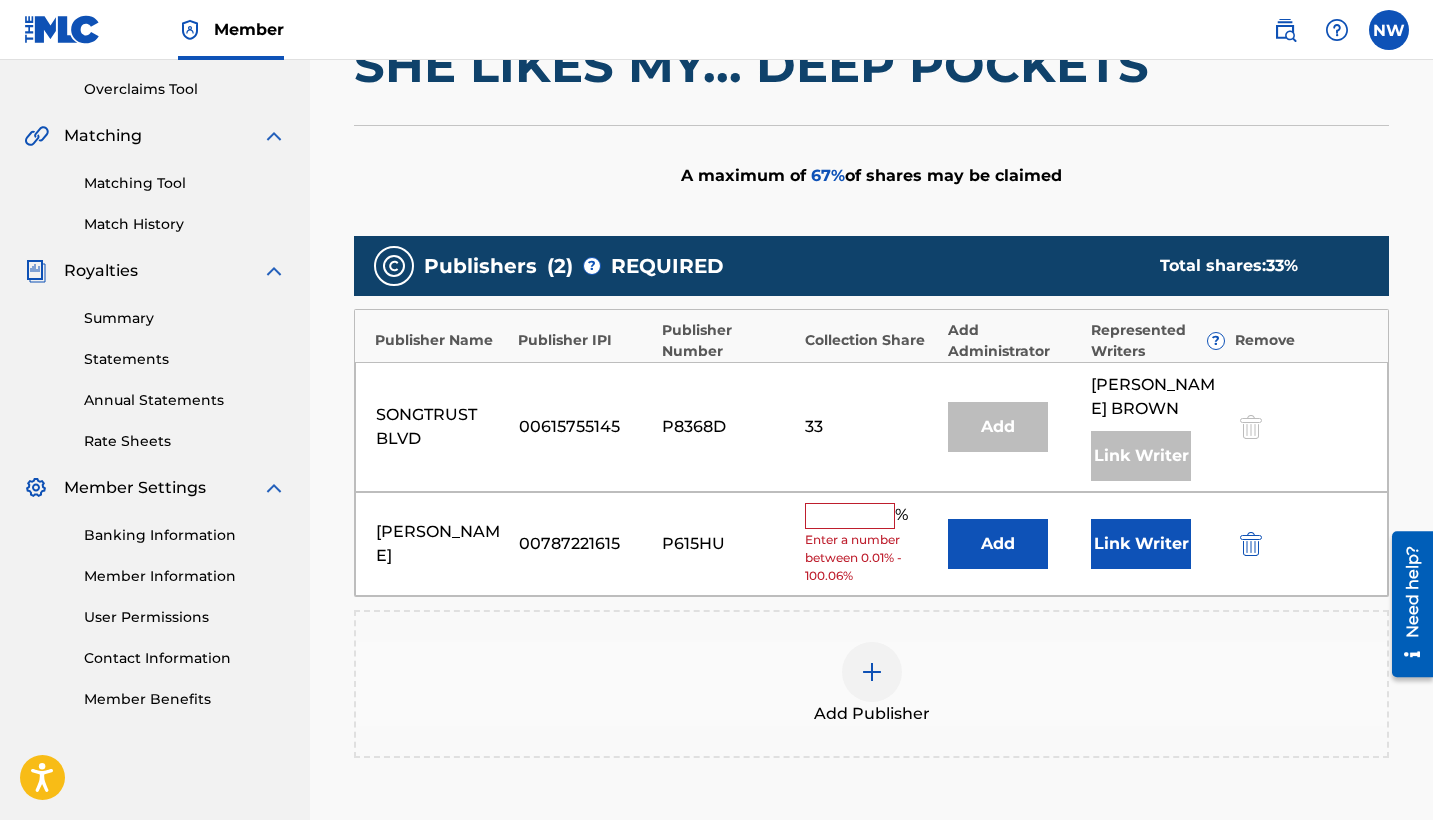 scroll, scrollTop: 406, scrollLeft: 0, axis: vertical 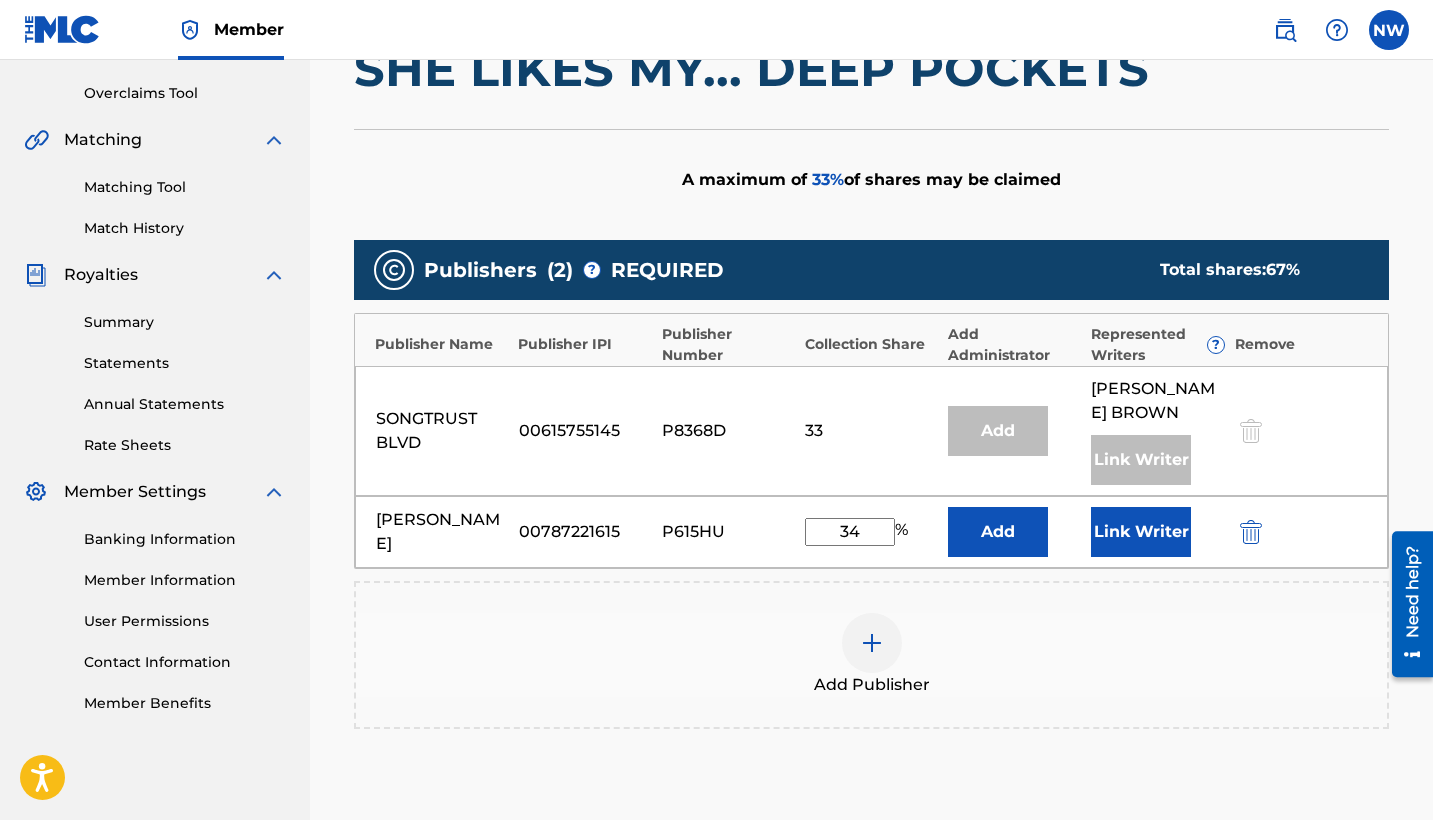 type on "34" 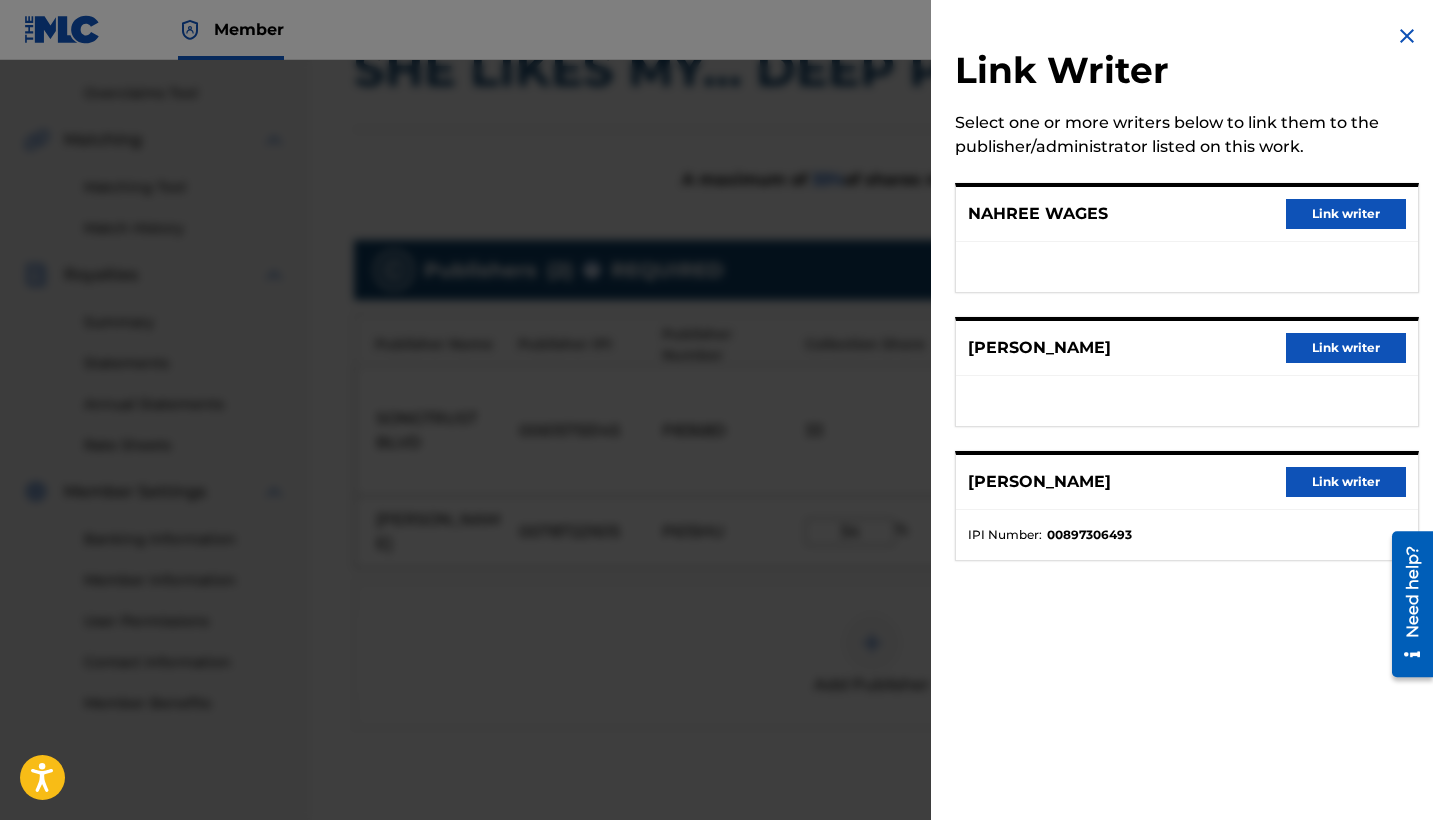 click on "Link writer" at bounding box center (1346, 214) 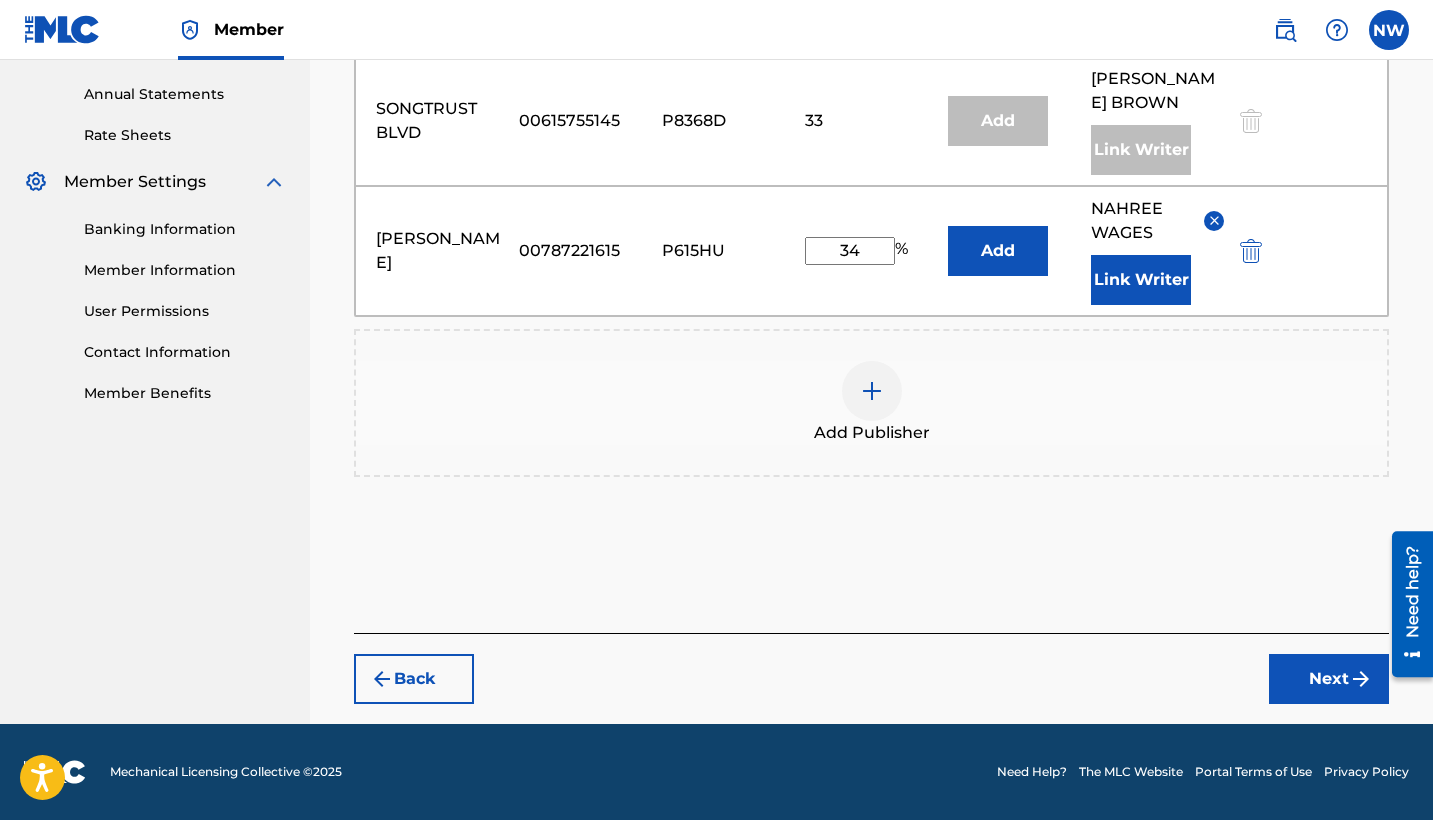 scroll, scrollTop: 716, scrollLeft: 0, axis: vertical 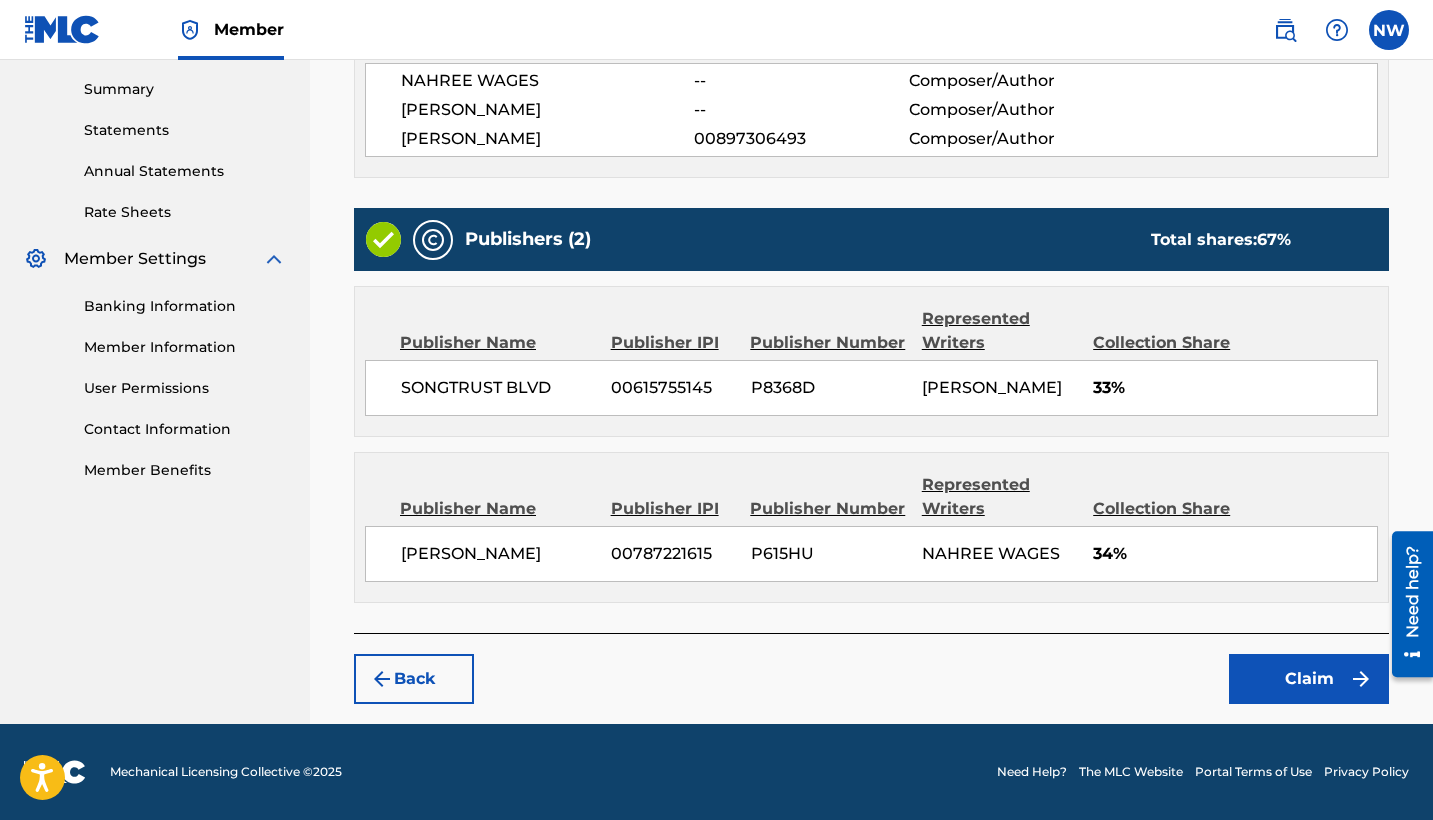 click on "Claim" at bounding box center (1309, 679) 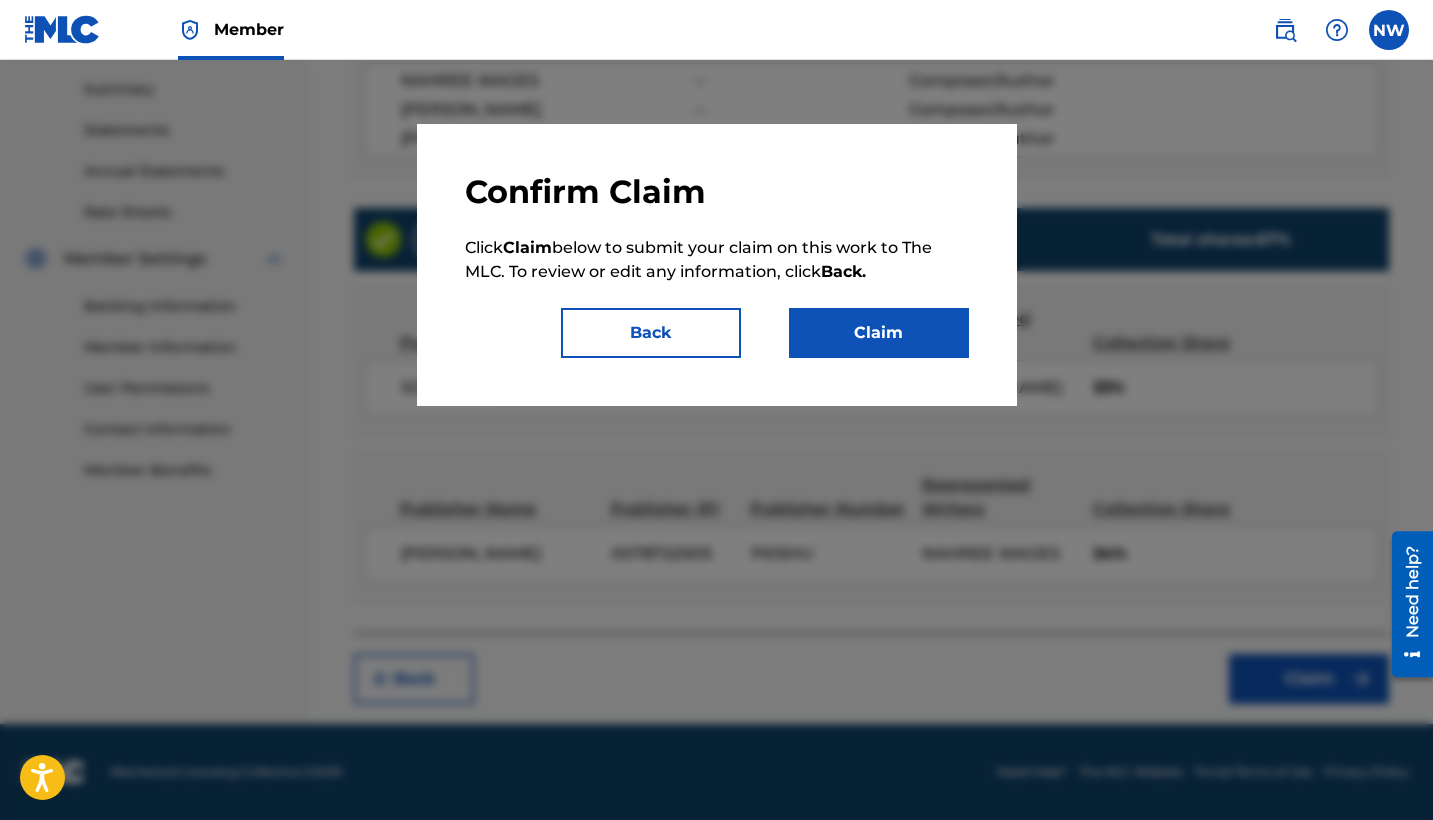 click on "Claim" at bounding box center [879, 333] 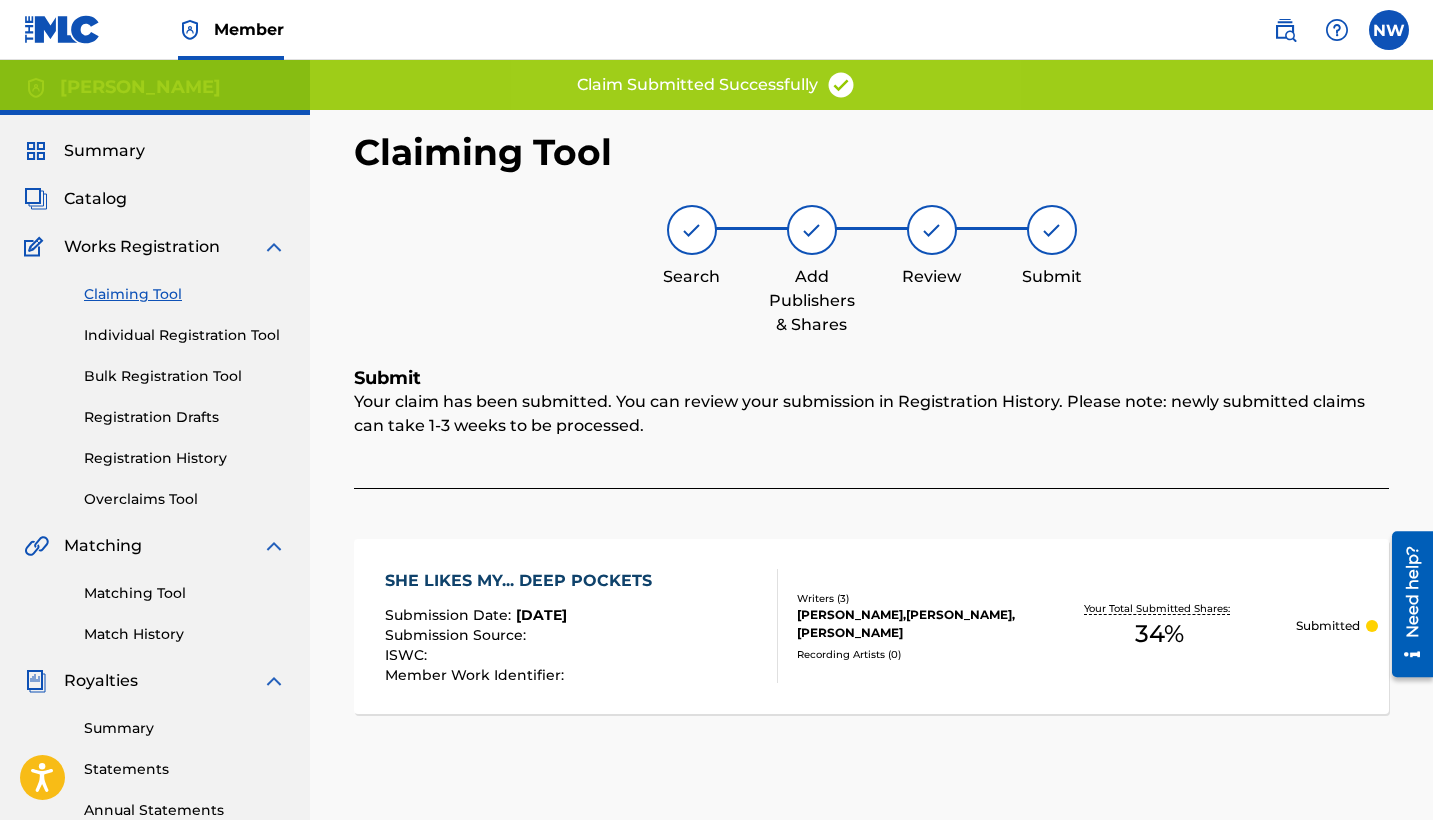 scroll, scrollTop: 0, scrollLeft: 0, axis: both 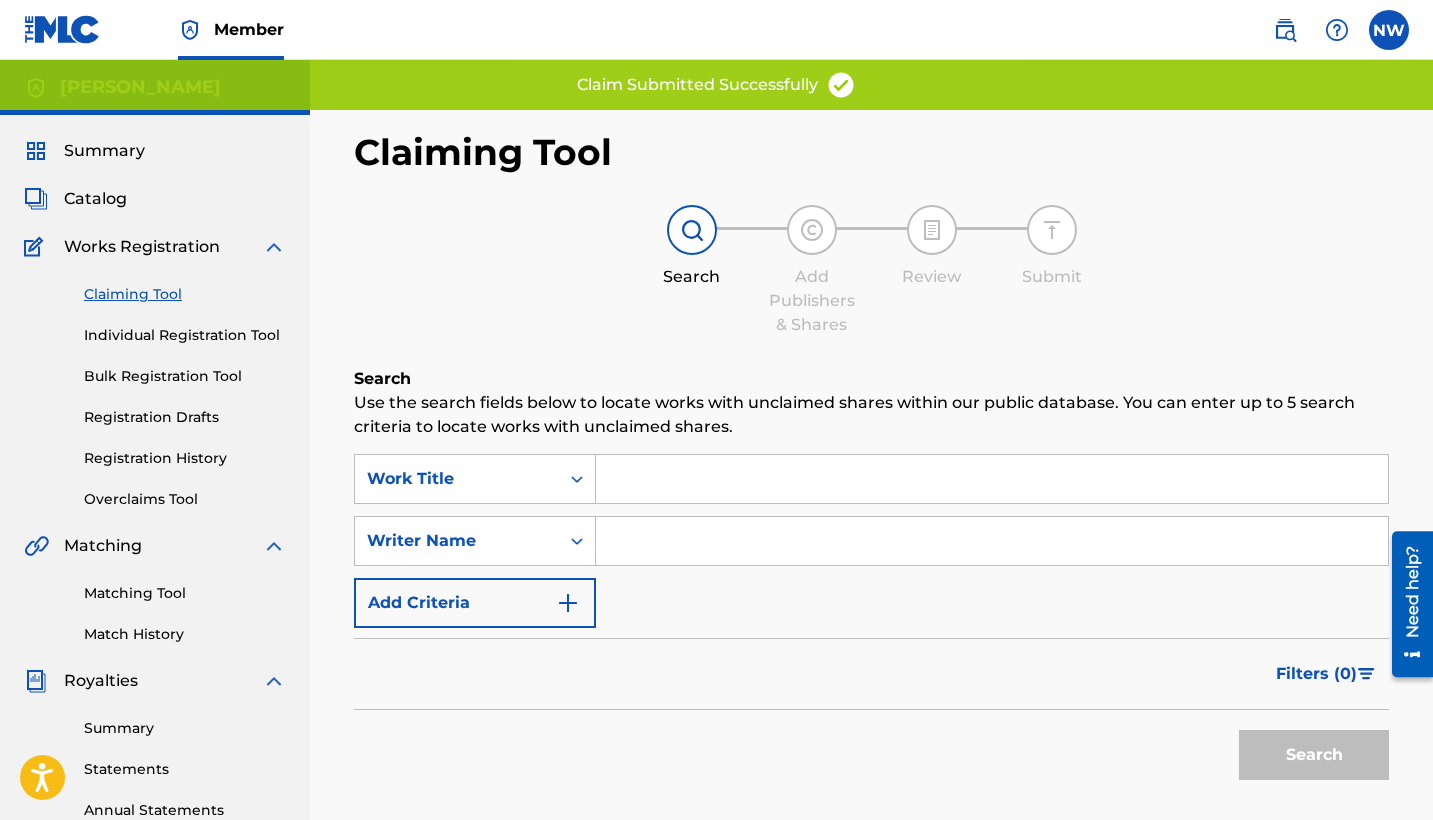 click at bounding box center [992, 541] 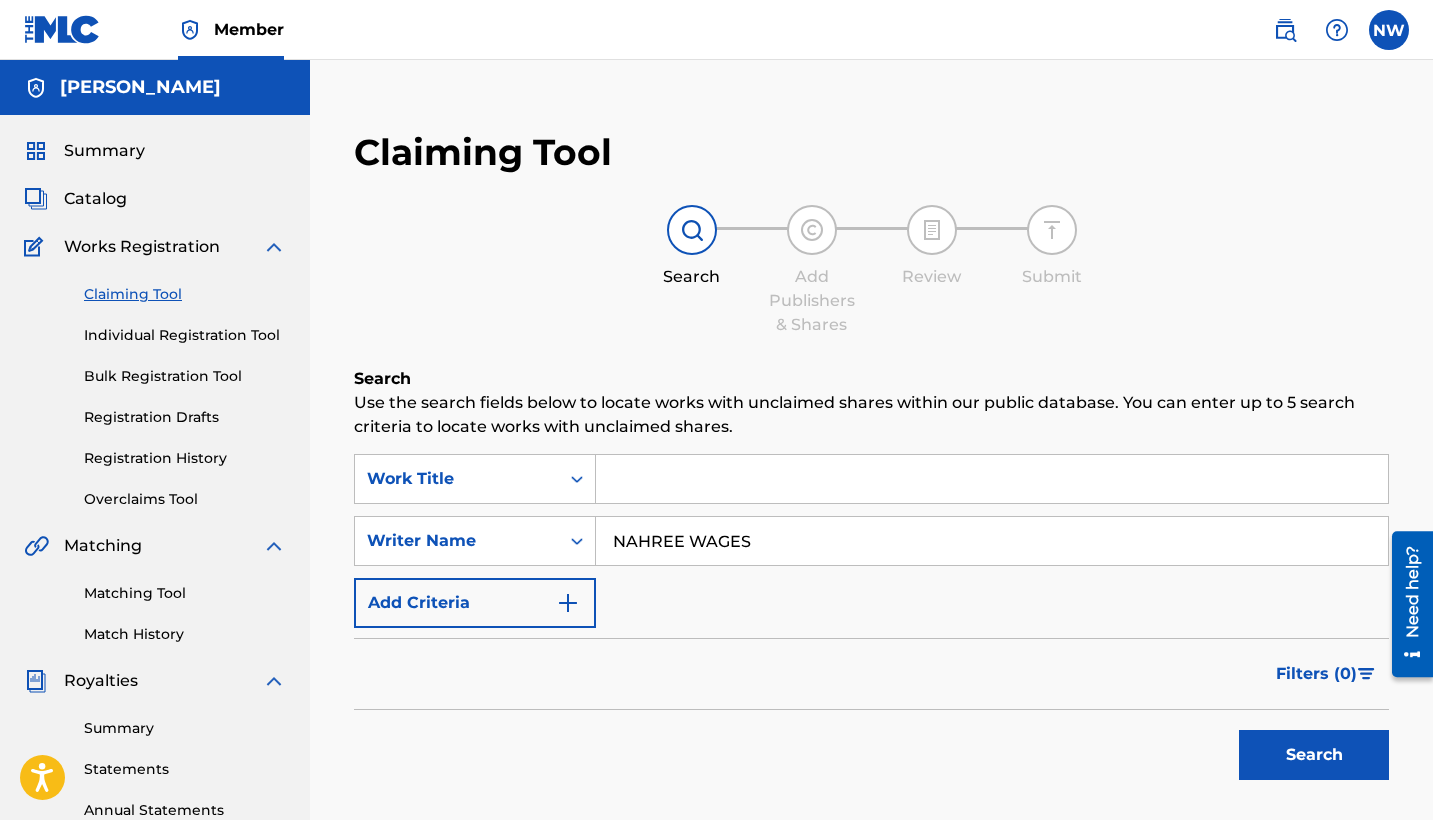 type on "NAHREE WAGES" 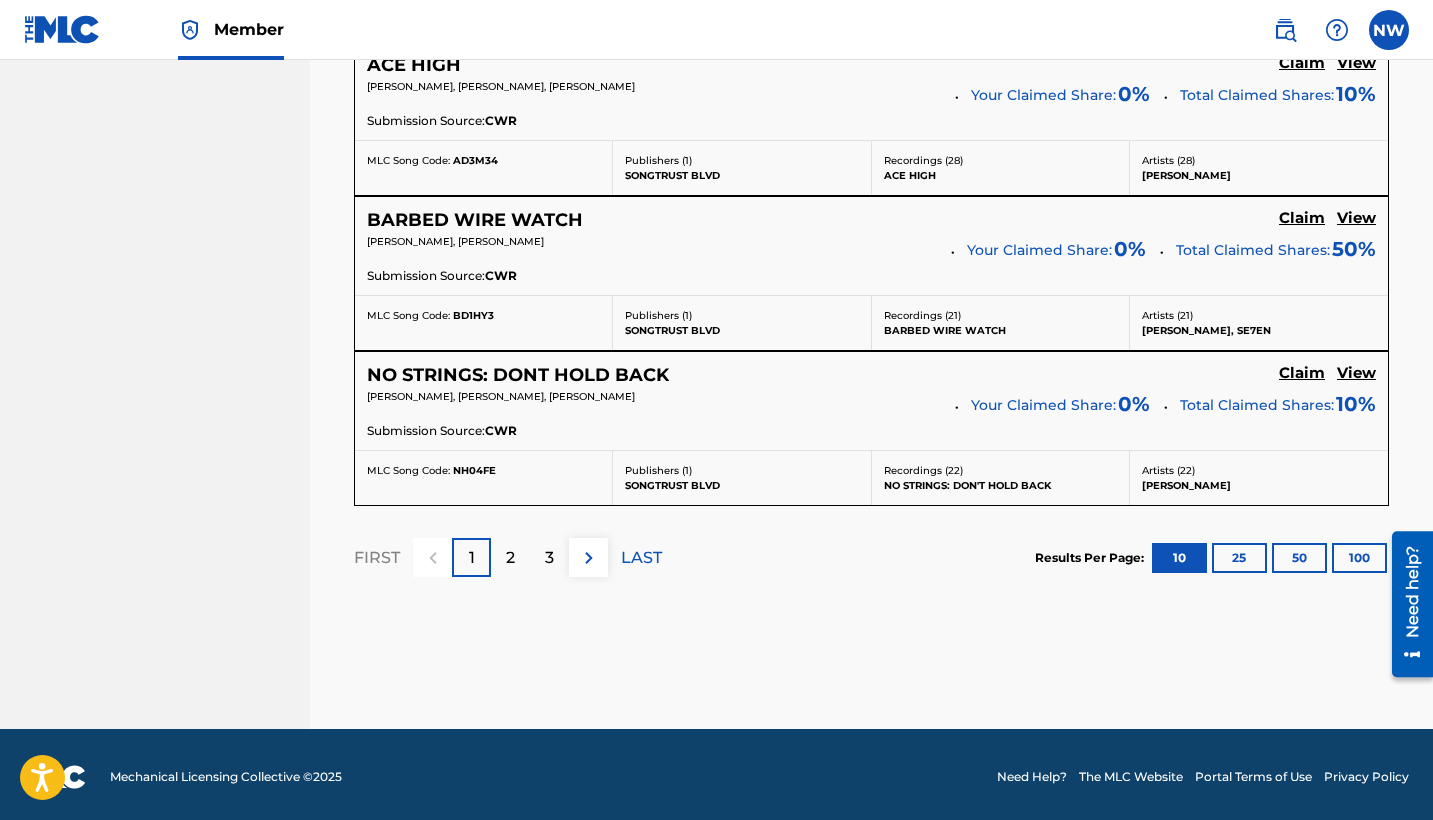 click on "2" at bounding box center (510, 557) 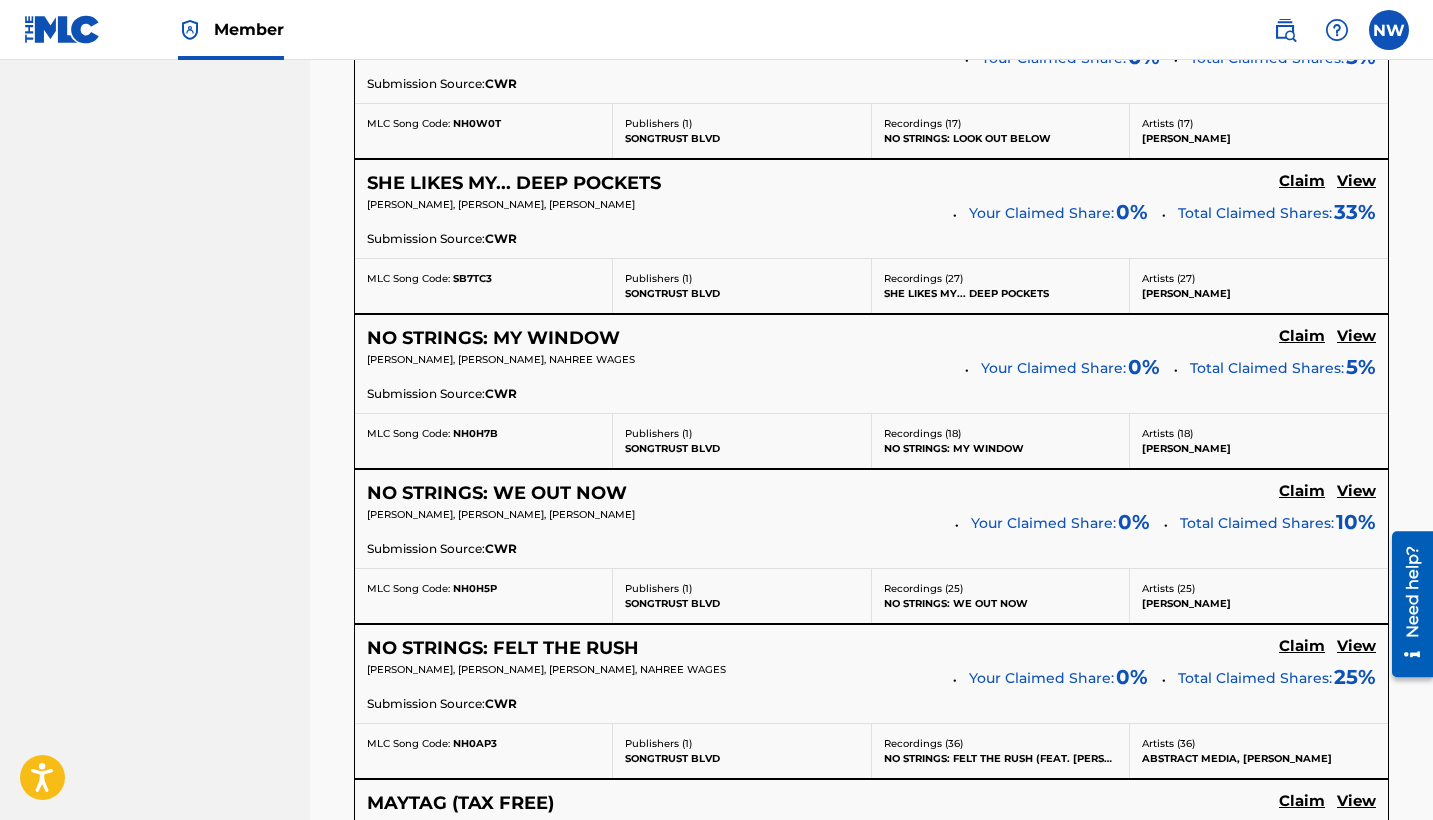 scroll, scrollTop: 1448, scrollLeft: 1, axis: both 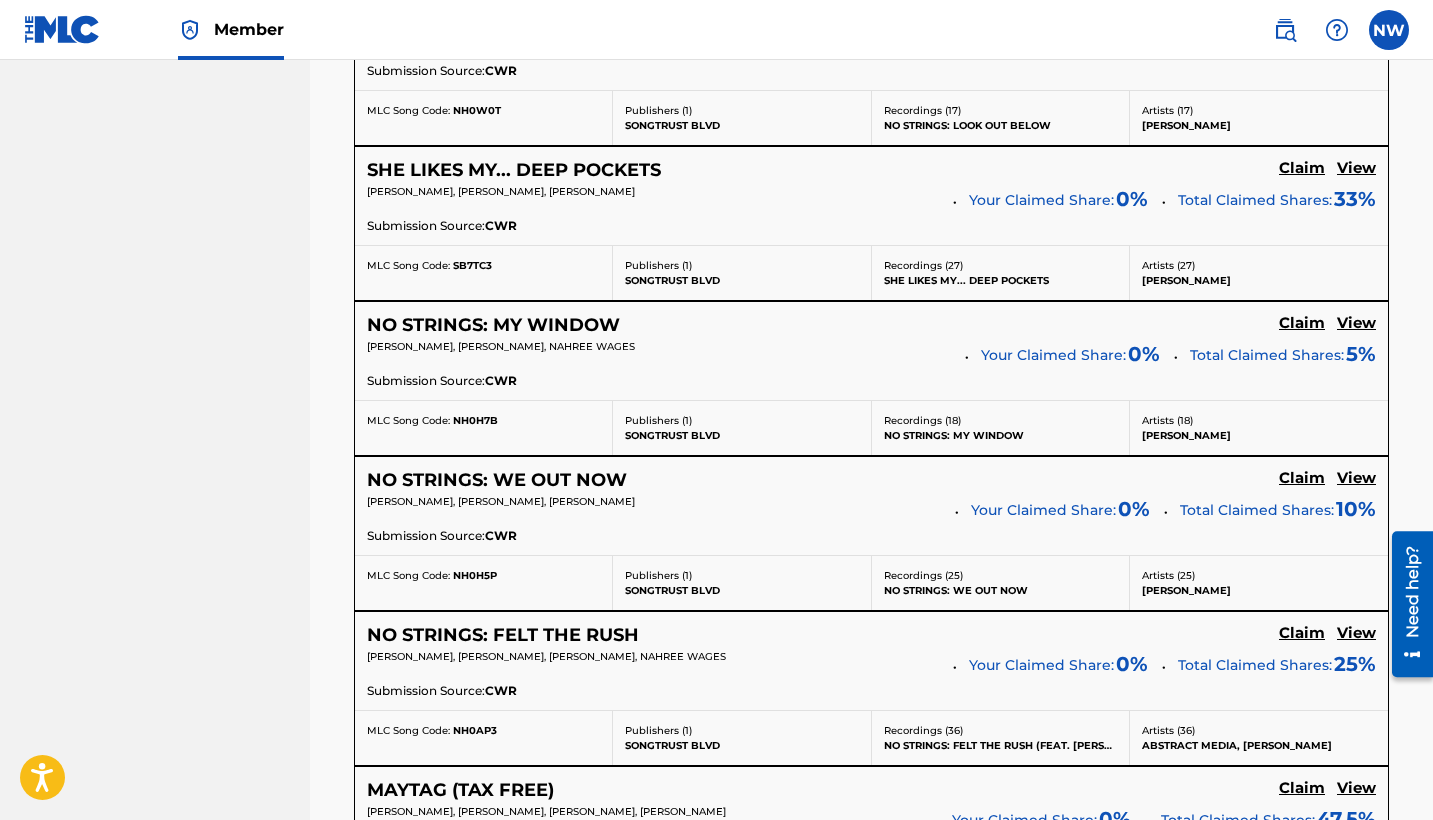 click on "Claim" at bounding box center [1302, -607] 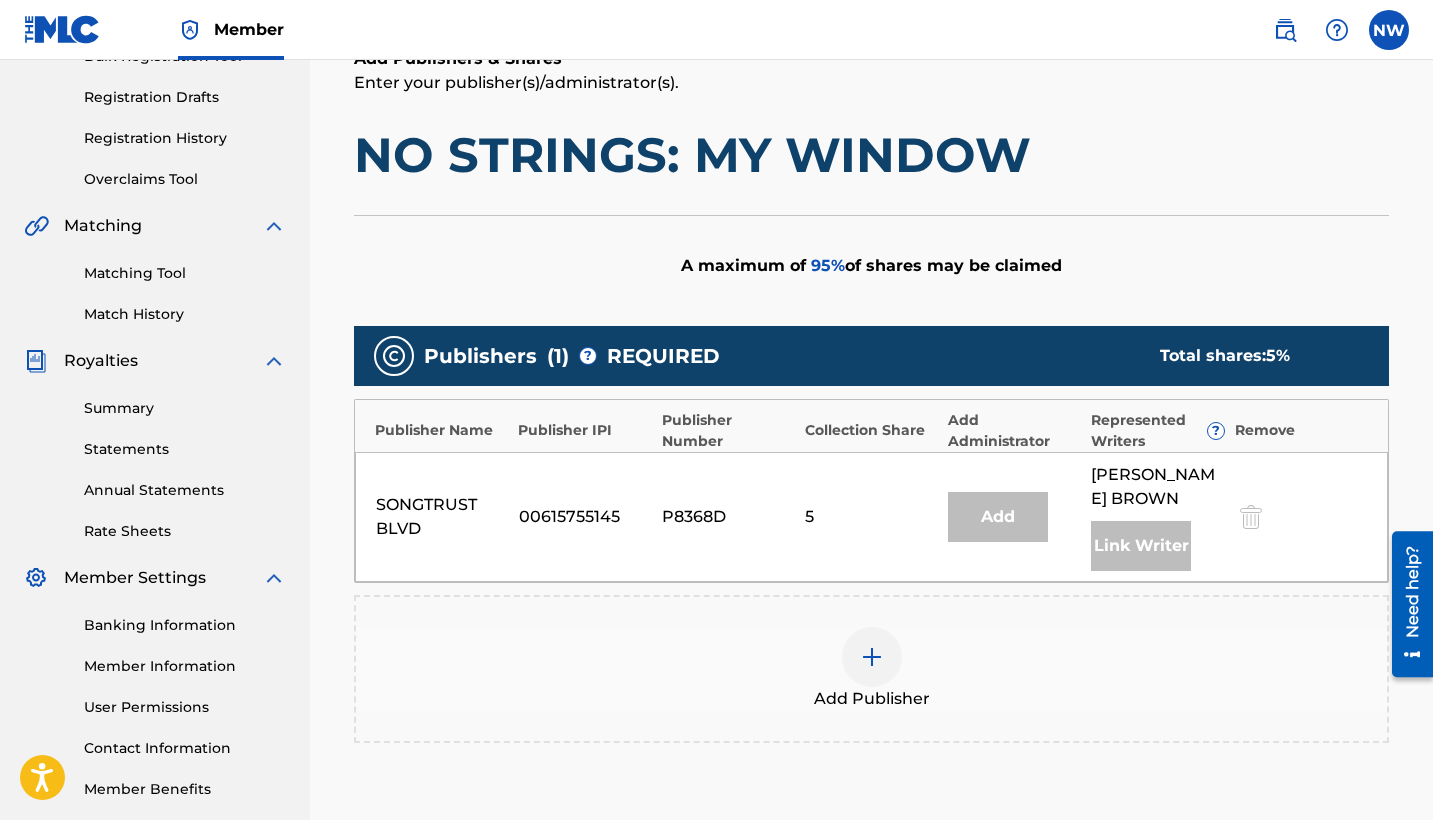 scroll, scrollTop: 353, scrollLeft: 0, axis: vertical 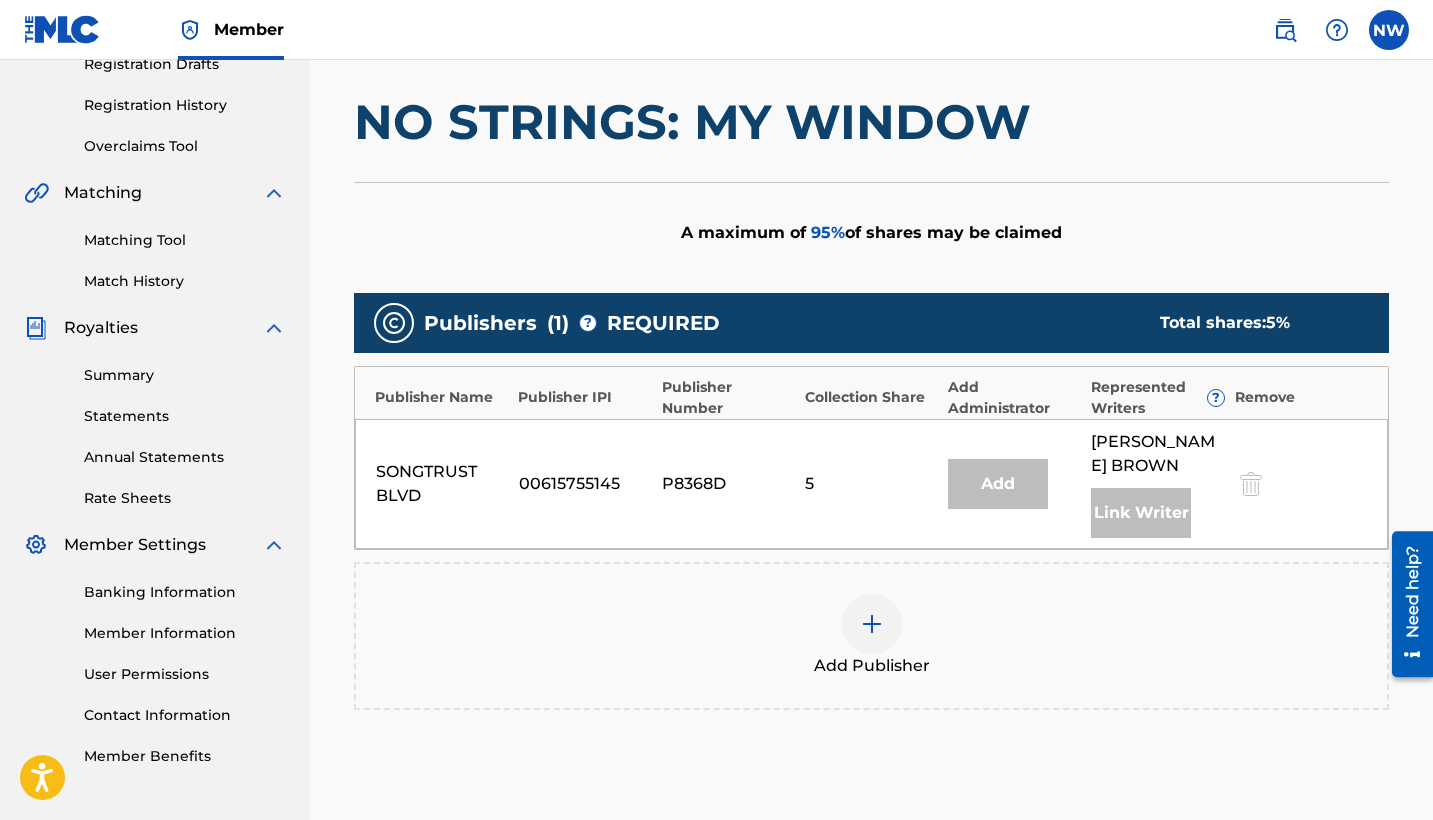 click at bounding box center (872, 624) 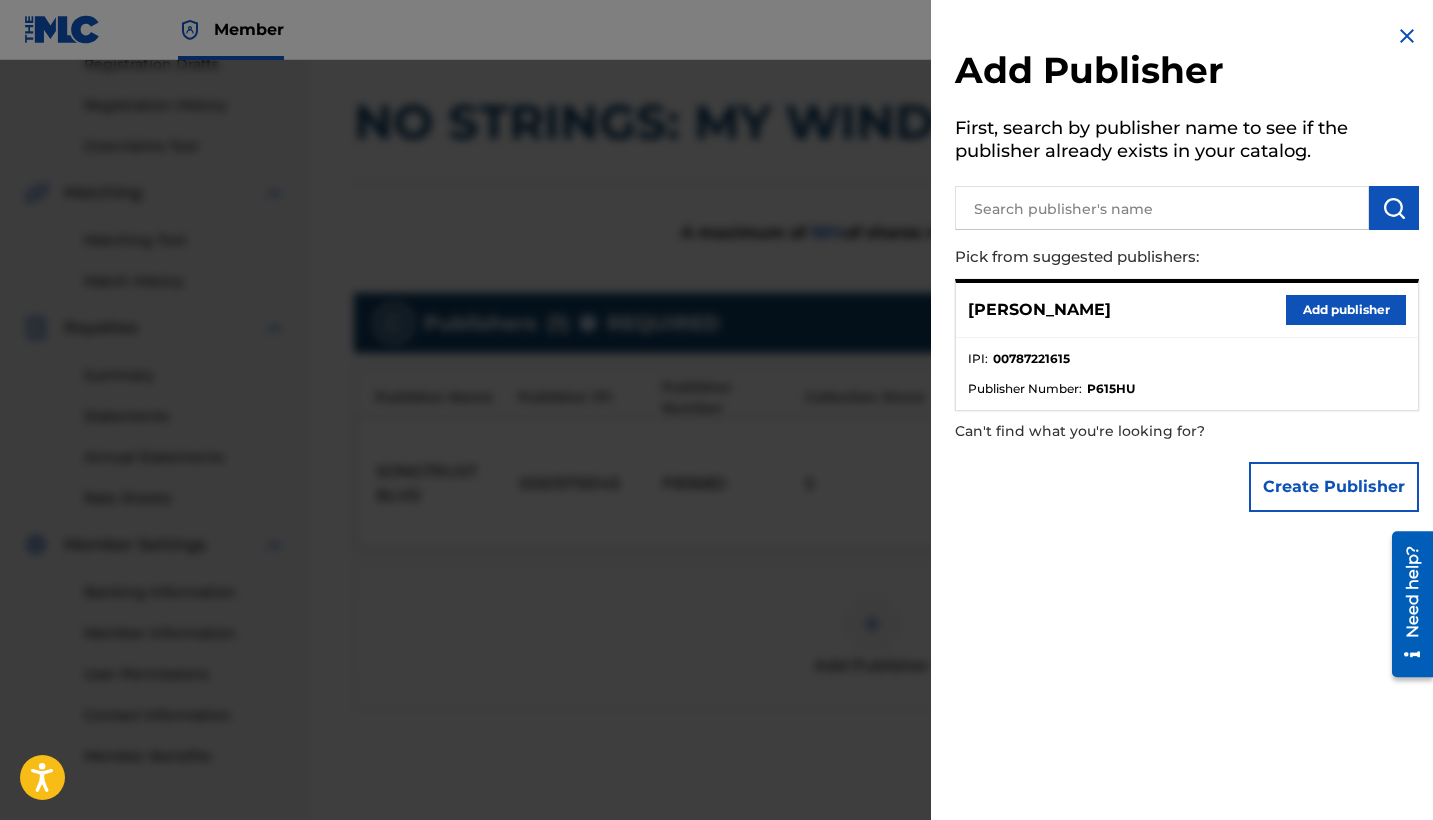 click on "Add publisher" at bounding box center (1346, 310) 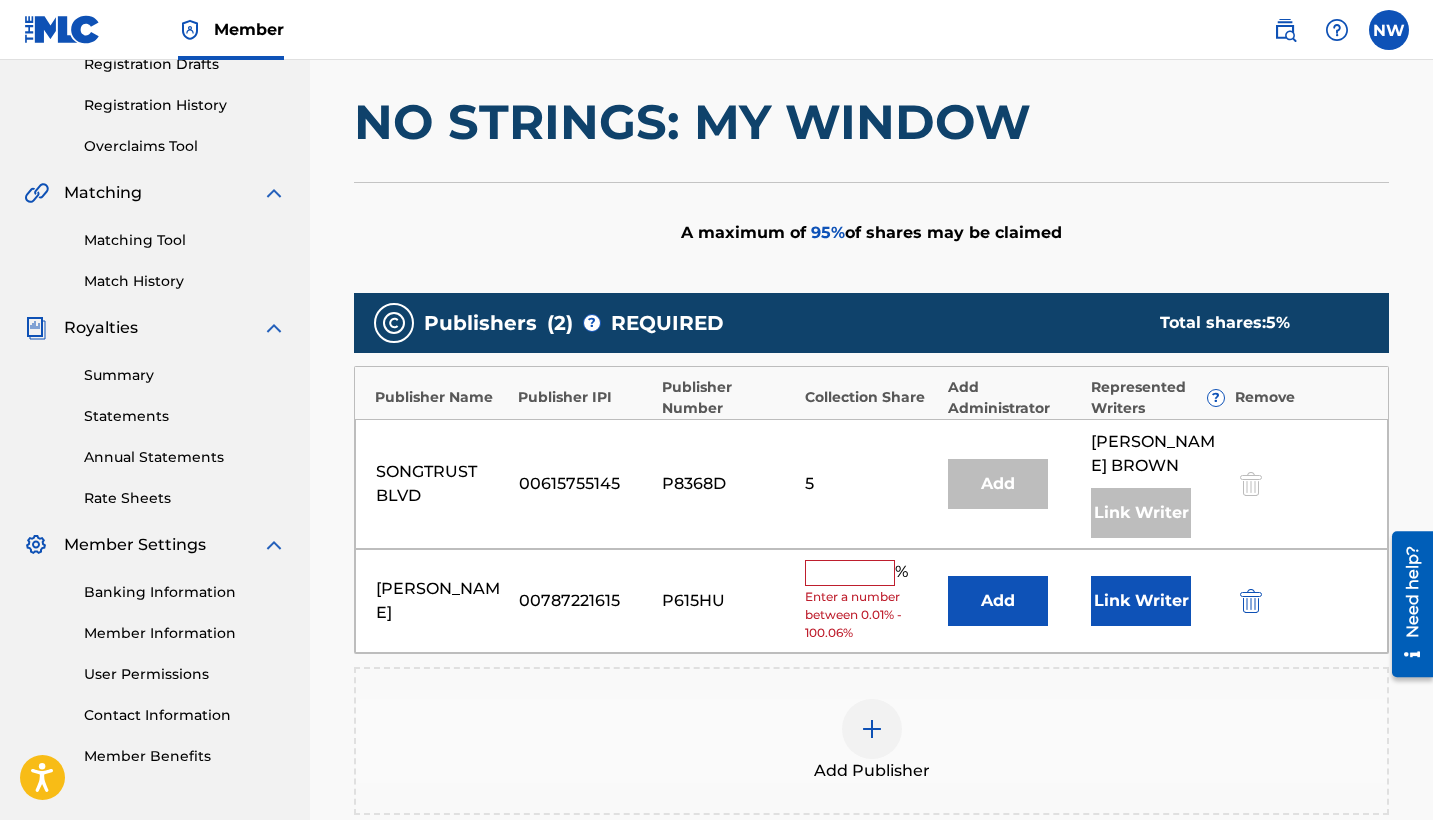 click at bounding box center [850, 573] 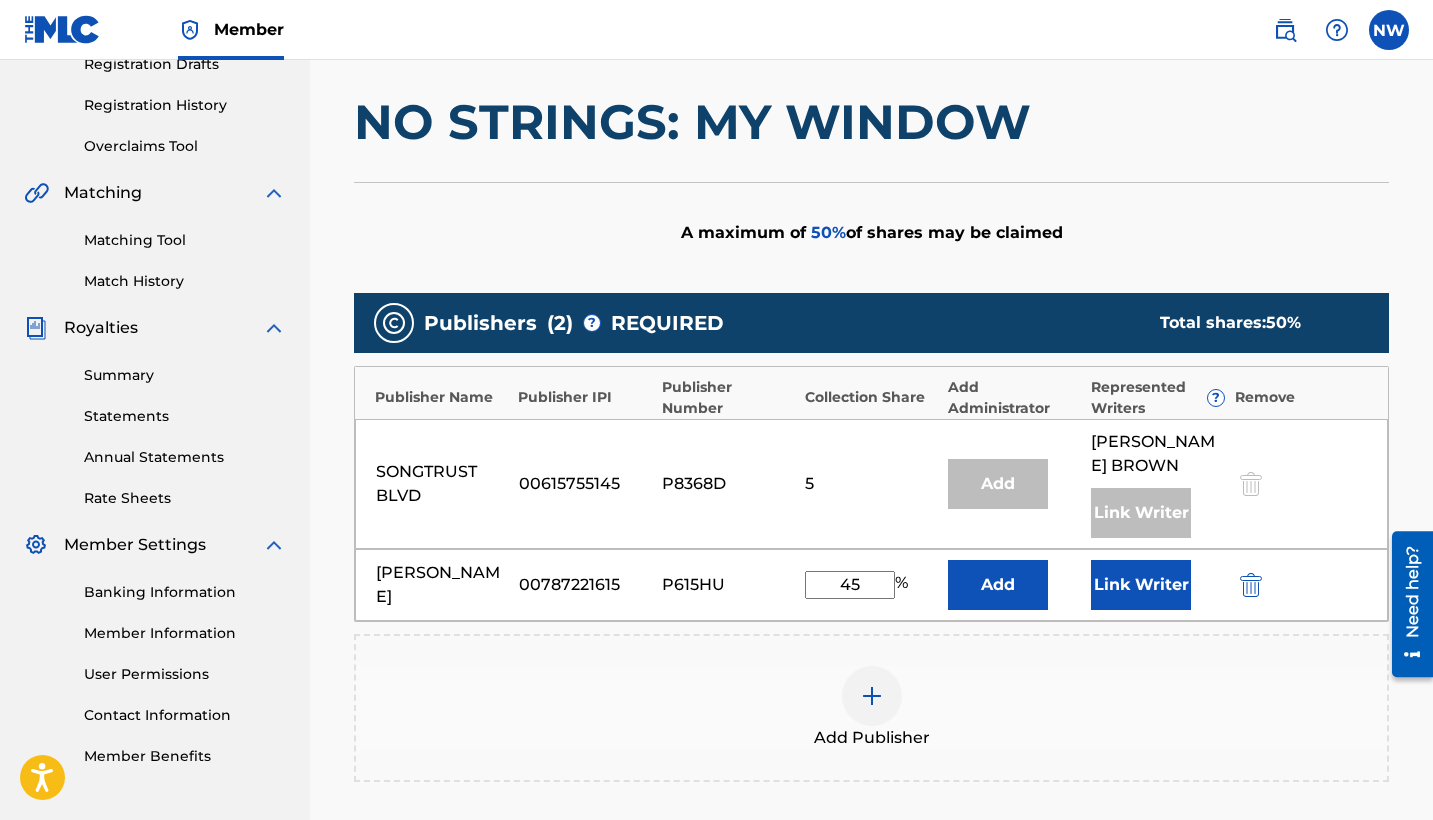 type on "45" 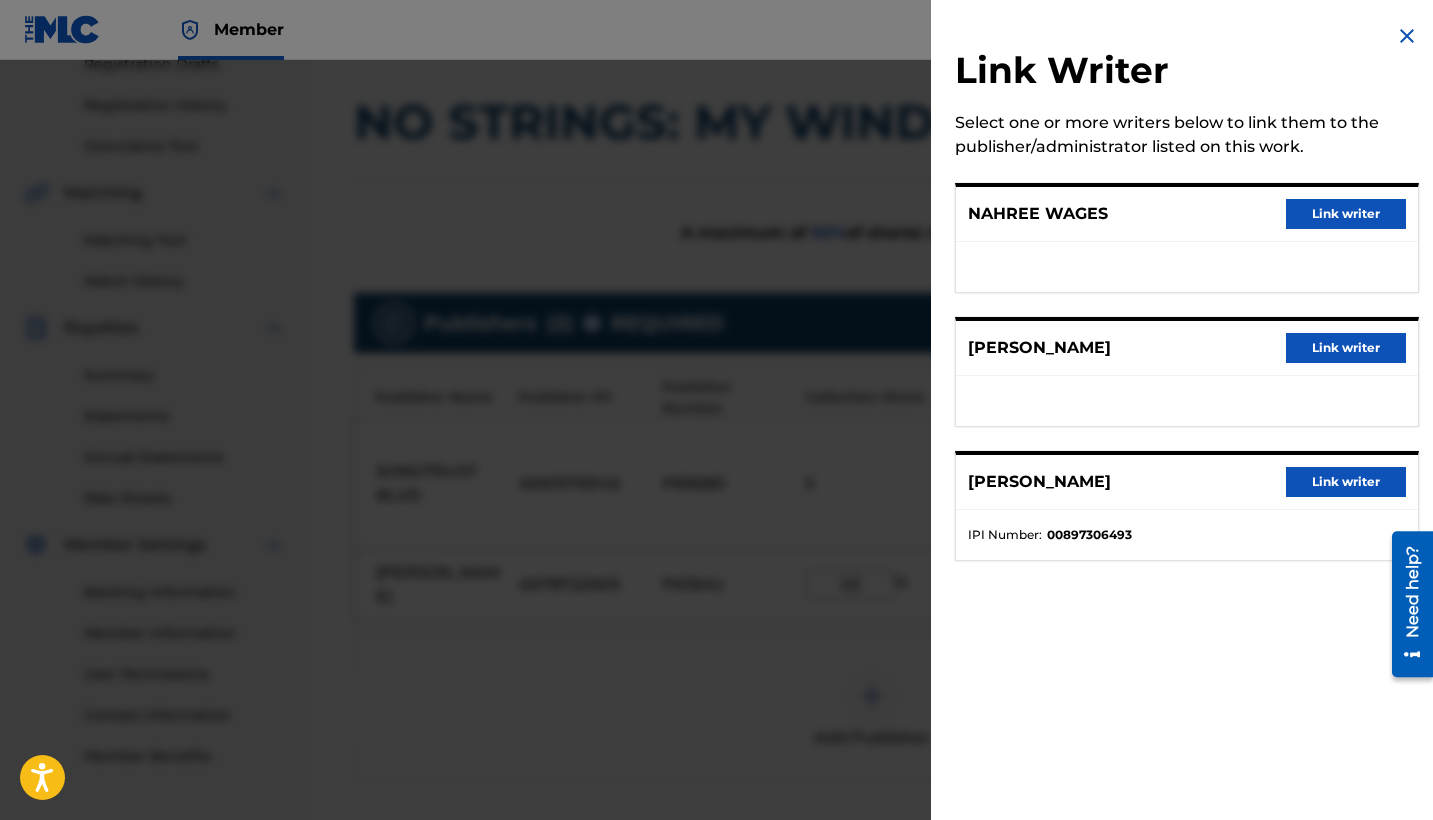 click on "Link writer" at bounding box center [1346, 214] 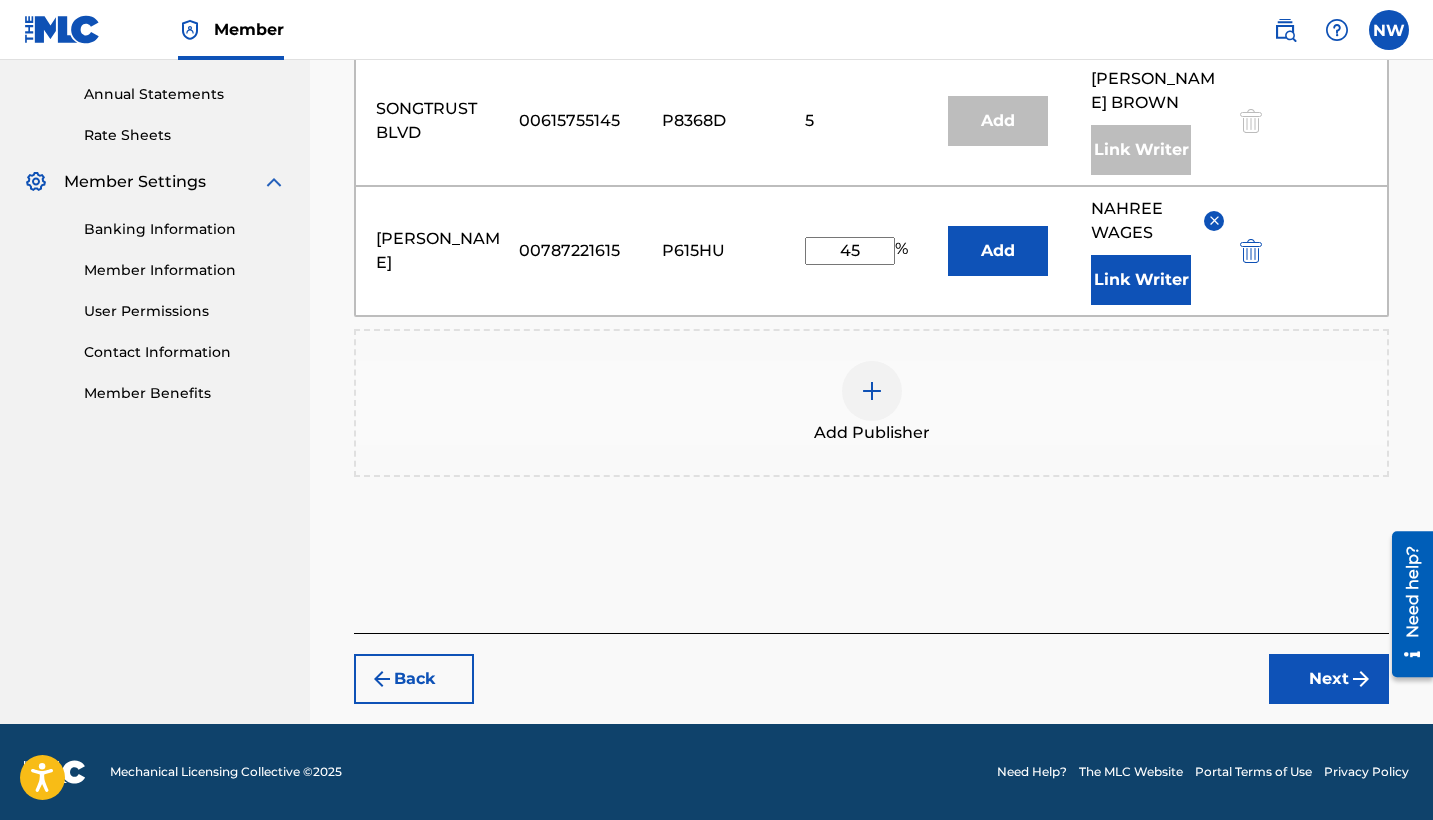 click on "Next" at bounding box center [1329, 679] 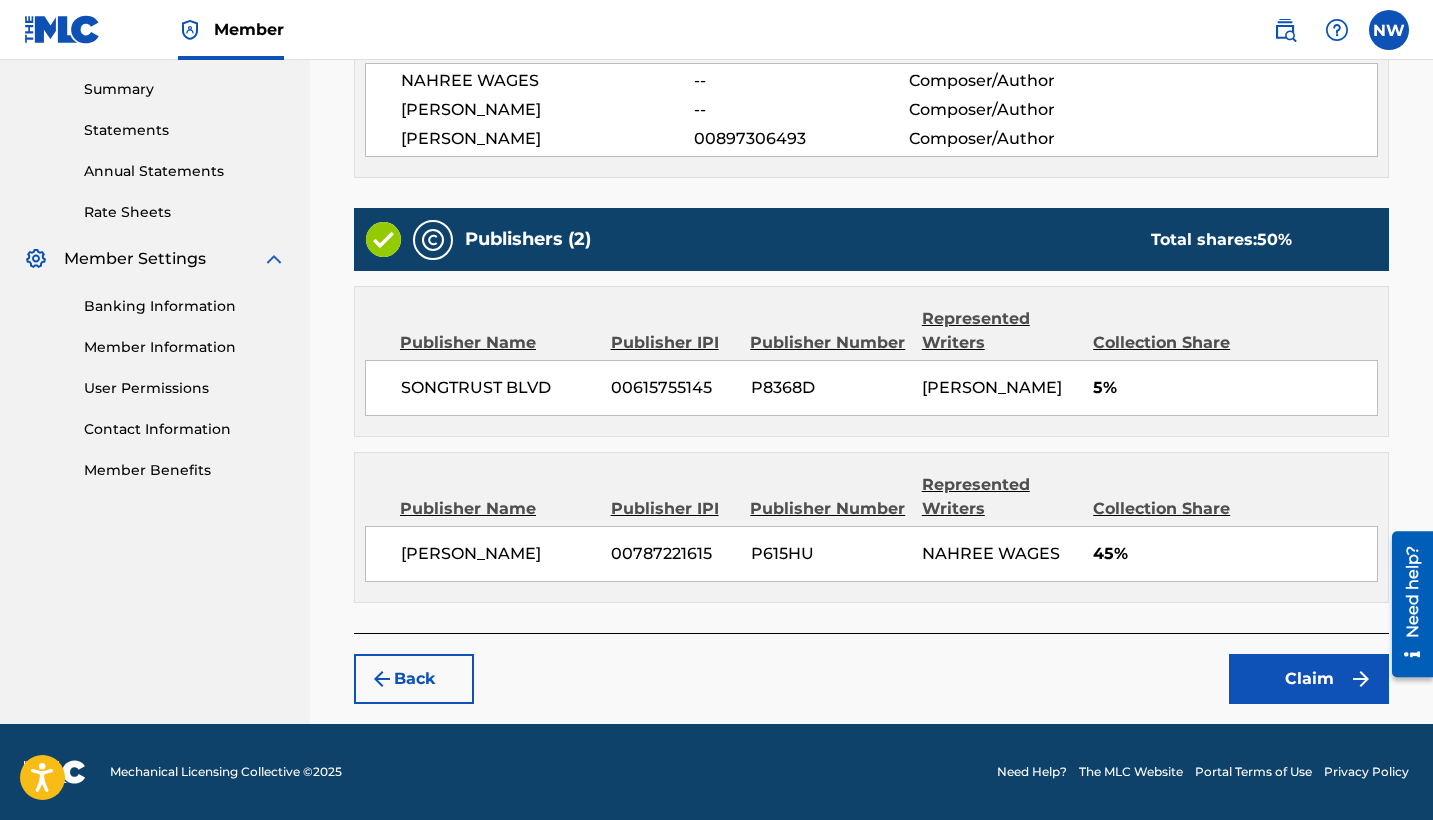 scroll, scrollTop: 660, scrollLeft: 0, axis: vertical 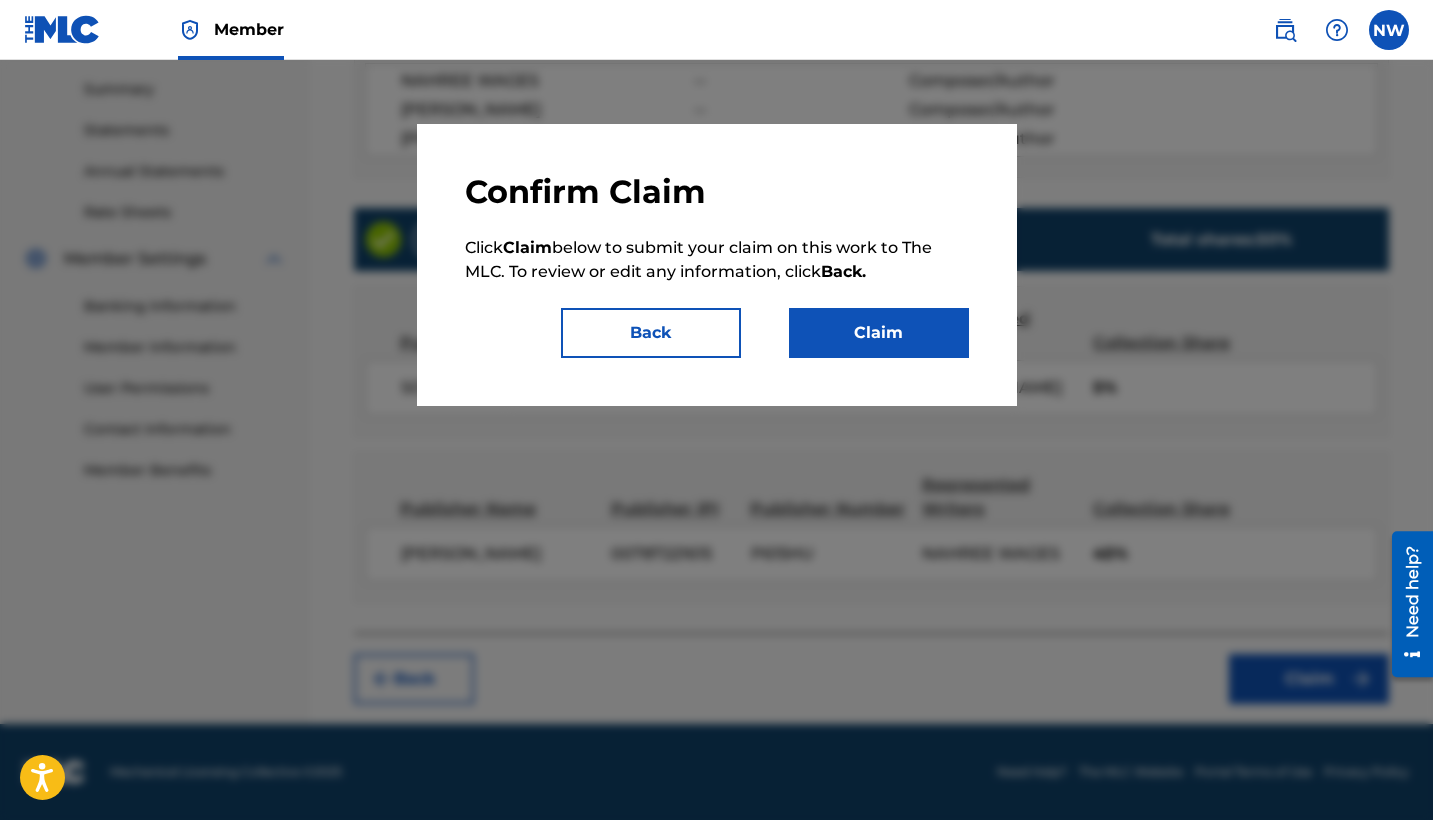 click on "Claim" at bounding box center (879, 333) 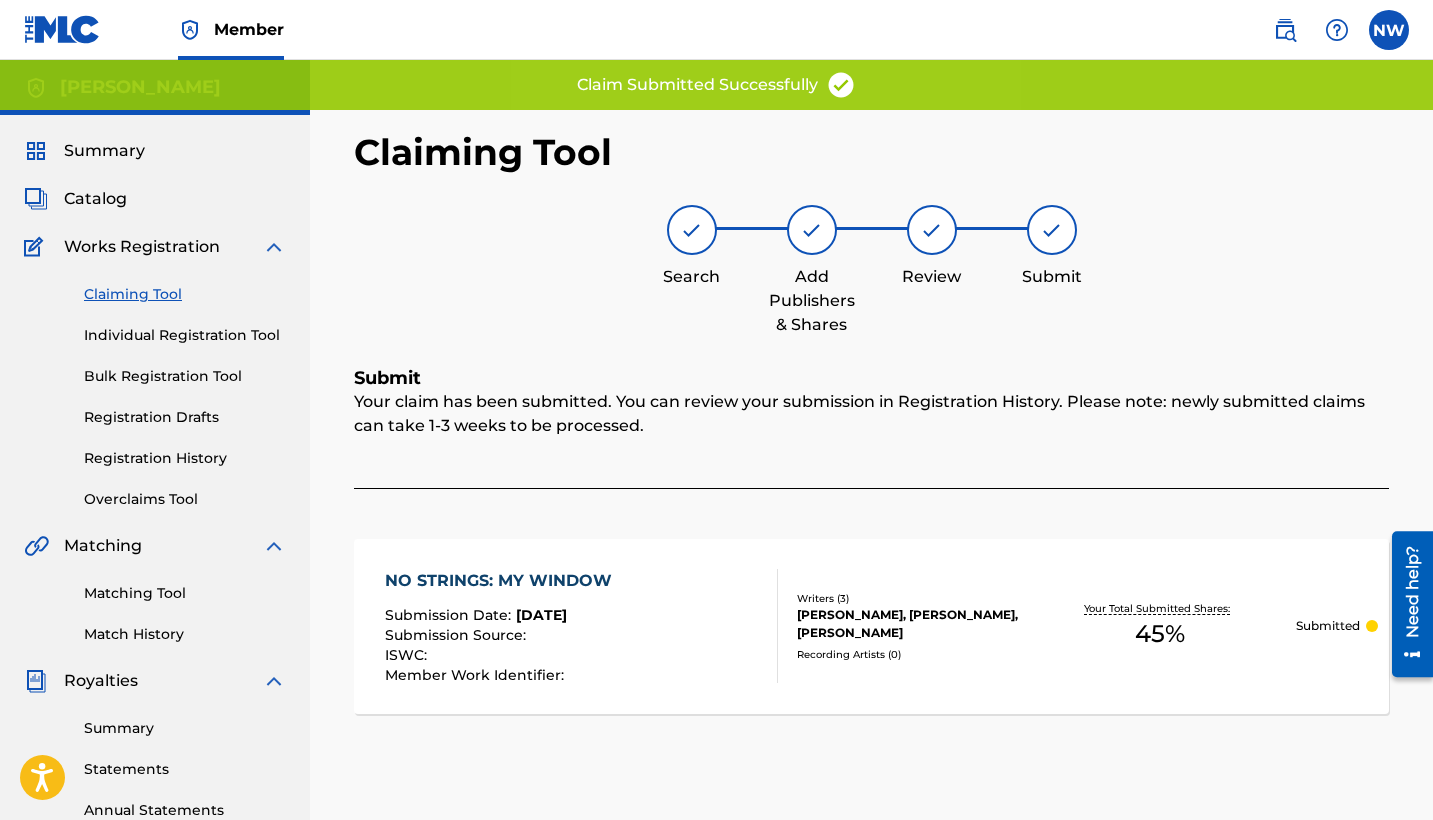scroll, scrollTop: 0, scrollLeft: 0, axis: both 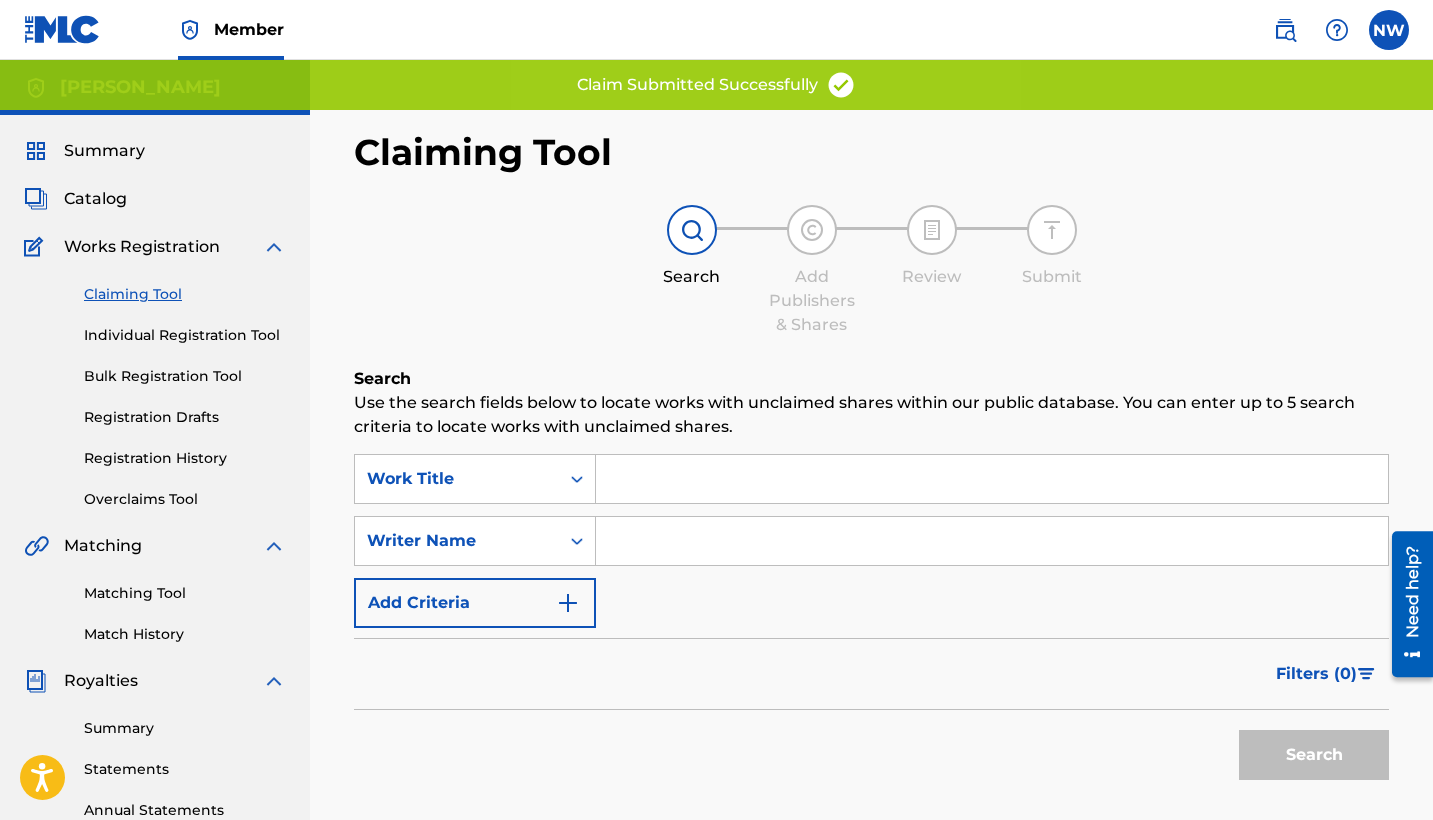 click on "SearchWithCriteria3c0df33c-033c-4279-98ea-e6b7e5cc6388 Work Title SearchWithCriteria6d8e78f5-8393-4072-bc0a-a8d6fe803174 Writer Name Add Criteria" at bounding box center [871, 541] 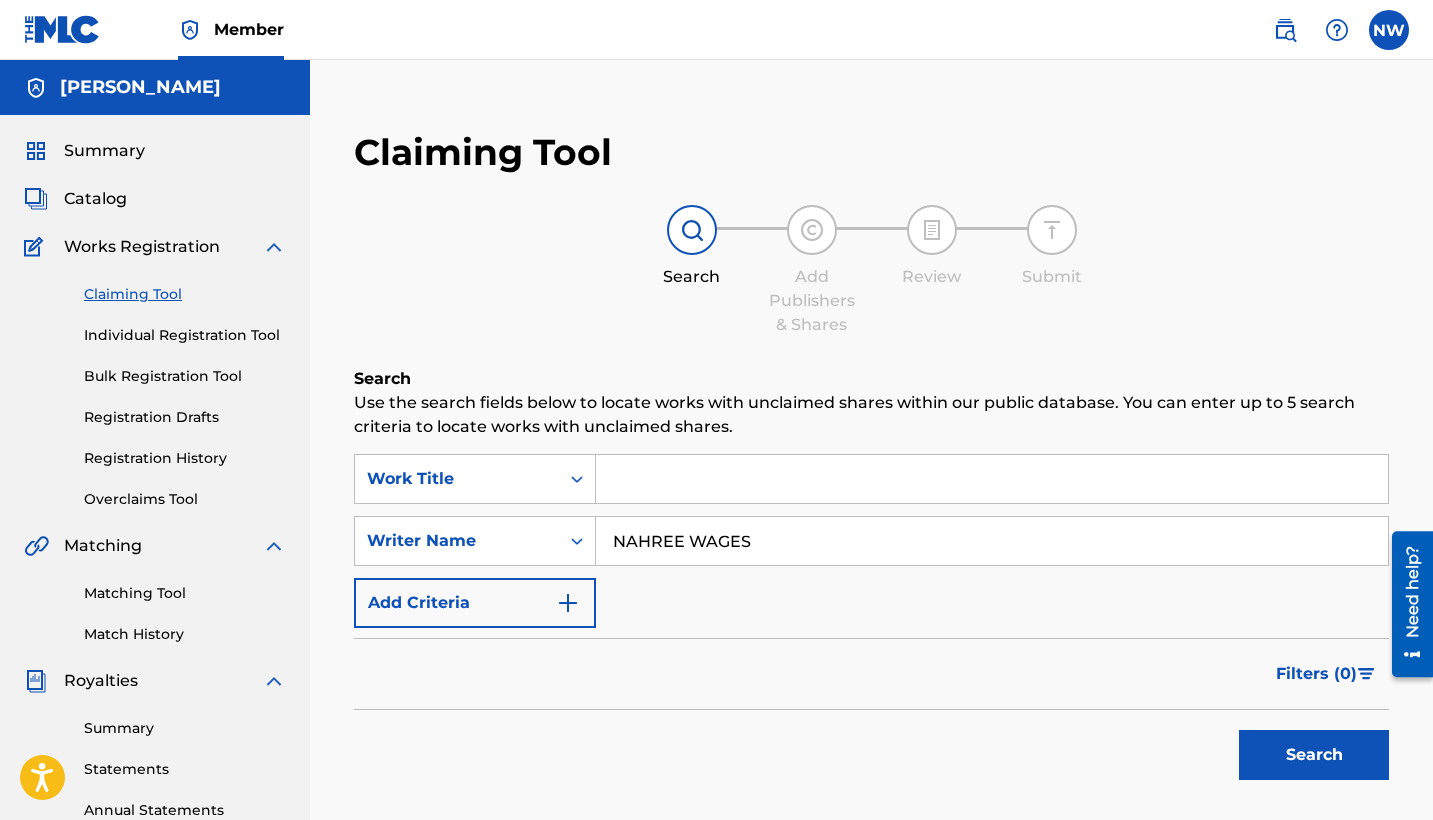 type on "NAHREE WAGES" 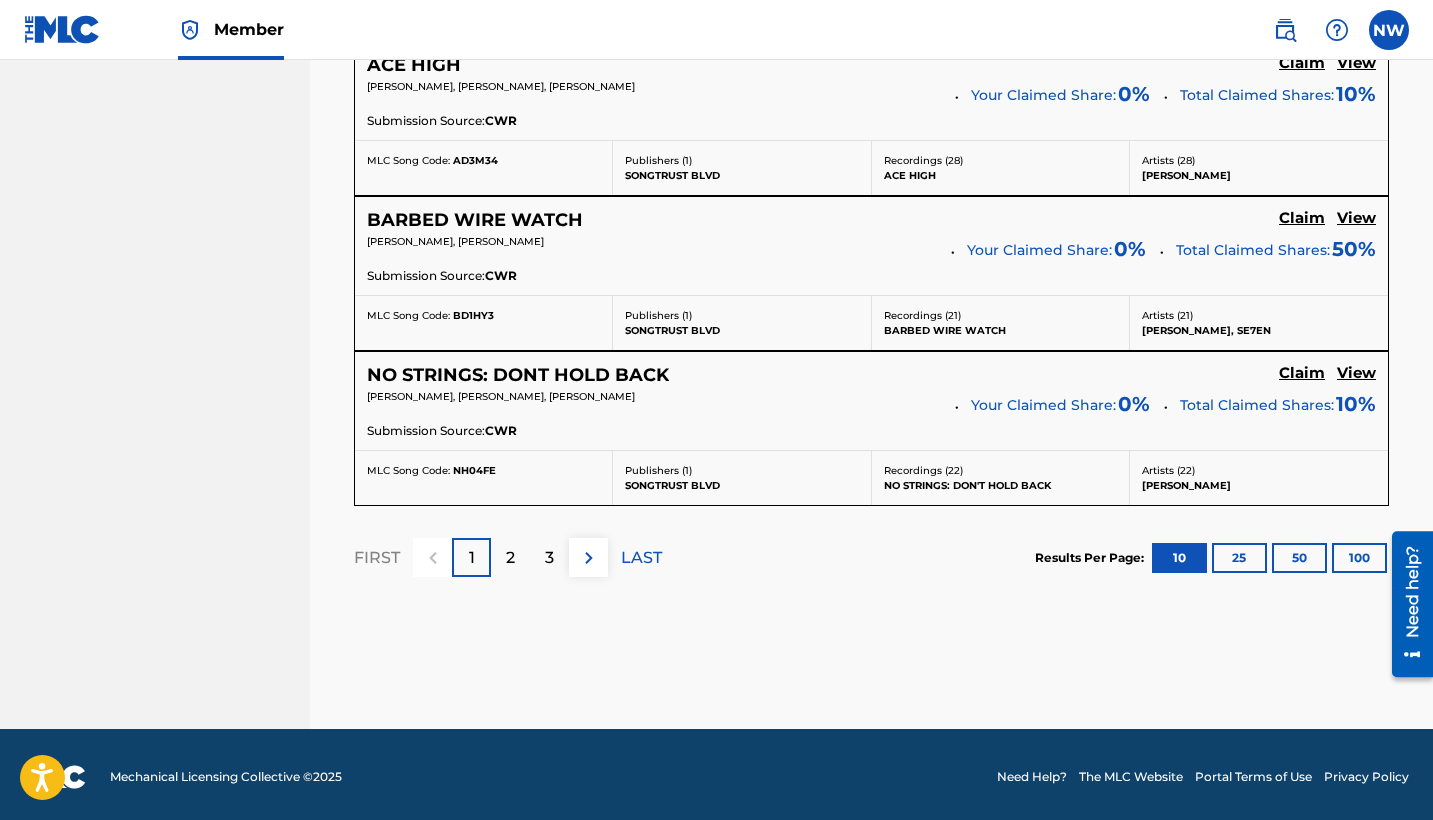 click on "2" at bounding box center (510, 557) 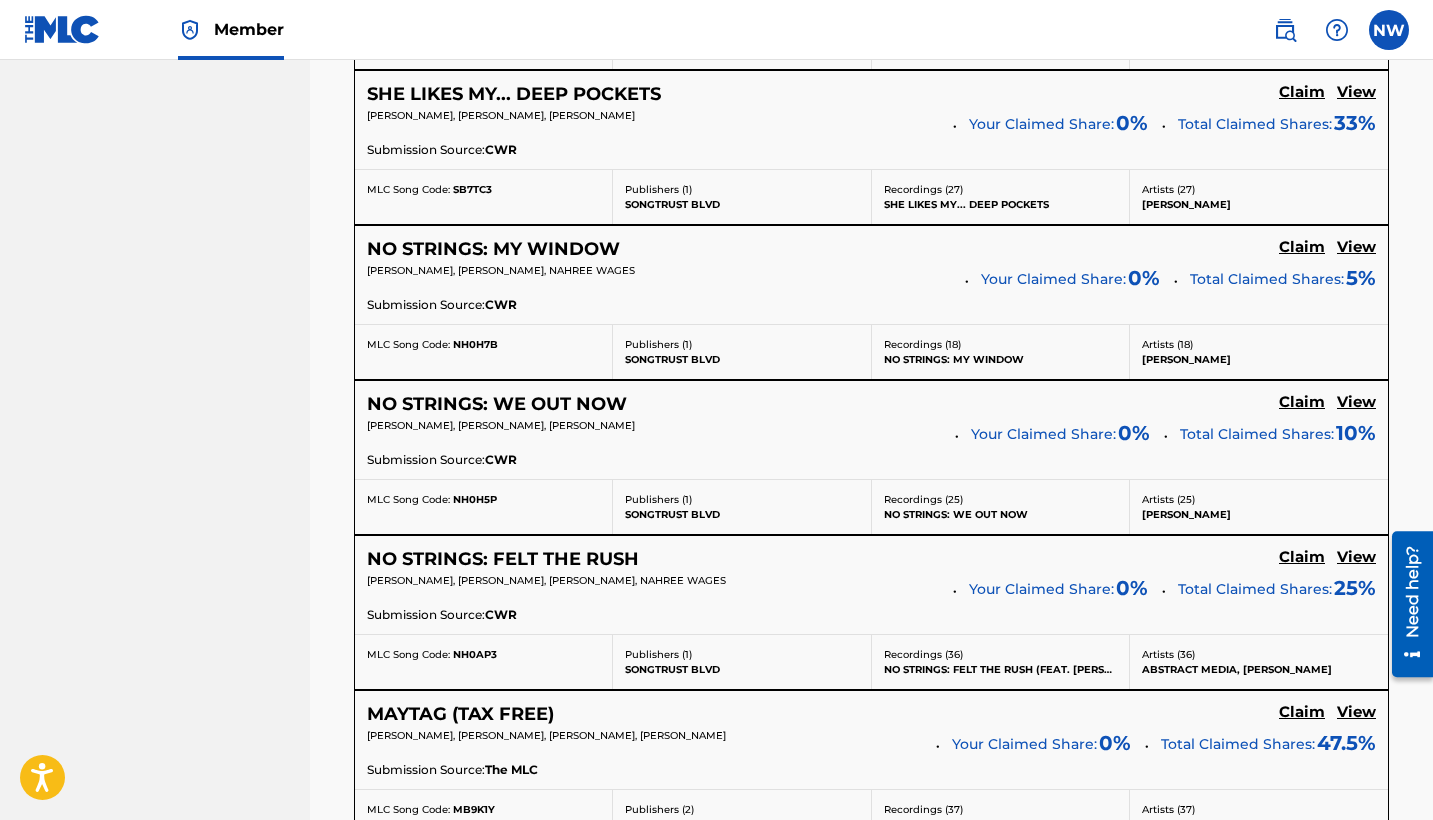 scroll, scrollTop: 1521, scrollLeft: 0, axis: vertical 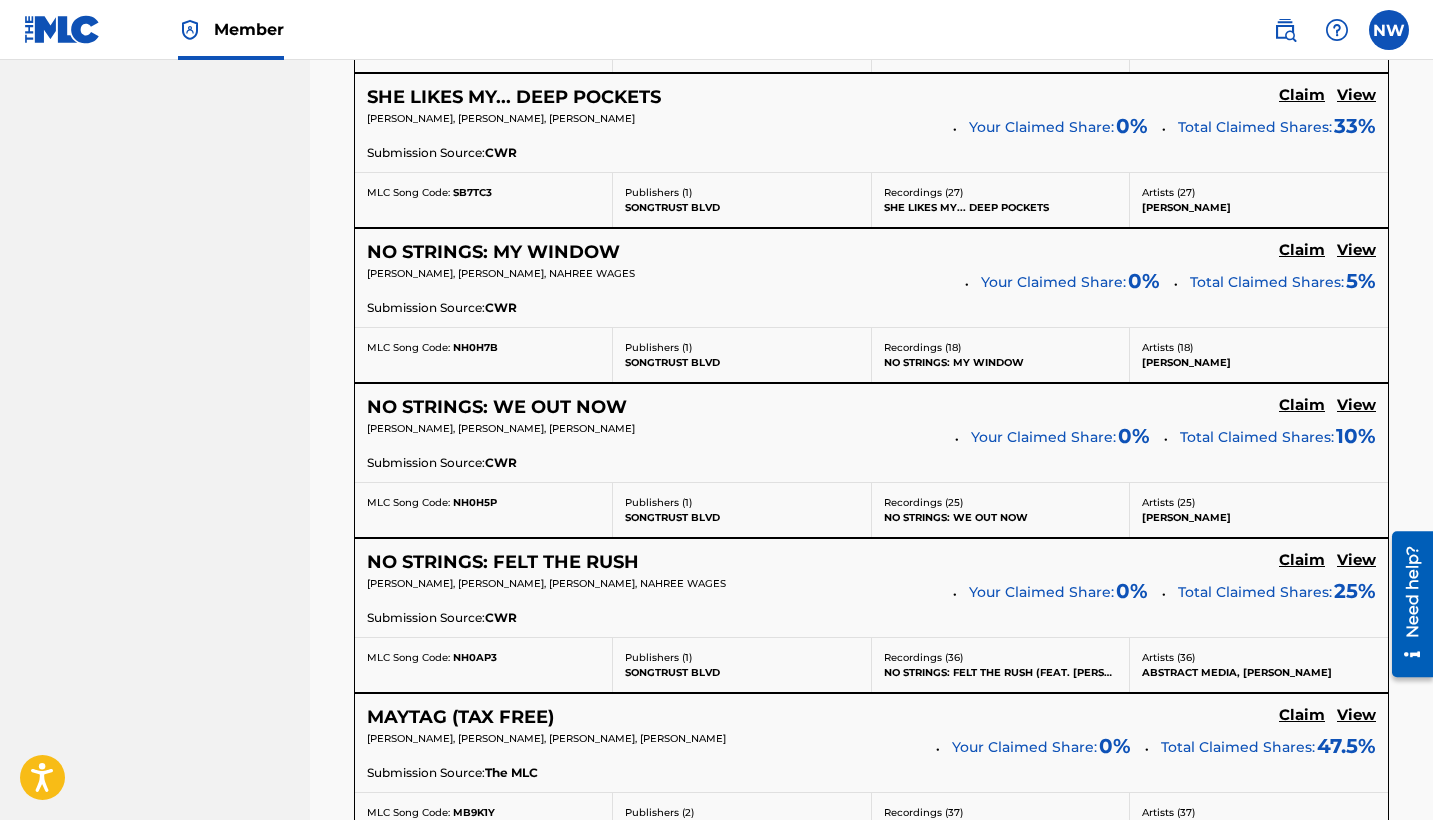 click on "Claim" at bounding box center (1302, -680) 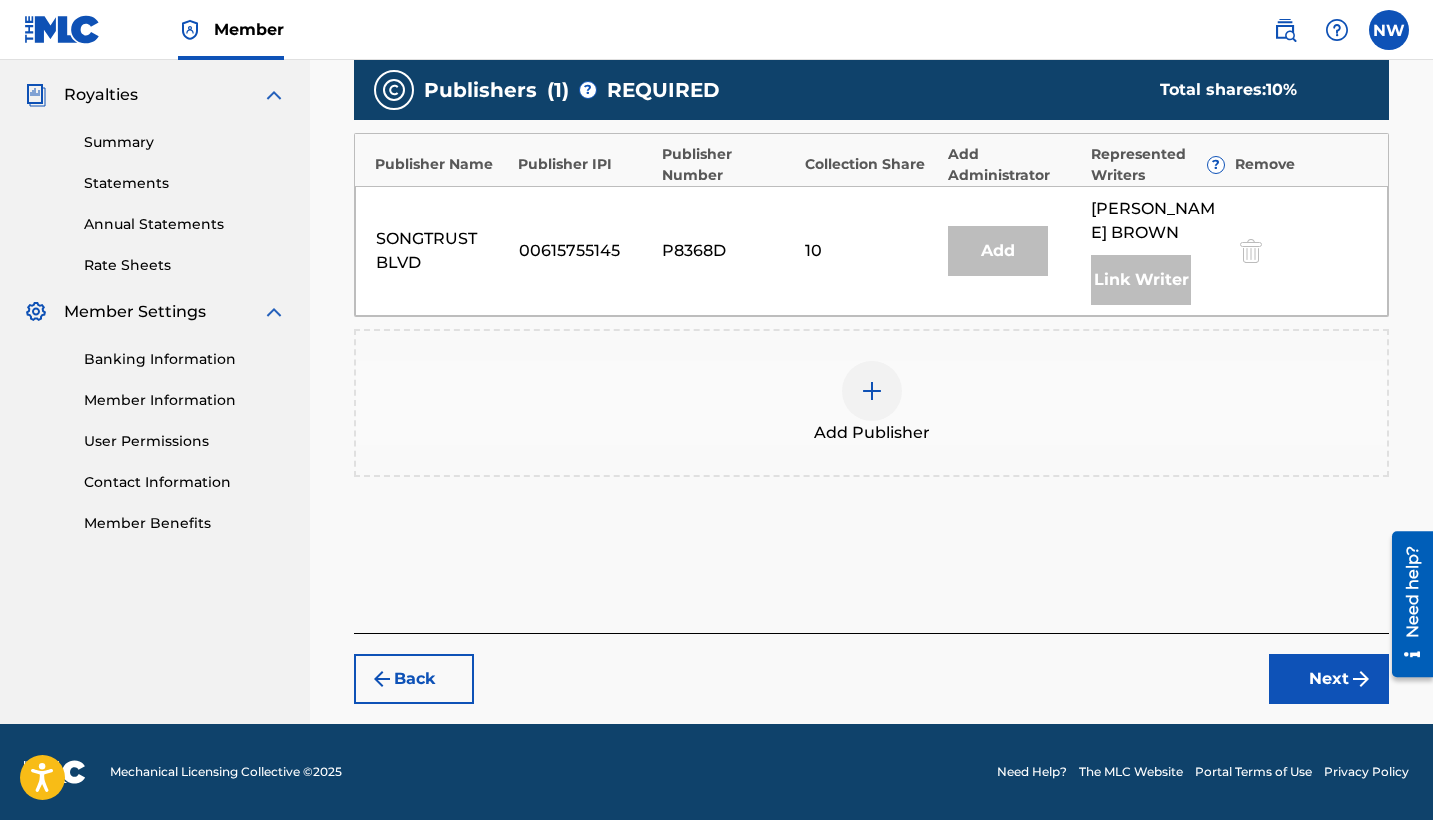 click at bounding box center [872, 391] 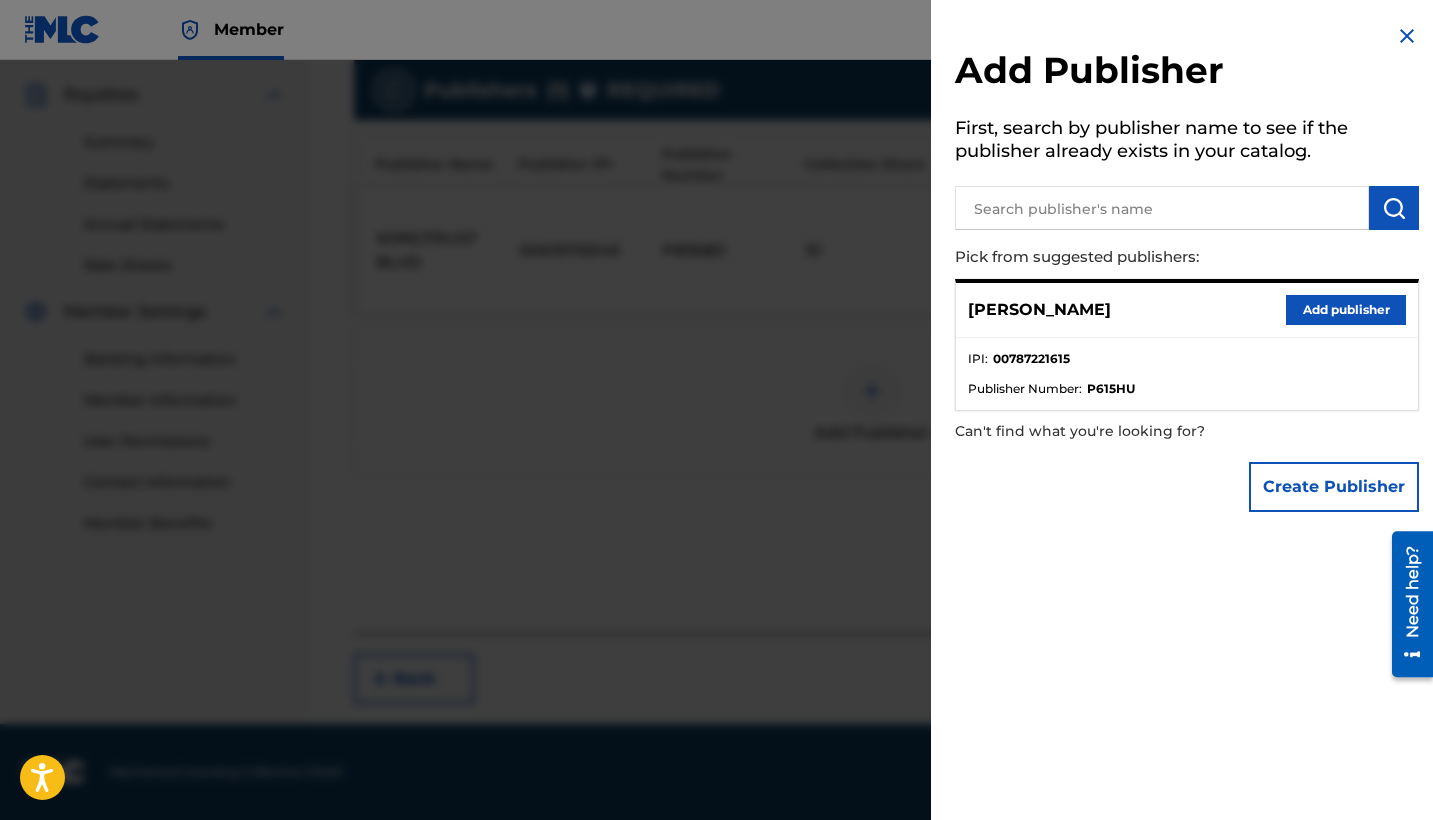 click on "Add publisher" at bounding box center (1346, 310) 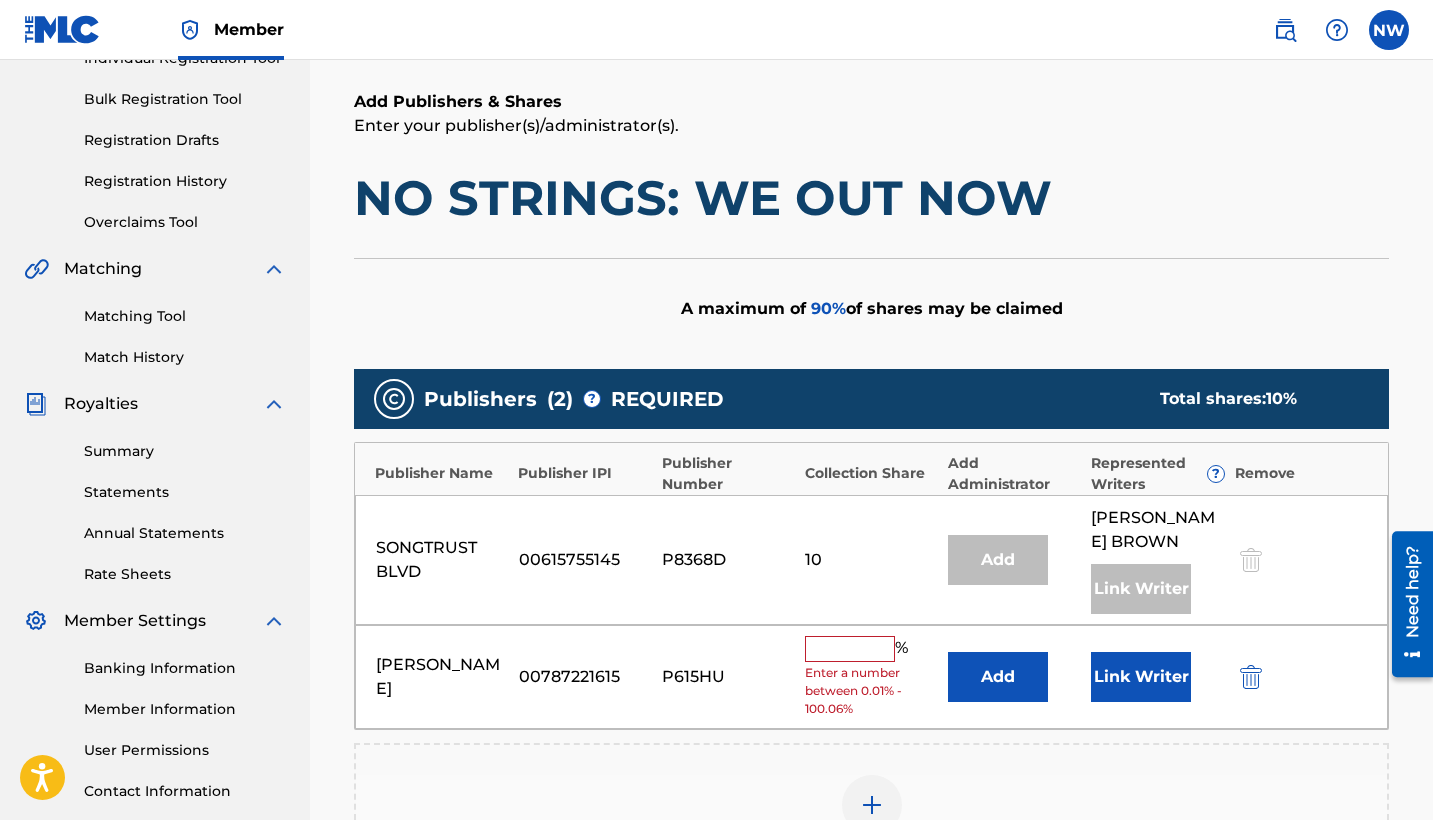 scroll, scrollTop: 274, scrollLeft: 0, axis: vertical 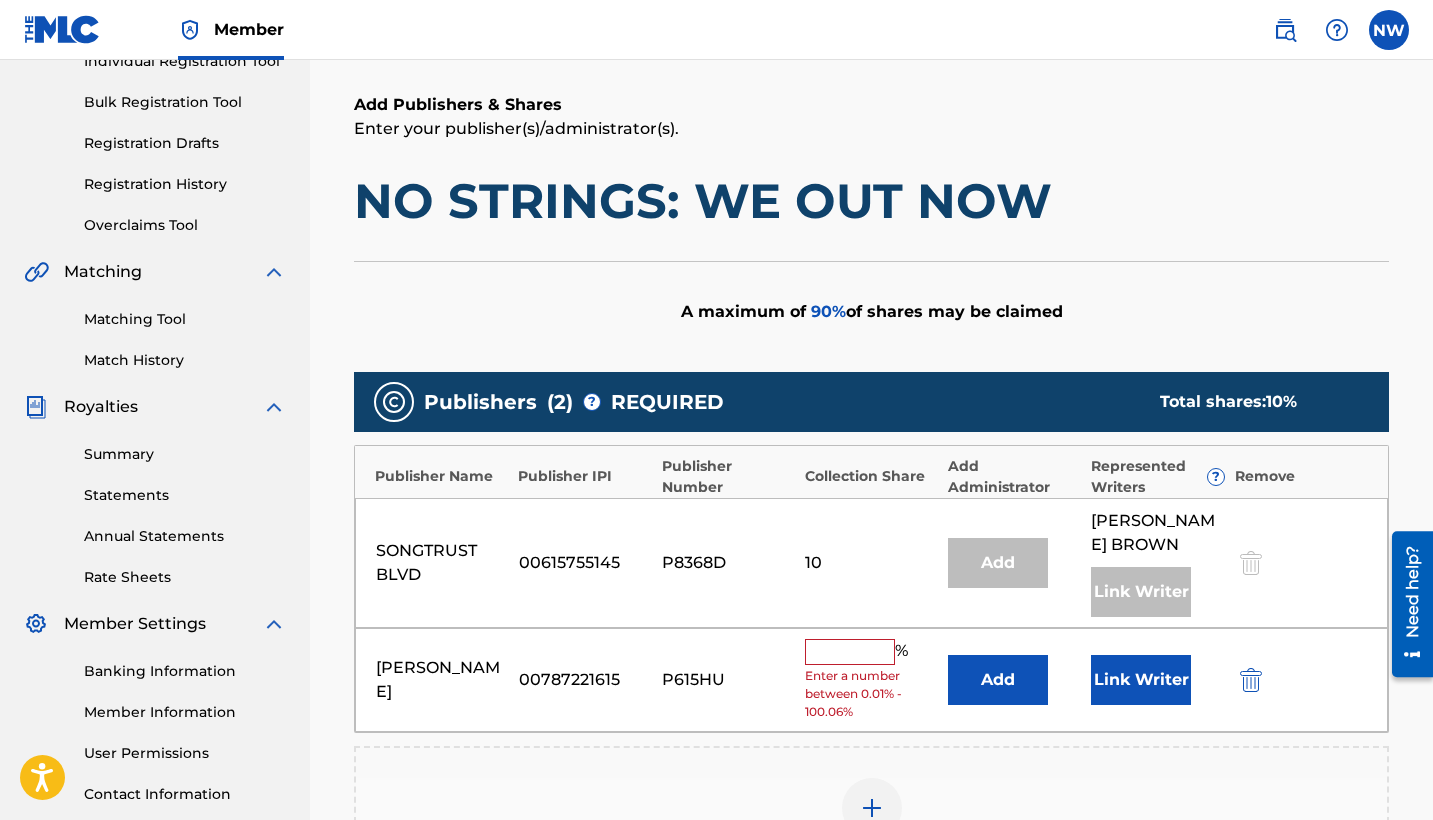 click at bounding box center [850, 652] 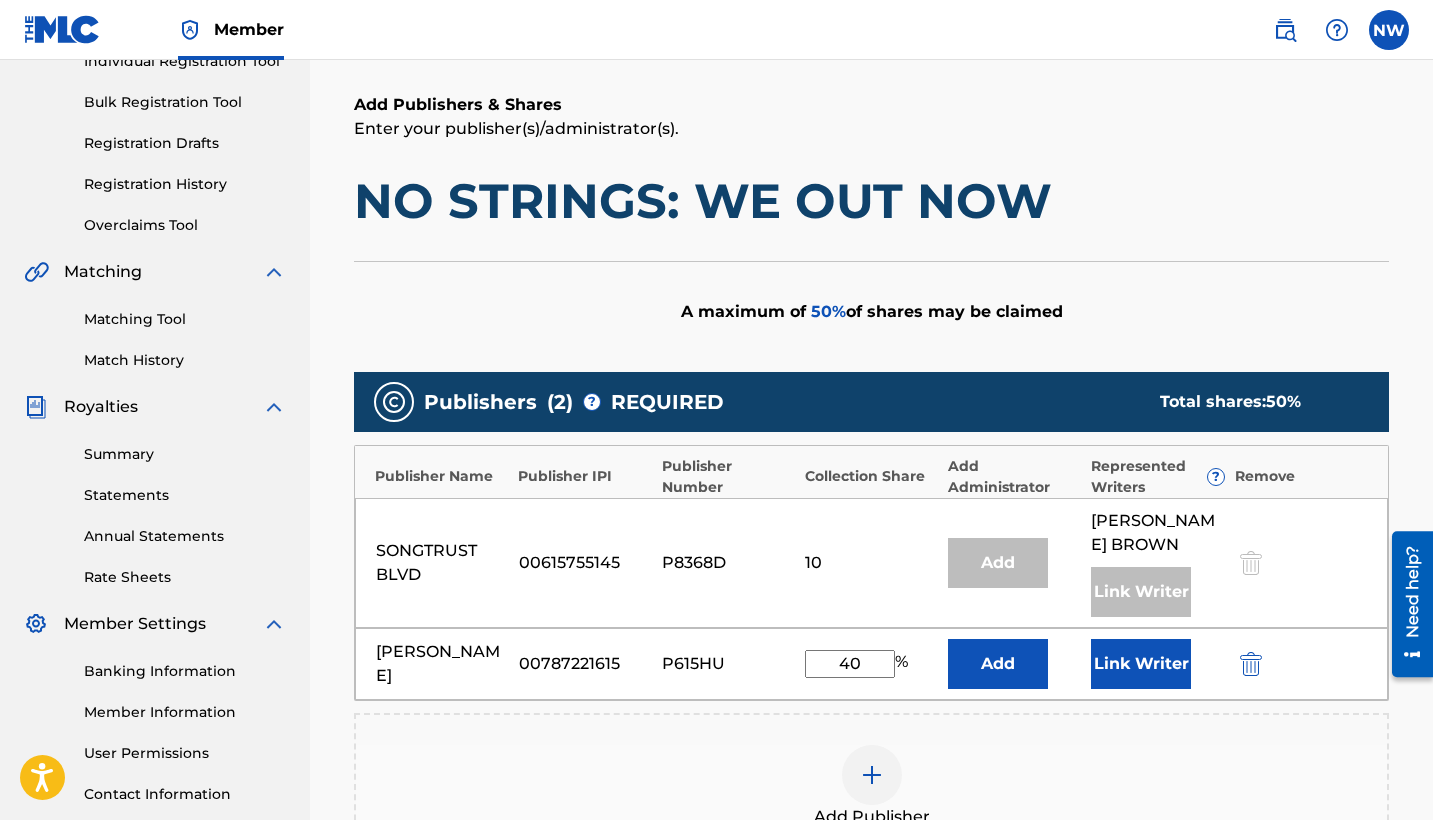 type on "40" 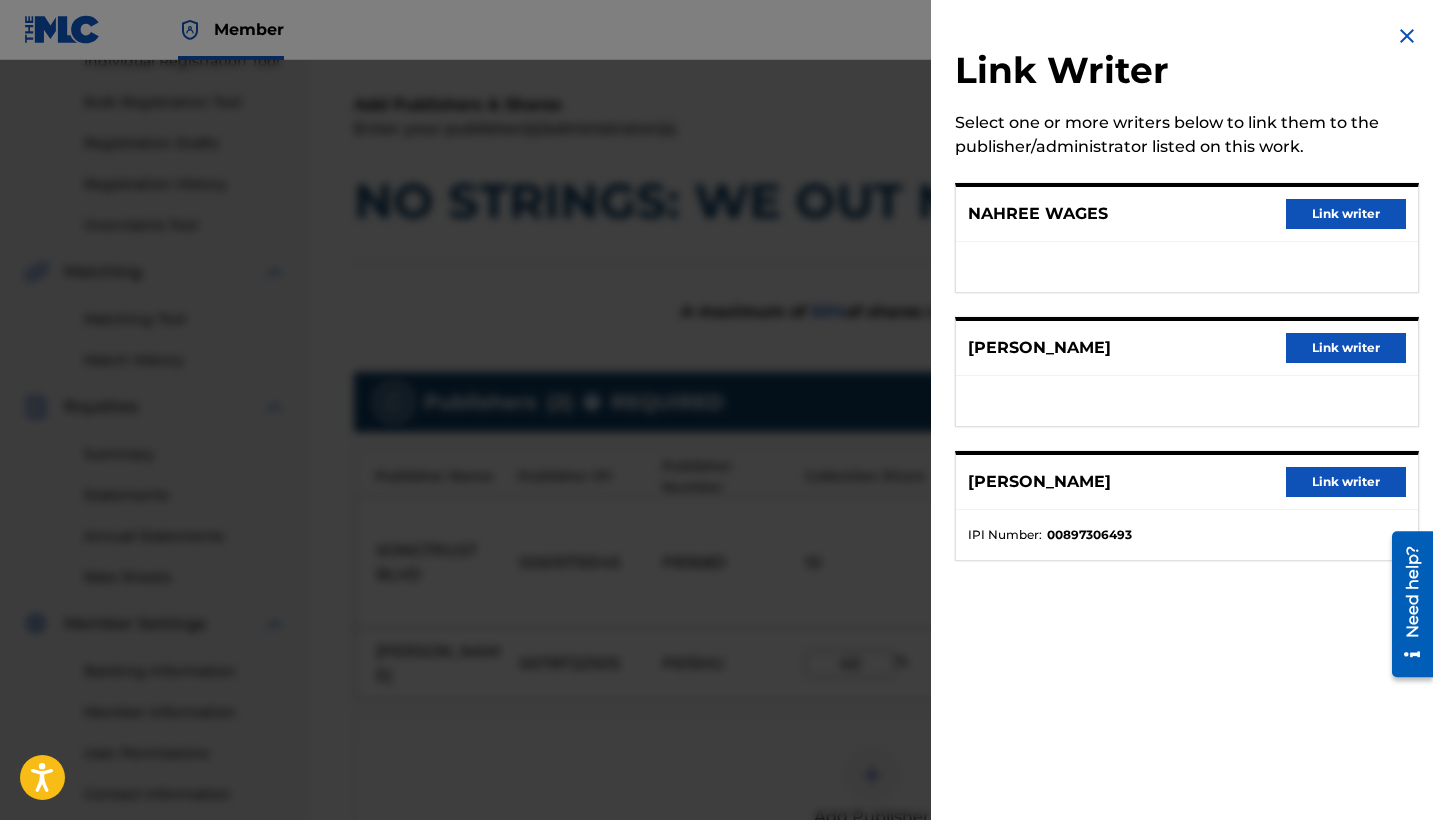 click on "Link writer" at bounding box center (1346, 214) 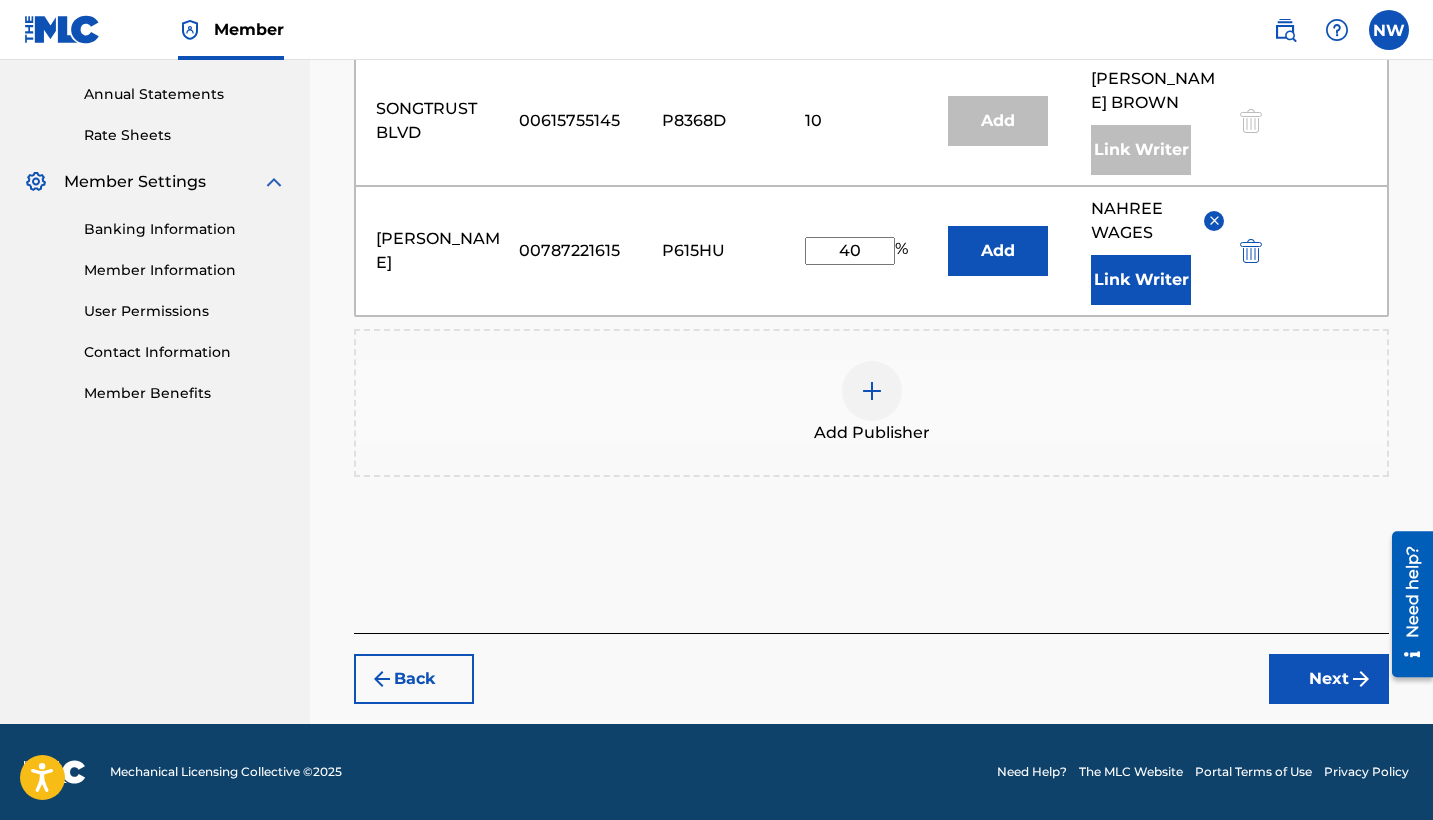 click on "Next" at bounding box center (1329, 679) 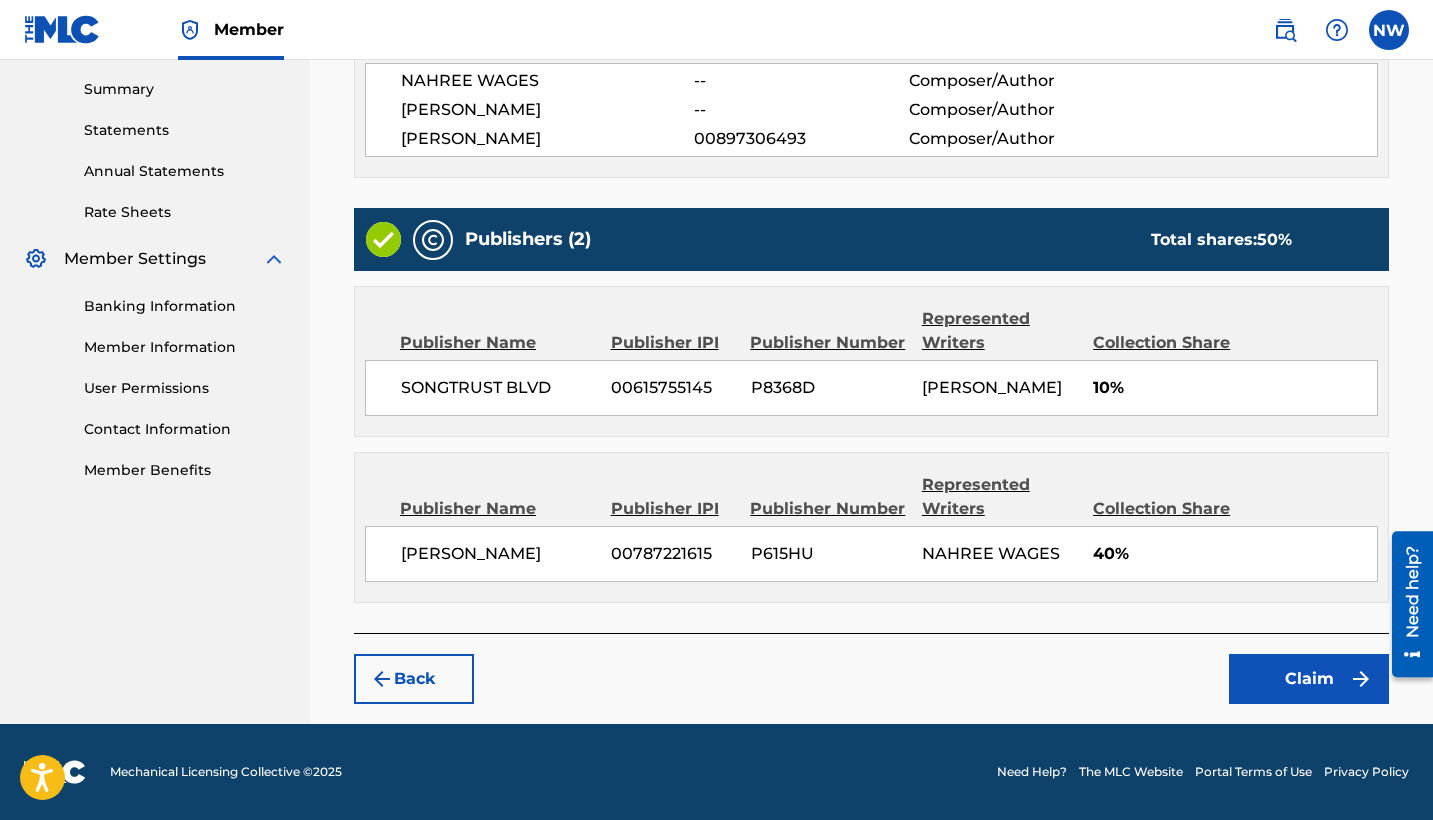 click on "Claim" at bounding box center [1309, 679] 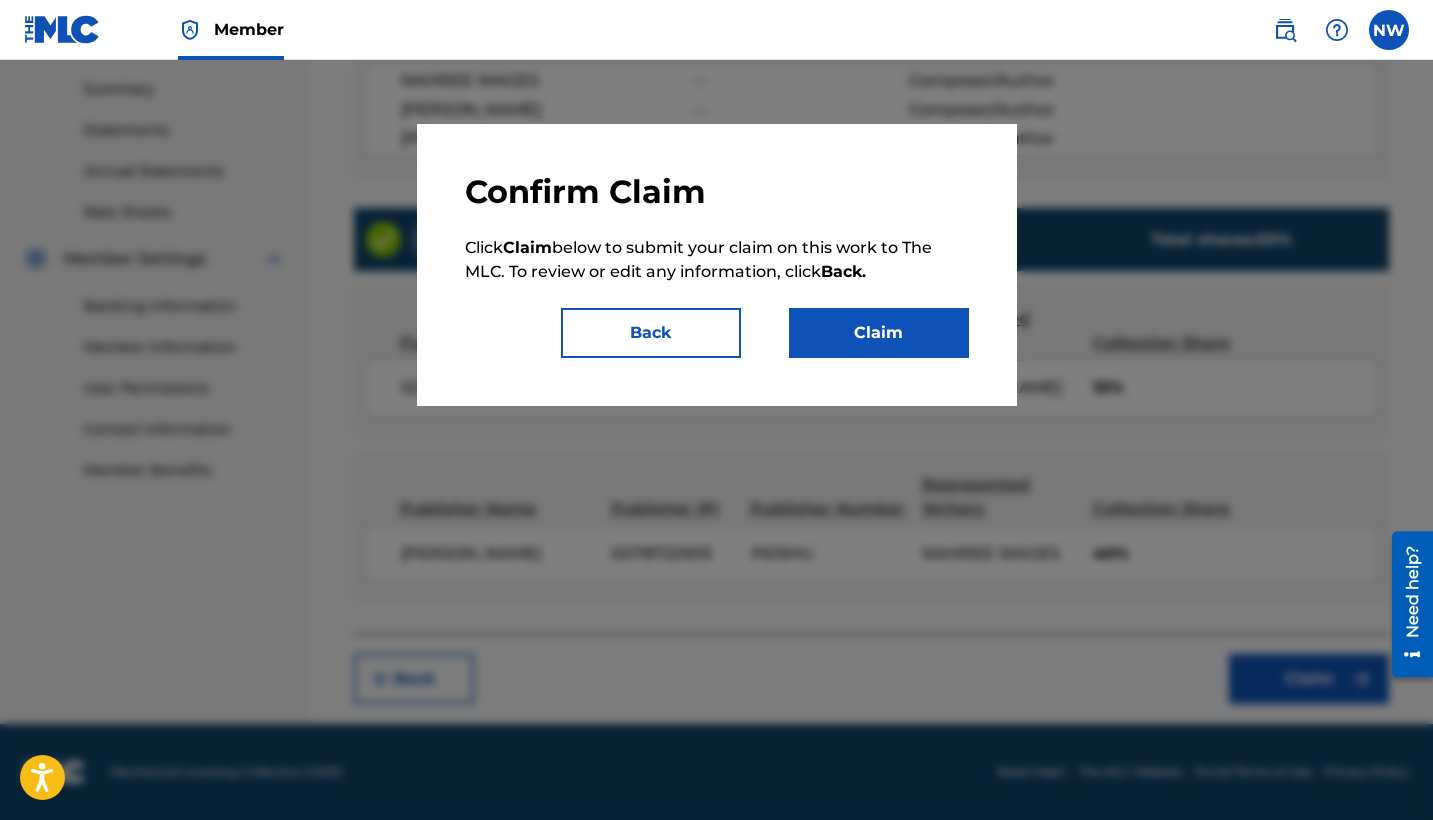 click on "Claim" at bounding box center [879, 333] 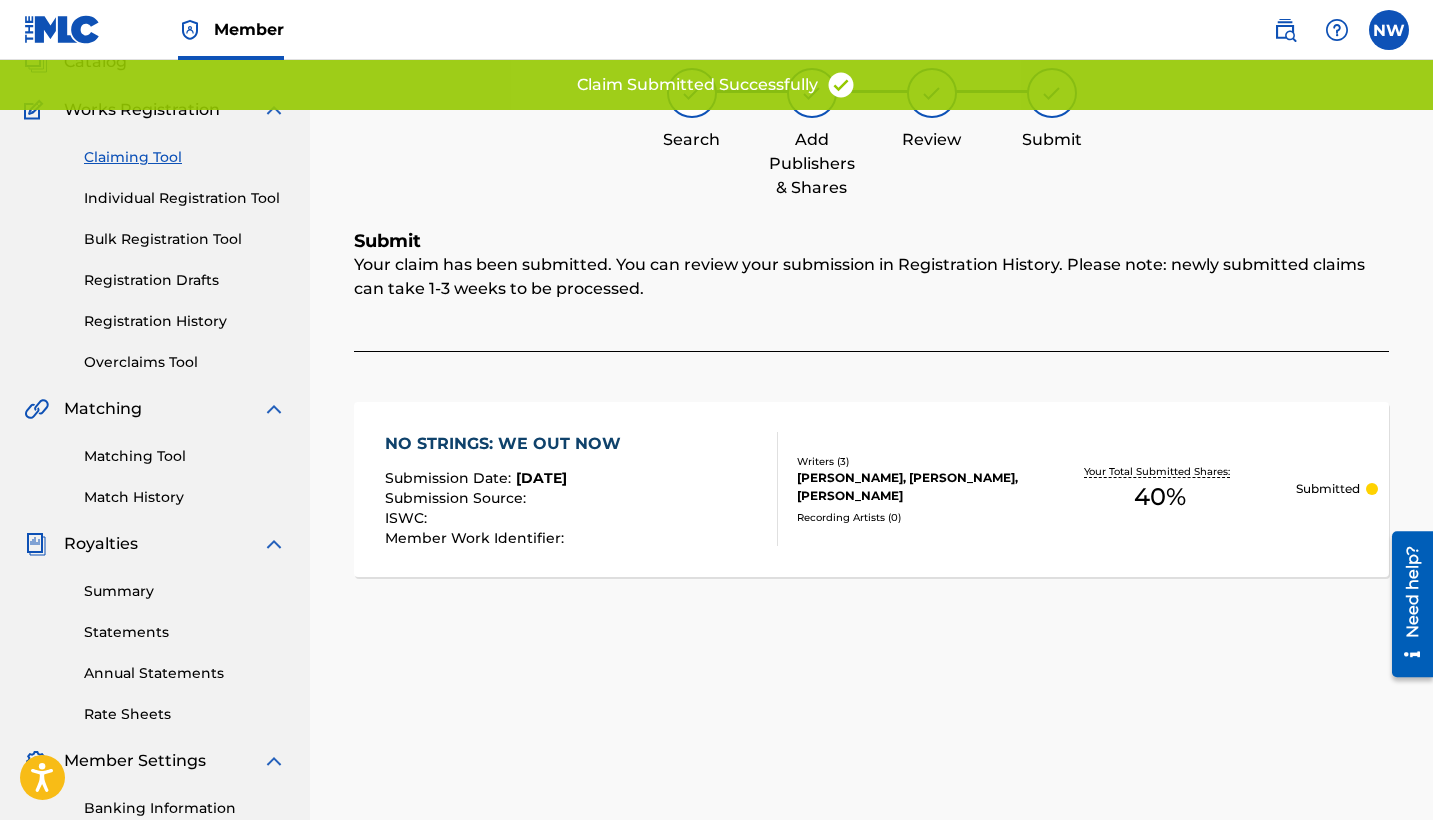 scroll, scrollTop: 90, scrollLeft: 0, axis: vertical 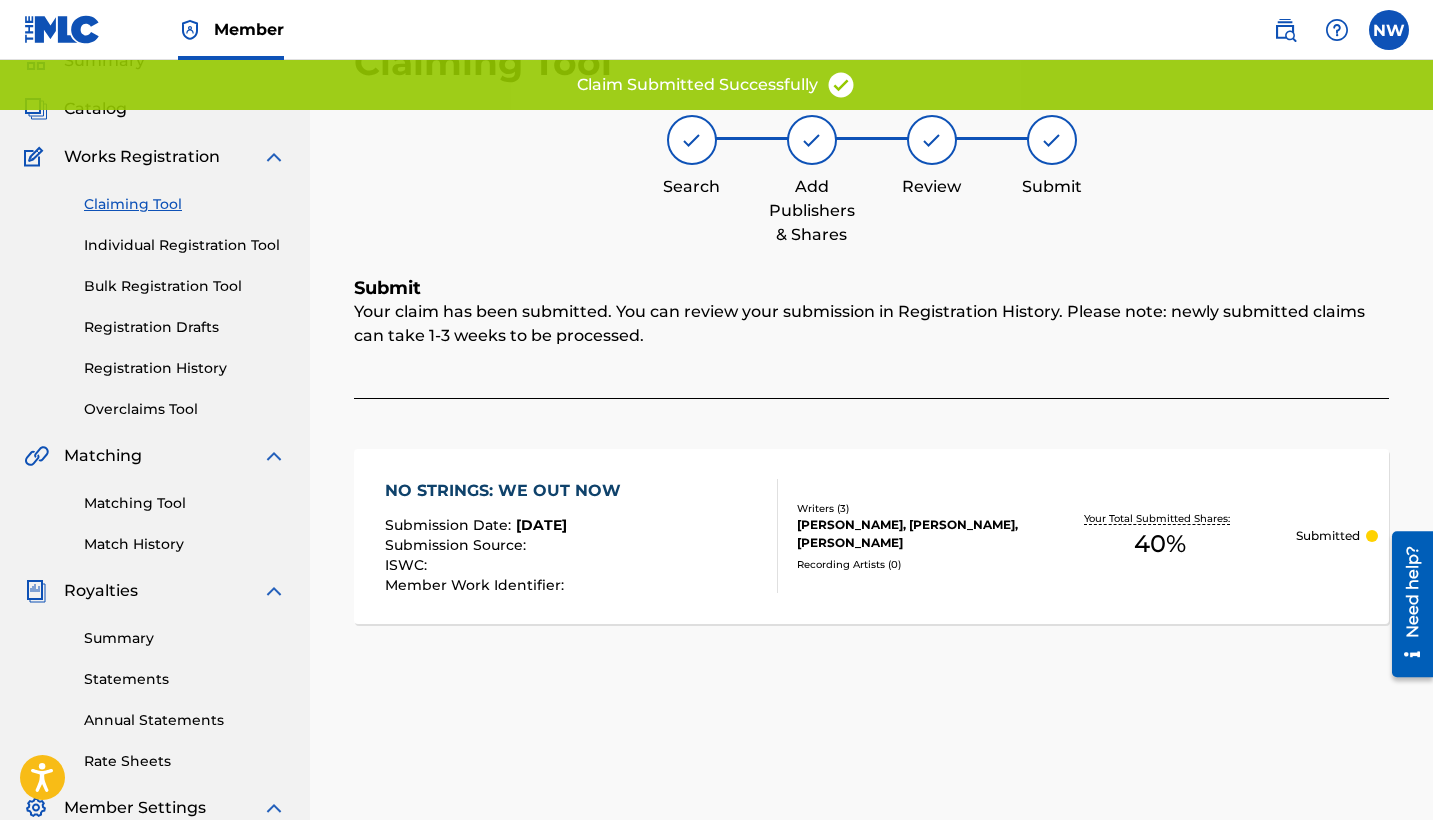 click on "Claiming Tool" at bounding box center [185, 204] 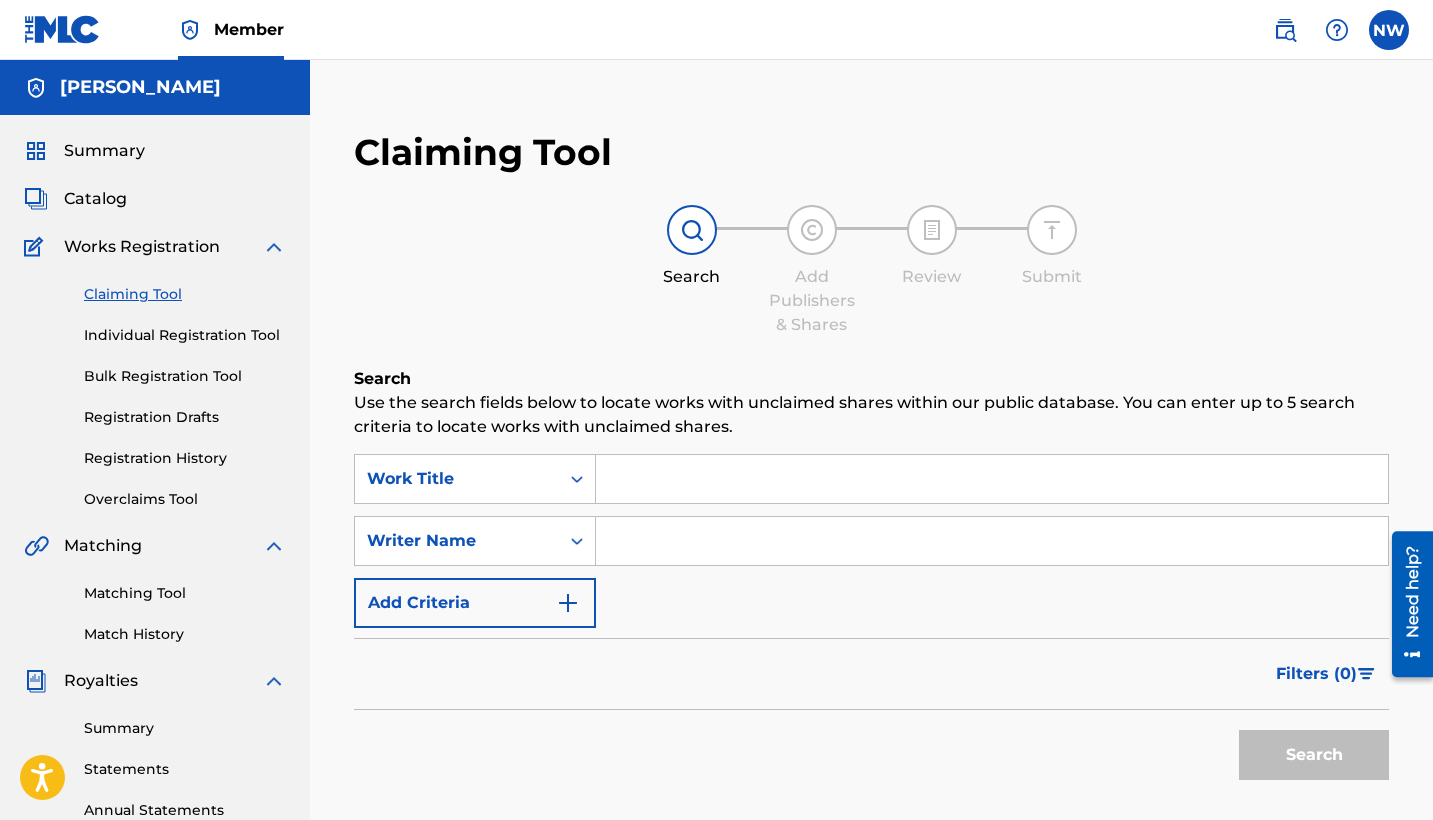 click at bounding box center [992, 541] 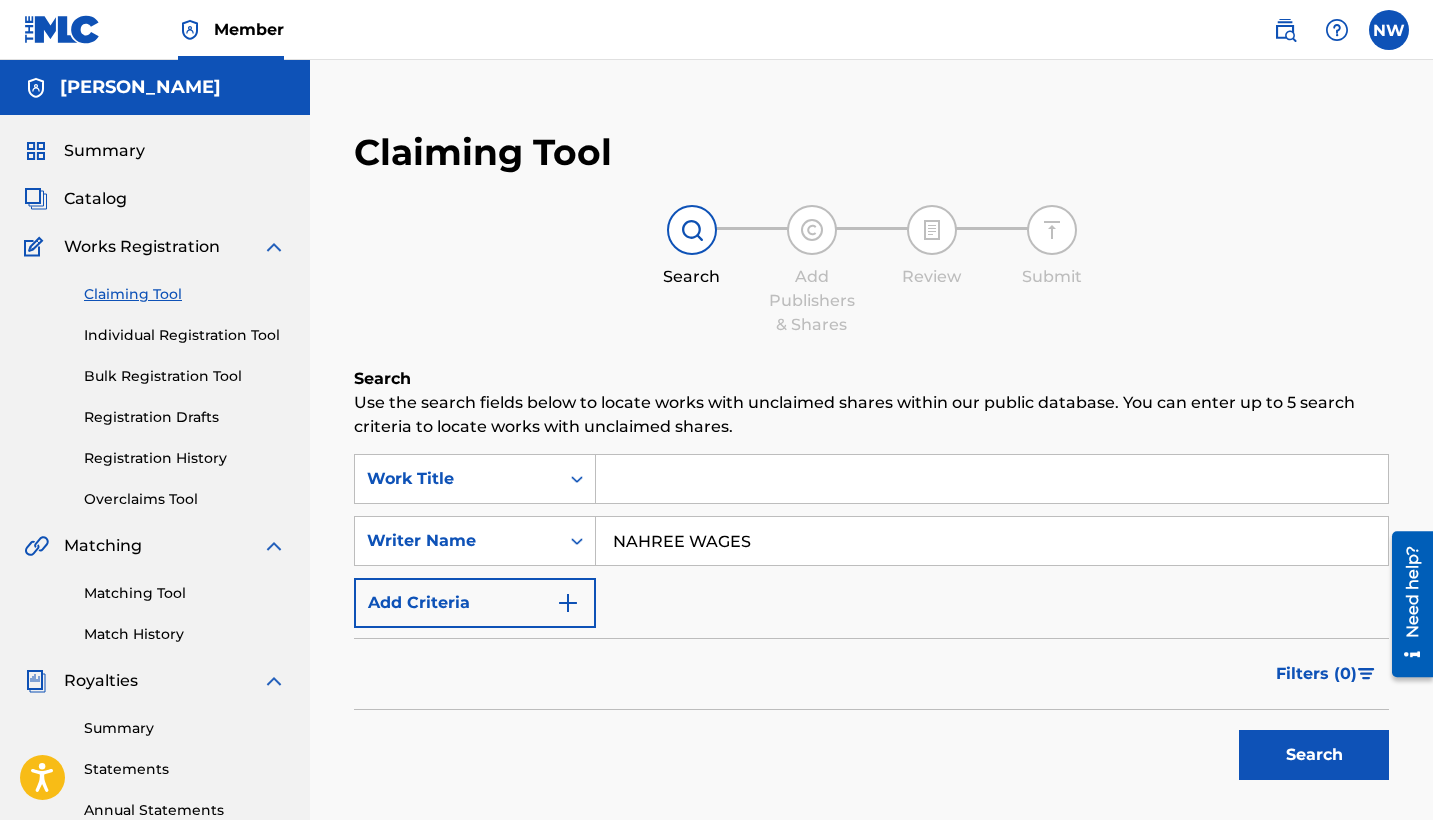 type on "NAHREE WAGES" 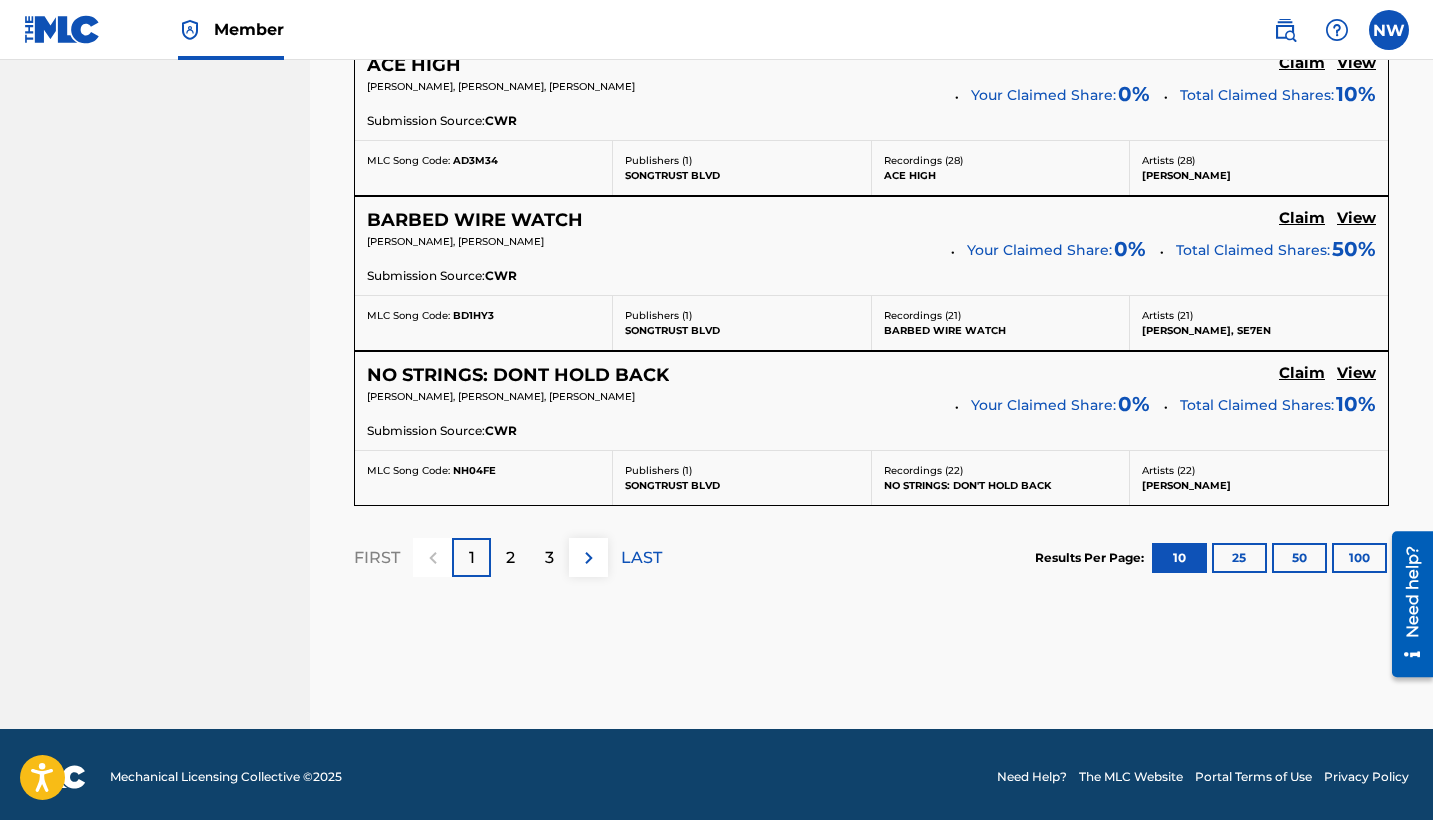 click on "2" at bounding box center (510, 557) 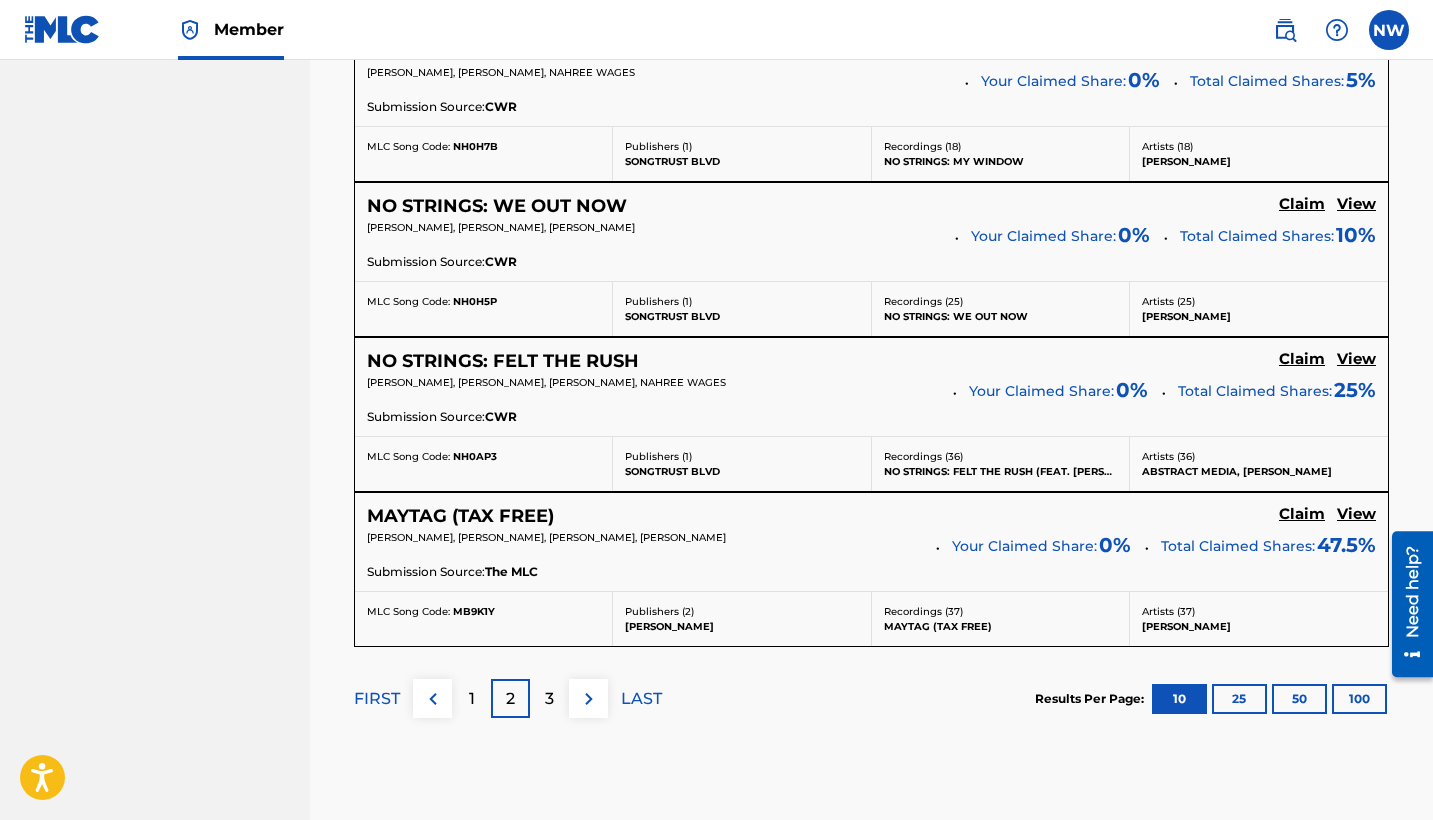 scroll, scrollTop: 1716, scrollLeft: 0, axis: vertical 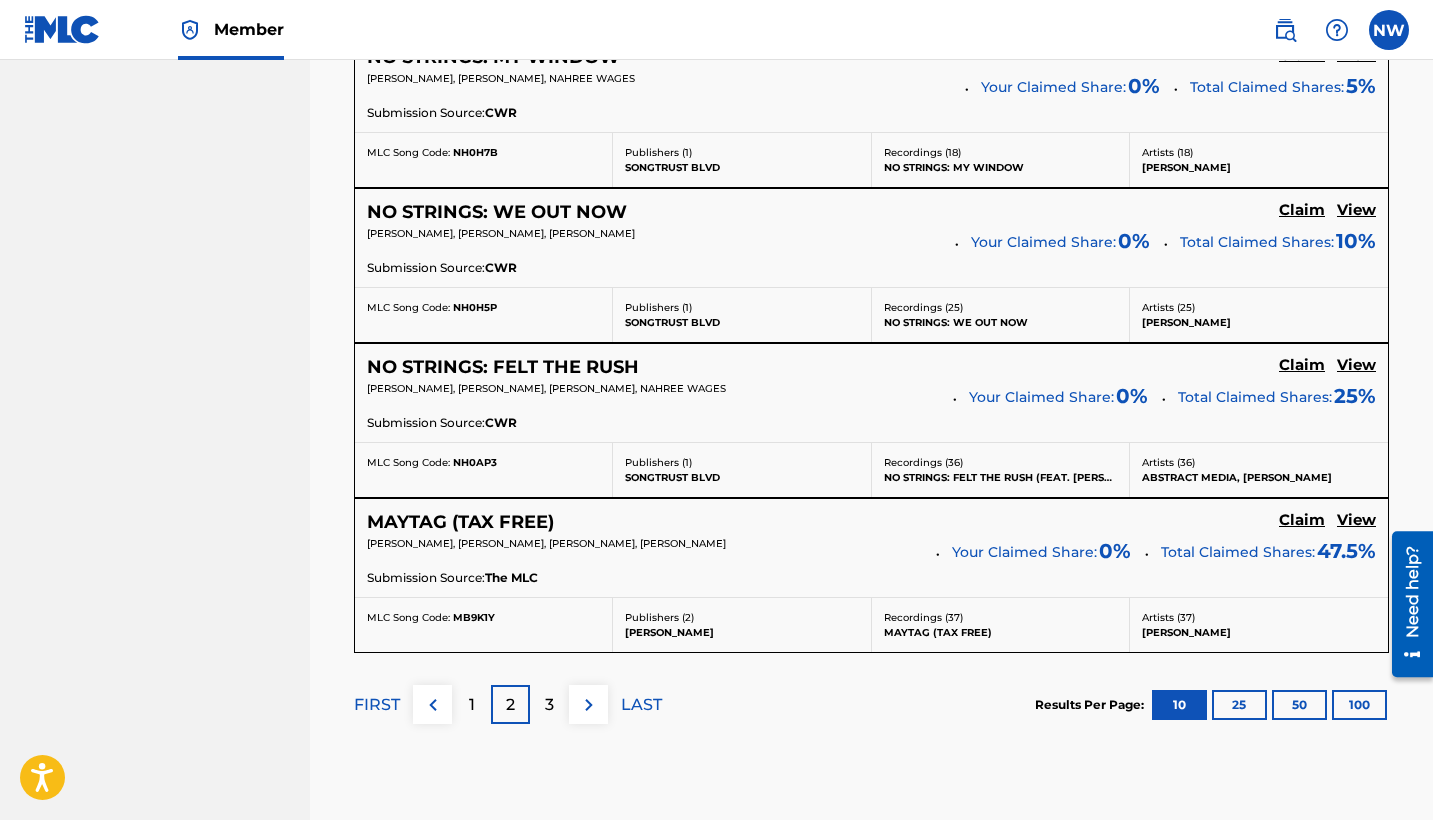 click on "Claim" at bounding box center [1302, -875] 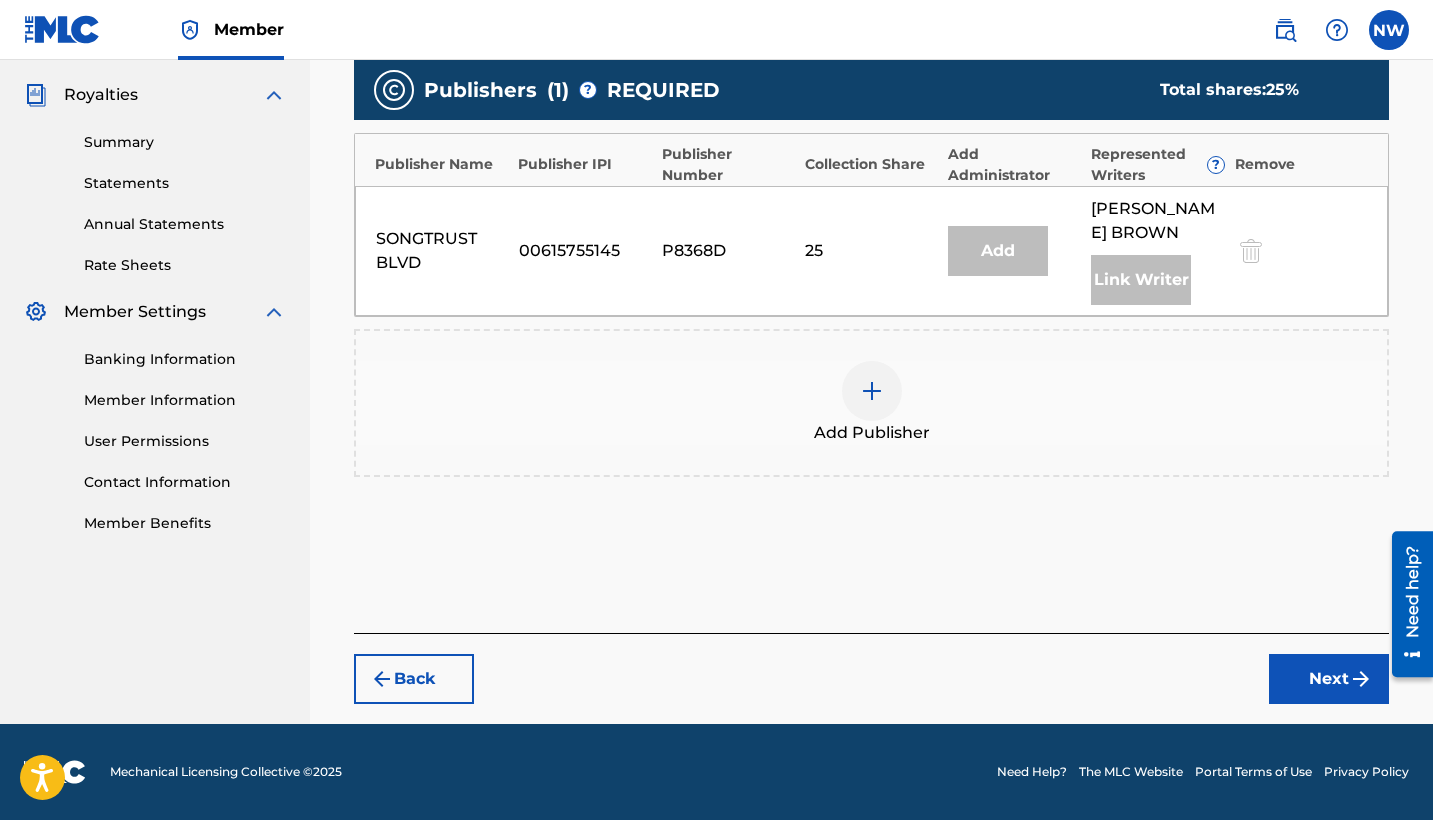 click at bounding box center (872, 391) 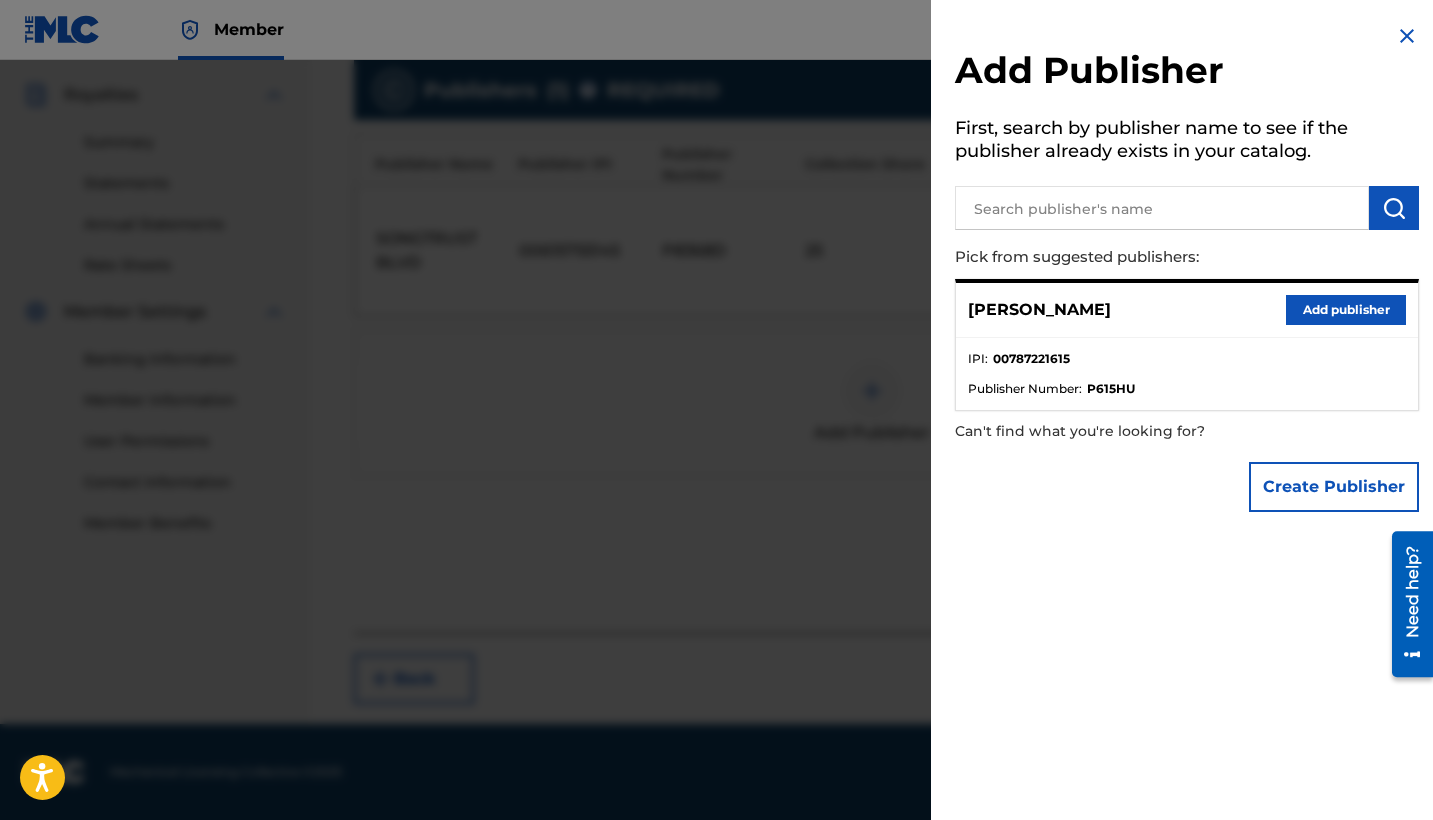click on "Add publisher" at bounding box center (1346, 310) 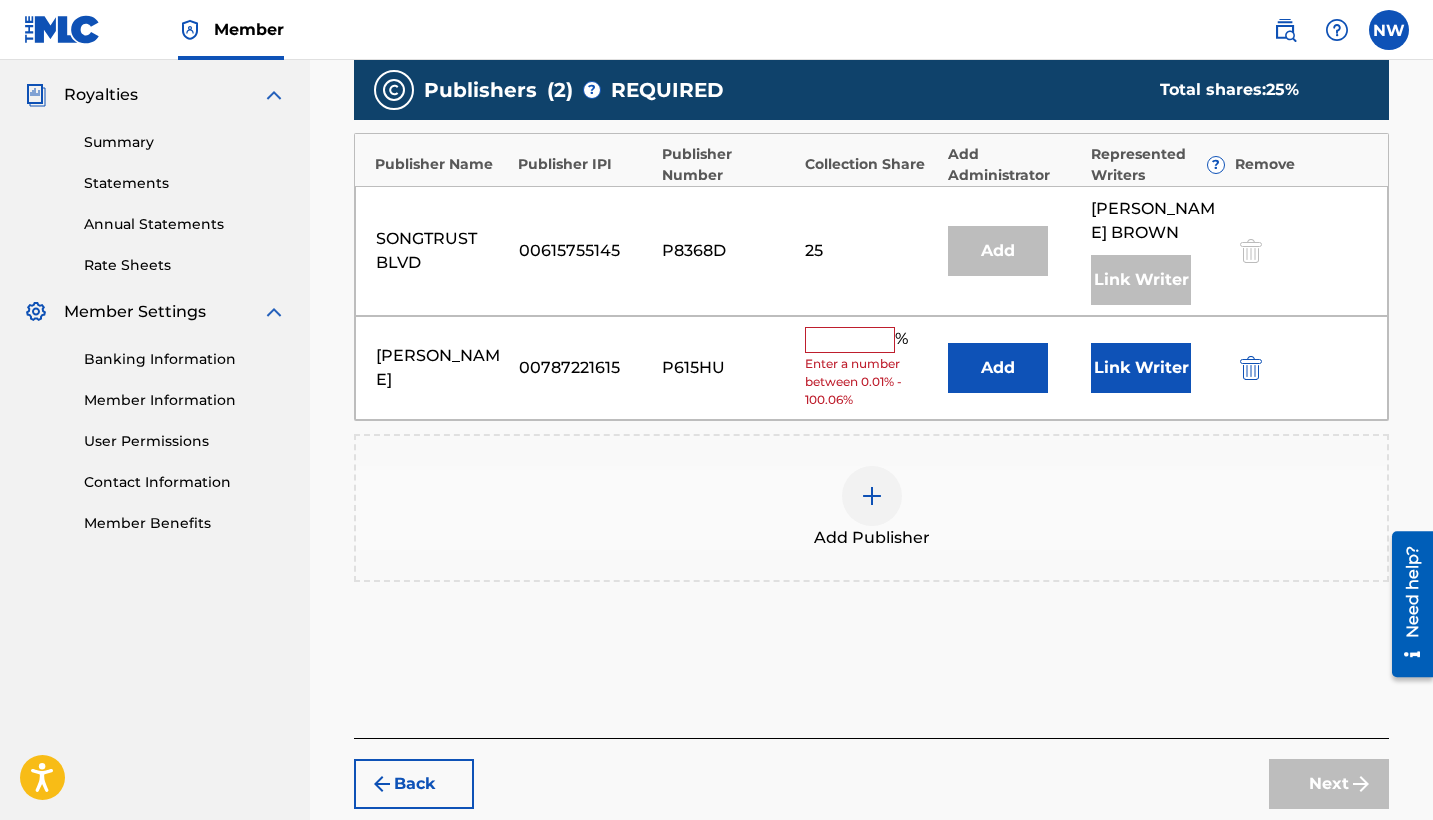 click at bounding box center [850, 340] 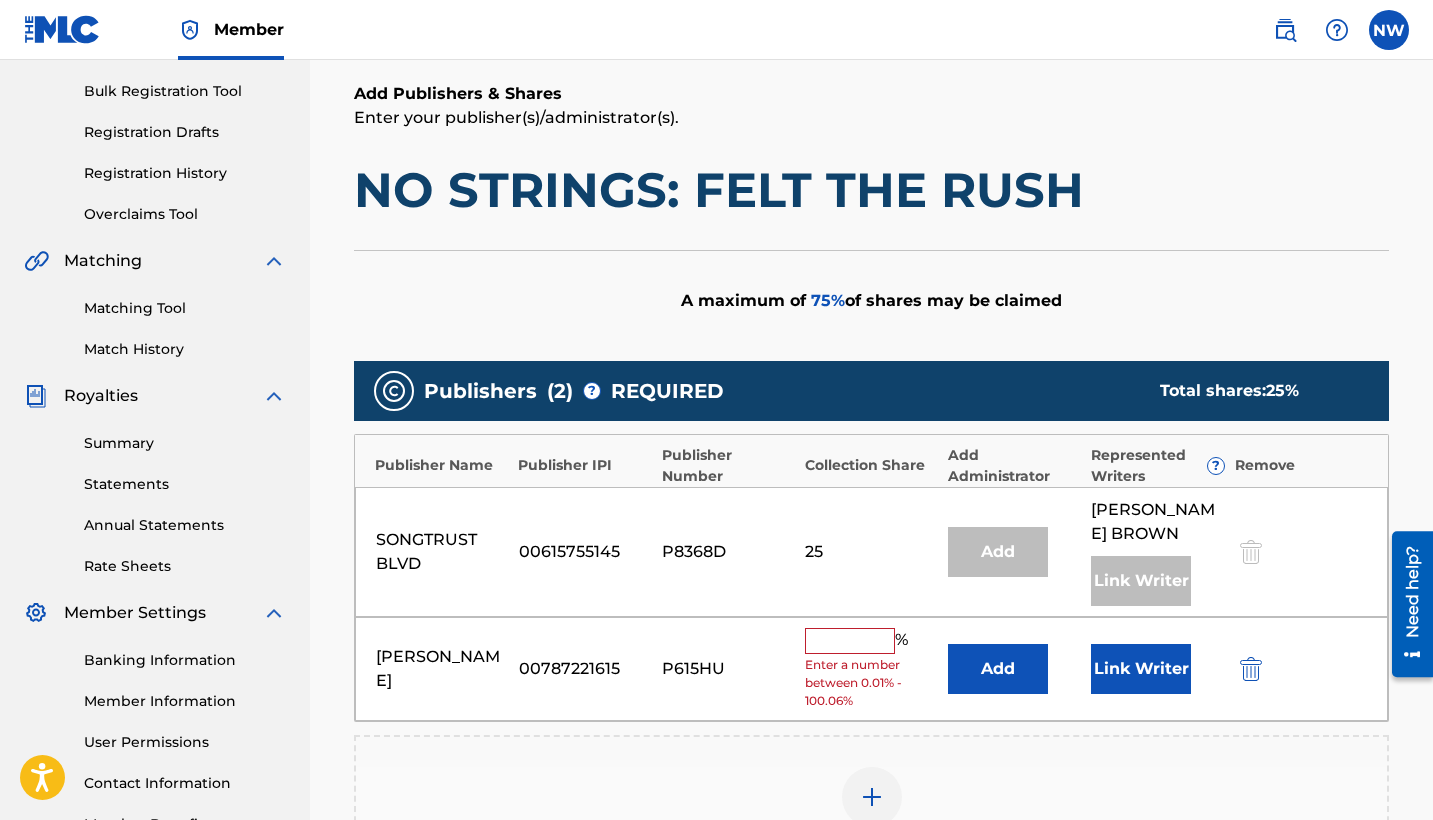 scroll, scrollTop: 295, scrollLeft: 0, axis: vertical 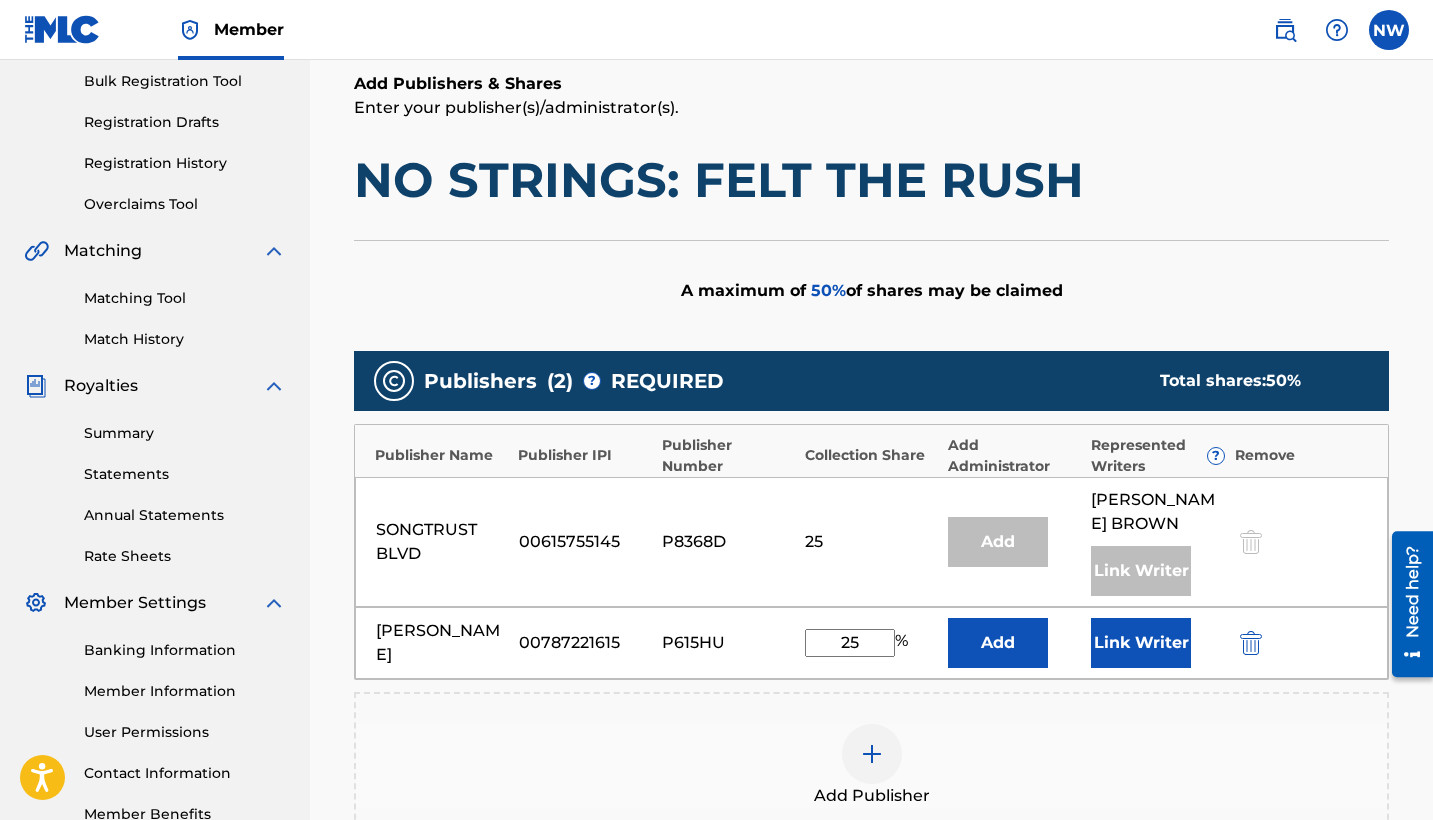 type on "25" 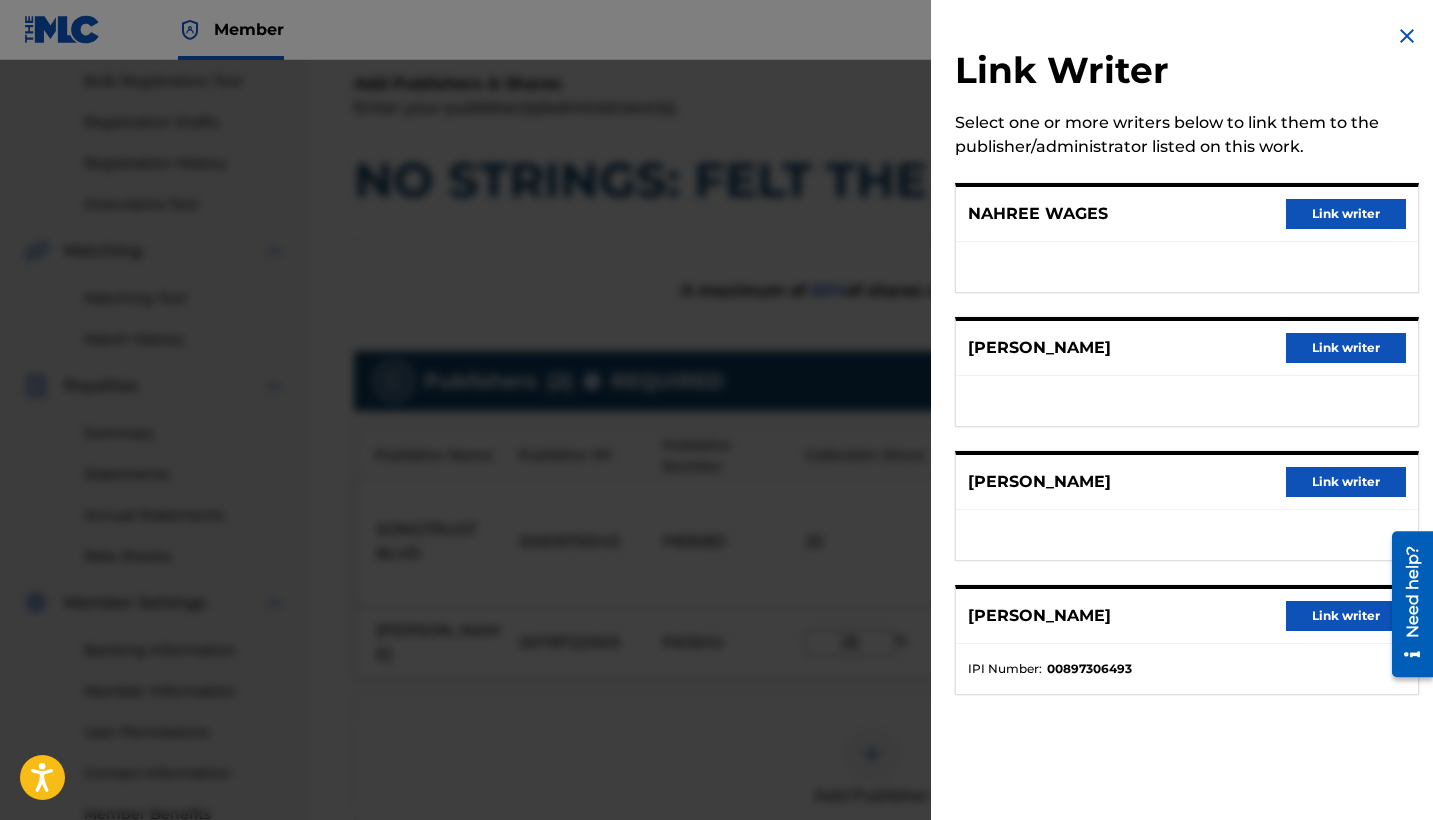 click on "Link writer" at bounding box center (1346, 214) 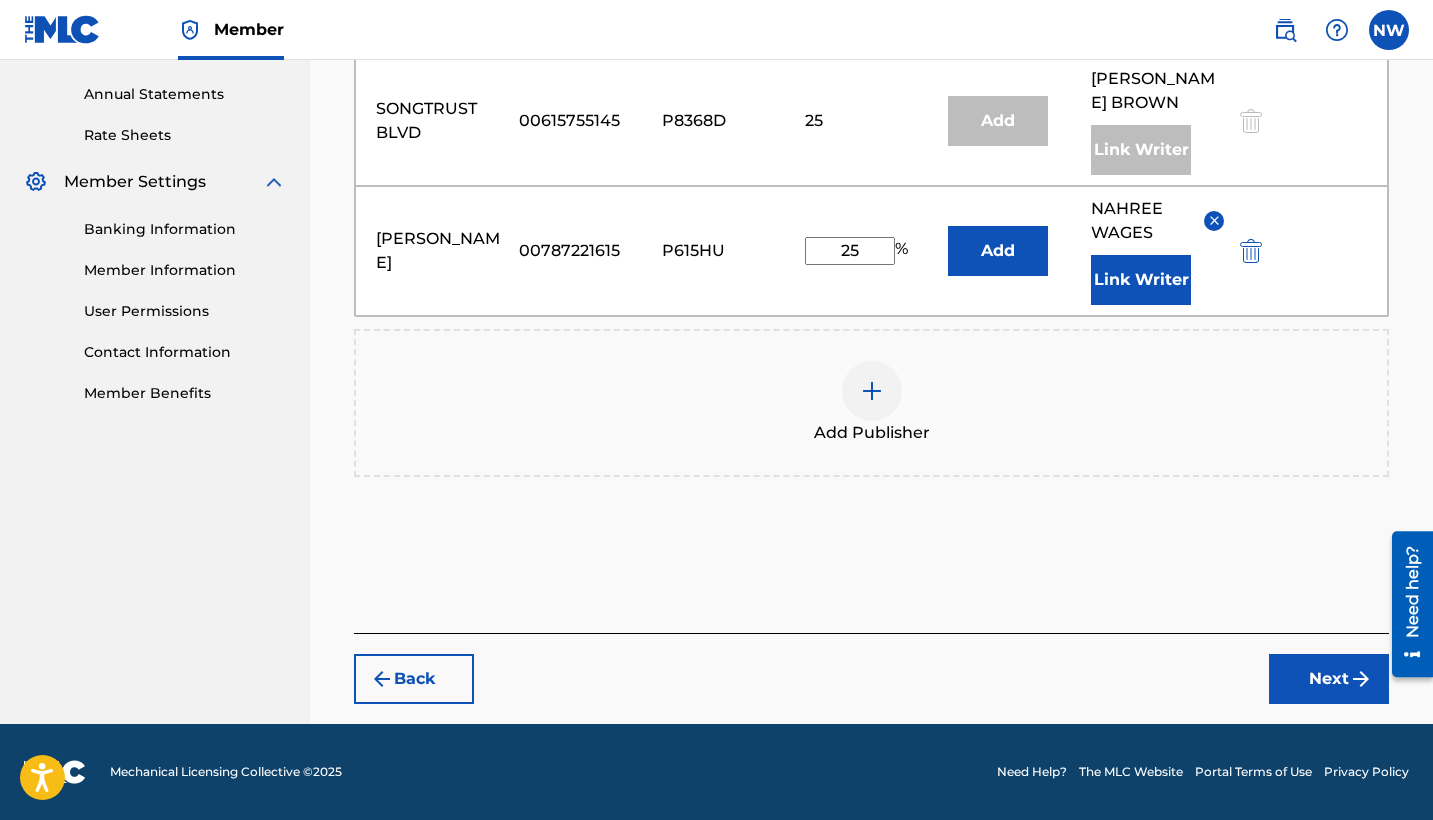 click on "Next" at bounding box center [1329, 679] 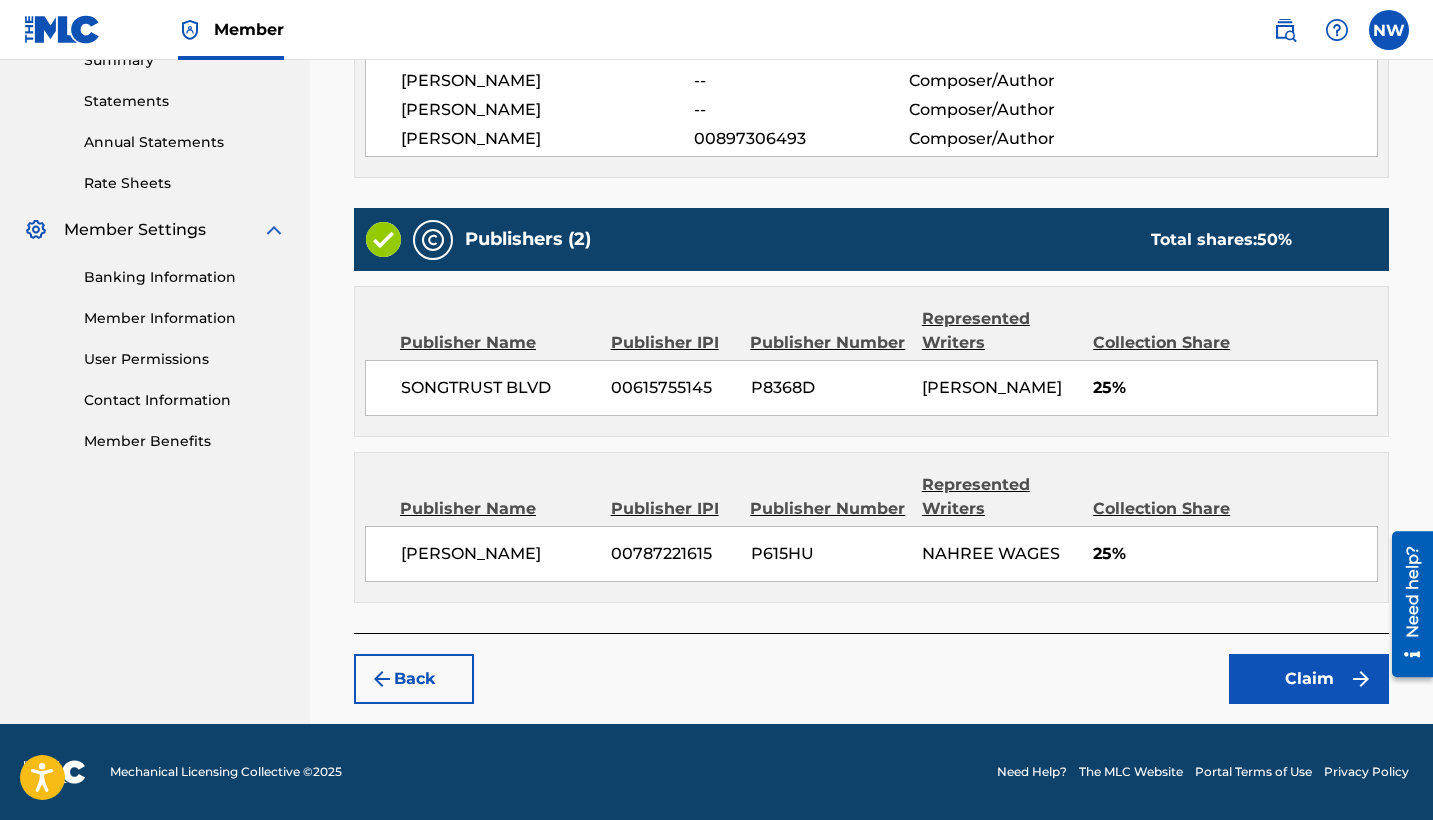 scroll, scrollTop: 689, scrollLeft: 0, axis: vertical 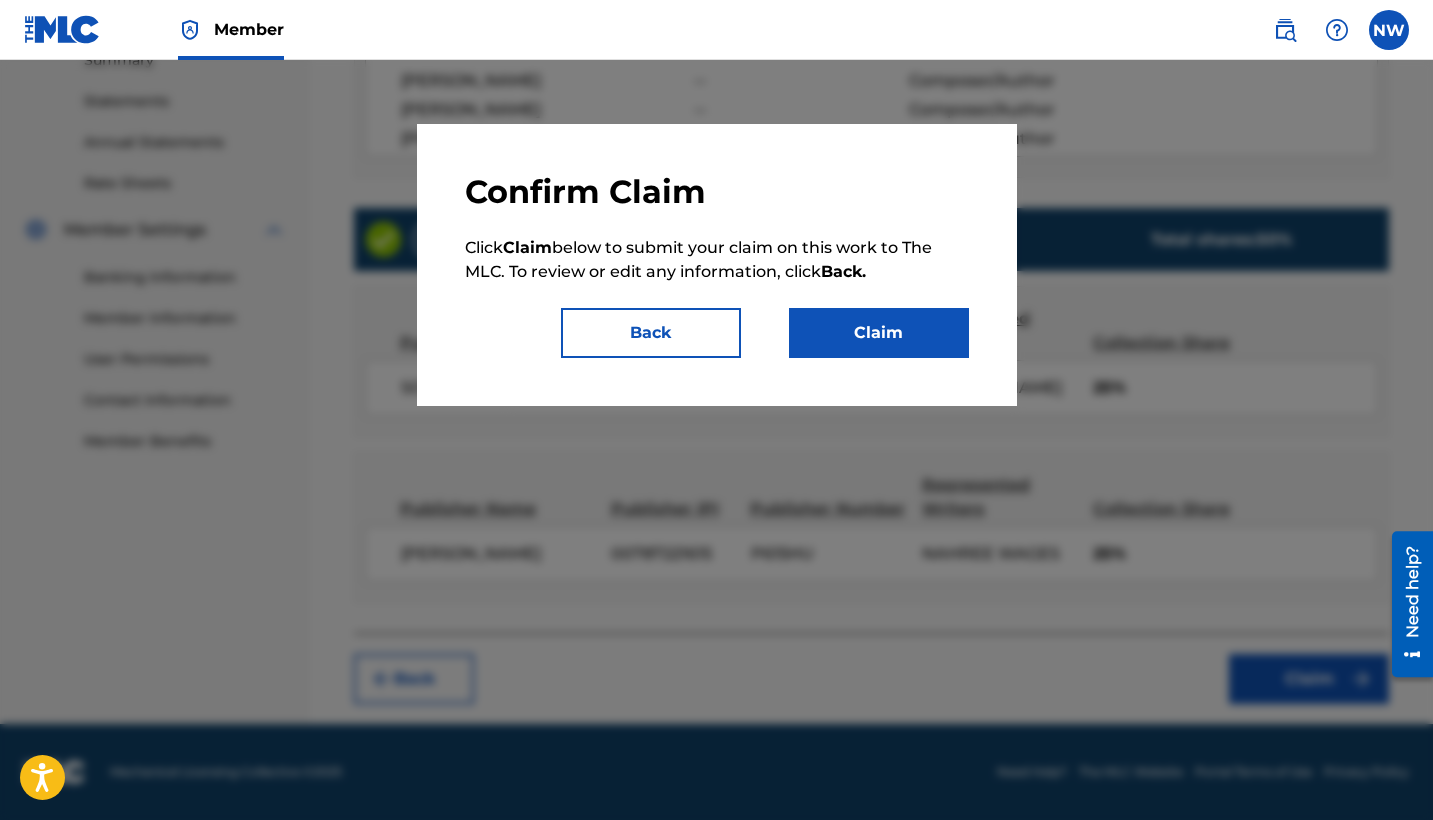 click on "Claim" at bounding box center [879, 333] 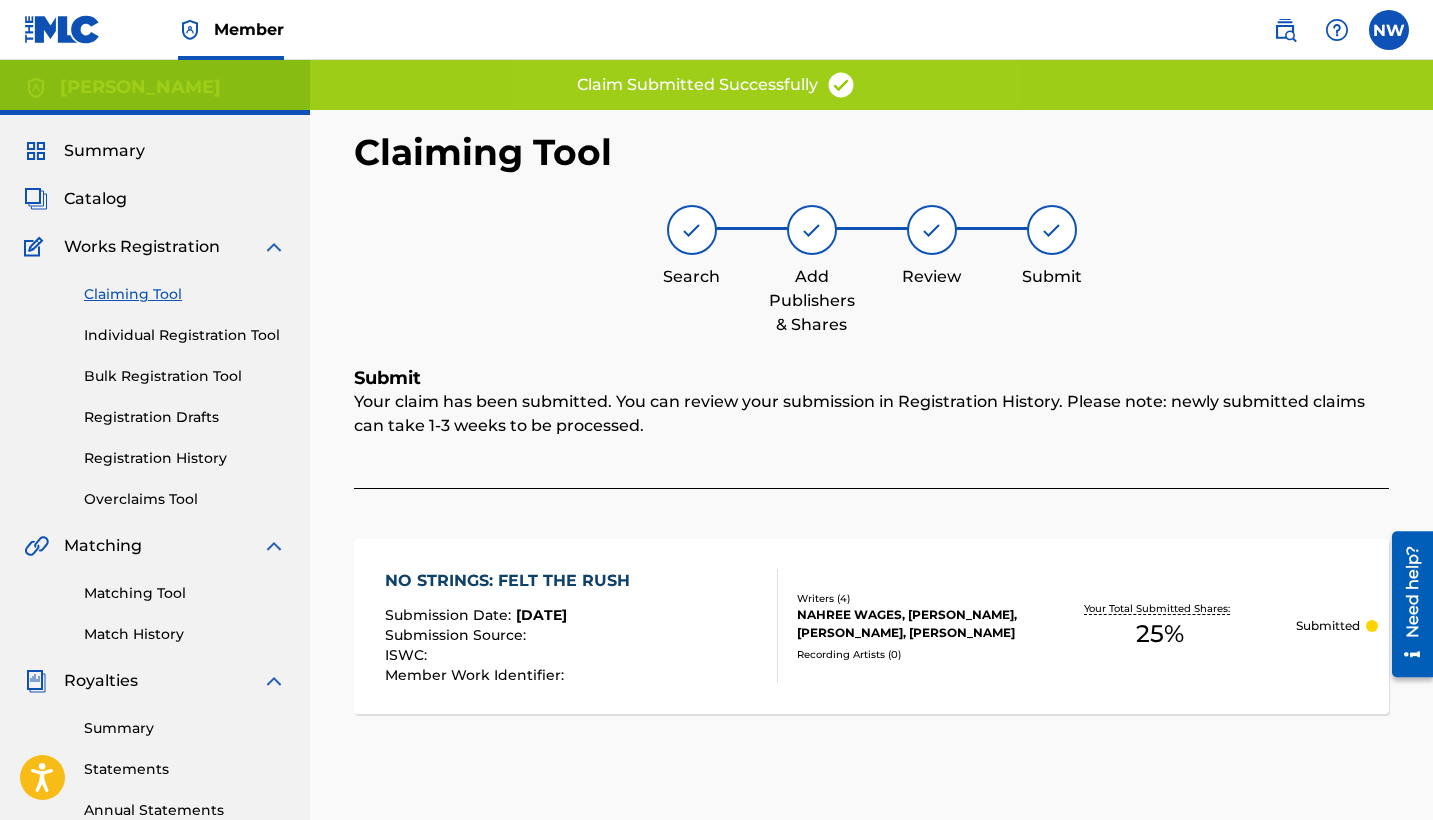 scroll, scrollTop: -1, scrollLeft: 0, axis: vertical 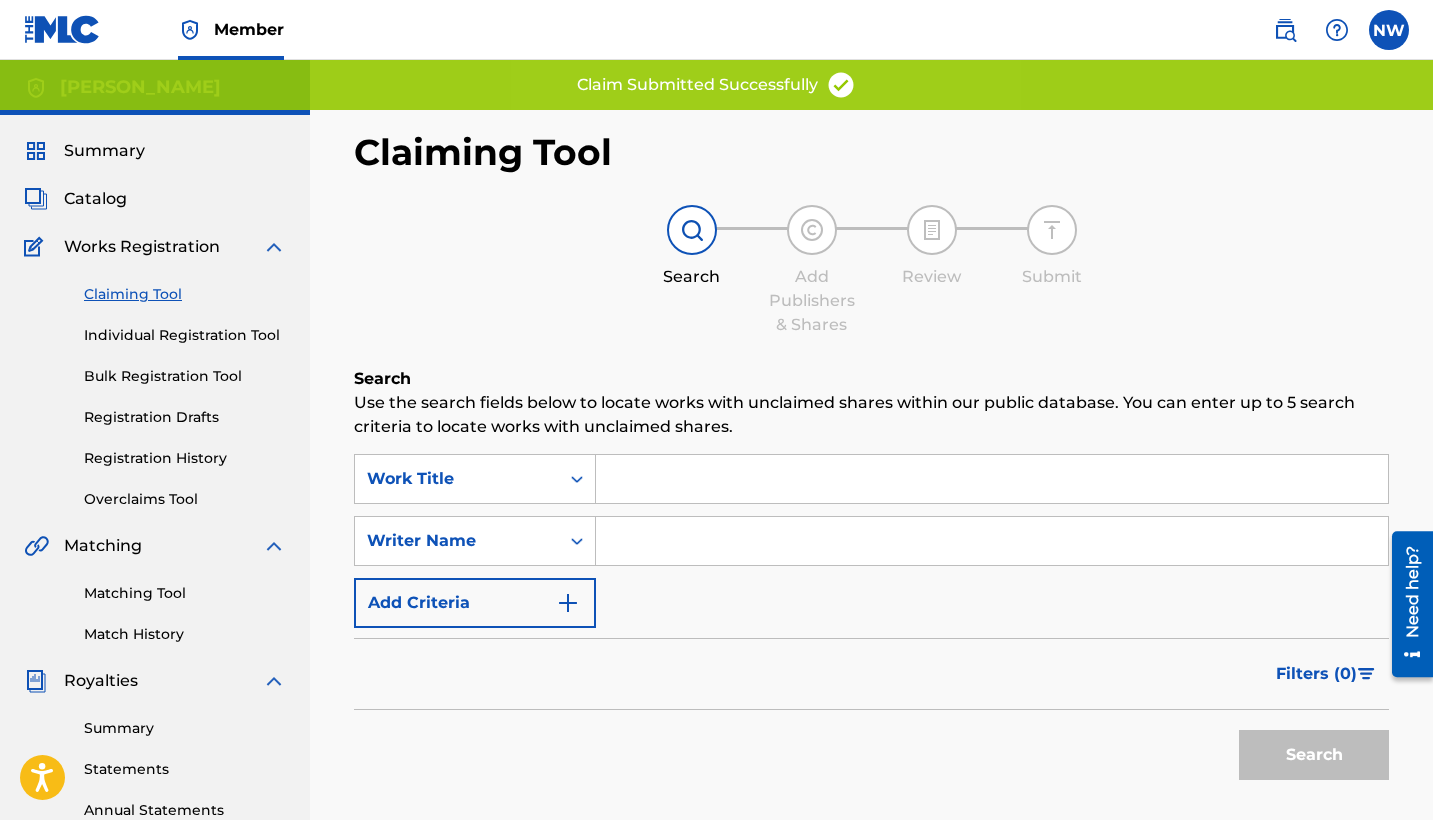 click at bounding box center [992, 541] 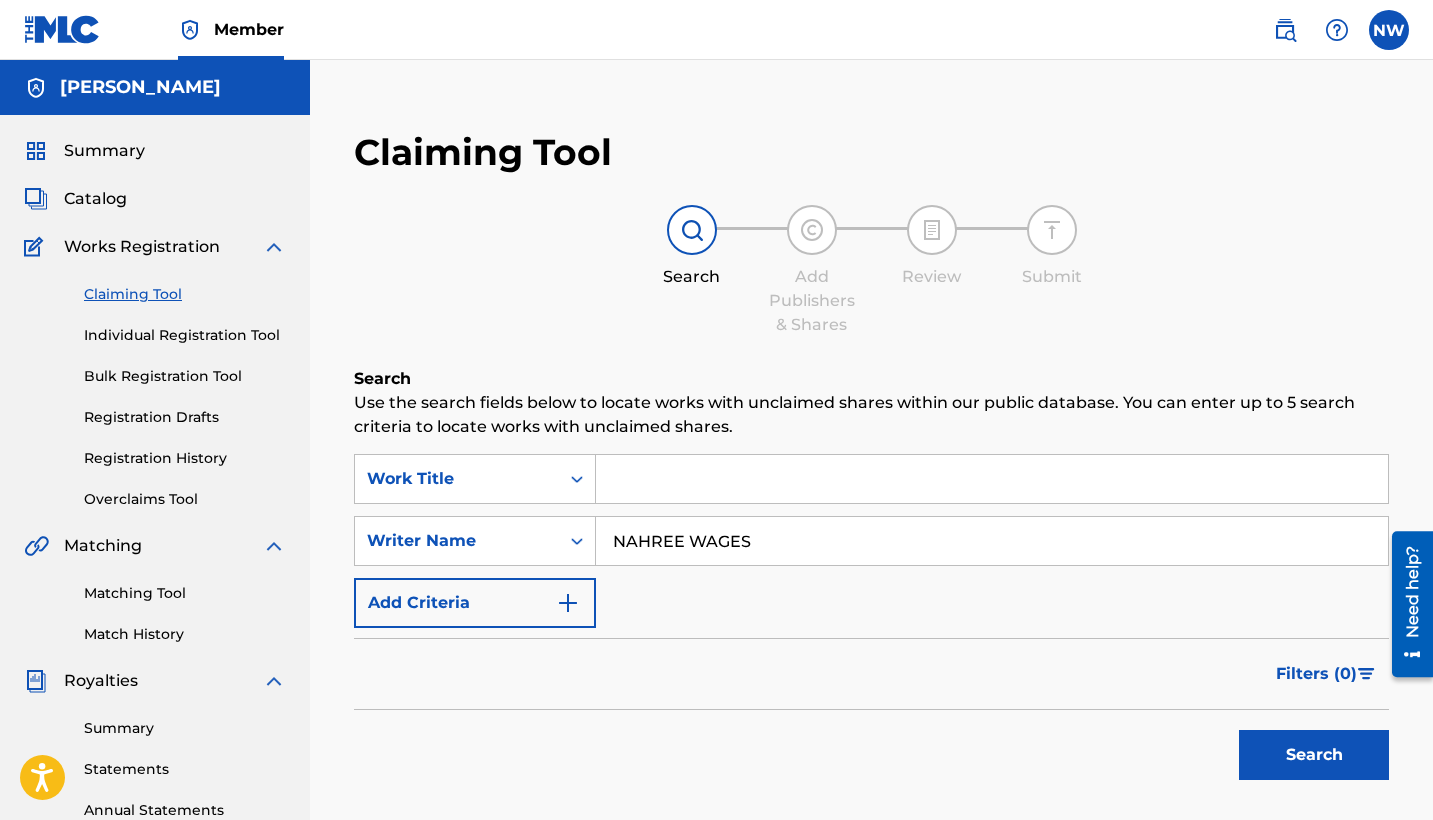 type on "NAHREE WAGES" 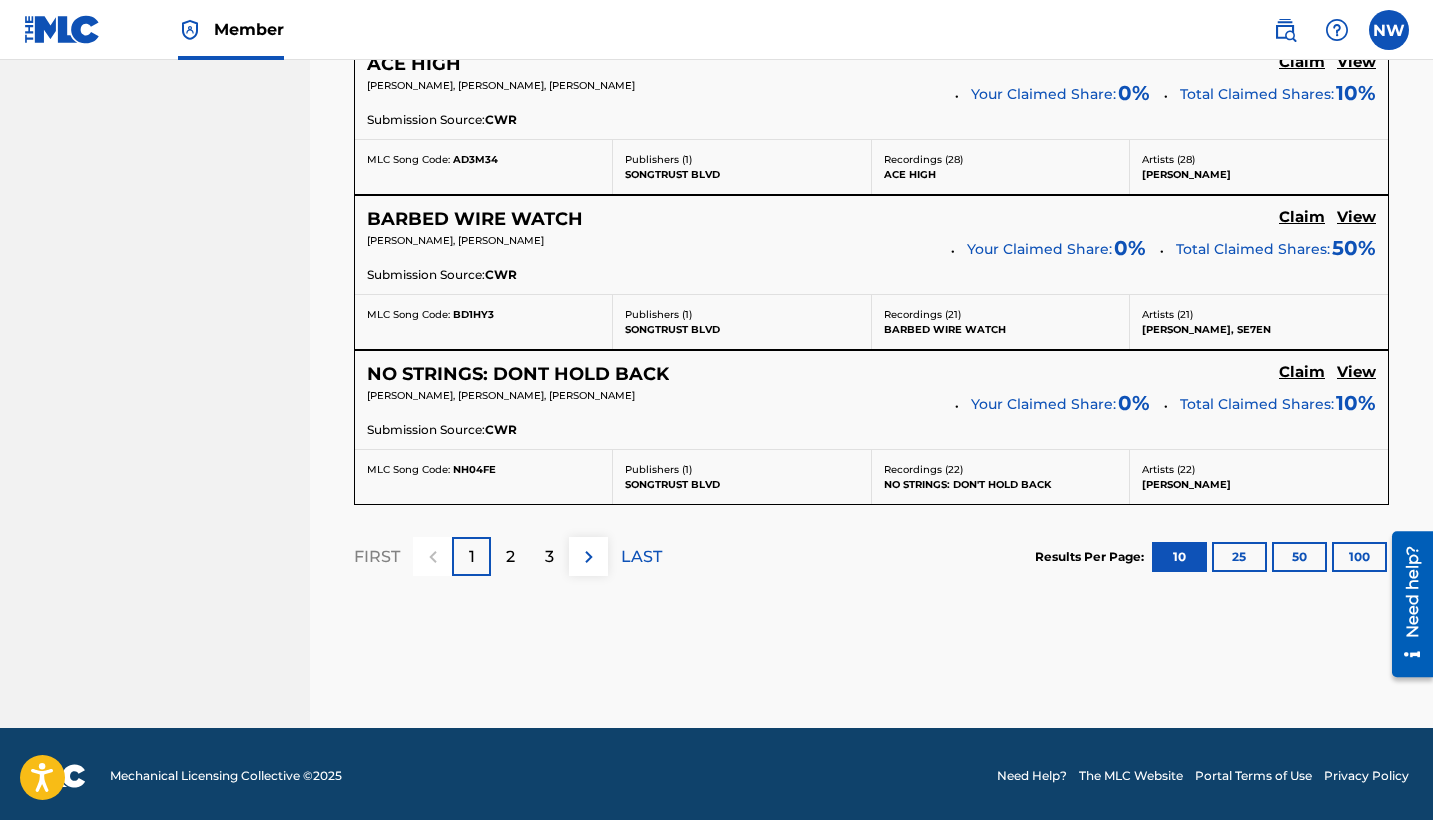 scroll, scrollTop: 1863, scrollLeft: 0, axis: vertical 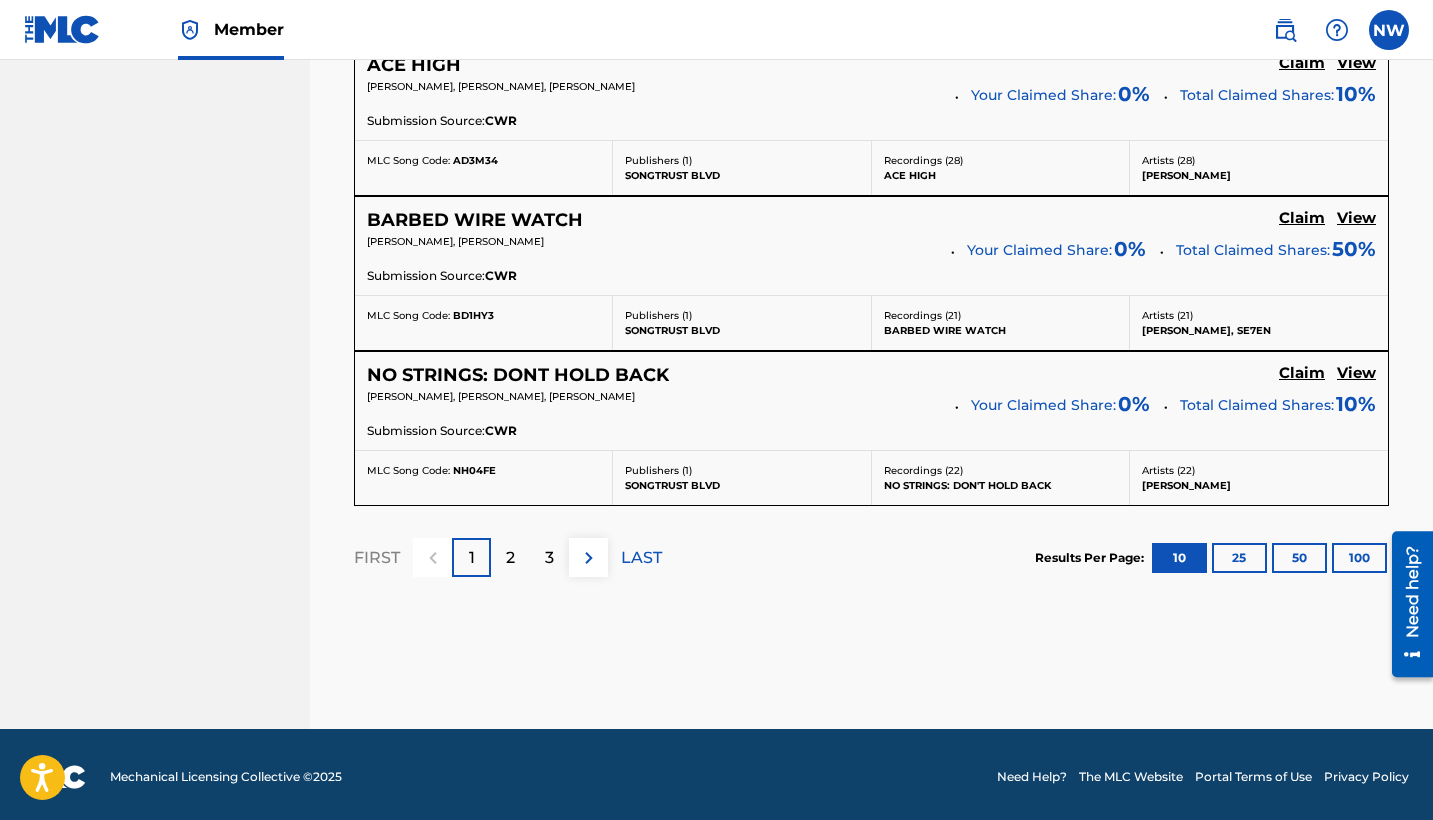 click on "2" at bounding box center [510, 558] 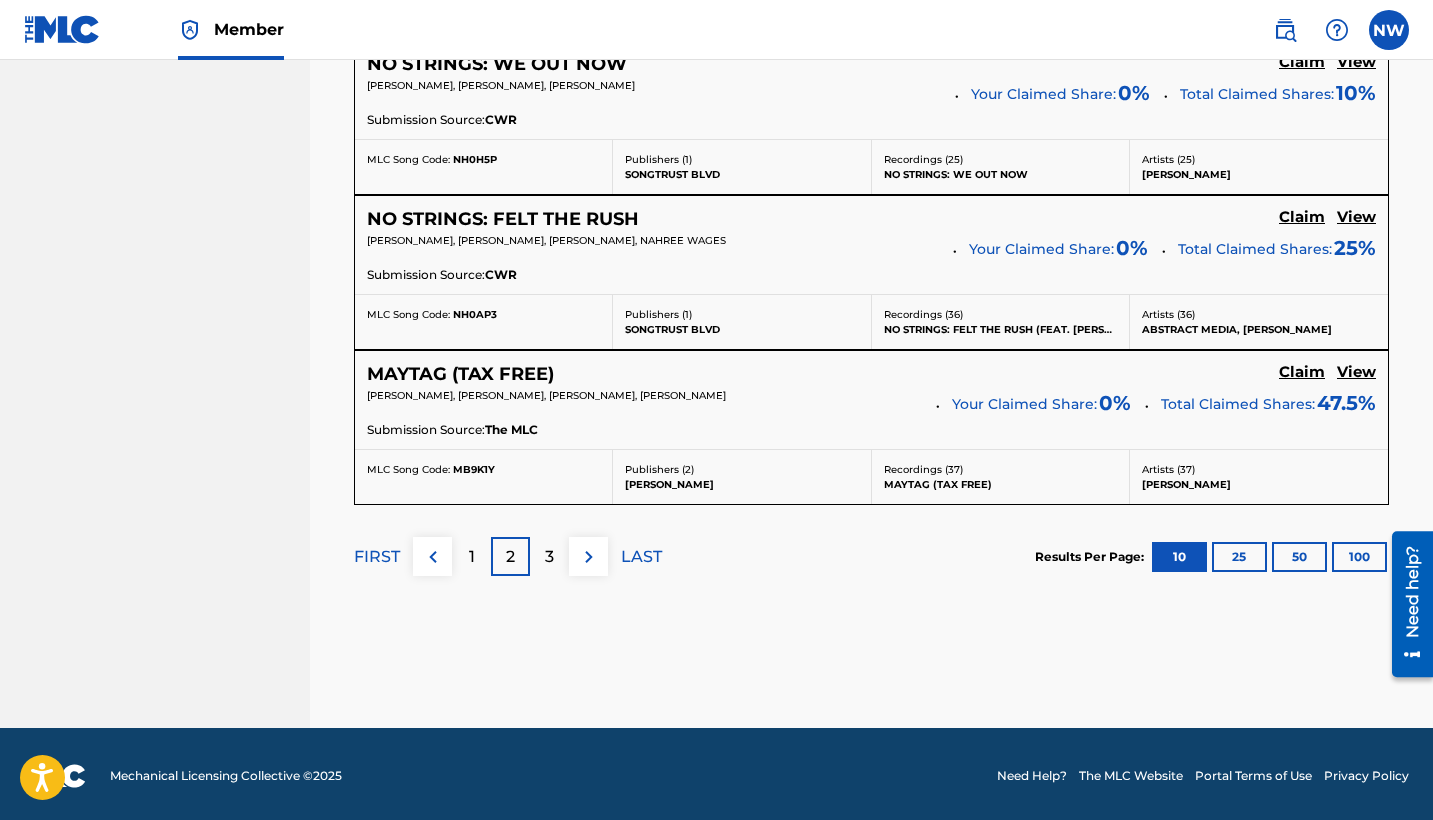 scroll, scrollTop: 1863, scrollLeft: 0, axis: vertical 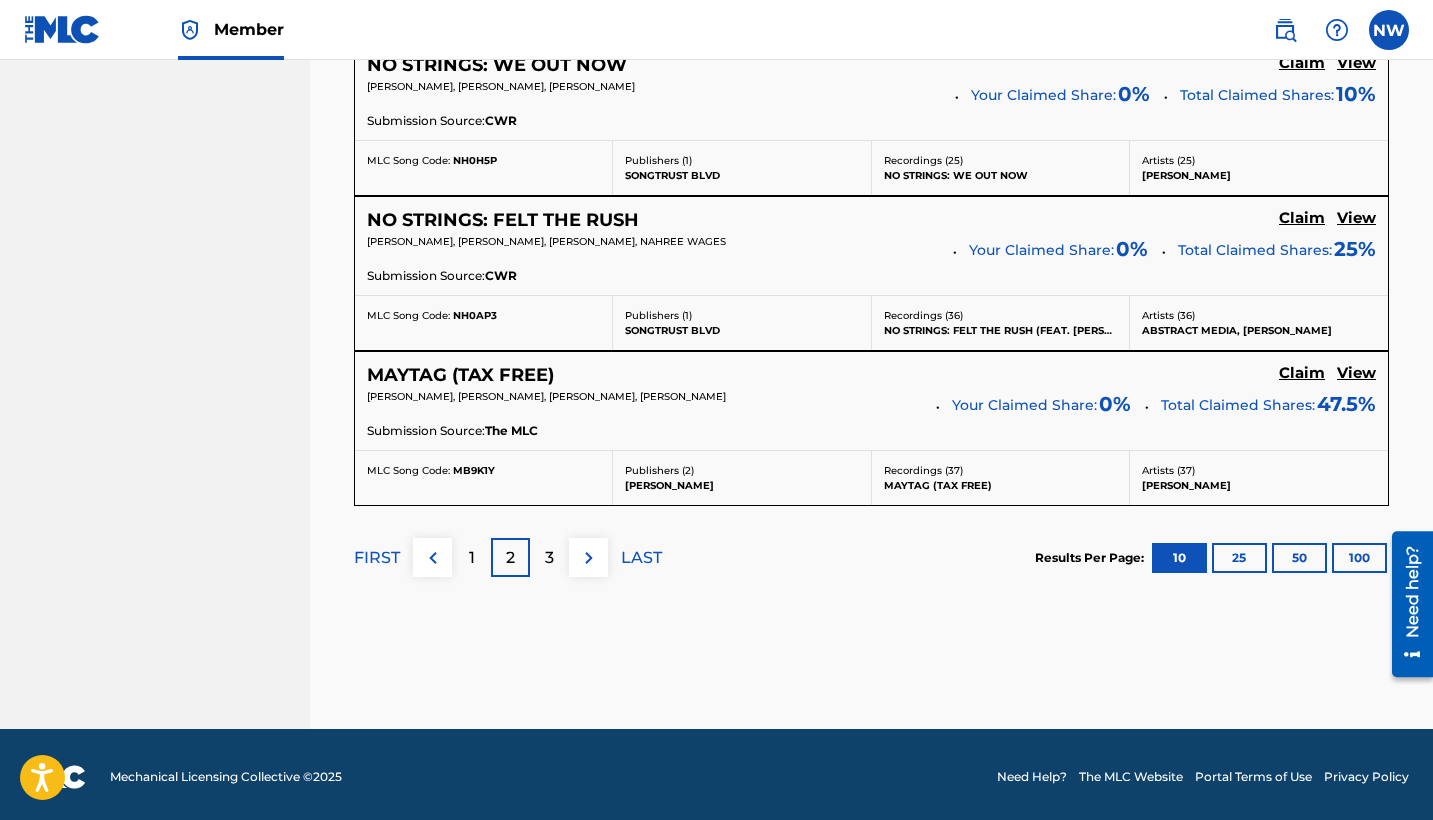 click on "Claim" at bounding box center [1302, -1022] 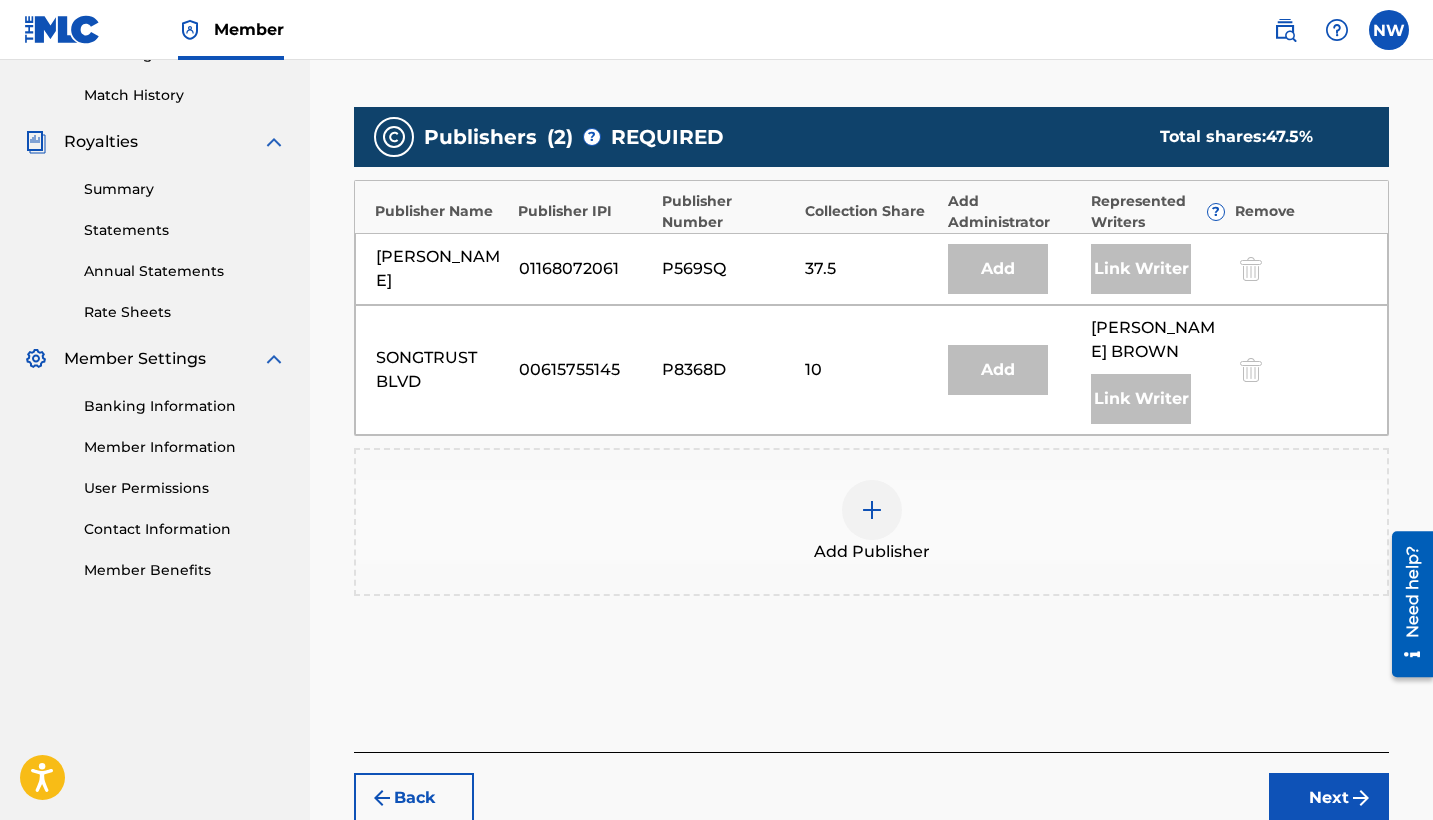 scroll, scrollTop: 530, scrollLeft: 0, axis: vertical 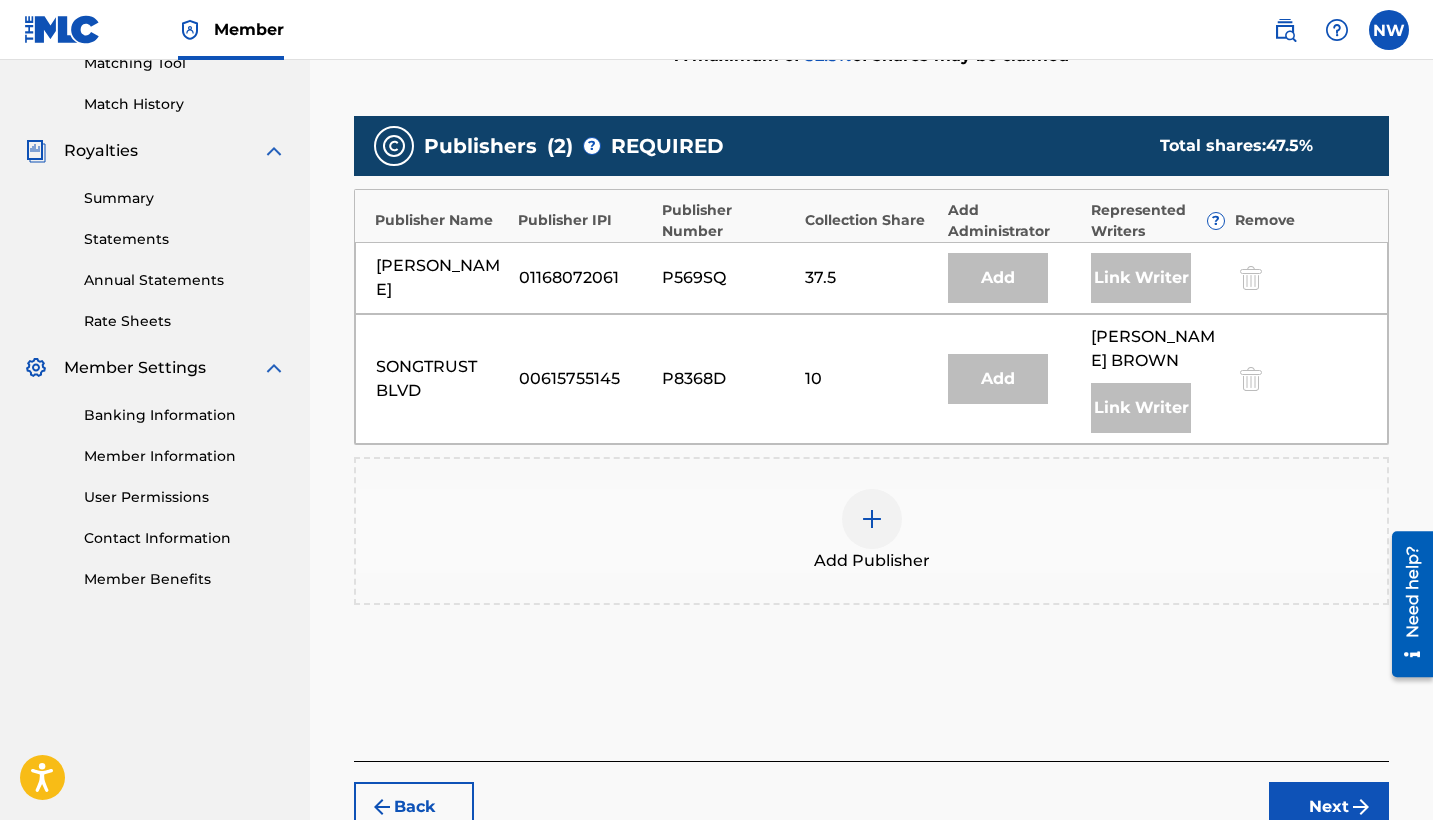 click at bounding box center [872, 519] 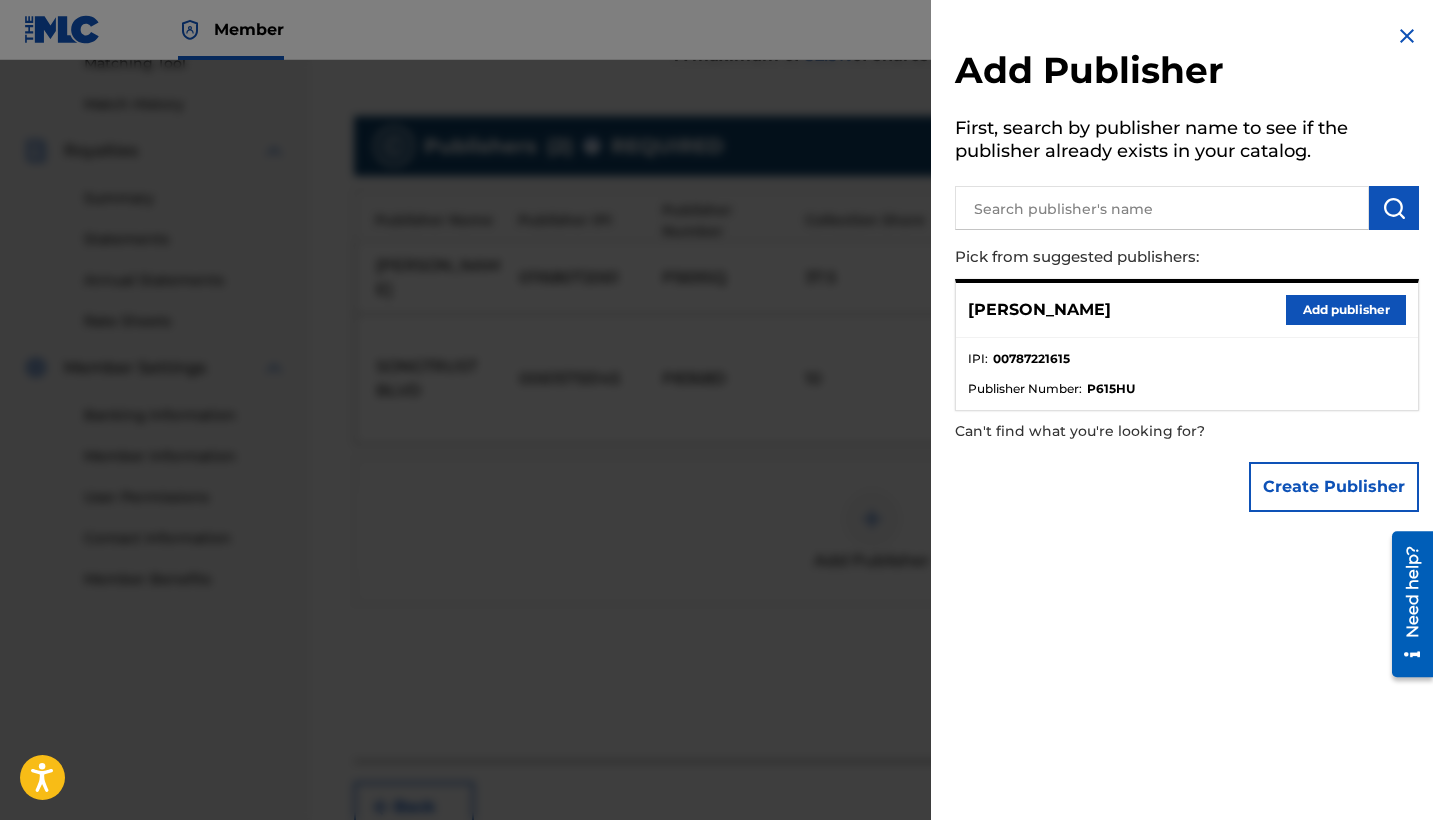 click on "Add publisher" at bounding box center (1346, 310) 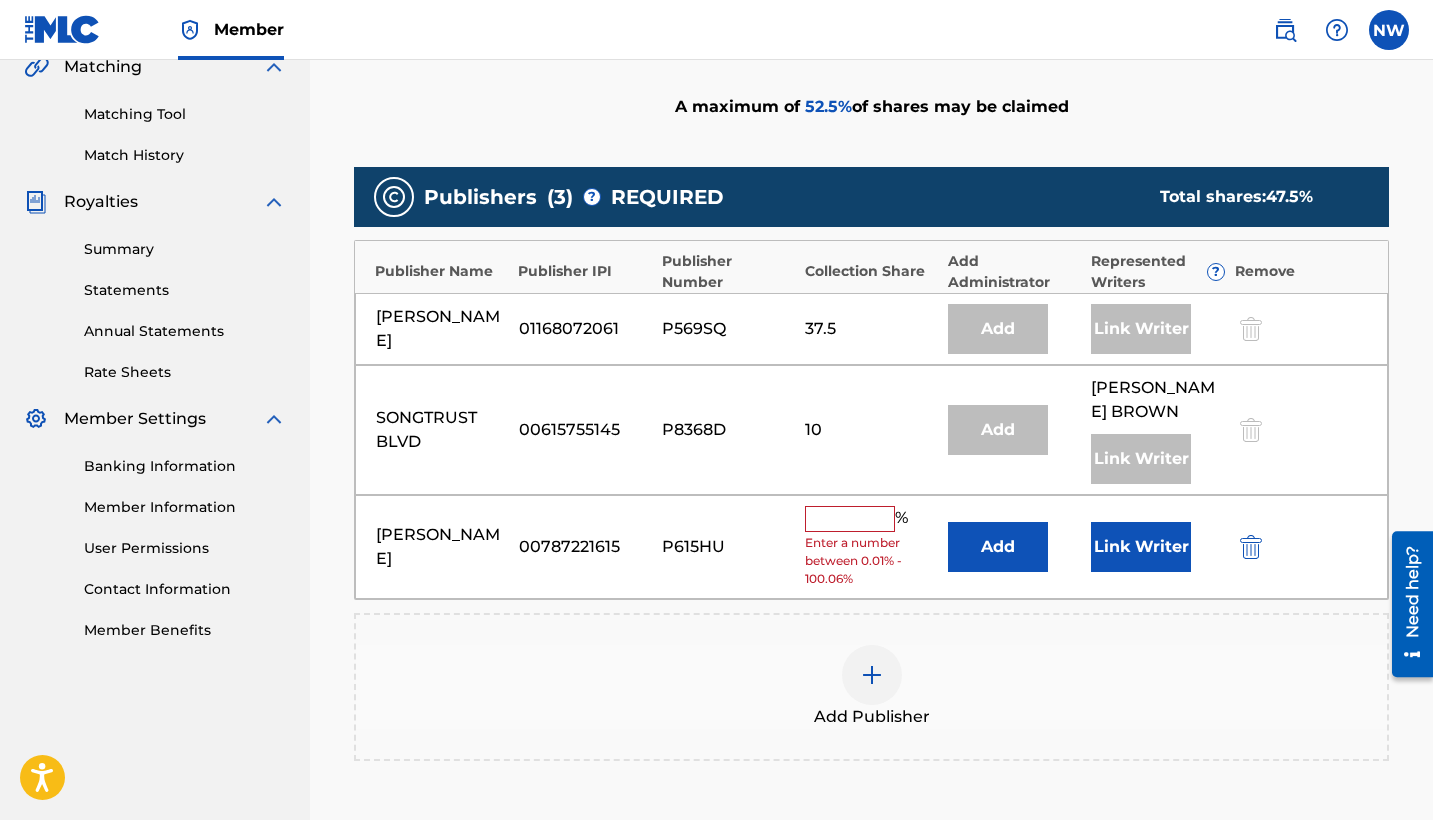 scroll, scrollTop: 483, scrollLeft: 0, axis: vertical 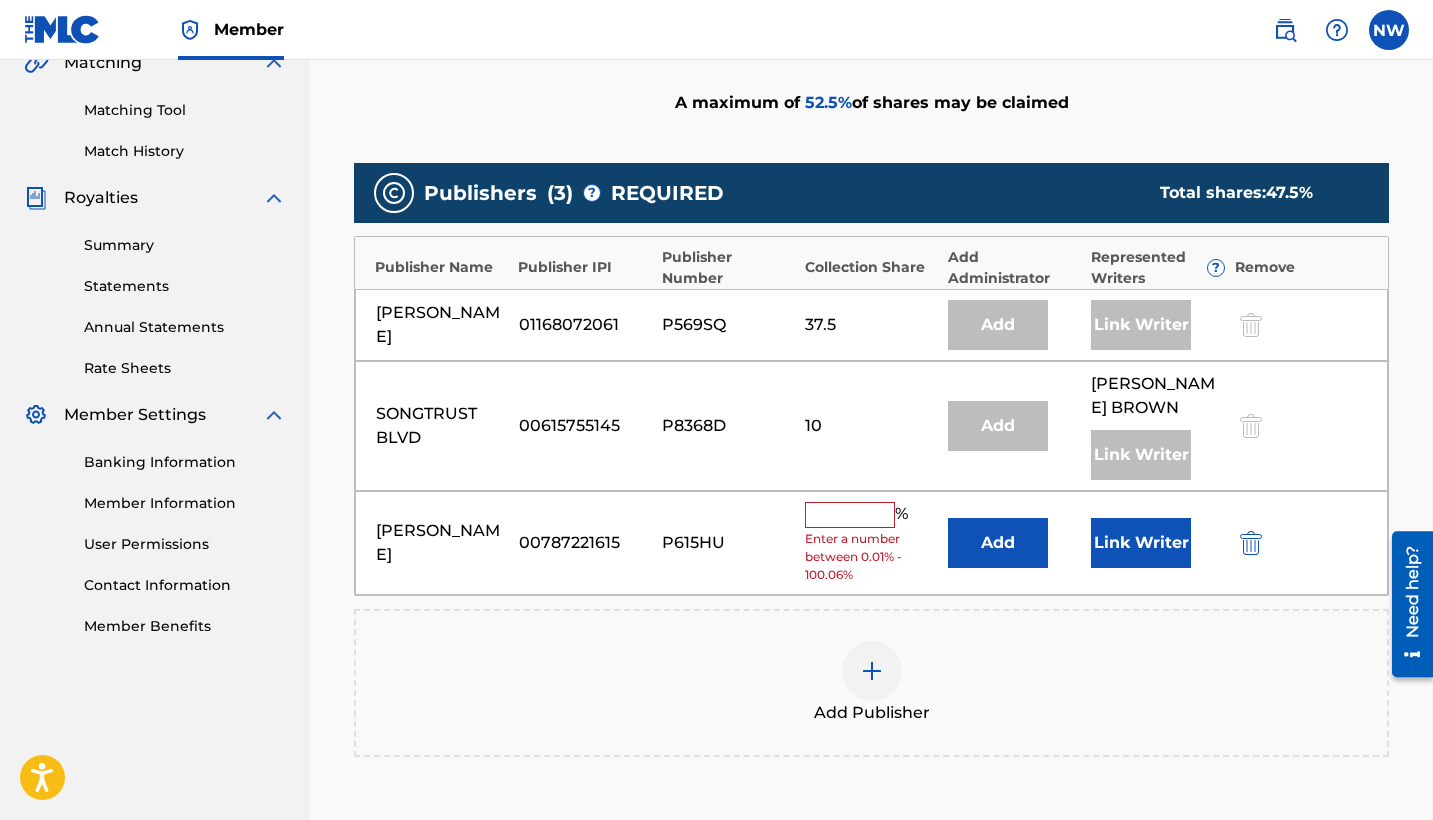 click on "[PERSON_NAME] 00787221615 P615HU % Enter a number between 0.01% - 100.06% Add Link Writer" at bounding box center (871, 543) 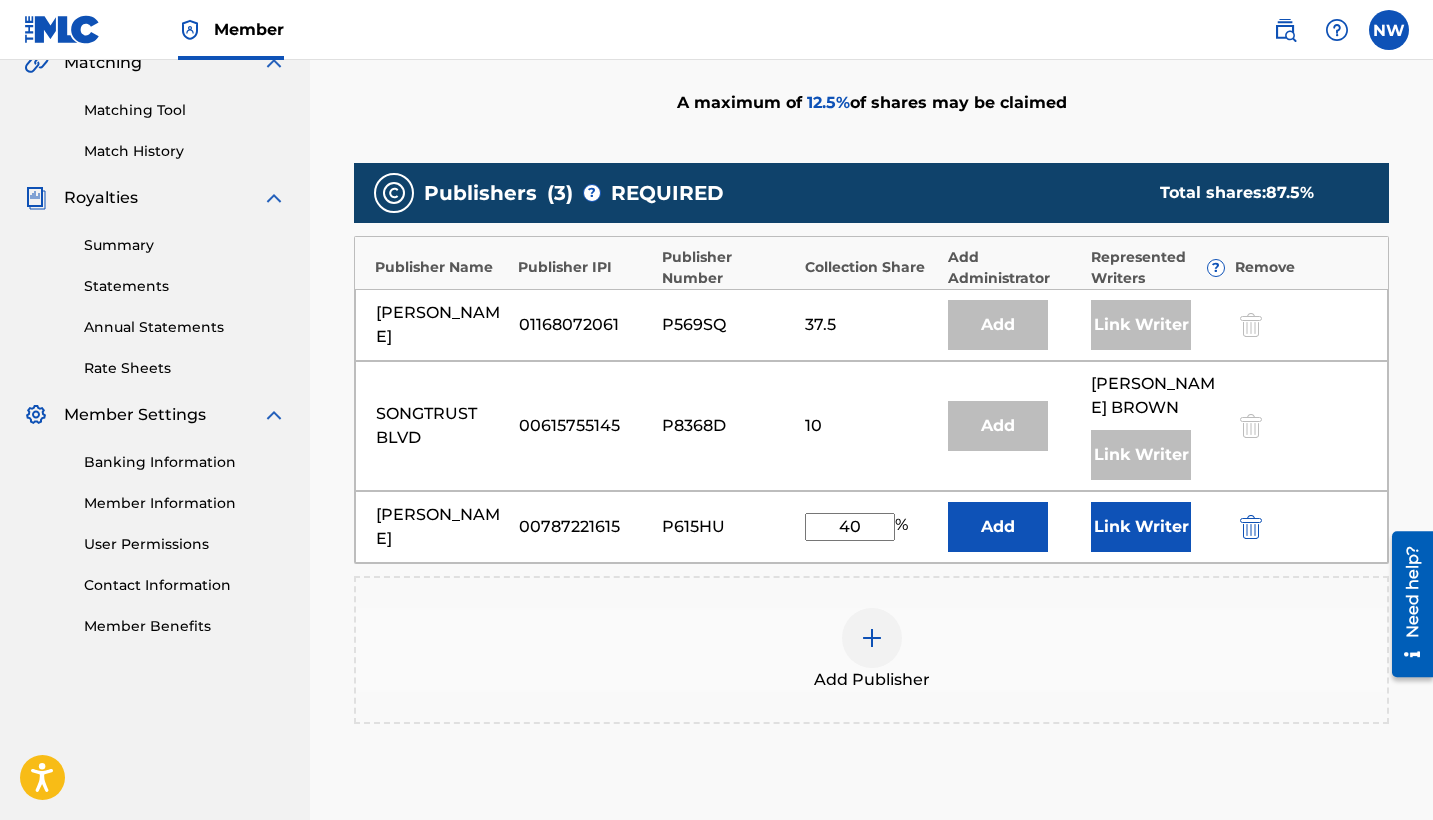 type on "40" 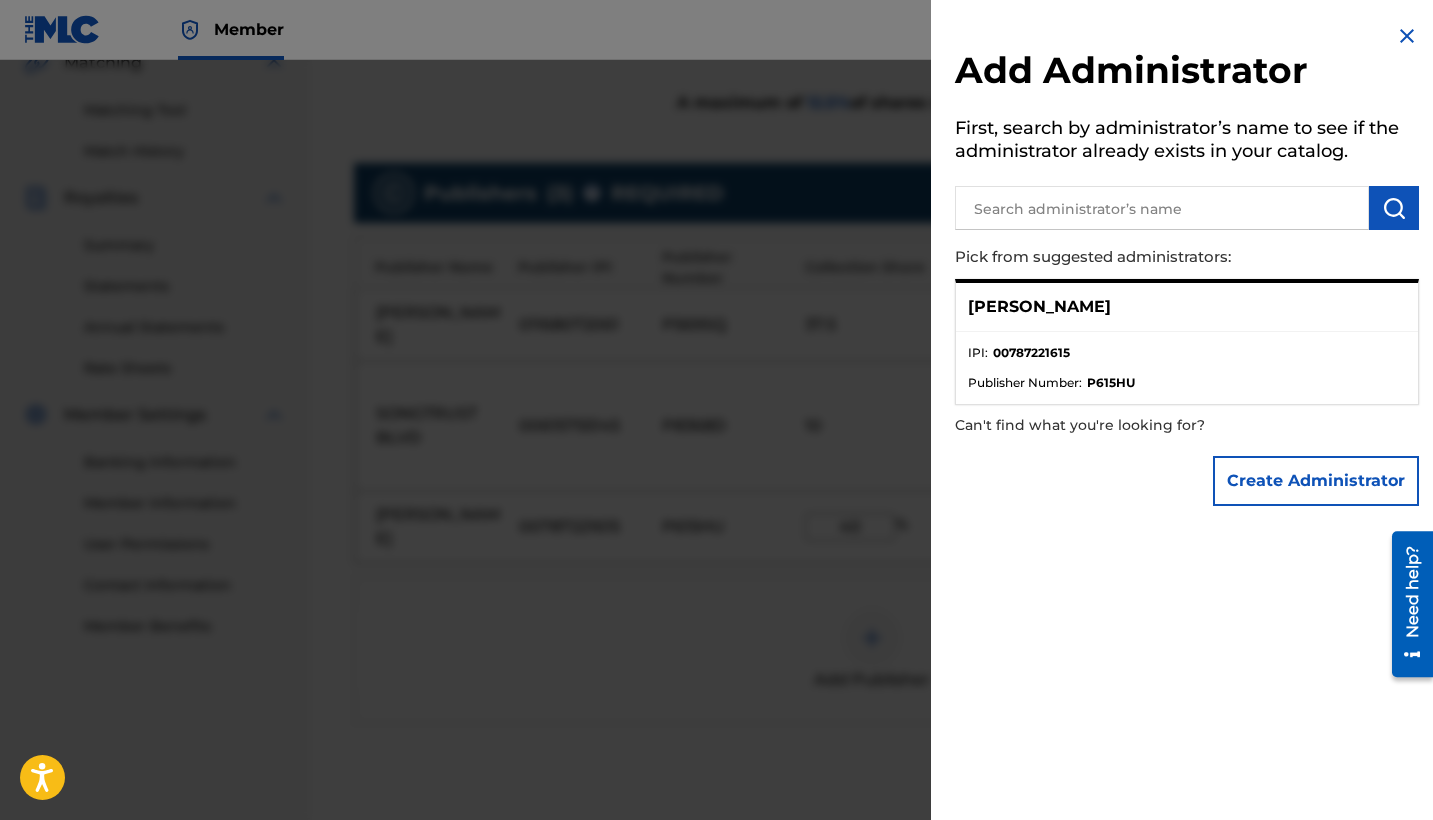 click at bounding box center [716, 470] 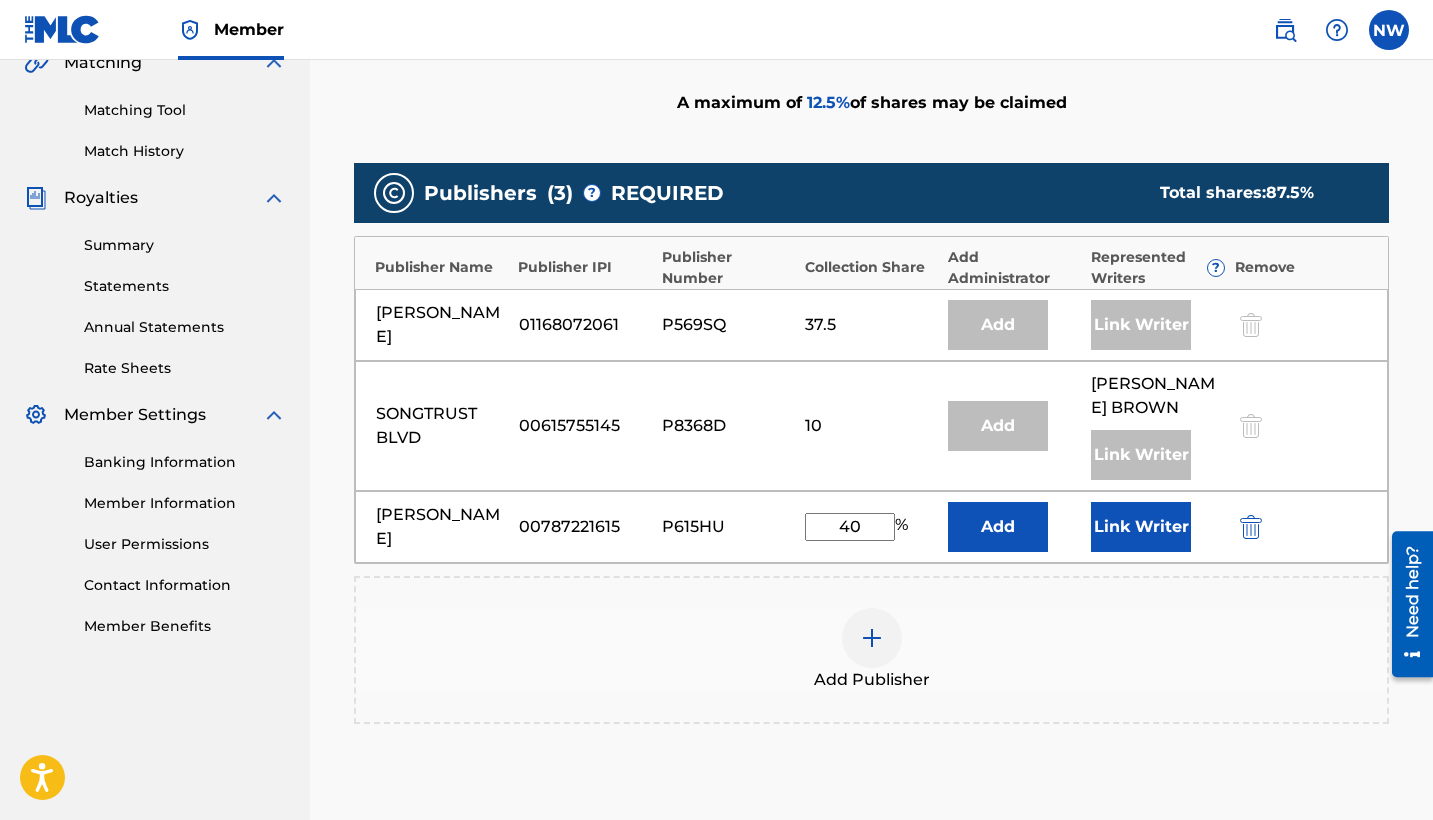 click on "Link Writer" at bounding box center (1141, 527) 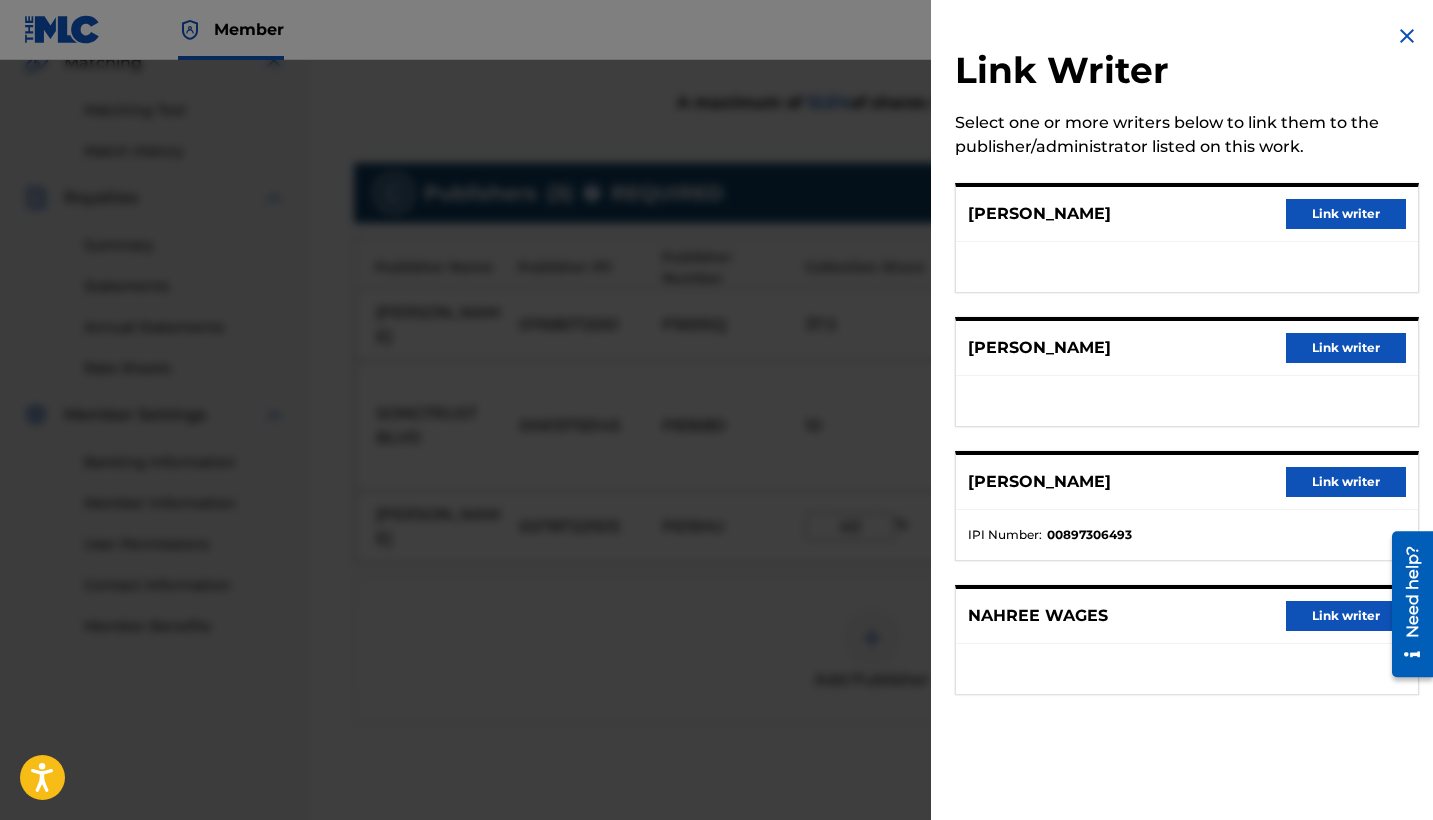 click on "Link writer" at bounding box center [1346, 616] 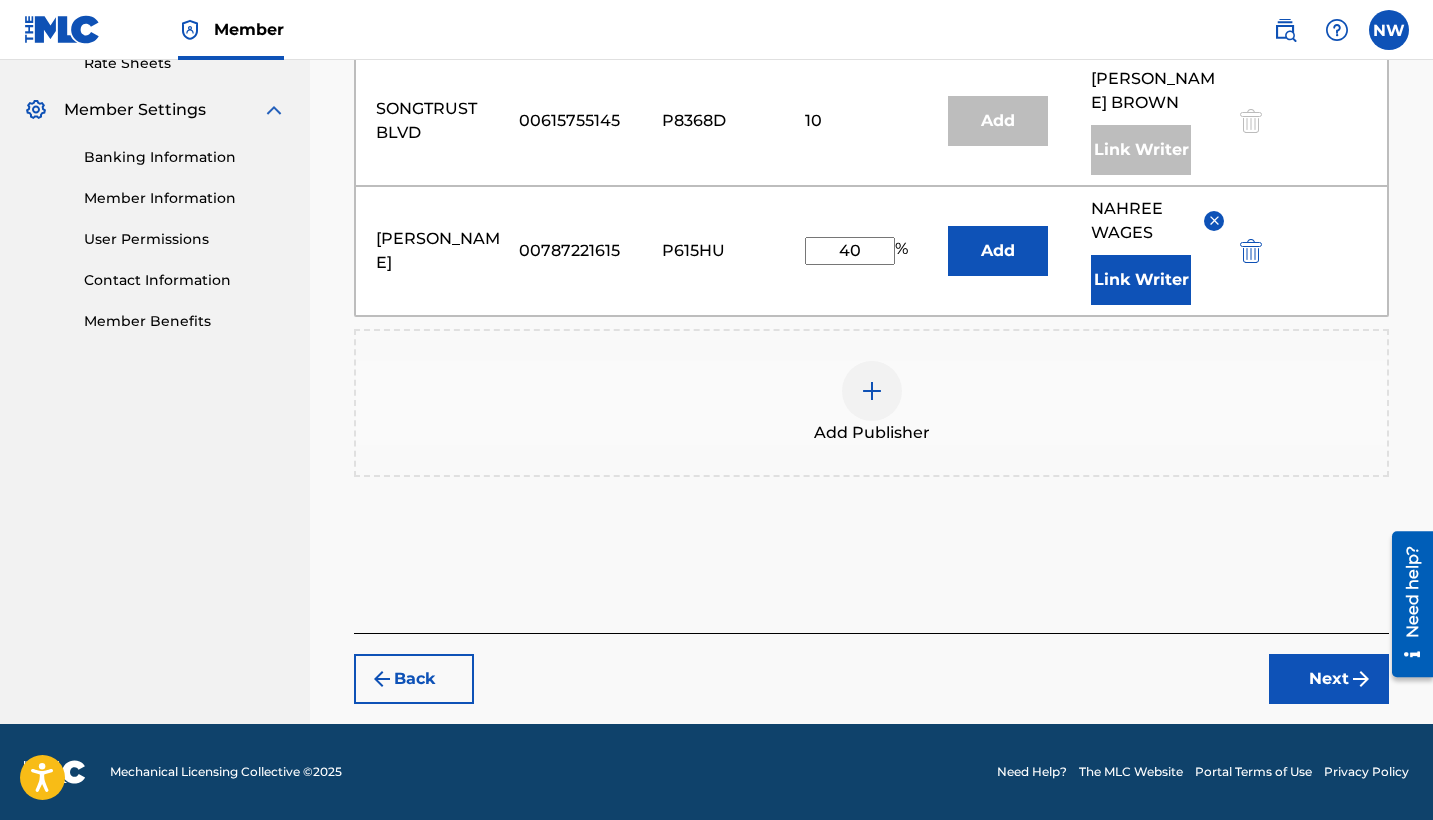 click on "Next" at bounding box center (1329, 679) 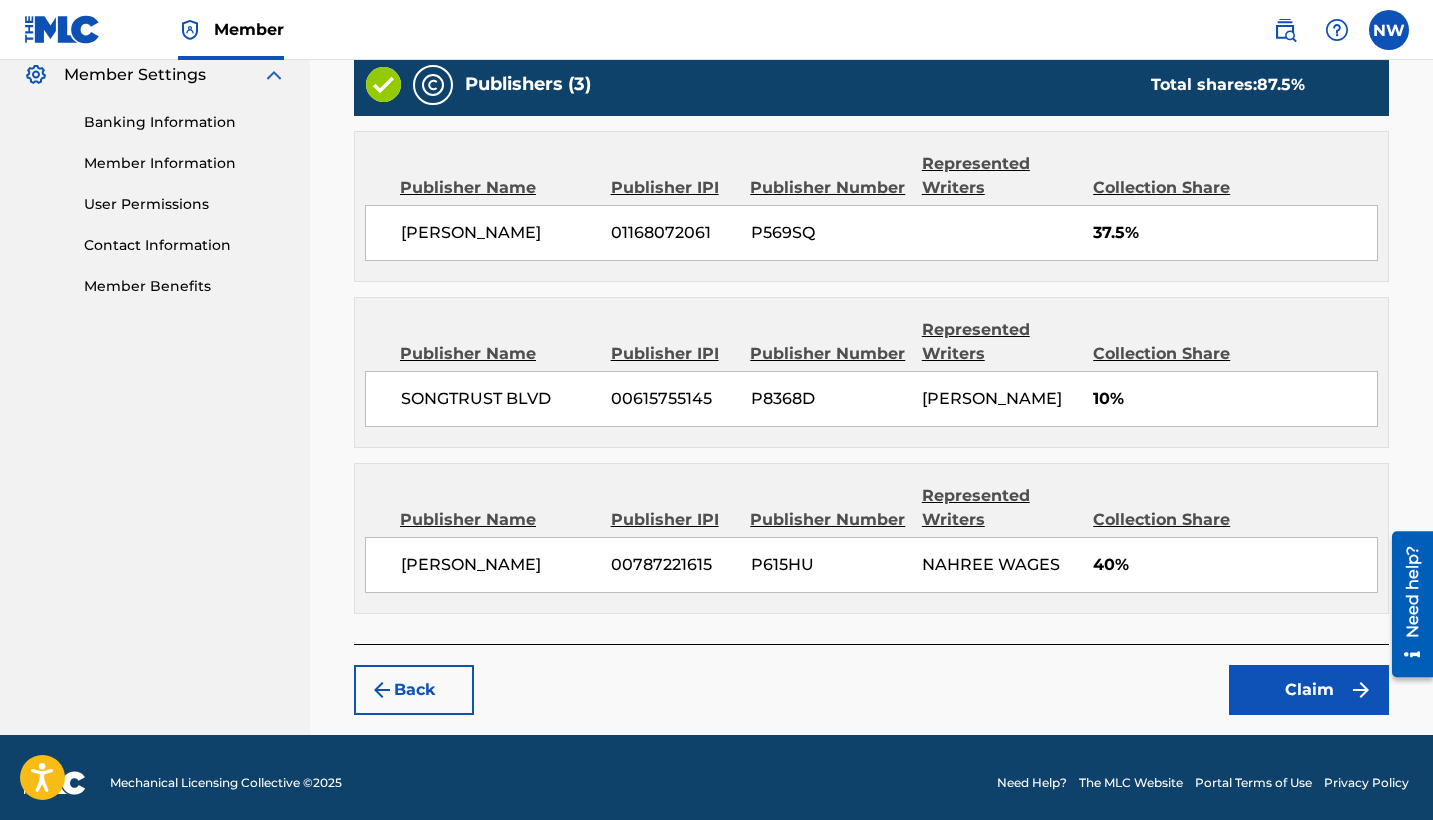 scroll, scrollTop: 828, scrollLeft: 0, axis: vertical 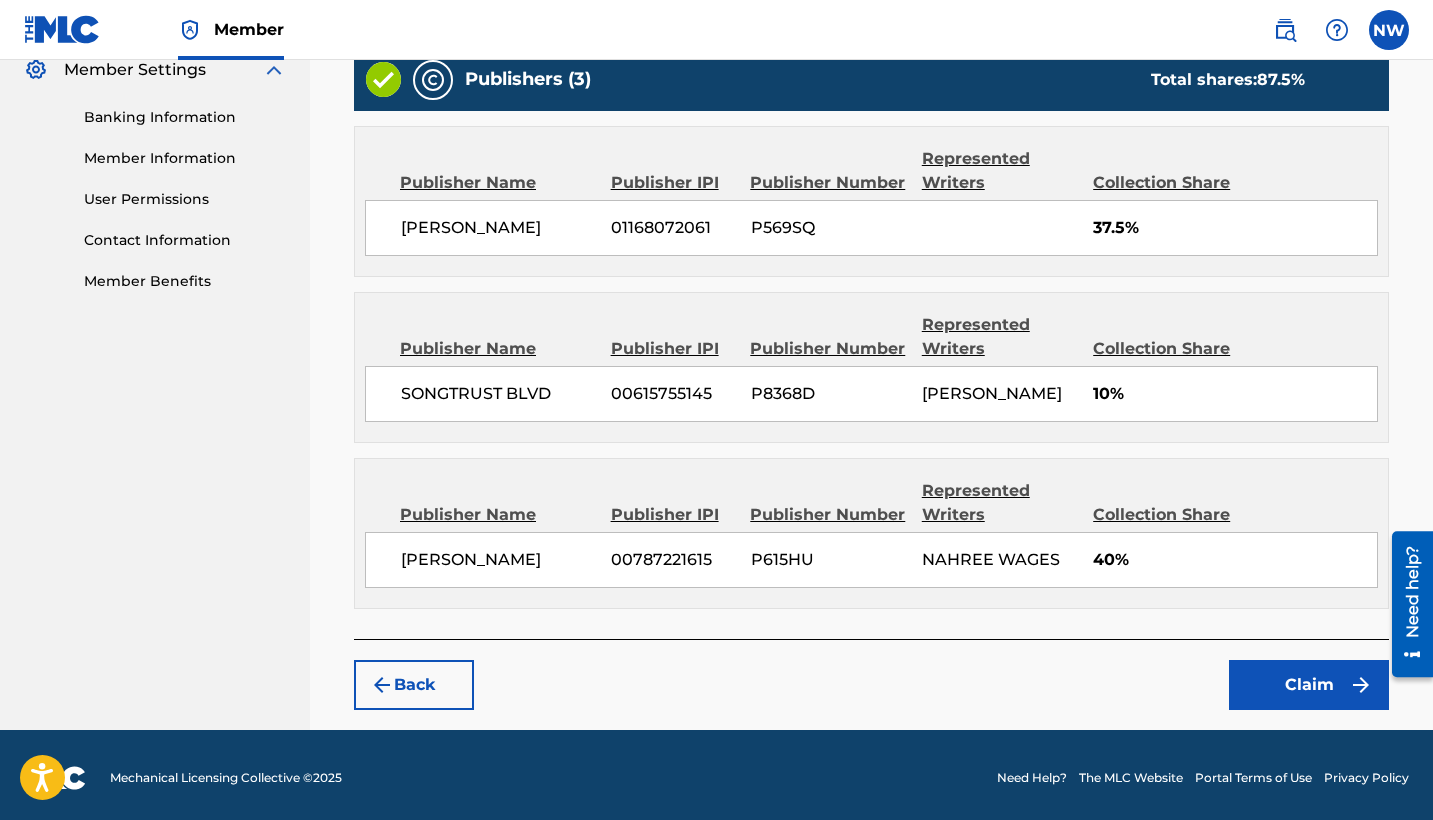 click on "Claim" at bounding box center [1309, 685] 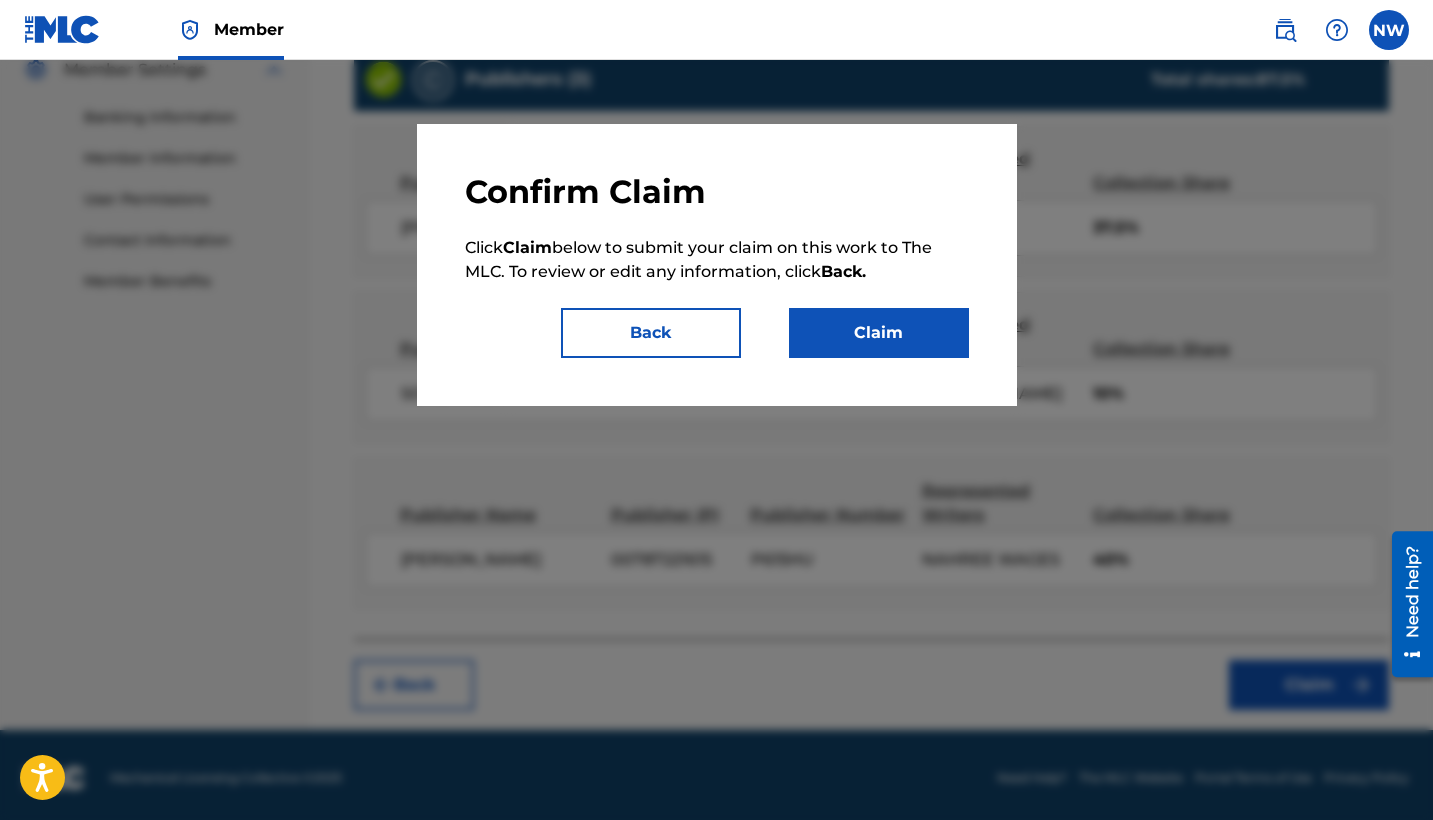 click on "Claim" at bounding box center (879, 333) 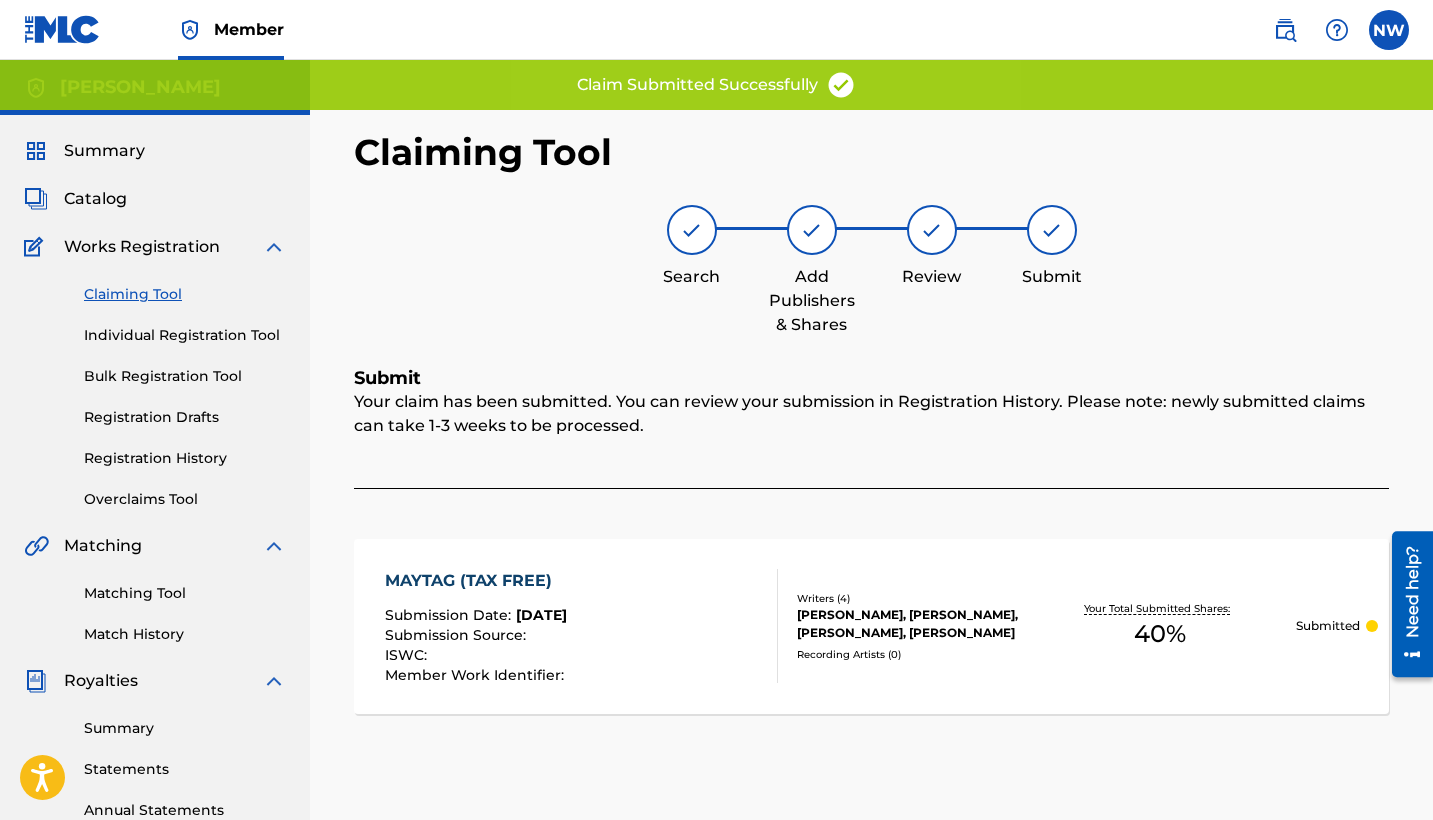 scroll, scrollTop: 0, scrollLeft: 0, axis: both 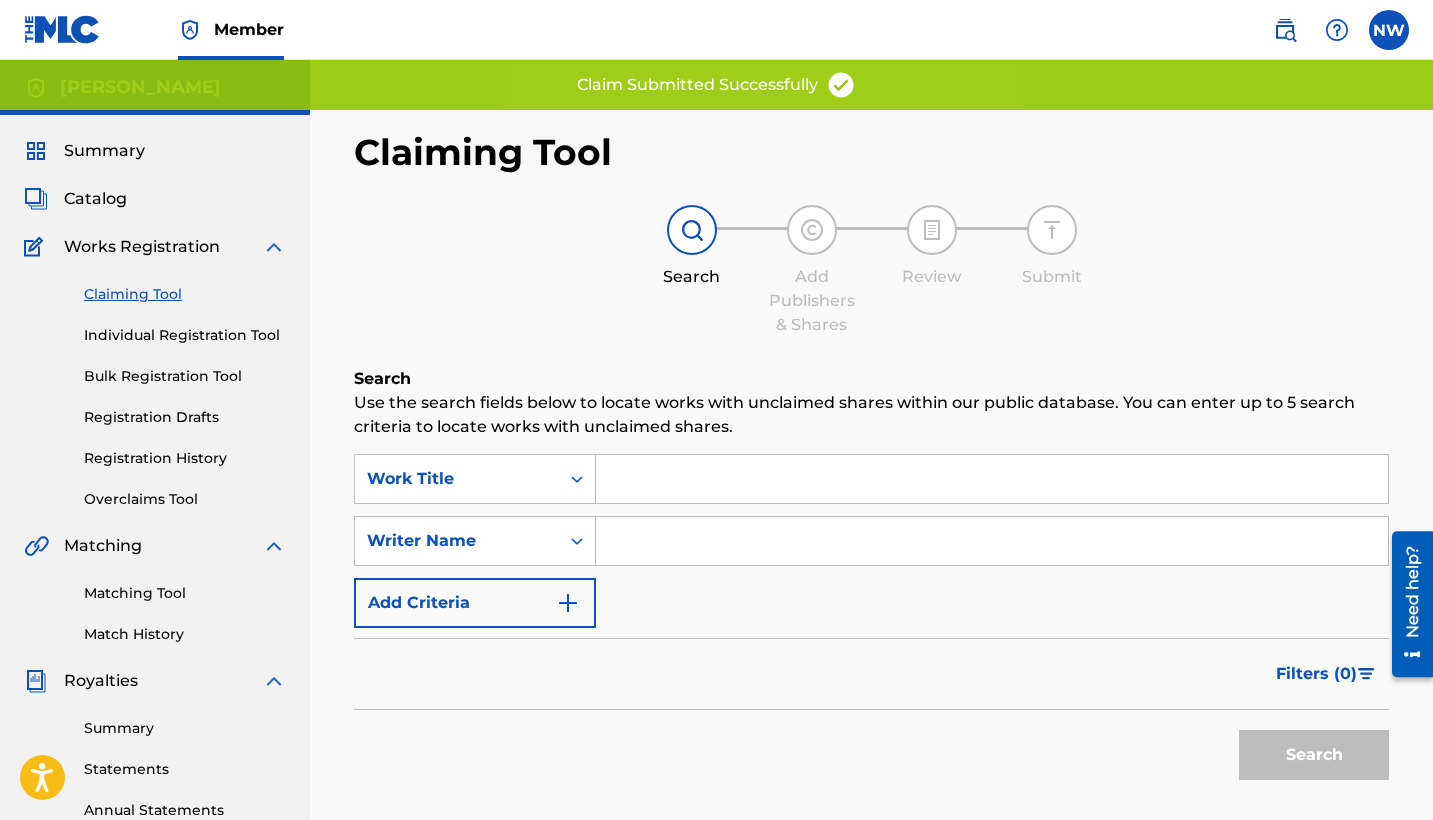 click on "SearchWithCriteria3c0df33c-033c-4279-98ea-e6b7e5cc6388 Work Title SearchWithCriteria6d8e78f5-8393-4072-bc0a-a8d6fe803174 Writer Name Add Criteria" at bounding box center [871, 541] 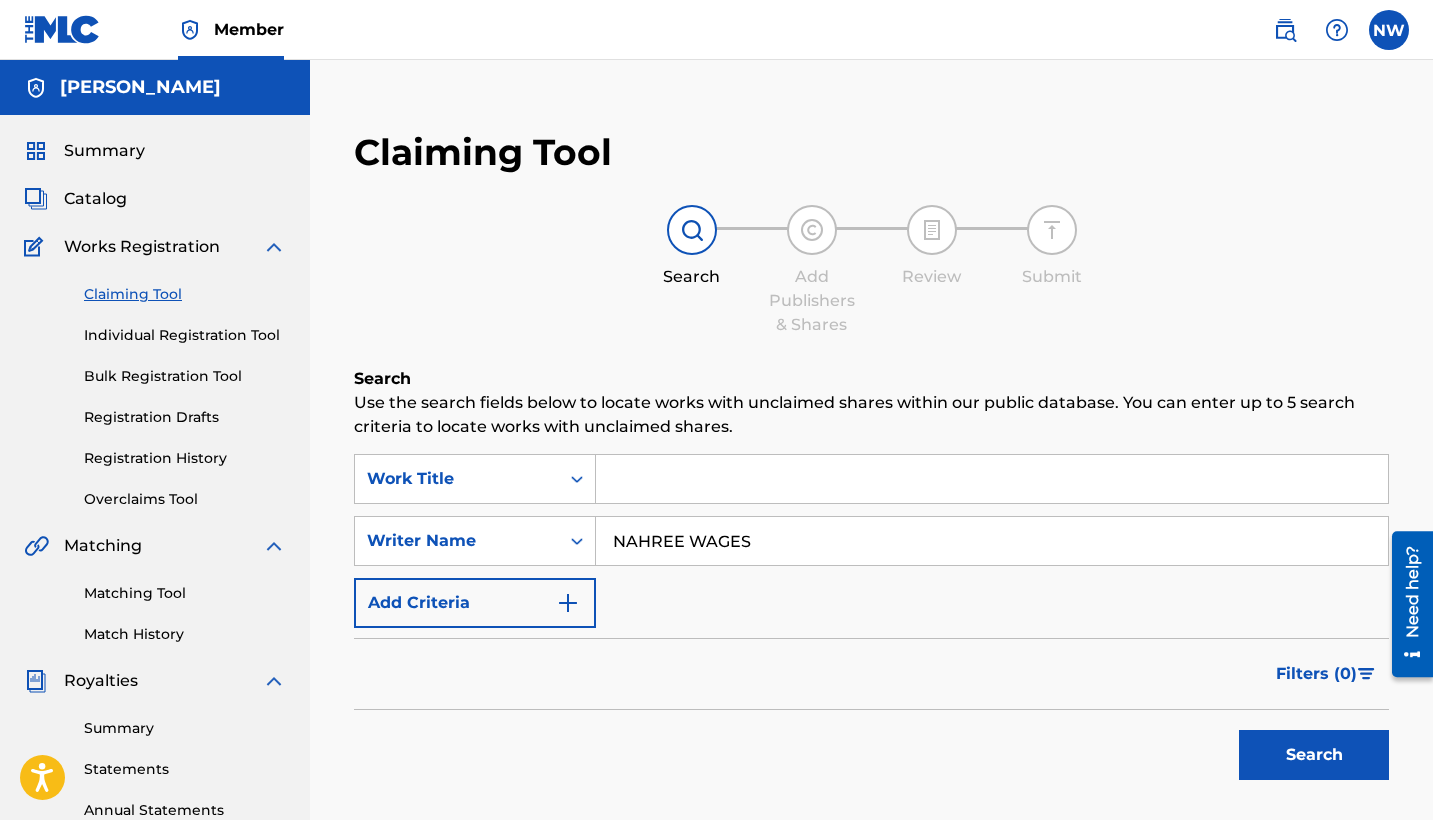 type on "NAHREE WAGES" 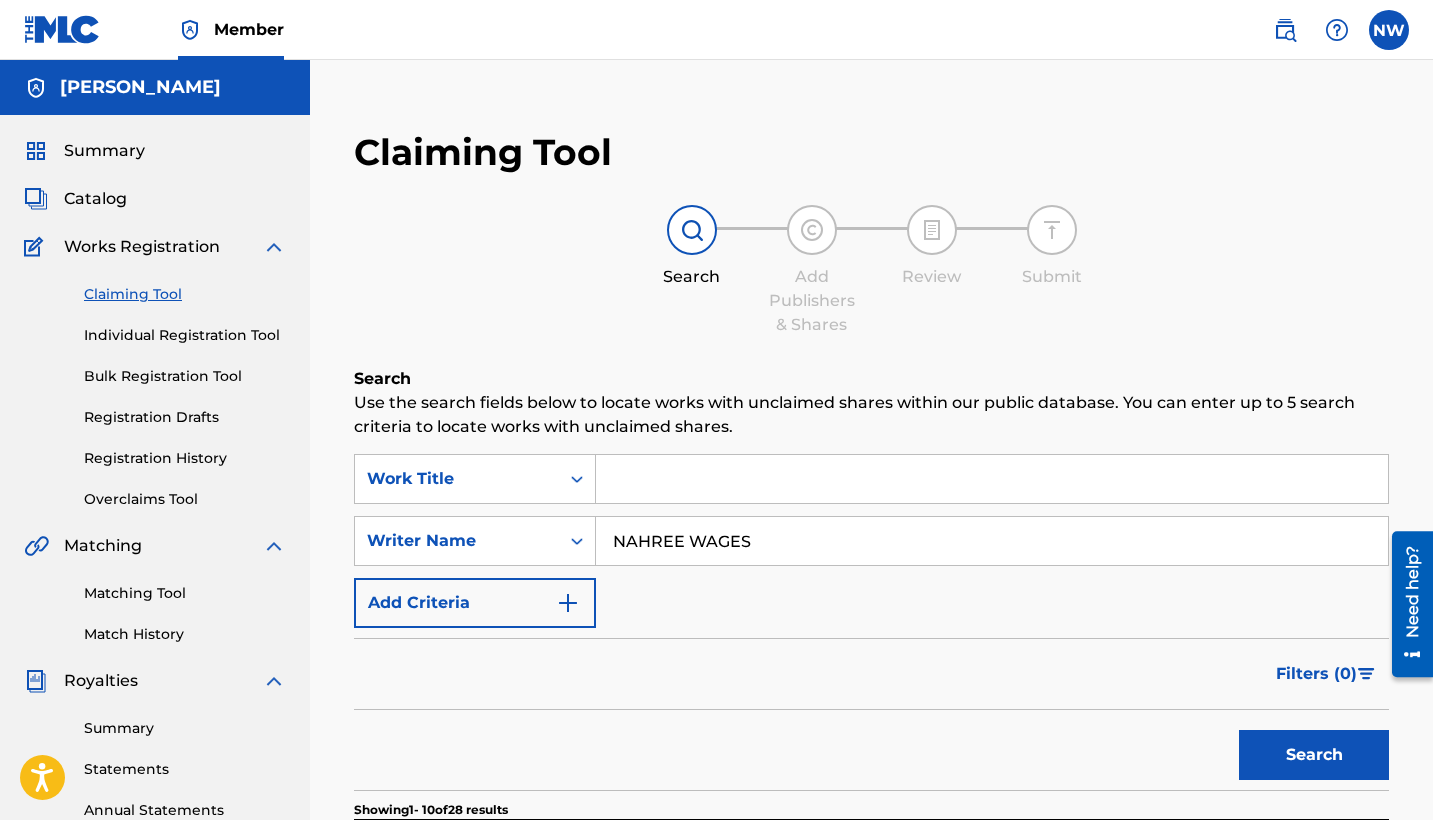 drag, startPoint x: 938, startPoint y: 530, endPoint x: 946, endPoint y: 419, distance: 111.28792 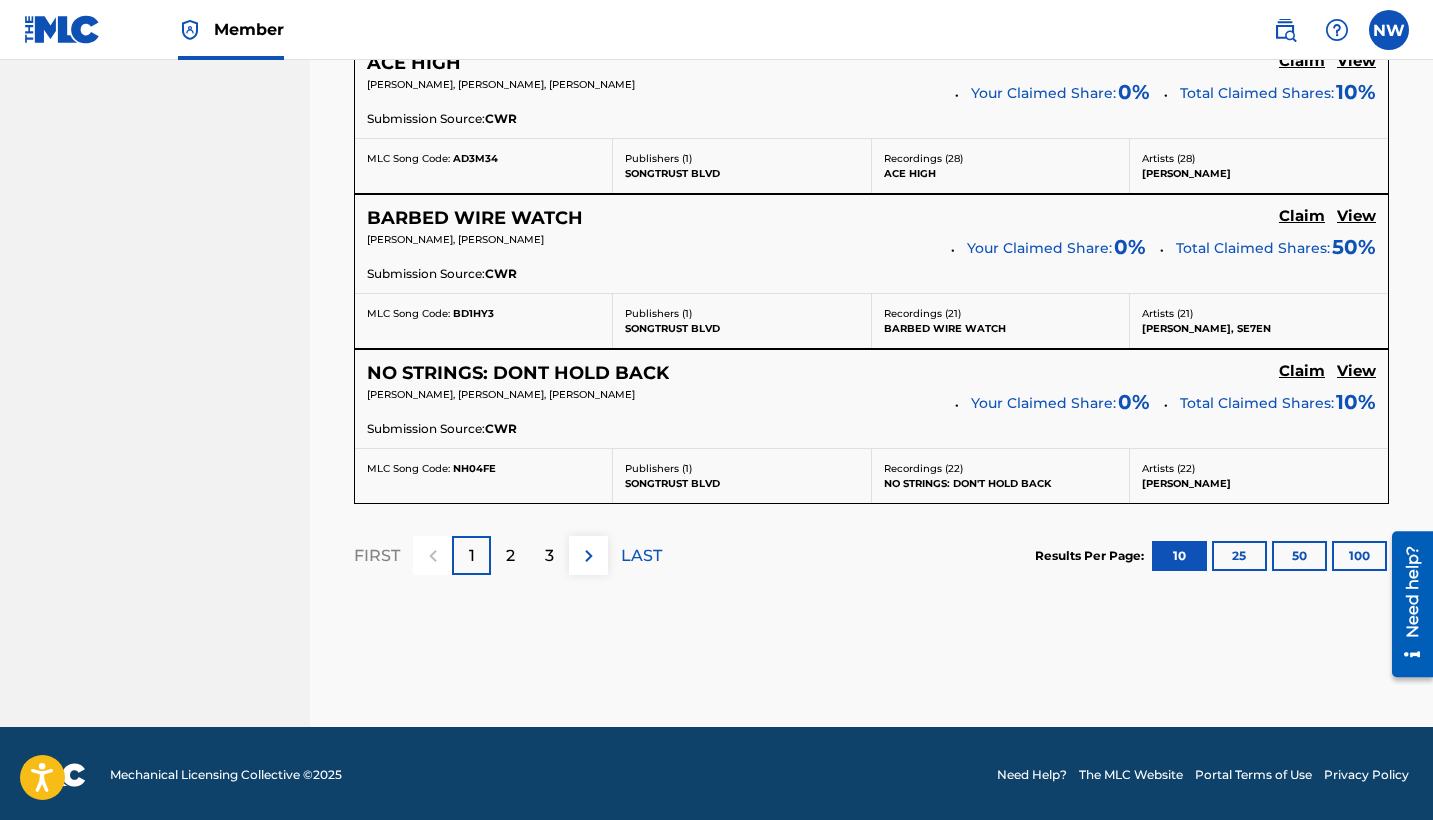 scroll, scrollTop: 1863, scrollLeft: 0, axis: vertical 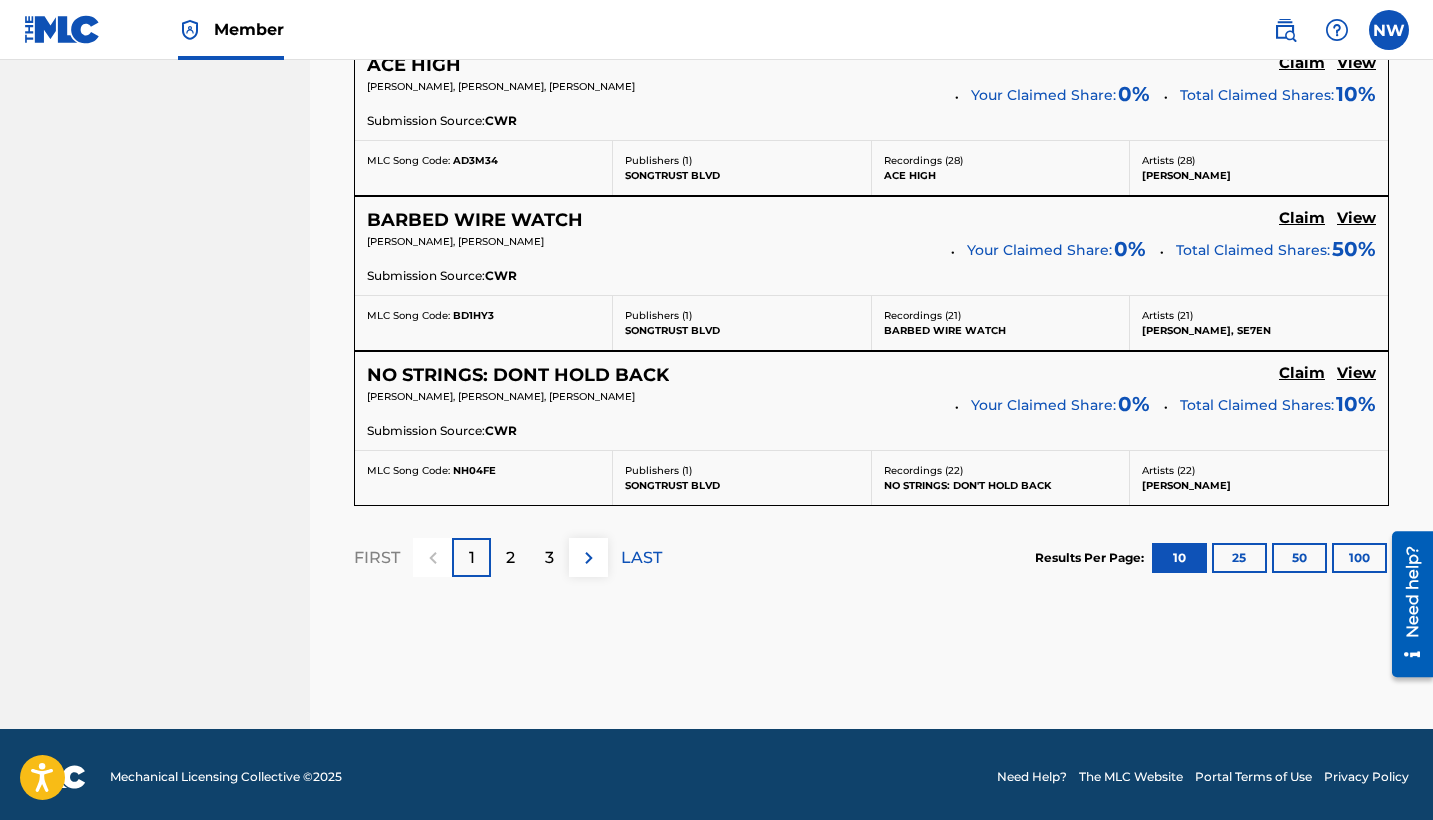 click on "2" at bounding box center (510, 558) 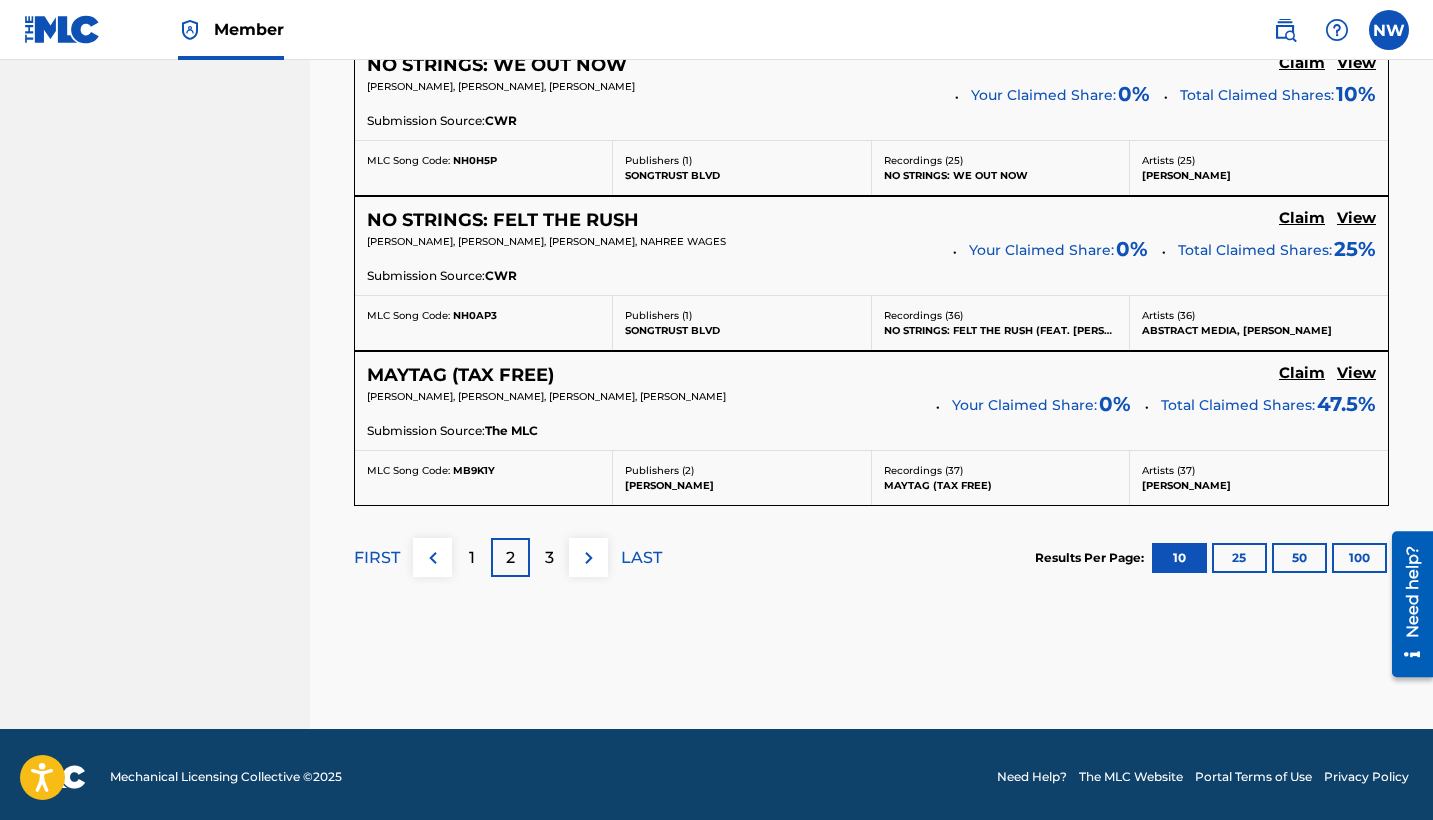 click on "3" at bounding box center [549, 558] 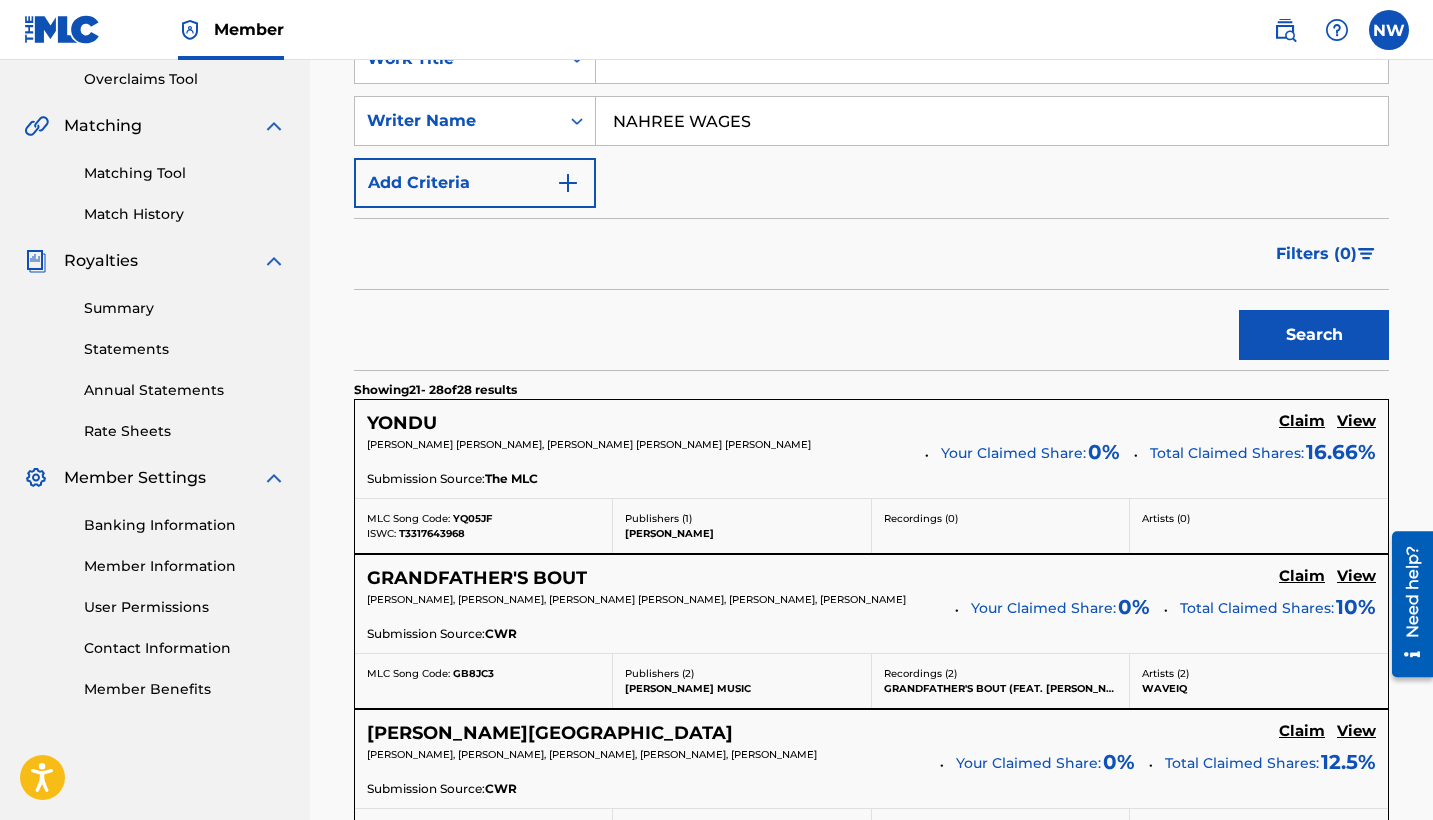 click on "Claim" at bounding box center (1302, 421) 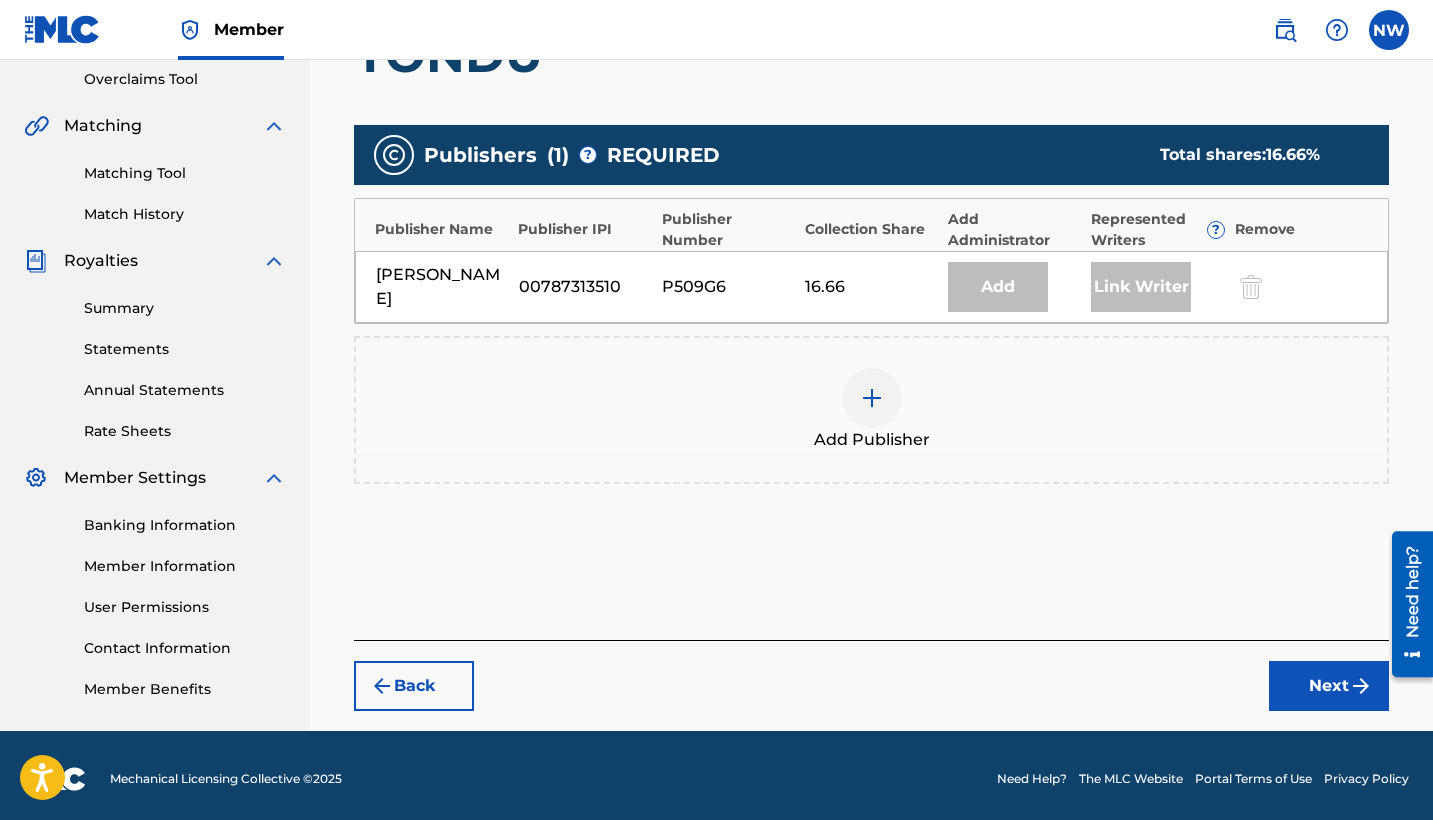 click at bounding box center [872, 398] 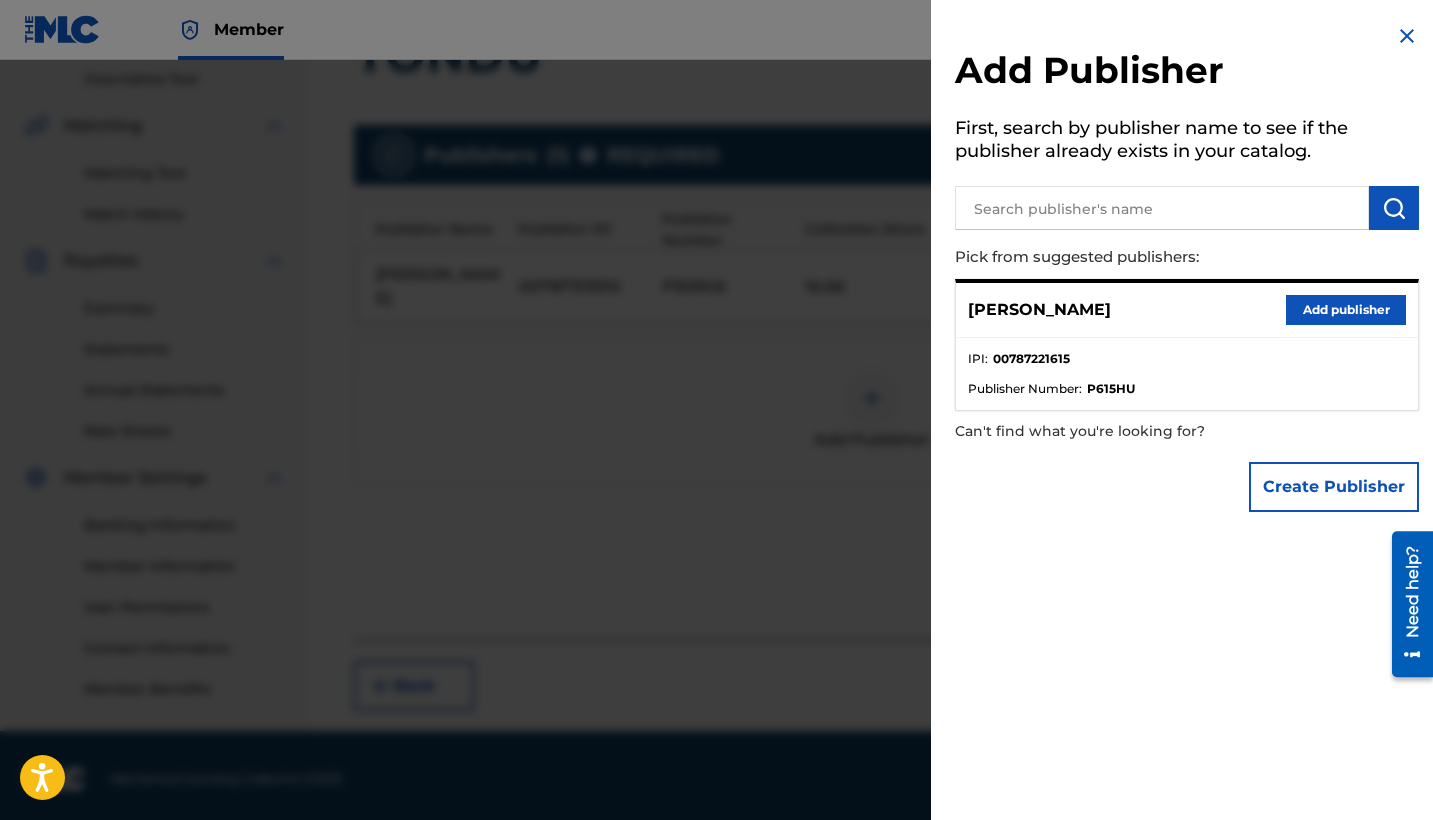 click on "Add publisher" at bounding box center [1346, 310] 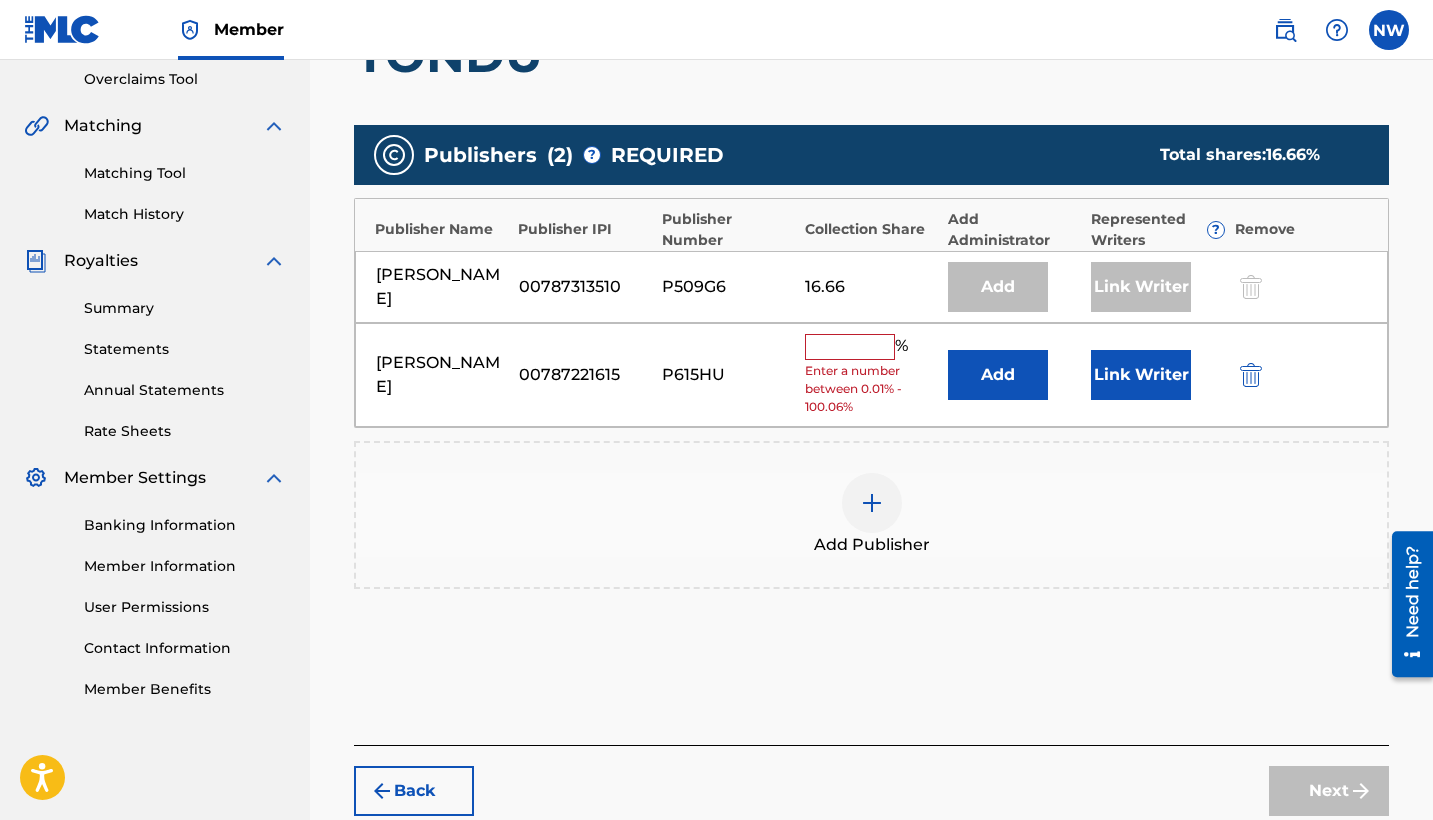 click at bounding box center [850, 347] 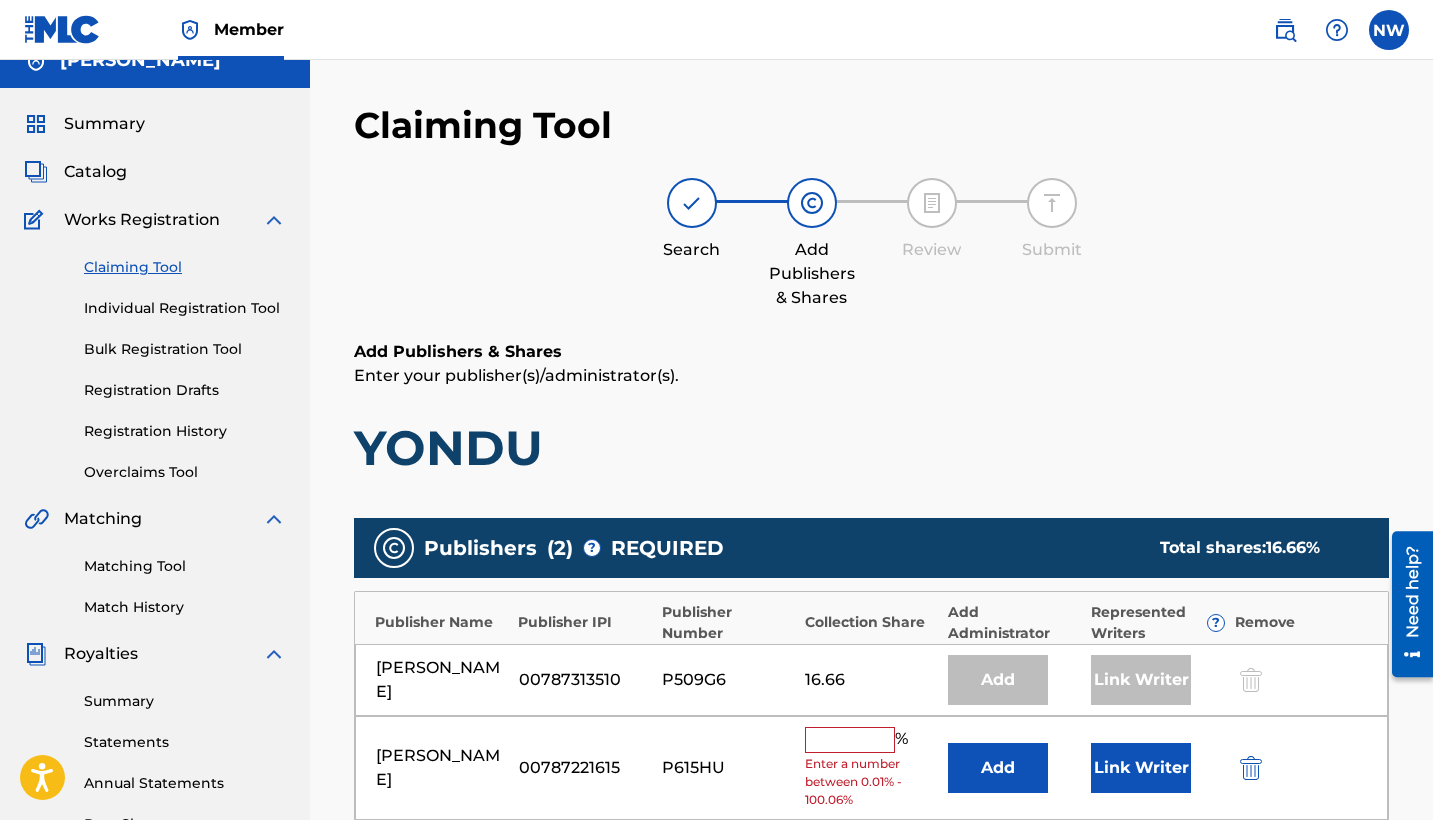 scroll, scrollTop: 26, scrollLeft: 0, axis: vertical 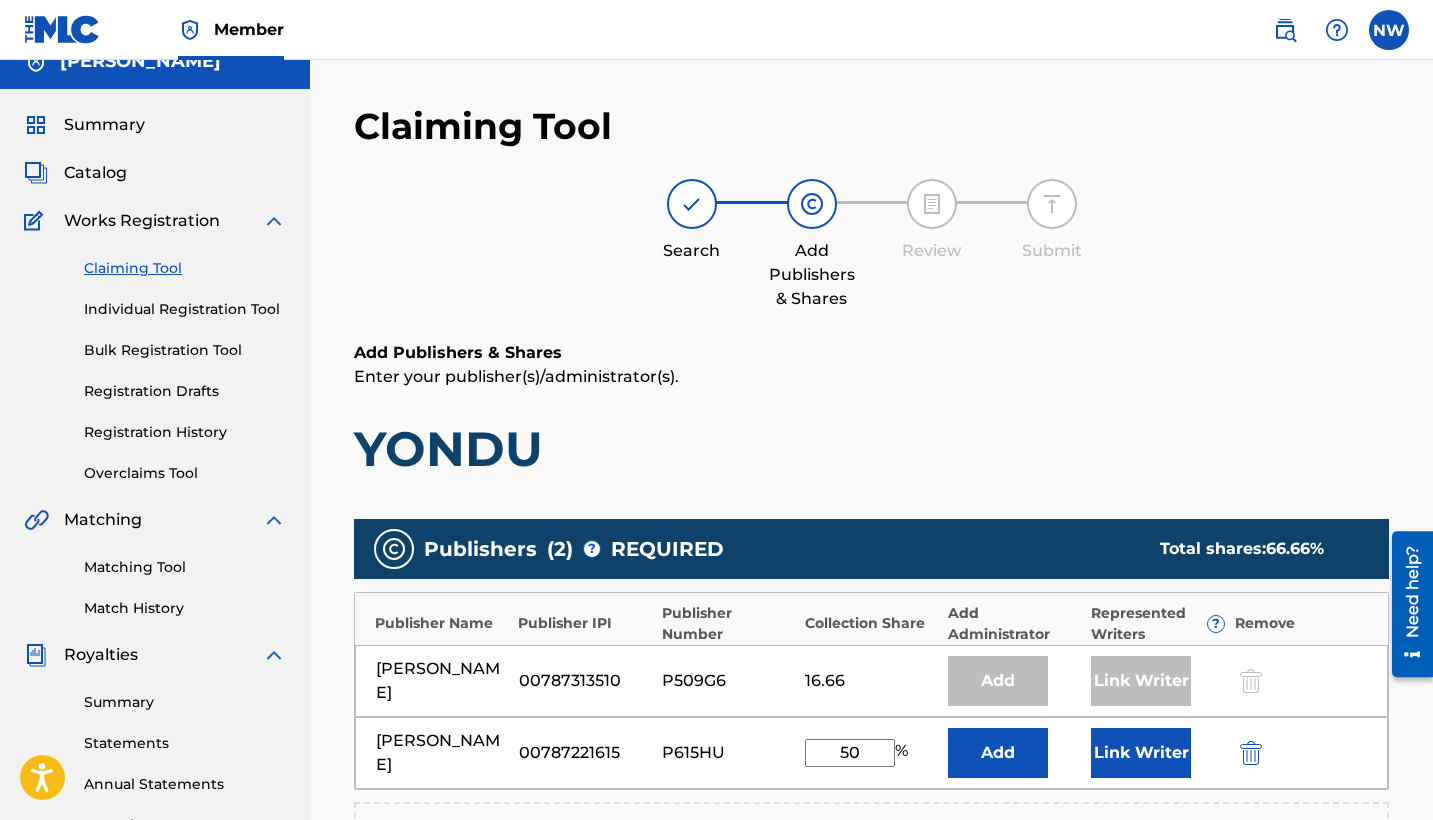 type on "50" 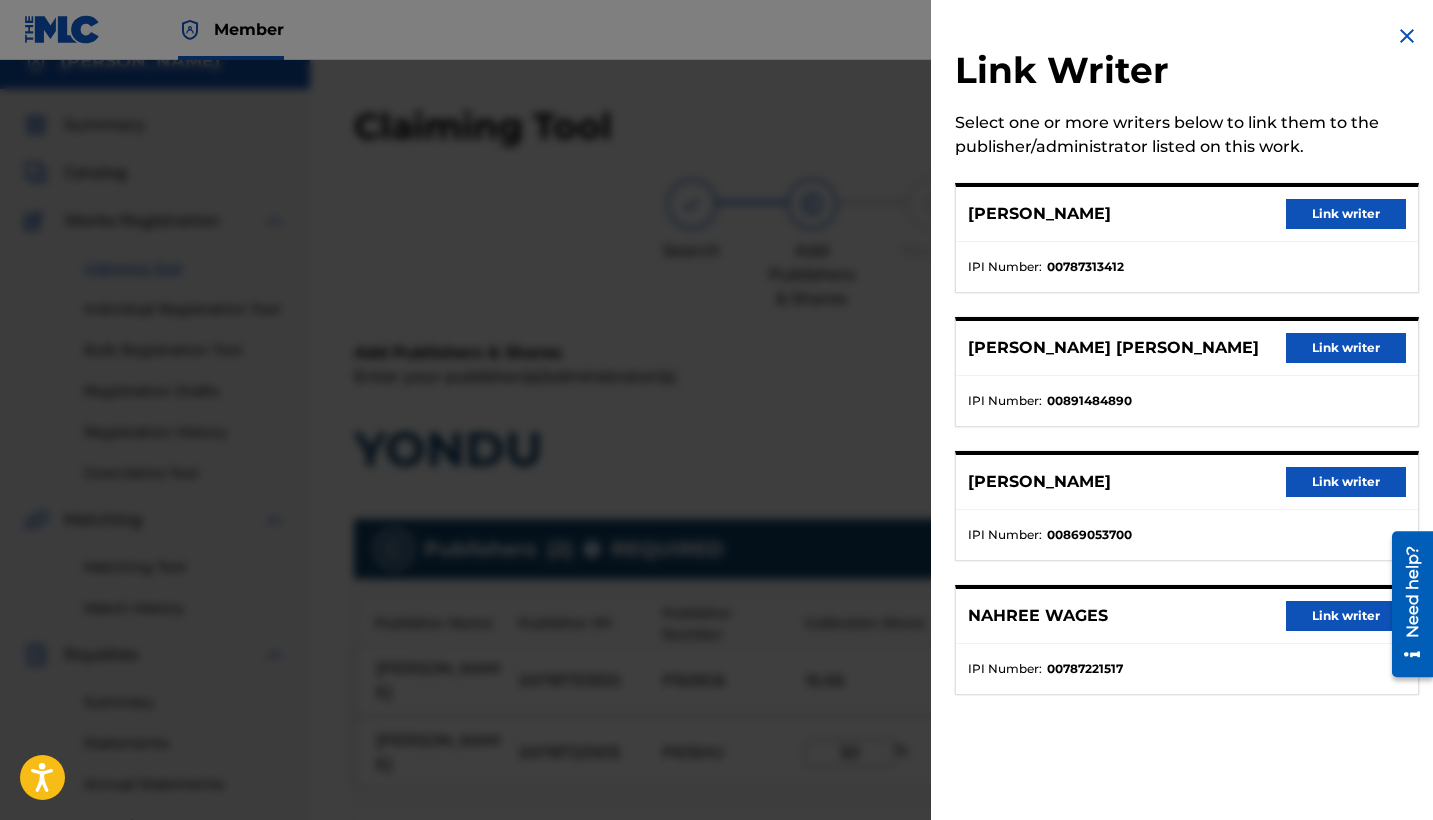 click on "Link writer" at bounding box center [1346, 616] 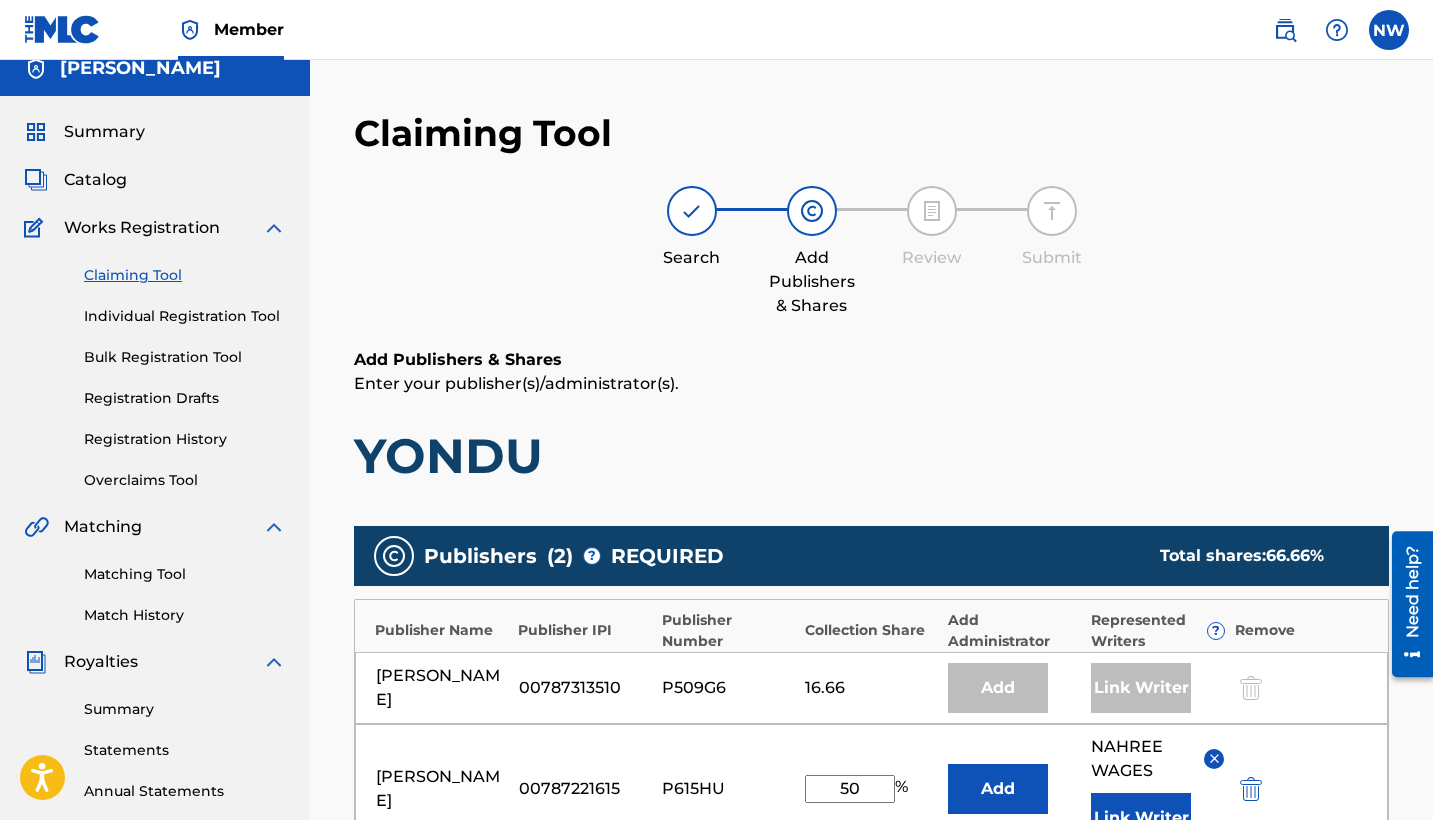scroll, scrollTop: 8, scrollLeft: 1, axis: both 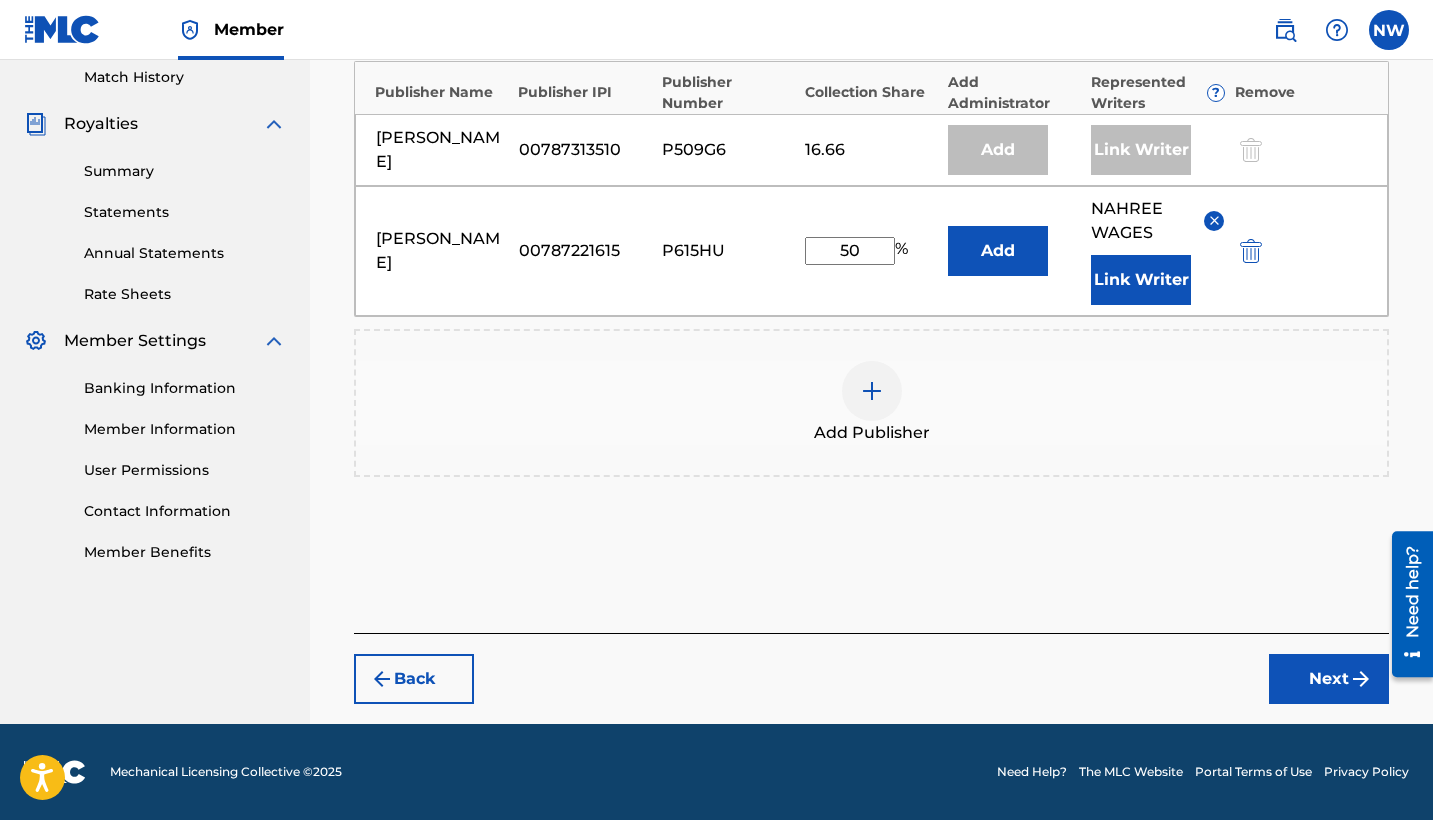 click on "Claiming Tool Search Add Publishers & Shares Review Submit Add Publishers & Shares Enter your publisher(s)/administrator(s). YONDU Publishers ( 2 ) ? REQUIRED Total shares:  66.66 % Publisher Name Publisher IPI Publisher Number Collection Share Add Administrator Represented Writers ? Remove [PERSON_NAME] 00787313510 P509G6 16.66 Add Link Writer [PERSON_NAME] 00787221615 P615HU 50 % Add NAHREE   WAGES Link Writer Add Publisher Back Next" at bounding box center (871, 138) 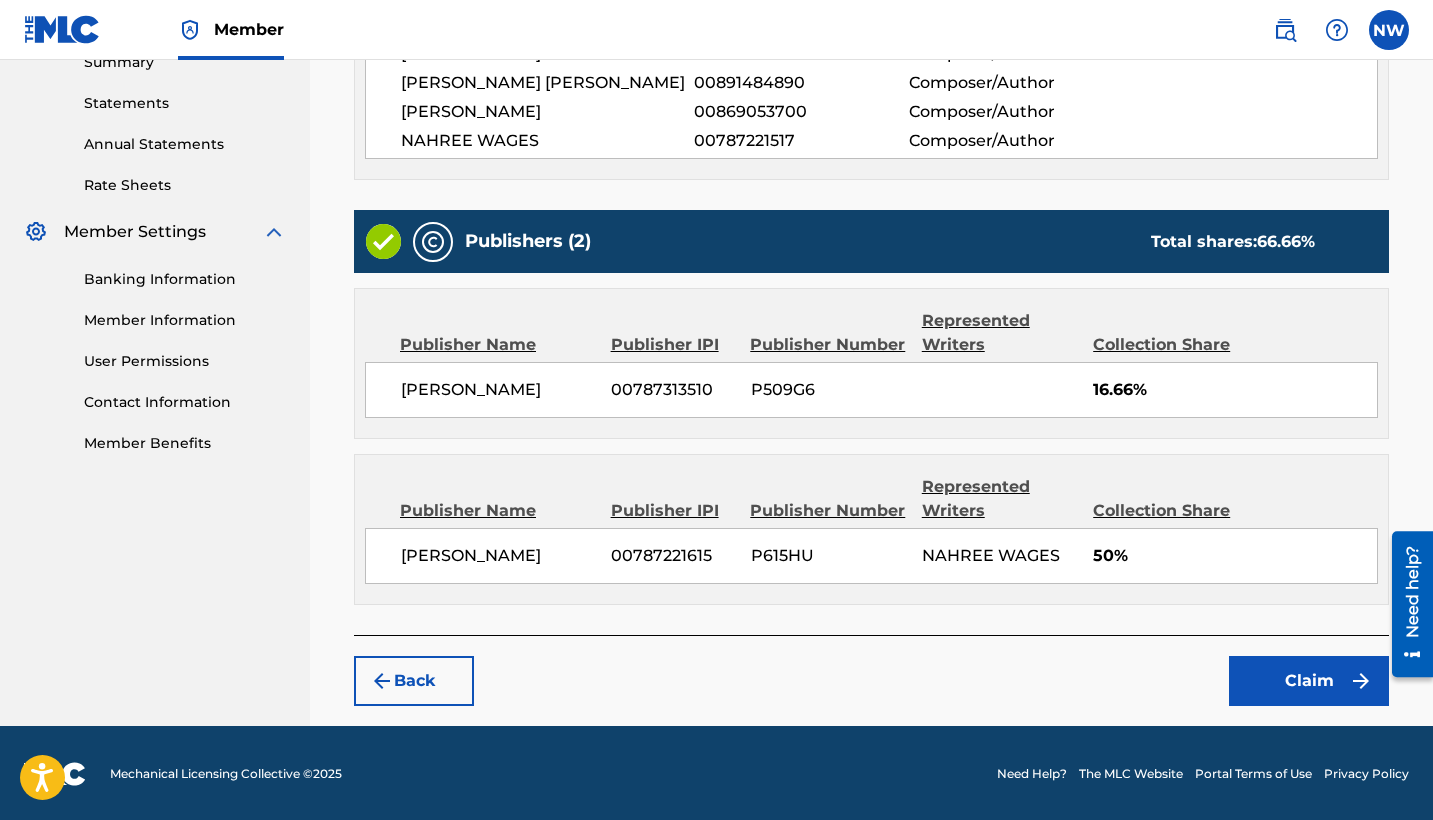 scroll, scrollTop: 665, scrollLeft: 0, axis: vertical 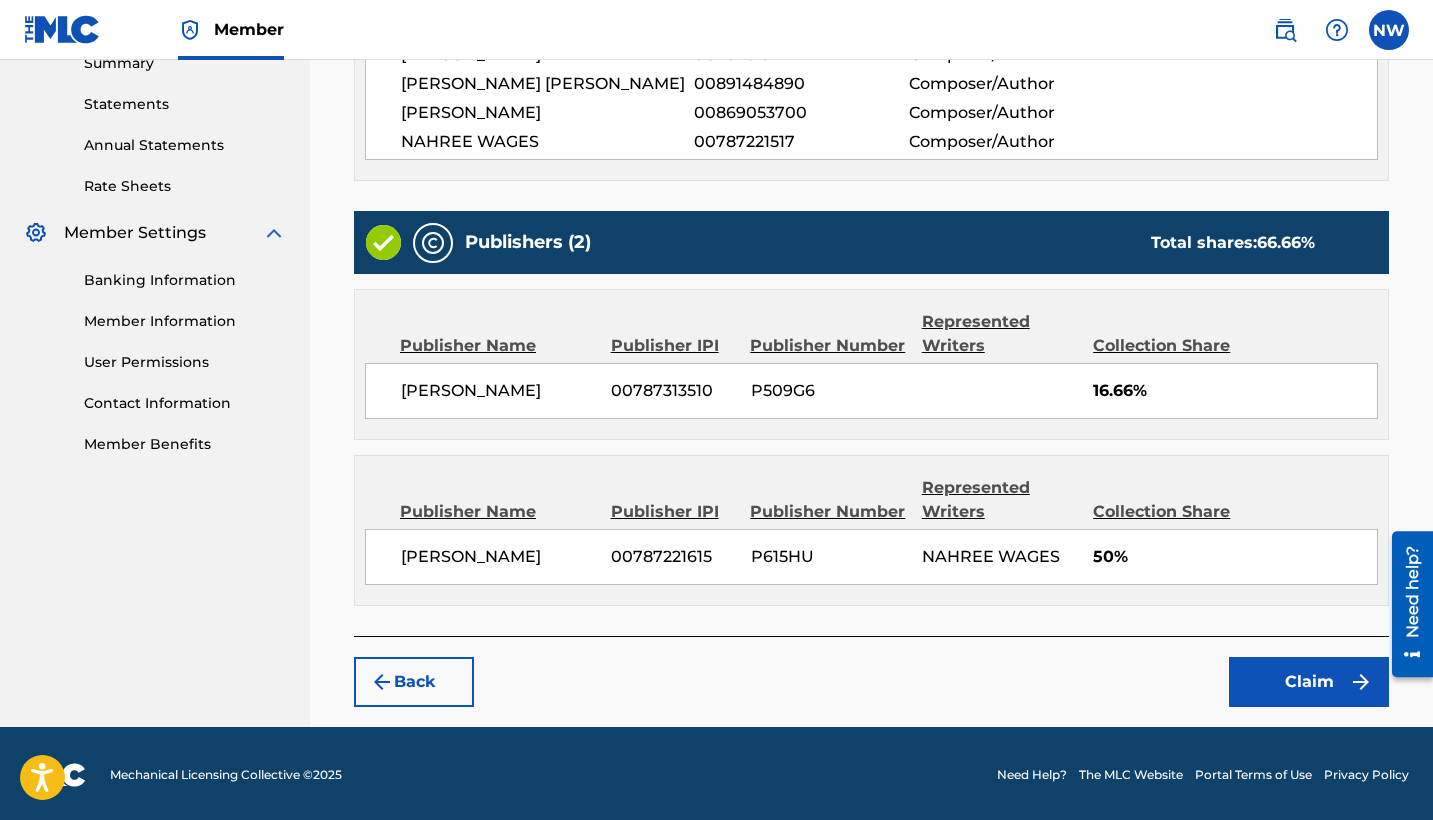 click on "Claim" at bounding box center [1309, 682] 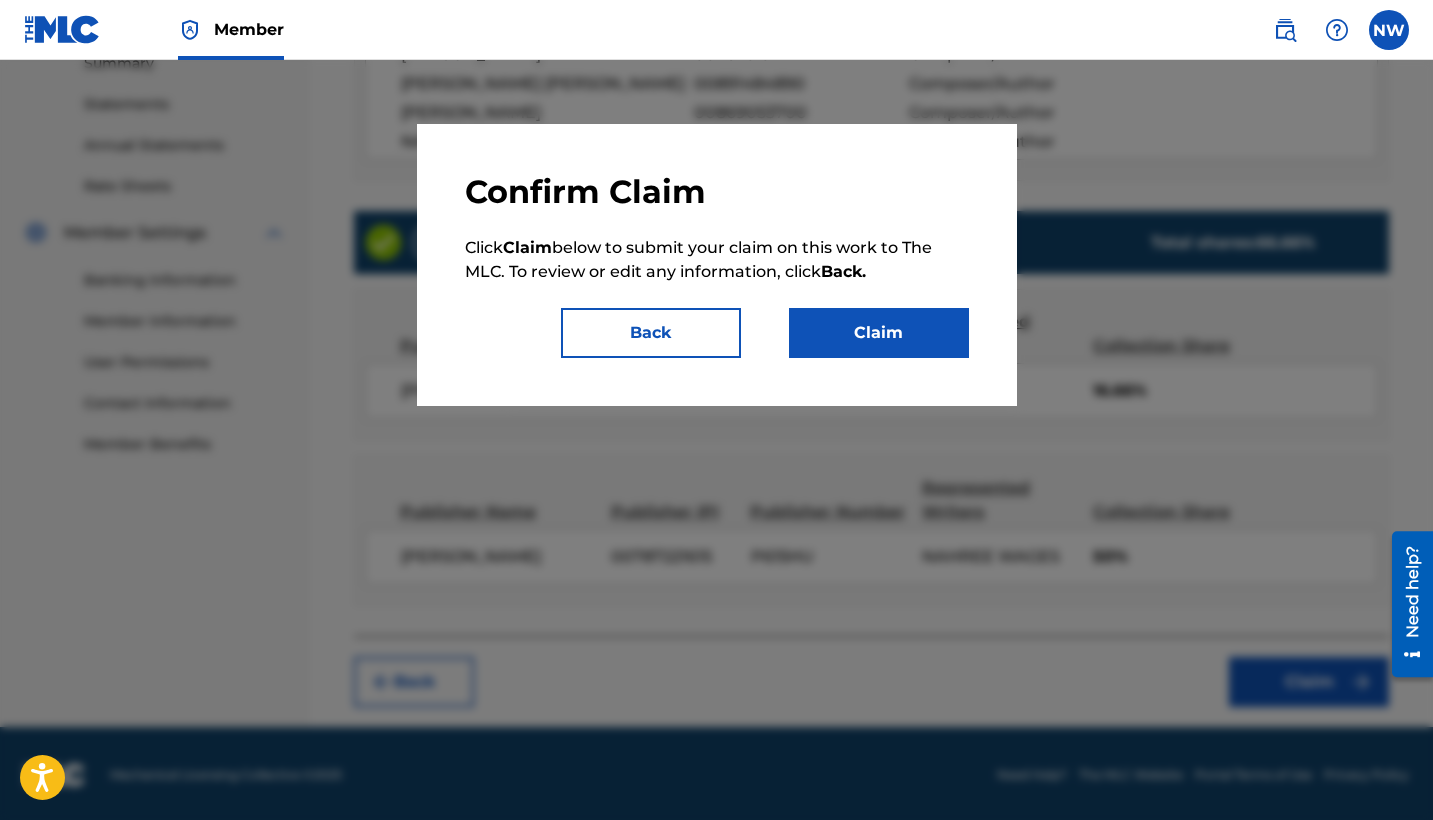 click on "Claim" at bounding box center (879, 333) 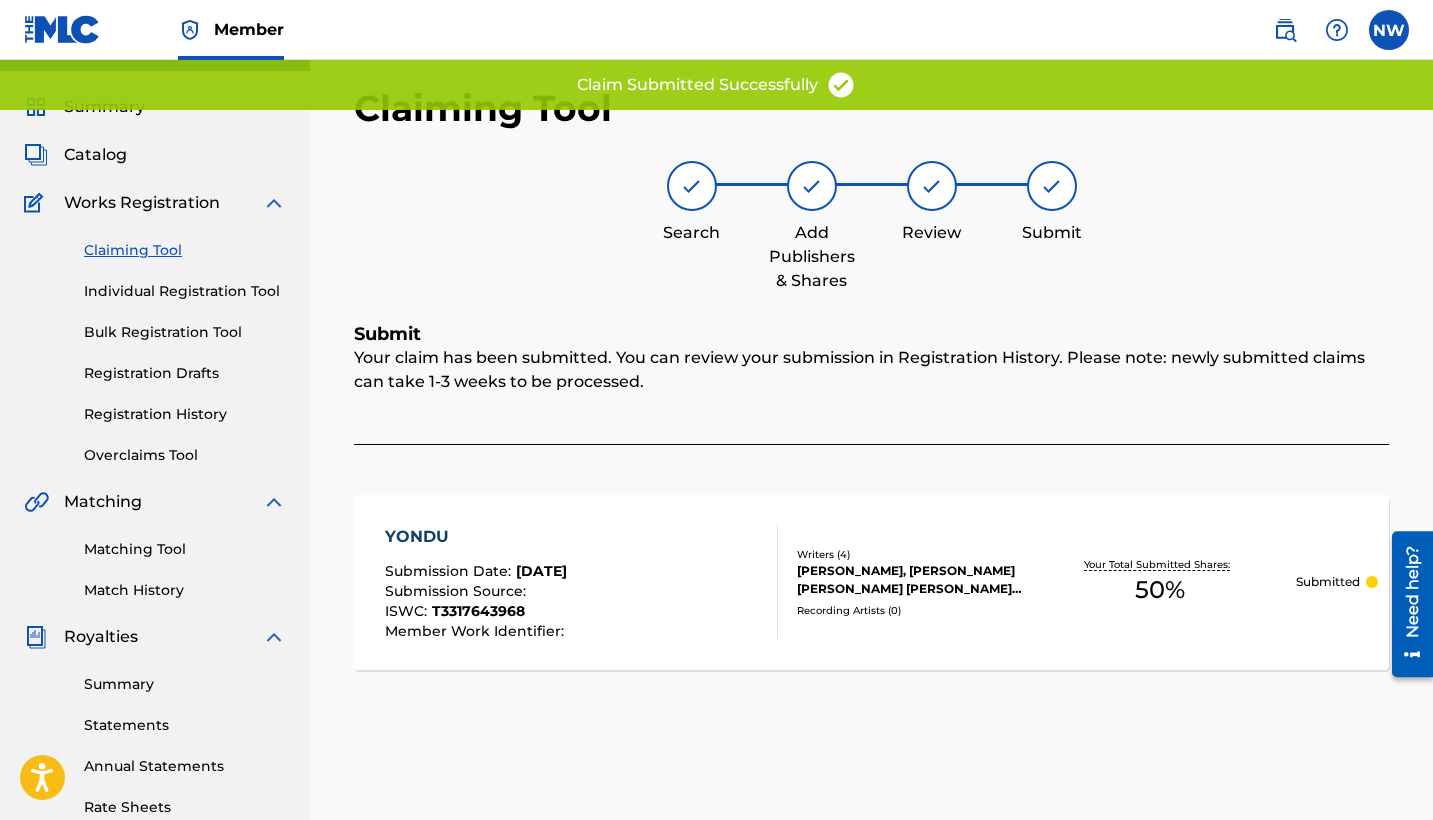scroll, scrollTop: 40, scrollLeft: 0, axis: vertical 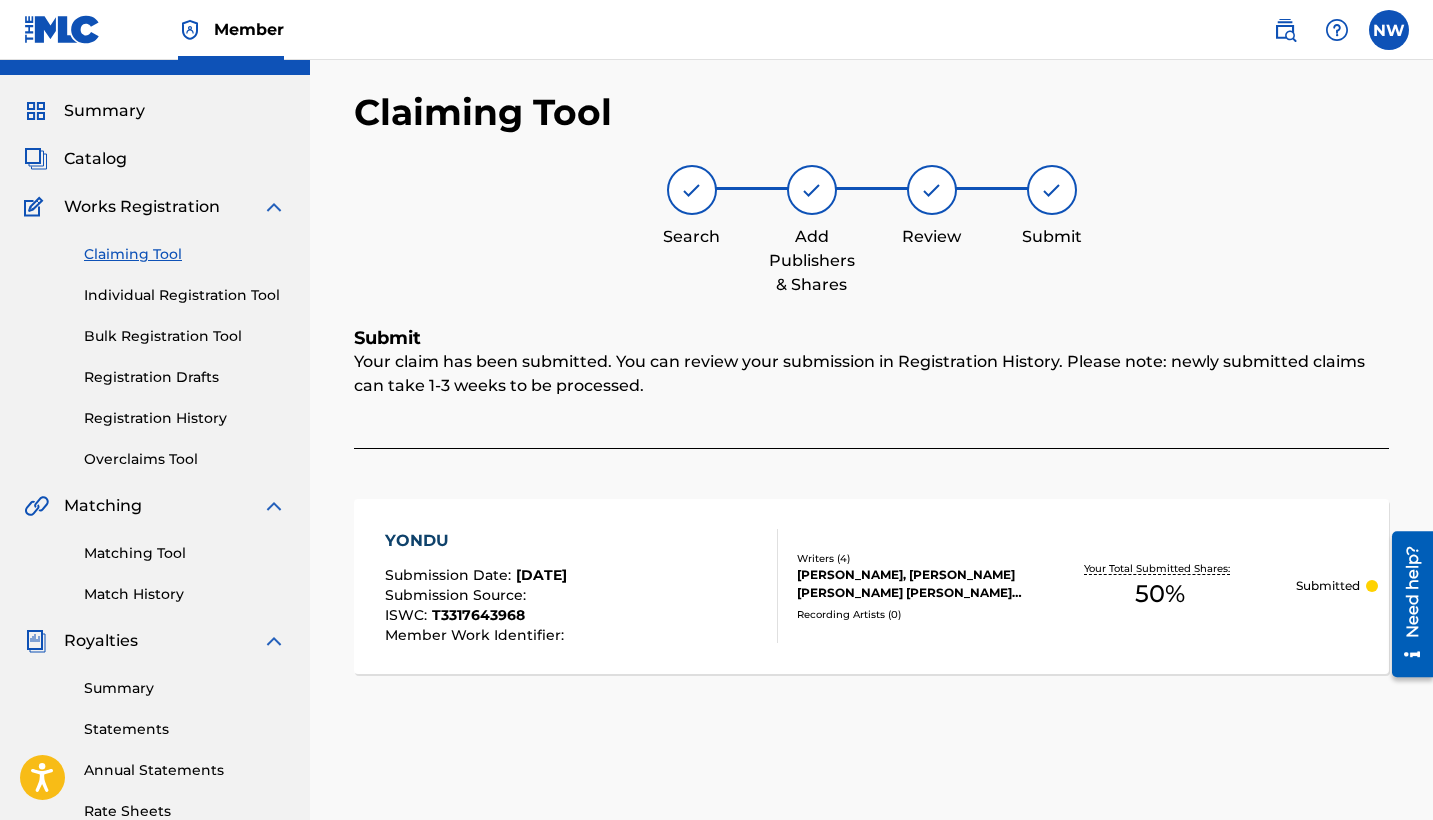click on "Claiming Tool" at bounding box center (185, 254) 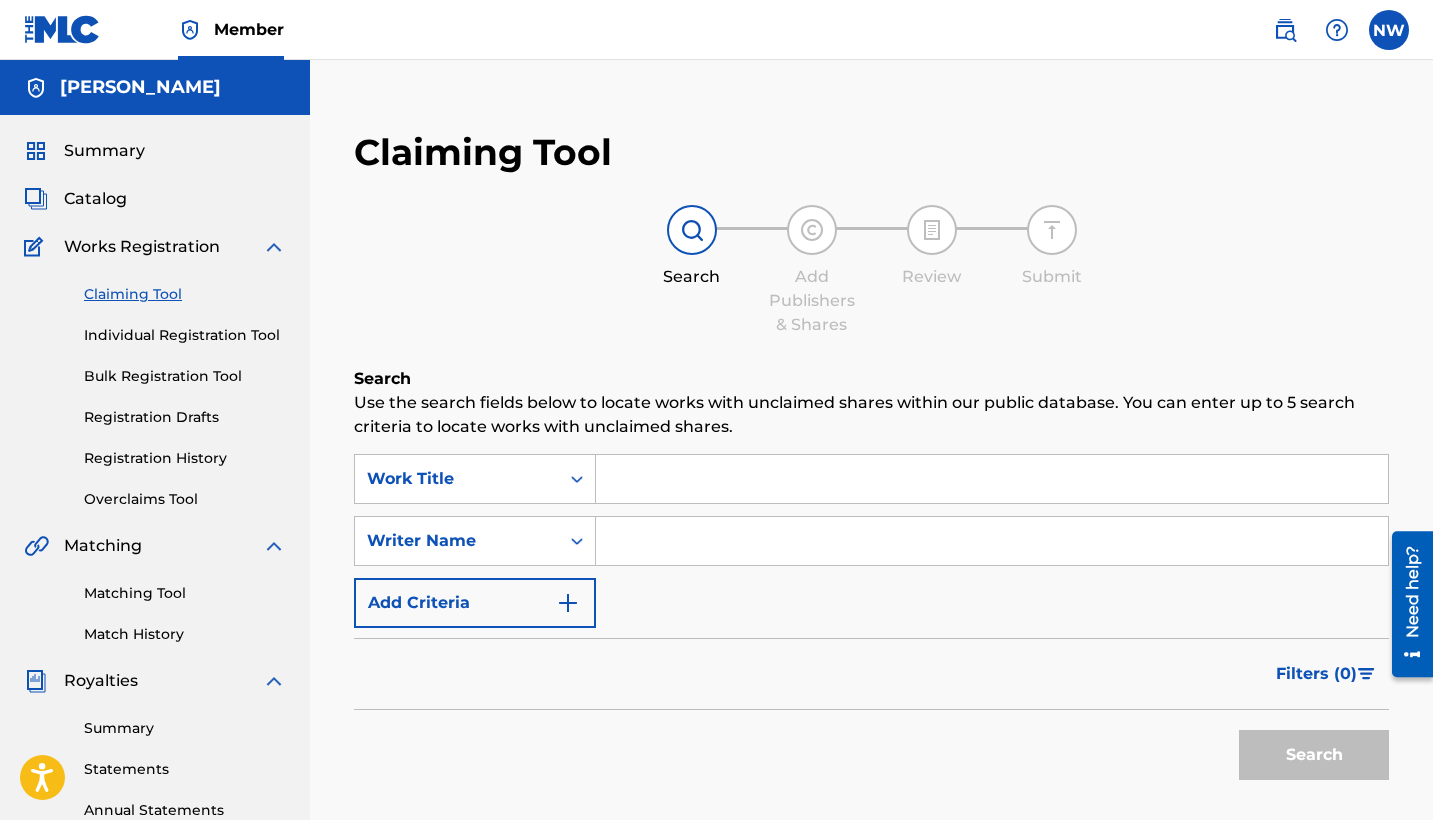click at bounding box center (992, 541) 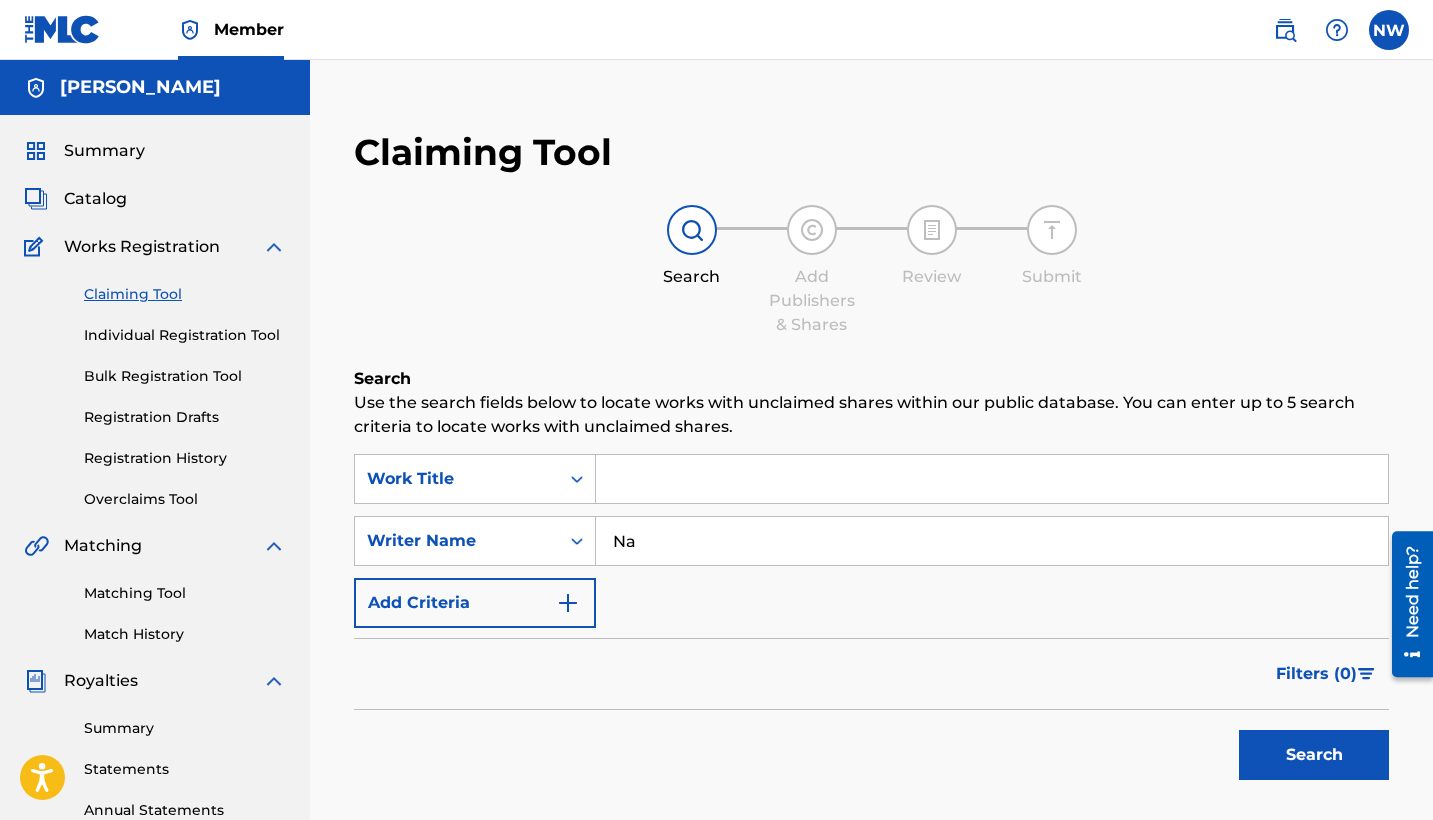 type on "N" 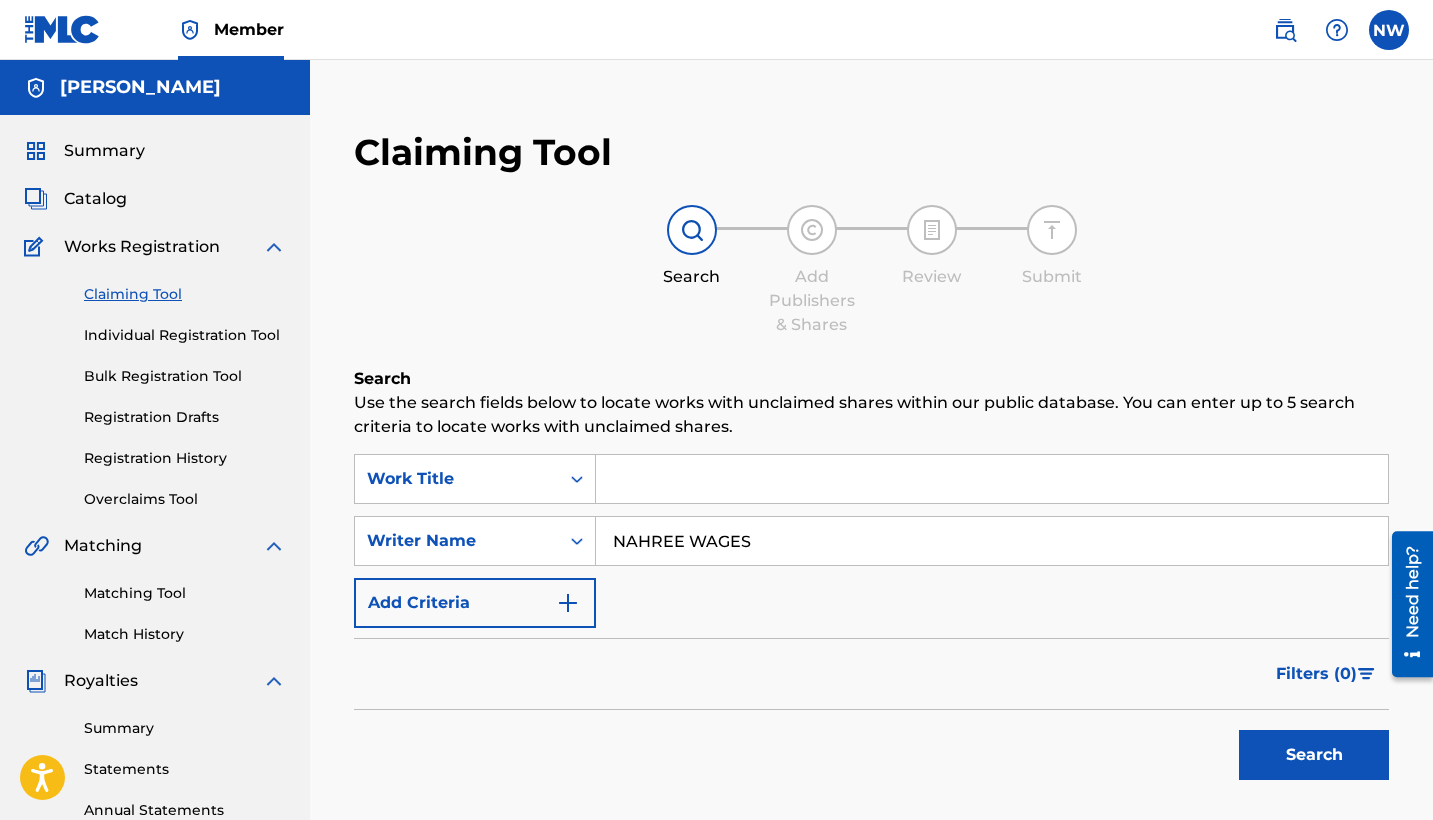 type on "NAHREE WAGES" 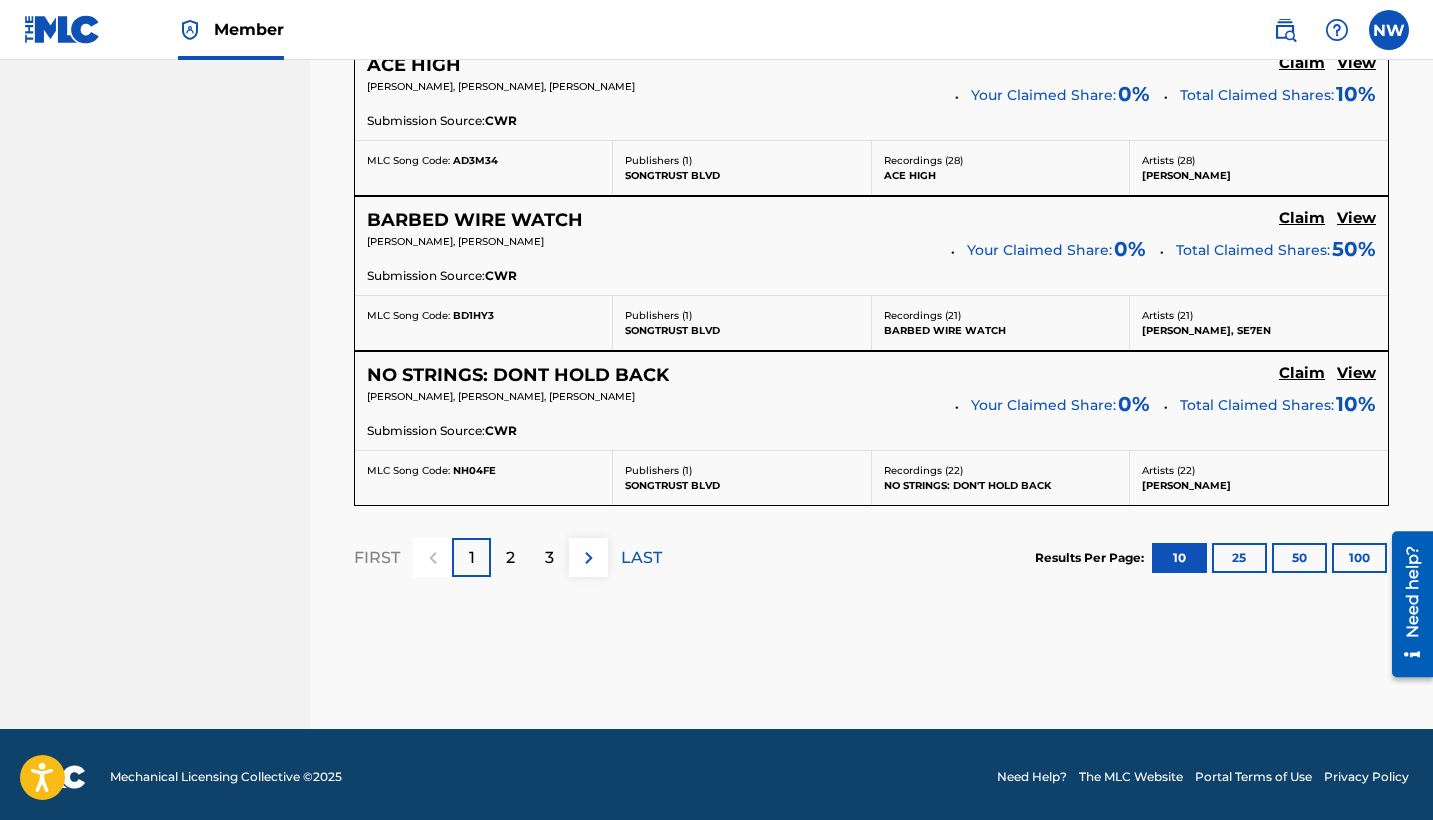 click on "3" at bounding box center [549, 557] 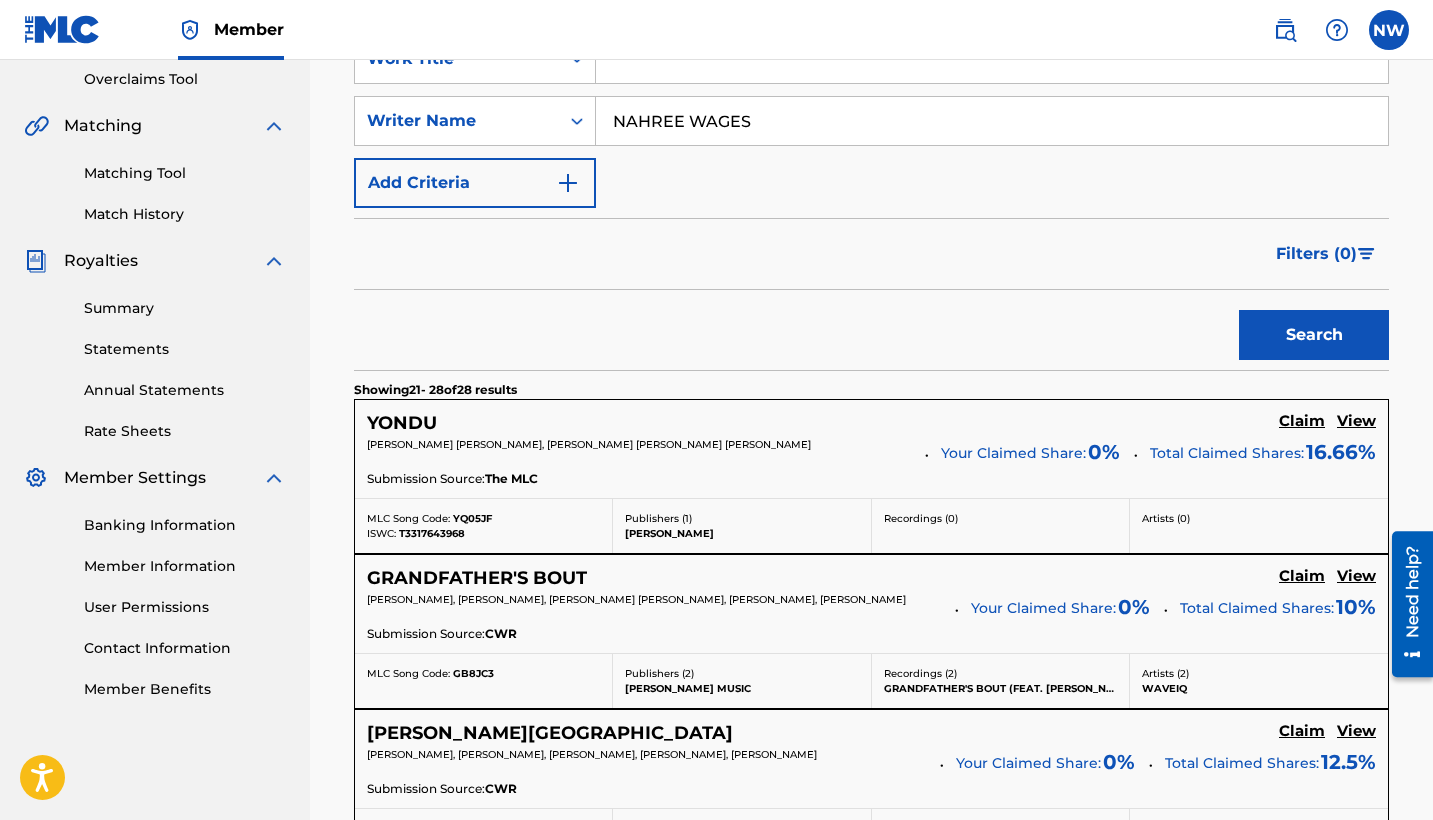 click on "Claim" at bounding box center (1302, 421) 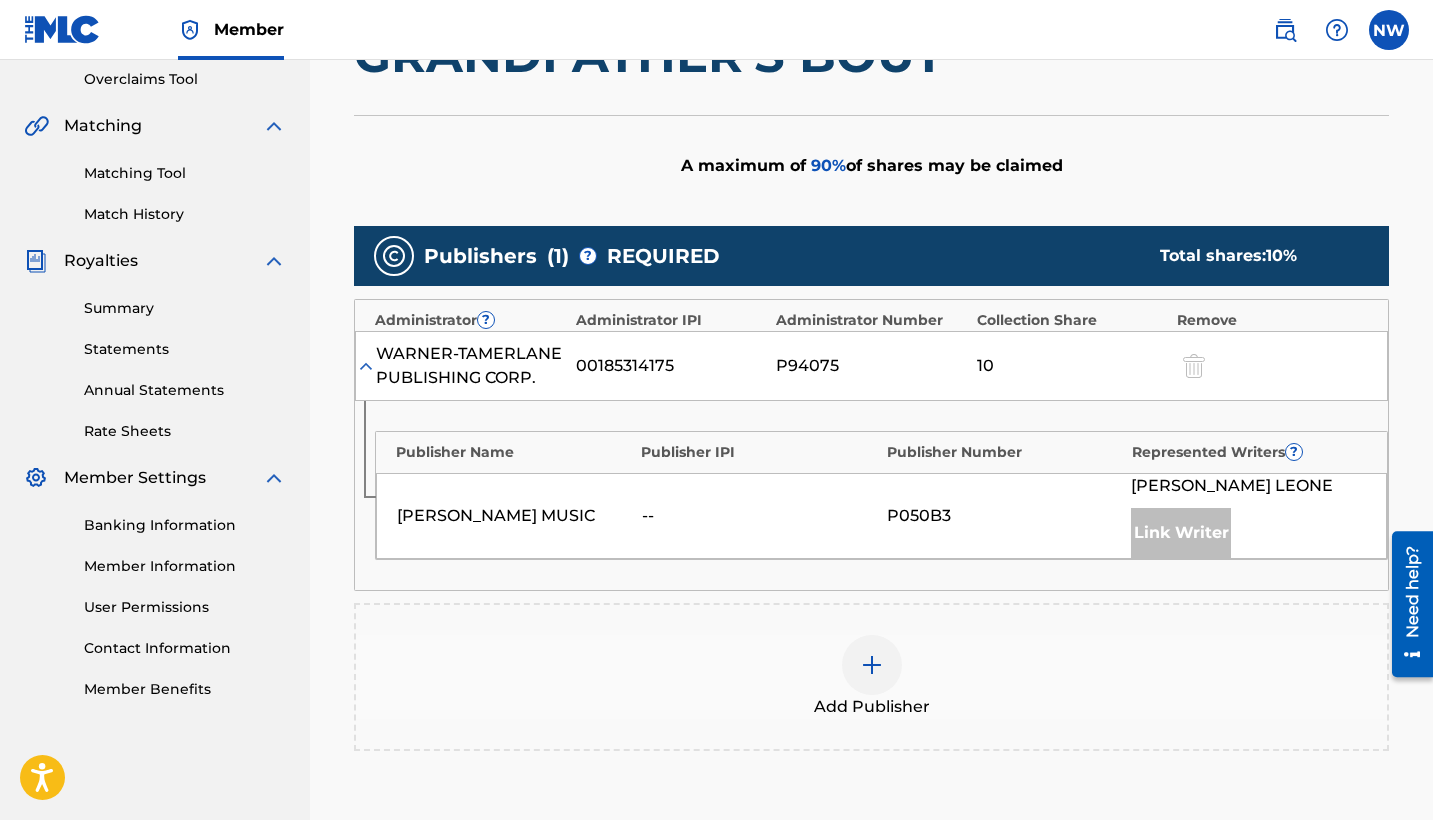 click at bounding box center [872, 665] 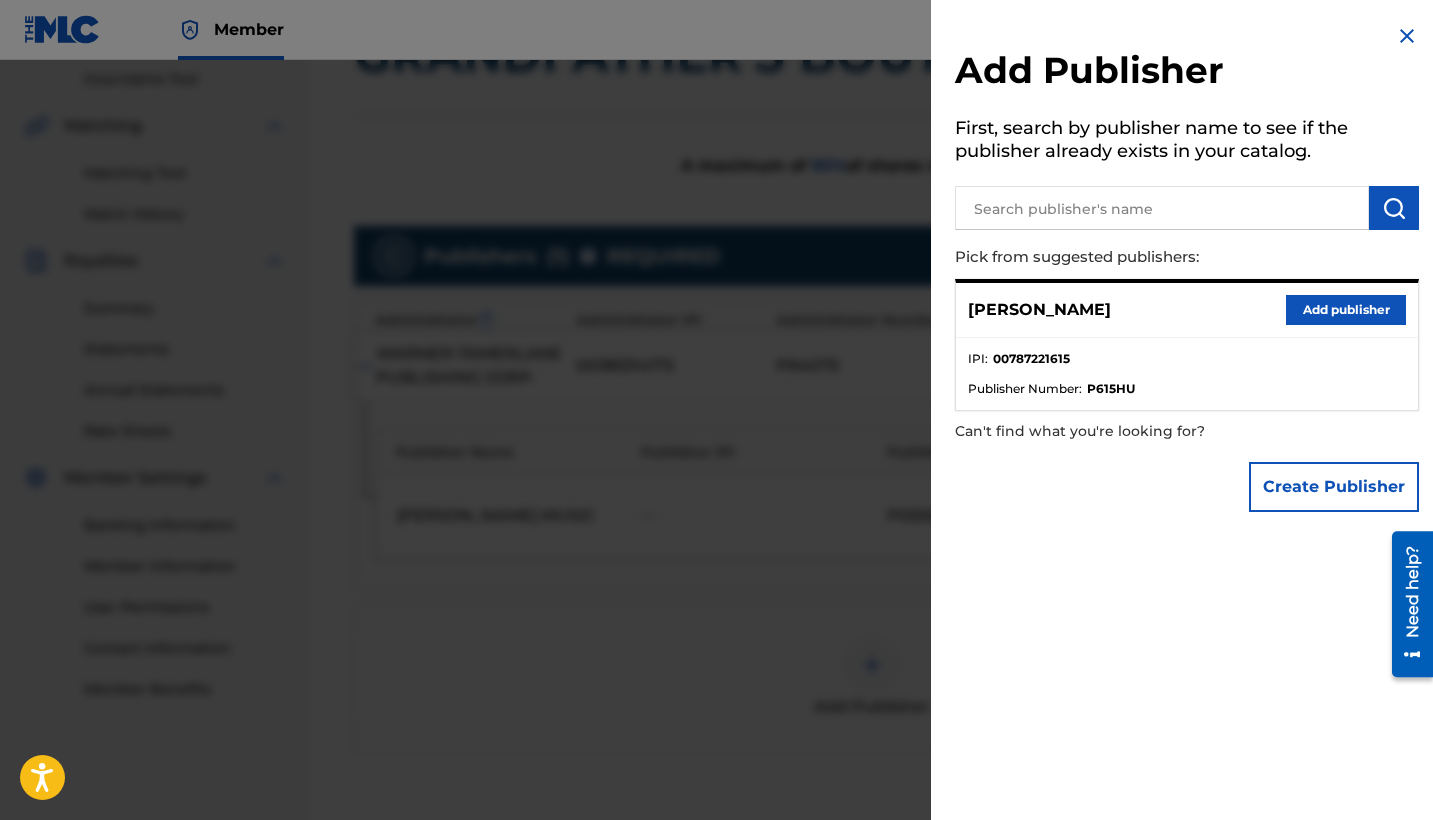 click on "Add publisher" at bounding box center [1346, 310] 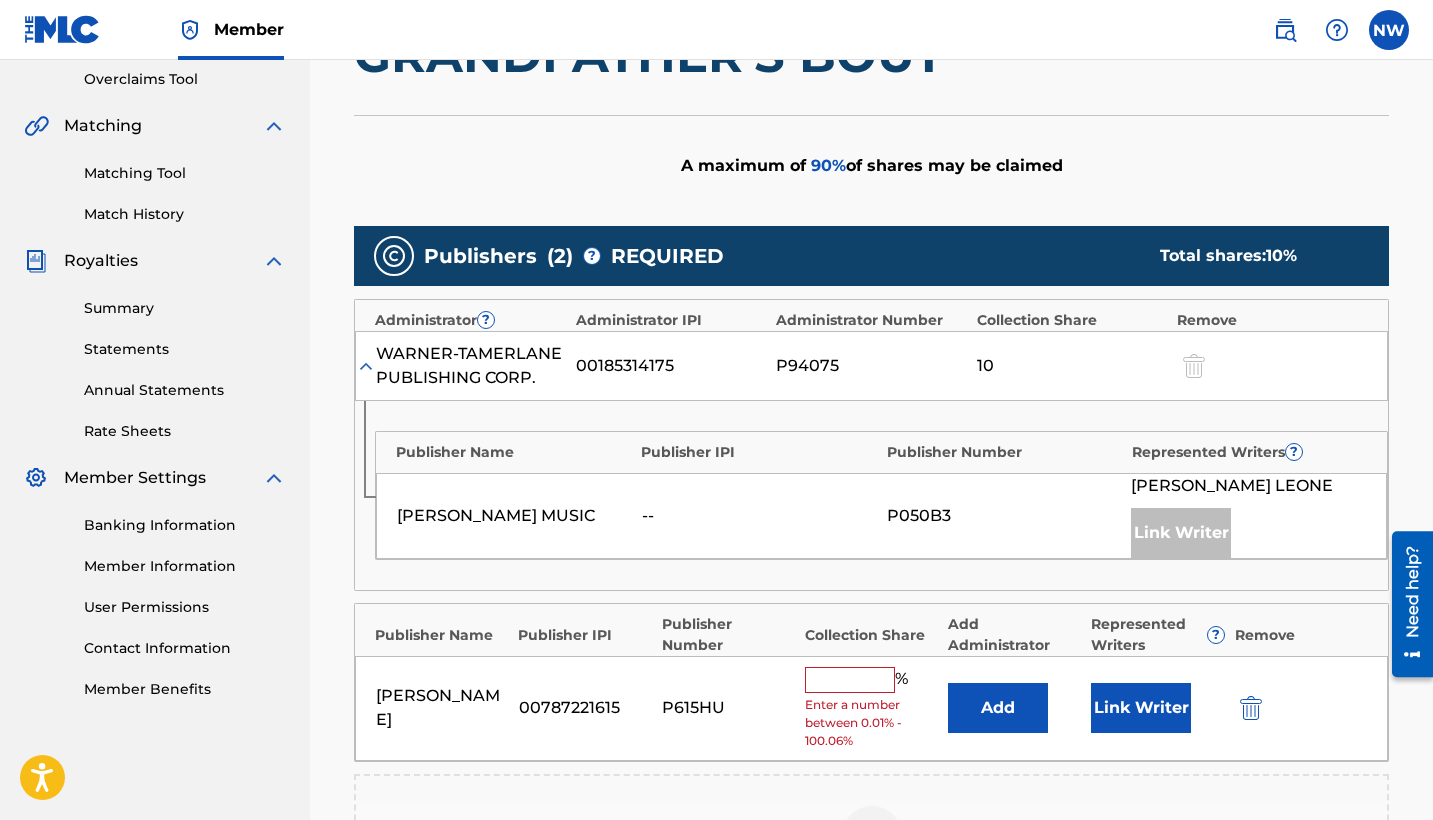 click at bounding box center (850, 680) 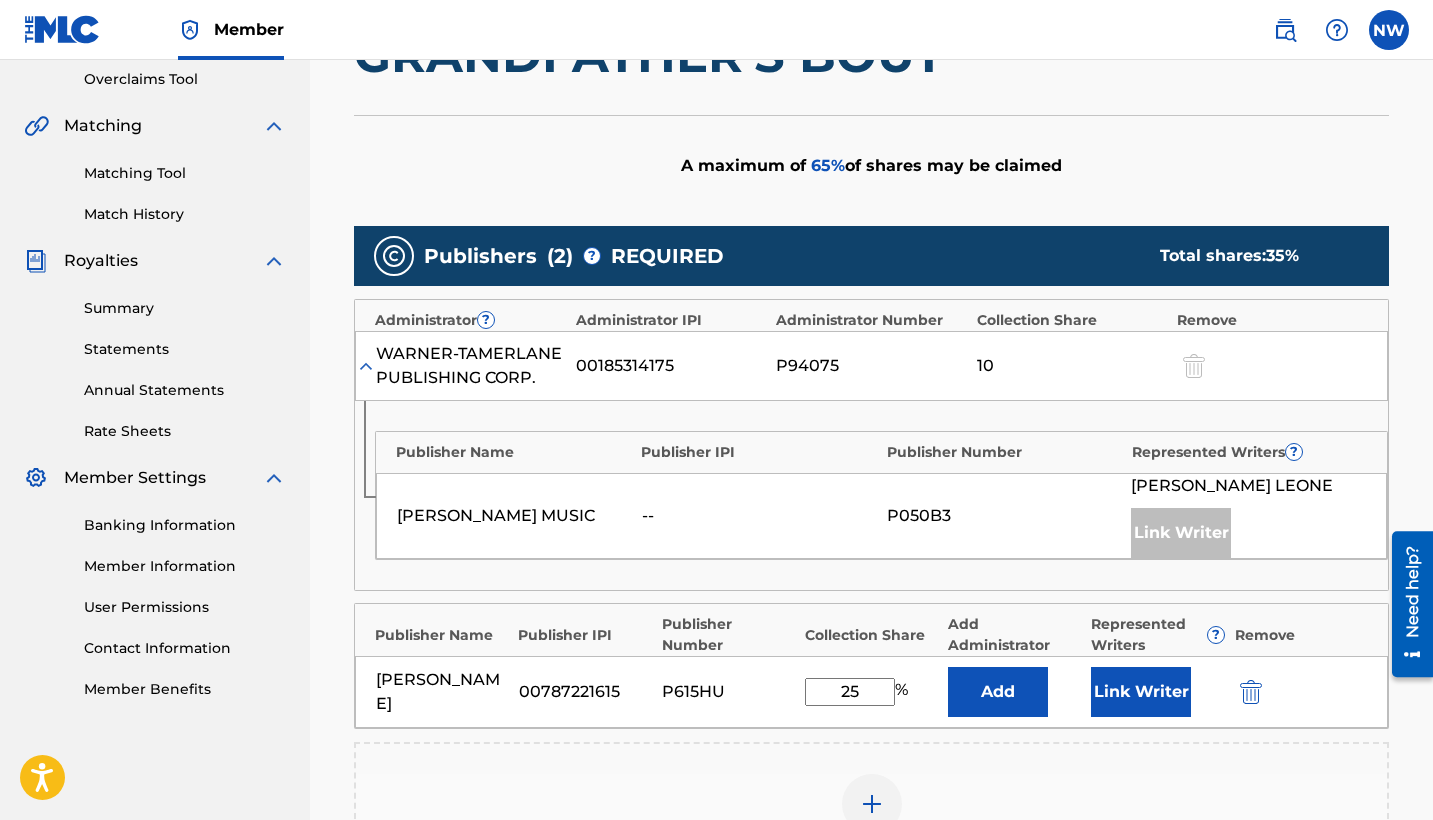 click on "Link Writer" at bounding box center [1141, 692] 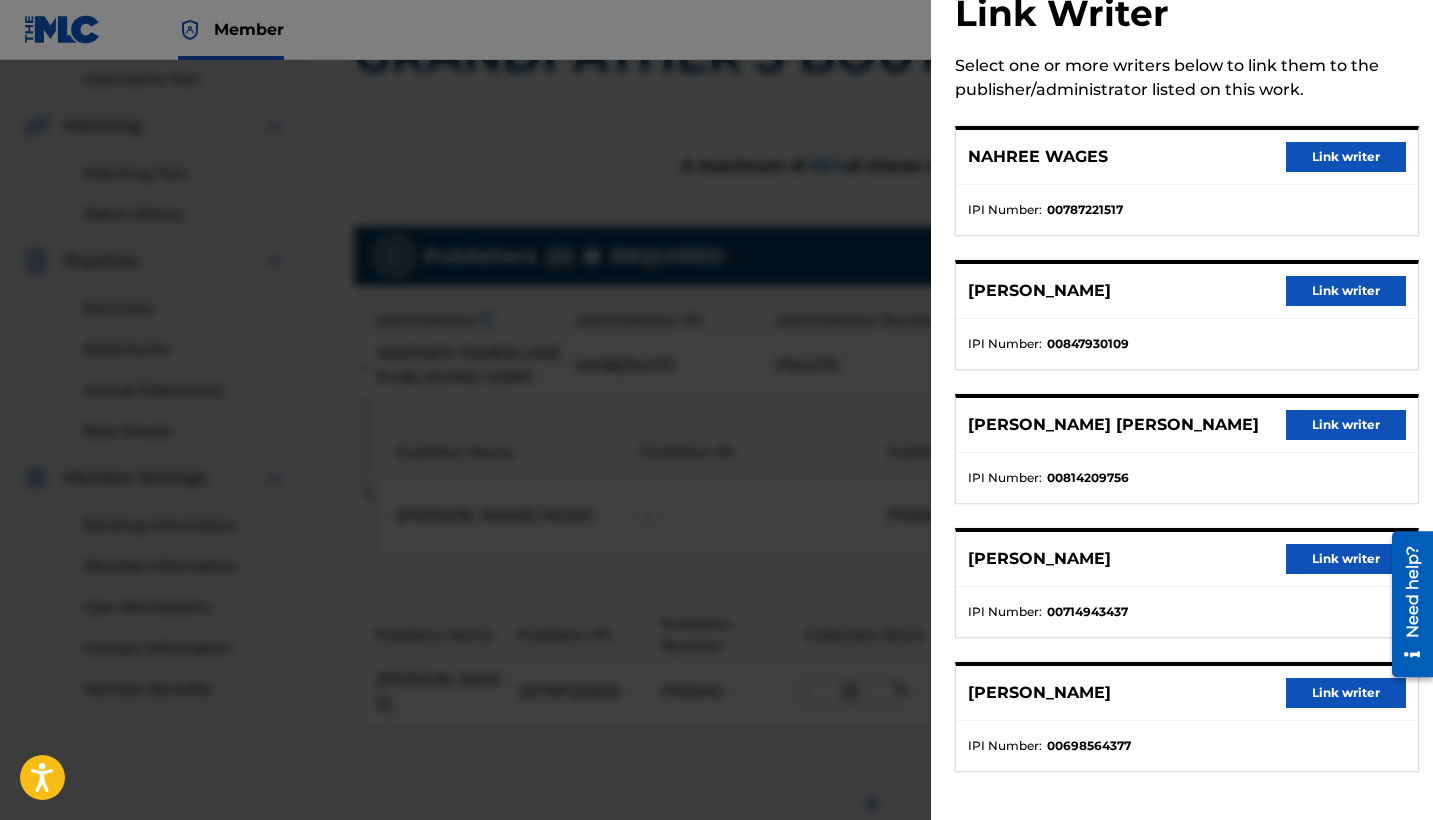 scroll, scrollTop: 72, scrollLeft: 0, axis: vertical 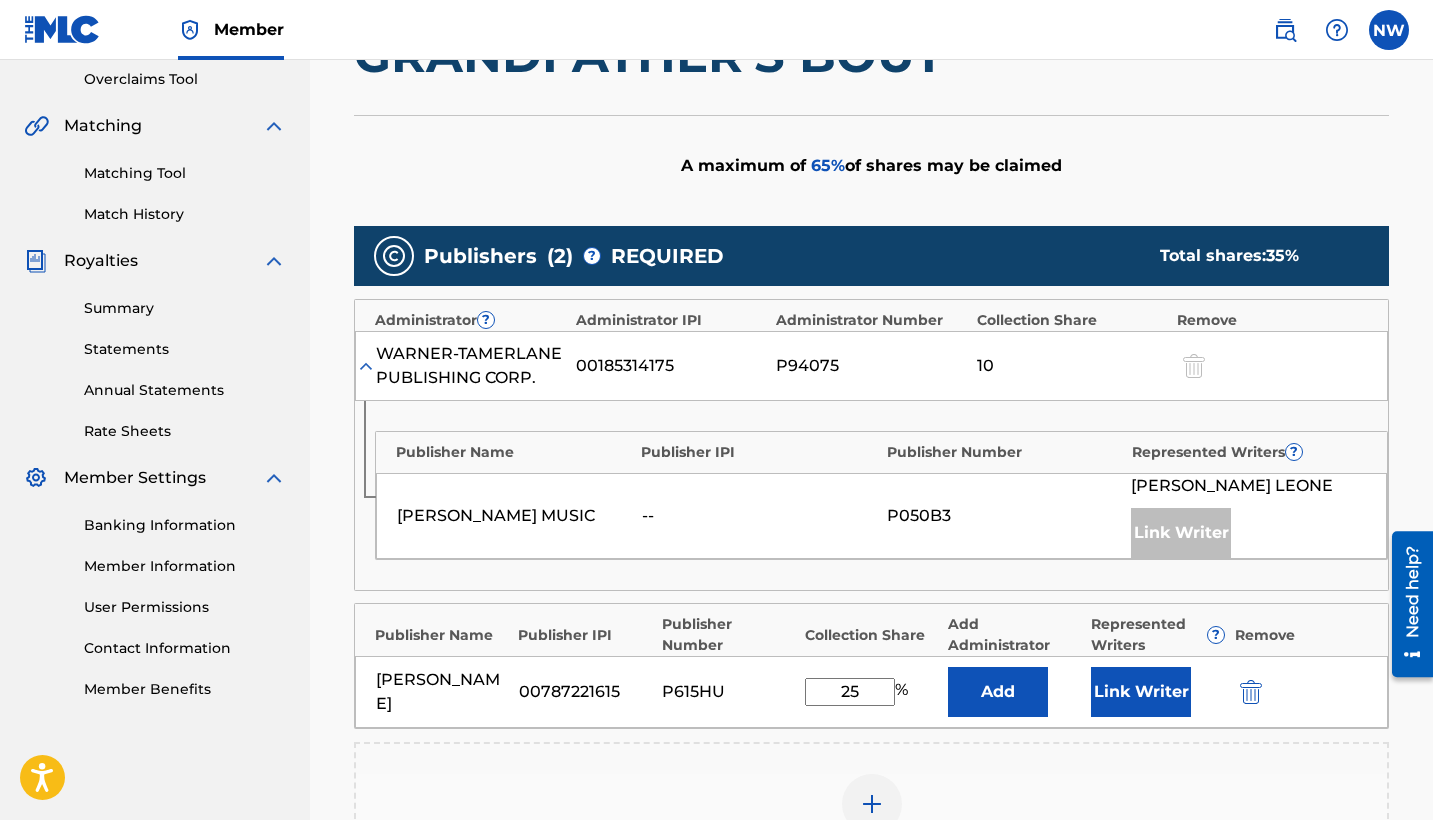click on "25" at bounding box center [850, 692] 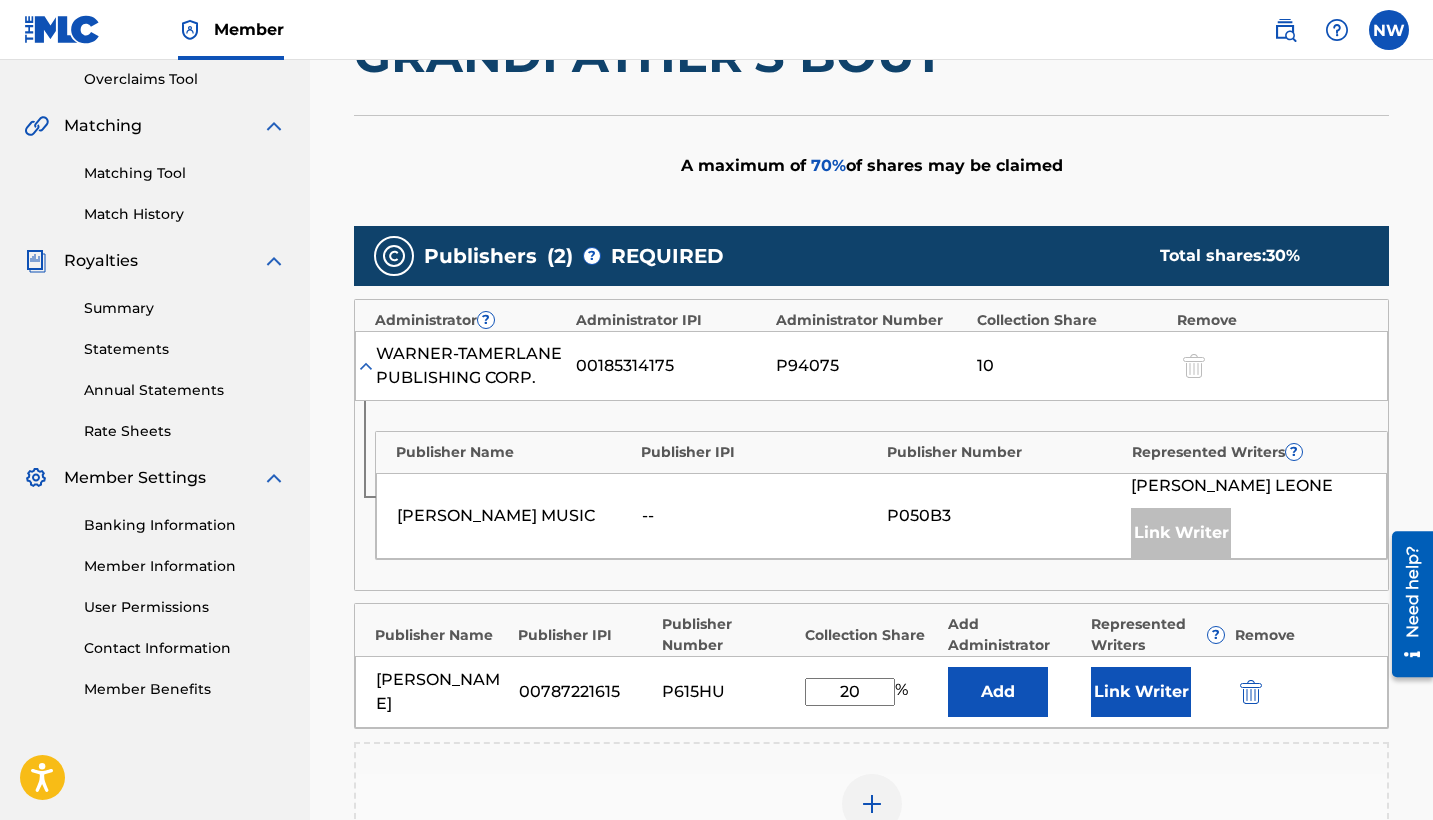 type on "20" 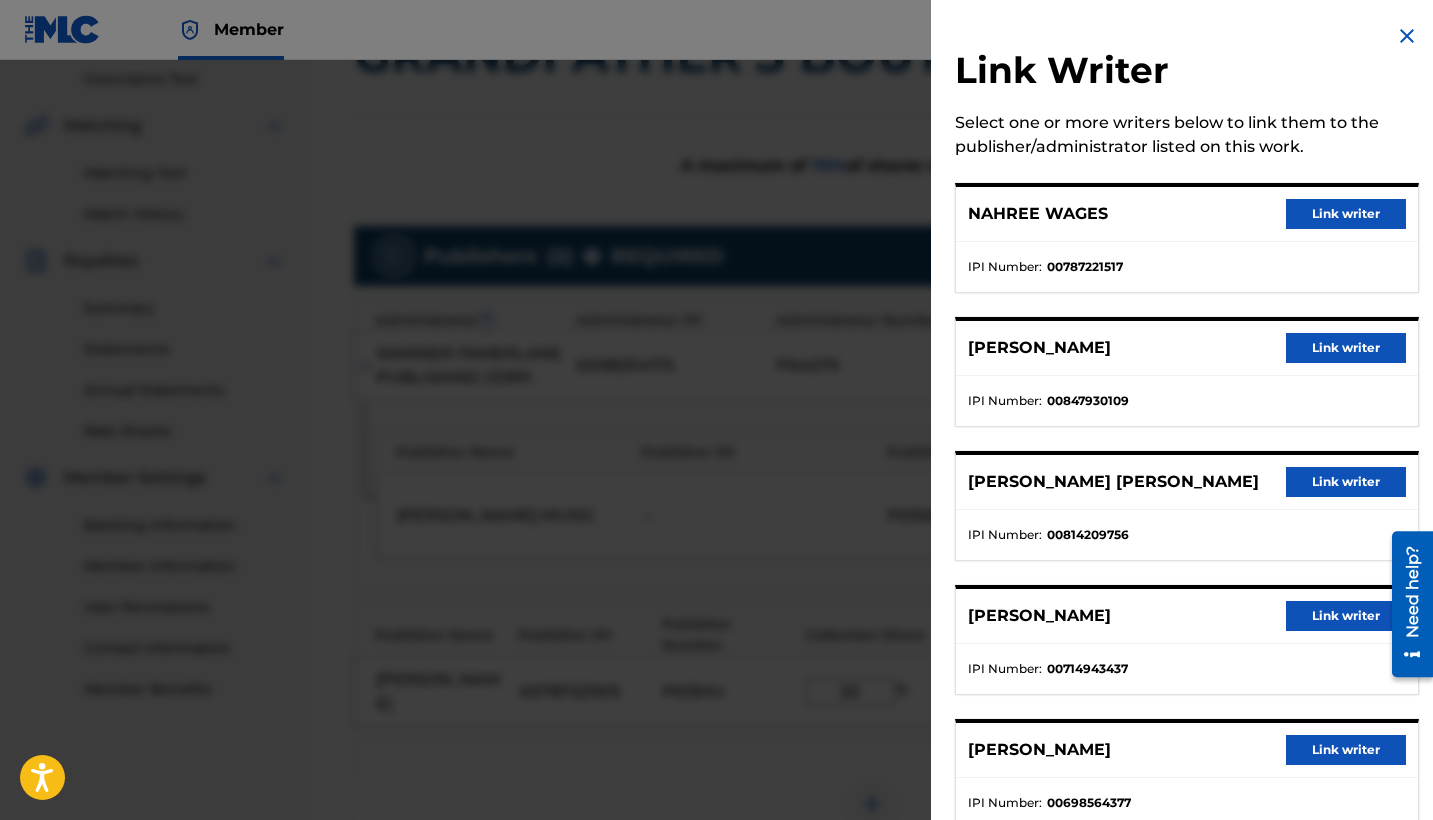 click on "Link writer" at bounding box center (1346, 214) 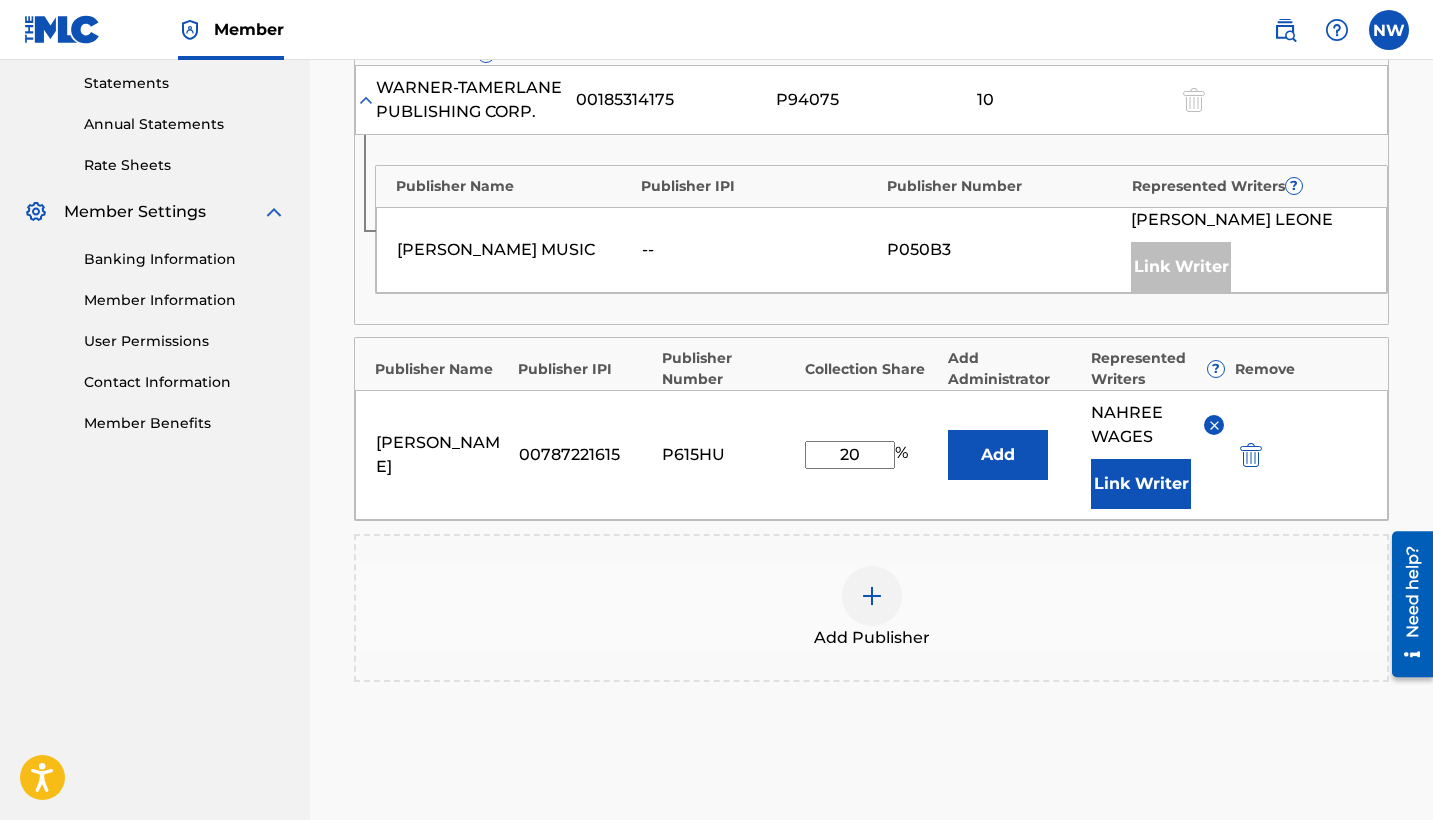 scroll, scrollTop: 688, scrollLeft: 0, axis: vertical 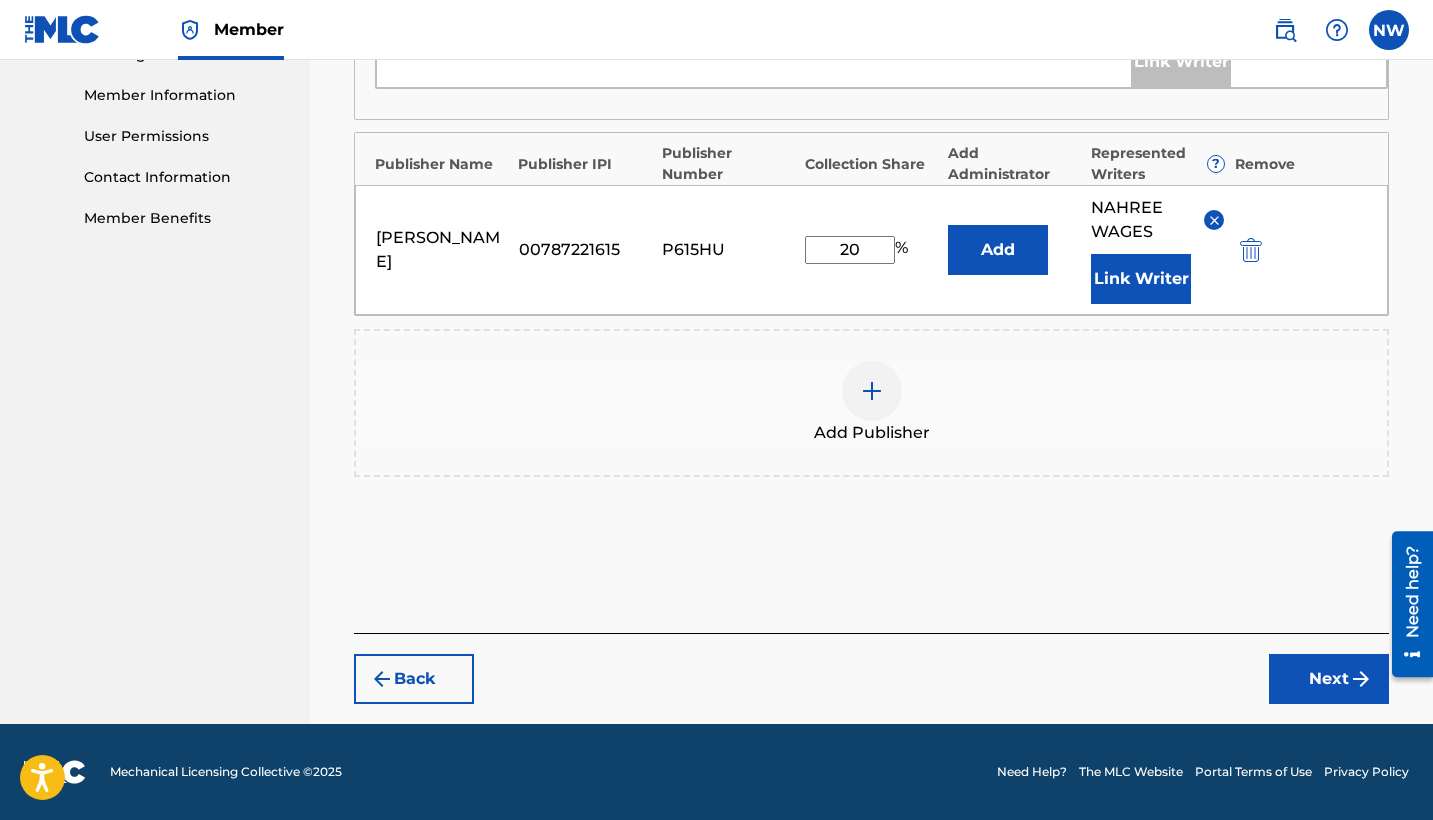 click on "Next" at bounding box center [1329, 679] 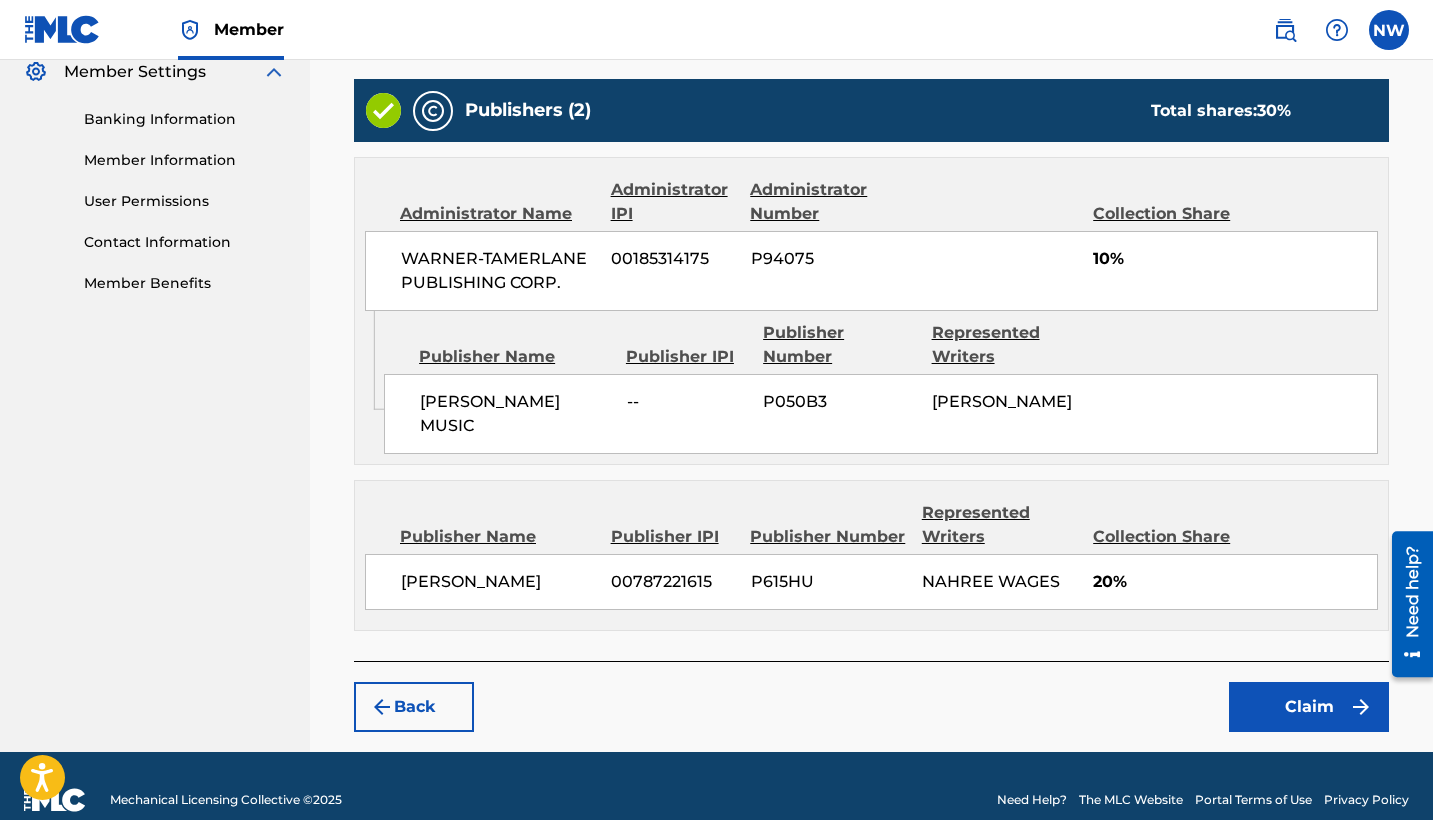 click on "Claim" at bounding box center [1309, 707] 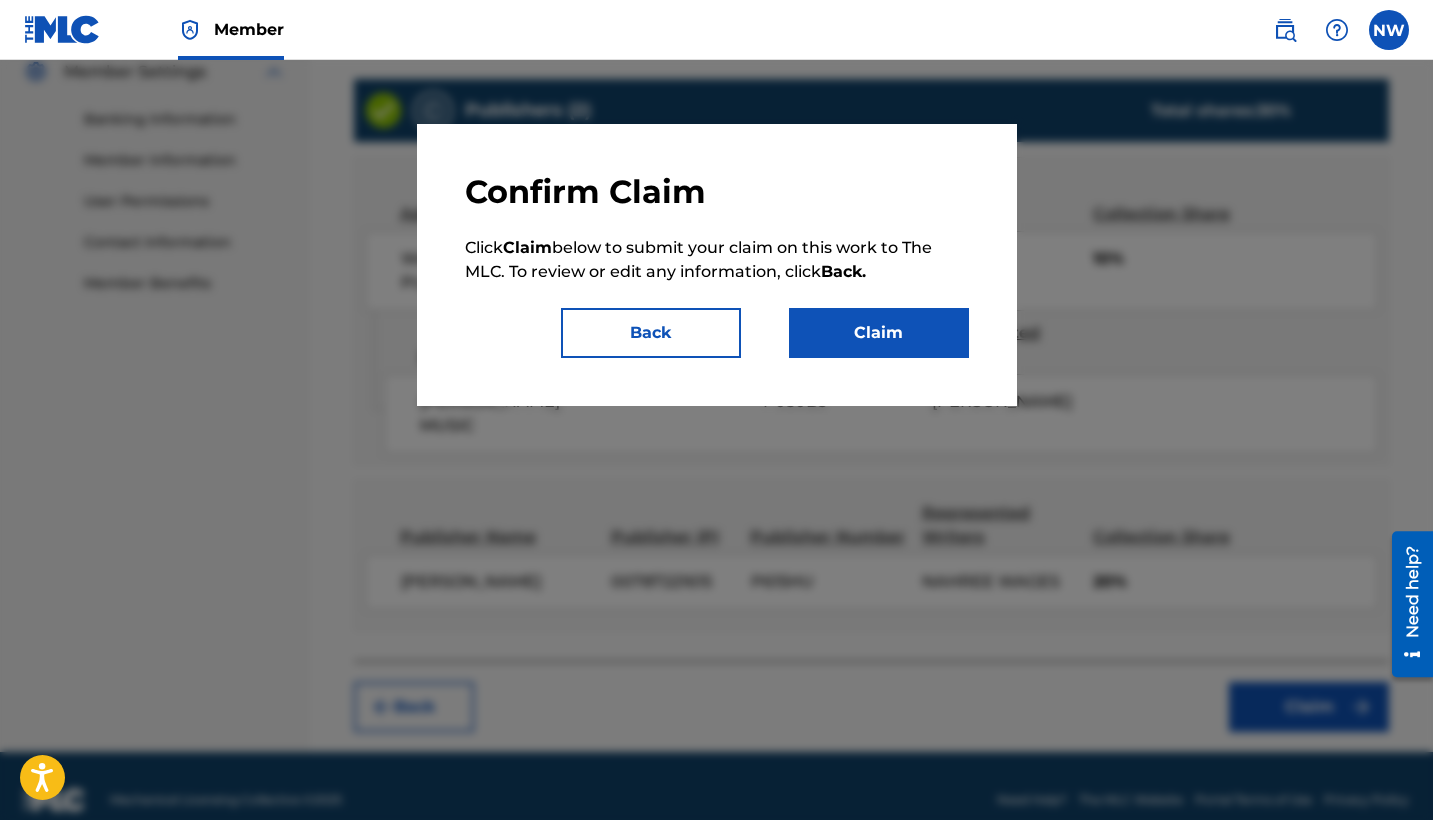 click on "Claim" at bounding box center (879, 333) 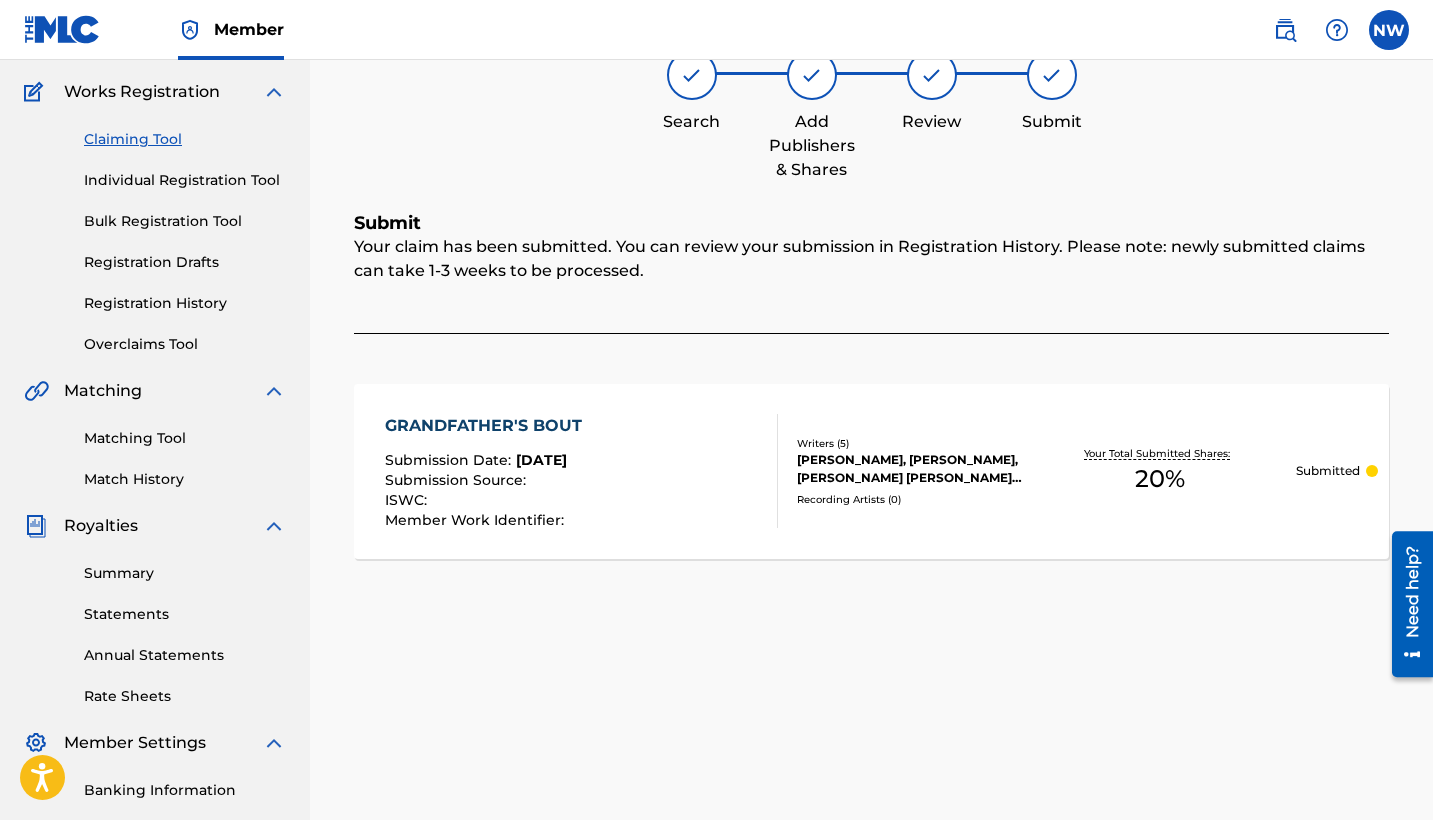 scroll, scrollTop: 46, scrollLeft: 0, axis: vertical 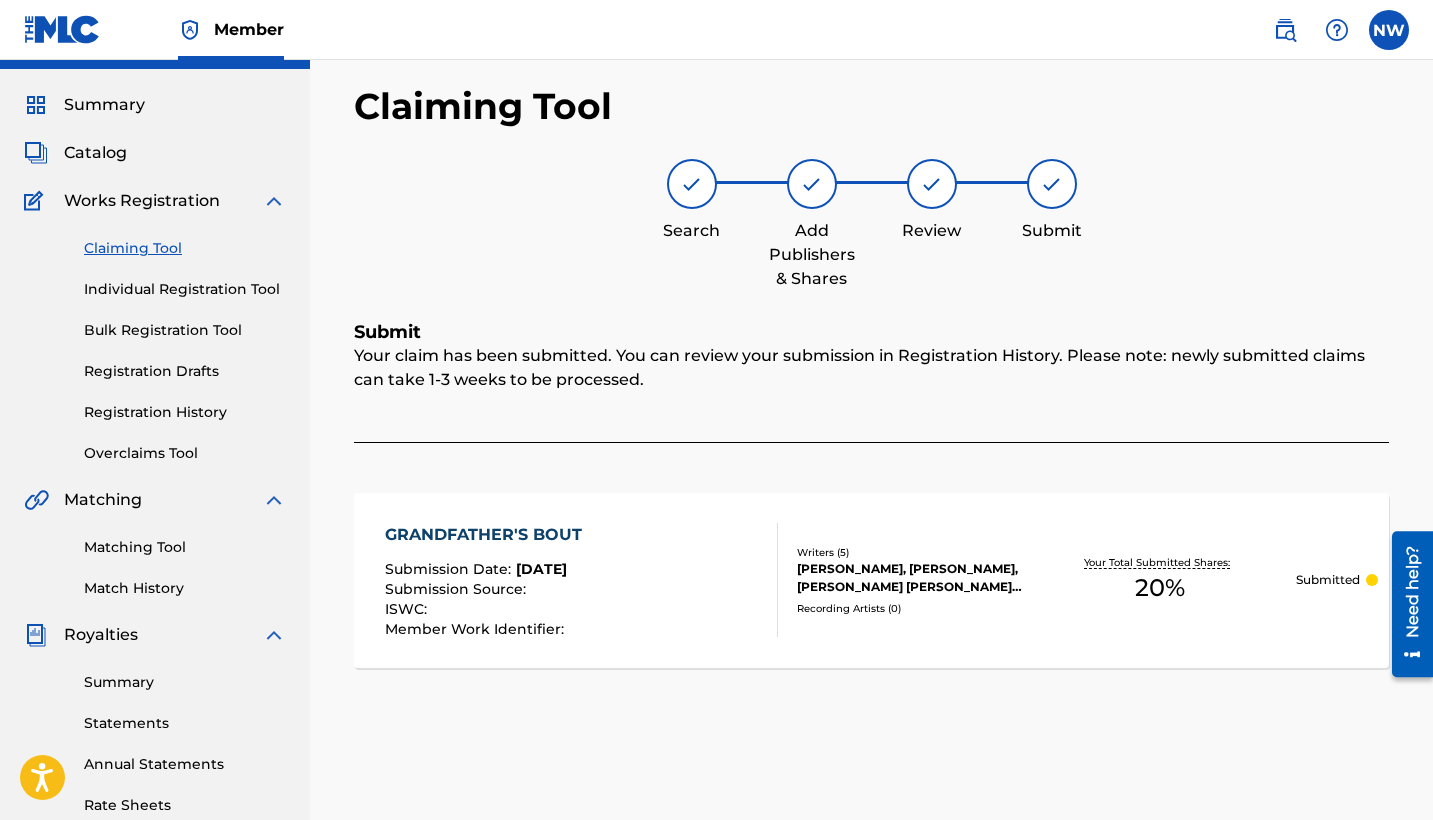 click on "Claiming Tool" at bounding box center (185, 248) 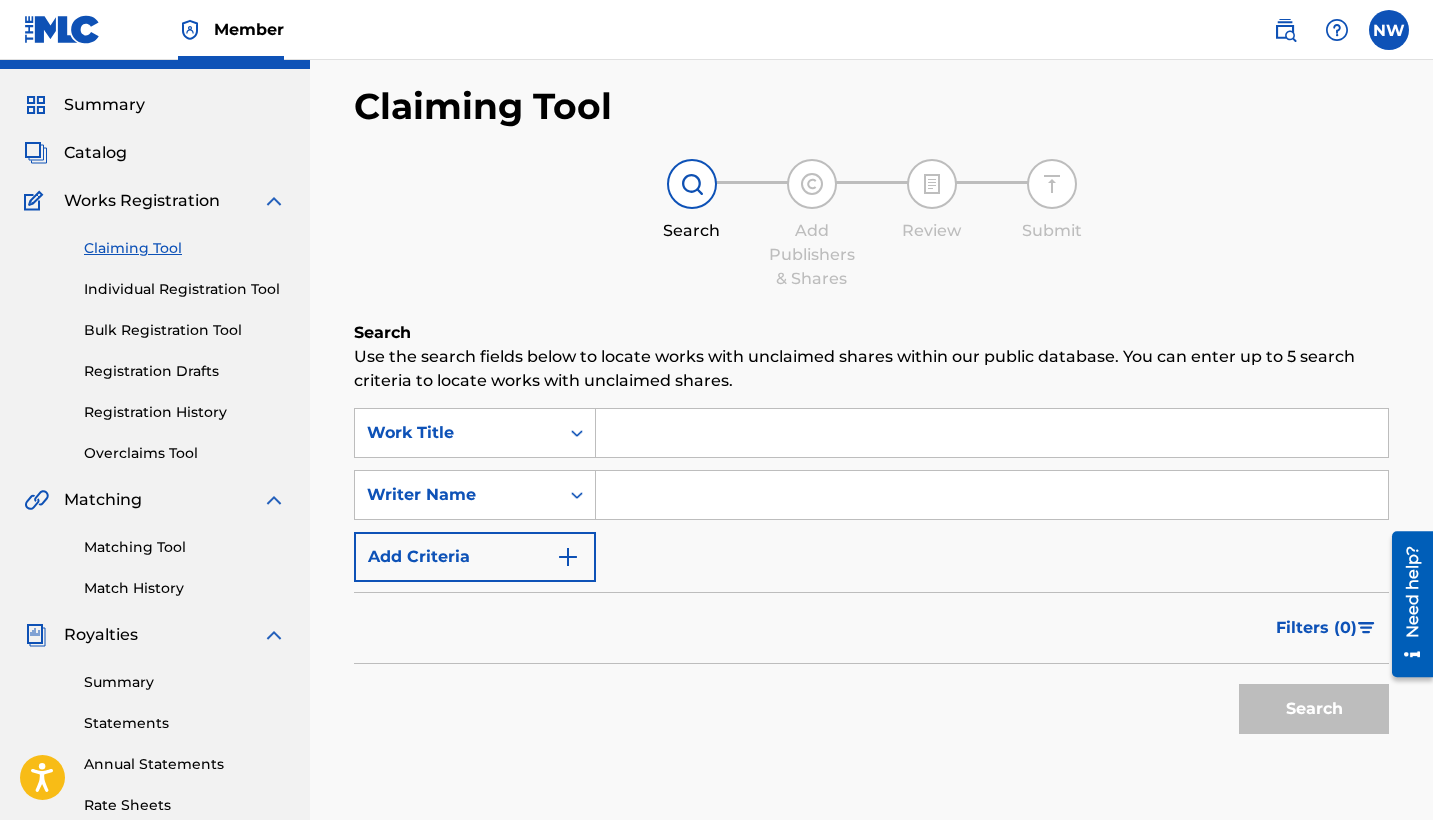 scroll, scrollTop: 0, scrollLeft: 0, axis: both 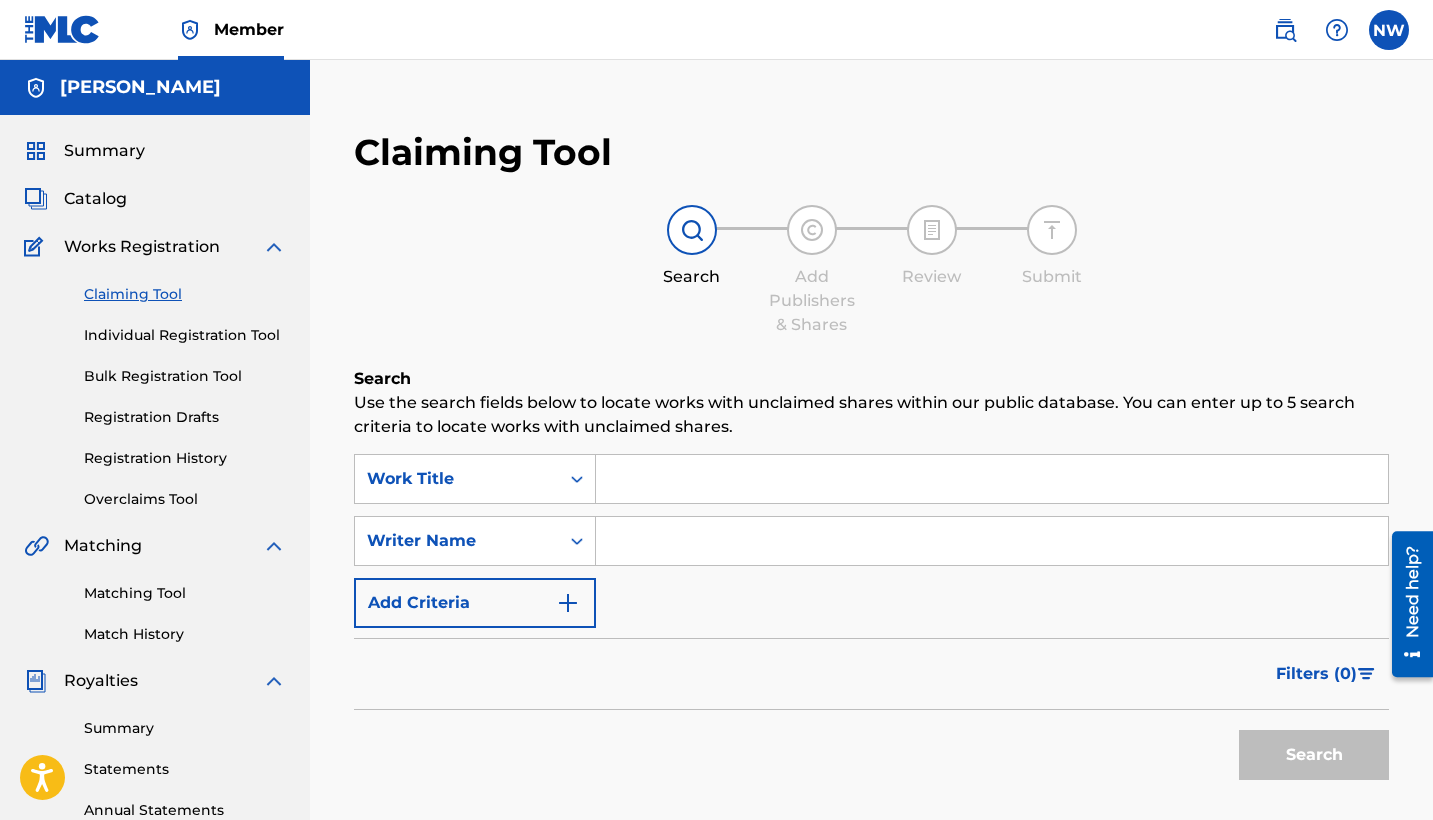 click at bounding box center (992, 541) 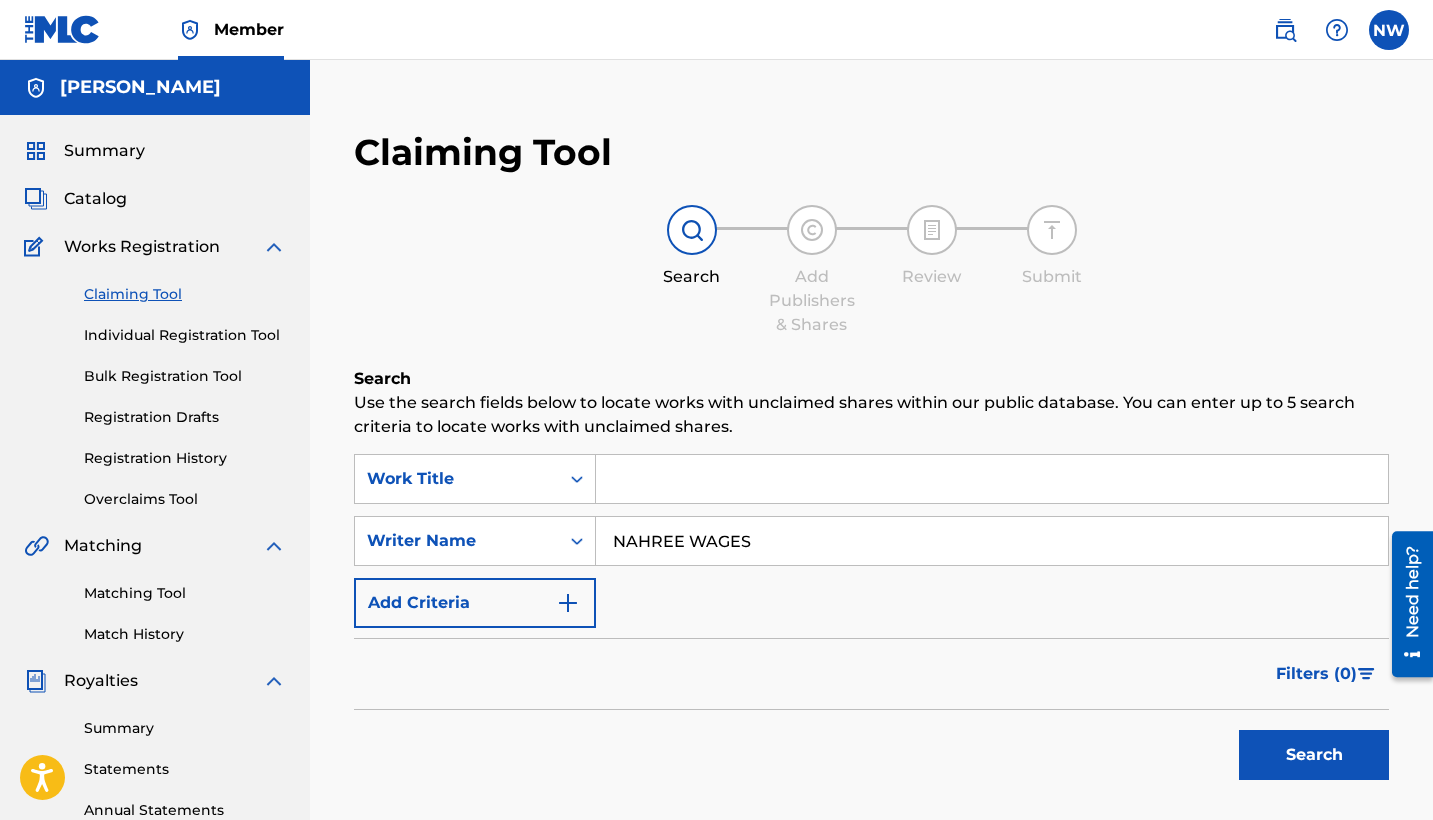 type on "NAHREE WAGES" 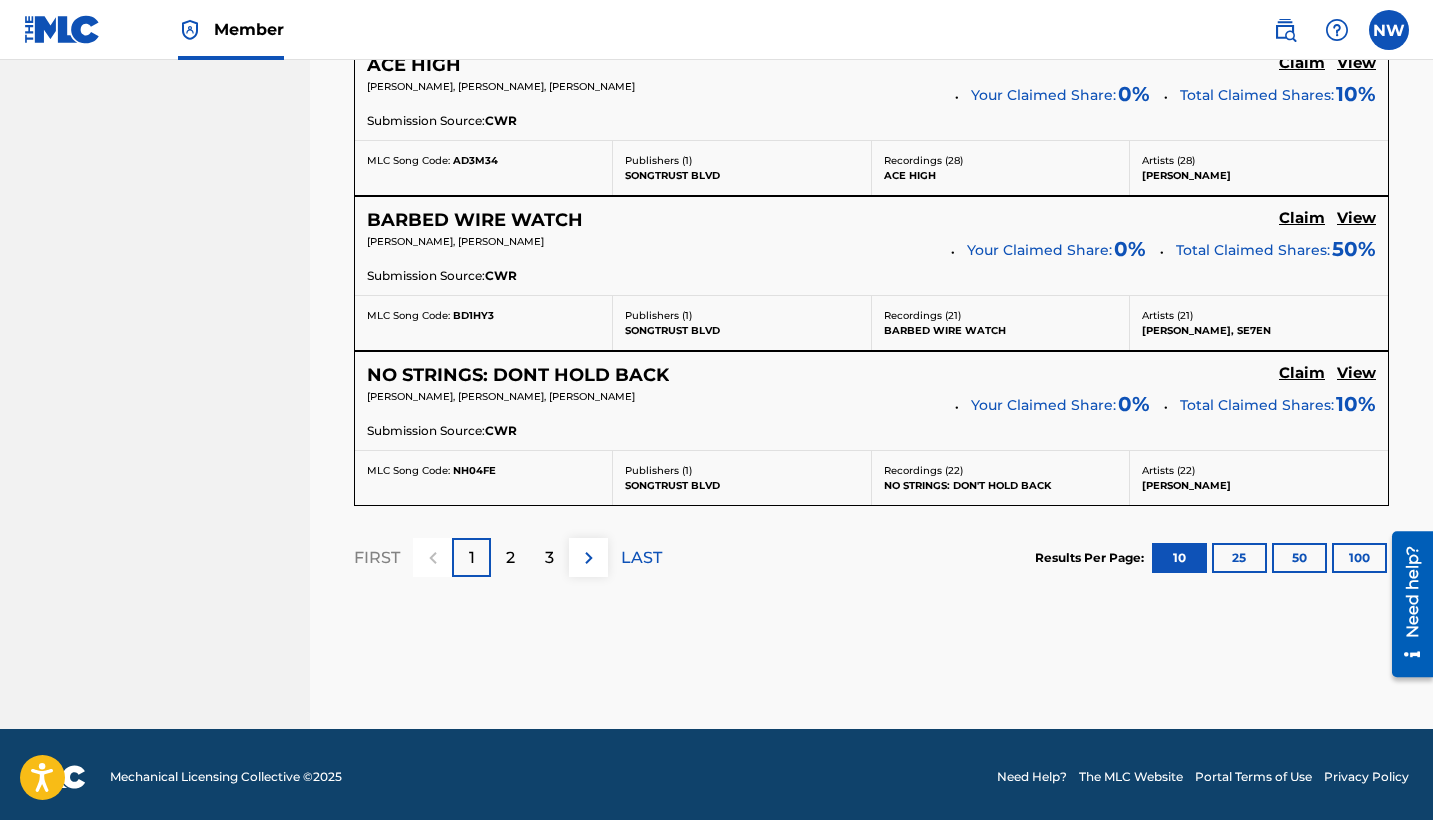 click on "3" at bounding box center [549, 558] 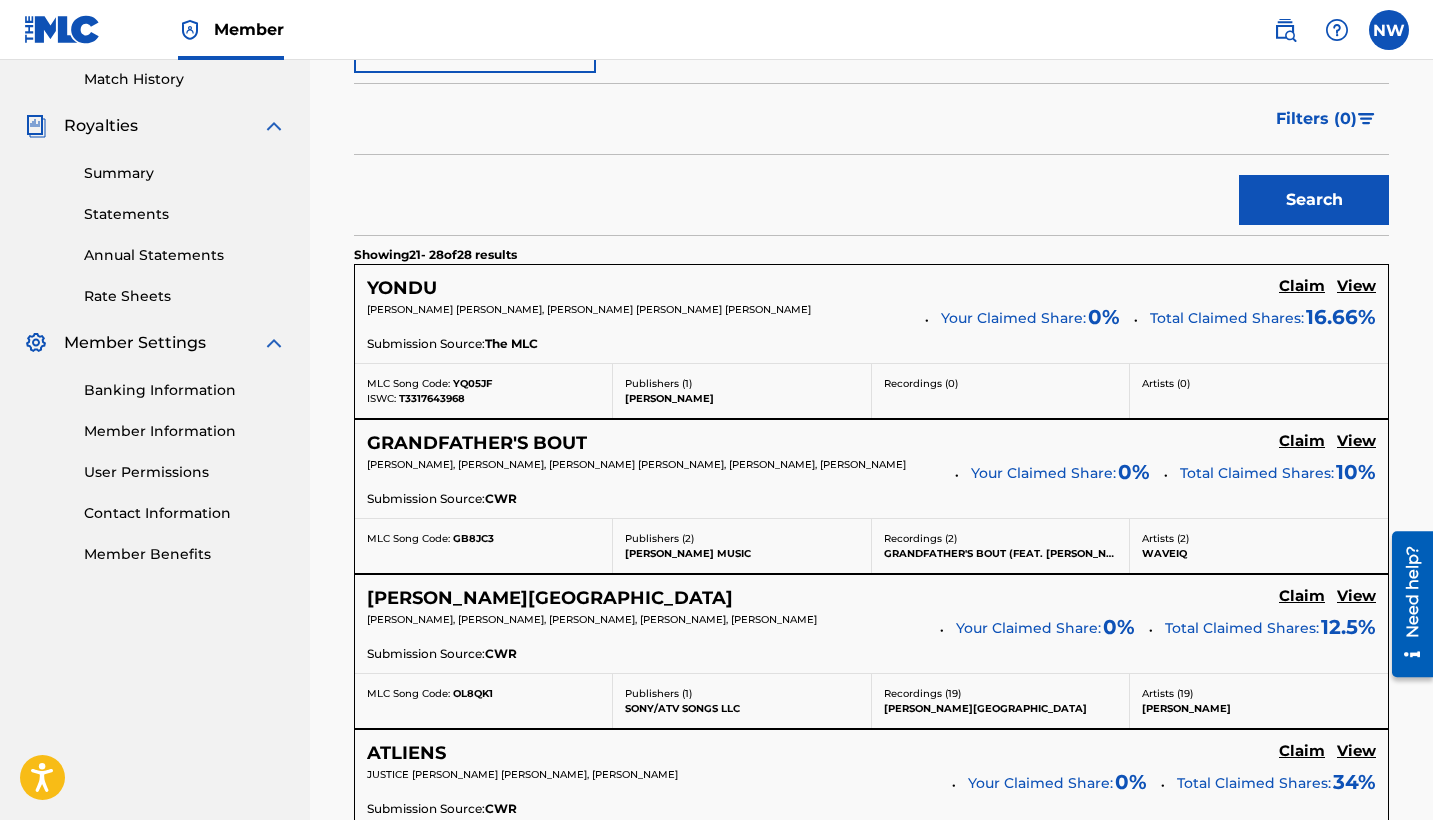 scroll, scrollTop: 569, scrollLeft: 0, axis: vertical 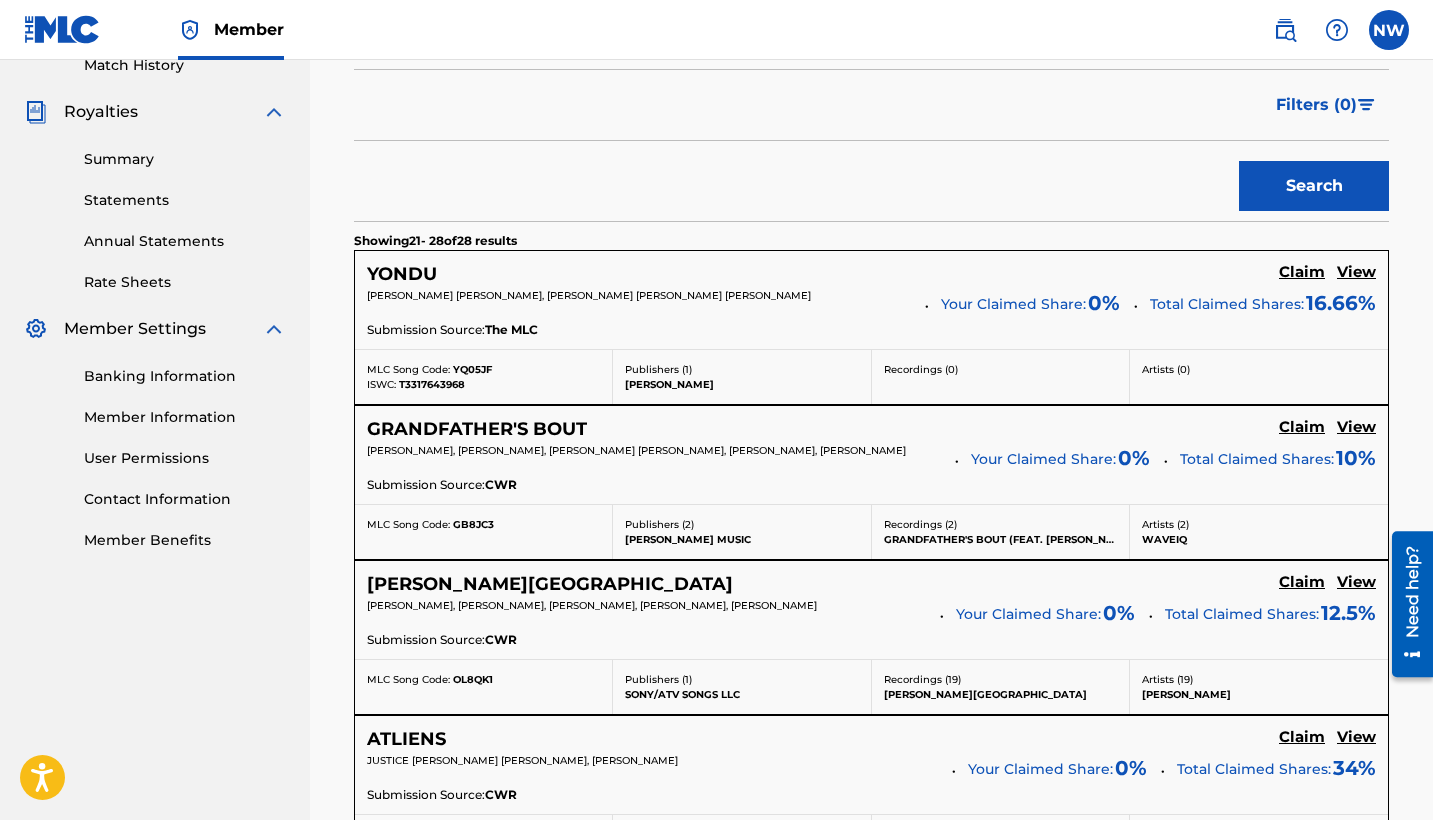 click on "Claim" at bounding box center [1302, 272] 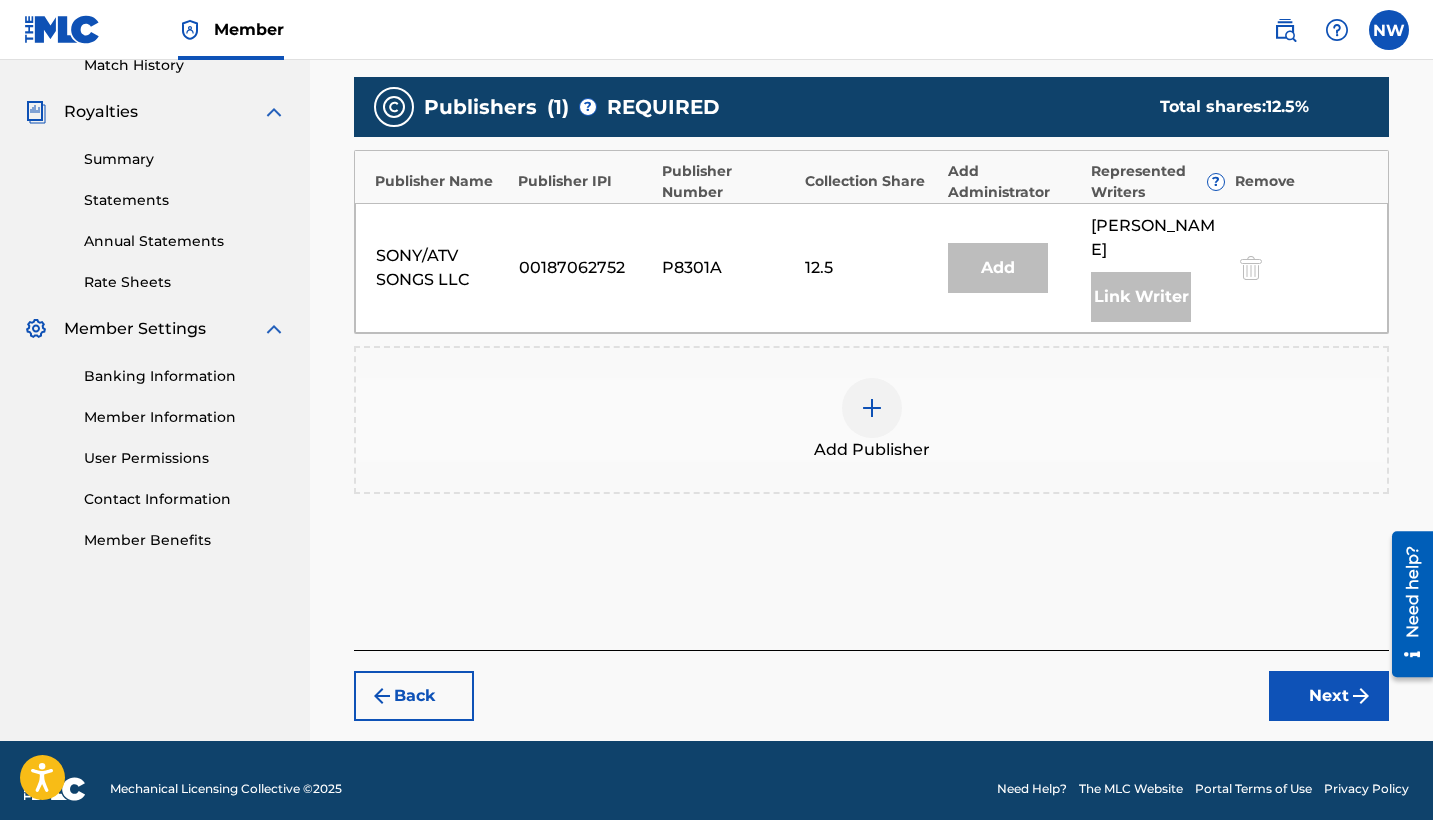 scroll, scrollTop: 562, scrollLeft: 0, axis: vertical 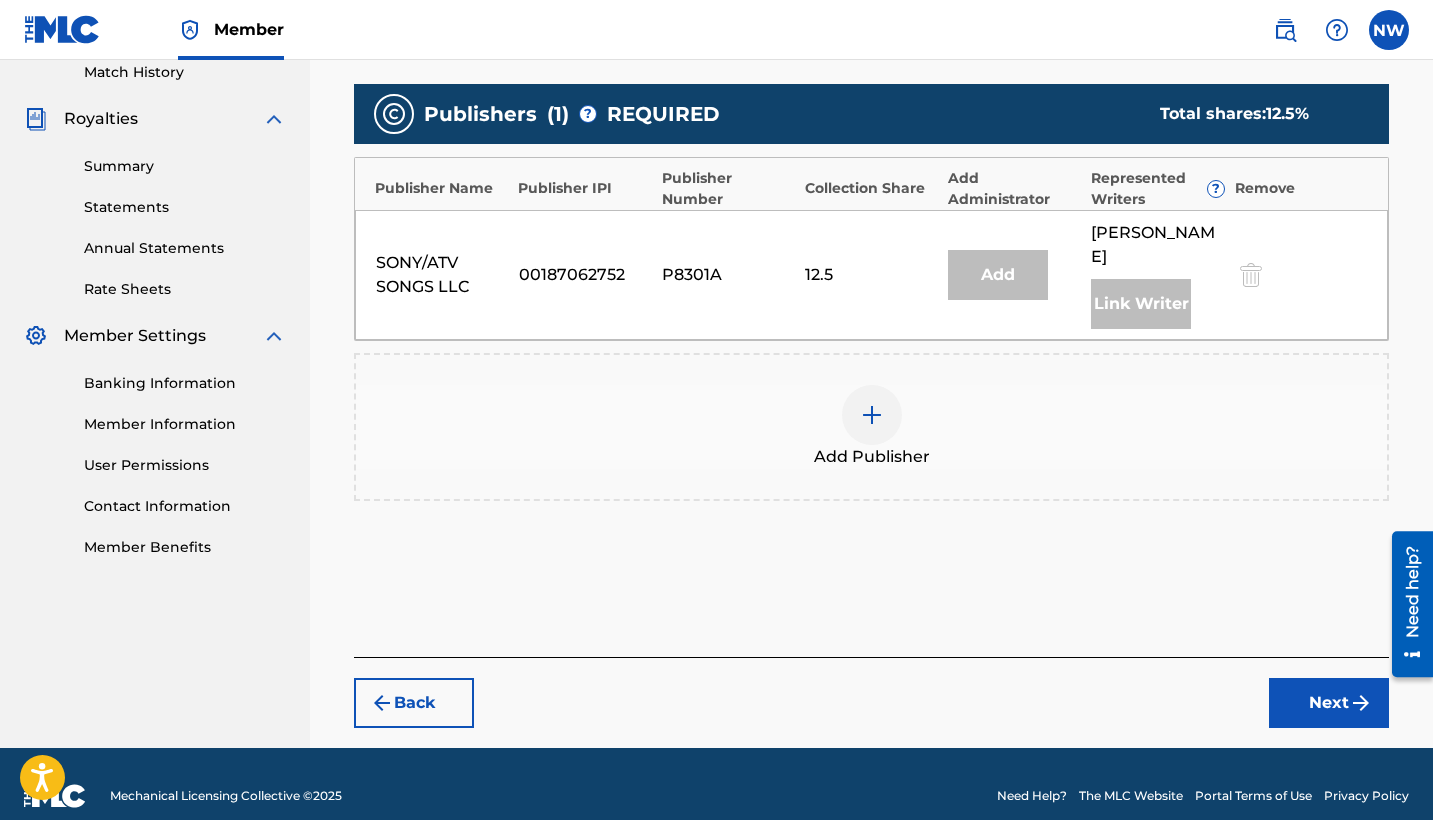 click at bounding box center [872, 415] 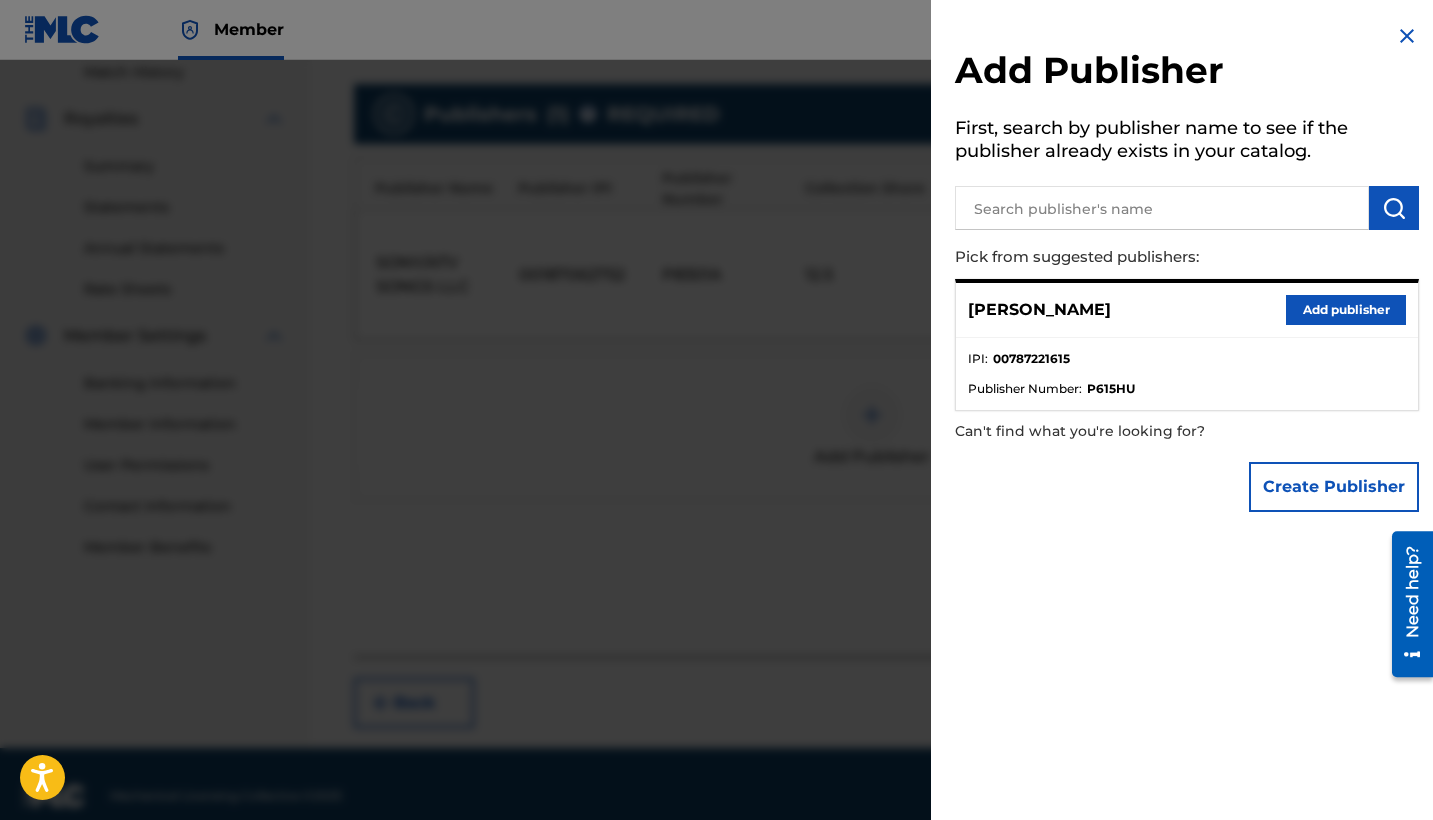 click on "Add publisher" at bounding box center [1346, 310] 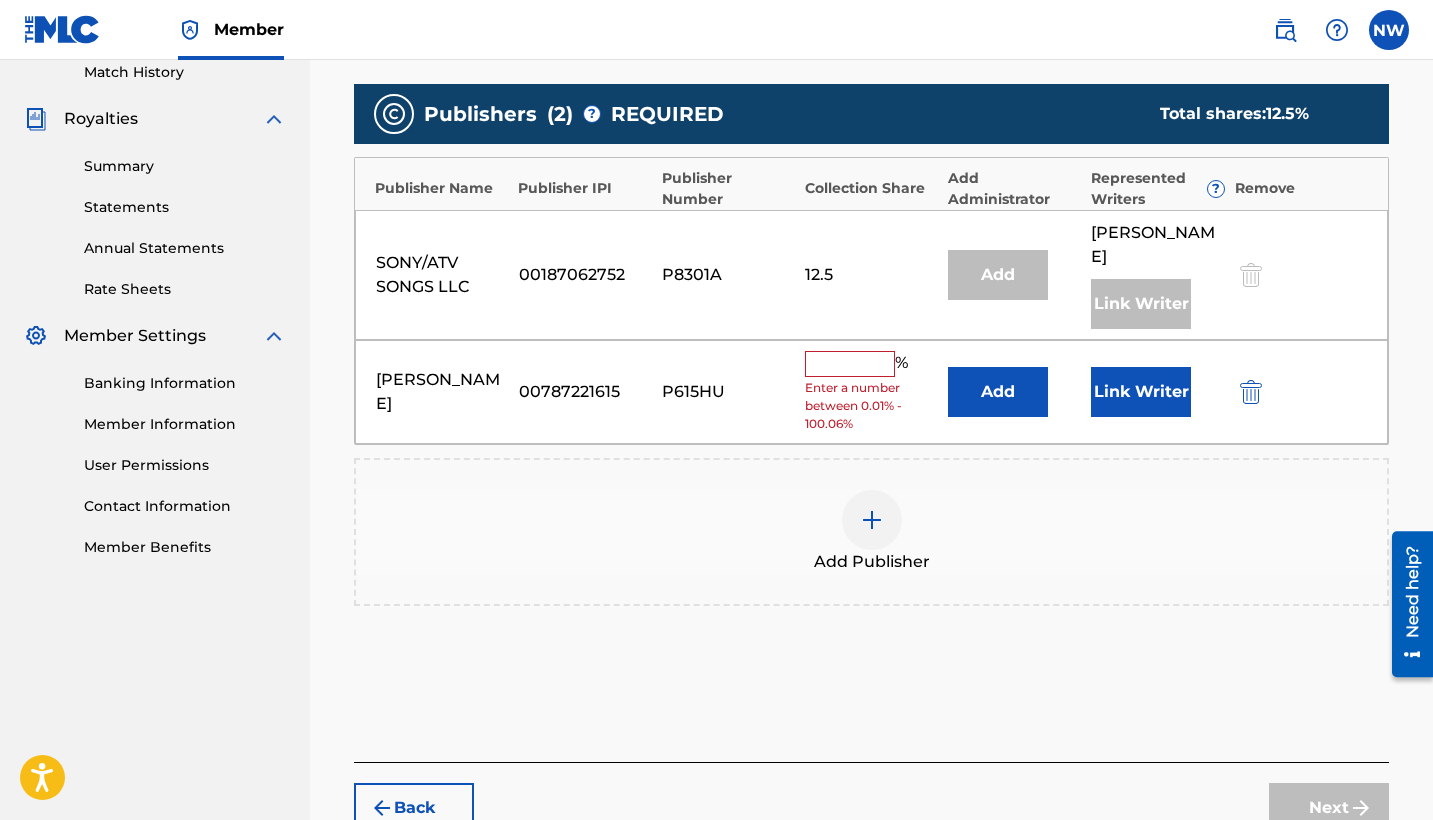 click at bounding box center [850, 364] 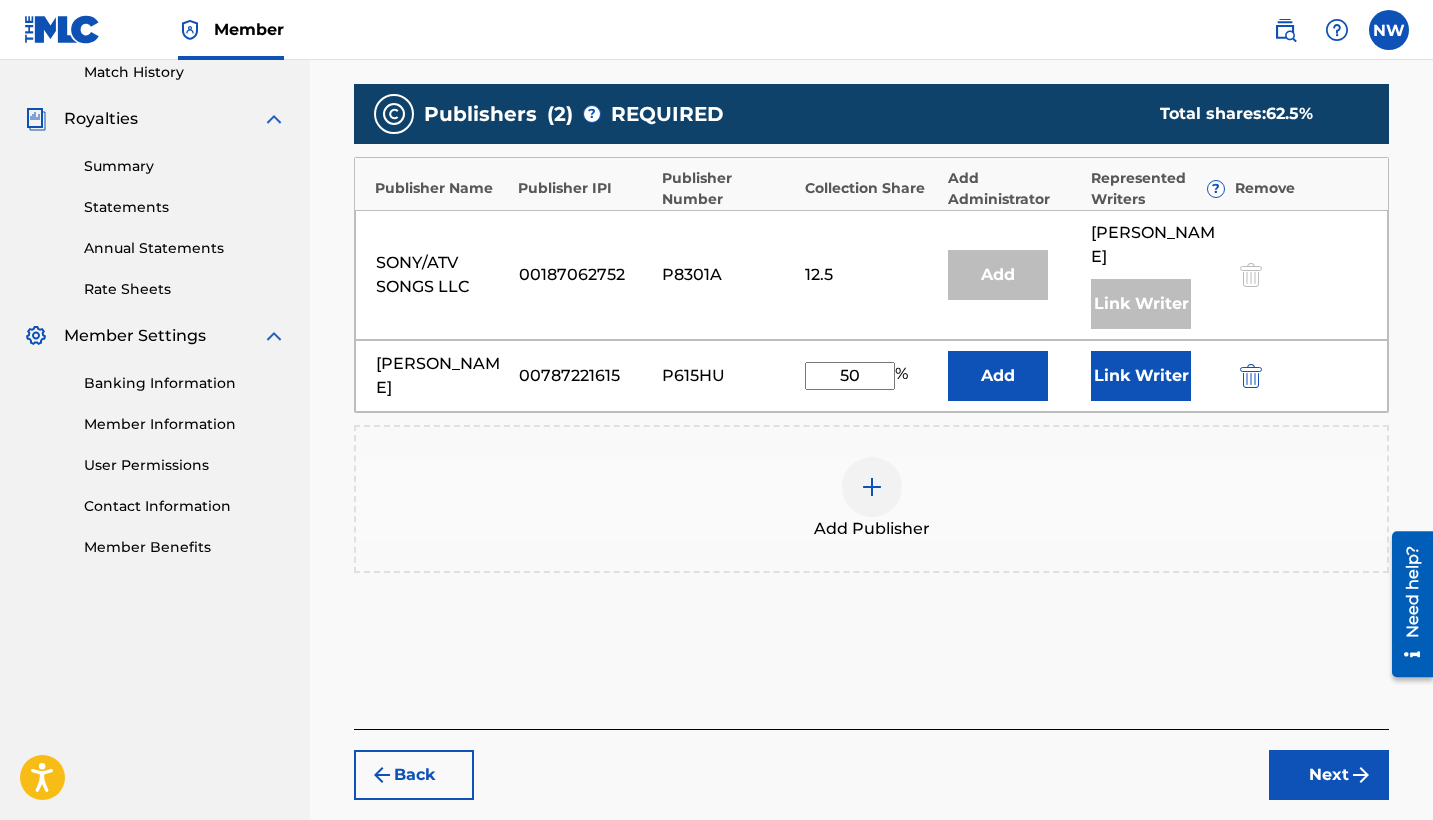 type on "50" 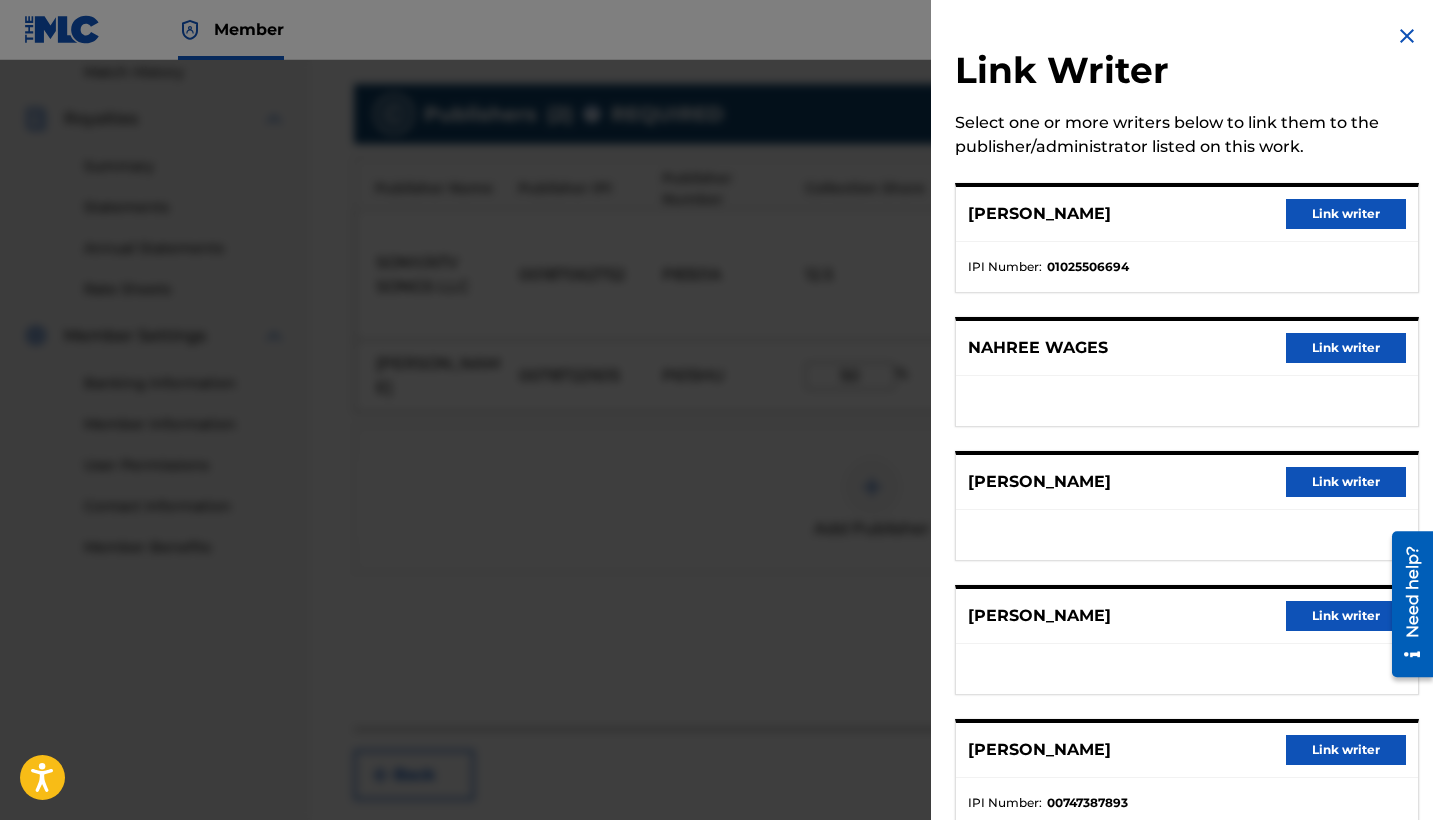 click on "Link writer" at bounding box center [1346, 348] 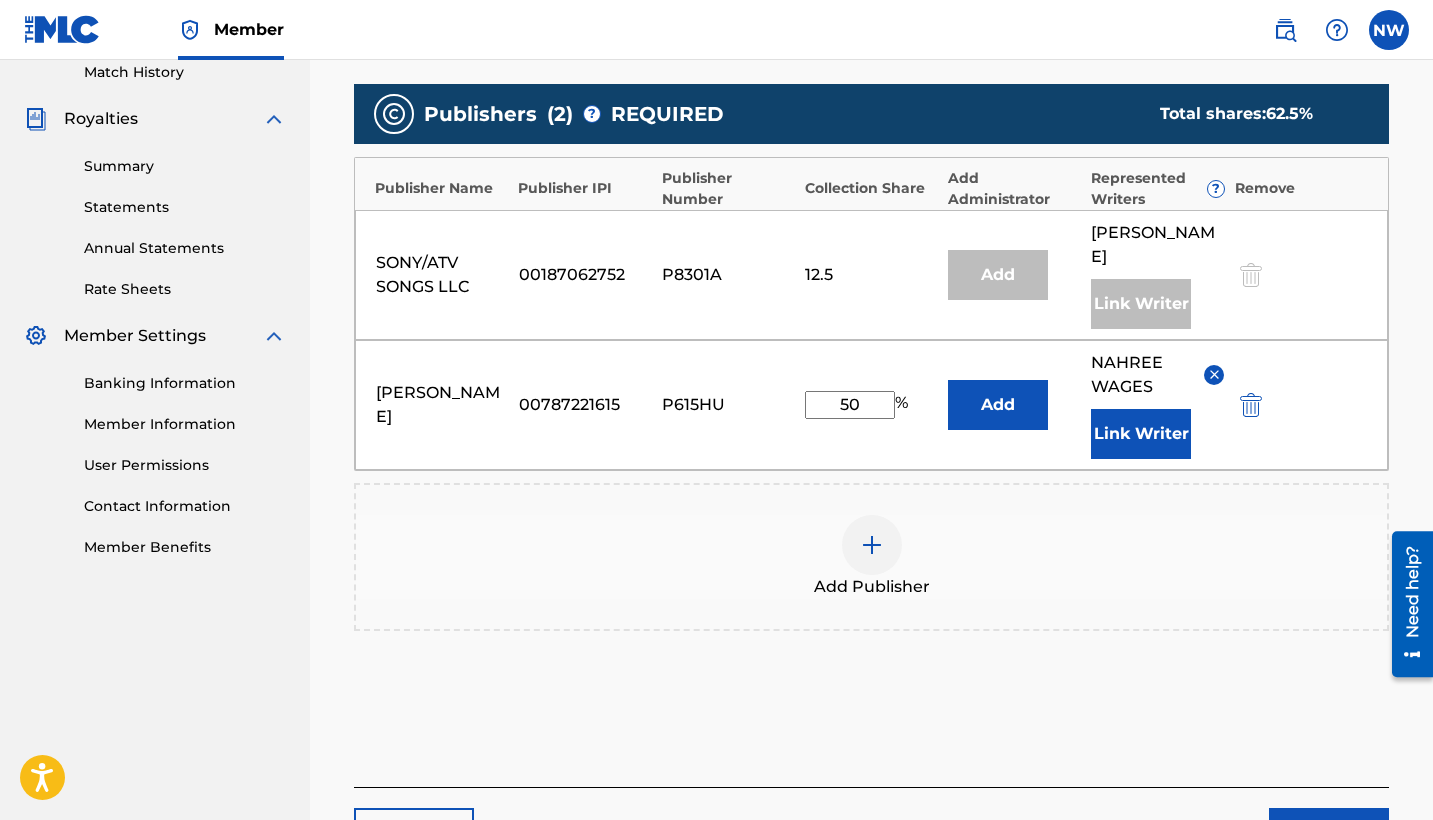 click on "Next" at bounding box center [1329, 833] 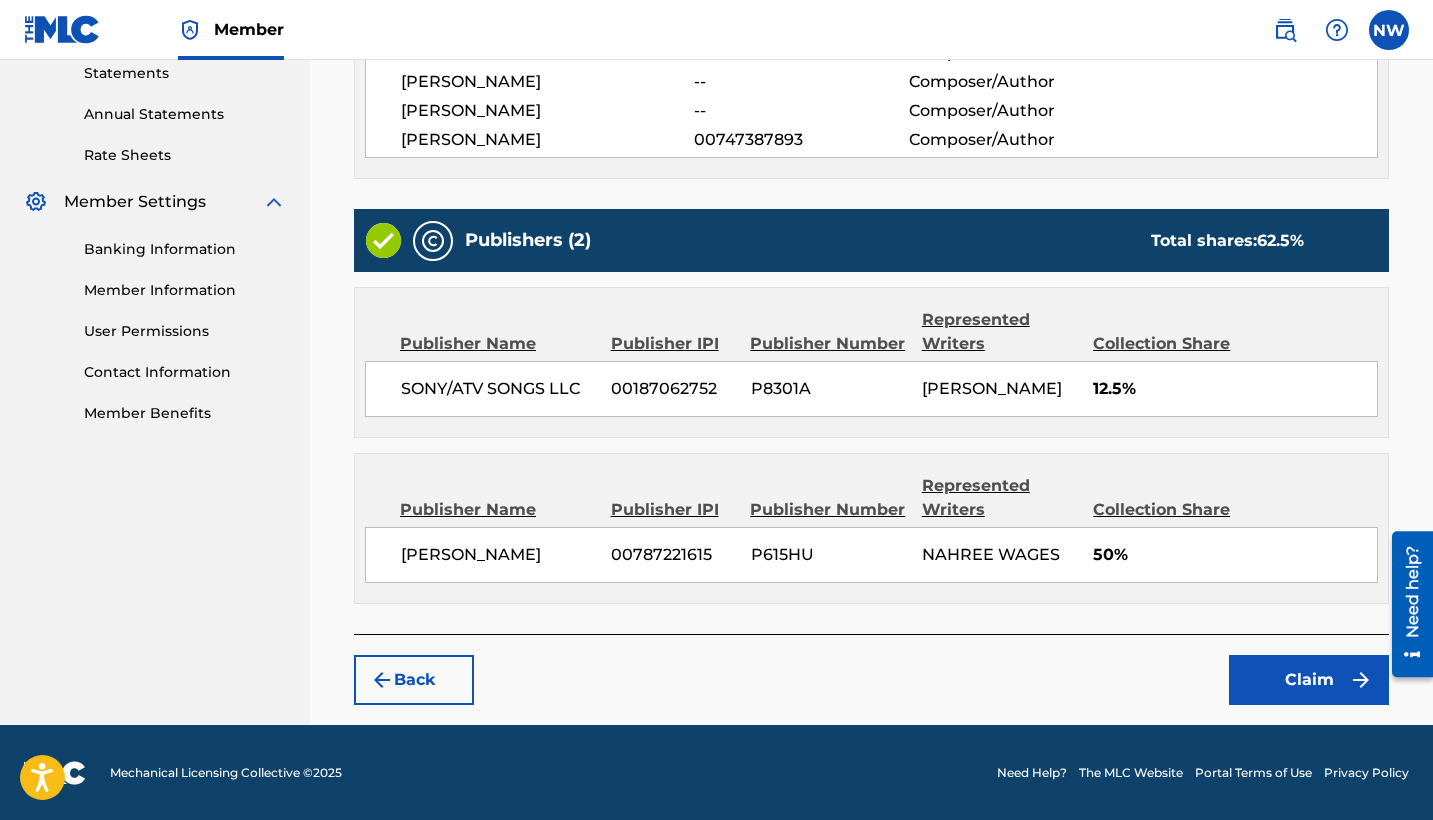 scroll, scrollTop: 694, scrollLeft: 0, axis: vertical 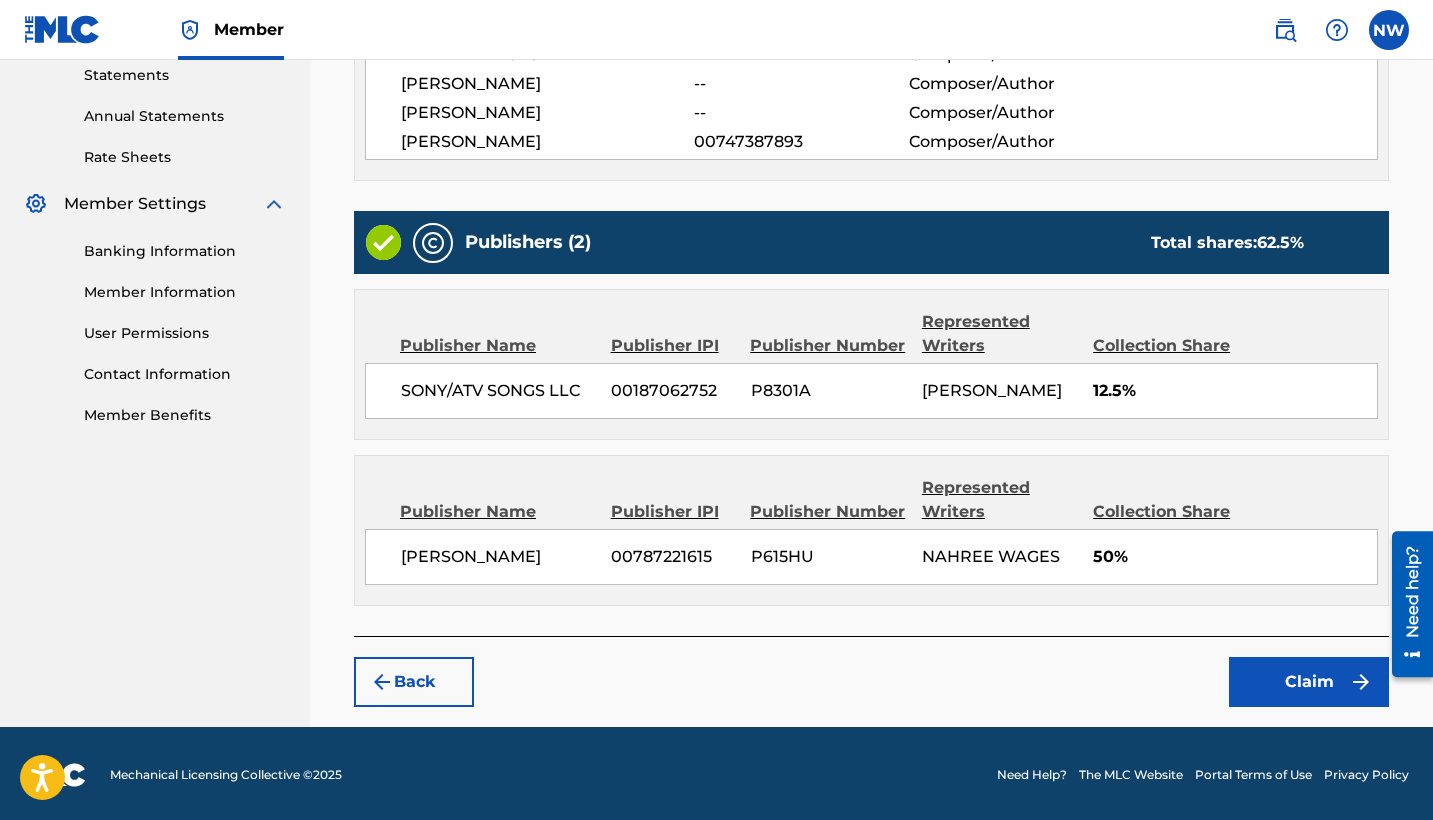 click on "Claiming Tool Search Add Publishers & Shares Review Submit Review Review your information before making a claim. If you would like to make any edits go back to the section you would like to update. If you are satisfied with this information, press the   Claim  button. [PERSON_NAME] PARK Writers   (5) Writer Name Writer IPI Writer Role [PERSON_NAME] 01025506694 Composer/Author [PERSON_NAME] -- Composer/Author [PERSON_NAME] -- Composer/Author [PERSON_NAME] -- Composer/Author [PERSON_NAME] 00747387893 Composer/Author Publishers   (2) Total shares:  62.5 % Publisher Name Publisher IPI Publisher Number Represented Writers Collection Share SONY/ATV SONGS LLC 00187062752 P8301A [PERSON_NAME] 12.5% Publisher Name Publisher IPI Publisher Number Represented Writers Collection Share [PERSON_NAME] 00787221615 P615HU NAHREE WAGES 50% Total shares:  62.5 % Back Claim" at bounding box center [871, 71] 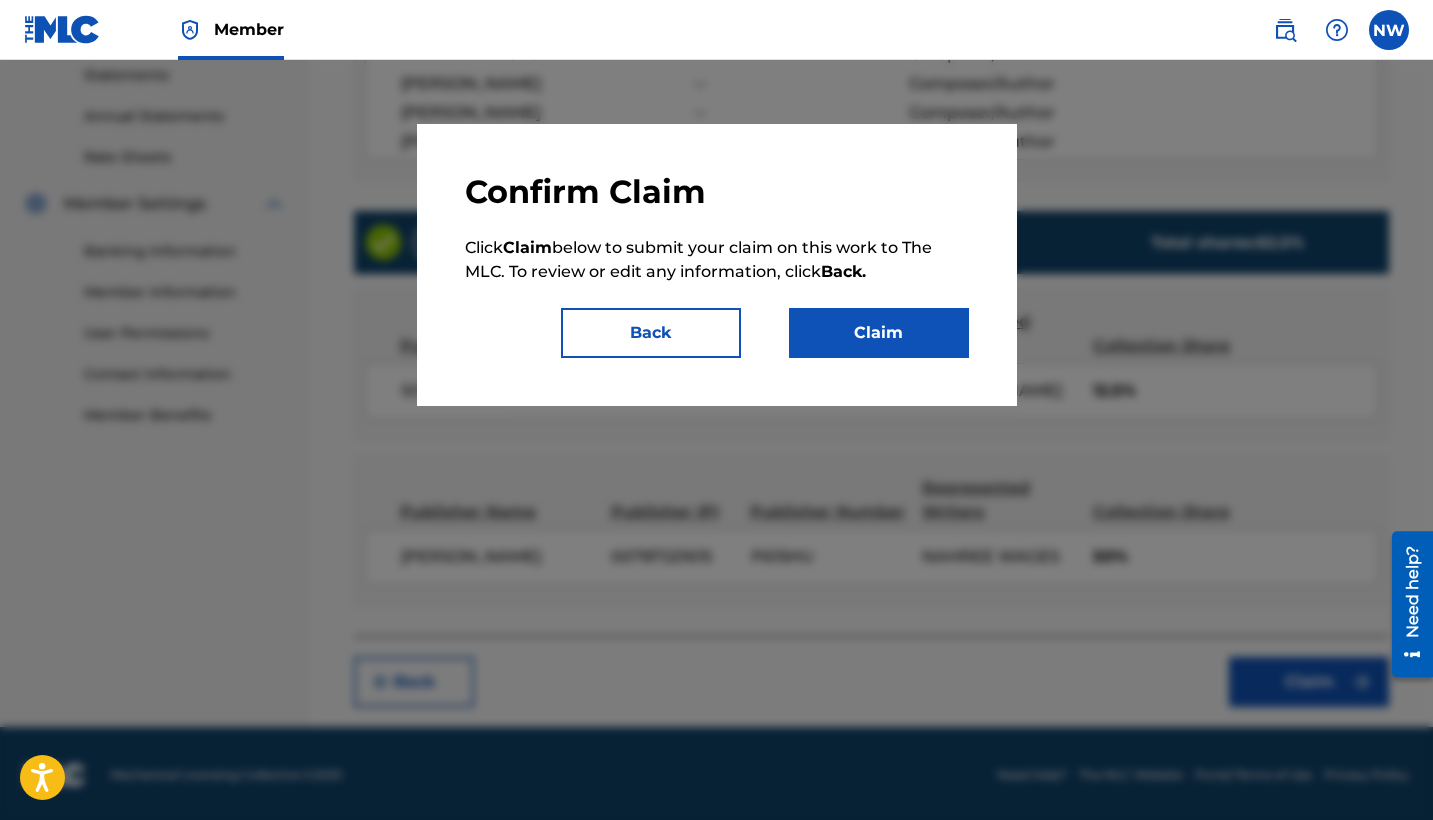 click on "Claim" at bounding box center [879, 333] 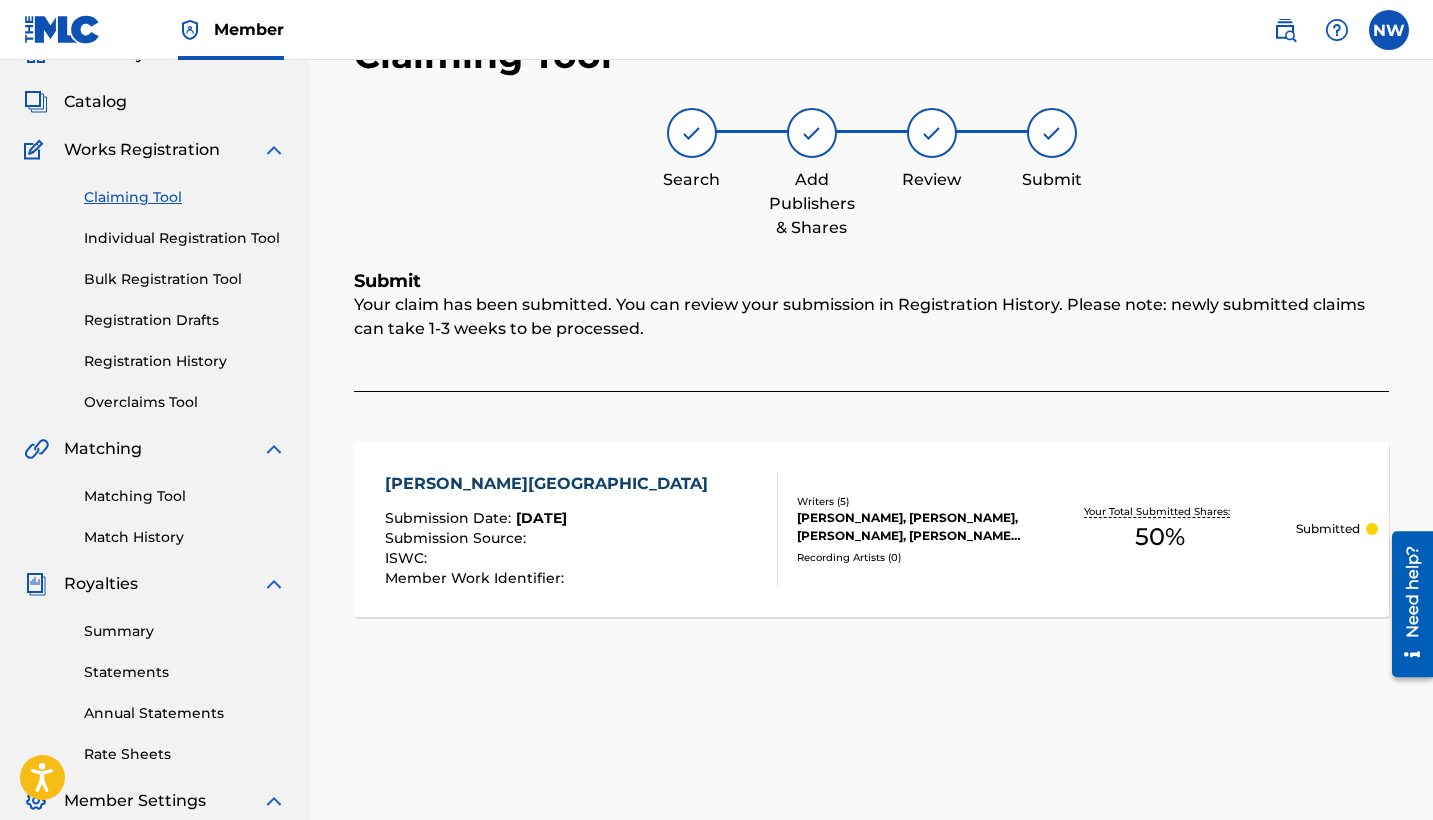 scroll, scrollTop: 86, scrollLeft: 0, axis: vertical 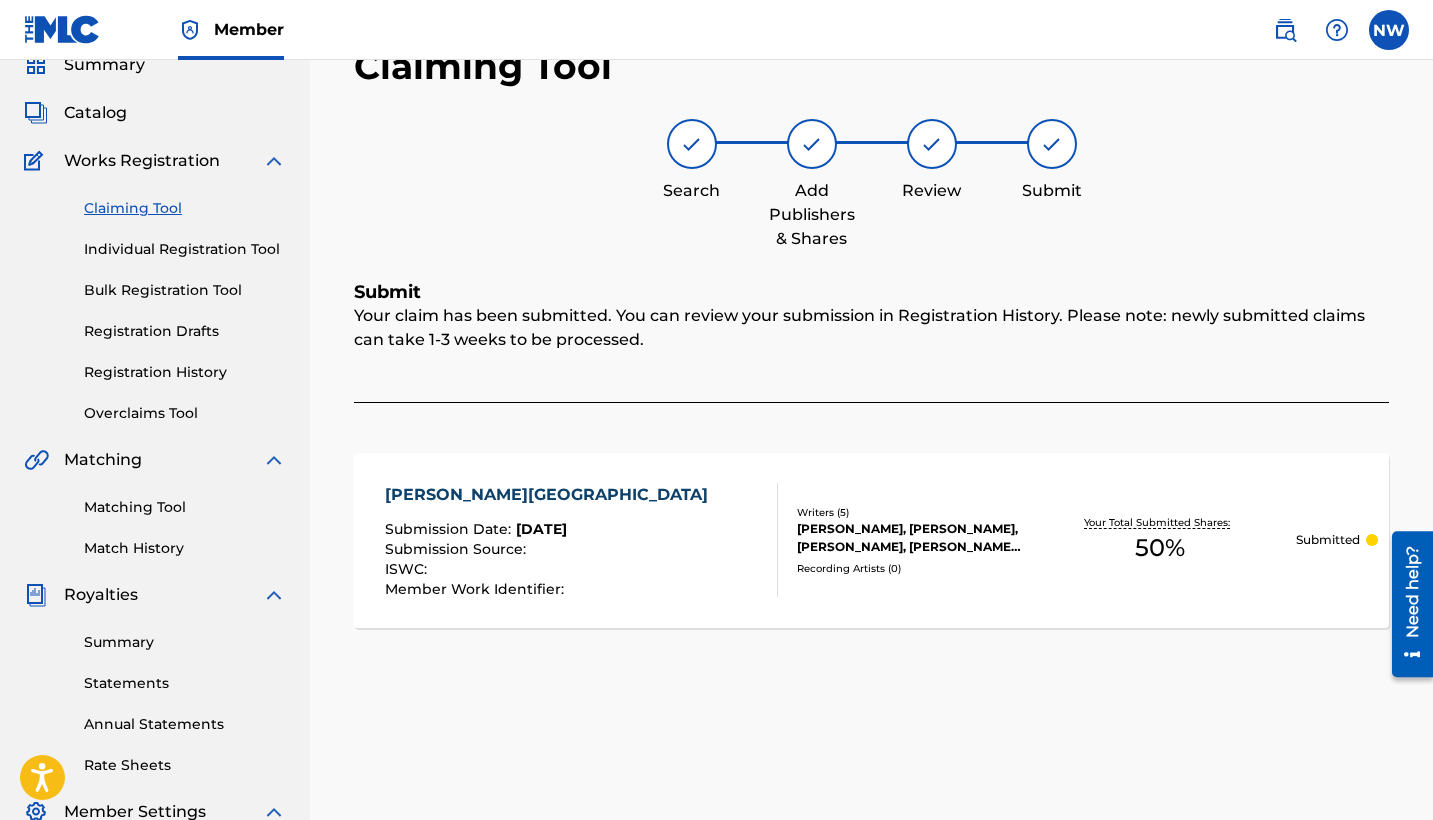 click on "Claiming Tool" at bounding box center [185, 208] 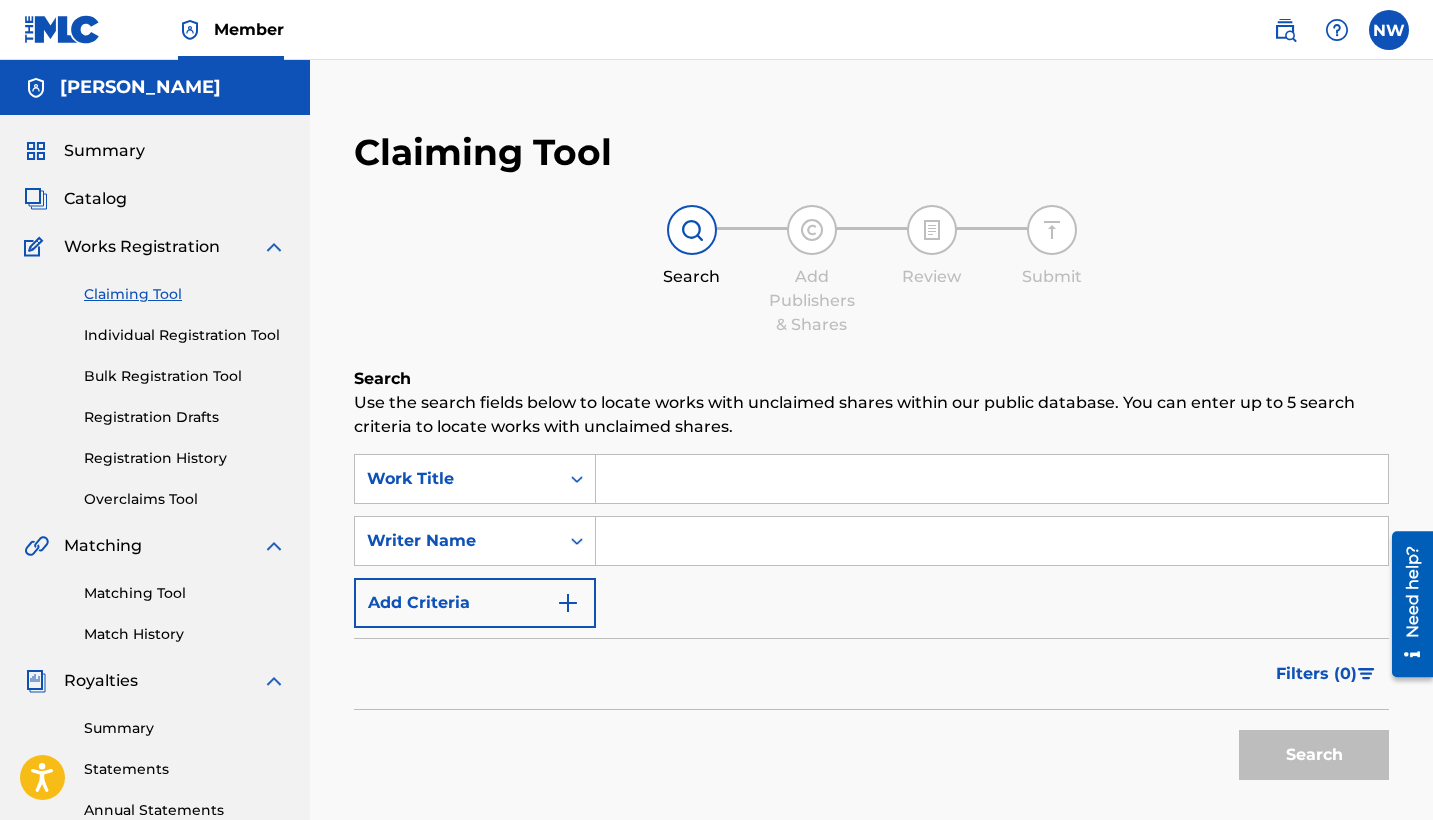 click on "SearchWithCriteria3c0df33c-033c-4279-98ea-e6b7e5cc6388 Work Title SearchWithCriteria6d8e78f5-8393-4072-bc0a-a8d6fe803174 Writer Name Add Criteria" at bounding box center (871, 541) 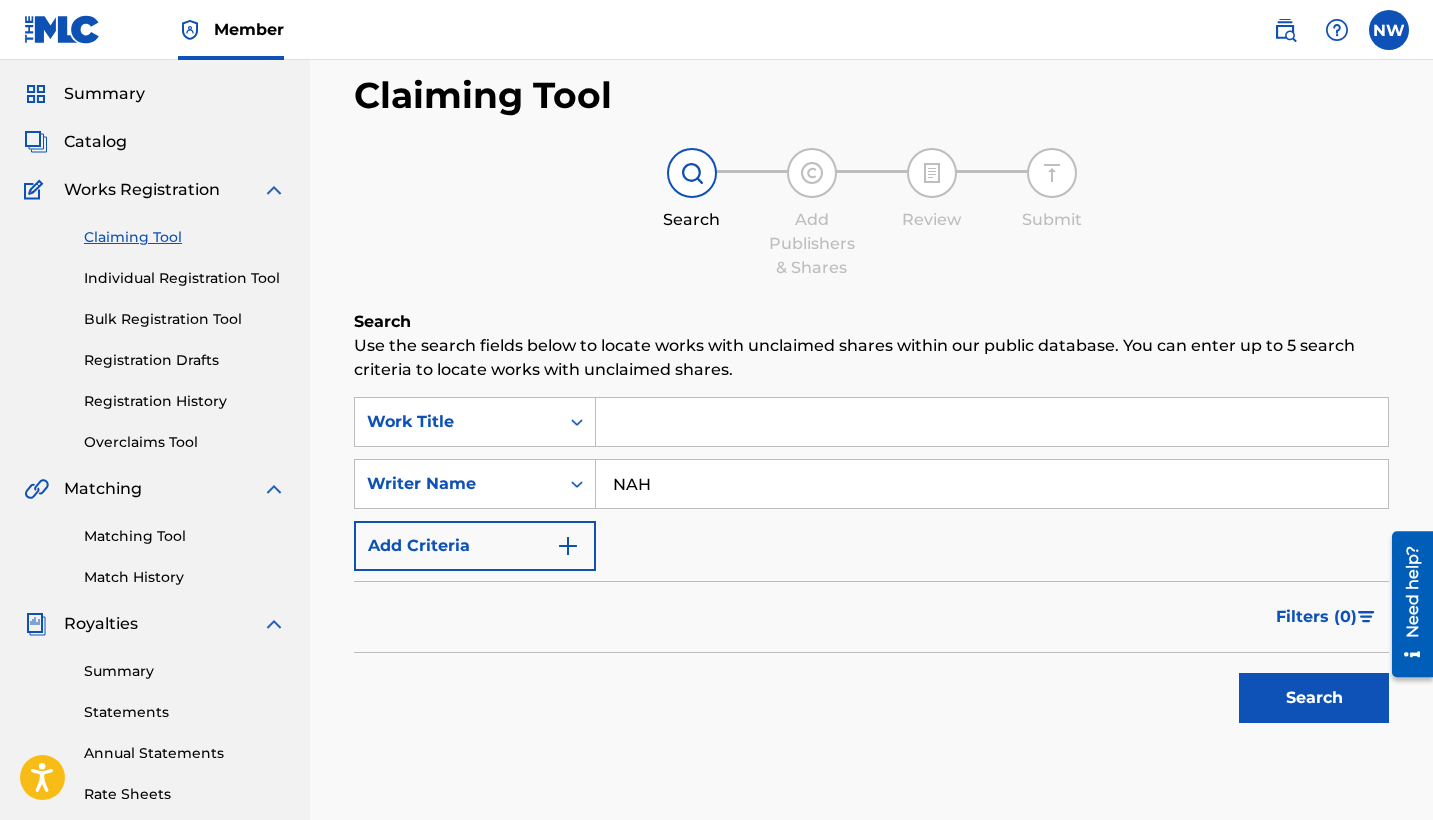 drag, startPoint x: 712, startPoint y: 530, endPoint x: 698, endPoint y: 819, distance: 289.3389 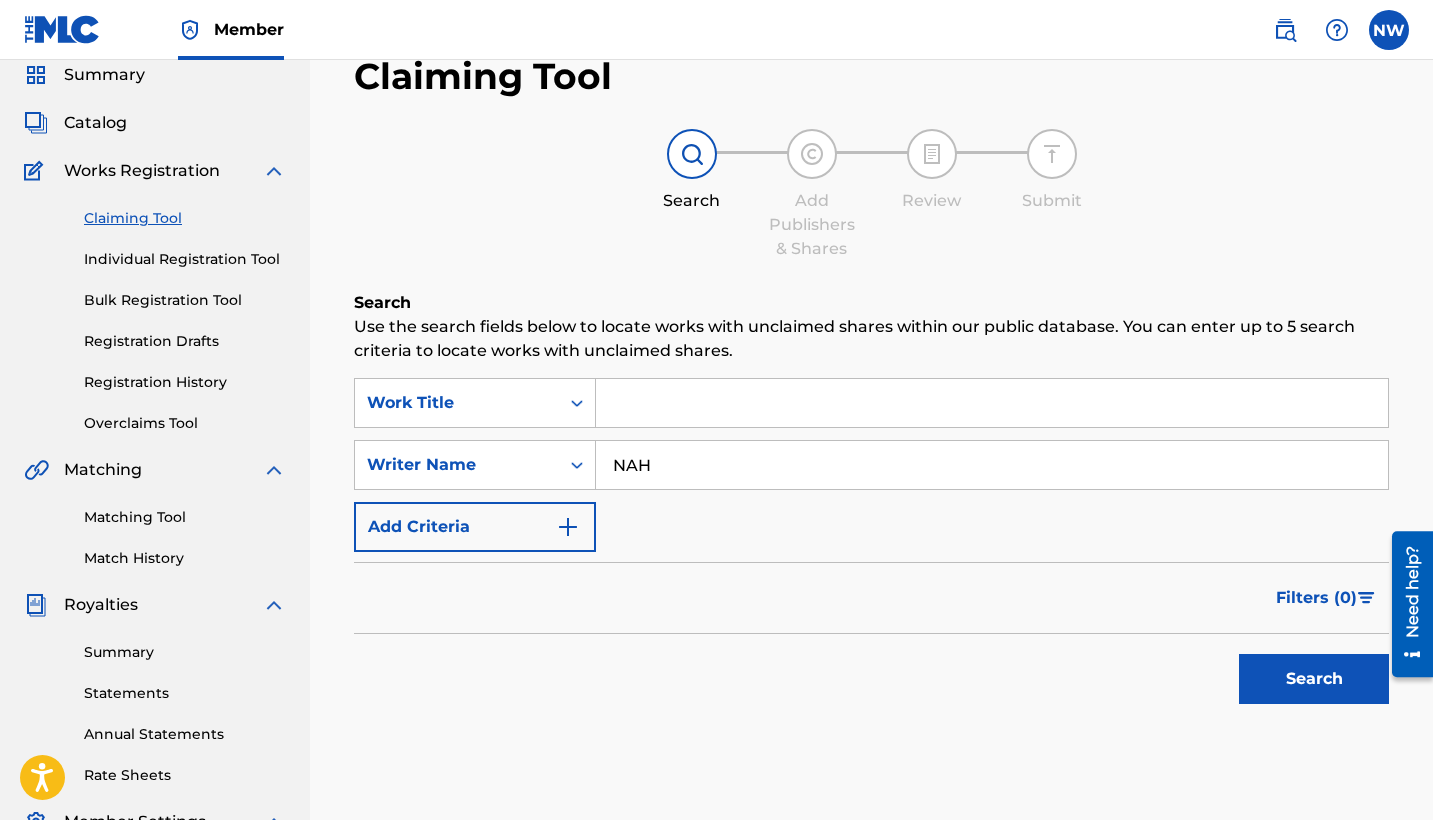 click on "NAH" at bounding box center [992, 465] 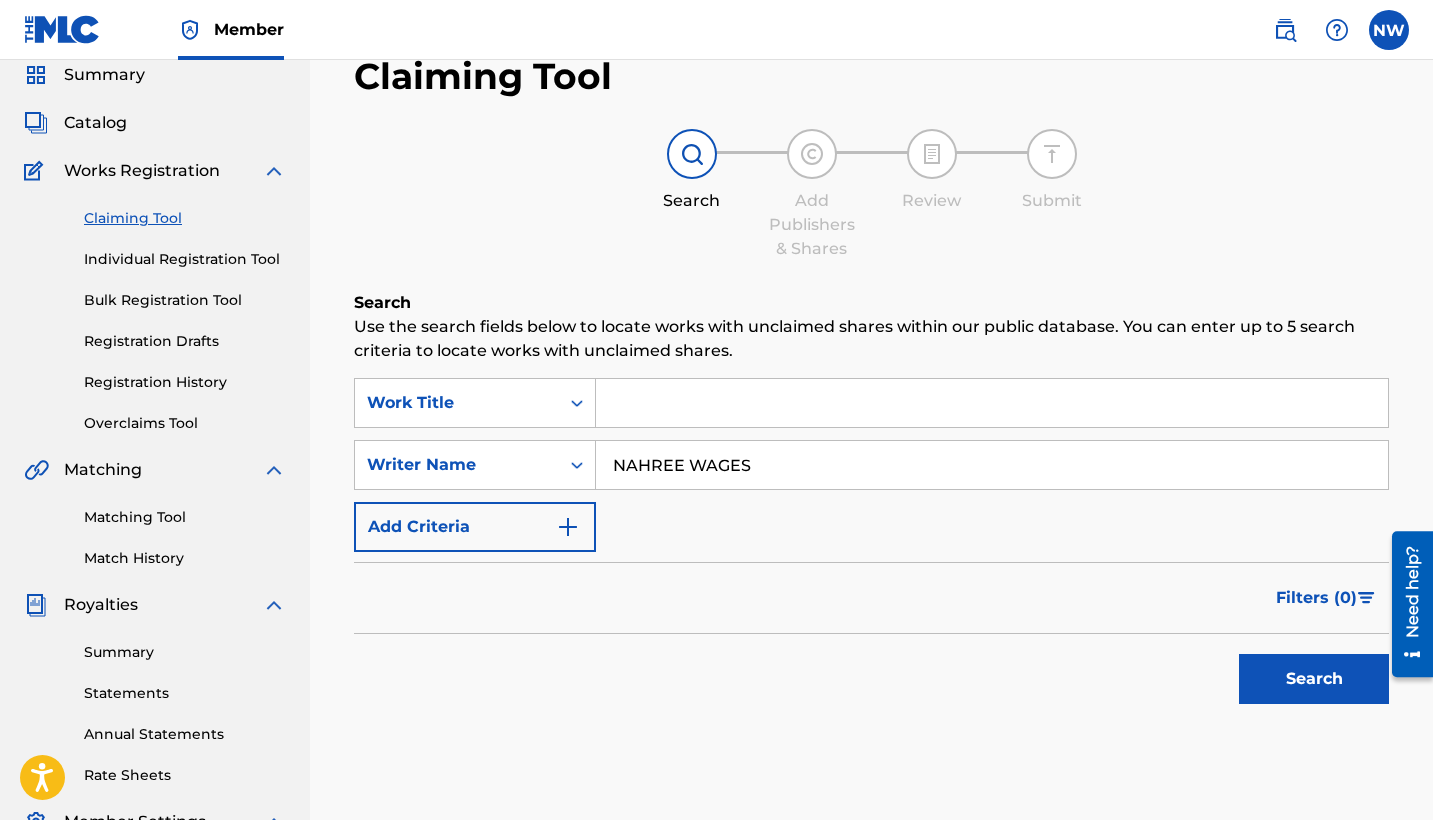 type on "NAHREE WAGES" 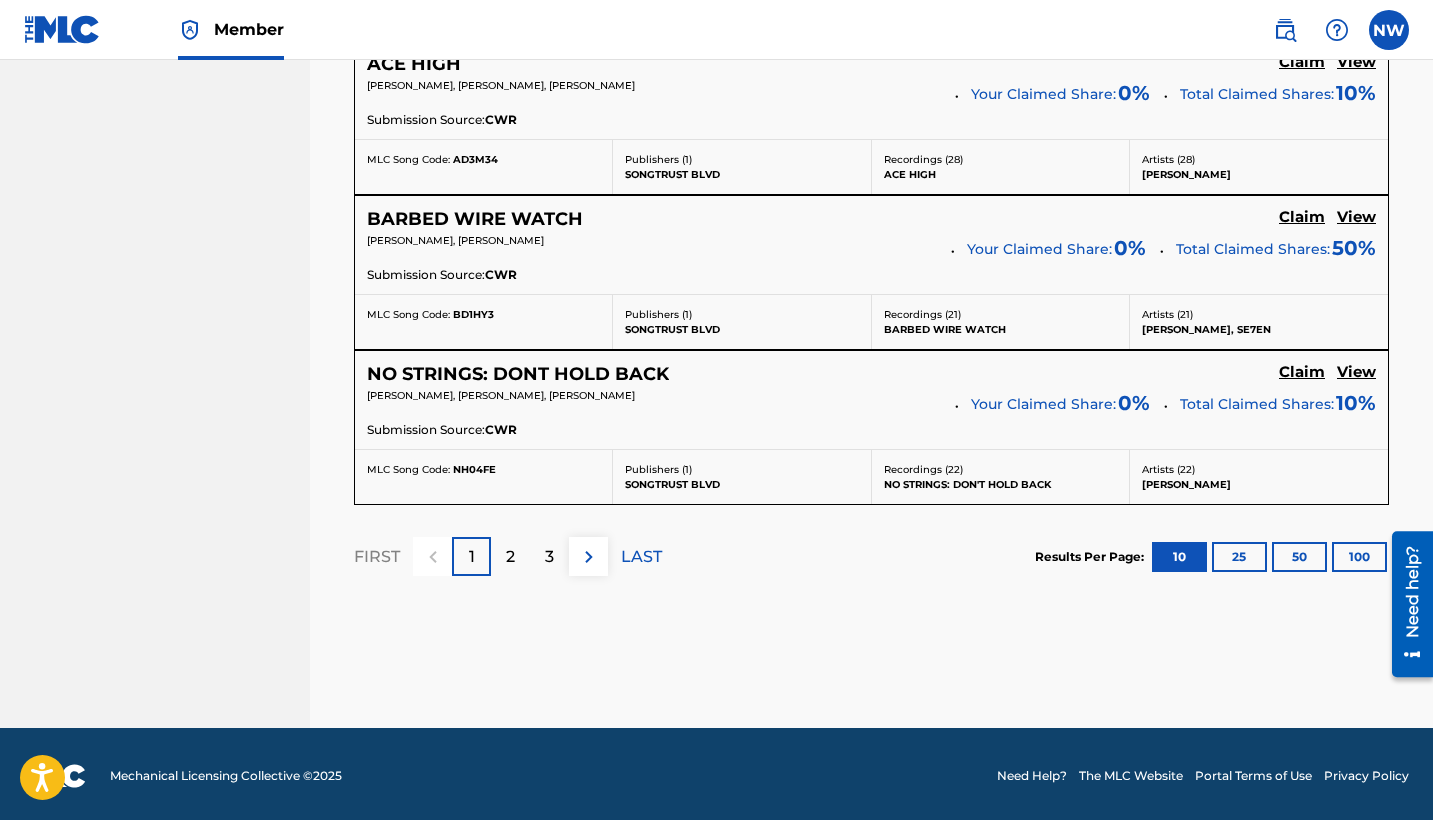 scroll, scrollTop: 1863, scrollLeft: 0, axis: vertical 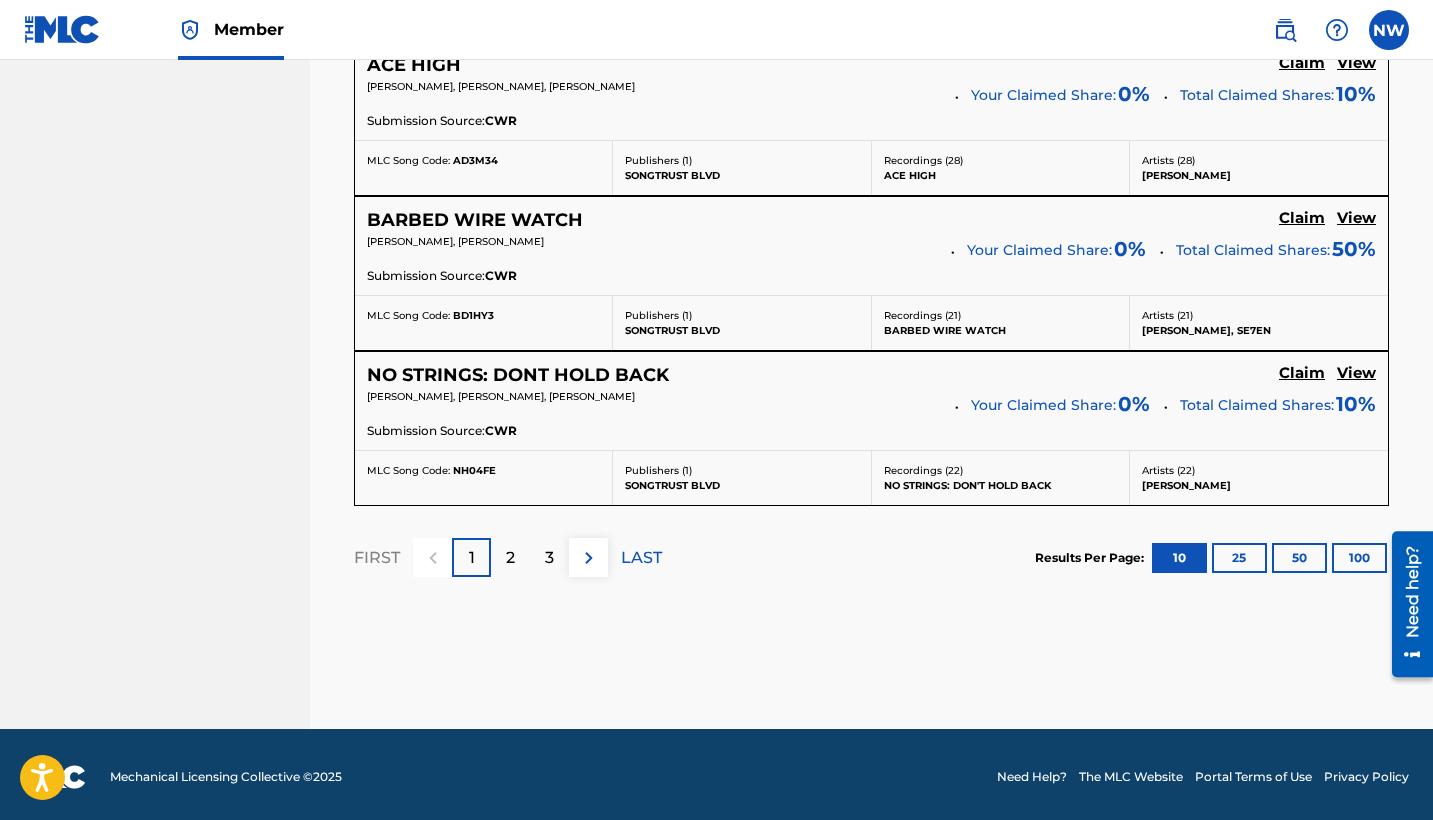 click on "3" at bounding box center (549, 558) 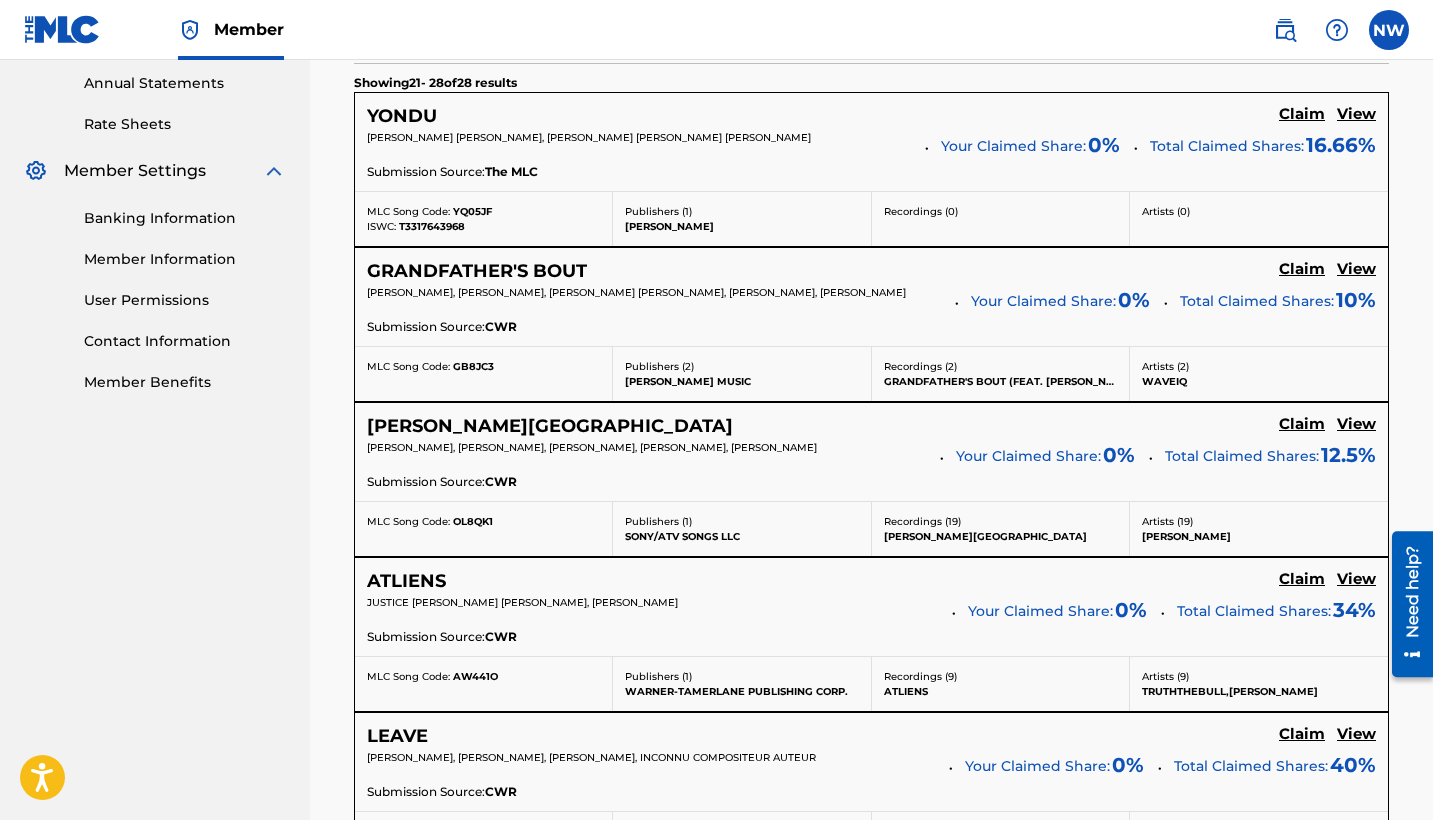 scroll, scrollTop: 736, scrollLeft: 0, axis: vertical 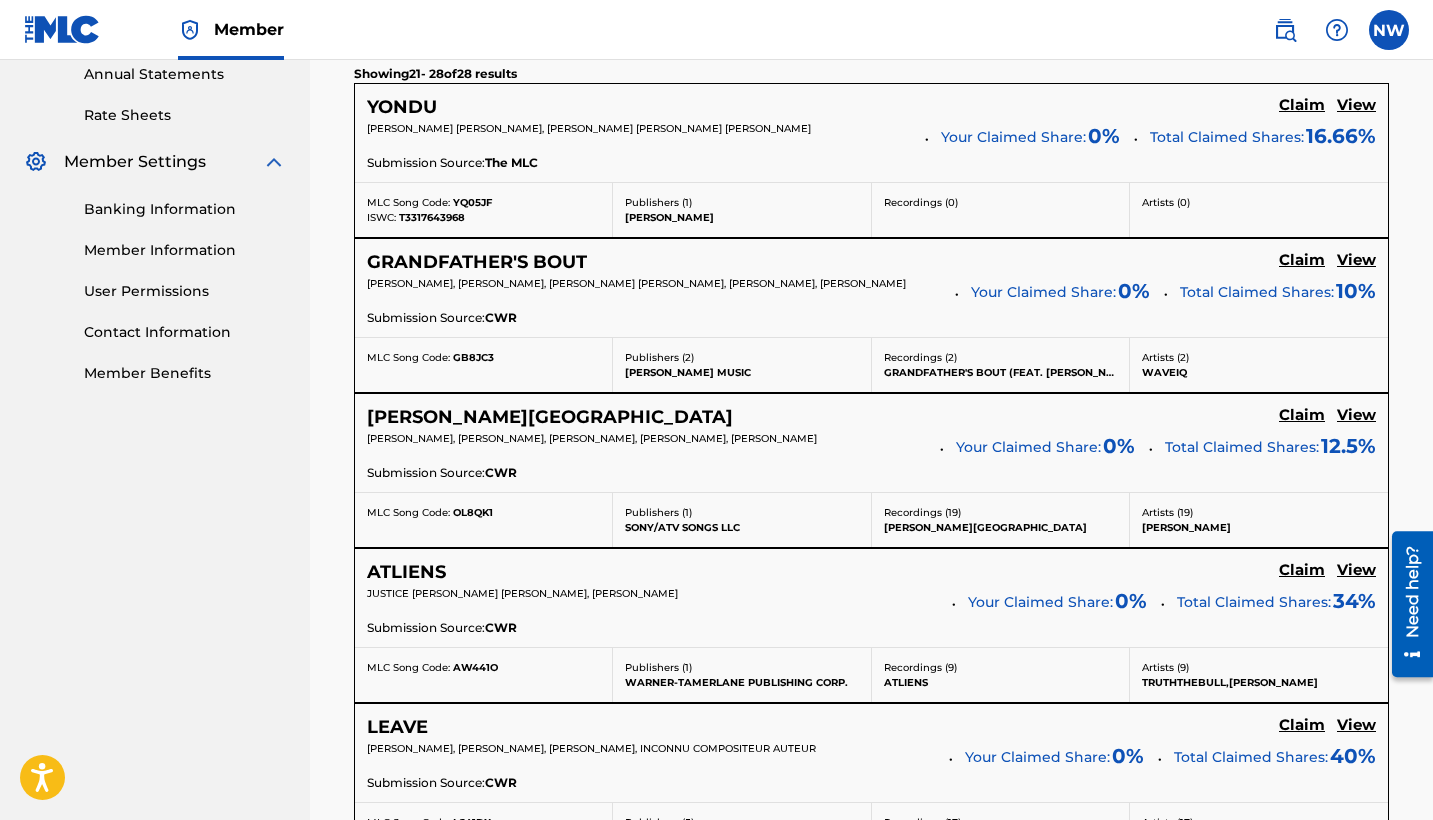 click on "Claim" at bounding box center (1302, 105) 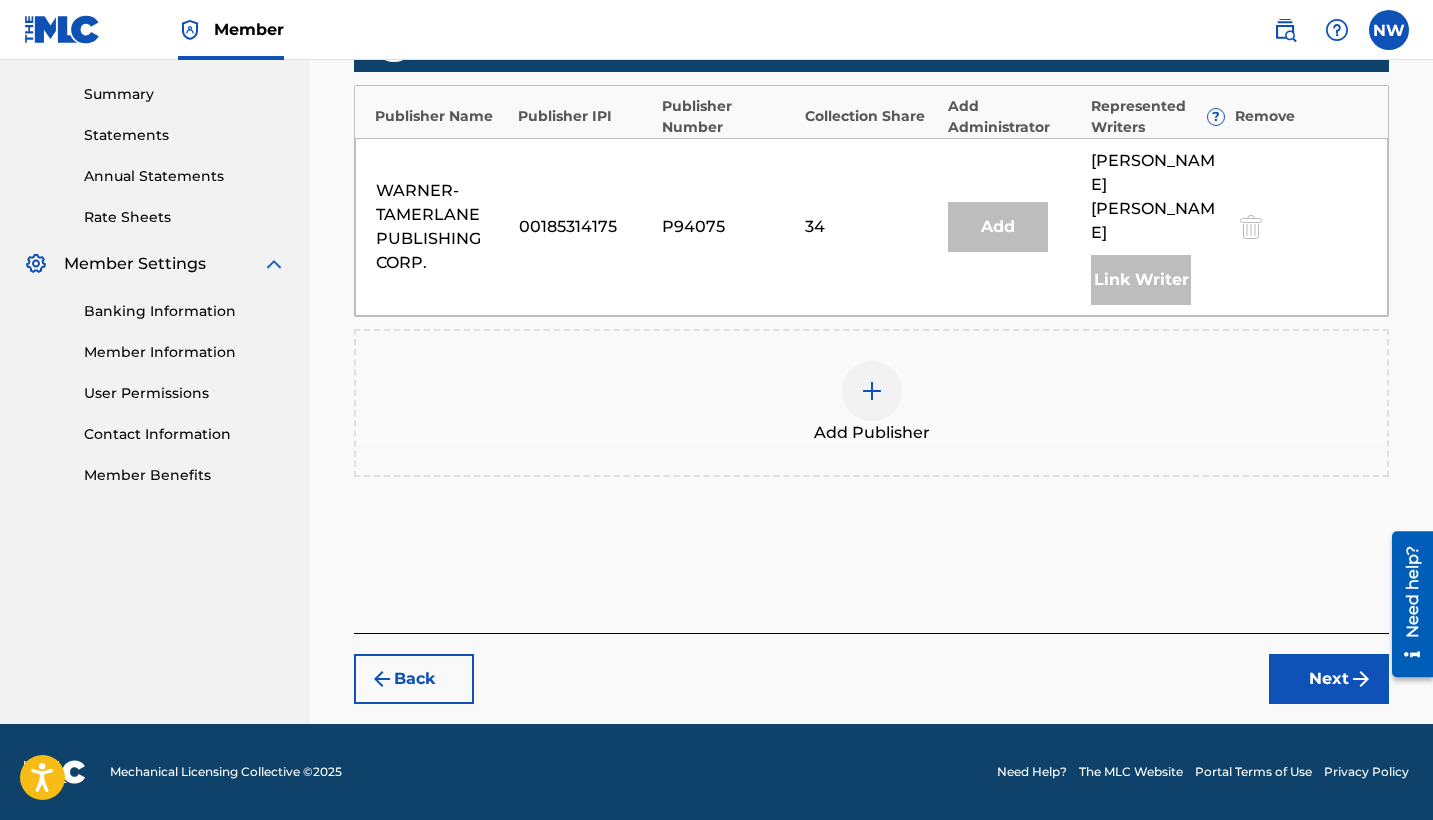 scroll, scrollTop: 586, scrollLeft: 0, axis: vertical 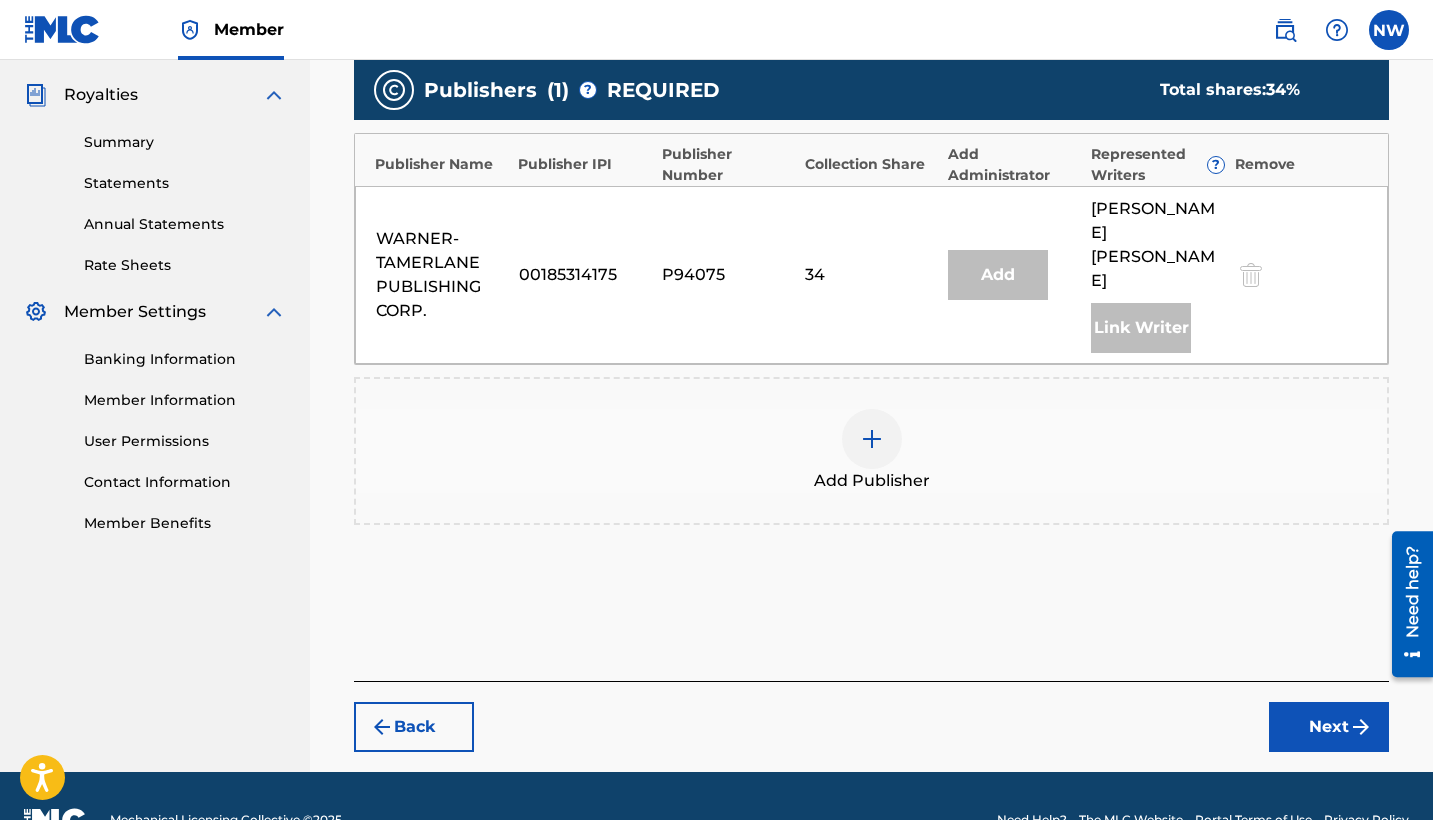 click at bounding box center [872, 439] 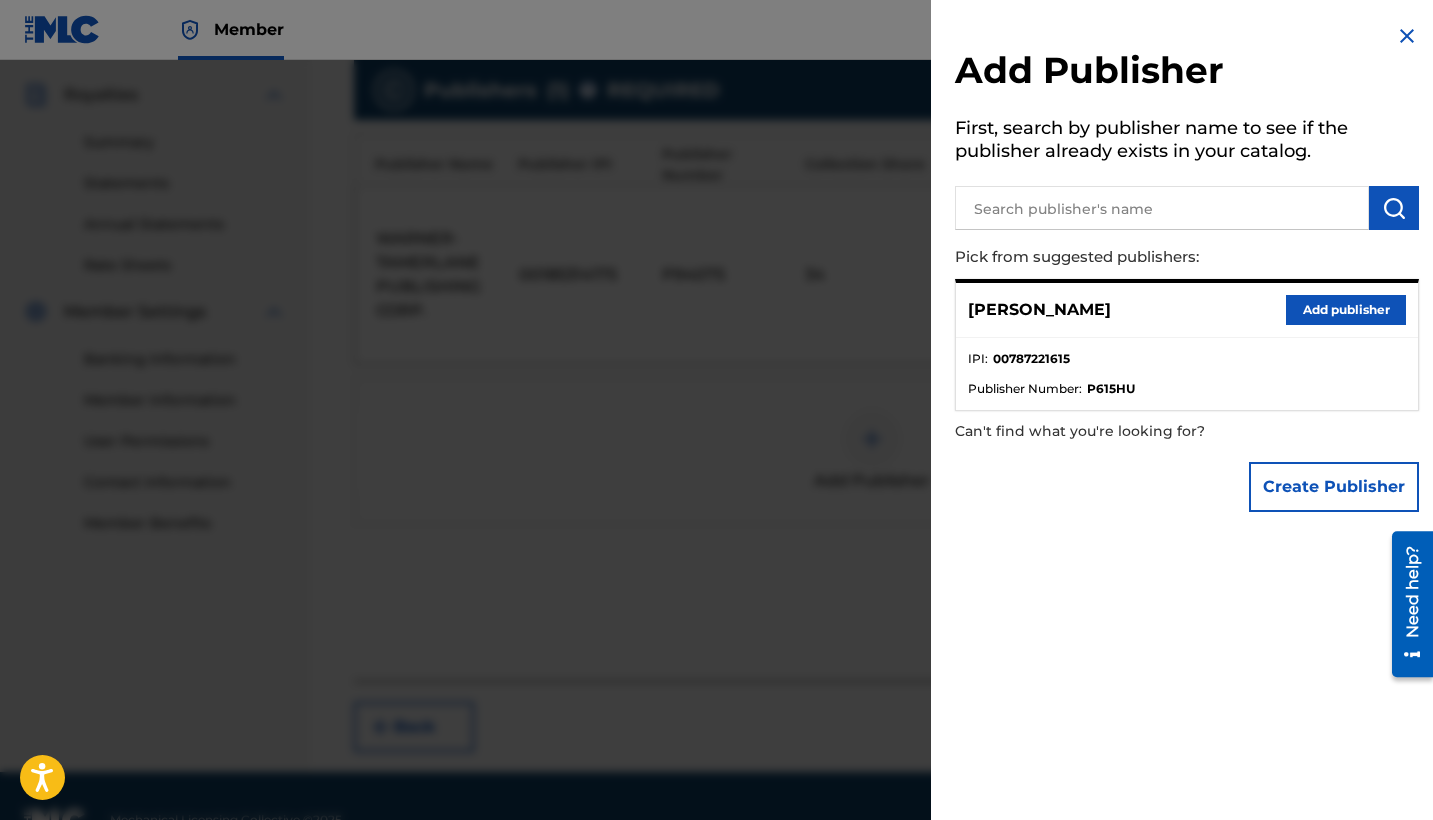 click on "Add publisher" at bounding box center [1346, 310] 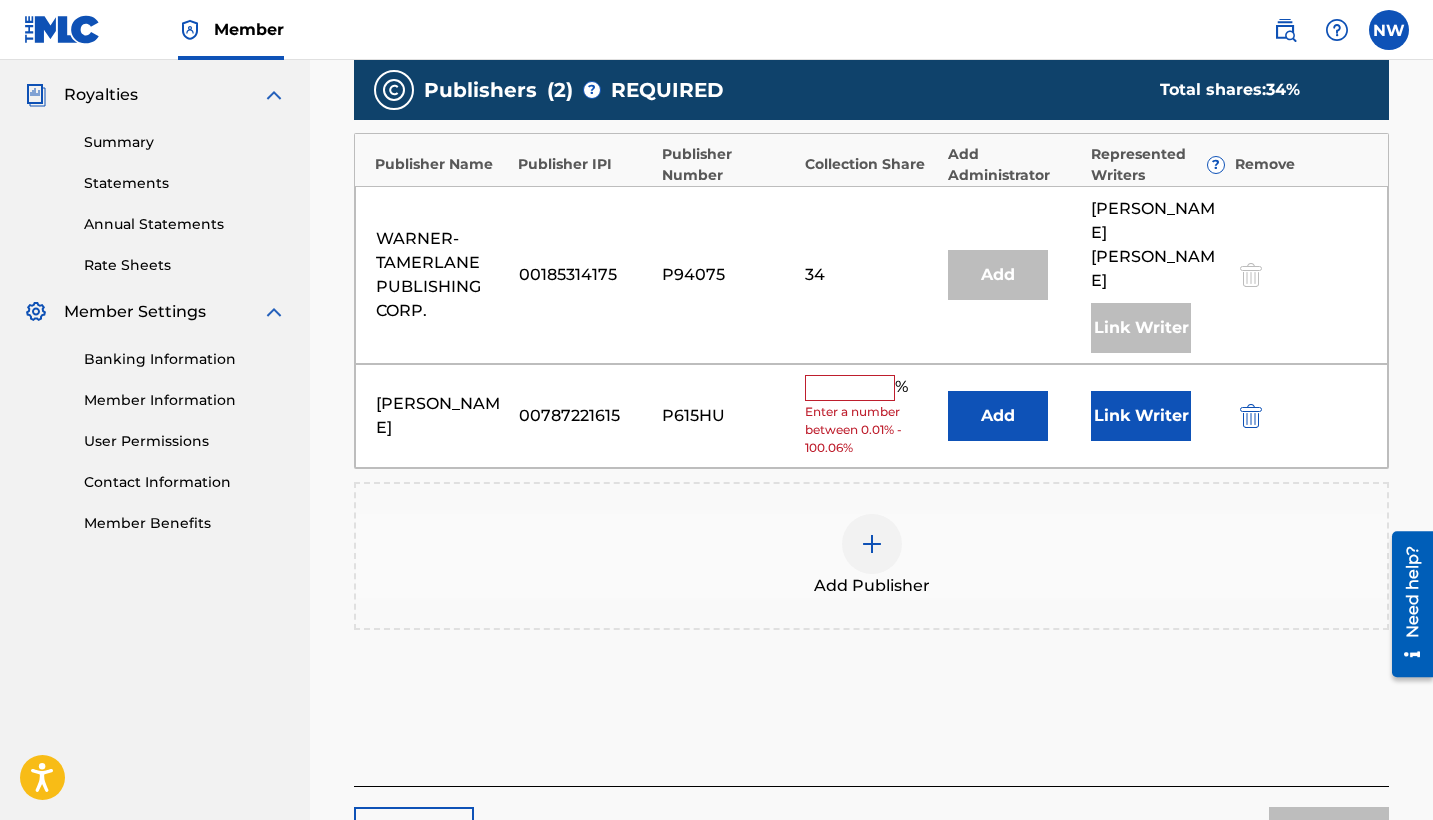 click at bounding box center [850, 388] 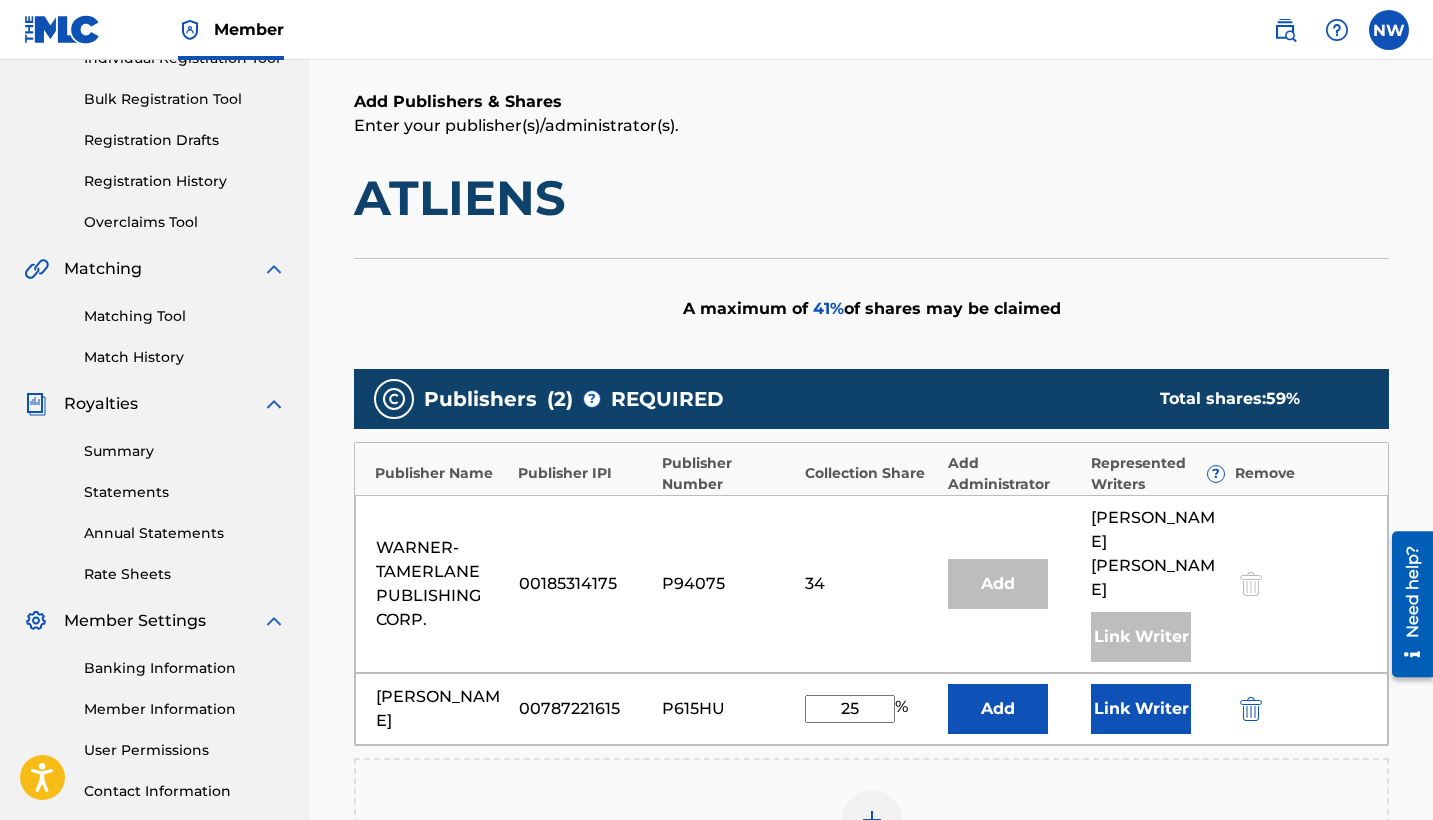 scroll, scrollTop: 278, scrollLeft: 0, axis: vertical 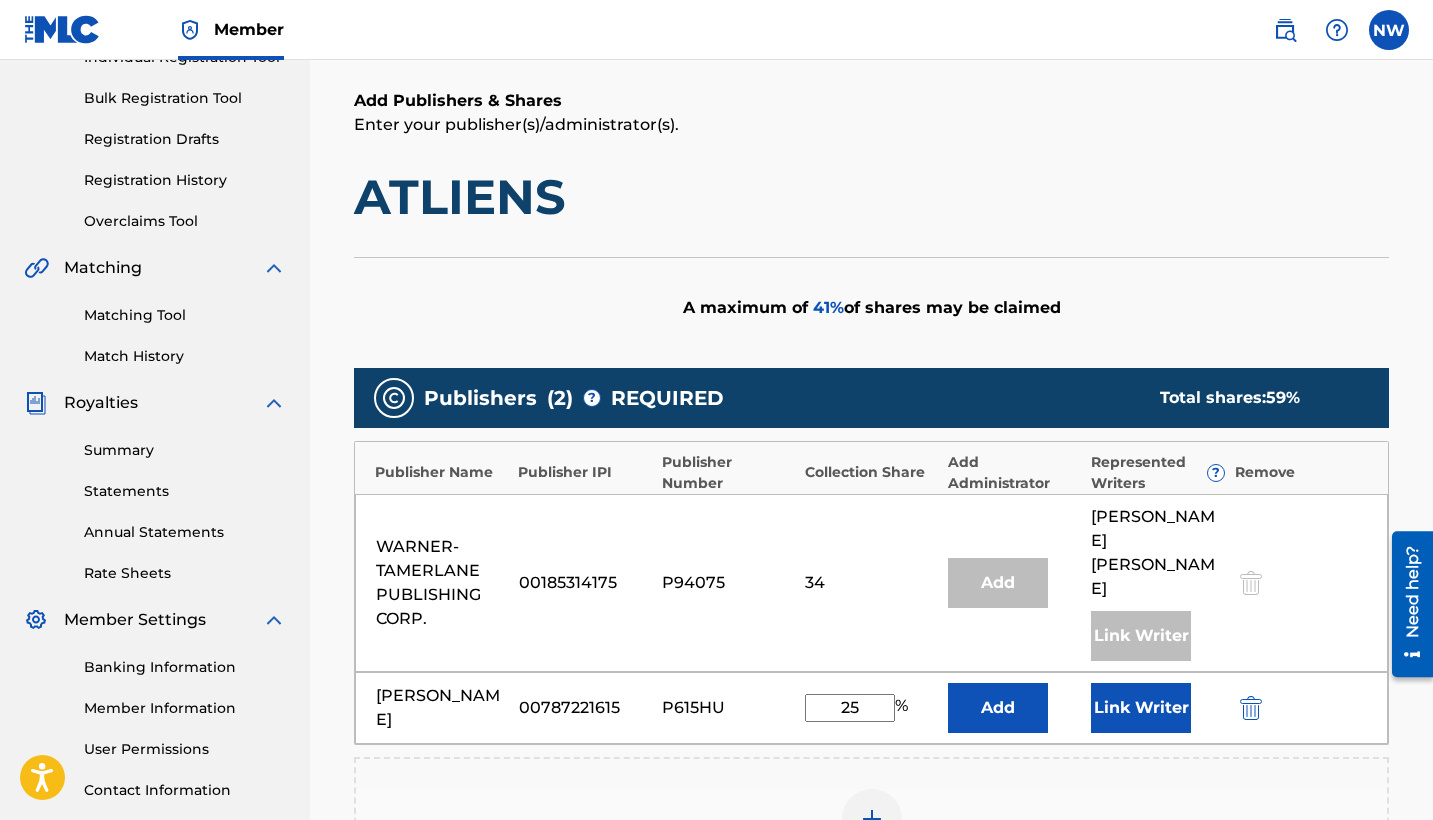 type on "25" 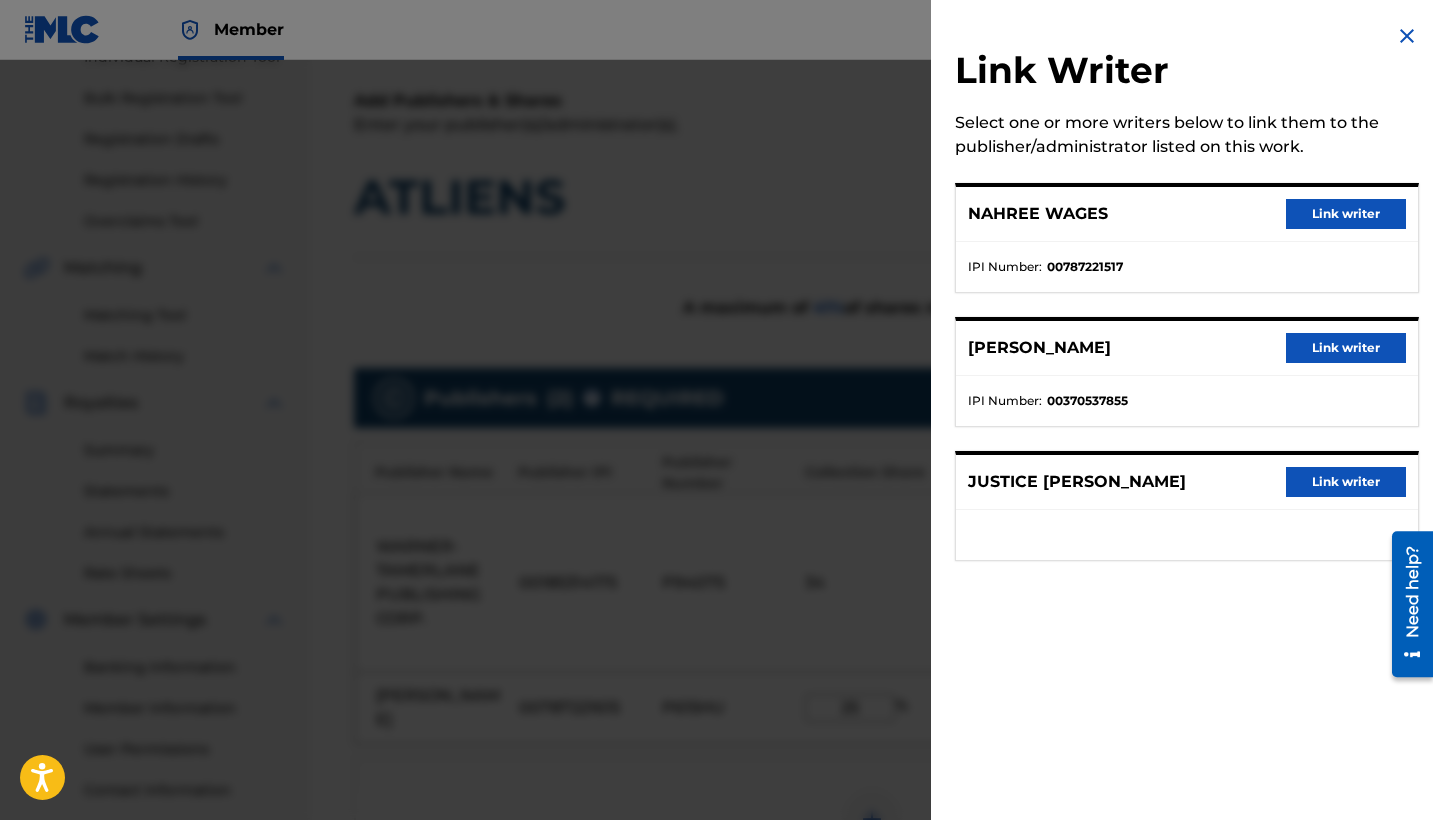 click on "NAHREE WAGES Link writer" at bounding box center (1187, 214) 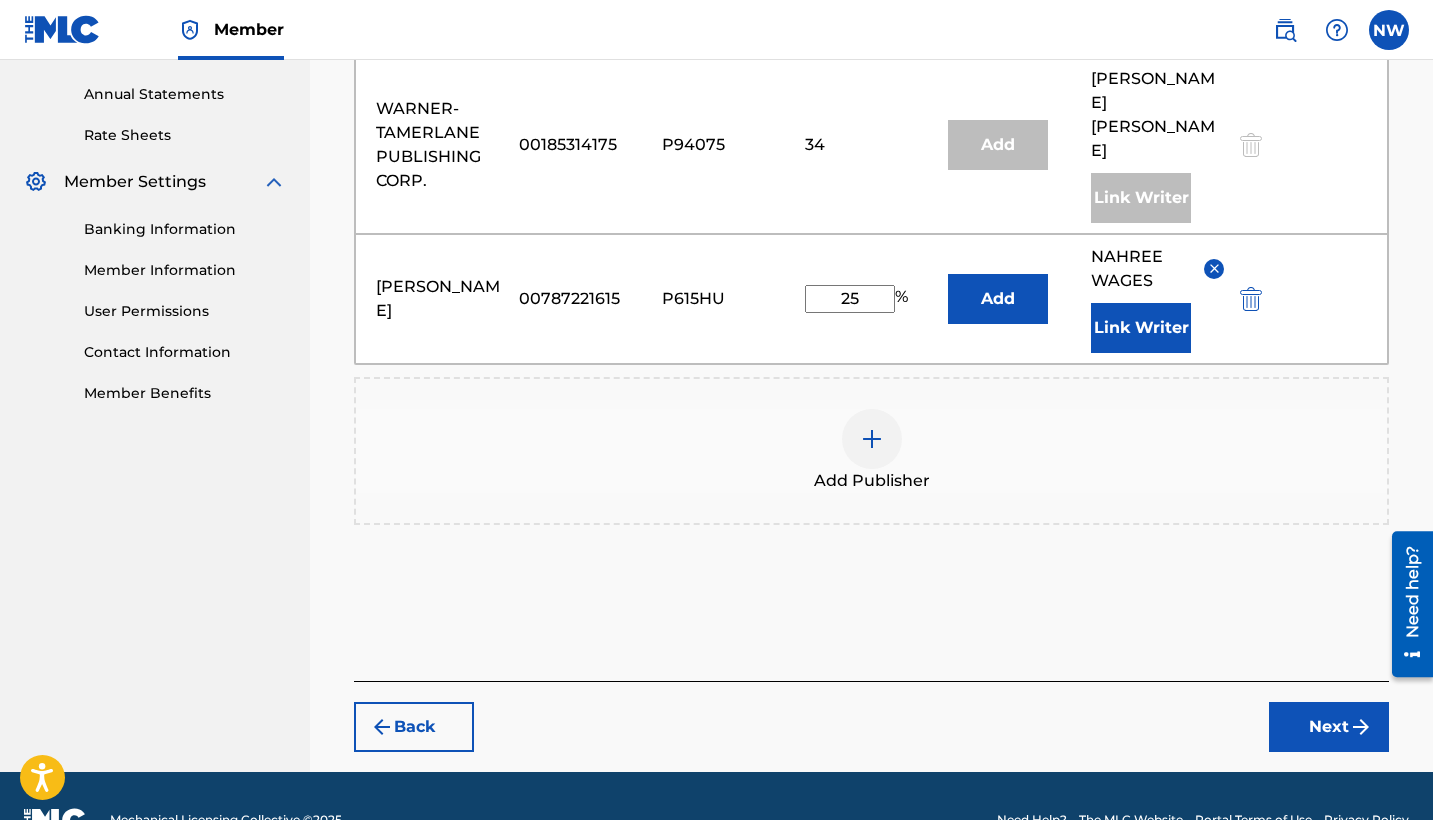 click on "Next" at bounding box center (1329, 727) 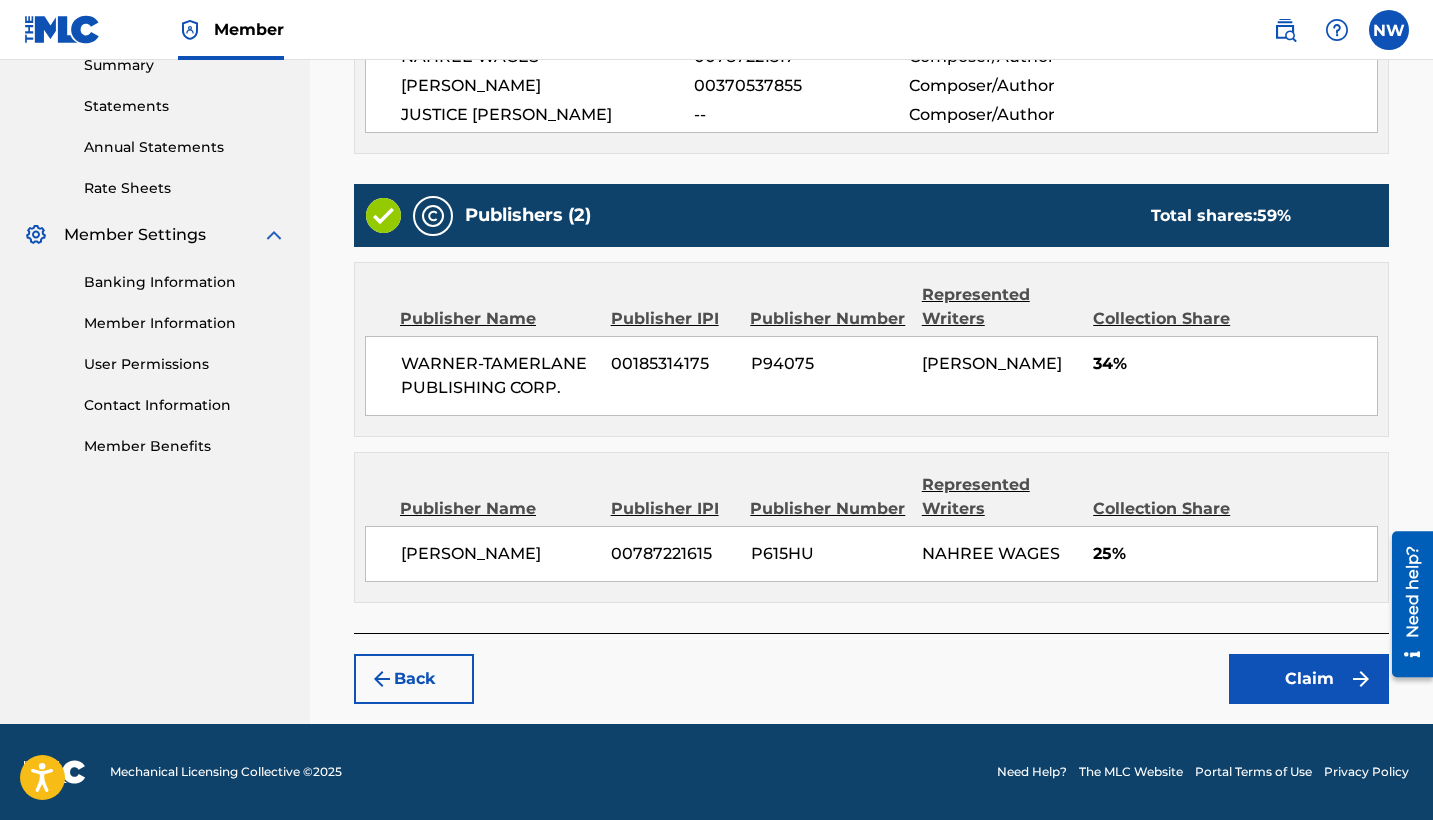 scroll, scrollTop: 660, scrollLeft: 0, axis: vertical 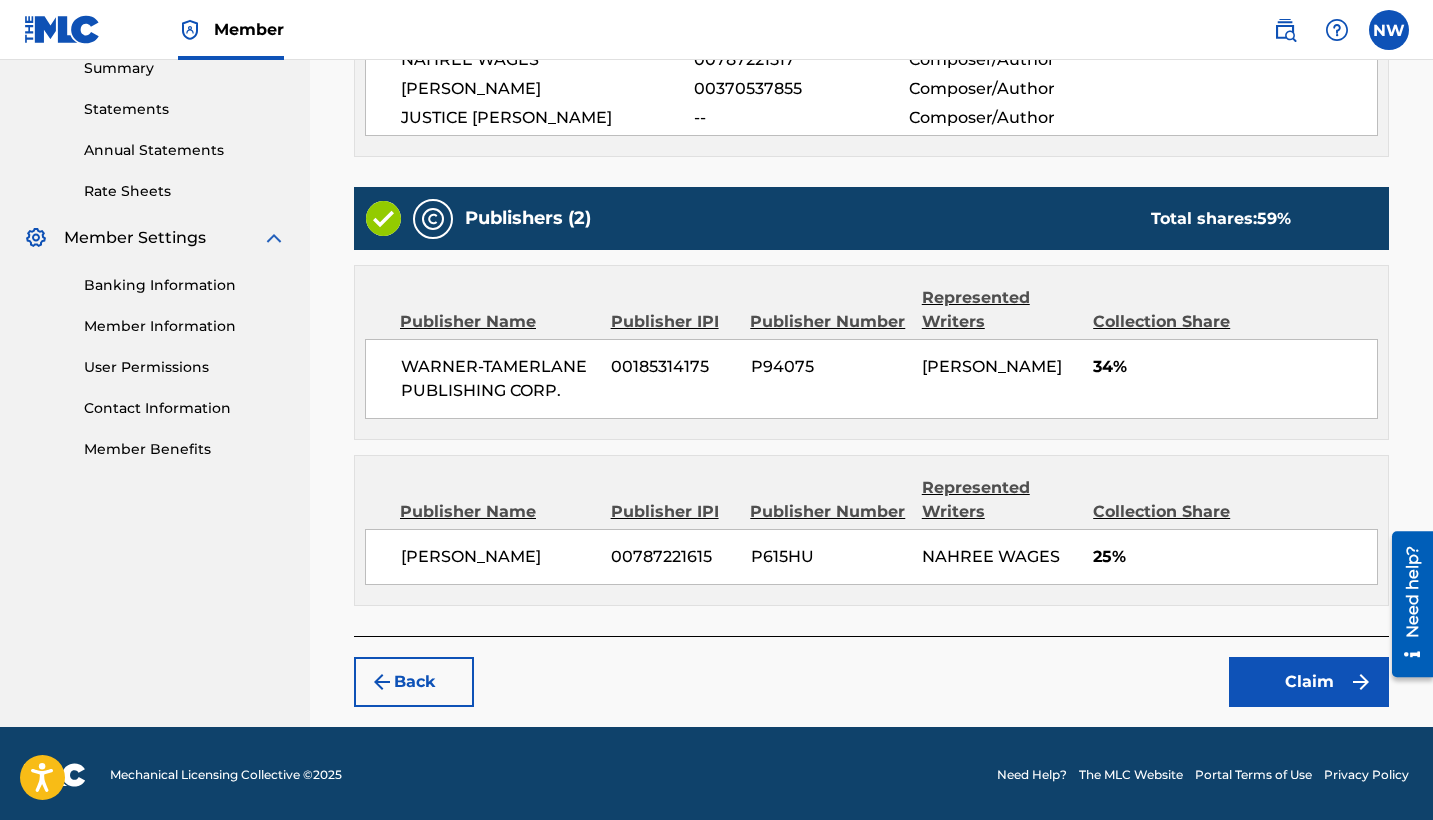 click on "Claim" at bounding box center [1309, 682] 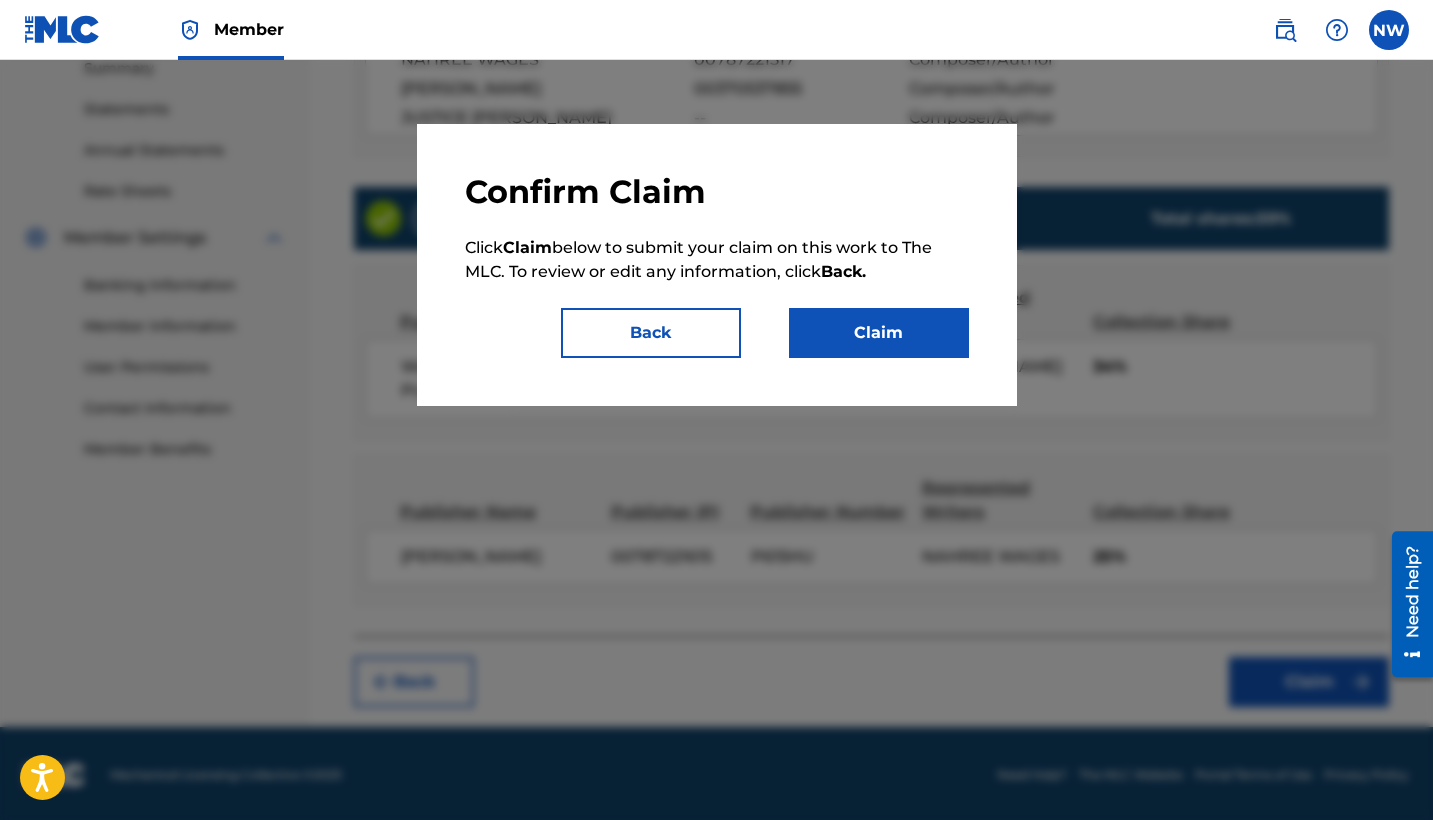 click on "Claim" at bounding box center [879, 333] 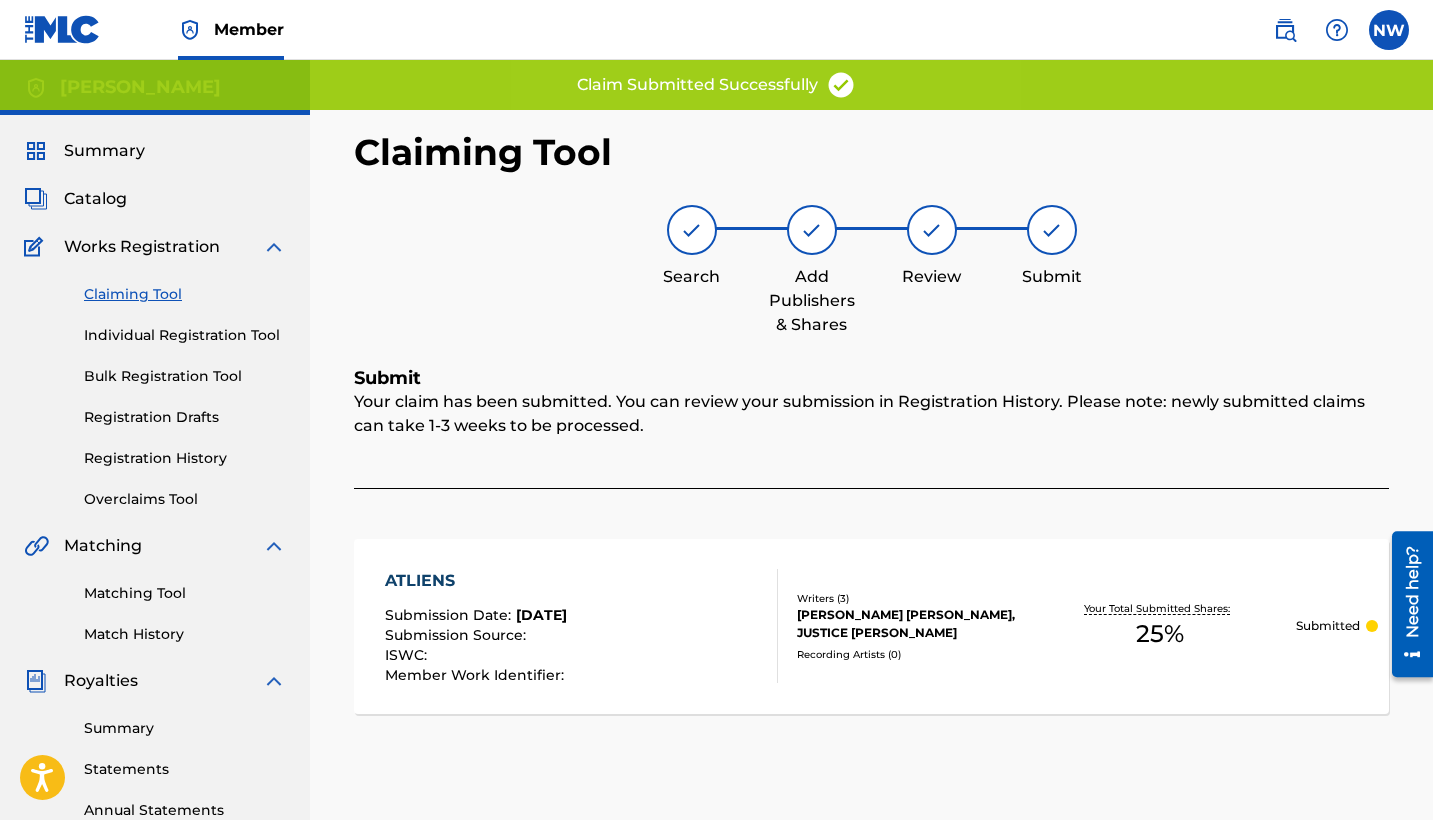 scroll, scrollTop: 0, scrollLeft: 0, axis: both 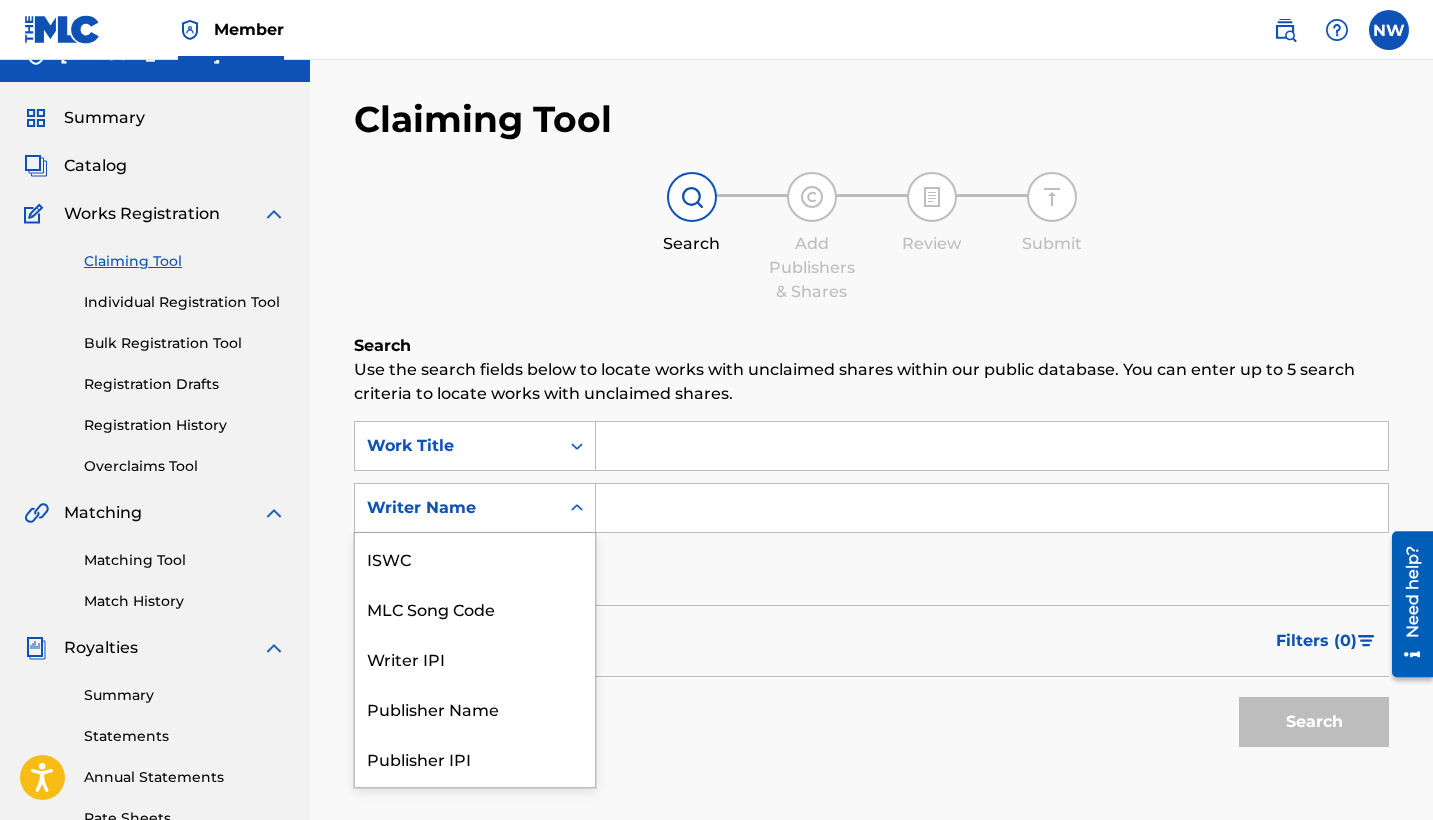 click on "Writer Name selected, 7 of 7. 7 results available. Use Up and Down to choose options, press Enter to select the currently focused option, press Escape to exit the menu, press Tab to select the option and exit the menu. Writer Name ISWC MLC Song Code Writer IPI Publisher Name Publisher IPI MLC Publisher Number Writer Name" at bounding box center [475, 508] 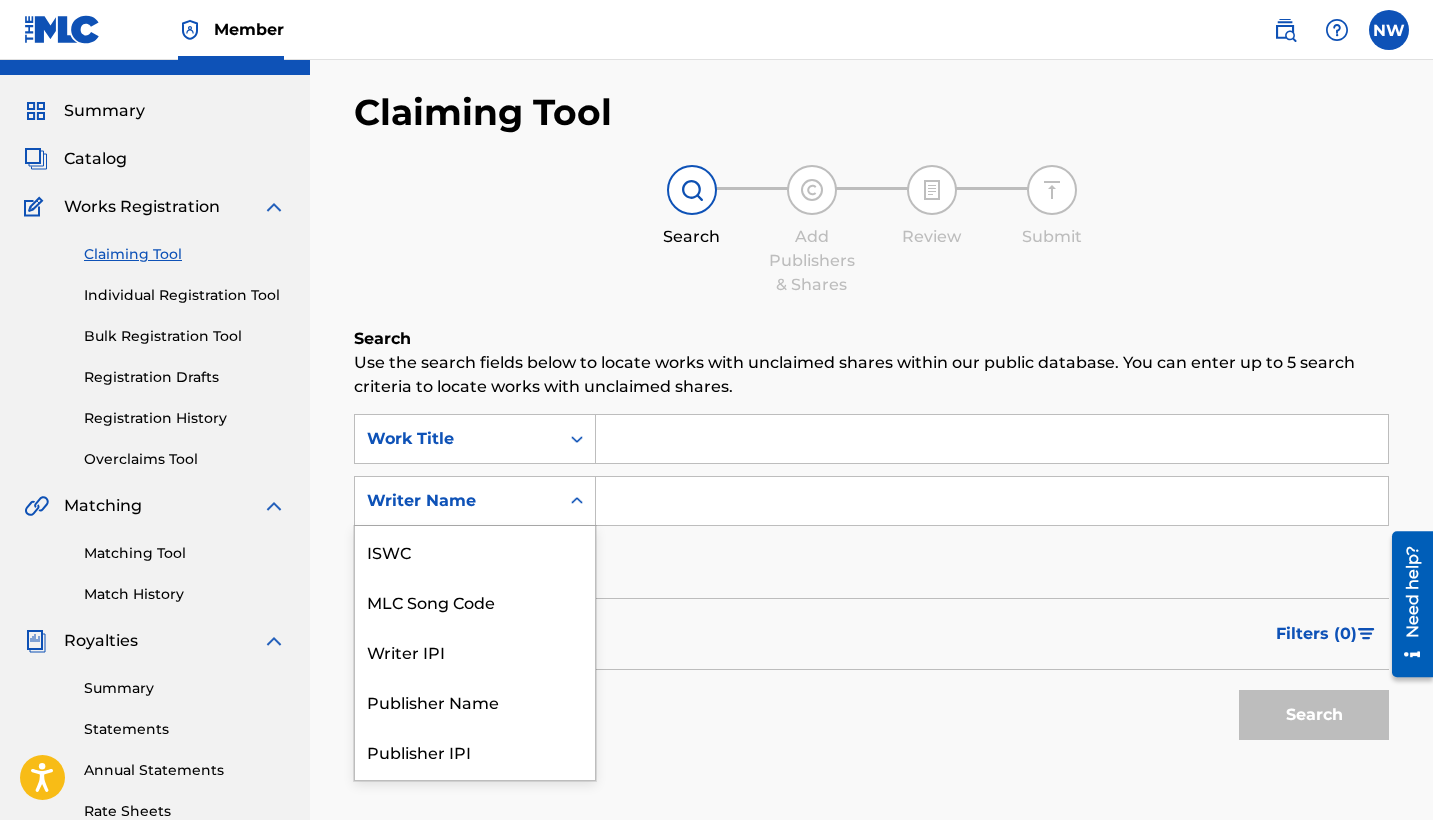 scroll, scrollTop: 50, scrollLeft: 0, axis: vertical 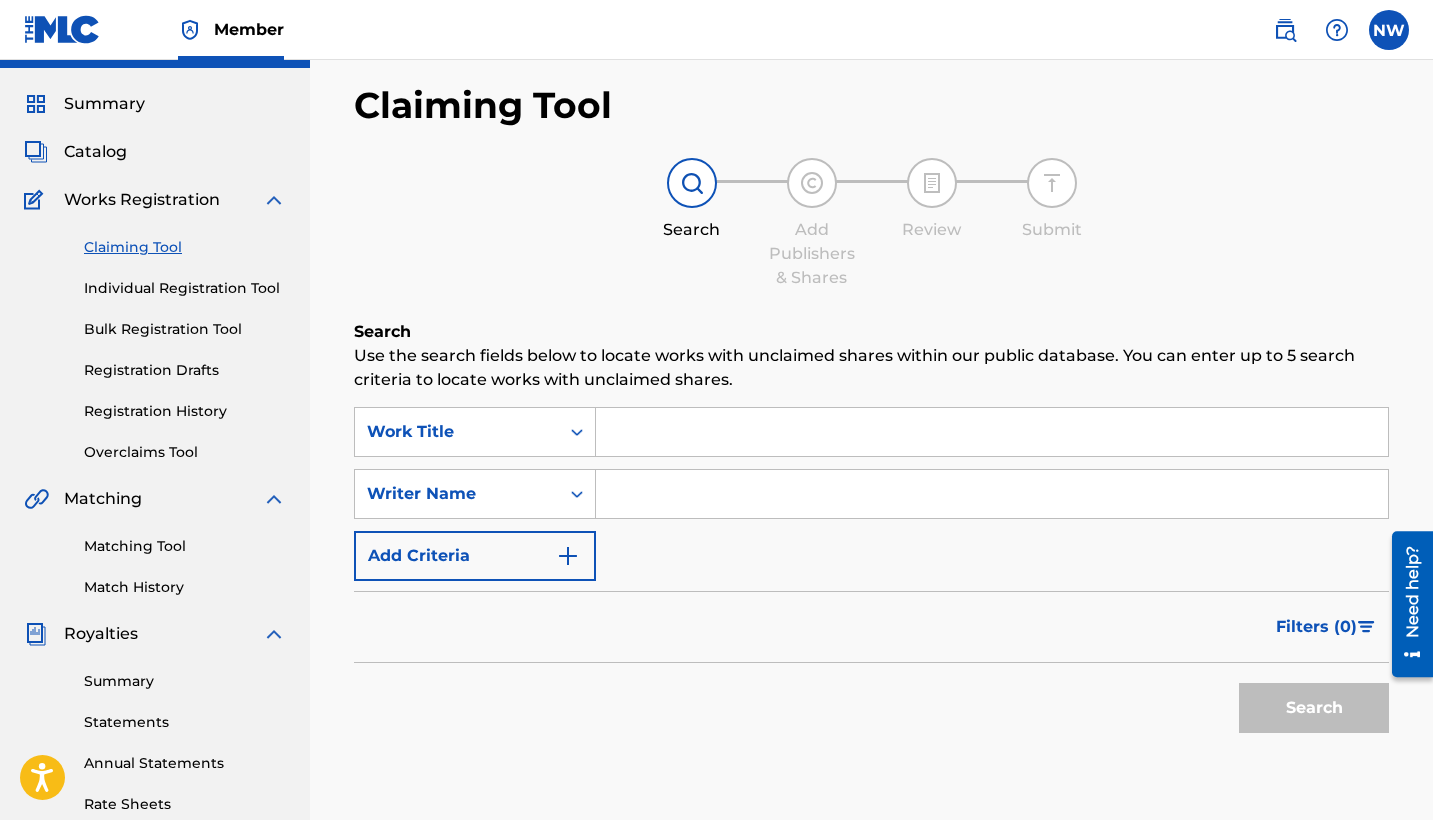 click at bounding box center (992, 494) 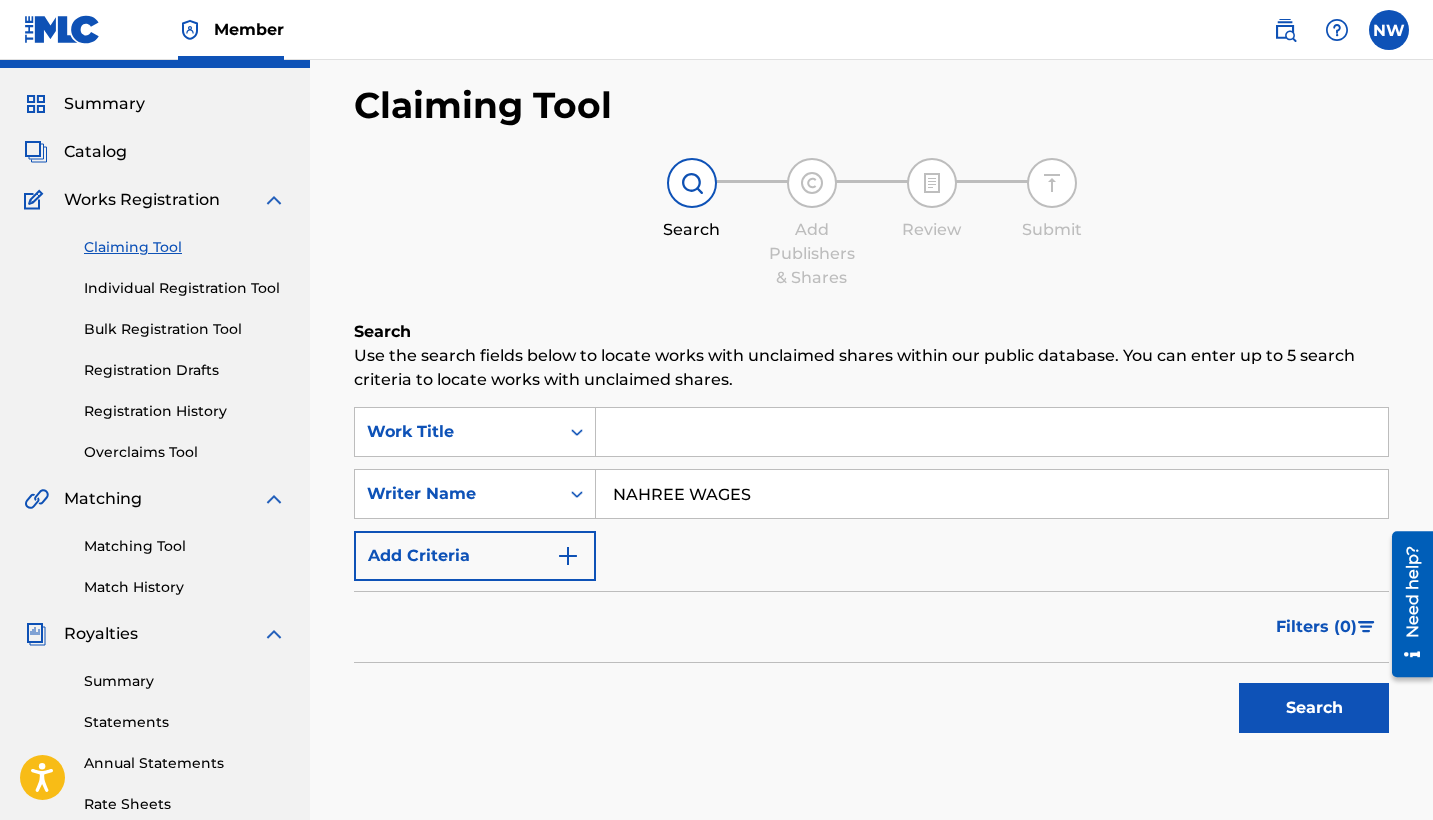 type on "NAHREE WAGES" 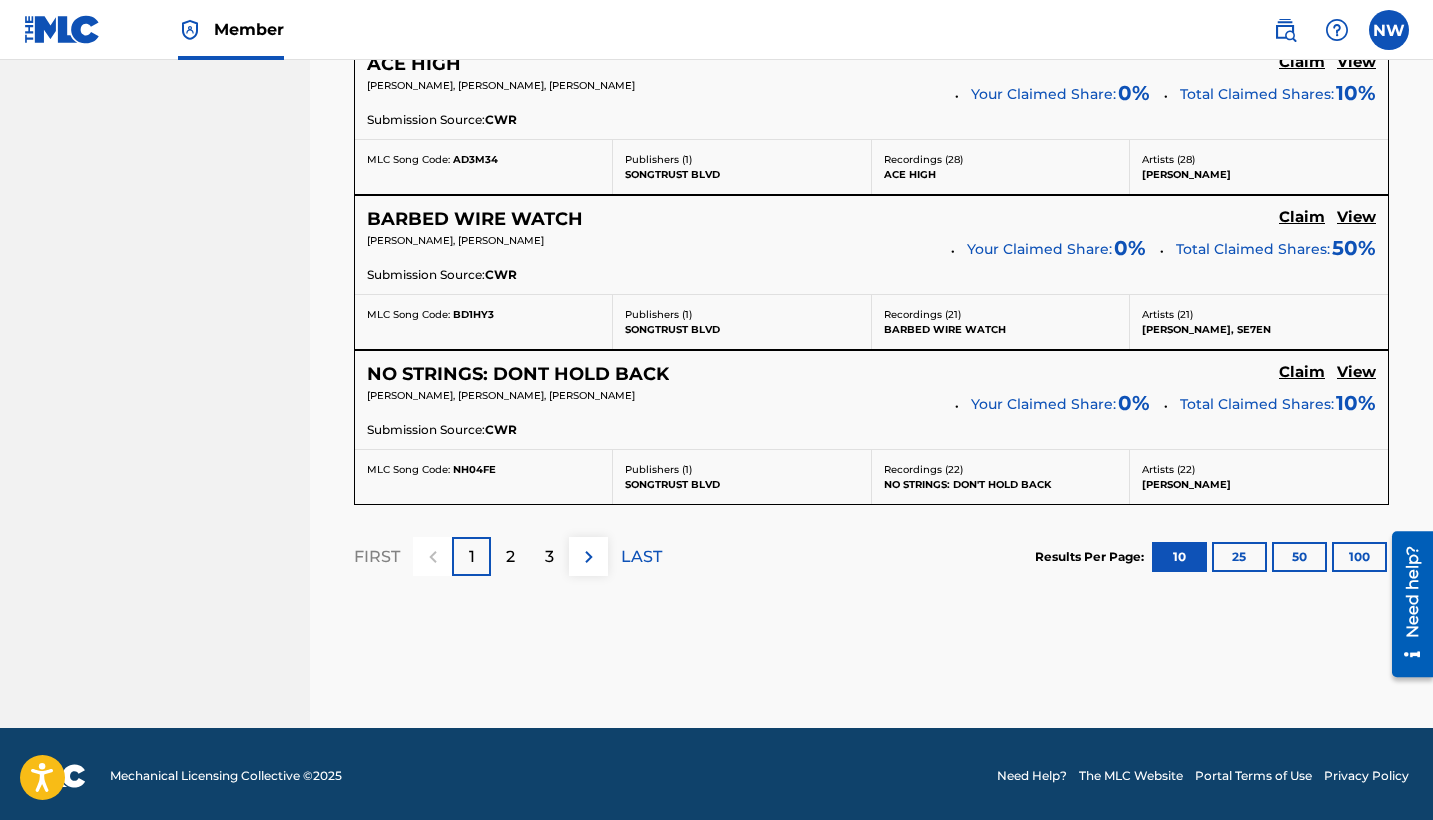 scroll, scrollTop: 1863, scrollLeft: 0, axis: vertical 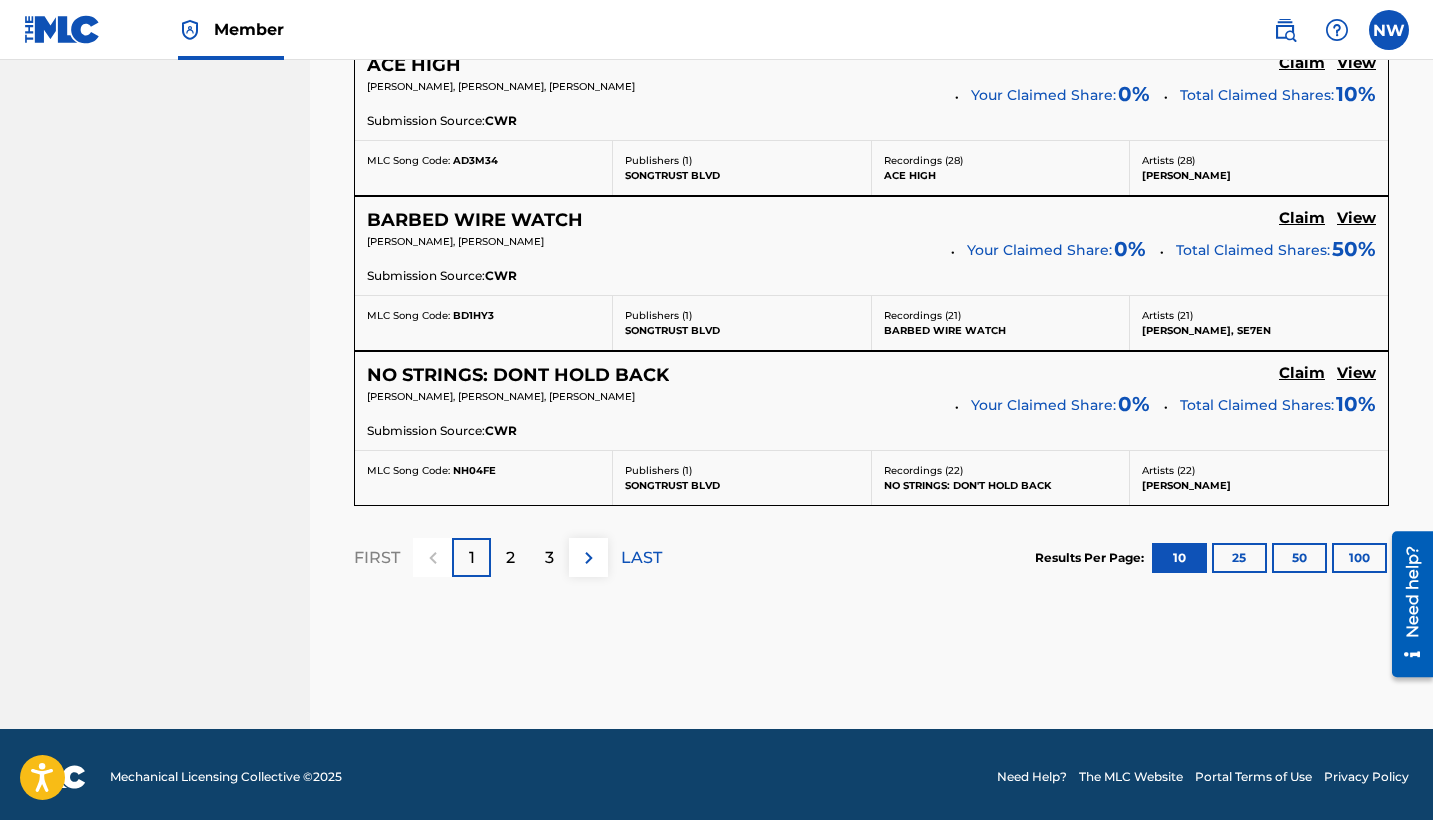 click on "3" at bounding box center [549, 558] 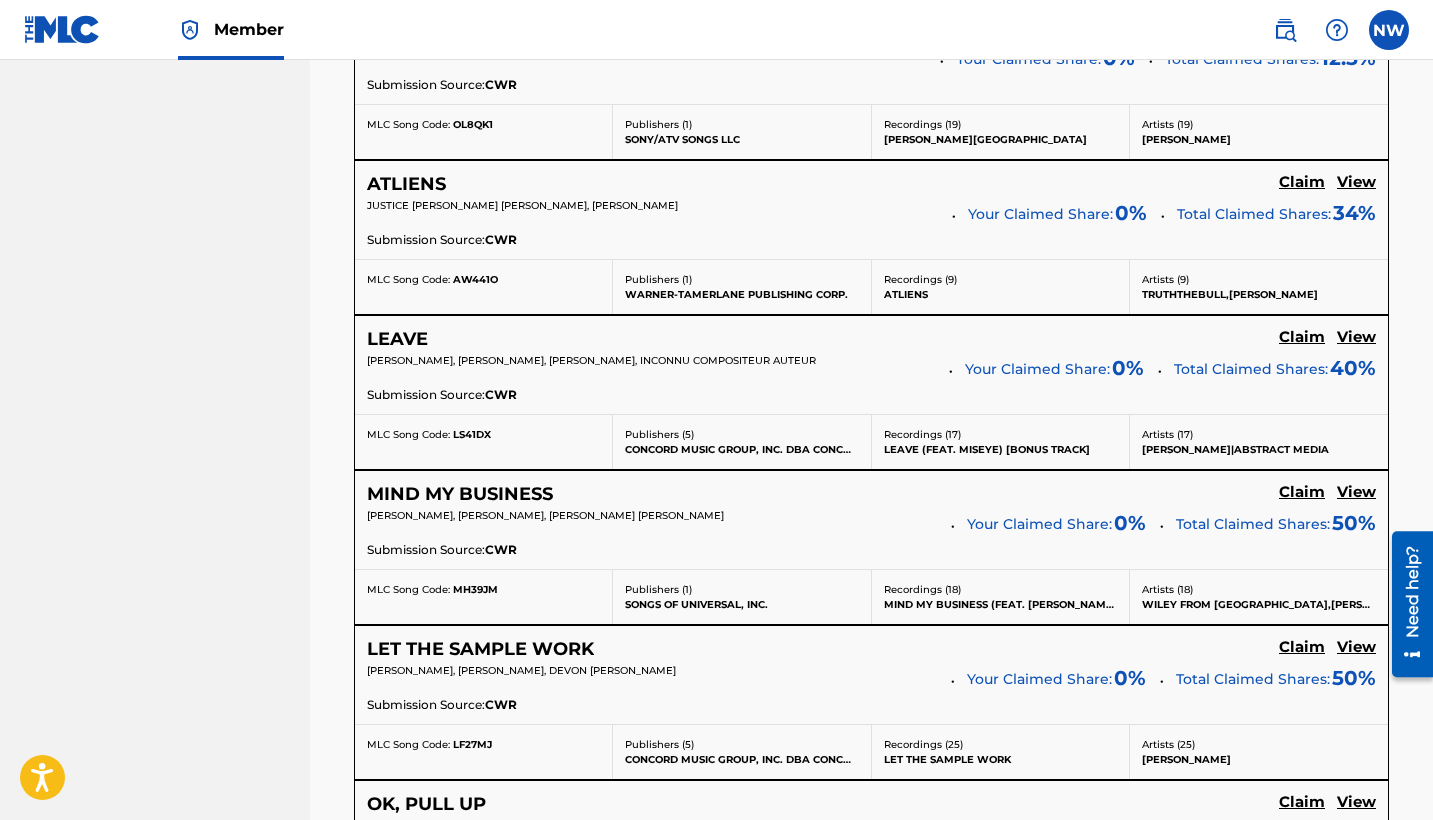 scroll, scrollTop: 1125, scrollLeft: 0, axis: vertical 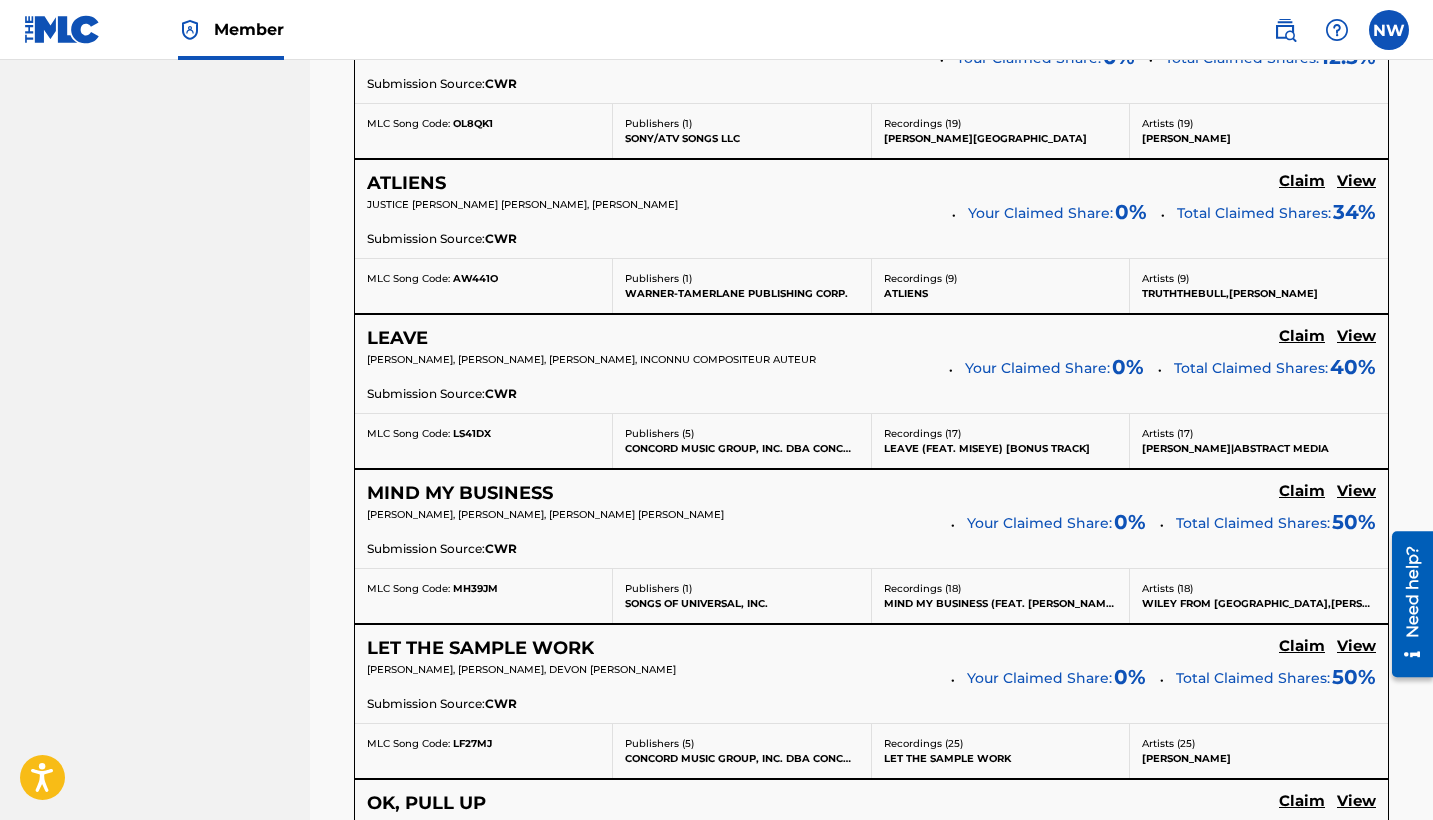 click on "Claim" at bounding box center [1302, -284] 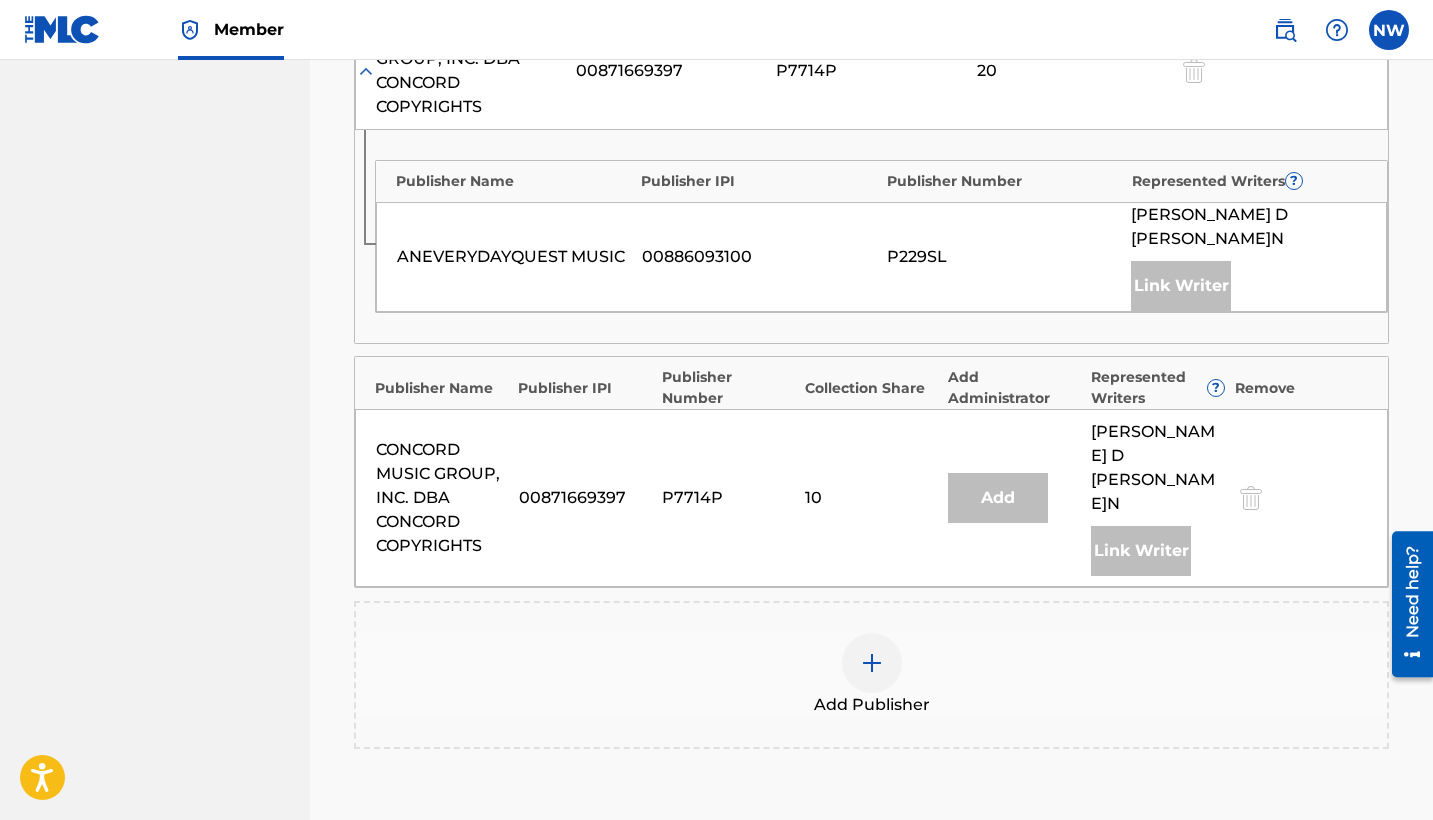 scroll, scrollTop: 1091, scrollLeft: 0, axis: vertical 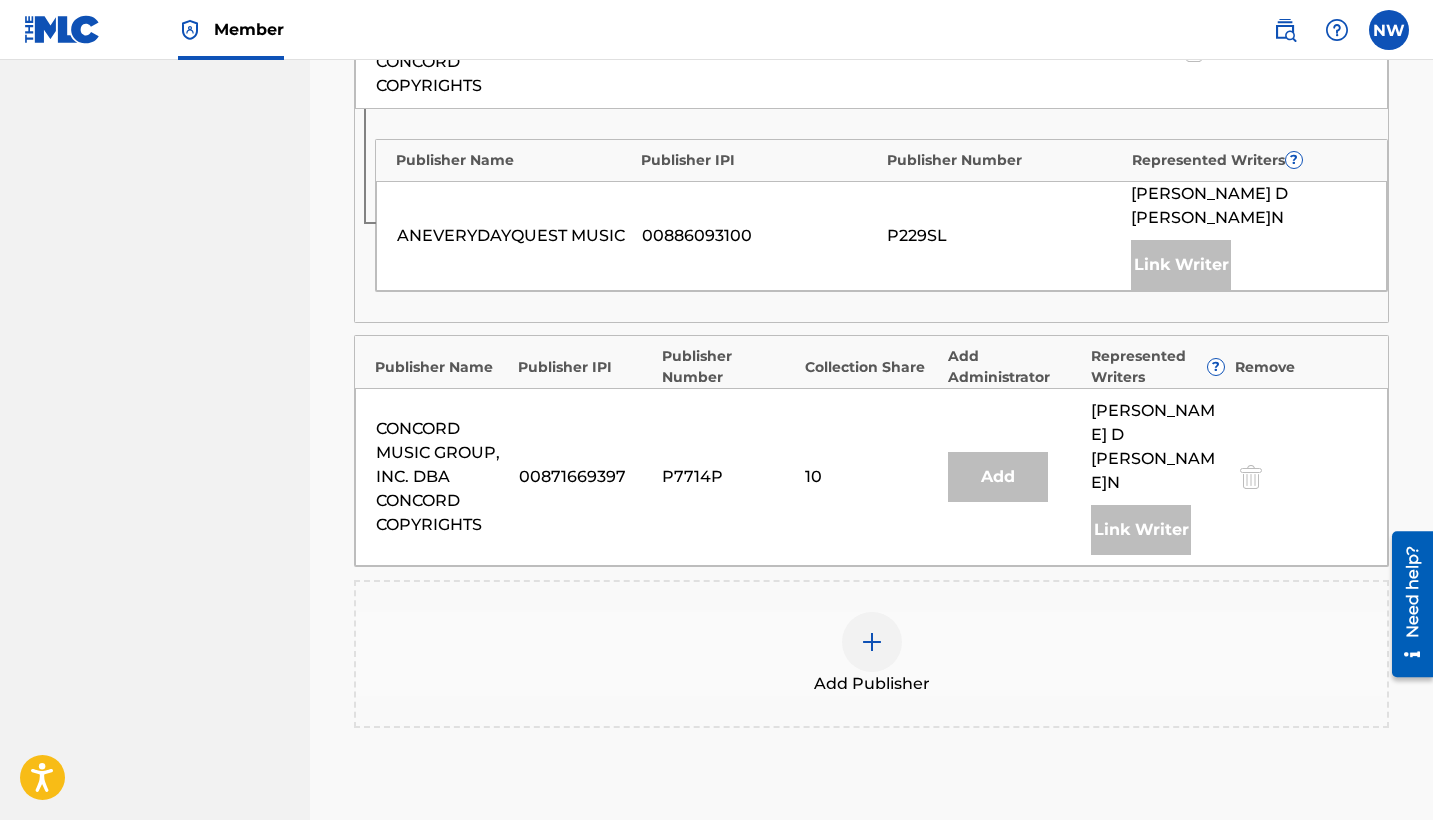 click at bounding box center (872, 642) 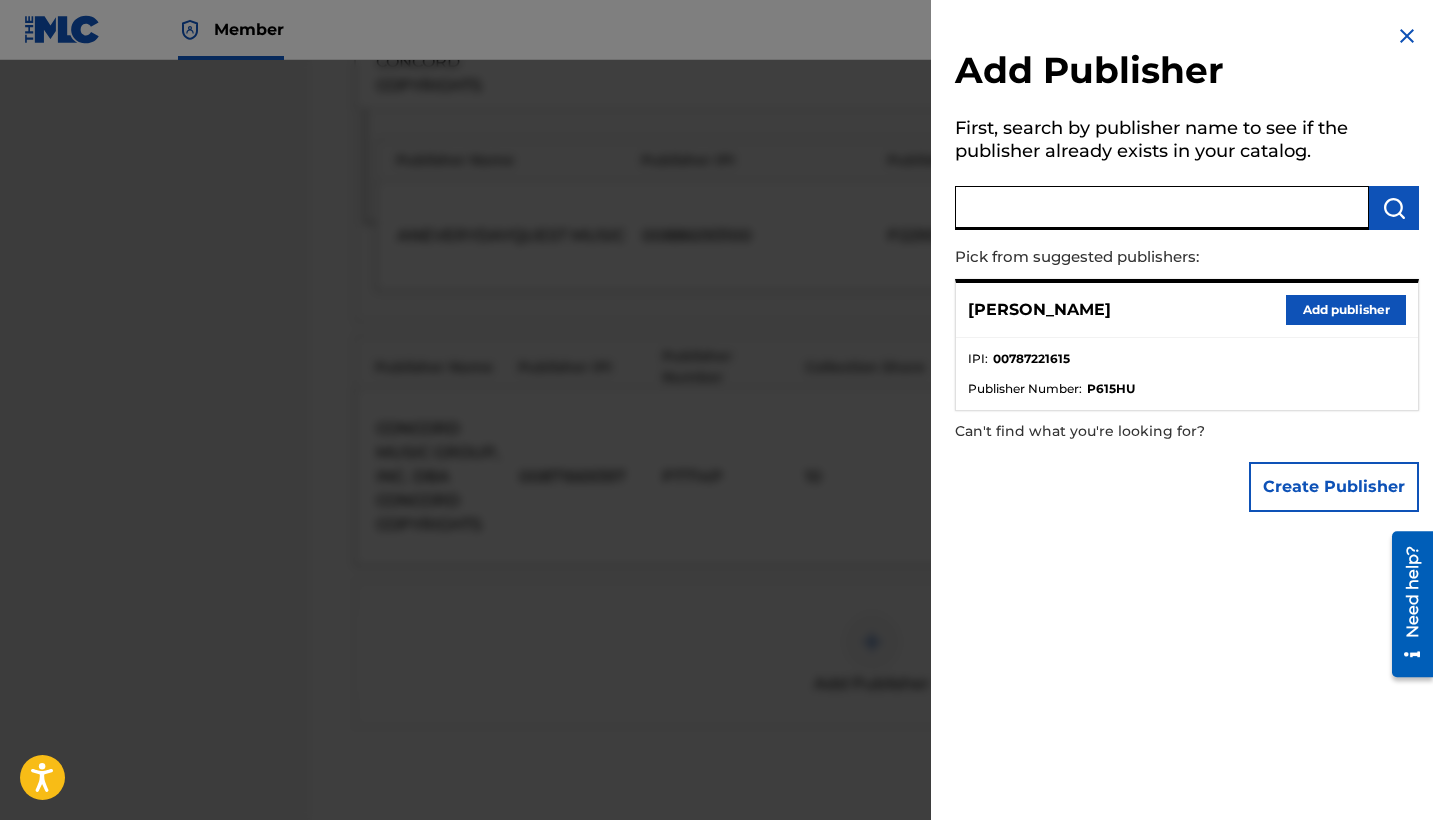 click at bounding box center (1162, 208) 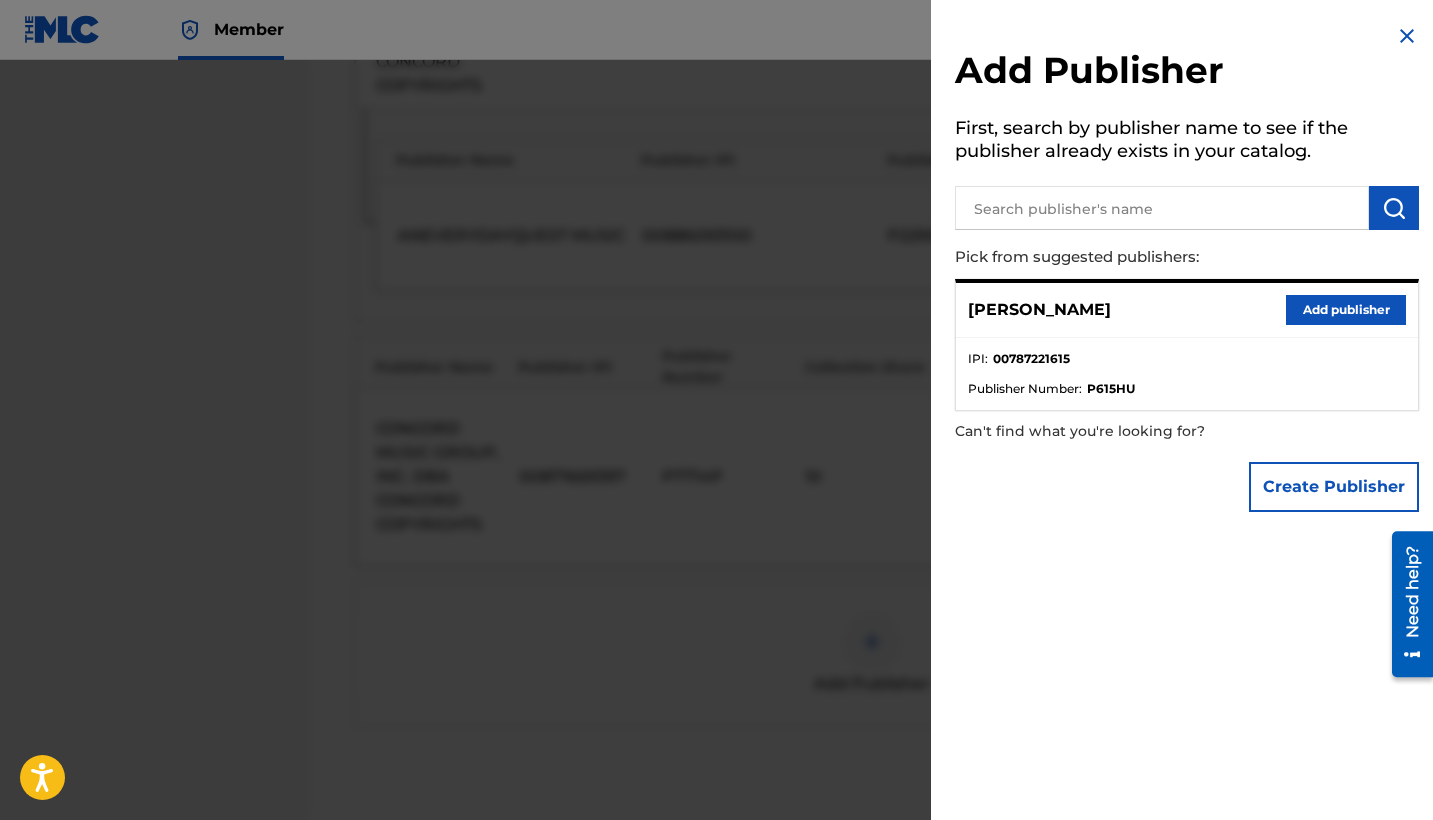 click on "Add publisher" at bounding box center [1346, 310] 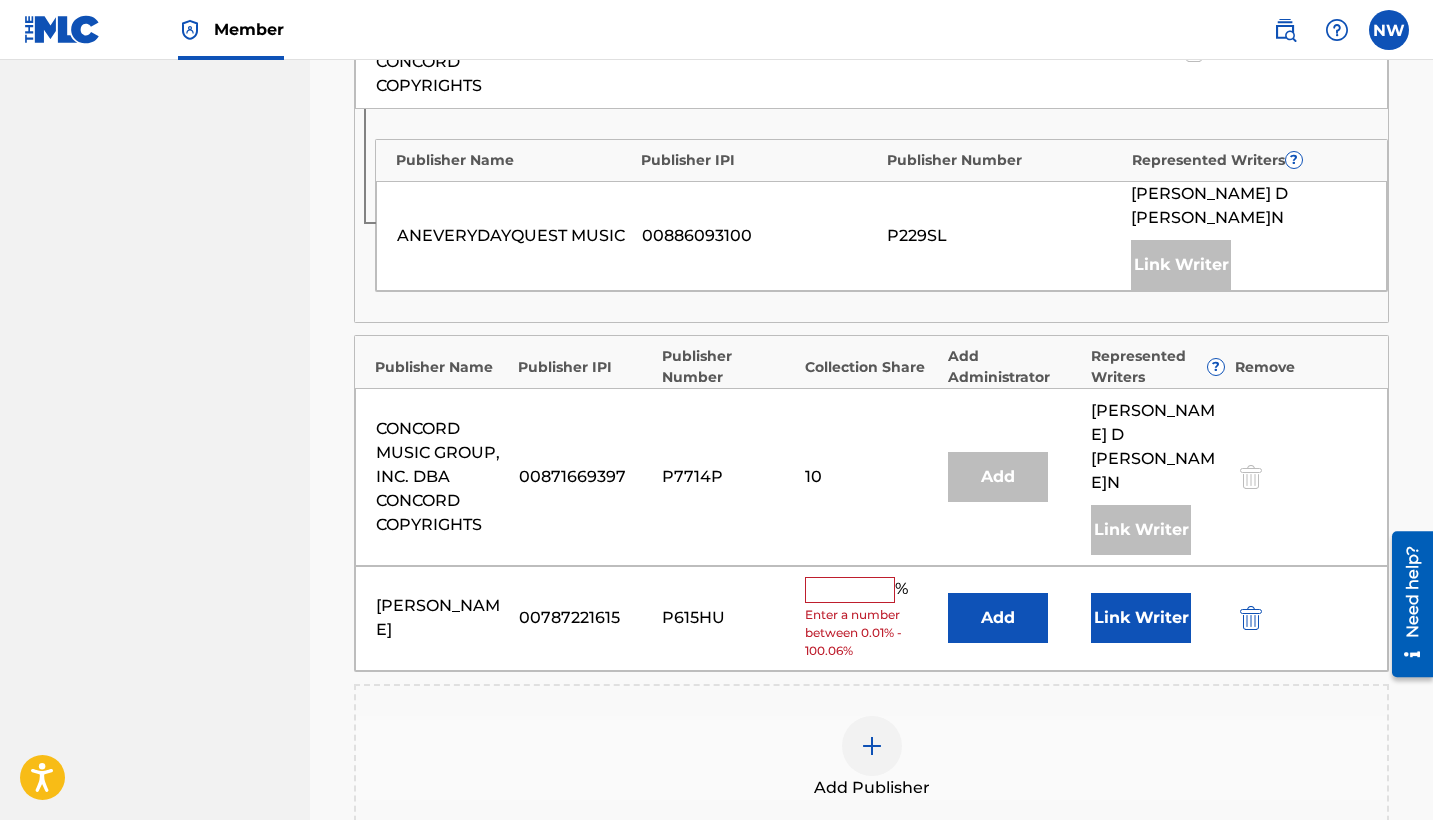 click on "CONCORD MUSIC GROUP, INC. DBA CONCORD COPYRIGHTS 00871669397 P7714P 10 Add [PERSON_NAME] Link Writer" at bounding box center [871, 477] 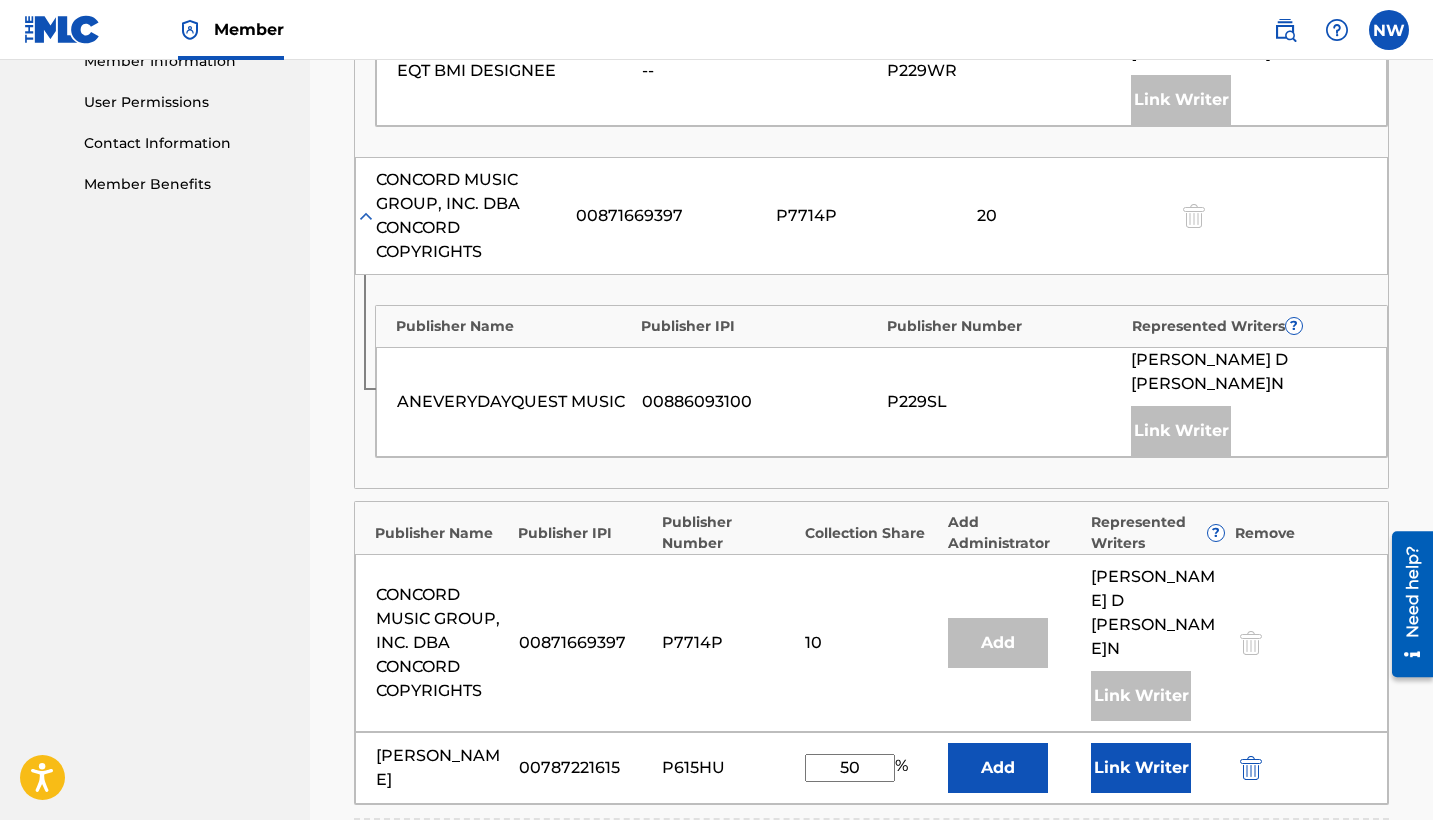 scroll, scrollTop: 926, scrollLeft: 0, axis: vertical 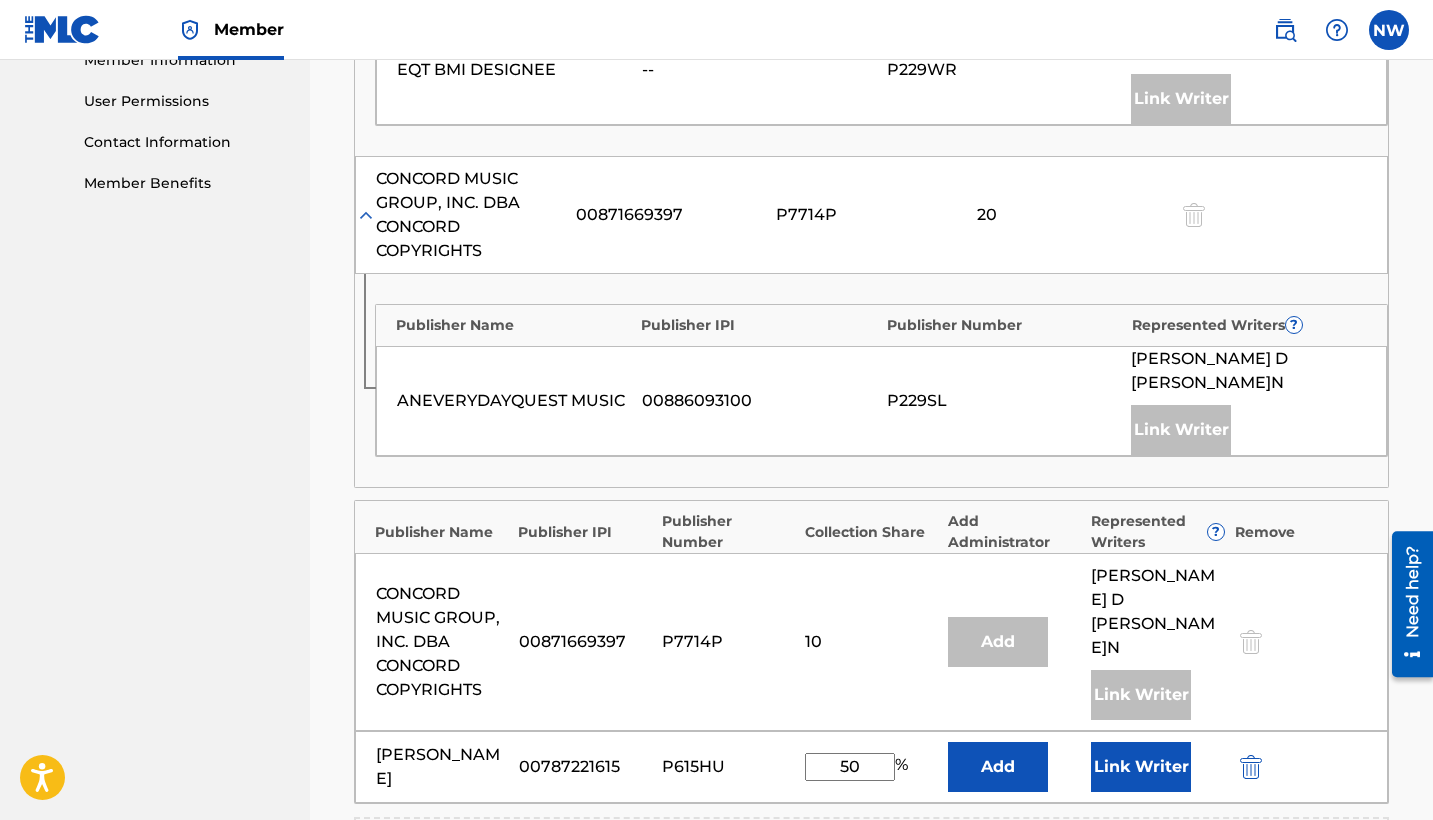 type on "5" 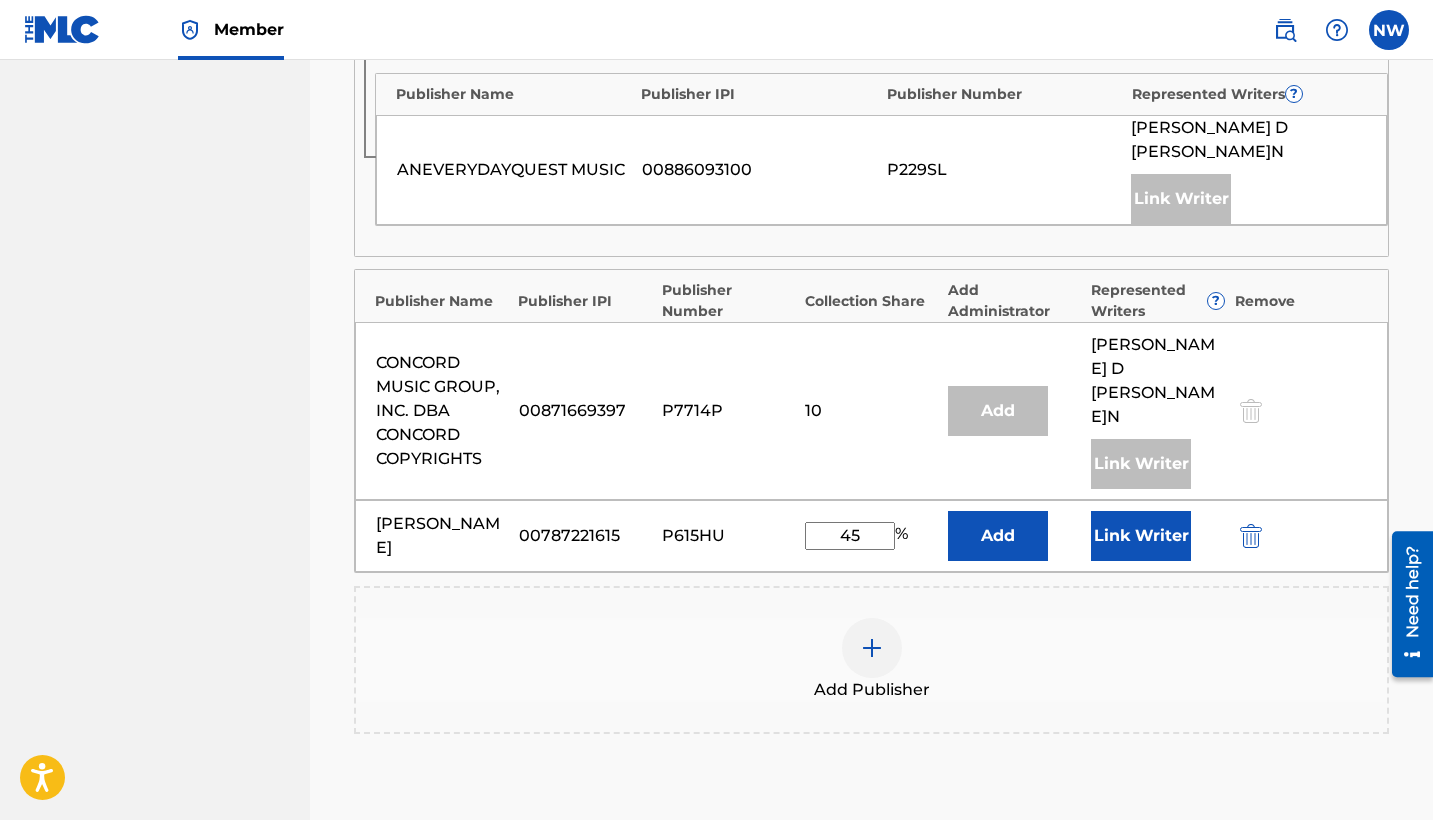 scroll, scrollTop: 1245, scrollLeft: 0, axis: vertical 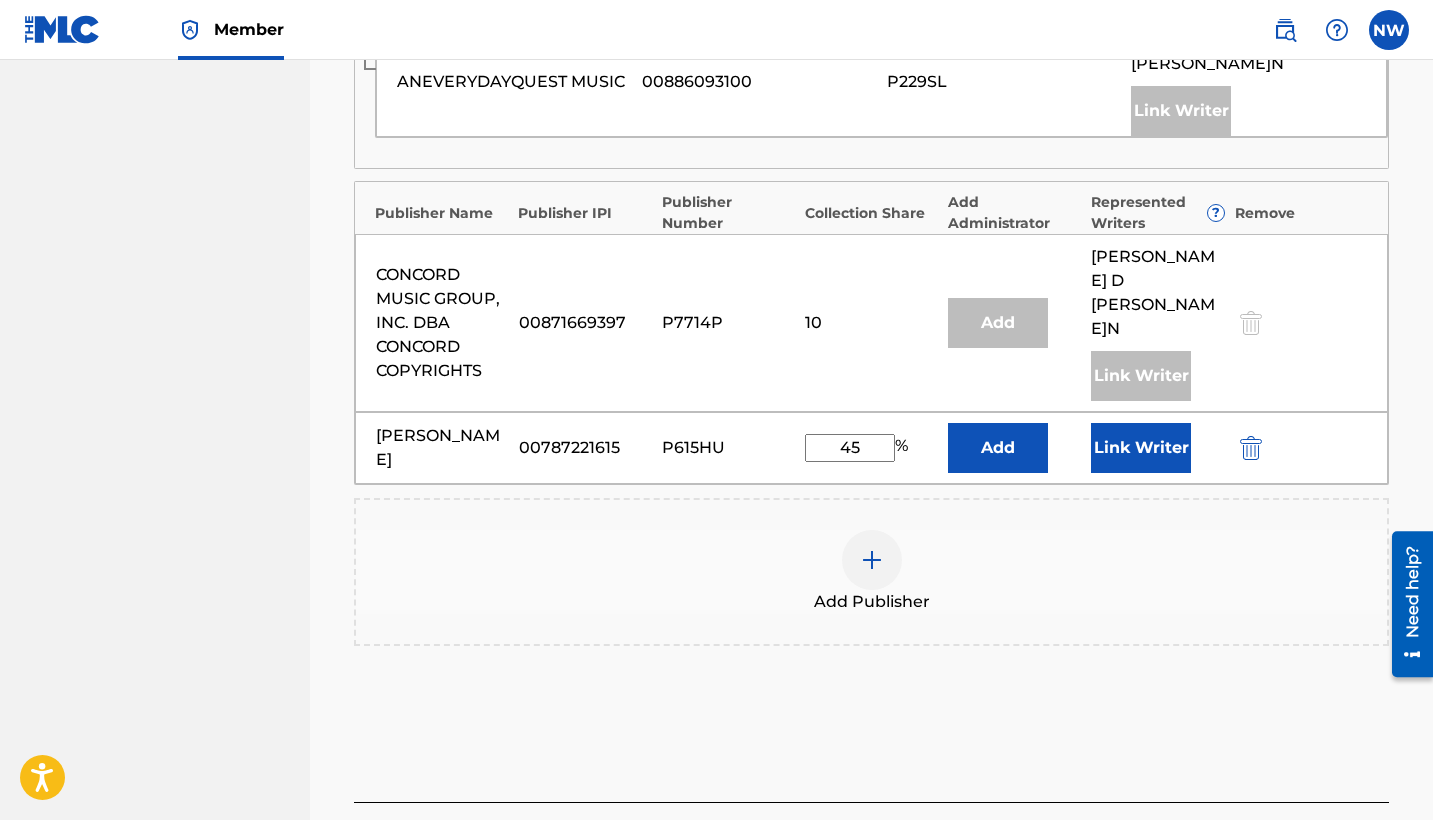 type on "45" 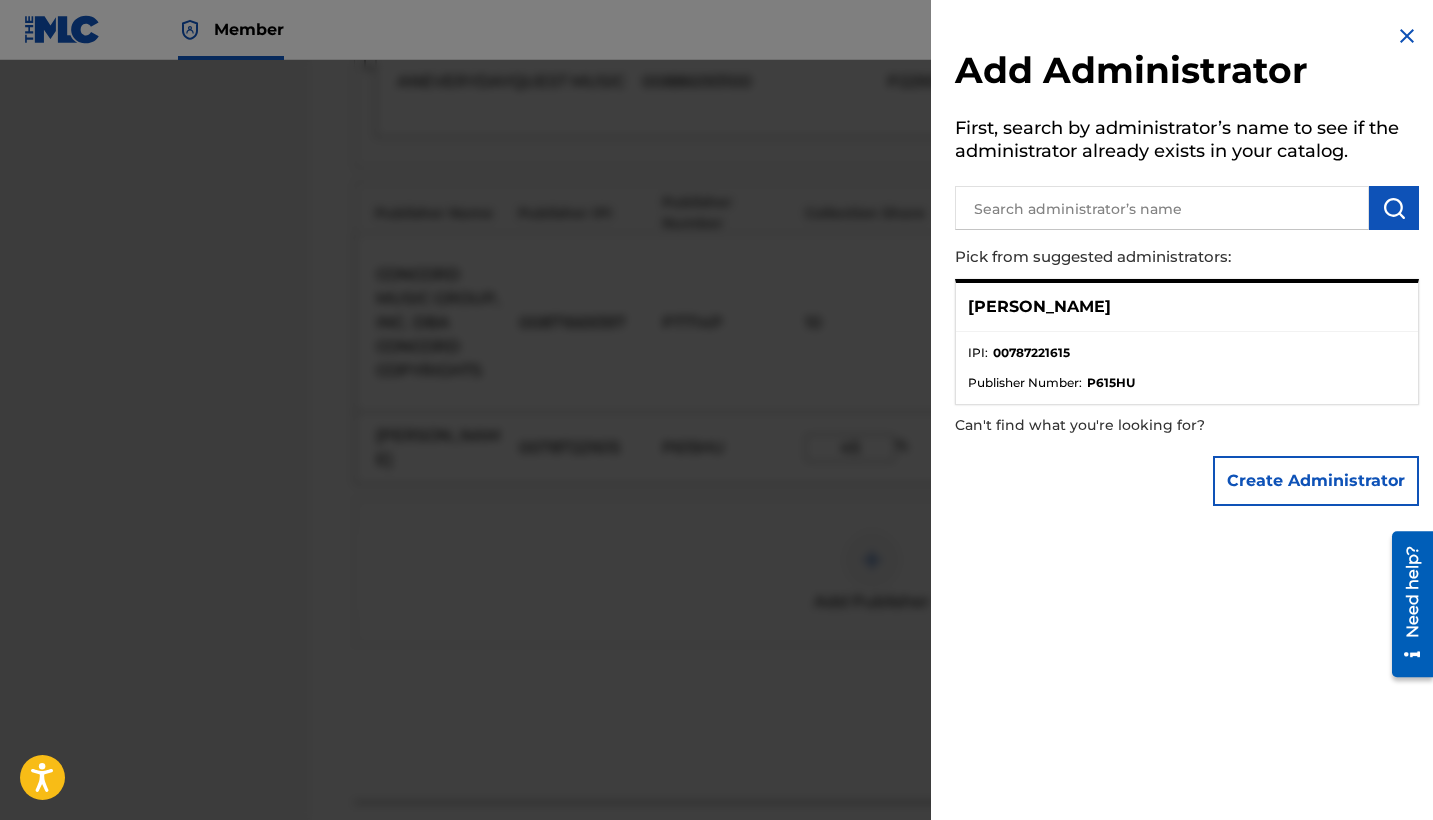 click at bounding box center [716, 470] 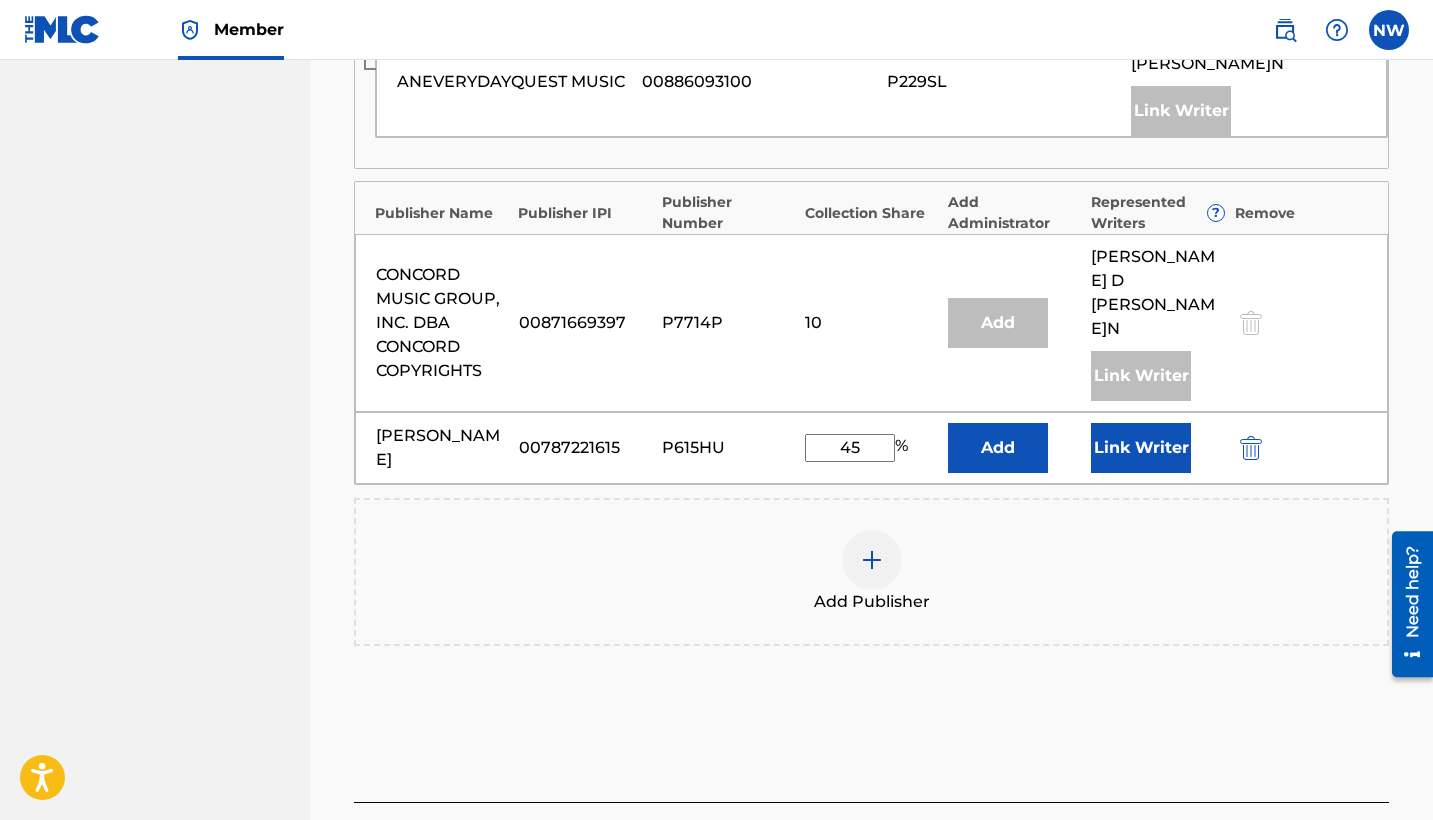 click on "Link Writer" at bounding box center (1141, 448) 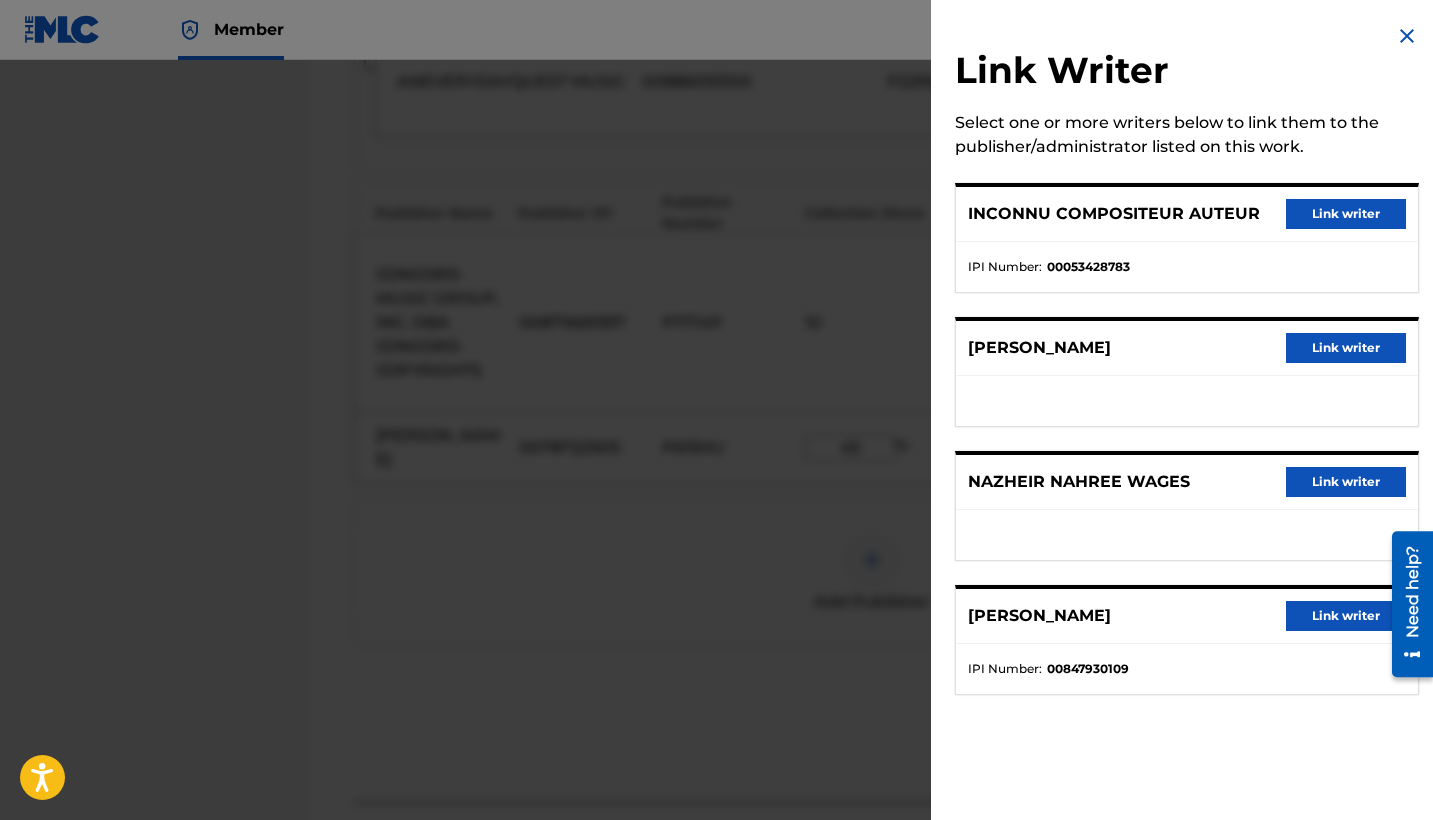 click on "Link writer" at bounding box center (1346, 482) 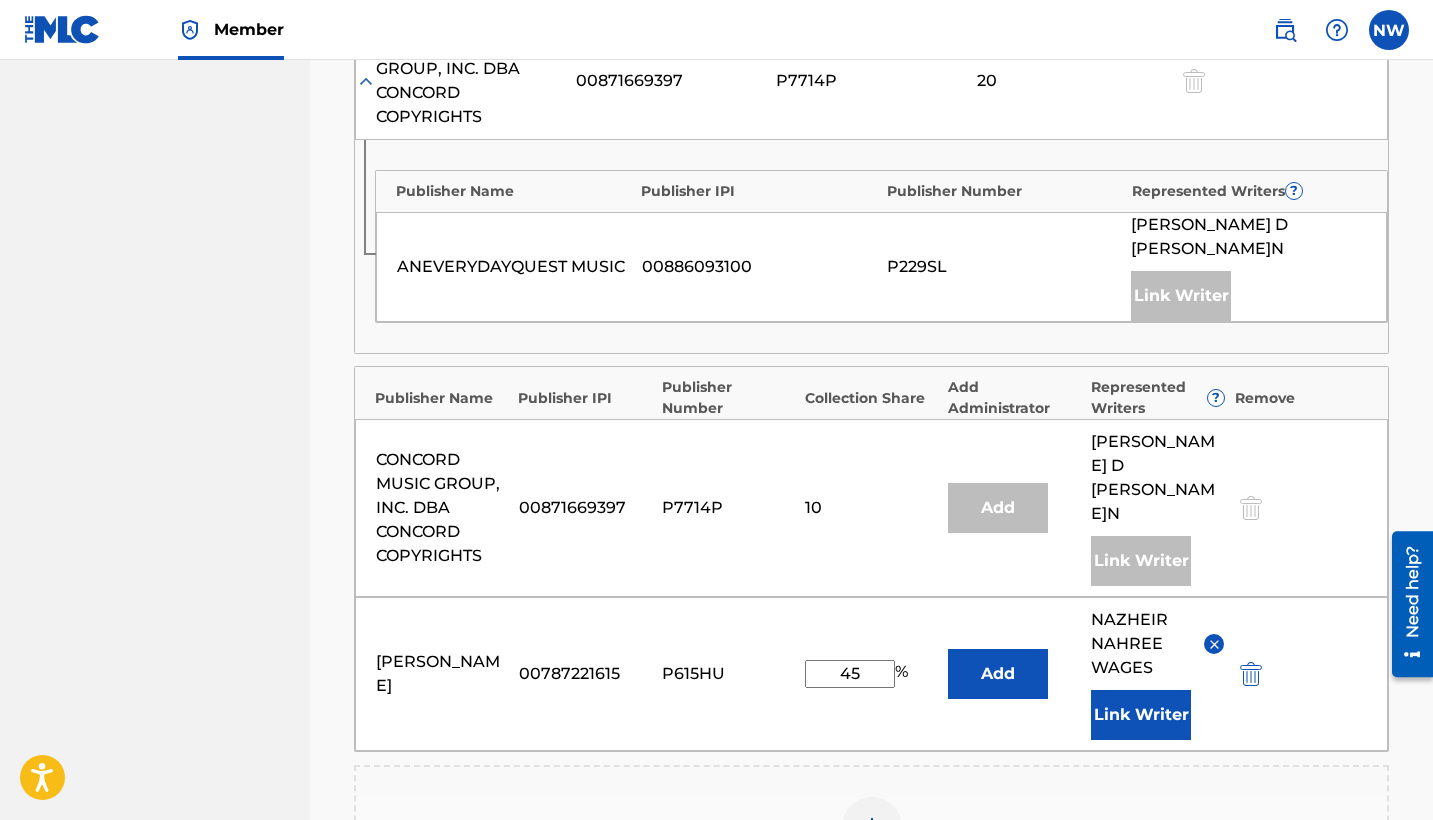 scroll, scrollTop: 1415, scrollLeft: 1, axis: both 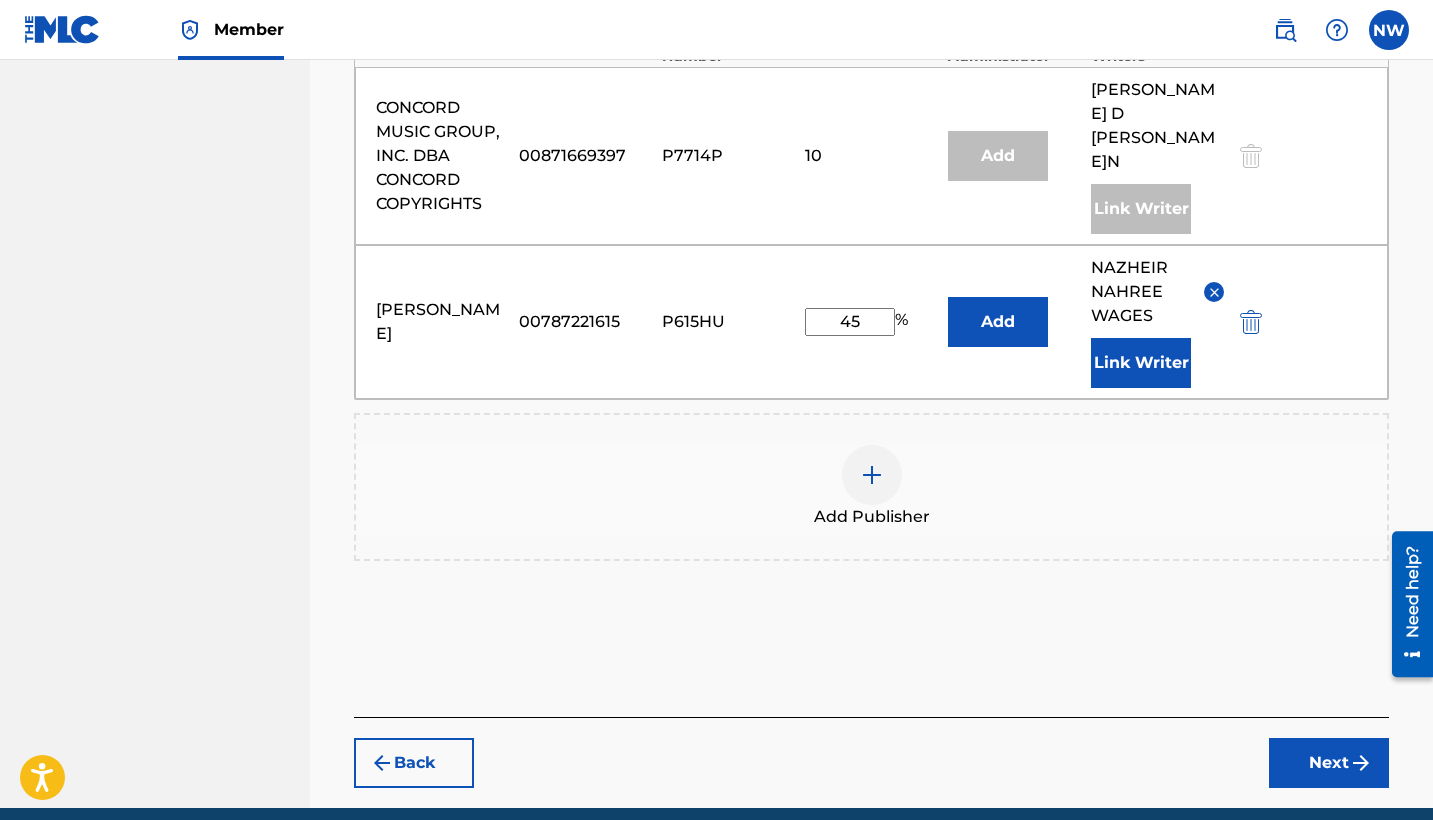 click on "Next" at bounding box center [1329, 763] 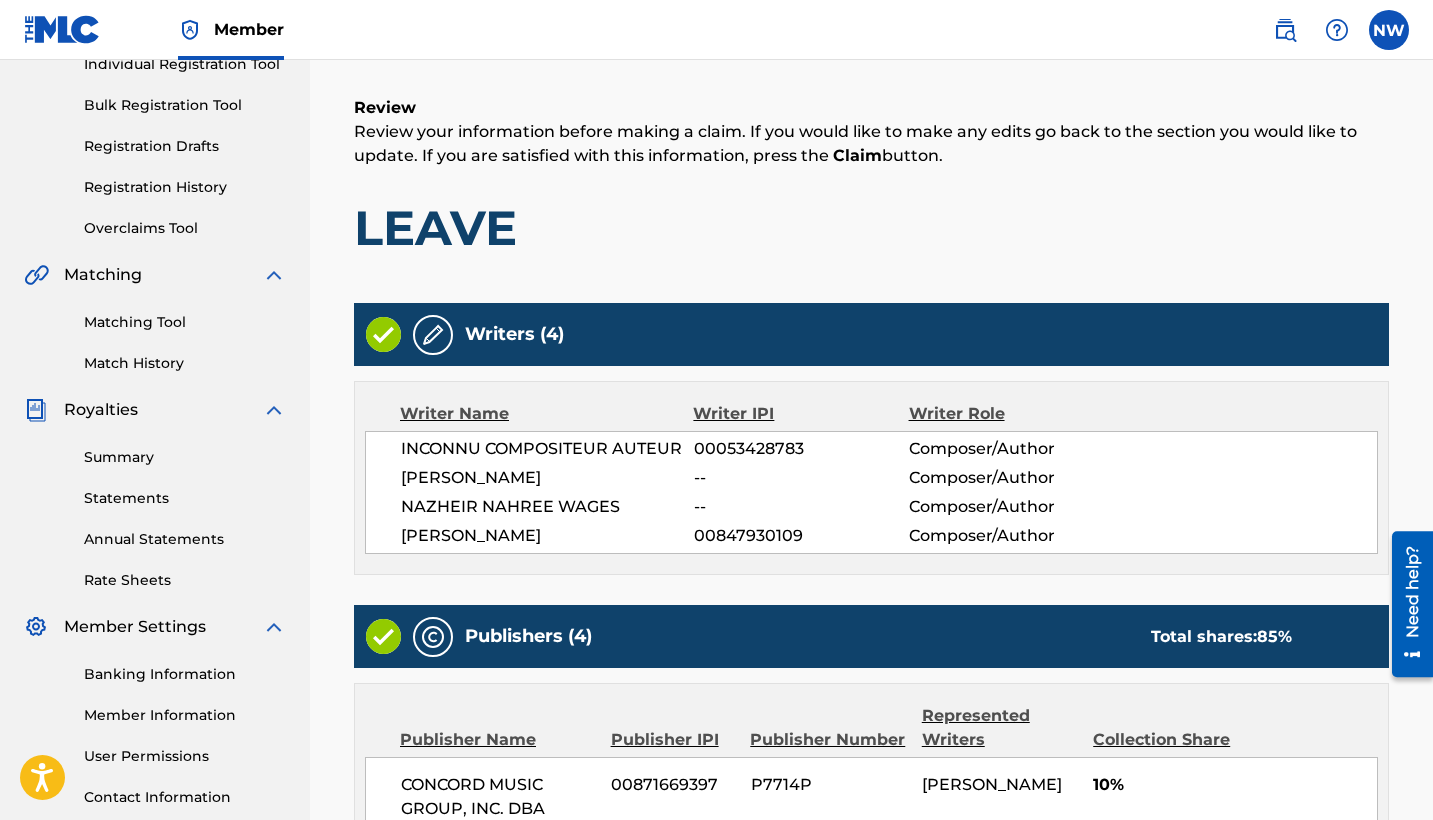 scroll, scrollTop: 90, scrollLeft: 0, axis: vertical 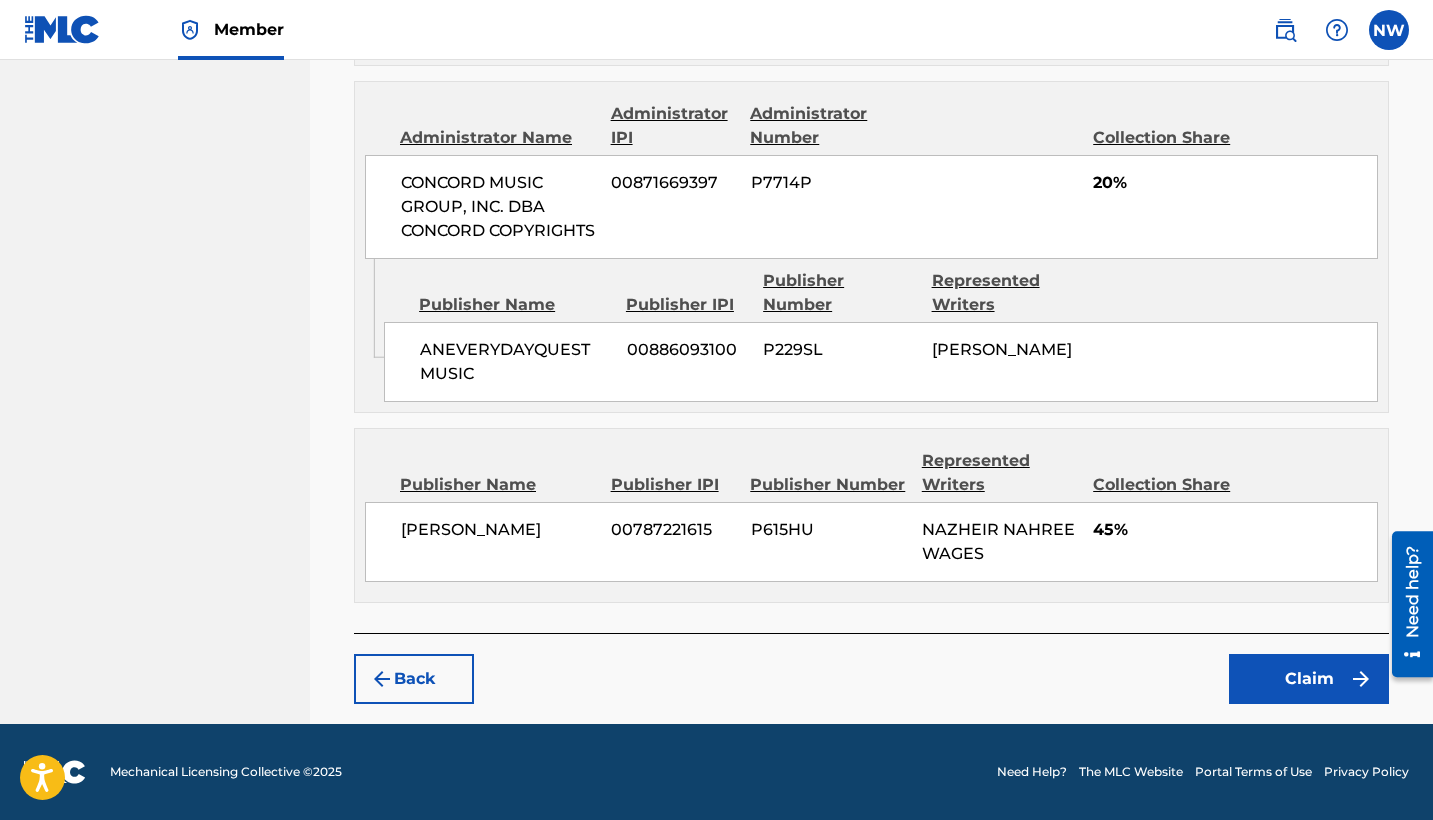 click on "Claim" at bounding box center [1309, 679] 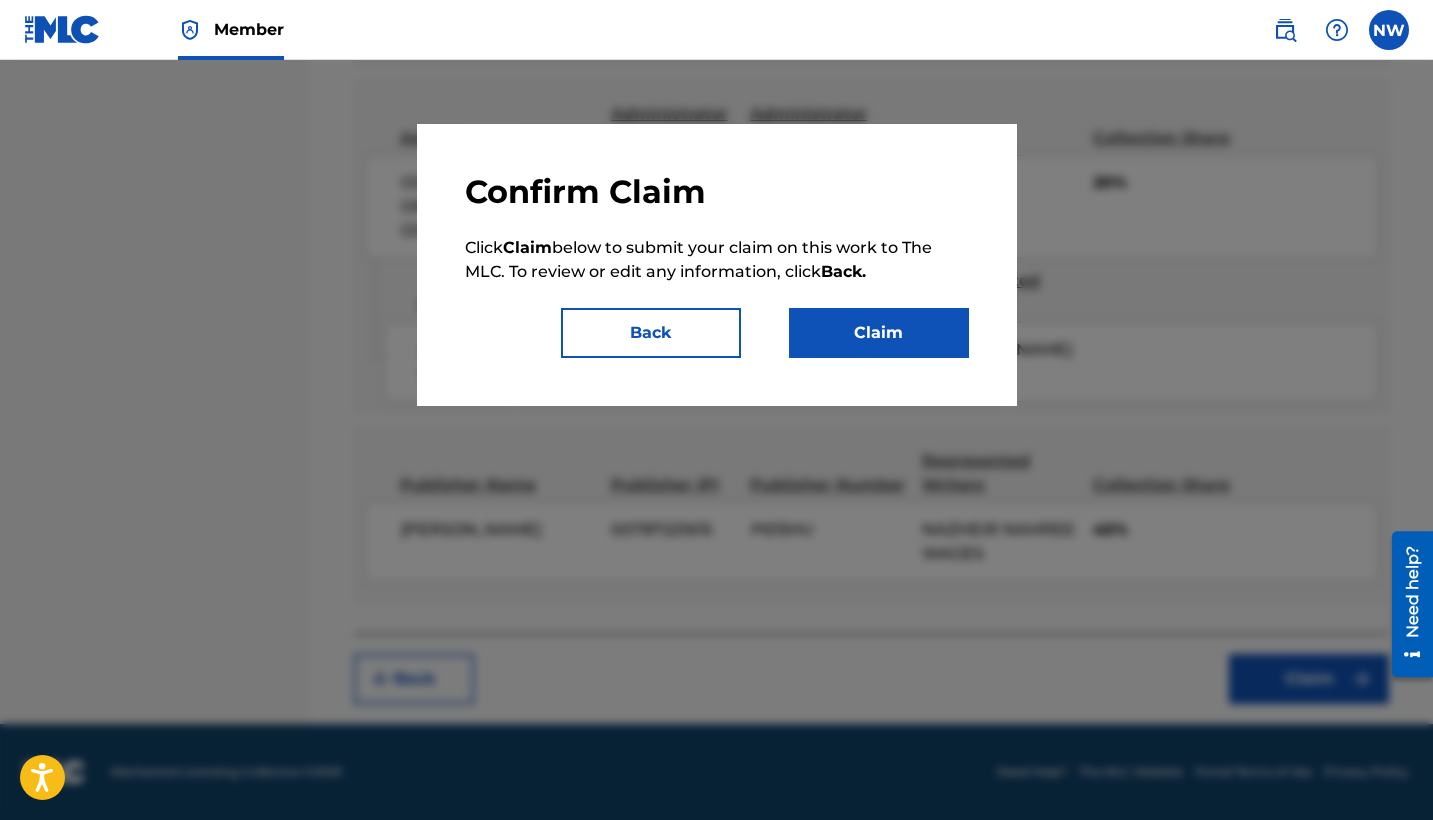 click on "Claim" at bounding box center [879, 333] 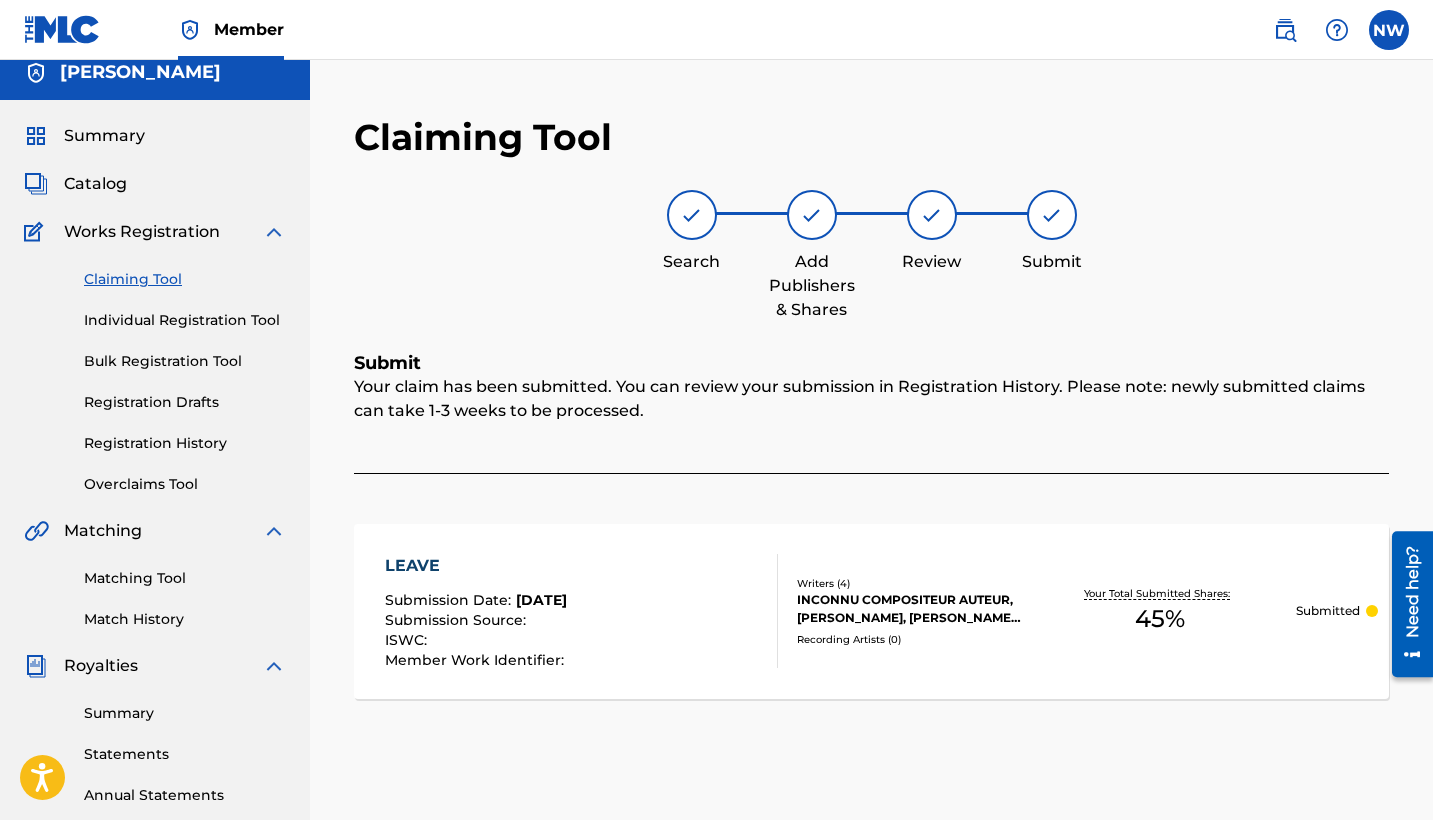 scroll, scrollTop: 4, scrollLeft: 0, axis: vertical 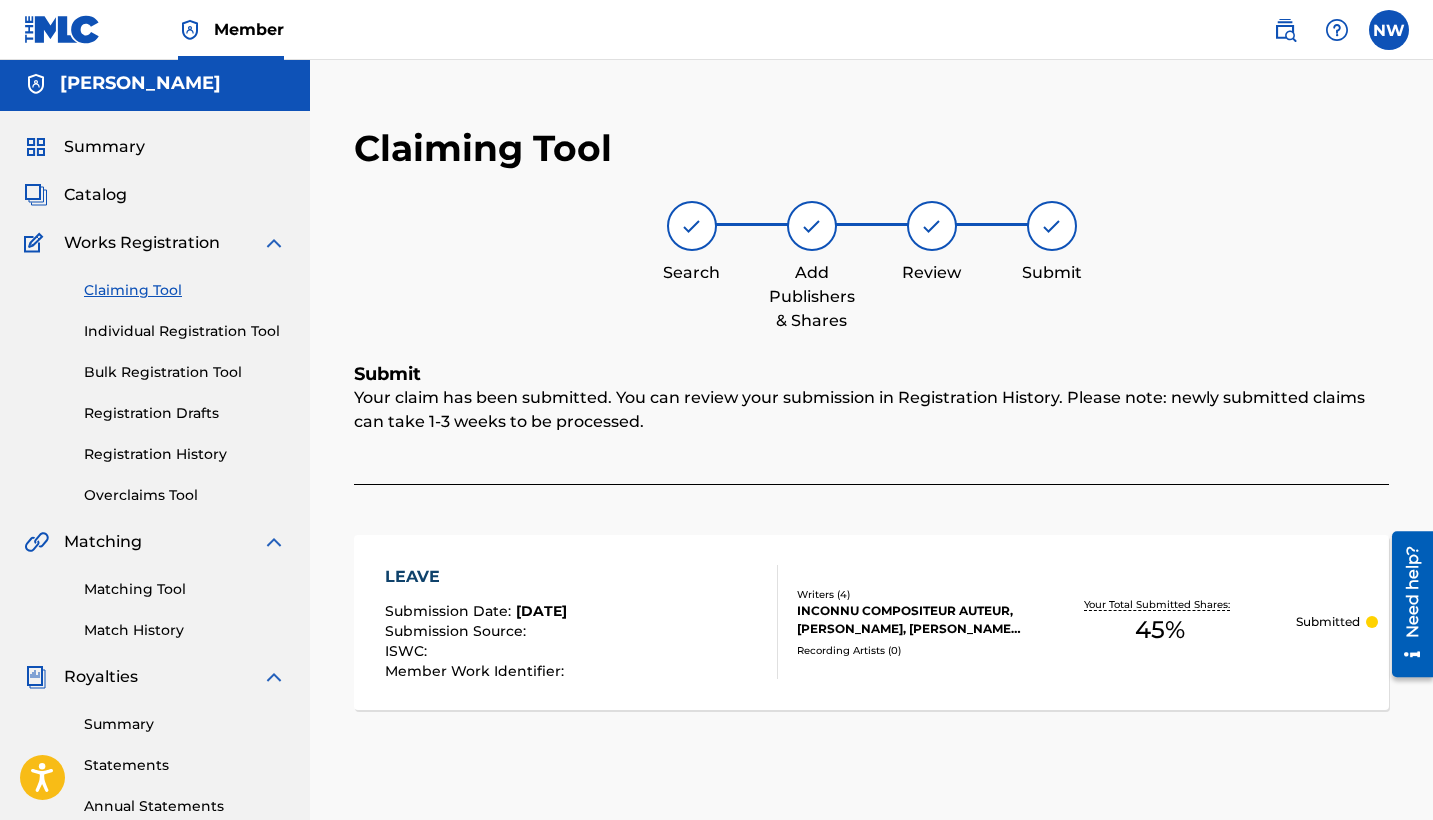 click on "Claiming Tool" at bounding box center [185, 290] 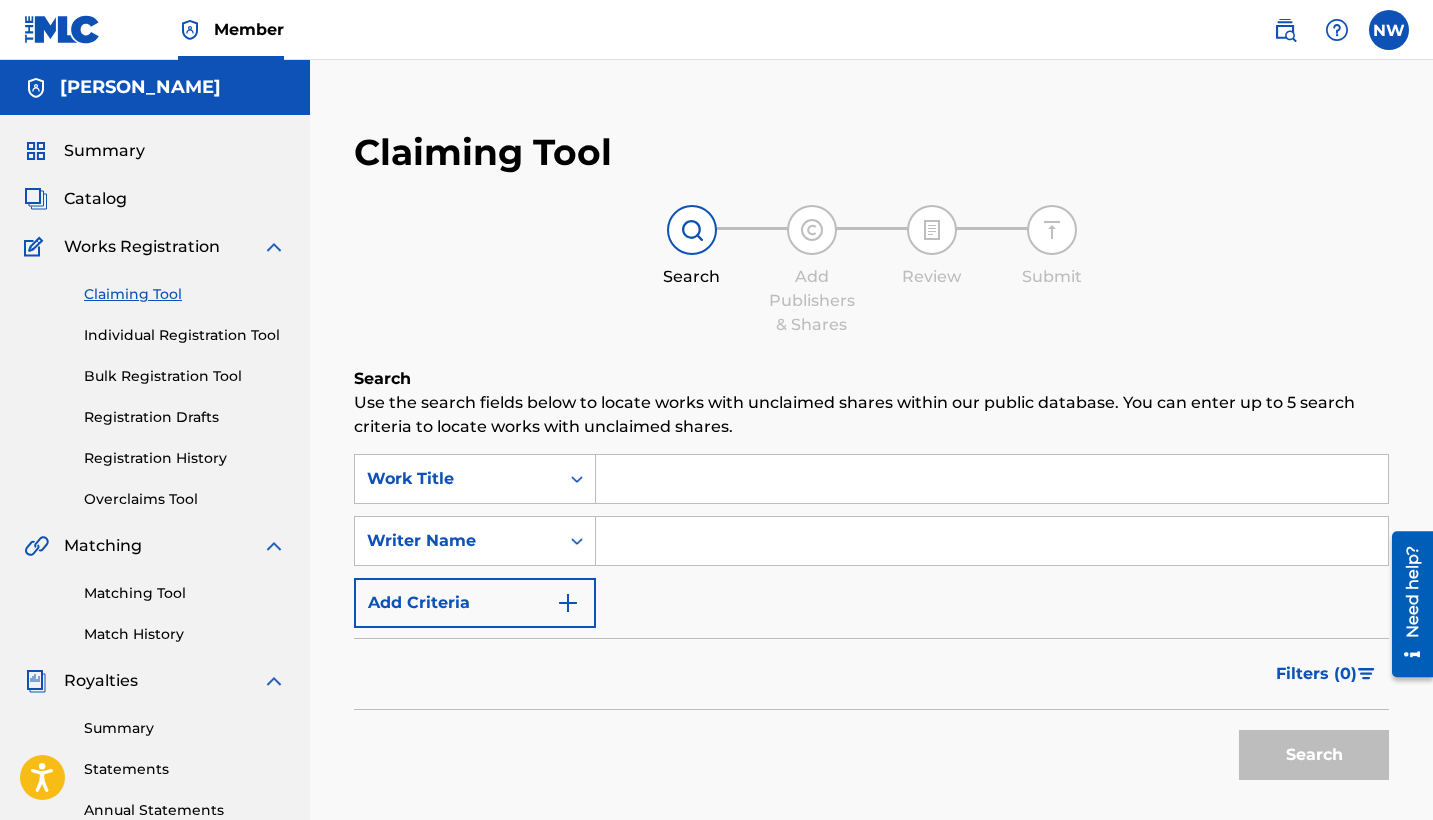 click at bounding box center [992, 541] 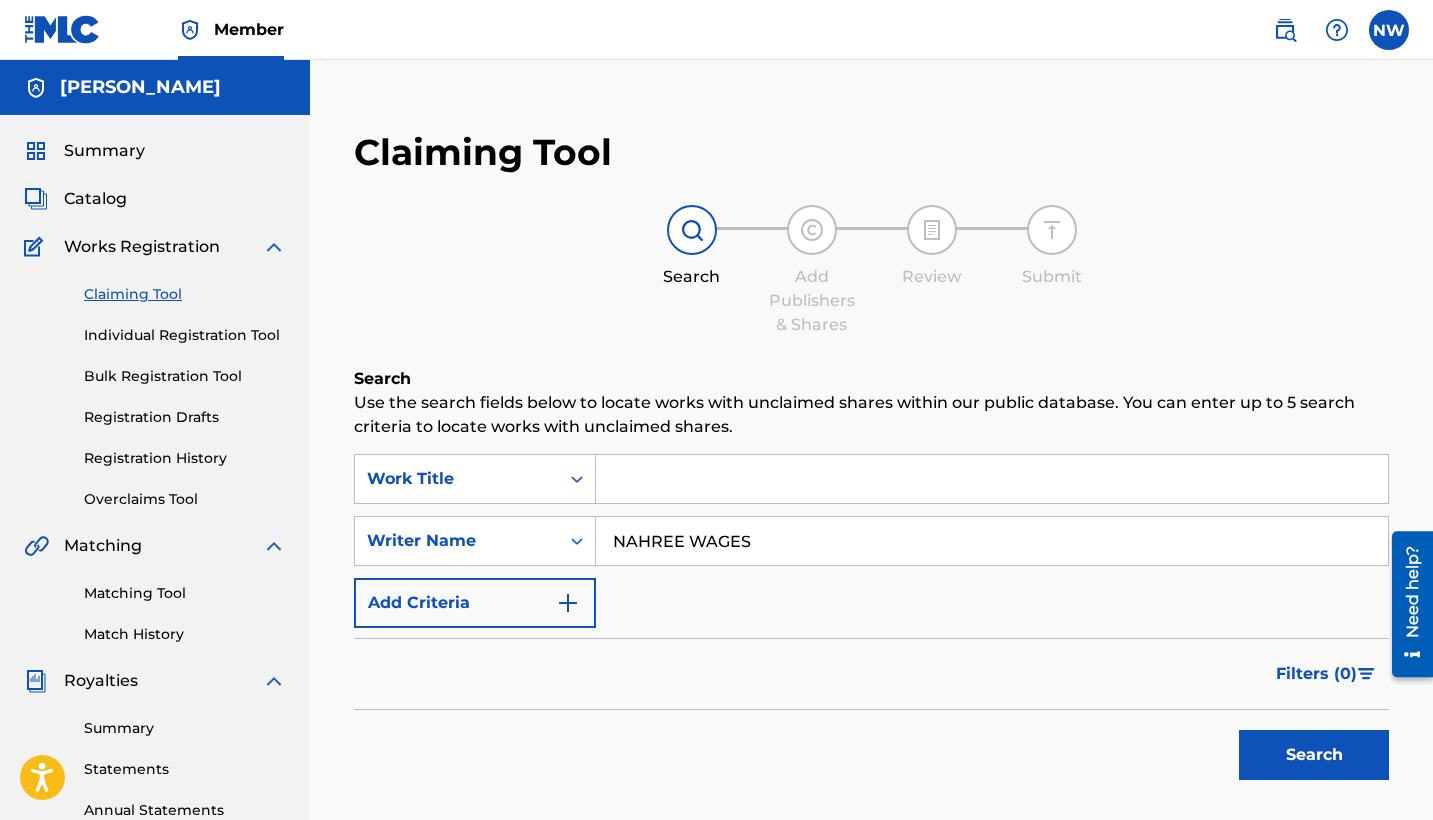 type on "NAHREE WAGES" 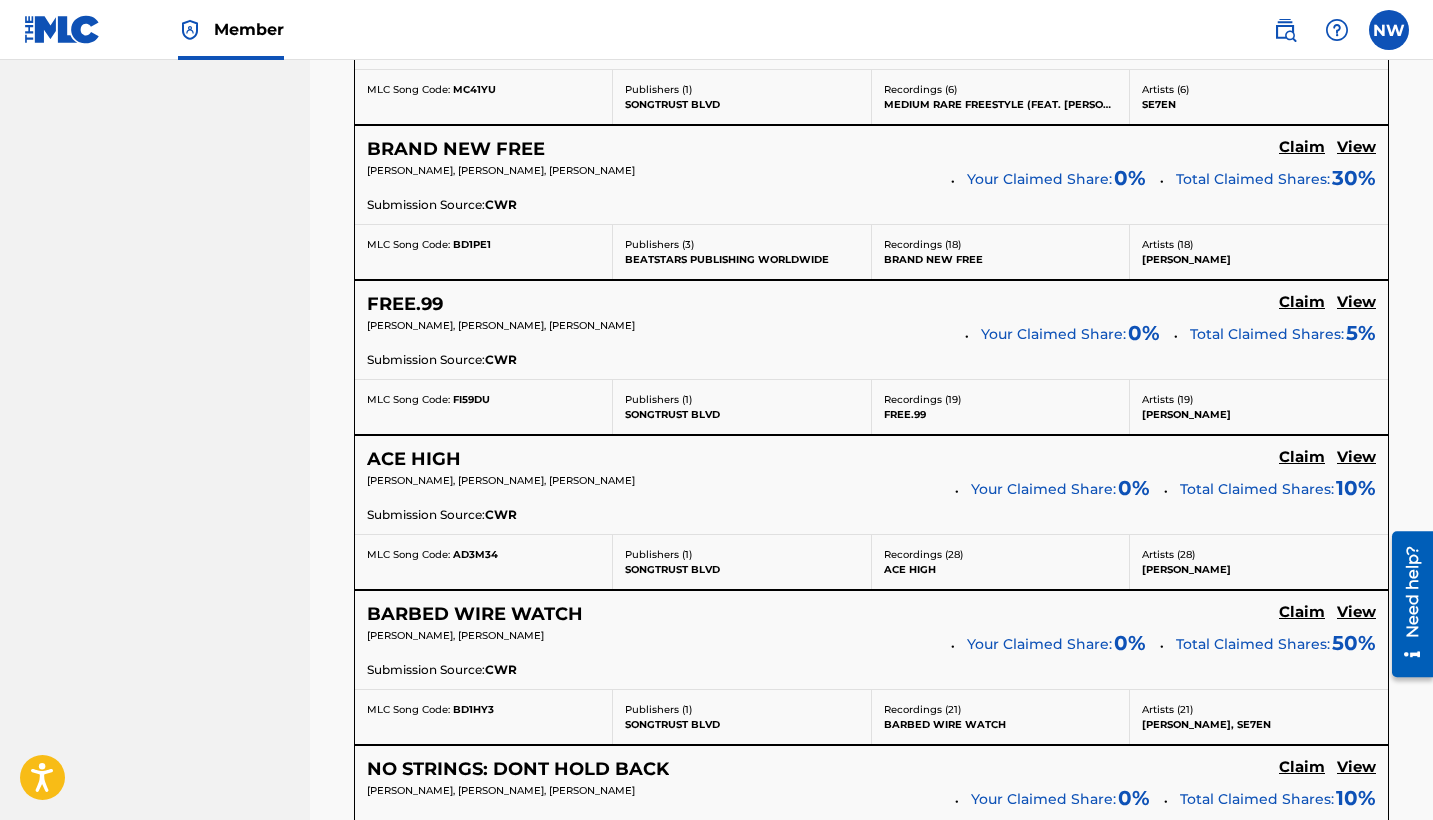 scroll, scrollTop: 1587, scrollLeft: 0, axis: vertical 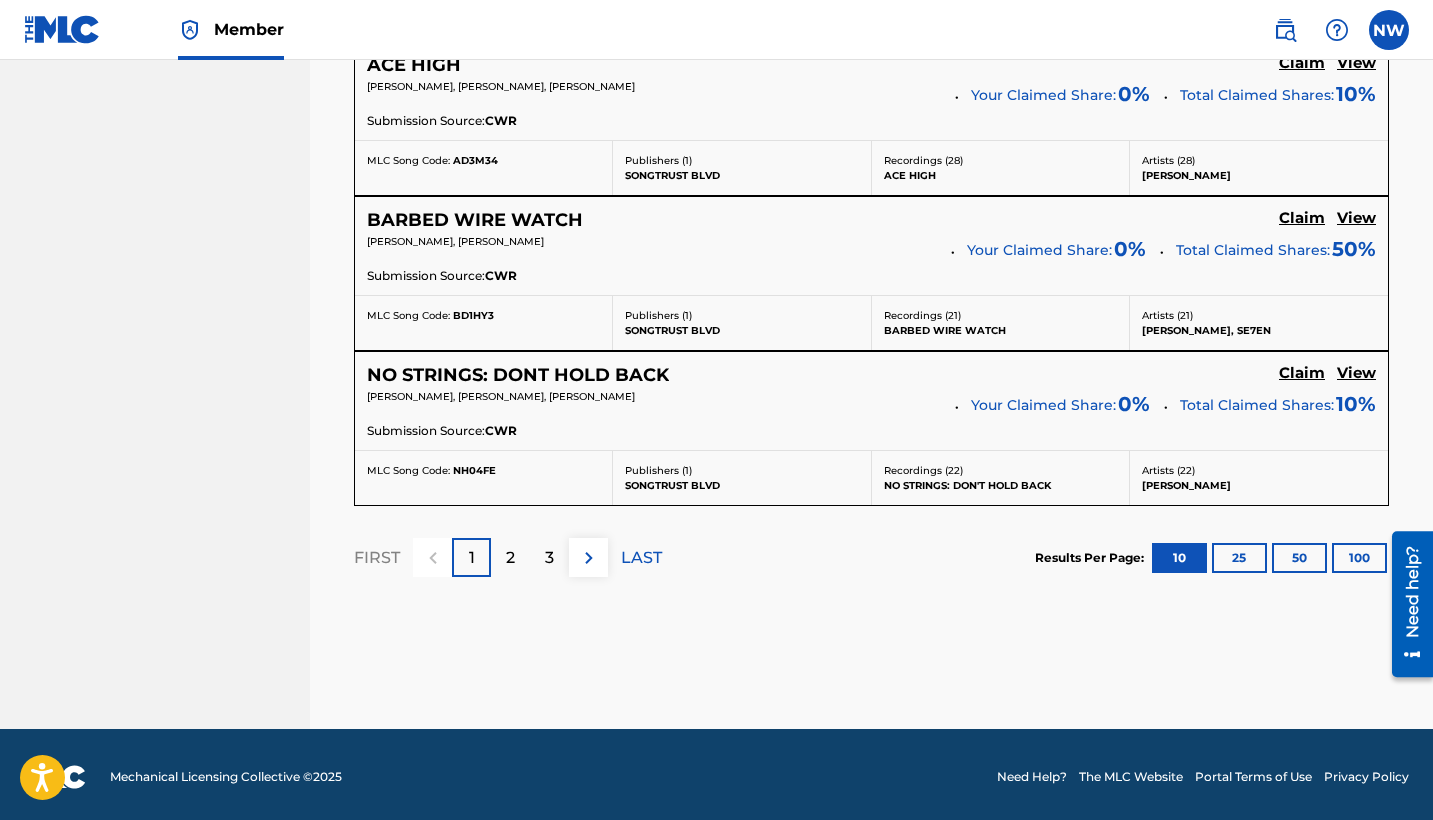 click on "3" at bounding box center [549, 557] 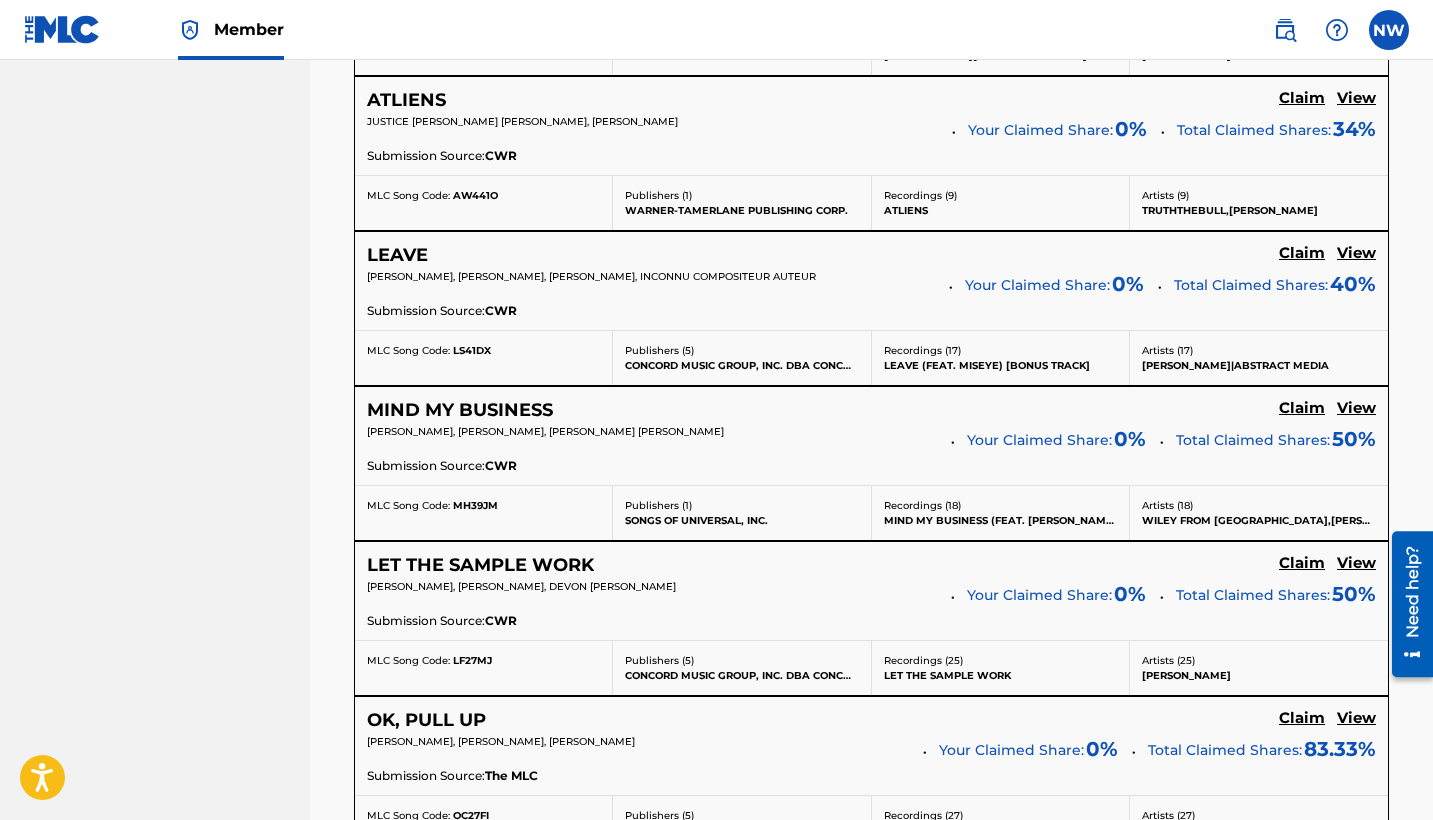 scroll, scrollTop: 1195, scrollLeft: 0, axis: vertical 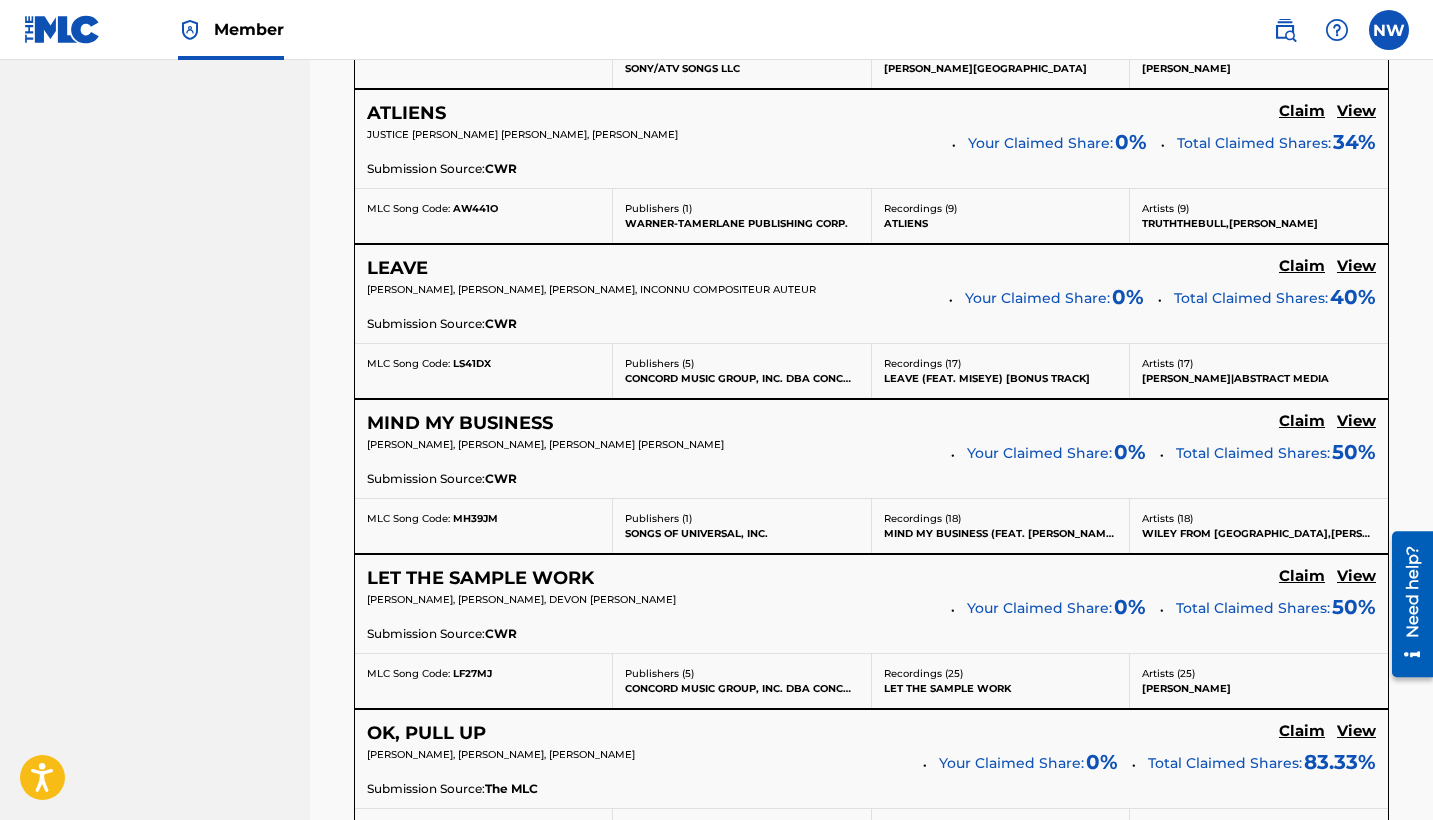 click on "Claim" at bounding box center (1302, -354) 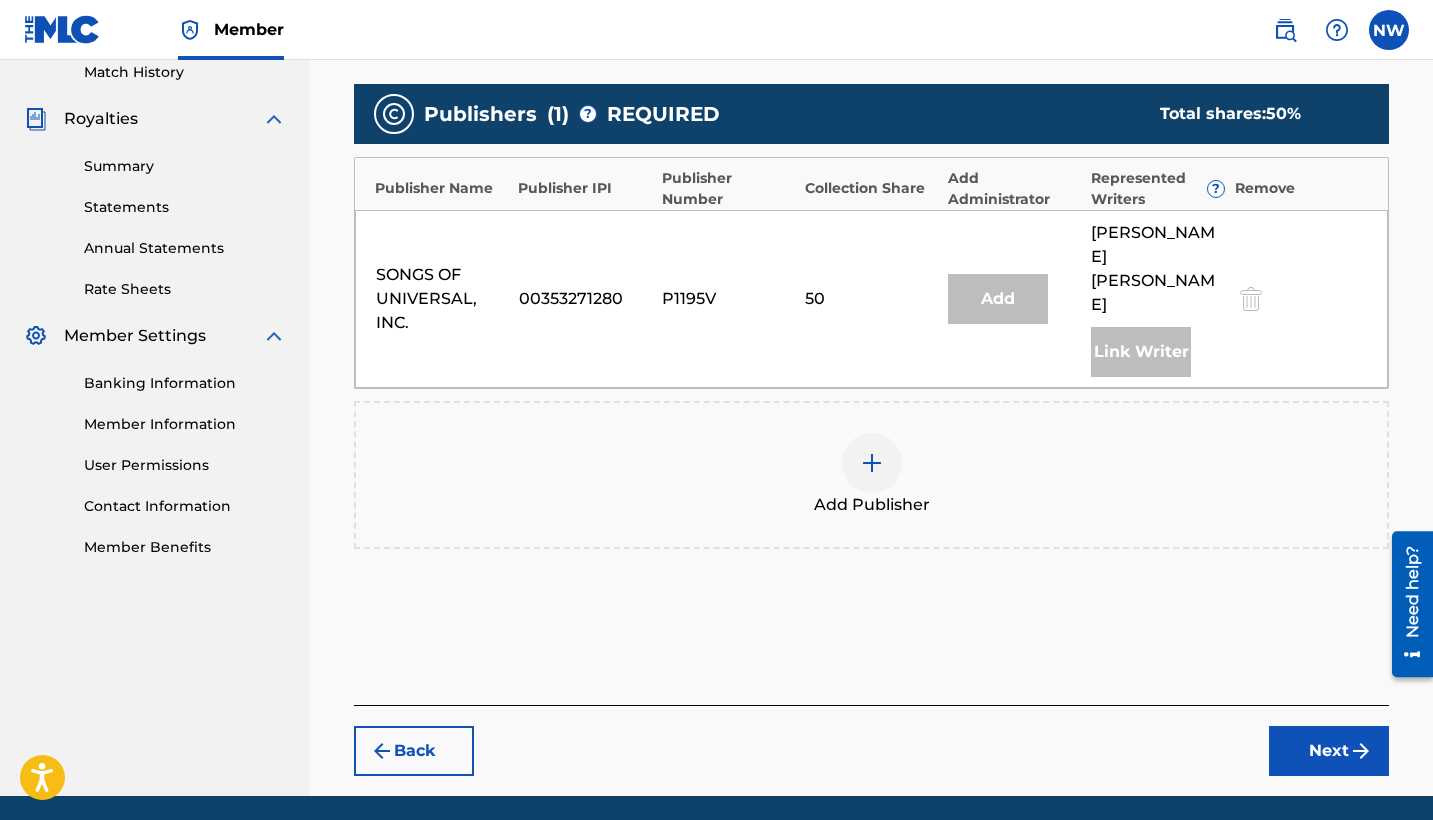 click at bounding box center [872, 463] 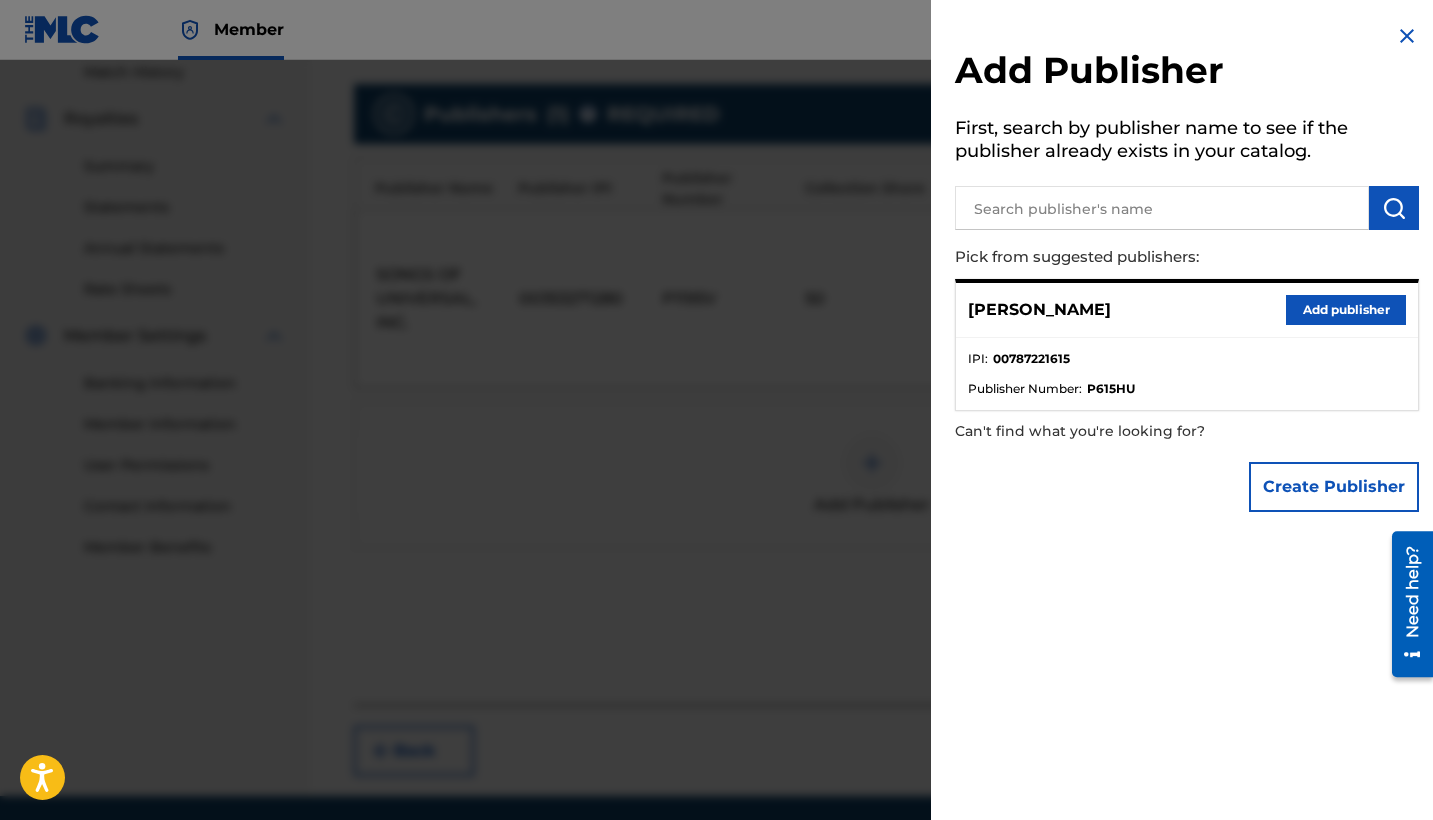 click on "Add publisher" at bounding box center (1346, 310) 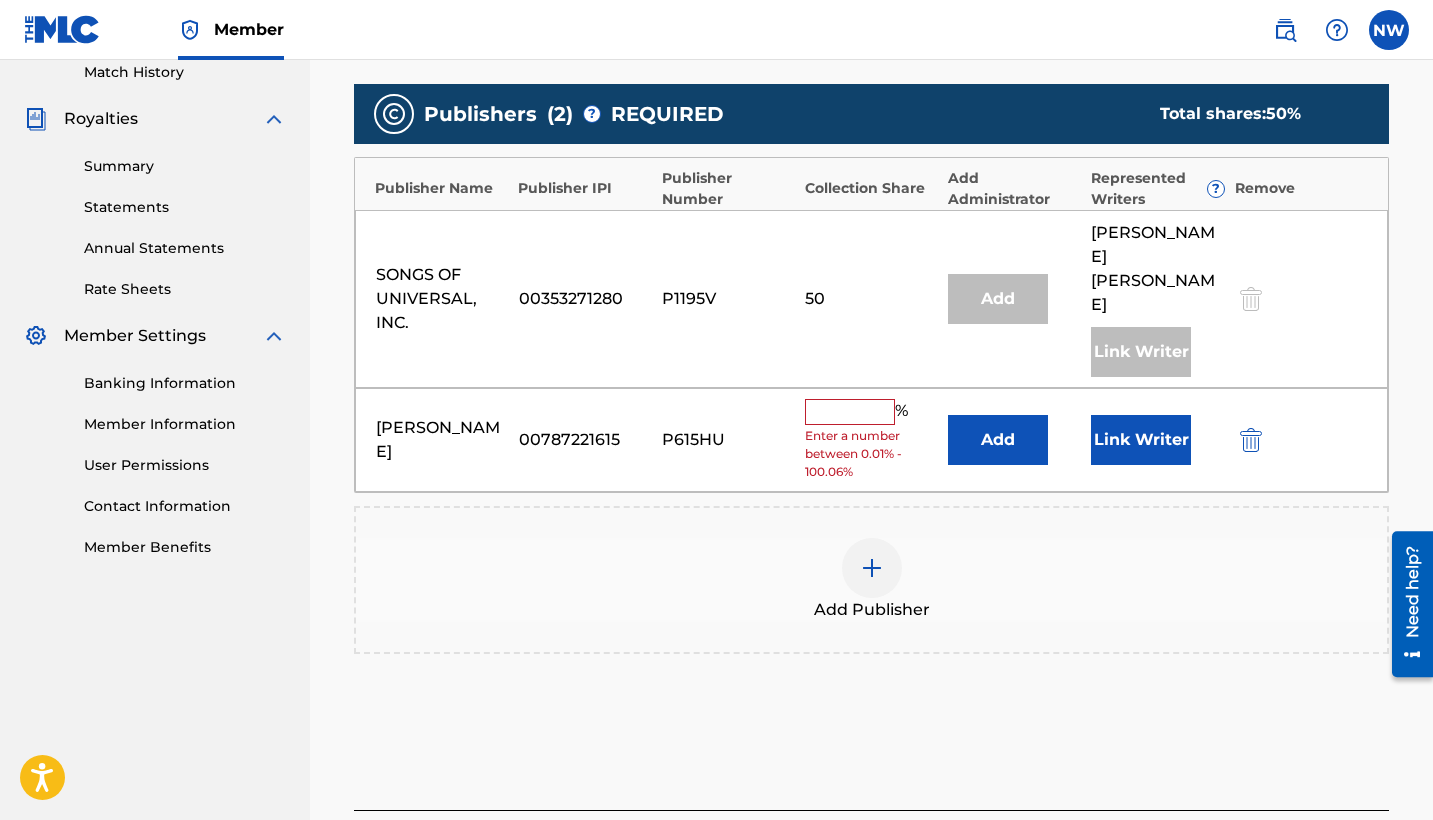 click at bounding box center [850, 412] 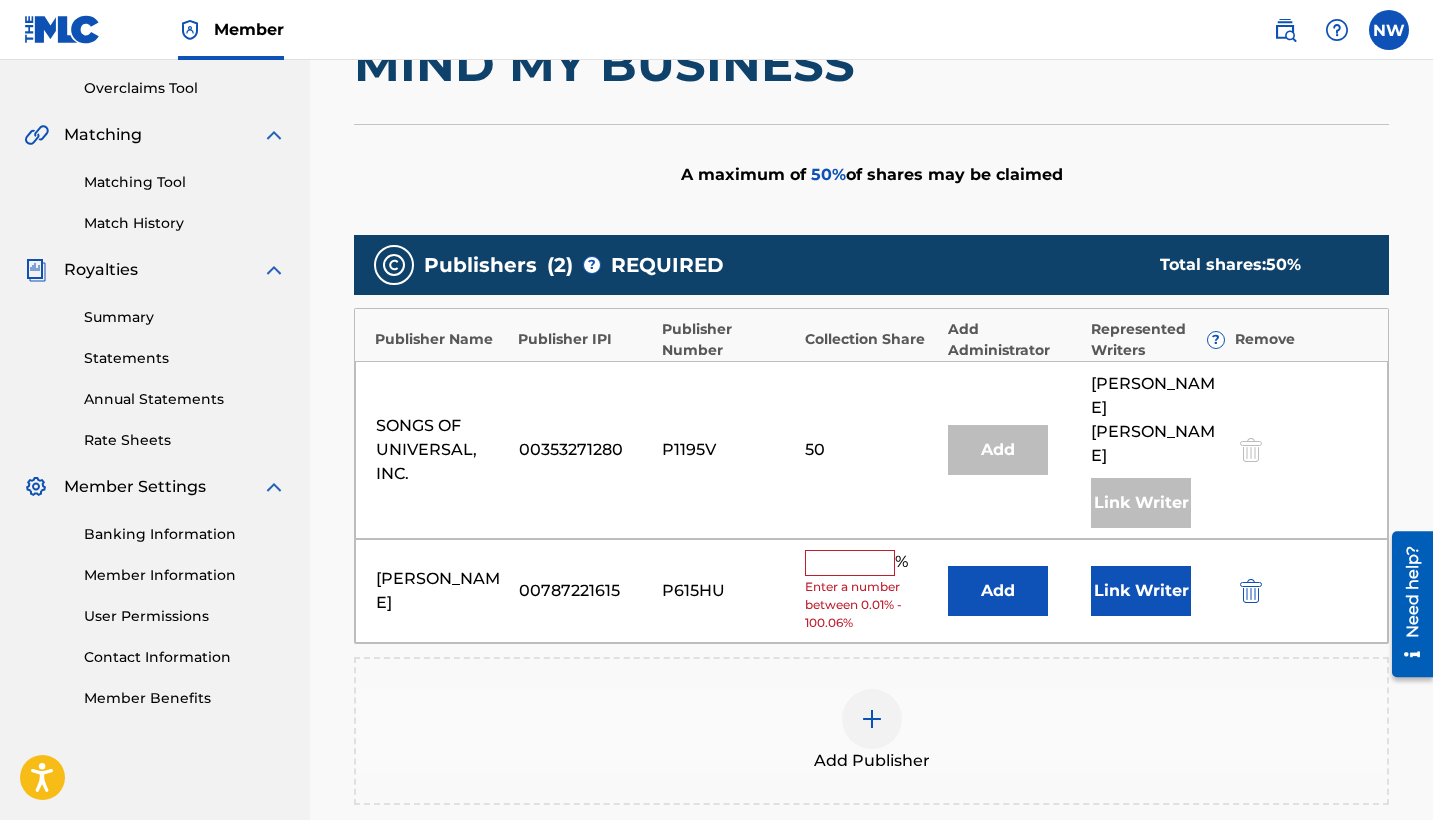 scroll, scrollTop: 412, scrollLeft: 0, axis: vertical 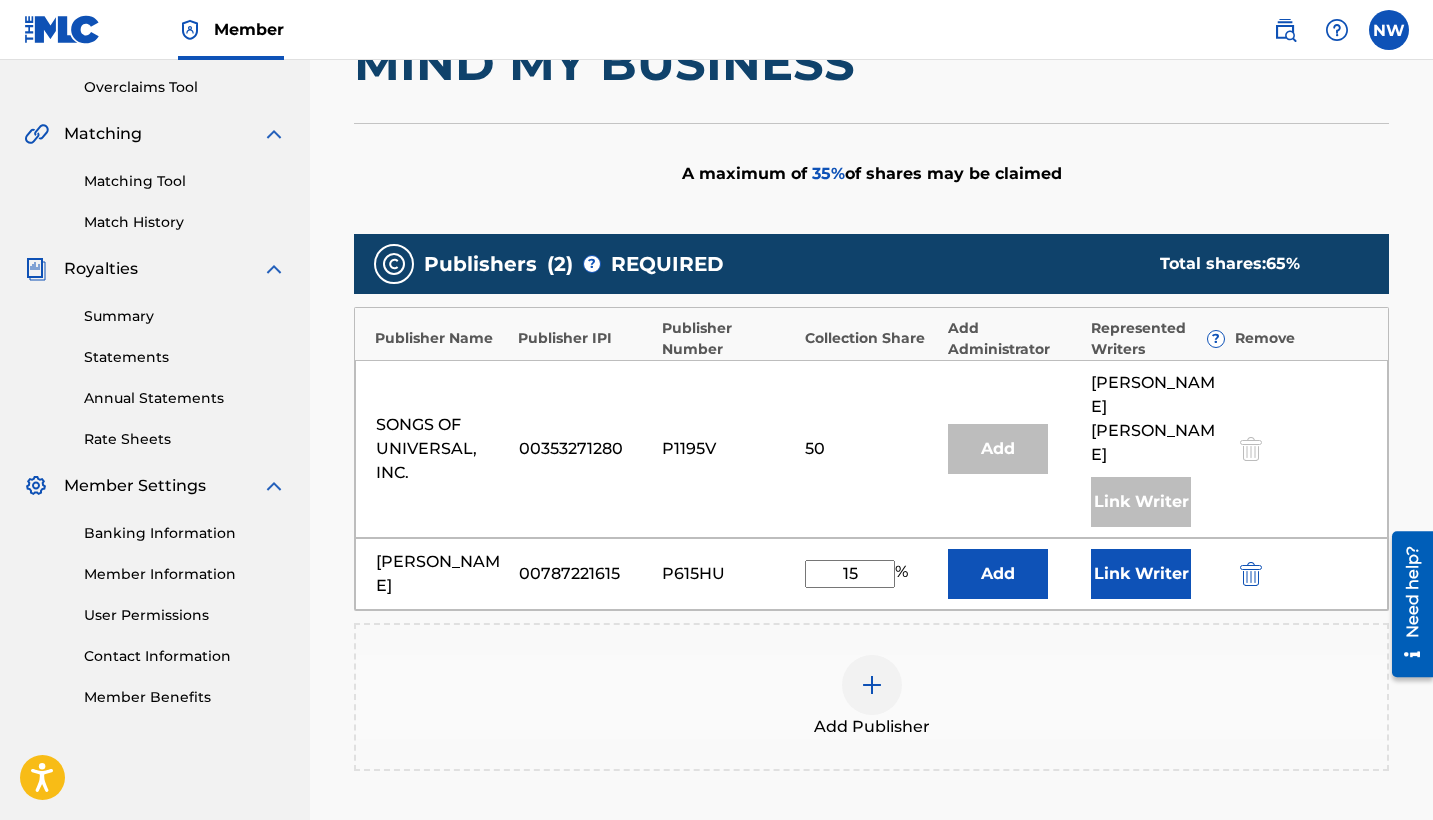 click on "Link Writer" at bounding box center [1141, 574] 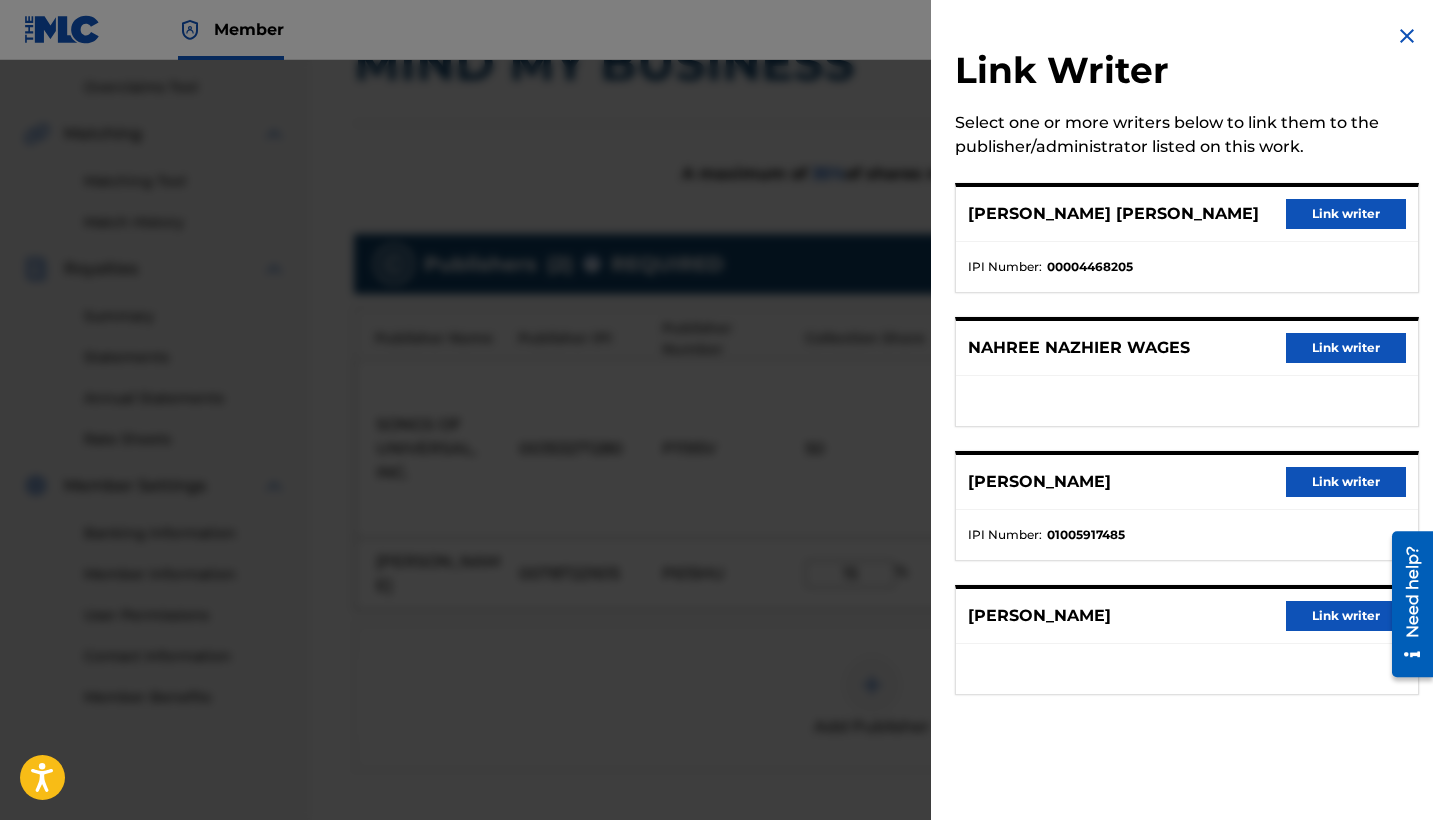 click at bounding box center [716, 470] 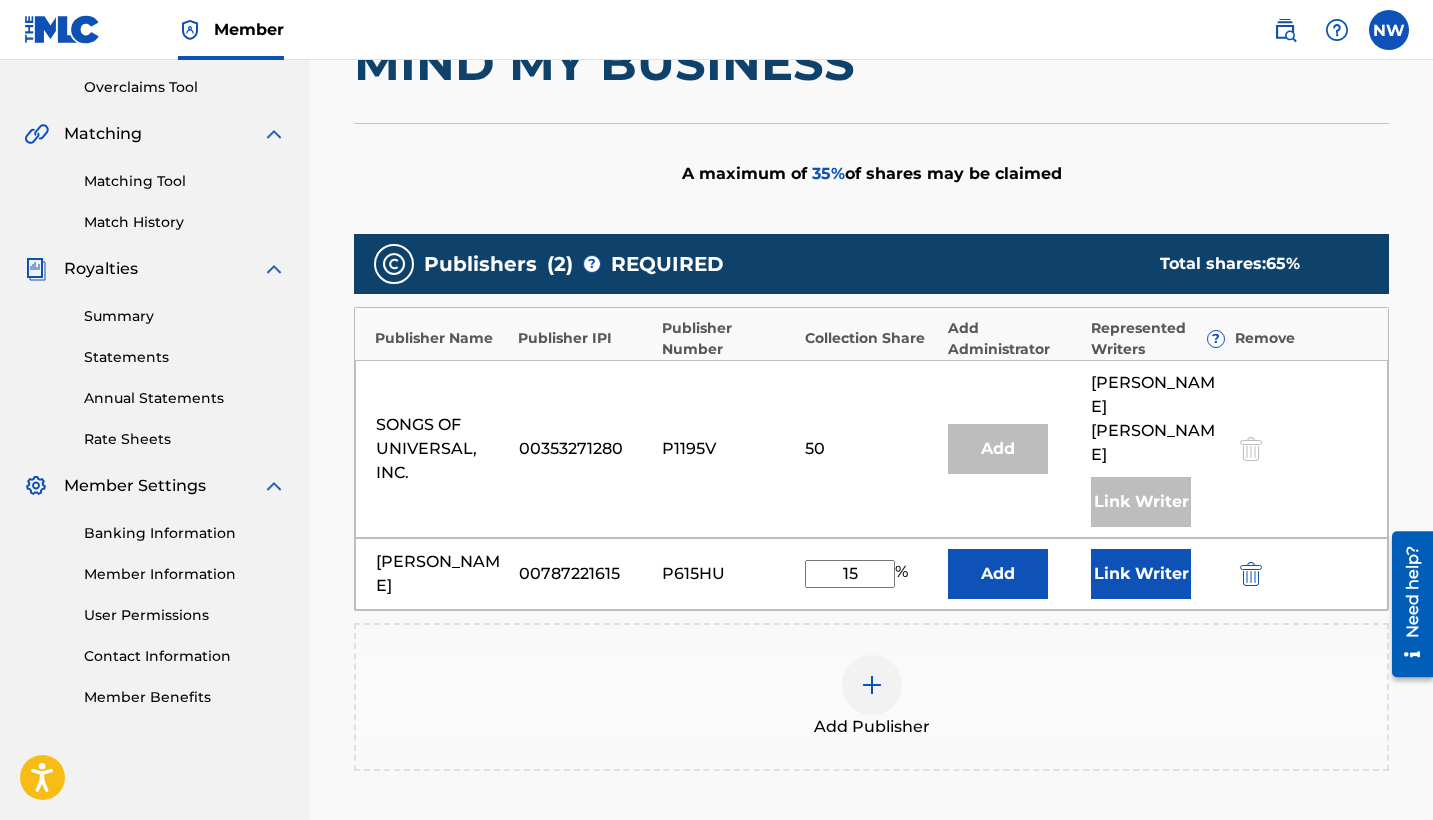 click on "15" at bounding box center [850, 574] 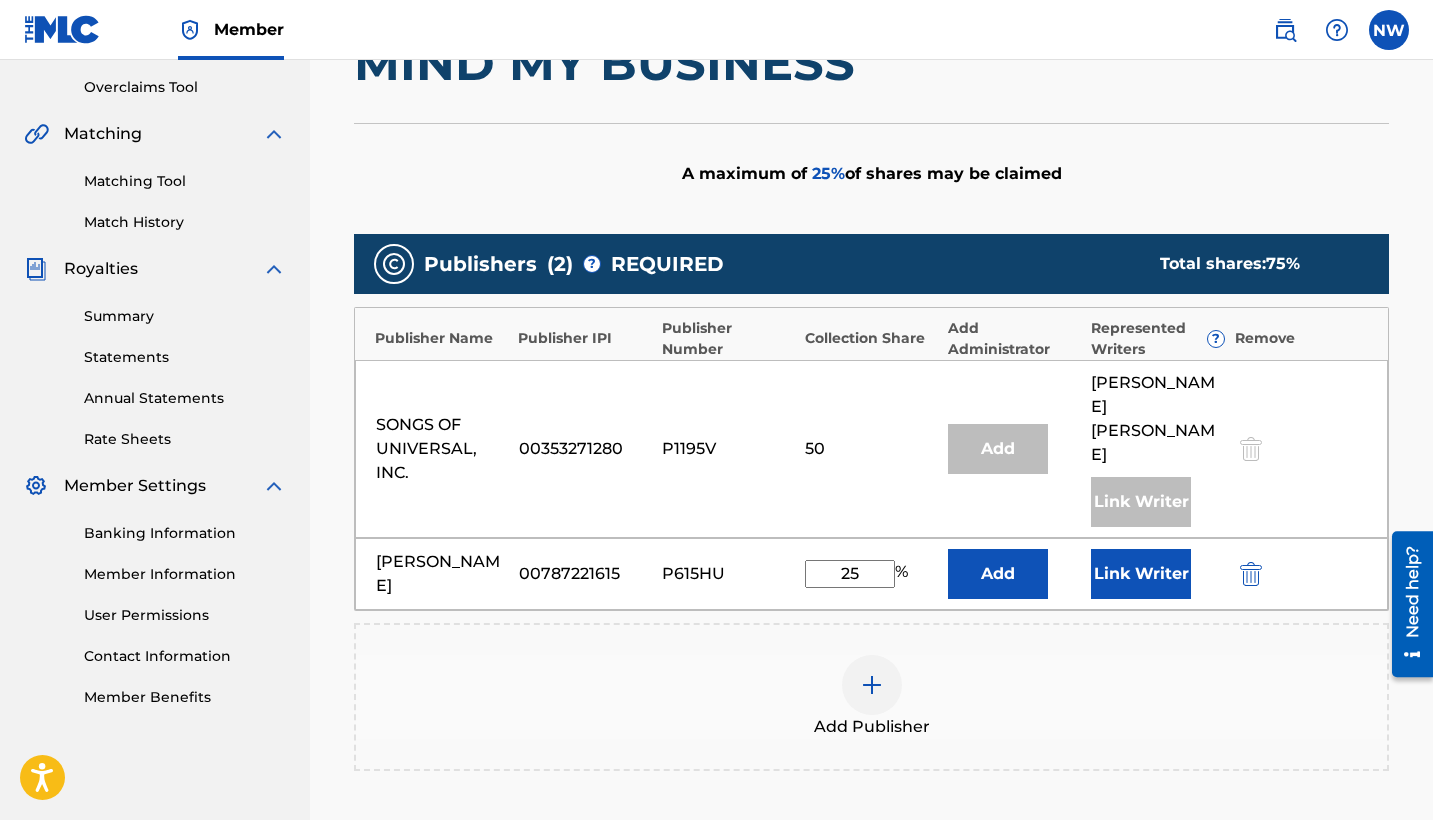 type on "25" 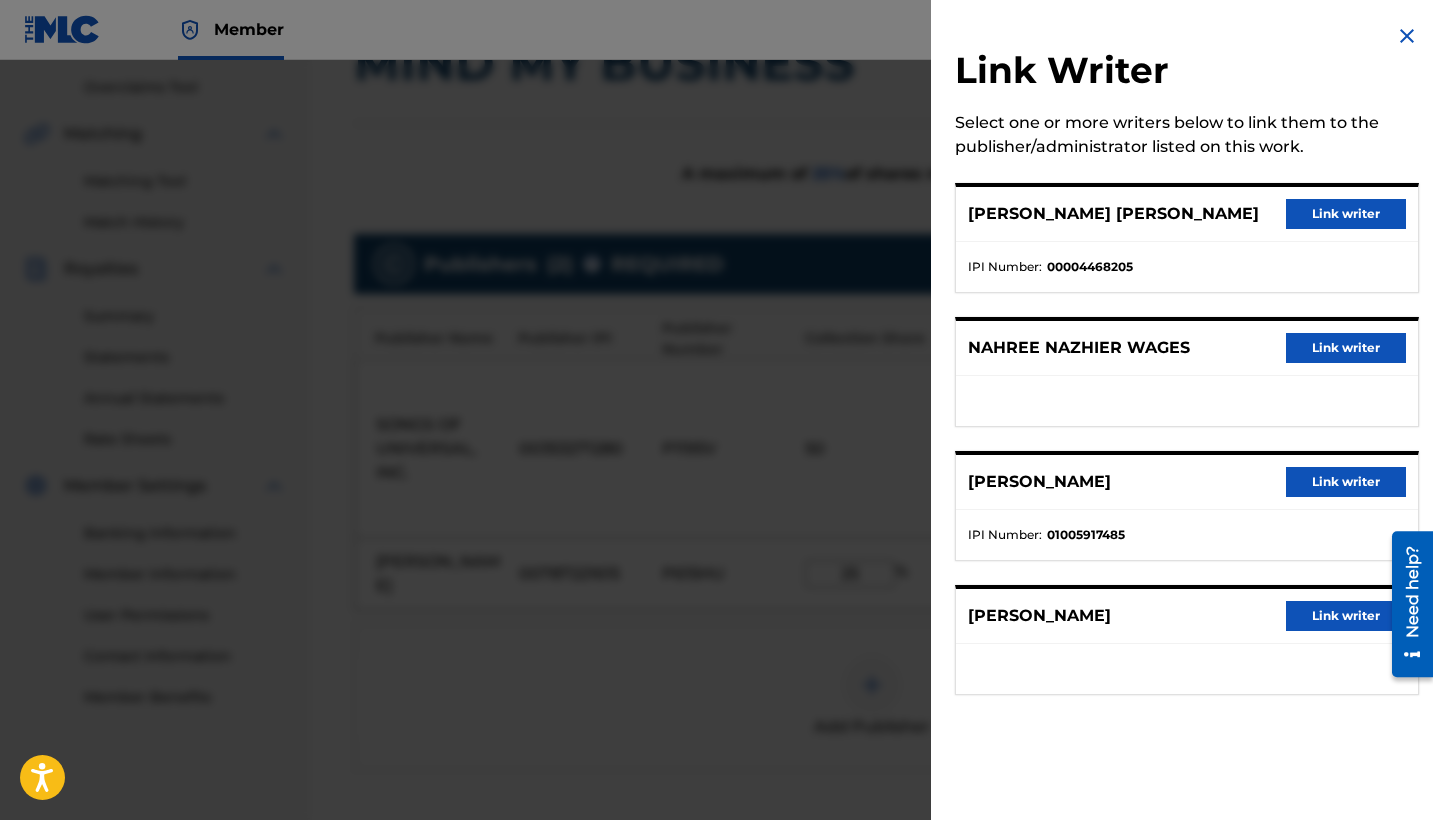 click on "Link writer" at bounding box center (1346, 348) 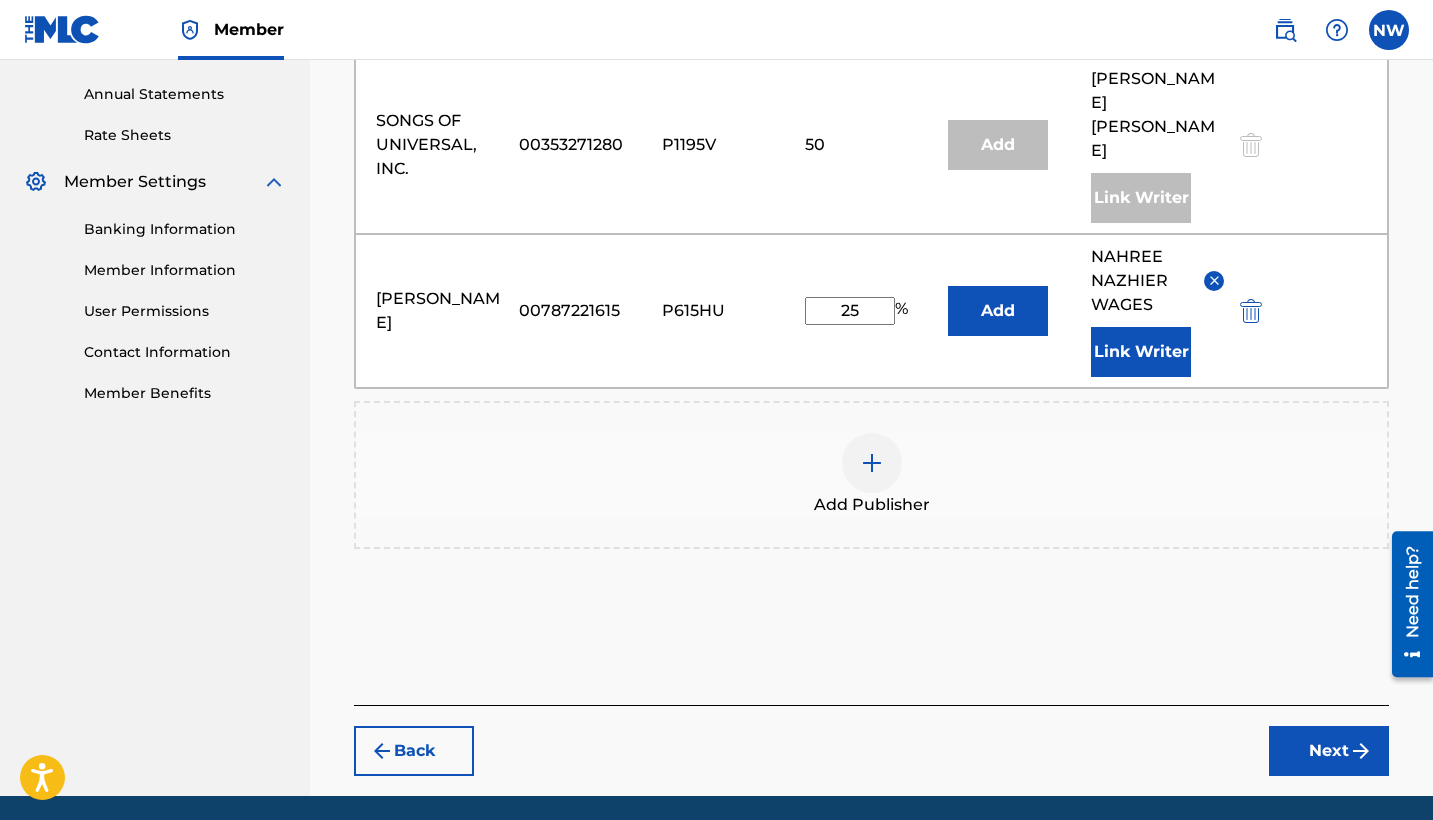 click on "Next" at bounding box center (1329, 751) 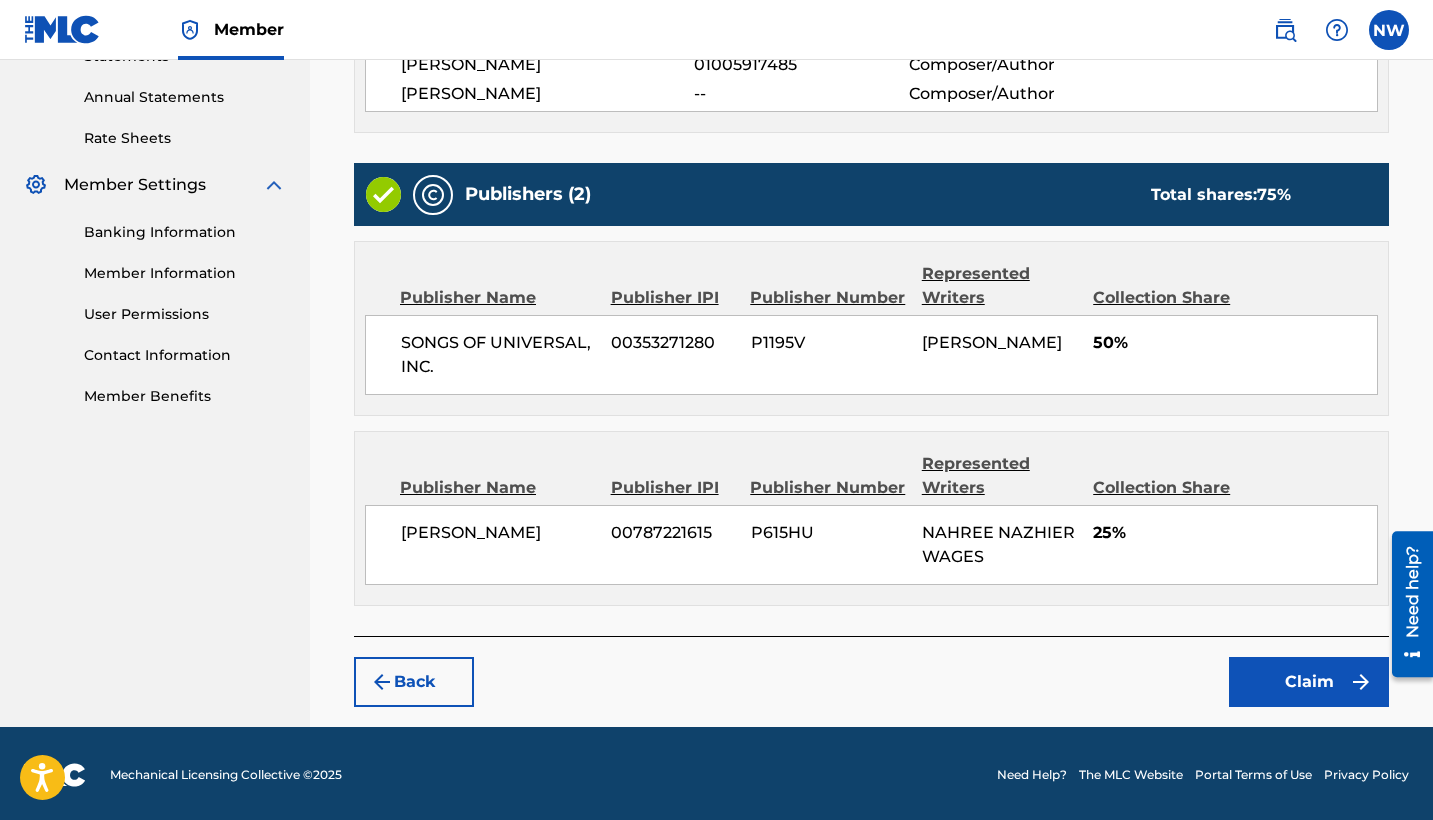 click on "Claim" at bounding box center (1309, 682) 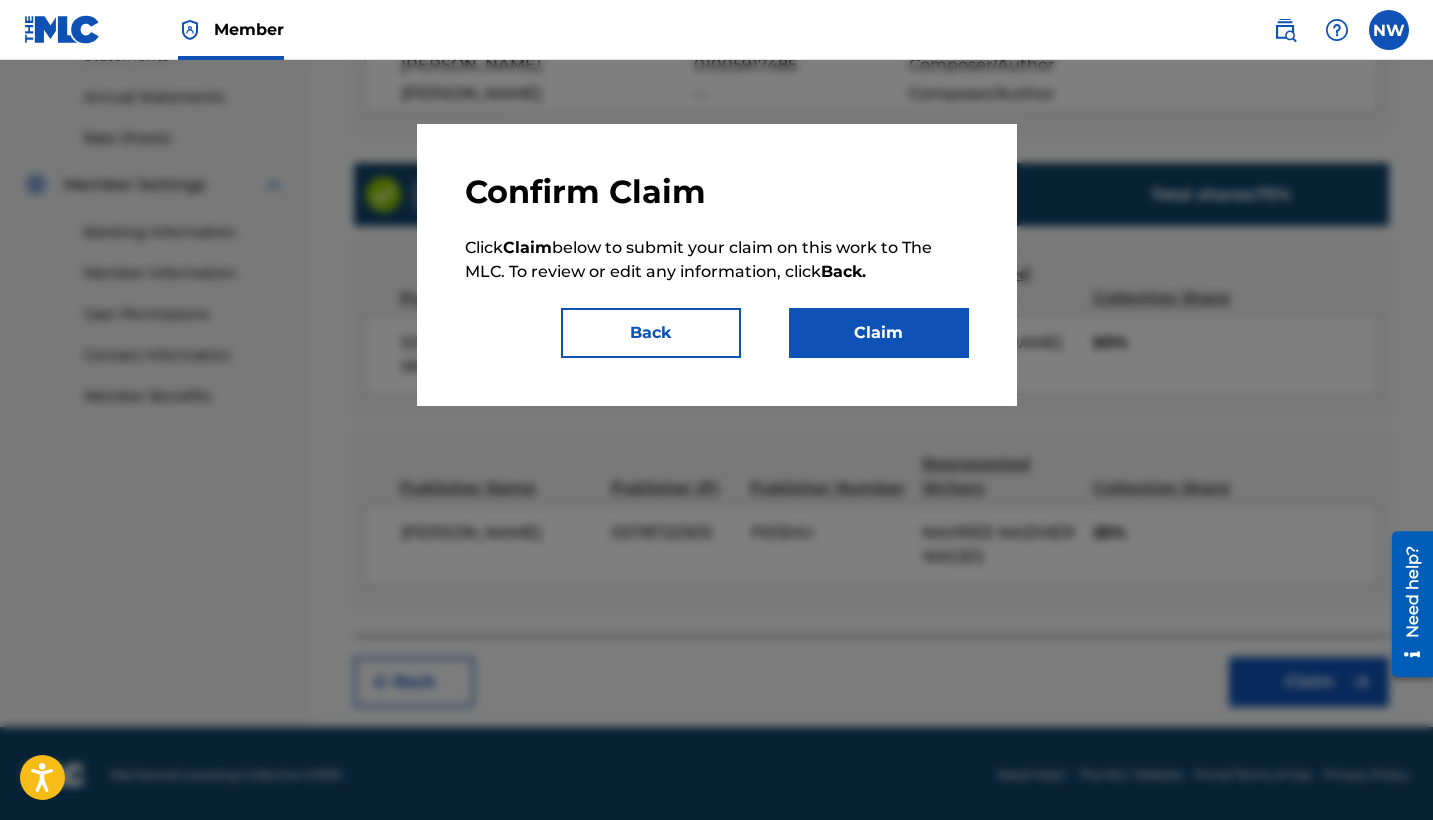 click on "Claim" at bounding box center [879, 333] 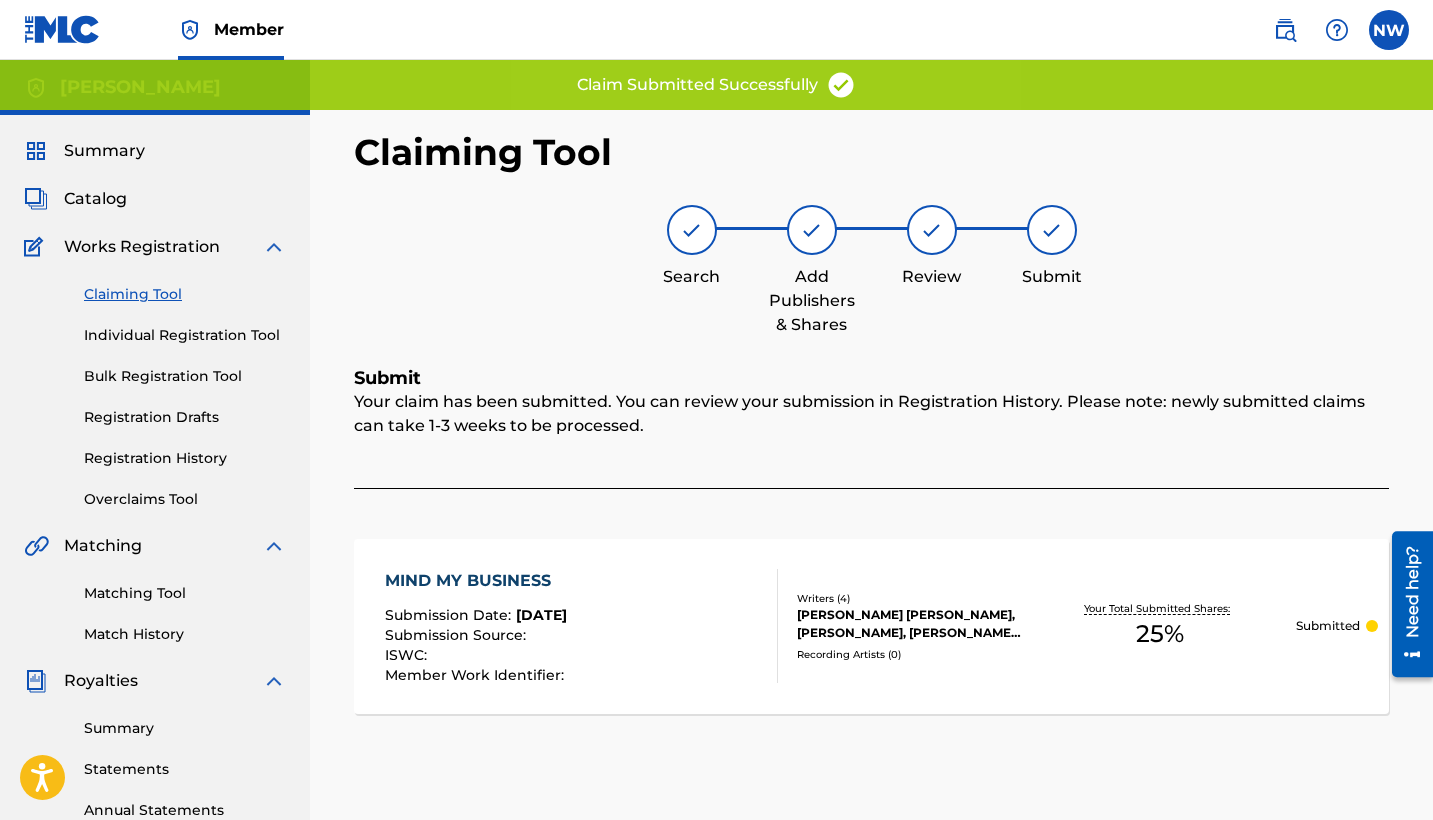scroll, scrollTop: 0, scrollLeft: 0, axis: both 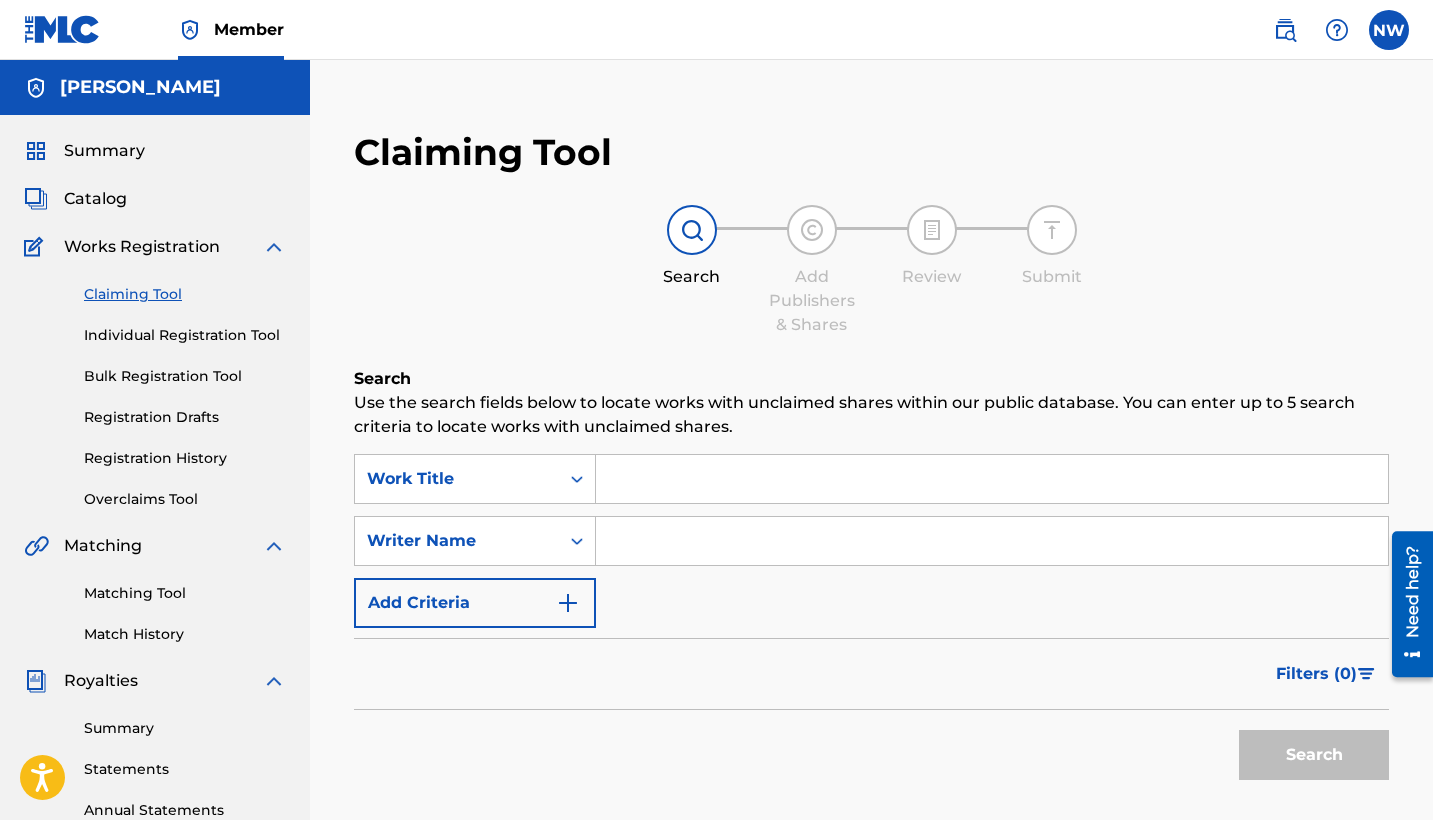click at bounding box center (992, 541) 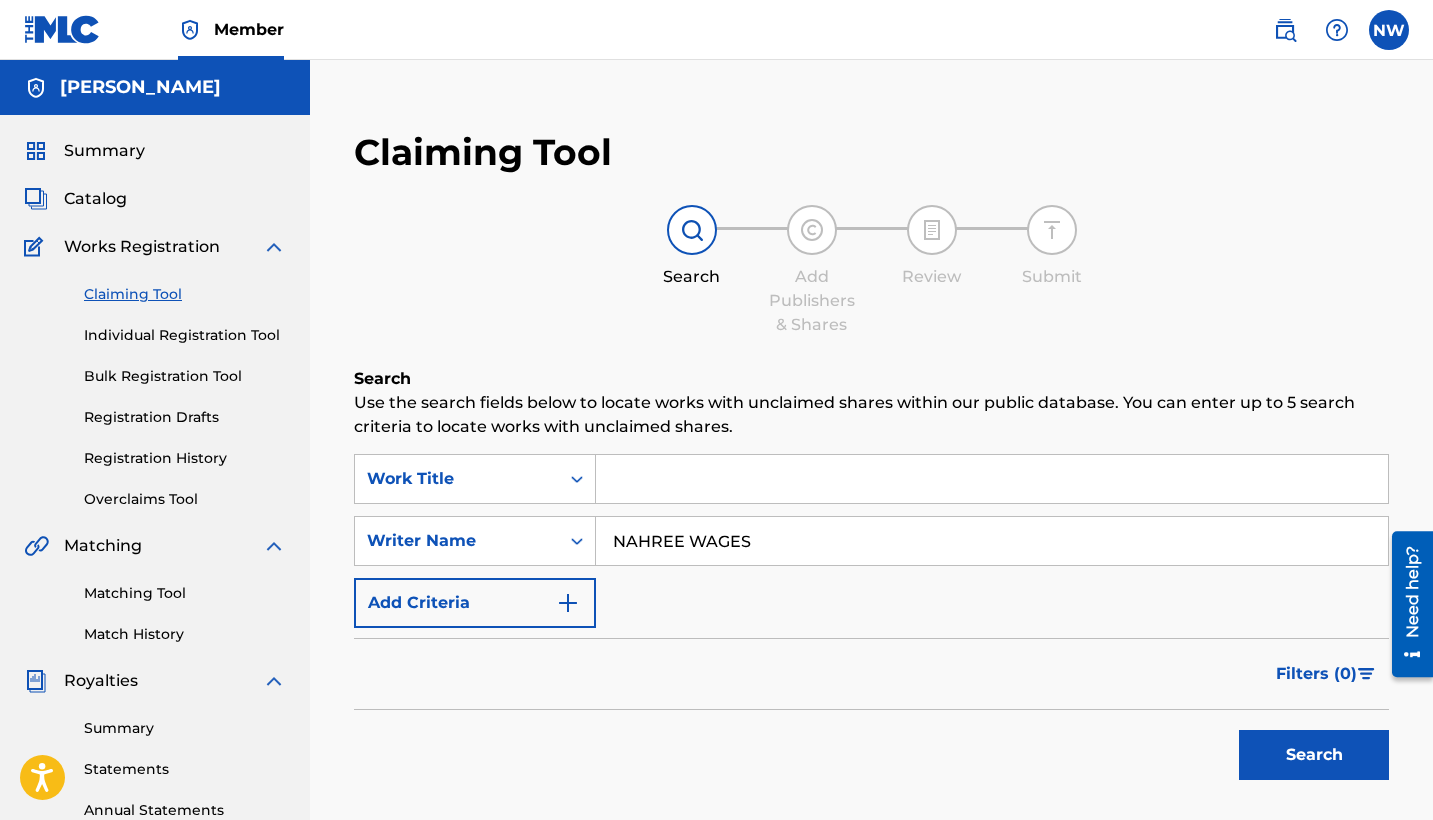 type on "NAHREE WAGES" 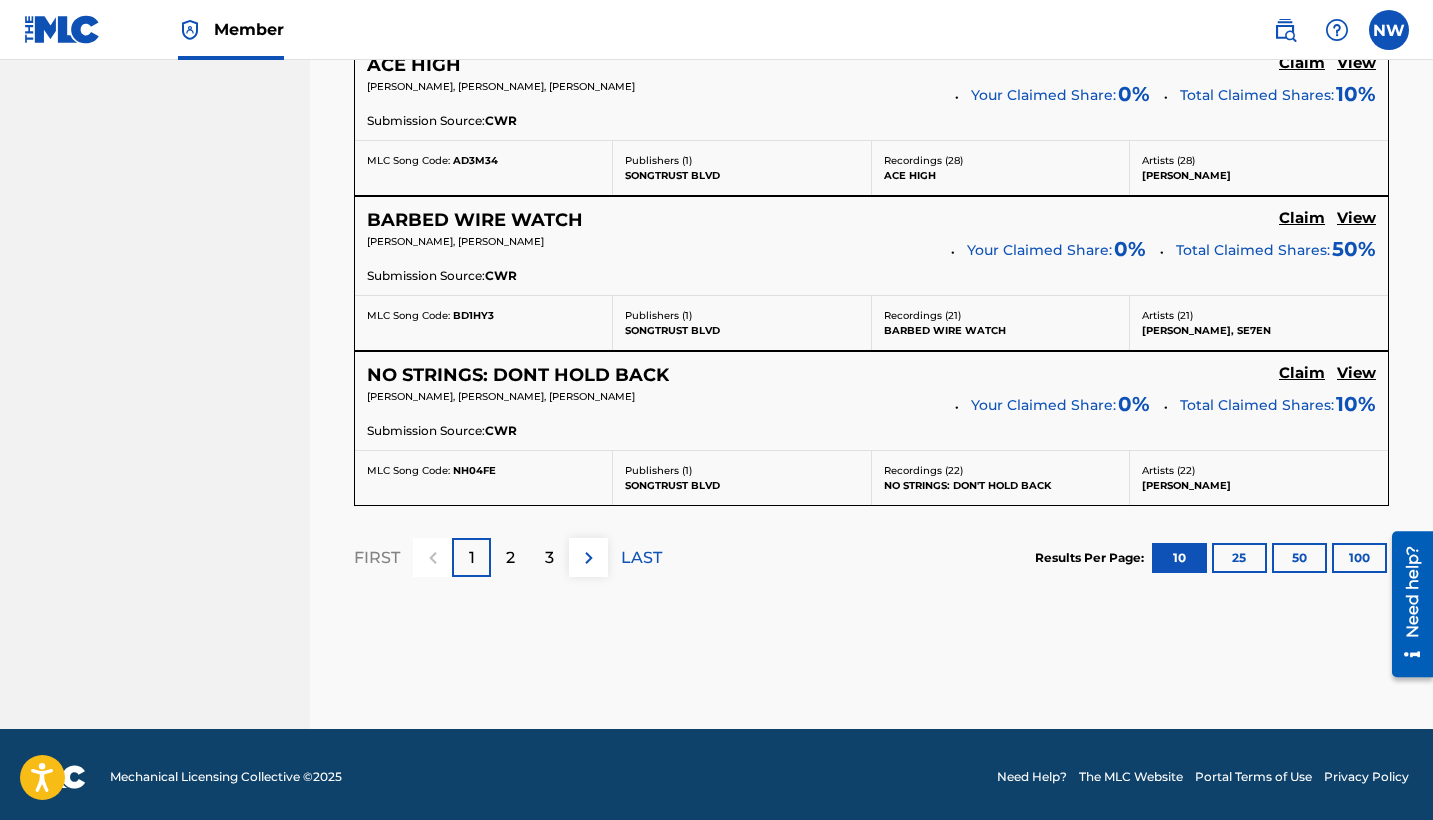 click on "3" at bounding box center (549, 557) 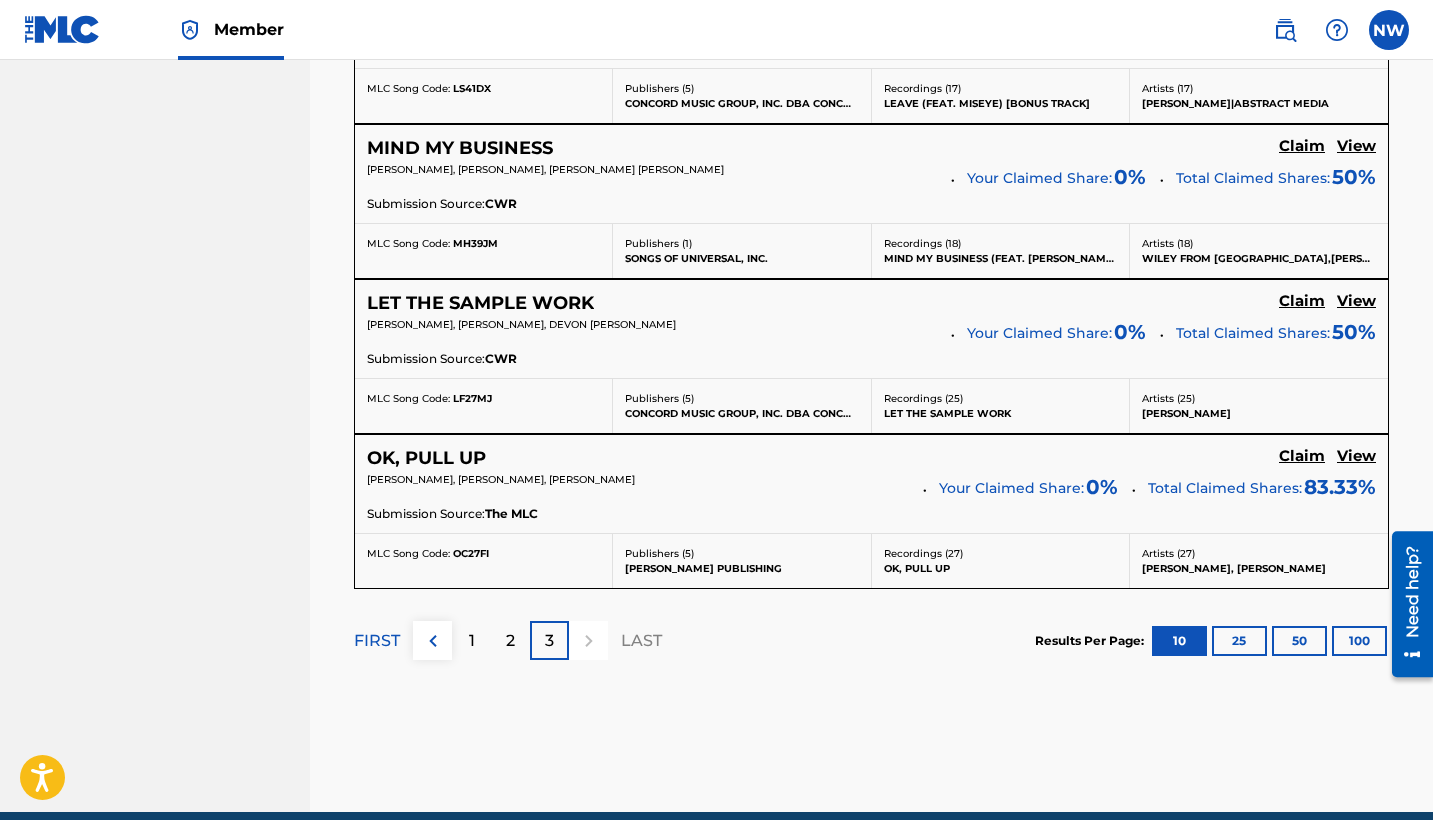 scroll, scrollTop: 1442, scrollLeft: 0, axis: vertical 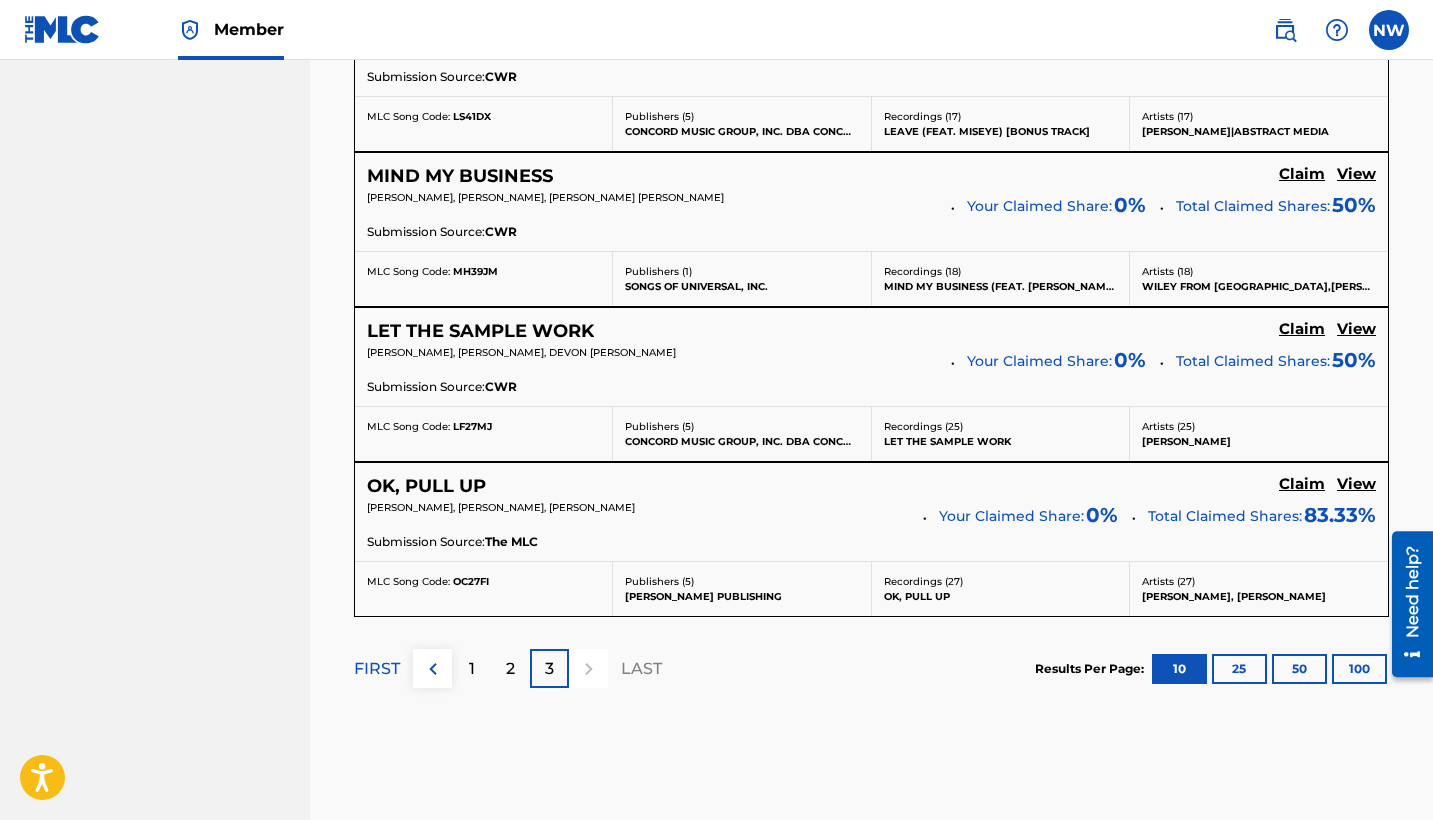 click on "Claim" at bounding box center (1302, -601) 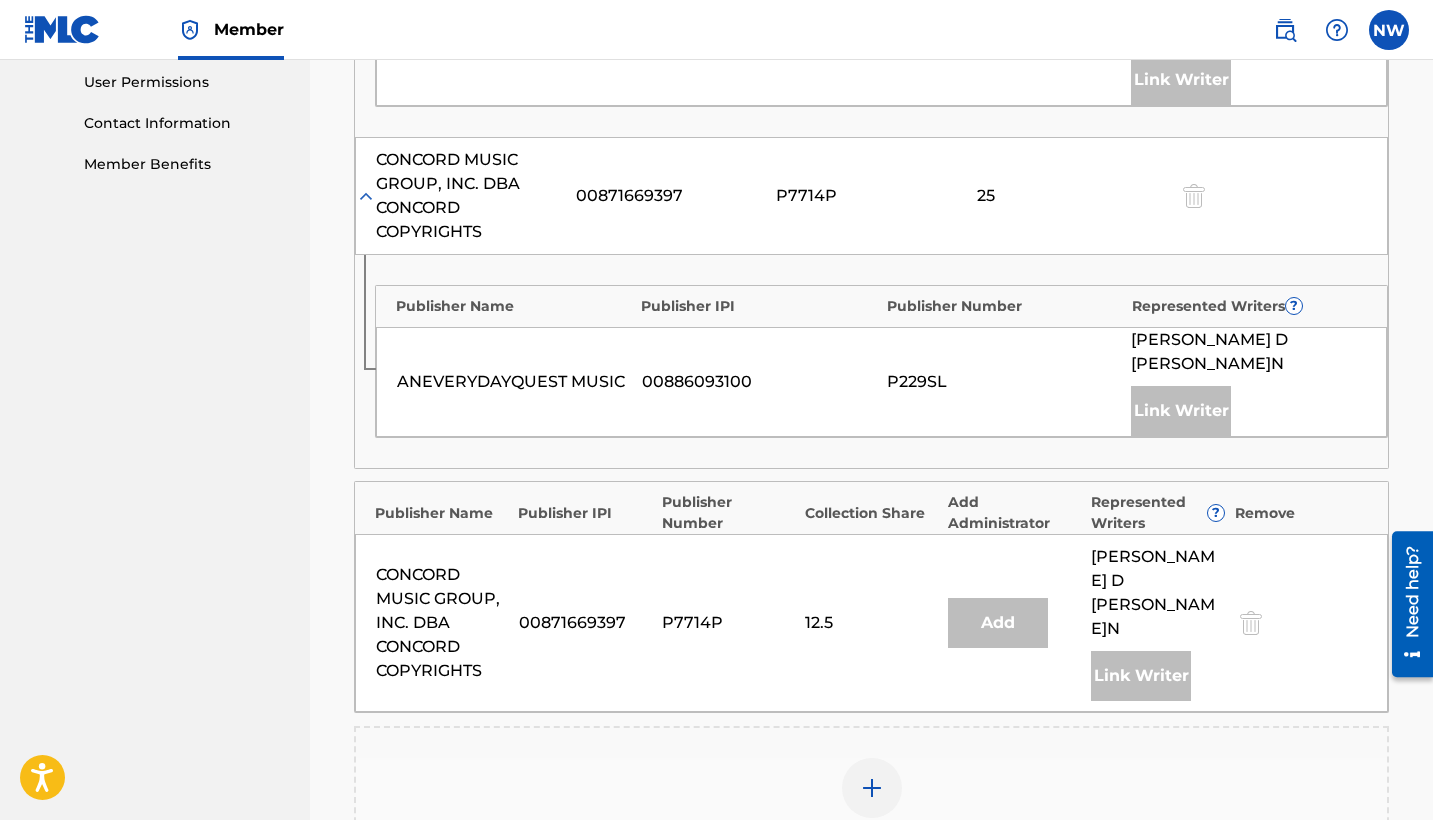 scroll, scrollTop: 946, scrollLeft: 0, axis: vertical 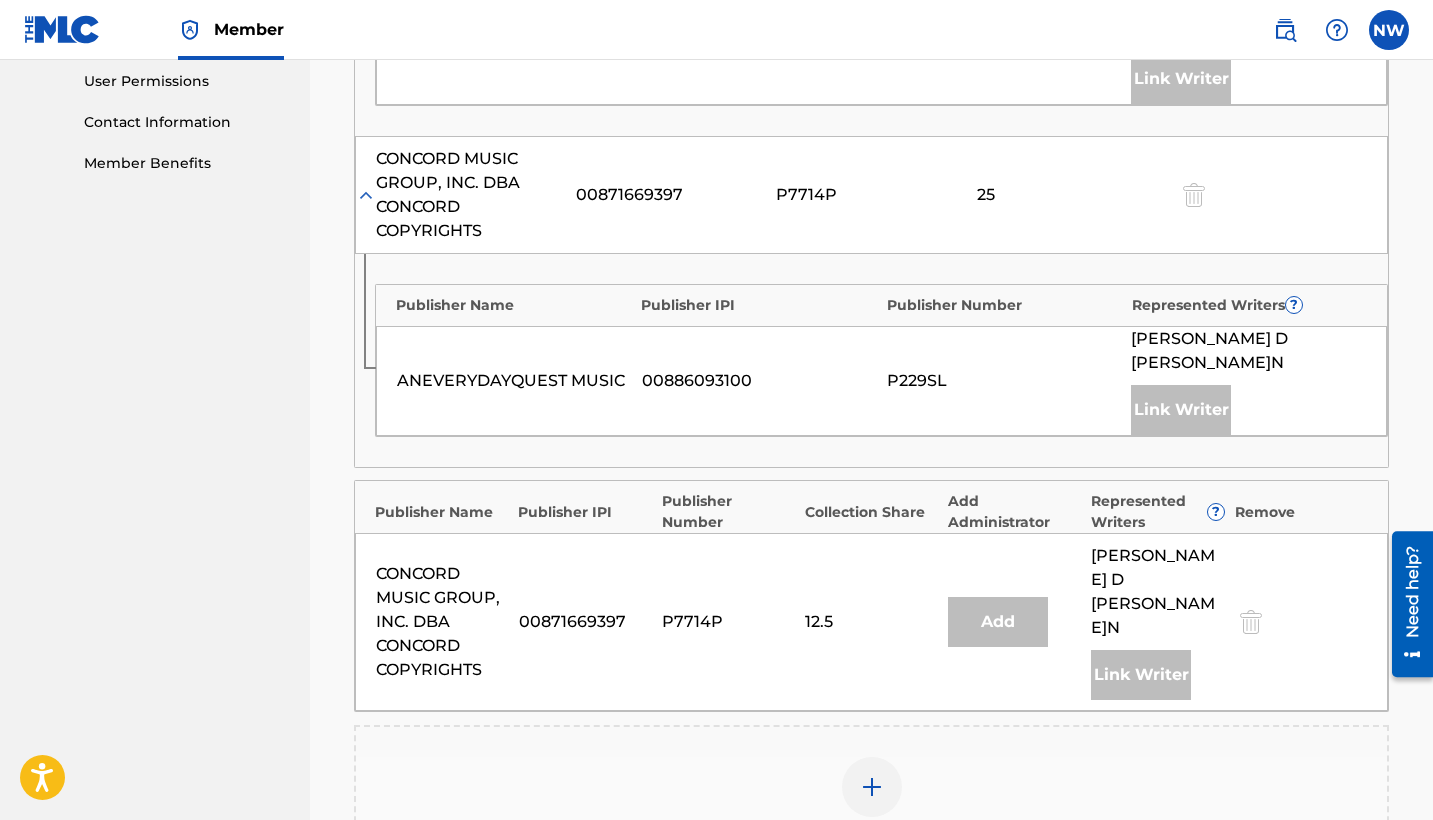 click at bounding box center (872, 787) 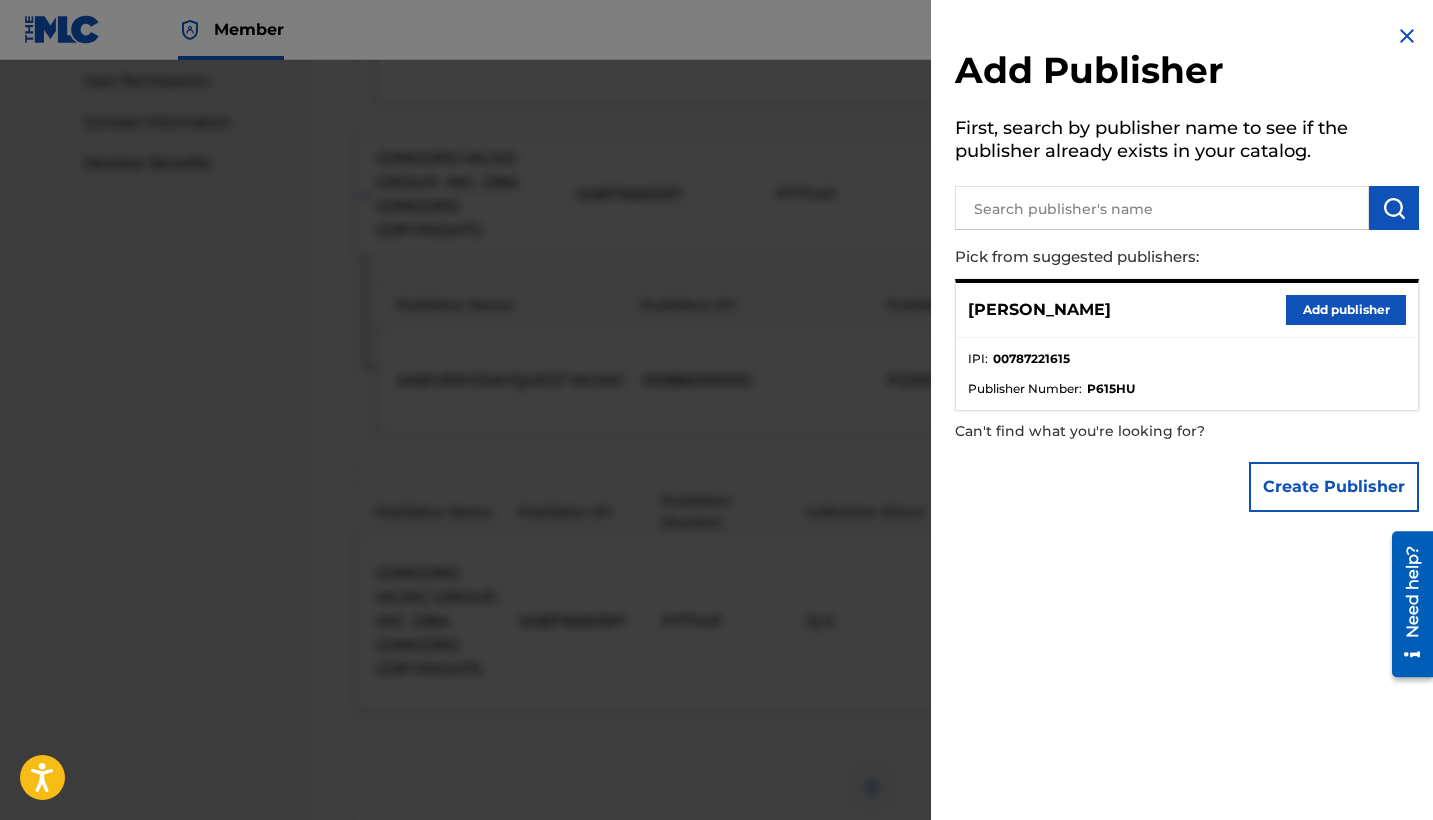 click on "Add publisher" at bounding box center (1346, 310) 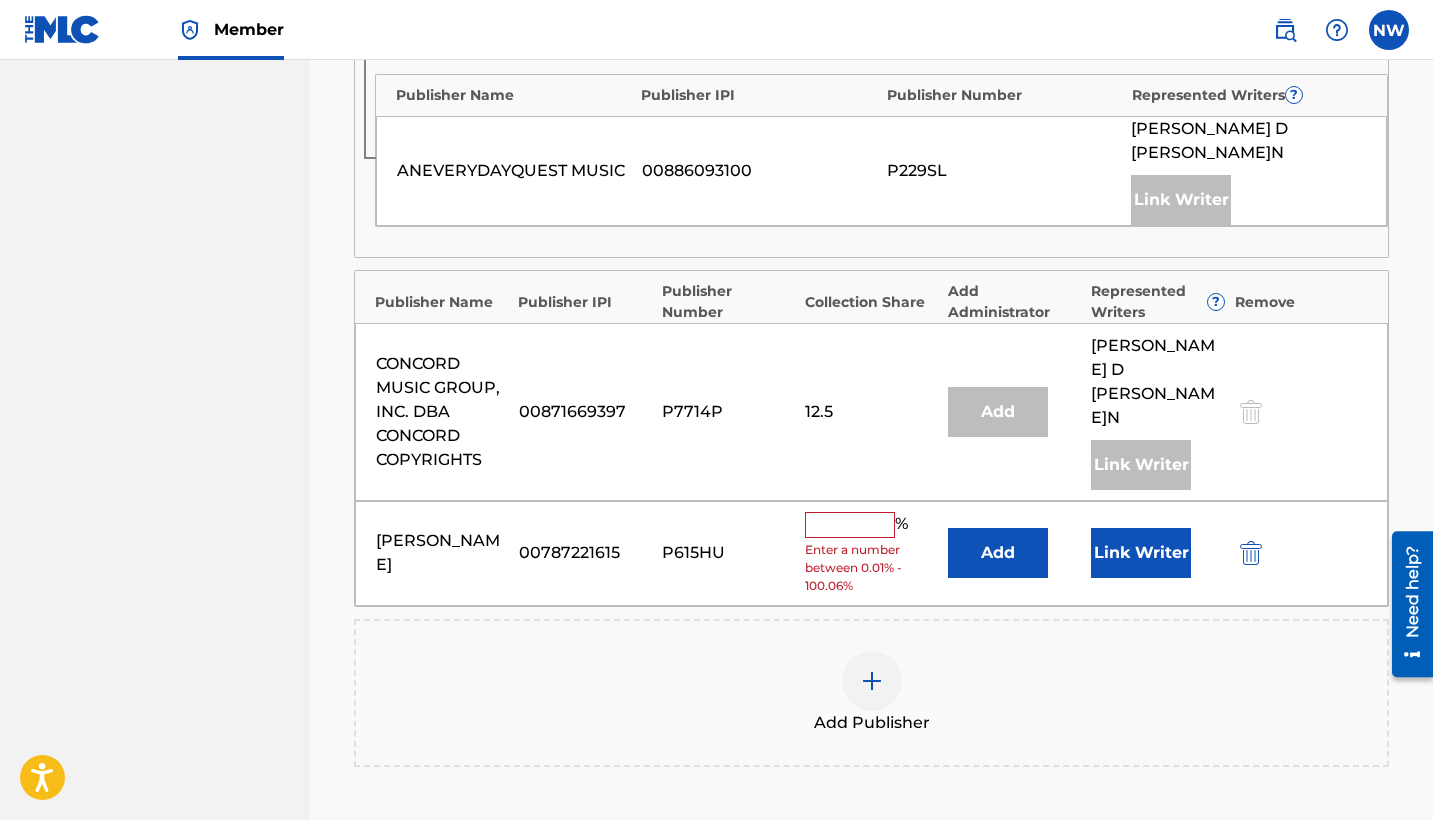 scroll, scrollTop: 1290, scrollLeft: 0, axis: vertical 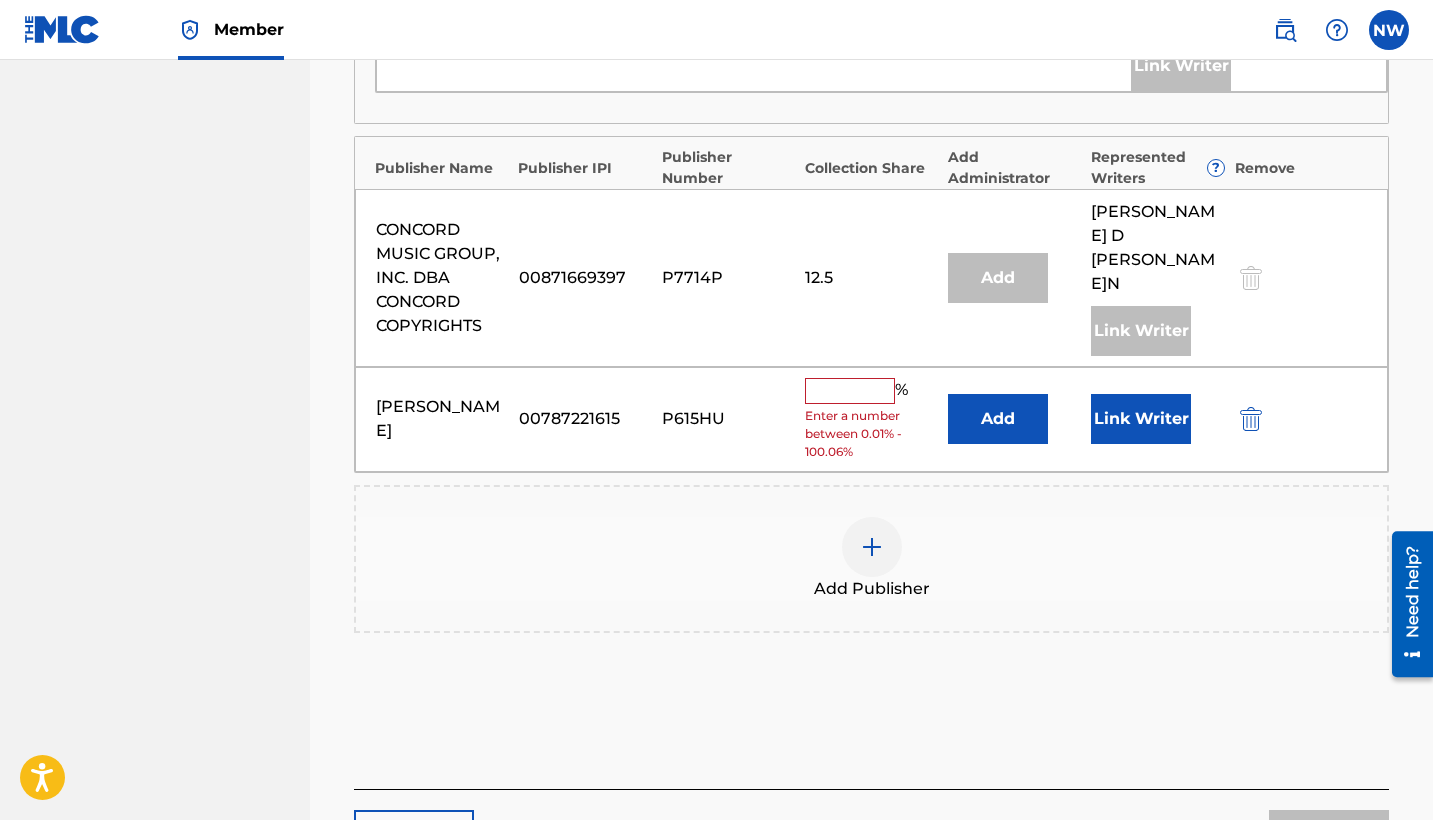 click at bounding box center [850, 391] 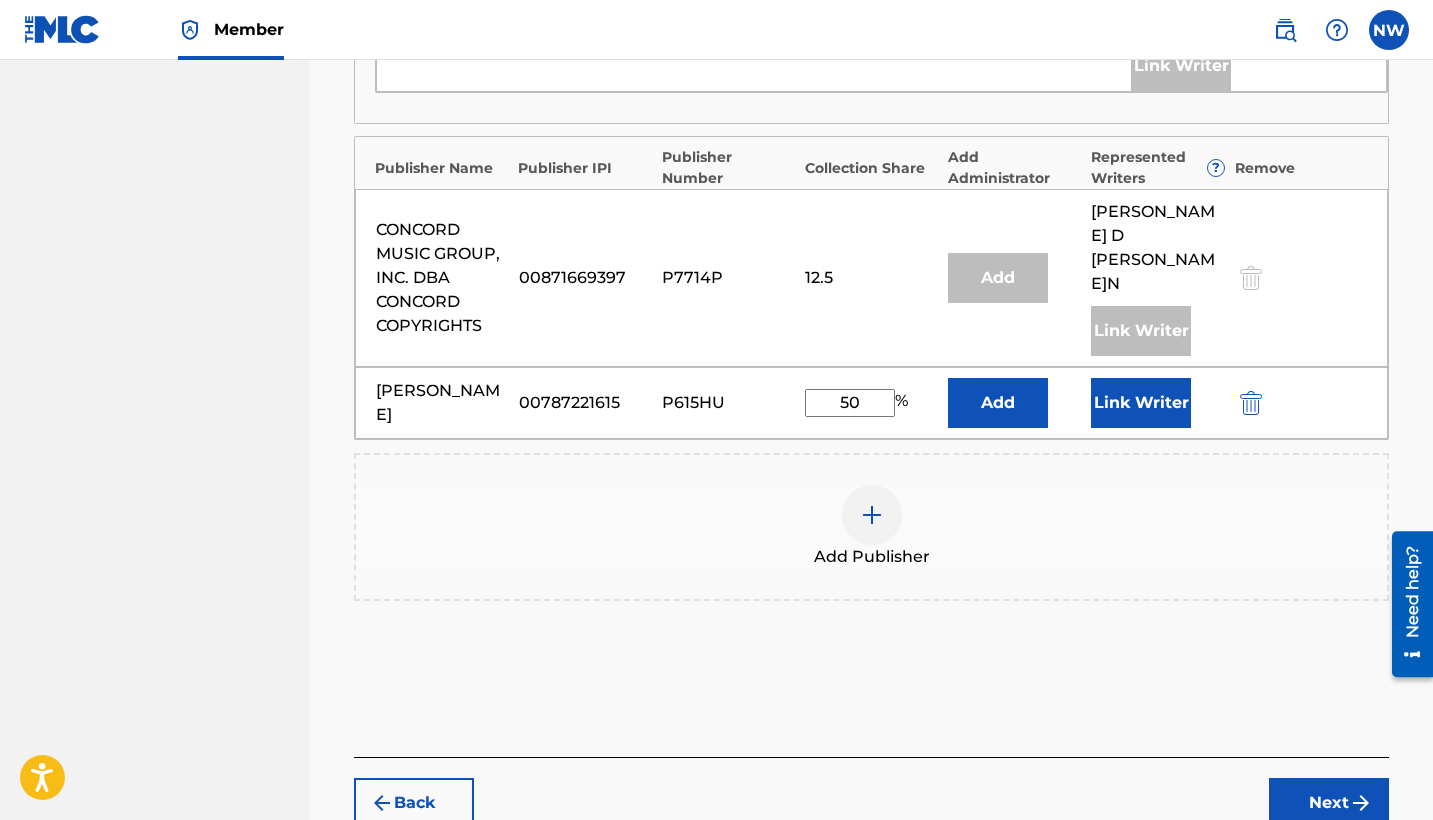 type on "50" 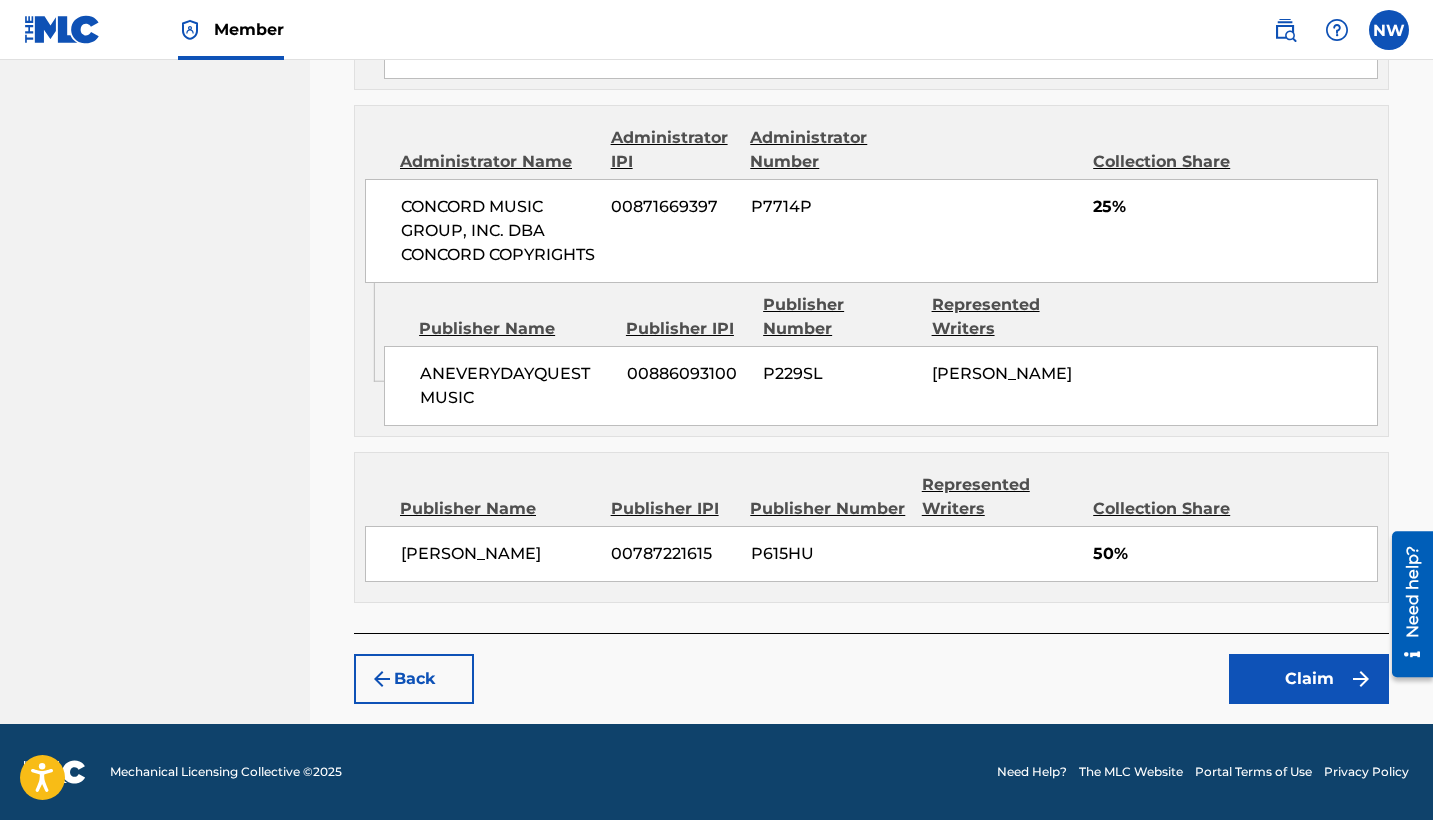 scroll, scrollTop: 1446, scrollLeft: 0, axis: vertical 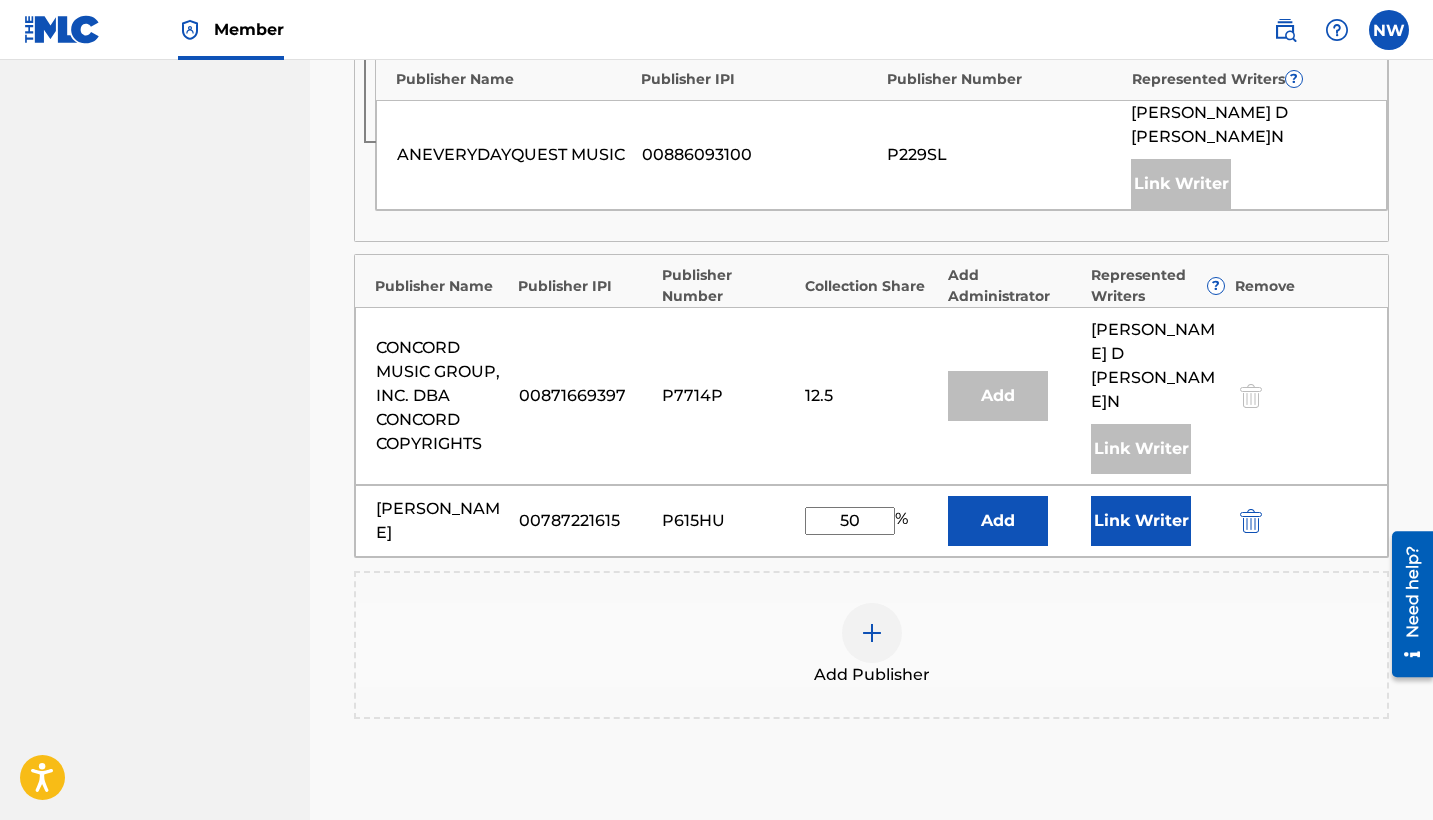 click on "Link Writer" at bounding box center (1141, 521) 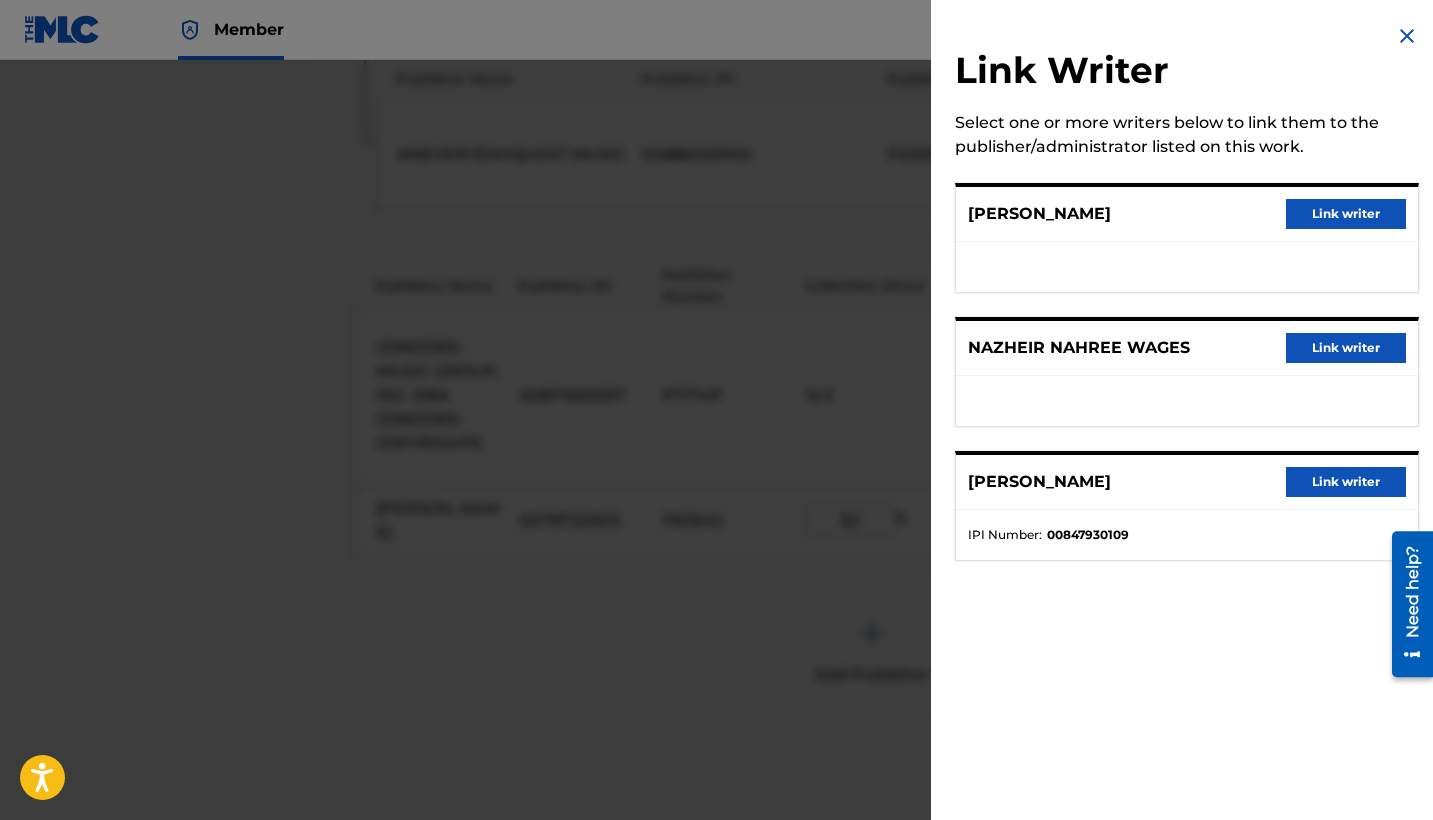 click on "Link writer" at bounding box center [1346, 348] 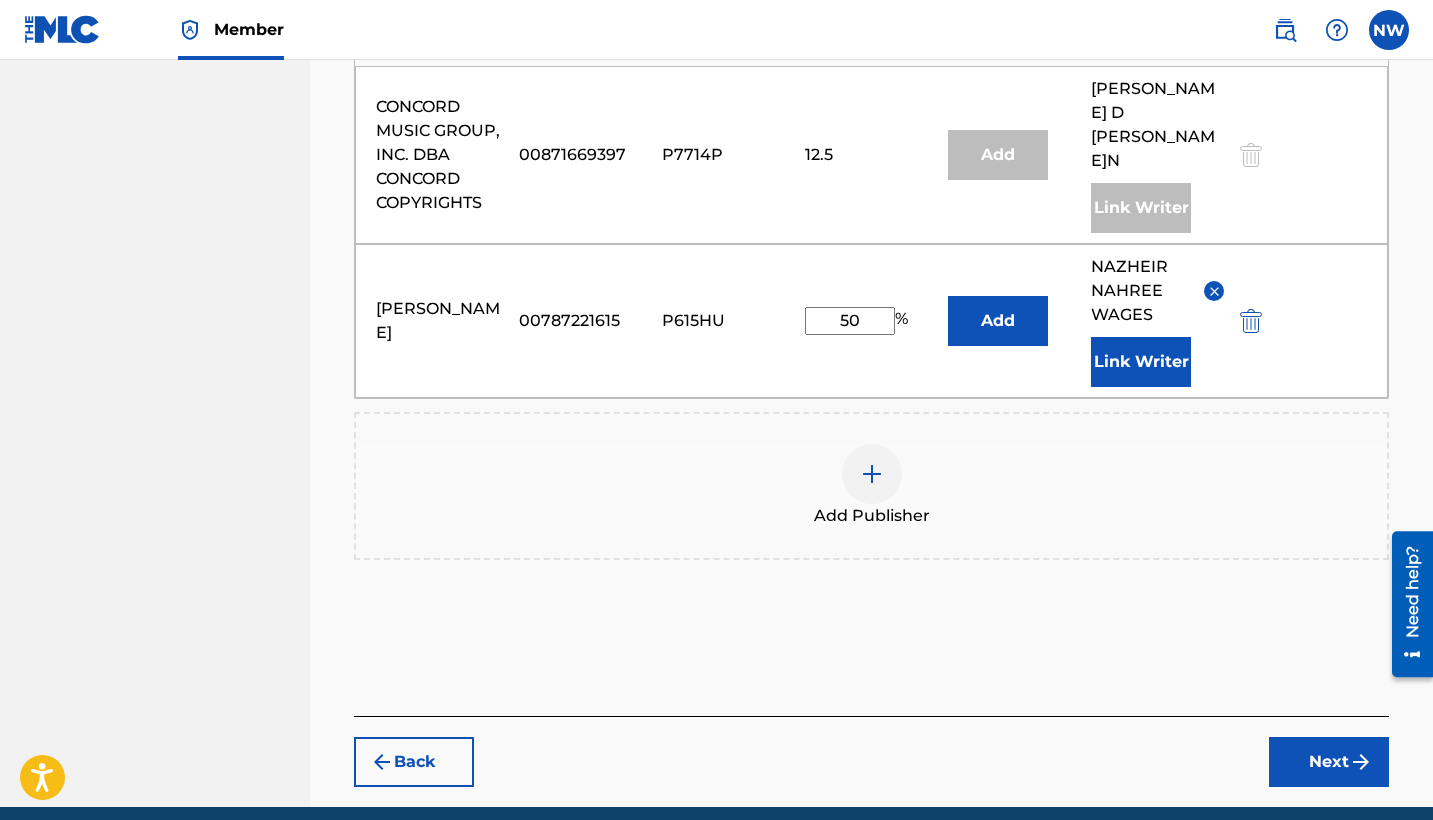 scroll, scrollTop: 1412, scrollLeft: 0, axis: vertical 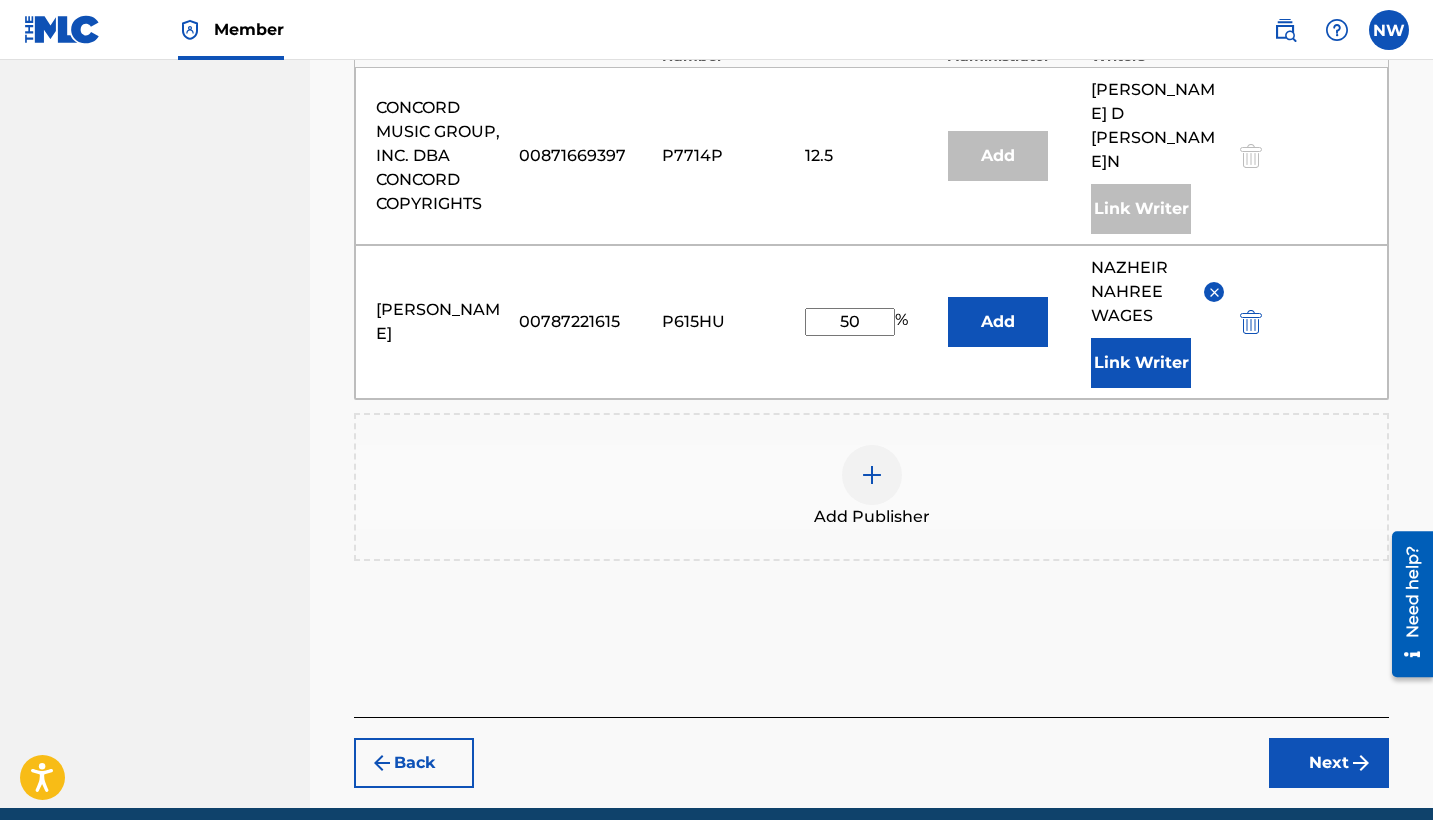 click on "Next" at bounding box center [1329, 763] 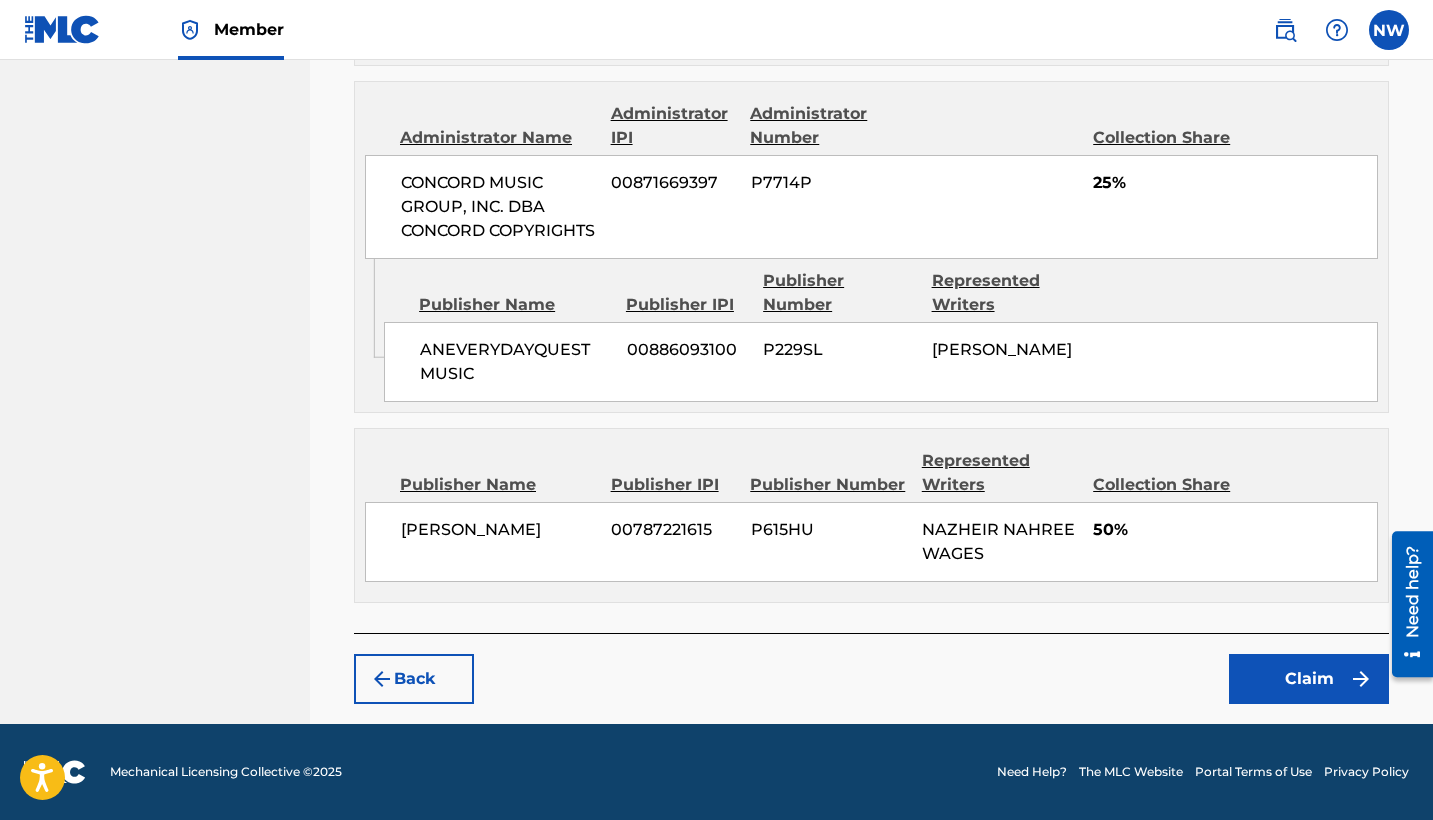 scroll, scrollTop: 1470, scrollLeft: 0, axis: vertical 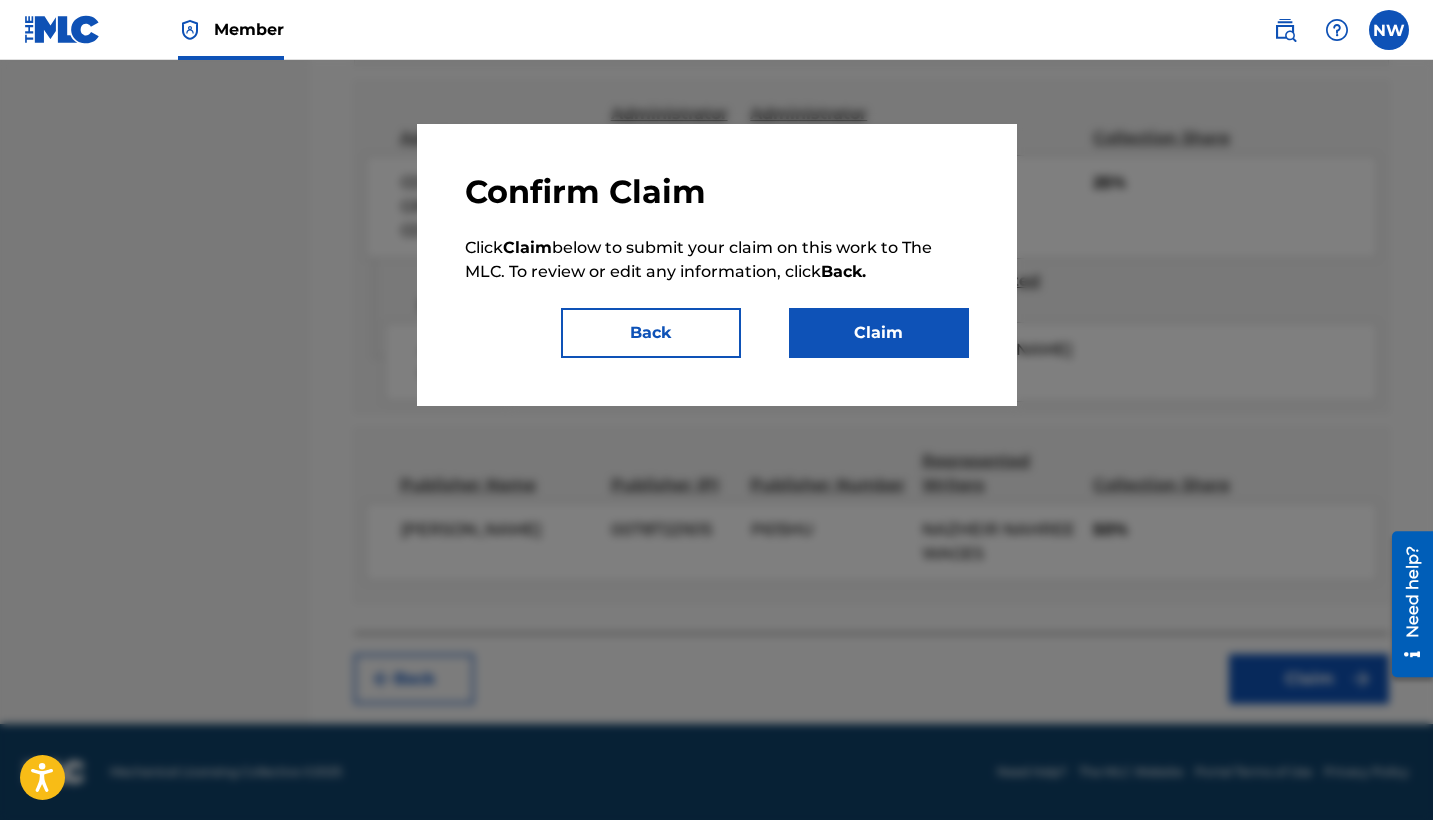 click on "Claim" at bounding box center [879, 333] 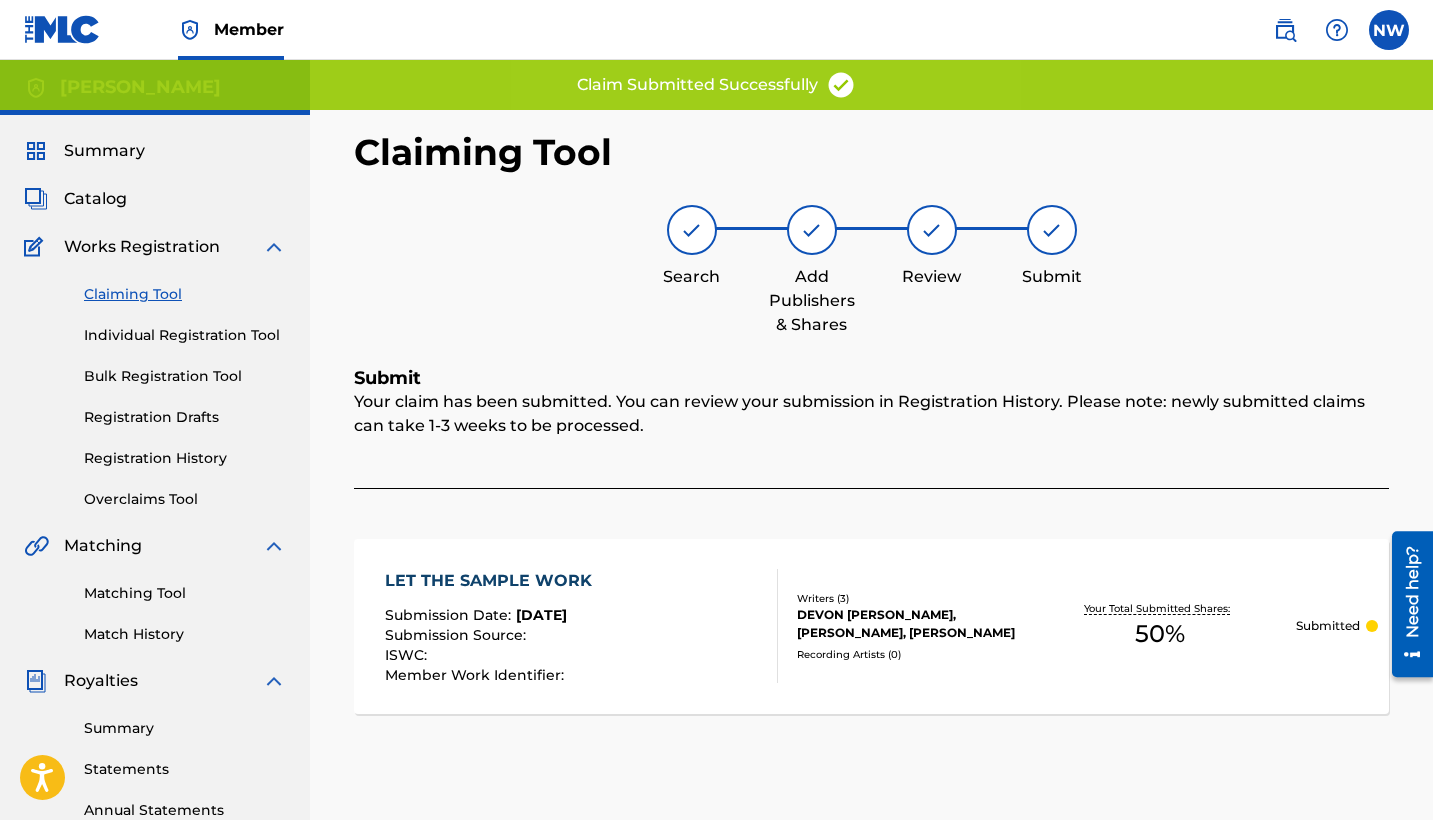 scroll, scrollTop: 0, scrollLeft: 0, axis: both 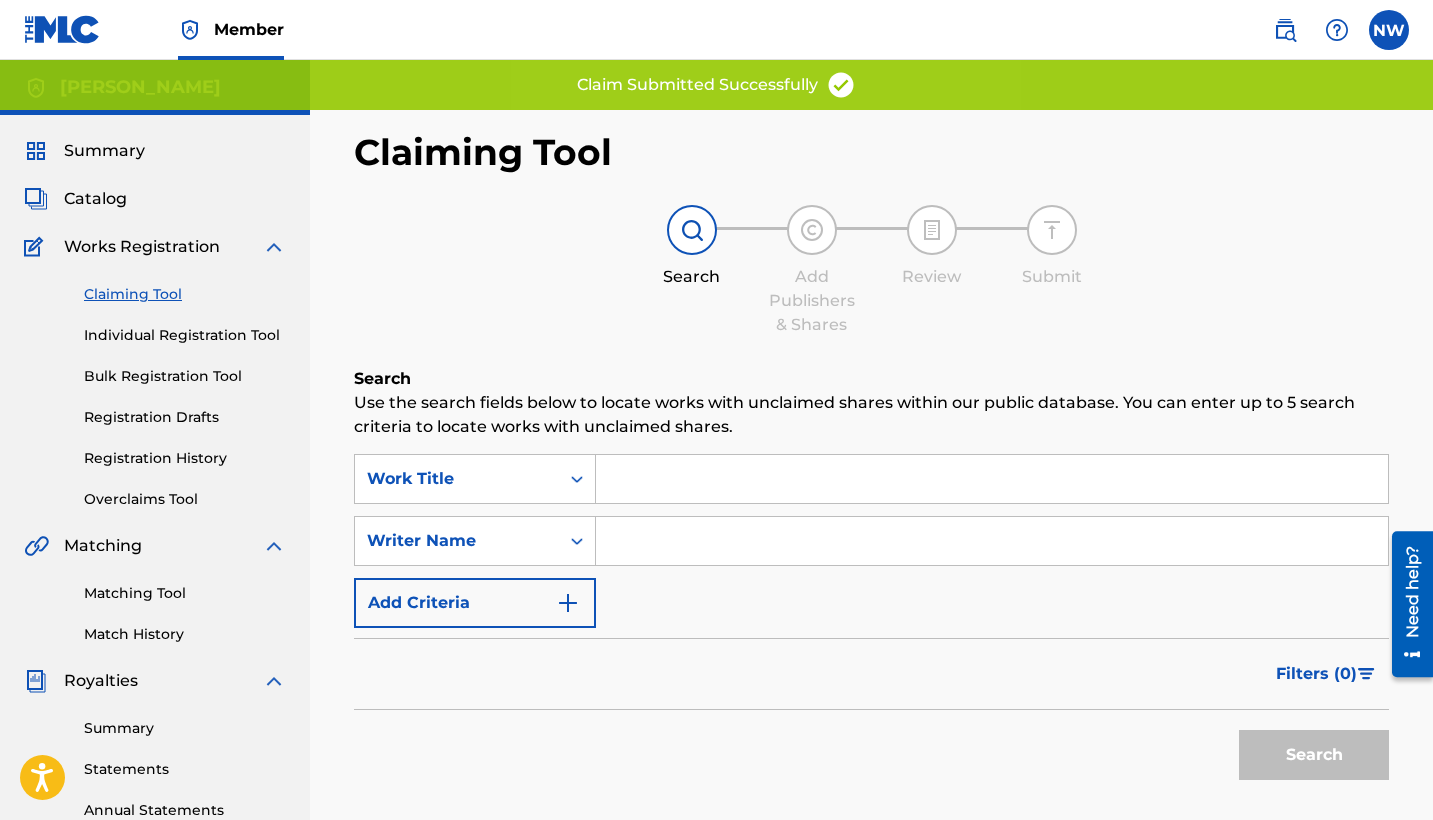 click on "Claiming Tool" at bounding box center (185, 294) 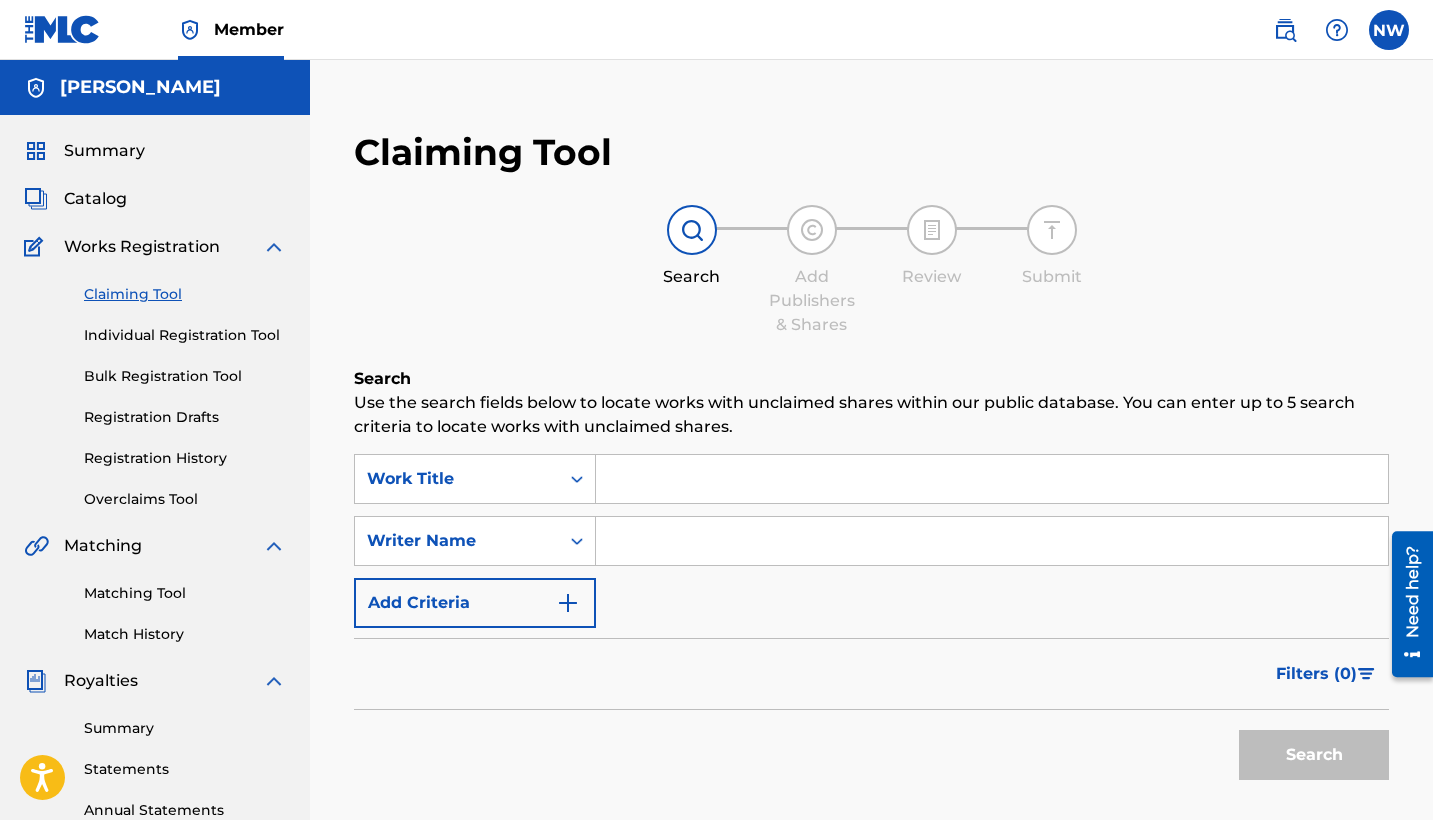 click at bounding box center [992, 479] 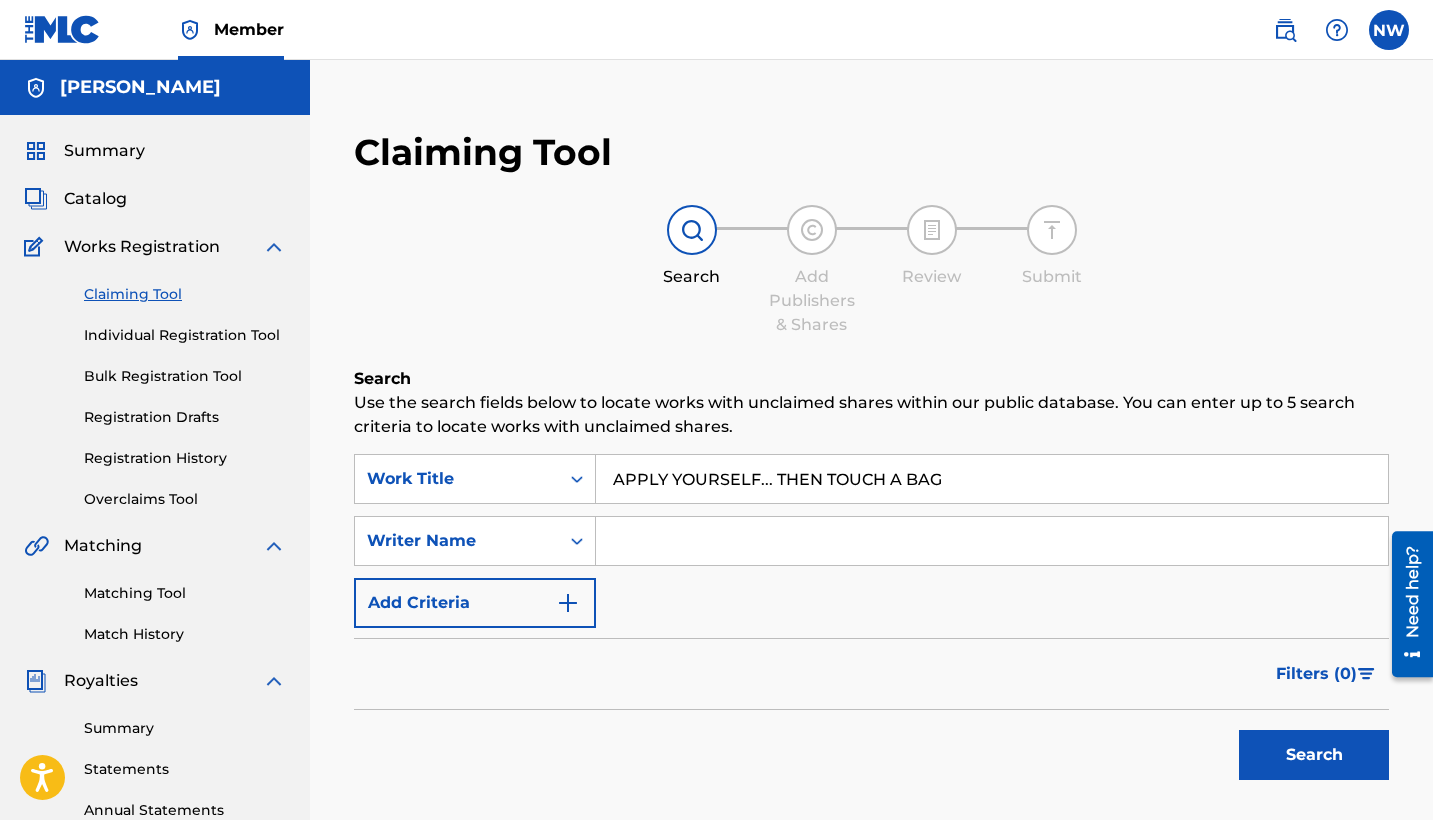 type on "APPLY YOURSELF... THEN TOUCH A BAG" 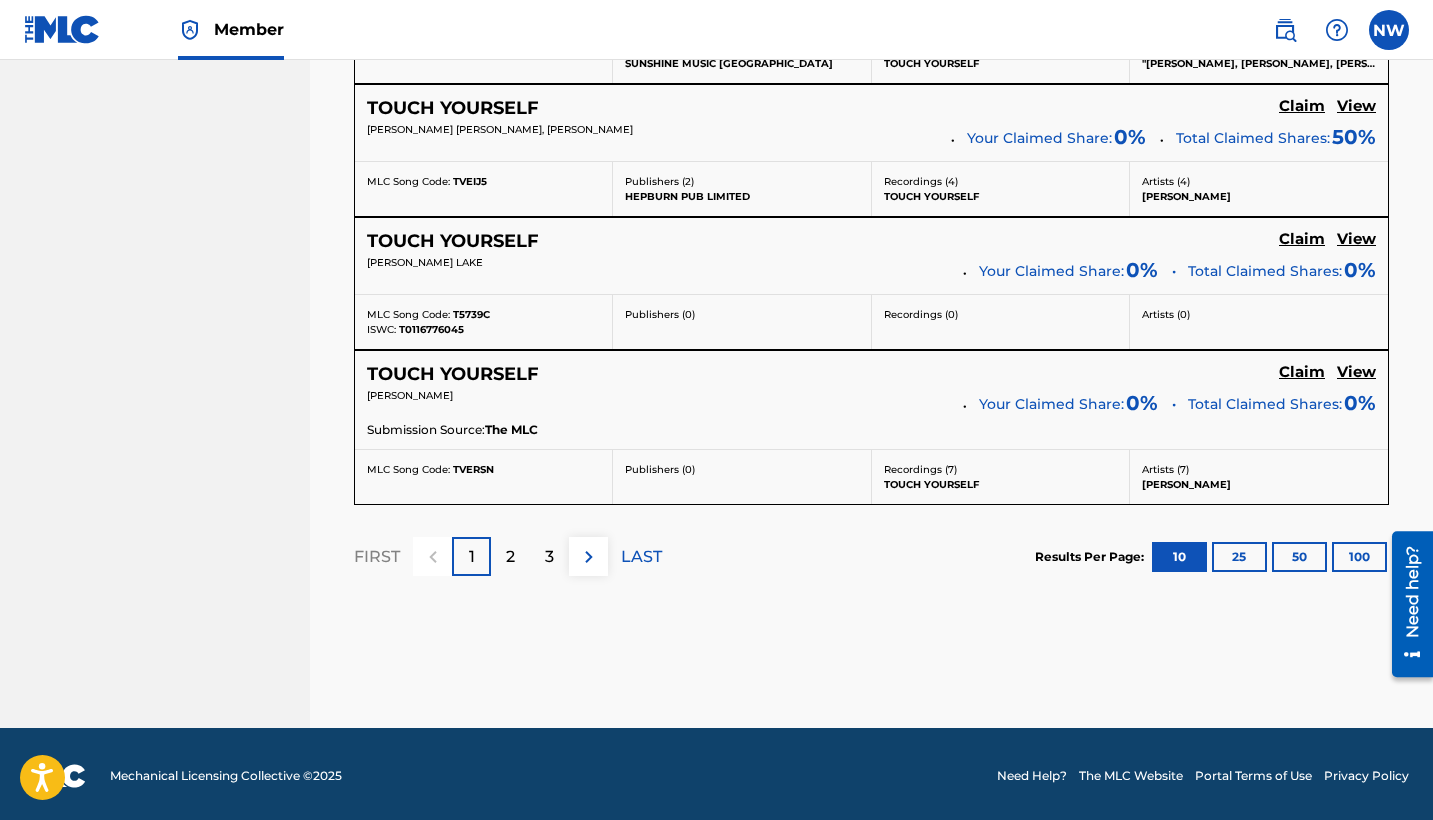 scroll, scrollTop: 1797, scrollLeft: 0, axis: vertical 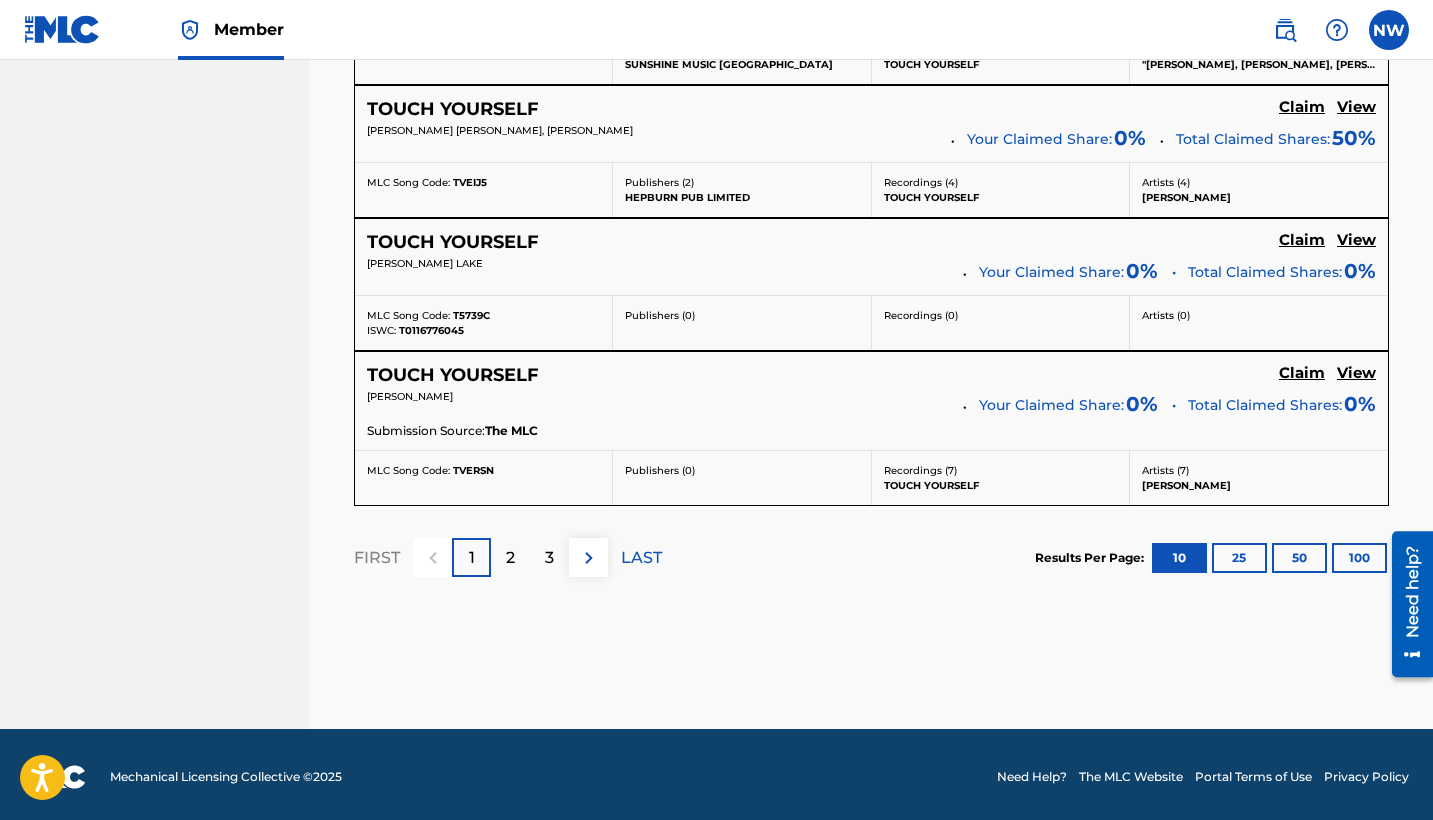 click on "100" at bounding box center [1359, 558] 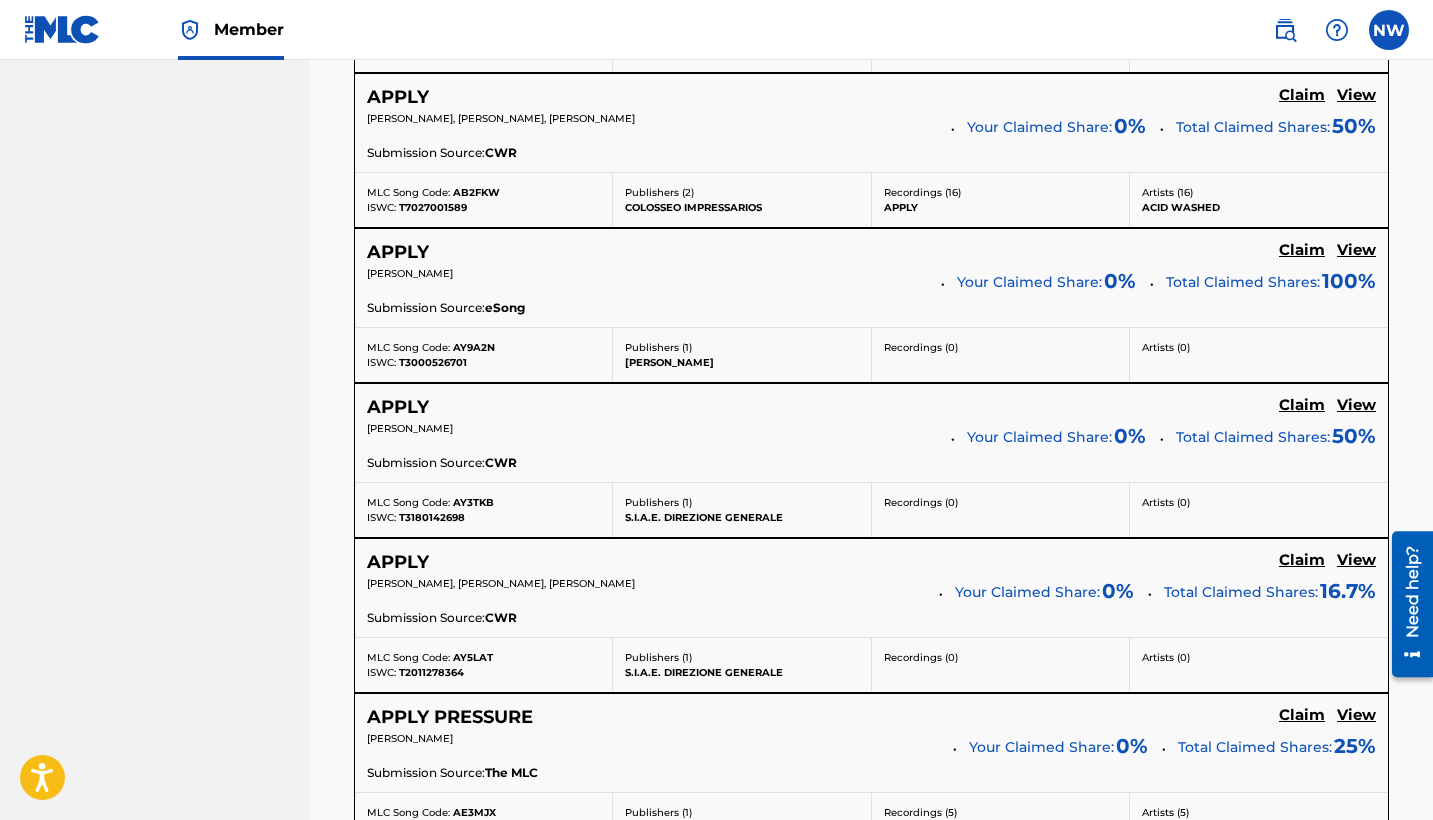 scroll, scrollTop: 3186, scrollLeft: 0, axis: vertical 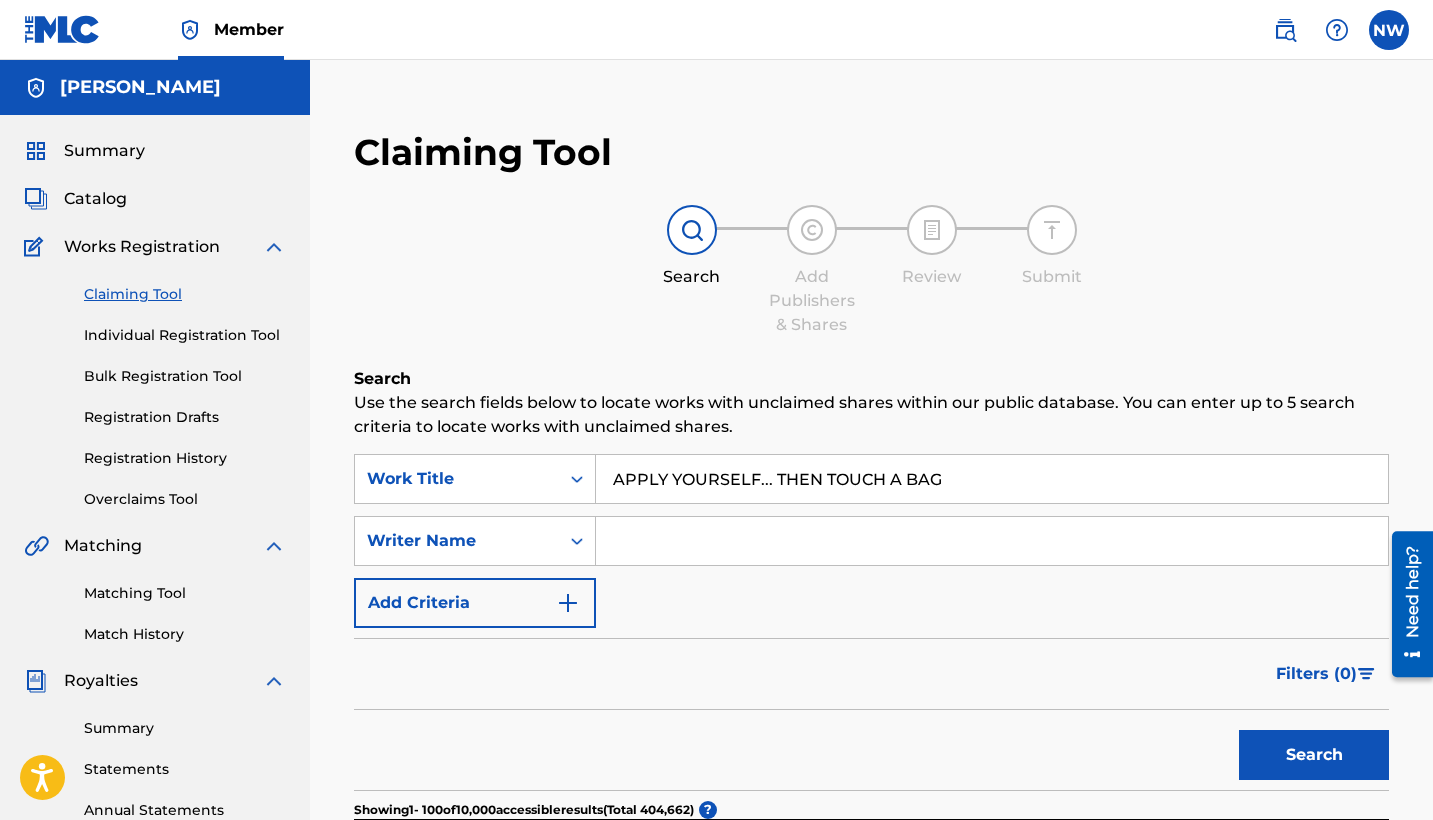 drag, startPoint x: 614, startPoint y: 480, endPoint x: 1013, endPoint y: 462, distance: 399.40582 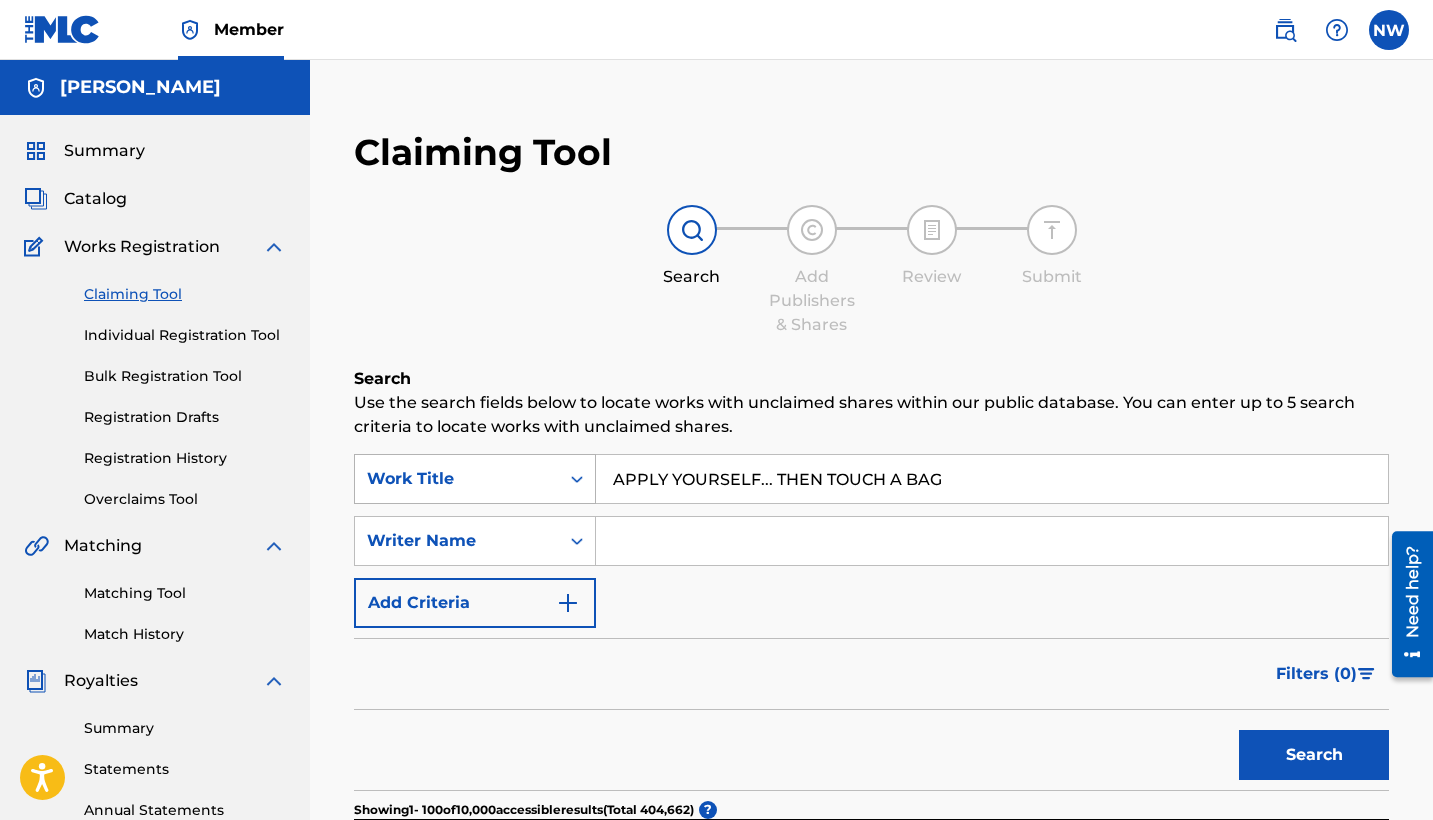 drag, startPoint x: 963, startPoint y: 499, endPoint x: 595, endPoint y: 479, distance: 368.5431 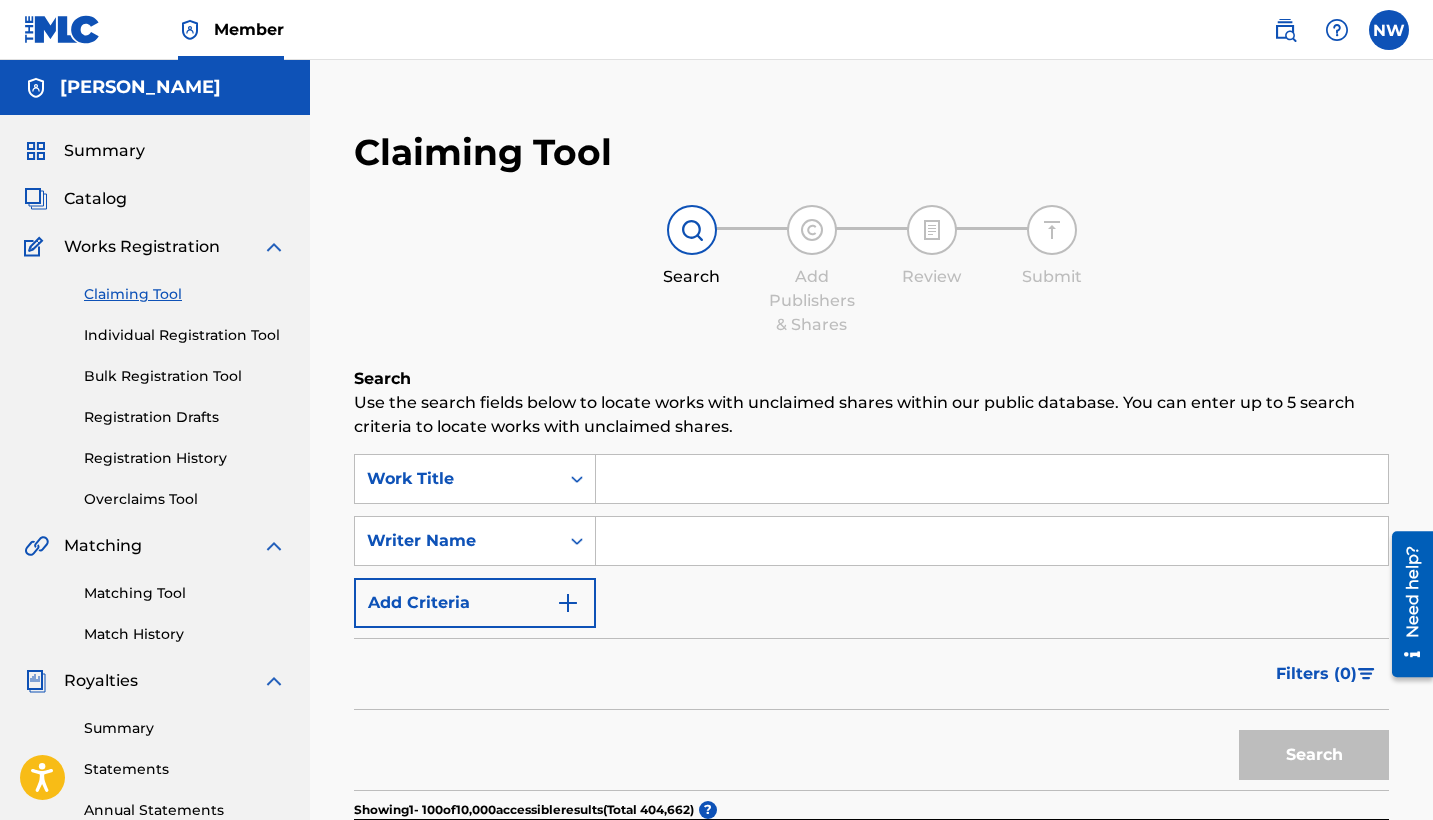 type 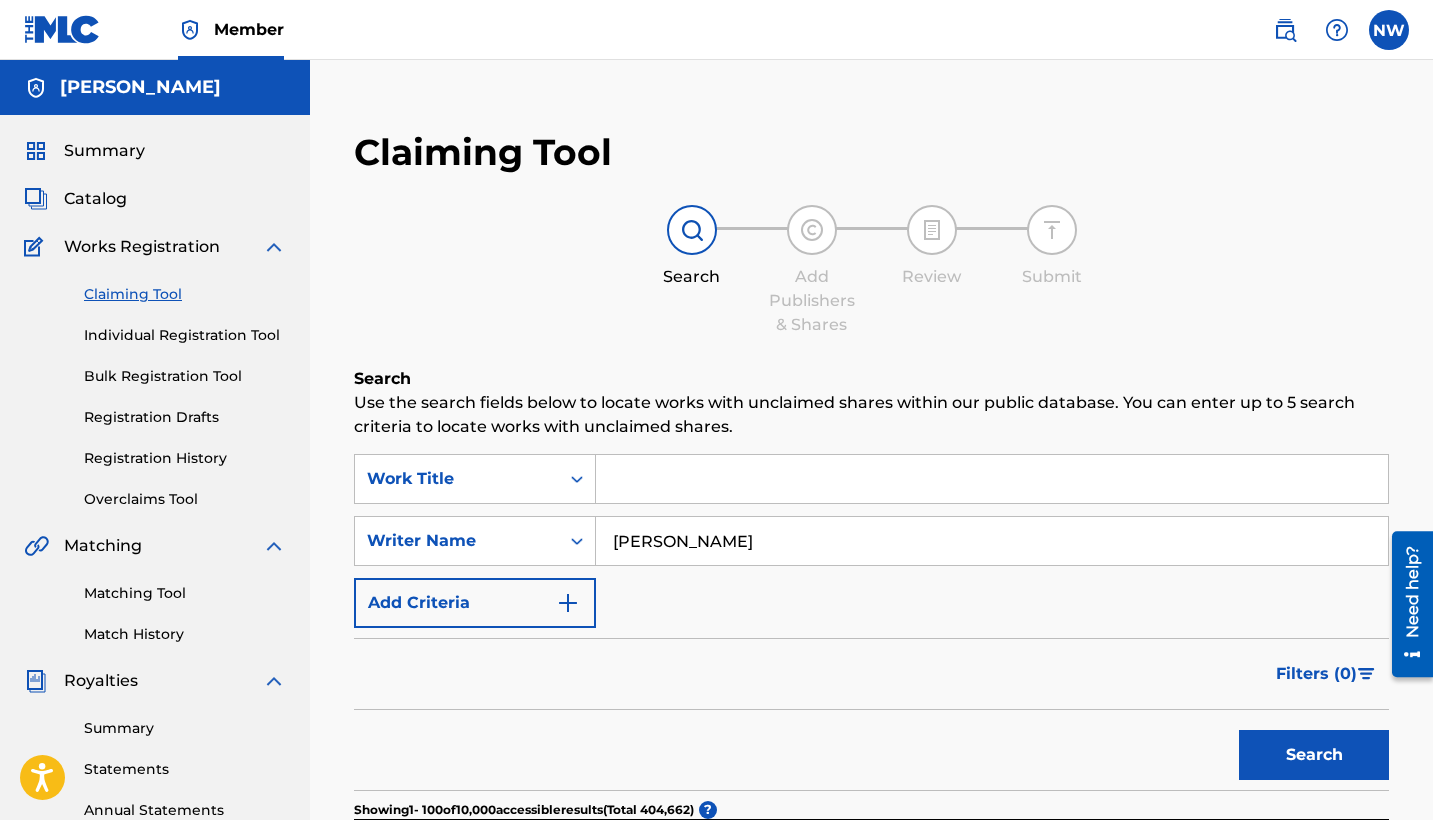 type on "[PERSON_NAME]" 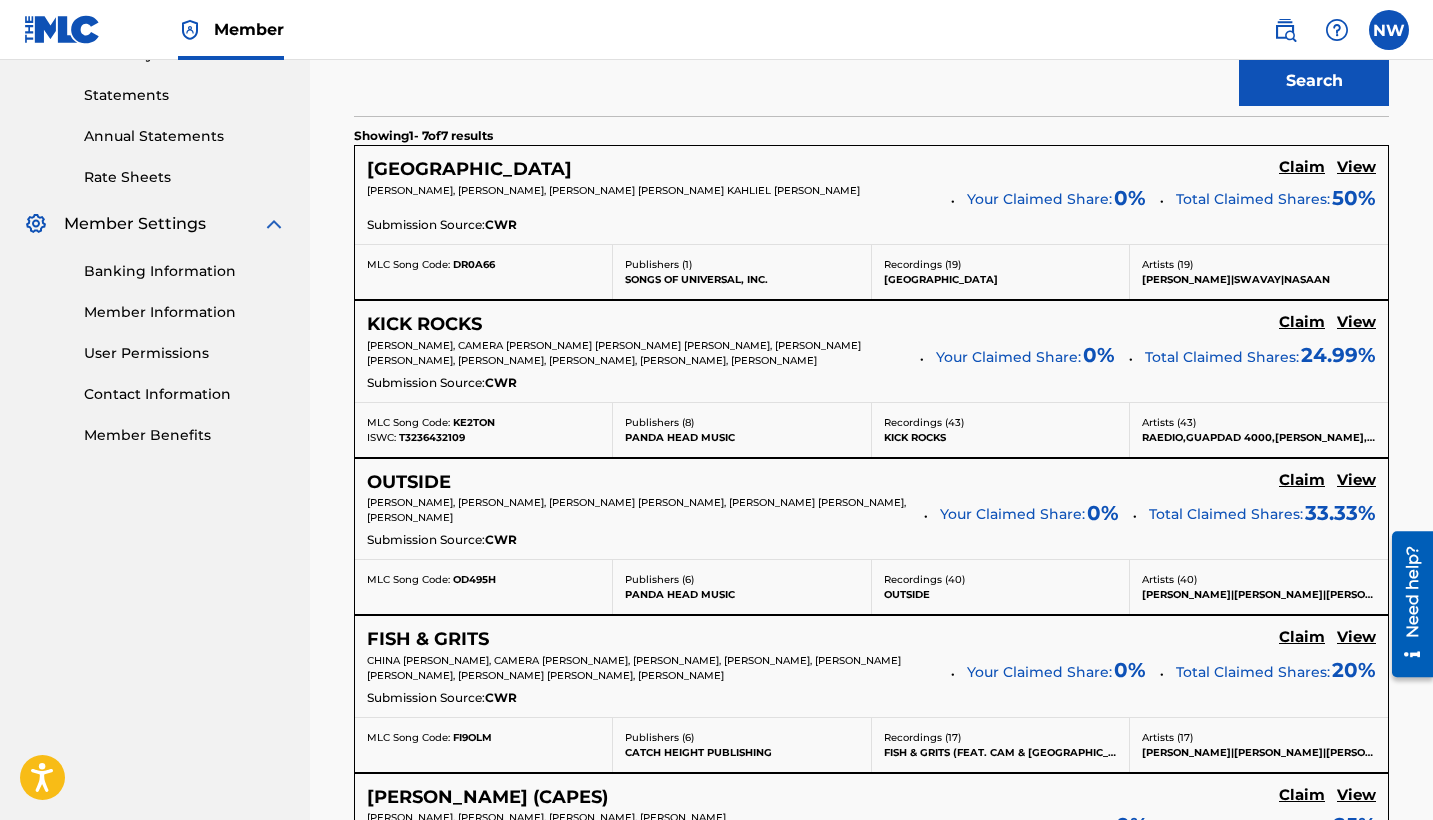 scroll, scrollTop: 675, scrollLeft: 0, axis: vertical 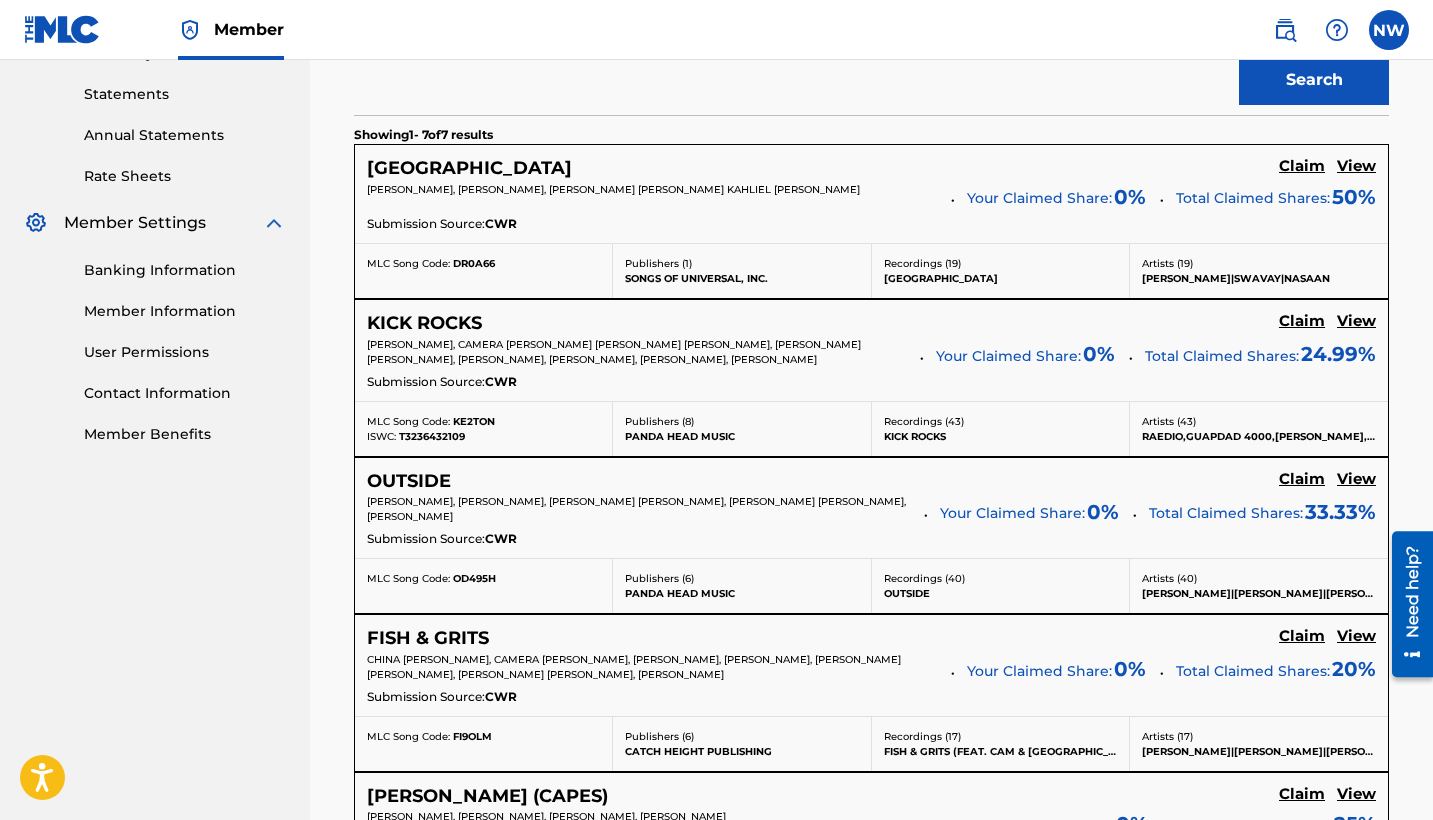 click on "Claim" at bounding box center [1302, 166] 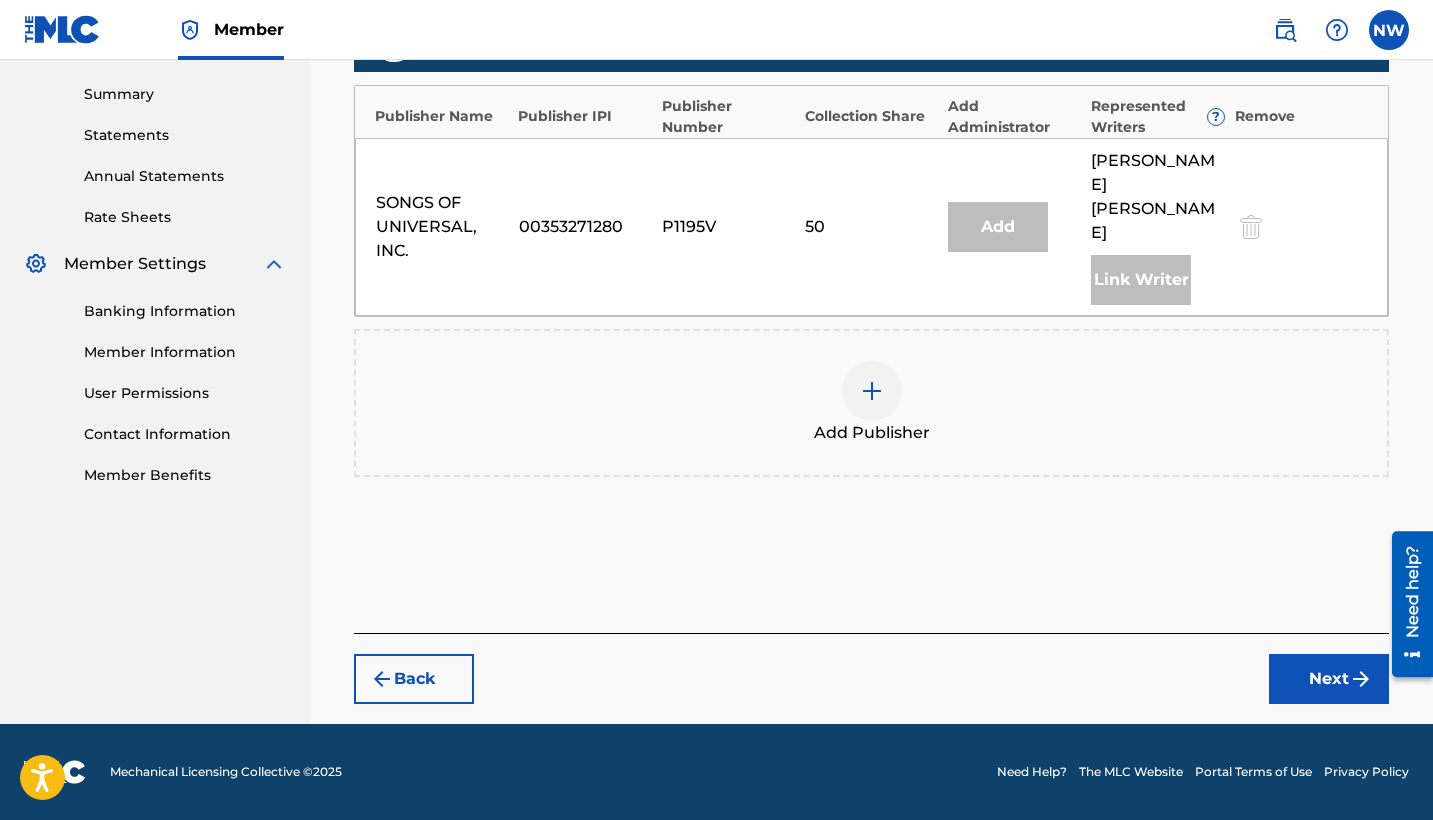 scroll, scrollTop: 586, scrollLeft: 0, axis: vertical 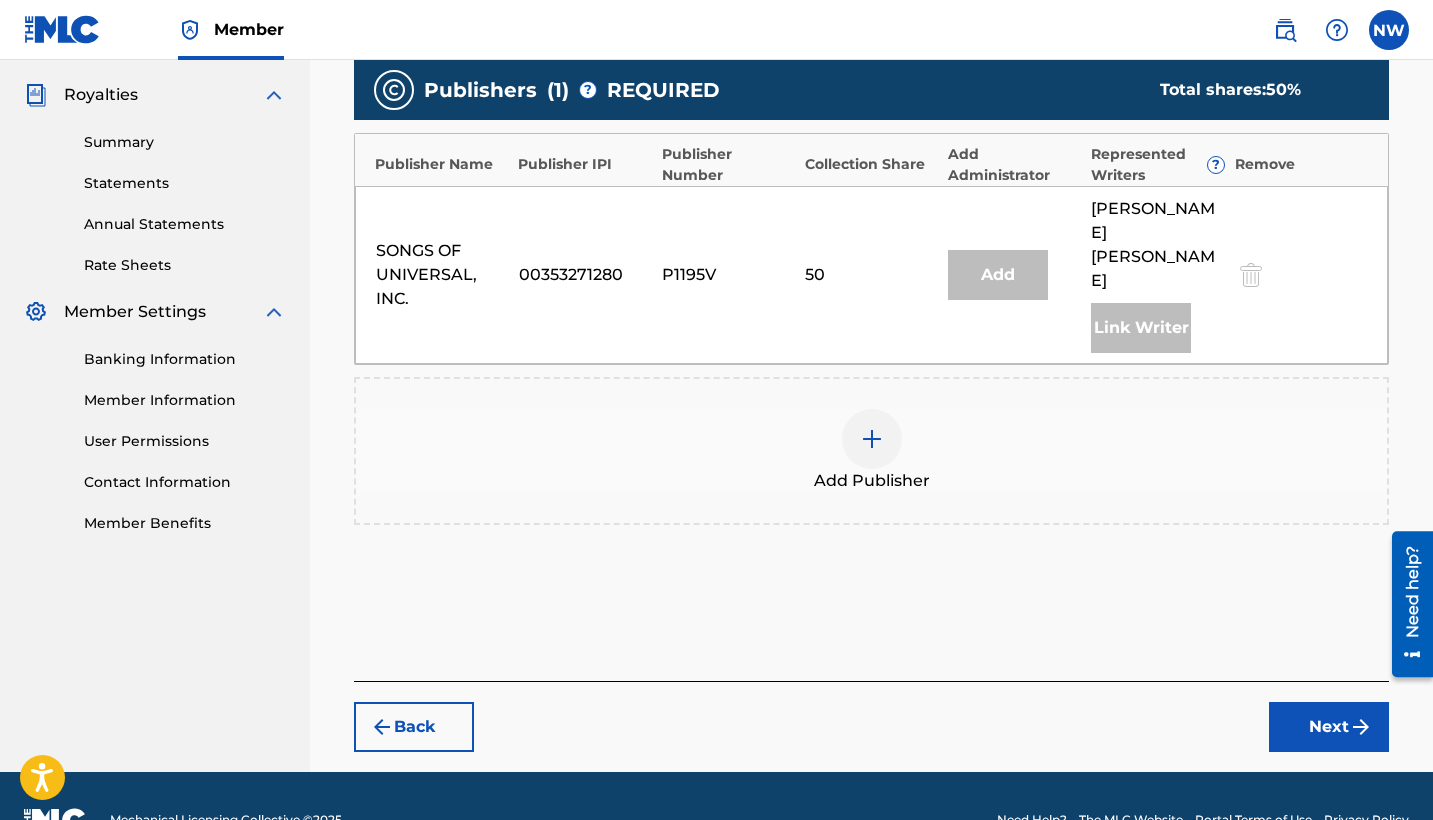 click at bounding box center (872, 439) 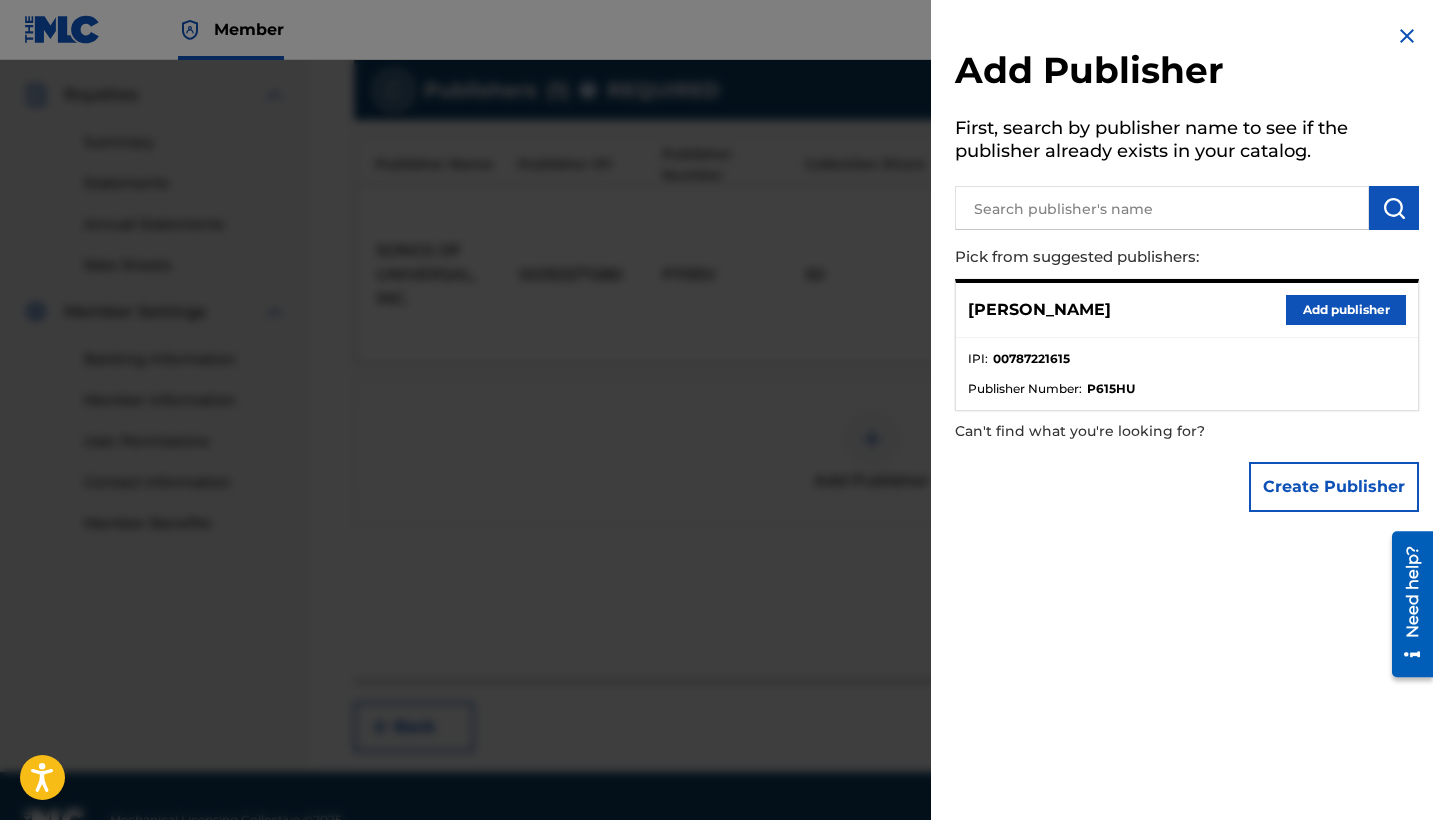 click on "Add publisher" at bounding box center [1346, 310] 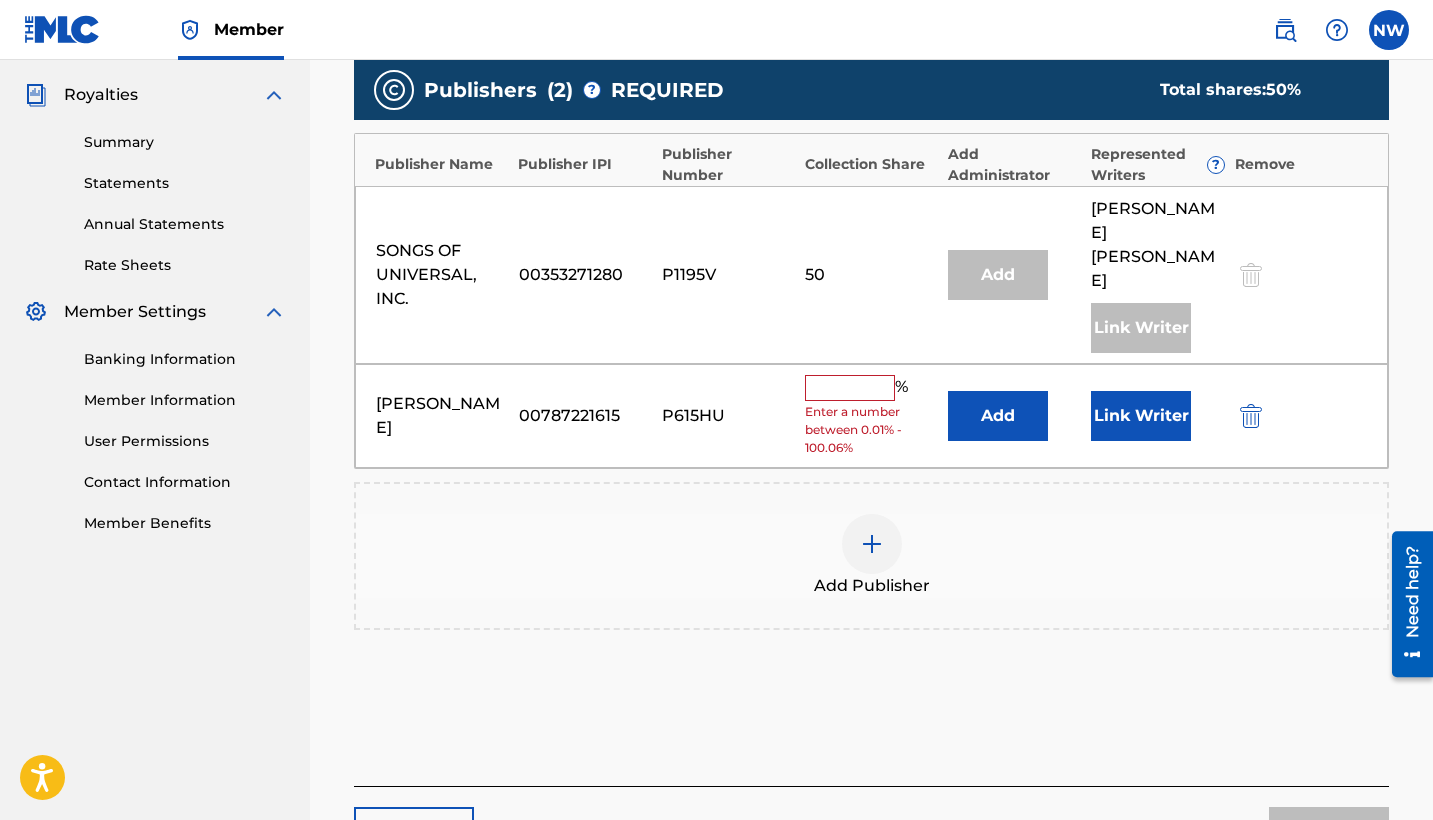 click at bounding box center (850, 388) 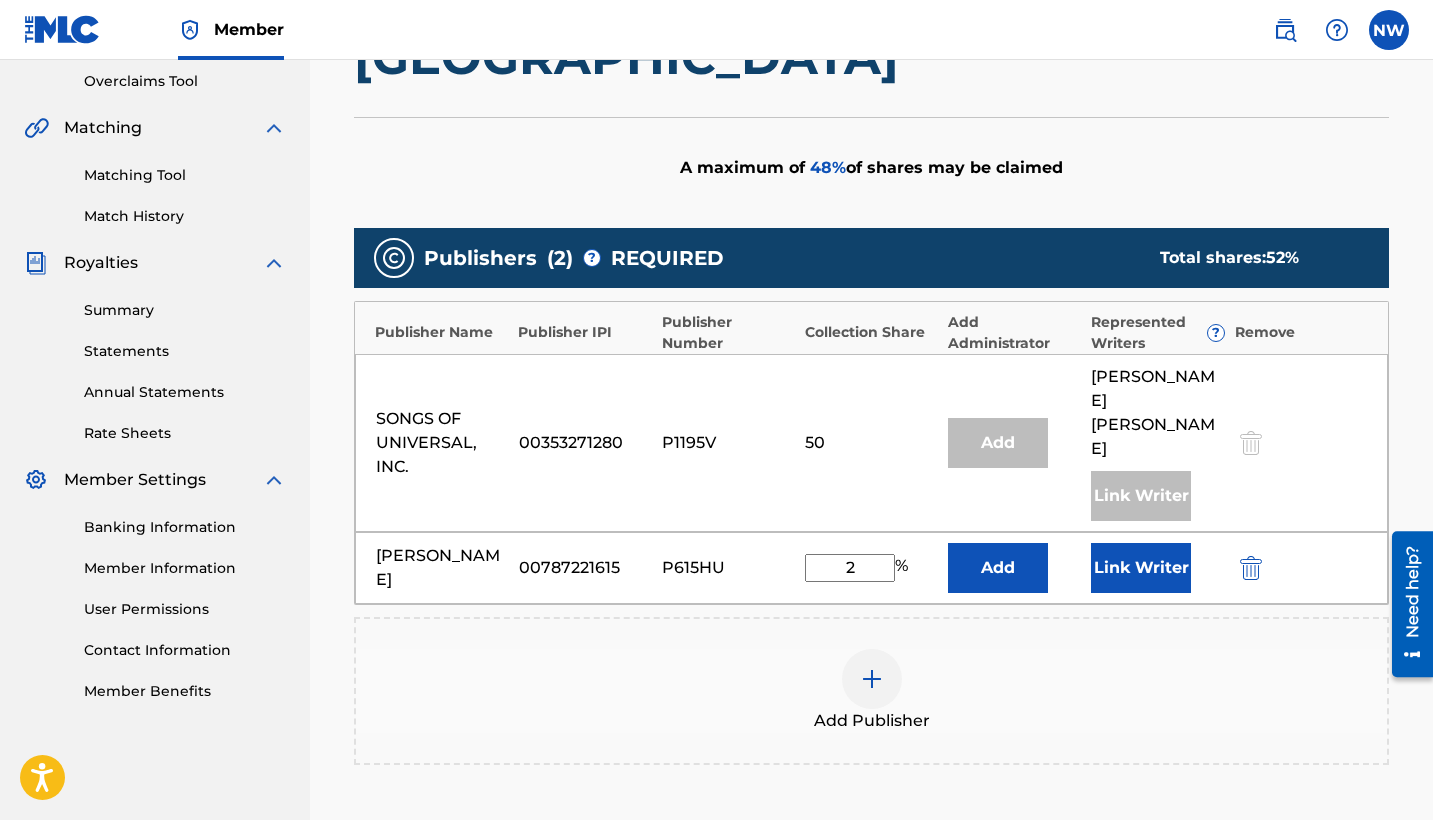 scroll, scrollTop: 419, scrollLeft: 0, axis: vertical 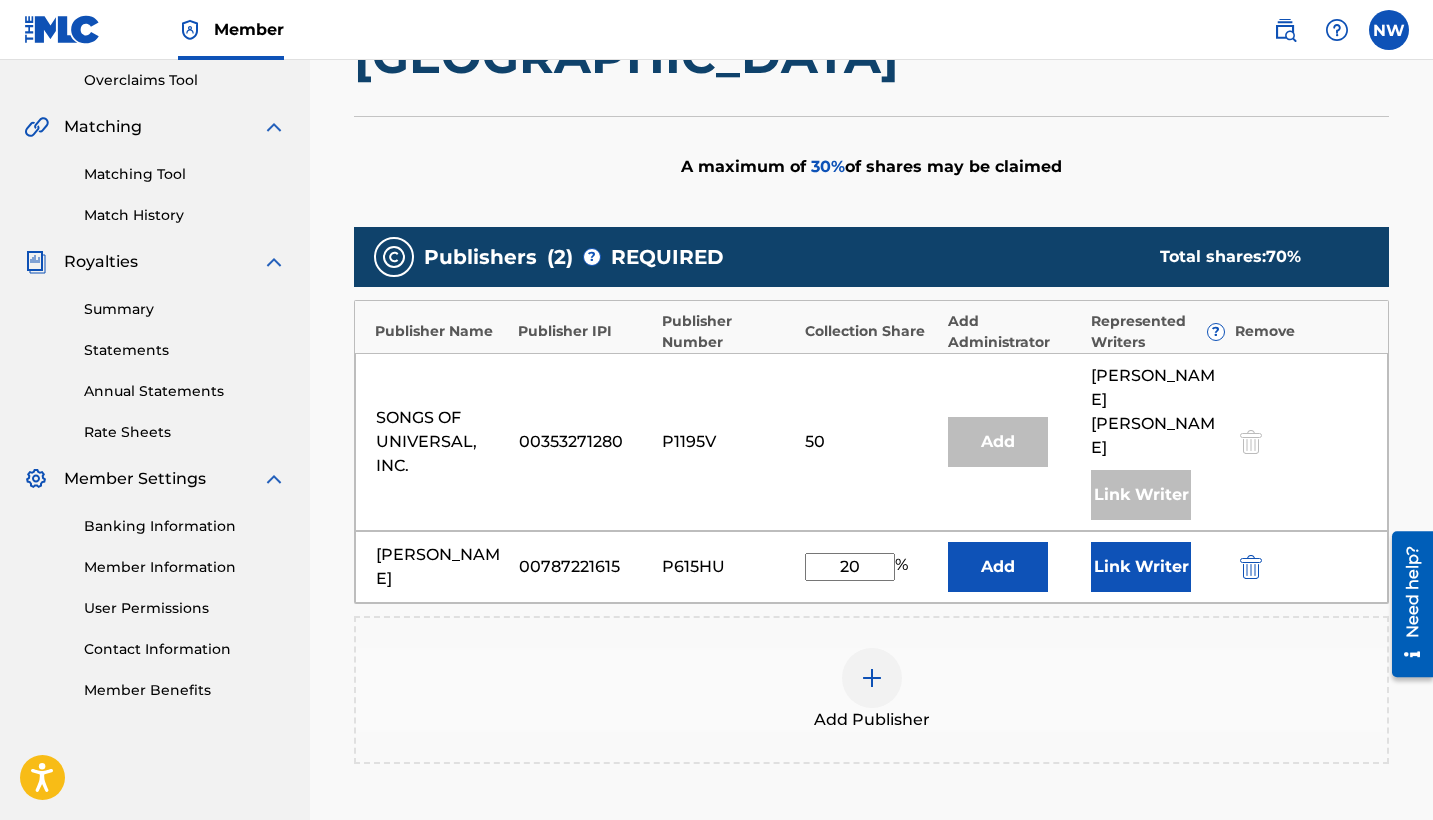type on "20" 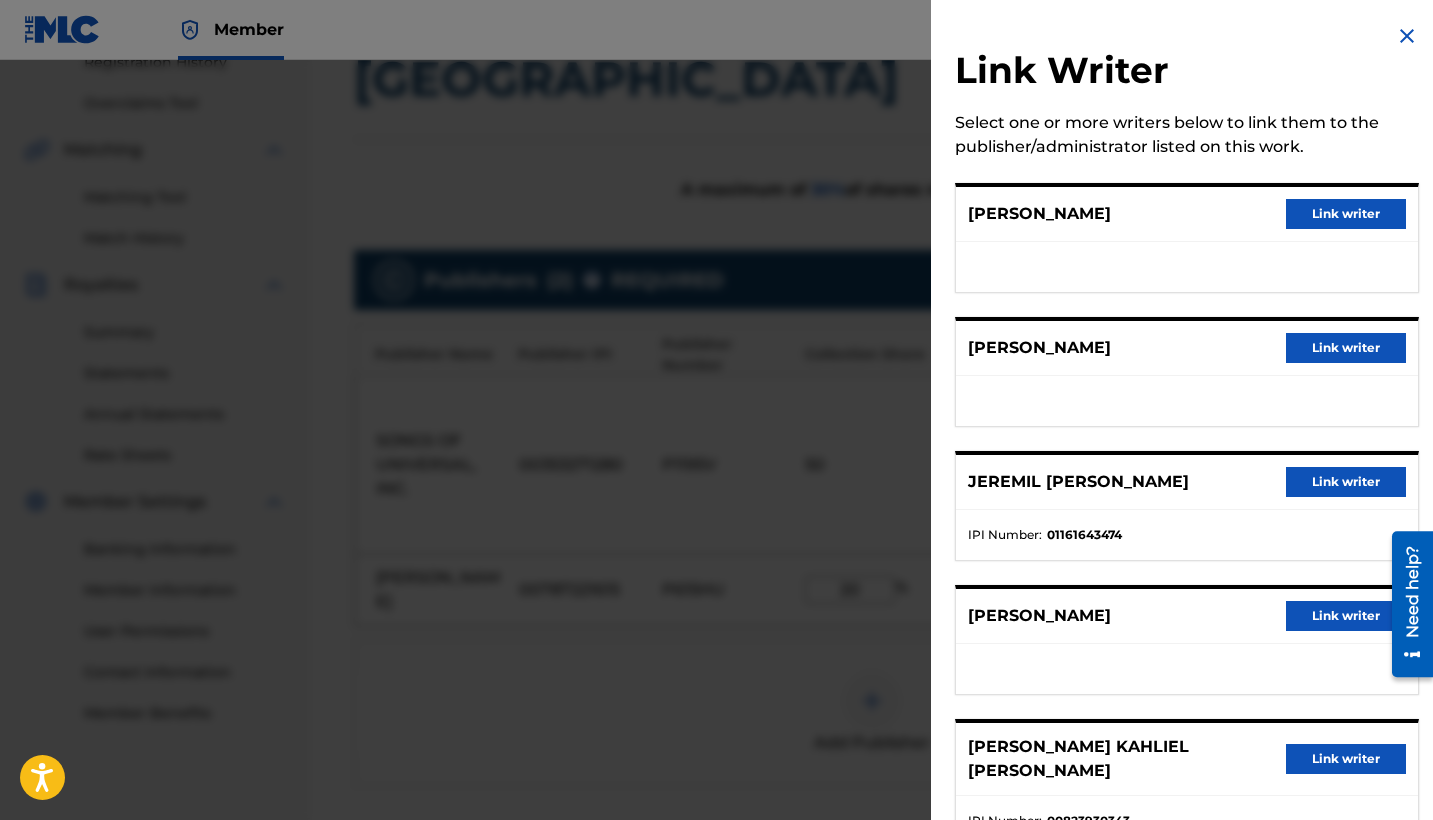 scroll, scrollTop: 392, scrollLeft: 0, axis: vertical 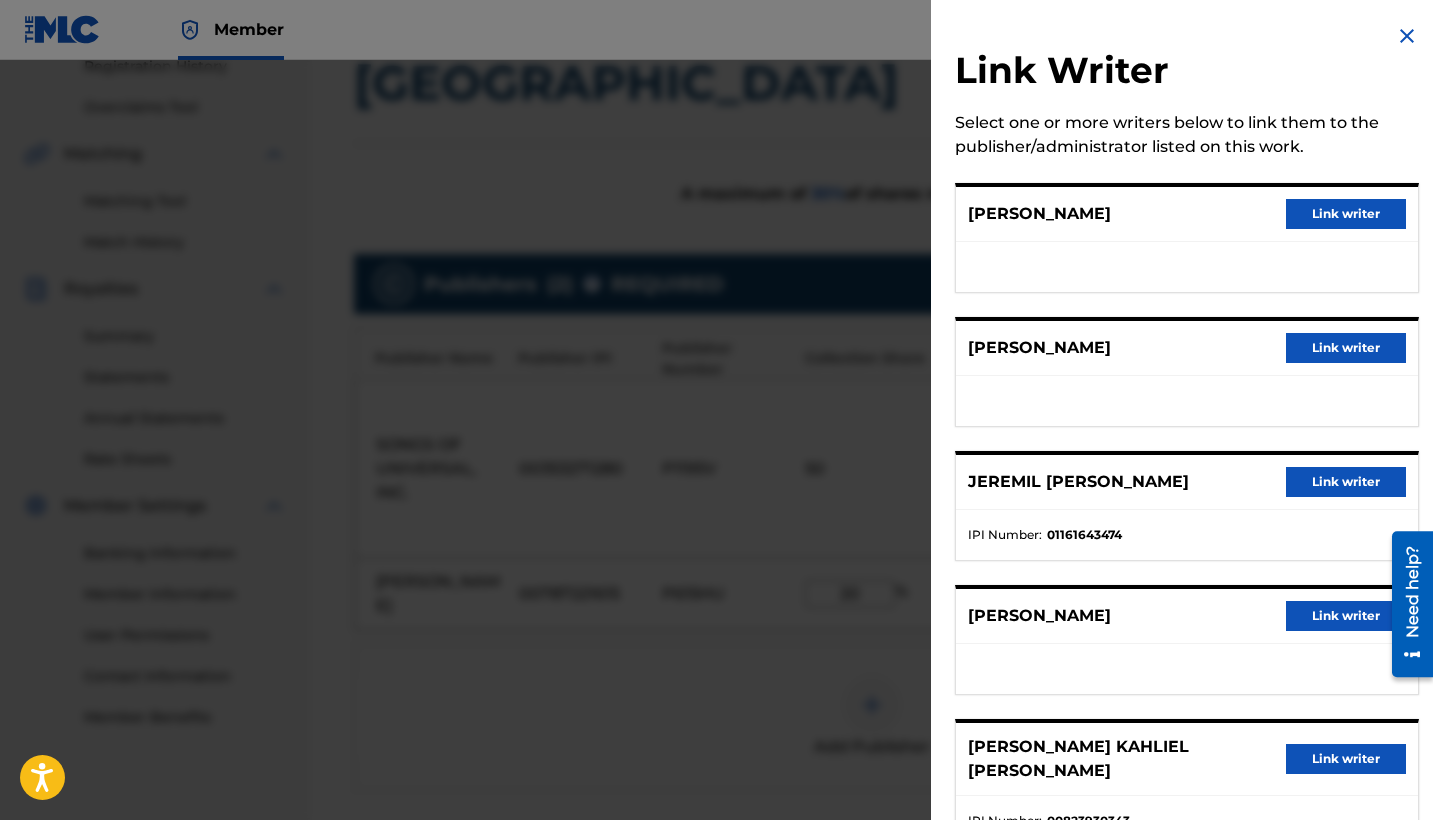 click at bounding box center [716, 470] 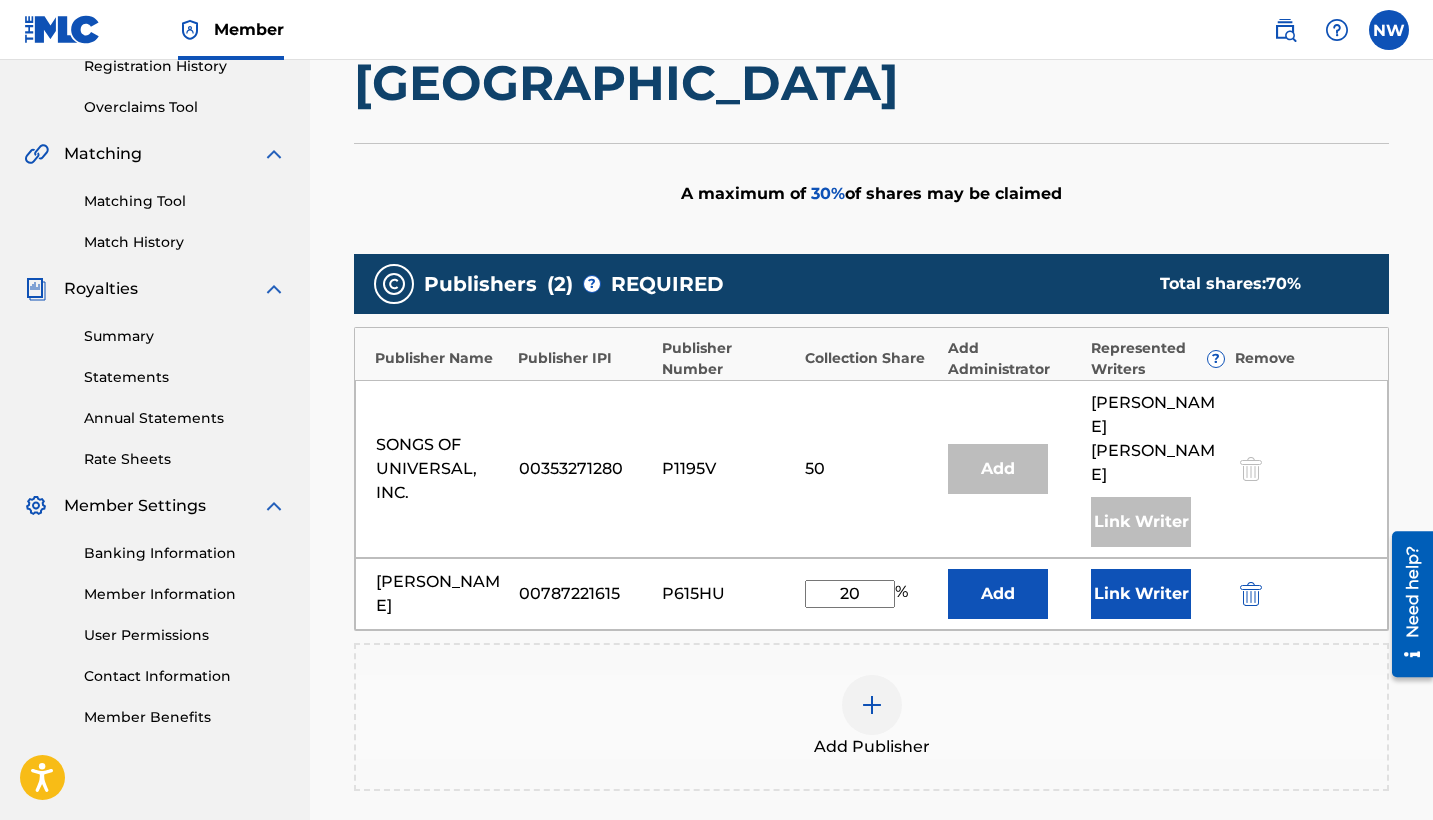 click on "Link Writer" at bounding box center [1141, 594] 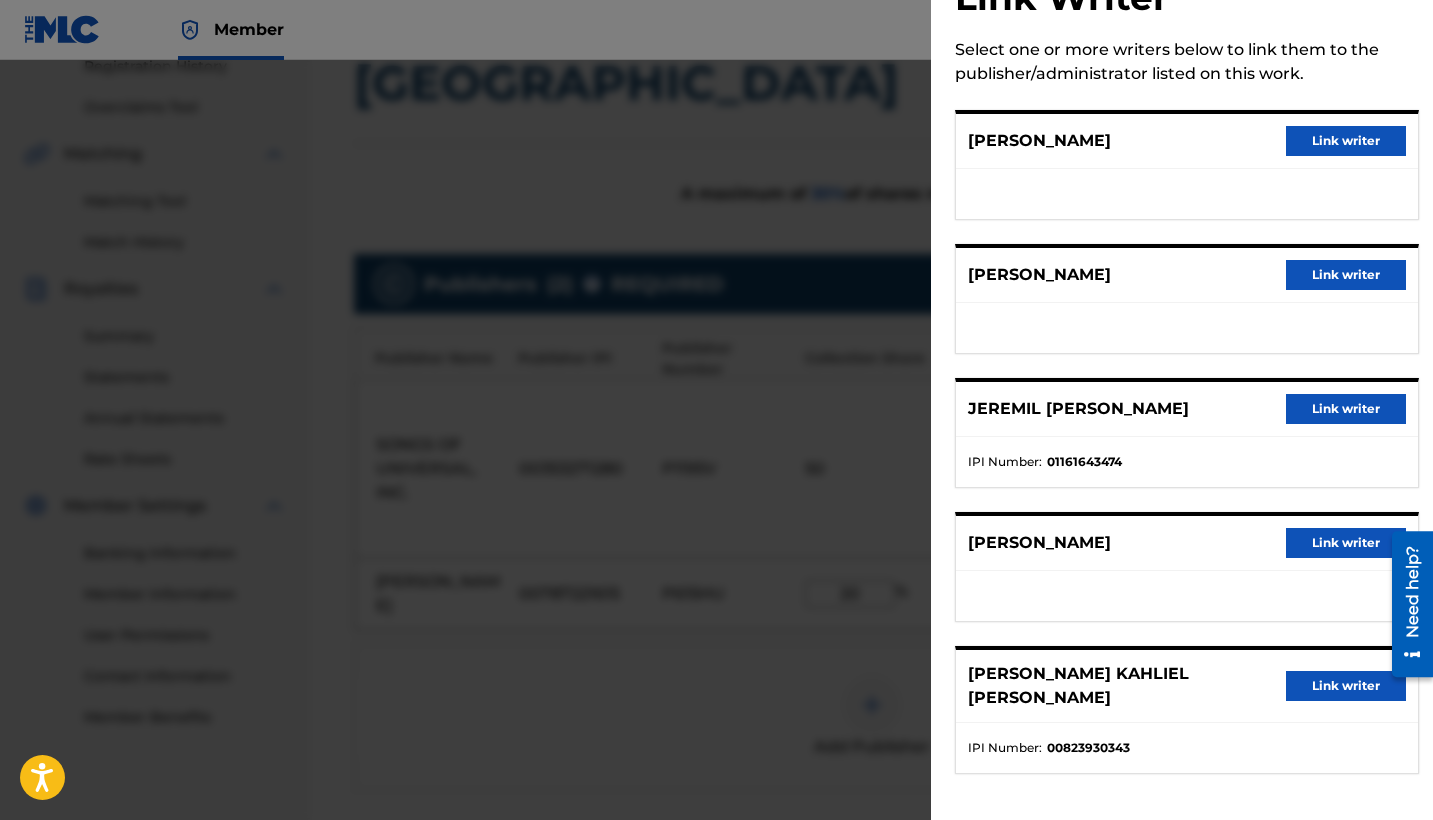 scroll, scrollTop: 72, scrollLeft: 0, axis: vertical 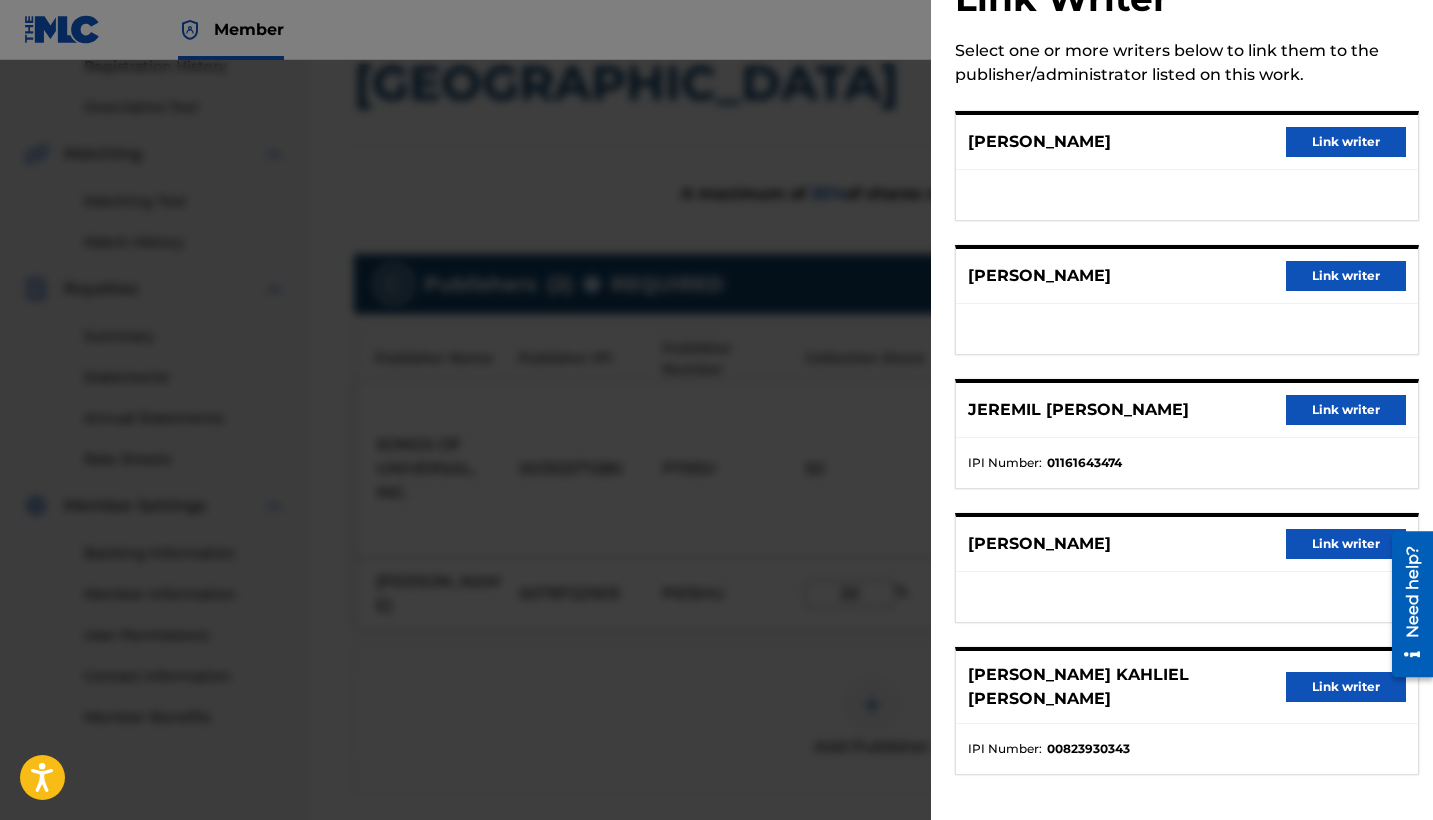click on "Link writer" at bounding box center [1346, 544] 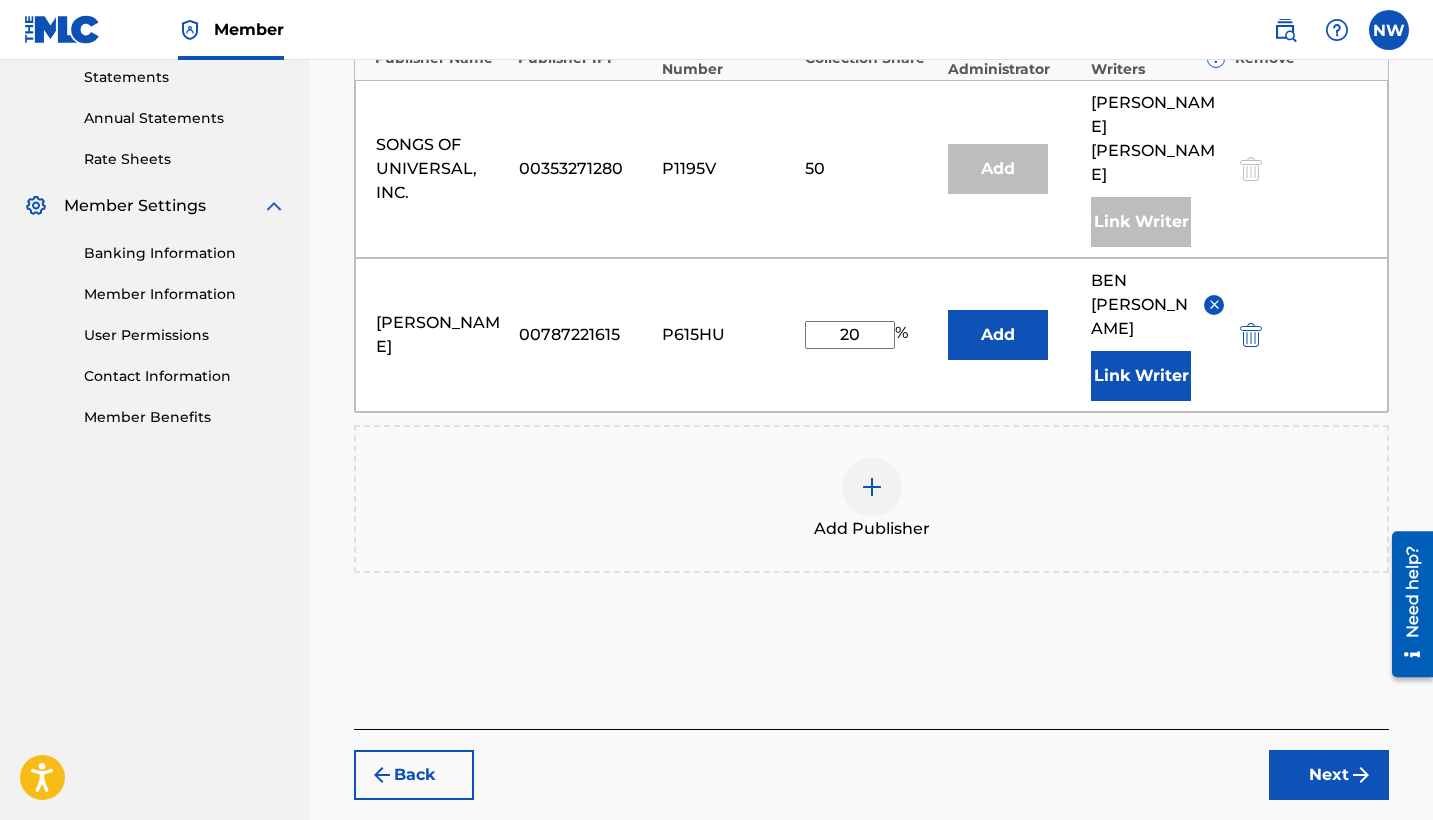 click on "Next" at bounding box center [1329, 775] 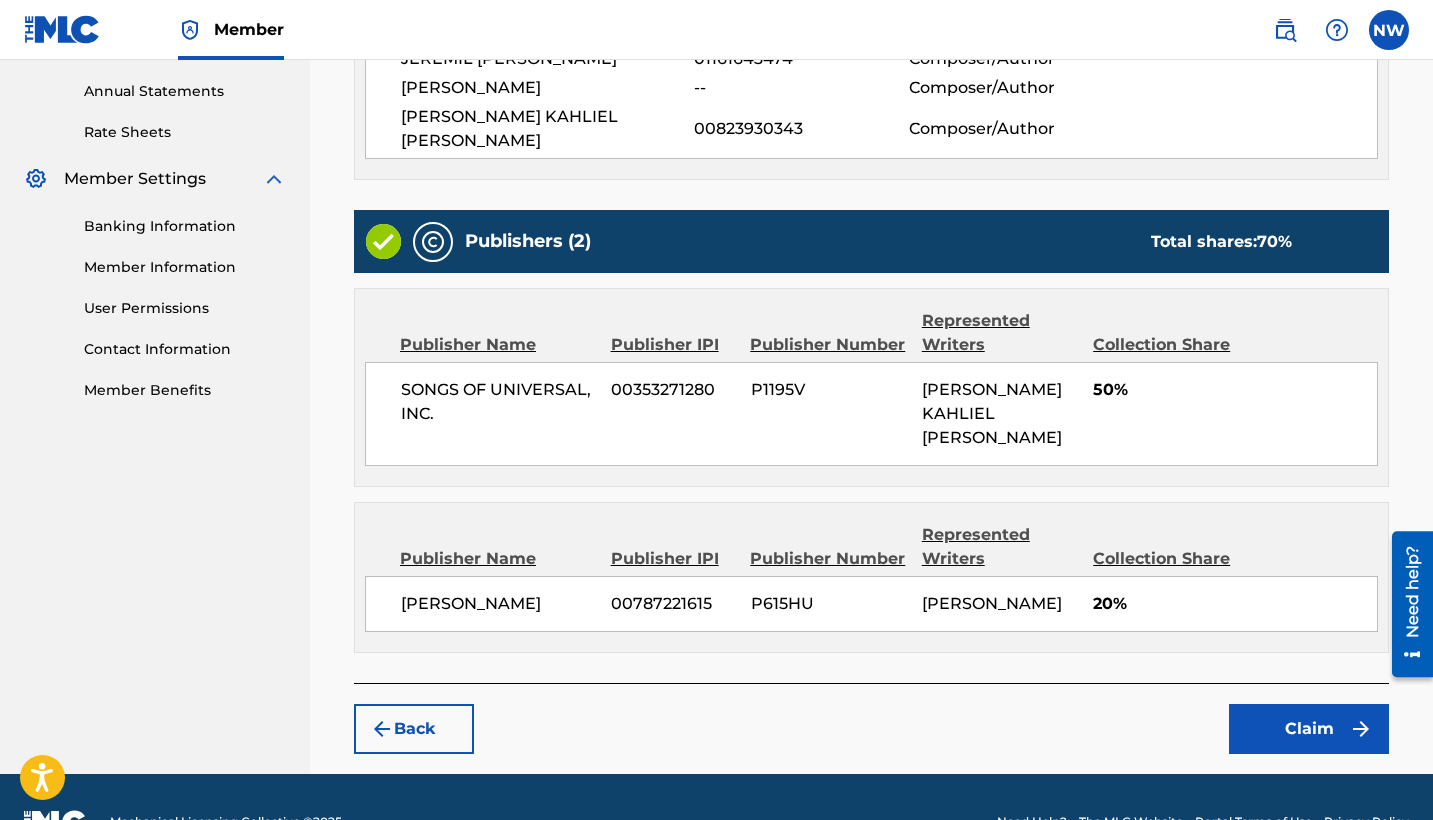 scroll, scrollTop: 718, scrollLeft: 0, axis: vertical 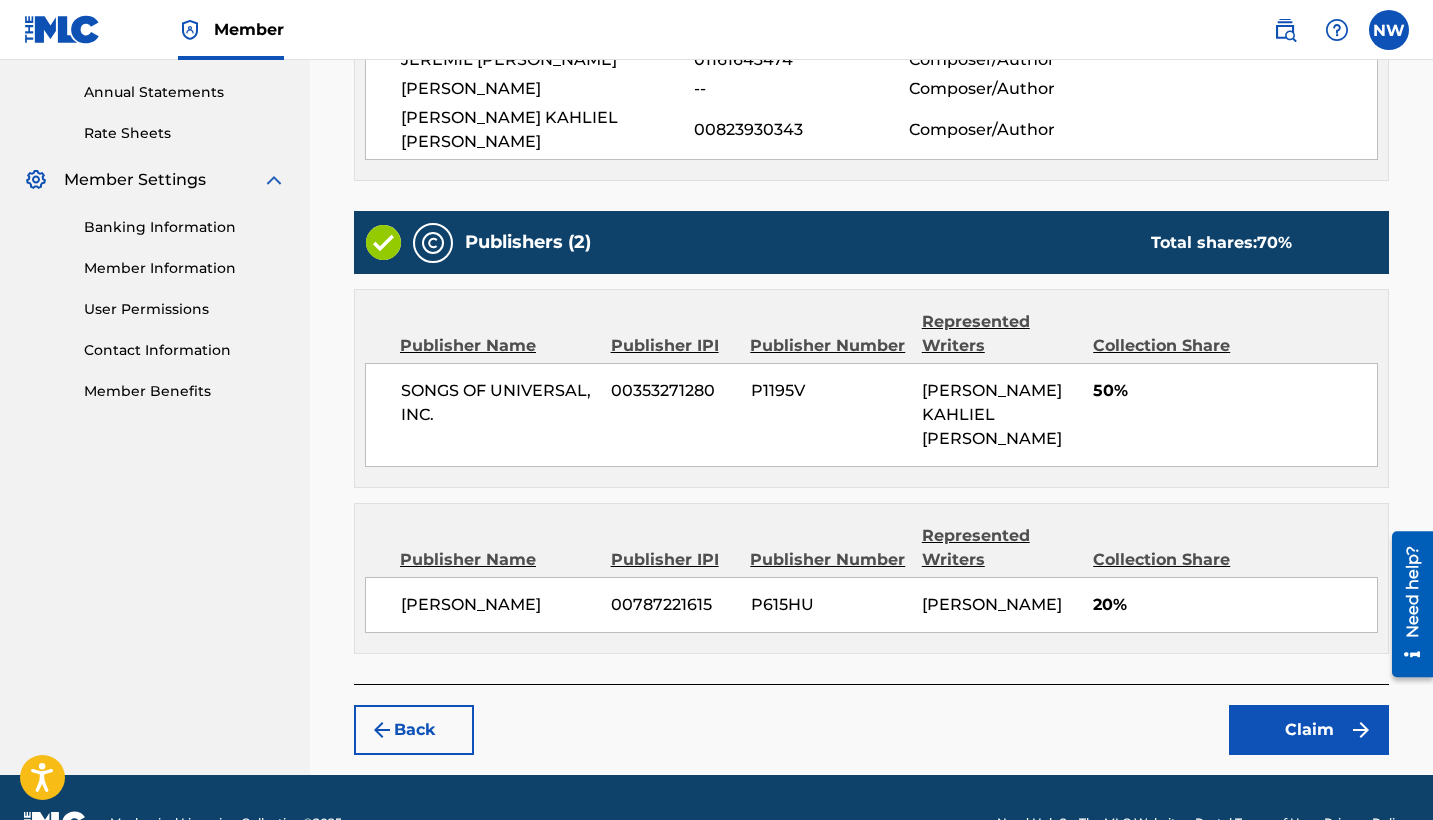 click on "Back" at bounding box center (414, 730) 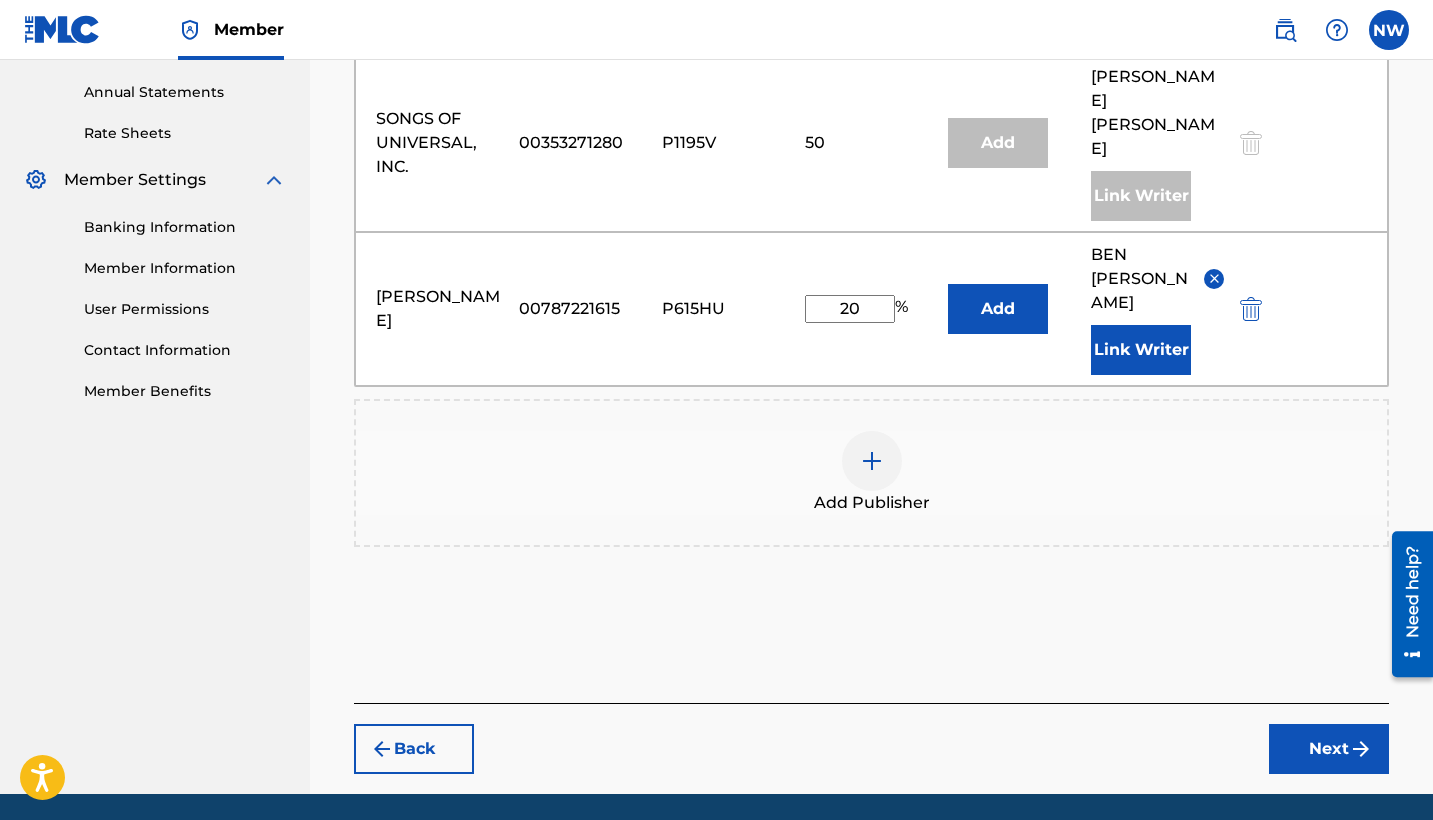 scroll, scrollTop: 692, scrollLeft: 0, axis: vertical 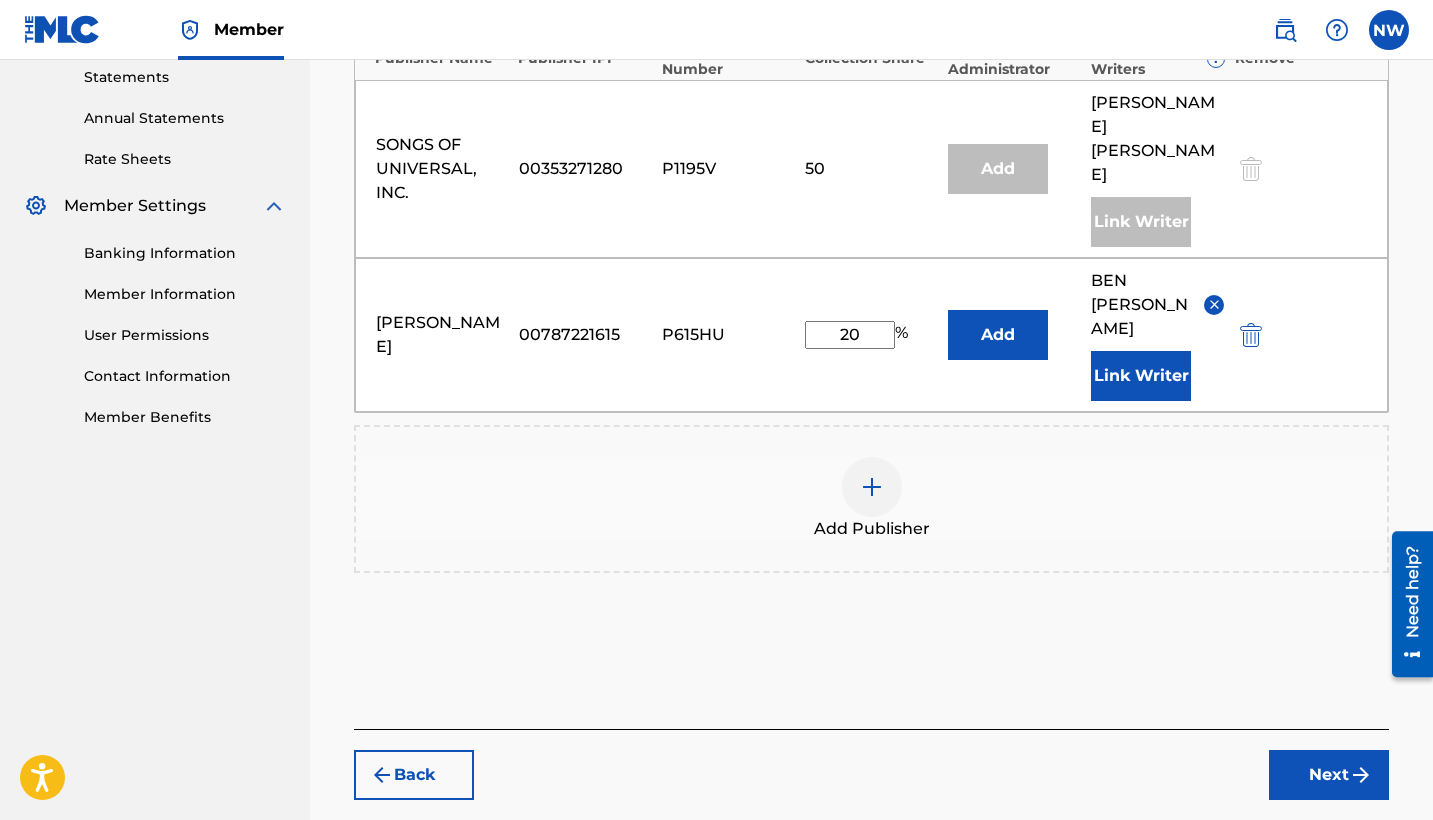 click at bounding box center [1214, 304] 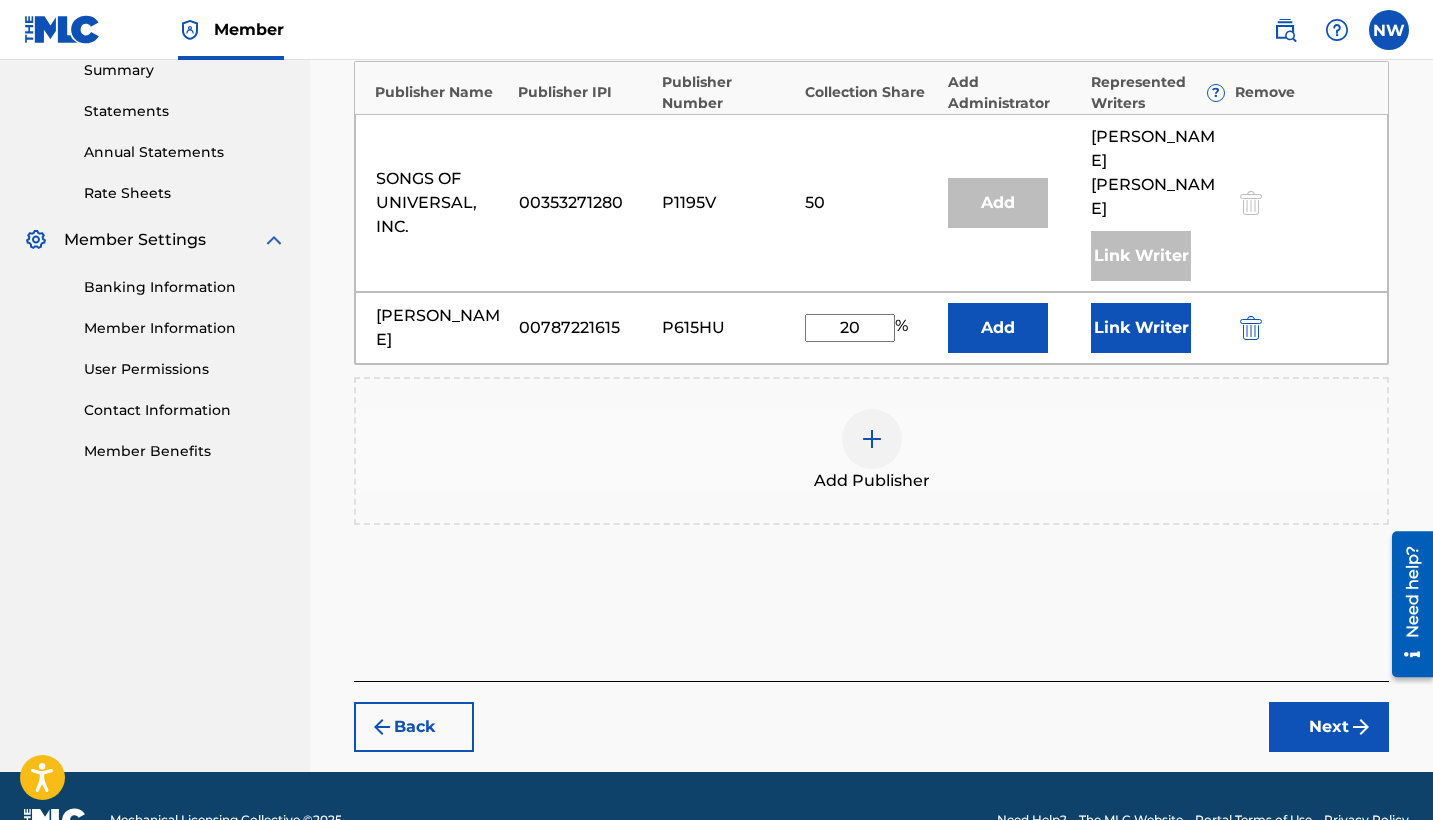 click on "Link Writer" at bounding box center [1141, 328] 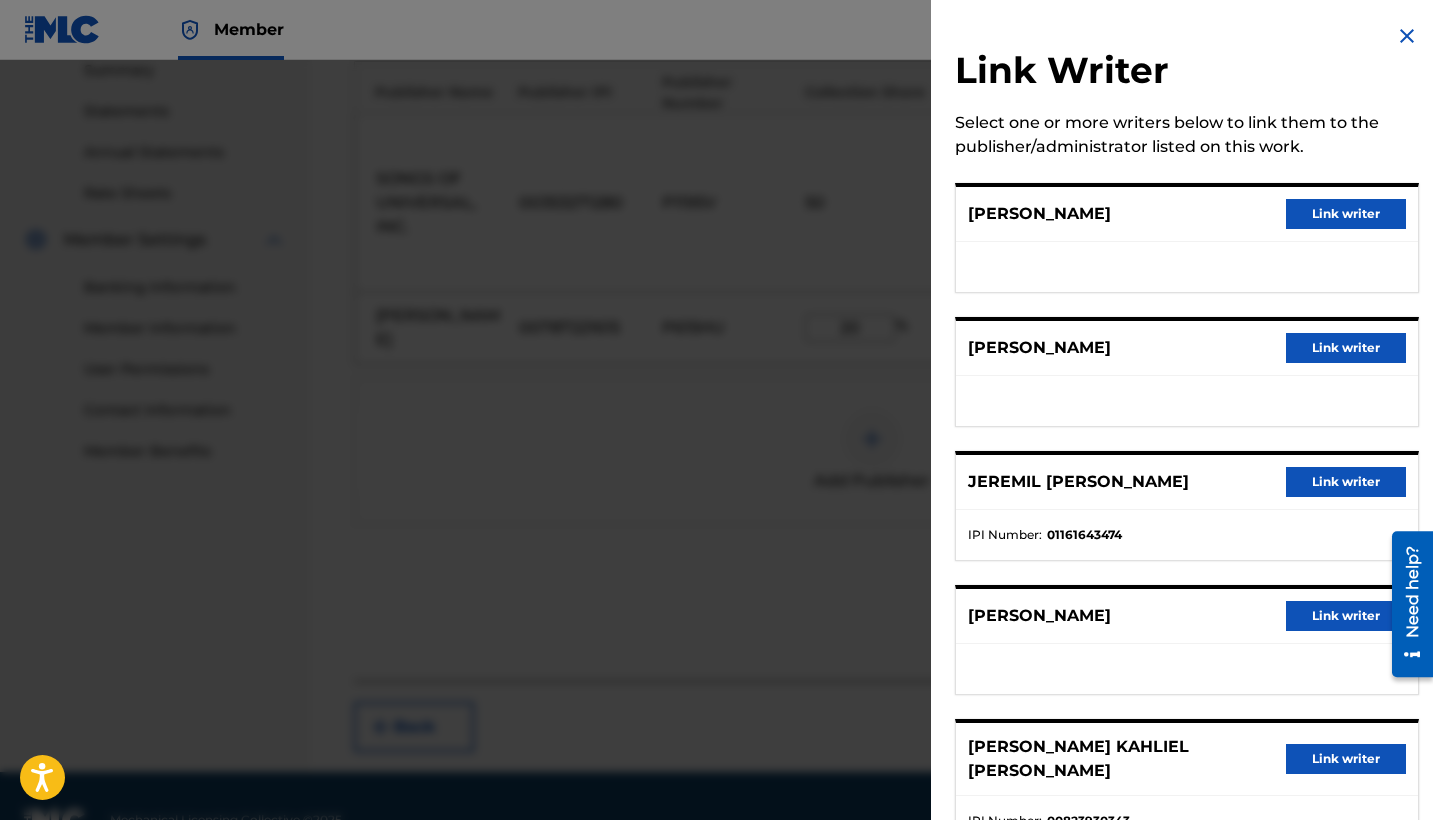 click at bounding box center (716, 470) 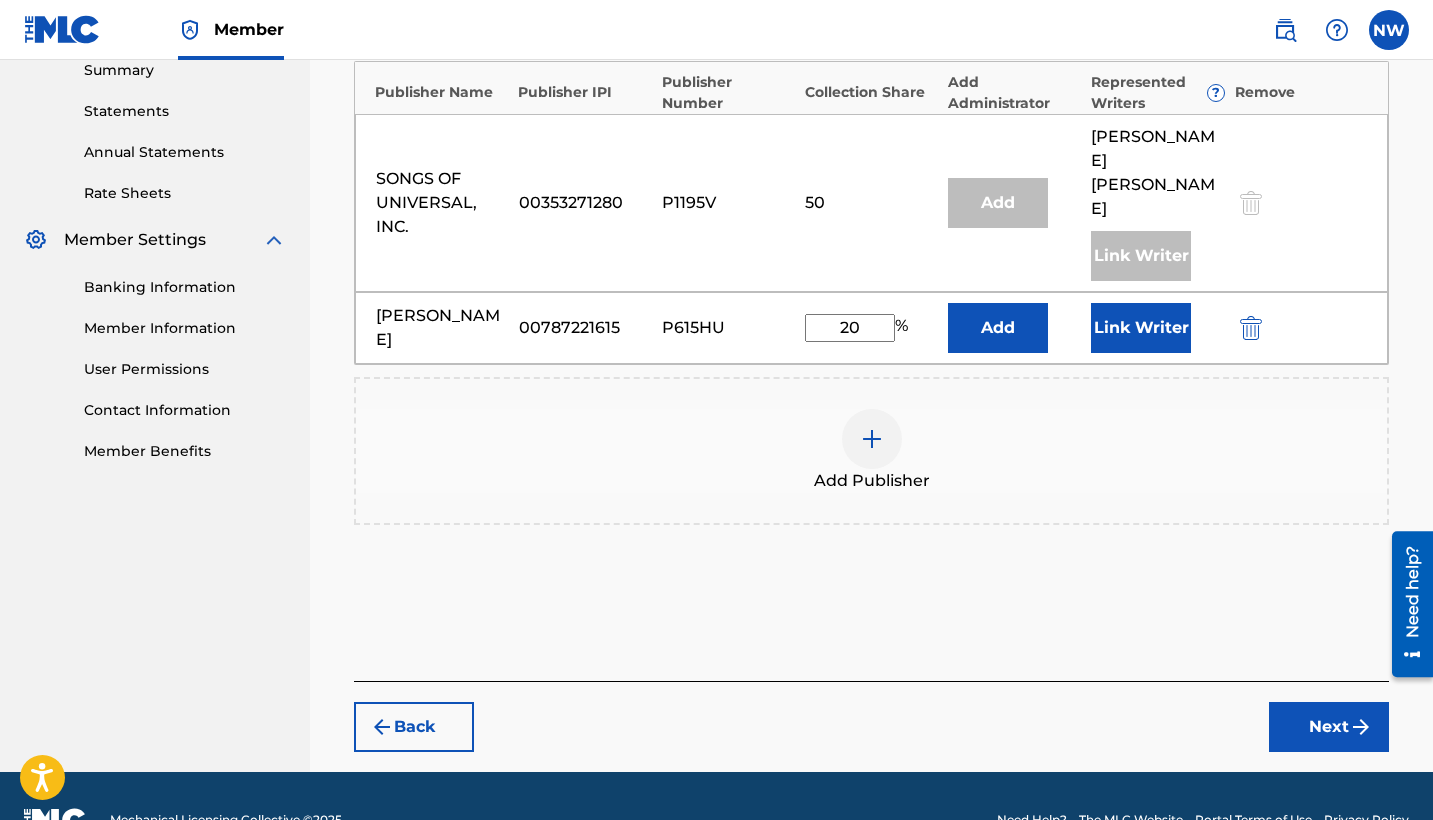 click on "Link Writer" at bounding box center [1141, 328] 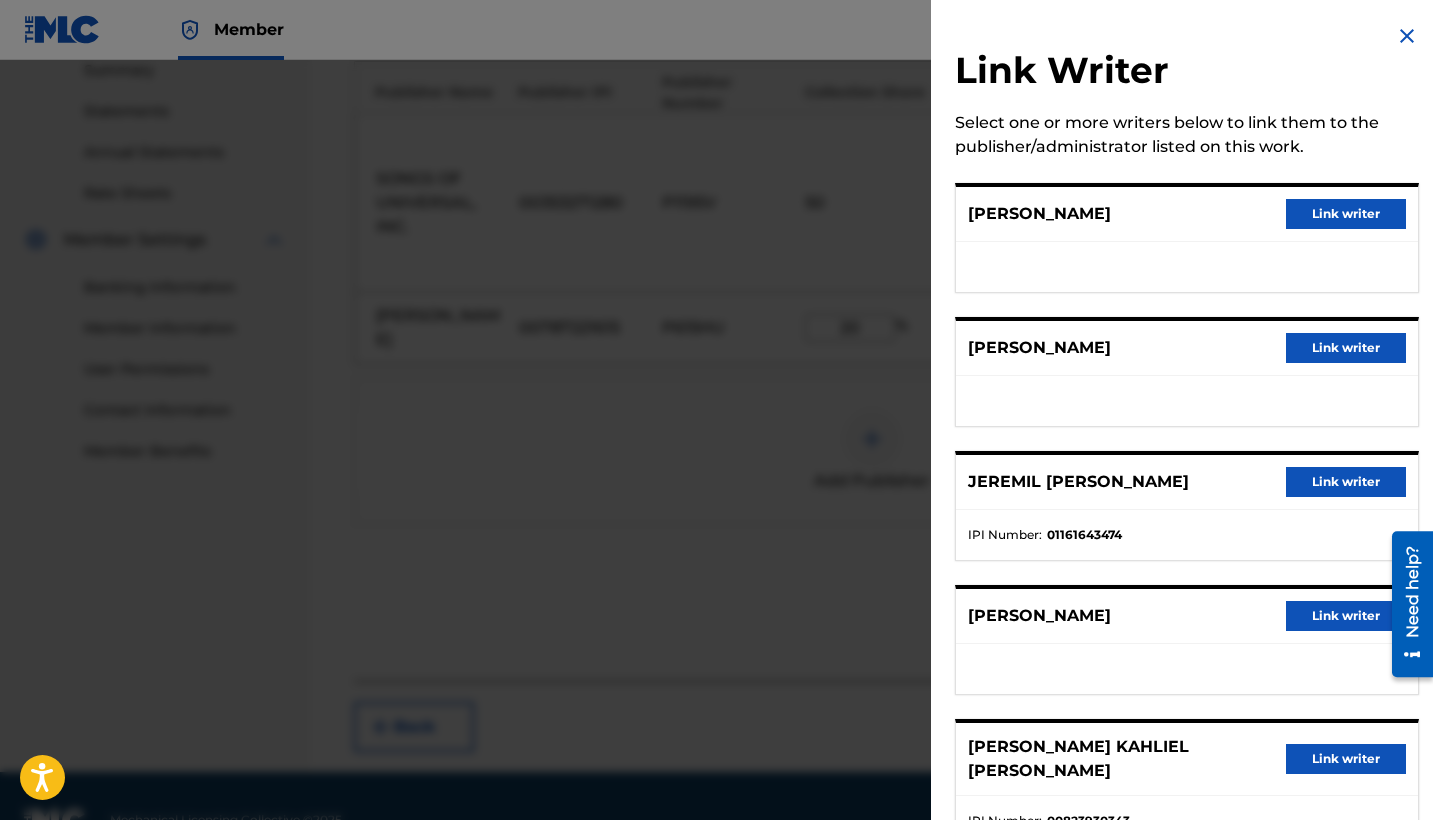 click on "Link writer" at bounding box center [1346, 616] 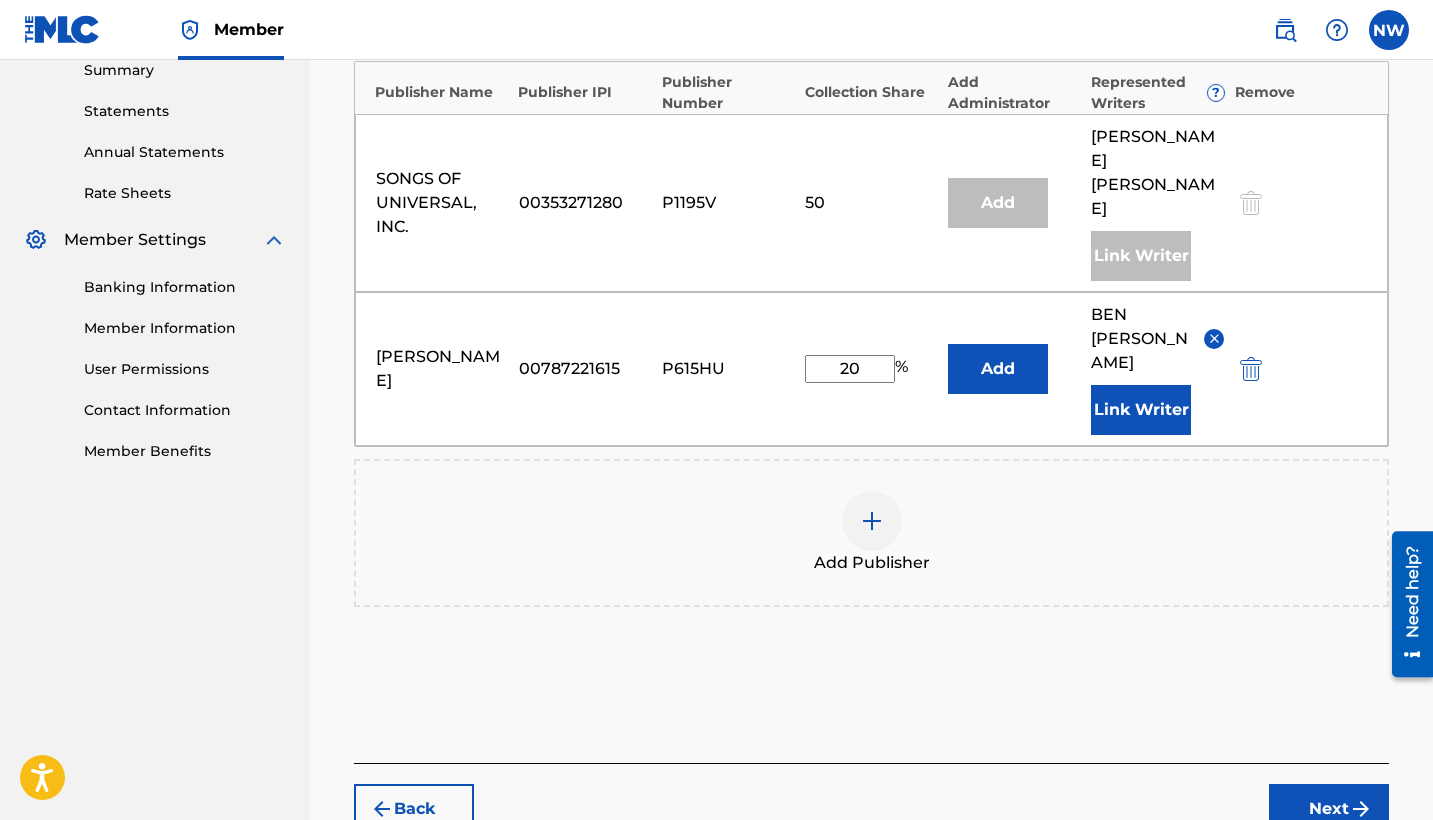click on "Next" at bounding box center [1329, 809] 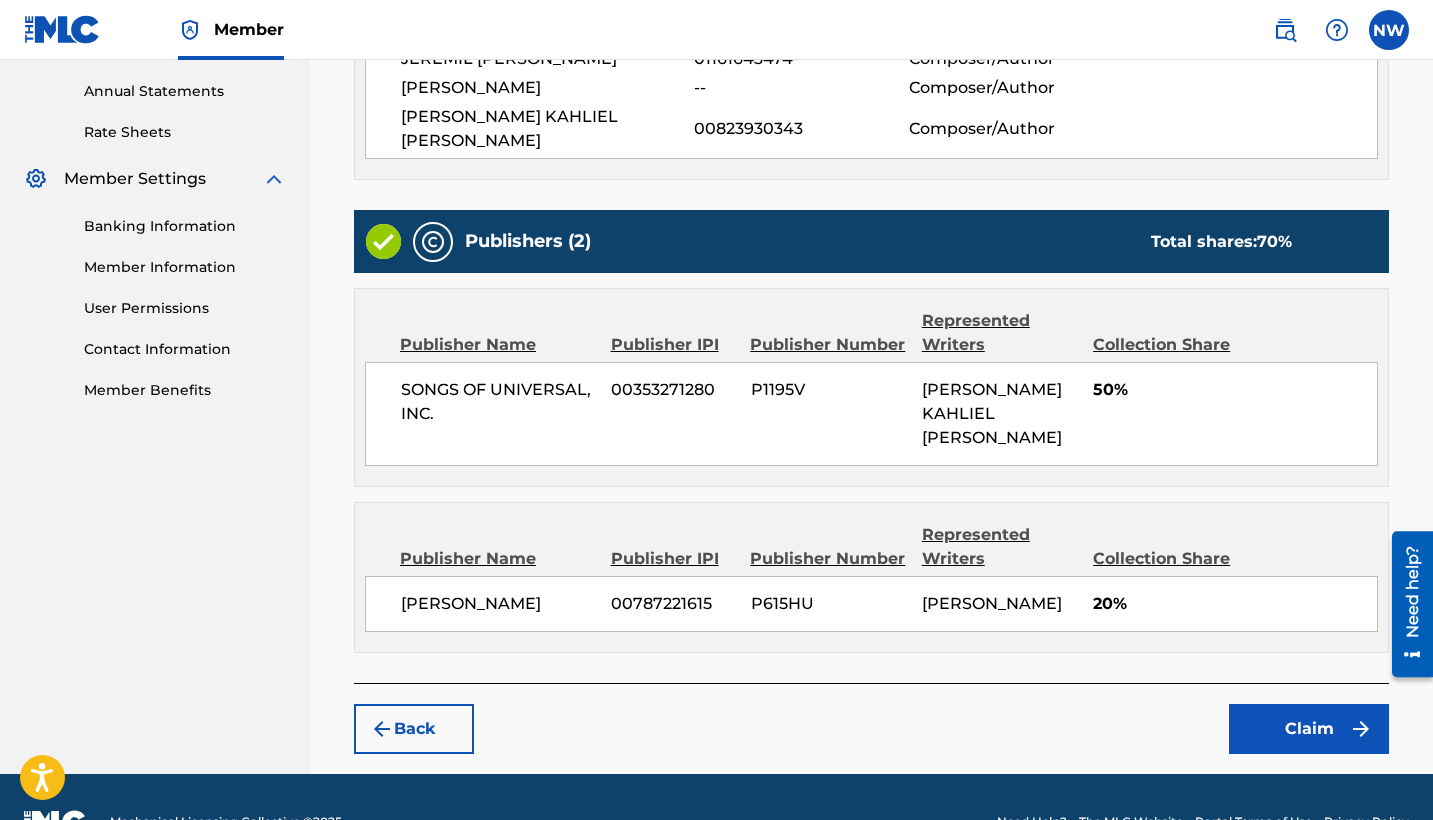 scroll, scrollTop: 718, scrollLeft: 0, axis: vertical 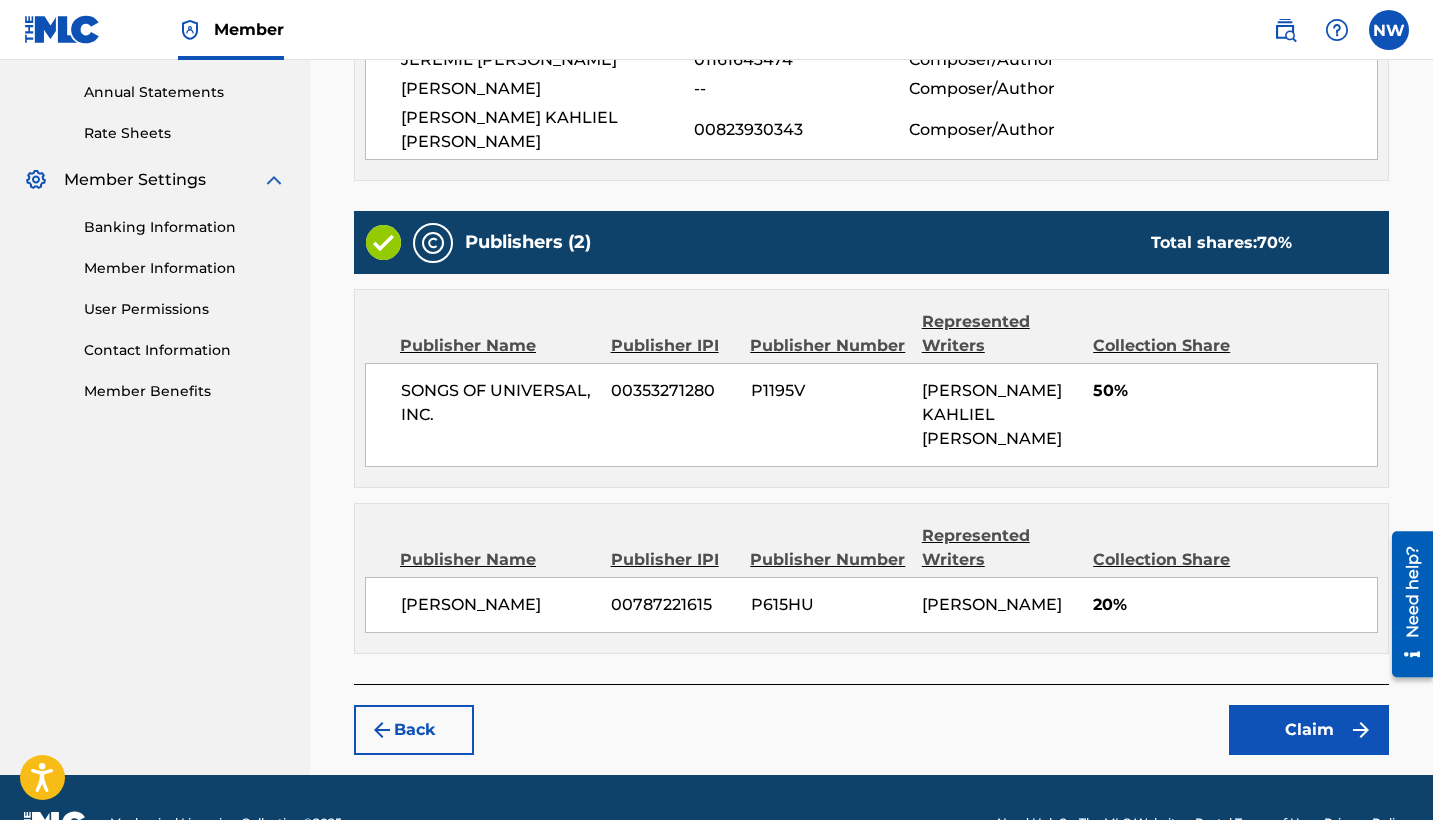 click on "Claim" at bounding box center [1309, 730] 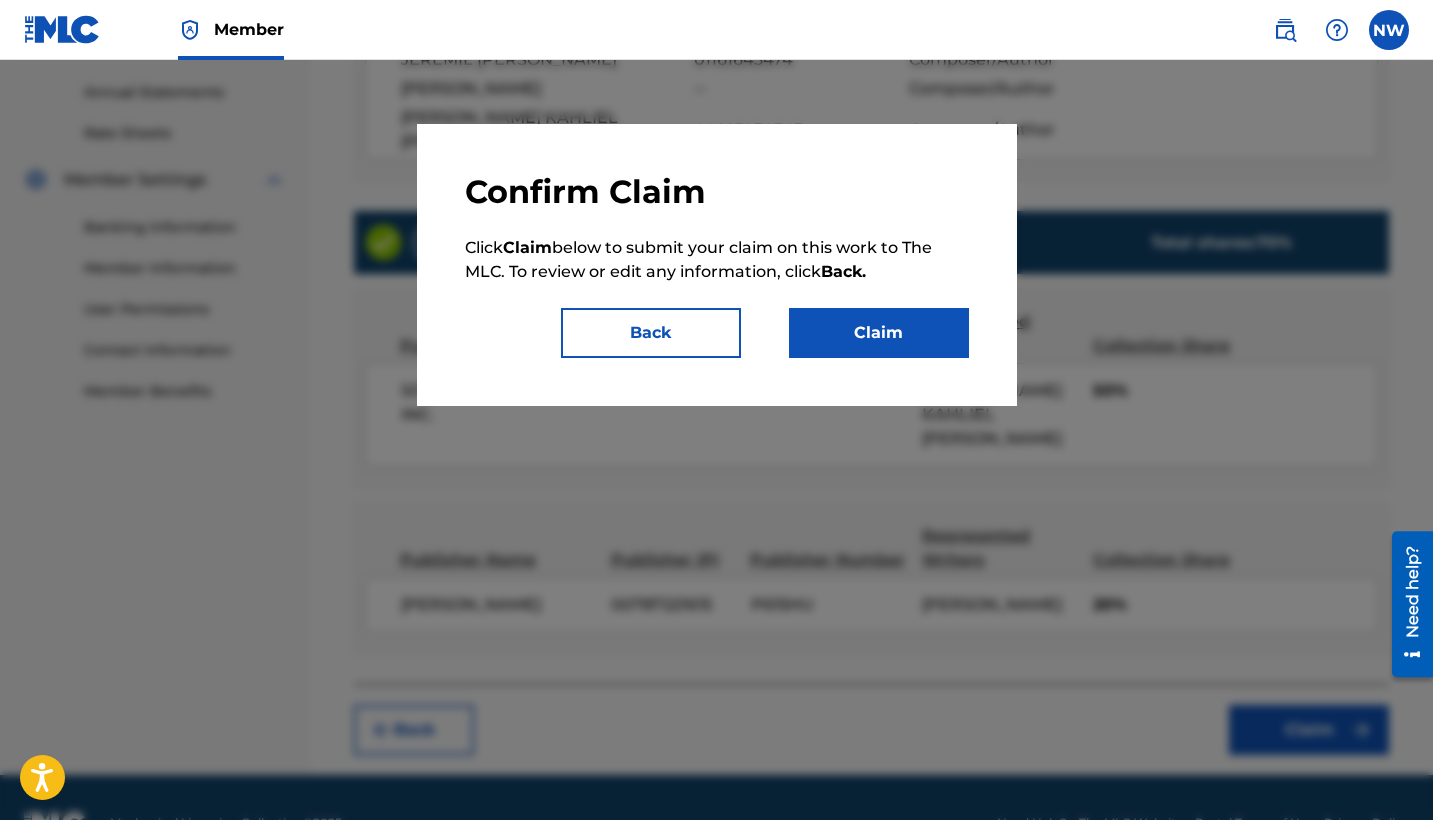 click on "Claim" at bounding box center [879, 333] 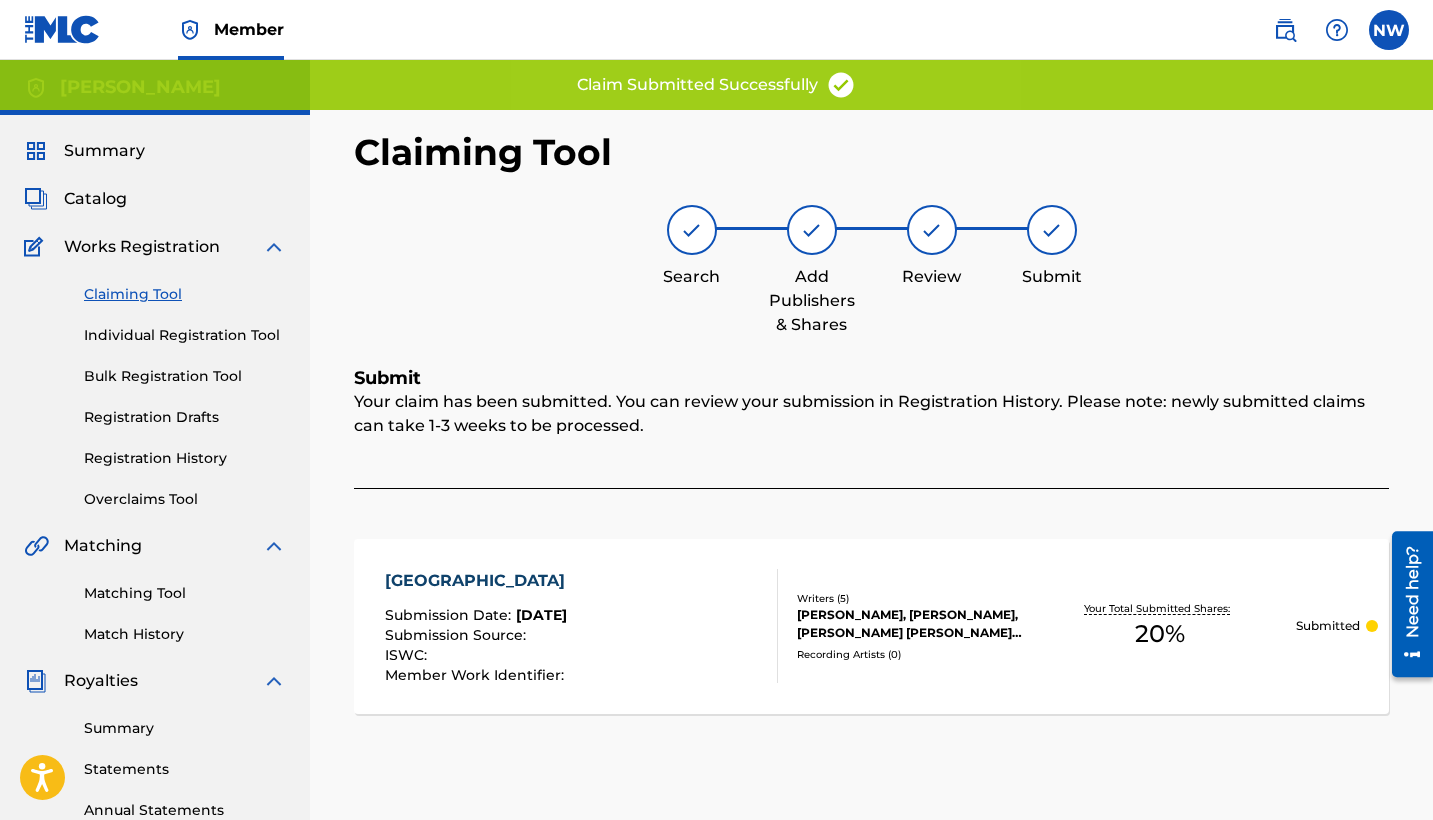 scroll, scrollTop: 0, scrollLeft: 0, axis: both 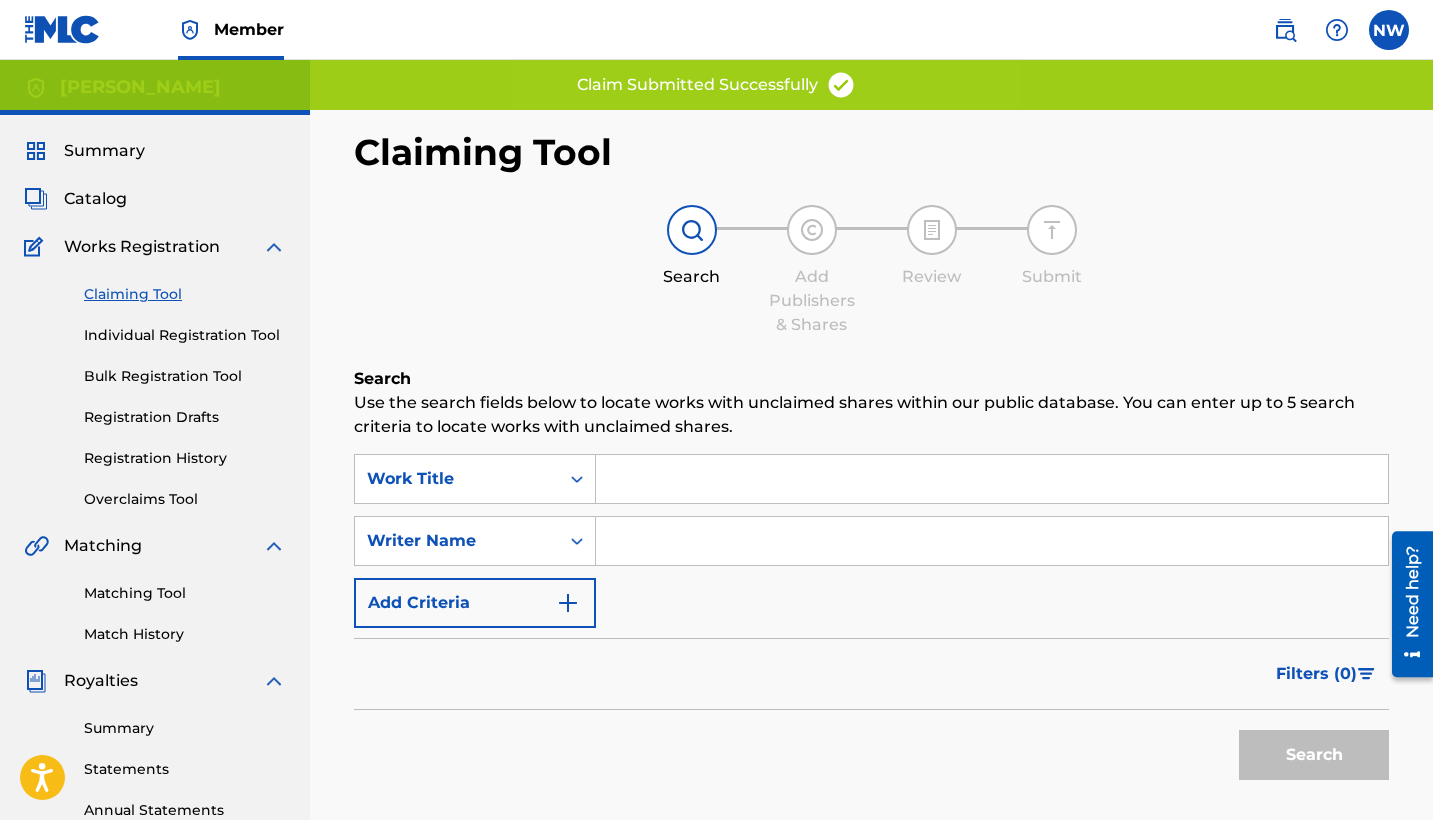 click at bounding box center (992, 541) 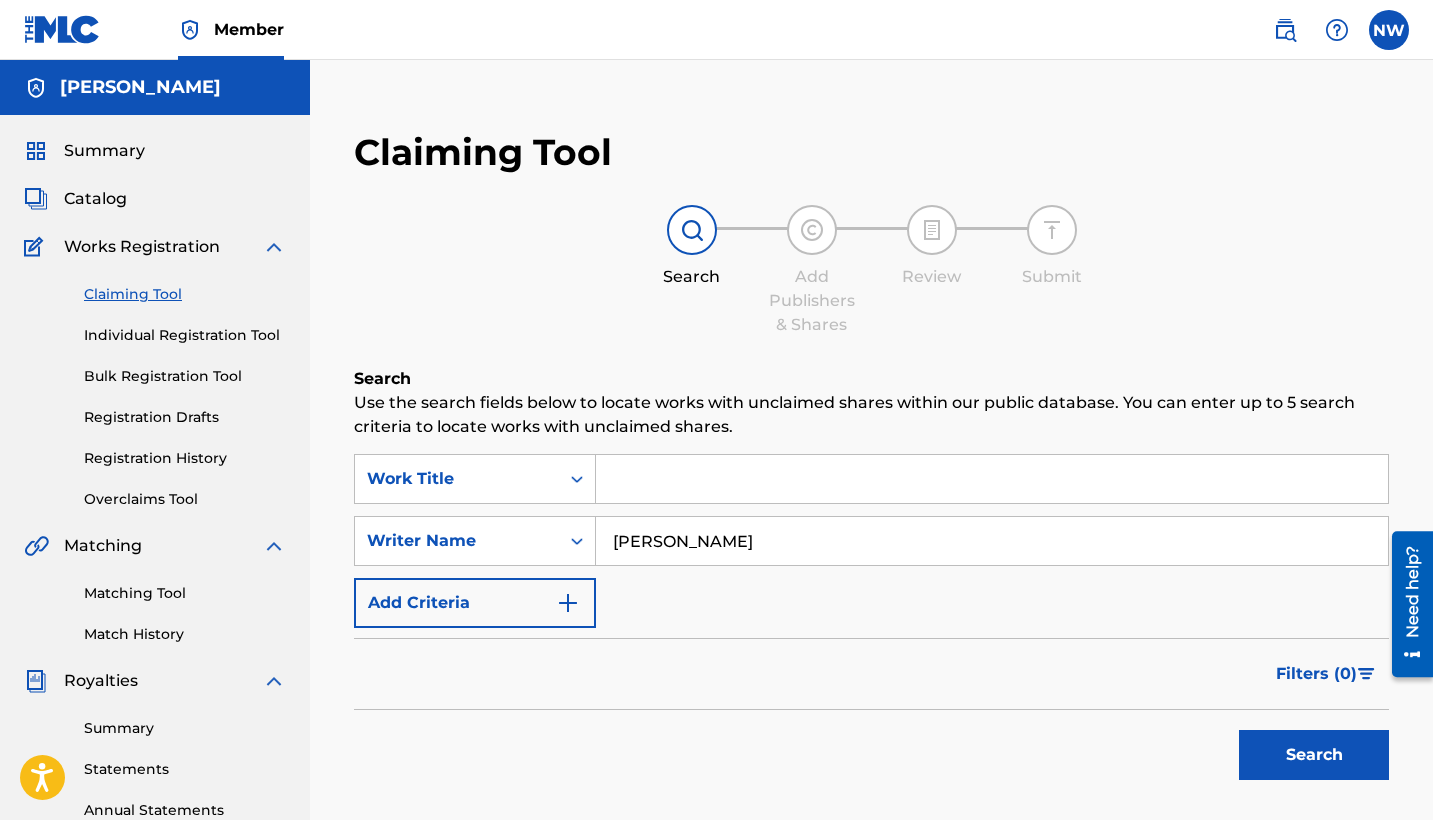 type on "[PERSON_NAME]" 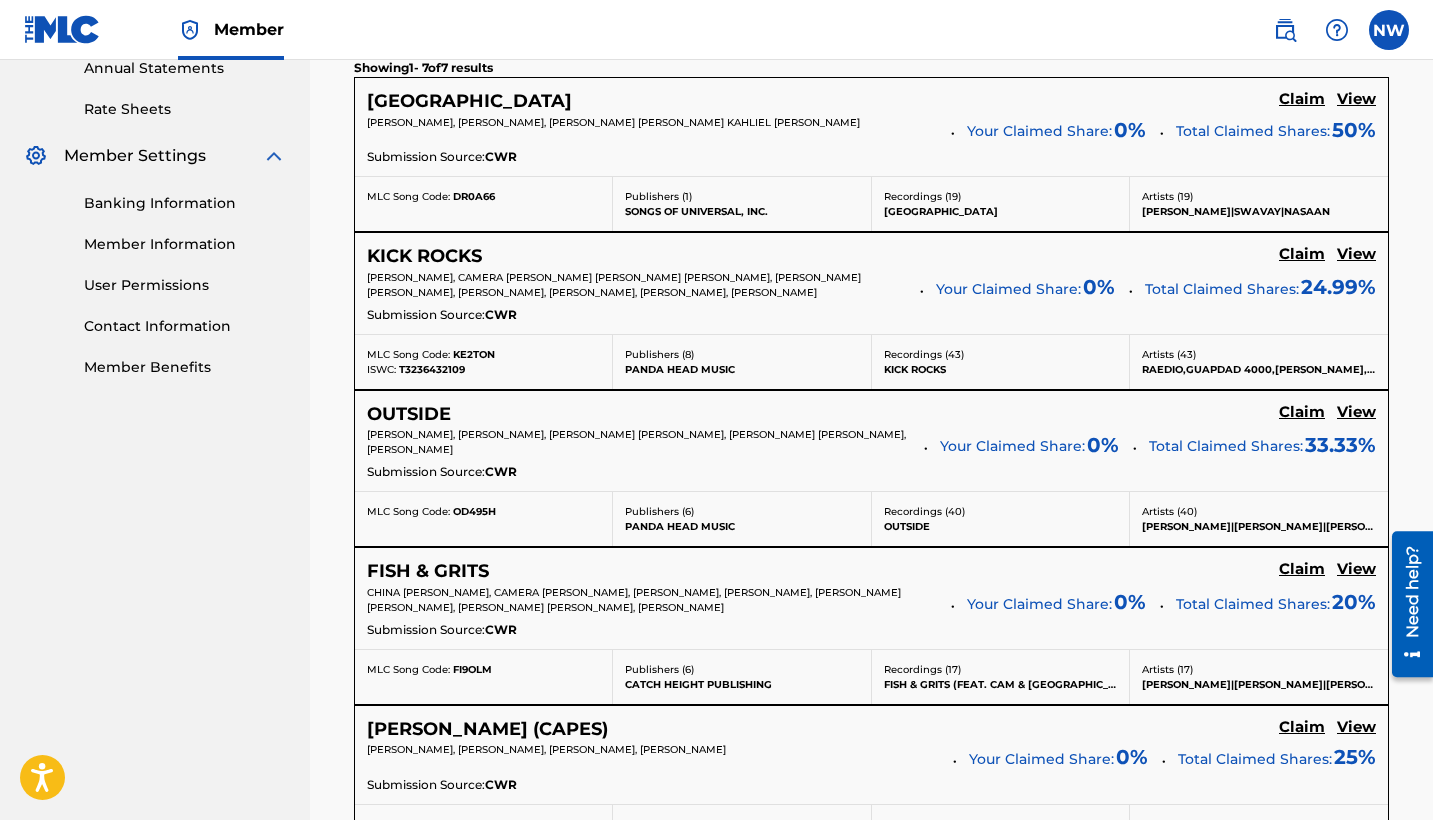 scroll, scrollTop: 725, scrollLeft: 0, axis: vertical 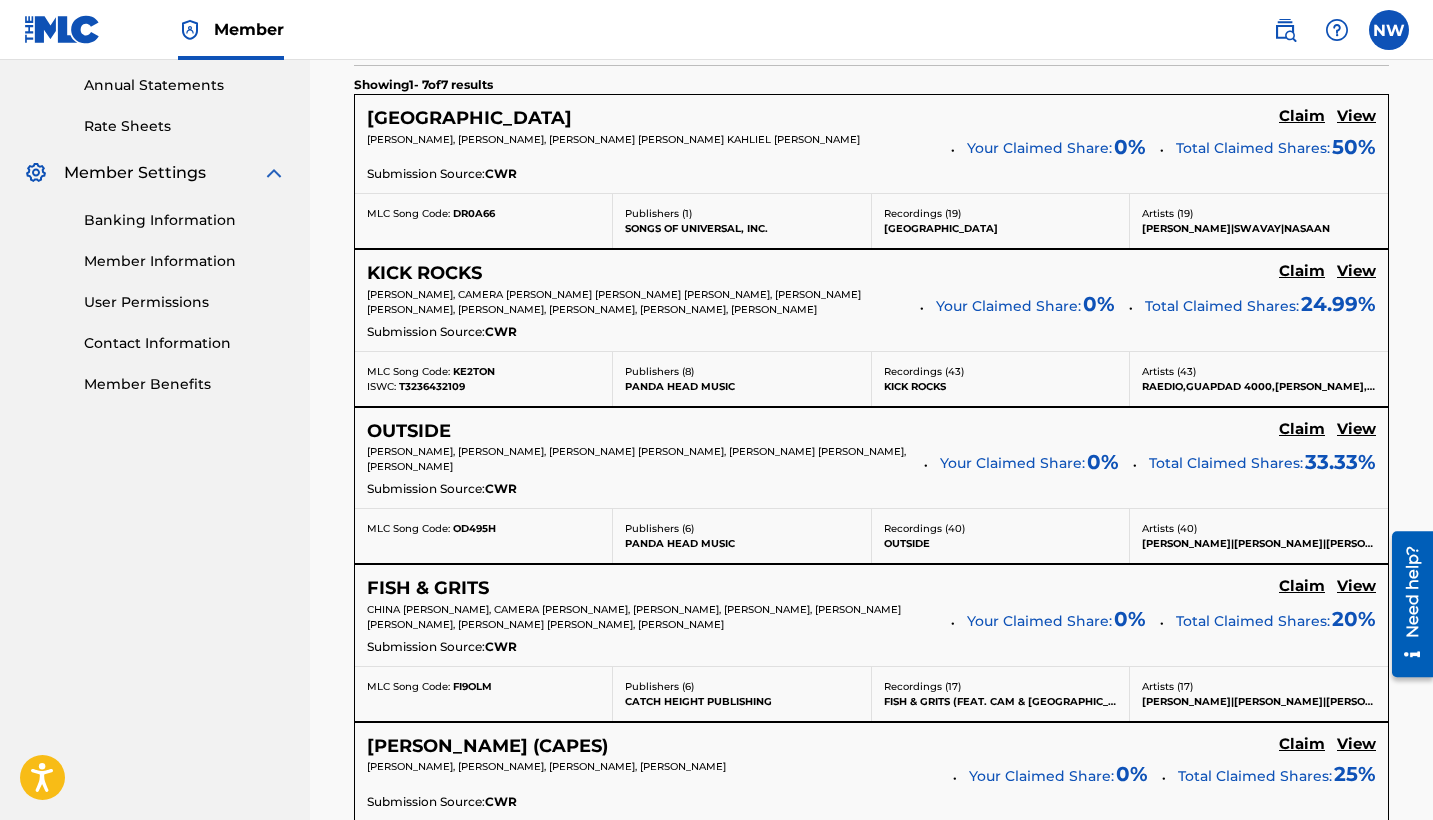click on "Claim" at bounding box center [1302, 116] 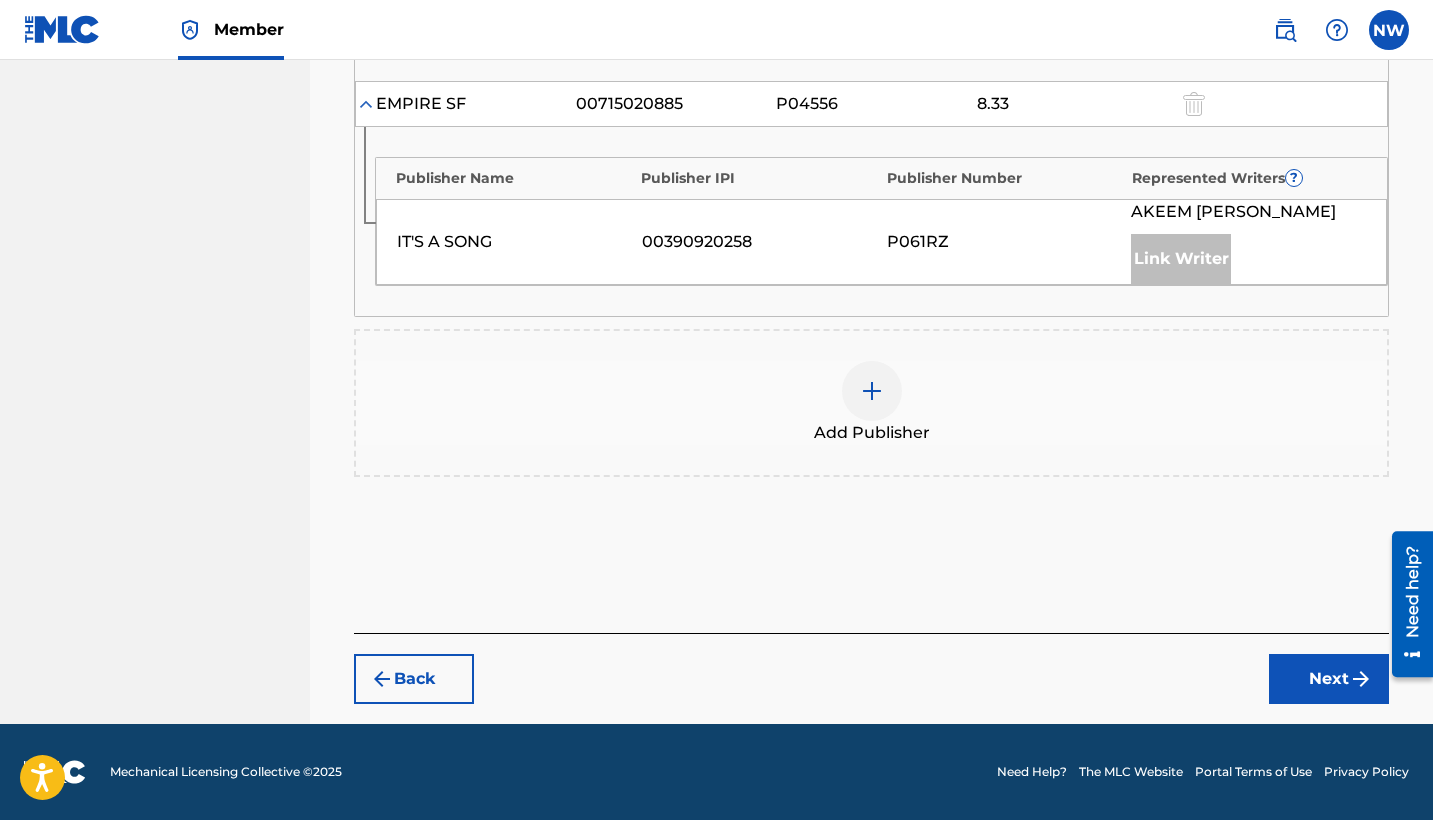 scroll, scrollTop: 1529, scrollLeft: 0, axis: vertical 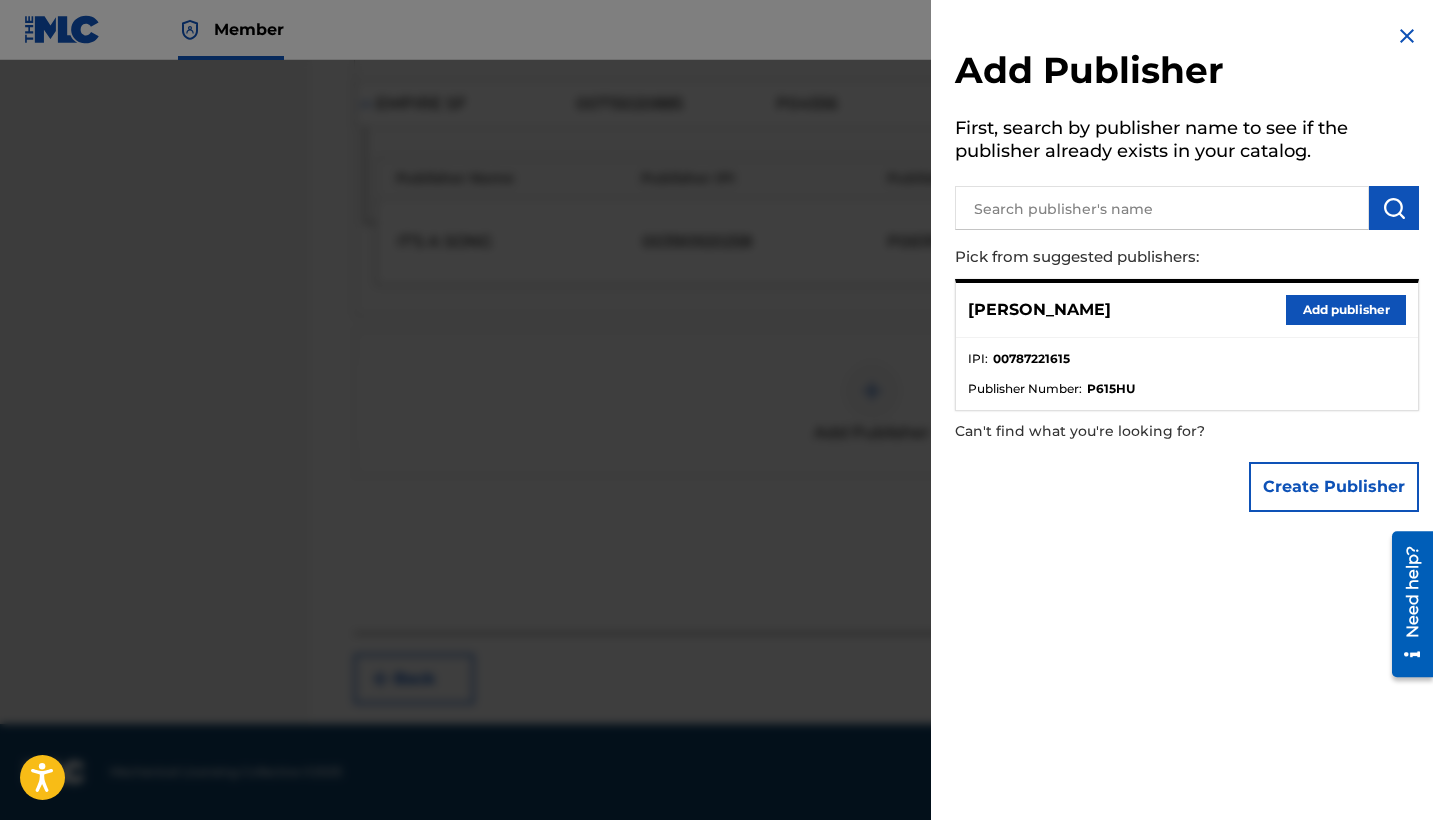 click on "Add publisher" at bounding box center (1346, 310) 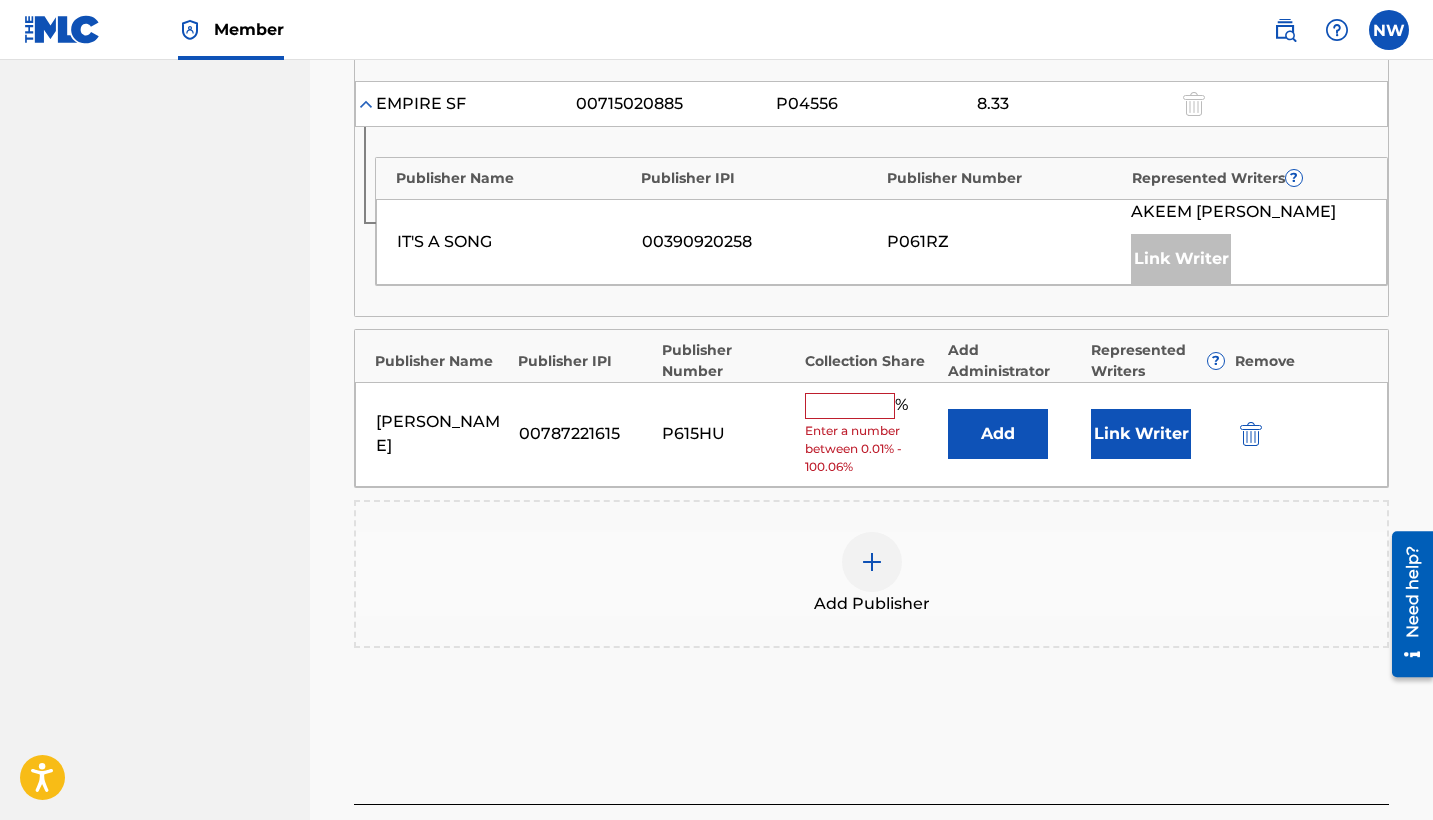 click at bounding box center (850, 406) 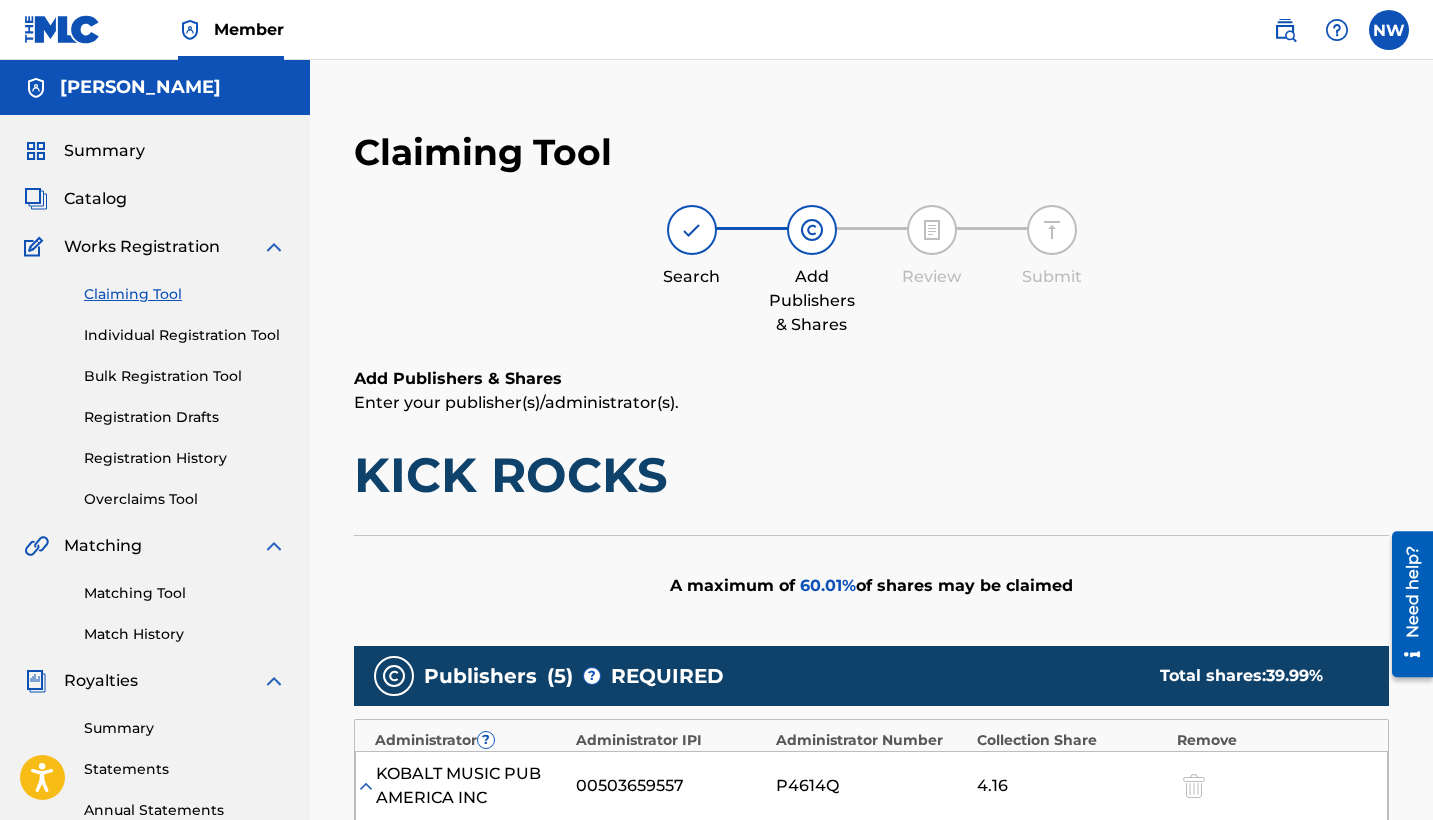 scroll, scrollTop: 0, scrollLeft: 0, axis: both 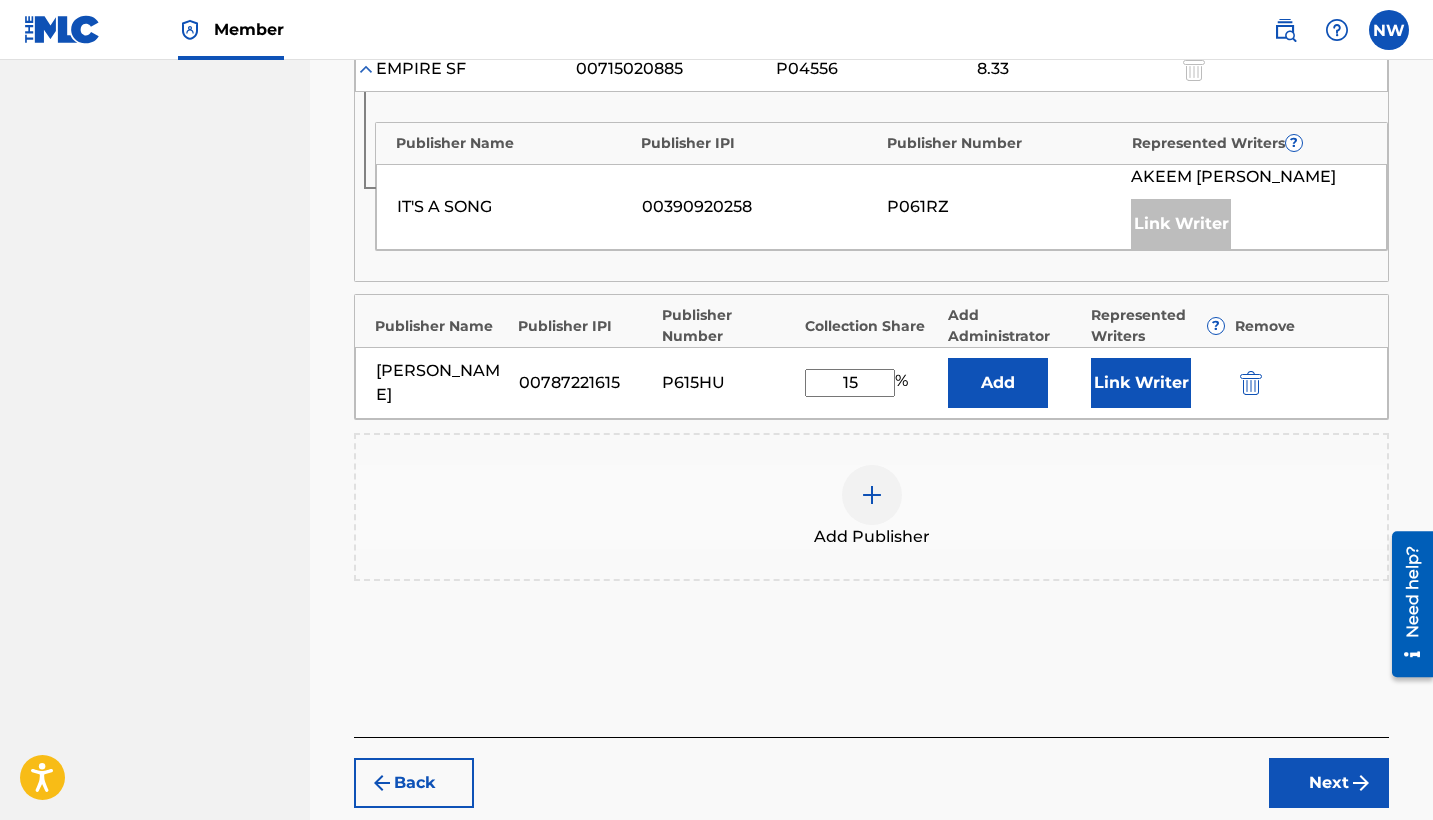 click on "Next" at bounding box center [1329, 783] 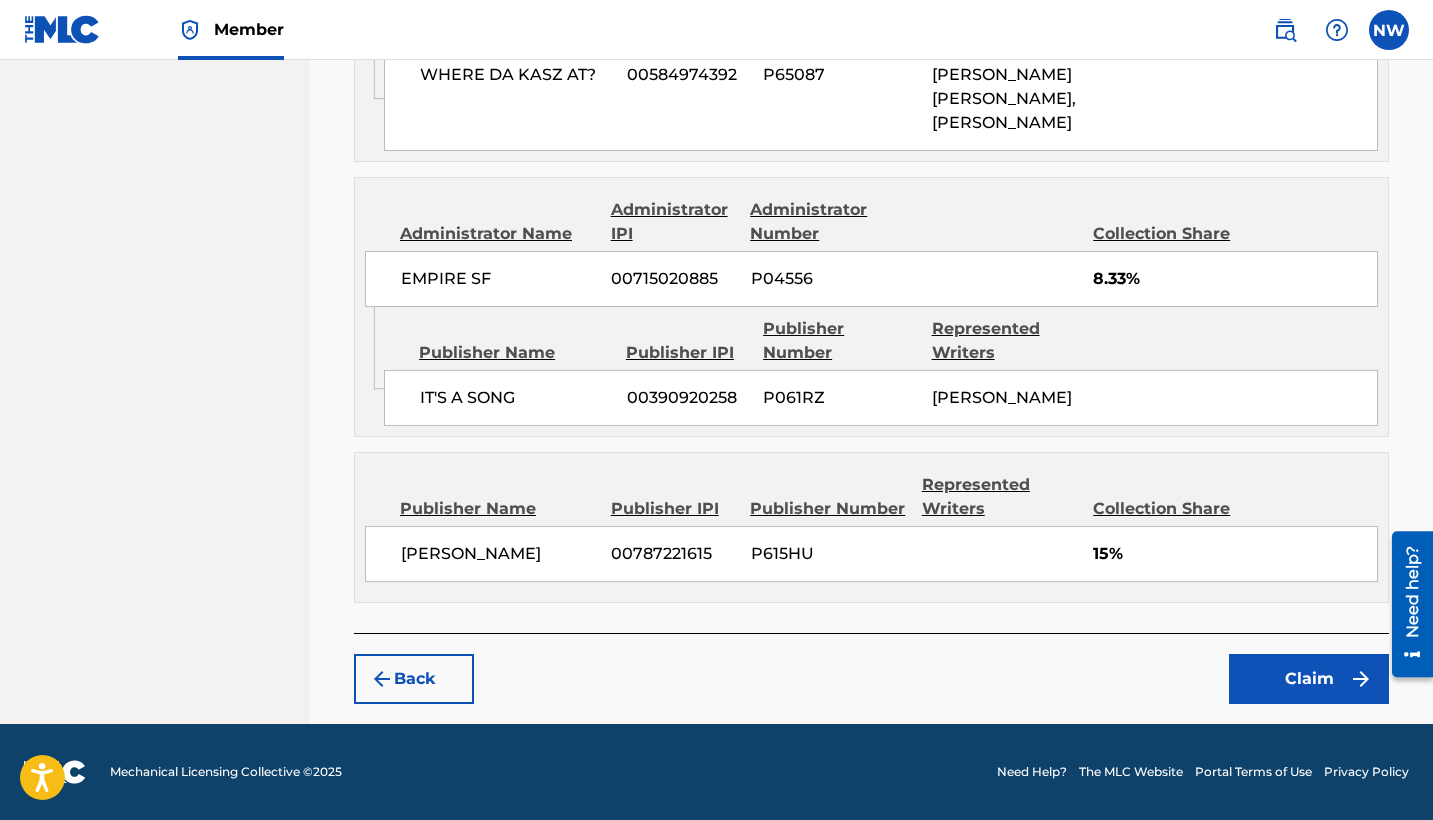 scroll, scrollTop: 1953, scrollLeft: 0, axis: vertical 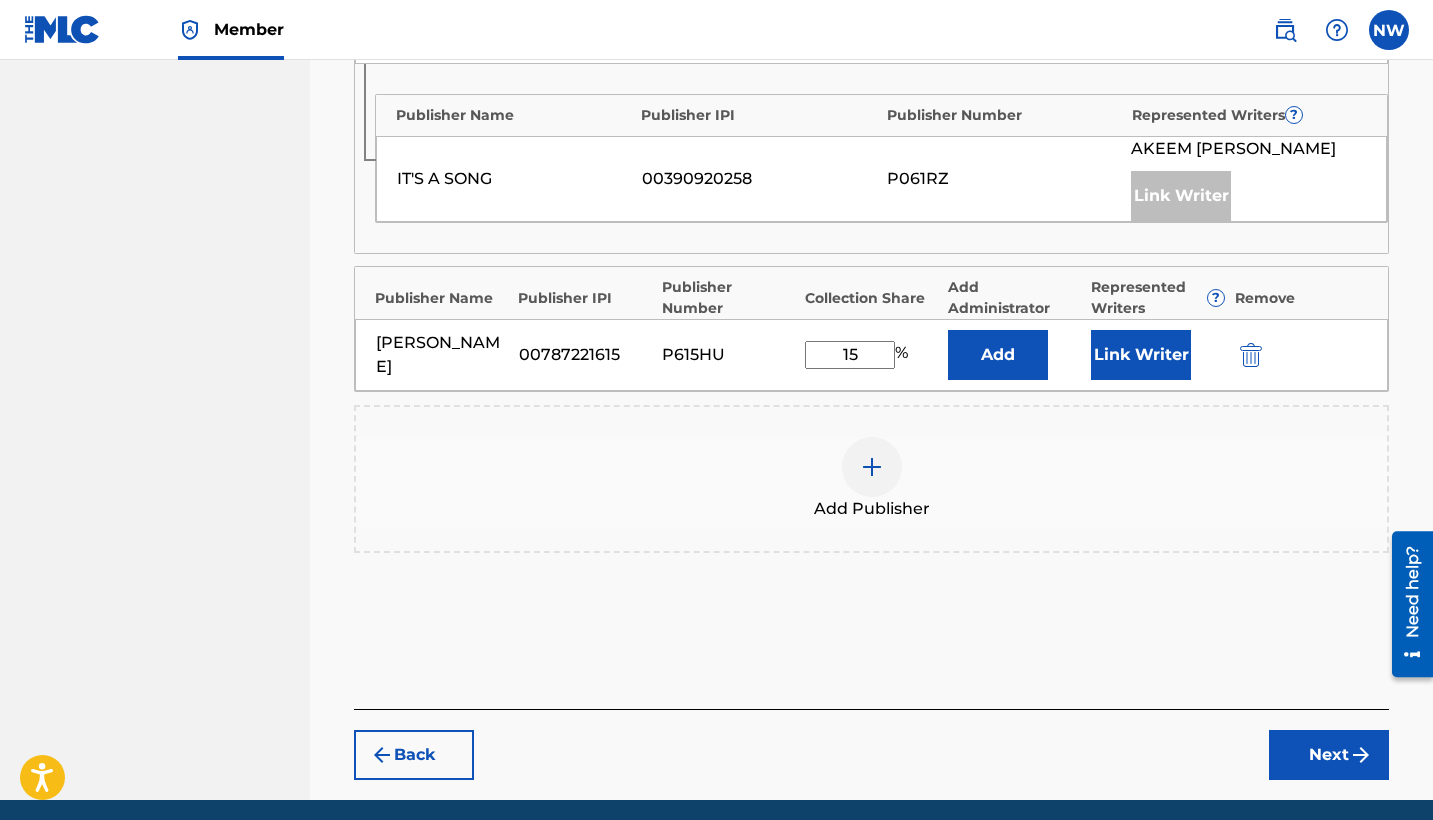click on "Link Writer" at bounding box center (1141, 355) 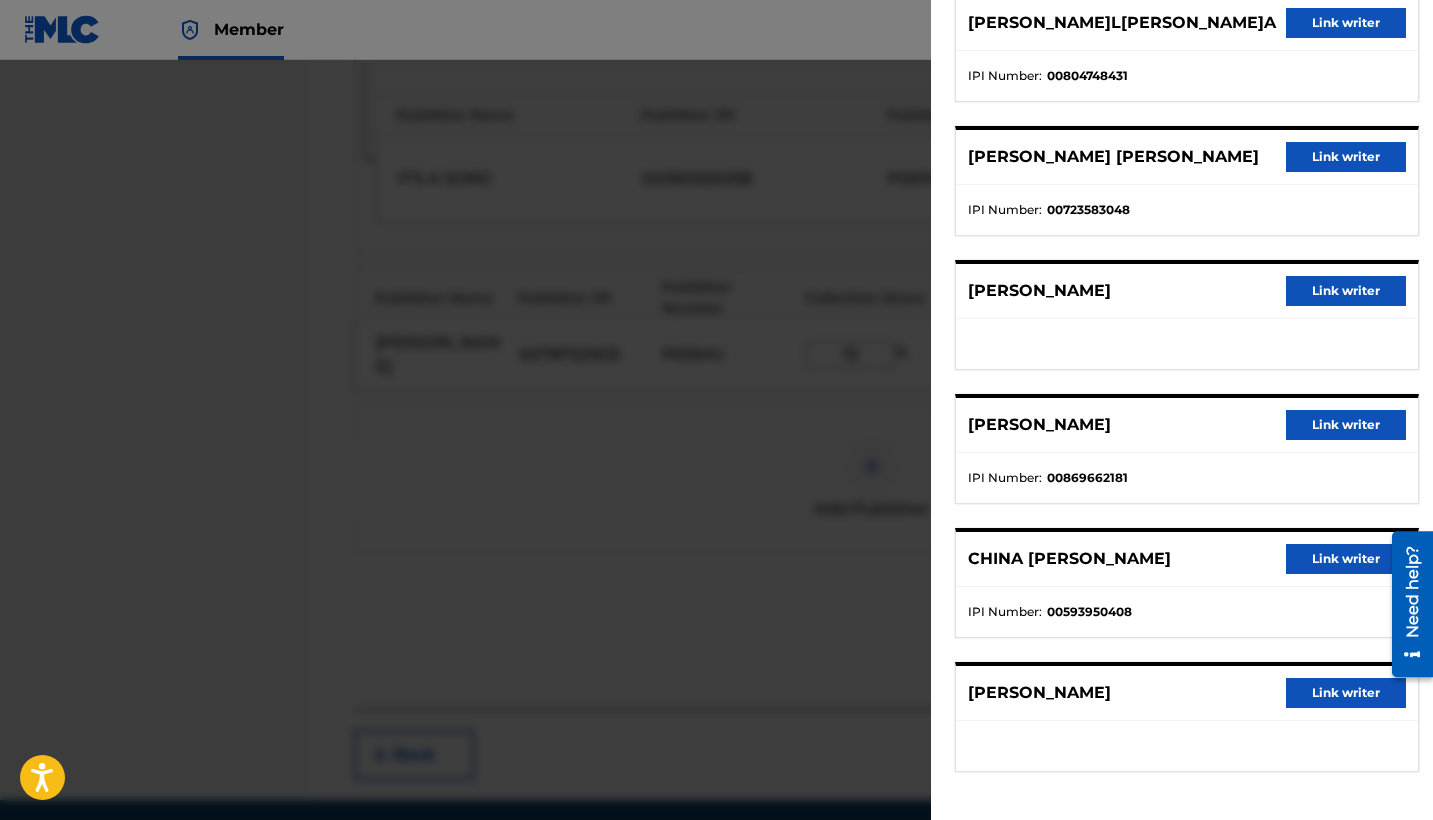 scroll, scrollTop: 608, scrollLeft: 0, axis: vertical 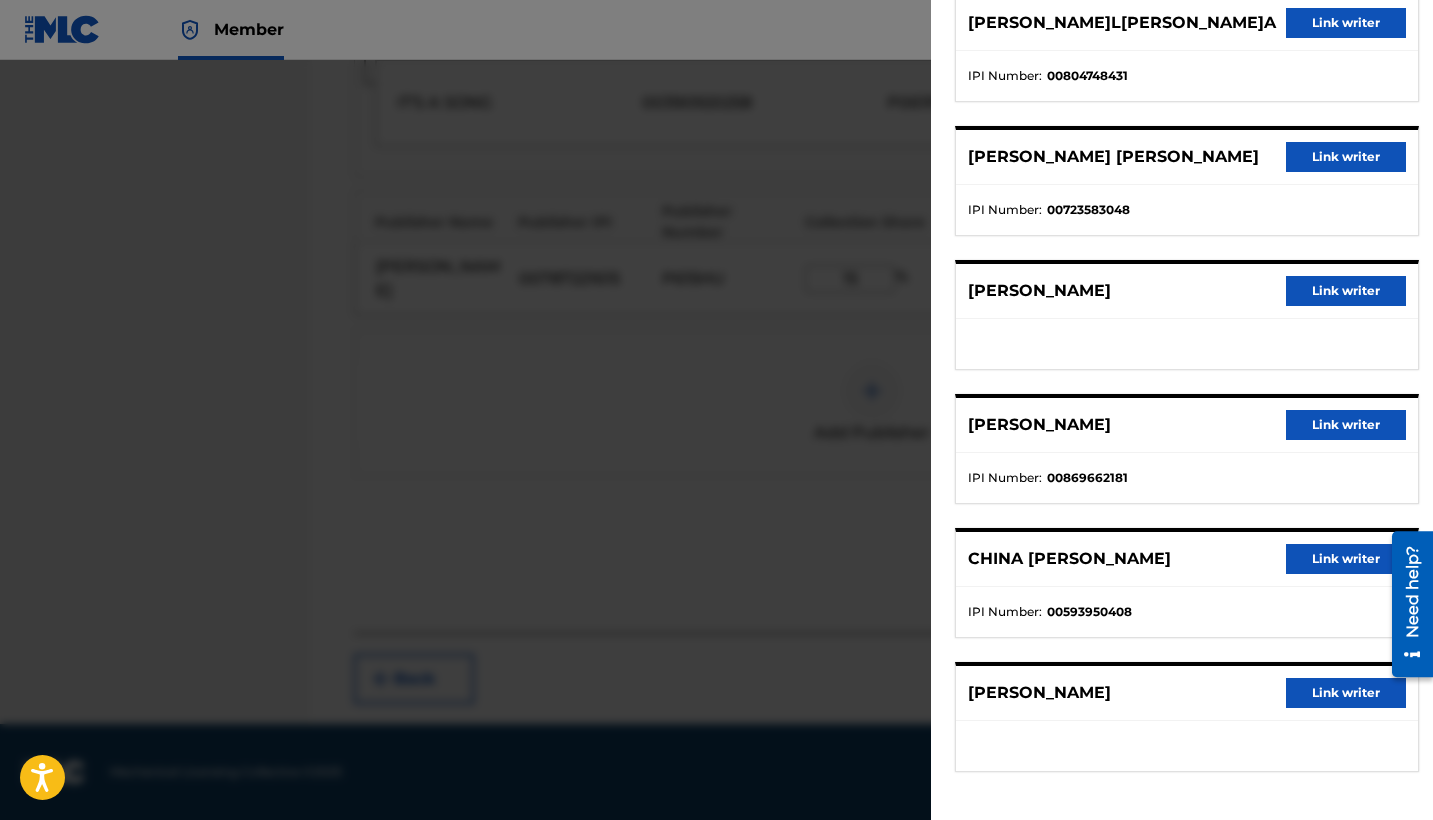 click on "Link writer" at bounding box center [1346, 693] 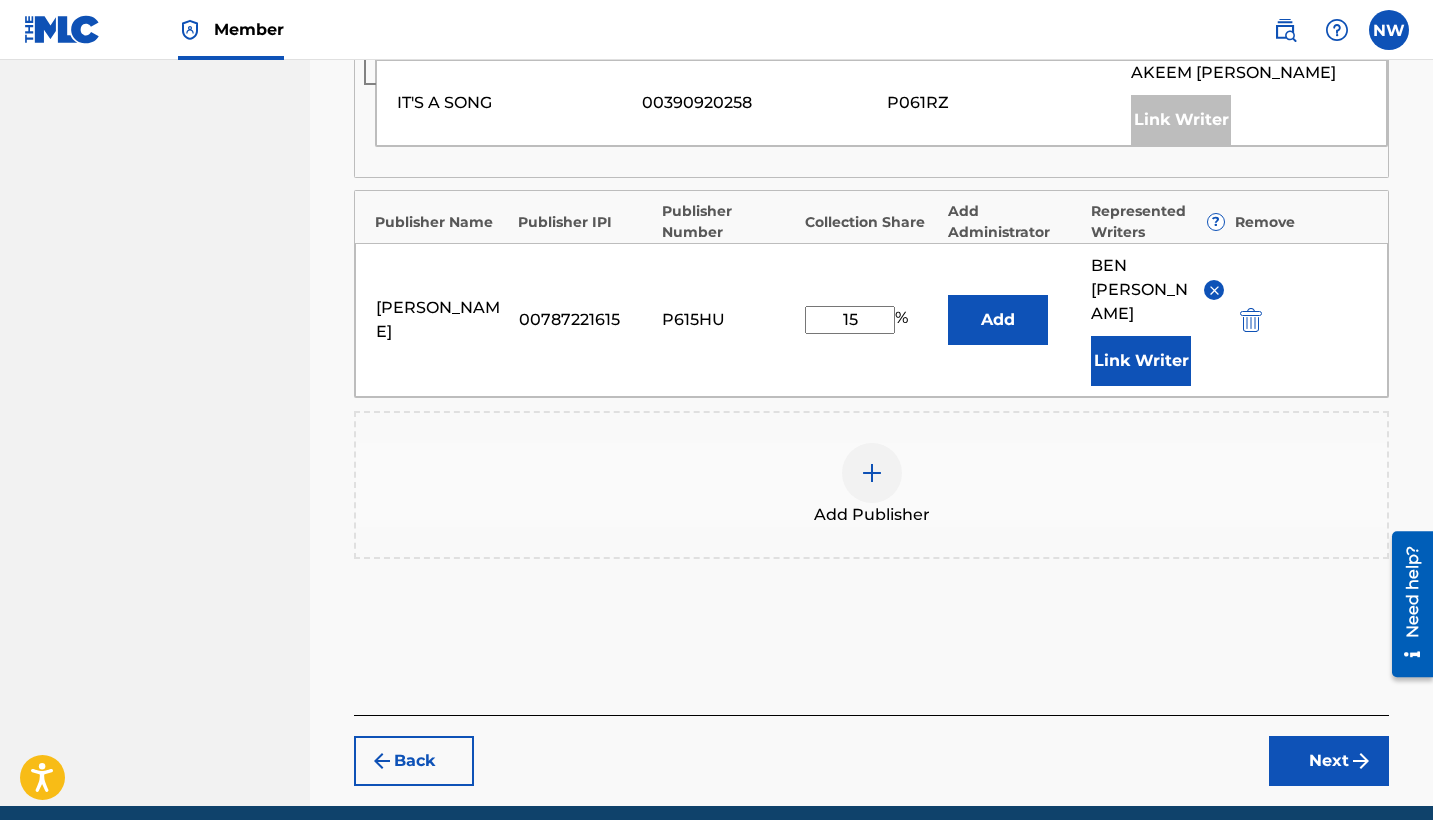 click on "Next" at bounding box center [1329, 761] 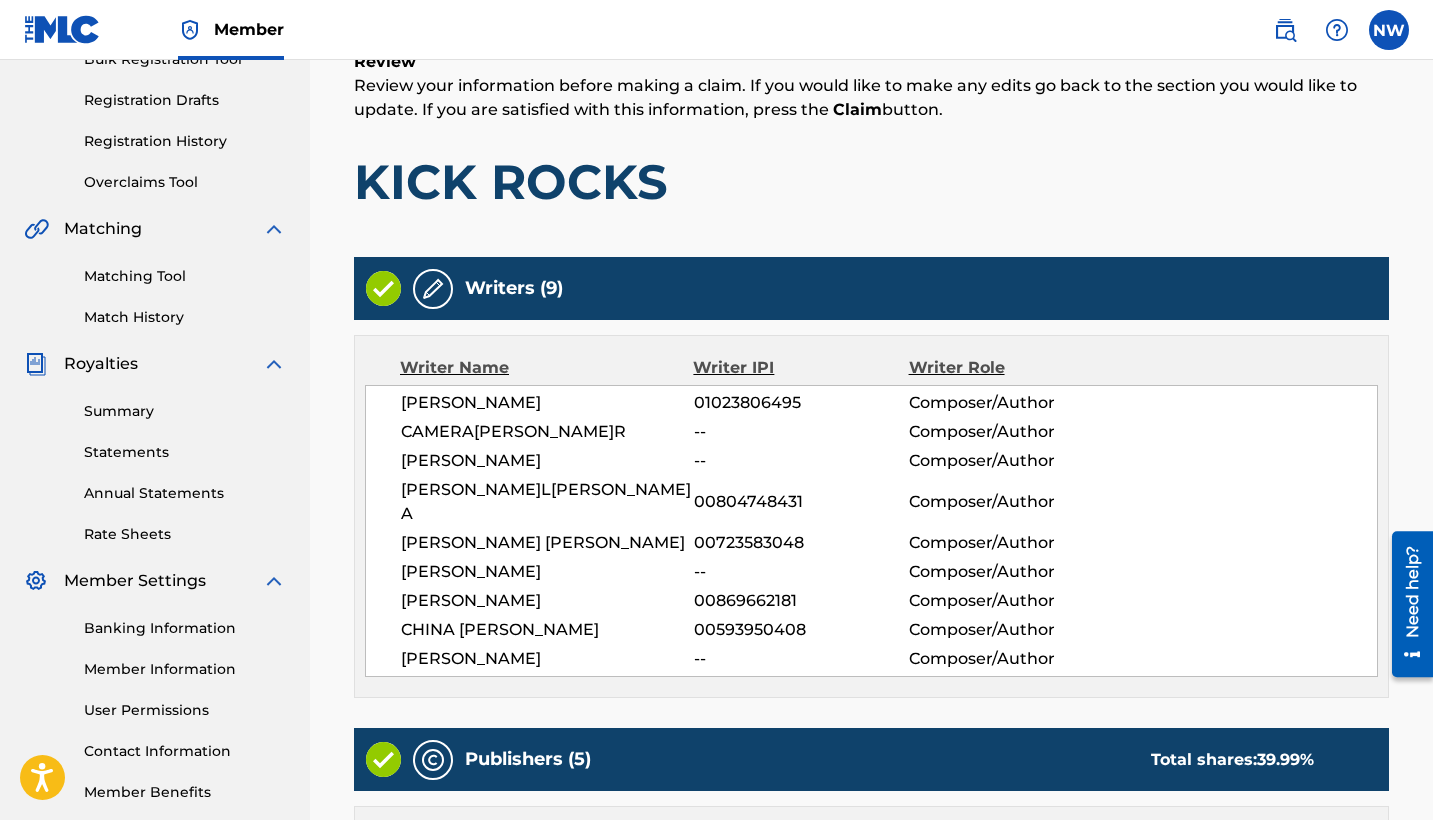 scroll, scrollTop: 90, scrollLeft: 0, axis: vertical 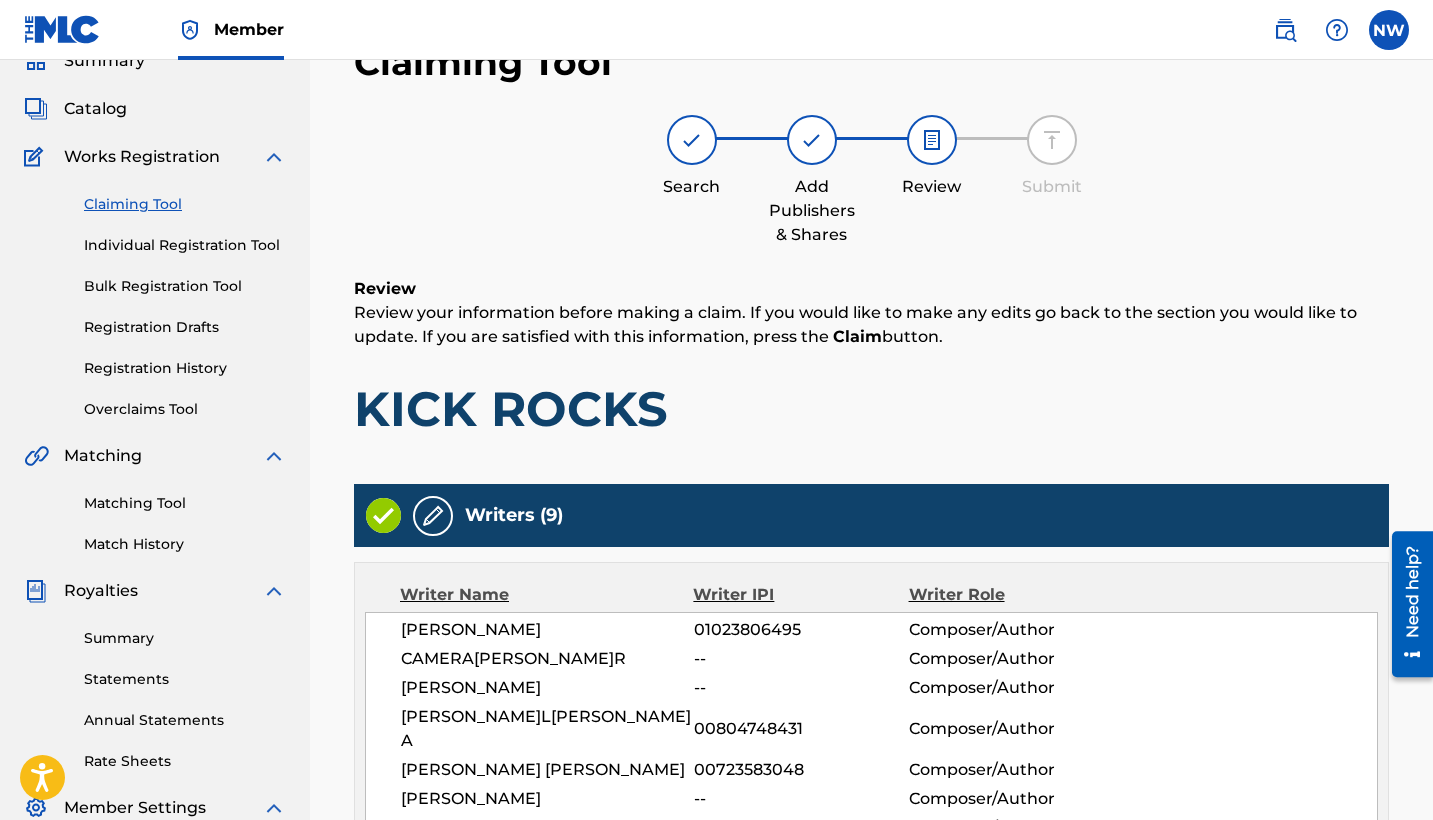 click on "Claiming Tool" at bounding box center (185, 204) 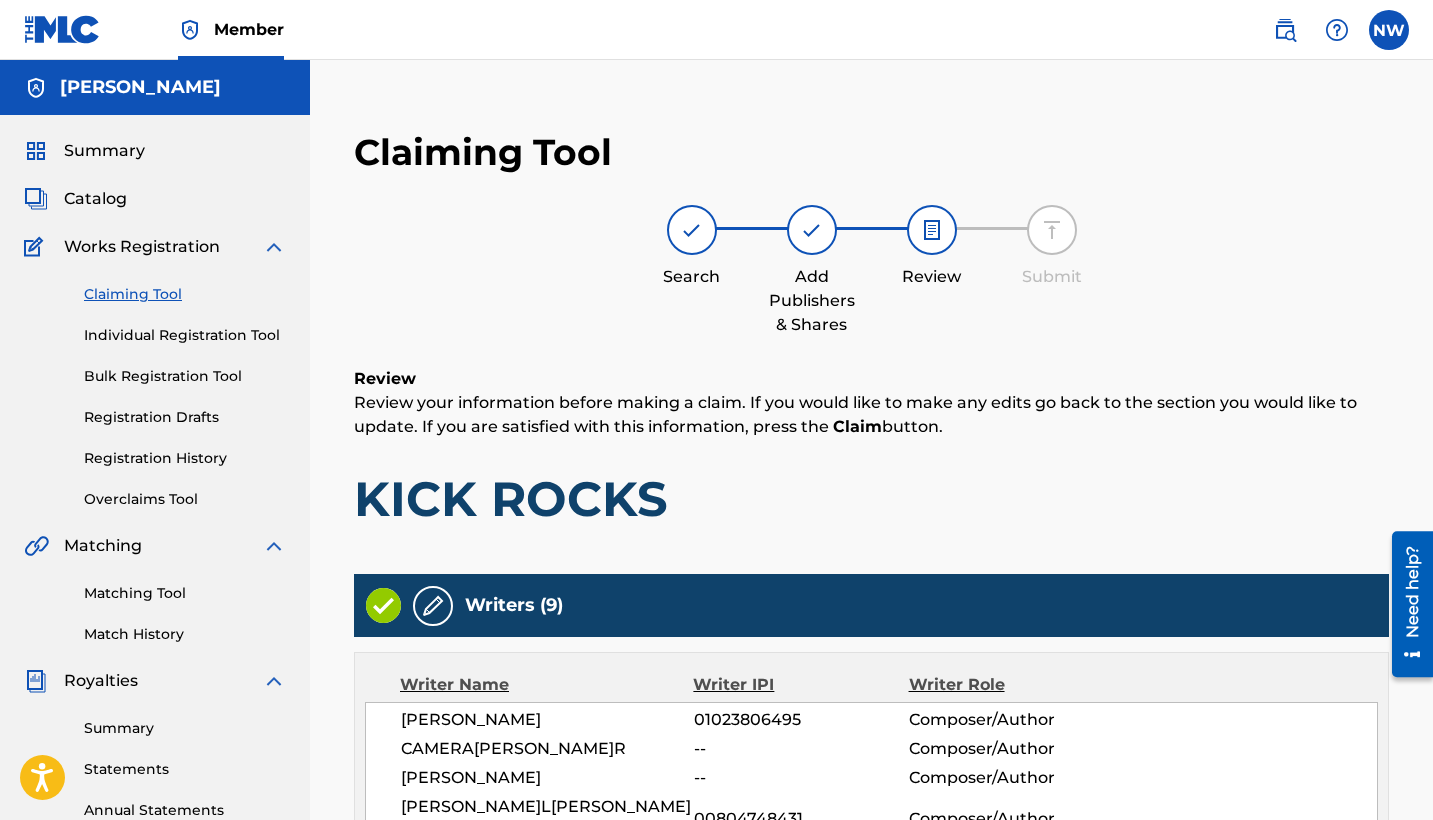 click on "Claiming Tool" at bounding box center (185, 294) 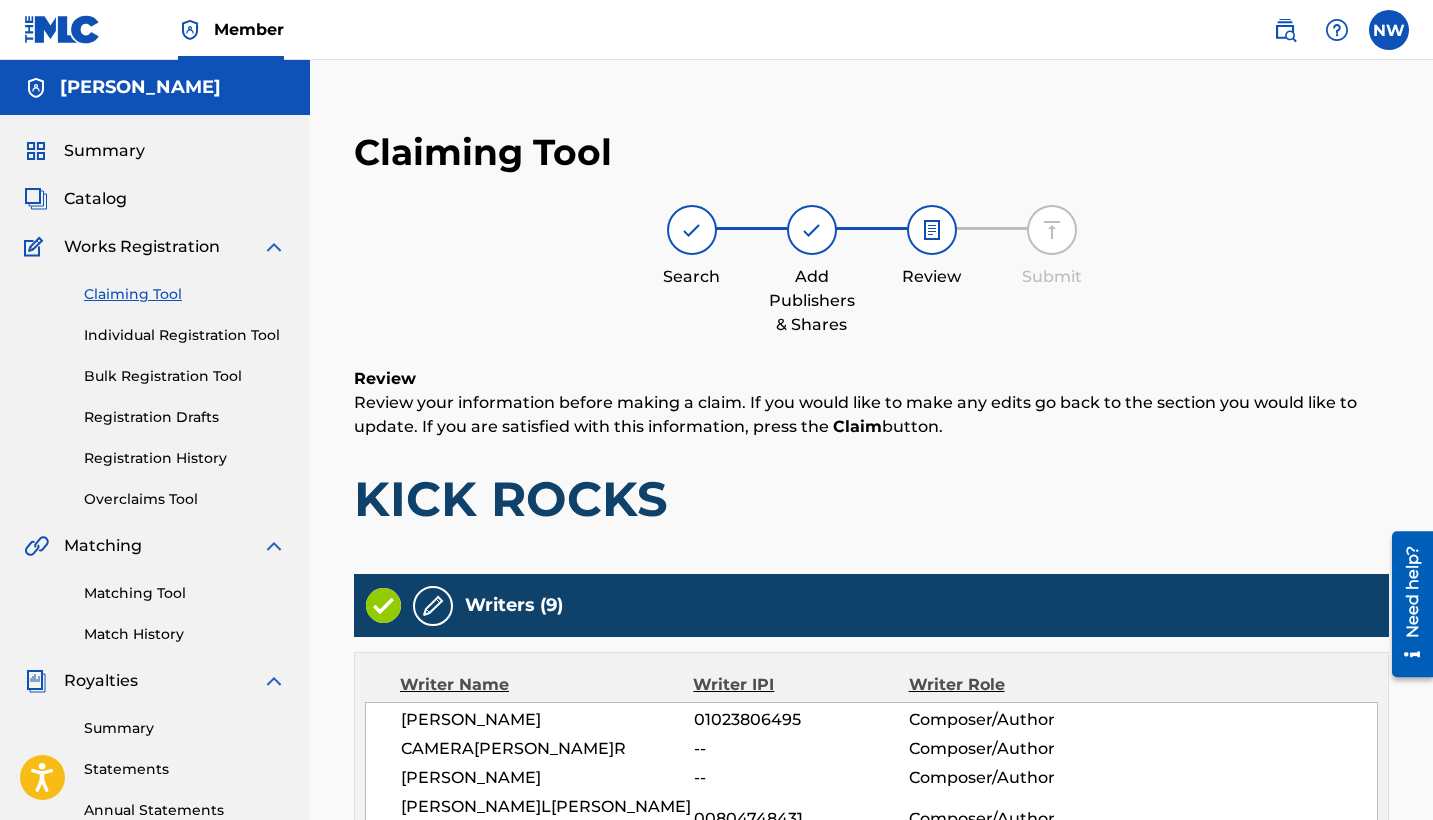 click on "Claiming Tool" at bounding box center [185, 294] 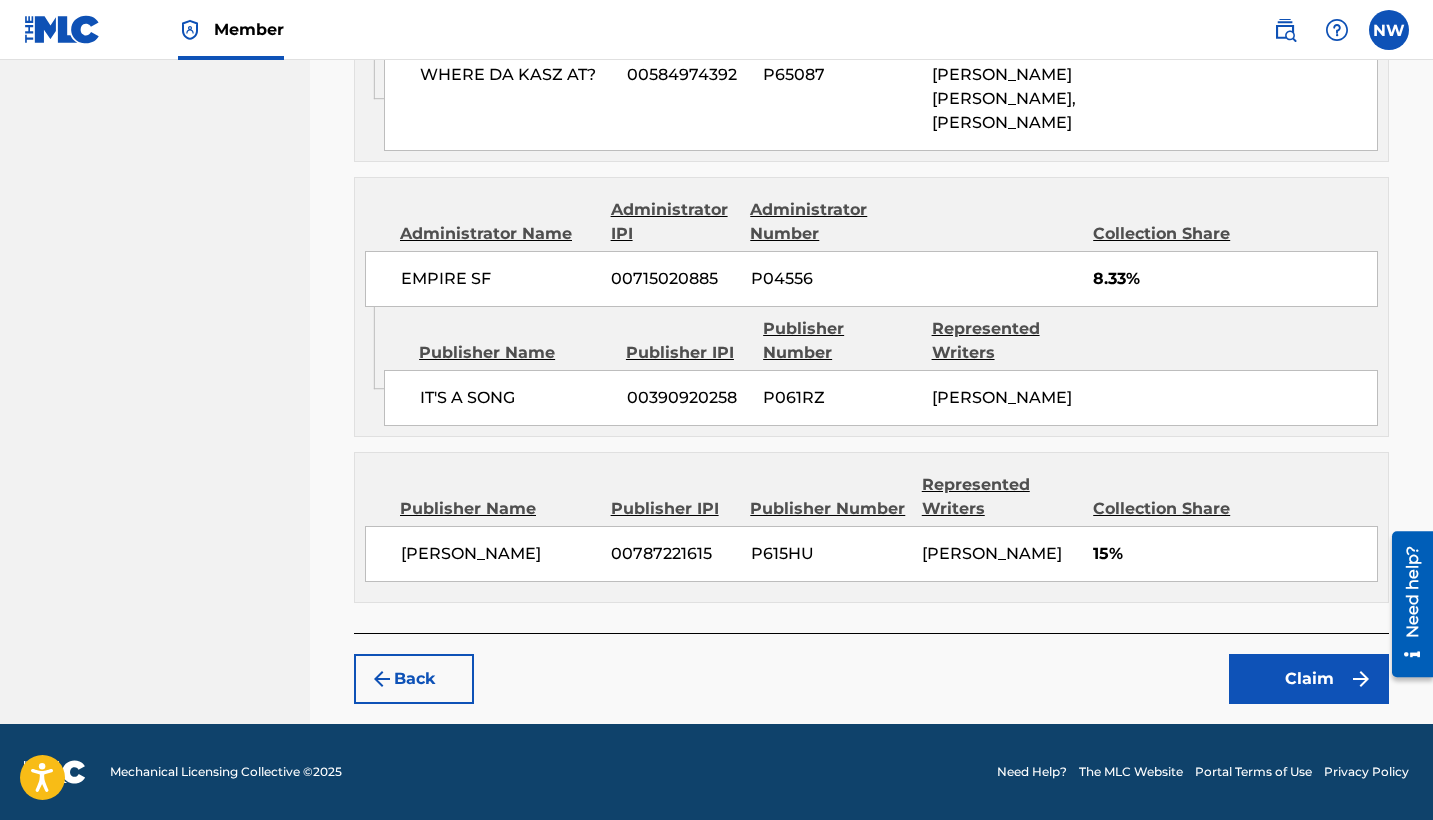 scroll, scrollTop: 1953, scrollLeft: 0, axis: vertical 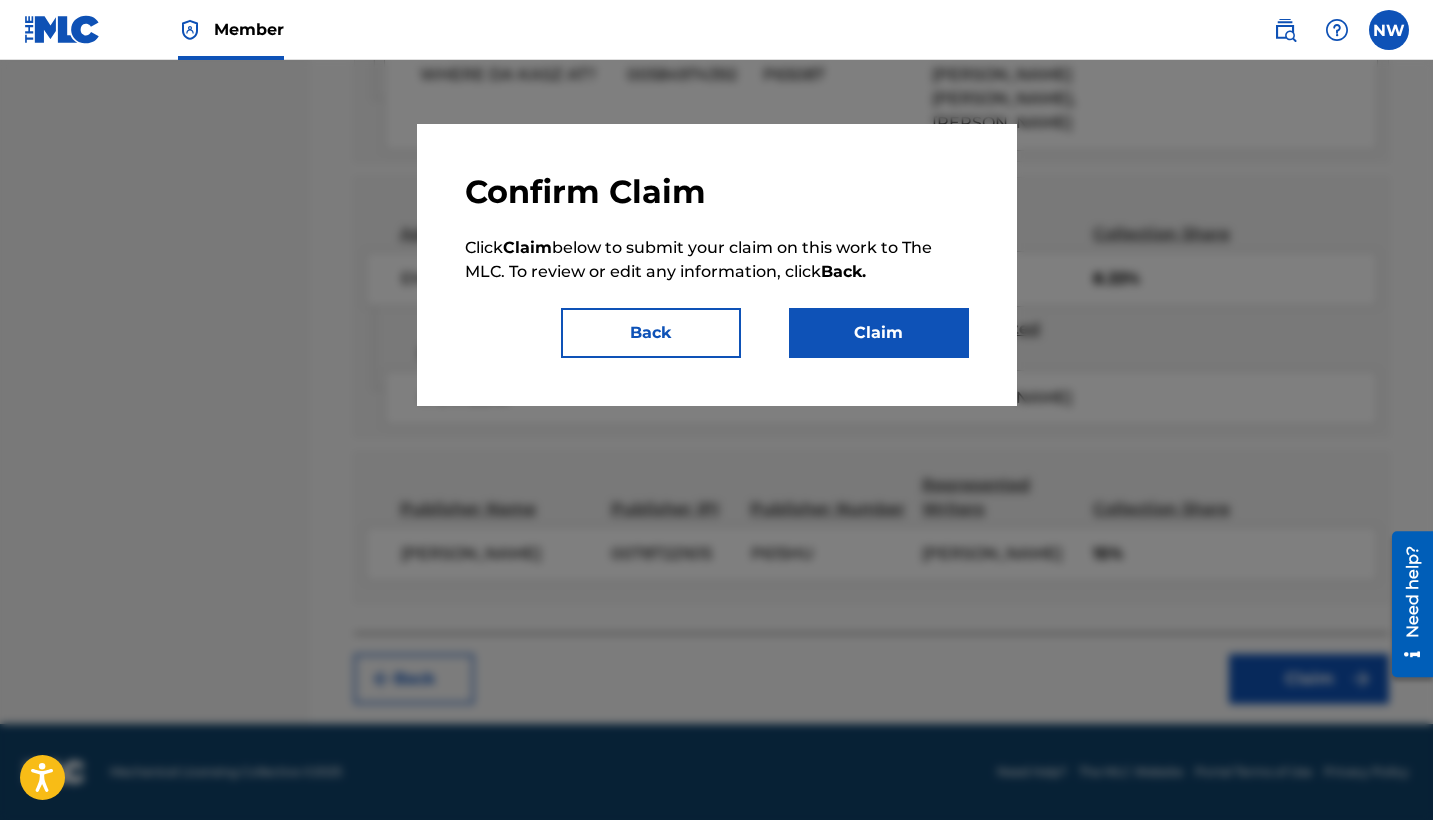click on "Claim" at bounding box center (879, 333) 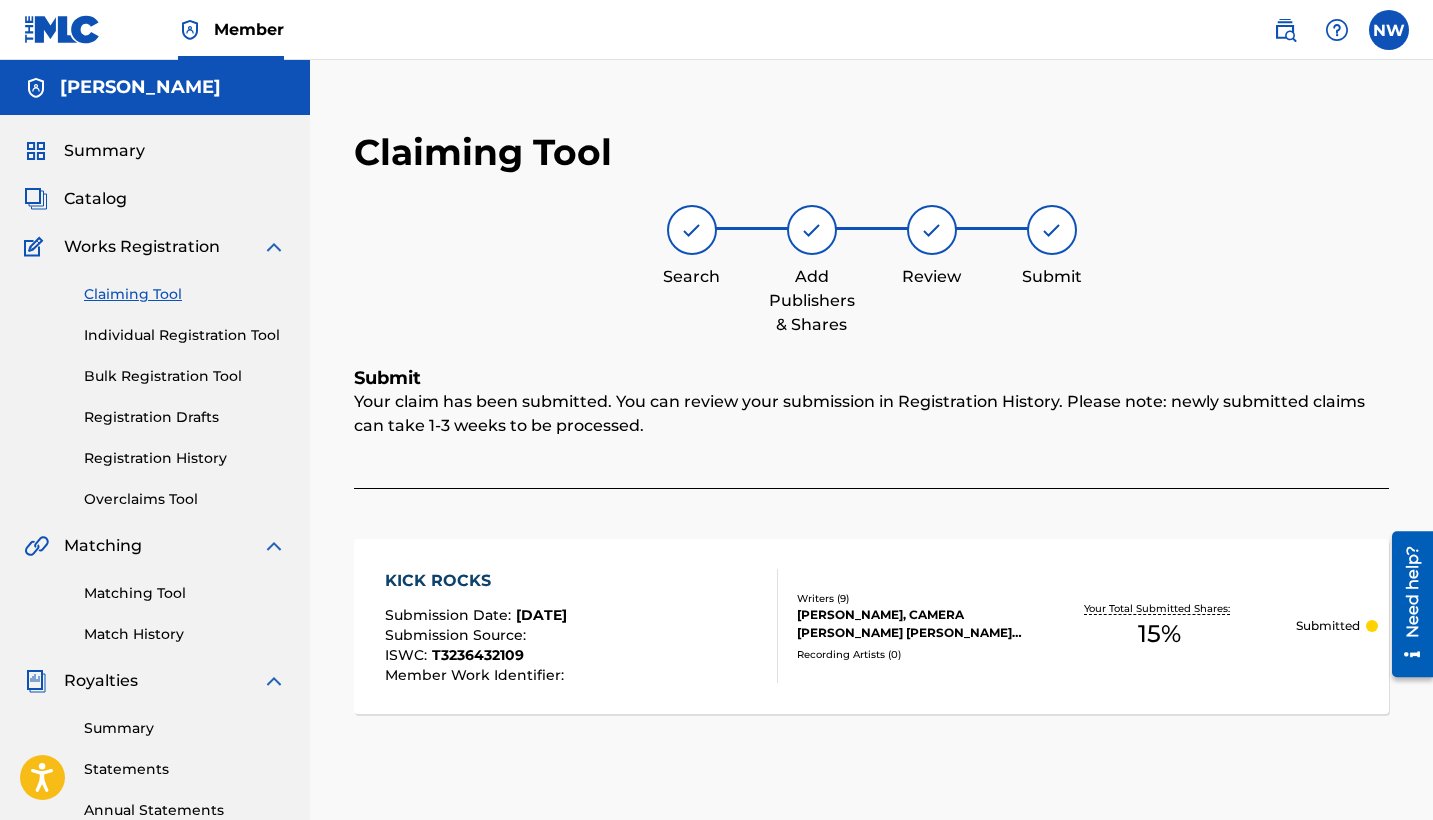 scroll, scrollTop: 0, scrollLeft: 0, axis: both 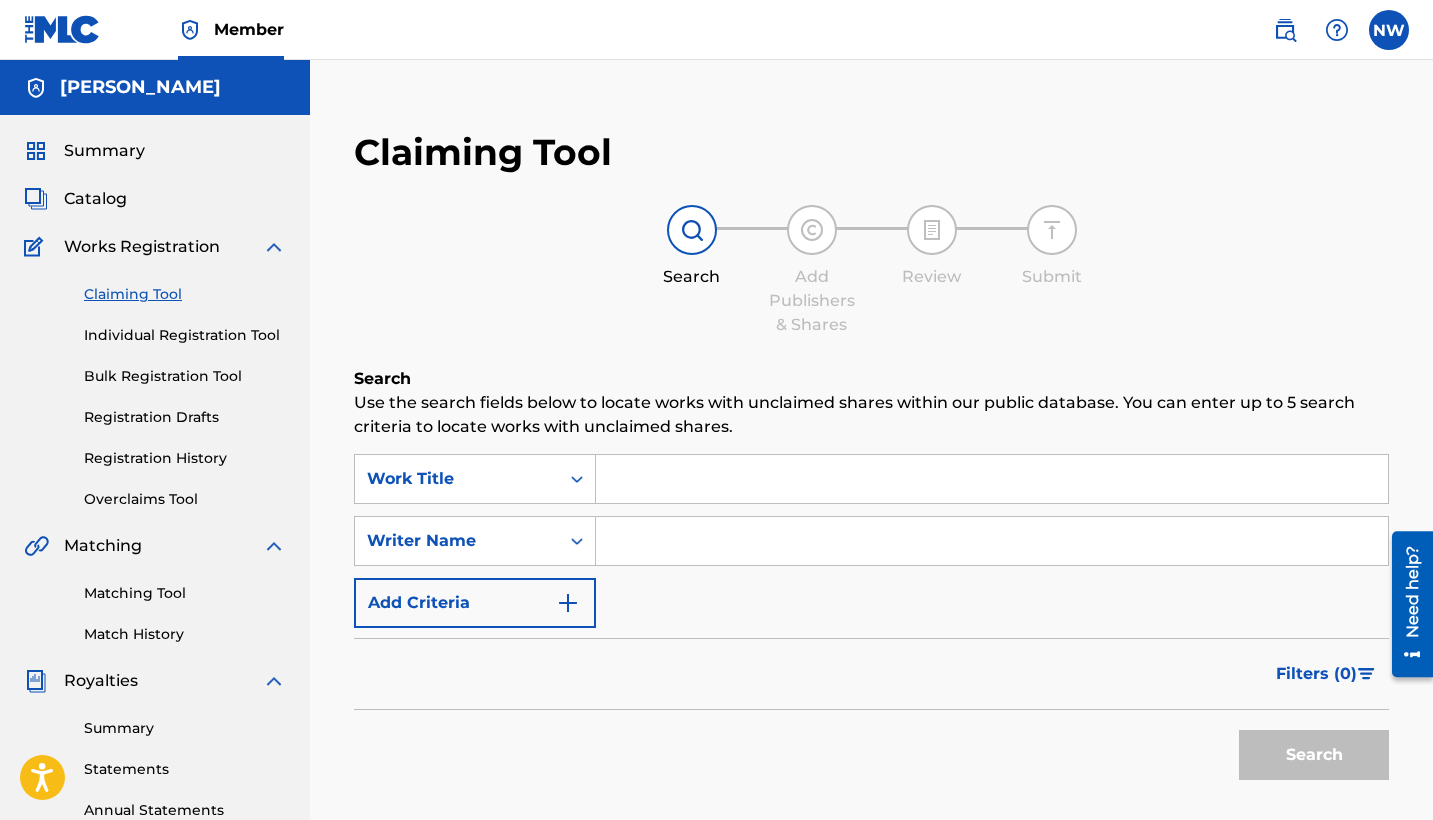 click at bounding box center (992, 541) 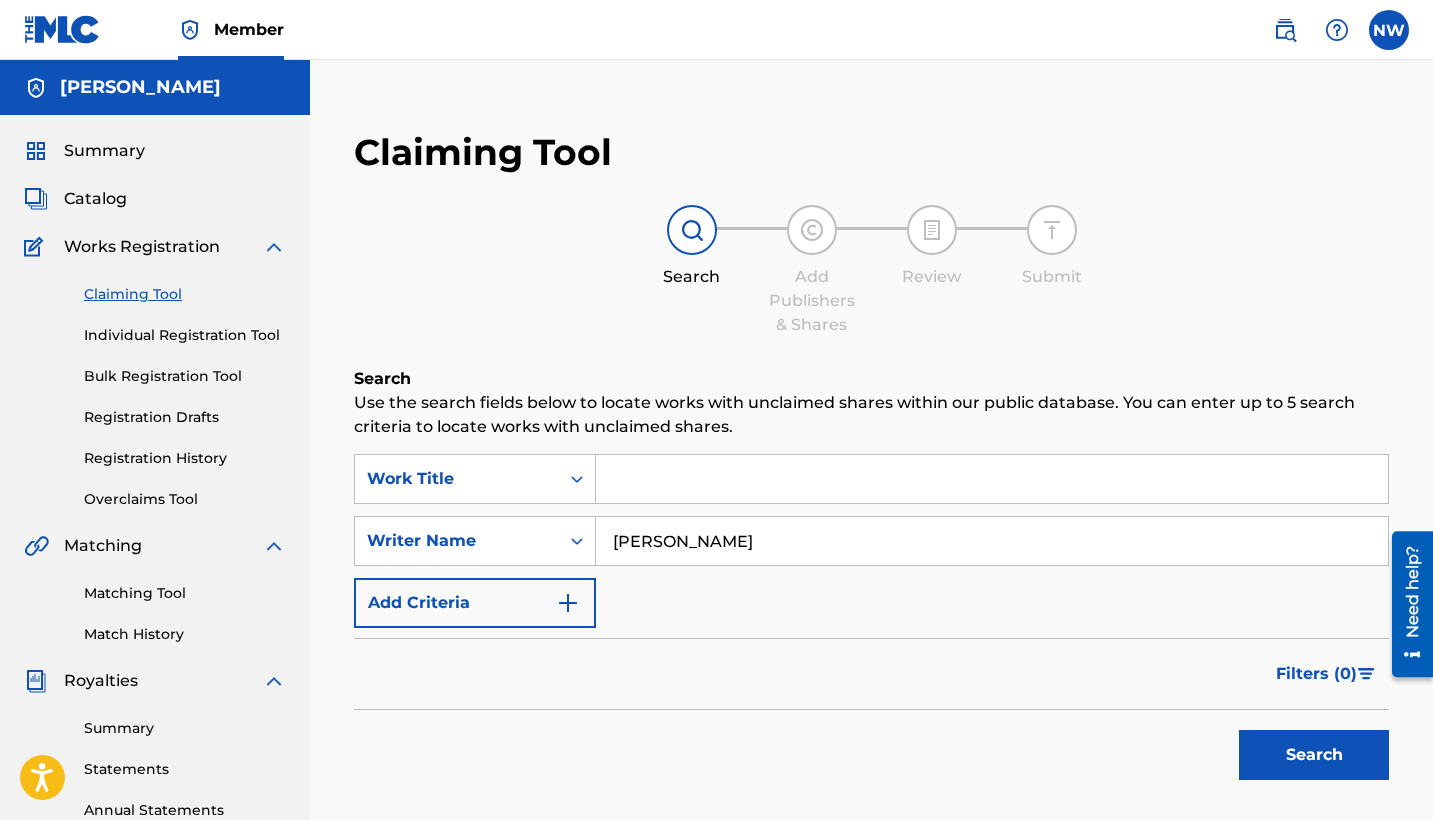 click on "[PERSON_NAME]" at bounding box center (992, 541) 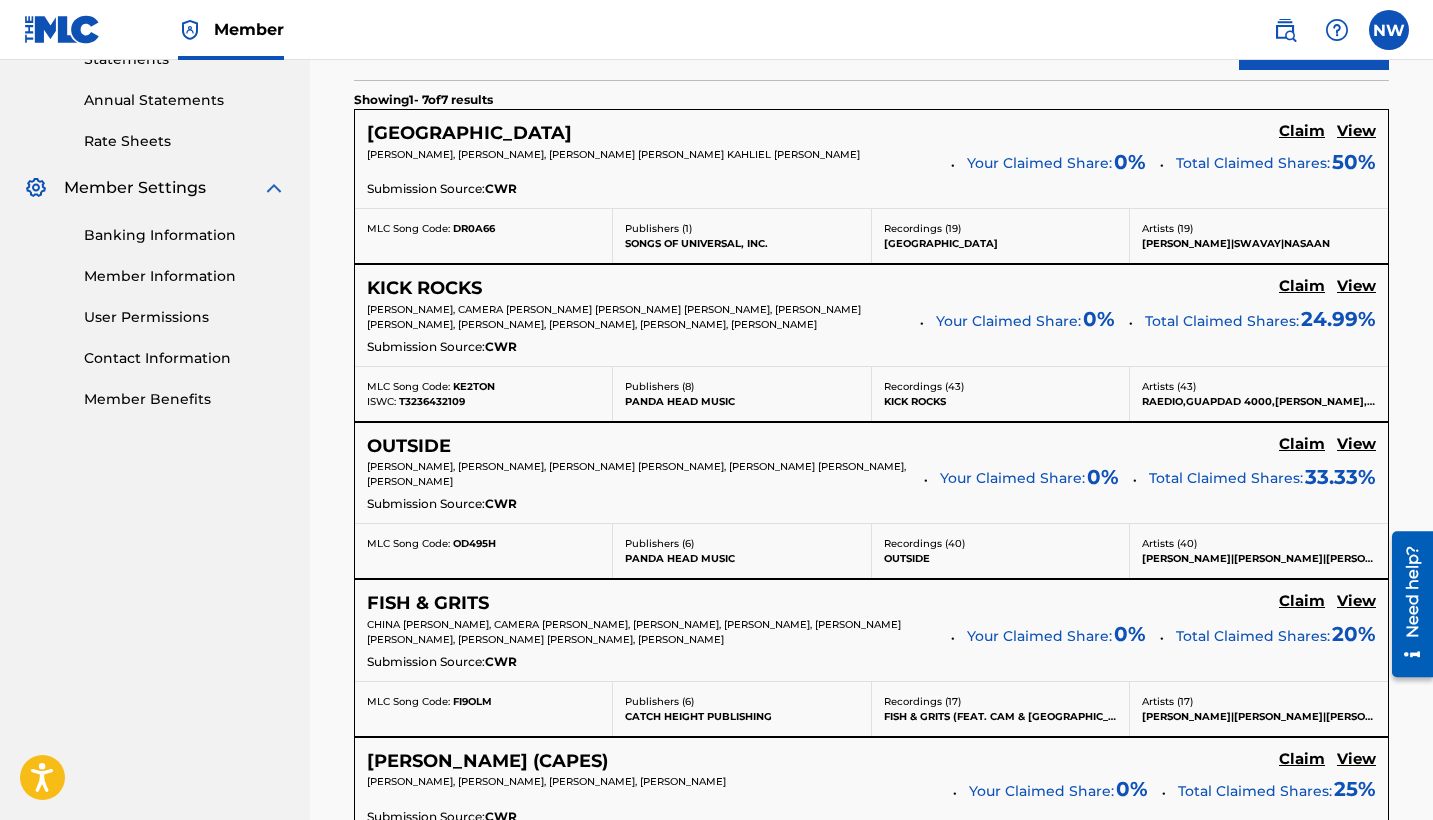 scroll, scrollTop: 725, scrollLeft: 0, axis: vertical 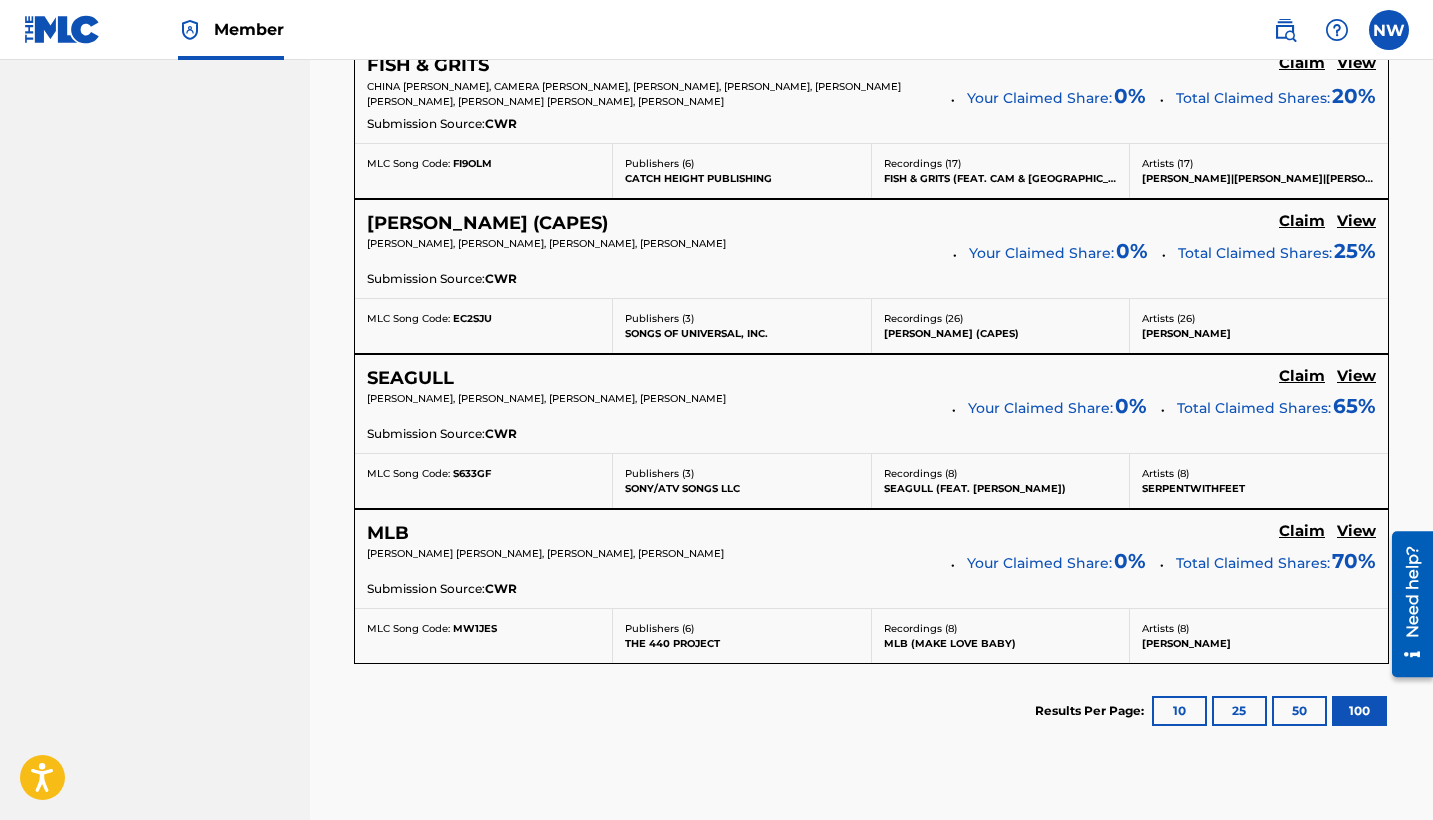 click on "Claim" at bounding box center [1302, -407] 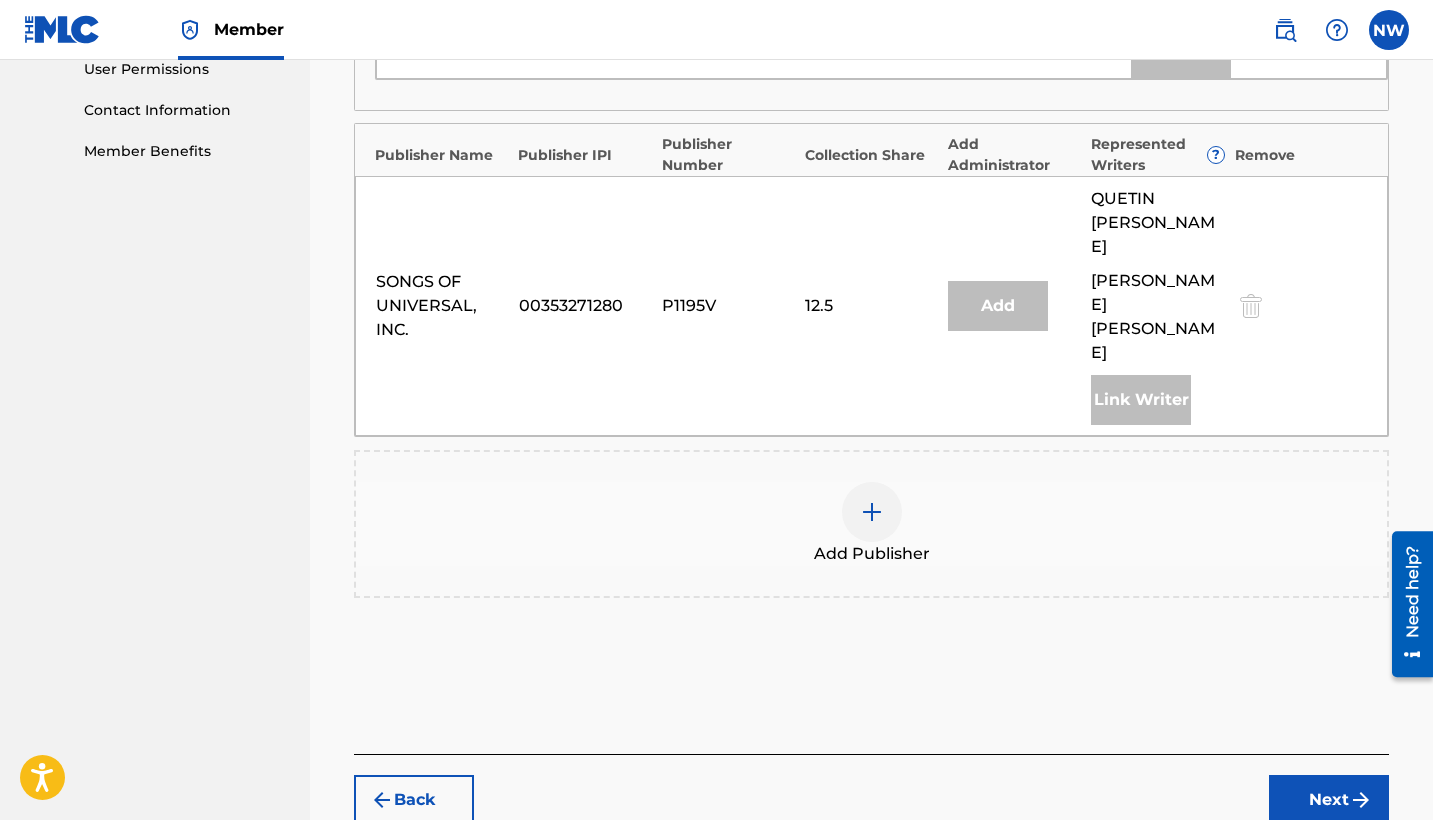 click at bounding box center [872, 512] 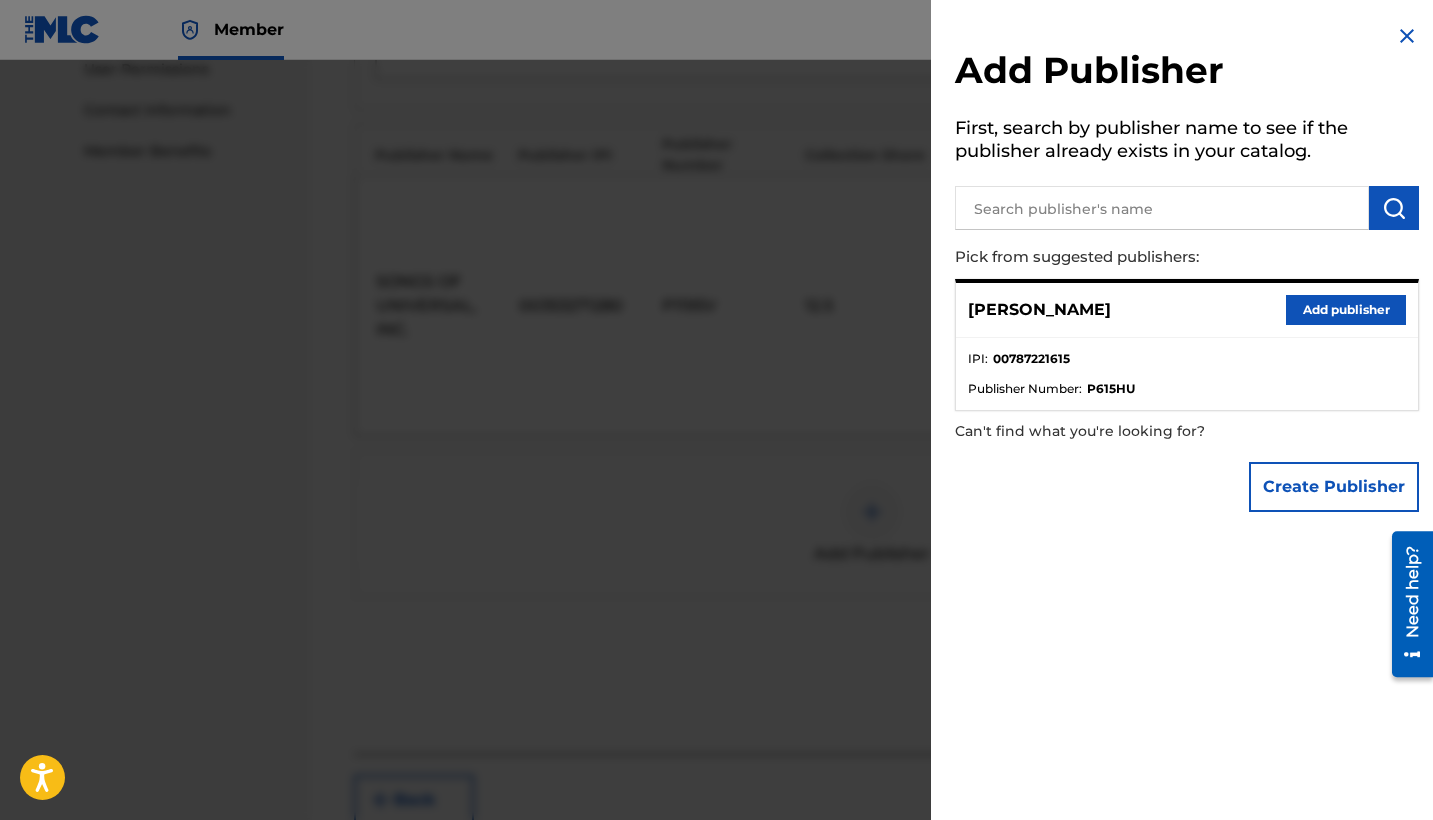 click on "Add publisher" at bounding box center [1346, 310] 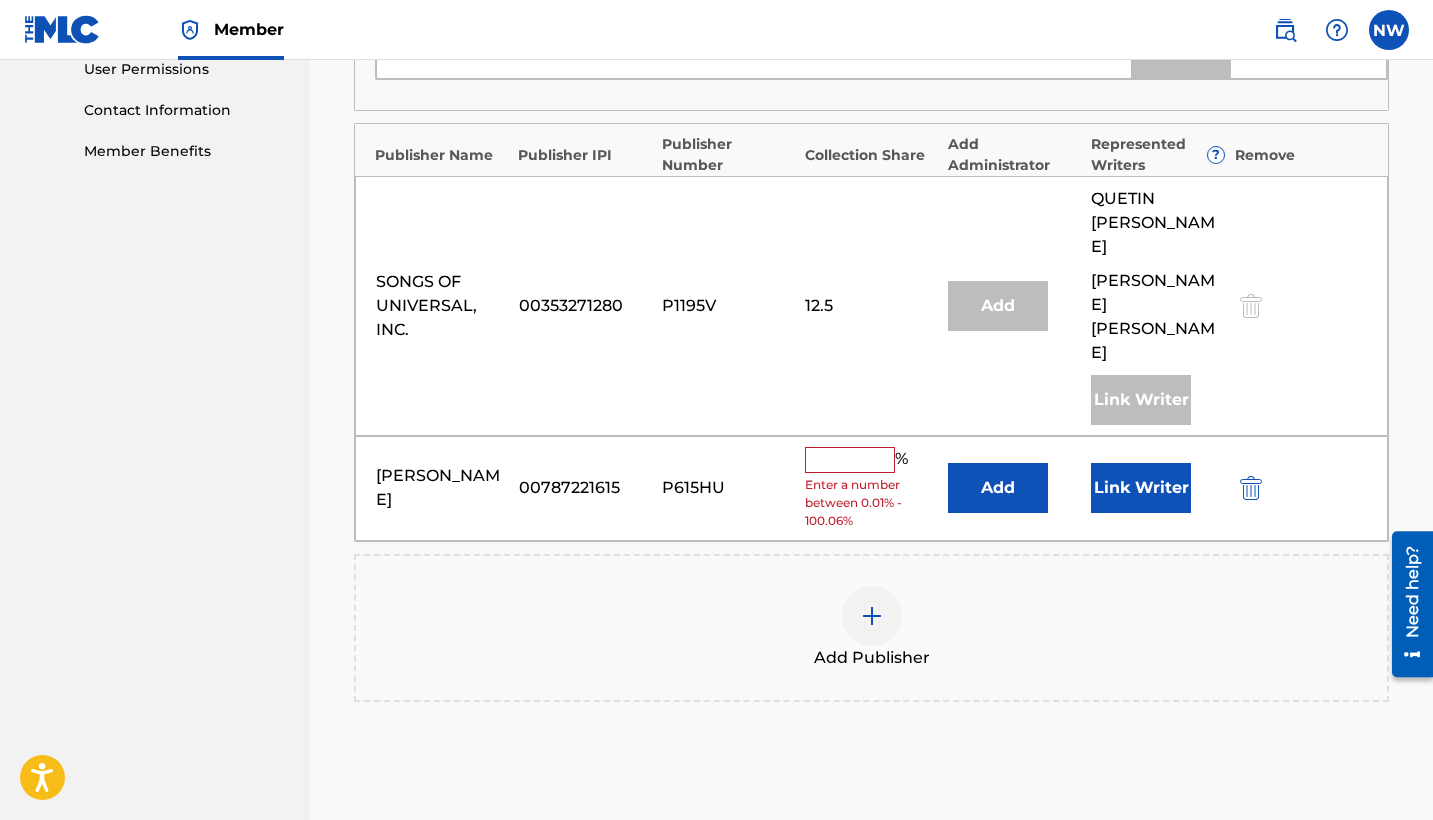 click at bounding box center (850, 460) 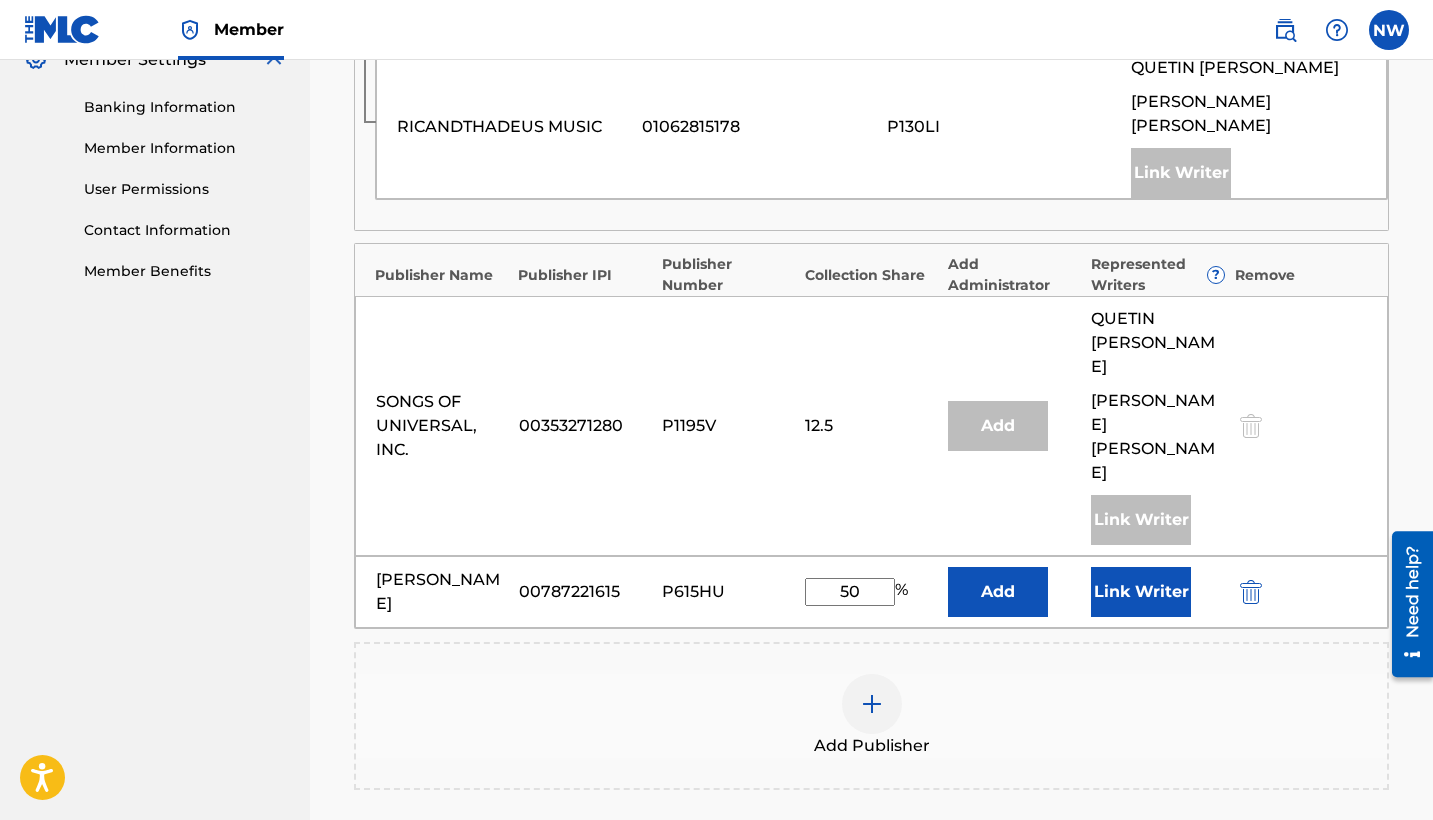 scroll, scrollTop: 864, scrollLeft: 0, axis: vertical 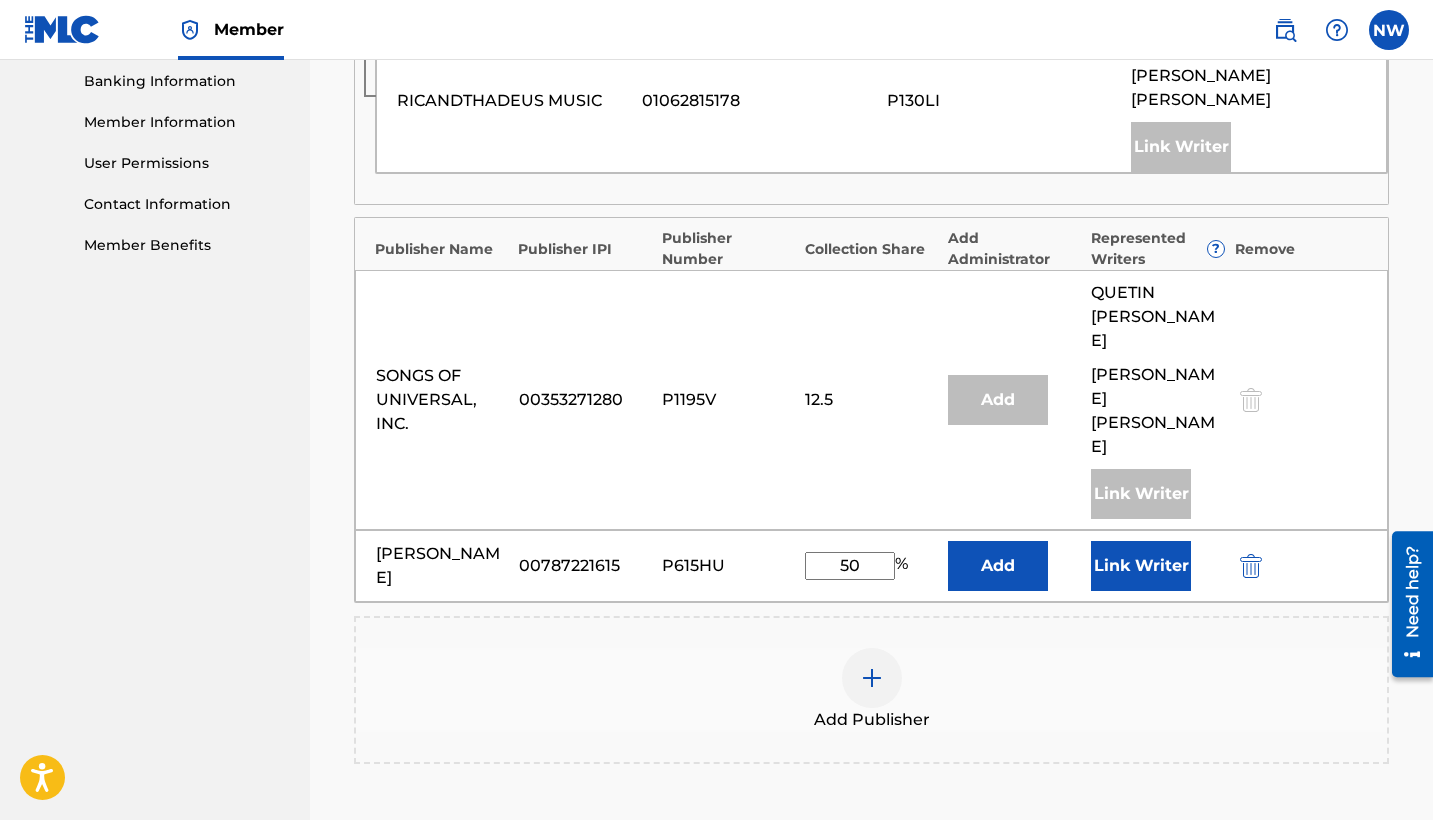 type on "50" 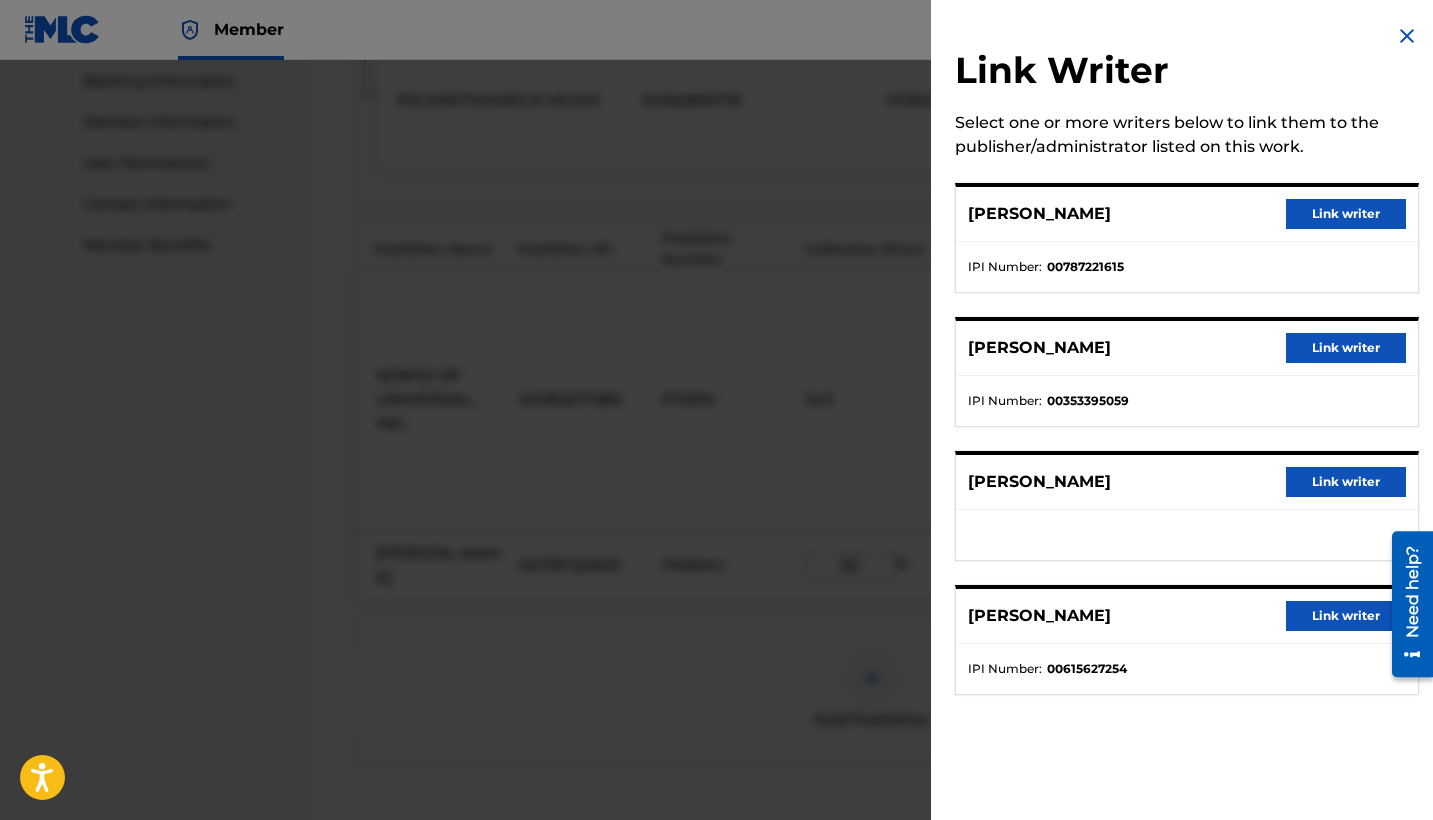 click on "Link writer" at bounding box center (1346, 214) 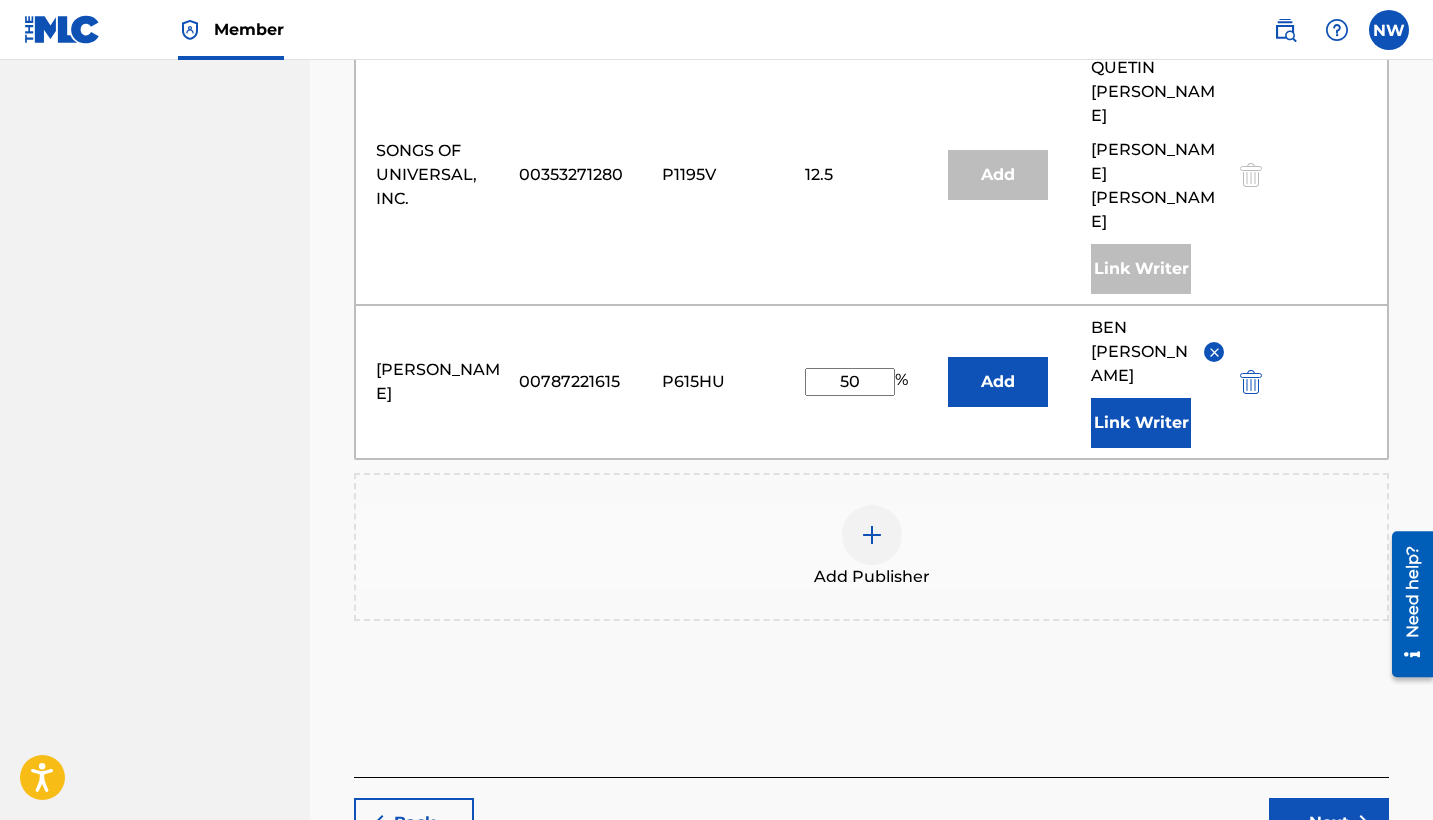 click on "Next" at bounding box center (1329, 823) 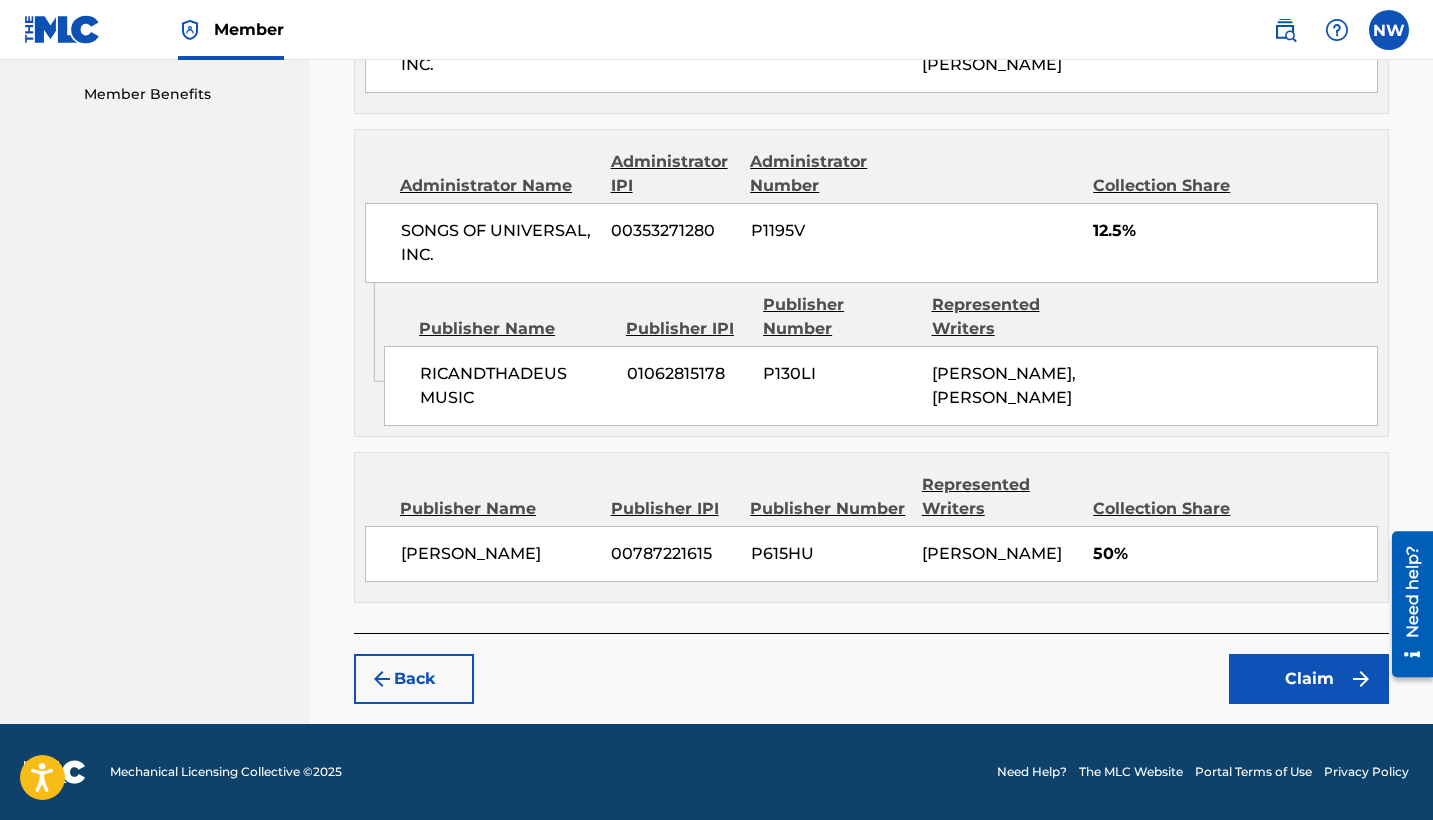 click on "Claim" at bounding box center [1309, 679] 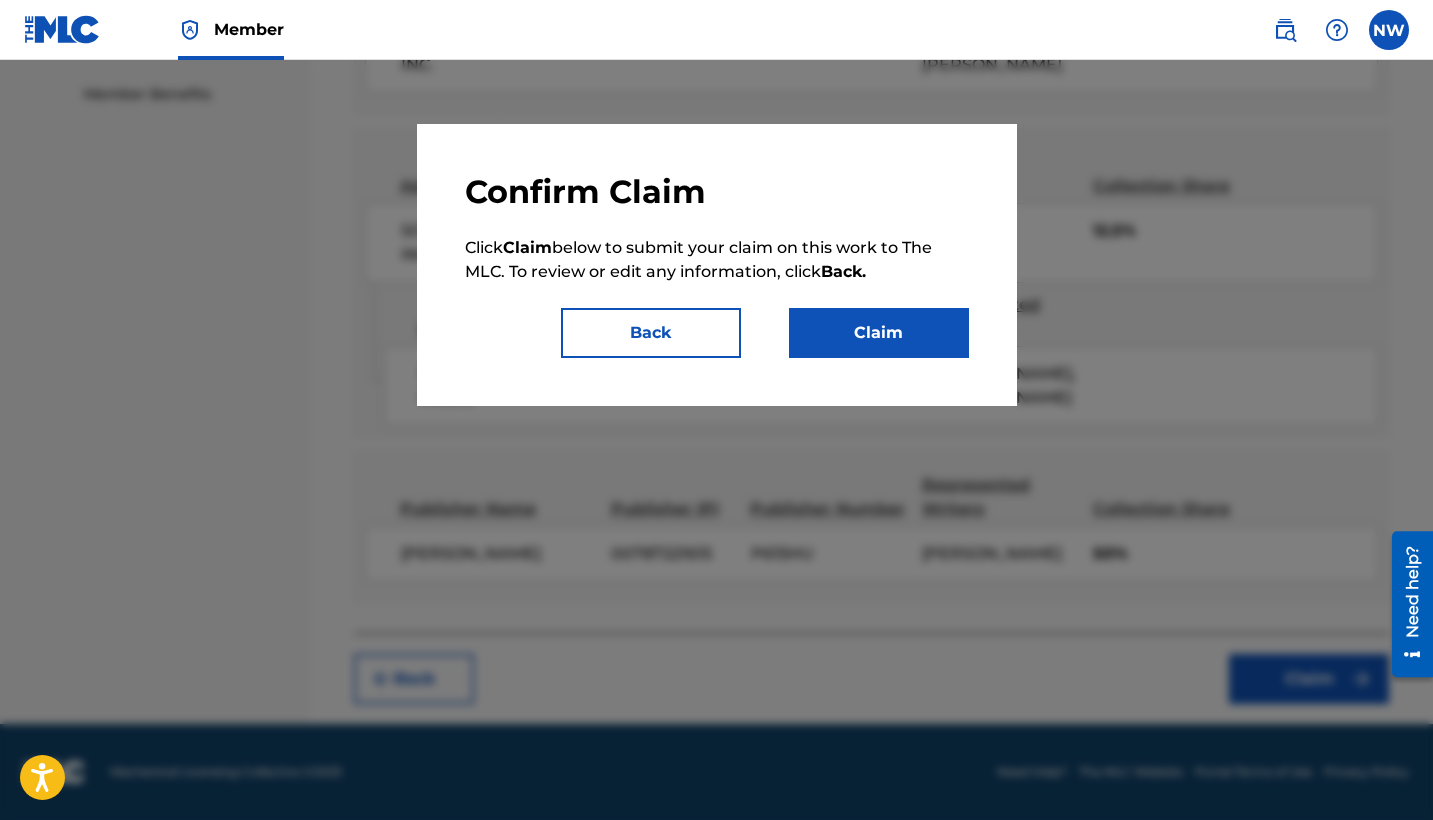 click on "Claim" at bounding box center (879, 333) 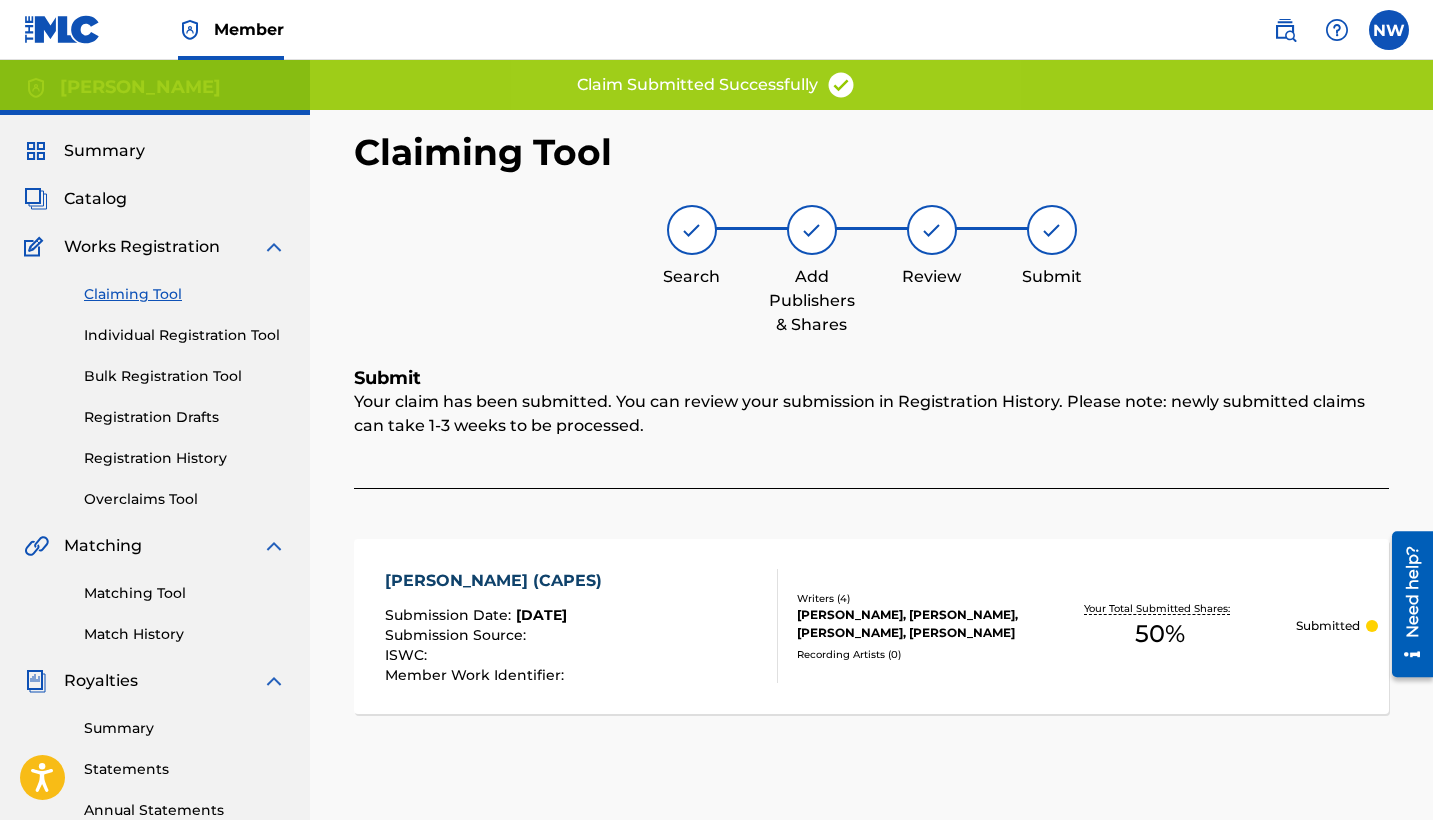 scroll, scrollTop: 0, scrollLeft: 0, axis: both 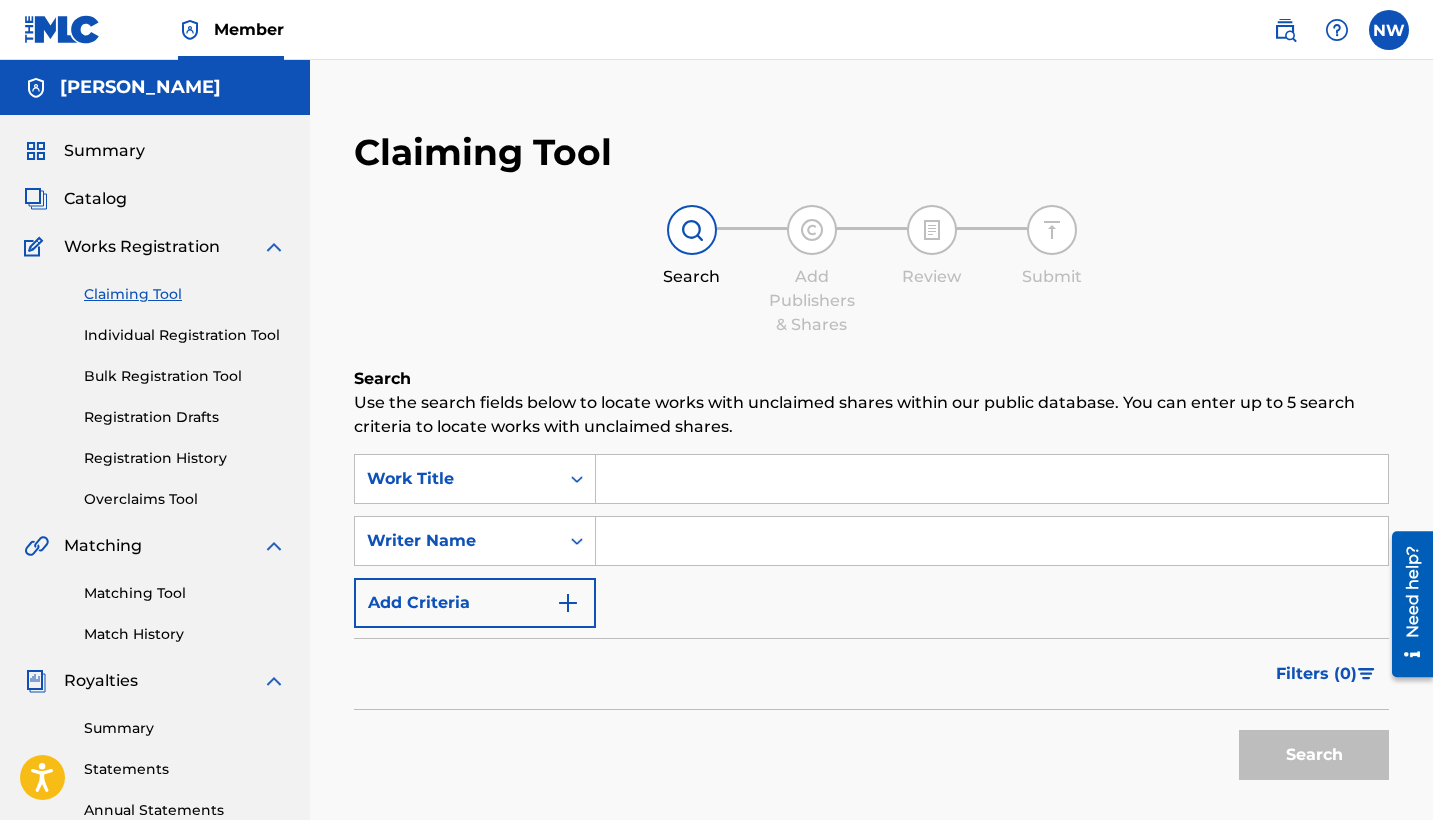 click at bounding box center (992, 541) 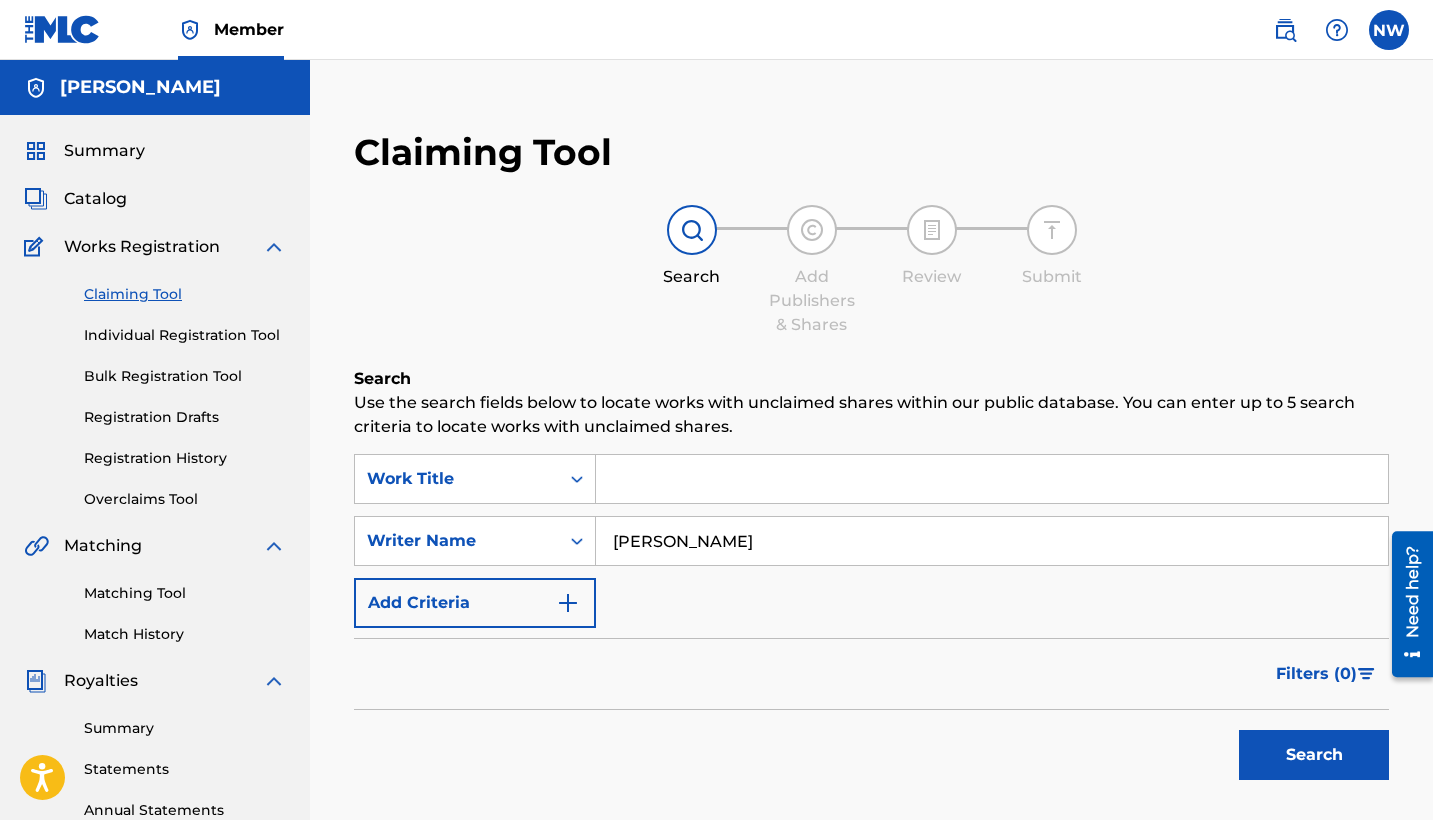 type on "[PERSON_NAME]" 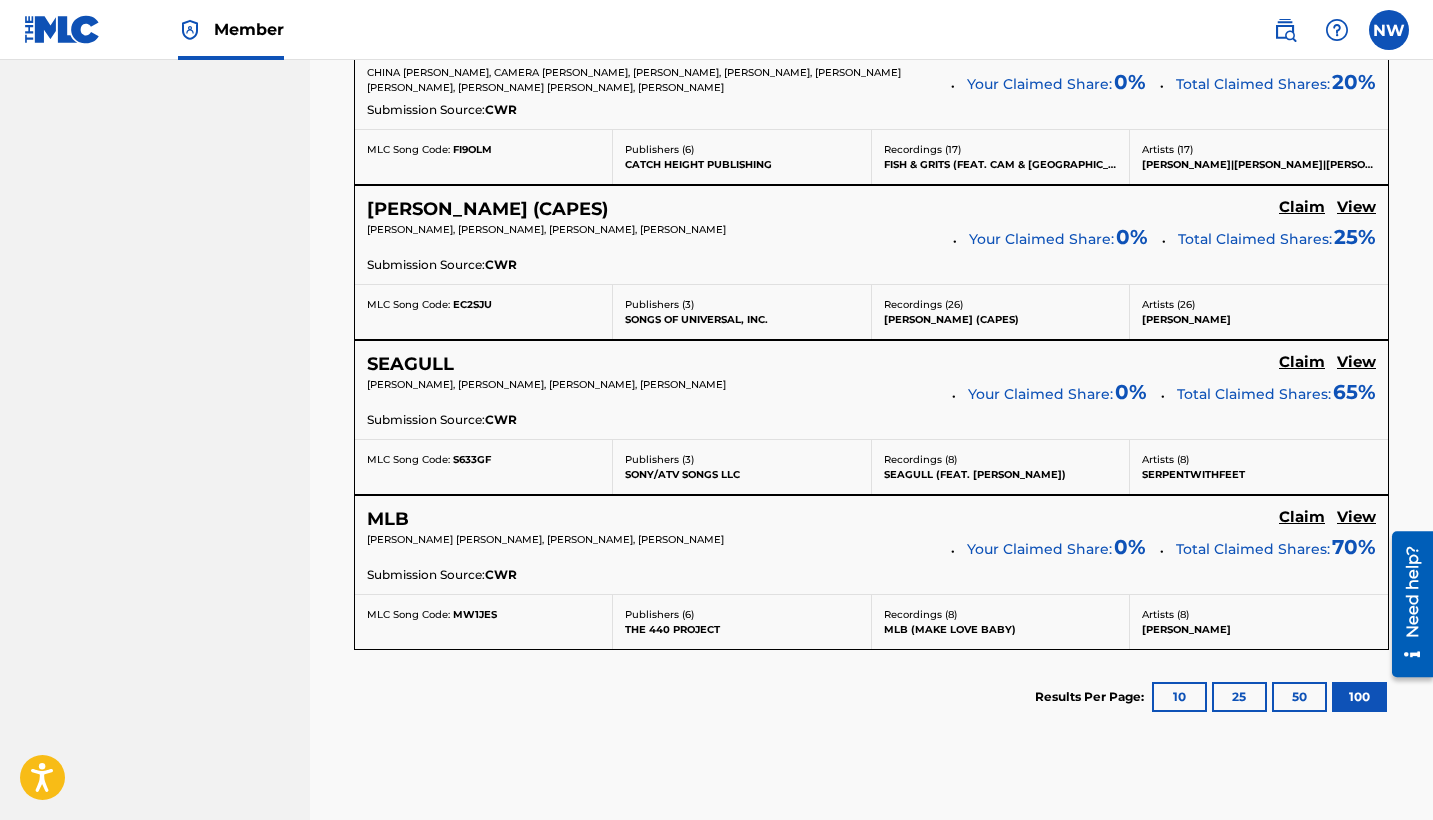 scroll, scrollTop: 1263, scrollLeft: 0, axis: vertical 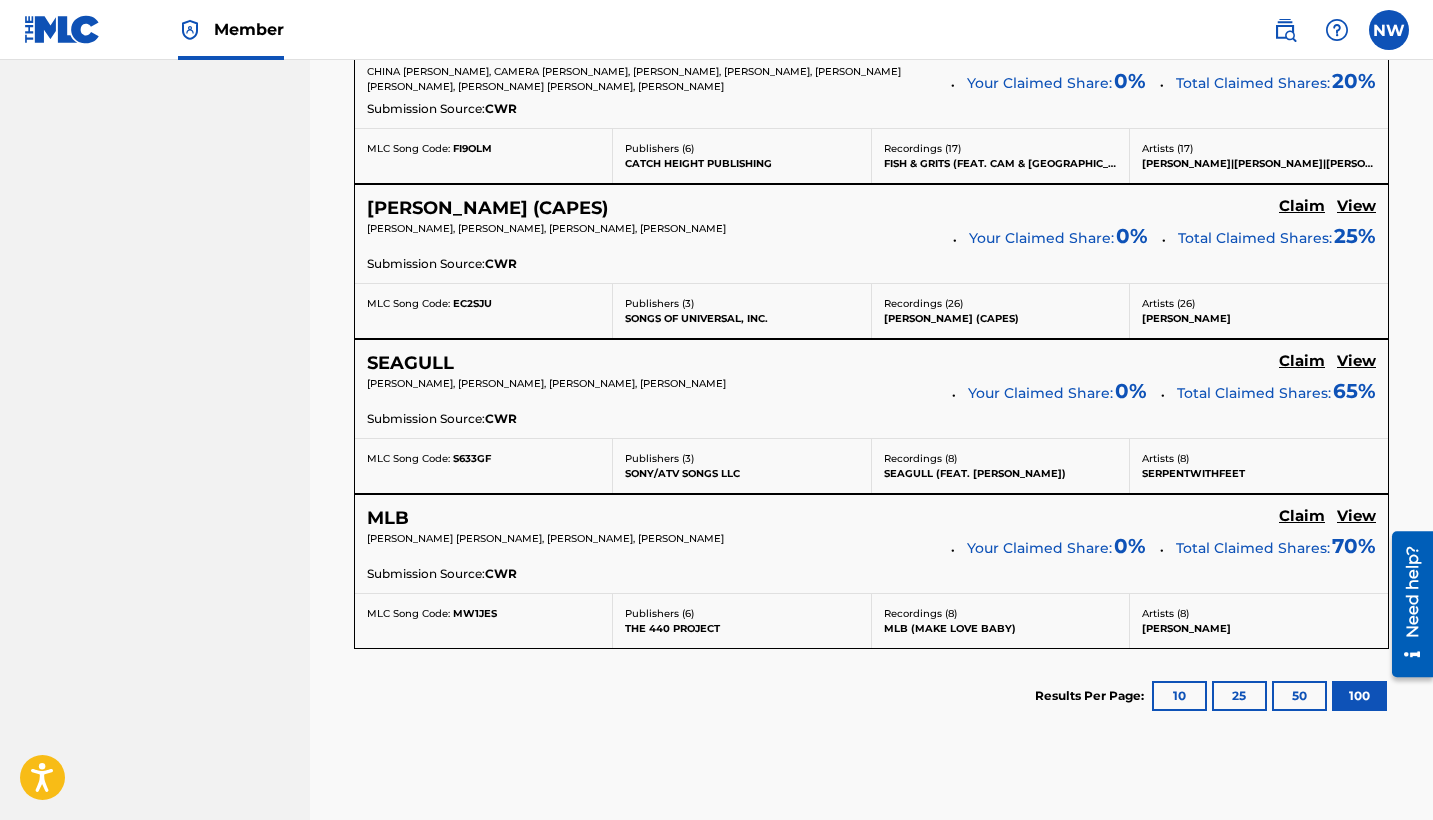 click on "MLB Claim View [PERSON_NAME] [PERSON_NAME], [PERSON_NAME], [PERSON_NAME] Your Claimed Share:  0 % Total Claimed Shares:  70 % Submission Source:  CWR" at bounding box center (871, 544) 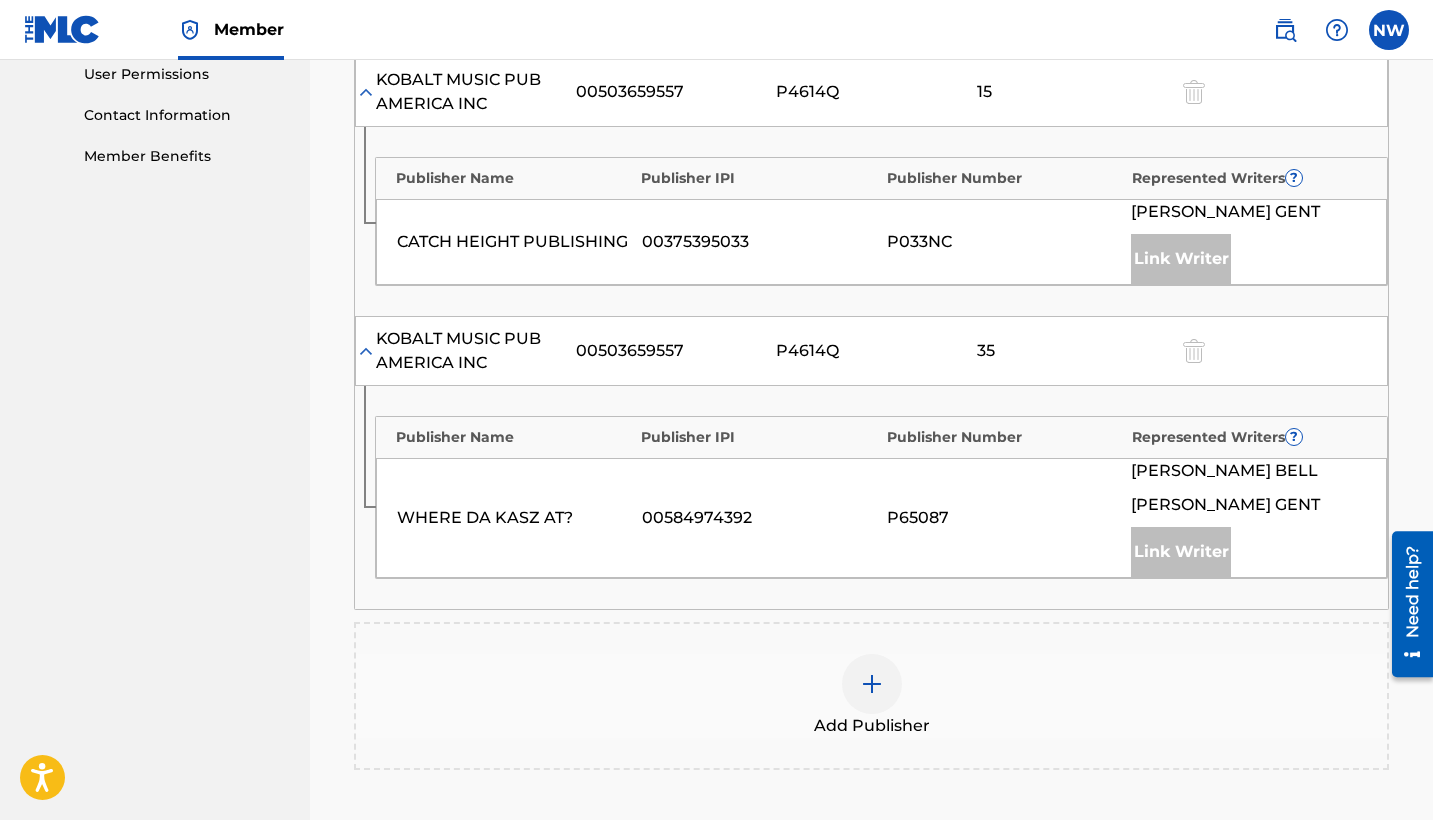 scroll, scrollTop: 961, scrollLeft: 0, axis: vertical 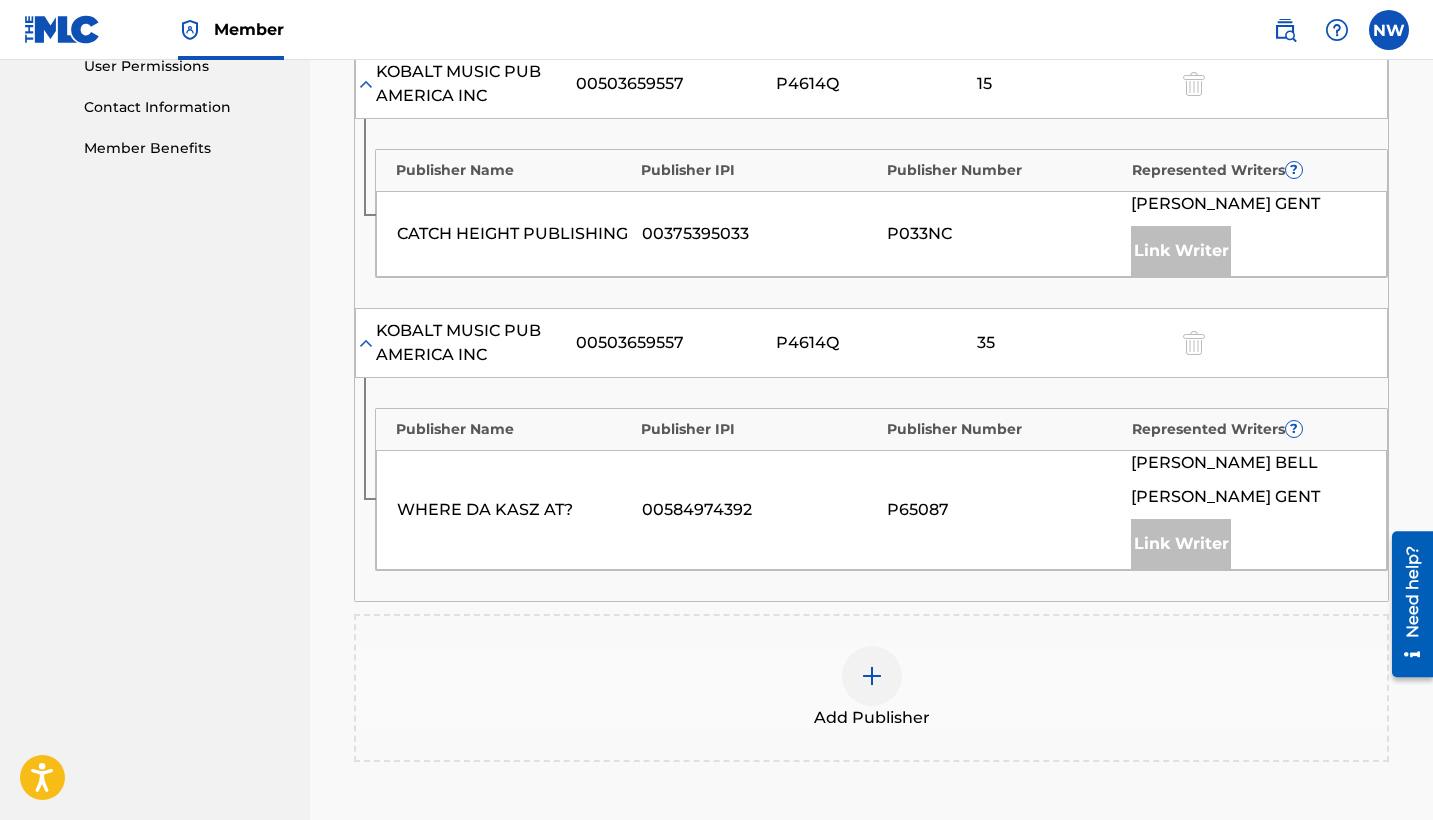 click at bounding box center [872, 676] 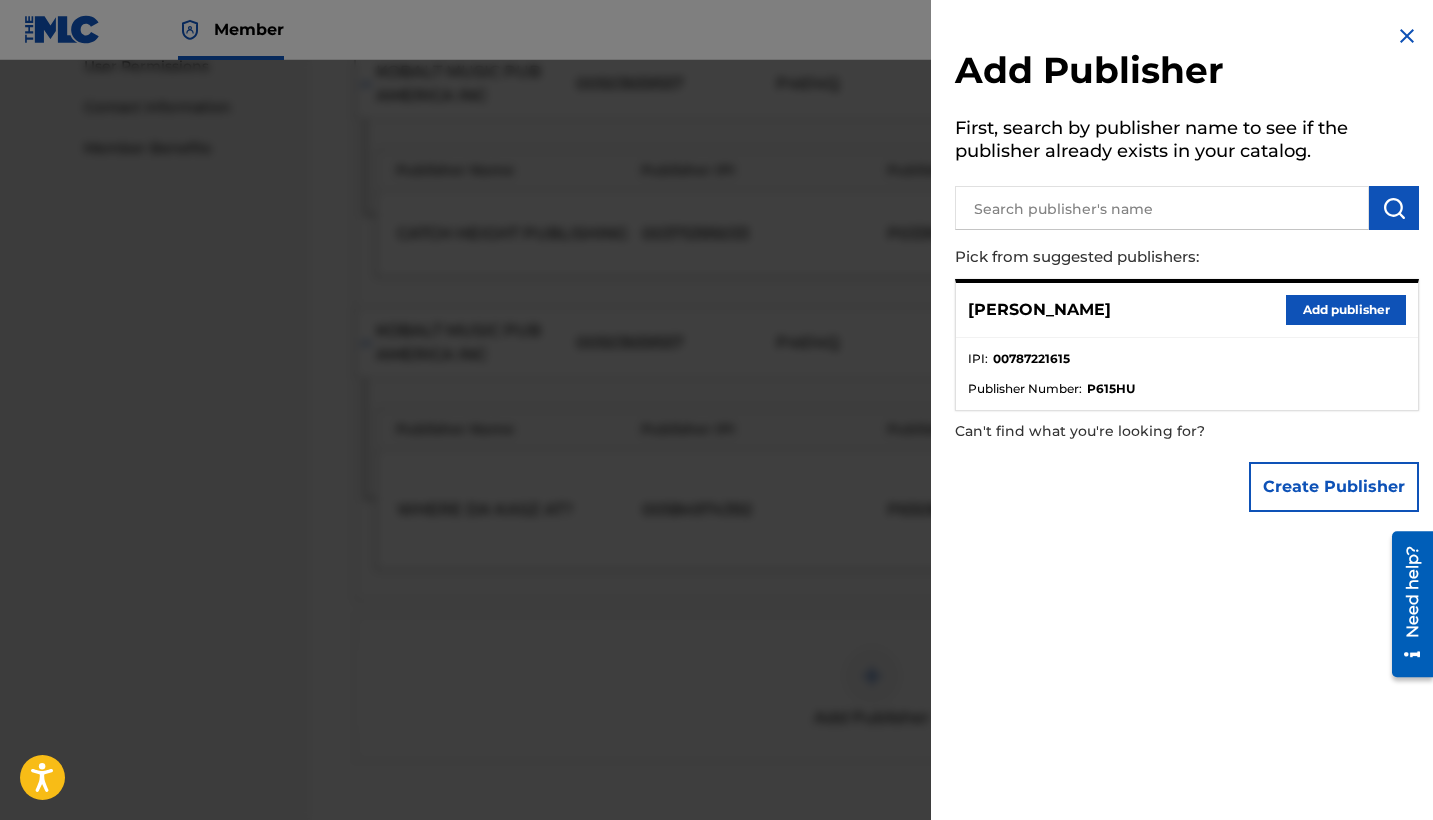 click on "Add publisher" at bounding box center [1346, 310] 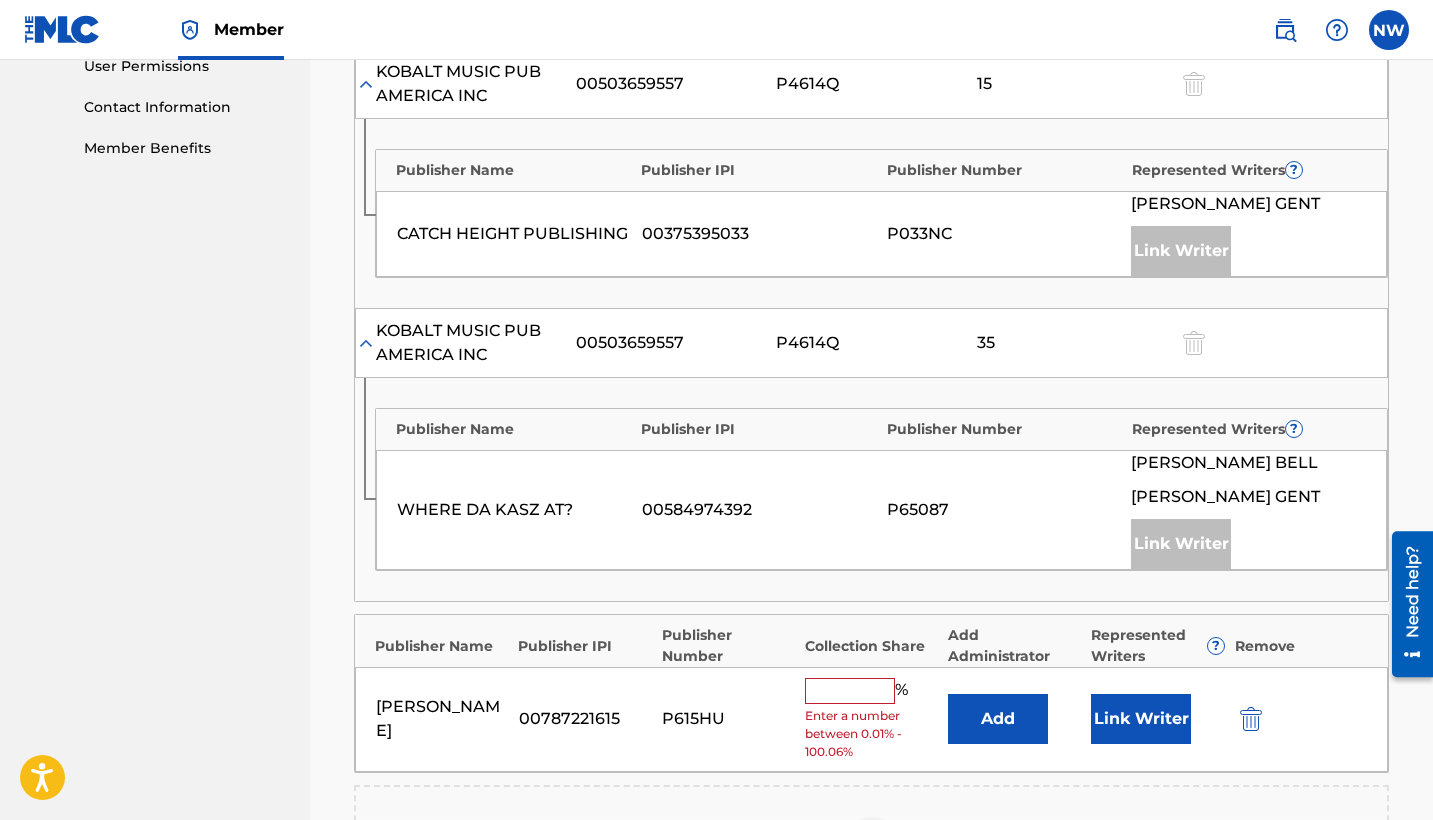 click at bounding box center (850, 691) 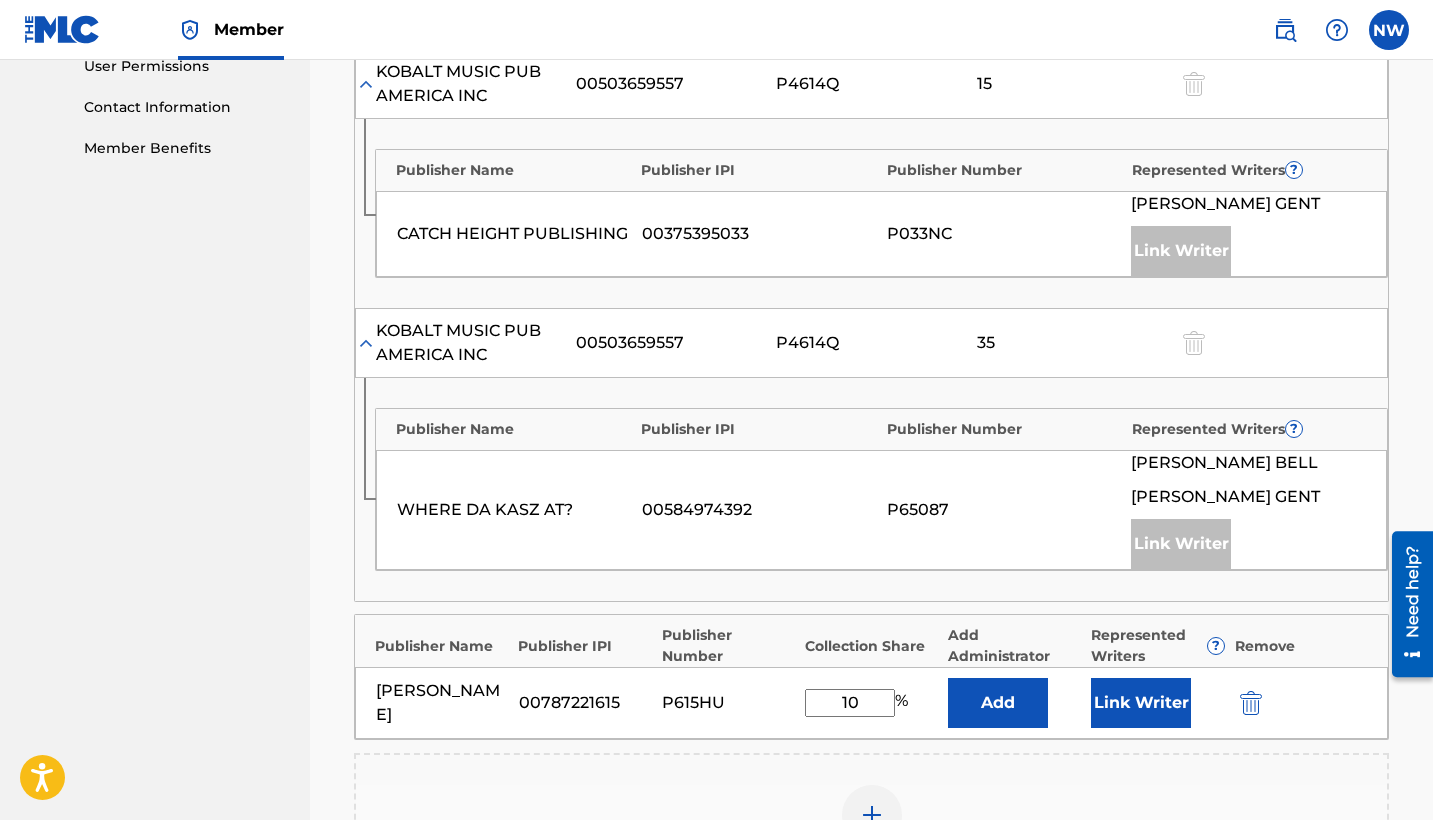 type on "10" 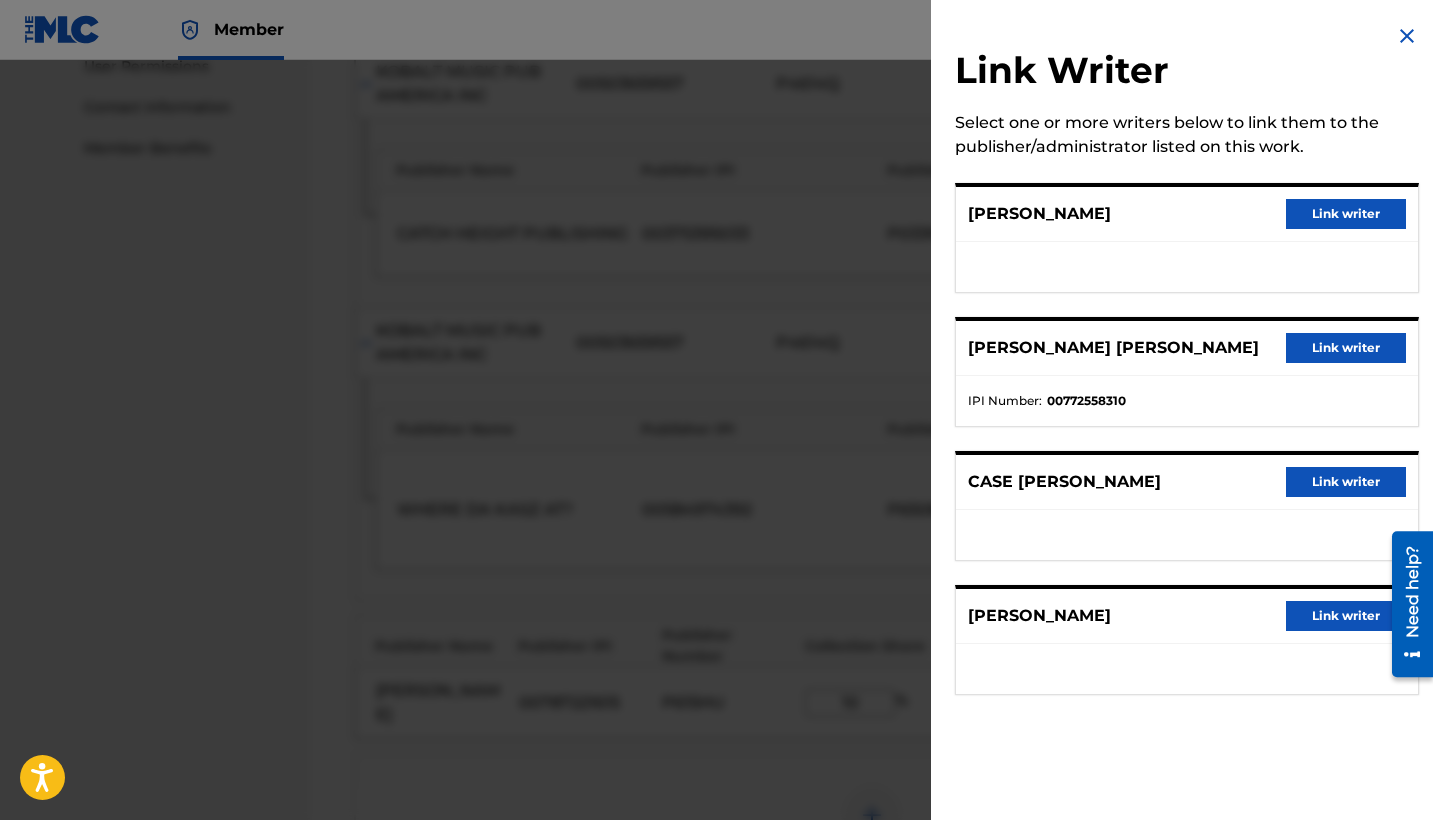 click on "Link writer" at bounding box center (1346, 214) 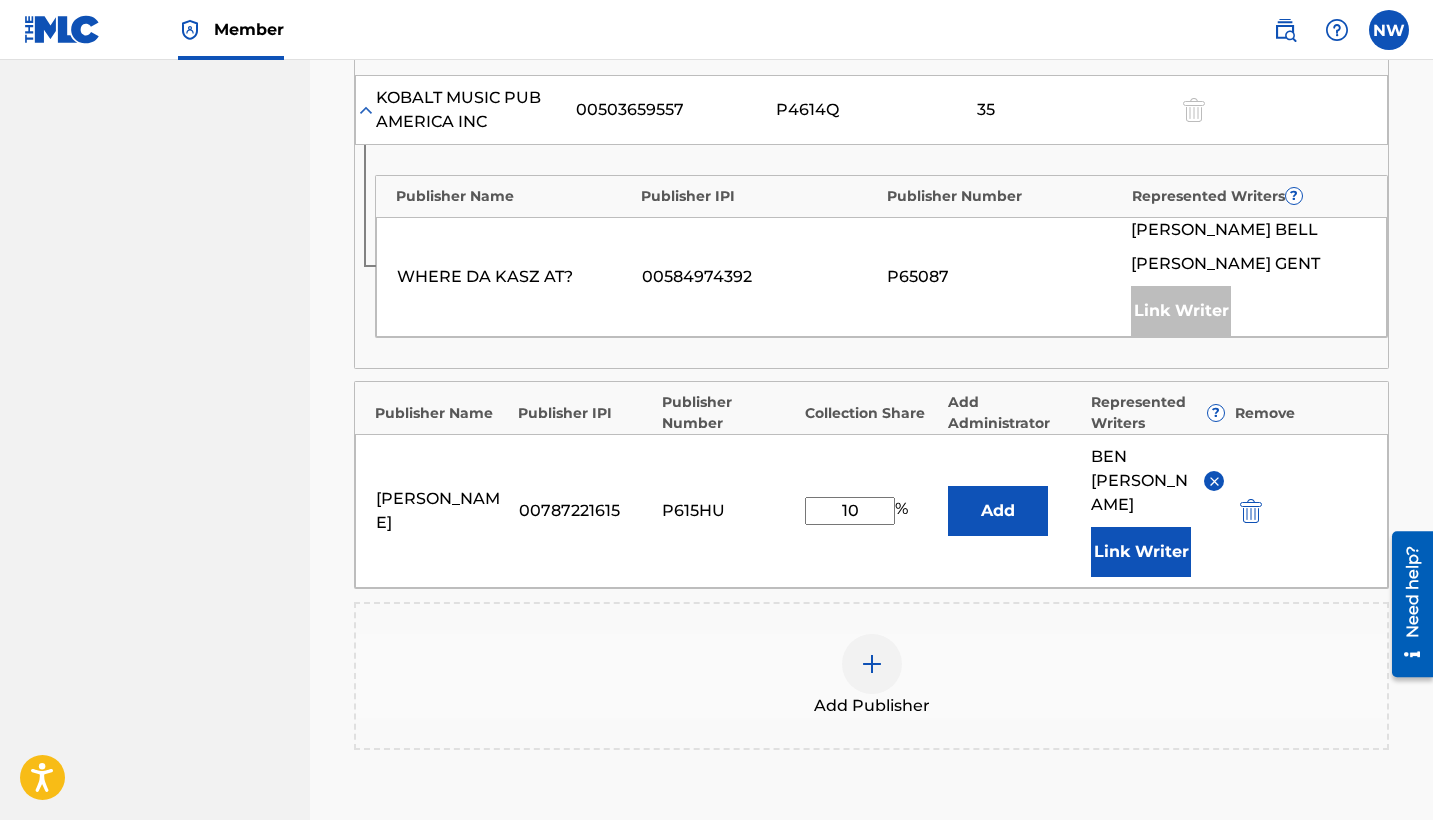 scroll, scrollTop: 1217, scrollLeft: 0, axis: vertical 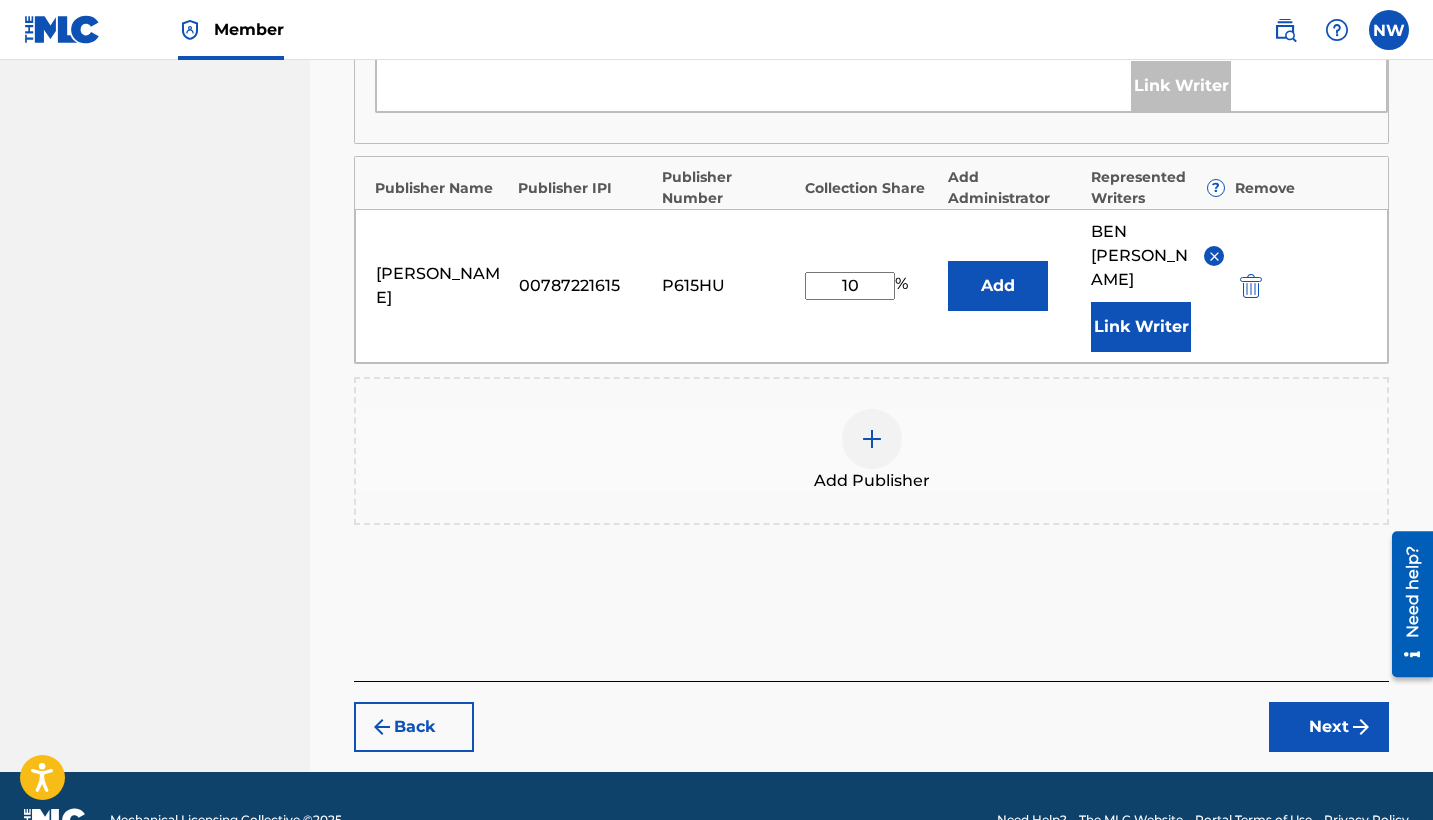 click on "Next" at bounding box center [1329, 727] 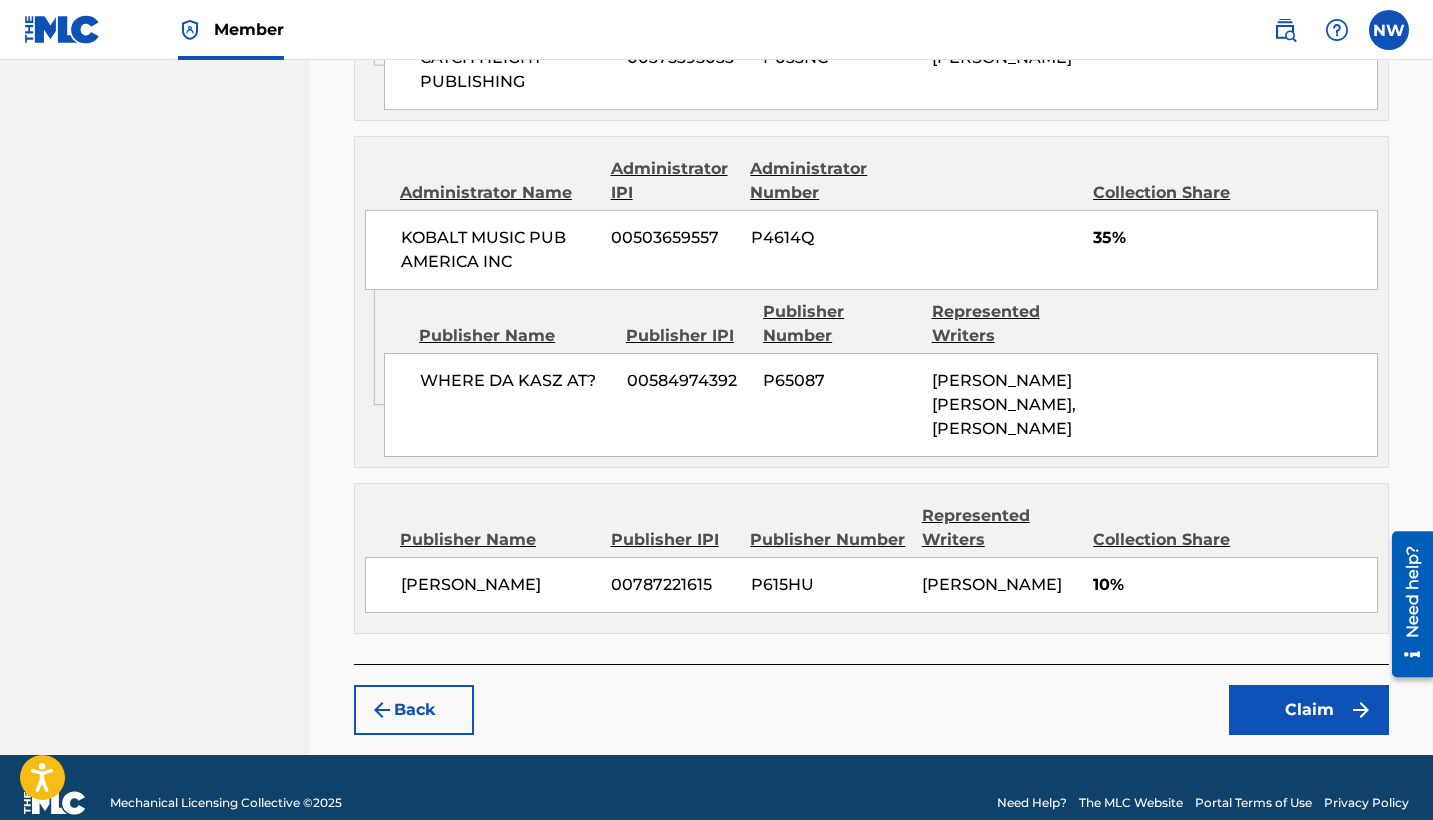 click on "Claim" at bounding box center (1309, 710) 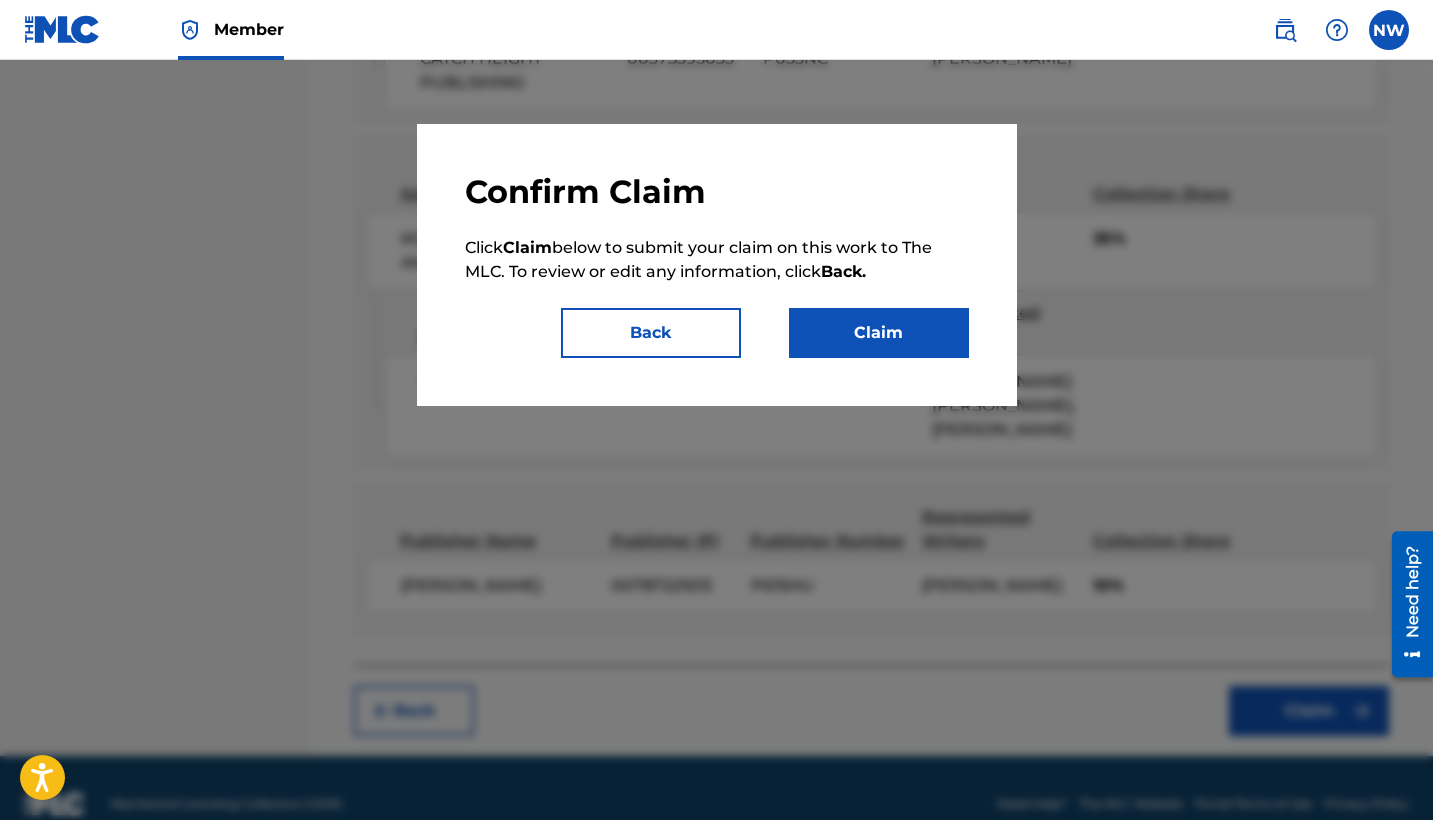 click on "Claim" at bounding box center (879, 333) 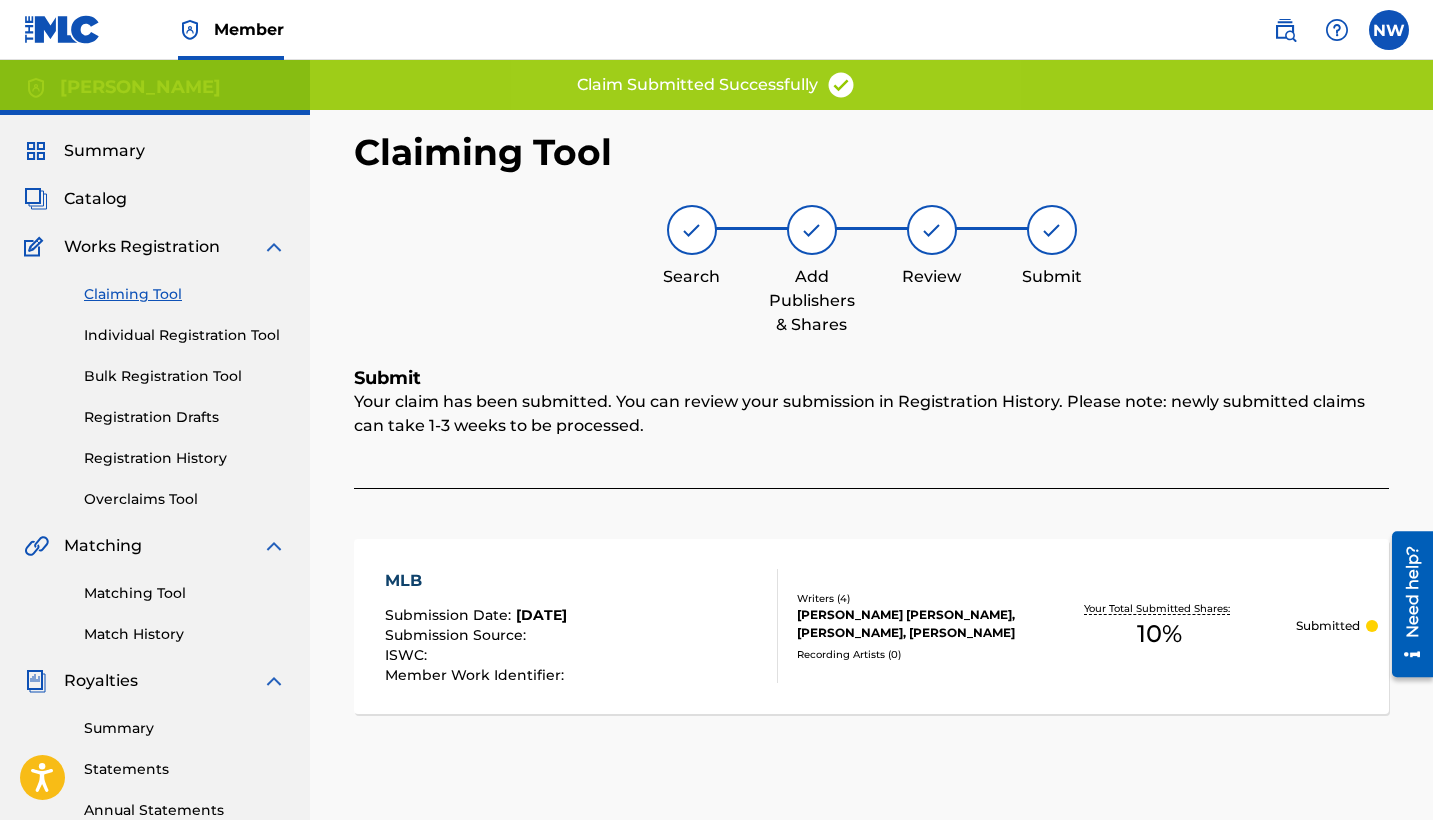 scroll, scrollTop: 0, scrollLeft: 0, axis: both 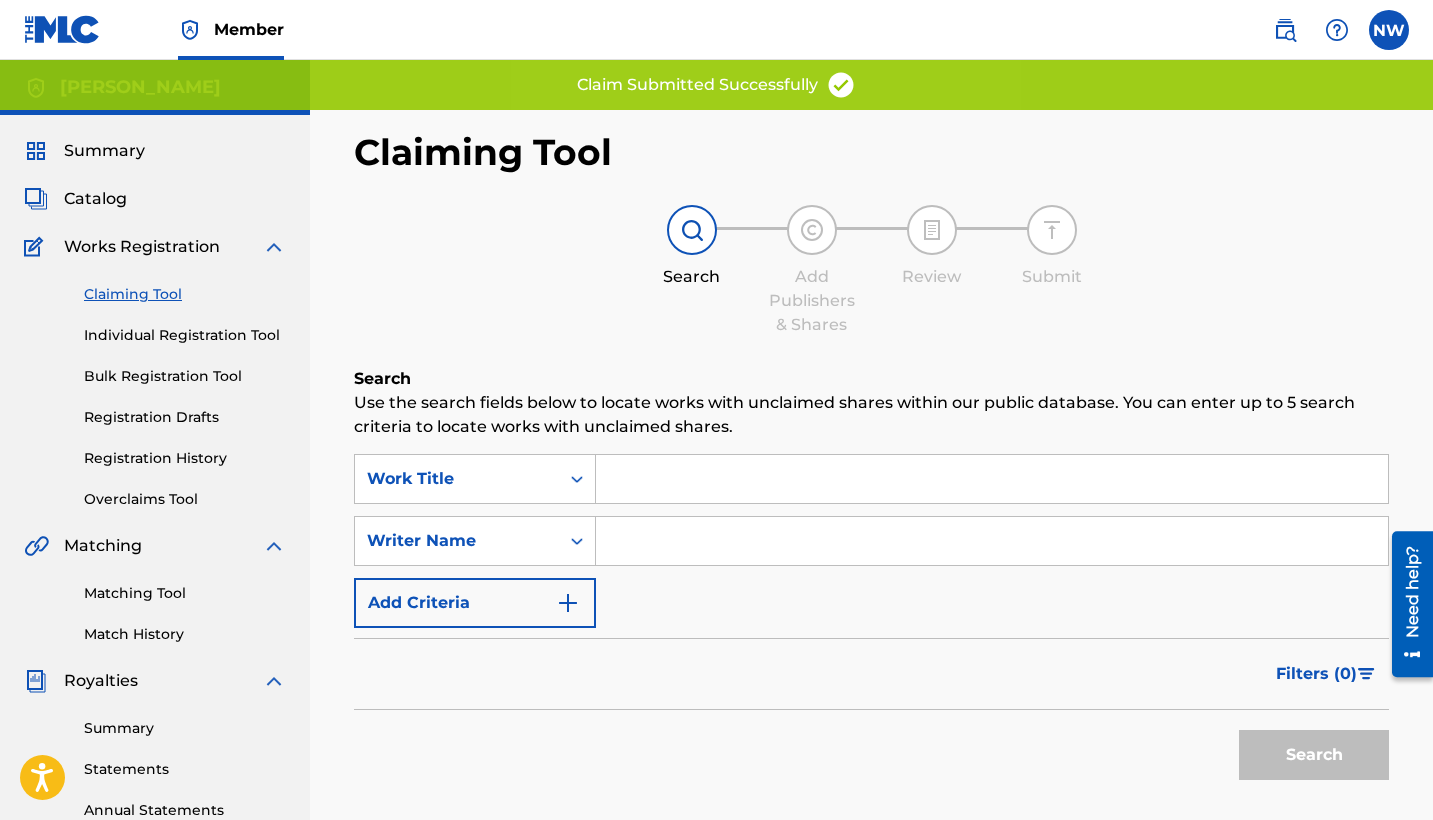 click at bounding box center [992, 541] 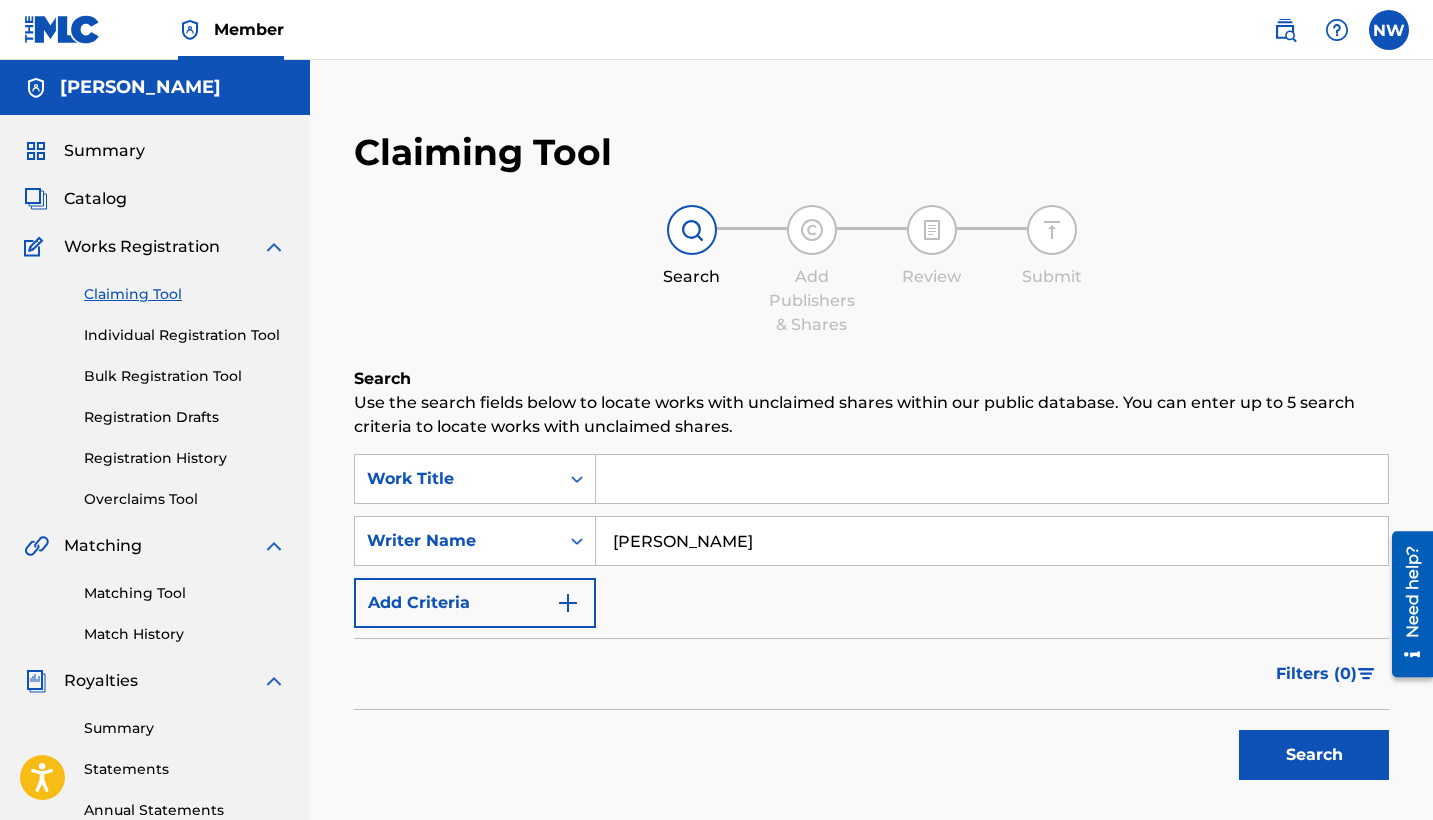 type on "[PERSON_NAME]" 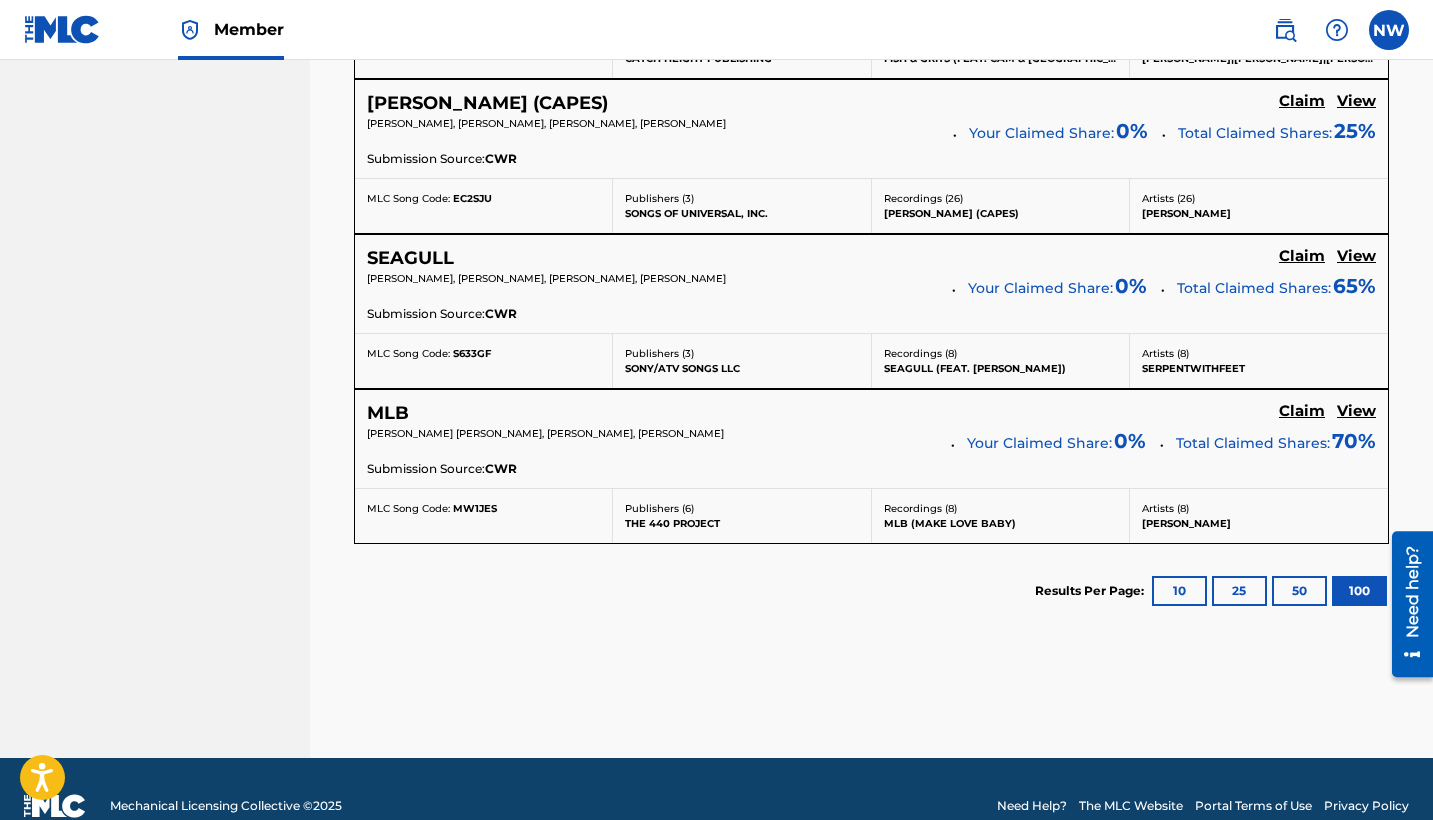 scroll, scrollTop: 1362, scrollLeft: 0, axis: vertical 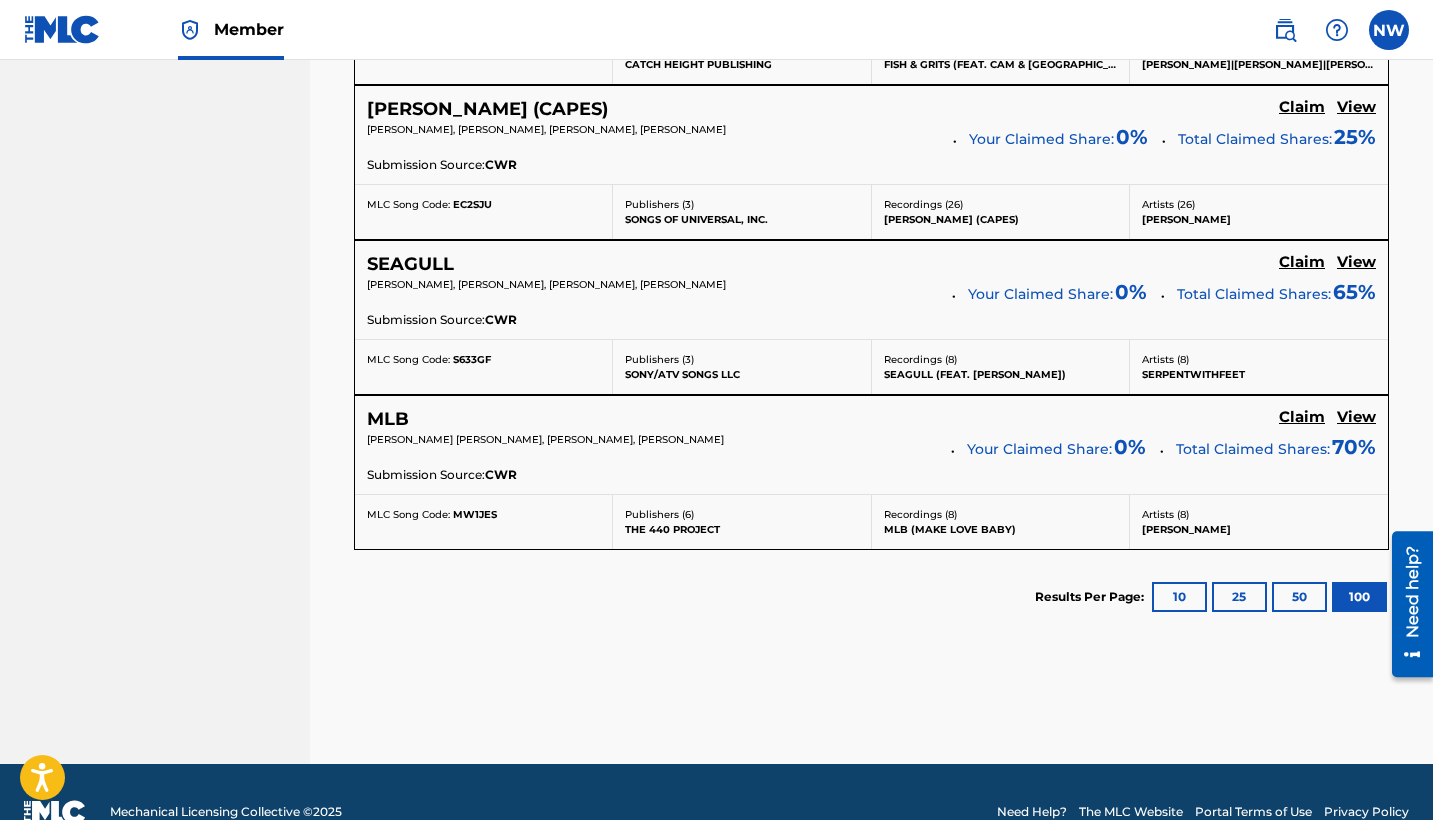 click on "Claim" at bounding box center (1302, -521) 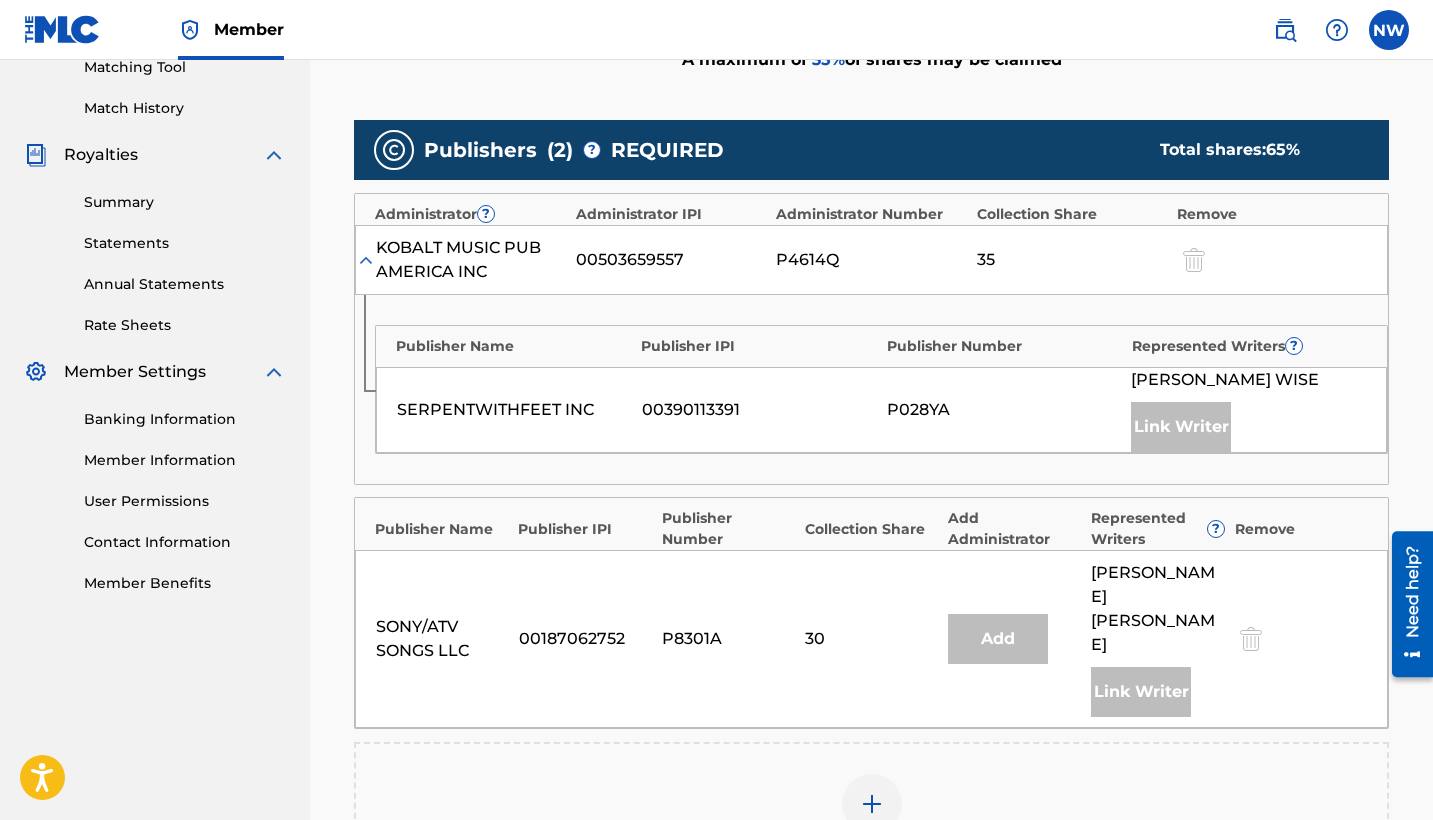 scroll, scrollTop: 504, scrollLeft: 0, axis: vertical 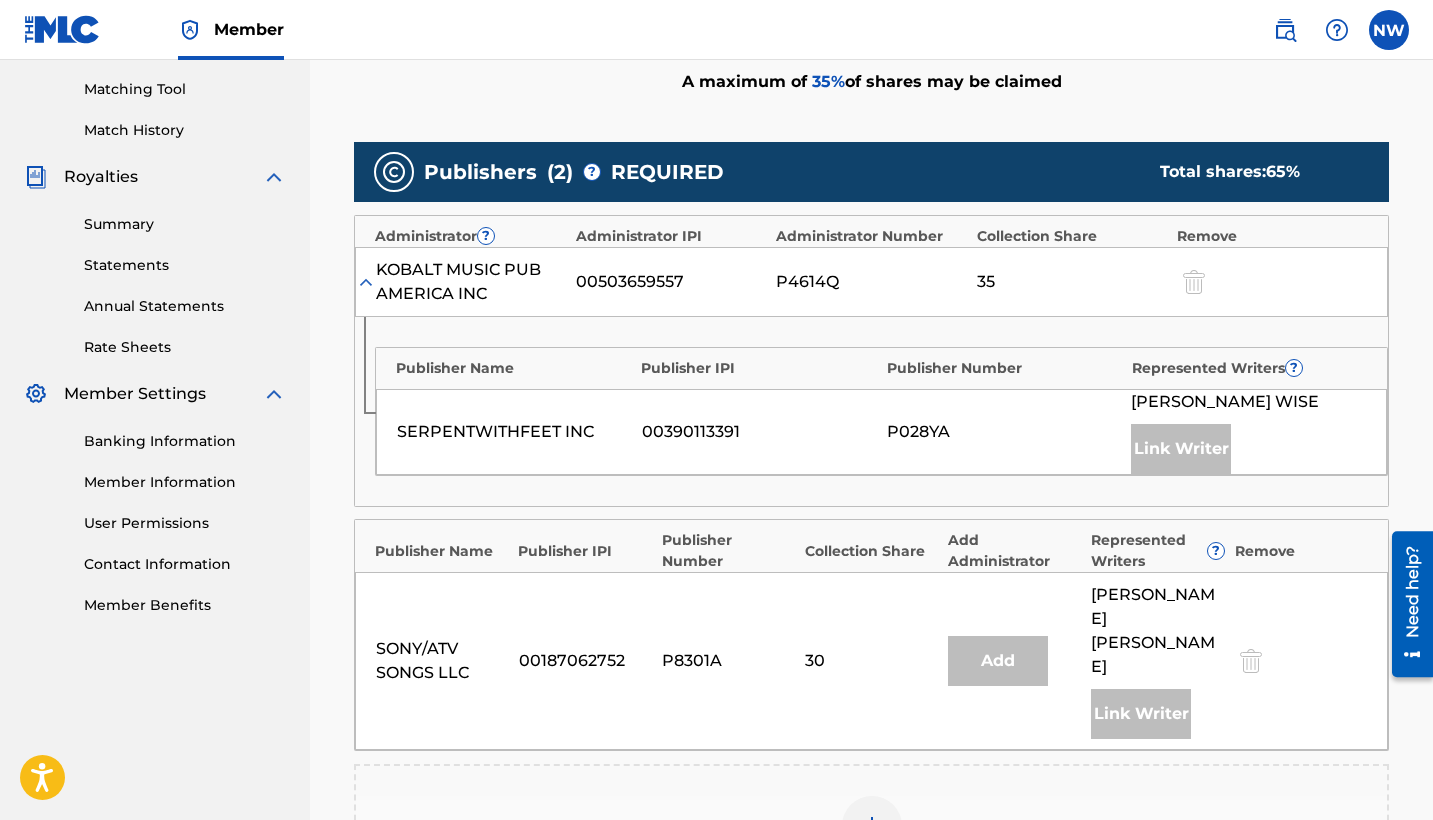 click at bounding box center (872, 826) 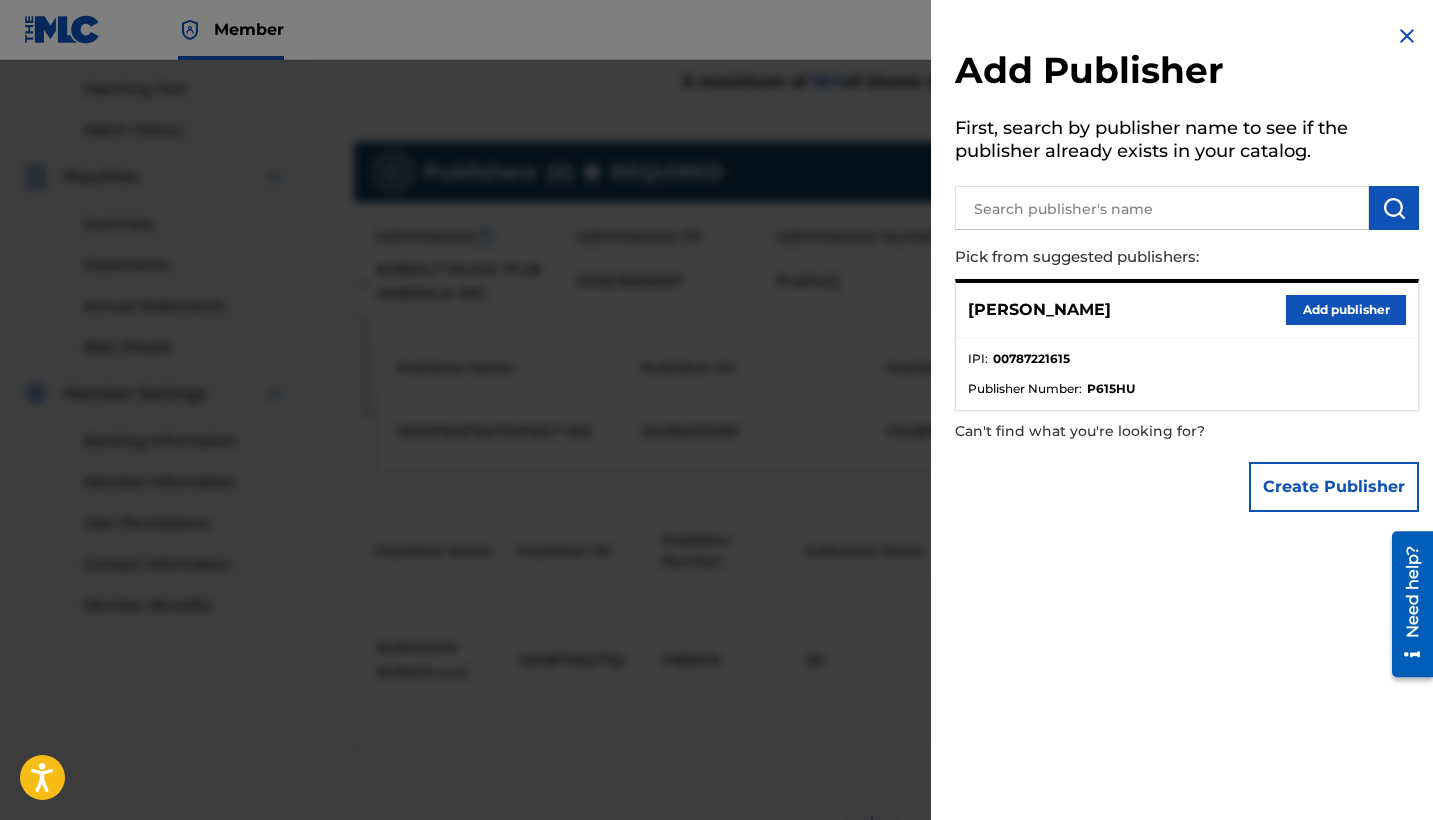 click on "Add publisher" at bounding box center (1346, 310) 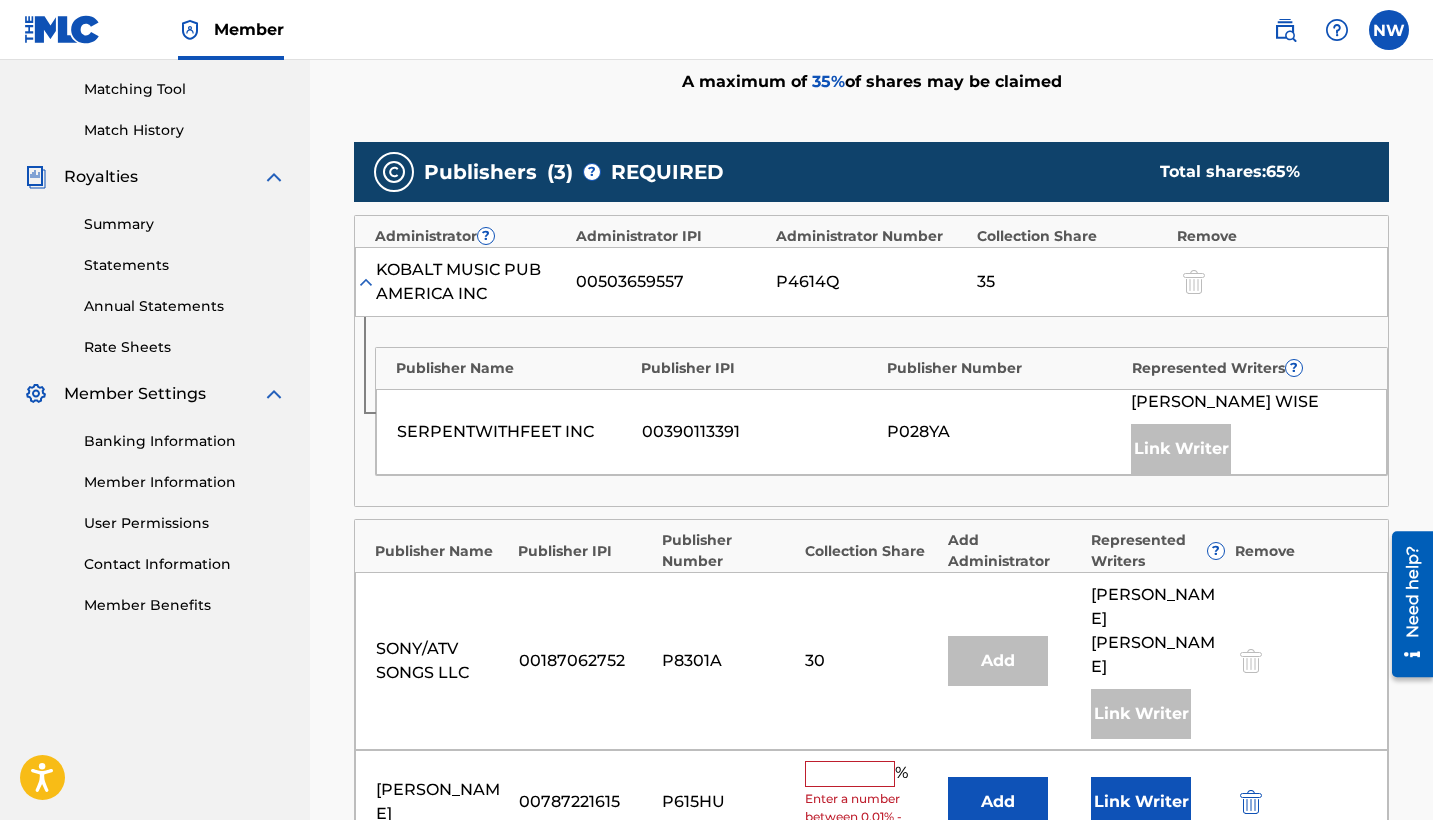 click at bounding box center (850, 774) 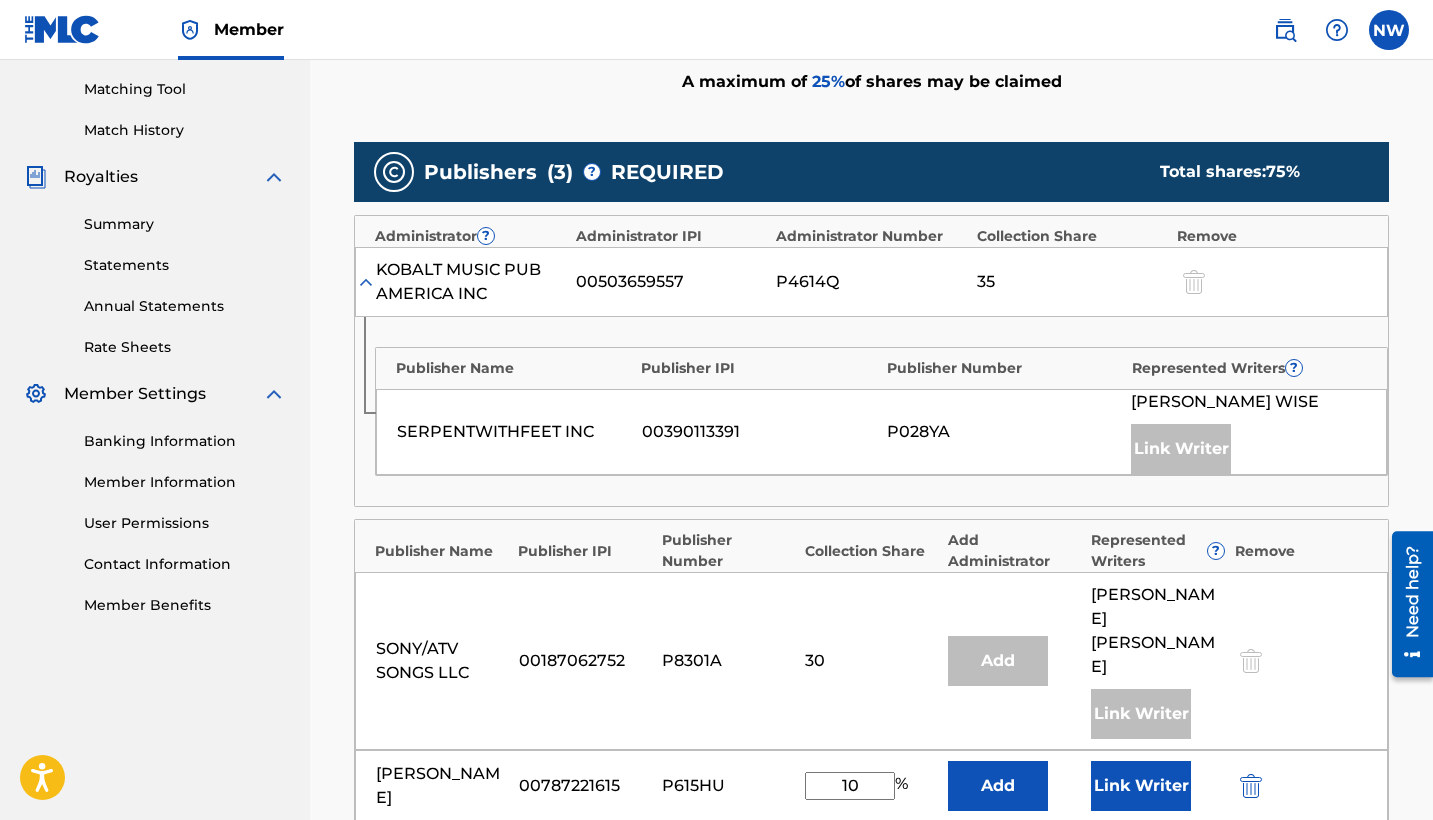 type on "10" 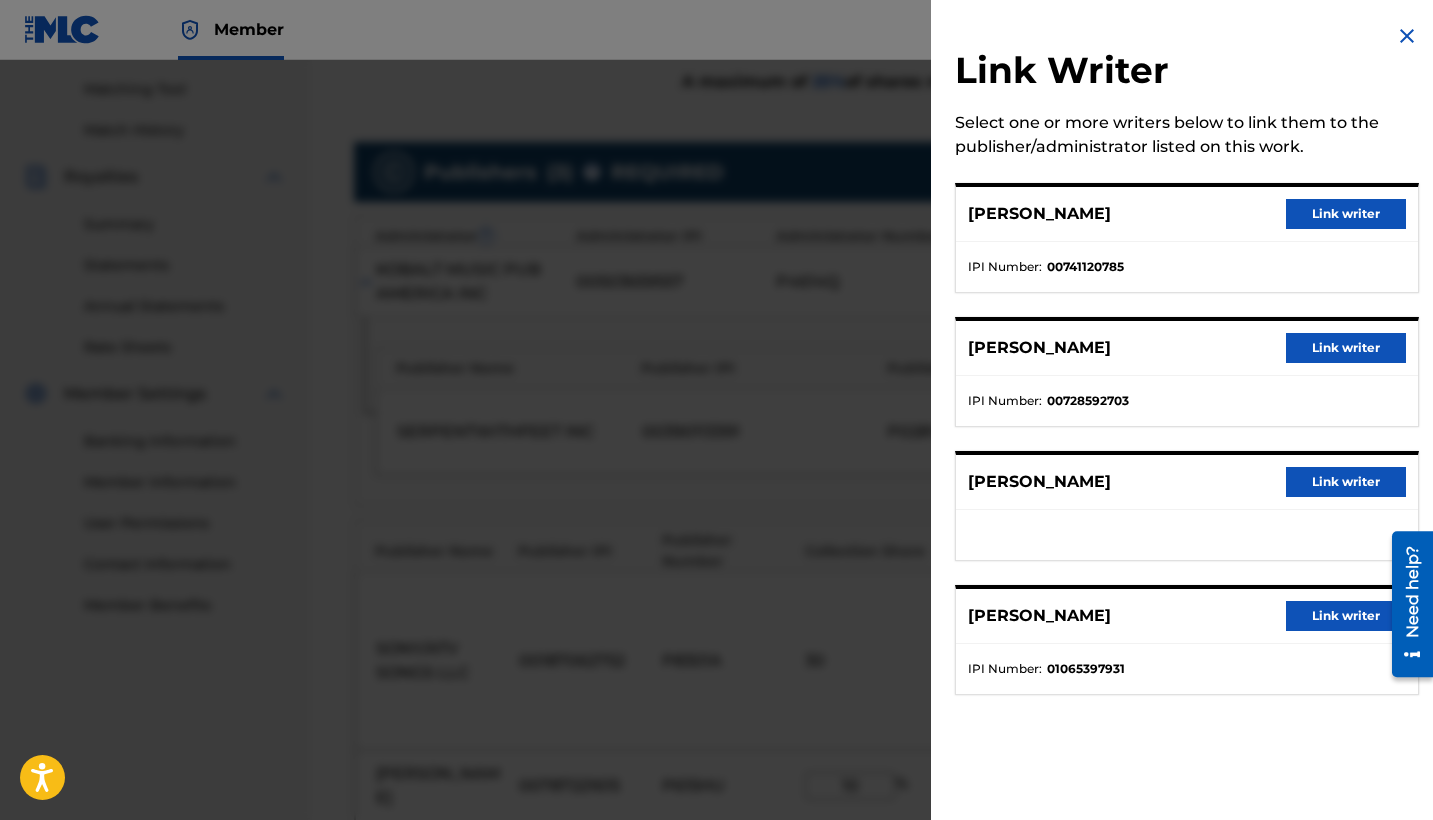 click on "Link writer" at bounding box center [1346, 482] 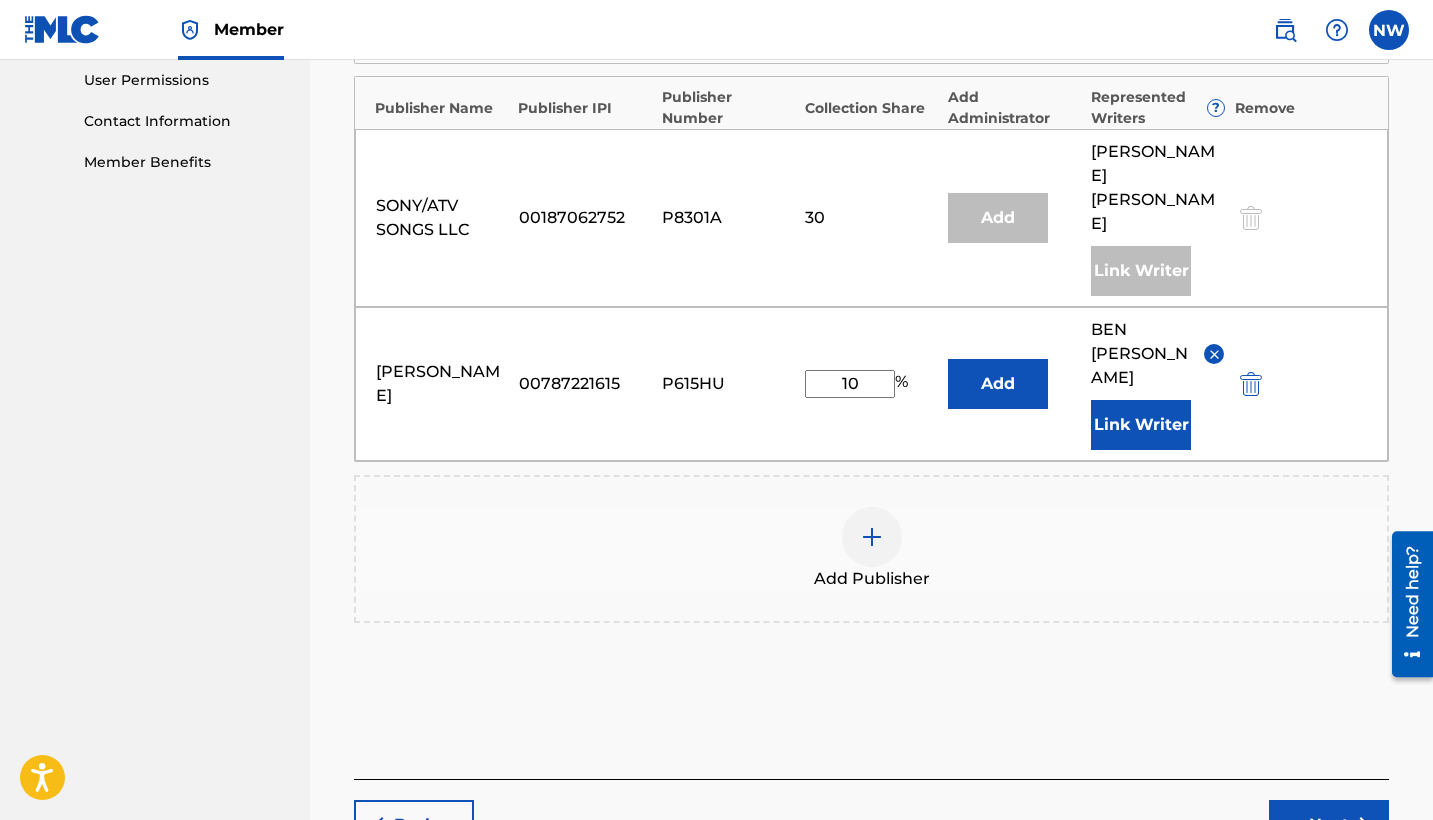 click on "Next" at bounding box center [1329, 825] 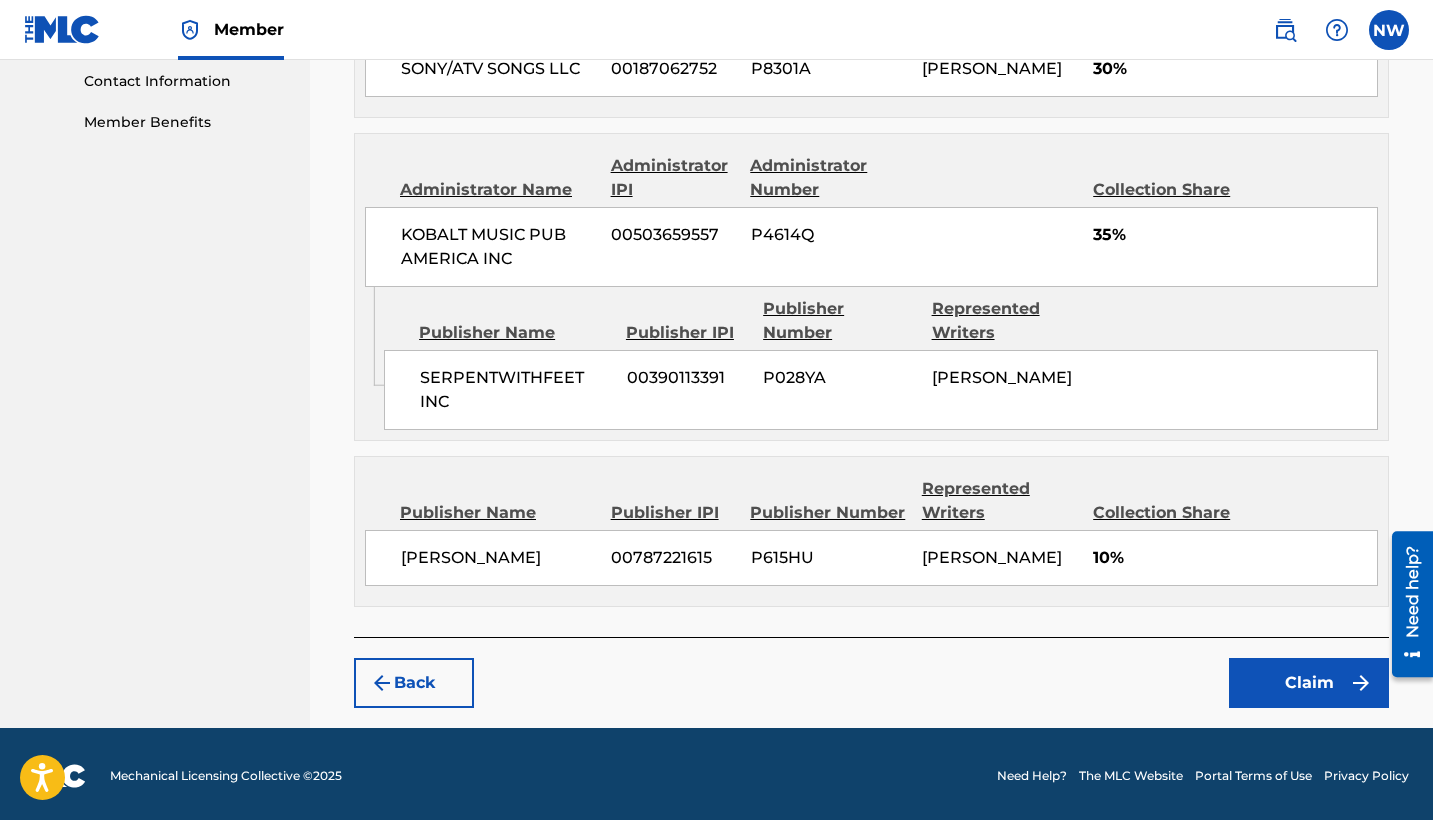 scroll, scrollTop: 986, scrollLeft: 0, axis: vertical 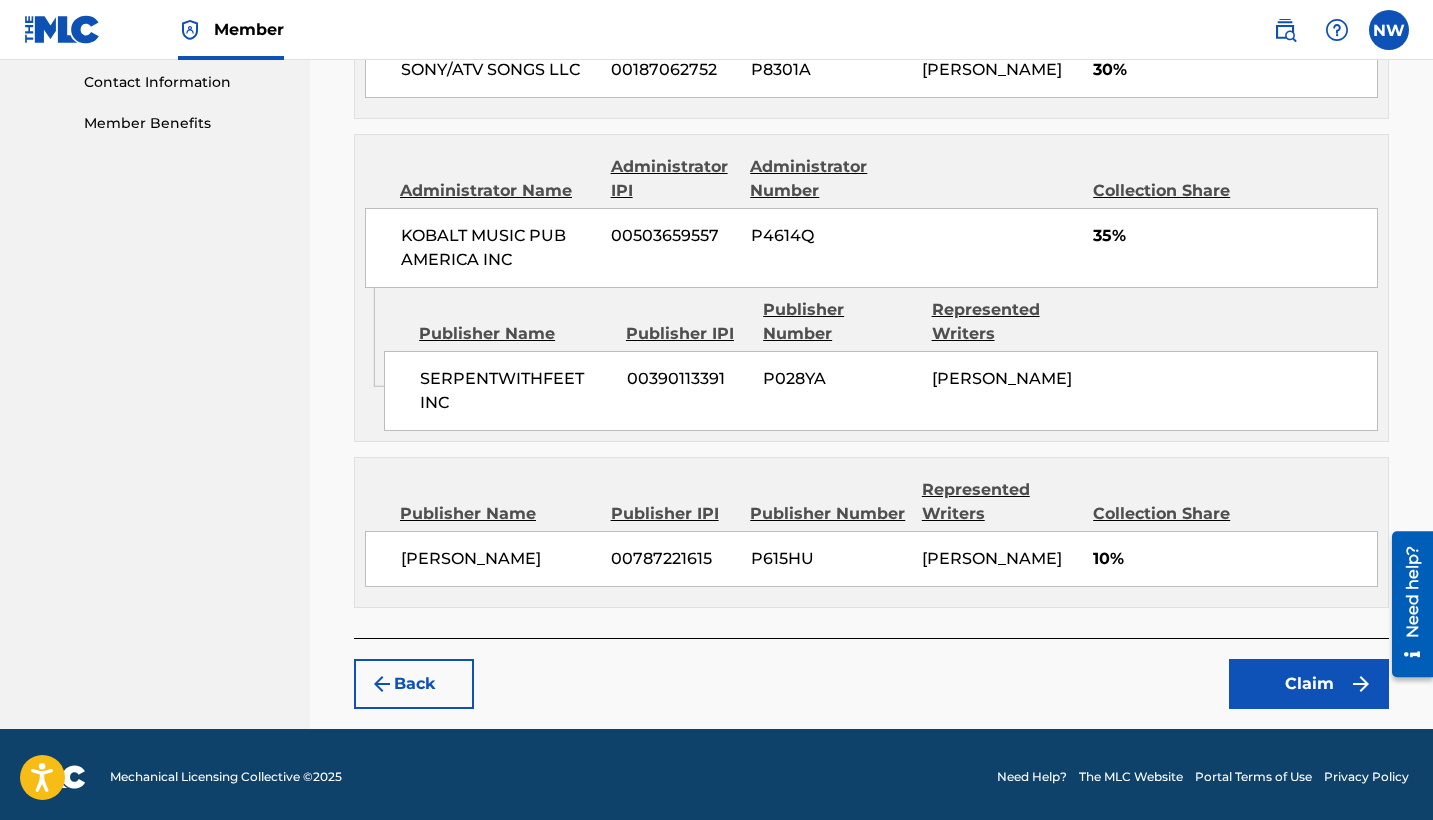 click on "Claim" at bounding box center [1309, 684] 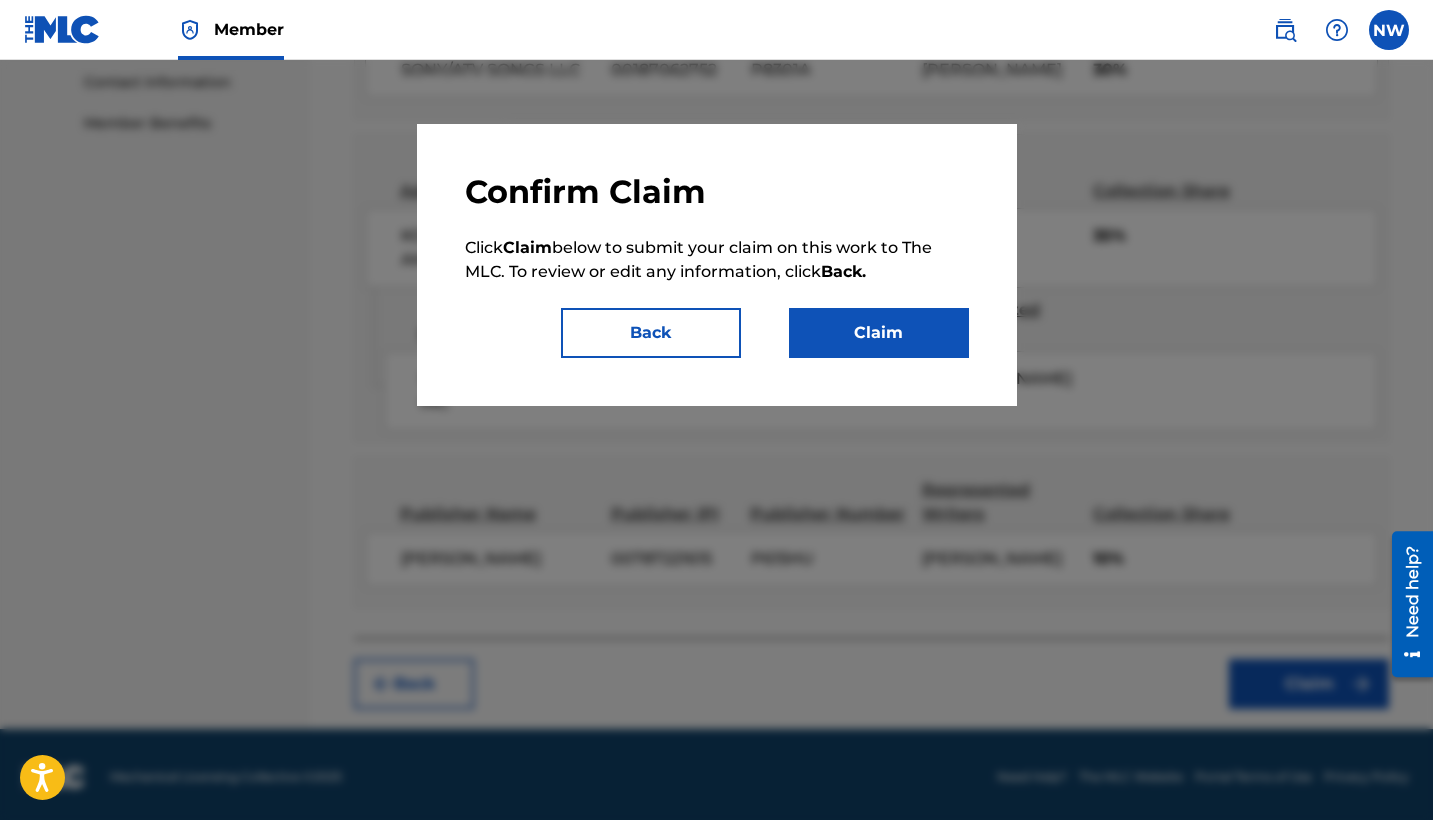 click on "Claim" at bounding box center [879, 333] 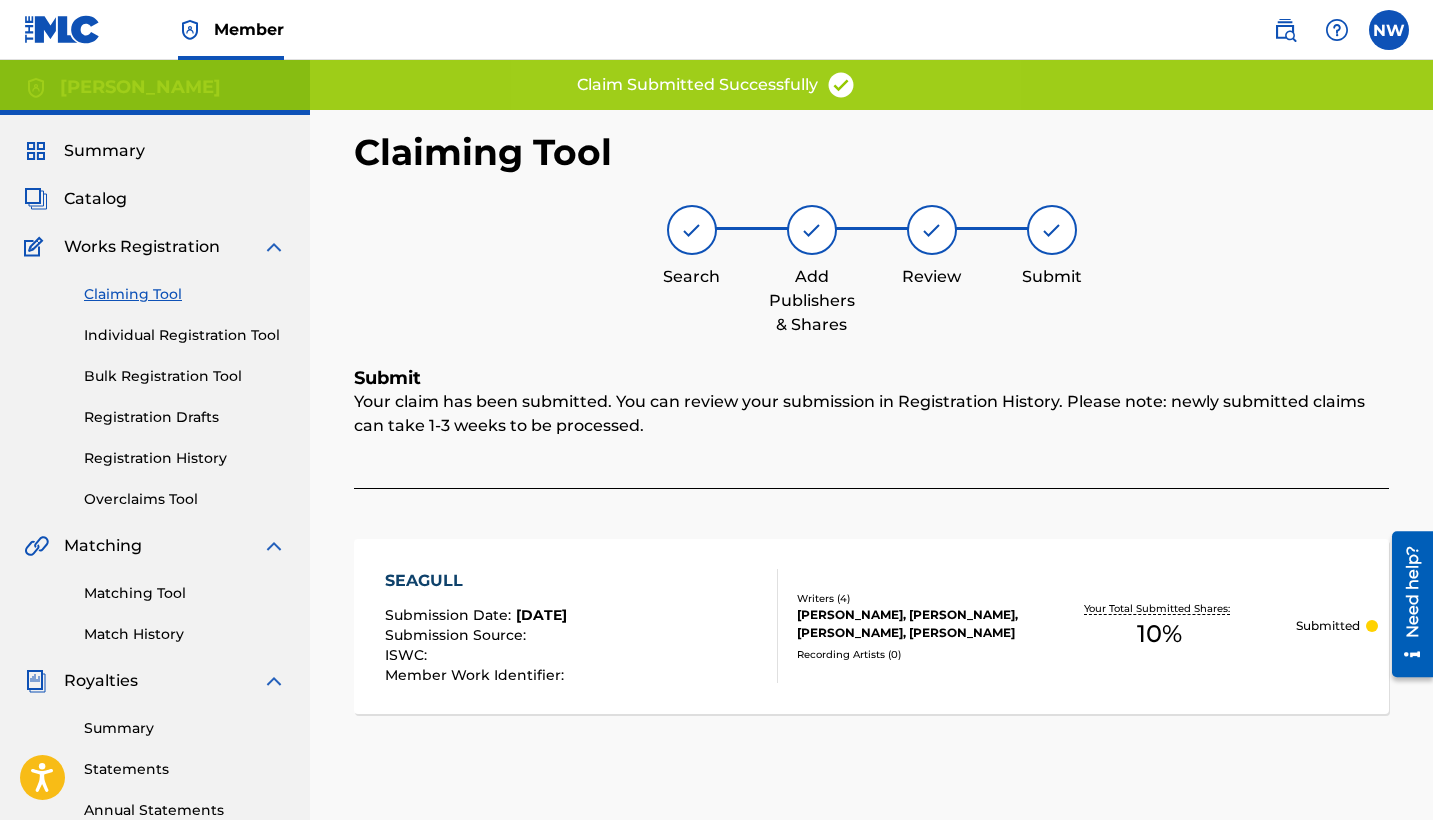 scroll, scrollTop: 0, scrollLeft: 0, axis: both 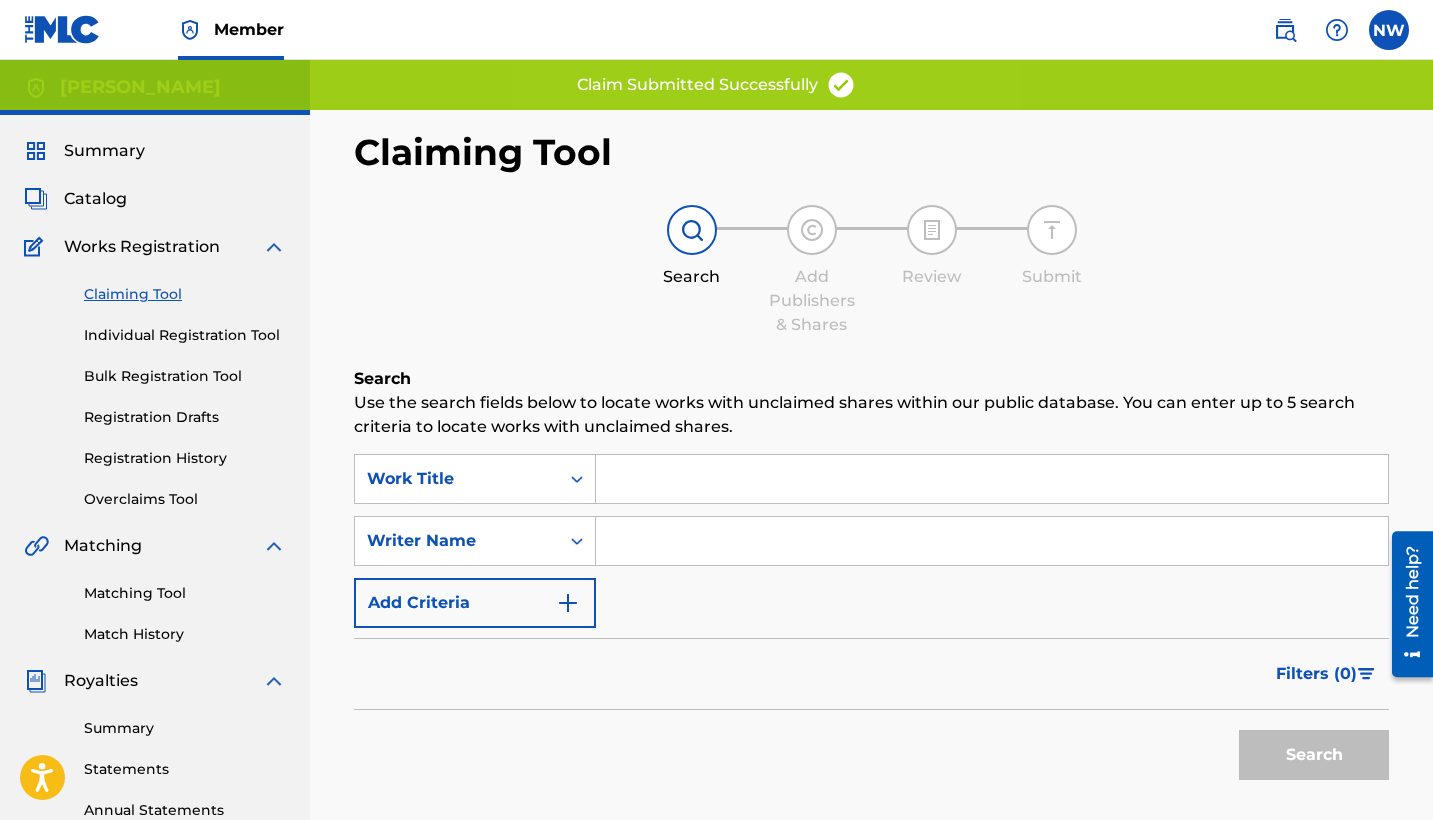 click at bounding box center [992, 541] 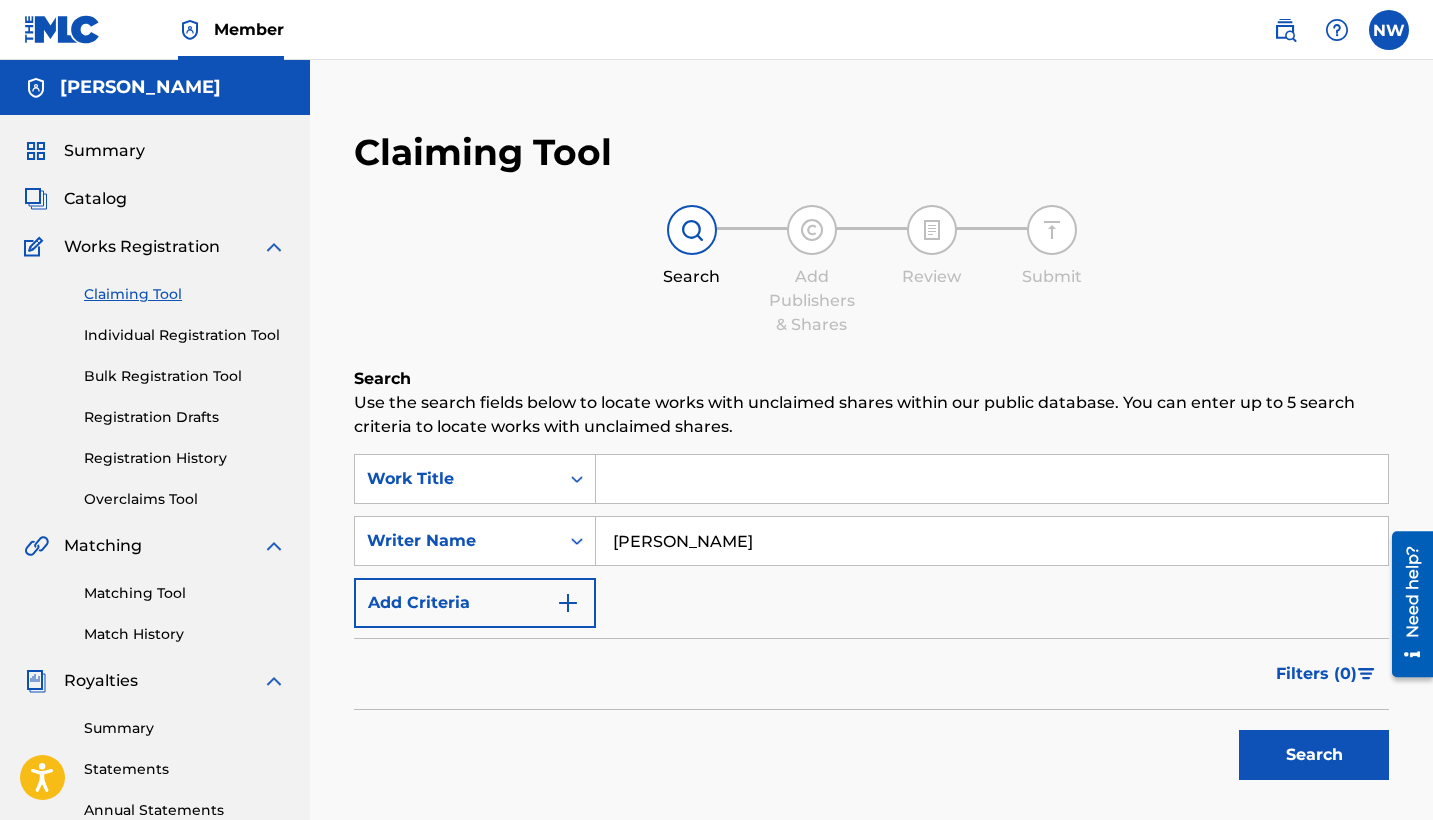 type on "[PERSON_NAME]" 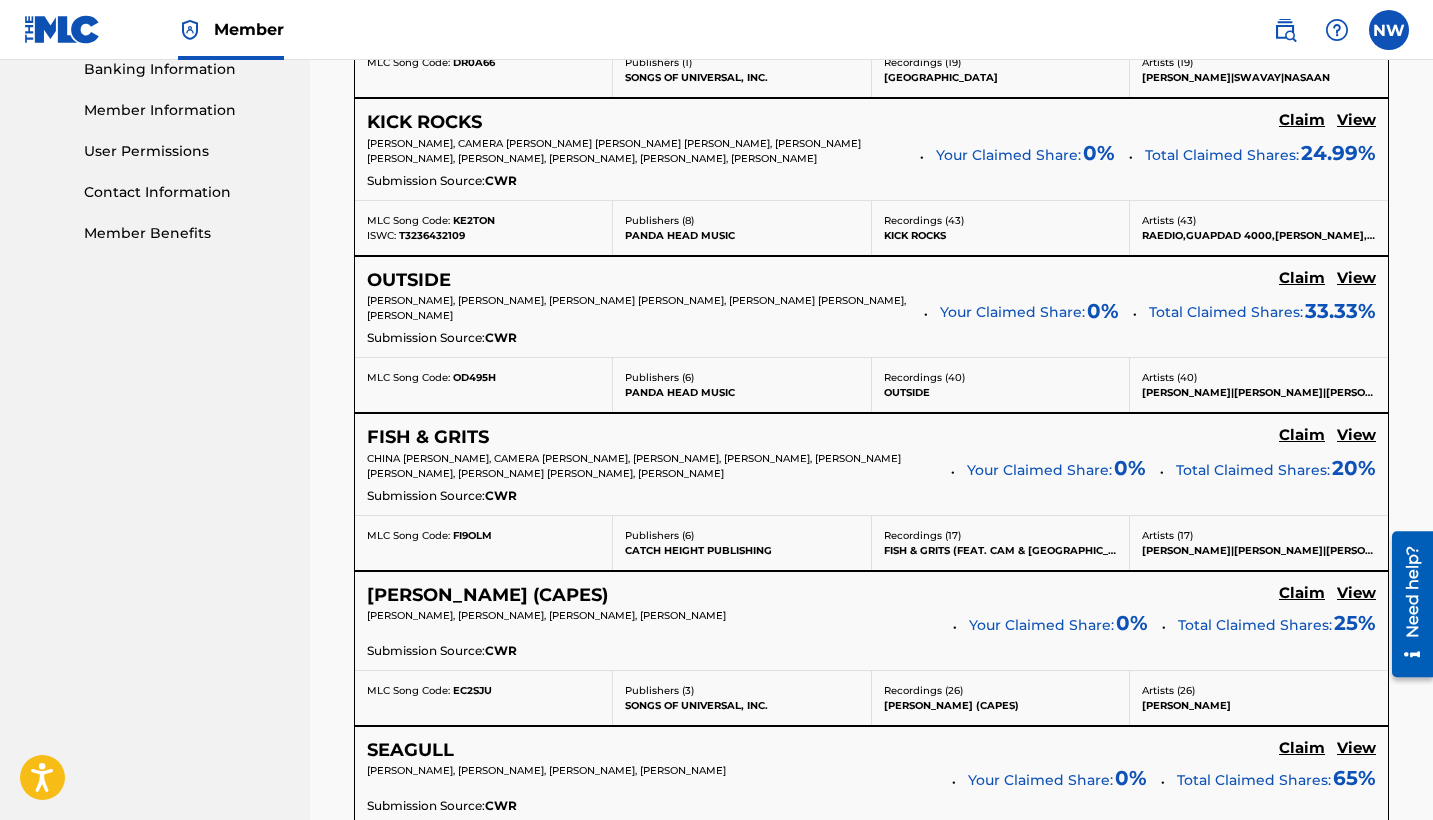 scroll, scrollTop: 874, scrollLeft: 0, axis: vertical 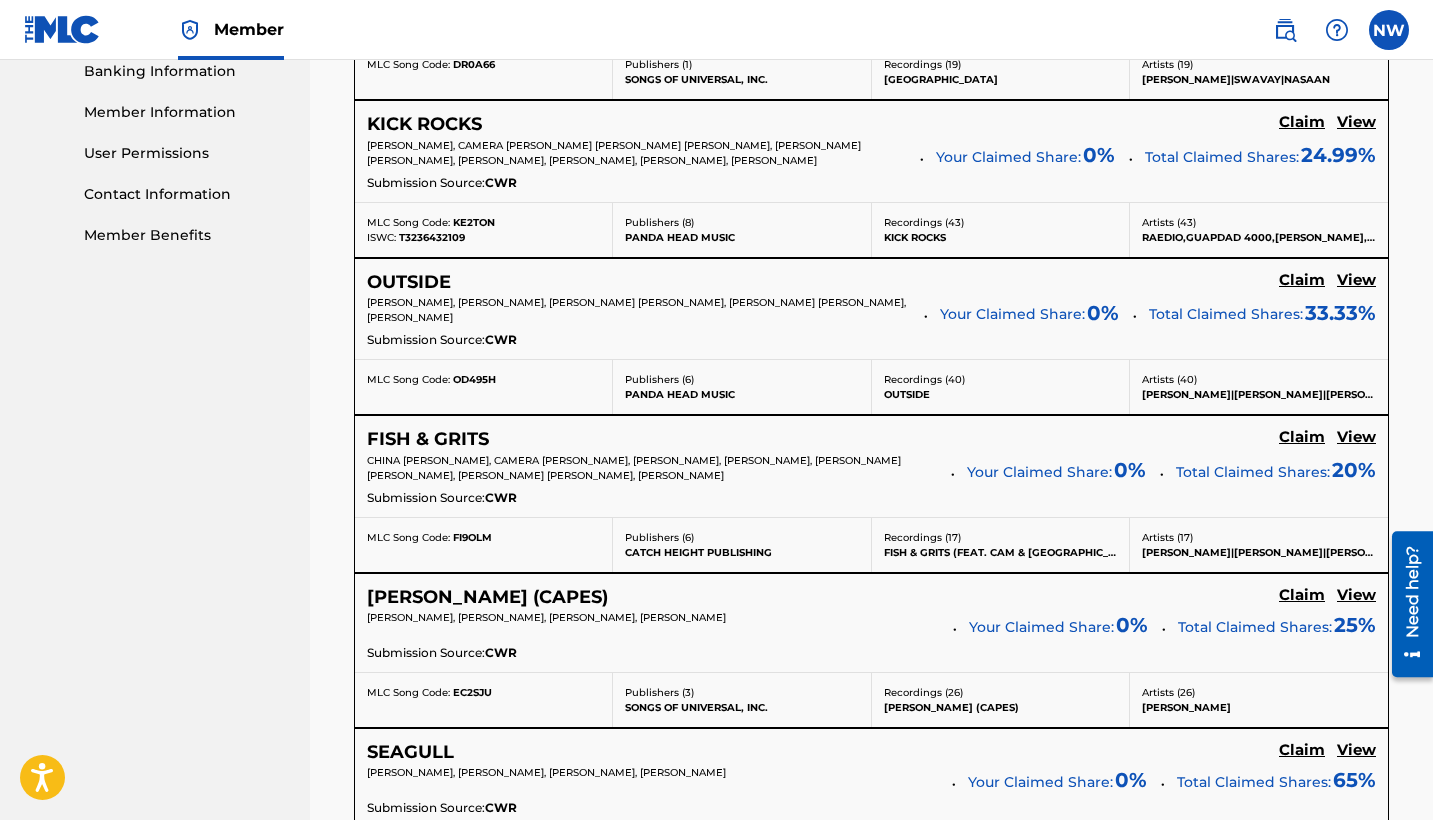 click on "Claim" at bounding box center [1302, -33] 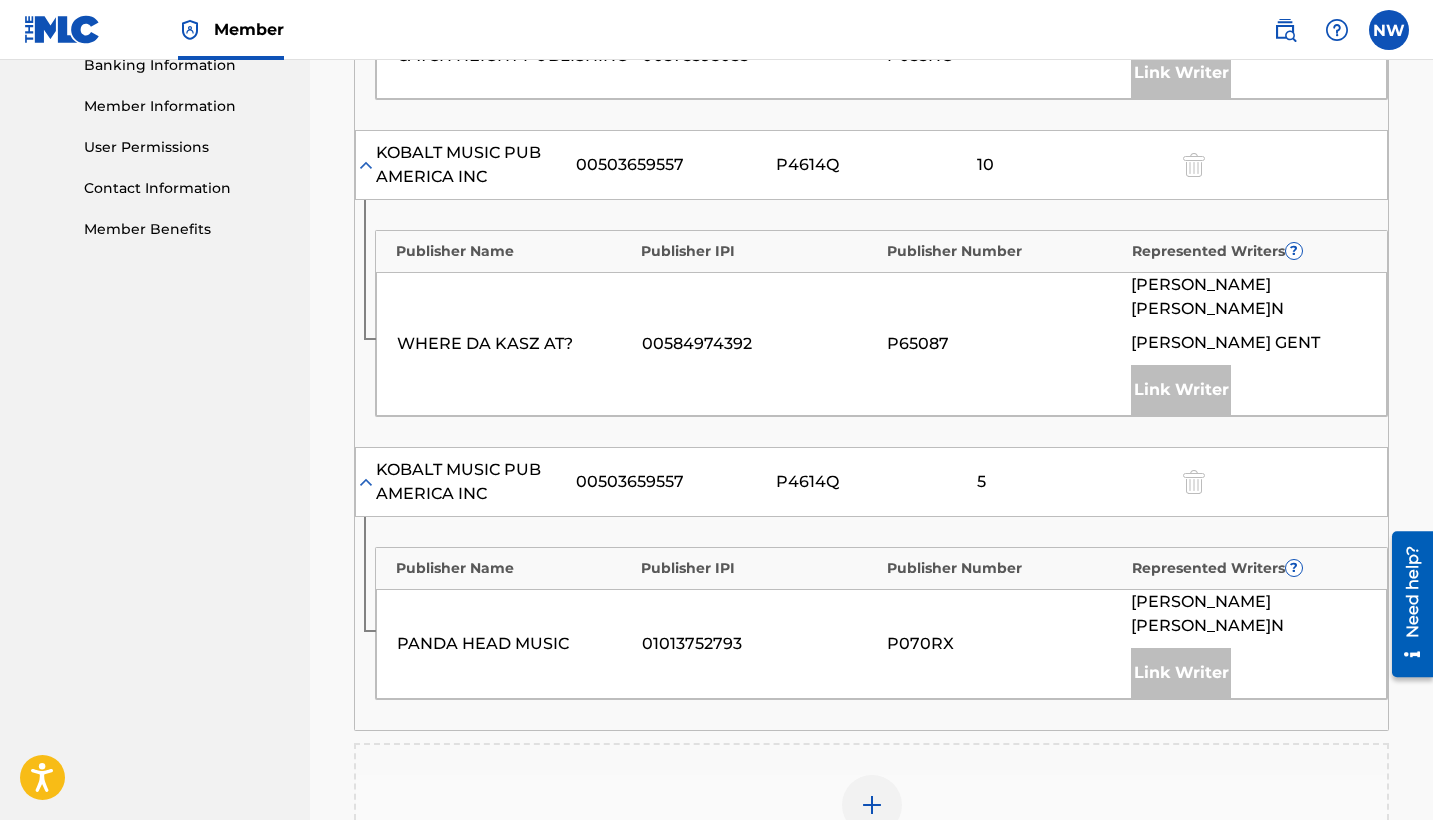 scroll, scrollTop: 893, scrollLeft: 0, axis: vertical 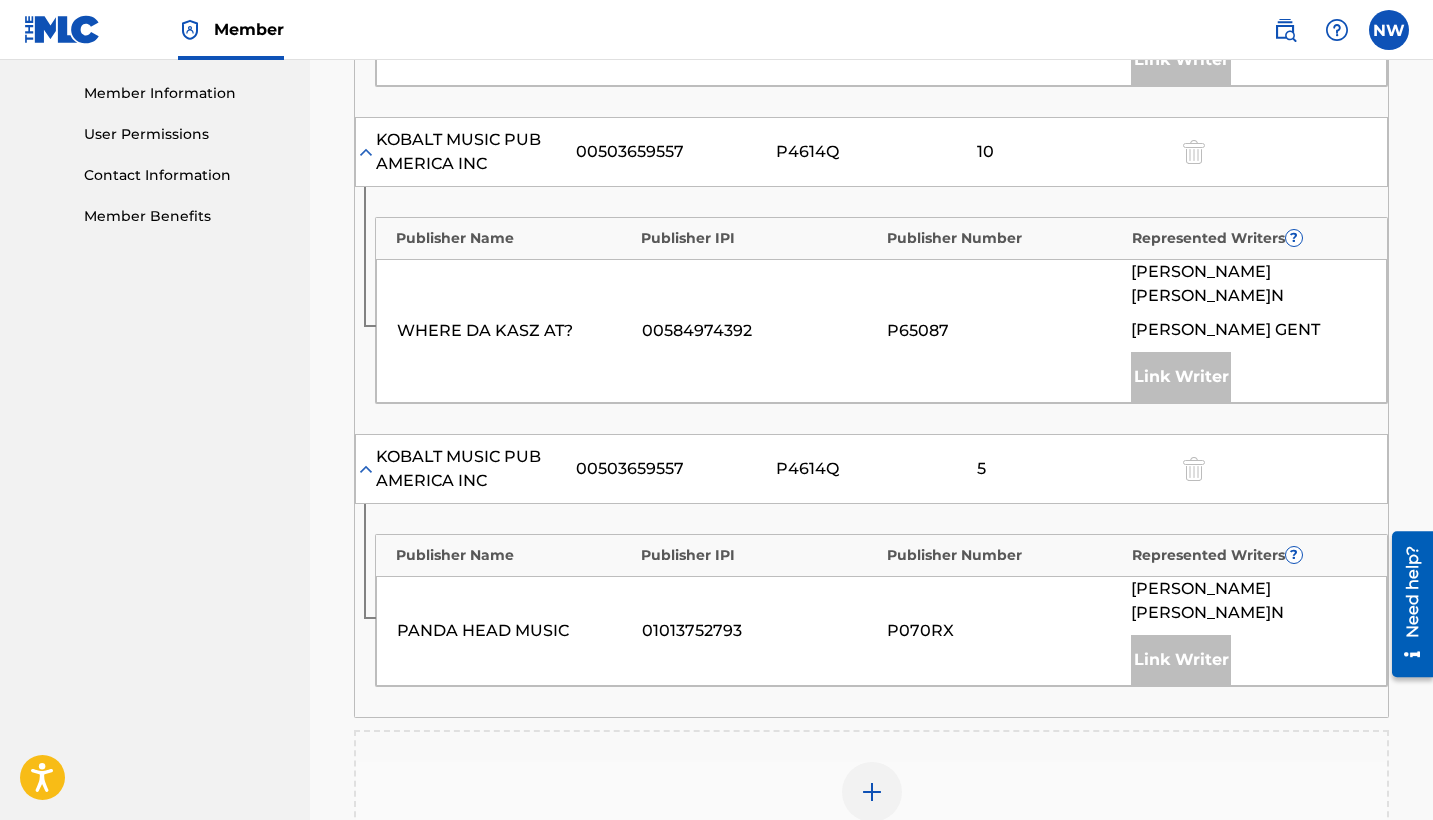 click at bounding box center [872, 792] 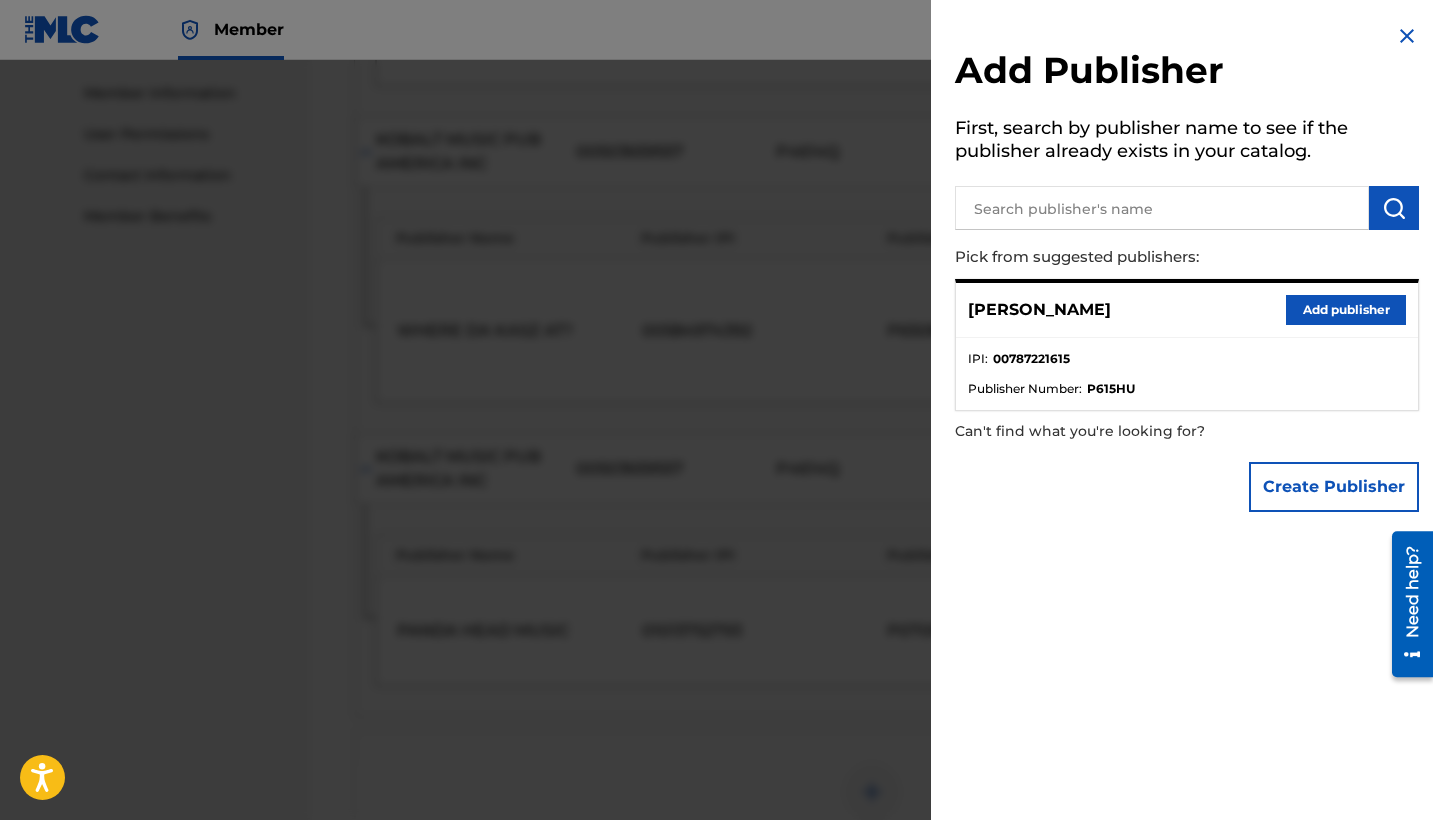 click on "Add publisher" at bounding box center [1346, 310] 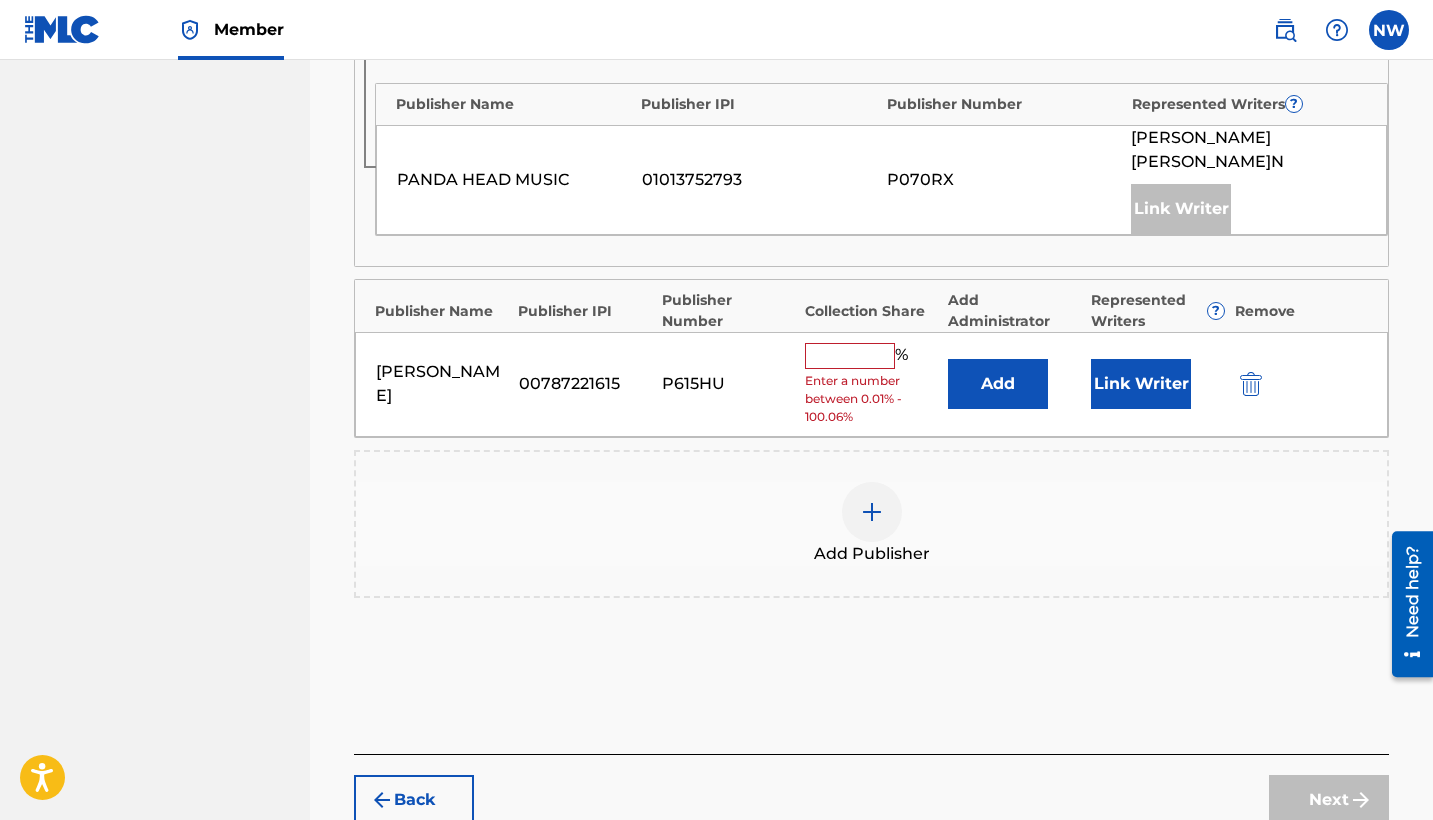 scroll, scrollTop: 1365, scrollLeft: 0, axis: vertical 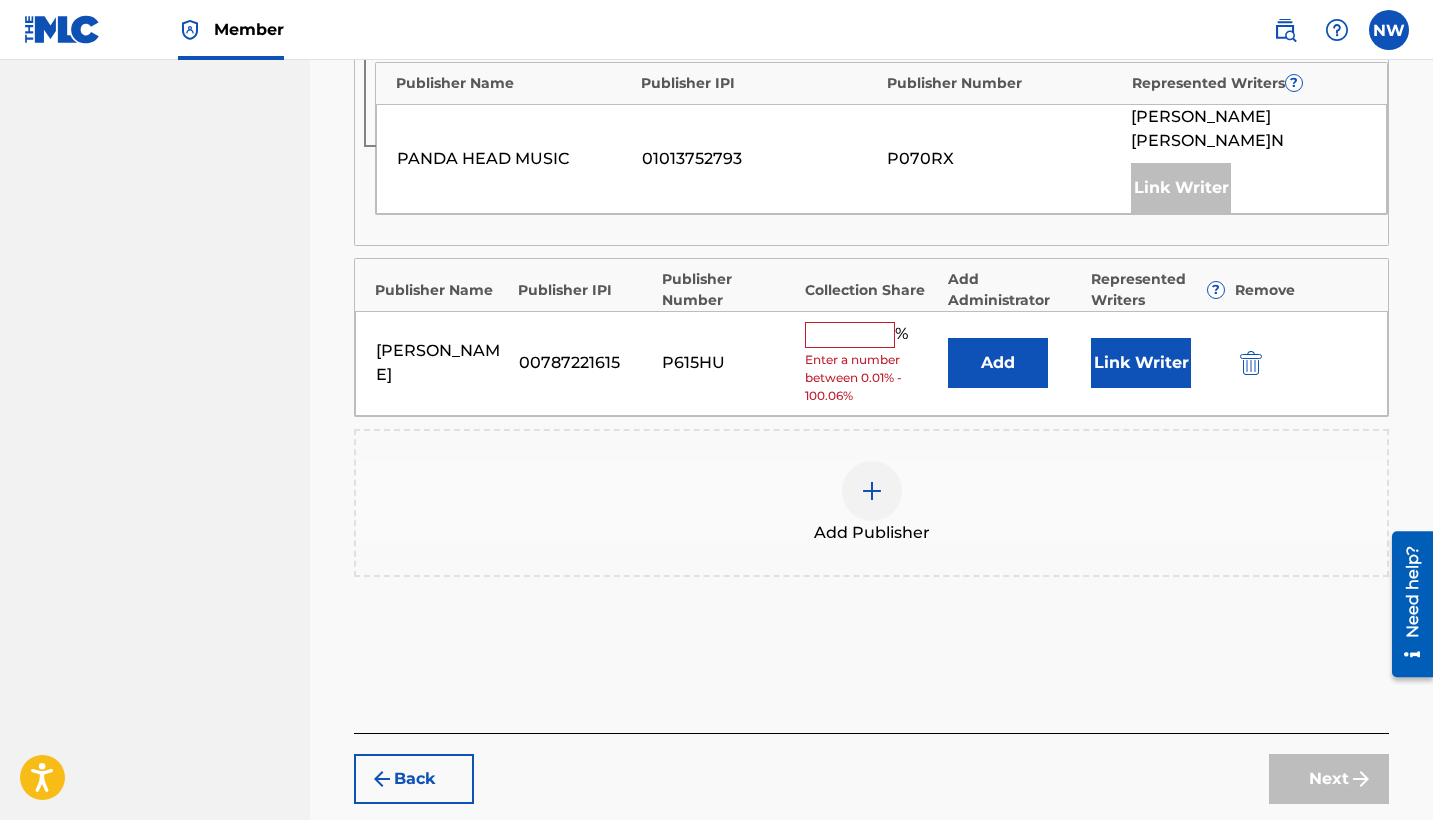 click on "%" at bounding box center (859, 335) 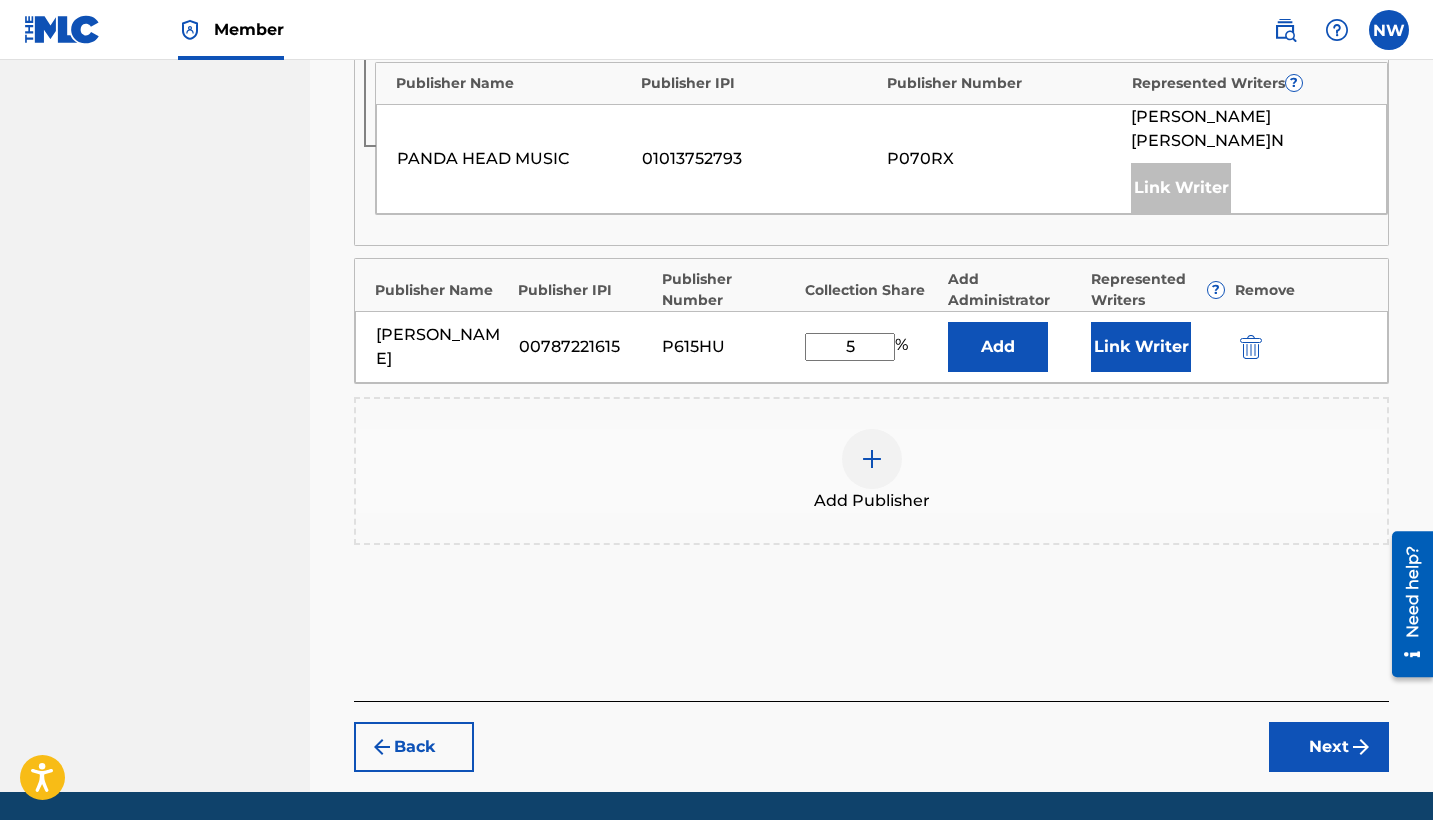 type on "5" 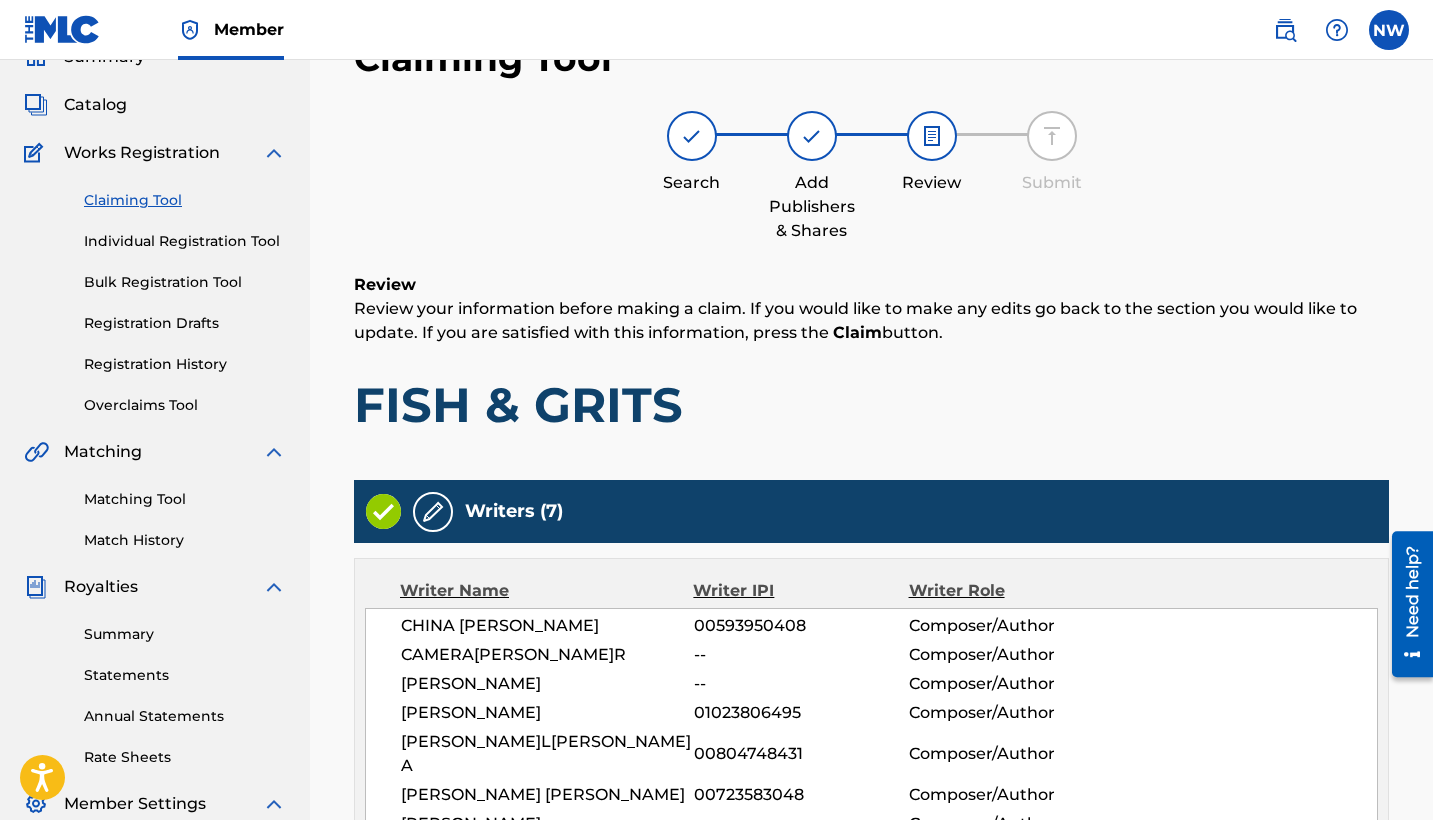 scroll, scrollTop: 90, scrollLeft: 0, axis: vertical 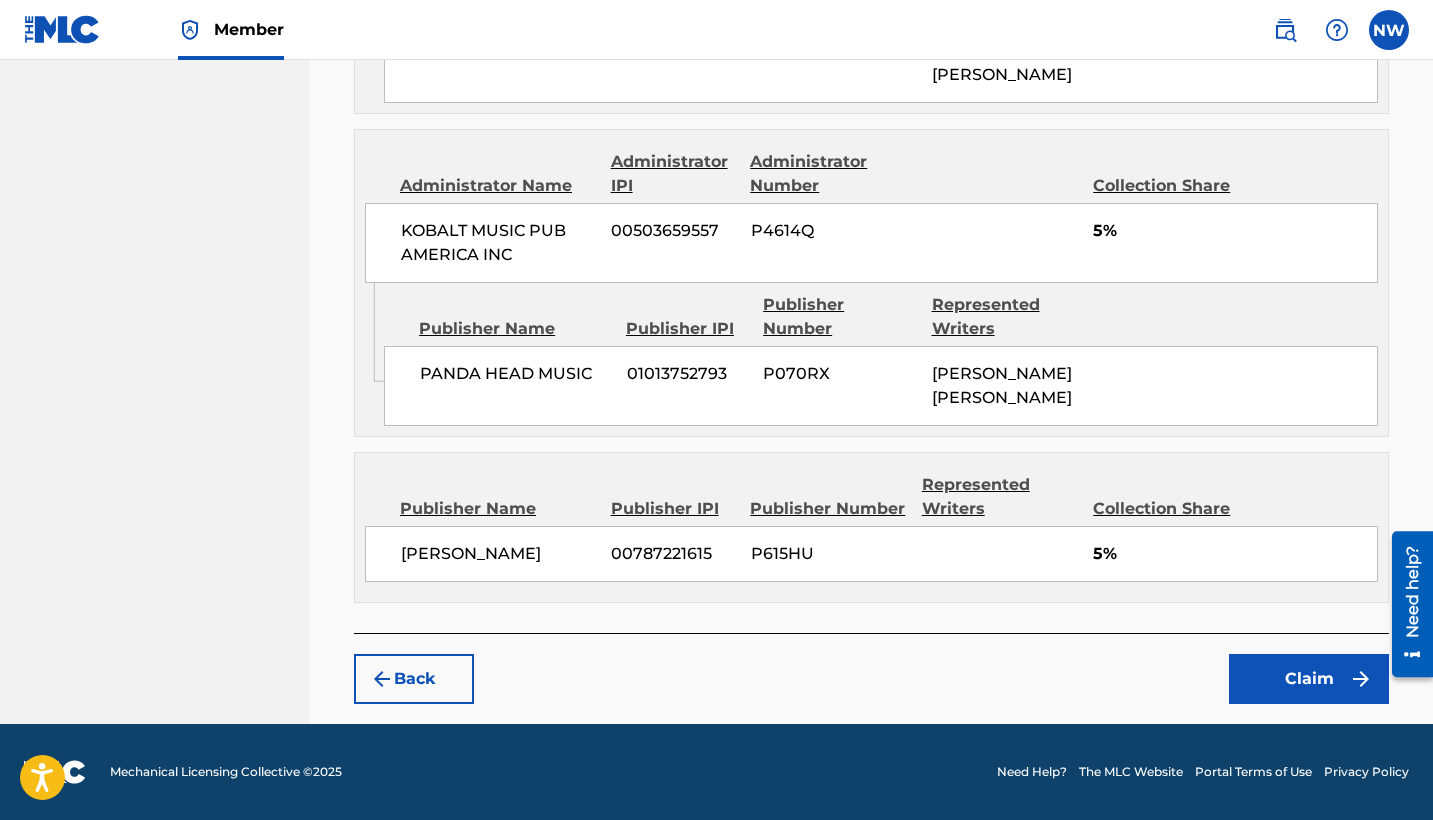 click on "Claim" at bounding box center (1309, 679) 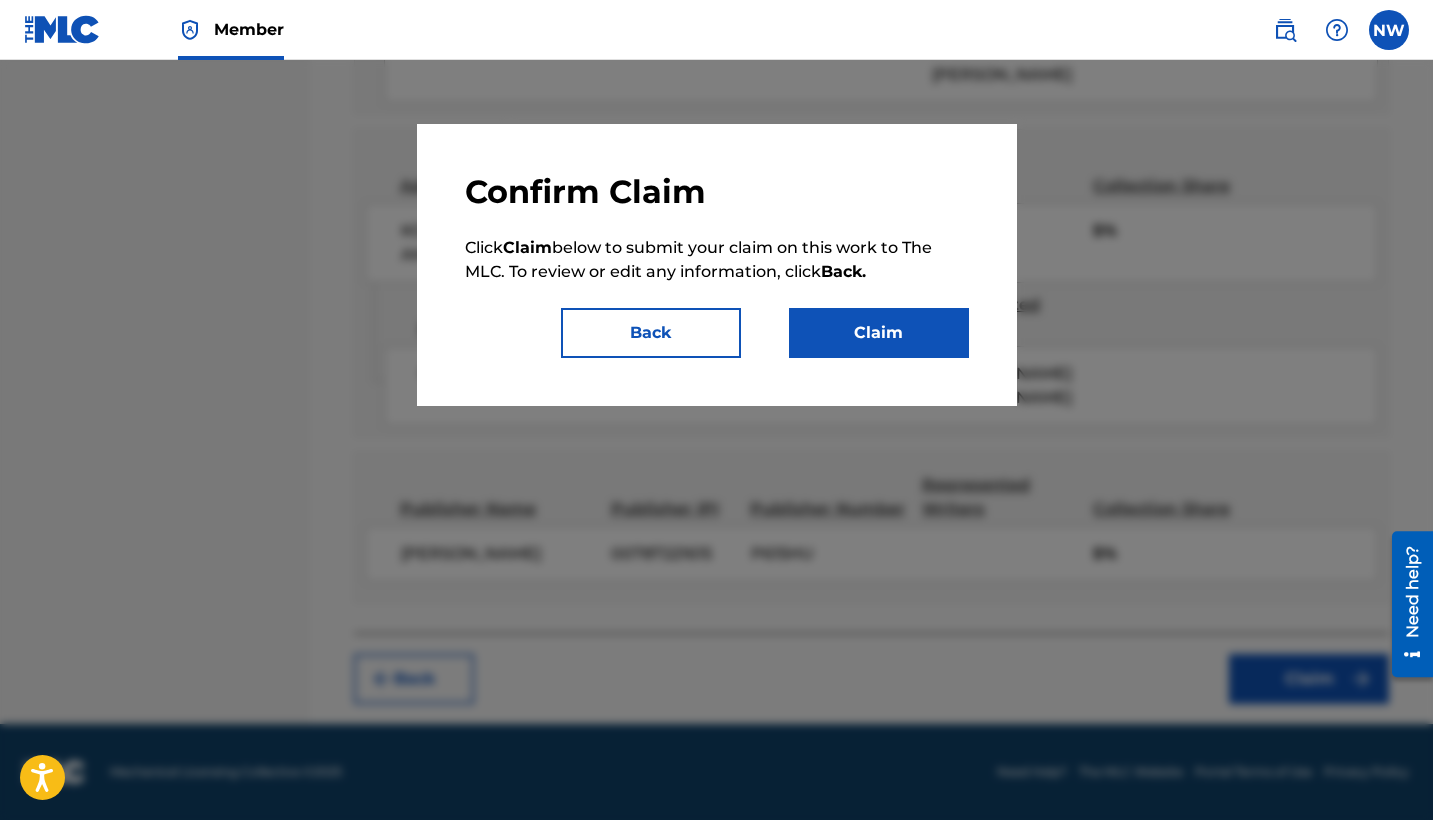 click on "Claim" at bounding box center (879, 333) 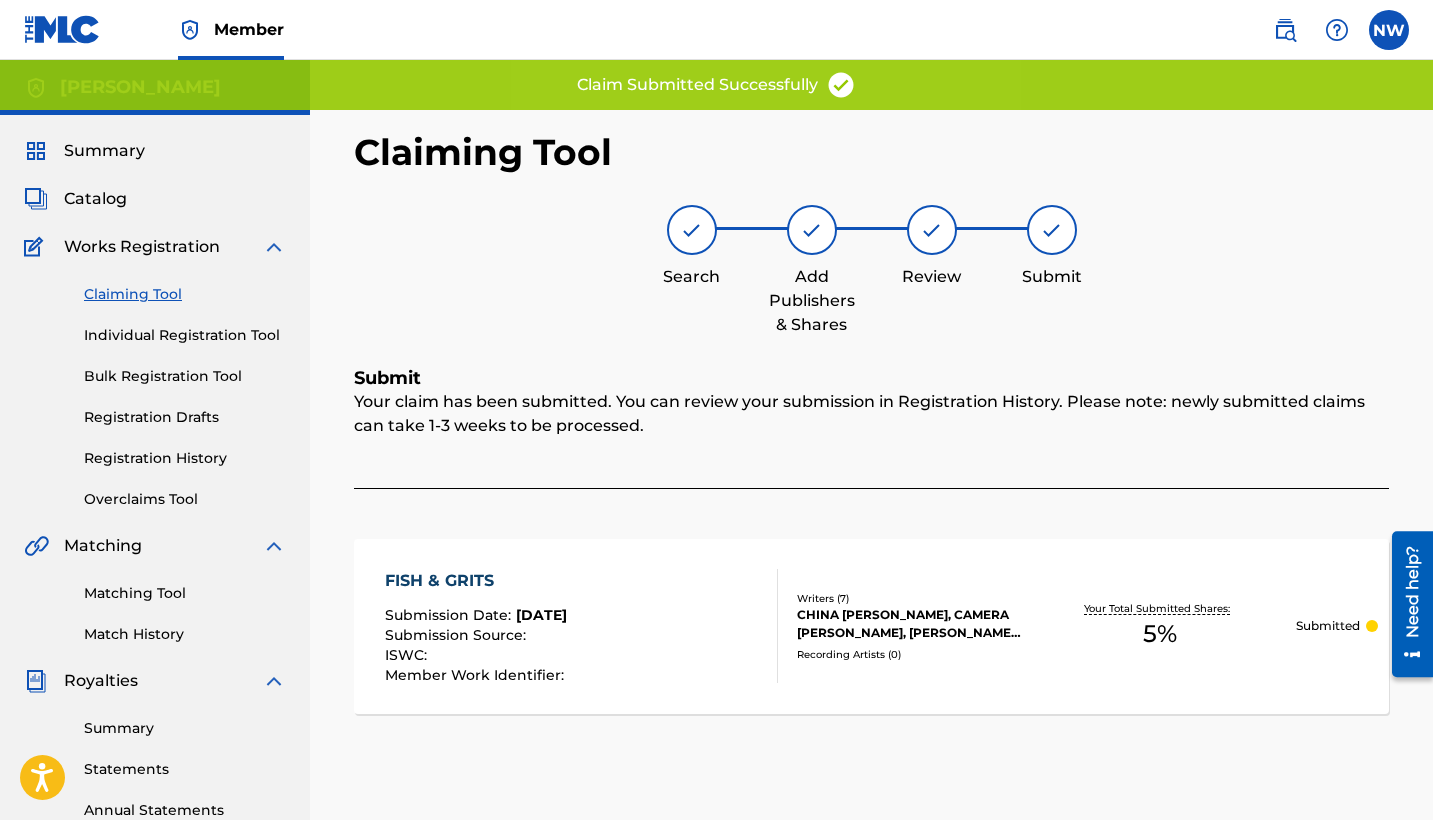 scroll, scrollTop: 0, scrollLeft: 0, axis: both 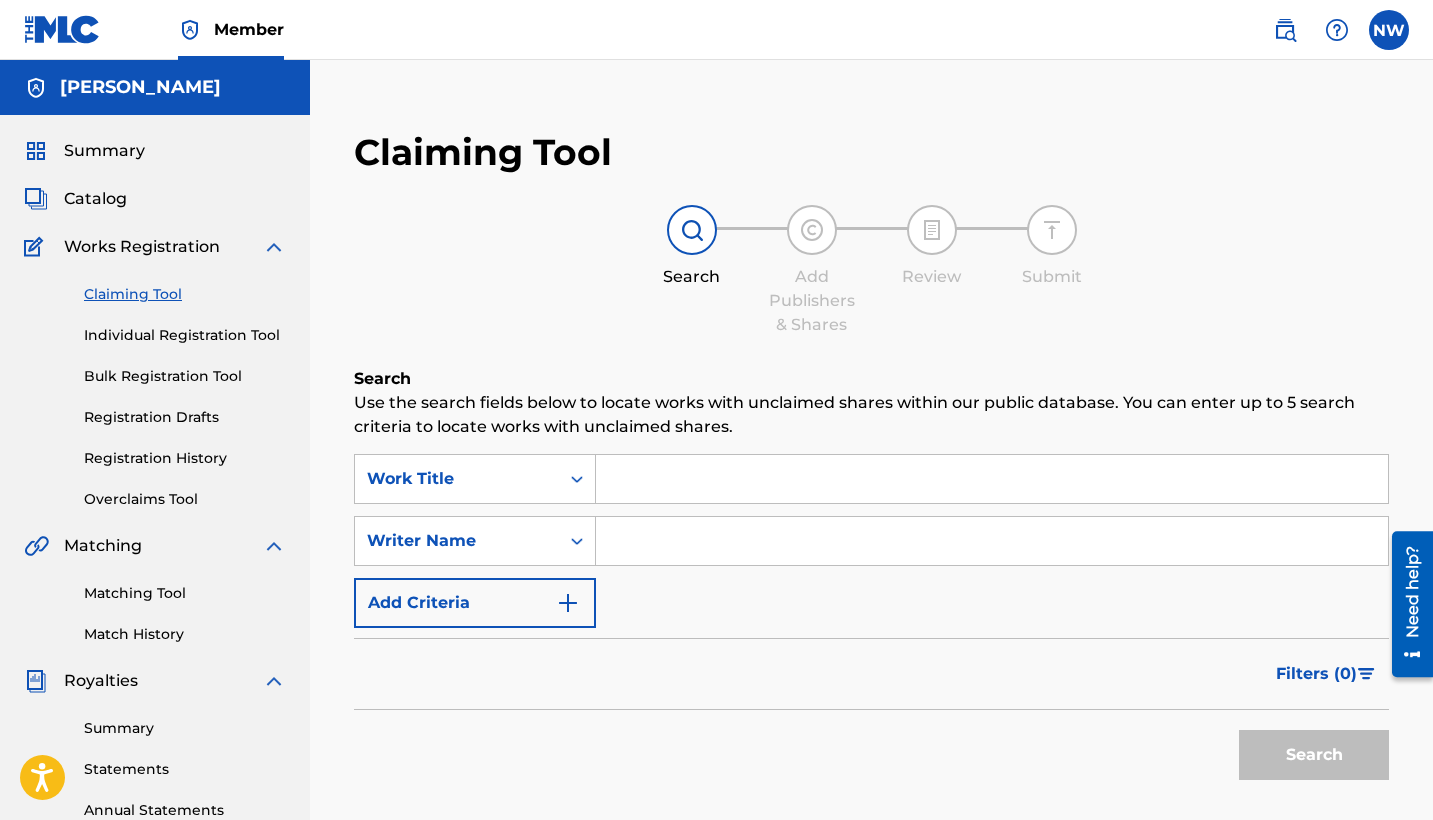 click at bounding box center (992, 541) 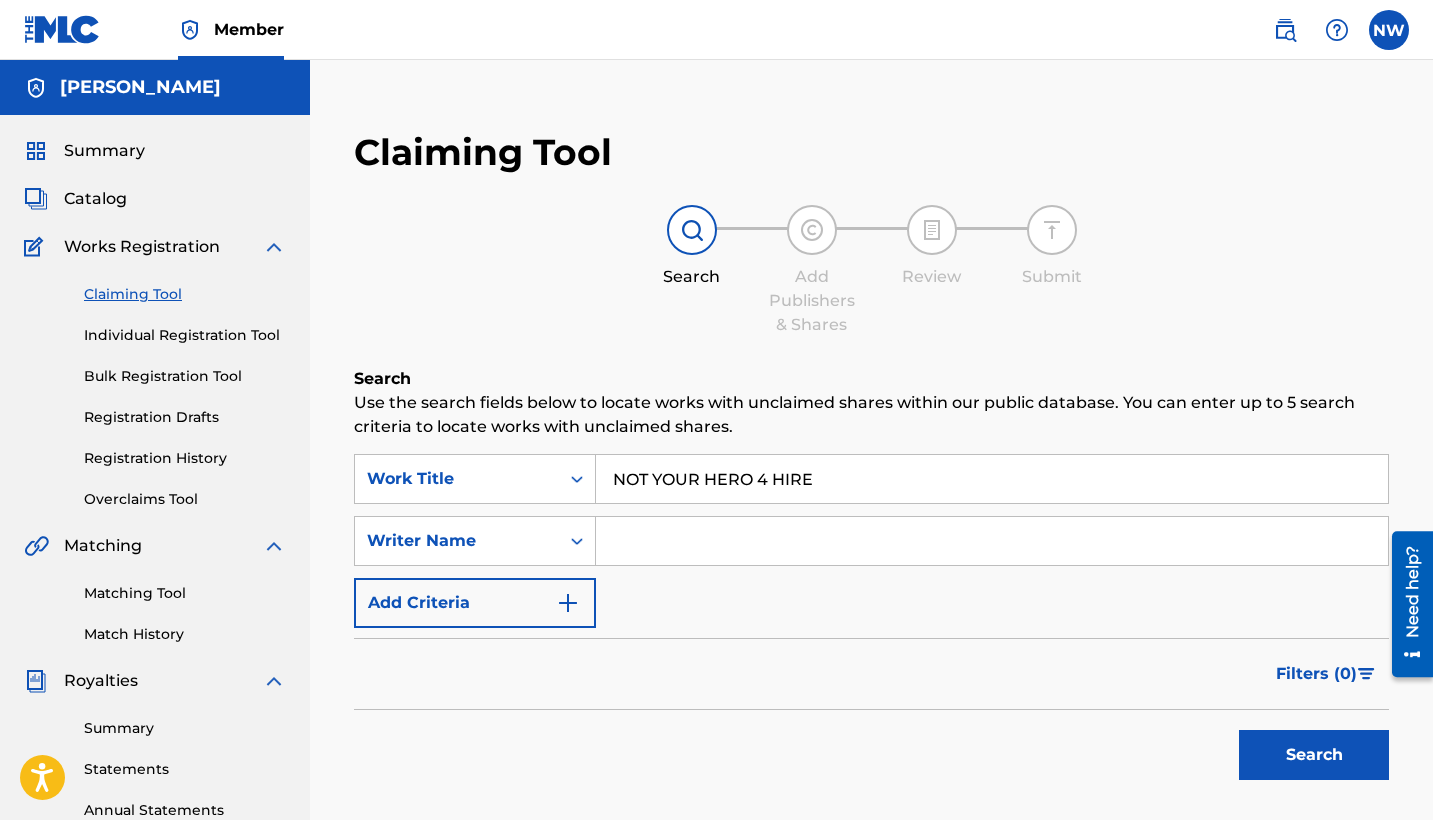 click on "Search" at bounding box center (1314, 755) 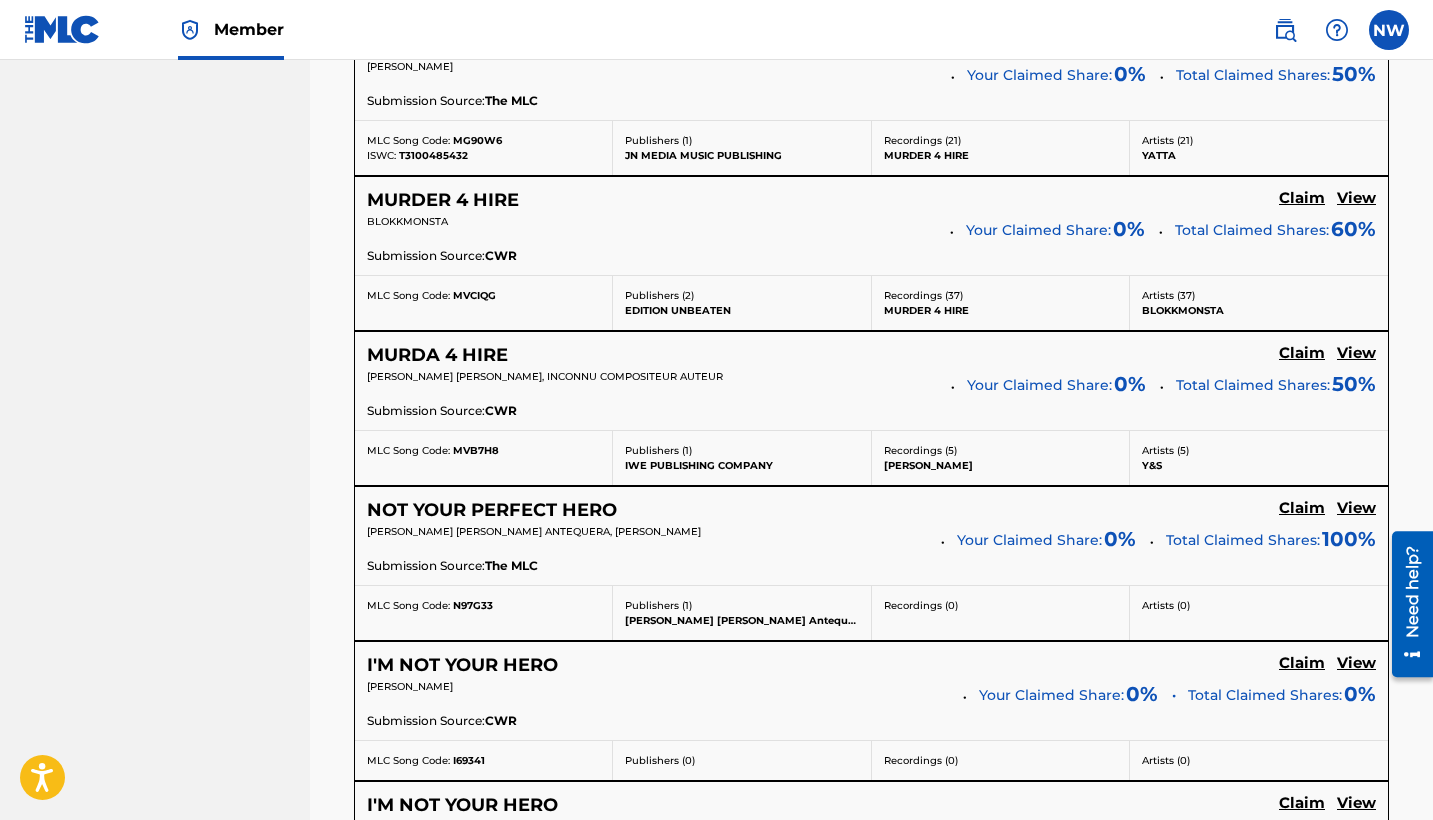 scroll, scrollTop: 3900, scrollLeft: 0, axis: vertical 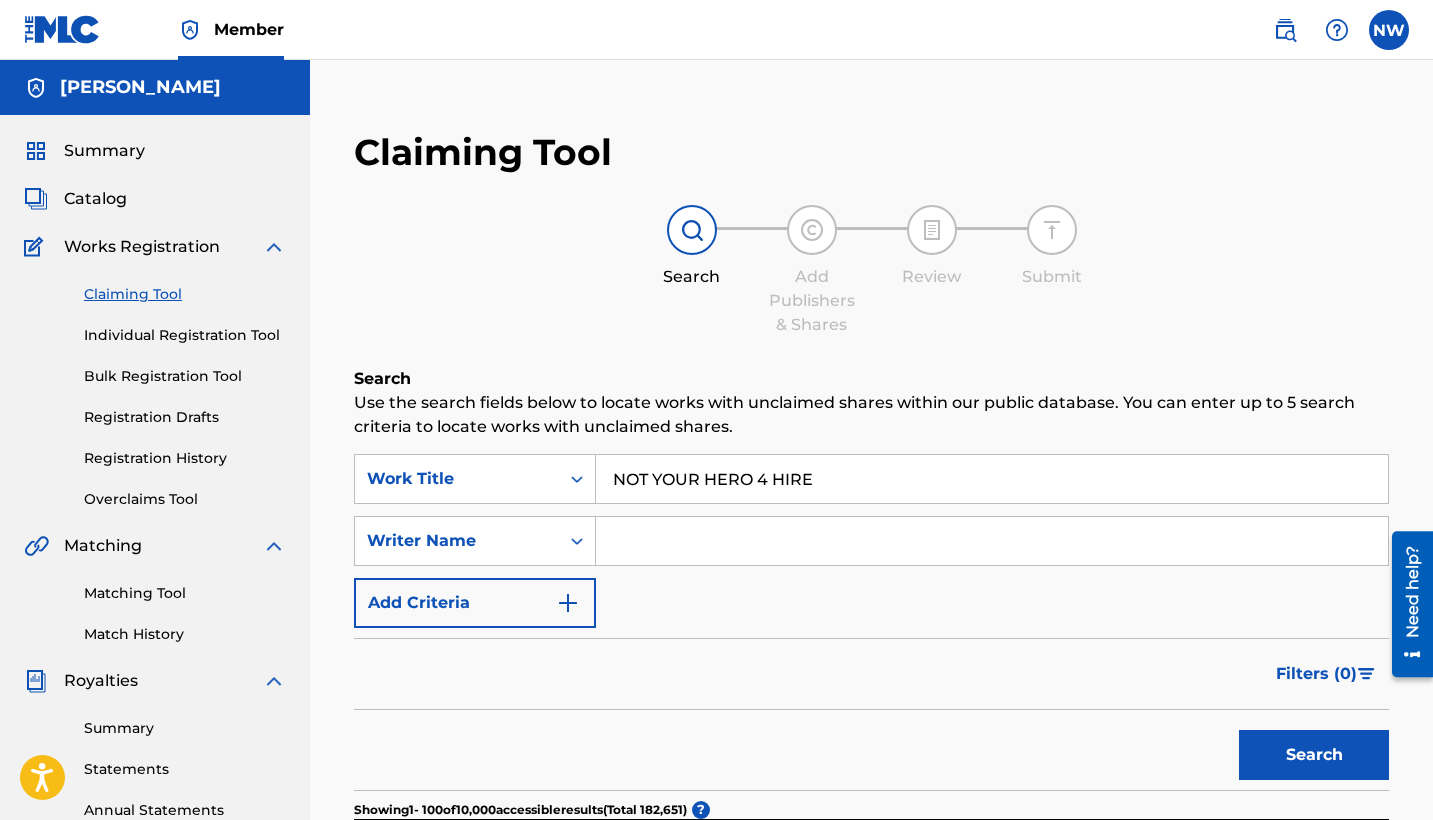 drag, startPoint x: 924, startPoint y: 466, endPoint x: 991, endPoint y: 494, distance: 72.615425 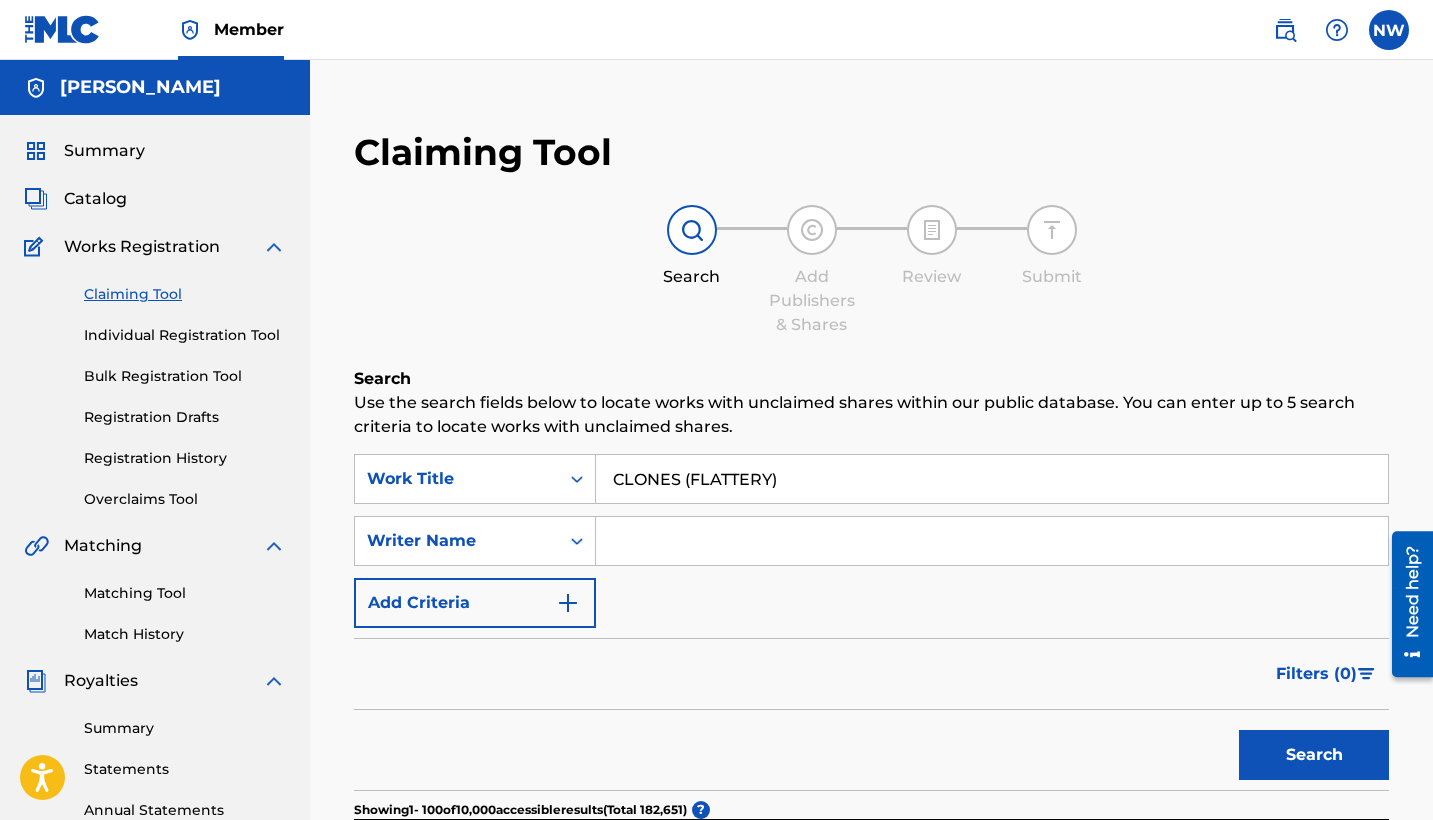 type on "CLONES (FLATTERY)" 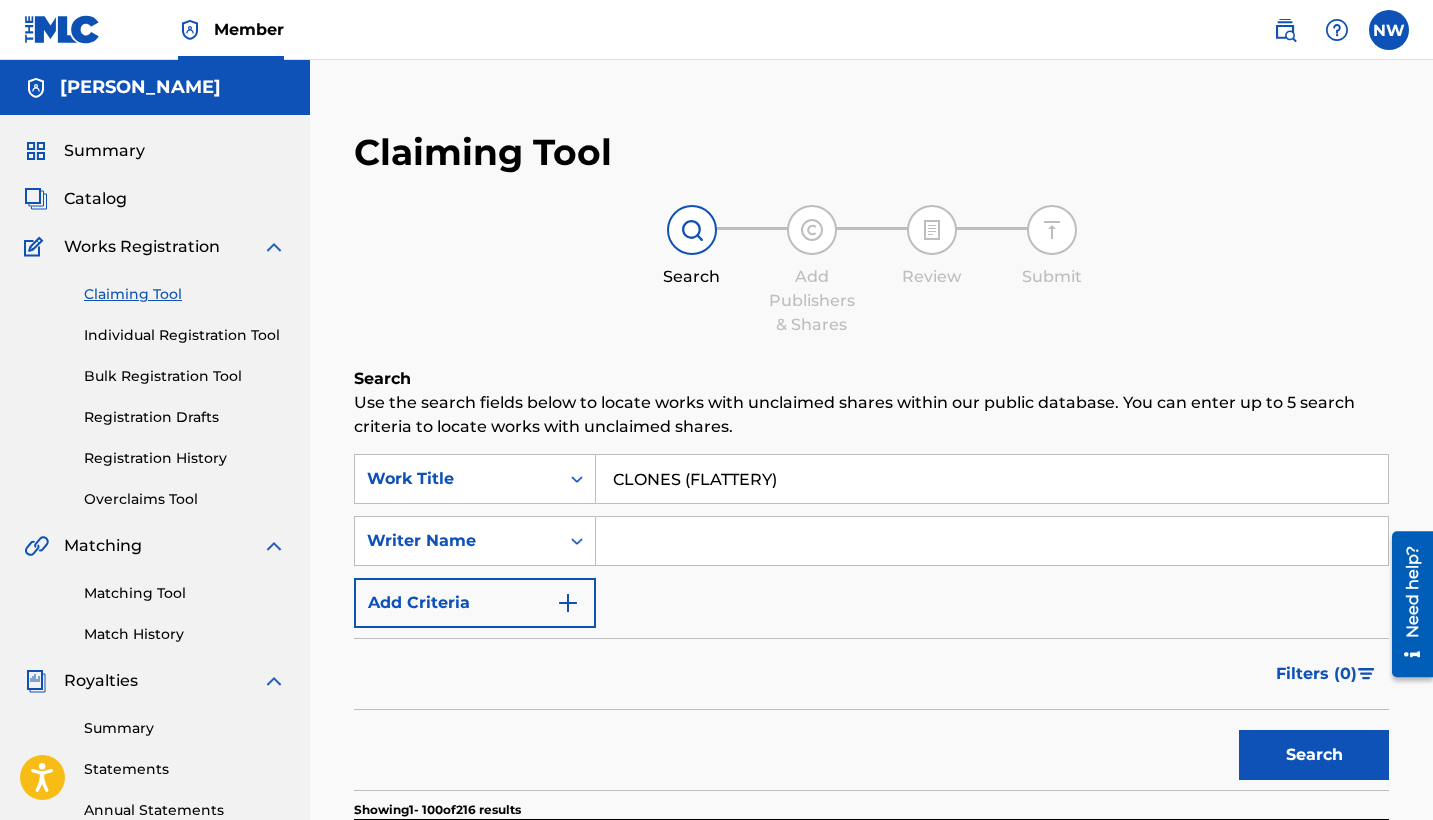 scroll, scrollTop: 0, scrollLeft: 0, axis: both 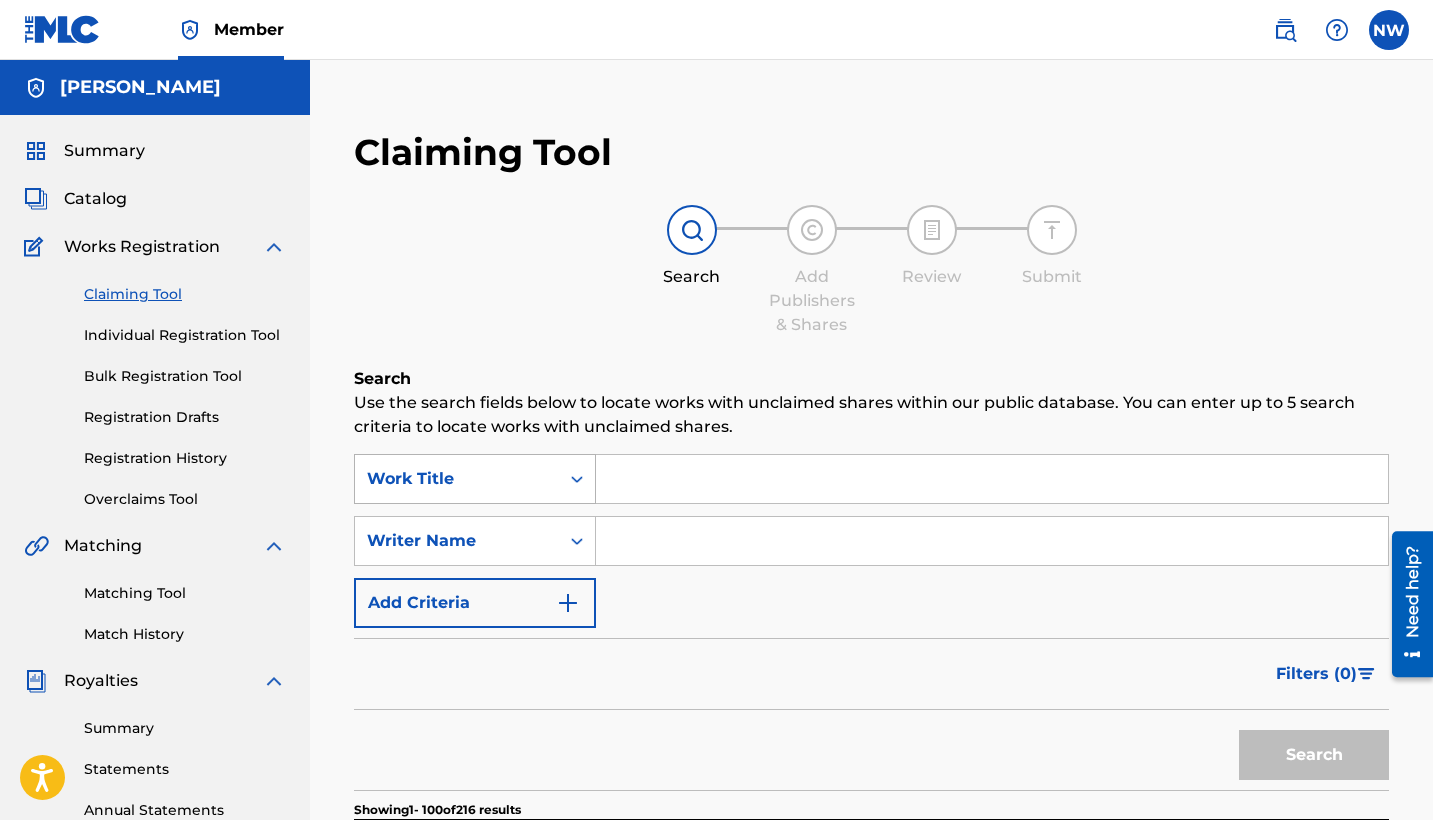 type 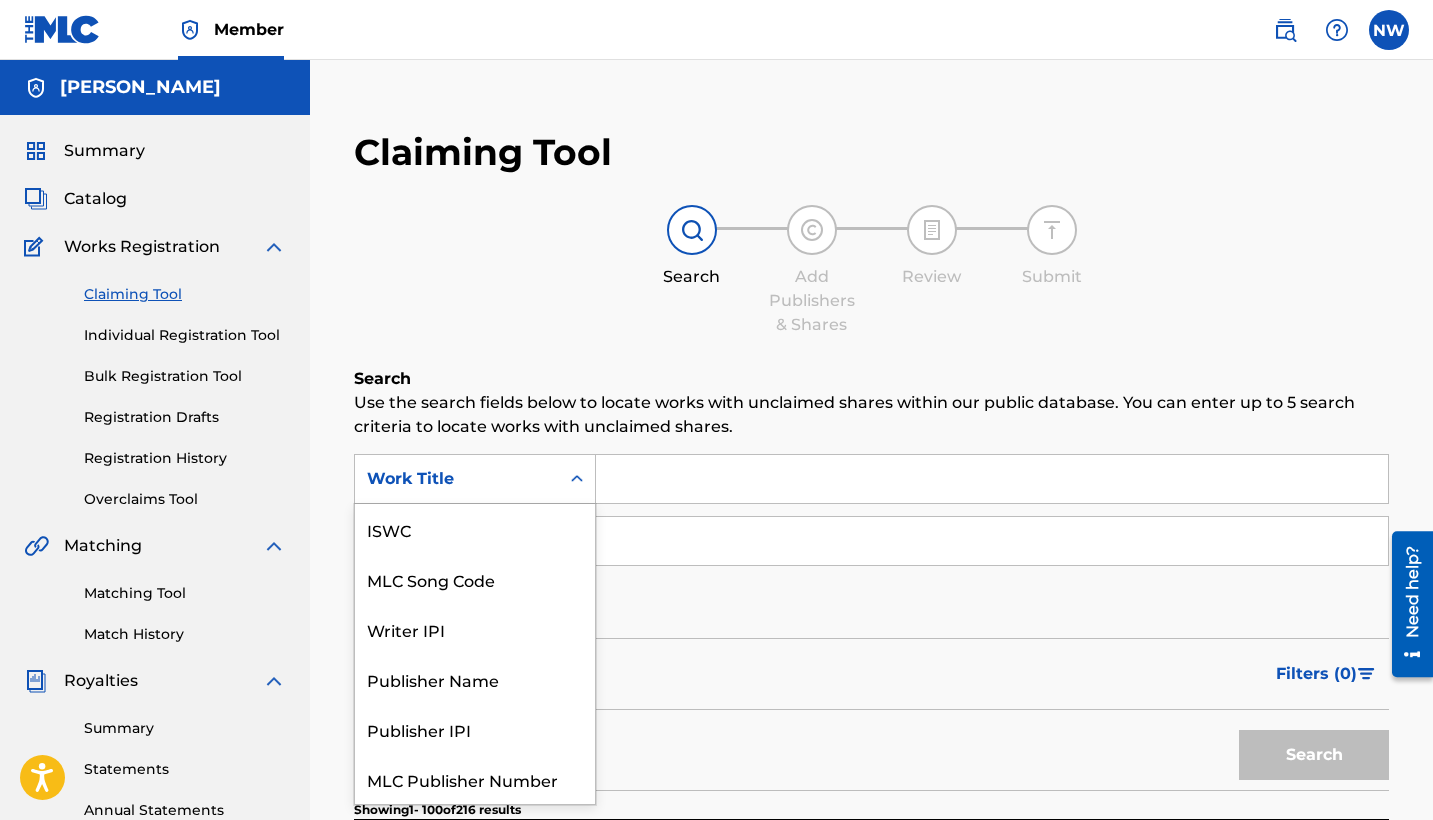 scroll, scrollTop: 50, scrollLeft: 0, axis: vertical 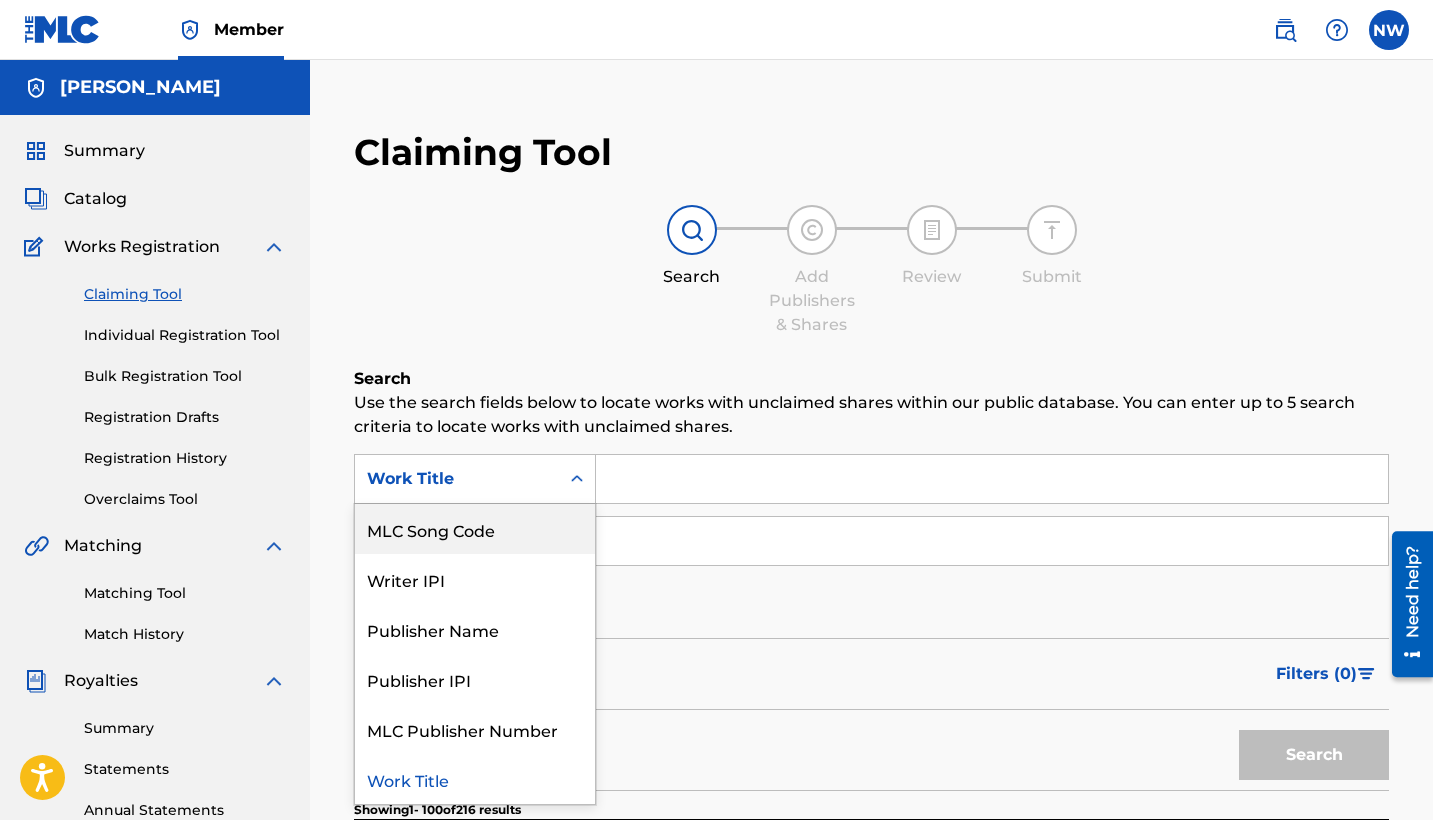 click on "Search Add Publishers & Shares Review Submit" at bounding box center [871, 271] 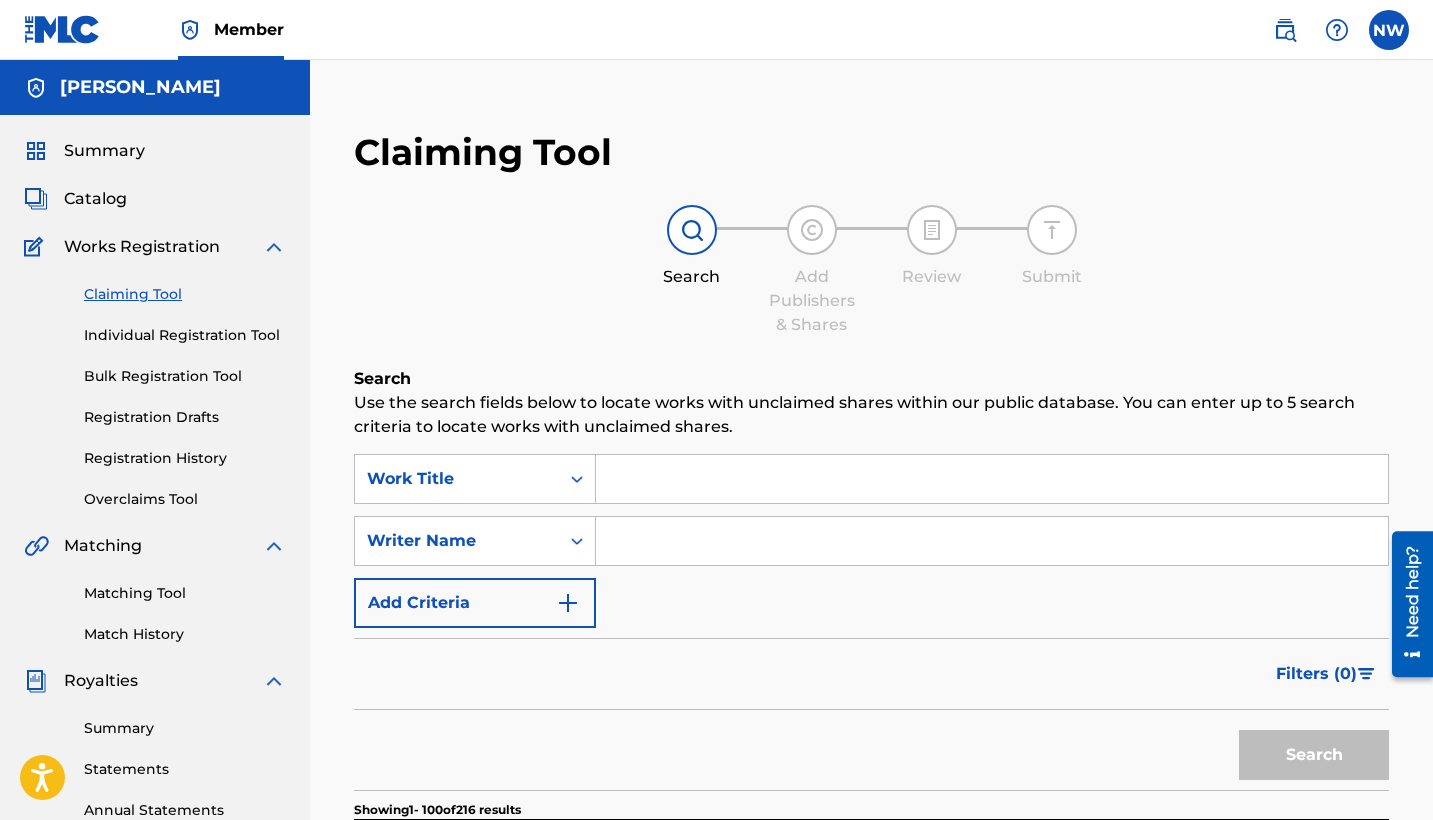 click on "Individual Registration Tool" at bounding box center (185, 335) 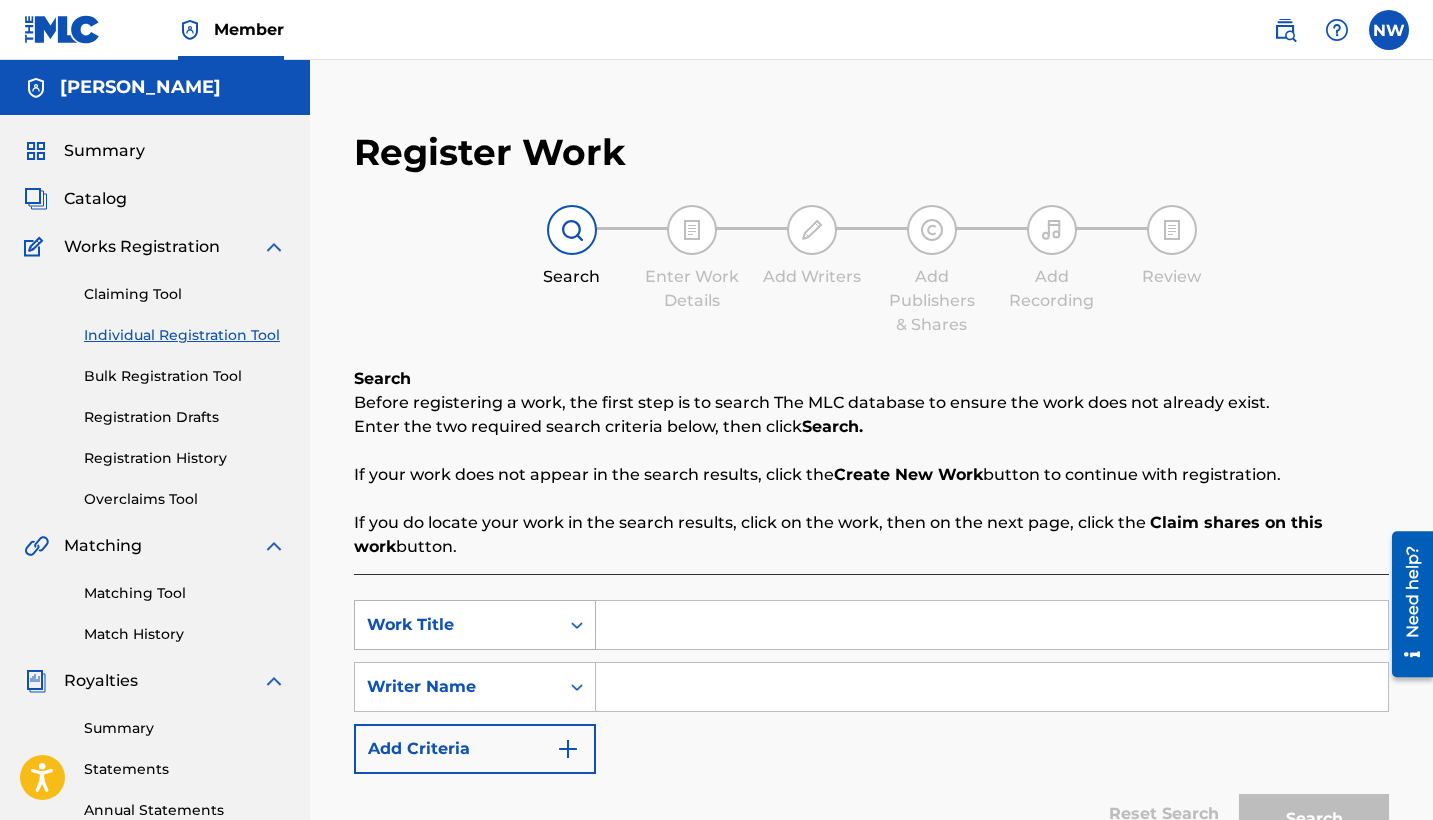 click on "Work Title" at bounding box center [475, 625] 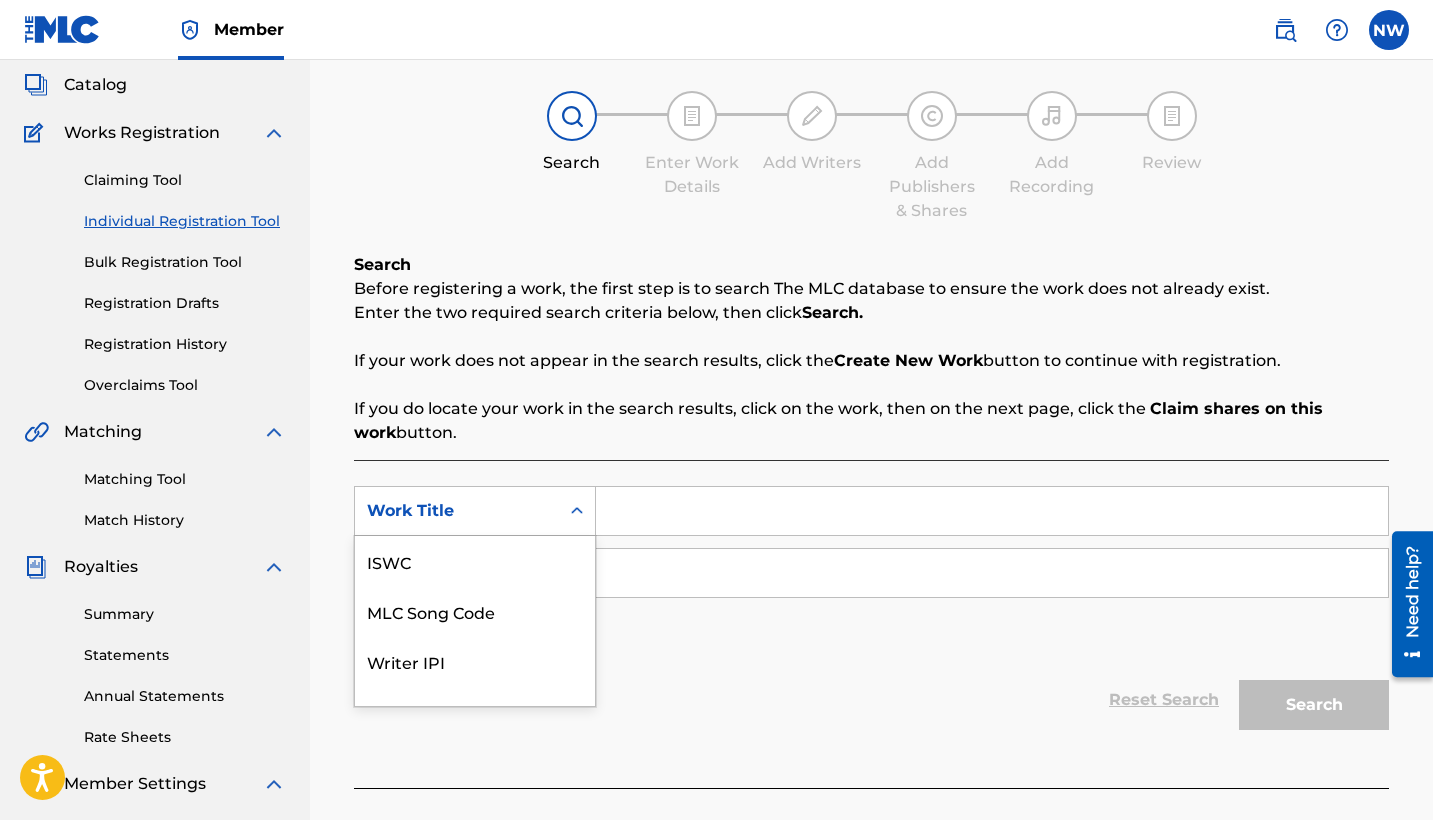 scroll, scrollTop: 130, scrollLeft: 0, axis: vertical 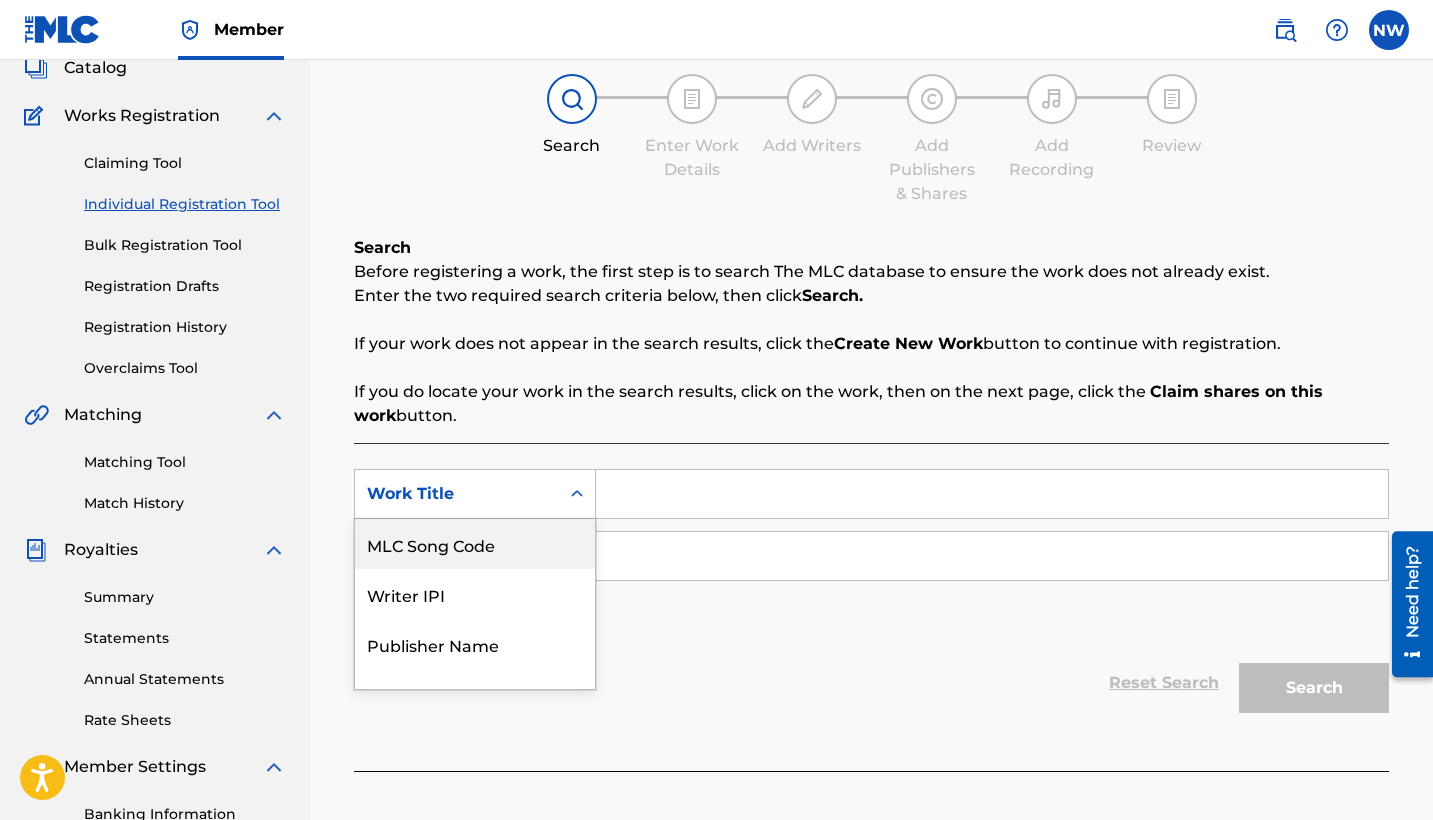 click at bounding box center [992, 494] 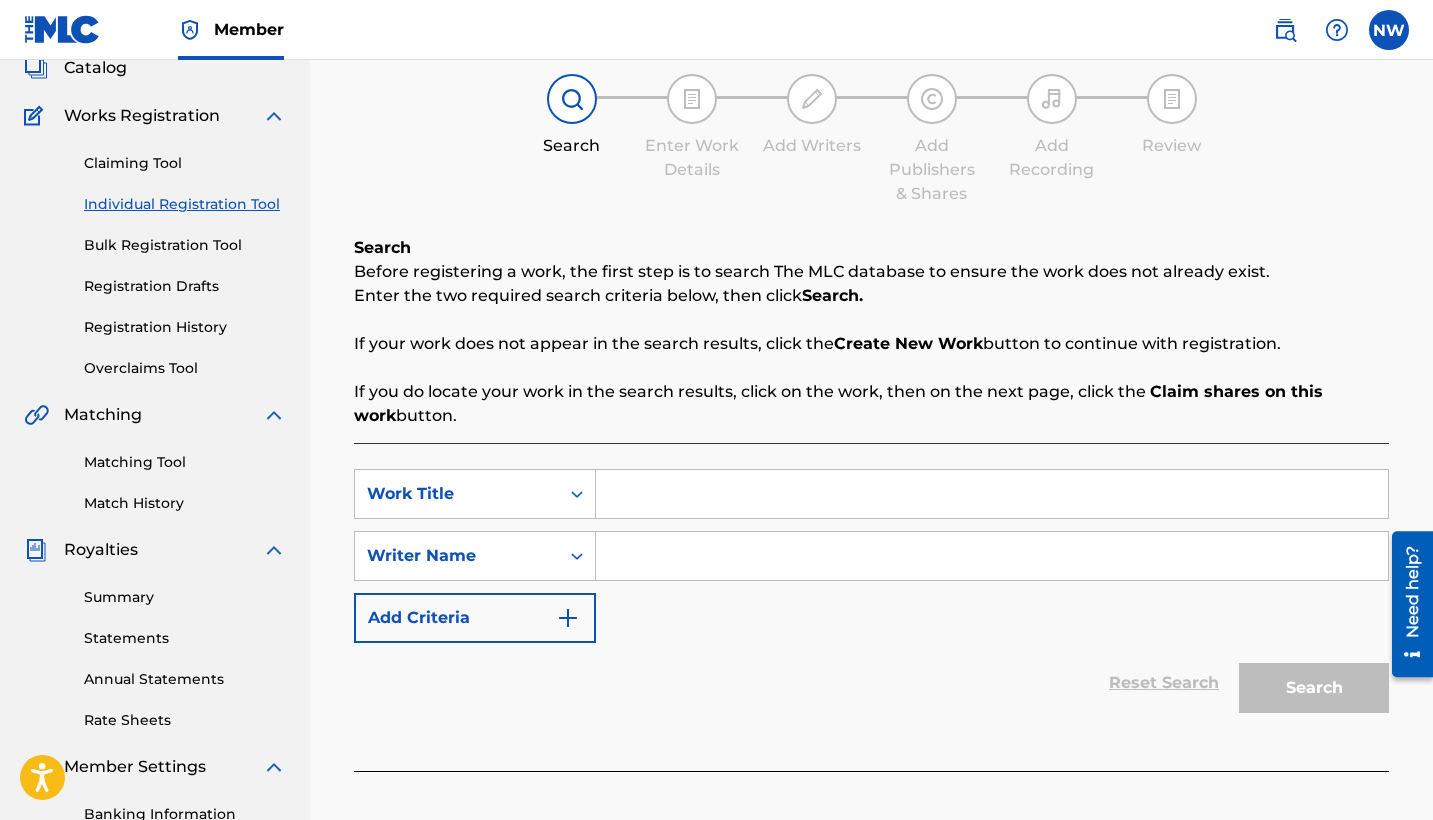 click at bounding box center (992, 494) 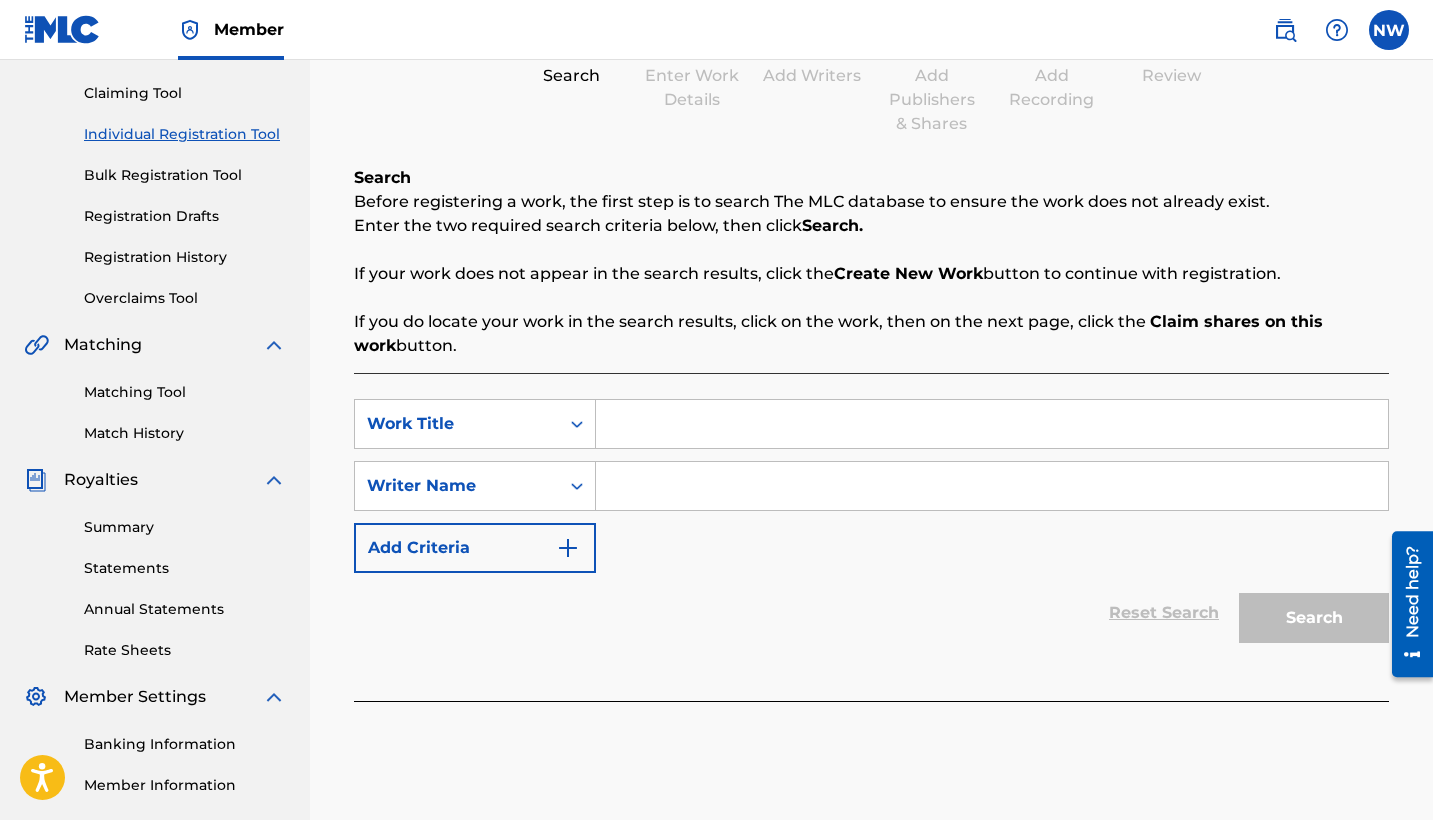 scroll, scrollTop: 197, scrollLeft: 0, axis: vertical 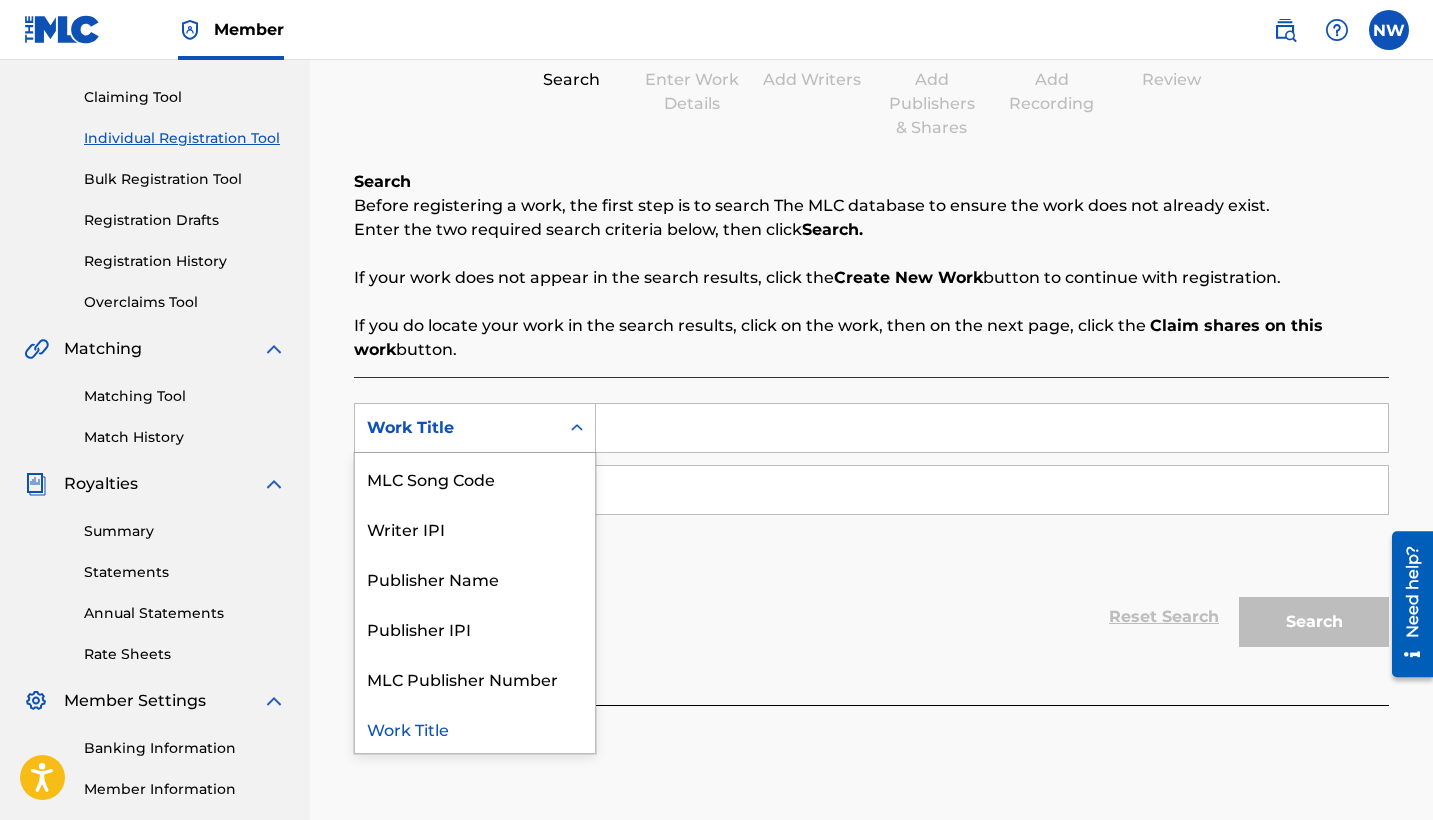 click at bounding box center [577, 428] 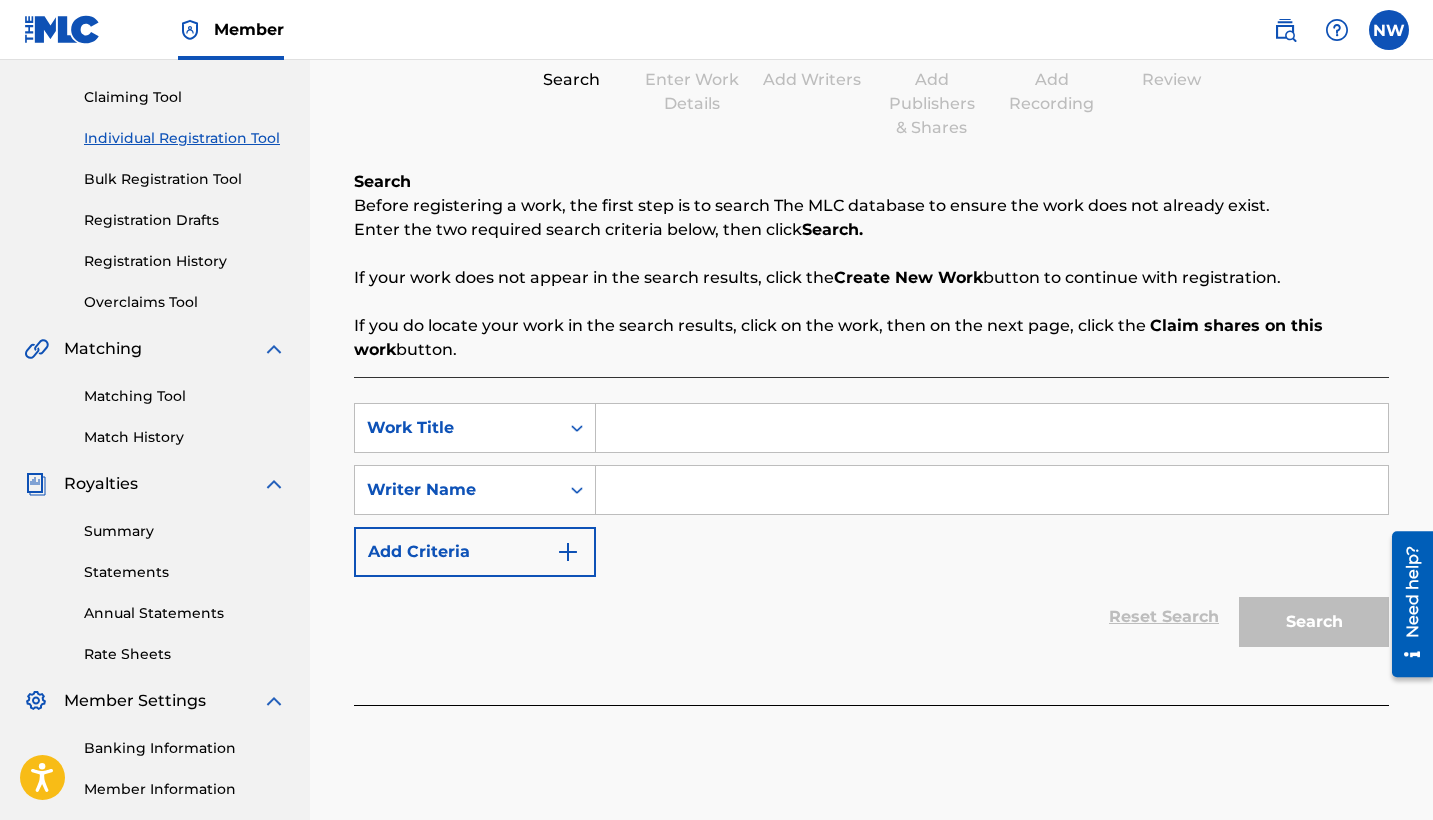 click at bounding box center (992, 428) 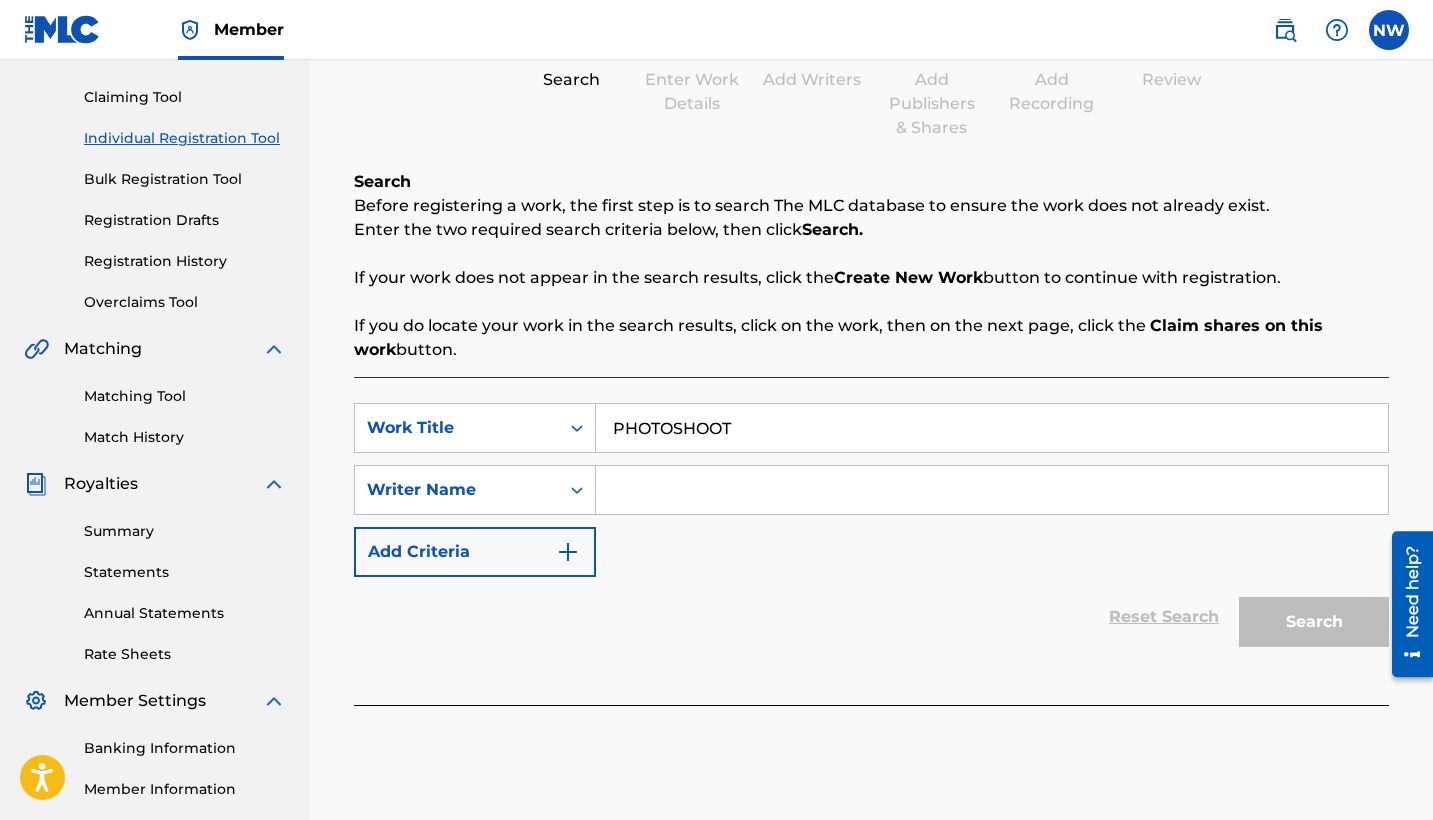 type on "PHOTOSHOOT" 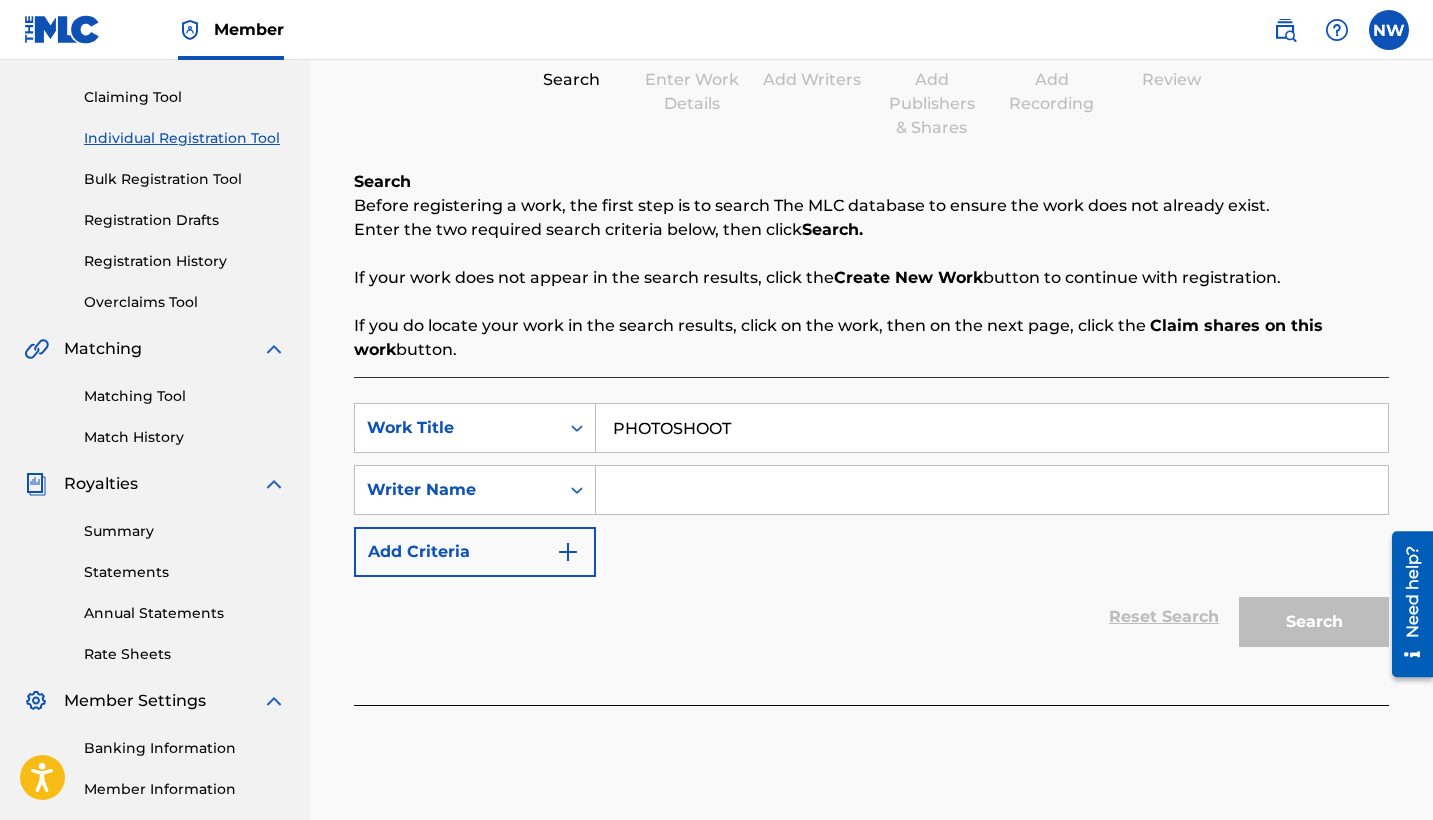 click on "Add Criteria" at bounding box center [475, 552] 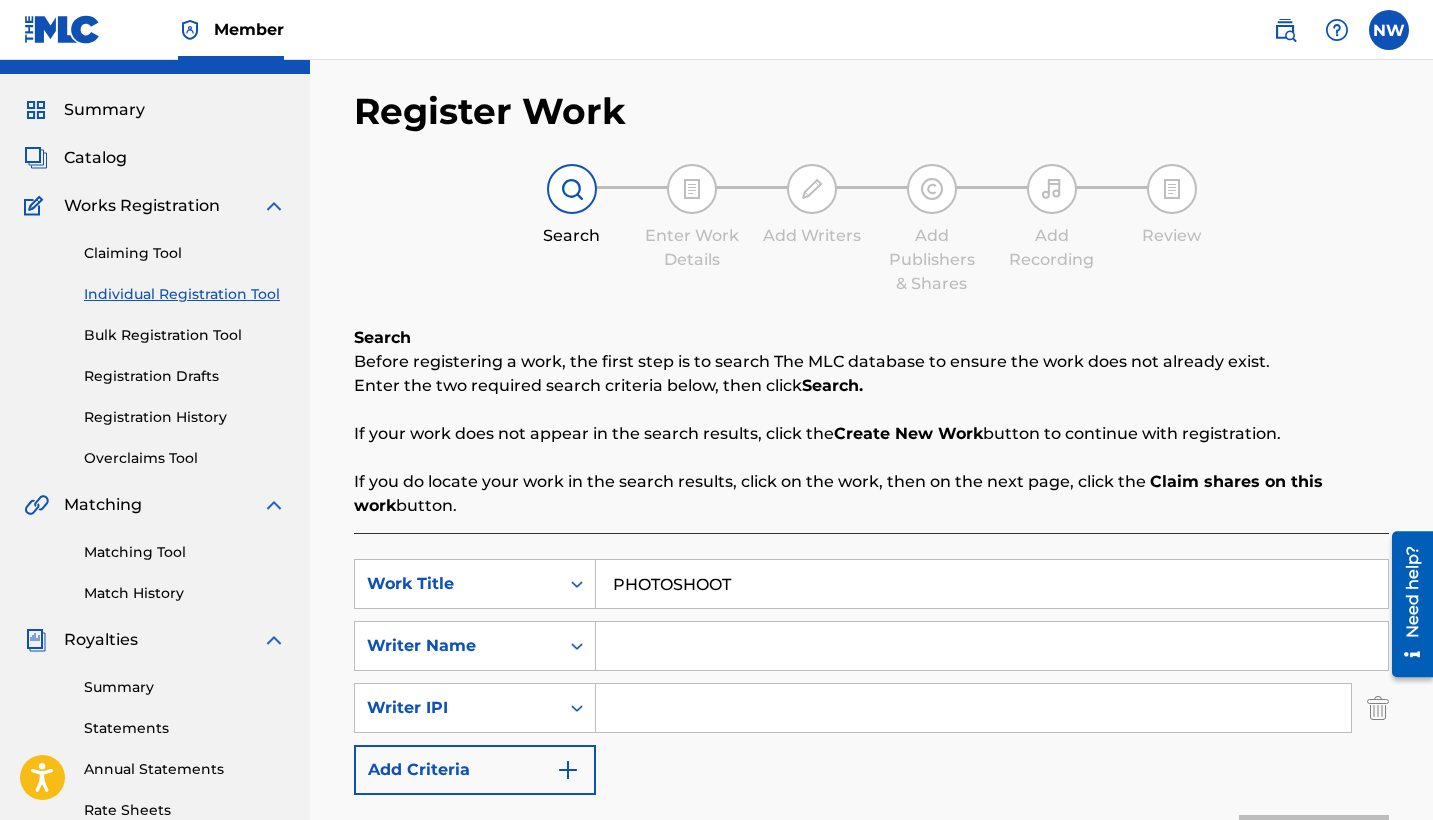 scroll, scrollTop: 40, scrollLeft: 0, axis: vertical 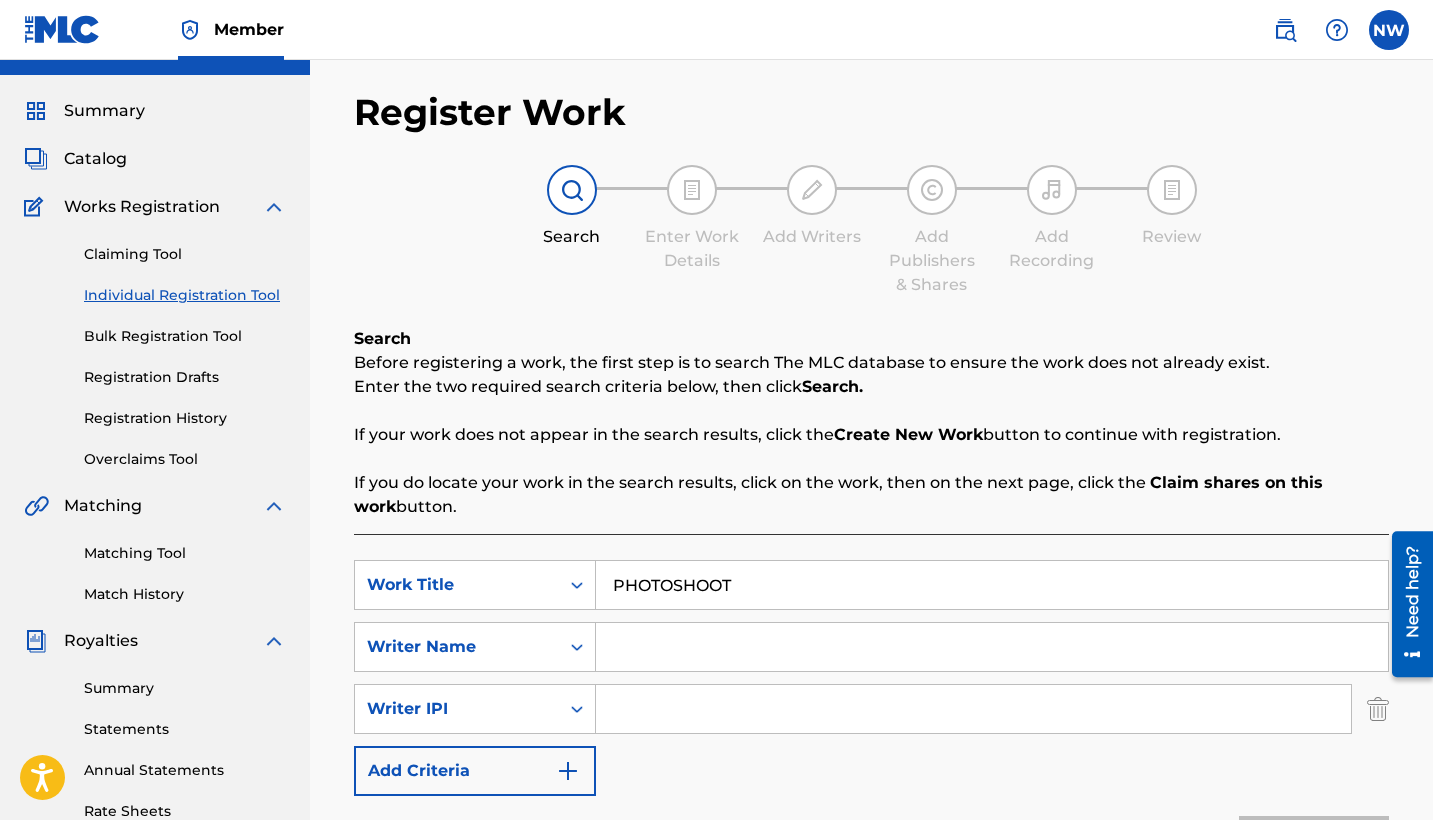 click on "Claiming Tool" at bounding box center [185, 254] 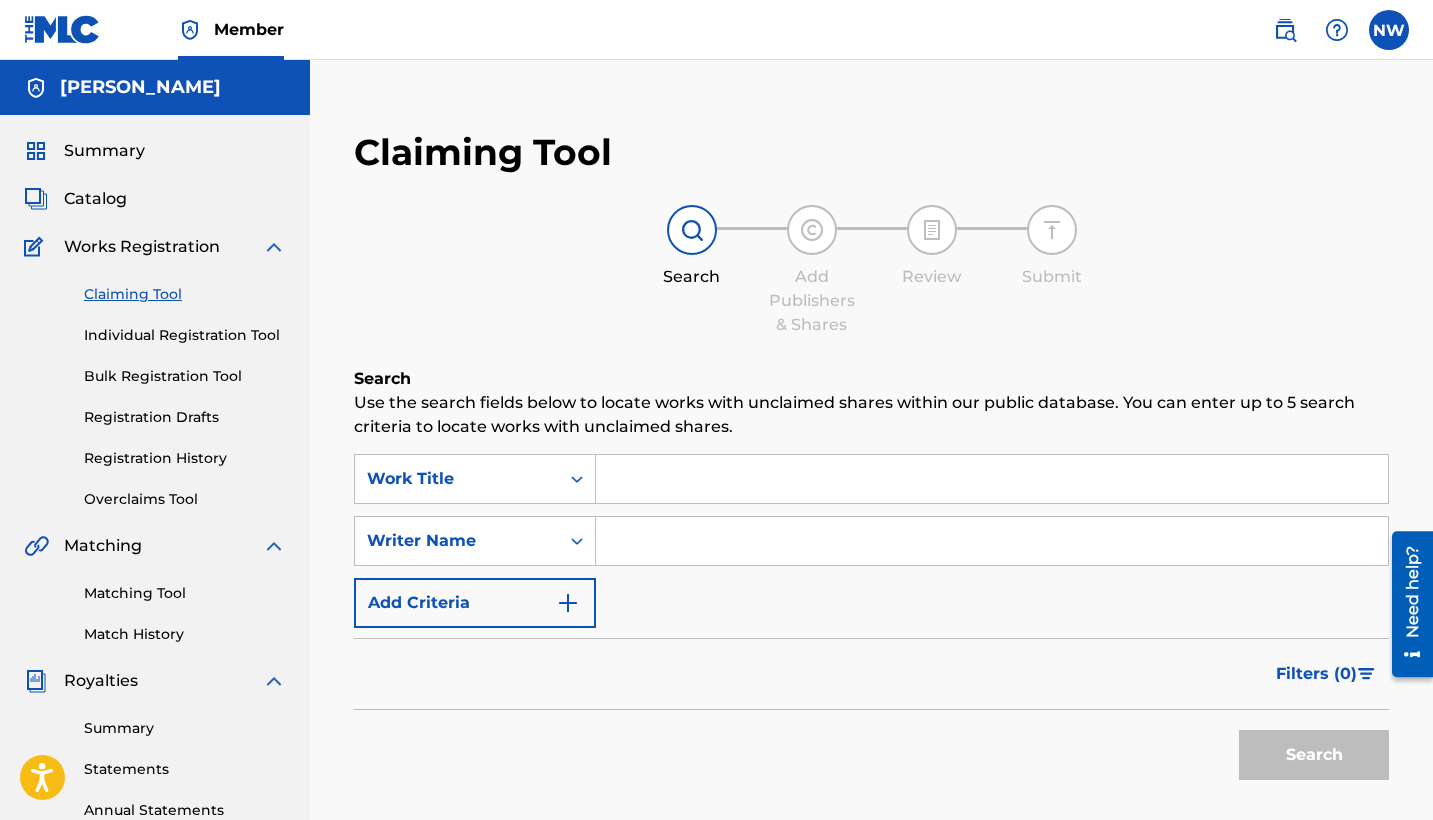 click on "Claiming Tool Individual Registration Tool Bulk Registration Tool Registration Drafts Registration History Overclaims Tool" at bounding box center [155, 384] 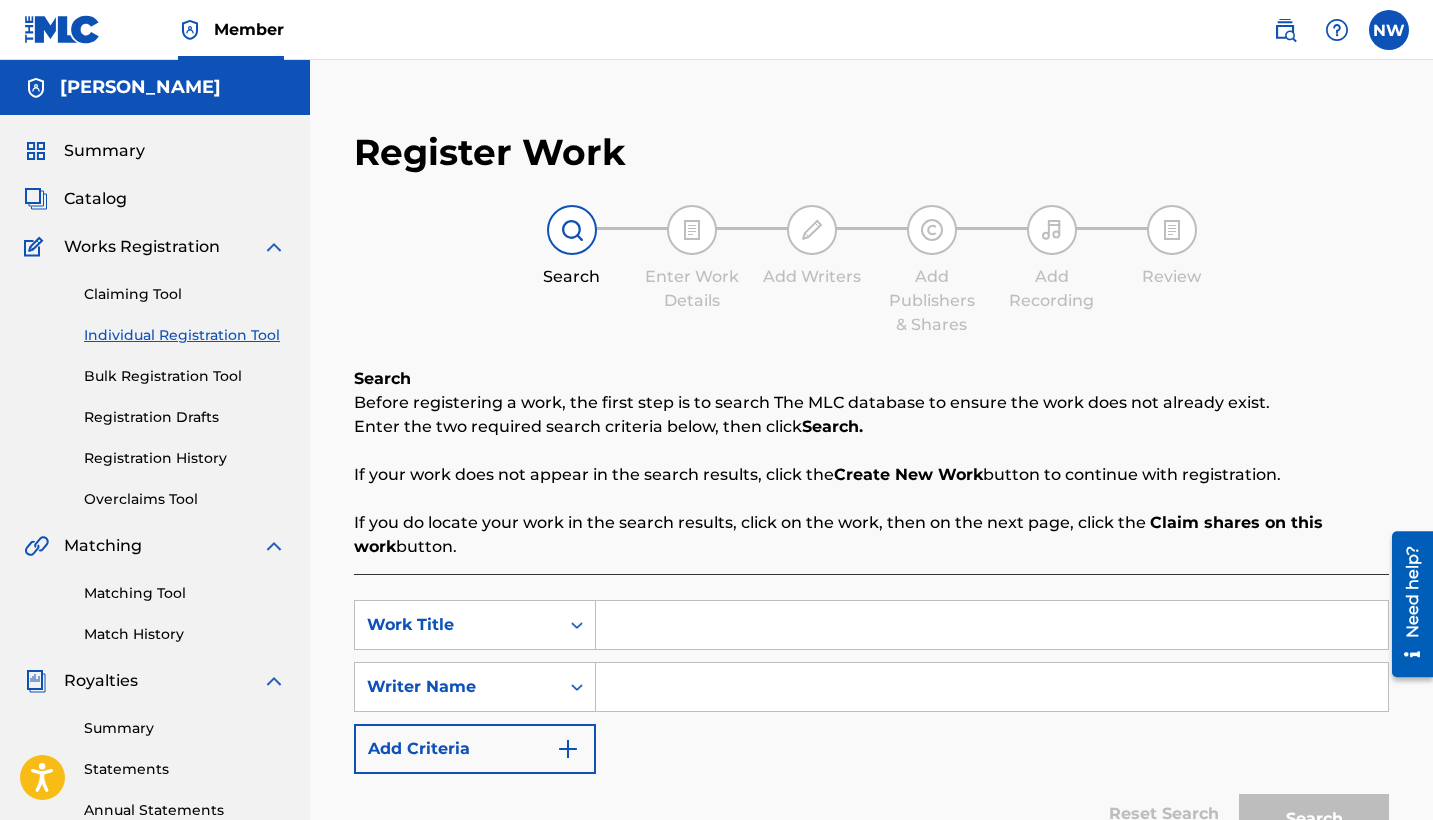 click at bounding box center (992, 625) 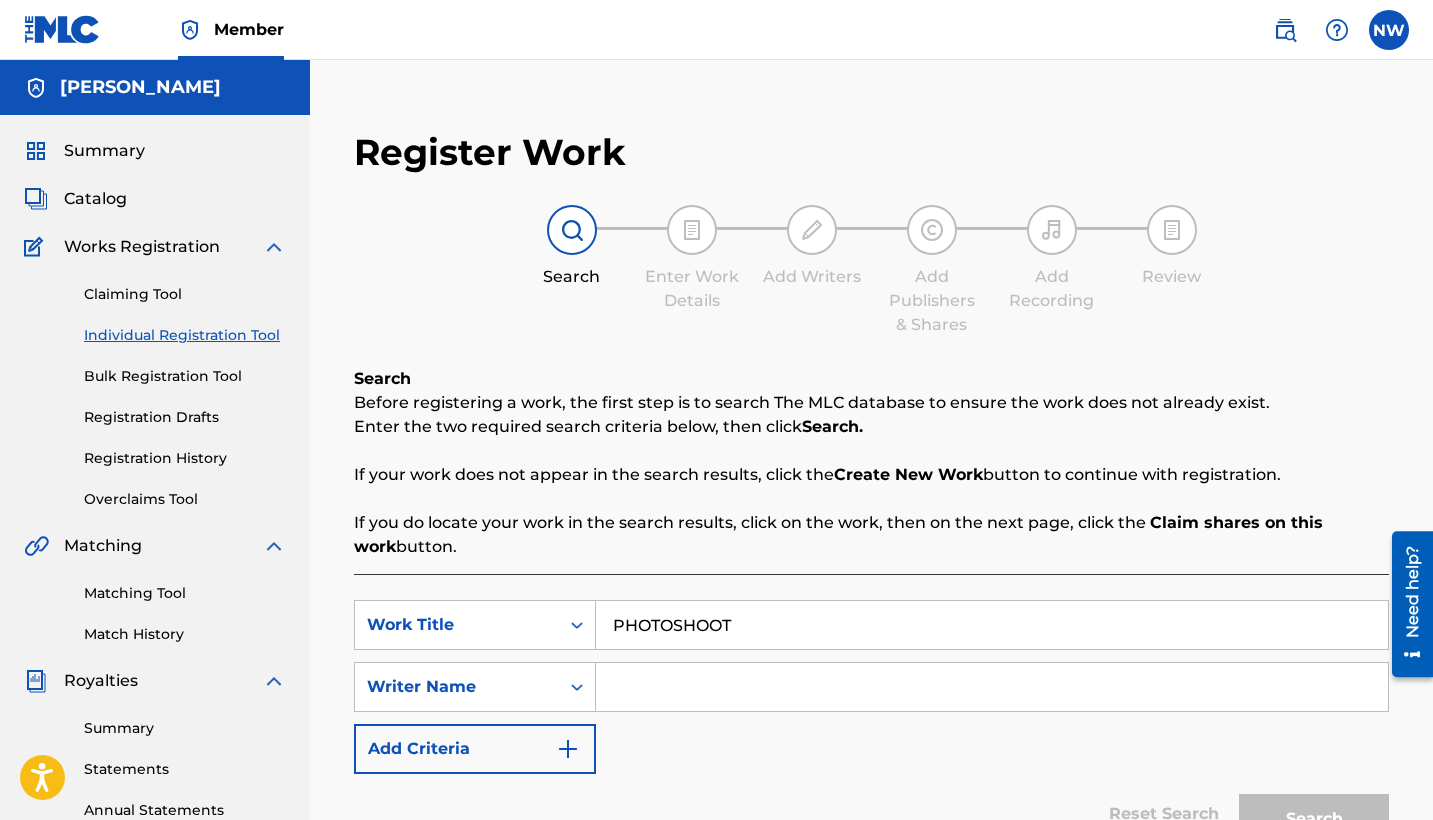 type on "PHOTOSHOOT" 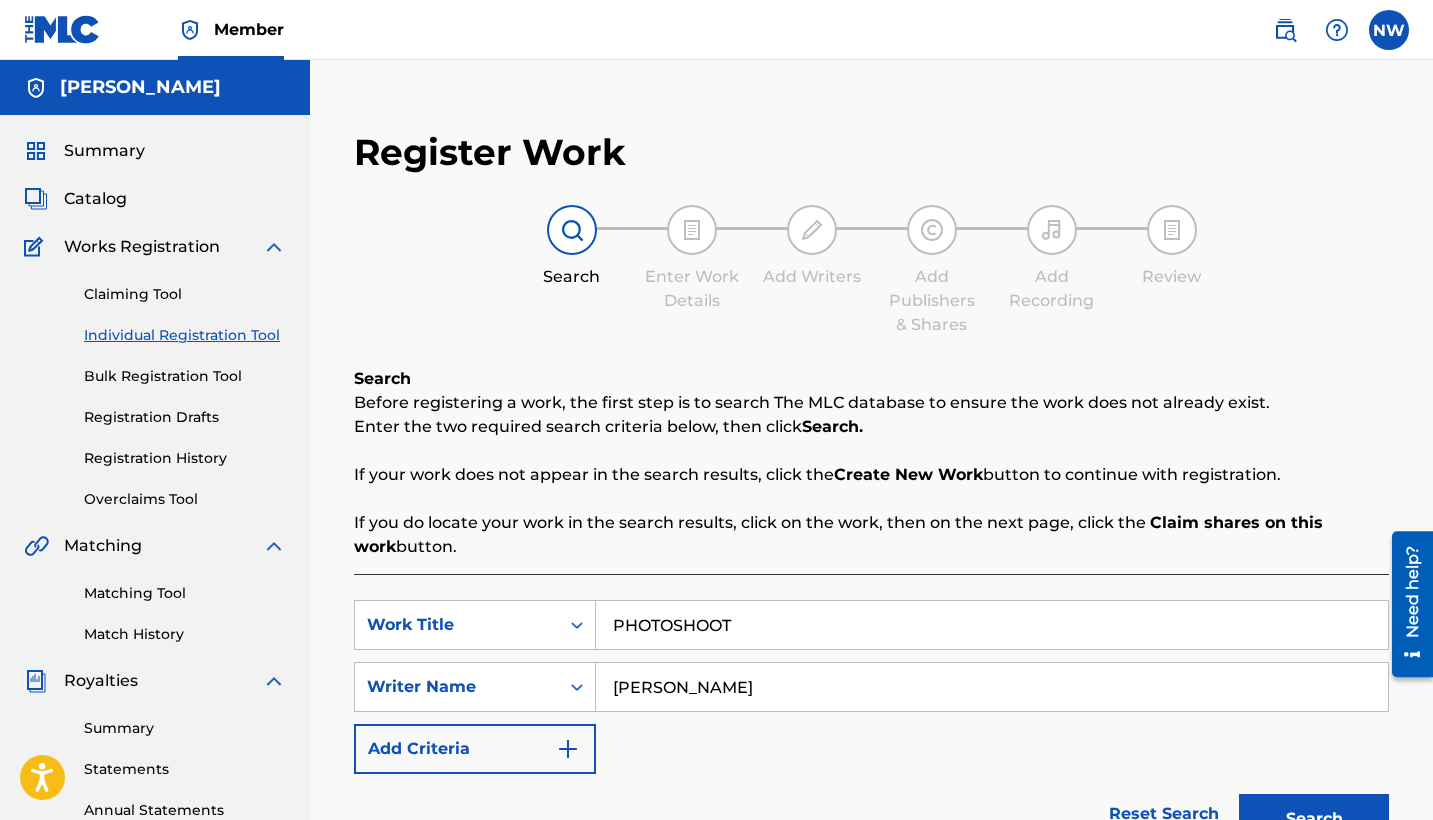 type on "[PERSON_NAME]" 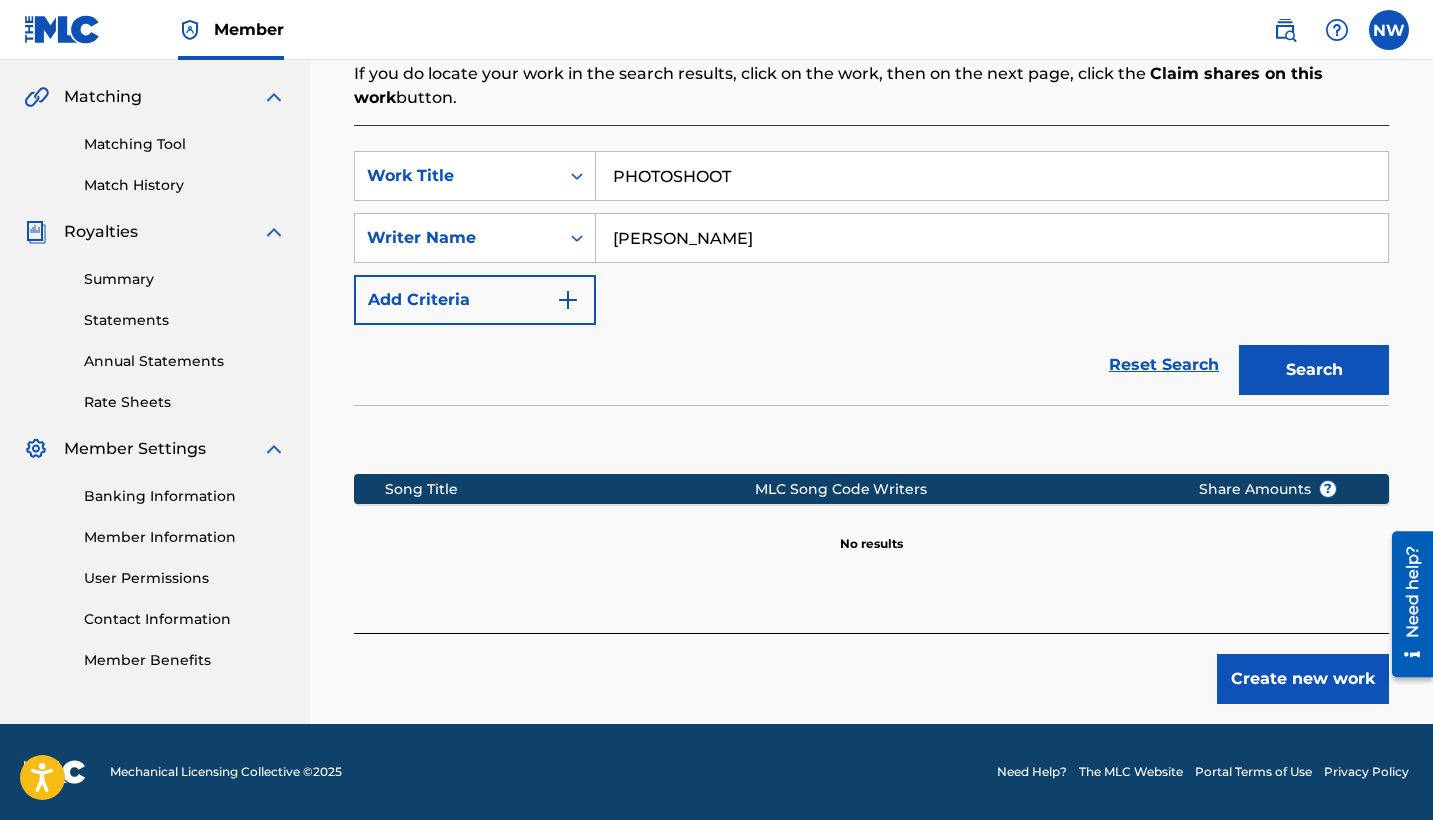 scroll, scrollTop: 449, scrollLeft: 0, axis: vertical 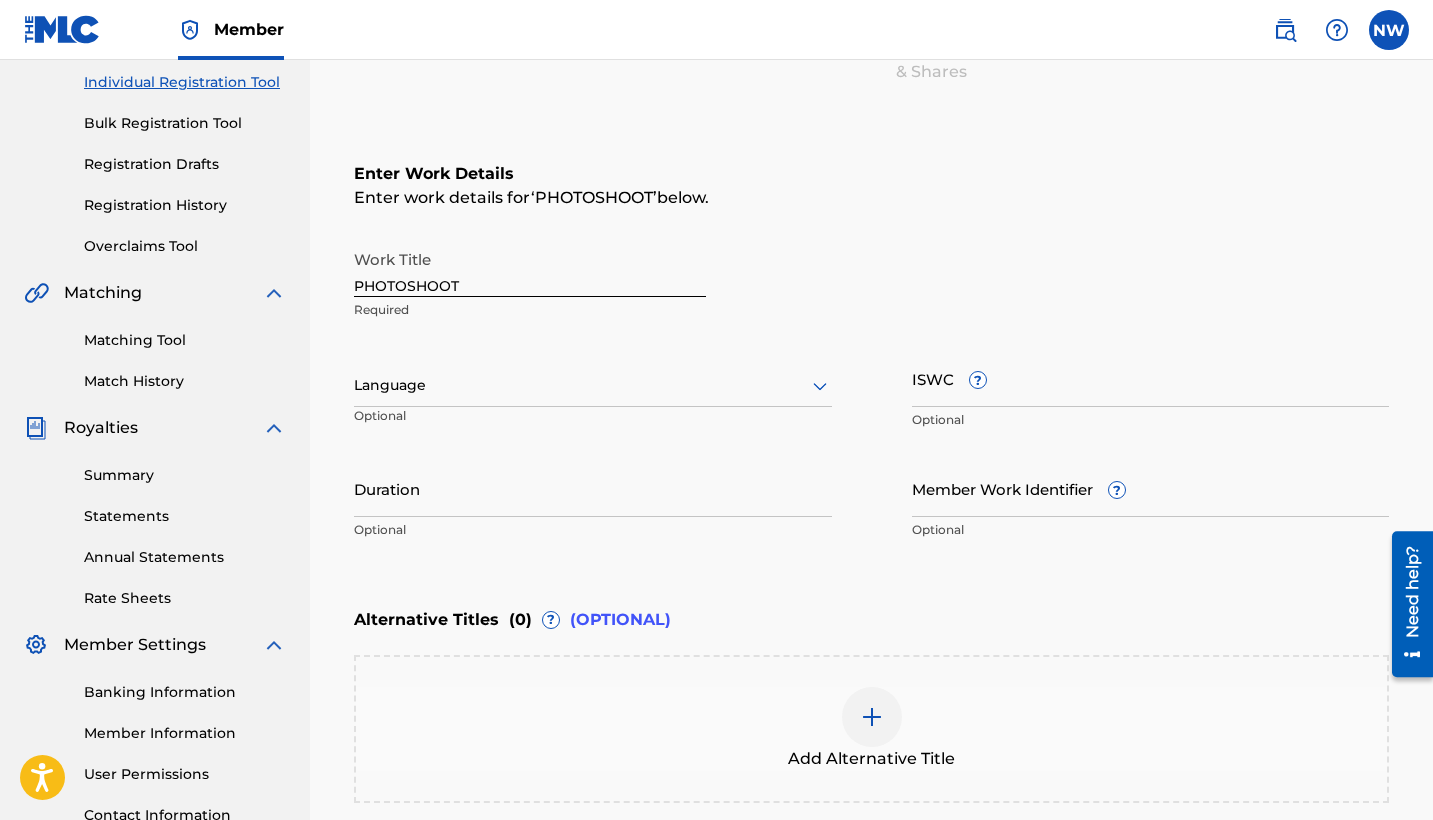 click on "ISWC   ?" at bounding box center [1151, 378] 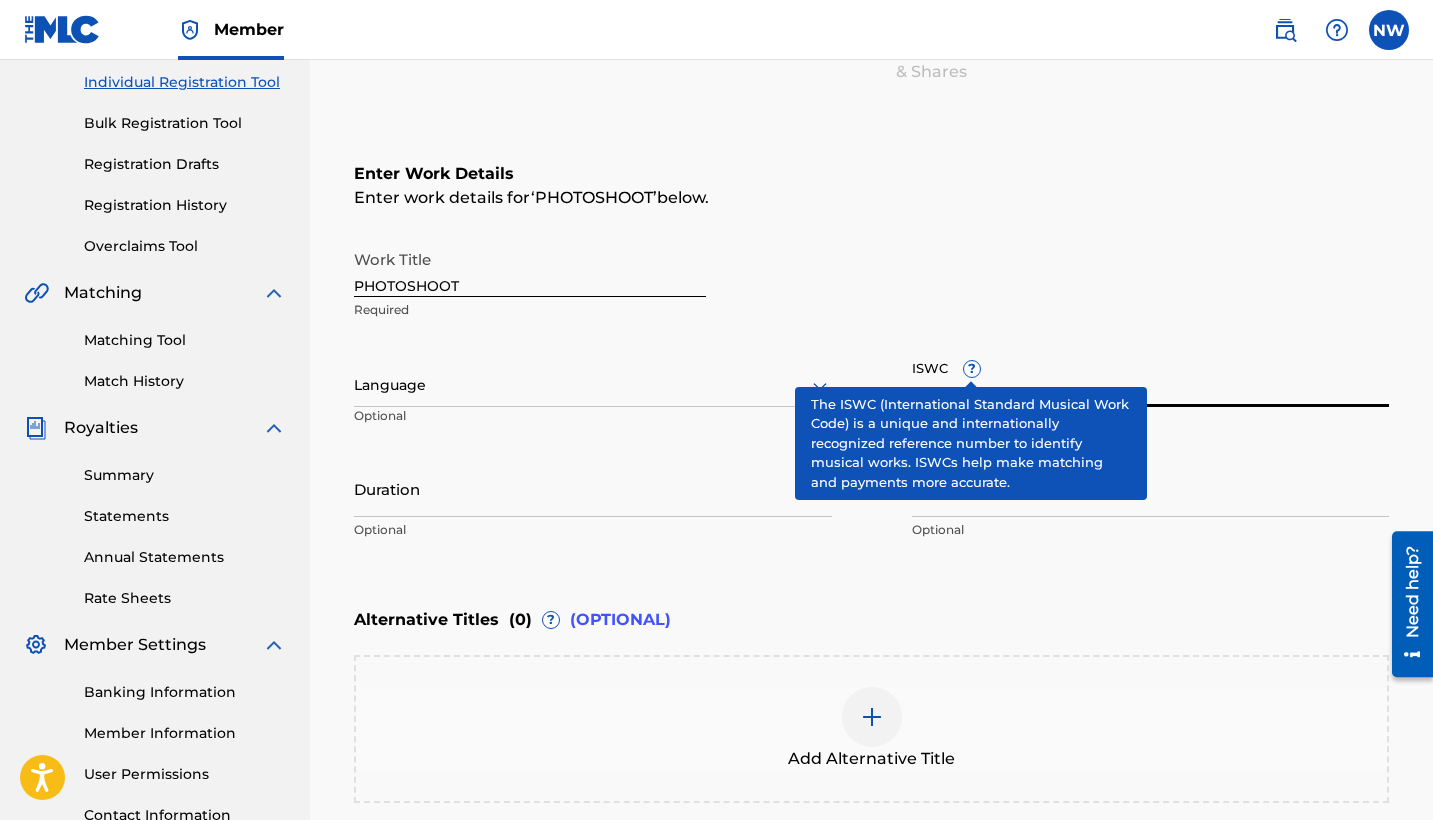 click on "?" at bounding box center (972, 369) 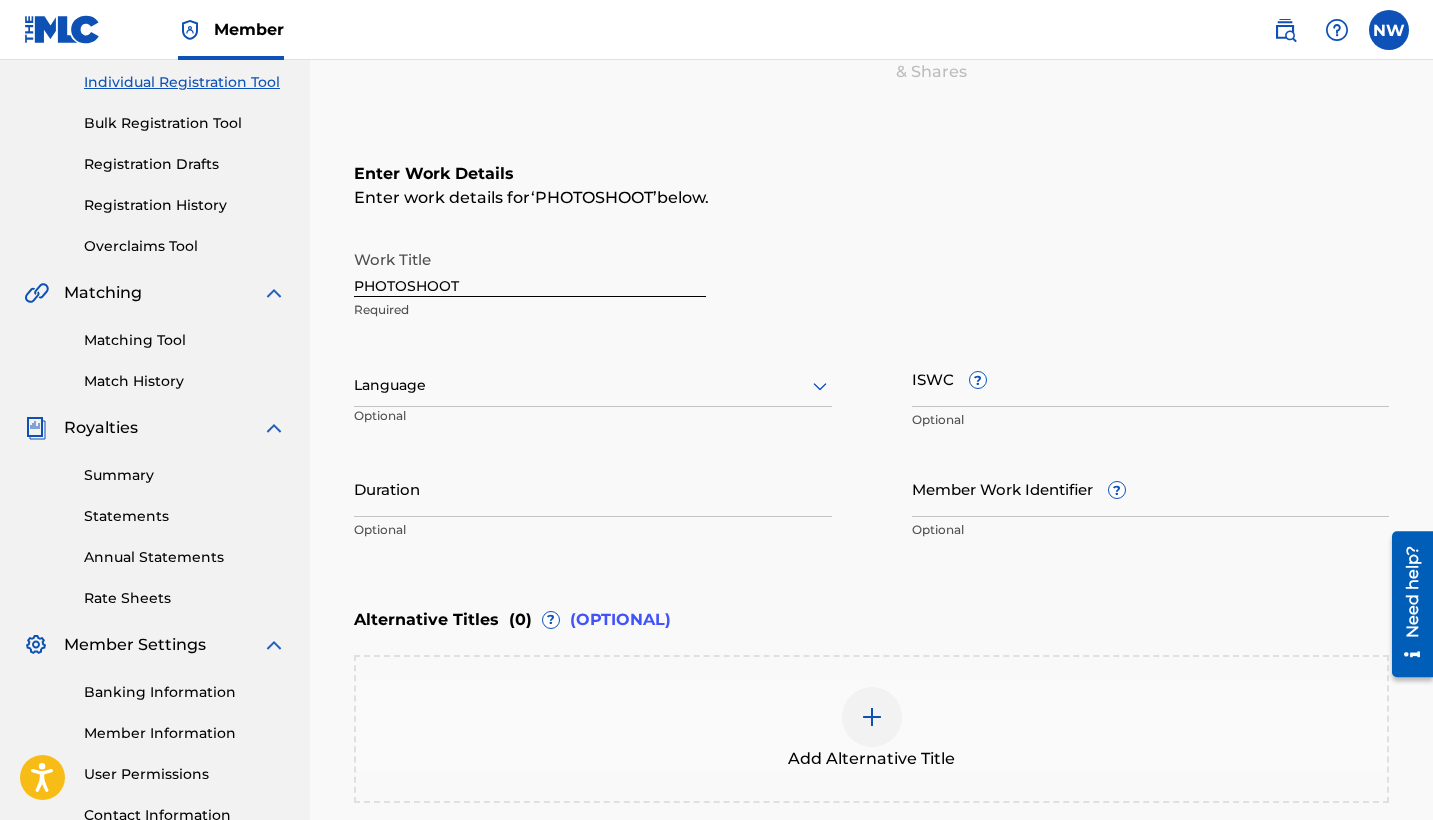 click on "Work Title   PHOTOSHOOT Required" at bounding box center (871, 285) 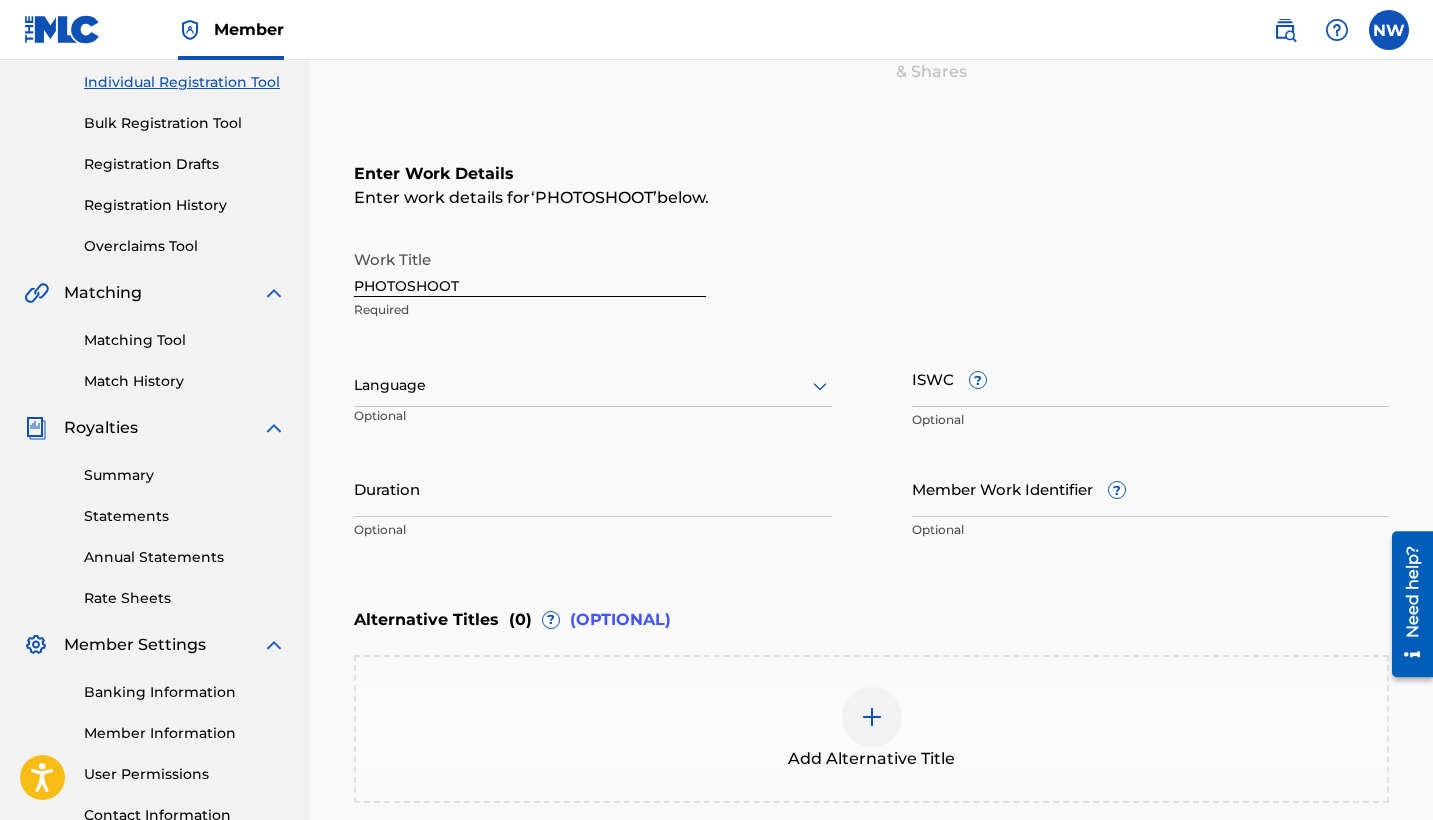 click on "Alternative Titles ( 0 ) ? (OPTIONAL)" at bounding box center [871, 620] 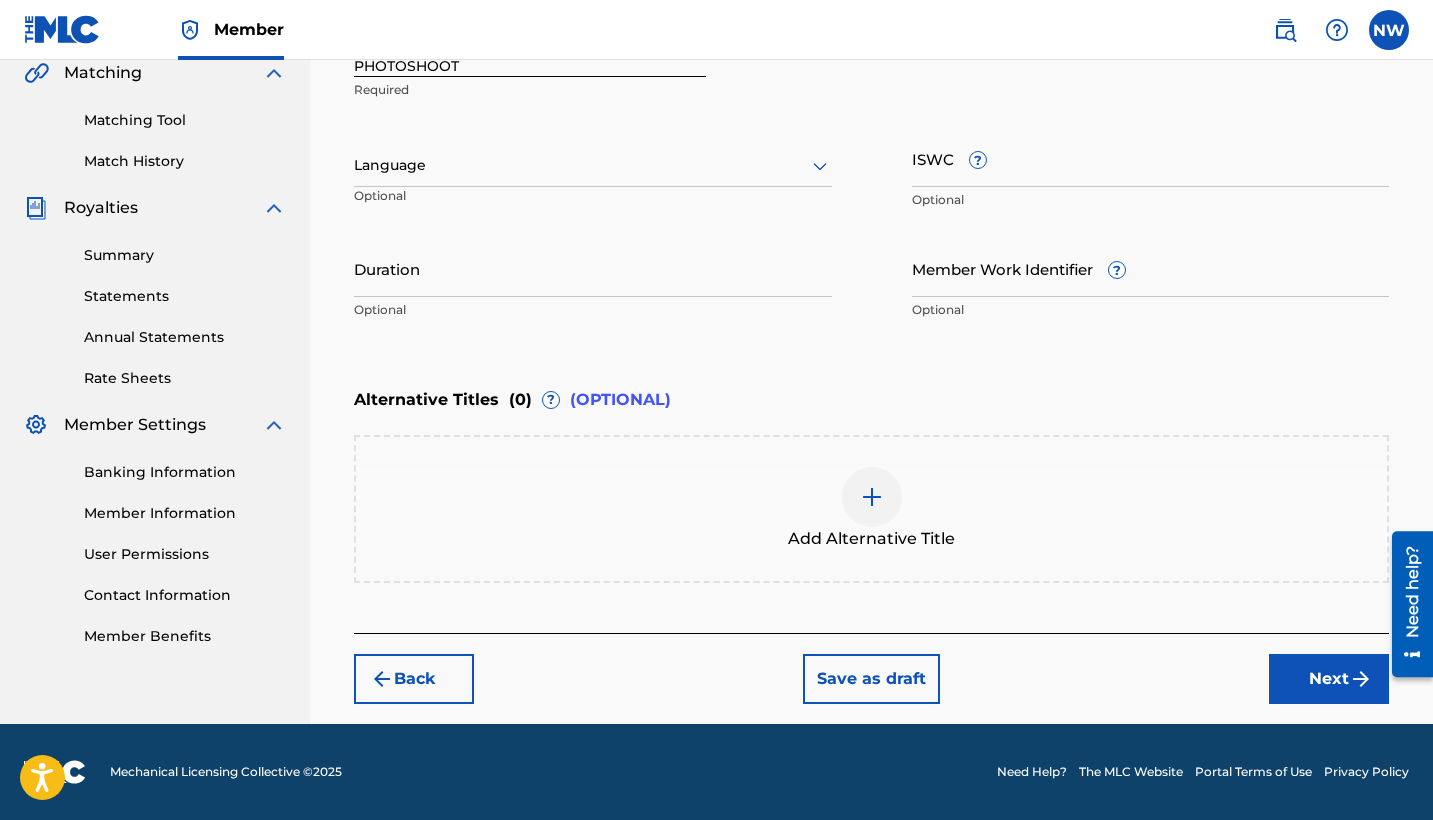 click on "Next" at bounding box center (1329, 679) 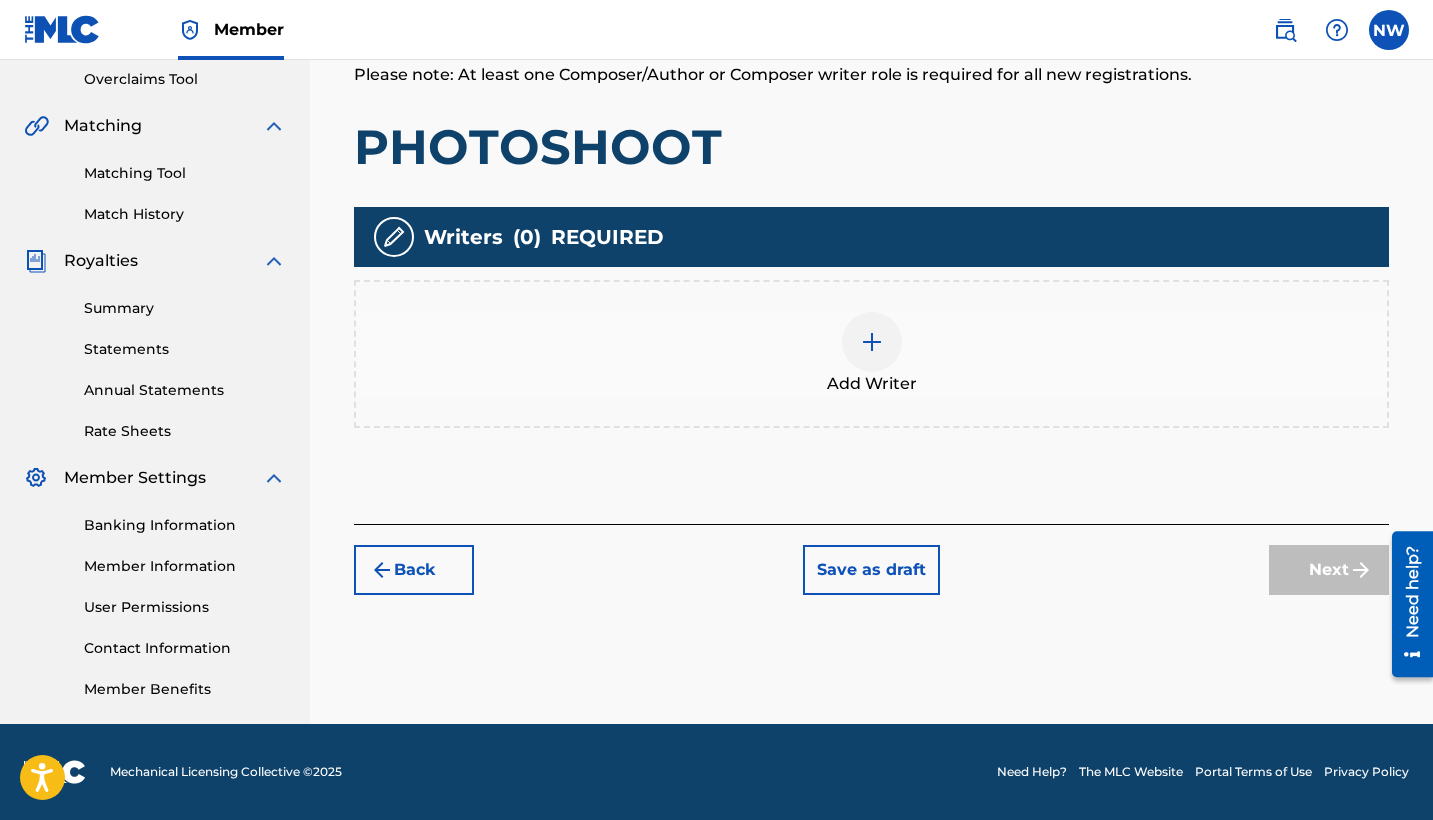 scroll, scrollTop: 420, scrollLeft: 0, axis: vertical 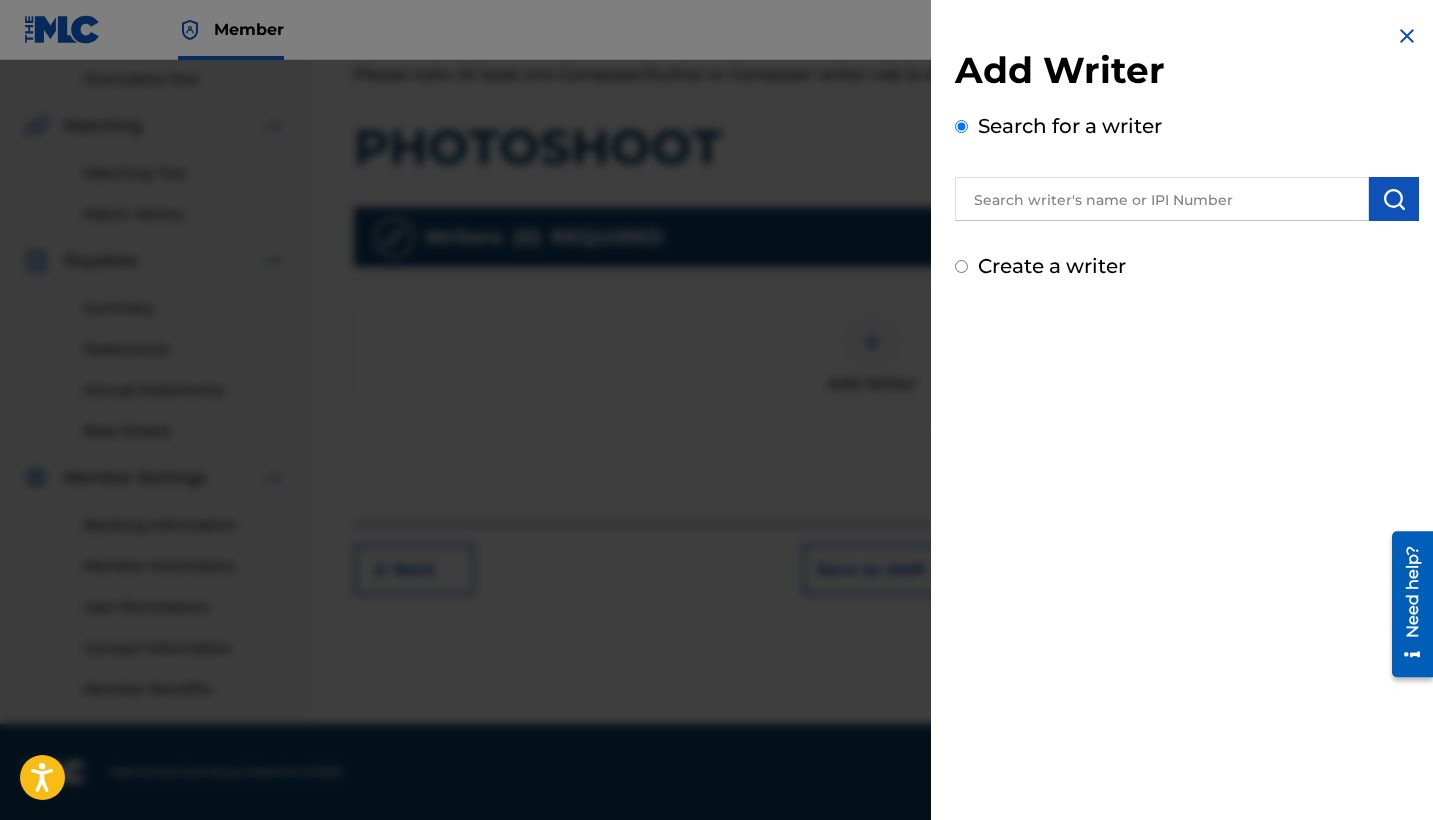 click at bounding box center (1162, 199) 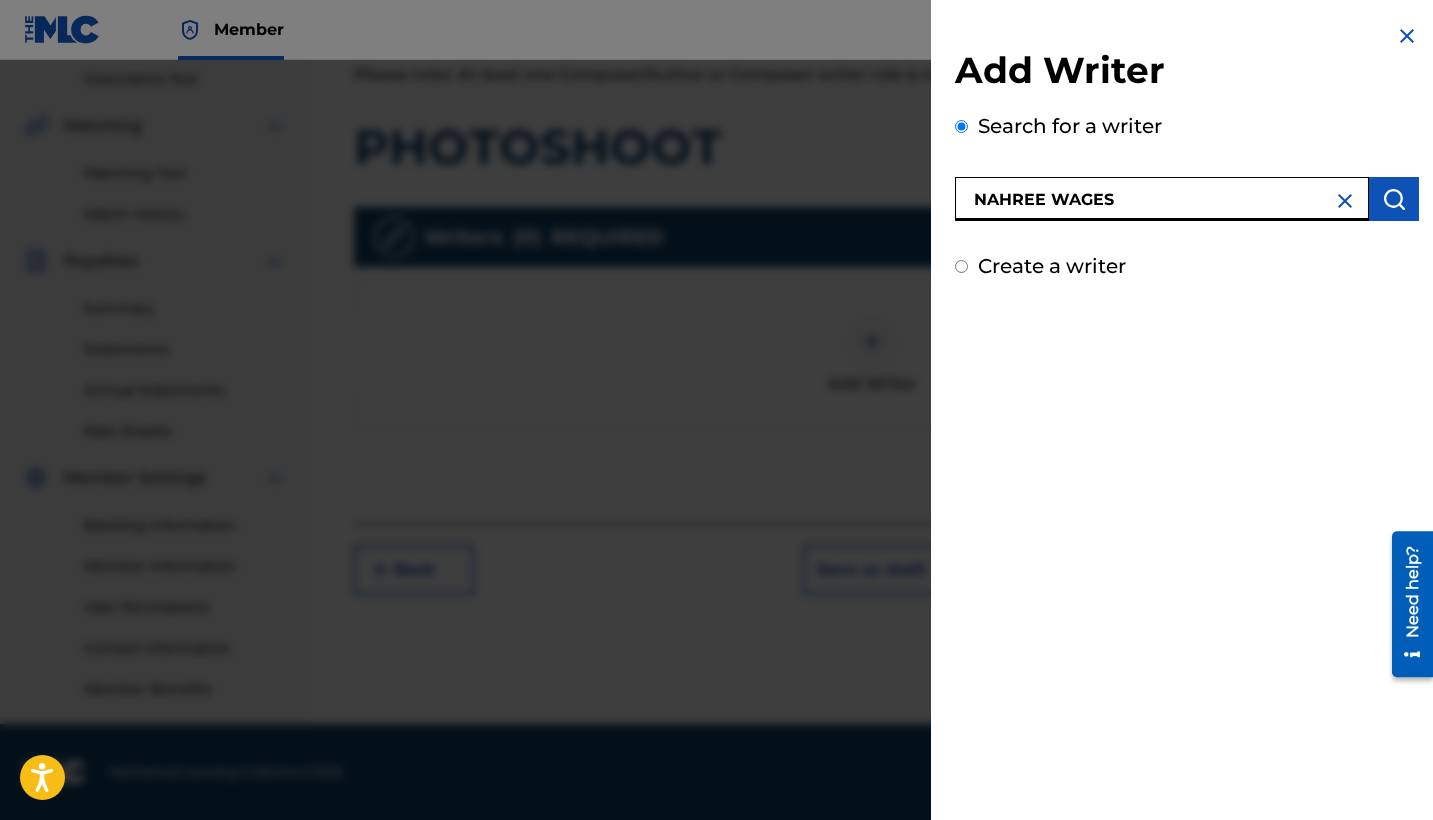 type on "NAHREE WAGES" 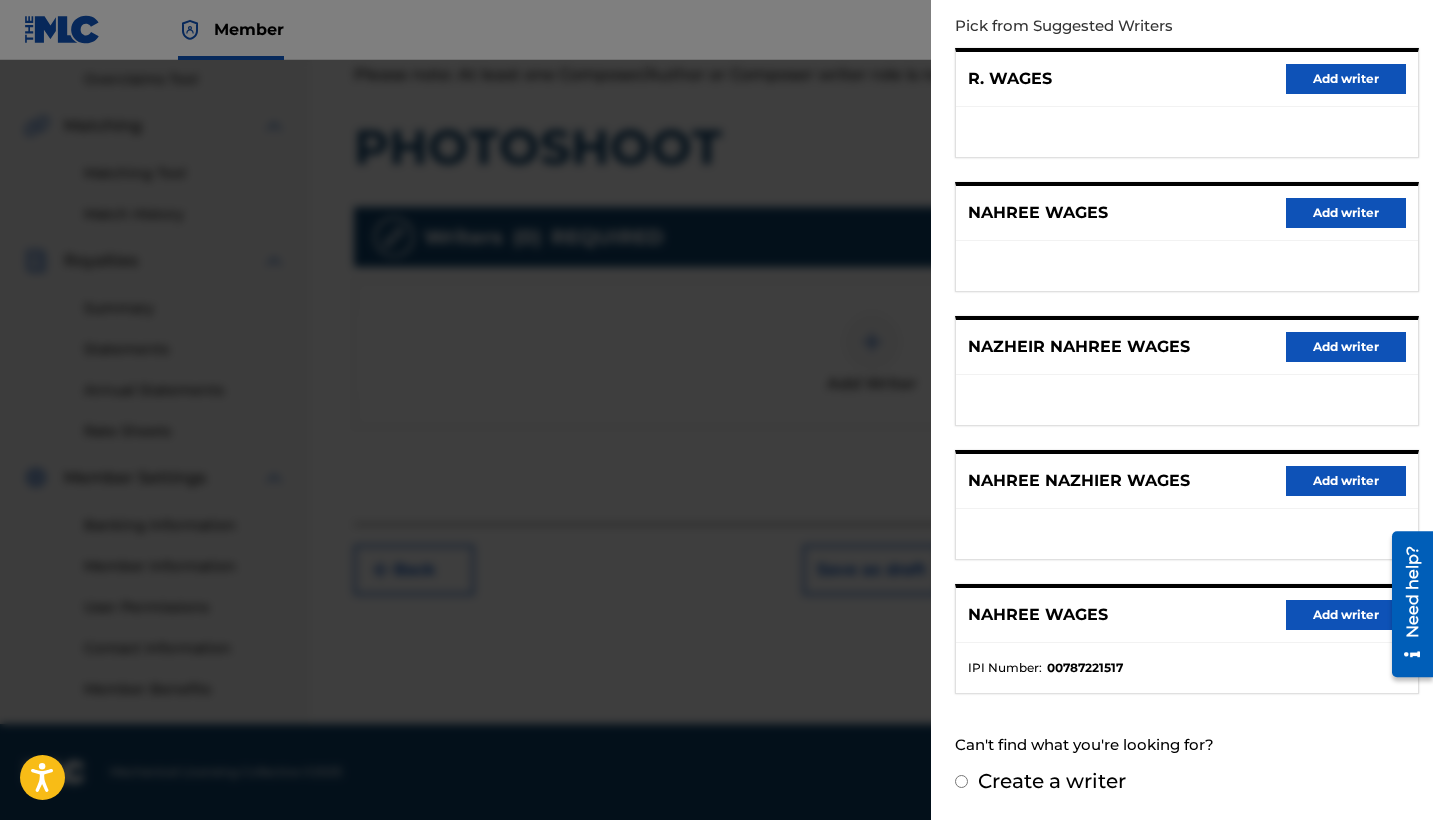 scroll, scrollTop: 237, scrollLeft: 0, axis: vertical 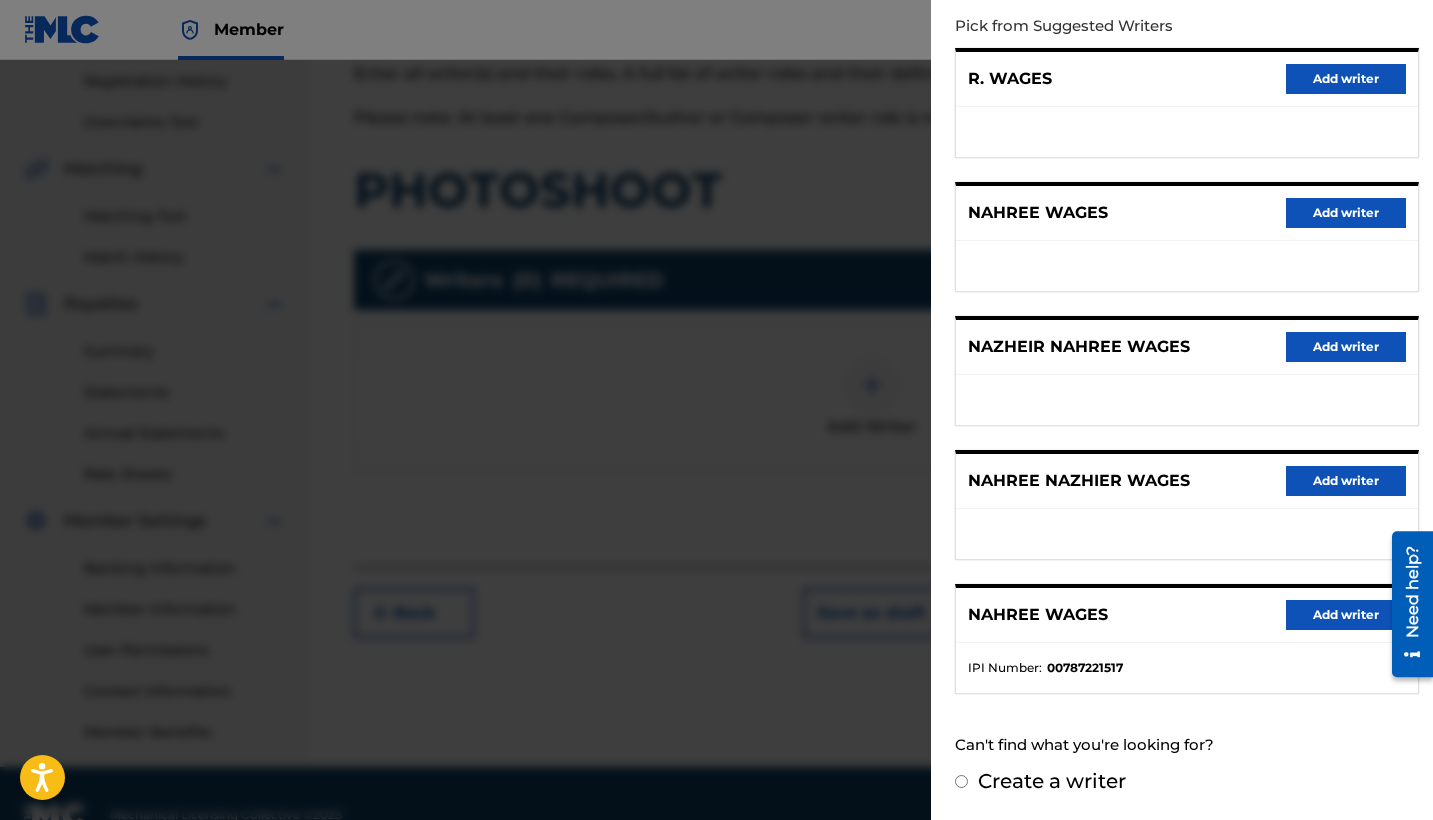 click on "Add writer" at bounding box center [1346, 615] 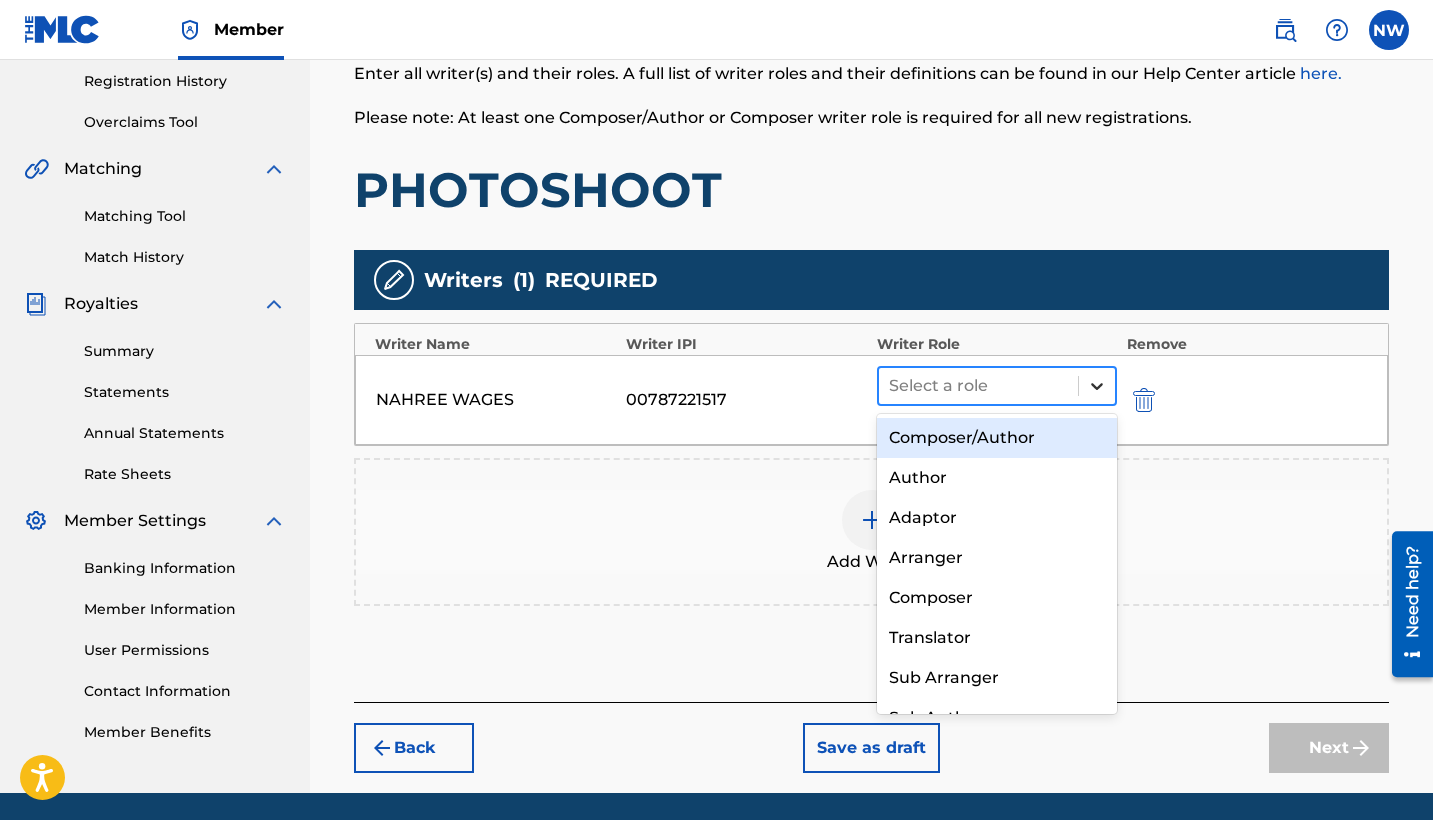 click at bounding box center (1097, 386) 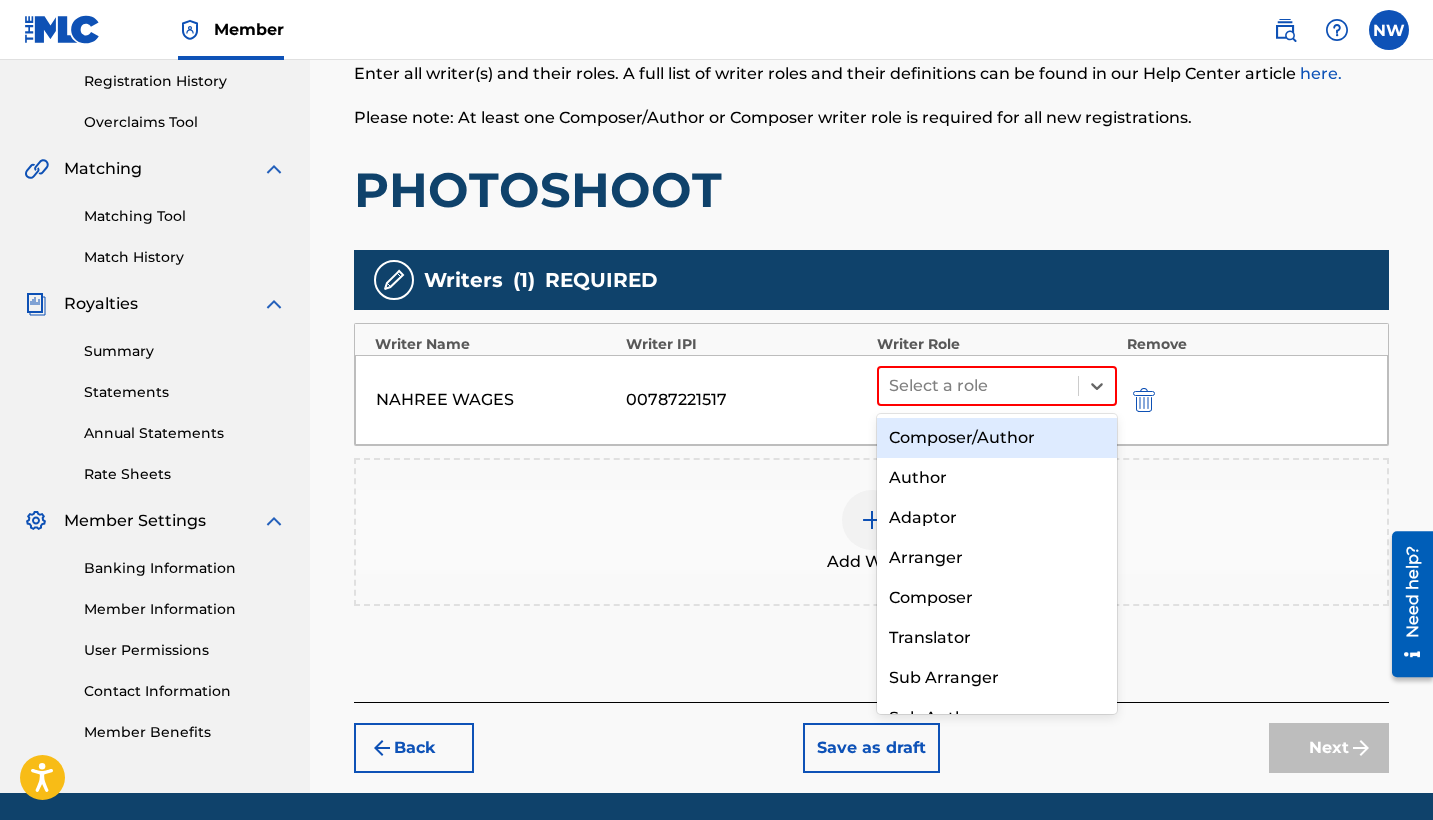 click on "Composer/Author" at bounding box center (997, 438) 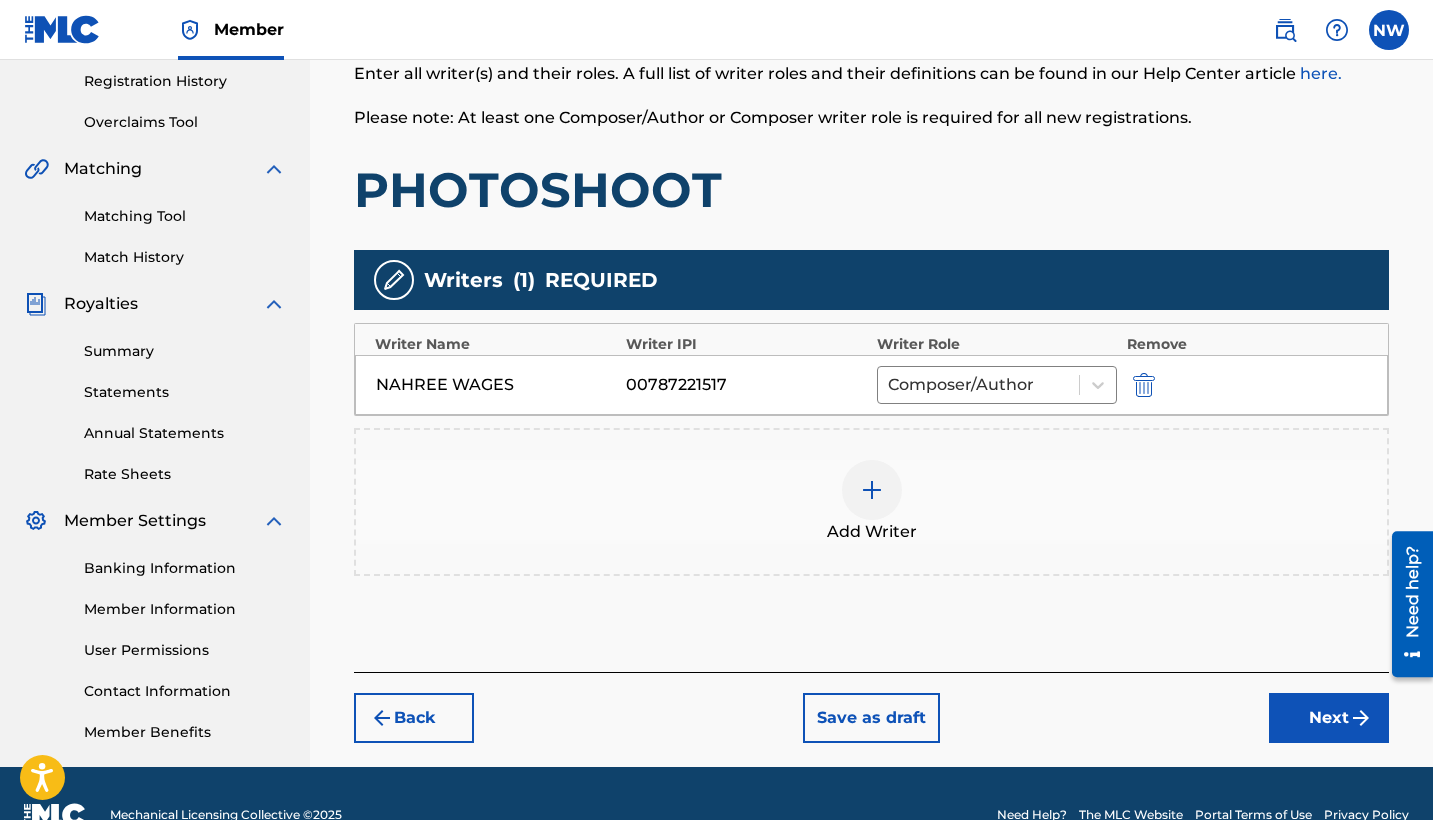 click at bounding box center (872, 490) 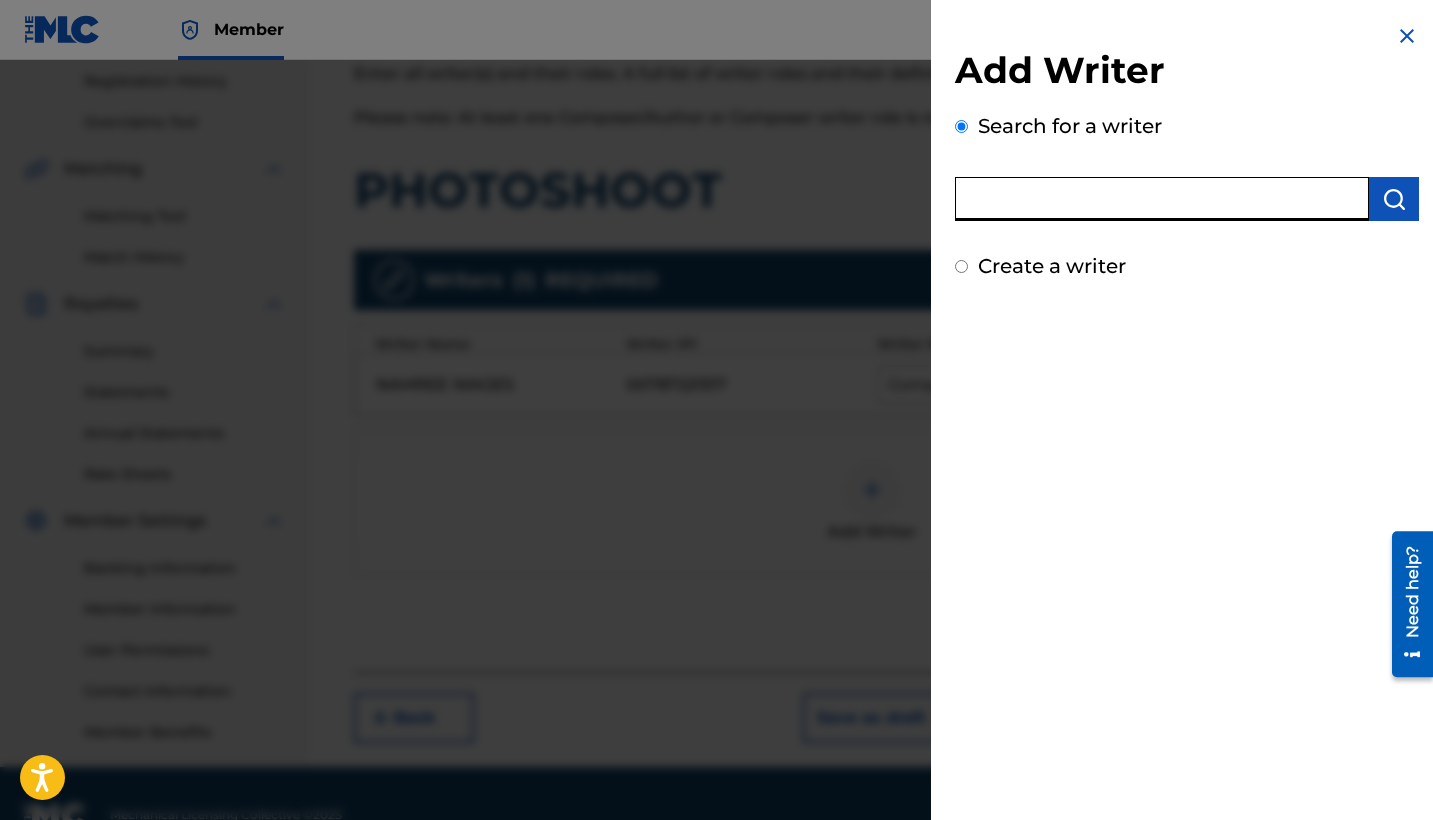click at bounding box center (1162, 199) 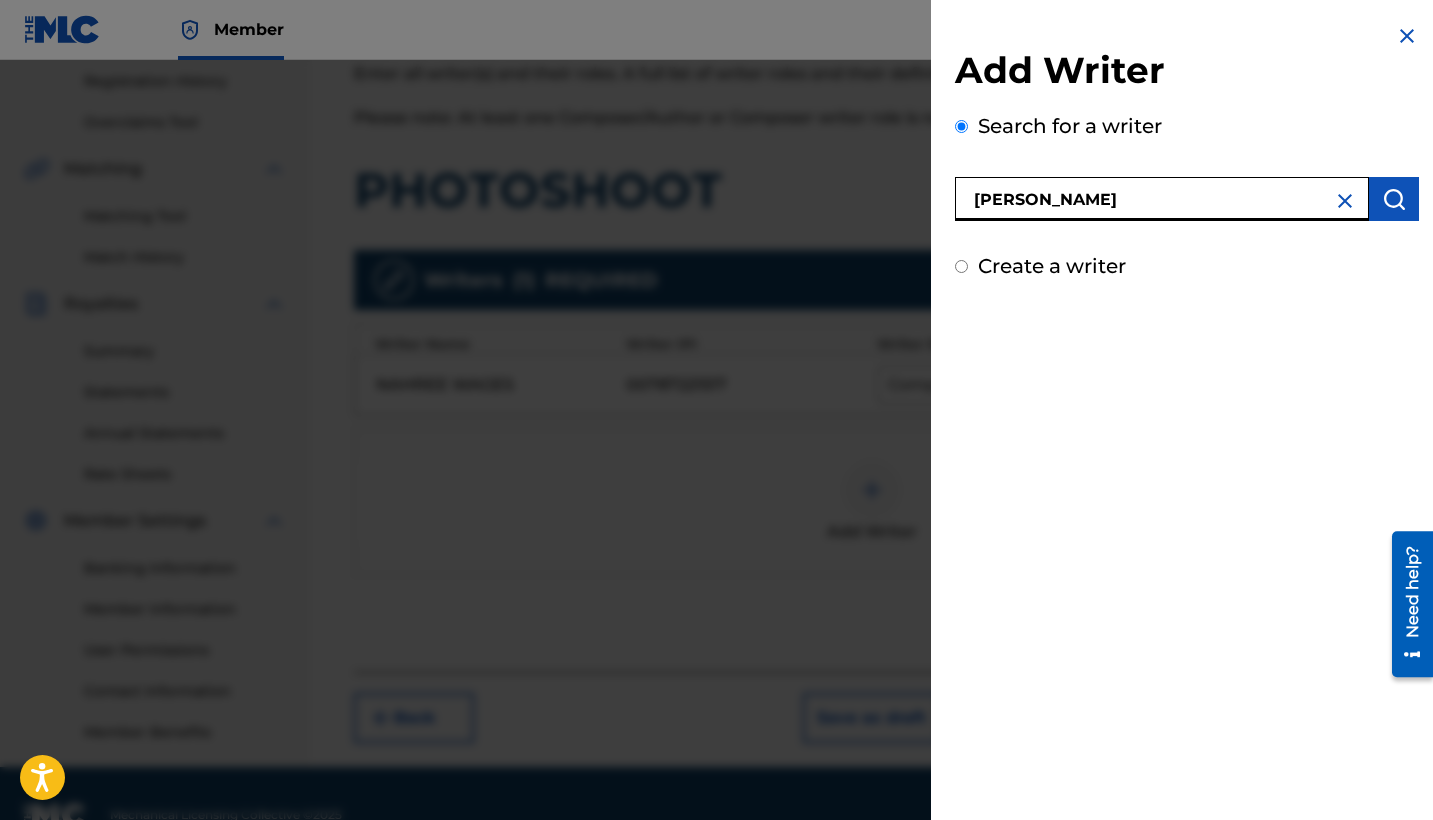 type on "[PERSON_NAME]" 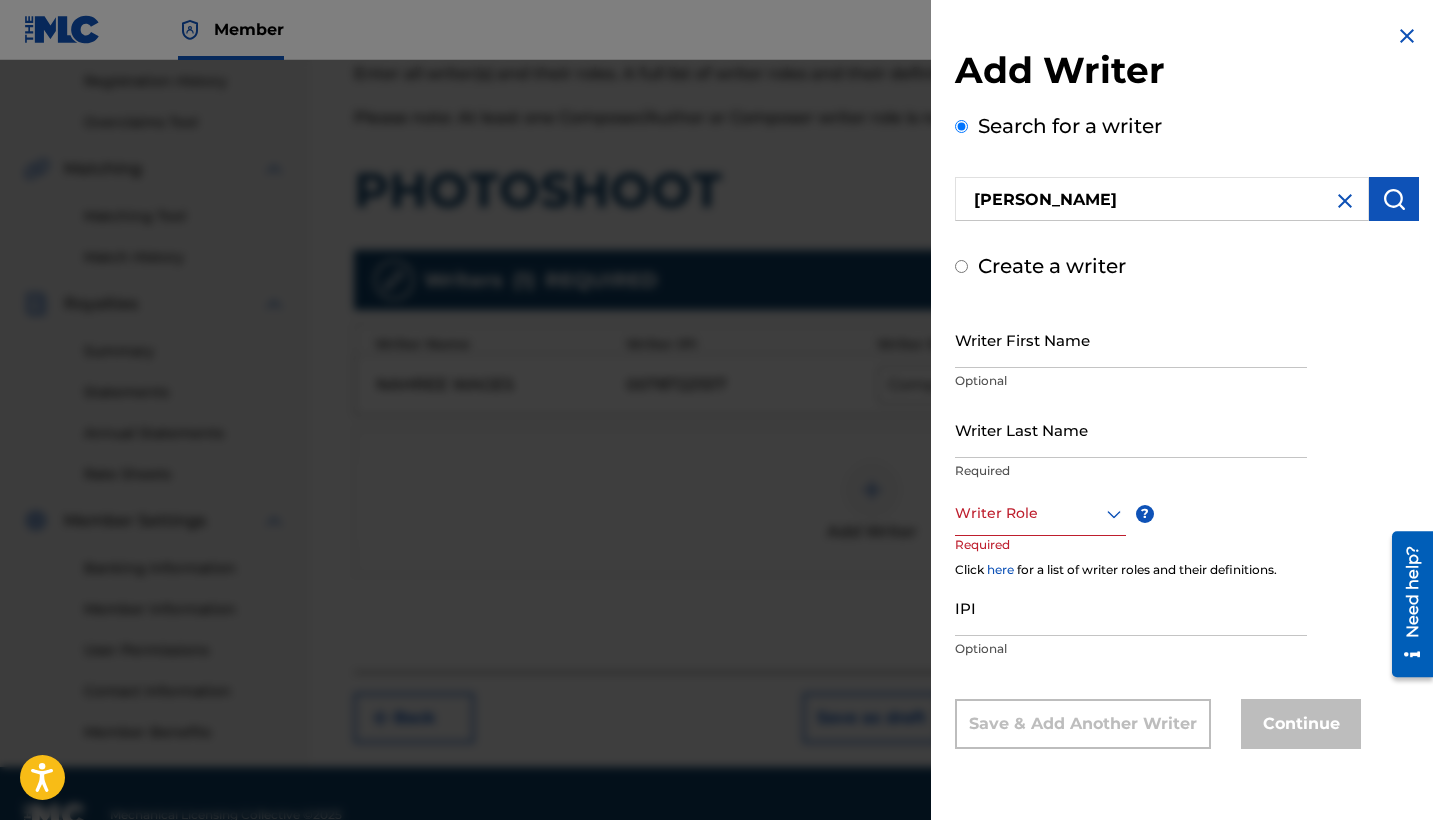 radio on "false" 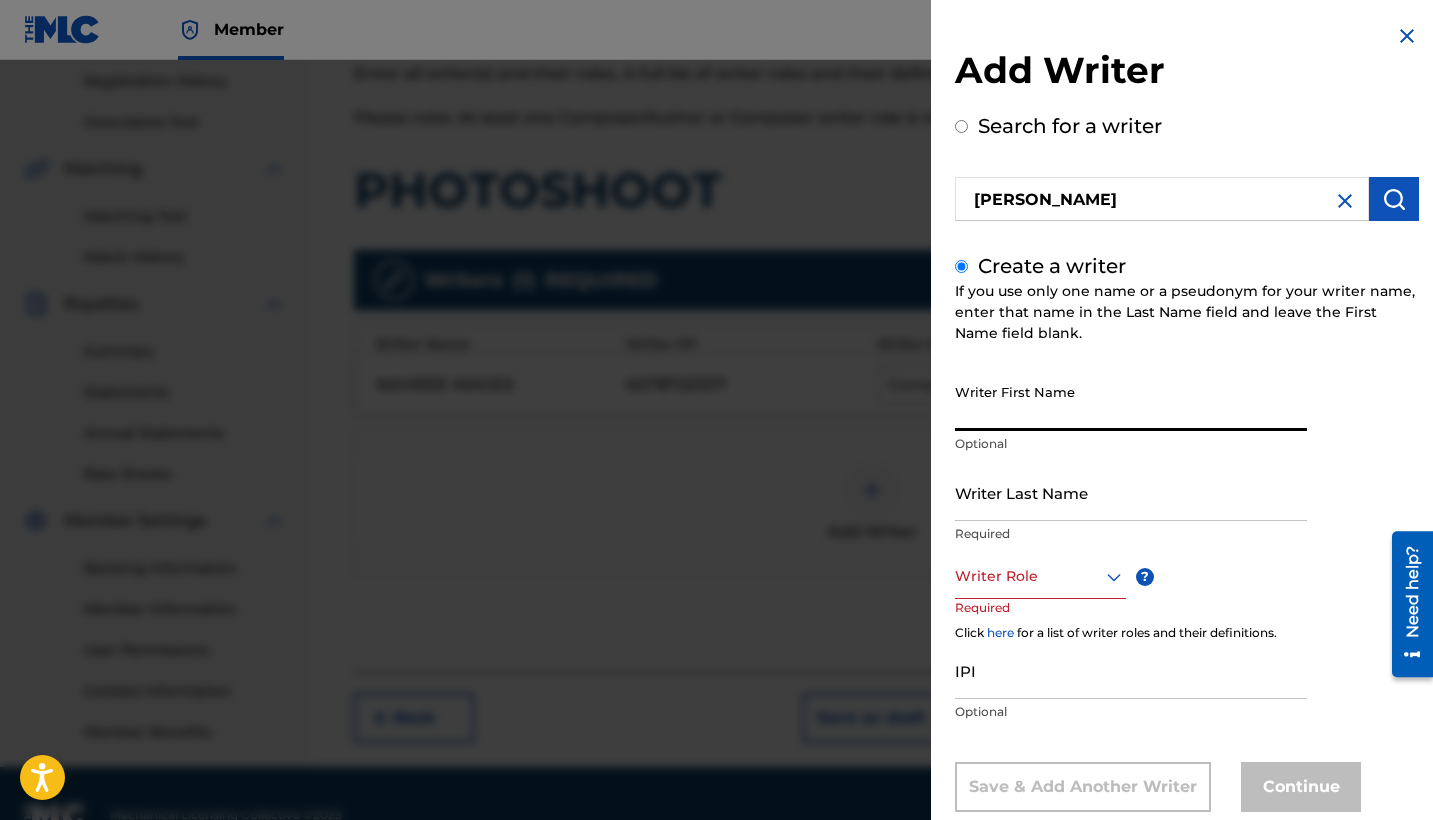 click on "Writer First Name" at bounding box center (1131, 402) 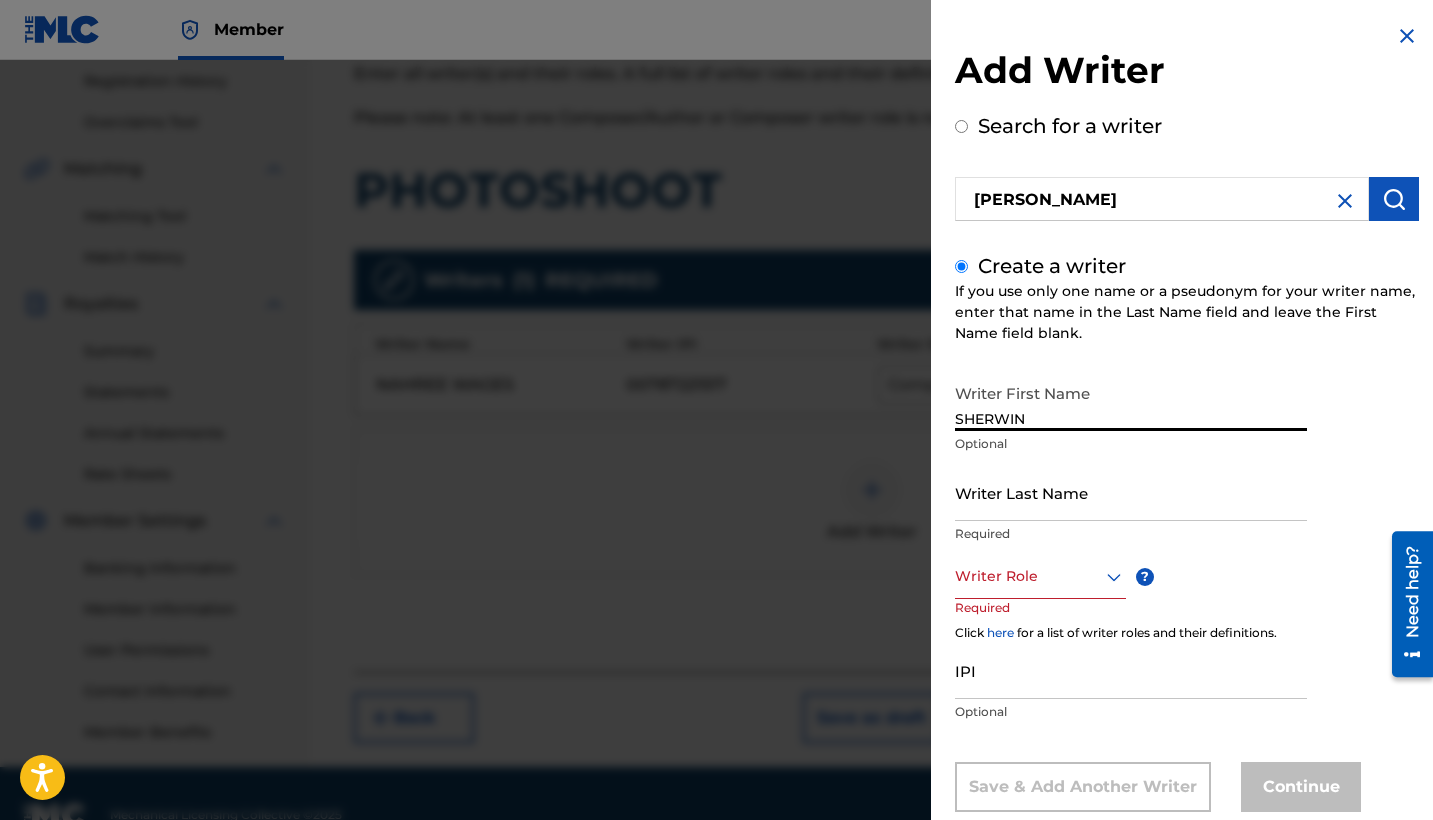 type on "SHERWIN" 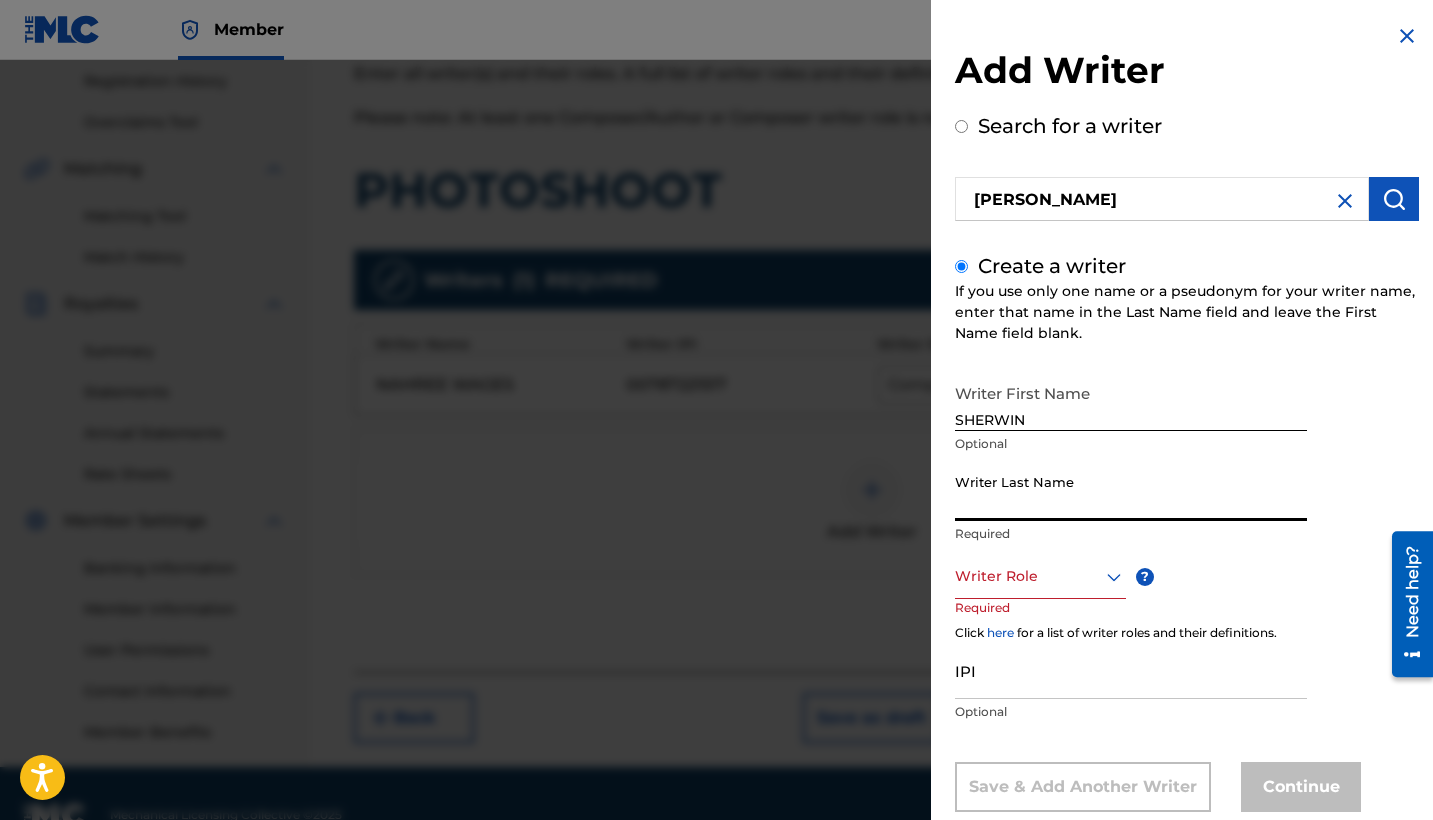 click on "Writer Last Name" at bounding box center [1131, 492] 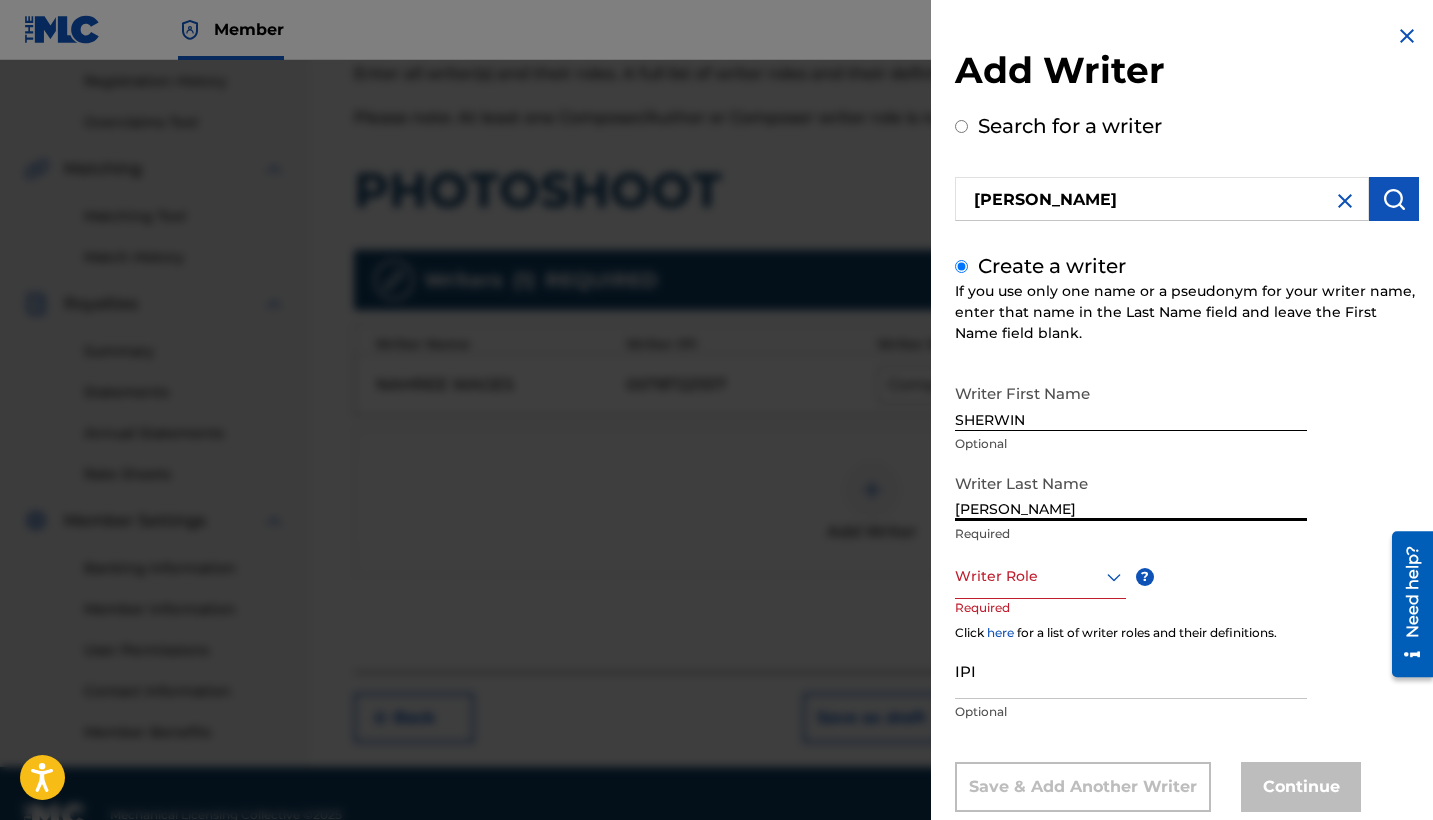 type on "[PERSON_NAME]" 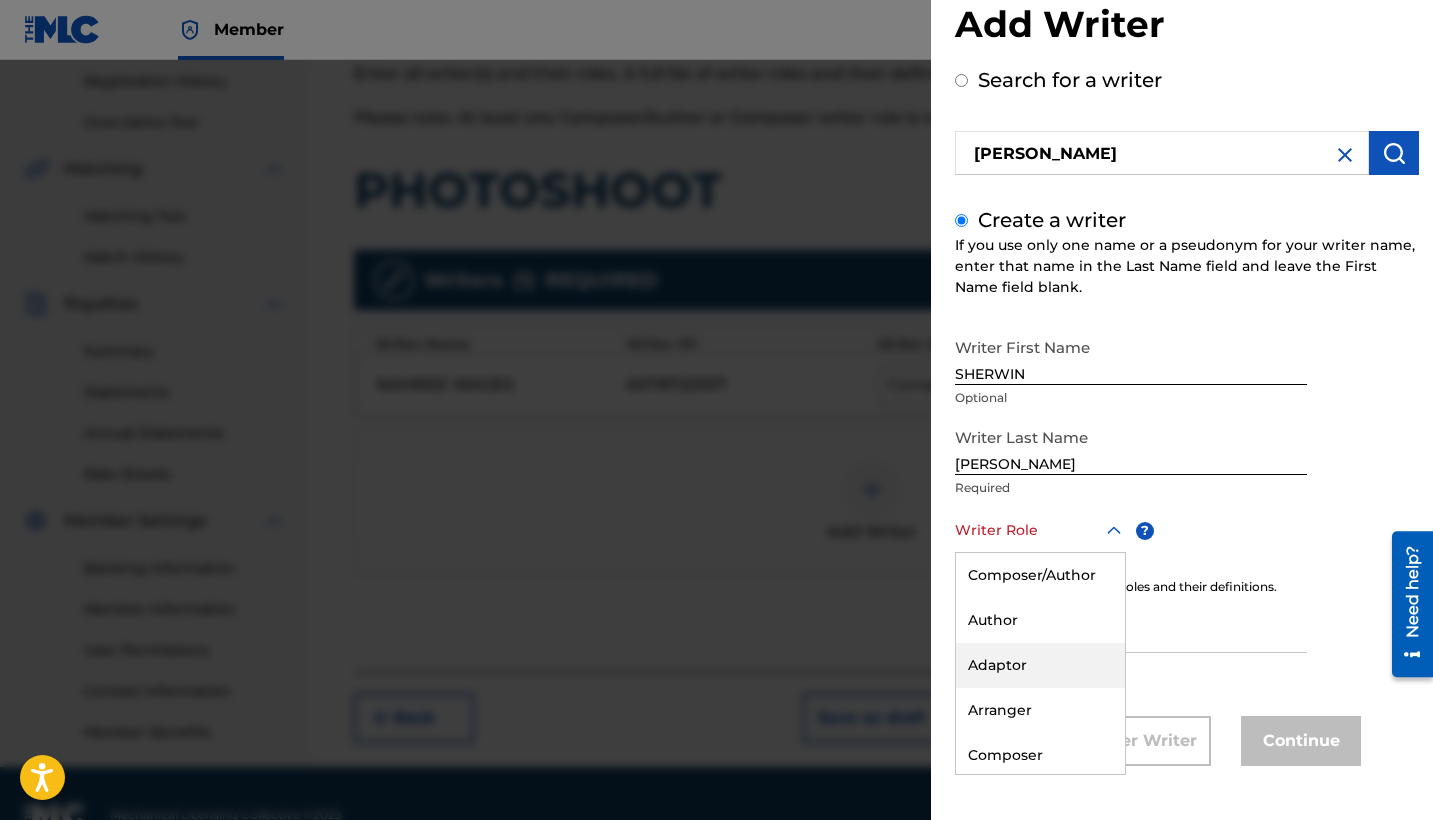 scroll, scrollTop: 0, scrollLeft: 0, axis: both 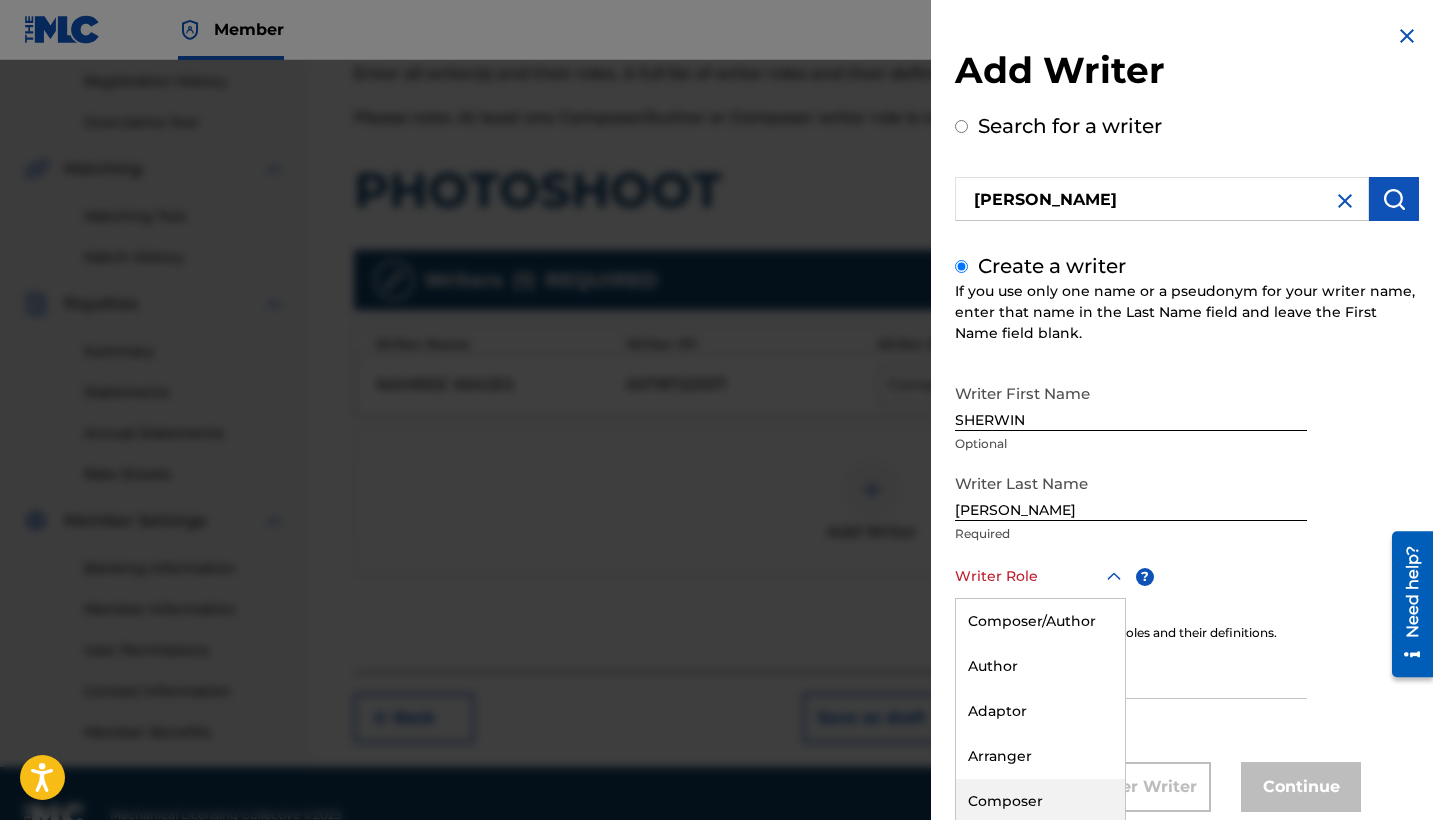 click on "Composer" at bounding box center [1040, 801] 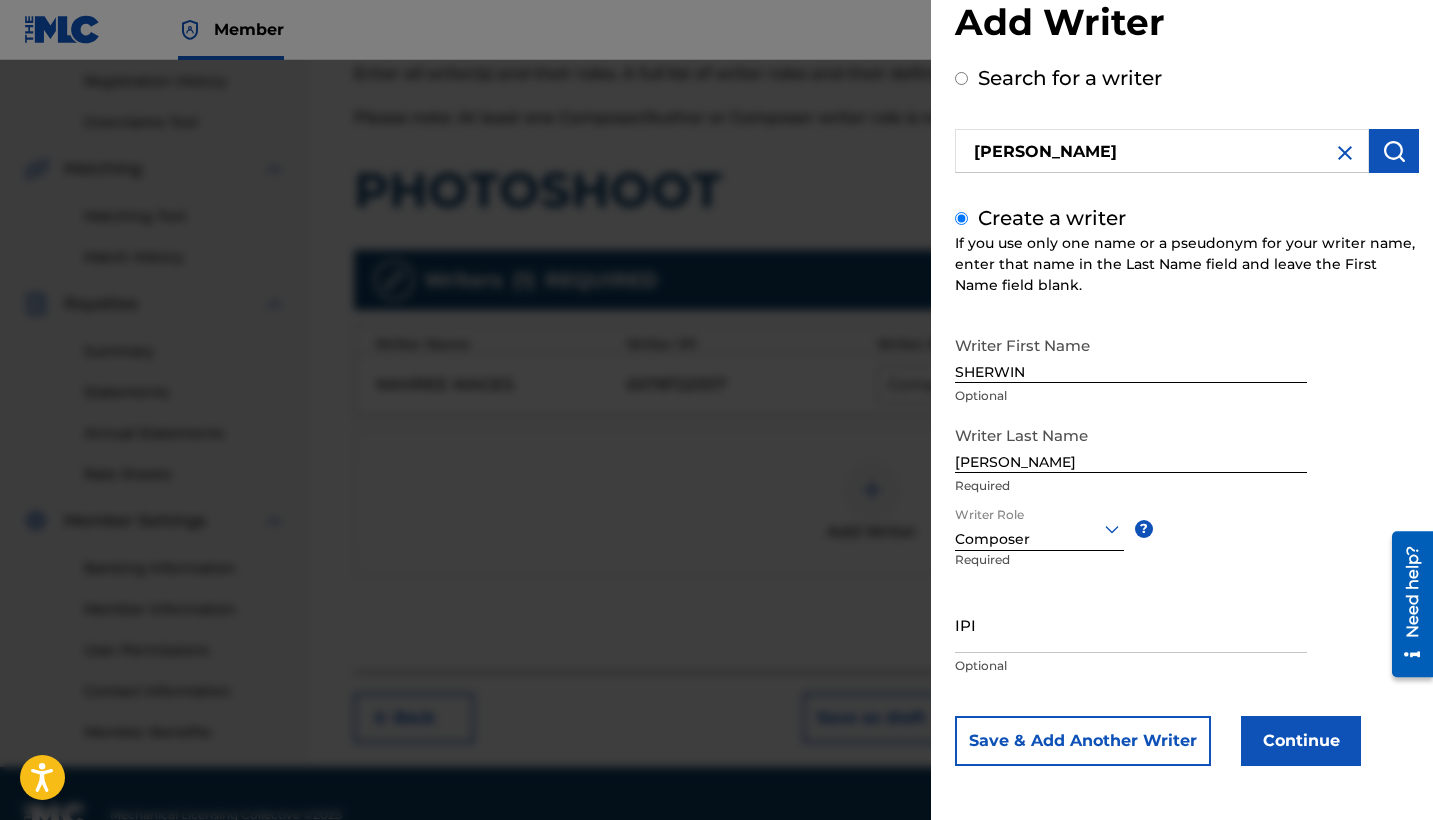 scroll, scrollTop: 63, scrollLeft: 0, axis: vertical 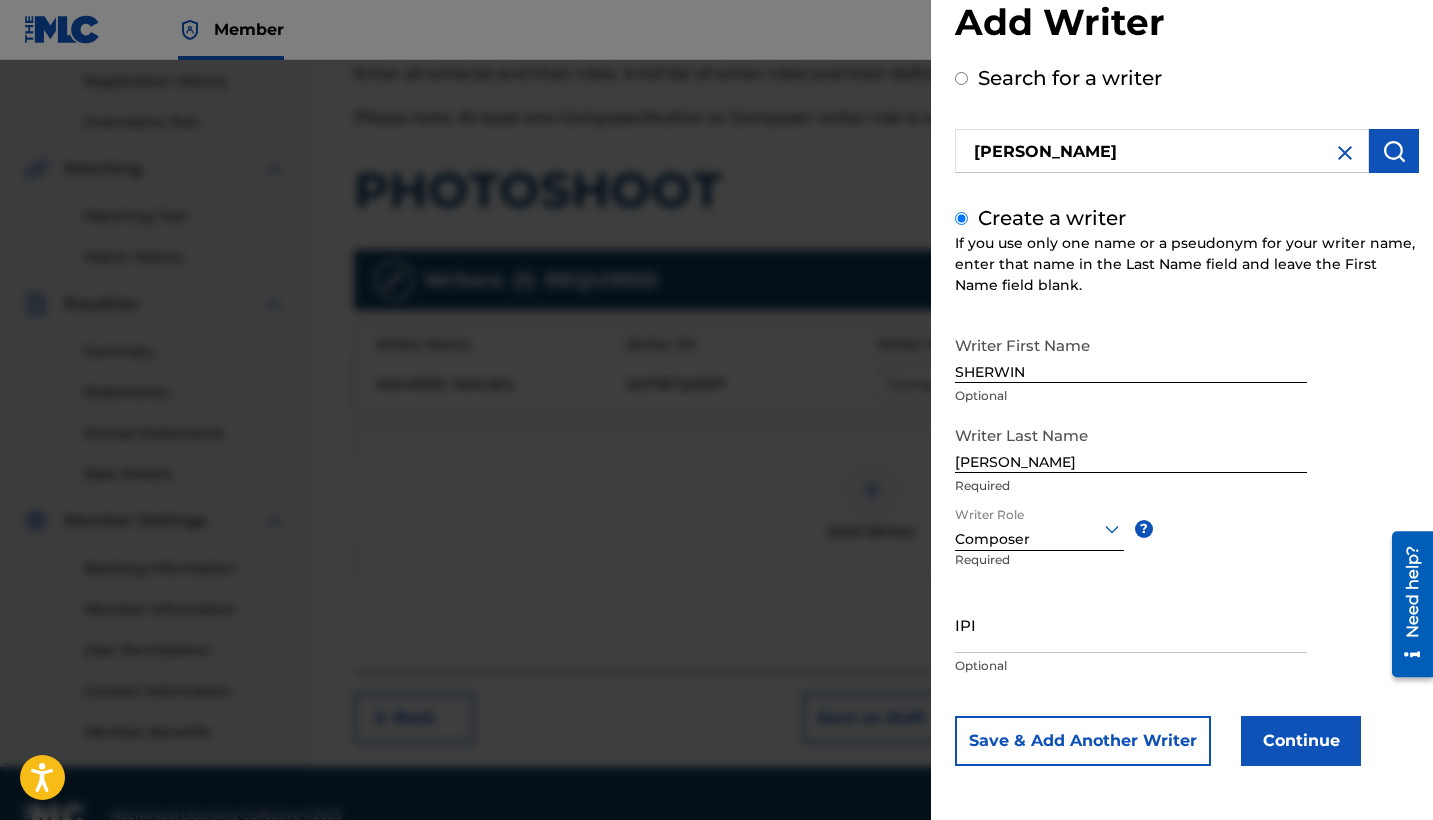 click on "Save & Add Another Writer" at bounding box center [1083, 741] 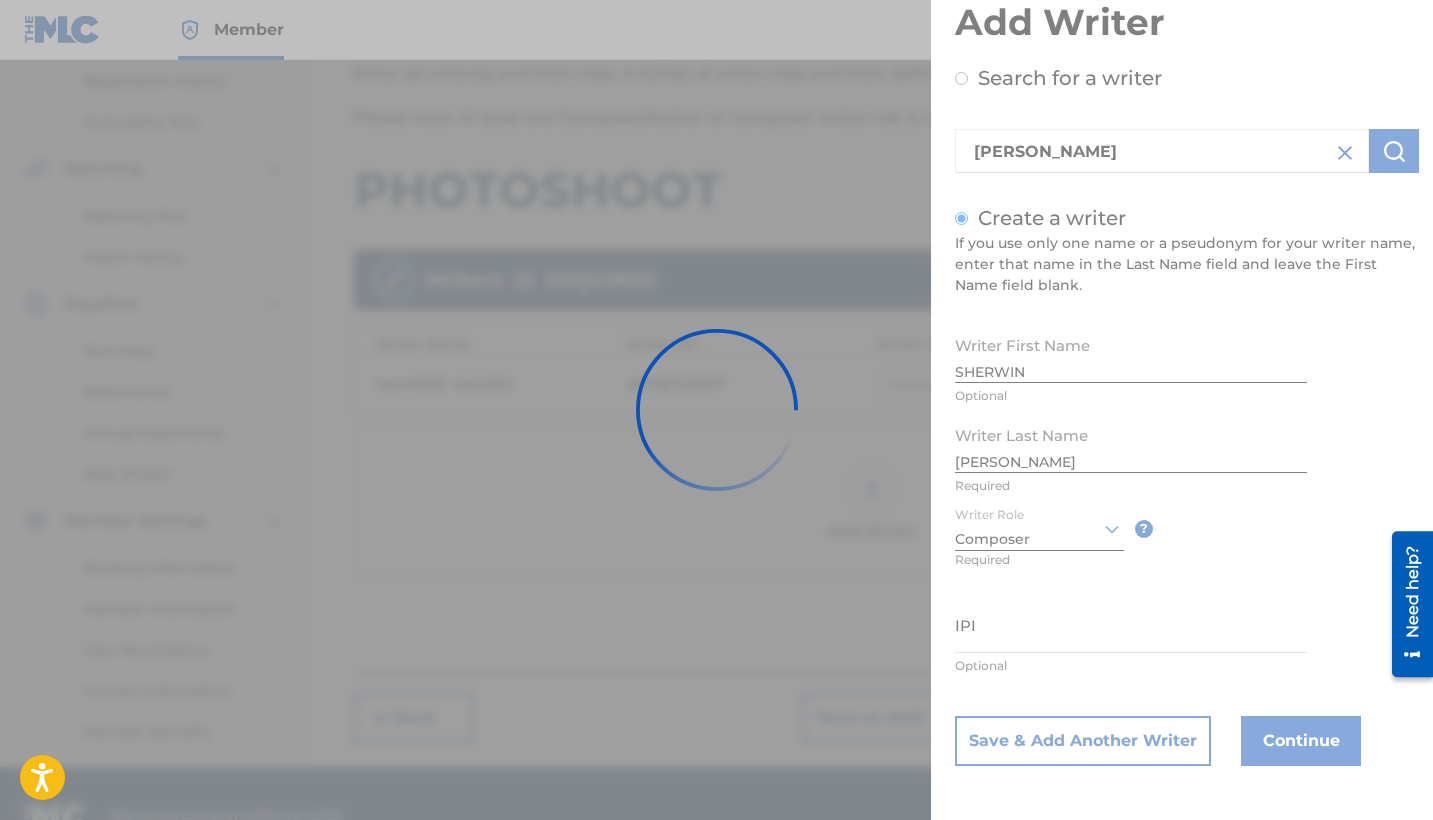 type 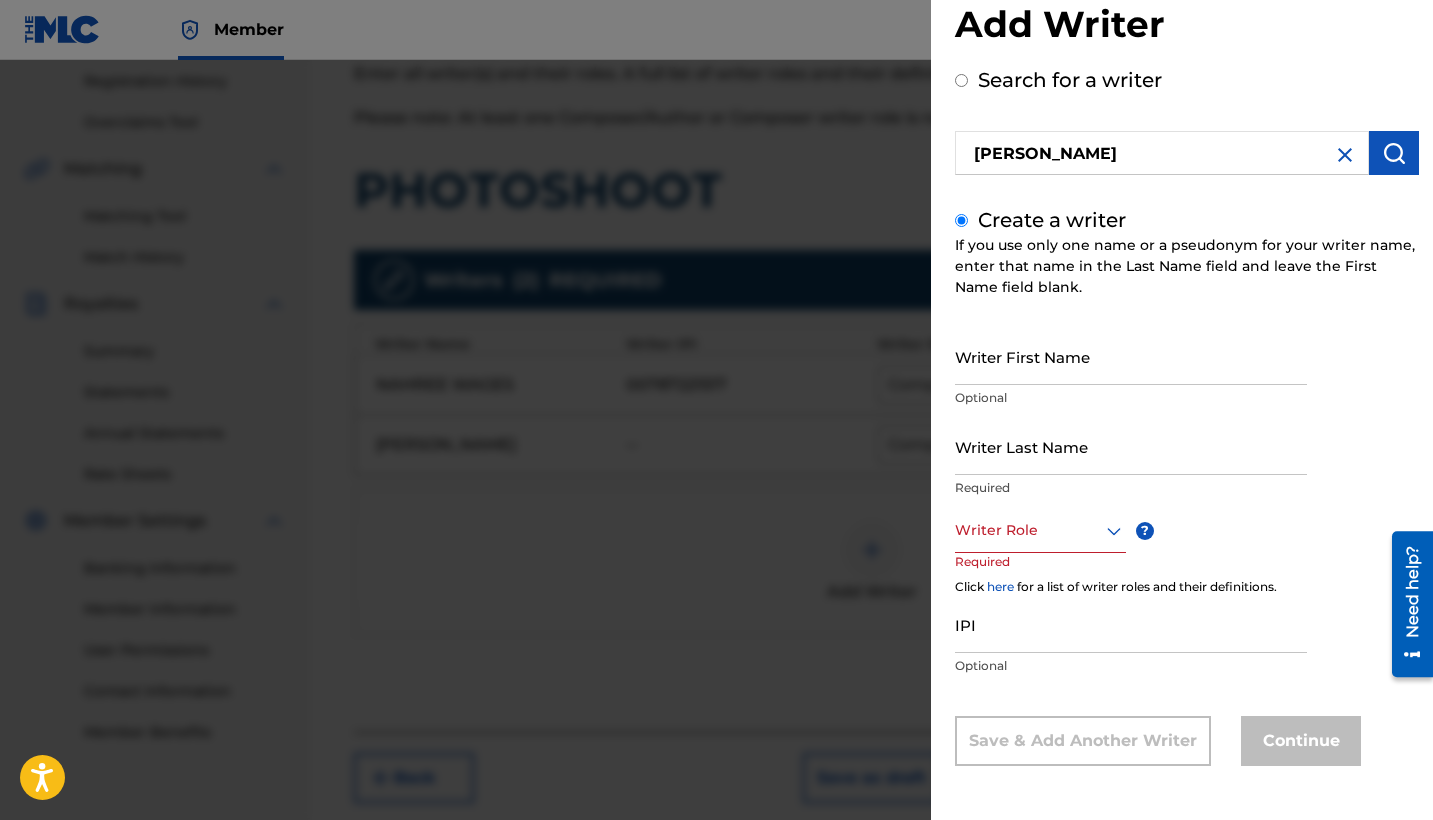 scroll, scrollTop: 61, scrollLeft: 0, axis: vertical 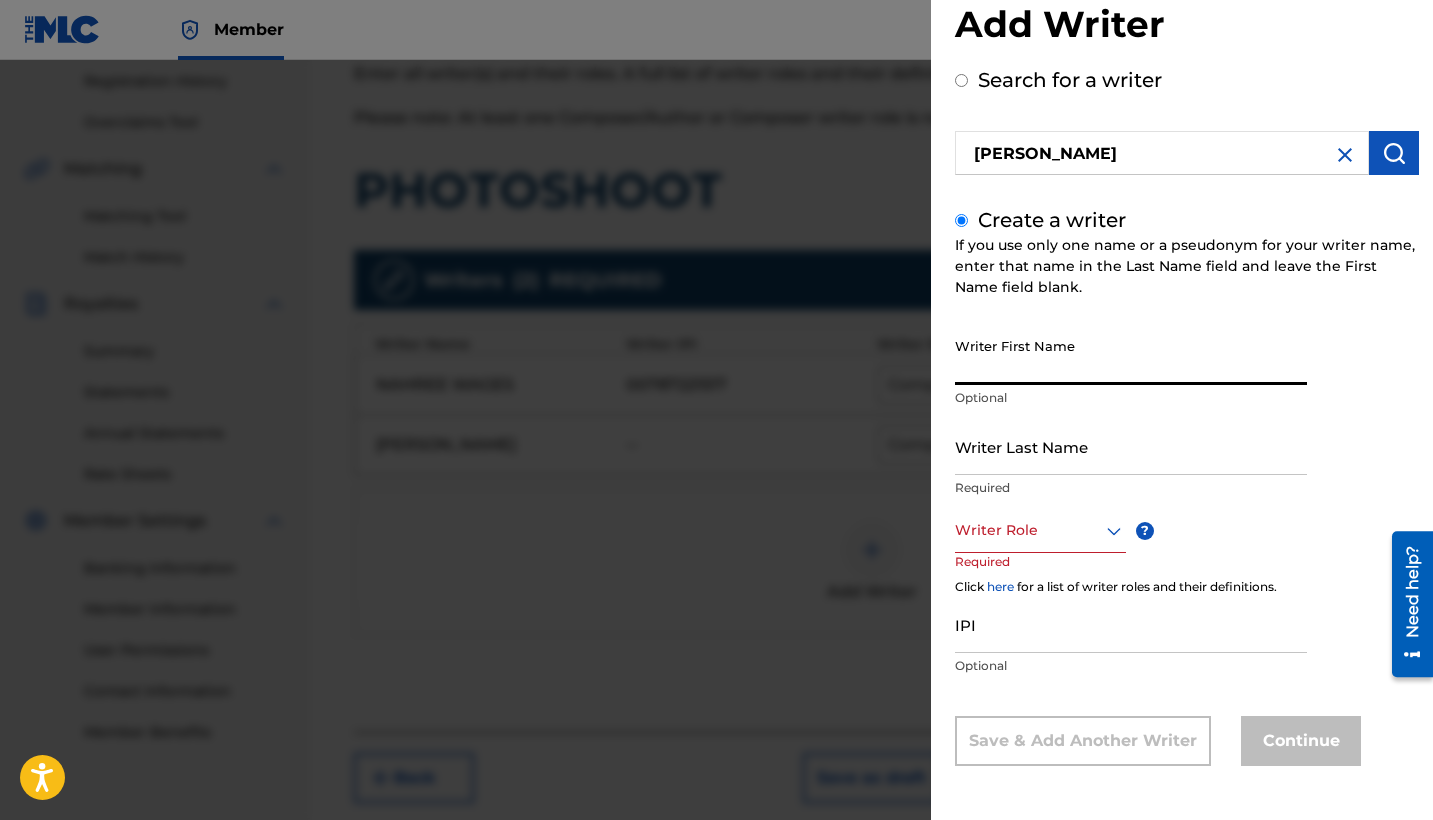 click on "Writer First Name" at bounding box center [1131, 356] 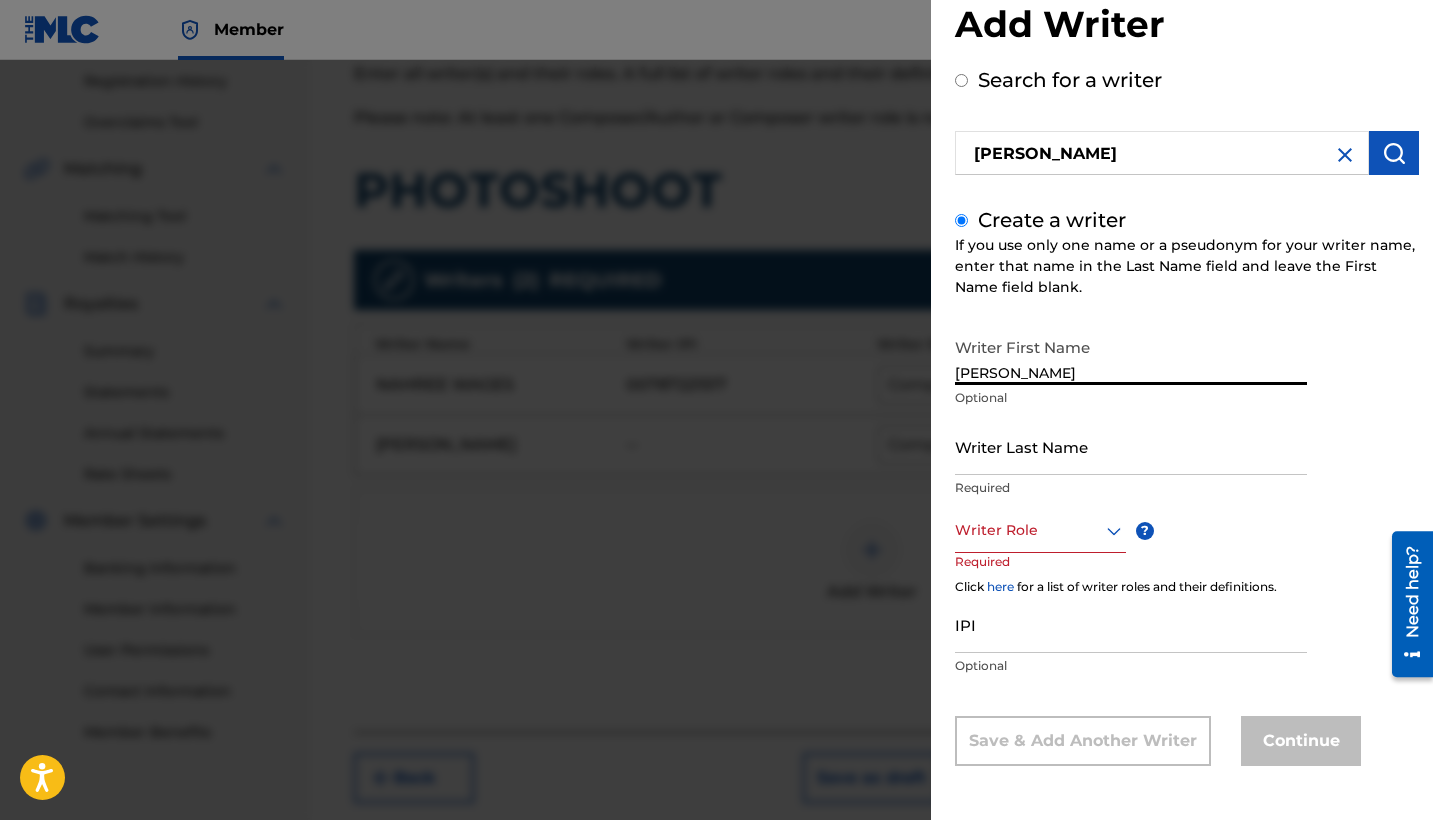 type on "[PERSON_NAME]" 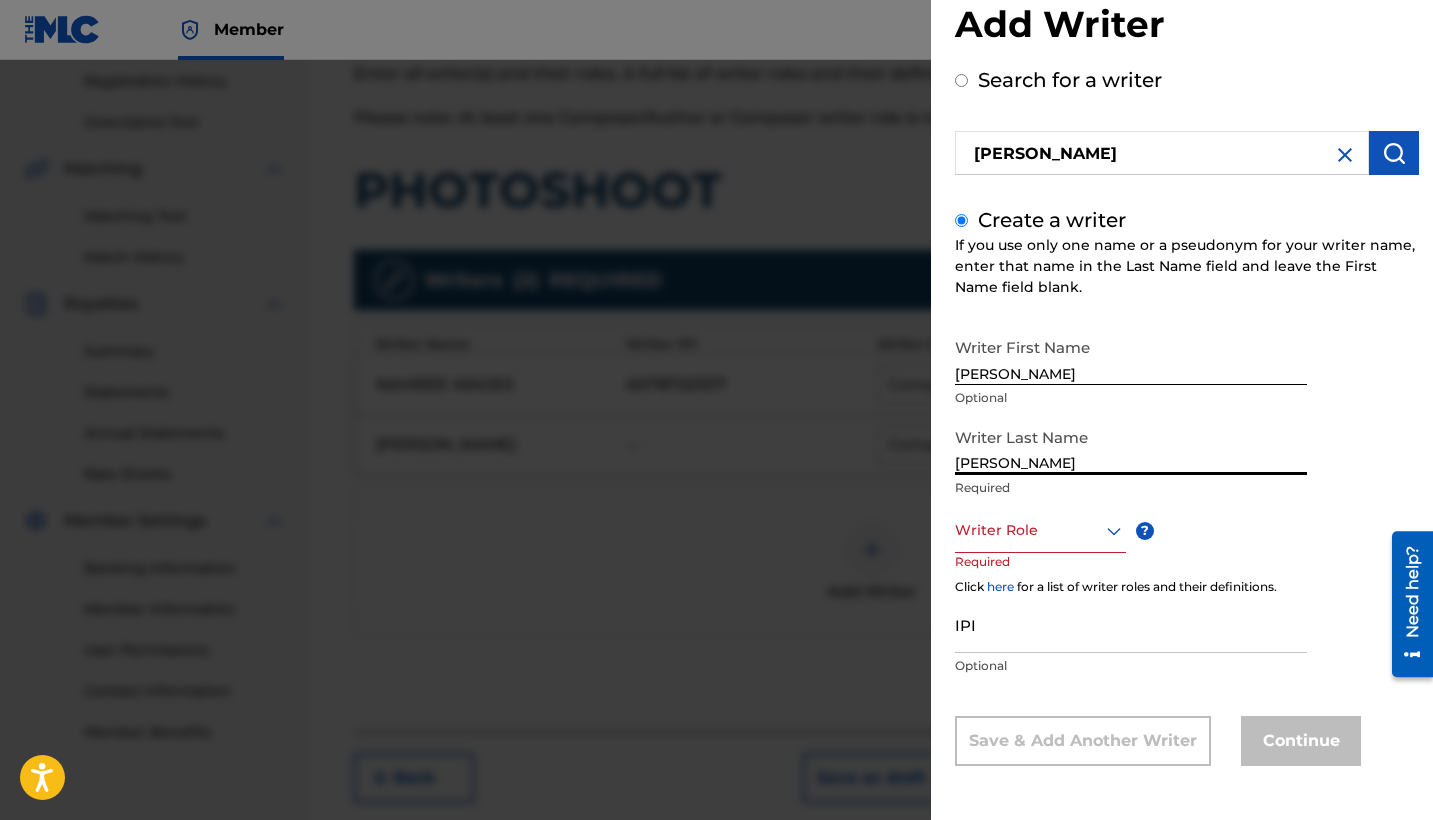 type on "[PERSON_NAME]" 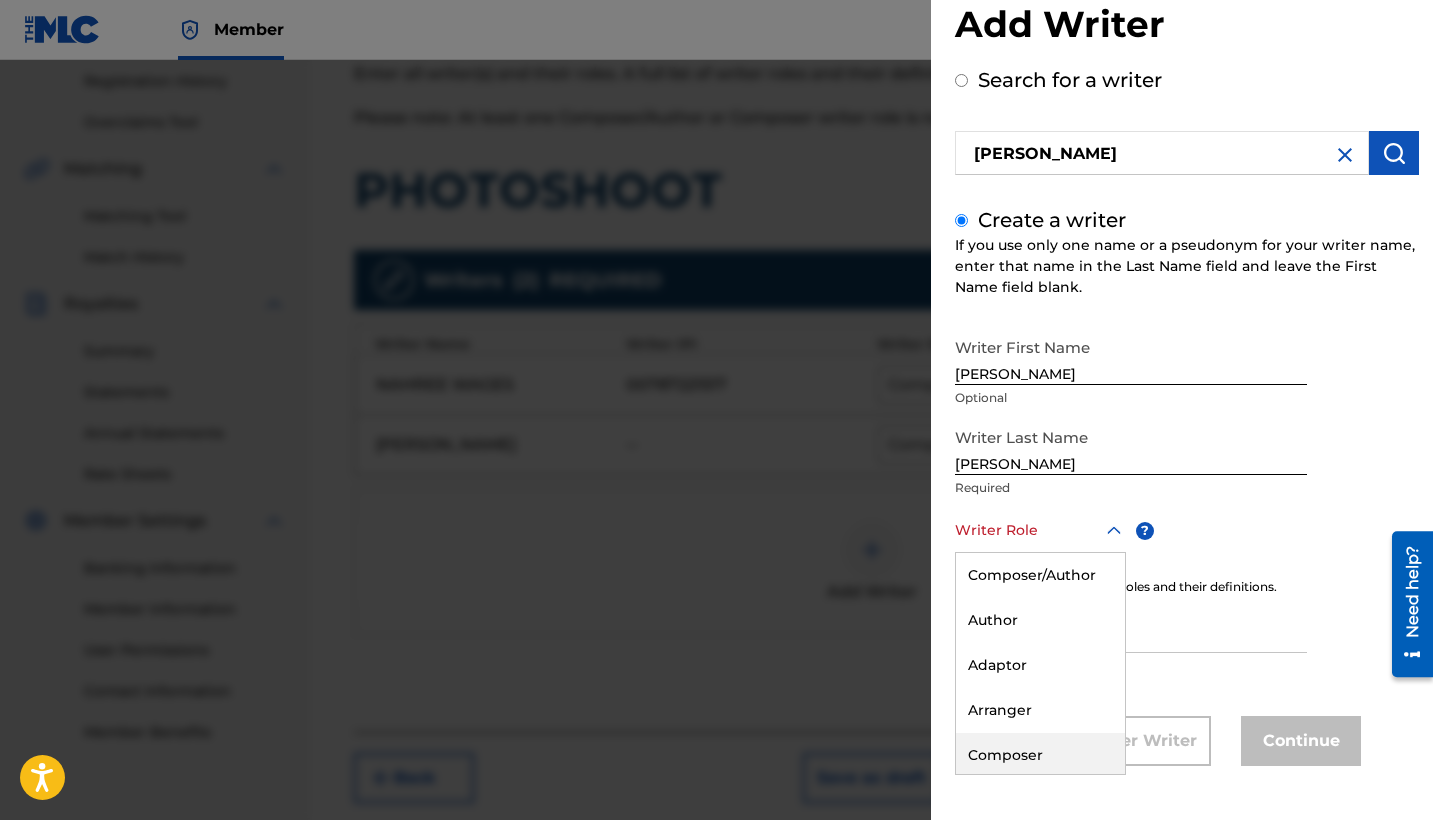 click on "Composer" at bounding box center [1040, 755] 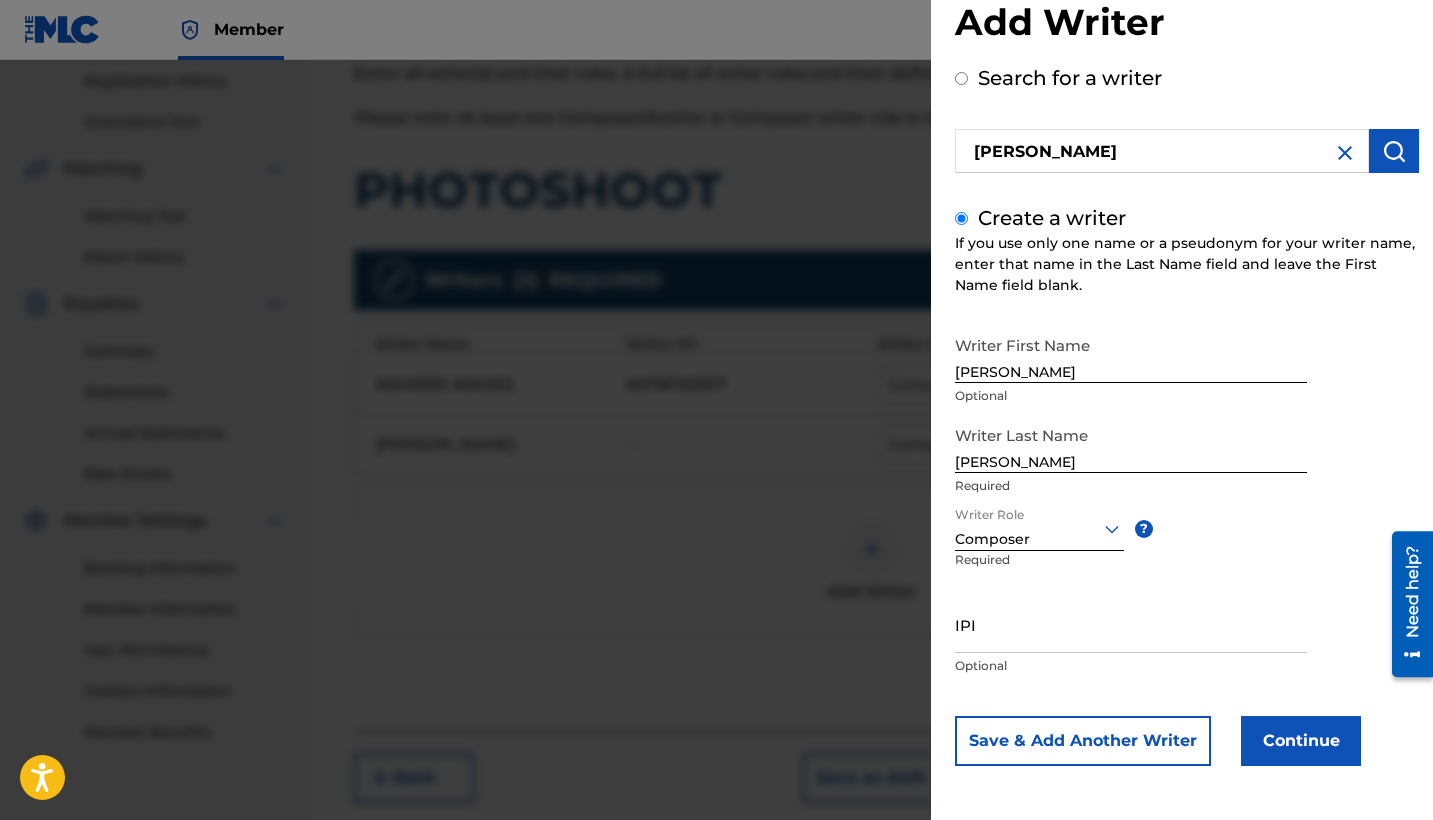 click on "Continue" at bounding box center [1301, 741] 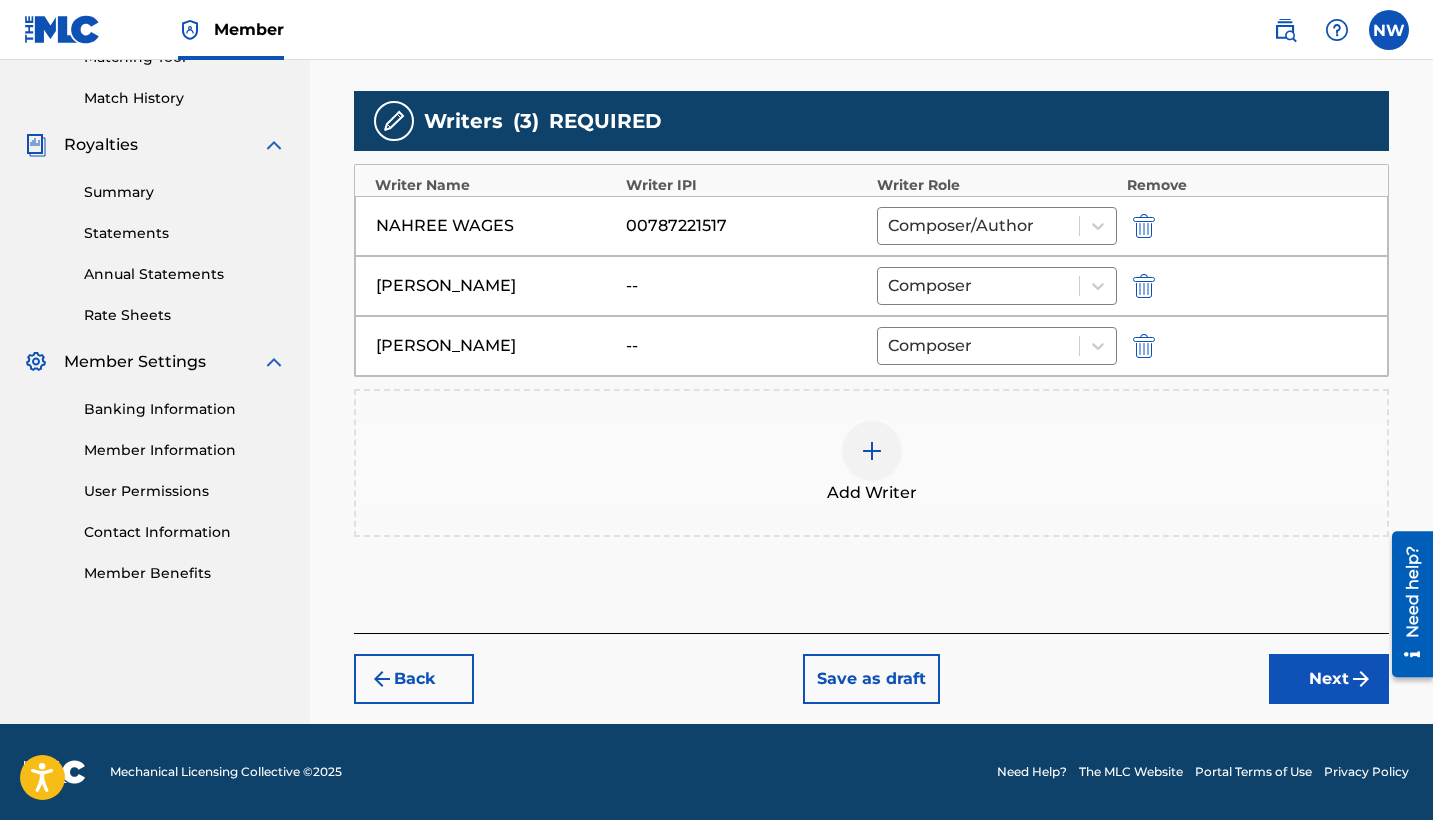 click on "Next" at bounding box center (1329, 679) 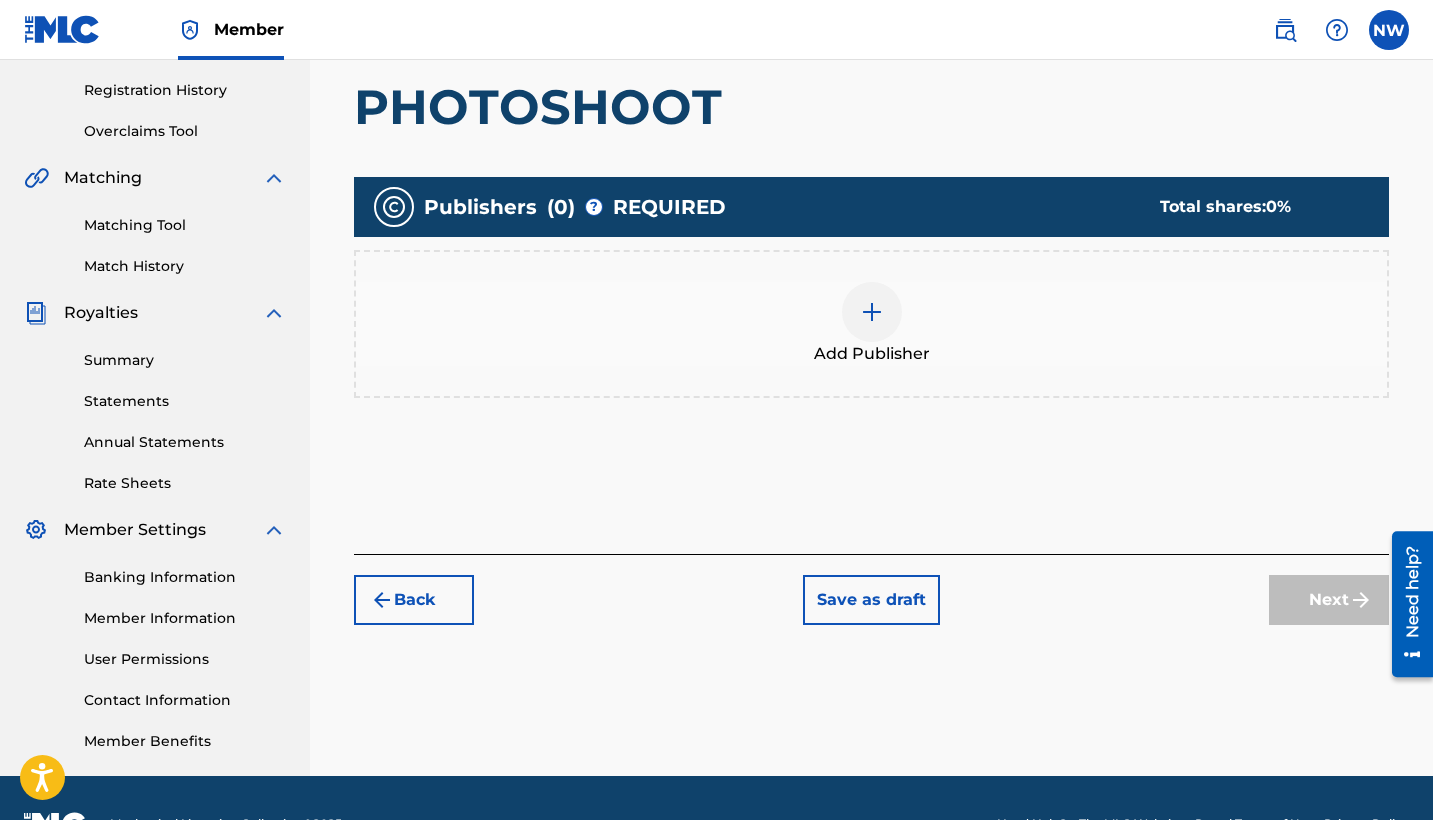 scroll, scrollTop: 363, scrollLeft: 0, axis: vertical 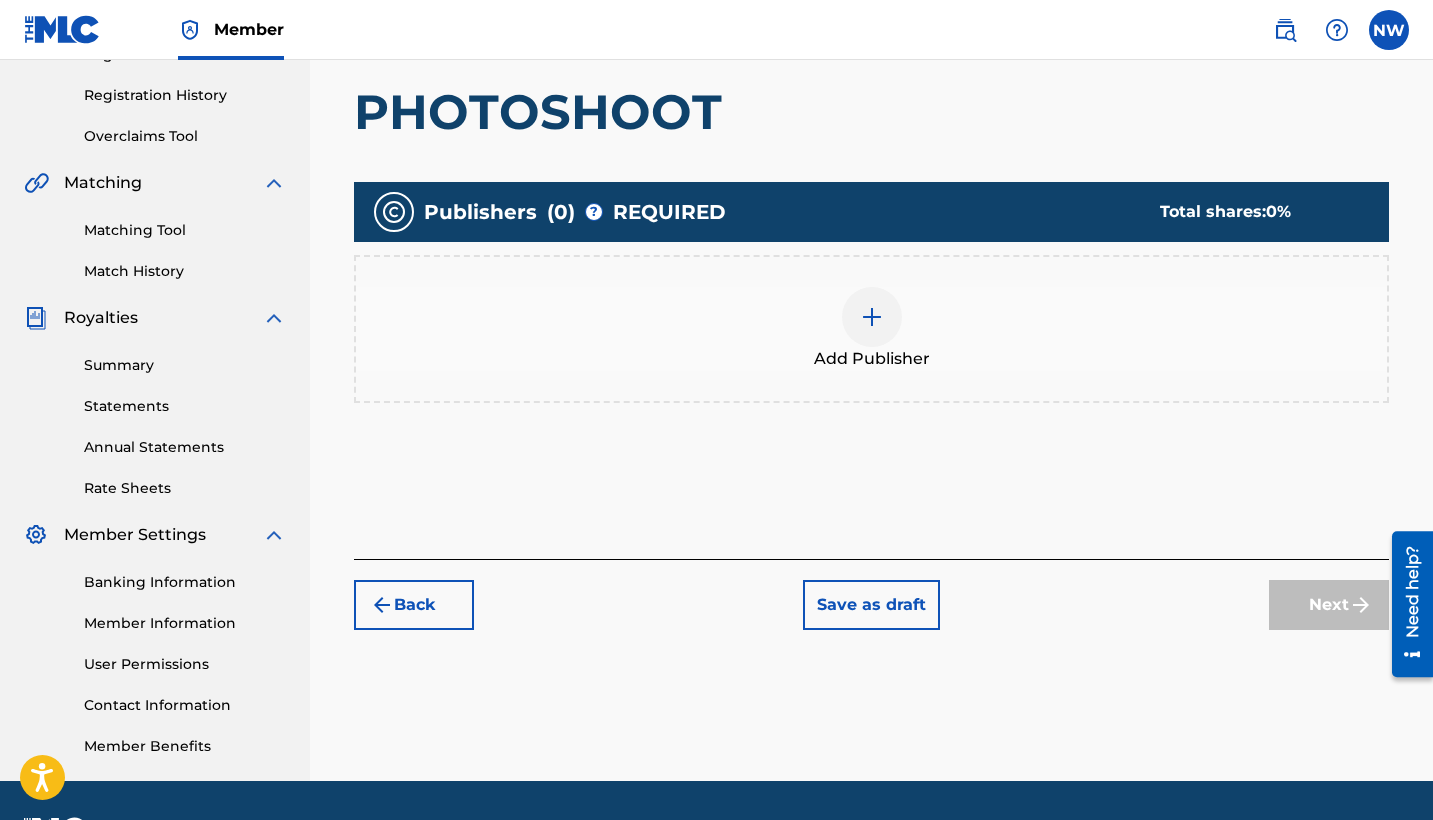 click on "Add Publisher" at bounding box center (871, 329) 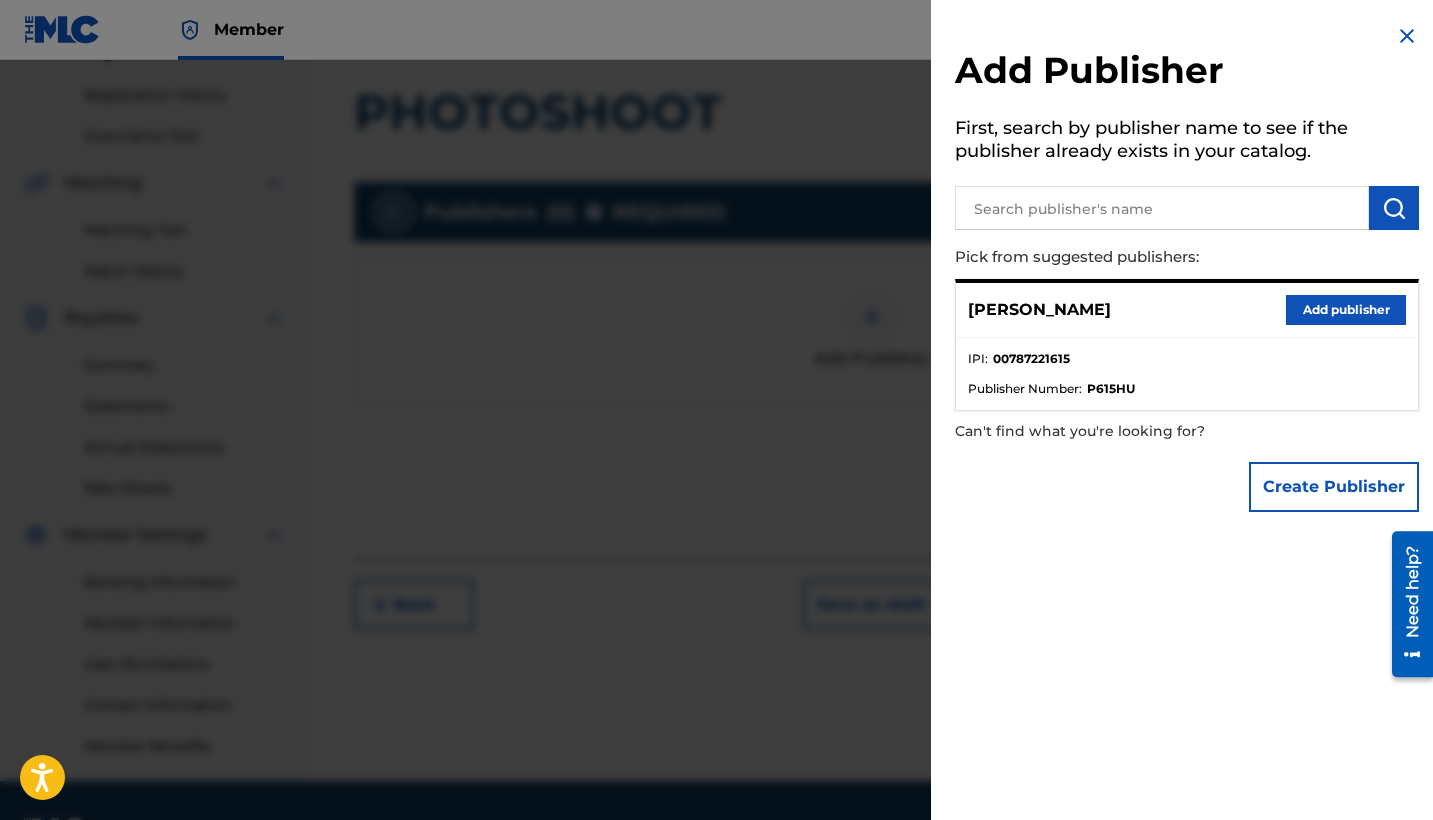click on "Add publisher" at bounding box center [1346, 310] 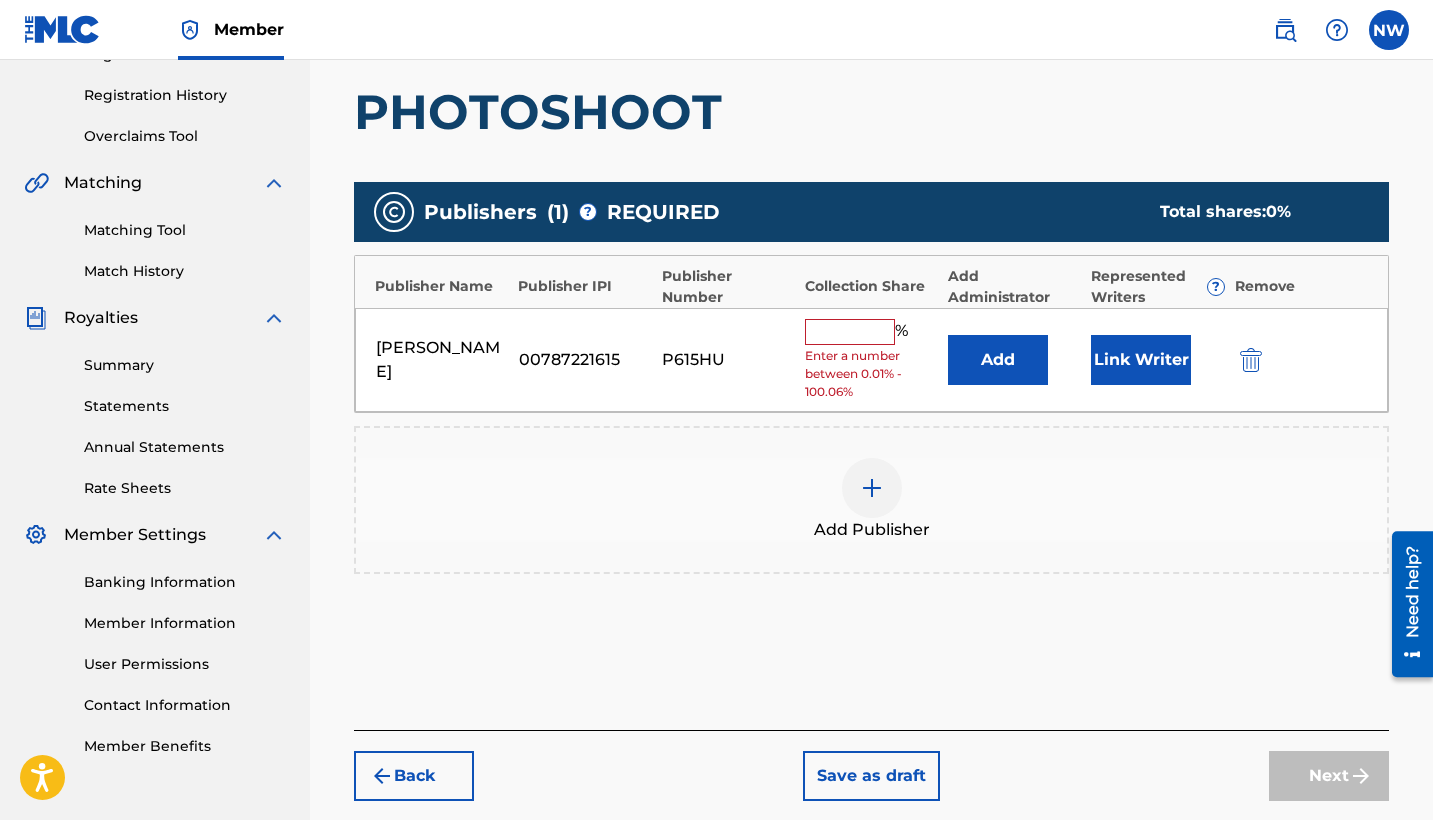 click at bounding box center [850, 332] 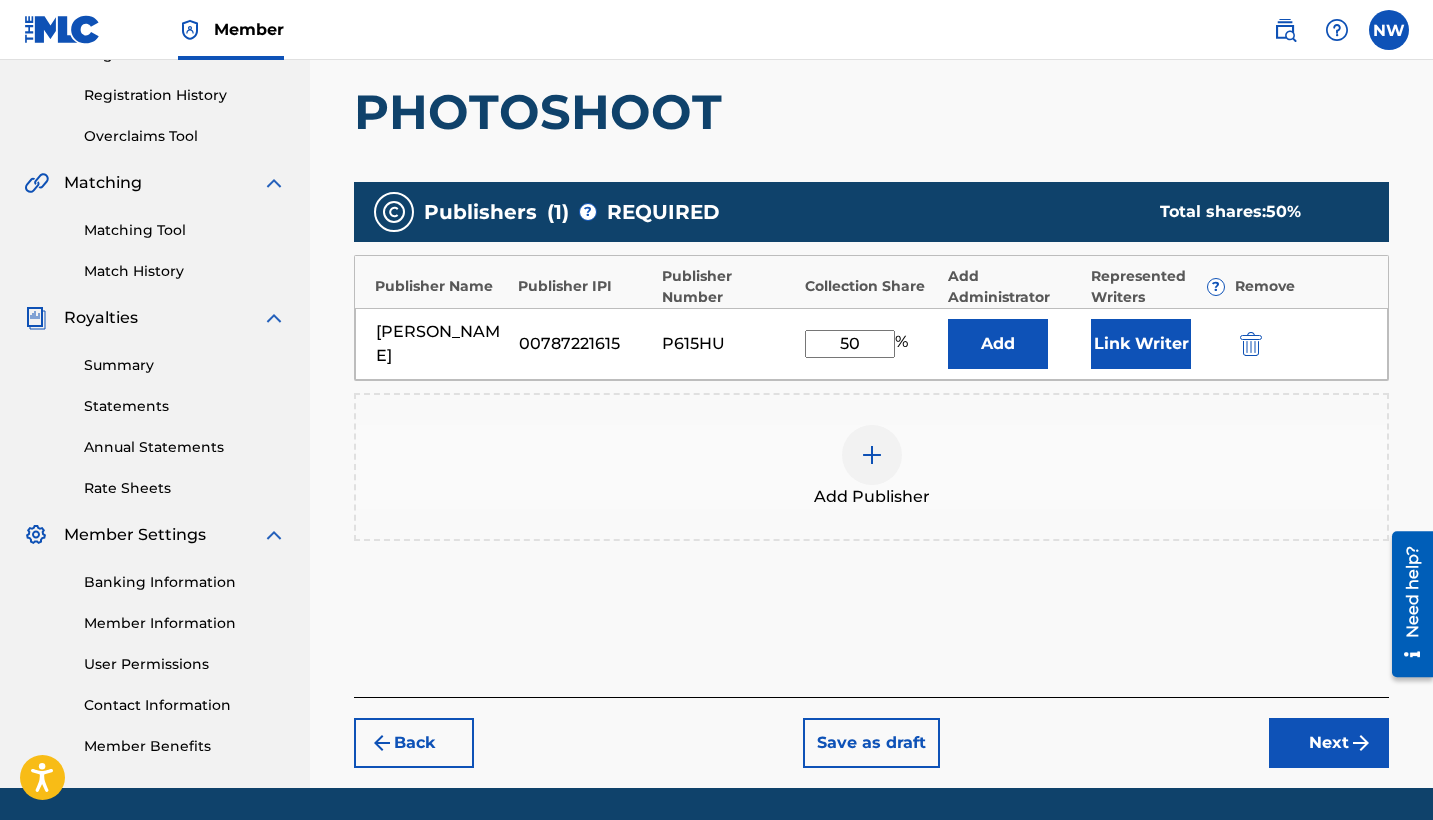 type on "50" 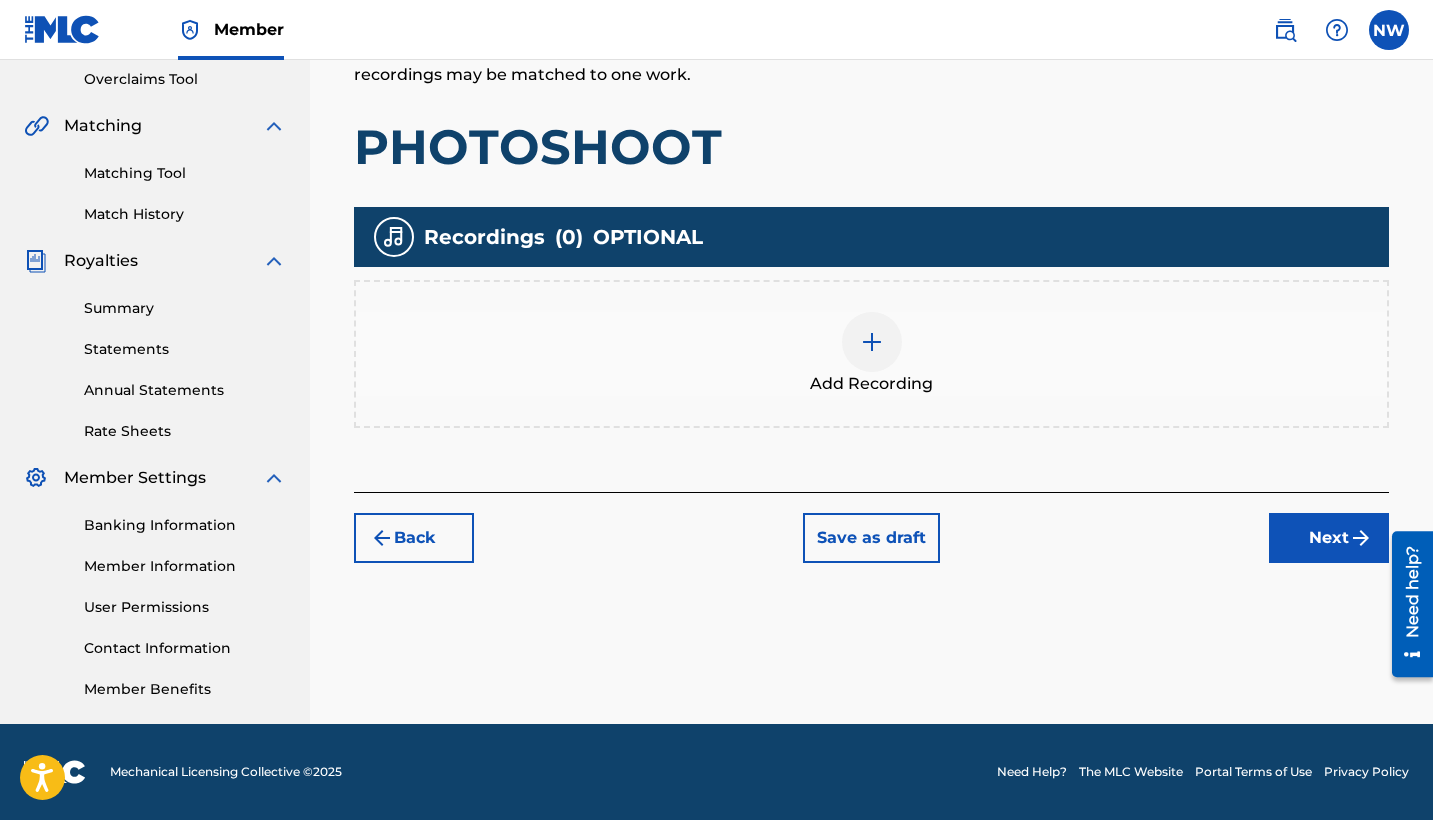 scroll, scrollTop: 420, scrollLeft: 0, axis: vertical 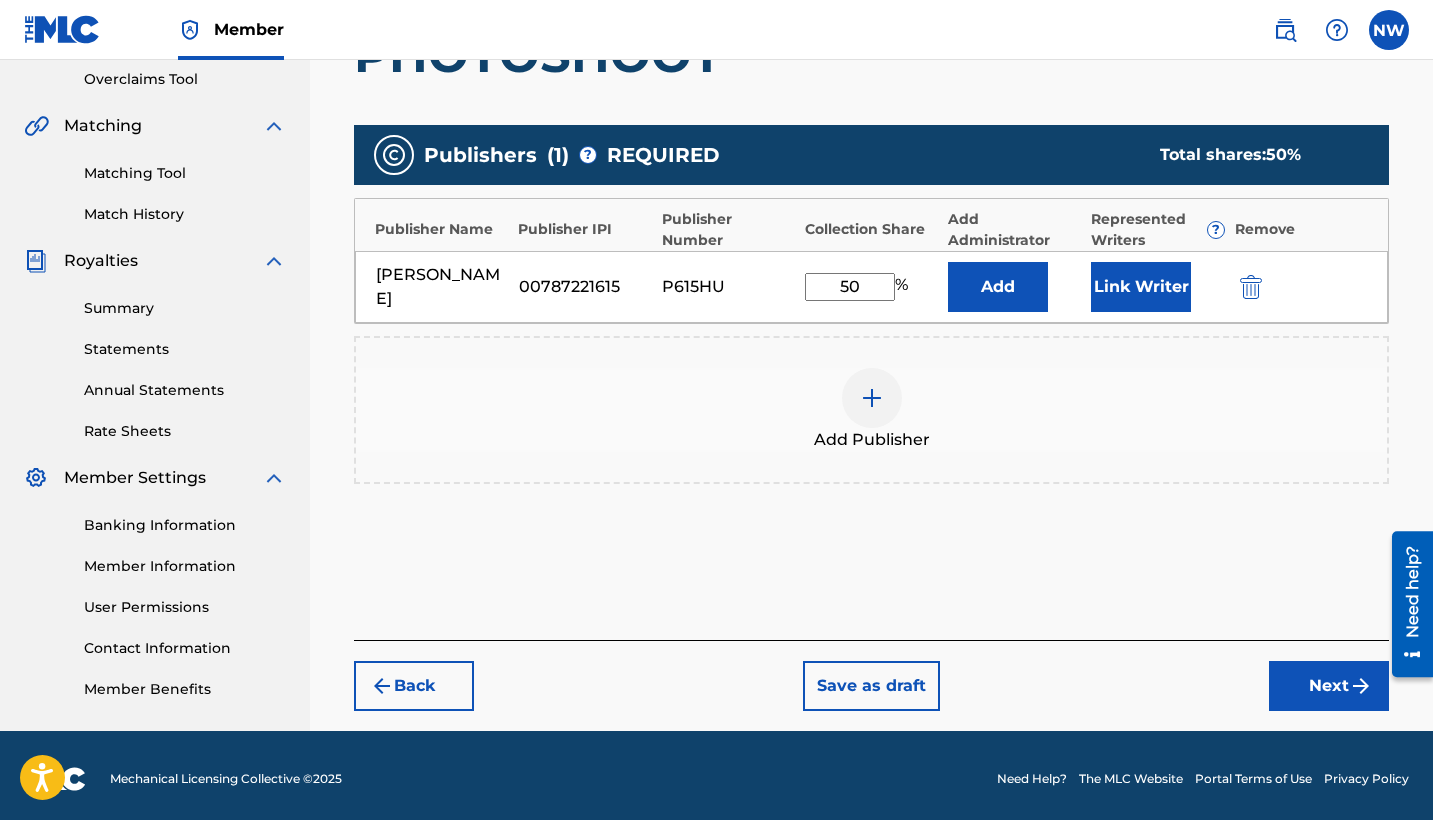 click on "Link Writer" at bounding box center (1141, 287) 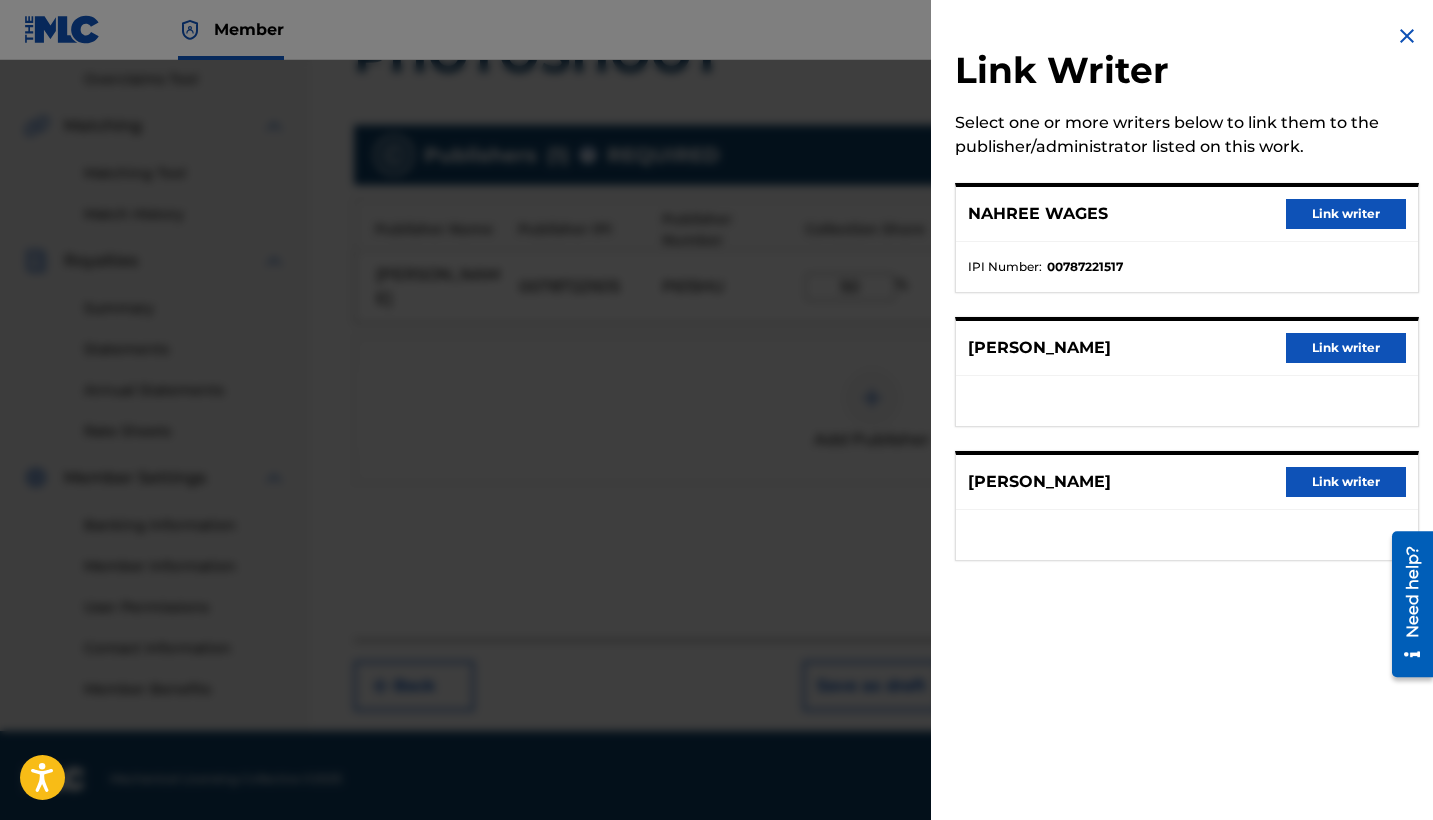 click on "NAHREE WAGES Link writer" at bounding box center [1187, 214] 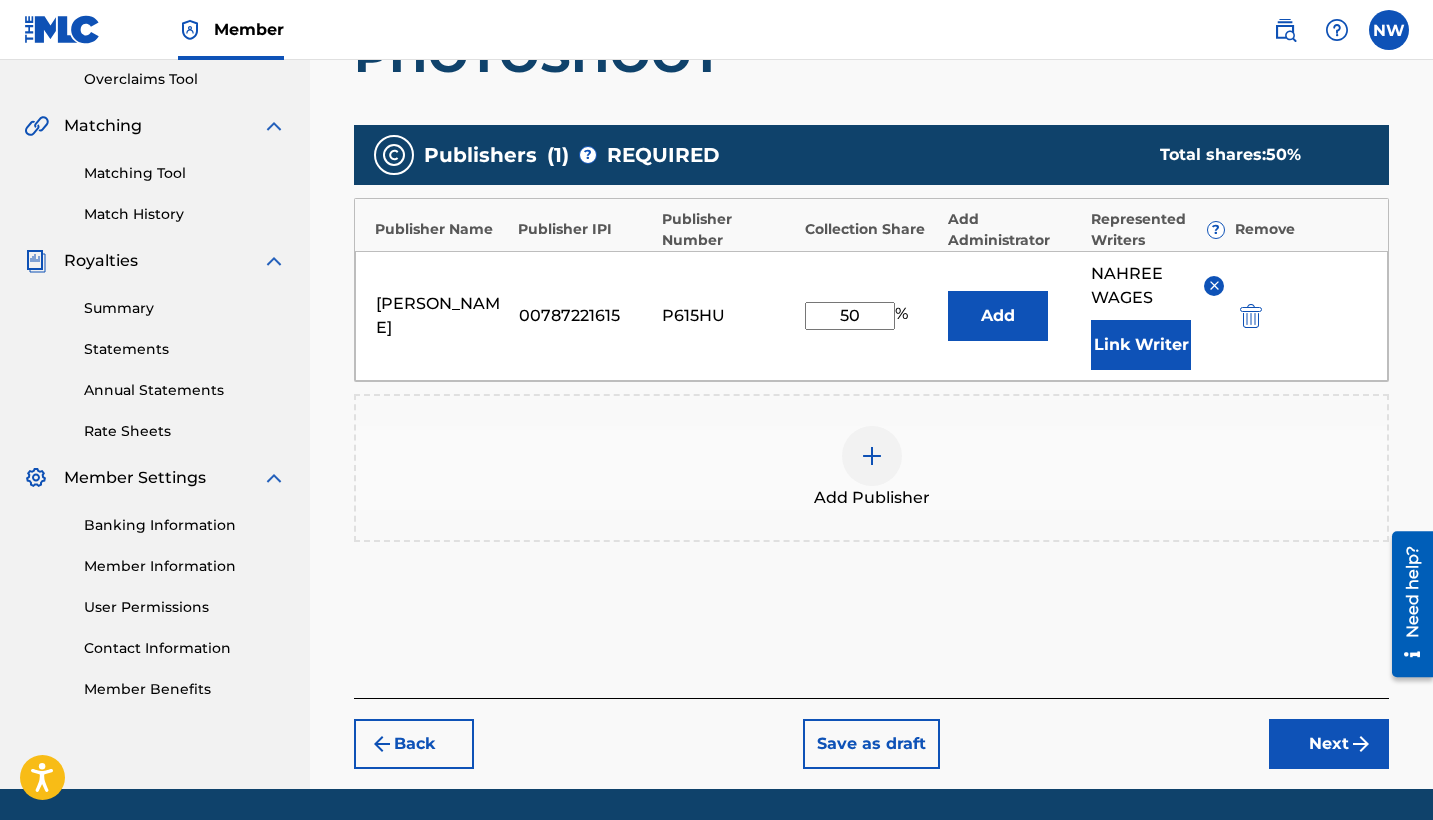 click on "Next" at bounding box center [1329, 744] 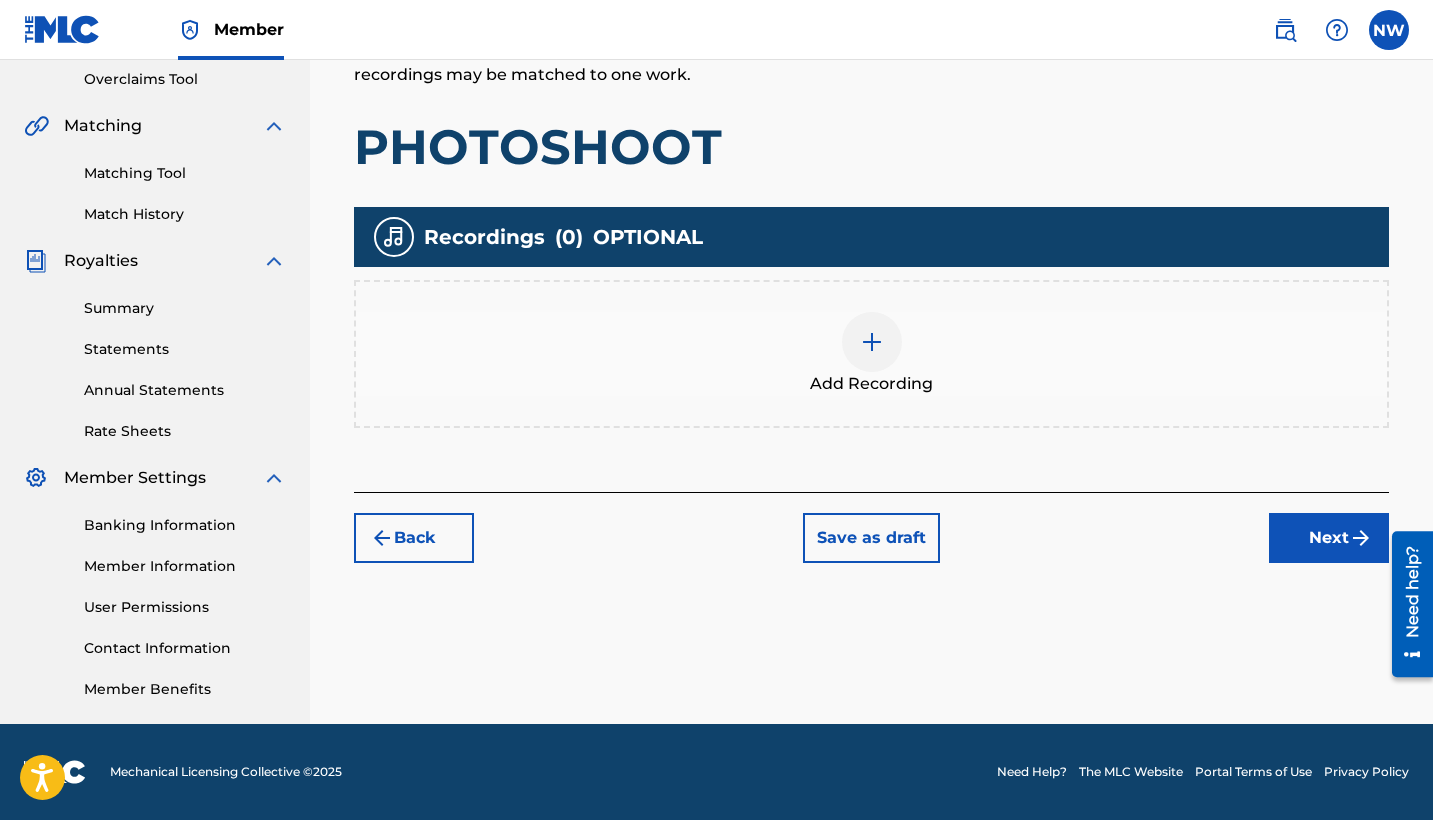 scroll, scrollTop: 420, scrollLeft: 0, axis: vertical 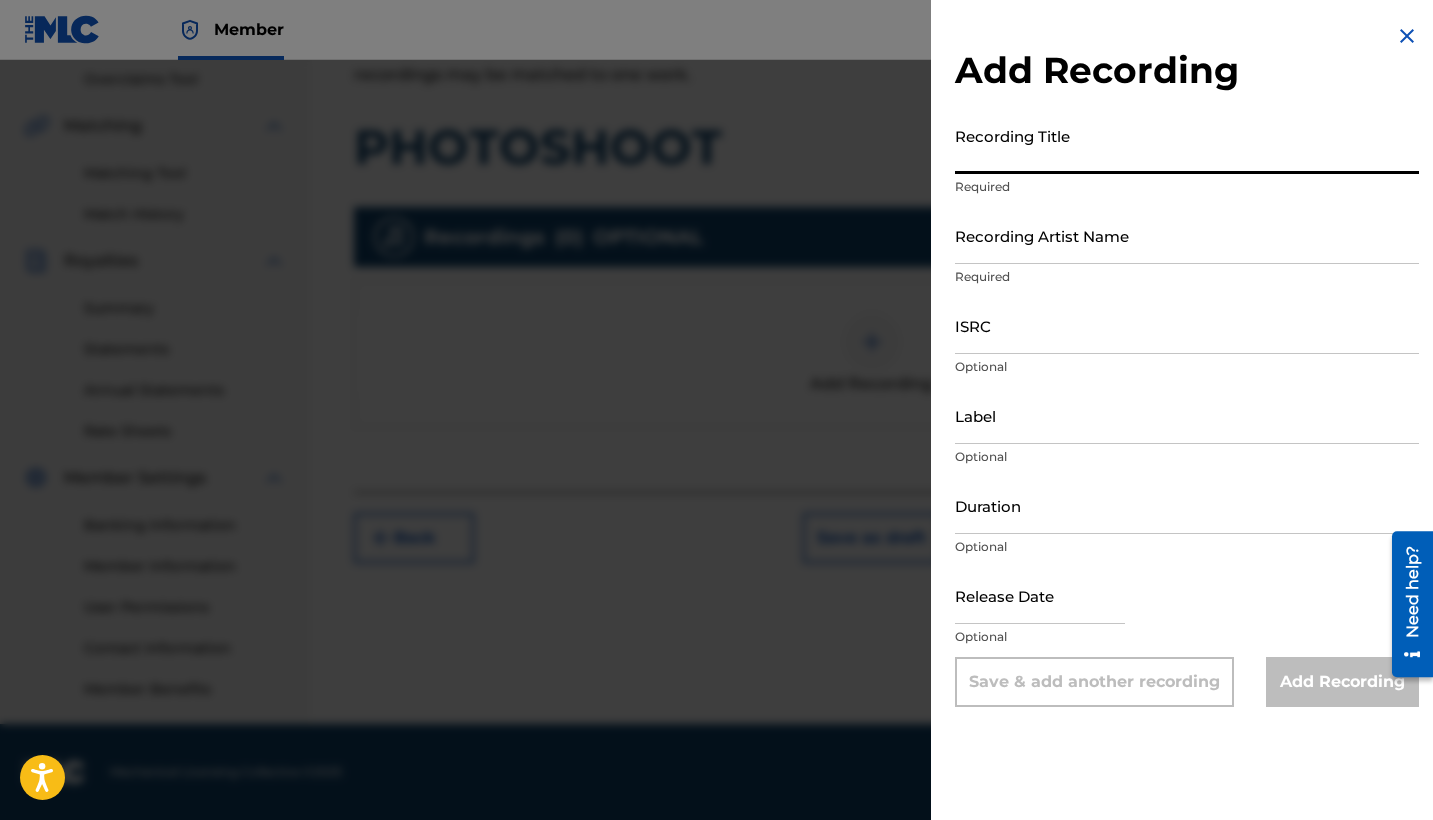 click on "Recording Title" at bounding box center [1187, 145] 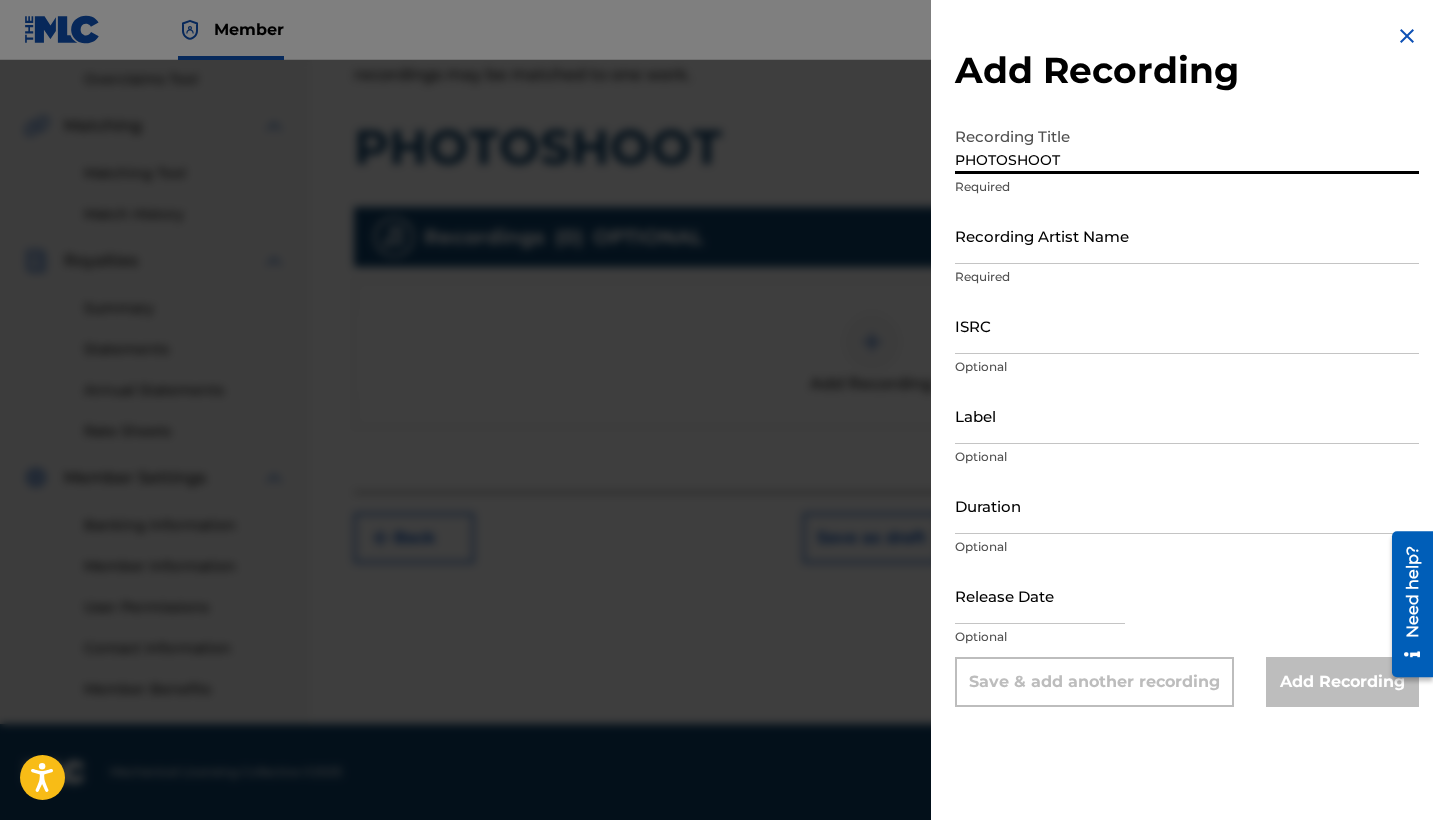 type on "PHOTOSHOOT" 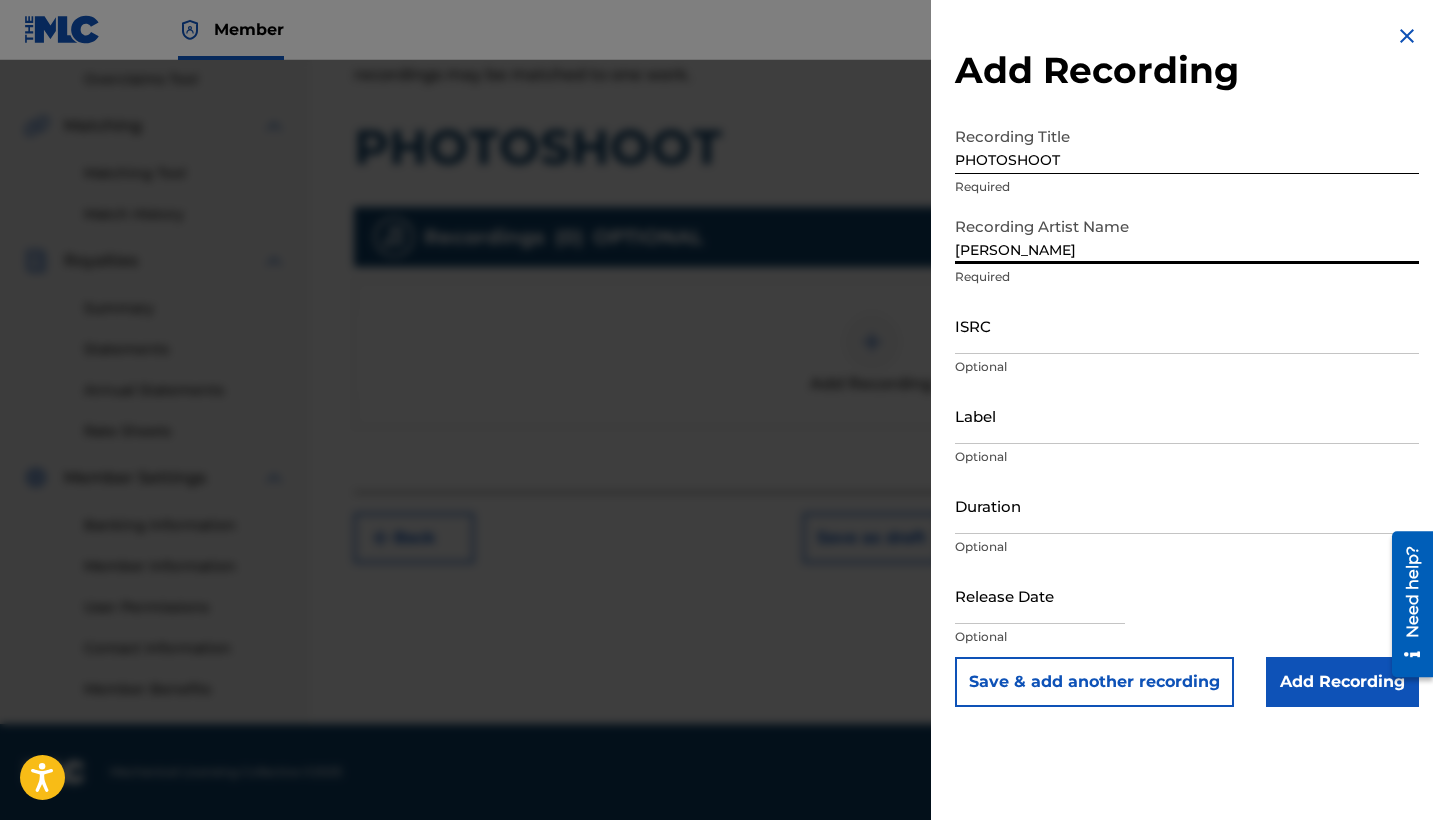 type on "[PERSON_NAME]" 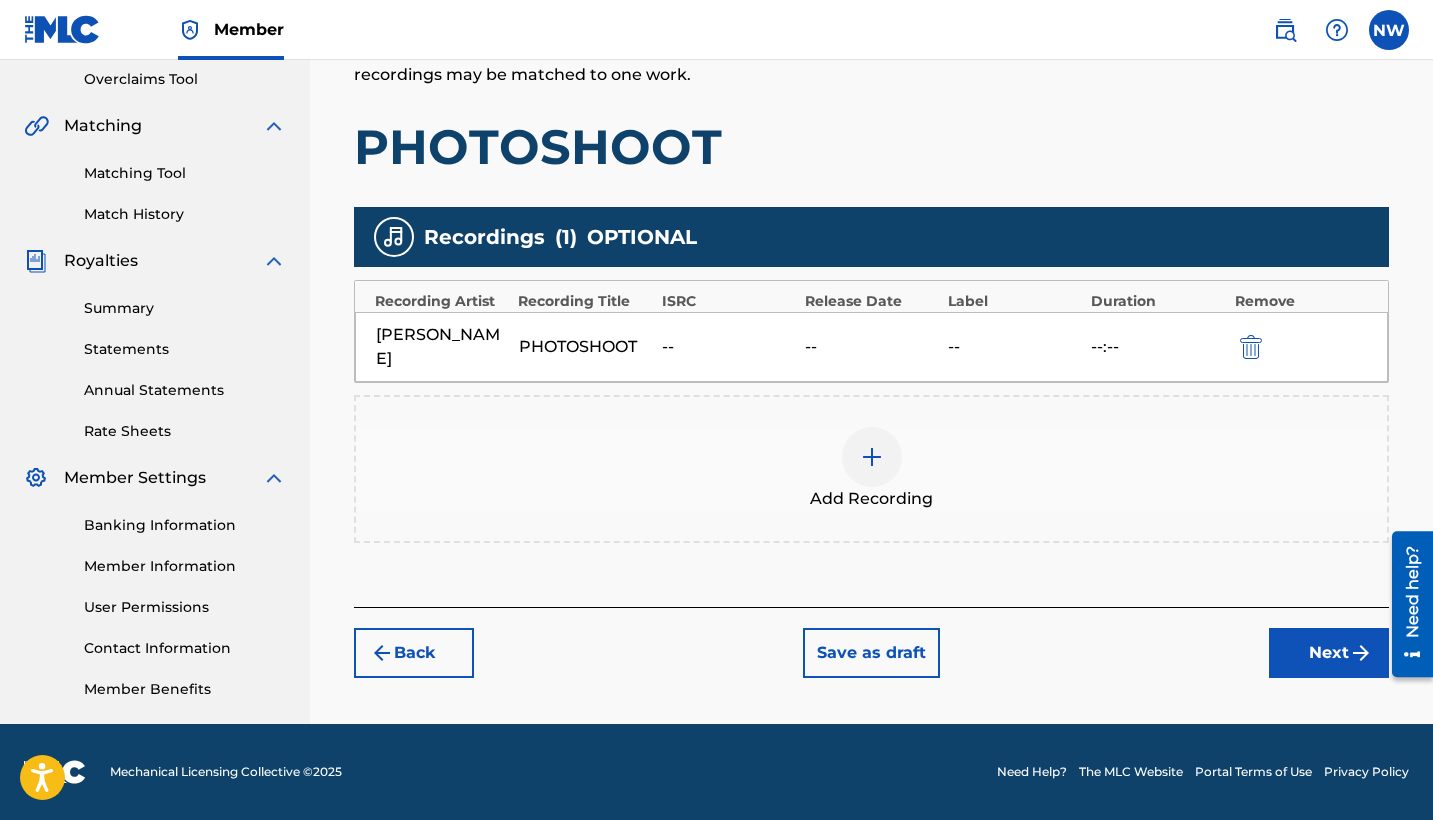 click on "Next" at bounding box center (1329, 653) 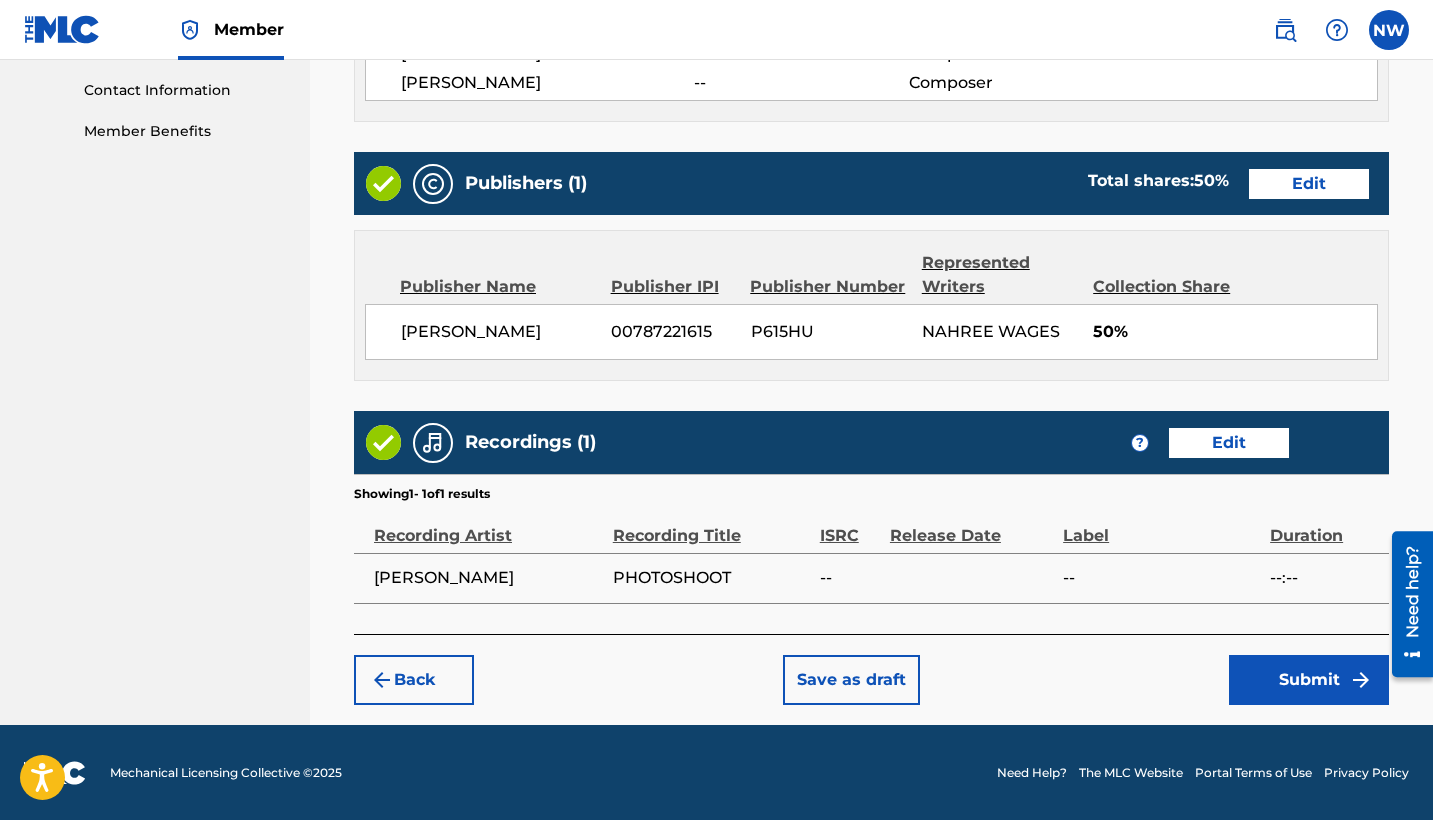 scroll, scrollTop: 977, scrollLeft: 0, axis: vertical 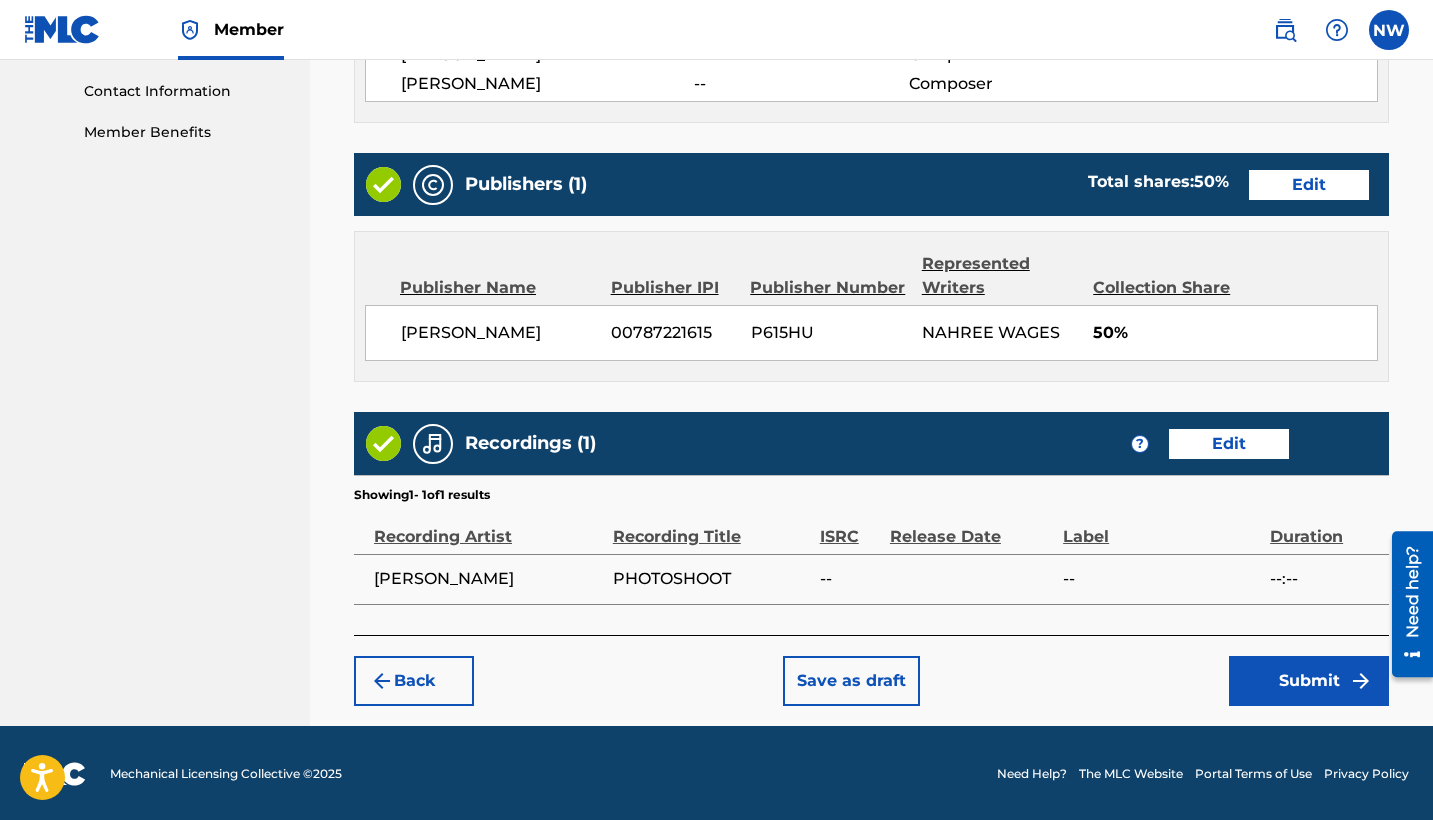 click on "Submit" at bounding box center [1309, 681] 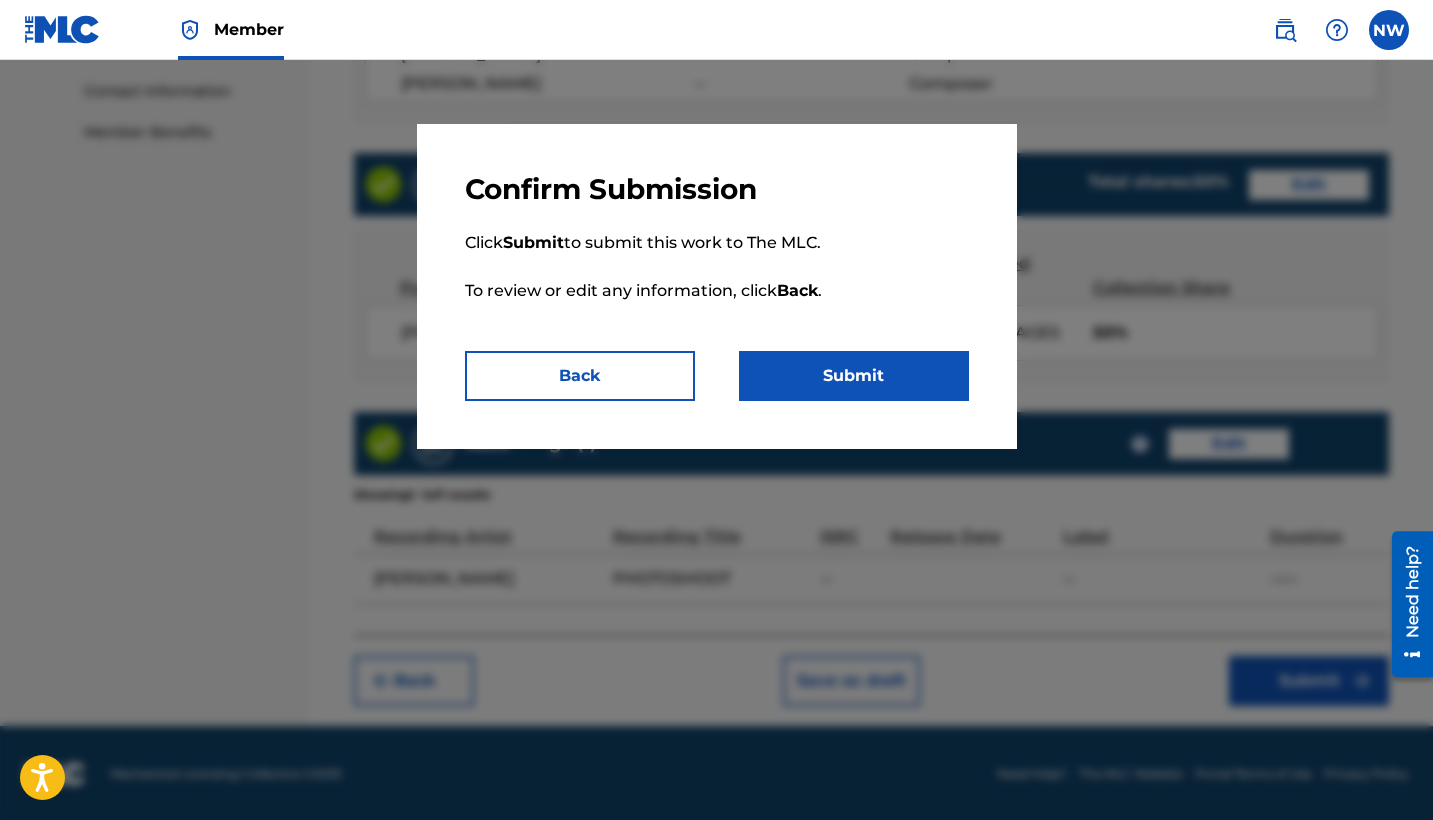 click on "Submit" at bounding box center [854, 376] 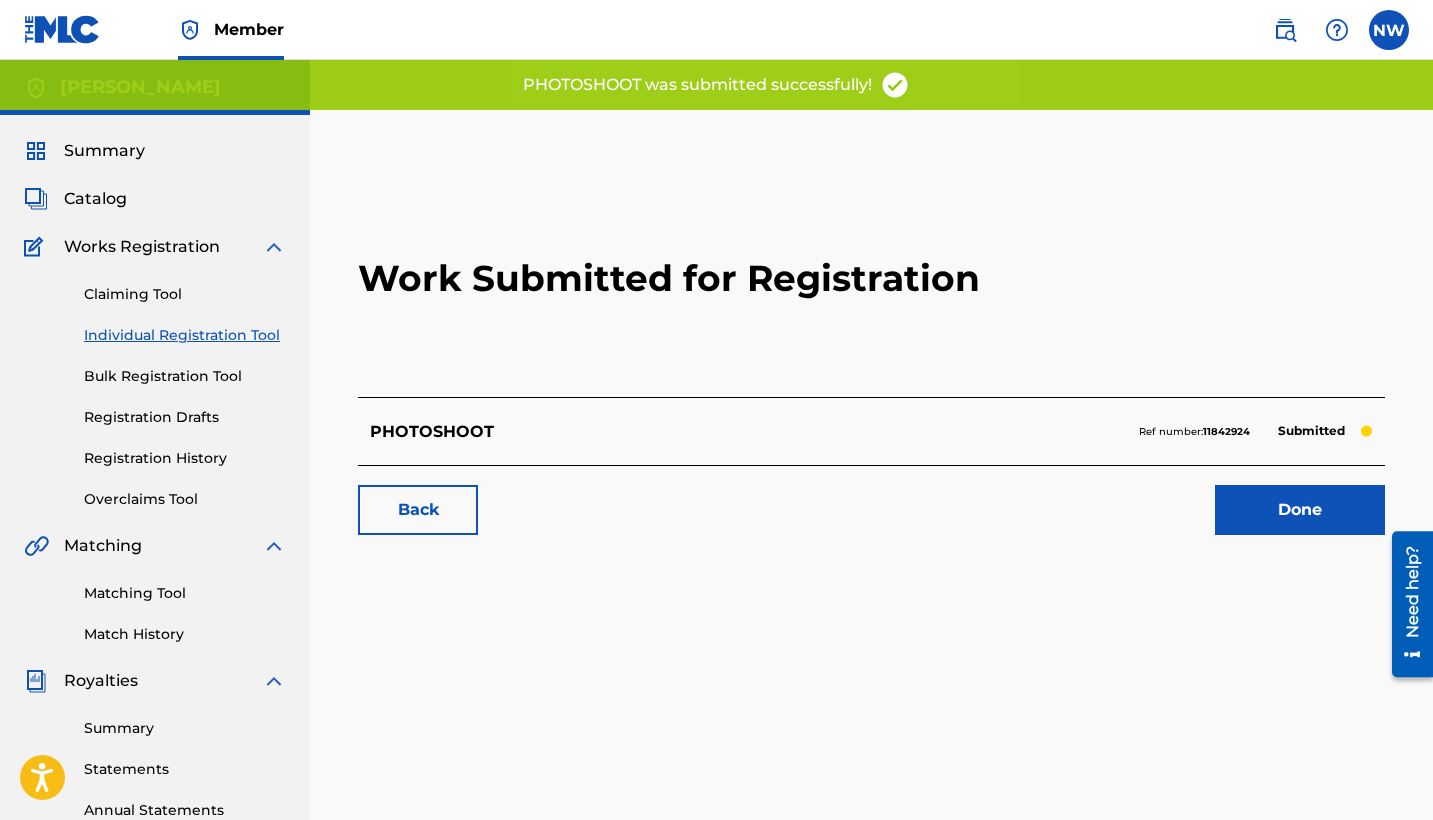 click on "Done" at bounding box center (1300, 510) 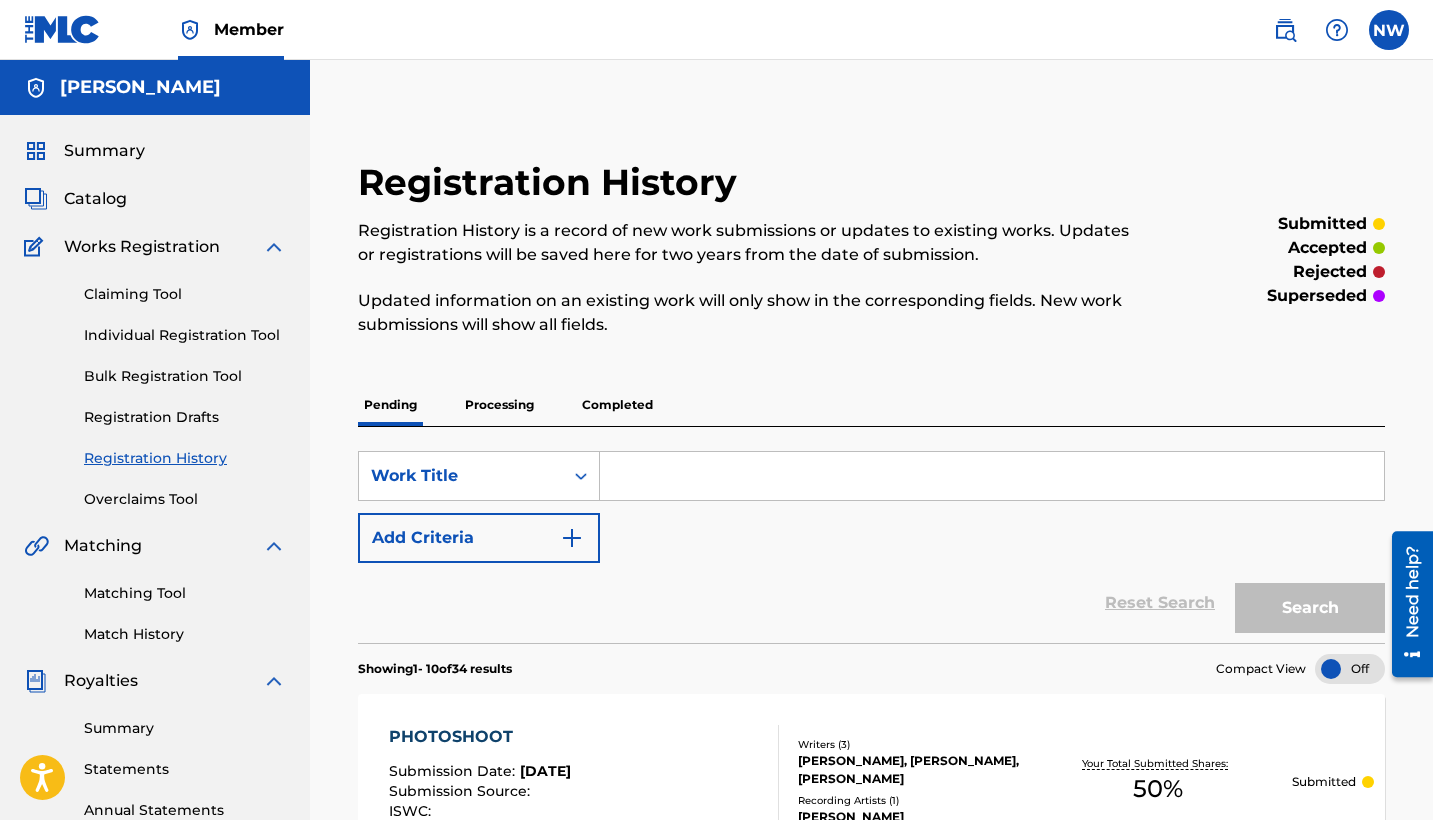 scroll, scrollTop: 0, scrollLeft: 0, axis: both 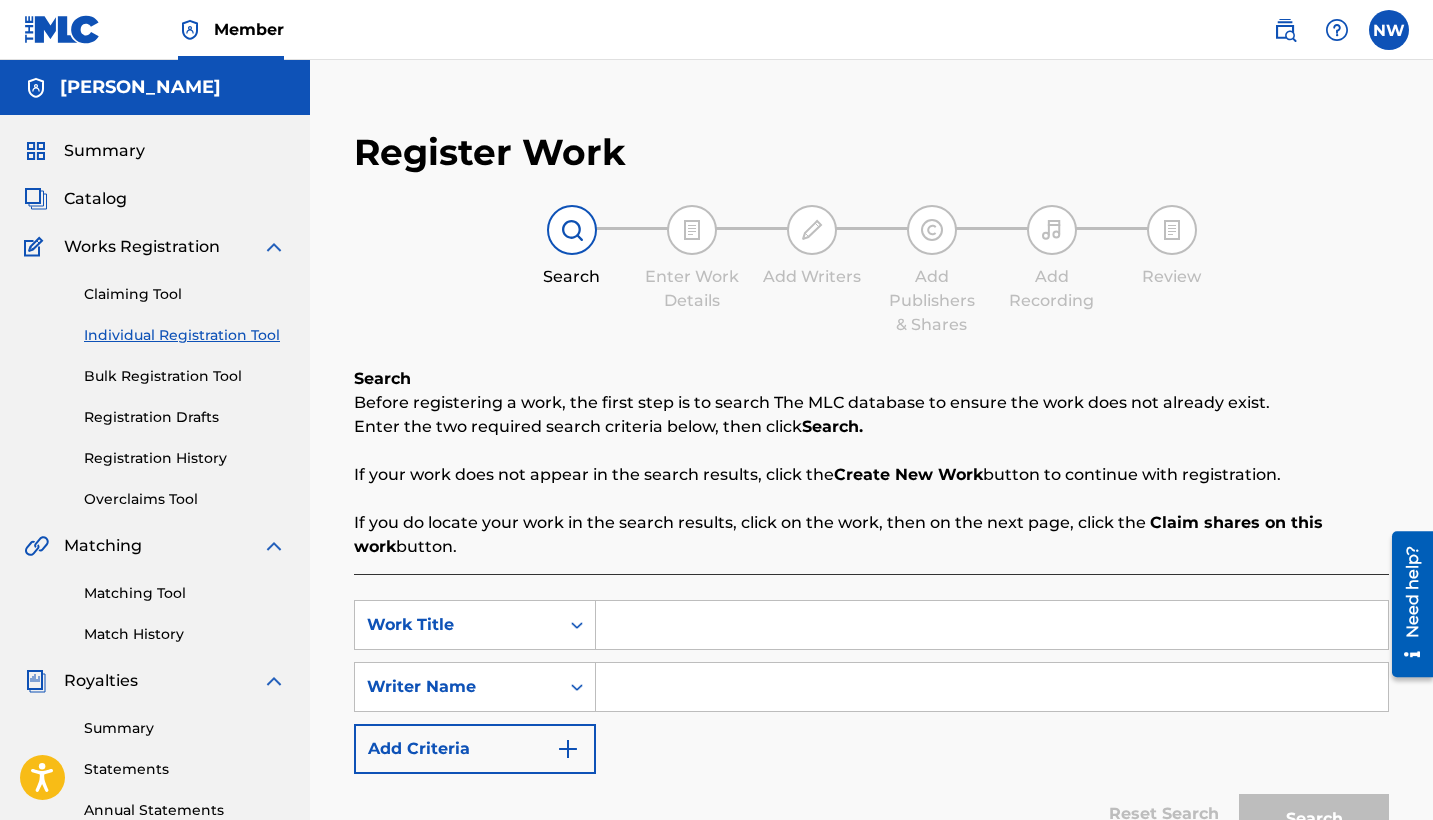 click at bounding box center (992, 625) 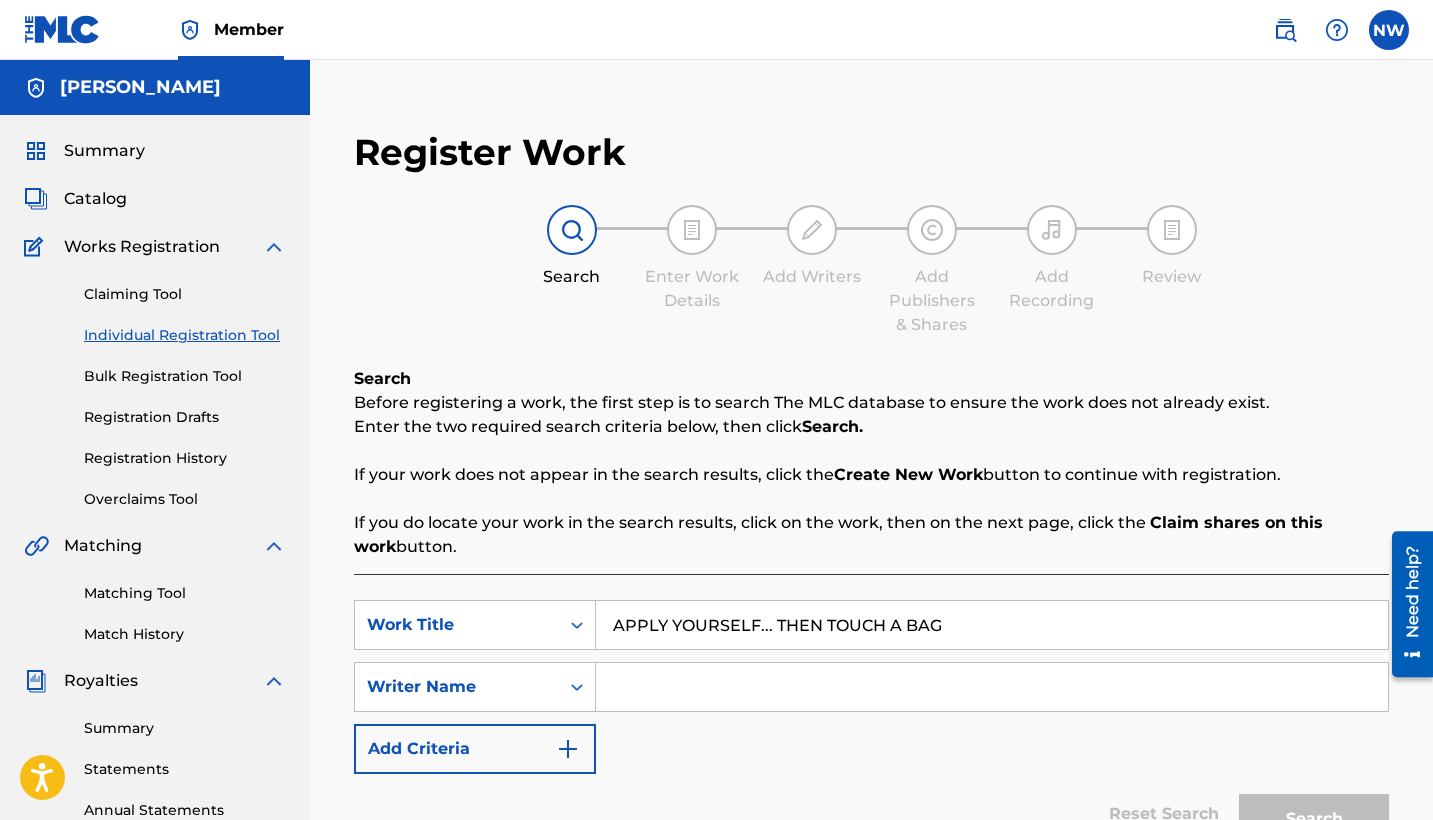 type on "APPLY YOURSELF... THEN TOUCH A BAG" 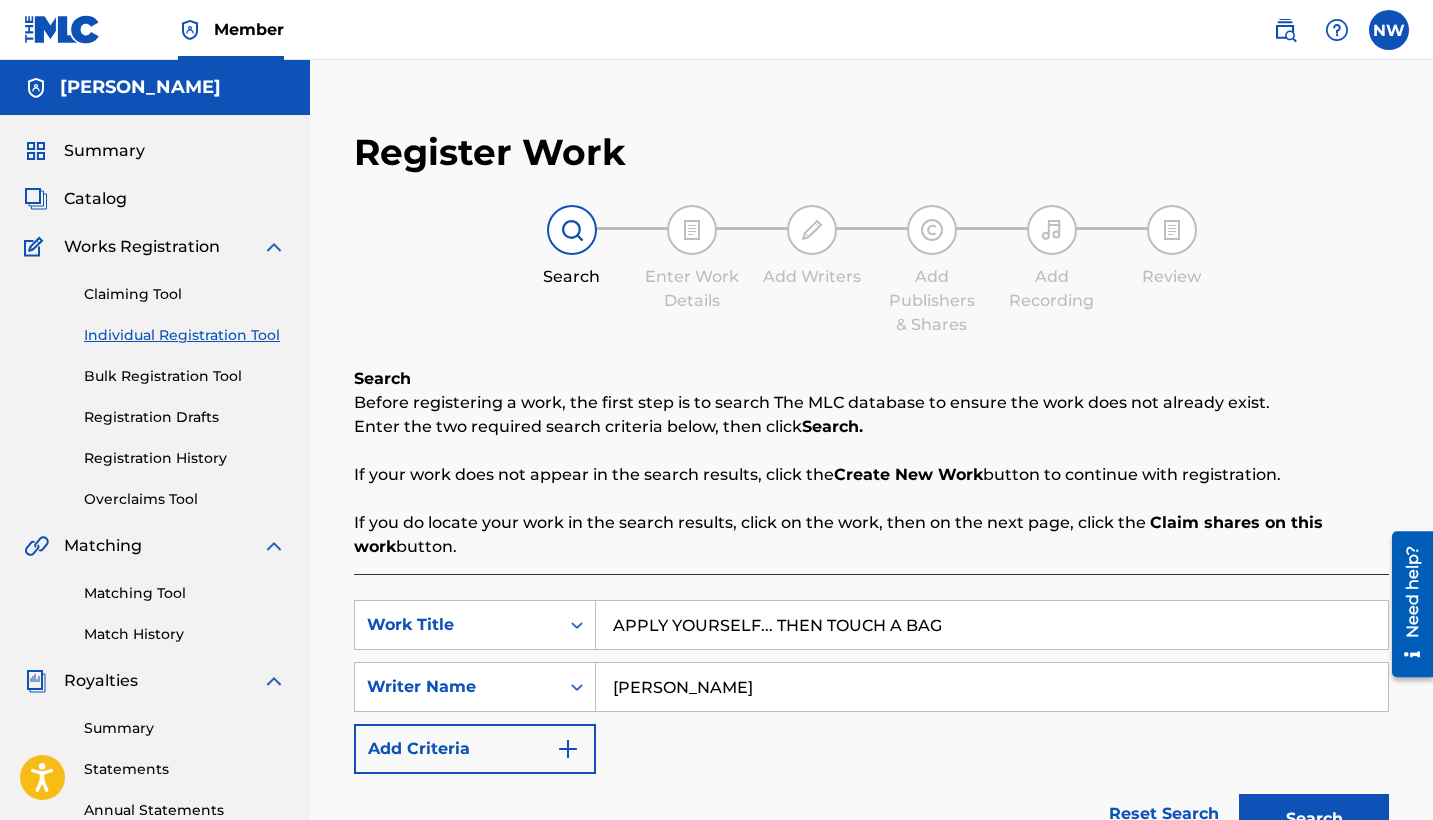 type on "[PERSON_NAME]" 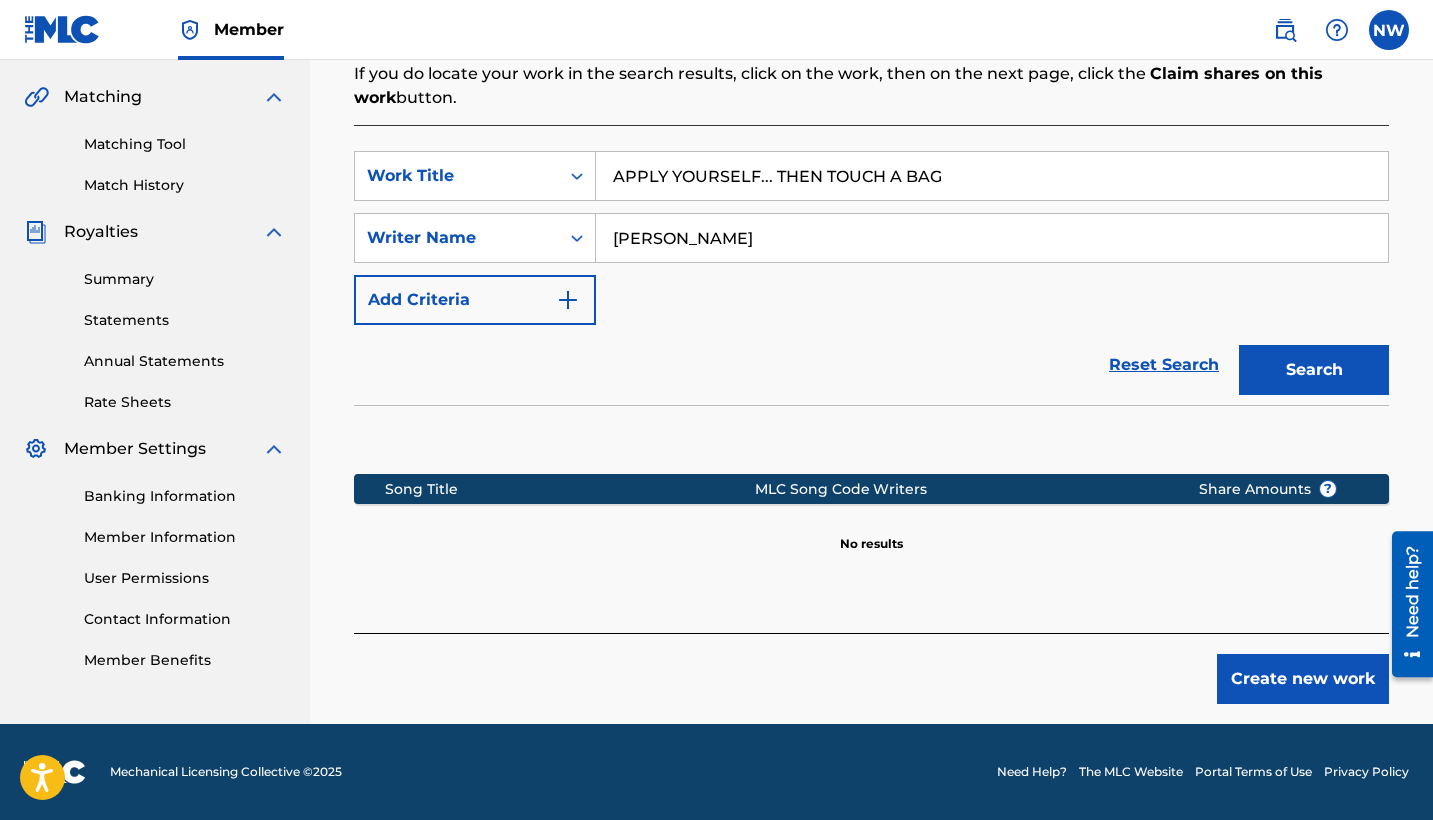scroll, scrollTop: 449, scrollLeft: 0, axis: vertical 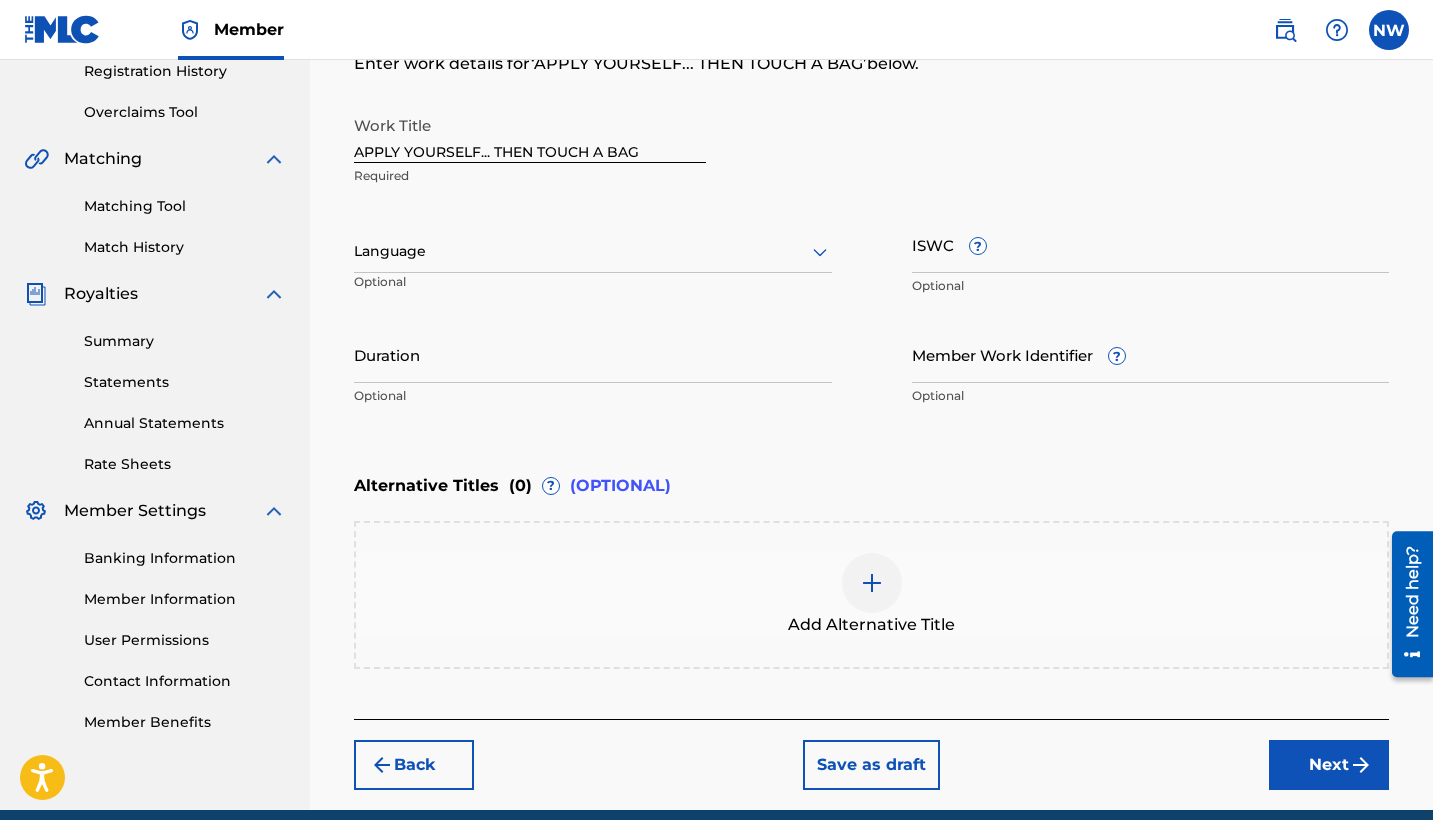 click on "Next" at bounding box center (1329, 765) 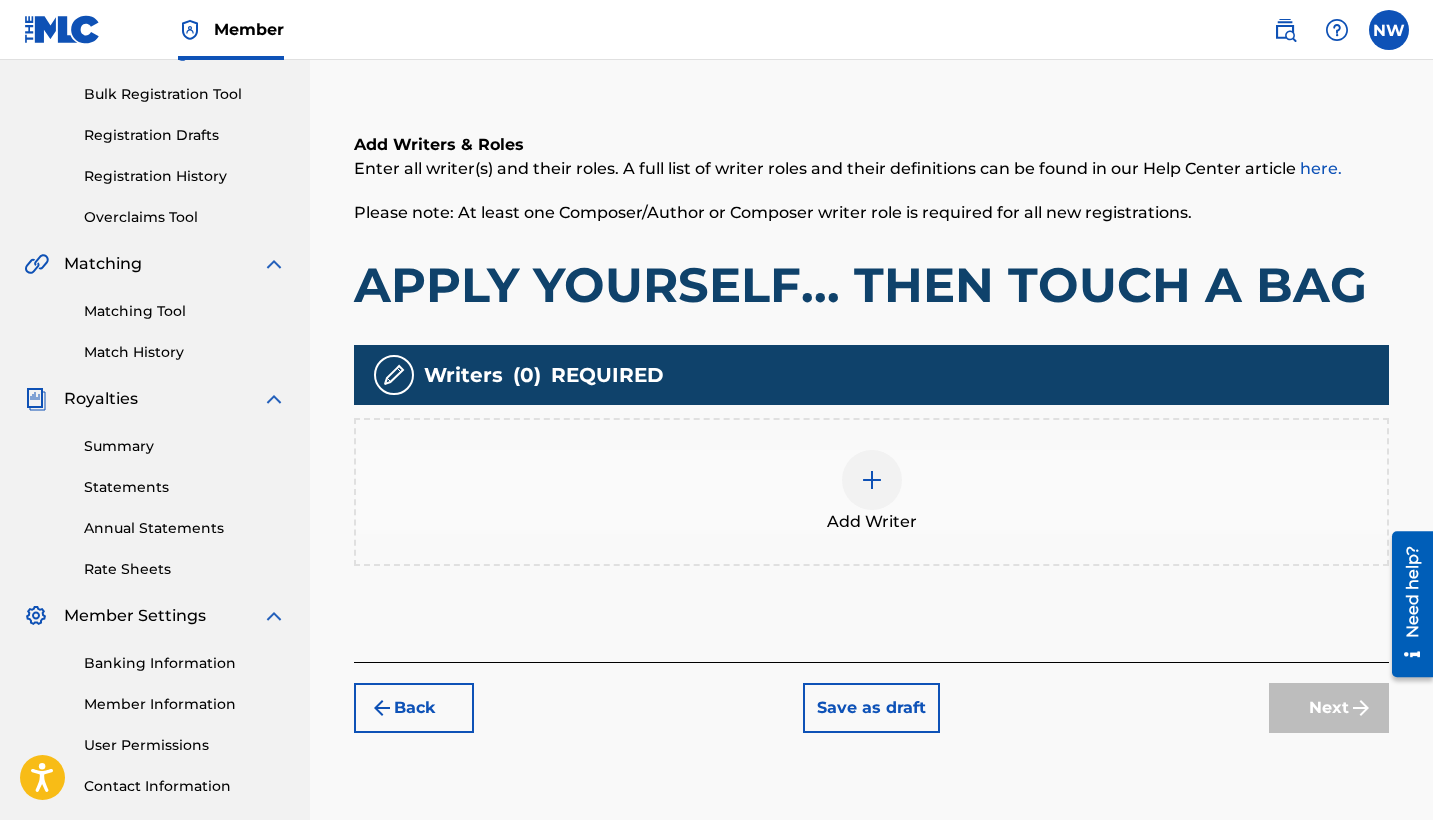 scroll, scrollTop: 288, scrollLeft: 0, axis: vertical 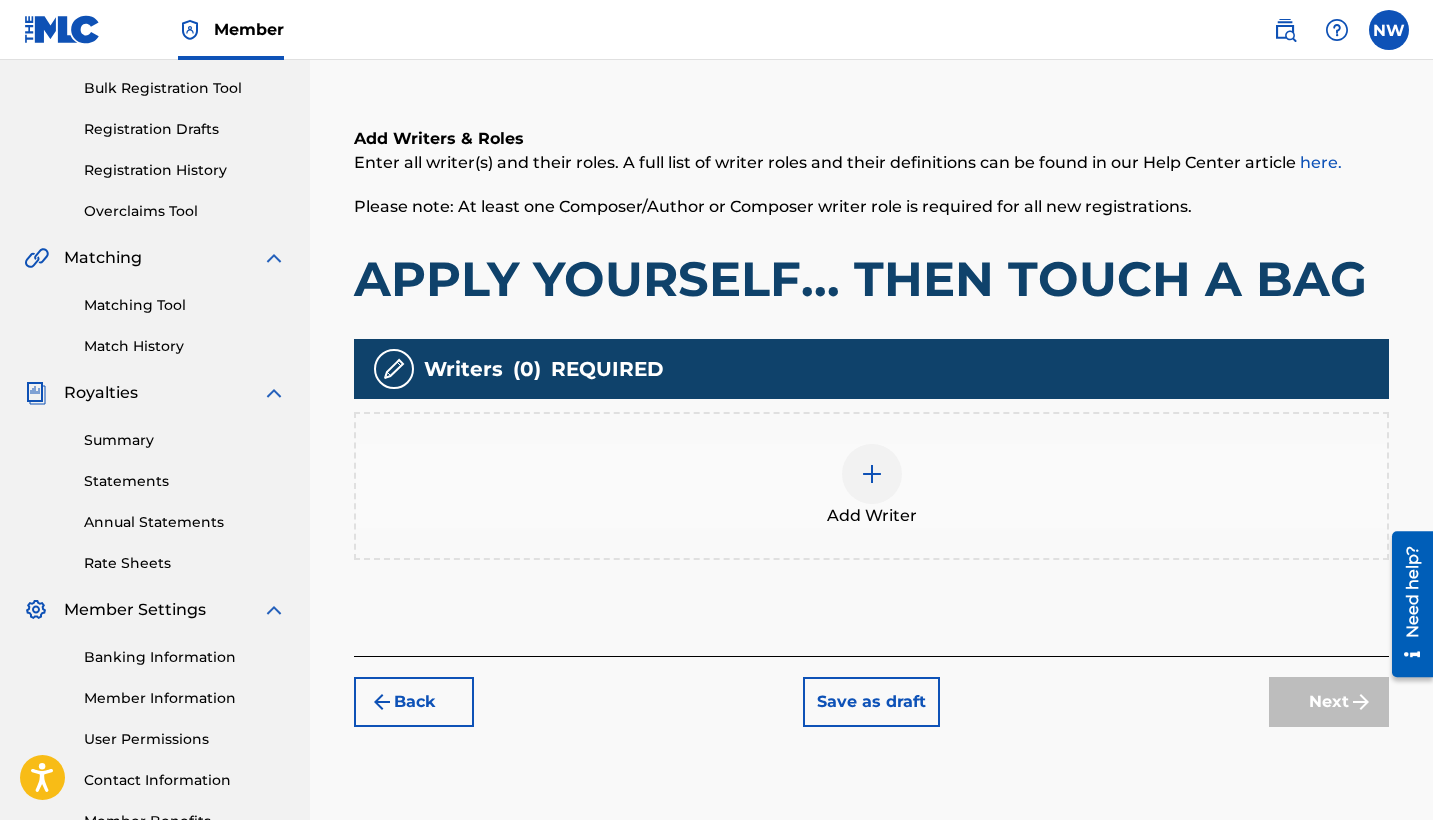click at bounding box center [872, 474] 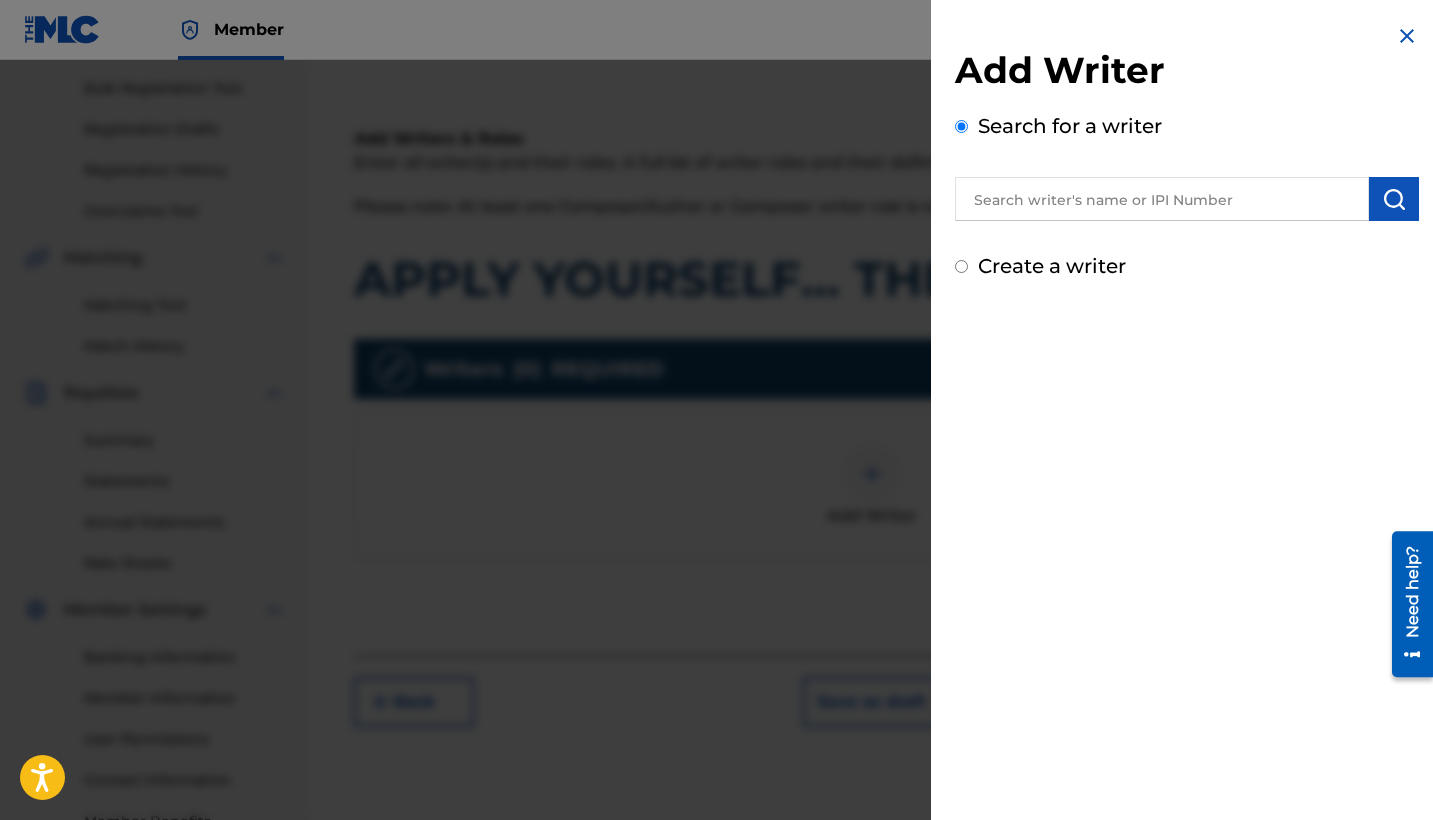 click at bounding box center (1162, 199) 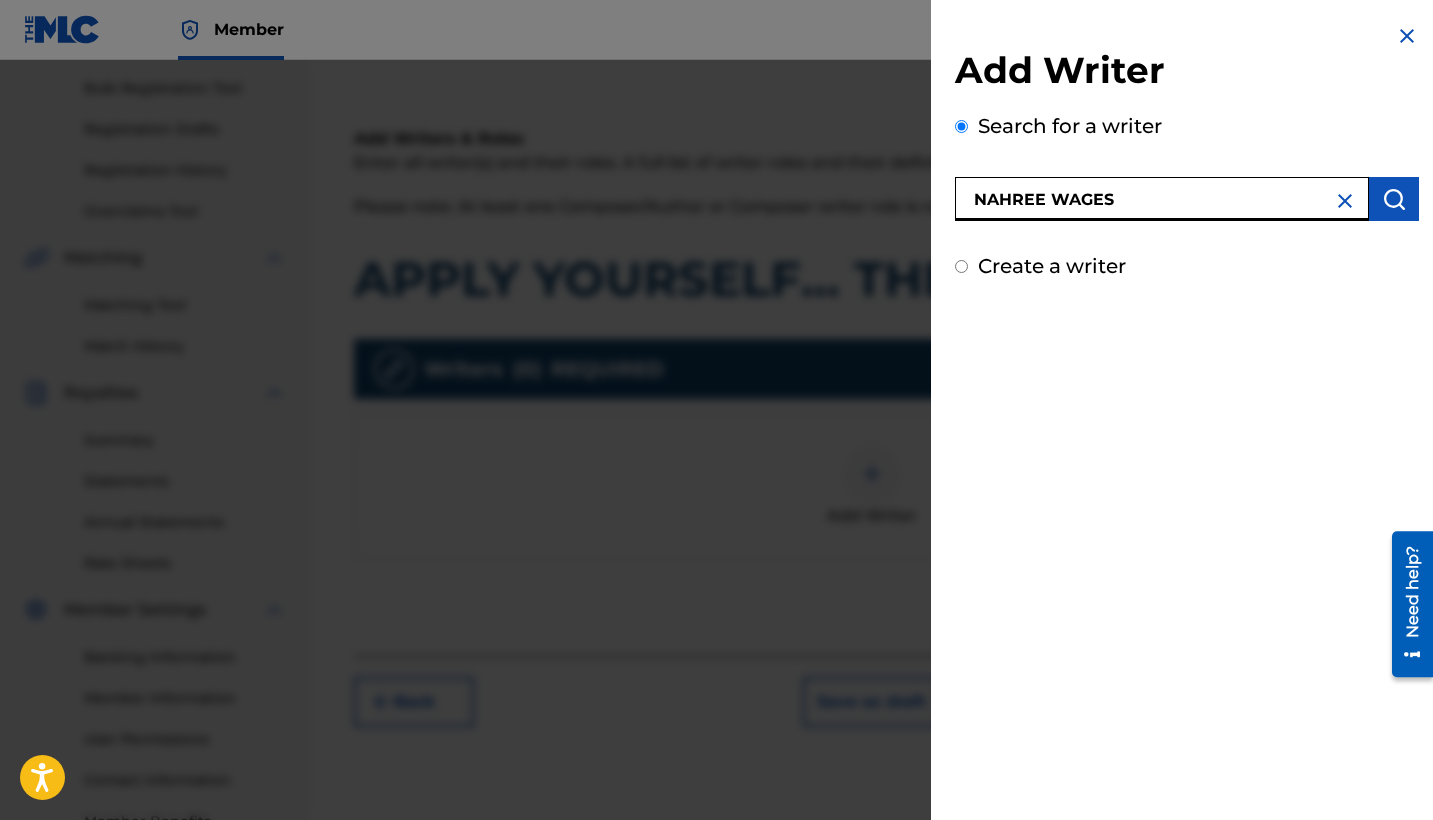 type on "NAHREE WAGES" 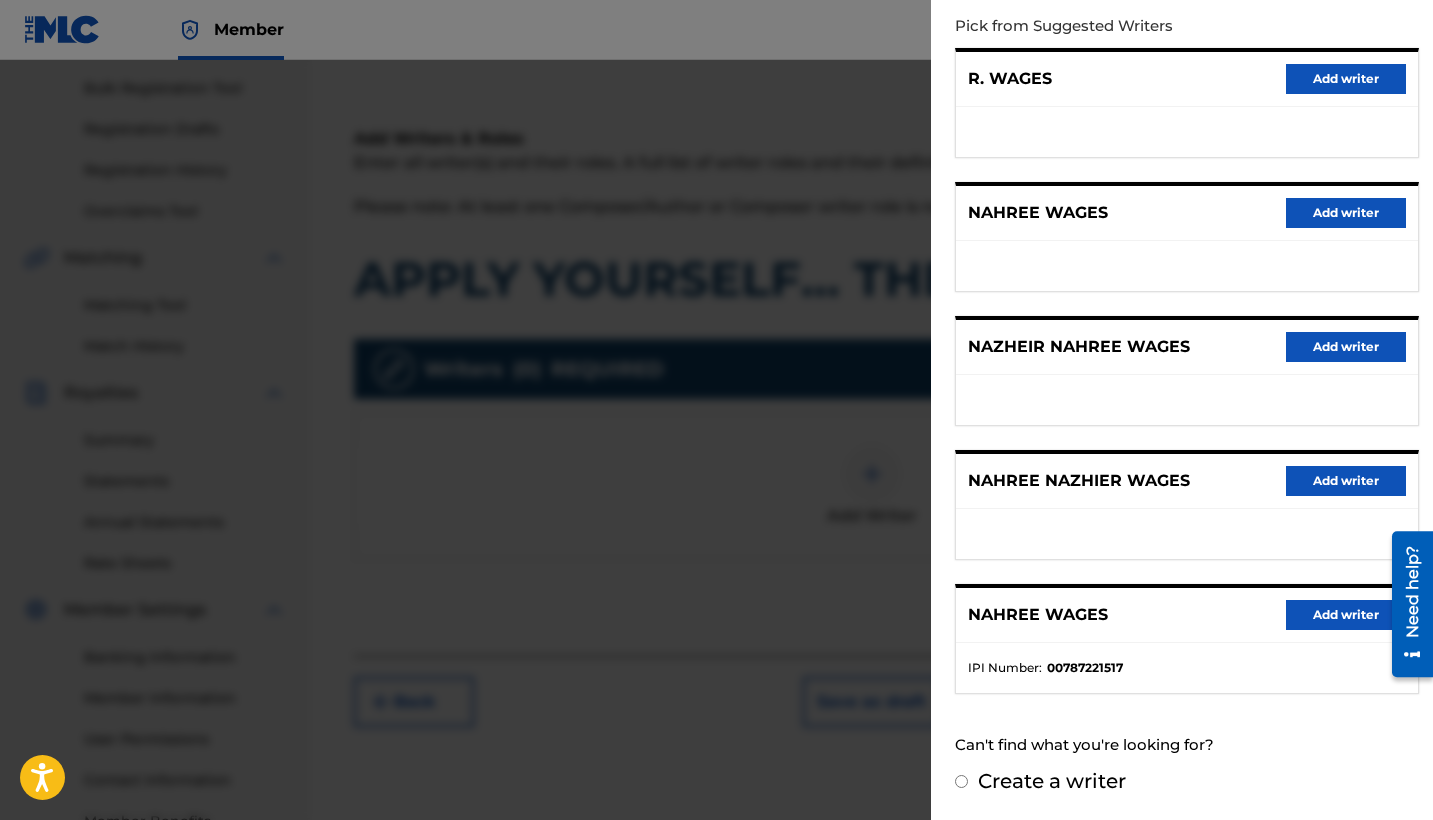 scroll, scrollTop: 236, scrollLeft: 0, axis: vertical 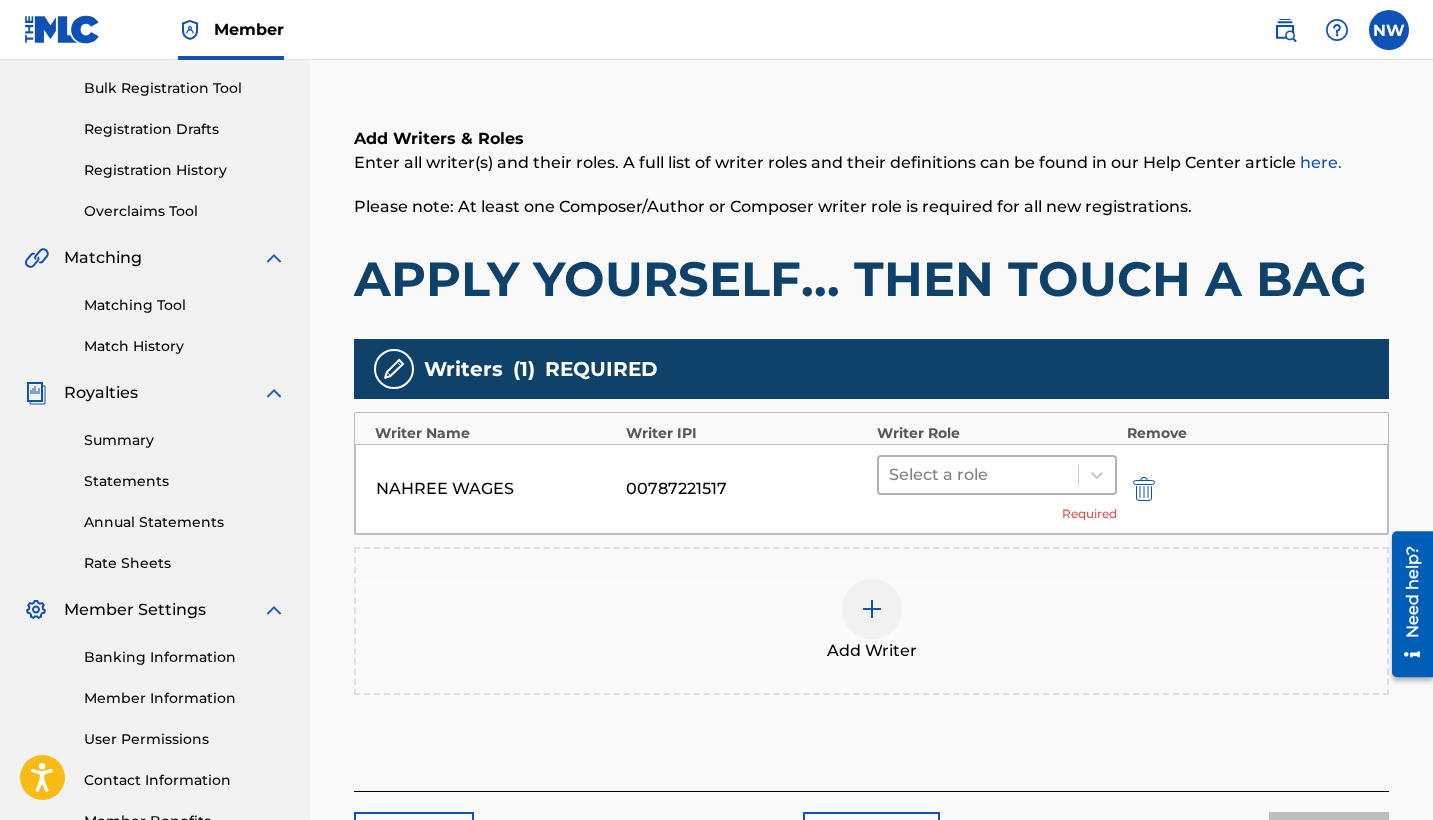 click at bounding box center (978, 475) 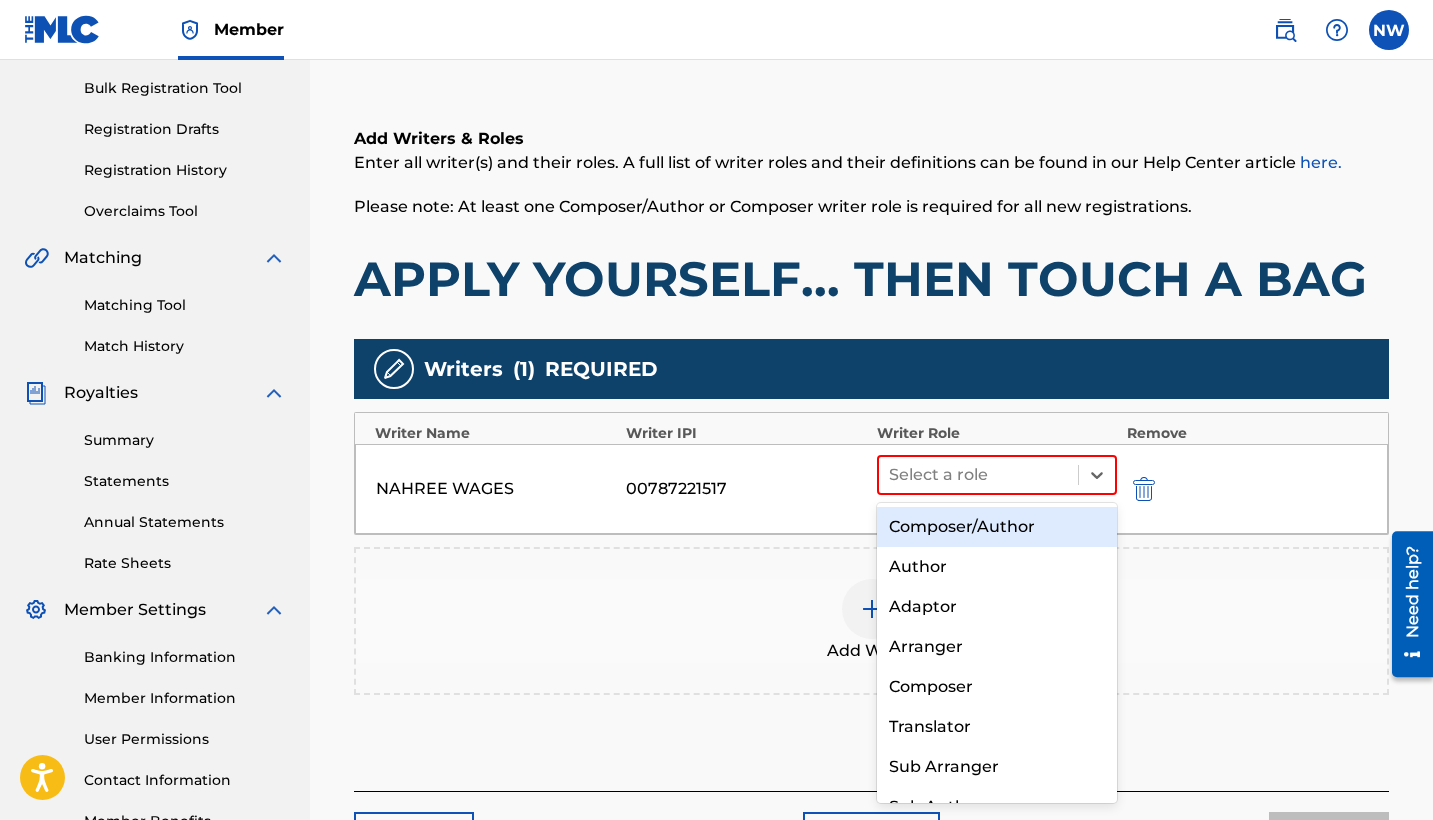 click on "Composer/Author" at bounding box center (997, 527) 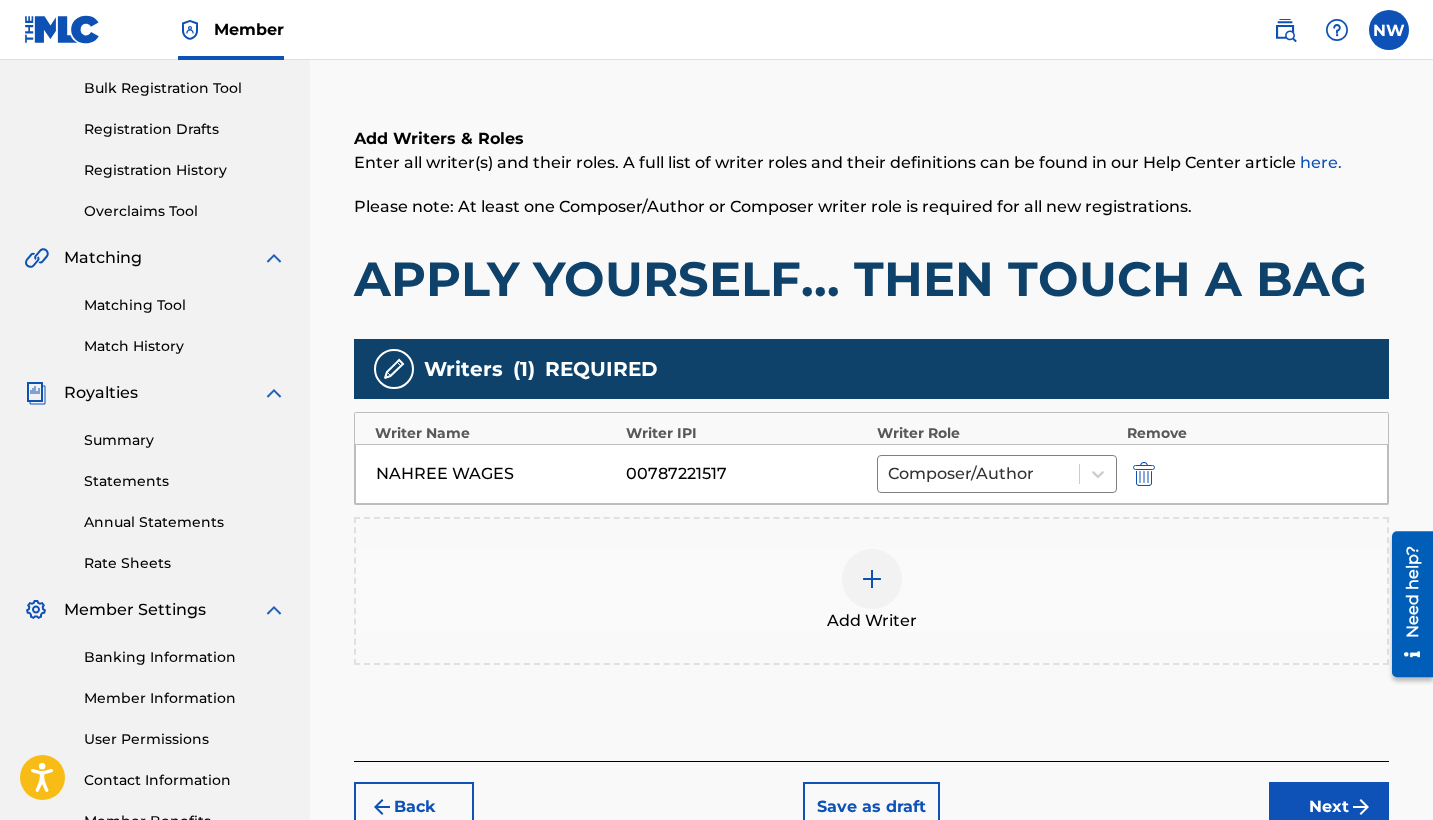 click at bounding box center (872, 579) 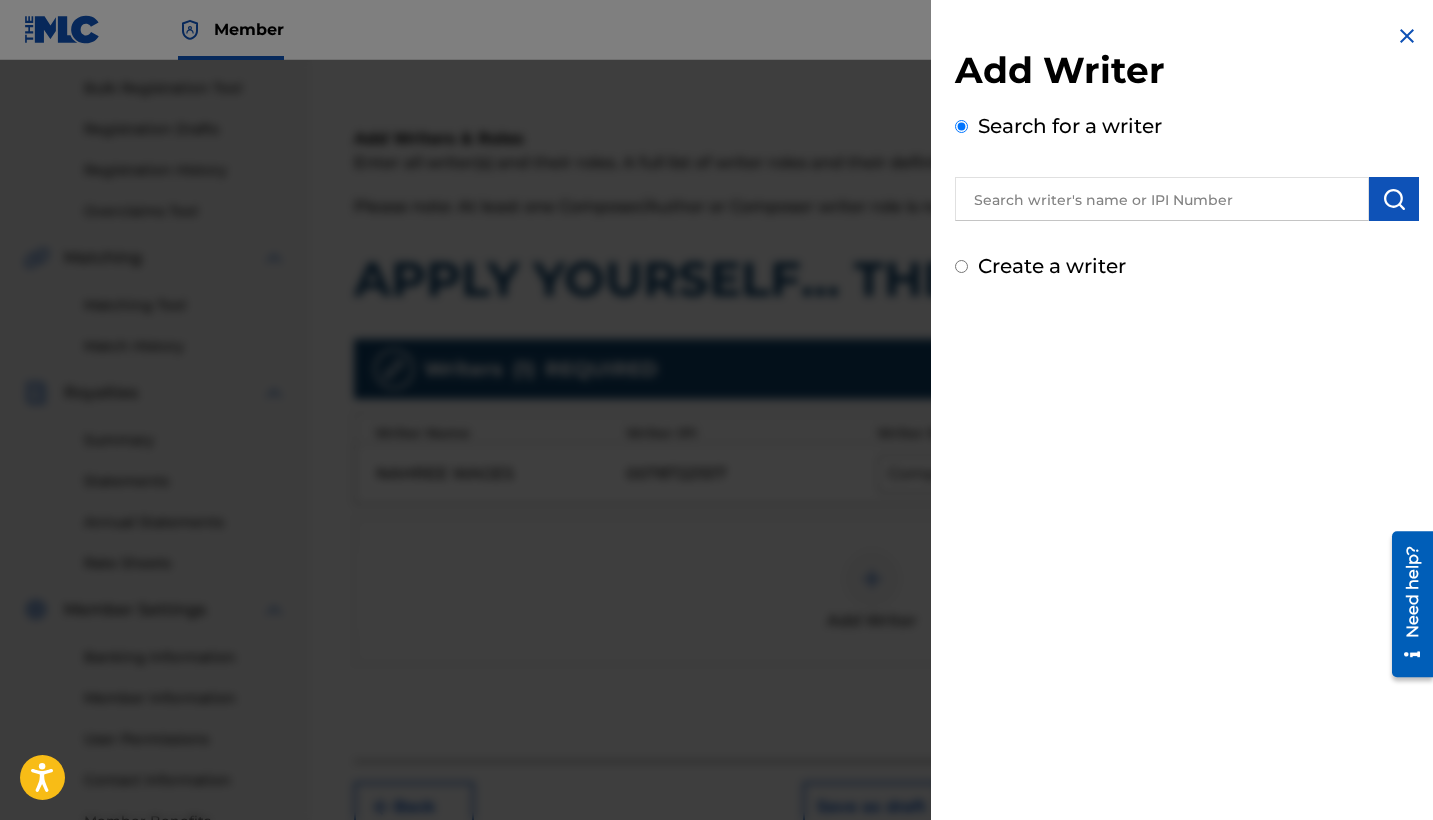 click at bounding box center [1162, 199] 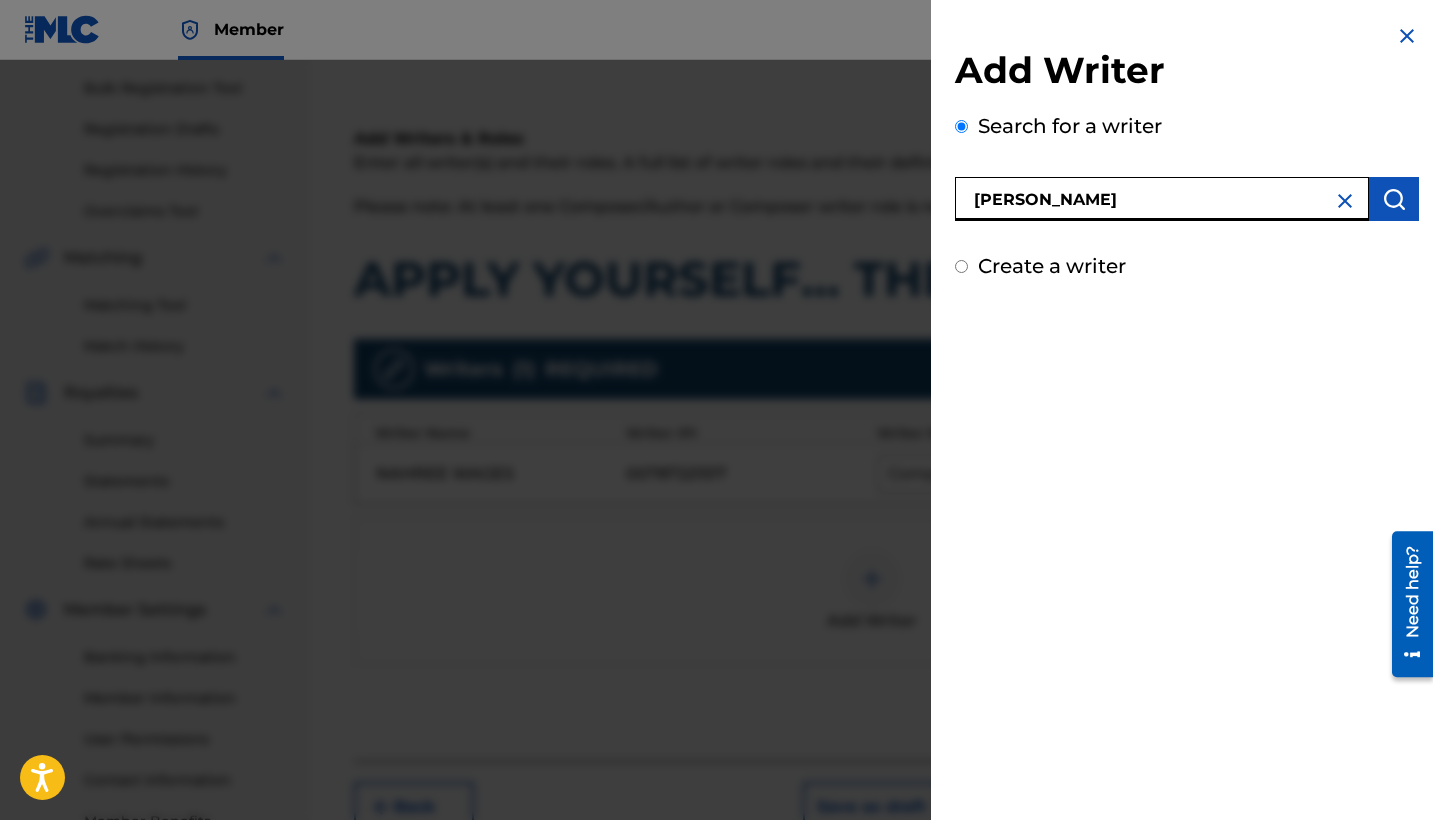 type on "[PERSON_NAME]" 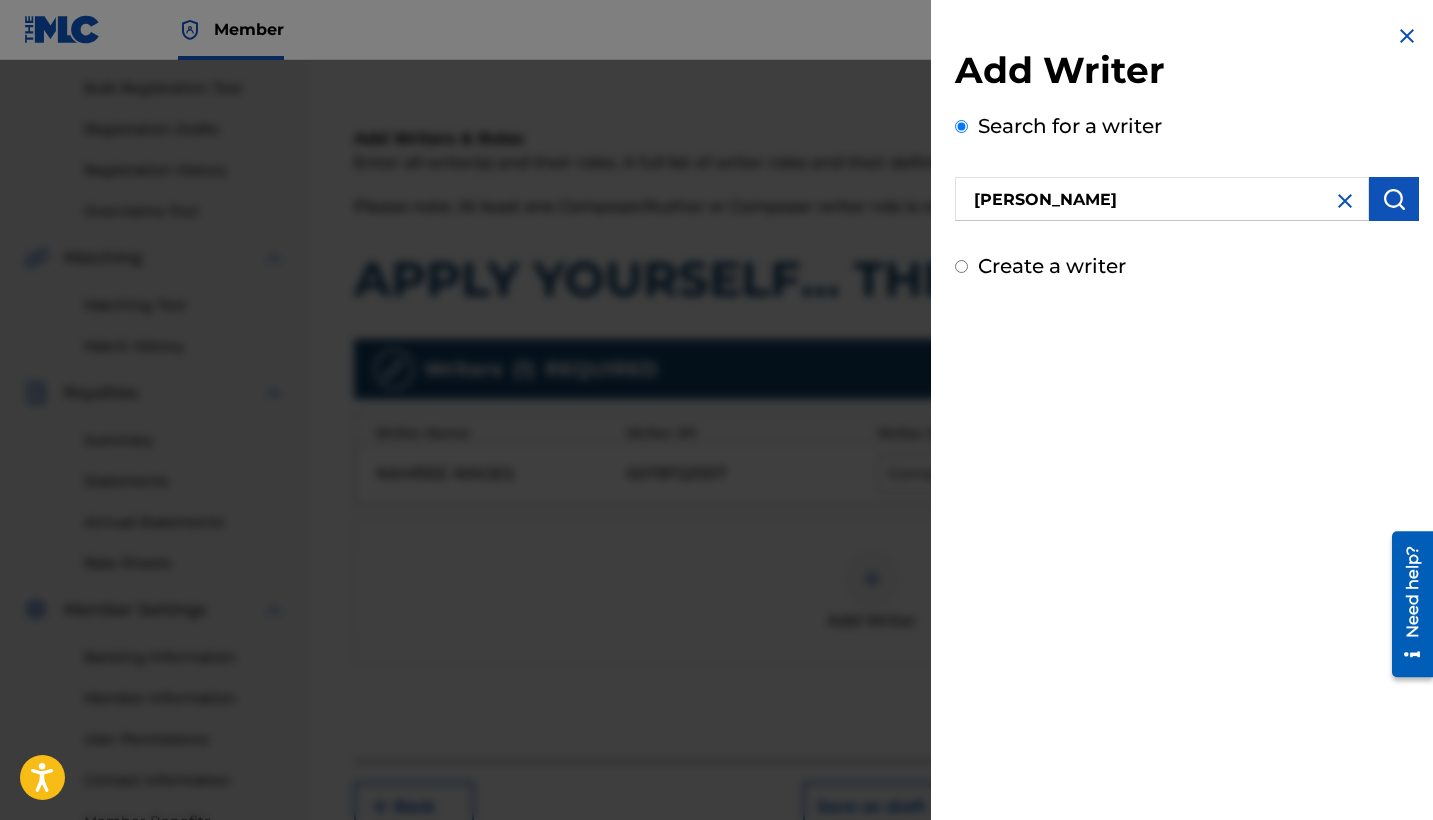 click at bounding box center [1394, 199] 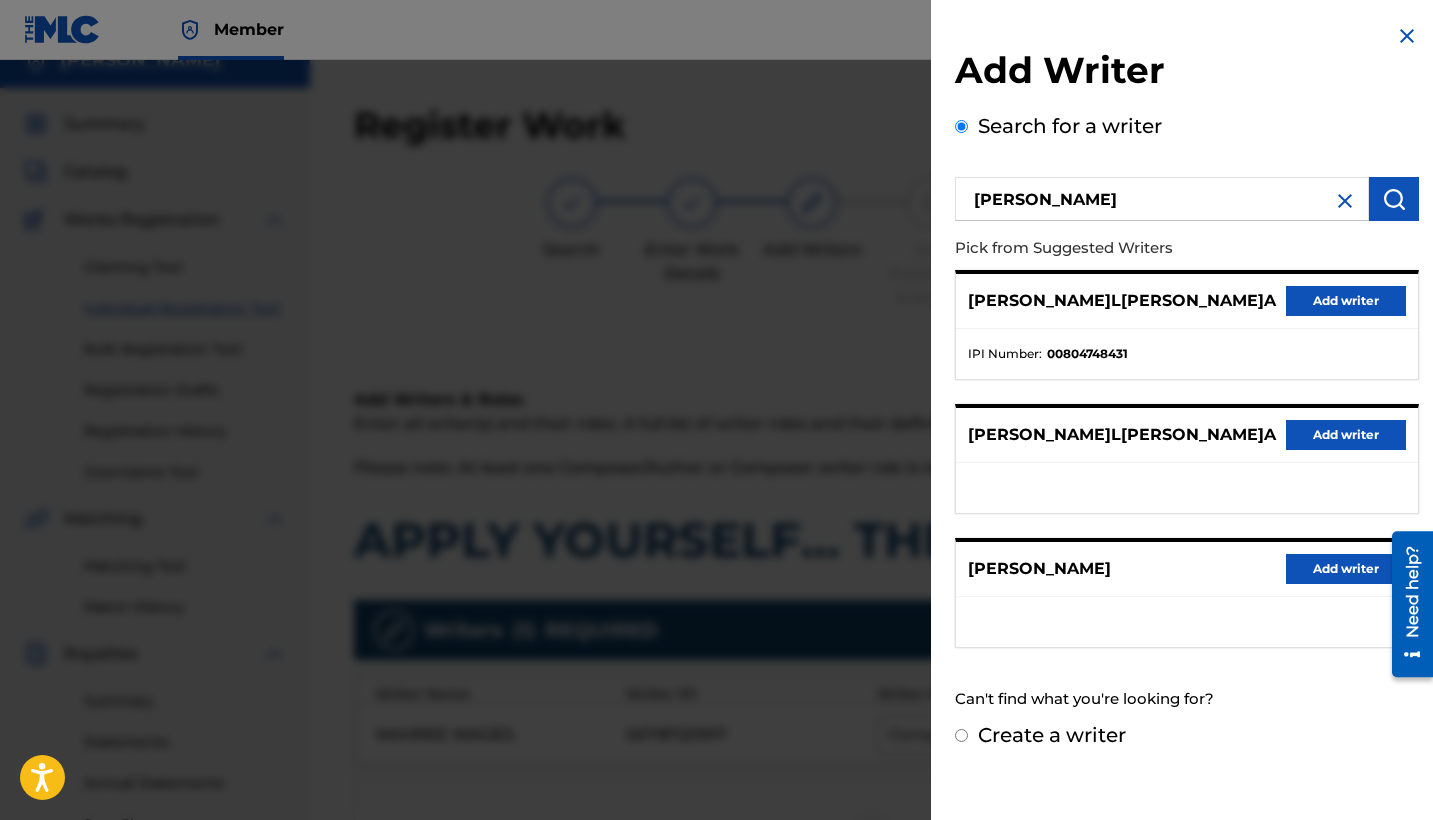 scroll, scrollTop: 26, scrollLeft: 0, axis: vertical 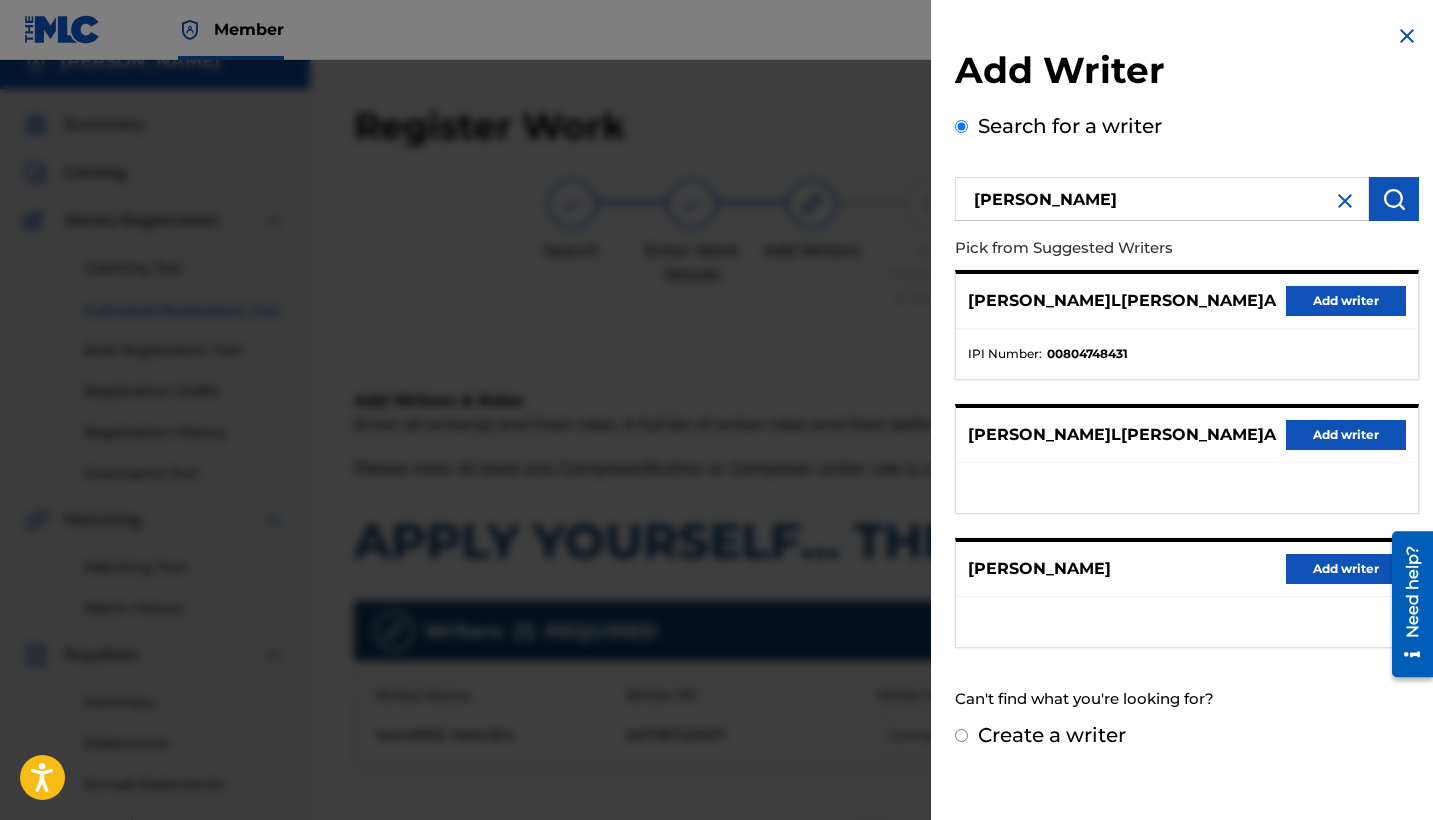 click on "Add writer" at bounding box center [1346, 301] 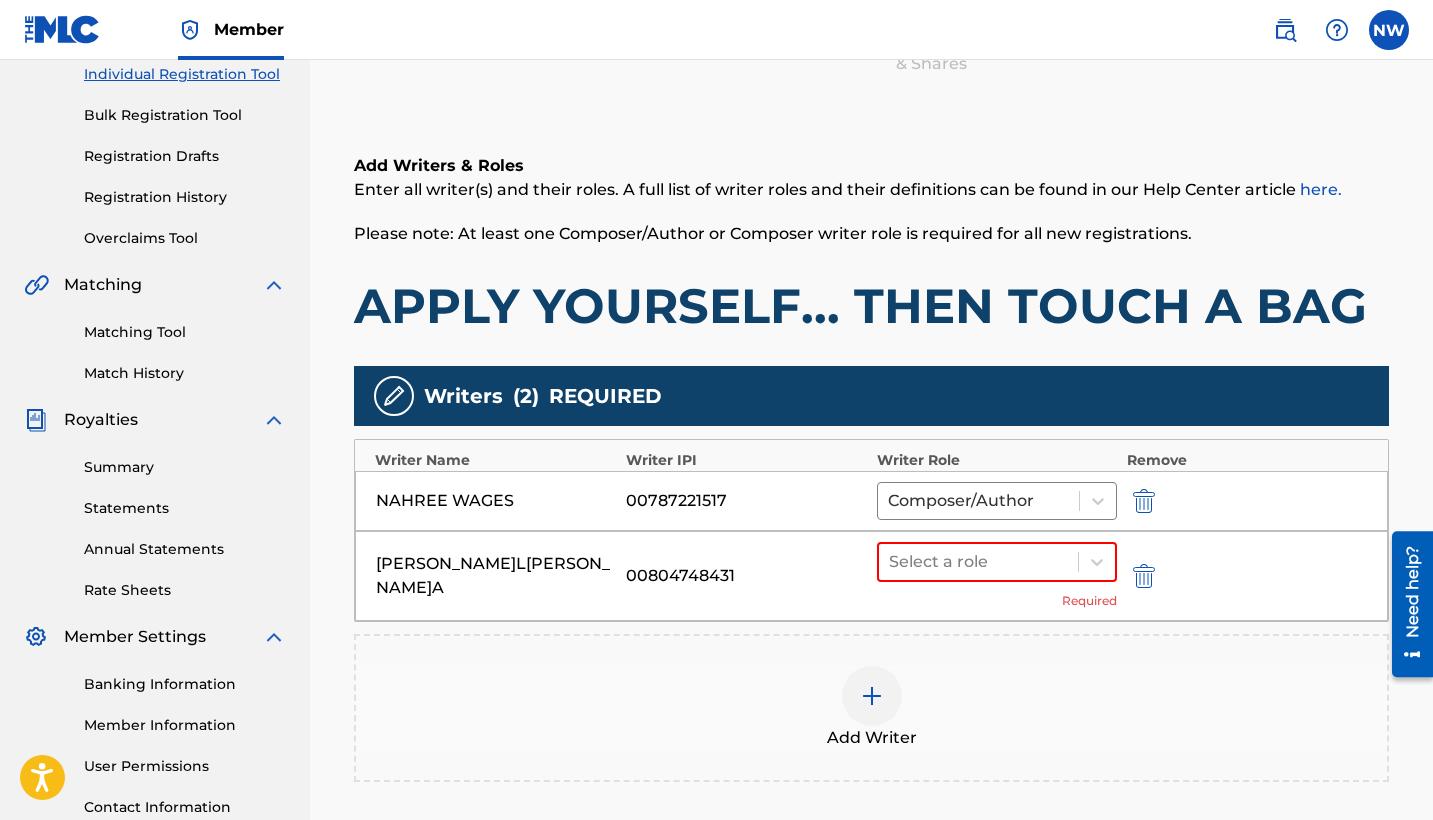 scroll, scrollTop: 278, scrollLeft: 0, axis: vertical 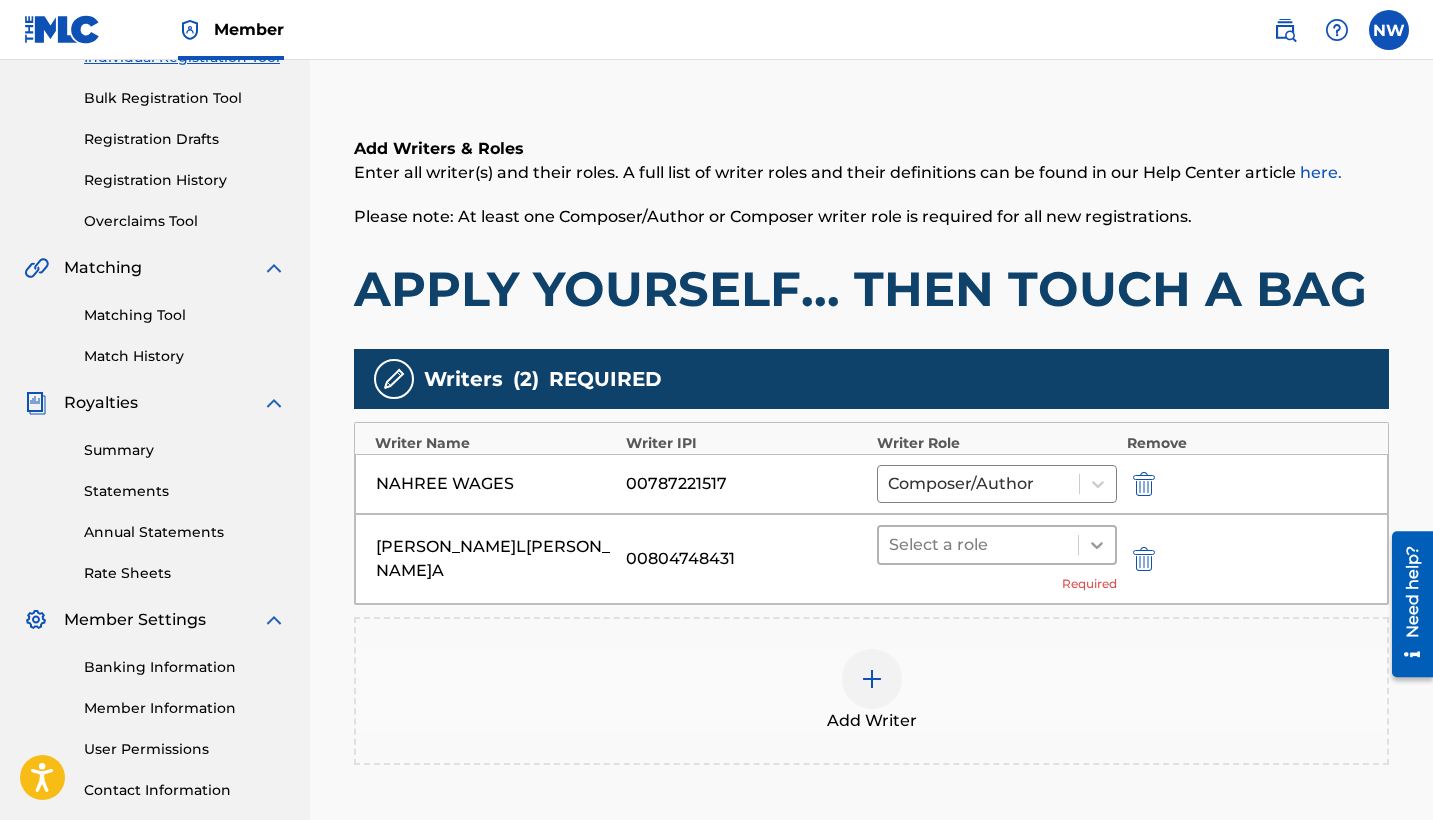 click 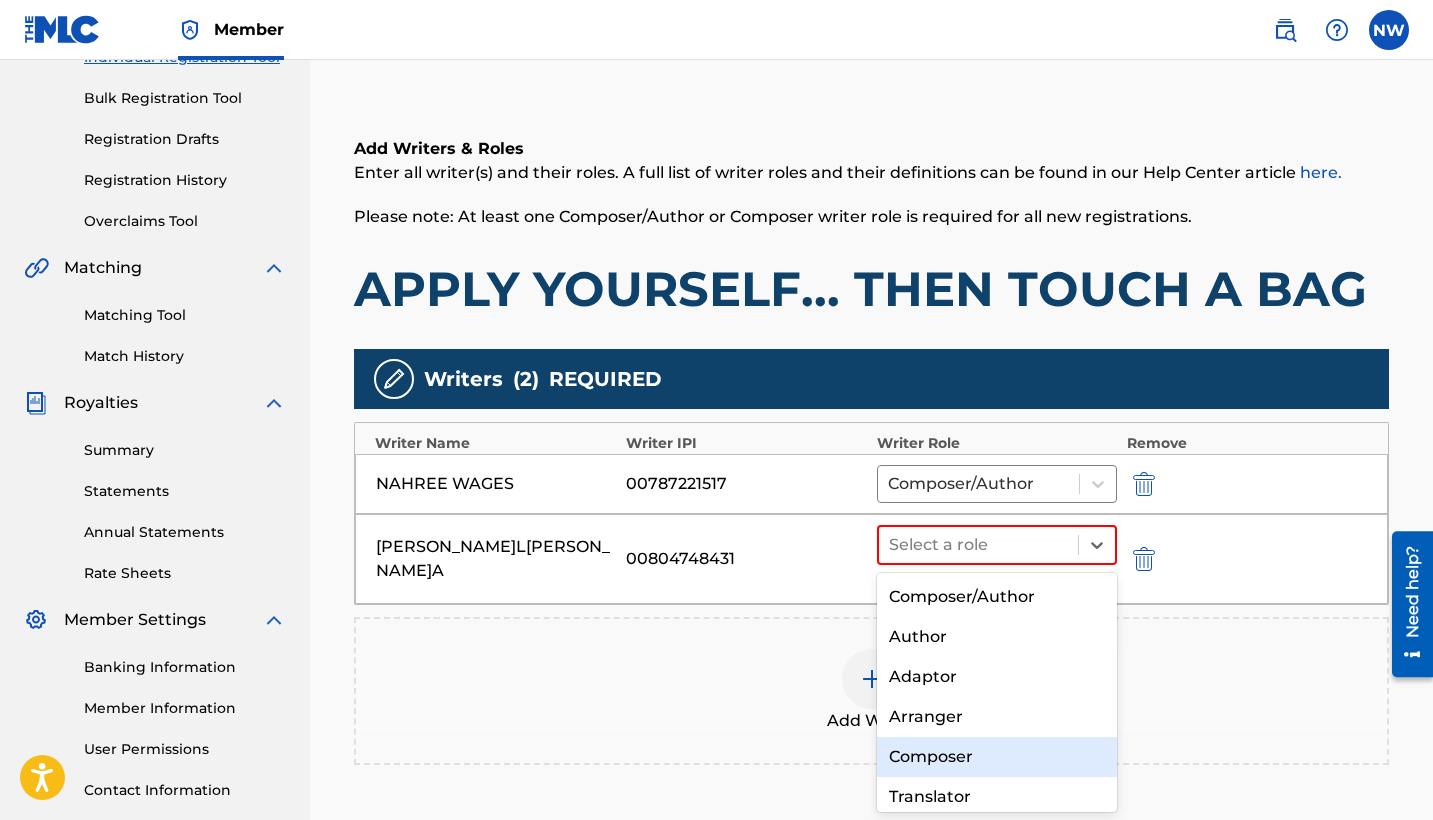 click on "Composer" at bounding box center (997, 757) 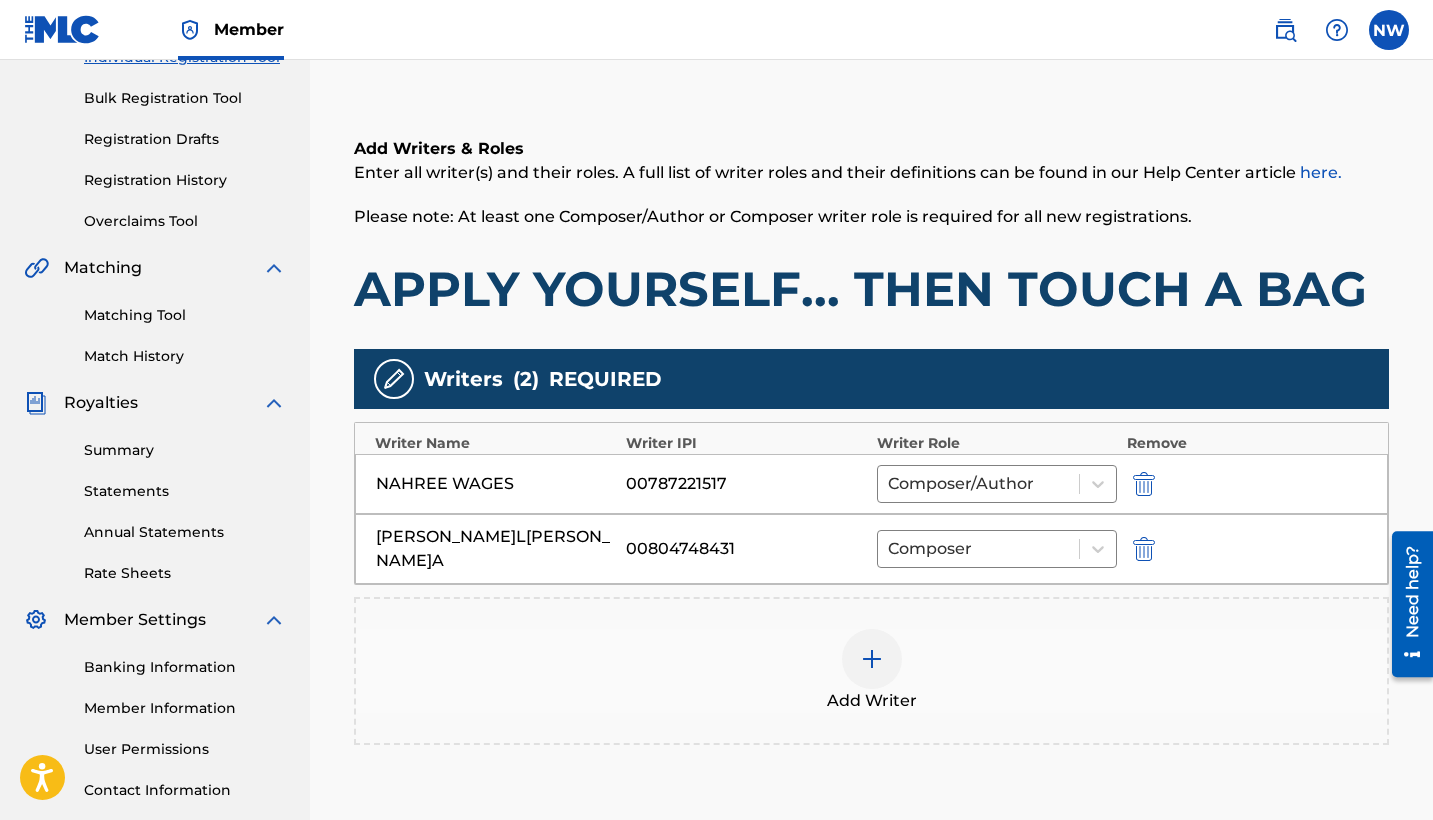 click at bounding box center (872, 659) 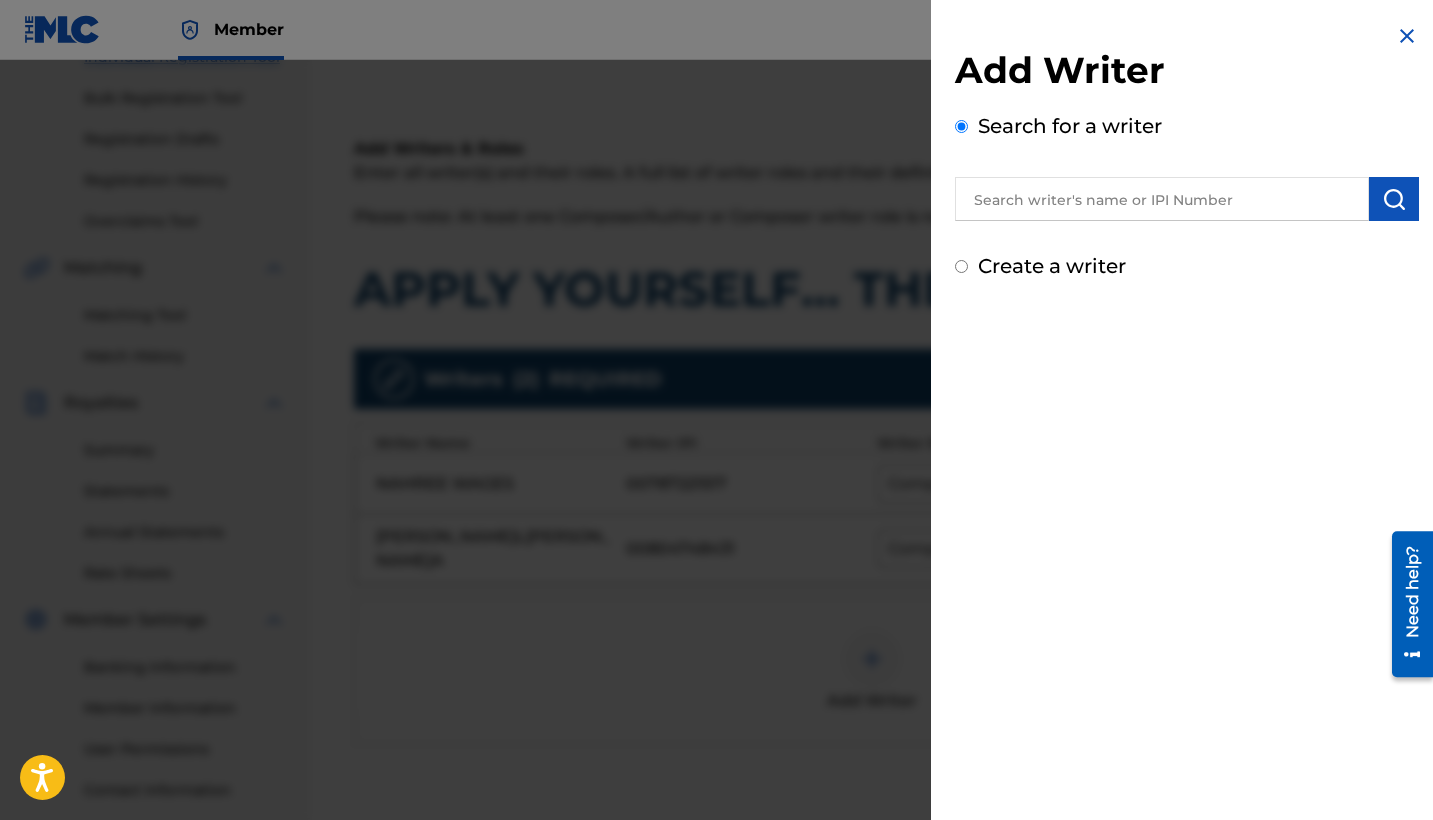 click at bounding box center [1162, 199] 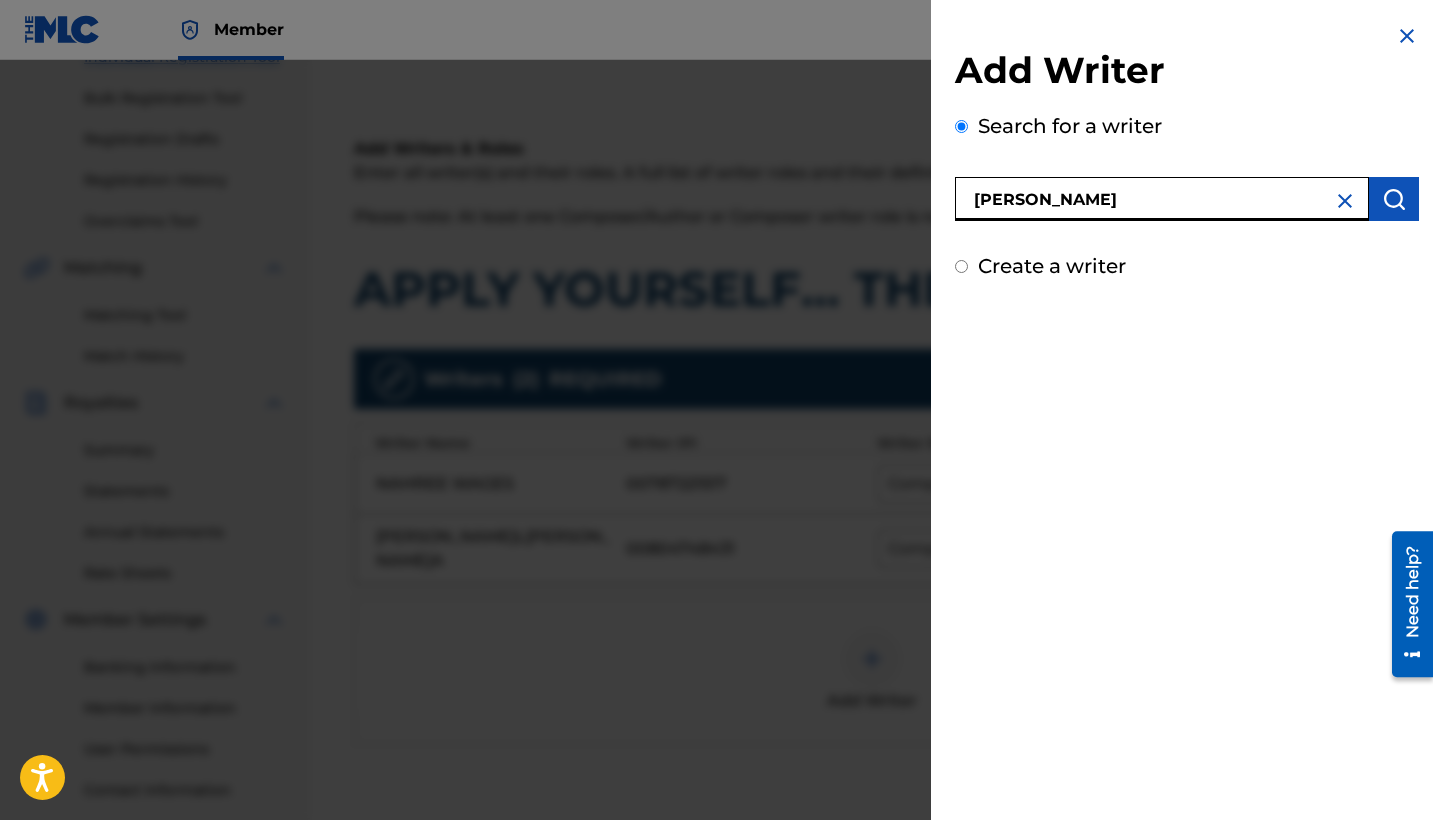 type on "[PERSON_NAME]" 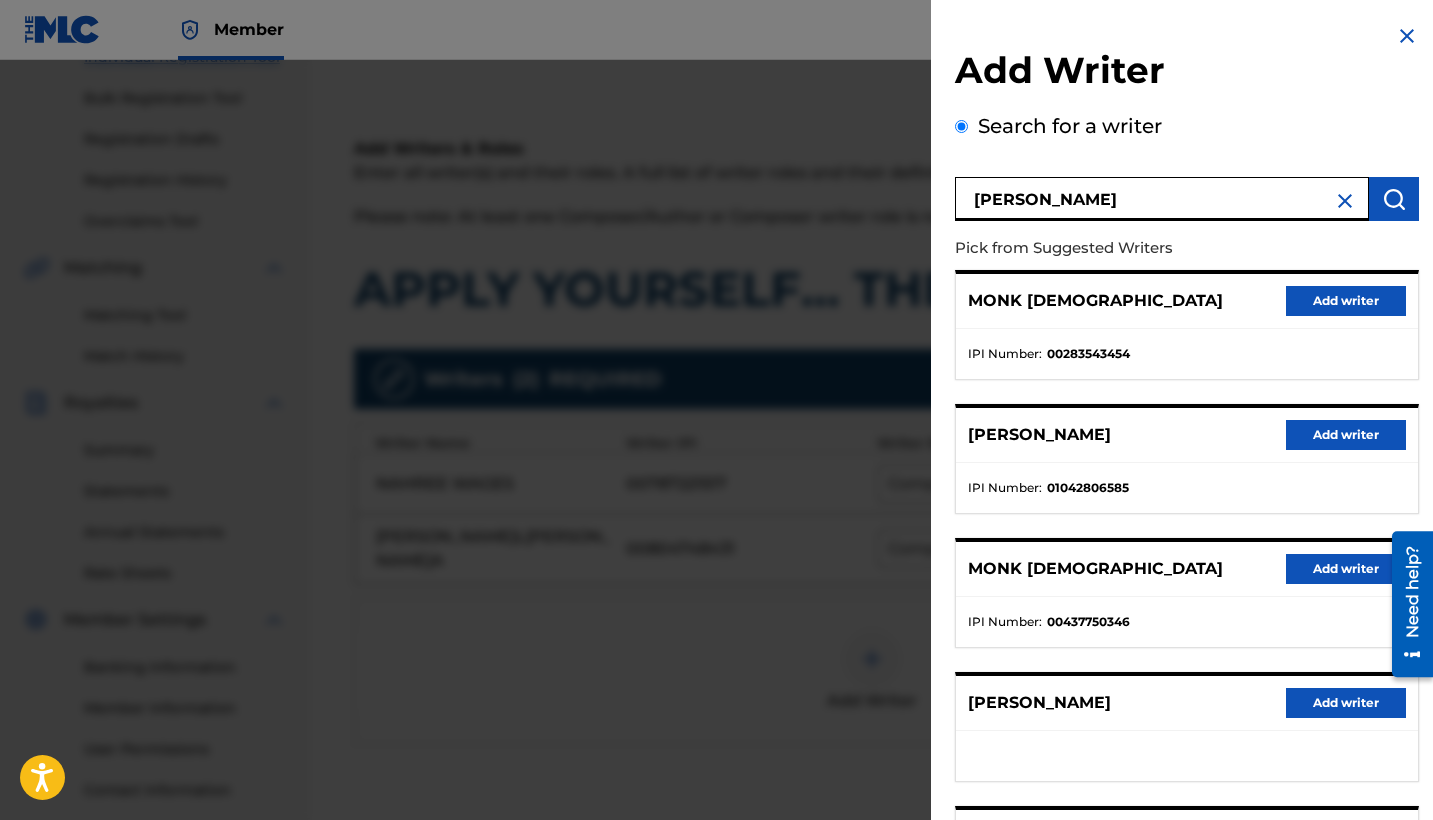 click on "Add writer" at bounding box center (1346, 435) 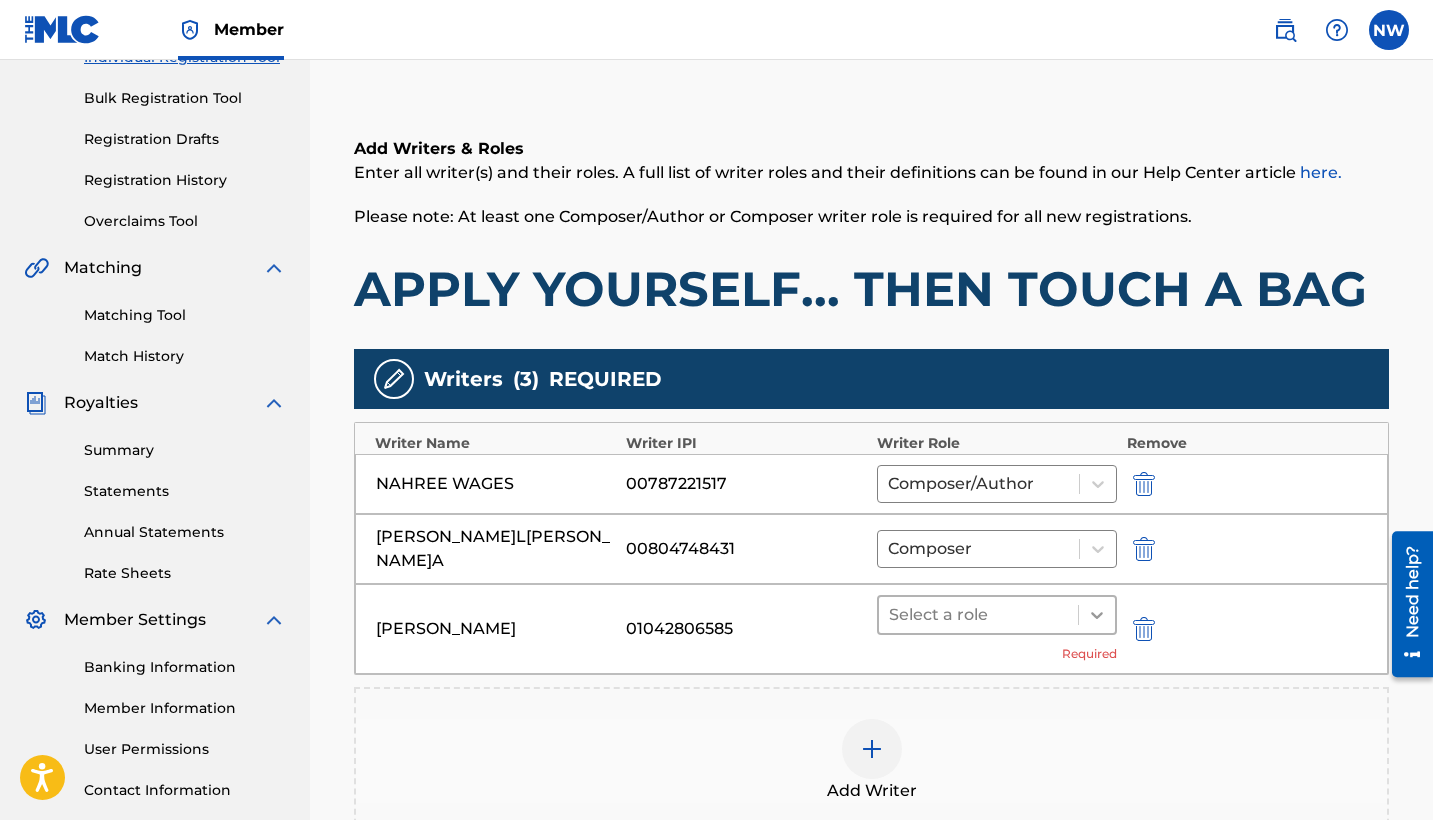 click 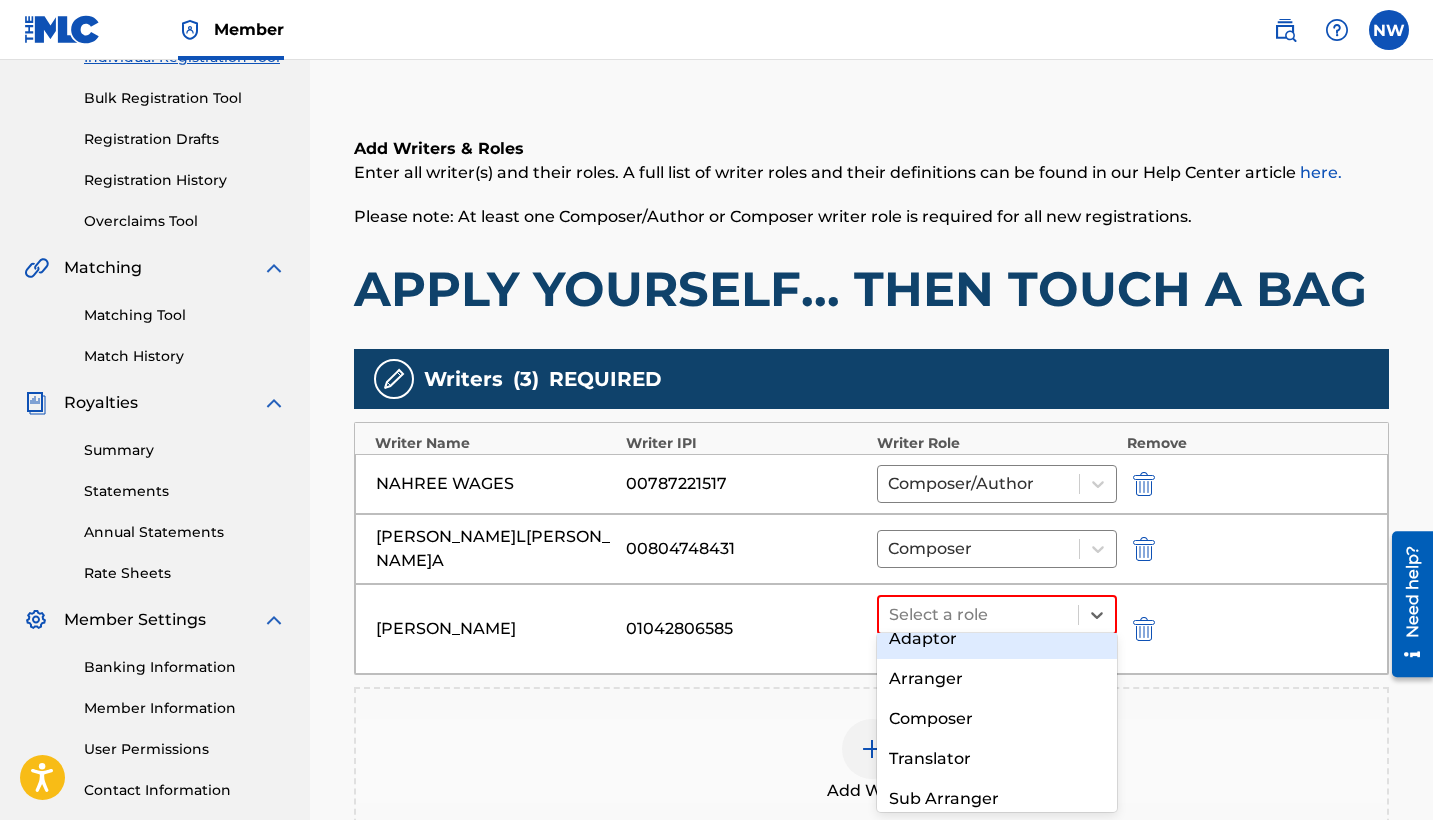 scroll, scrollTop: 104, scrollLeft: 0, axis: vertical 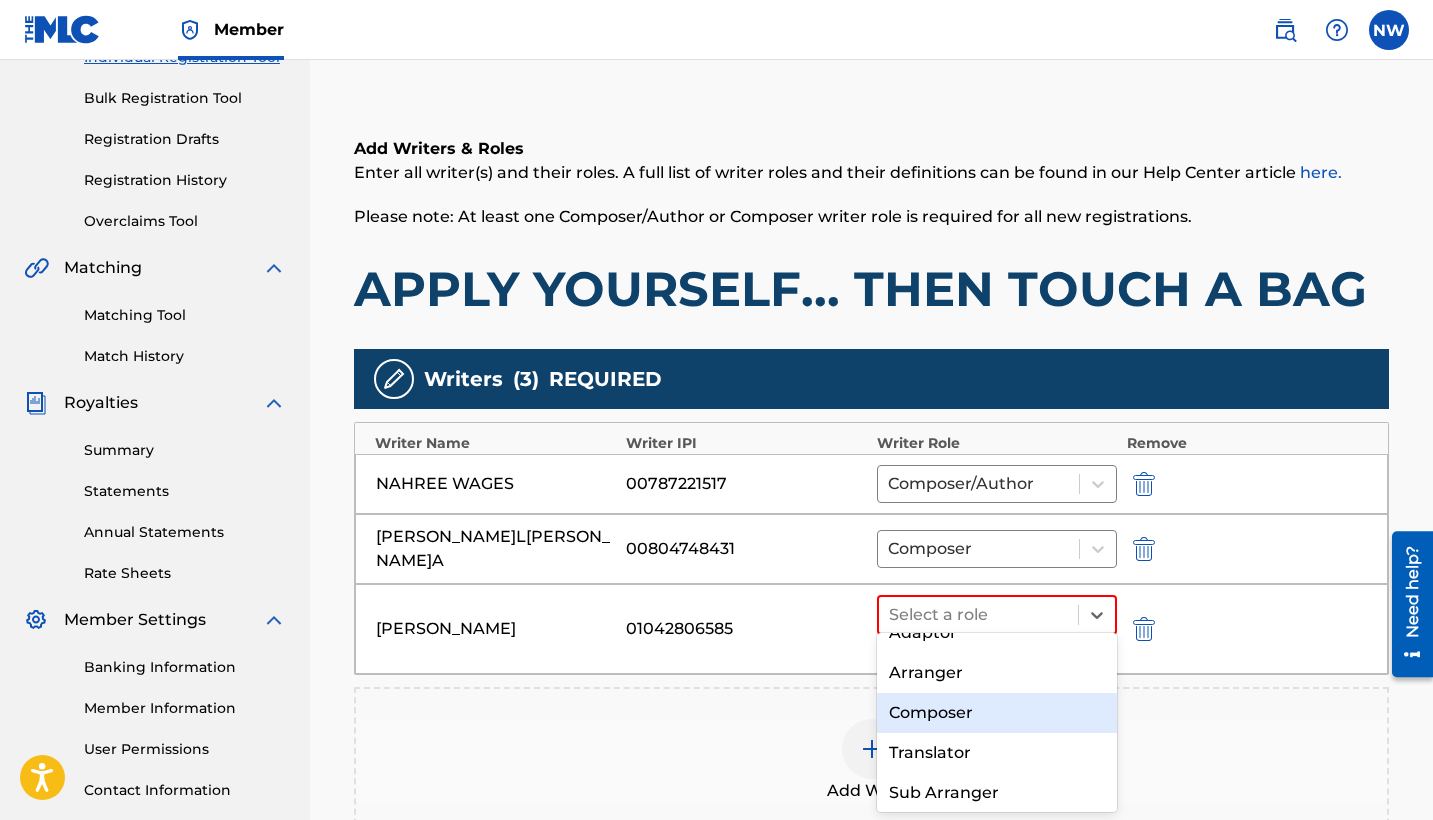 click on "Composer" at bounding box center [997, 713] 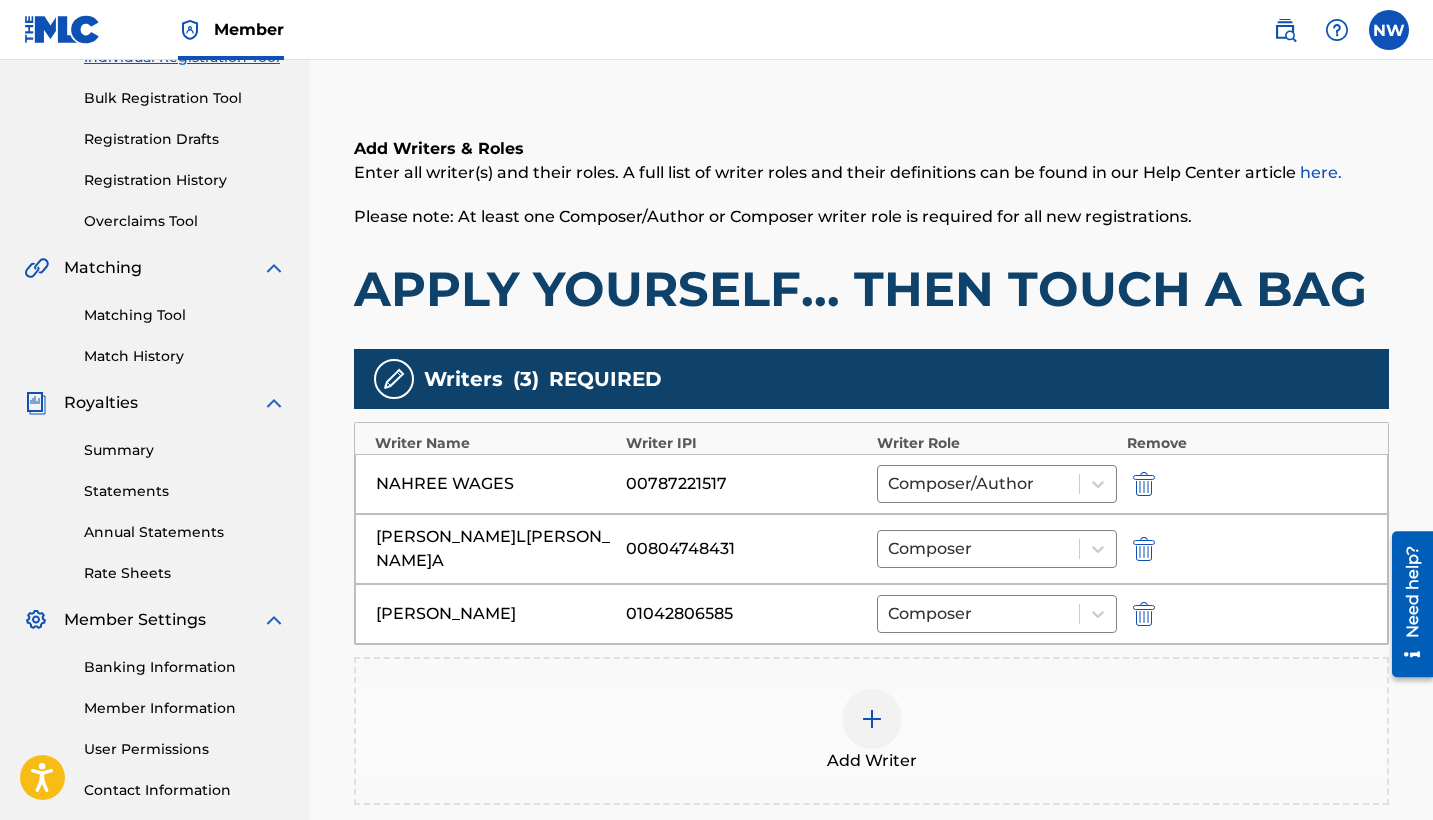 click at bounding box center [872, 719] 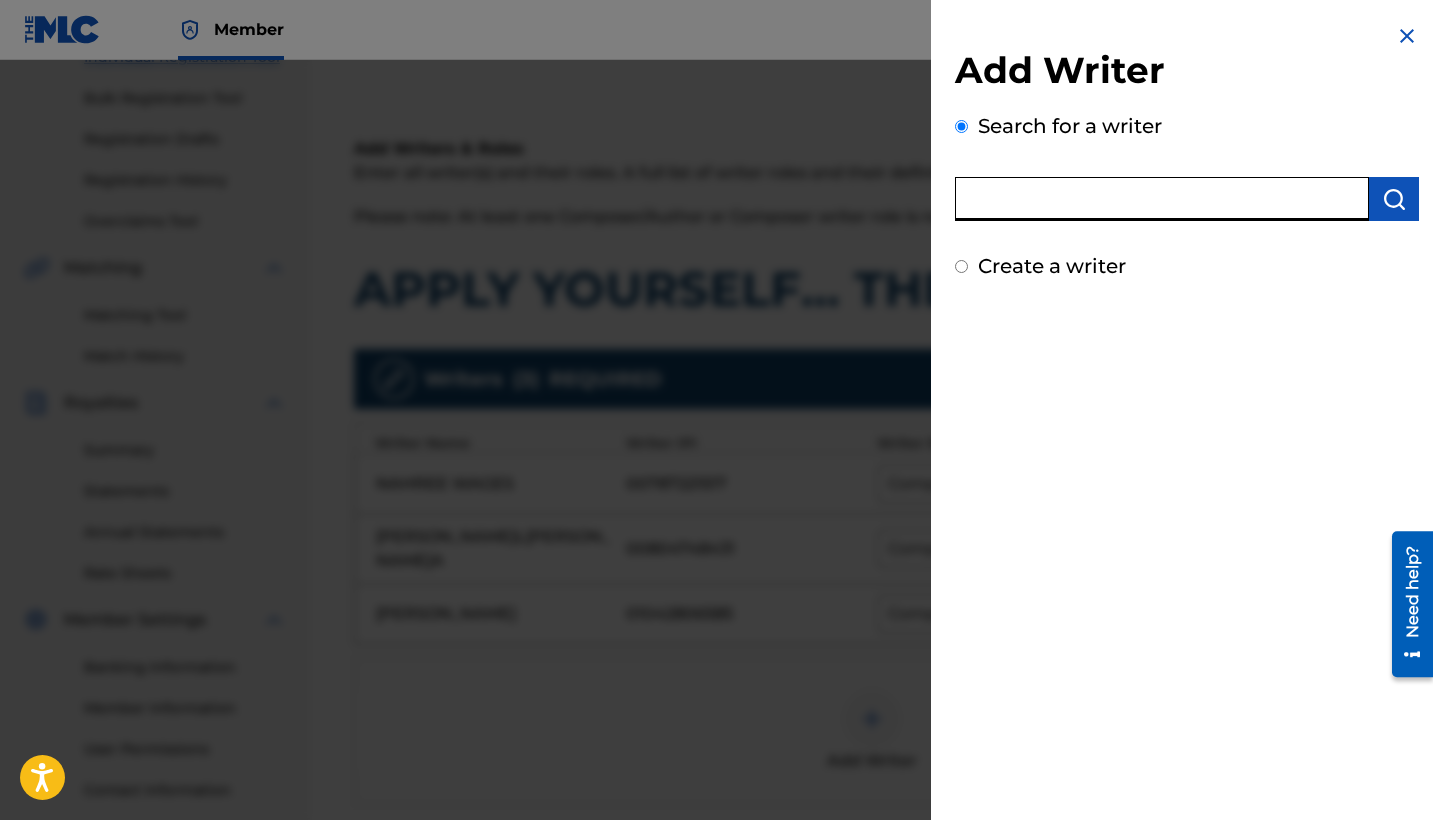 click at bounding box center [1162, 199] 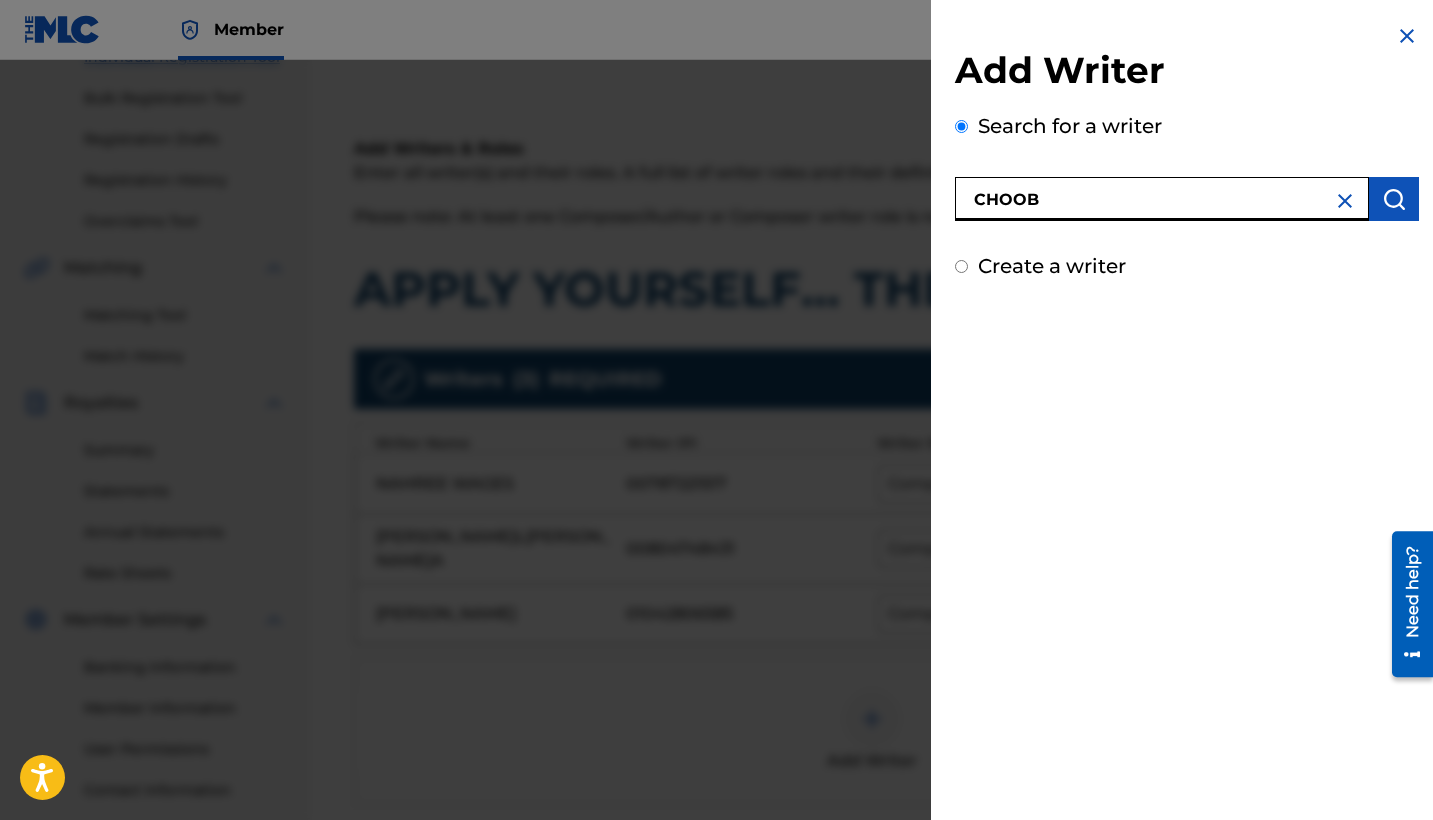 type on "CHOOB" 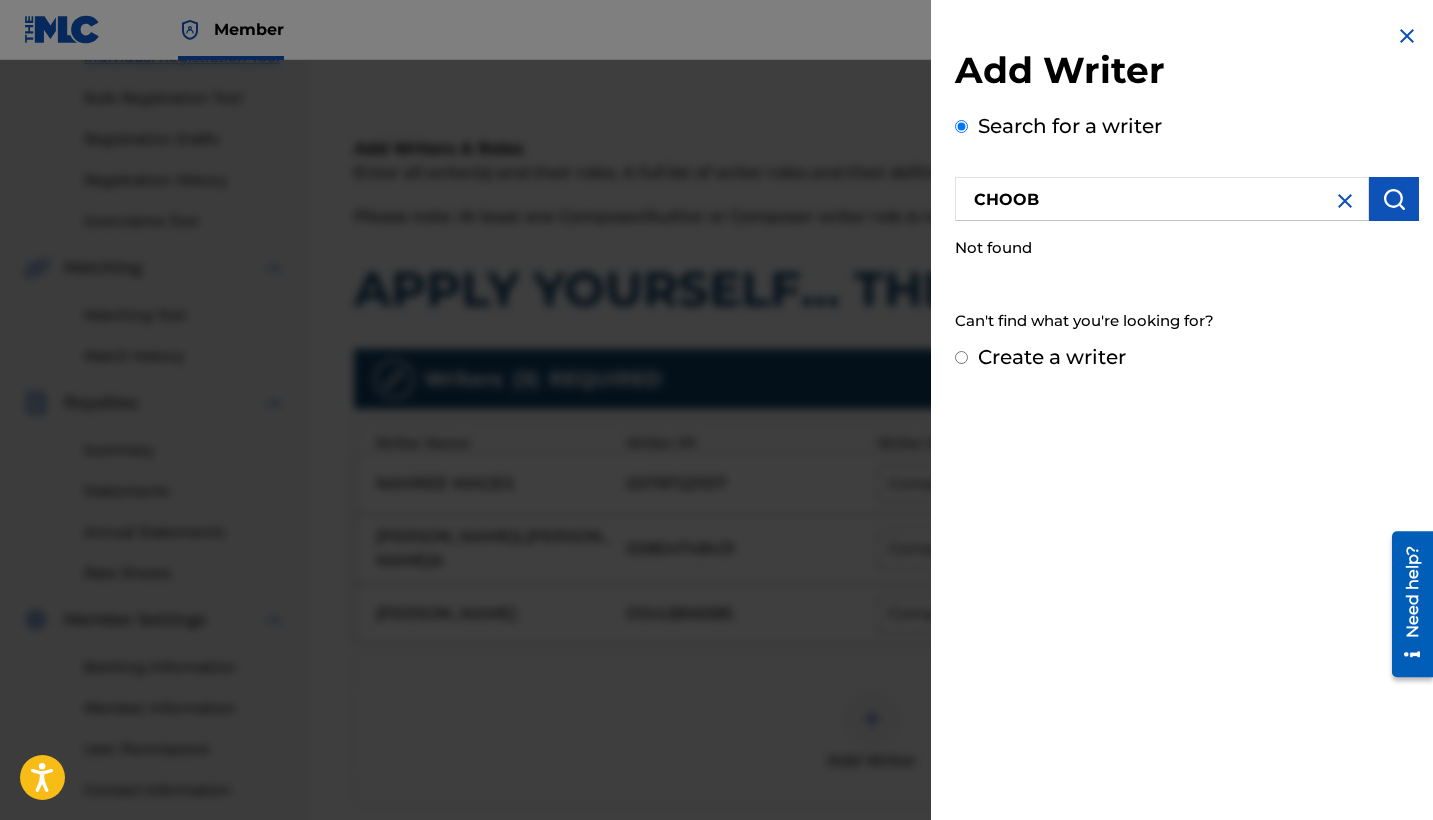 click on "Create a writer" at bounding box center [1052, 357] 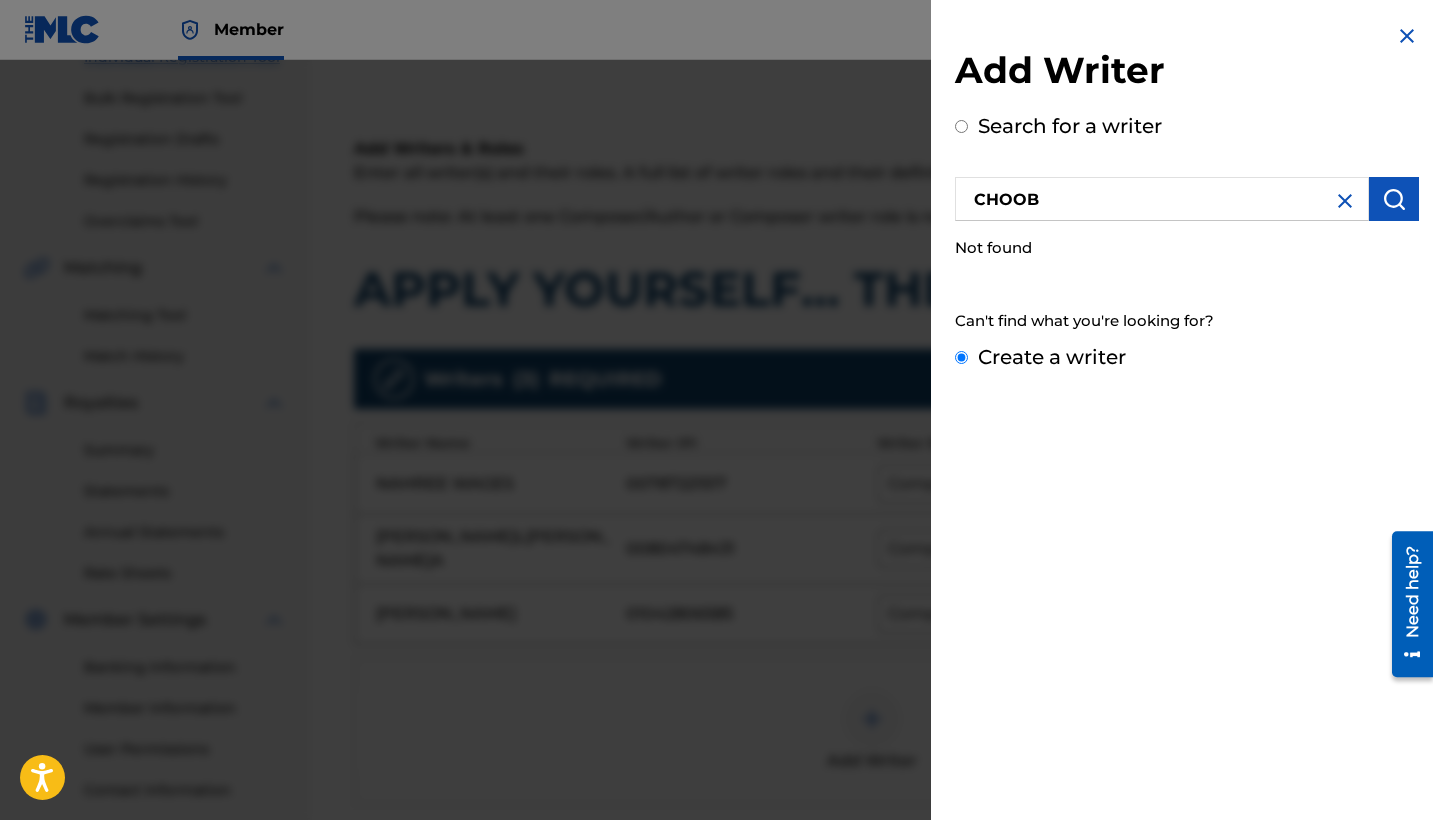 click on "Create a writer" at bounding box center [961, 357] 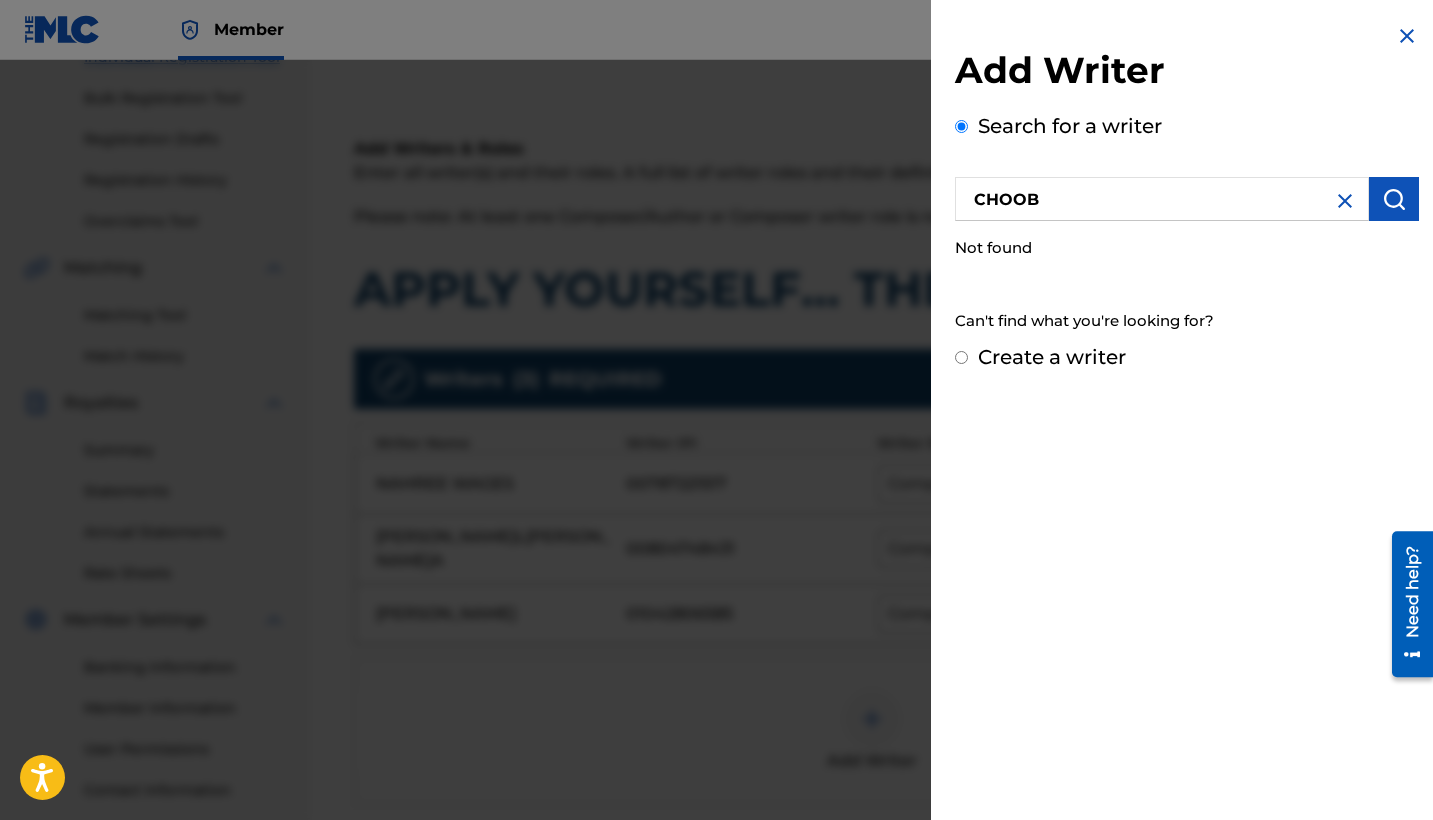 radio on "false" 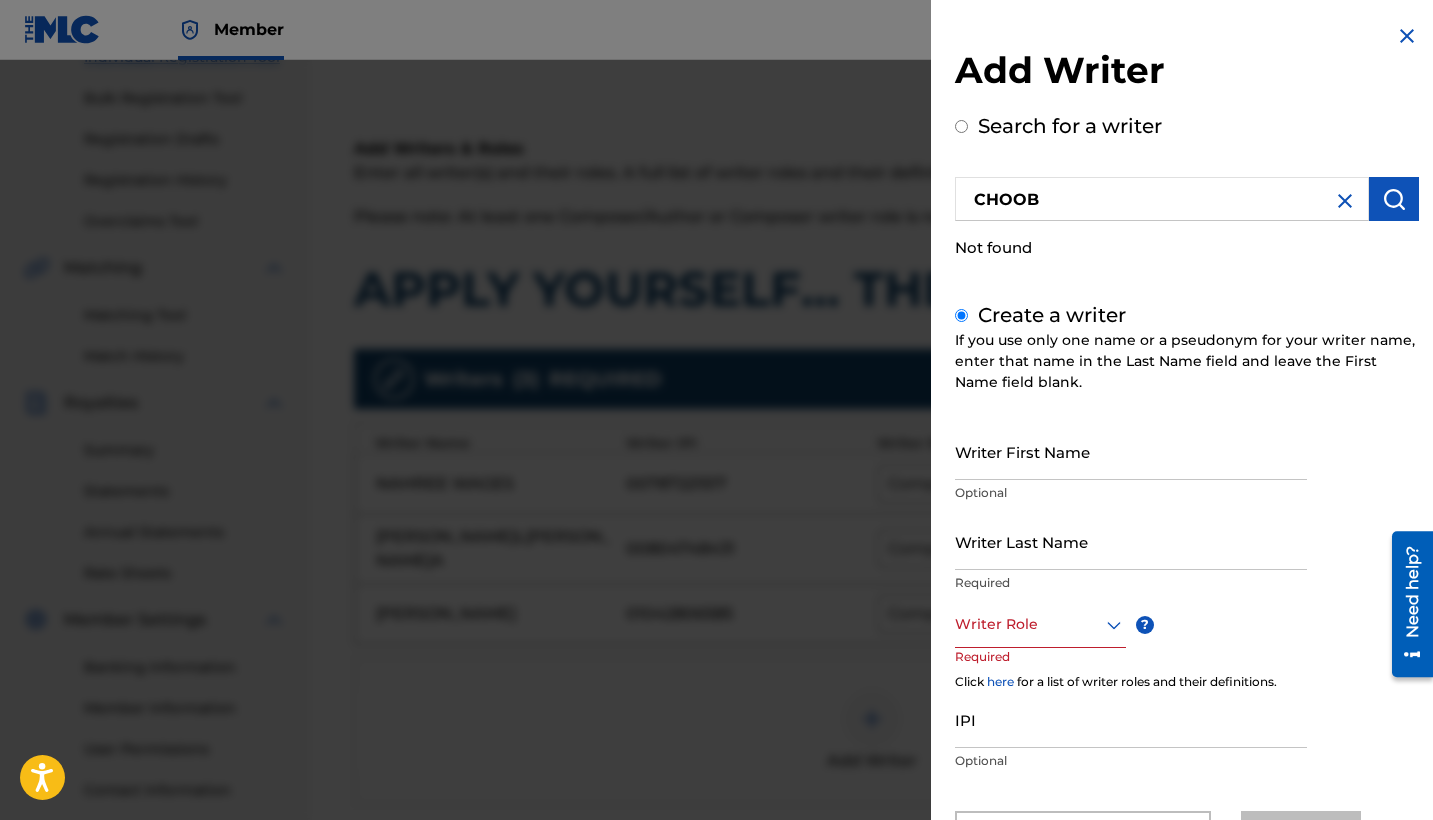 click on "Writer First Name" at bounding box center (1131, 451) 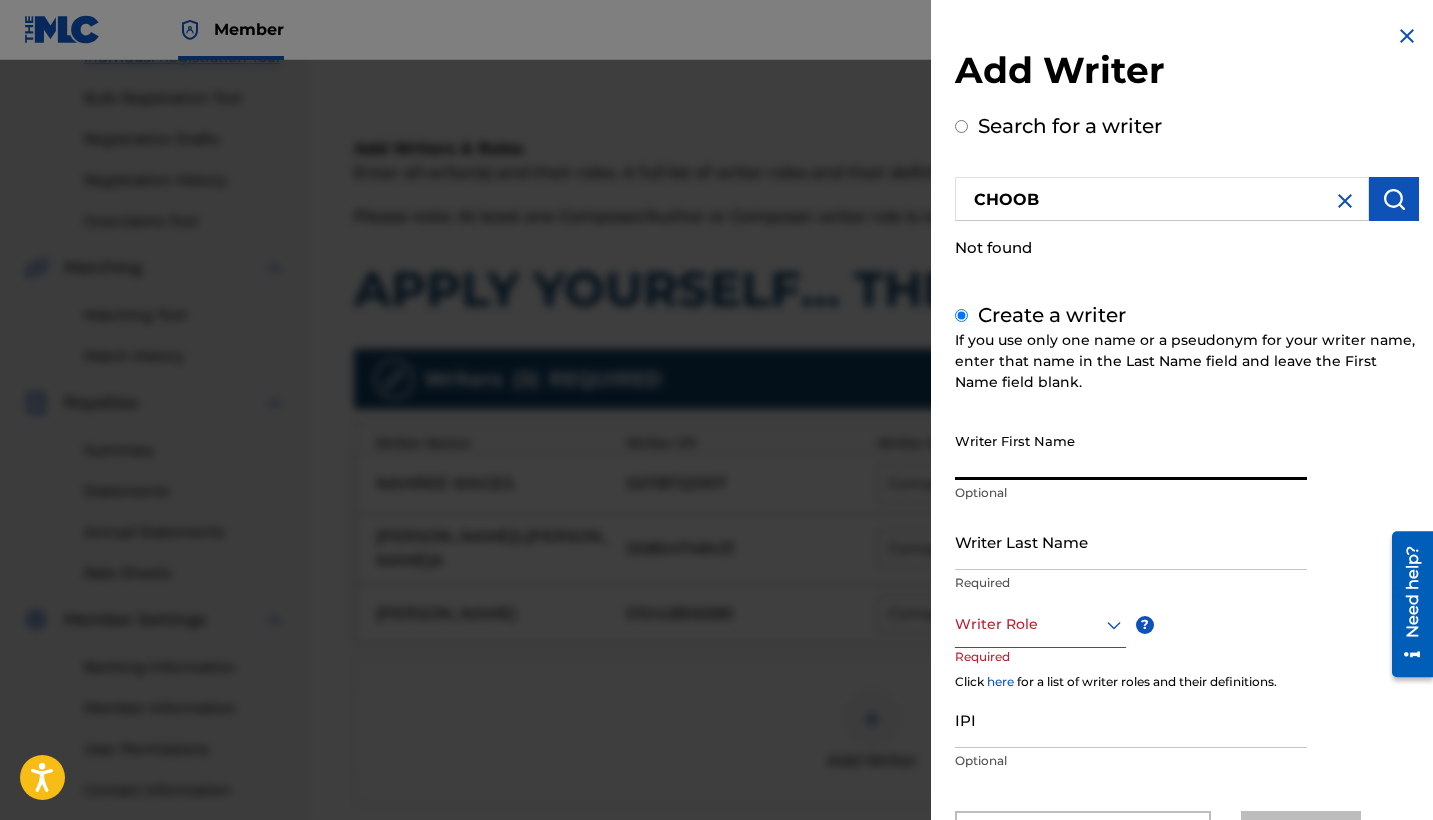 click on "Writer Last Name" at bounding box center (1131, 541) 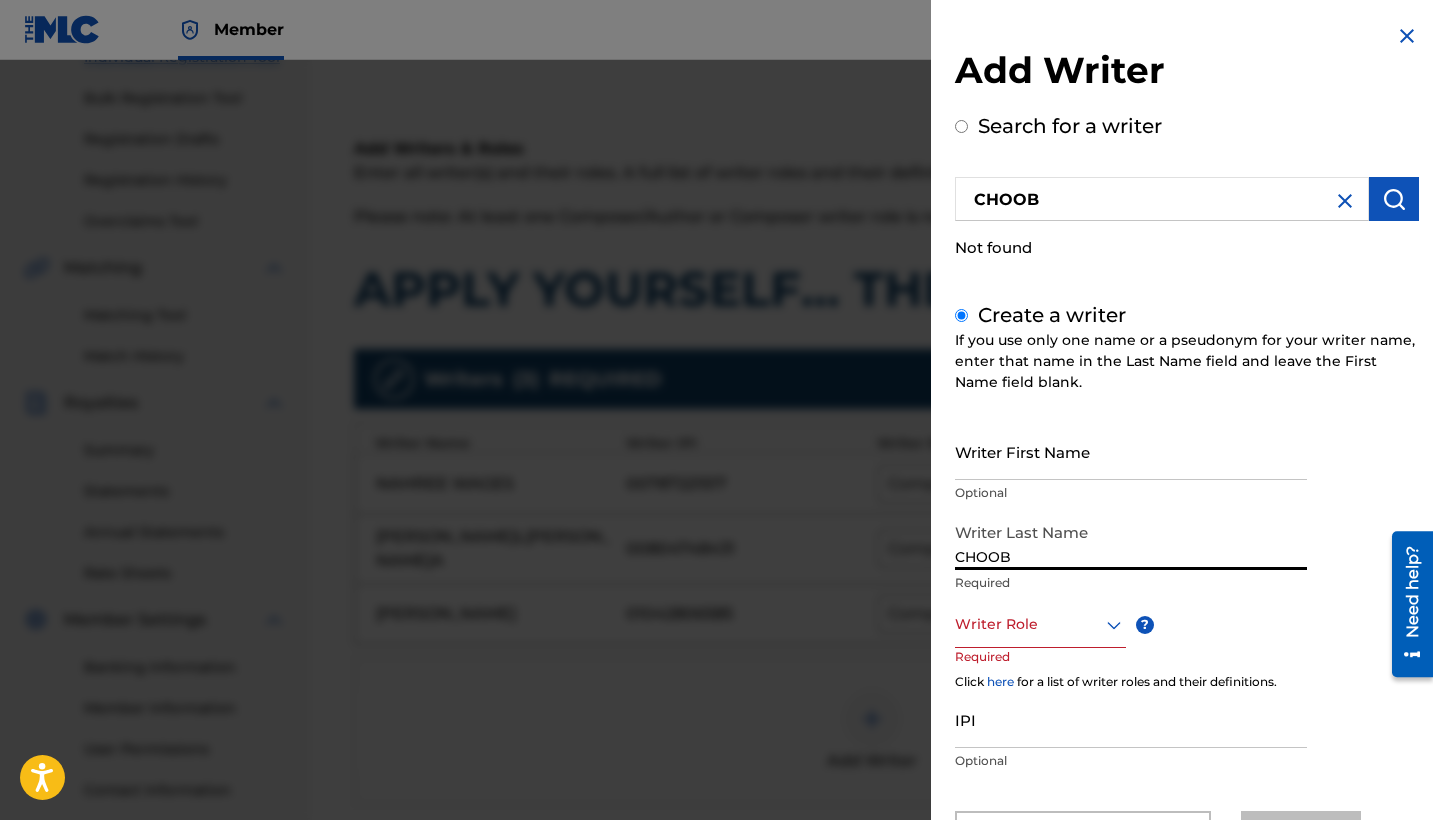type on "CHOOB" 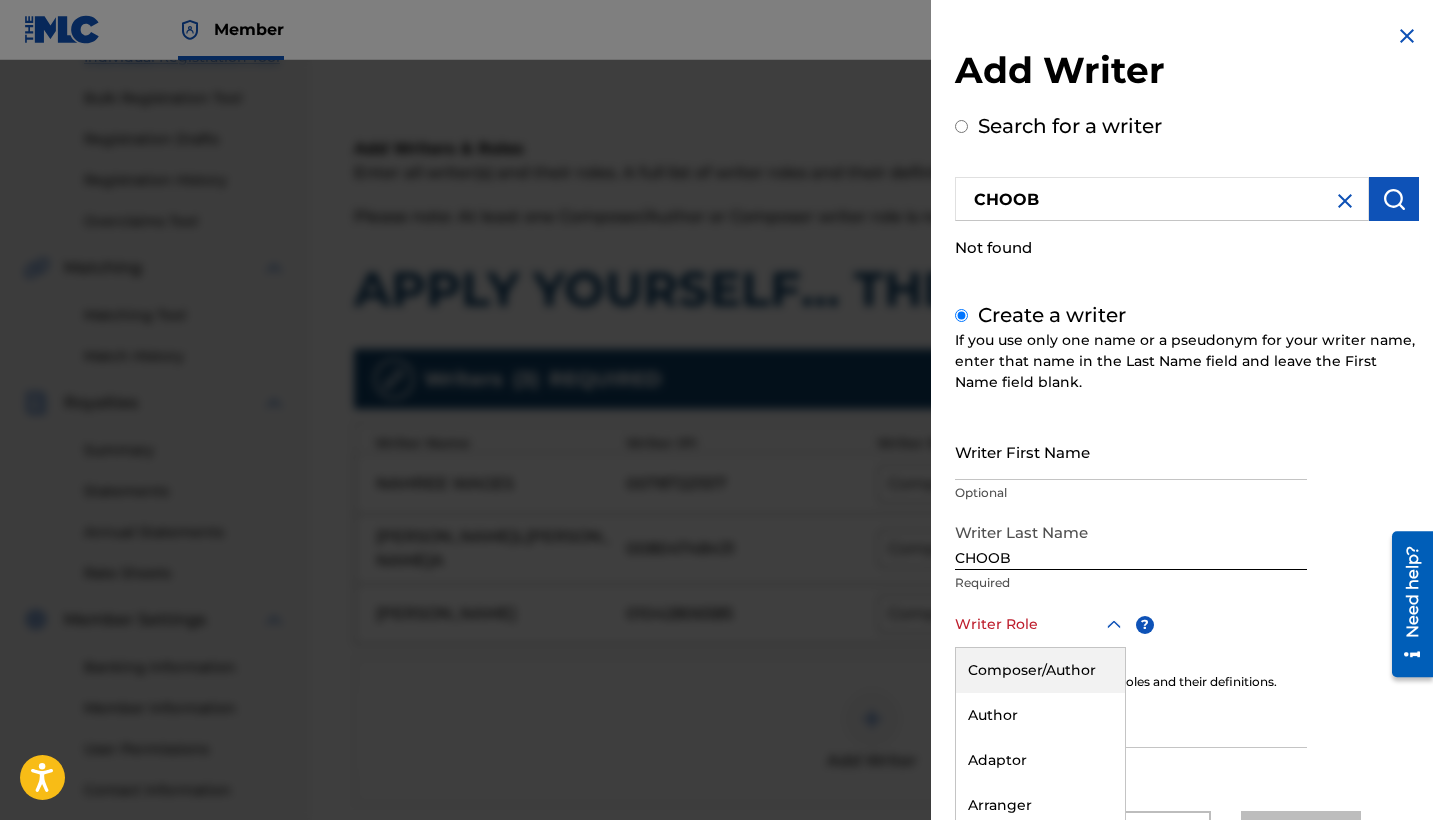 scroll, scrollTop: 109, scrollLeft: 0, axis: vertical 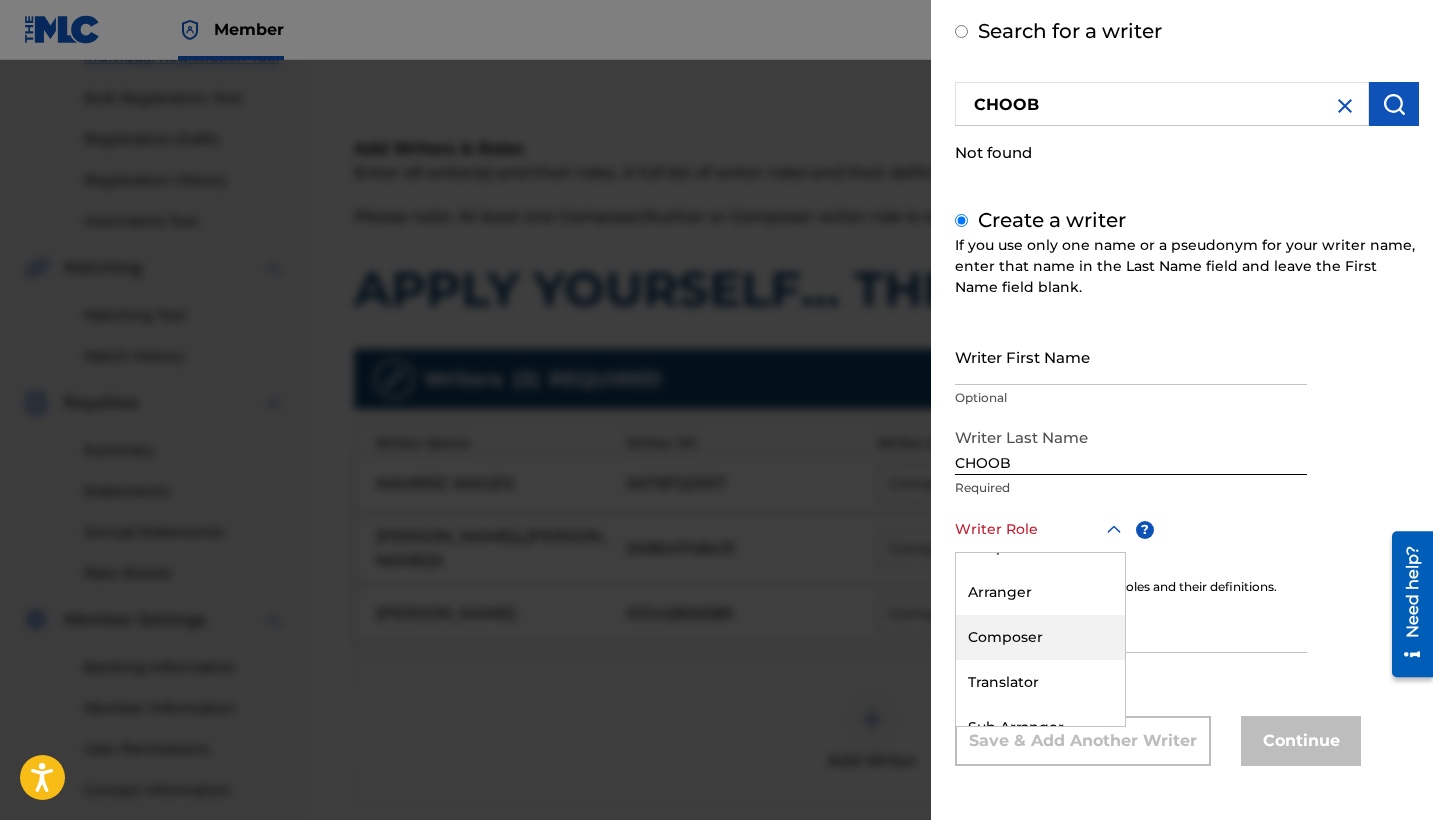 click on "Composer" at bounding box center (1040, 637) 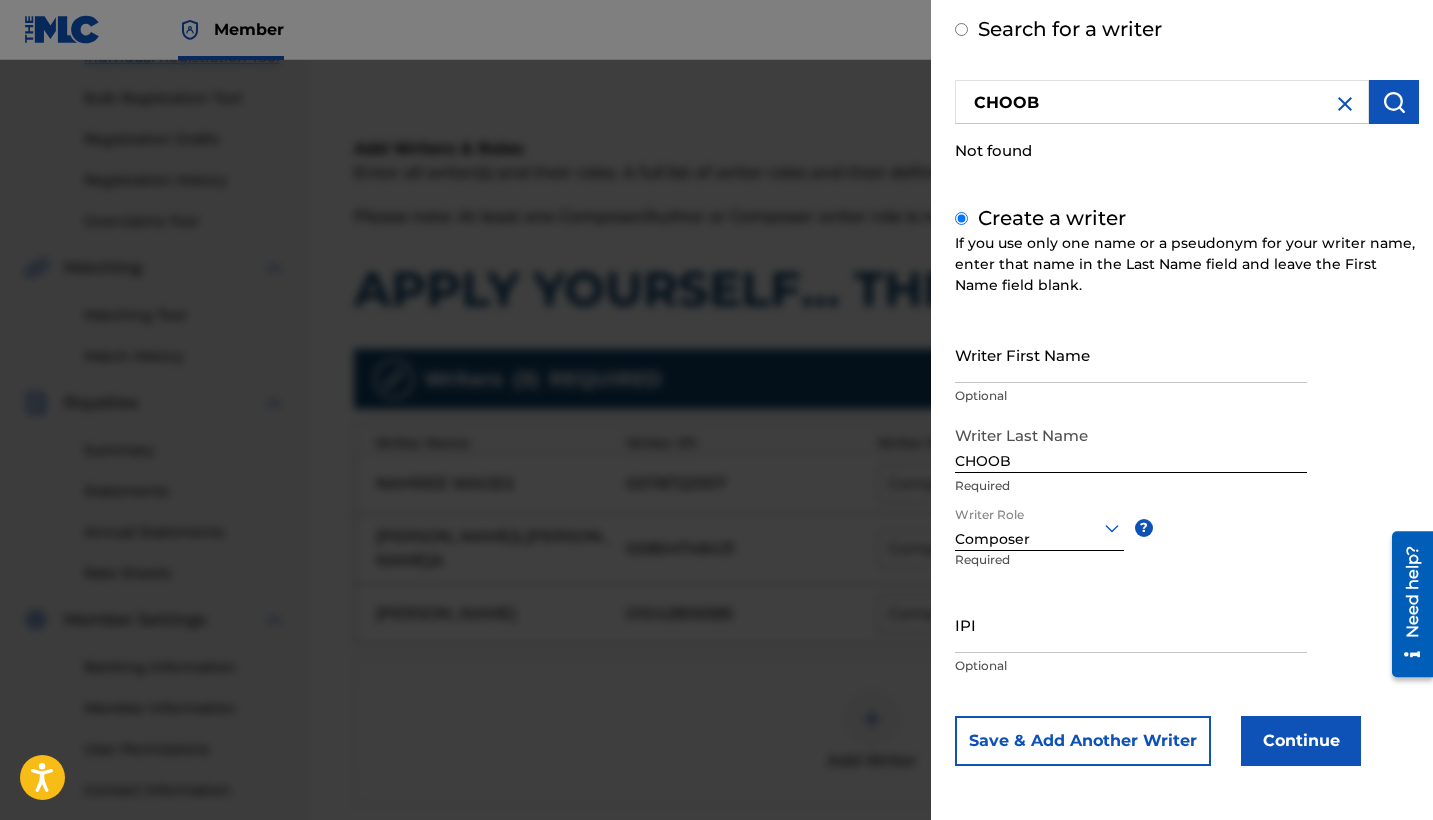 click on "Continue" at bounding box center [1301, 741] 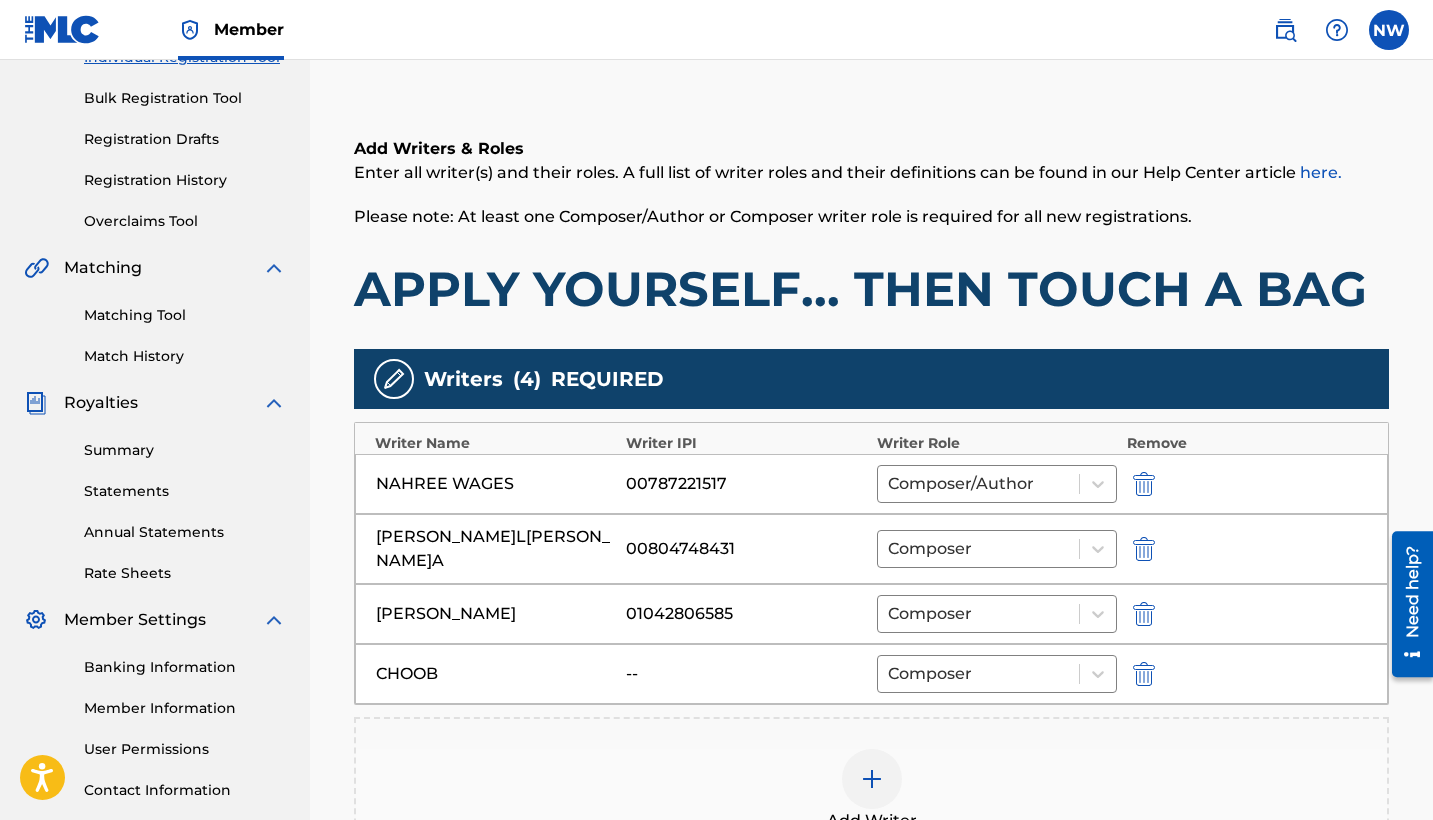 click at bounding box center (872, 779) 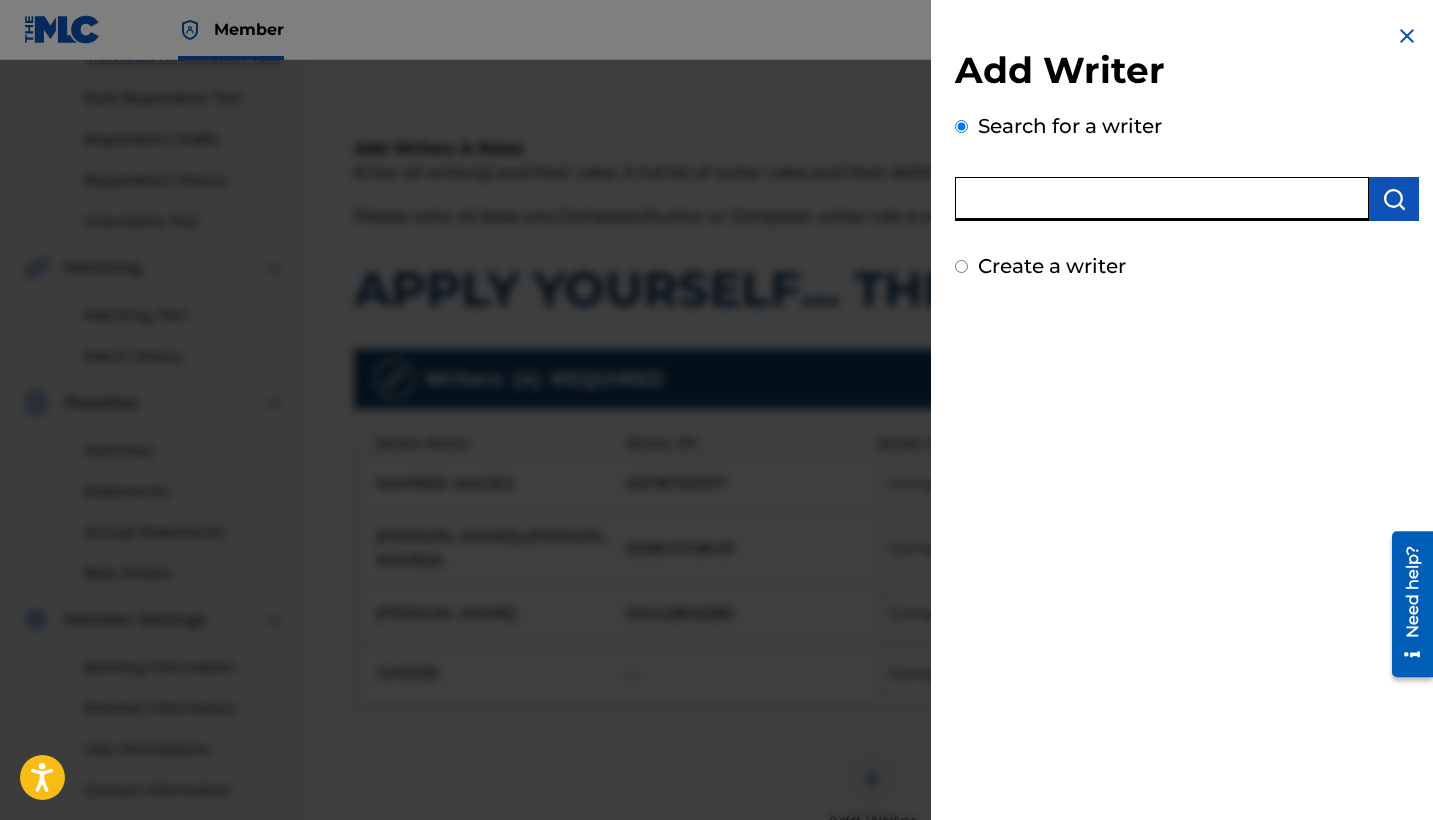 click at bounding box center (1162, 199) 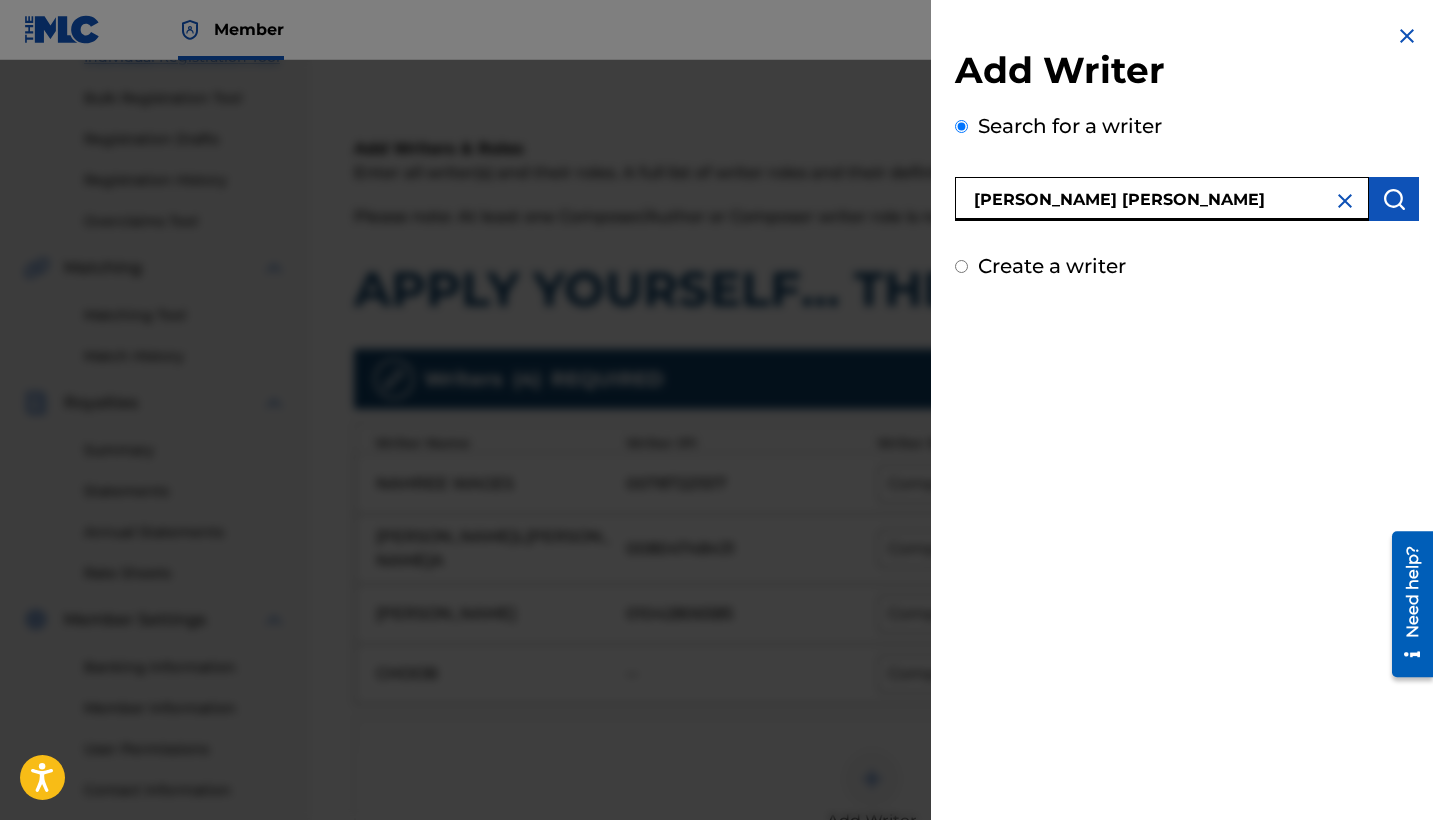 type on "[PERSON_NAME] [PERSON_NAME]" 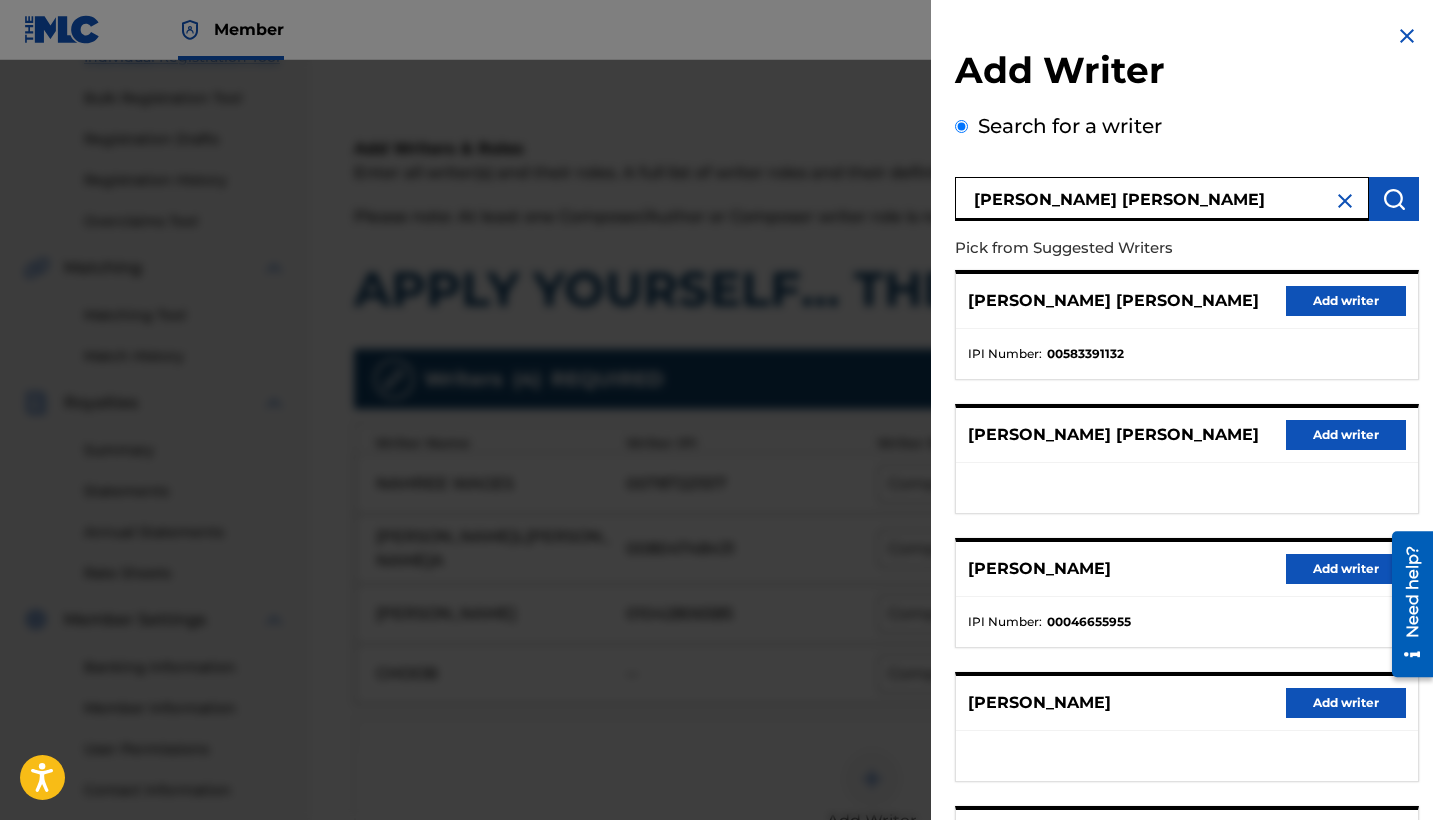 click on "Add writer" at bounding box center [1346, 301] 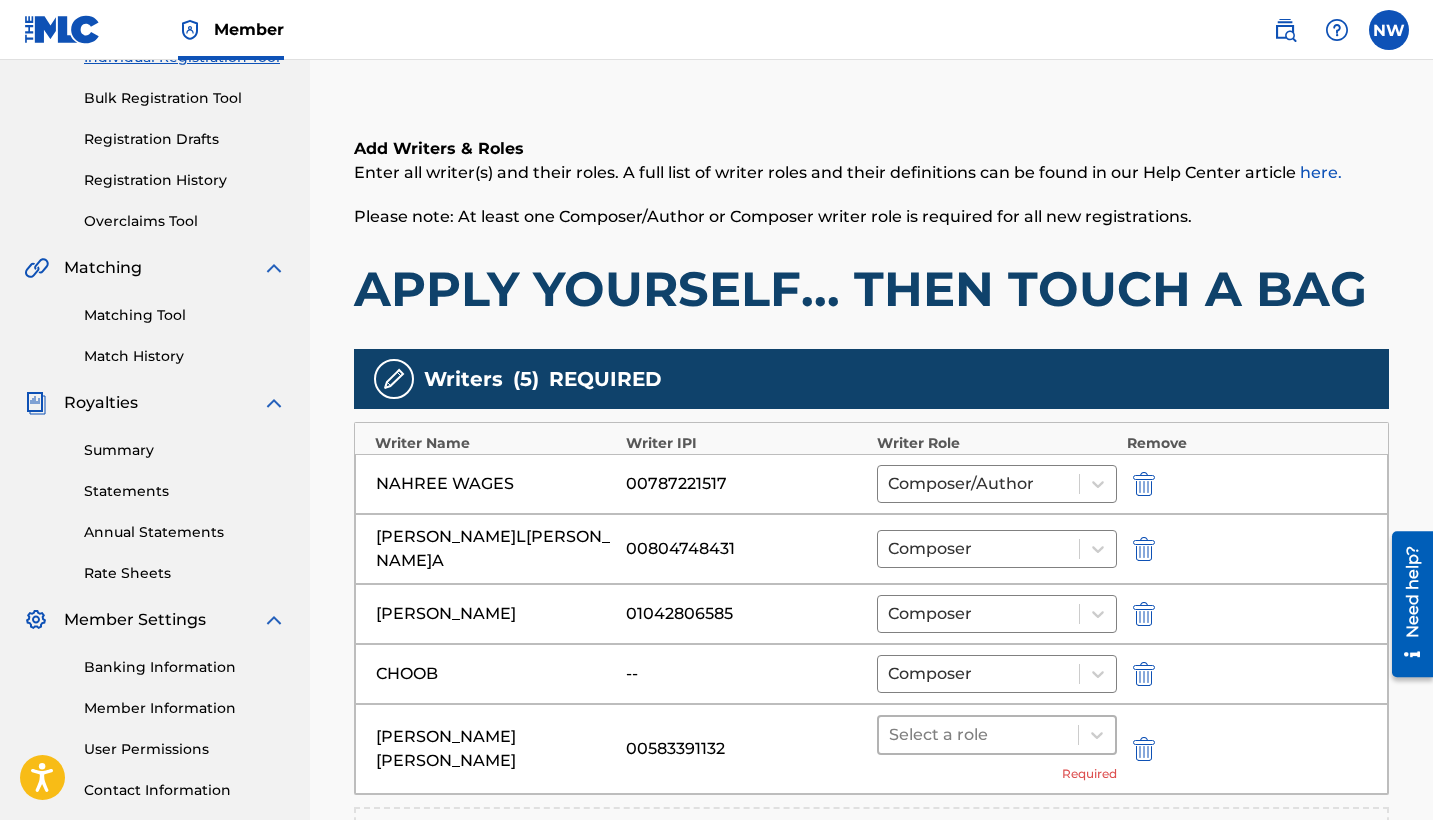 click at bounding box center [978, 735] 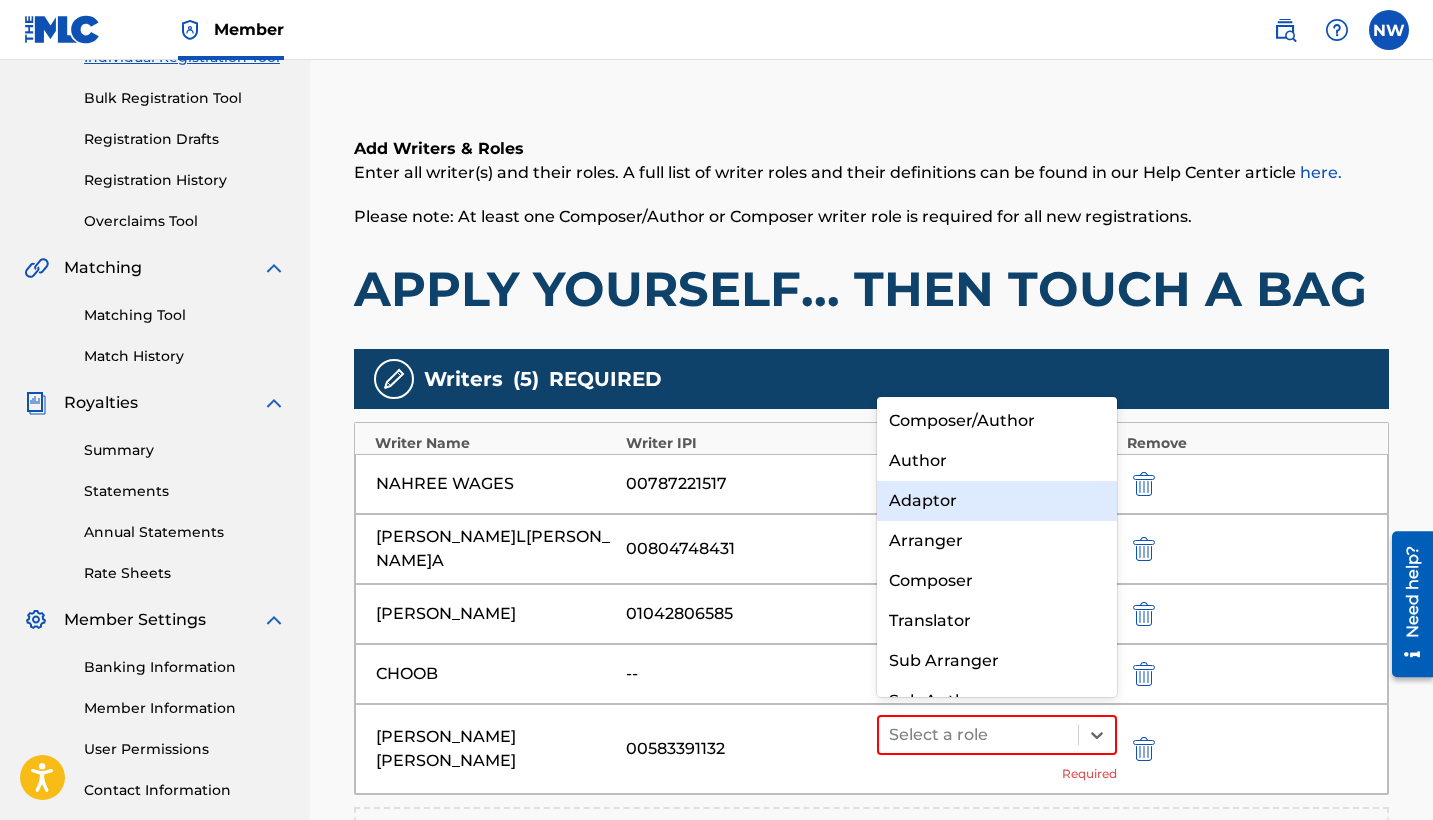 scroll, scrollTop: 0, scrollLeft: 0, axis: both 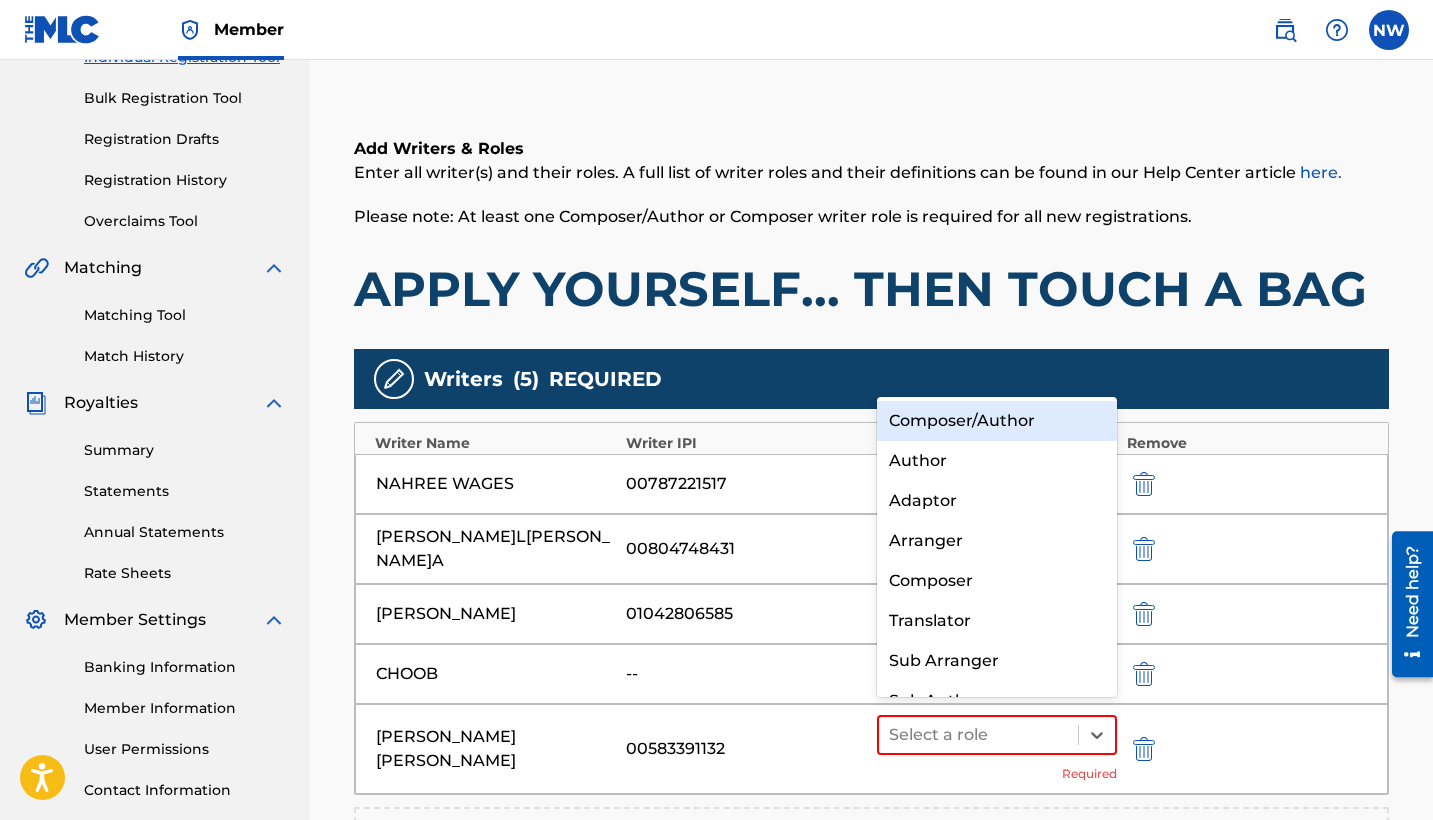 click on "Composer/Author" at bounding box center (997, 421) 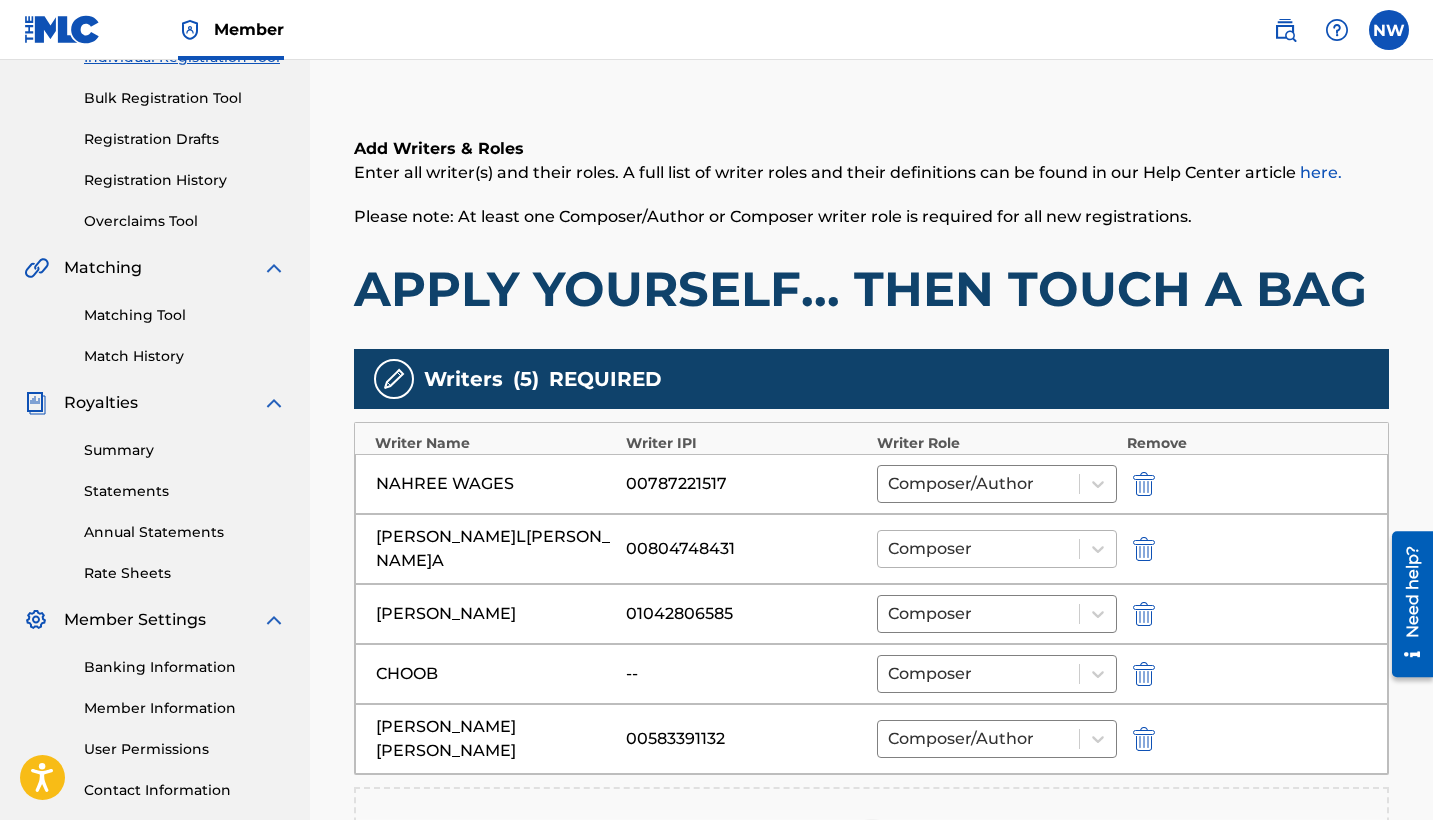 click at bounding box center (978, 549) 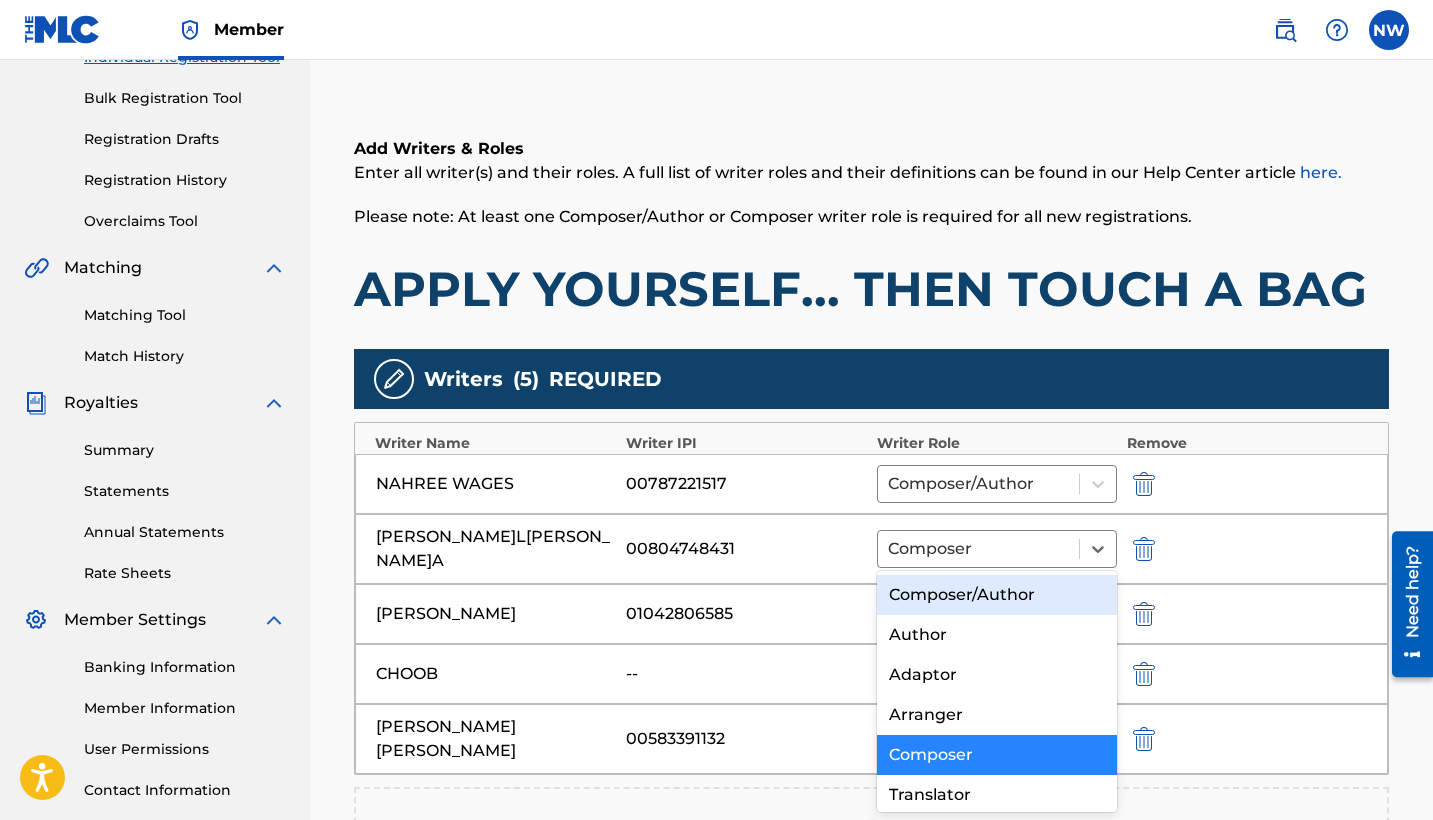 click on "Composer/Author" at bounding box center [997, 595] 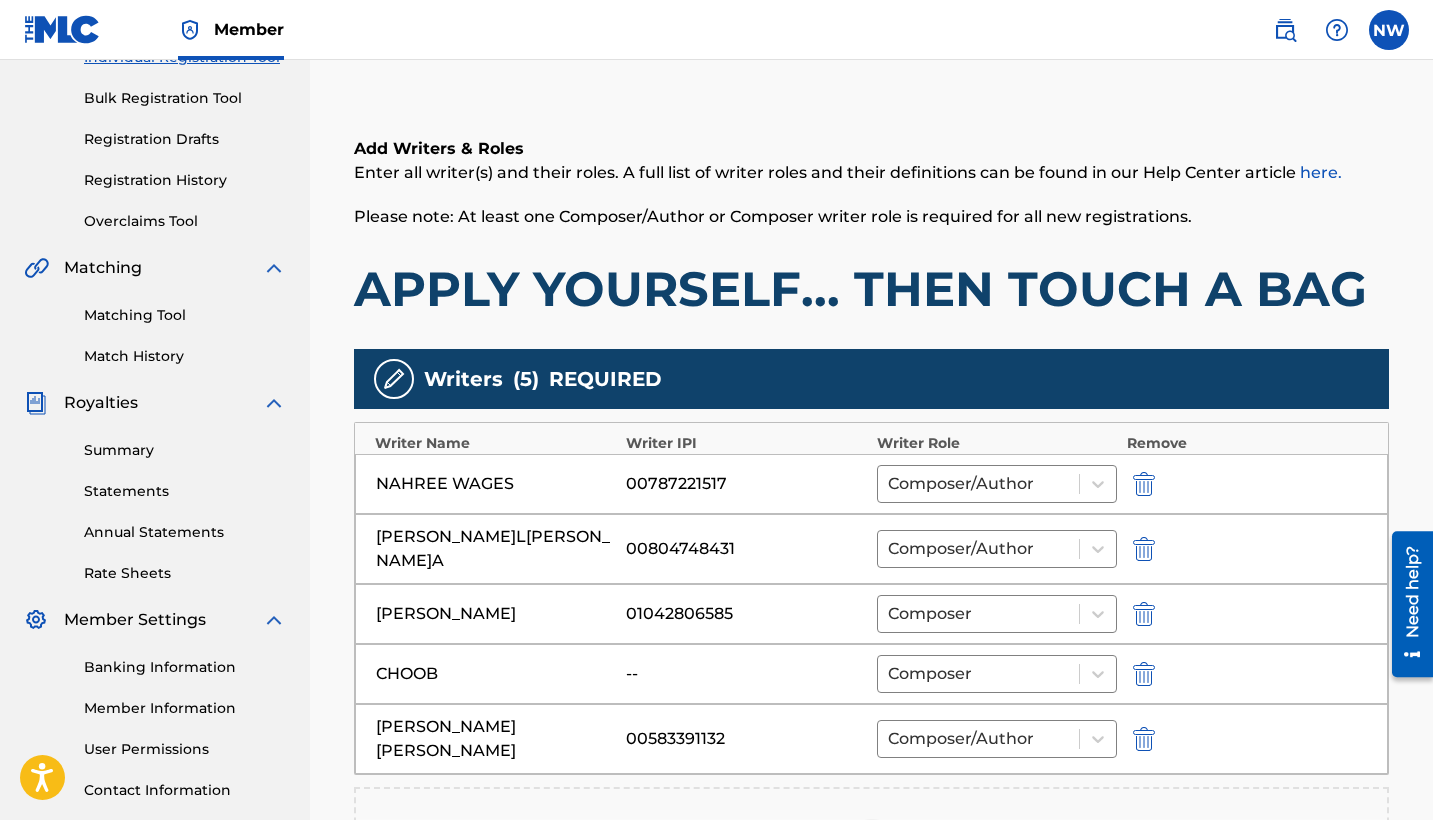 click at bounding box center [978, 614] 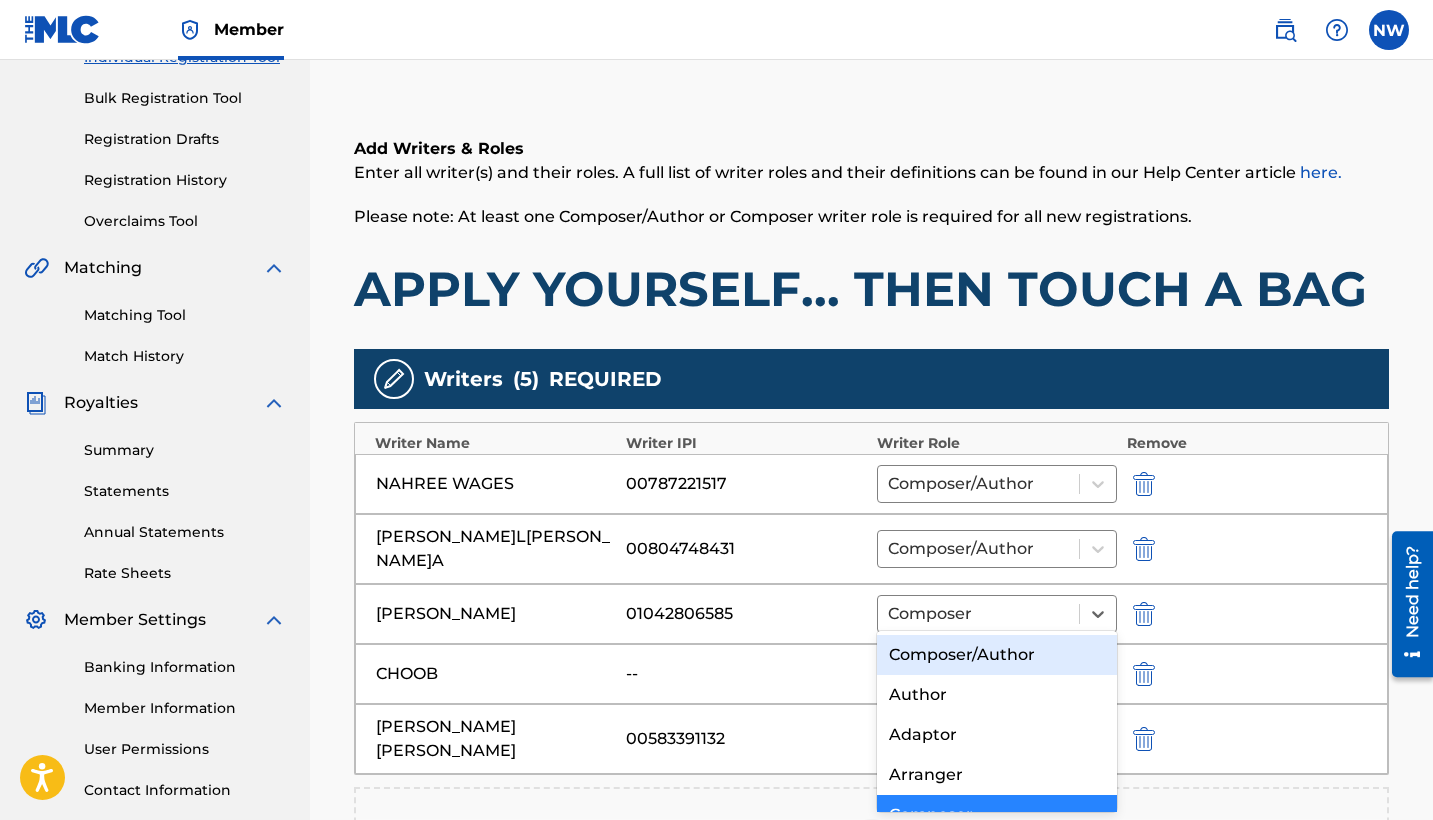 click on "Composer/Author" at bounding box center [997, 655] 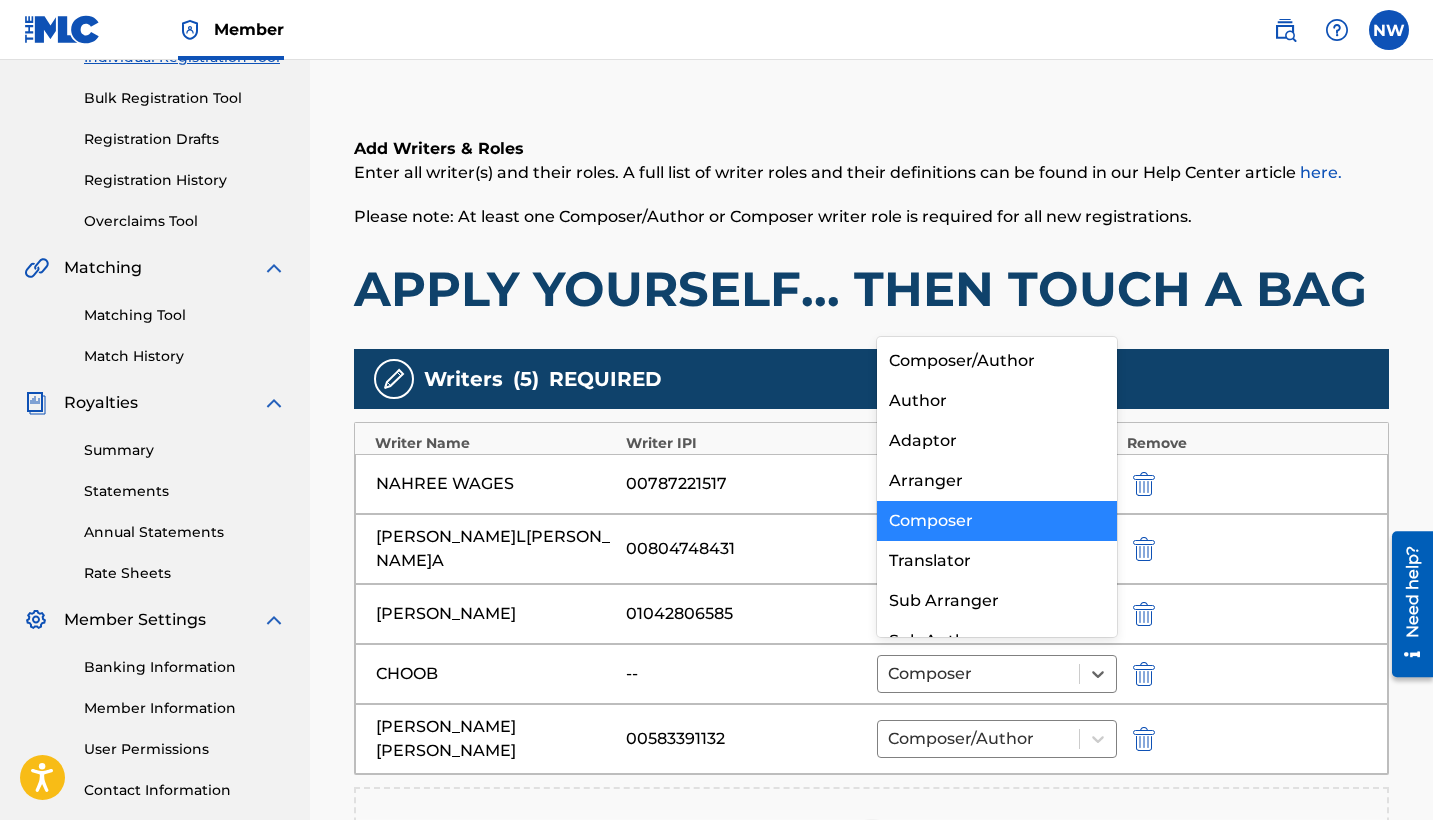 click at bounding box center (978, 674) 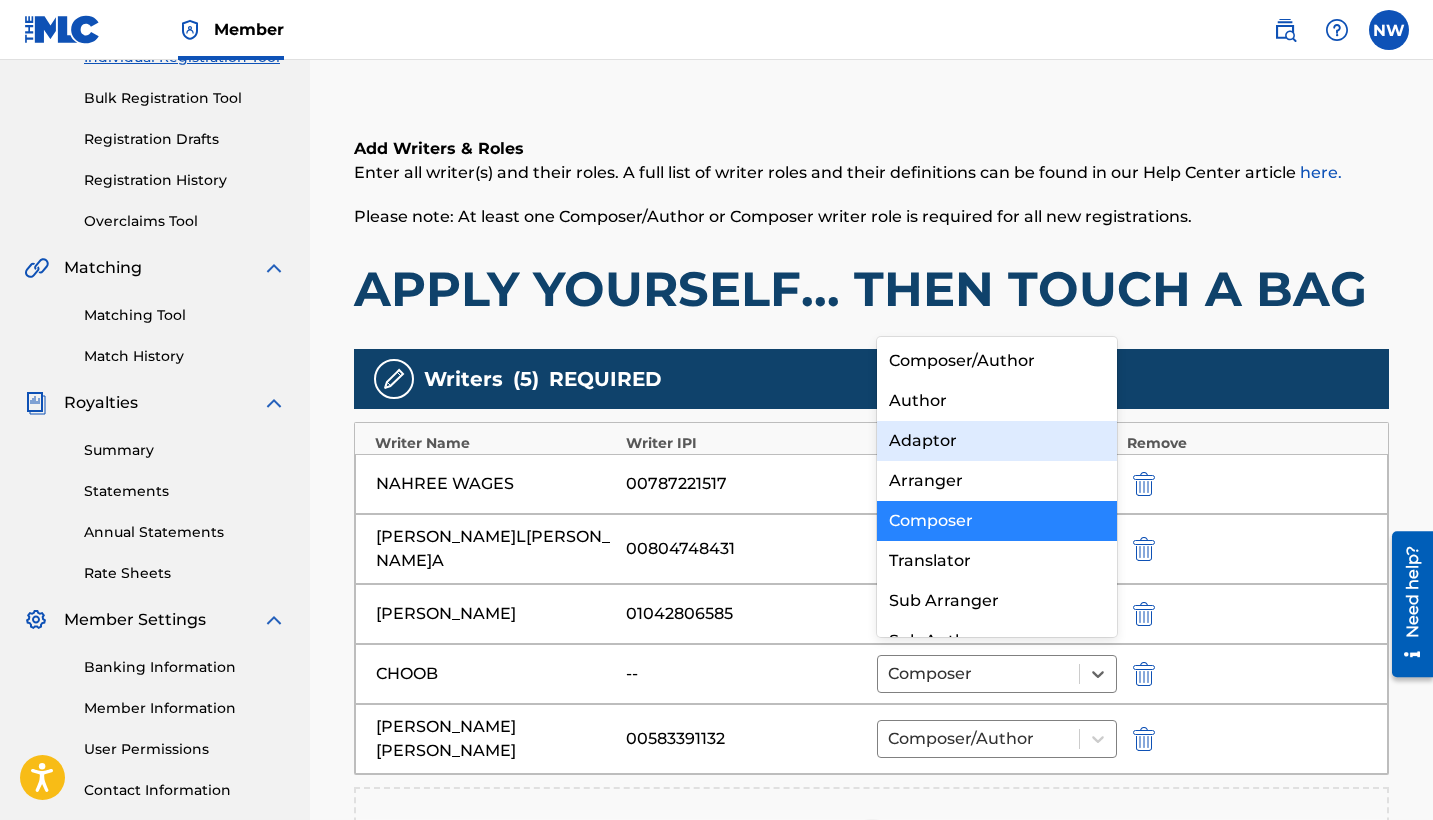 scroll, scrollTop: 0, scrollLeft: 0, axis: both 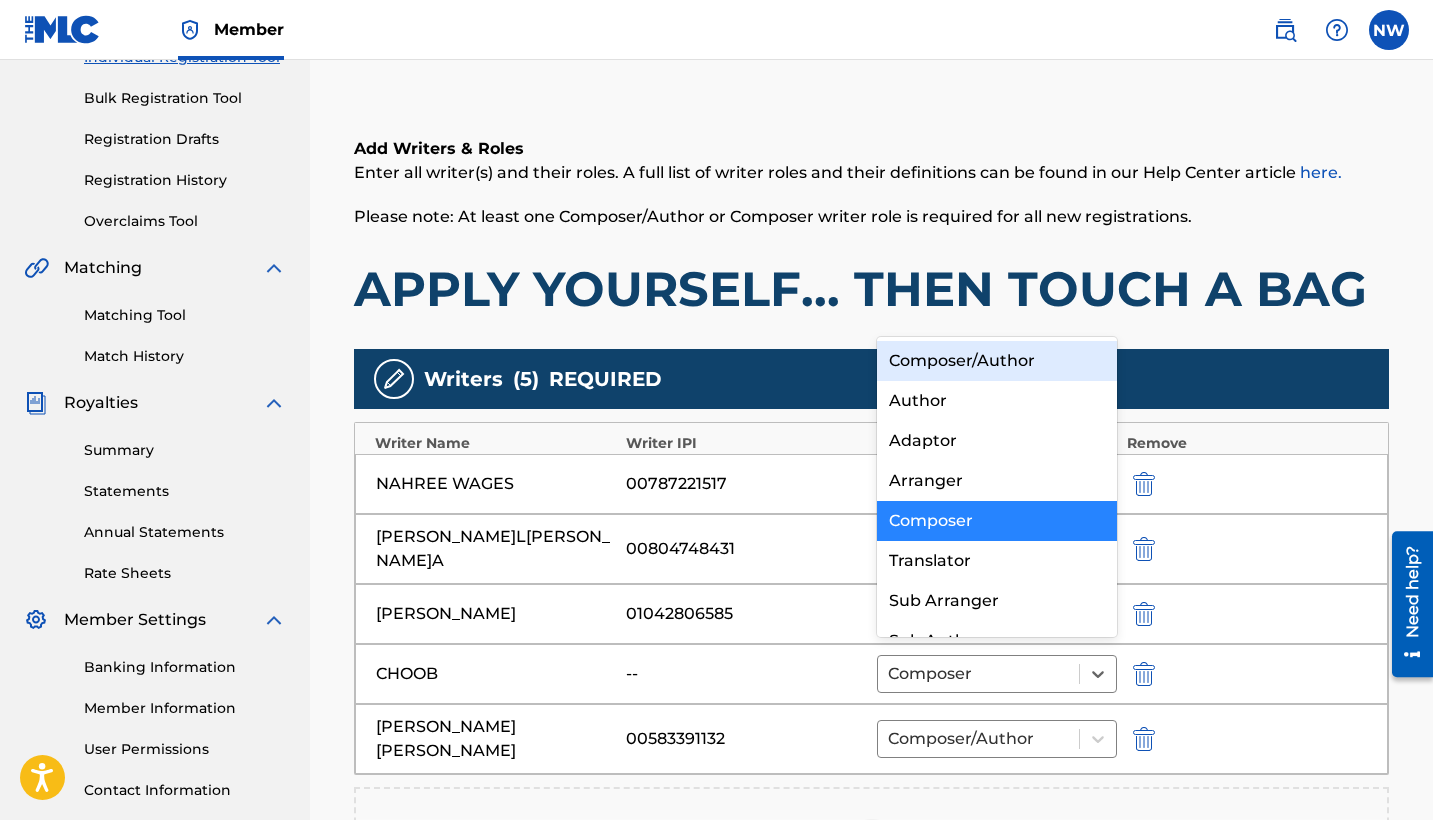 click on "Composer/Author" at bounding box center (997, 361) 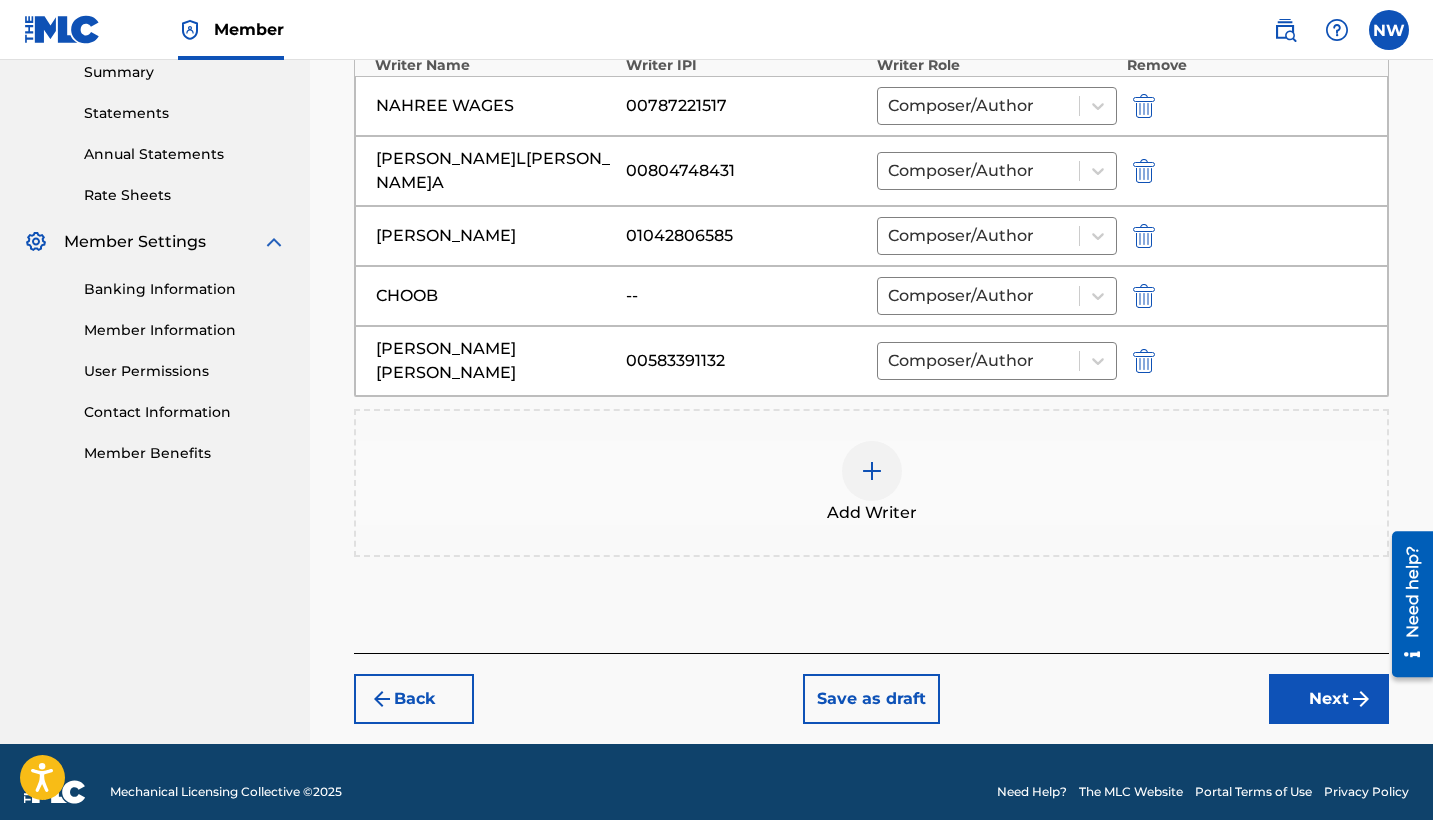 click on "Next" at bounding box center [1329, 699] 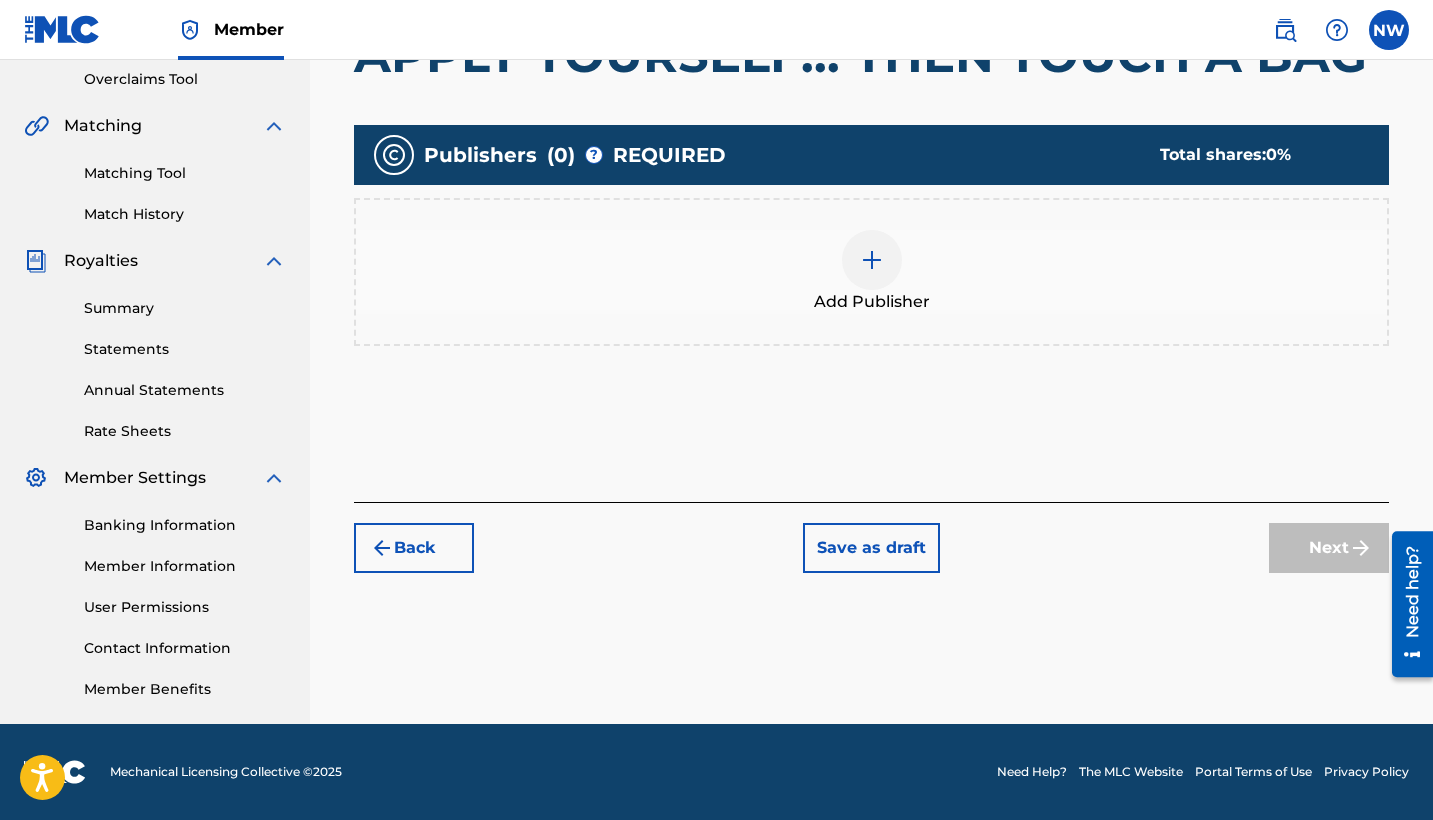 click at bounding box center [872, 260] 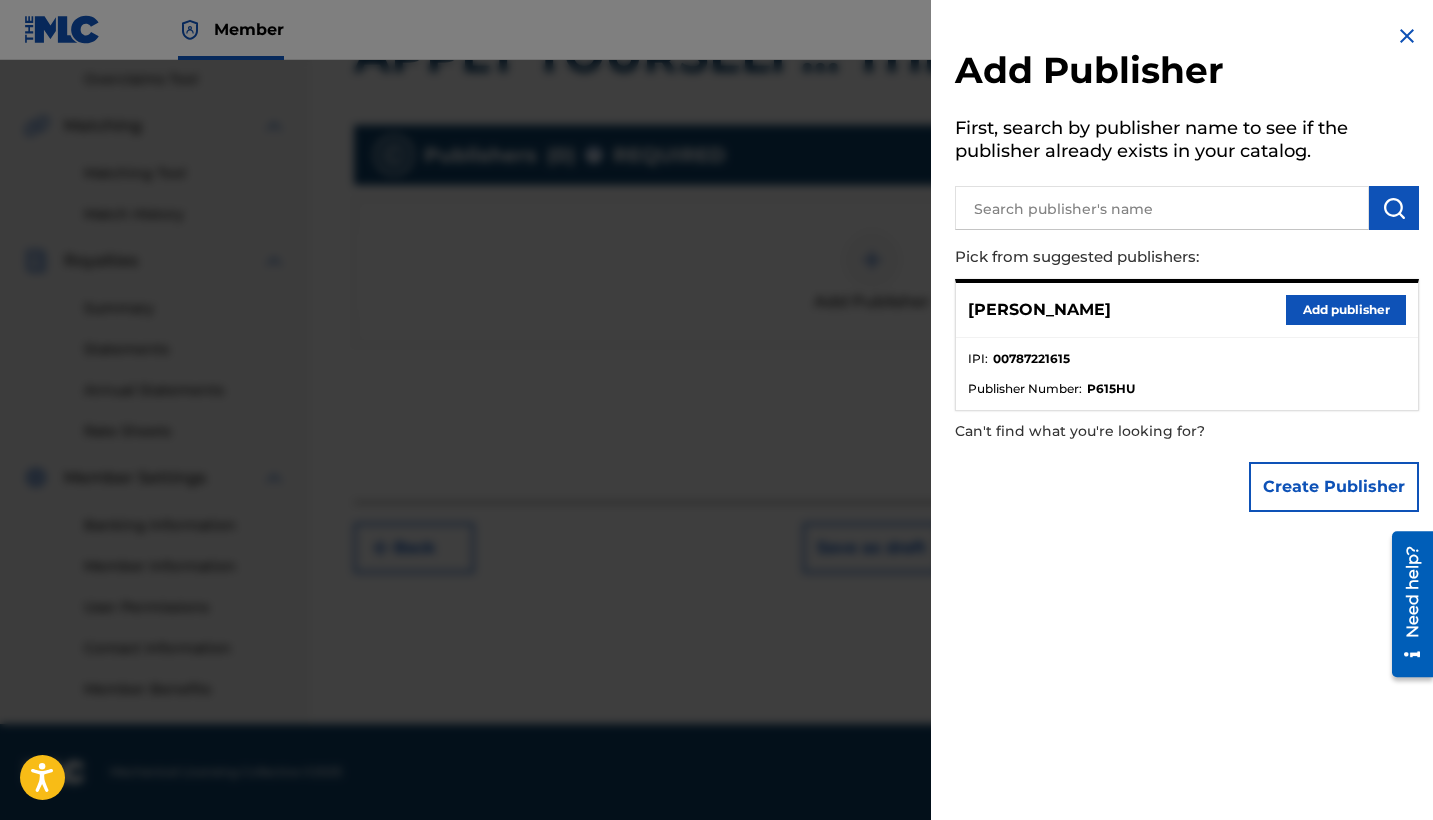 click on "Add publisher" at bounding box center (1346, 310) 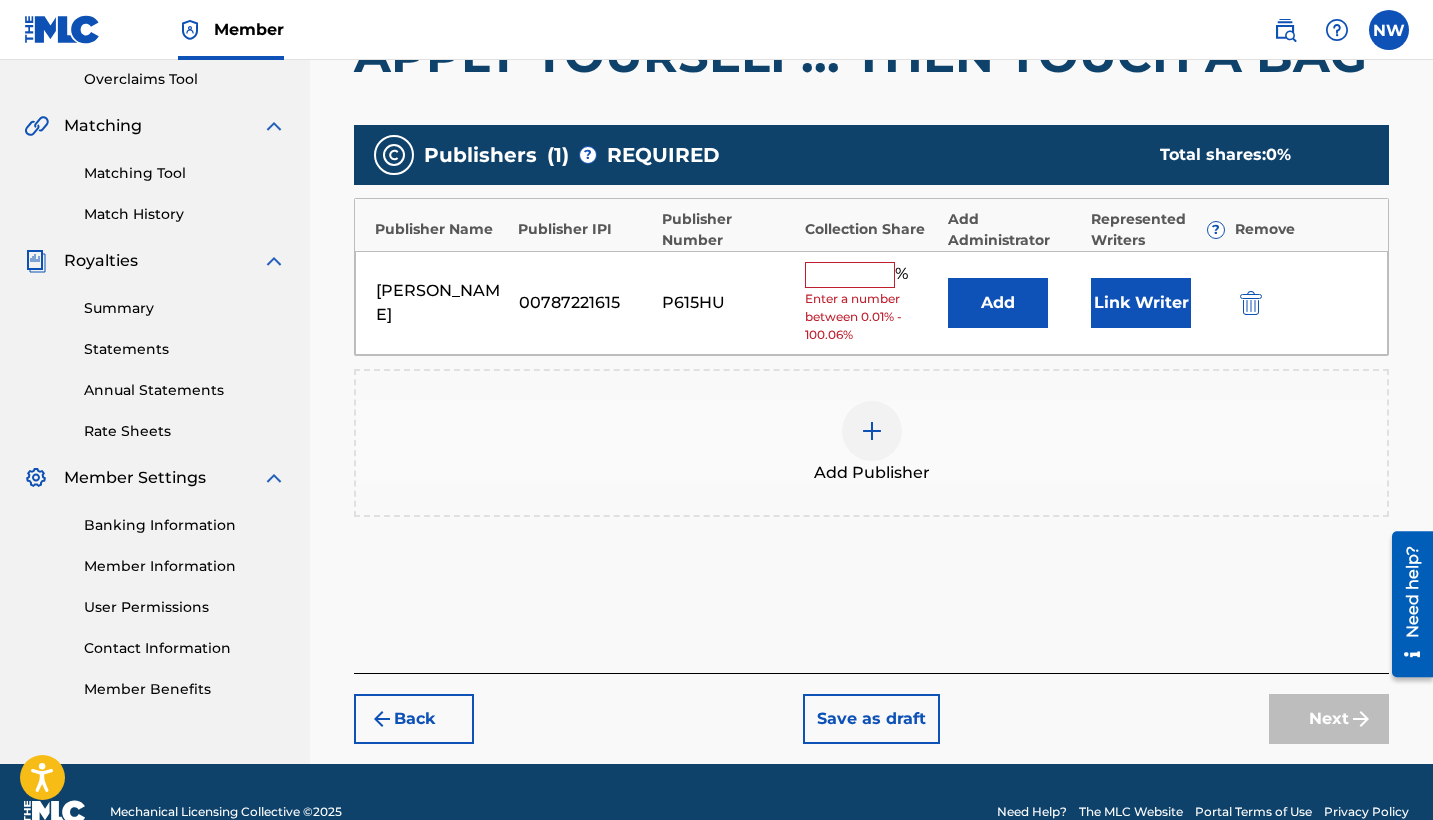 click at bounding box center [850, 275] 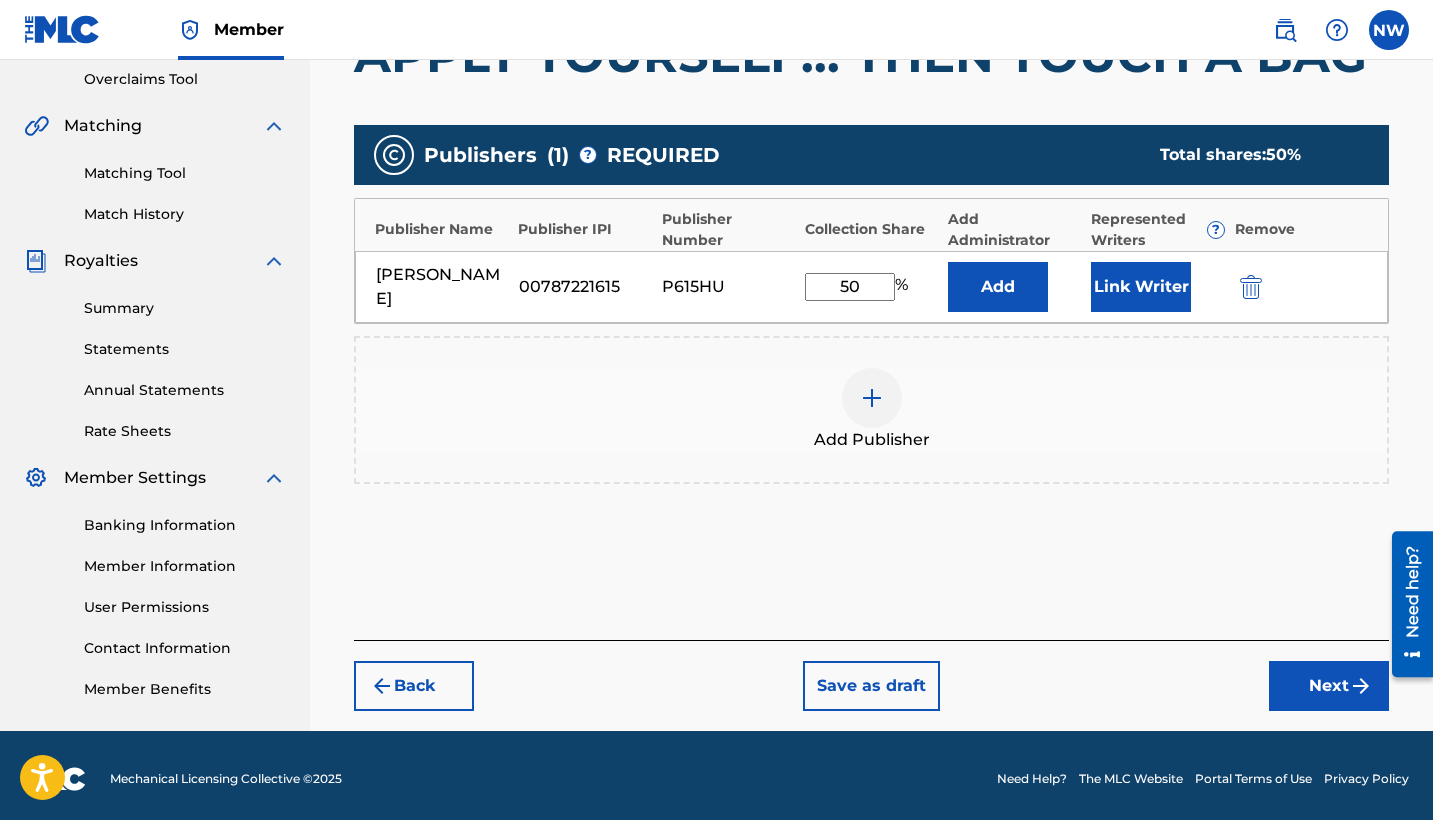 type on "50" 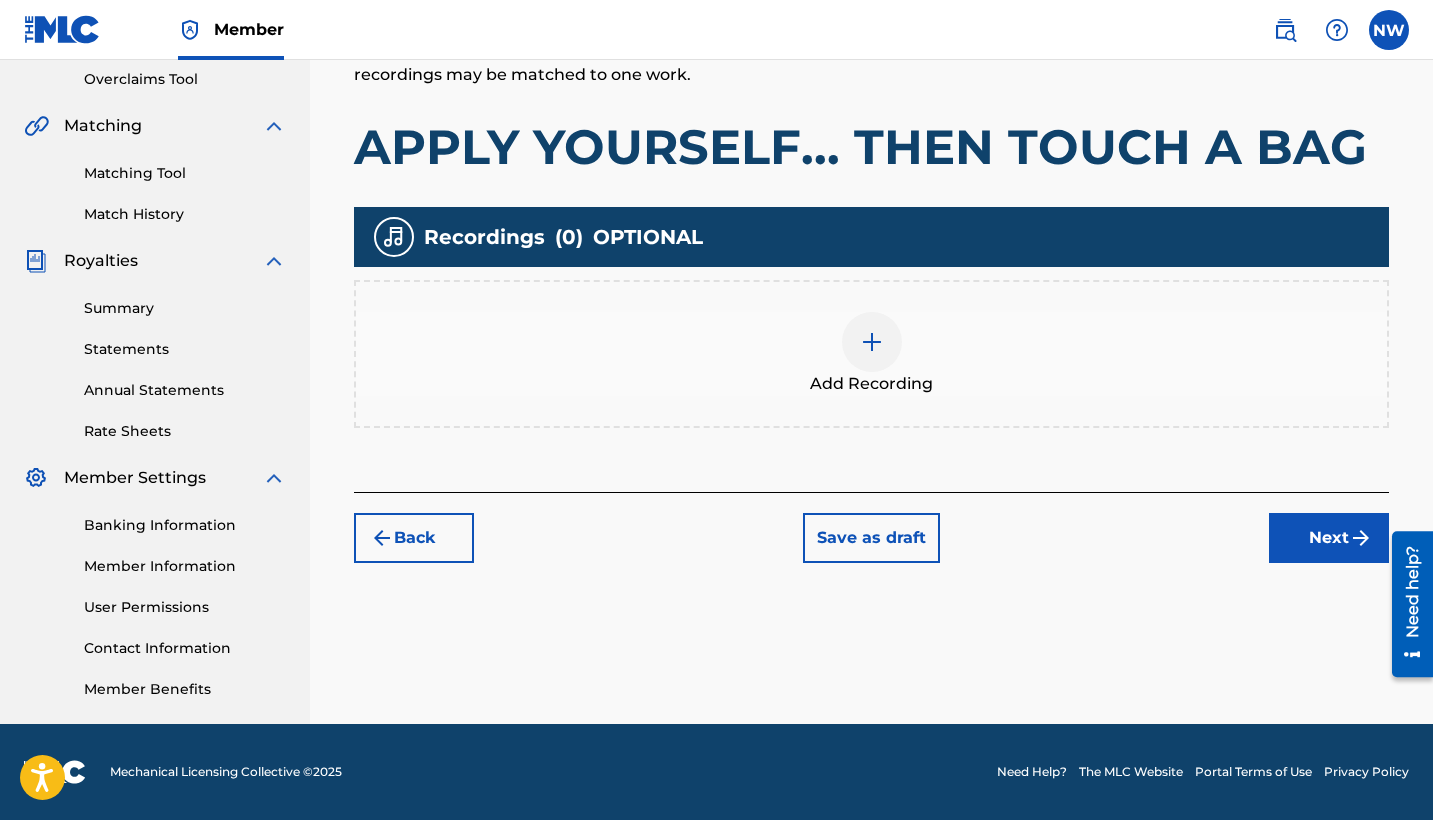 scroll, scrollTop: 420, scrollLeft: 0, axis: vertical 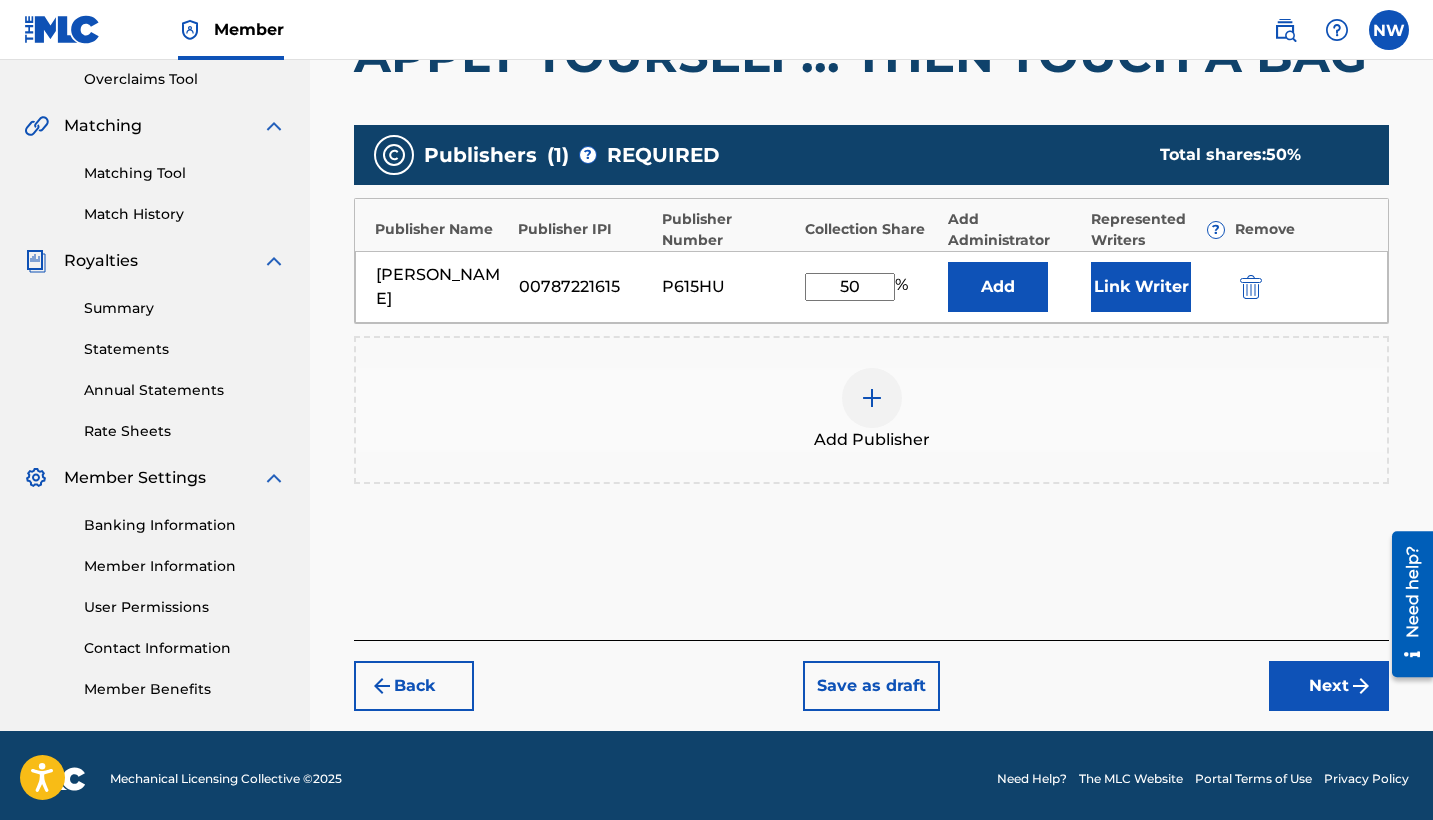 click on "Link Writer" at bounding box center (1141, 287) 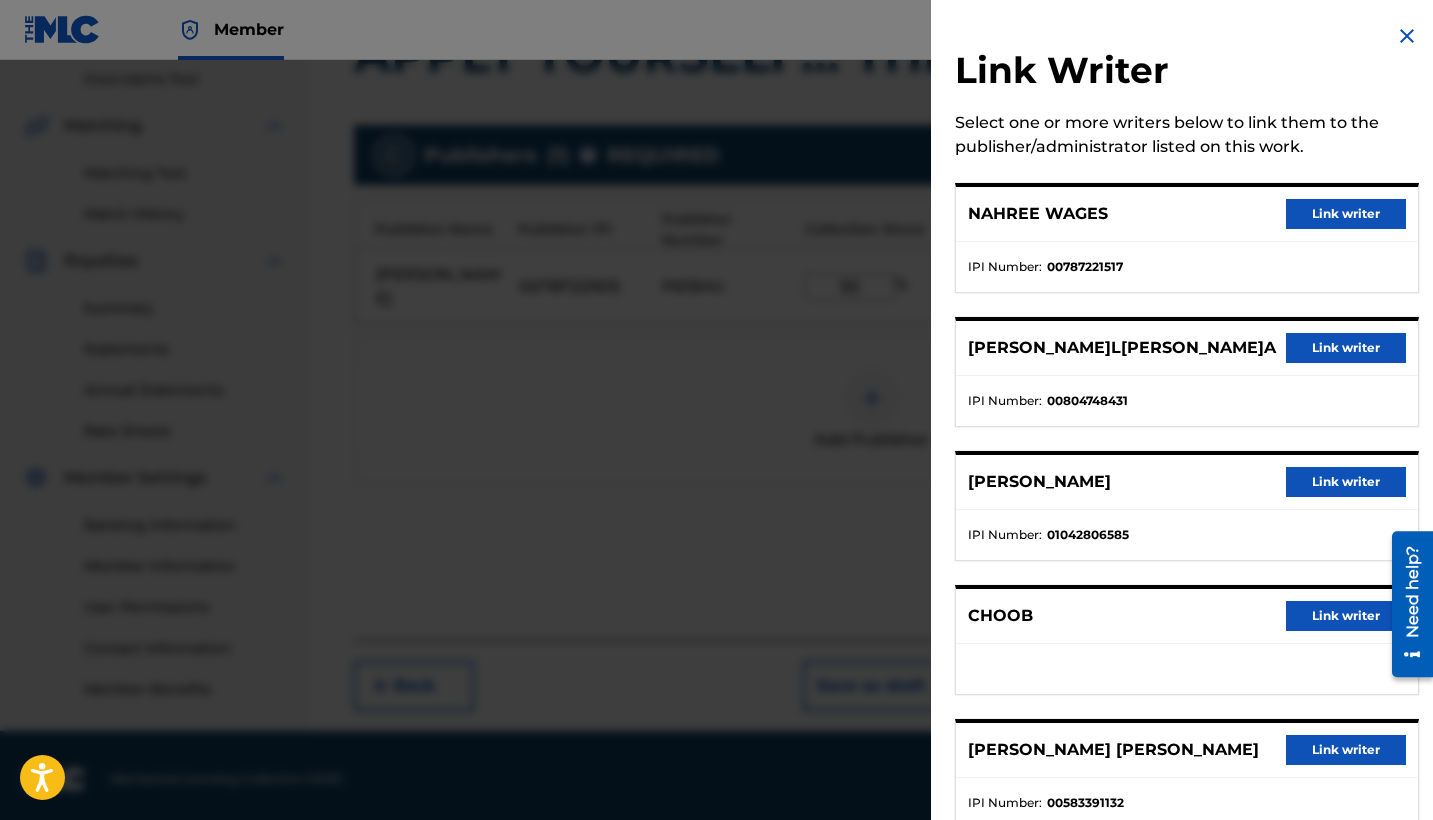 click on "Link writer" at bounding box center [1346, 214] 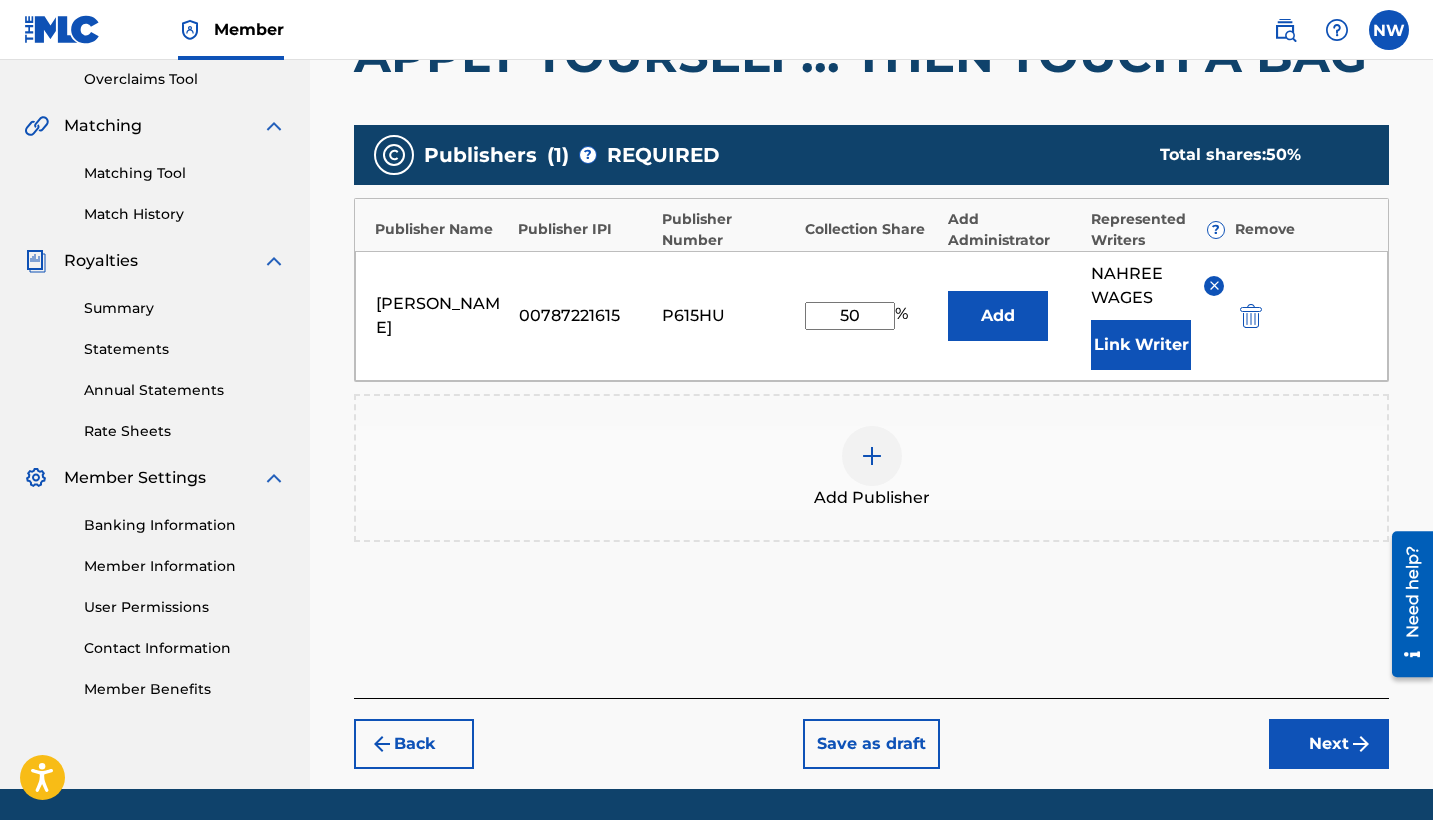 click on "Next" at bounding box center (1329, 744) 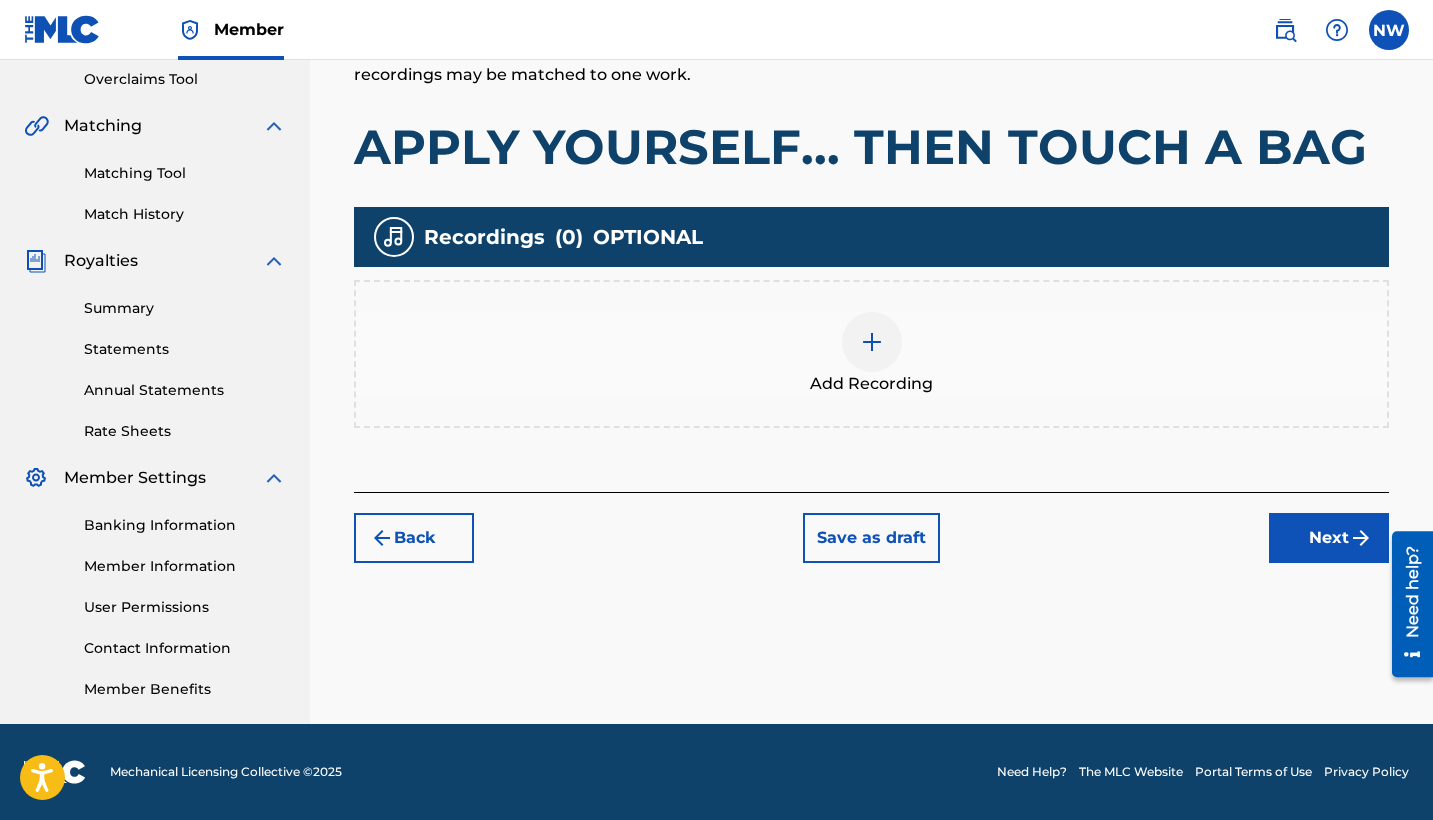 scroll, scrollTop: 90, scrollLeft: 0, axis: vertical 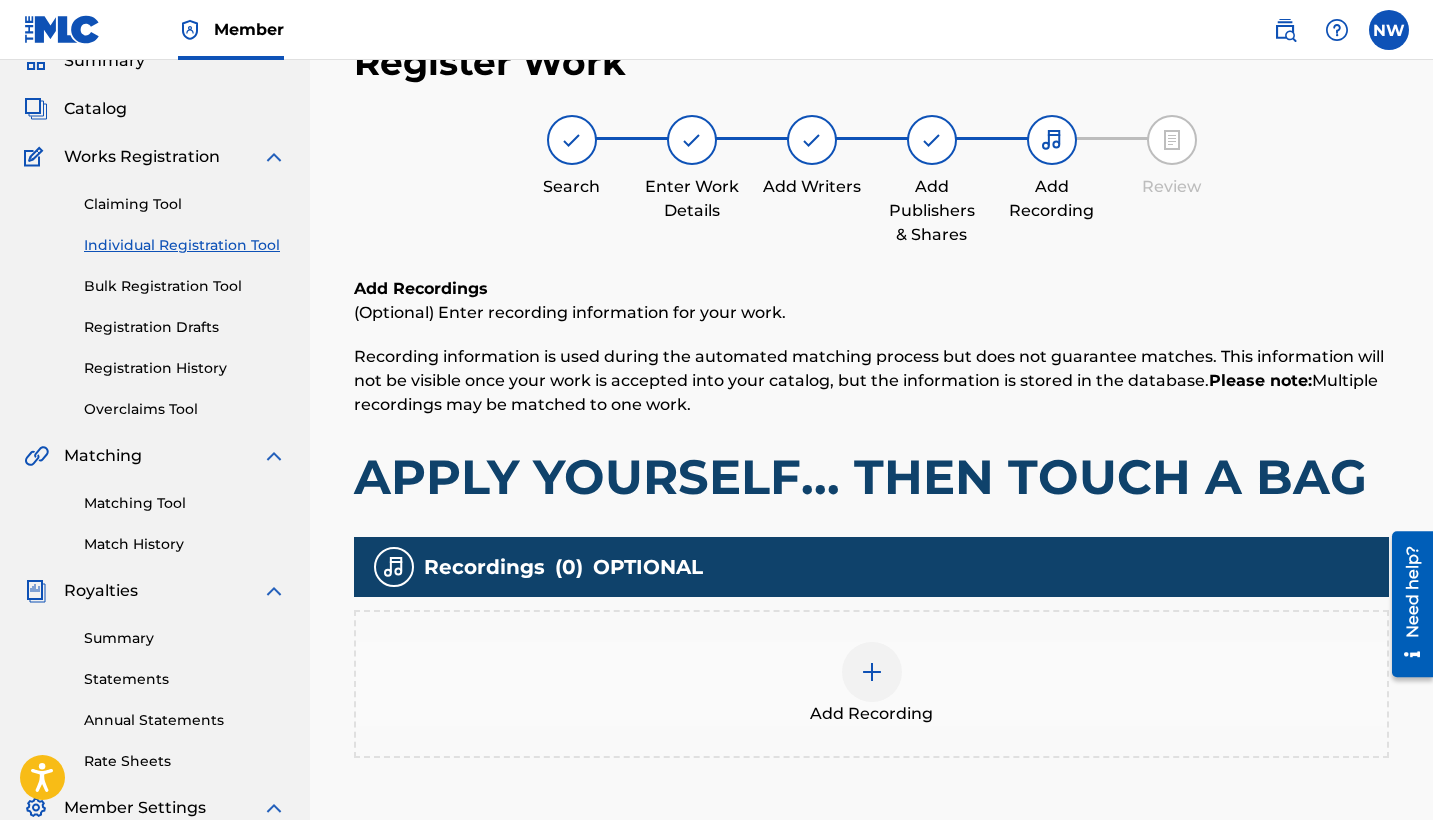 click at bounding box center [872, 672] 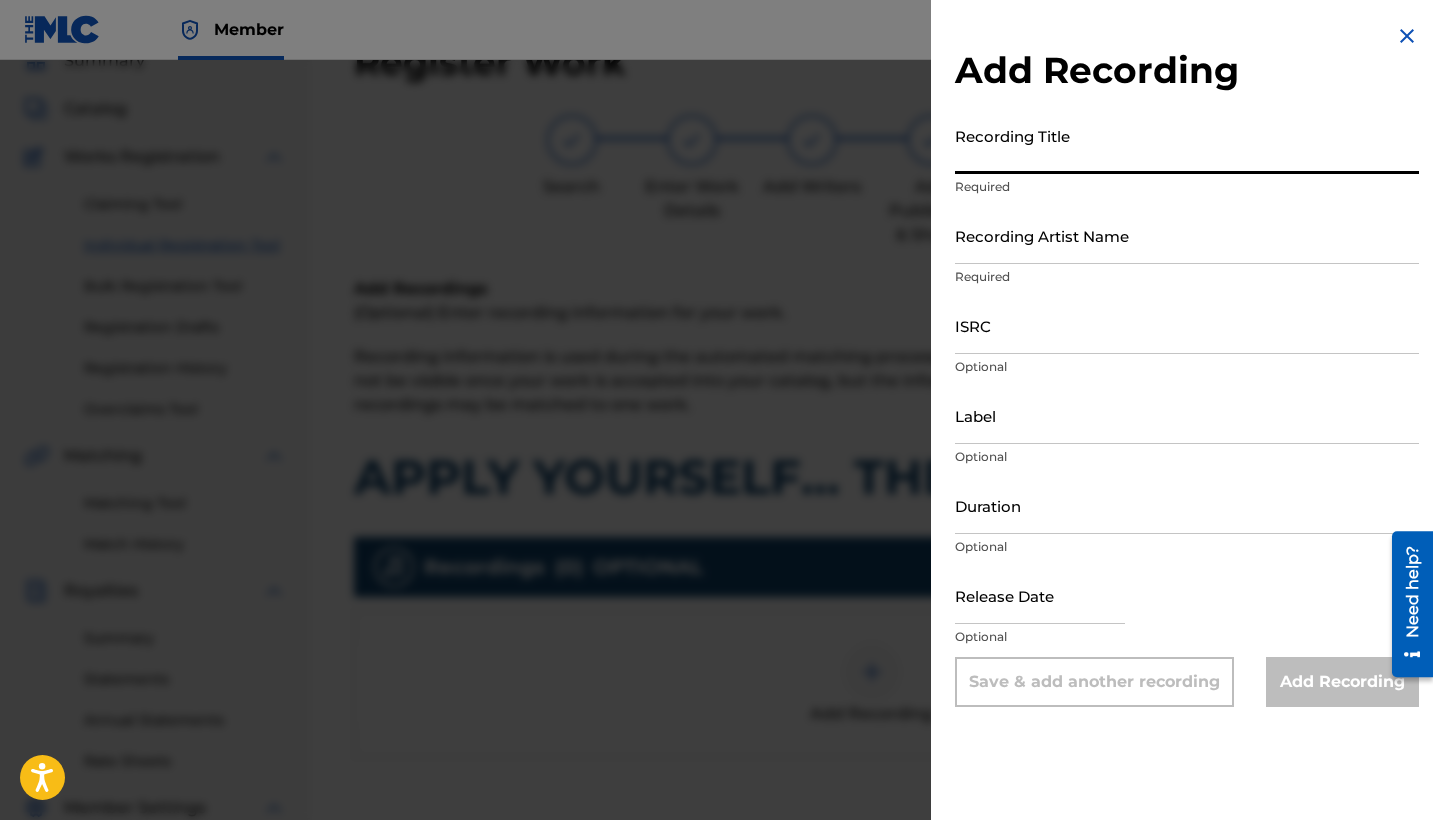 click on "Recording Title" at bounding box center (1187, 145) 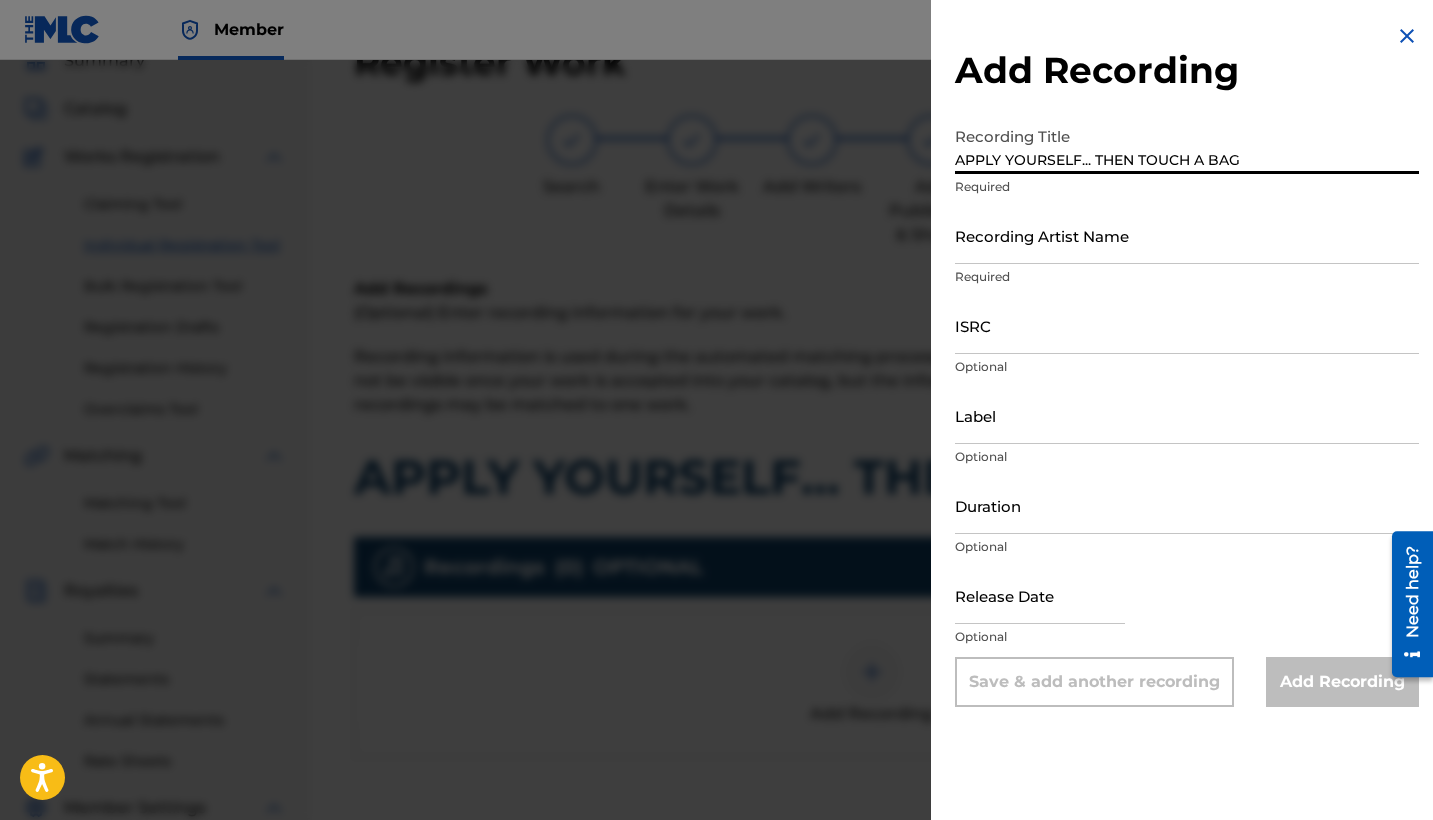 type on "APPLY YOURSELF... THEN TOUCH A BAG" 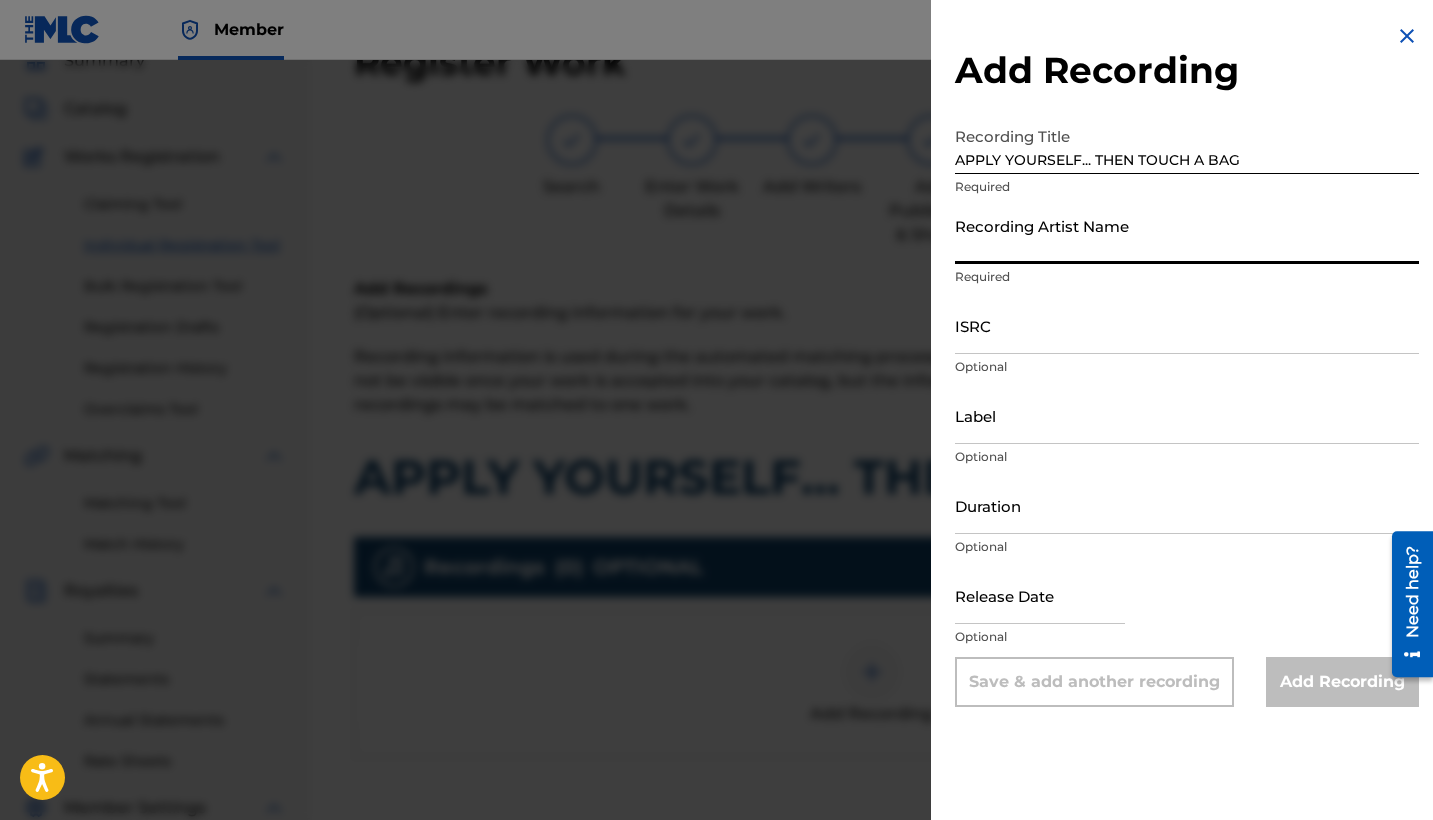 click on "Recording Artist Name" at bounding box center [1187, 235] 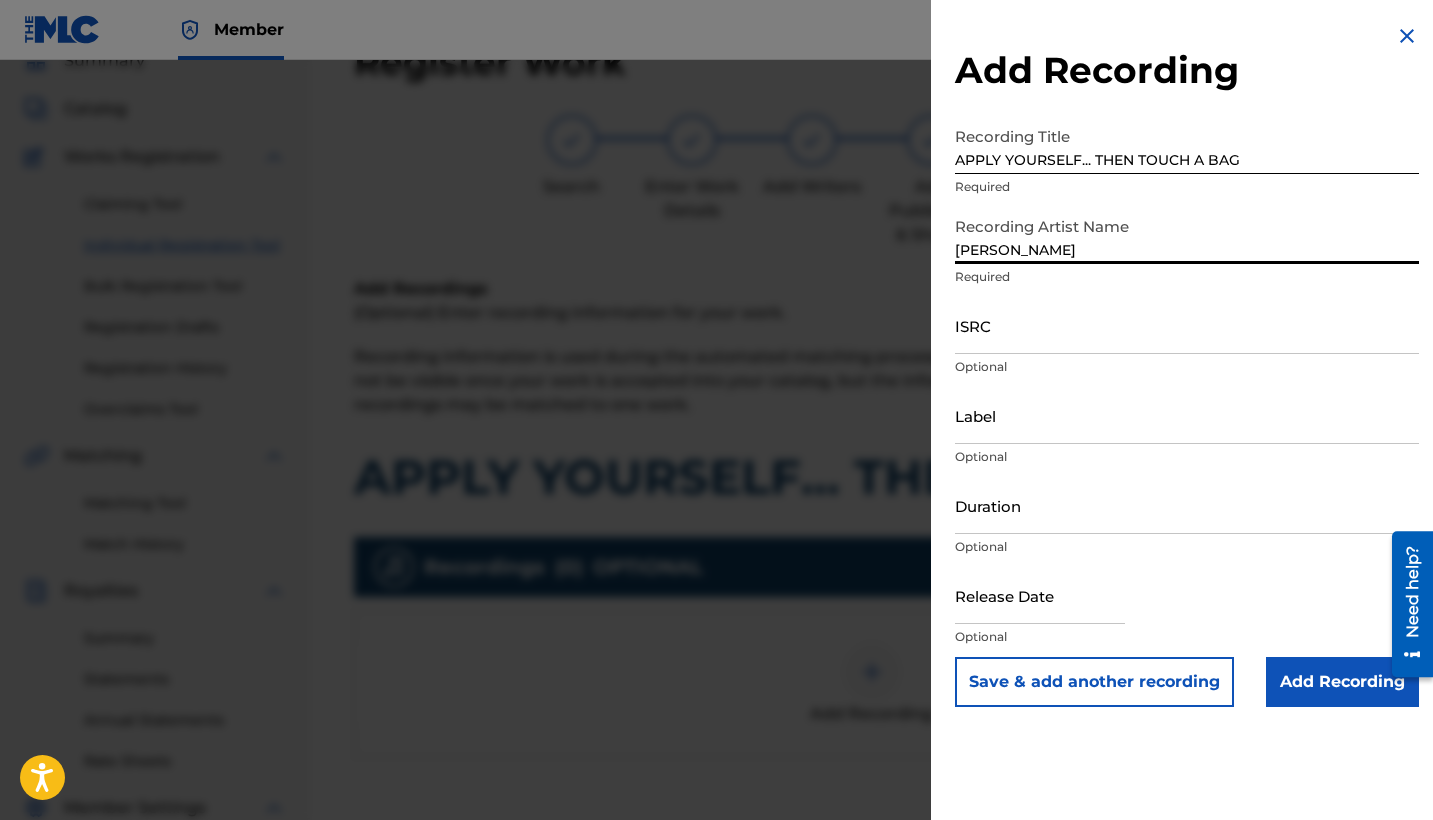 type on "[PERSON_NAME]" 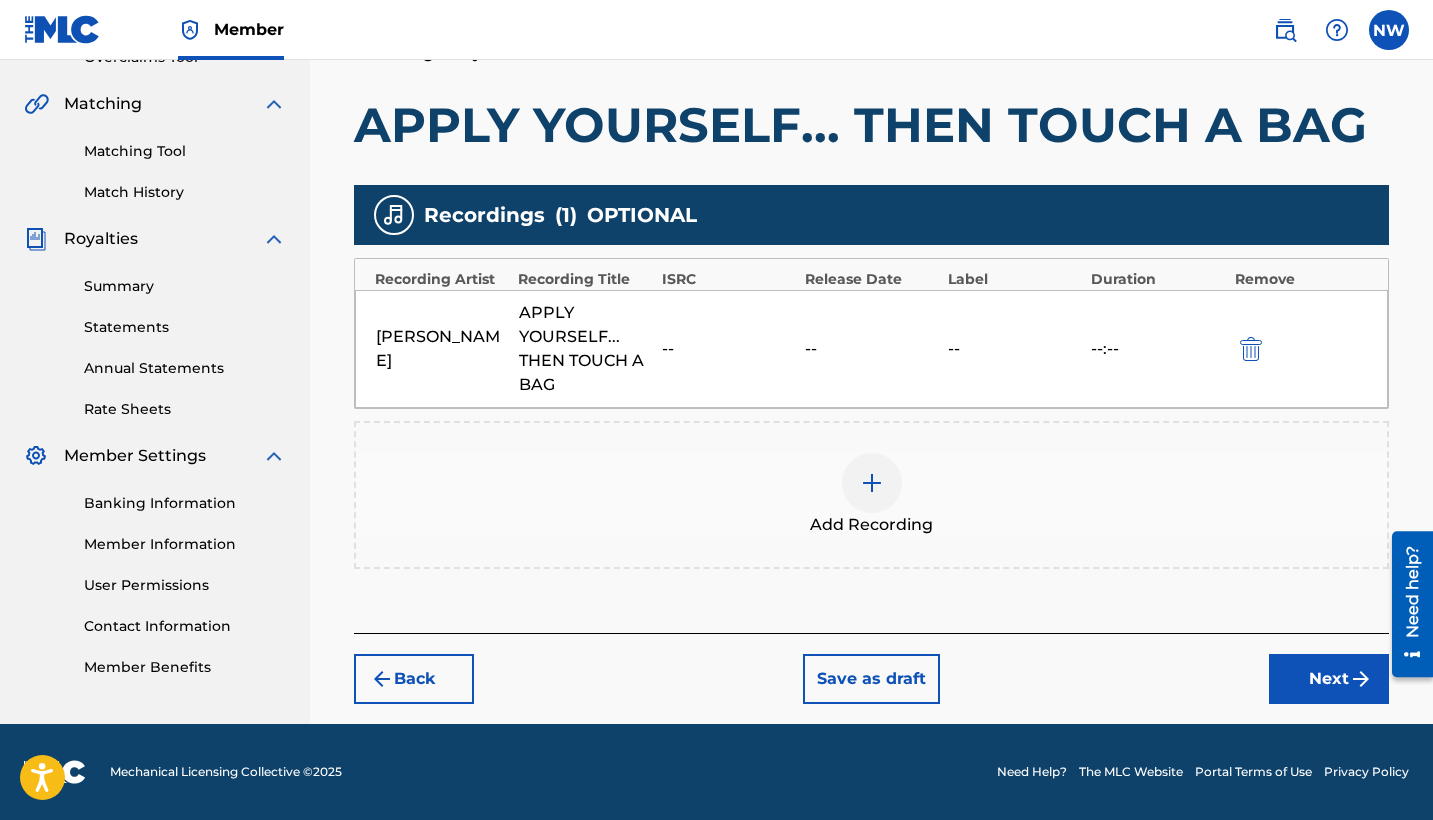 scroll, scrollTop: 442, scrollLeft: 0, axis: vertical 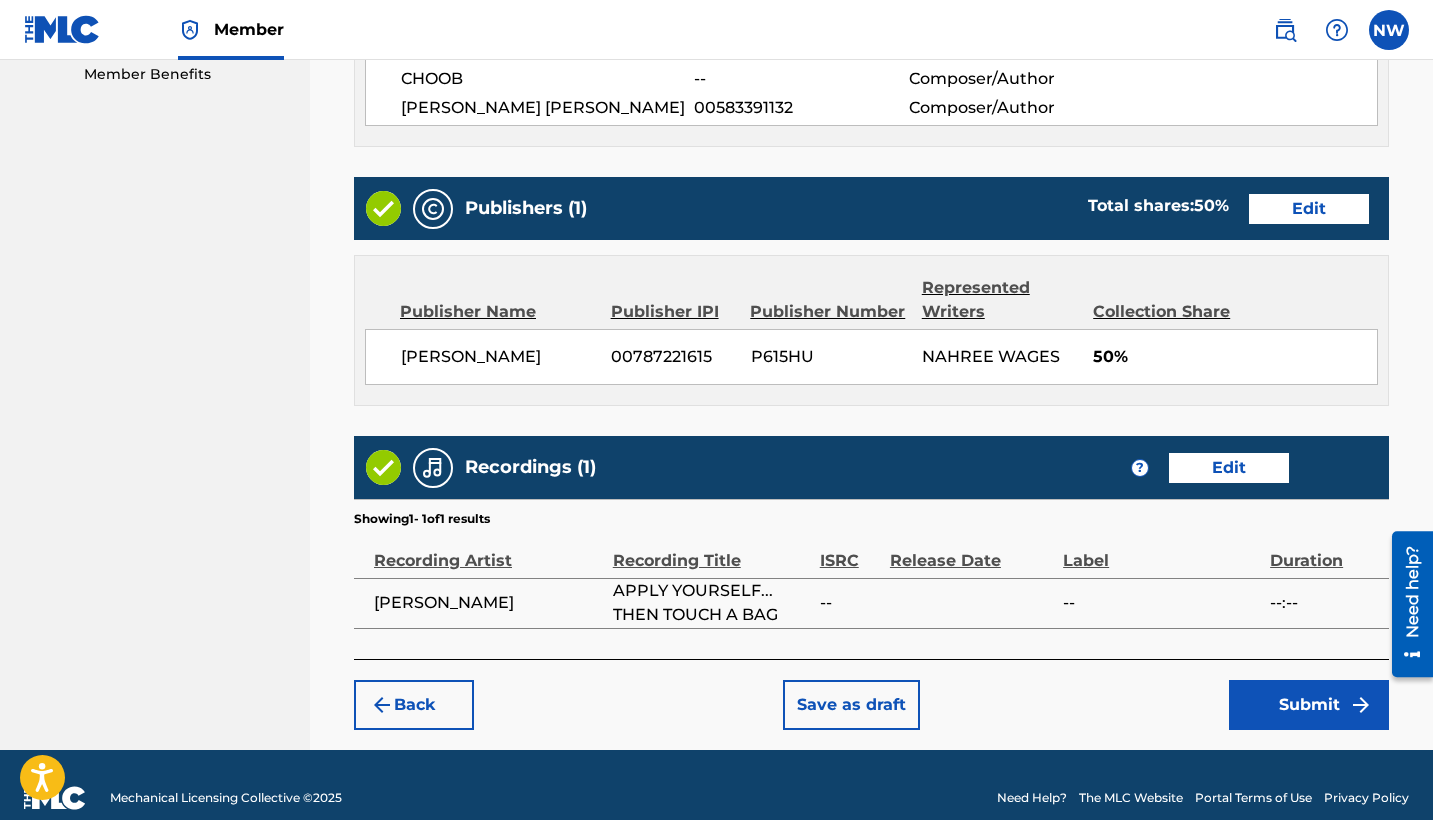 click on "Submit" at bounding box center (1309, 705) 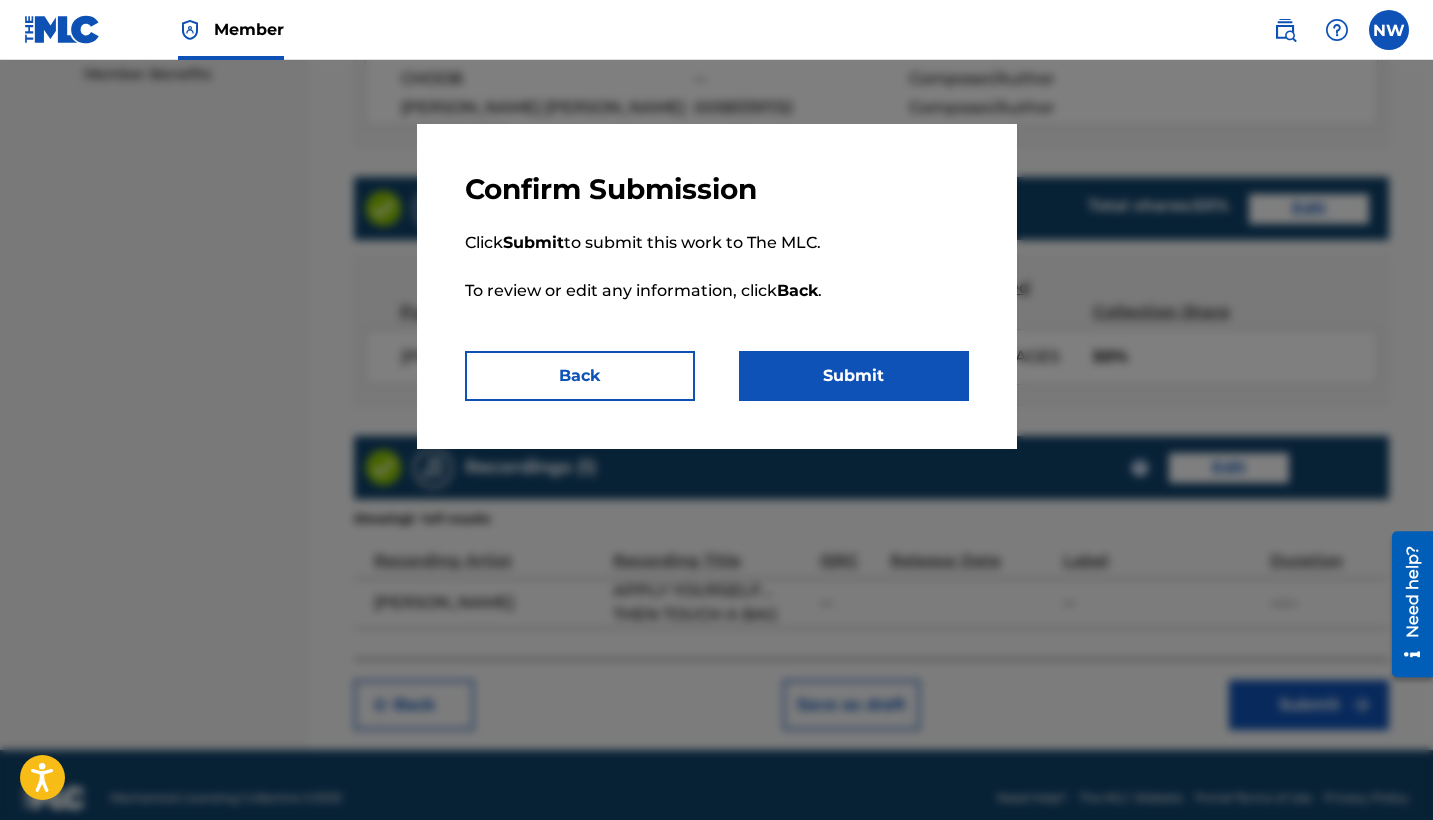 click on "Submit" at bounding box center (854, 376) 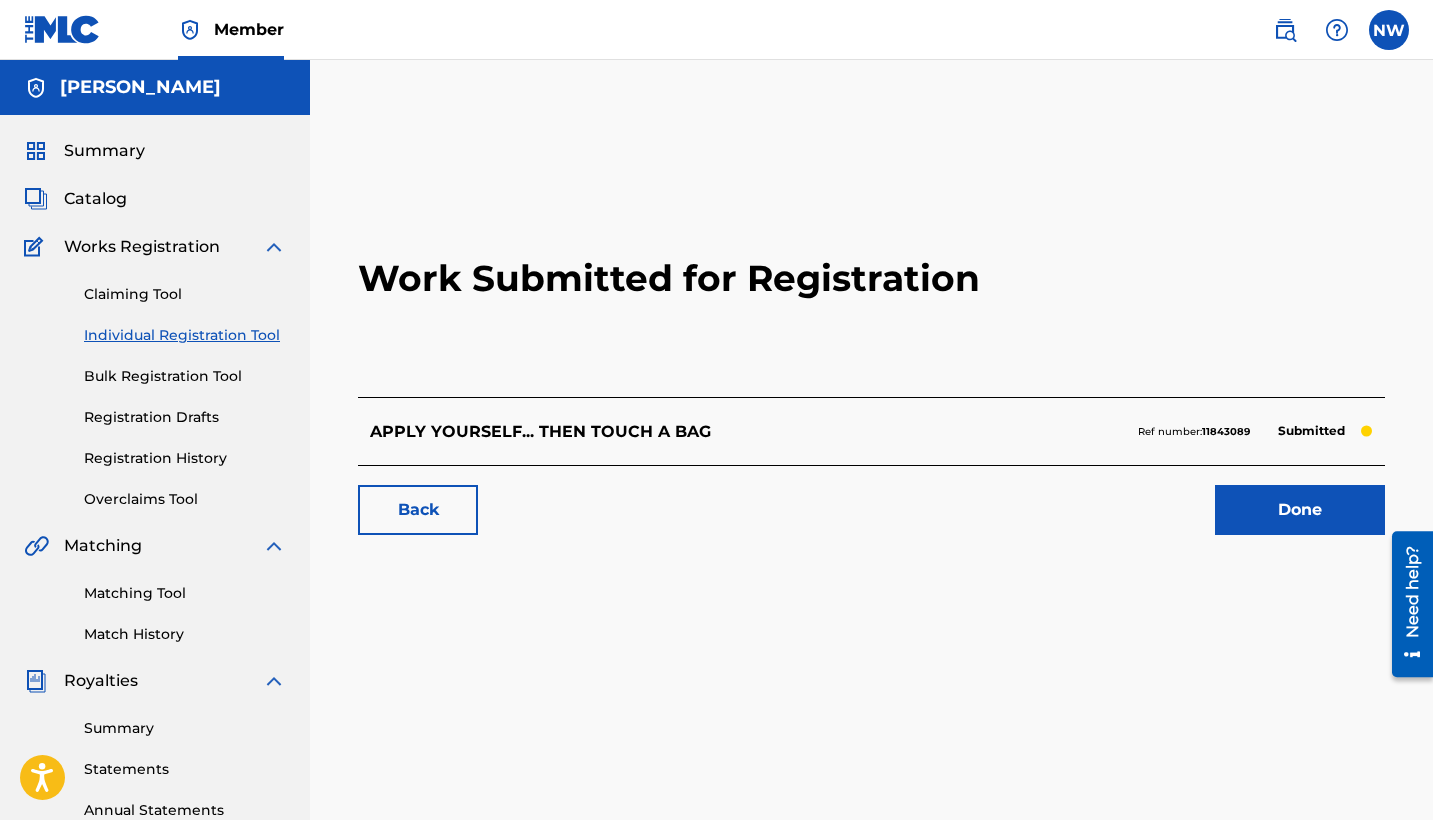 click on "Done" at bounding box center (1300, 510) 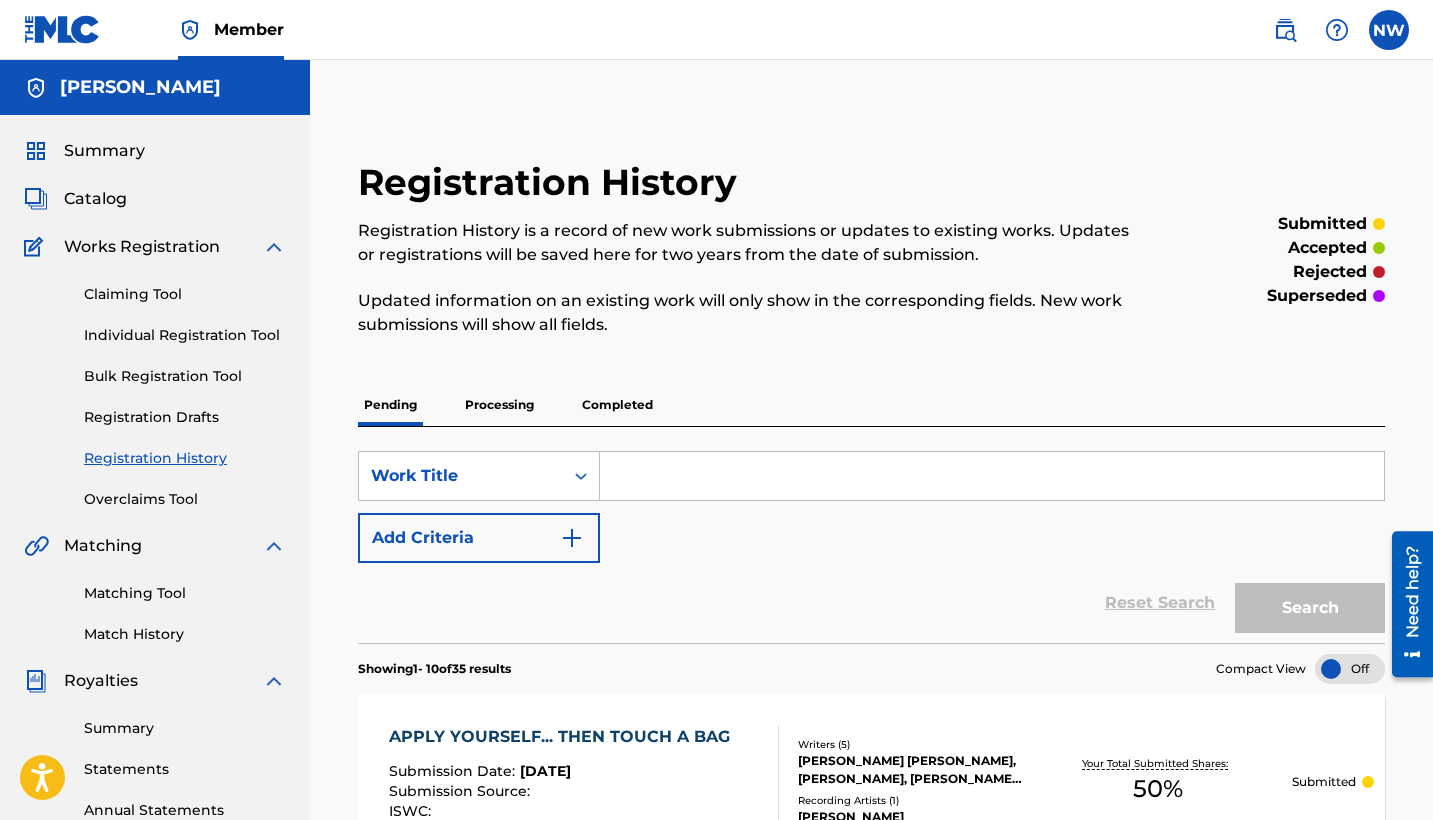 click on "Individual Registration Tool" at bounding box center (185, 335) 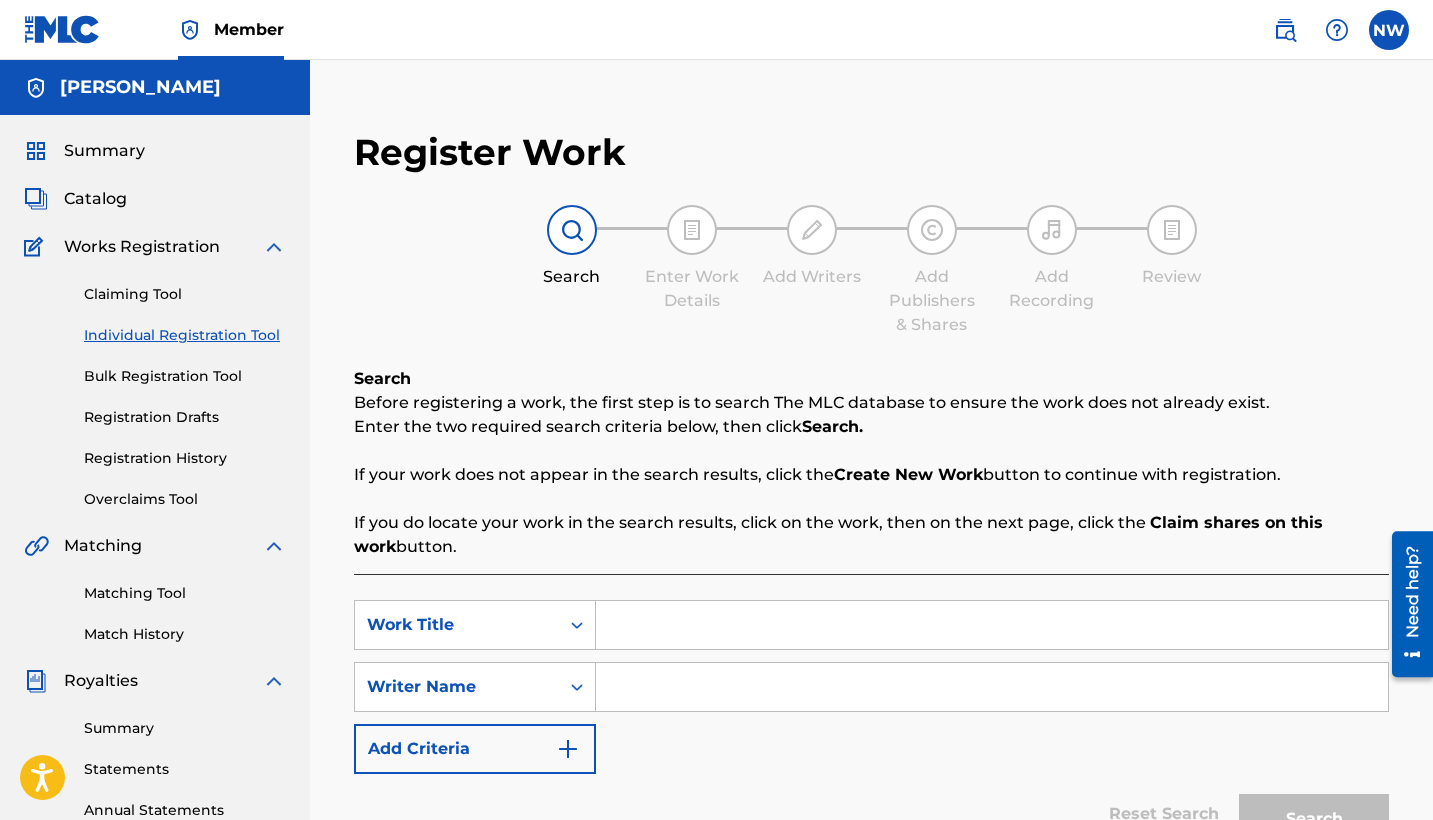 click at bounding box center (992, 625) 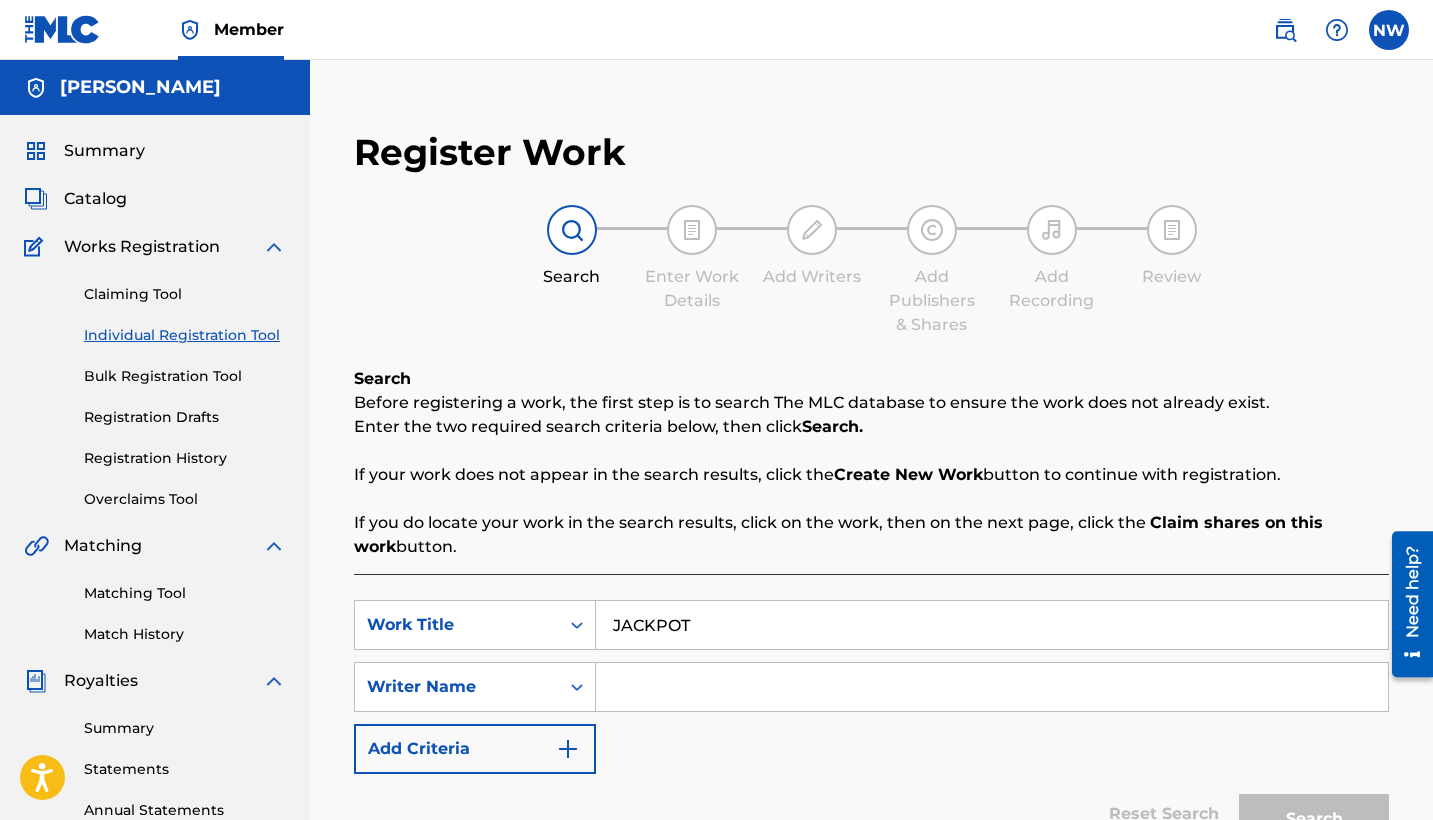 type on "JACKPOT" 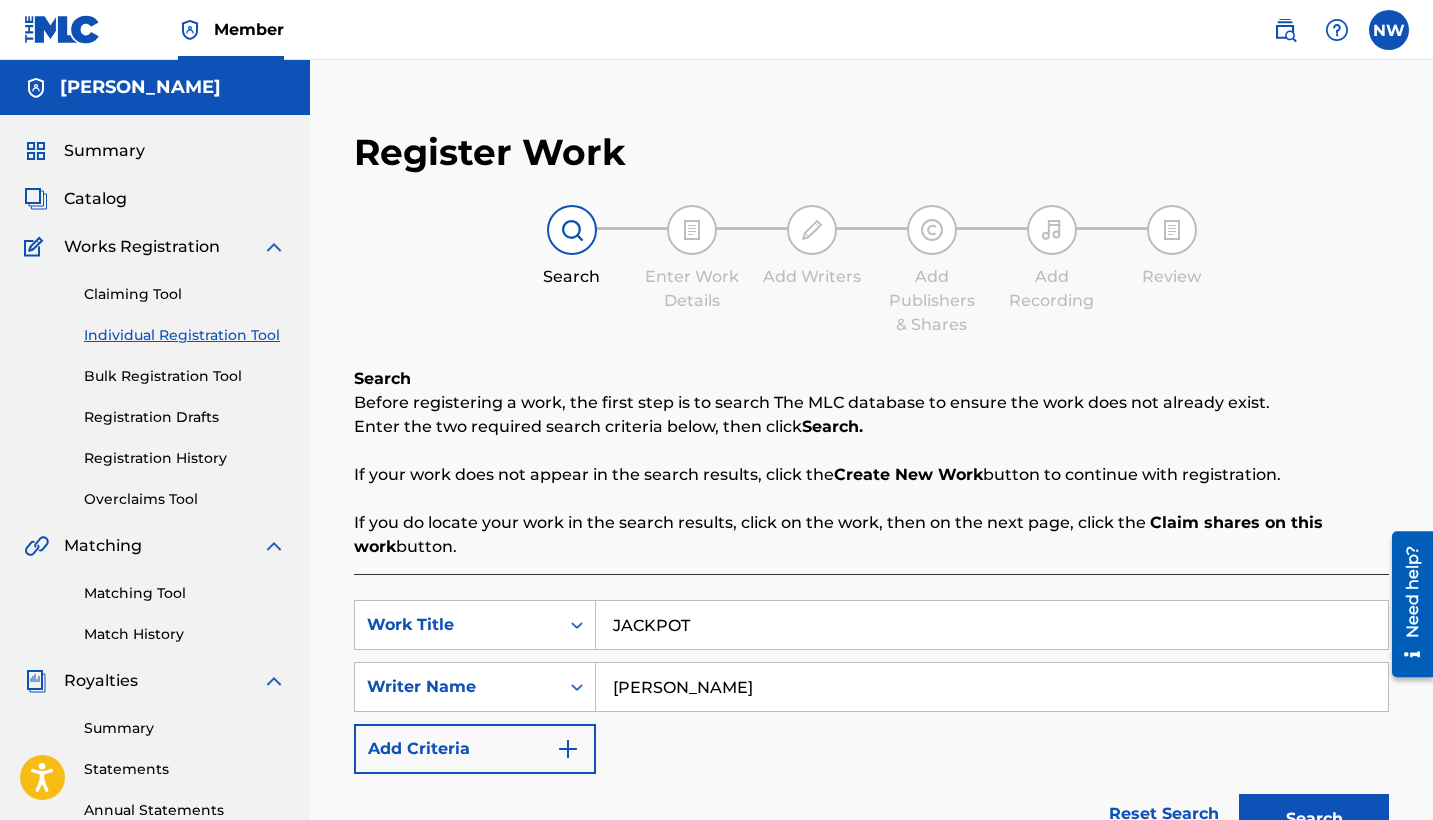 type on "[PERSON_NAME]" 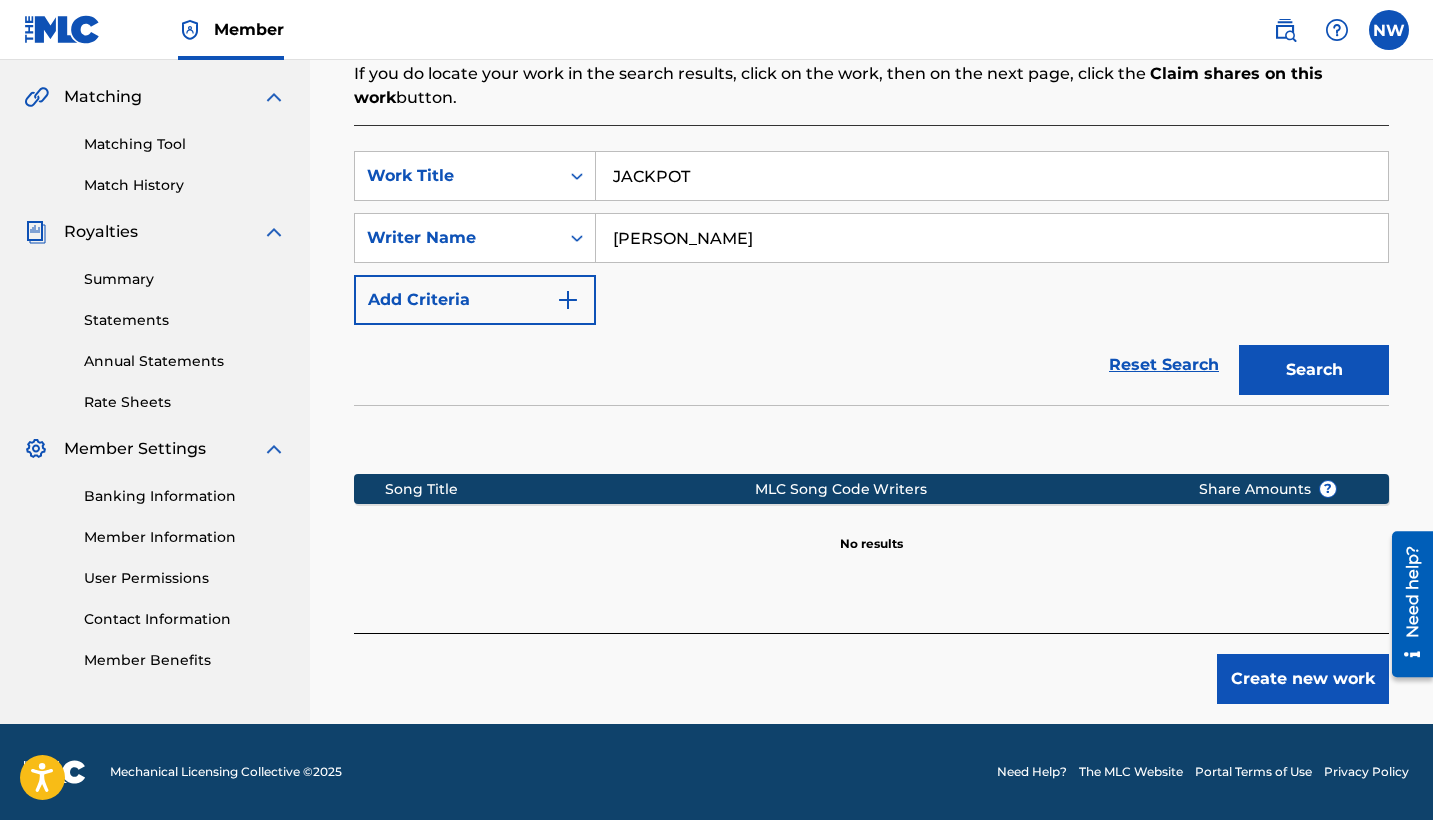 scroll, scrollTop: 449, scrollLeft: 0, axis: vertical 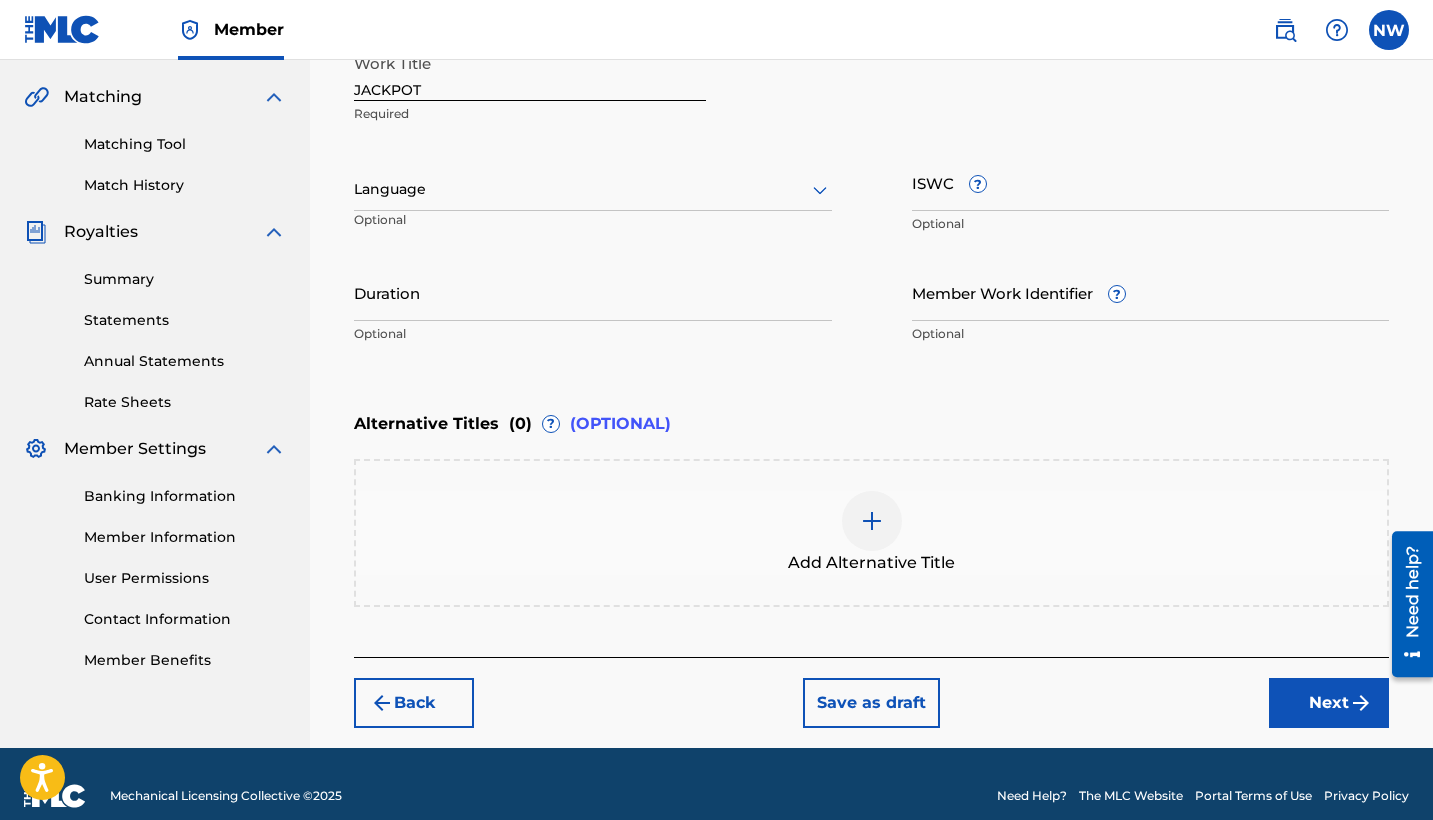 click on "Next" at bounding box center [1329, 703] 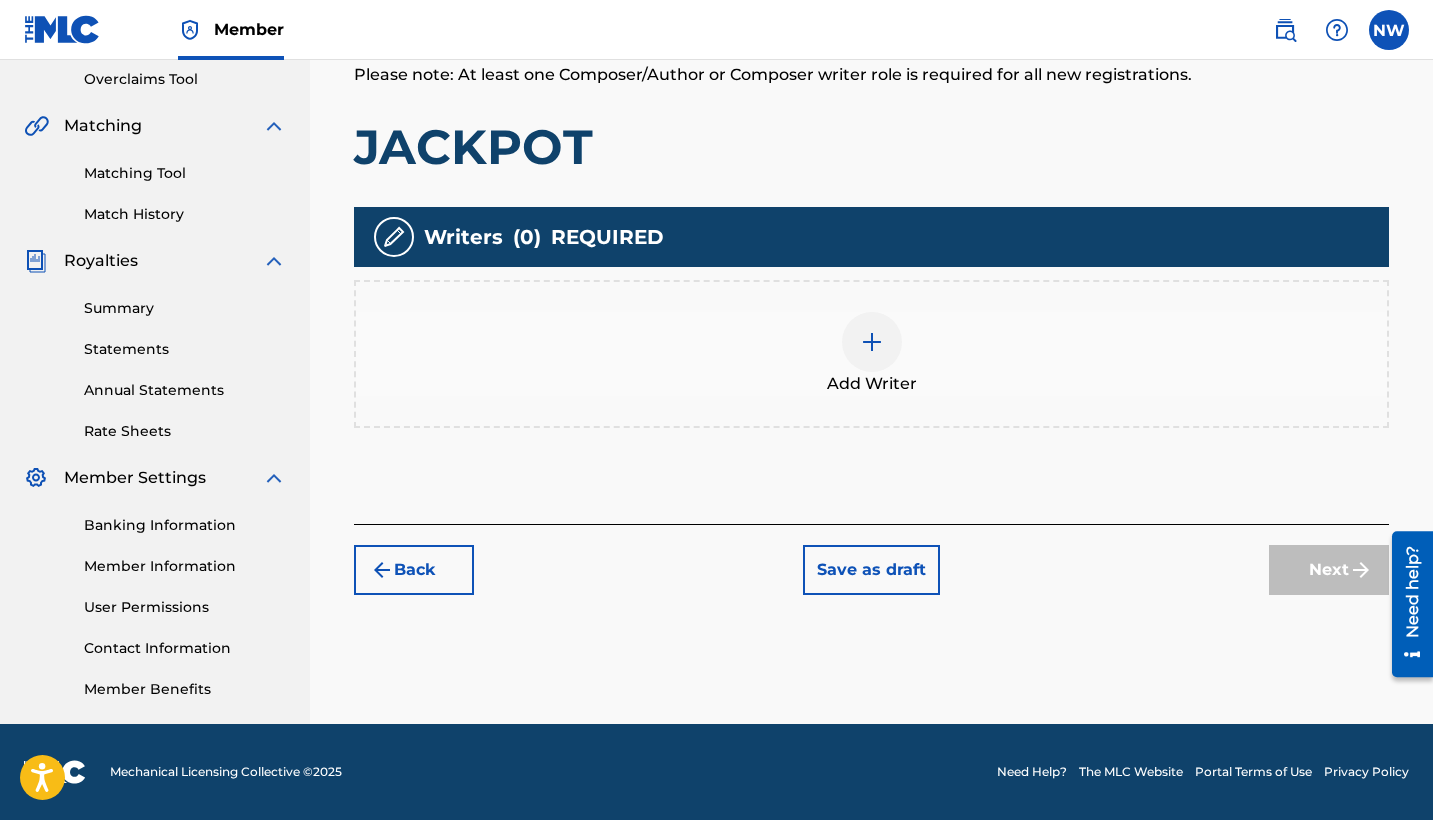 click on "Add Writer" at bounding box center (871, 354) 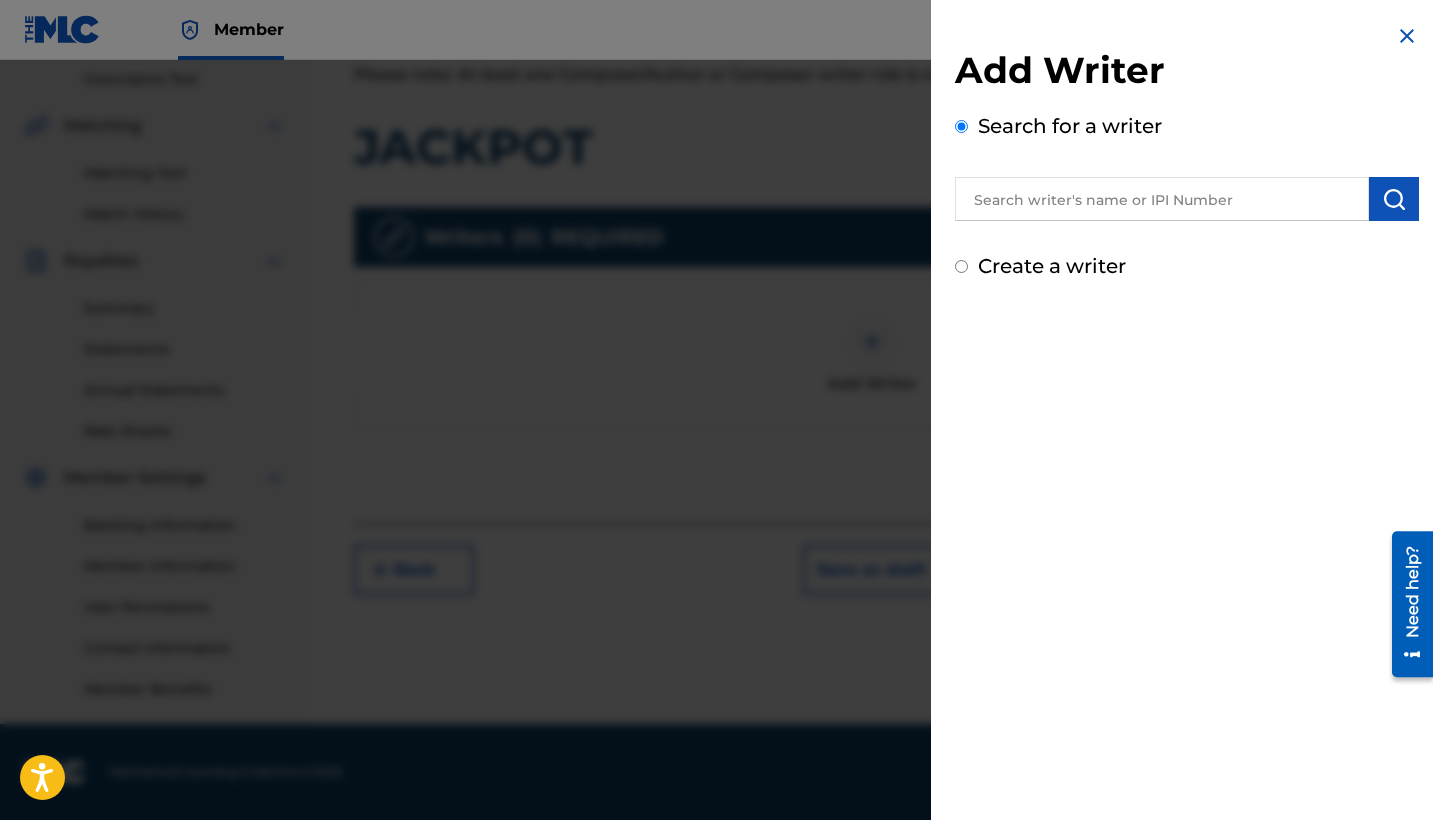 click at bounding box center (1162, 199) 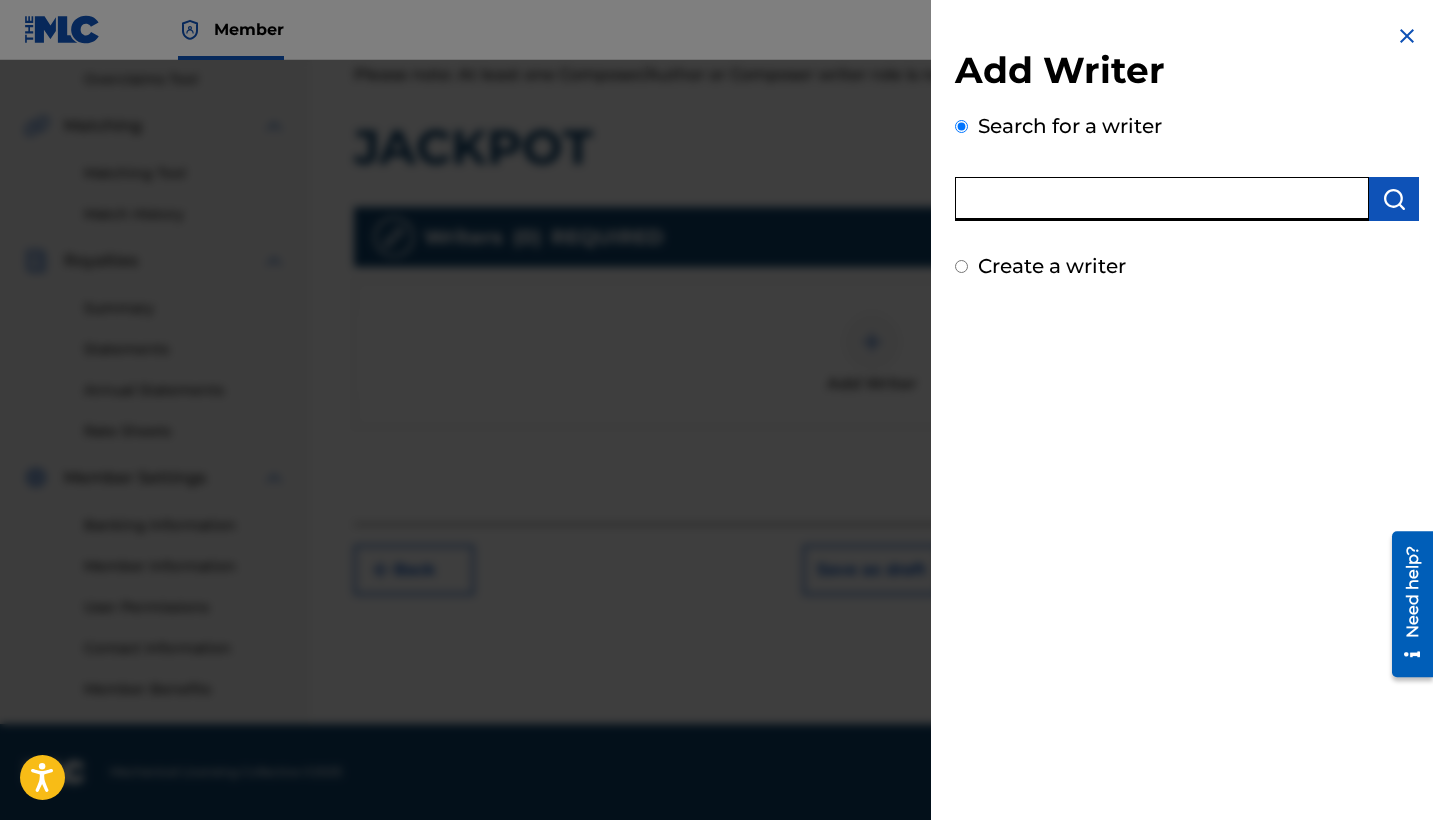 type on "B" 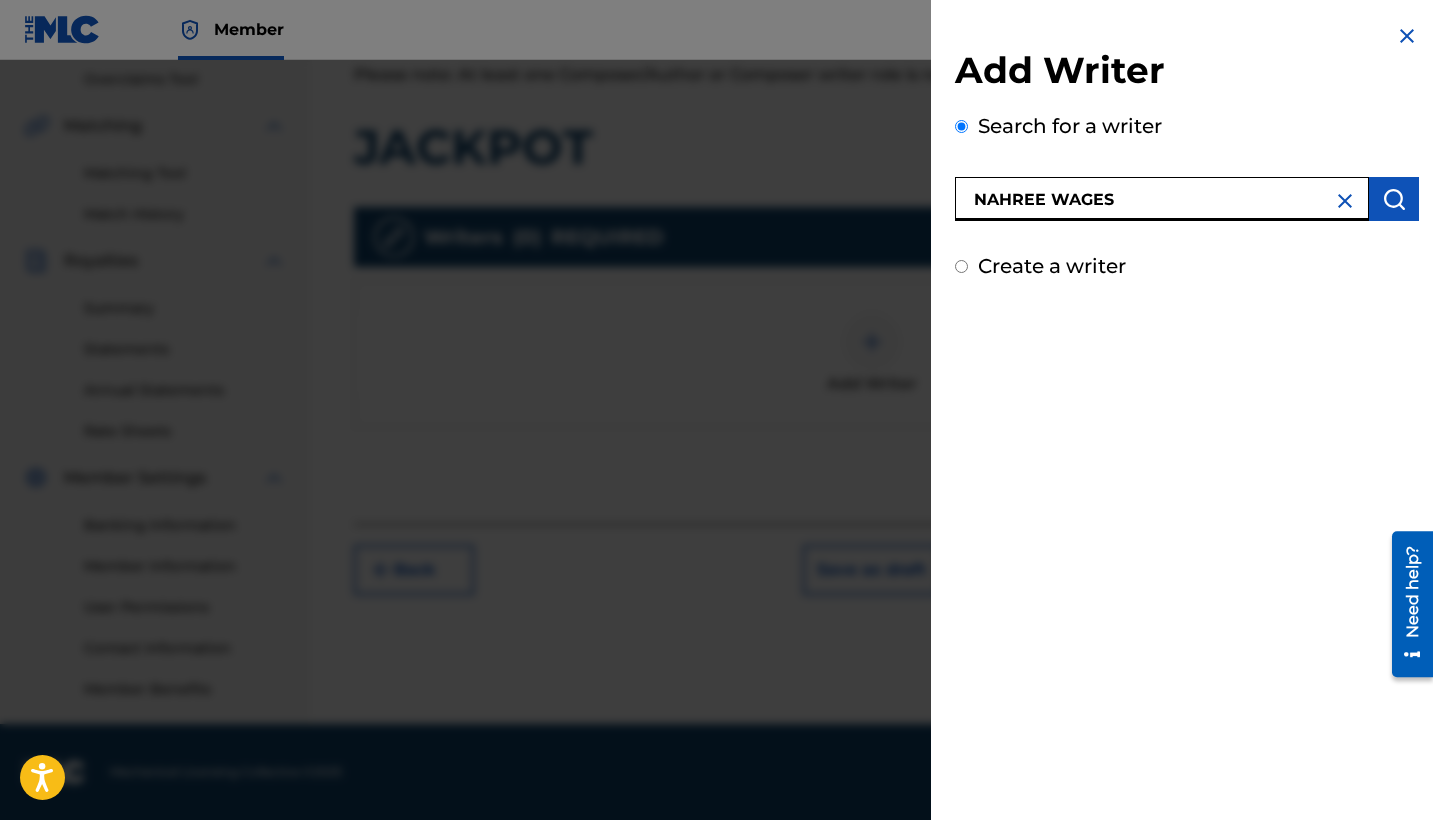 type on "NAHREE WAGES" 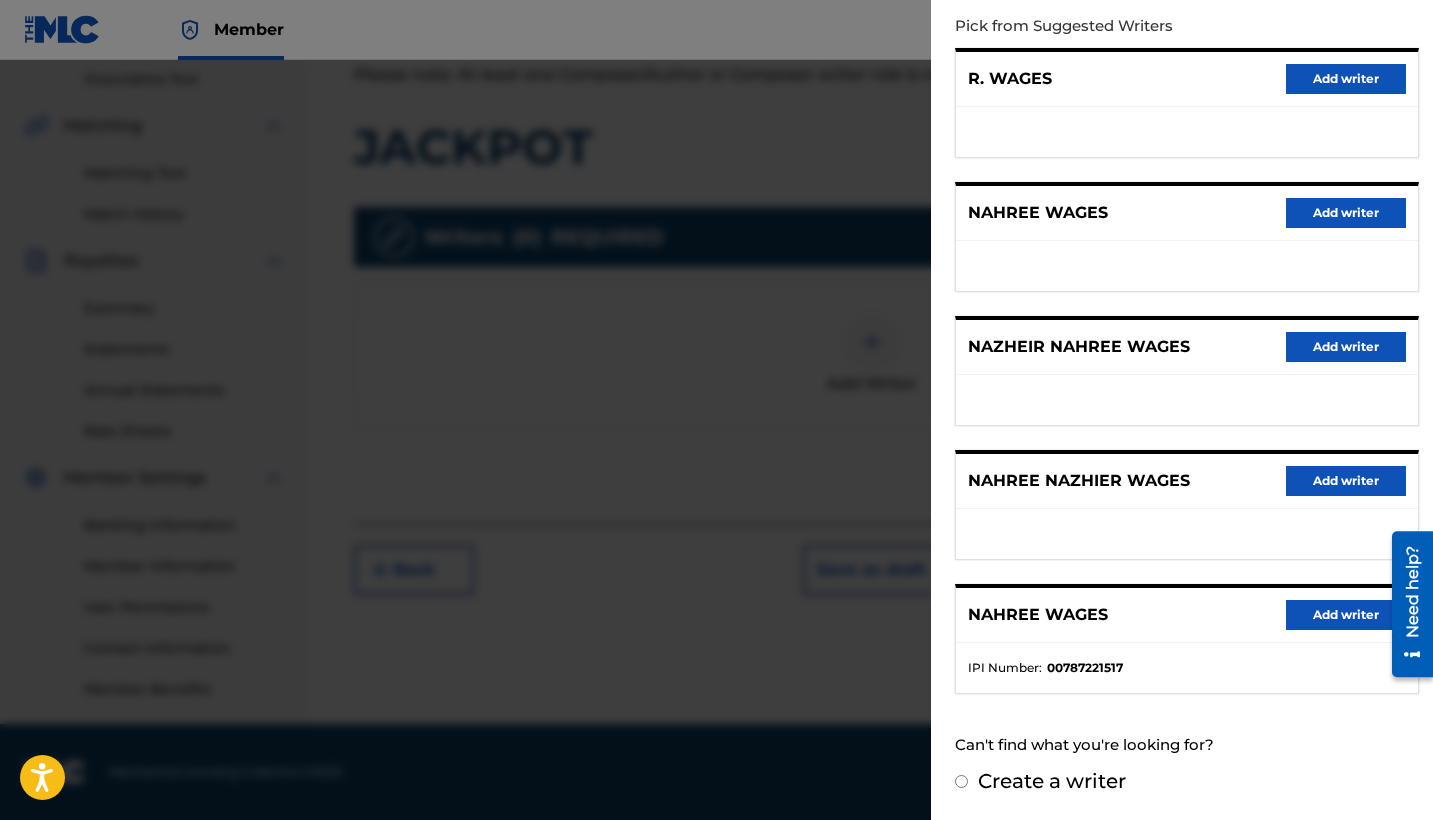 scroll, scrollTop: 236, scrollLeft: 0, axis: vertical 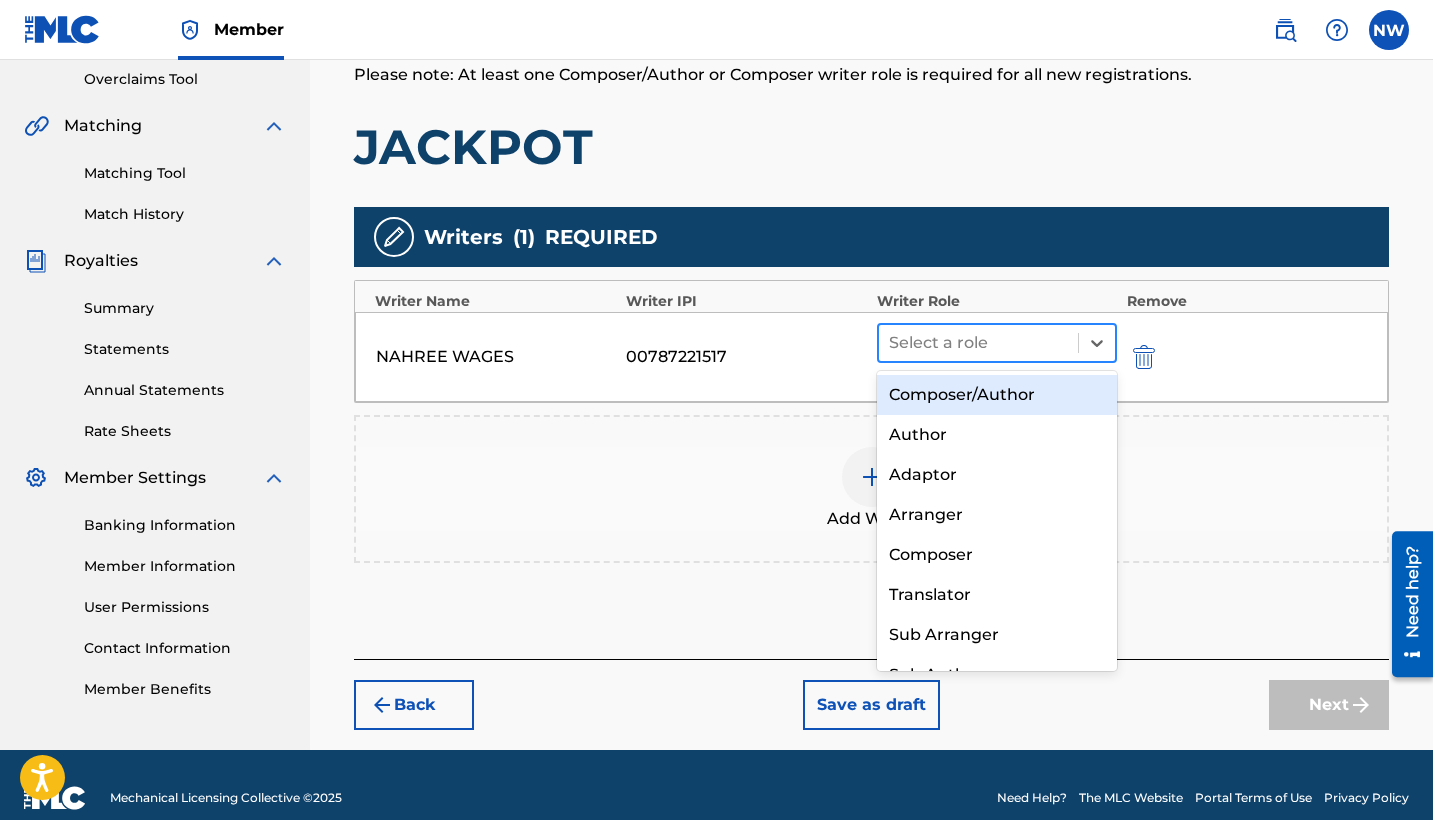 click at bounding box center [978, 343] 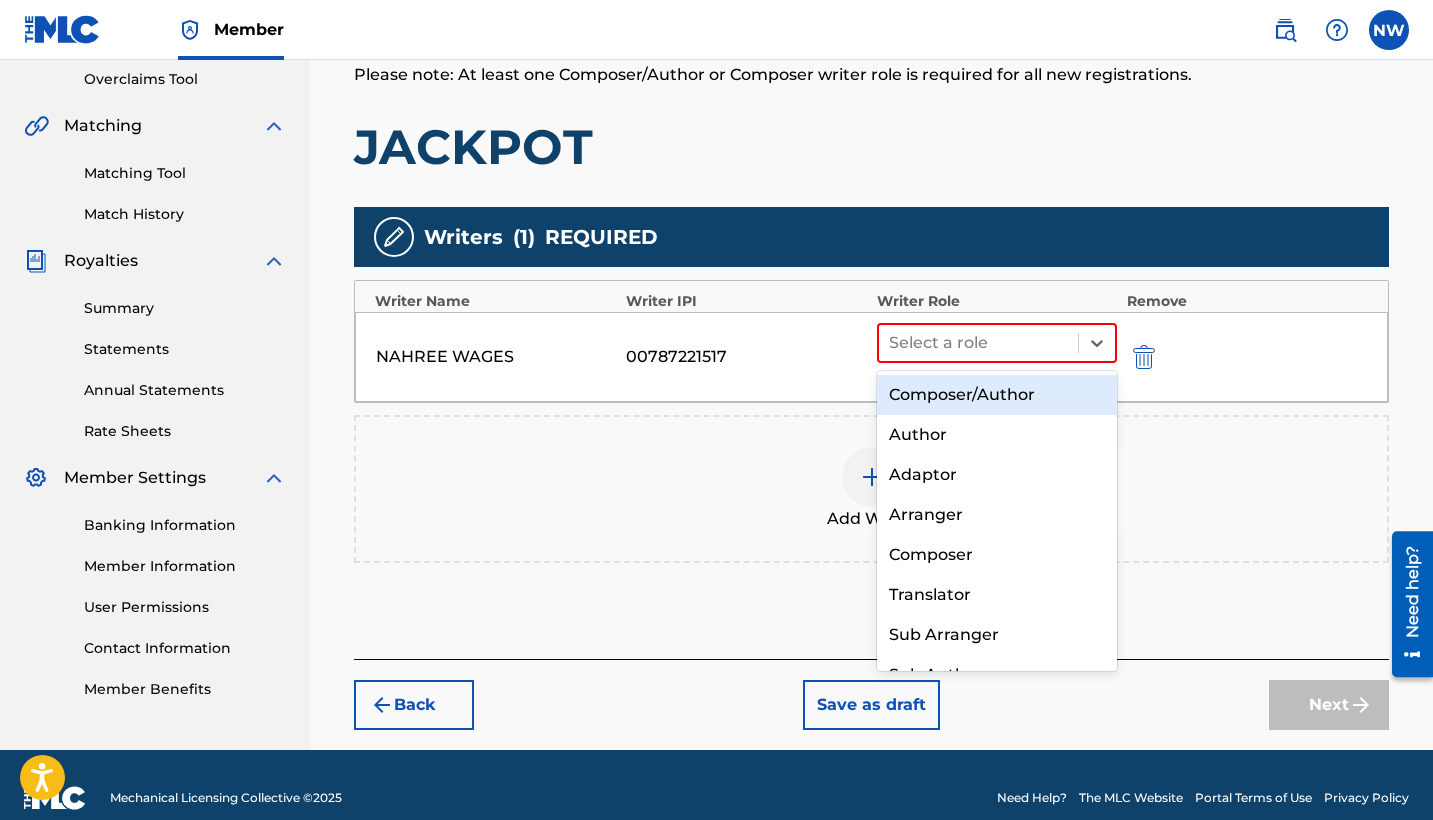 click on "Composer/Author" at bounding box center (997, 395) 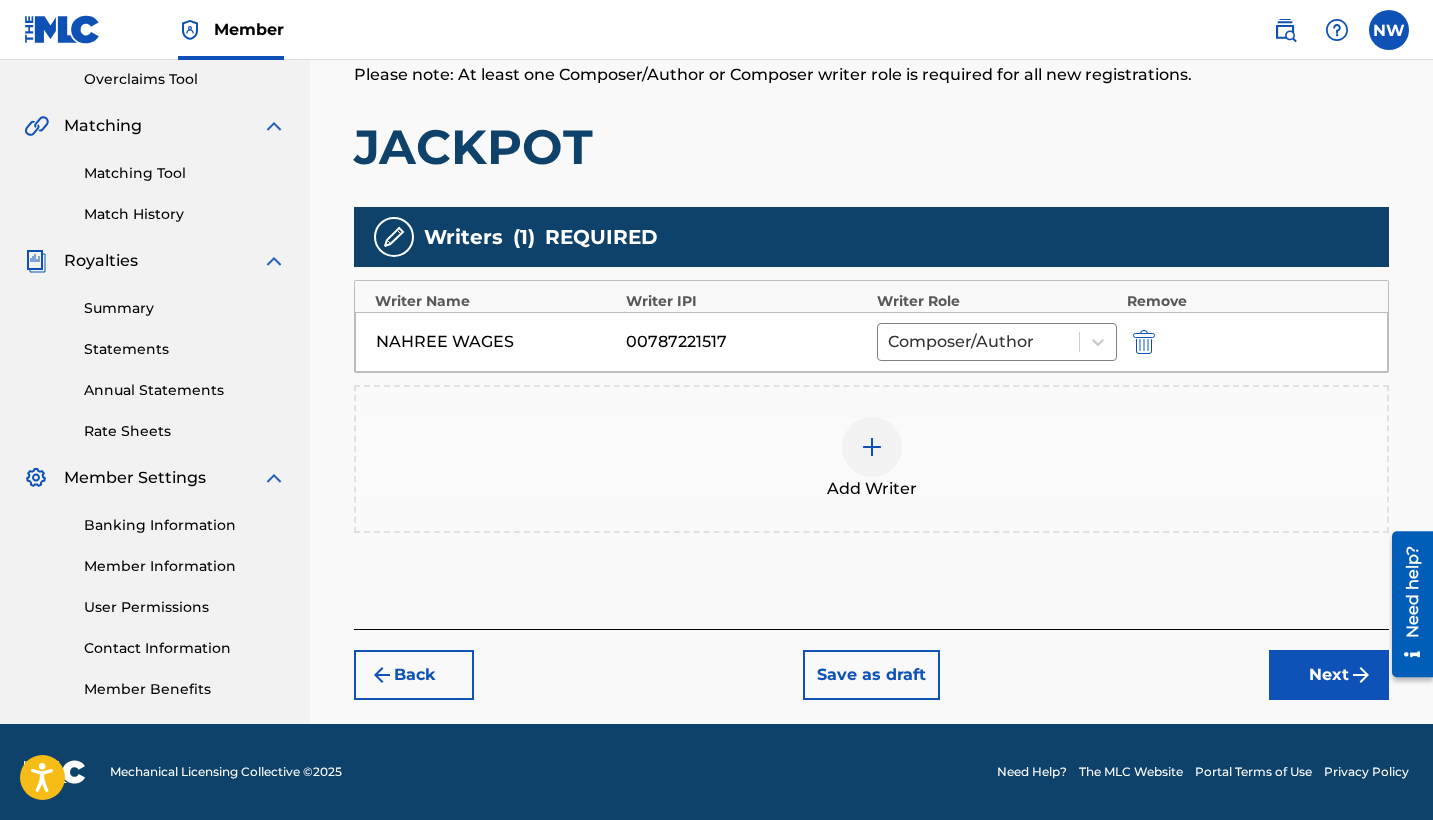 click at bounding box center [872, 447] 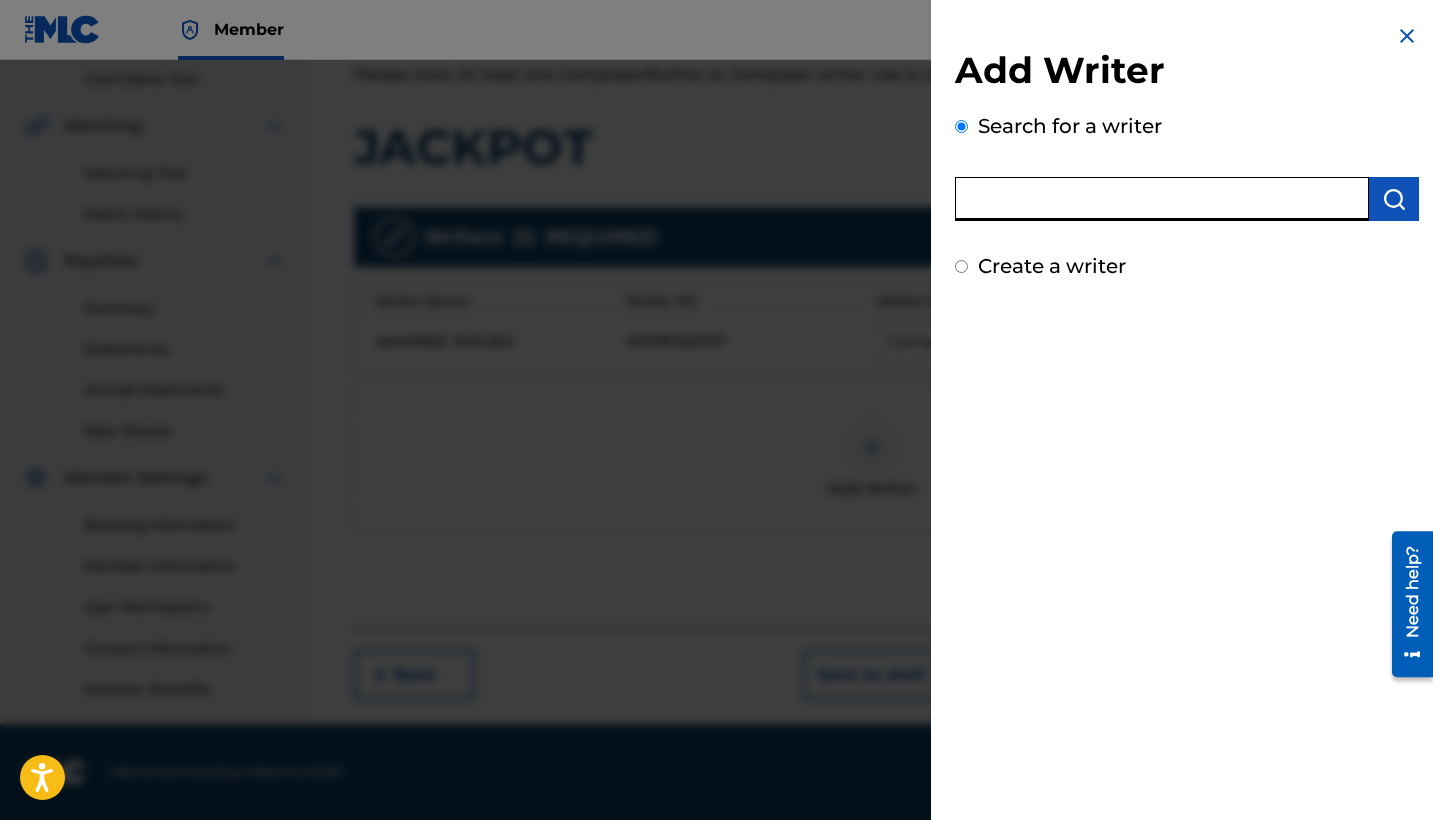 click at bounding box center (1162, 199) 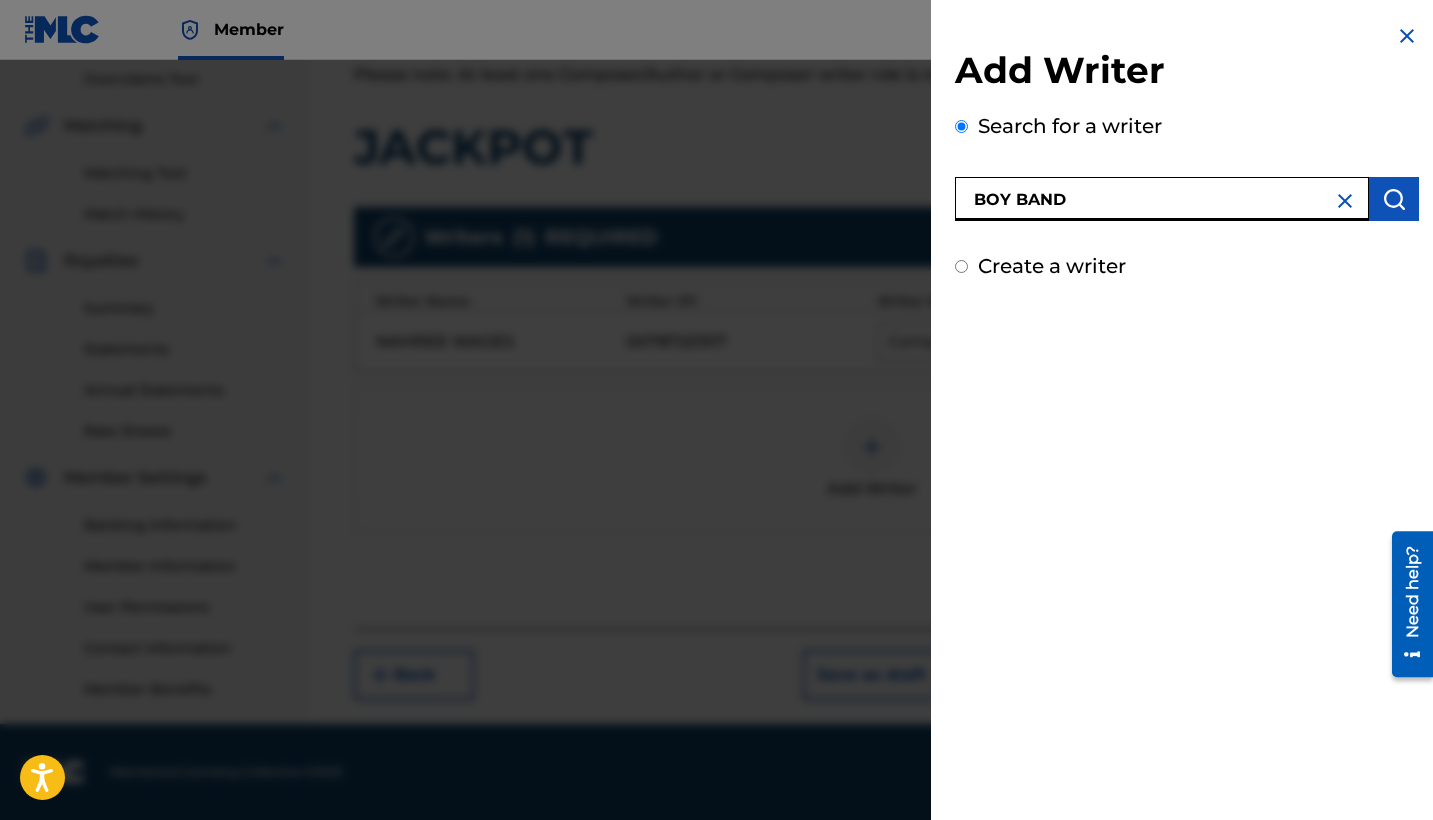 type on "BOY BAND" 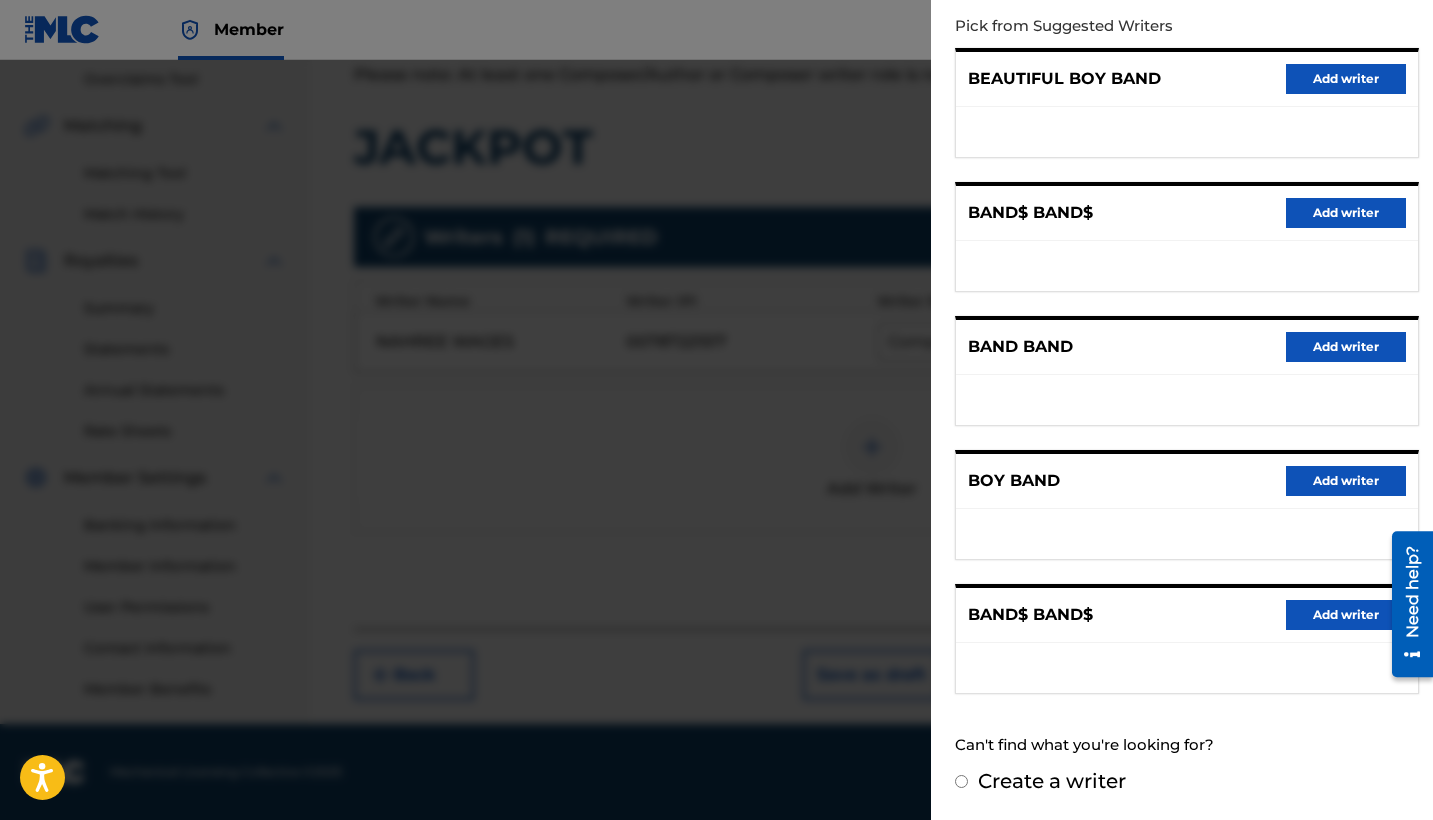 scroll, scrollTop: 236, scrollLeft: 0, axis: vertical 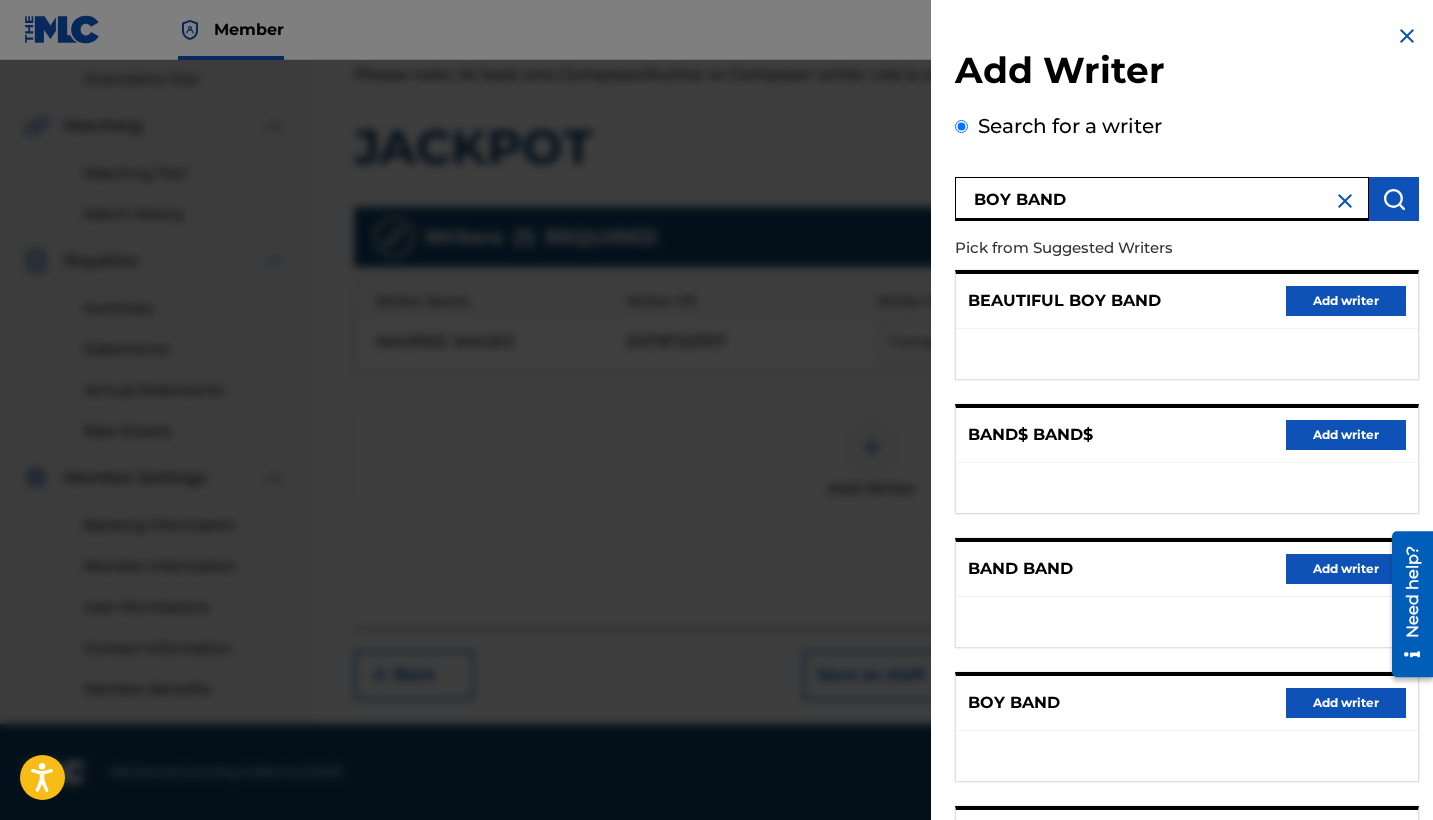 click at bounding box center (1345, 201) 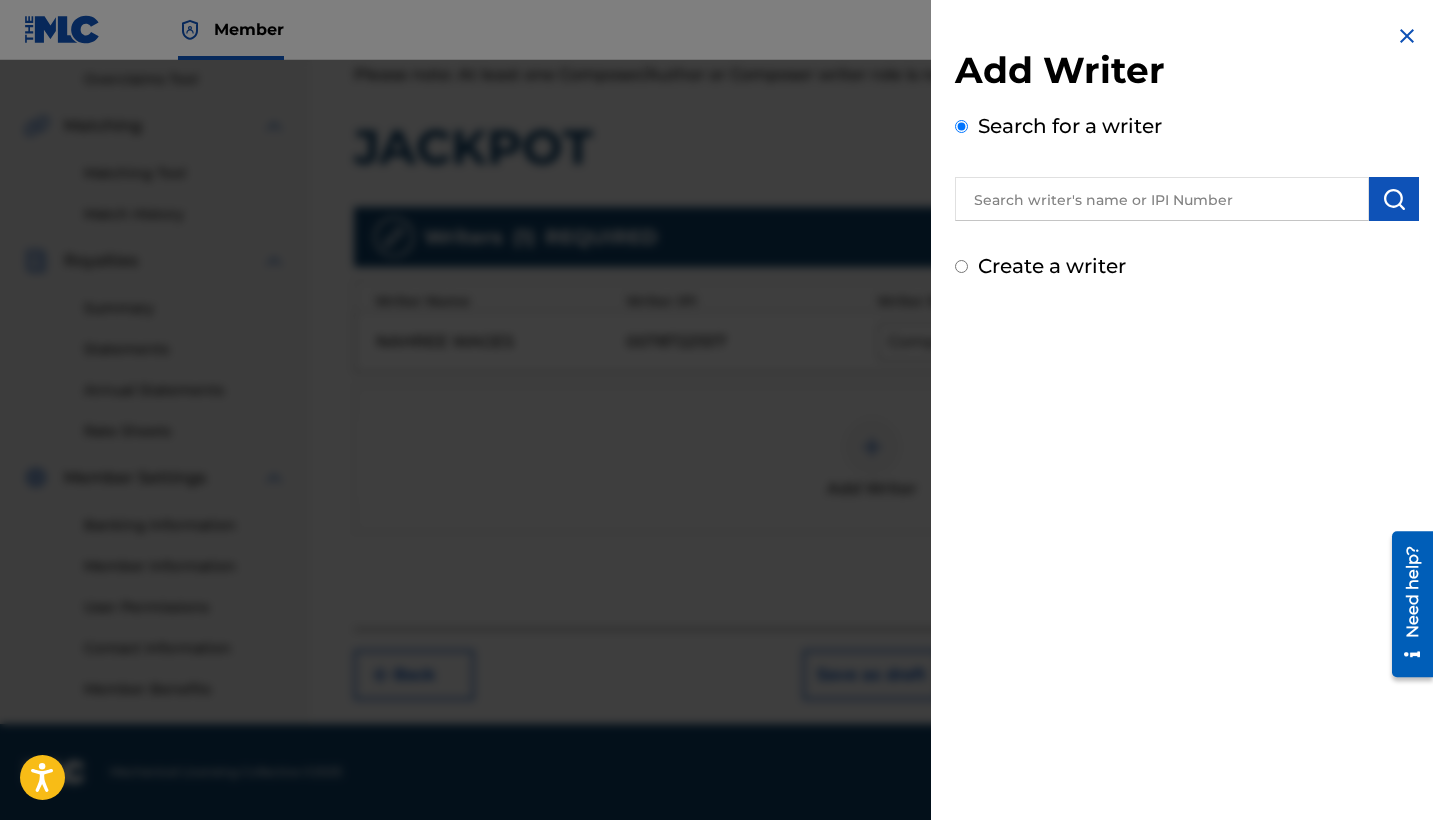 click at bounding box center (1162, 199) 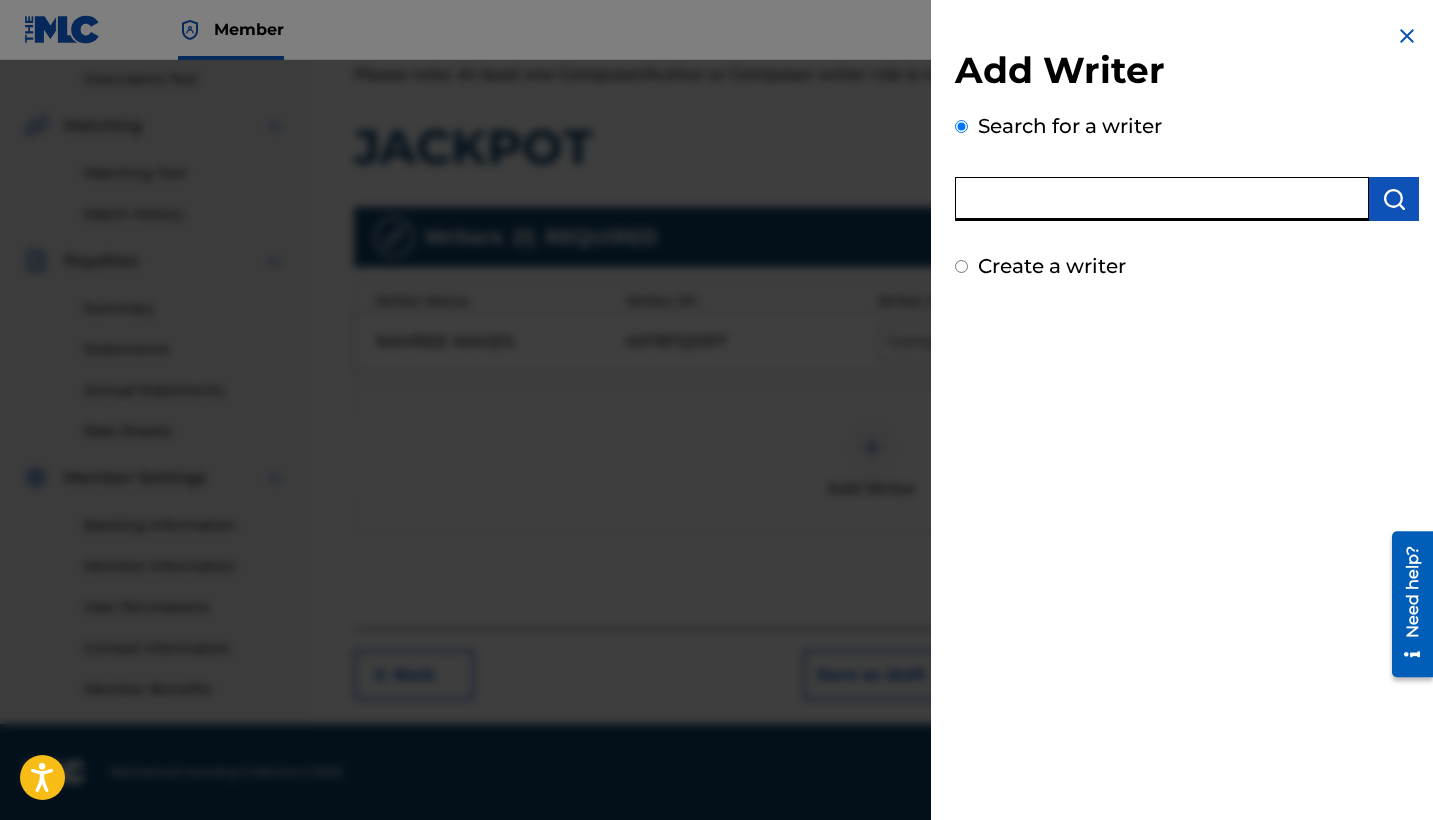 click at bounding box center (716, 470) 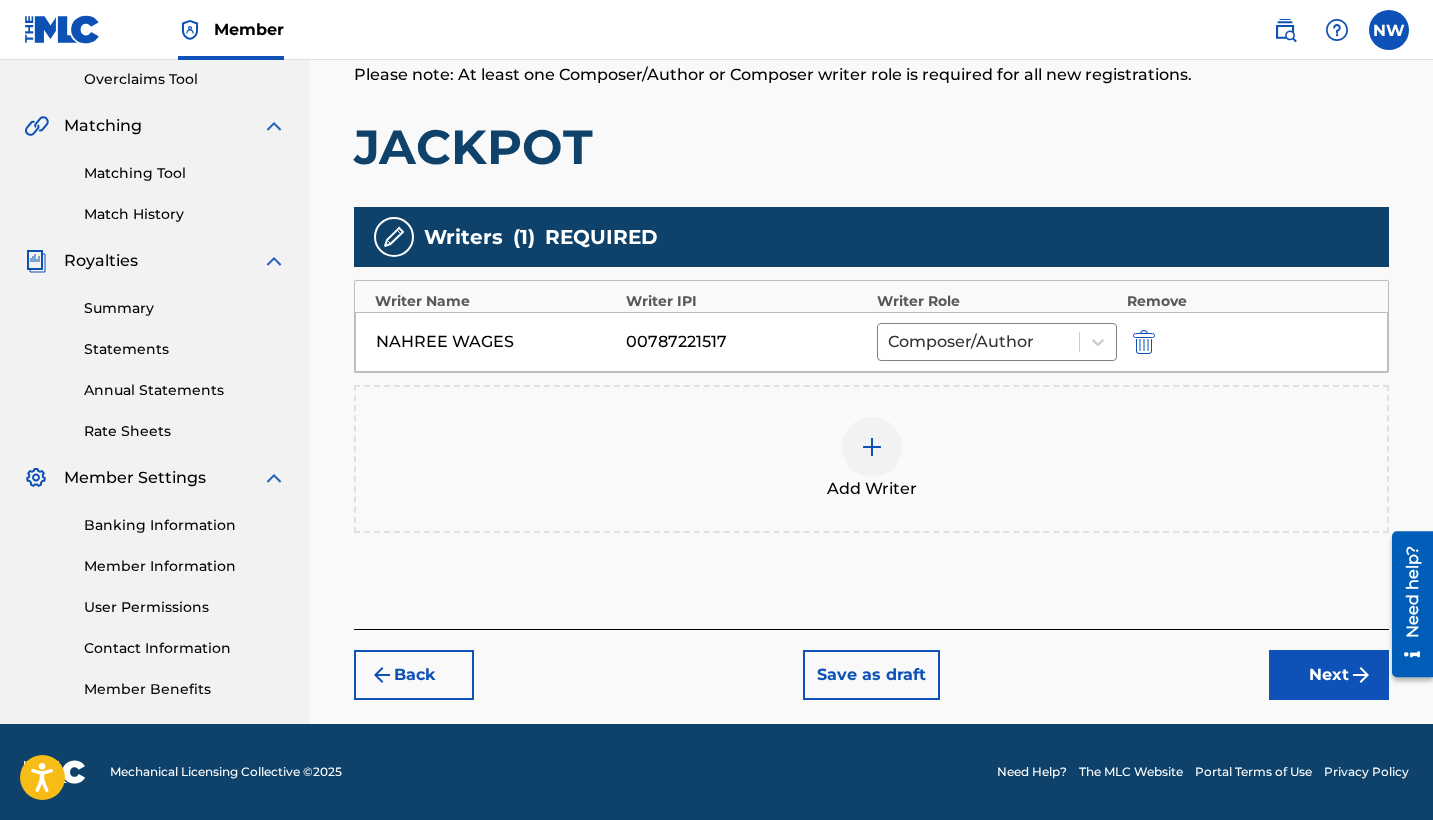 click at bounding box center (872, 447) 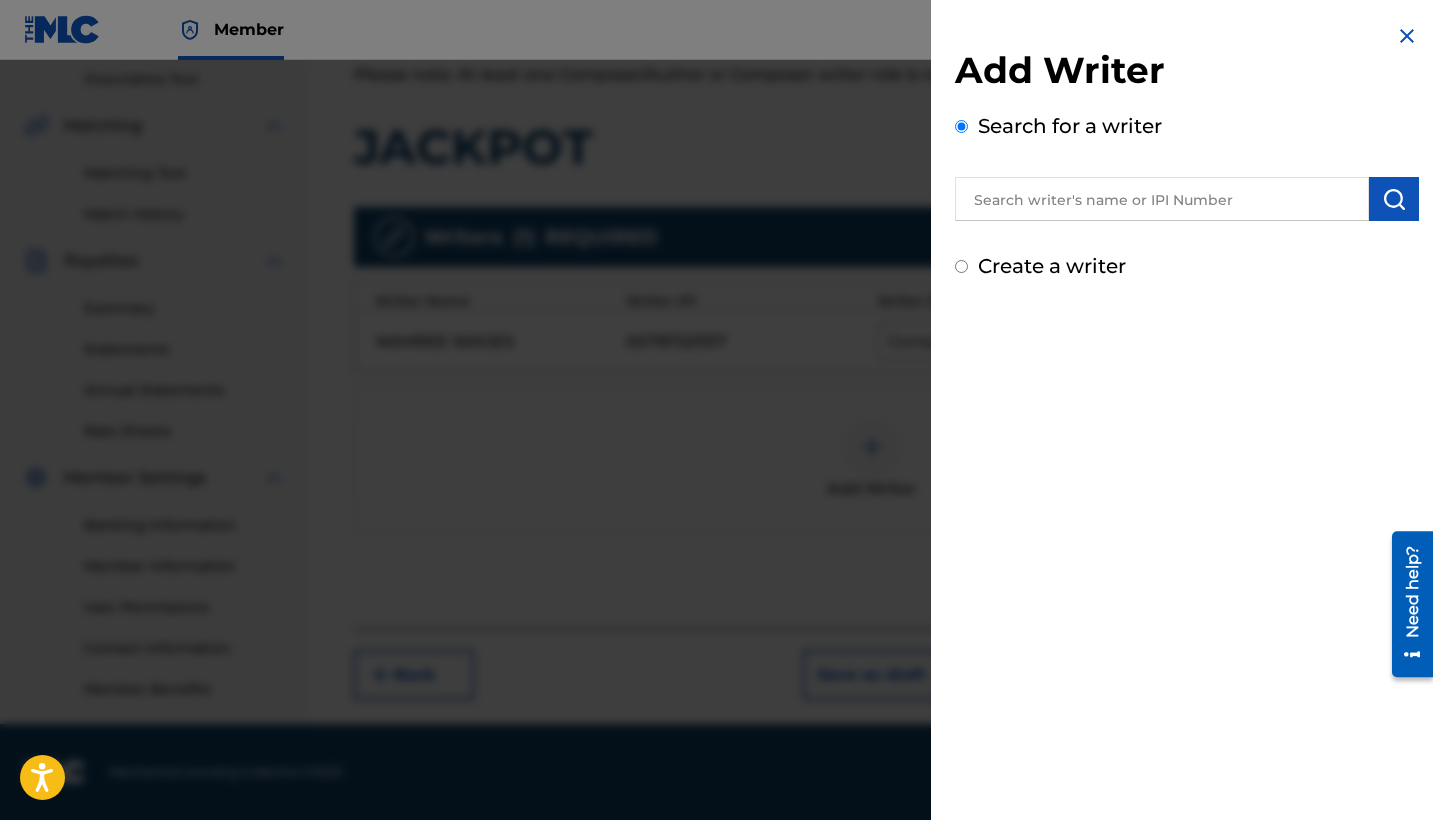 click at bounding box center (1162, 199) 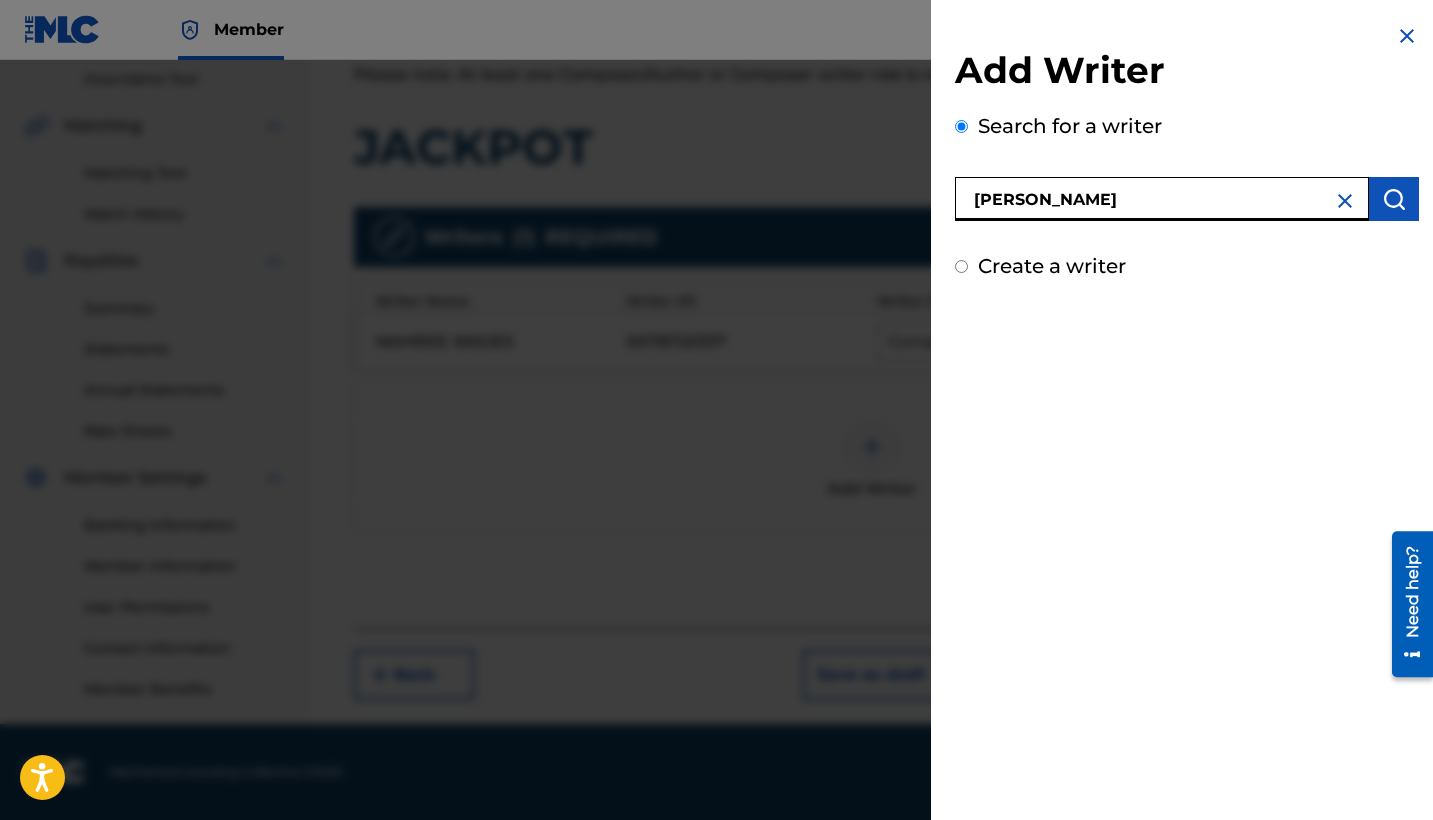 type on "[PERSON_NAME]" 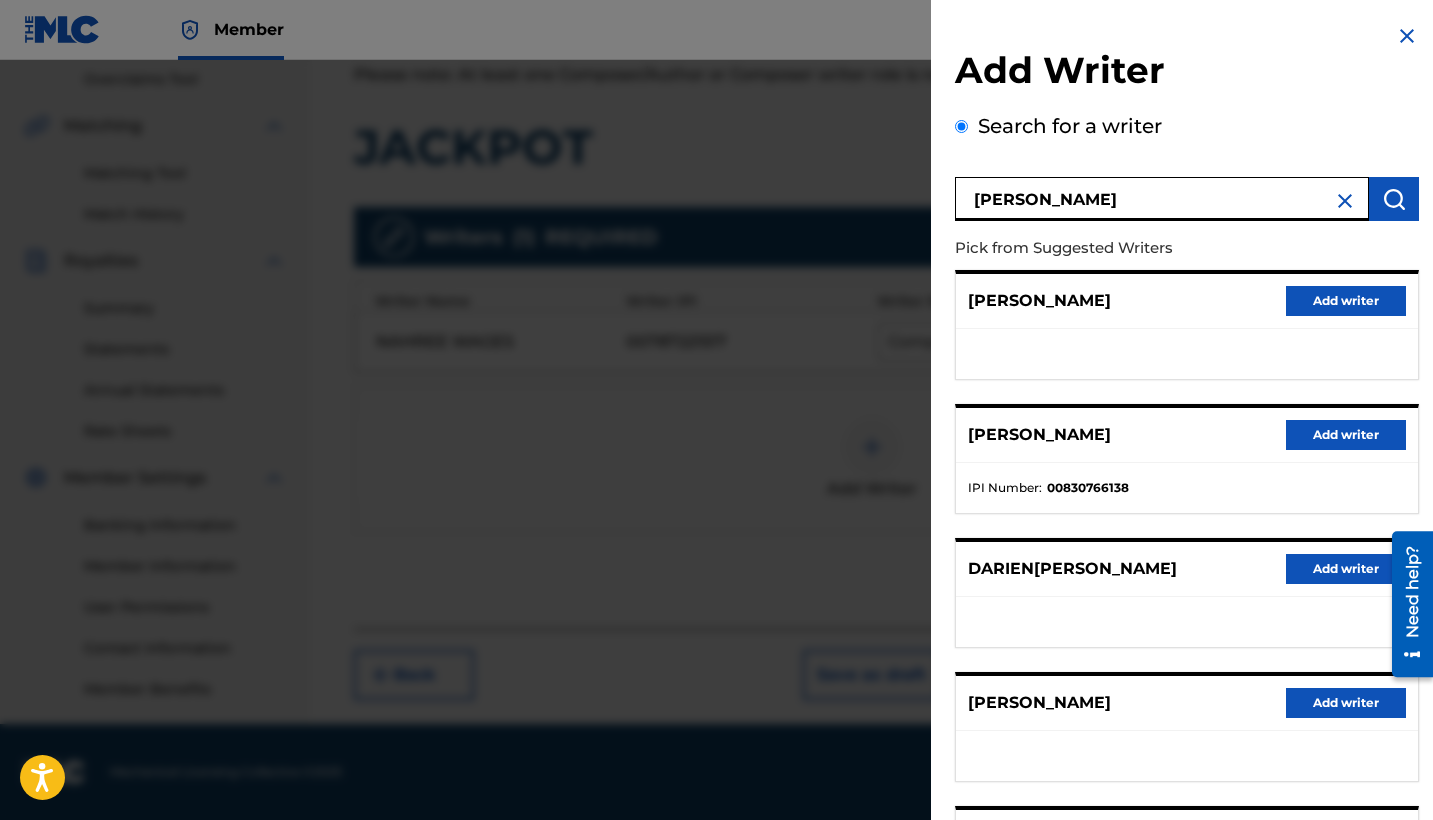 click on "Add writer" at bounding box center [1346, 435] 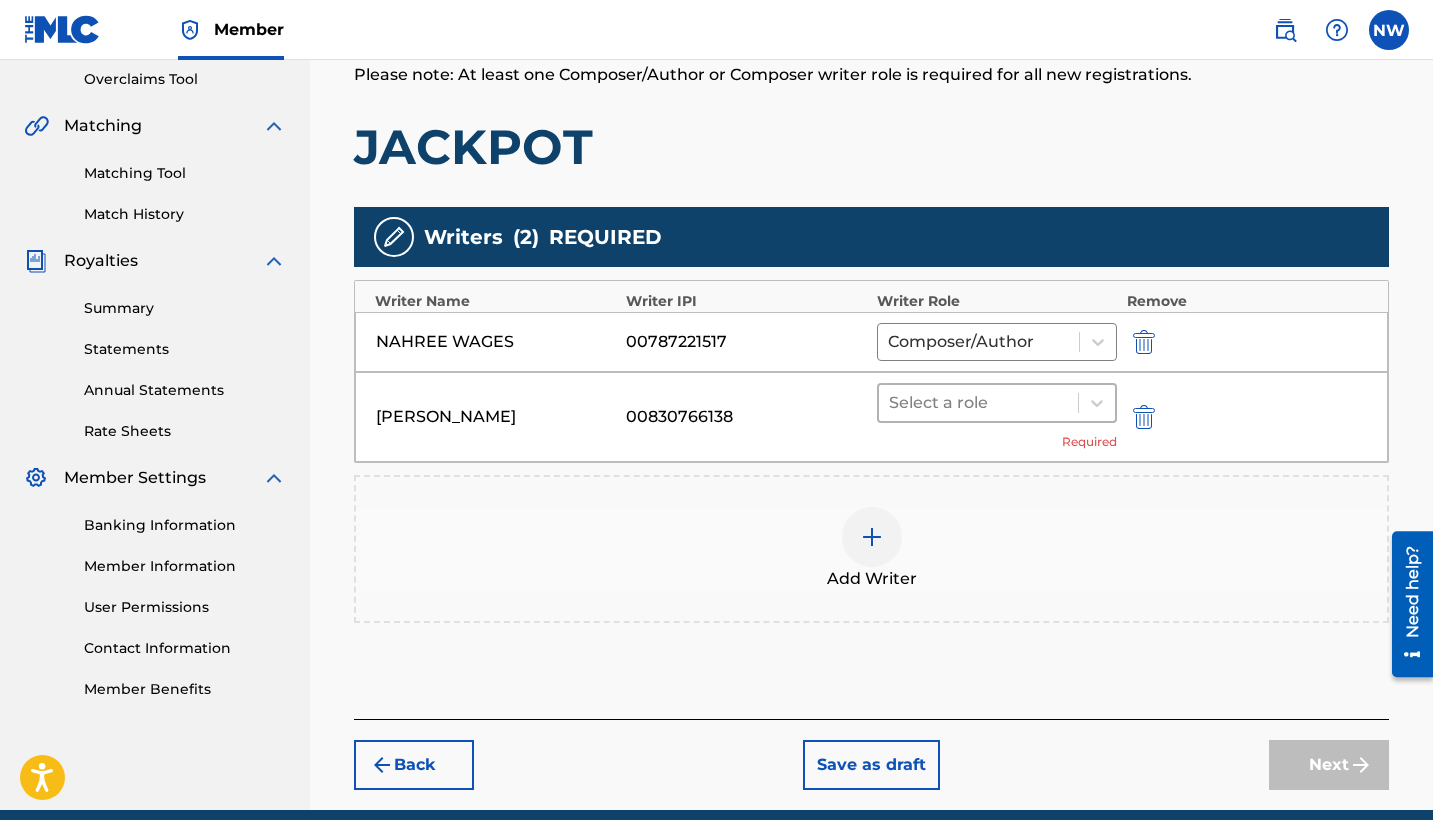 click at bounding box center [978, 403] 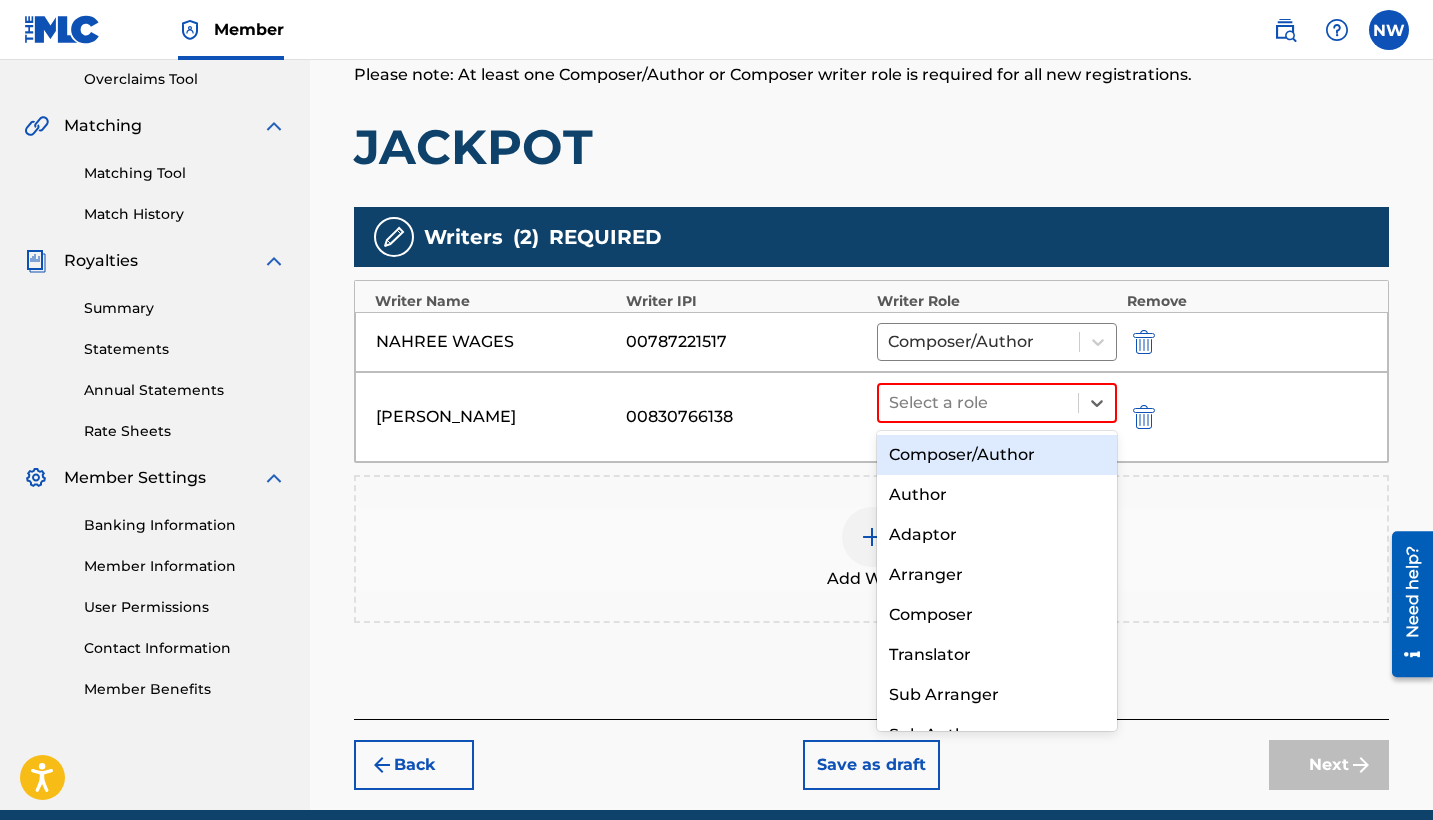 click on "Composer/Author" at bounding box center [997, 455] 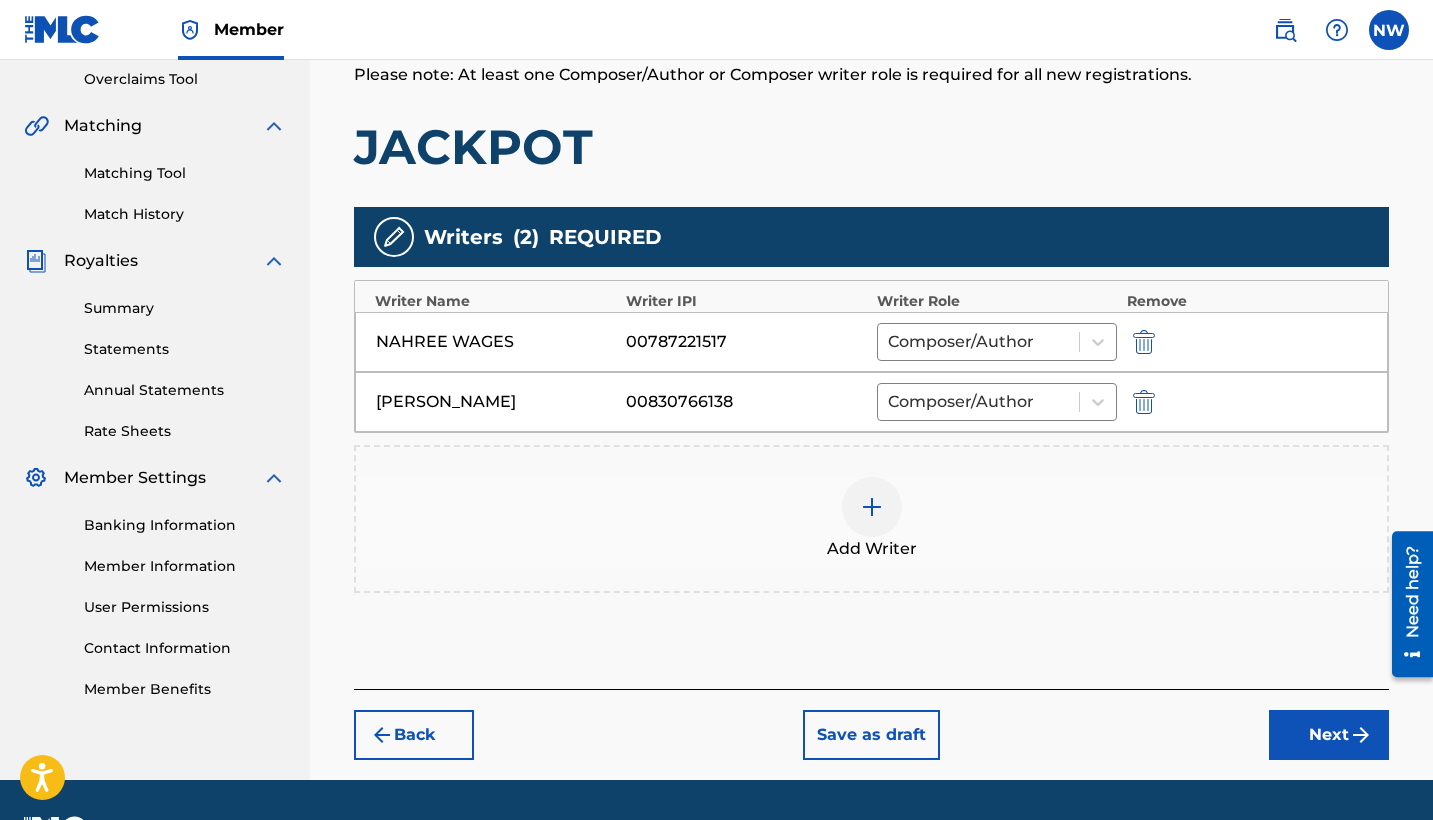 click at bounding box center [872, 507] 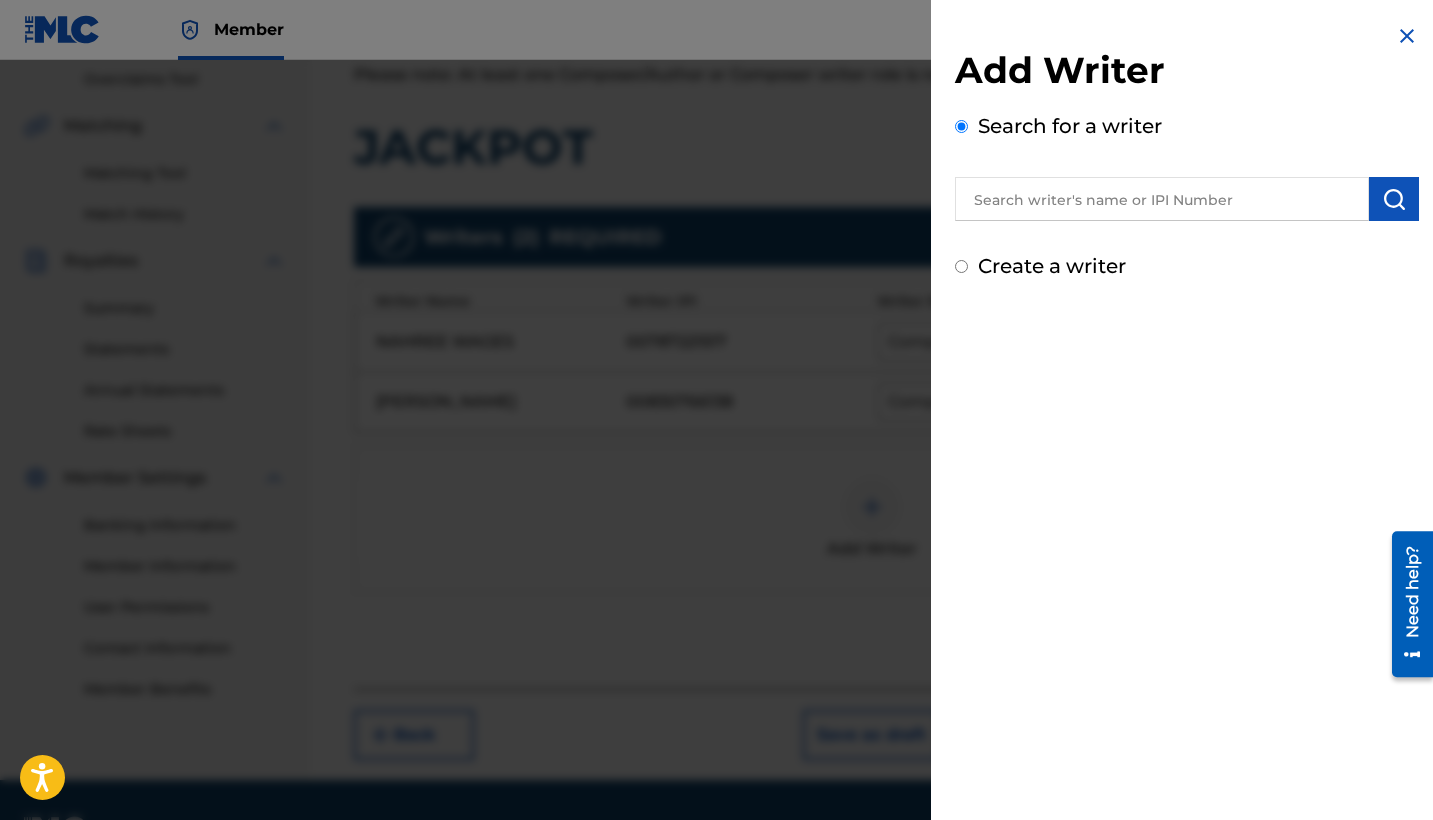 click at bounding box center [1162, 199] 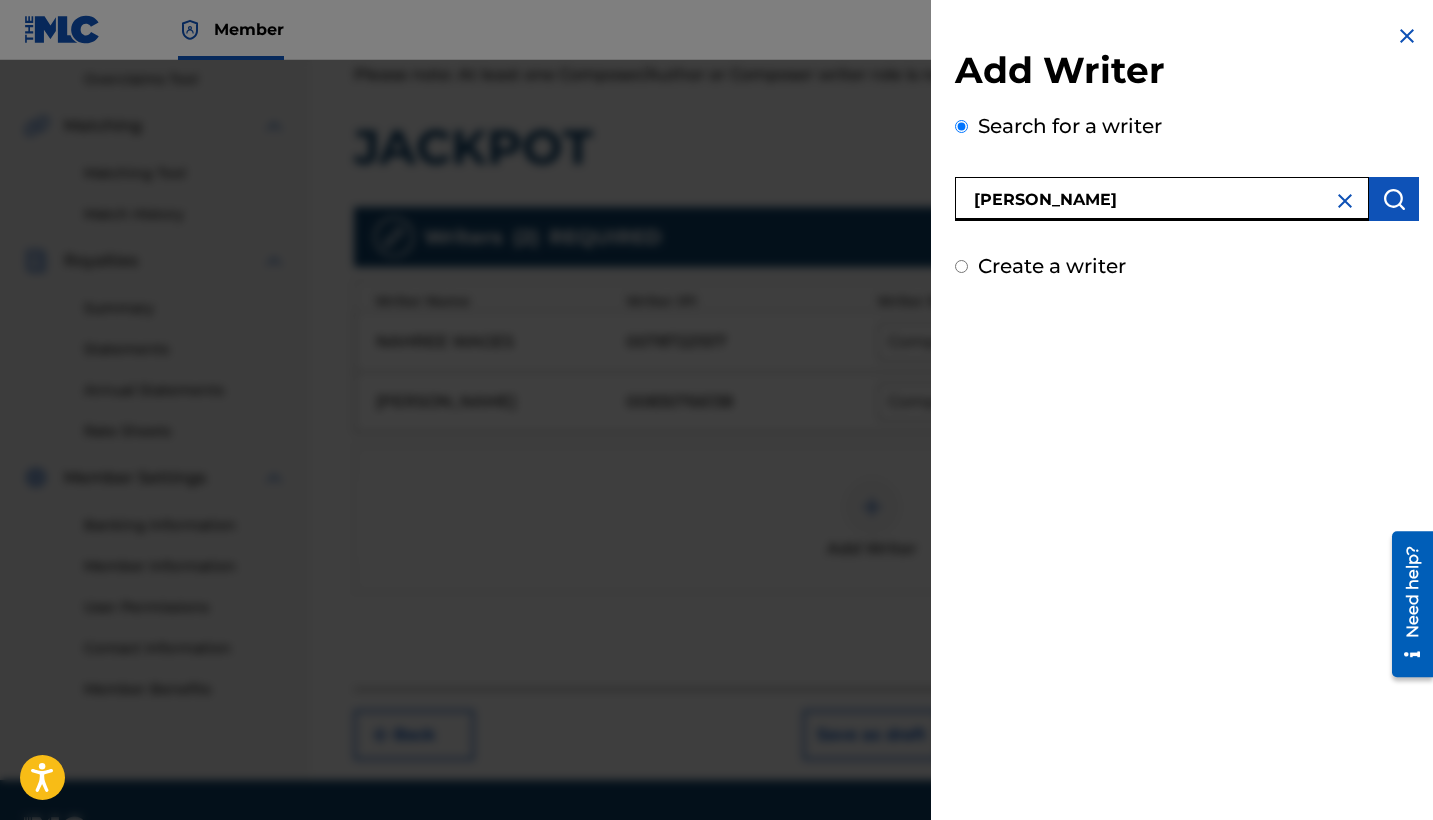type on "[PERSON_NAME]" 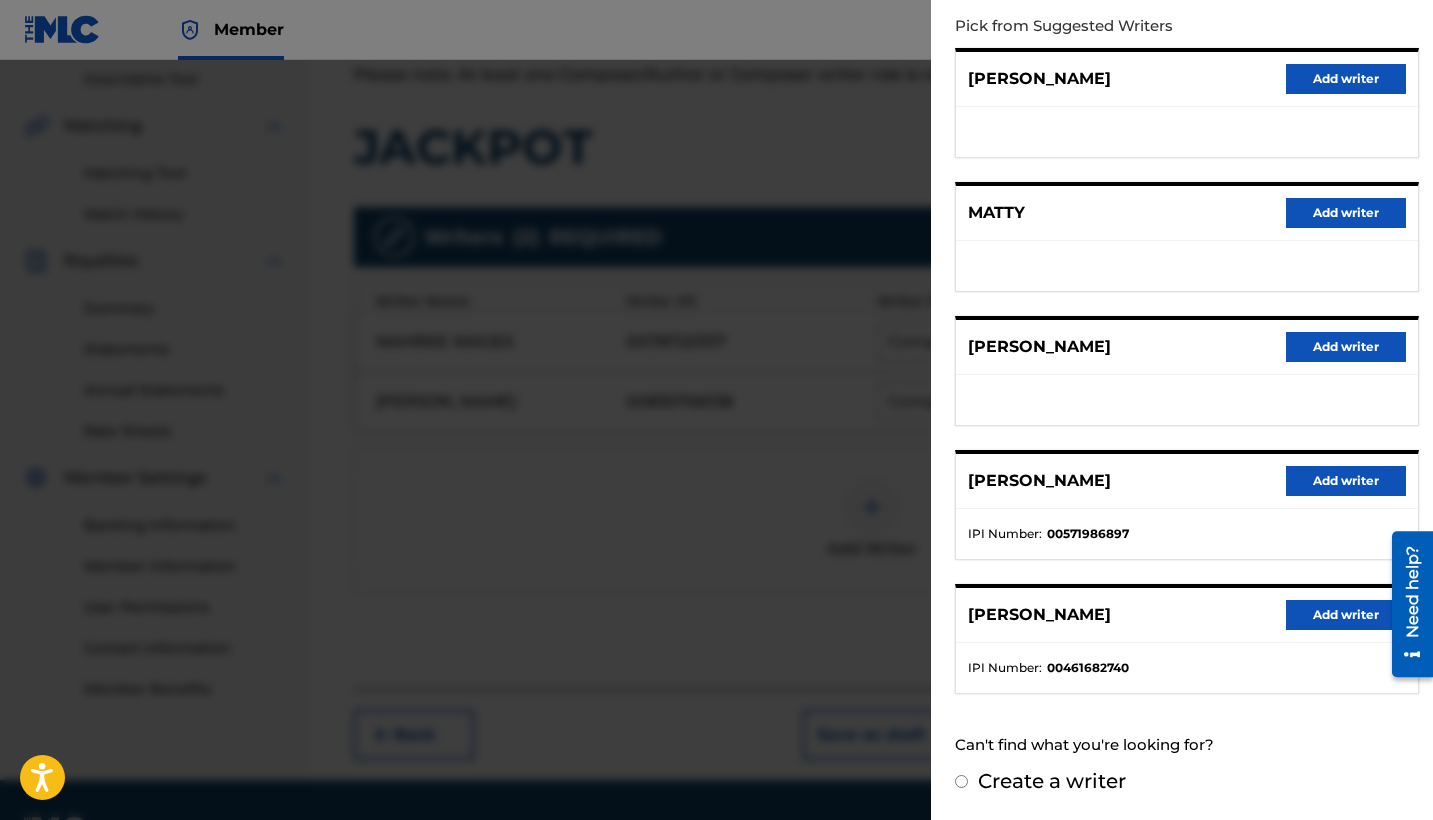 scroll, scrollTop: 236, scrollLeft: 0, axis: vertical 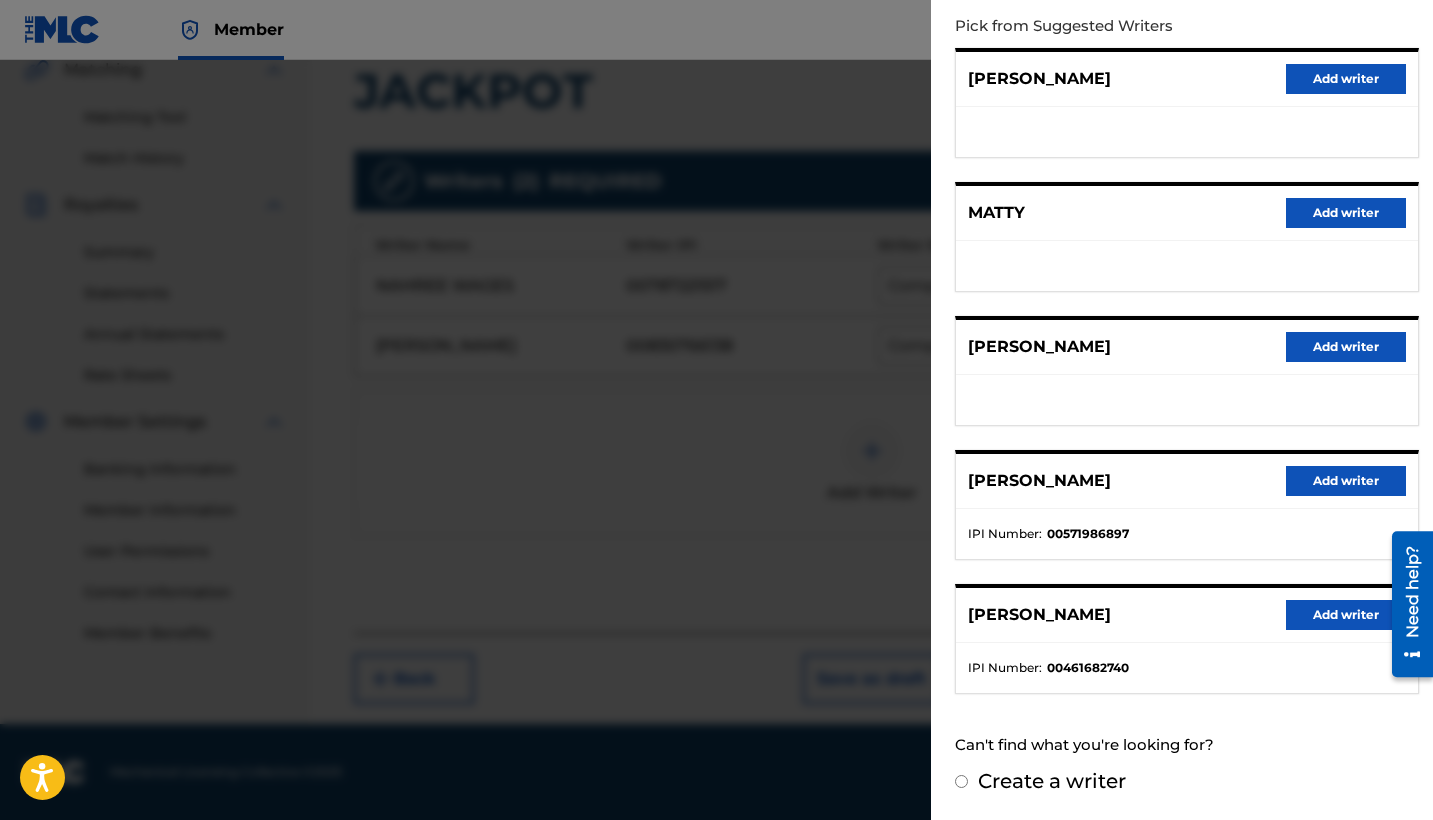click on "Create a writer" at bounding box center (961, 781) 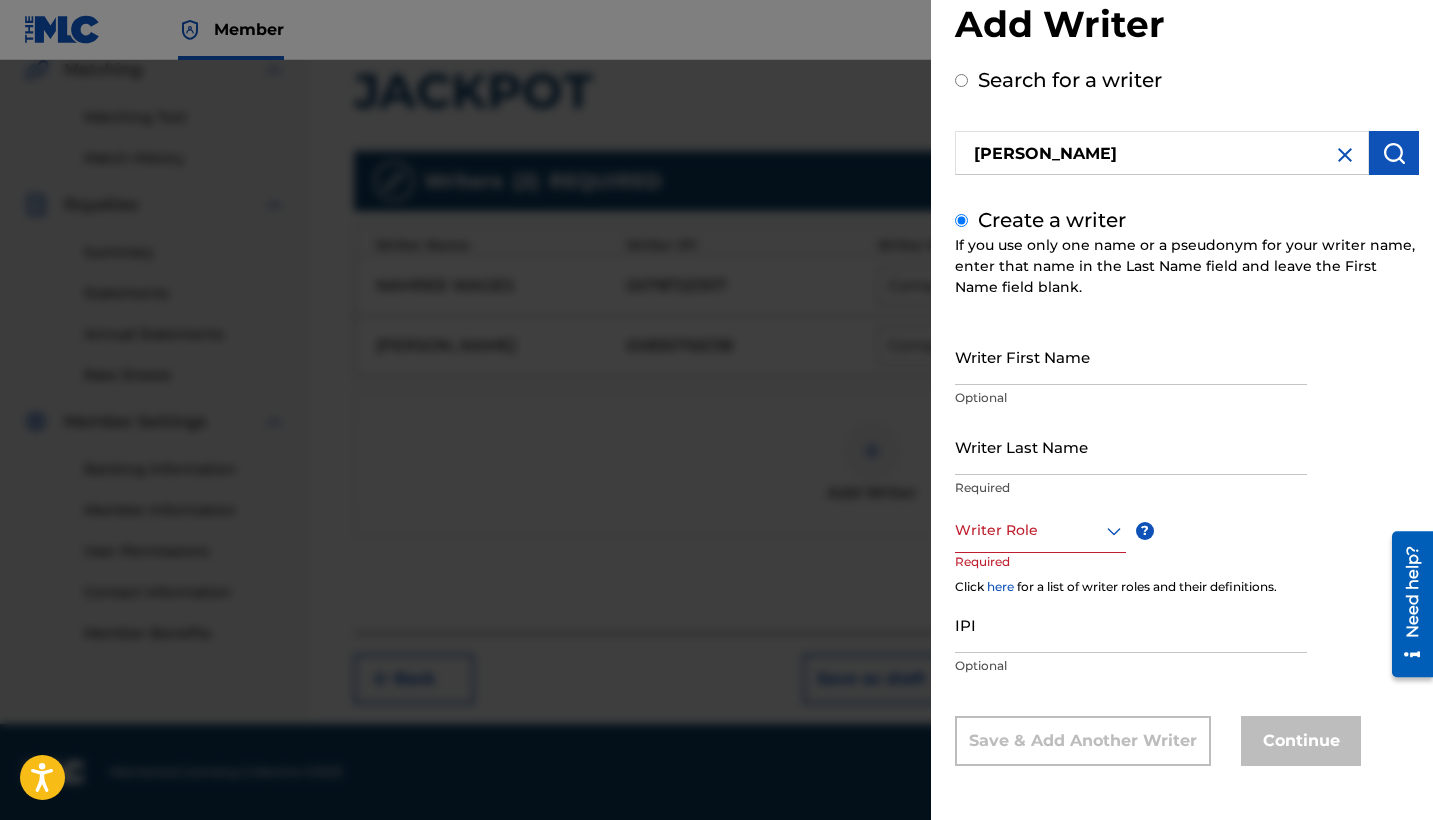 scroll, scrollTop: 61, scrollLeft: 0, axis: vertical 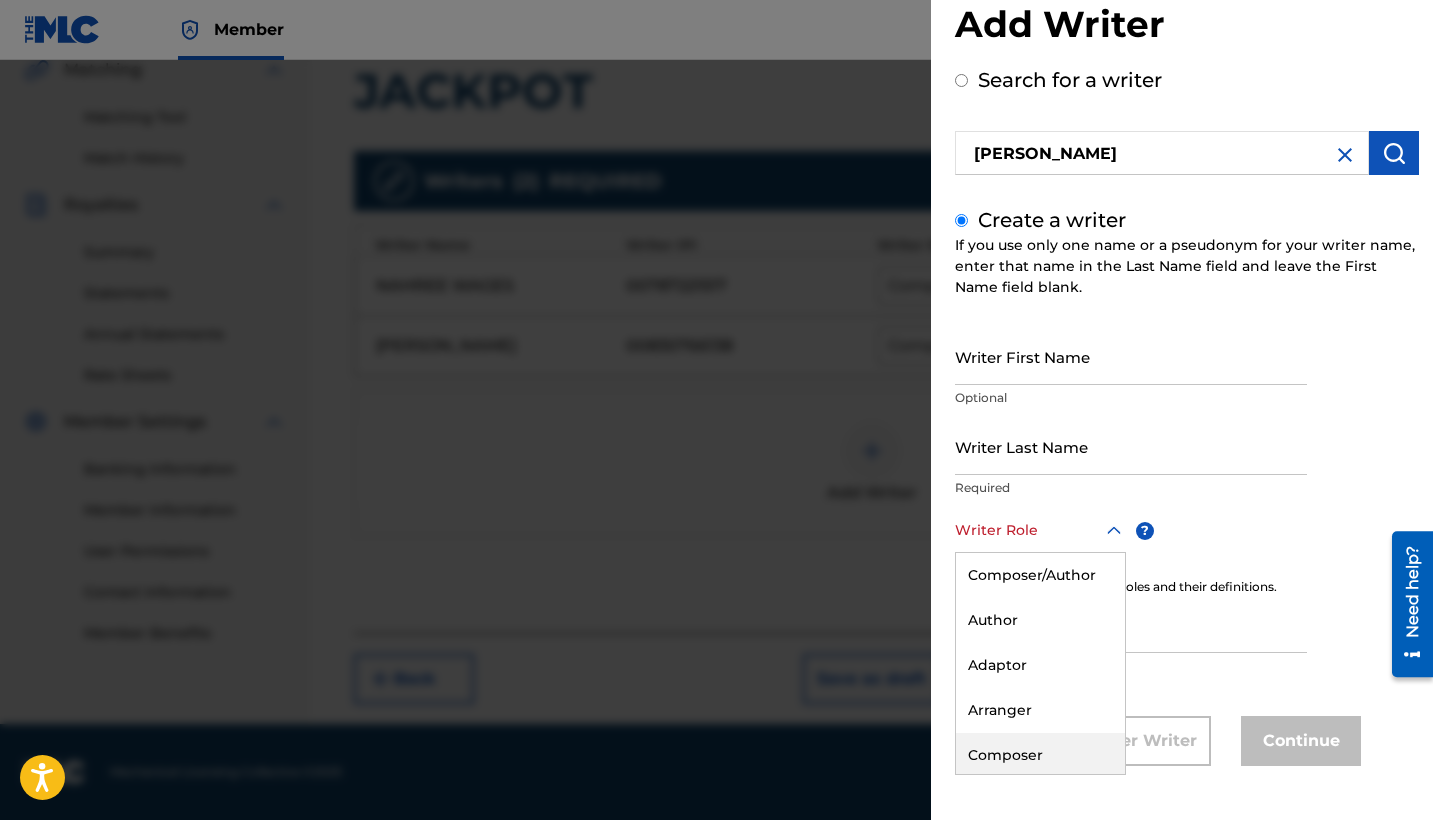 click on "Composer" at bounding box center (1040, 755) 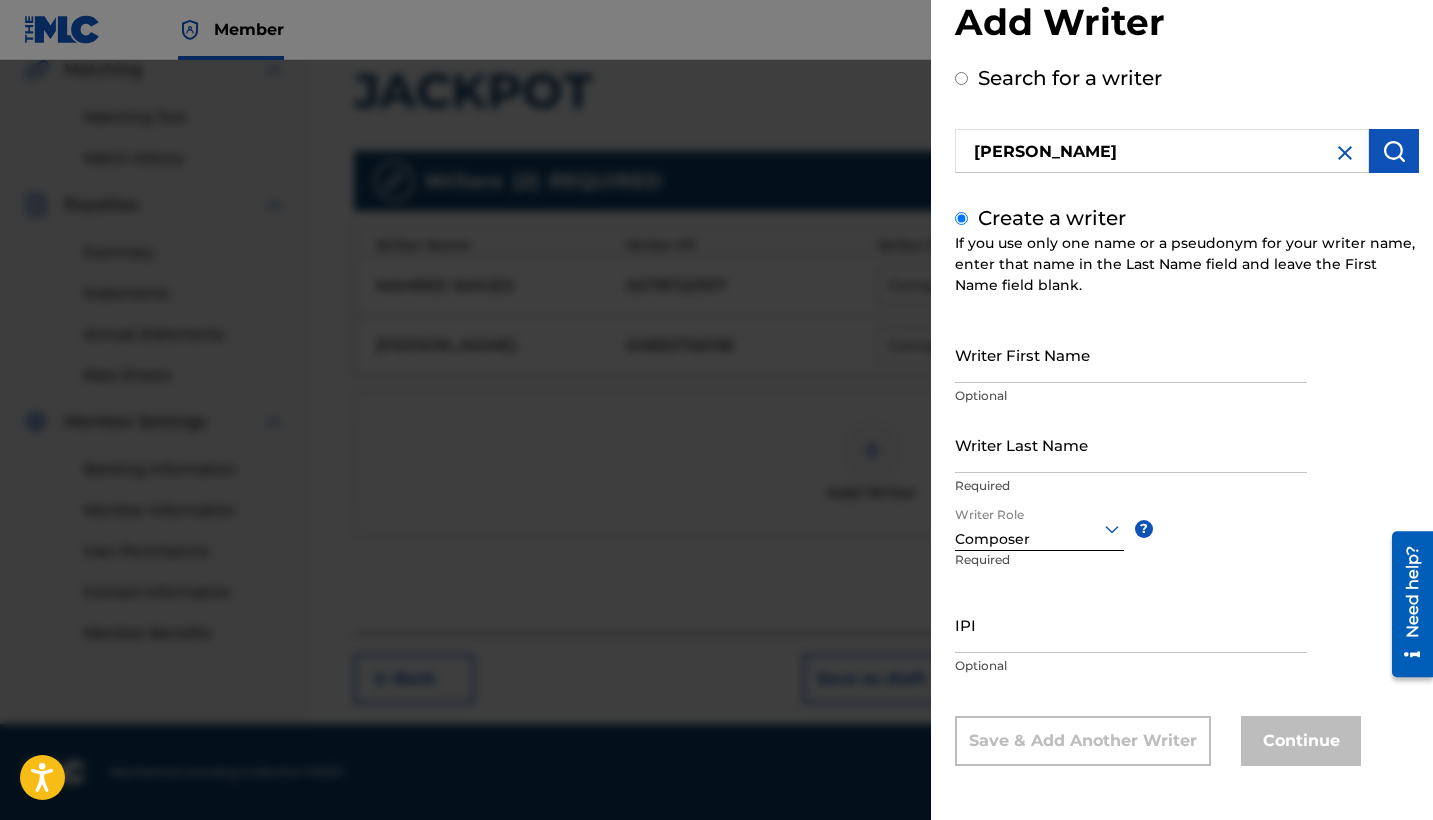 click on "Writer Last Name" at bounding box center [1131, 444] 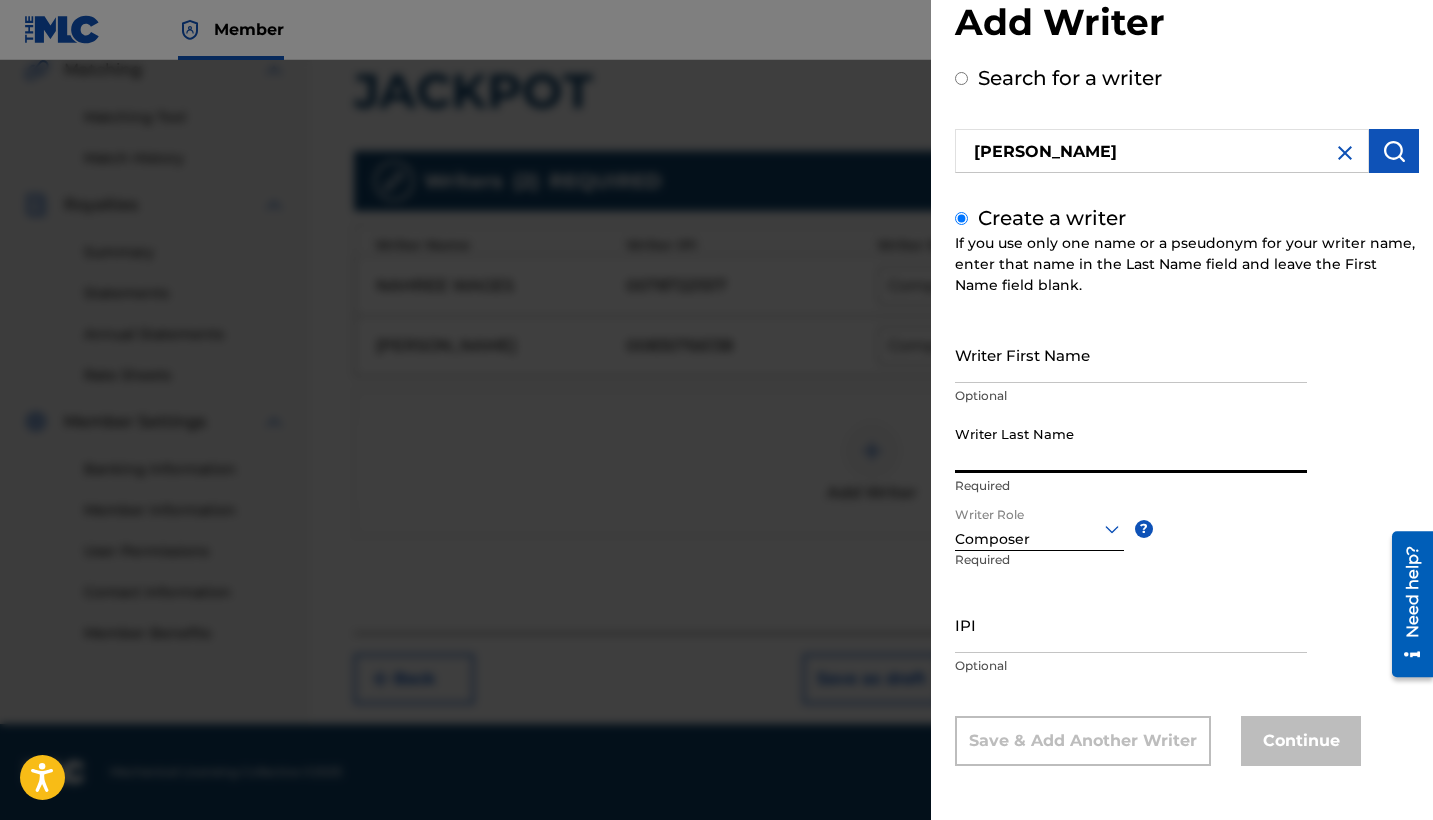 click on "Writer First Name" at bounding box center [1131, 354] 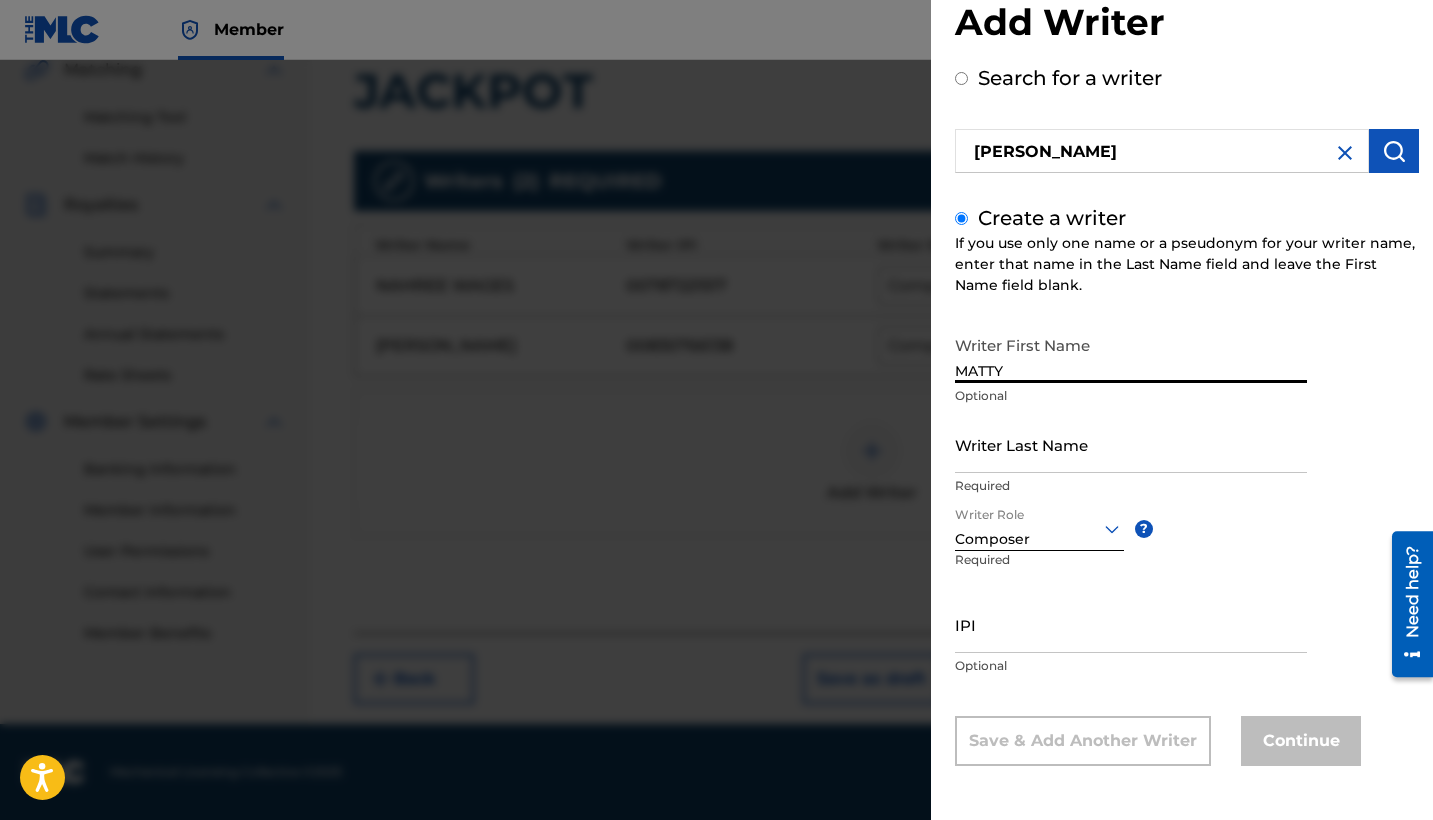 type on "MATTY" 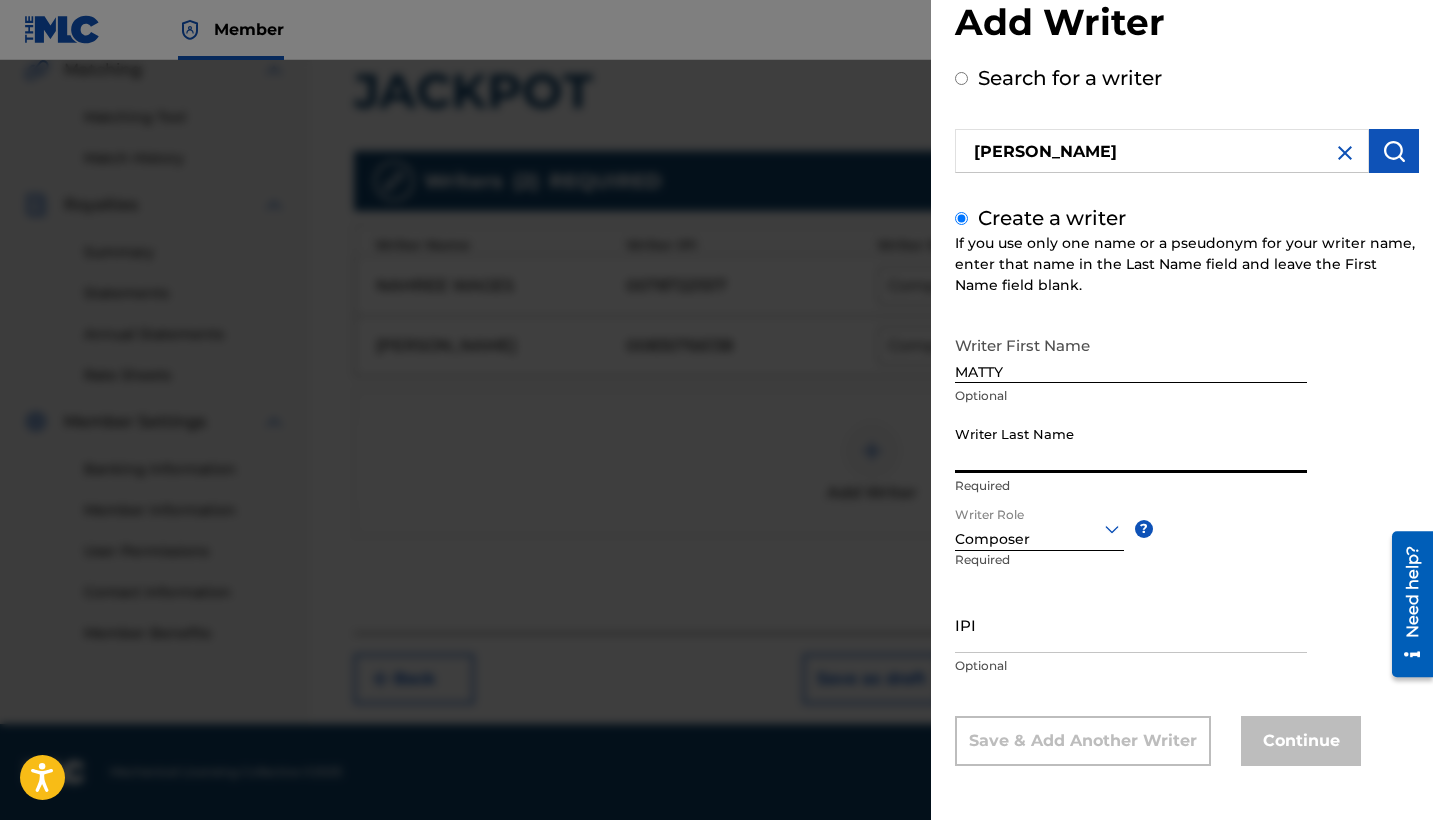 click at bounding box center (1345, 153) 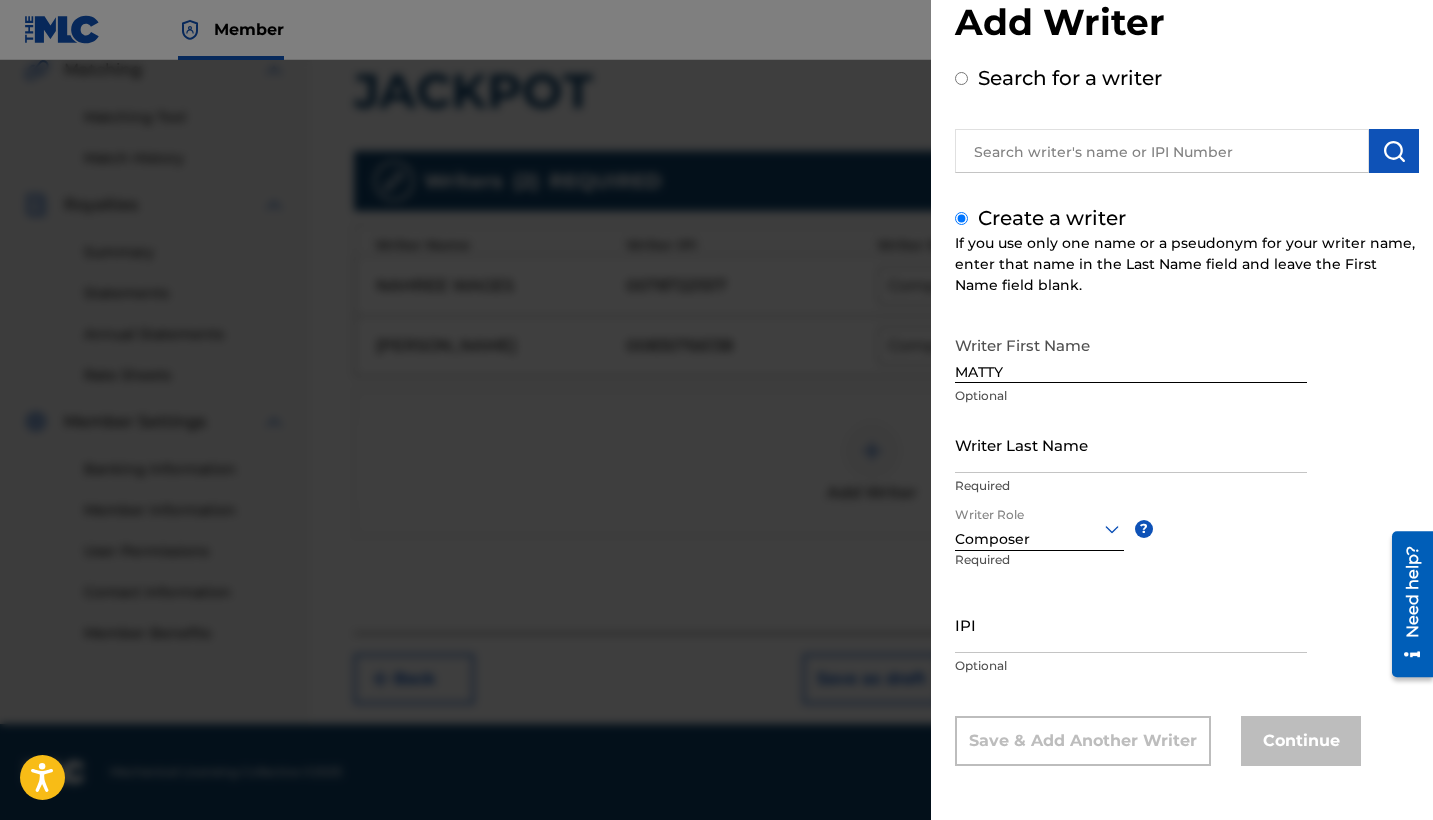click on "Search for a writer" at bounding box center [961, 78] 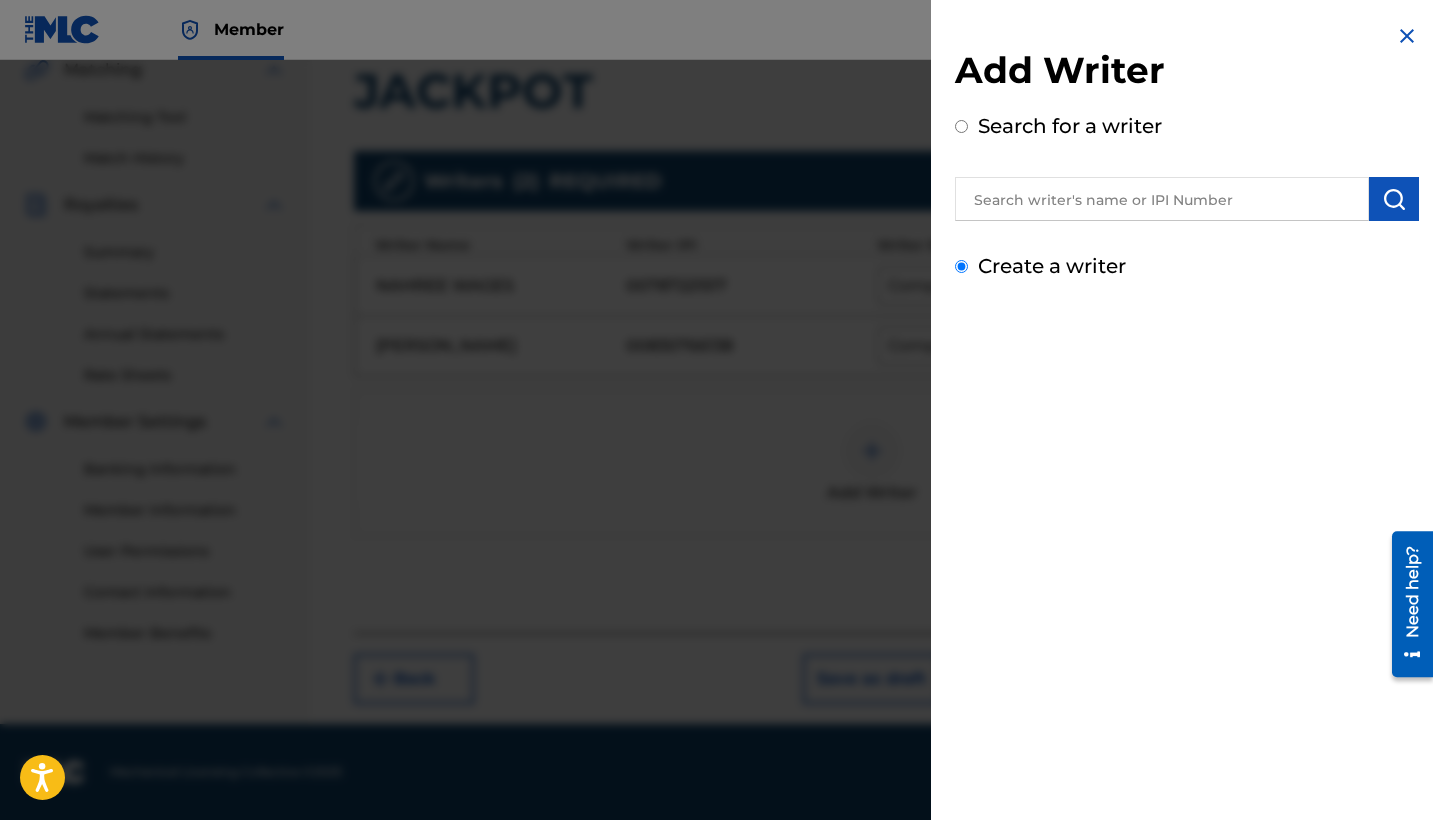 radio on "true" 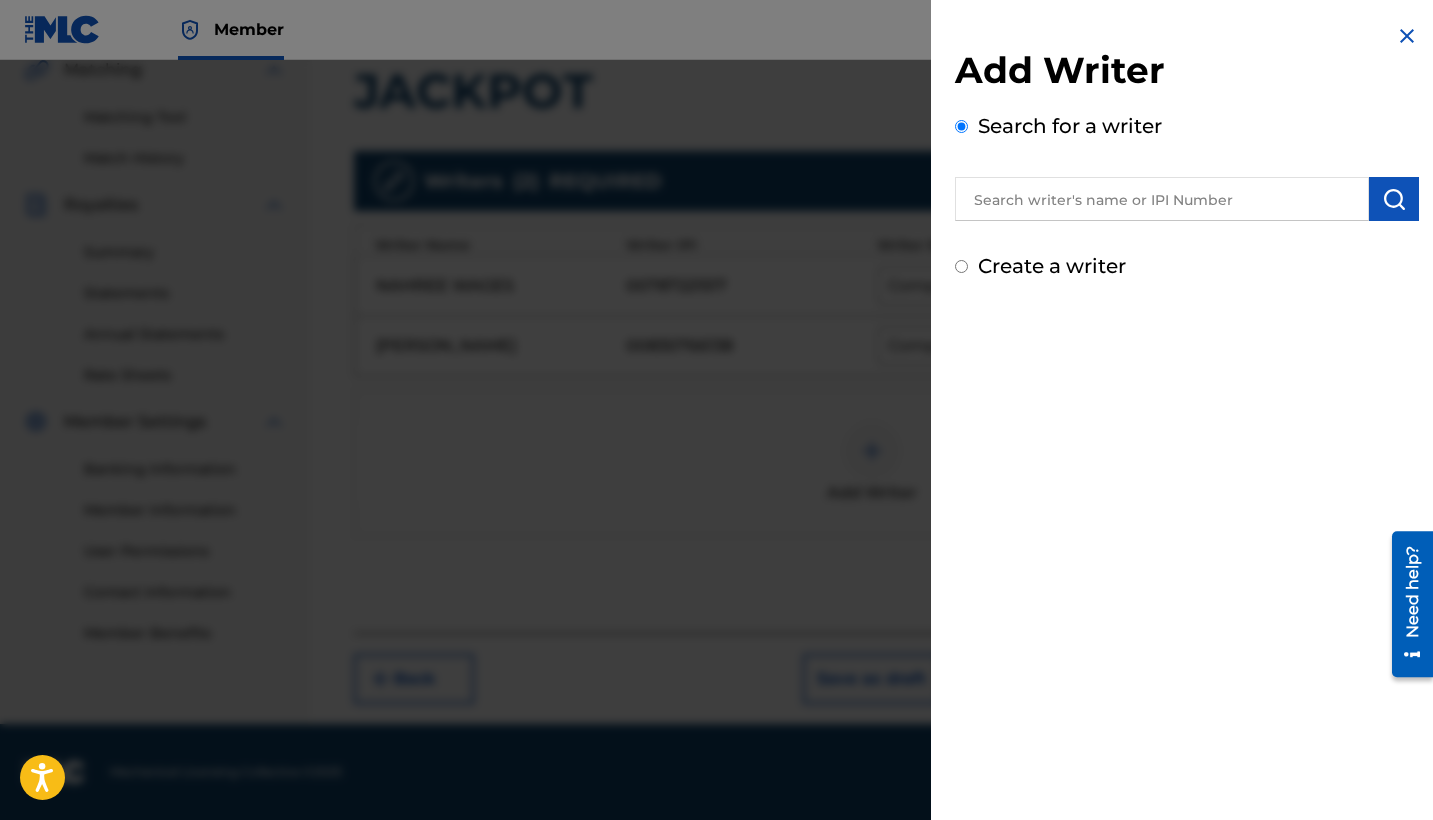 scroll, scrollTop: 0, scrollLeft: 0, axis: both 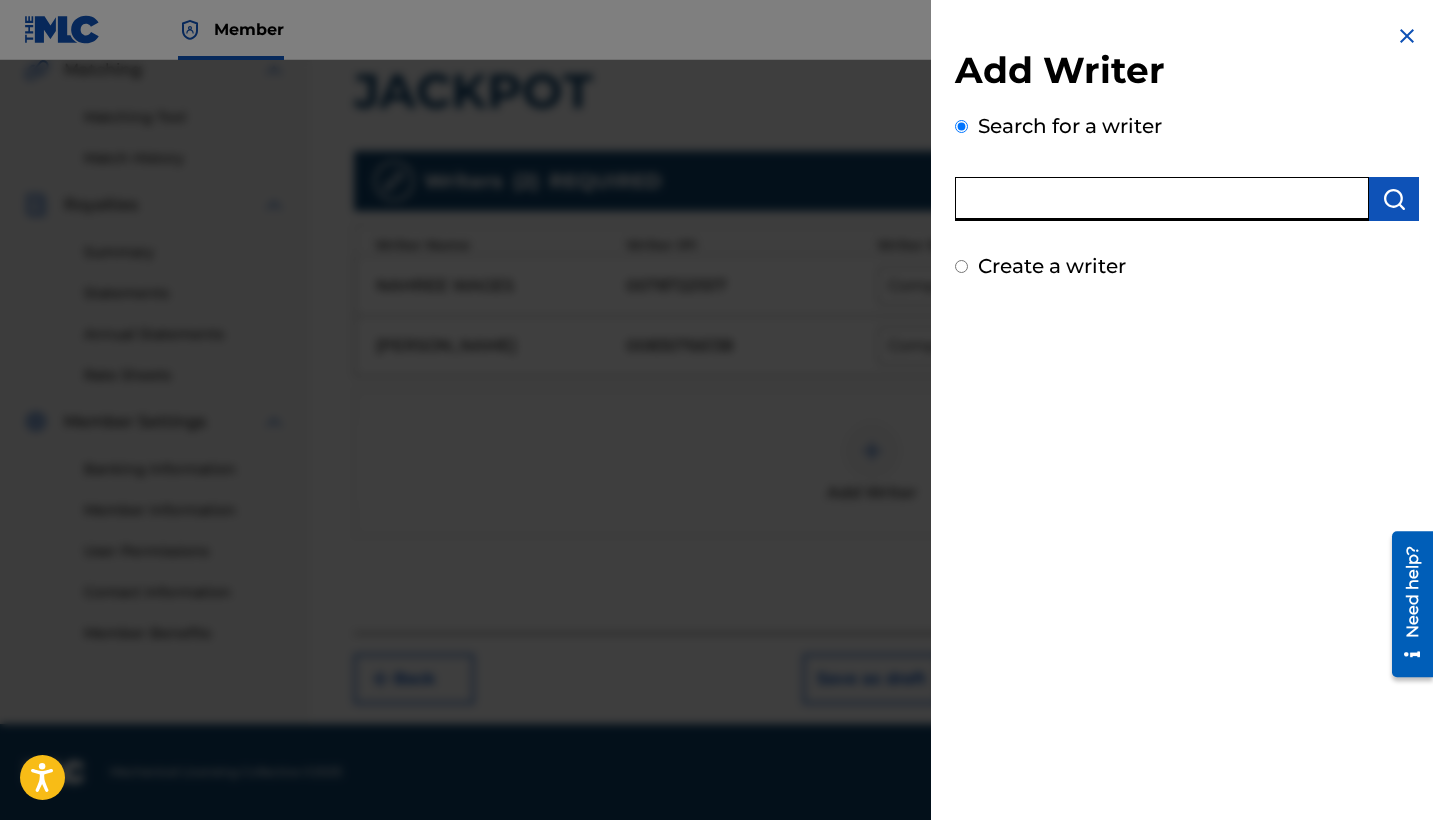 click at bounding box center (1162, 199) 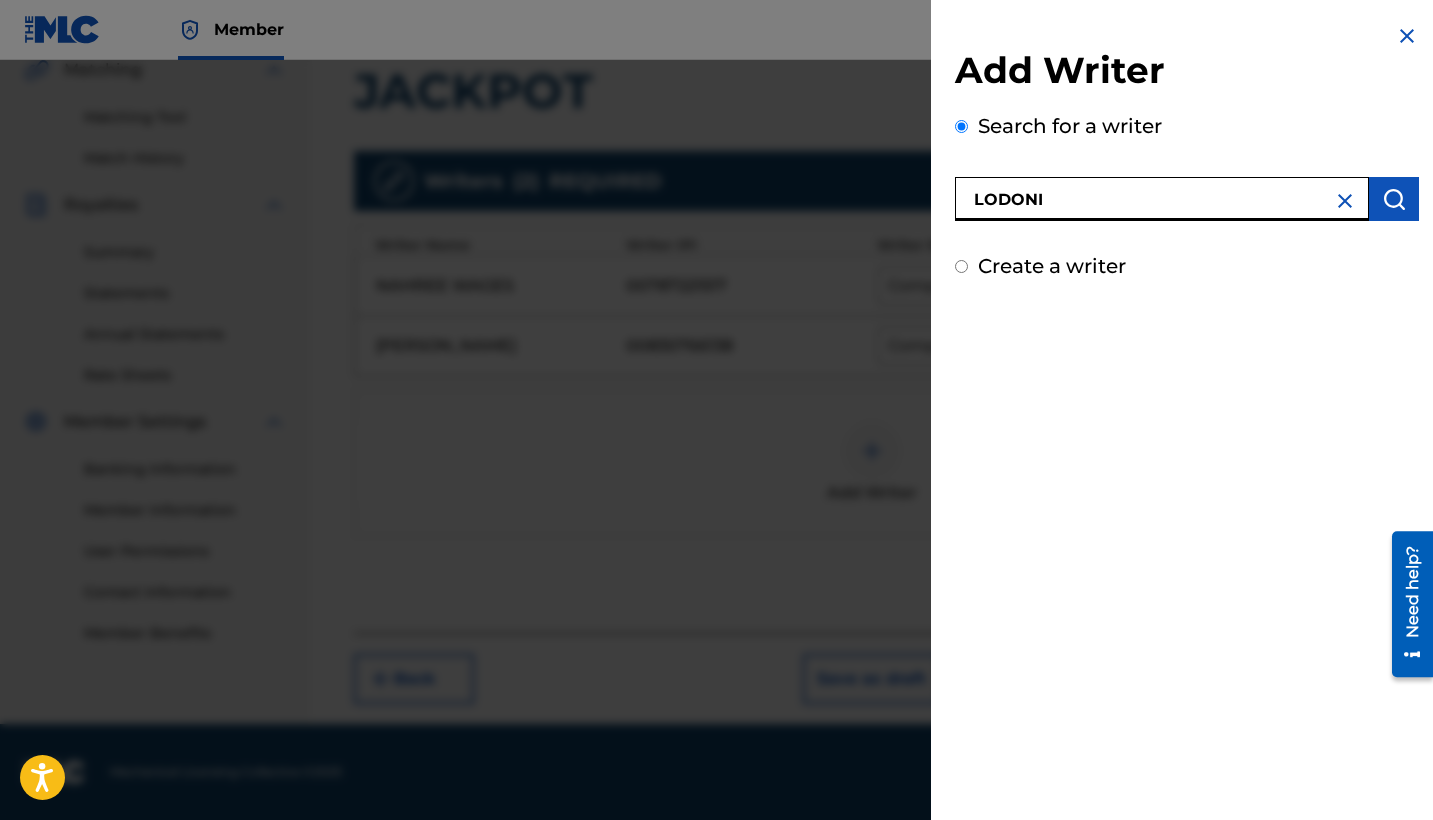 type on "LODONI" 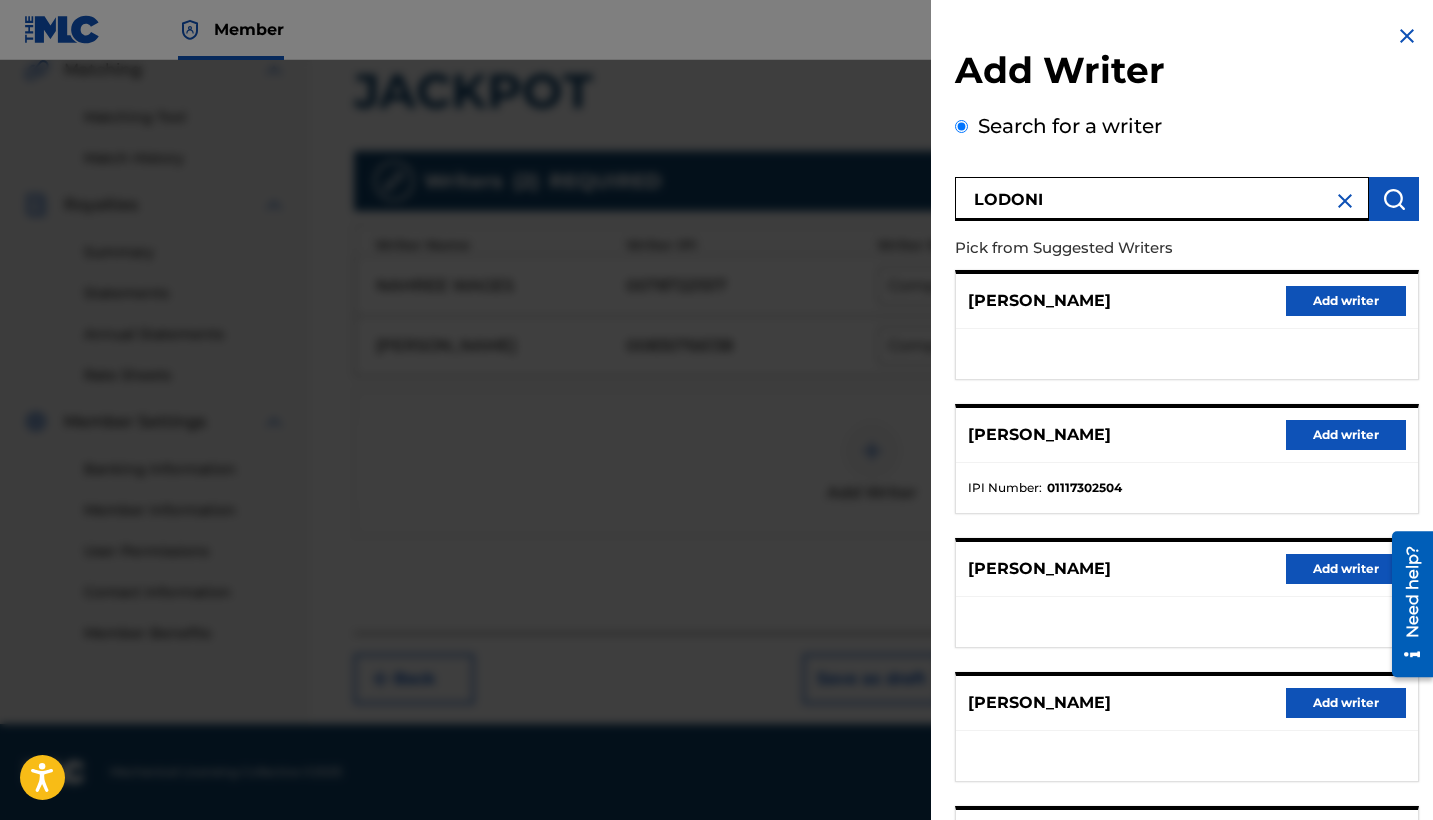 click on "Add writer" at bounding box center (1346, 435) 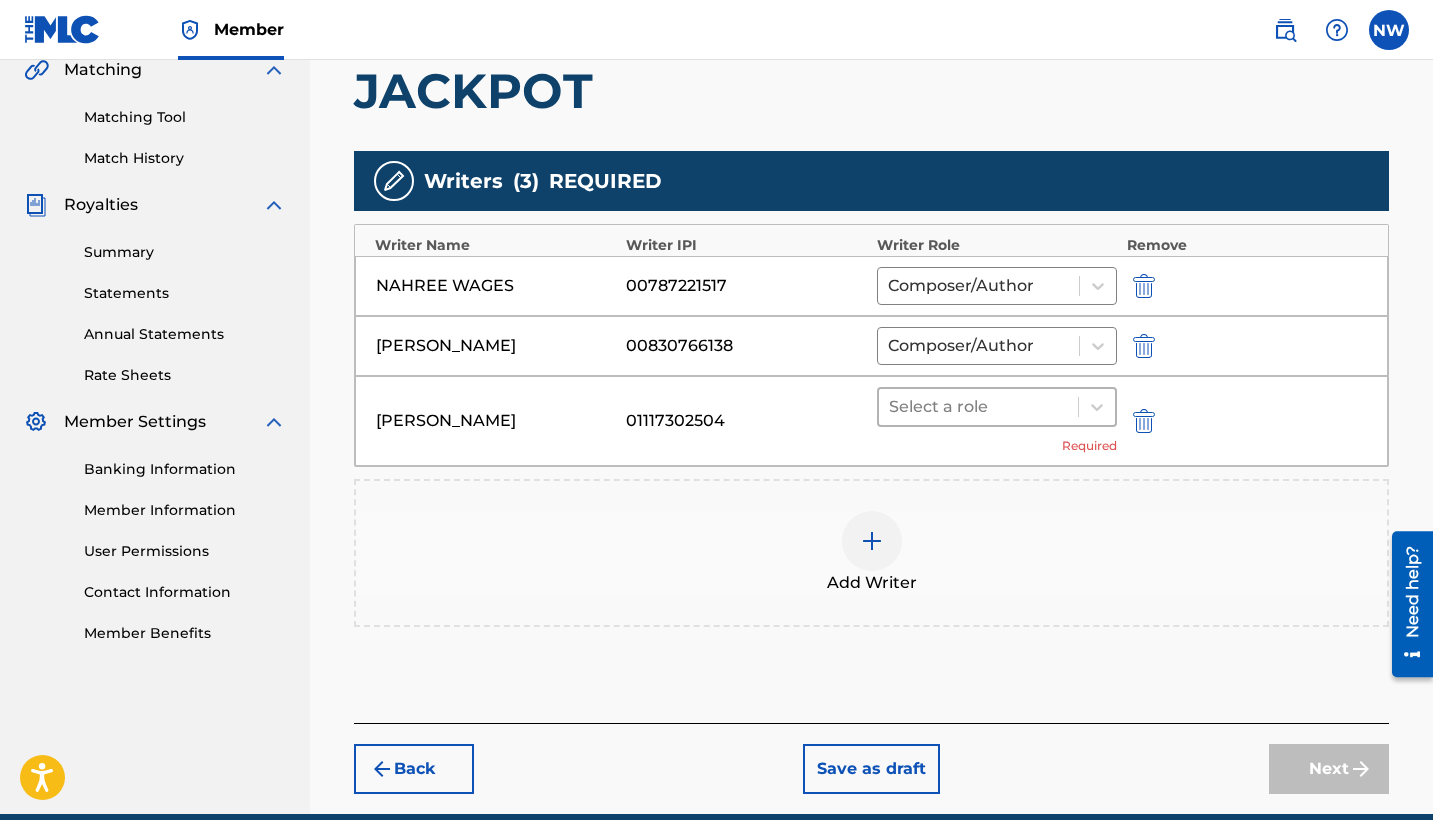 click at bounding box center [978, 407] 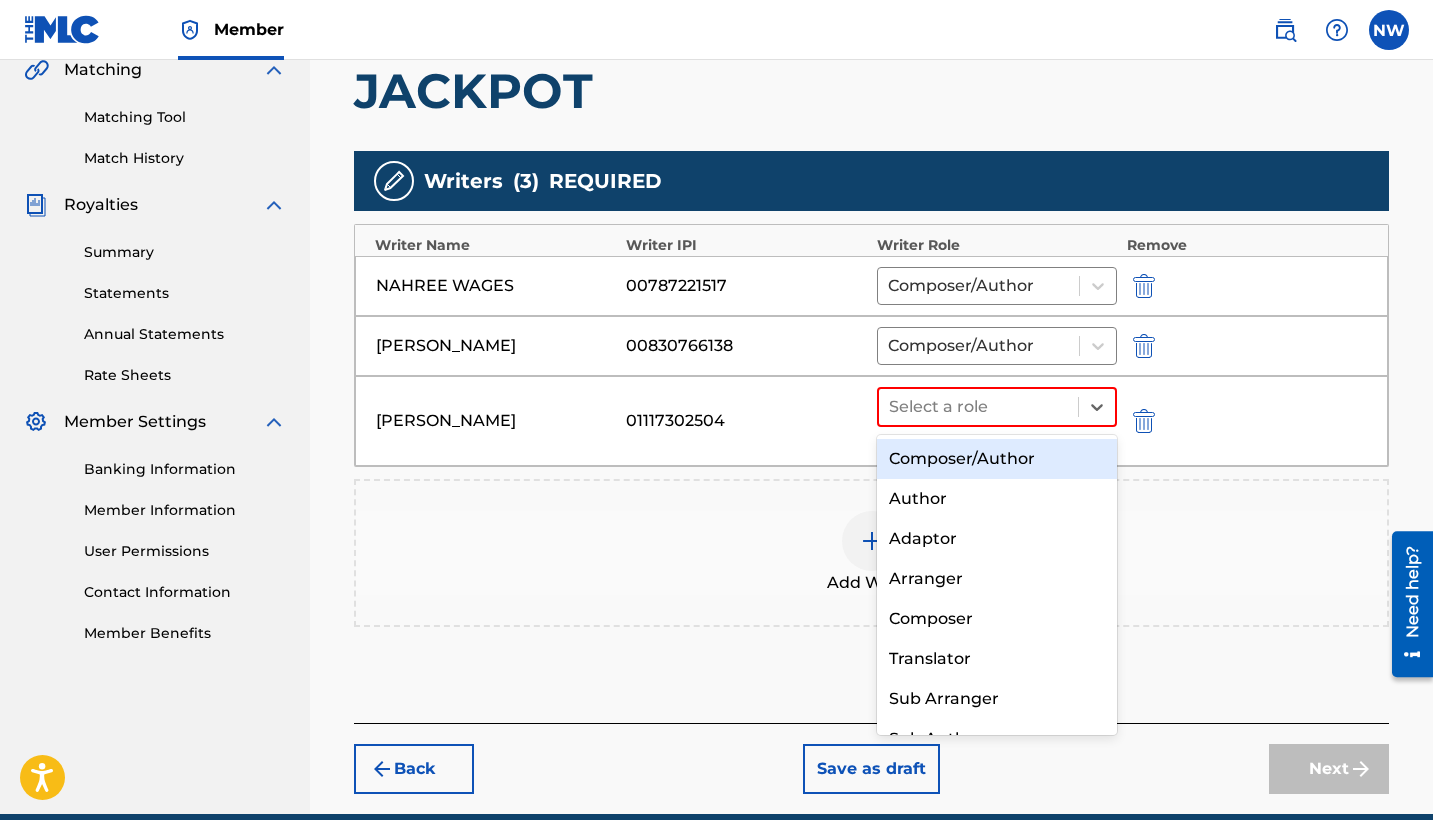 click on "Composer/Author" at bounding box center (997, 459) 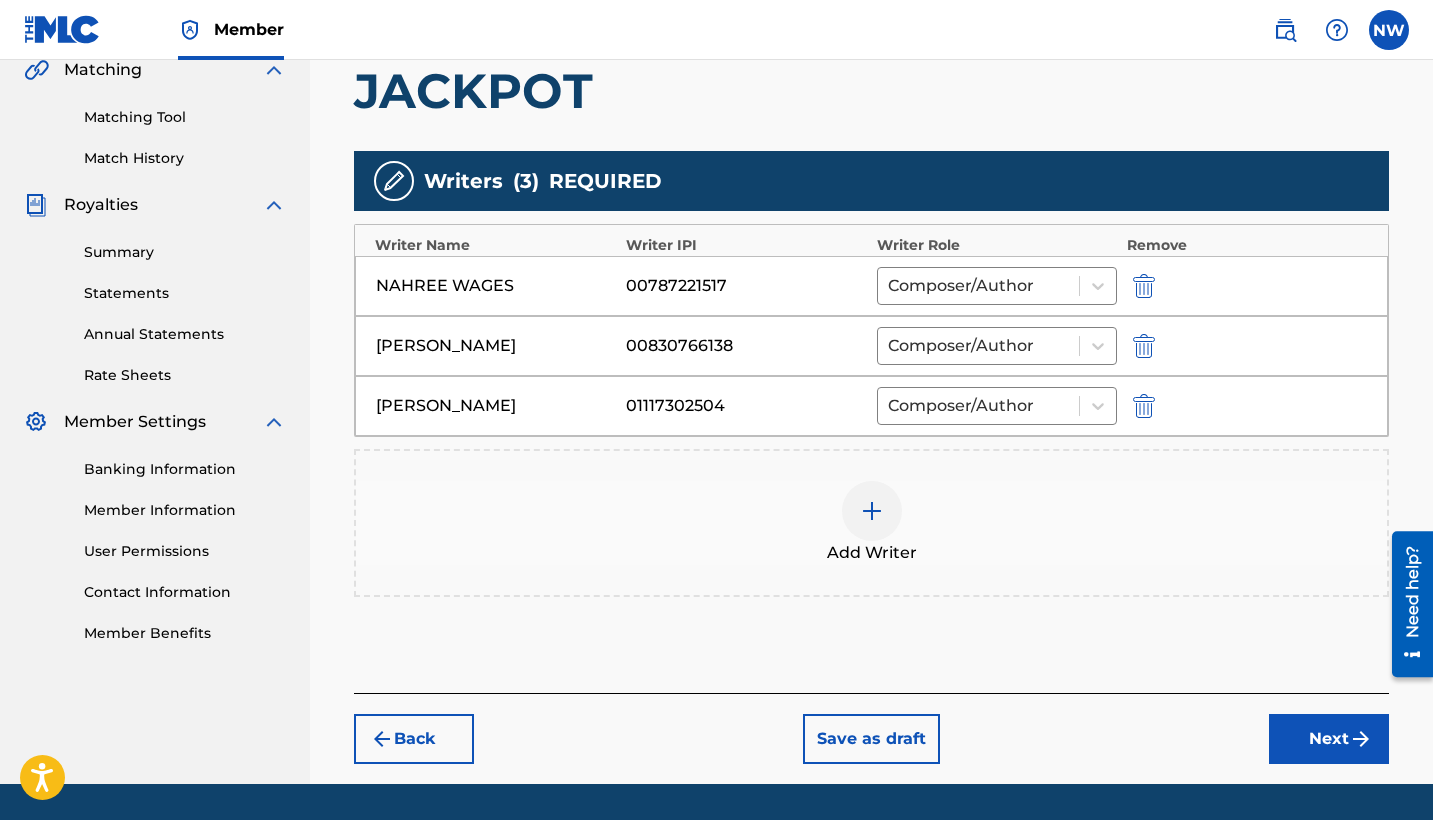 click at bounding box center (872, 511) 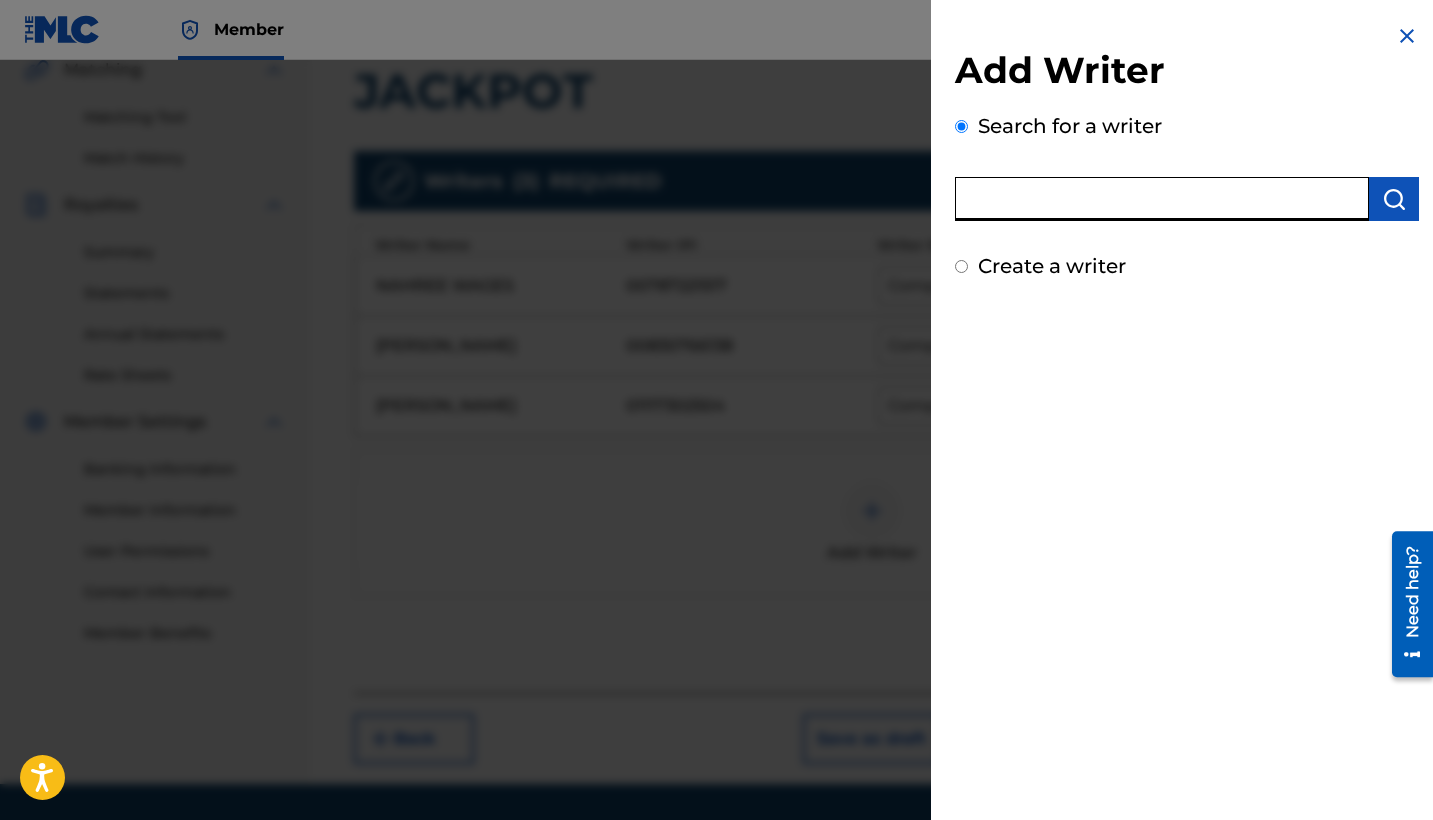click at bounding box center (1162, 199) 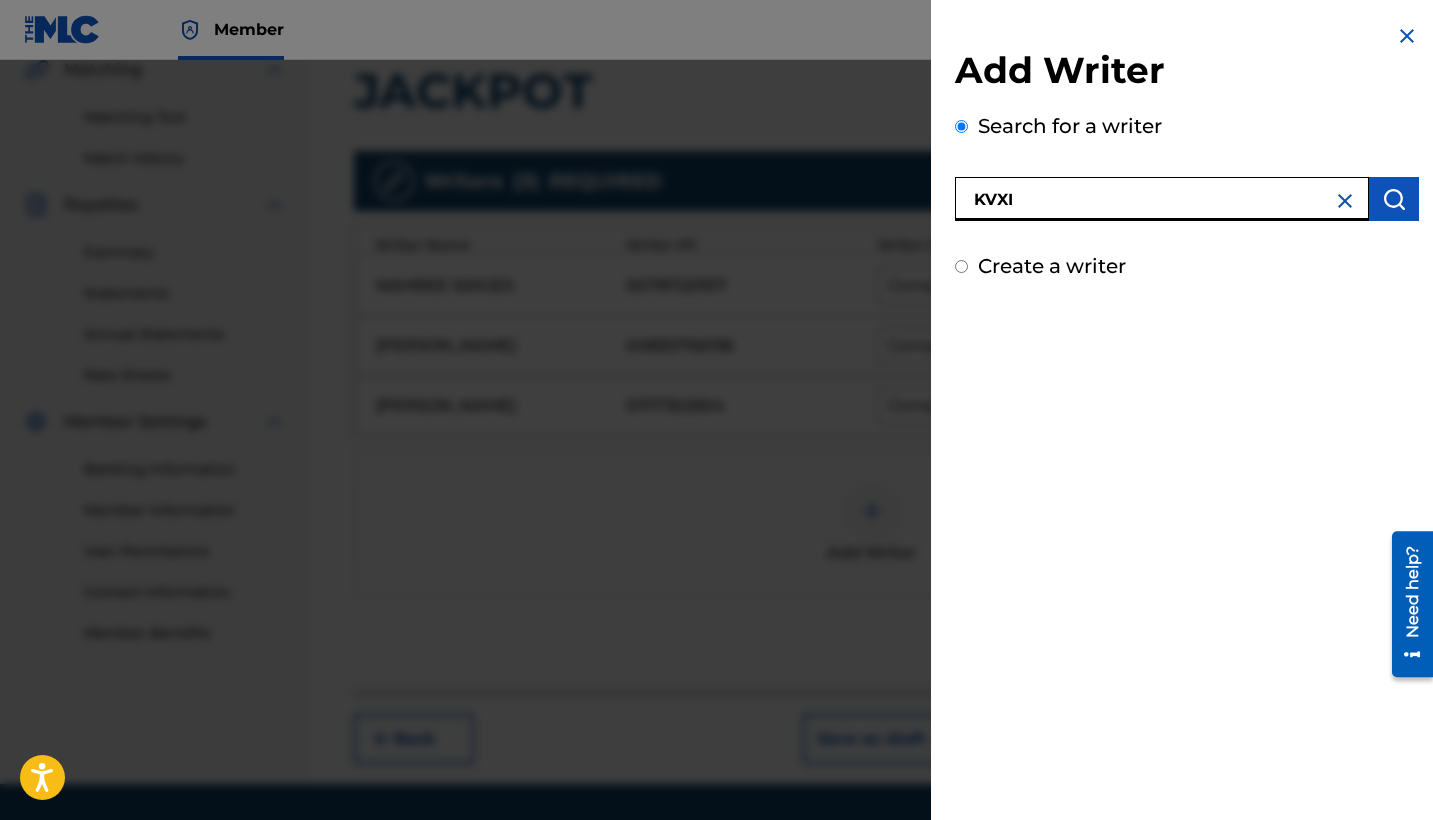 type on "KVXI" 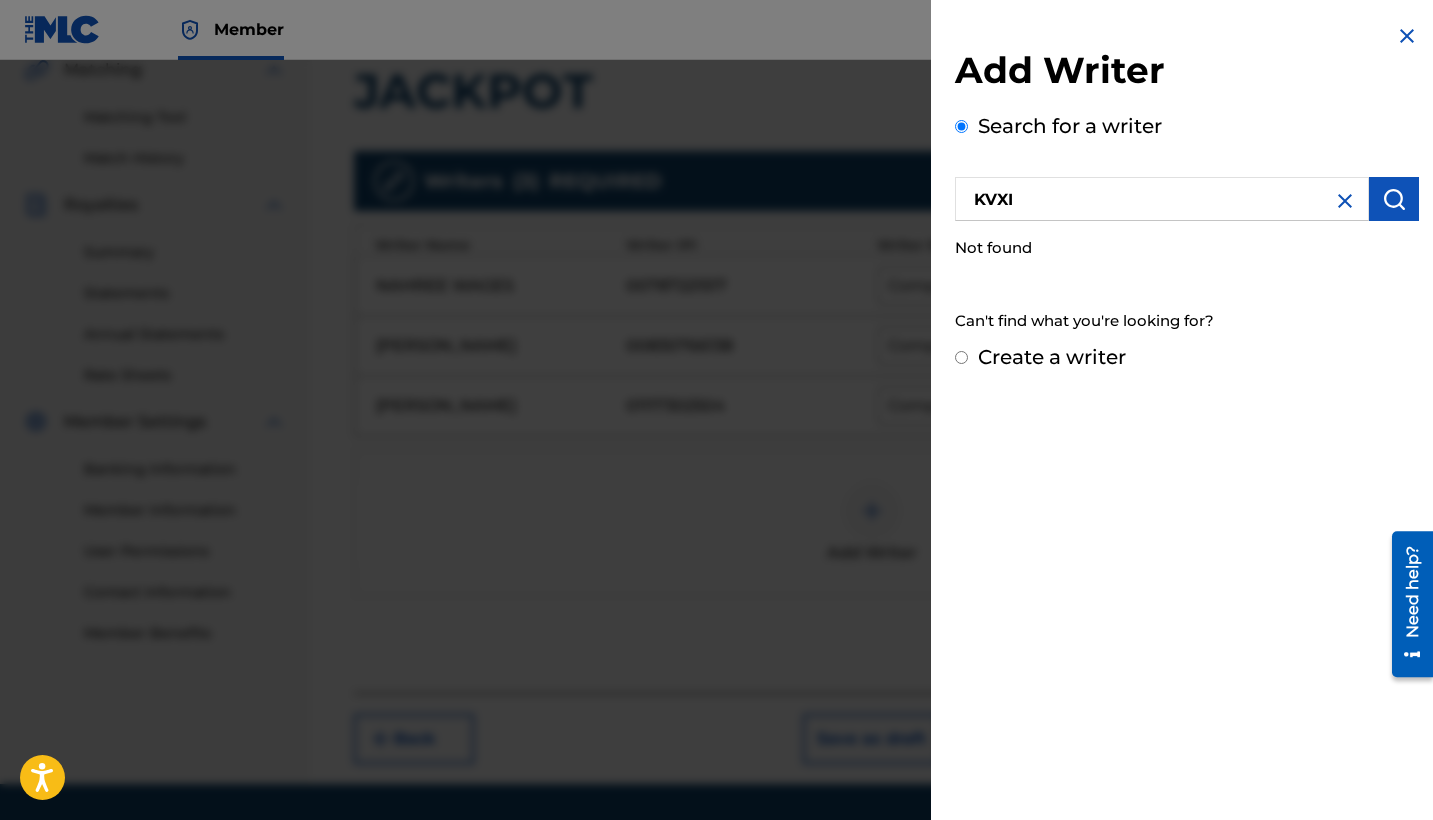 click on "Create a writer" at bounding box center [1187, 357] 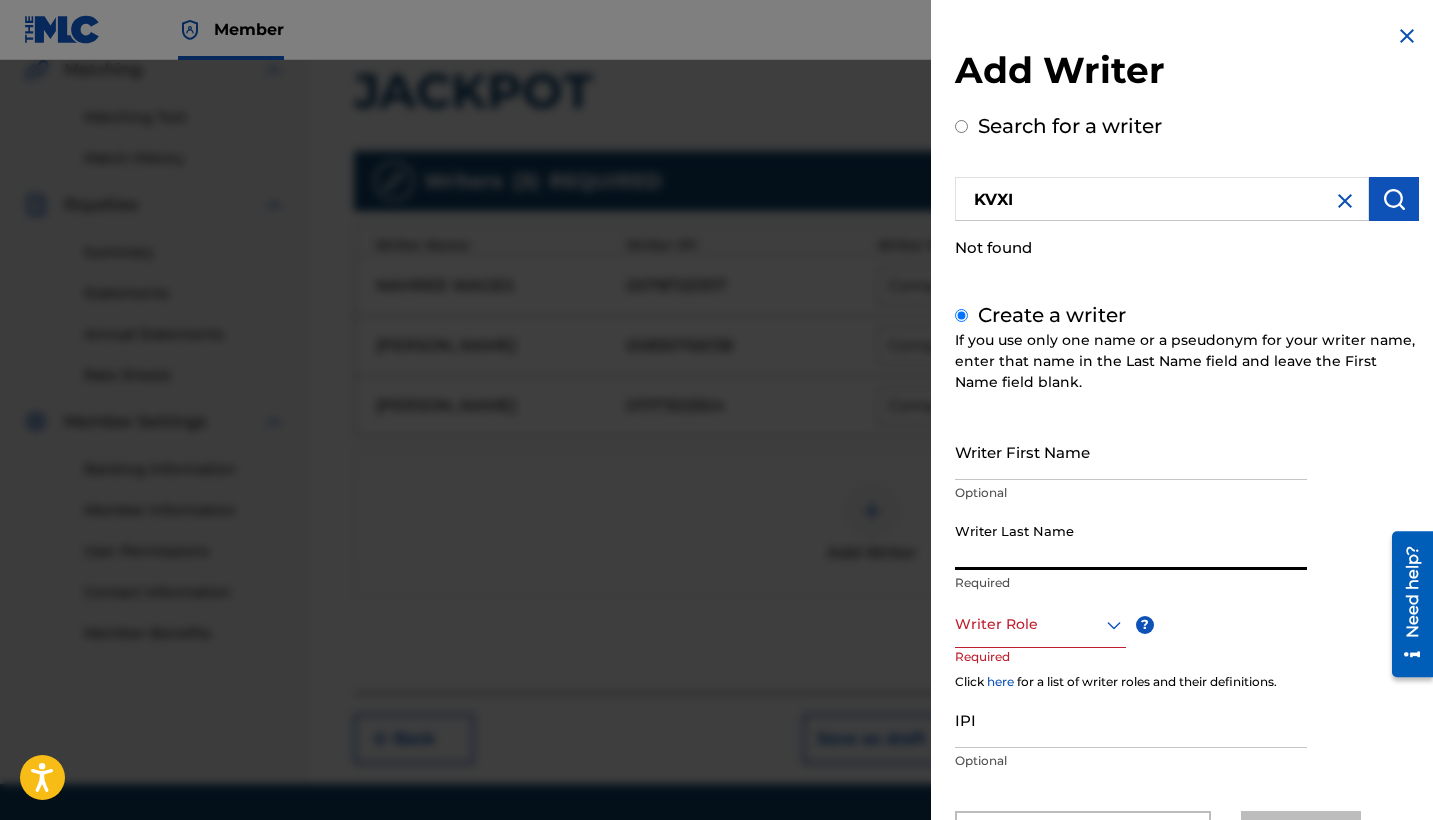 click on "Writer Last Name" at bounding box center (1131, 541) 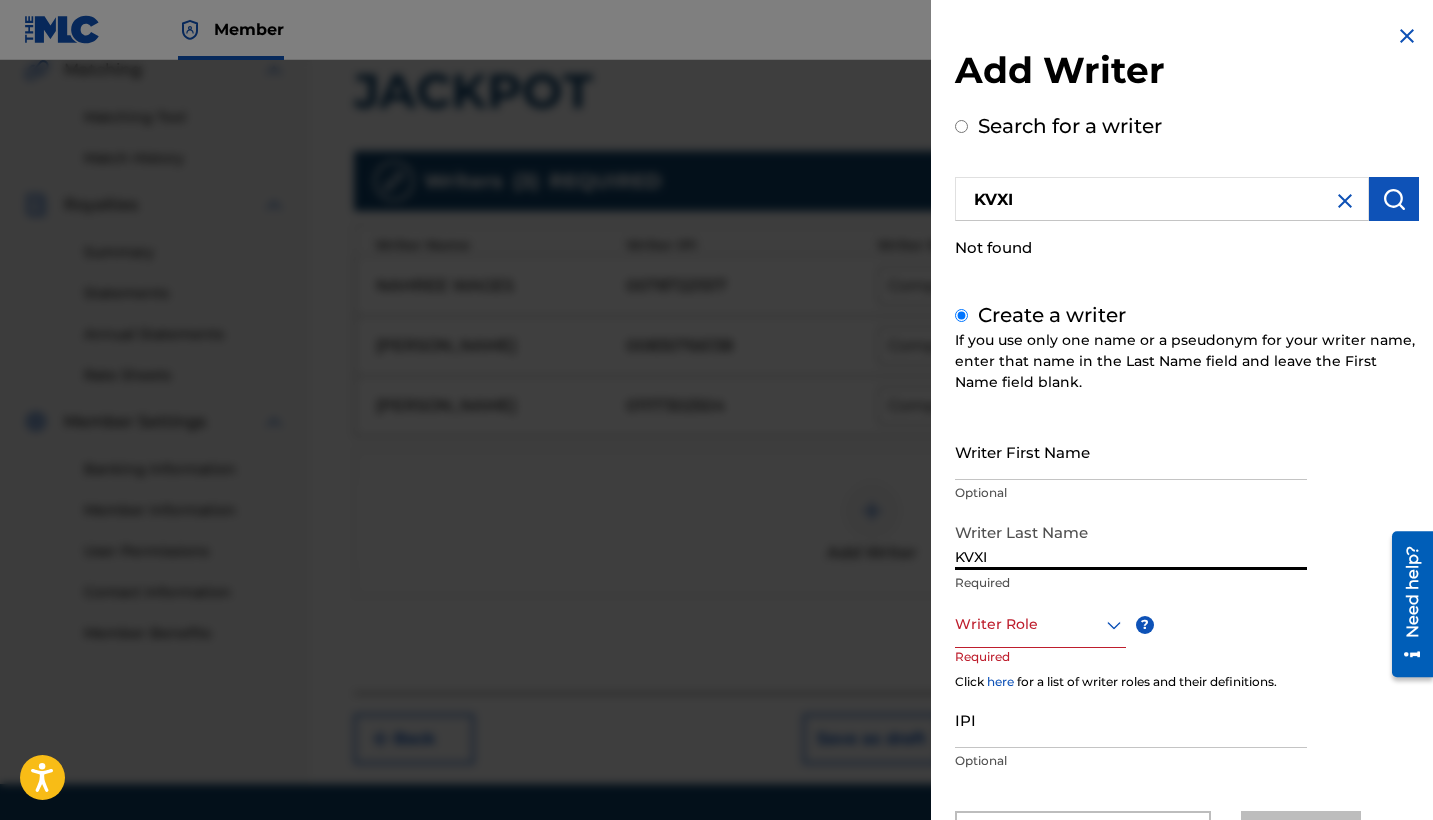 type on "KVXI" 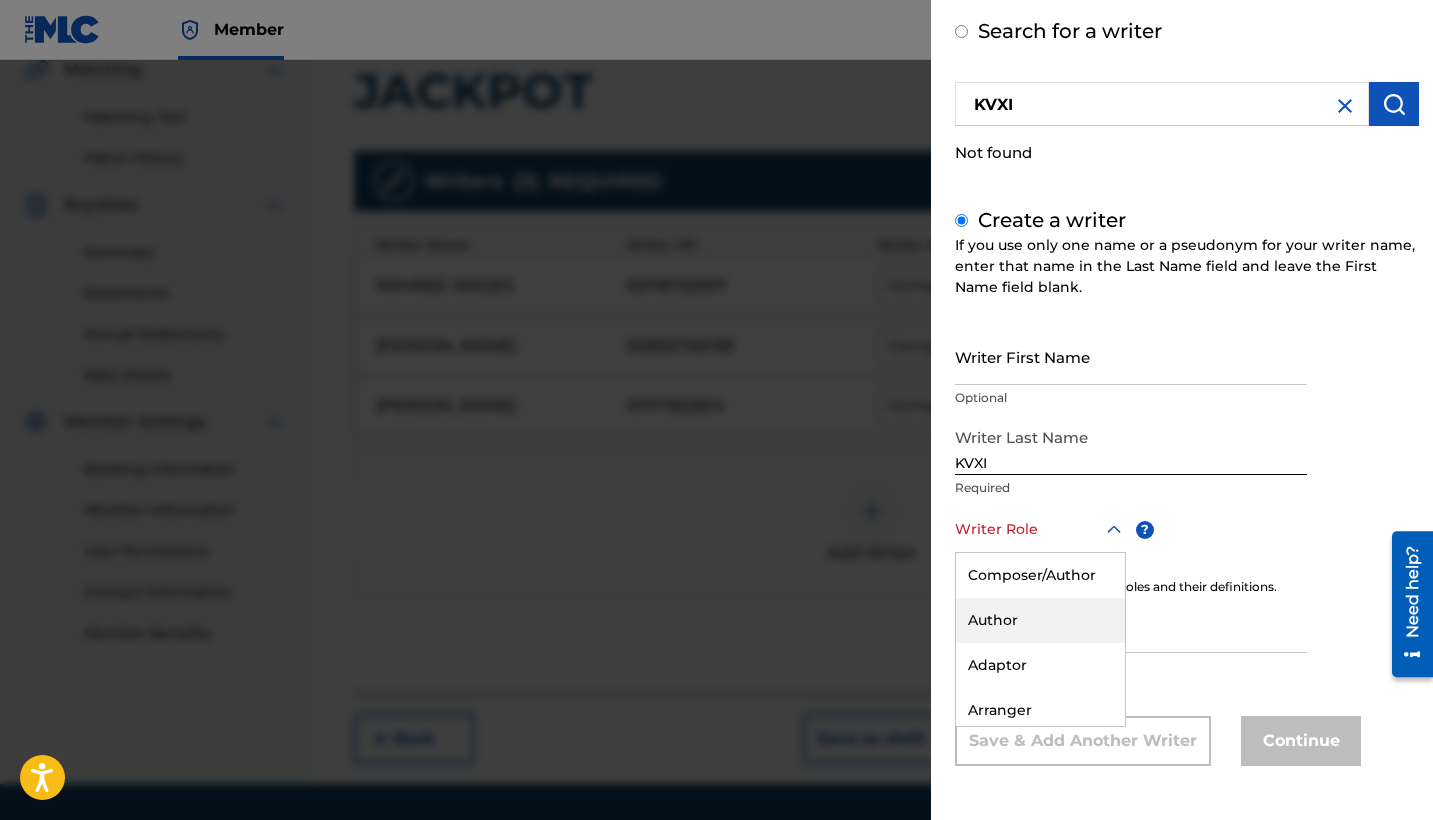 click on "Author" at bounding box center (1040, 620) 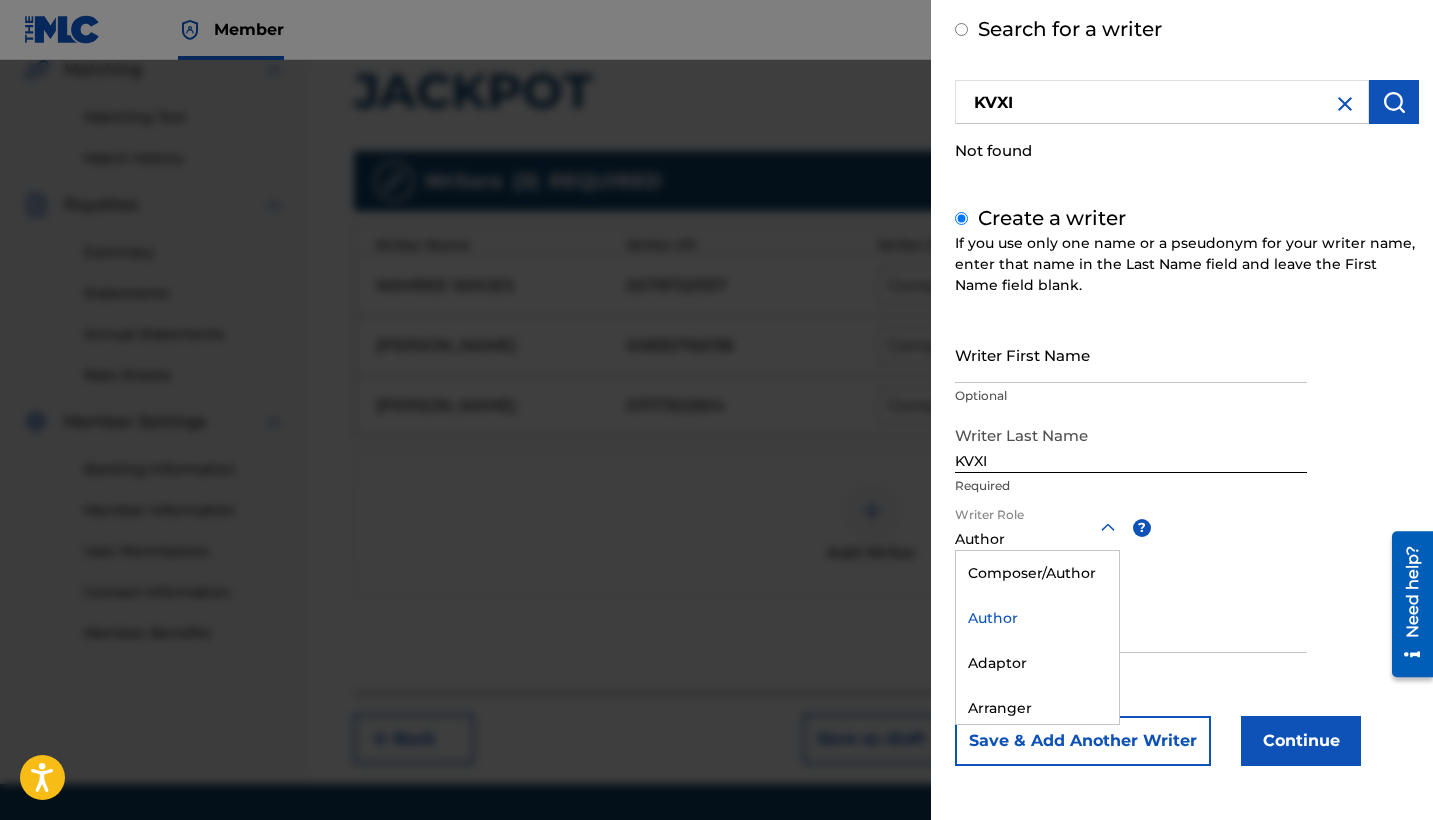click at bounding box center [1037, 527] 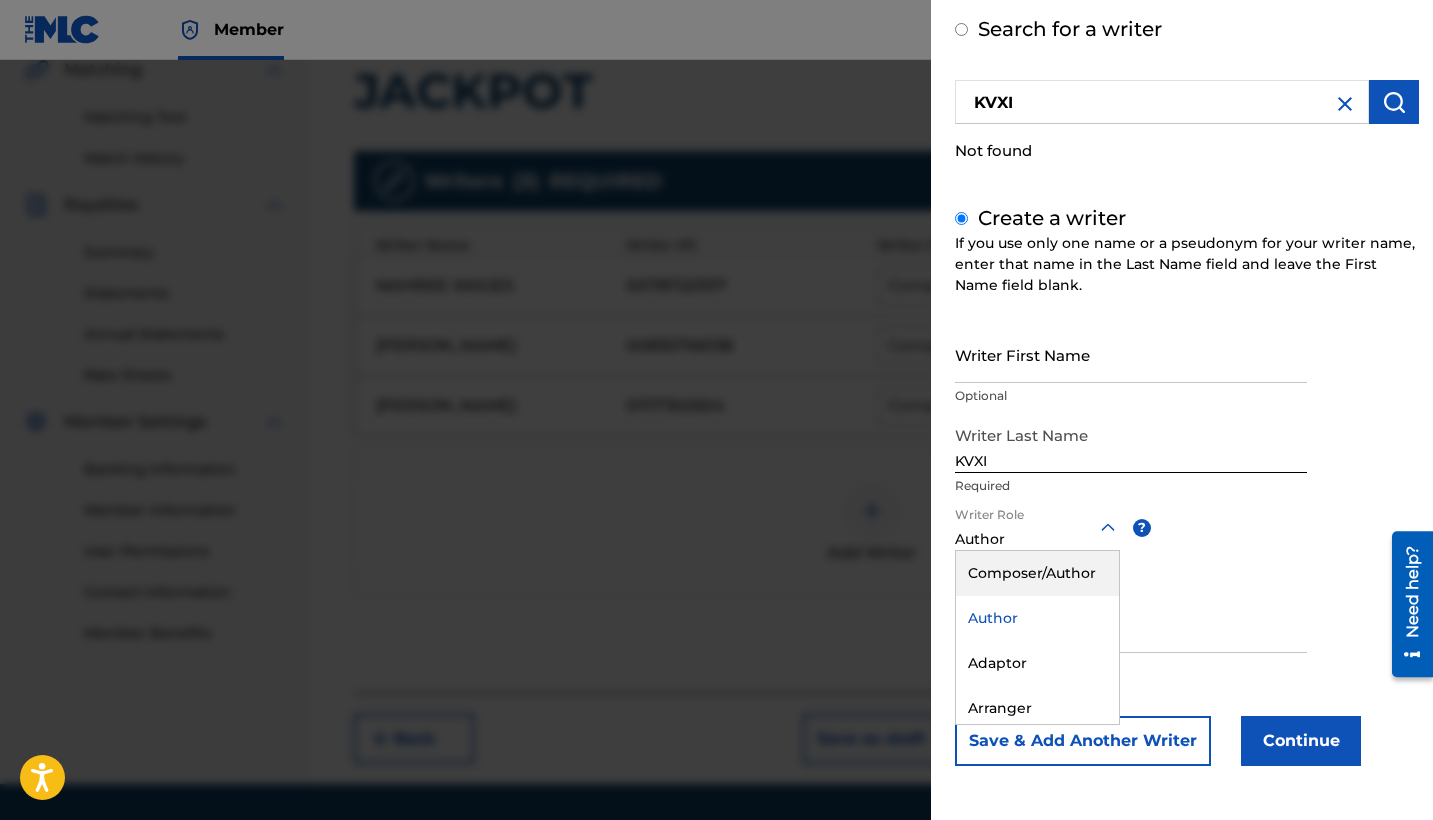 click on "Composer/Author" at bounding box center (1037, 573) 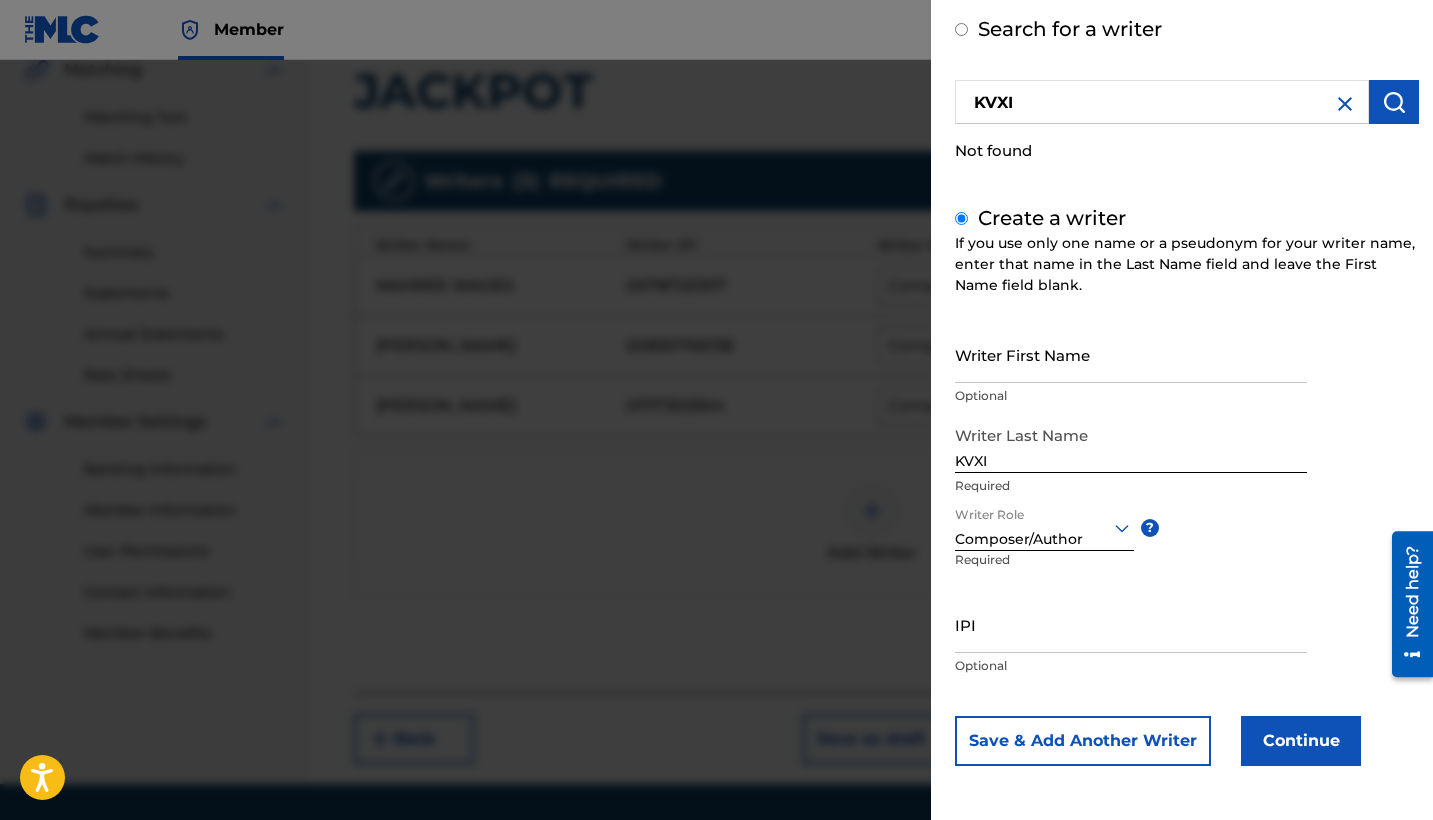 click on "Continue" at bounding box center [1301, 741] 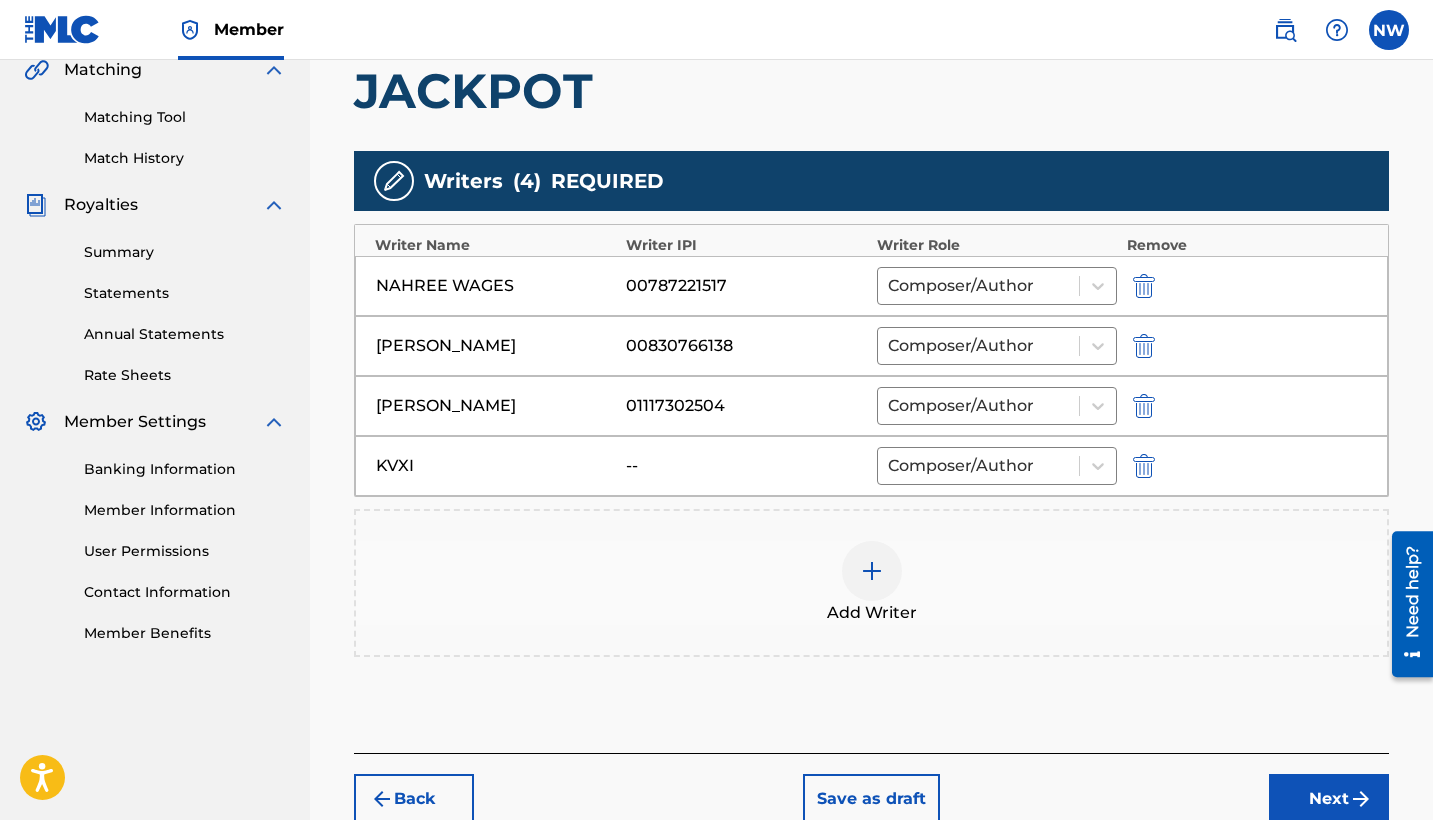 click on "Next" at bounding box center (1329, 799) 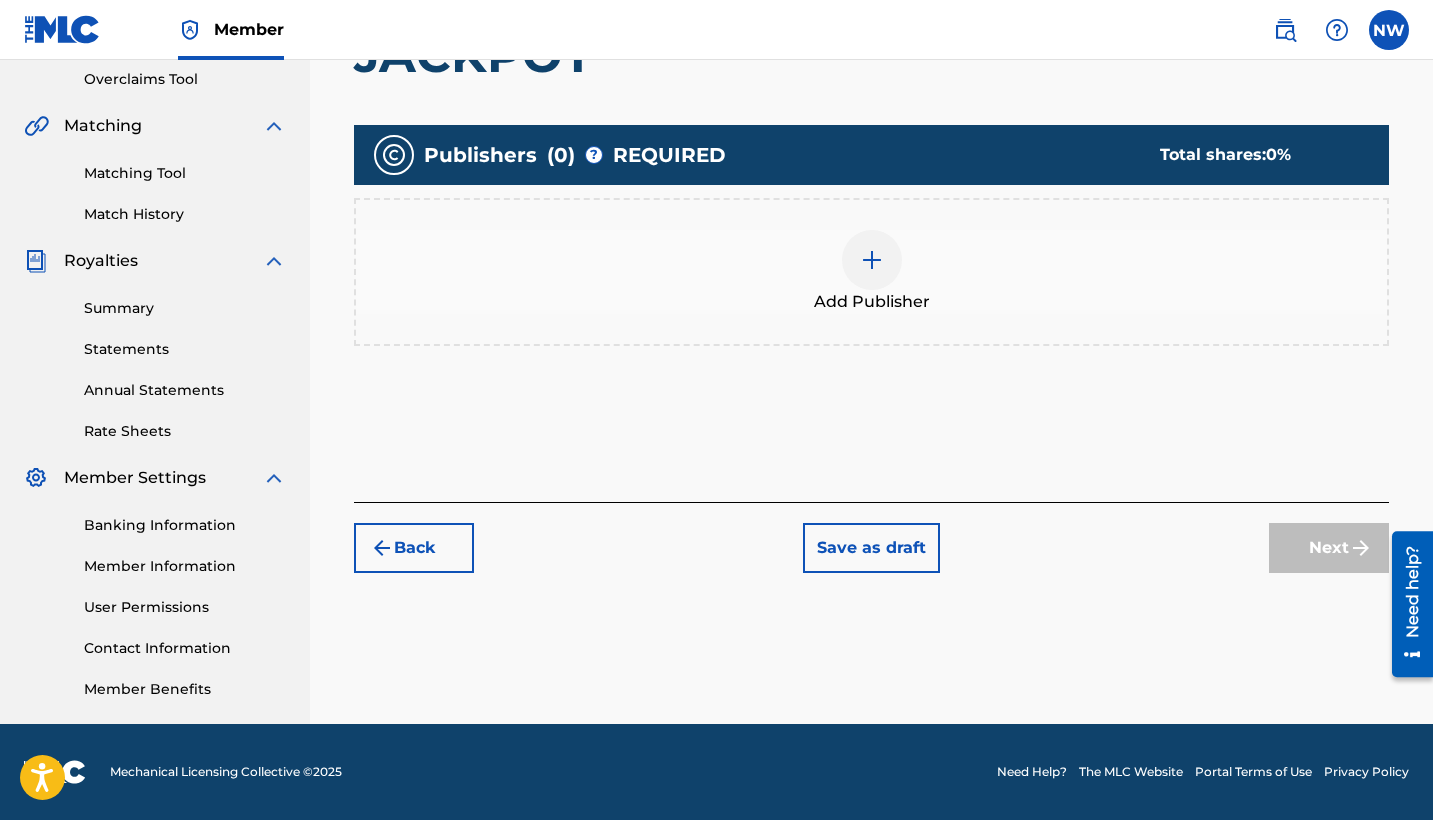 scroll, scrollTop: 420, scrollLeft: 0, axis: vertical 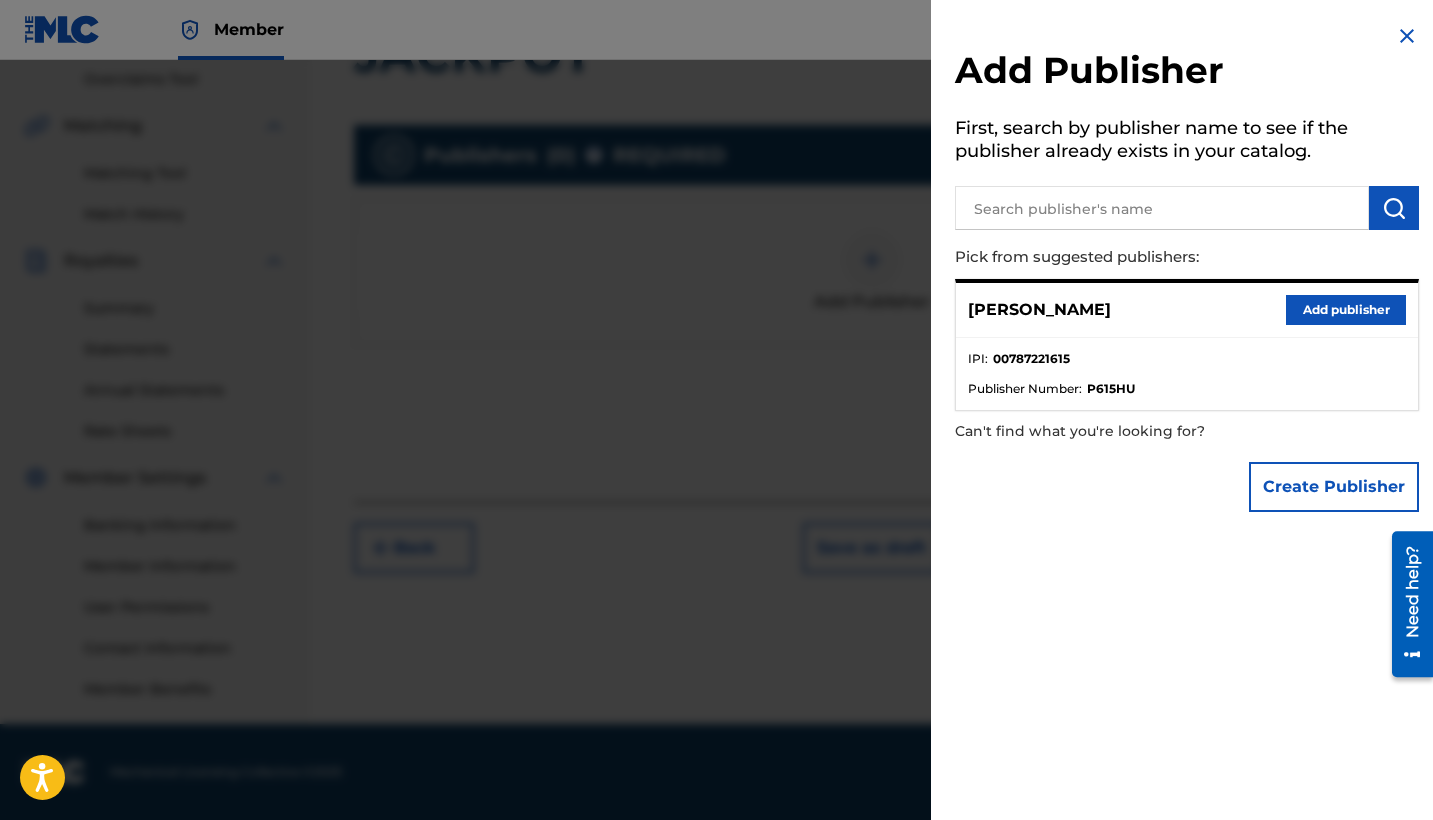 click on "Add publisher" at bounding box center [1346, 310] 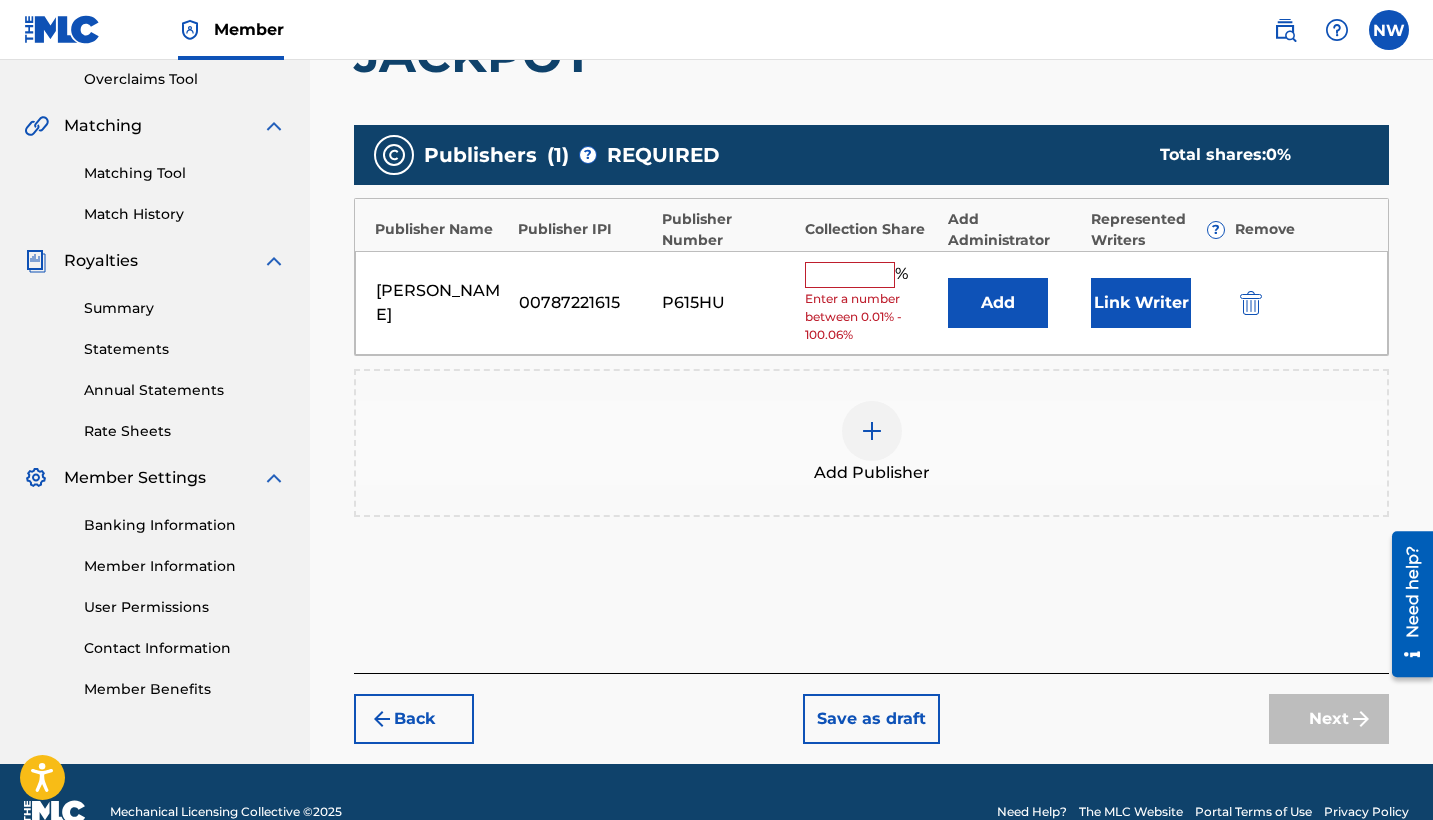 click at bounding box center [850, 275] 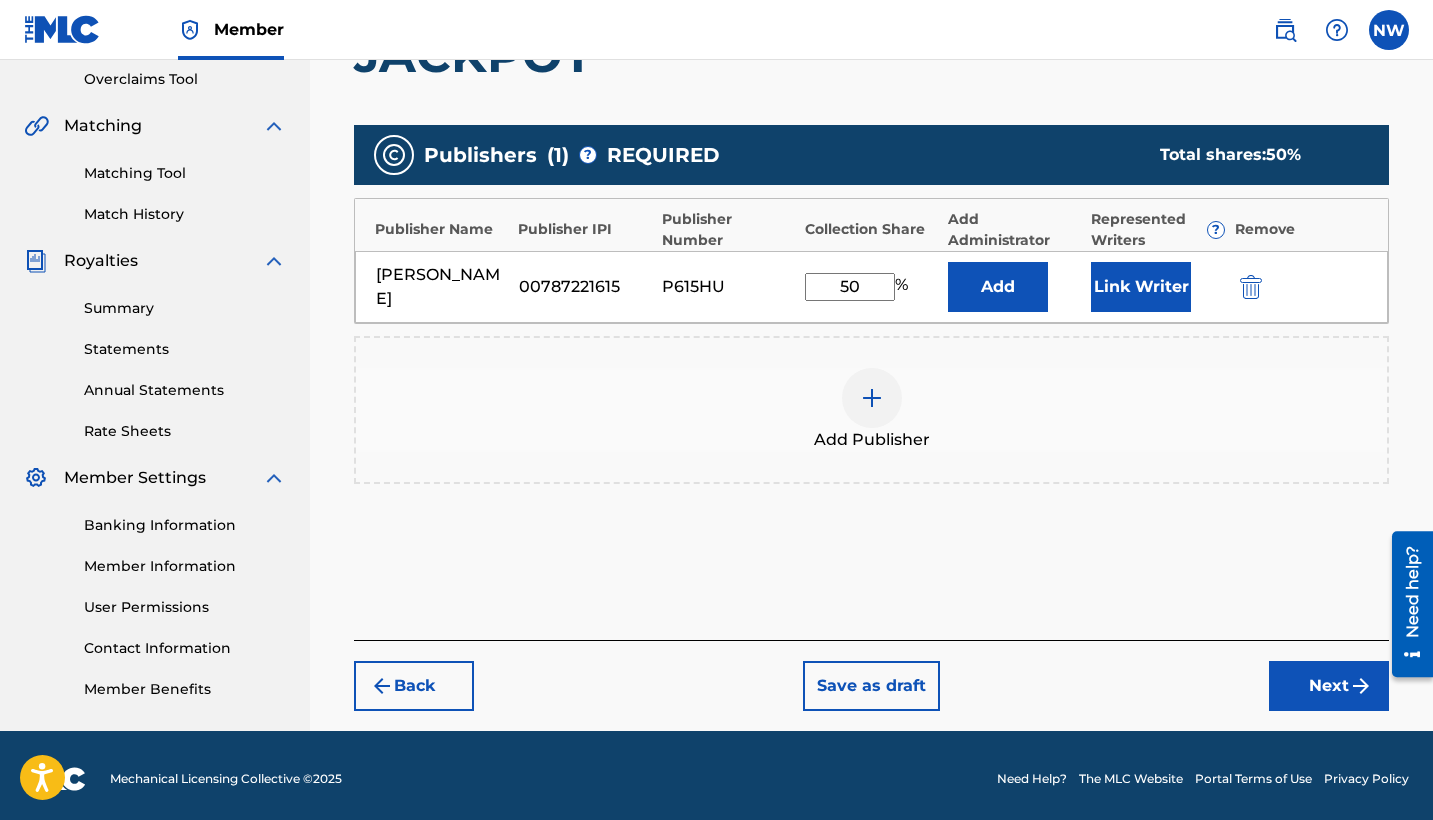 type on "50" 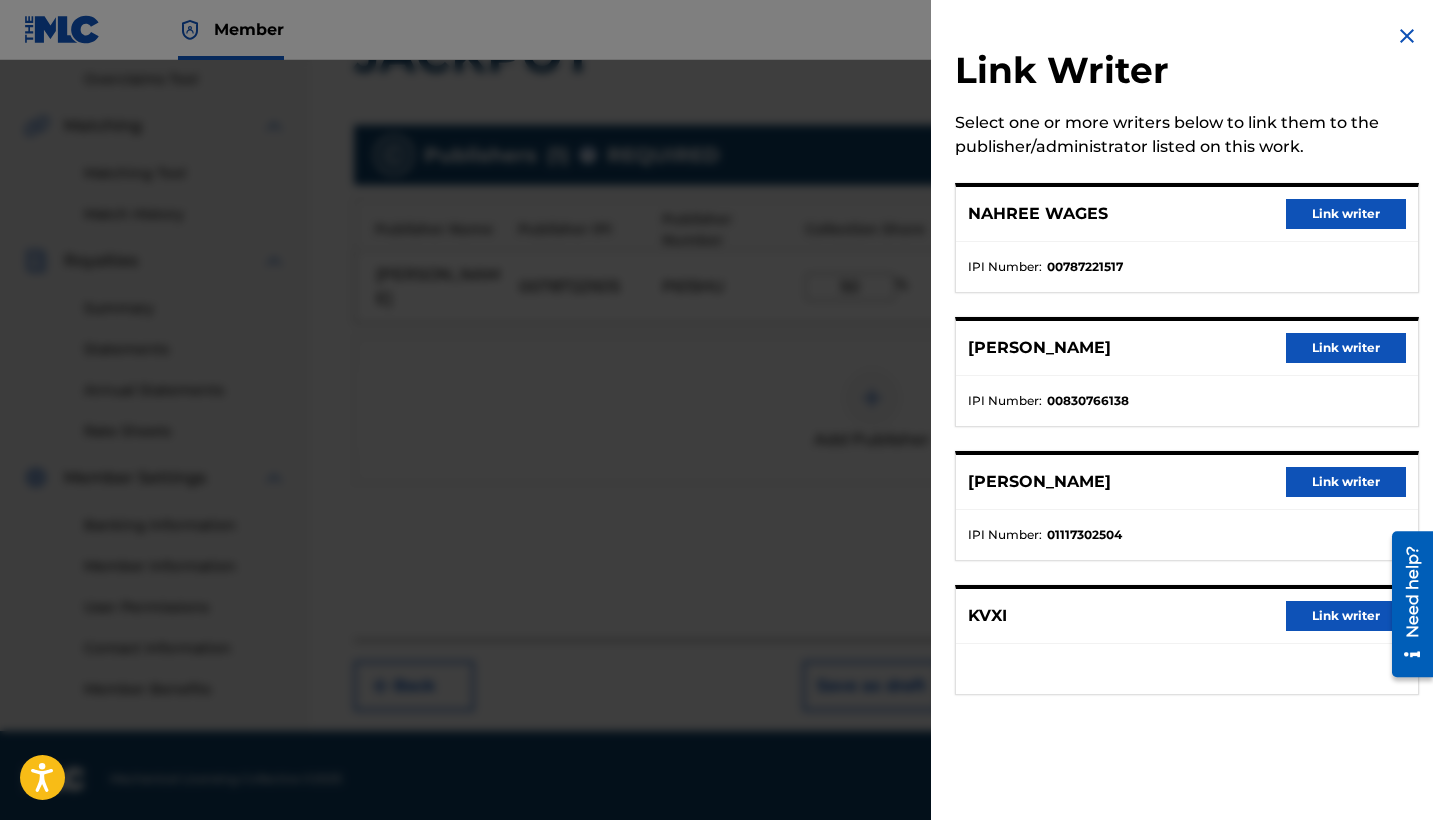 click on "Link writer" at bounding box center [1346, 214] 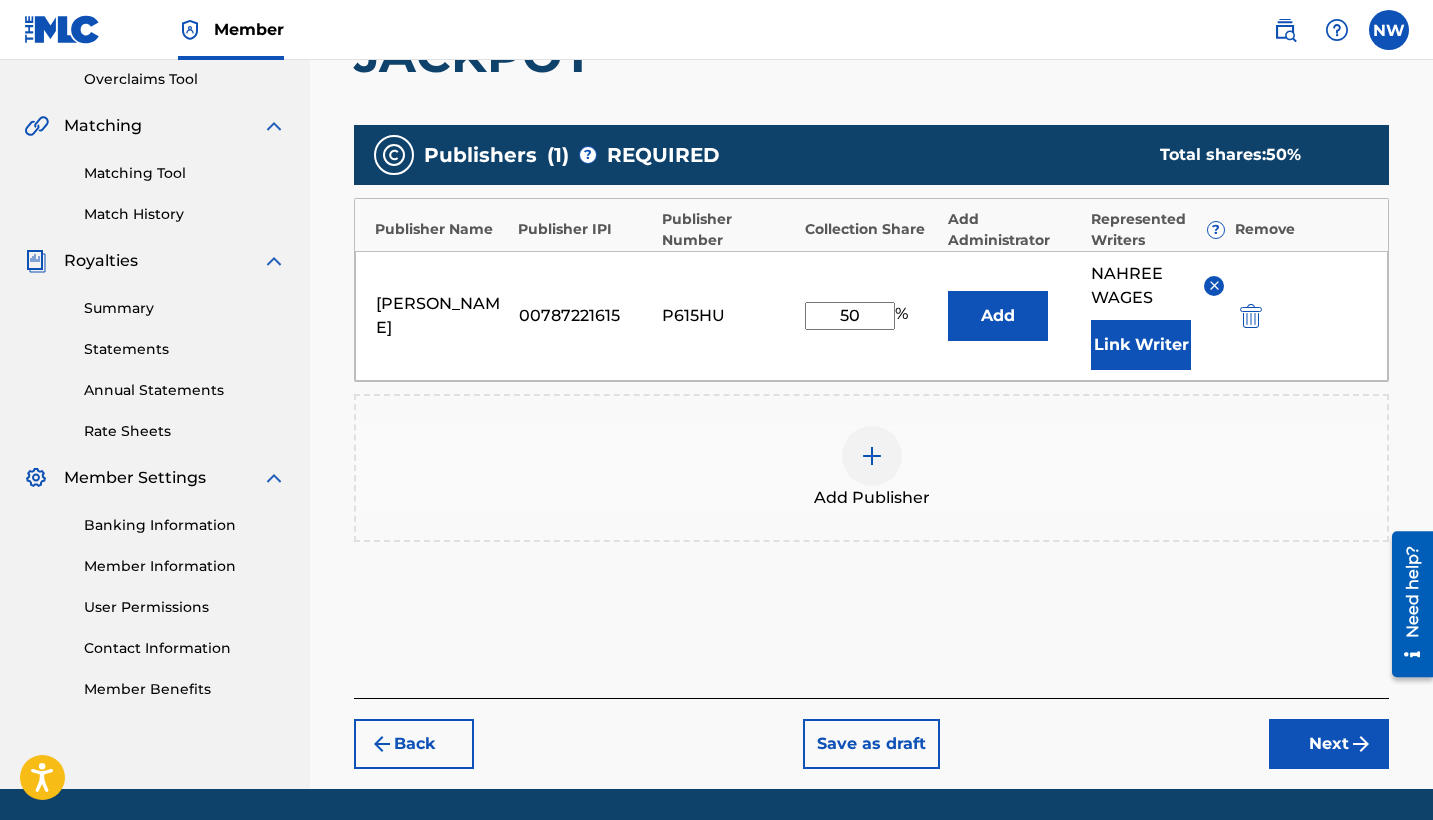 click on "Next" at bounding box center (1329, 744) 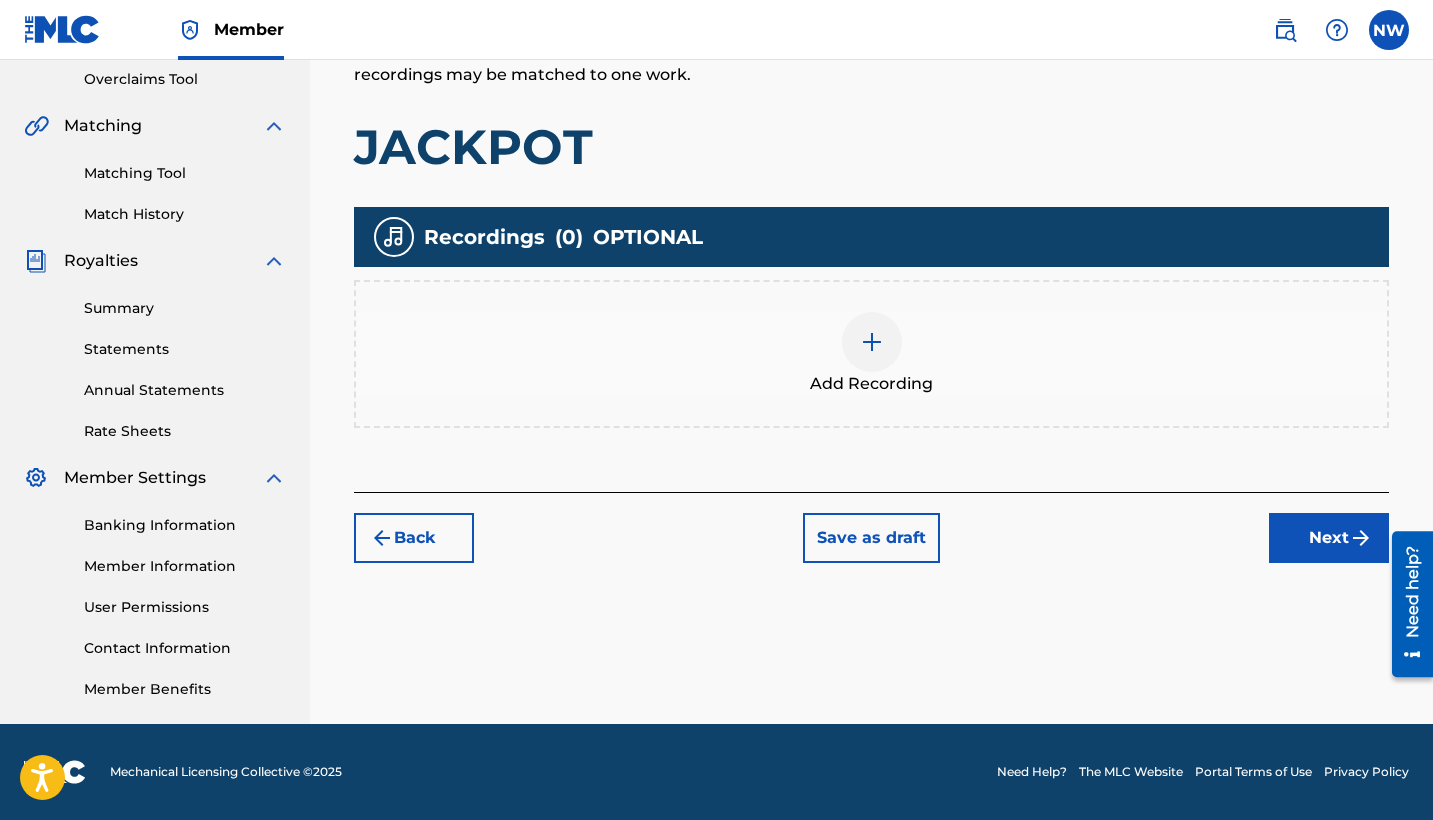scroll, scrollTop: 90, scrollLeft: 0, axis: vertical 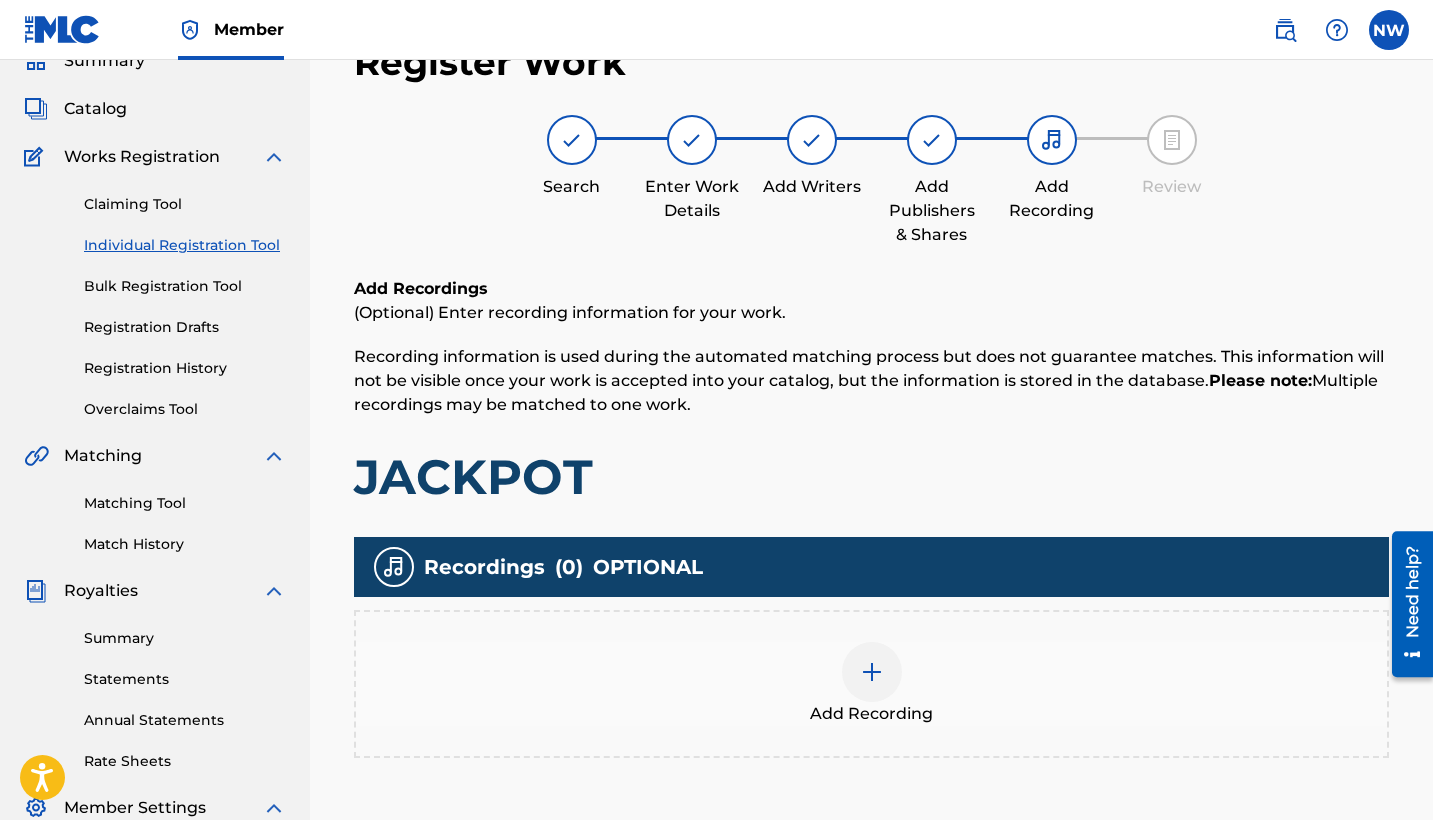 click on "Add Recording" at bounding box center (871, 684) 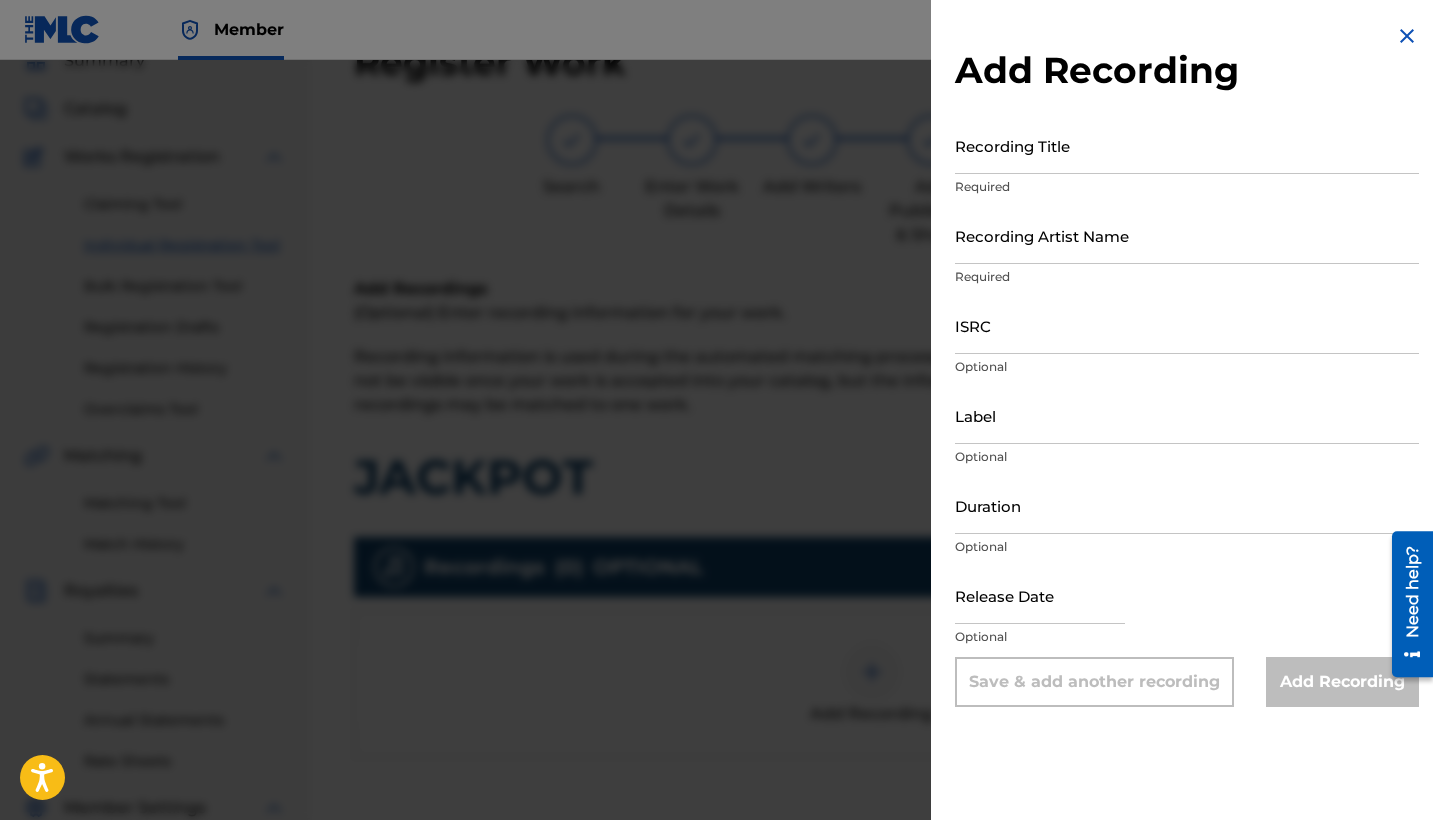 click on "Recording Title" at bounding box center [1187, 145] 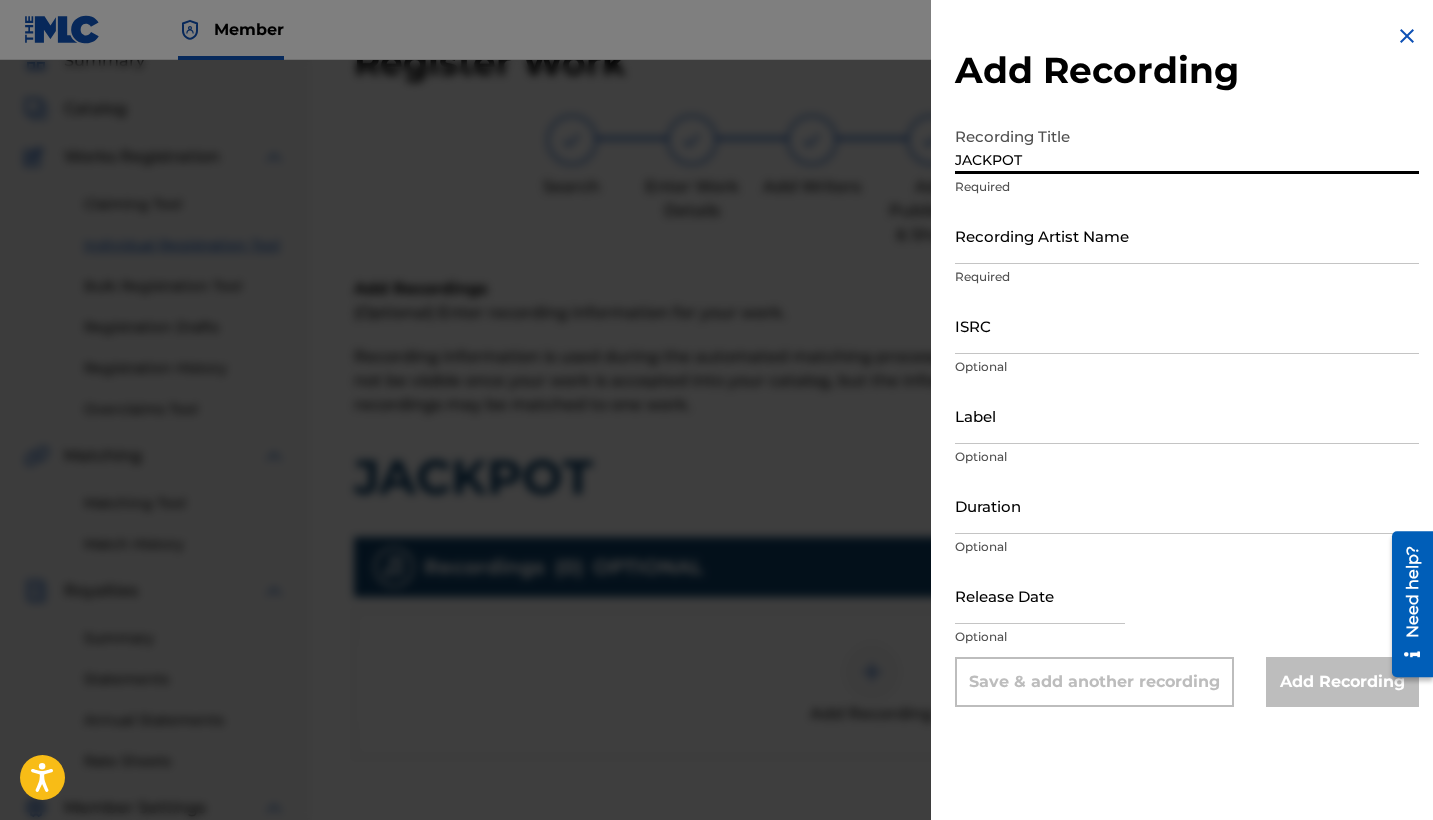 type on "JACKPOT" 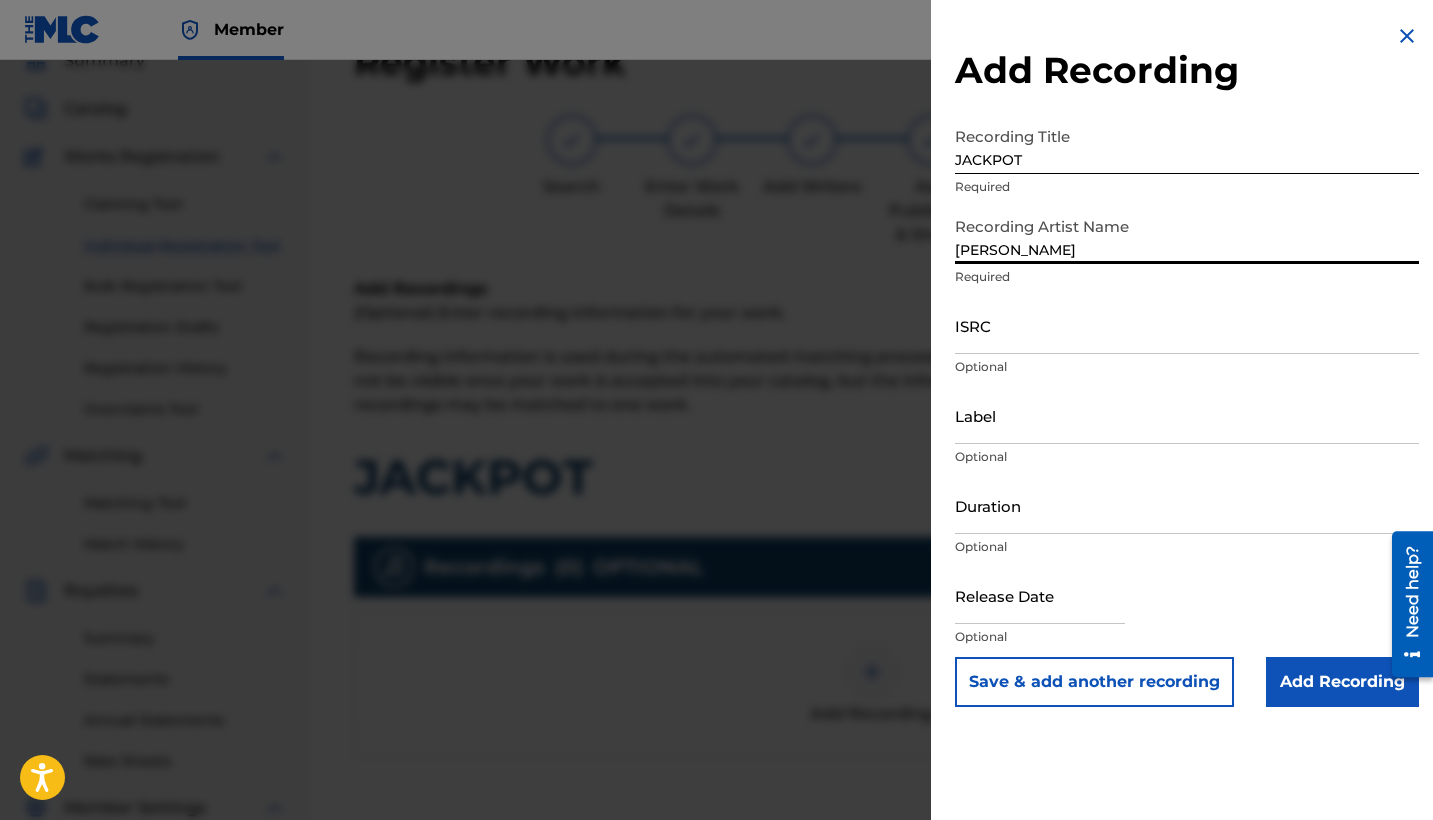 type on "[PERSON_NAME]" 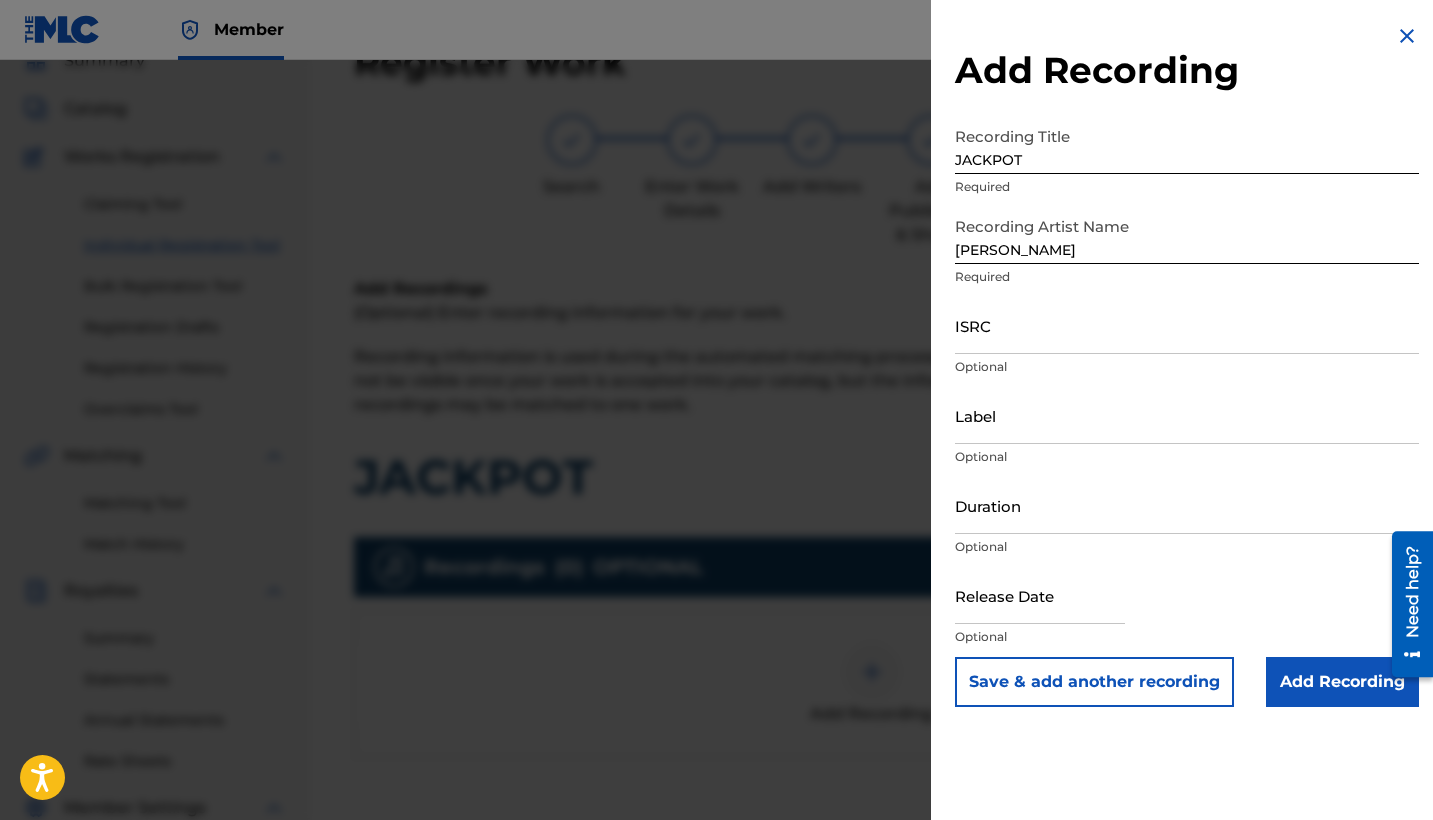click on "Add Recording" at bounding box center [1342, 682] 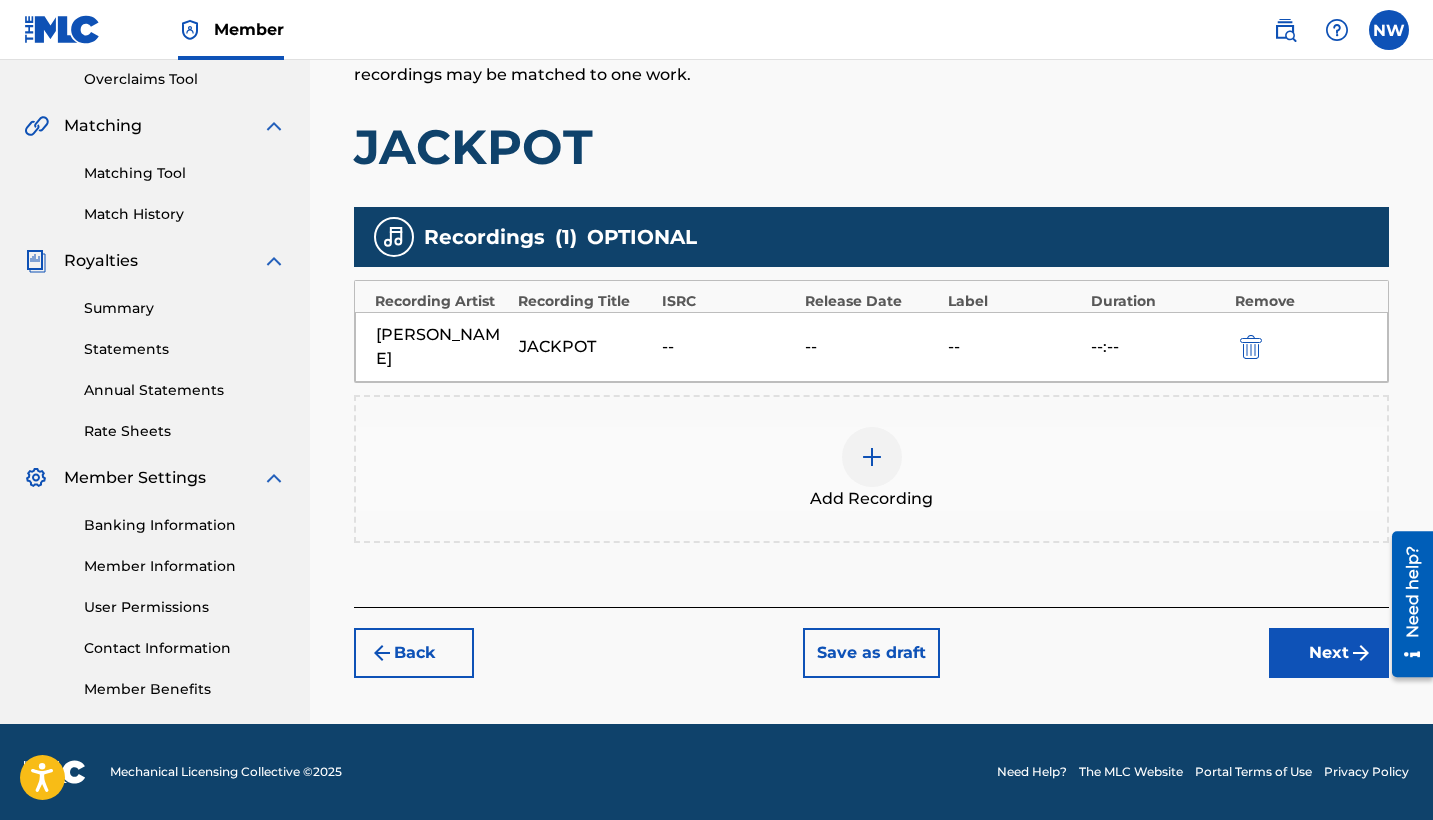 scroll, scrollTop: 420, scrollLeft: 0, axis: vertical 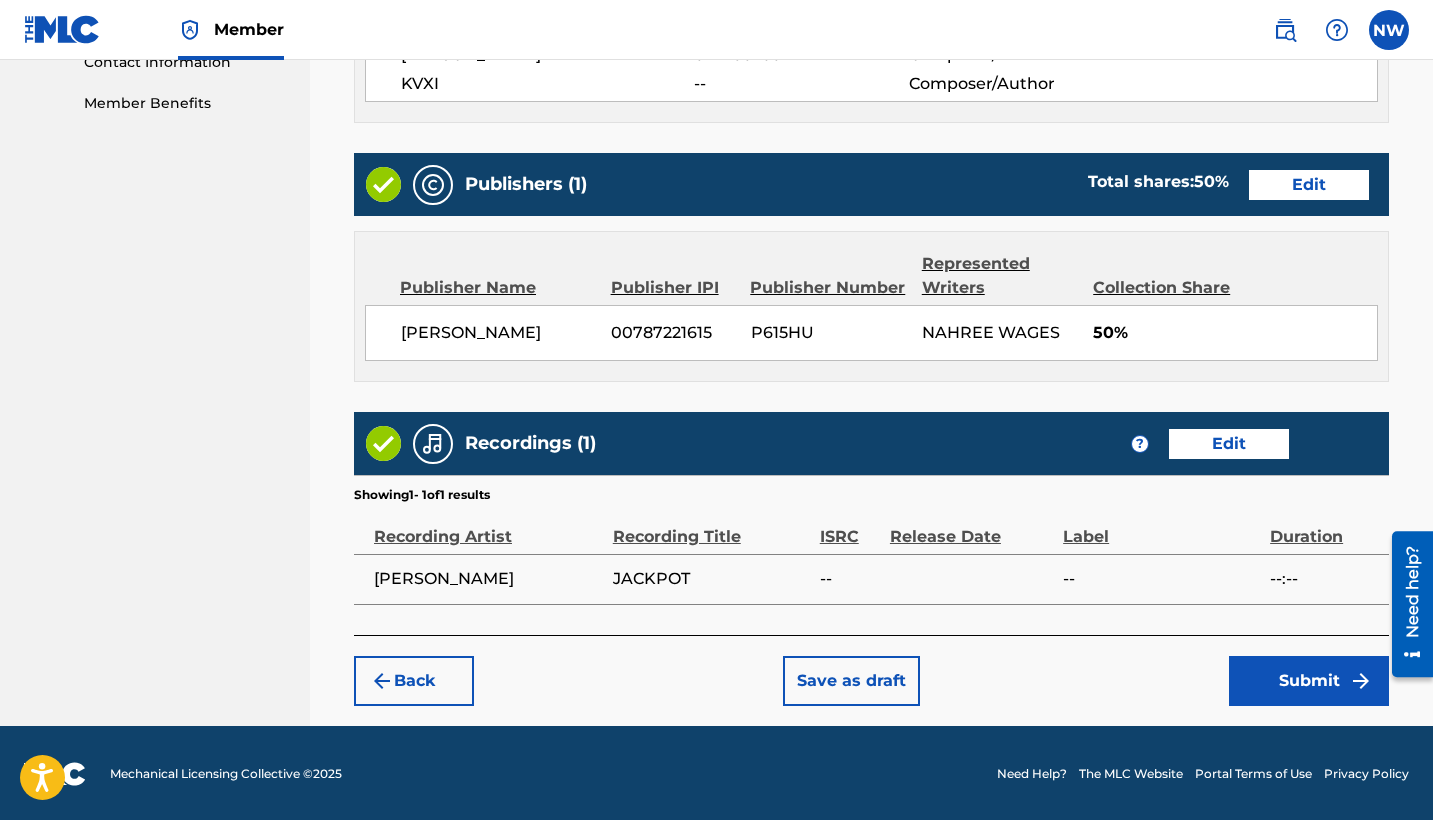 click on "Submit" at bounding box center (1309, 681) 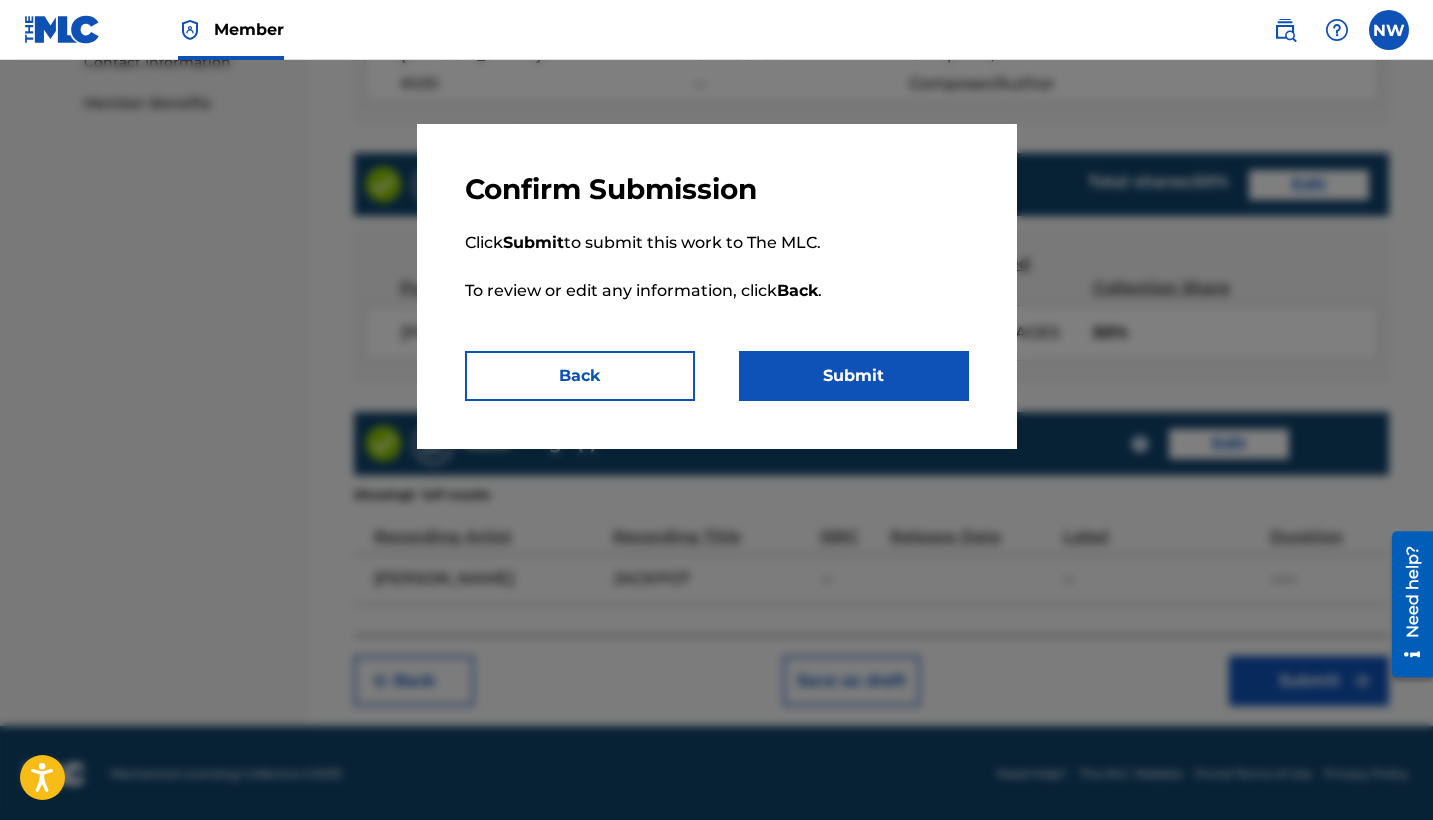 click on "Submit" at bounding box center (854, 376) 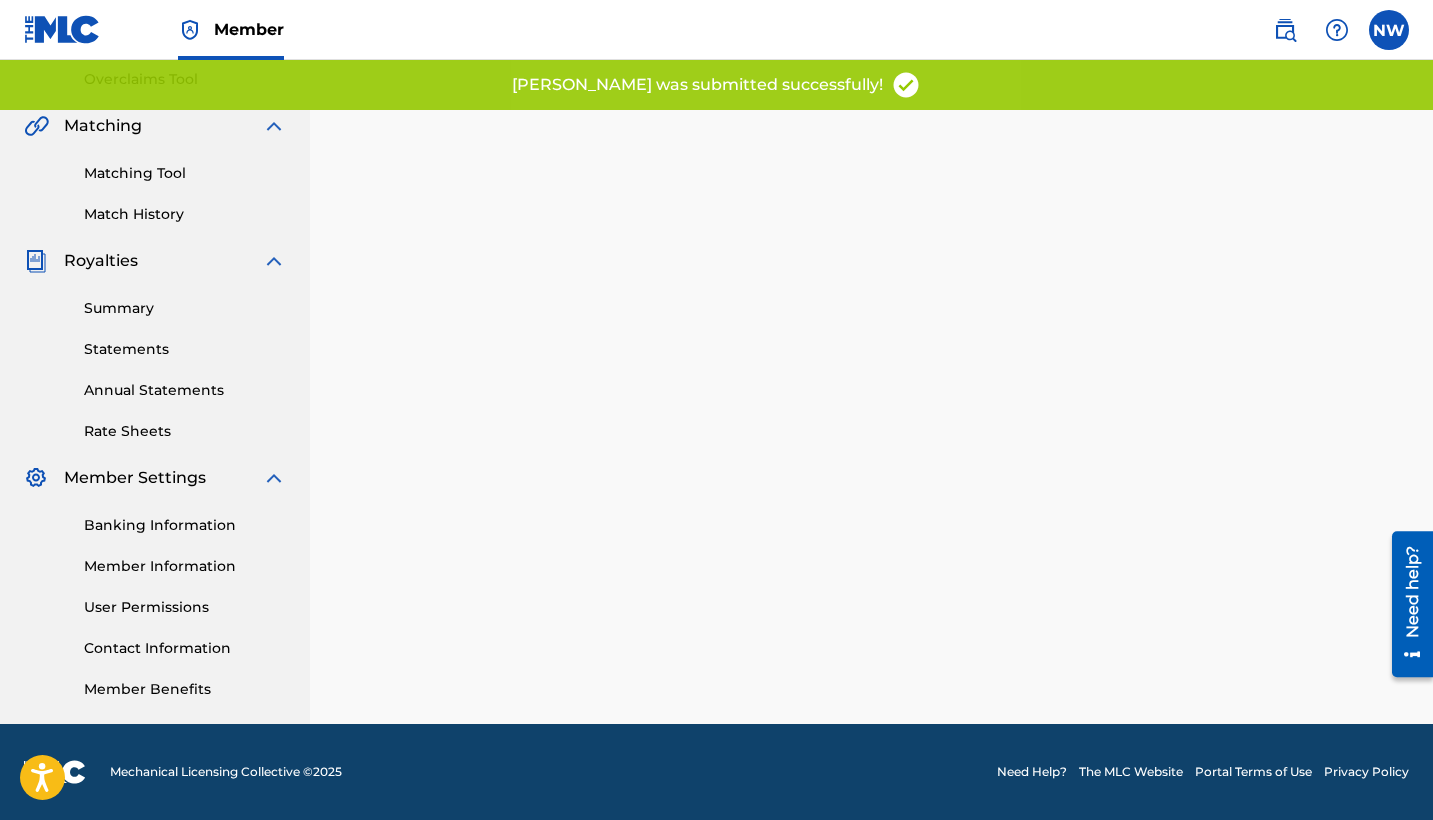 scroll, scrollTop: 0, scrollLeft: 0, axis: both 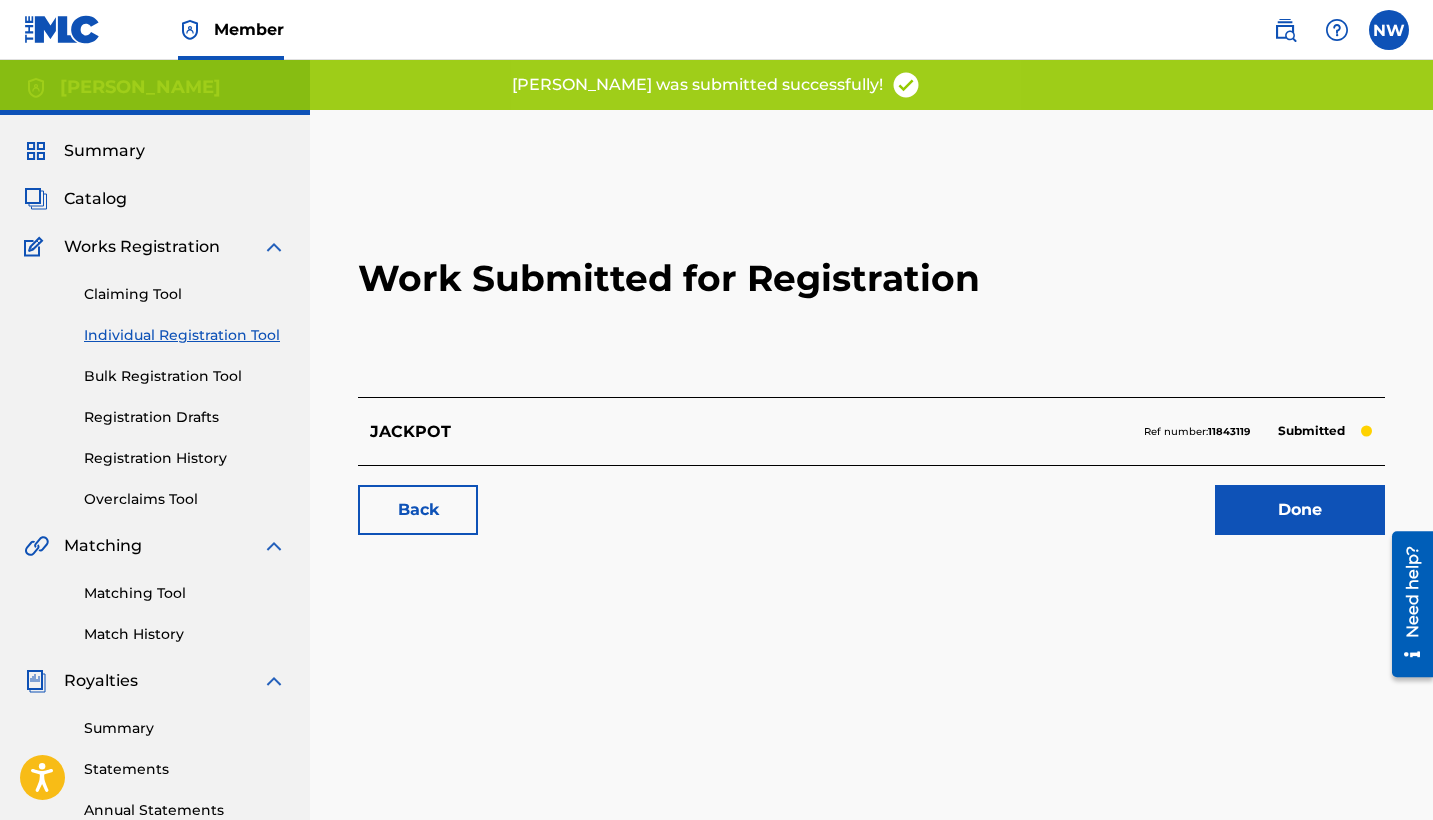 click on "Done" at bounding box center (1300, 510) 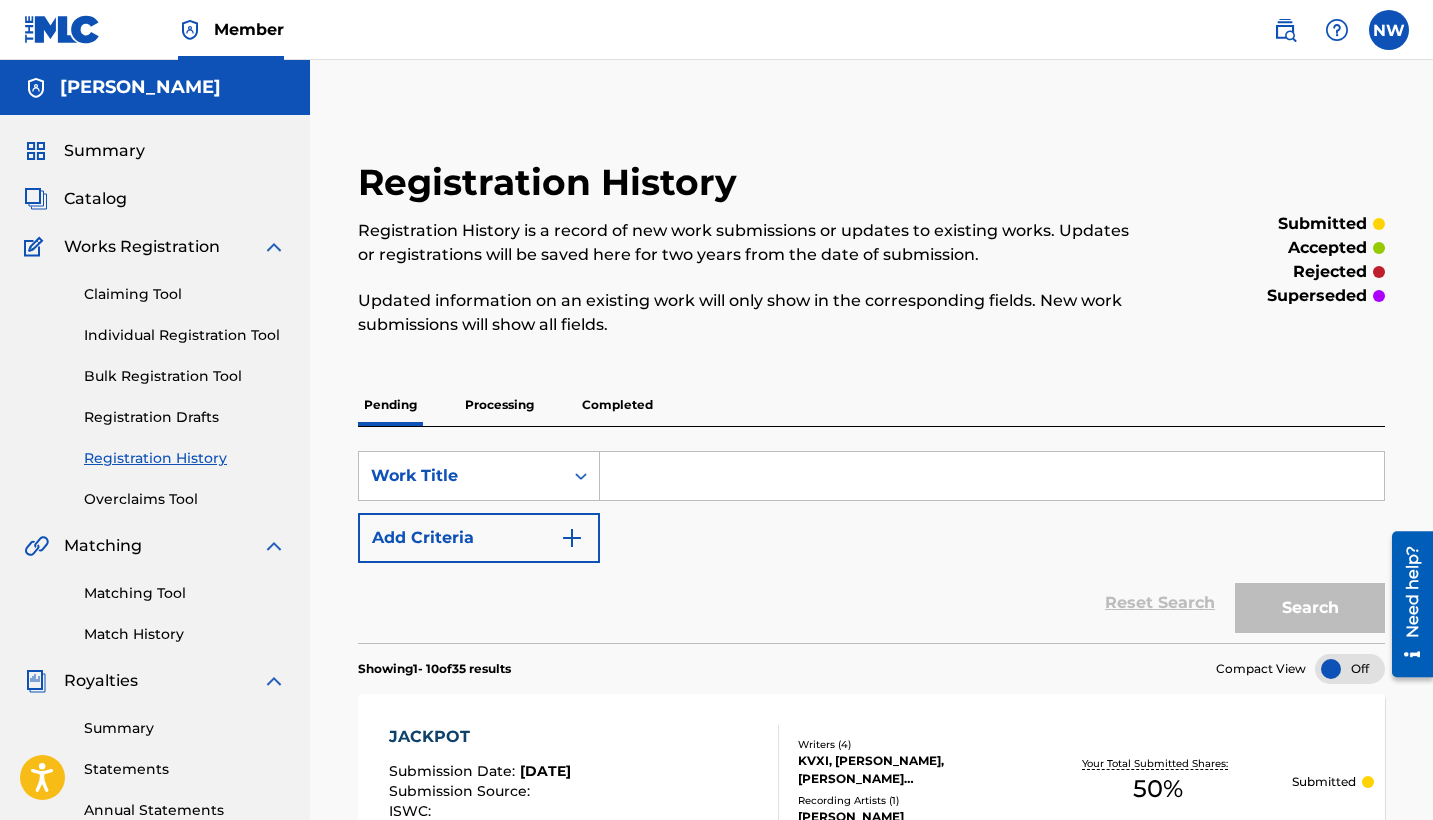 click on "Individual Registration Tool" at bounding box center (185, 335) 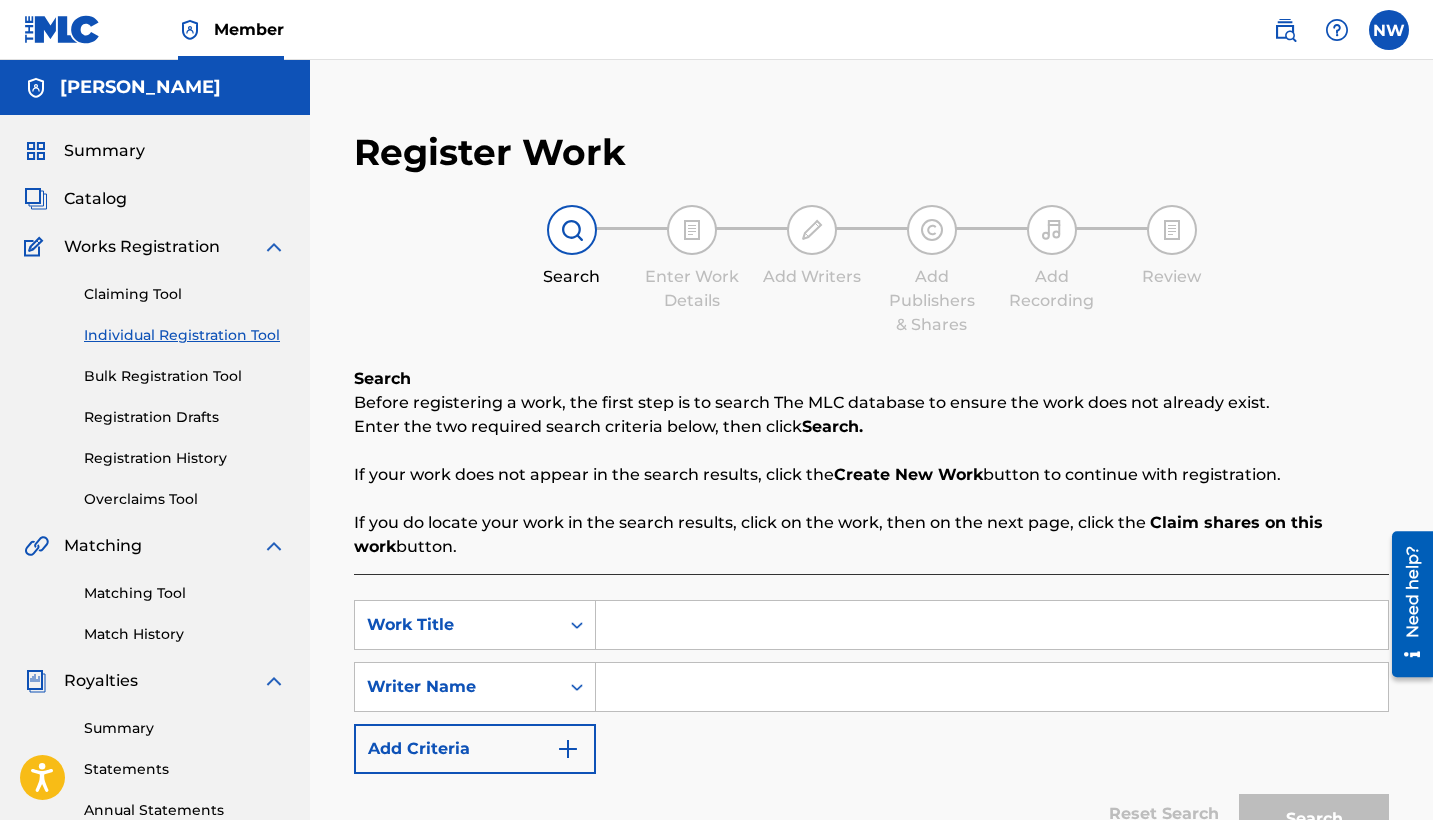 click at bounding box center (992, 625) 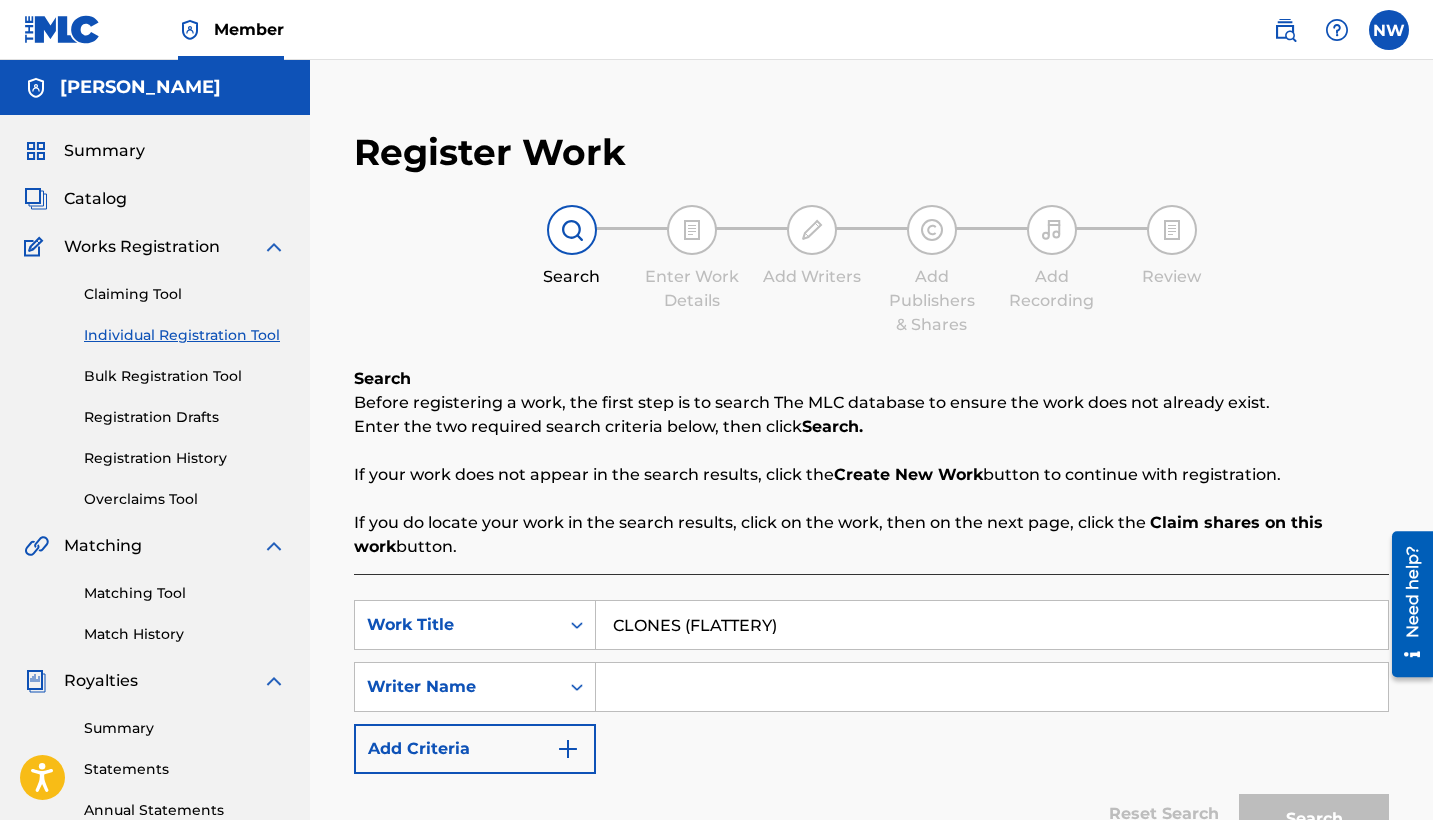 type on "CLONES (FLATTERY)" 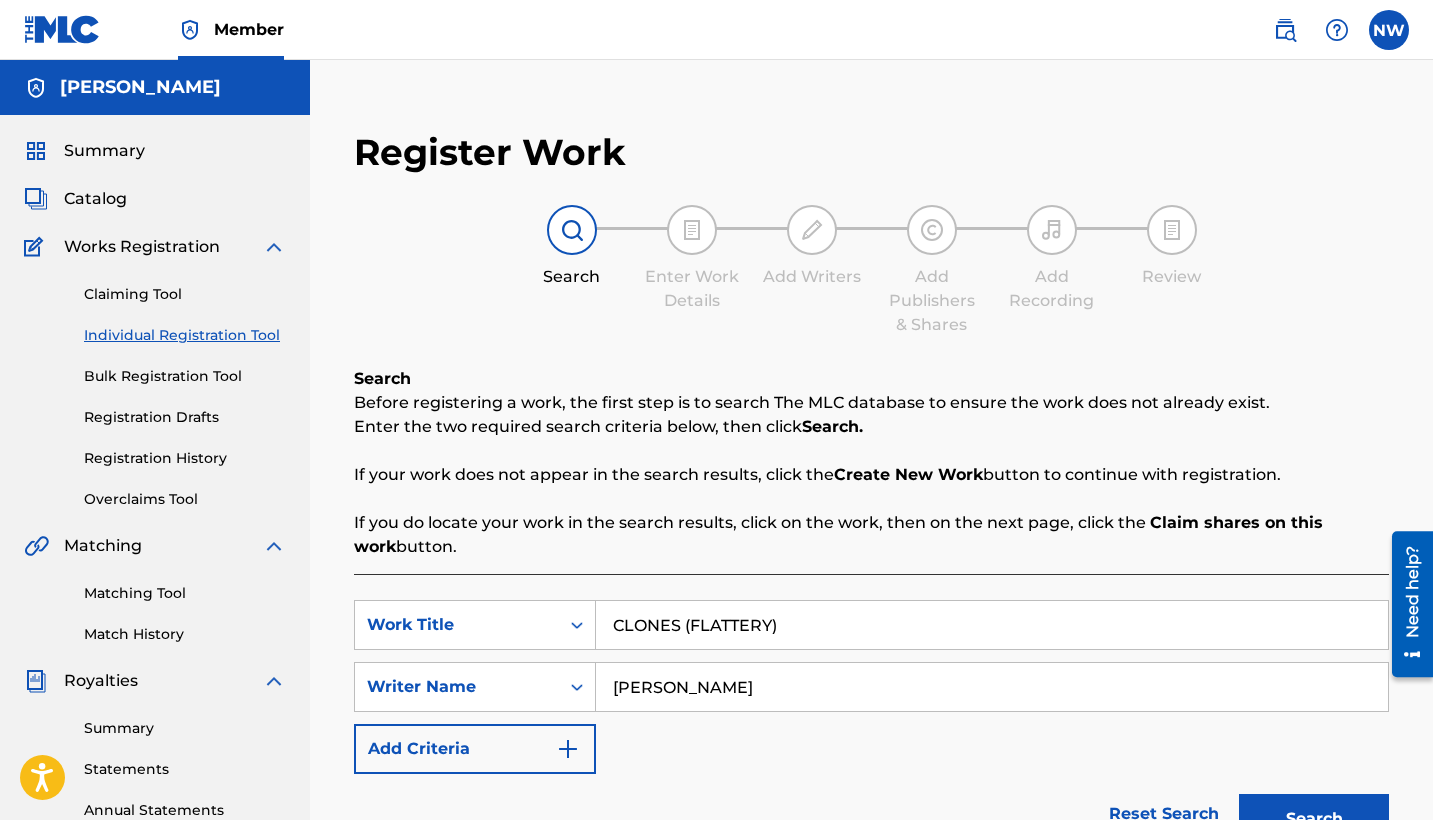 type on "[PERSON_NAME]" 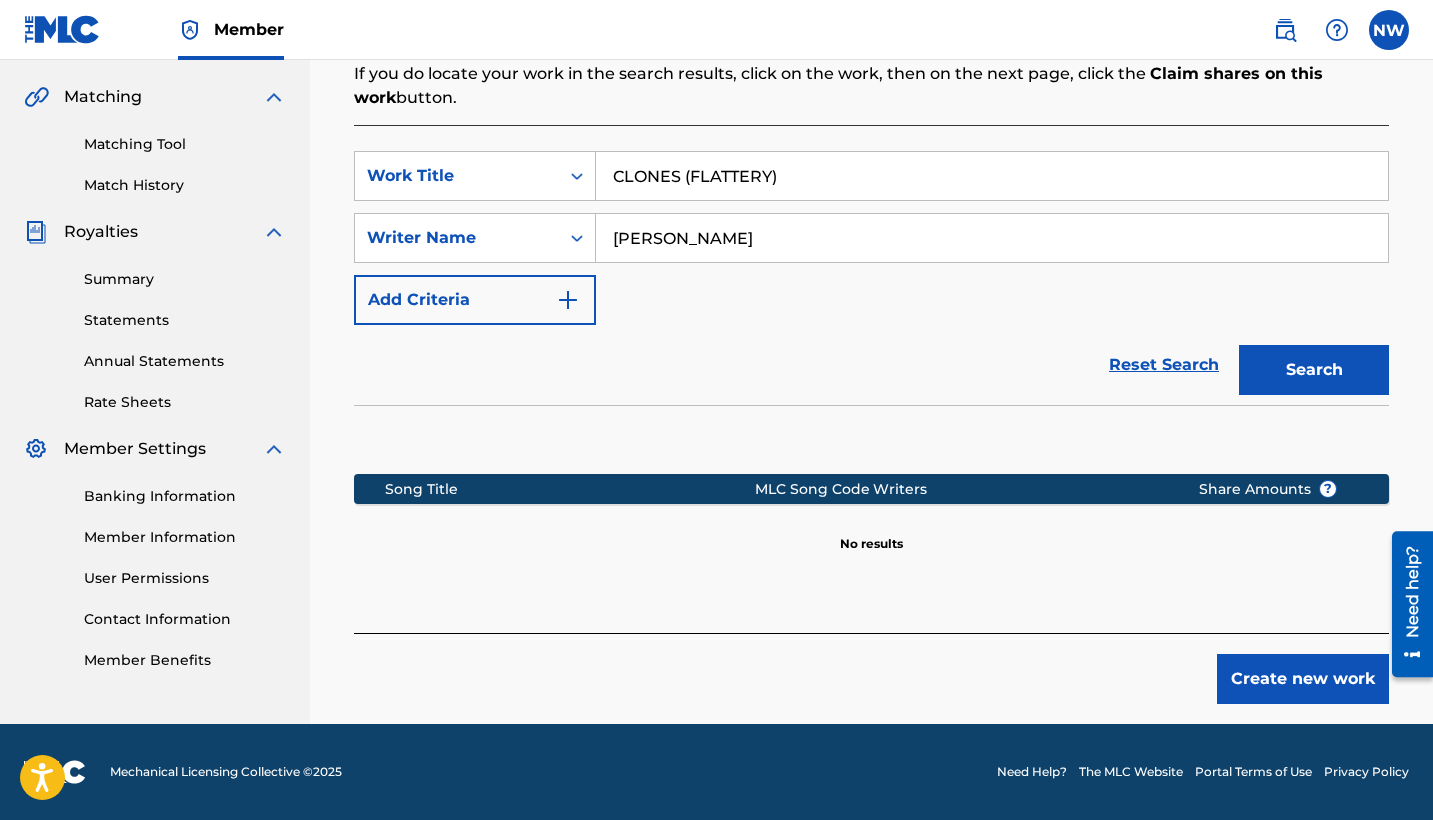 scroll, scrollTop: 449, scrollLeft: 0, axis: vertical 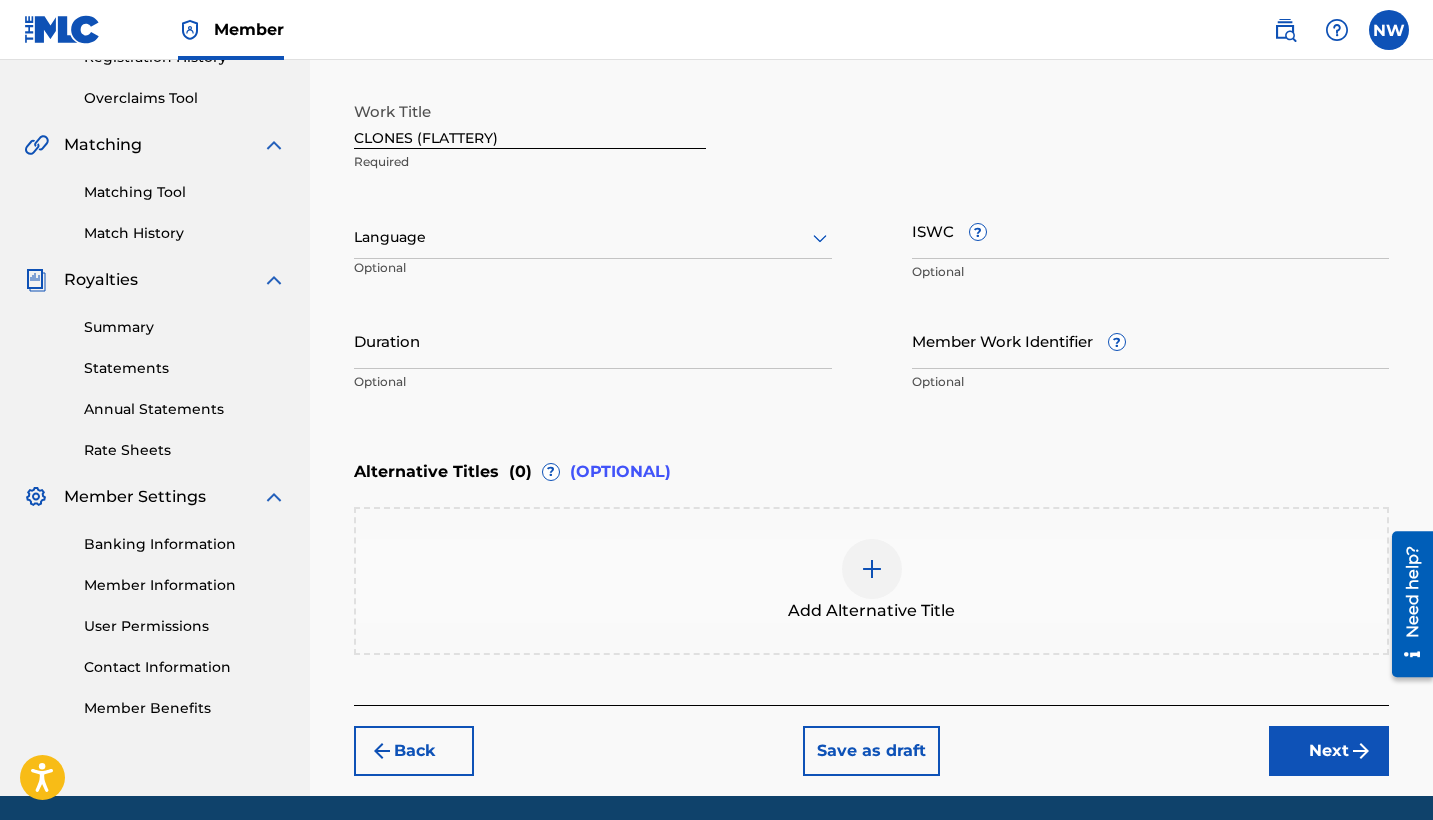 click on "Next" at bounding box center [1329, 751] 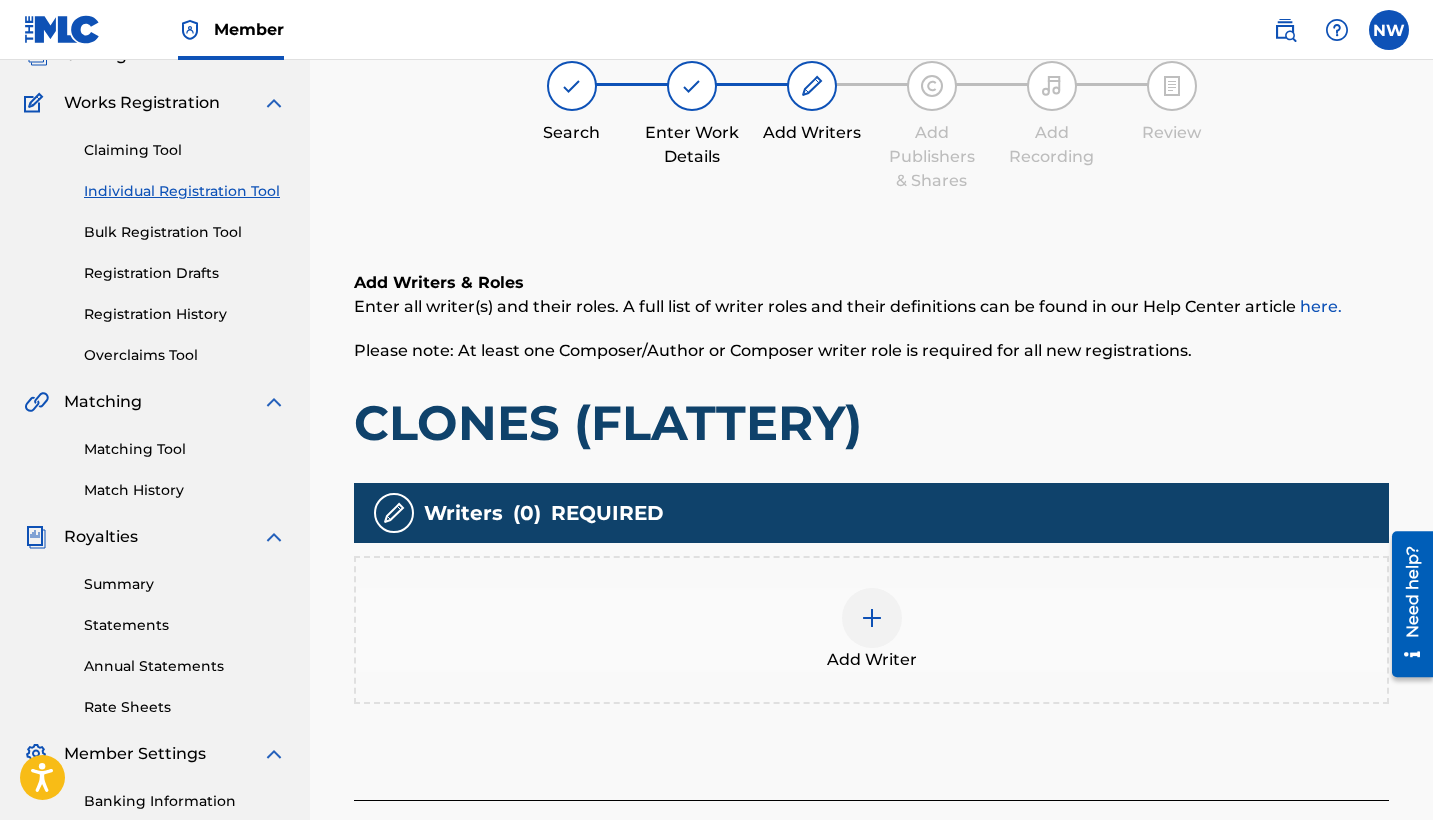 scroll, scrollTop: 90, scrollLeft: 0, axis: vertical 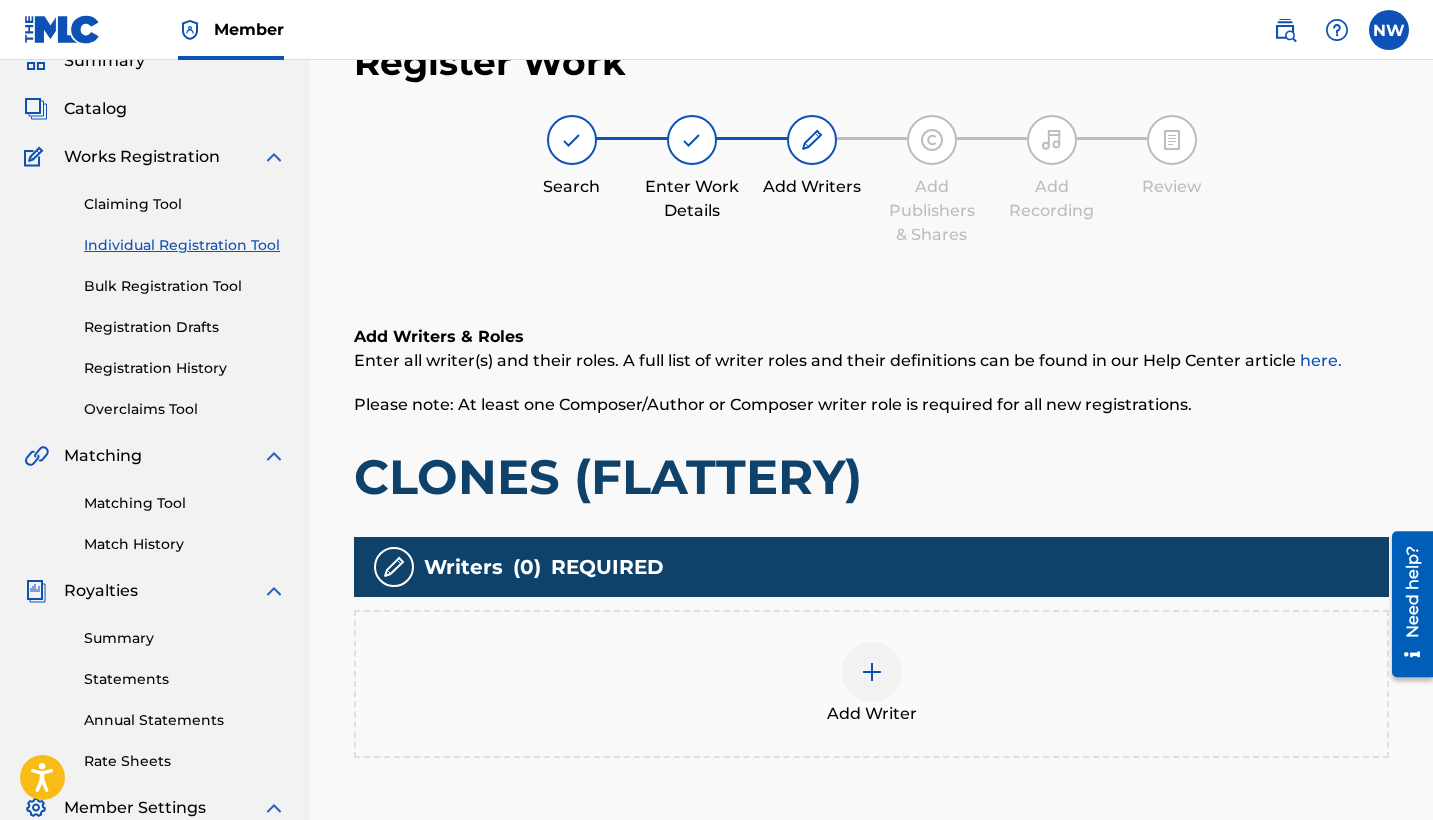 click at bounding box center [872, 672] 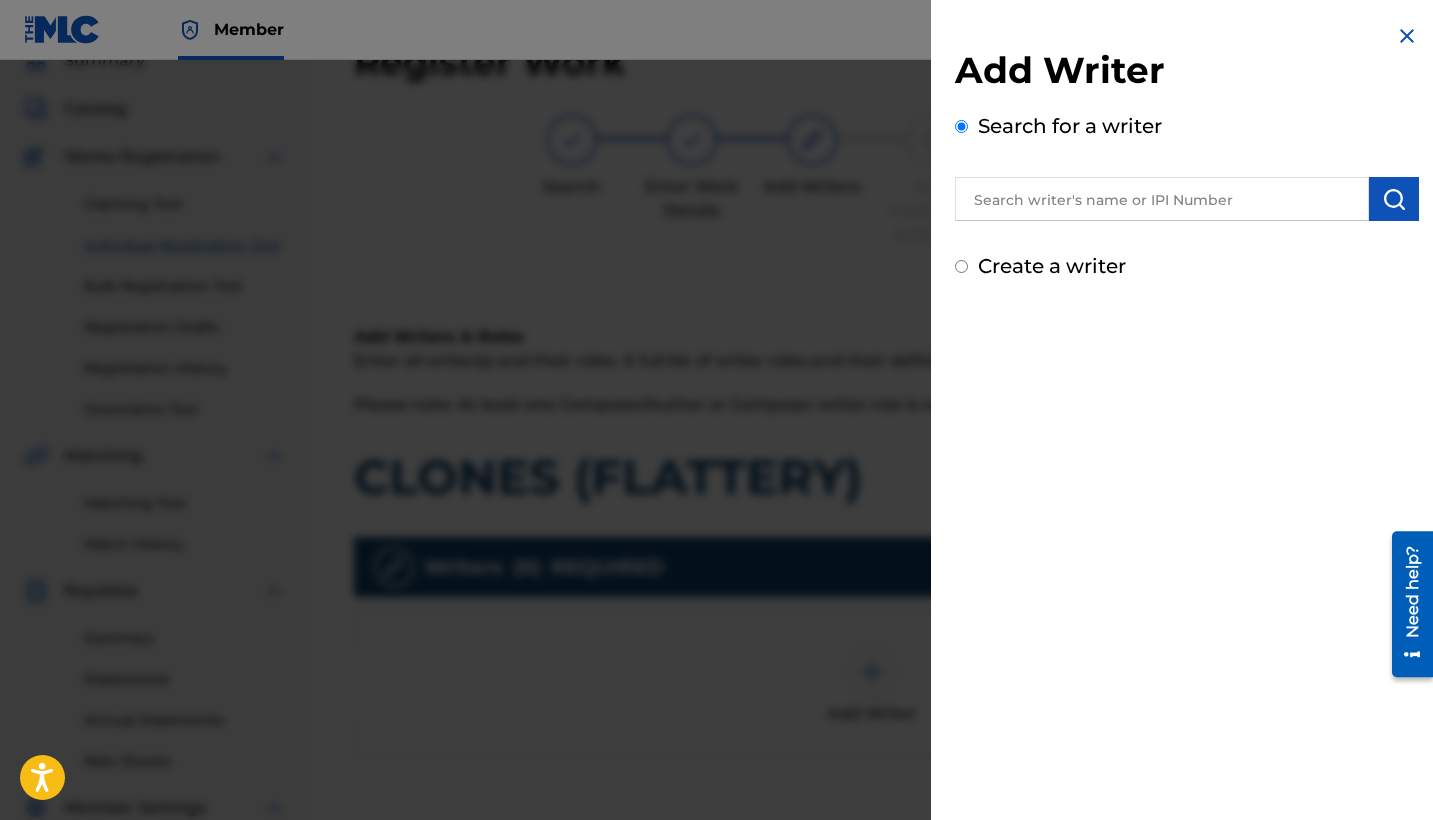 click at bounding box center [1162, 199] 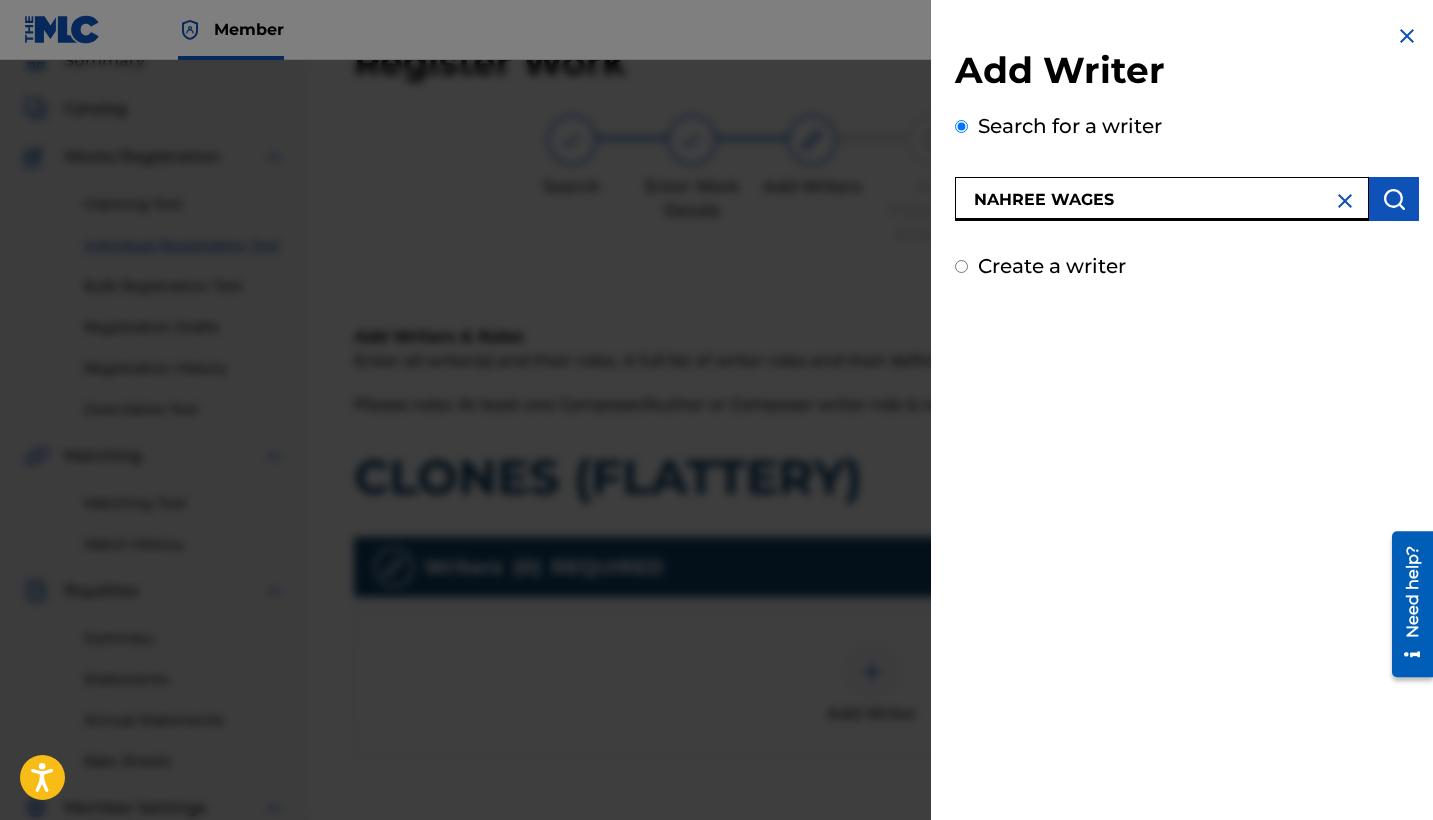type on "NAHREE WAGES" 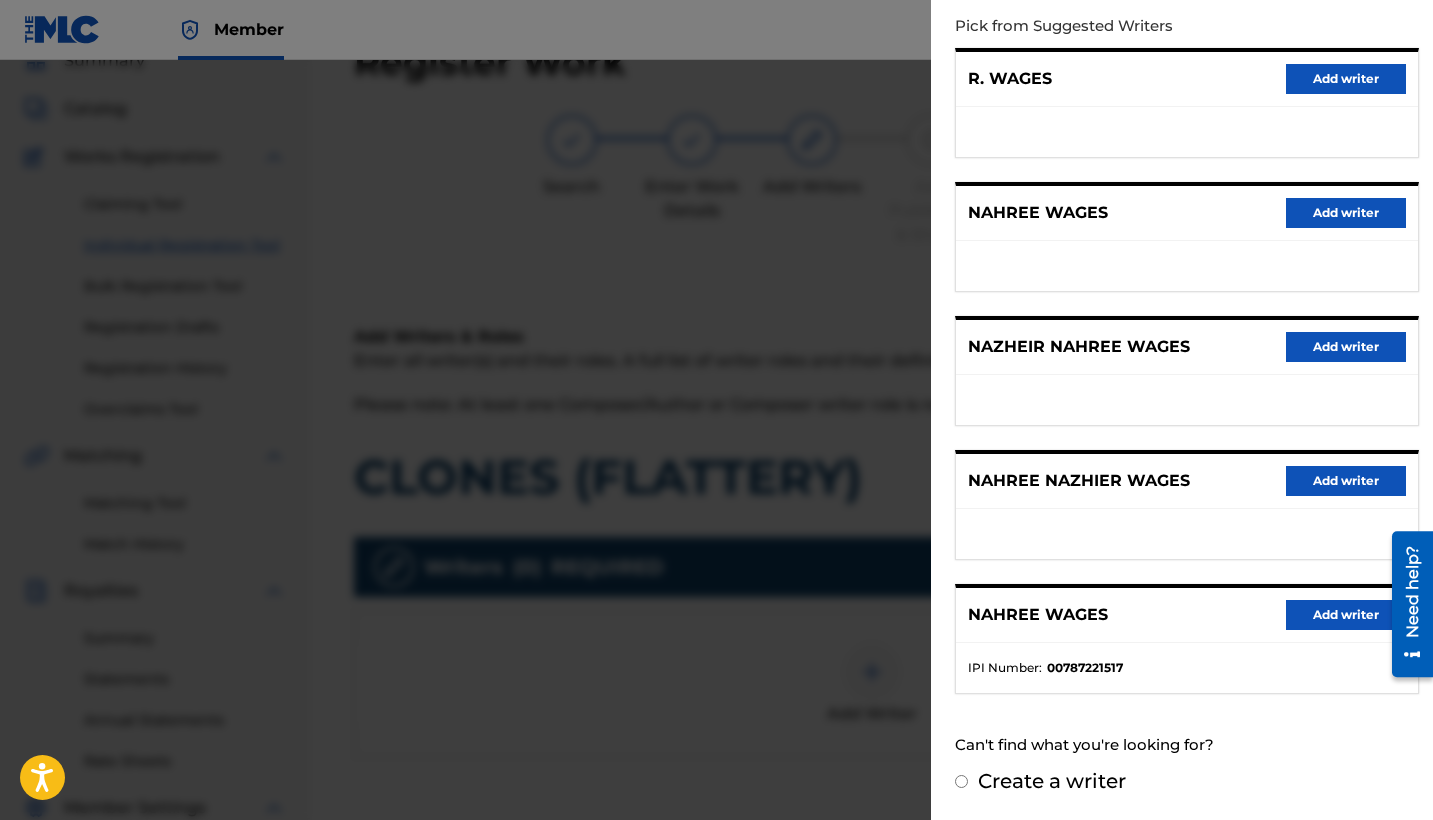 scroll, scrollTop: 236, scrollLeft: 0, axis: vertical 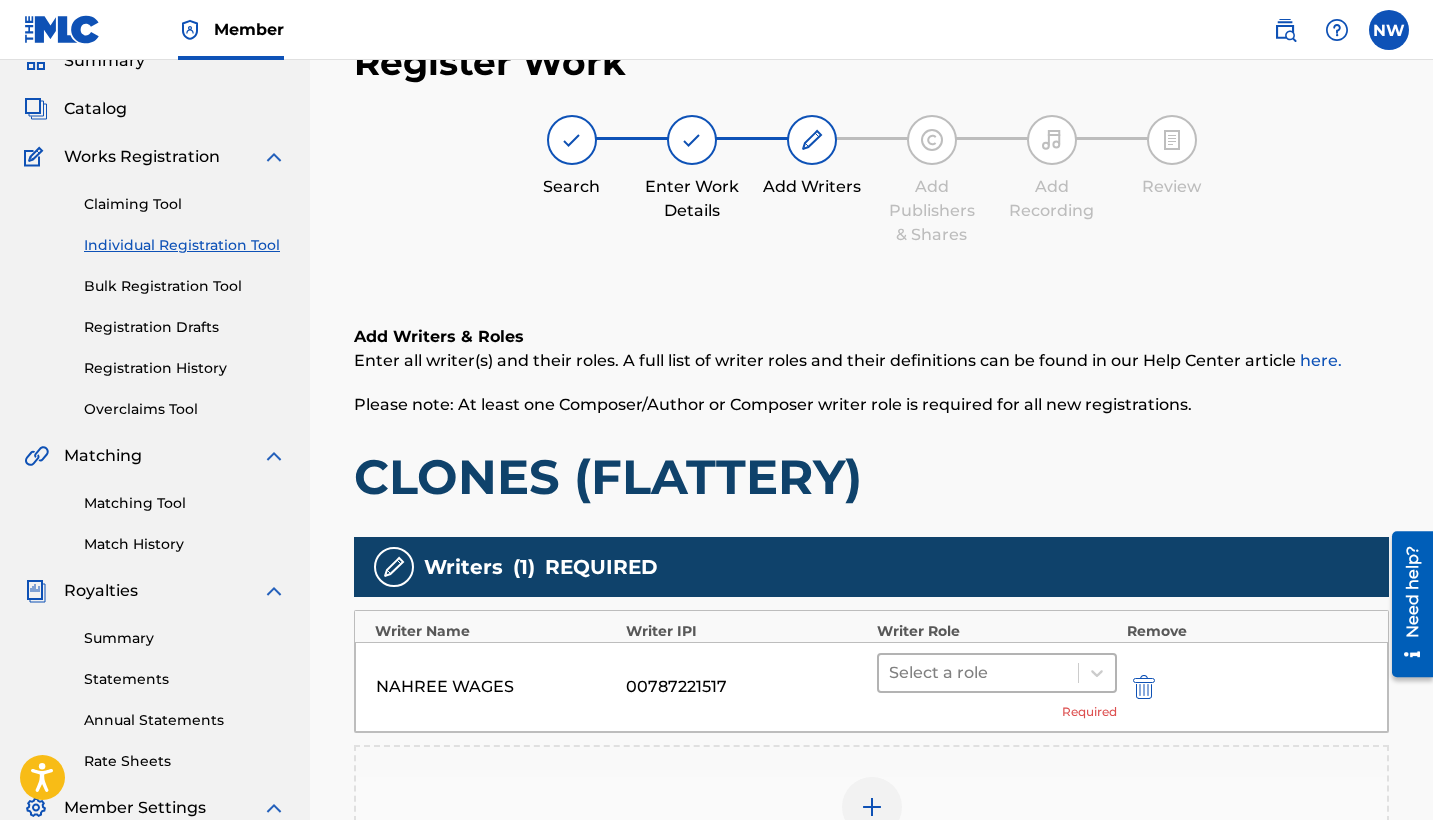 click at bounding box center (978, 673) 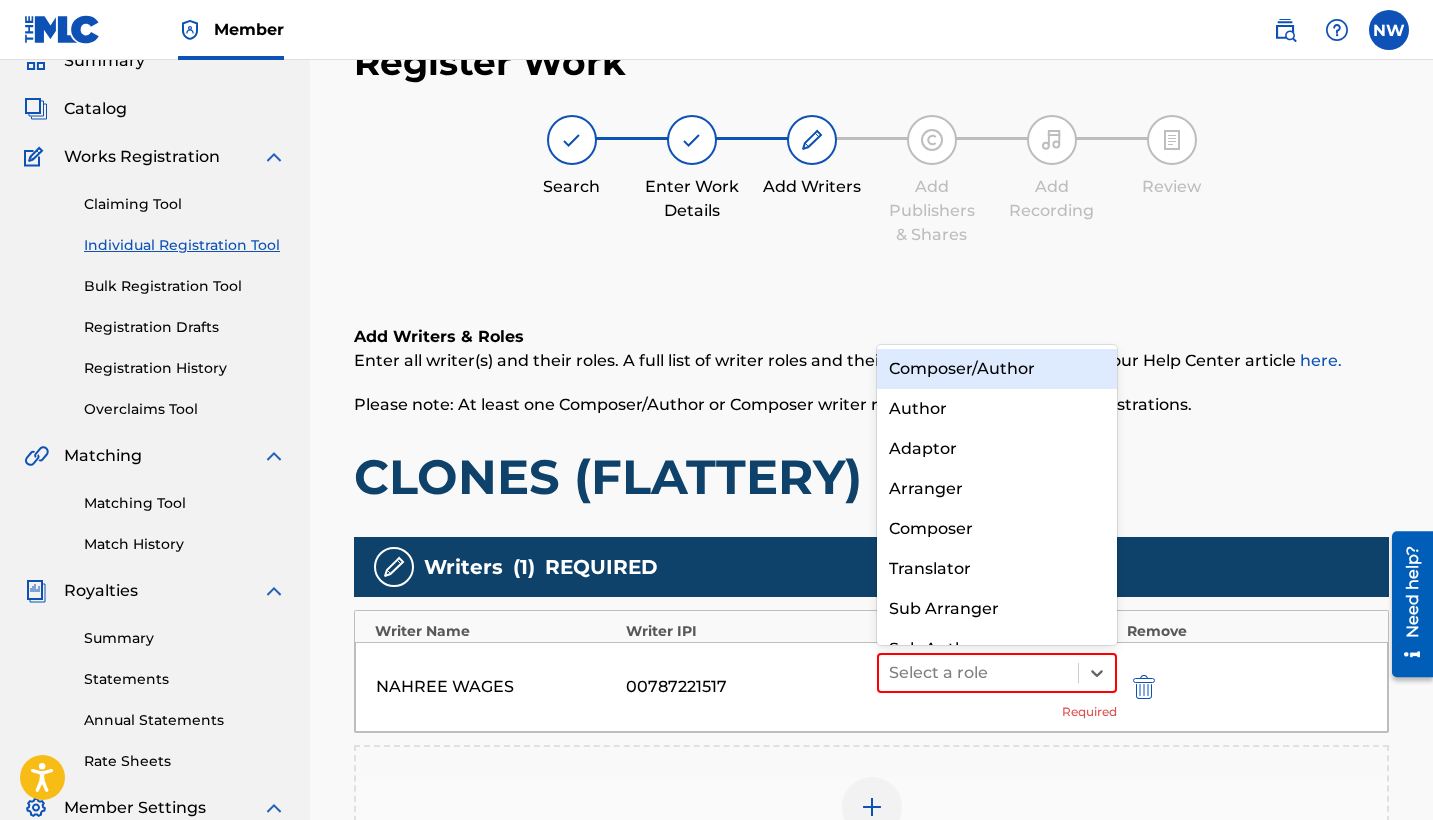 click on "Composer/Author" at bounding box center [997, 369] 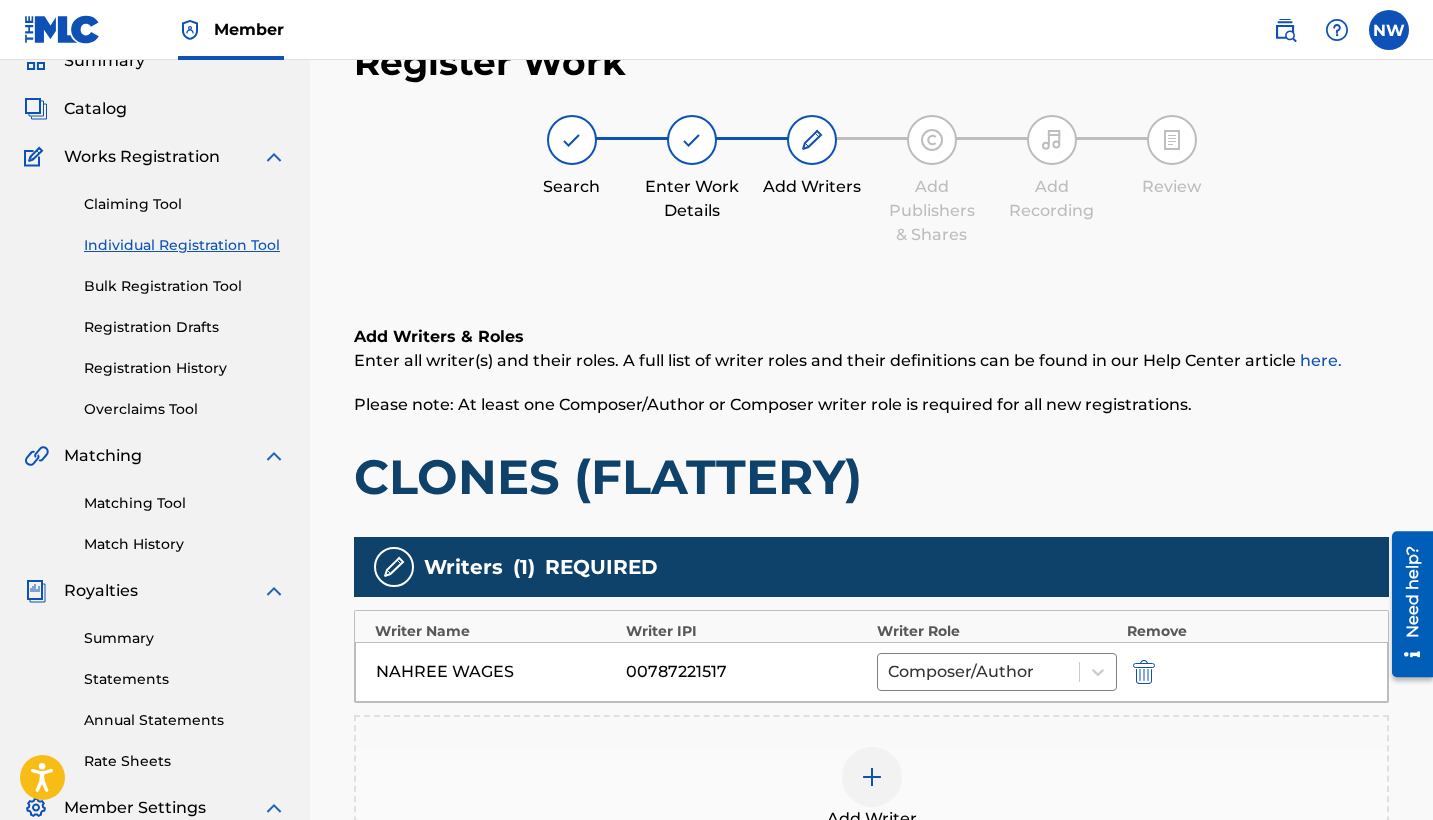 click at bounding box center (872, 777) 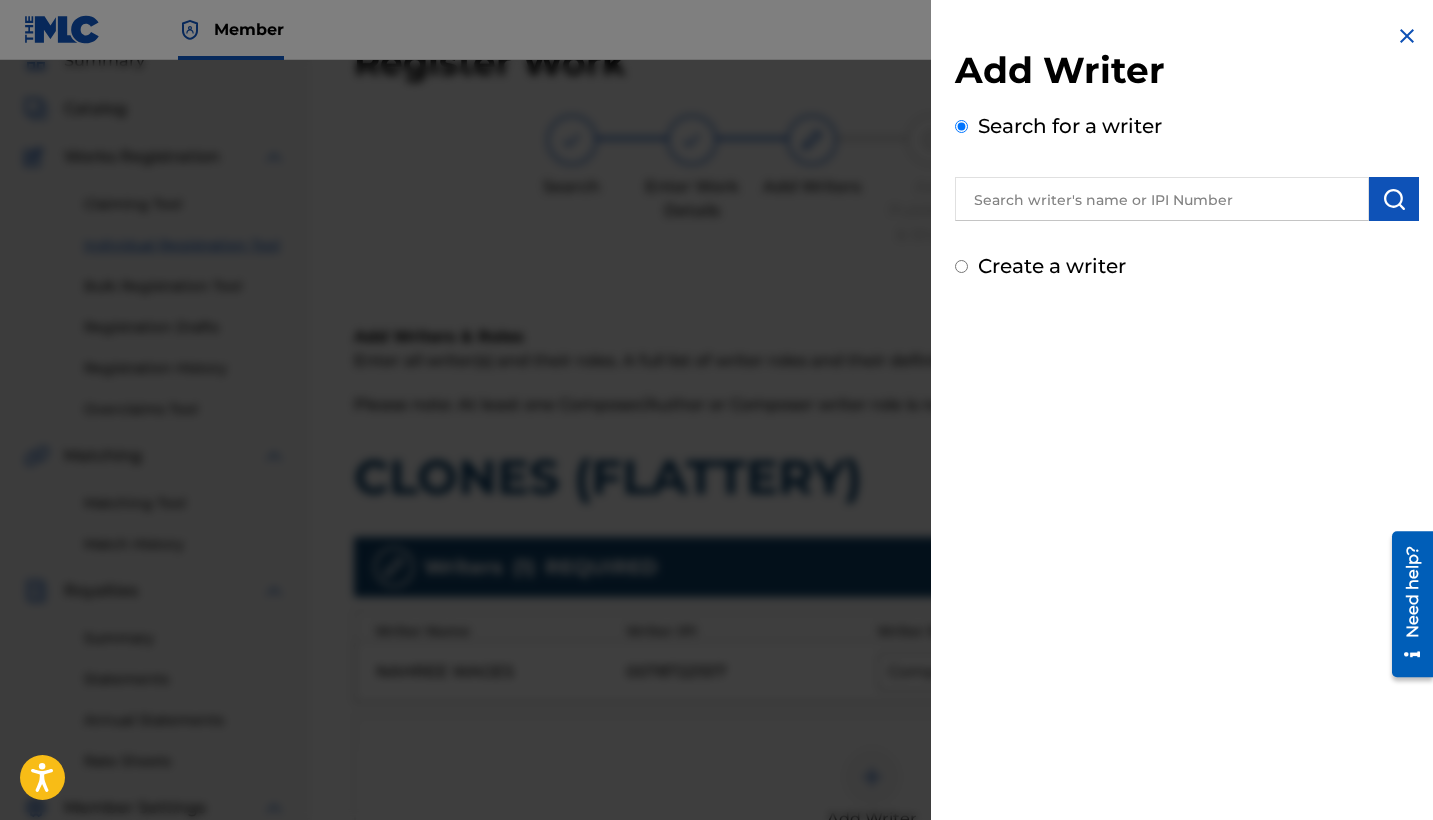click at bounding box center [1162, 199] 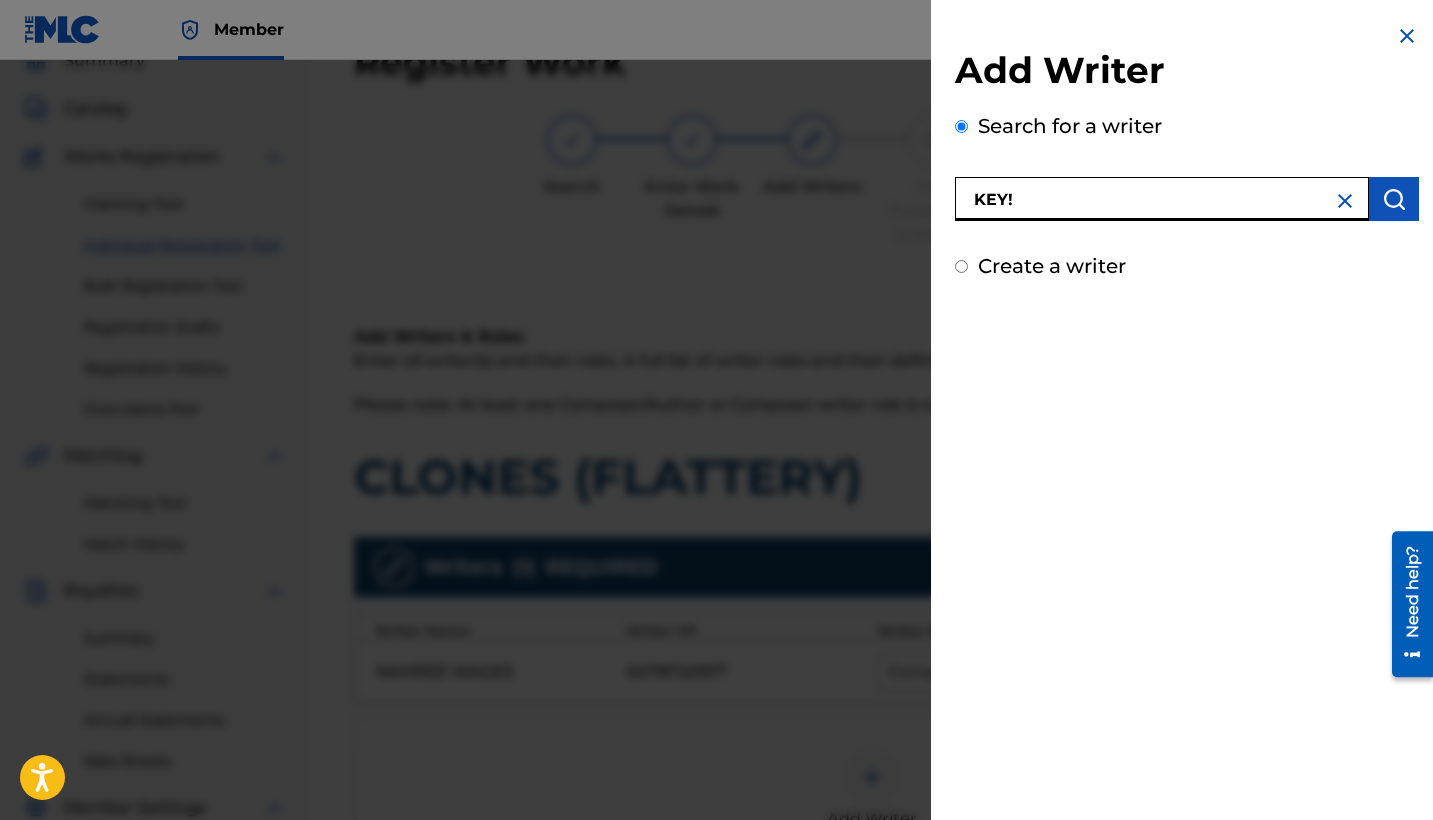 type on "KEY!" 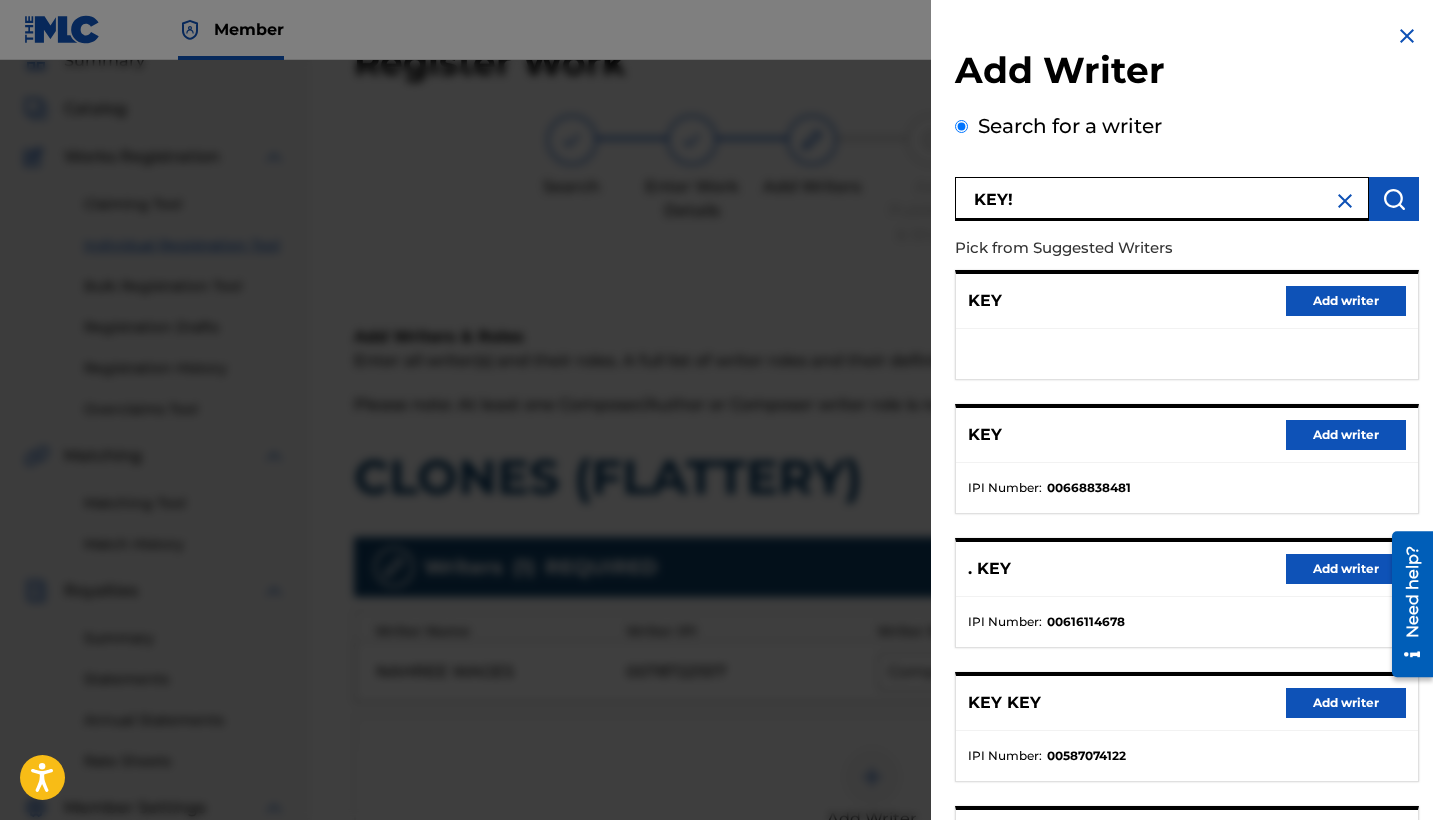 scroll, scrollTop: 0, scrollLeft: 0, axis: both 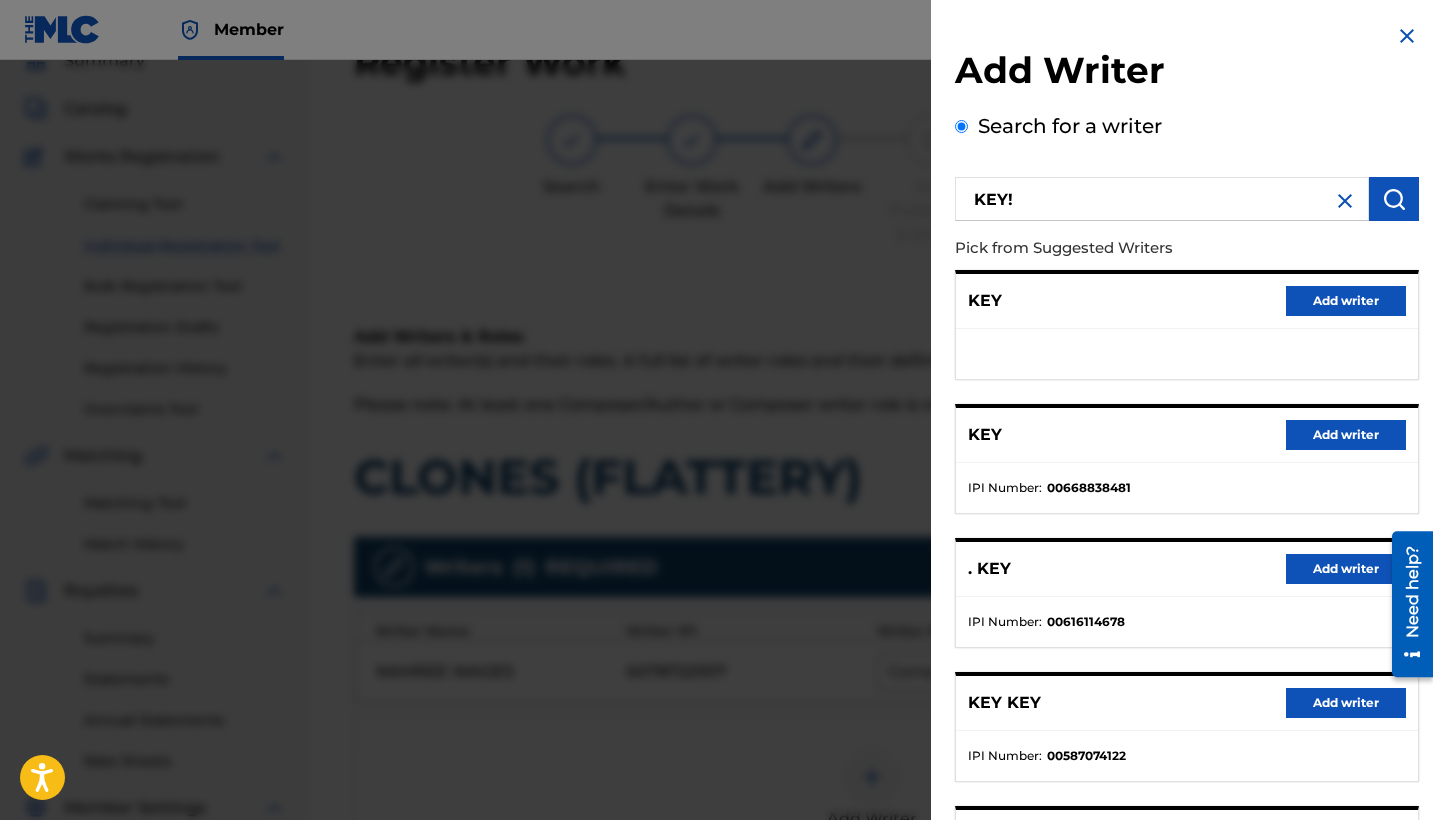 click at bounding box center (1345, 201) 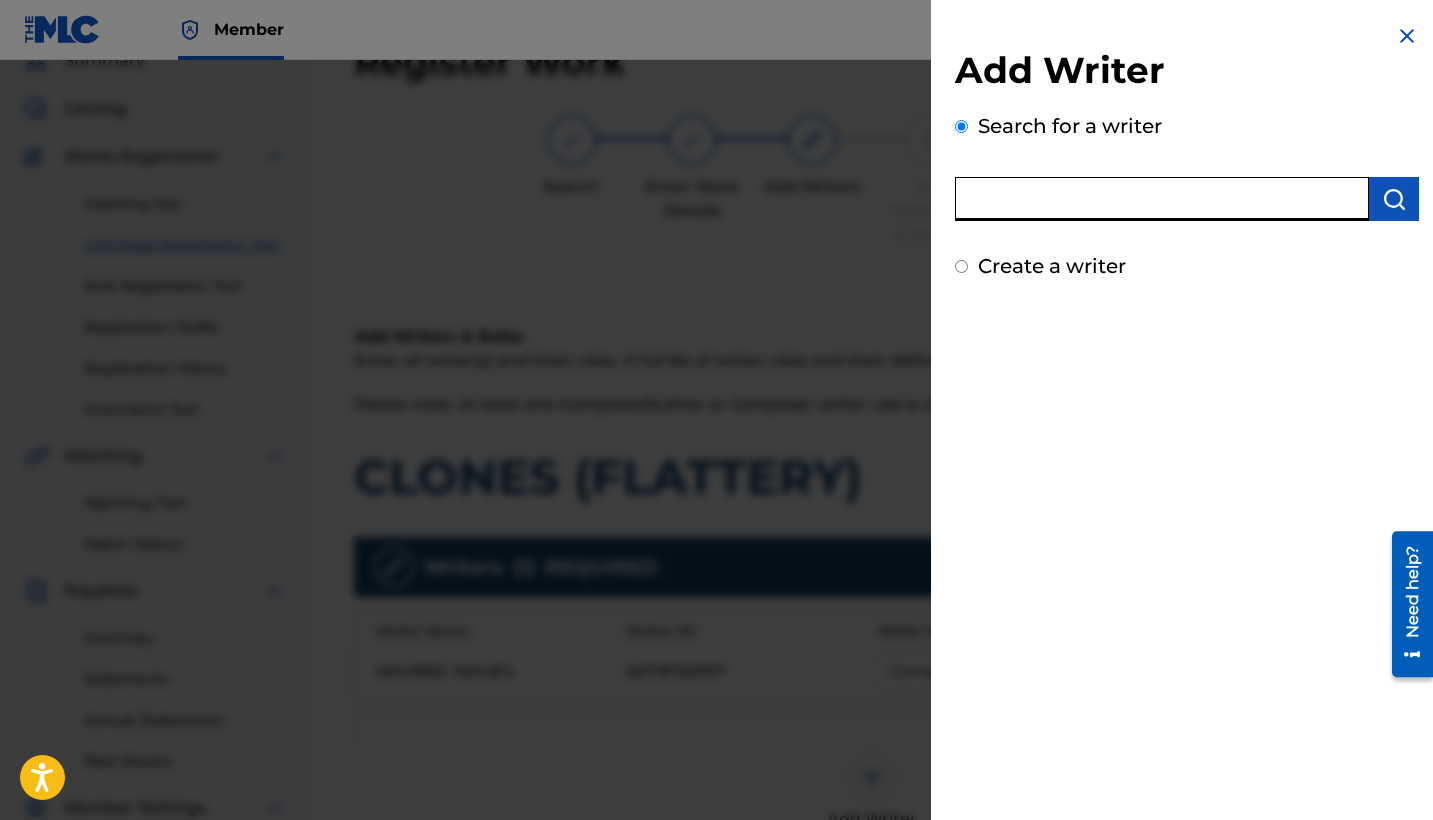 click at bounding box center [1162, 199] 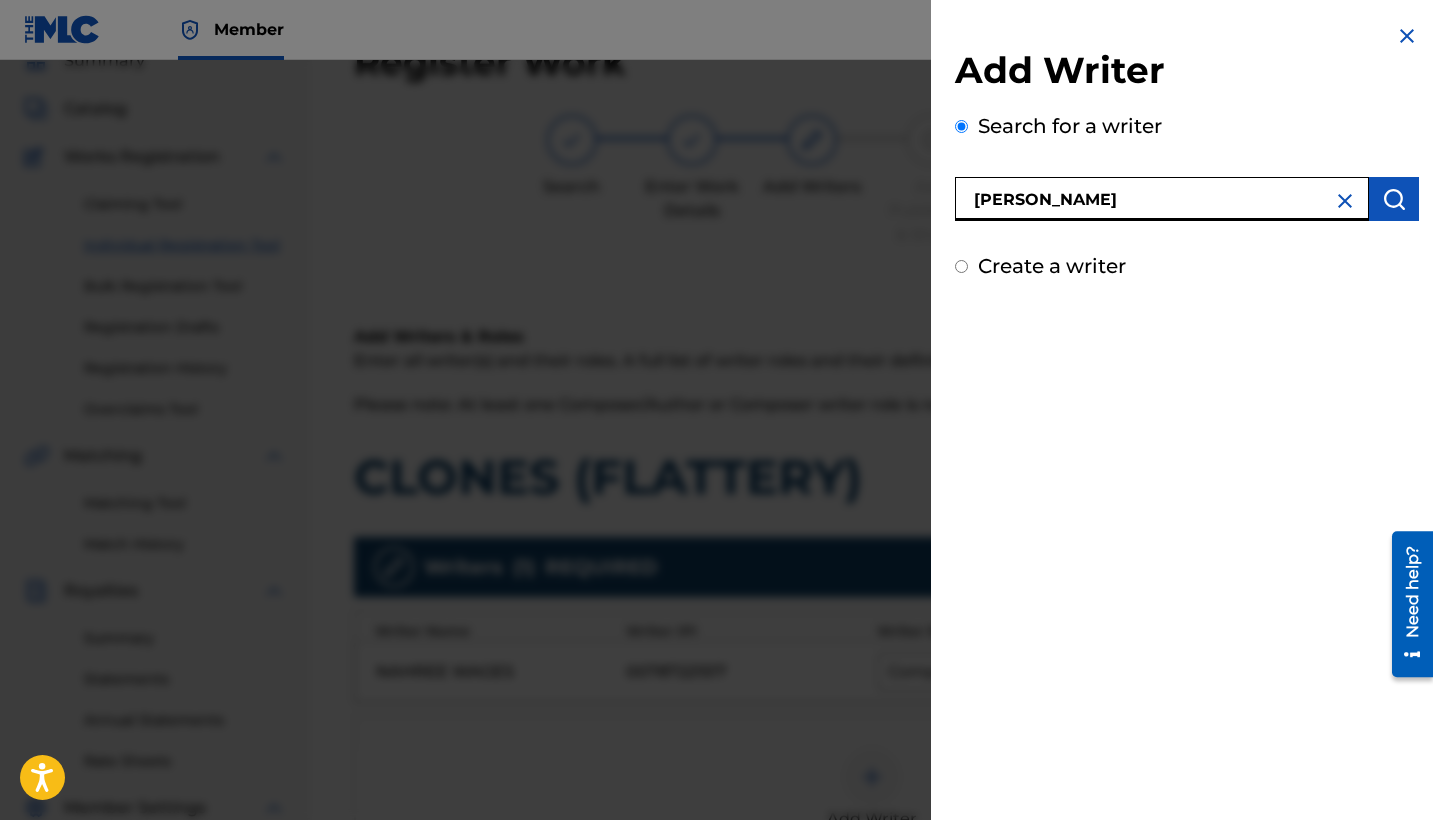 type on "[PERSON_NAME]" 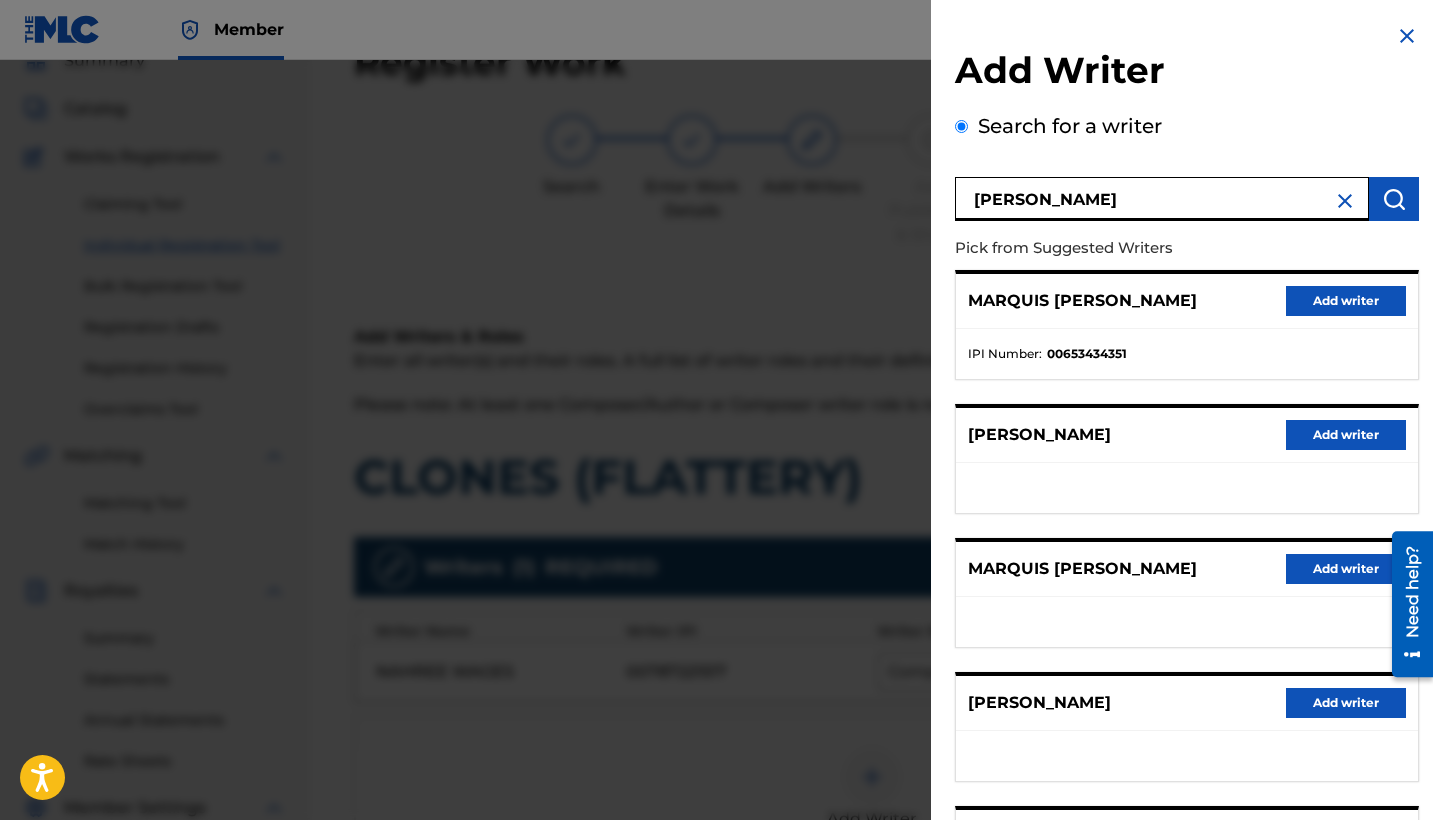 click on "Add writer" at bounding box center [1346, 301] 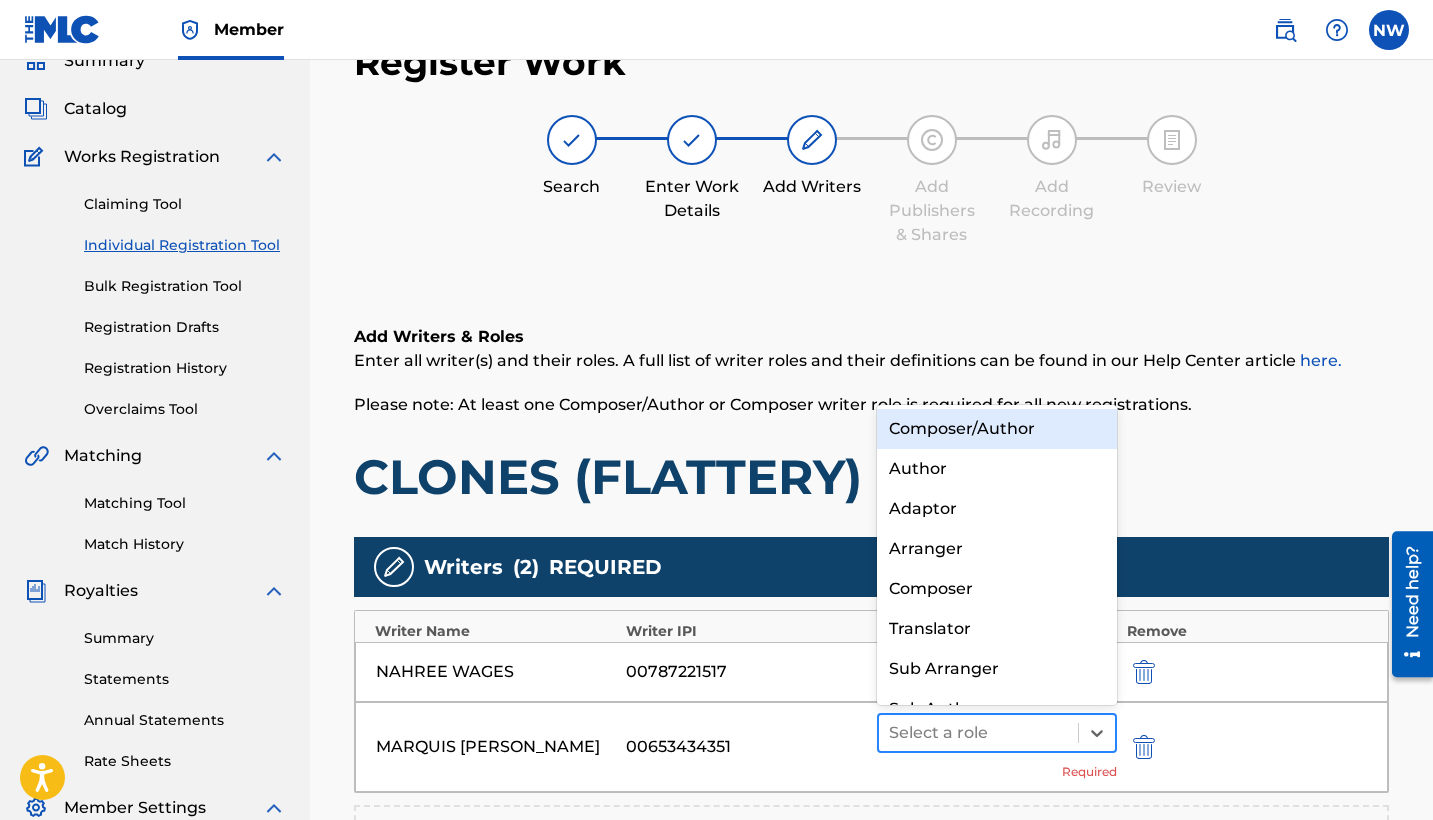 click at bounding box center [978, 733] 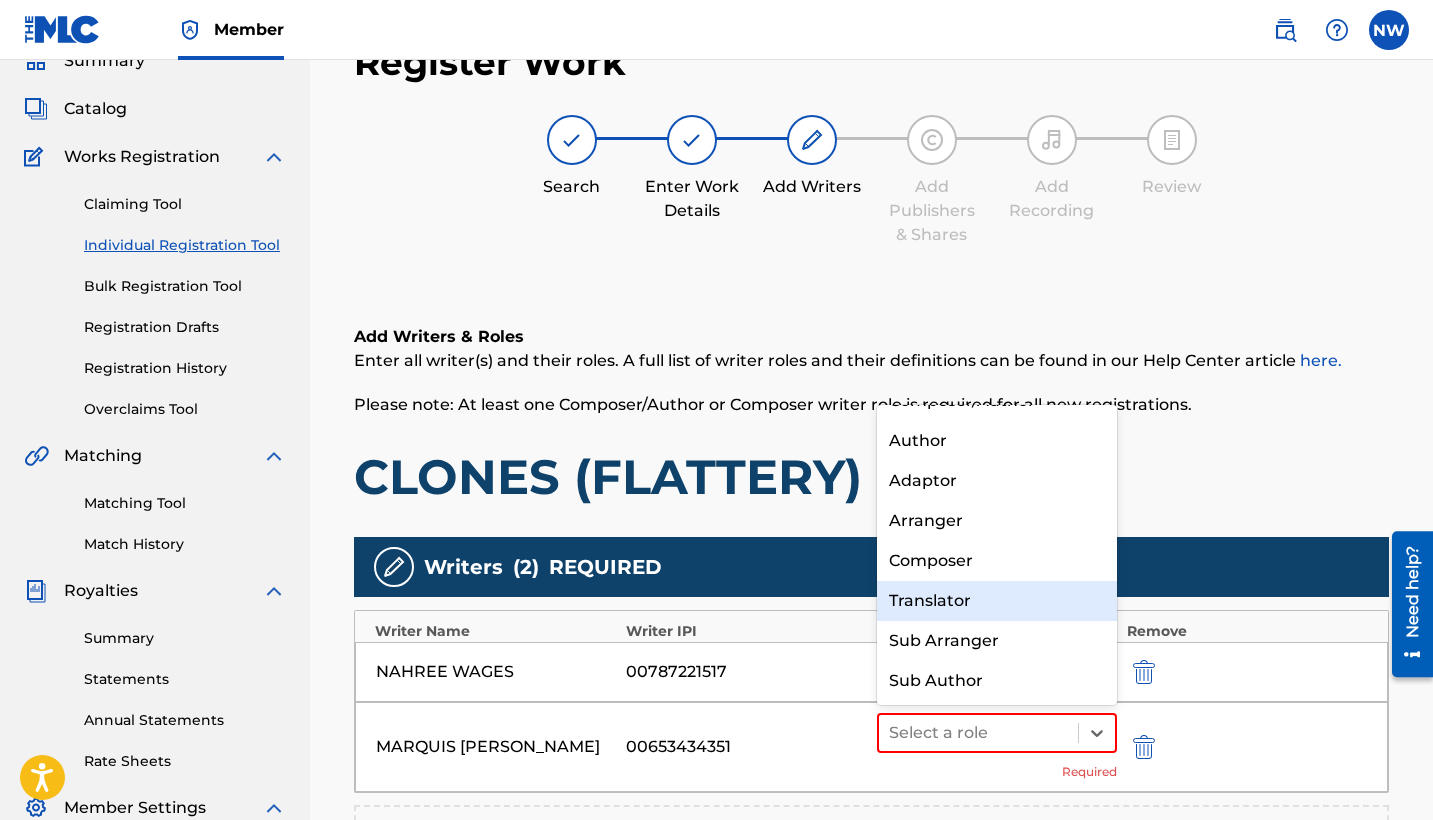 scroll, scrollTop: 0, scrollLeft: 0, axis: both 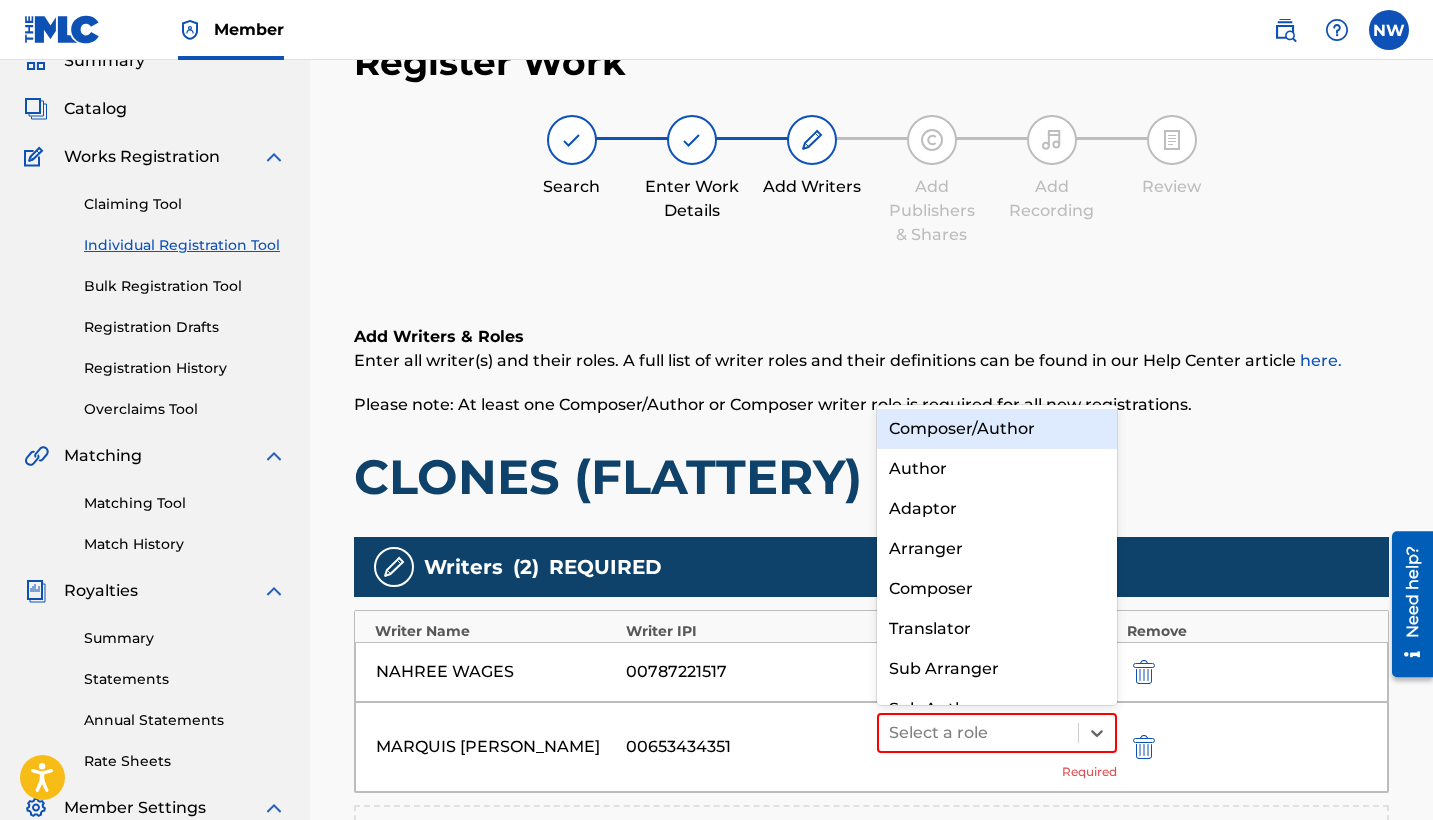 click on "Composer/Author" at bounding box center [997, 429] 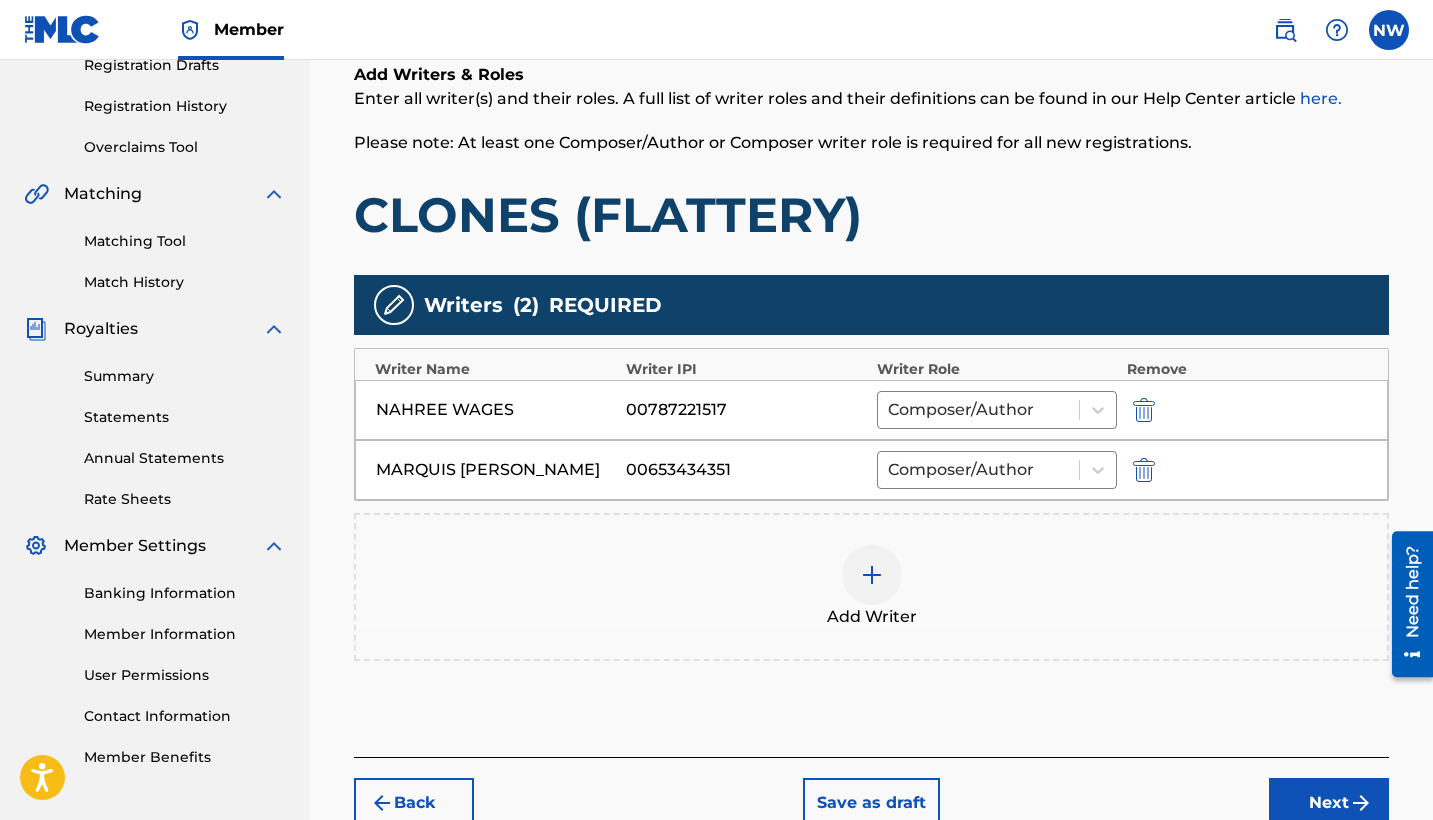 scroll, scrollTop: 384, scrollLeft: 0, axis: vertical 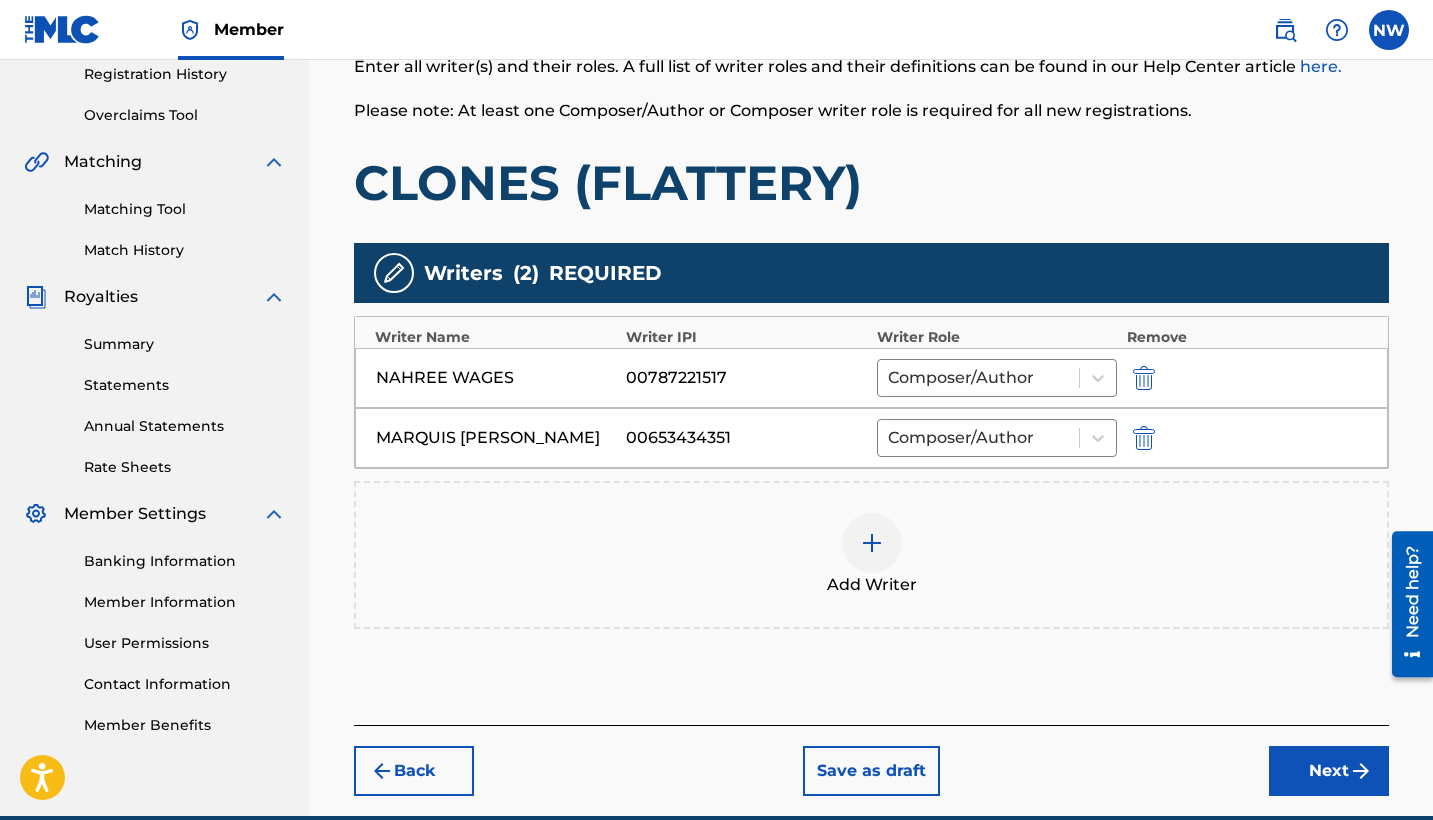 click at bounding box center [872, 543] 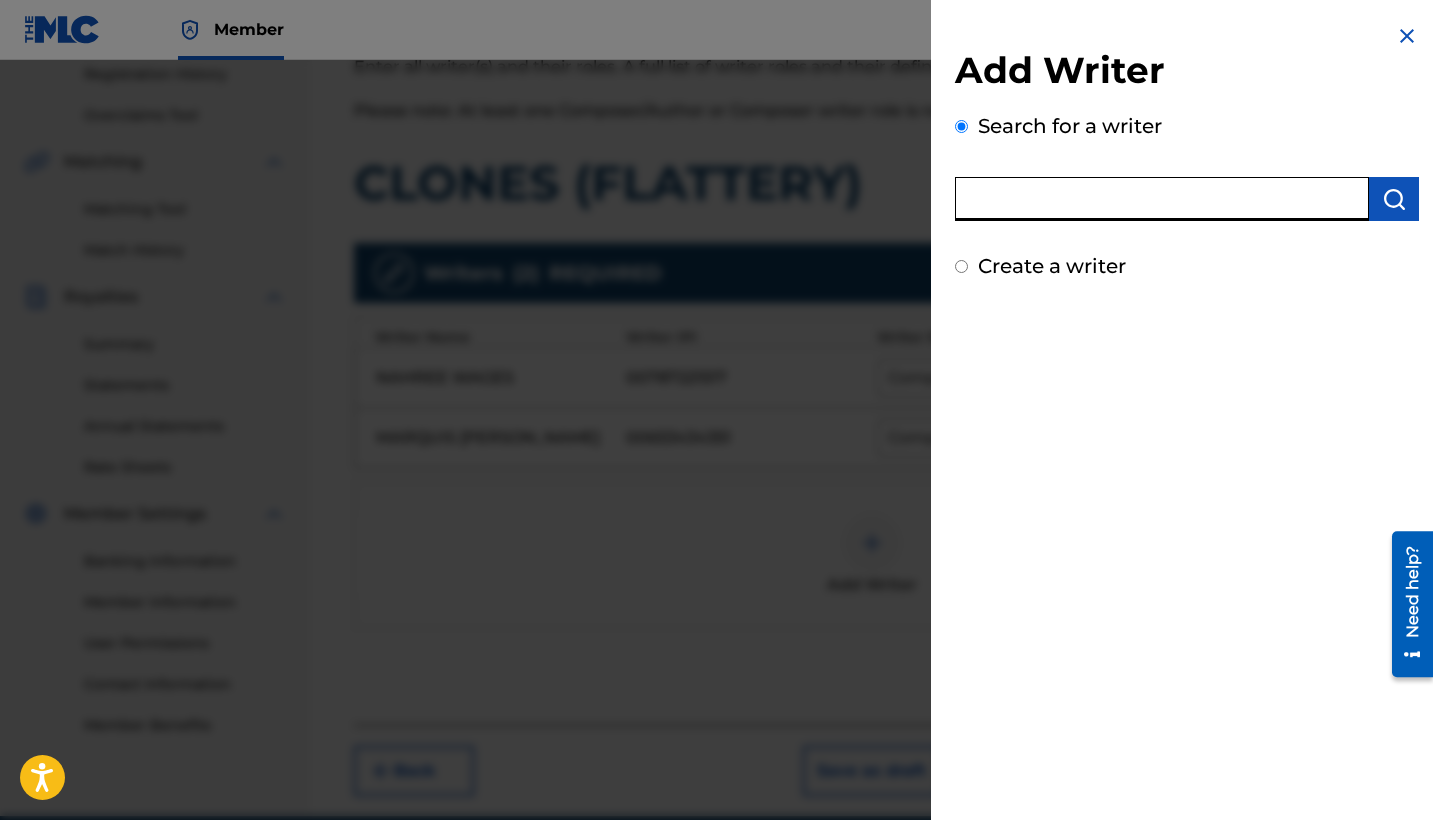 click at bounding box center (1162, 199) 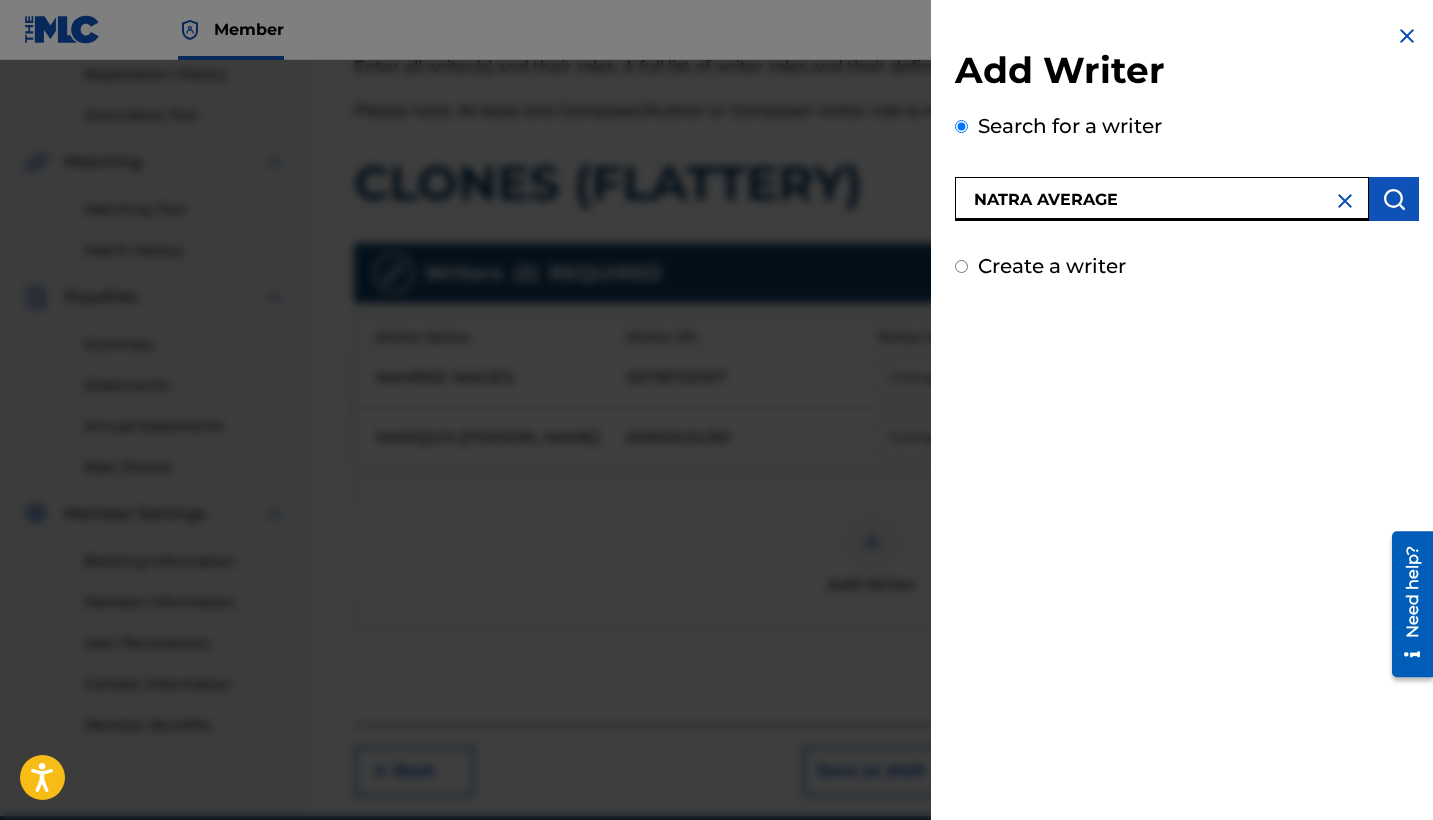 type on "NATRA AVERAGE" 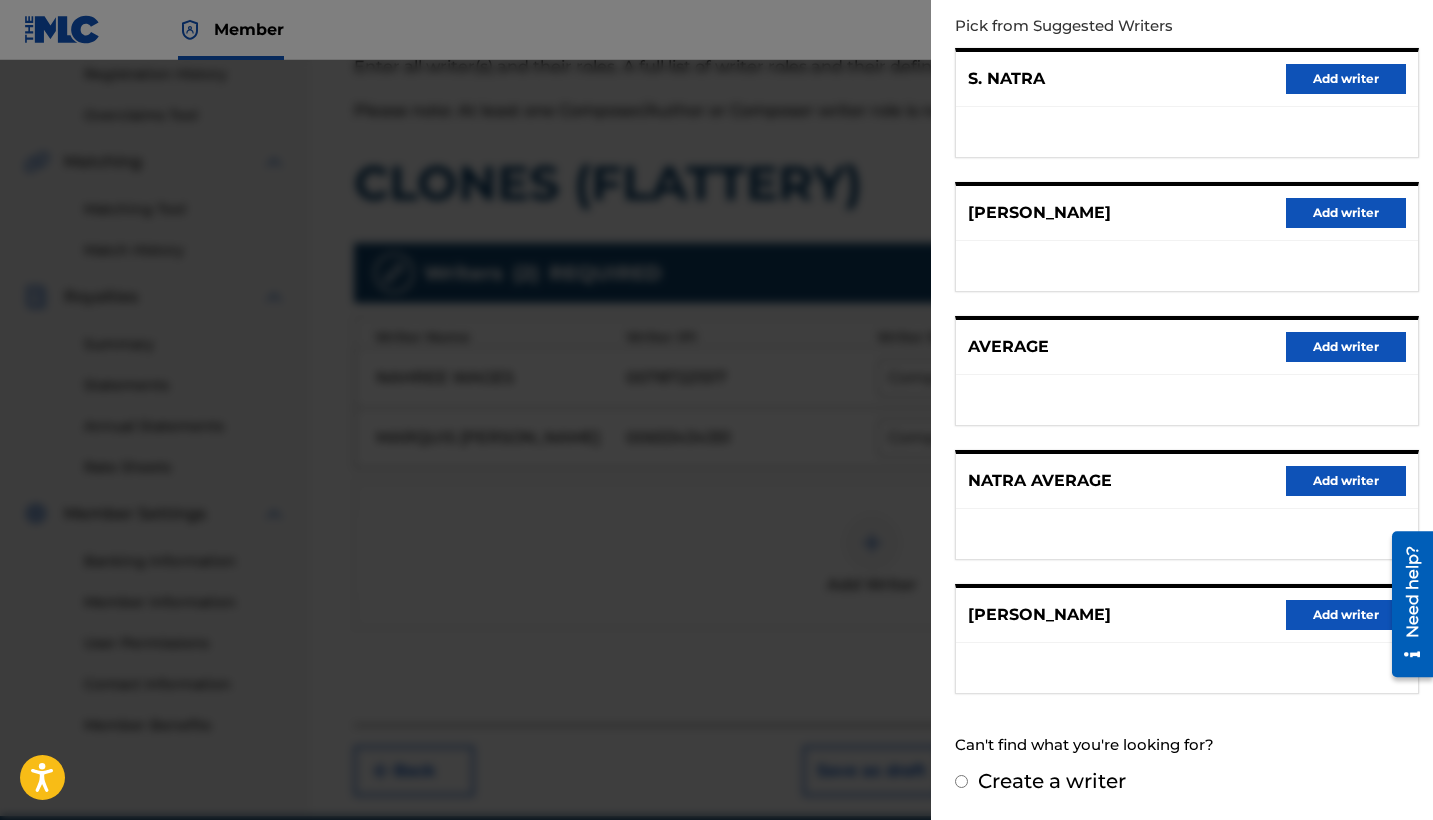 scroll, scrollTop: 236, scrollLeft: 0, axis: vertical 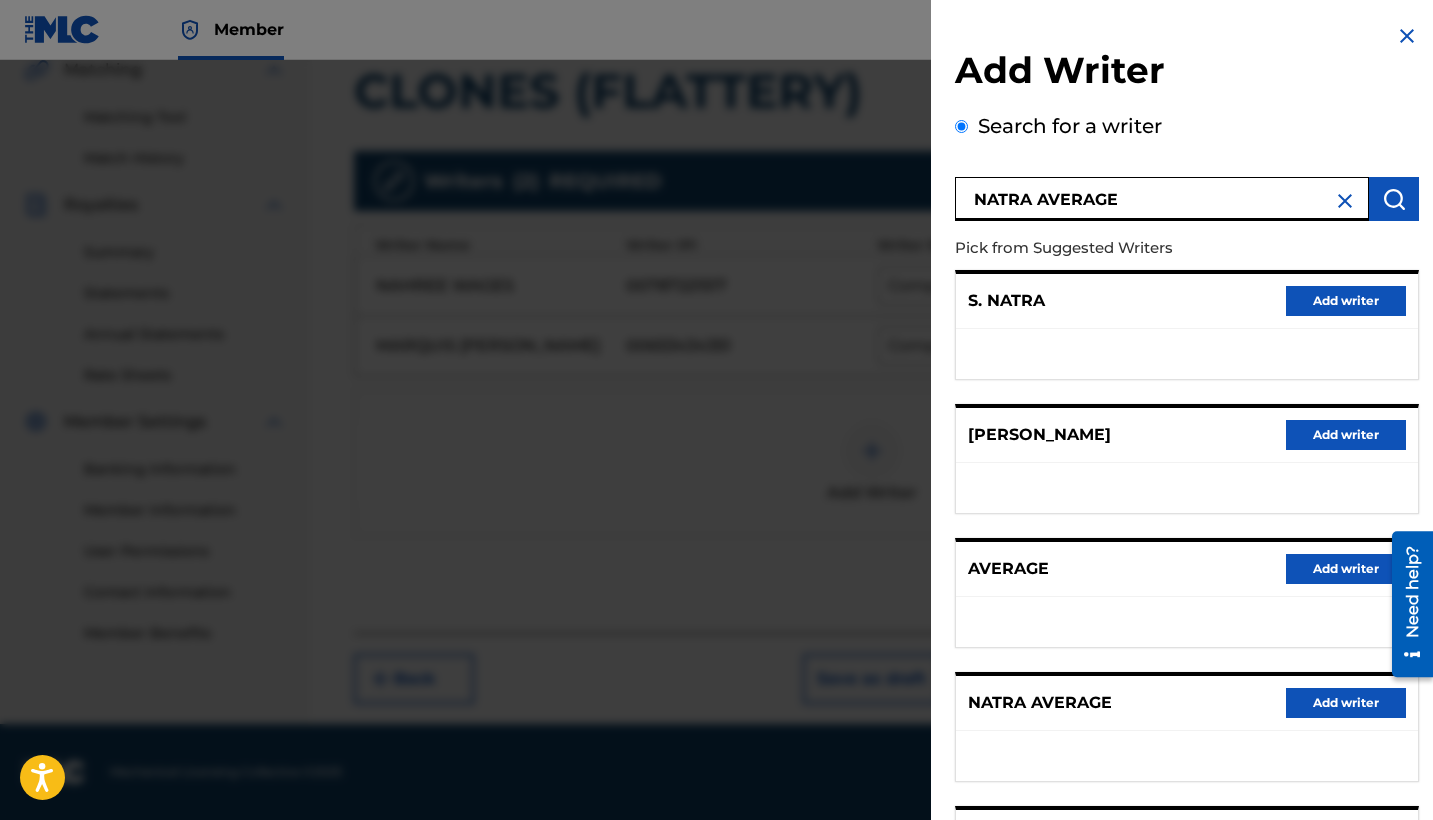 click at bounding box center (1345, 201) 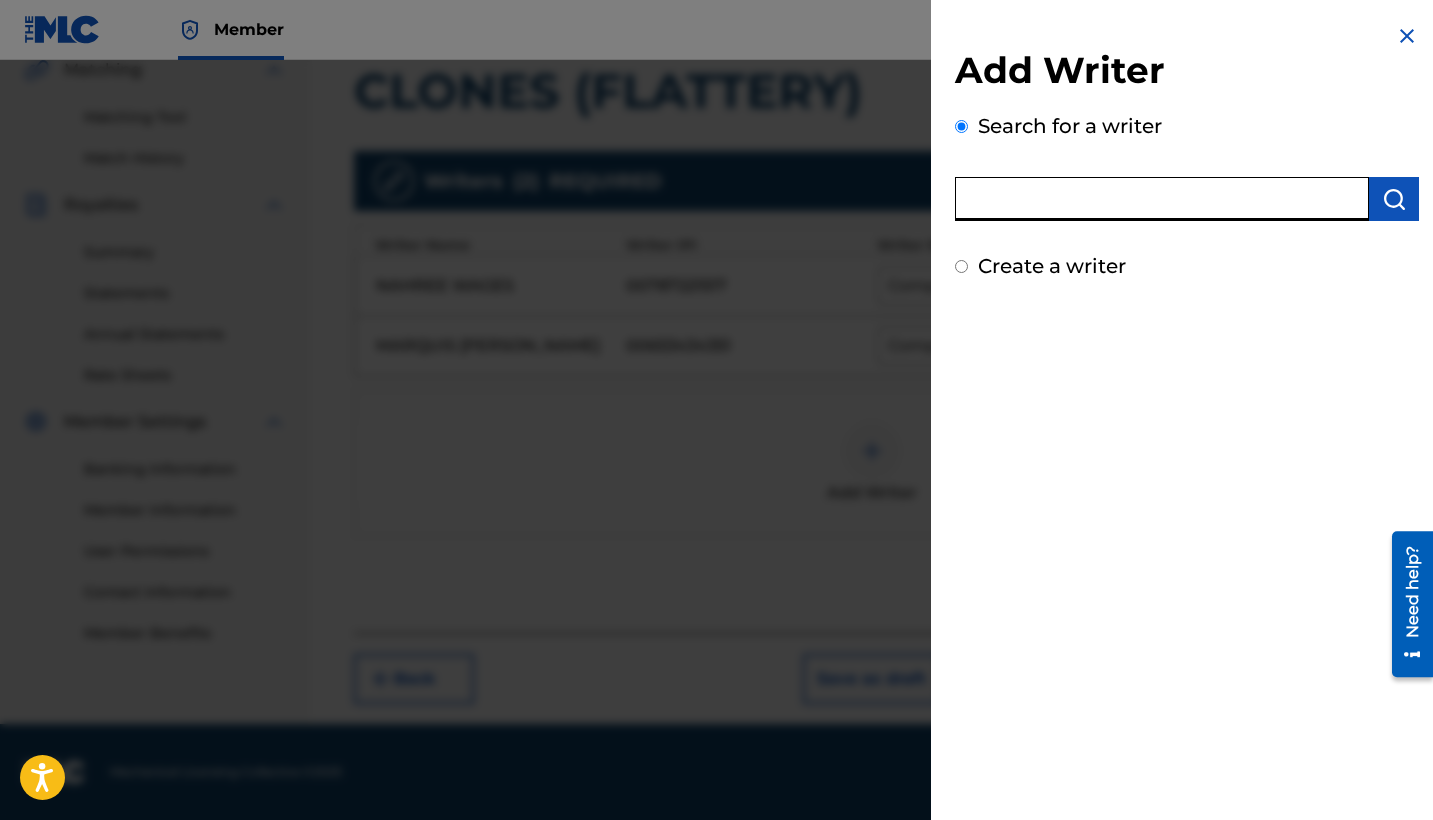 click at bounding box center (1162, 199) 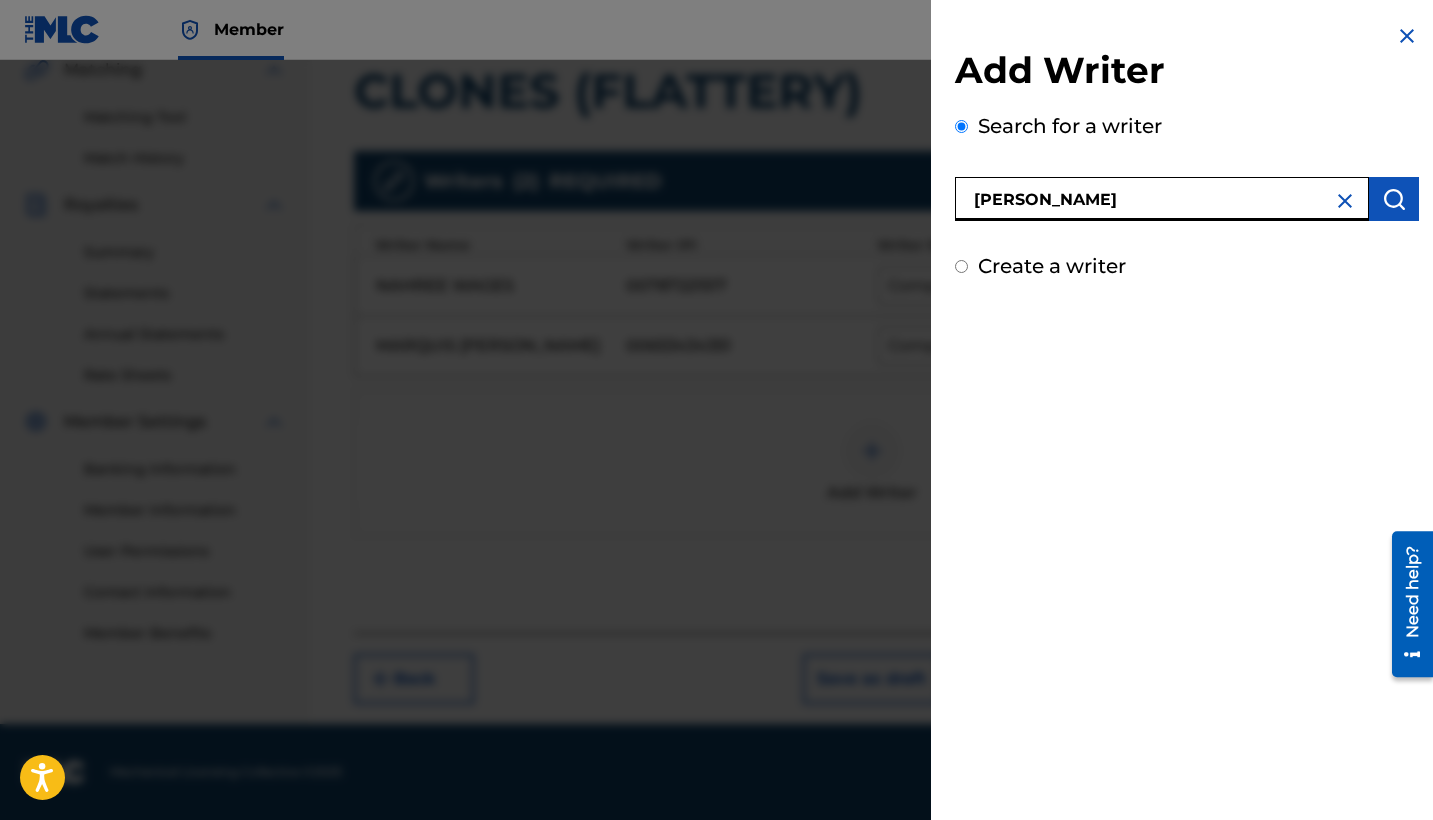 type on "[PERSON_NAME]" 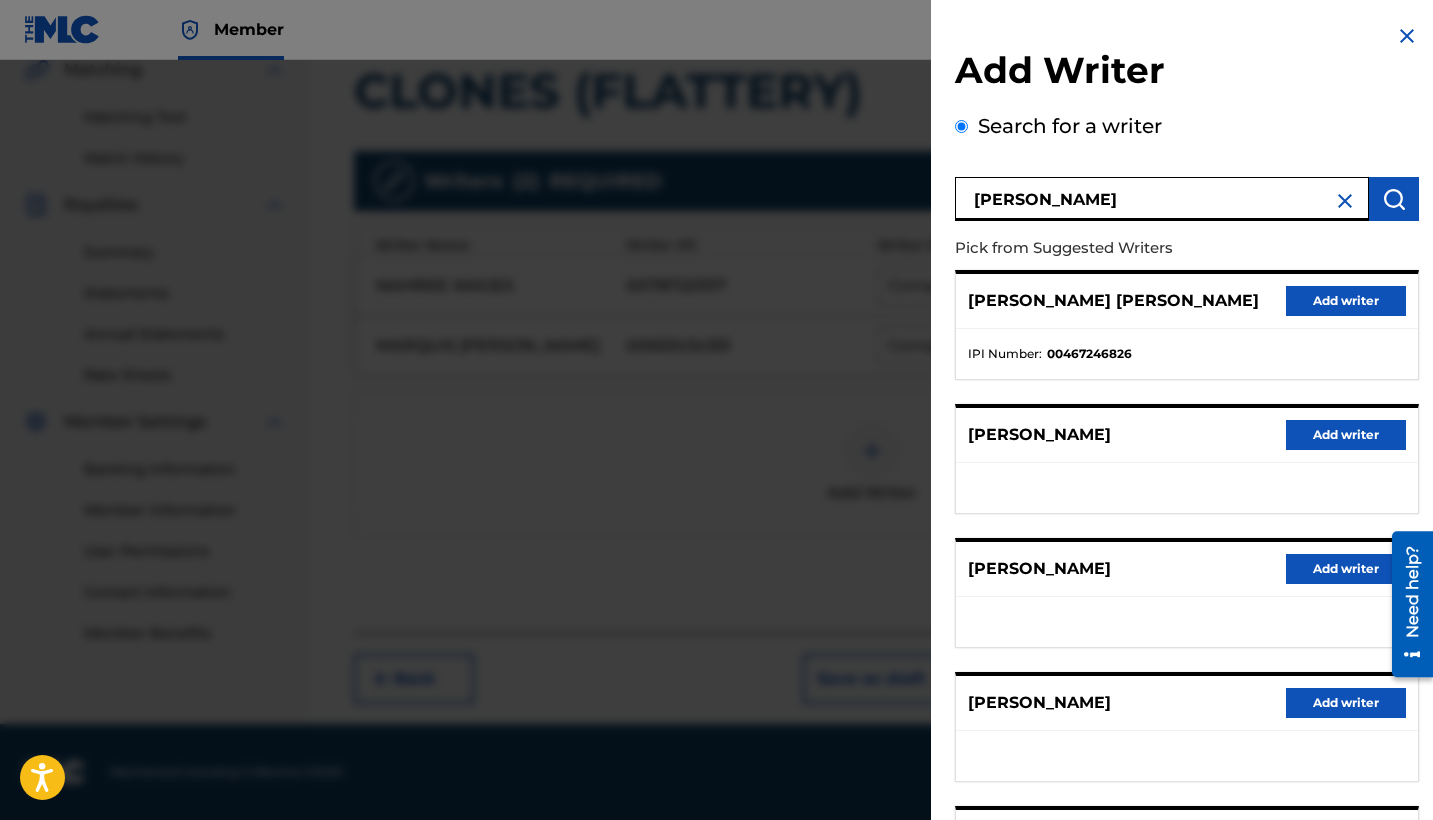 click on "Add writer" at bounding box center [1346, 301] 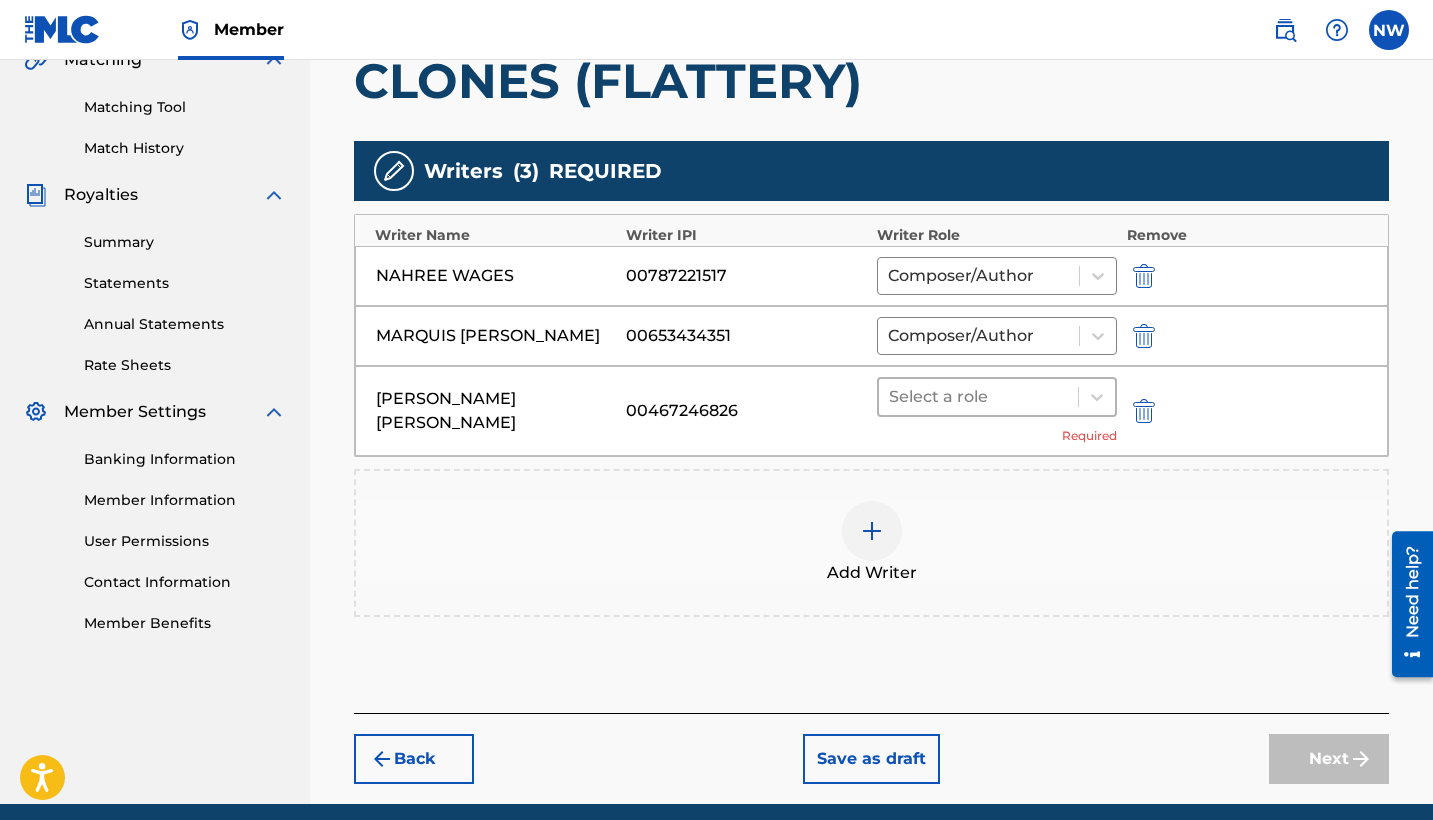 click at bounding box center (978, 397) 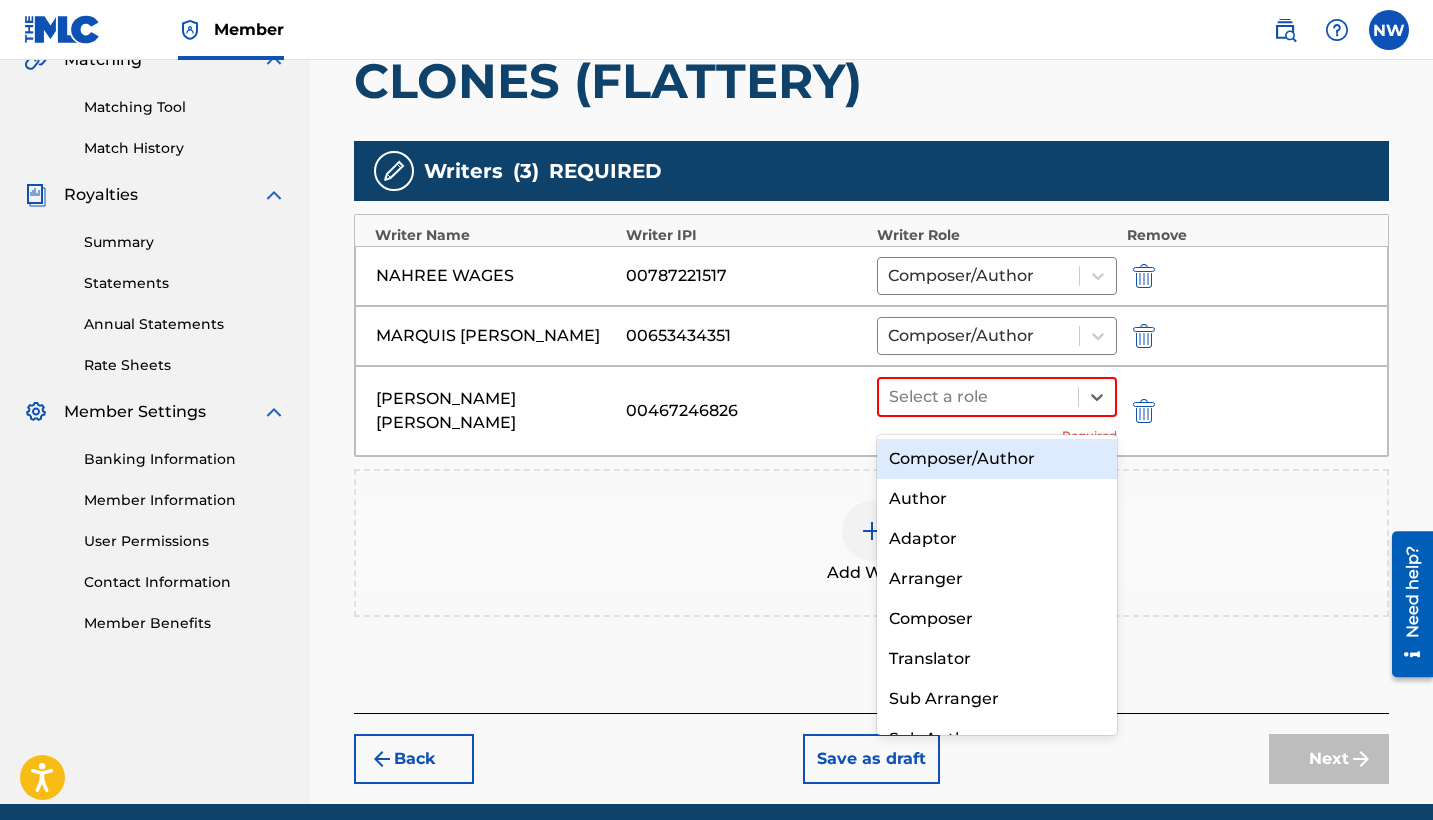 click on "Composer/Author" at bounding box center (997, 459) 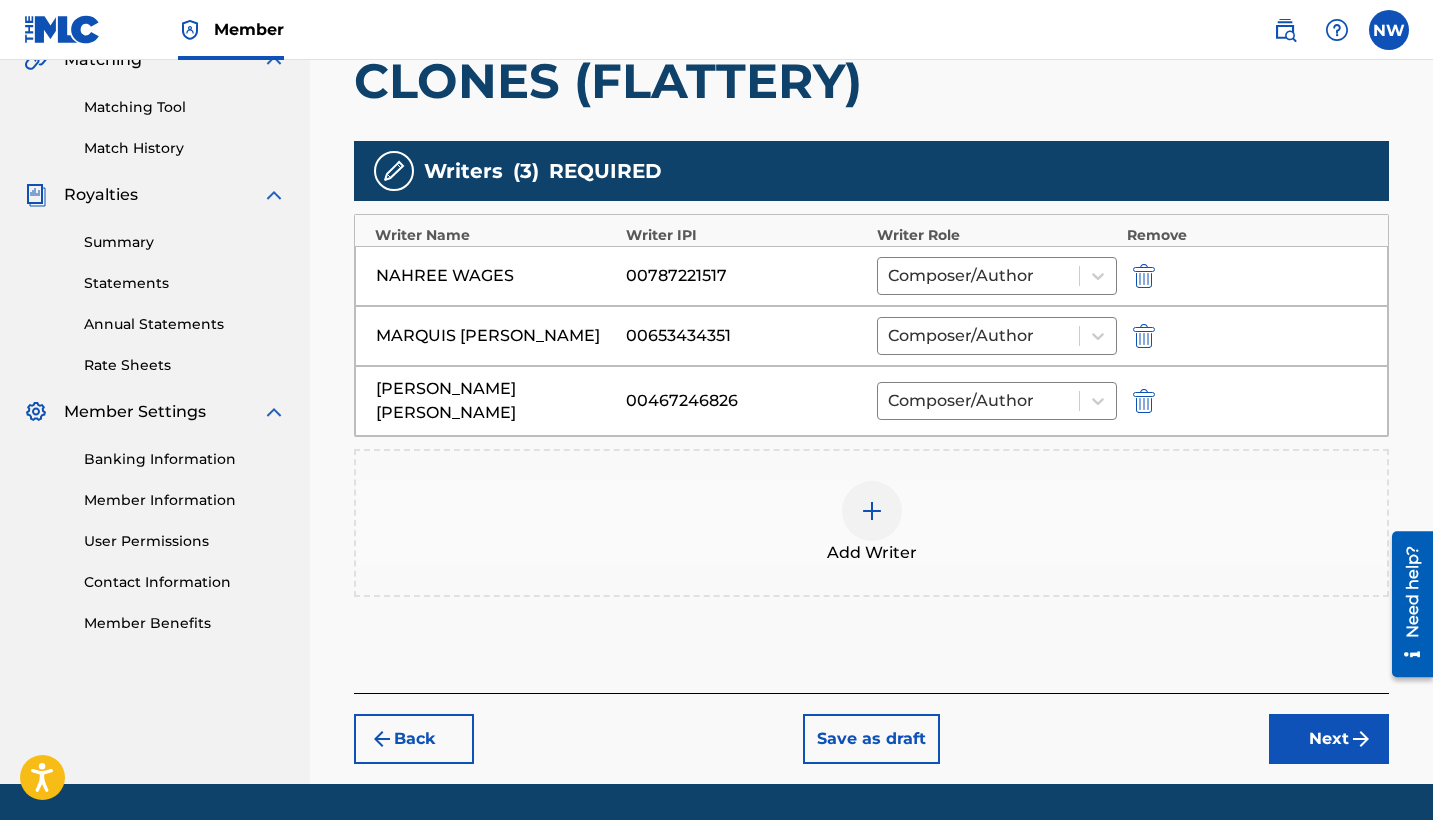 click at bounding box center (872, 511) 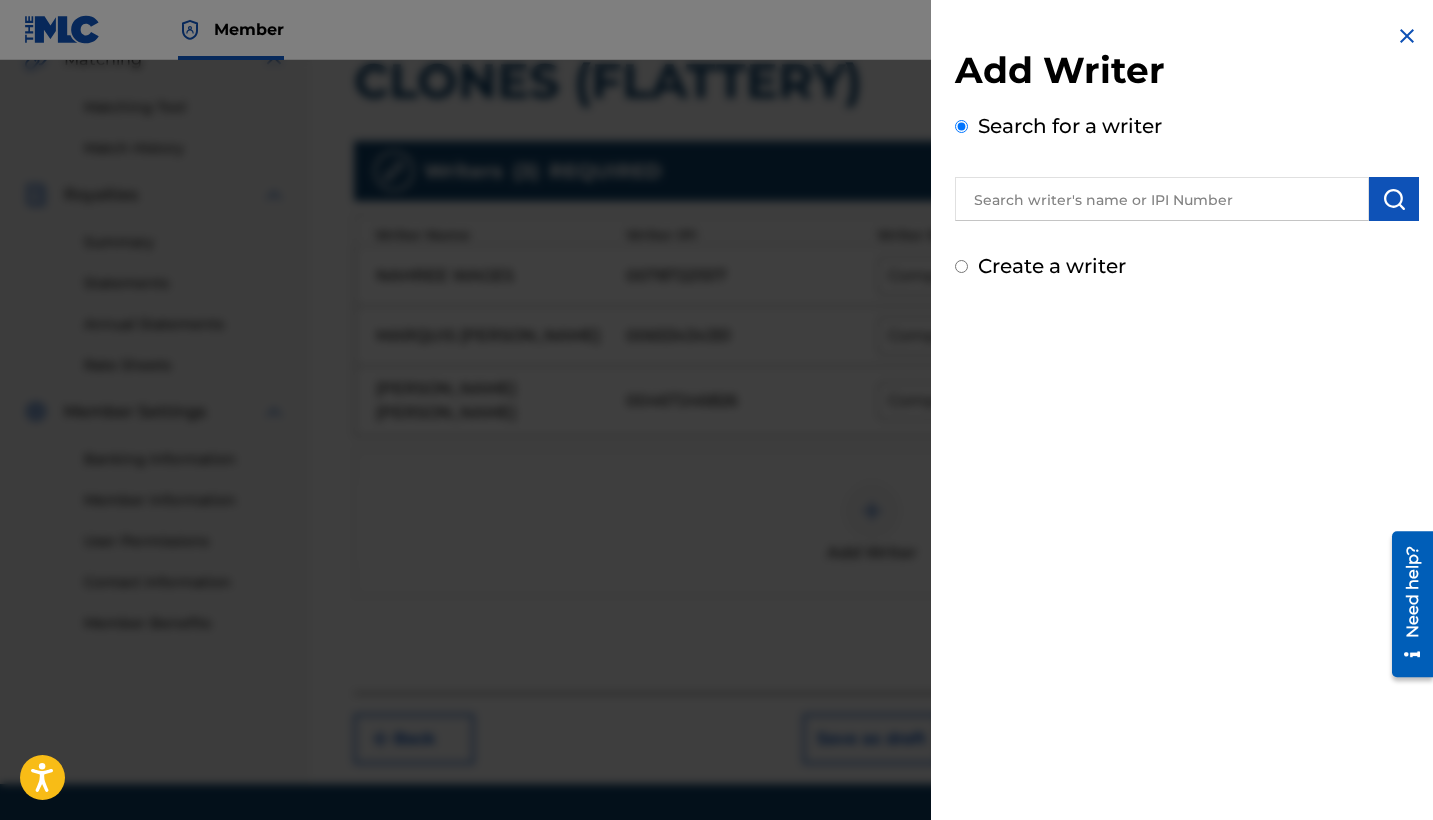 click on "Create a writer" at bounding box center [961, 266] 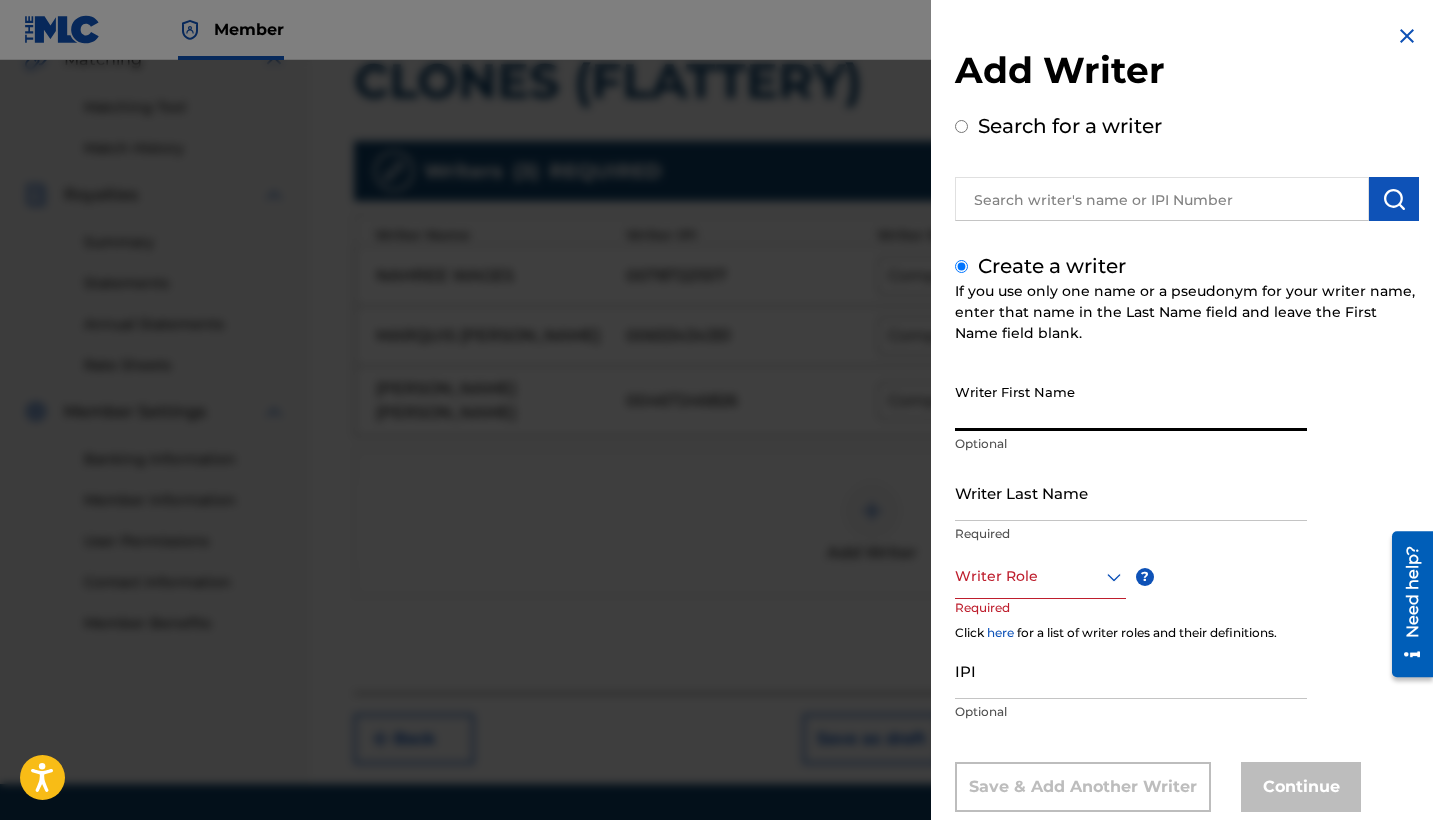 click on "Writer First Name" at bounding box center [1131, 402] 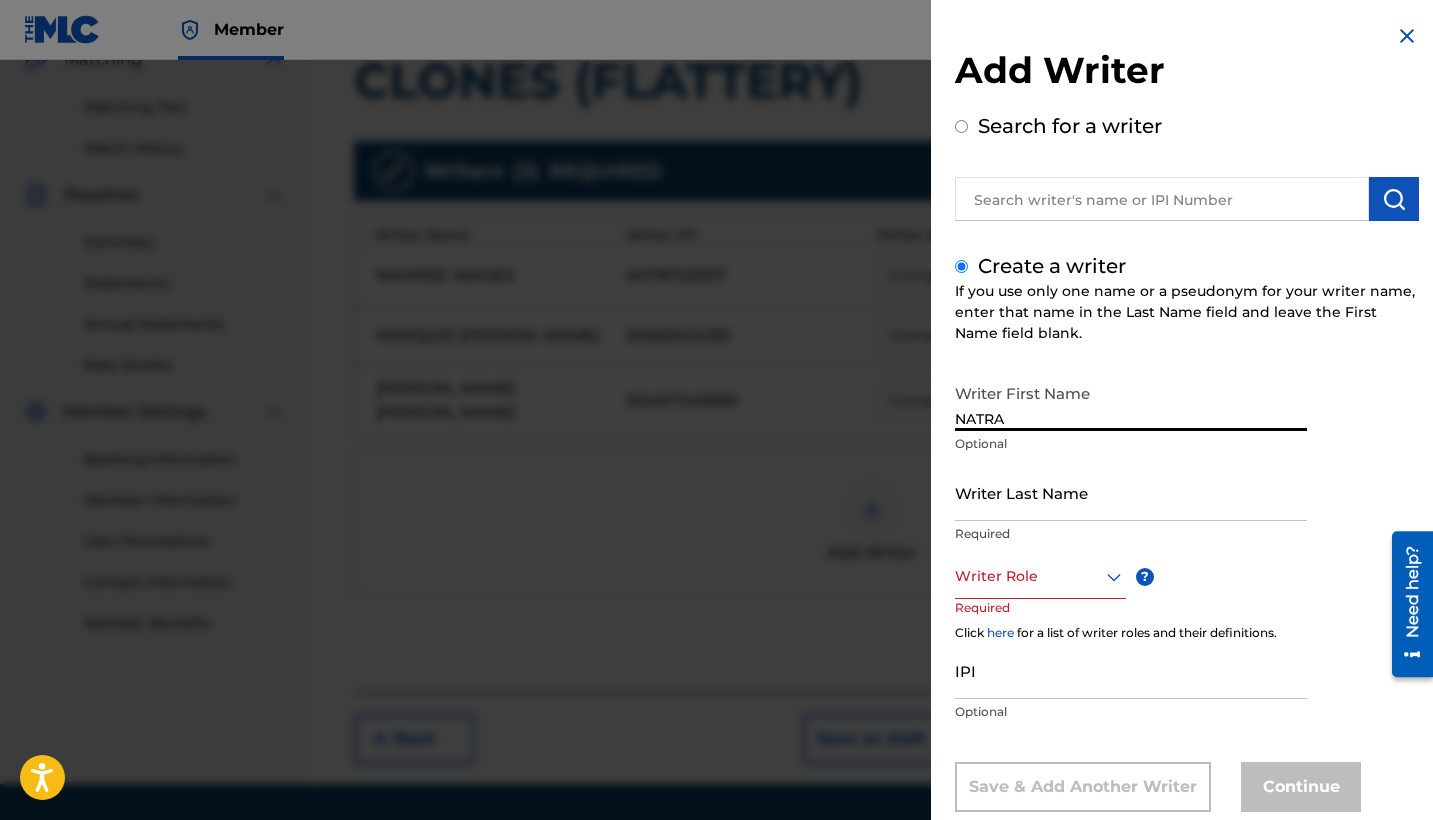type on "NATRA" 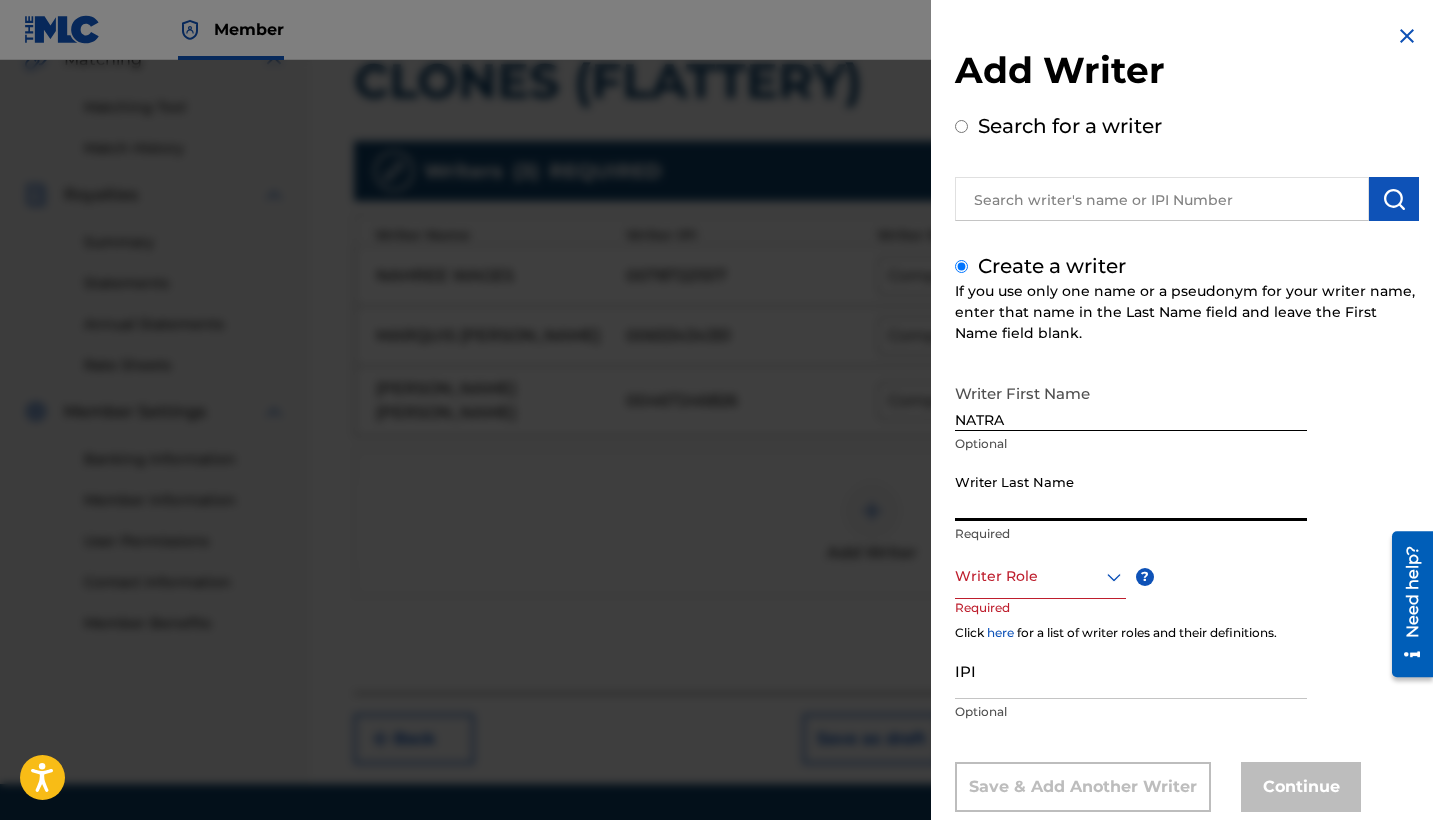 click on "Writer Last Name" at bounding box center [1131, 492] 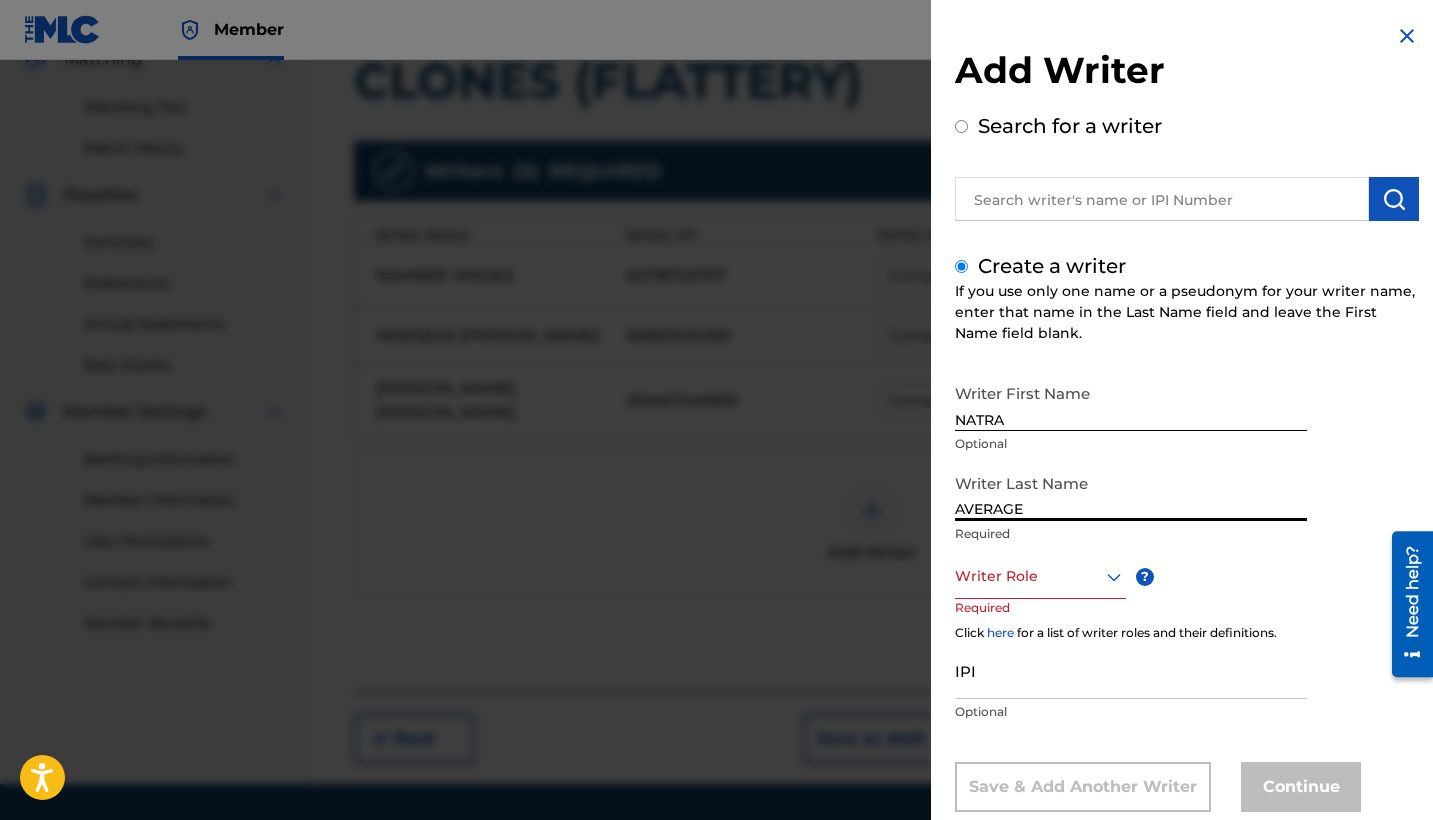 type on "AVERAGE" 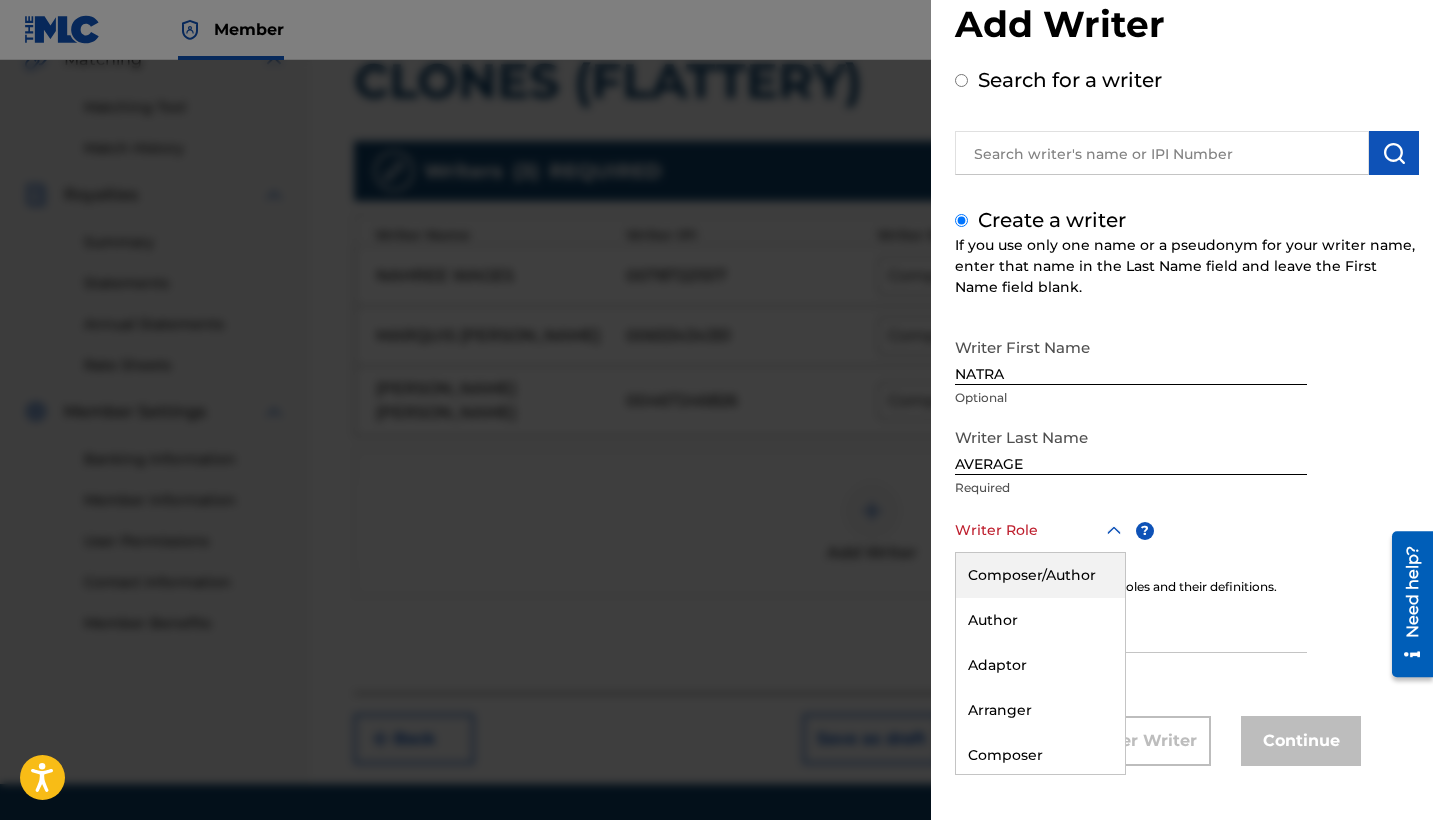 click on "Composer/Author" at bounding box center (1040, 575) 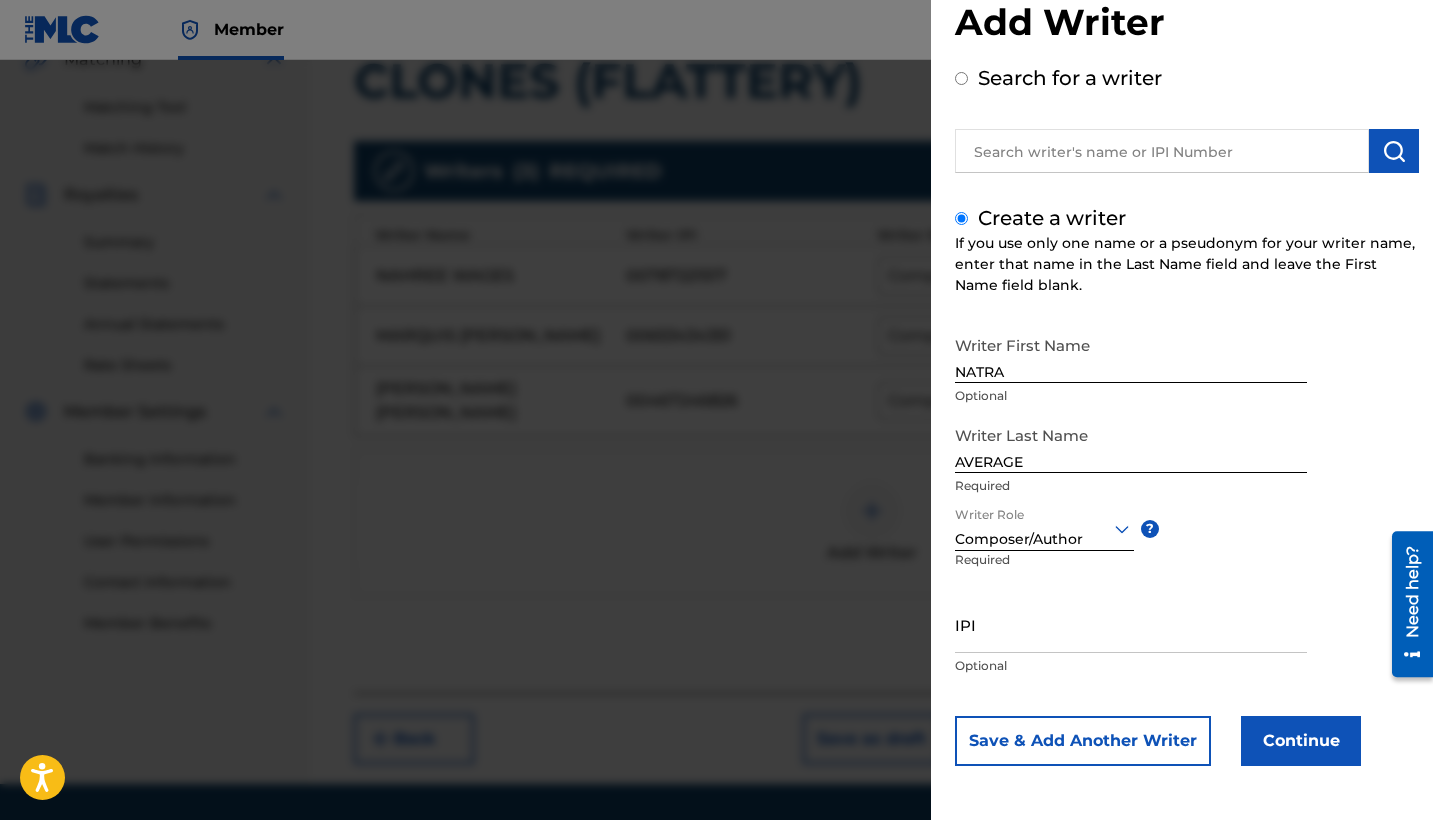 click on "Continue" at bounding box center [1301, 741] 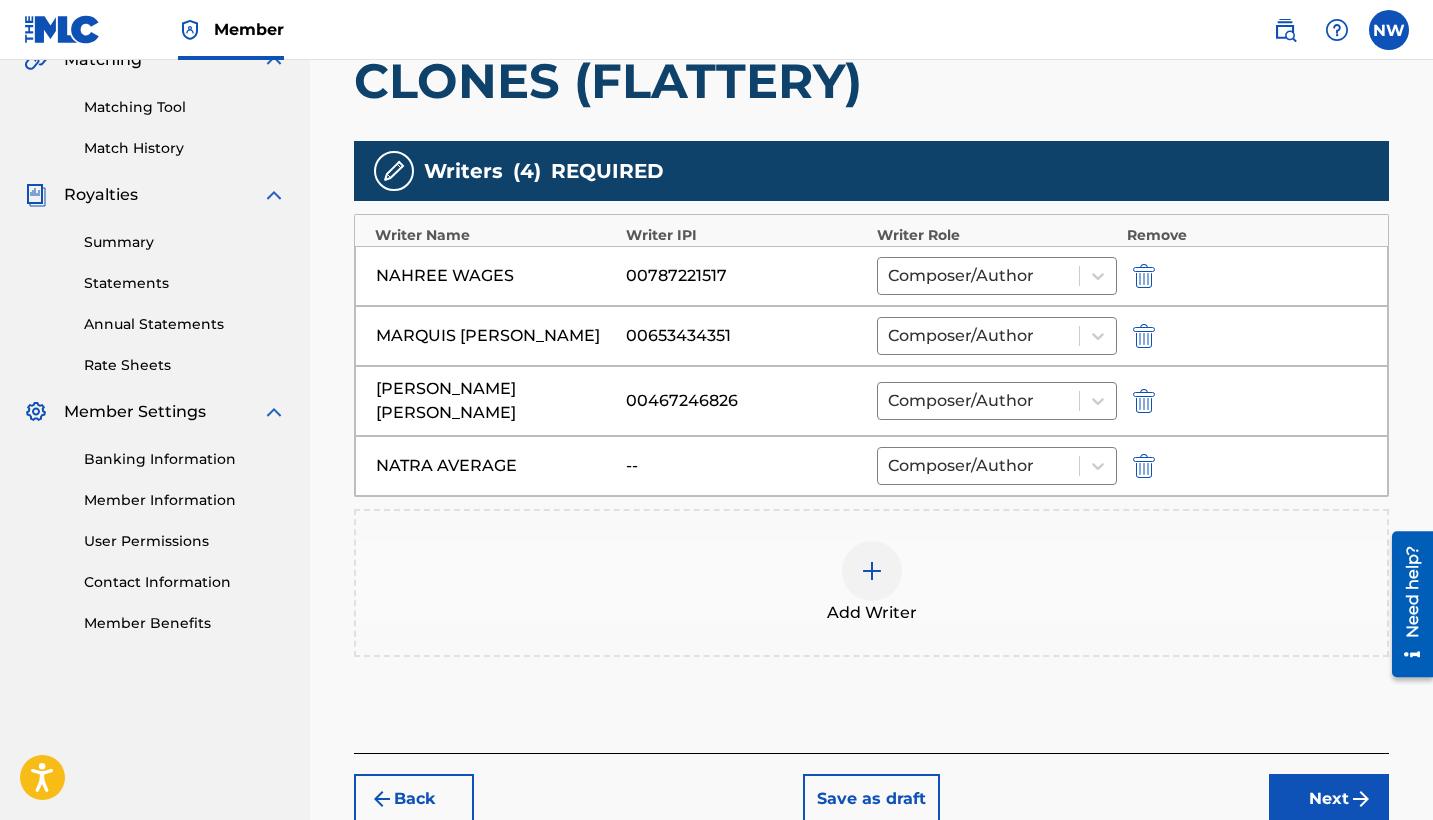 click at bounding box center [872, 571] 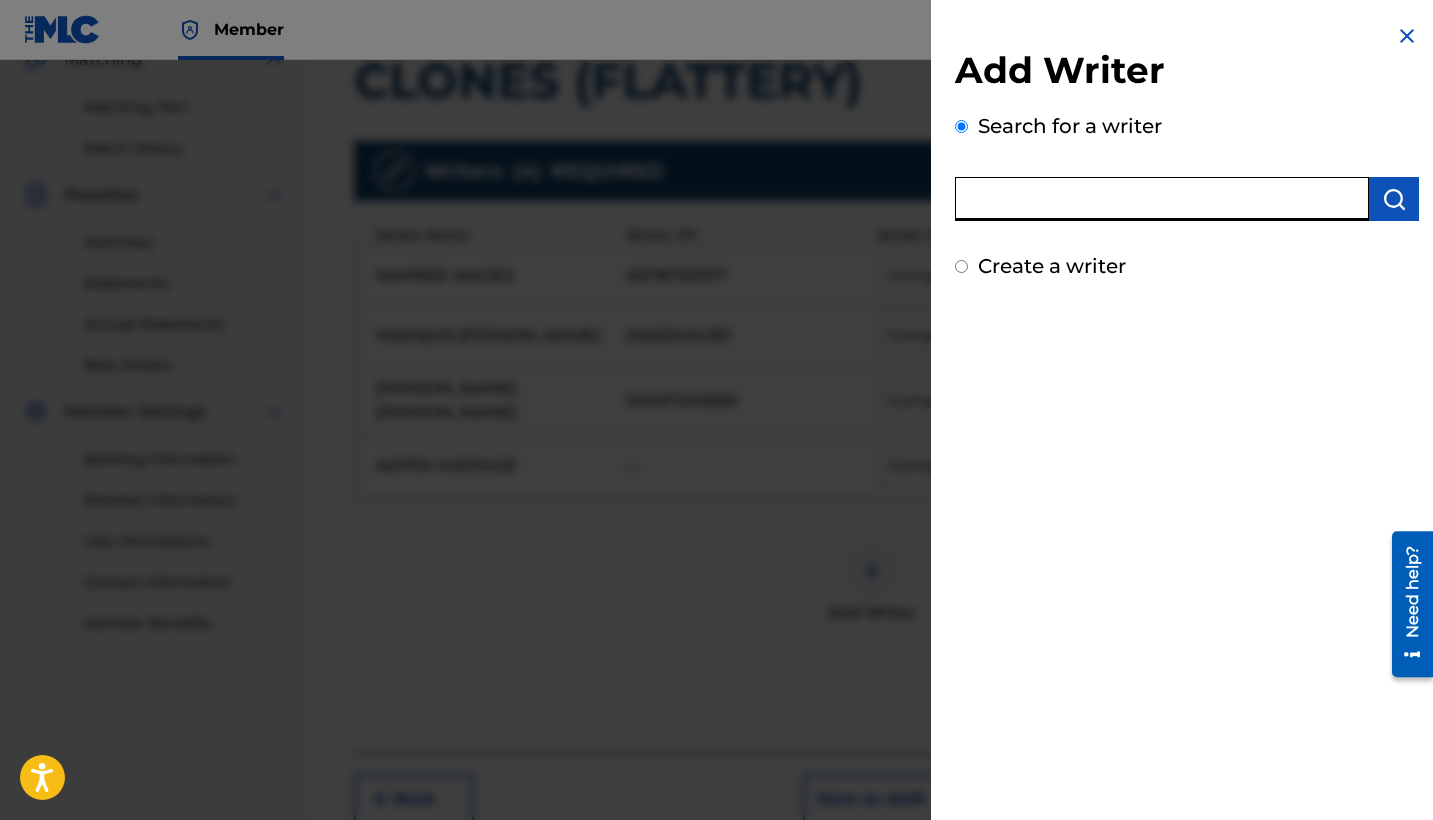 click at bounding box center (1162, 199) 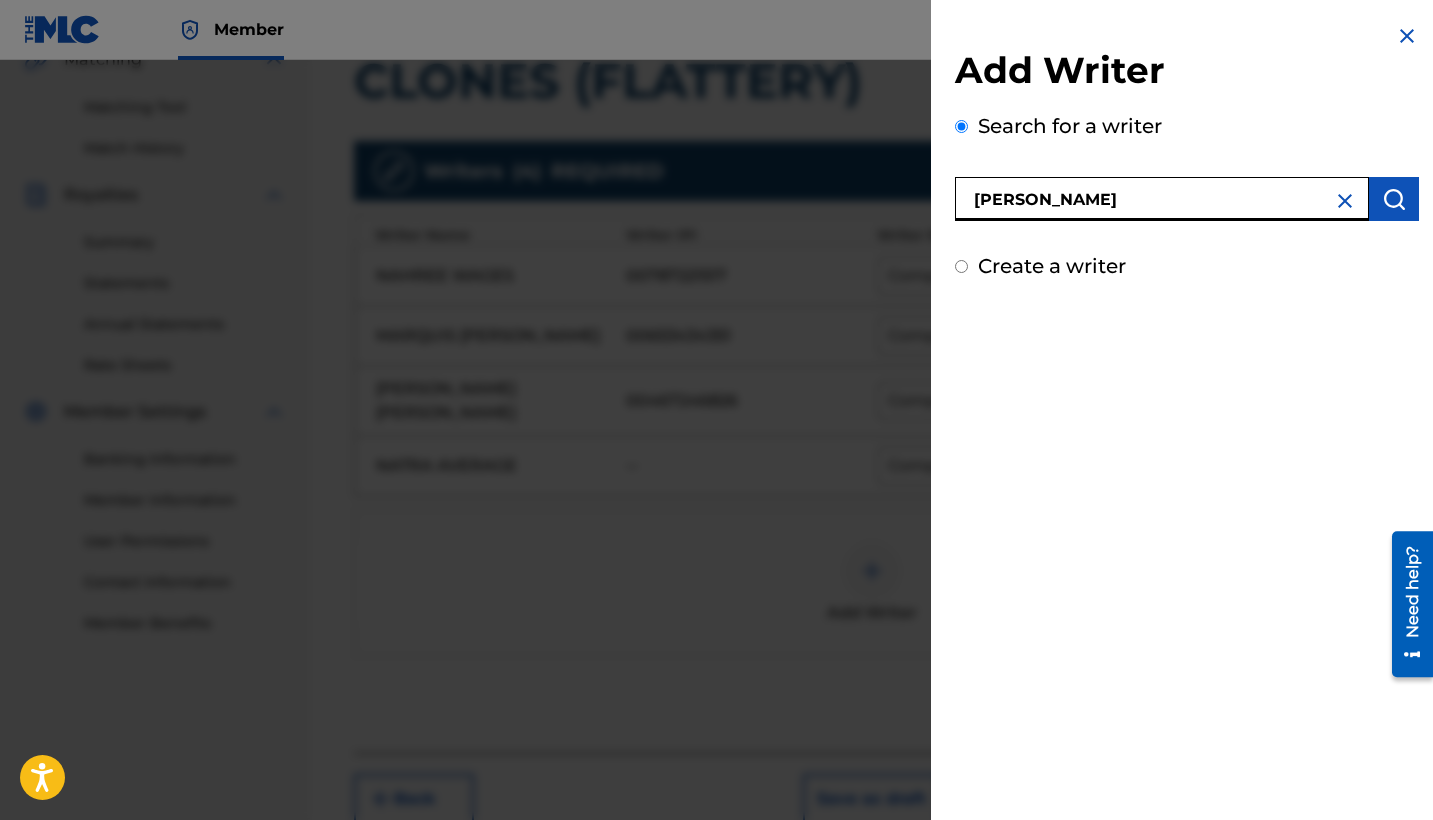type on "[PERSON_NAME]" 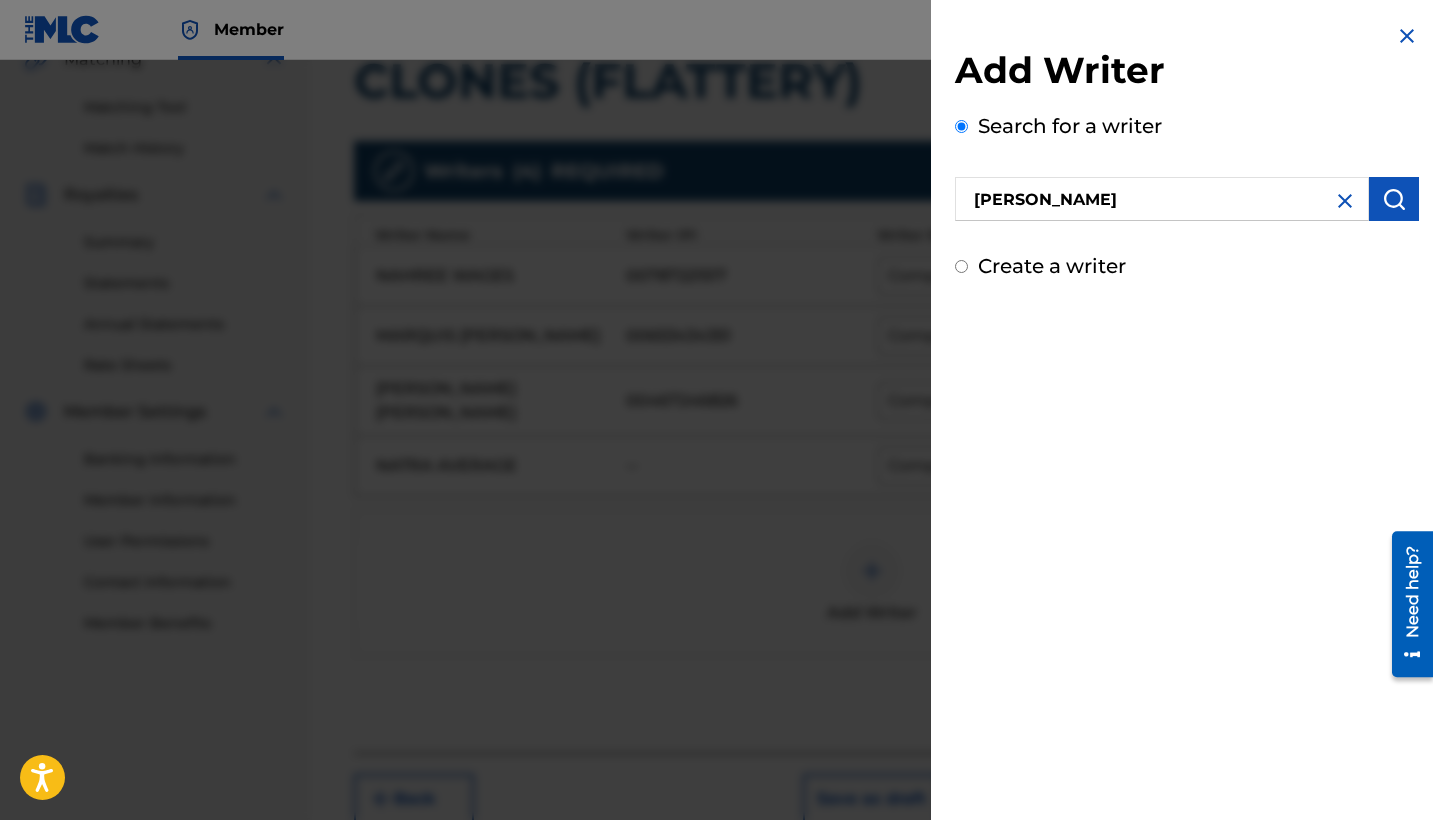 click at bounding box center (1394, 199) 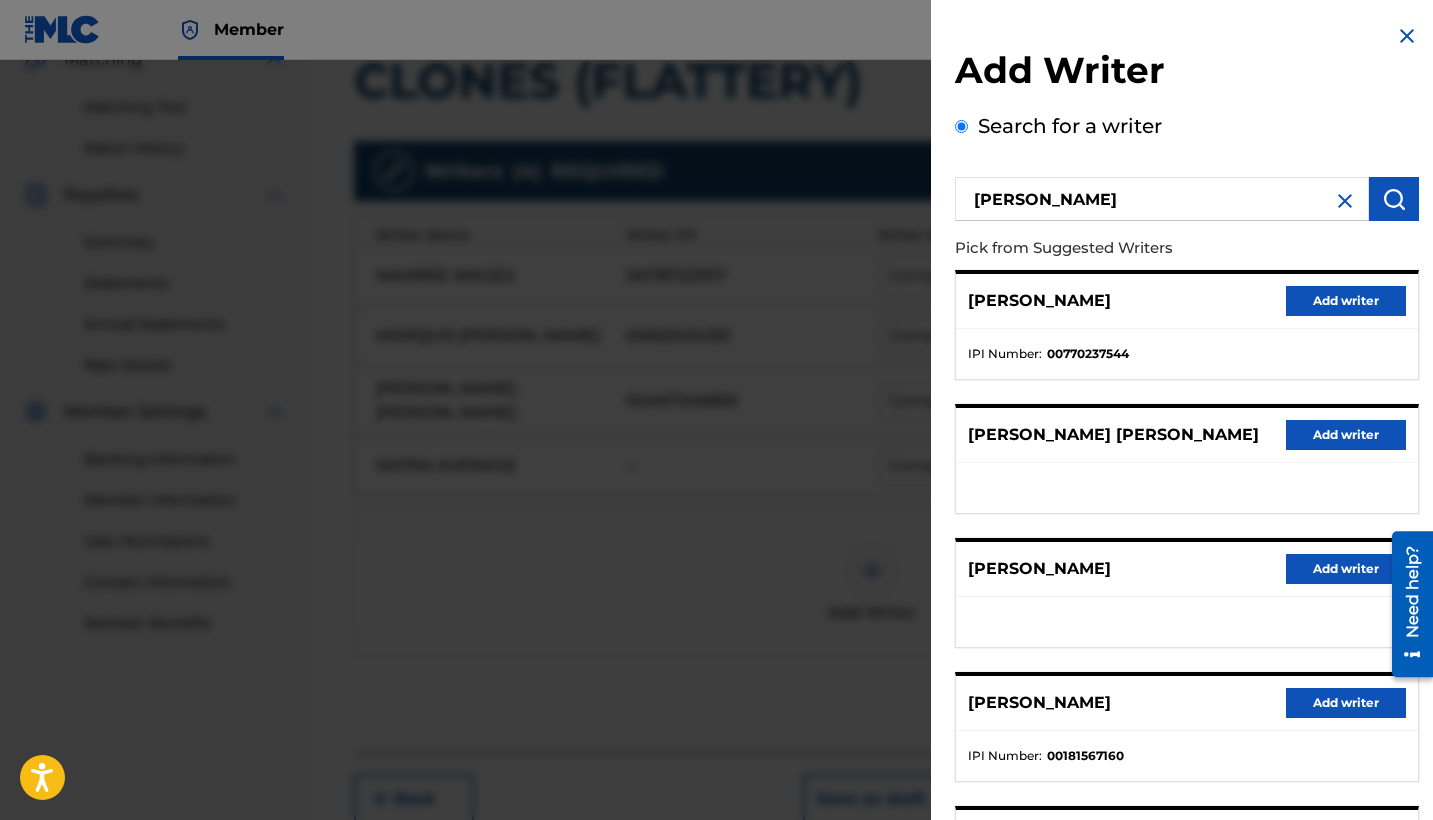 click on "Add writer" at bounding box center [1346, 301] 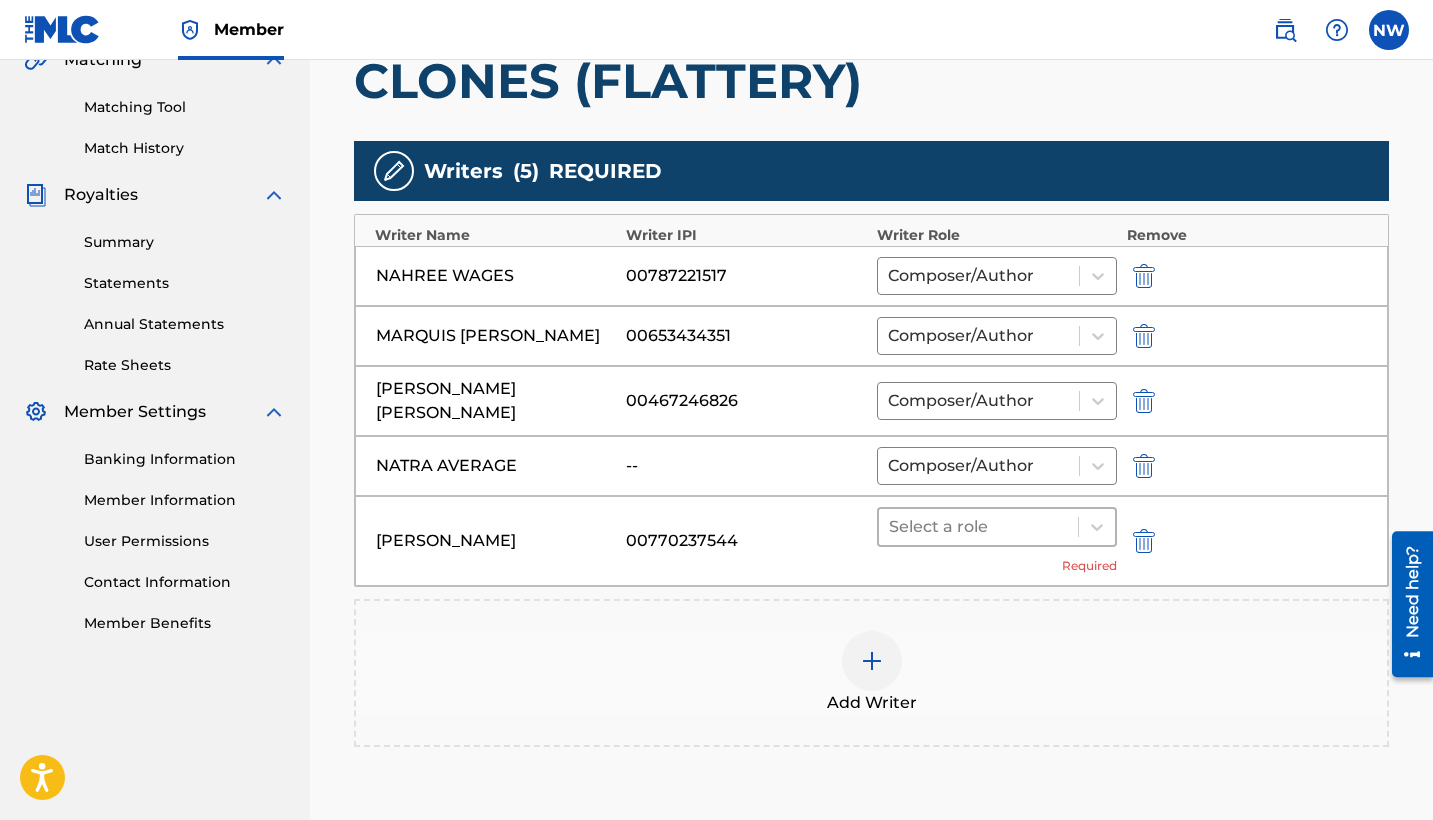 click at bounding box center [978, 527] 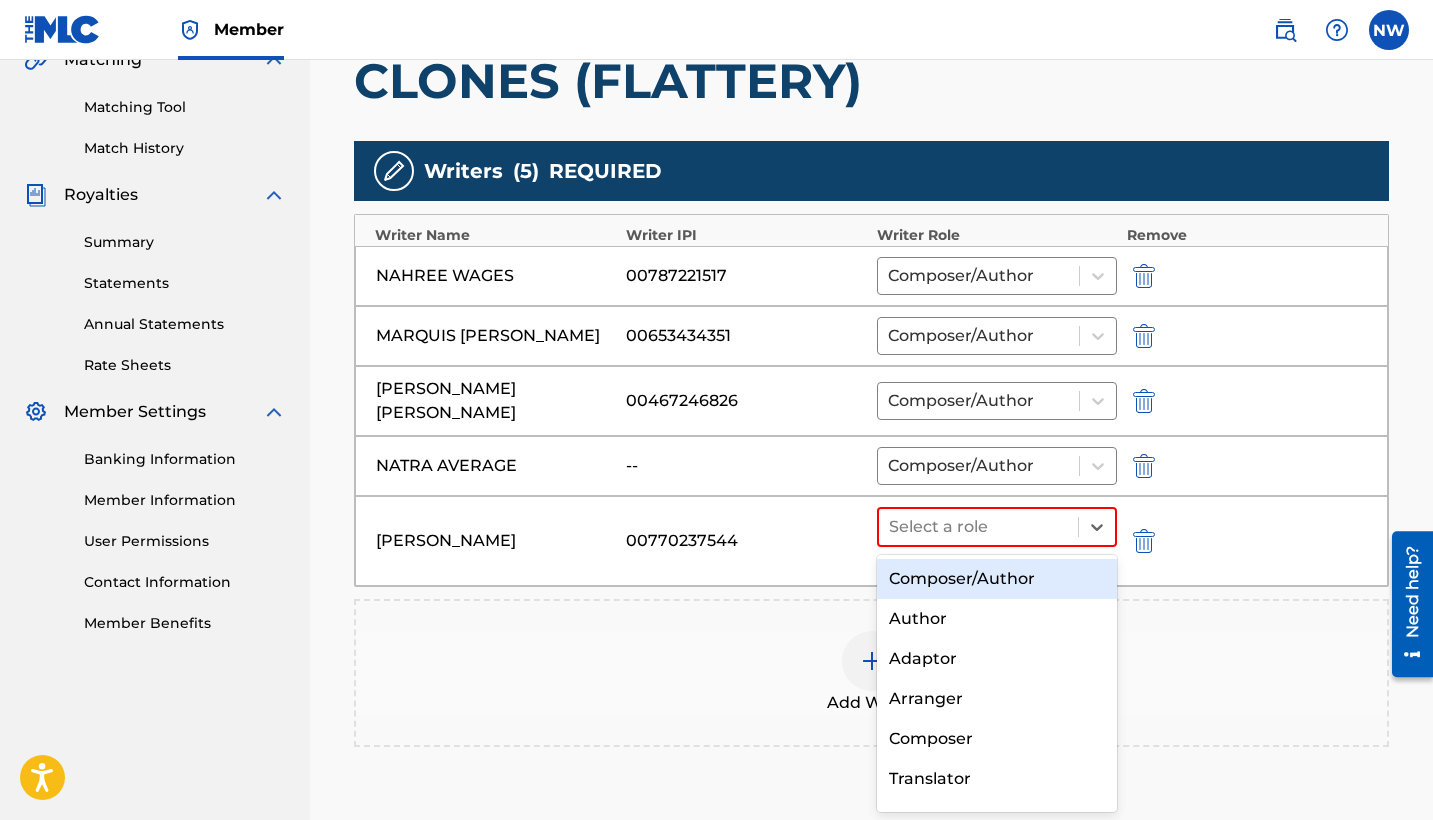 click on "Composer/Author" at bounding box center [997, 579] 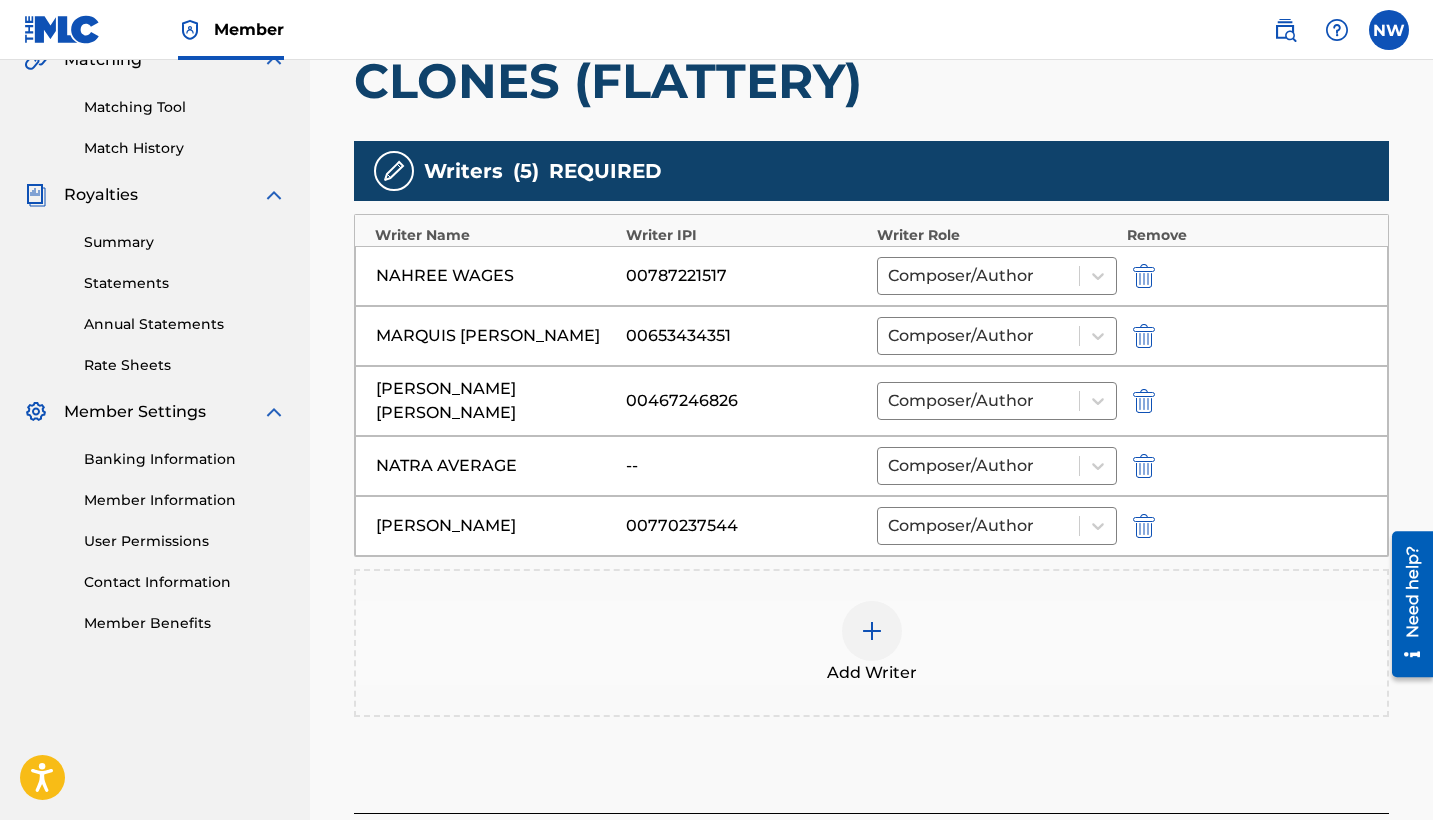 click at bounding box center [872, 631] 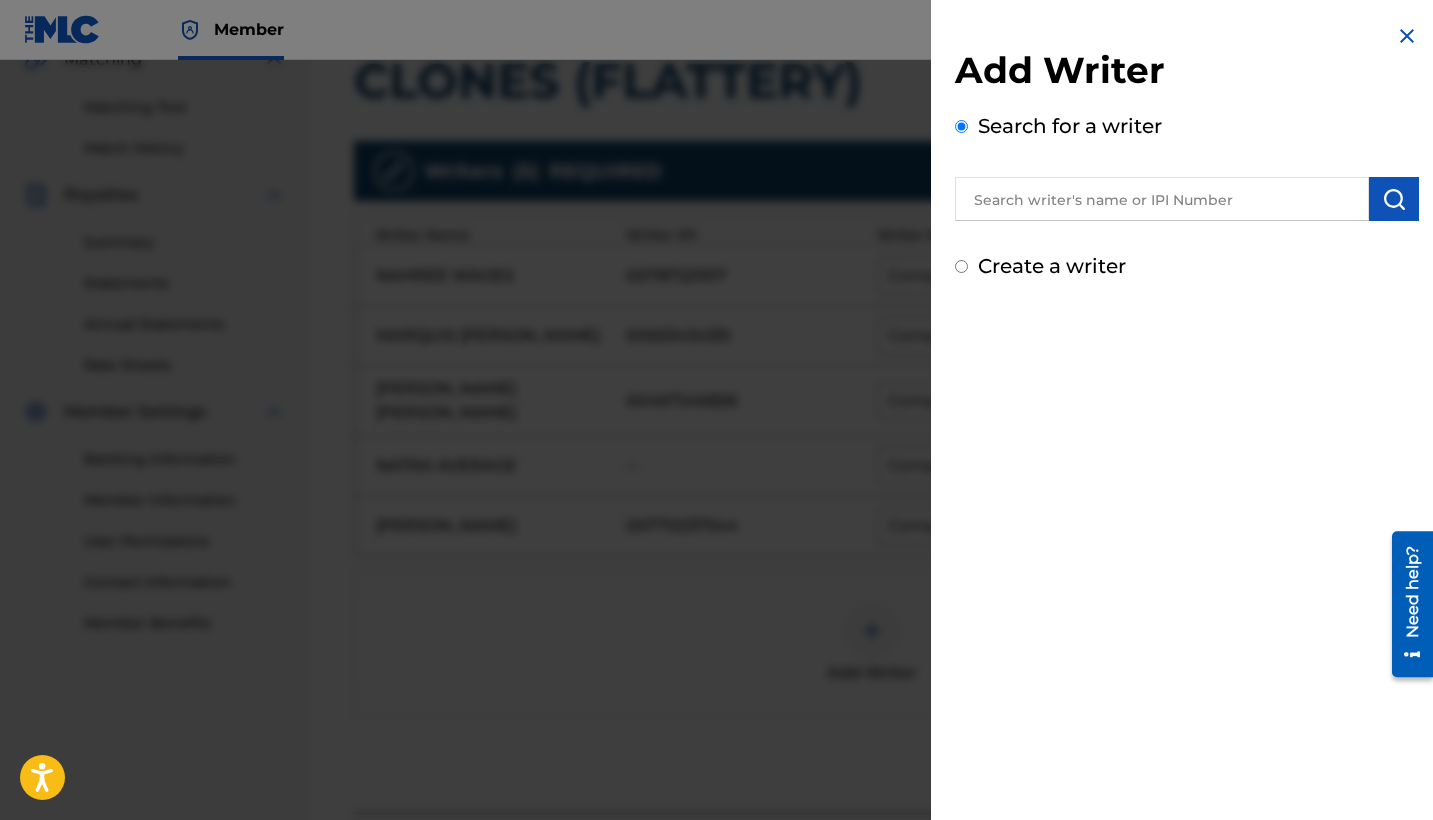 click at bounding box center [1162, 199] 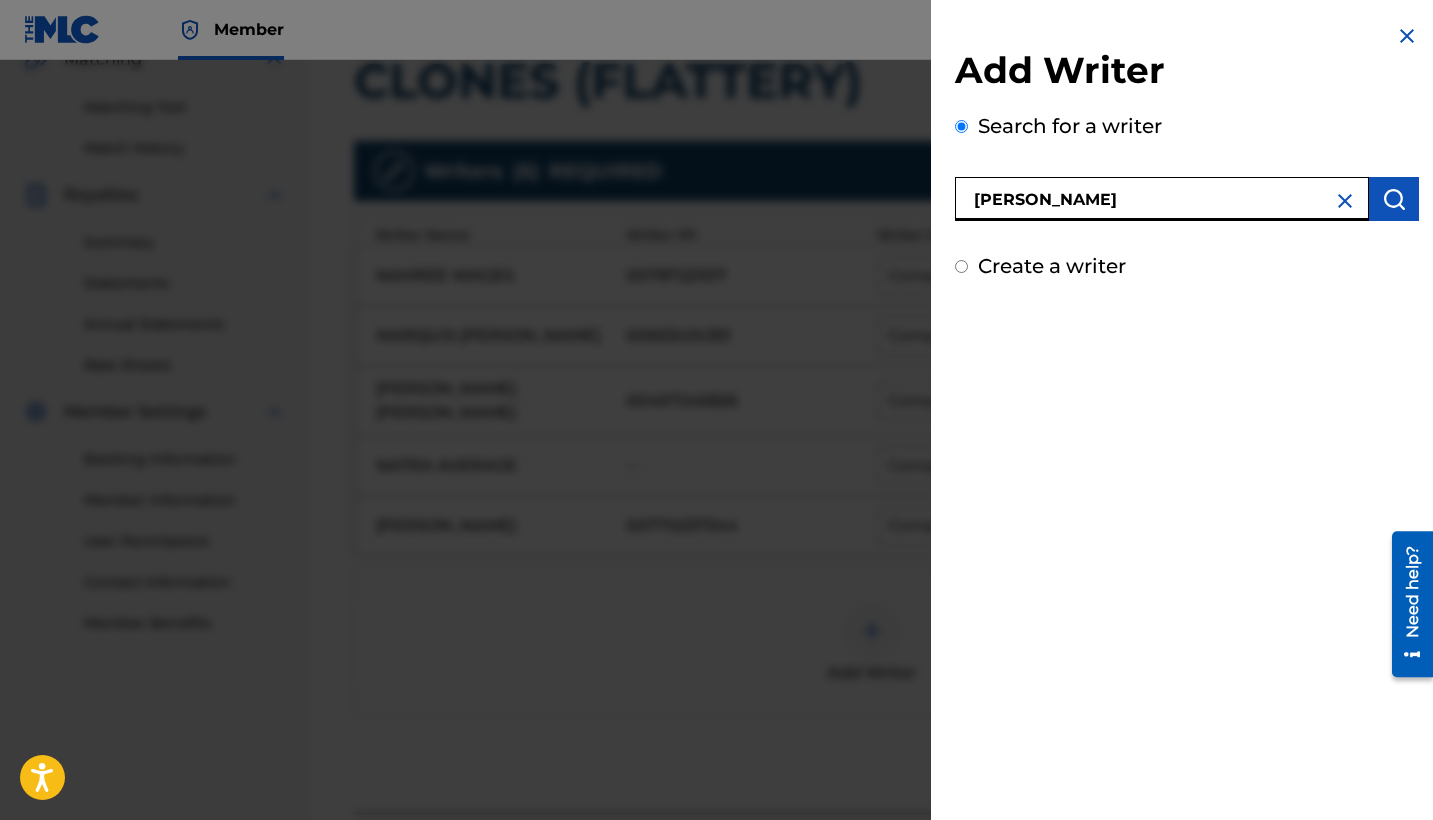 type on "[PERSON_NAME]" 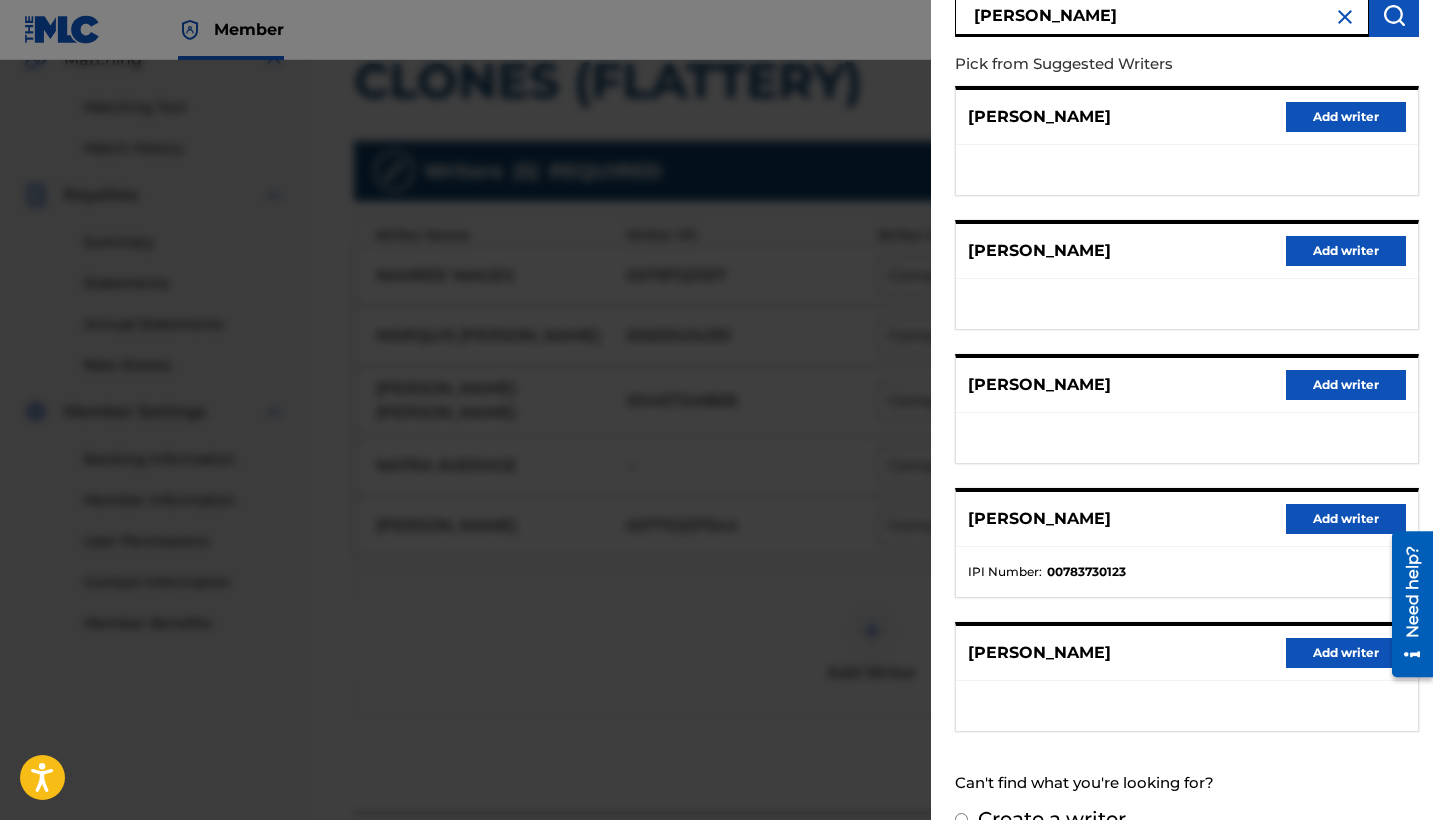 scroll, scrollTop: 187, scrollLeft: 0, axis: vertical 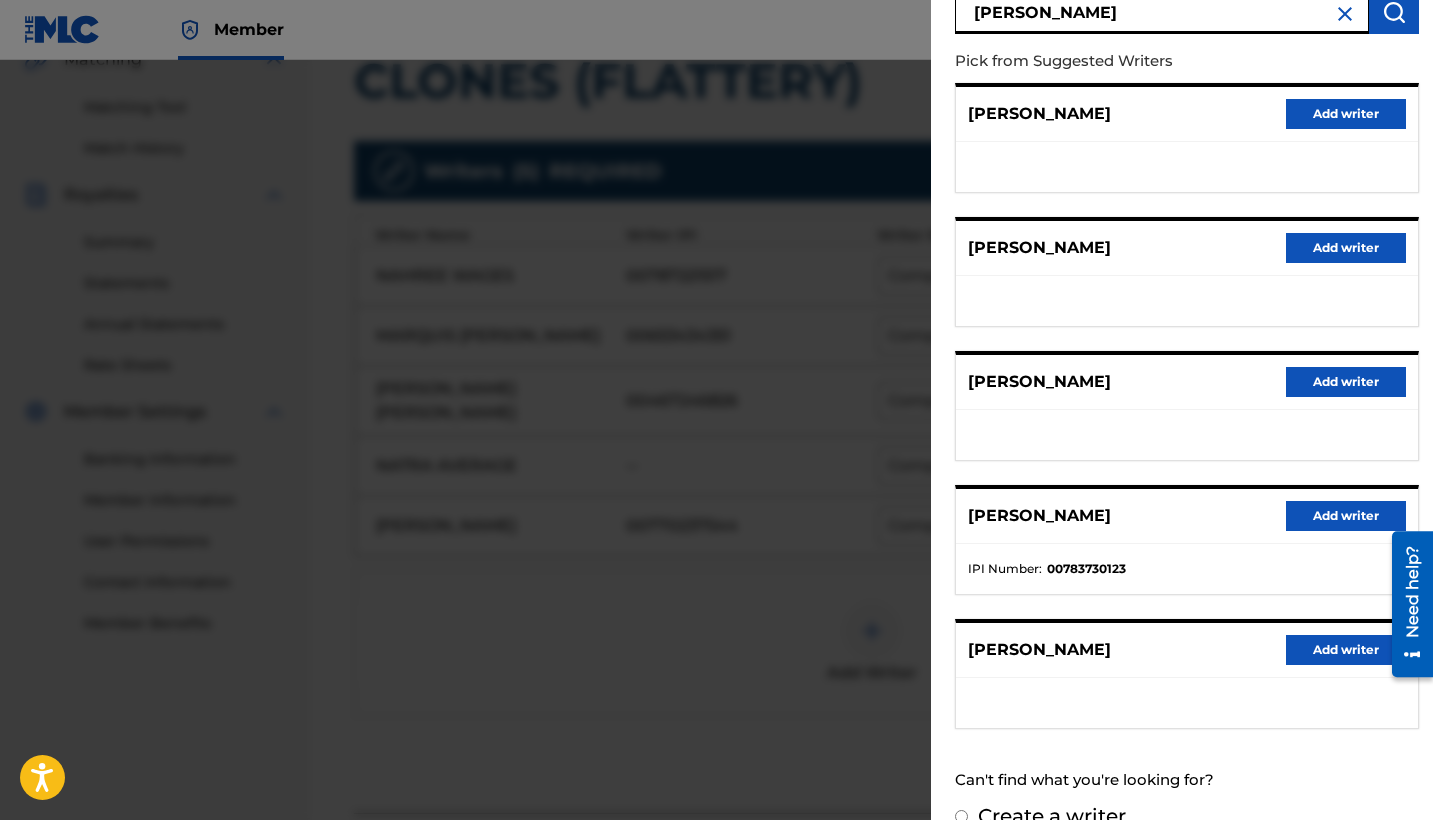 click on "Add writer" at bounding box center [1346, 516] 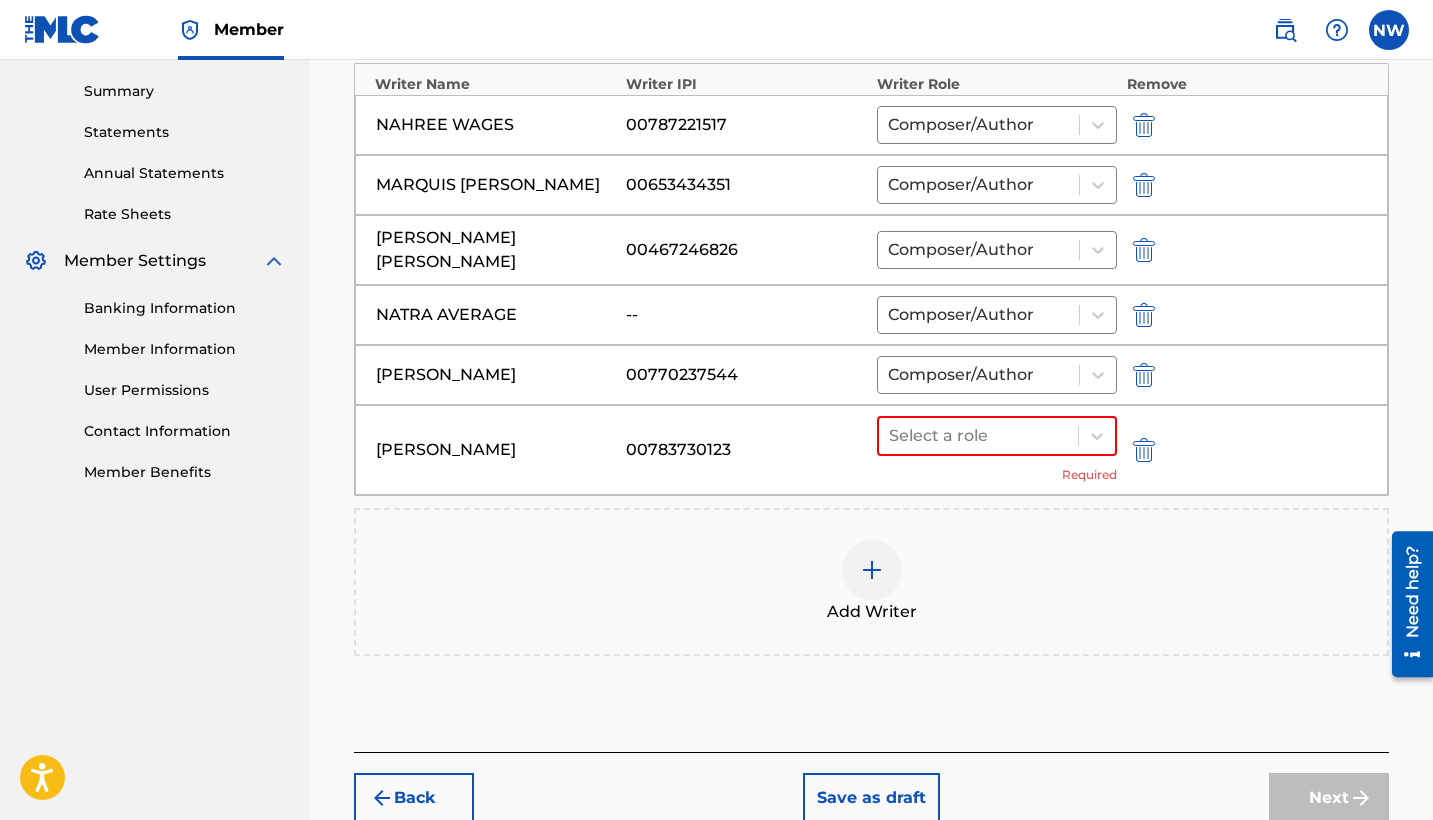 scroll, scrollTop: 647, scrollLeft: 0, axis: vertical 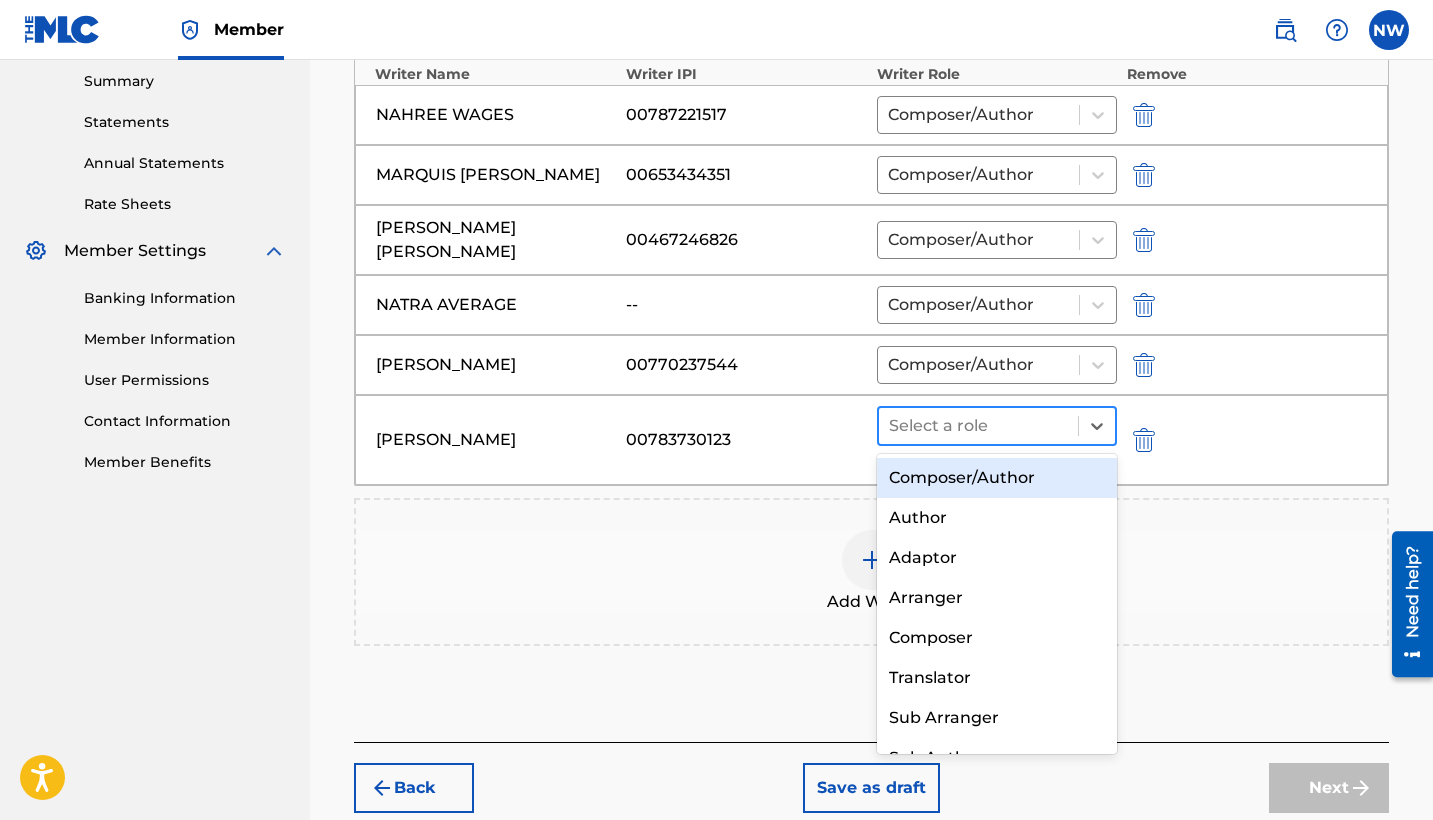 click at bounding box center (978, 426) 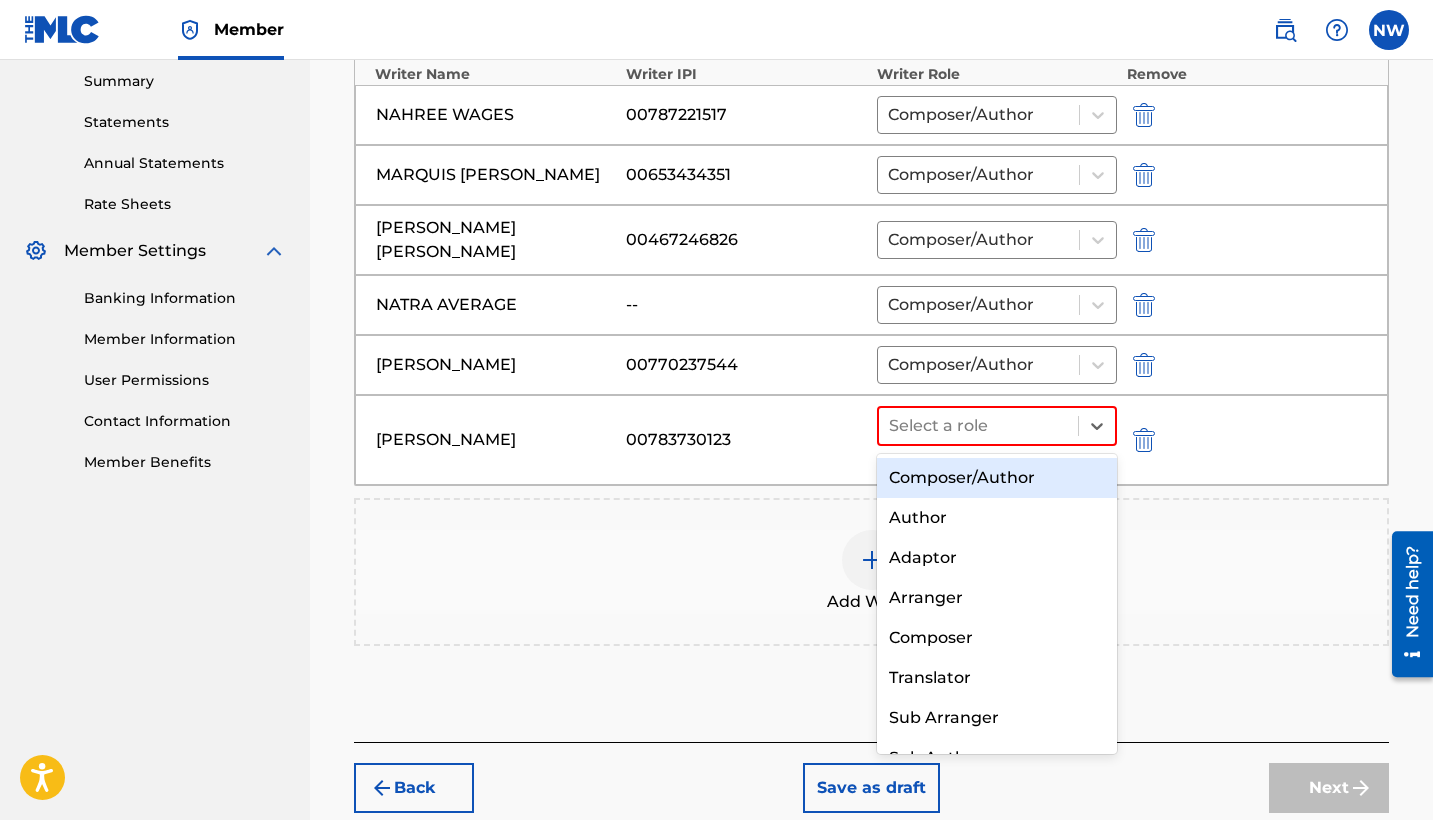 click on "Composer/Author" at bounding box center [997, 478] 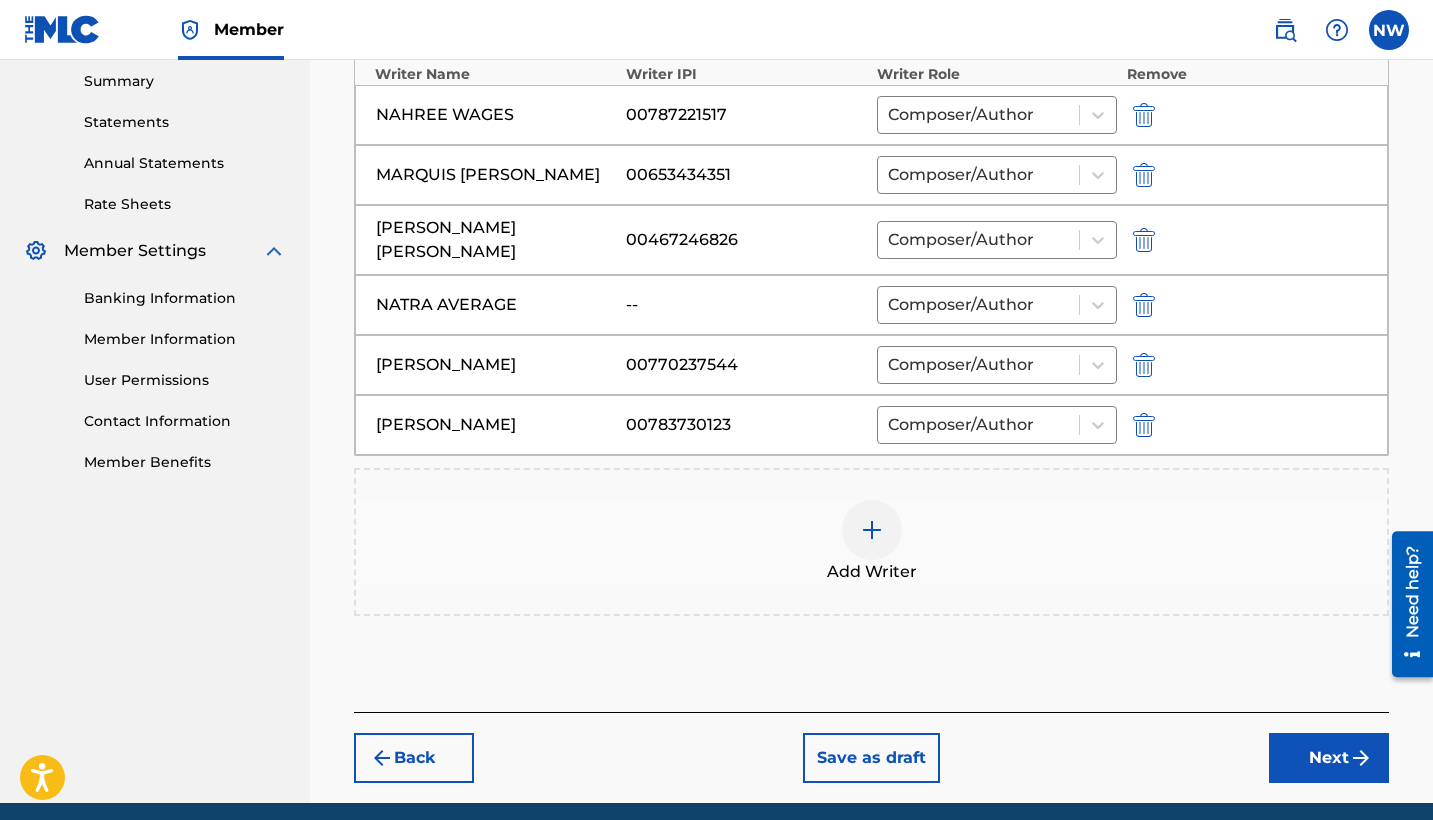 click on "Next" at bounding box center (1329, 758) 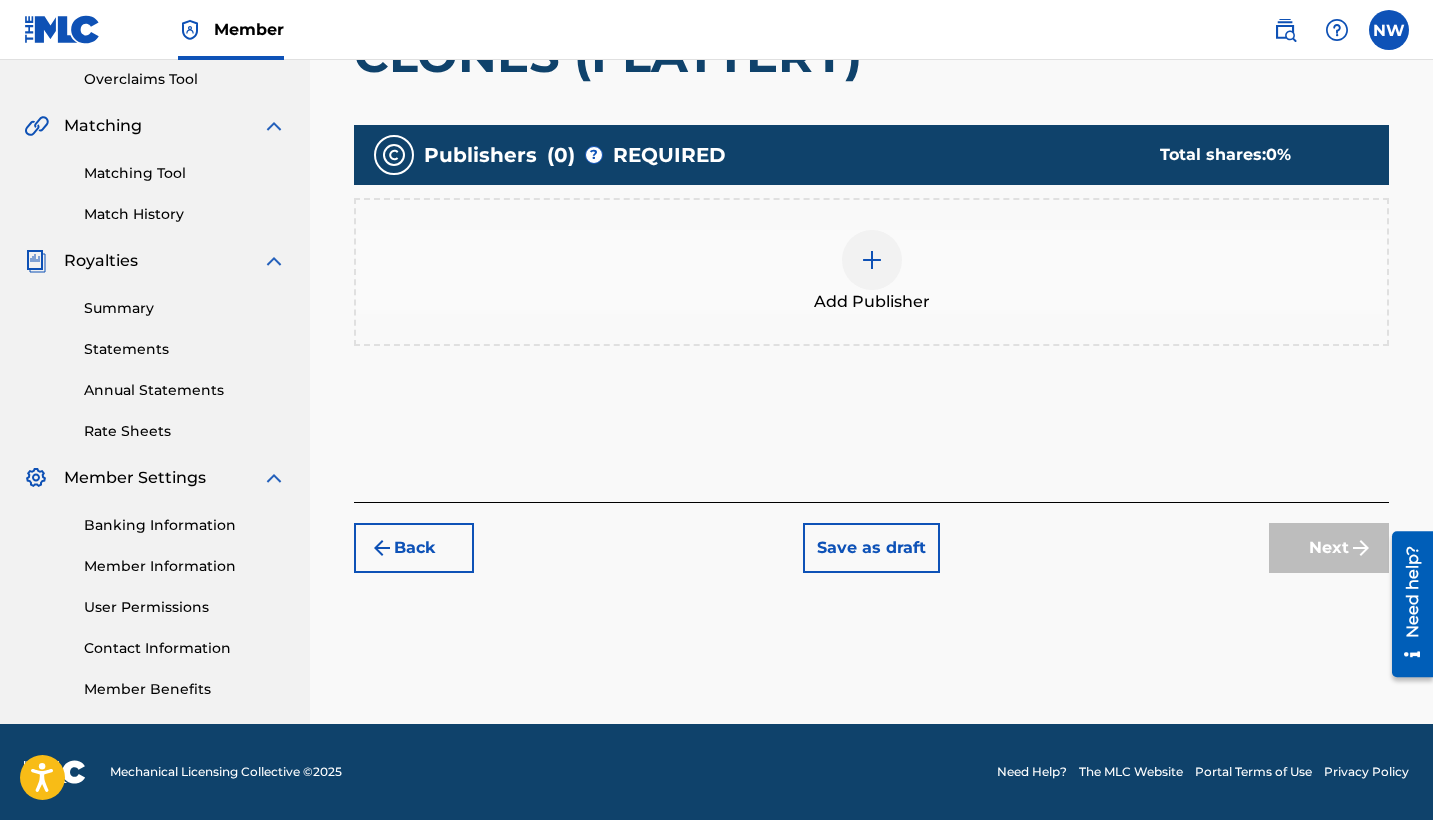 click at bounding box center [872, 260] 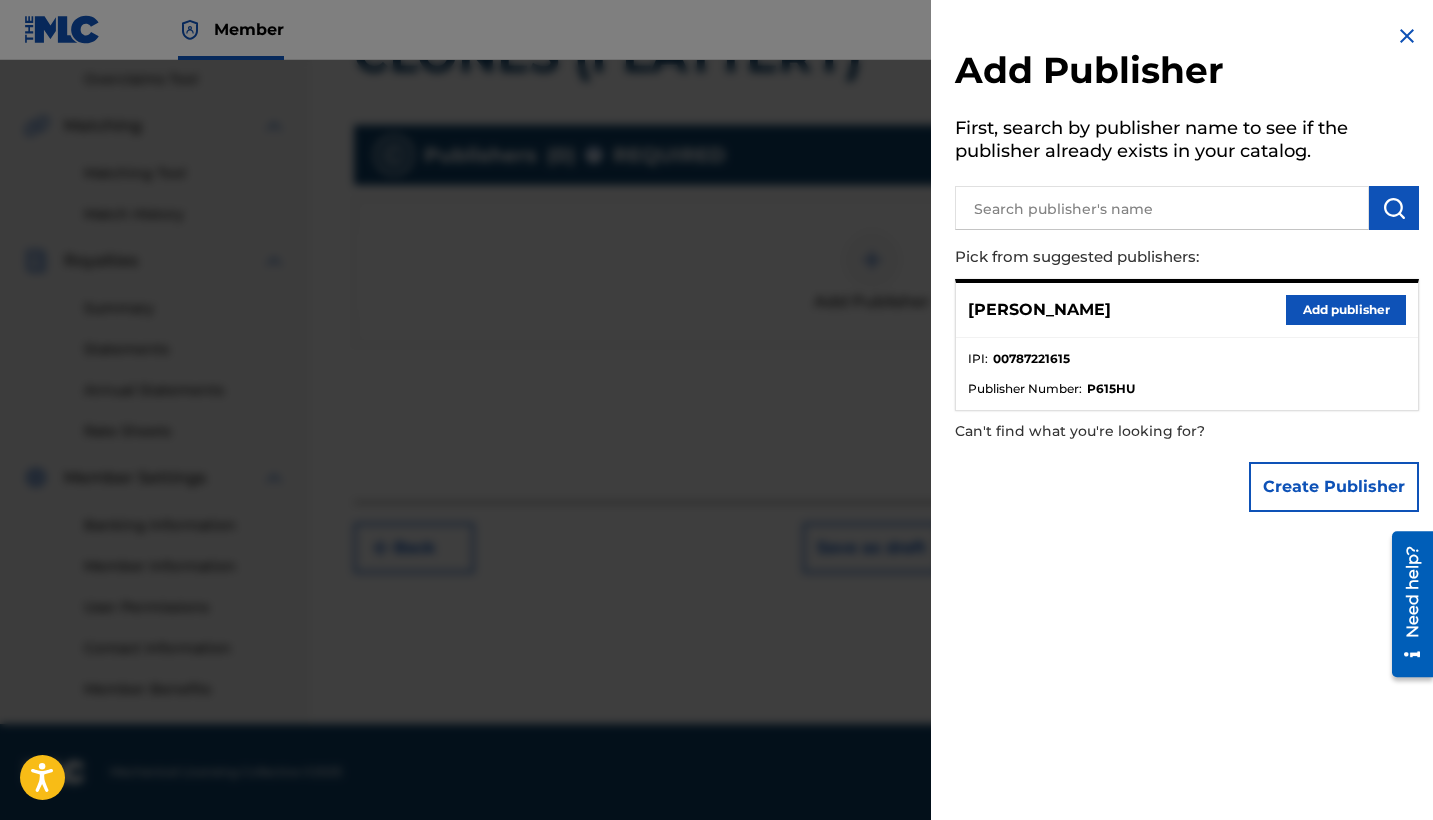 click on "Add publisher" at bounding box center [1346, 310] 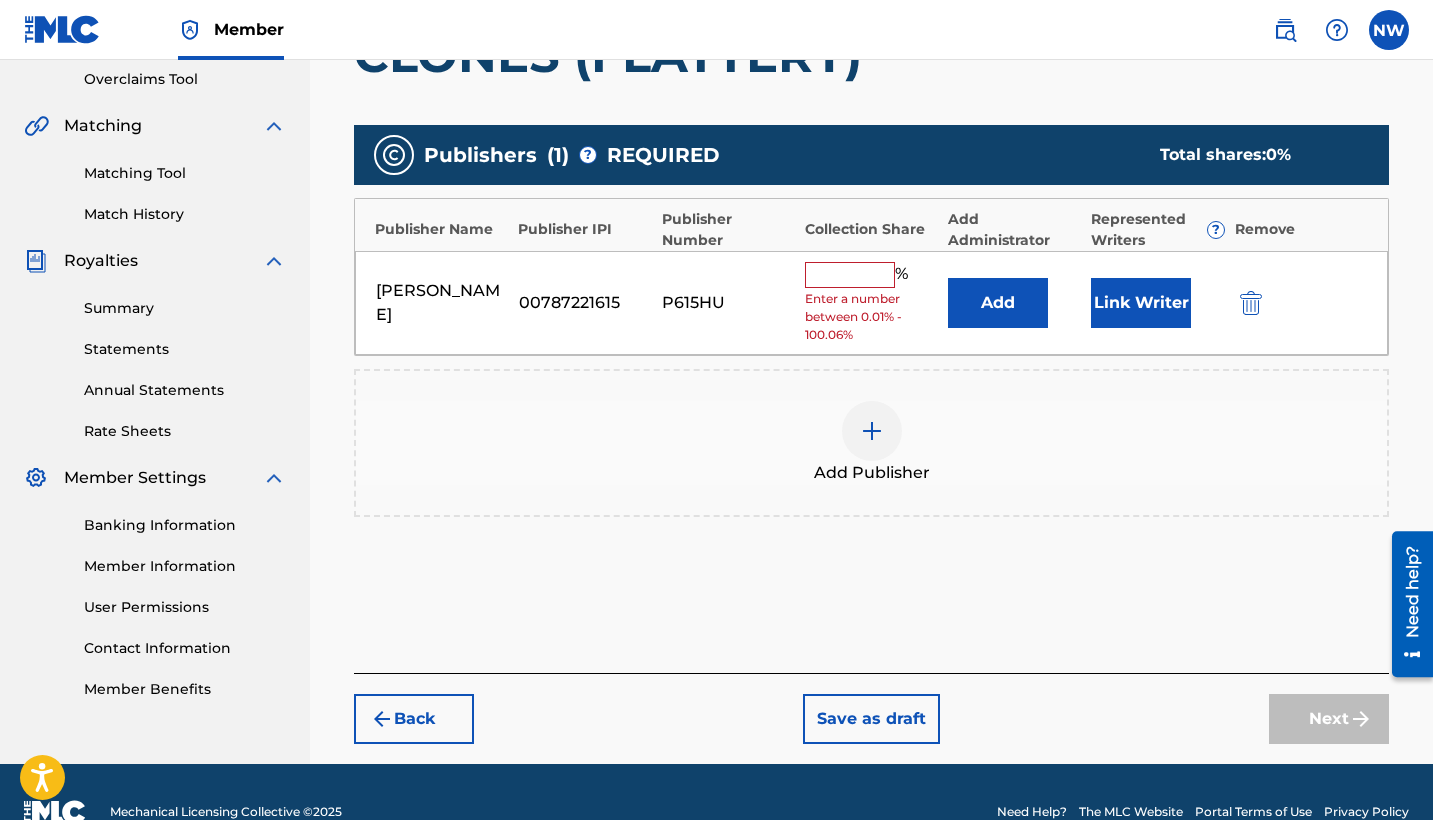 click at bounding box center [850, 275] 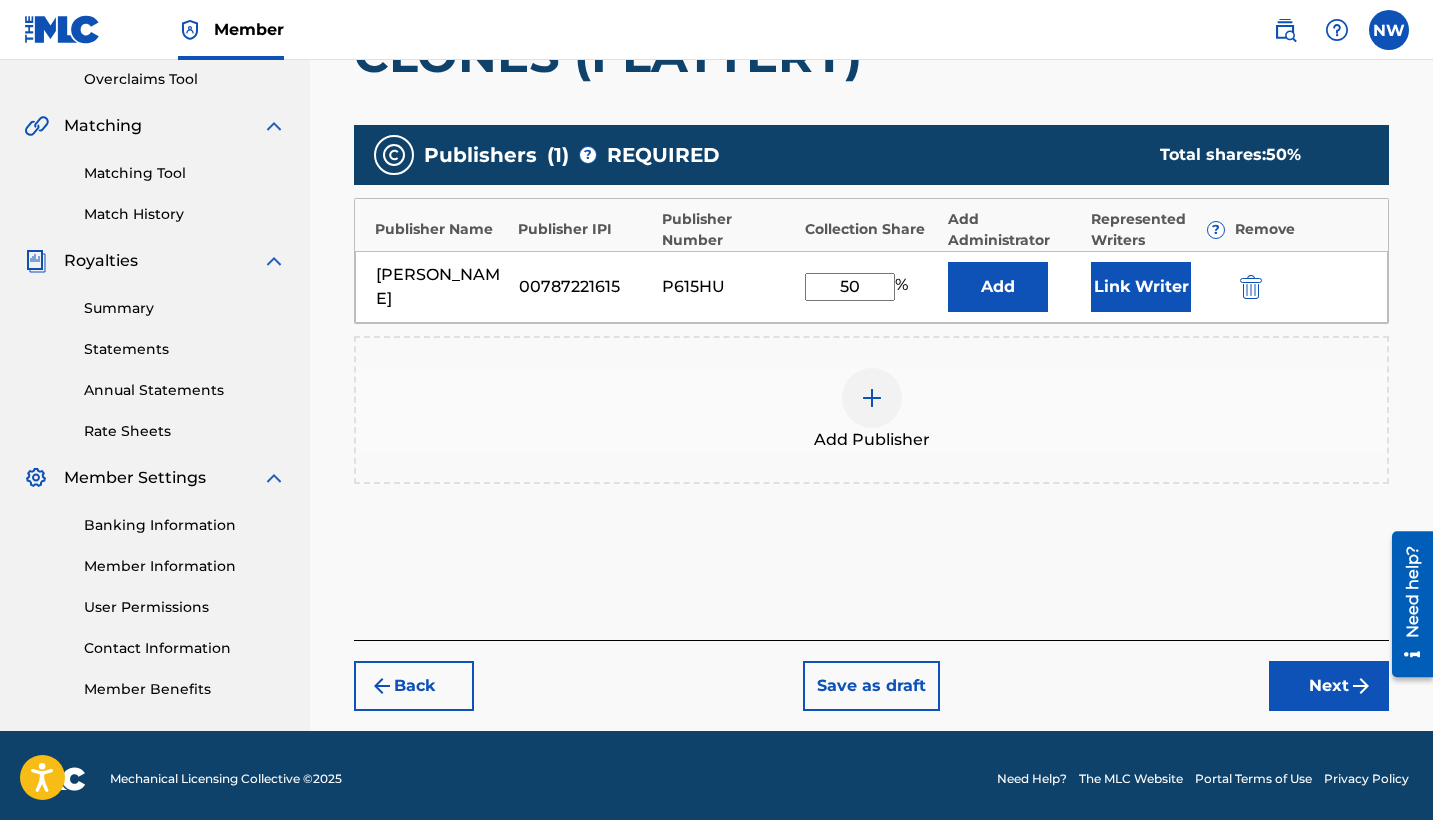 type on "5" 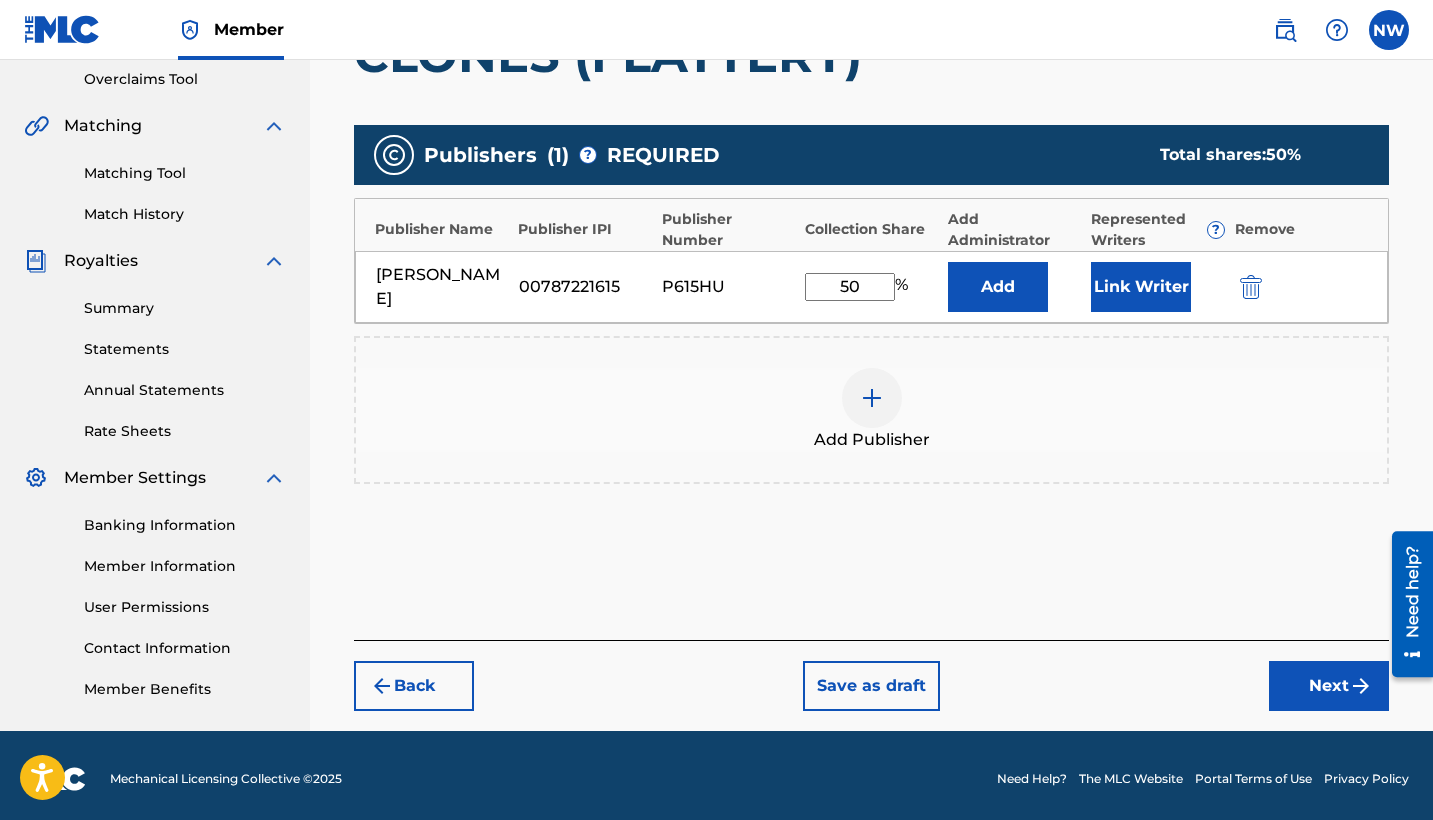 type on "50" 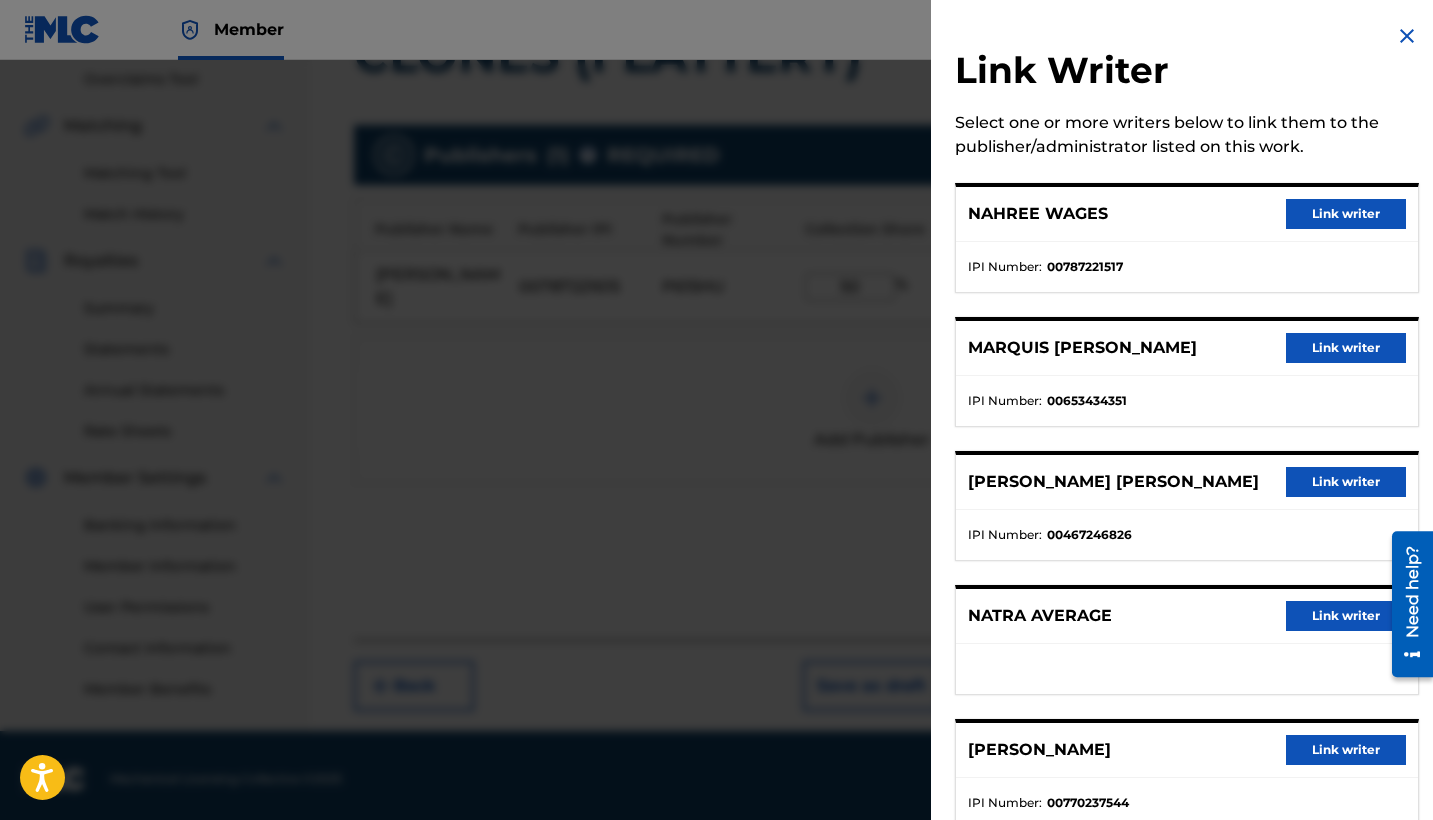 click on "Link writer" at bounding box center (1346, 214) 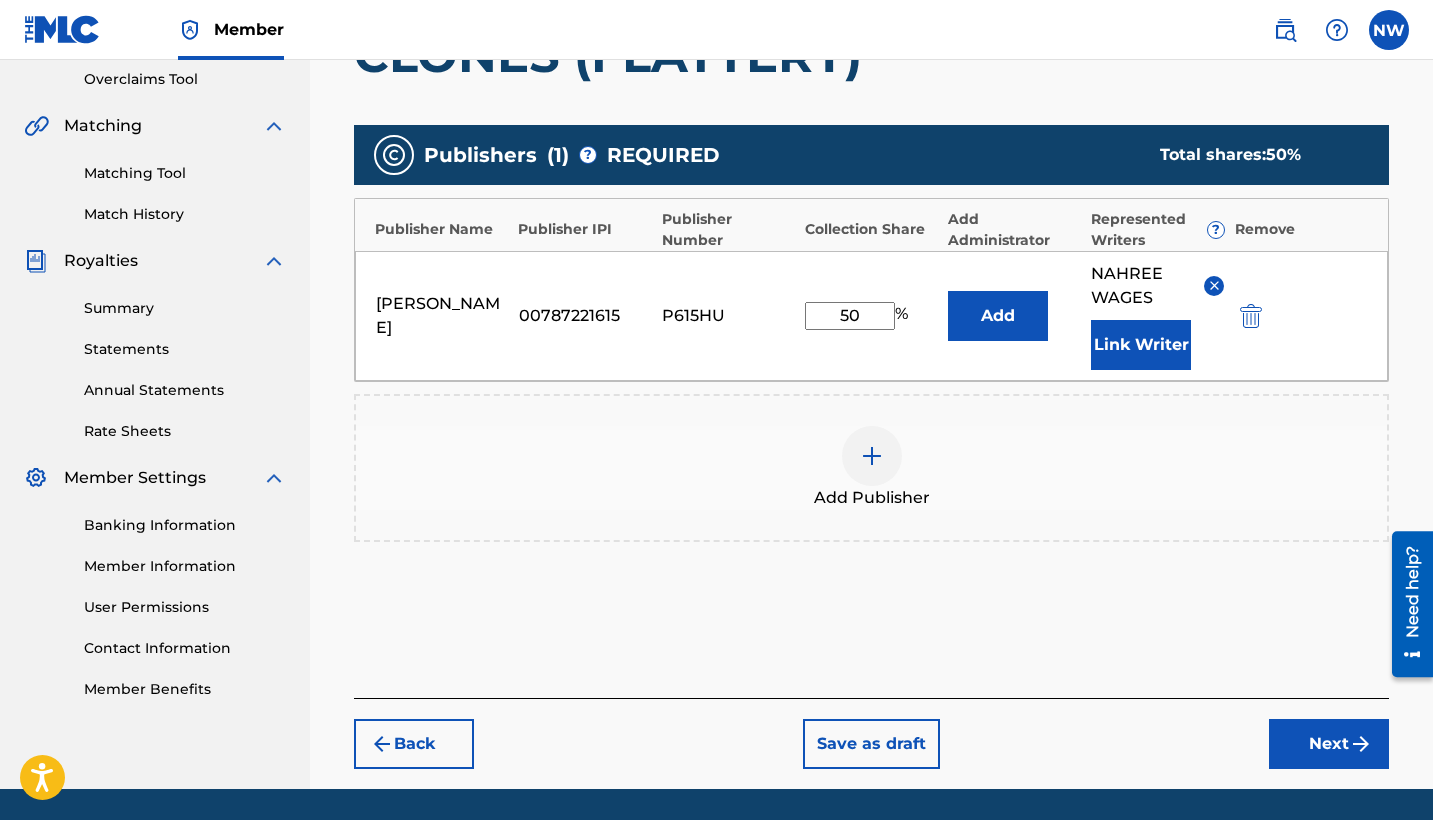 click on "Next" at bounding box center [1329, 744] 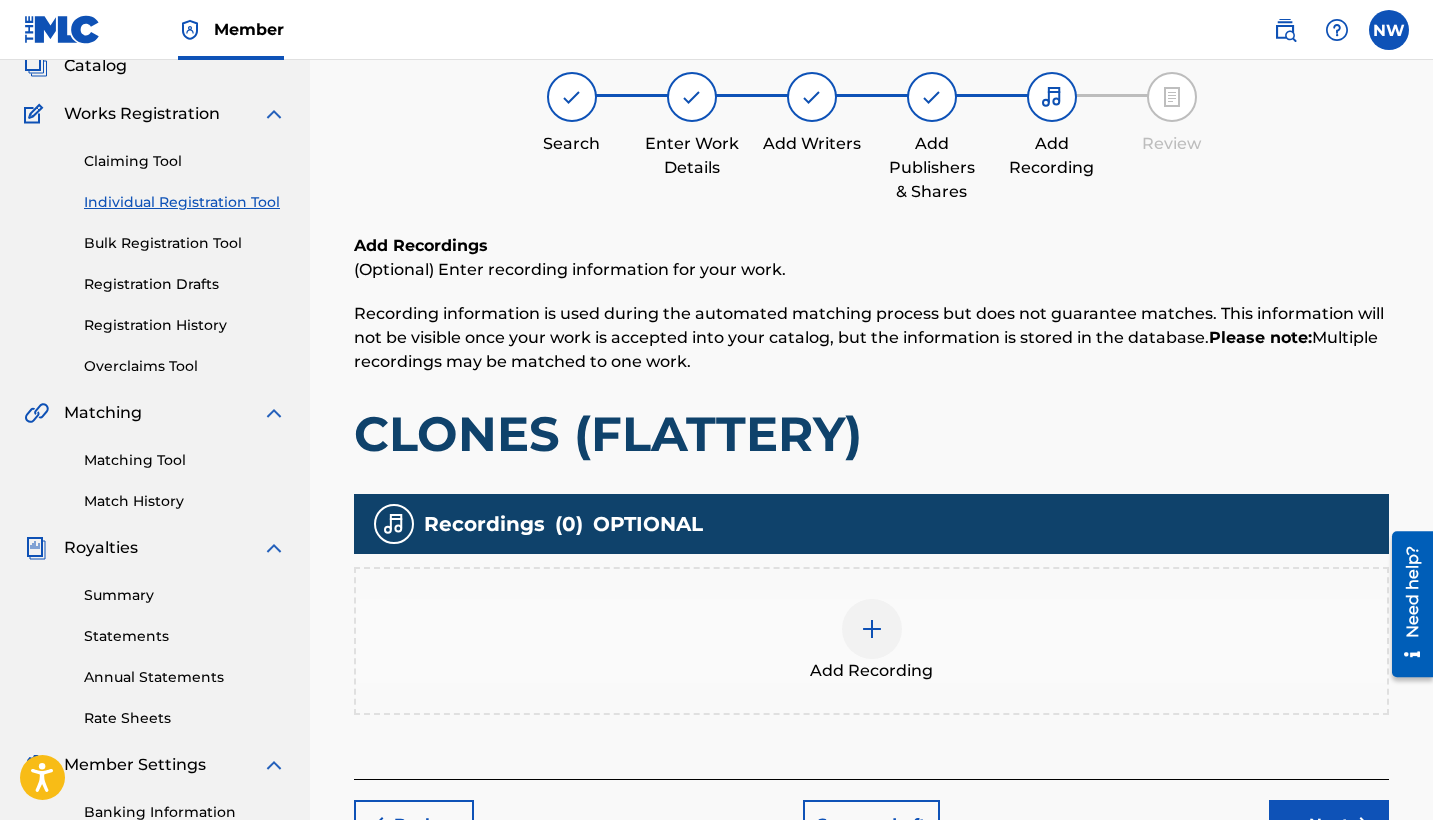 scroll, scrollTop: 90, scrollLeft: 0, axis: vertical 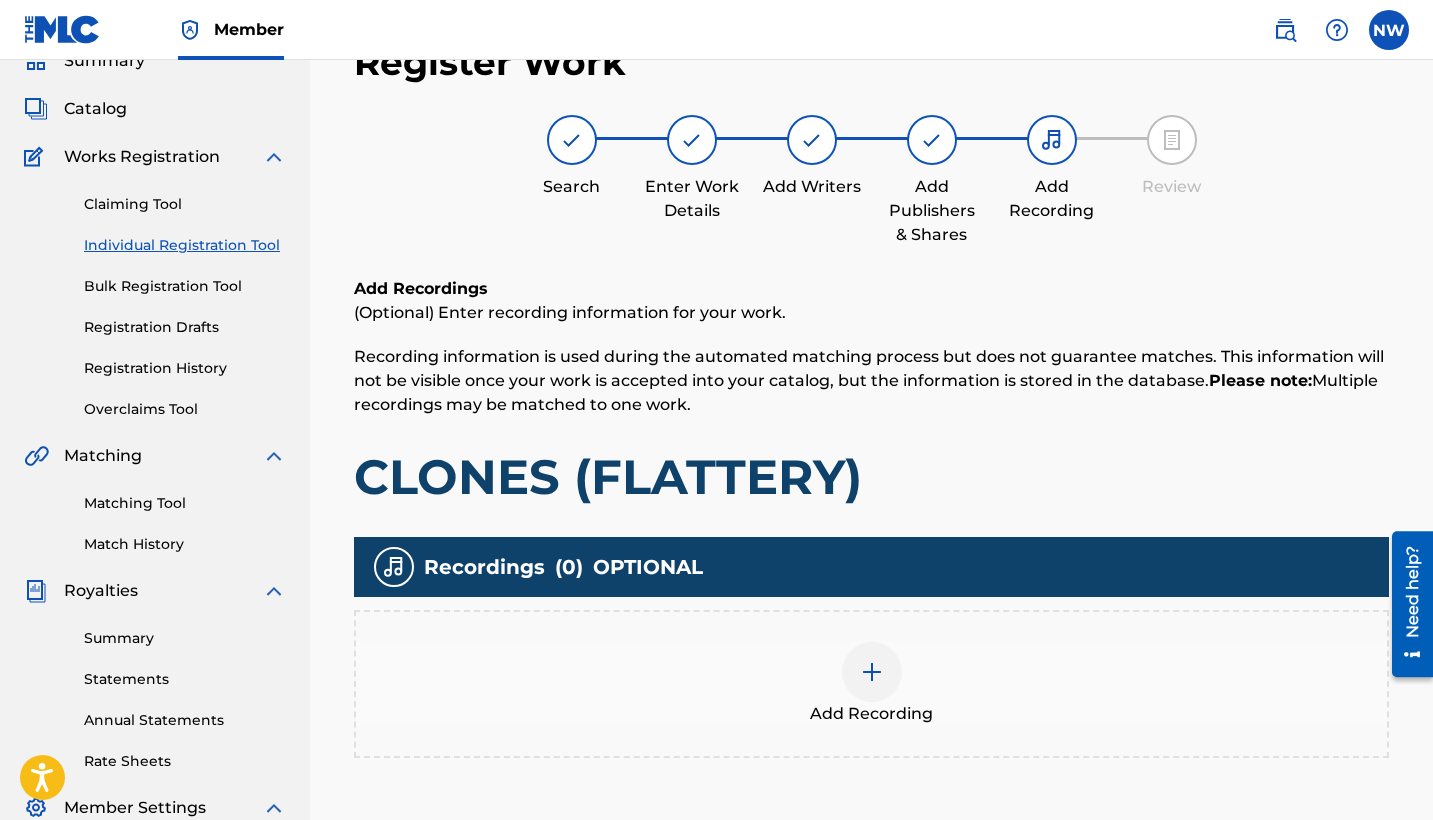 click at bounding box center (872, 672) 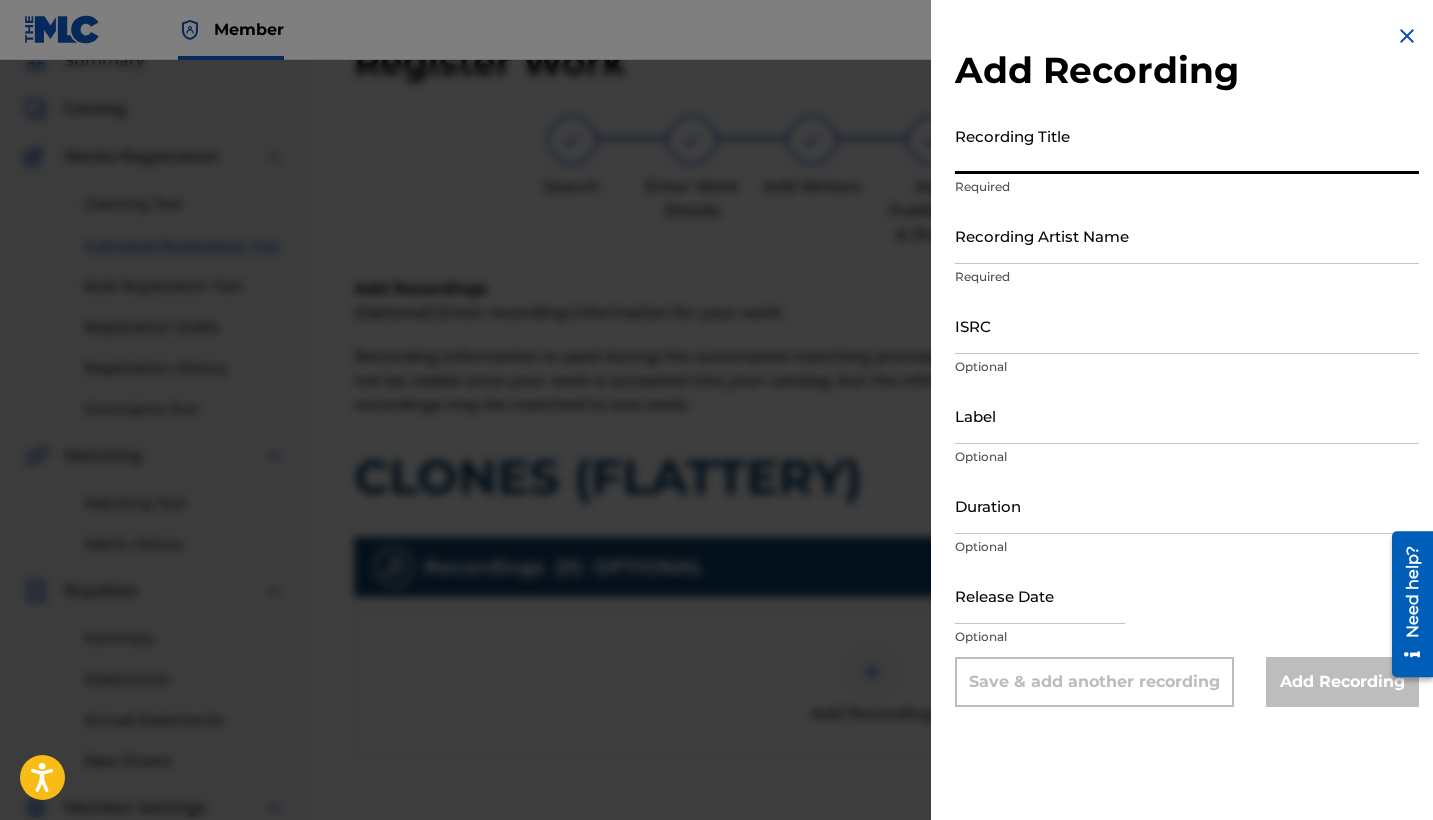 click on "Recording Title" at bounding box center [1187, 145] 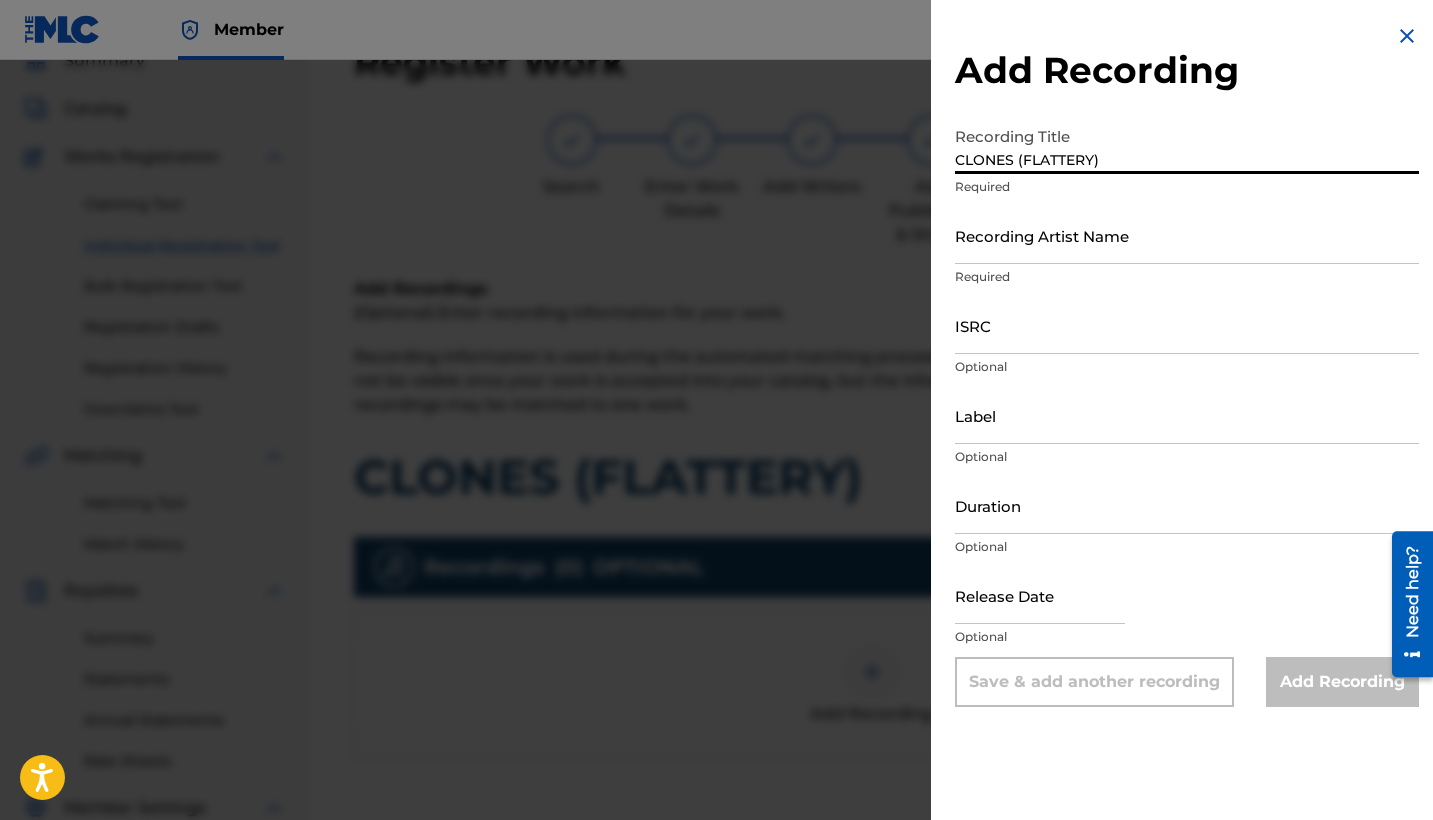 type on "CLONES (FLATTERY)" 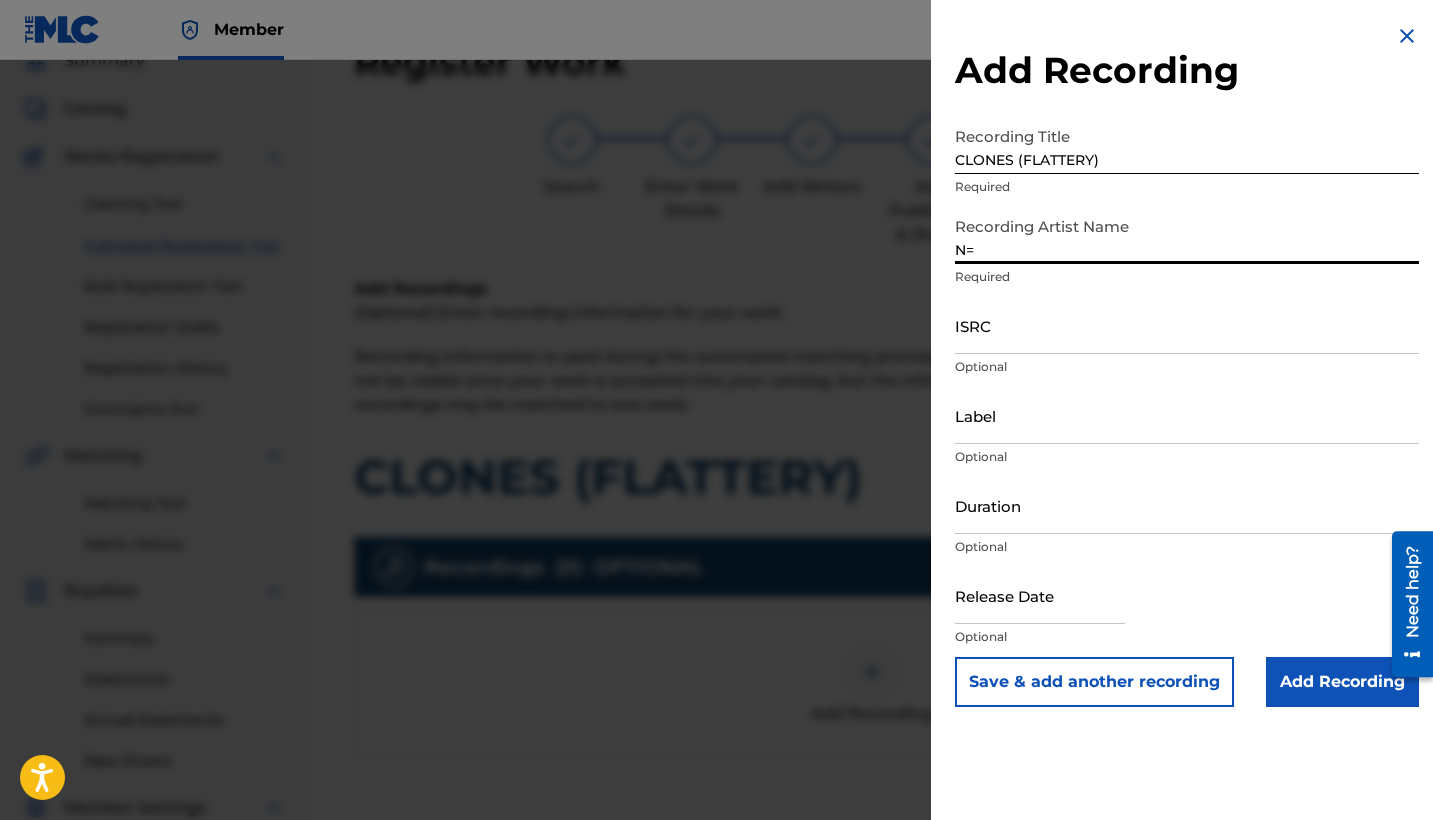 type on "N" 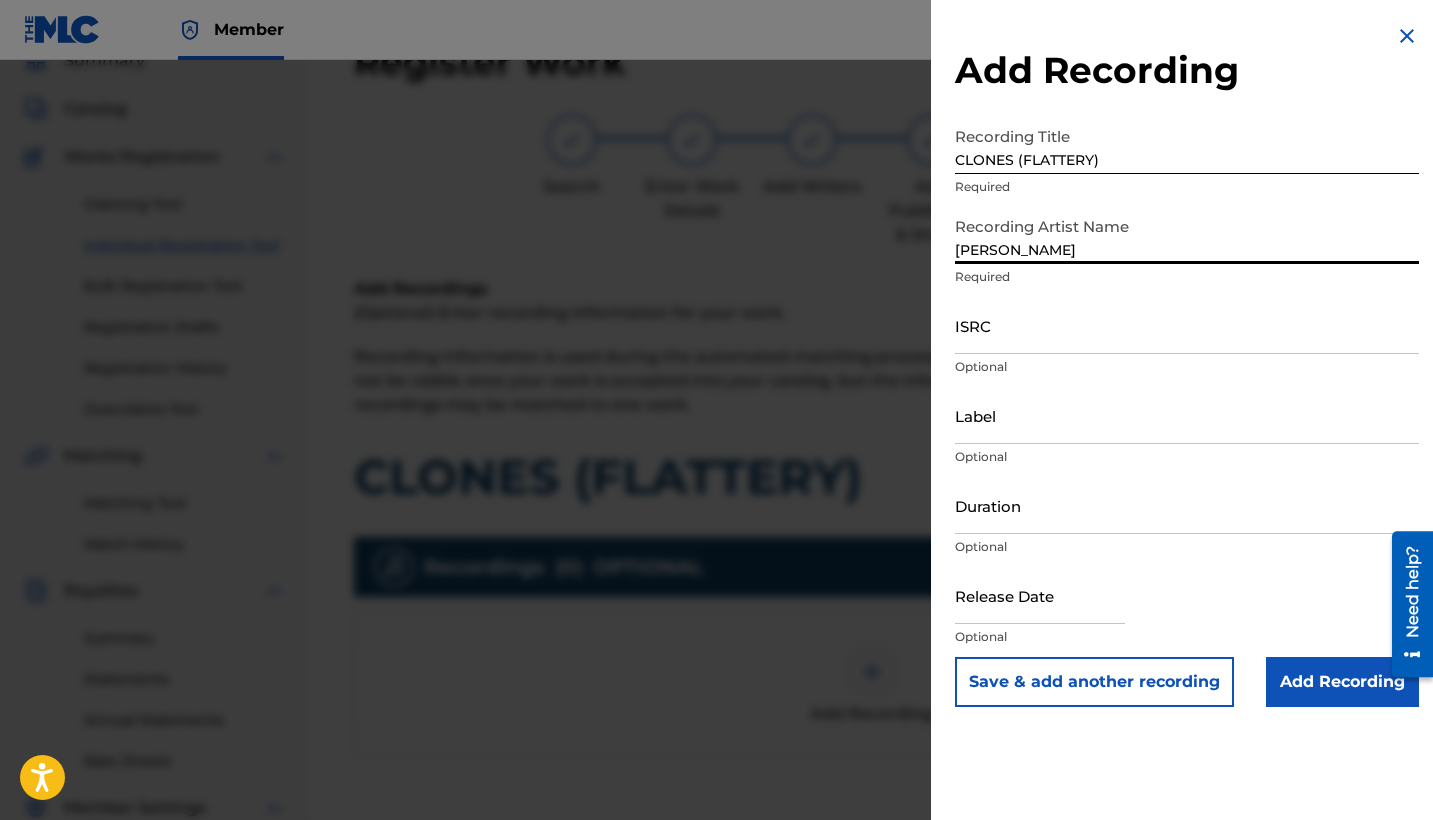 type on "[PERSON_NAME]" 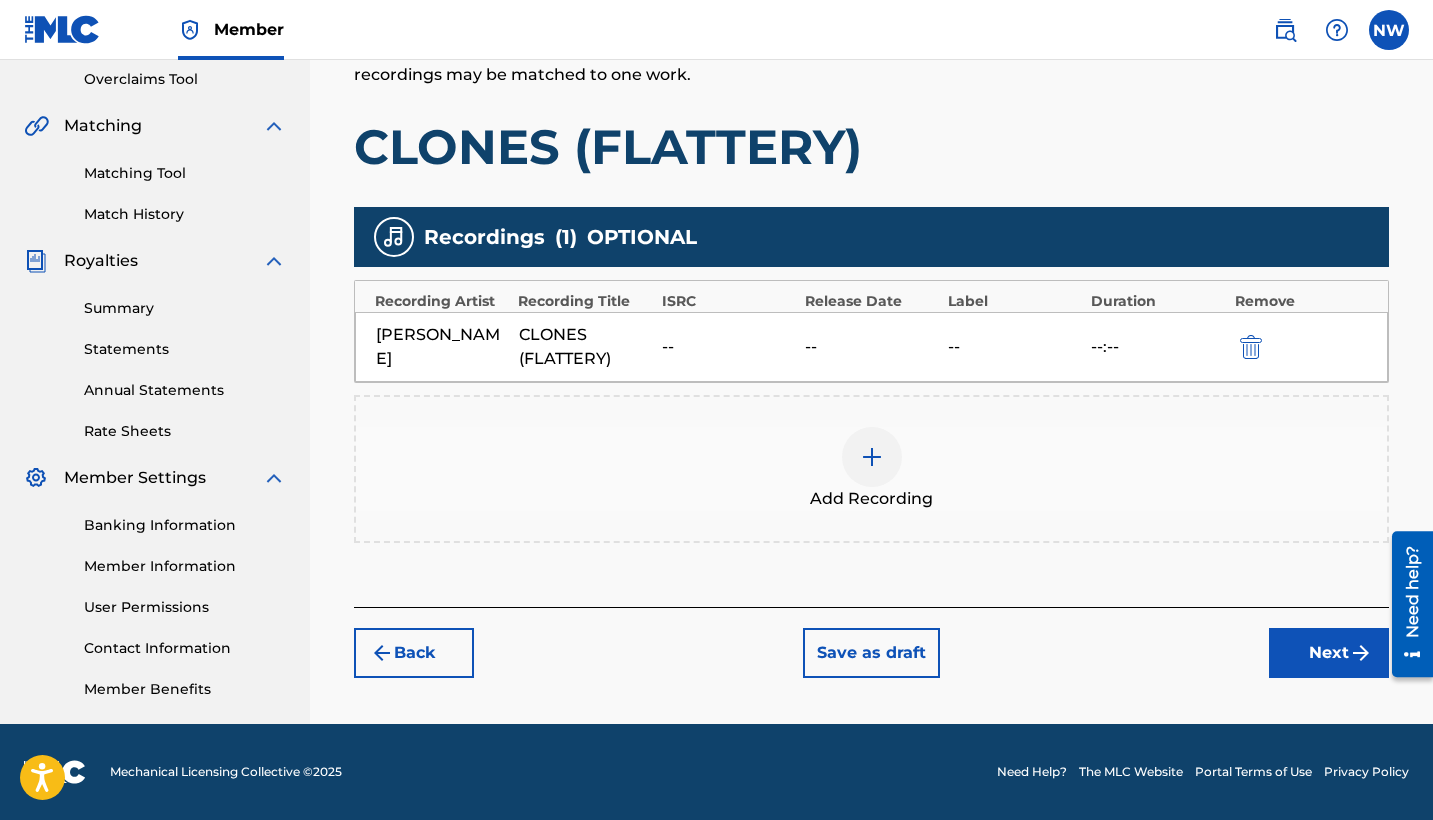 scroll, scrollTop: 420, scrollLeft: 0, axis: vertical 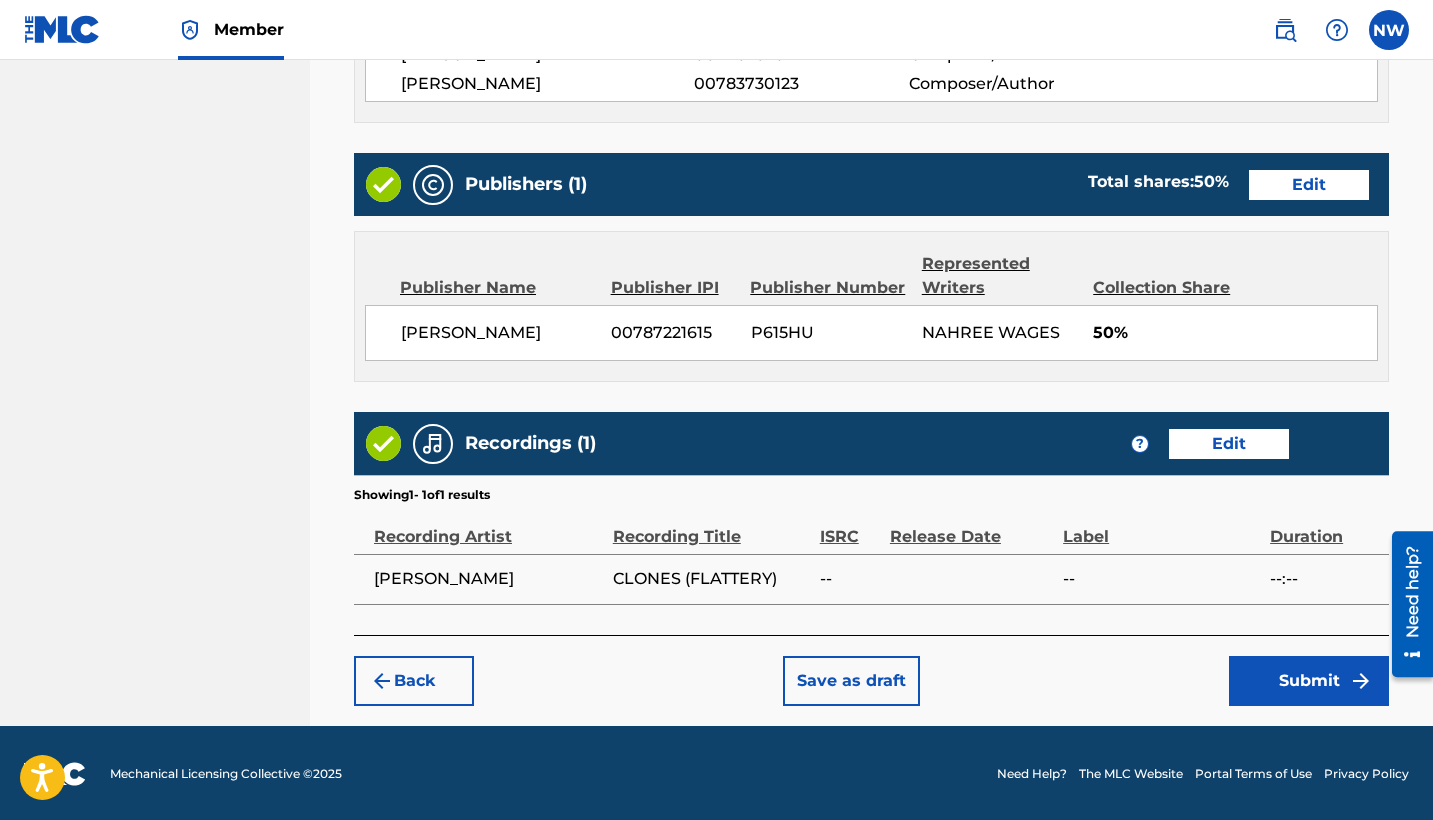 click on "Submit" at bounding box center [1309, 681] 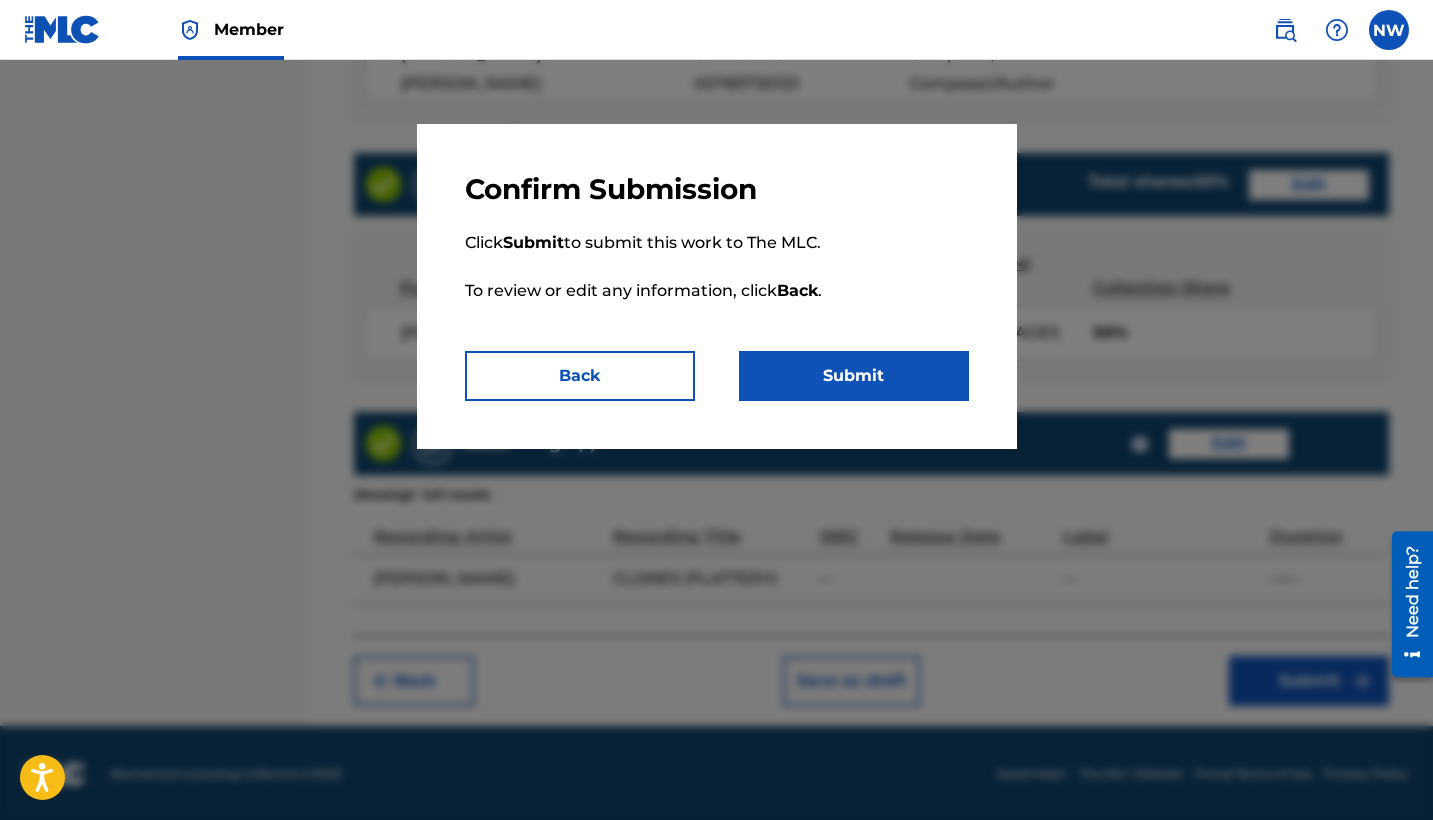 click on "Submit" at bounding box center [854, 376] 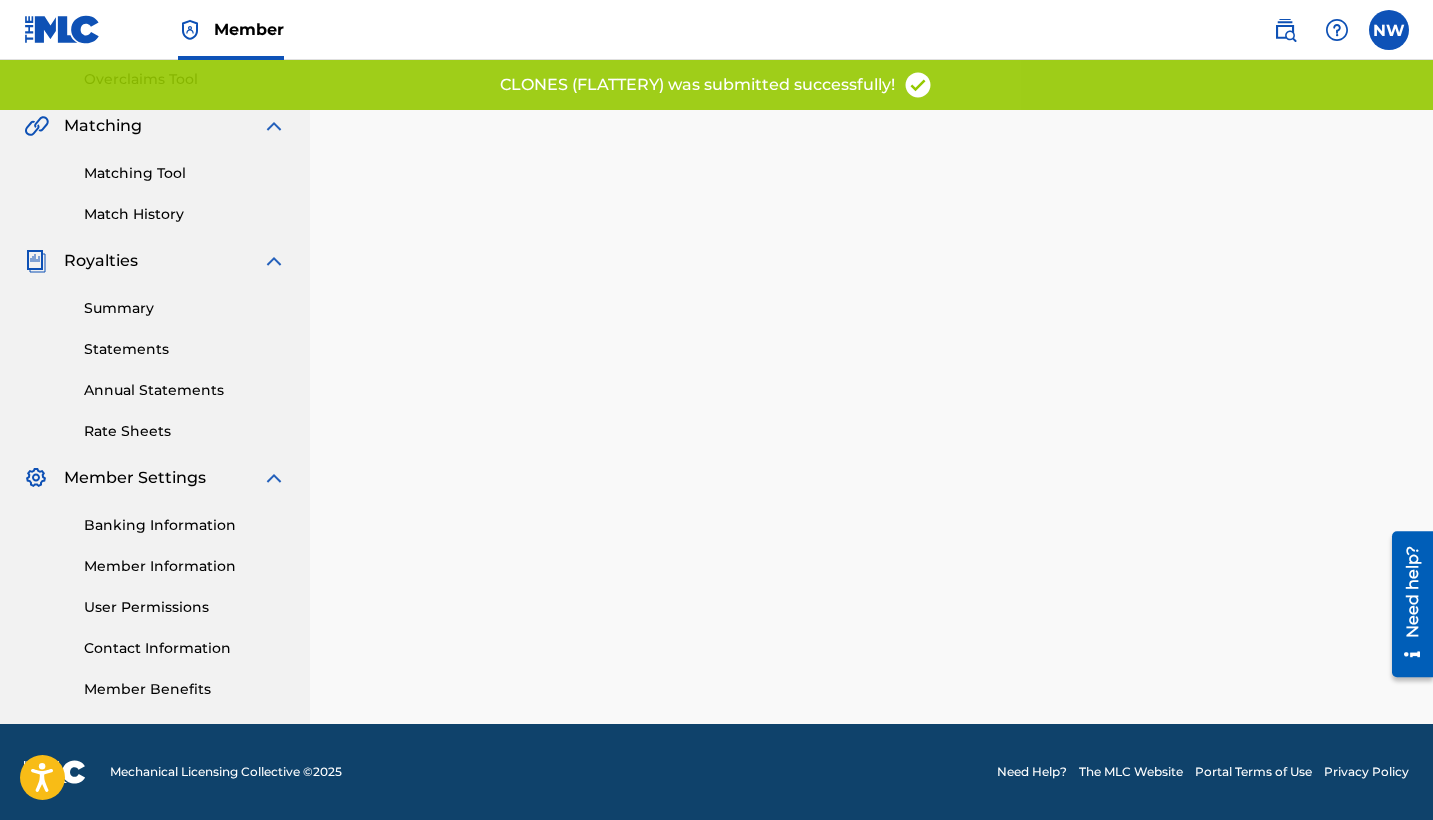 scroll, scrollTop: 0, scrollLeft: 0, axis: both 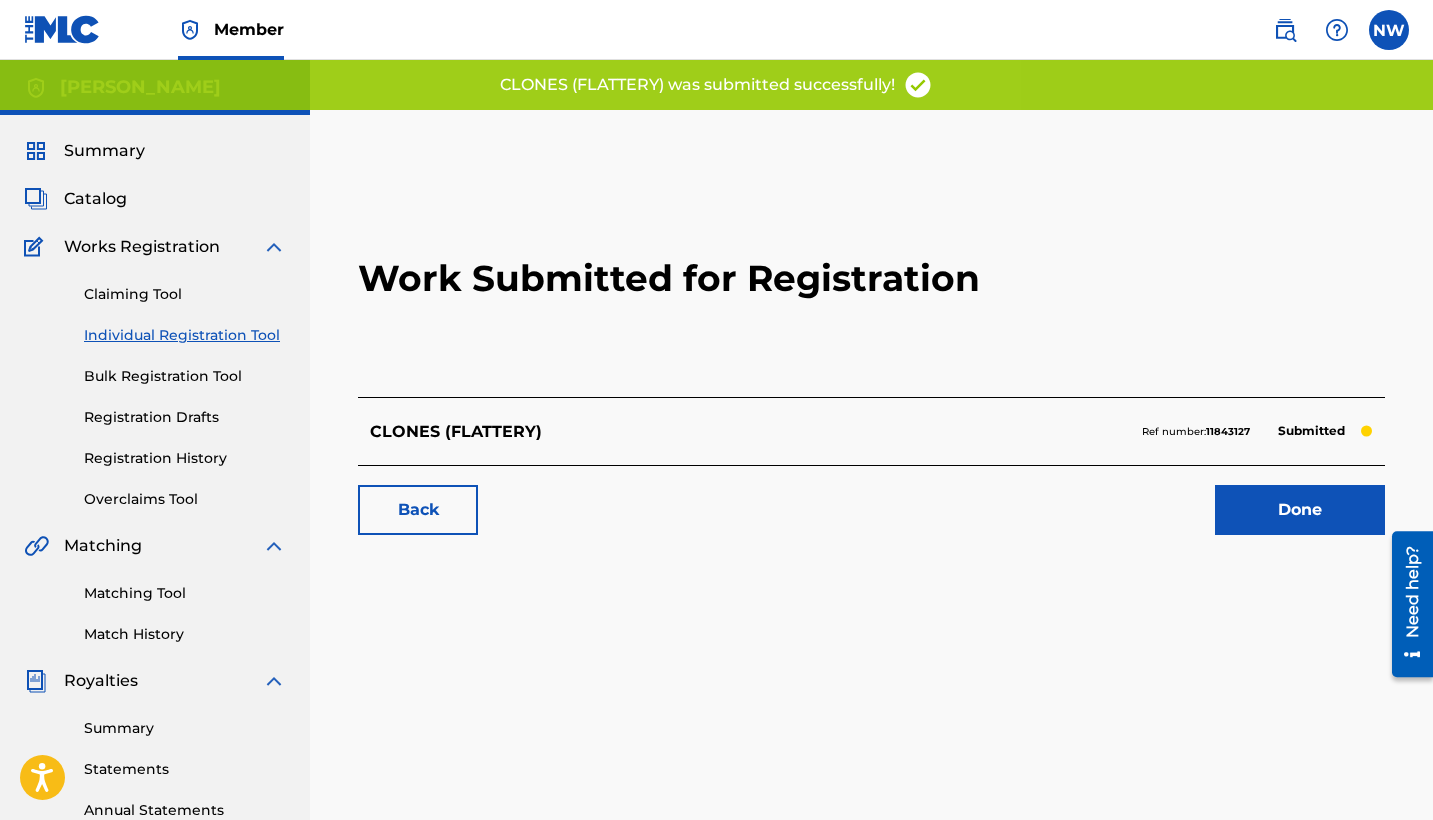 click on "Done" at bounding box center [1300, 510] 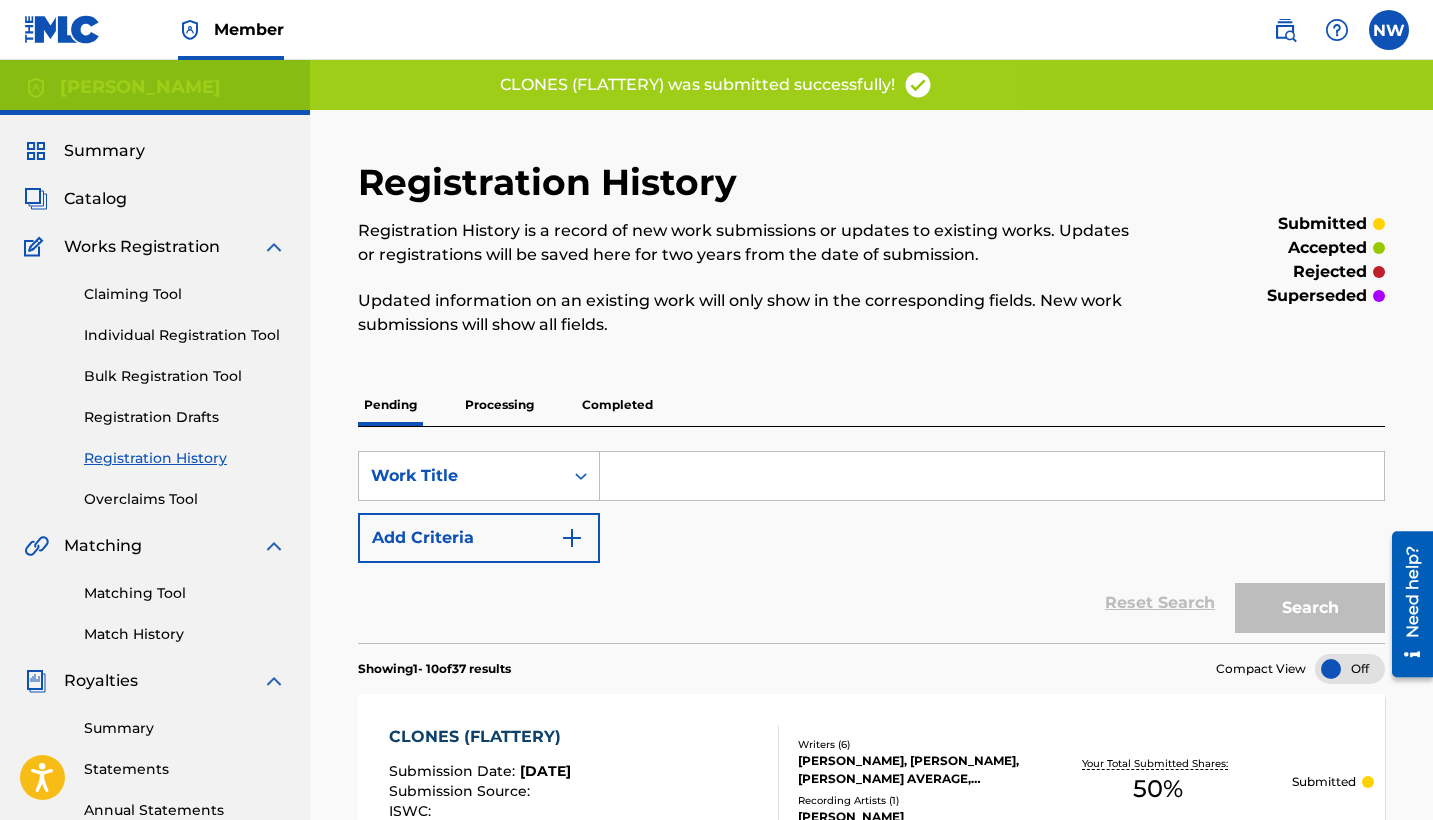 click on "Individual Registration Tool" at bounding box center [185, 335] 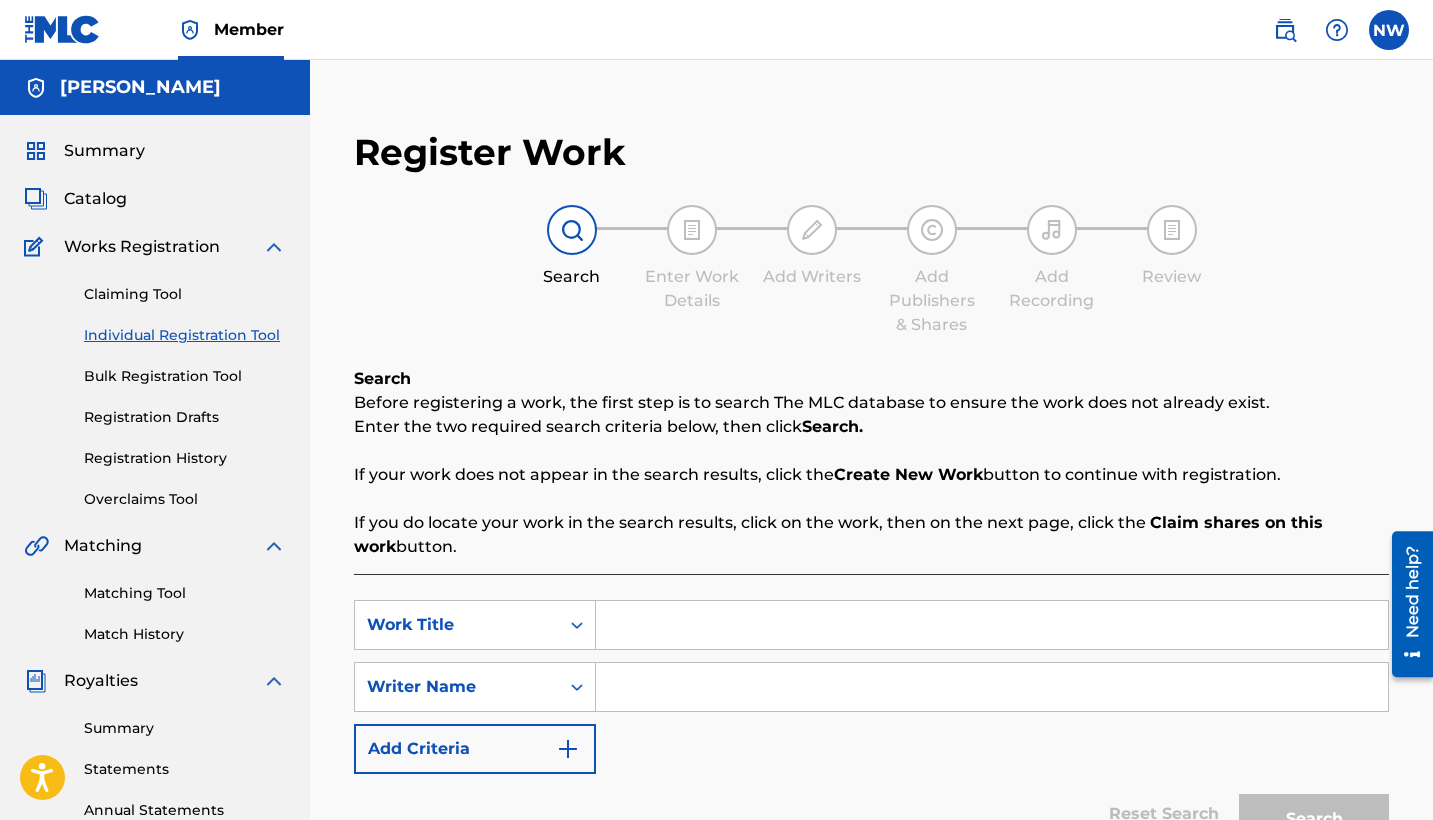click at bounding box center [992, 625] 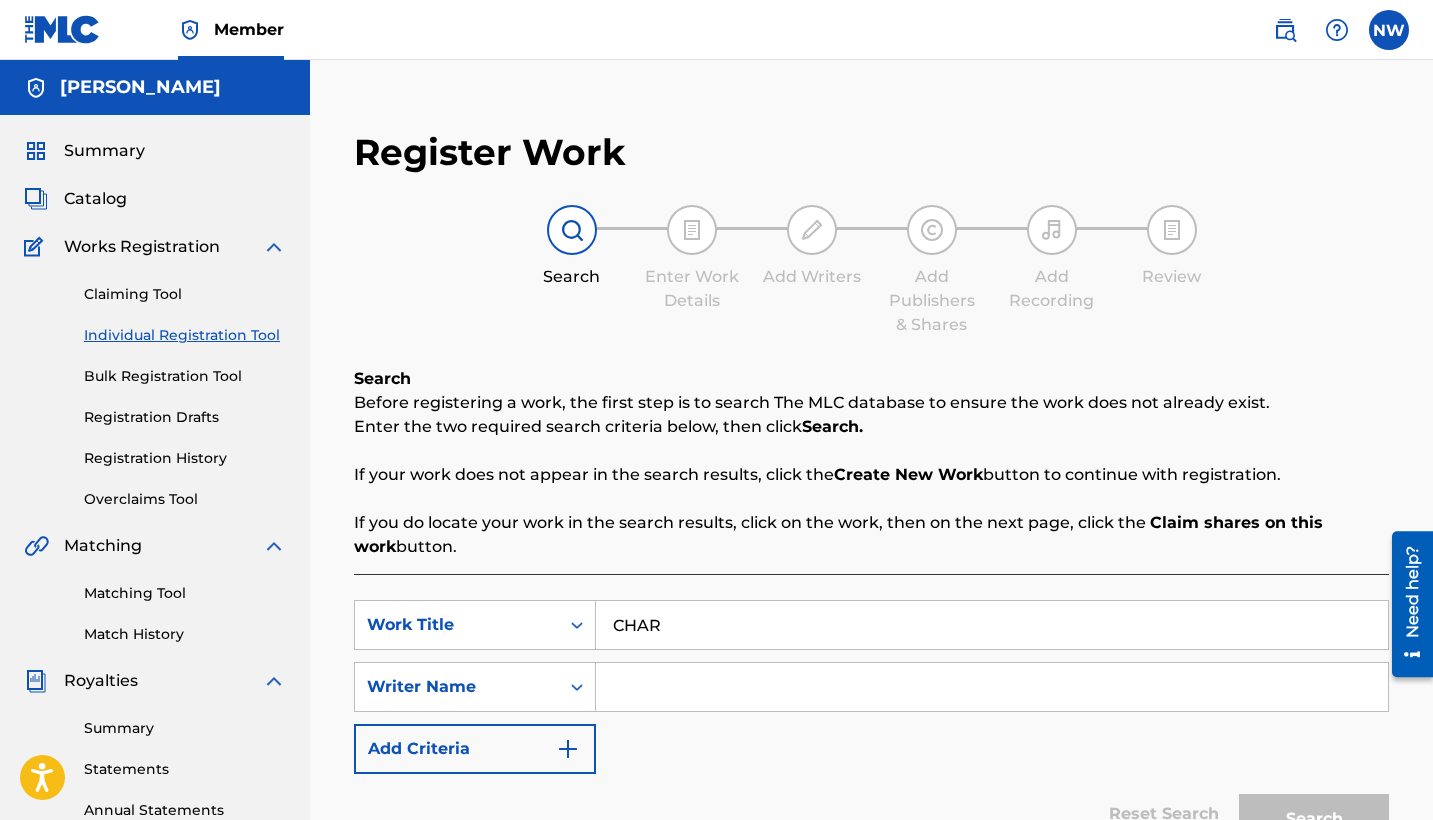 type on "CHAR" 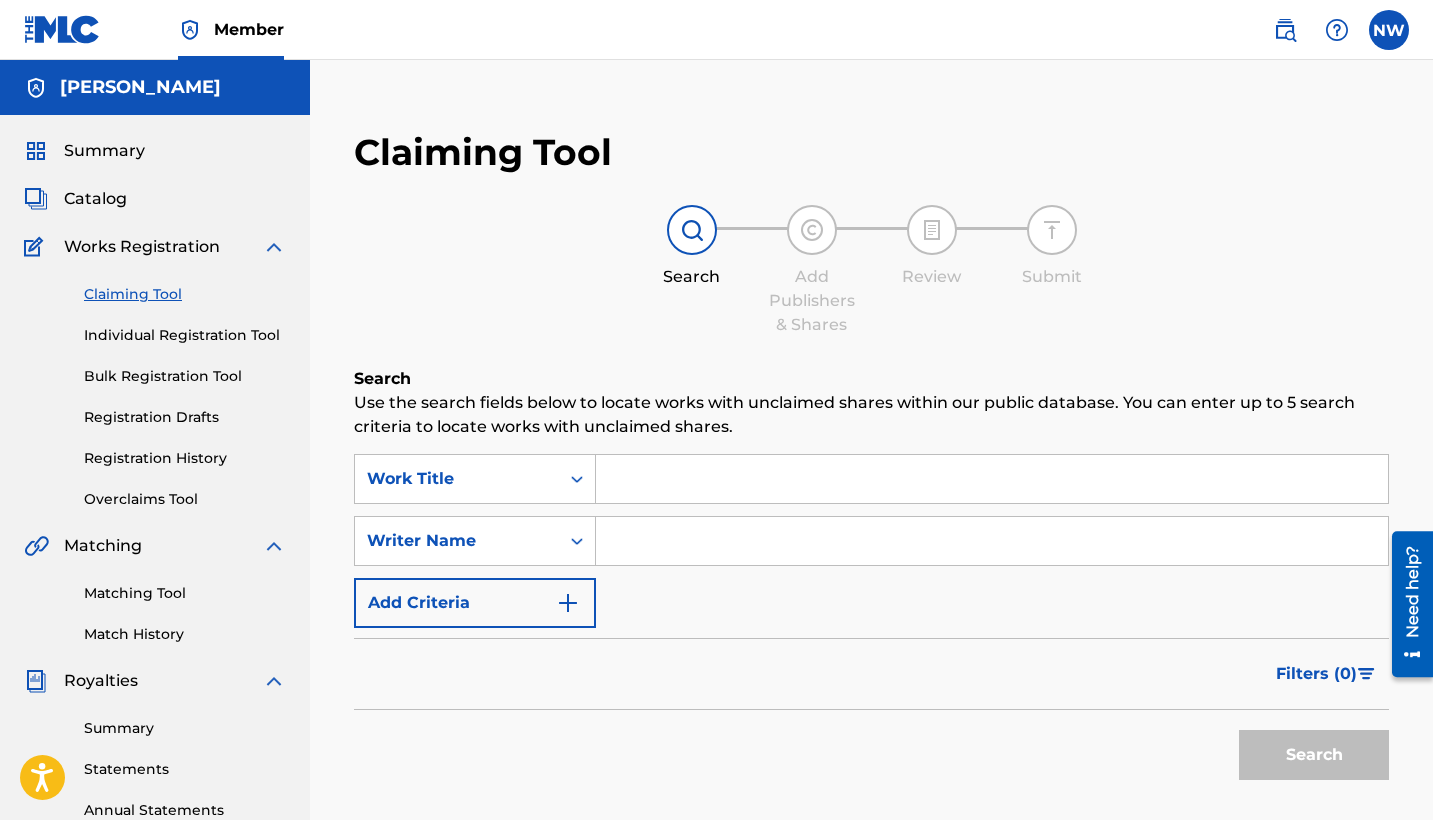 click at bounding box center (992, 479) 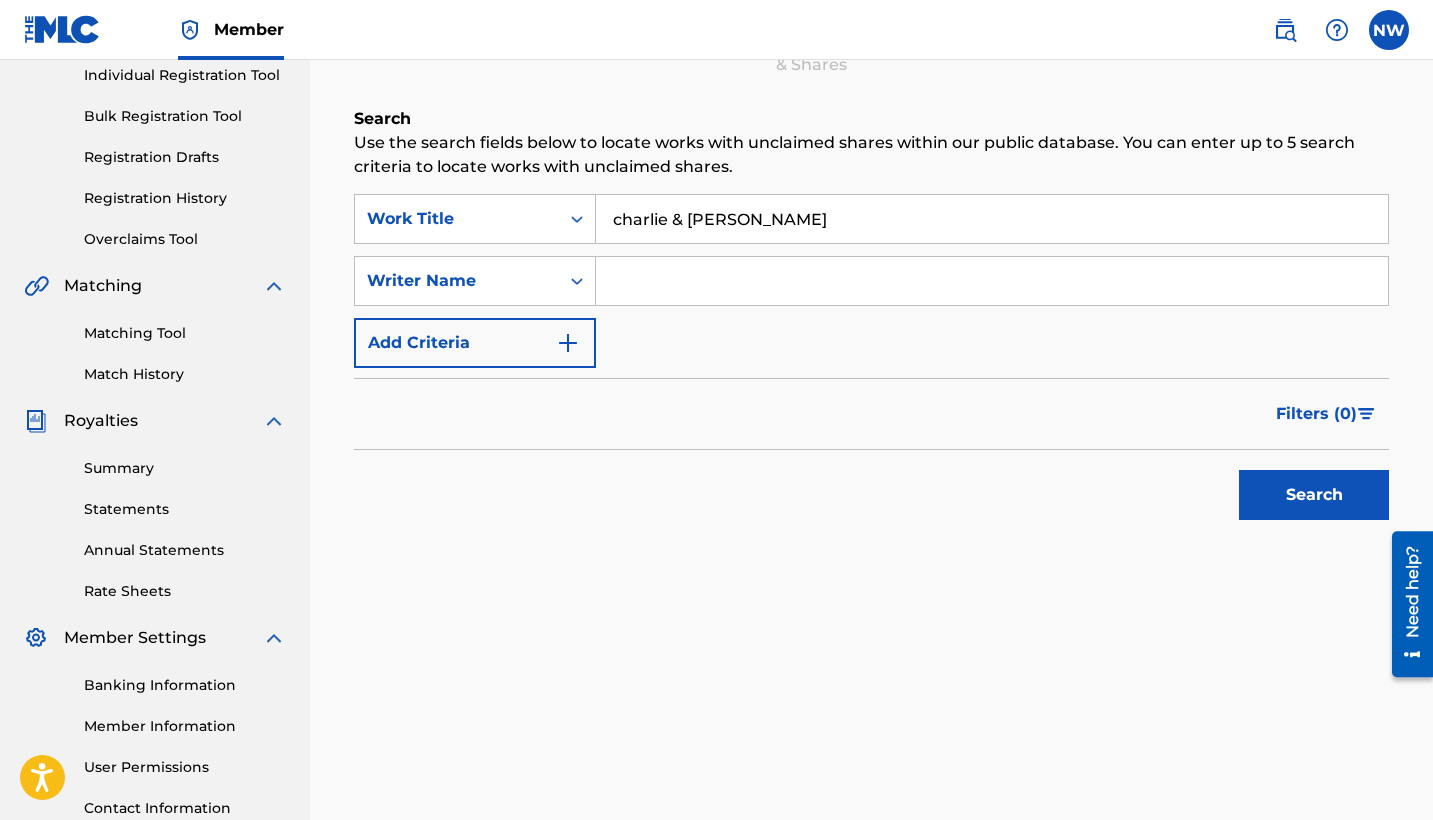 scroll, scrollTop: 264, scrollLeft: 0, axis: vertical 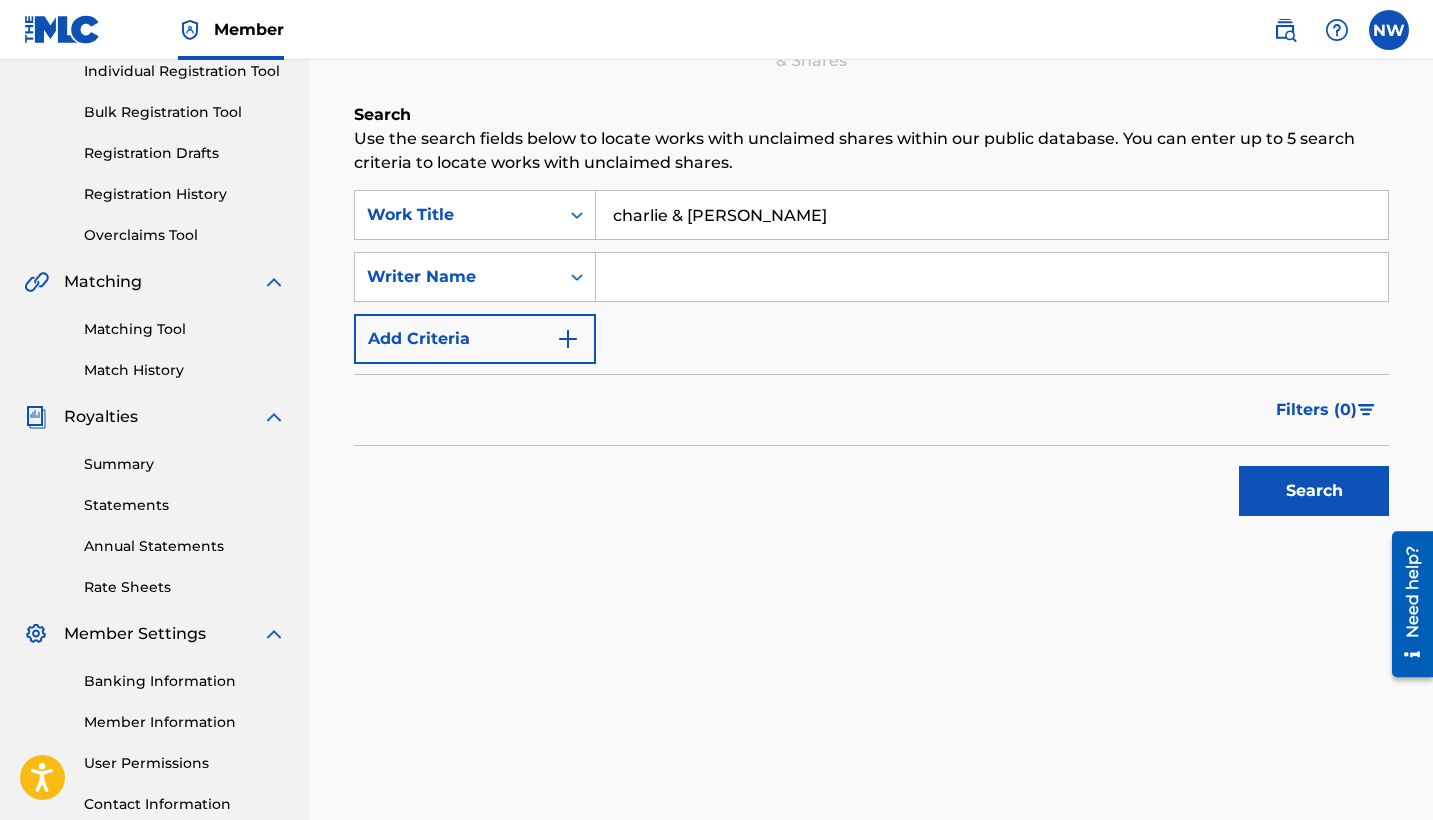 click on "Search" at bounding box center [1314, 491] 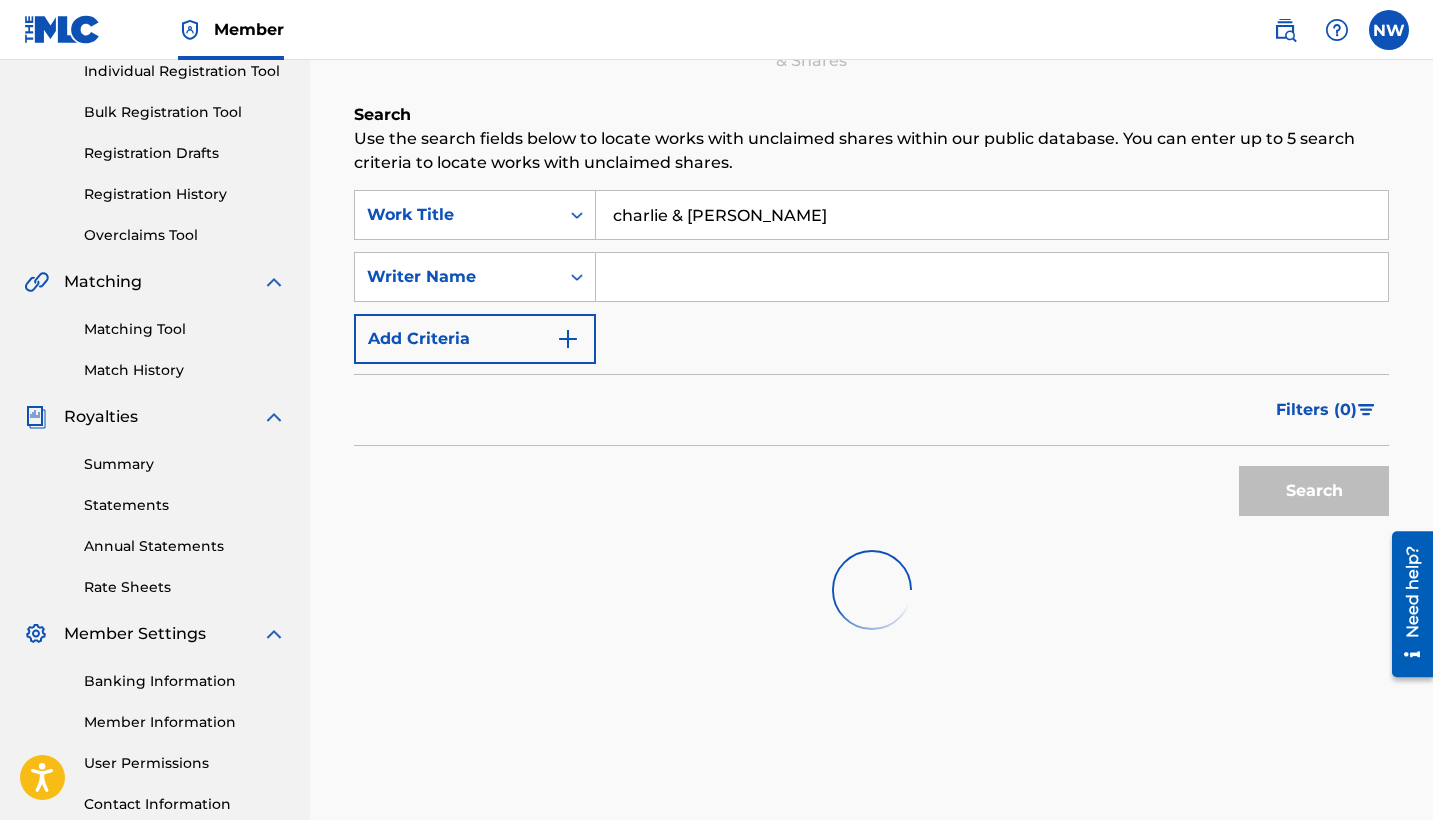 click on "charlie & [PERSON_NAME]" at bounding box center [992, 215] 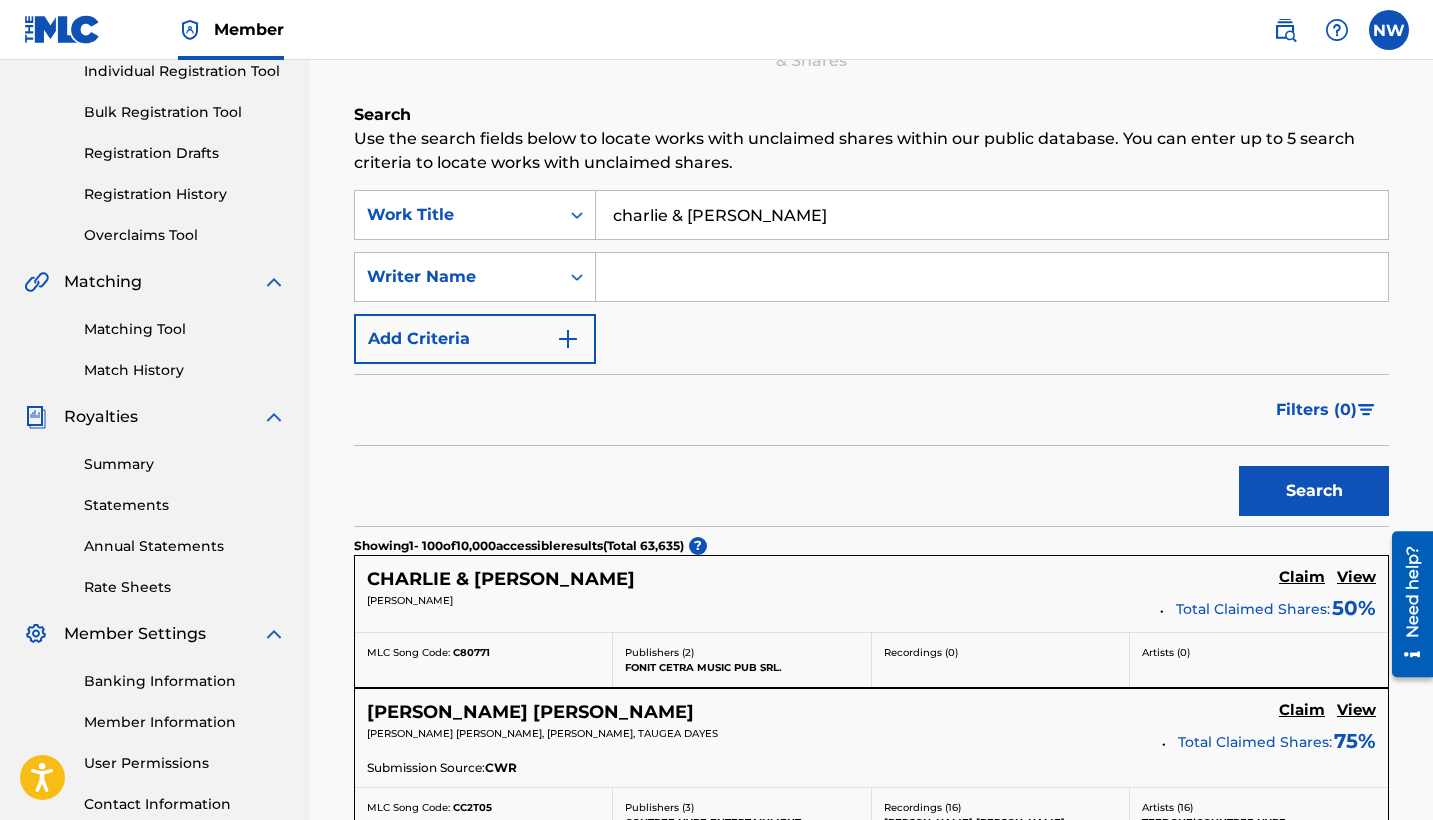 click on "charlie & [PERSON_NAME]" at bounding box center (992, 215) 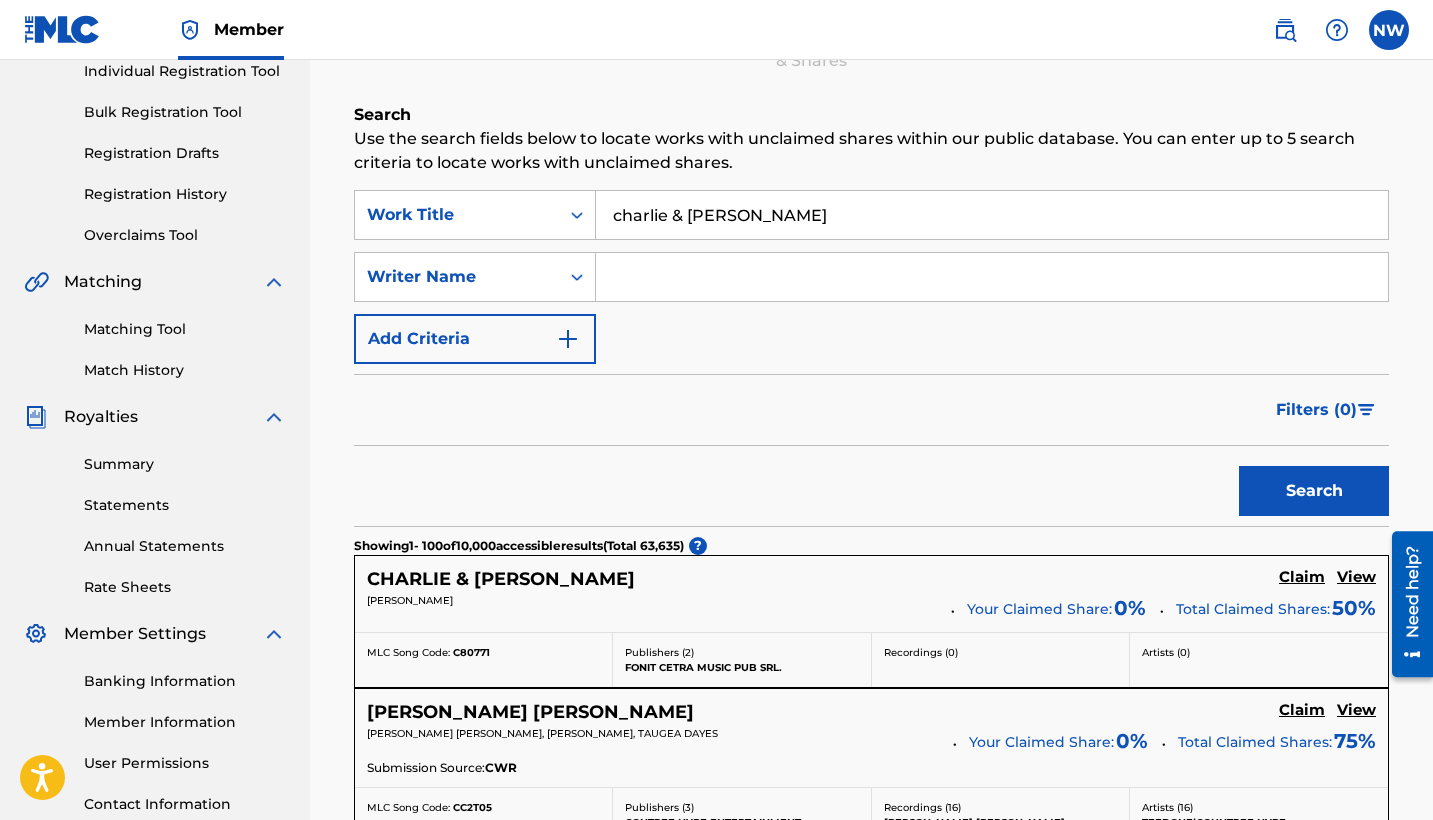 click on "charlie & [PERSON_NAME]" at bounding box center (992, 215) 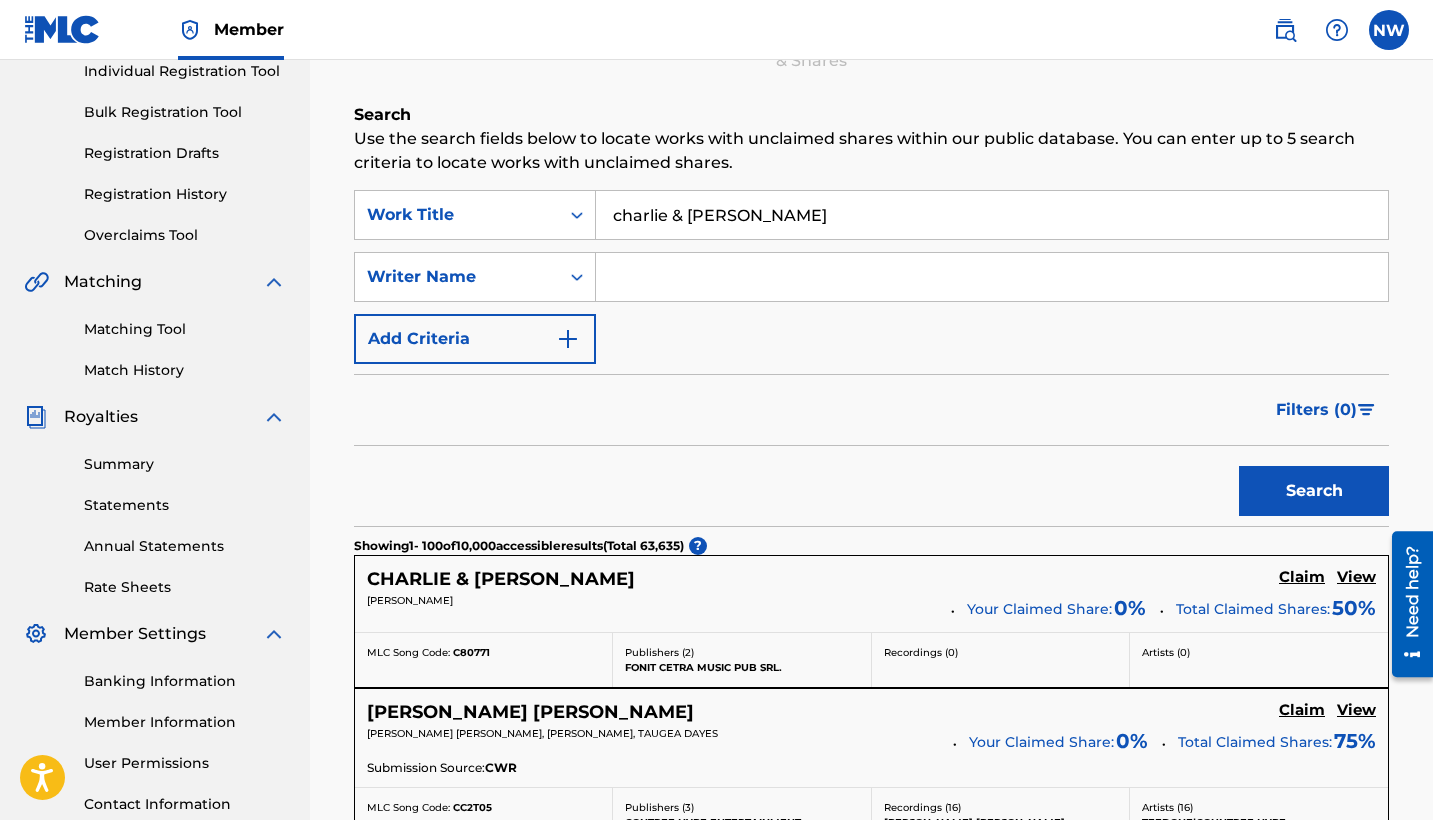 click on "charlie & [PERSON_NAME]" at bounding box center [992, 215] 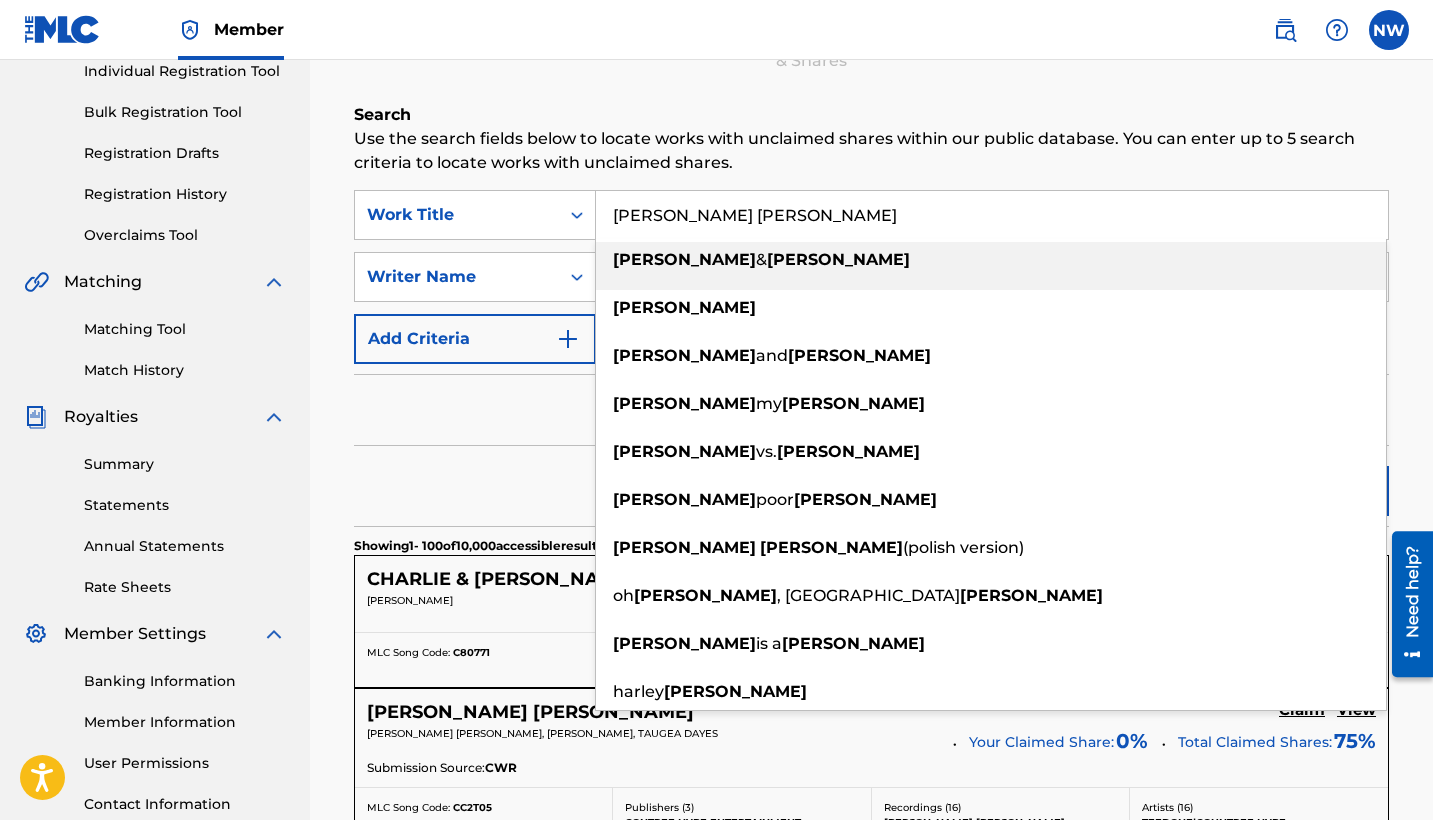 type on "[PERSON_NAME] [PERSON_NAME]" 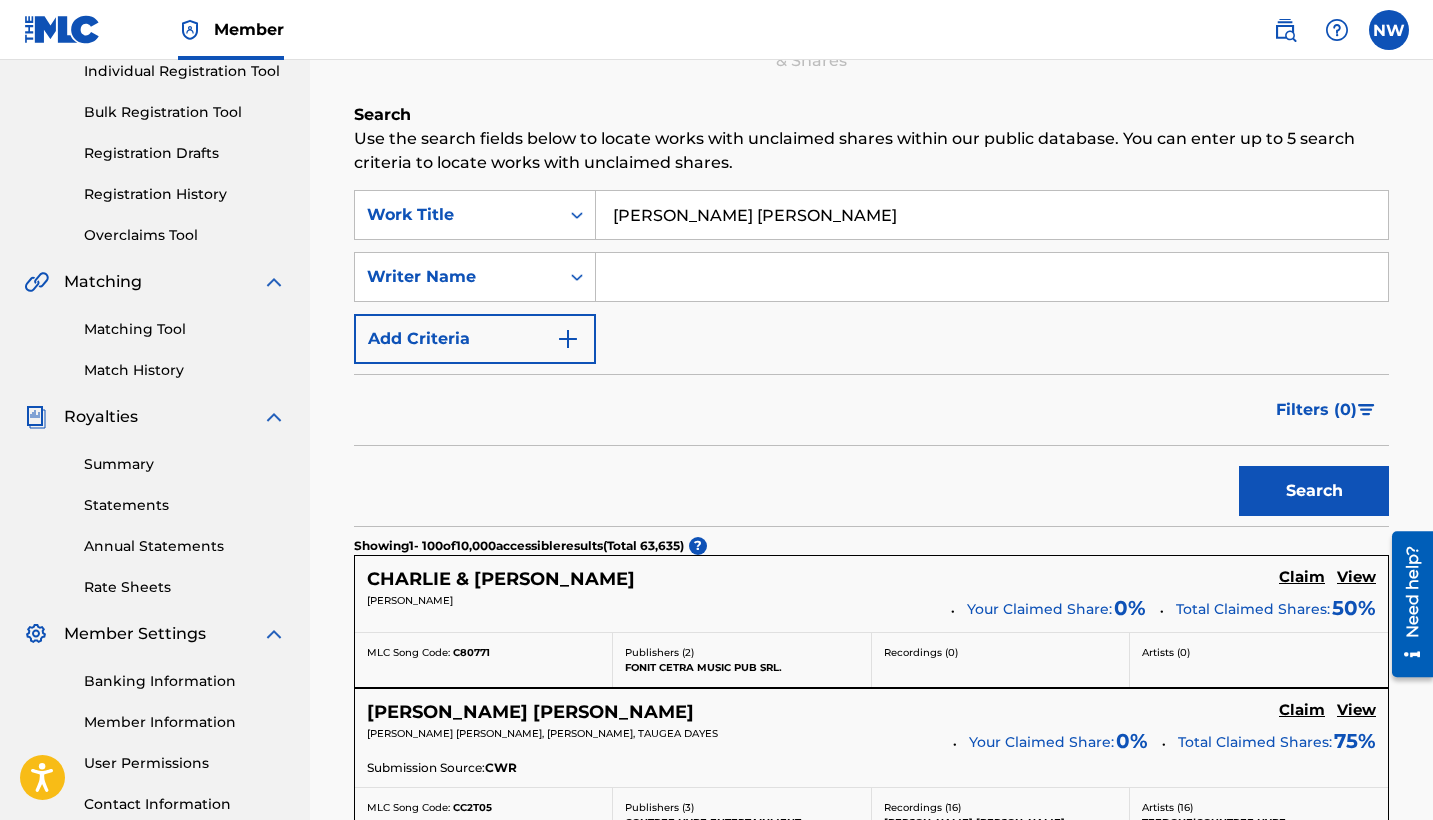 click on "Search" at bounding box center [1314, 491] 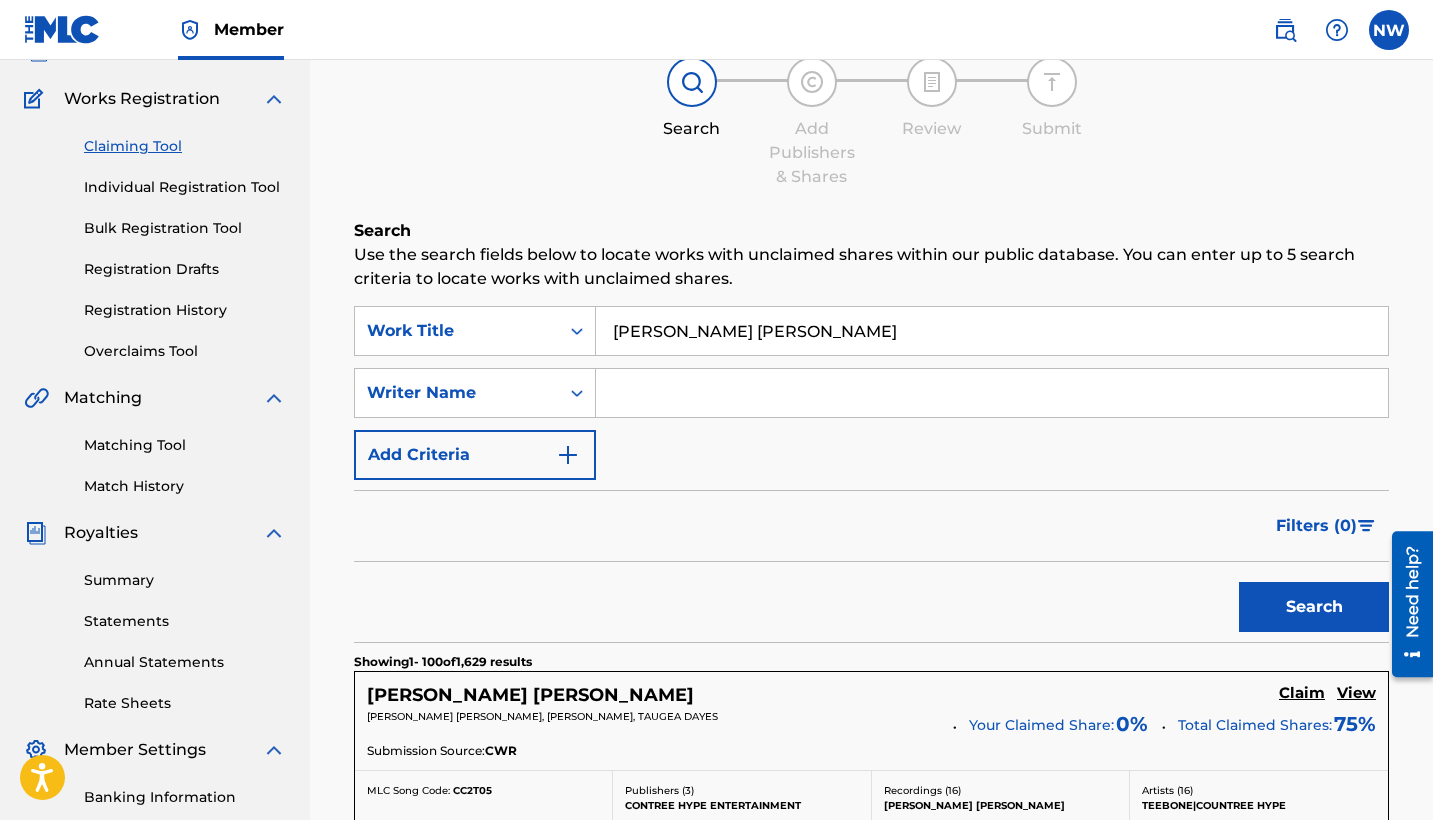 scroll, scrollTop: 18, scrollLeft: 0, axis: vertical 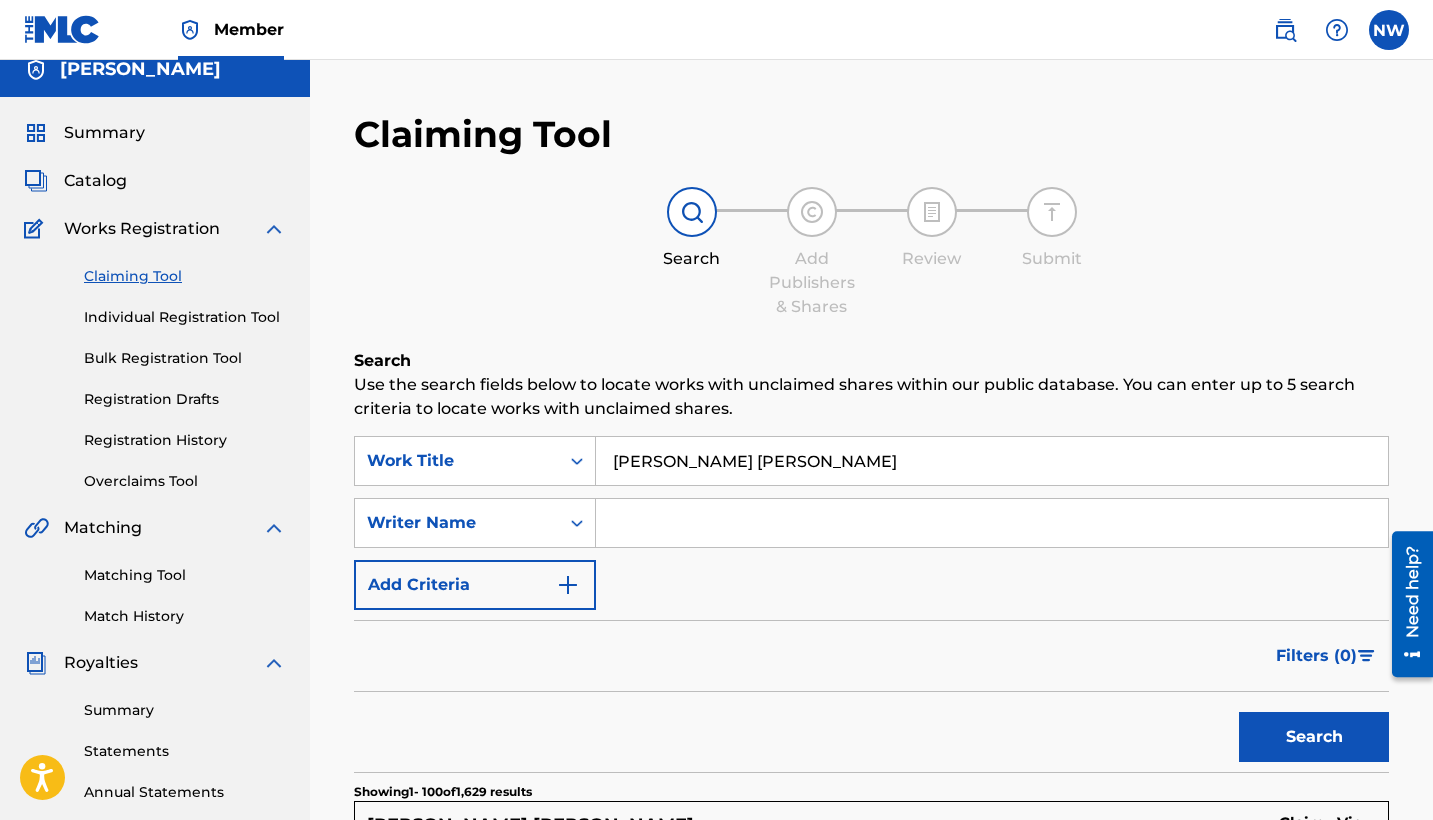 click at bounding box center (992, 523) 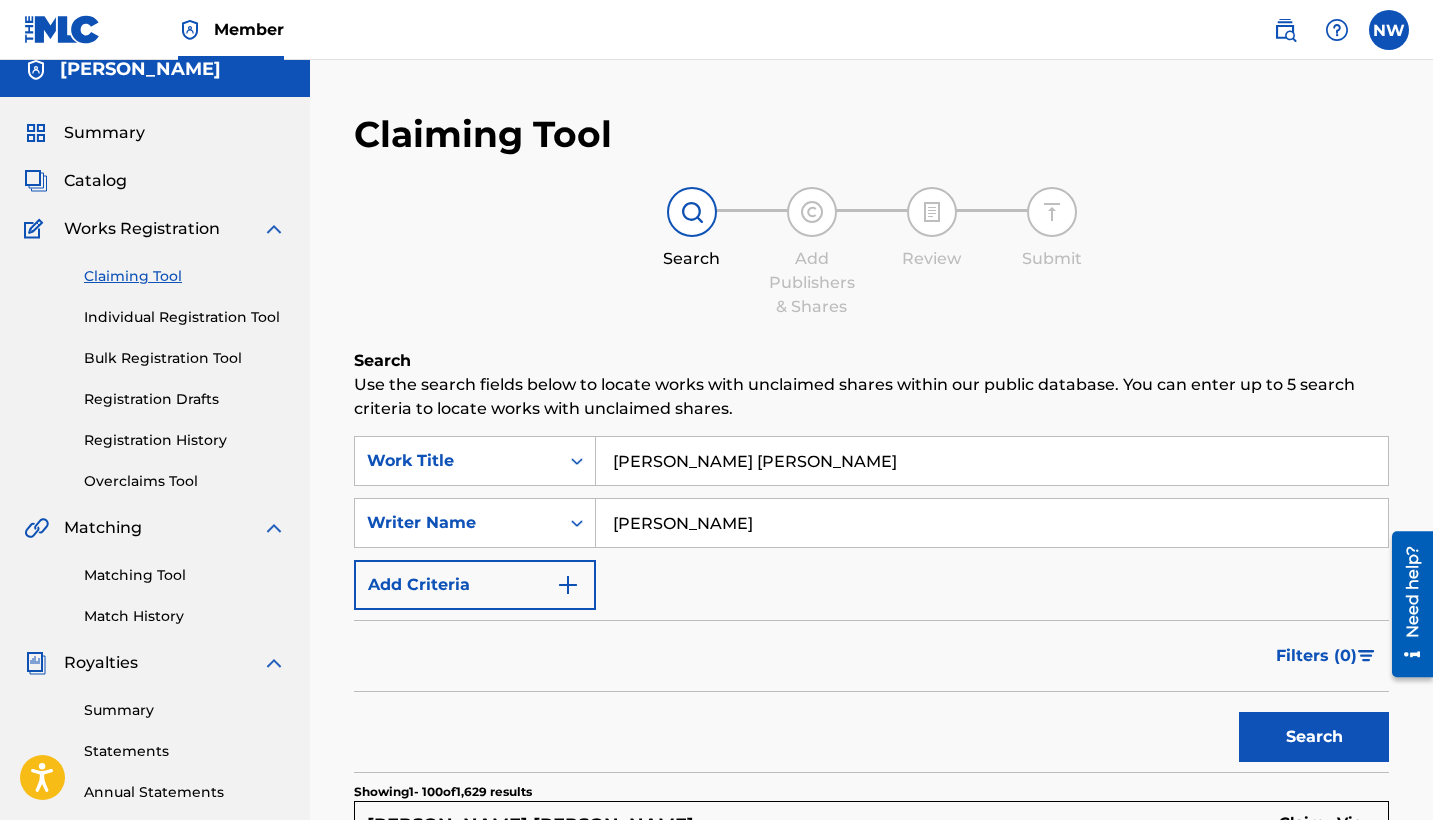 type on "[PERSON_NAME]" 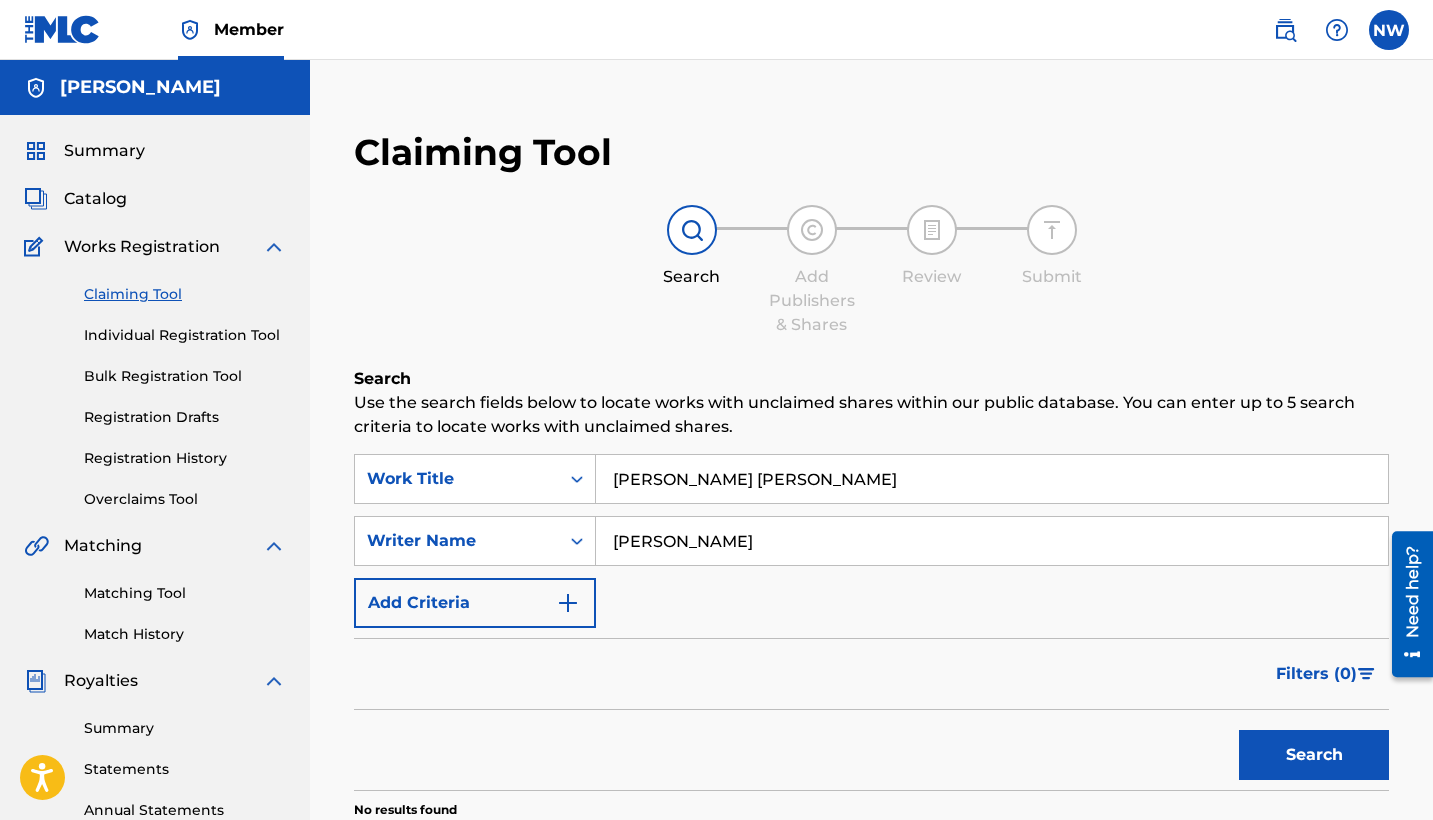 scroll, scrollTop: 0, scrollLeft: 0, axis: both 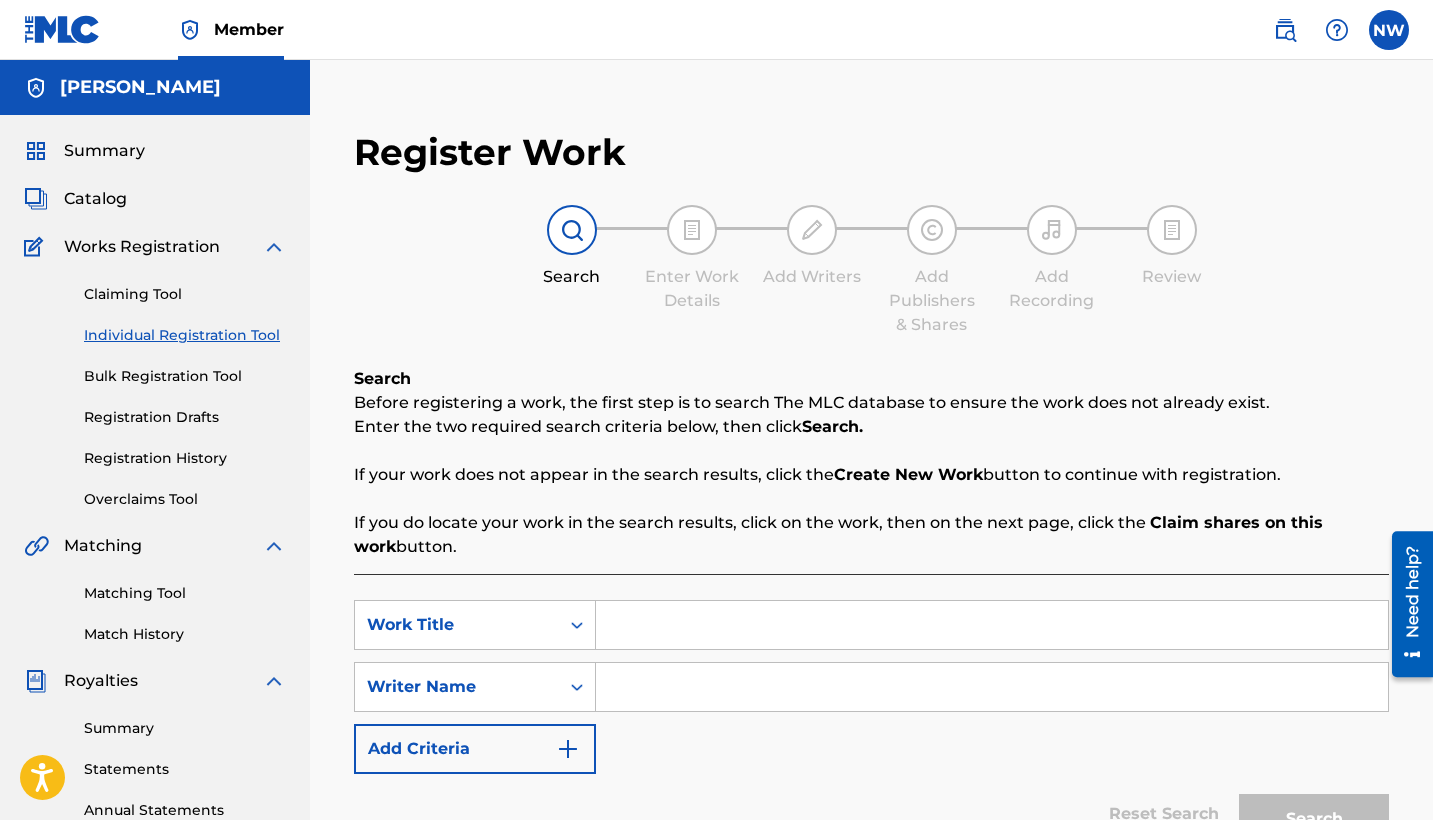 click at bounding box center [992, 625] 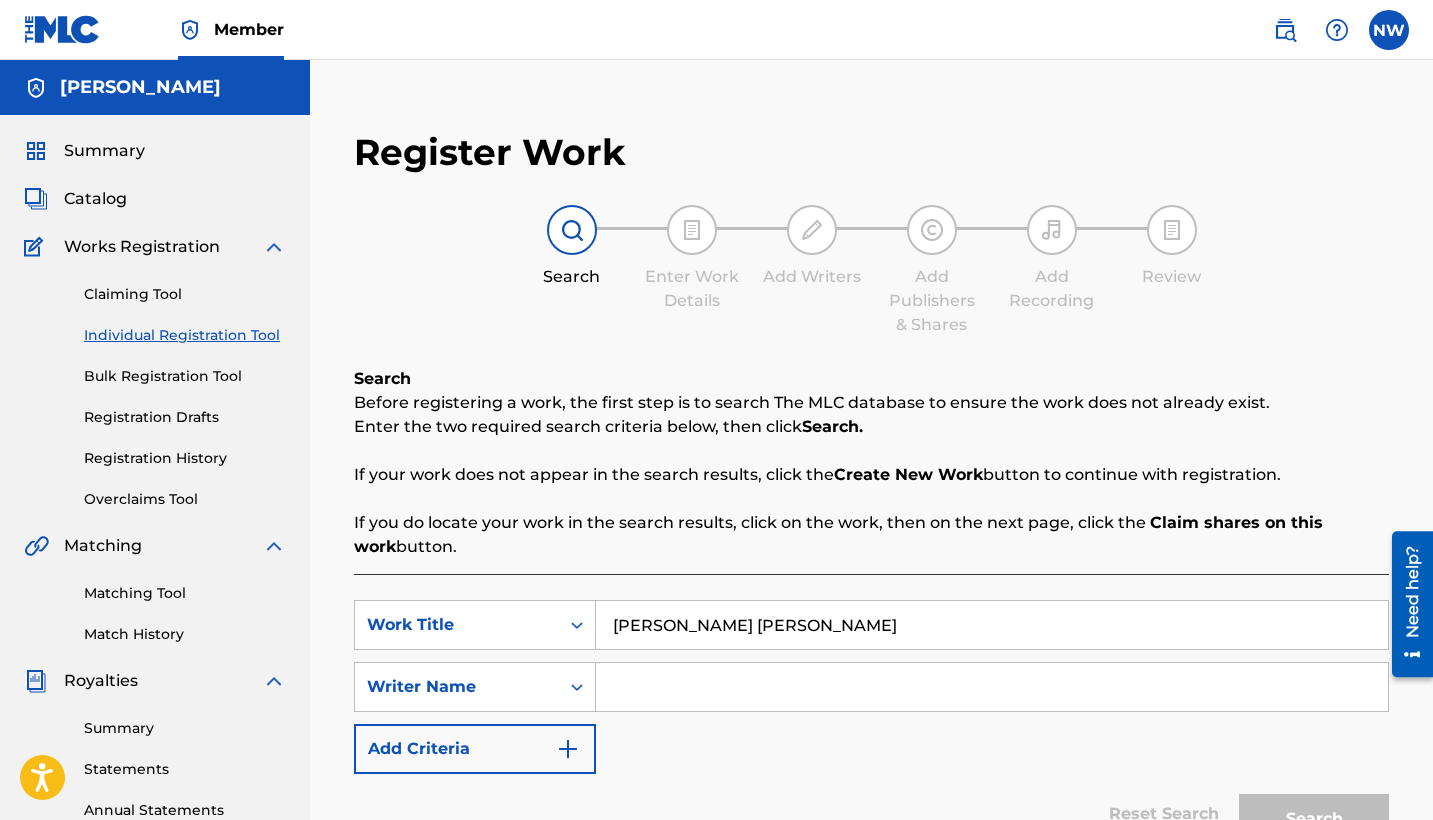 type on "[PERSON_NAME] [PERSON_NAME]" 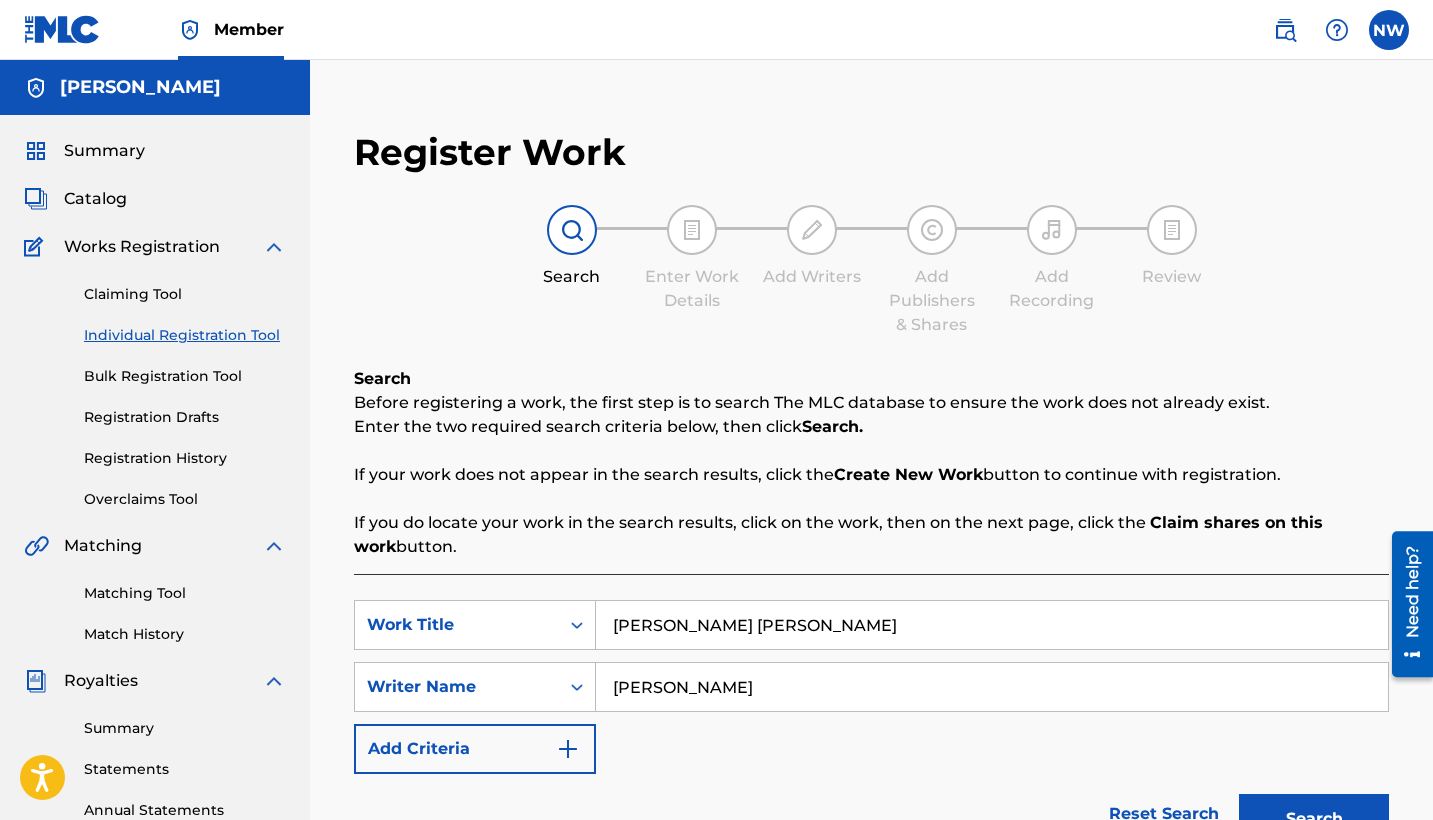 type on "[PERSON_NAME]" 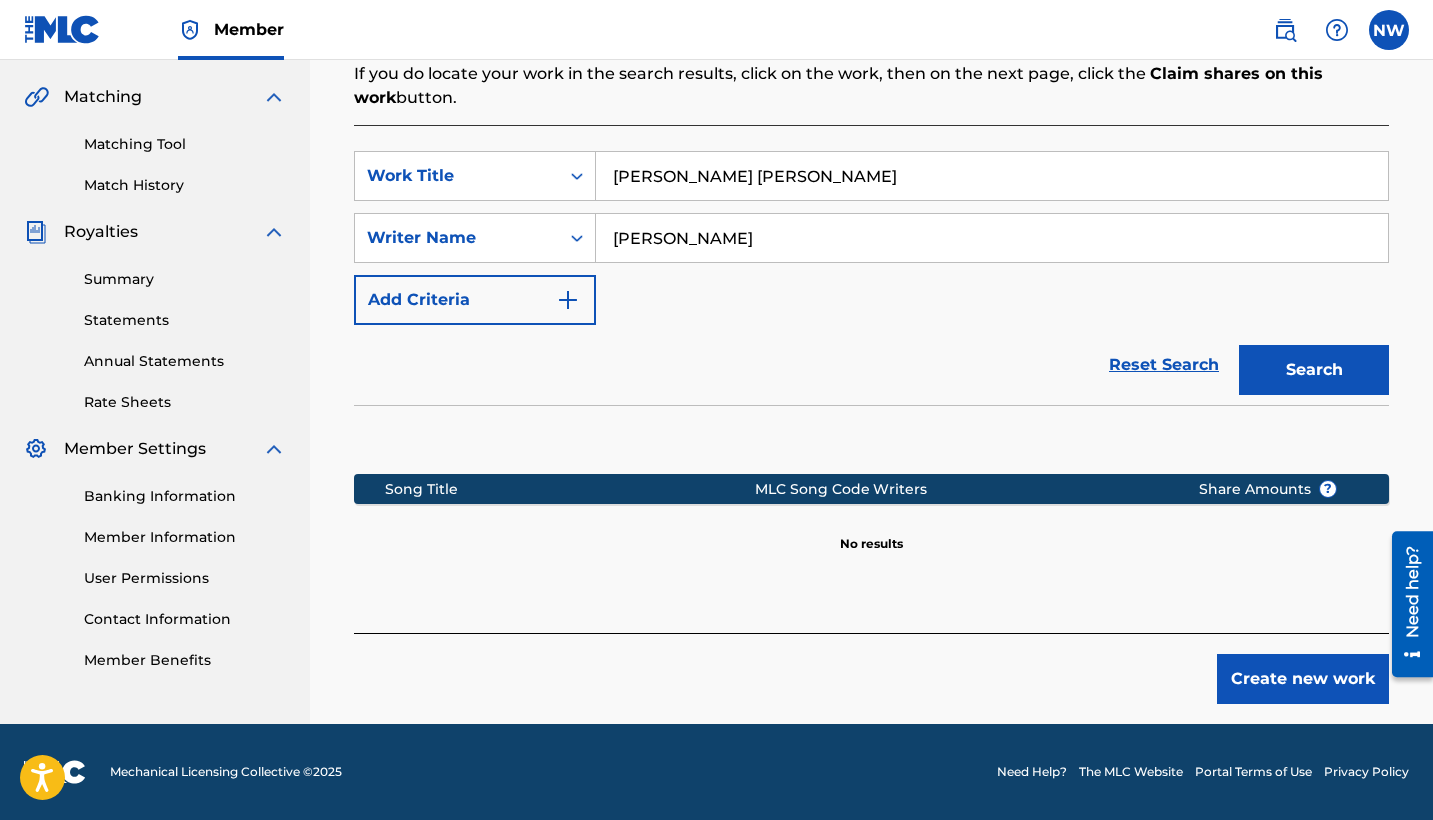 scroll, scrollTop: 449, scrollLeft: 0, axis: vertical 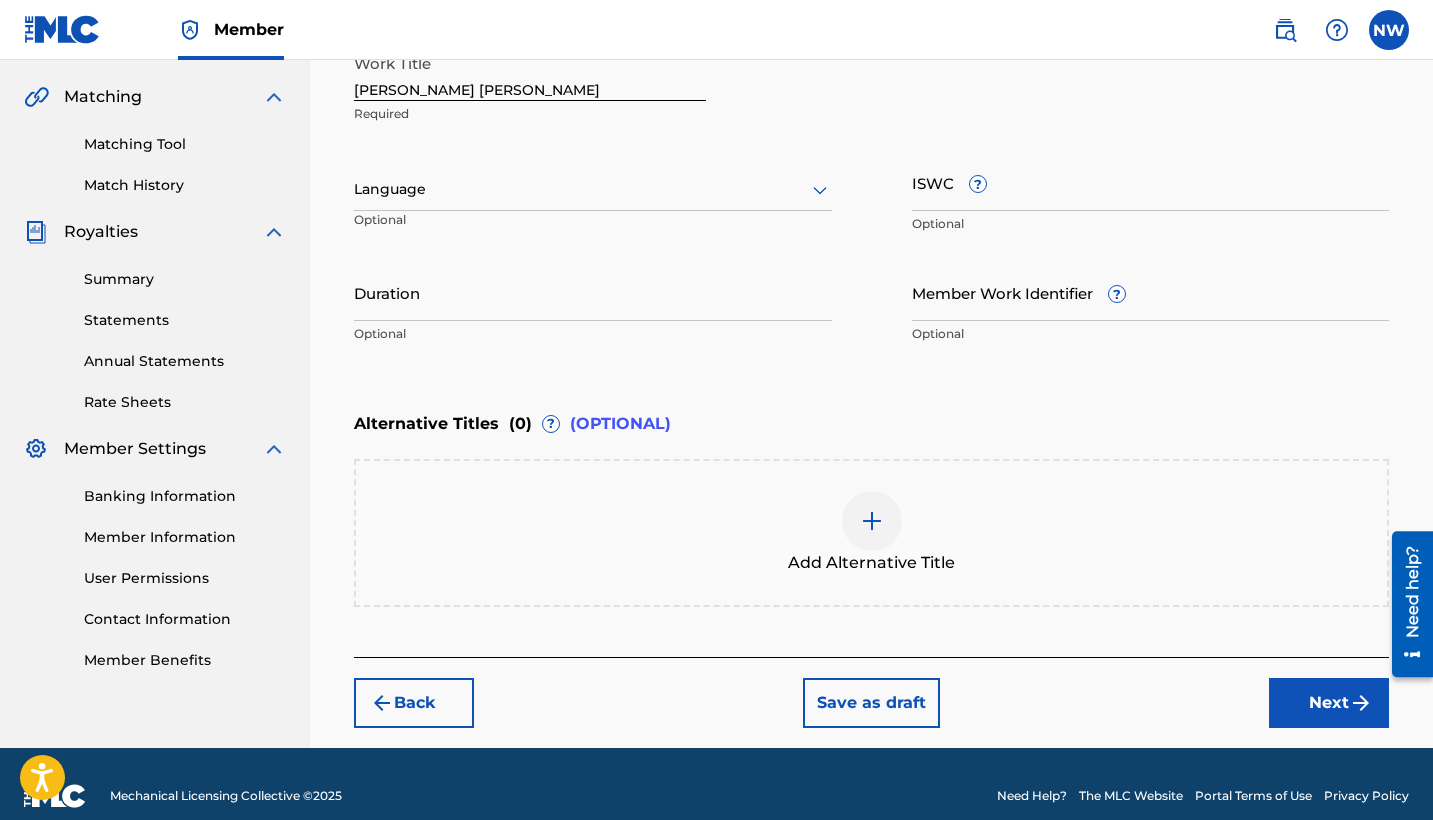 click on "Next" at bounding box center [1329, 703] 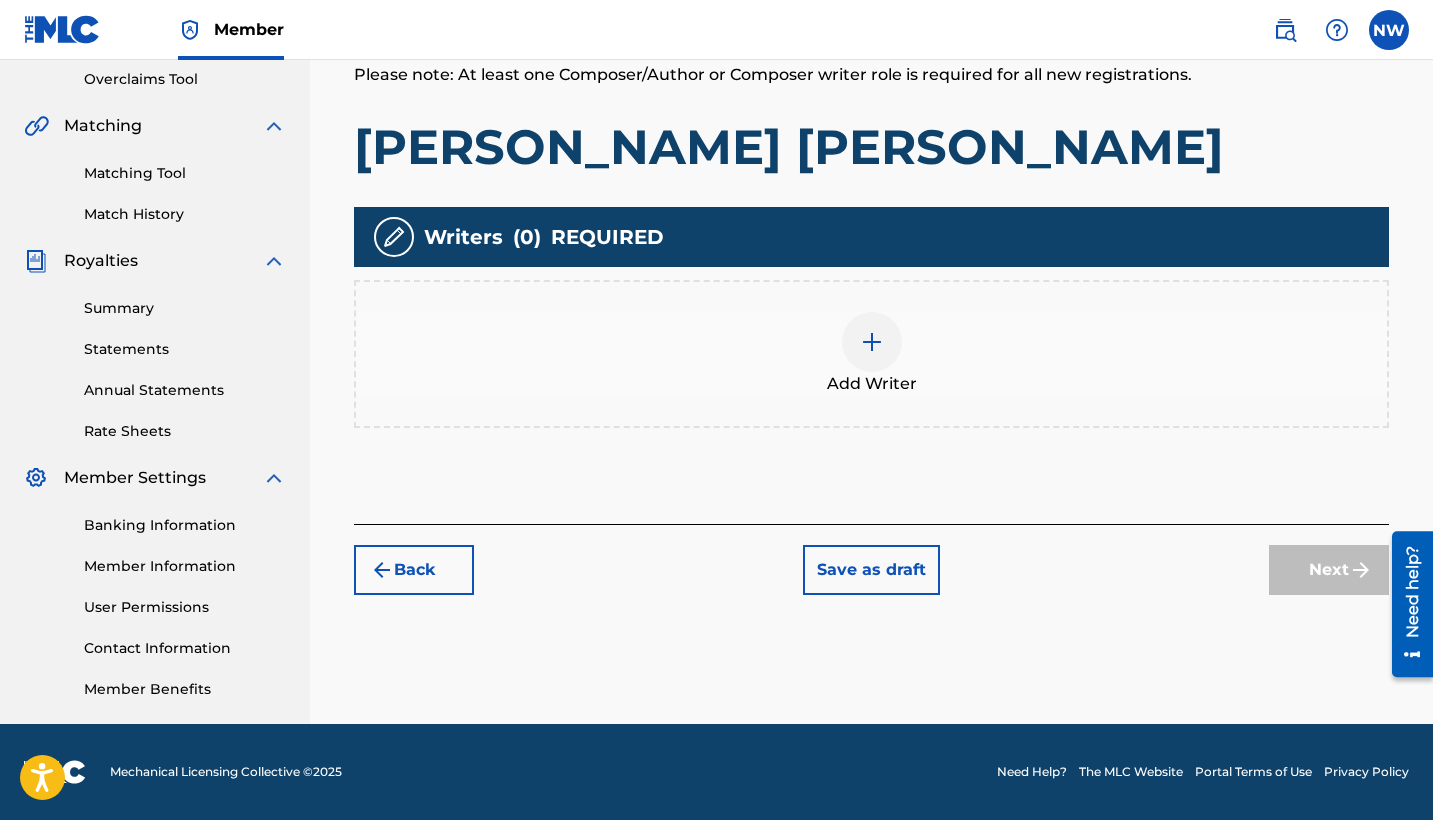 click at bounding box center (872, 342) 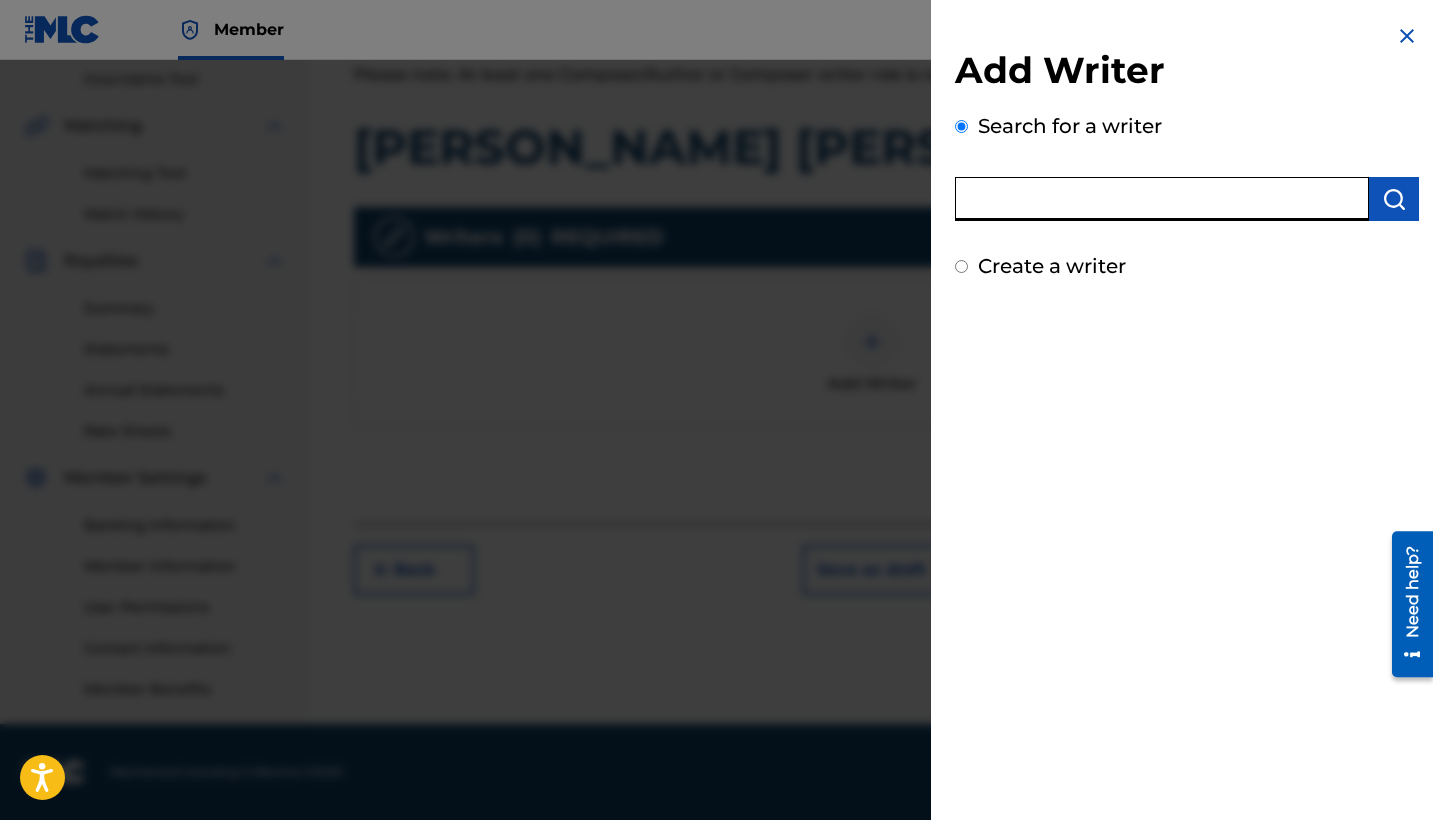 click at bounding box center (1162, 199) 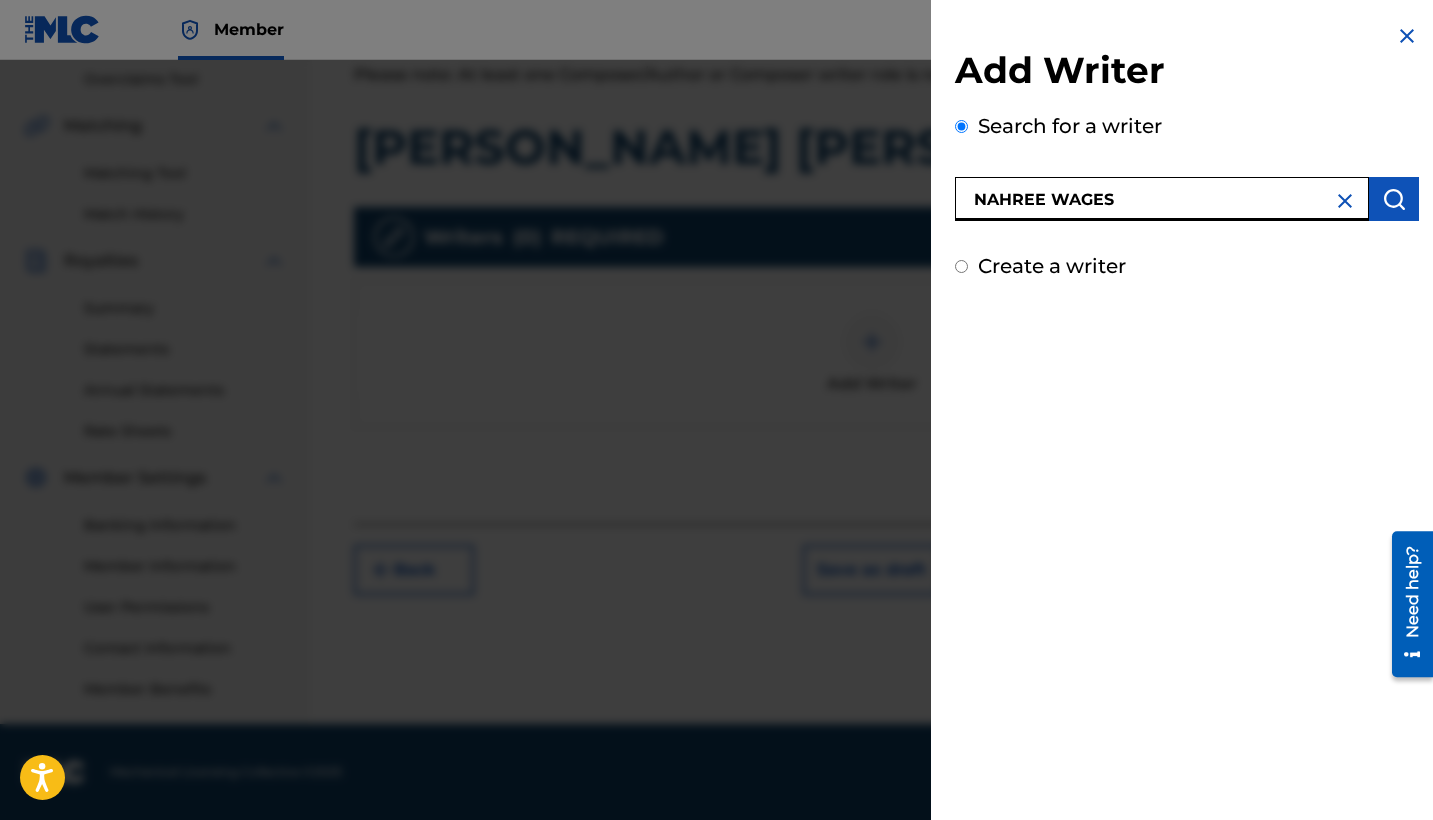 type on "NAHREE WAGES" 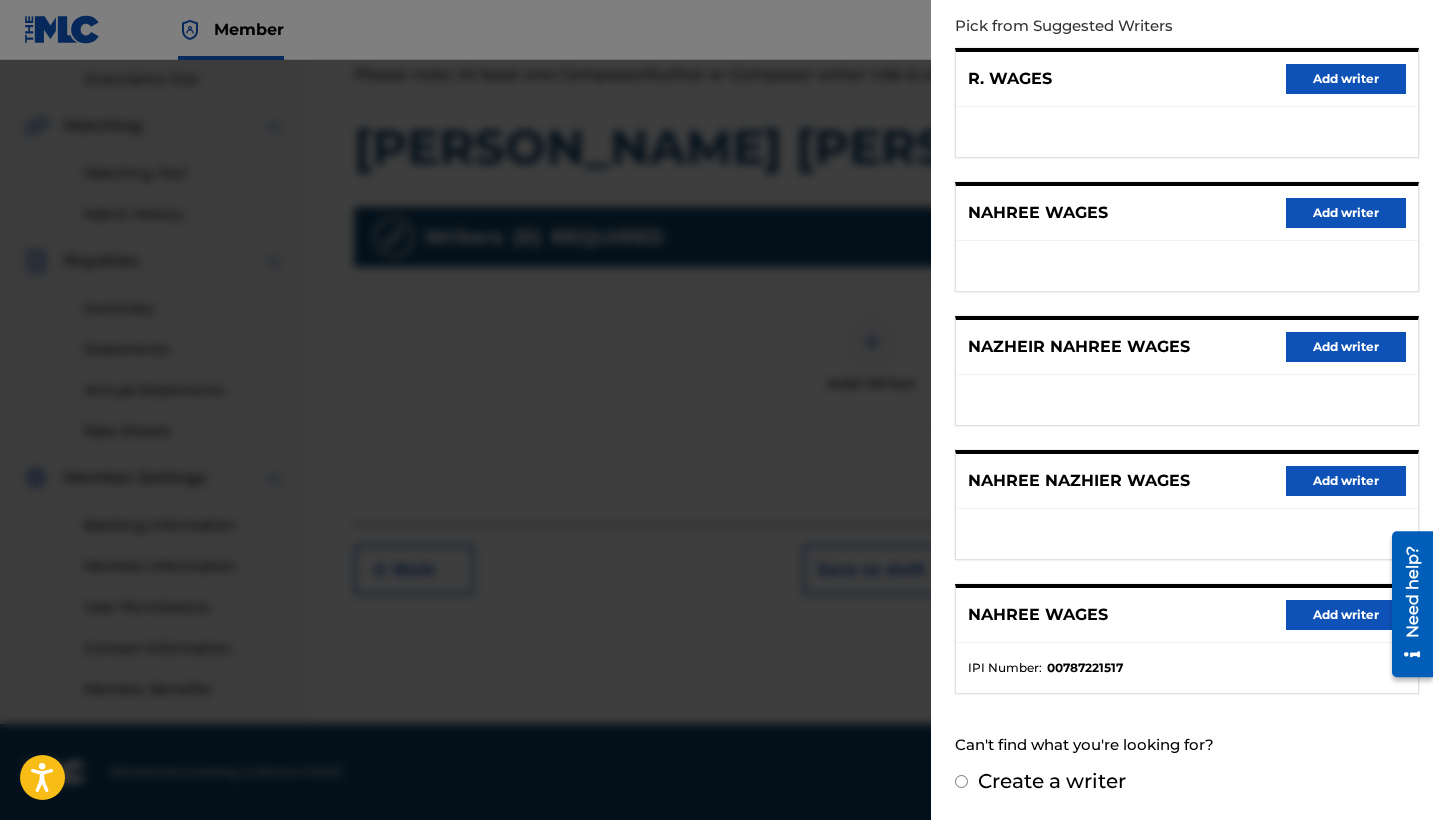 scroll, scrollTop: 236, scrollLeft: 0, axis: vertical 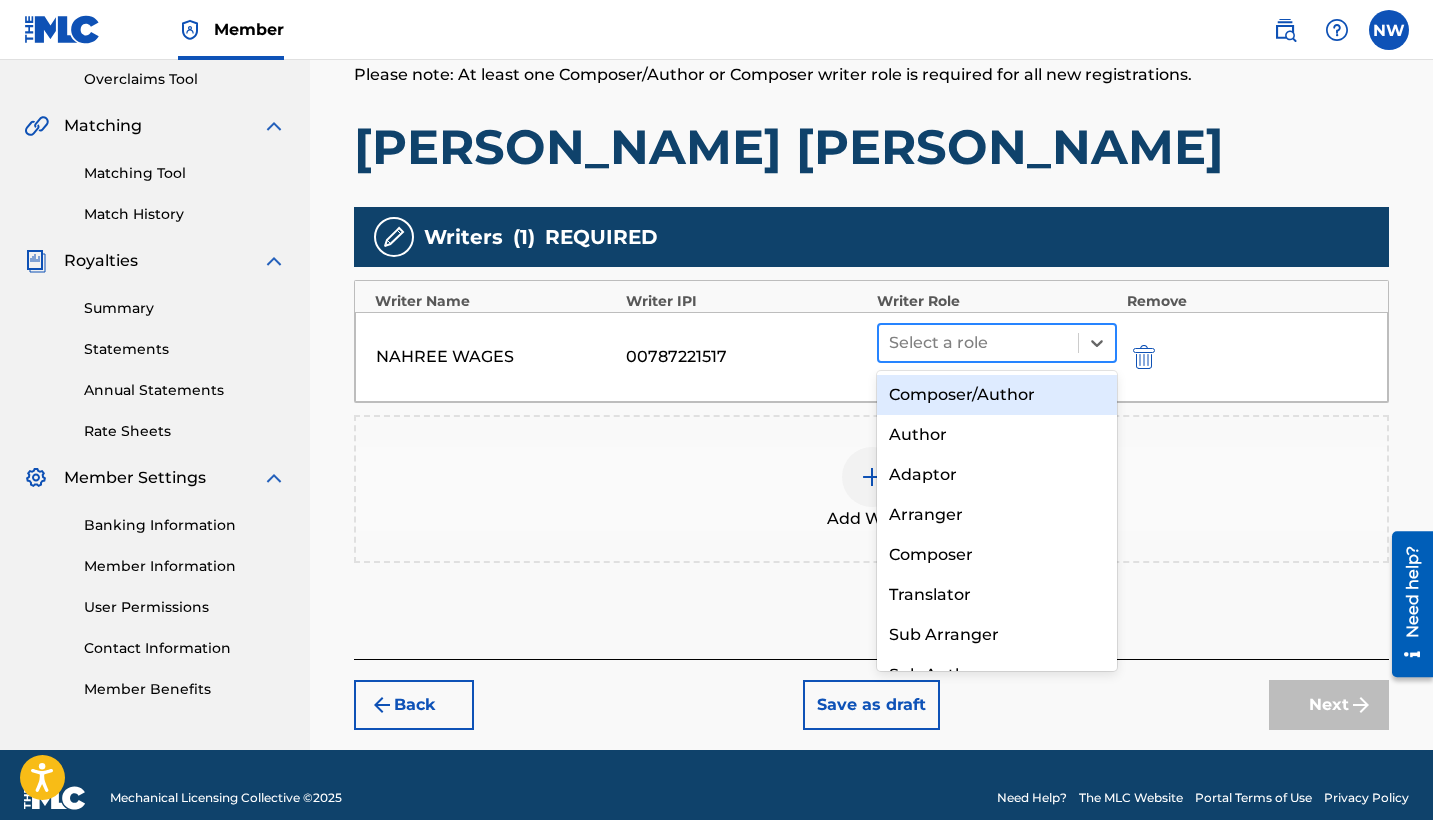 click at bounding box center [978, 343] 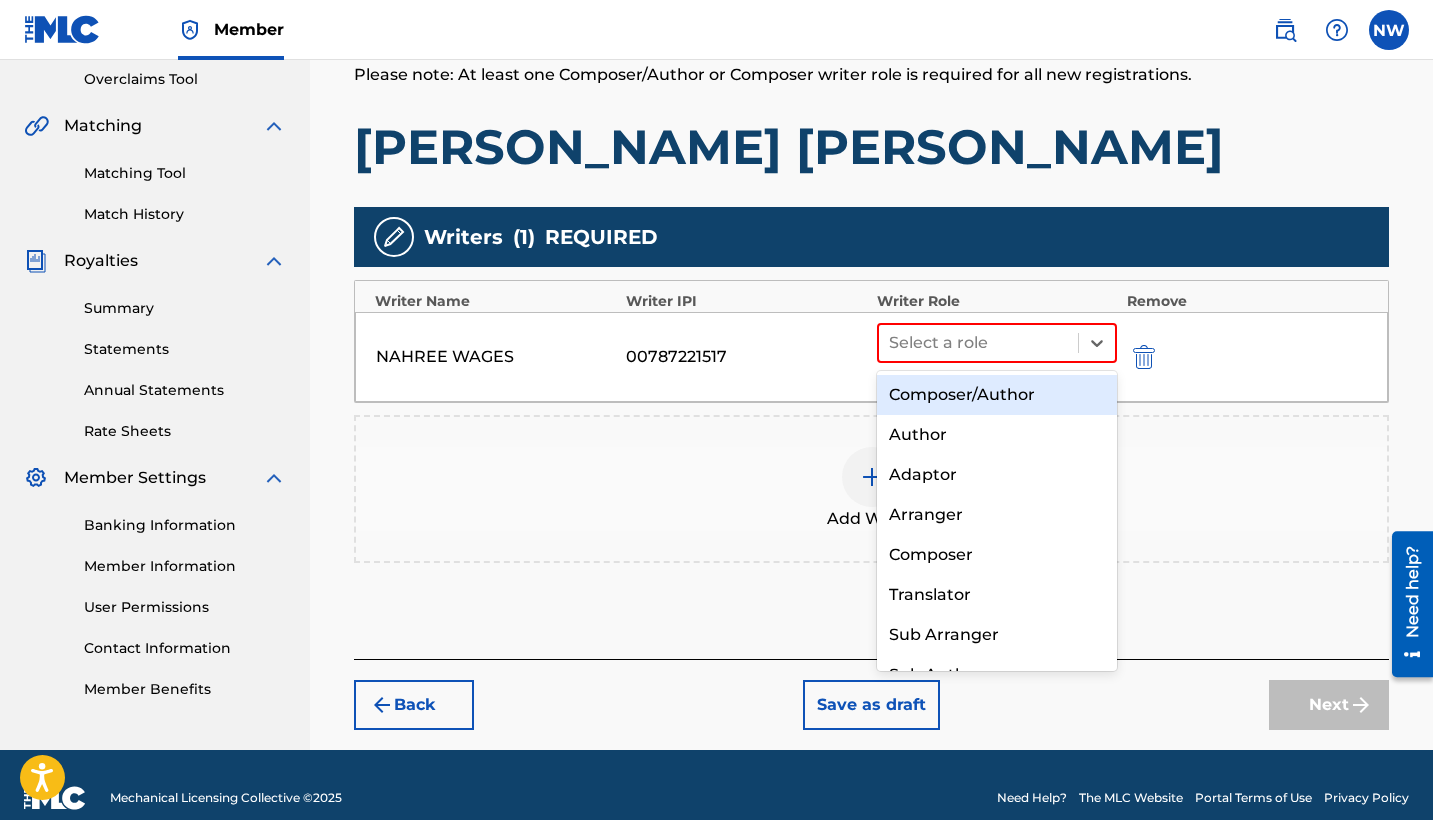 click on "Composer/Author" at bounding box center [997, 395] 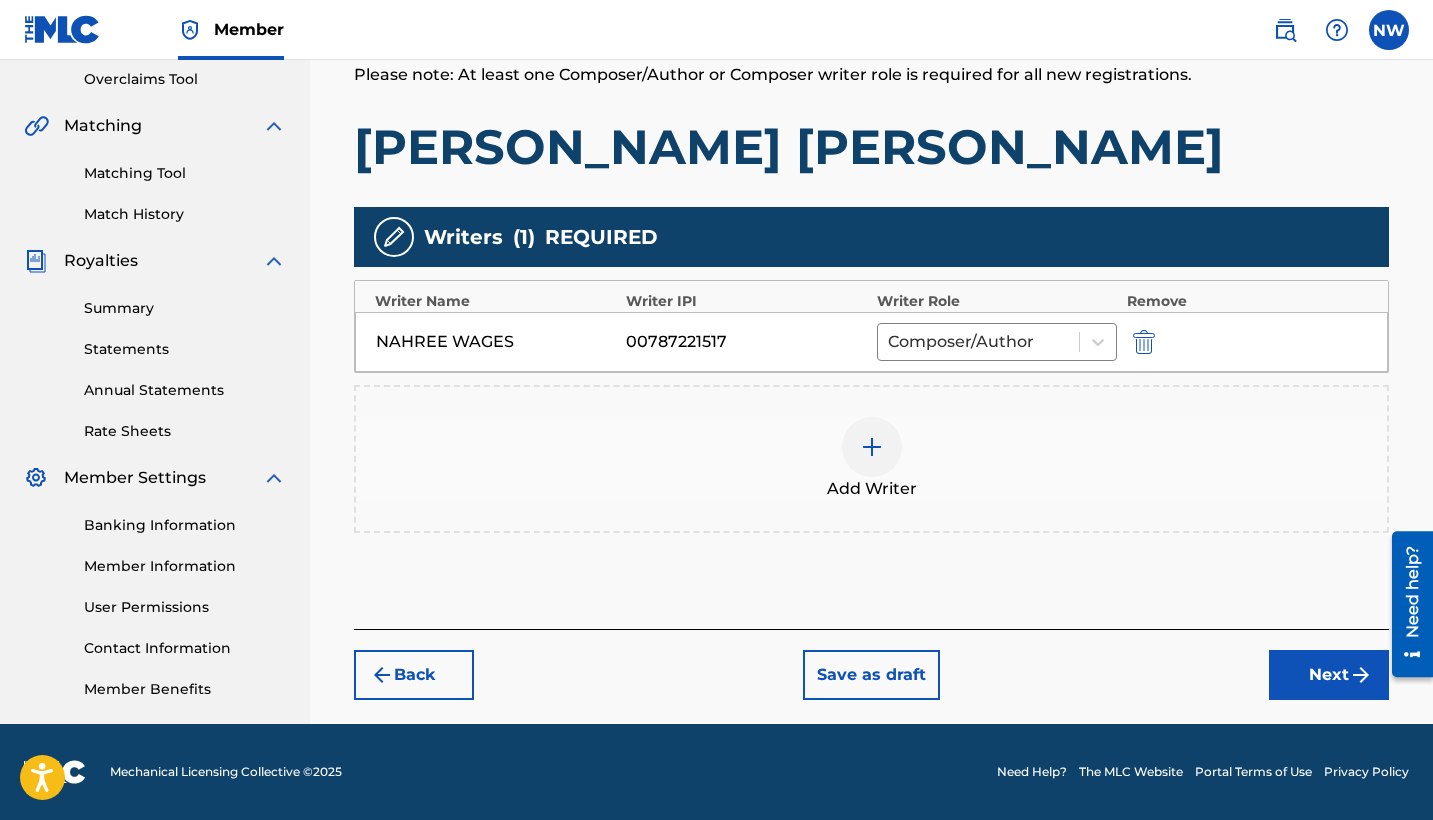 click at bounding box center [872, 447] 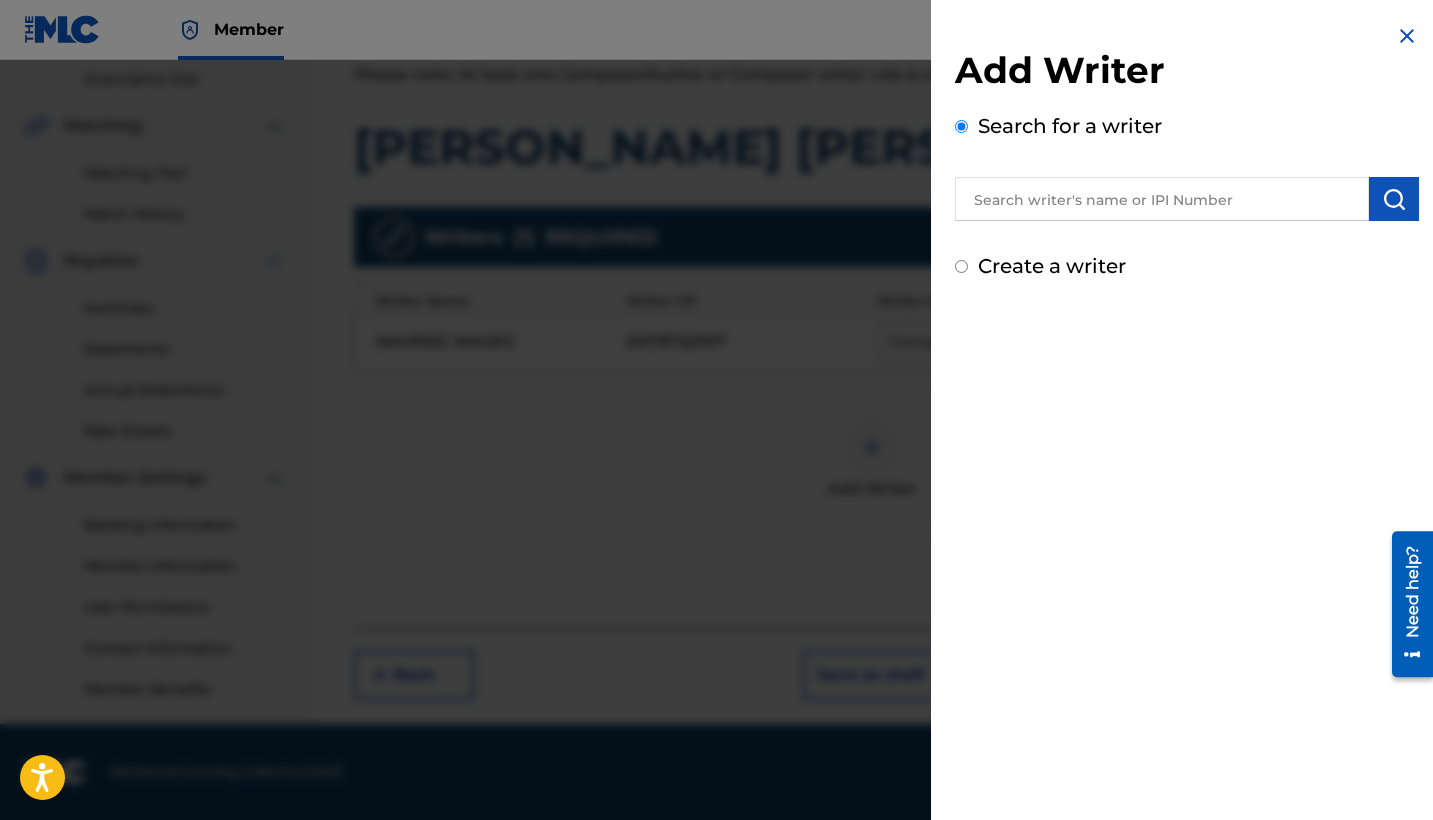 click at bounding box center [1162, 199] 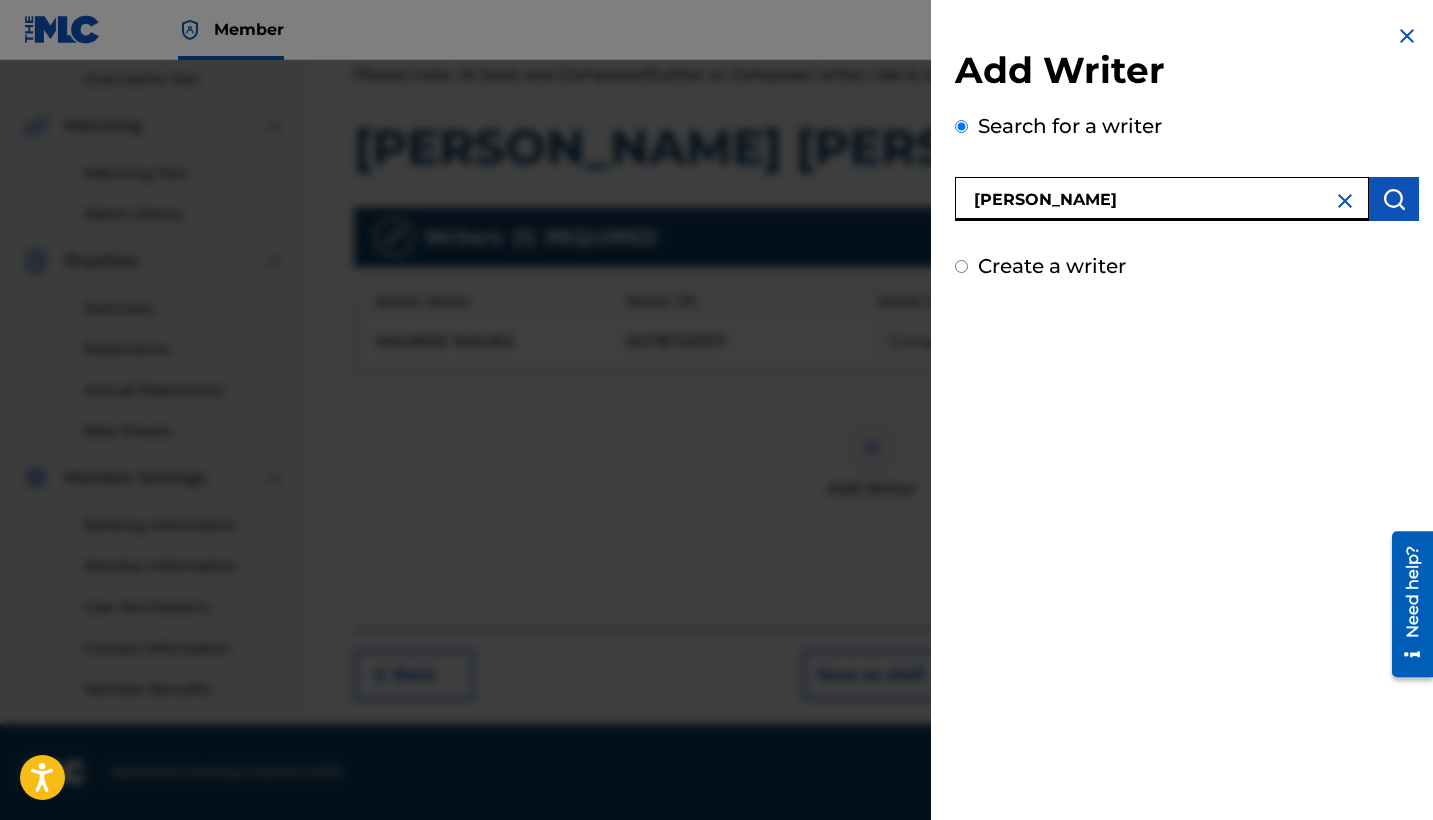 type on "[PERSON_NAME]" 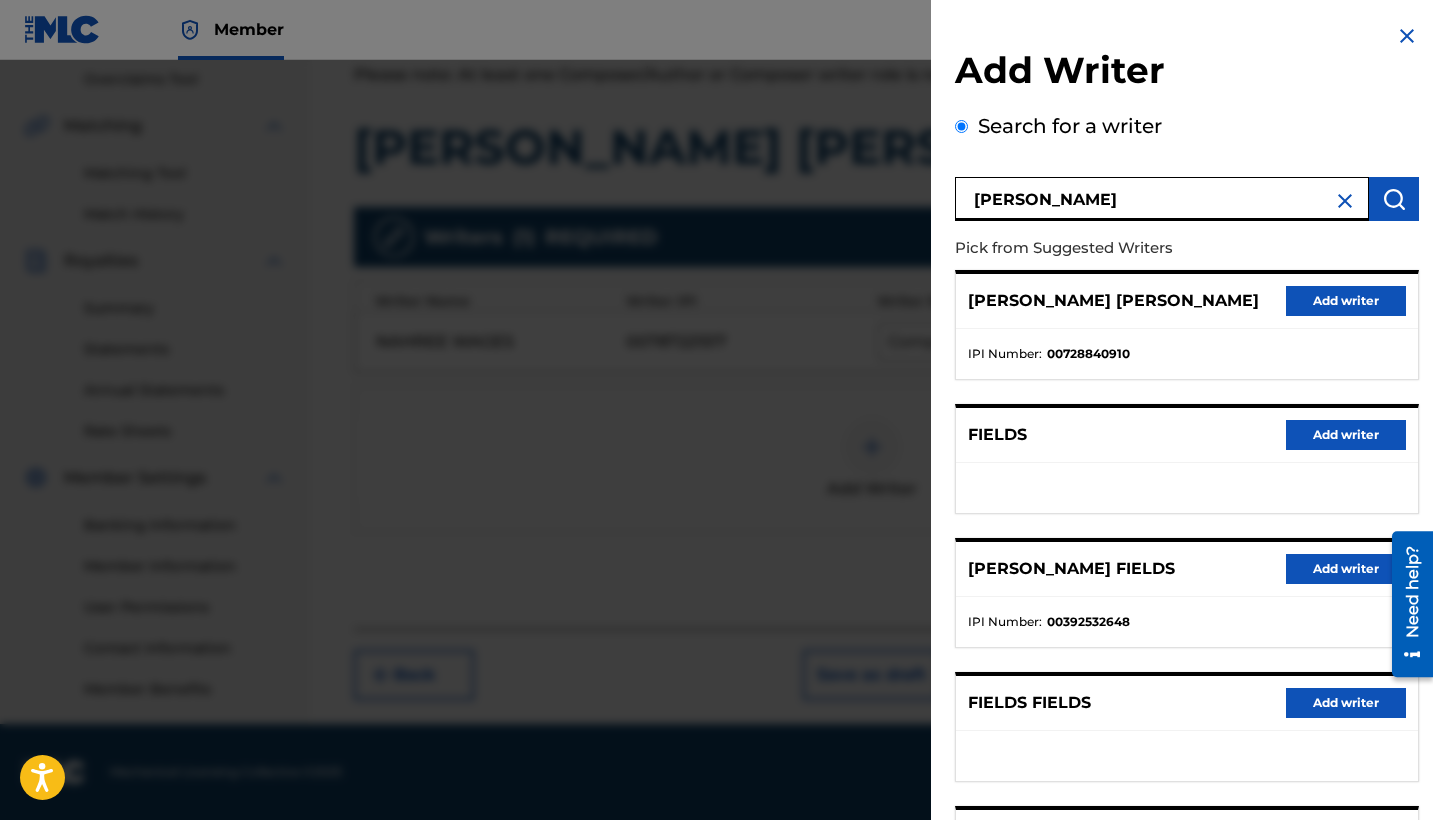 click on "Add writer" at bounding box center (1346, 569) 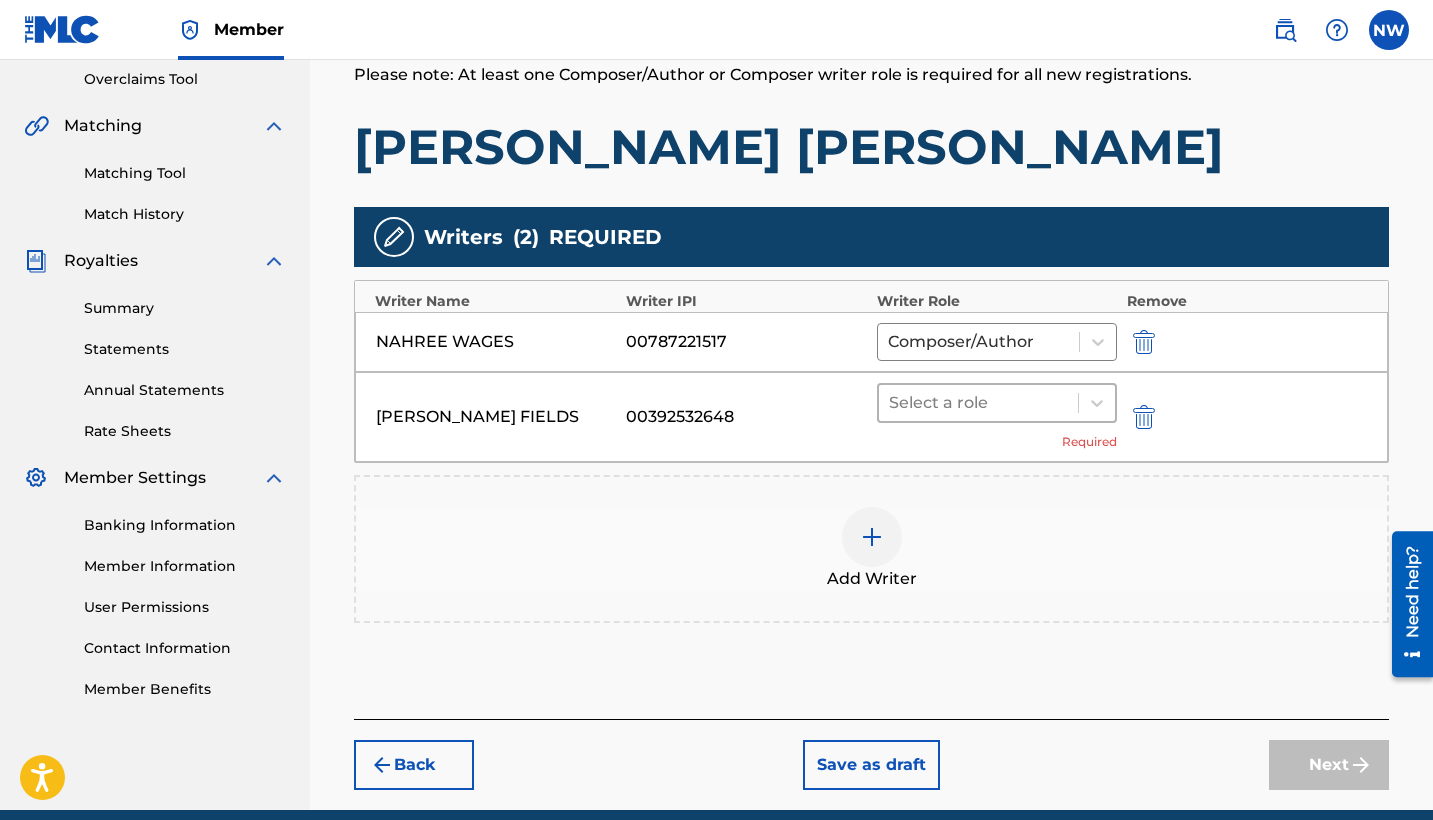 click at bounding box center (978, 403) 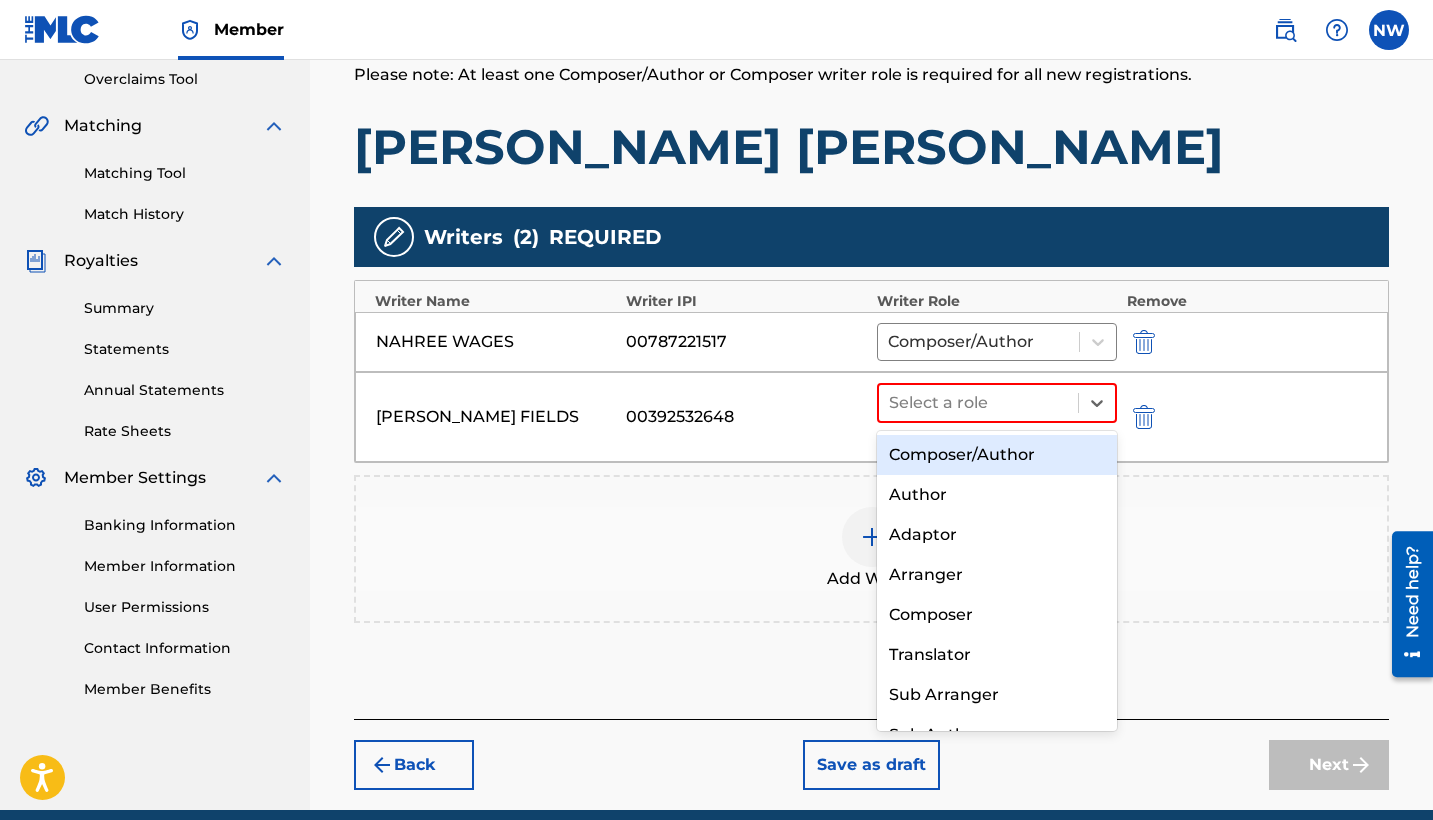click on "Composer/Author" at bounding box center (997, 455) 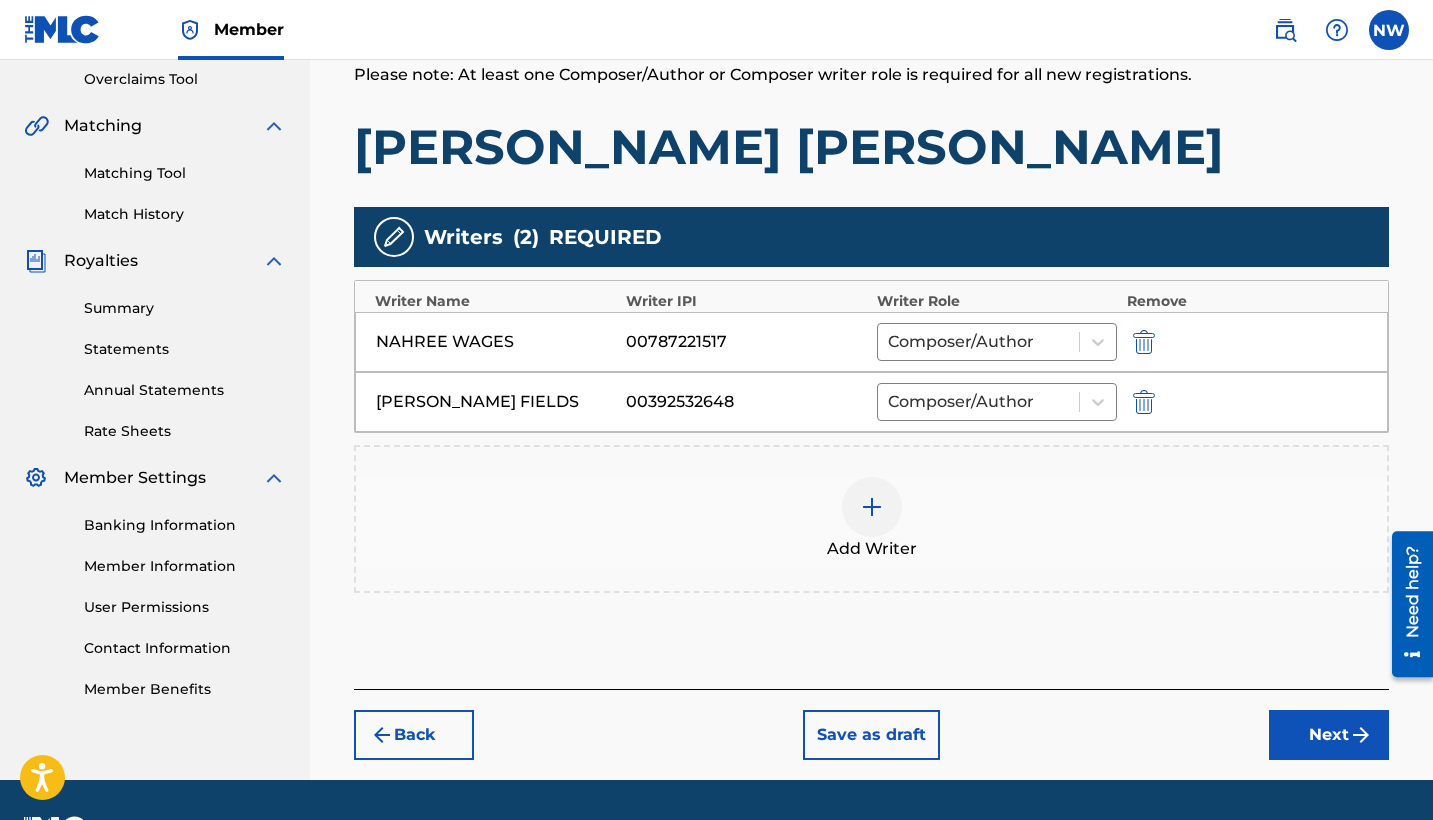 click on "Next" at bounding box center [1329, 735] 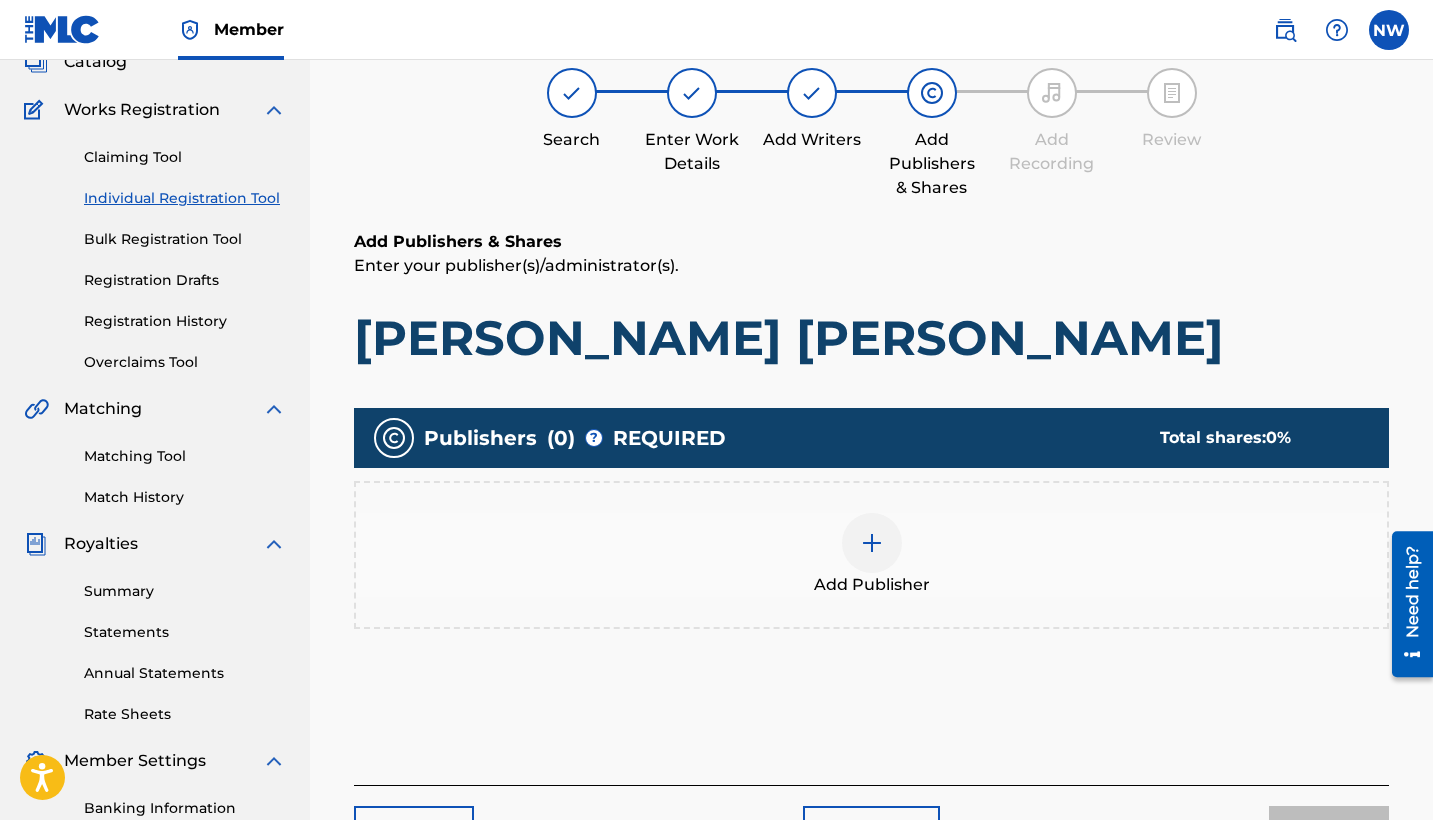 scroll, scrollTop: 90, scrollLeft: 0, axis: vertical 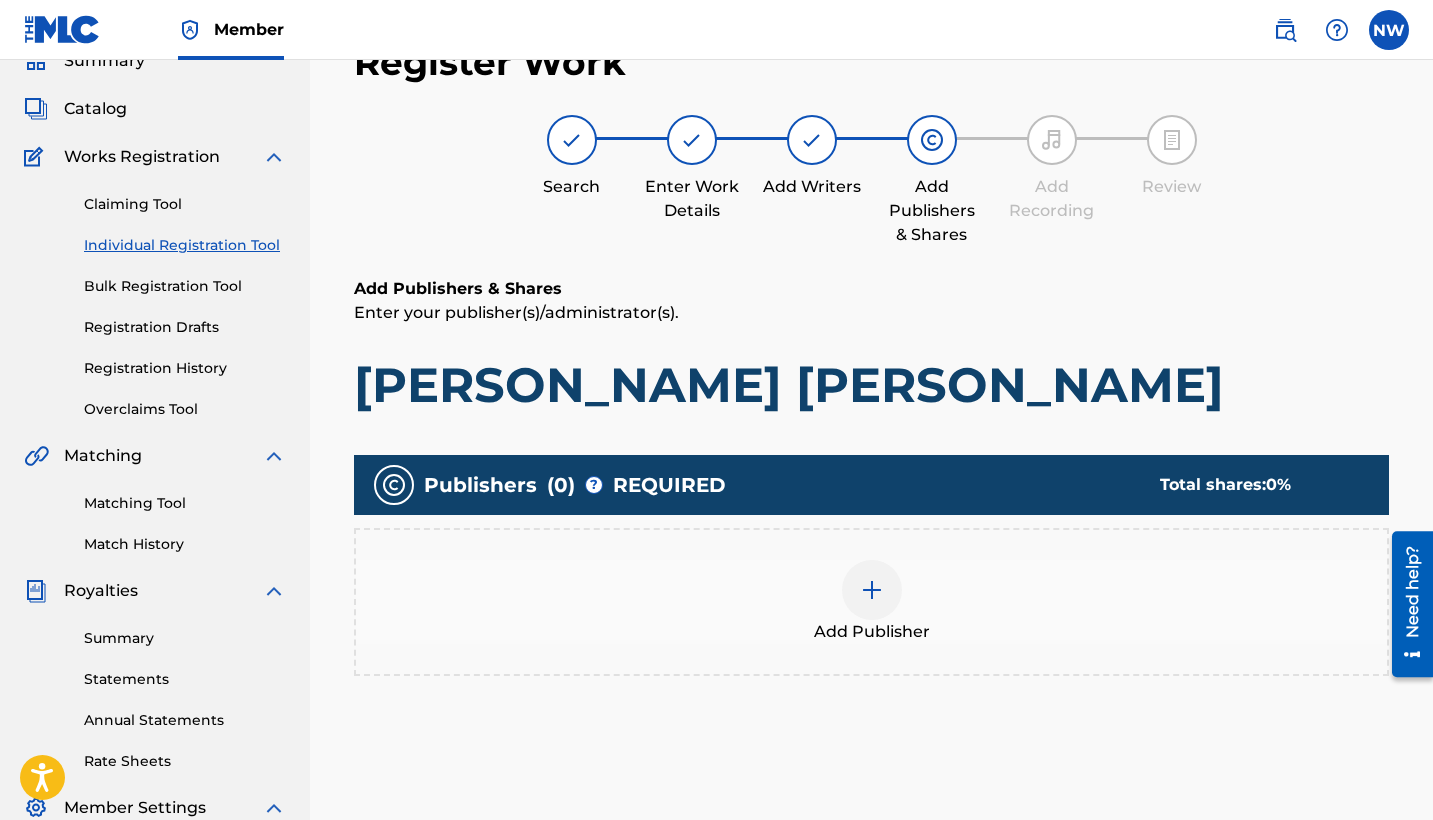 click at bounding box center (872, 590) 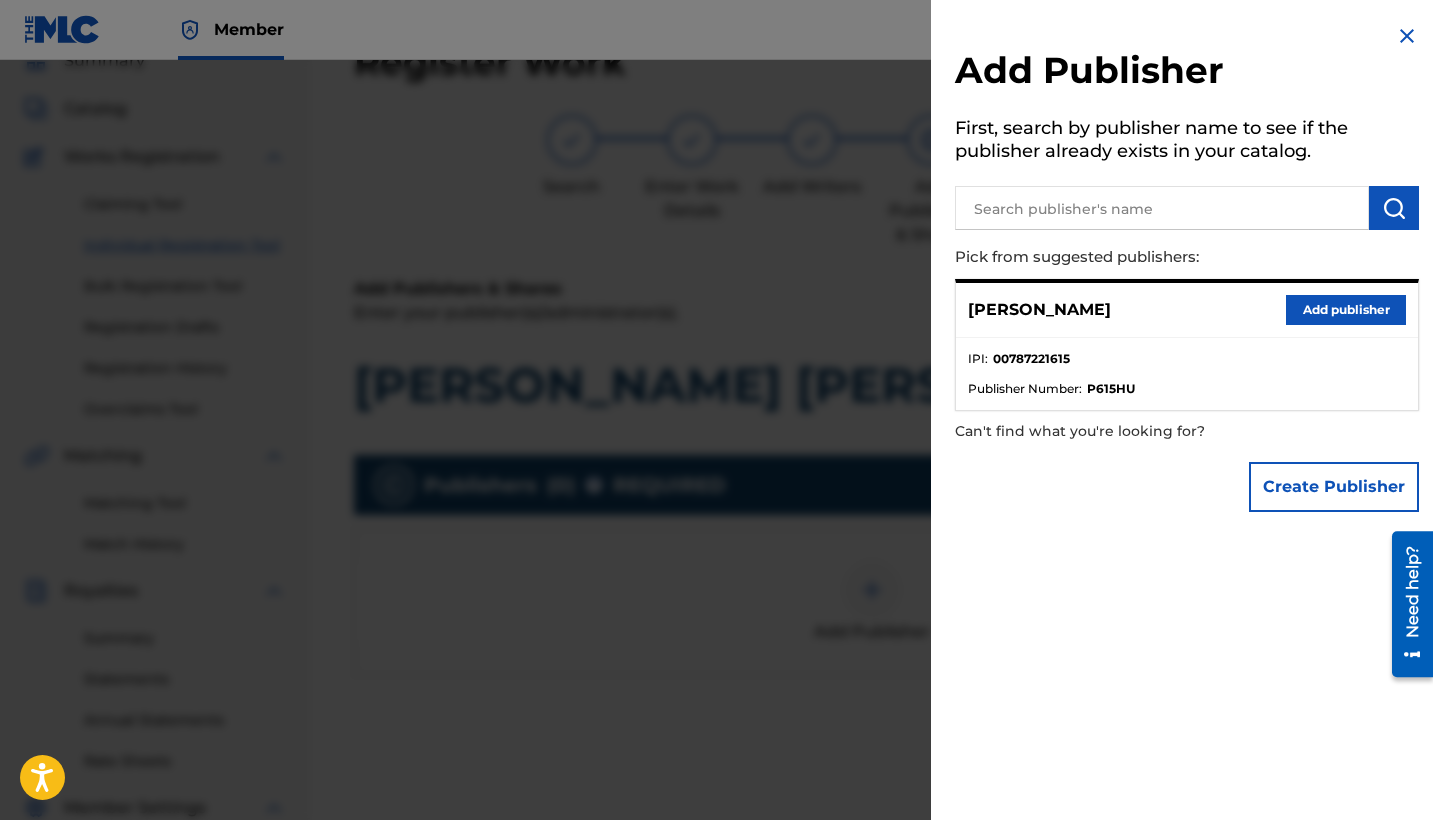 click on "Add publisher" at bounding box center [1346, 310] 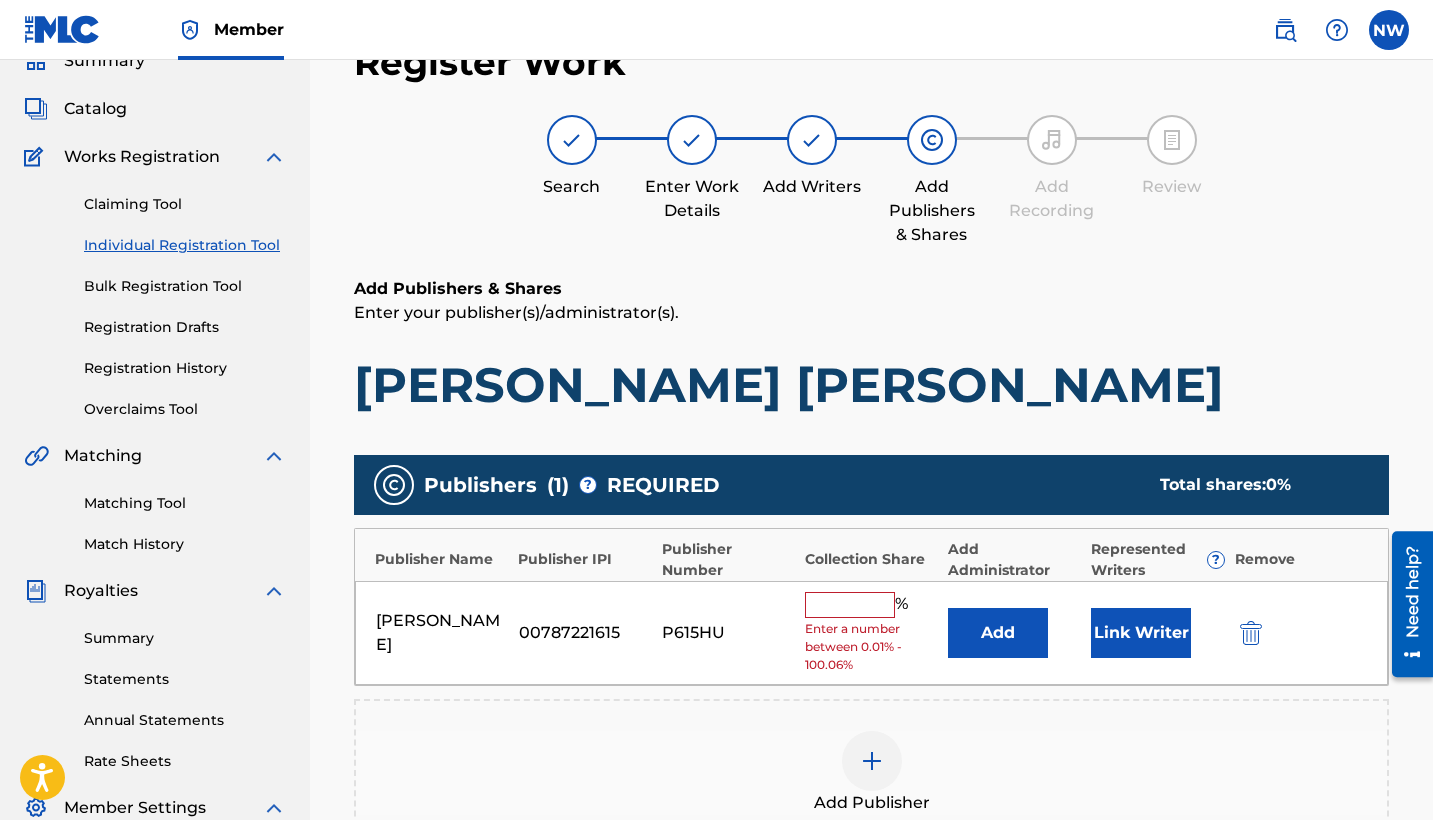 click at bounding box center (850, 605) 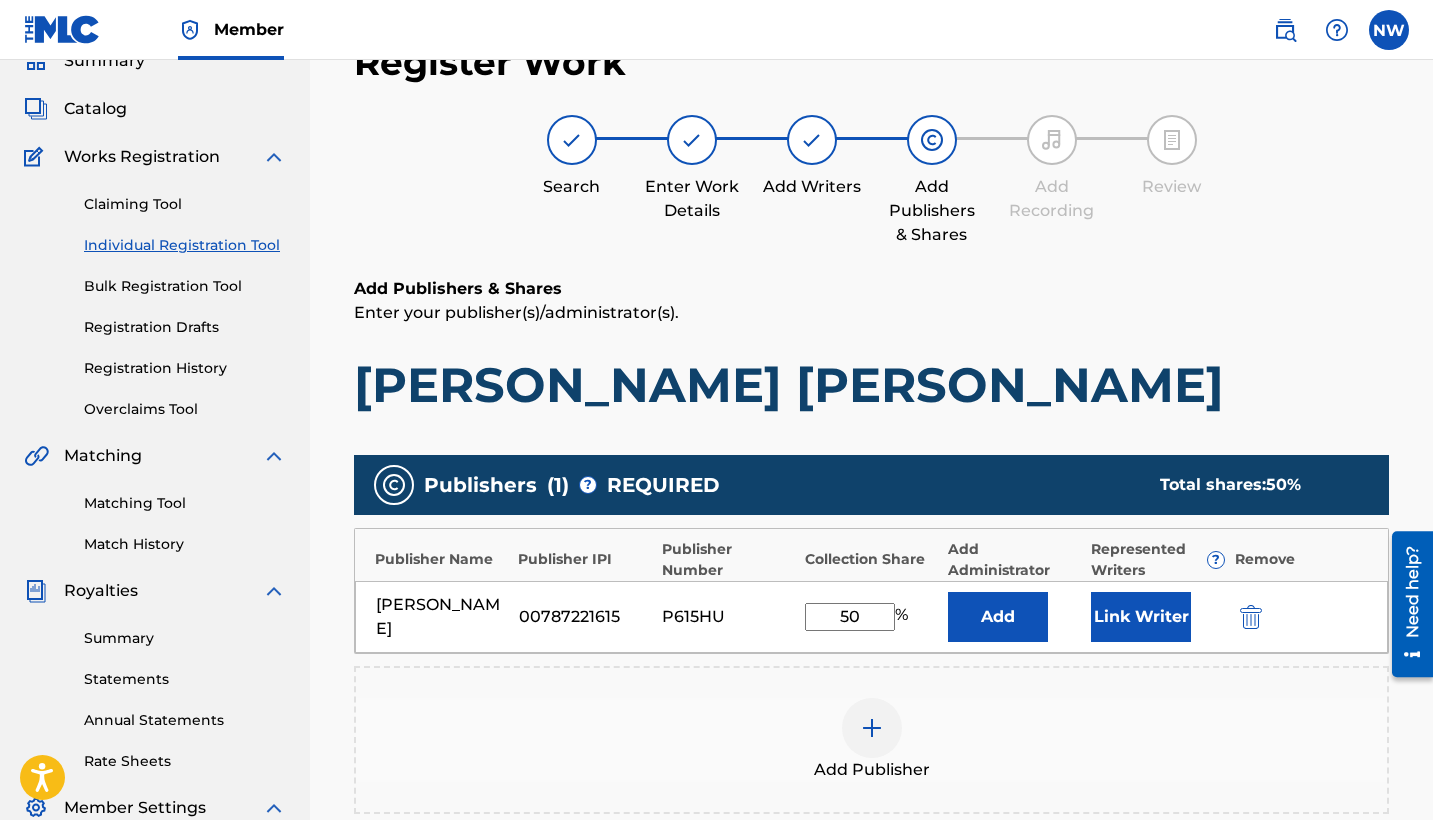 type on "50" 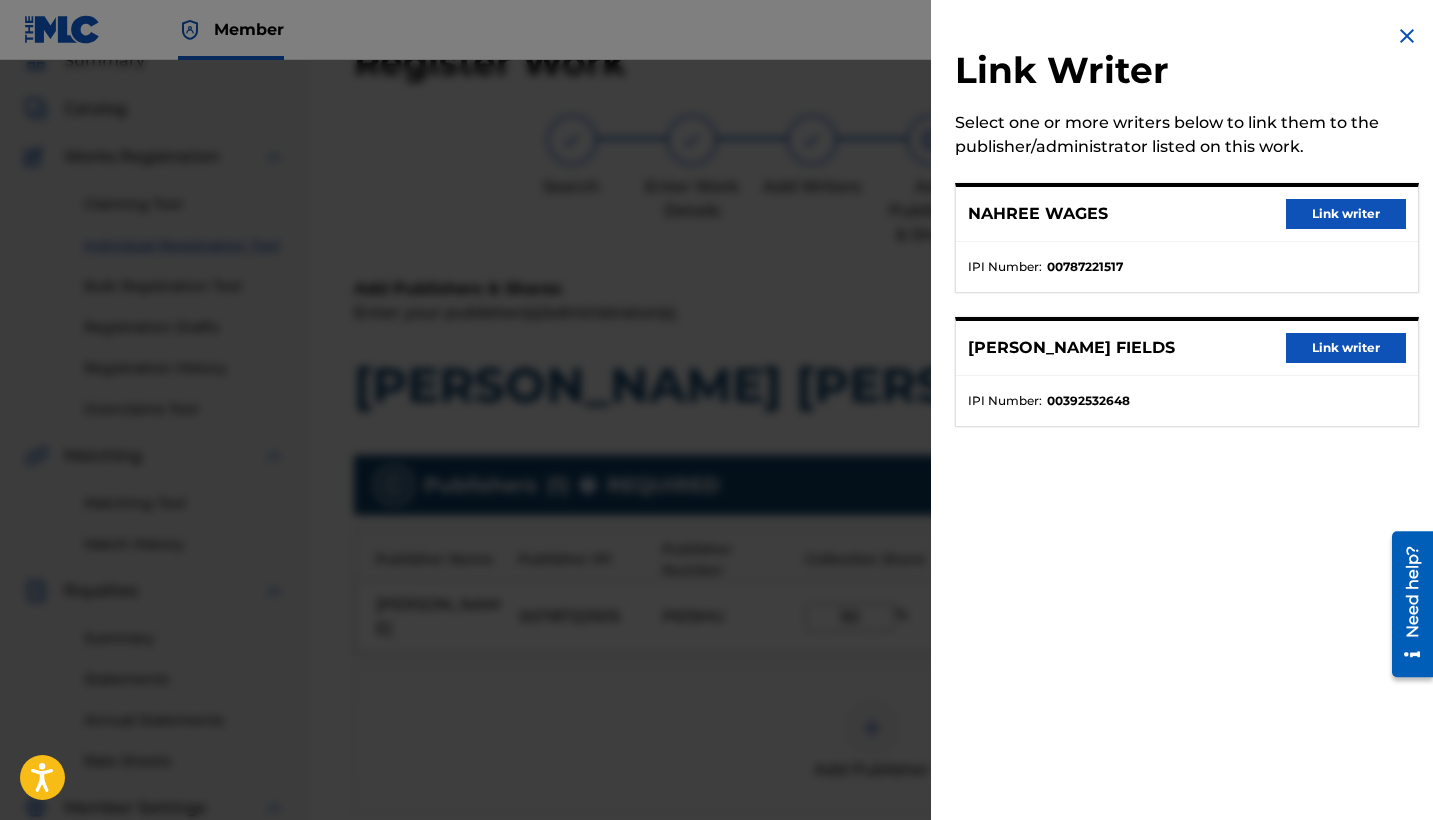 click on "Link writer" at bounding box center [1346, 214] 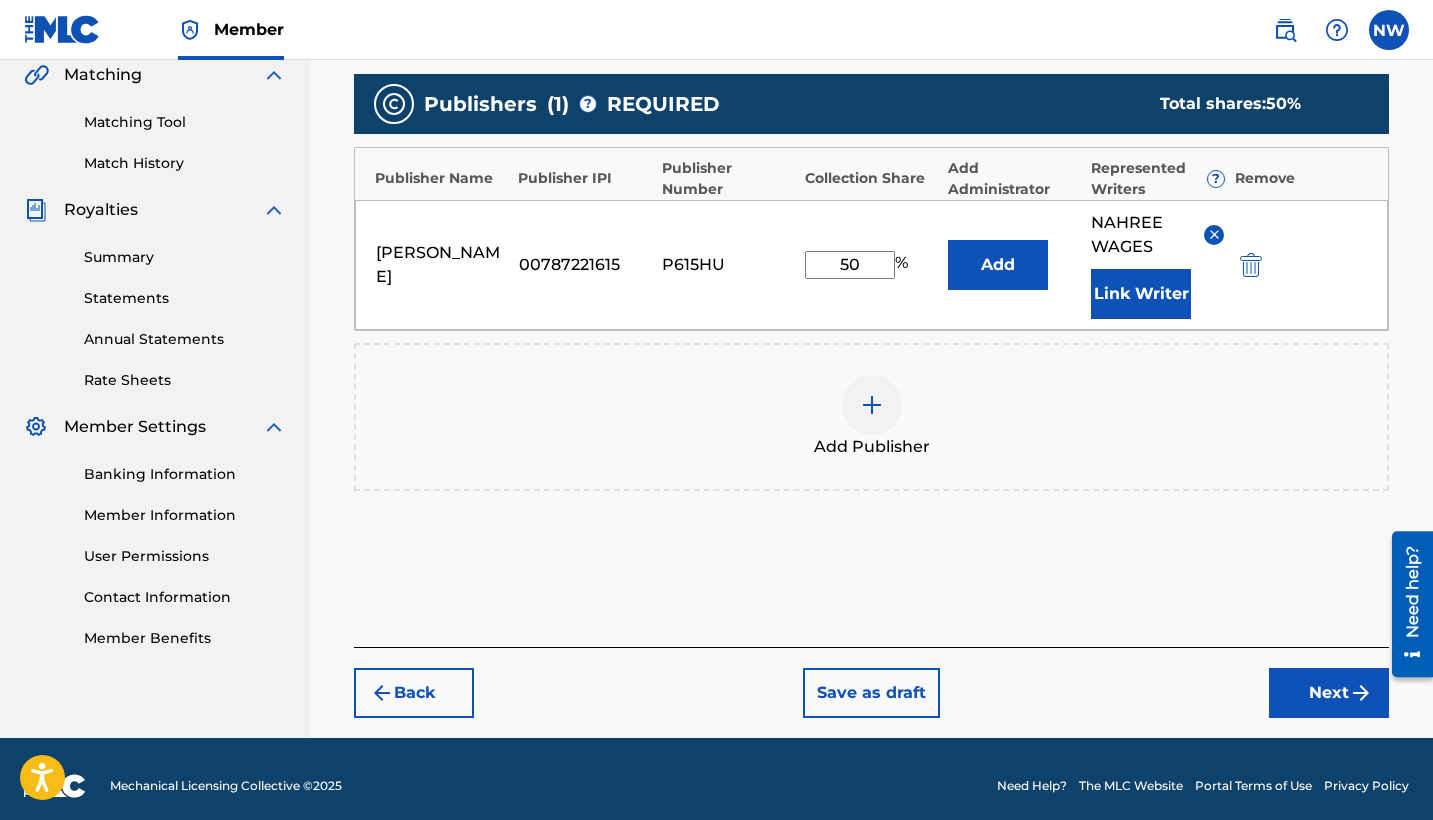click on "Next" at bounding box center (1329, 693) 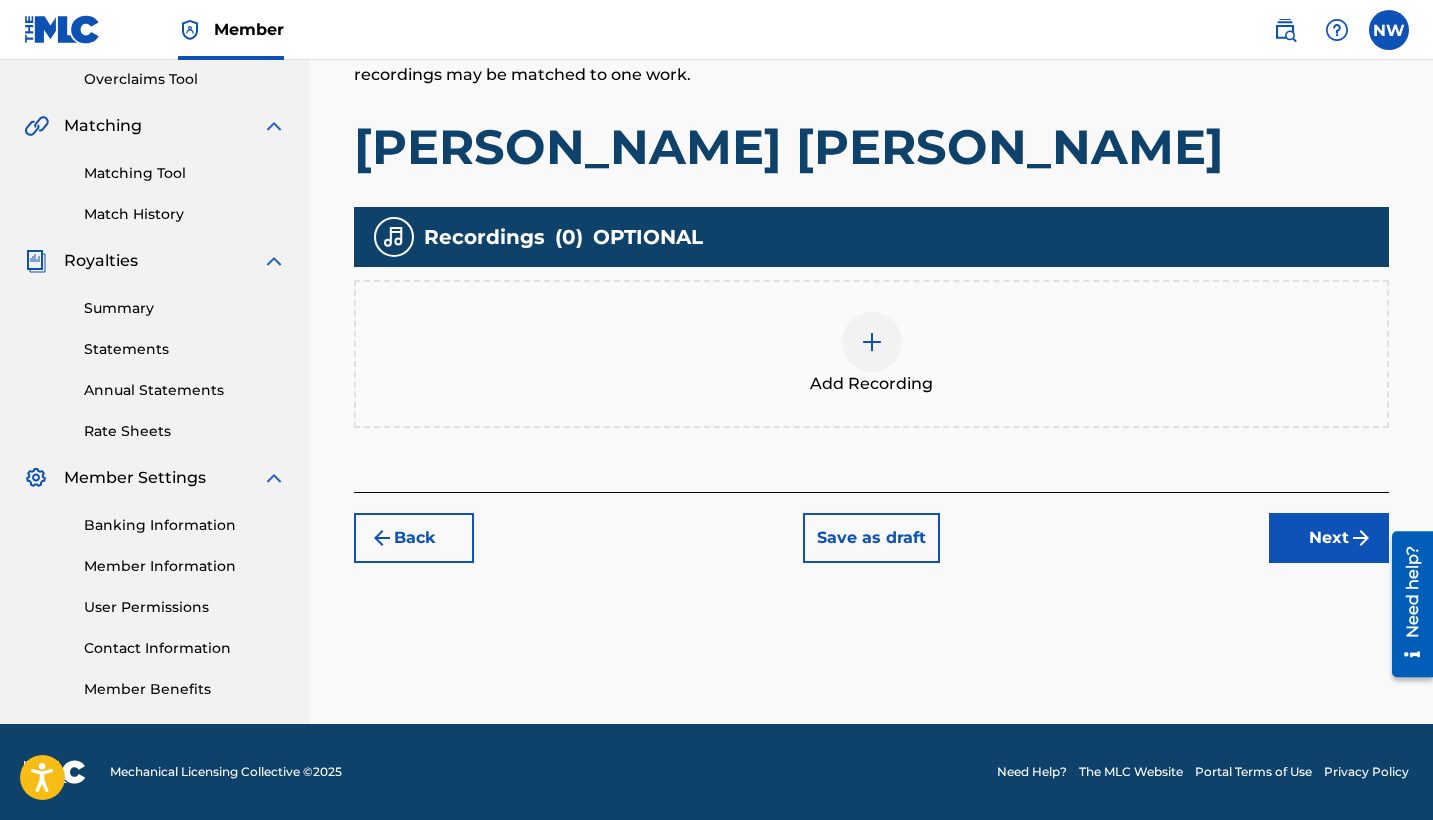 click at bounding box center [872, 342] 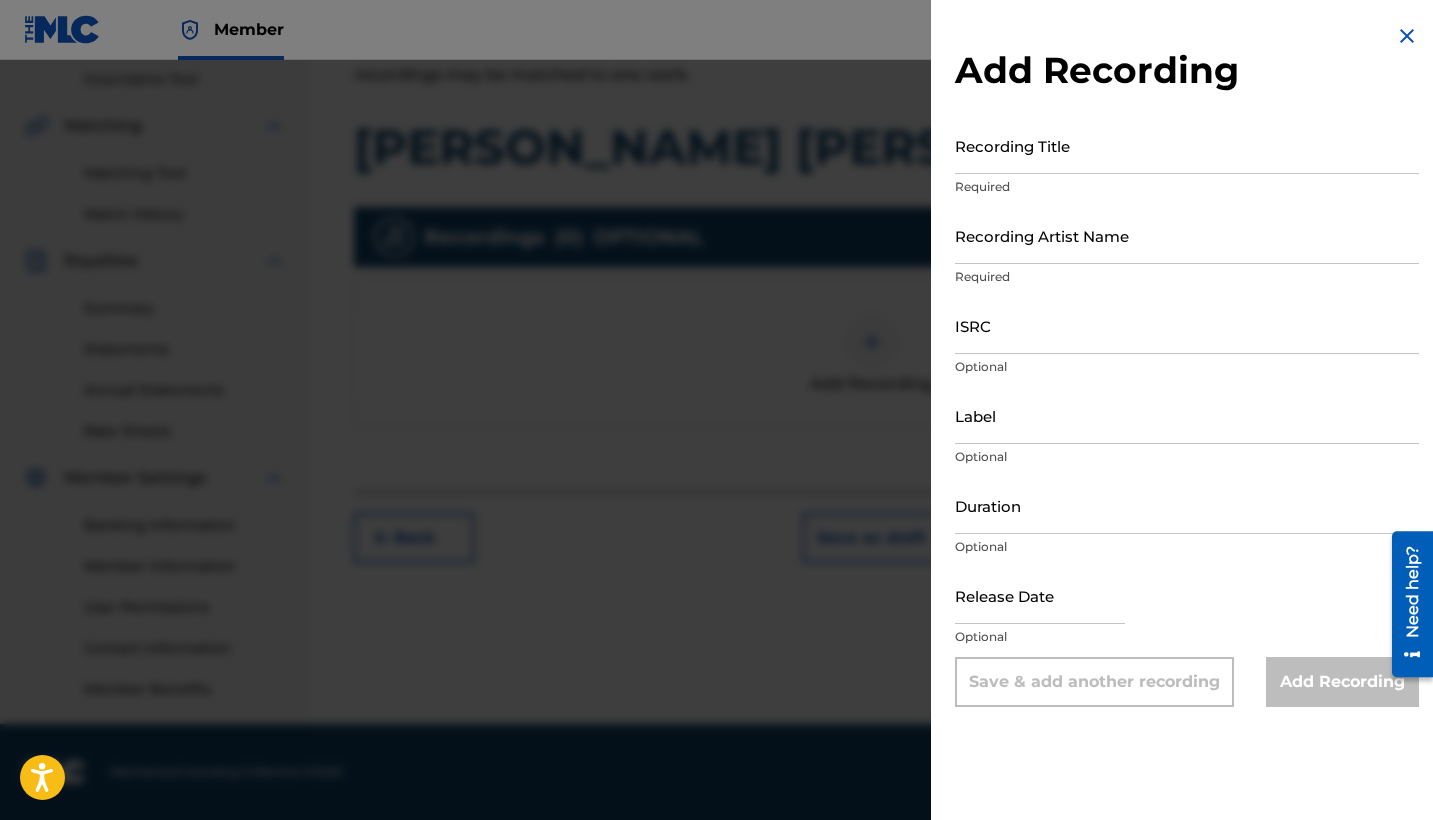 click on "Recording Title" at bounding box center (1187, 145) 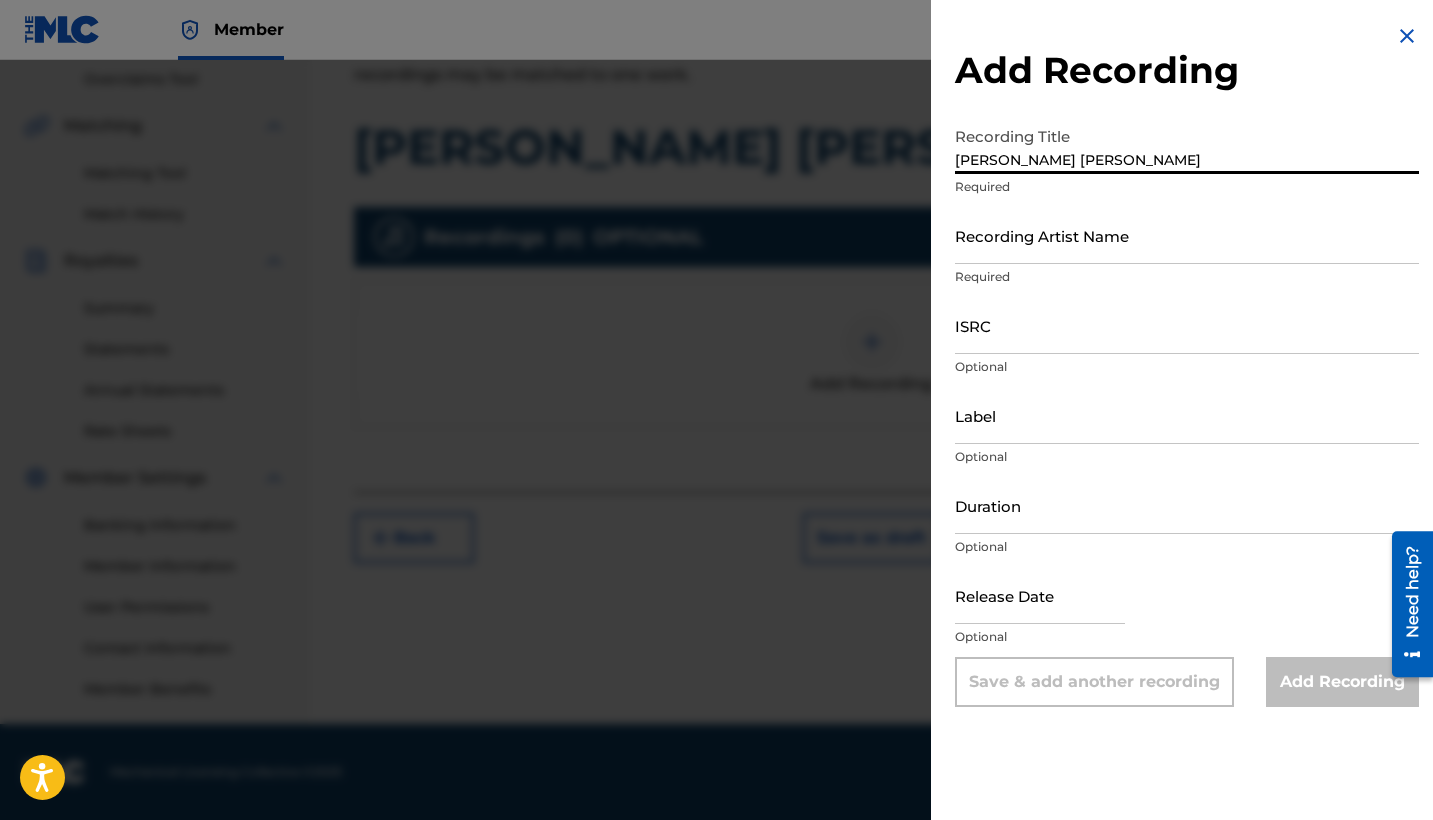 type on "[PERSON_NAME] [PERSON_NAME]" 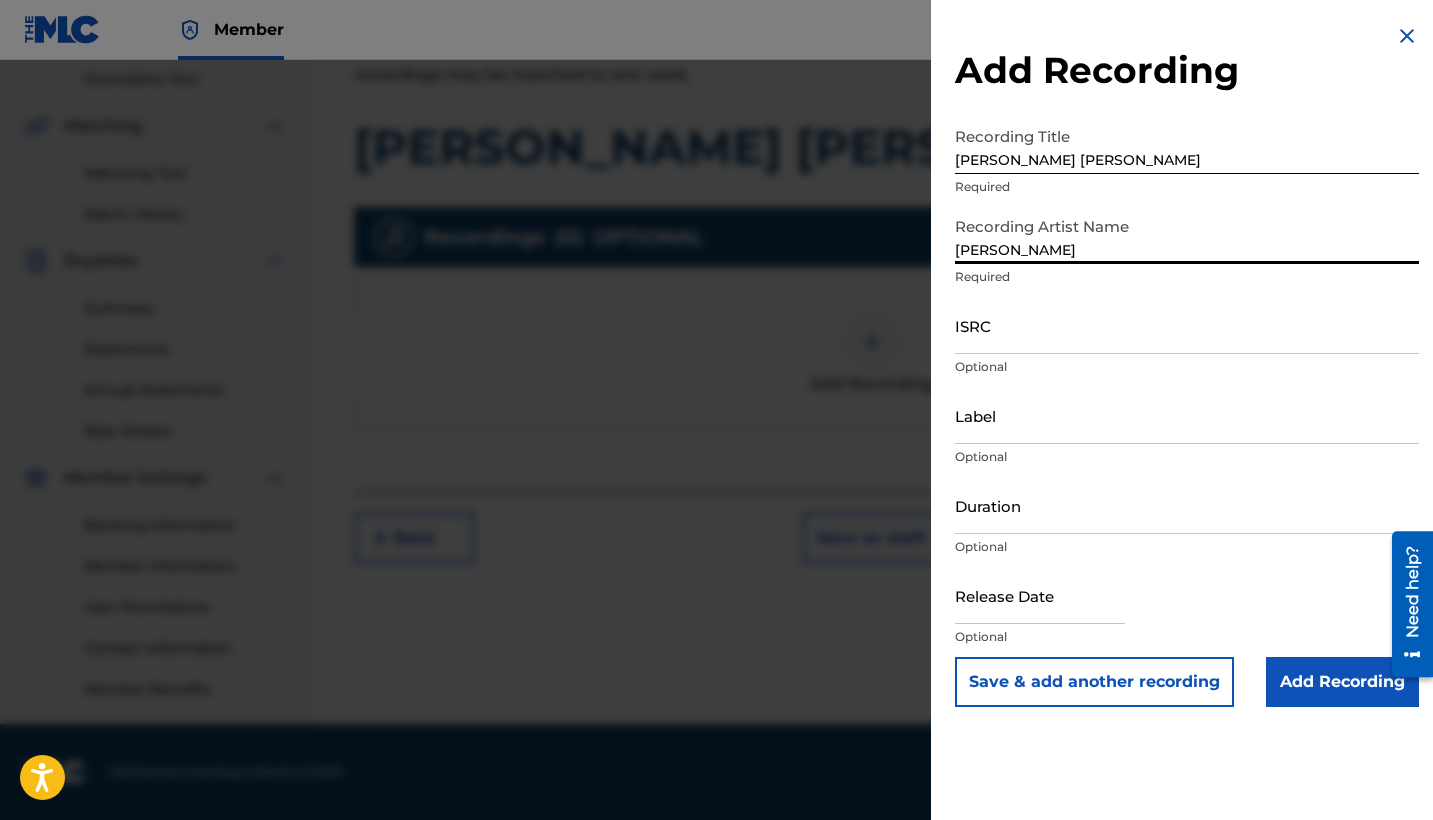 type on "[PERSON_NAME]" 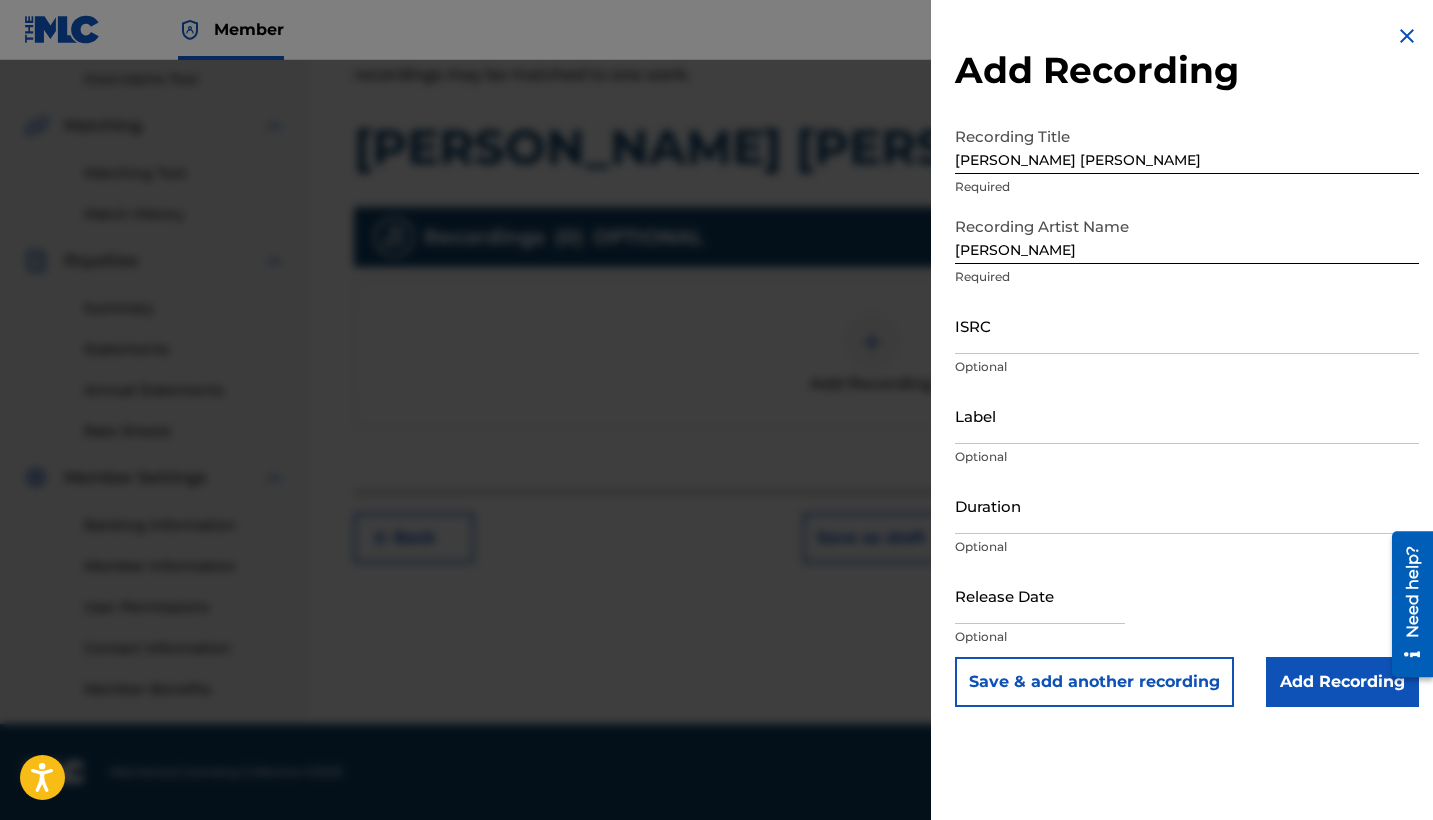 click on "Add Recording" at bounding box center [1342, 682] 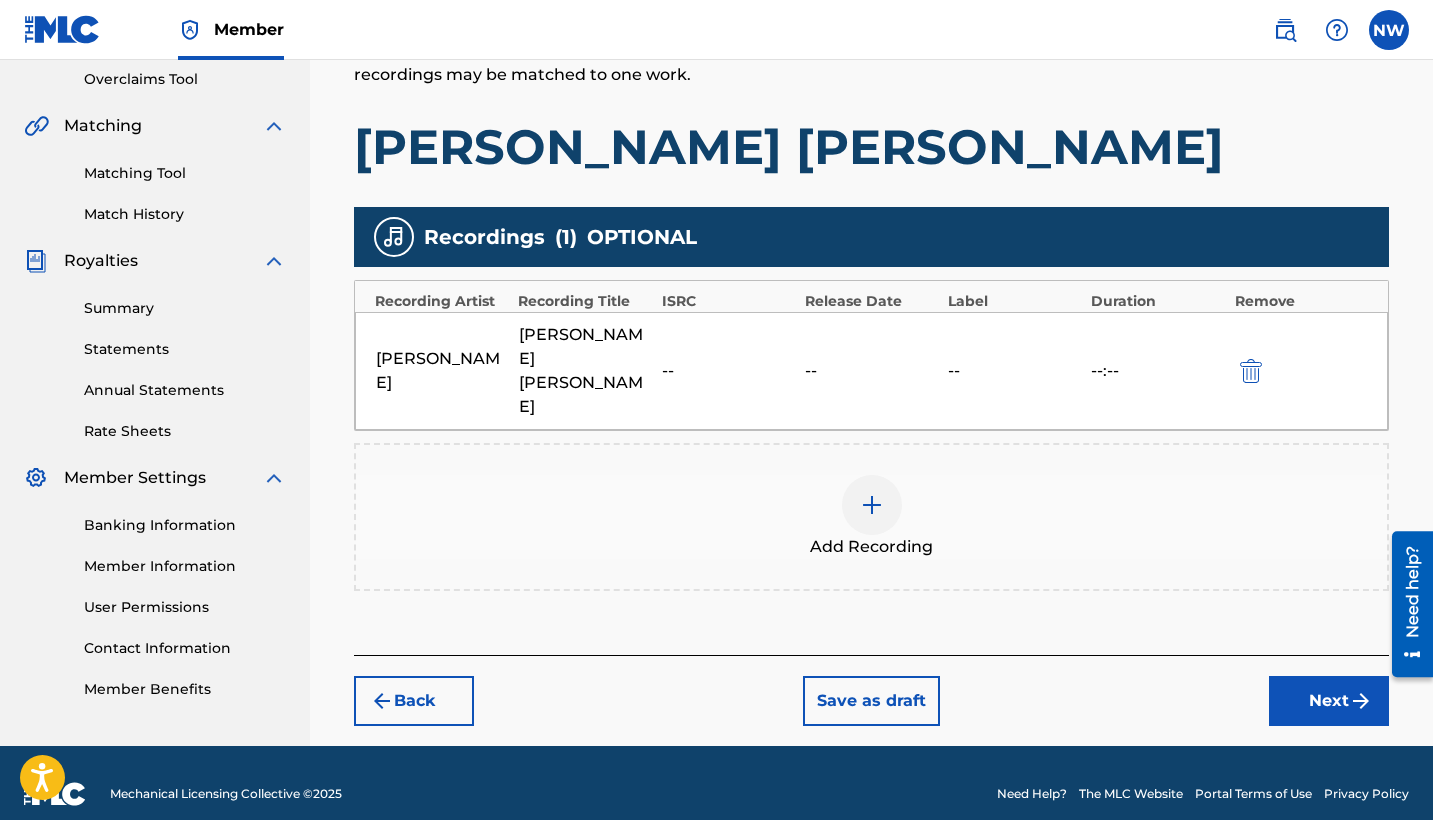 click on "Next" at bounding box center (1329, 701) 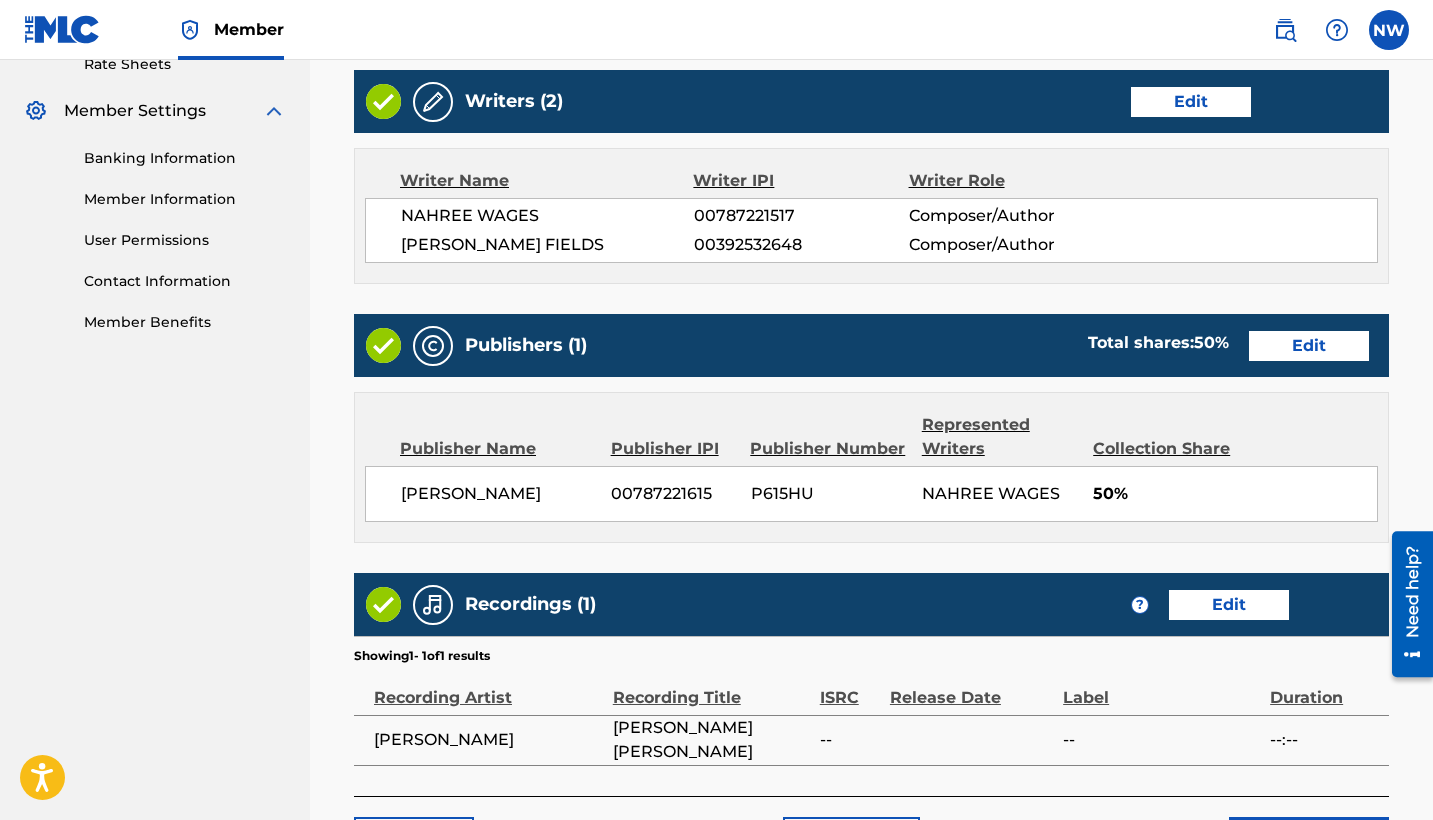 scroll, scrollTop: 820, scrollLeft: 0, axis: vertical 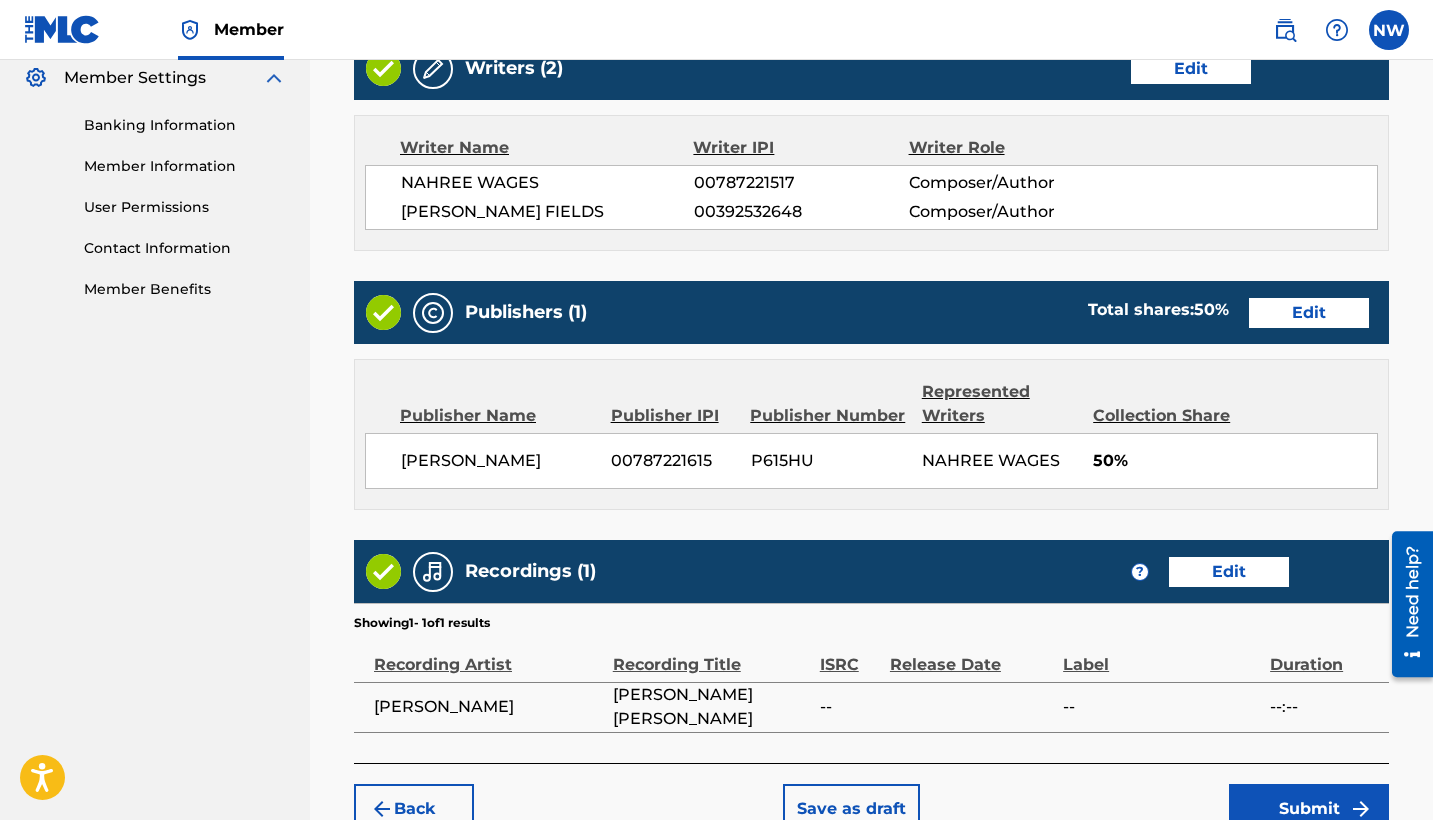 click on "Submit" at bounding box center (1309, 809) 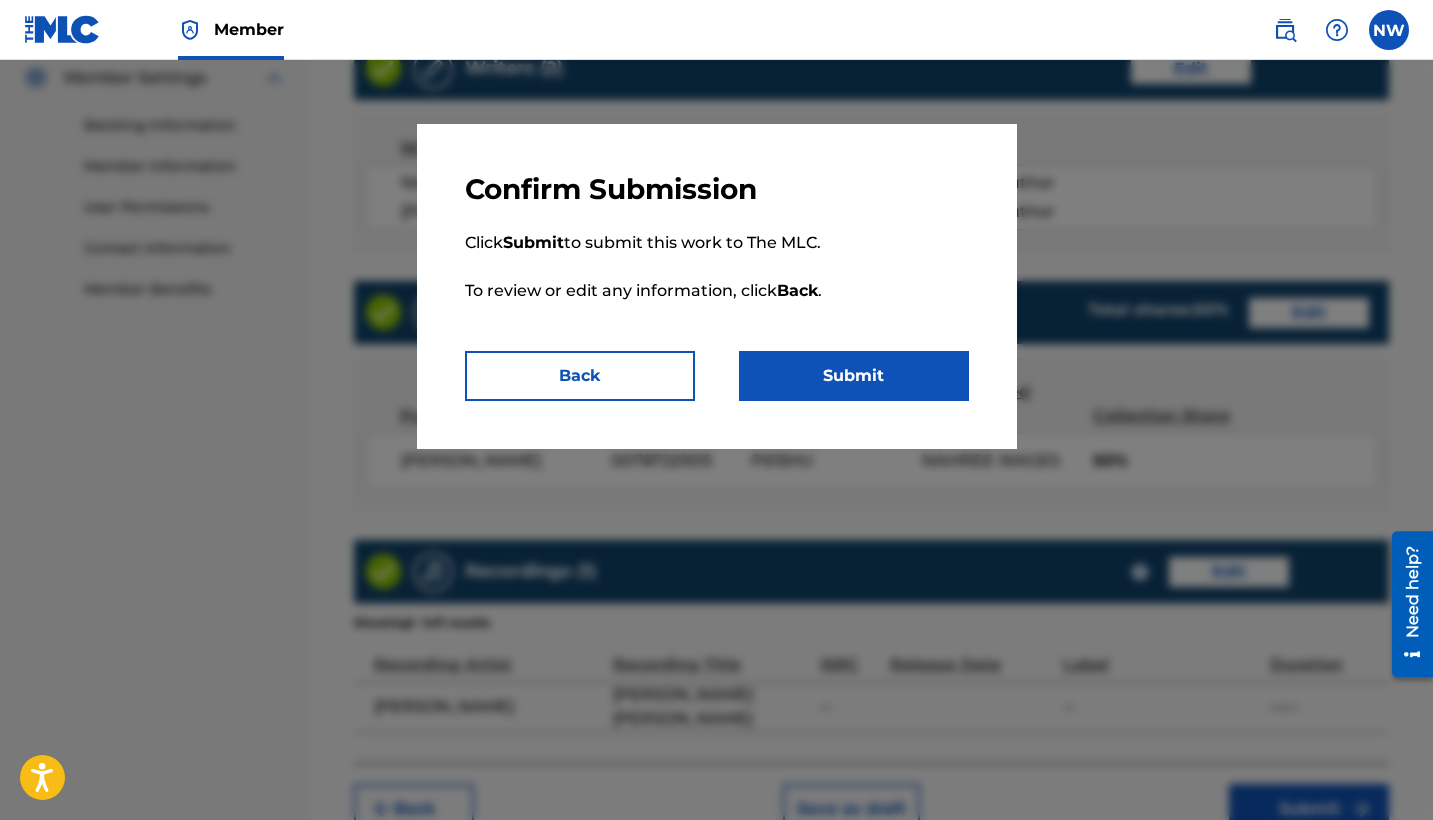 click on "Submit" at bounding box center (854, 376) 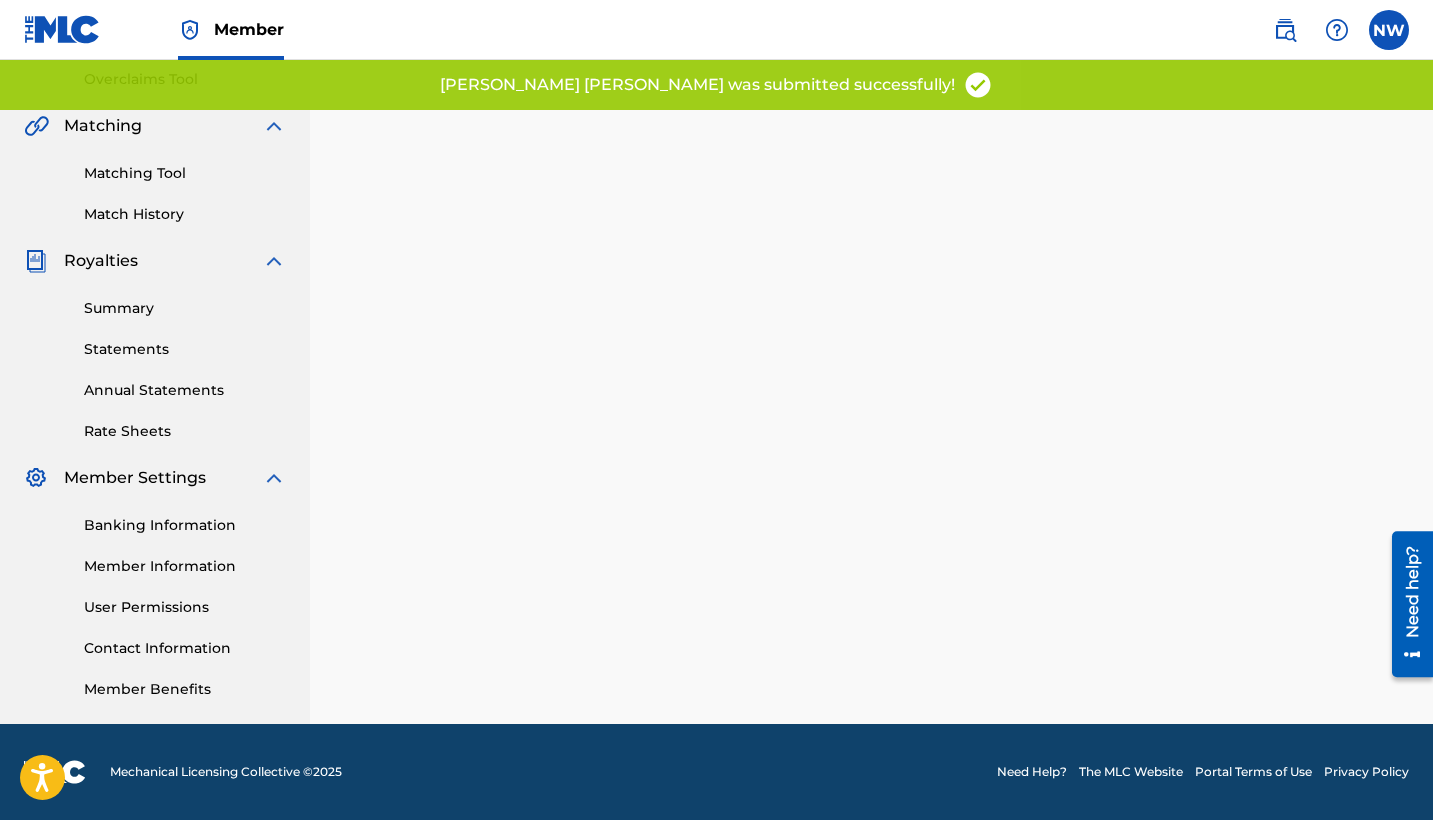 scroll, scrollTop: 0, scrollLeft: 0, axis: both 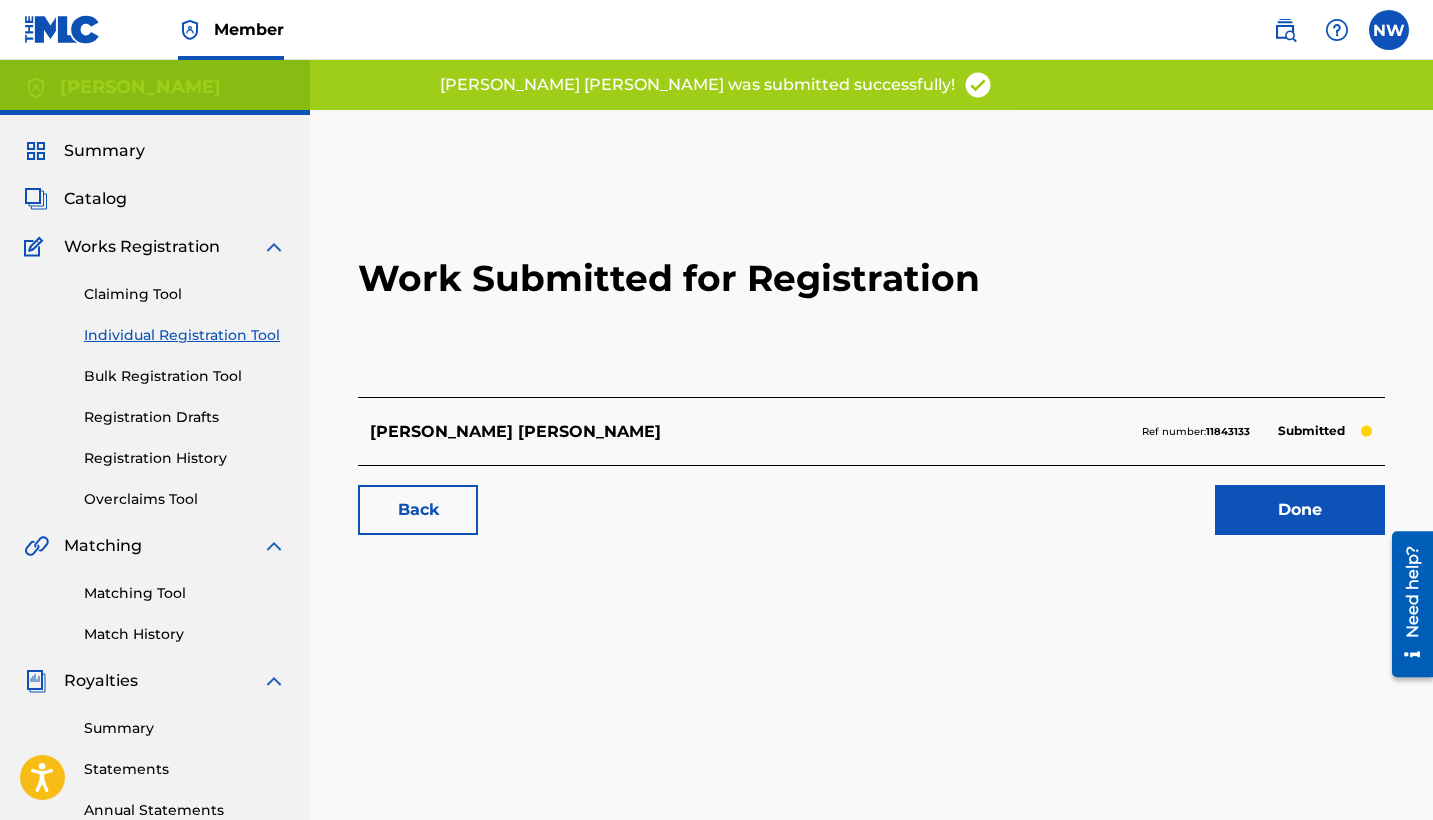 click on "Done" at bounding box center [1300, 510] 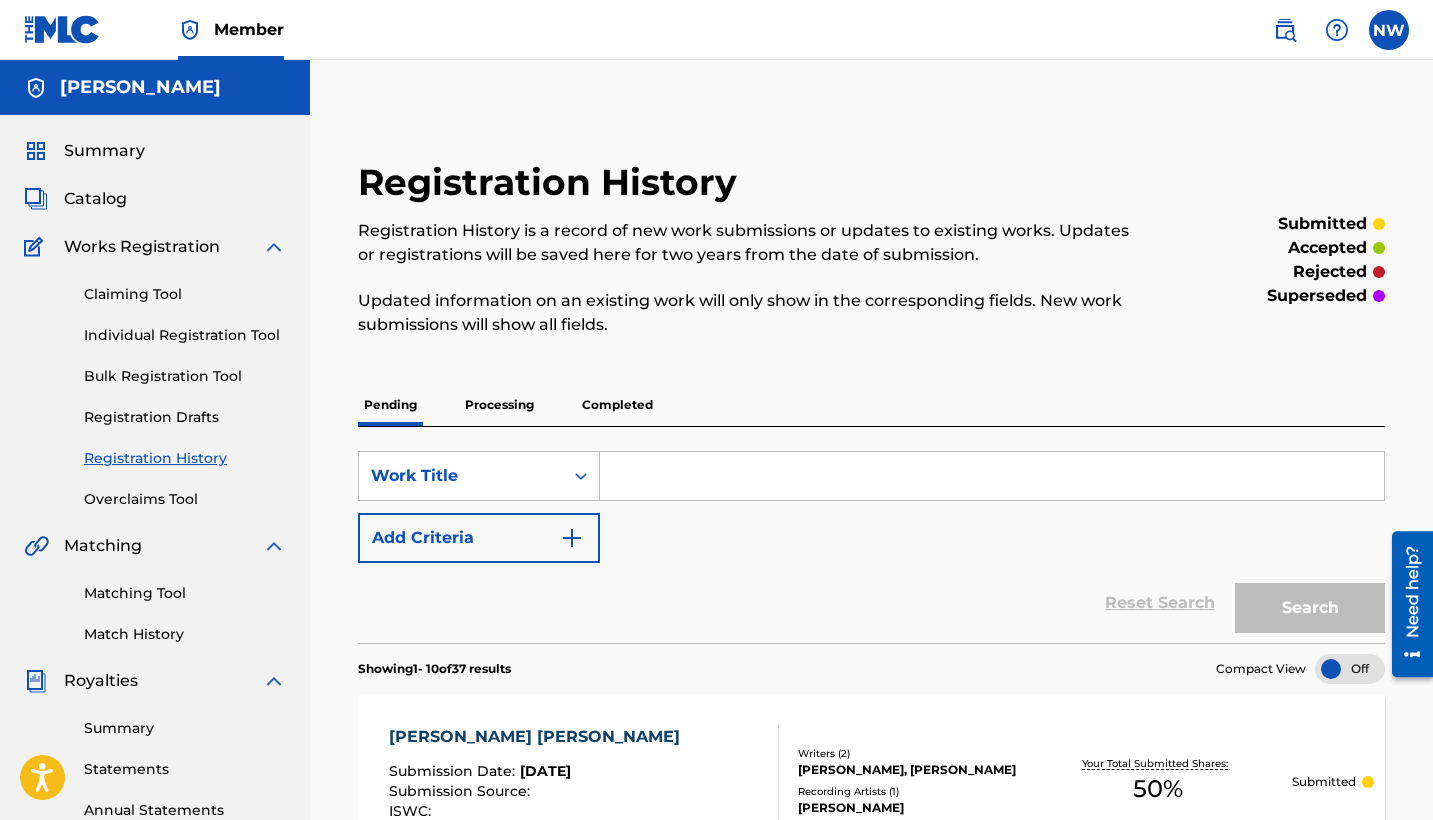 click on "Individual Registration Tool" at bounding box center [185, 335] 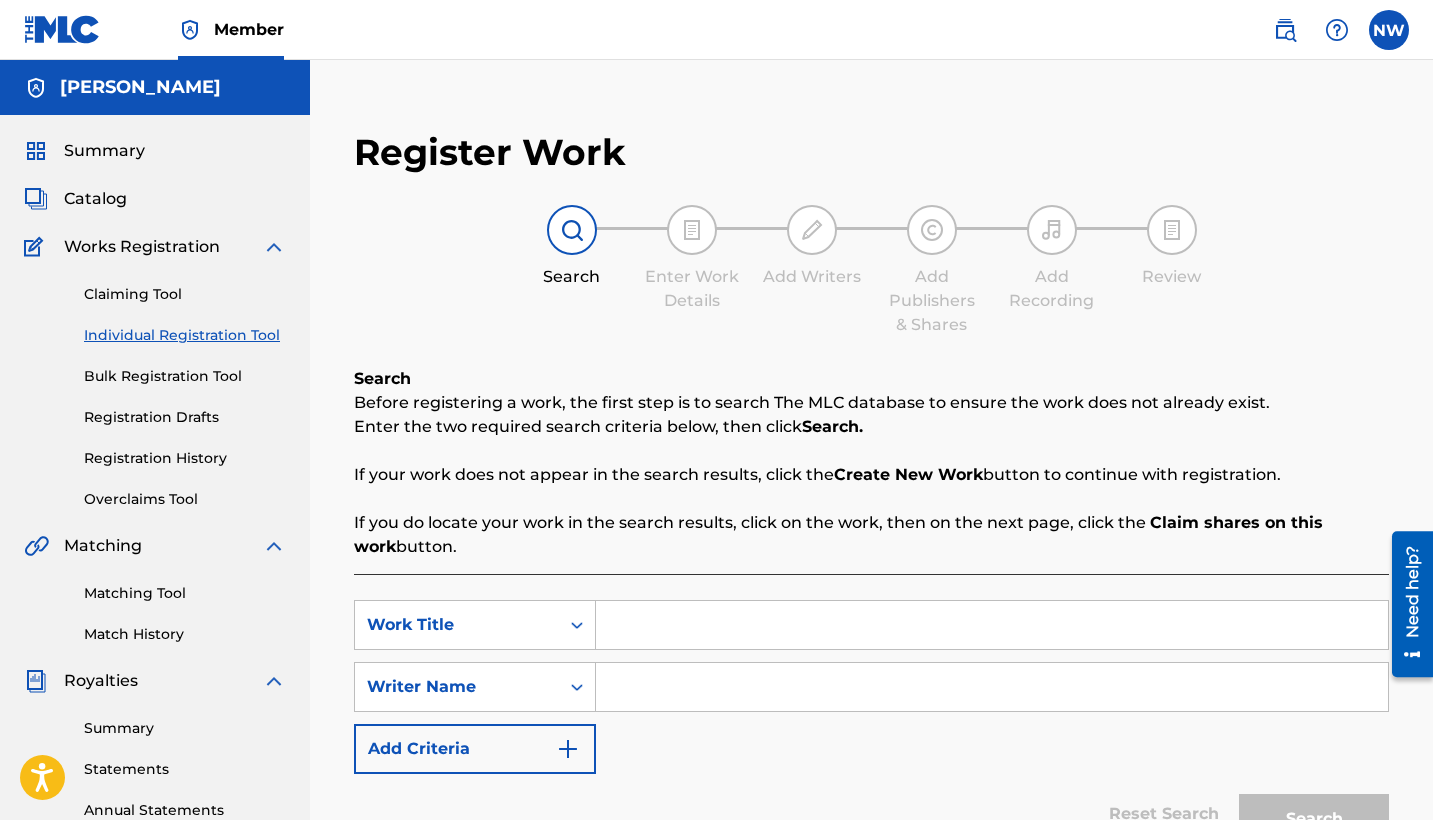 click at bounding box center [992, 625] 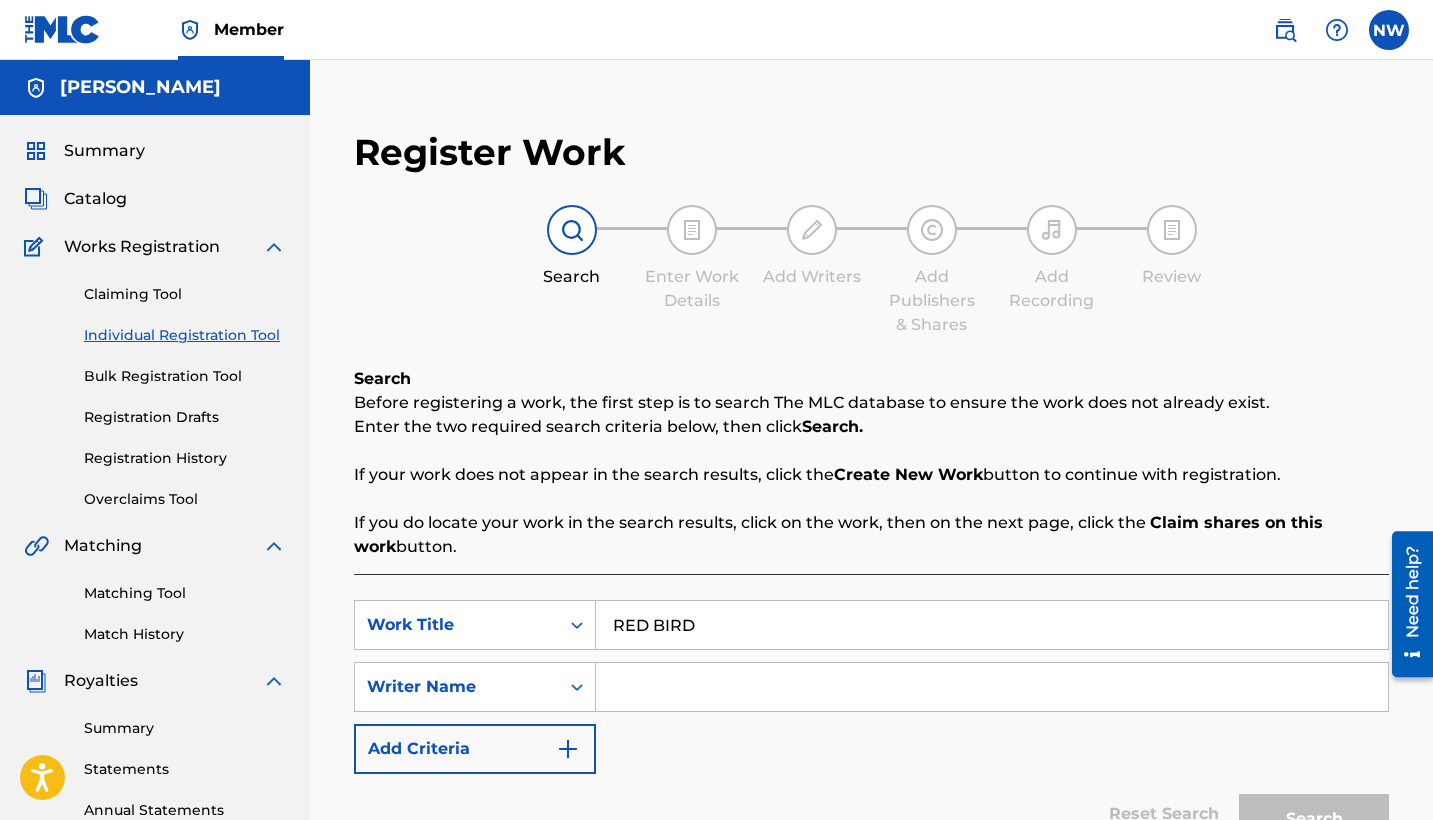type on "RED BIRD" 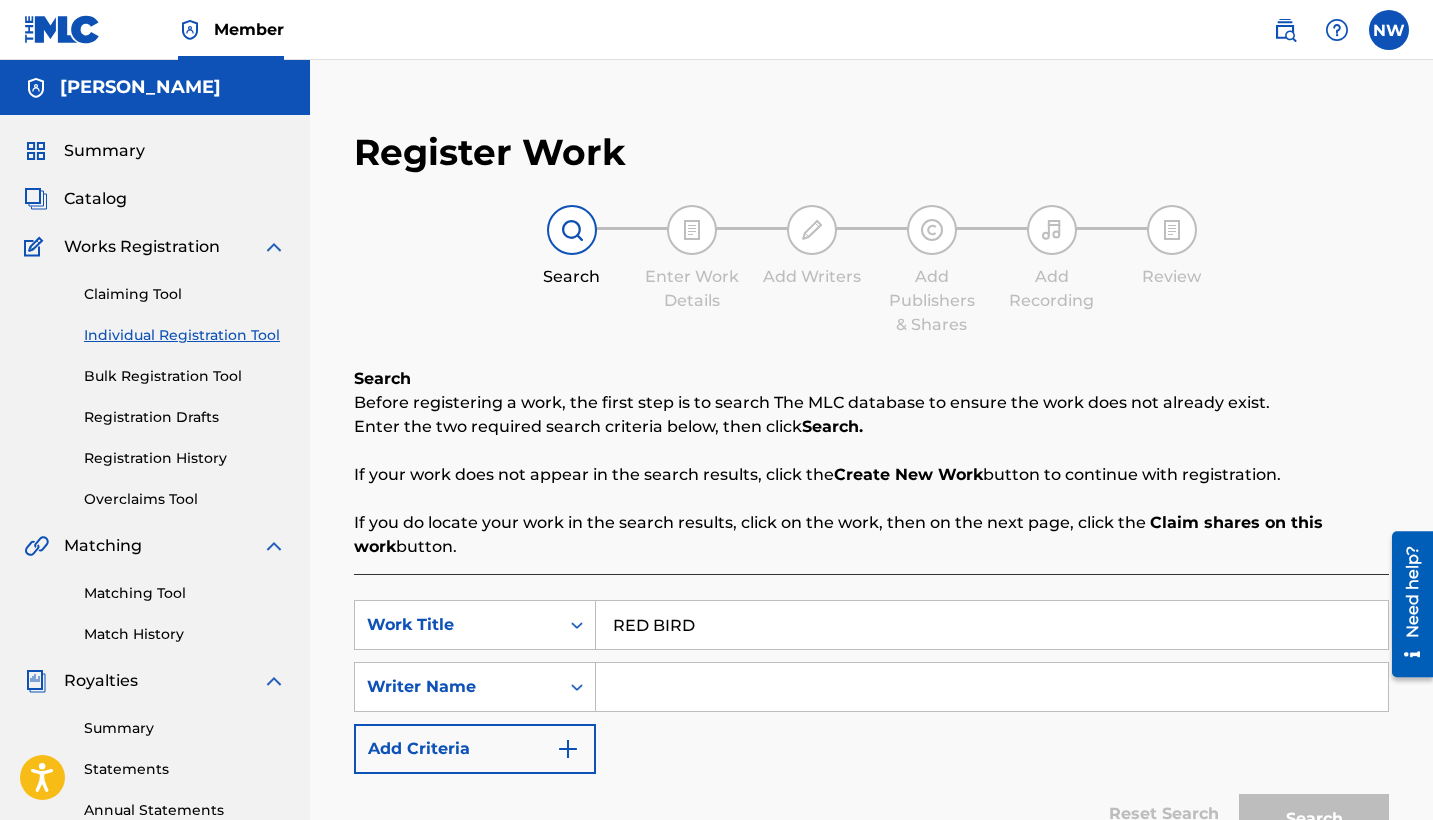 click on "SearchWithCriteria3c0df33c-033c-4279-98ea-e6b7e5cc6388 Work Title RED BIRD SearchWithCriteria6d8e78f5-8393-4072-bc0a-a8d6fe803174 Writer Name Add Criteria" at bounding box center (871, 687) 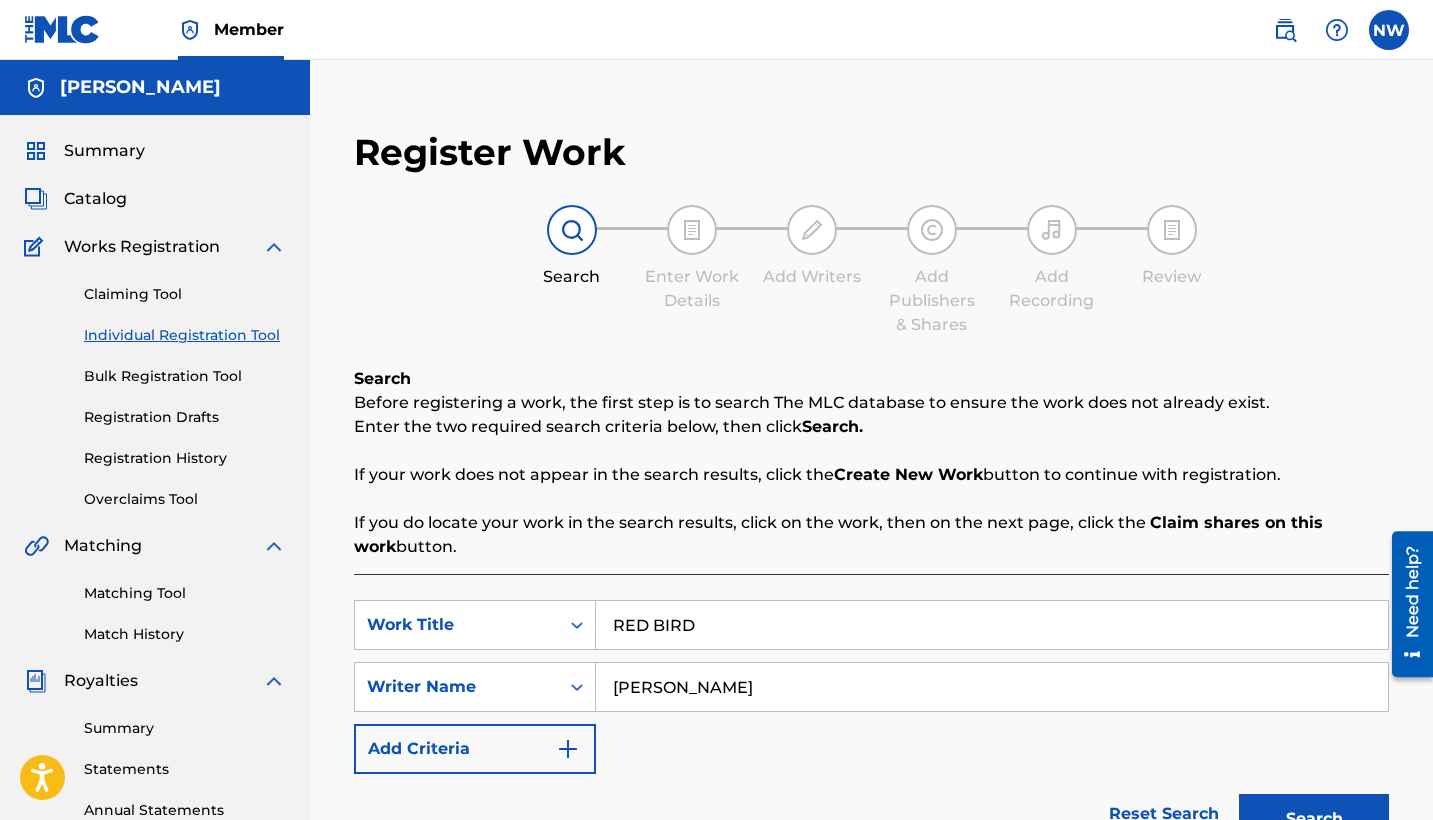 type on "[PERSON_NAME]" 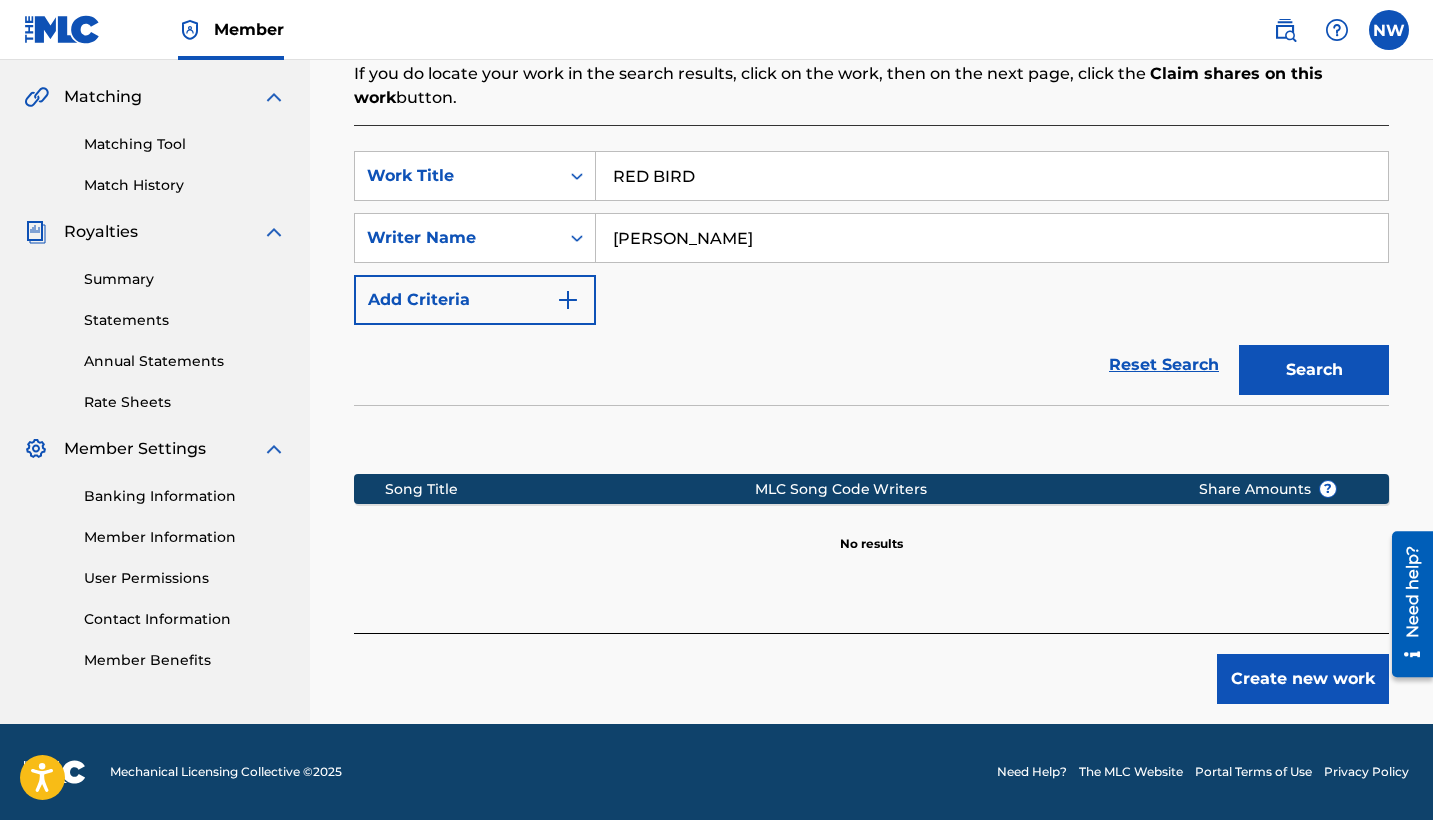 scroll, scrollTop: 449, scrollLeft: 0, axis: vertical 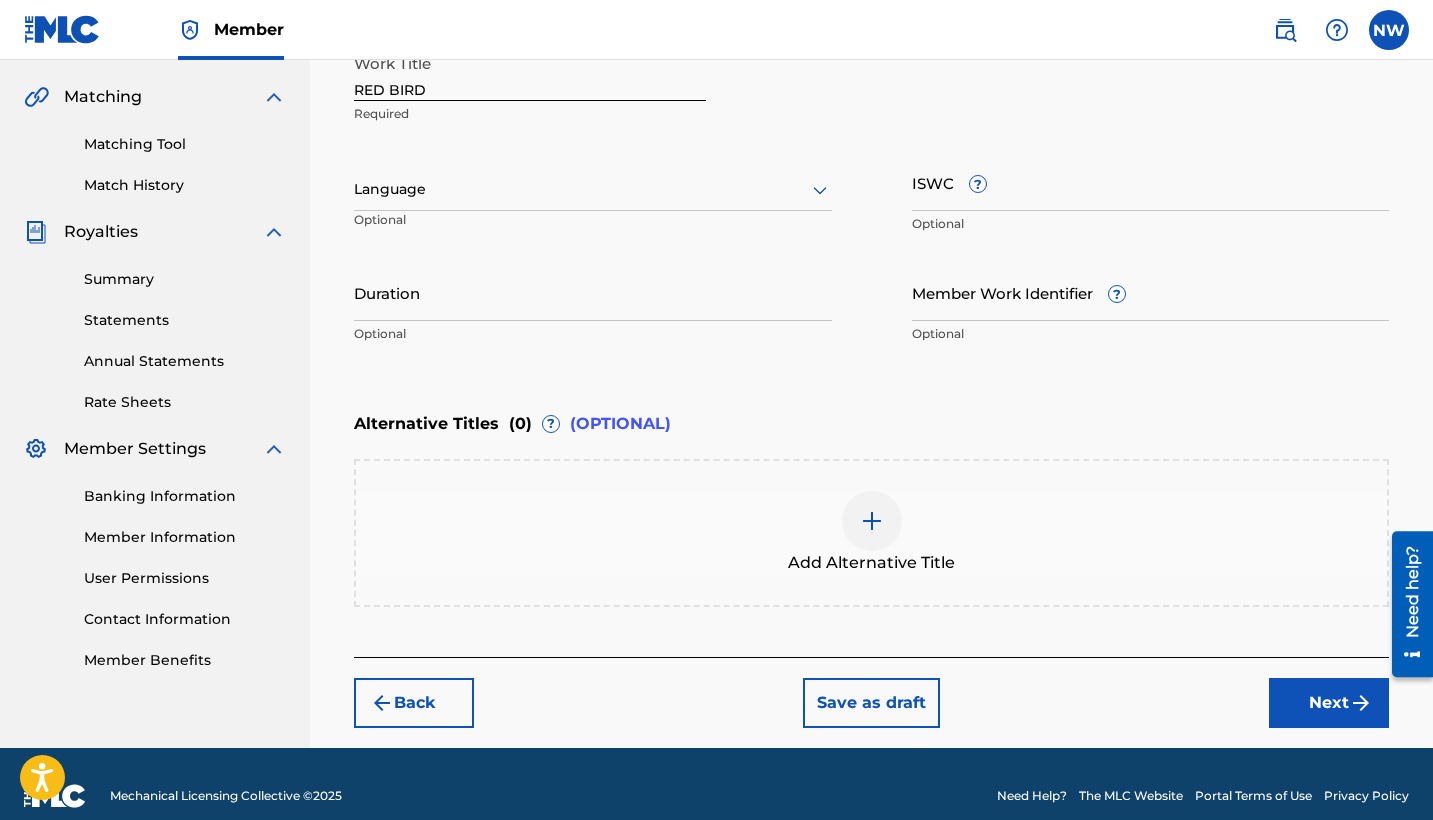 click on "Next" at bounding box center (1329, 703) 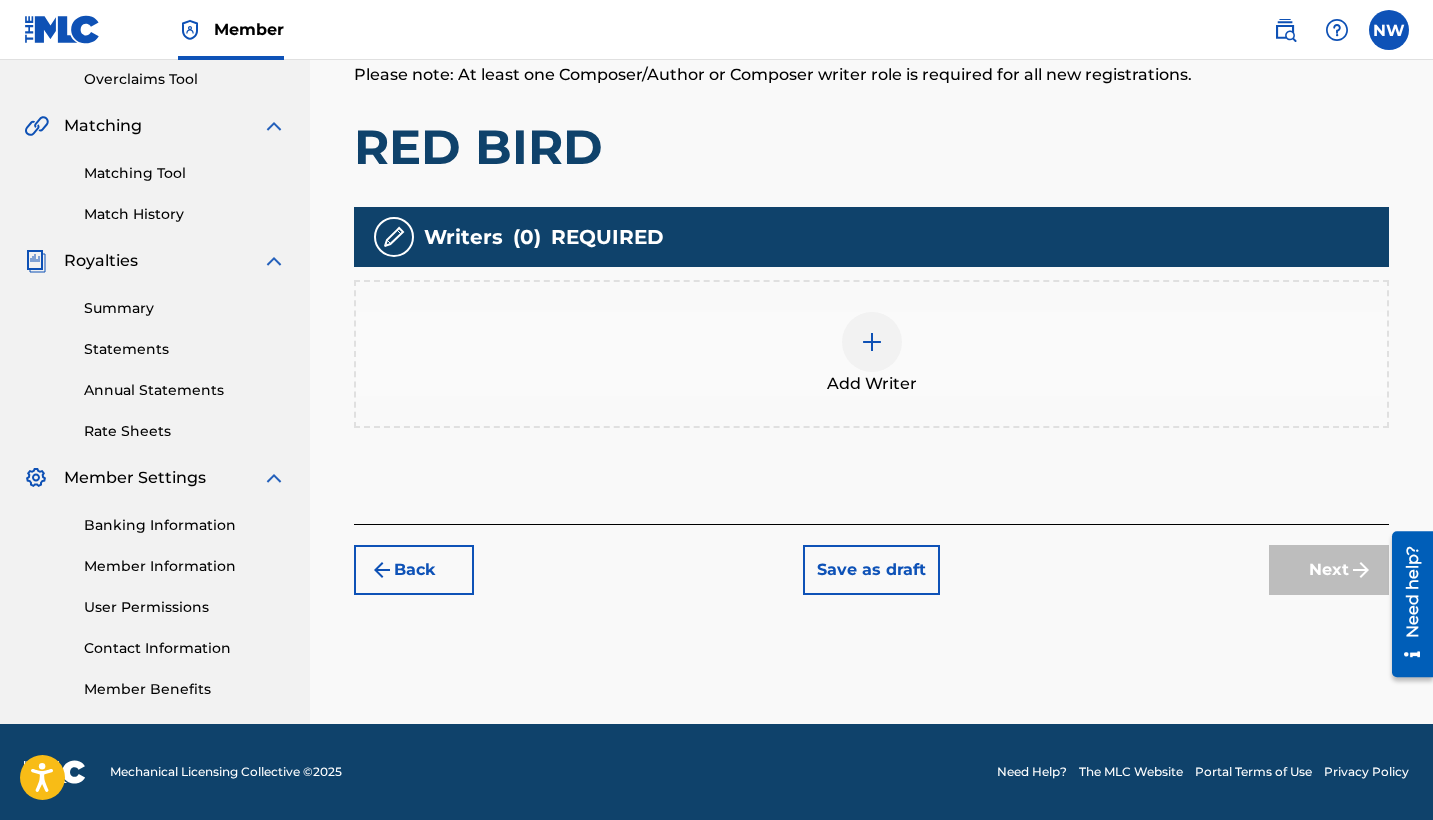 scroll, scrollTop: 420, scrollLeft: 0, axis: vertical 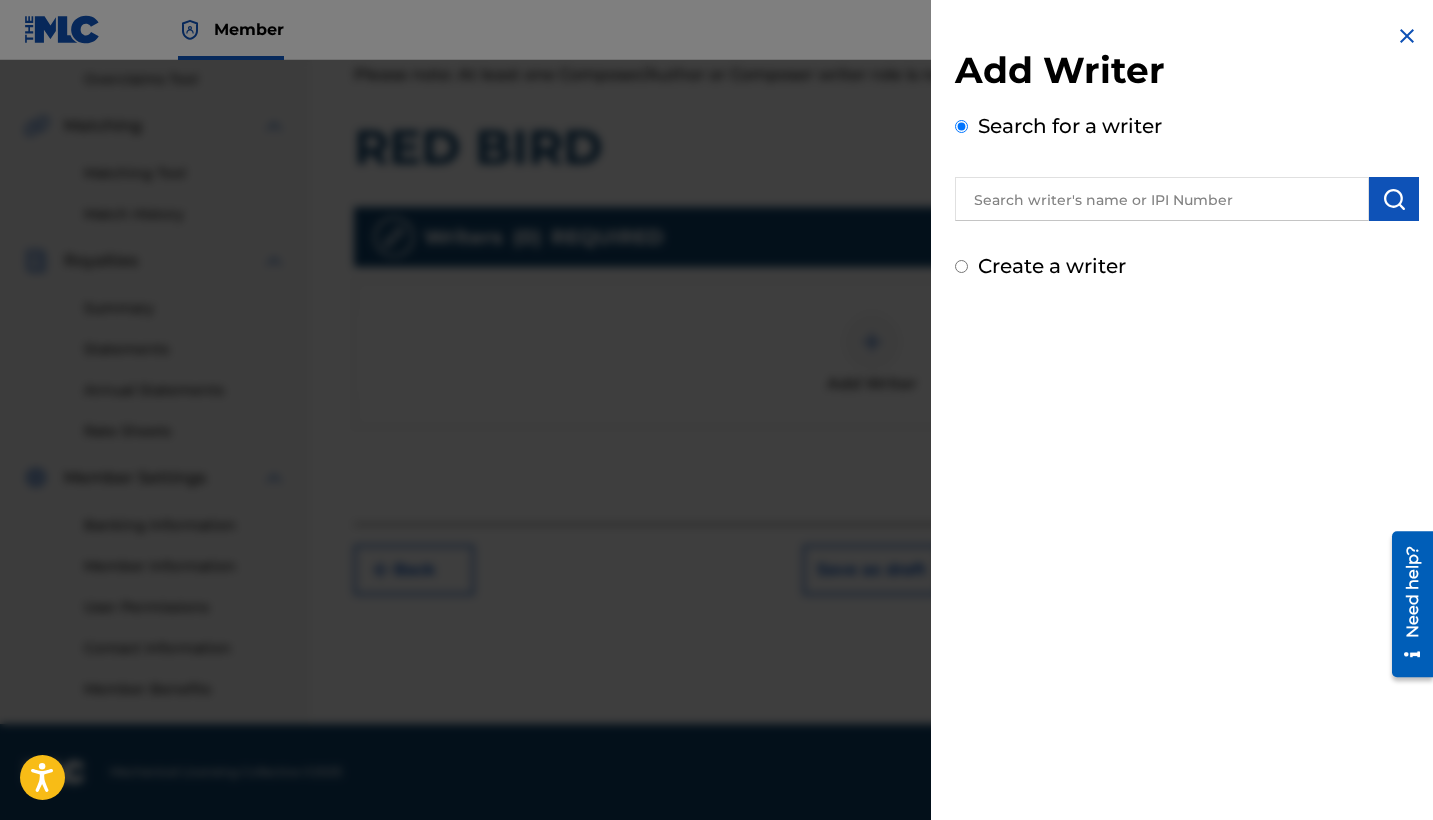 click at bounding box center (1162, 199) 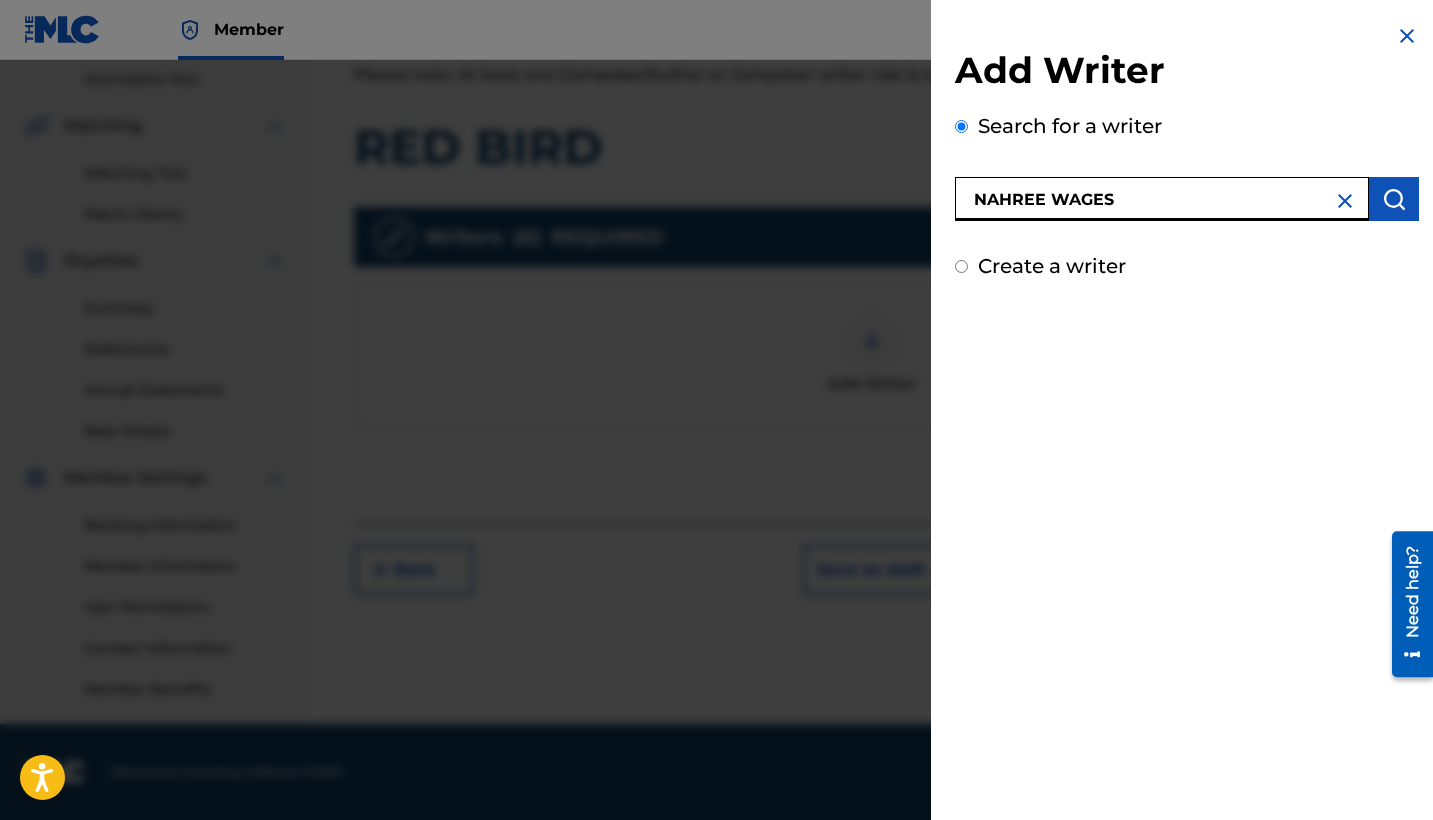 type on "NAHREE WAGES" 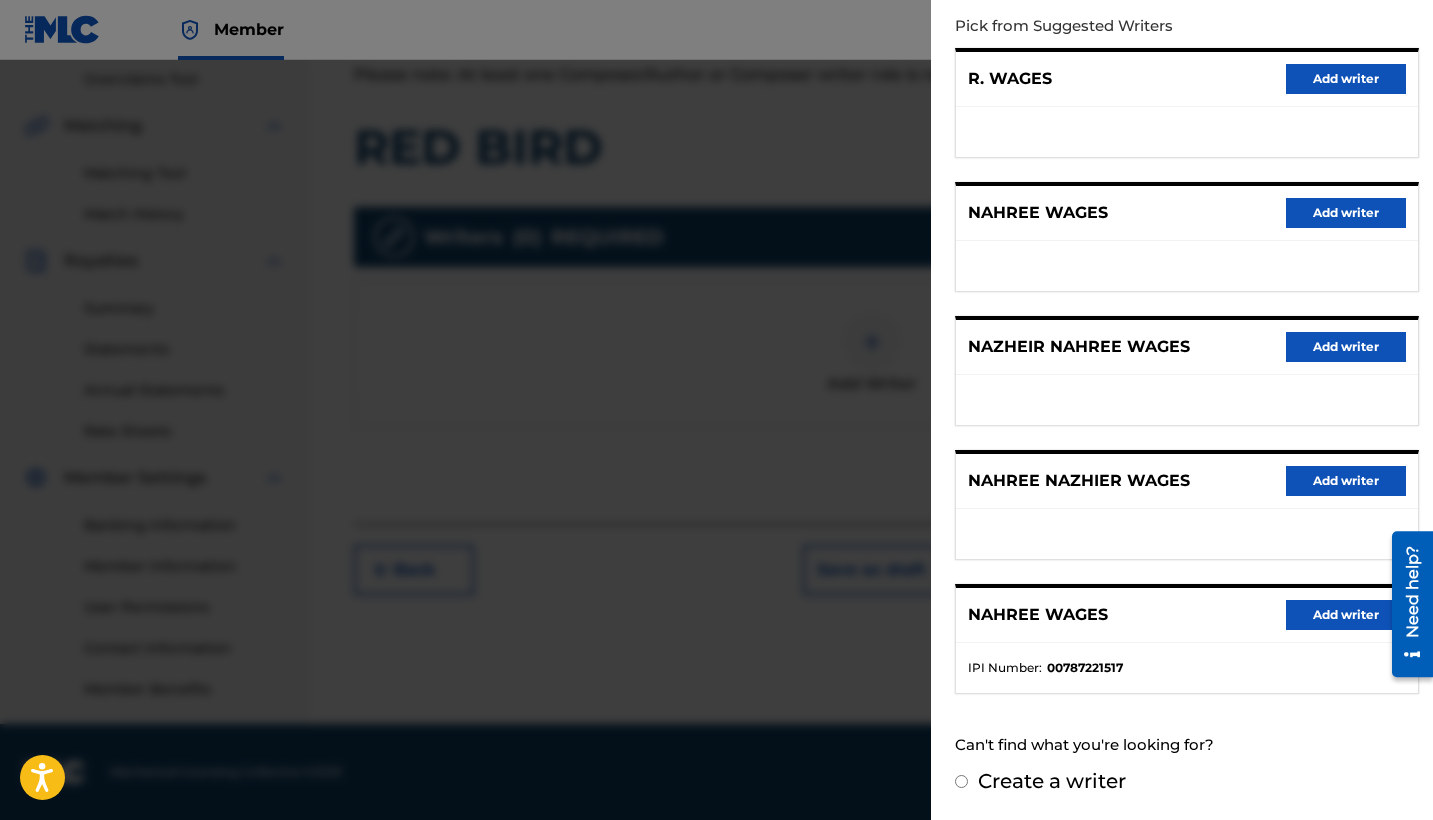 scroll, scrollTop: 236, scrollLeft: 0, axis: vertical 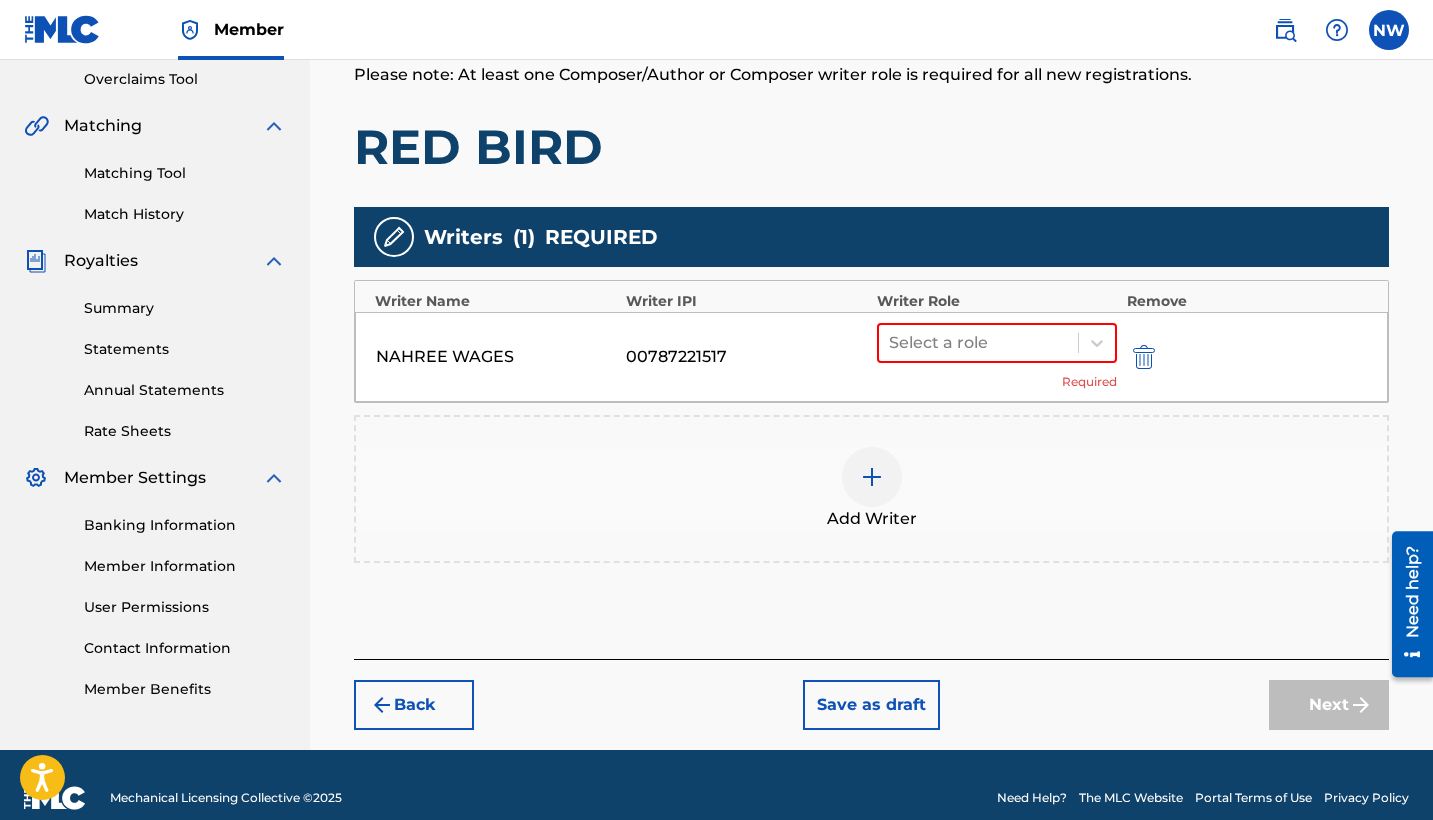 click on "NAHREE WAGES 00787221517 Select a role Required" at bounding box center (871, 357) 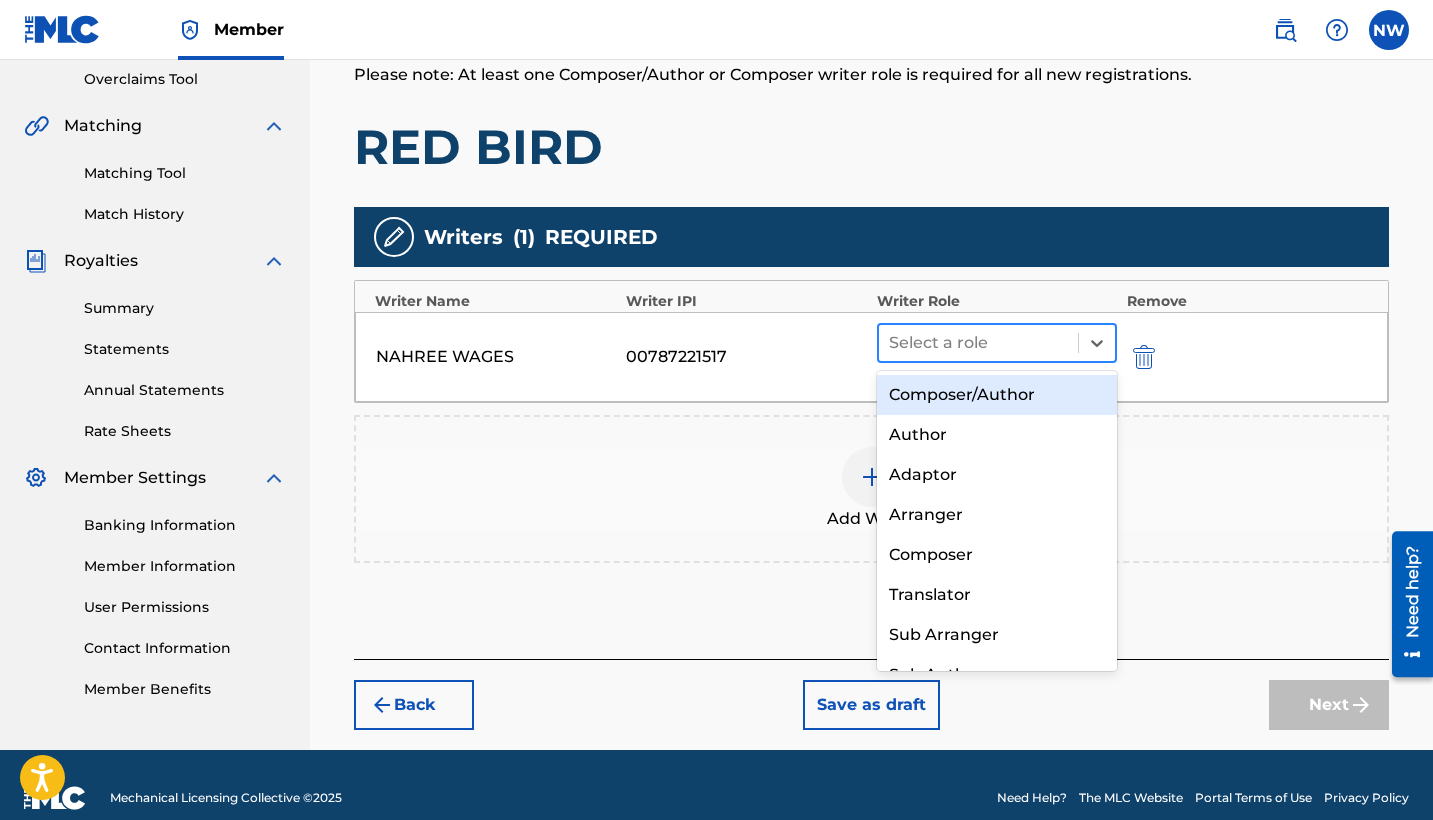 click at bounding box center [978, 343] 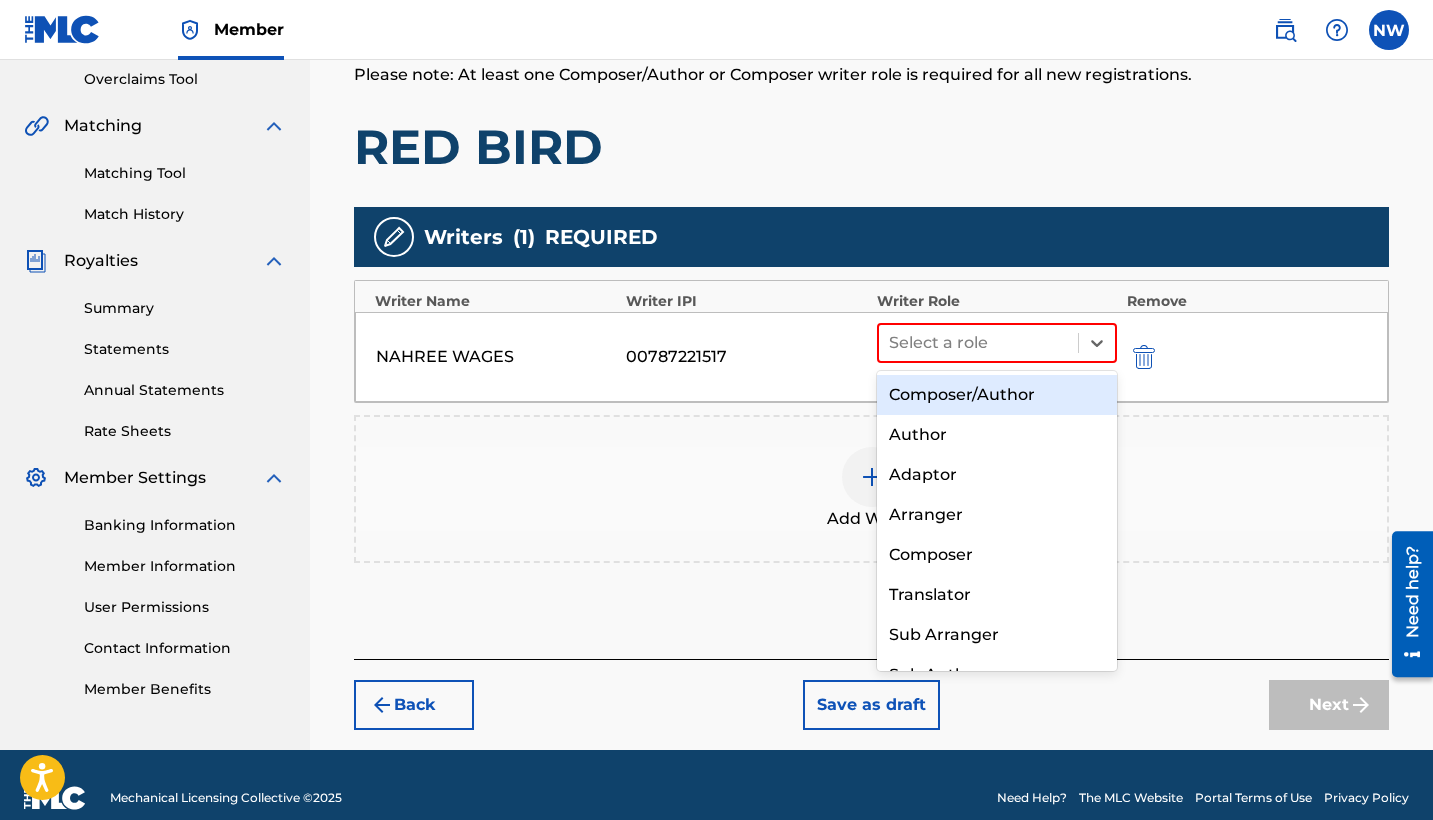 click on "Composer/Author" at bounding box center [997, 395] 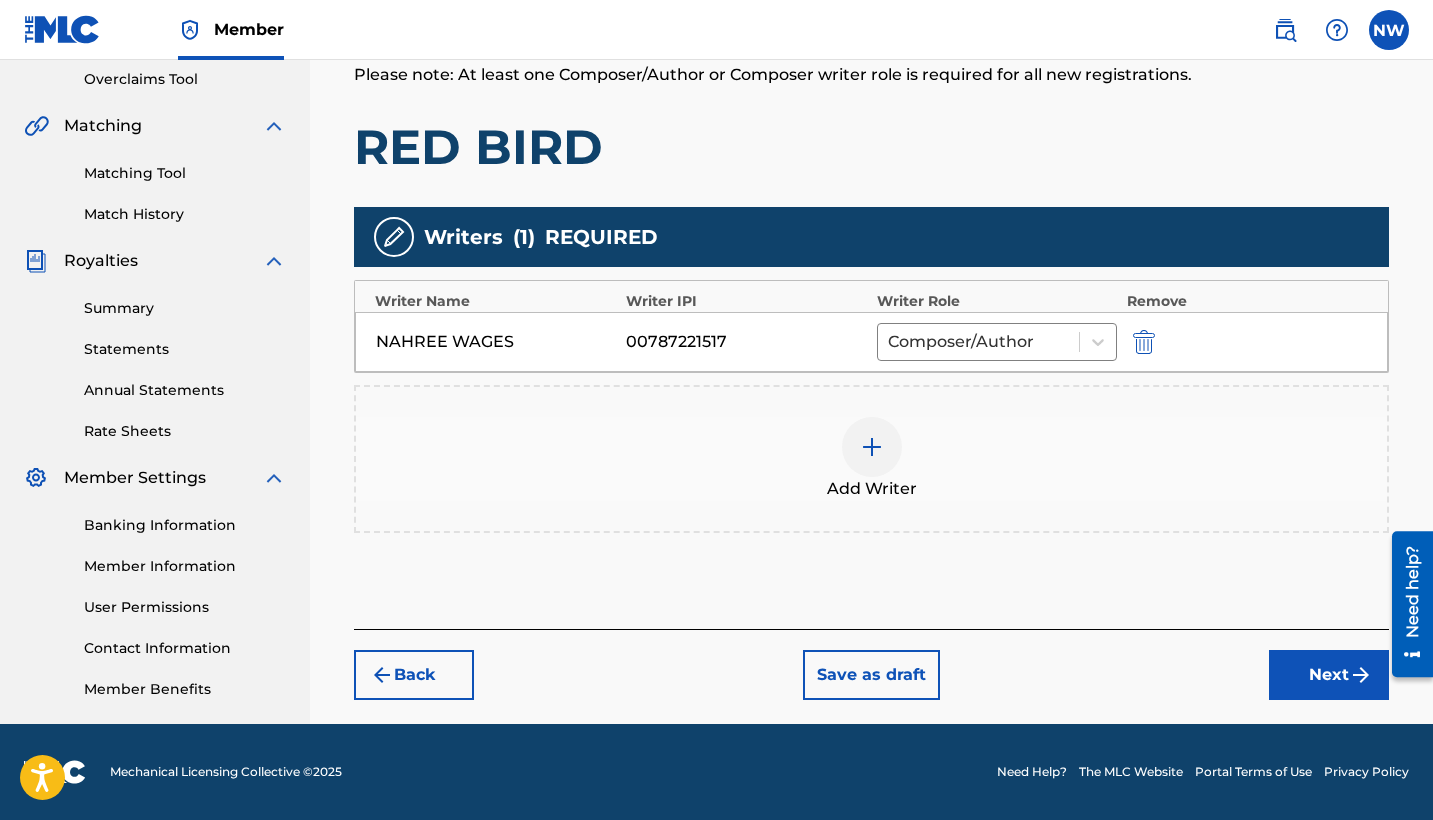 click at bounding box center (872, 447) 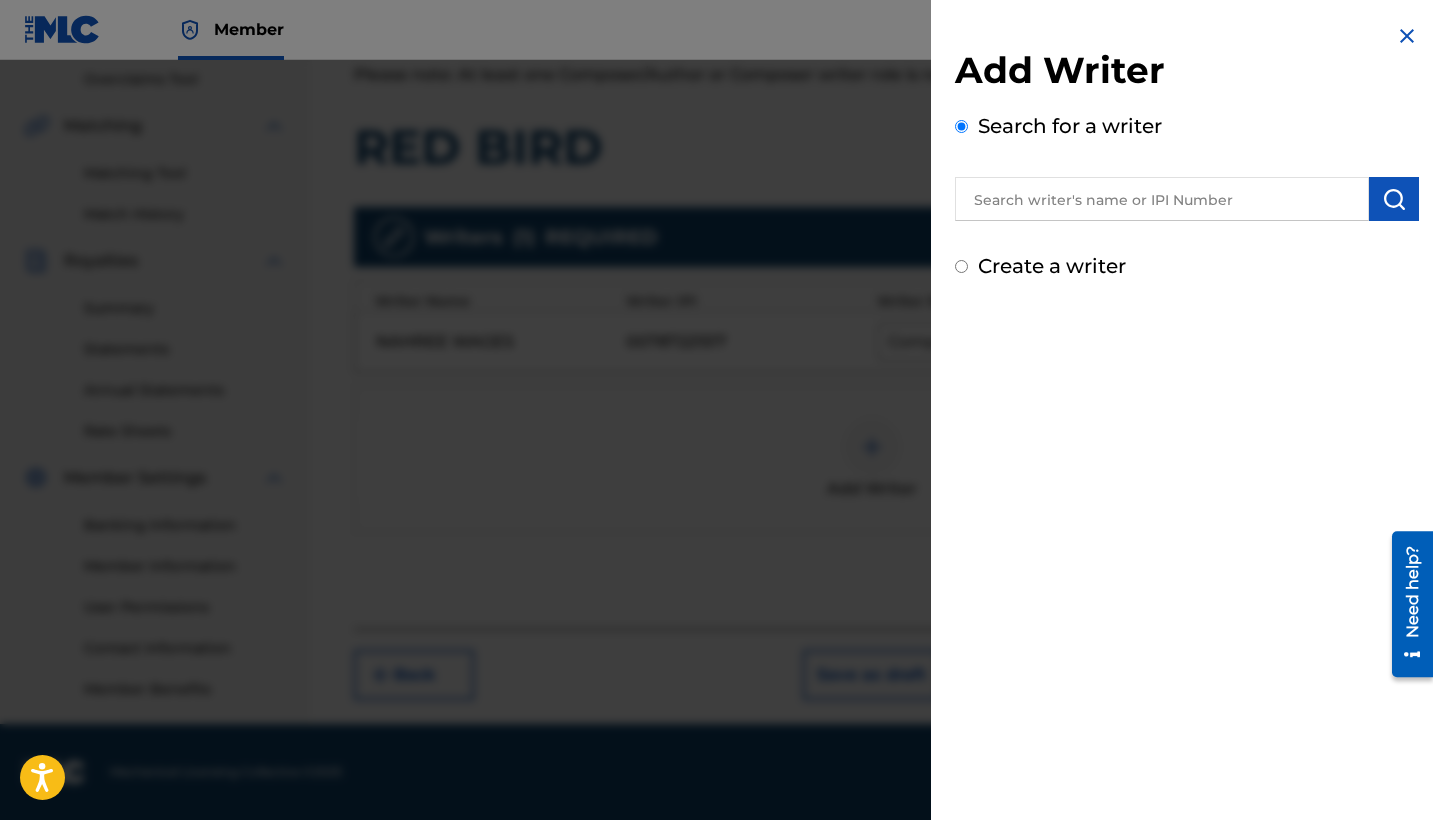 click at bounding box center [1162, 199] 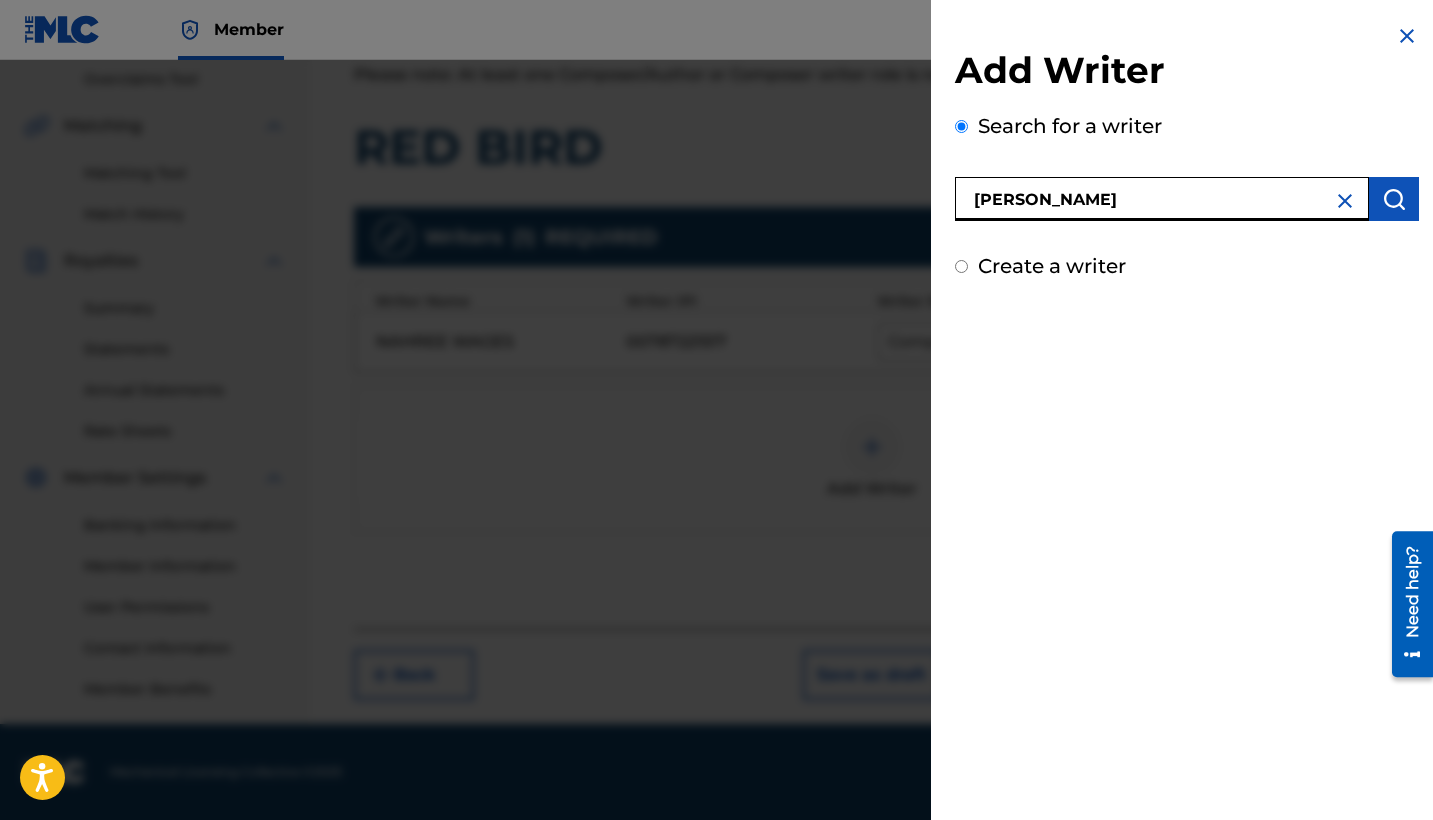 type on "[PERSON_NAME]" 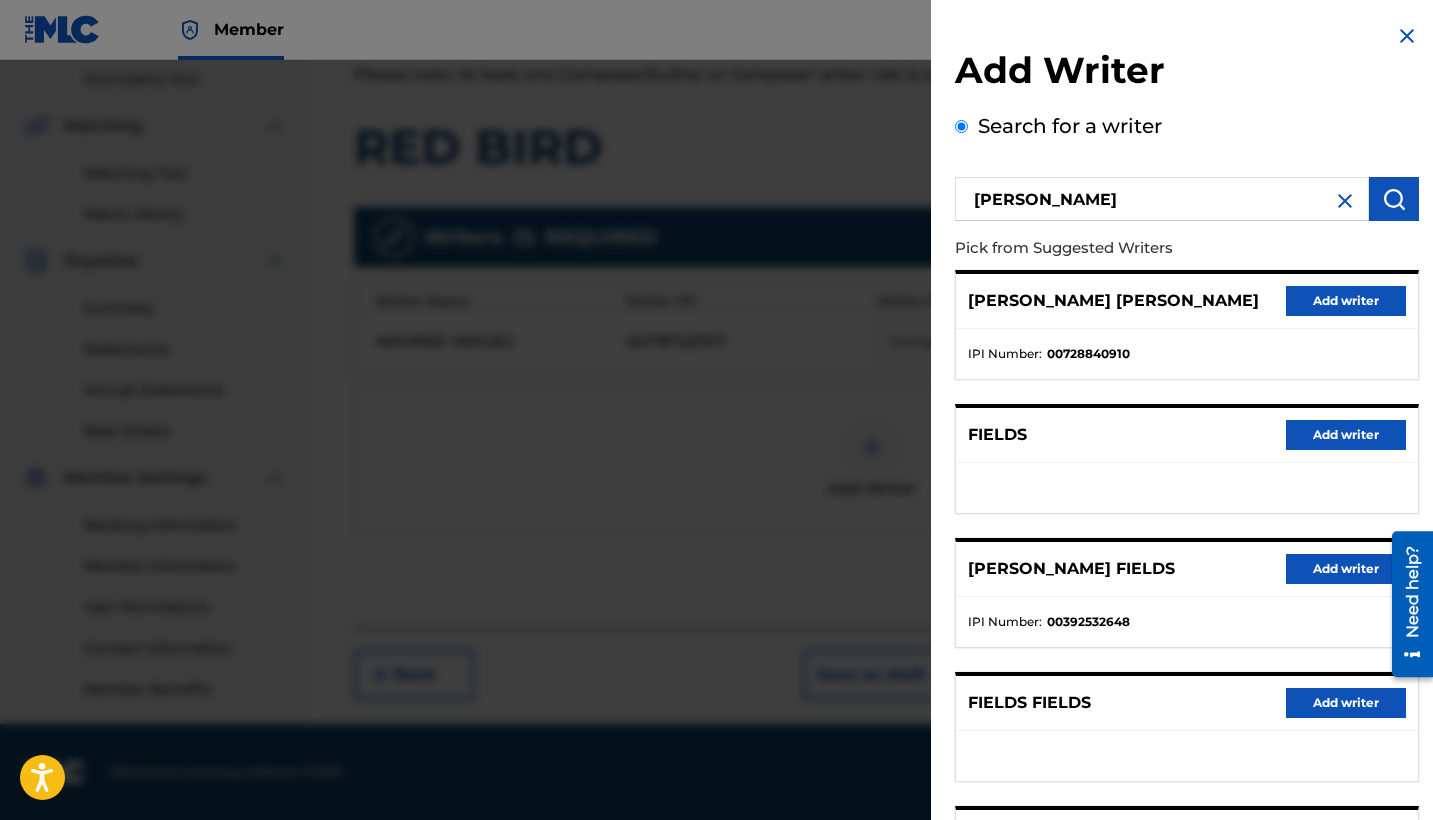 click on "Add writer" at bounding box center (1346, 569) 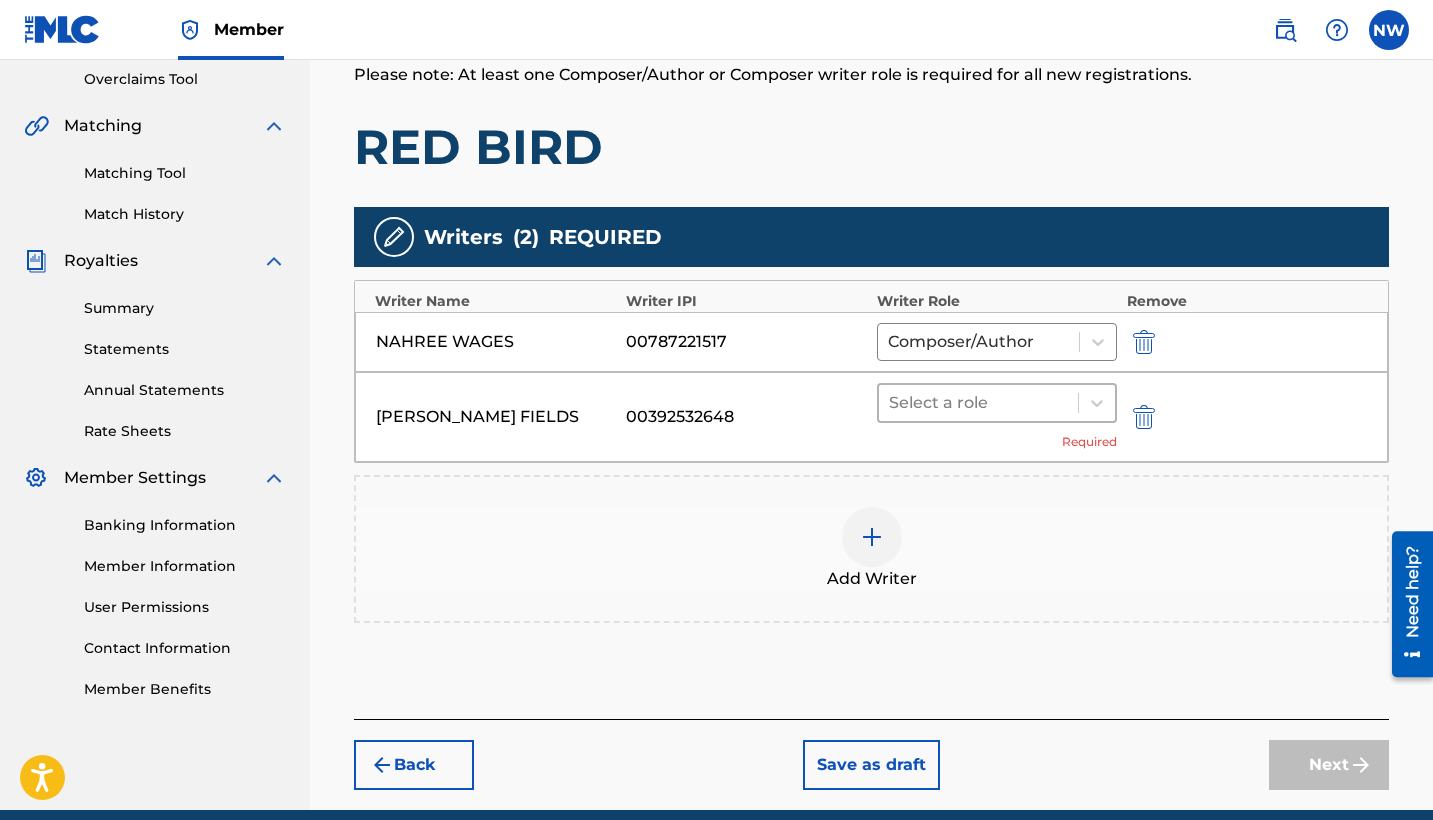 click at bounding box center (978, 403) 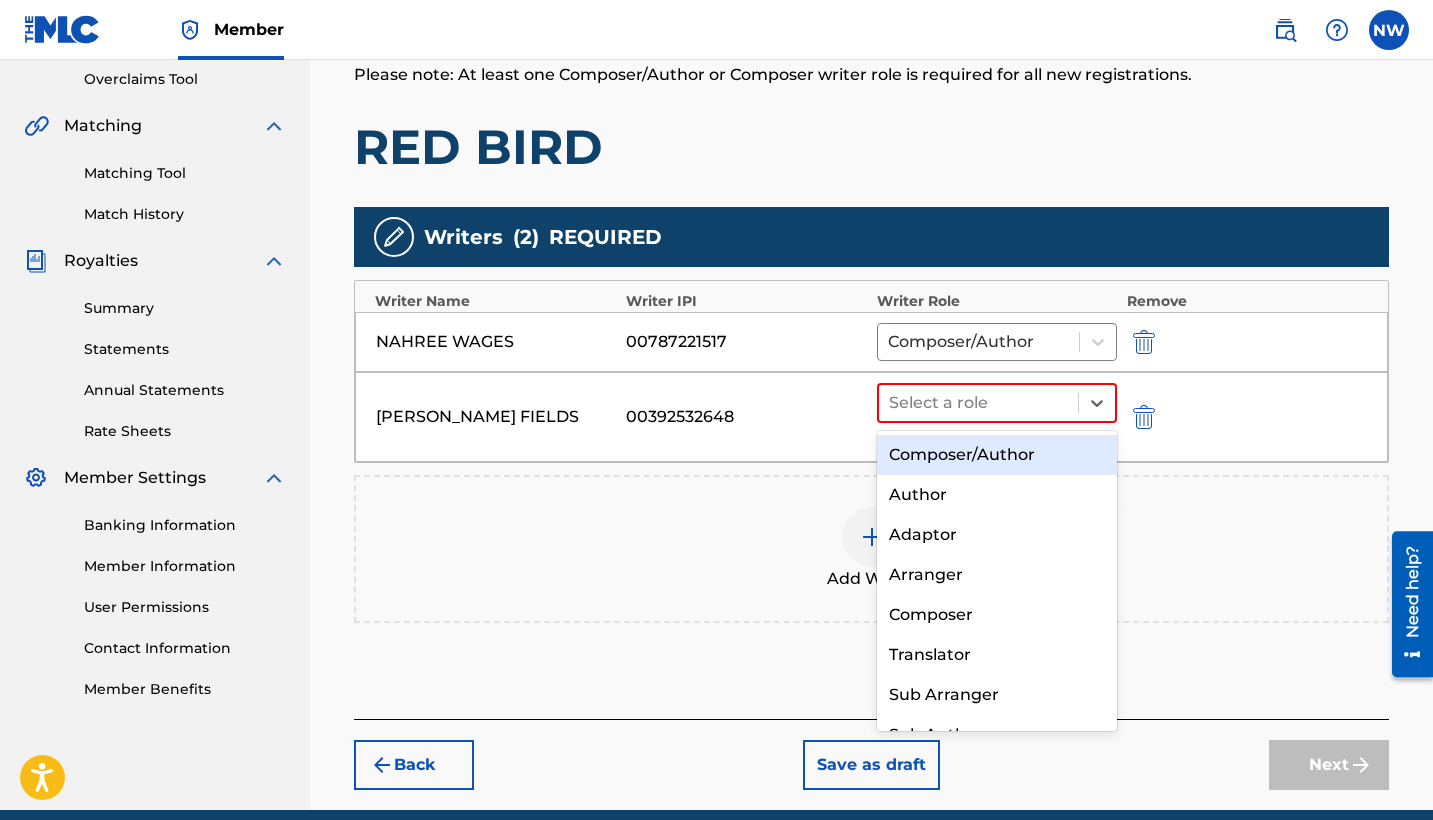 click on "Composer/Author" at bounding box center [997, 455] 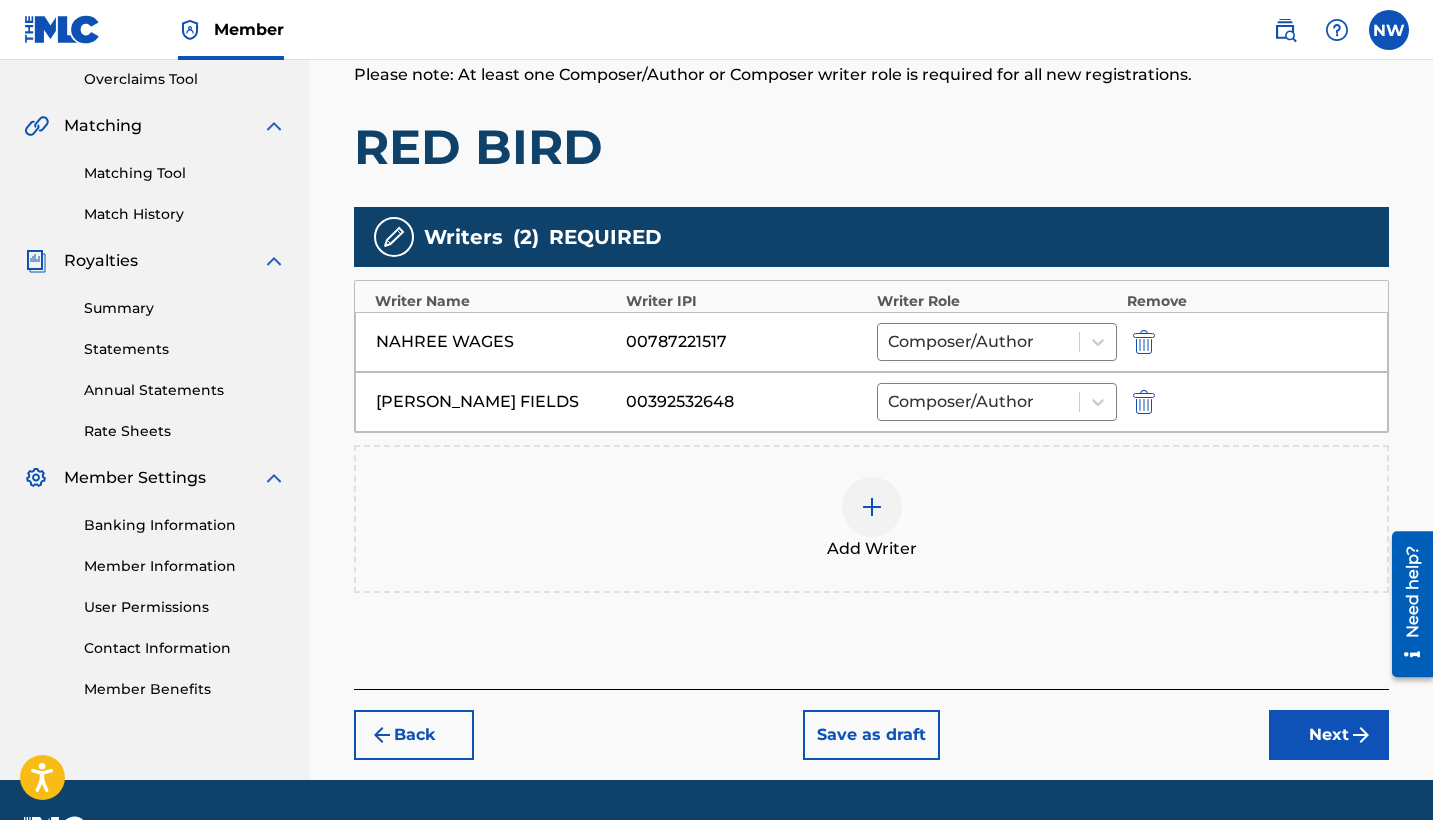 click on "Next" at bounding box center (1329, 735) 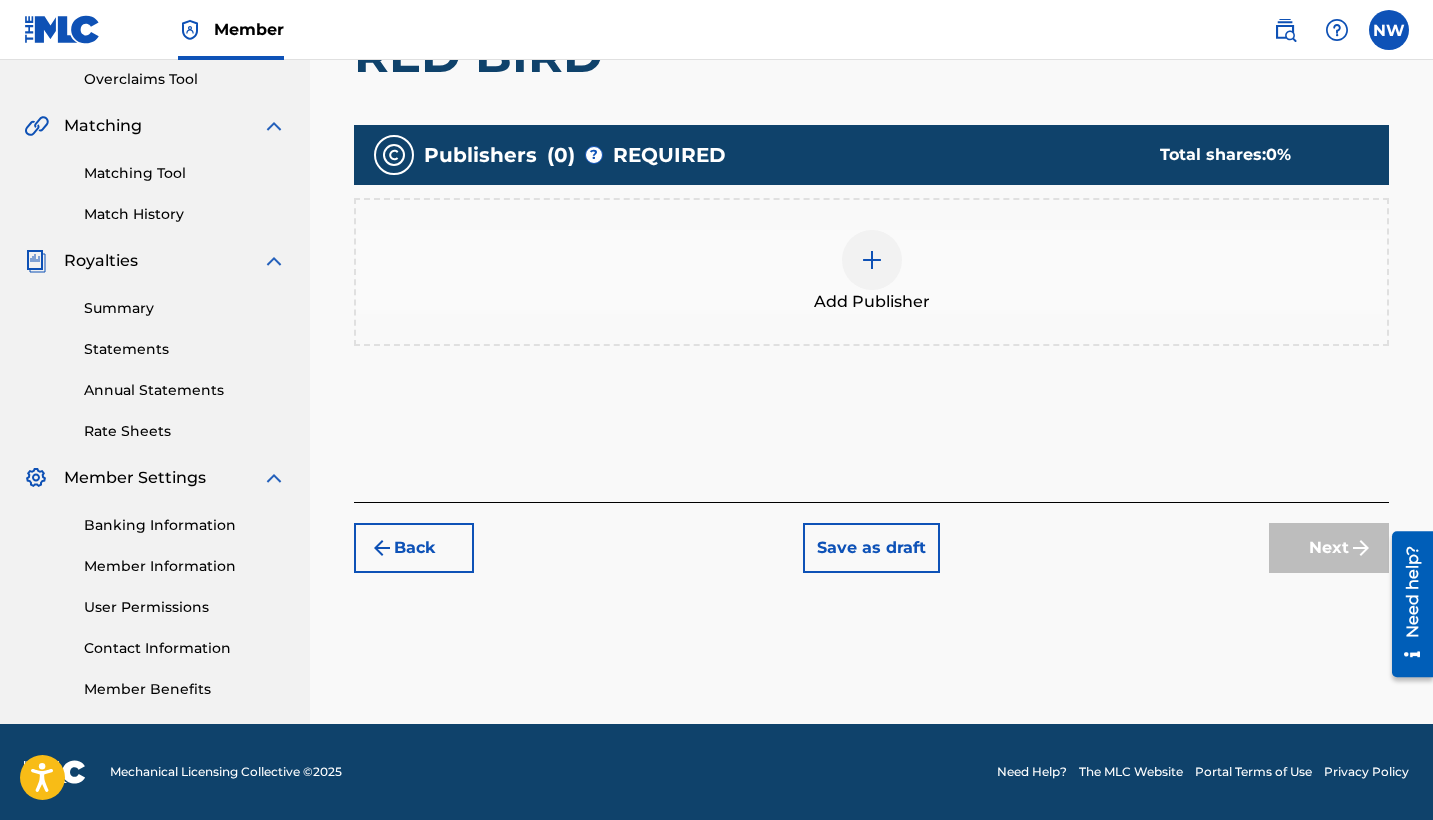 scroll, scrollTop: 90, scrollLeft: 0, axis: vertical 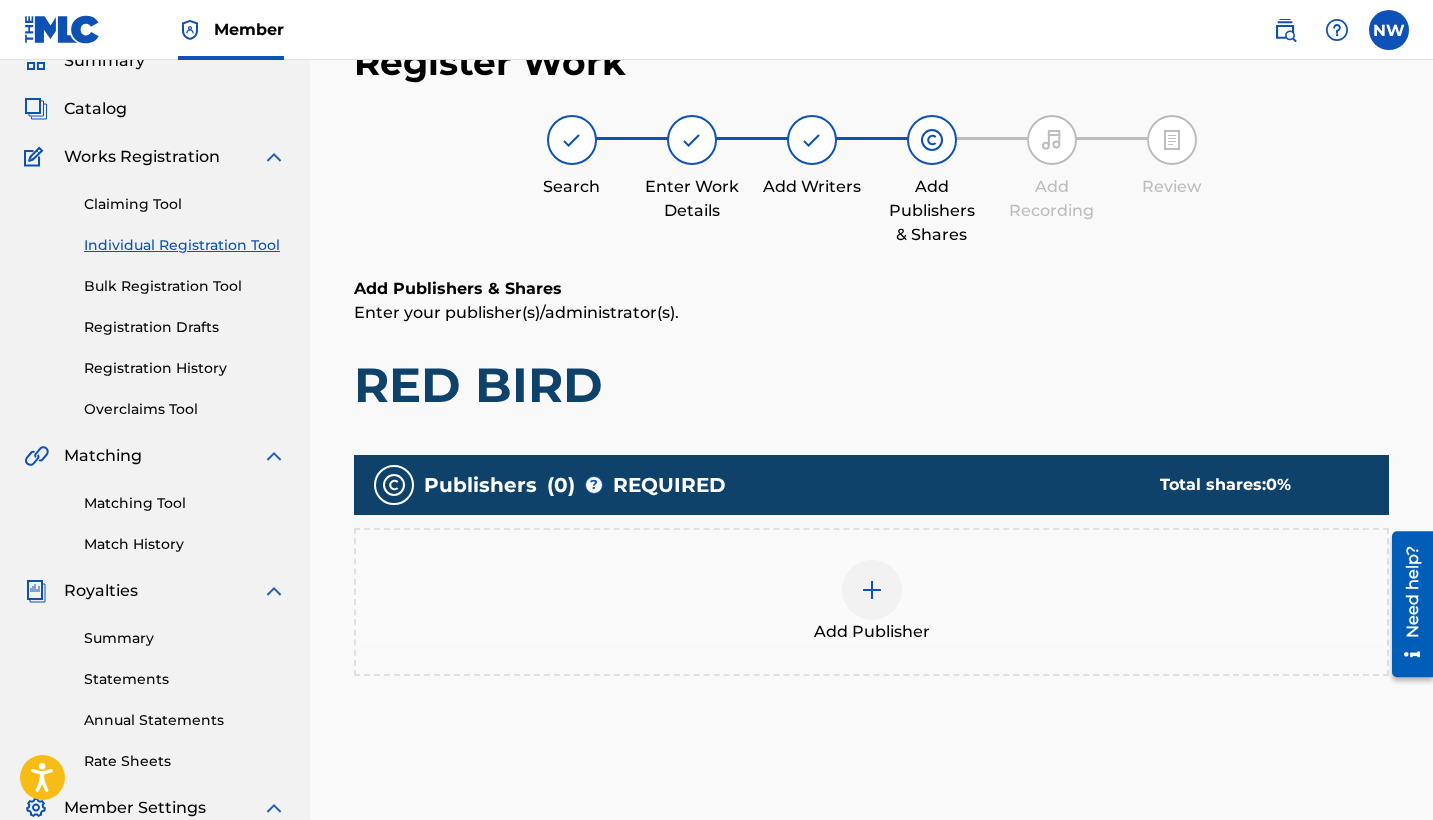 click at bounding box center (872, 590) 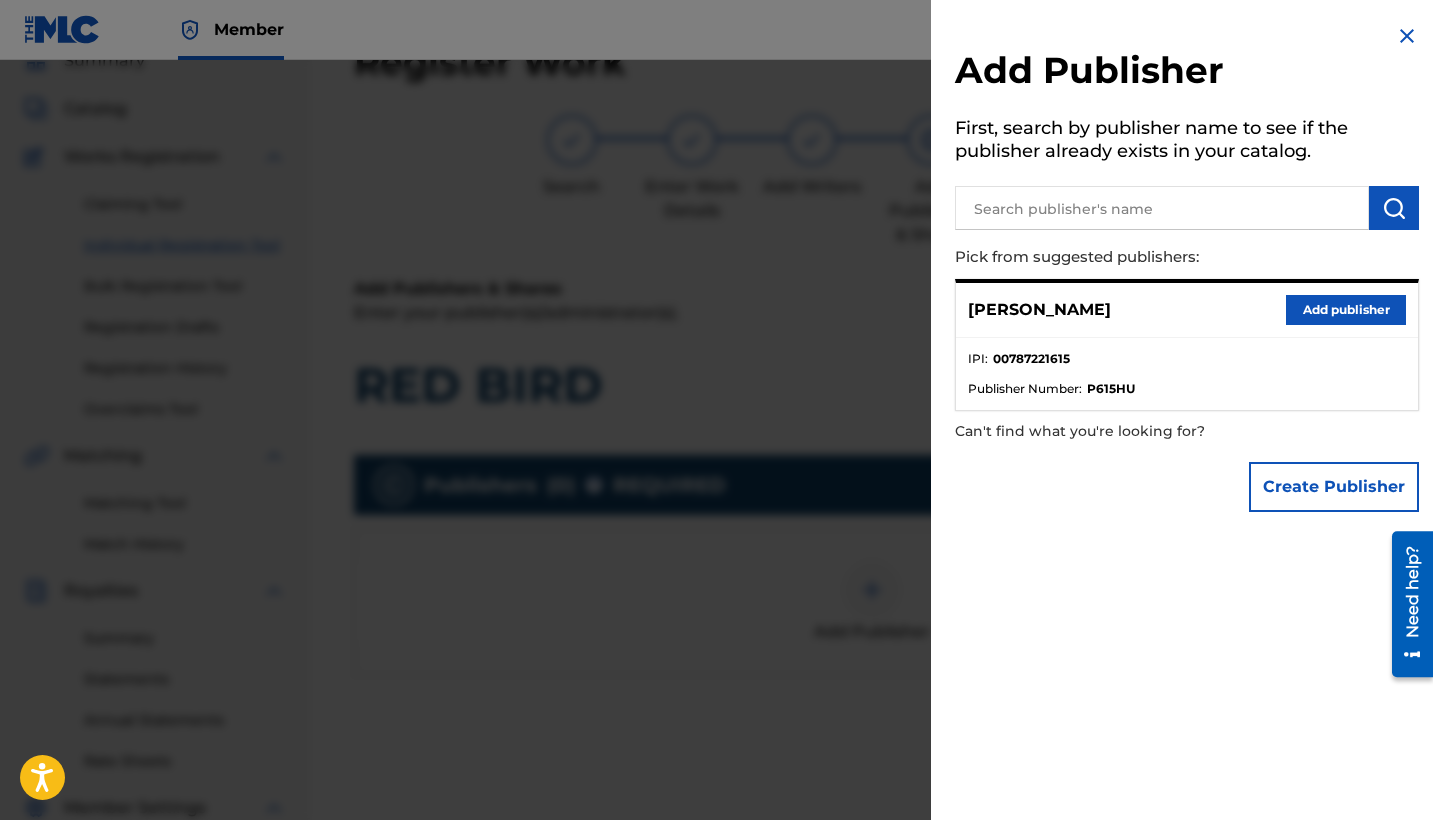 click on "Add publisher" at bounding box center (1346, 310) 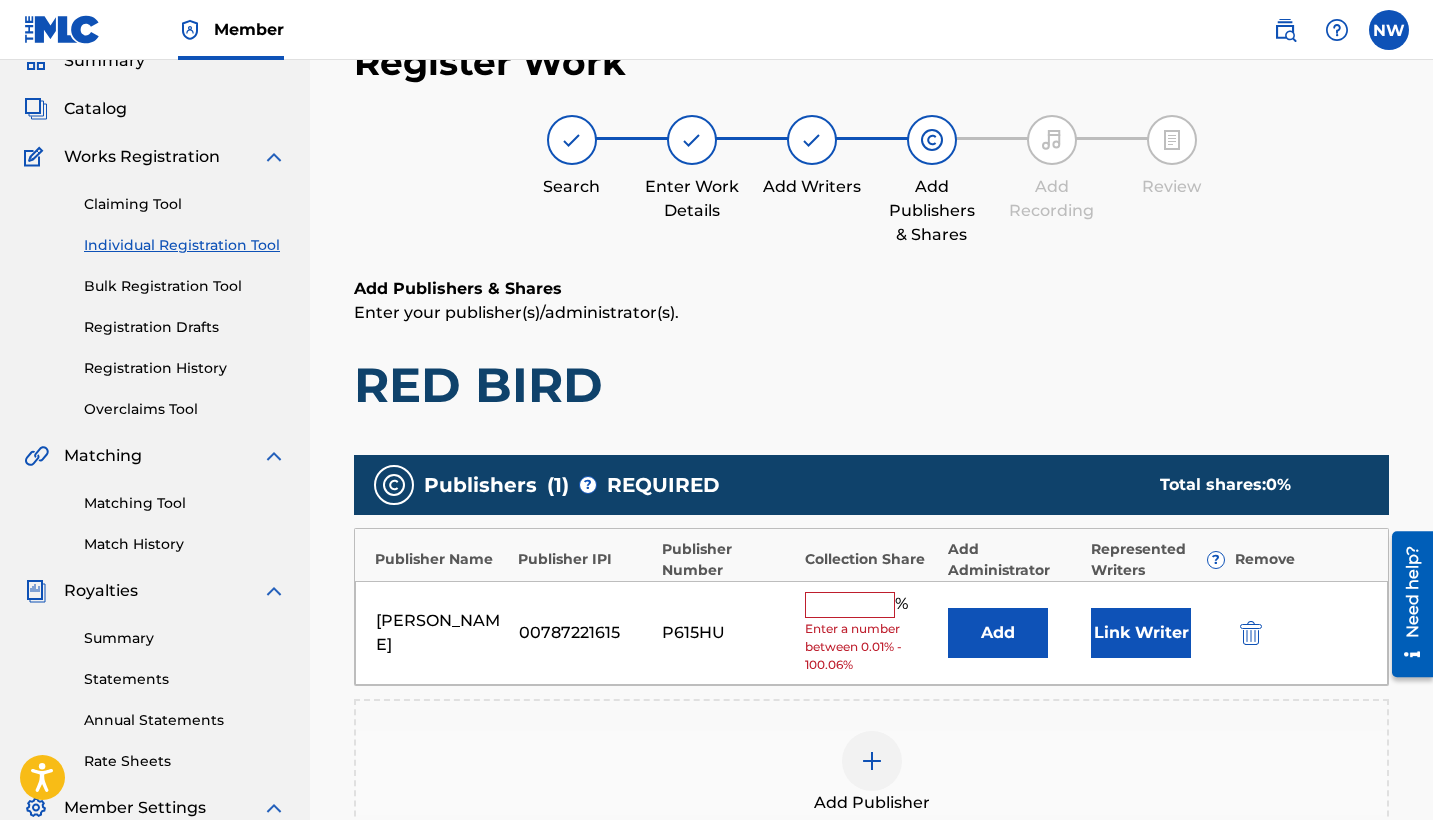 click at bounding box center [850, 605] 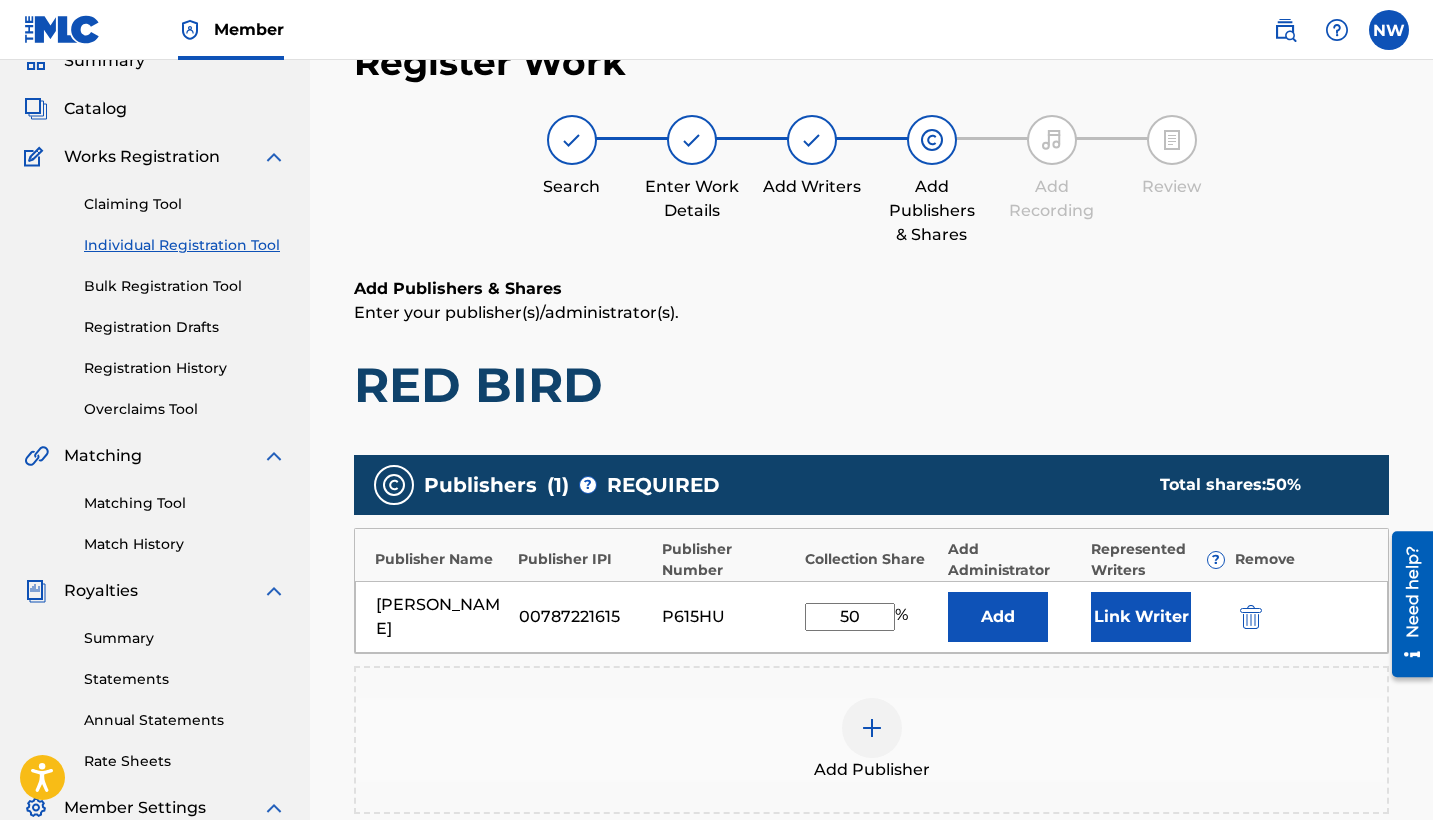 type on "50" 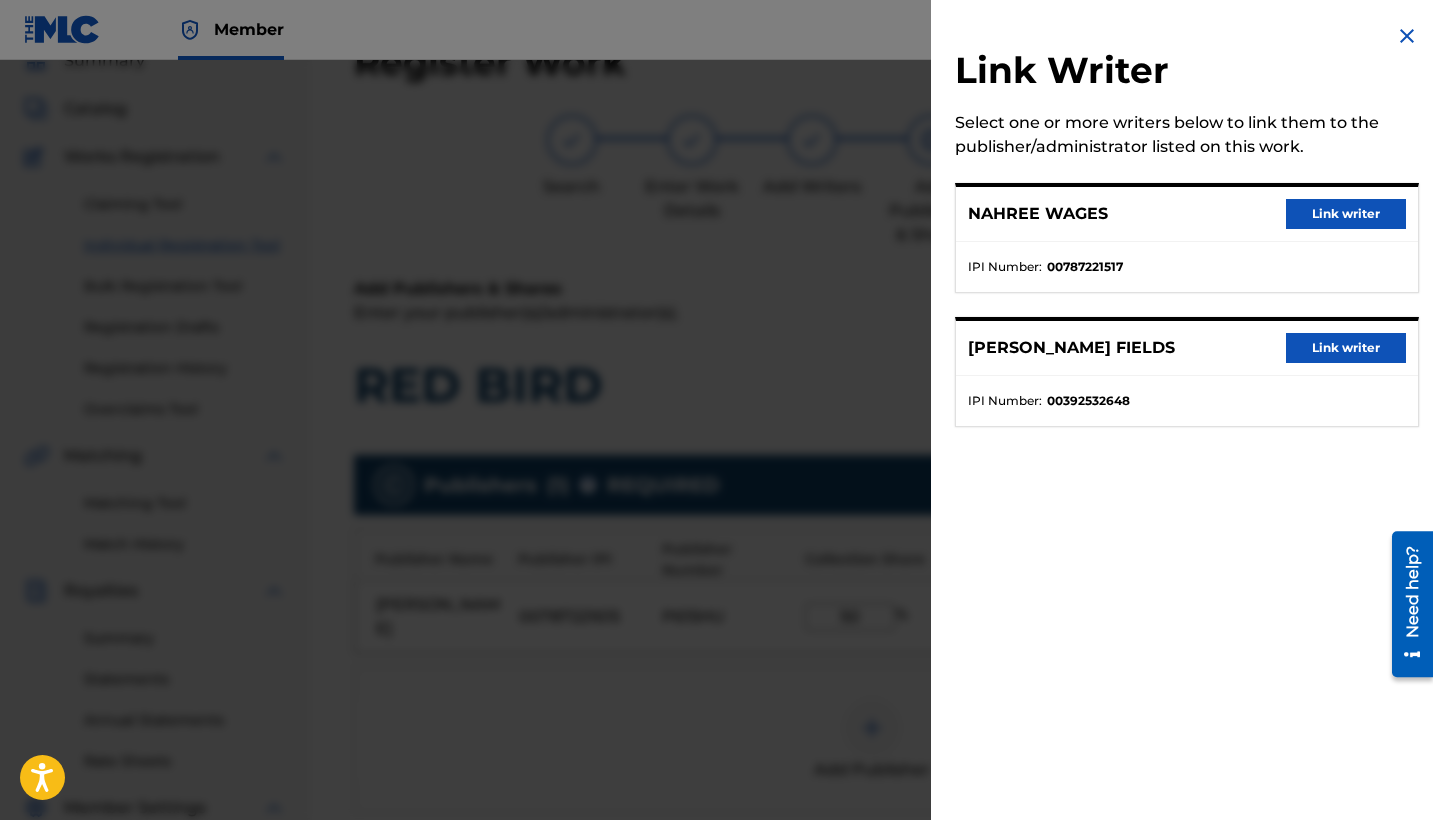 click on "Link writer" at bounding box center [1346, 214] 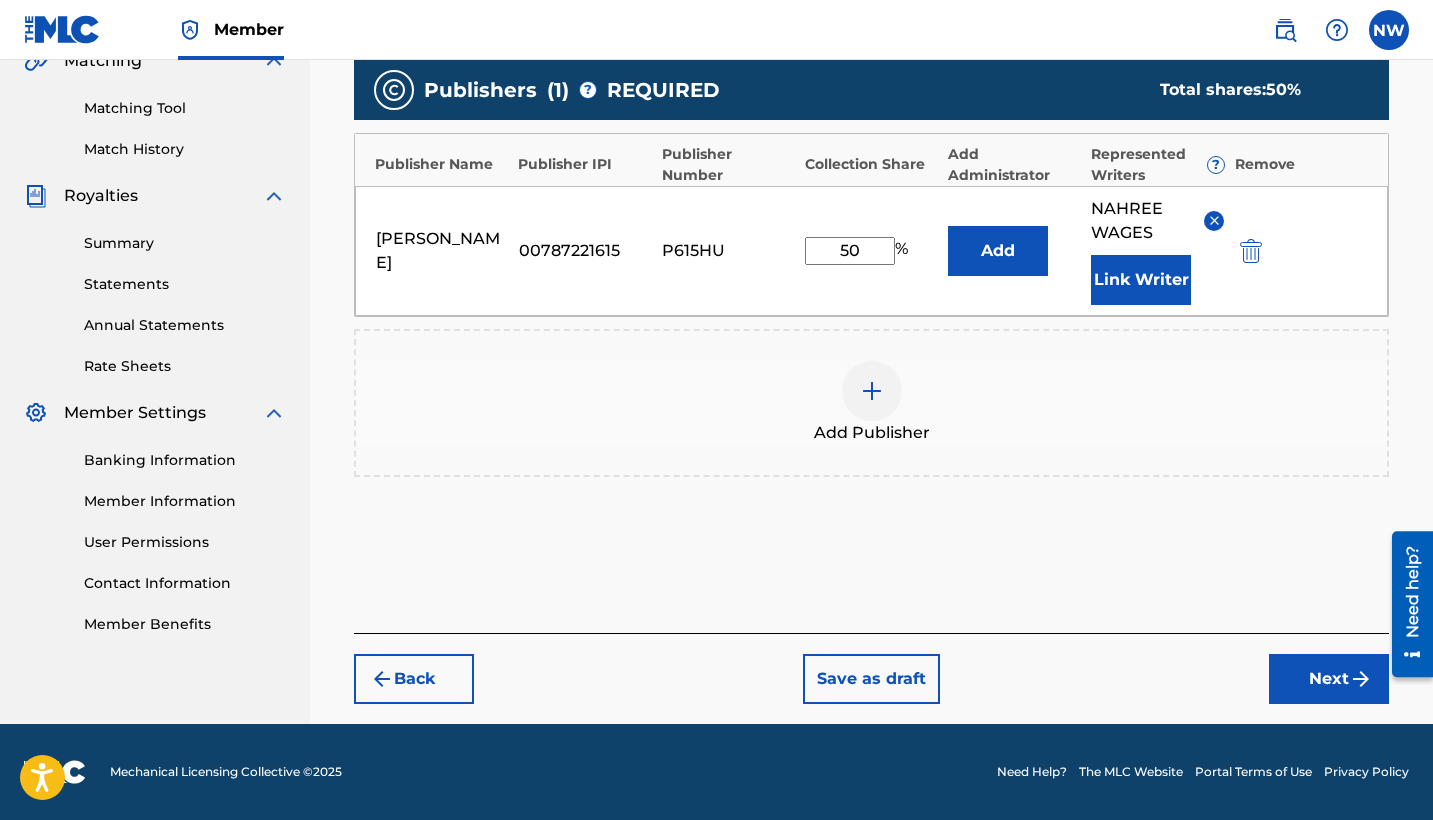 click on "Next" at bounding box center (1329, 679) 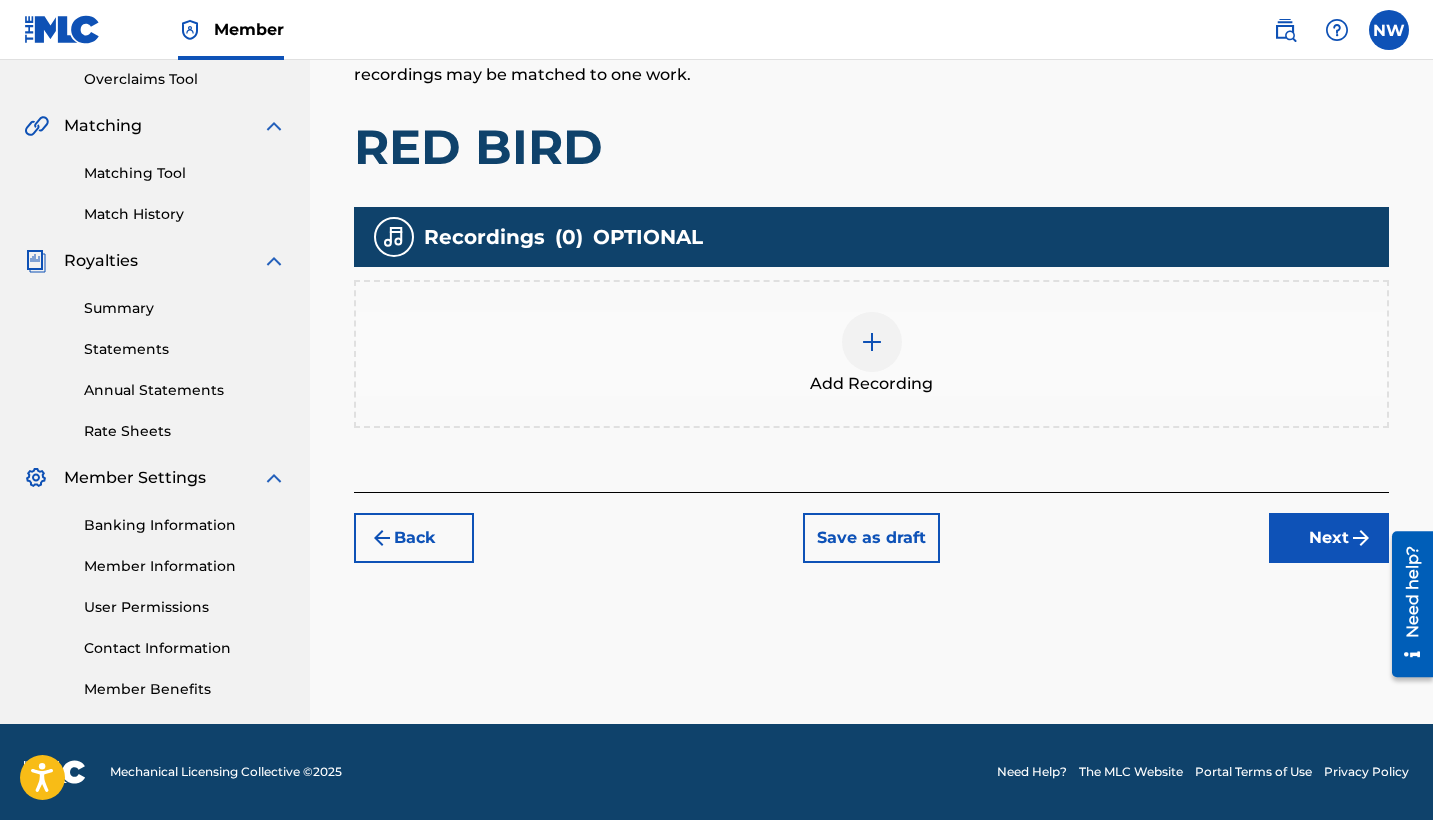 scroll, scrollTop: 420, scrollLeft: 0, axis: vertical 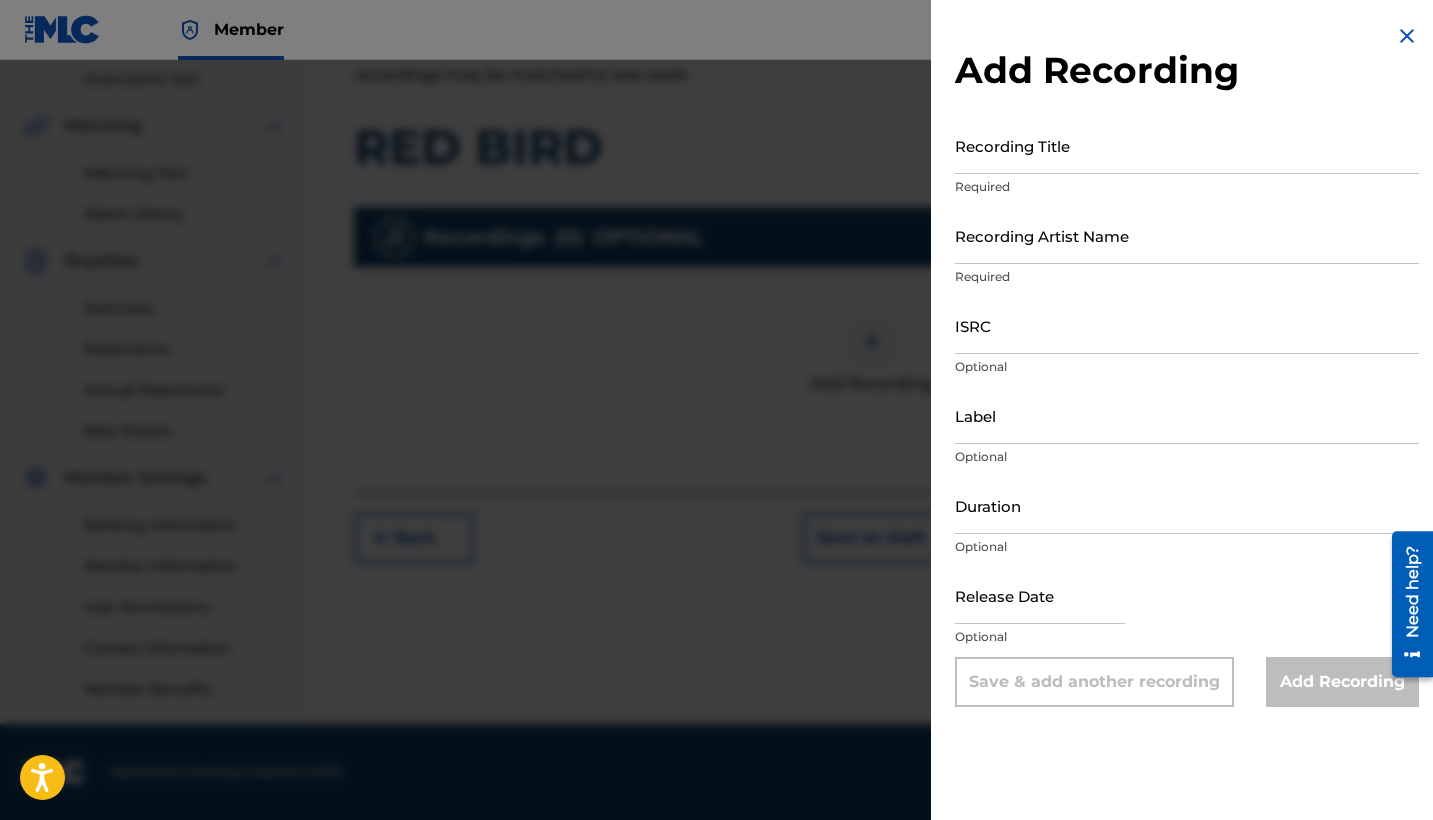 click on "Recording Title" at bounding box center [1187, 145] 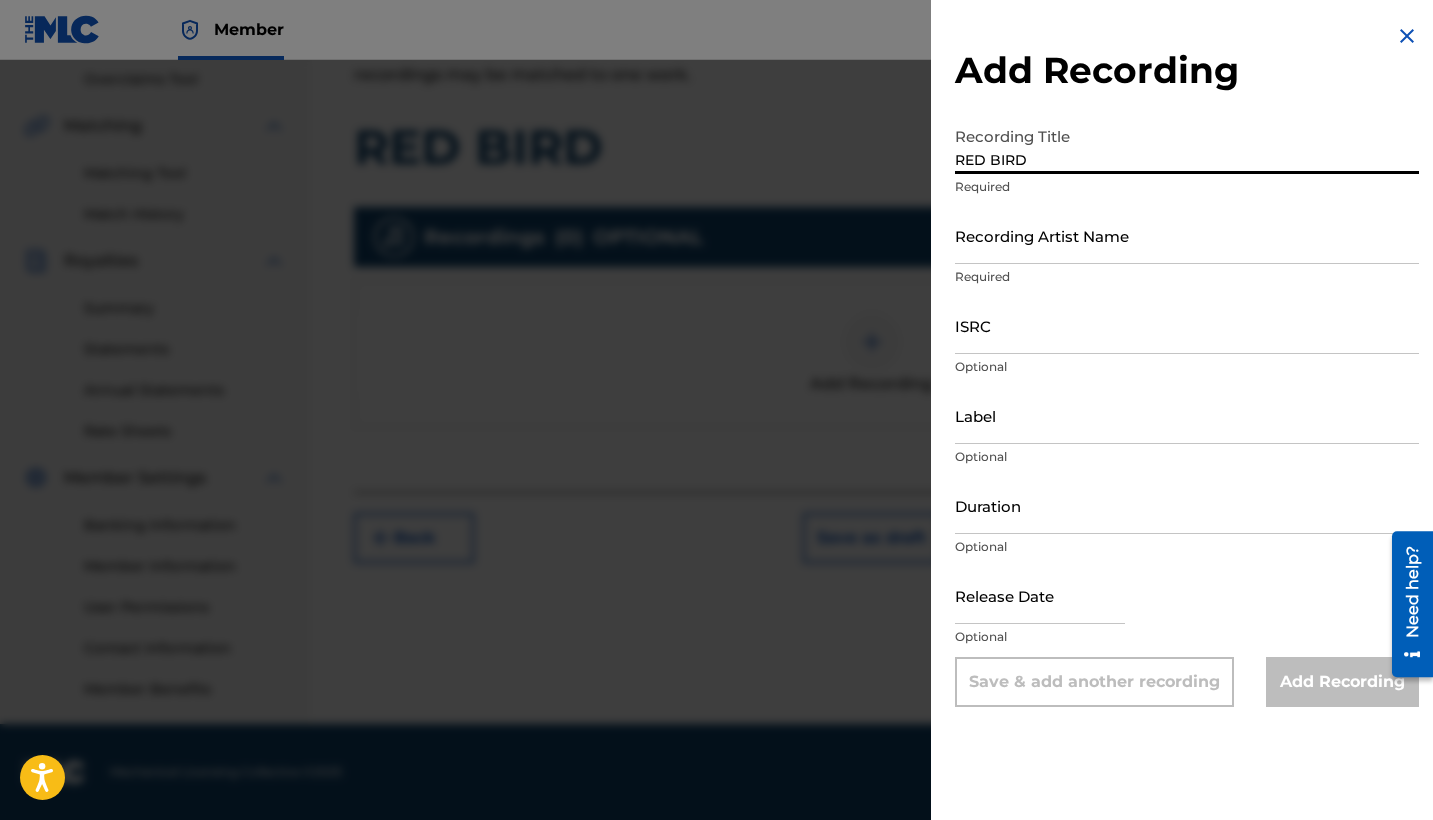 type on "RED BIRD" 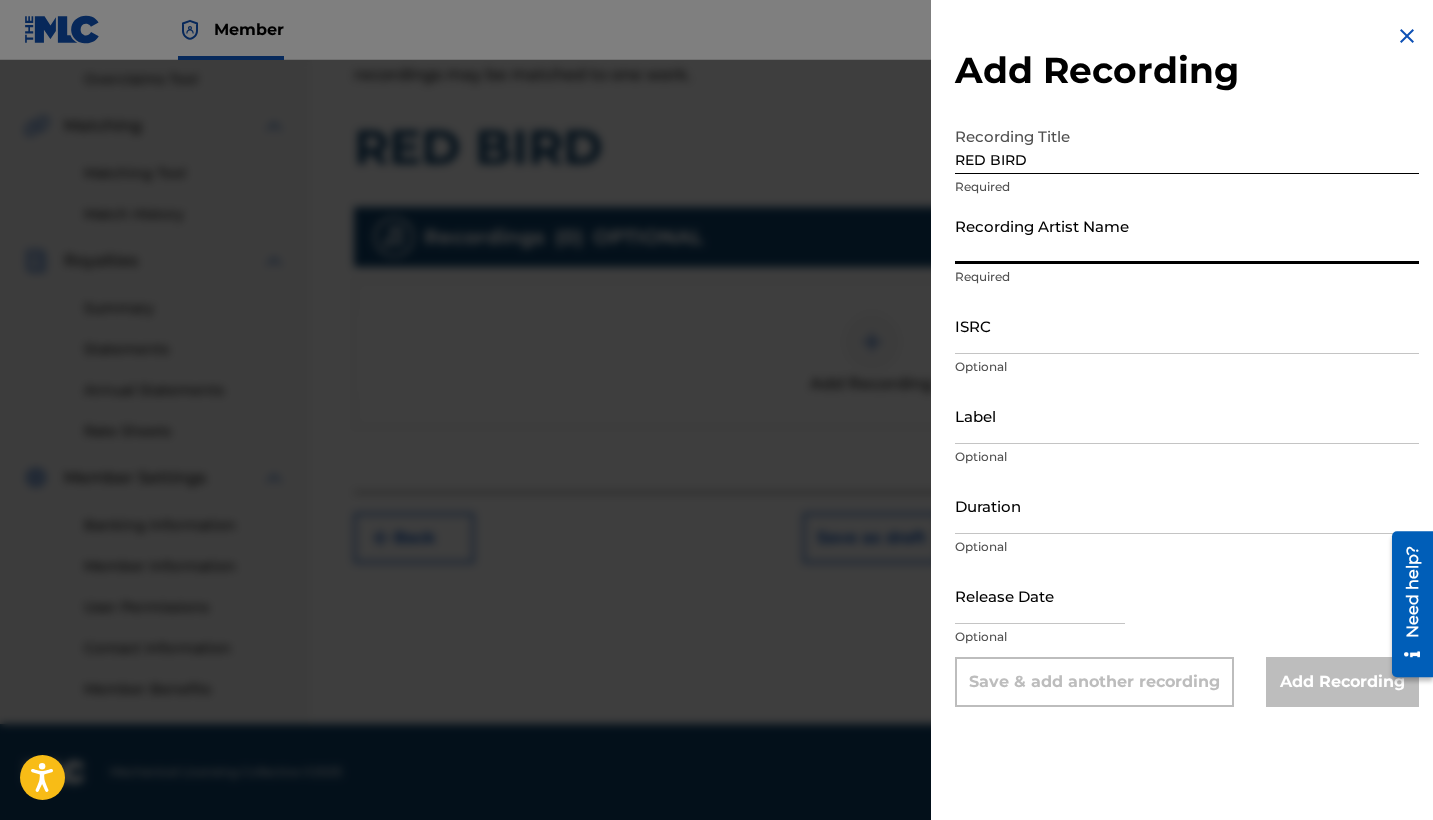 type on "N" 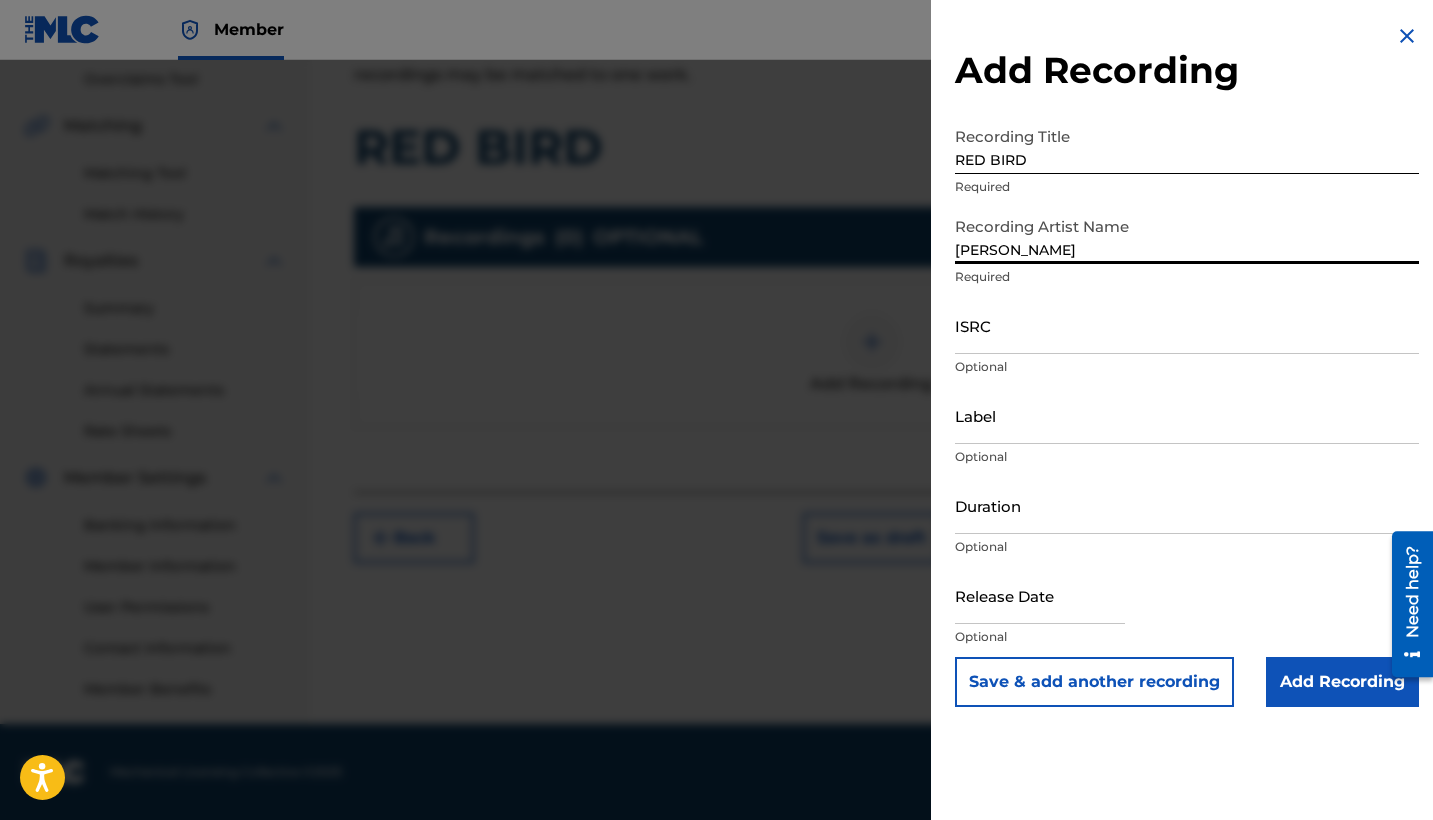 type on "[PERSON_NAME]" 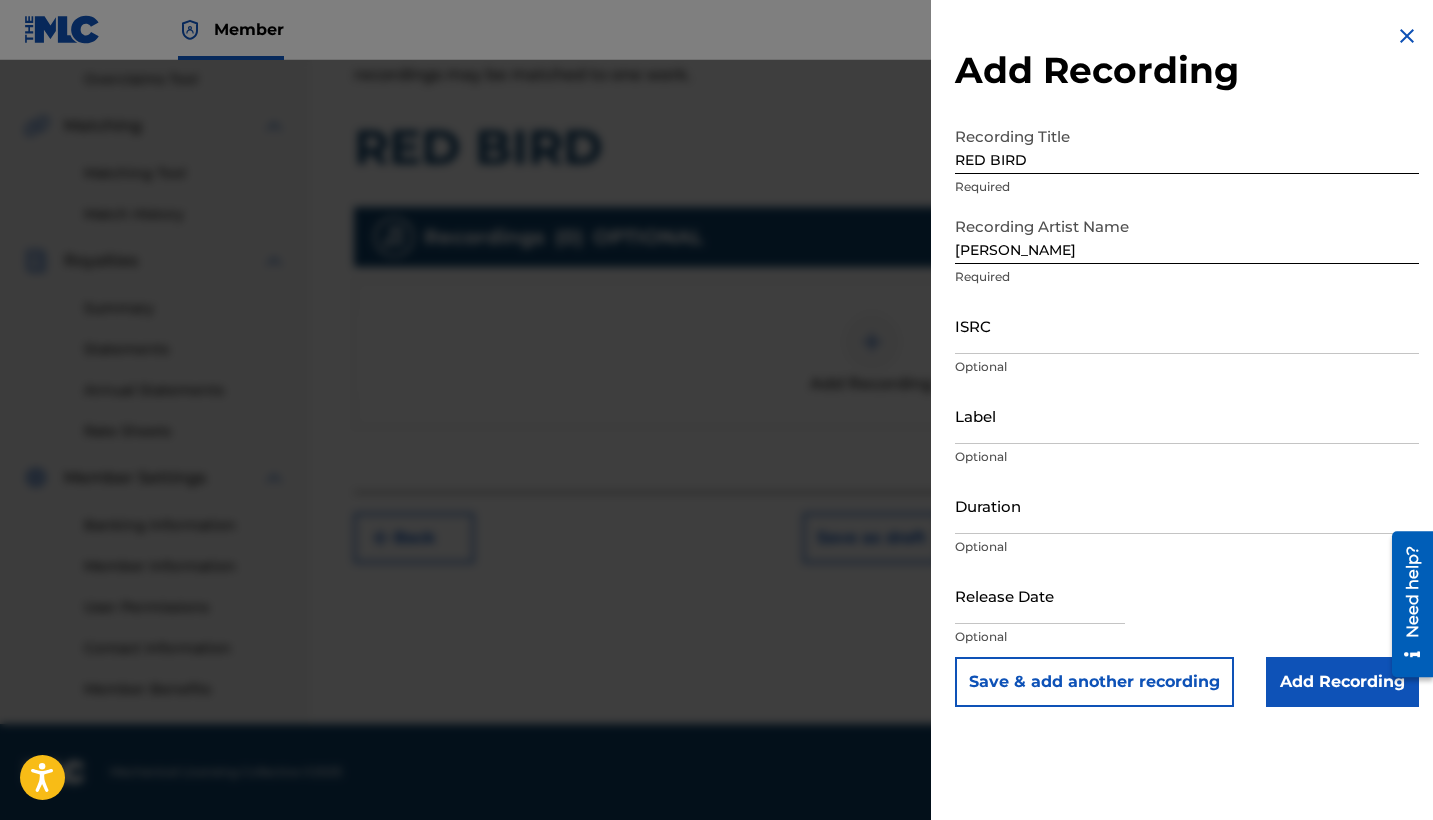 click on "Add Recording" at bounding box center [1342, 682] 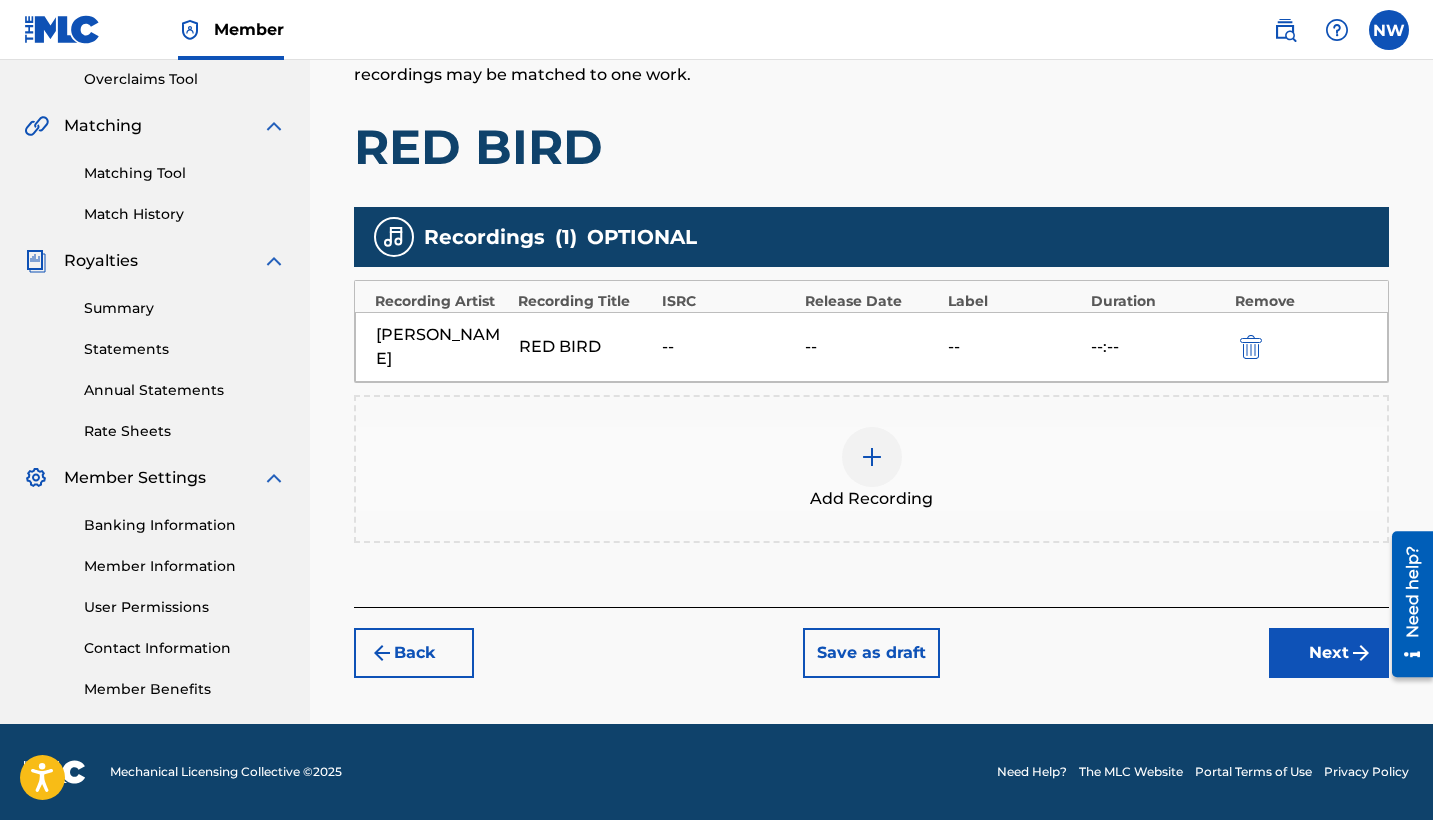 click on "Next" at bounding box center (1329, 653) 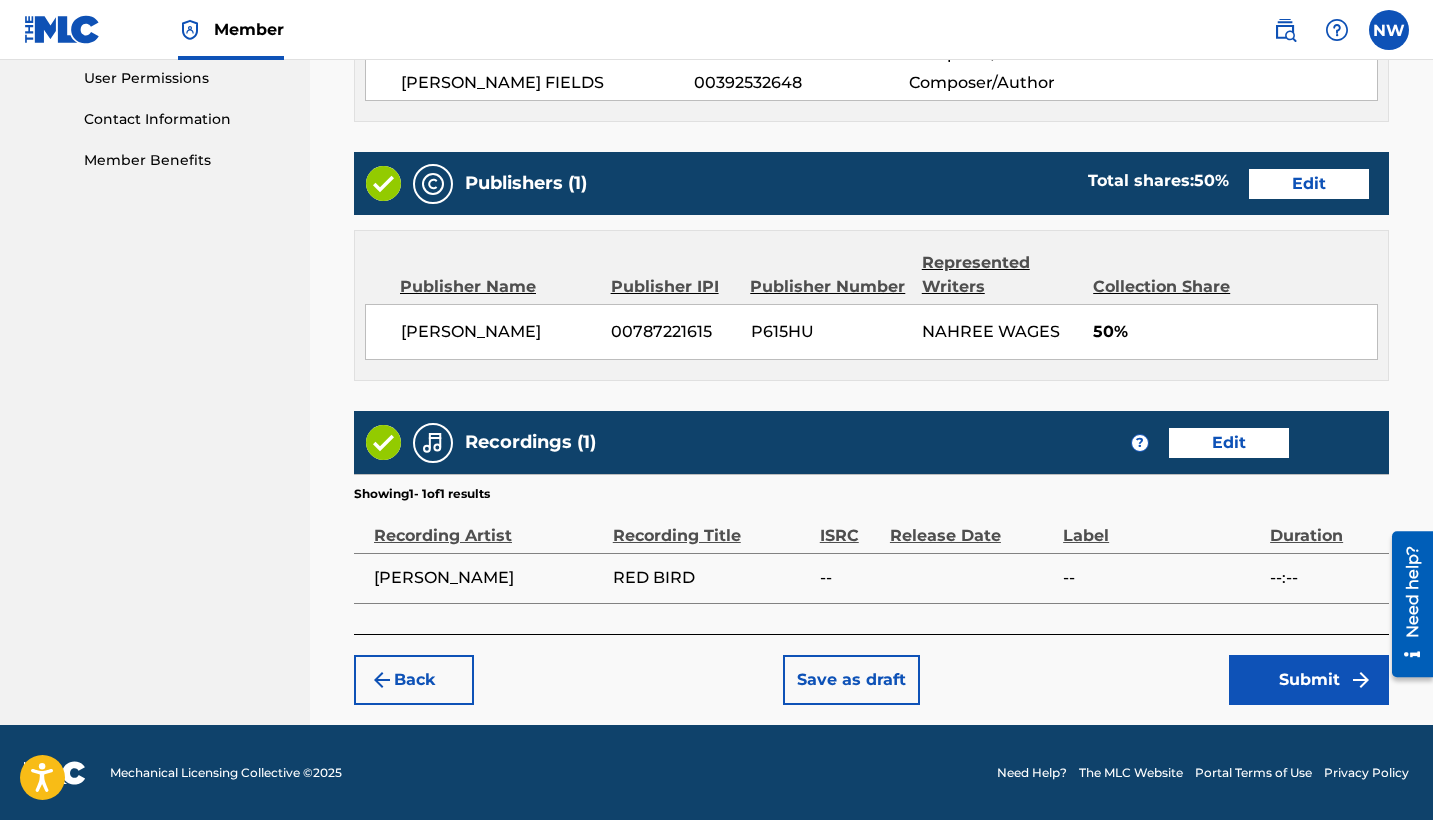 scroll, scrollTop: 948, scrollLeft: 0, axis: vertical 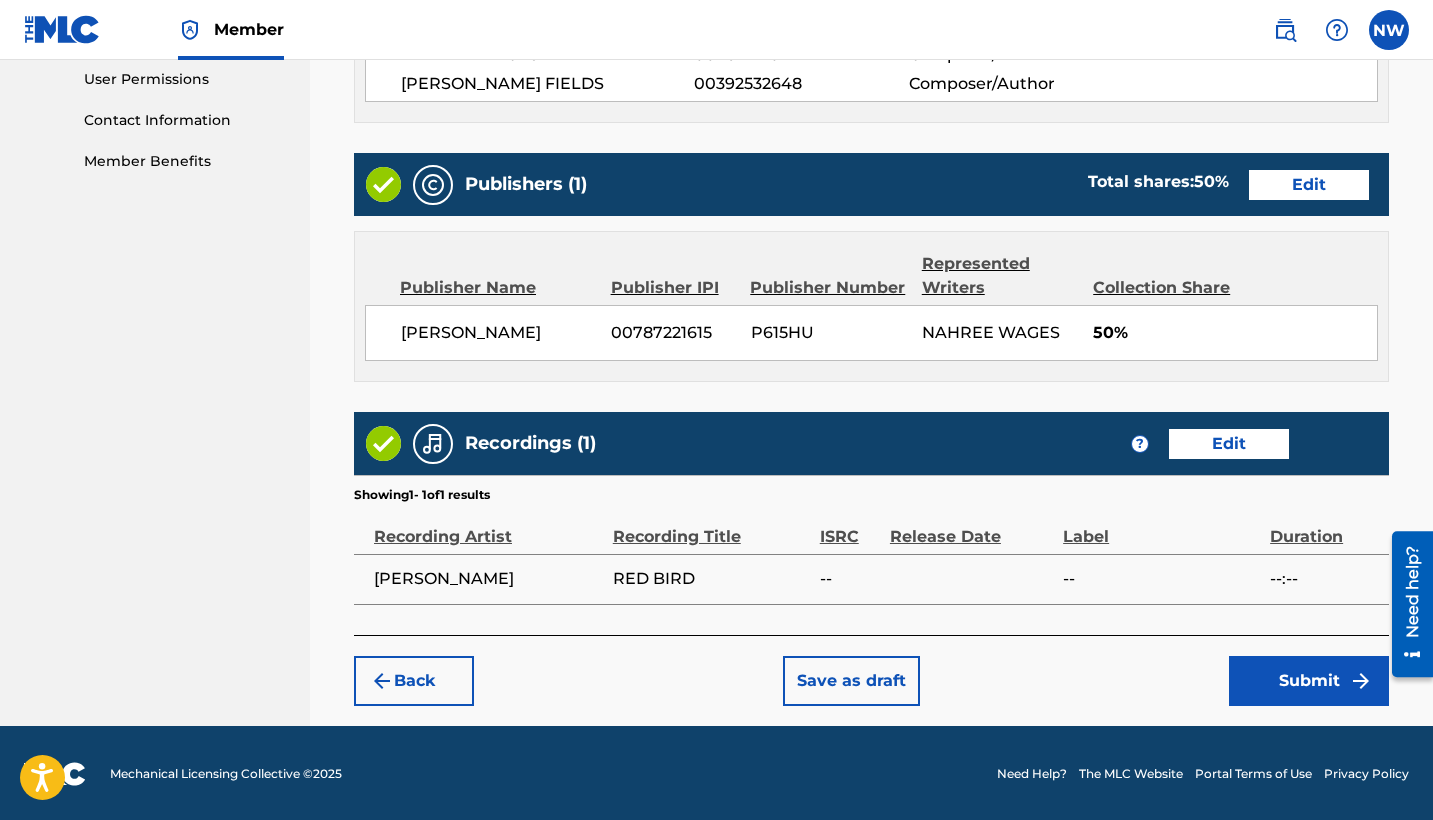 click on "Submit" at bounding box center (1309, 681) 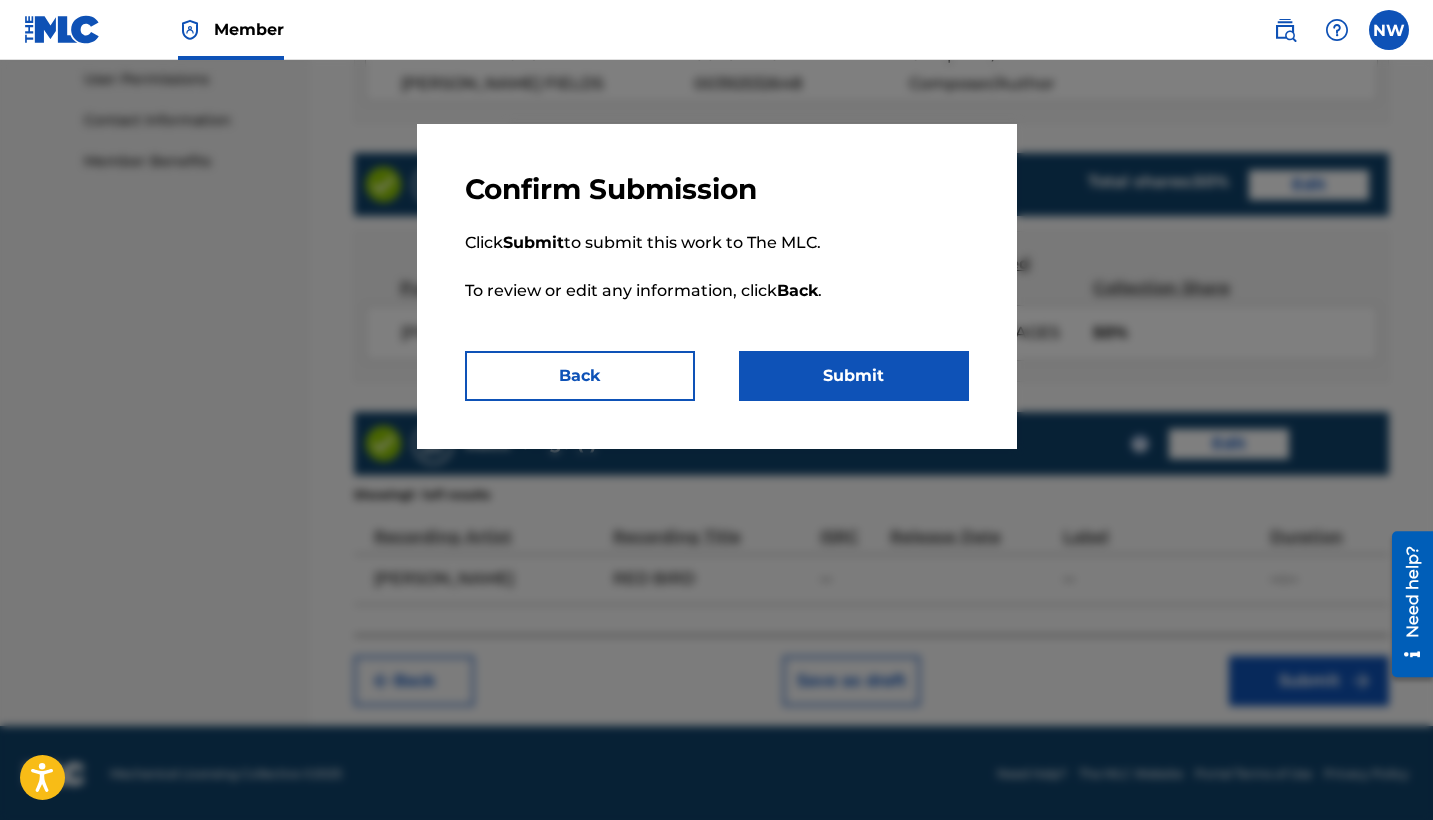 click on "Submit" at bounding box center (854, 376) 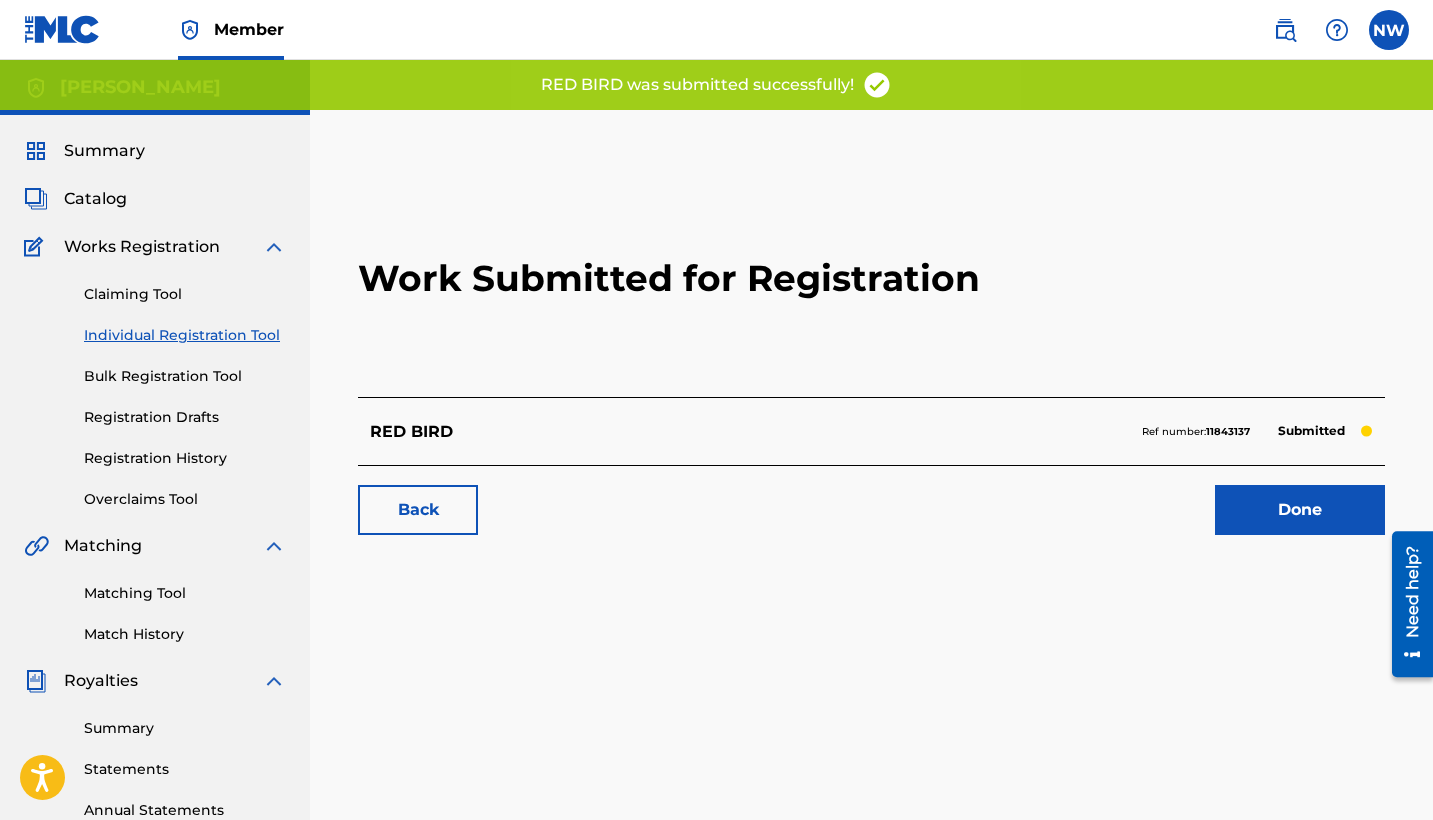 click on "Done" at bounding box center [1300, 510] 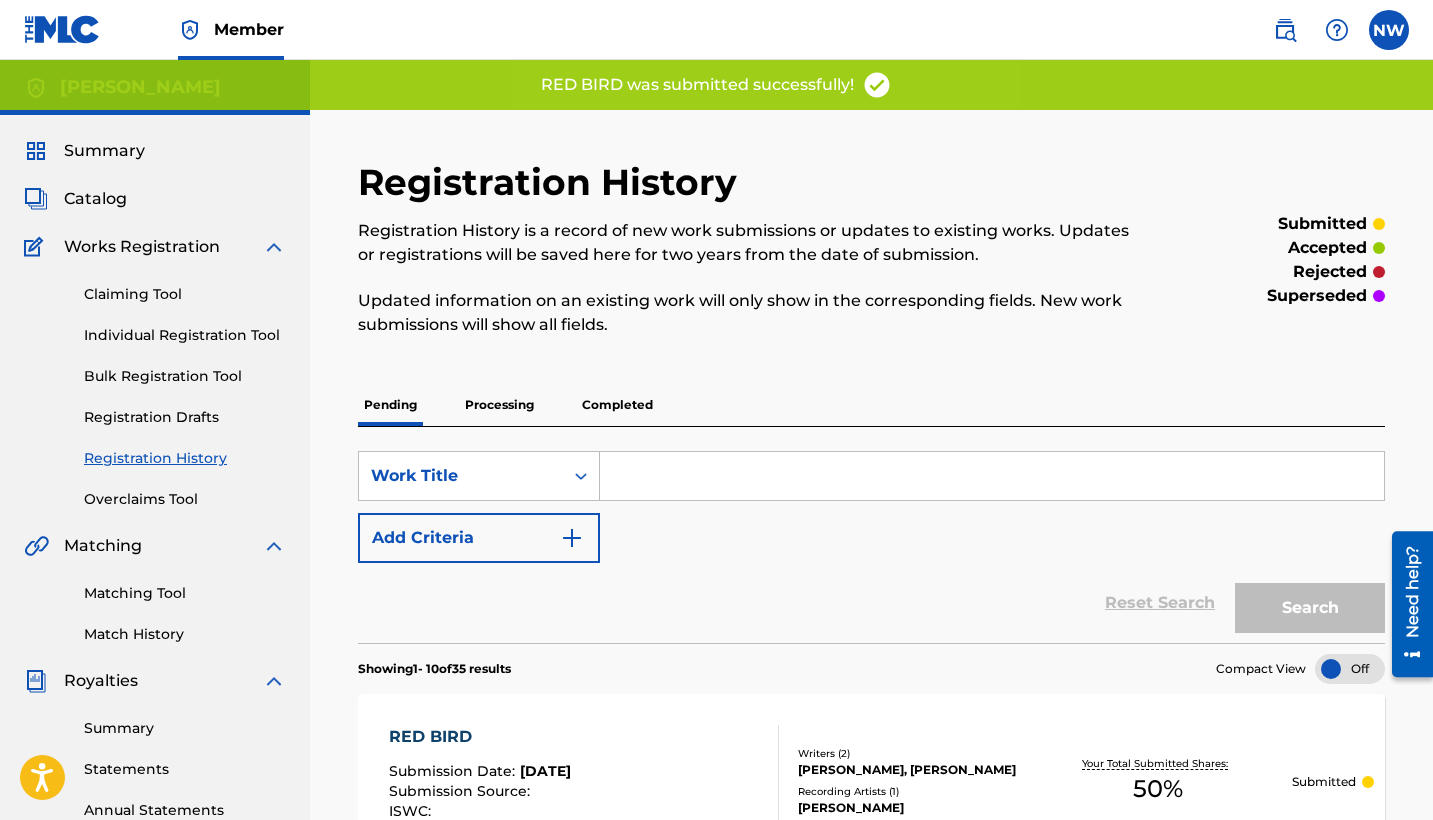 click on "Individual Registration Tool" at bounding box center [185, 335] 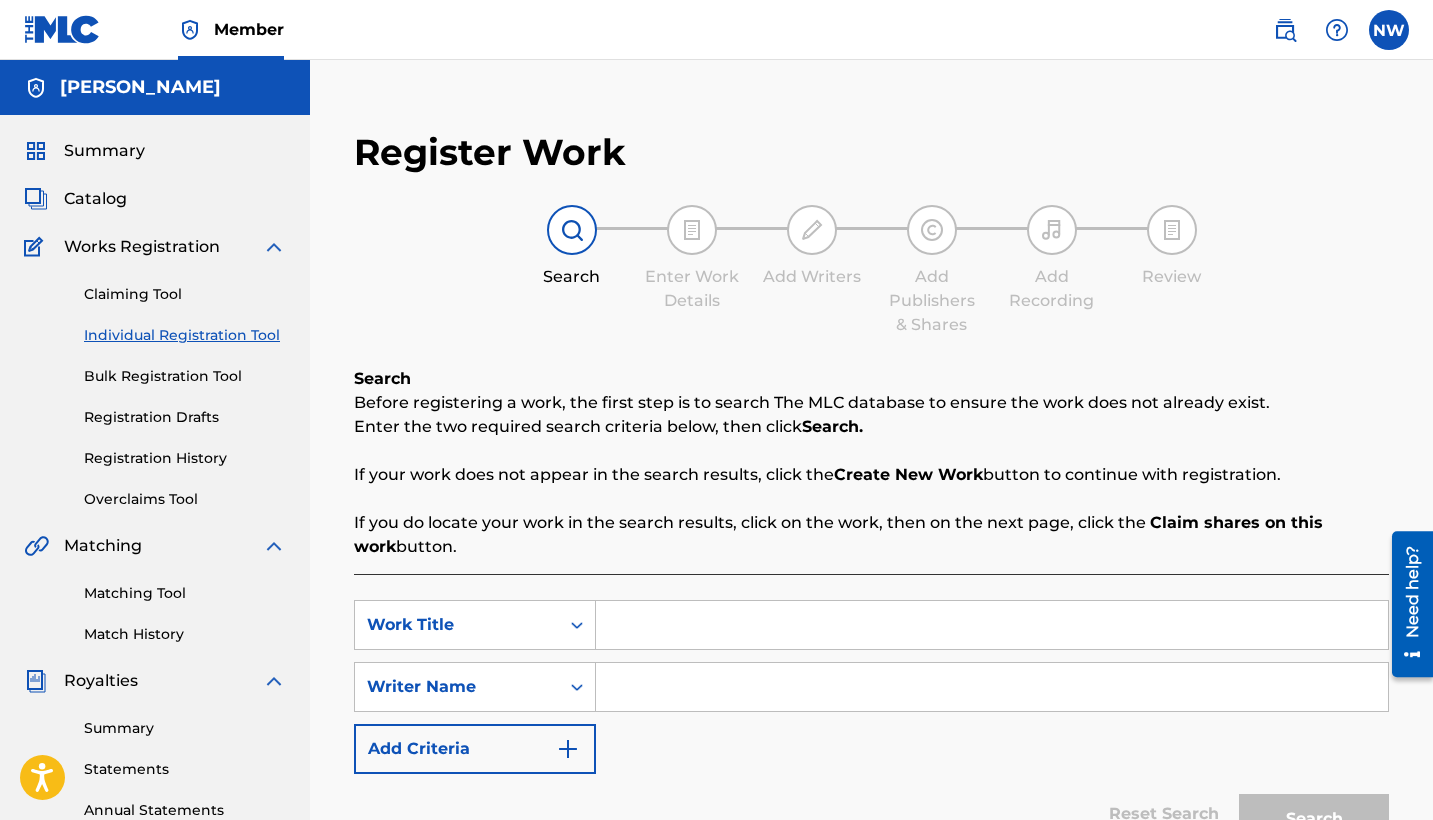 click at bounding box center [992, 625] 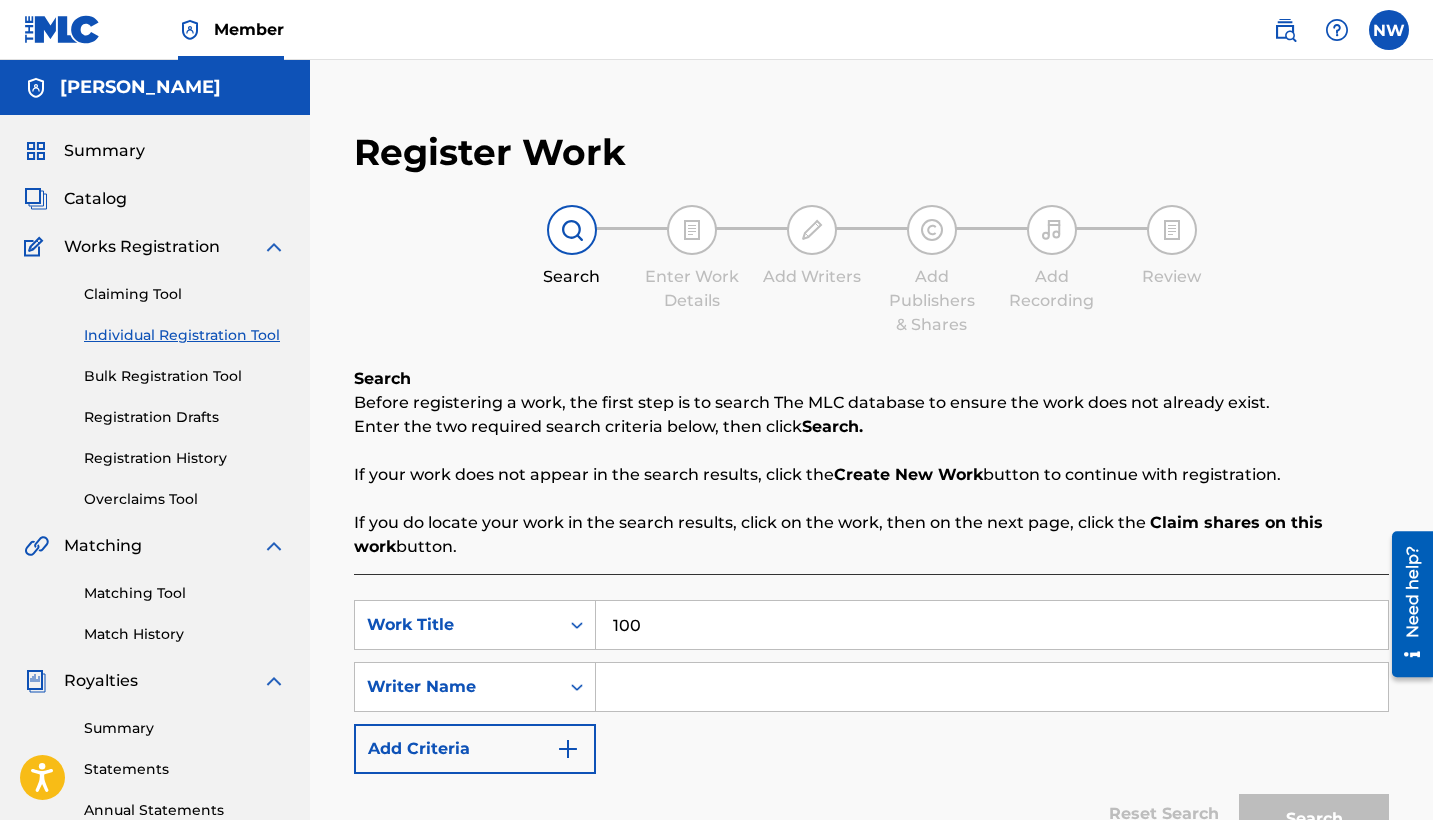 type on "100" 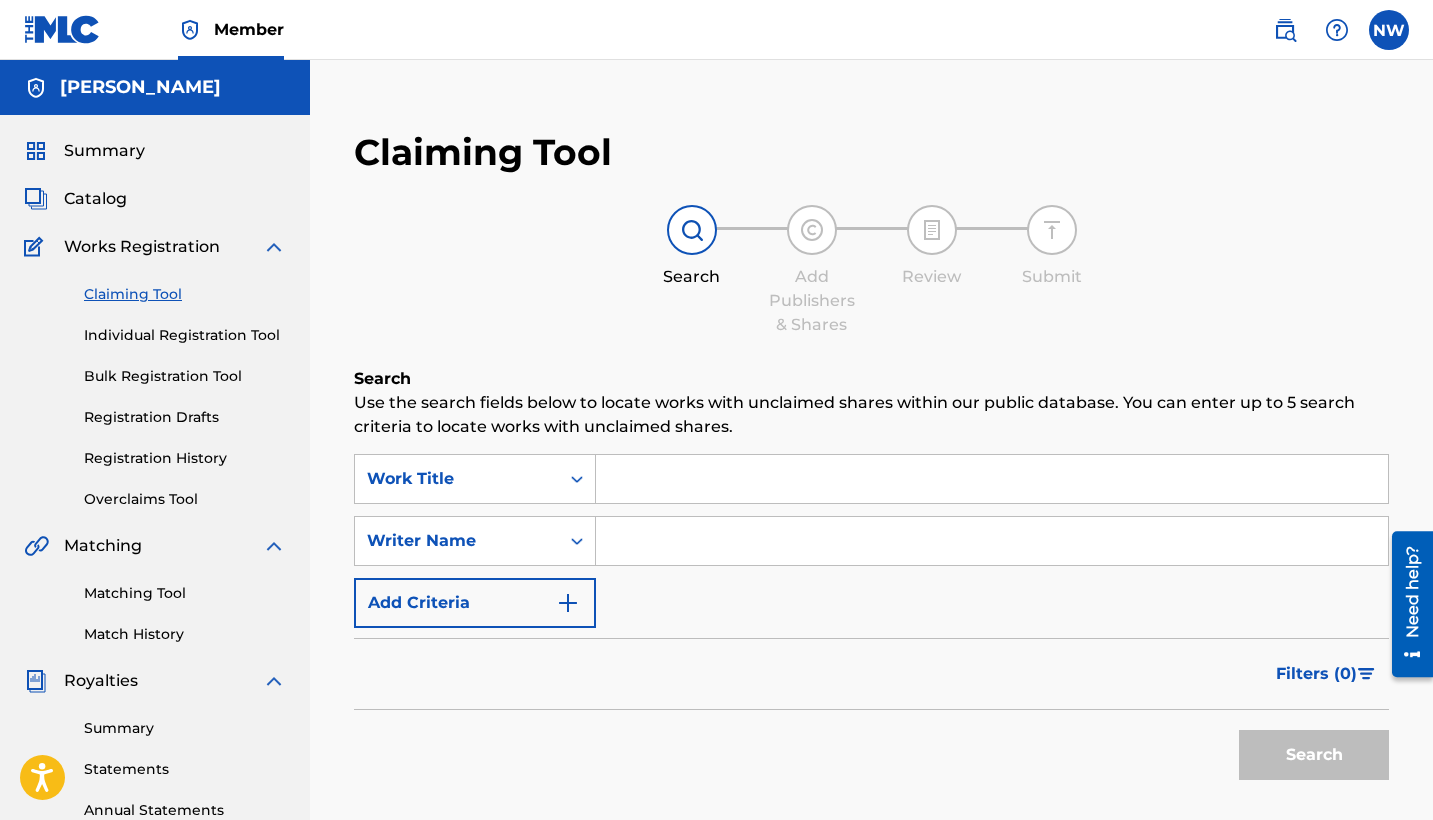 click at bounding box center (992, 479) 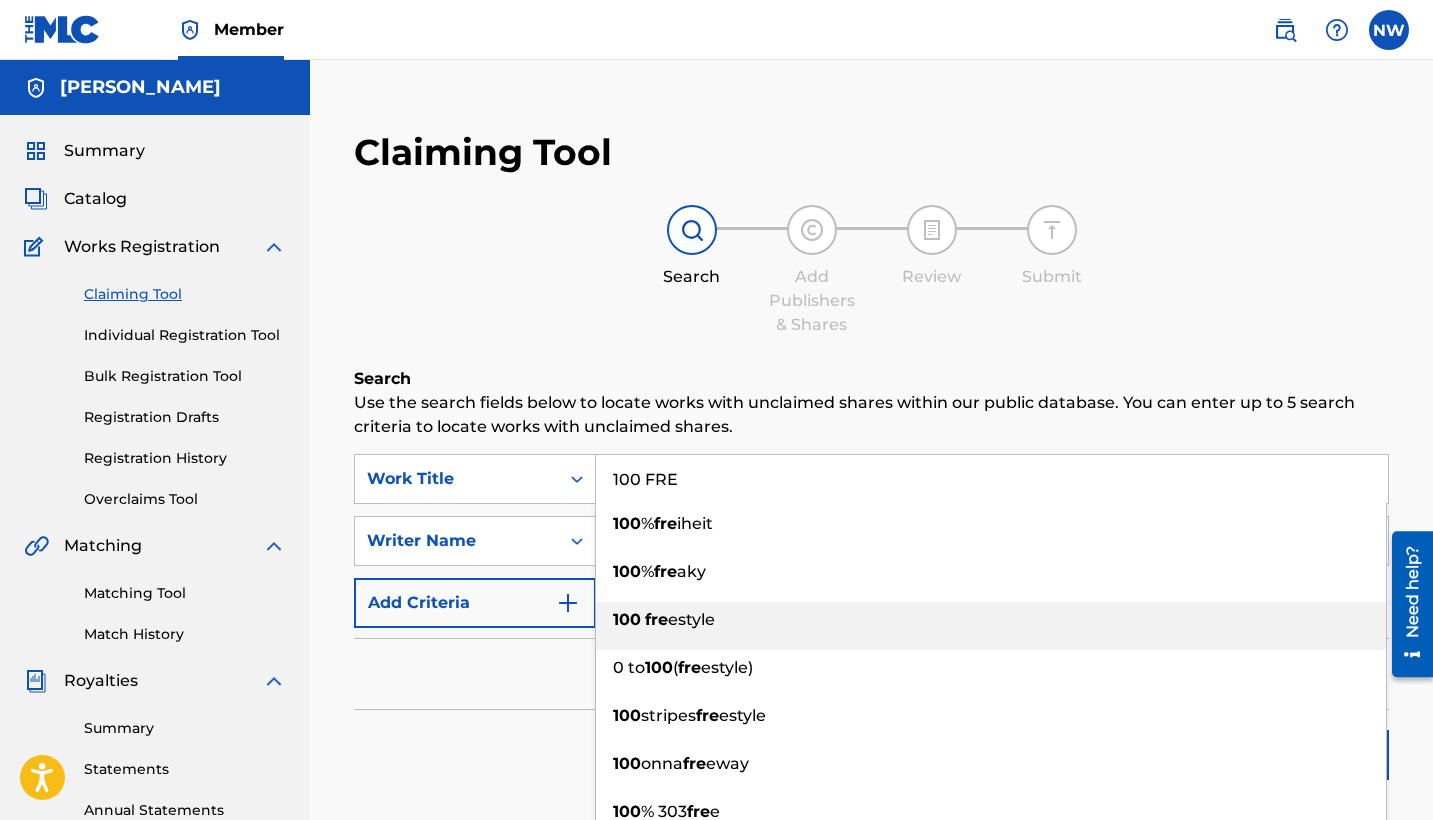 click on "estyle" at bounding box center (691, 619) 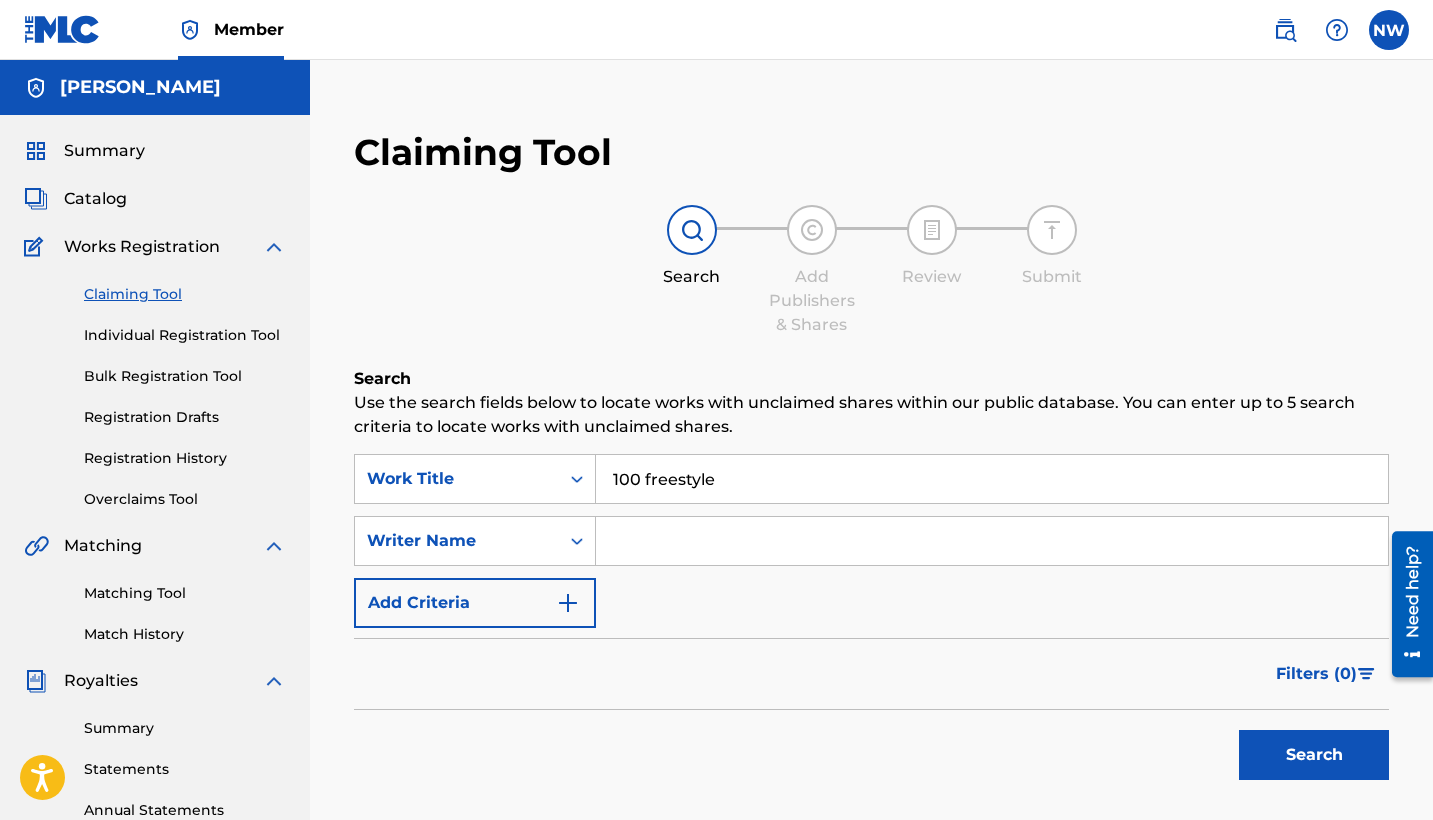 click on "Search" at bounding box center [1314, 755] 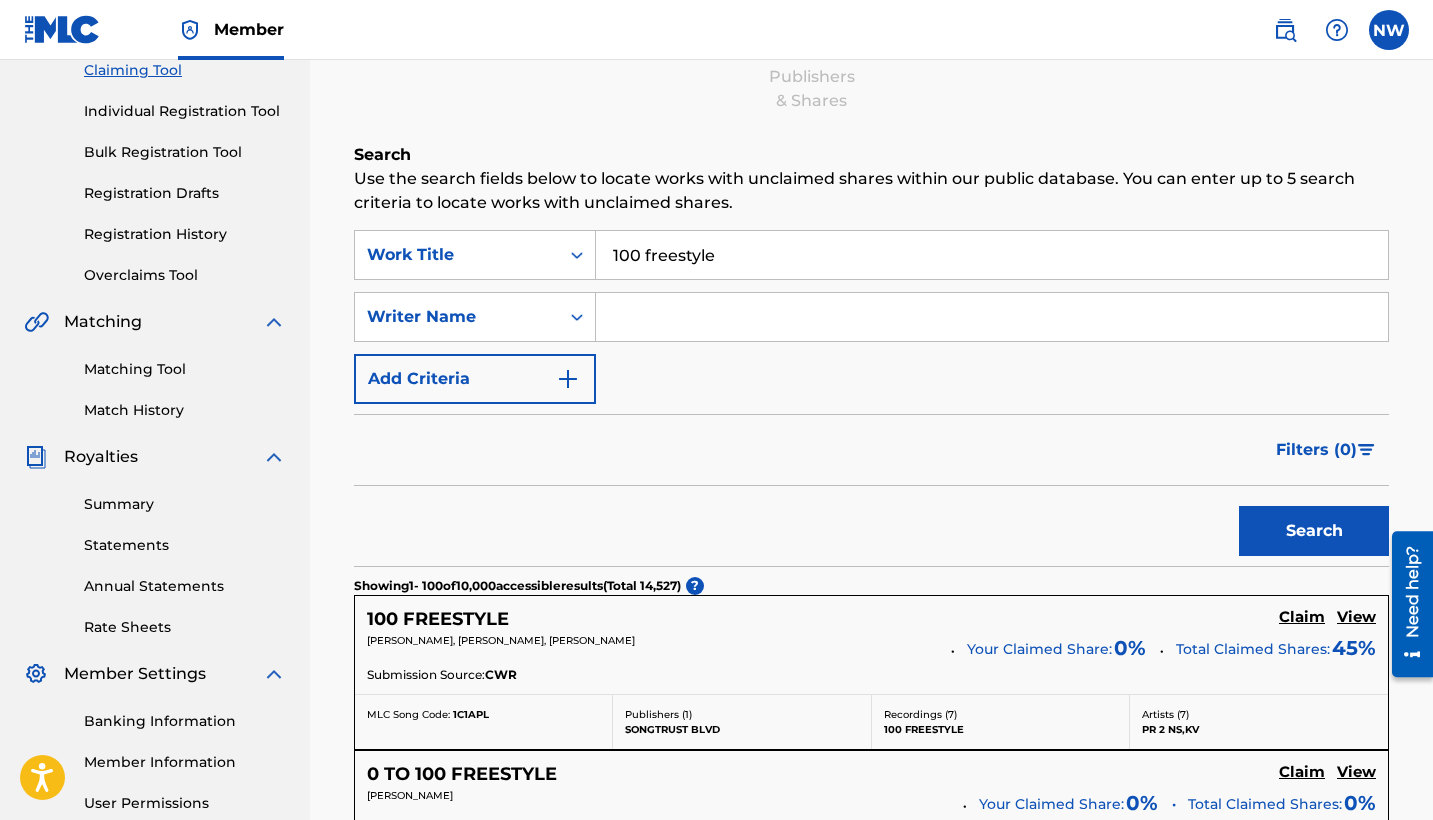 scroll, scrollTop: 220, scrollLeft: 0, axis: vertical 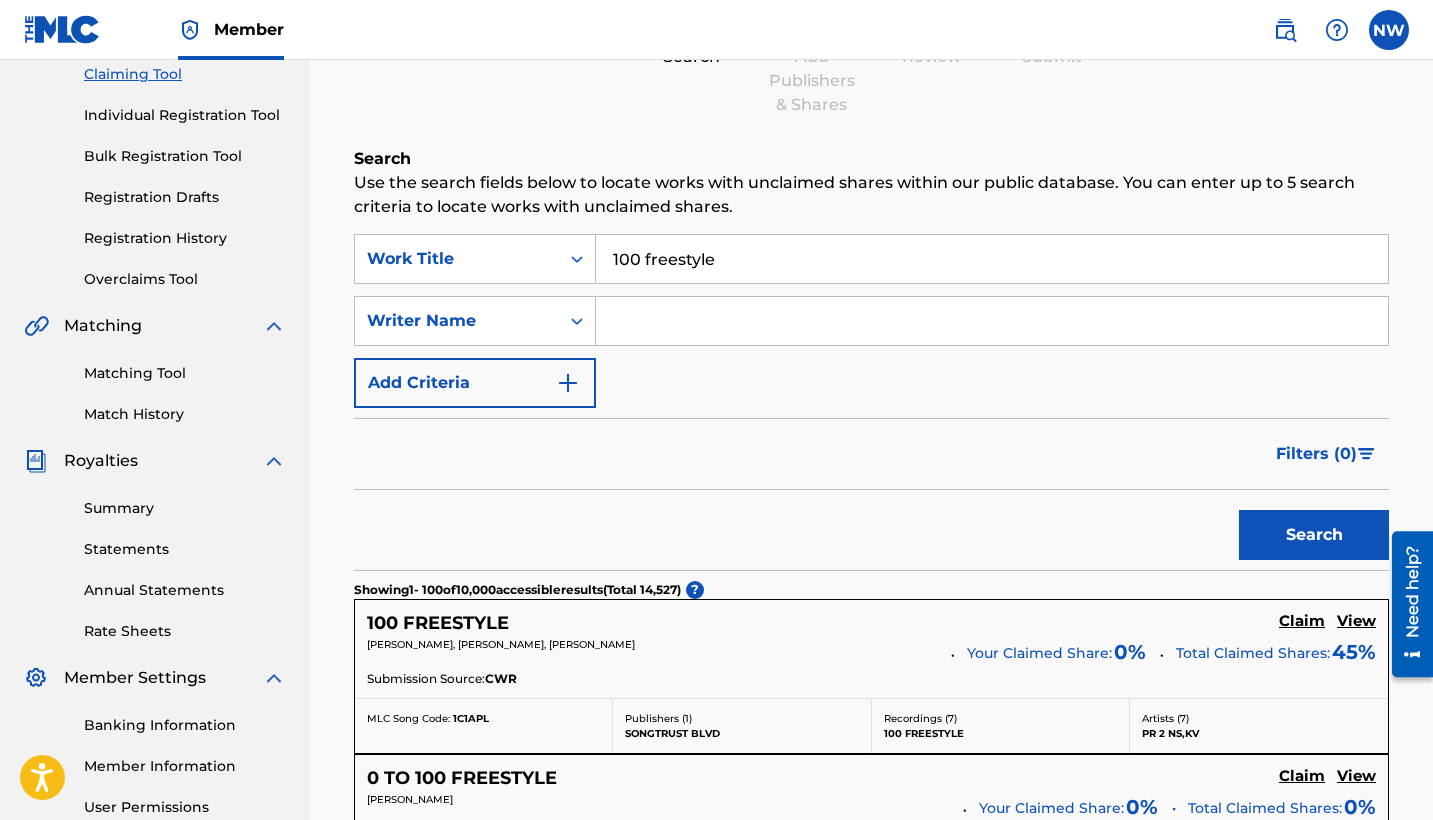 click on "Claiming Tool" at bounding box center (185, 74) 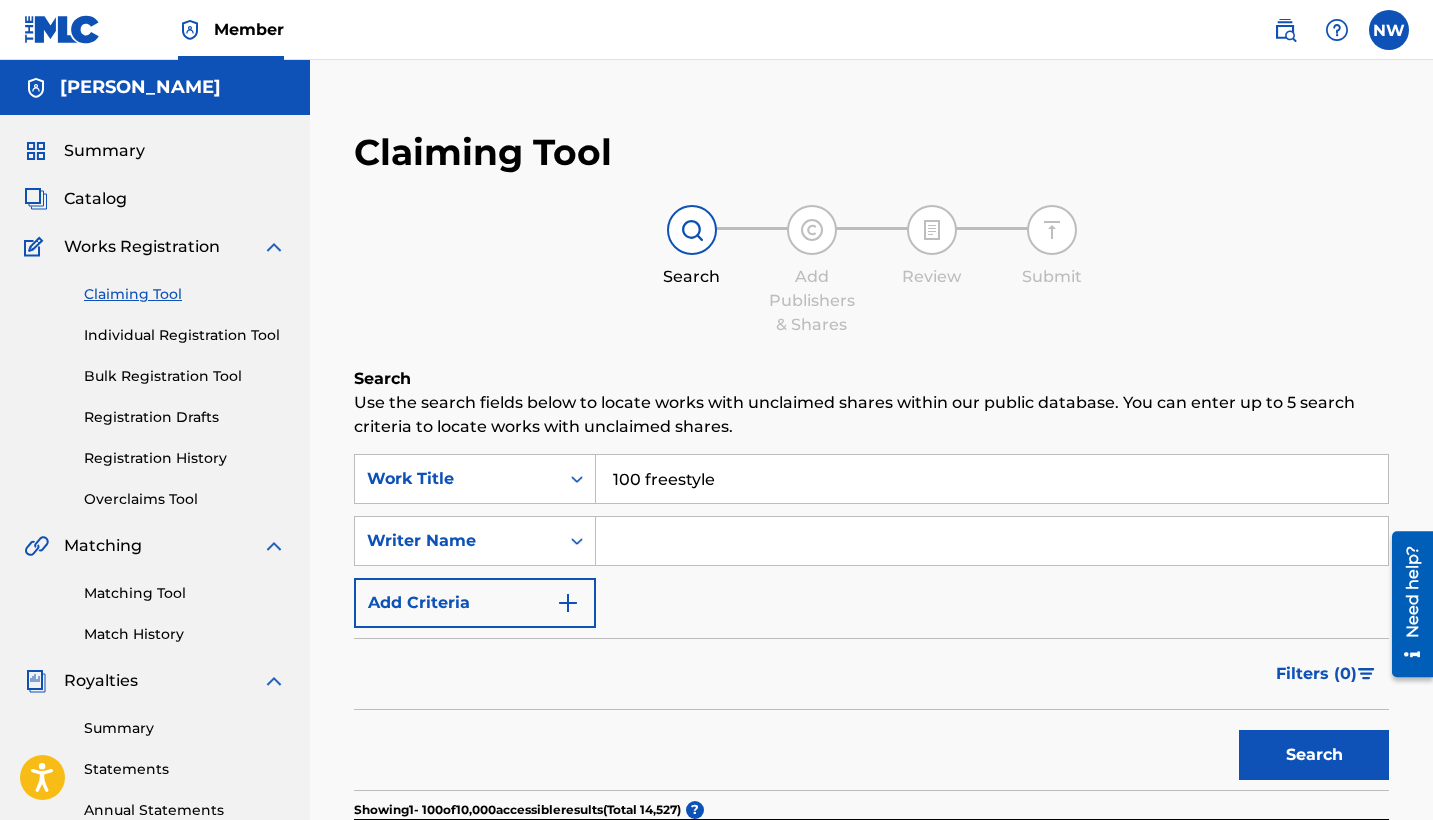 click on "Individual Registration Tool" at bounding box center [185, 335] 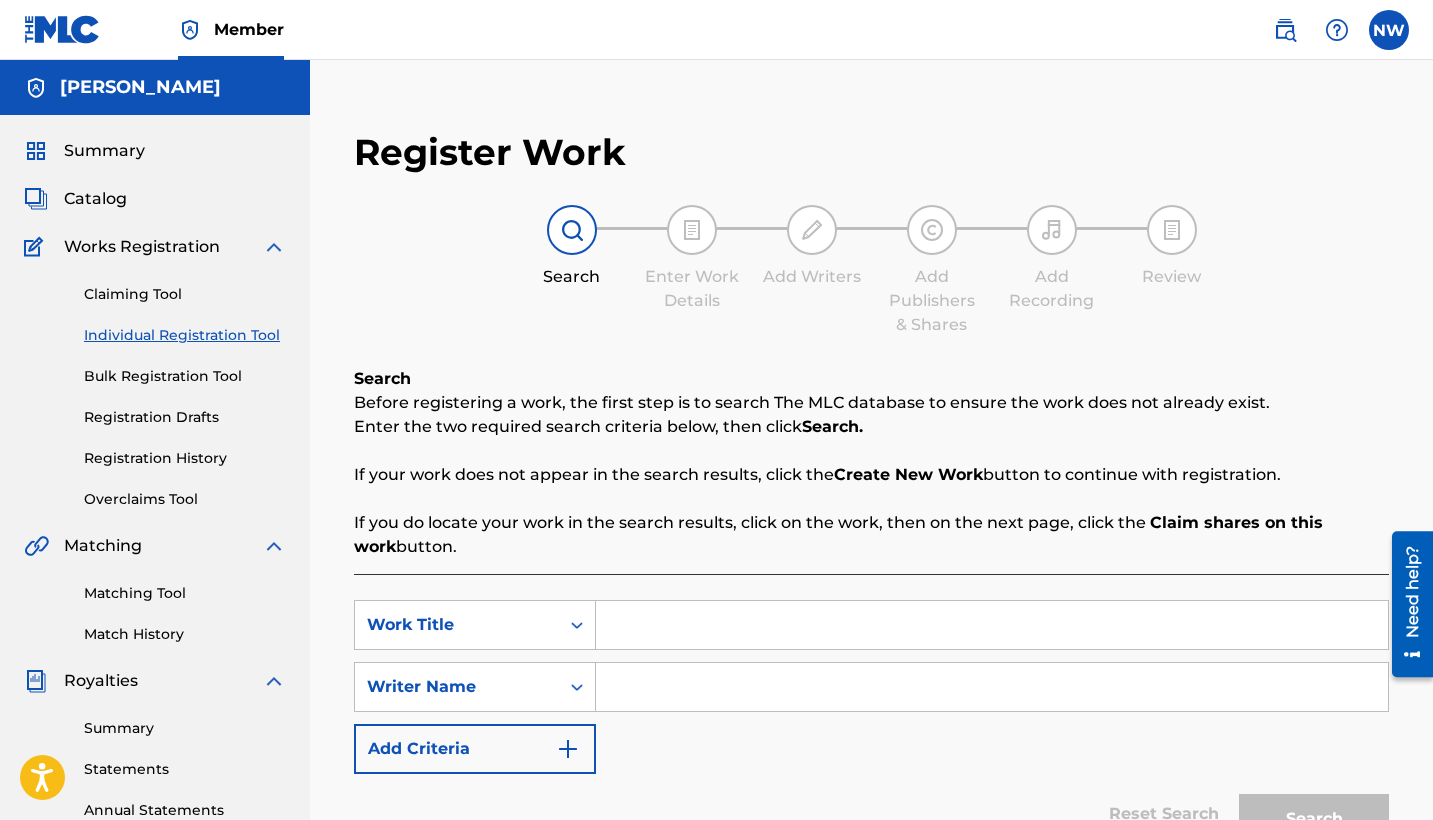 click on "Registration History" at bounding box center [185, 458] 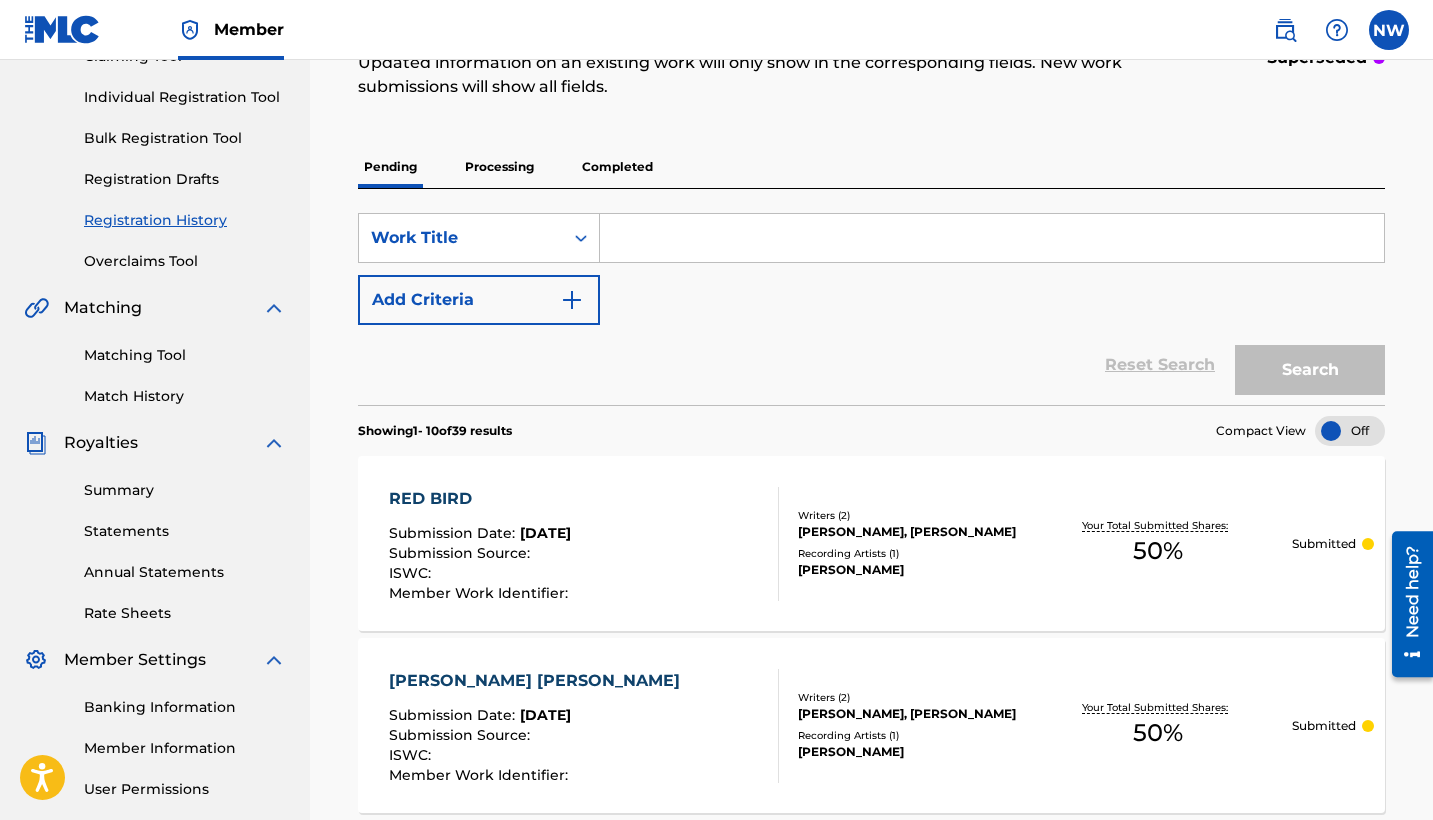 scroll, scrollTop: 232, scrollLeft: 0, axis: vertical 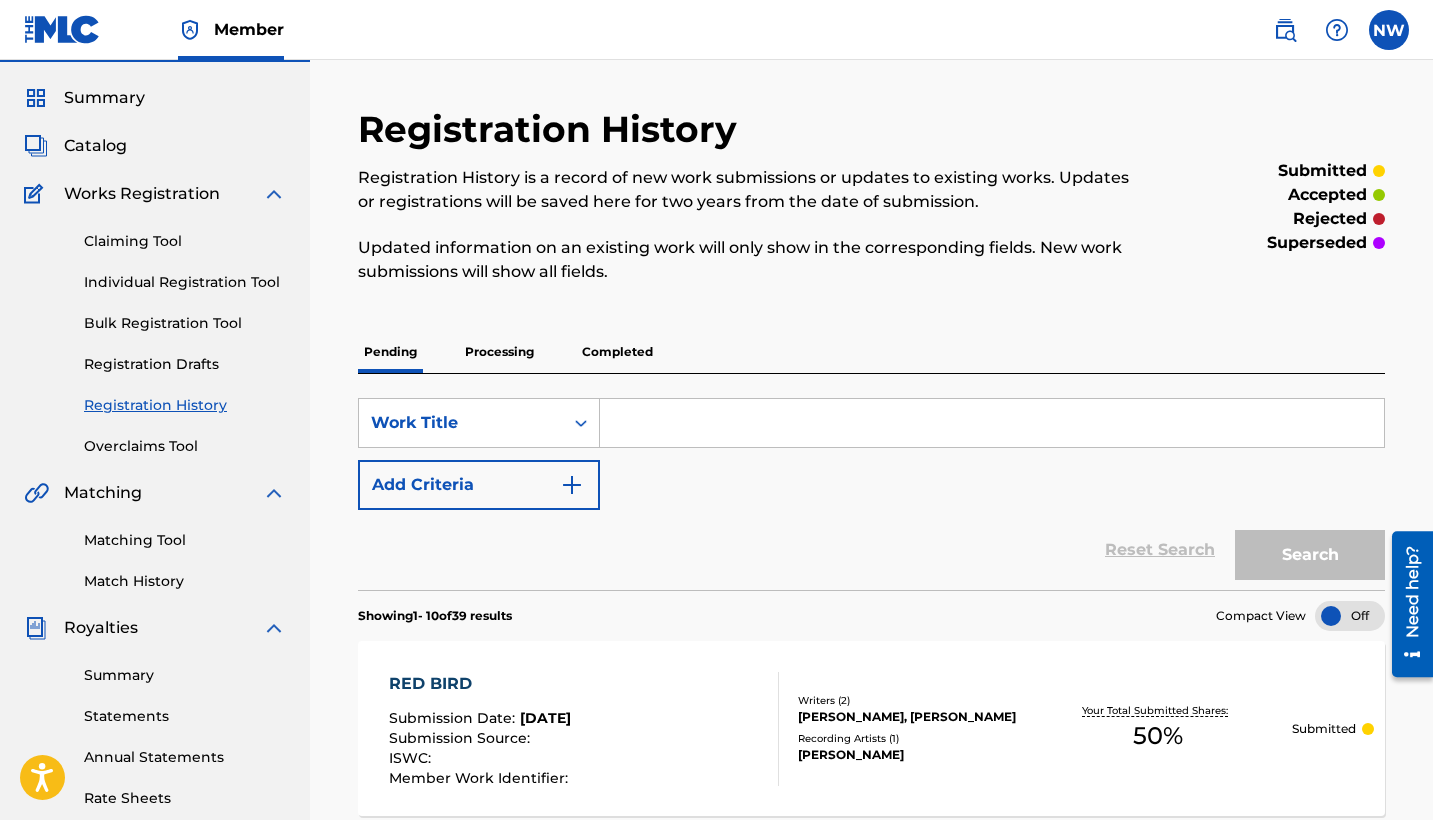 click at bounding box center [1350, 616] 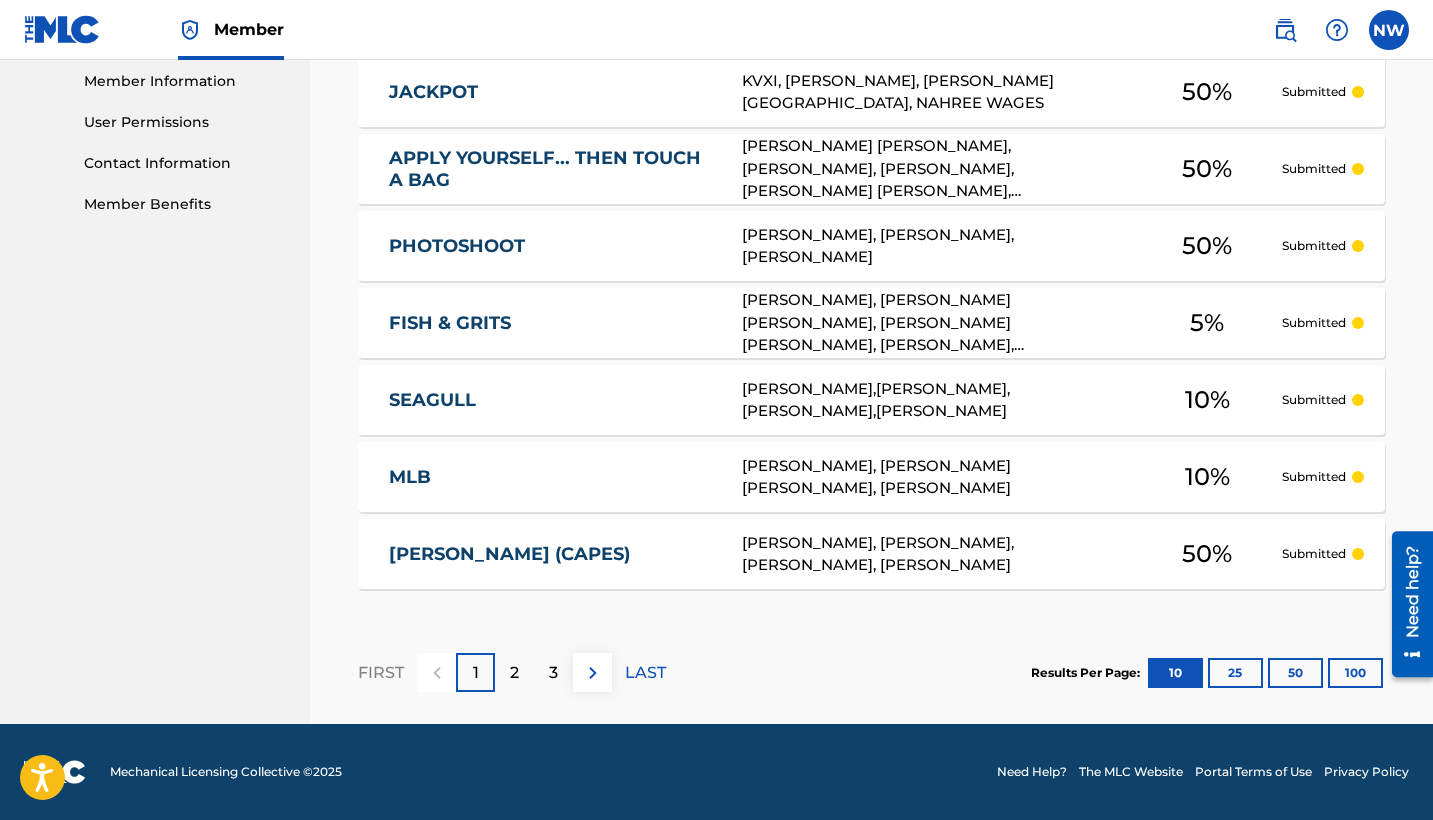 scroll, scrollTop: 905, scrollLeft: 0, axis: vertical 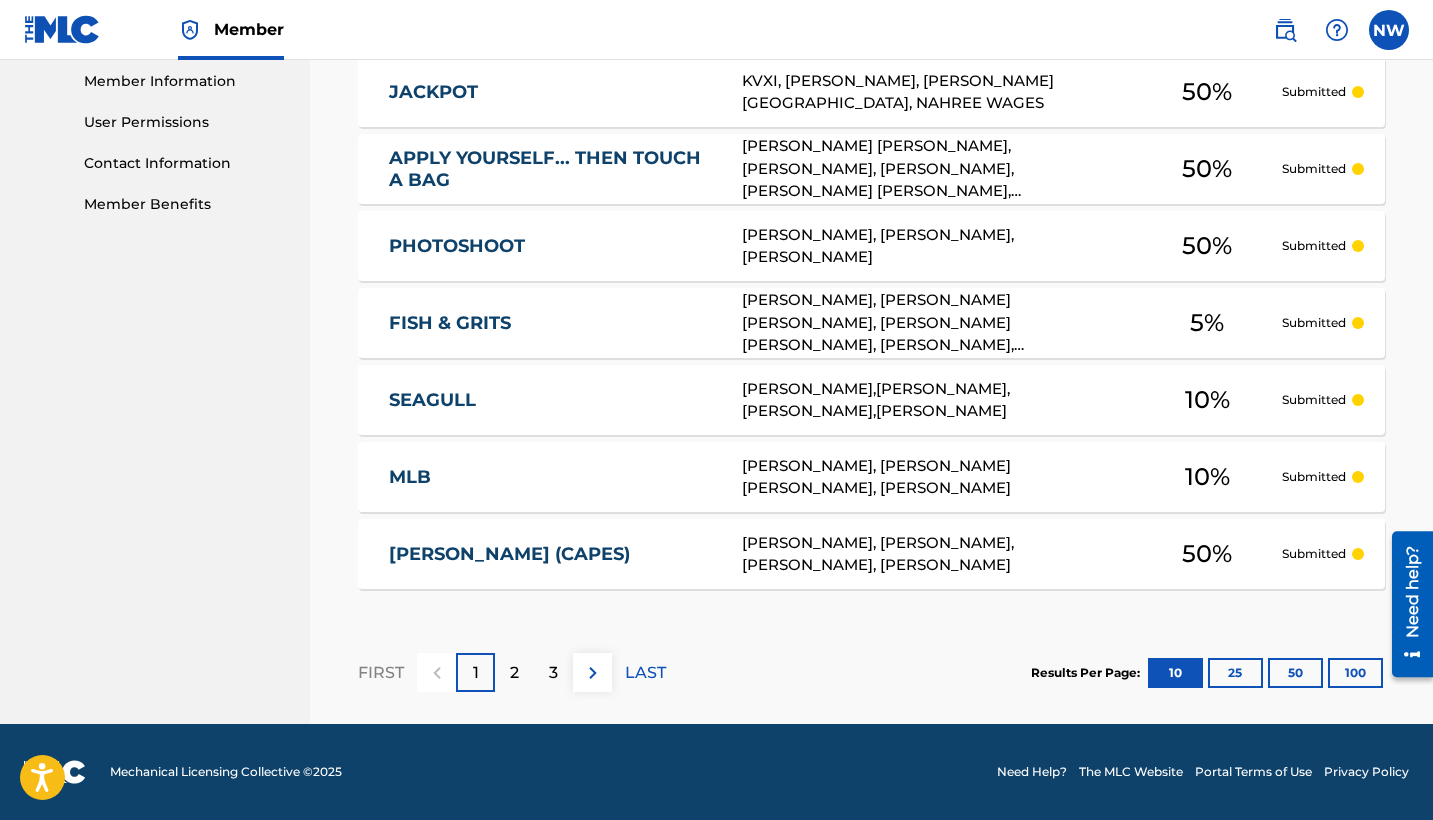 click on "50" at bounding box center [1295, 673] 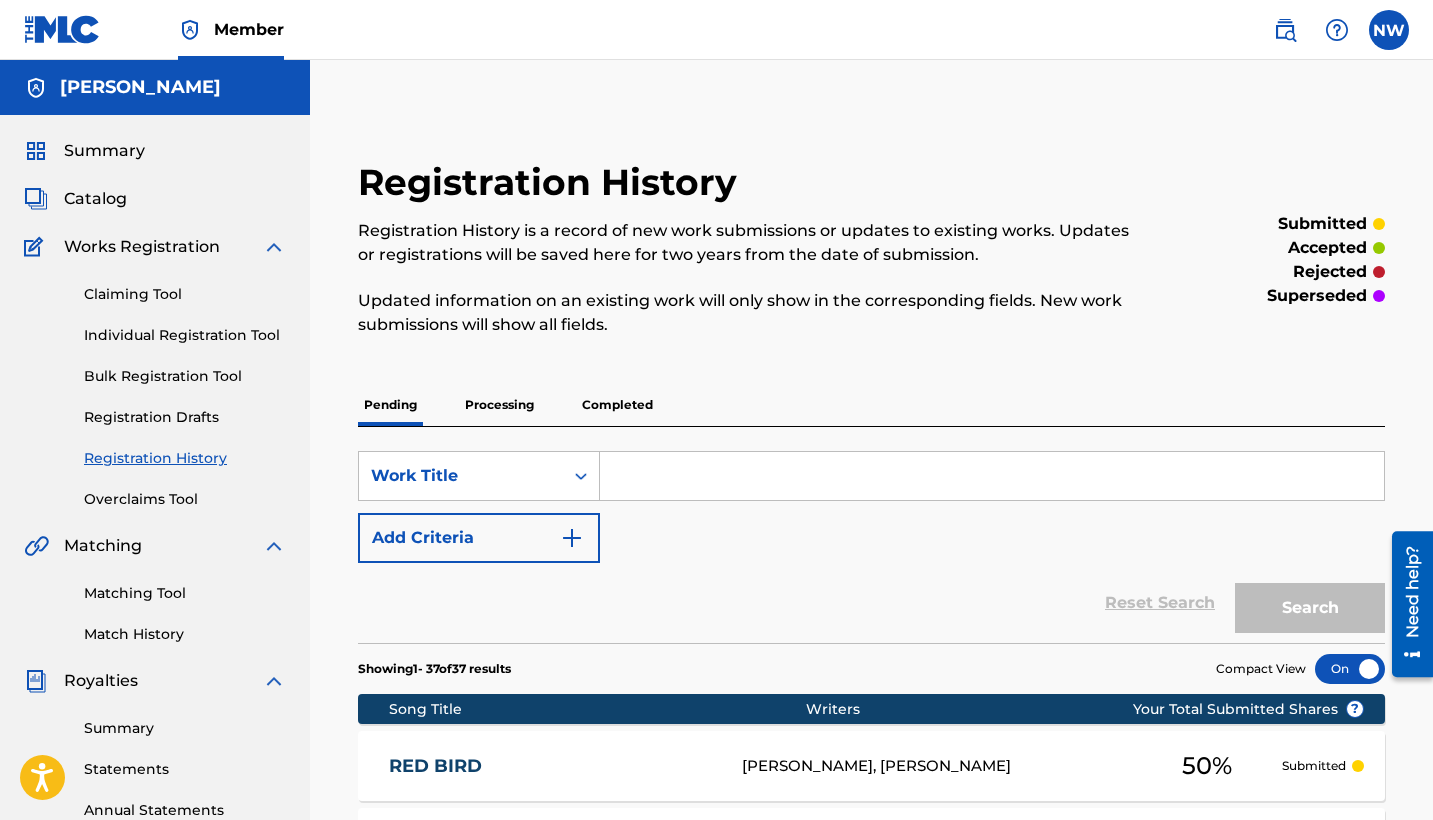 scroll, scrollTop: 0, scrollLeft: 0, axis: both 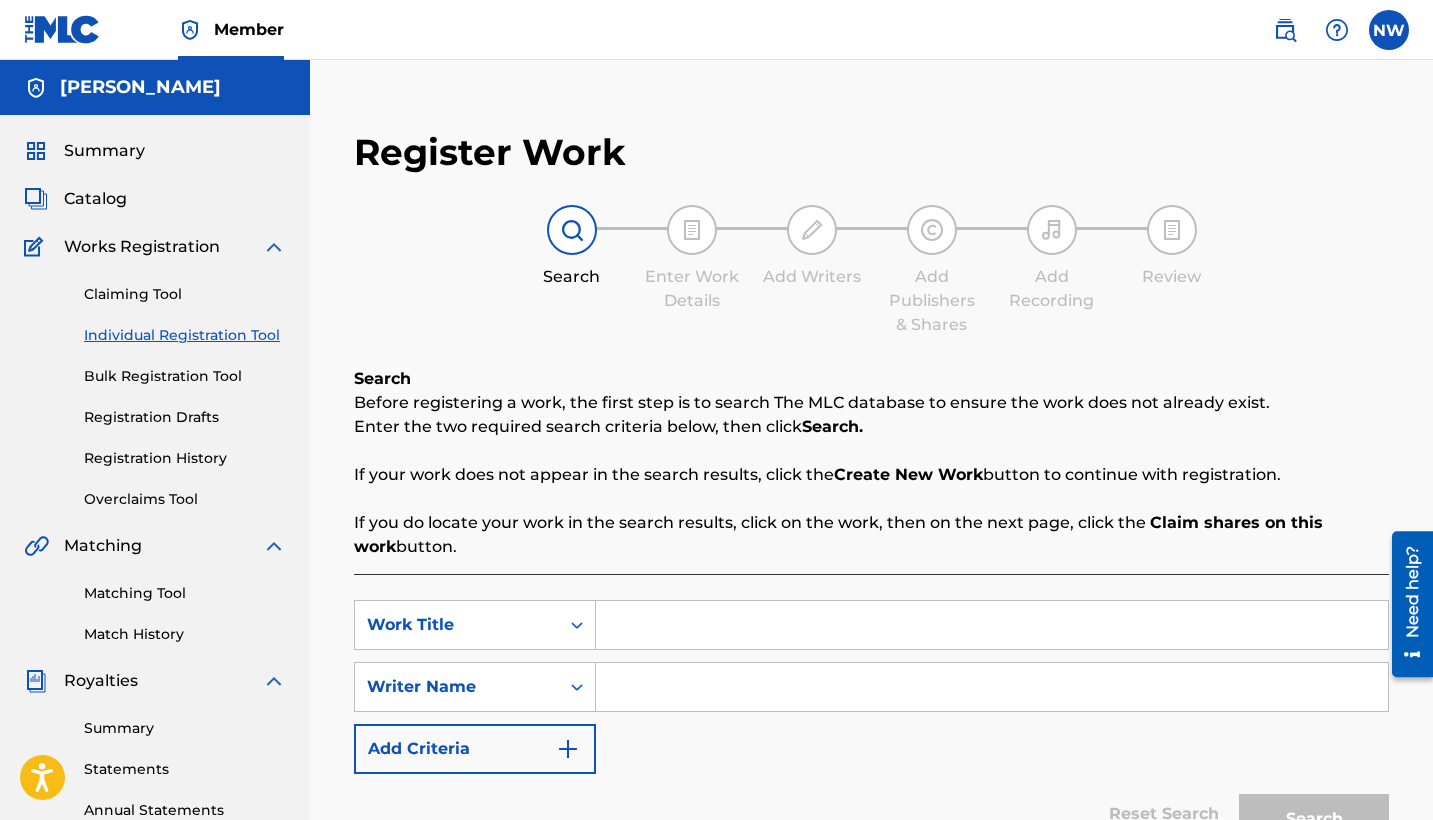click at bounding box center [992, 625] 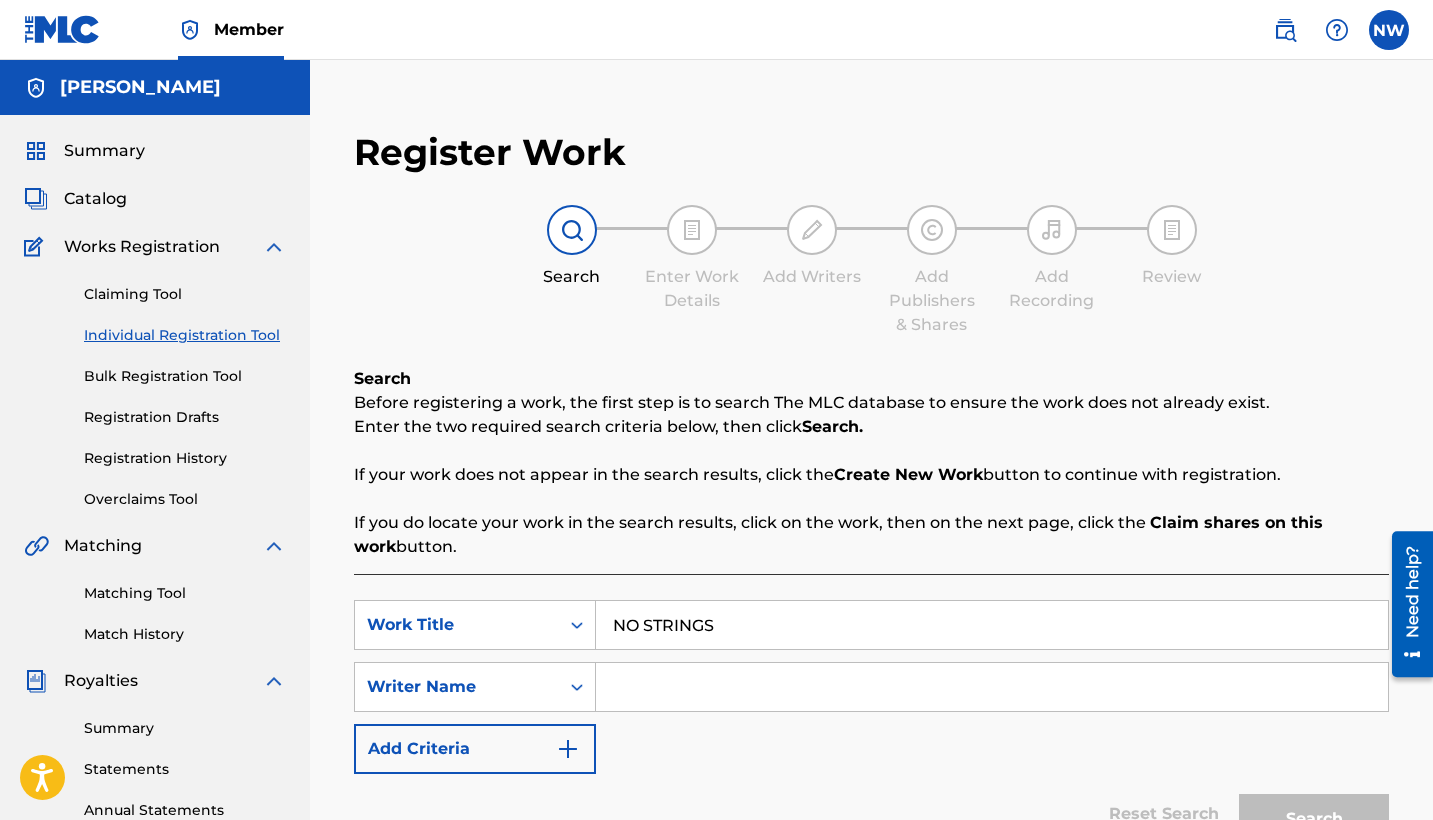 type on "NO STRINGS" 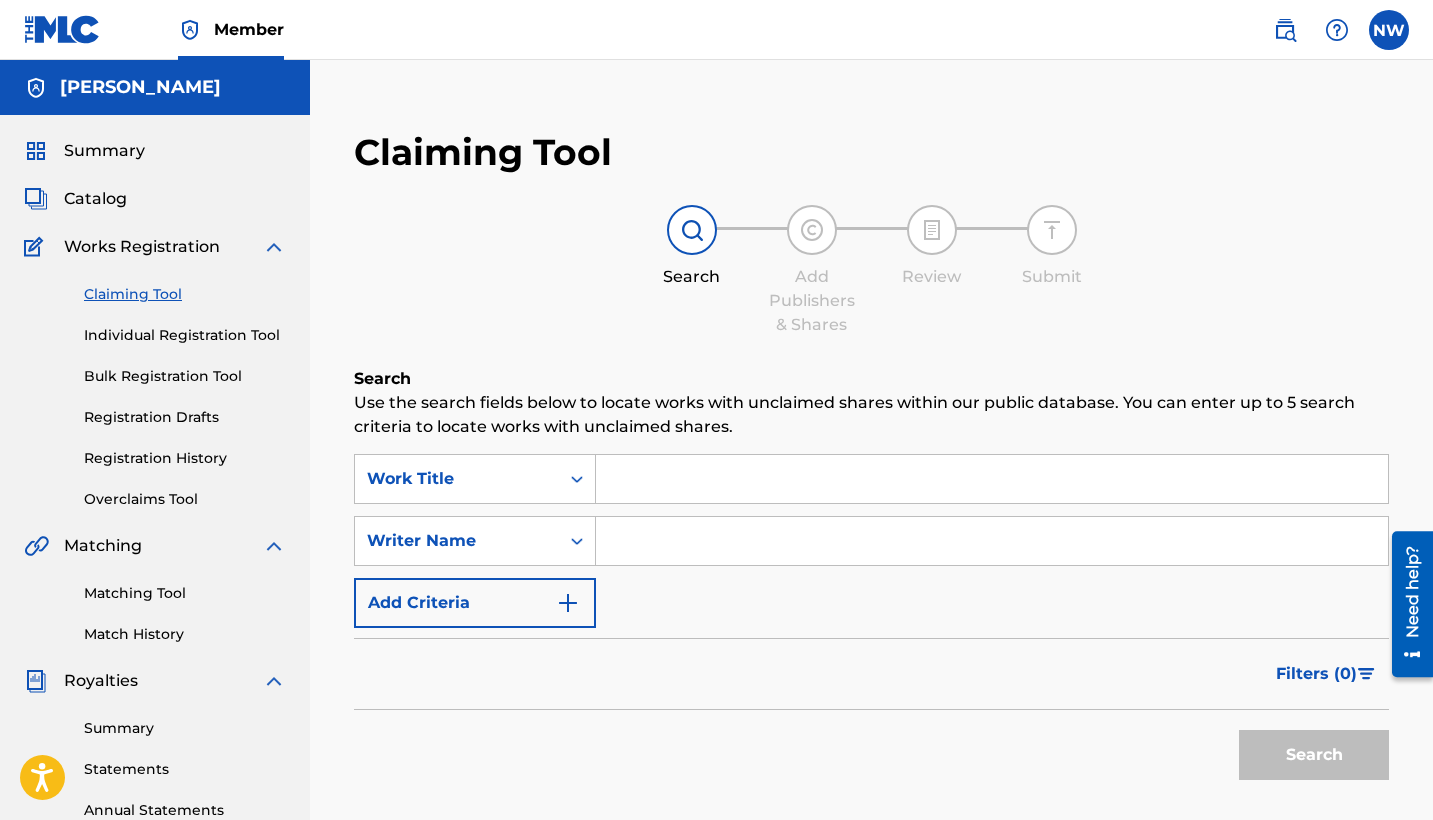 click at bounding box center (992, 479) 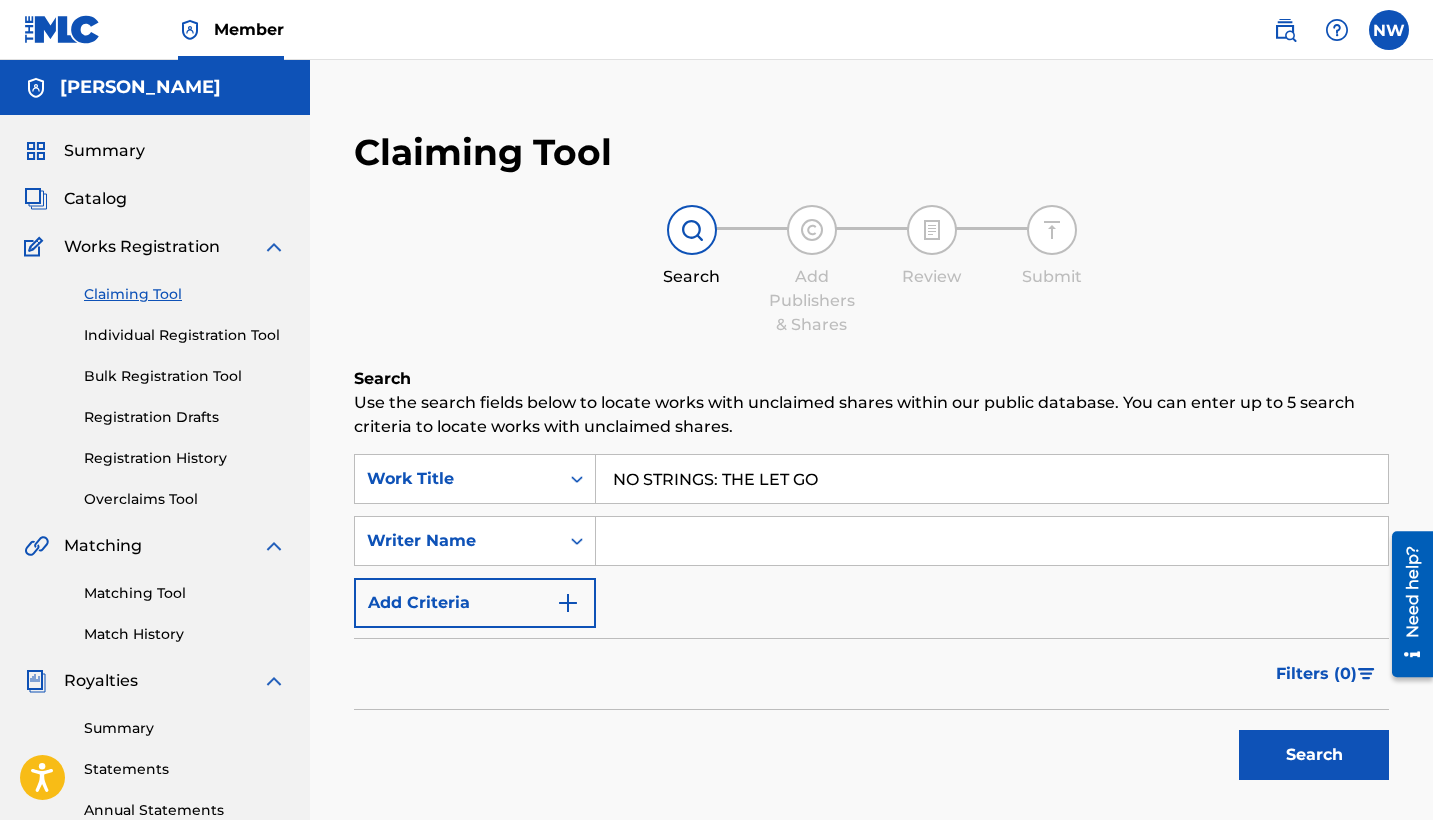 type on "NO STRINGS: THE LET GO" 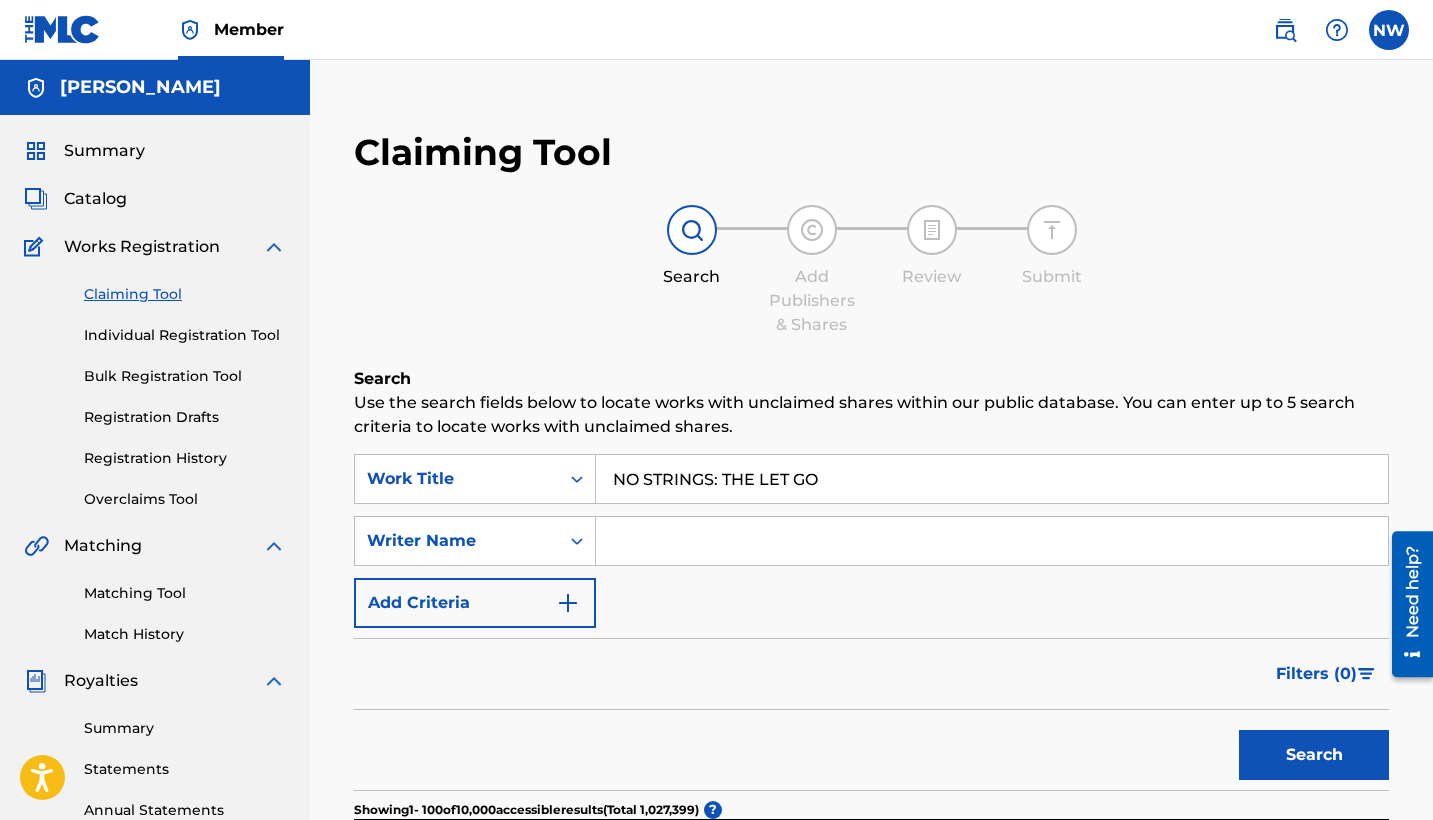 scroll, scrollTop: 0, scrollLeft: 0, axis: both 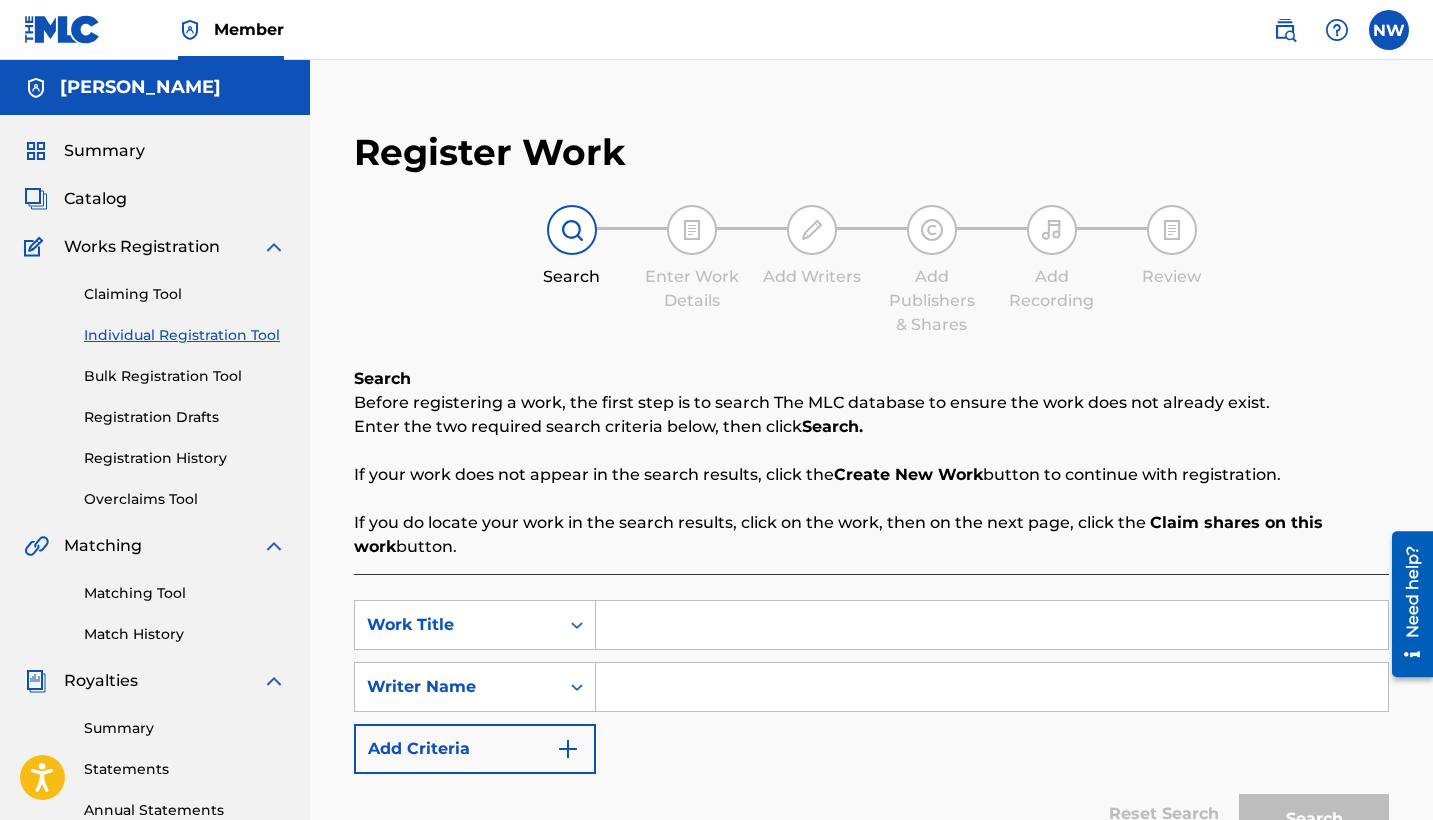 click at bounding box center [992, 625] 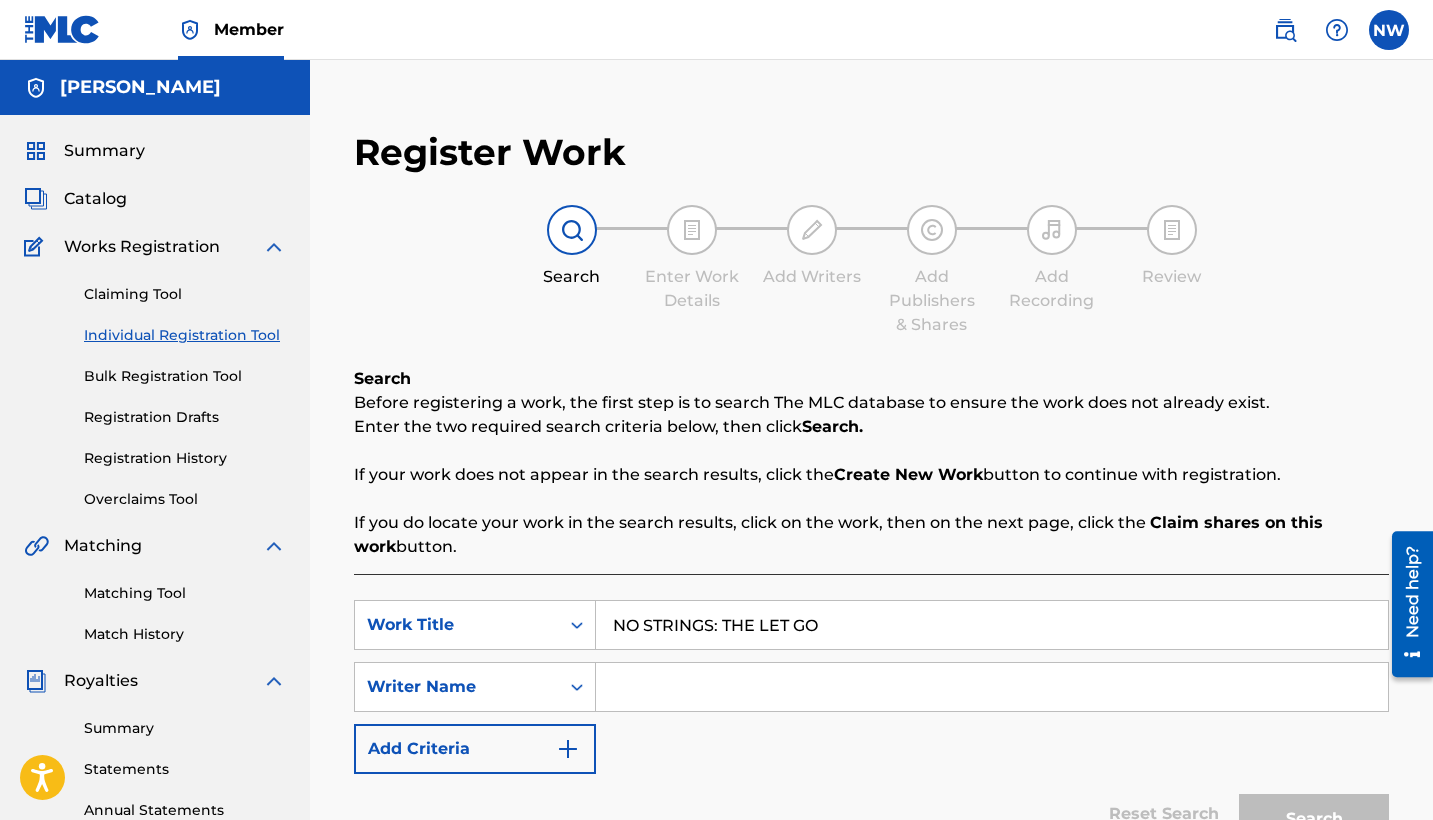 type on "NO STRINGS: THE LET GO" 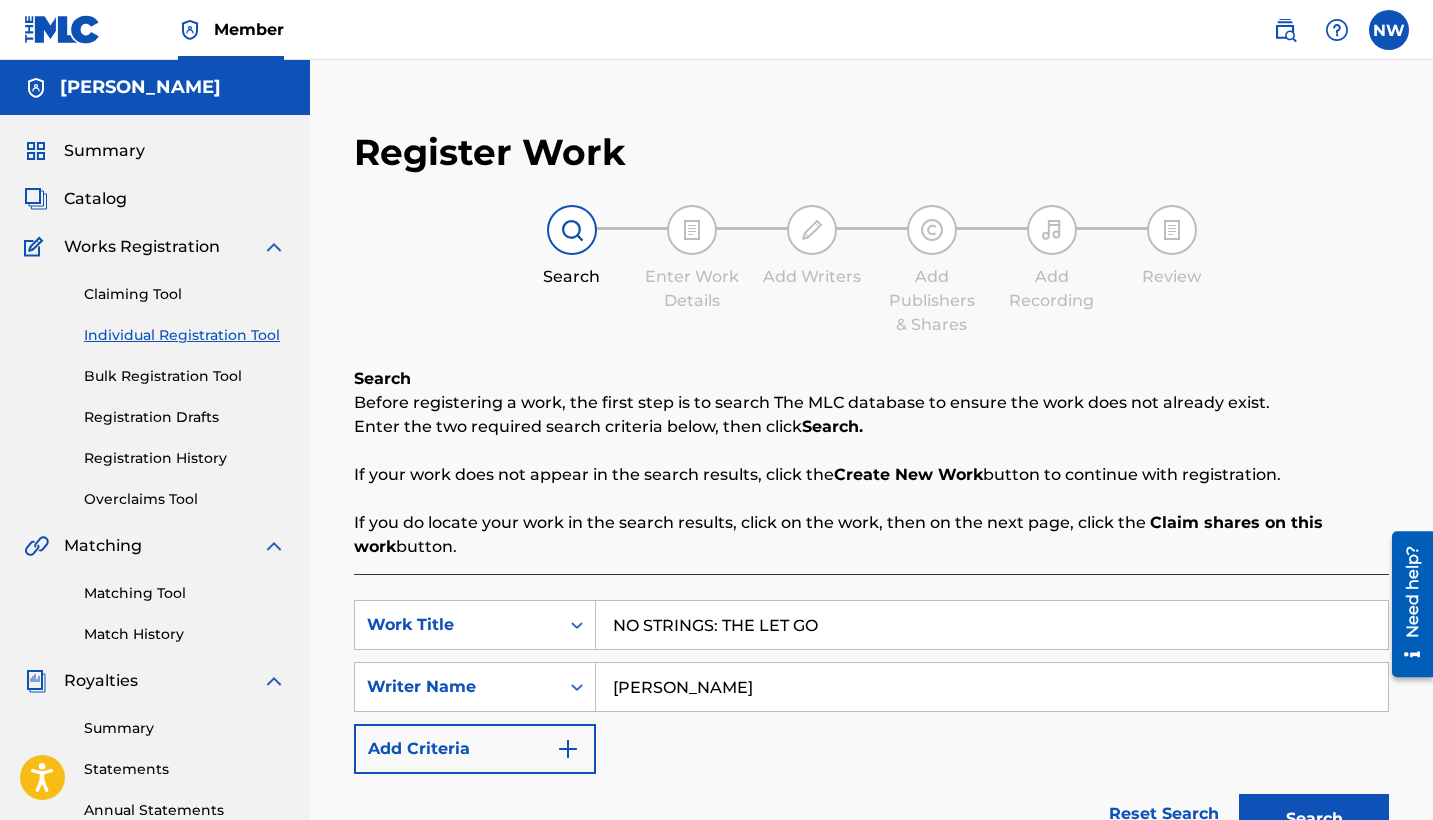 type on "[PERSON_NAME]" 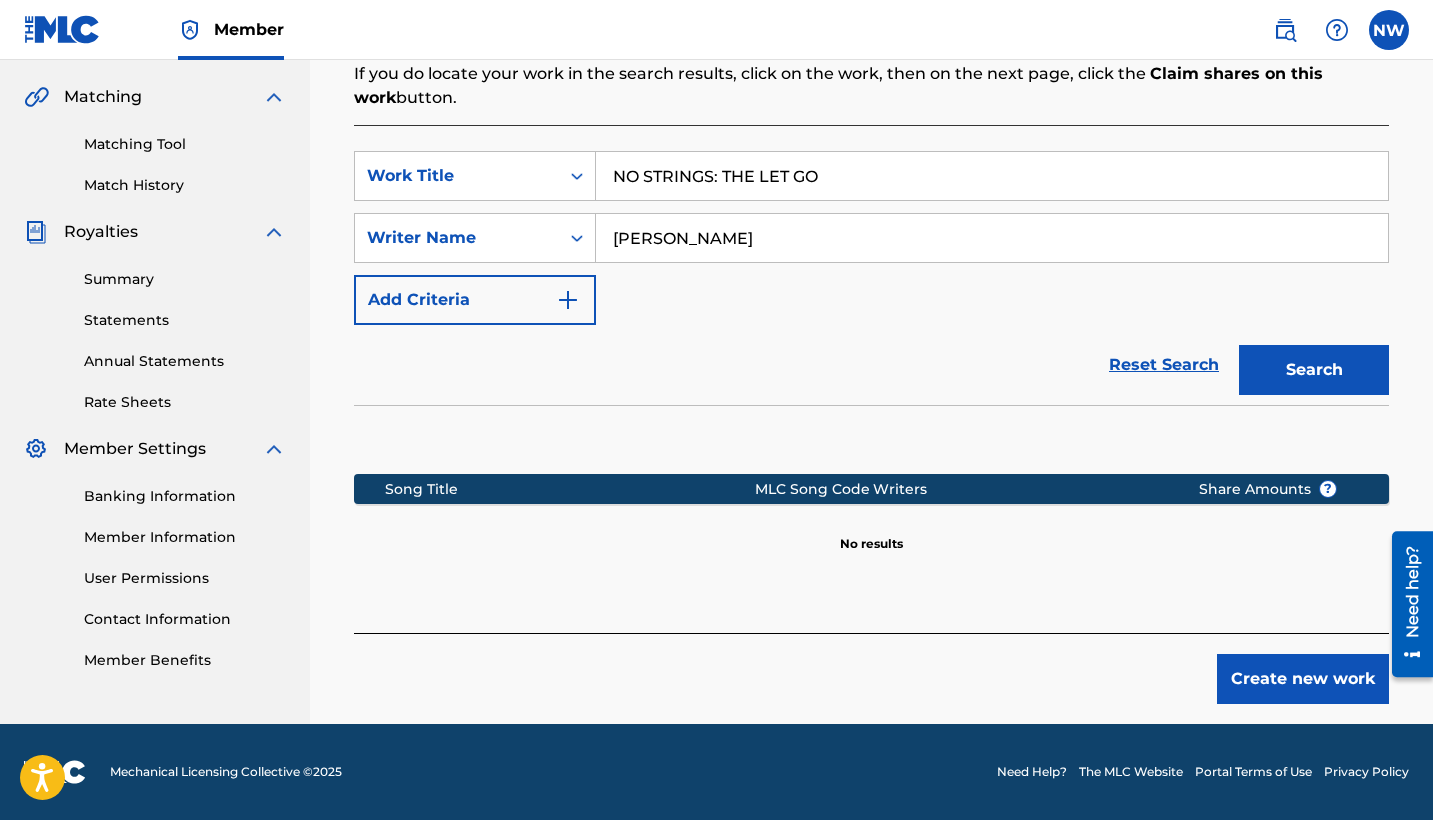 scroll, scrollTop: 449, scrollLeft: 0, axis: vertical 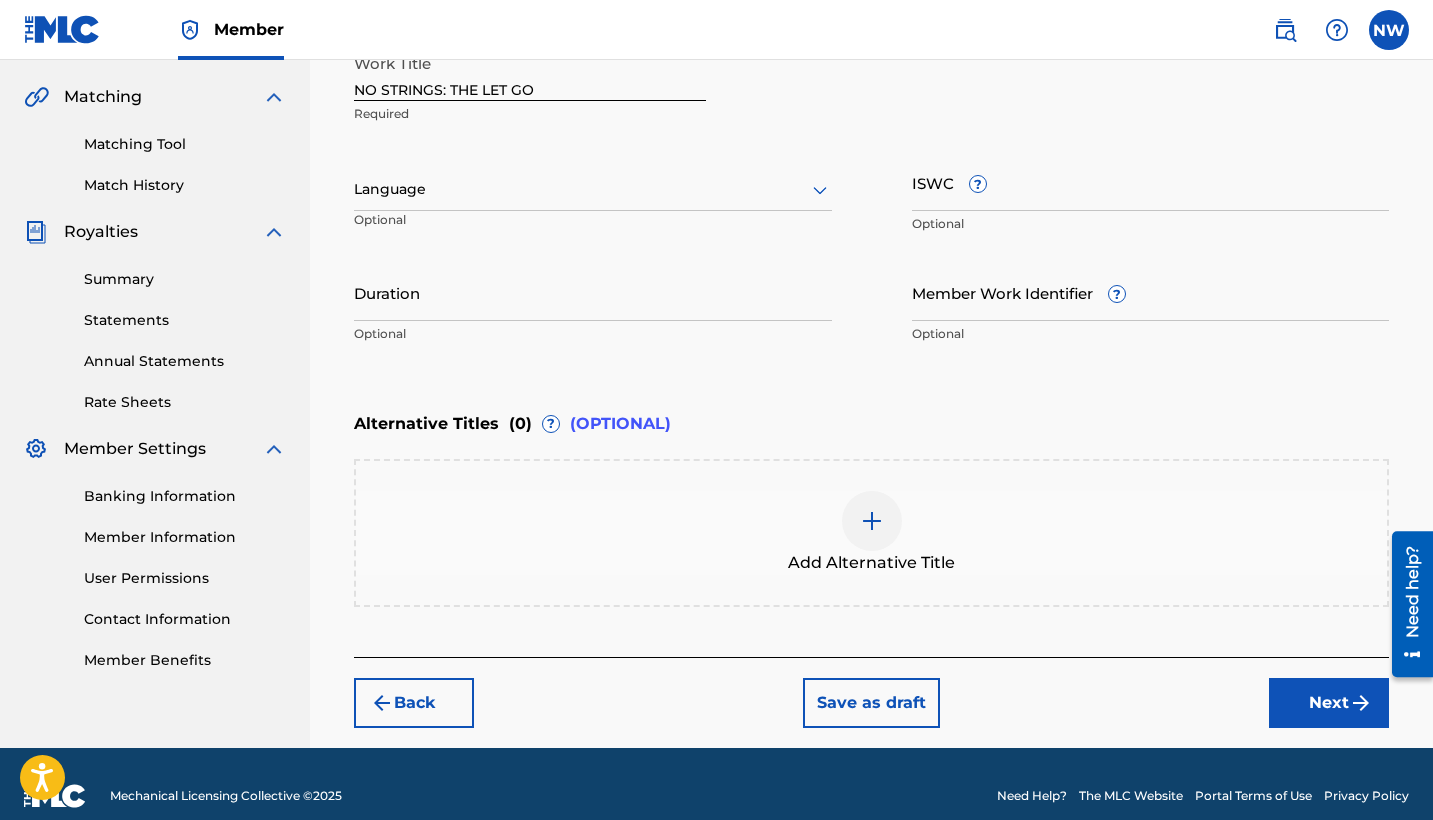 click at bounding box center [1361, 703] 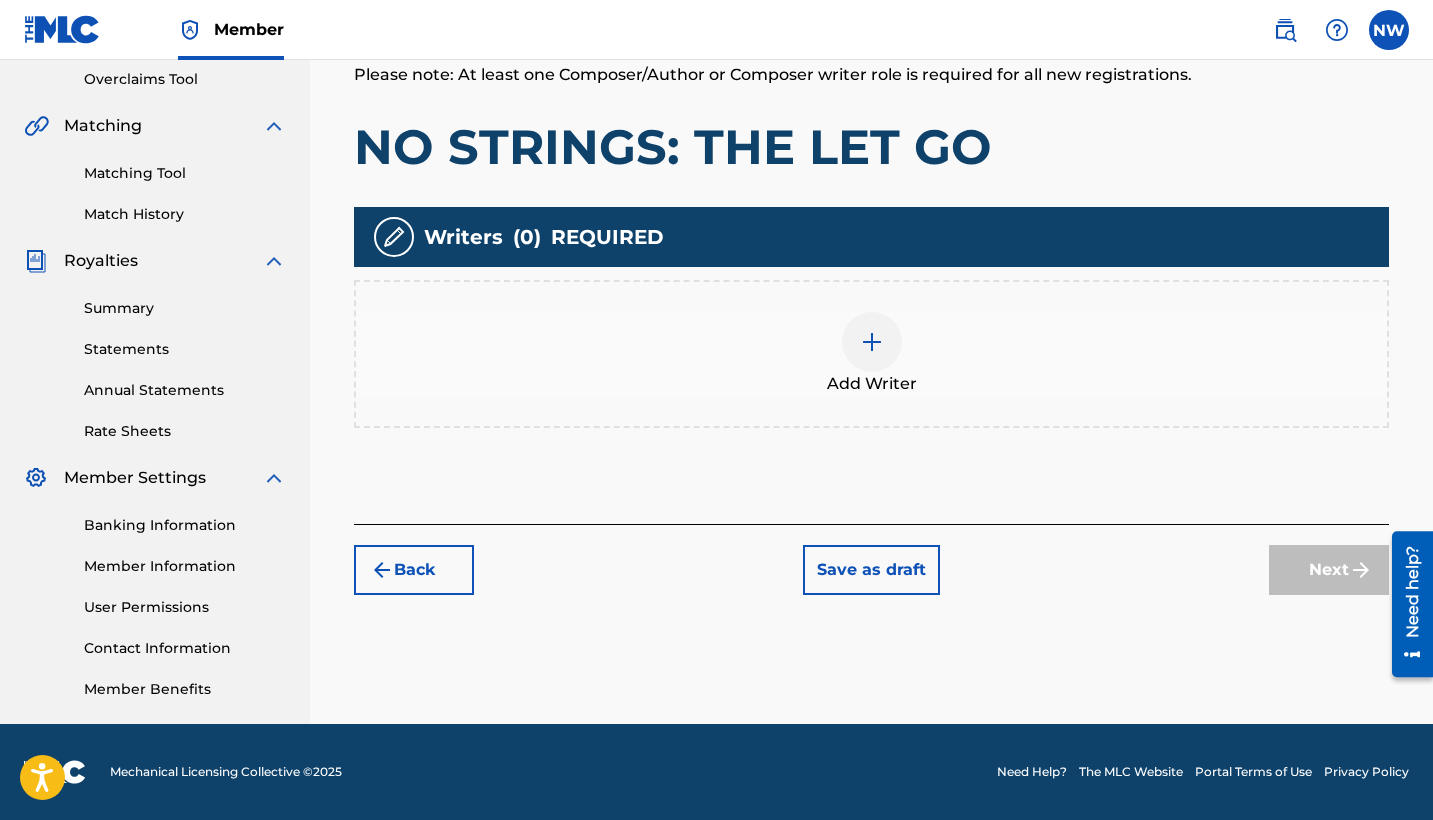 click at bounding box center [872, 342] 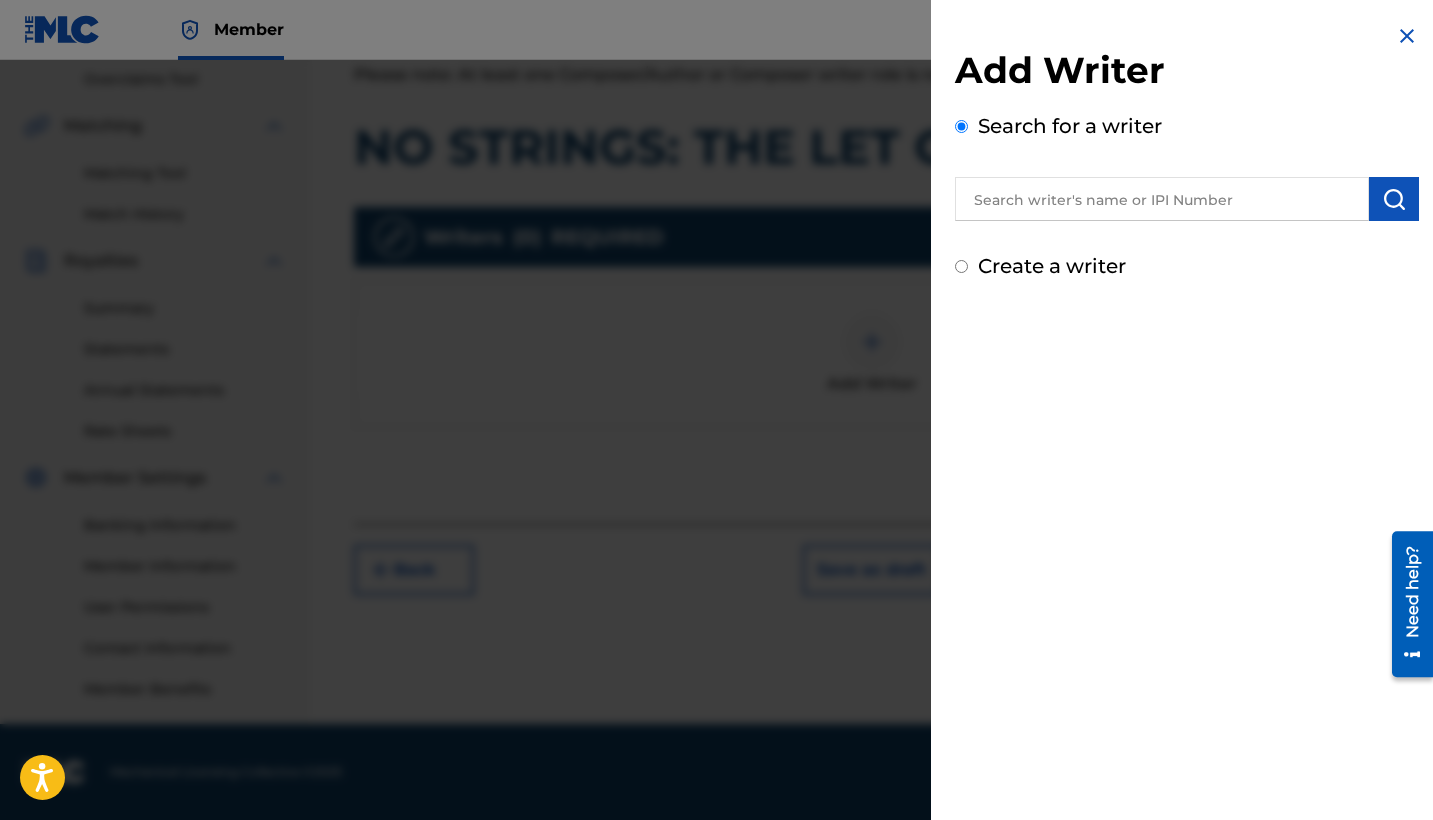 click at bounding box center [1162, 199] 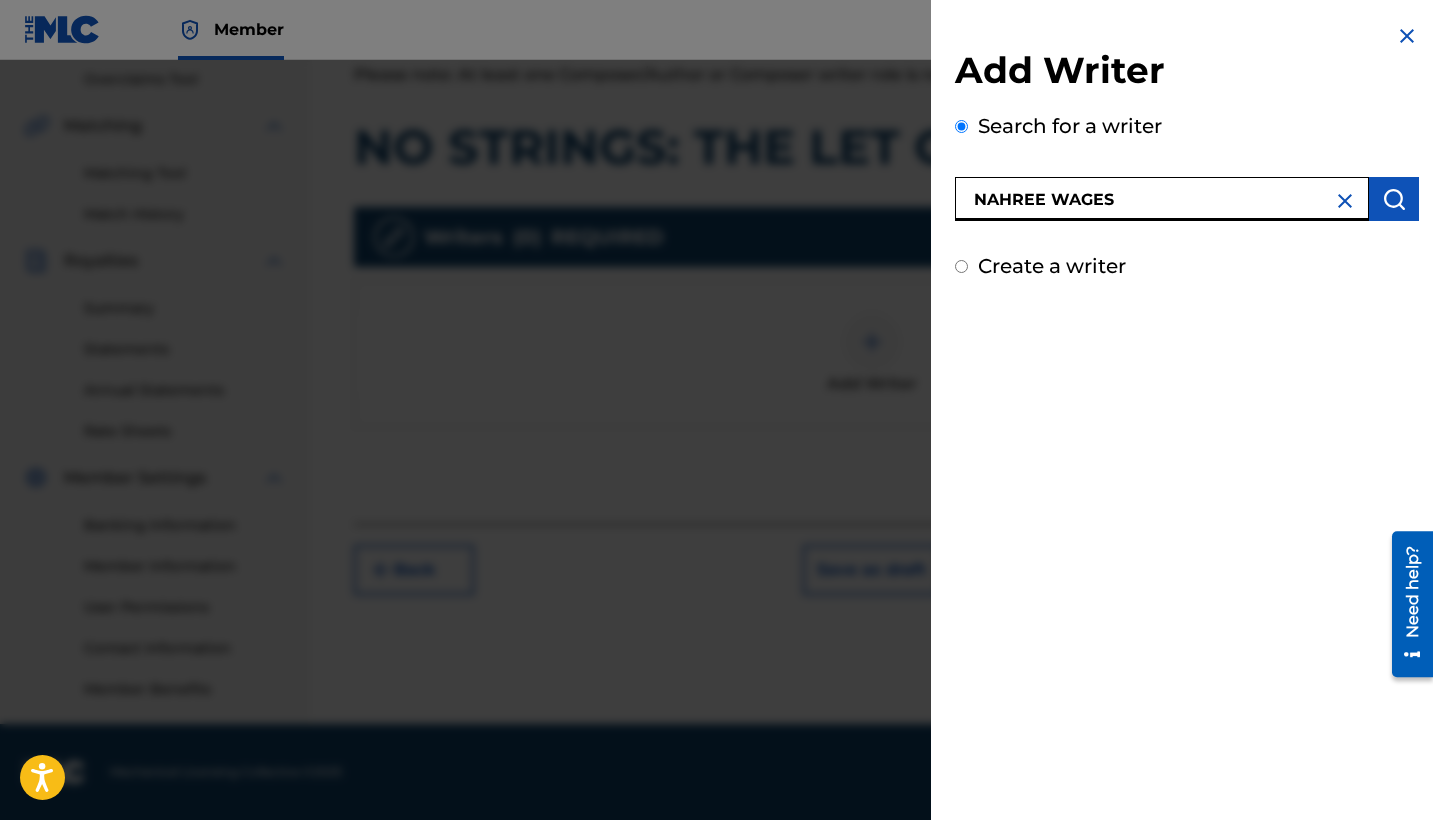 type on "NAHREE WAGES" 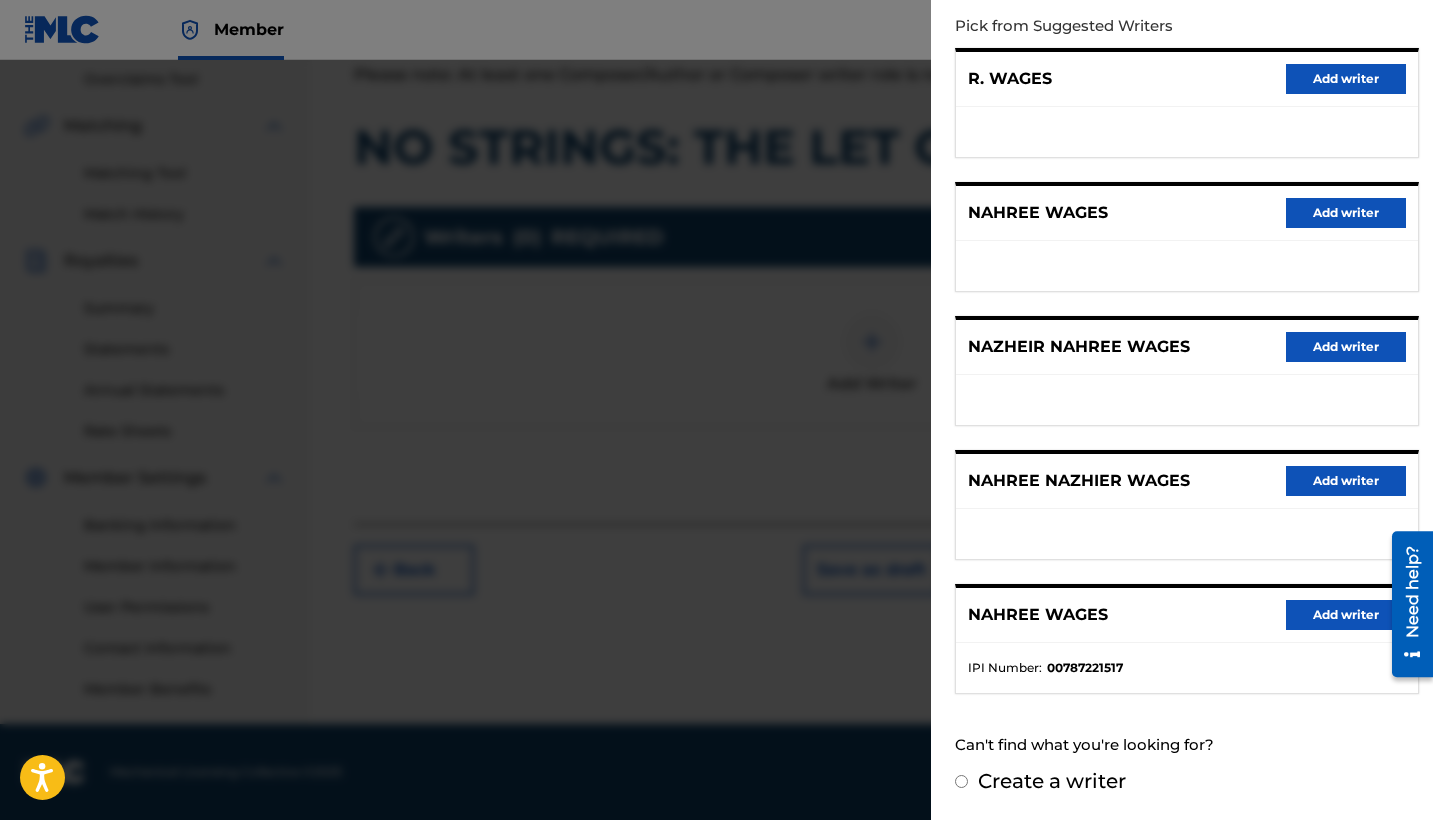 scroll, scrollTop: 236, scrollLeft: 0, axis: vertical 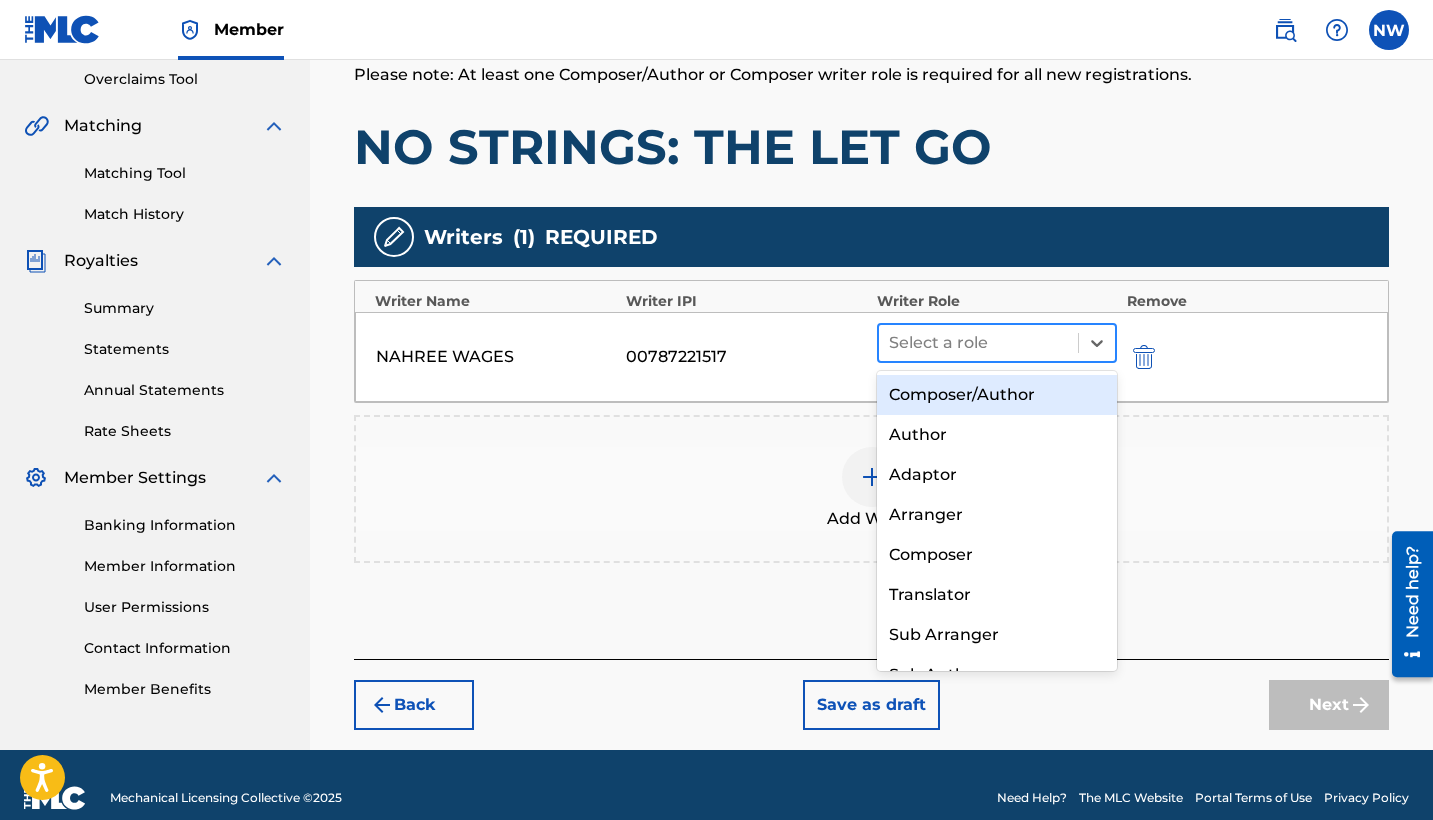 click at bounding box center (978, 343) 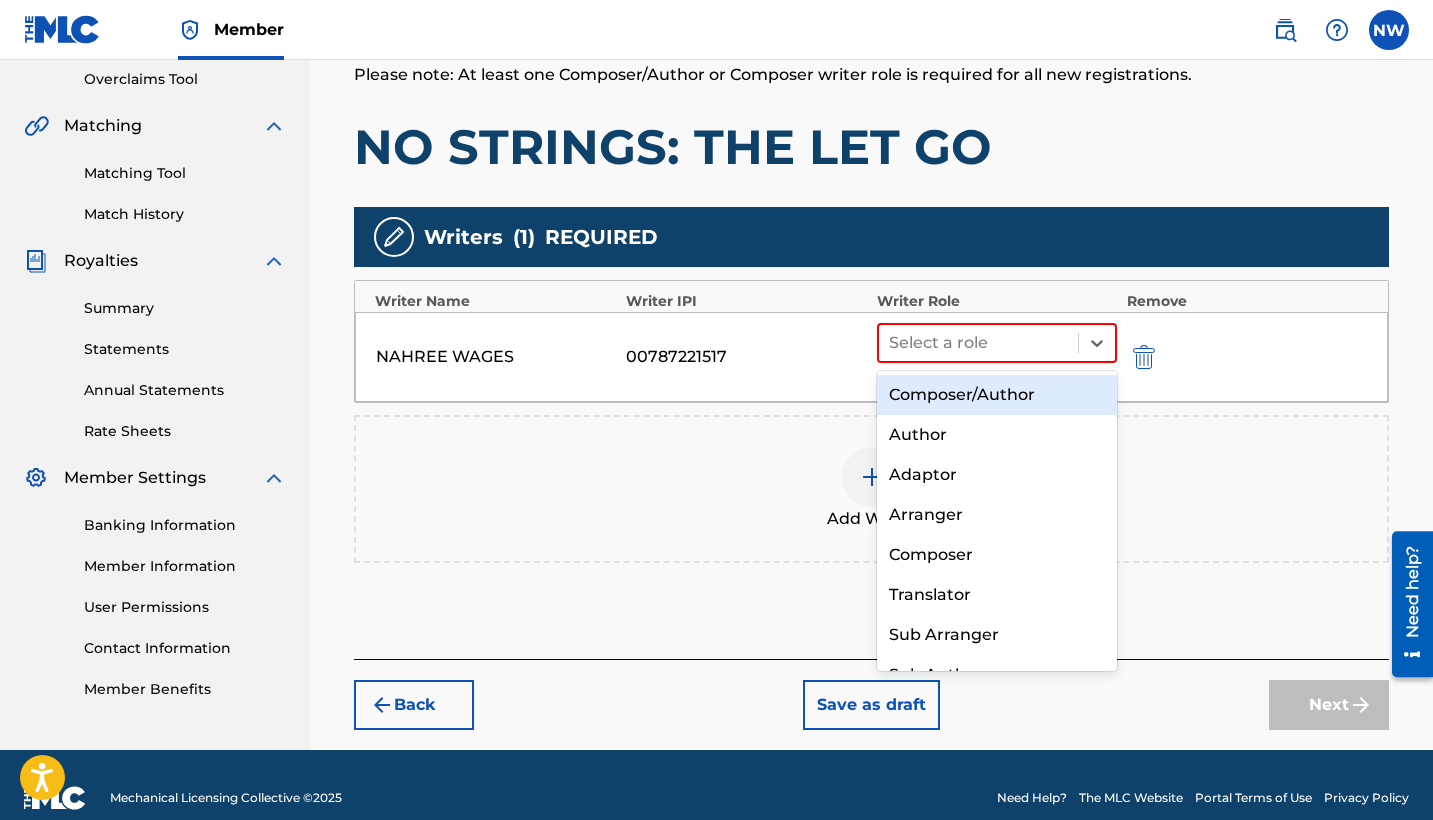 click on "Composer/Author" at bounding box center (997, 395) 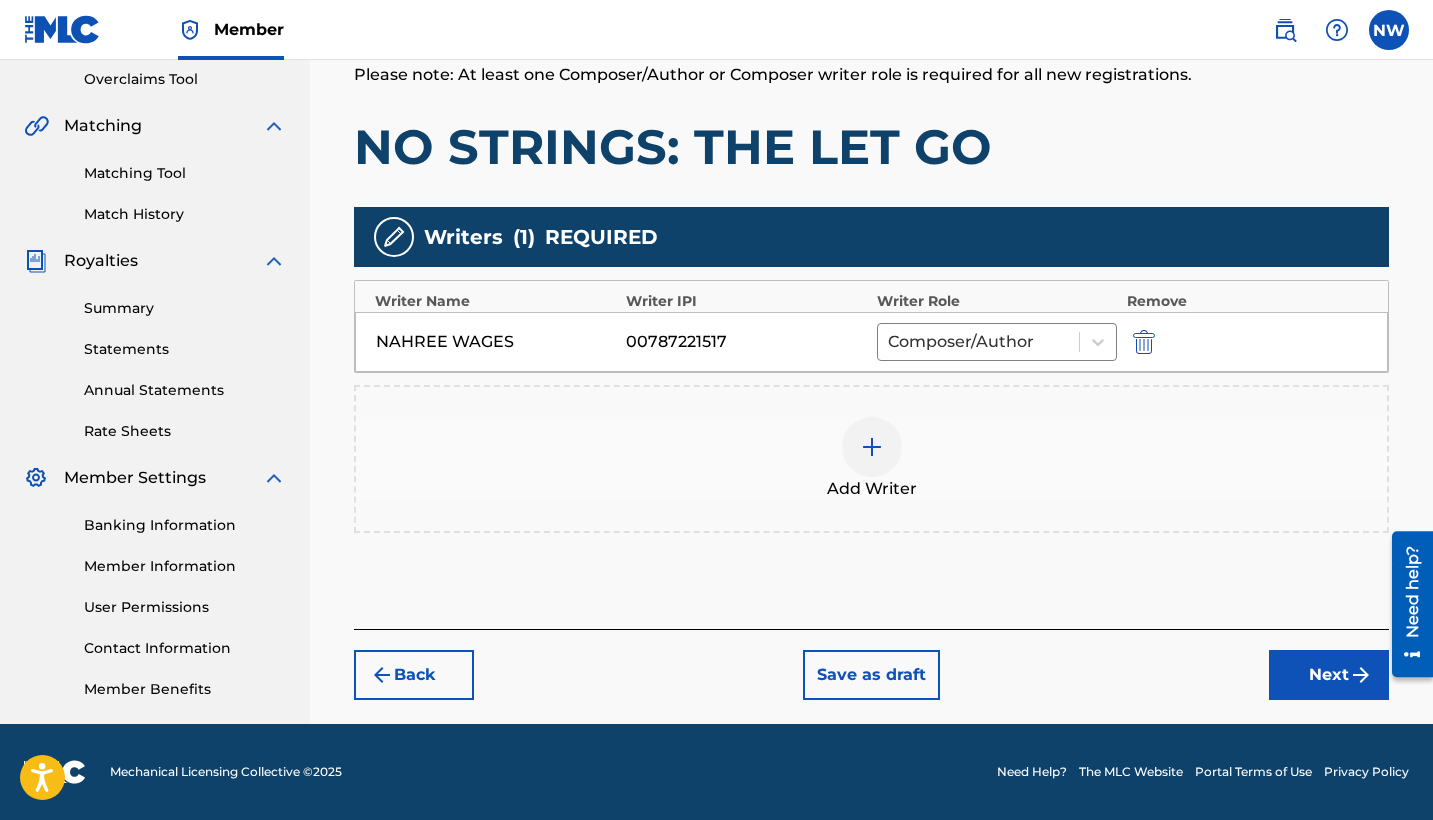 click at bounding box center (872, 447) 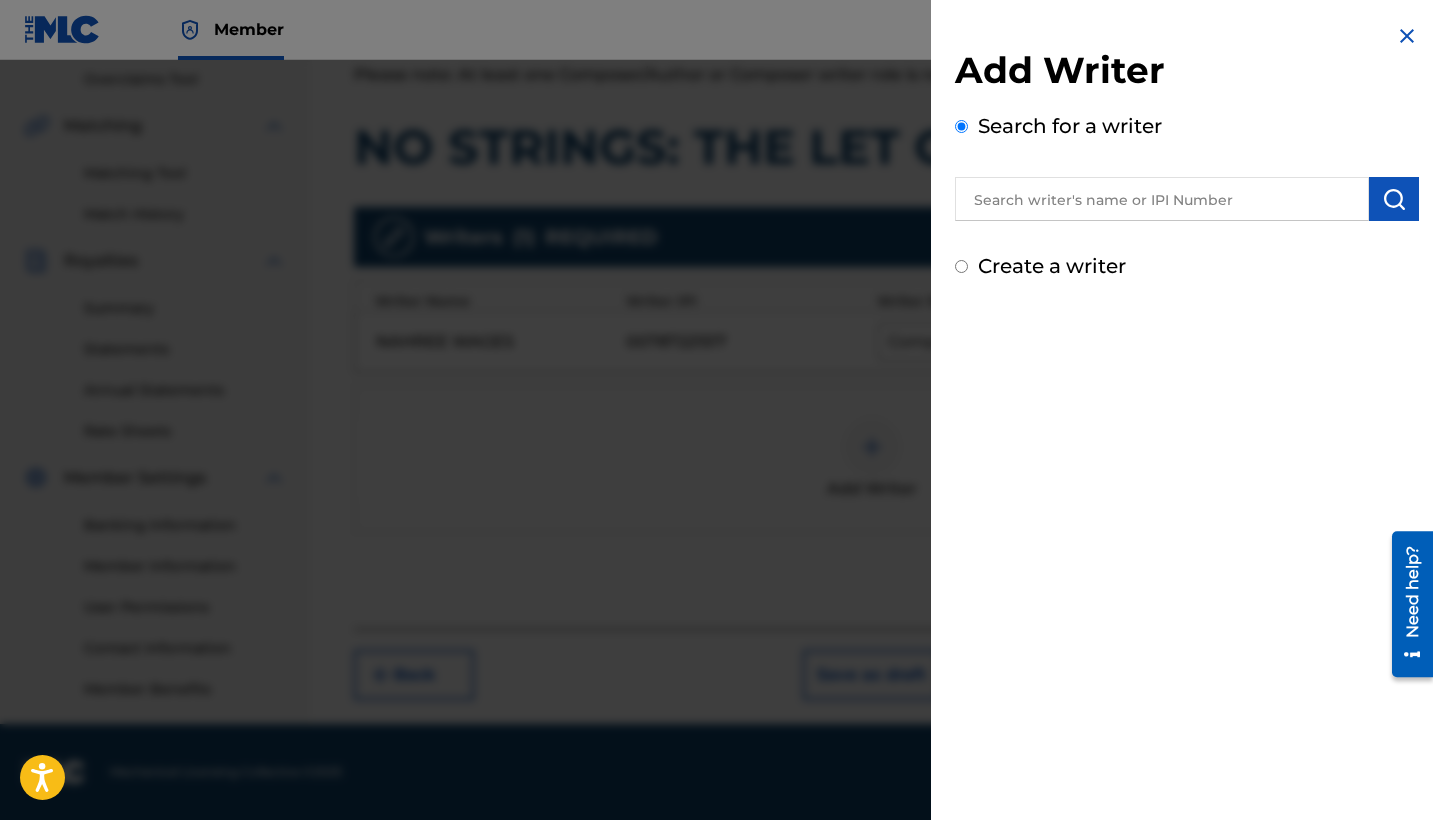 click at bounding box center [1162, 199] 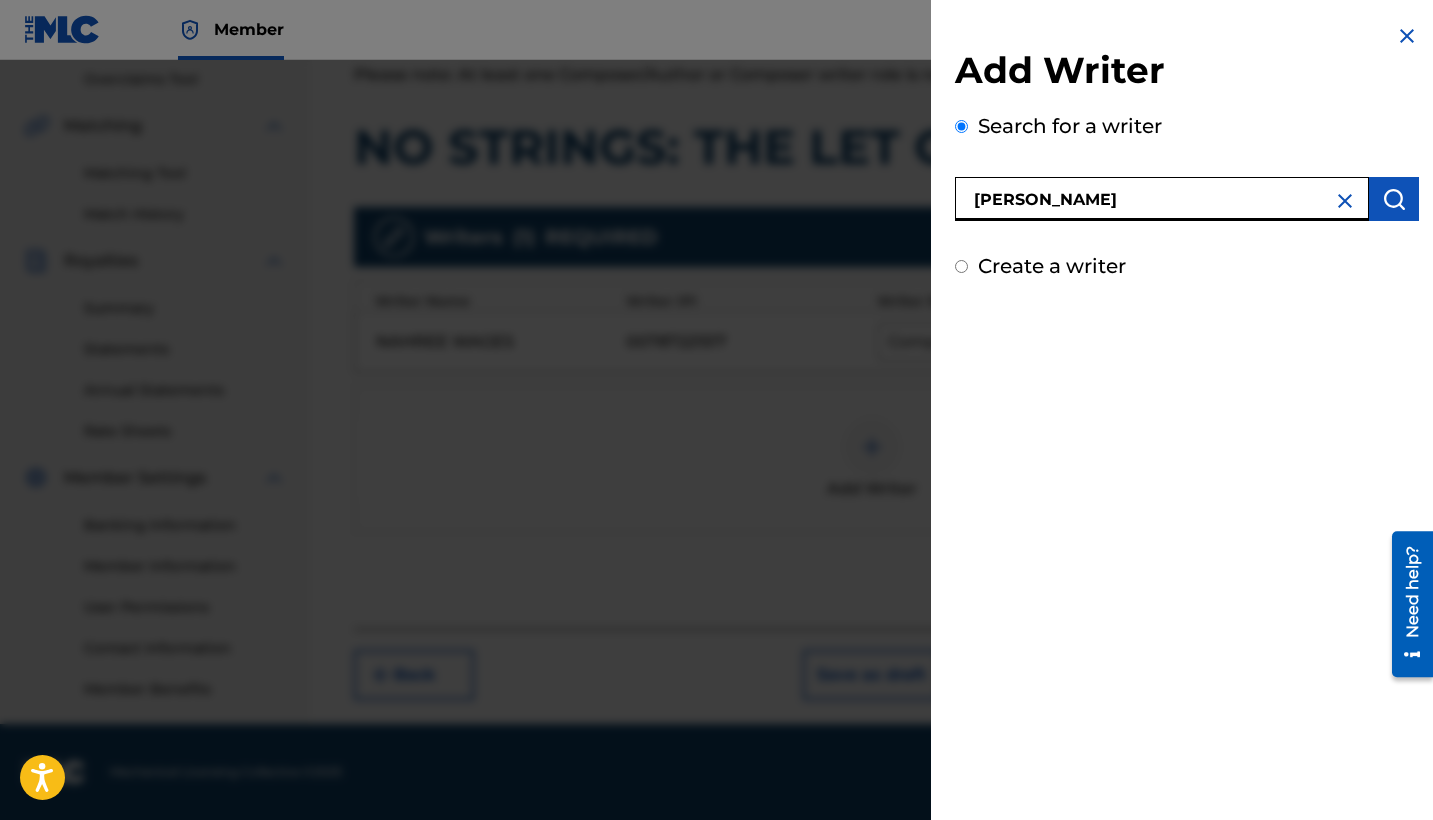 type on "[PERSON_NAME]" 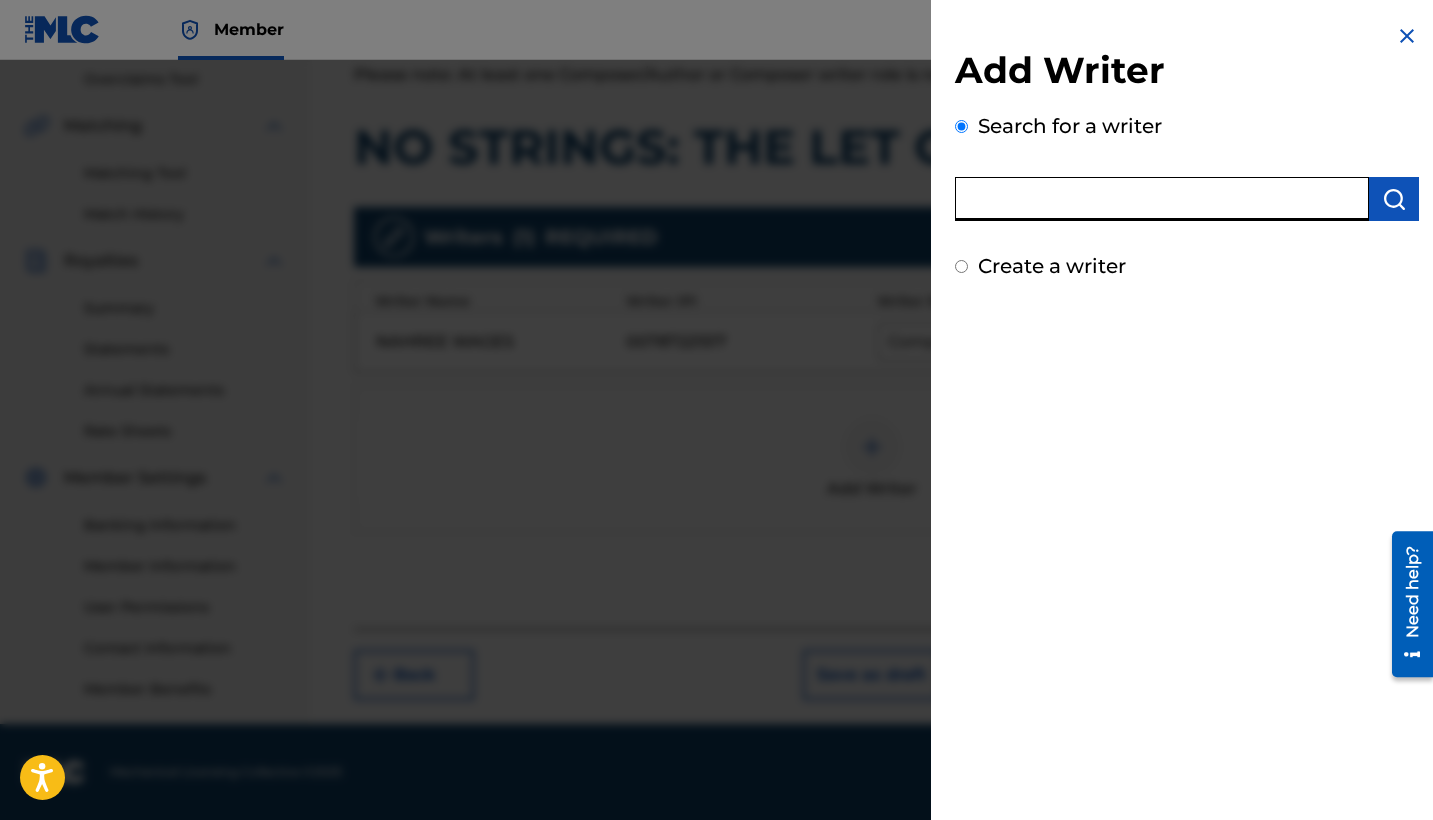 click at bounding box center (1162, 199) 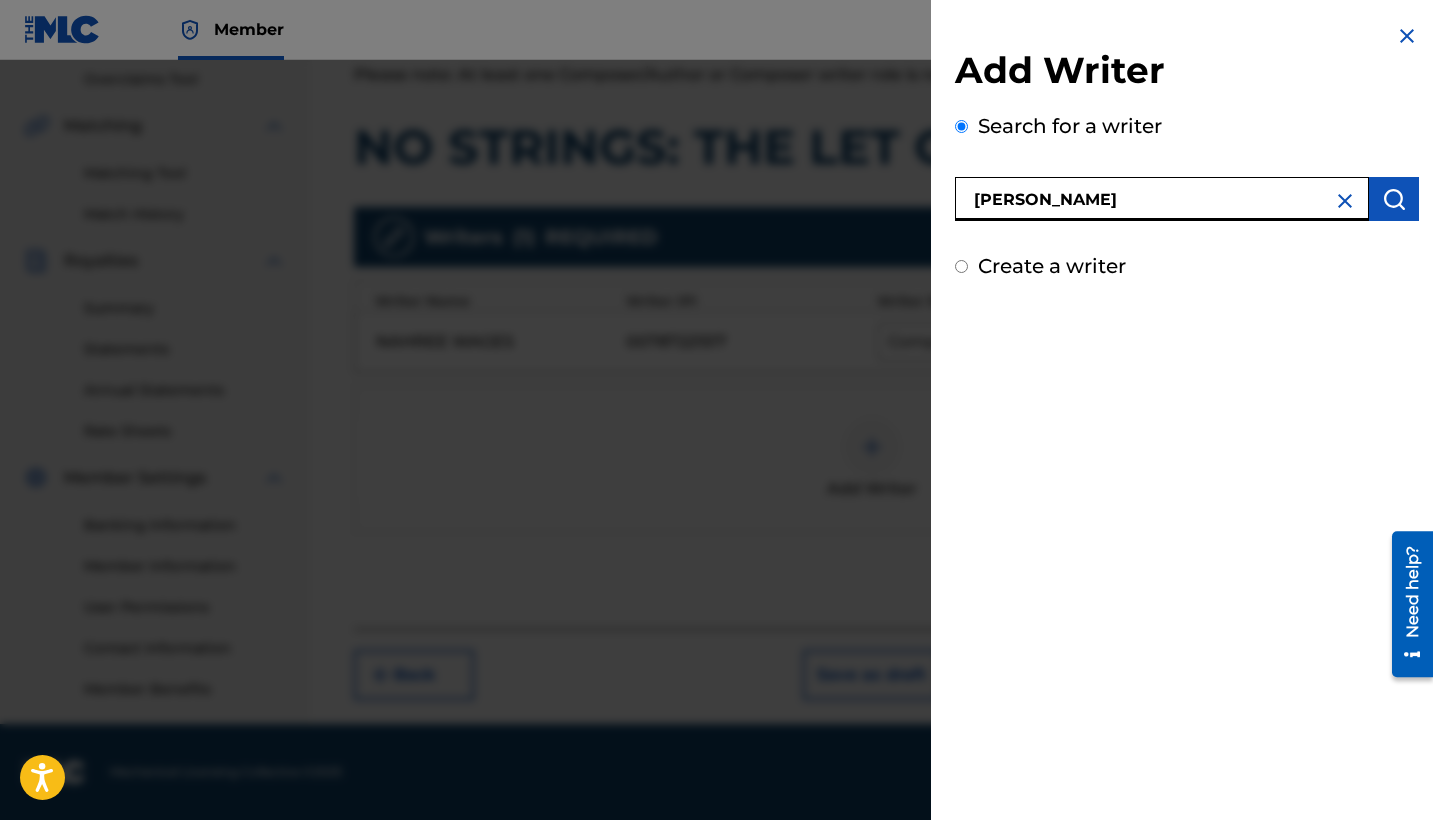 type on "[PERSON_NAME]" 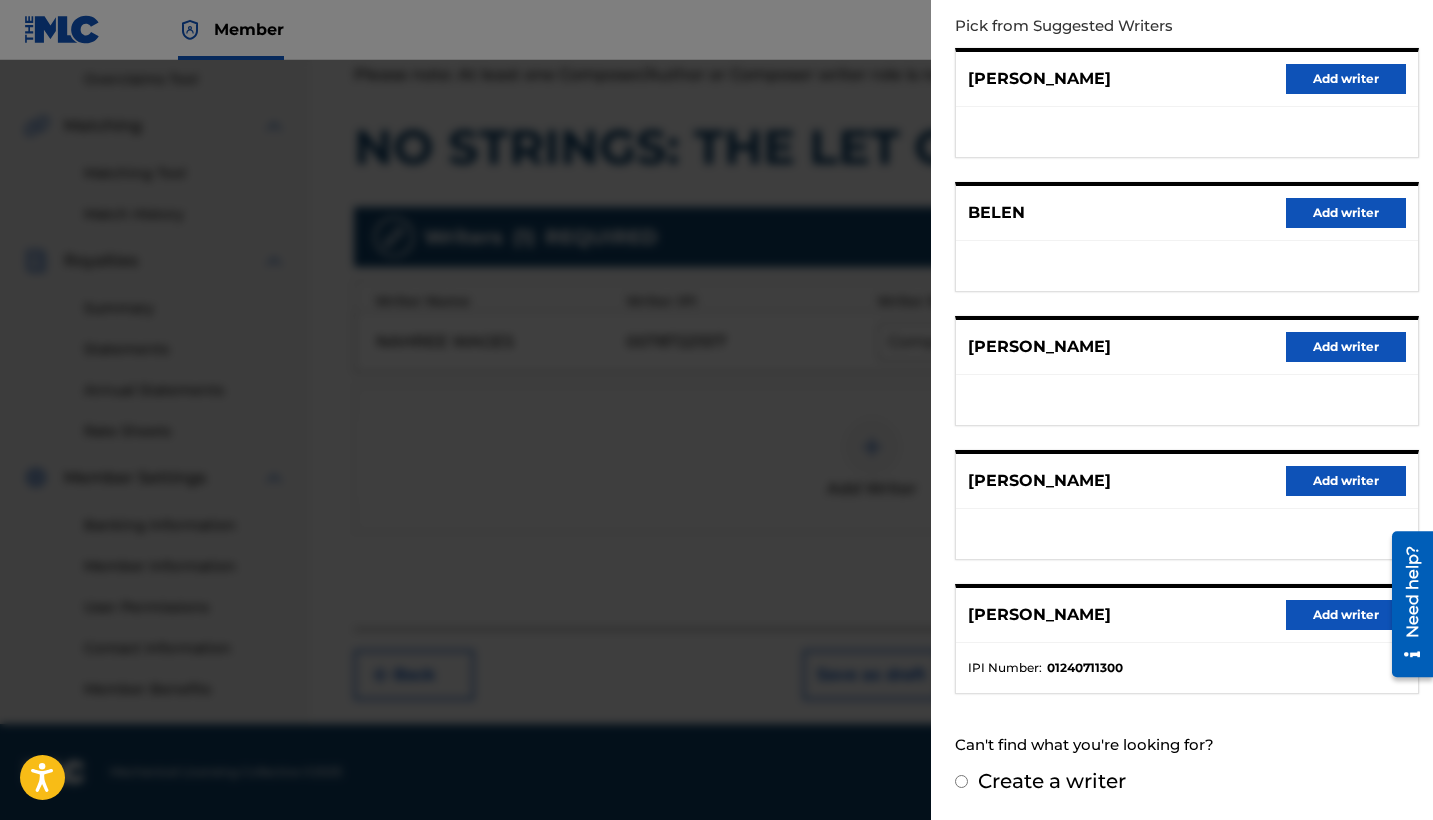 scroll, scrollTop: 236, scrollLeft: 0, axis: vertical 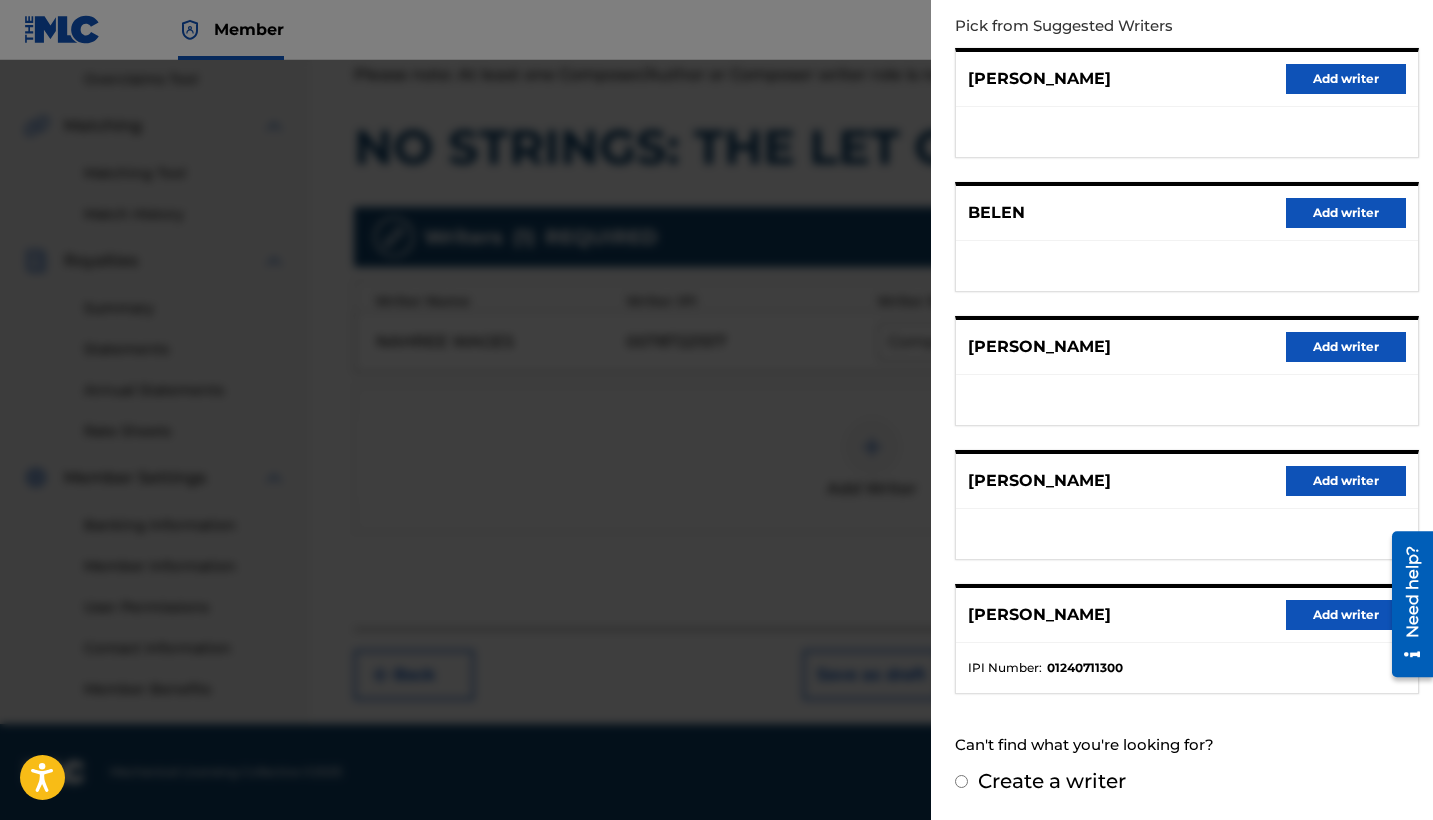 click on "Add writer" at bounding box center (1346, 615) 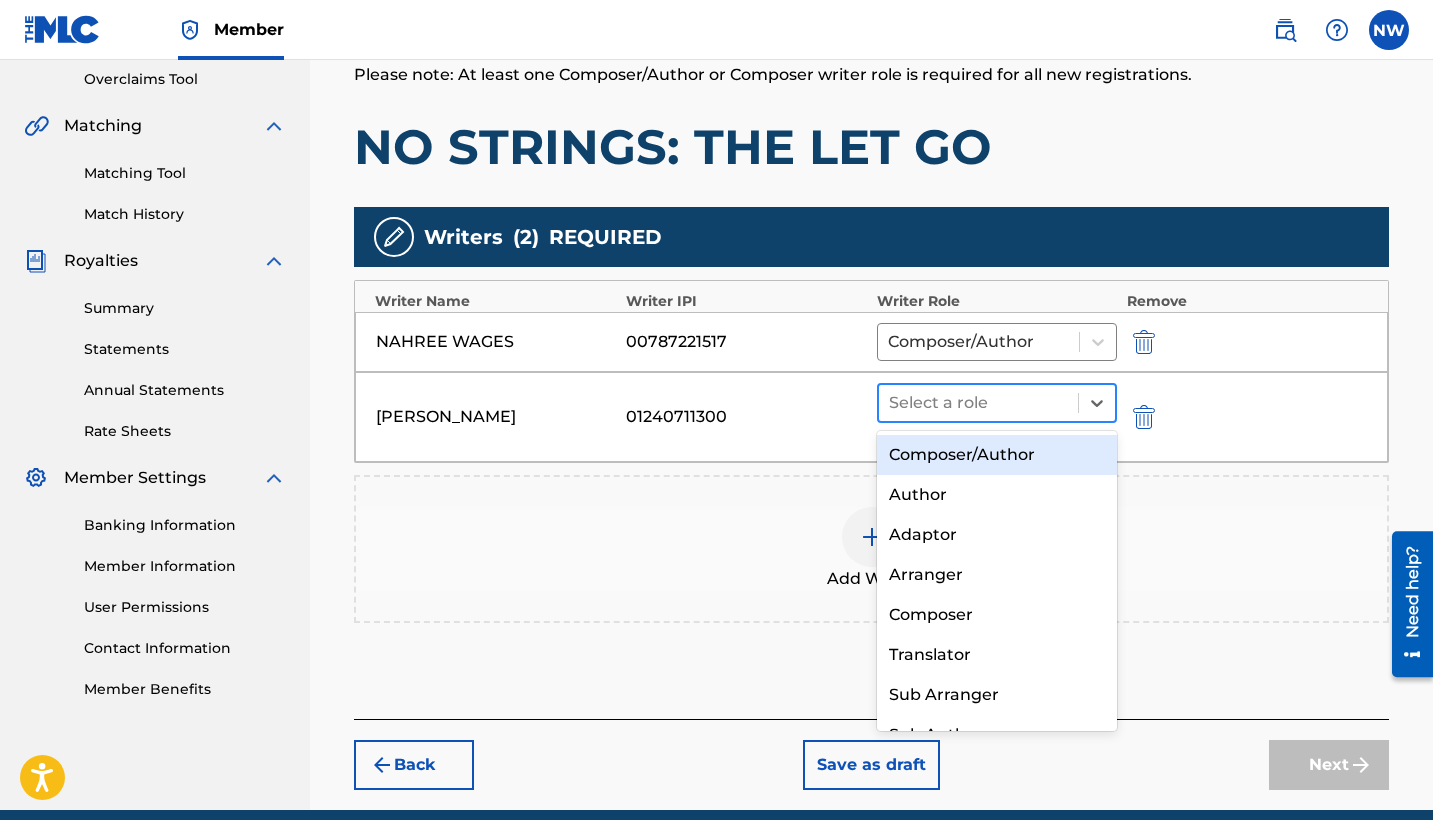 click at bounding box center (978, 403) 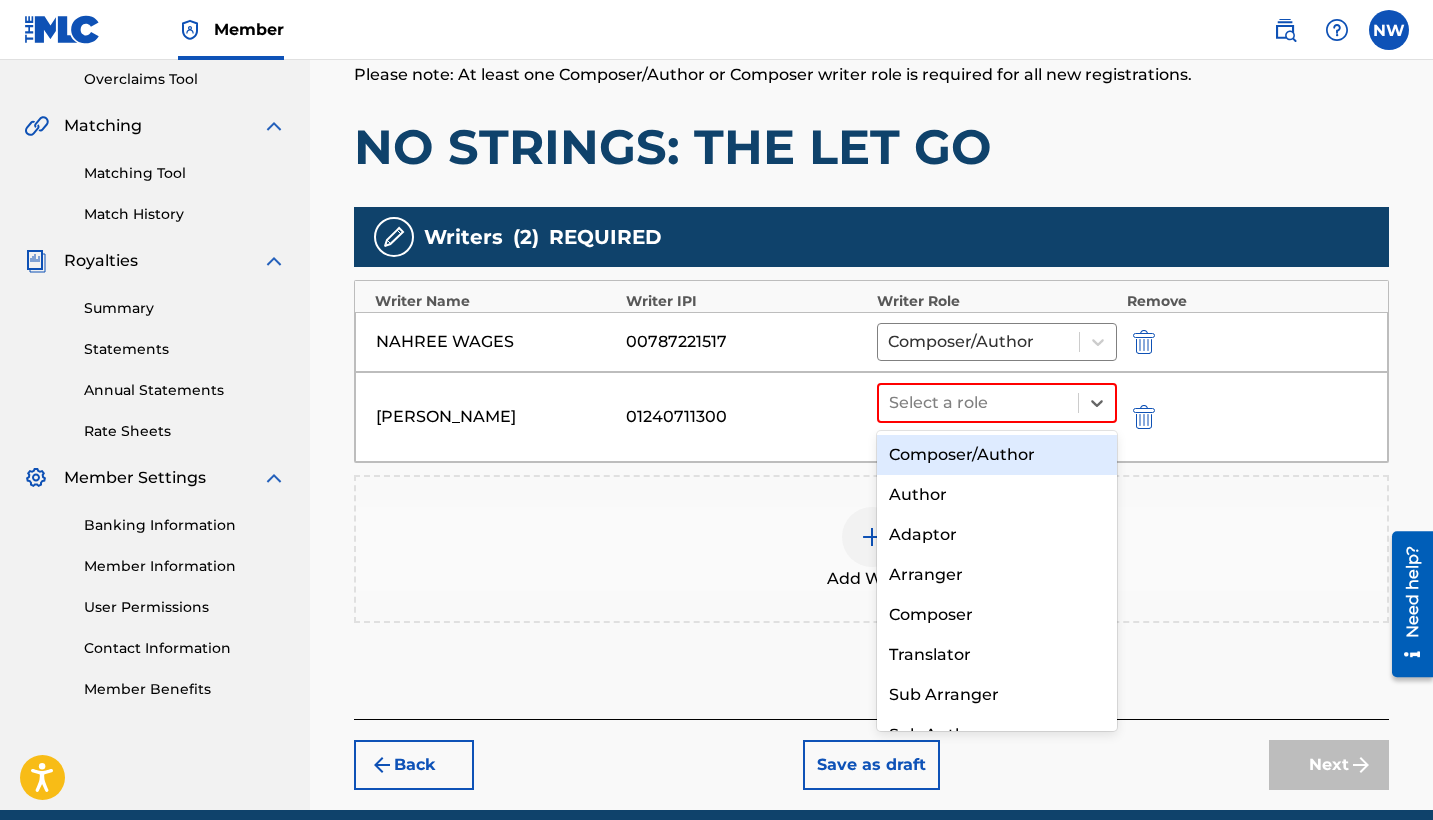 click on "Composer/Author" at bounding box center (997, 455) 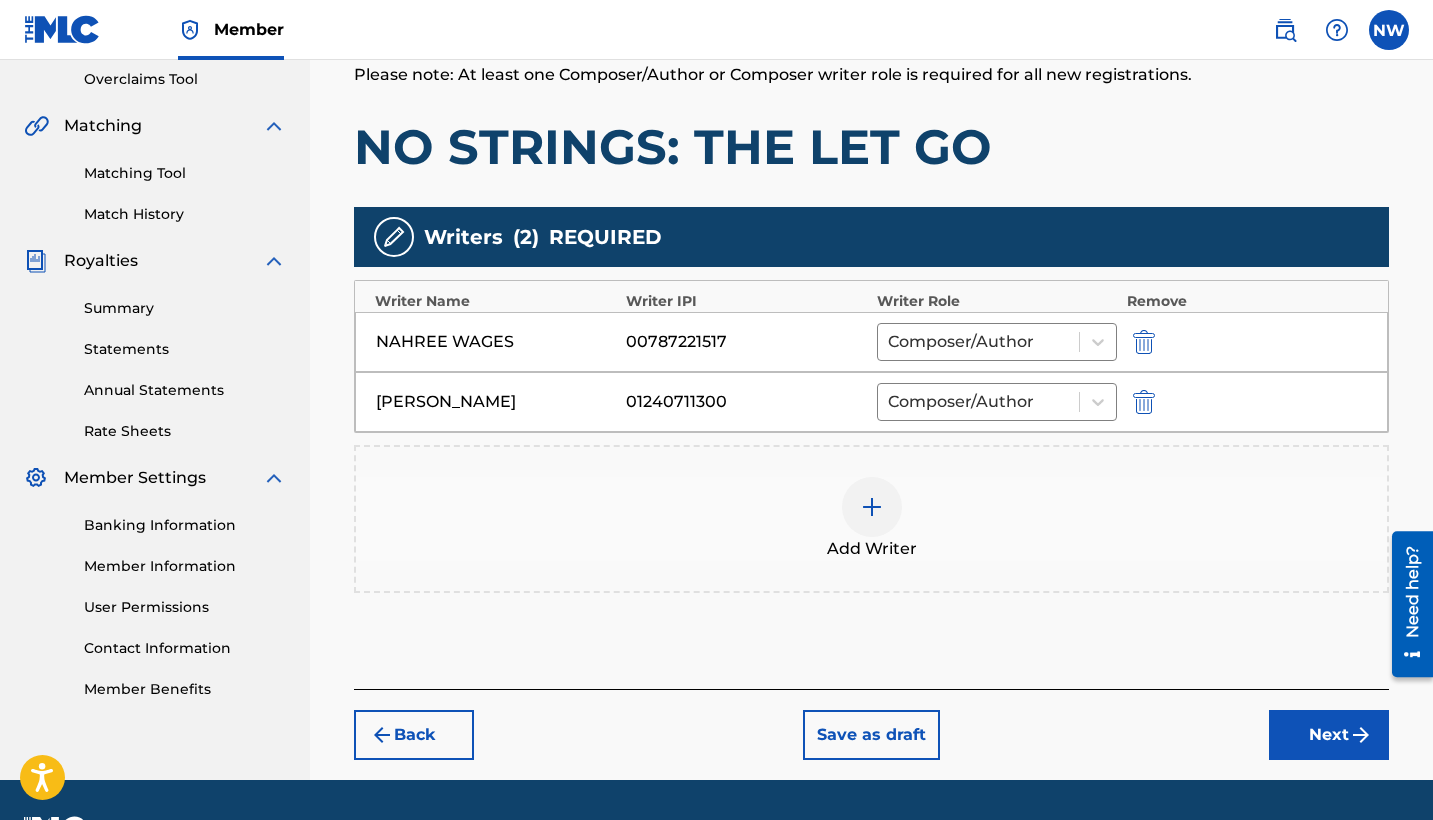 click on "Next" at bounding box center [1329, 735] 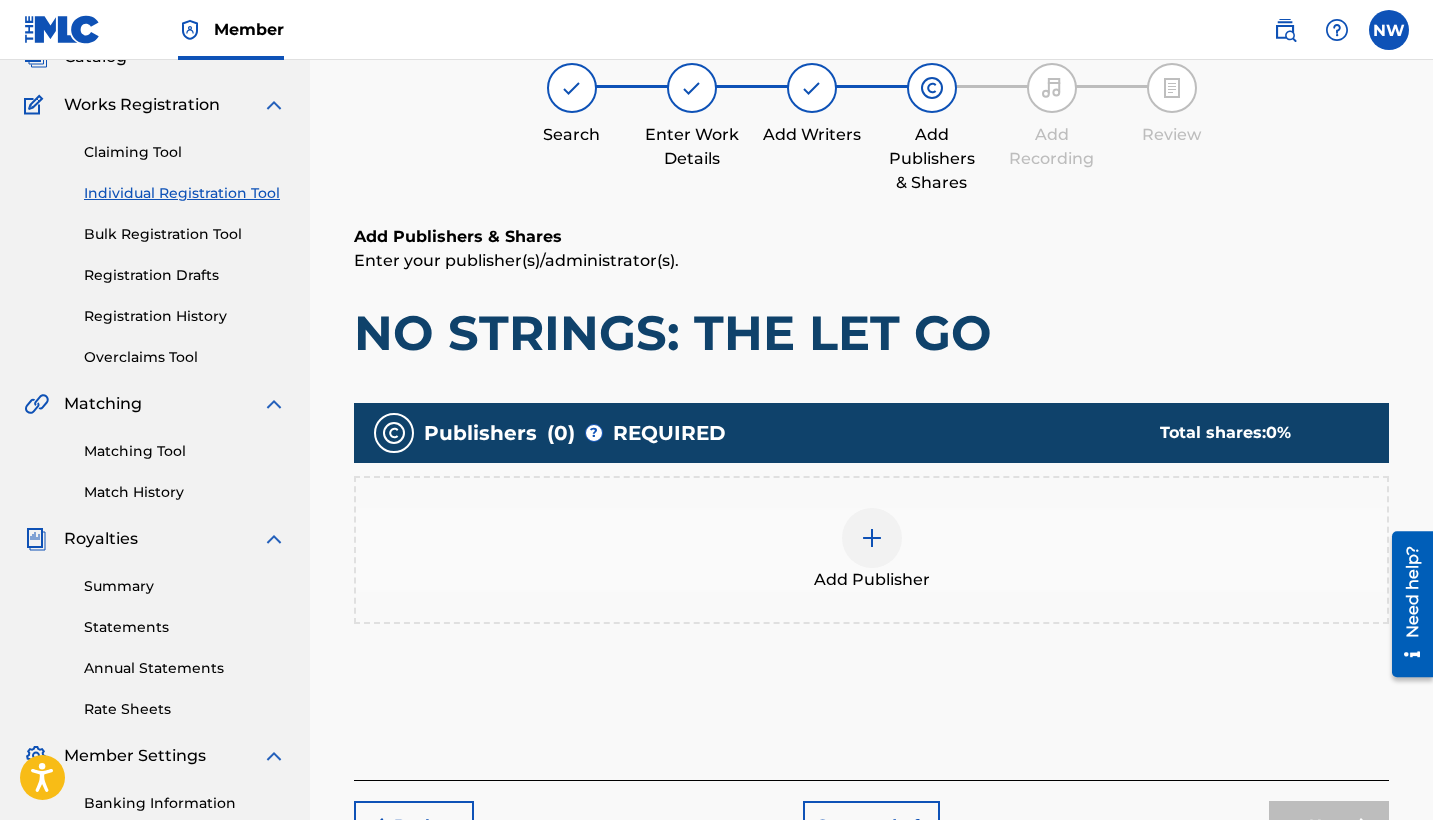 scroll, scrollTop: 90, scrollLeft: 0, axis: vertical 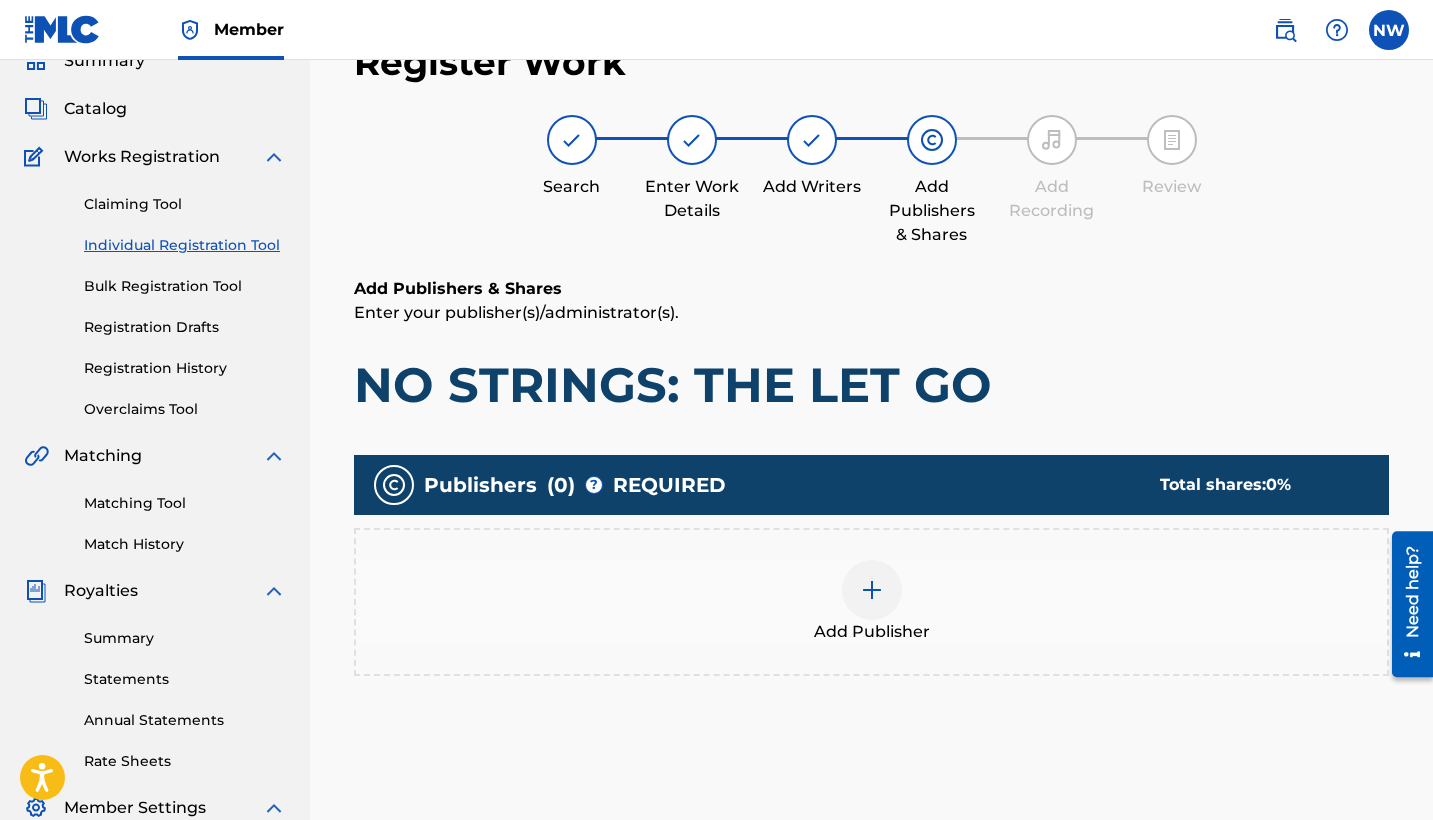 click at bounding box center (872, 590) 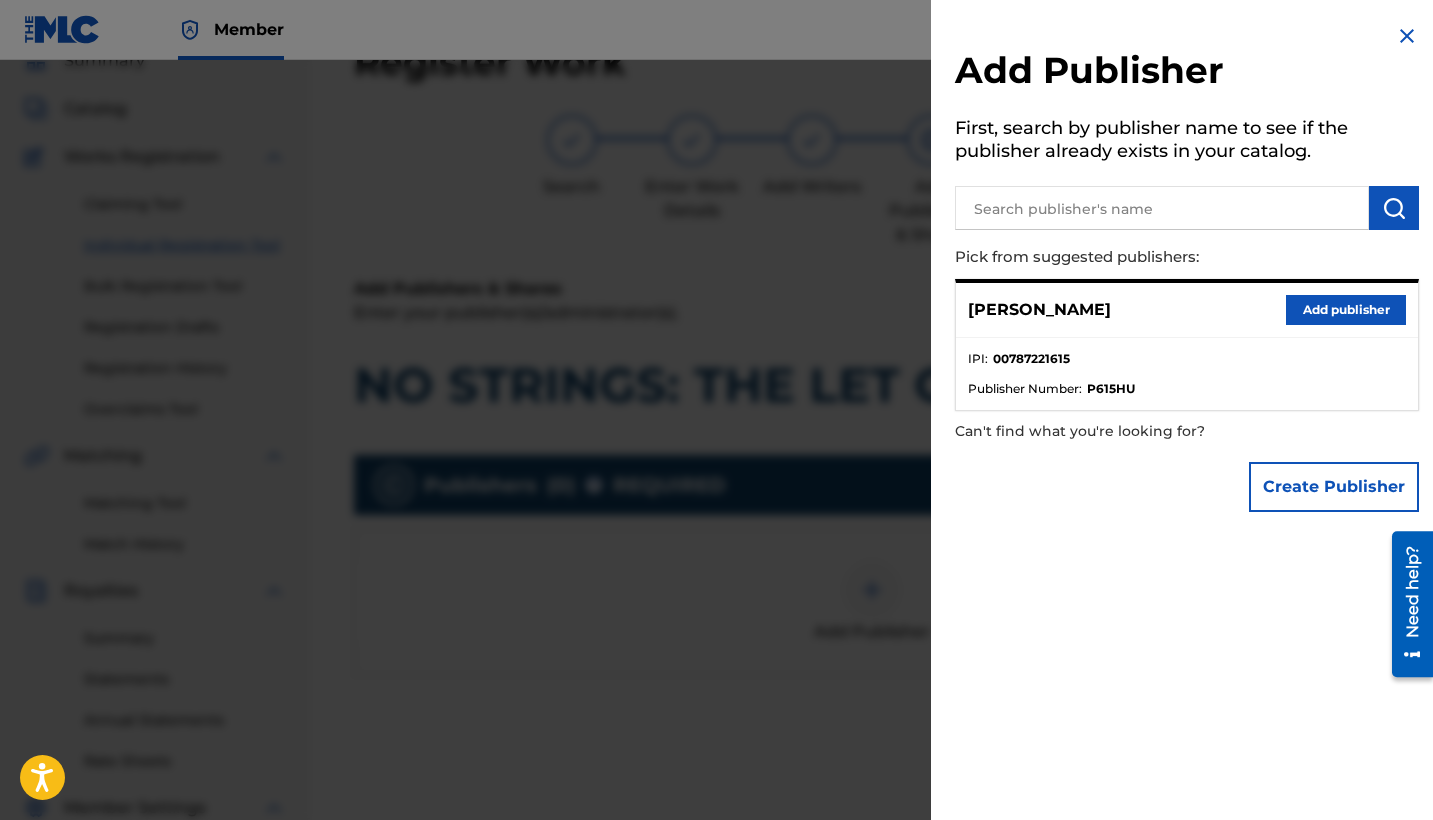 click on "Add publisher" at bounding box center [1346, 310] 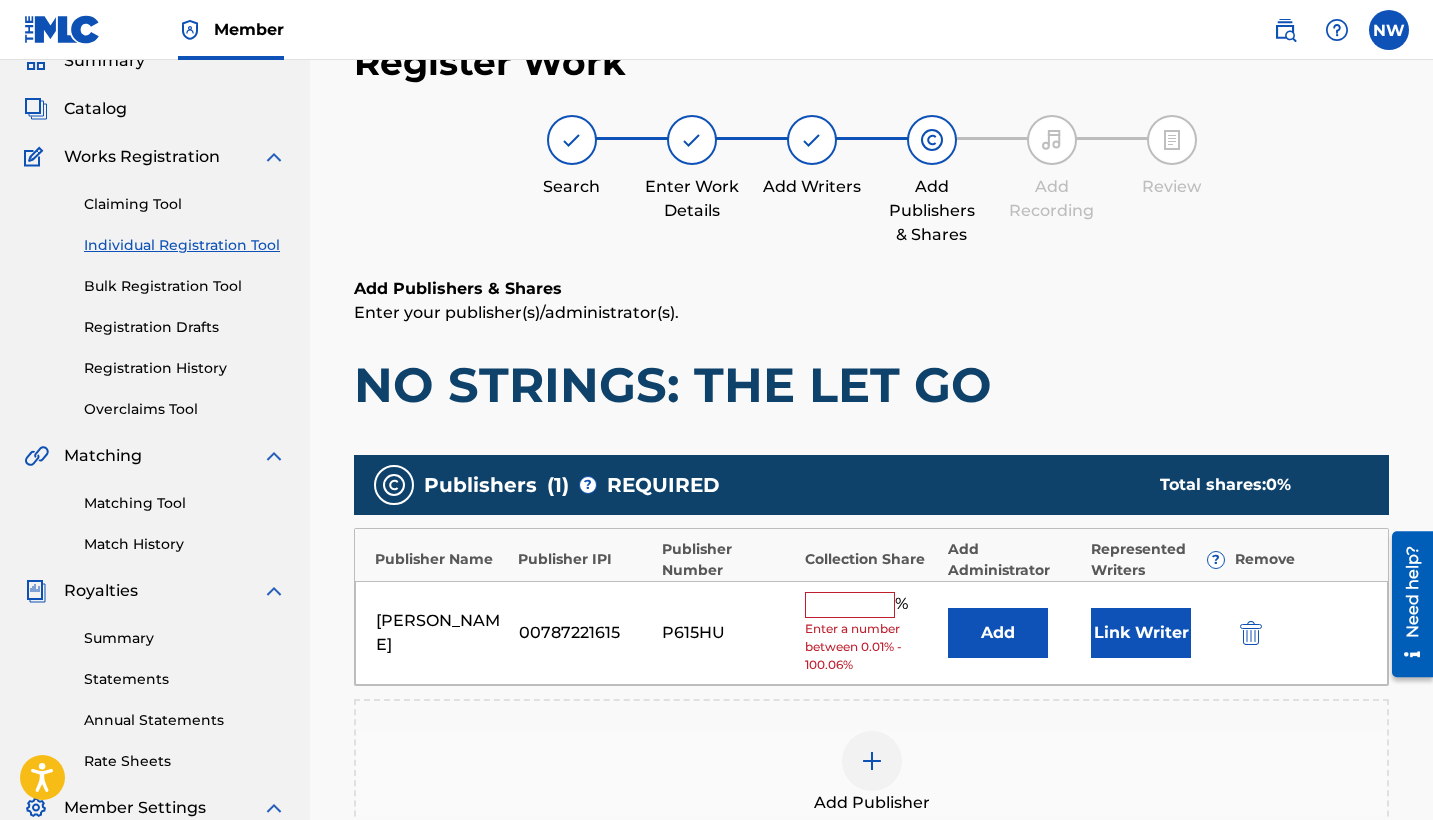 click at bounding box center (850, 605) 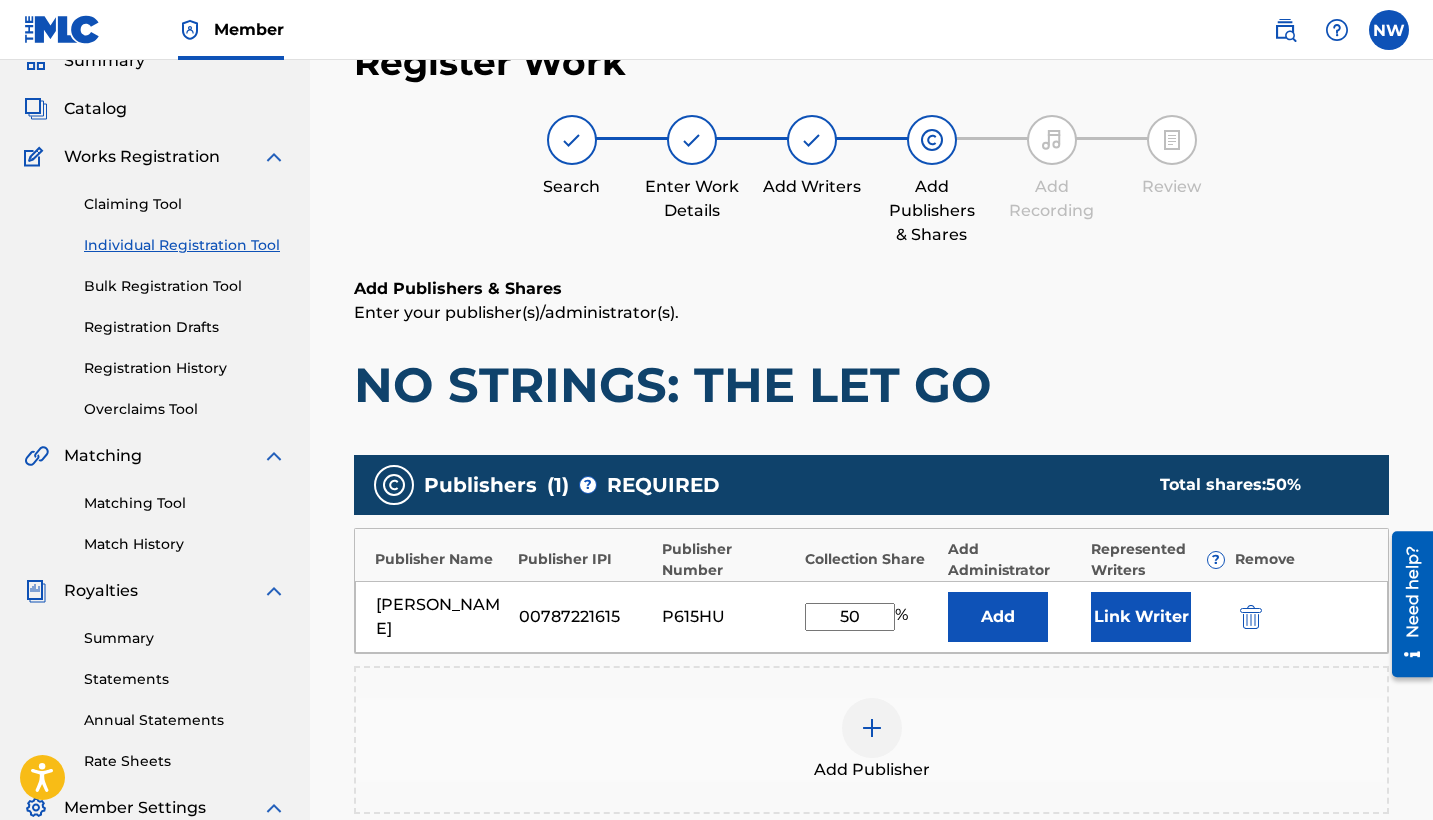 type on "50" 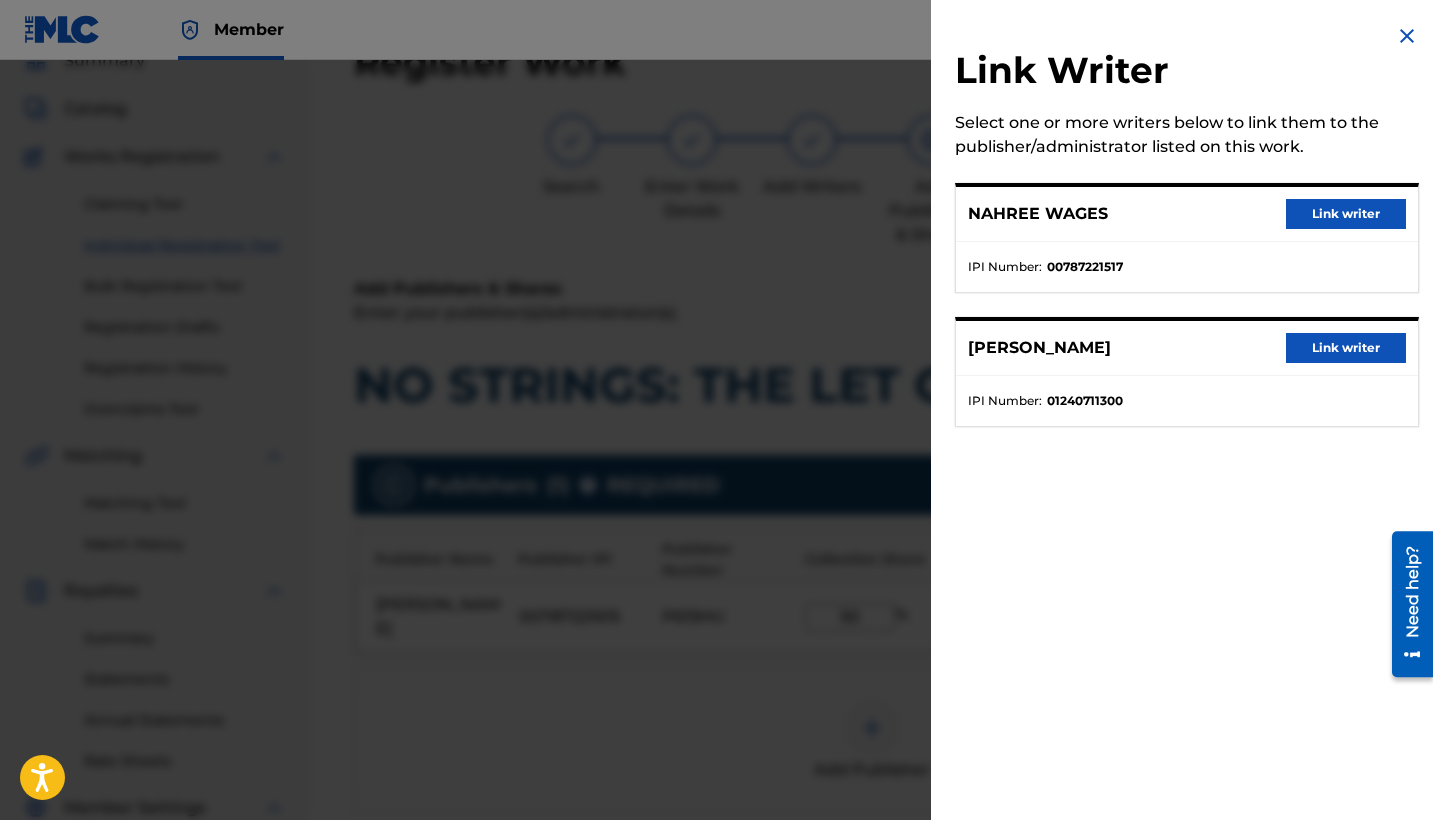 click on "Link writer" at bounding box center (1346, 214) 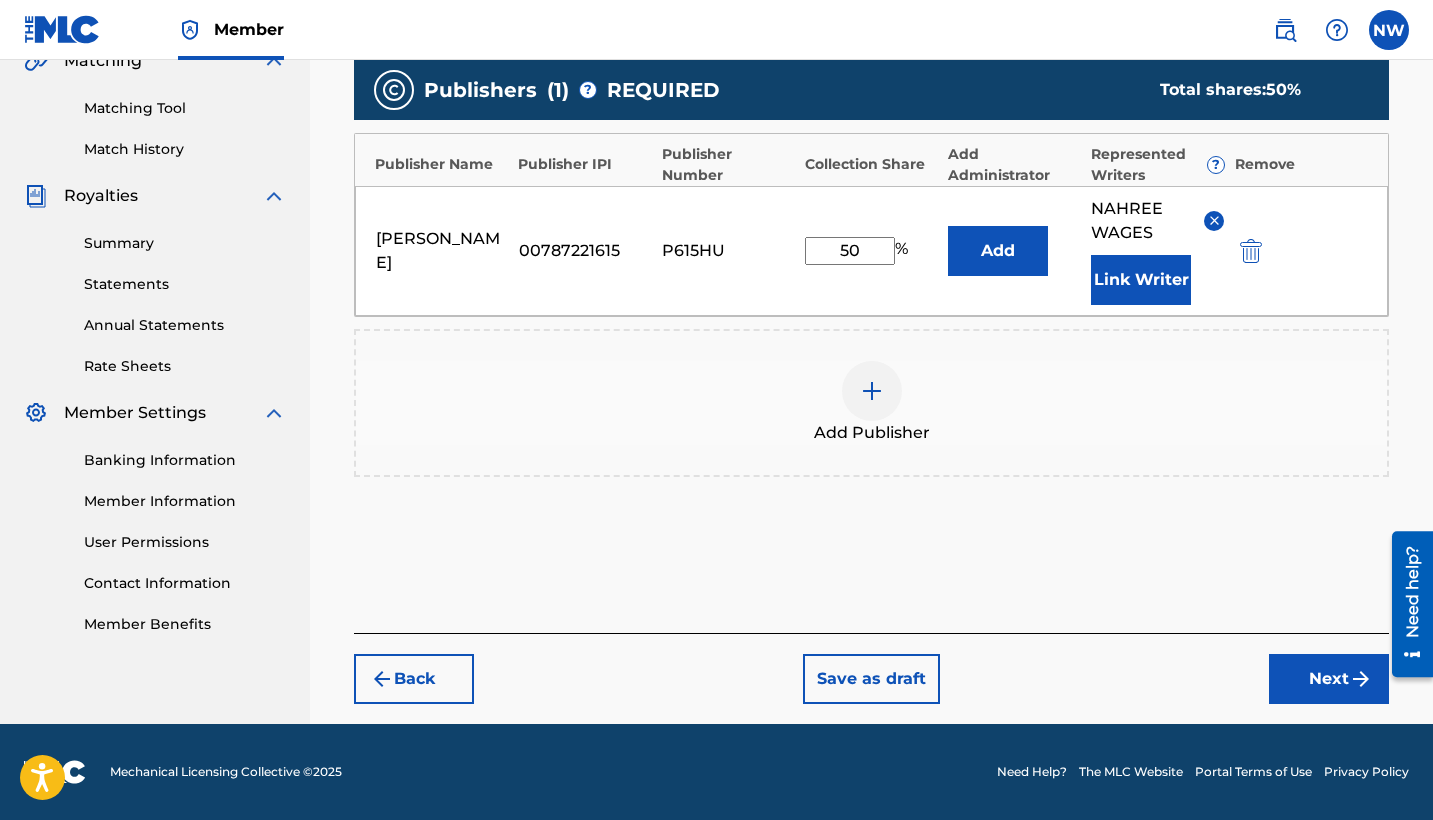 click on "Next" at bounding box center [1329, 679] 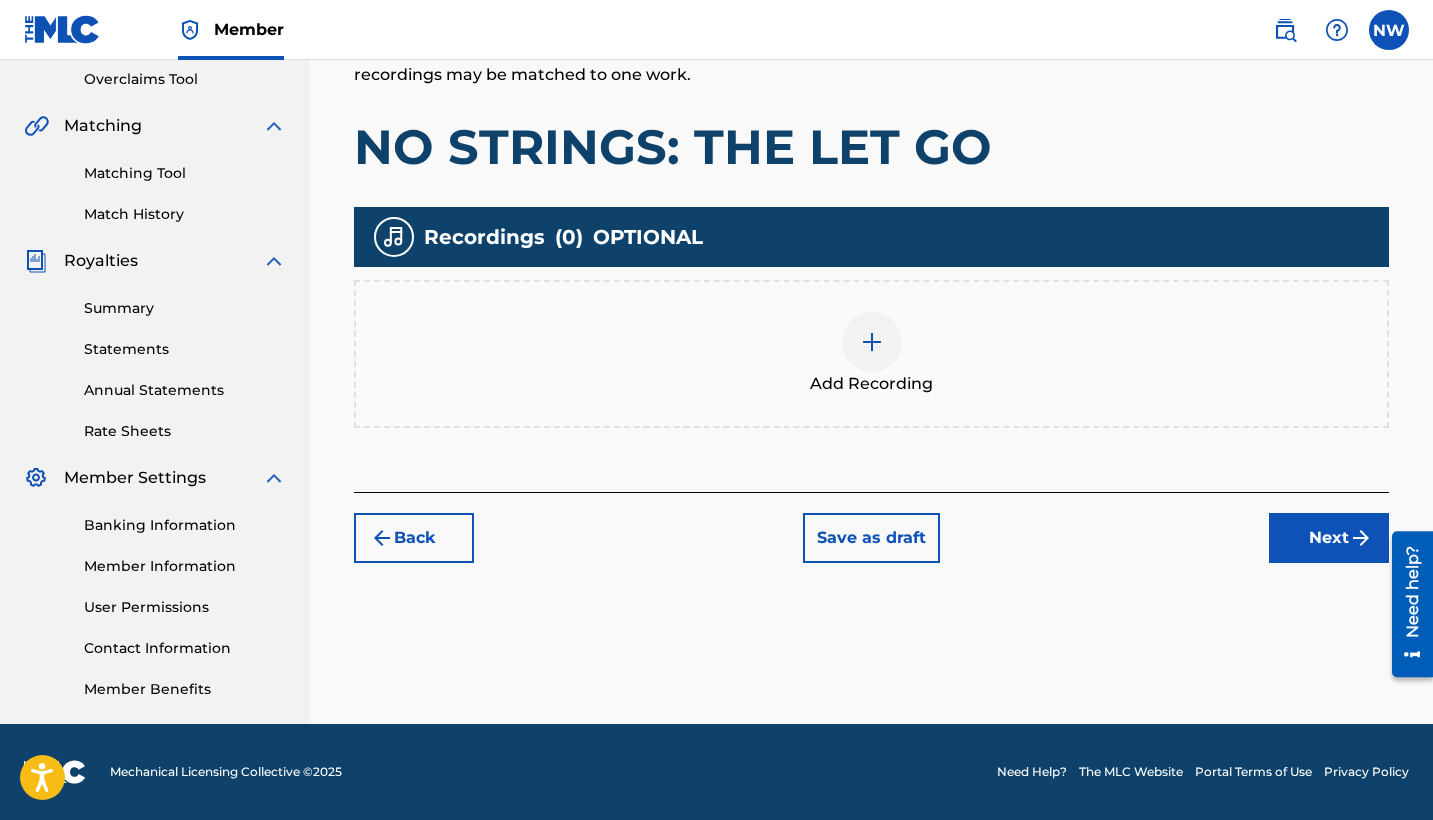 click at bounding box center [872, 342] 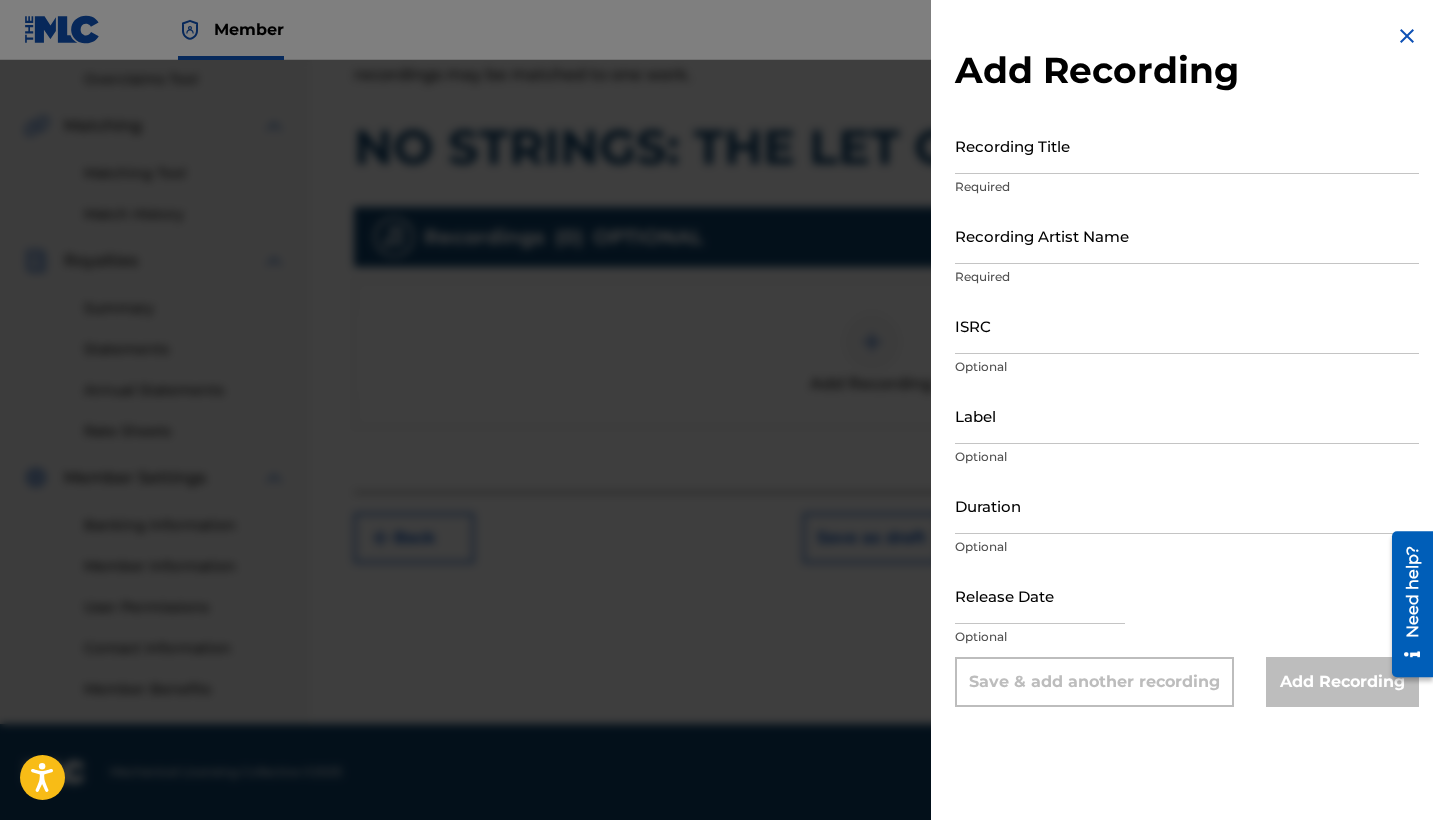 click on "Recording Title" at bounding box center [1187, 145] 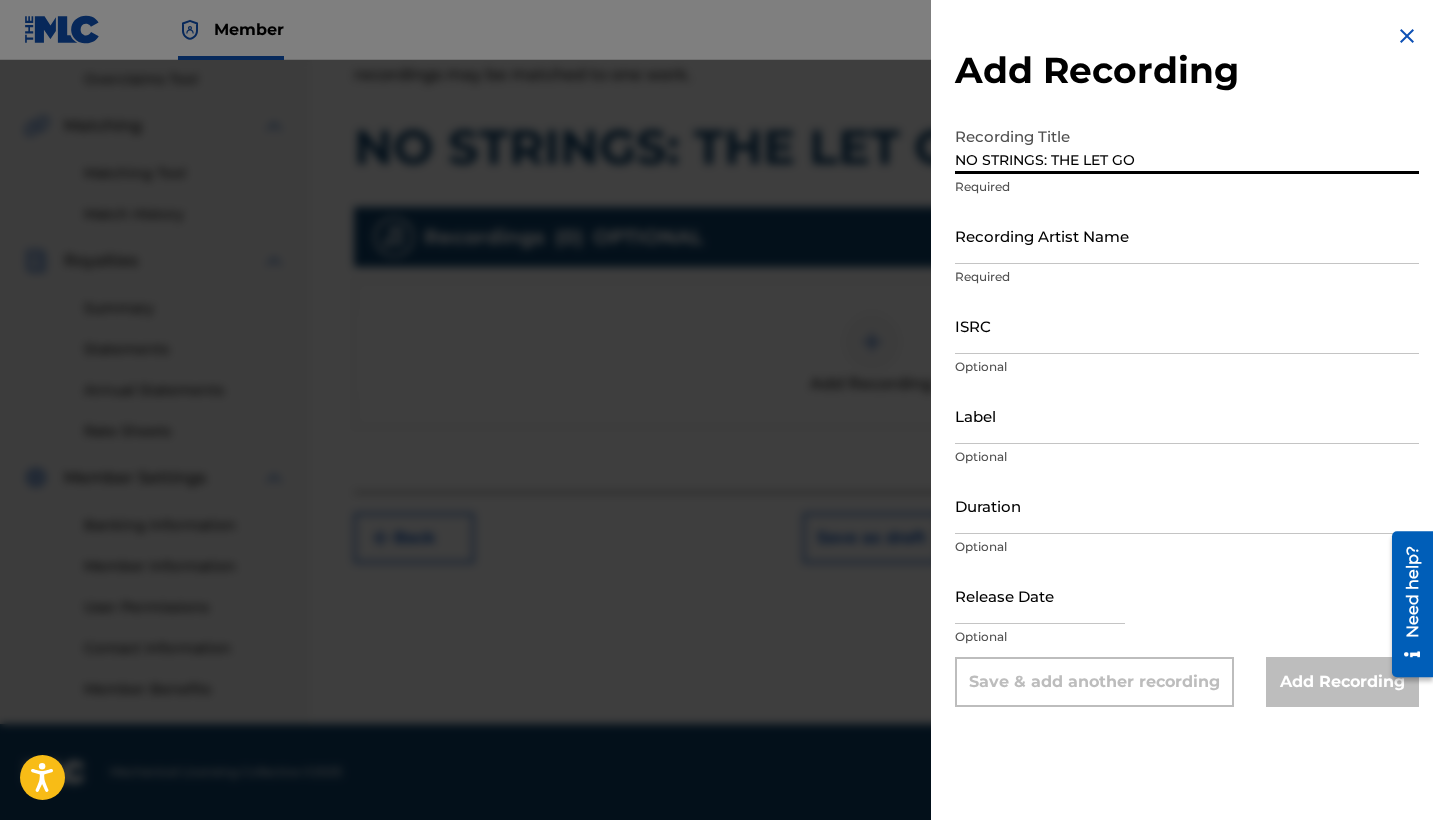 type on "NO STRINGS: THE LET GO" 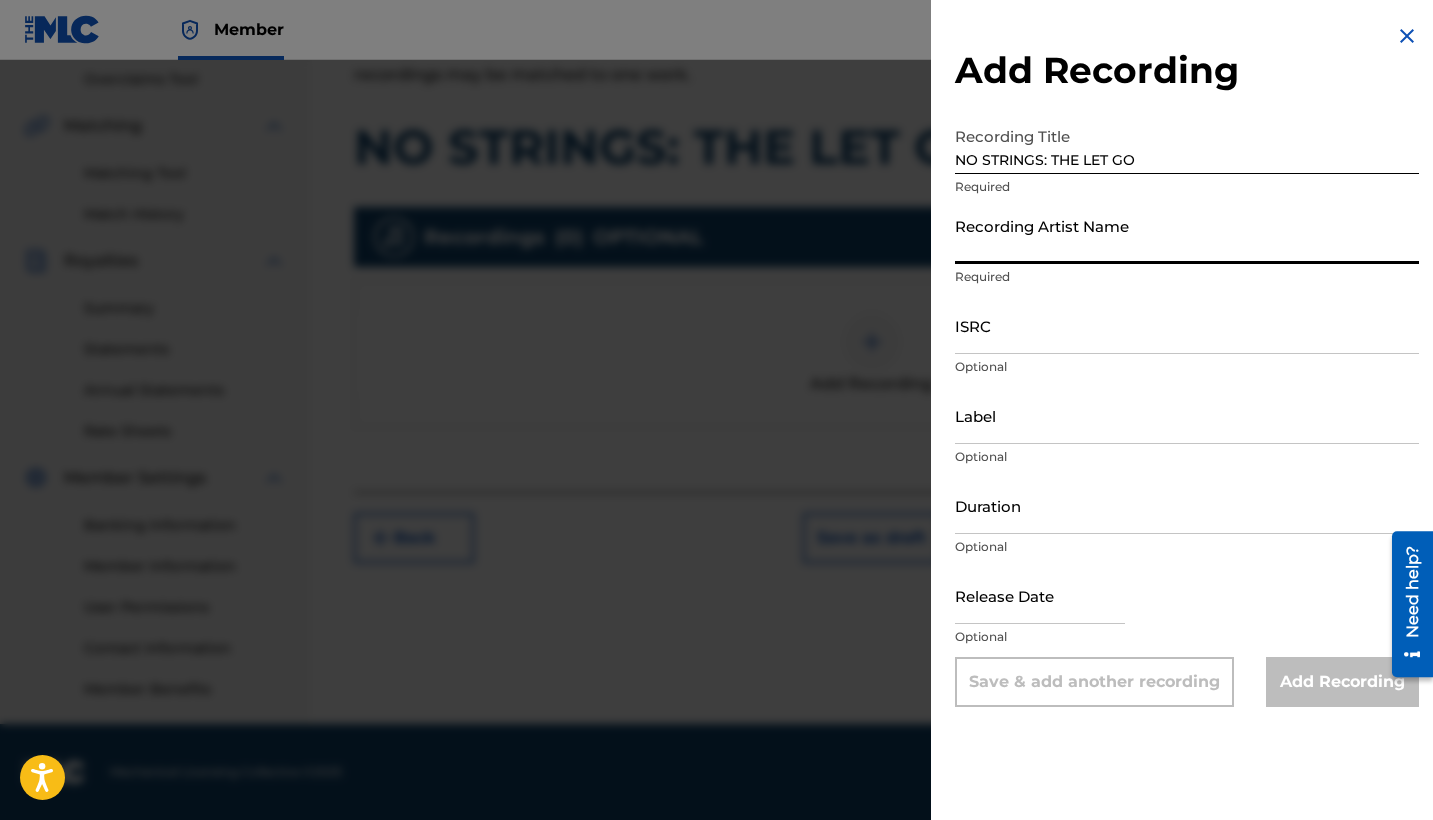 click on "Recording Artist Name" at bounding box center (1187, 235) 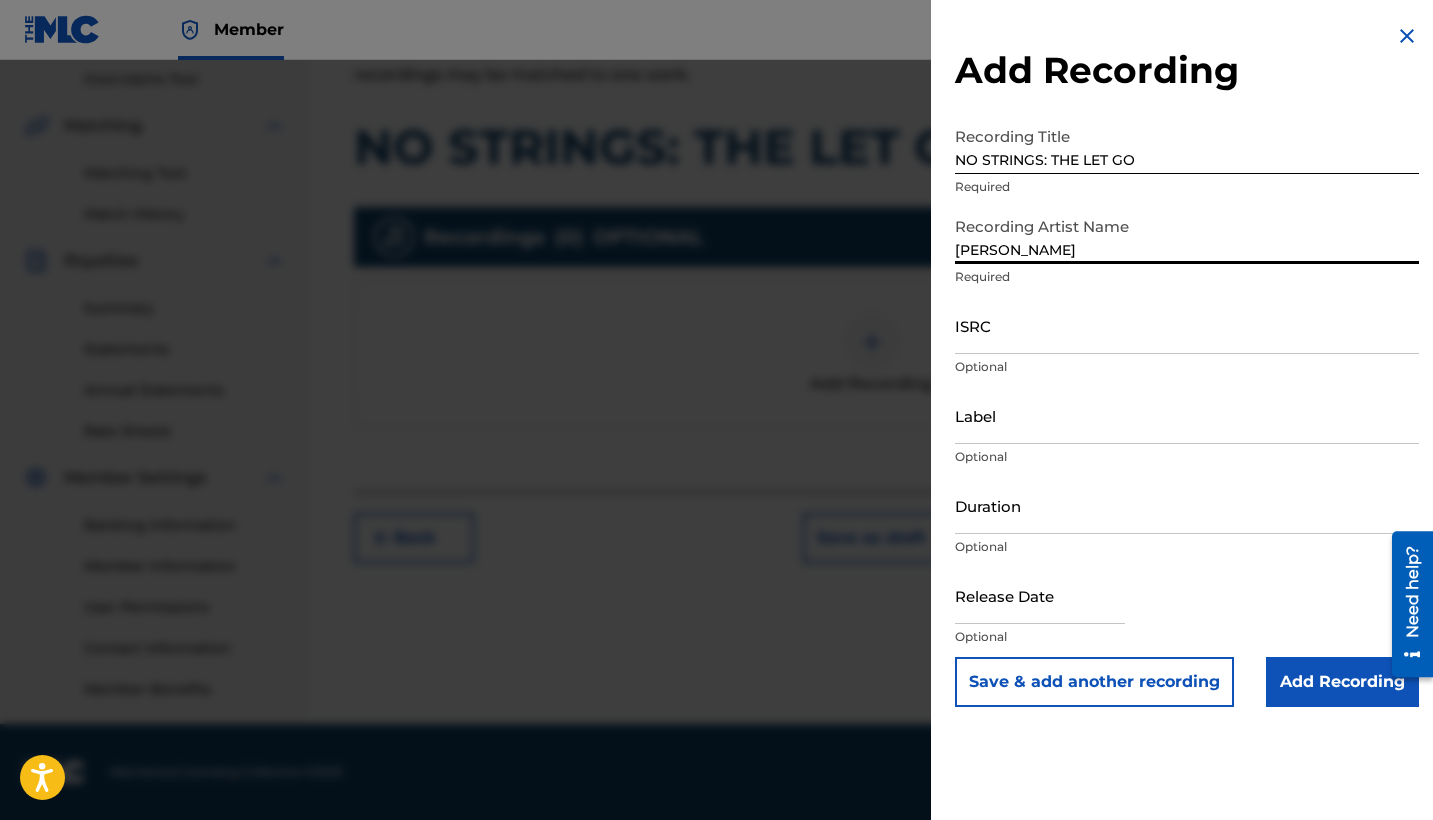 type on "[PERSON_NAME]" 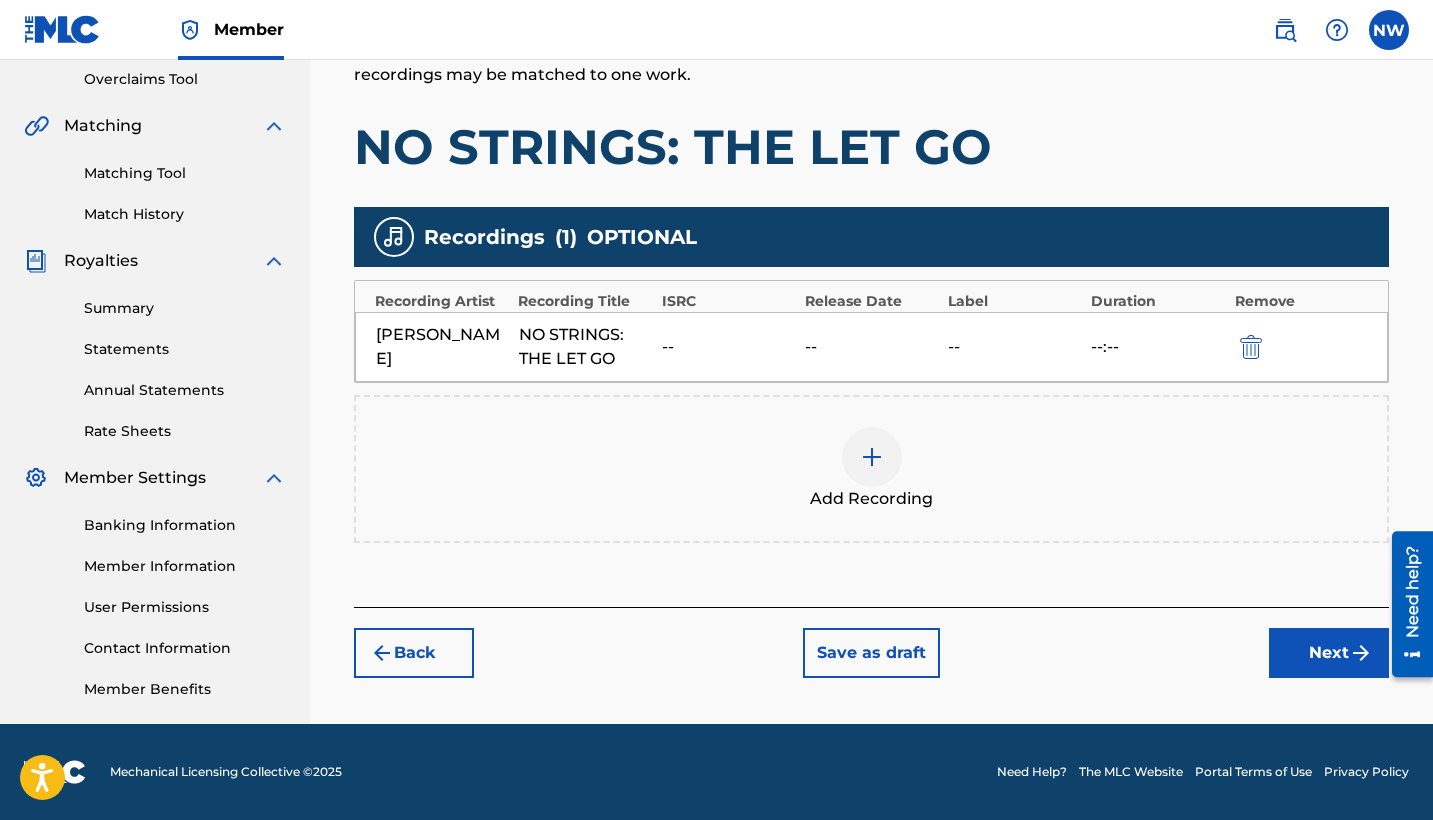 click on "Register Work Search Enter Work Details Add Writers Add Publishers & Shares Add Recording Review Add Recordings (Optional) Enter recording information for your work. Recording information is used during the automated matching process but does not guarantee matches. This information will not be visible once your work is accepted into your catalog, but the information is stored in the database.  Please note:  Multiple recordings may be matched to one work. NO STRINGS: THE LET GO Recordings ( 1 ) OPTIONAL Recording Artist Recording Title ISRC Release Date Label Duration Remove [PERSON_NAME] NO STRINGS: THE LET GO -- -- -- --:-- Add Recording Back Save as draft Next" at bounding box center (871, 194) 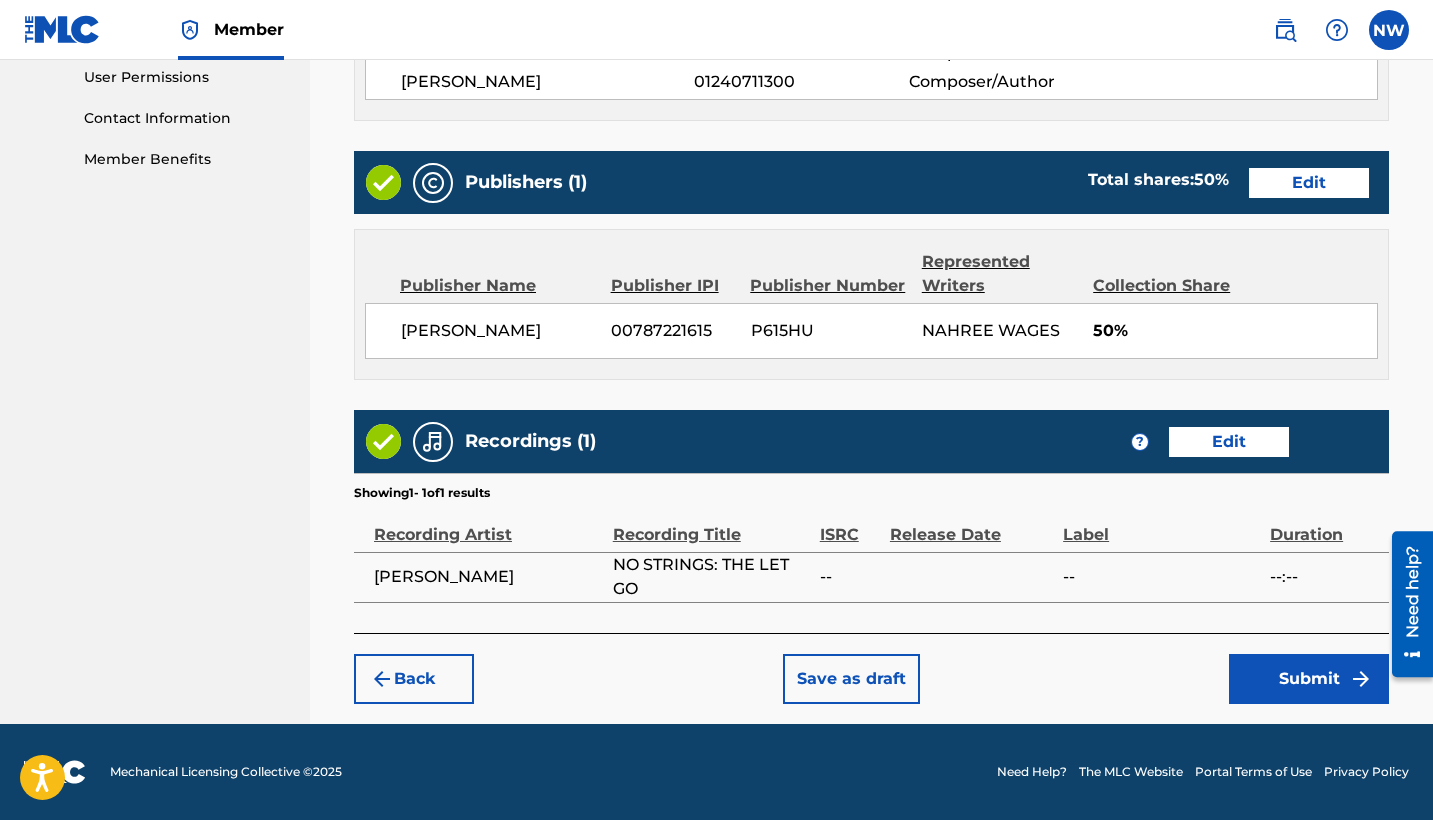 scroll, scrollTop: 948, scrollLeft: 0, axis: vertical 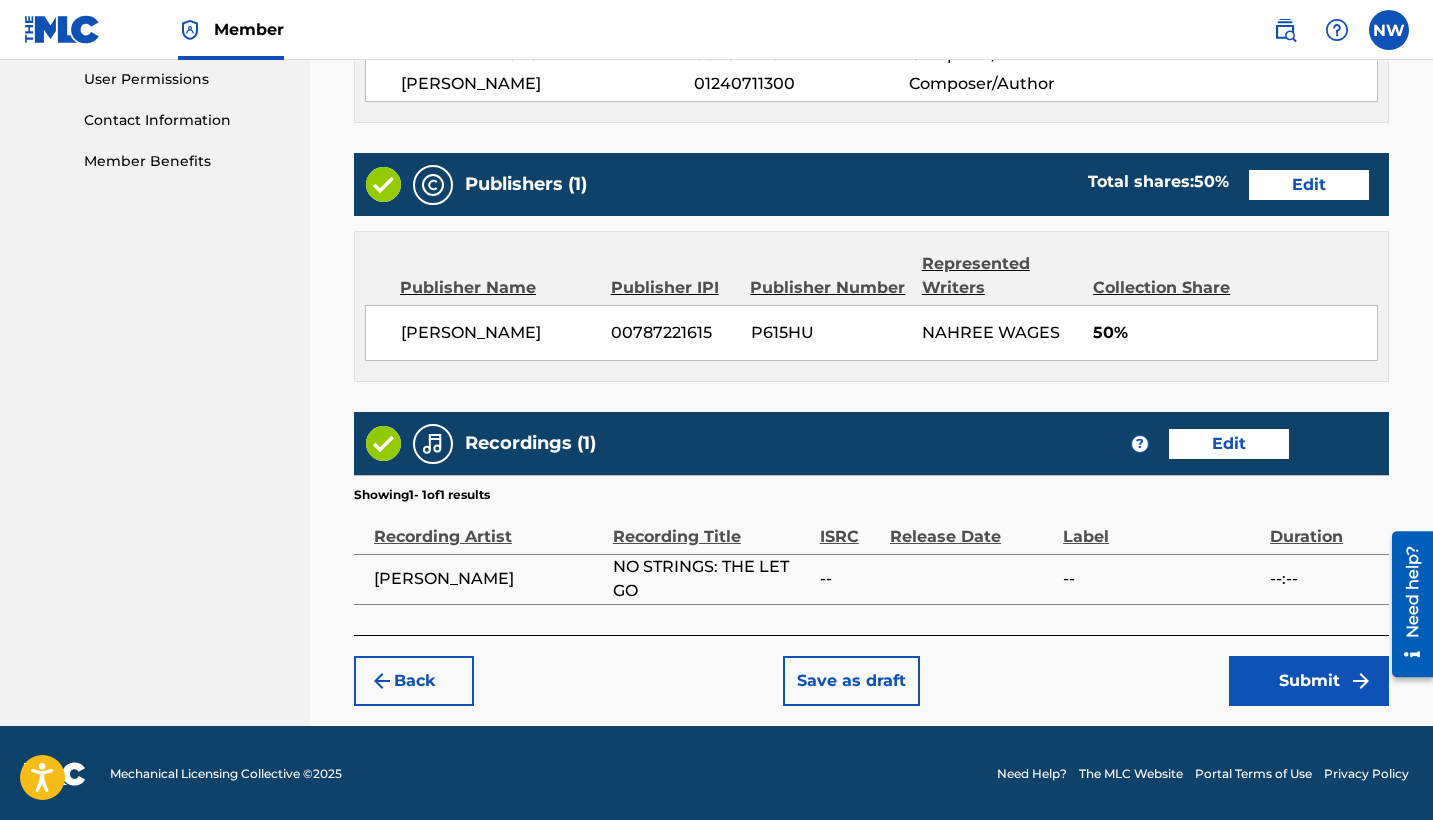 click on "Submit" at bounding box center (1309, 681) 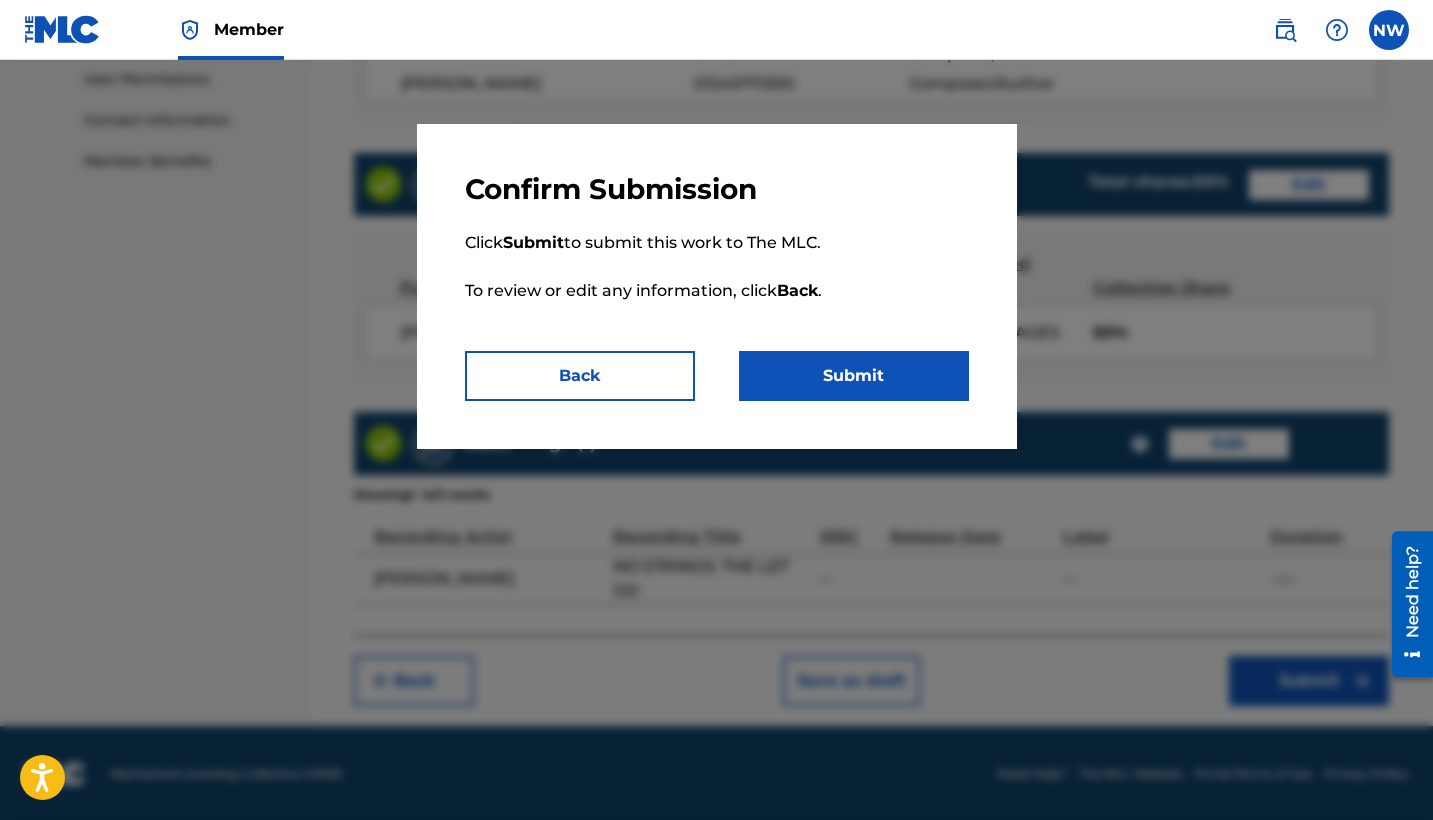 click on "Submit" at bounding box center [854, 376] 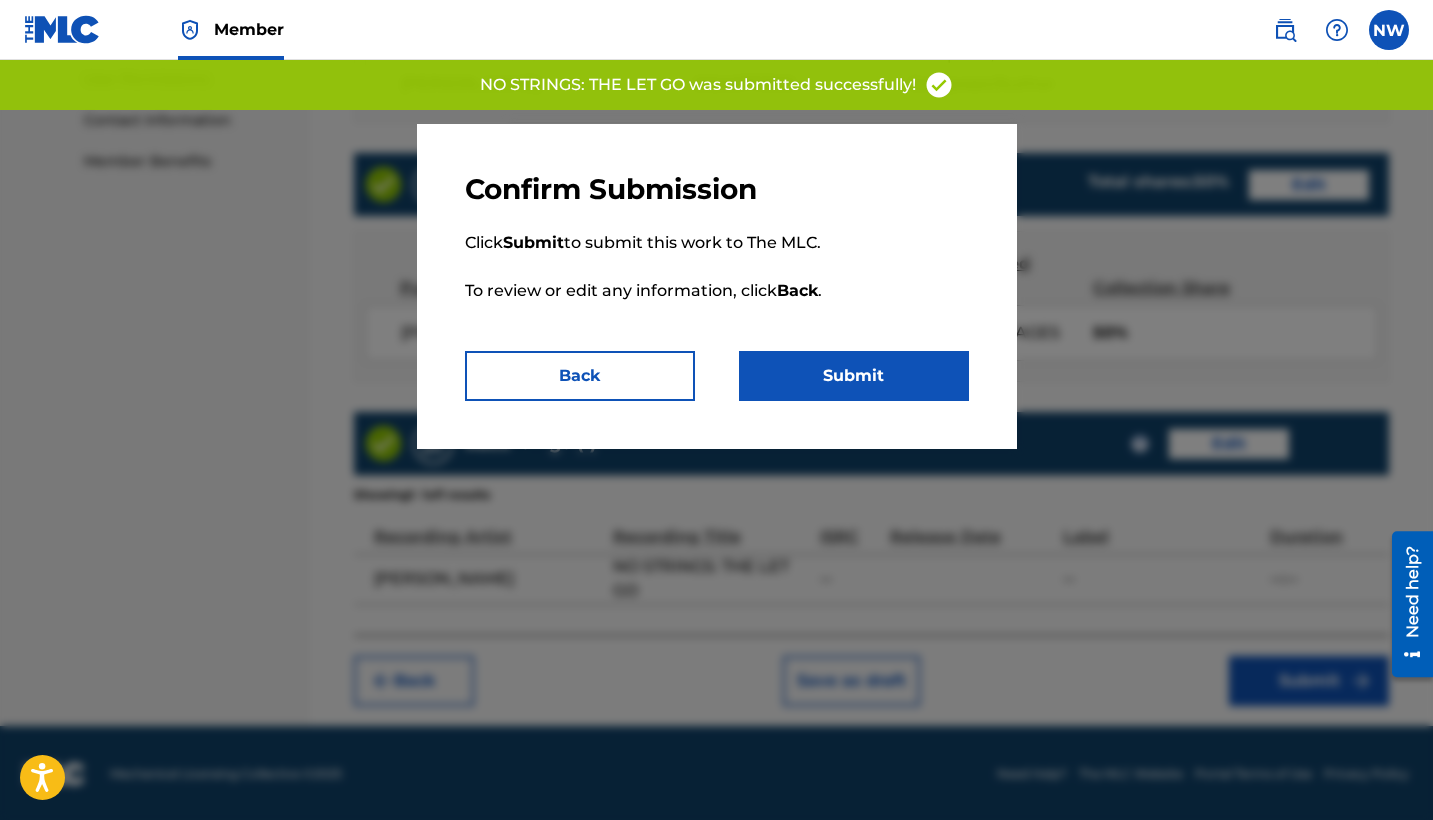 scroll, scrollTop: 0, scrollLeft: 0, axis: both 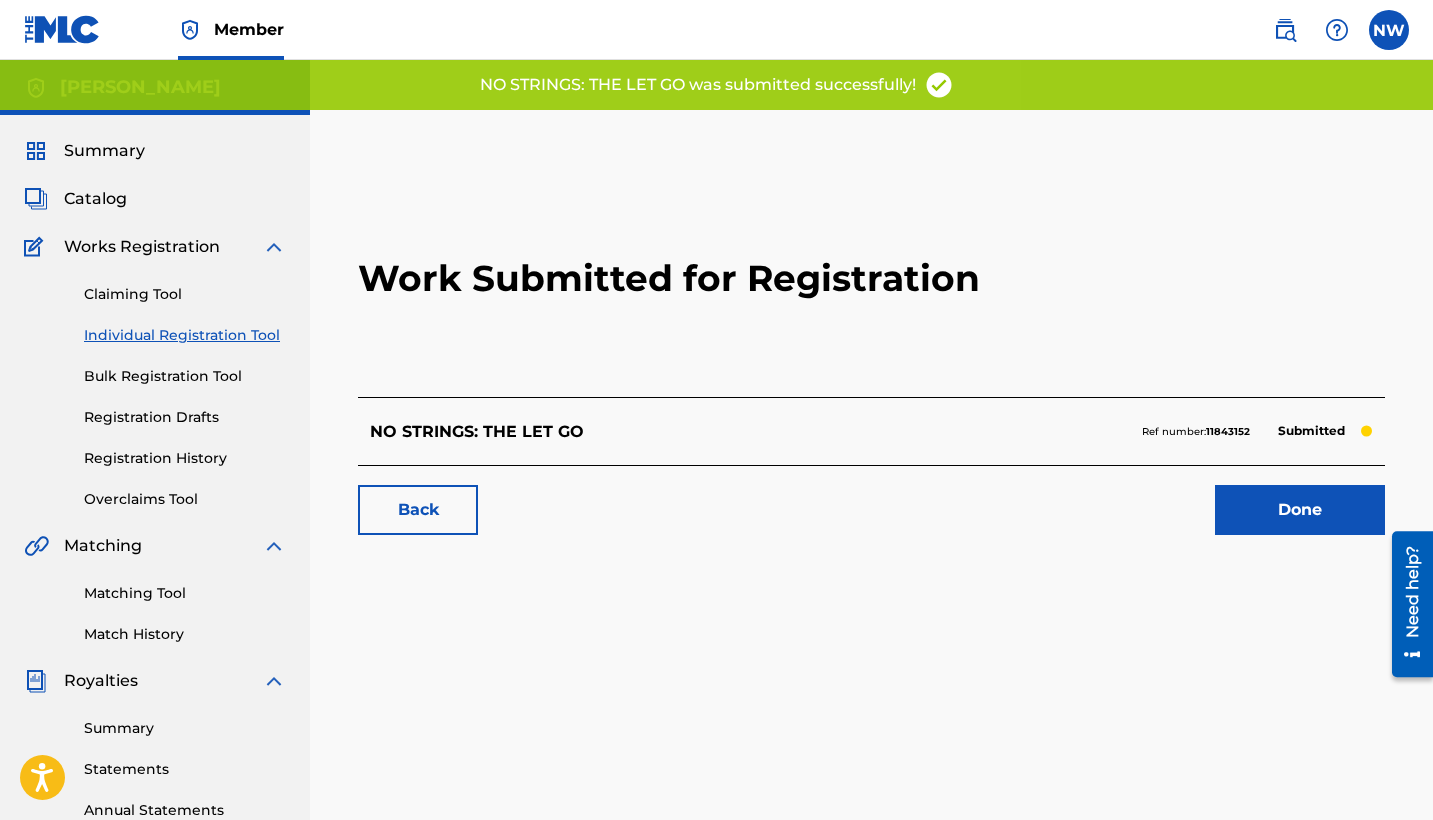 click on "Done" at bounding box center [1300, 510] 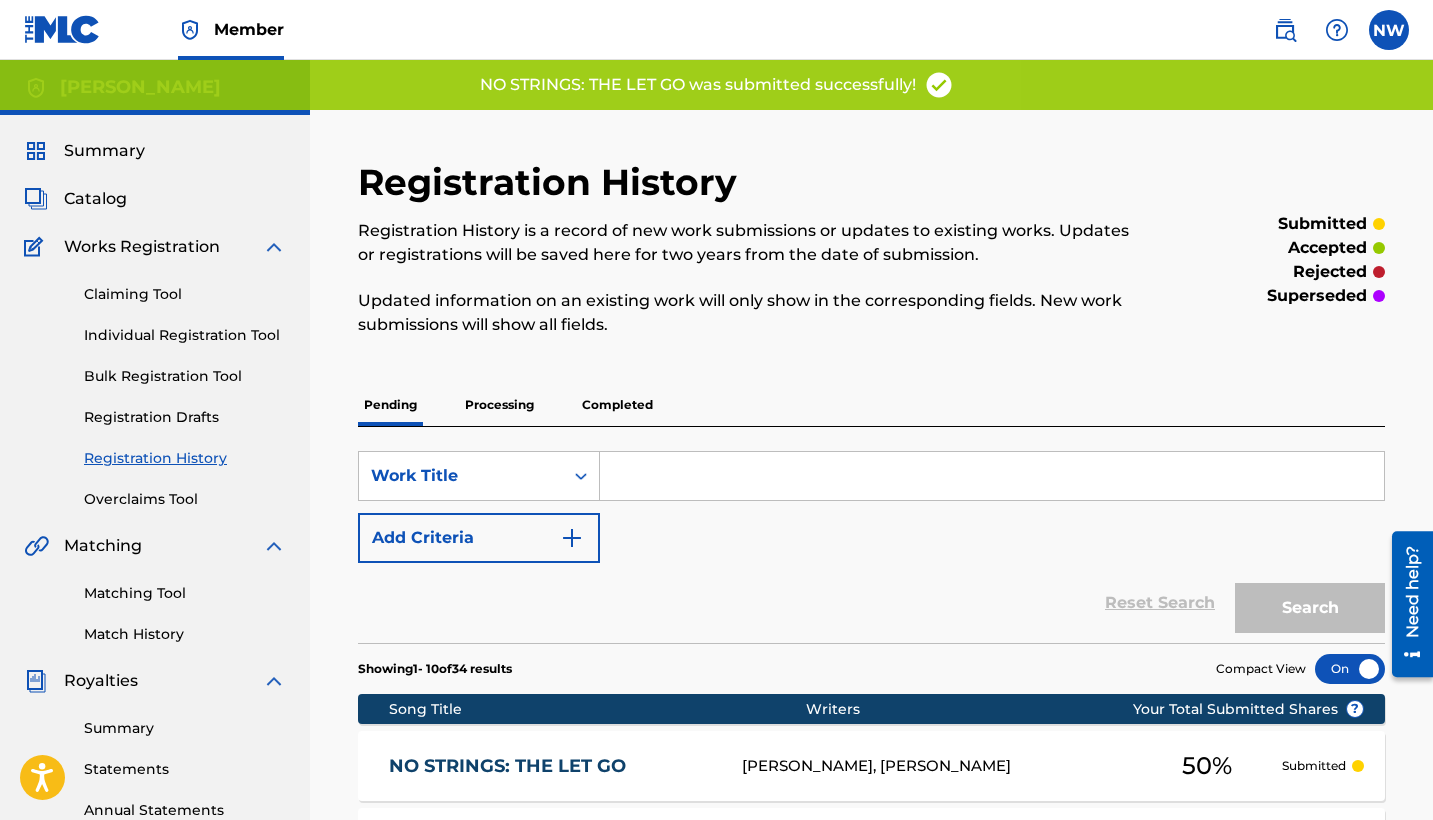 click on "Claiming Tool" at bounding box center (185, 294) 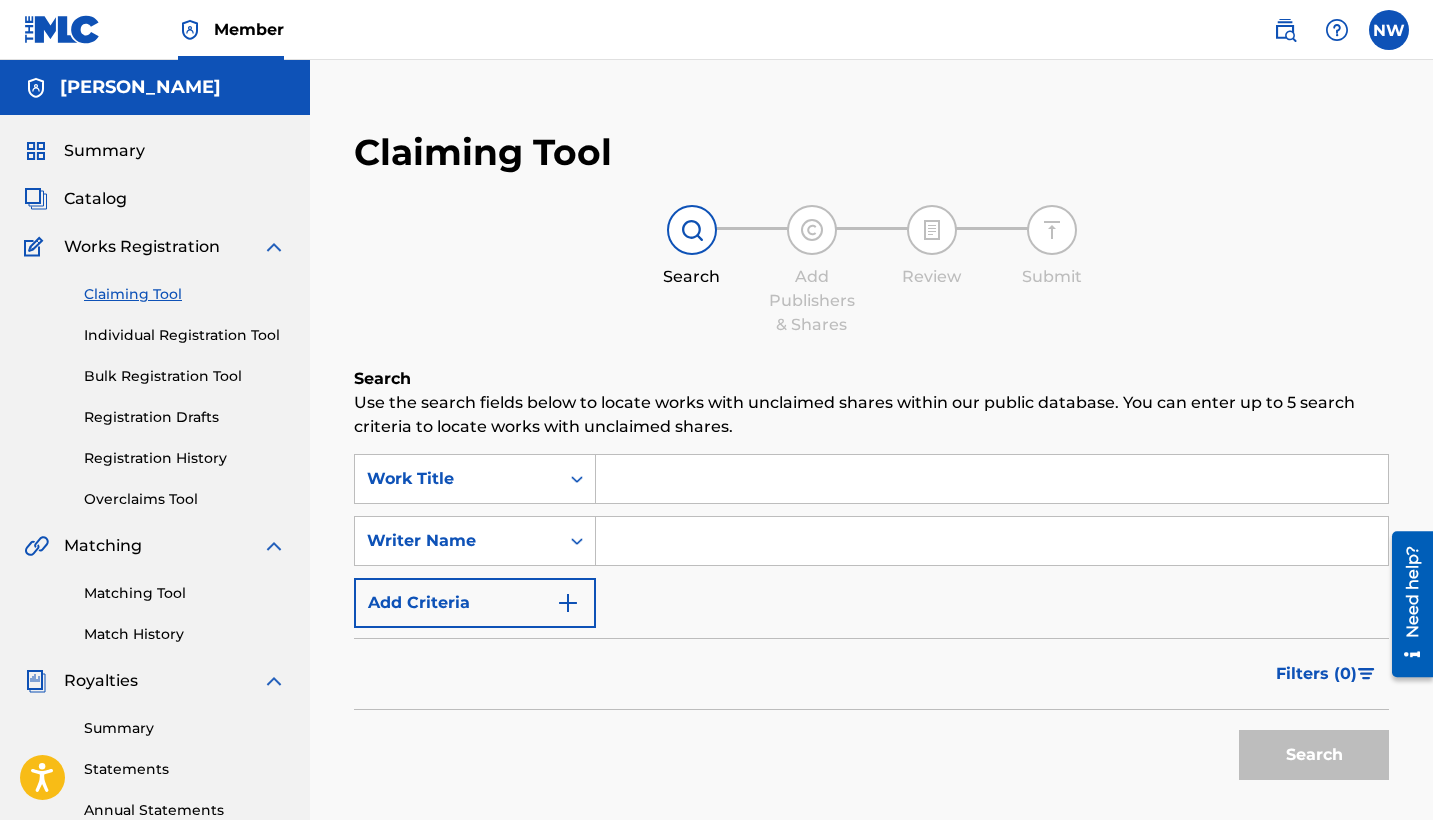 click on "Individual Registration Tool" at bounding box center [185, 335] 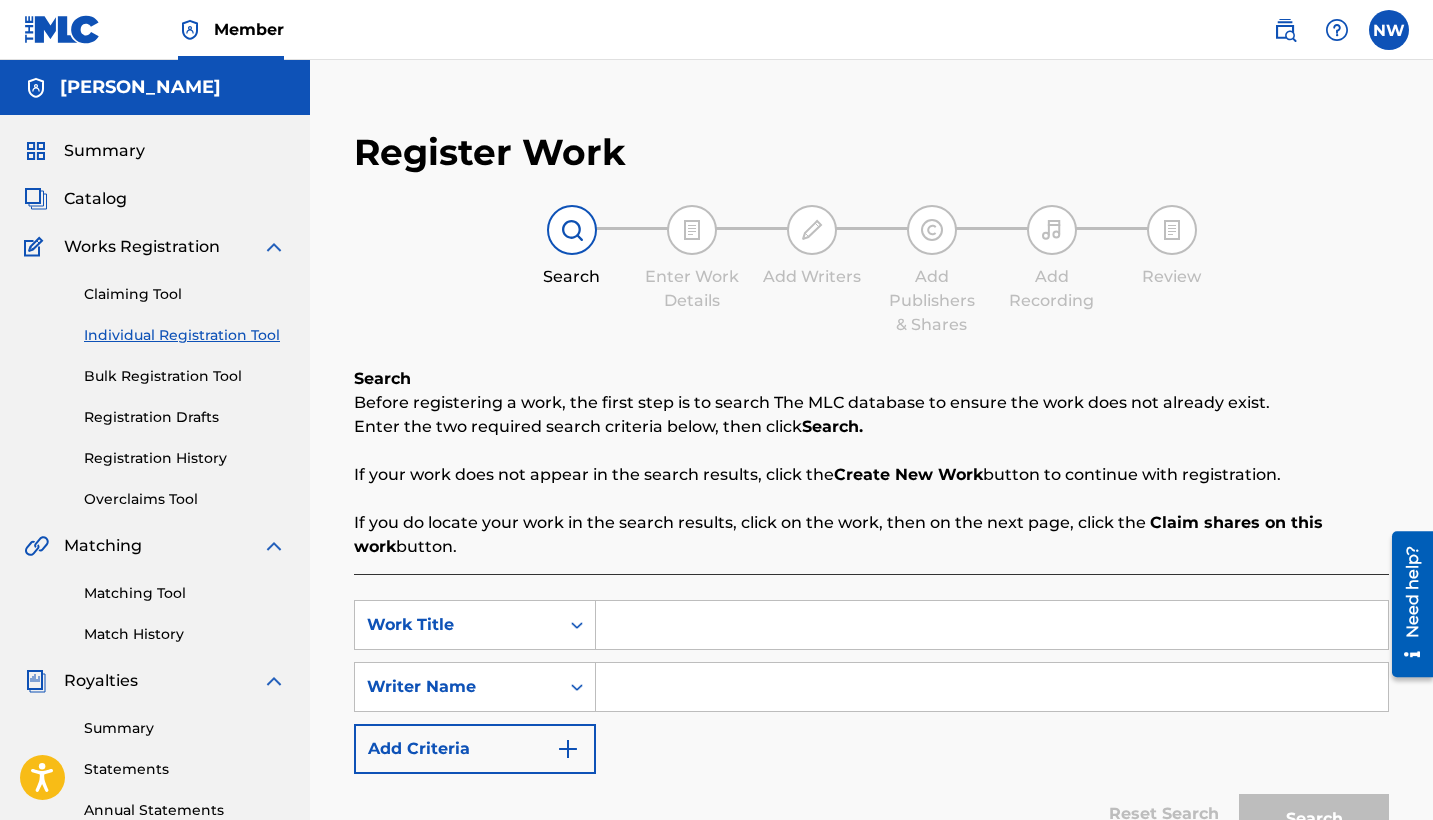 click at bounding box center (992, 625) 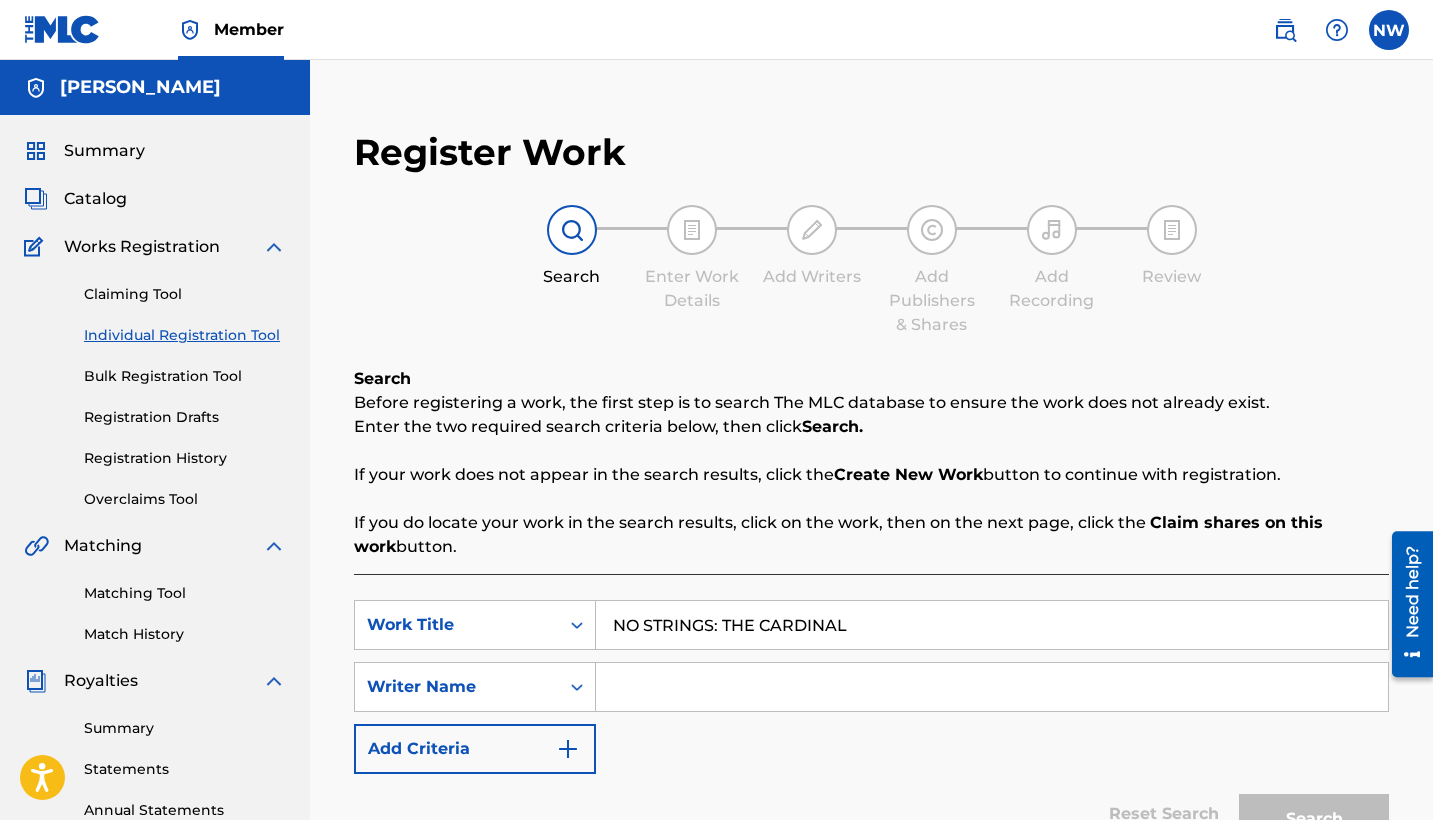 drag, startPoint x: 617, startPoint y: 623, endPoint x: 939, endPoint y: 653, distance: 323.3945 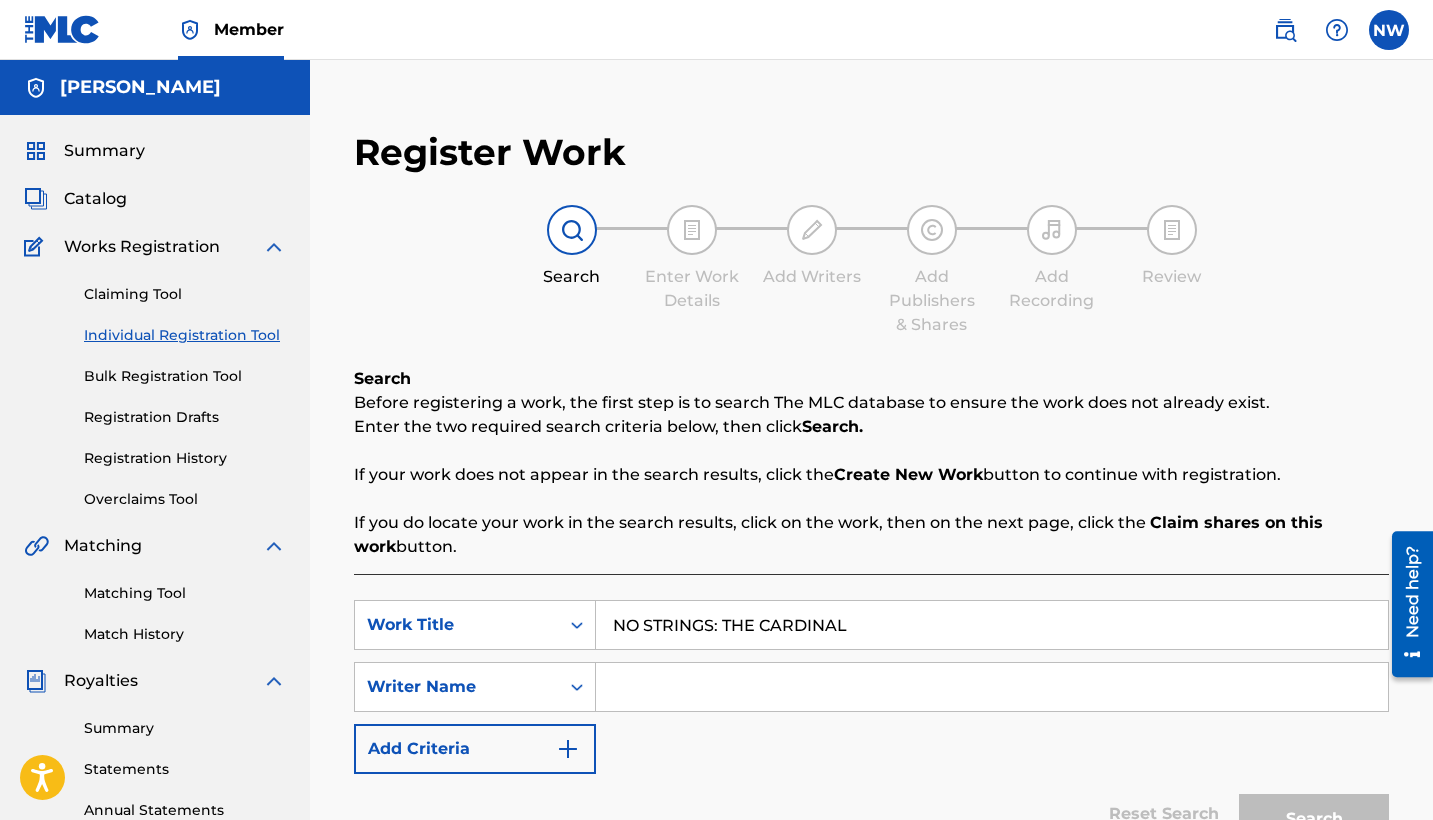 type on "NO STRINGS: THE CARDINAL" 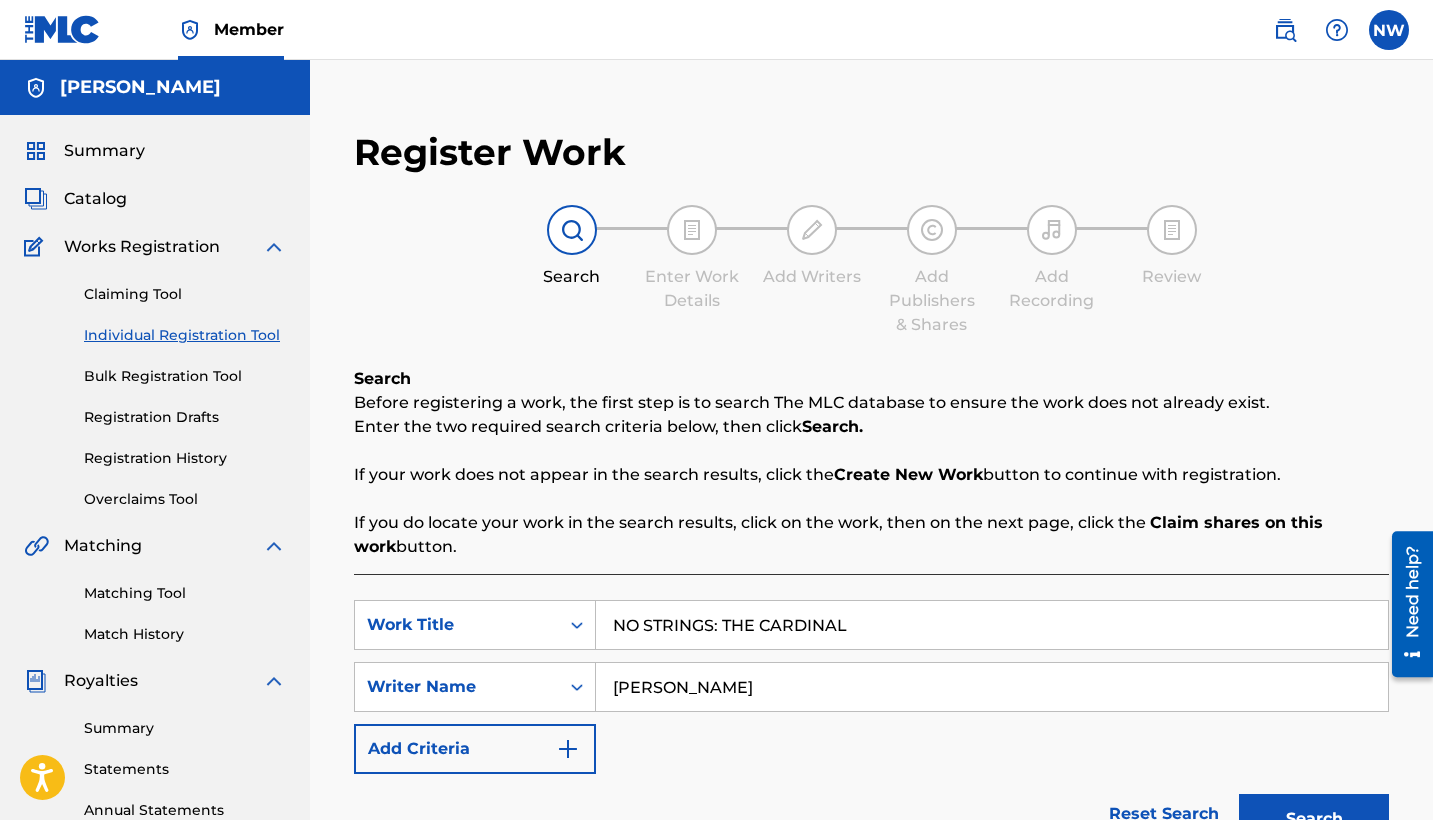 type on "[PERSON_NAME]" 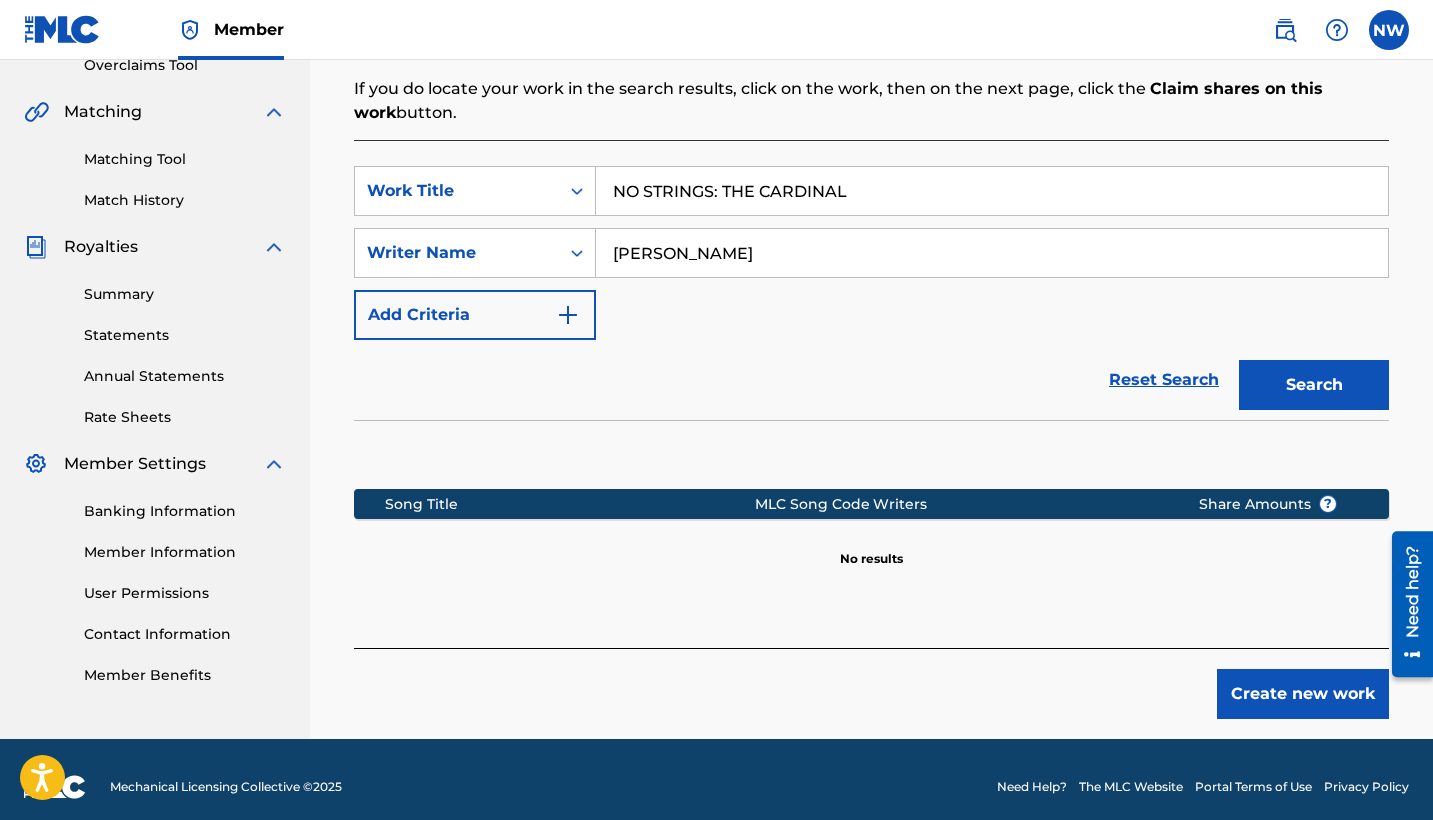 scroll, scrollTop: 444, scrollLeft: 0, axis: vertical 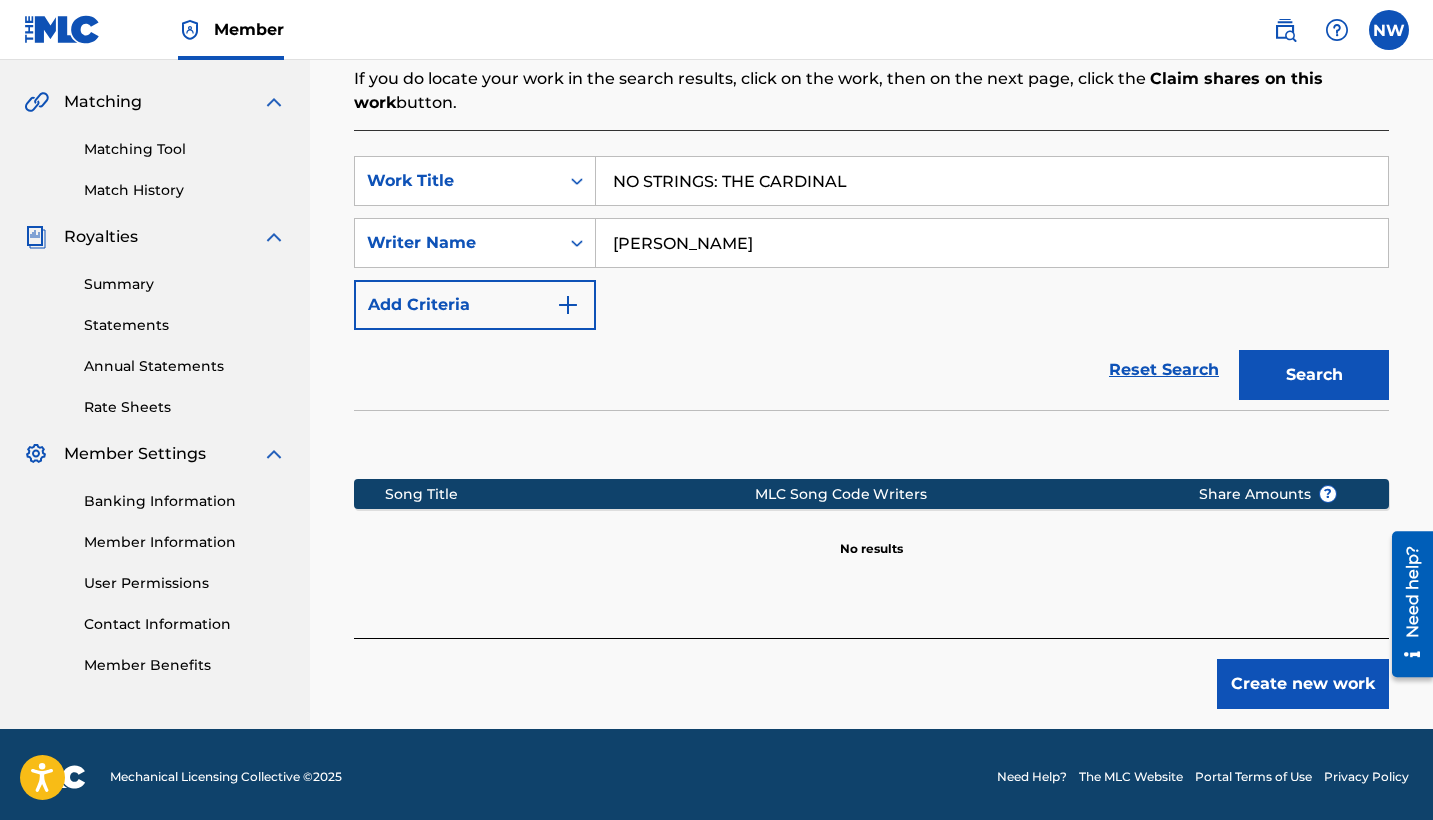 click on "Create new work" at bounding box center (1303, 684) 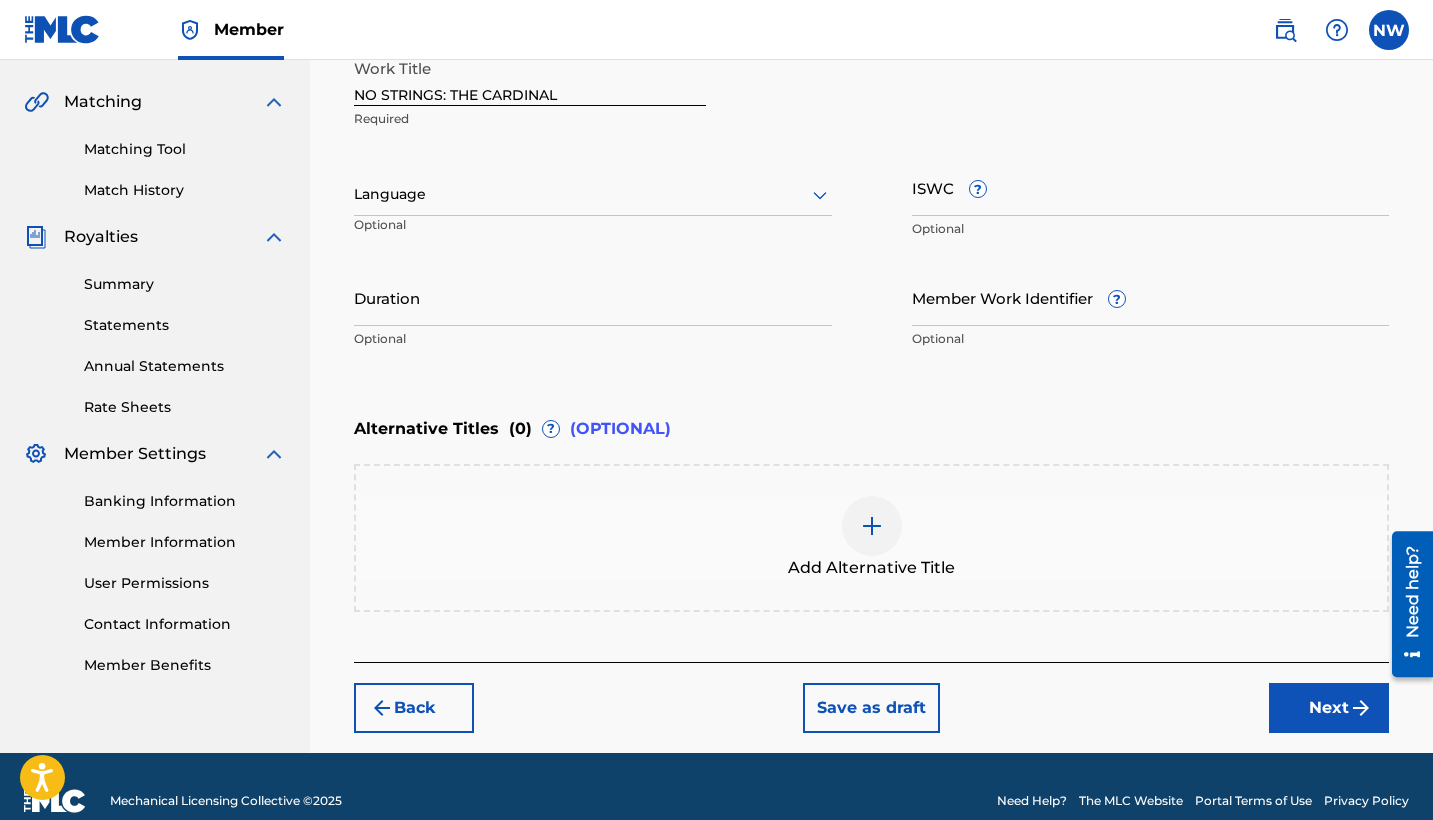 click on "Next" at bounding box center [1329, 708] 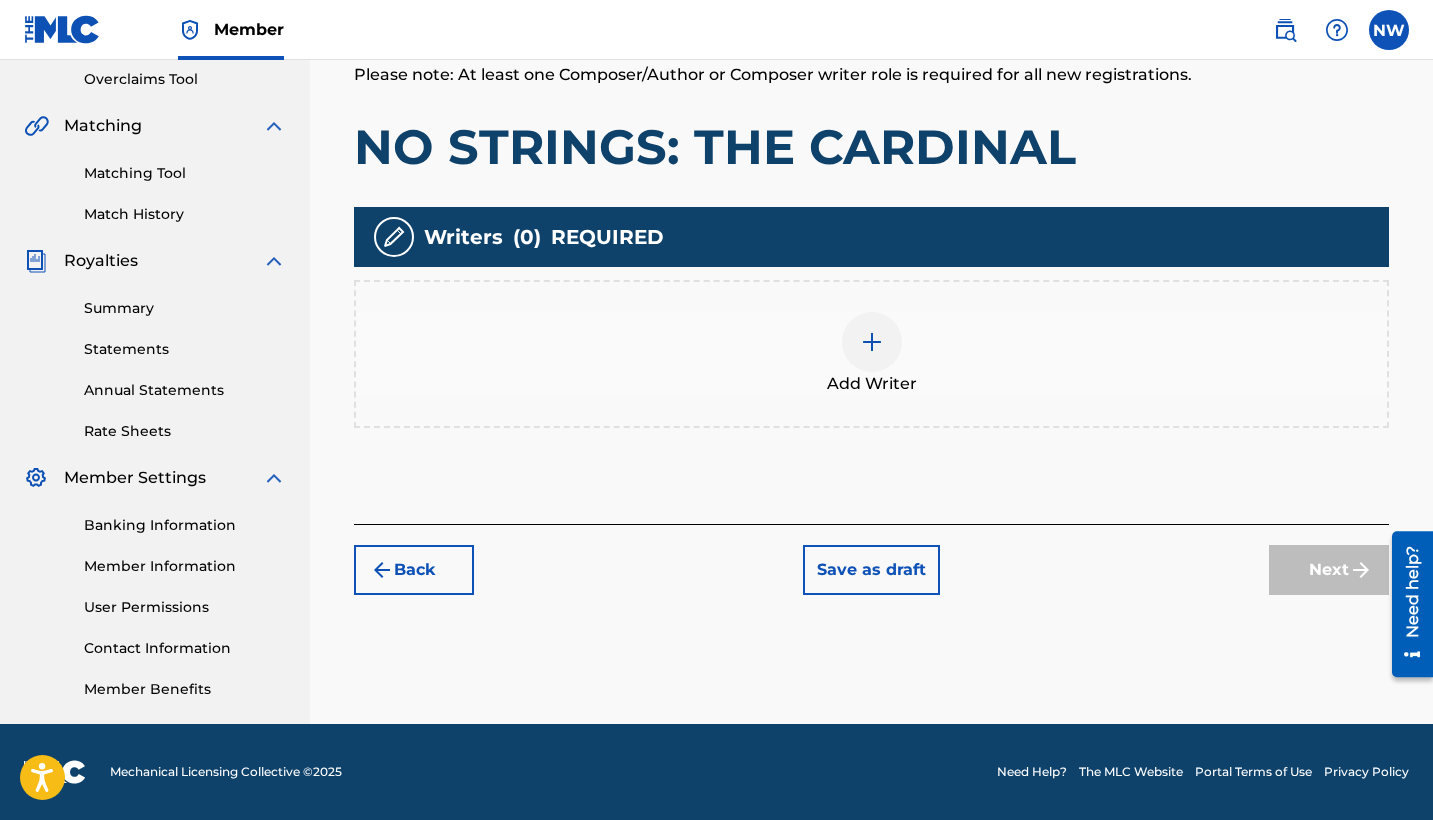 click at bounding box center [872, 342] 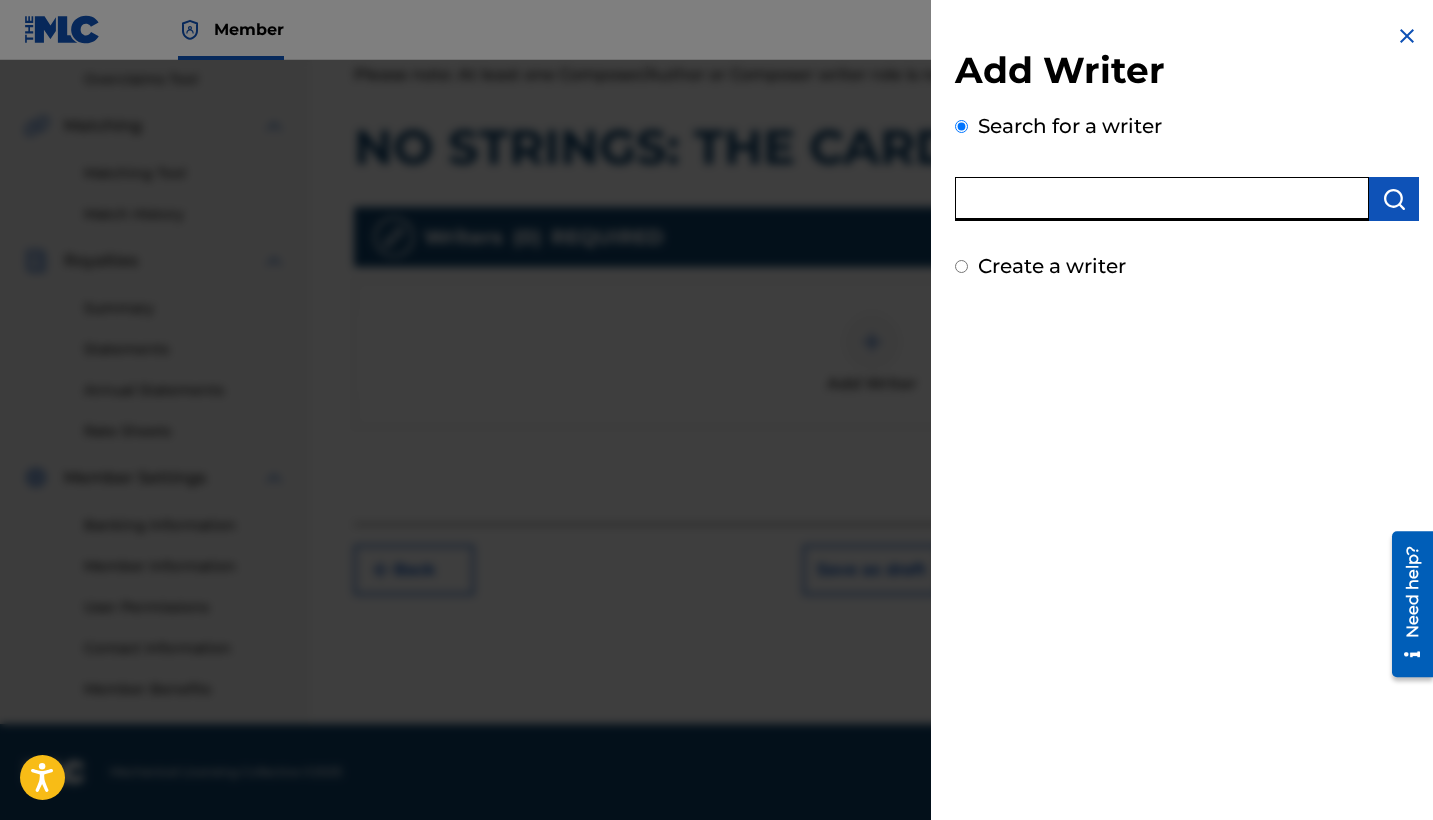 click at bounding box center [1162, 199] 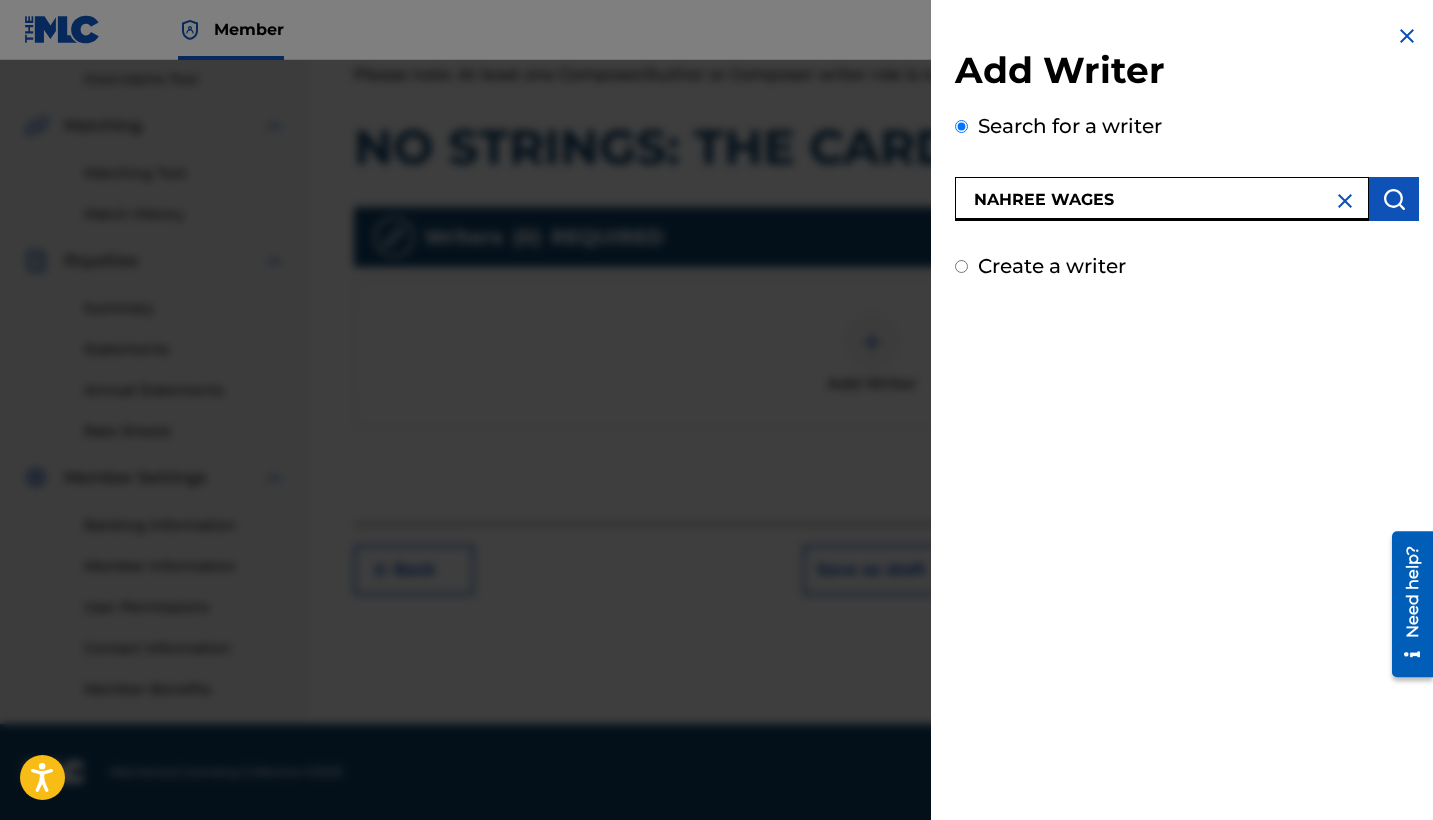 type on "NAHREE WAGES" 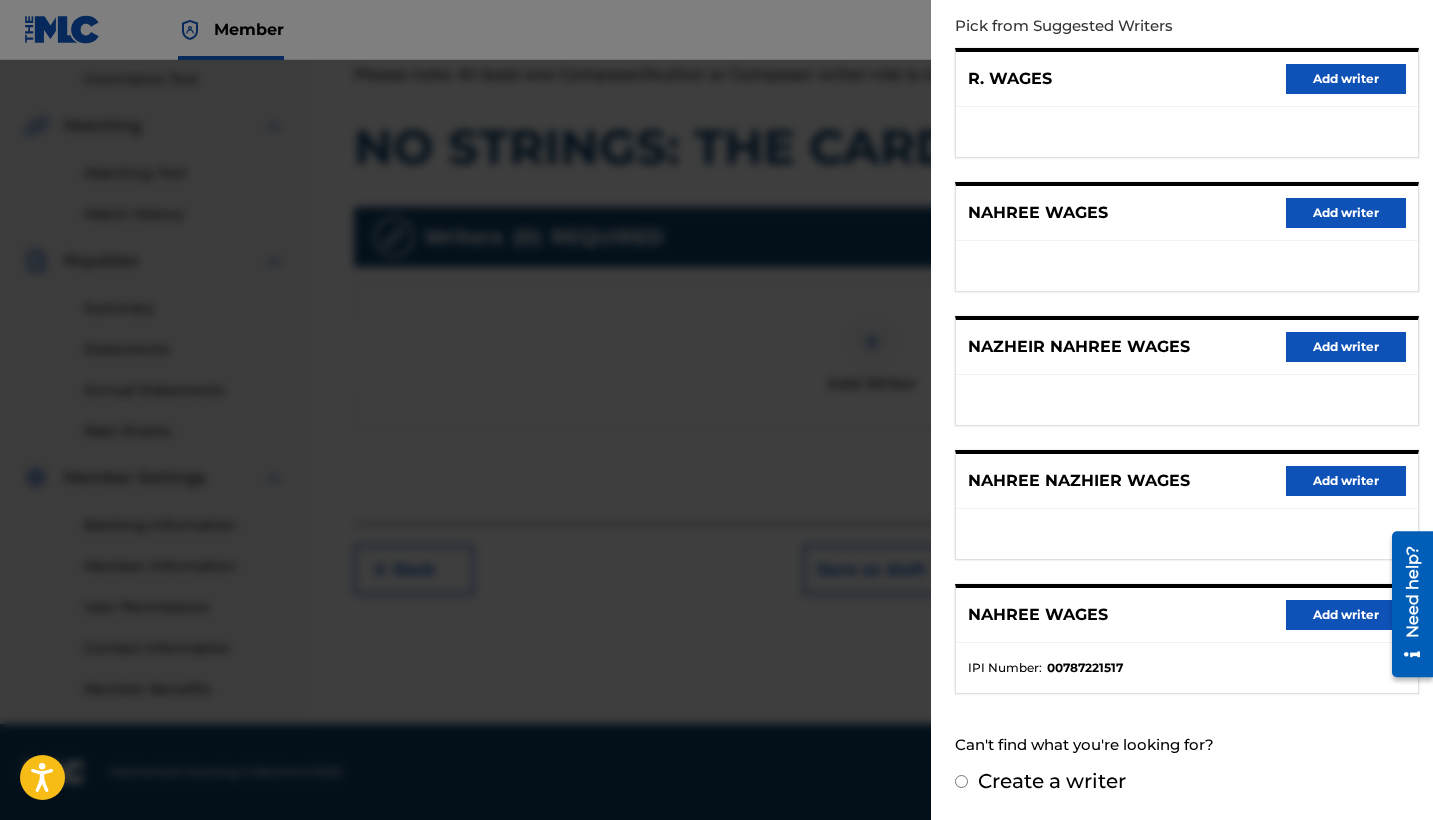 scroll, scrollTop: 236, scrollLeft: 0, axis: vertical 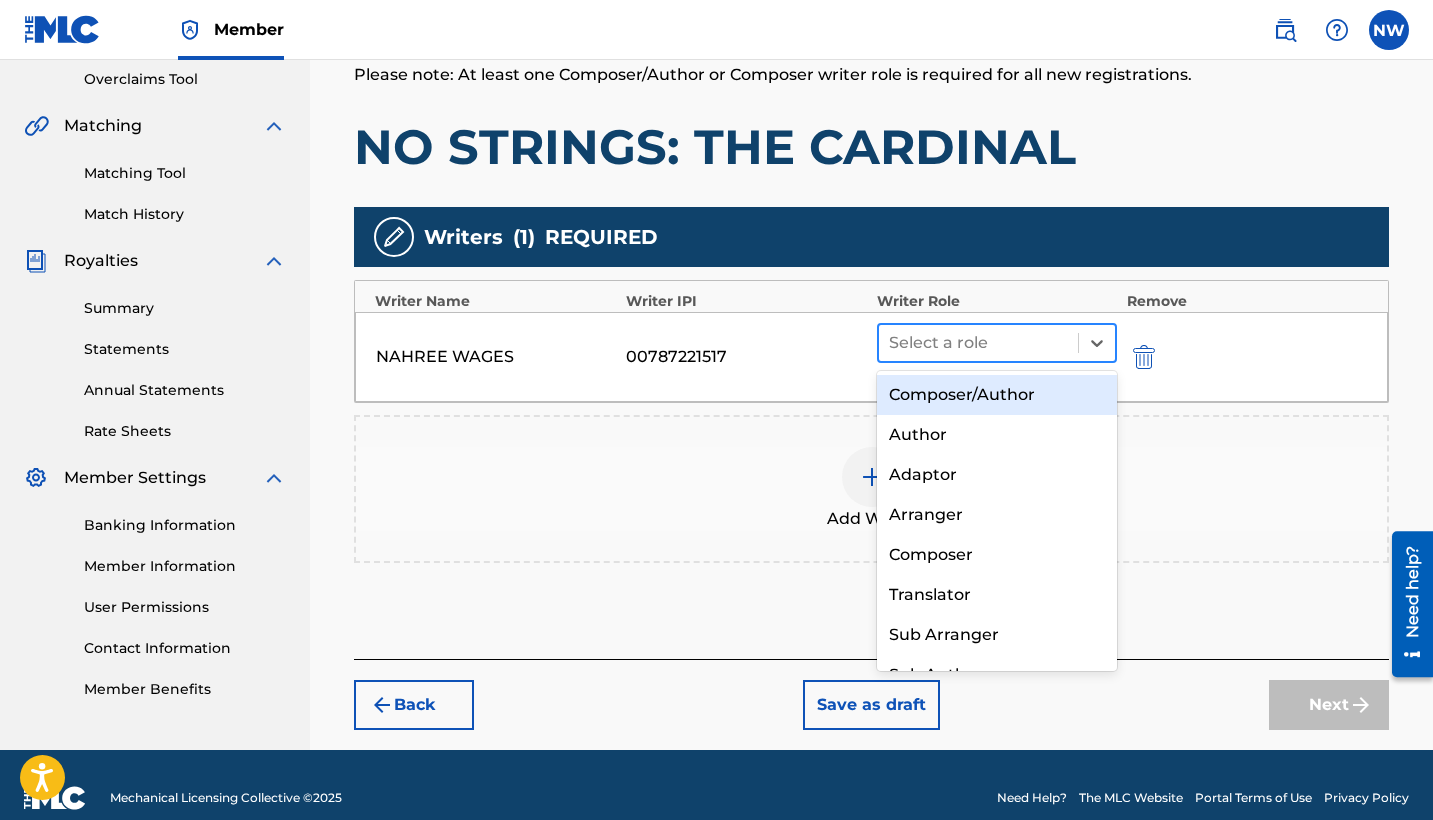 click on "Select a role" at bounding box center (978, 343) 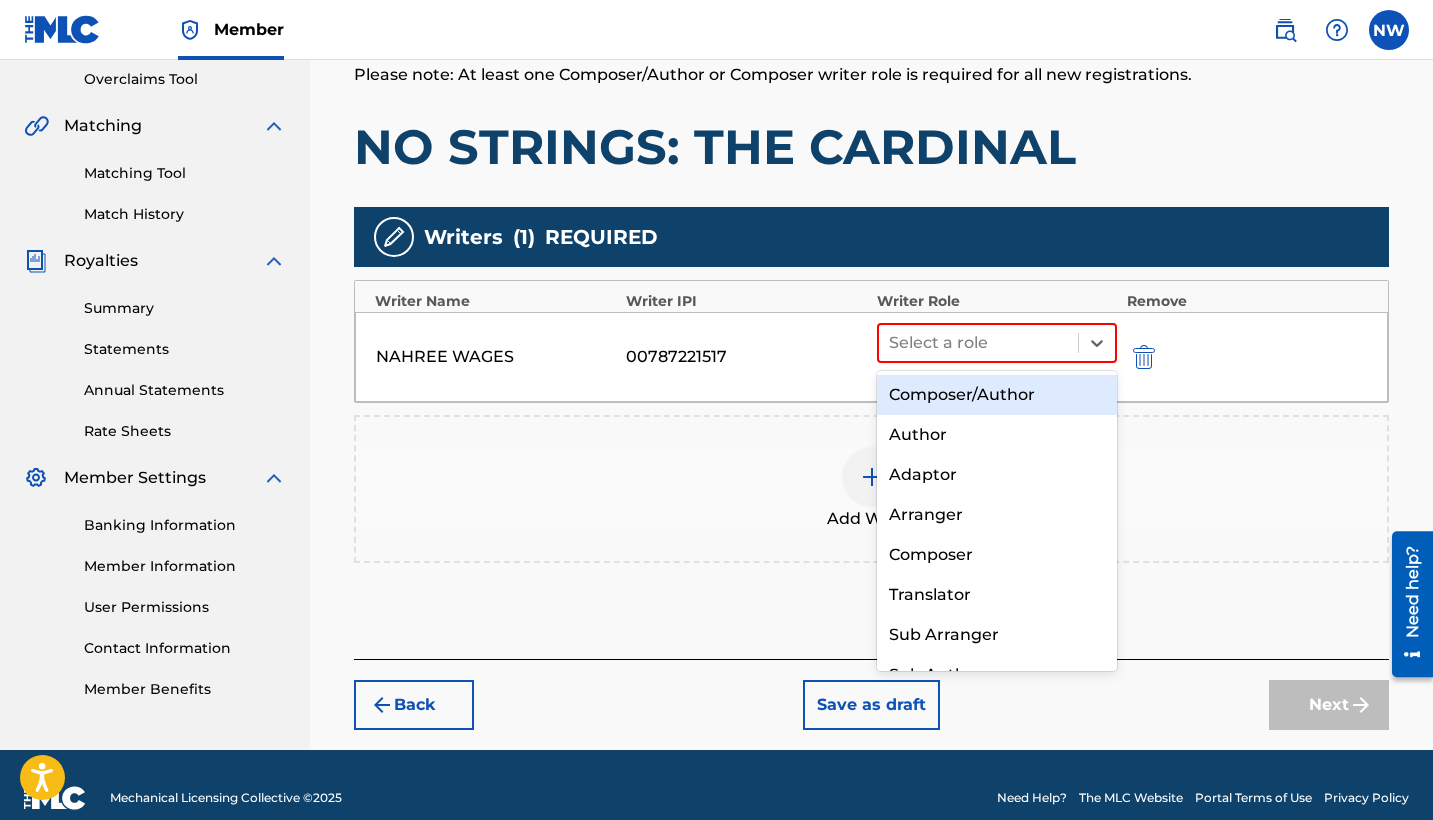 click on "Composer/Author" at bounding box center [997, 395] 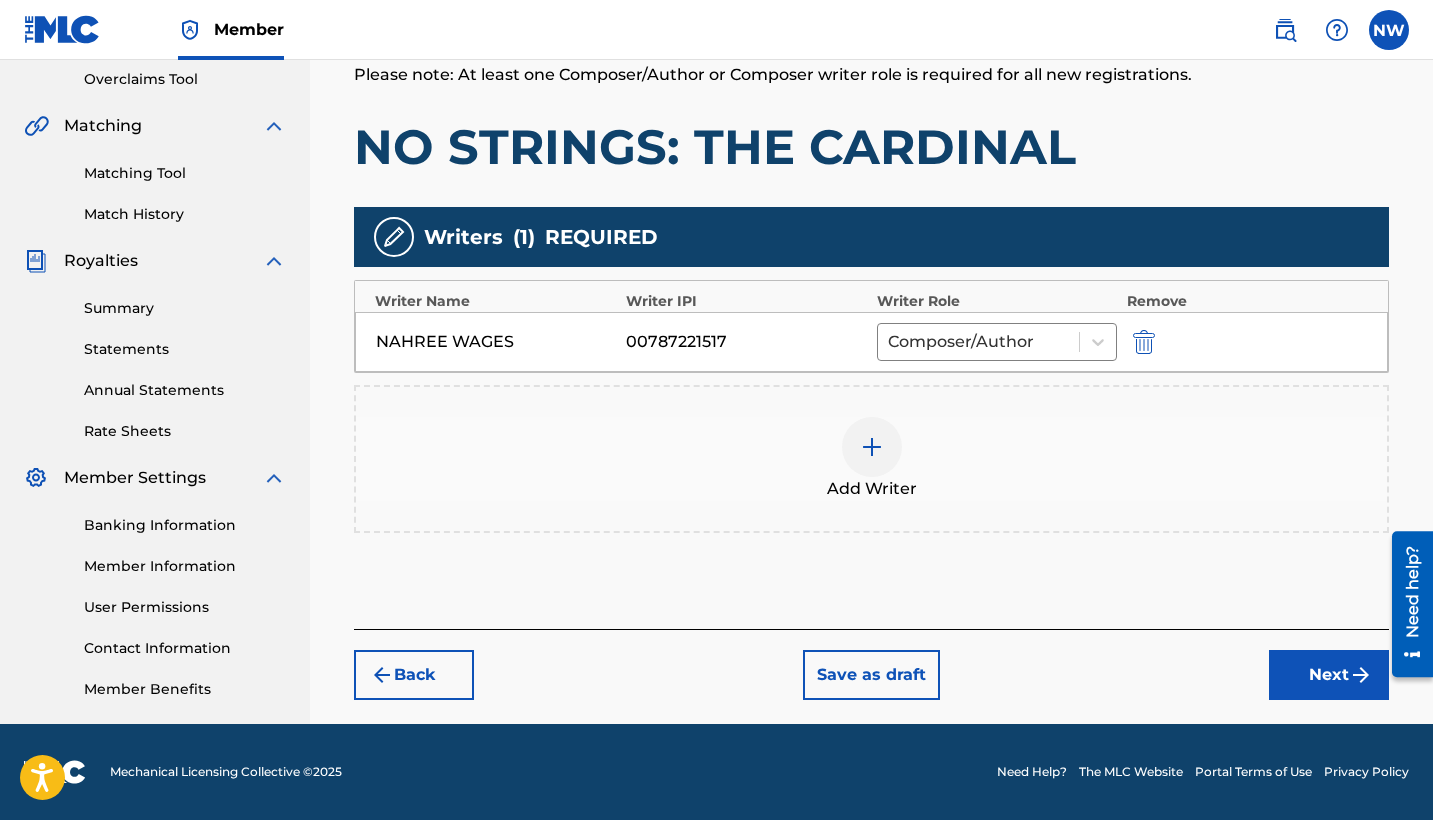 click on "Next" at bounding box center (1329, 675) 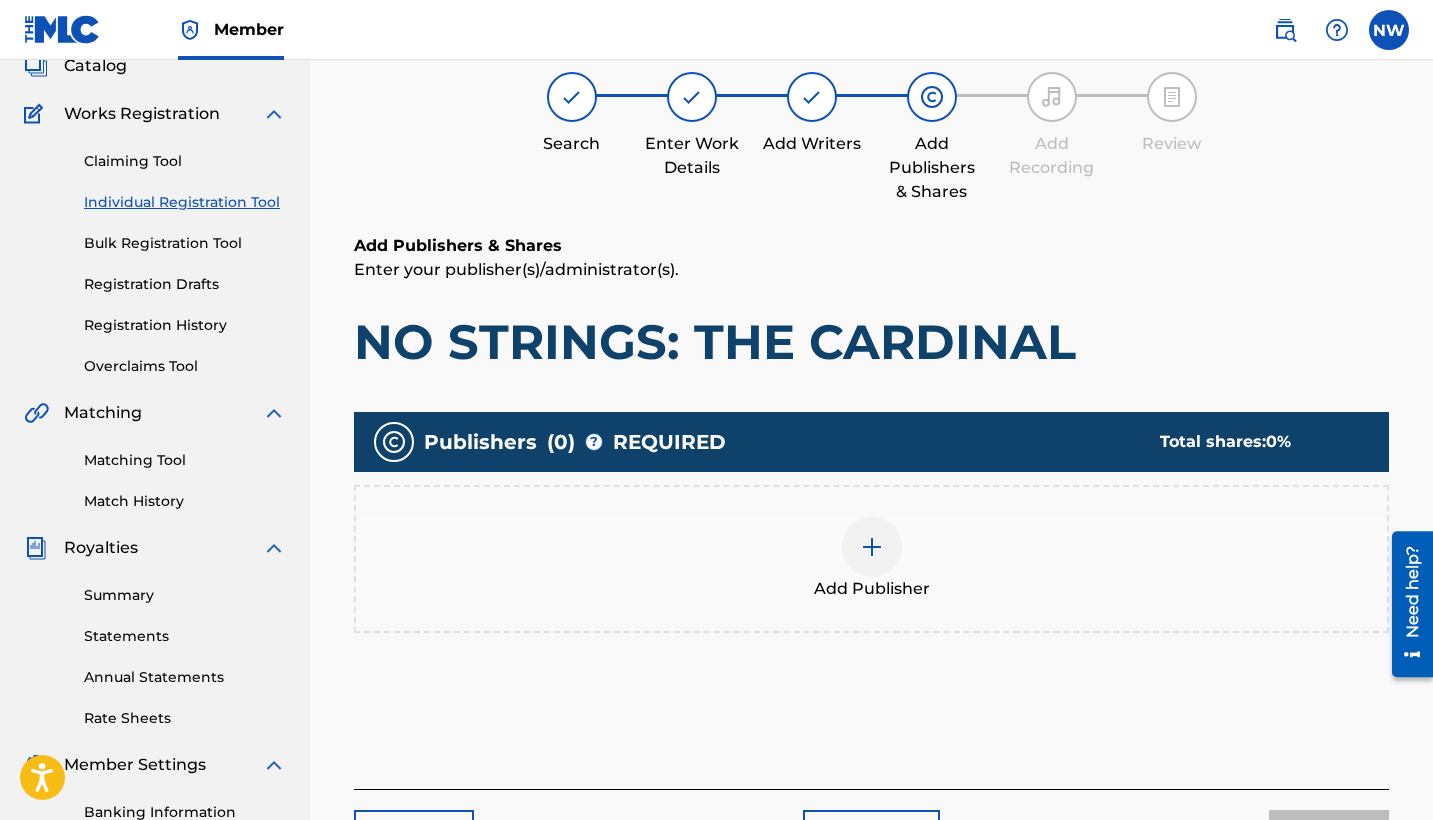 scroll, scrollTop: 90, scrollLeft: 0, axis: vertical 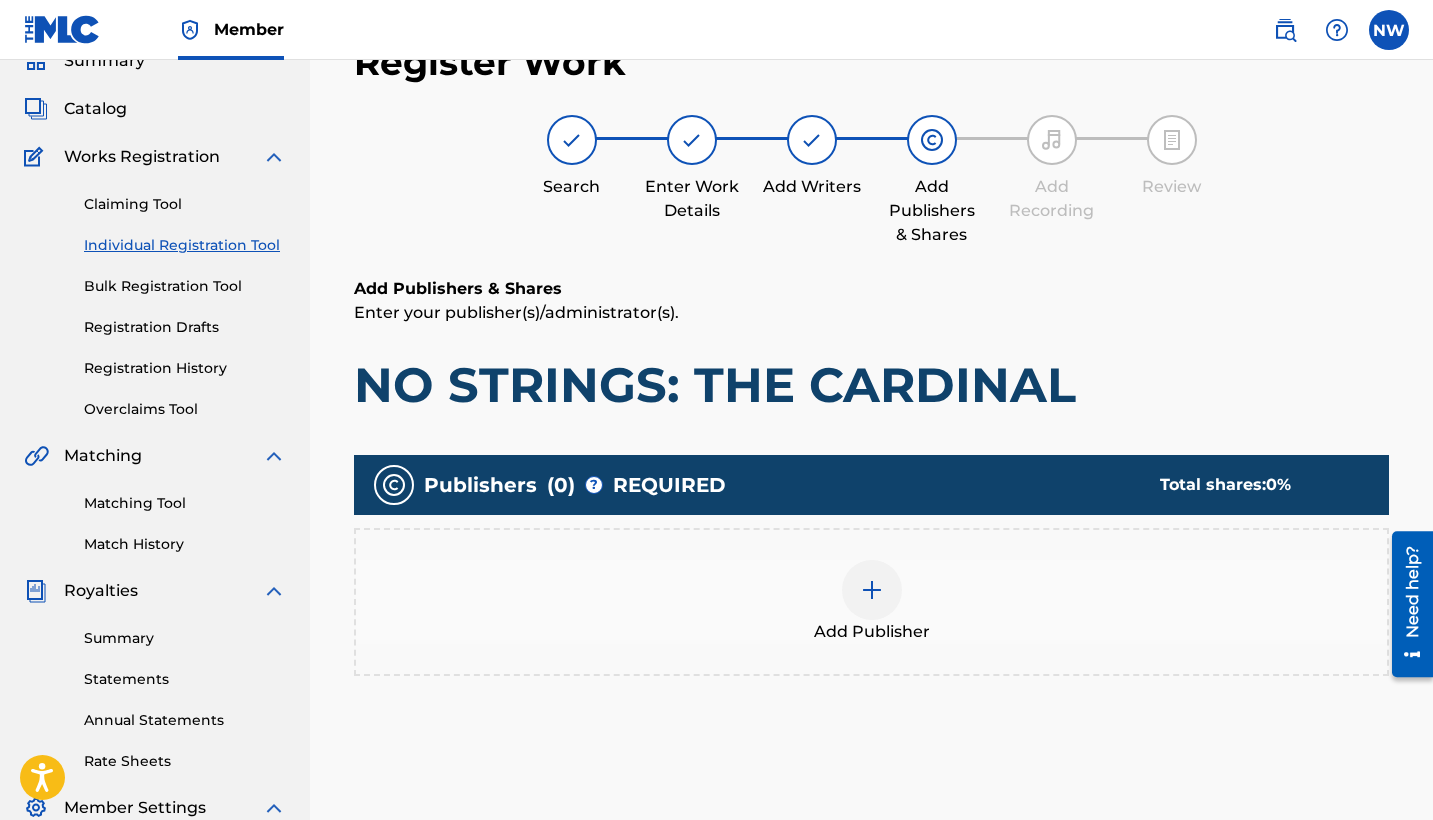 click at bounding box center [872, 590] 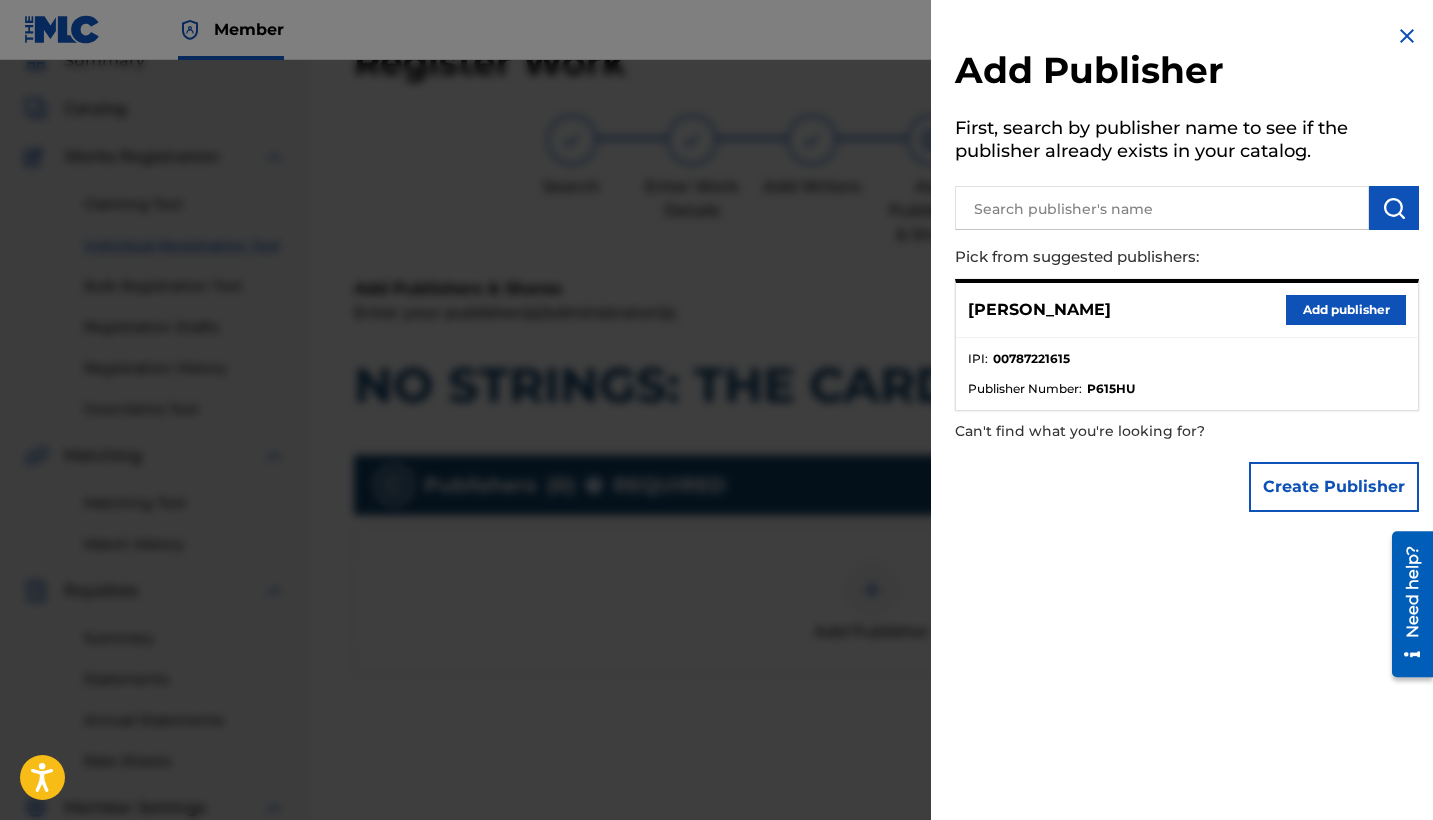 click on "Add publisher" at bounding box center [1346, 310] 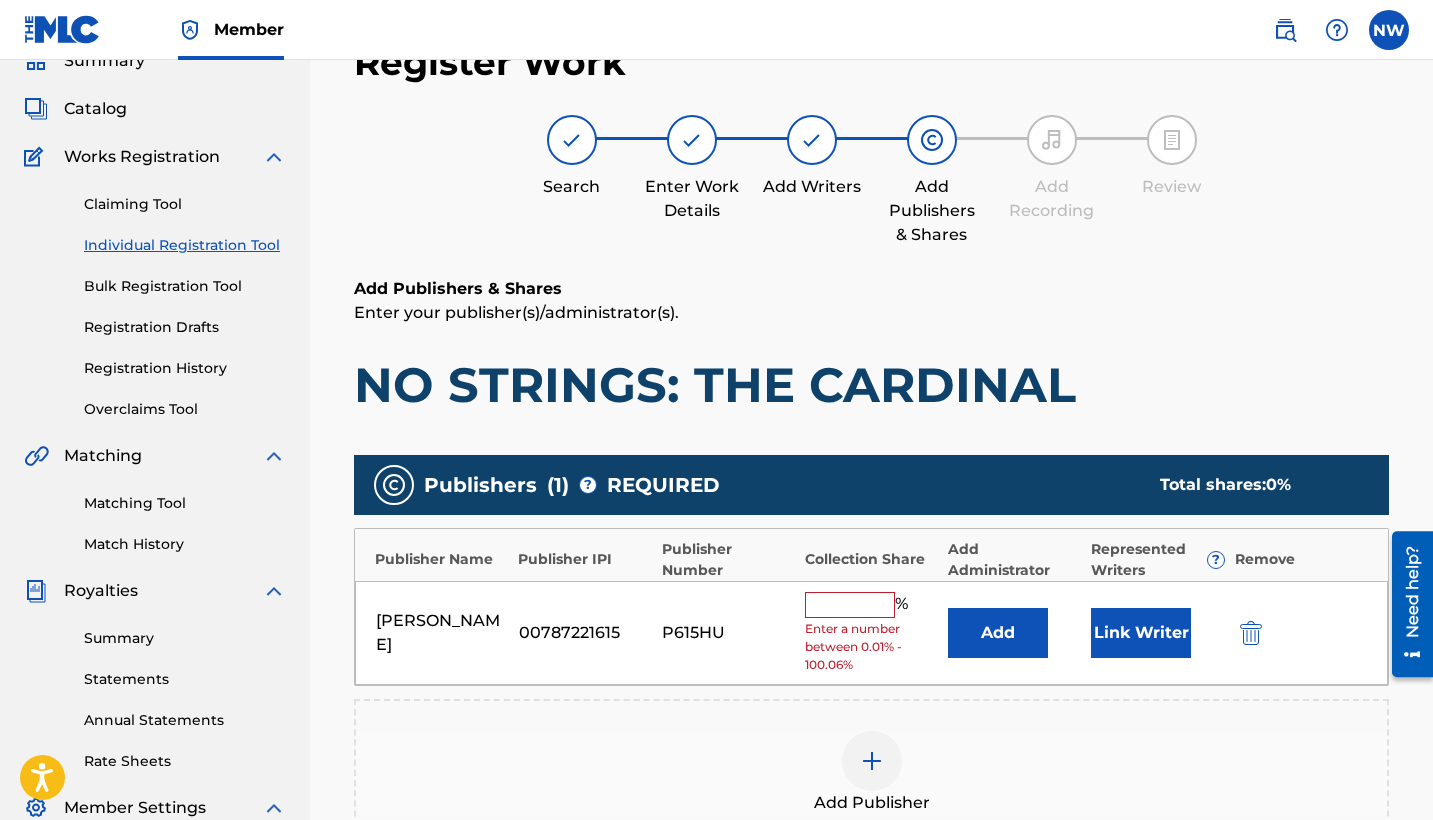click at bounding box center [850, 605] 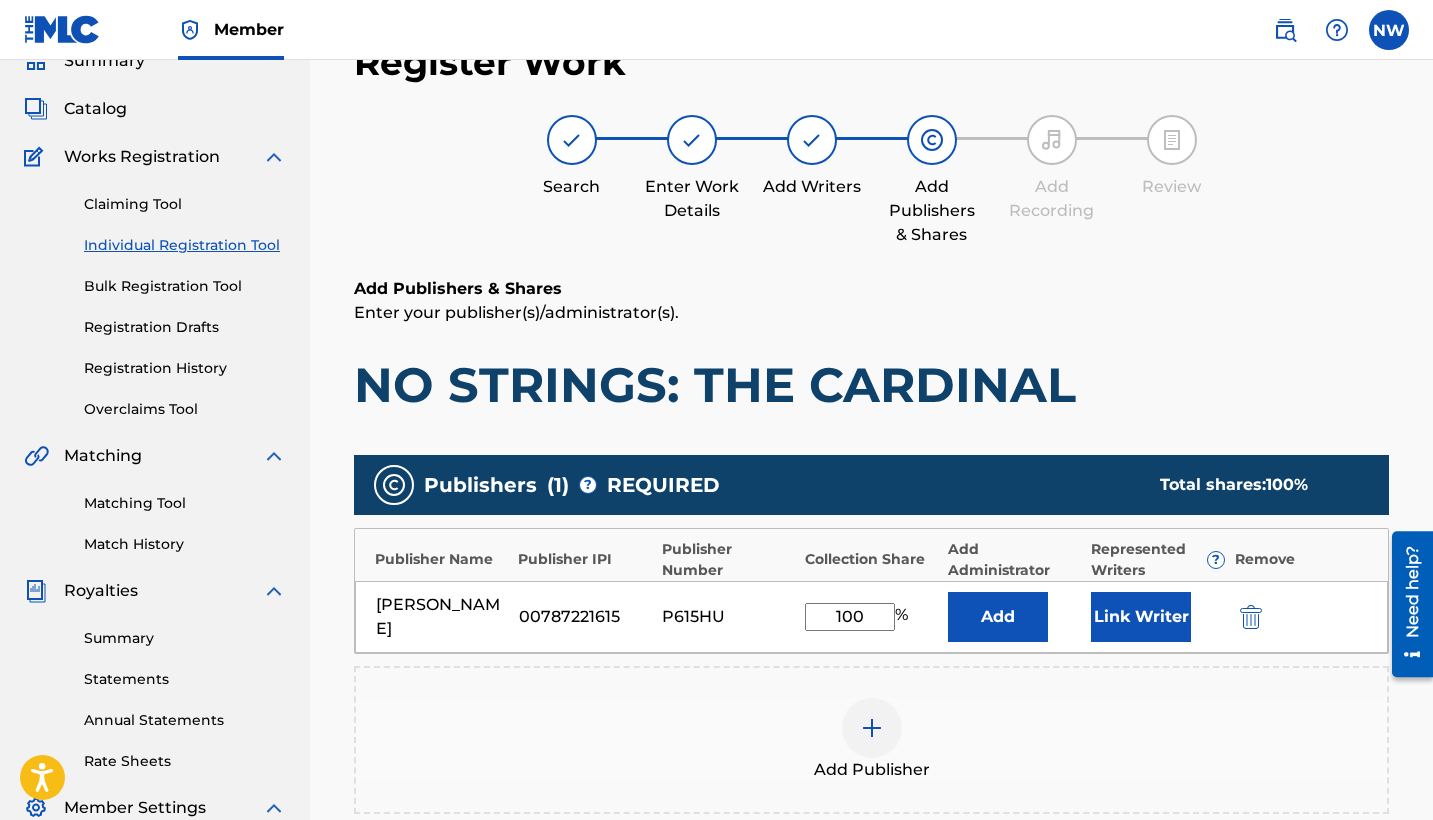 type on "100" 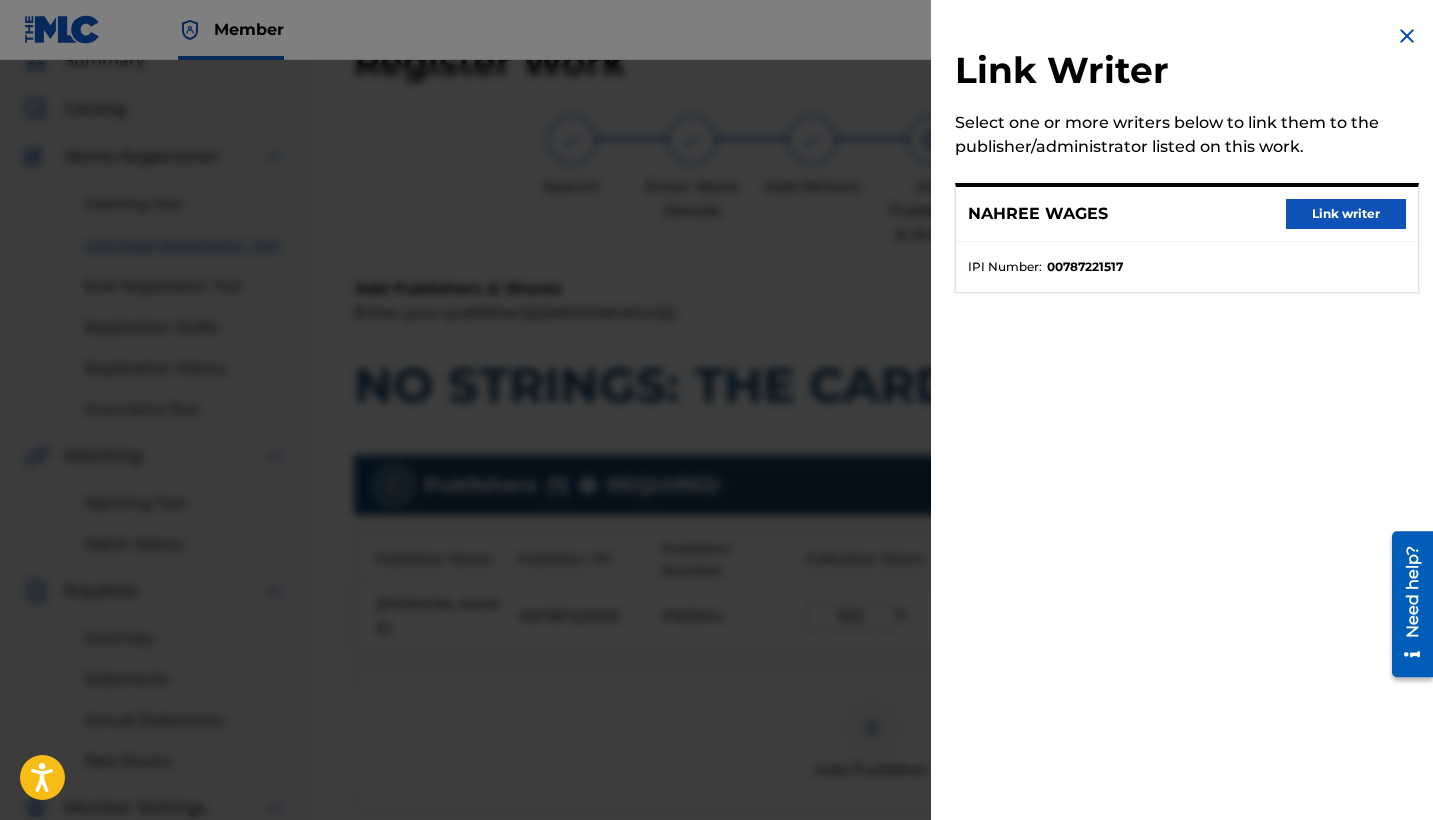 click on "Link writer" at bounding box center (1346, 214) 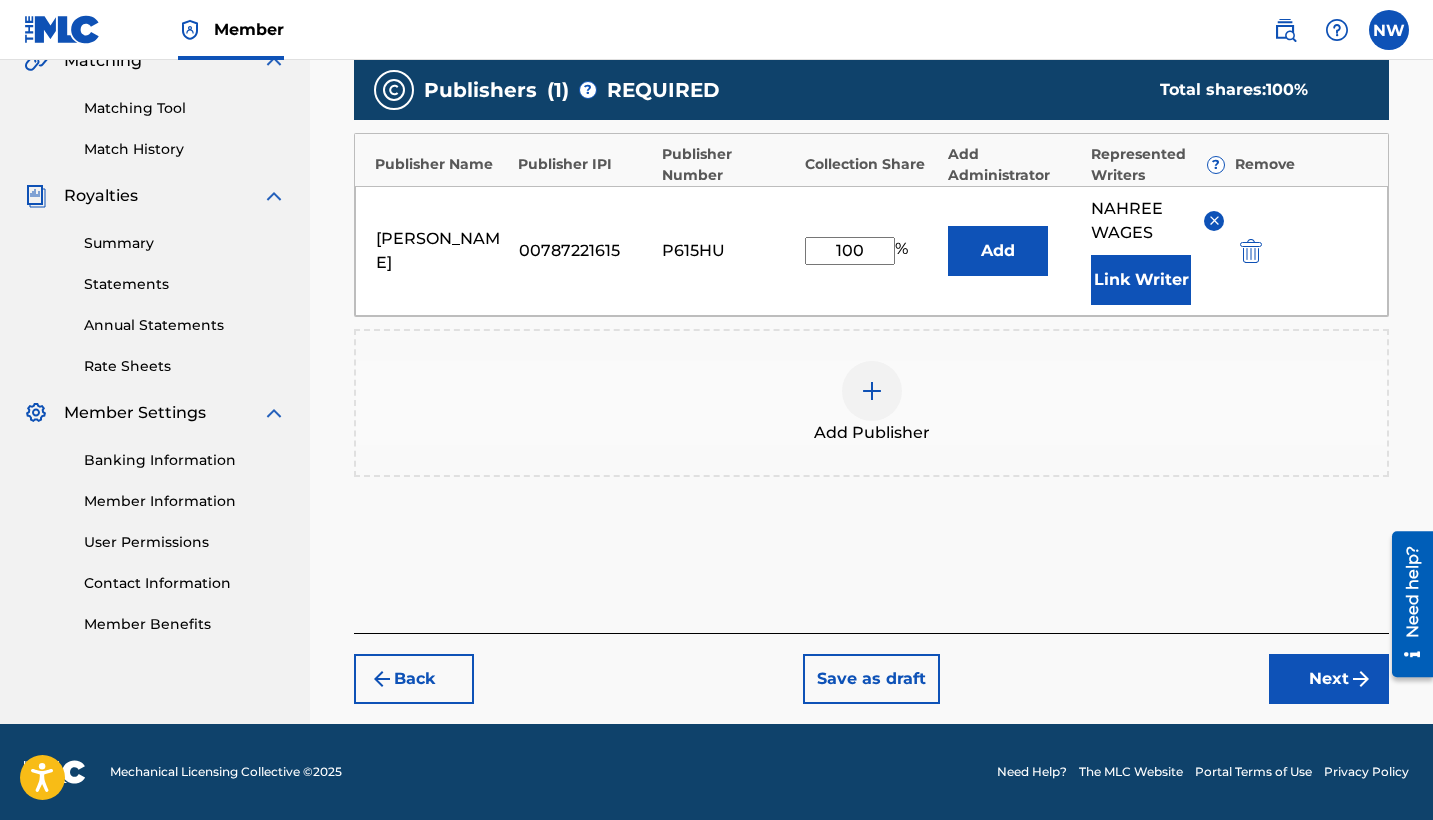 click on "Next" at bounding box center [1329, 679] 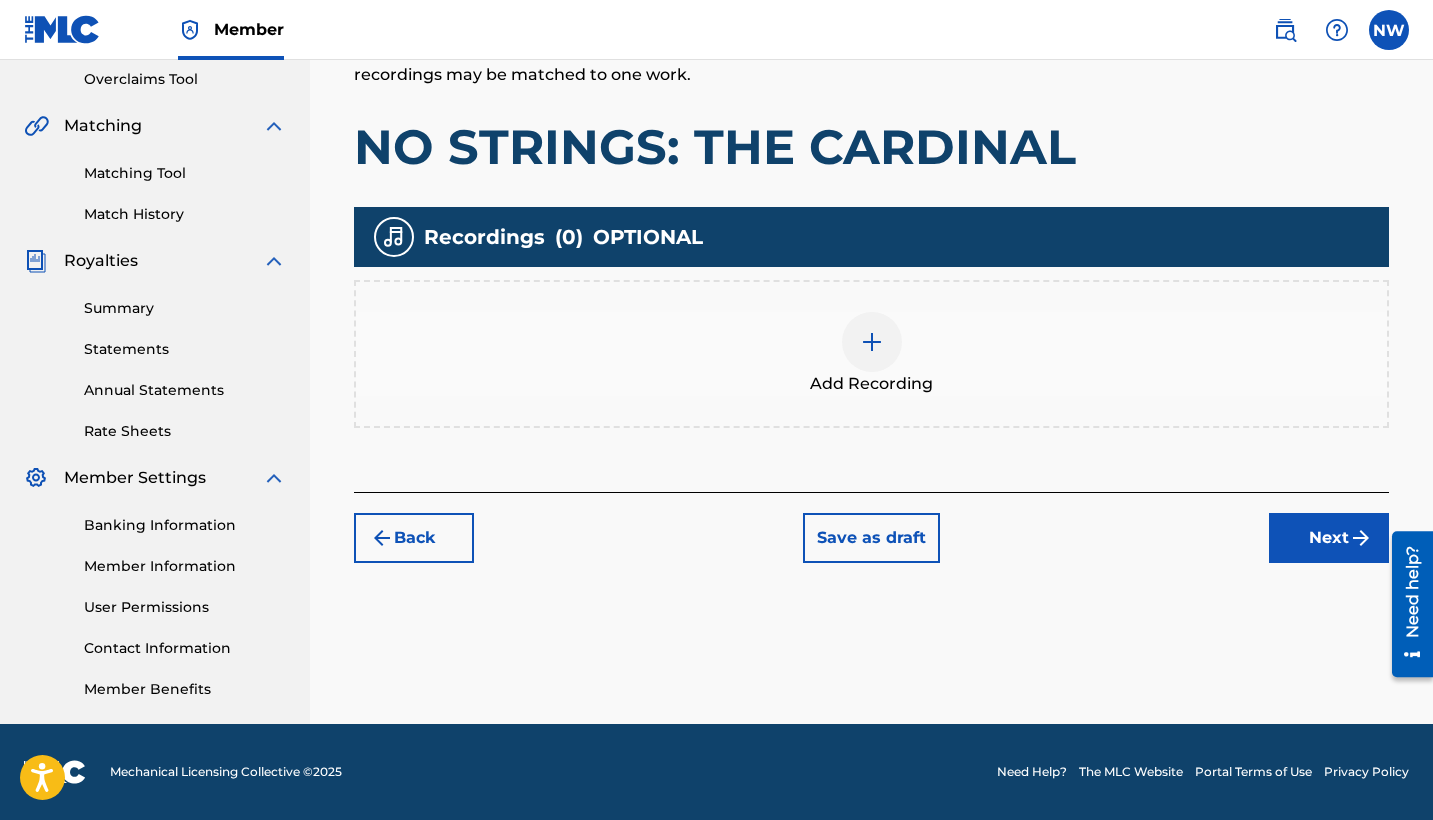 scroll, scrollTop: 420, scrollLeft: 0, axis: vertical 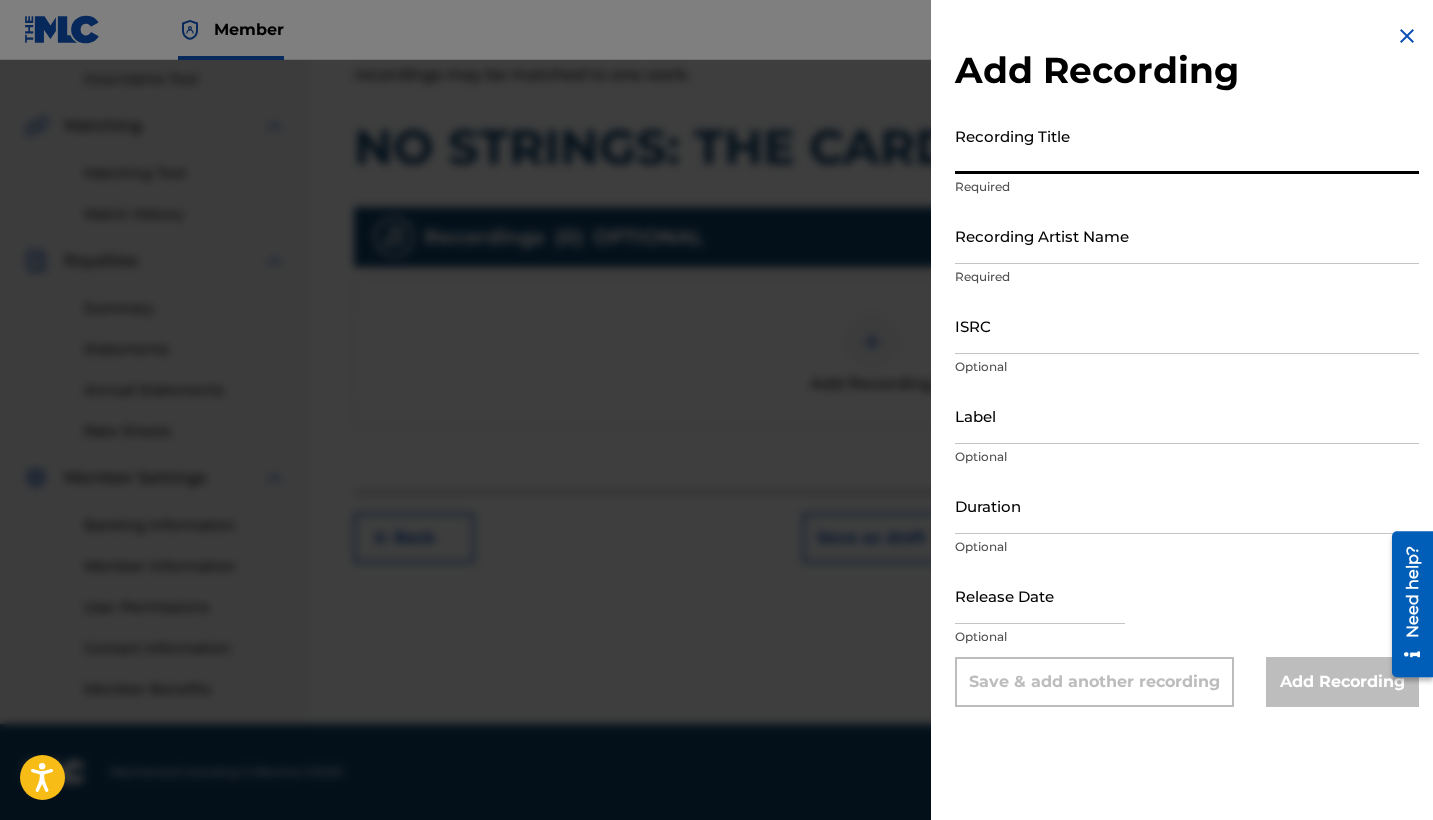click on "Recording Title" at bounding box center [1187, 145] 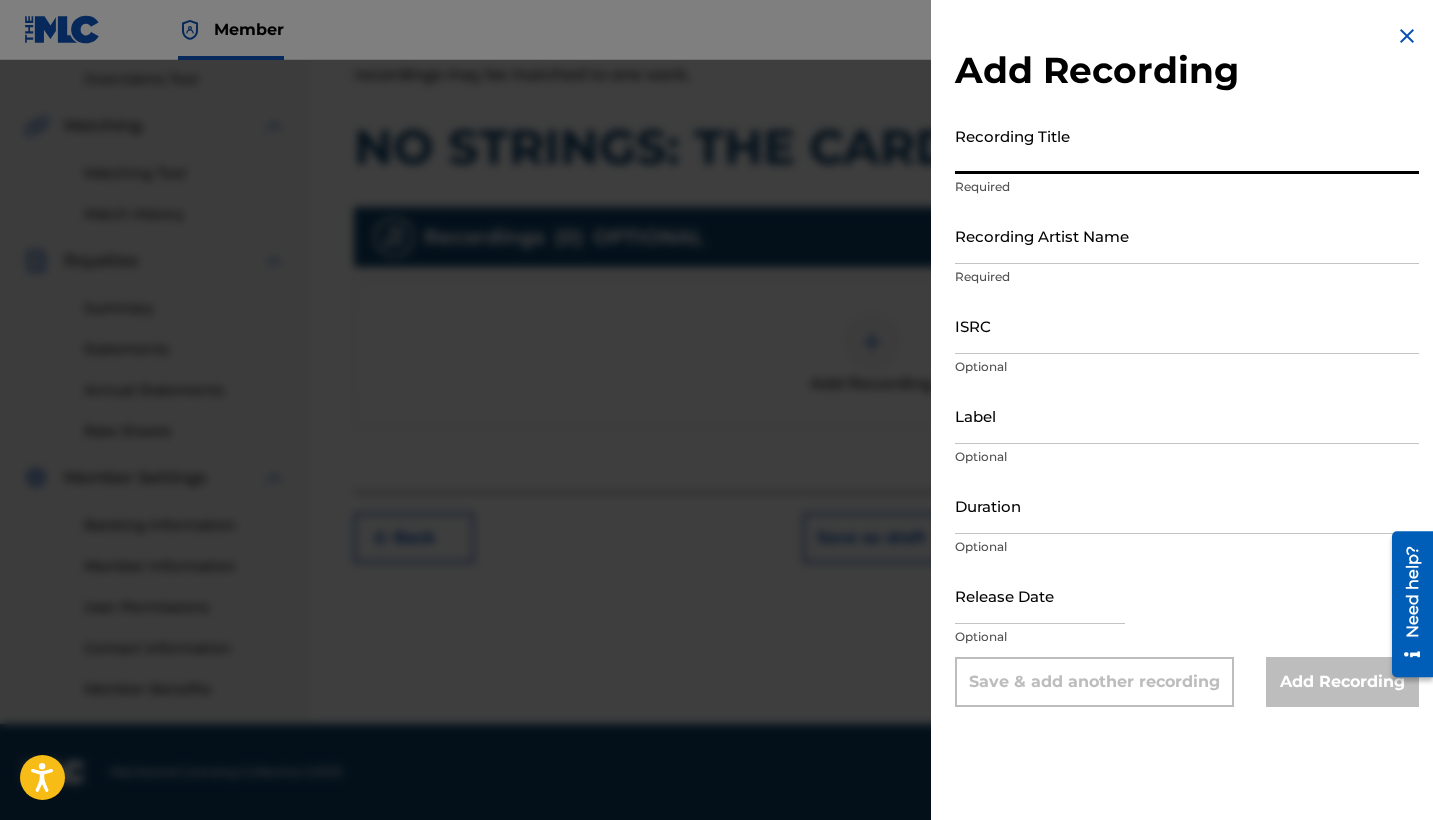 paste on "NO STRINGS: THE CARDINAL" 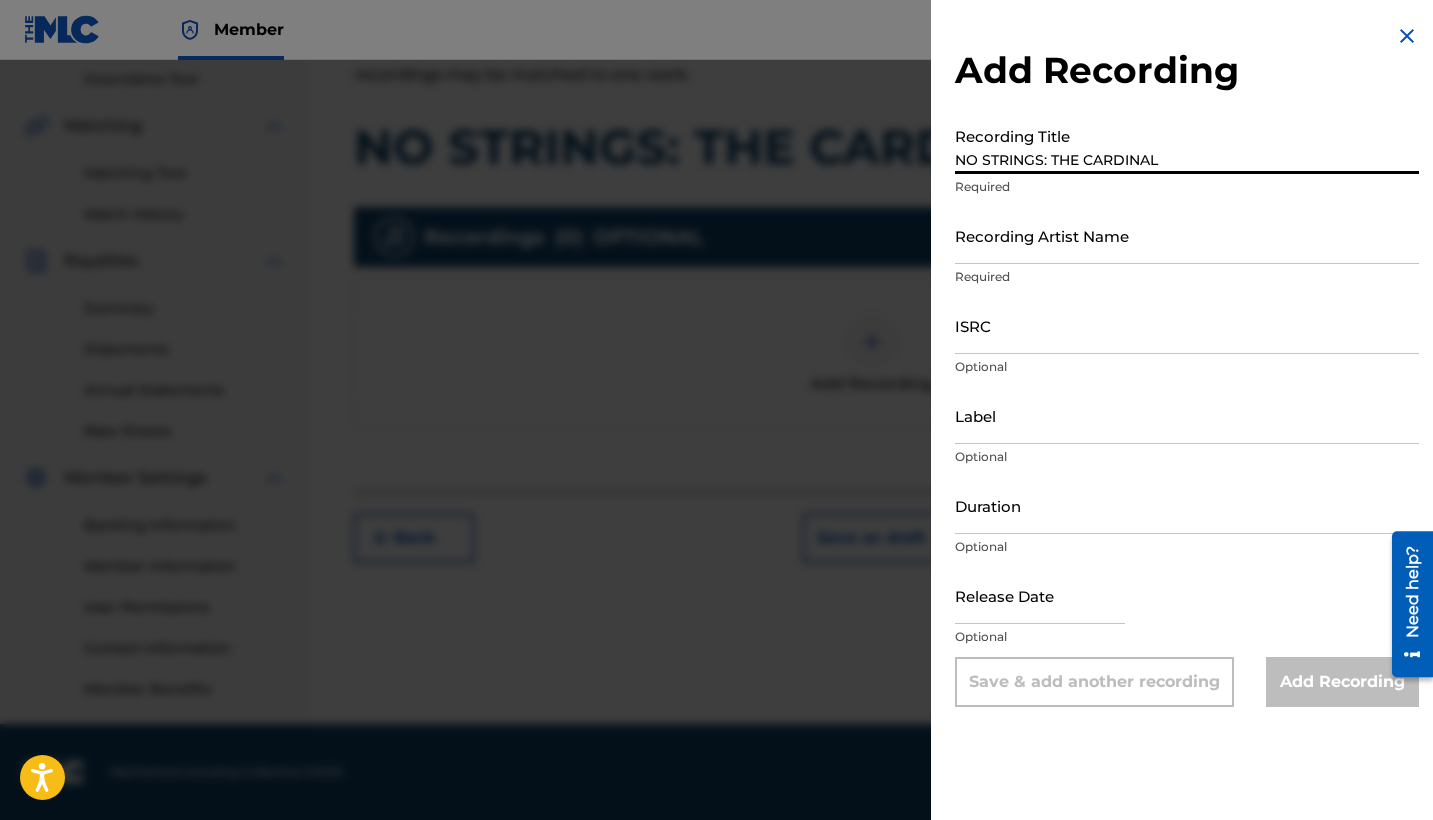 type on "NO STRINGS: THE CARDINAL" 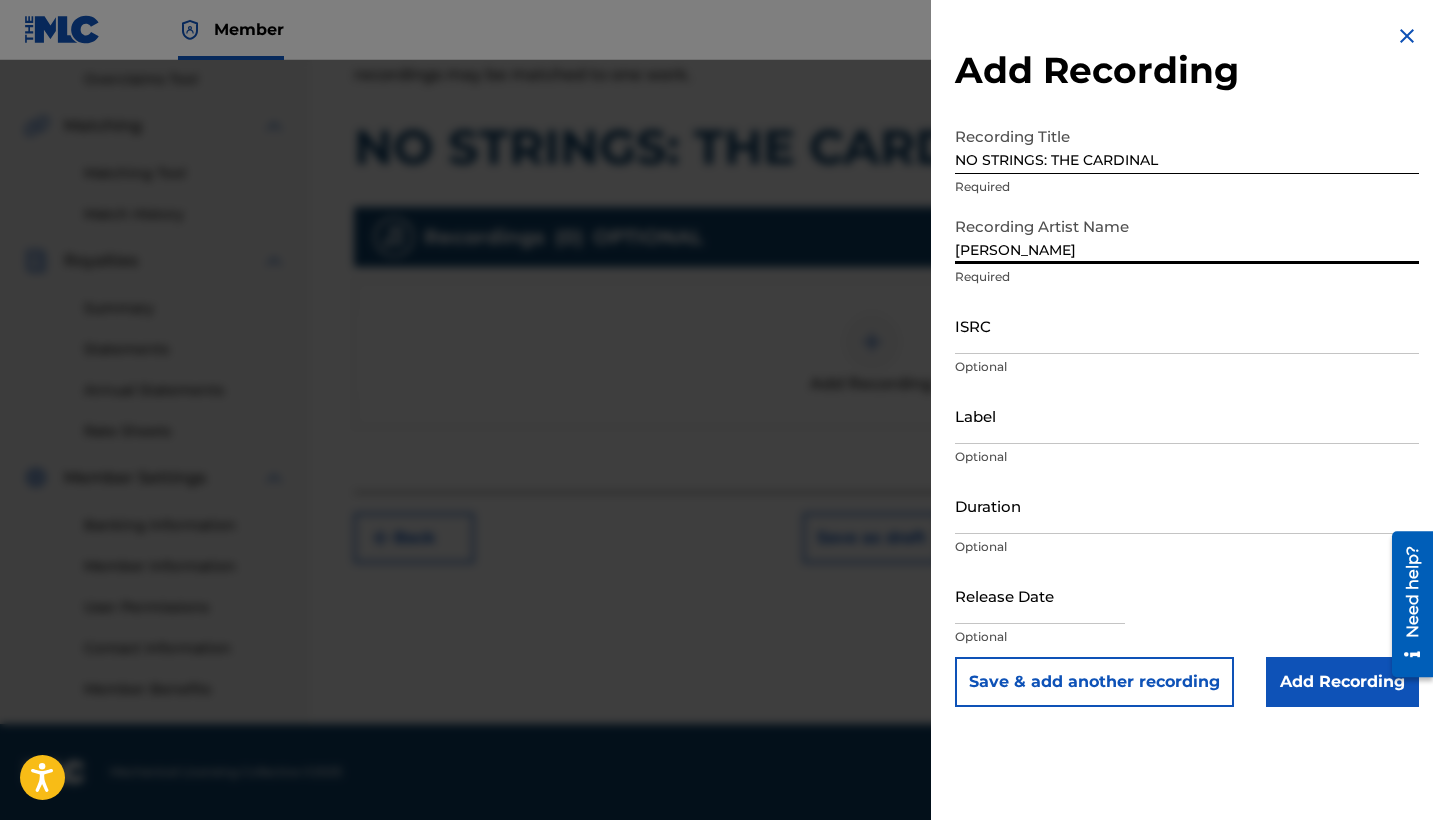 type on "[PERSON_NAME]" 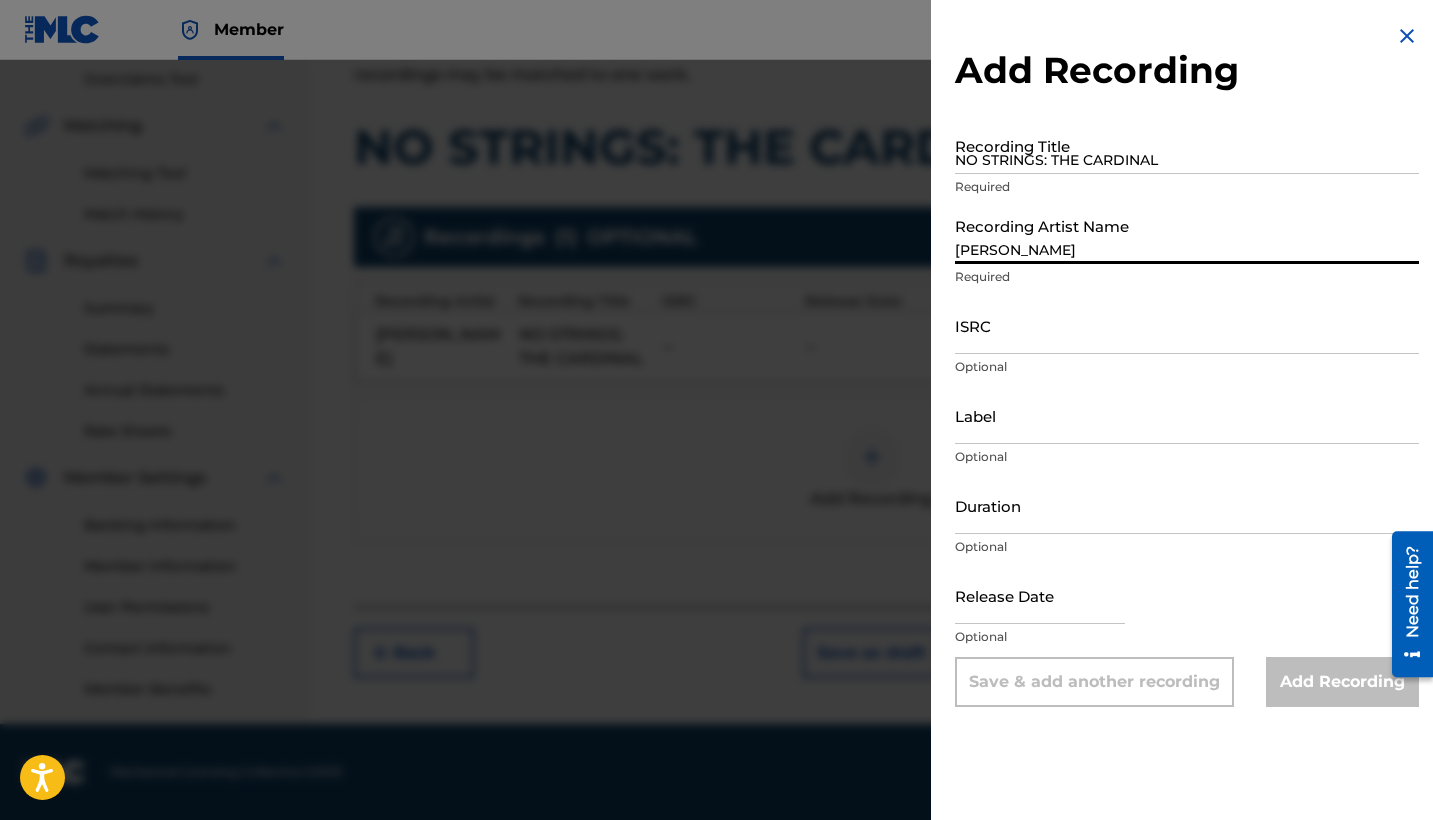 type 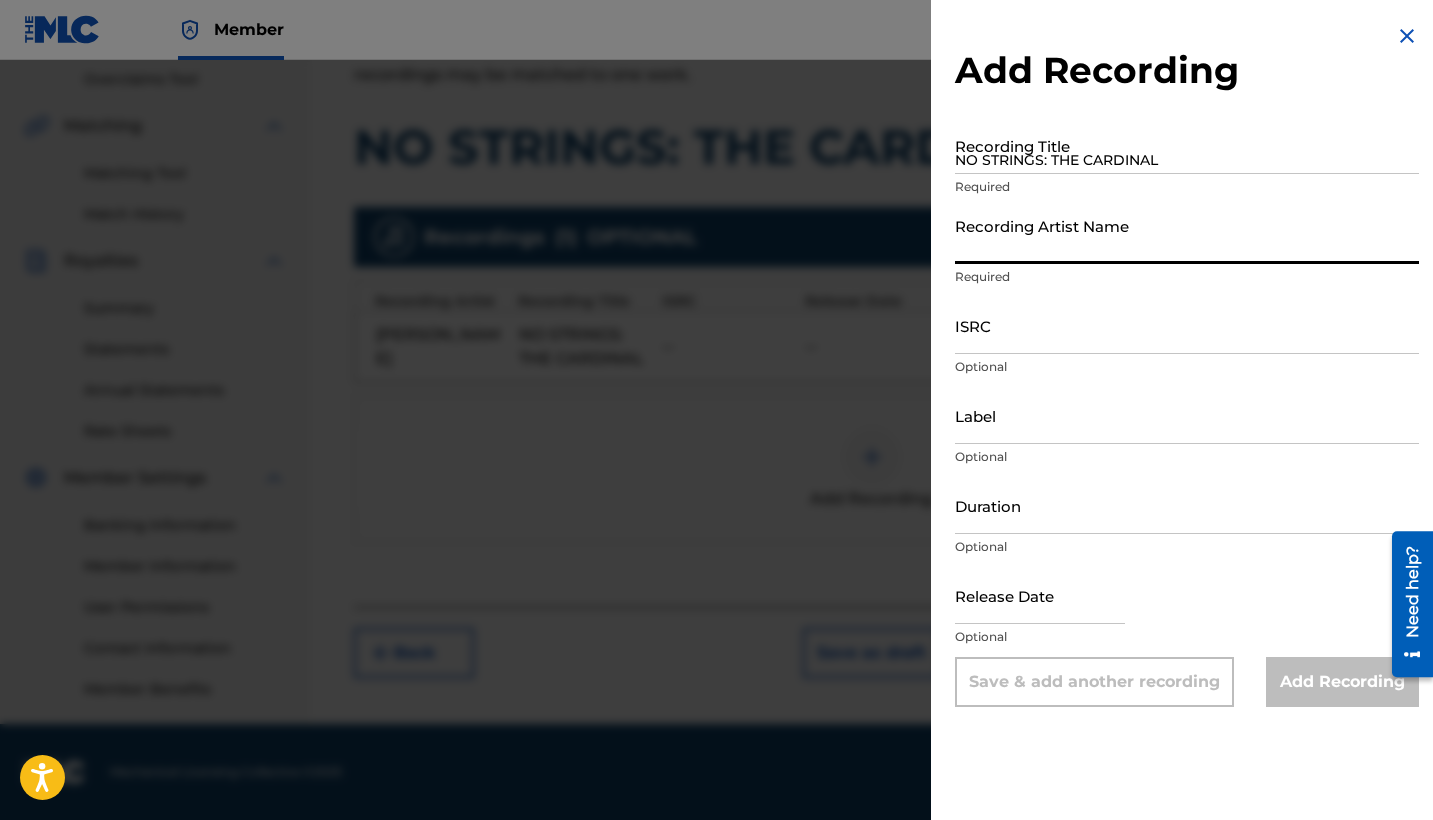 click at bounding box center [1407, 36] 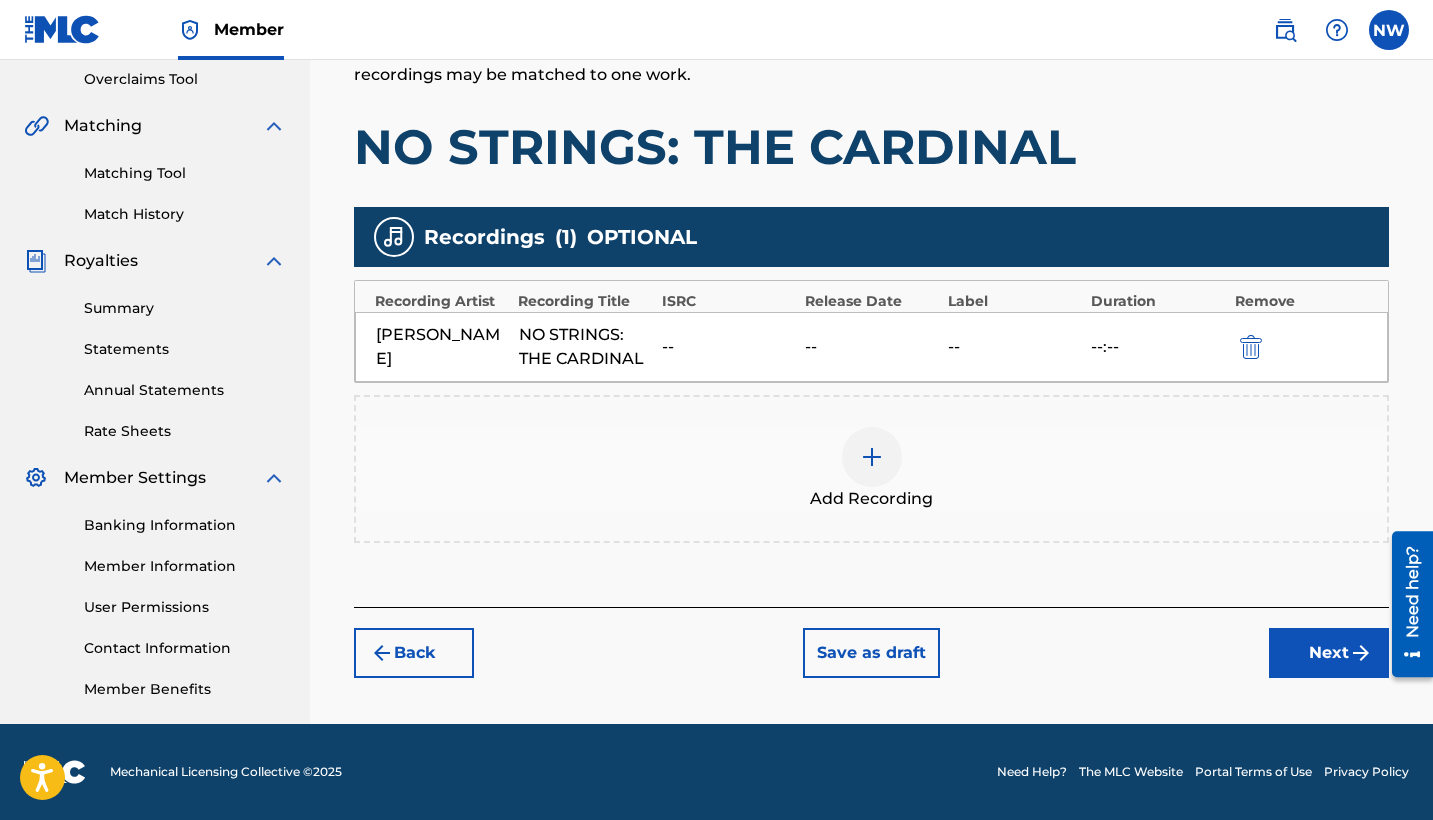 click on "Next" at bounding box center [1329, 653] 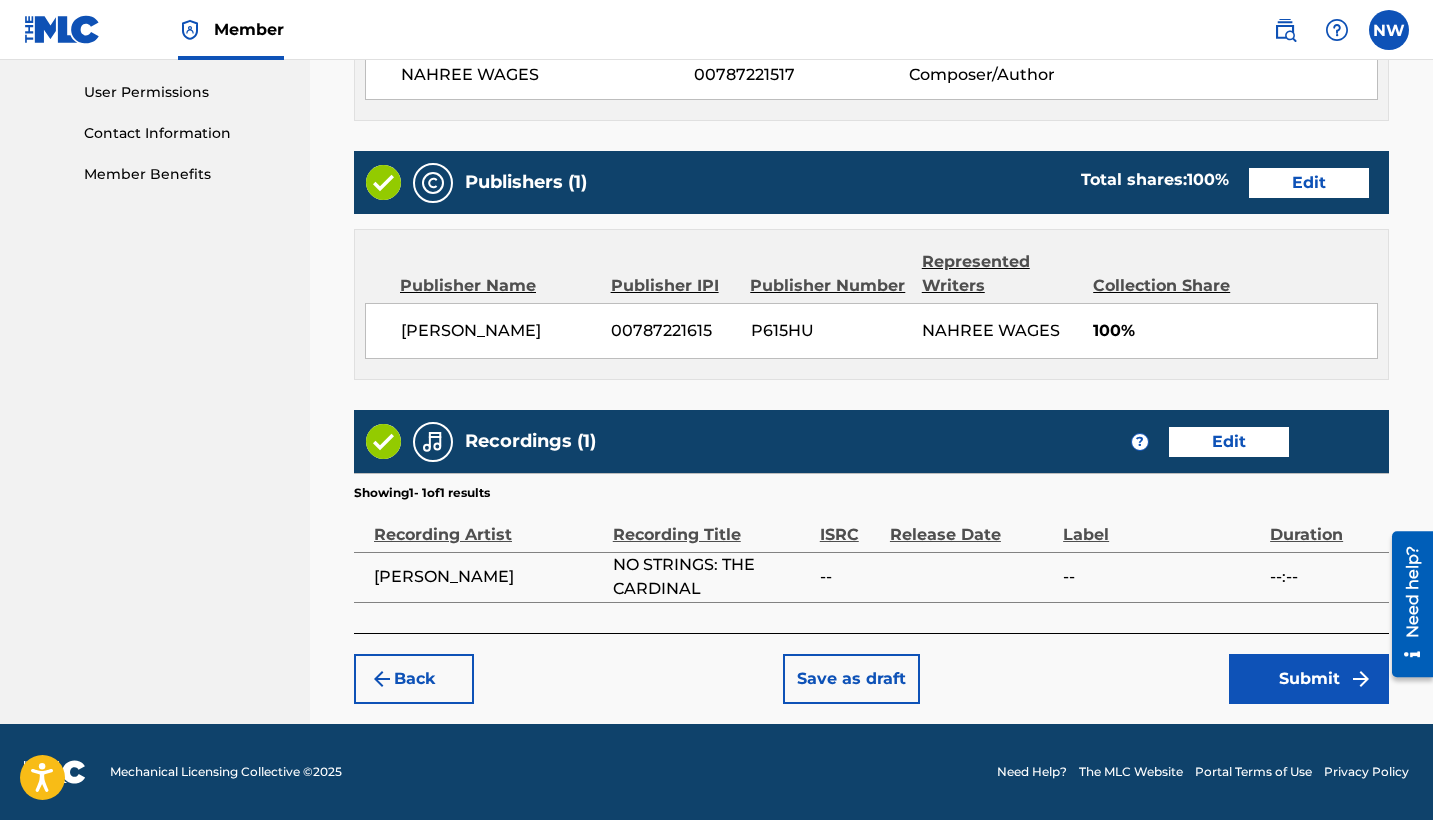scroll, scrollTop: 934, scrollLeft: 0, axis: vertical 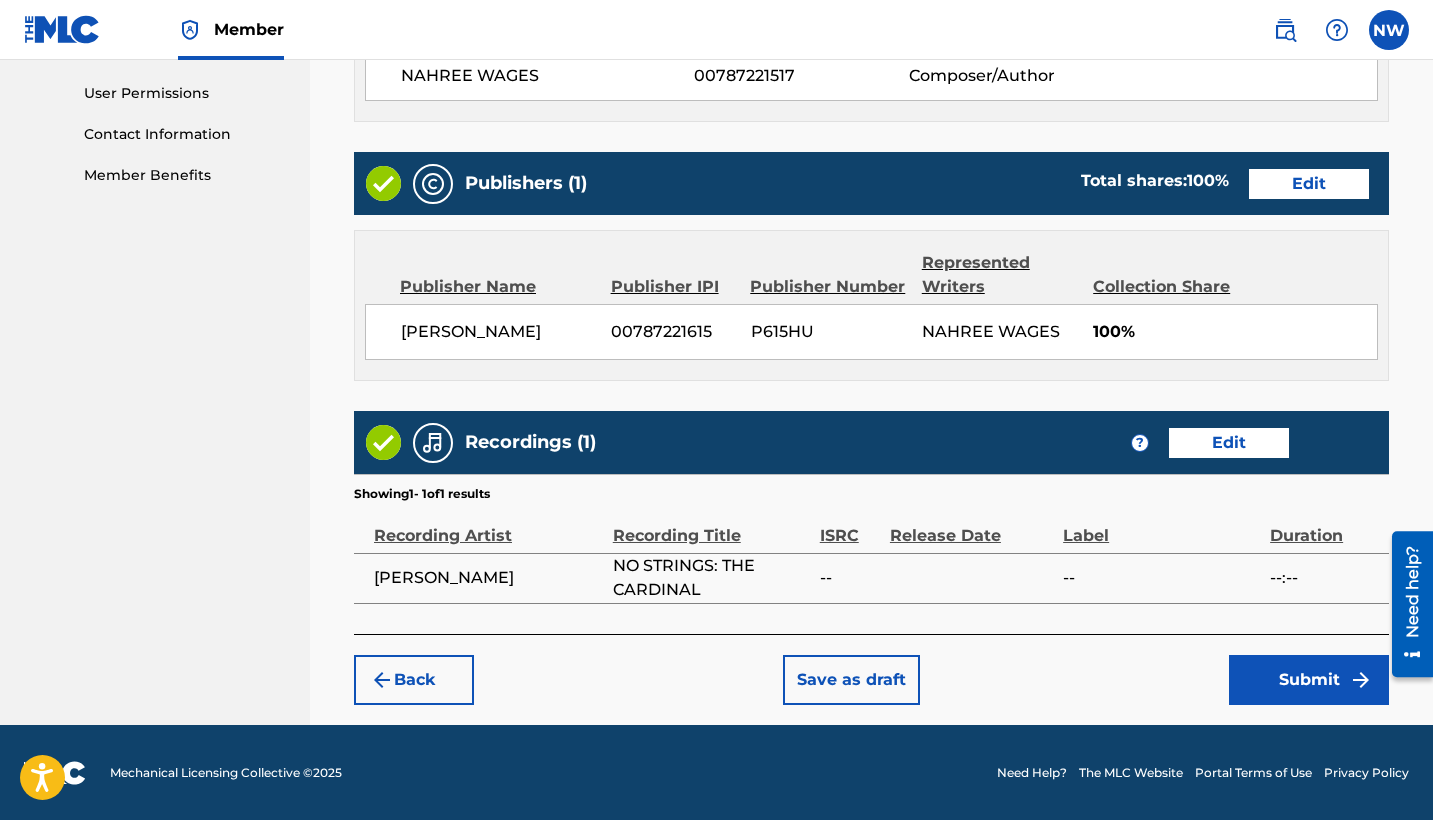click on "Submit" at bounding box center [1309, 680] 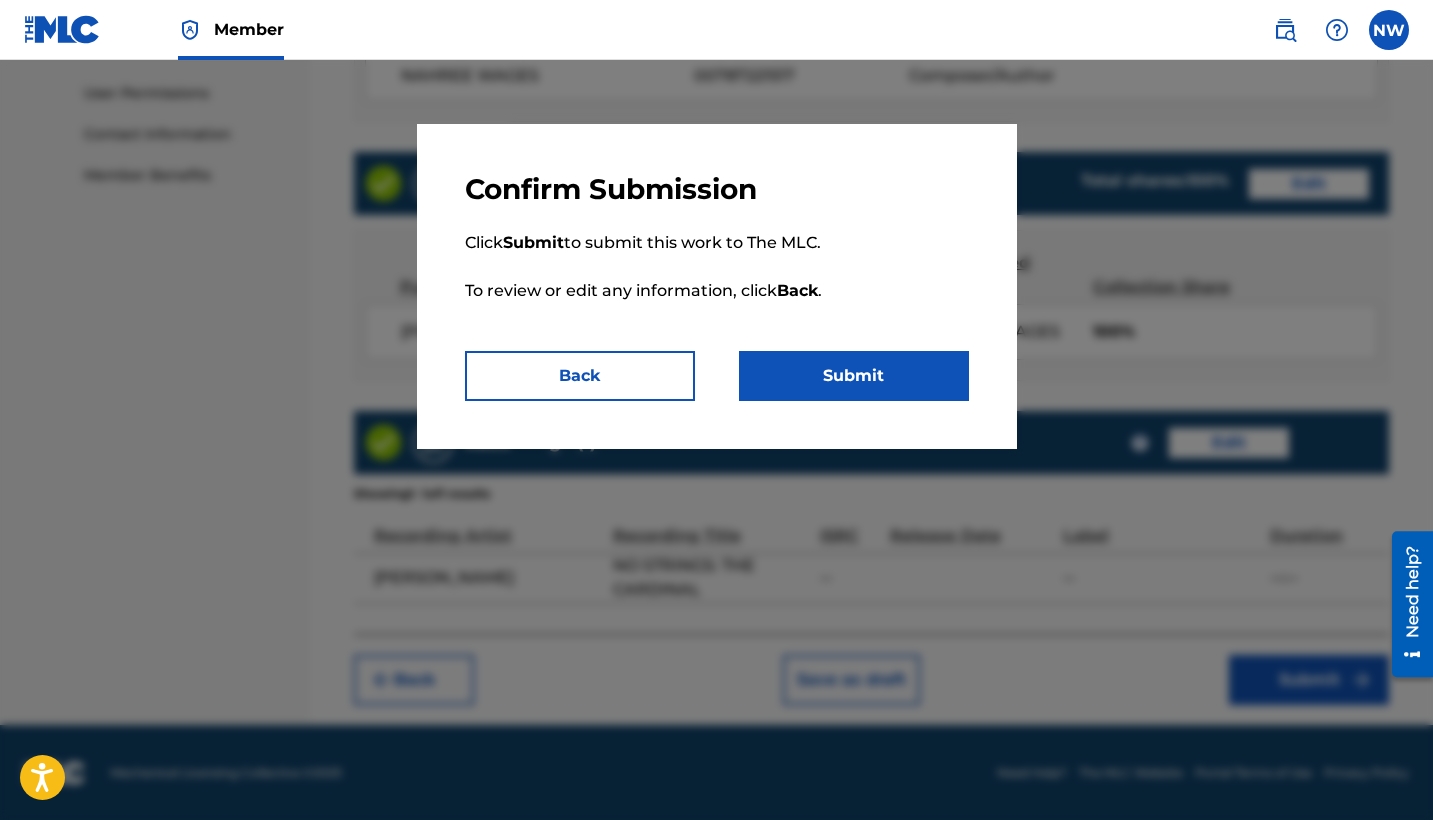 click on "Submit" at bounding box center (854, 376) 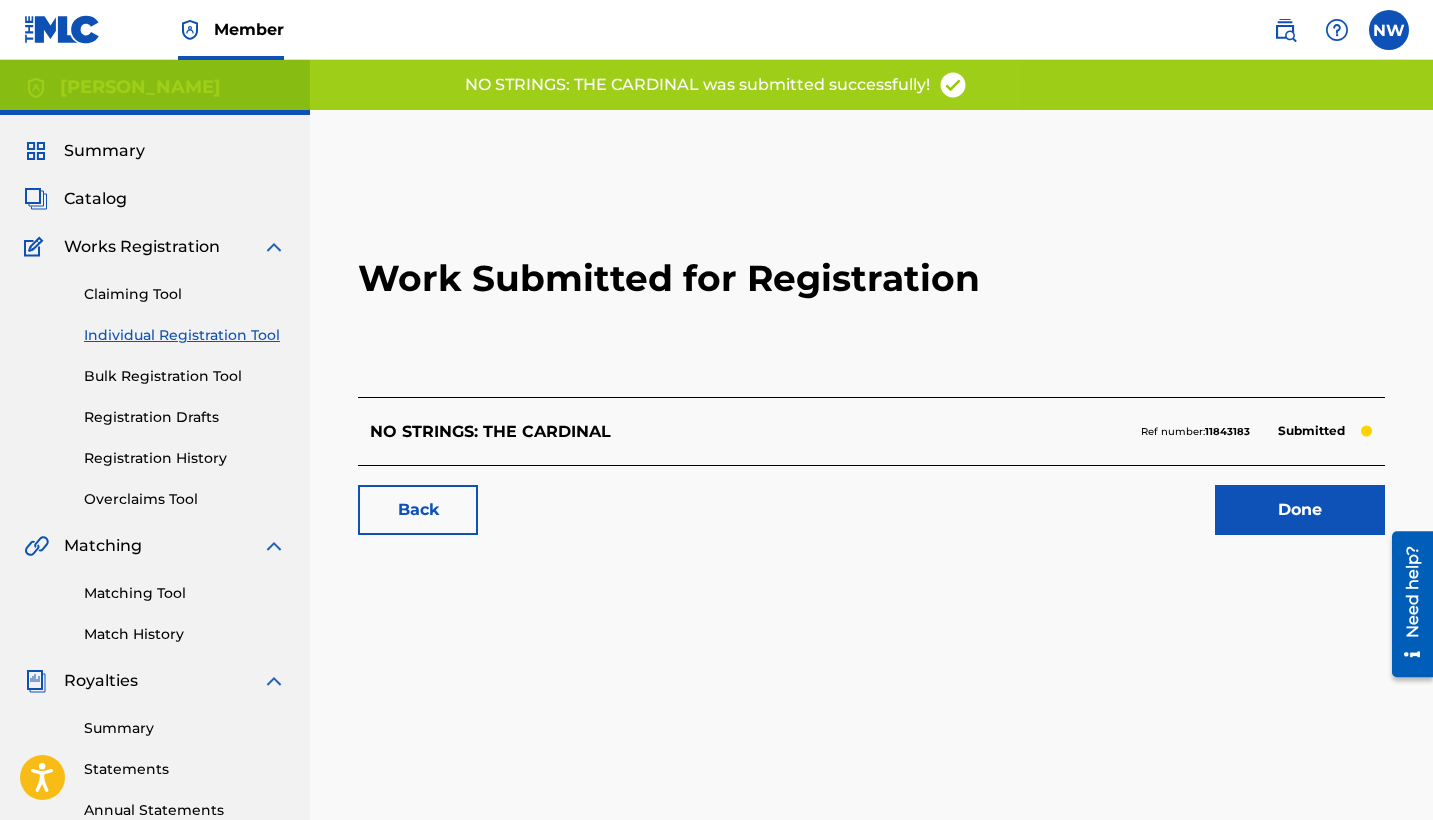 click on "Done" at bounding box center (1300, 510) 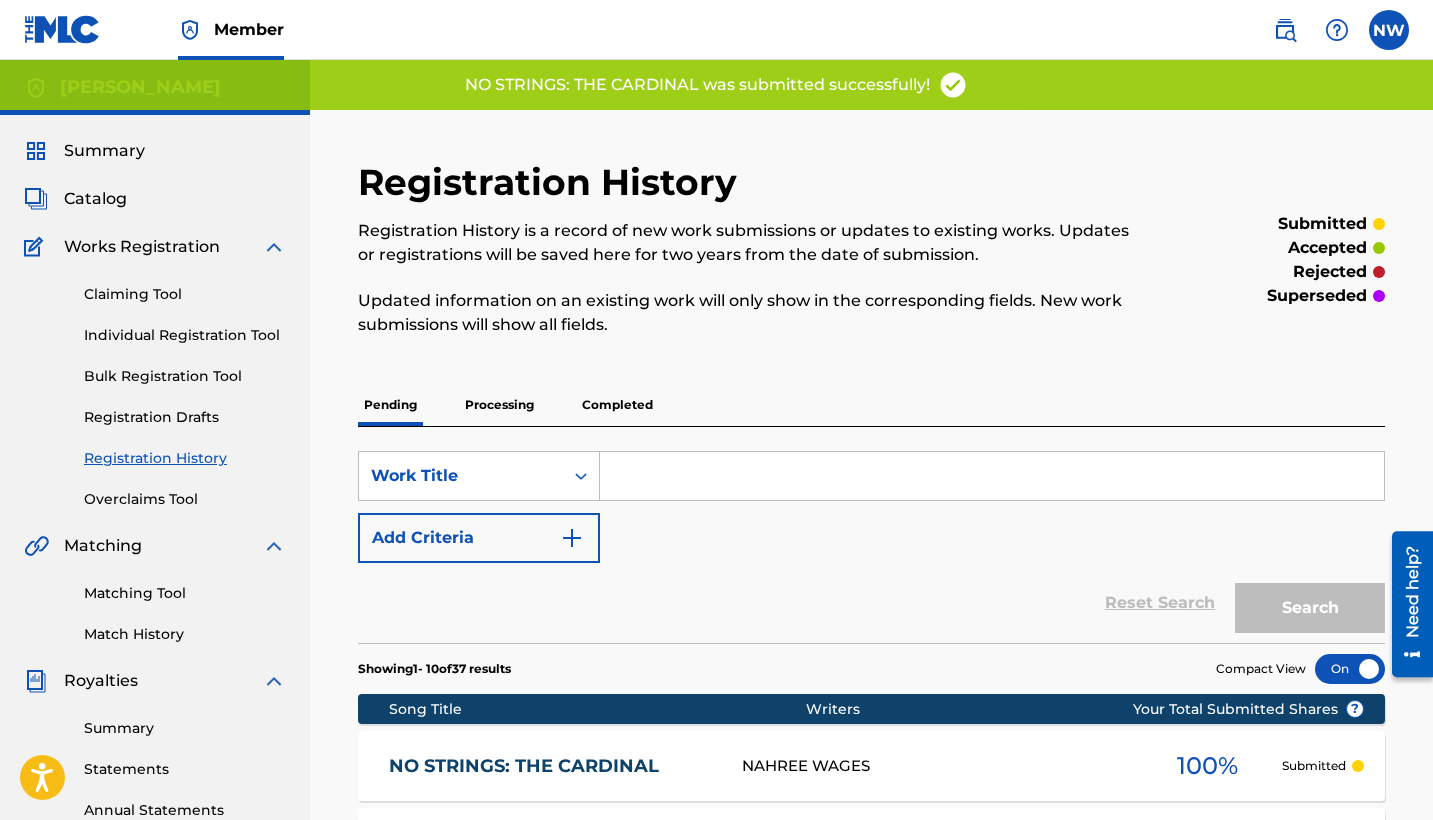 click on "Individual Registration Tool" at bounding box center (185, 335) 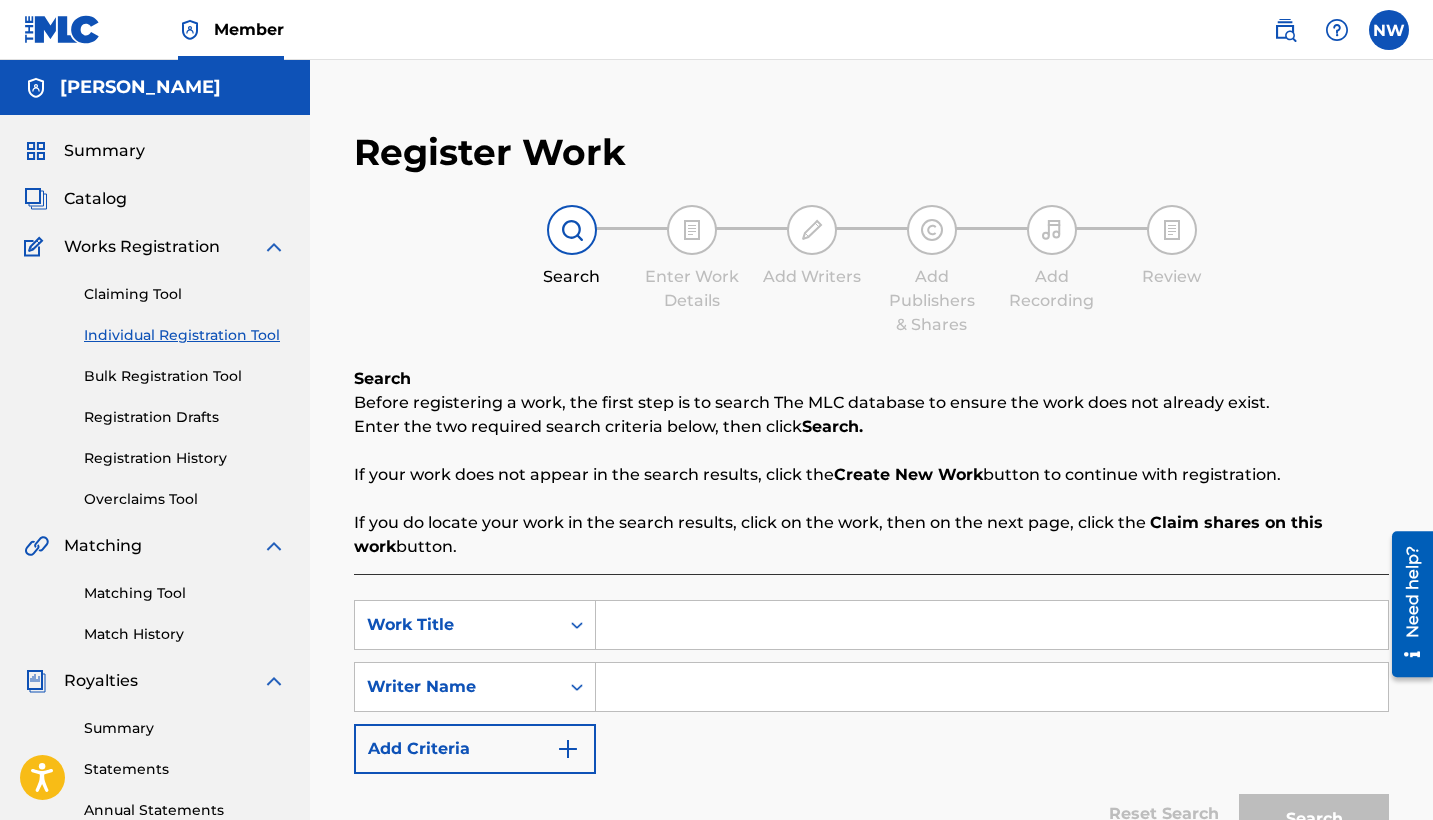 click at bounding box center [992, 625] 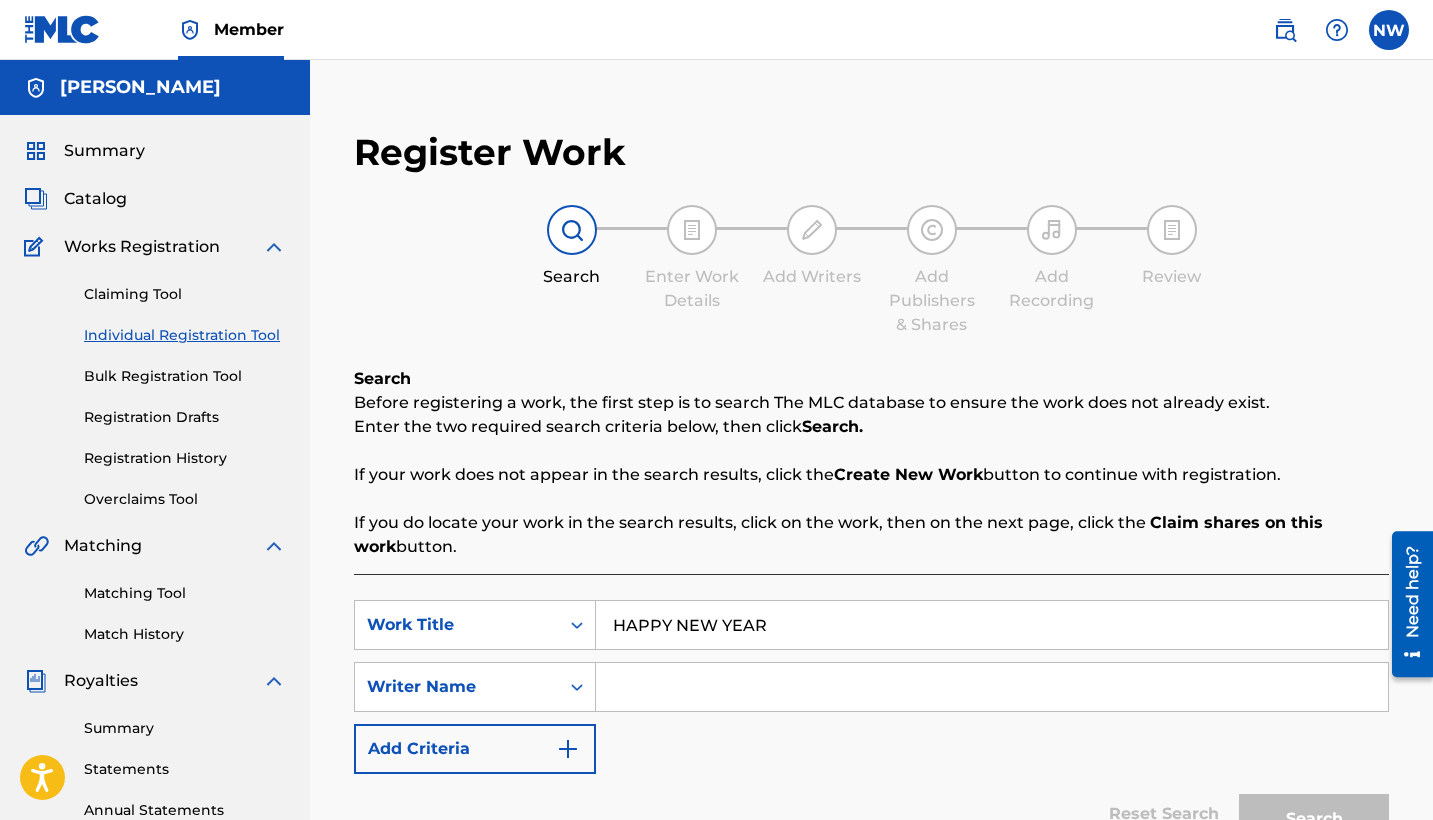 type on "HAPPY NEW YEAR" 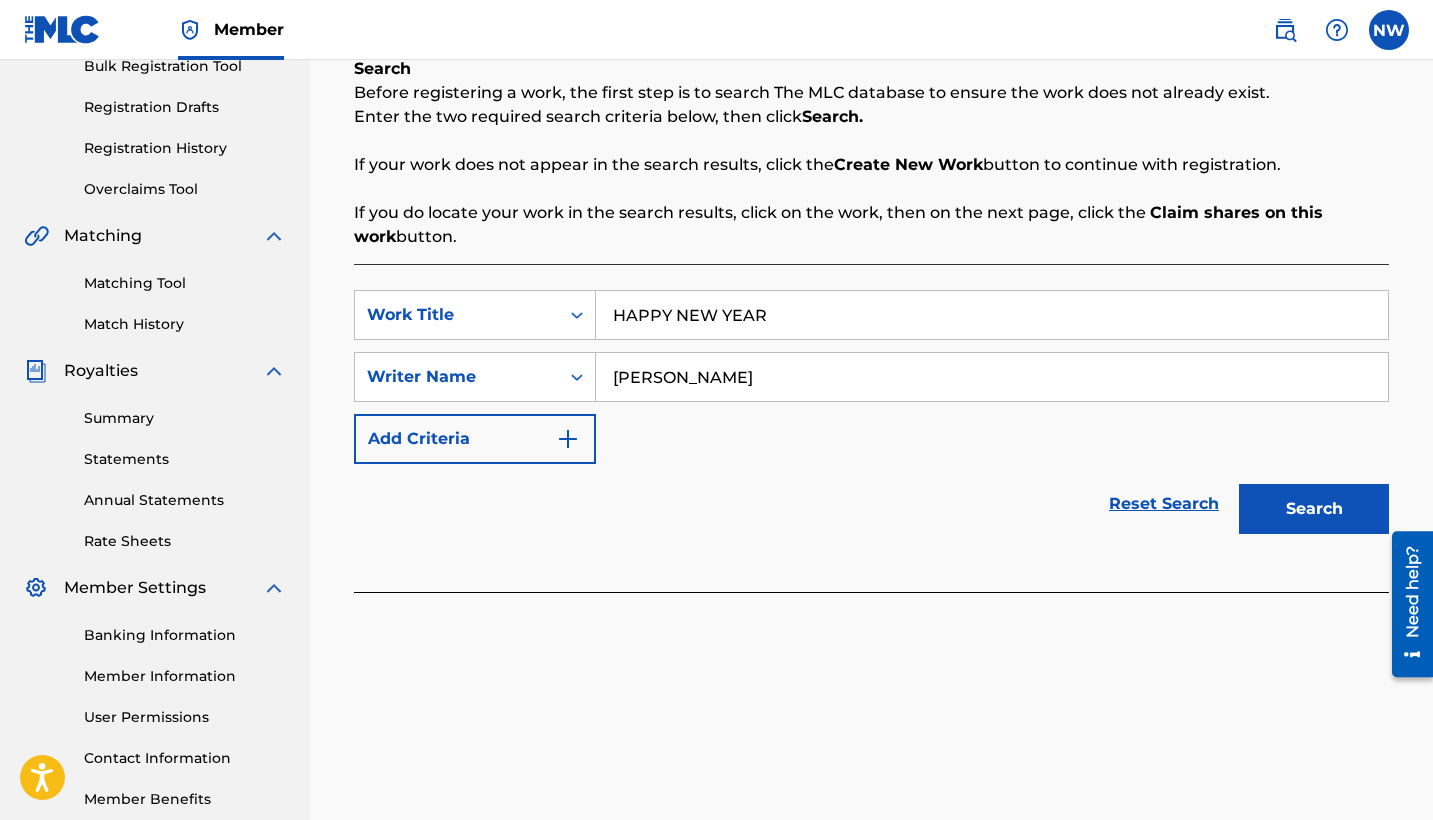 scroll, scrollTop: 315, scrollLeft: 0, axis: vertical 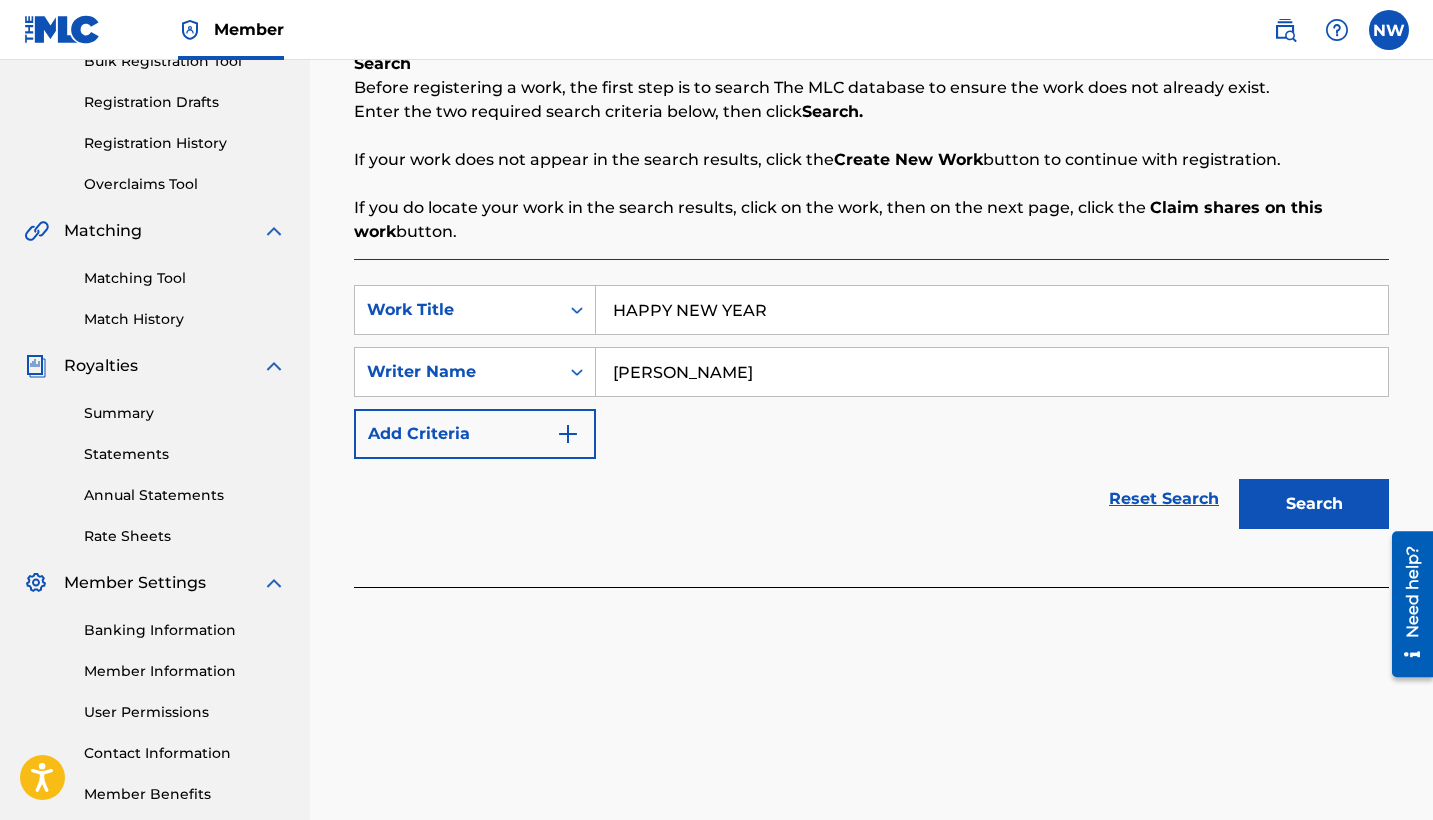 type on "[PERSON_NAME]" 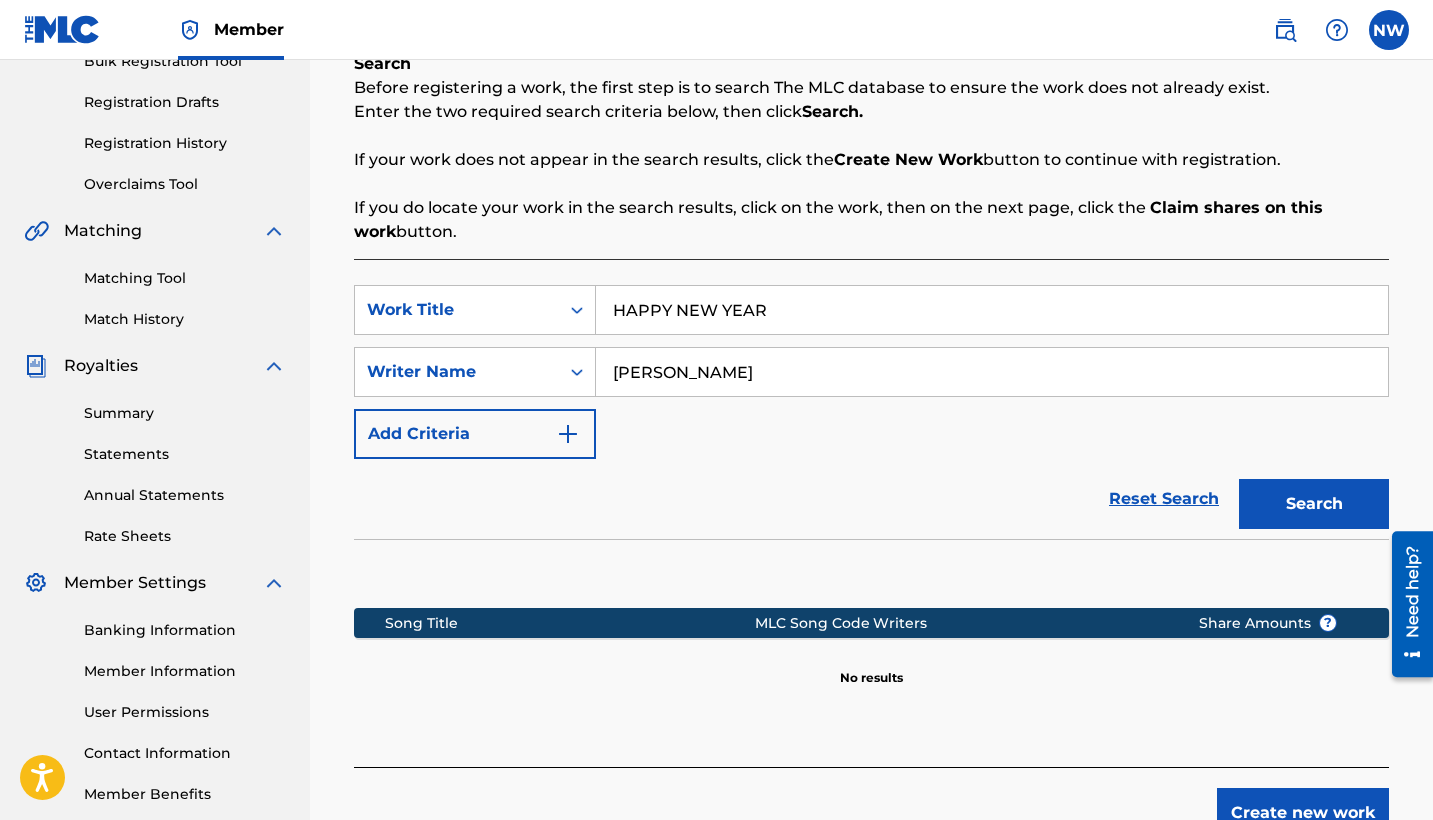 click on "Create new work" at bounding box center (1303, 813) 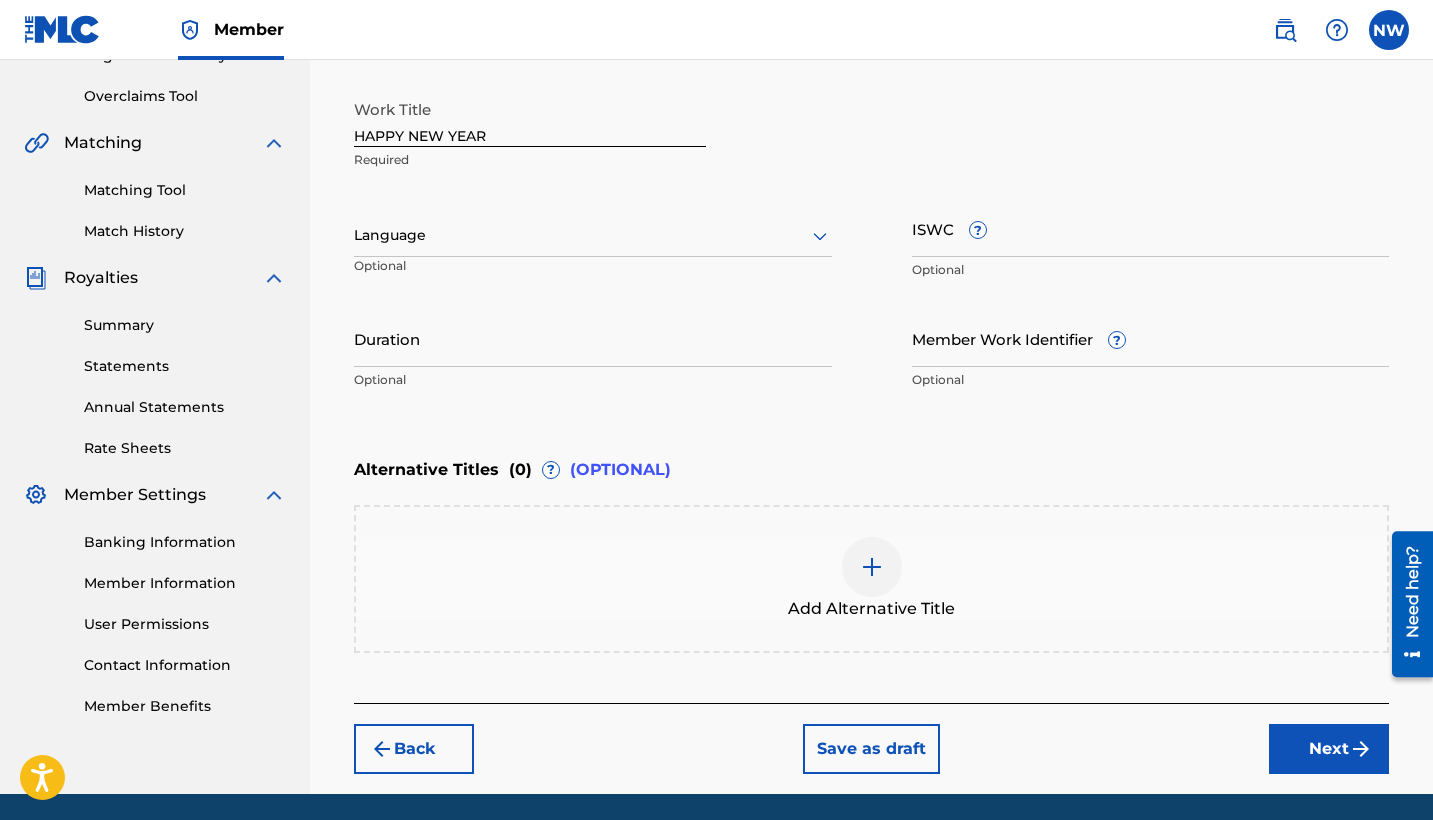click on "Next" at bounding box center (1329, 749) 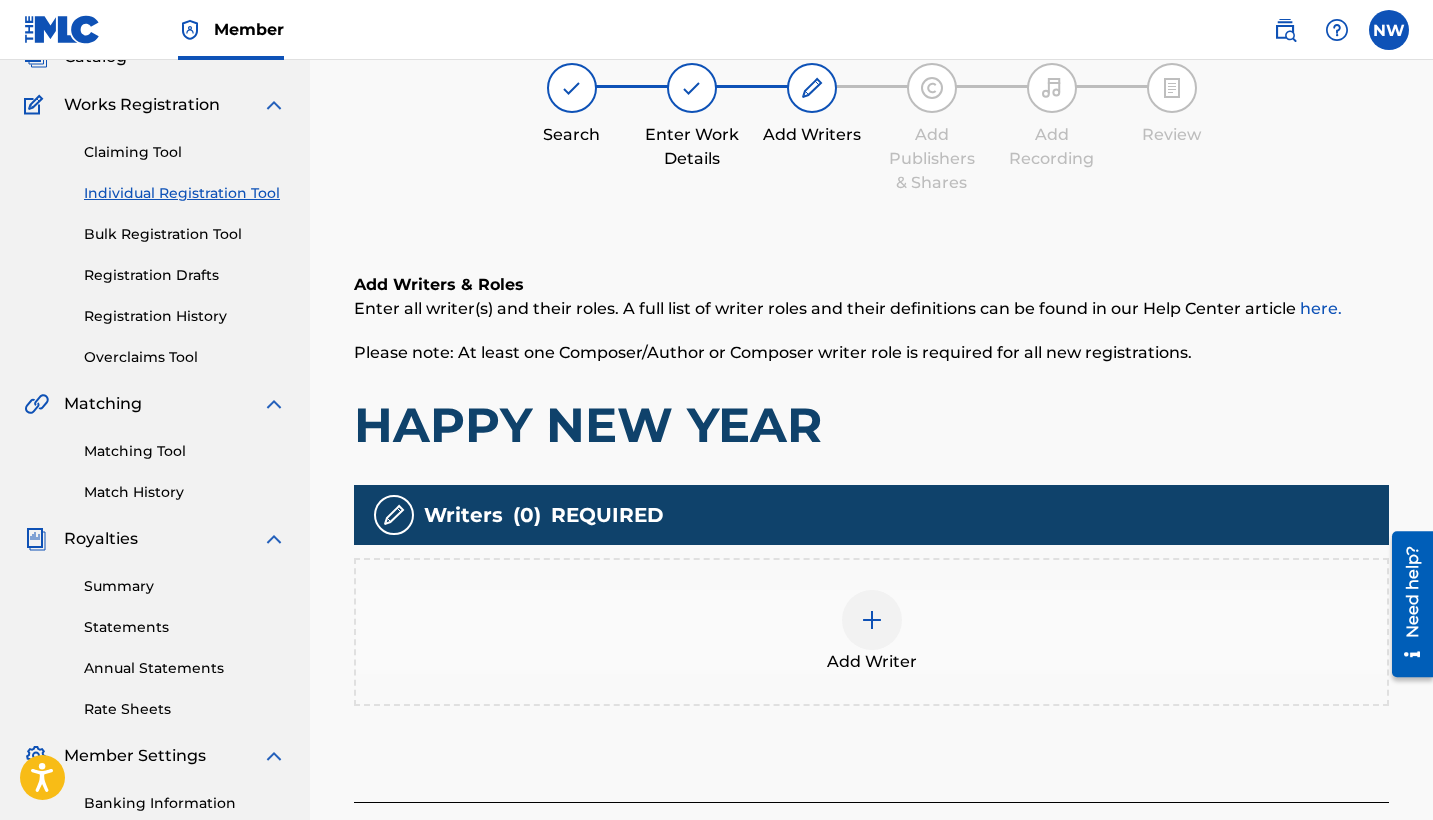scroll, scrollTop: 90, scrollLeft: 0, axis: vertical 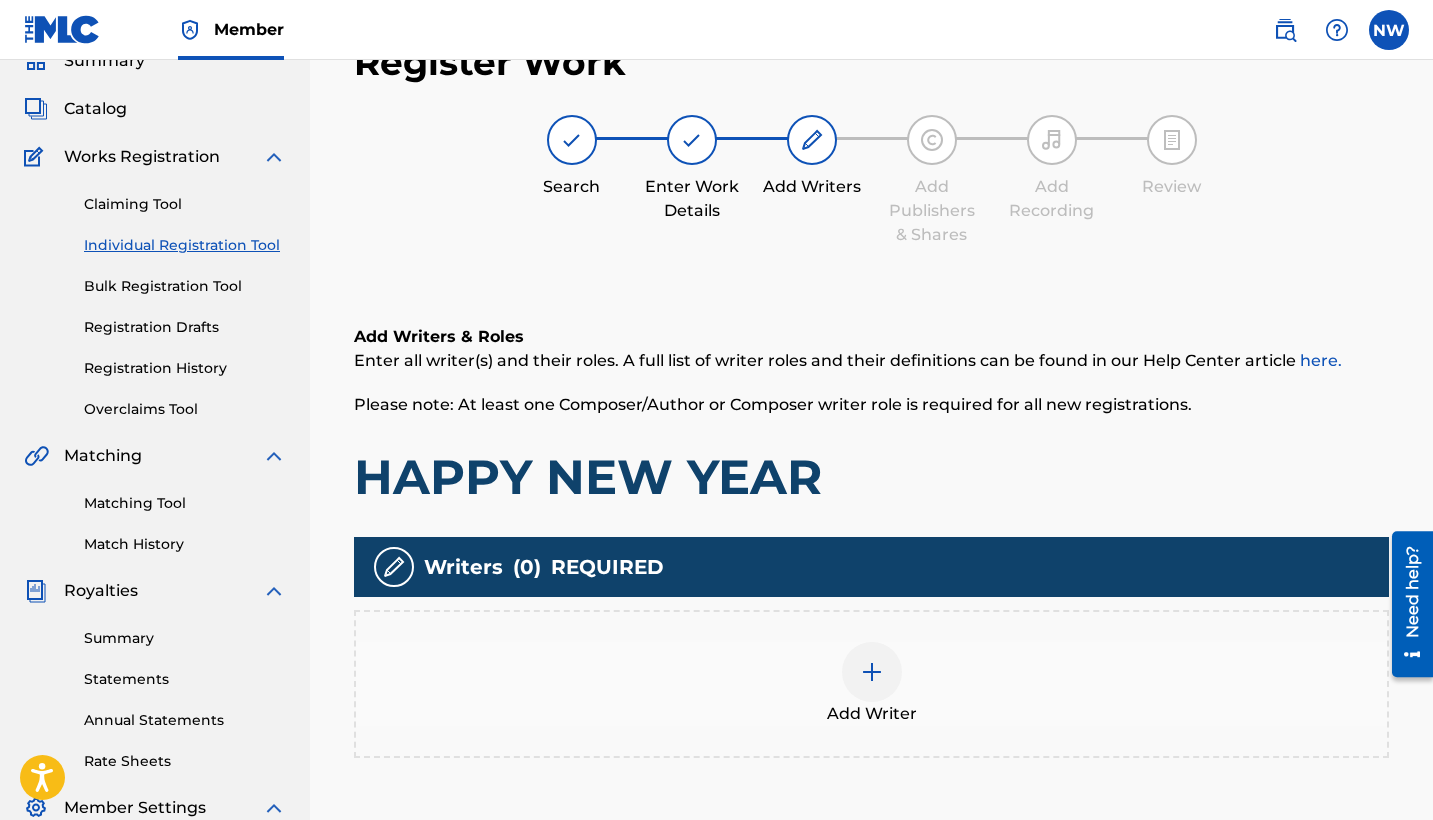 click at bounding box center (872, 672) 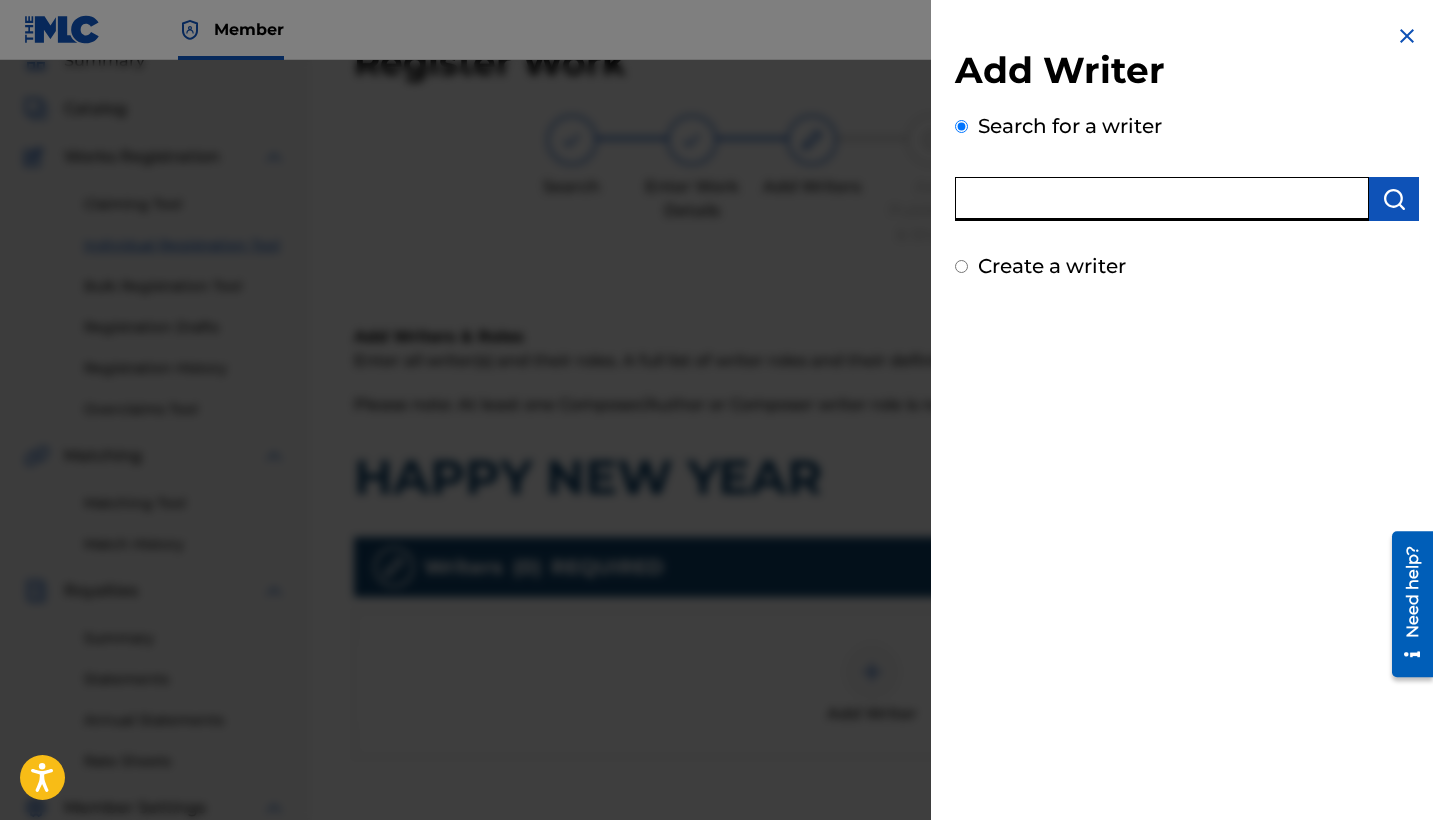 click at bounding box center (1162, 199) 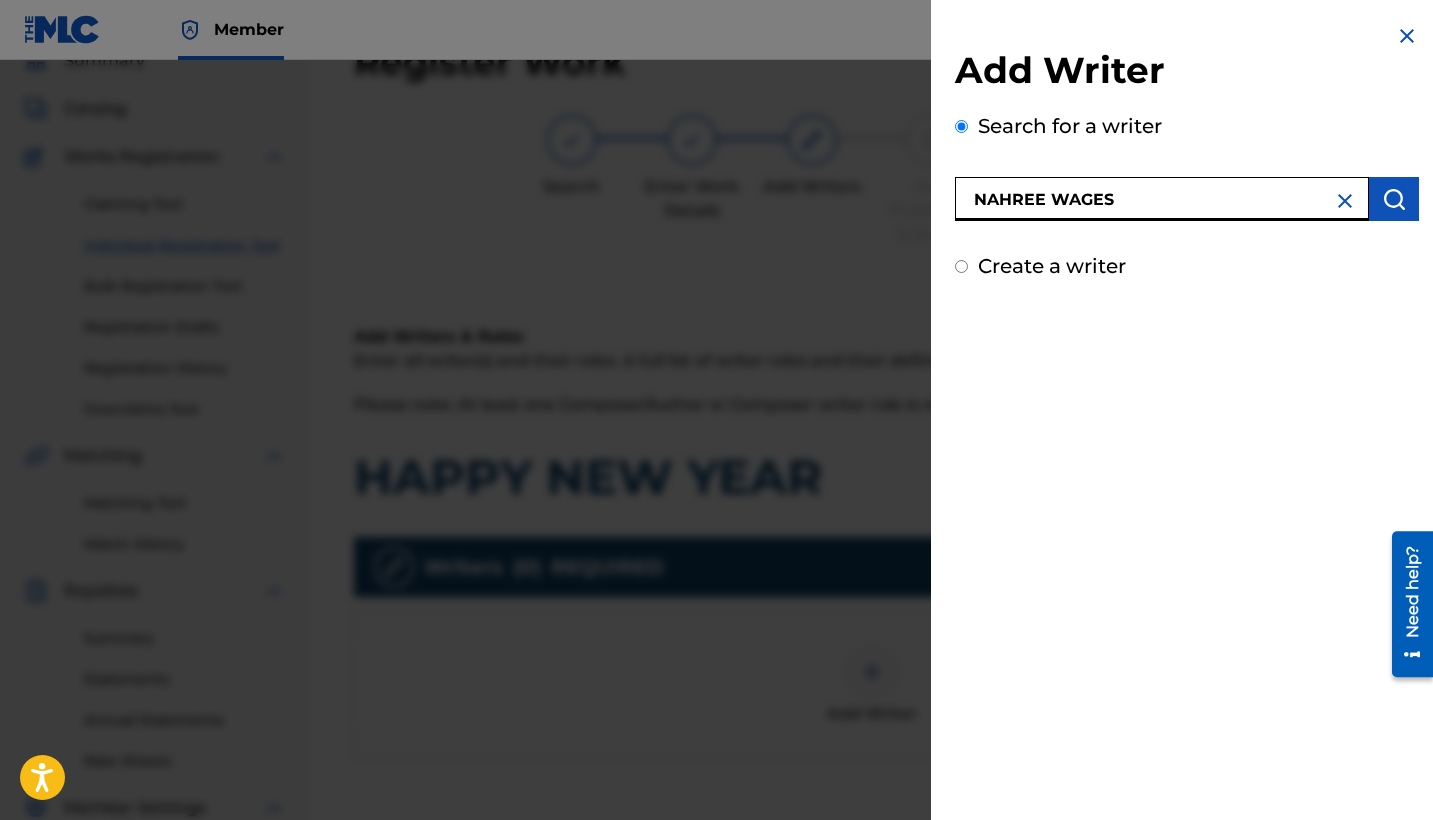type on "NAHREE WAGES" 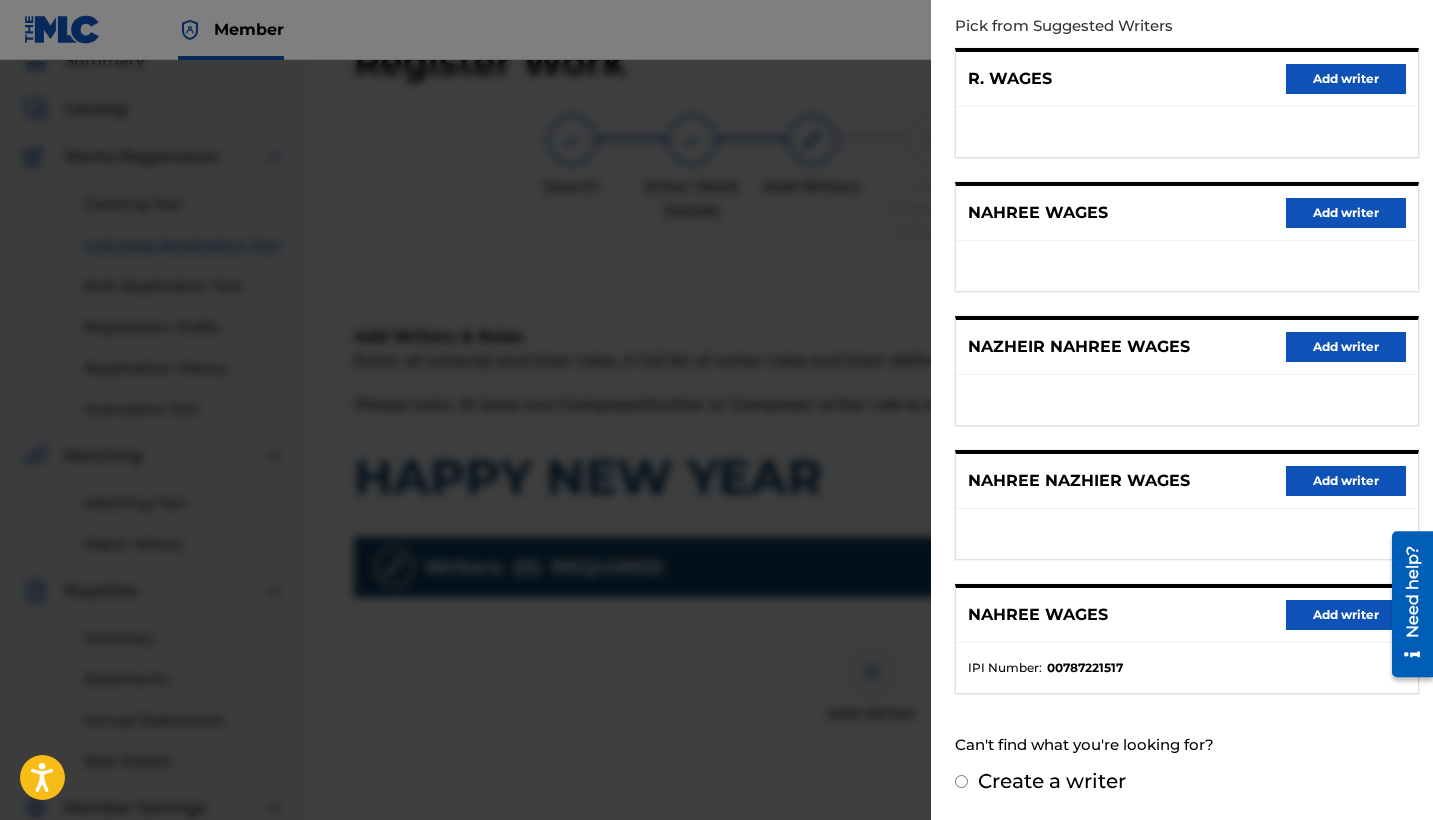scroll, scrollTop: 236, scrollLeft: 0, axis: vertical 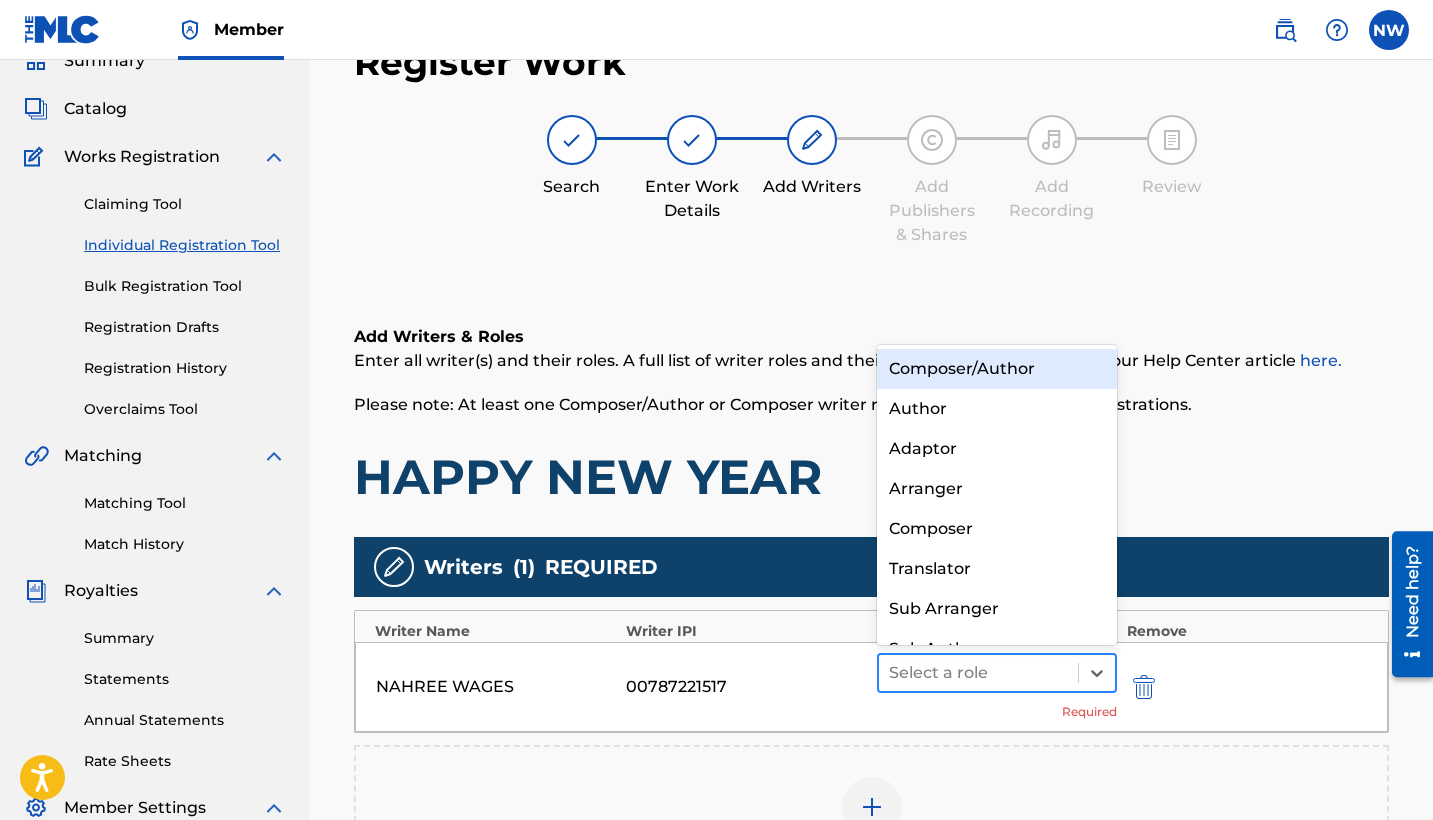 click at bounding box center [978, 673] 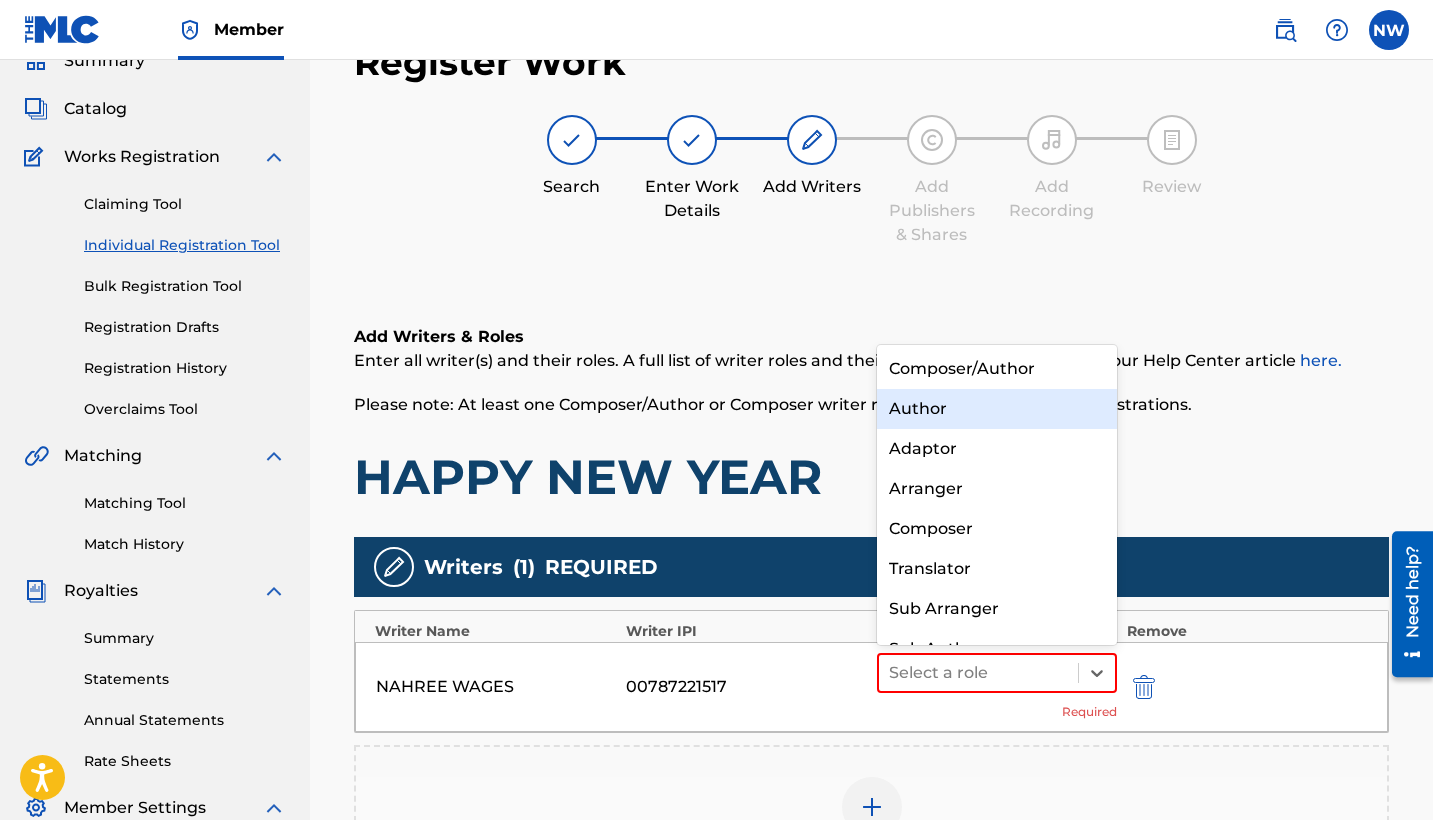 scroll, scrollTop: 0, scrollLeft: 0, axis: both 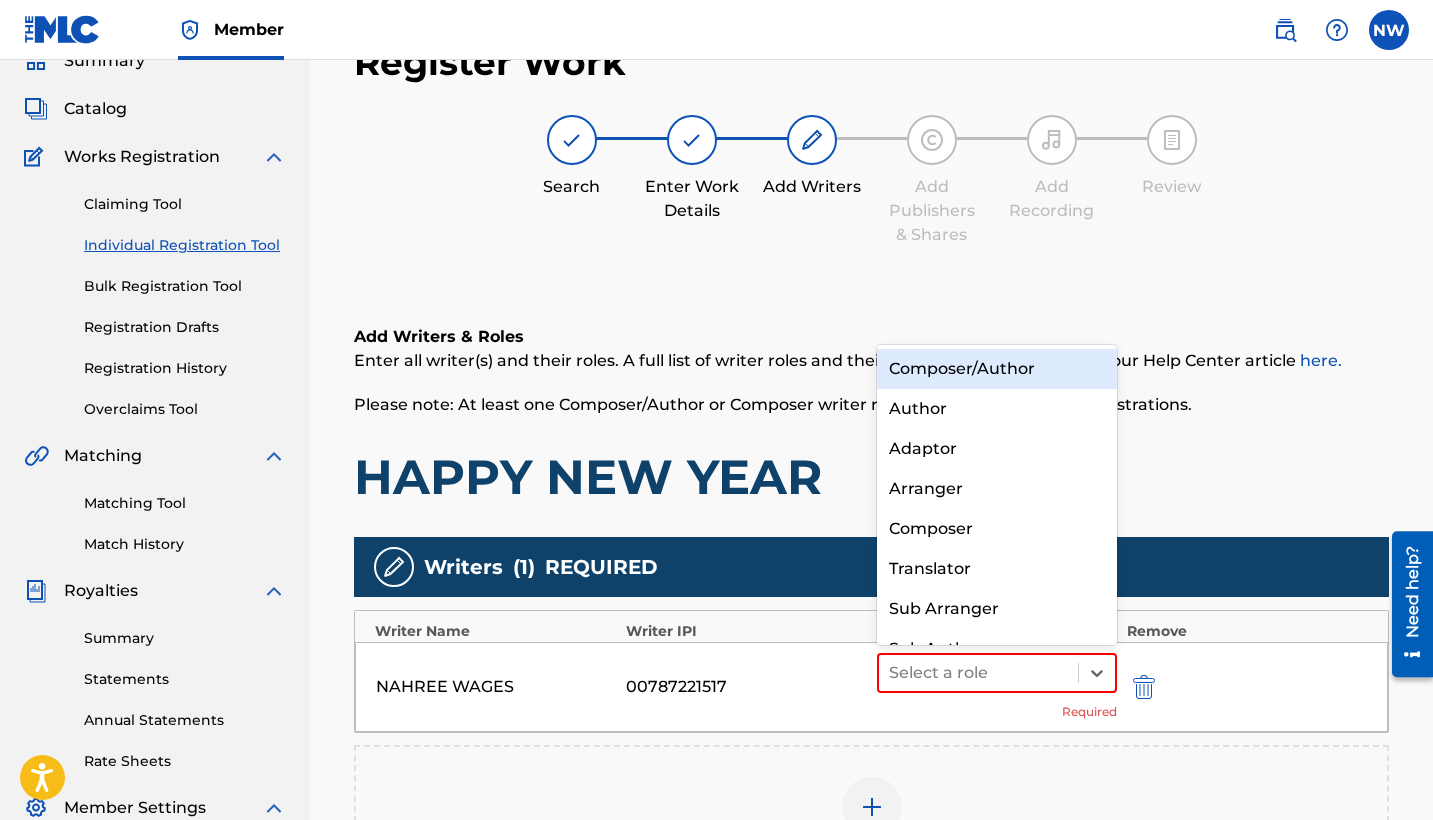 click on "Composer/Author" at bounding box center (997, 369) 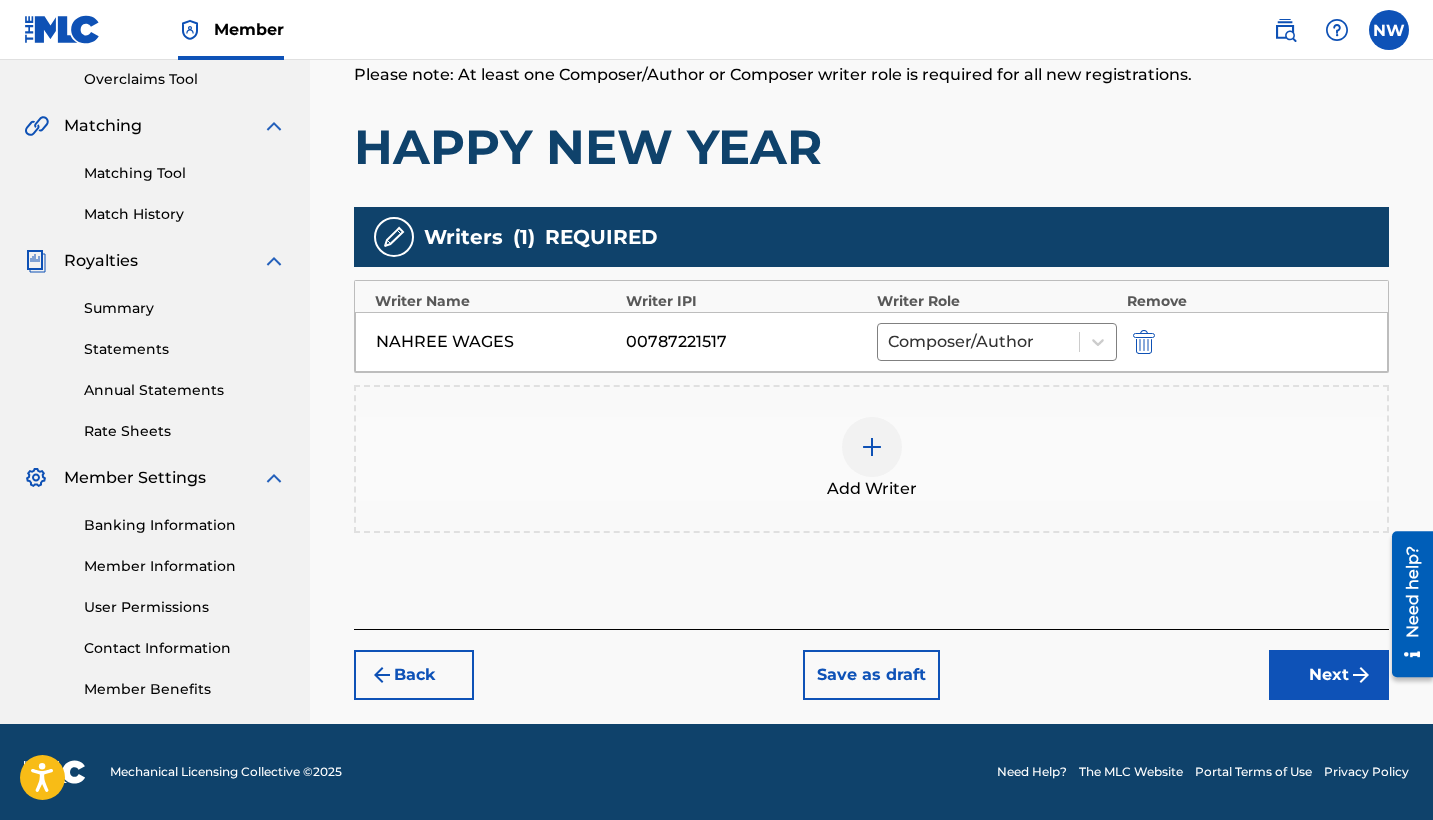 scroll, scrollTop: 420, scrollLeft: 0, axis: vertical 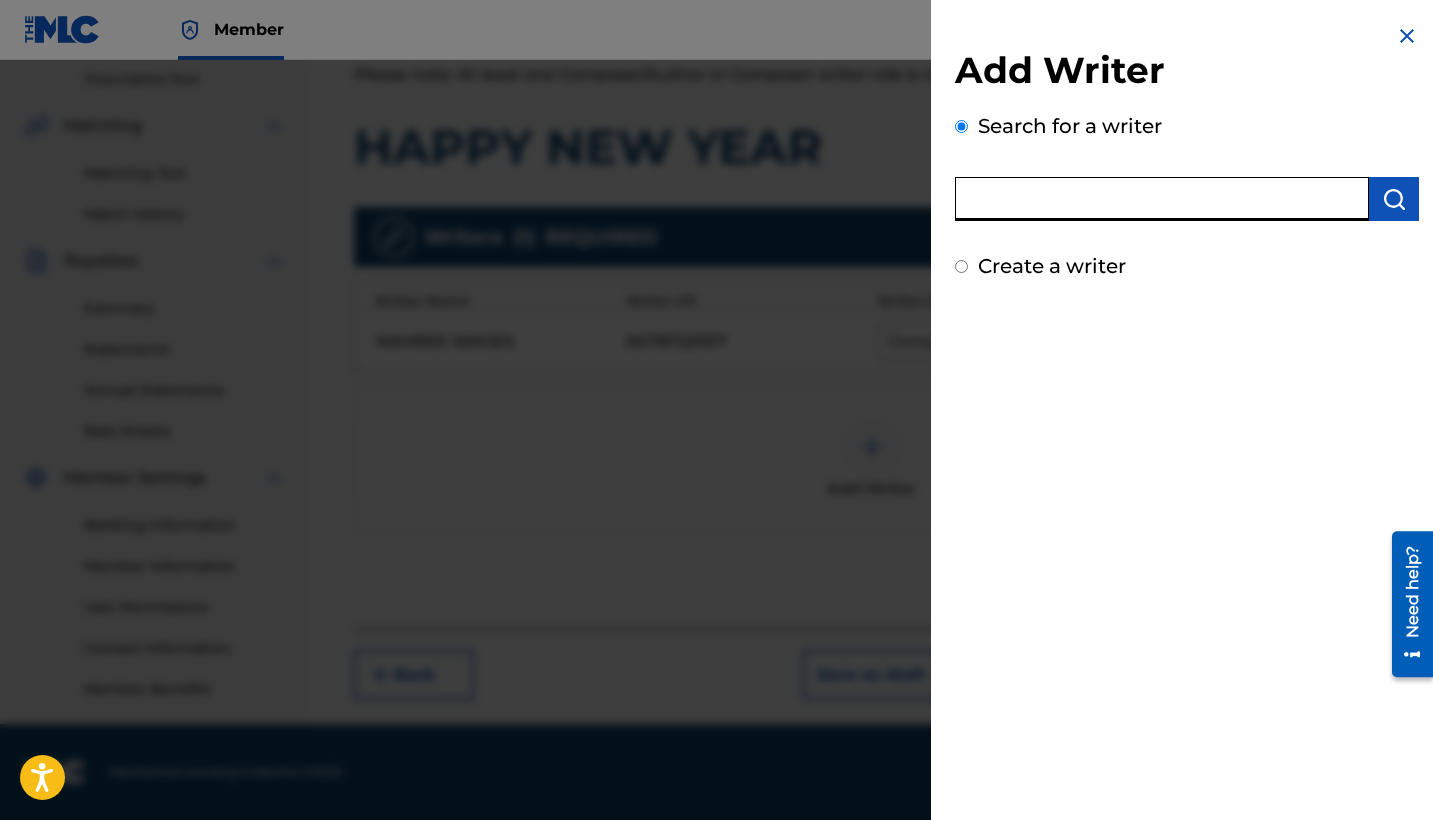 click at bounding box center [1162, 199] 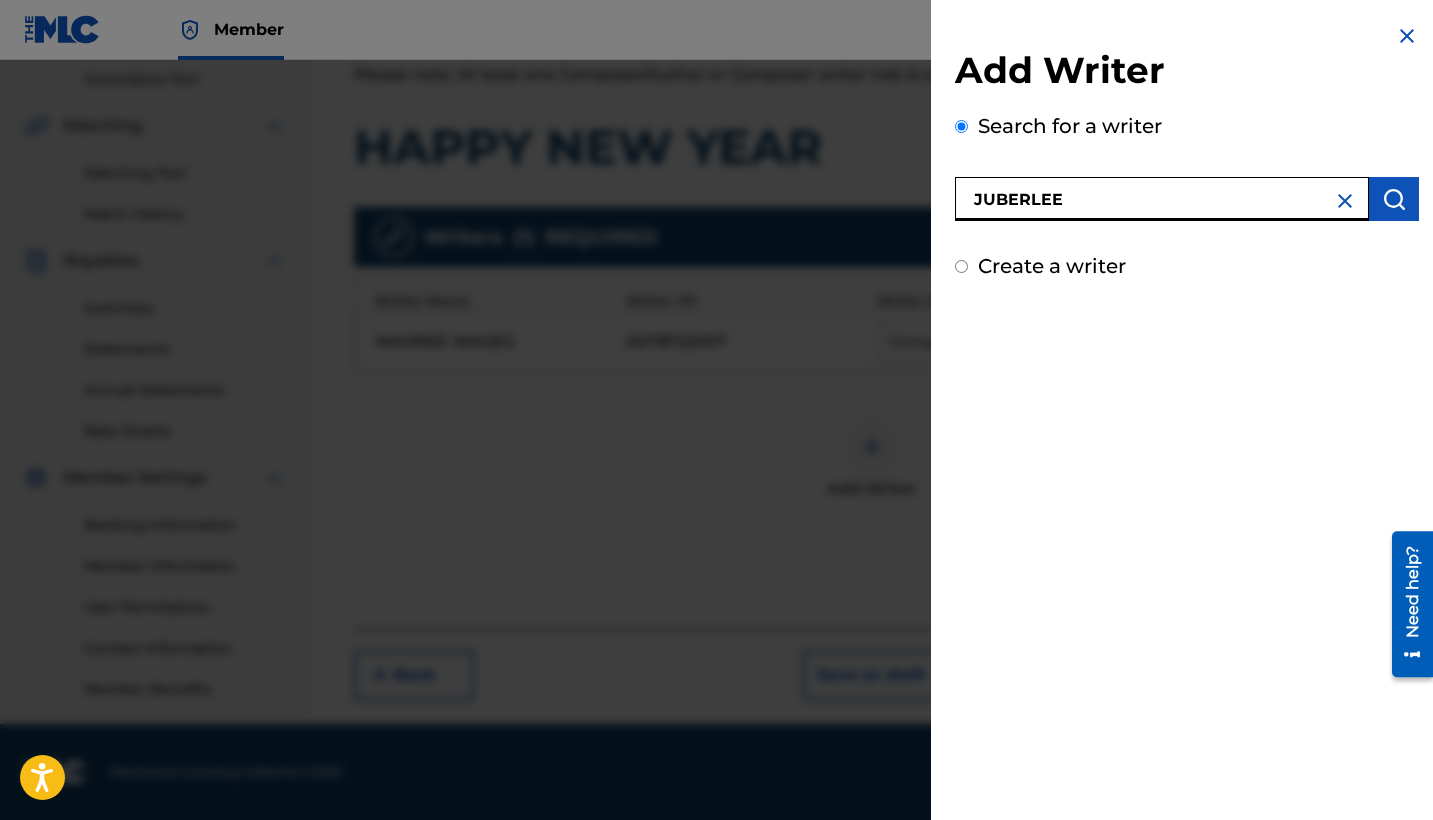 type 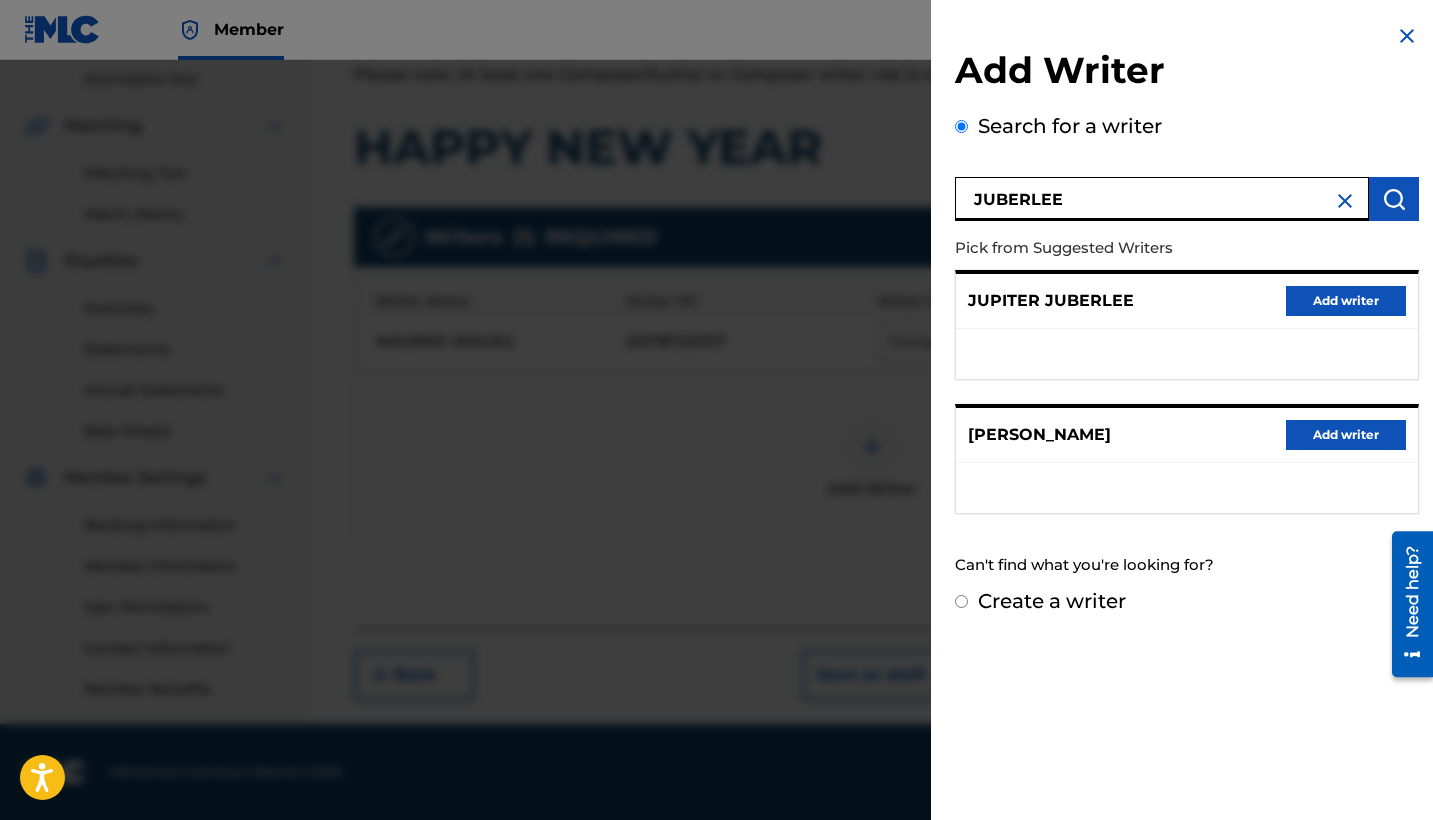 click on "Add writer" at bounding box center [1346, 301] 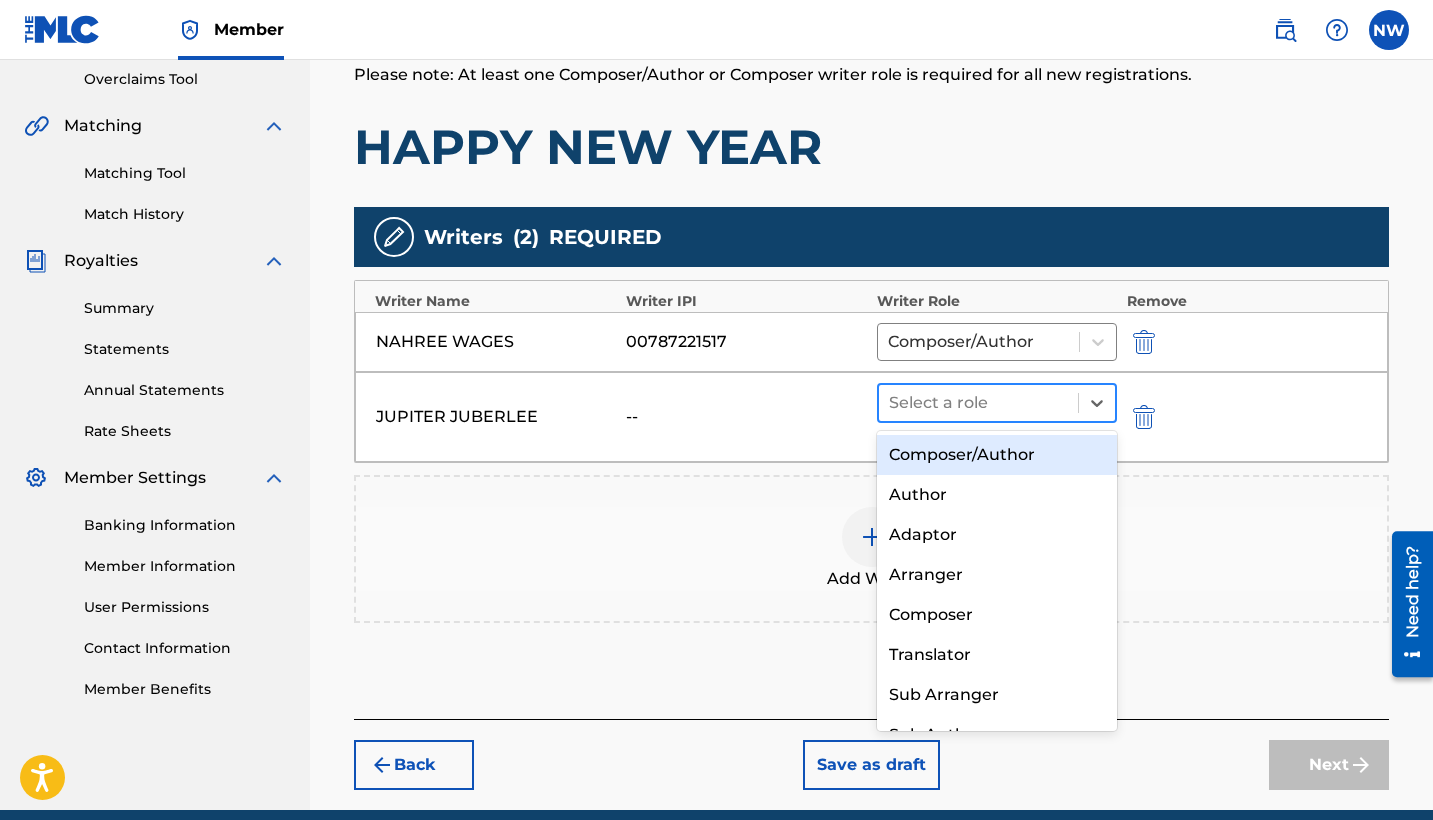 click at bounding box center (978, 403) 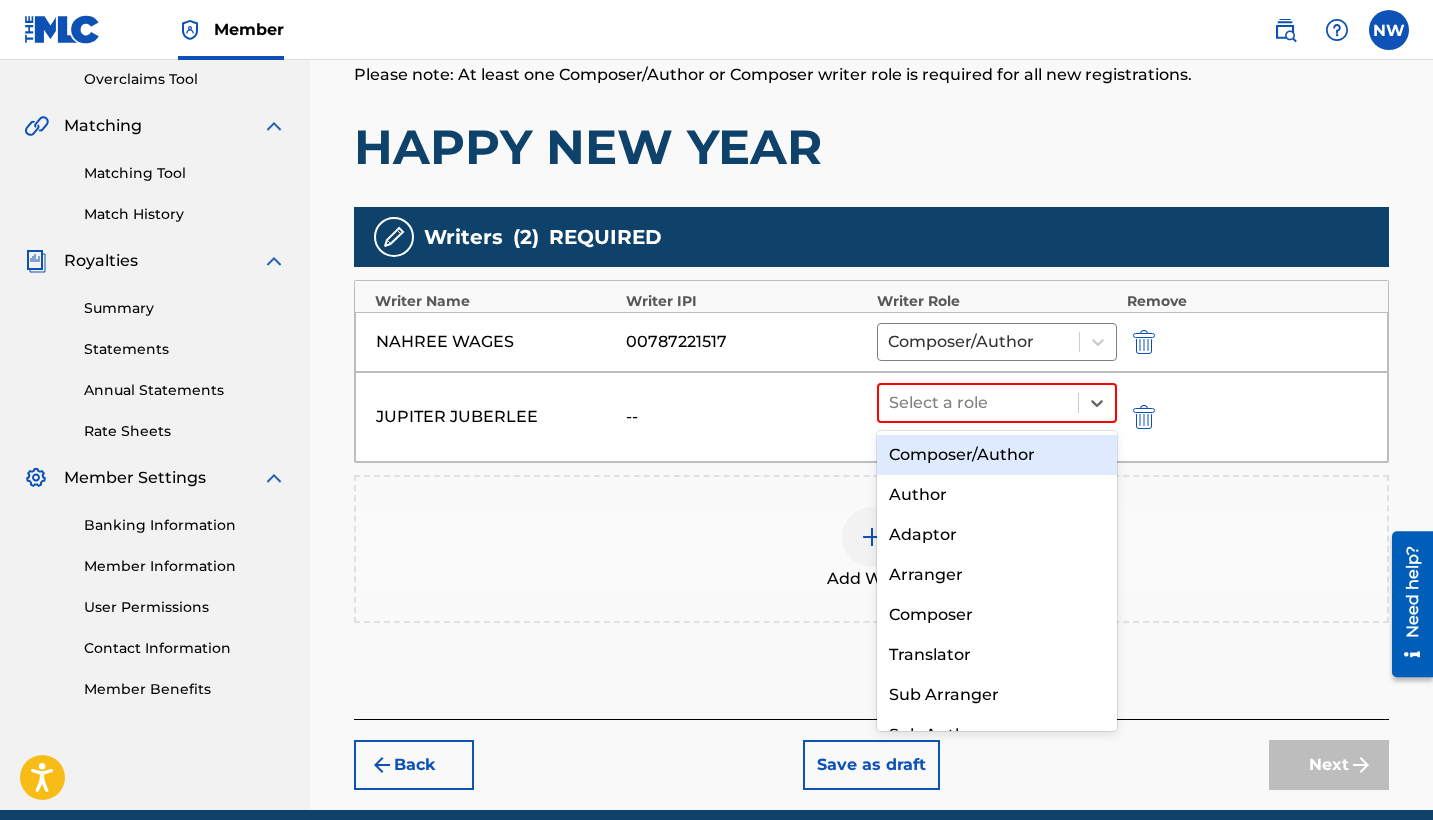 click on "Composer/Author" at bounding box center [997, 455] 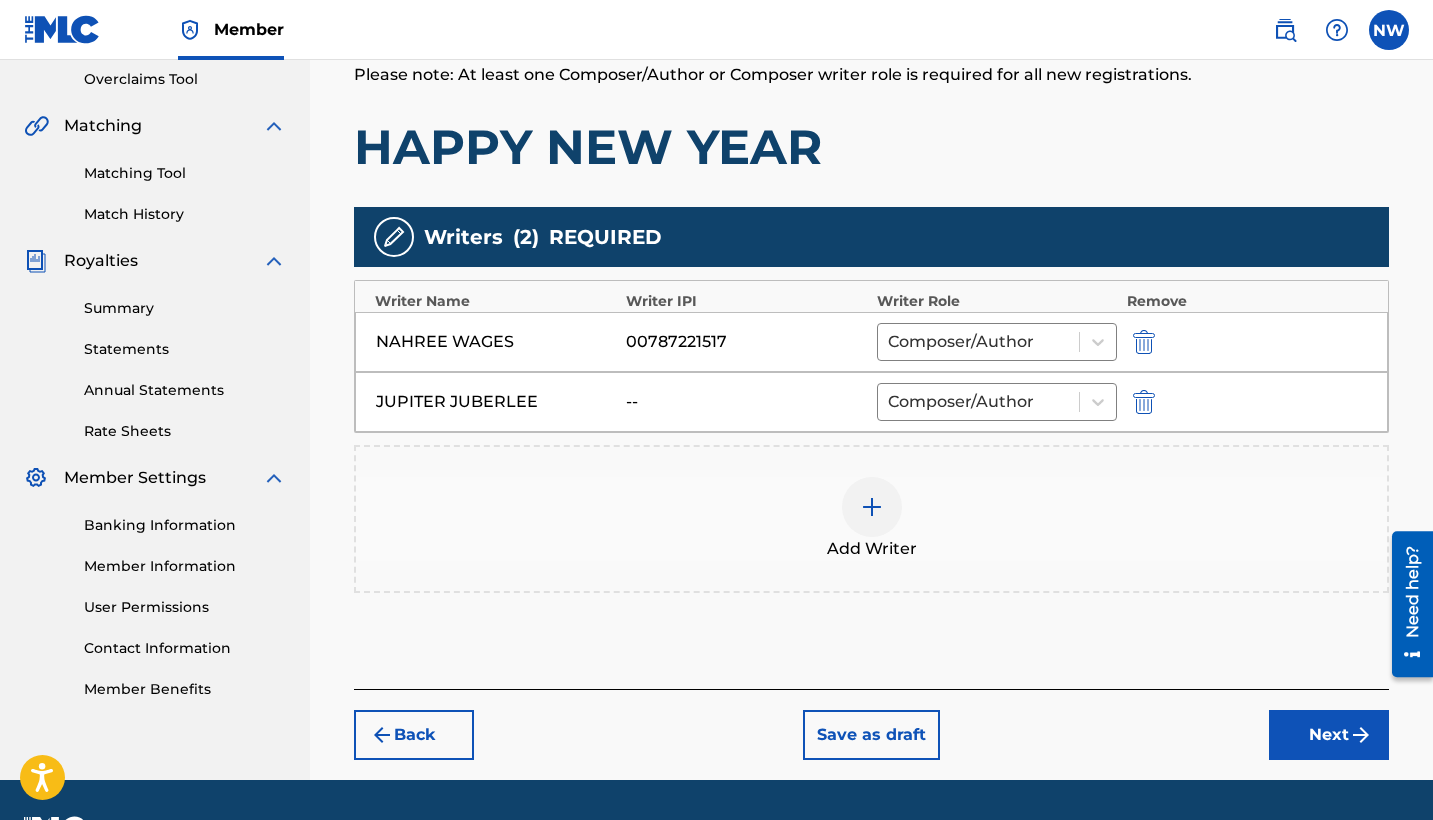 click at bounding box center [872, 507] 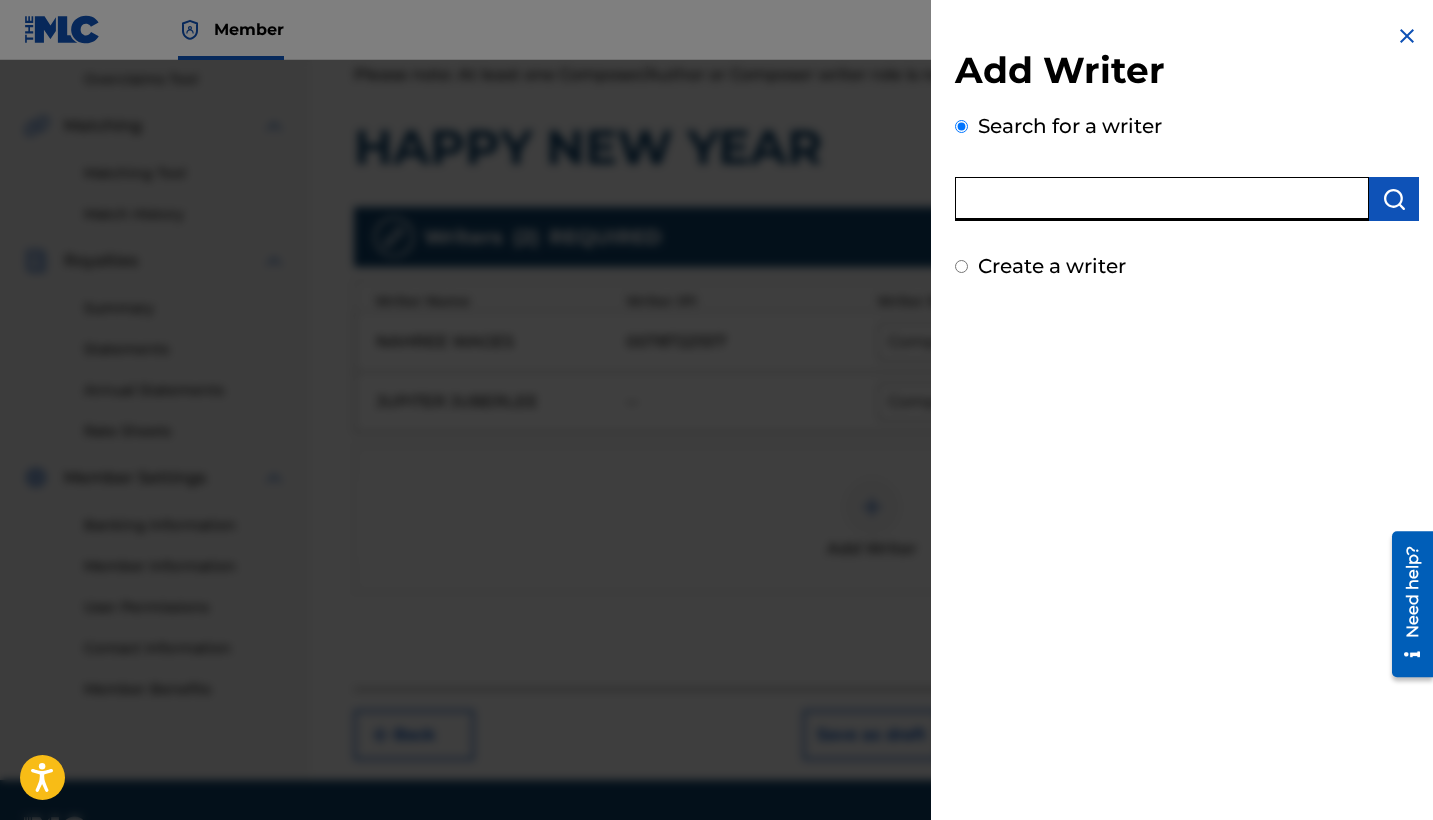 click at bounding box center (1162, 199) 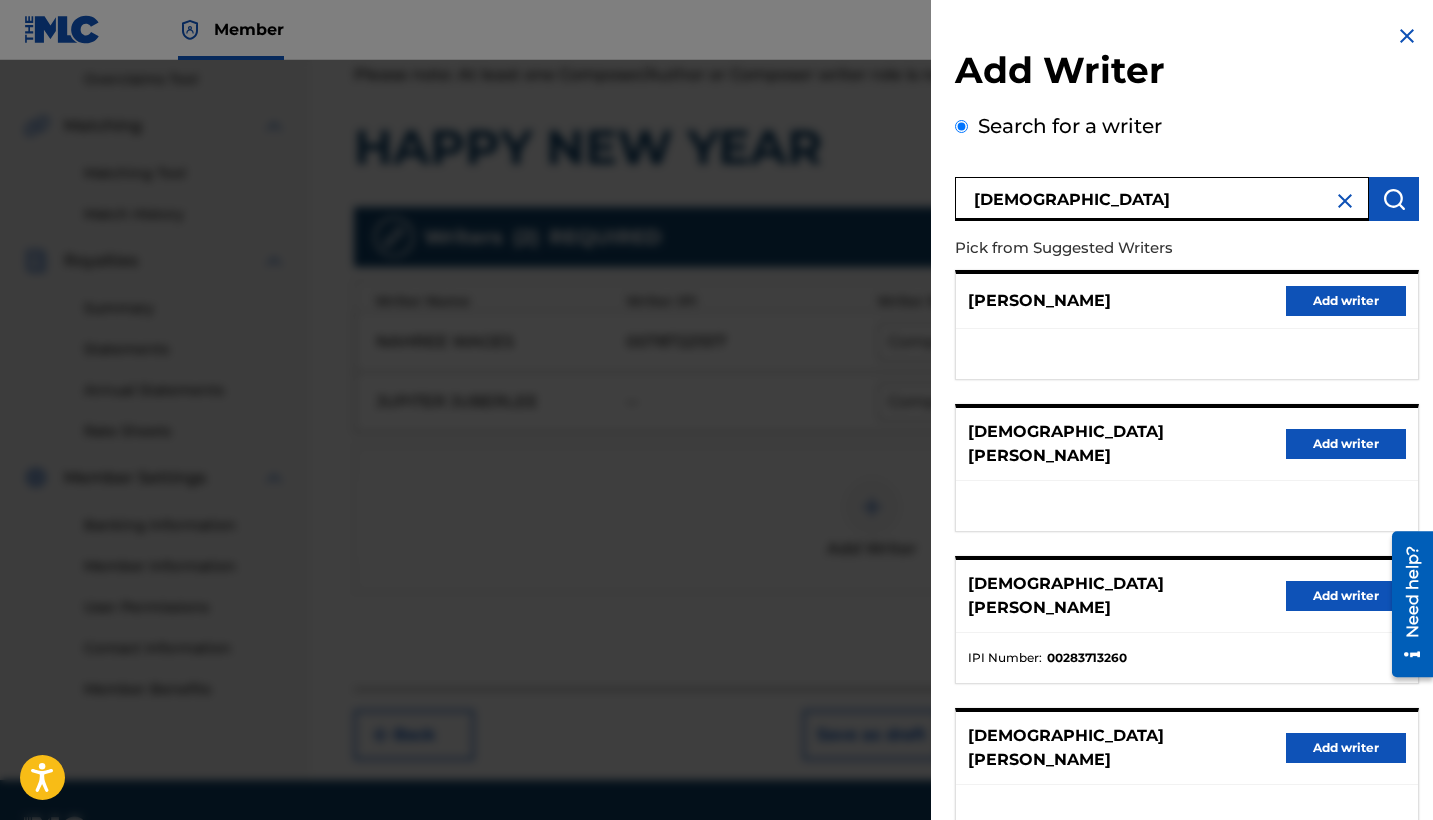 click on "Pick from Suggested Writers" at bounding box center [1130, 248] 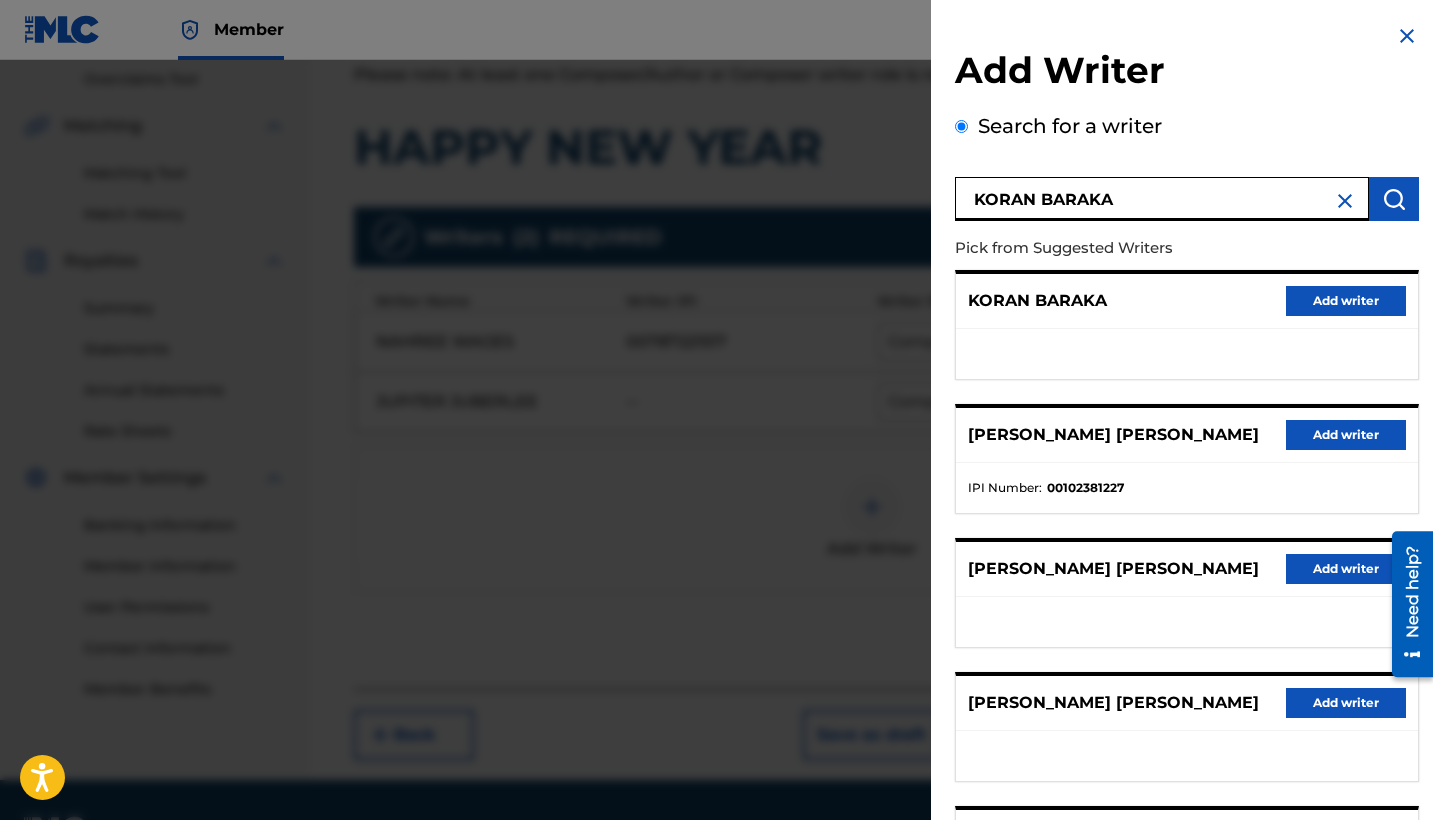 scroll, scrollTop: 0, scrollLeft: 0, axis: both 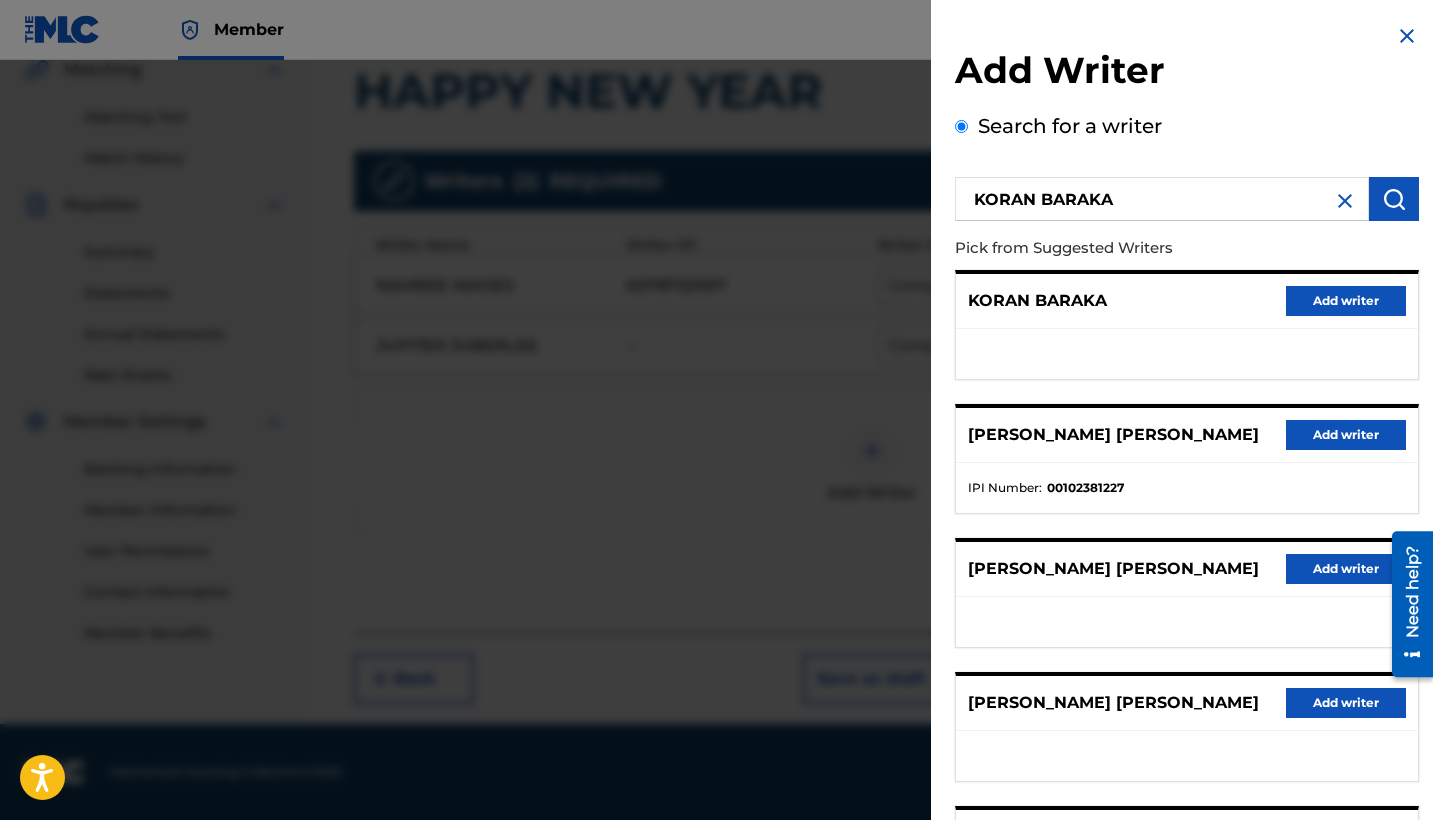 click on "Add writer" at bounding box center (1346, 301) 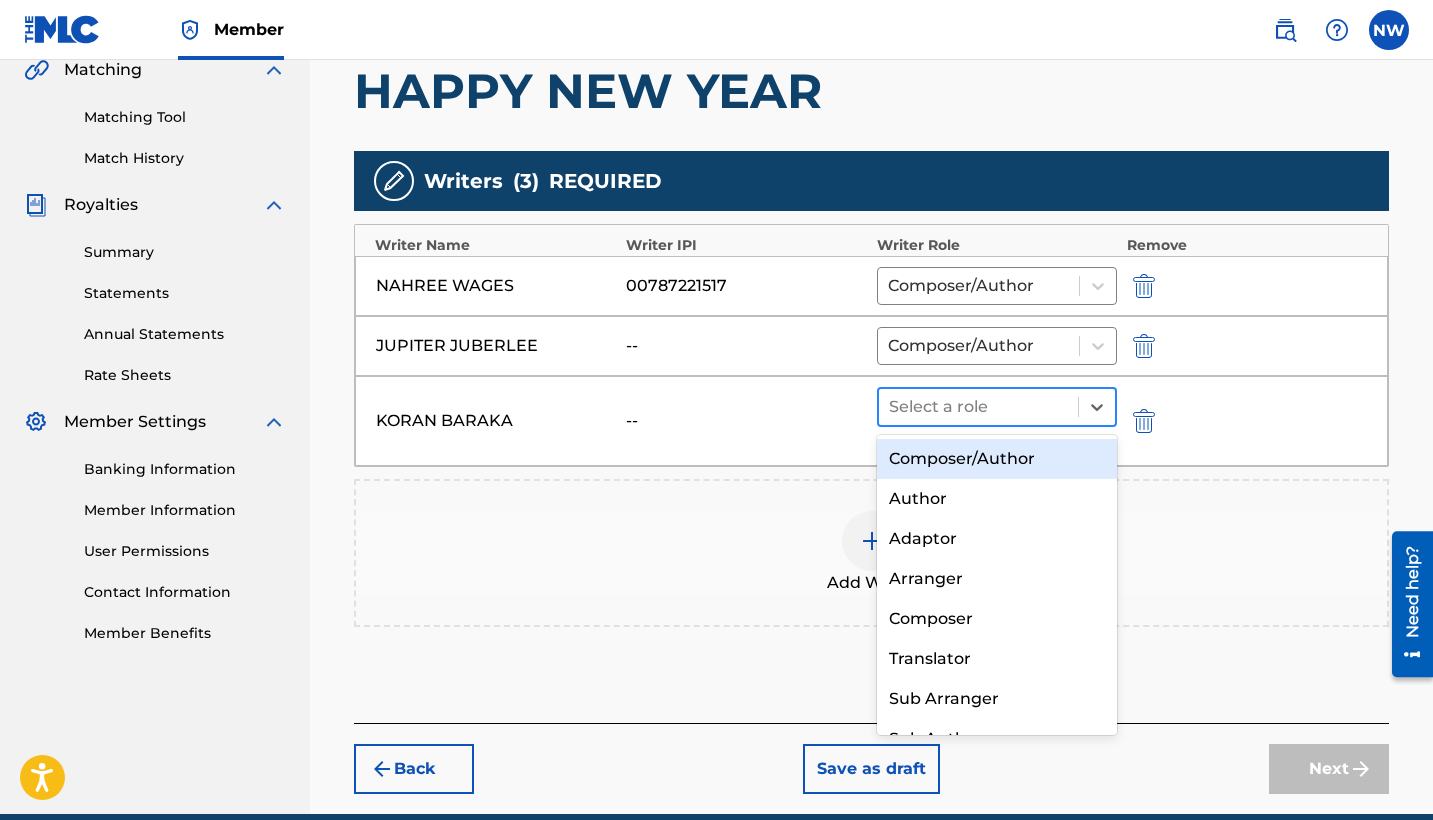 click at bounding box center [978, 407] 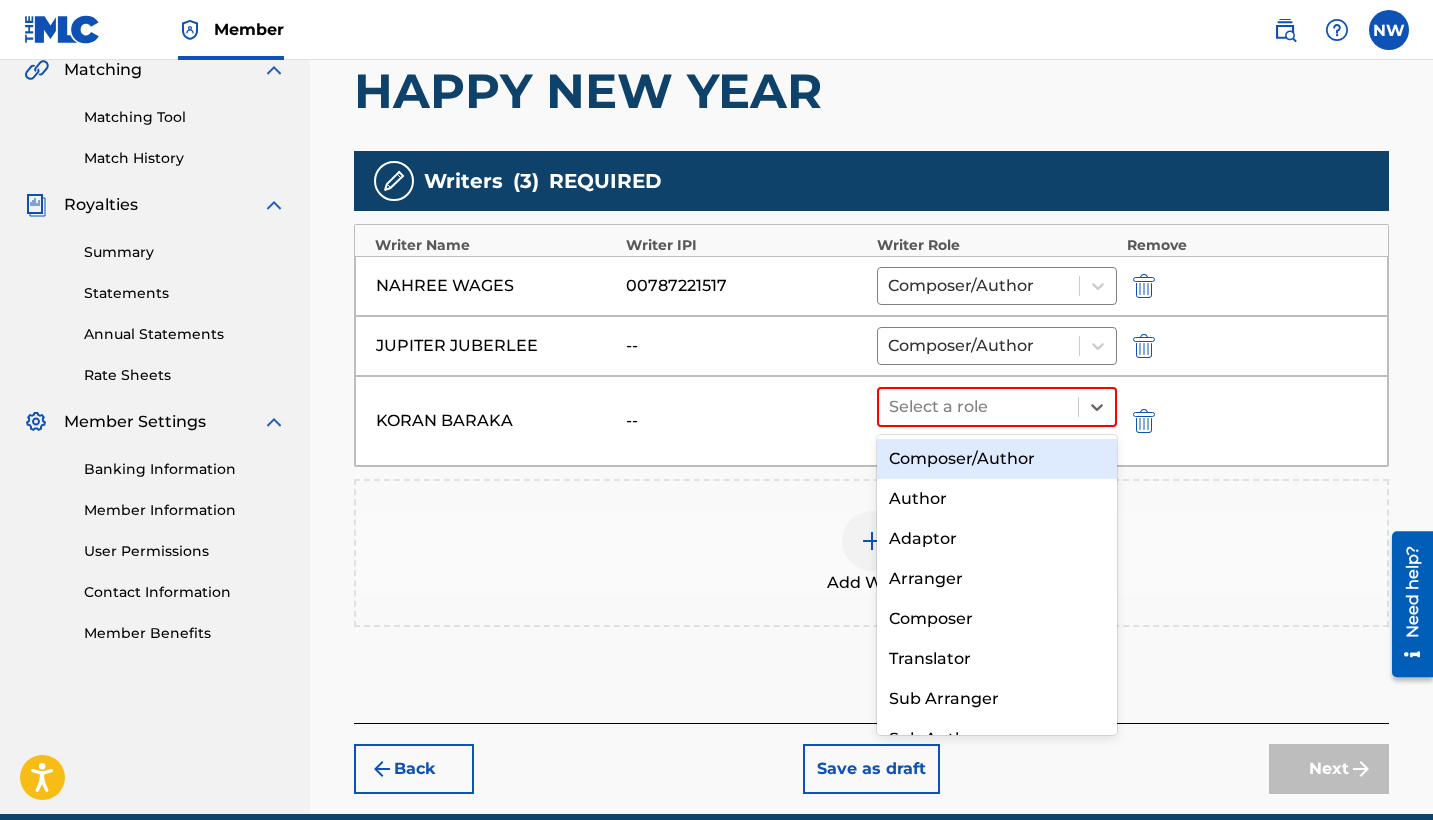click on "Composer/Author" at bounding box center [997, 459] 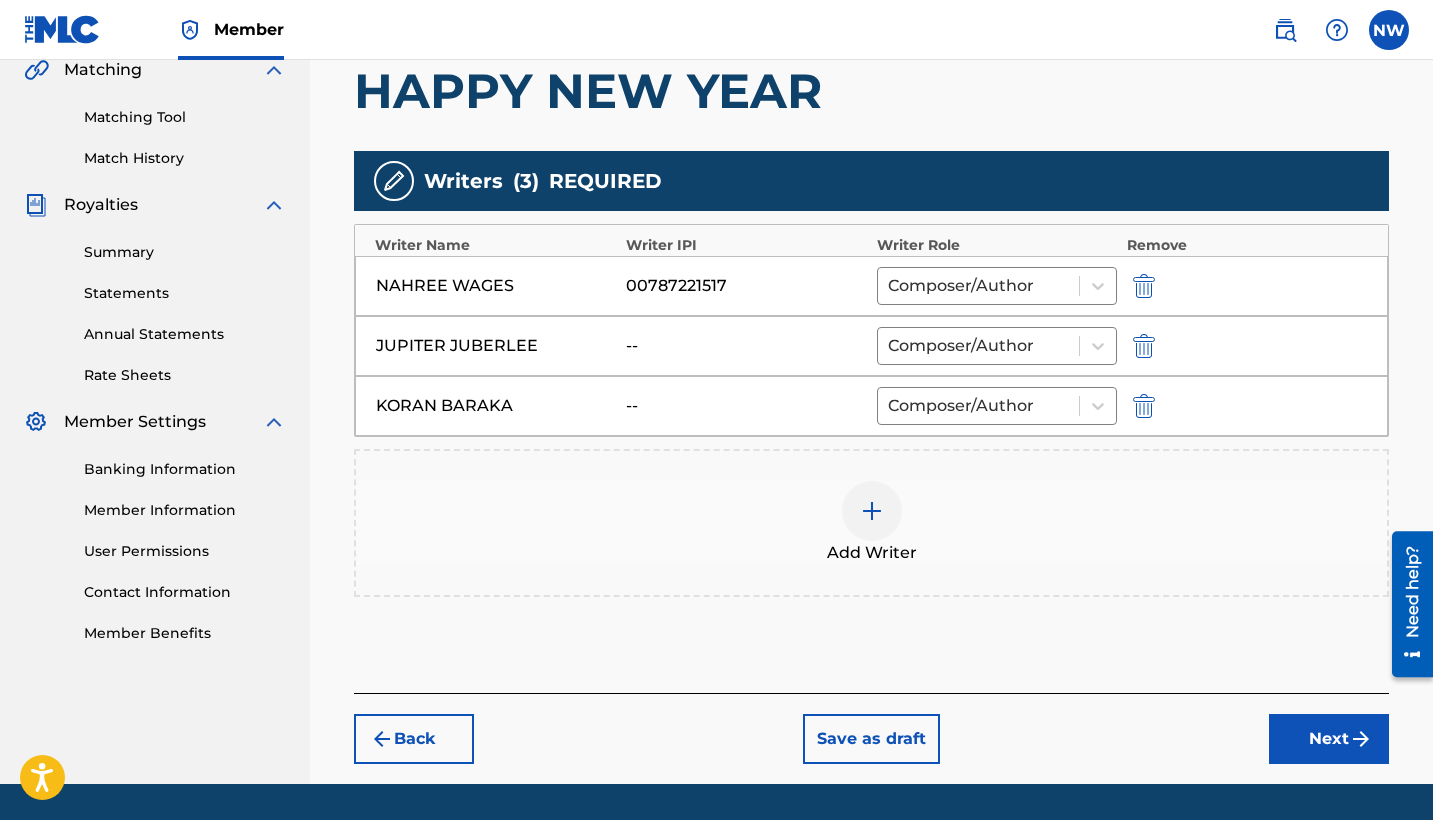 click at bounding box center (872, 511) 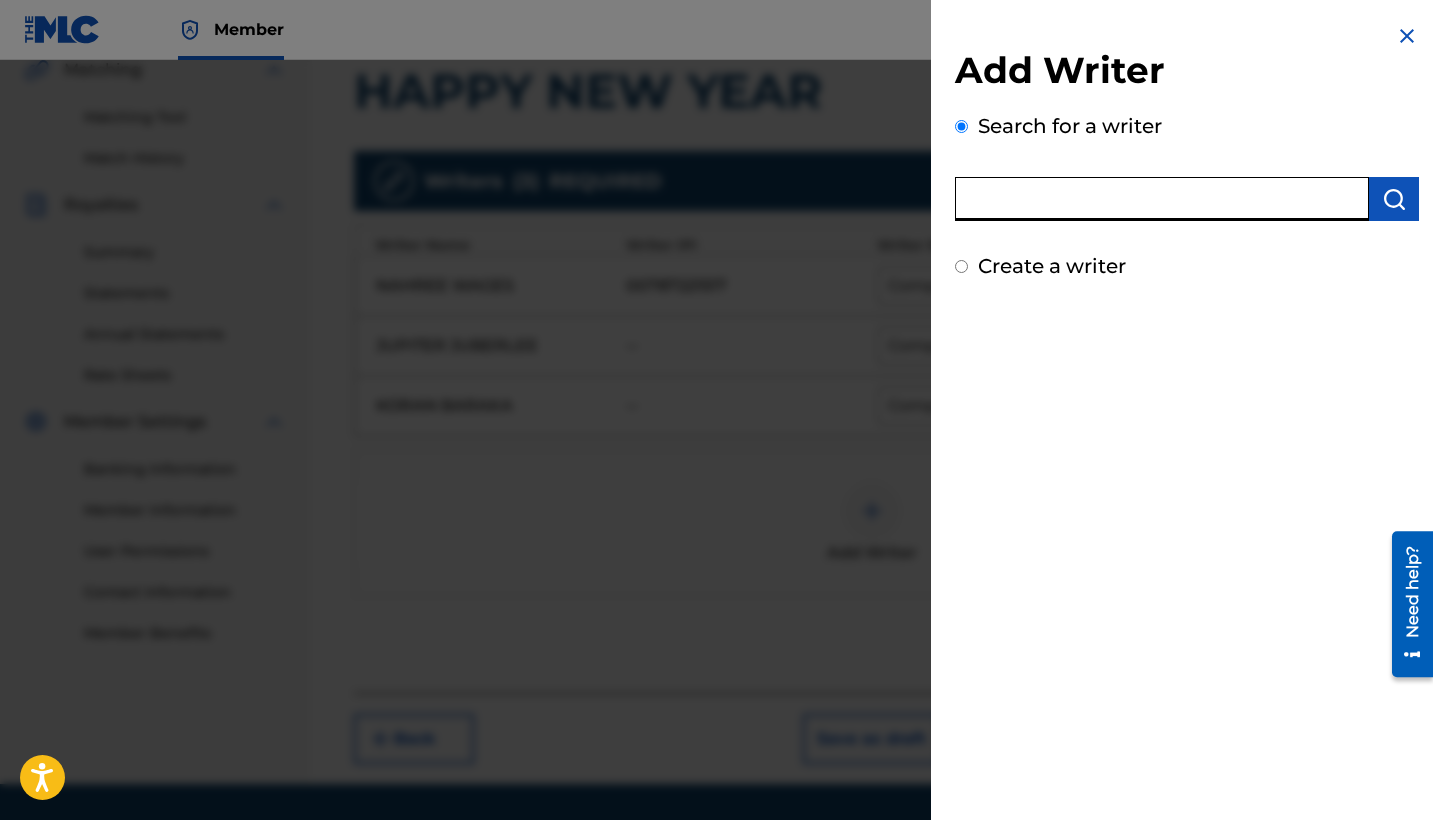click at bounding box center (1162, 199) 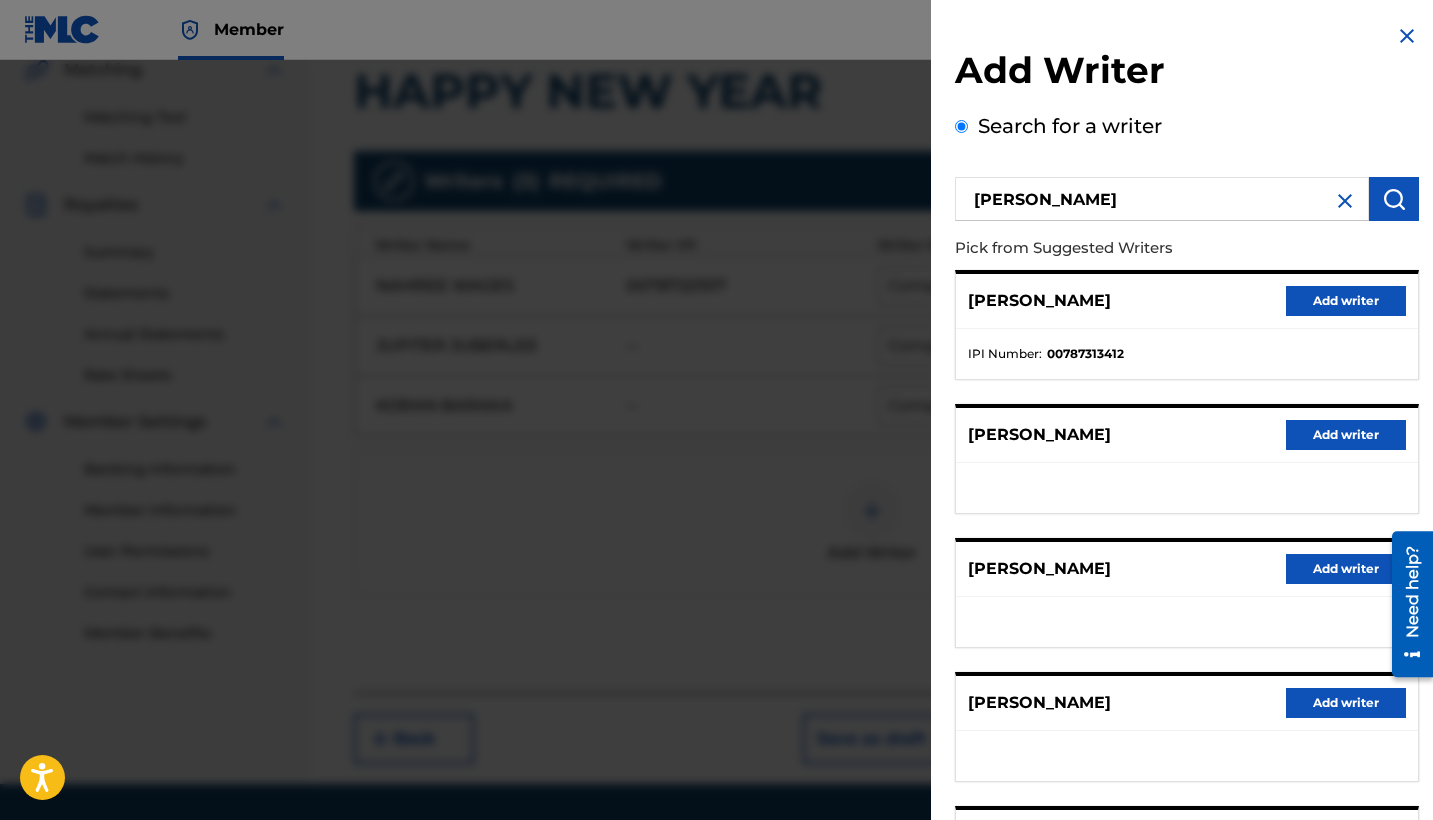 click on "Add writer" at bounding box center (1346, 301) 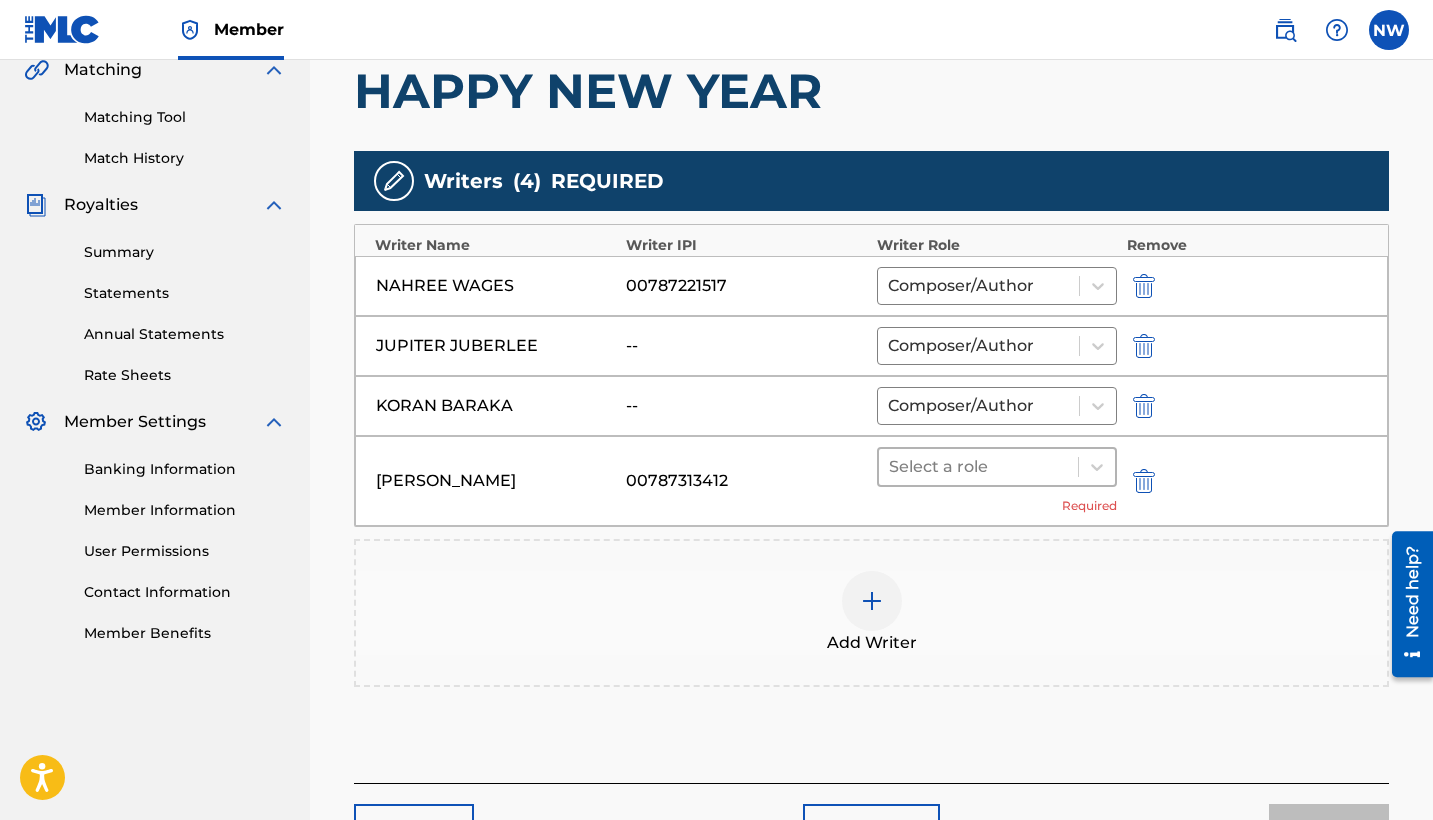 click on "Select a role" at bounding box center (978, 467) 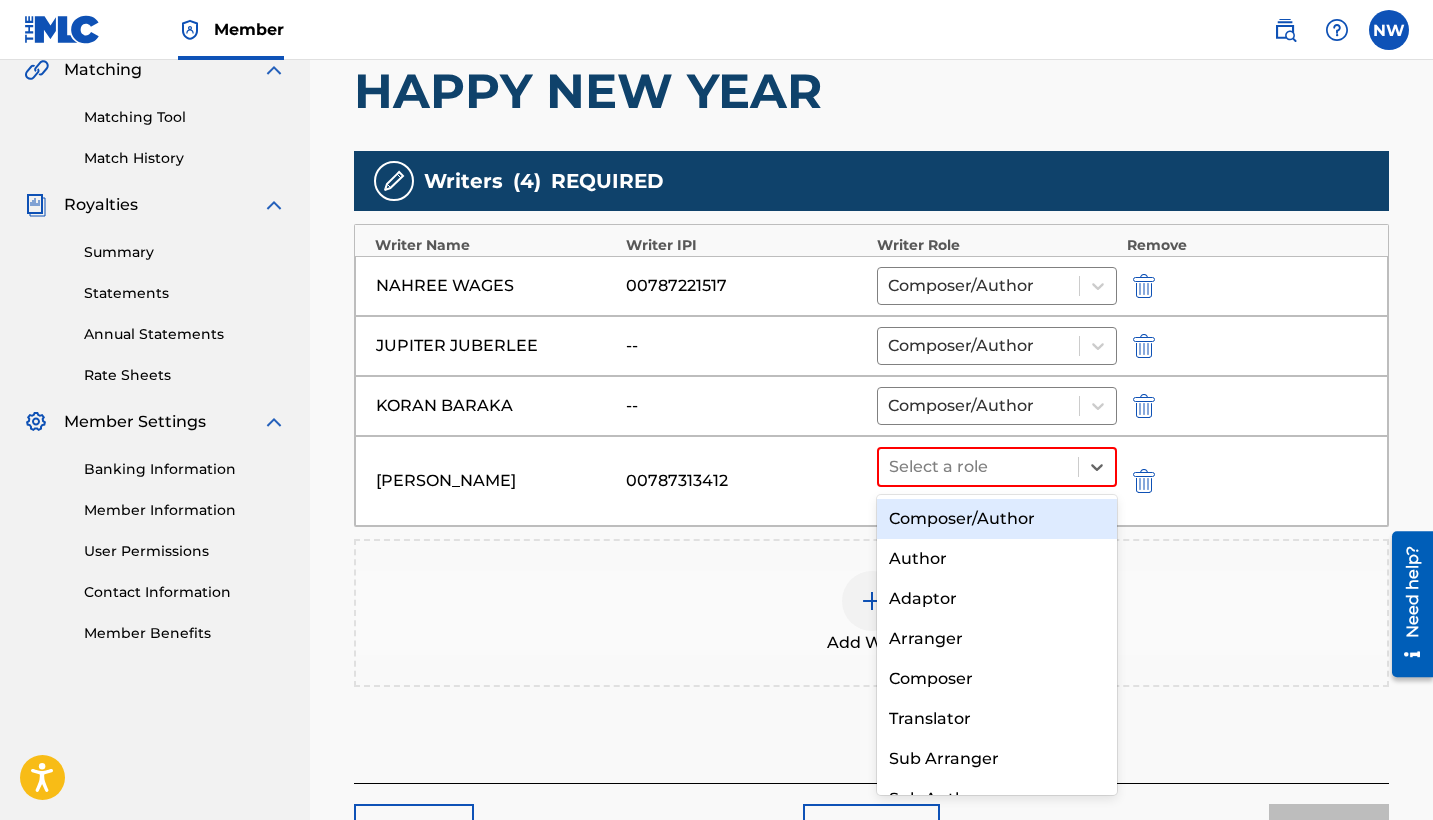 click on "Composer/Author" at bounding box center [997, 519] 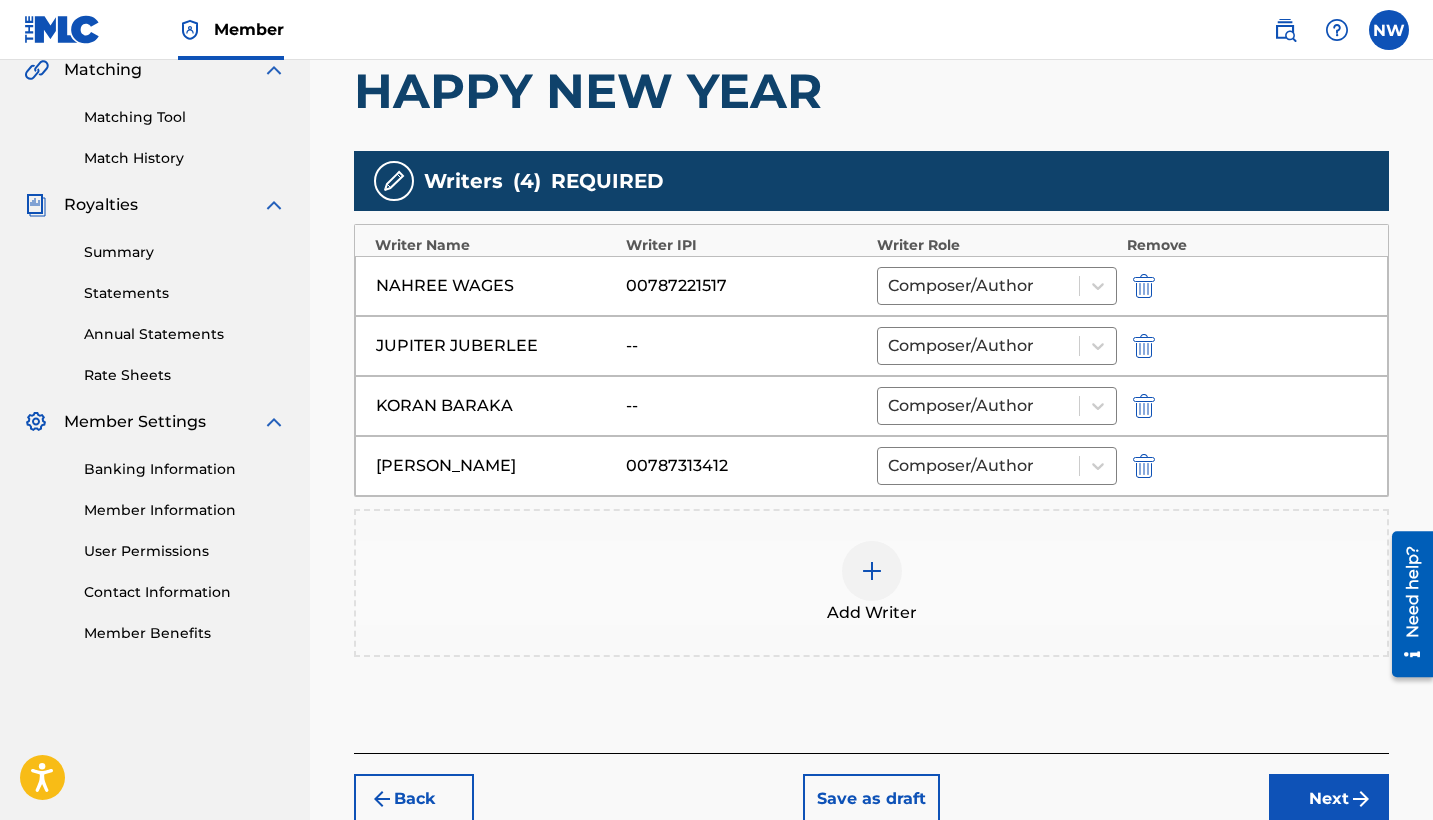 click at bounding box center (872, 571) 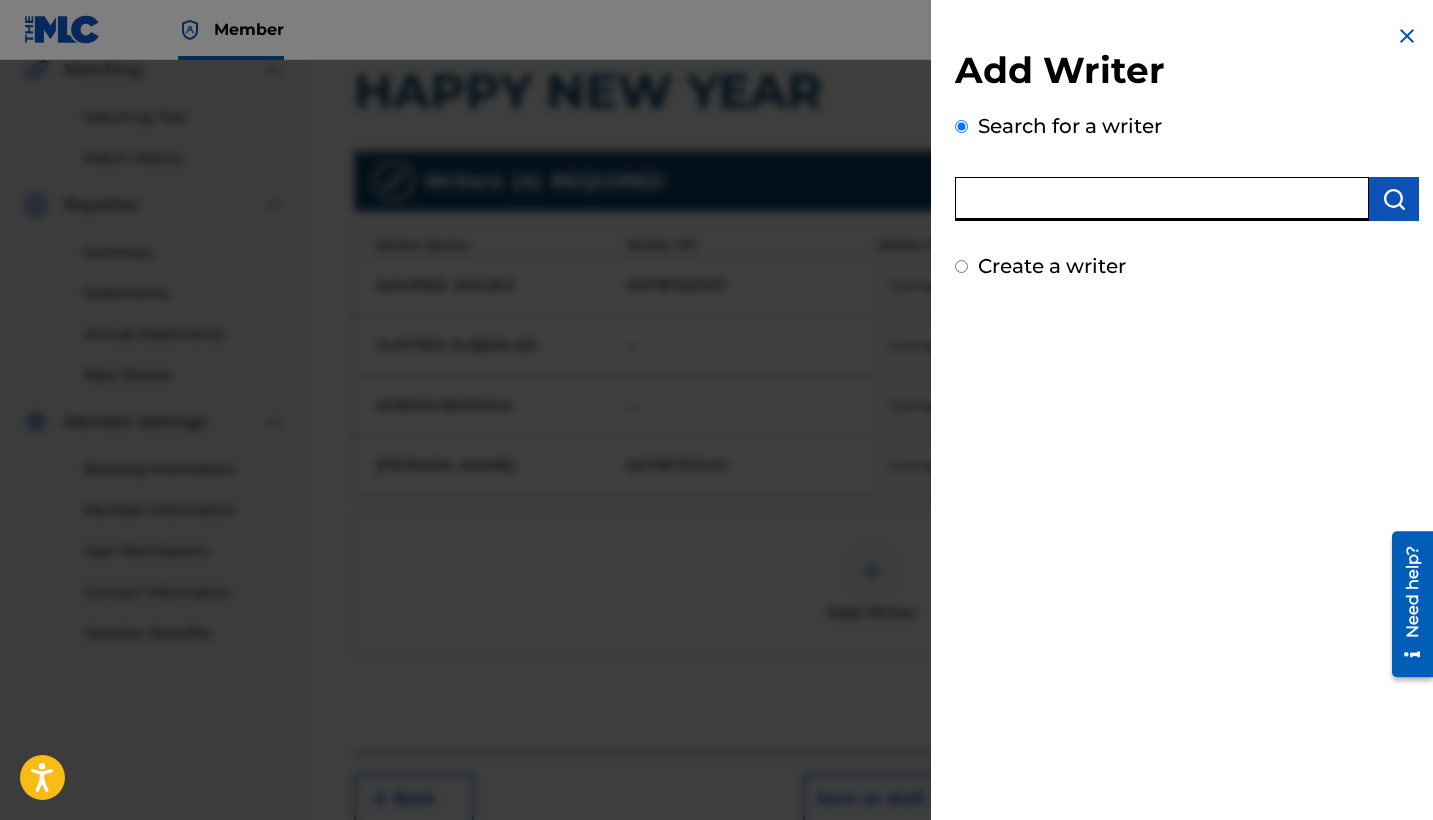 click at bounding box center (1162, 199) 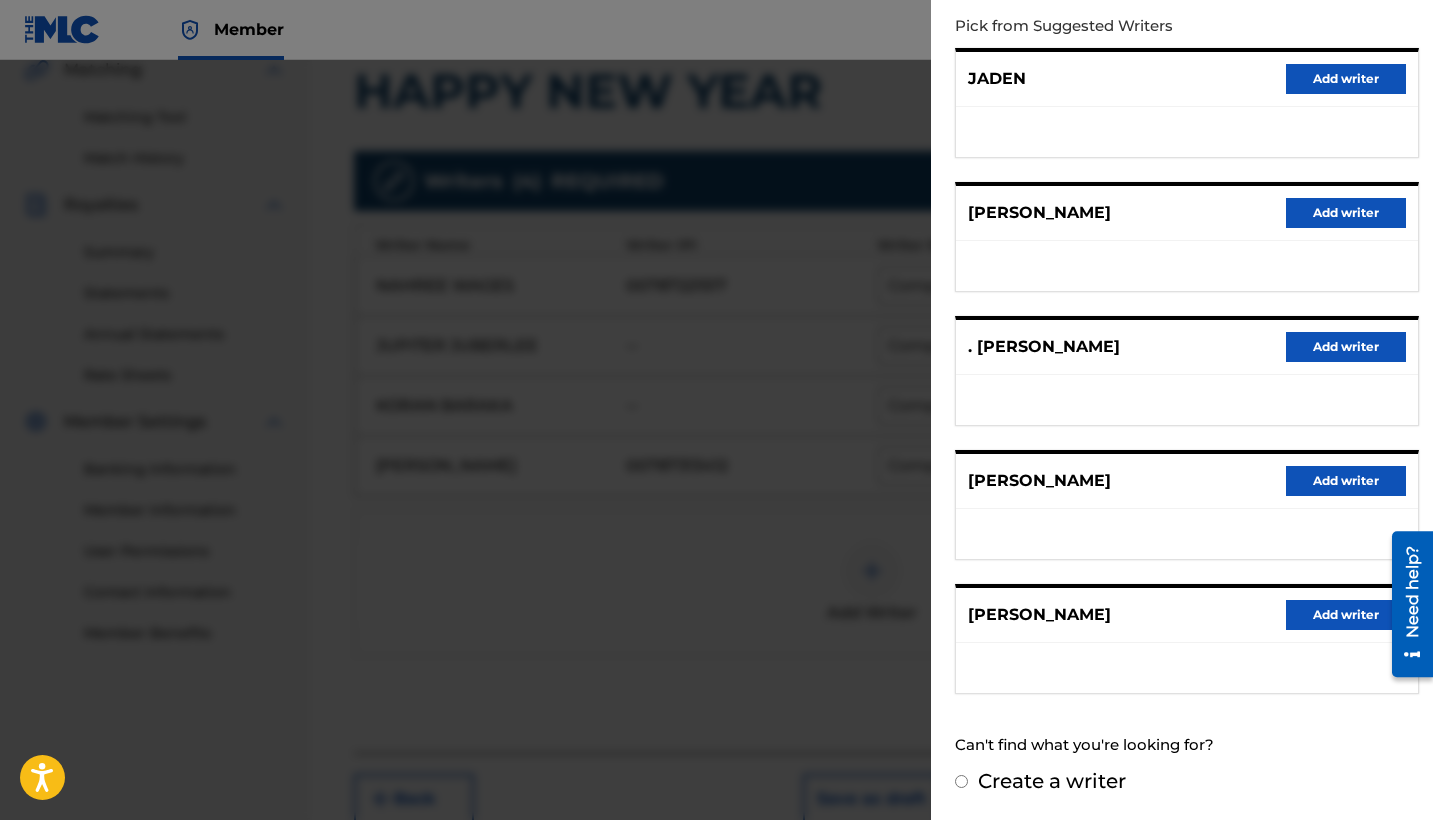 scroll, scrollTop: 236, scrollLeft: 0, axis: vertical 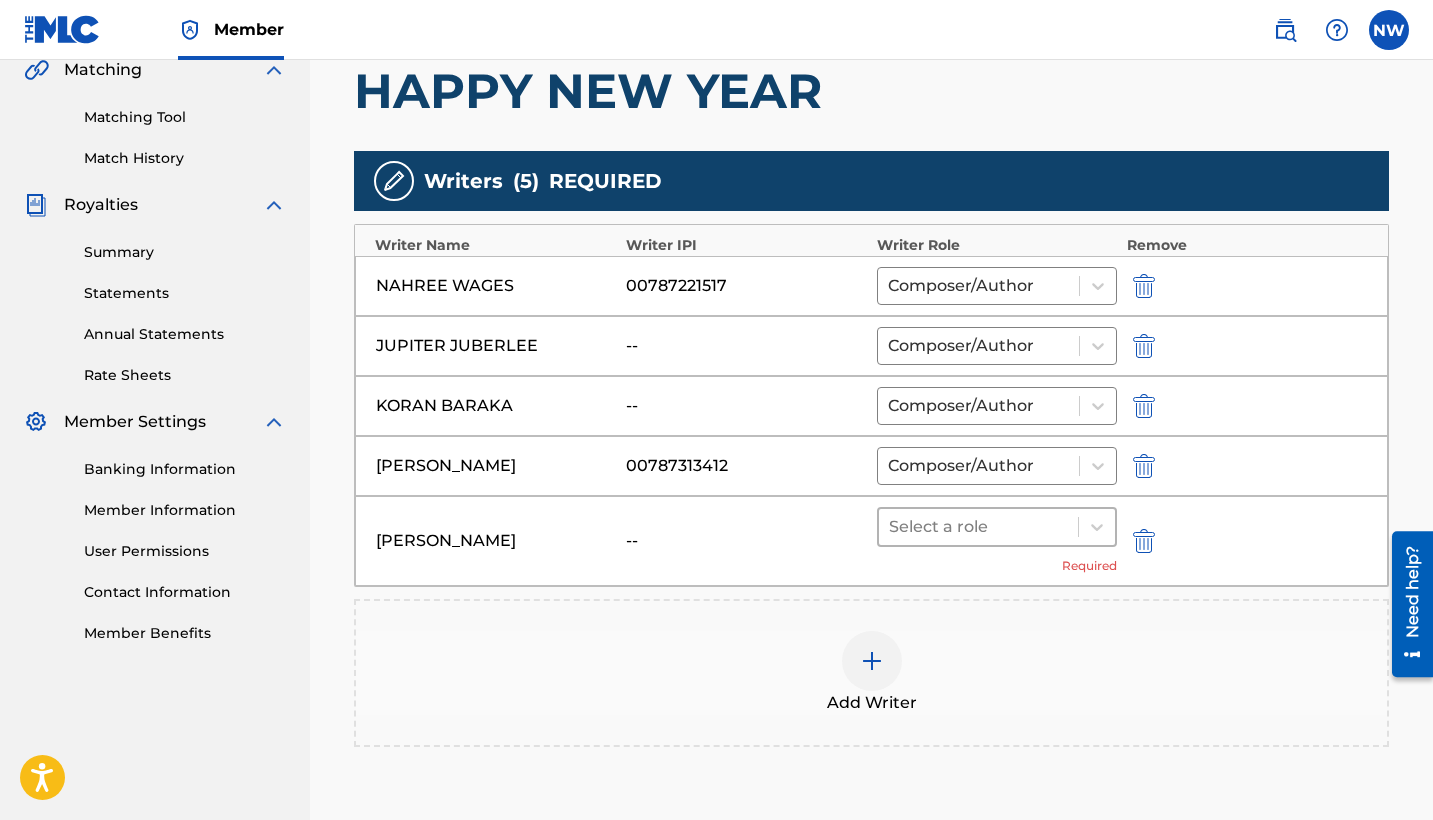 click at bounding box center (978, 527) 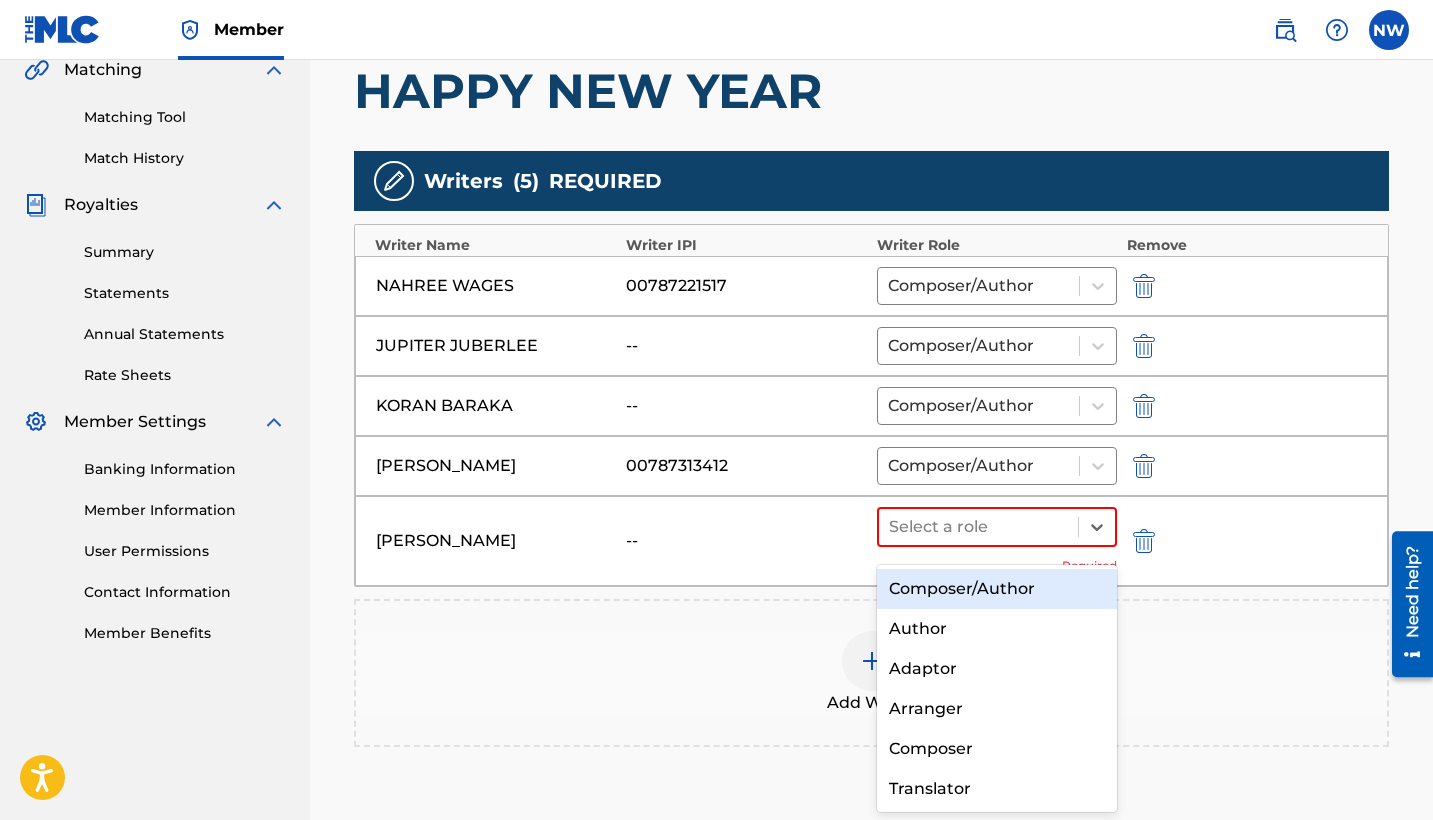 click on "Composer/Author" at bounding box center [997, 589] 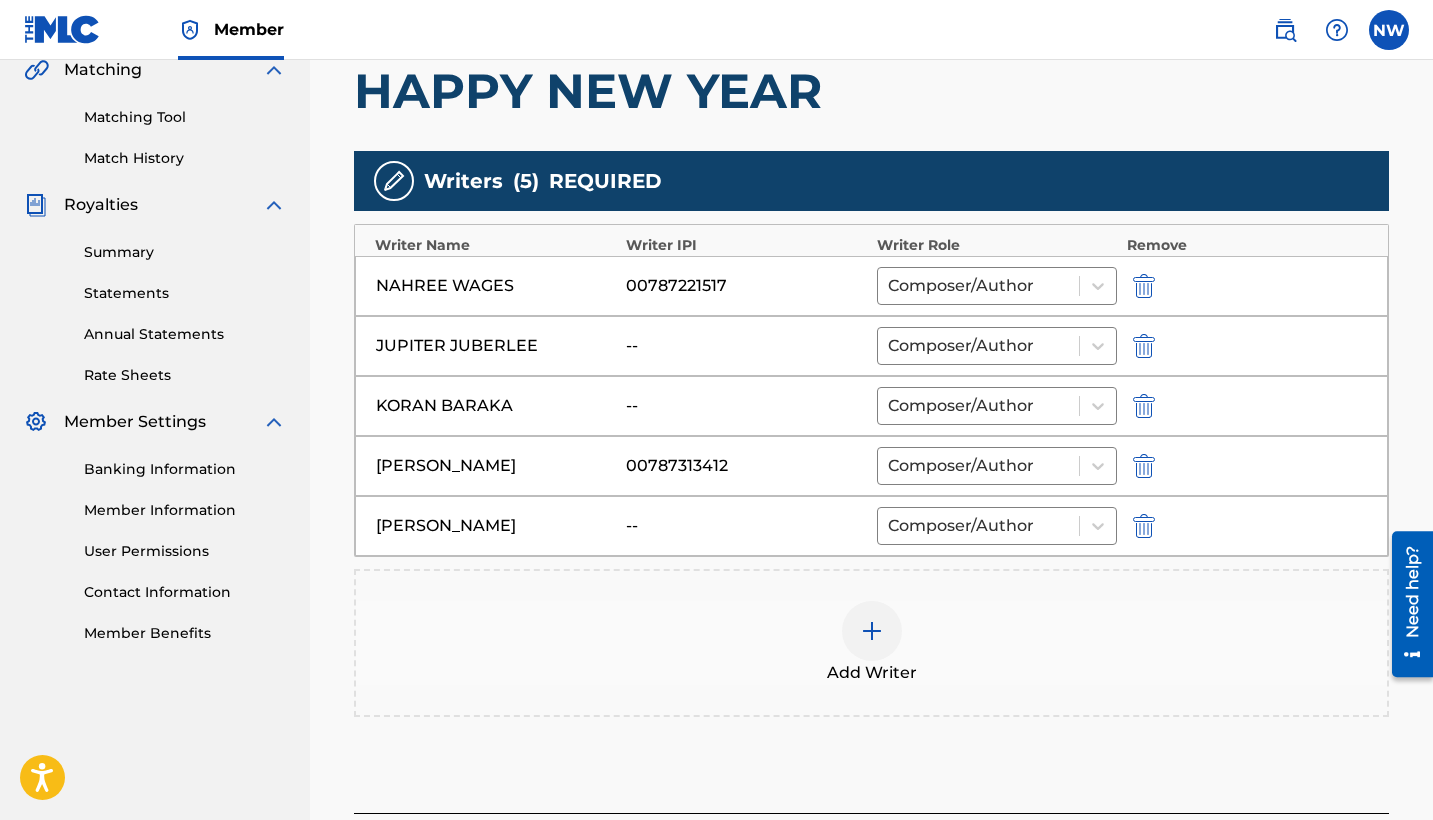 click at bounding box center [872, 631] 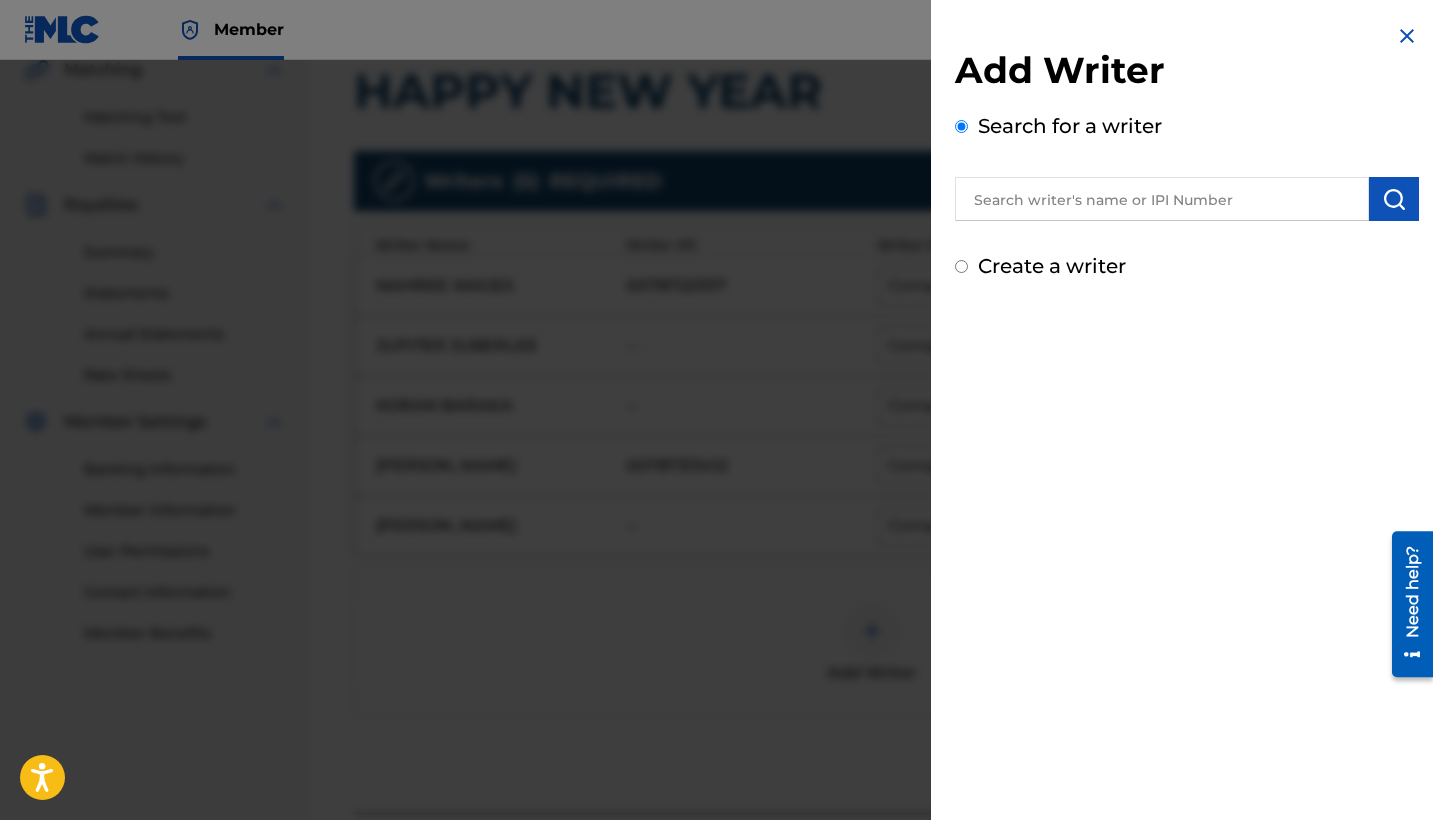 click at bounding box center [1162, 199] 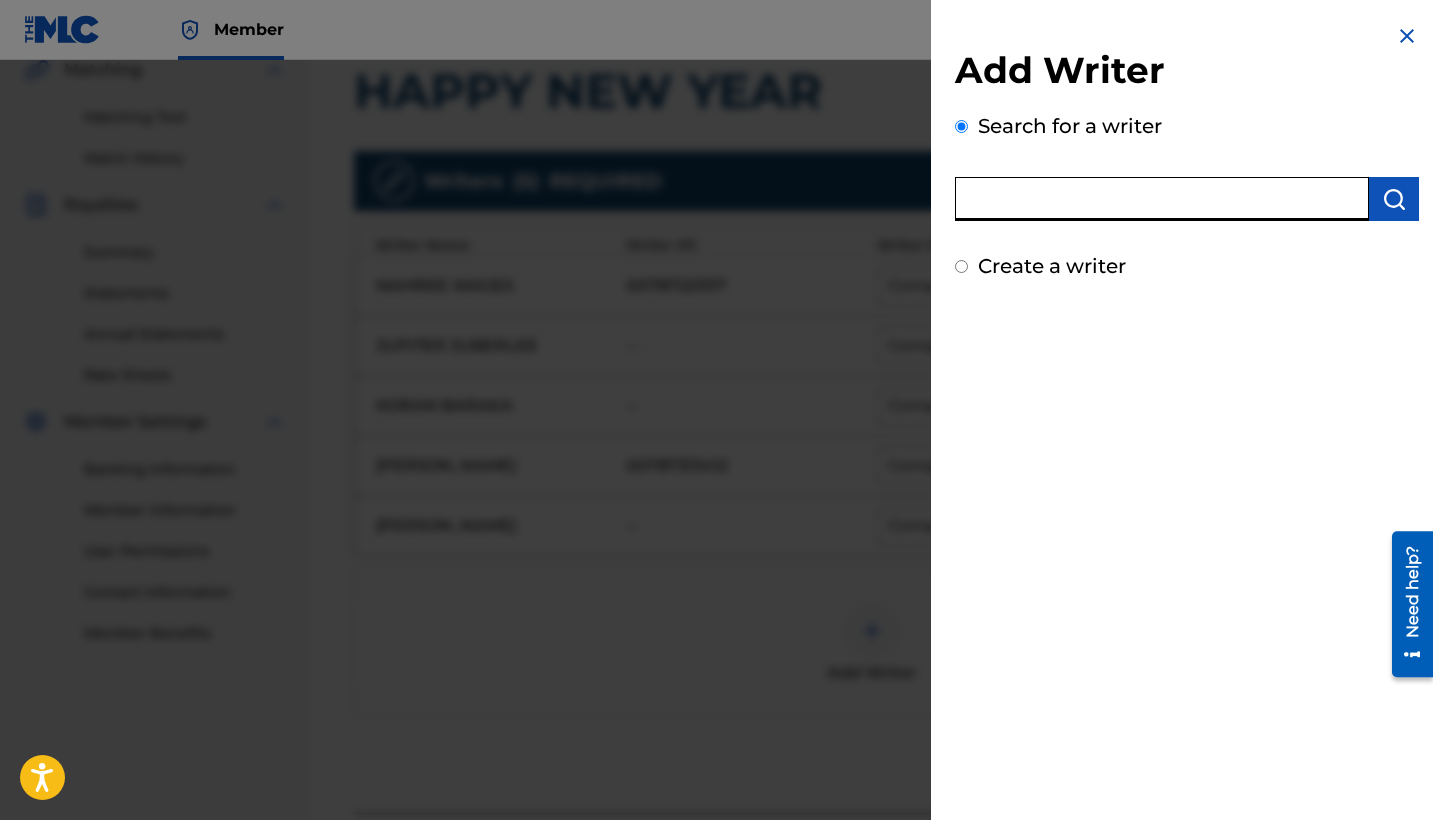 click at bounding box center [716, 470] 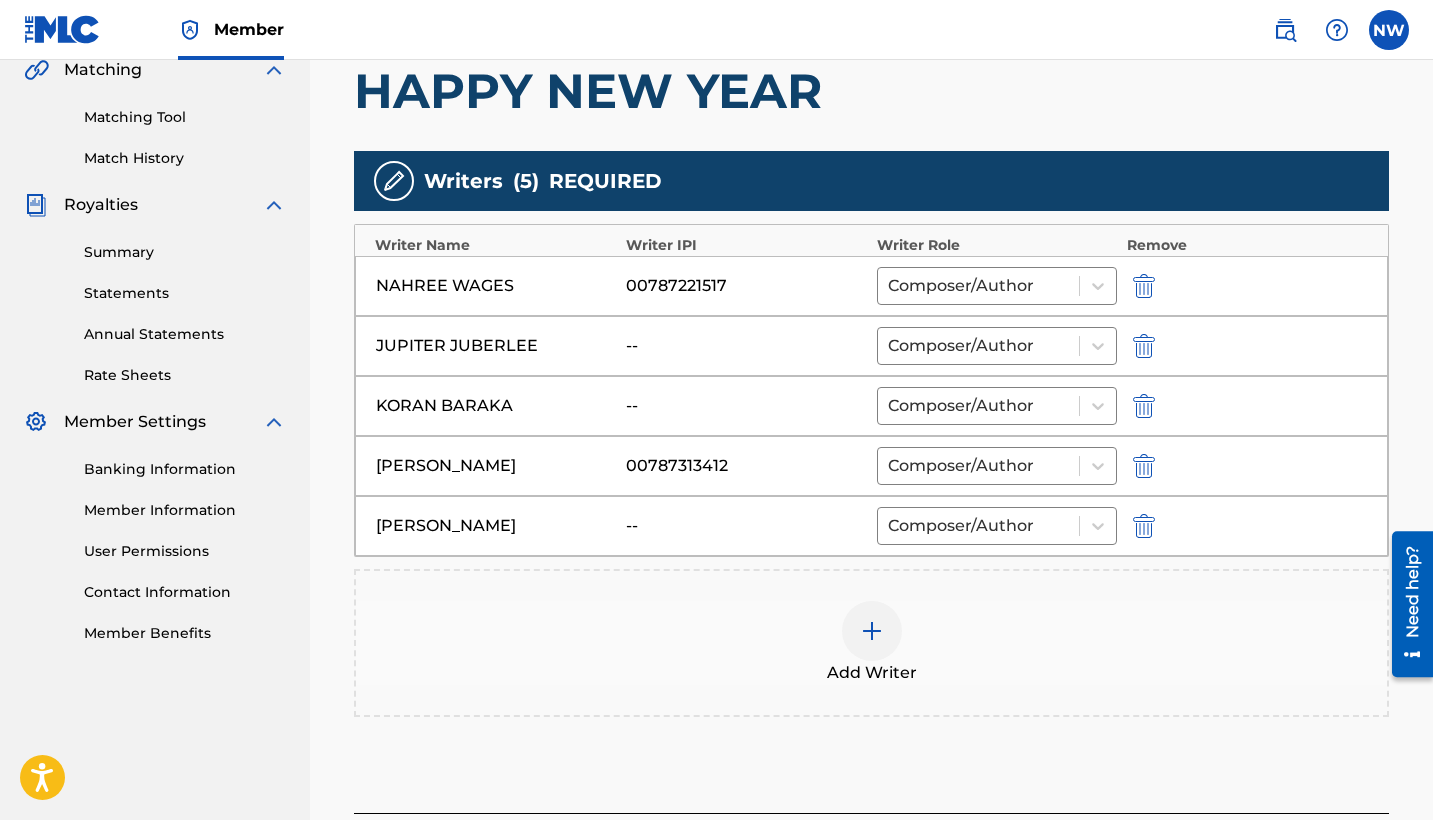 click at bounding box center [872, 631] 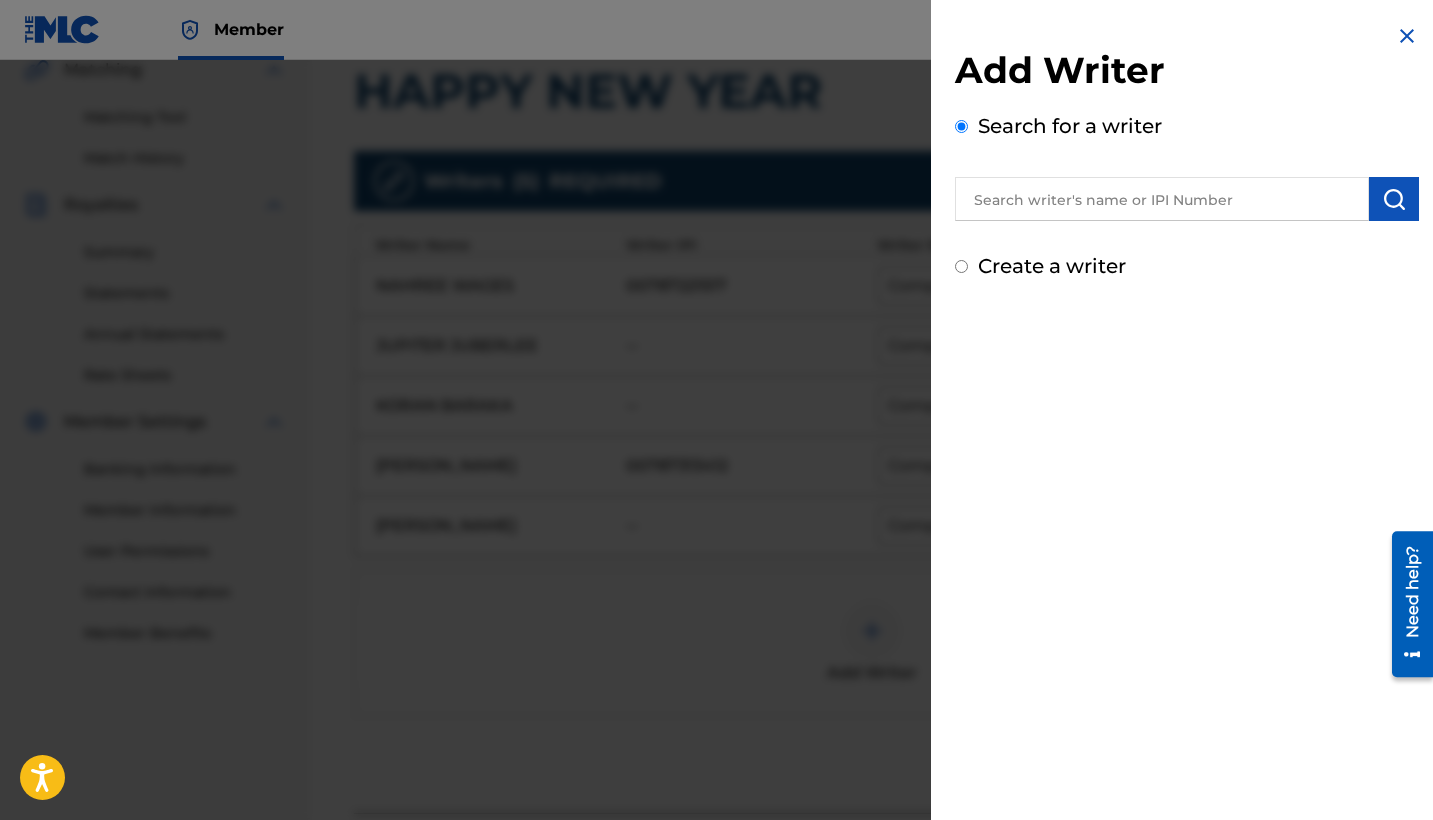 click at bounding box center [1162, 199] 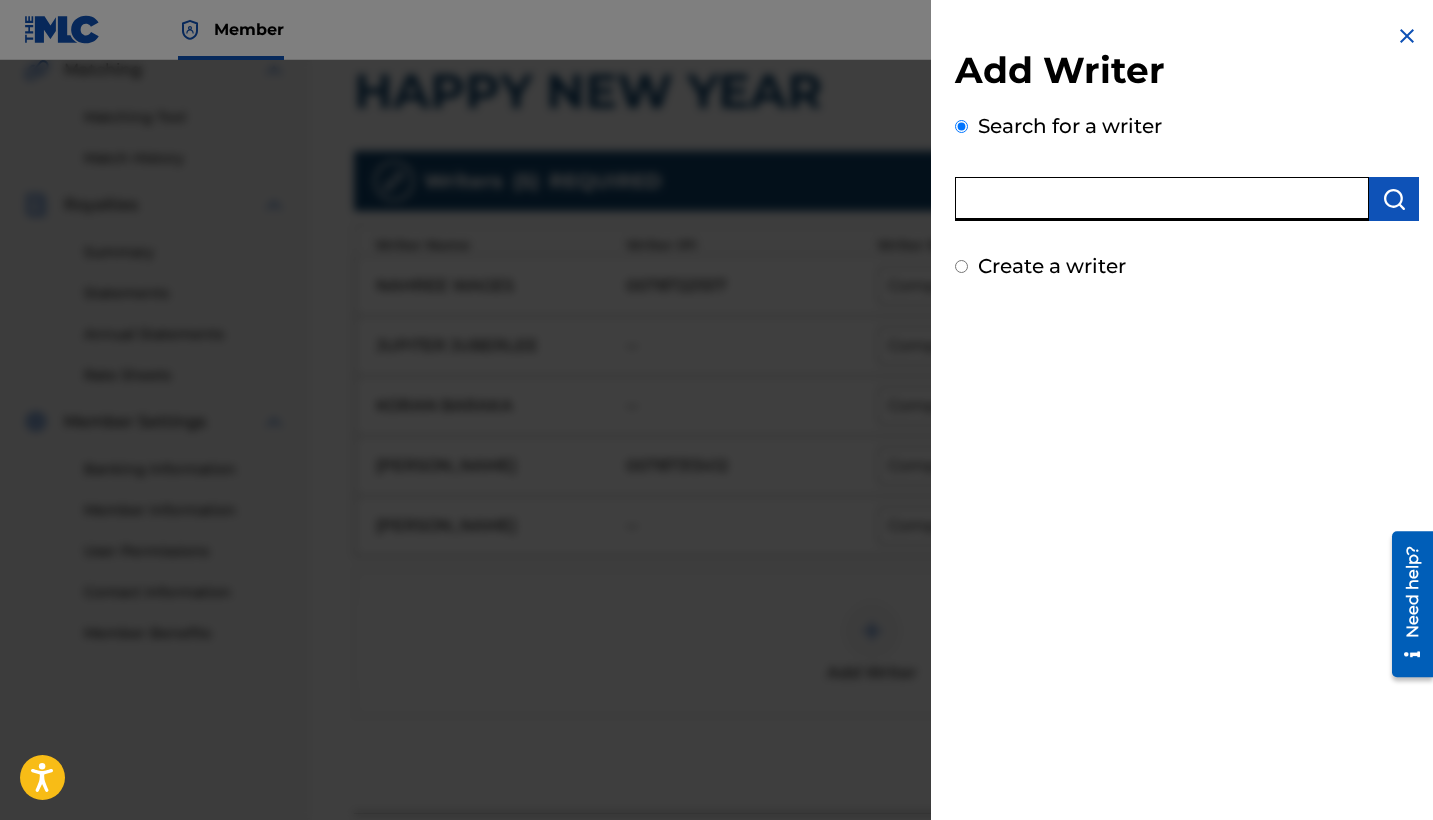 click at bounding box center (1162, 199) 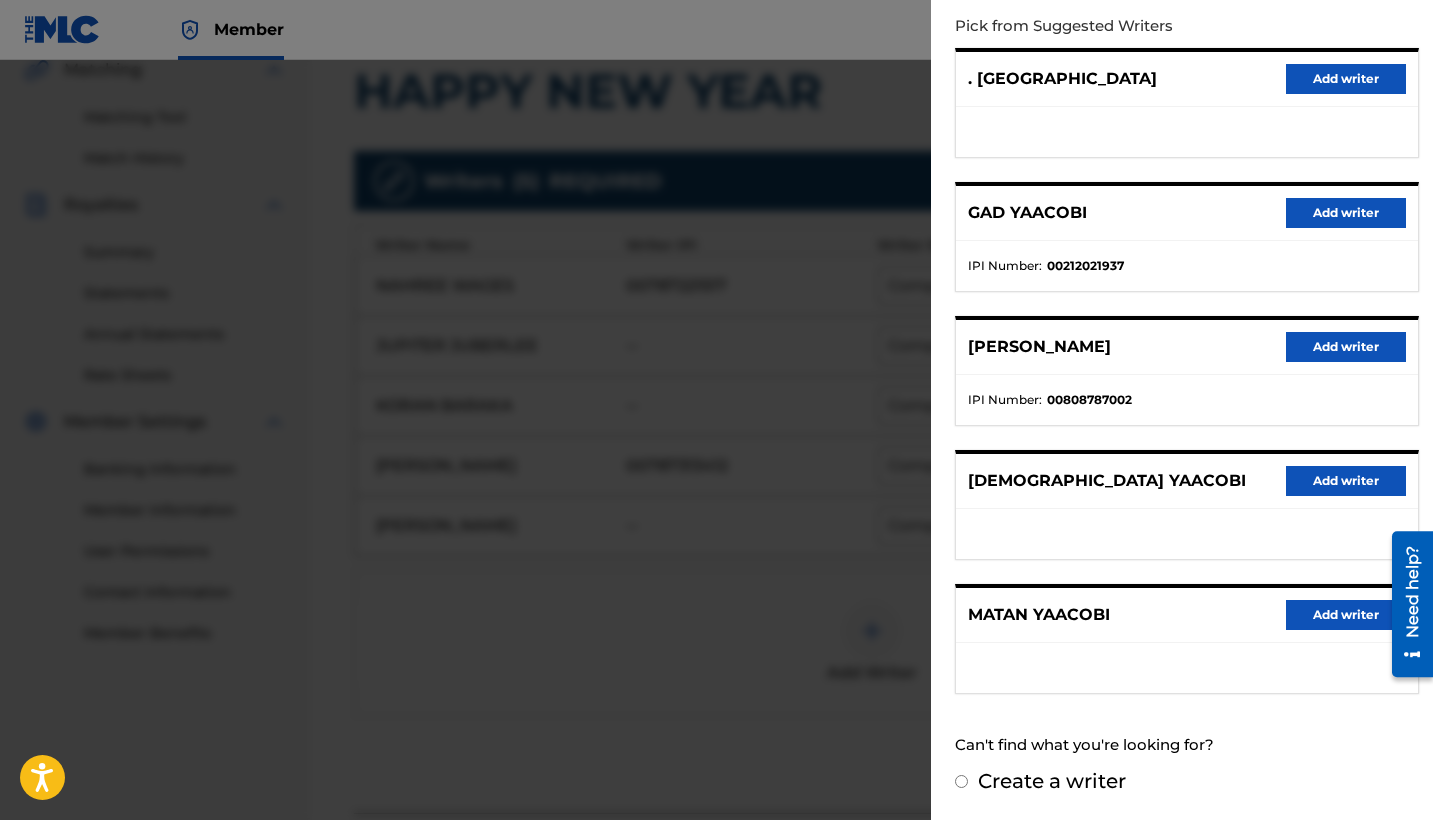 scroll, scrollTop: 236, scrollLeft: 0, axis: vertical 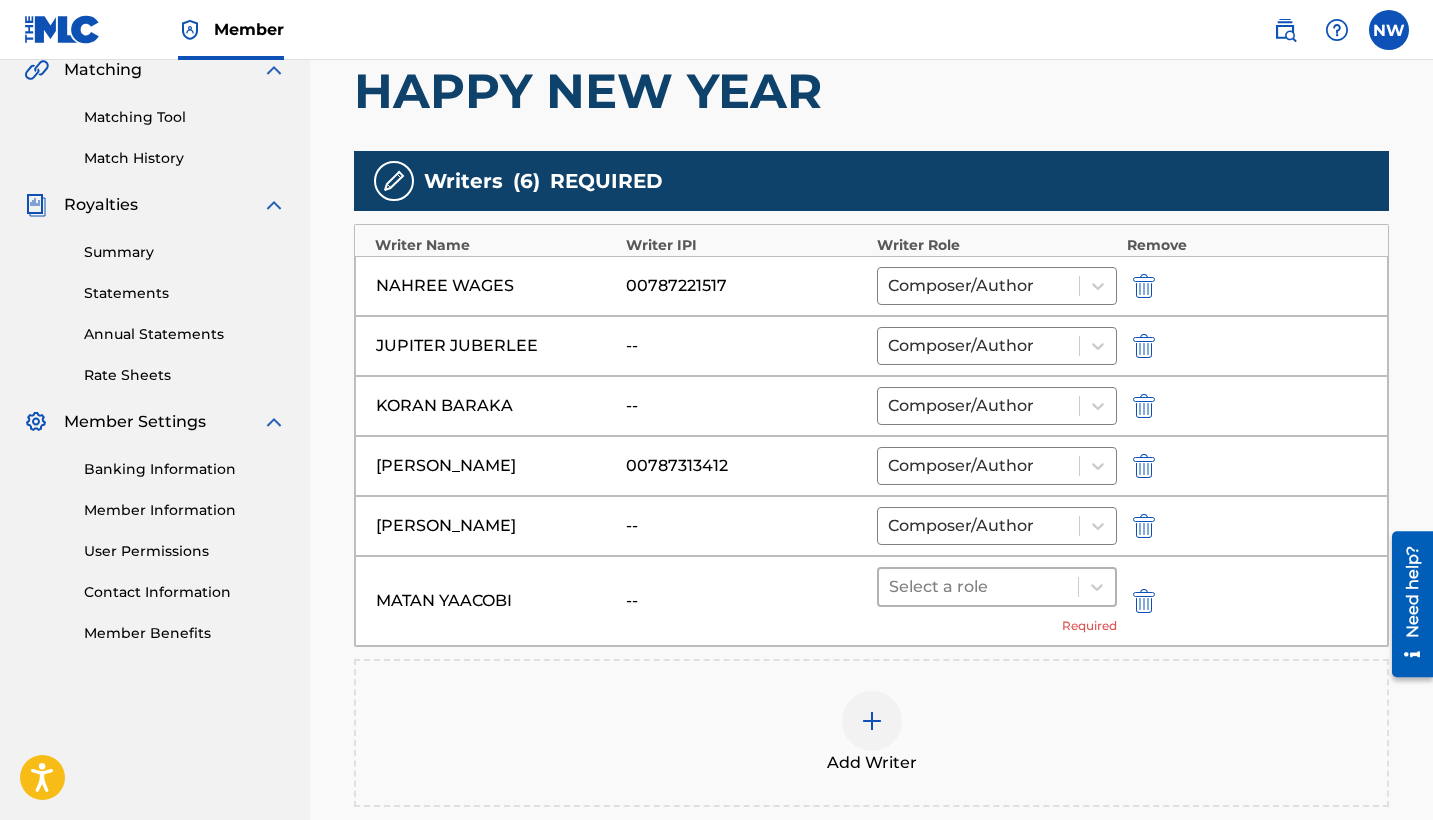 click at bounding box center (978, 587) 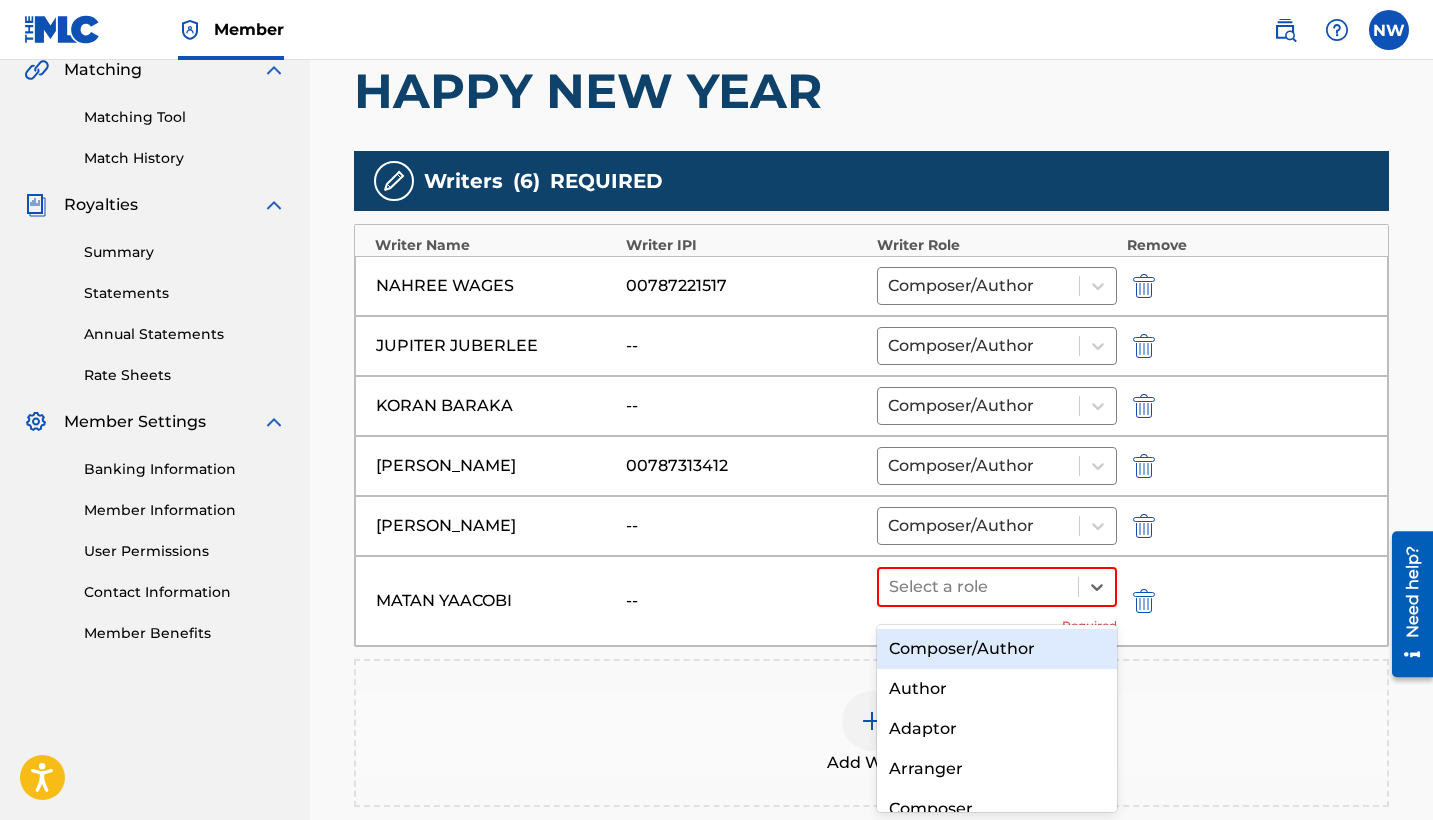 click on "Composer/Author" at bounding box center [997, 649] 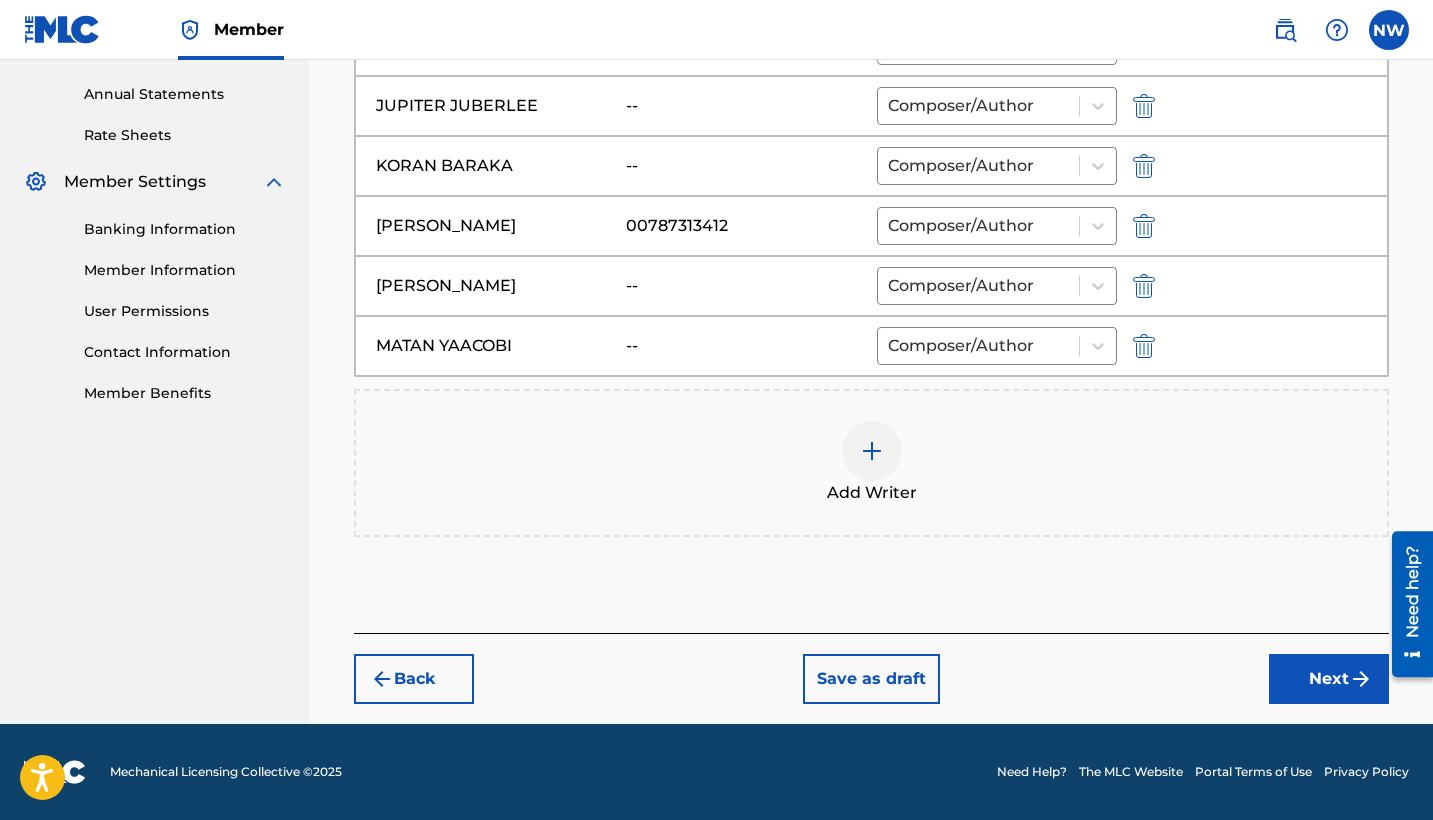 click on "Next" at bounding box center (1329, 679) 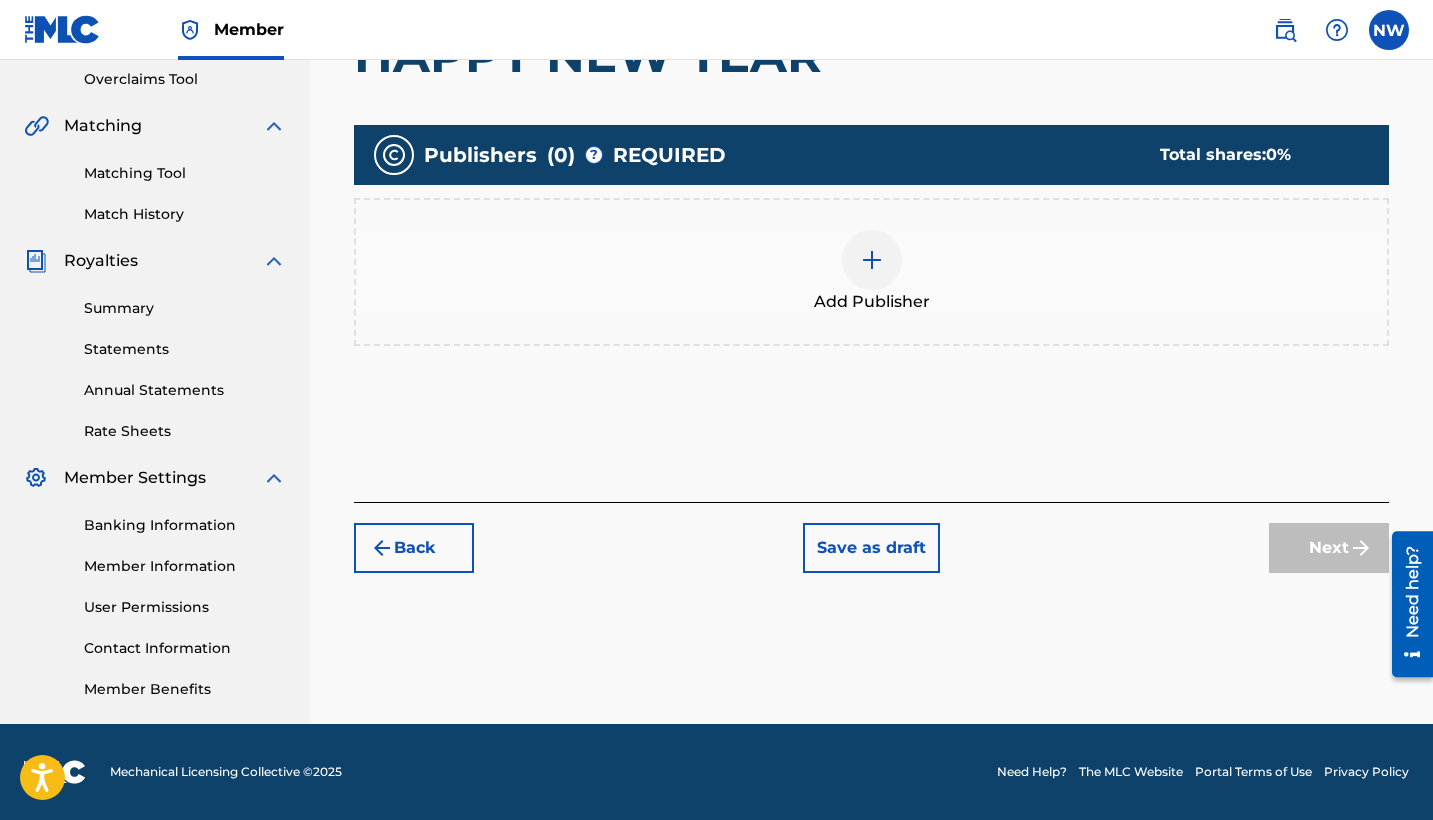 click at bounding box center (872, 260) 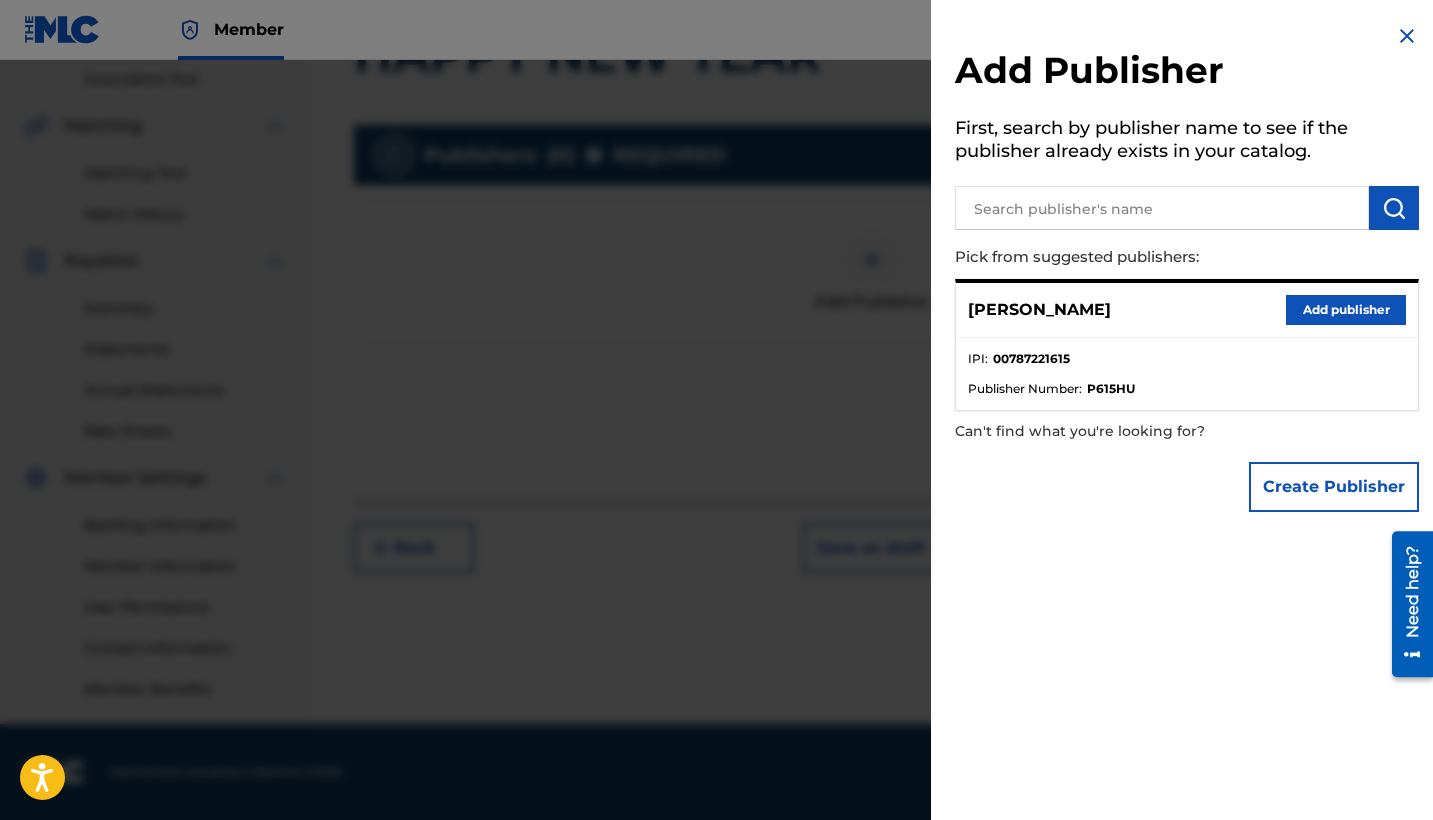 click on "Add publisher" at bounding box center [1346, 310] 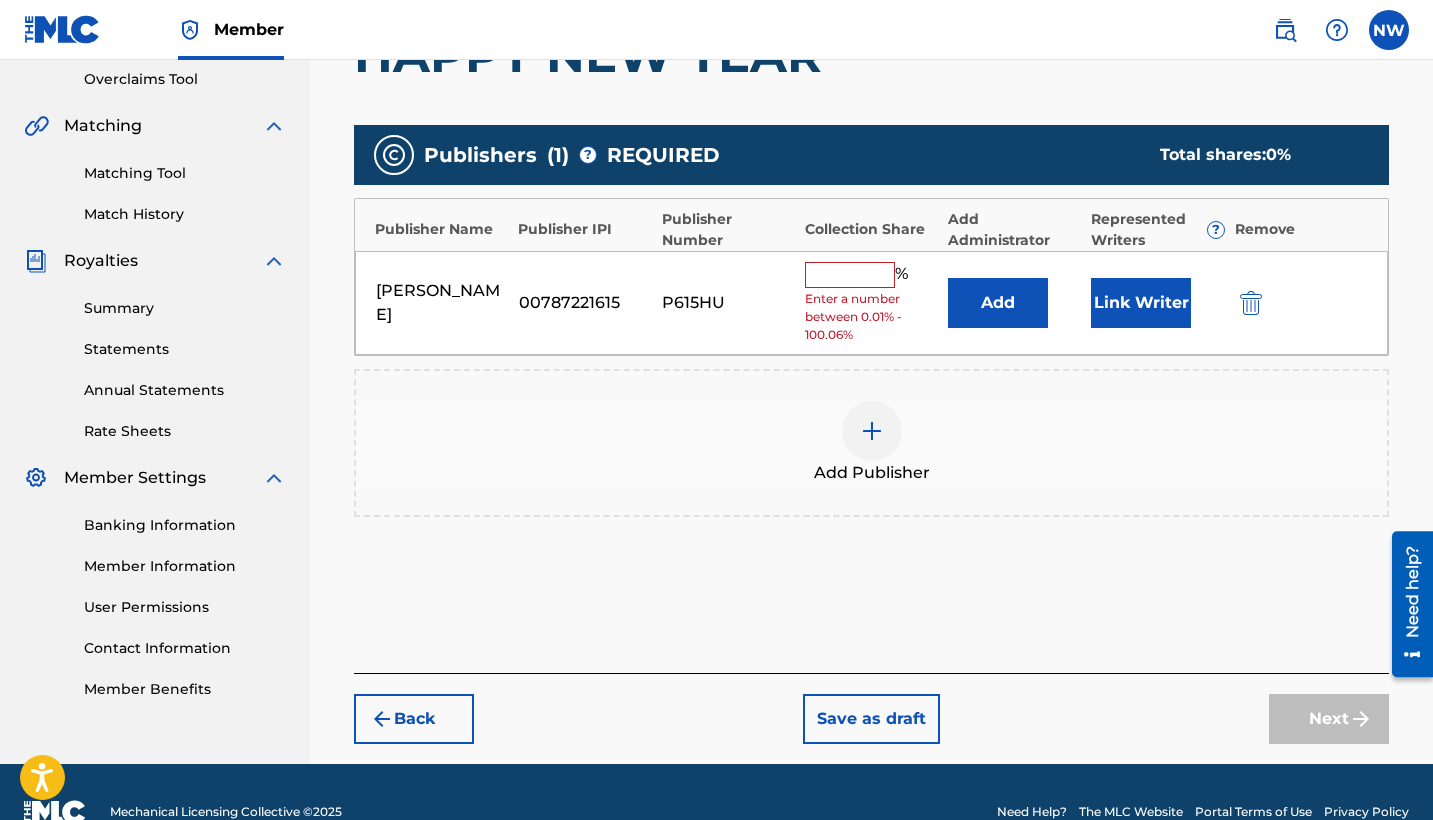 click at bounding box center (850, 275) 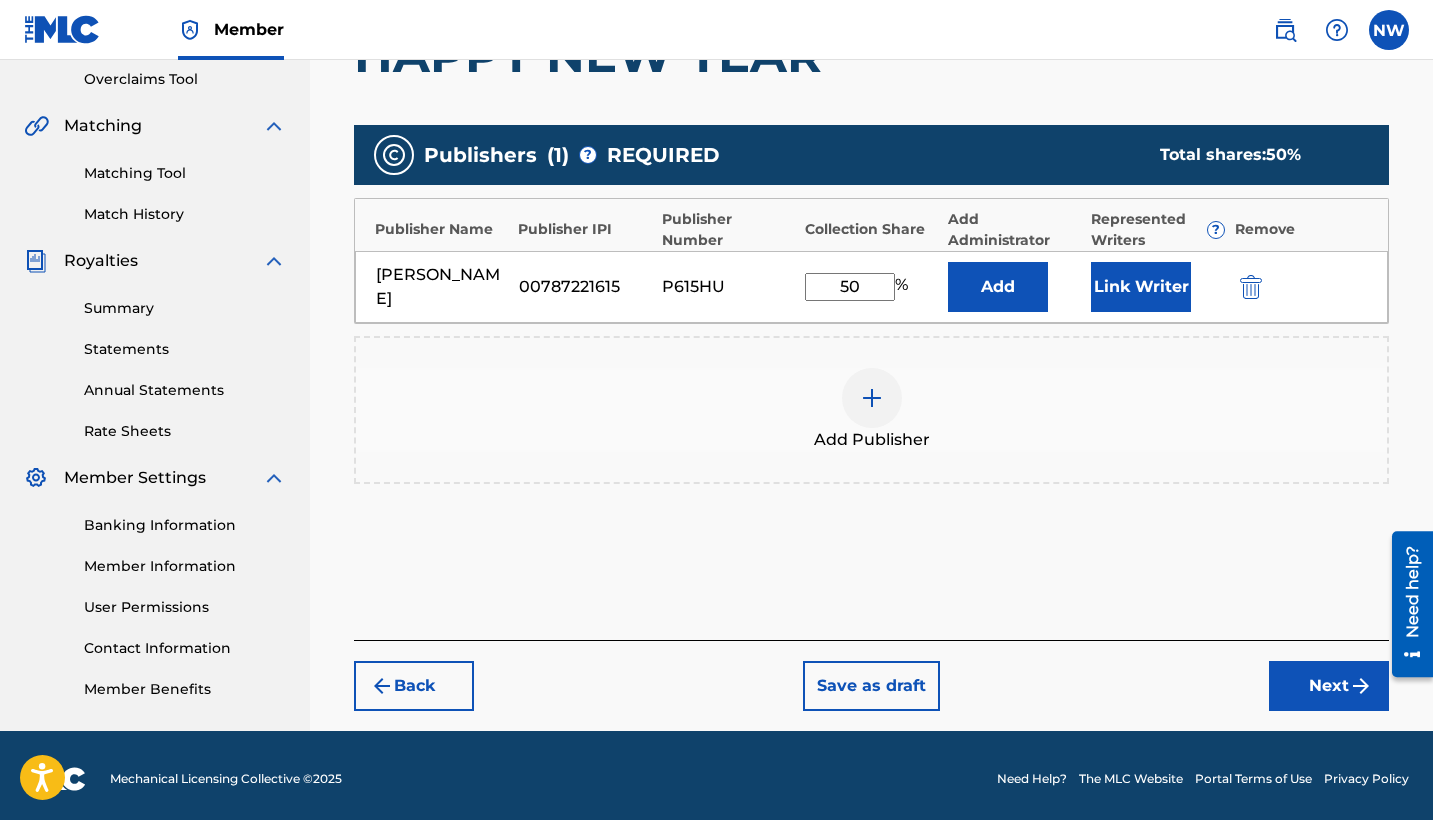click on "Link Writer" at bounding box center [1141, 287] 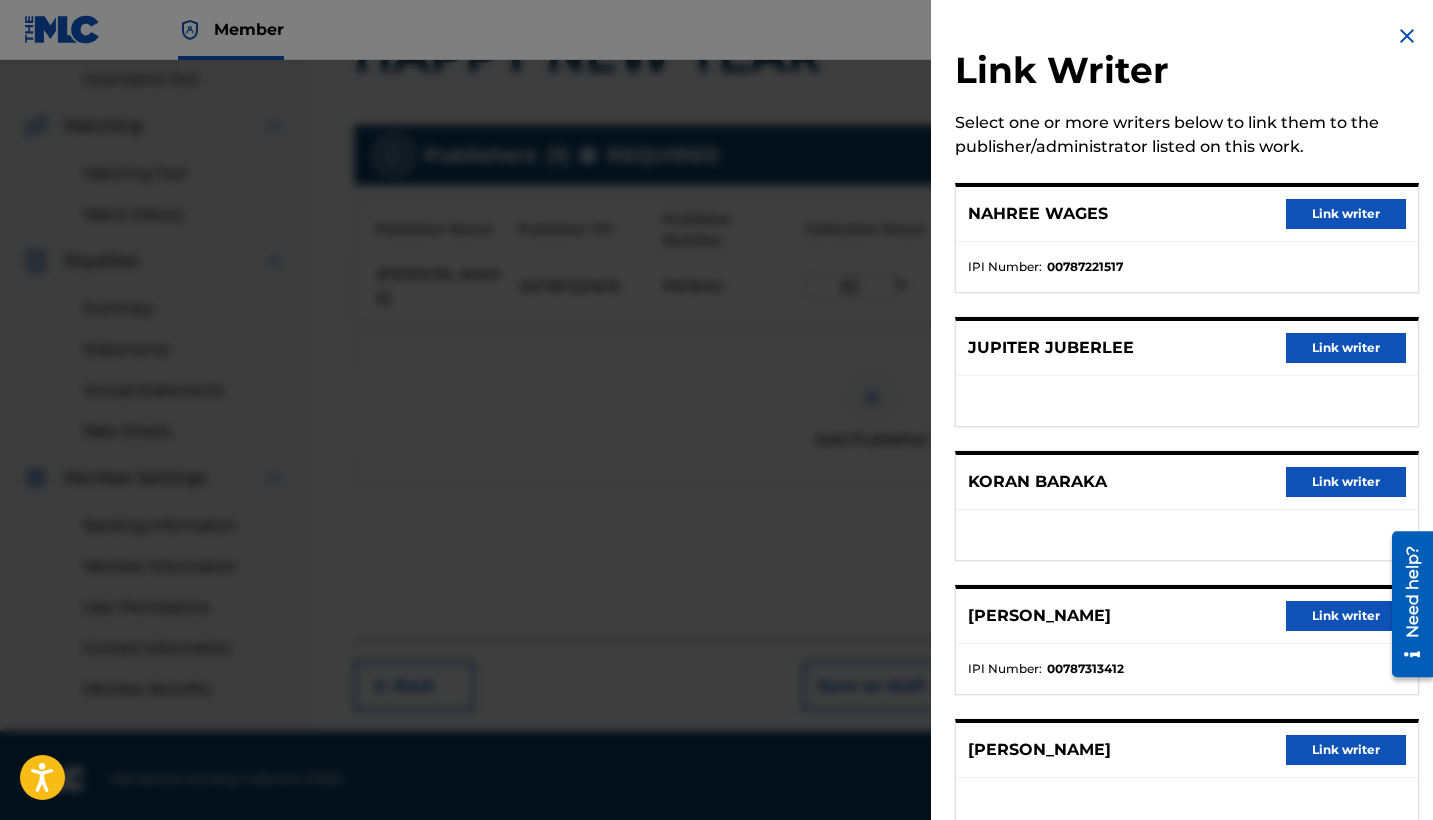 click on "Link writer" at bounding box center (1346, 214) 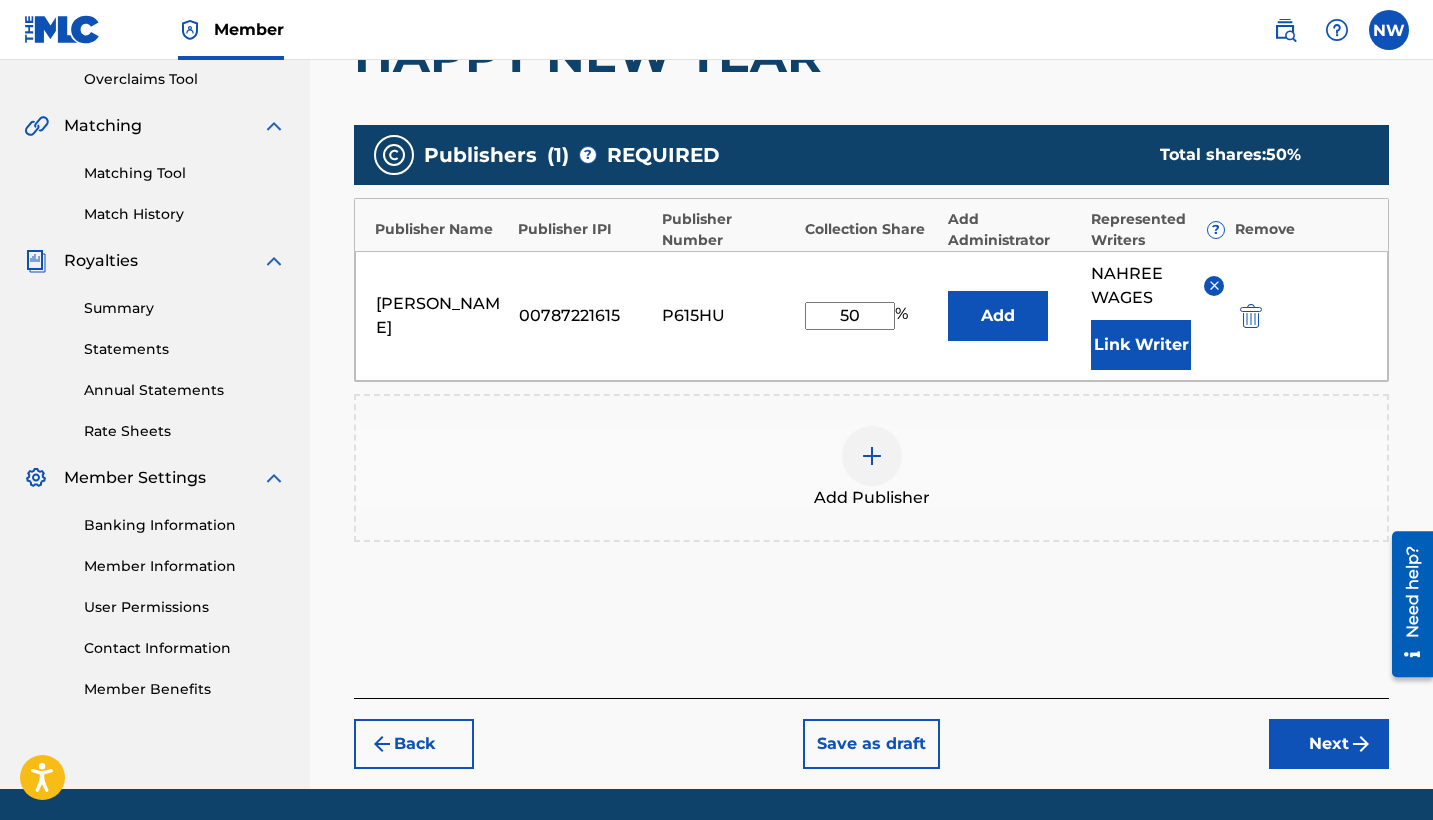 click on "Next" at bounding box center (1329, 744) 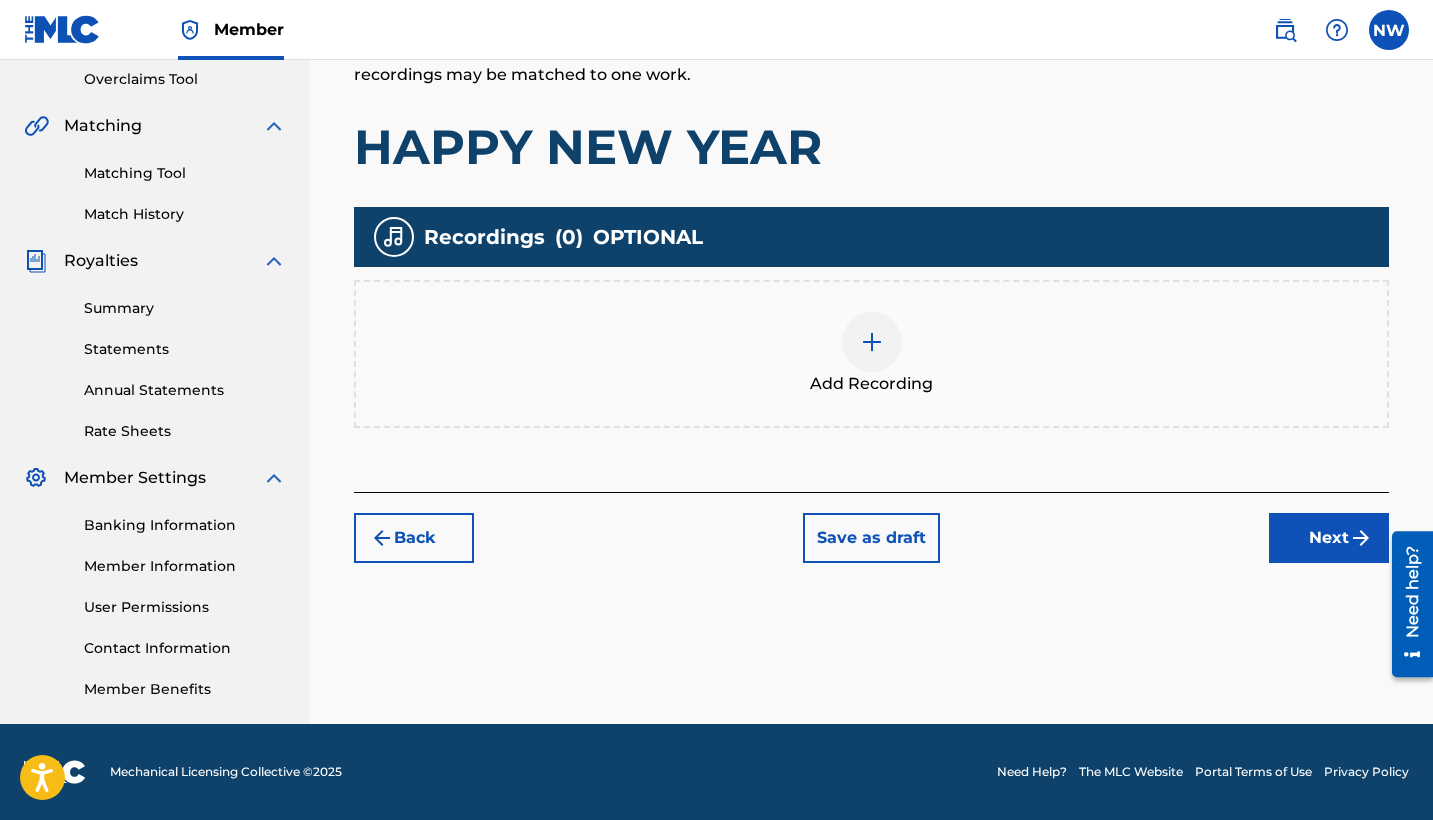 scroll, scrollTop: 90, scrollLeft: 0, axis: vertical 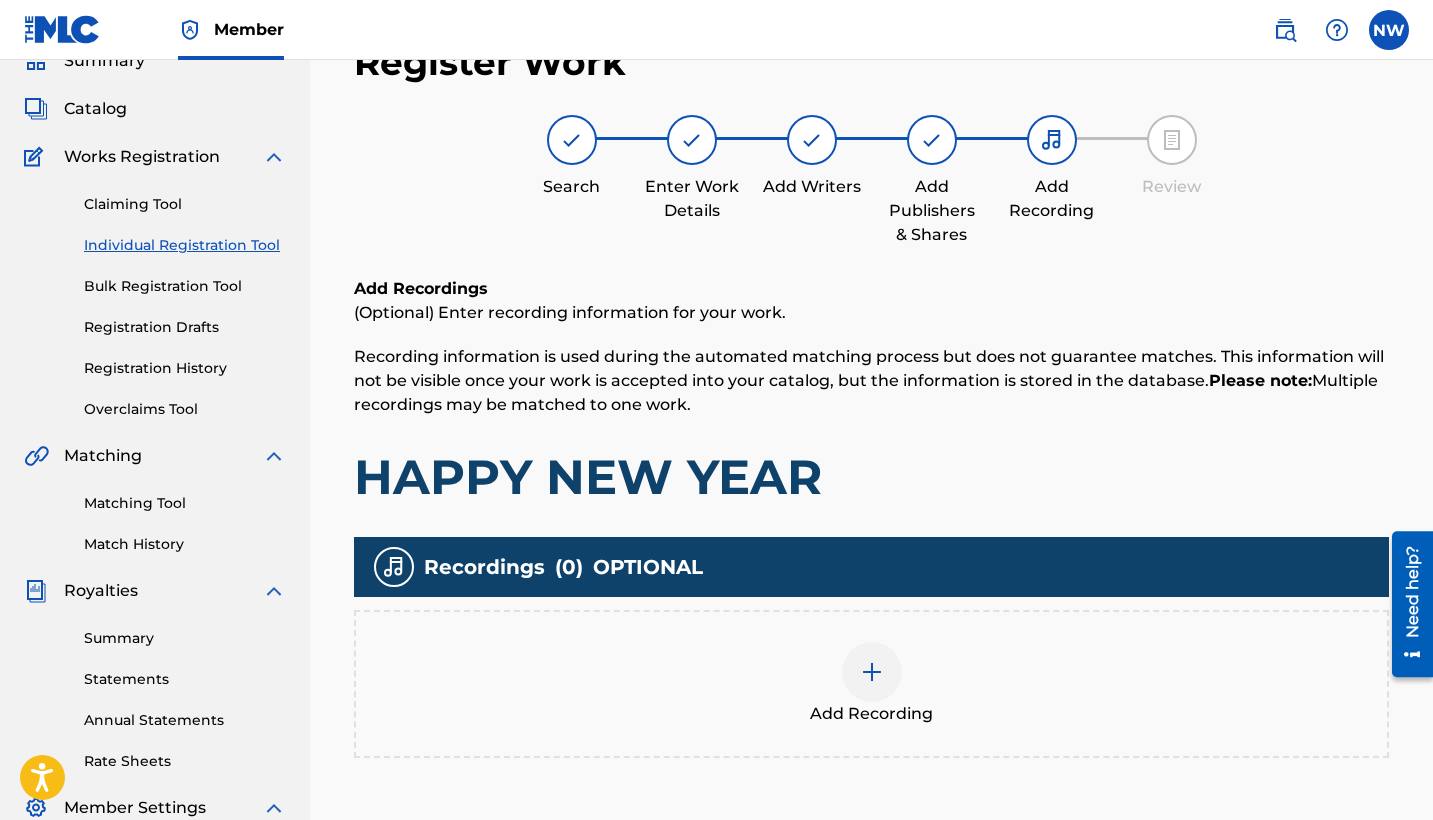 click on "Add Recording" at bounding box center [871, 684] 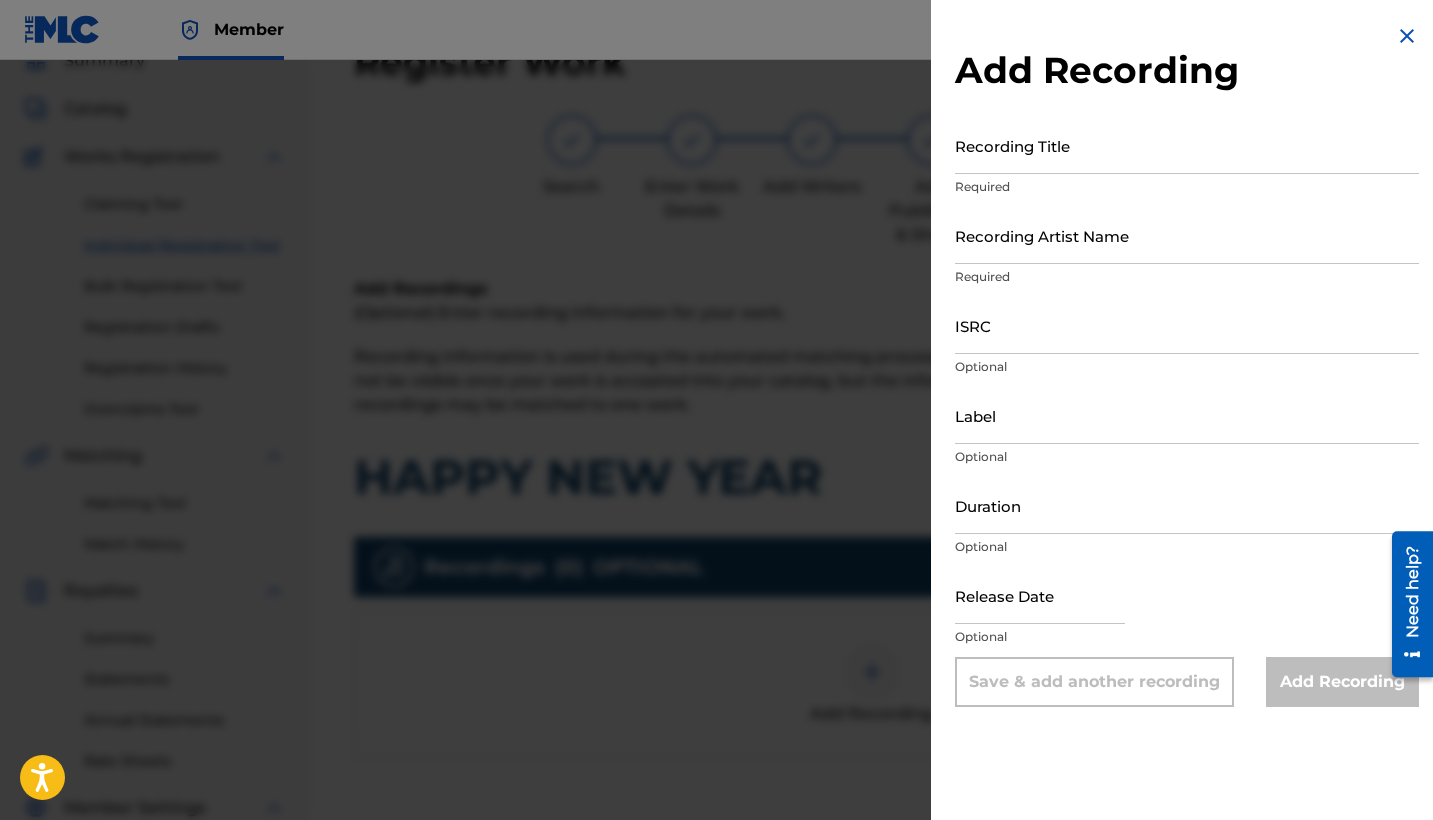 click on "Recording Title" at bounding box center (1187, 145) 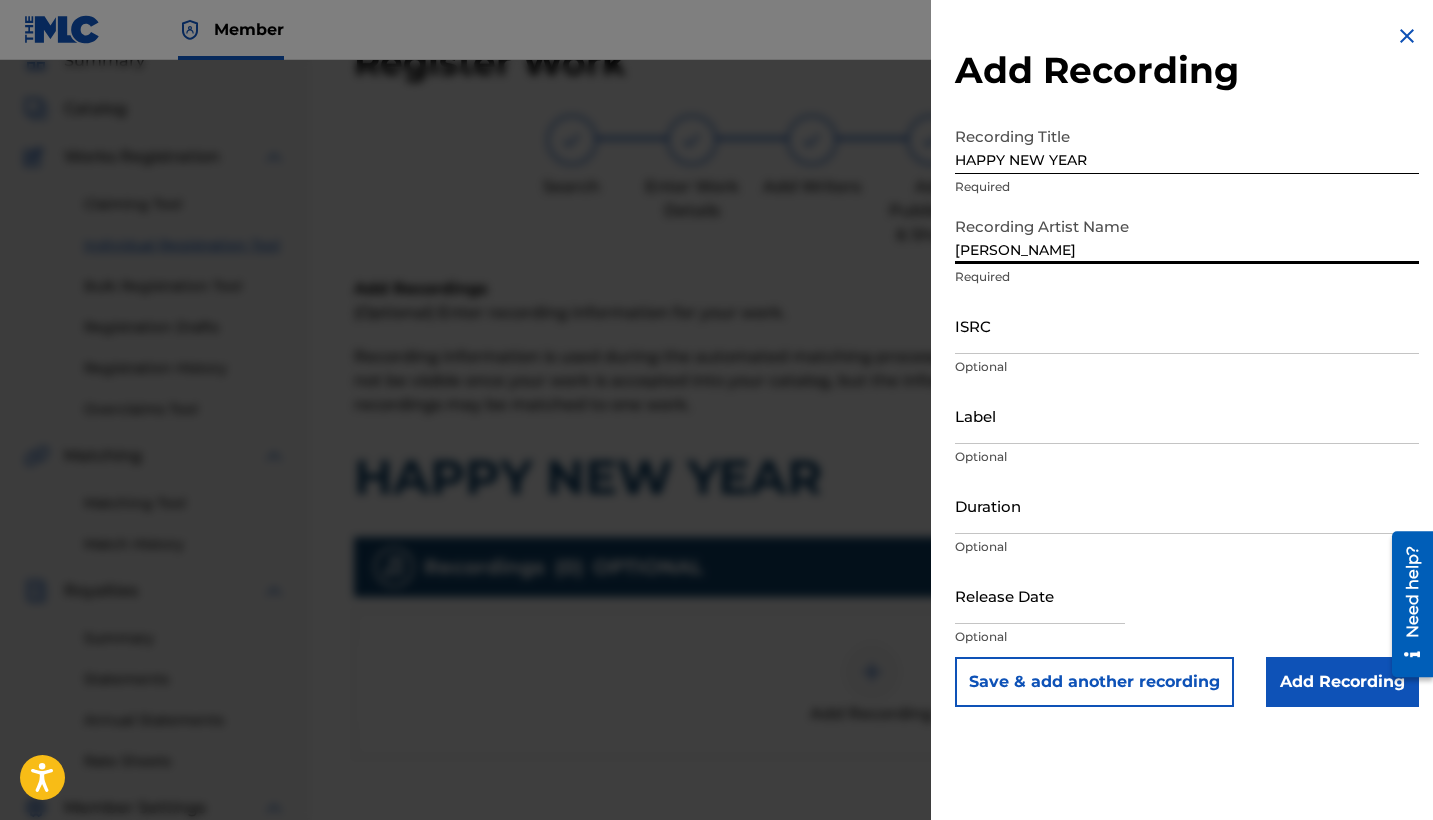 click on "Add Recording" at bounding box center [1342, 682] 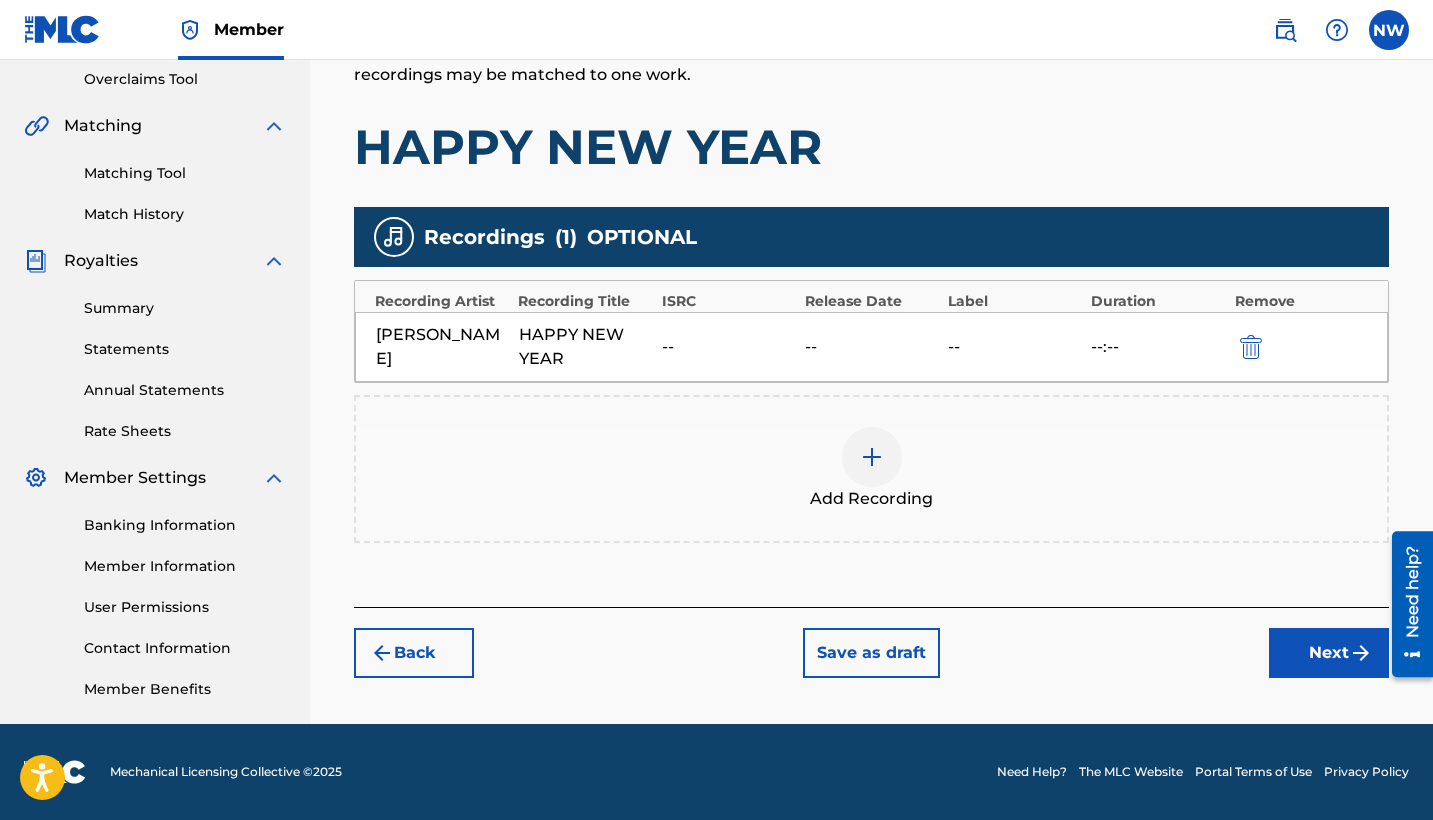 click on "Next" at bounding box center (1329, 653) 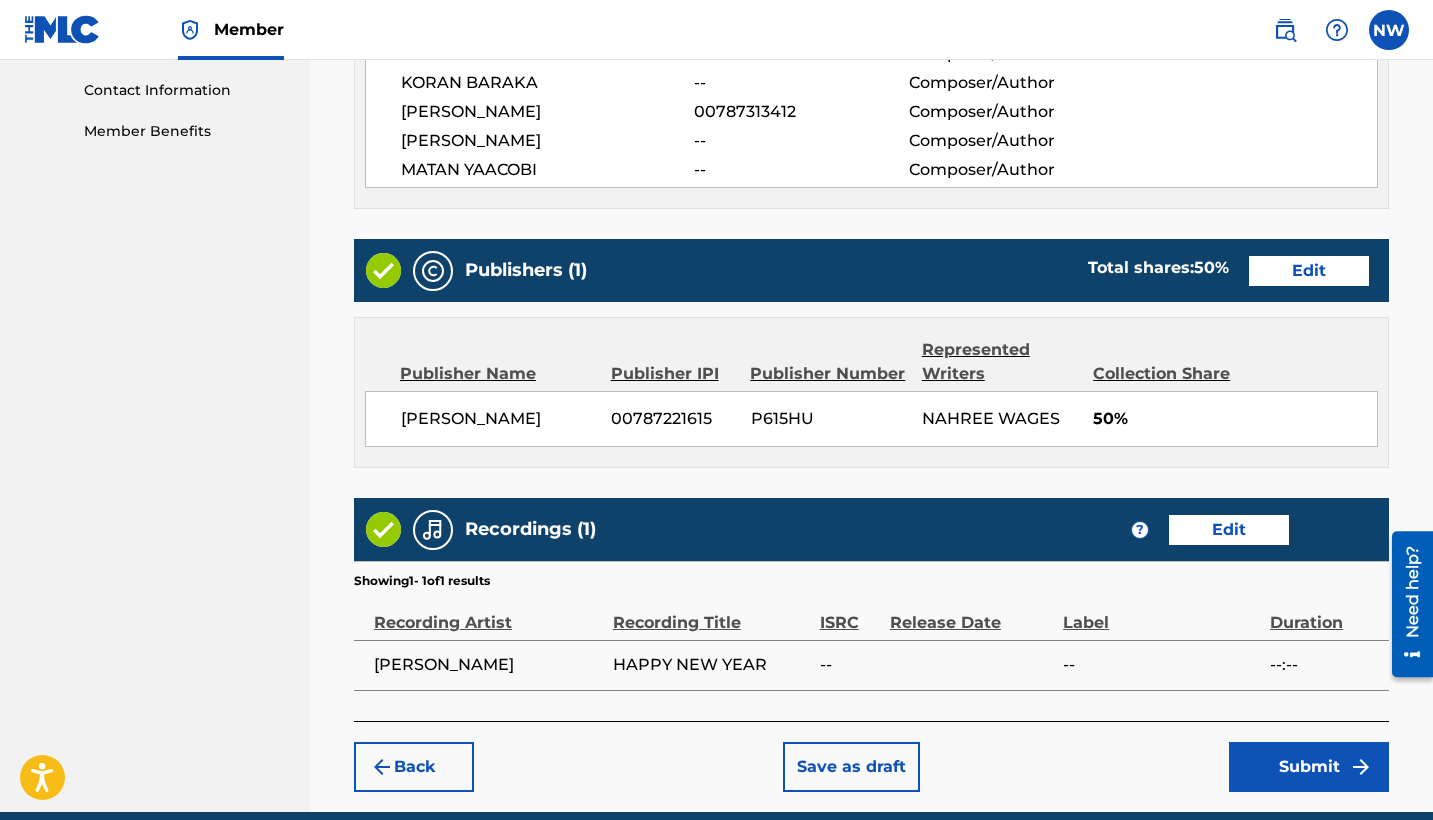 scroll, scrollTop: 980, scrollLeft: 0, axis: vertical 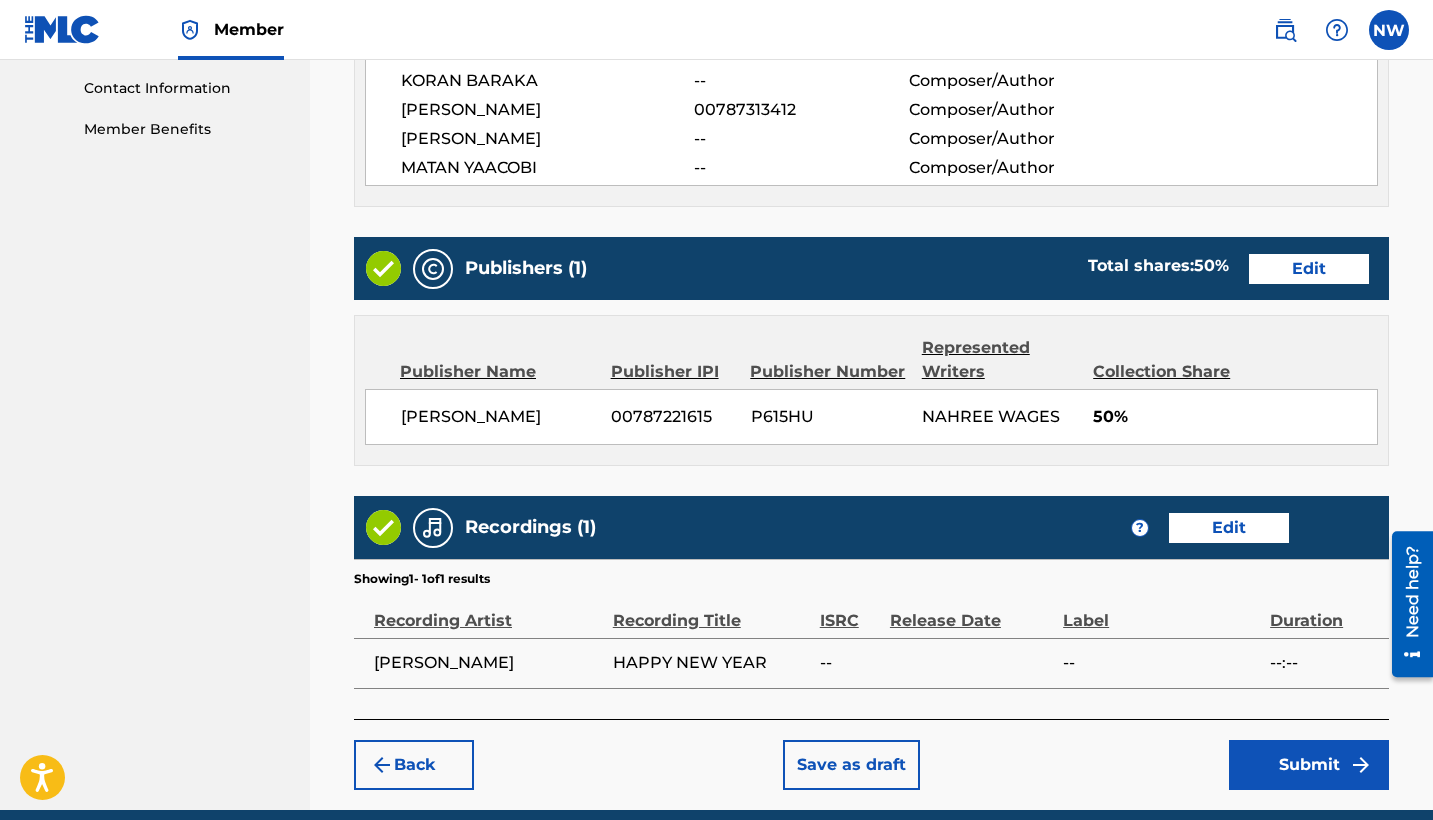 click on "Submit" at bounding box center [1309, 765] 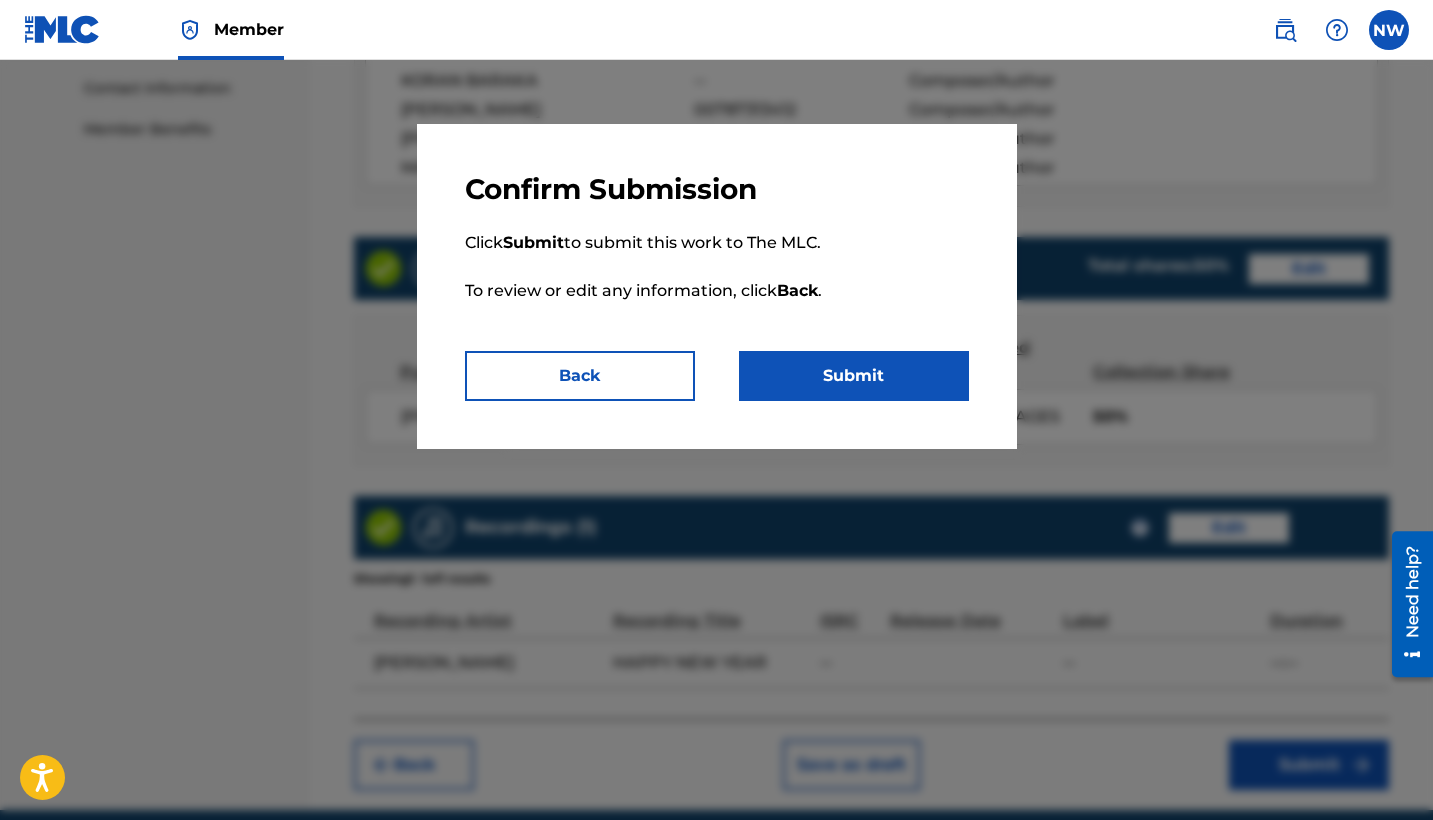 click on "Submit" at bounding box center [854, 376] 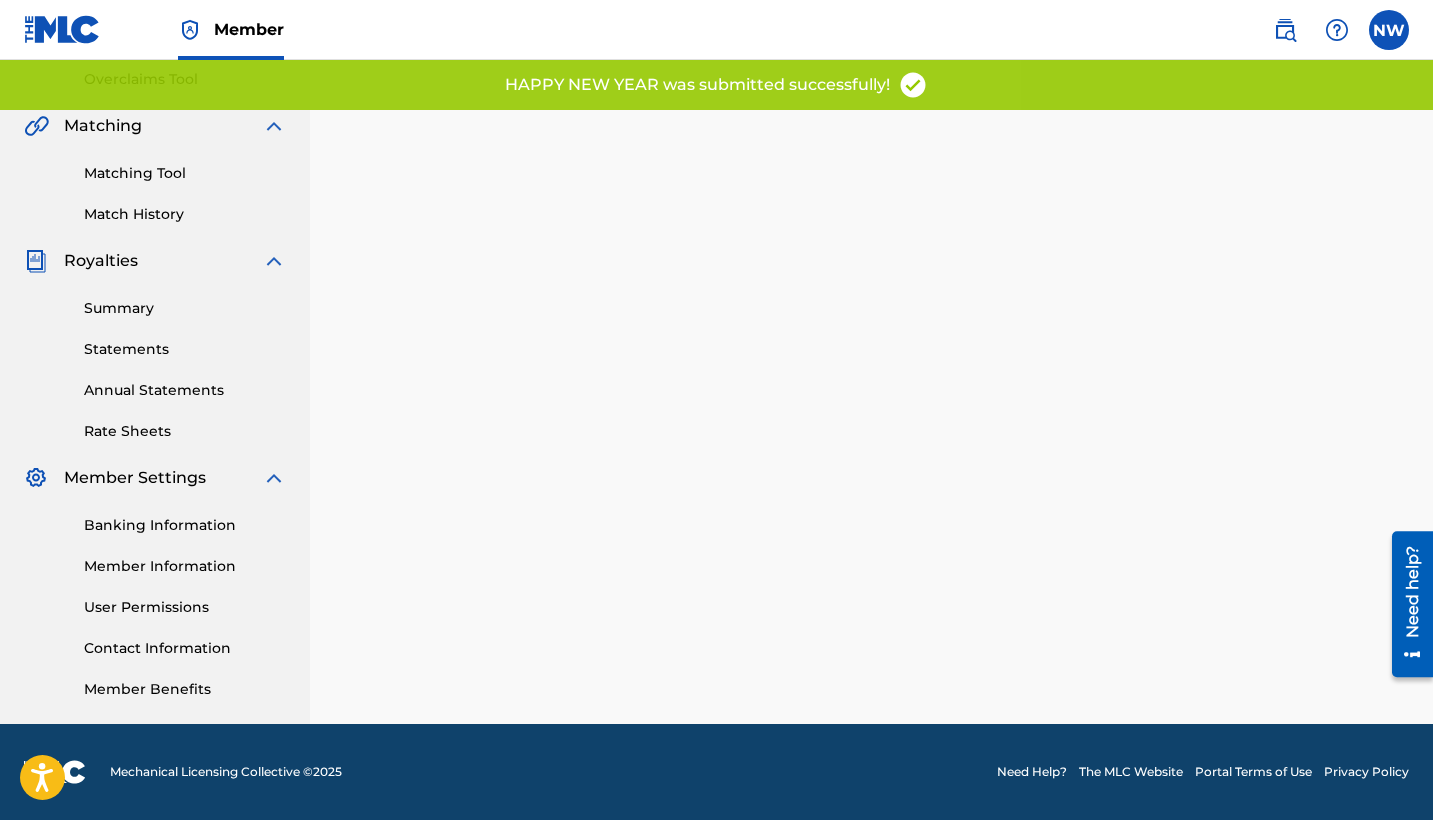 scroll, scrollTop: 0, scrollLeft: 0, axis: both 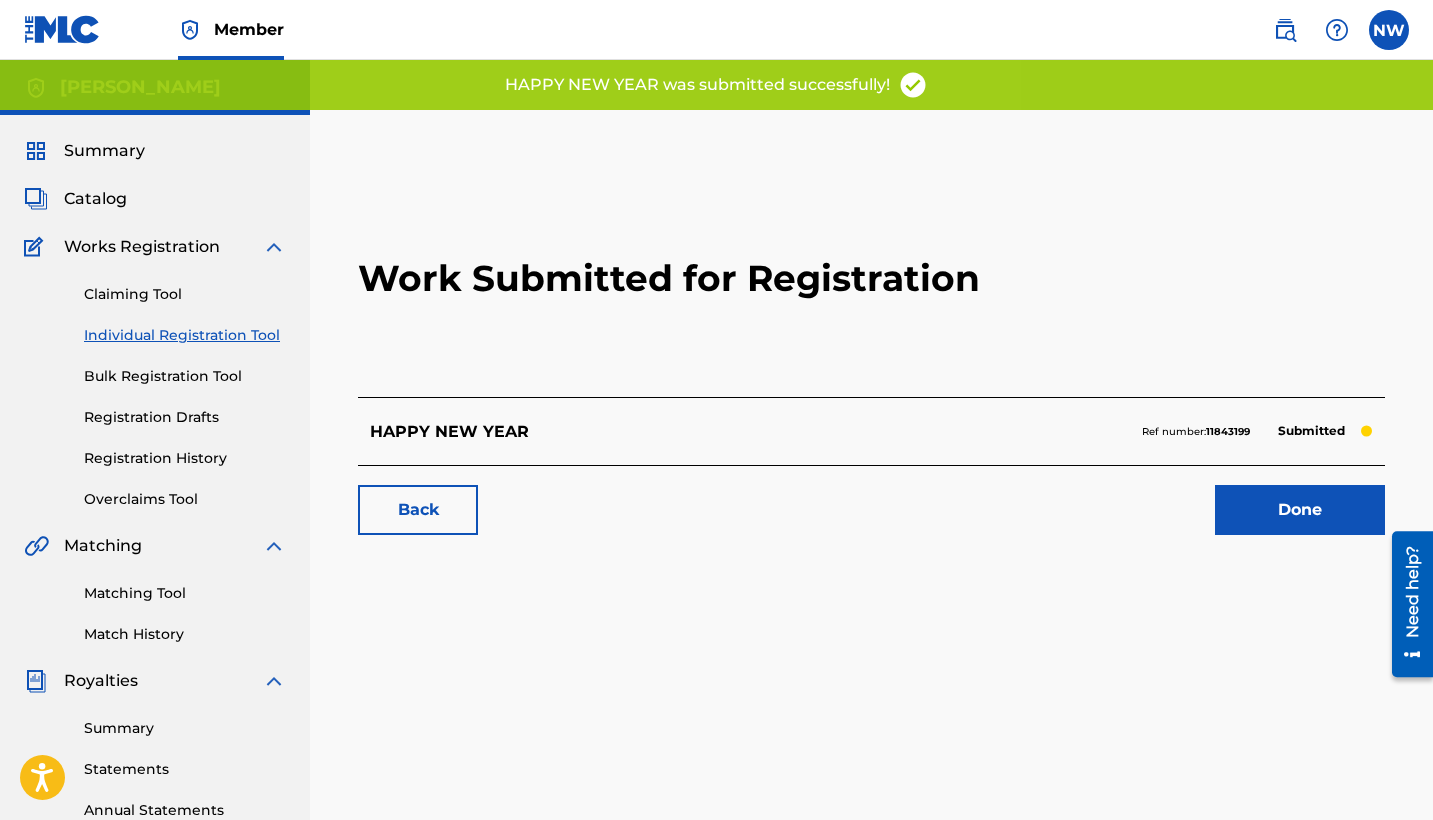 click on "Done" at bounding box center [1300, 510] 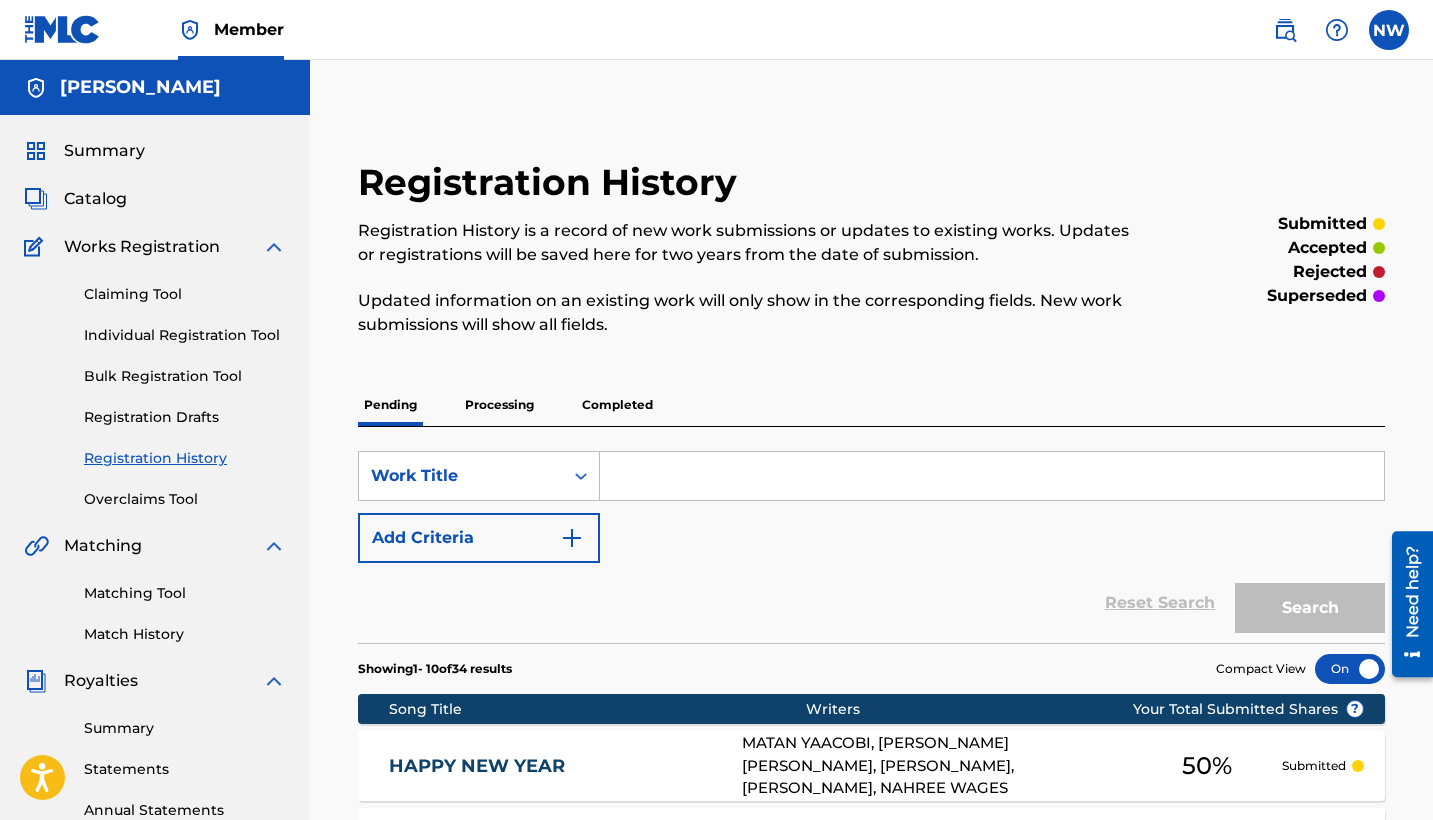 click on "Individual Registration Tool" at bounding box center [185, 335] 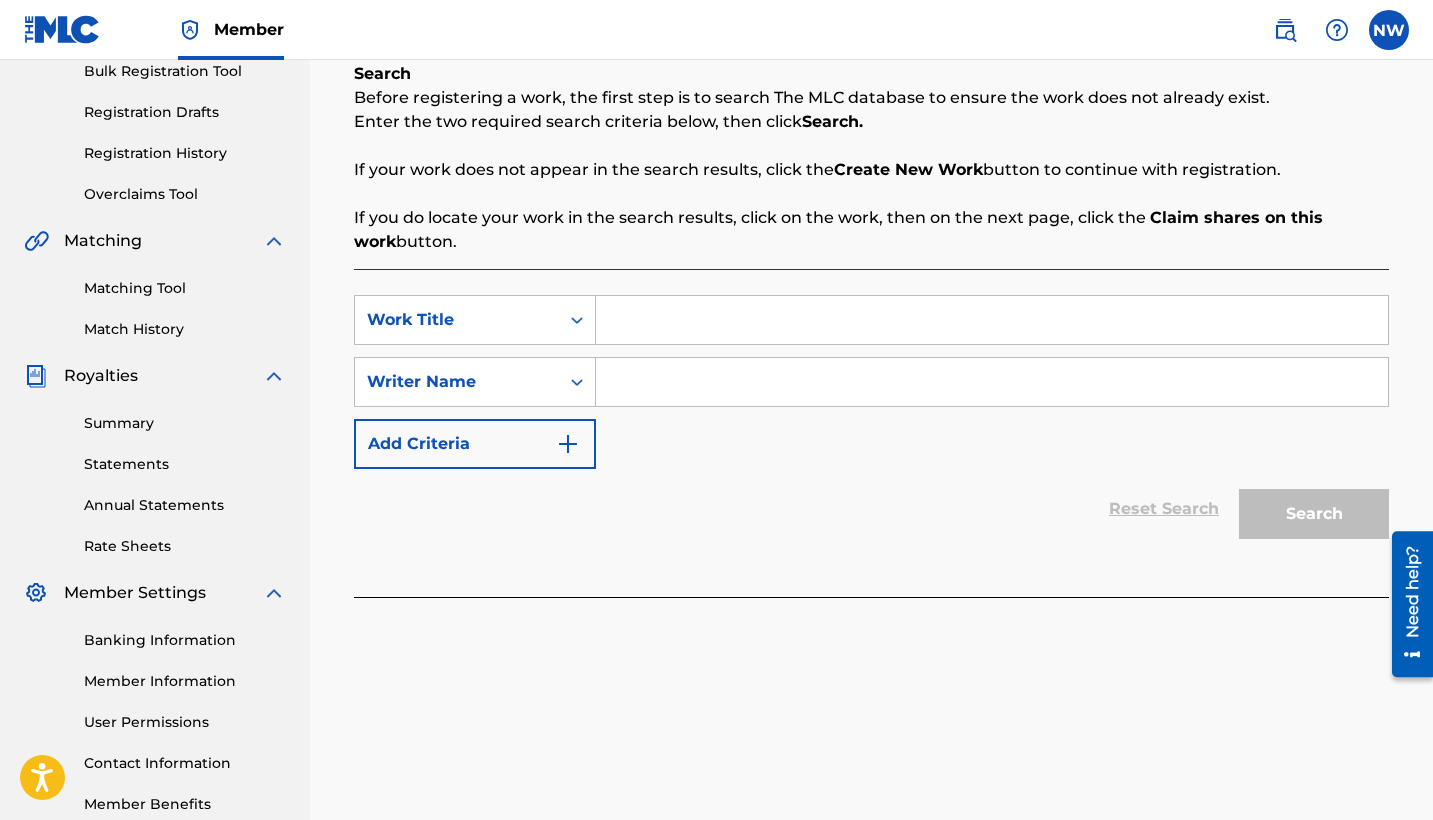 scroll, scrollTop: 309, scrollLeft: 0, axis: vertical 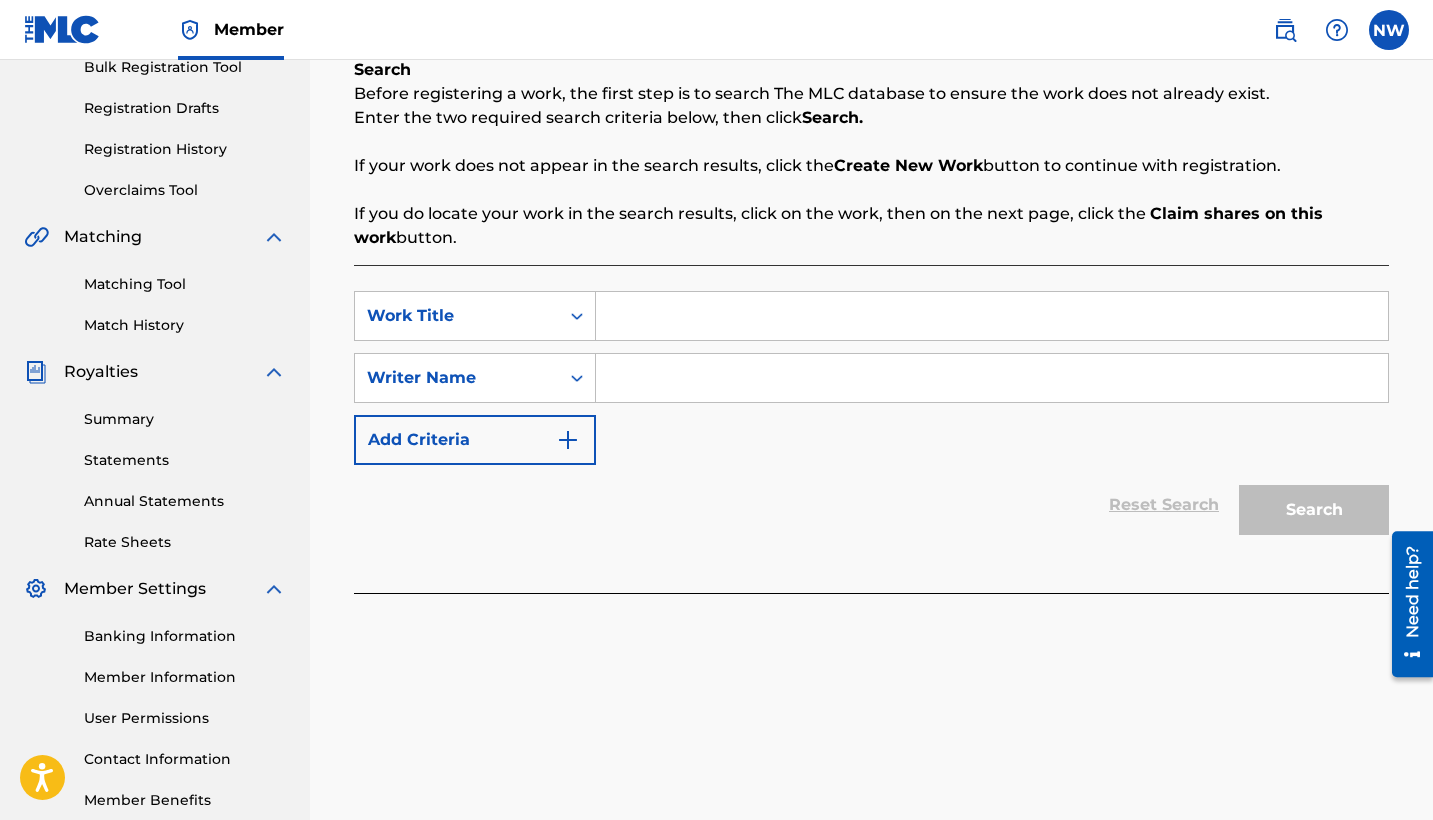 click at bounding box center (992, 316) 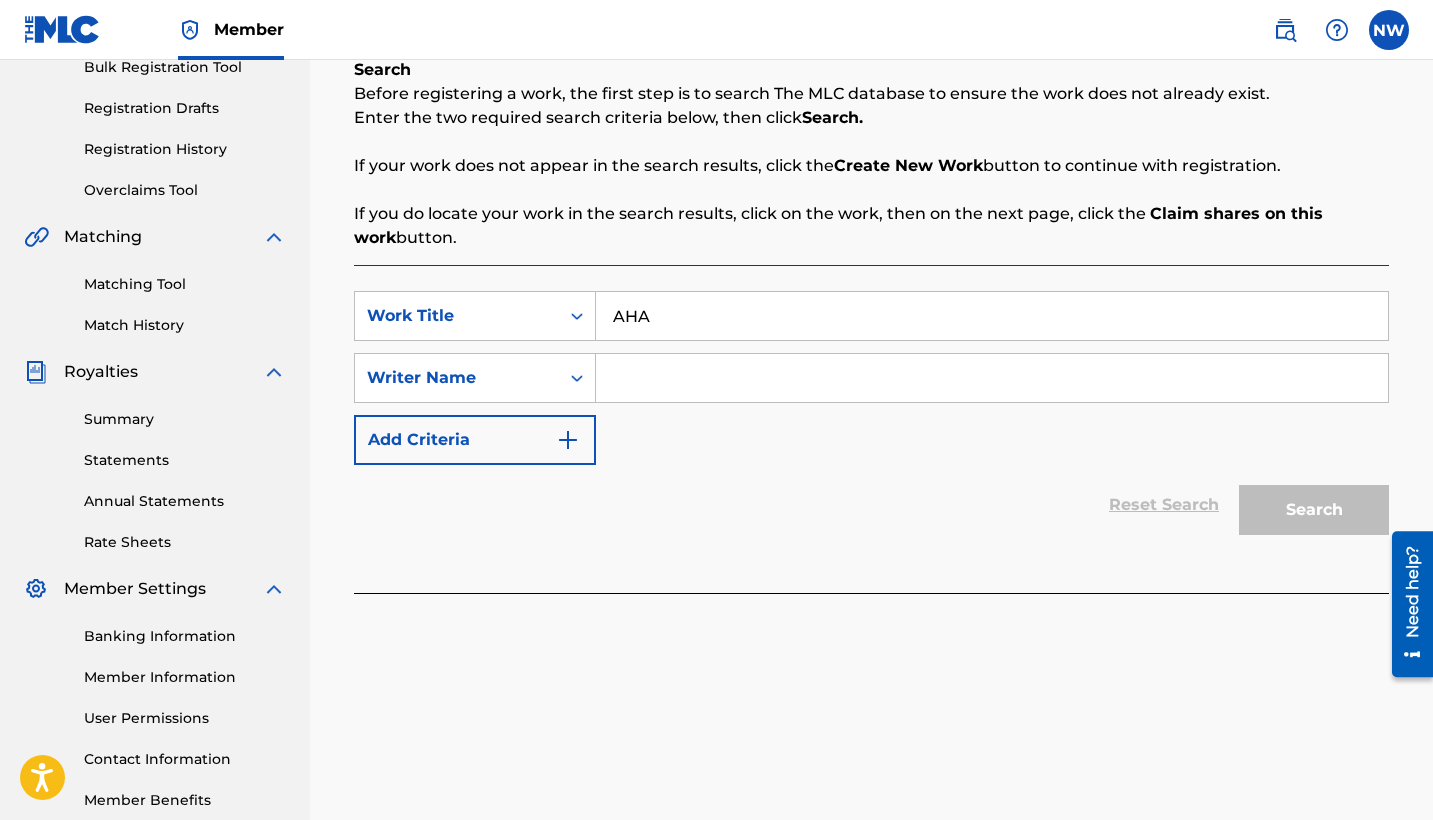 click at bounding box center [992, 378] 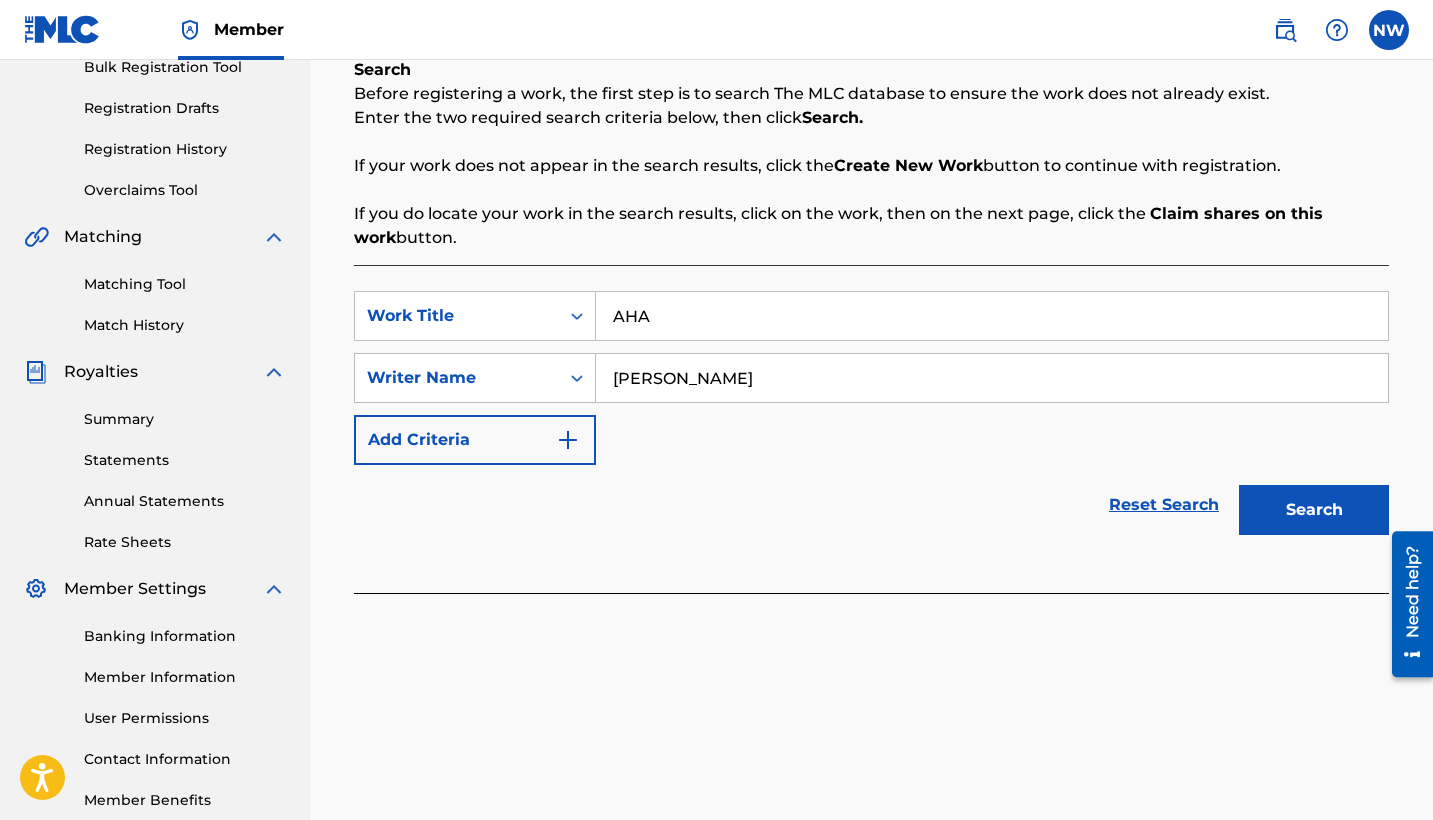 click on "Search" at bounding box center (1314, 510) 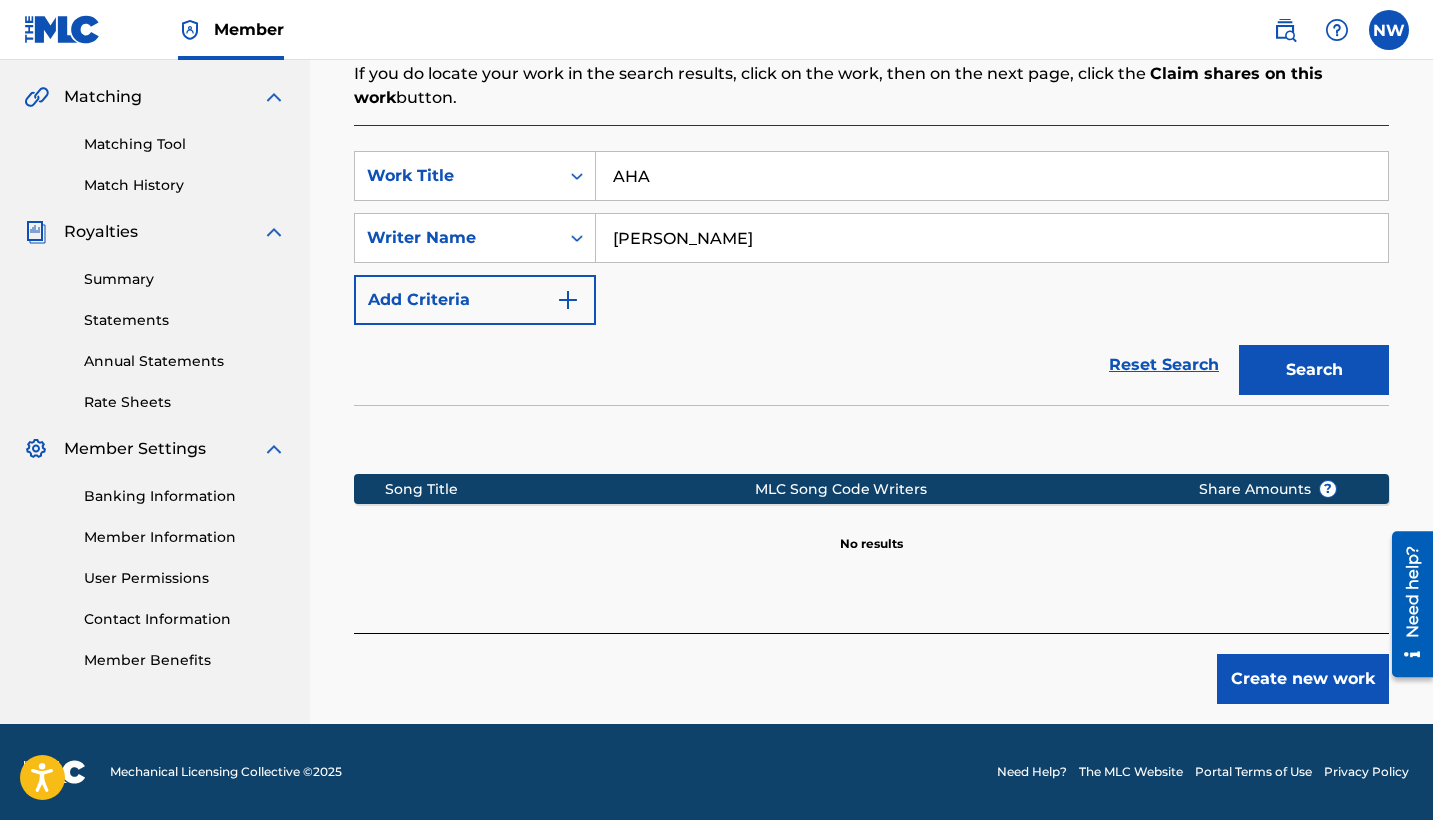 scroll, scrollTop: 449, scrollLeft: 0, axis: vertical 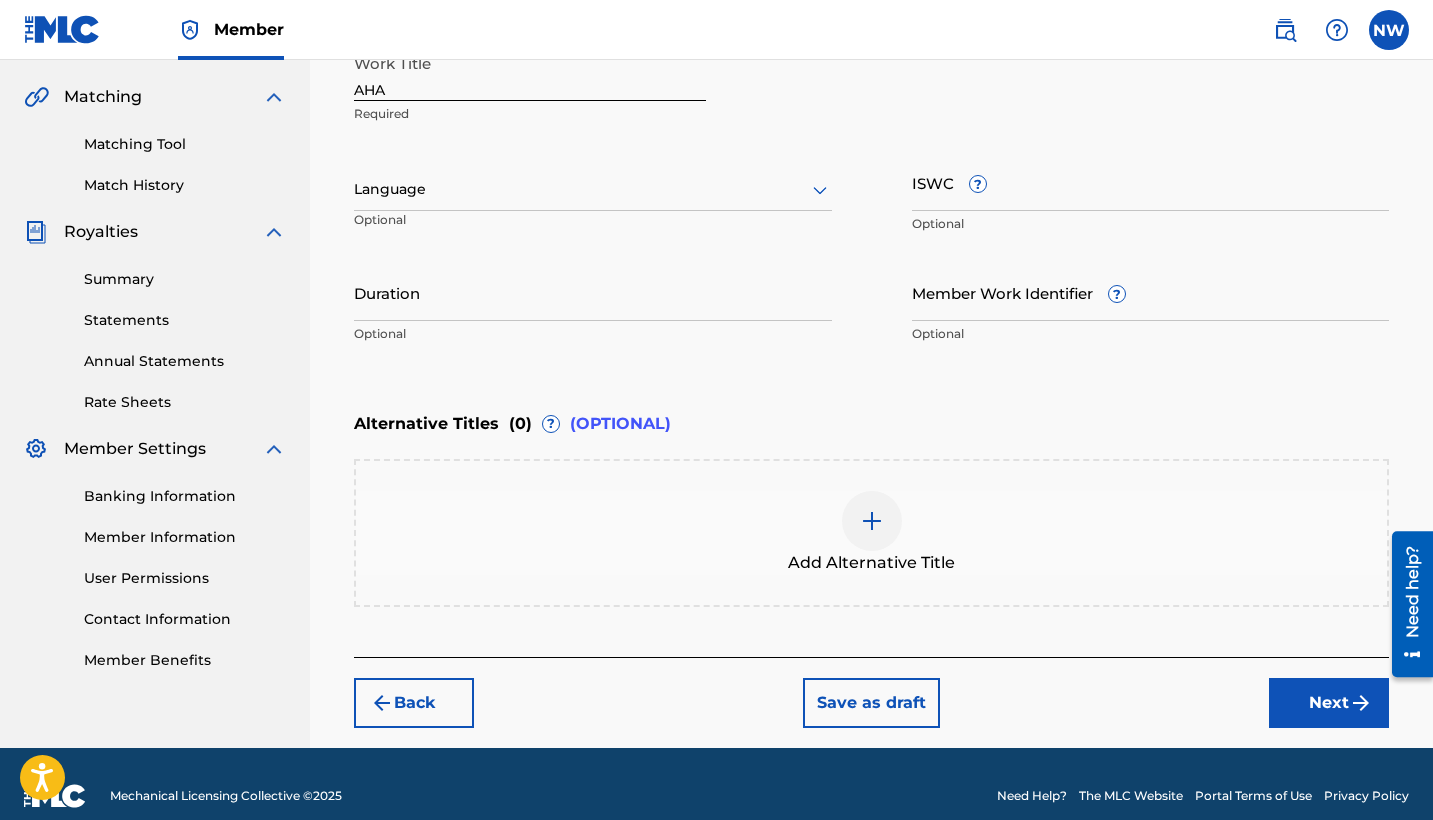 click on "Next" at bounding box center (1329, 703) 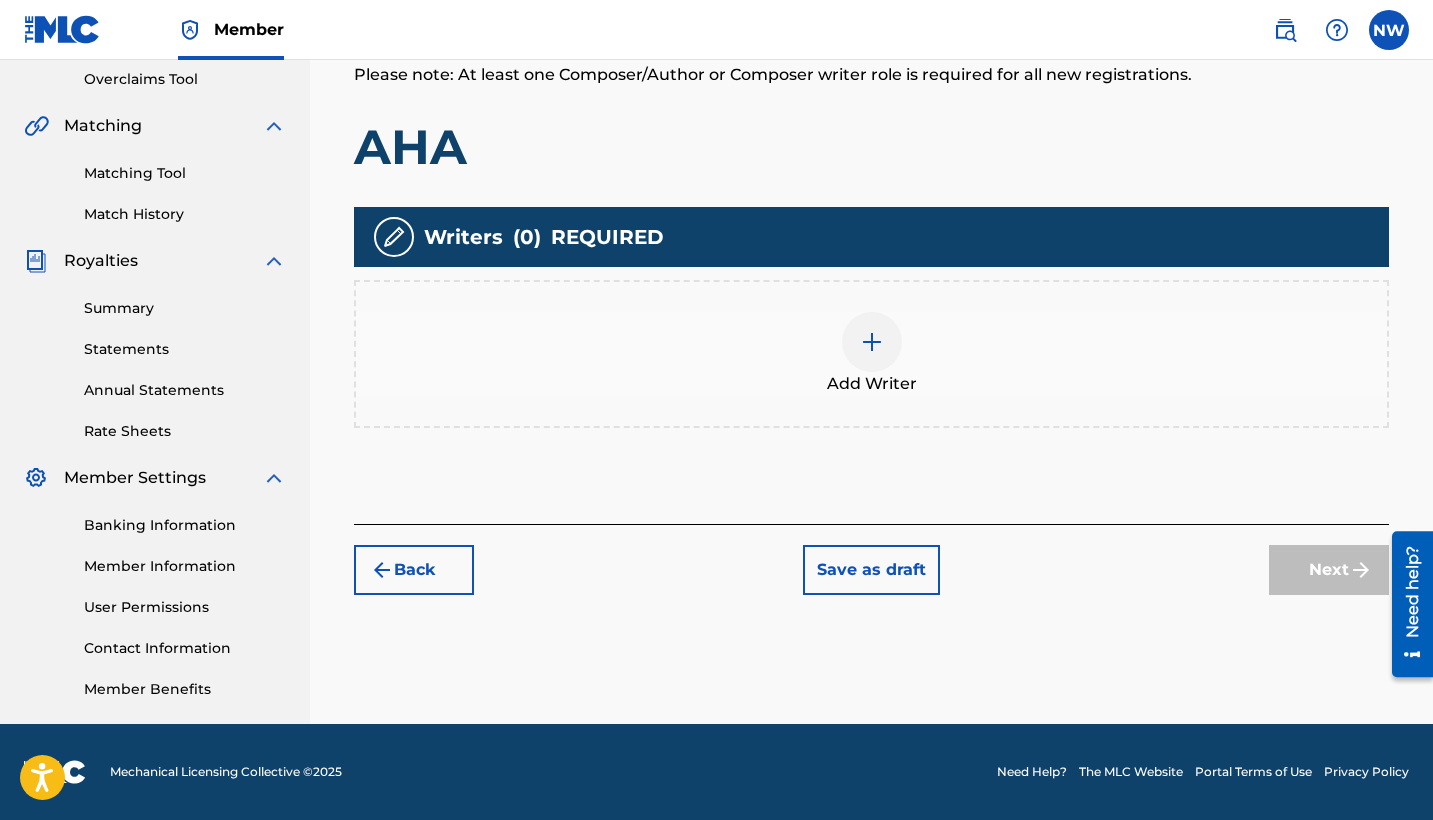 click at bounding box center [872, 342] 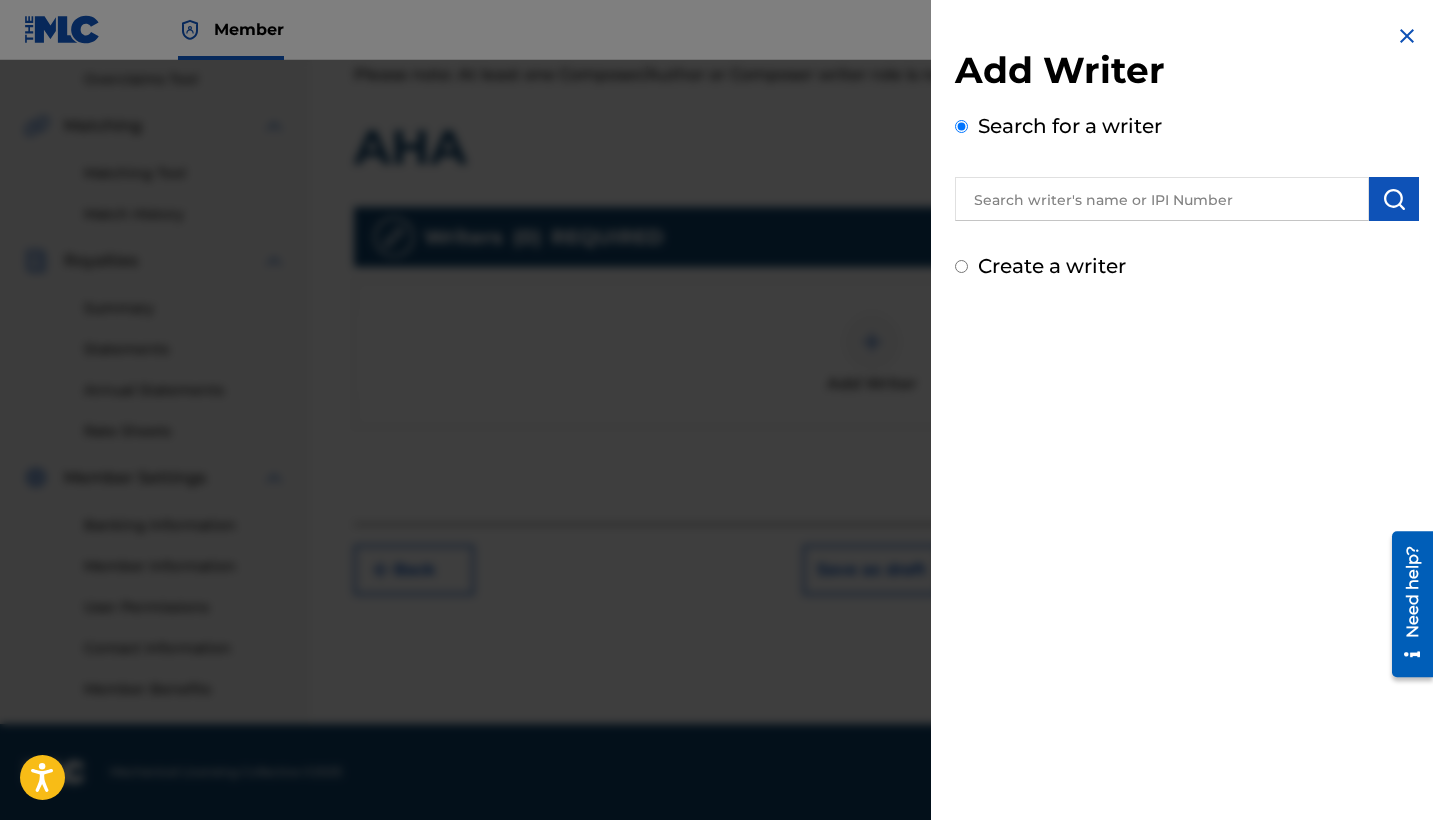 click at bounding box center (1162, 199) 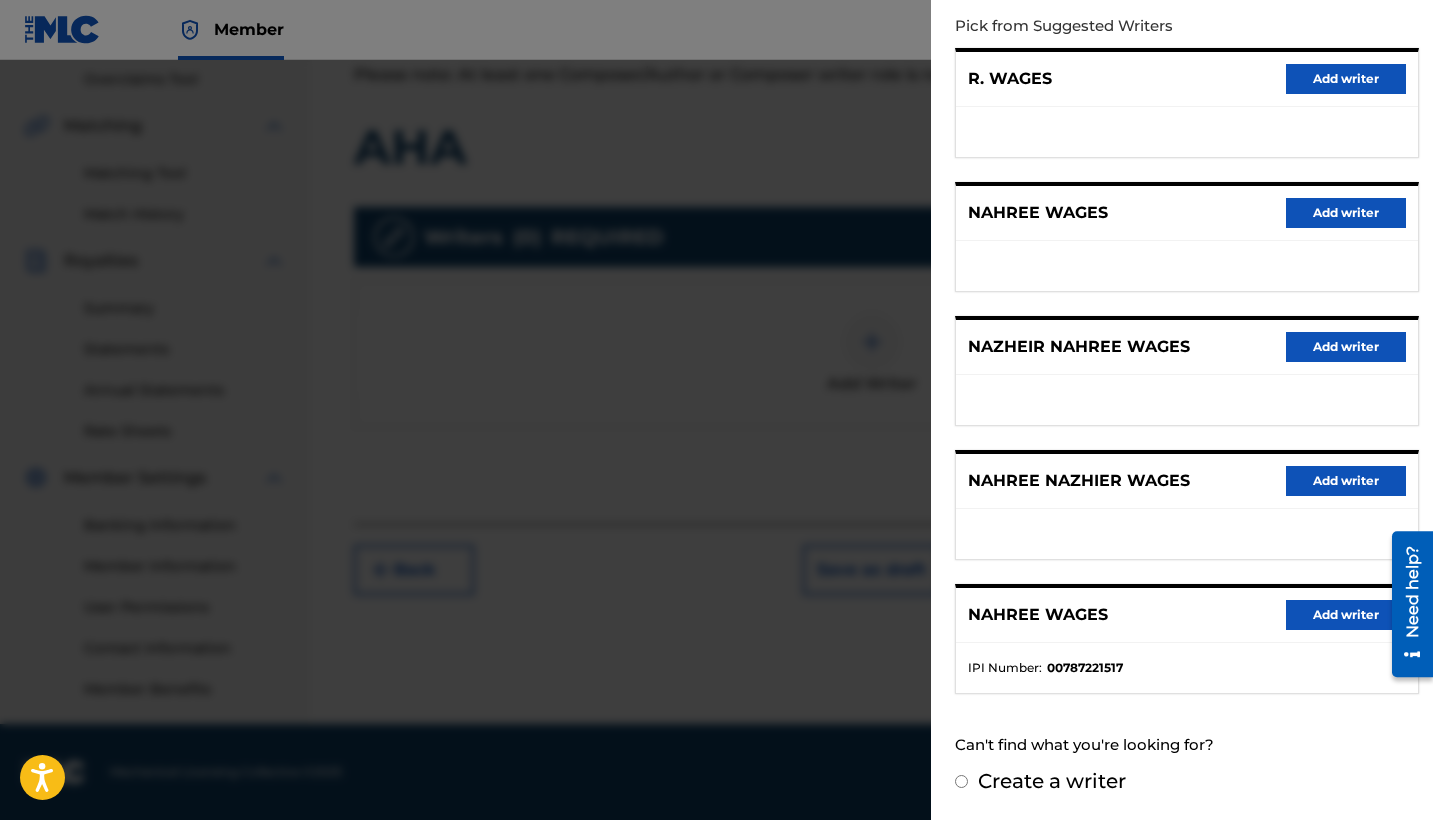 scroll, scrollTop: 236, scrollLeft: 0, axis: vertical 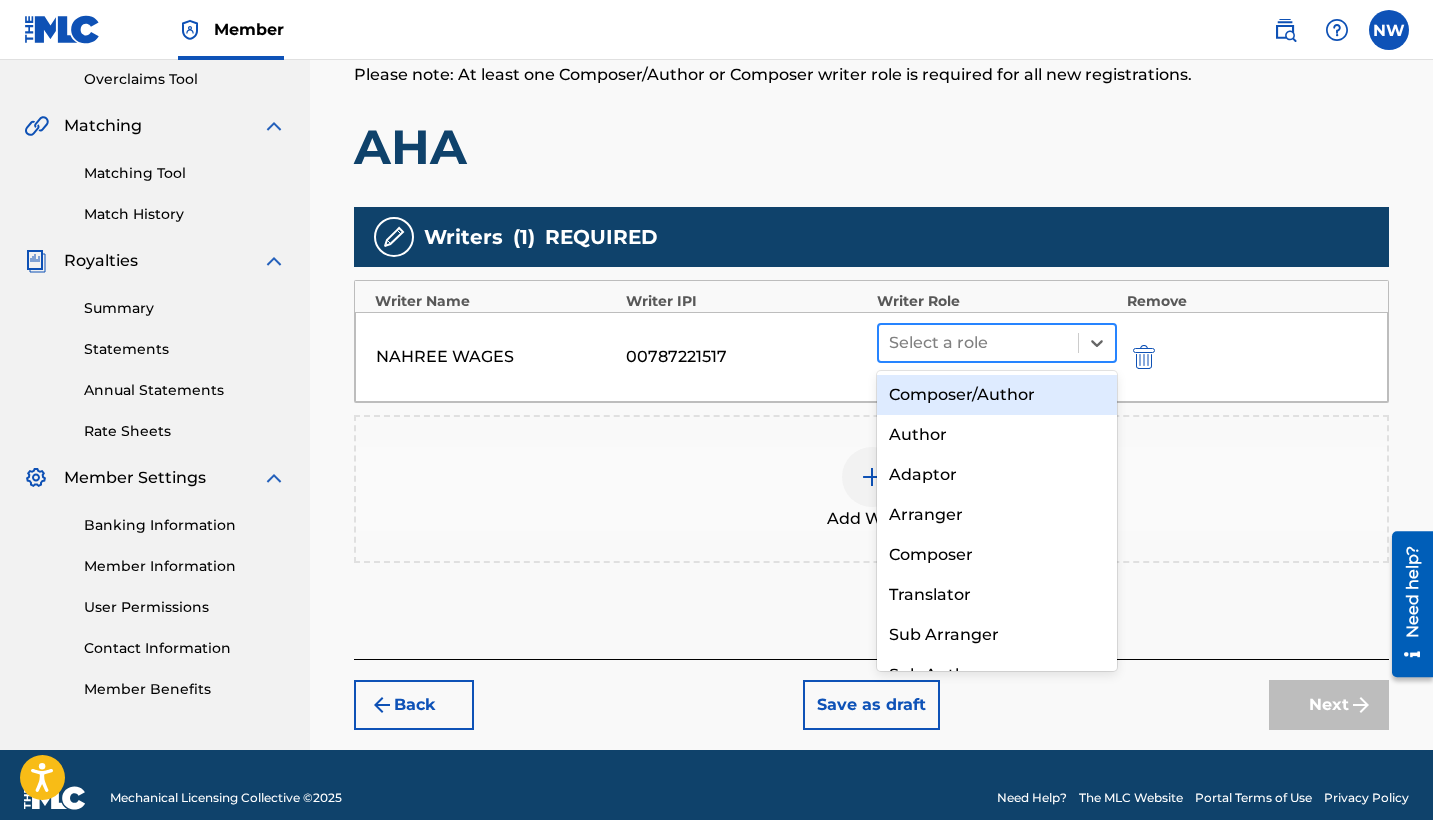 click at bounding box center (978, 343) 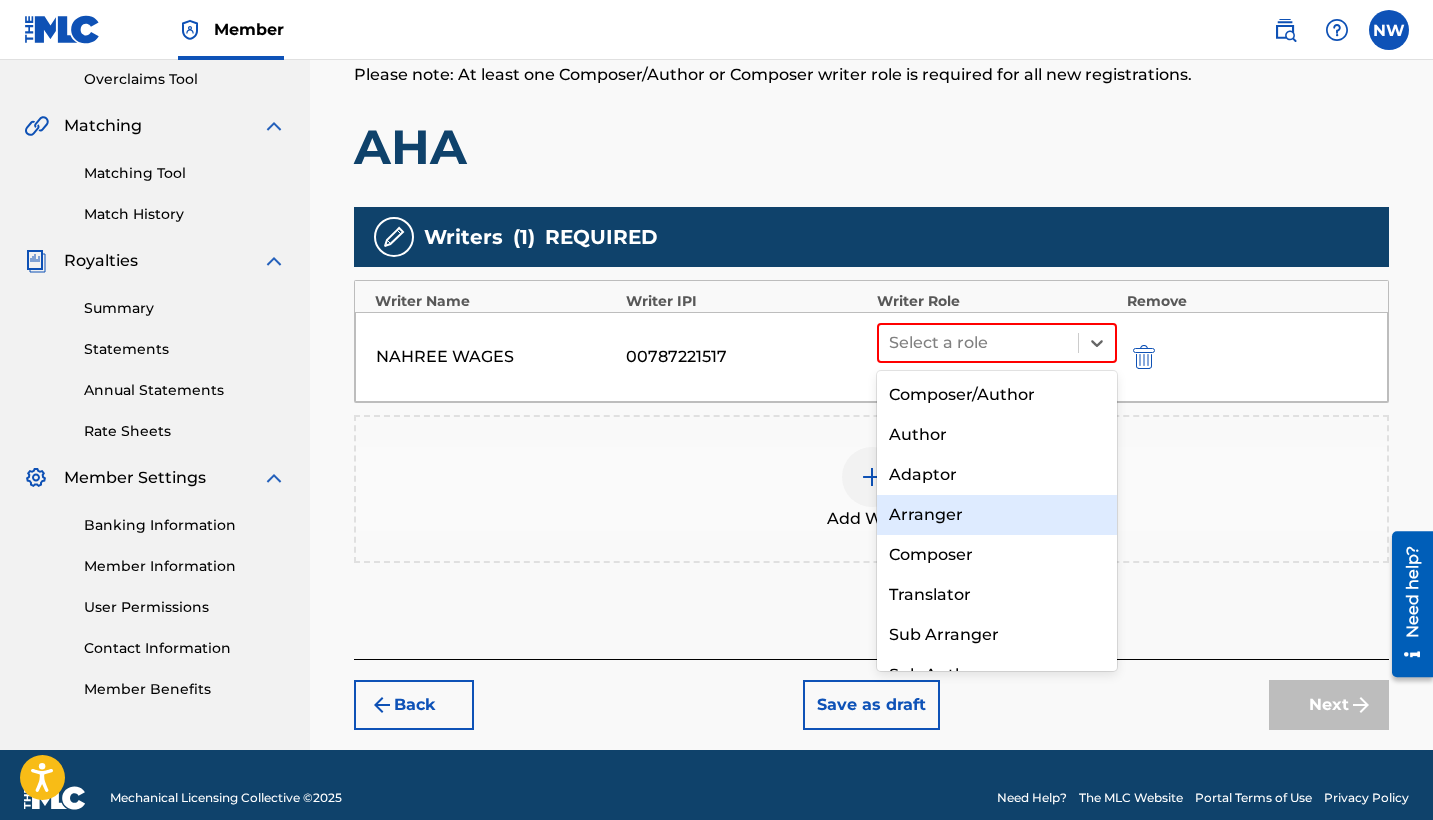 scroll, scrollTop: 446, scrollLeft: 0, axis: vertical 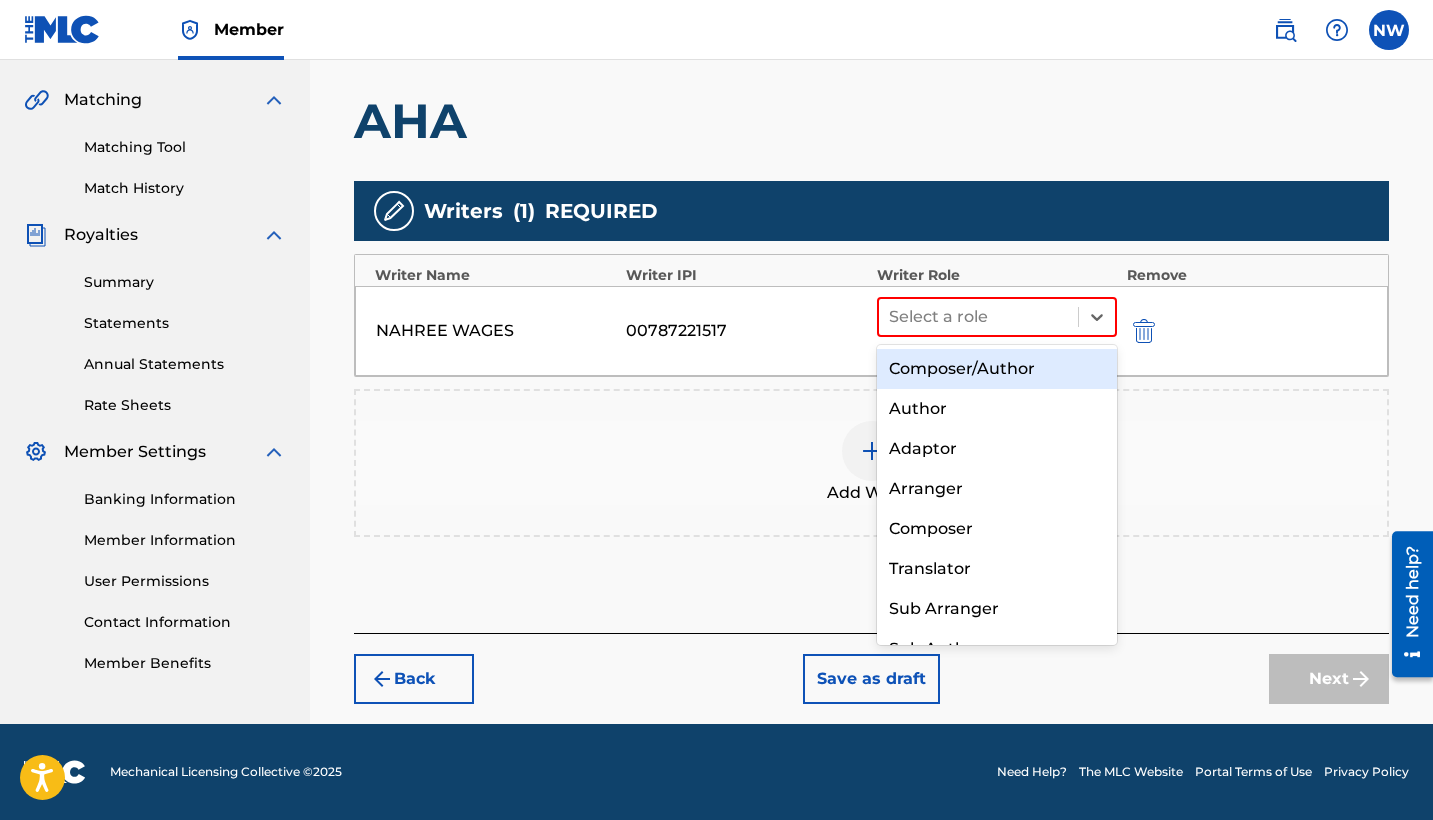 click on "Composer/Author" at bounding box center [997, 369] 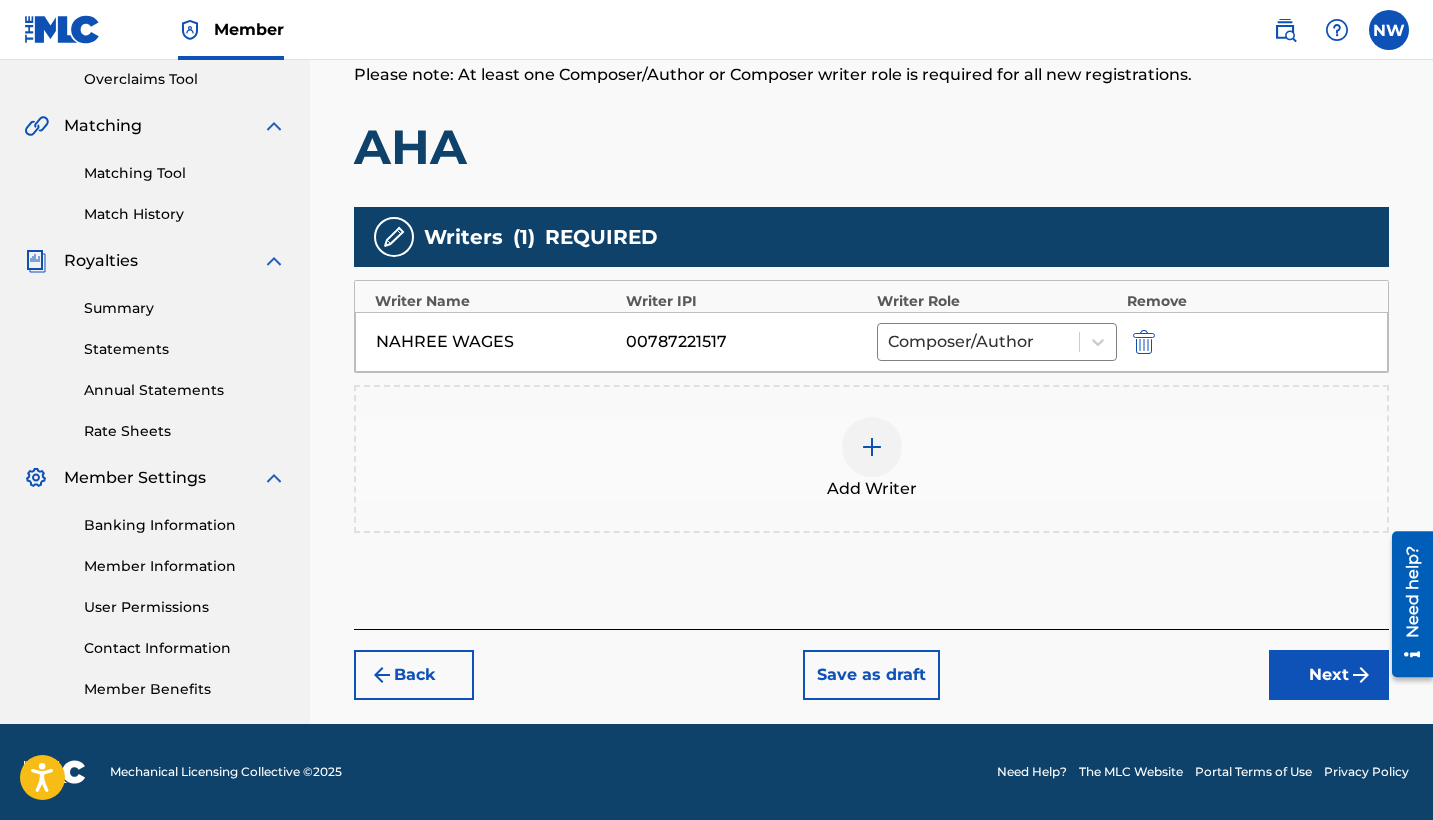 scroll, scrollTop: 420, scrollLeft: 0, axis: vertical 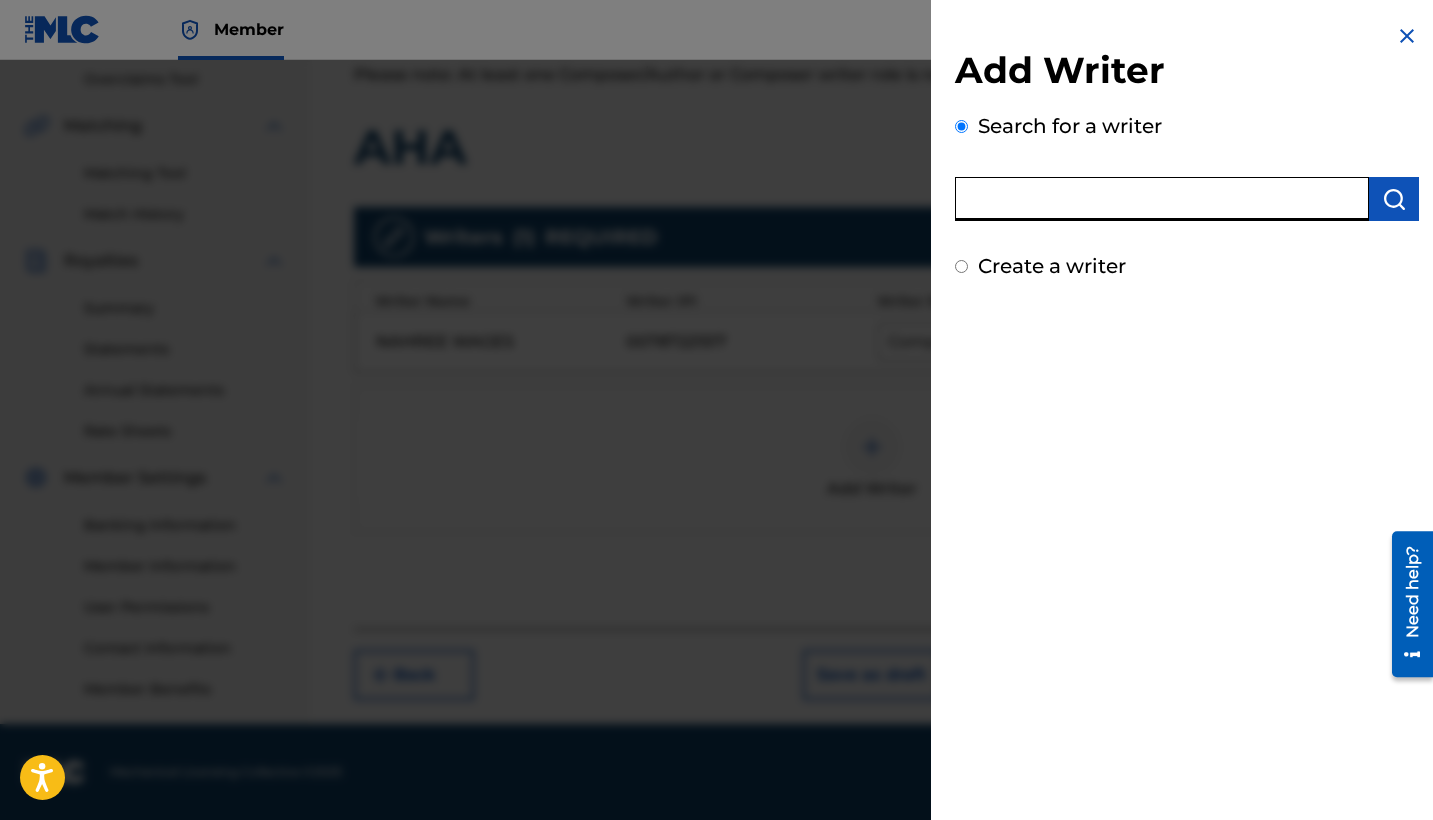 click at bounding box center (1162, 199) 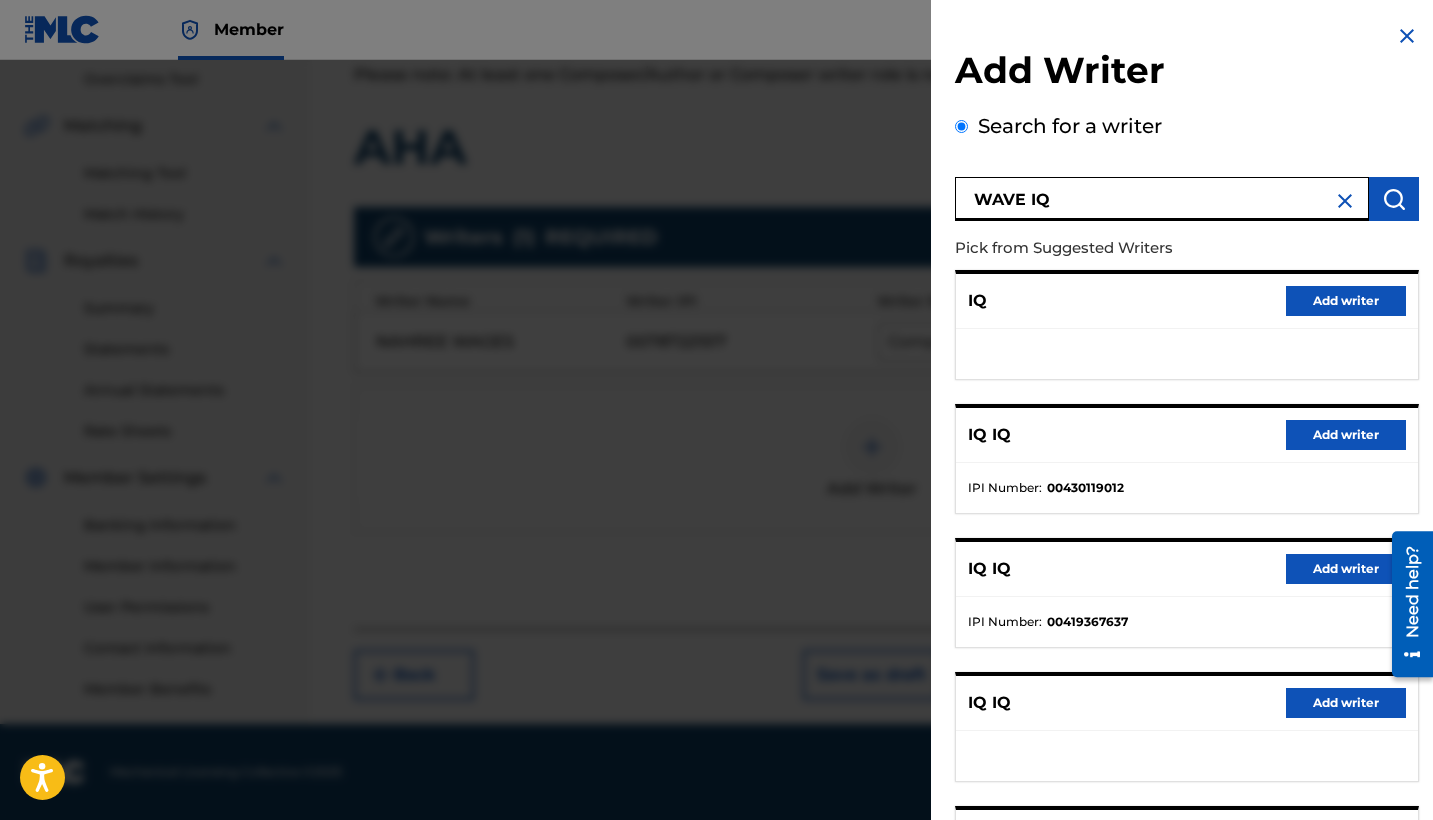 scroll, scrollTop: 0, scrollLeft: 0, axis: both 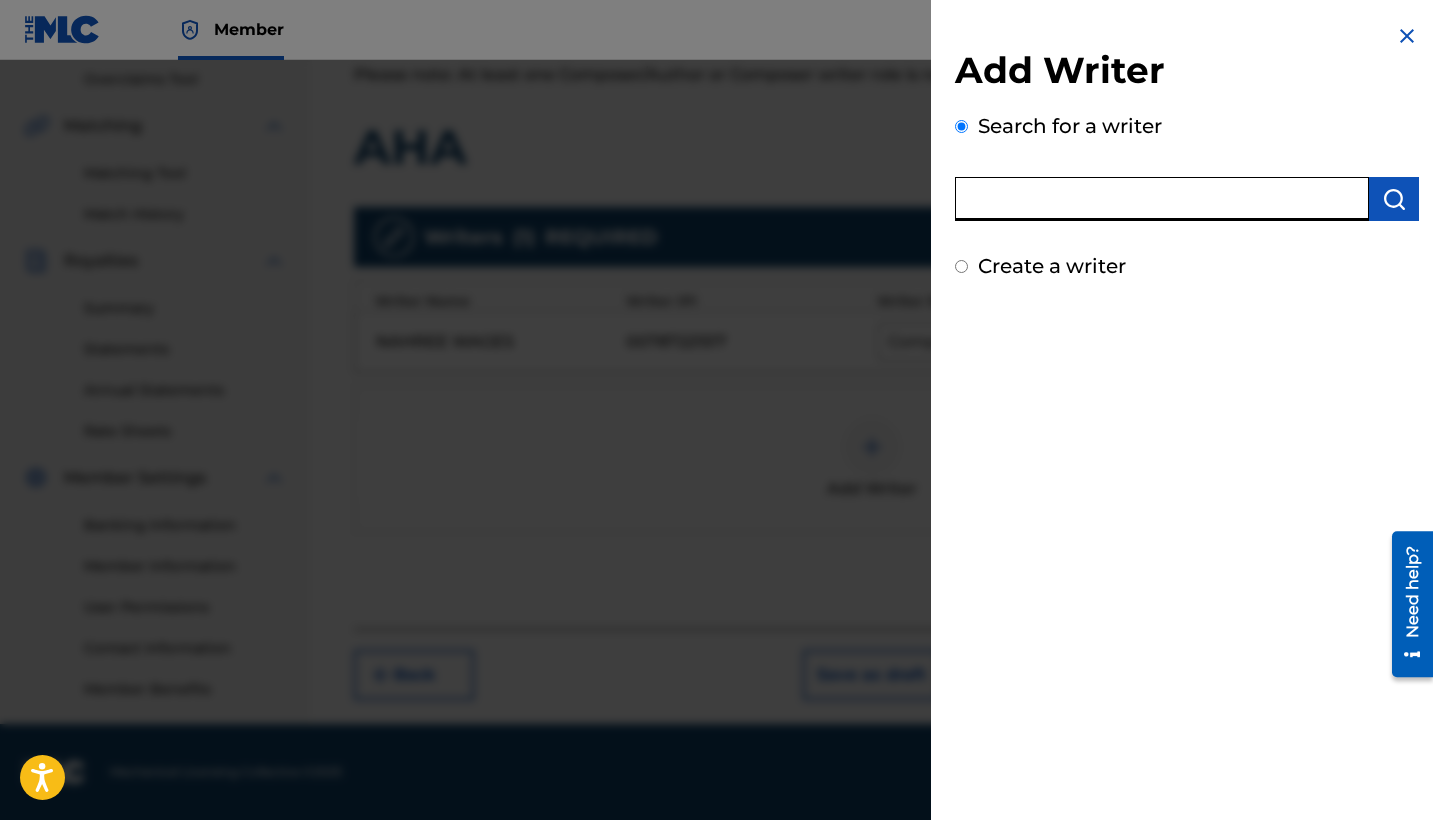 click at bounding box center (1162, 199) 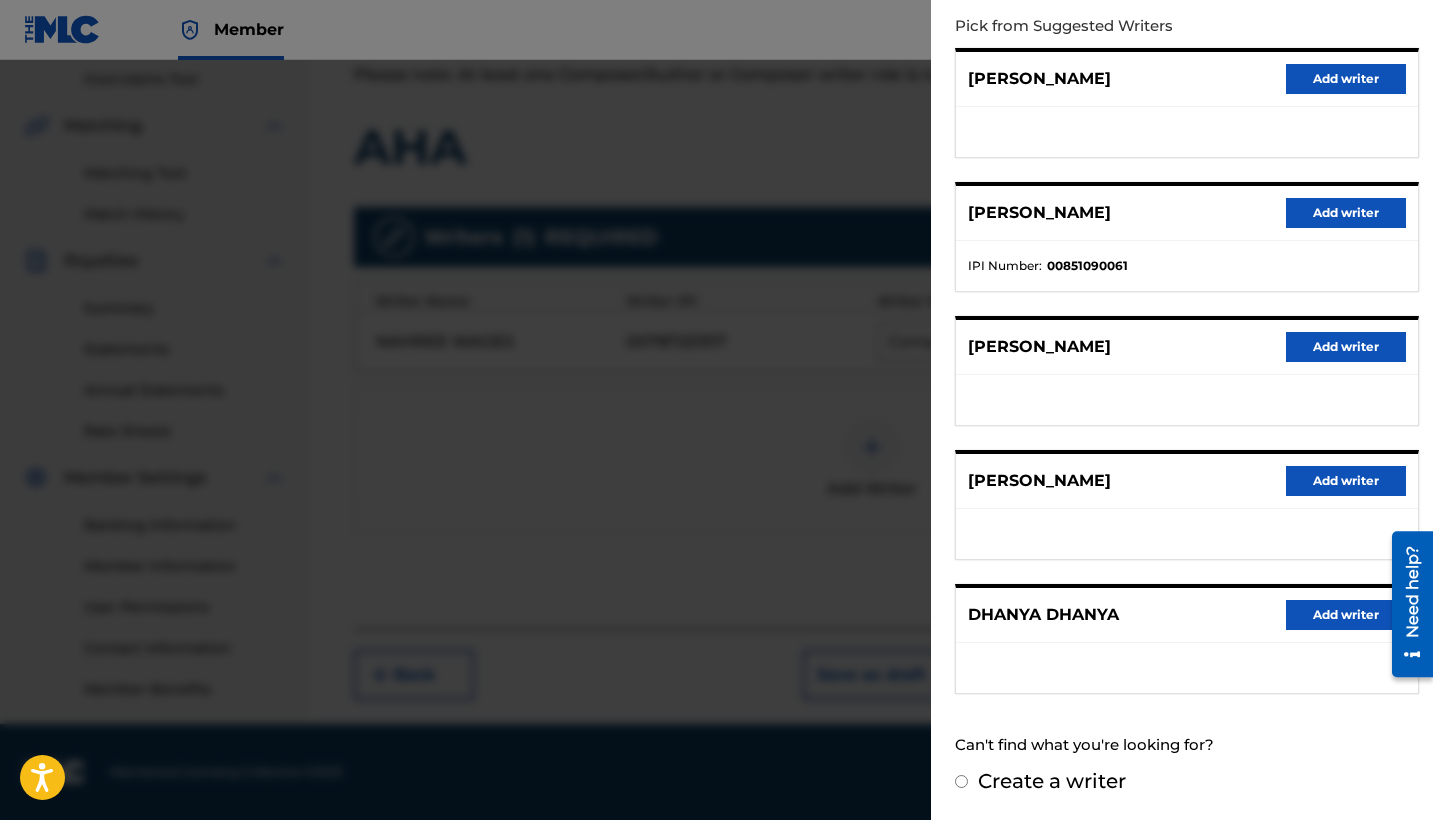 scroll, scrollTop: 237, scrollLeft: 0, axis: vertical 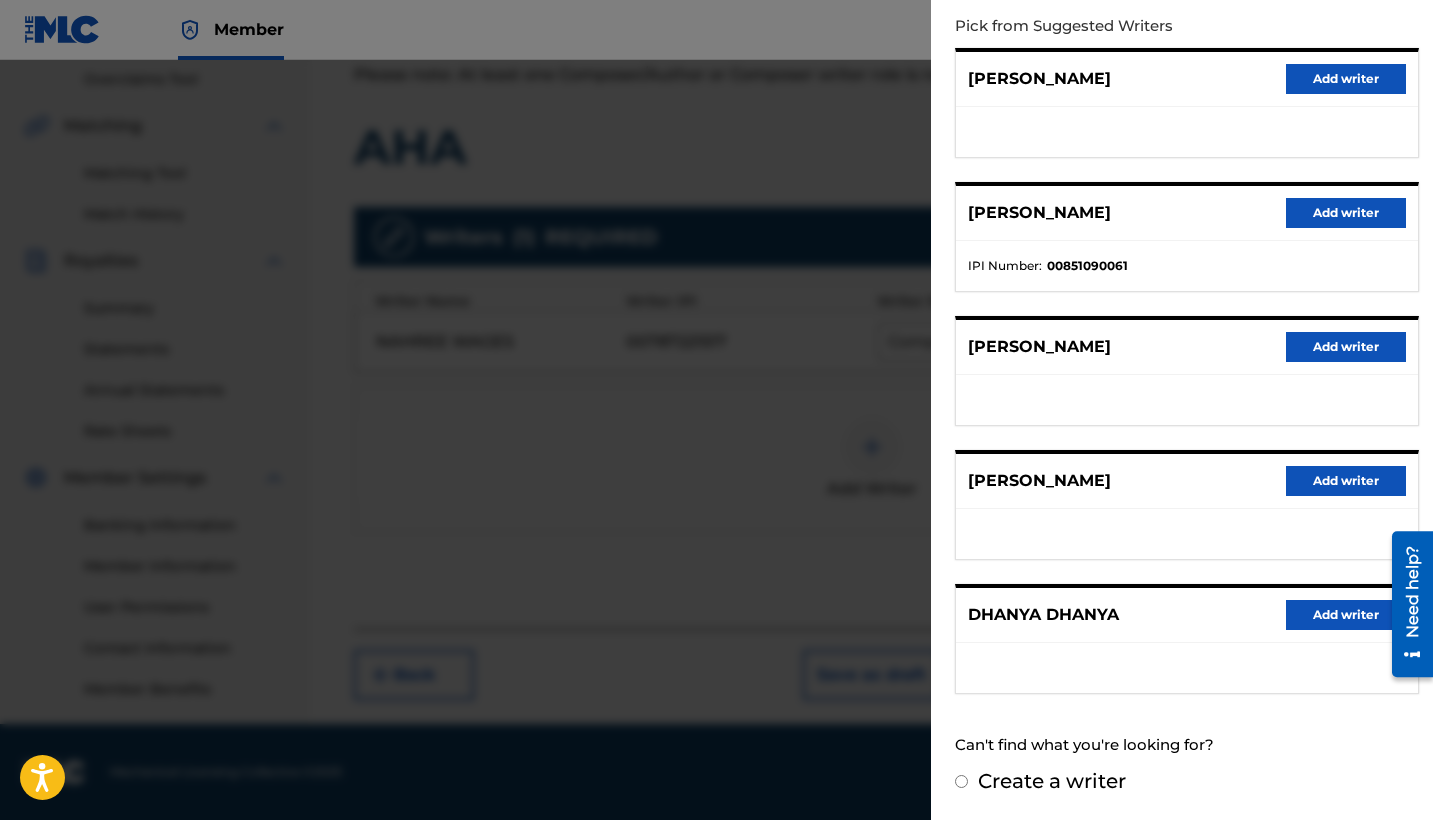 click on "Add writer" at bounding box center (1346, 213) 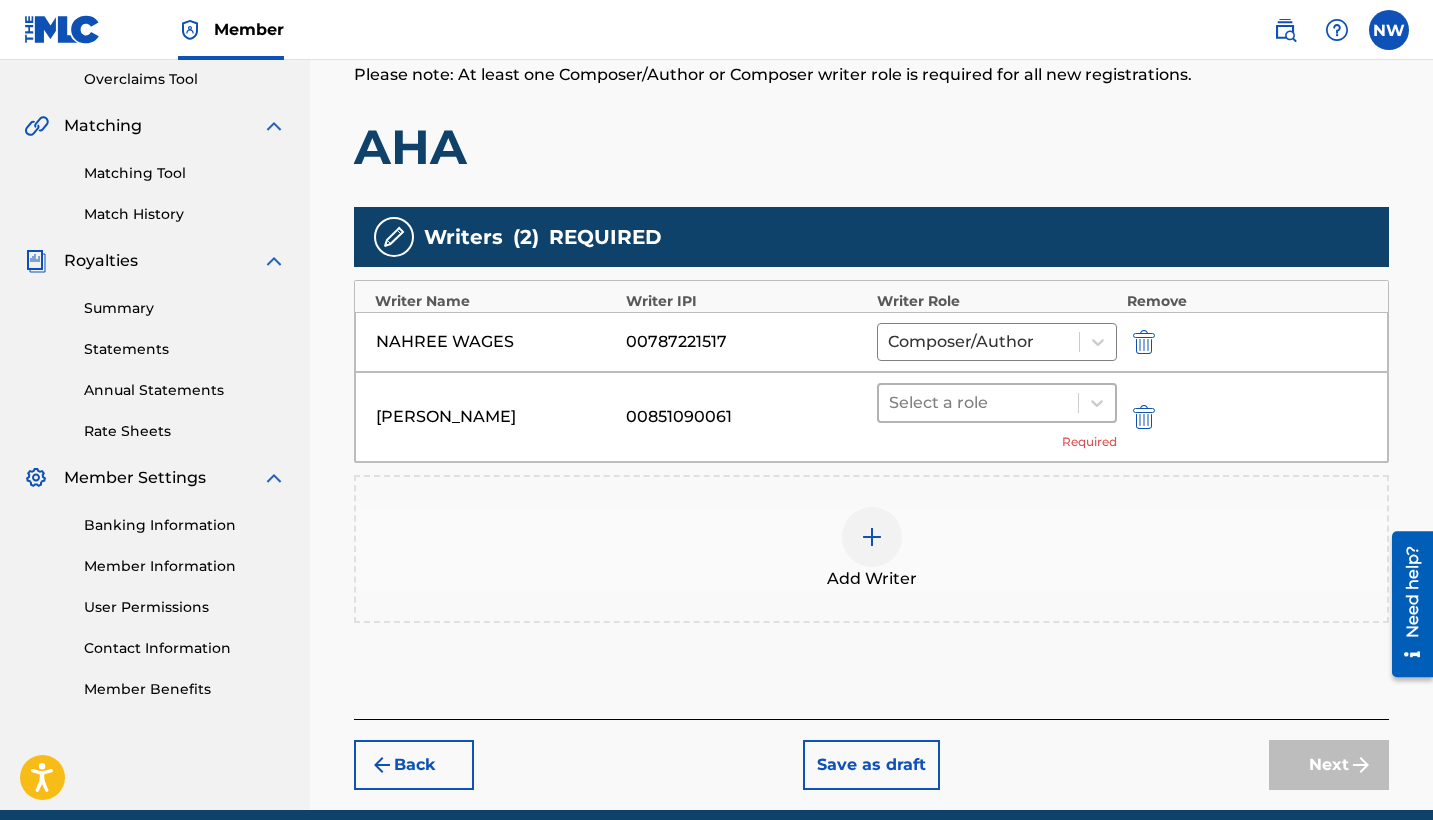 click at bounding box center [978, 403] 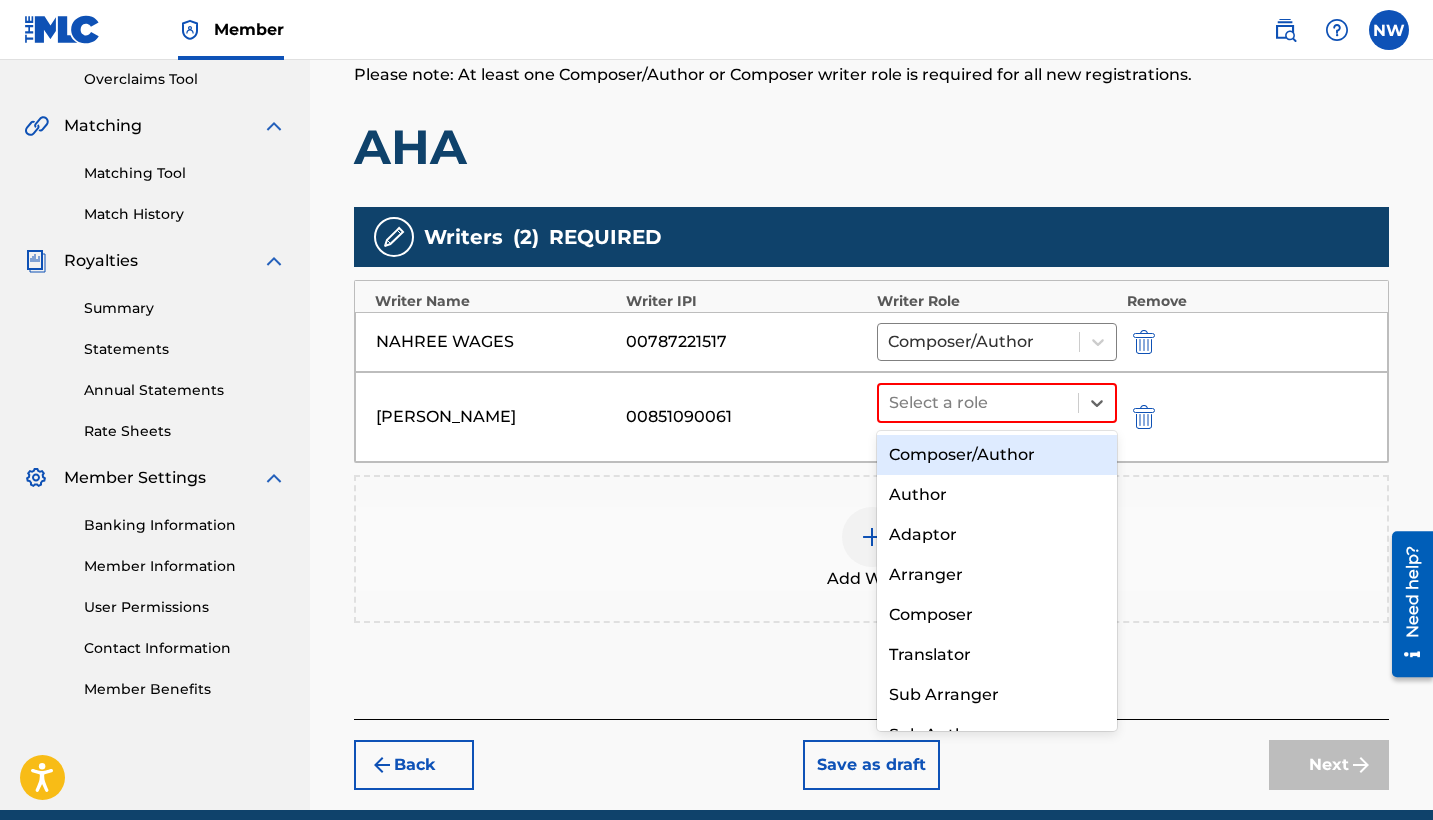 click on "Composer/Author" at bounding box center [997, 455] 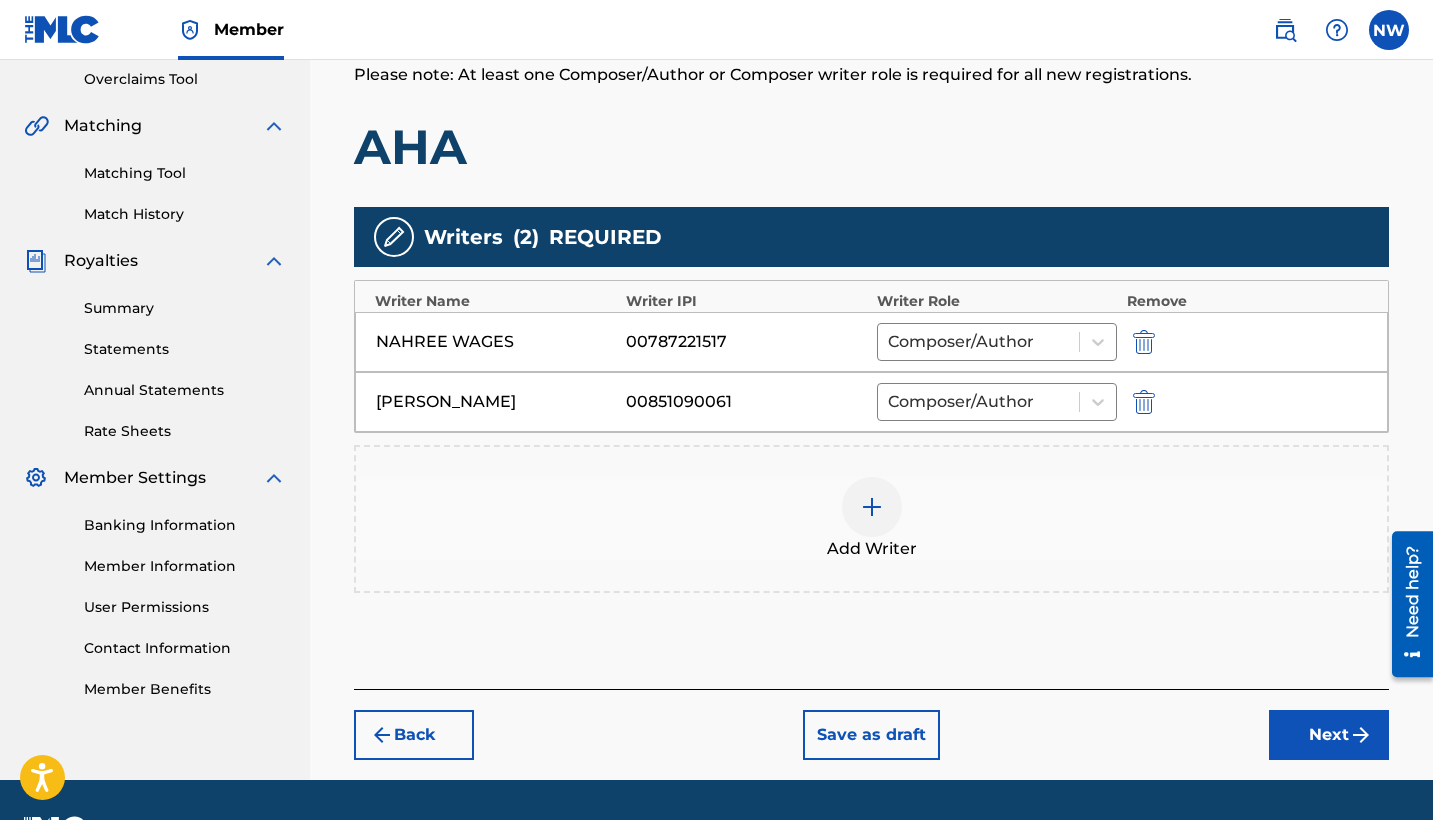 click at bounding box center (872, 507) 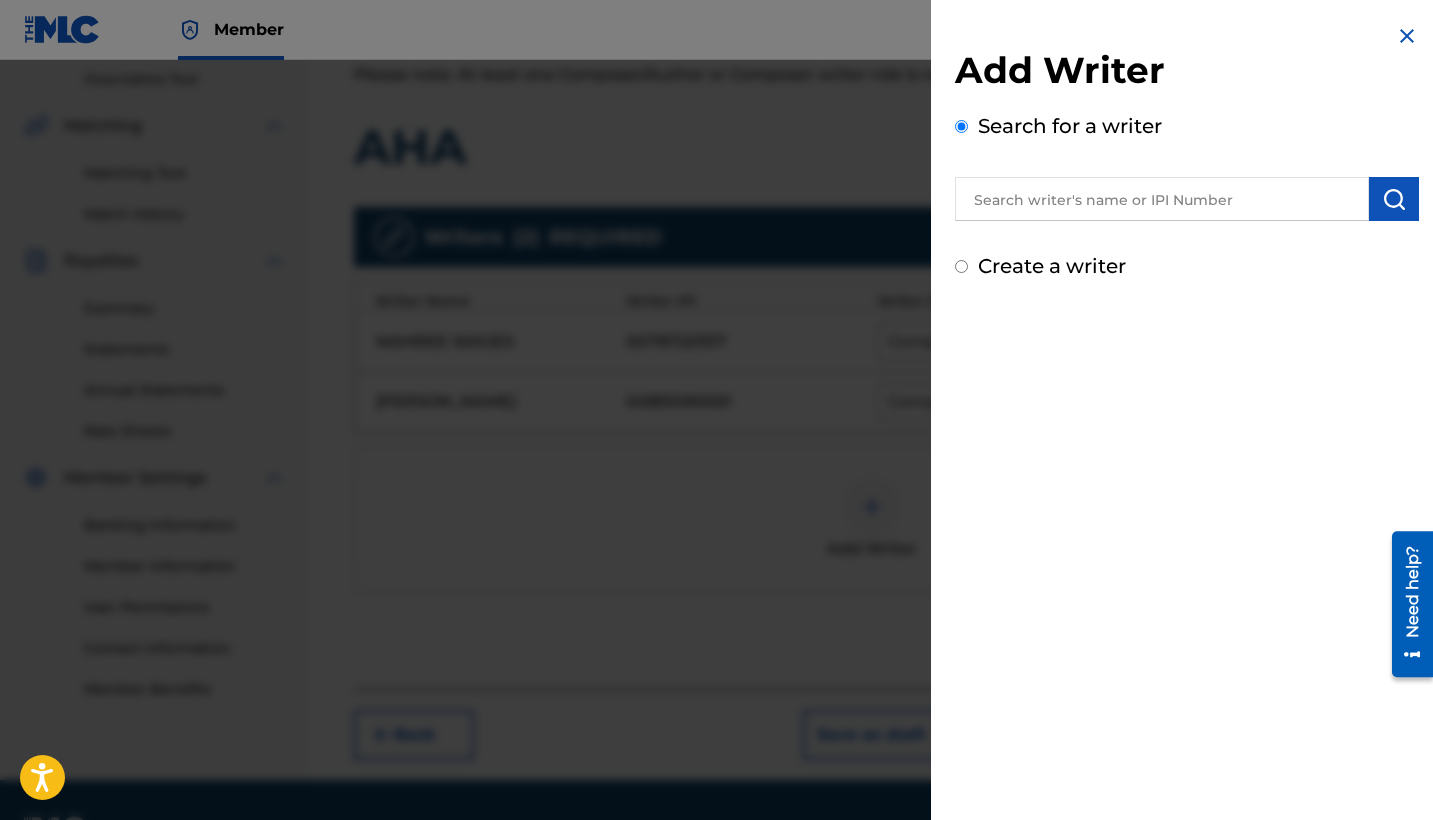 click at bounding box center (1162, 199) 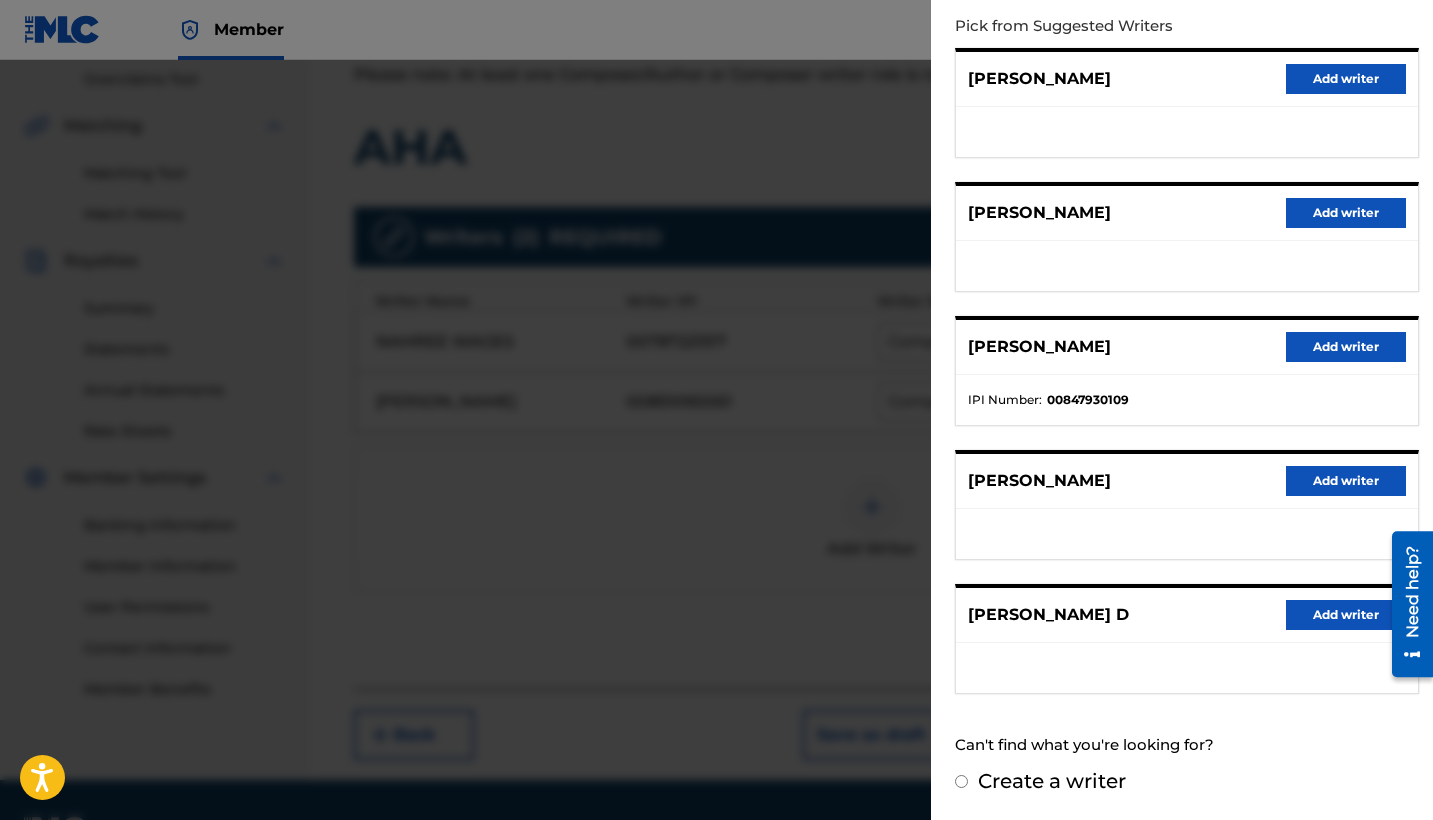 scroll, scrollTop: 236, scrollLeft: 0, axis: vertical 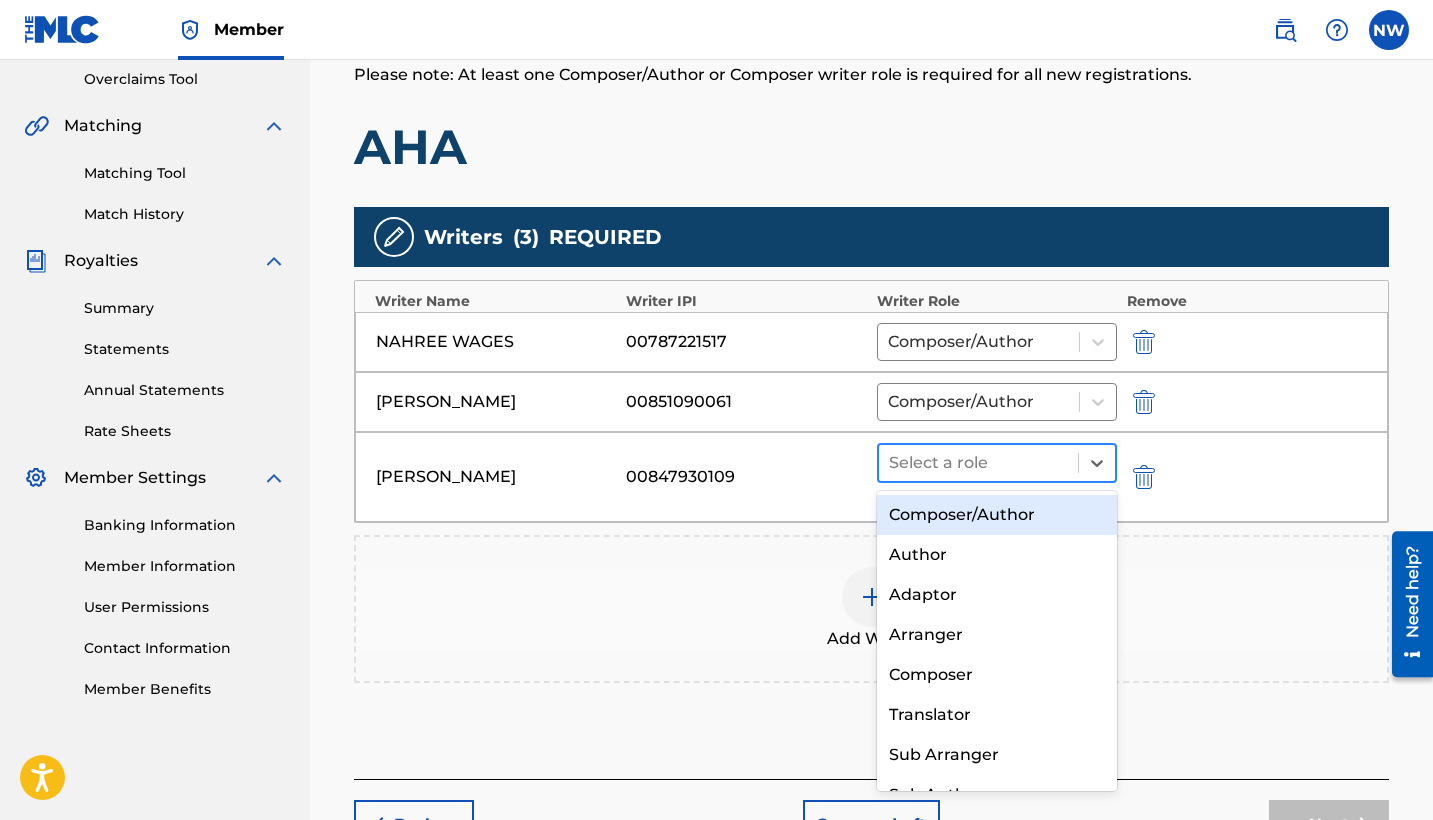 click at bounding box center [978, 463] 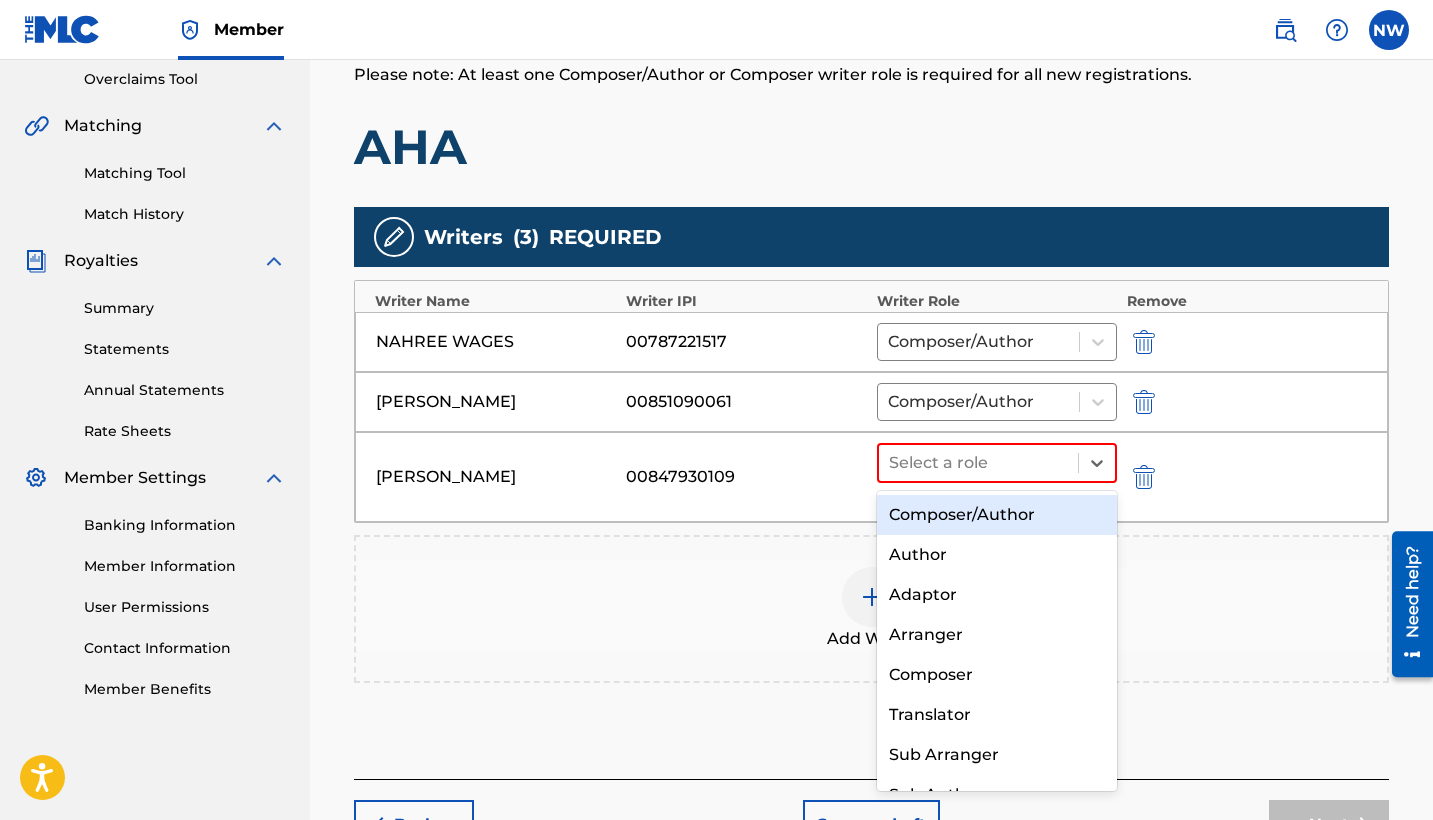 click on "Composer/Author" at bounding box center [997, 515] 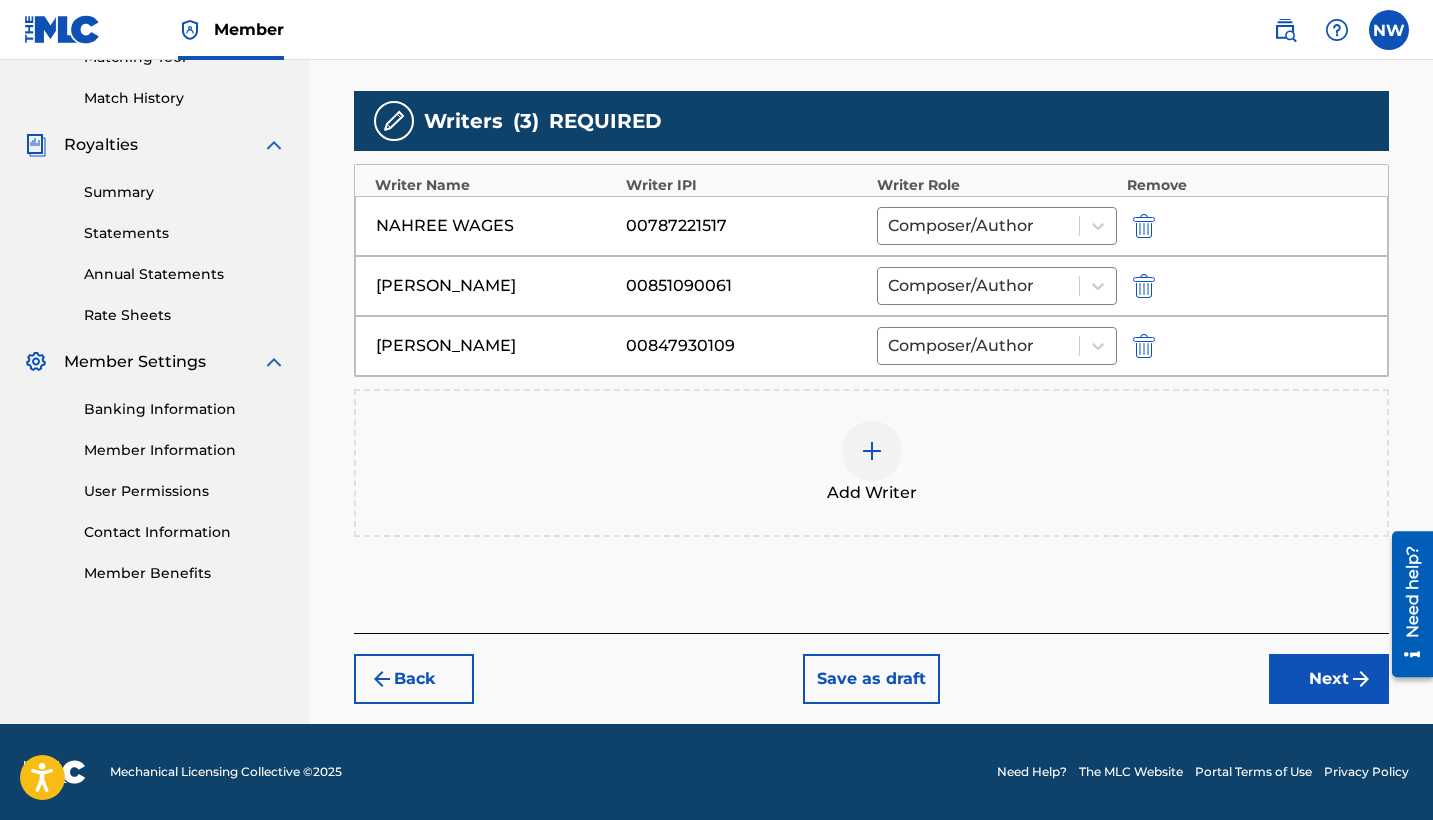 click on "Next" at bounding box center [1329, 679] 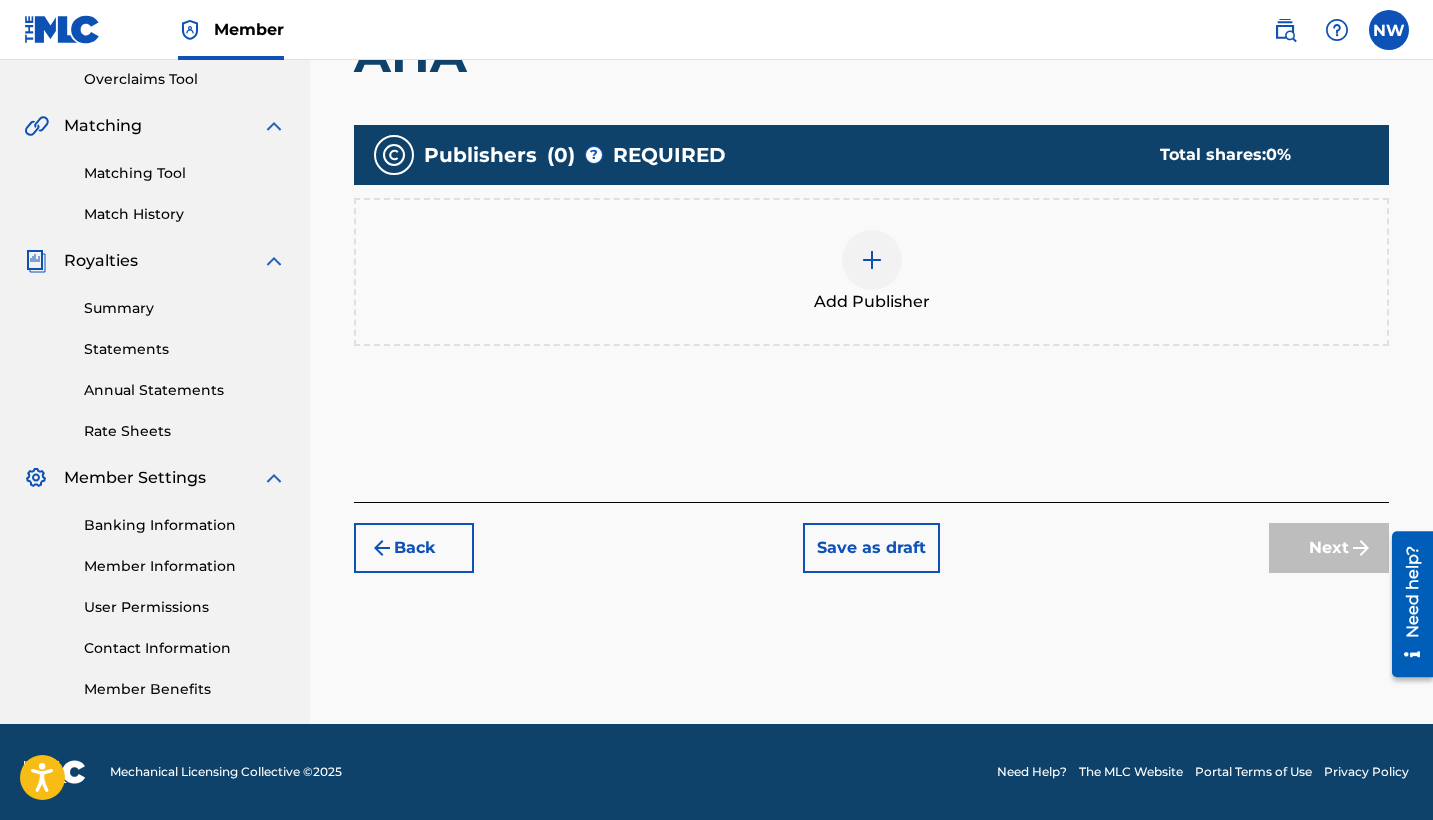 click at bounding box center (872, 260) 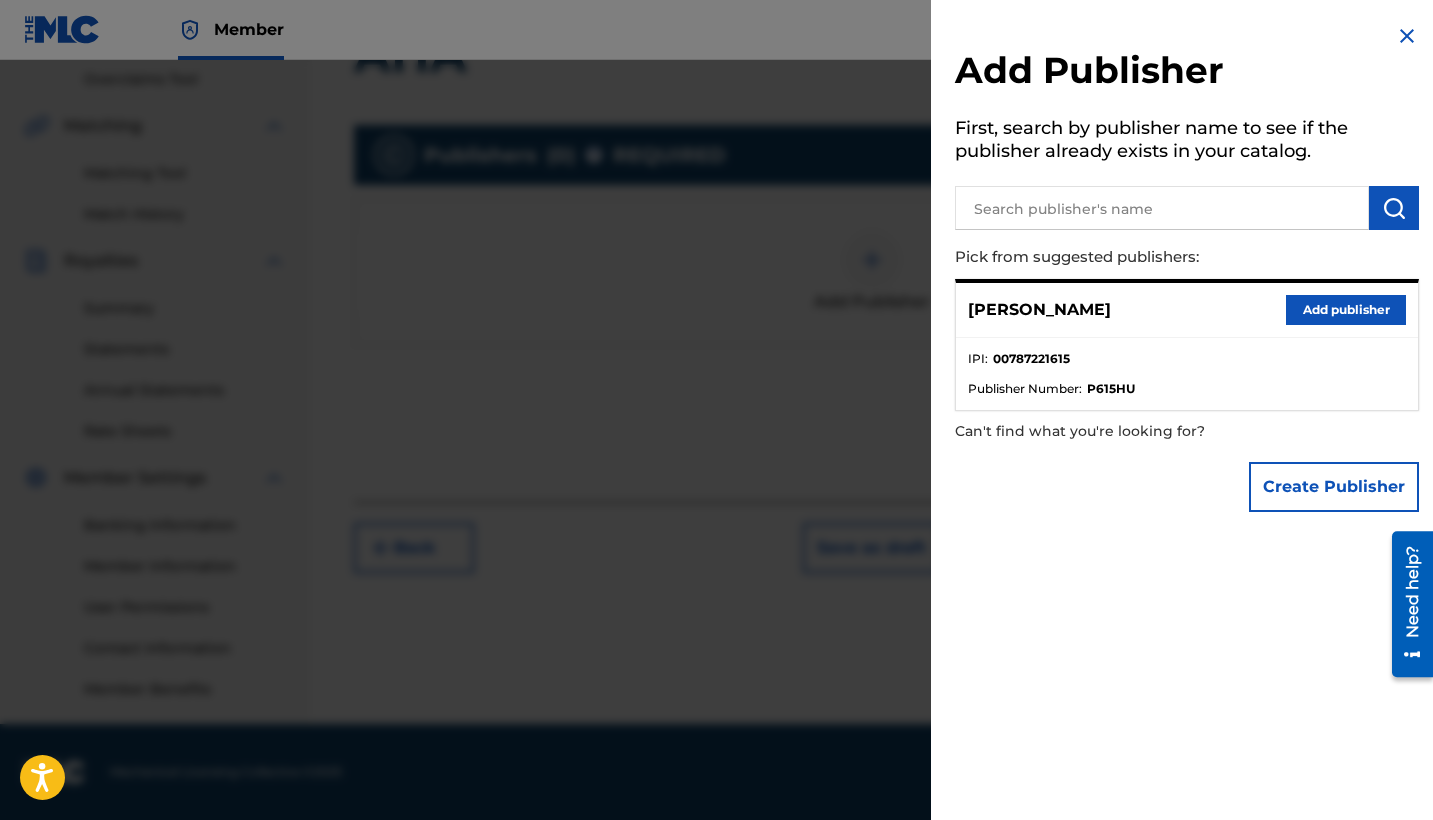 click on "Add publisher" at bounding box center [1346, 310] 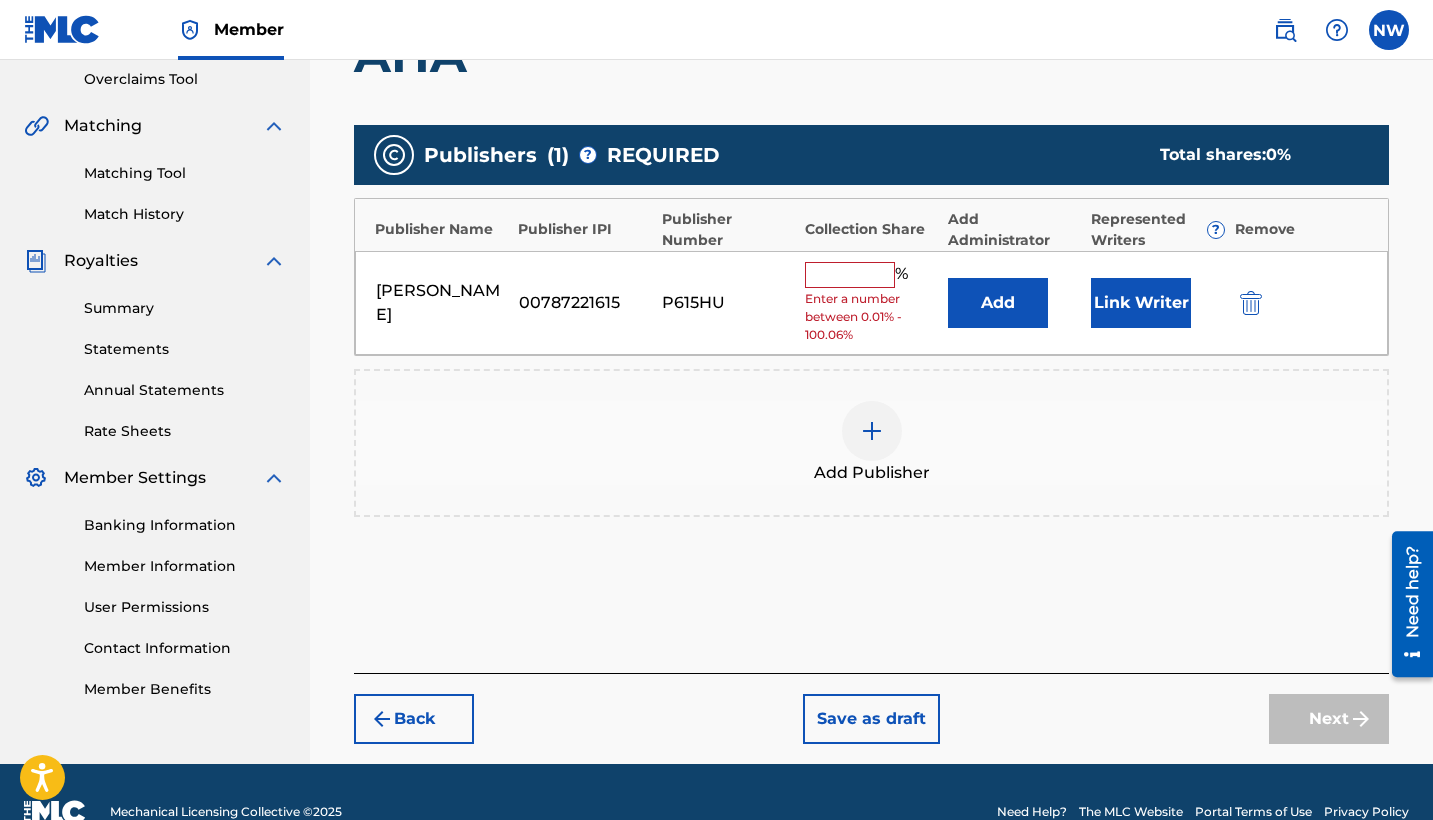 click at bounding box center (850, 275) 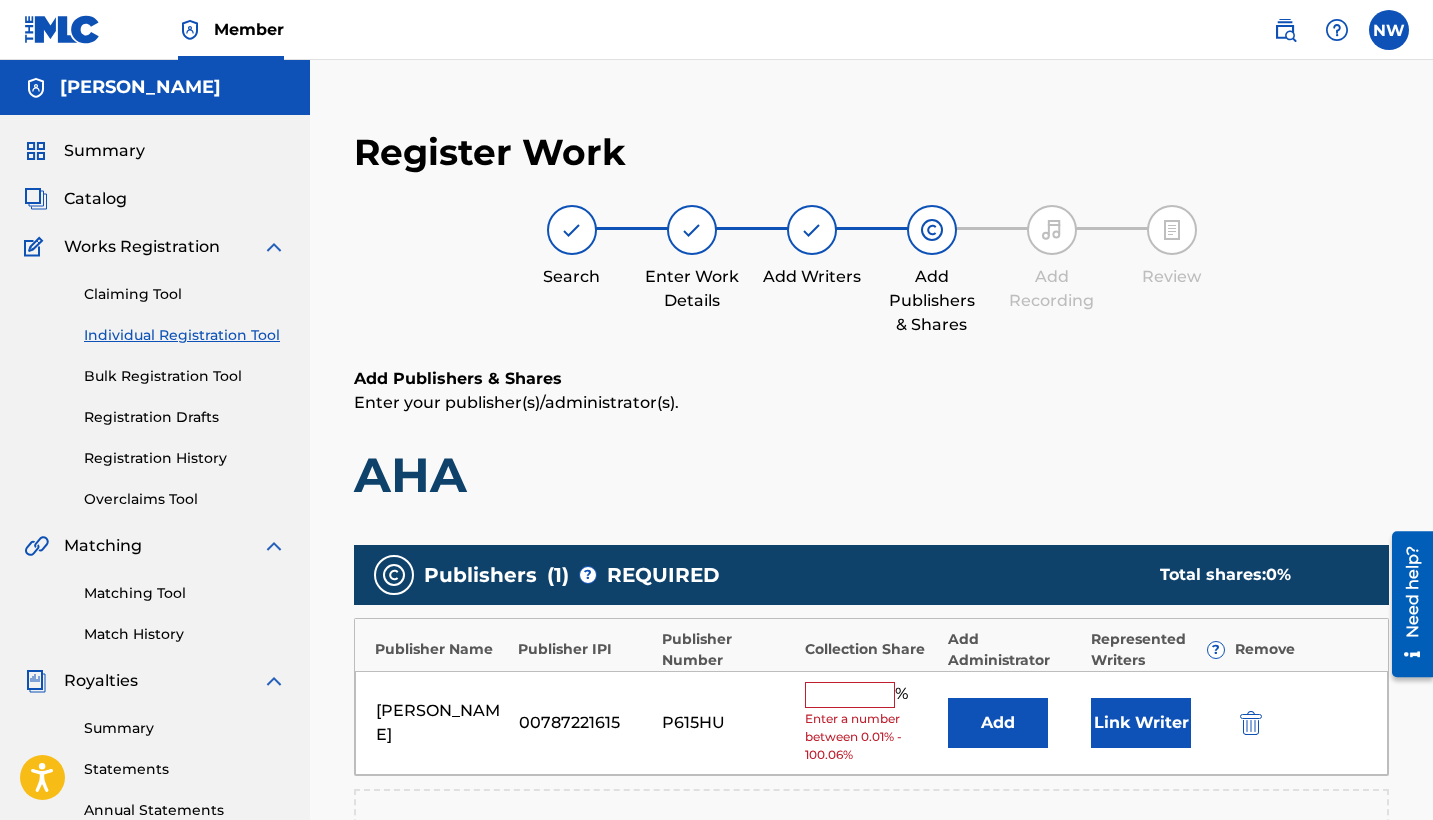 scroll, scrollTop: 0, scrollLeft: 0, axis: both 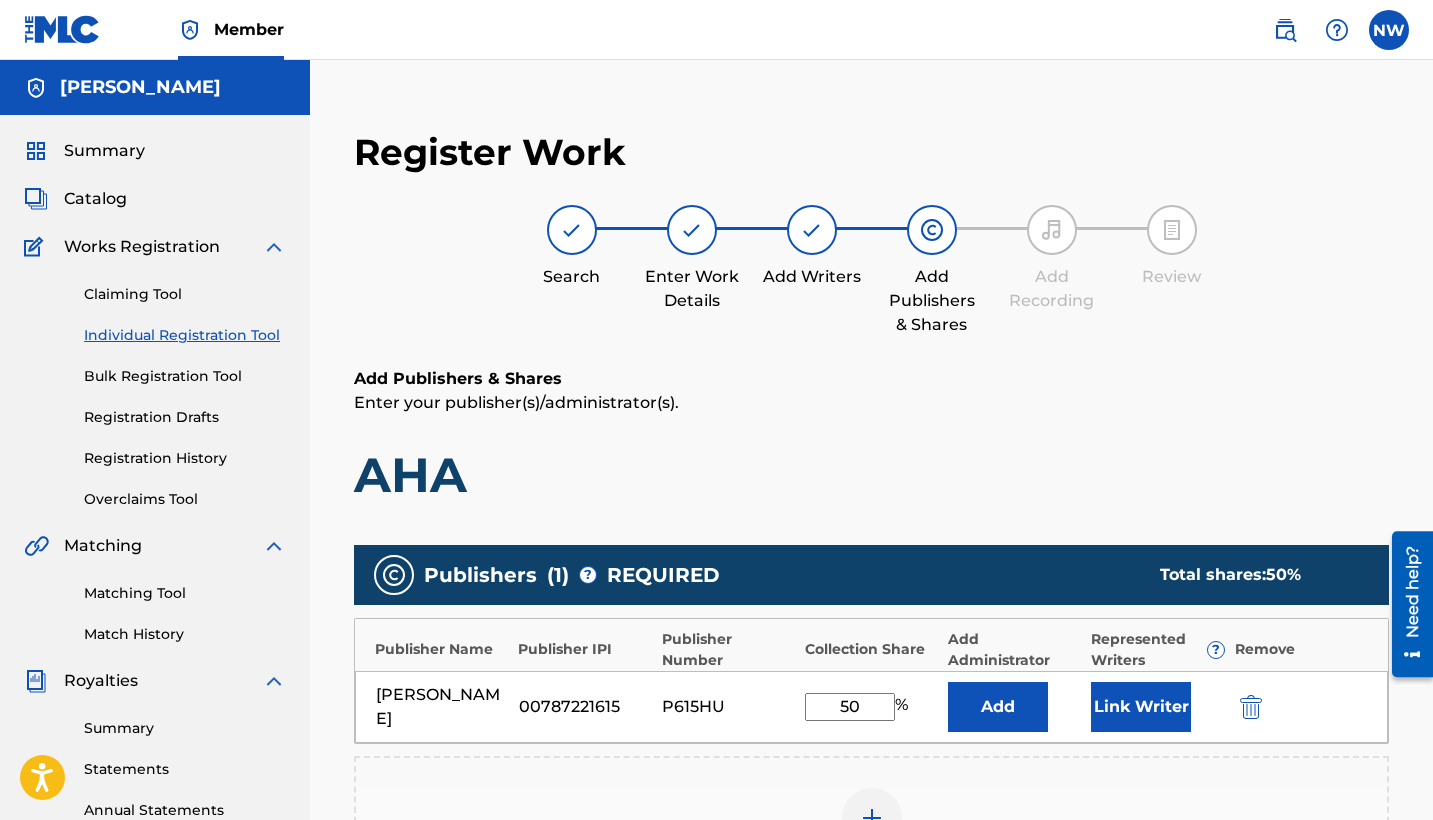 click on "Link Writer" at bounding box center (1141, 707) 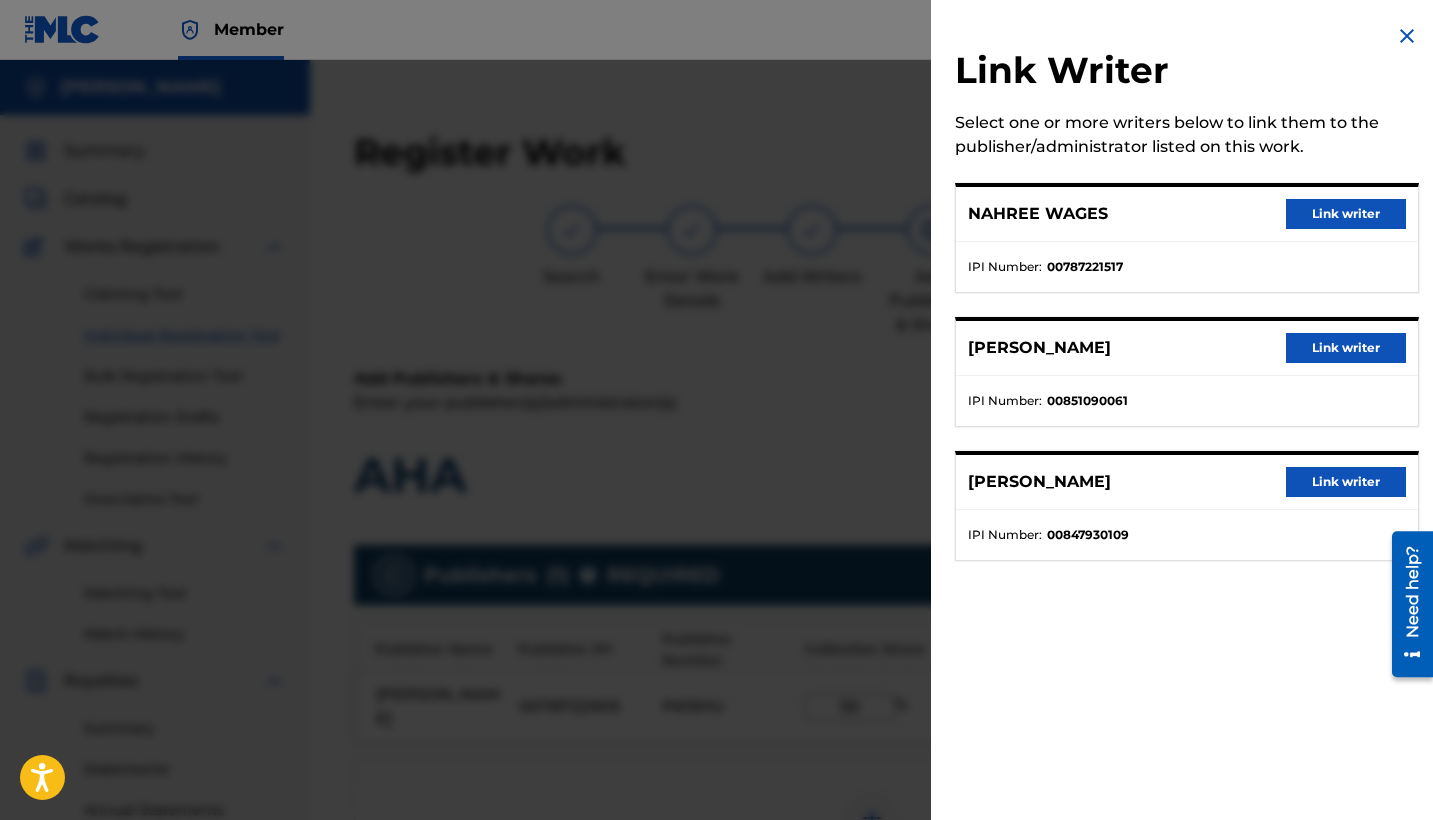 click on "Link writer" at bounding box center (1346, 214) 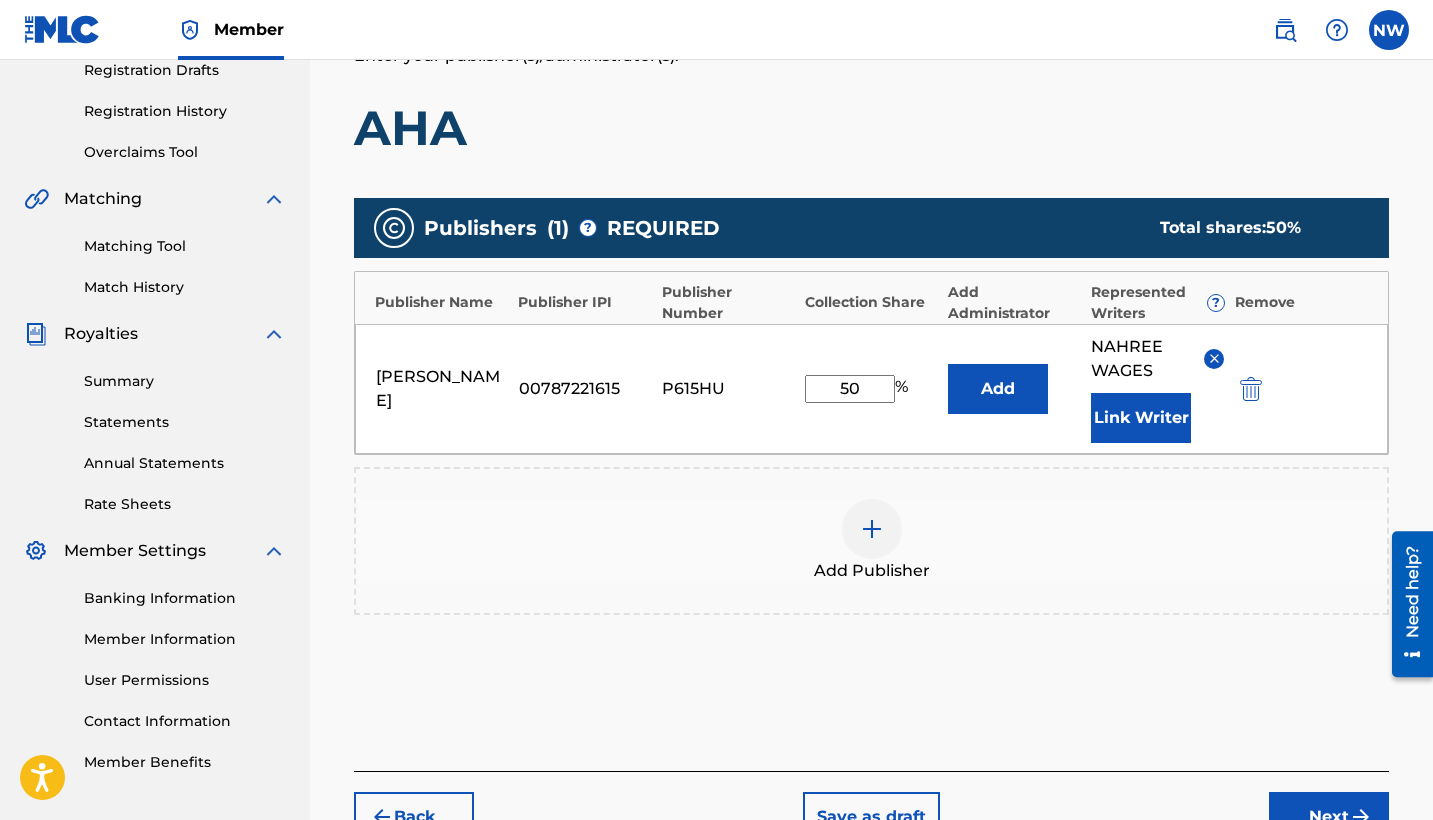 scroll, scrollTop: 388, scrollLeft: 0, axis: vertical 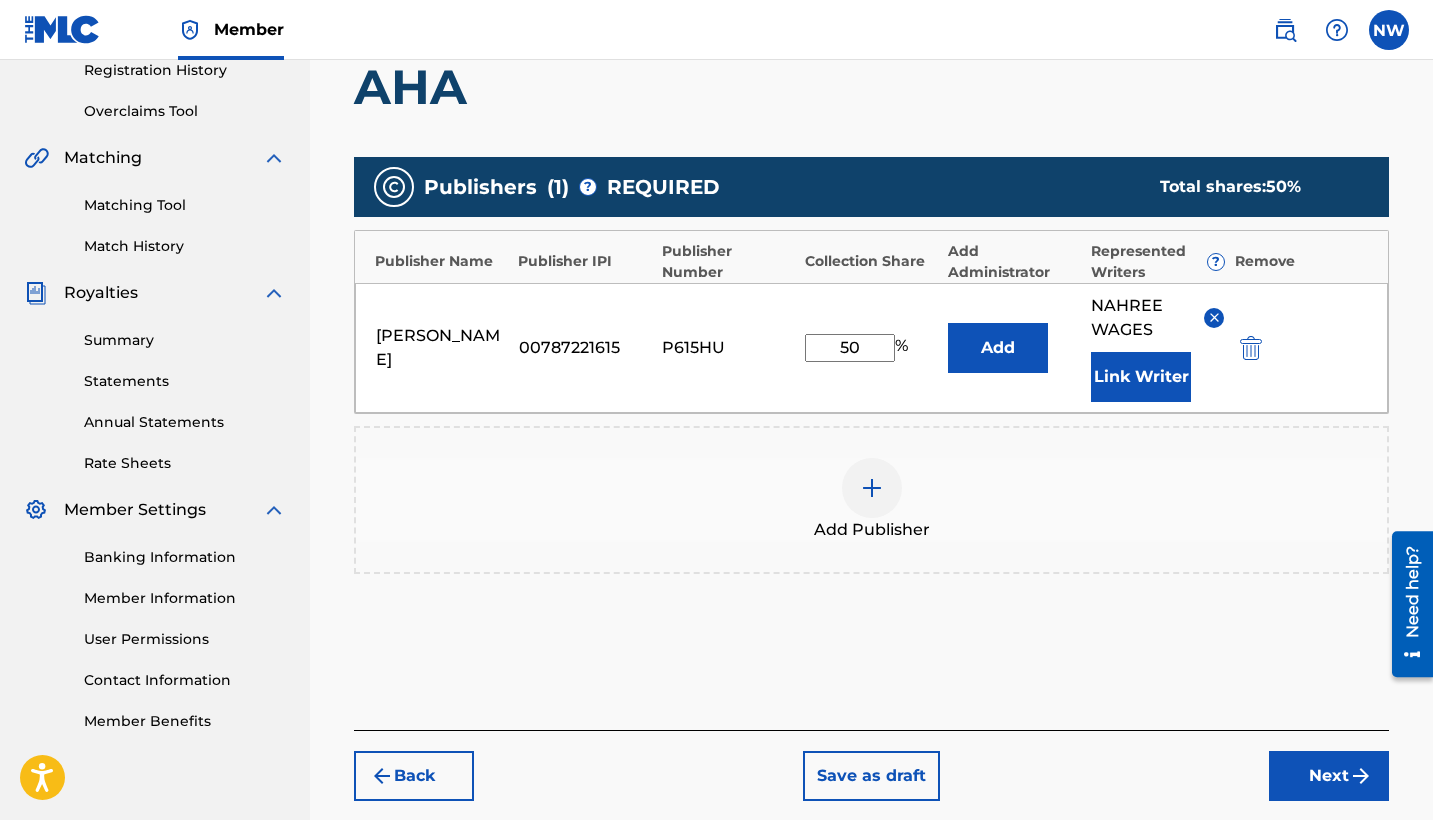 click on "Next" at bounding box center [1329, 776] 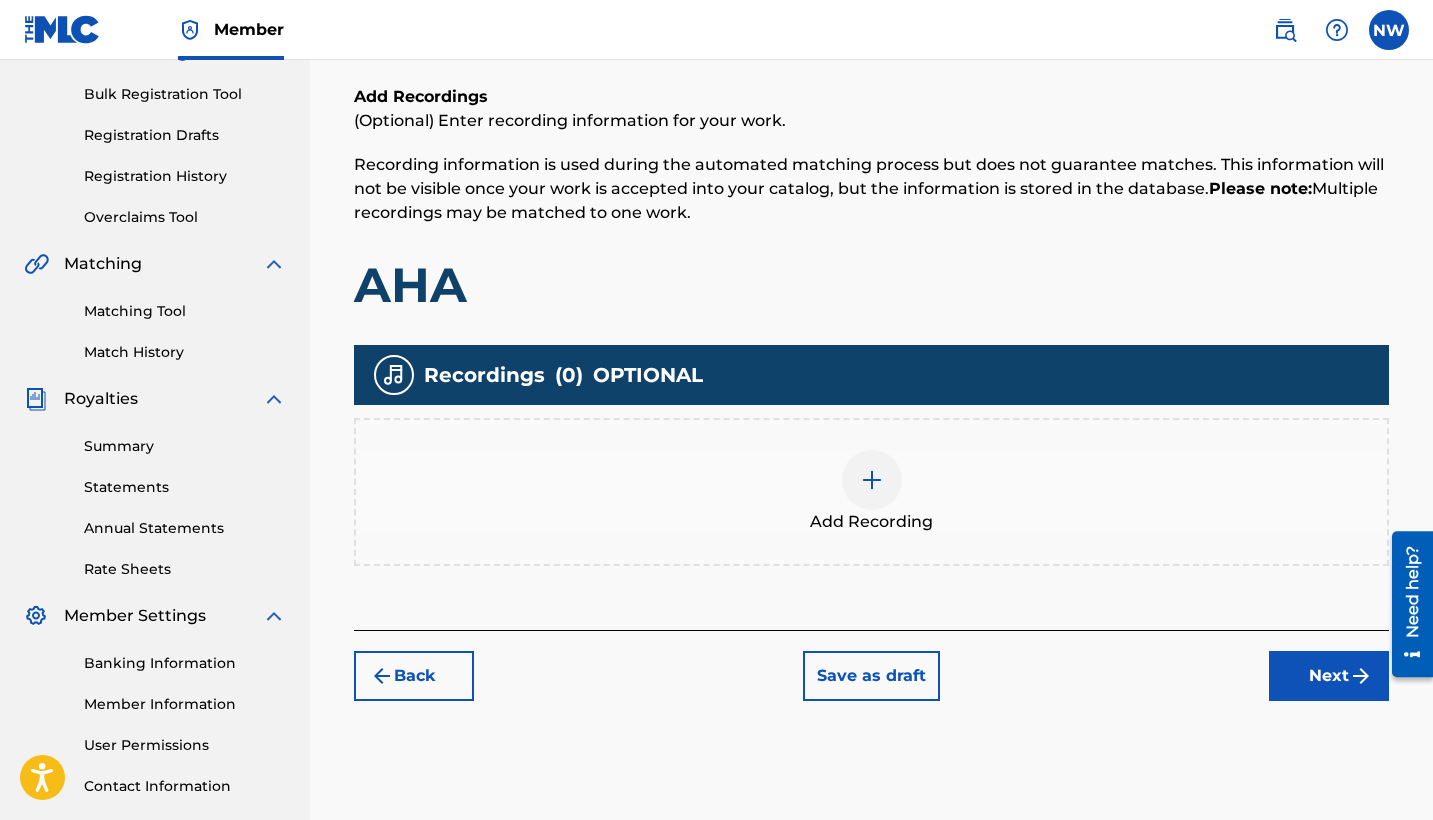 scroll, scrollTop: 340, scrollLeft: 0, axis: vertical 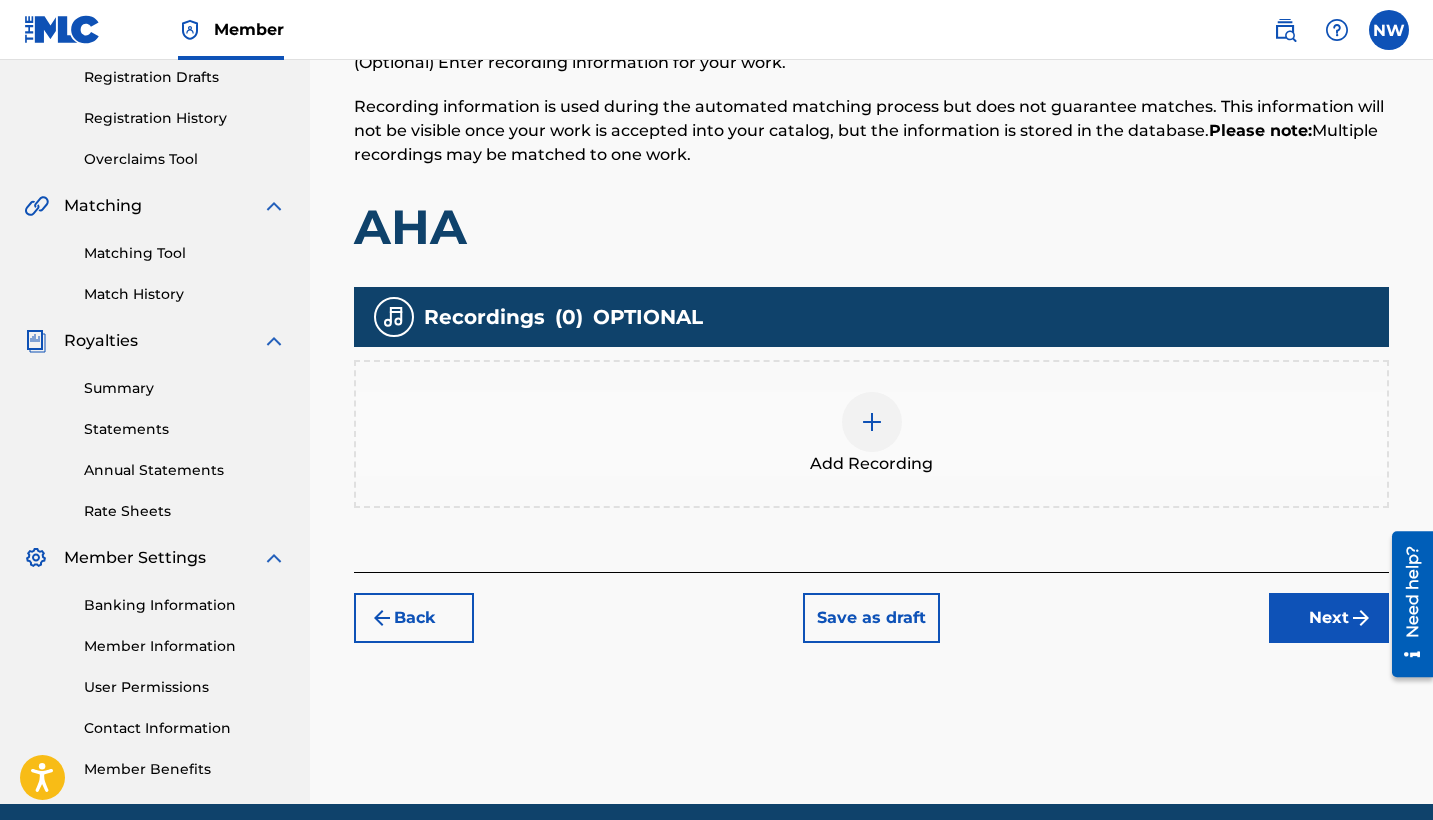 click at bounding box center [872, 422] 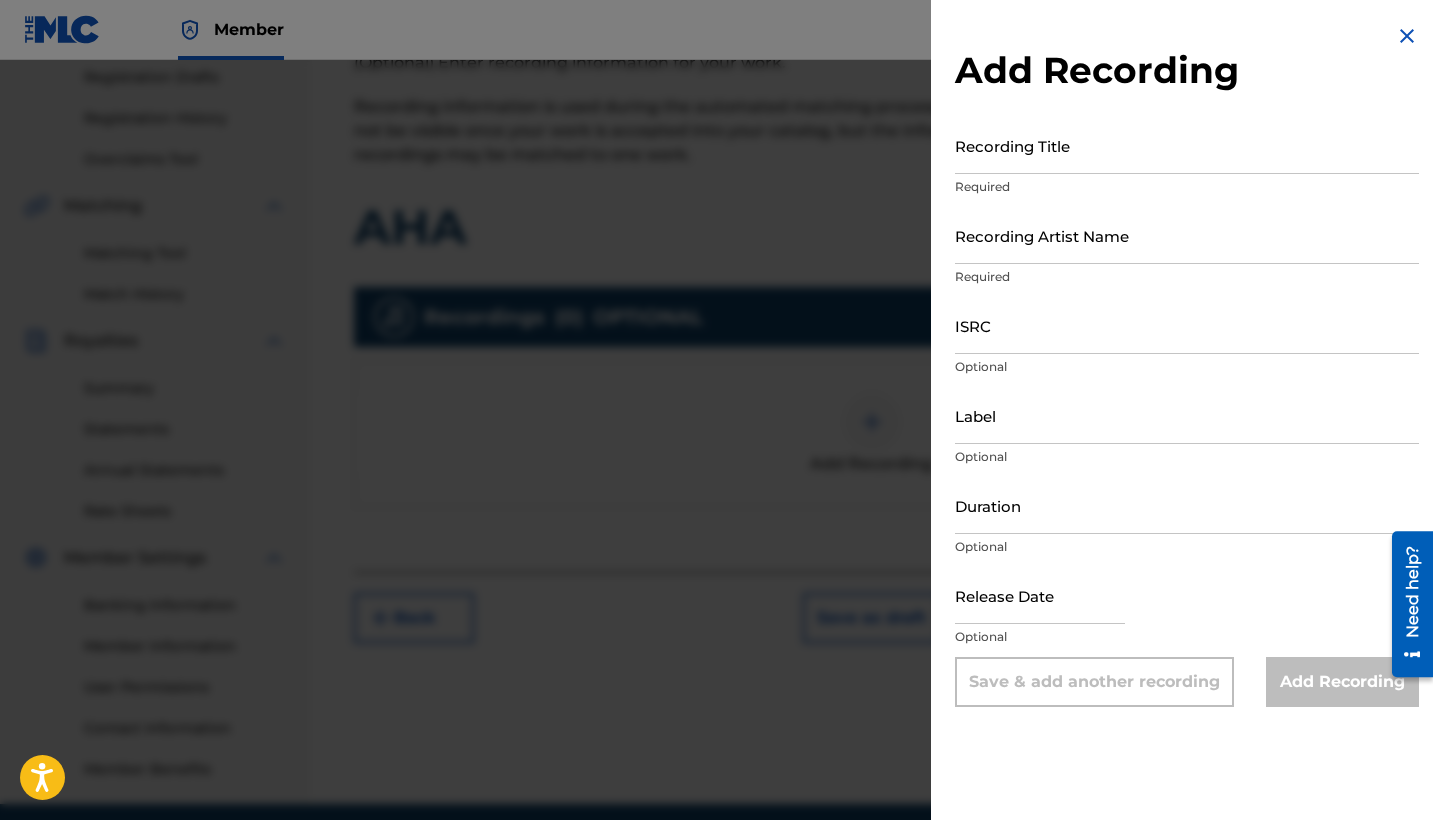 click on "Recording Title" at bounding box center [1187, 145] 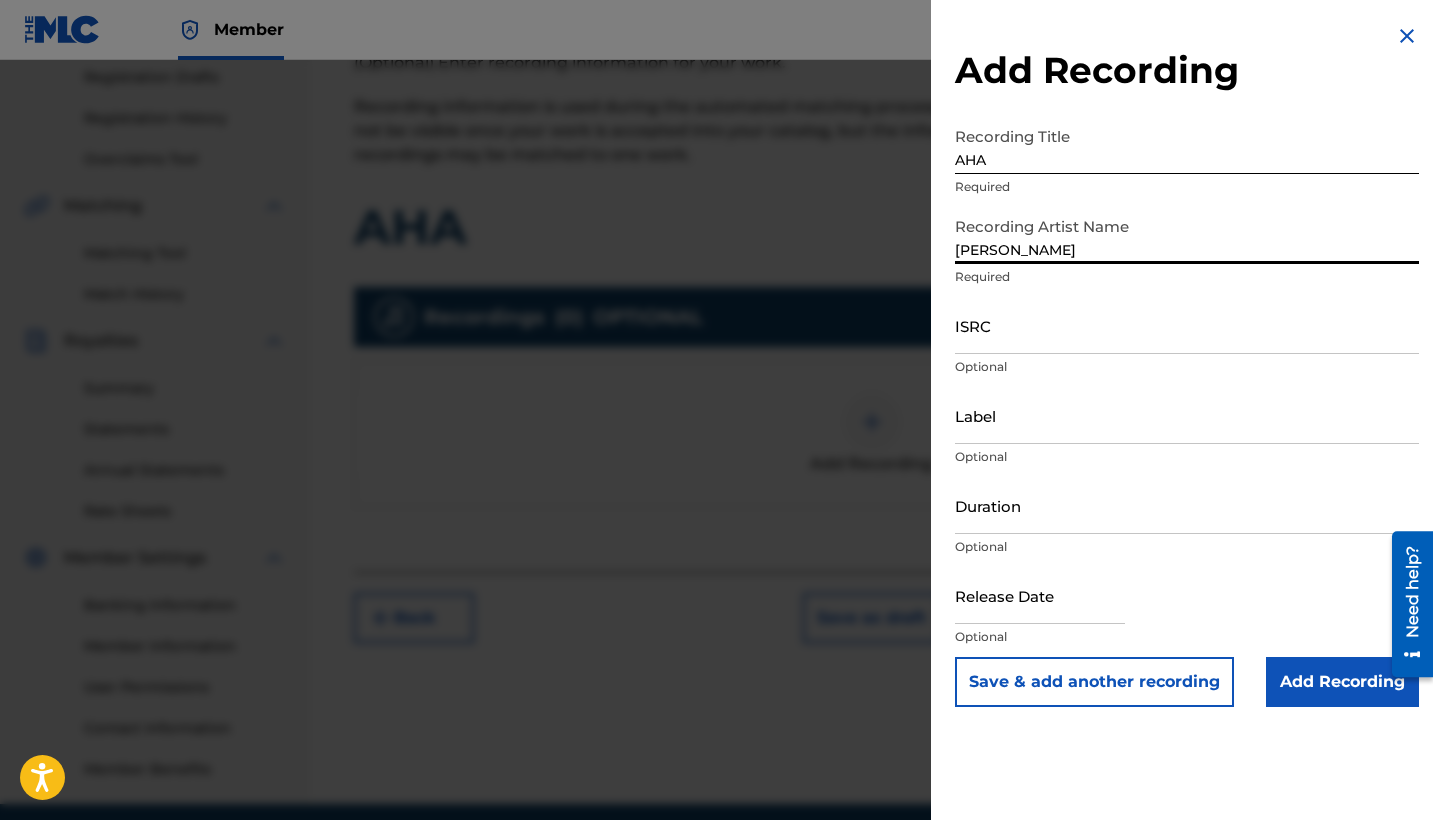 click on "Add Recording" at bounding box center (1342, 682) 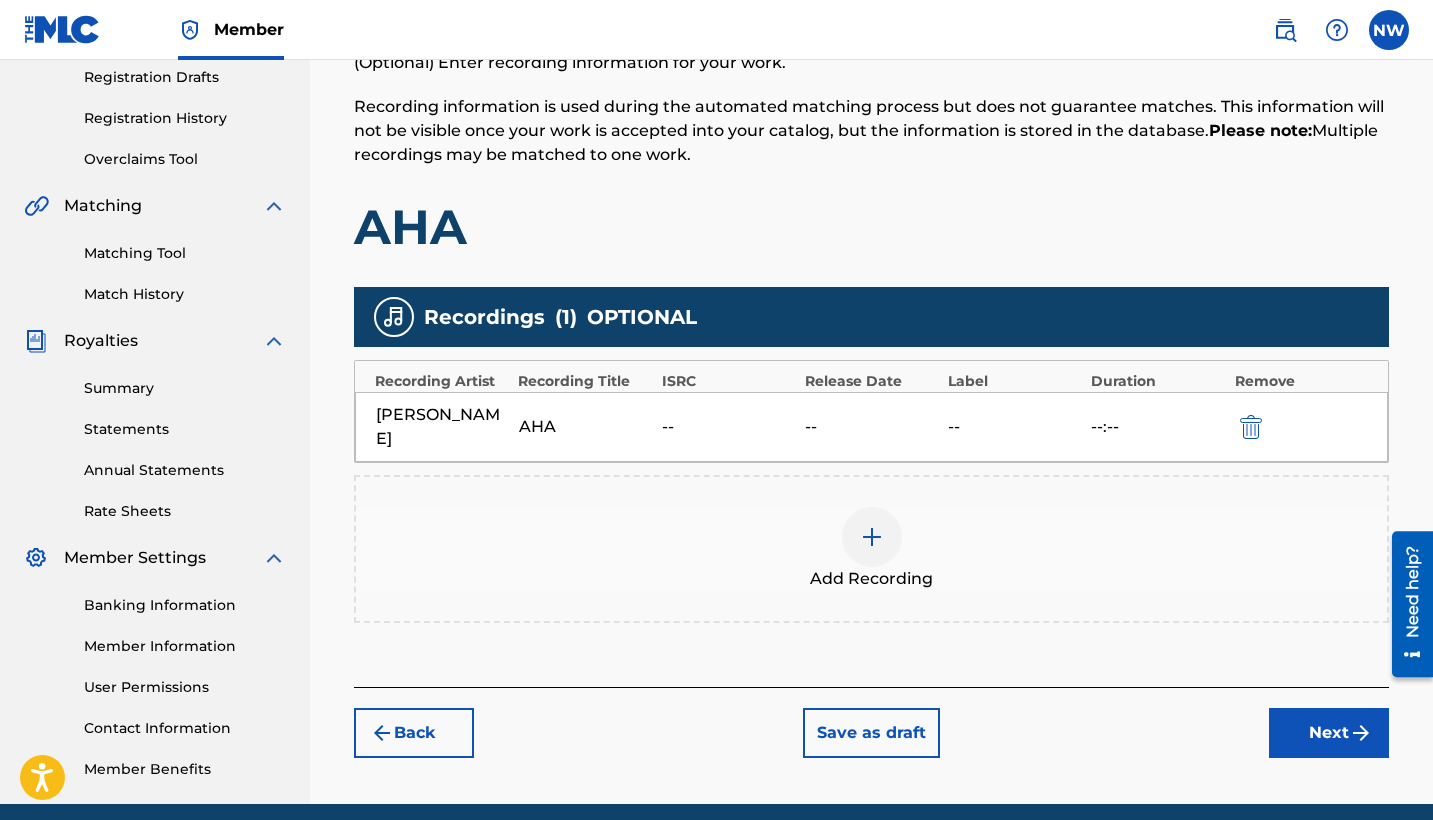 click on "Next" at bounding box center (1329, 733) 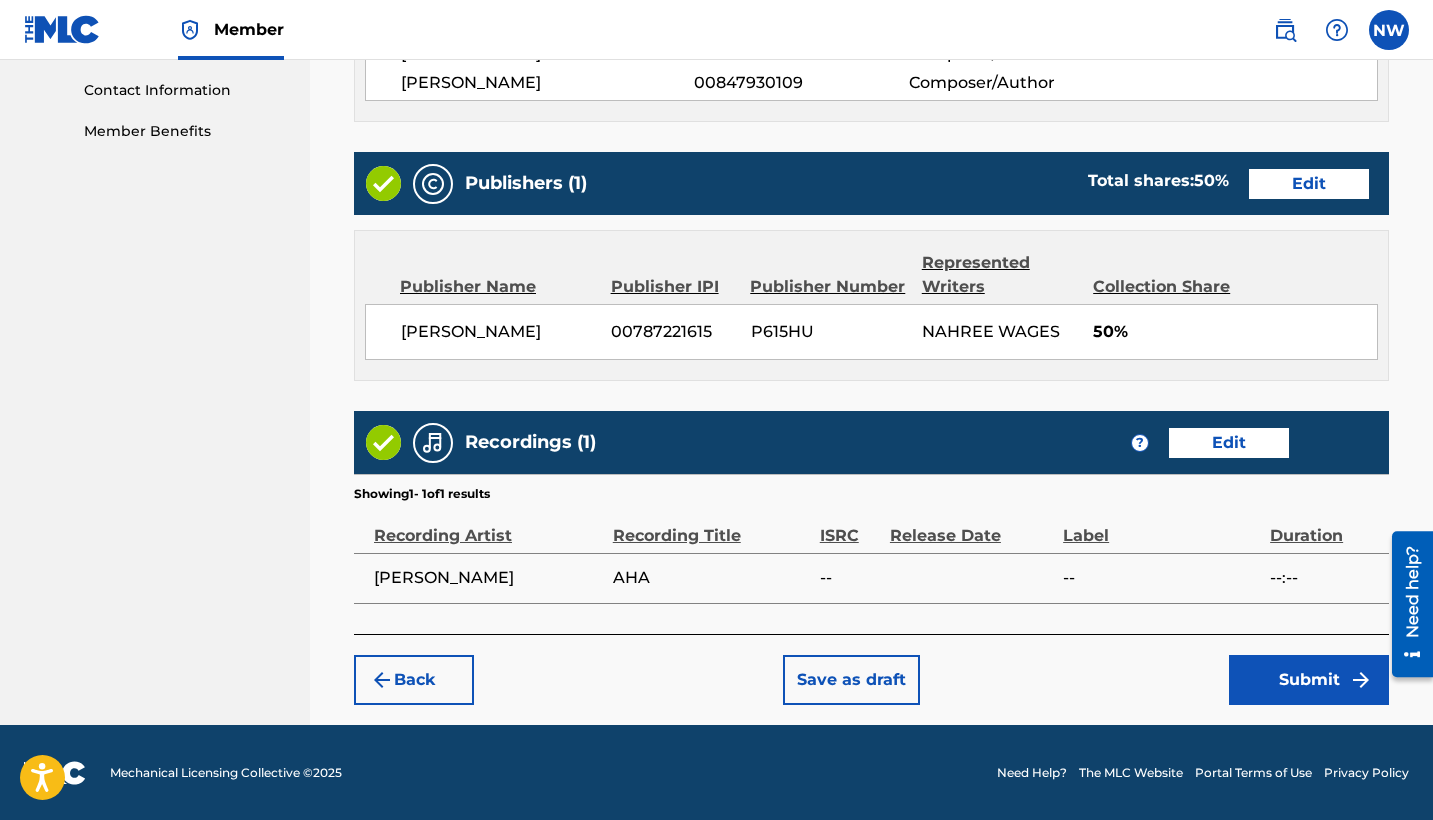 scroll, scrollTop: 977, scrollLeft: 0, axis: vertical 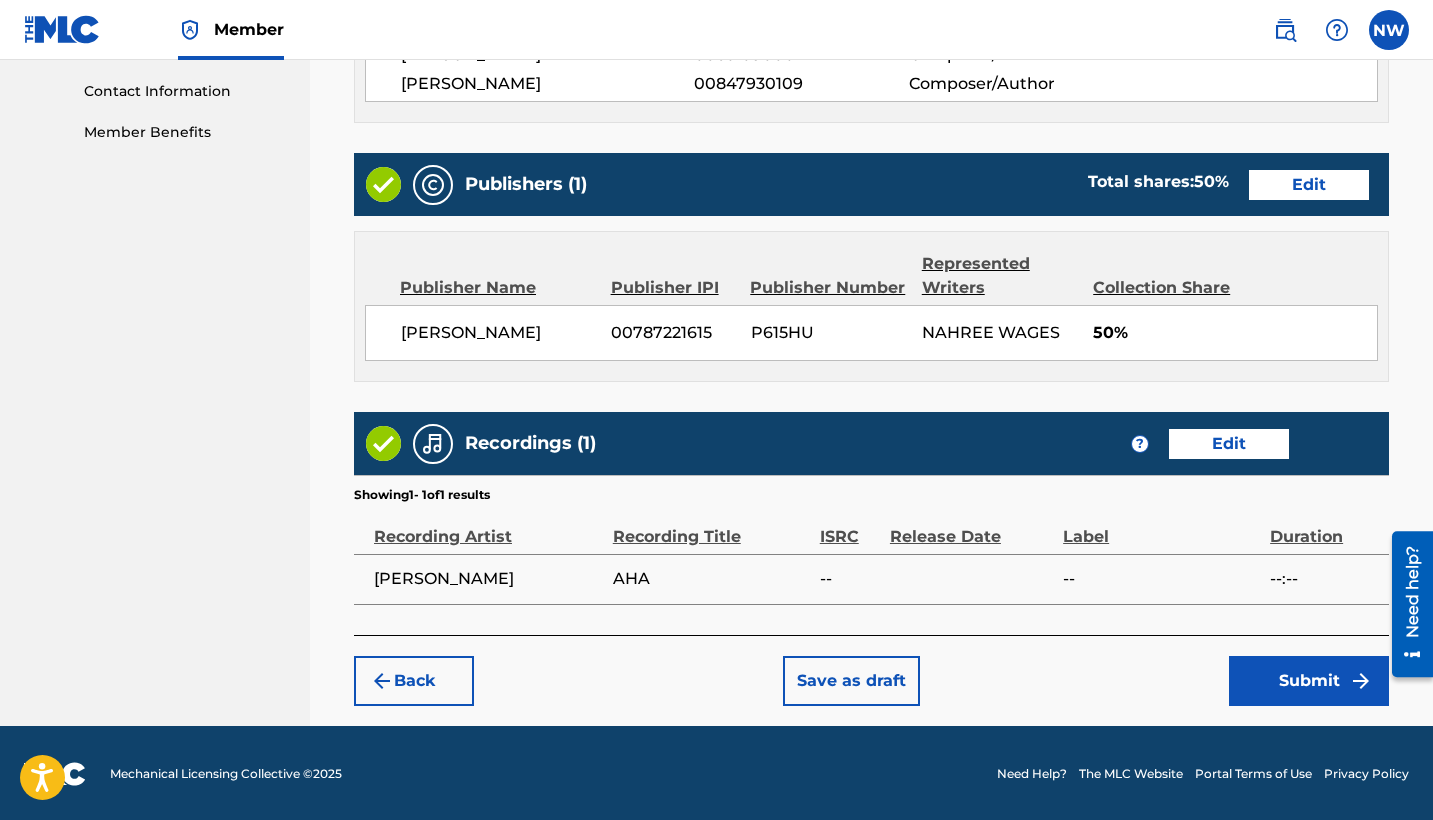 click on "Submit" at bounding box center [1309, 681] 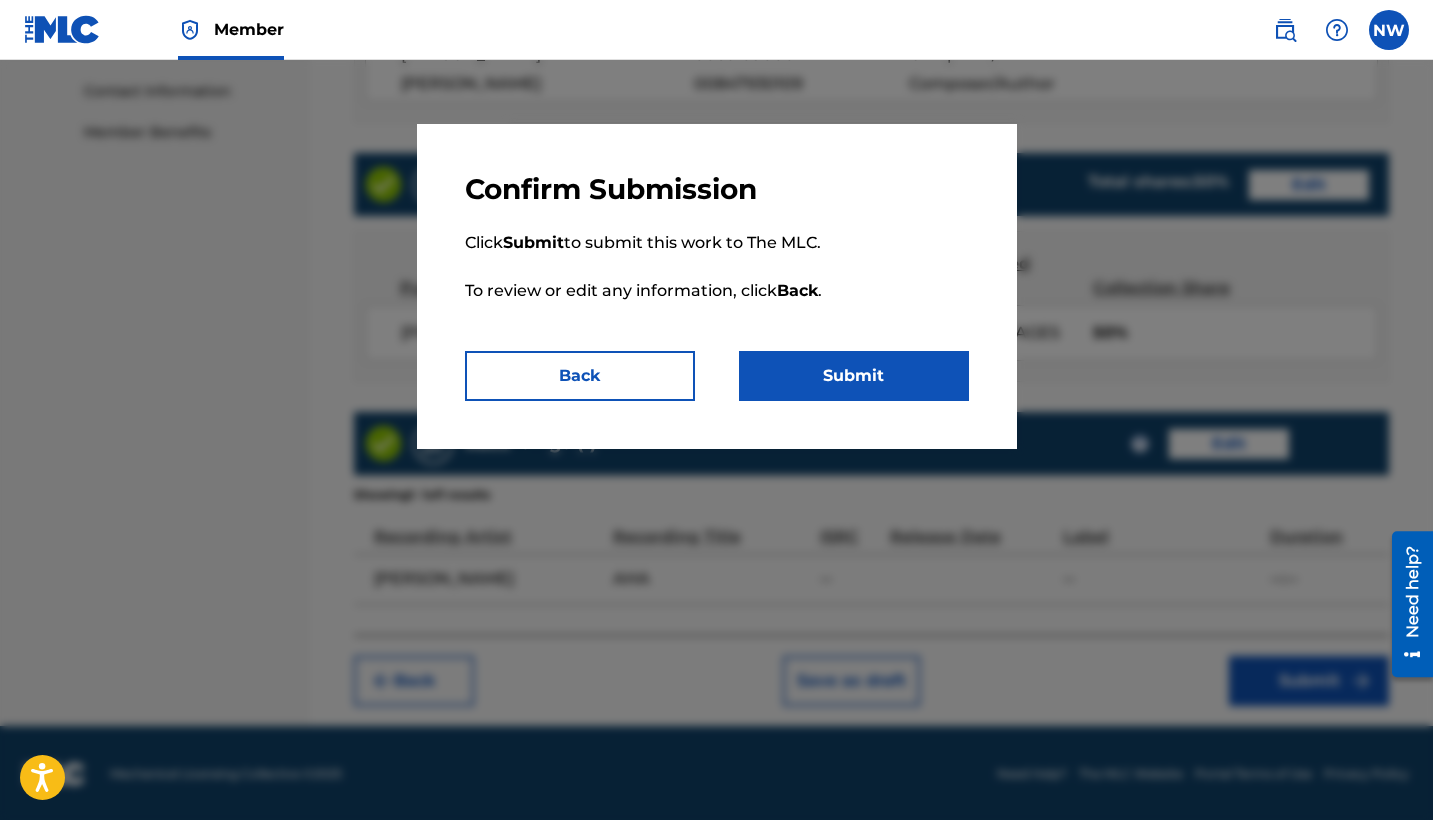 click on "Submit" at bounding box center (854, 376) 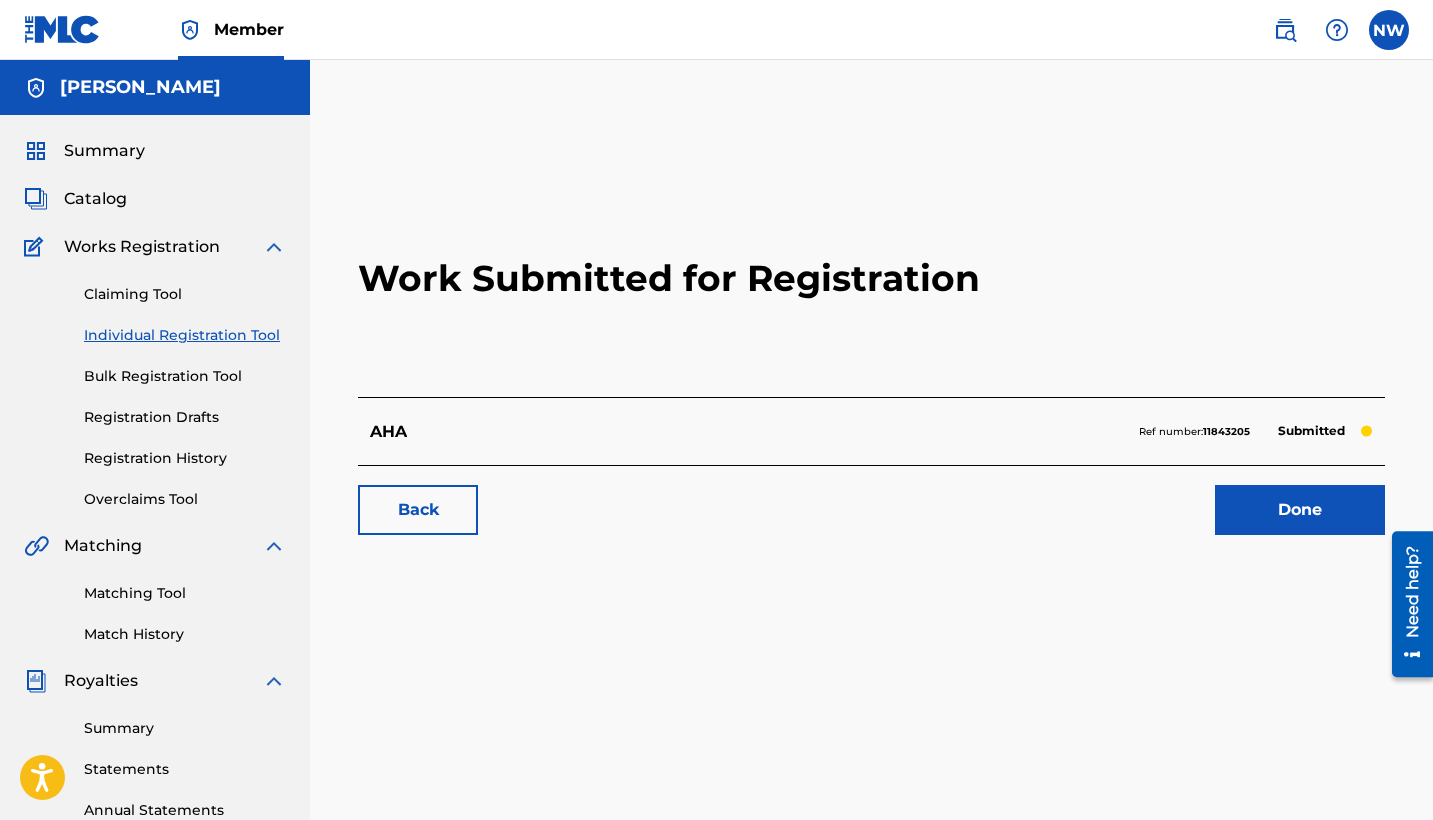 click on "Done" at bounding box center (1300, 510) 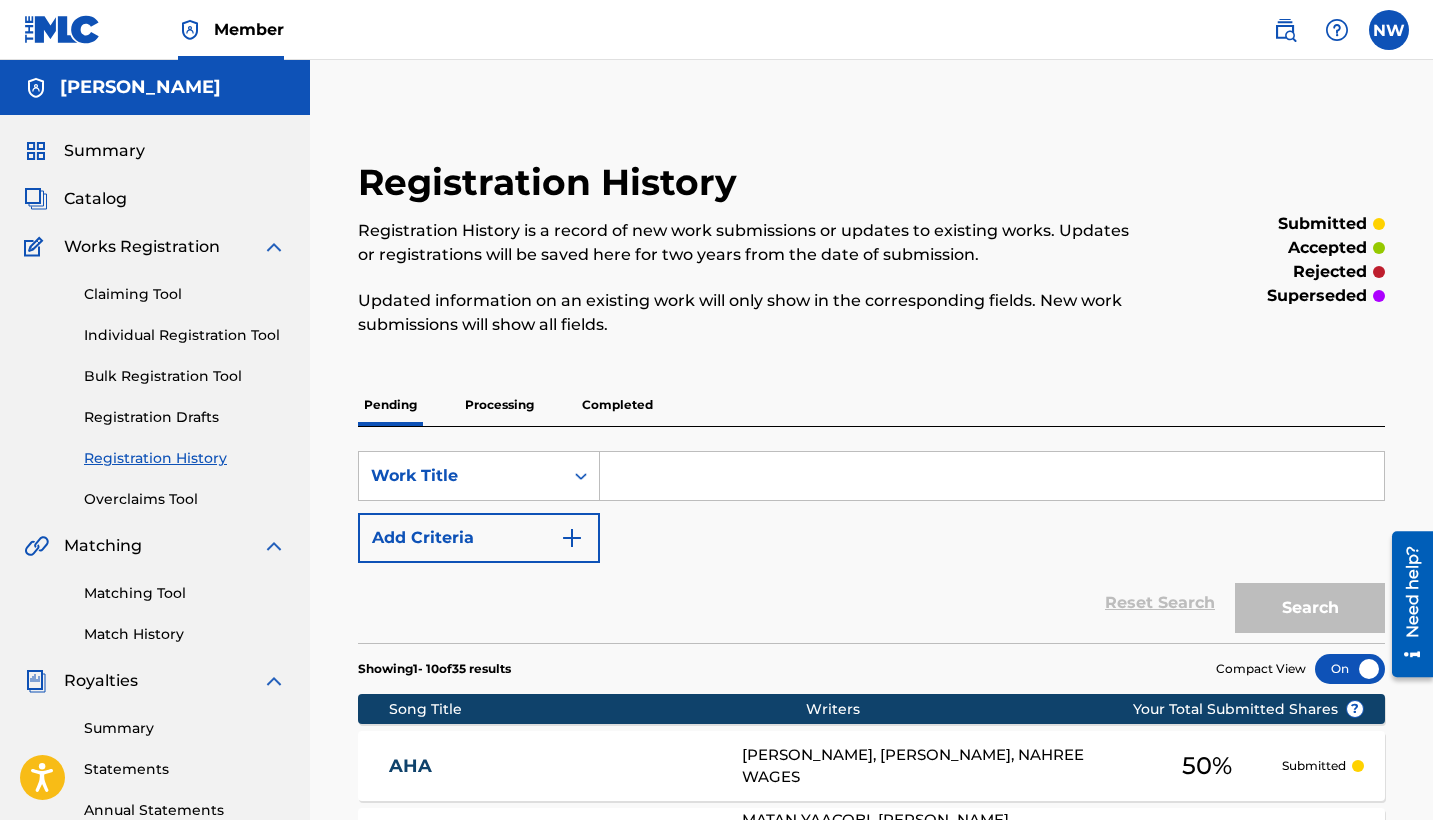 click on "Claiming Tool Individual Registration Tool Bulk Registration Tool Registration Drafts Registration History Overclaims Tool" at bounding box center (155, 384) 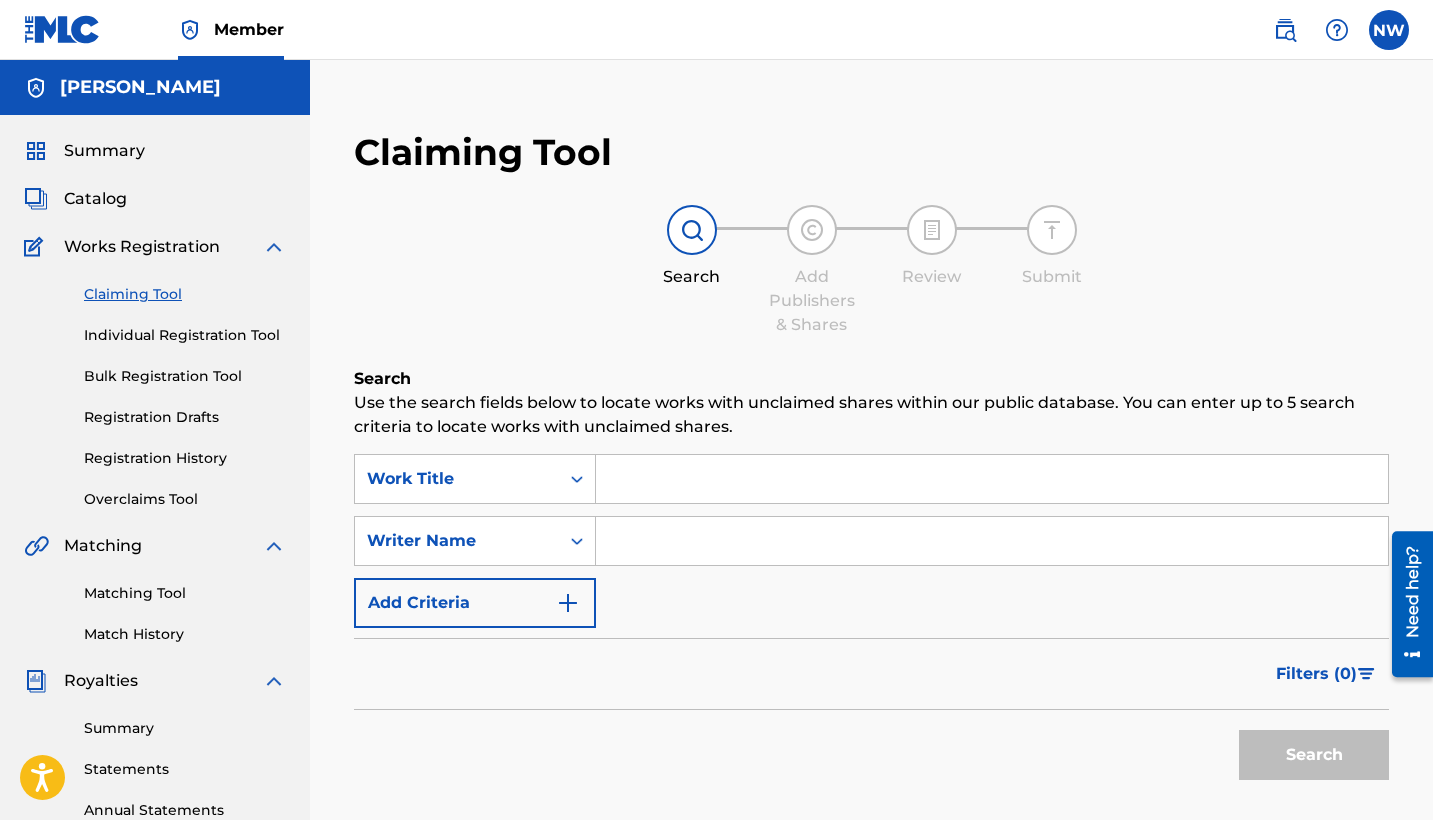 click at bounding box center [992, 541] 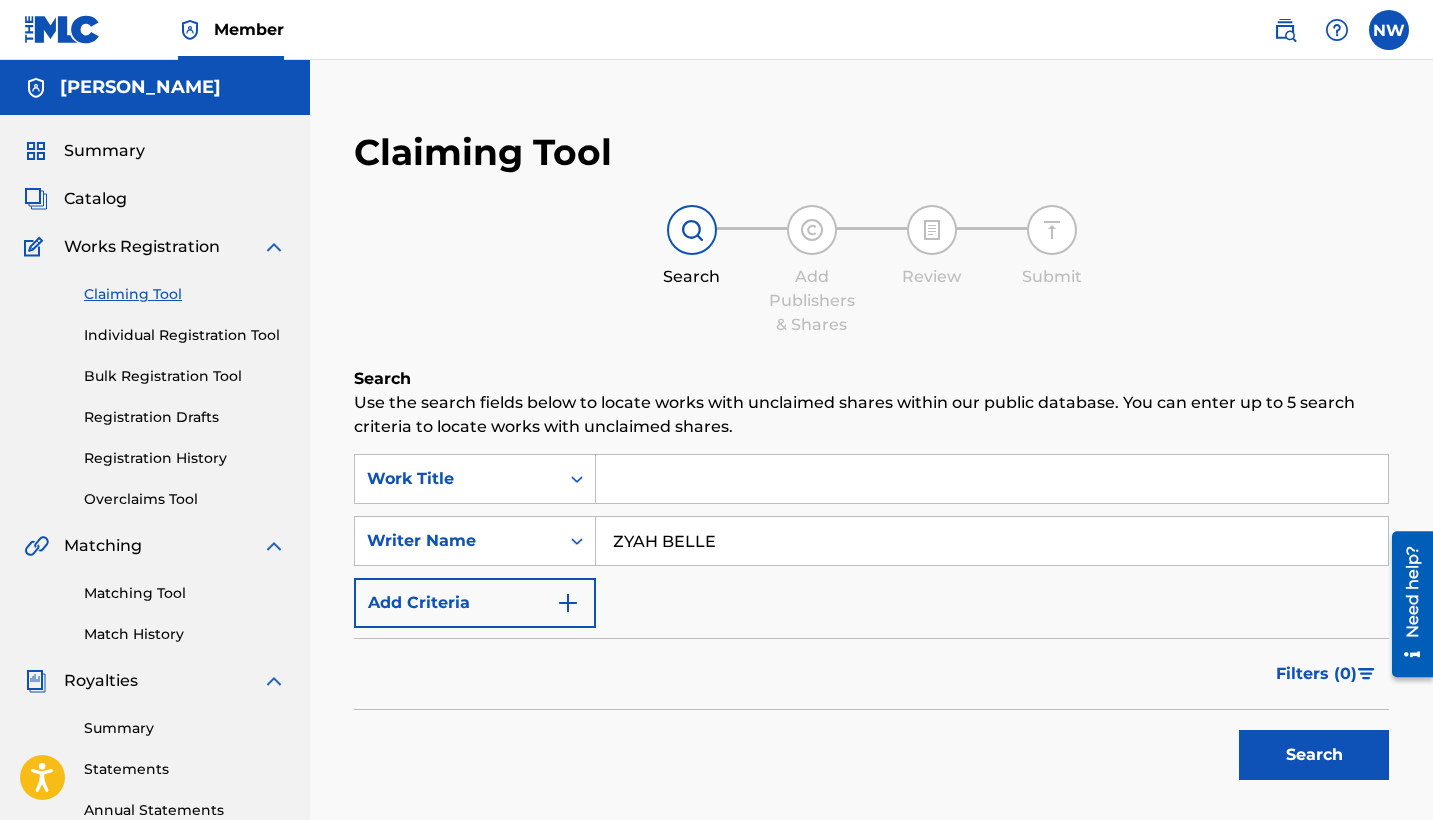 click on "Search" at bounding box center (1314, 755) 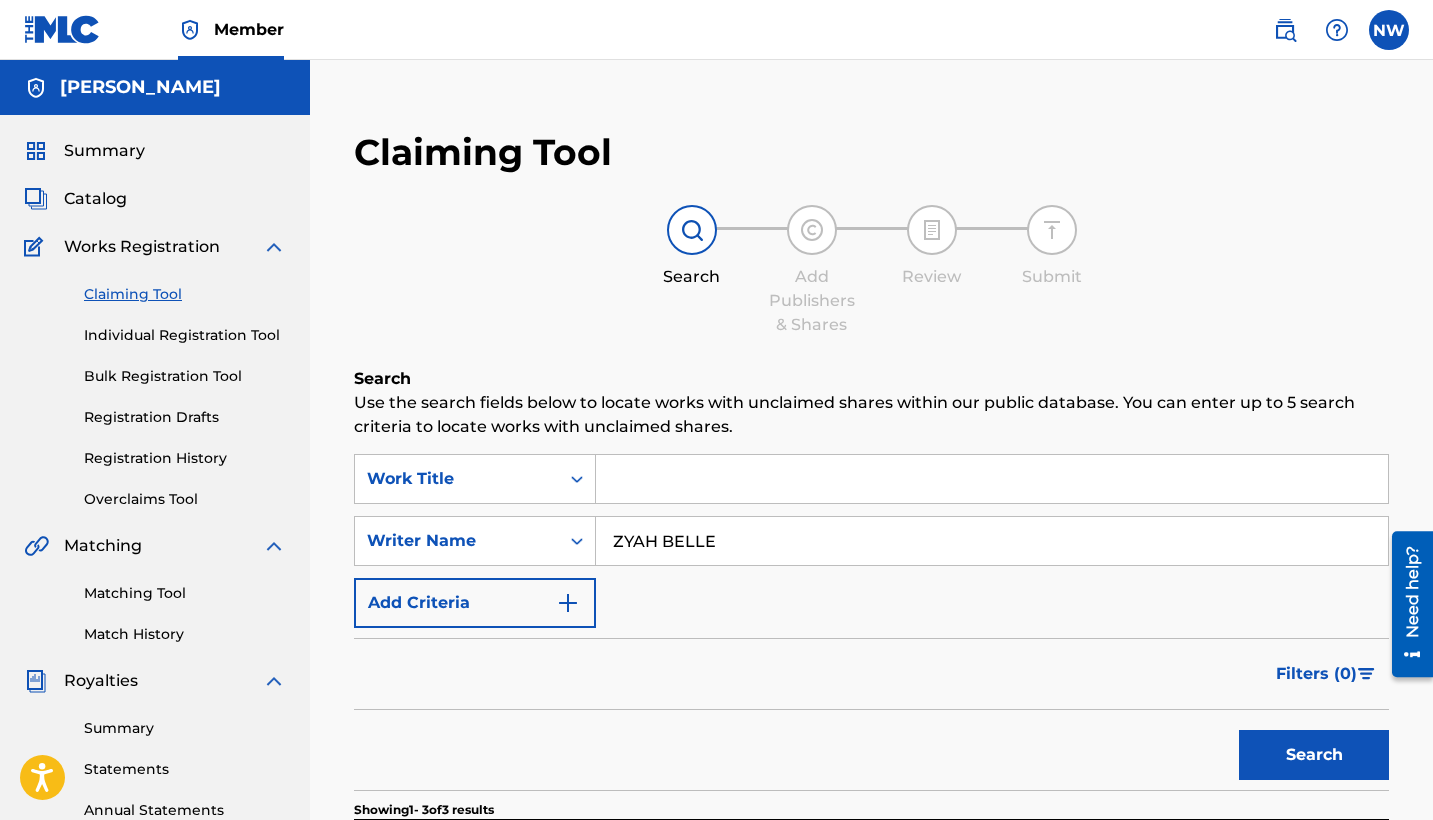 scroll, scrollTop: 0, scrollLeft: 0, axis: both 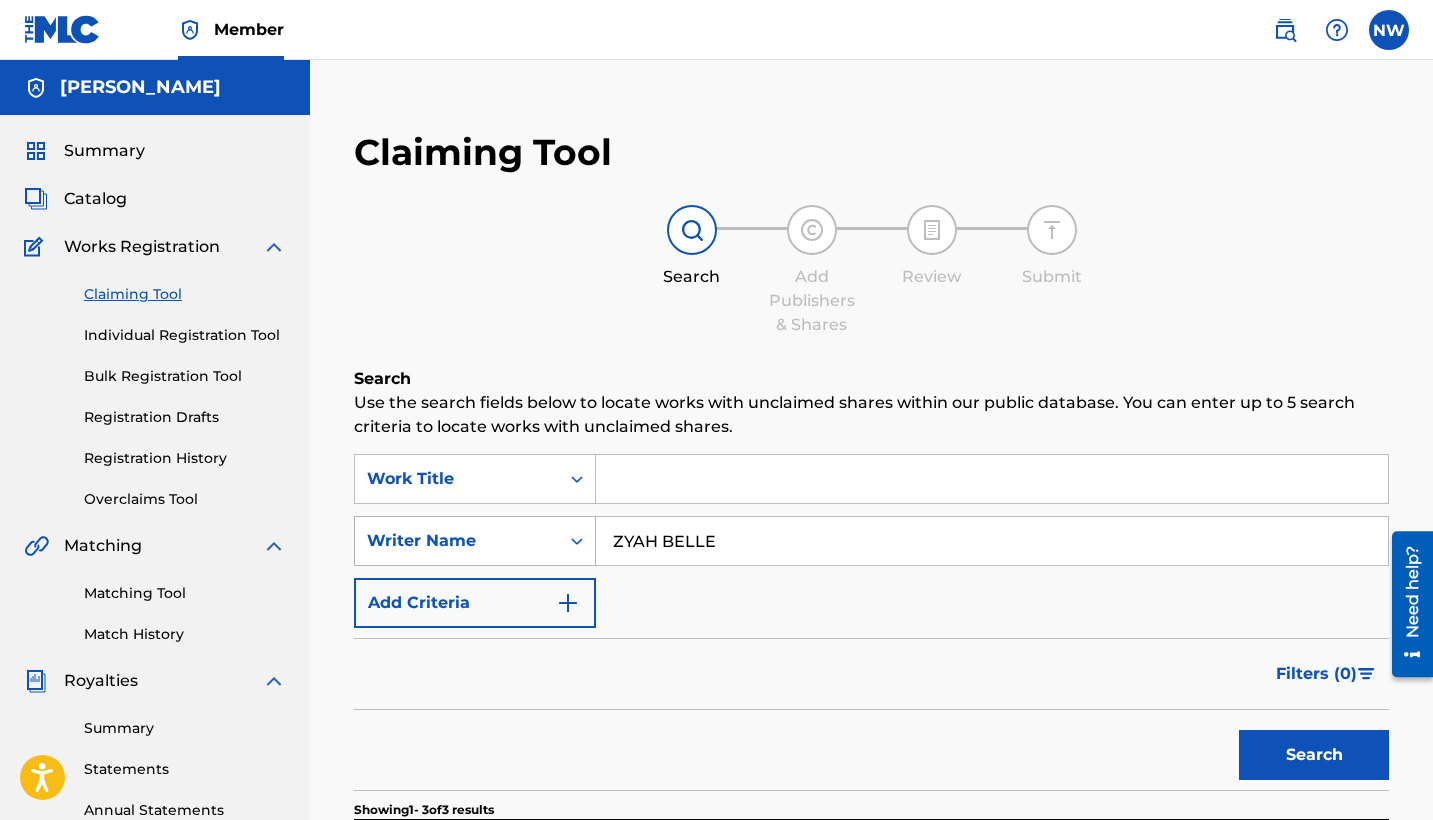 drag, startPoint x: 743, startPoint y: 558, endPoint x: 594, endPoint y: 524, distance: 152.82997 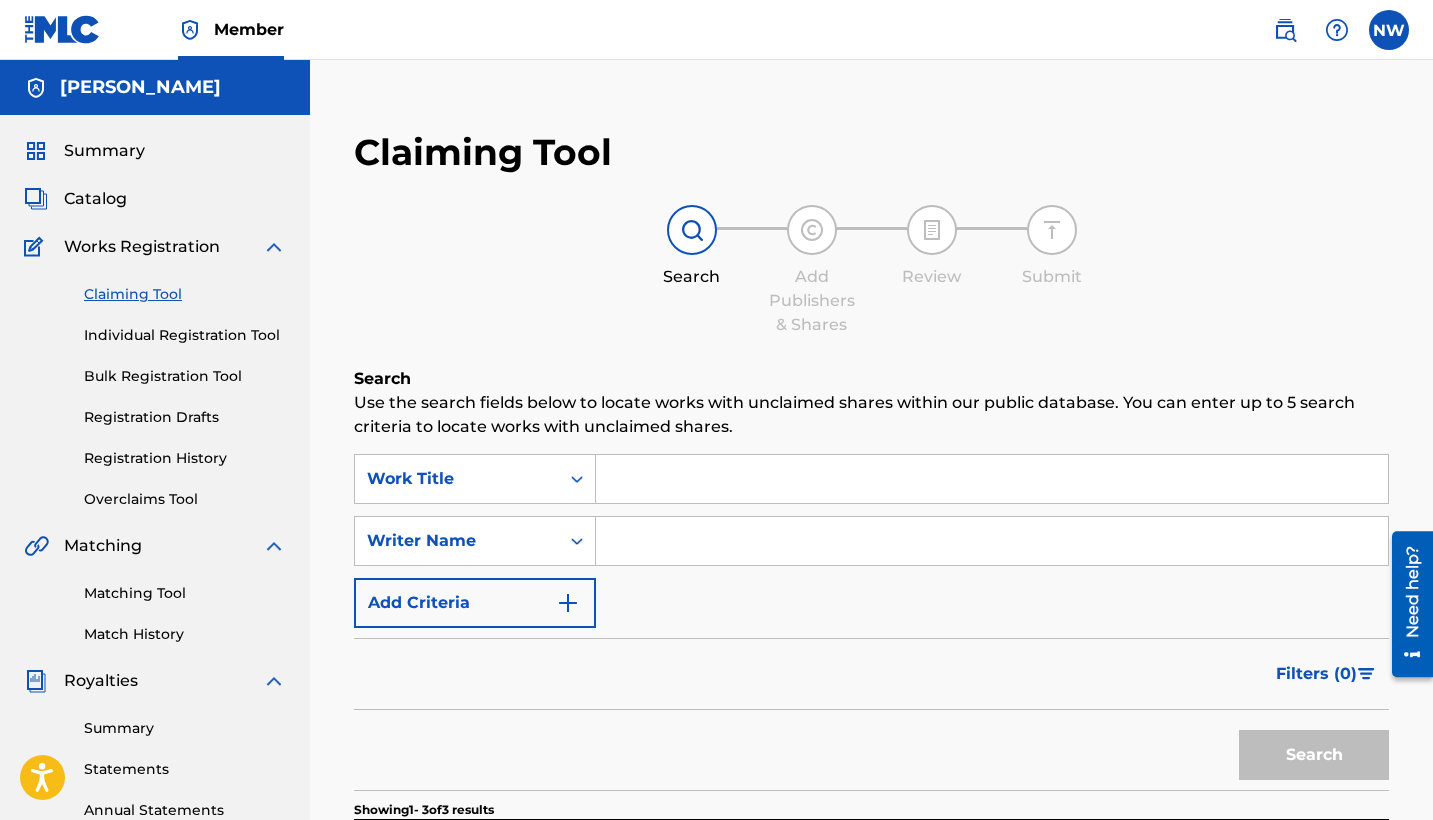 click at bounding box center [992, 479] 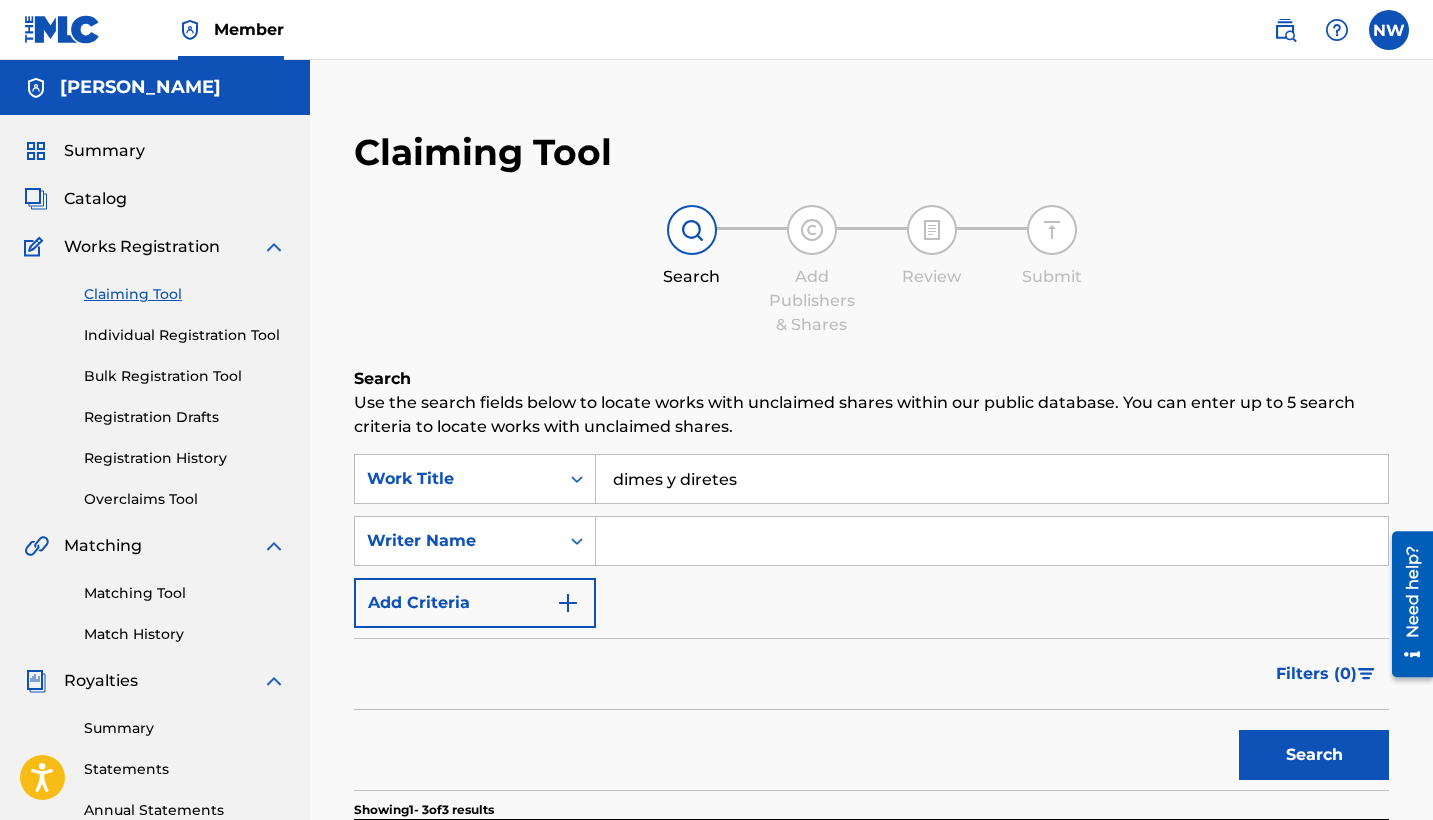 drag, startPoint x: 614, startPoint y: 480, endPoint x: 871, endPoint y: 461, distance: 257.7014 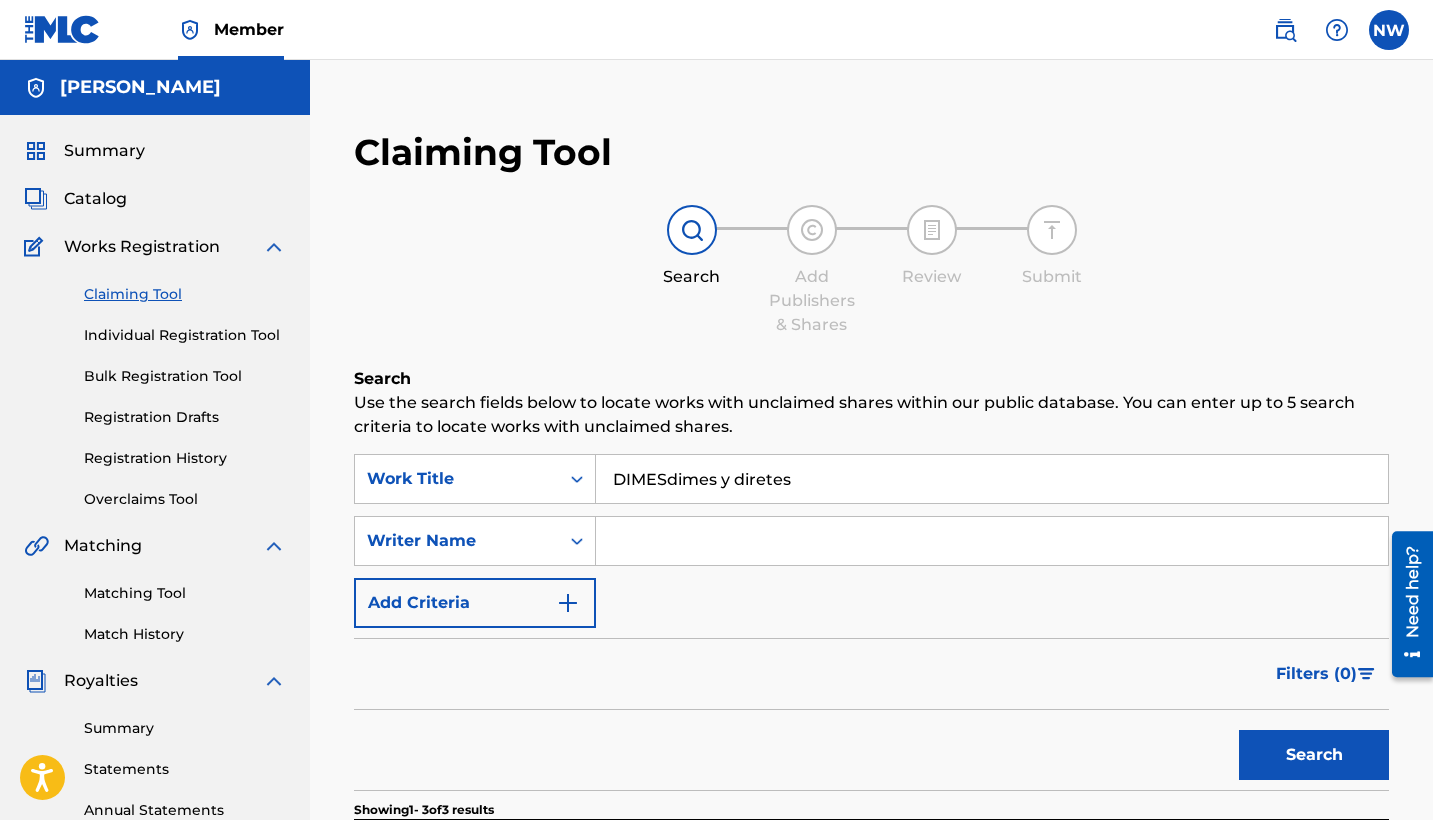 drag, startPoint x: 670, startPoint y: 485, endPoint x: 796, endPoint y: 496, distance: 126.47925 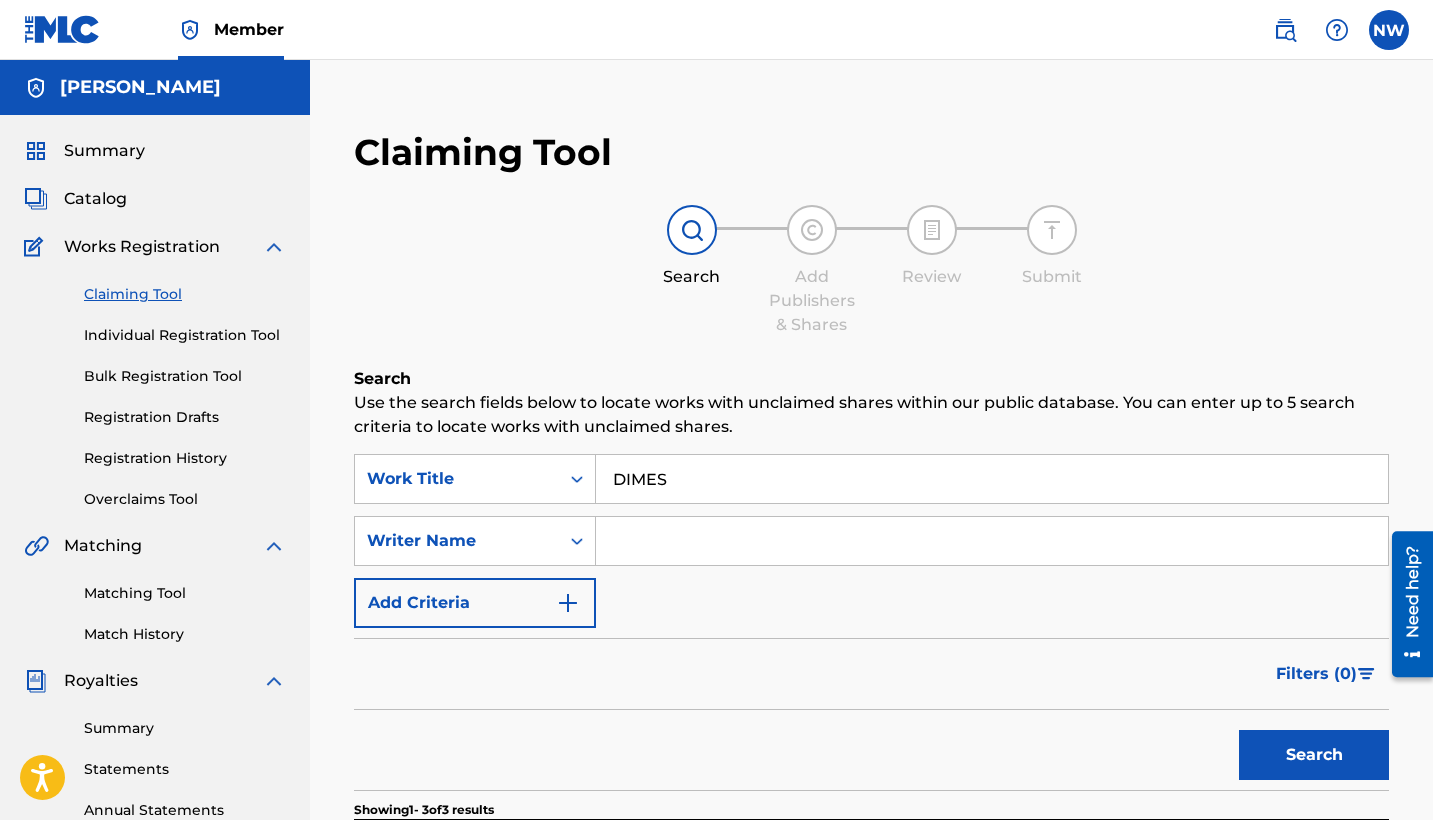 drag, startPoint x: 763, startPoint y: 252, endPoint x: 756, endPoint y: 275, distance: 24.04163 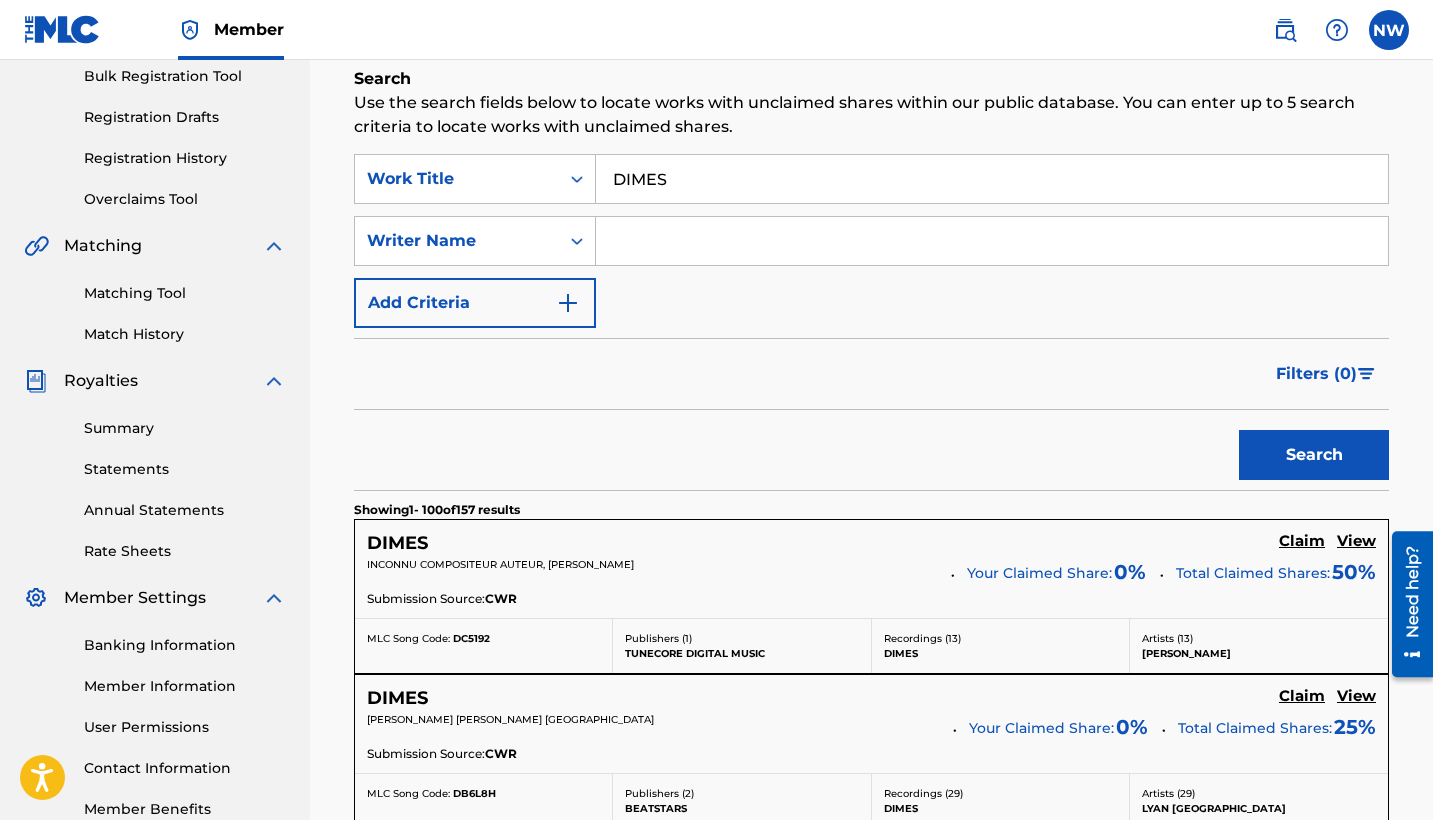 scroll, scrollTop: 232, scrollLeft: 0, axis: vertical 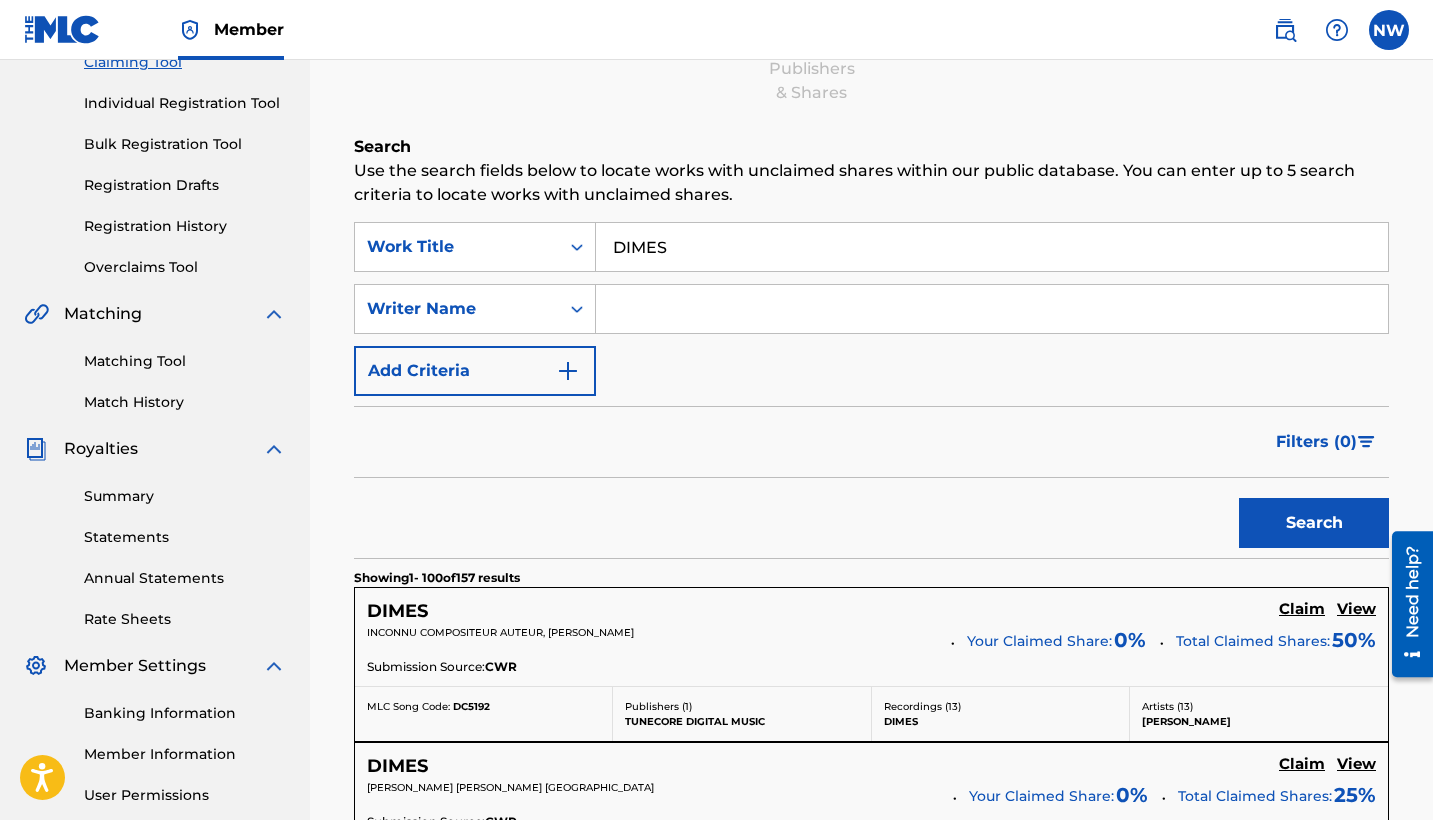 click at bounding box center (992, 309) 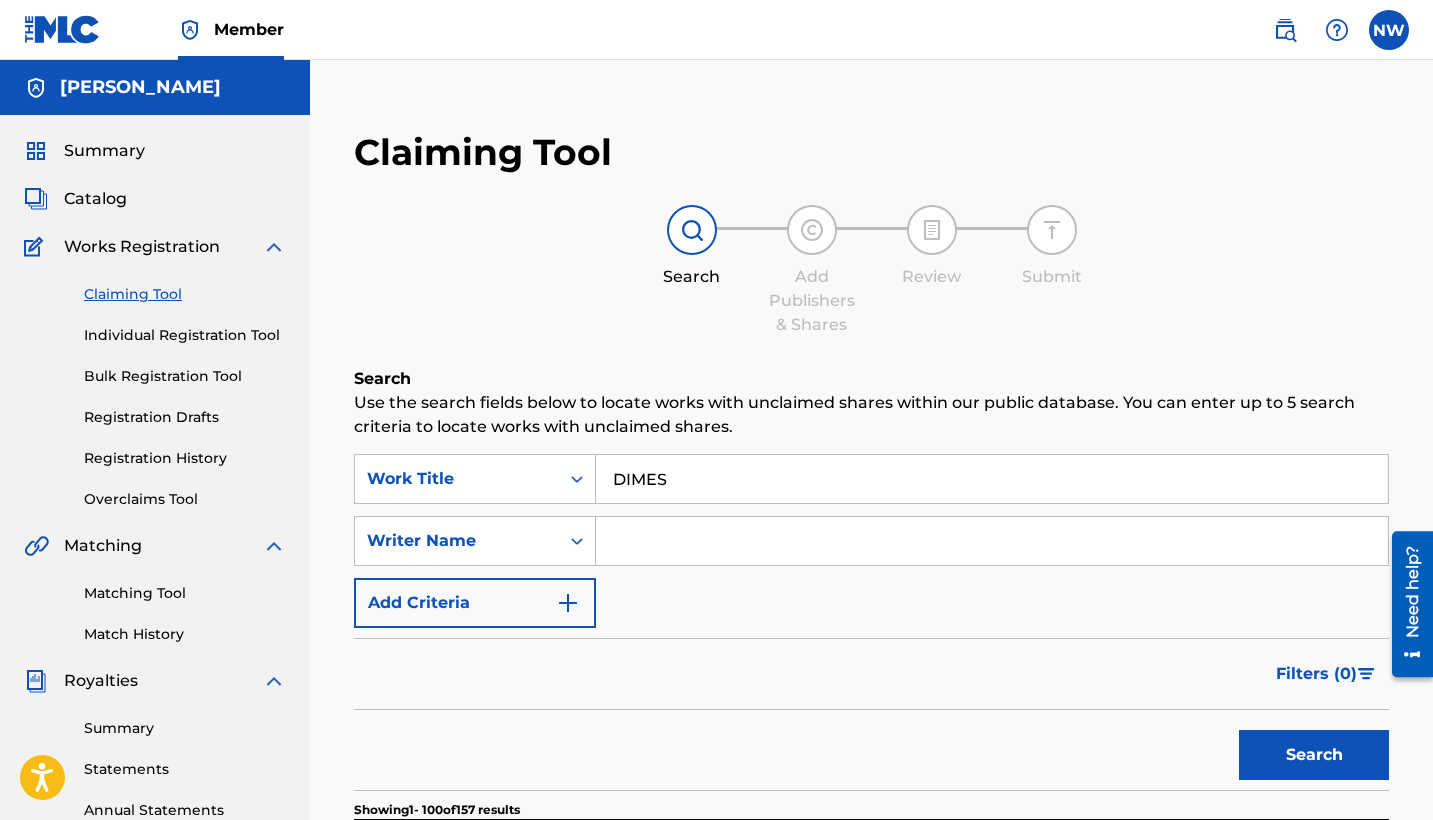 scroll, scrollTop: 0, scrollLeft: 0, axis: both 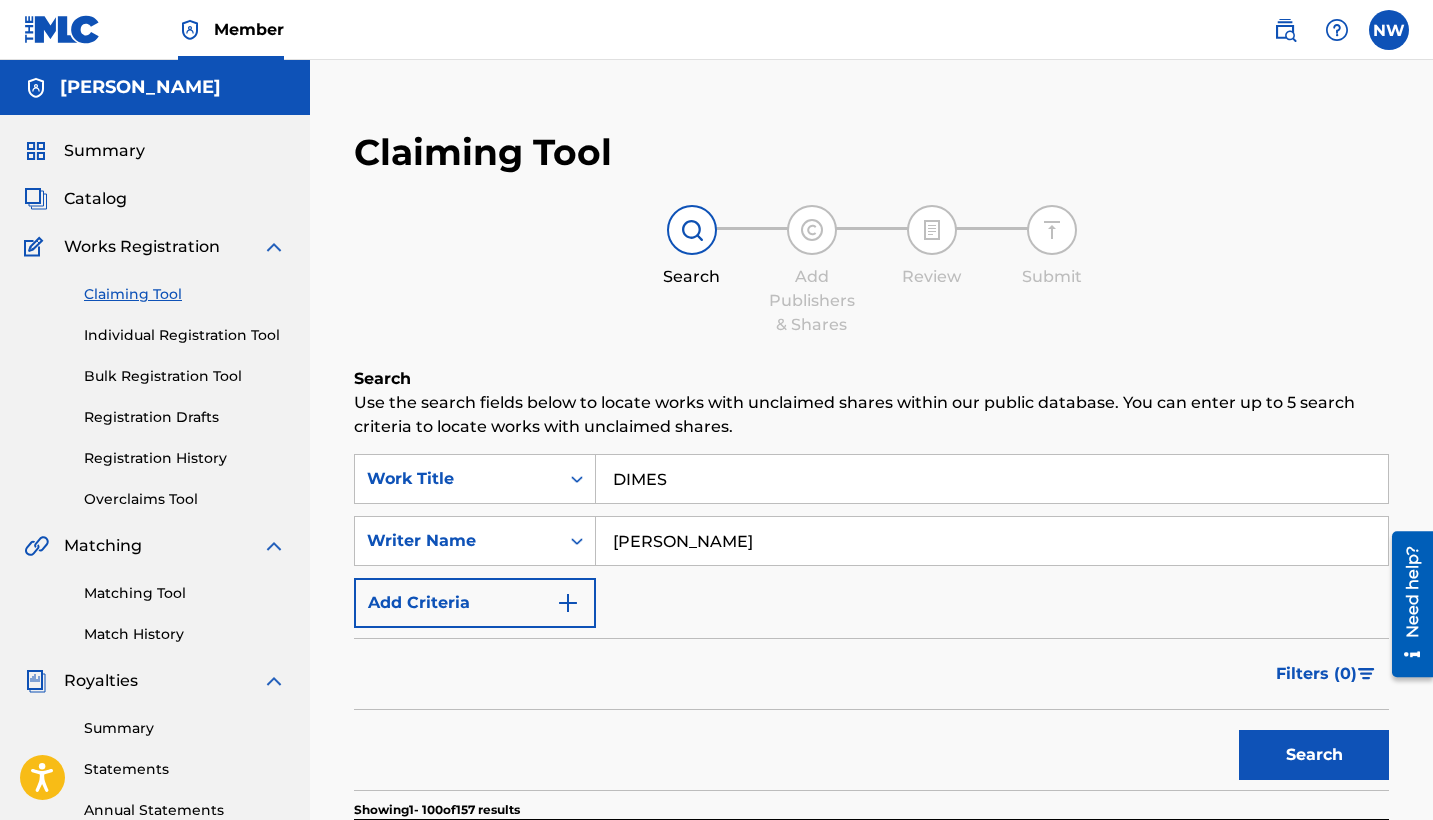 click on "Search" at bounding box center (1314, 755) 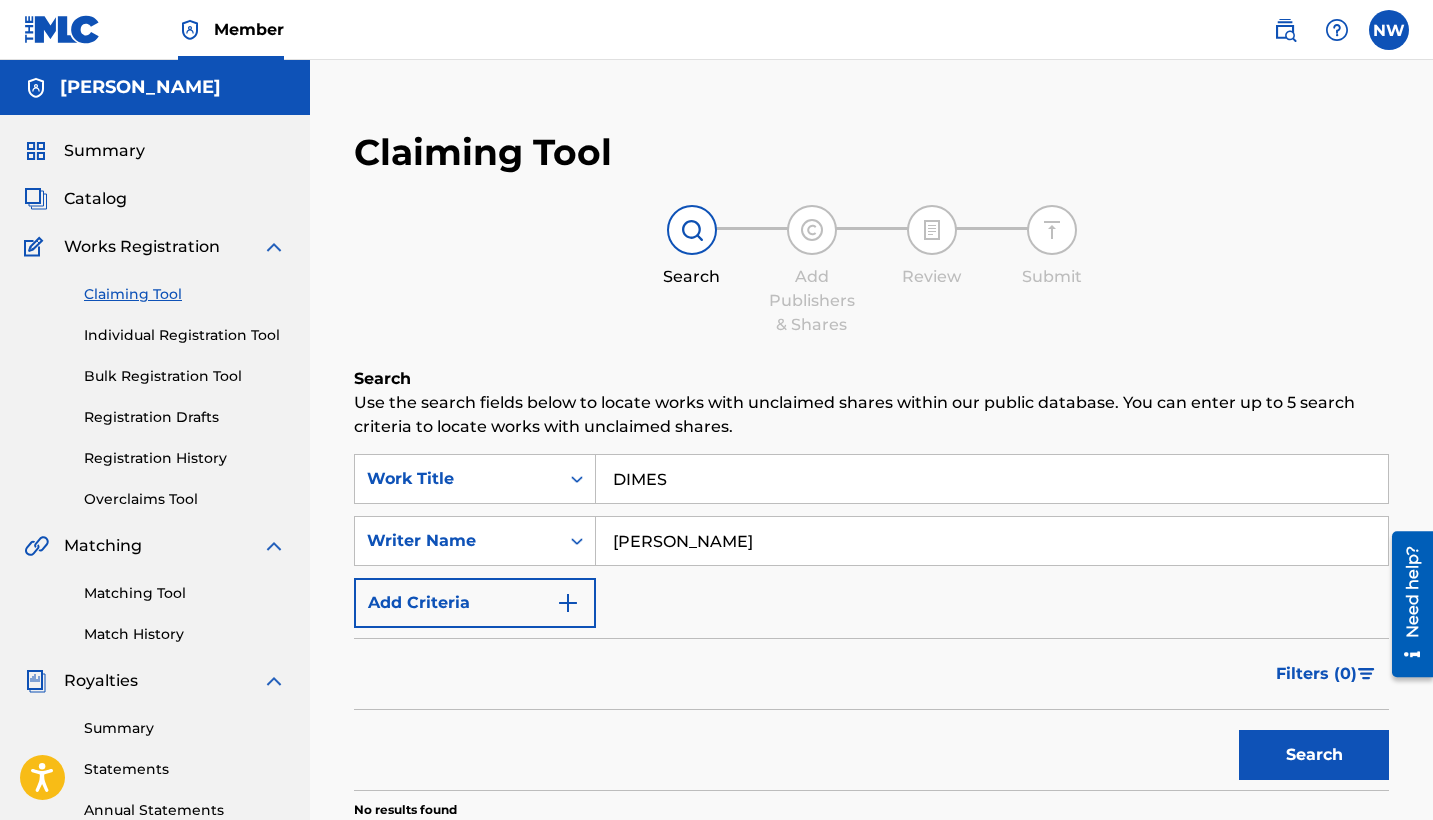 click on "Individual Registration Tool" at bounding box center (185, 335) 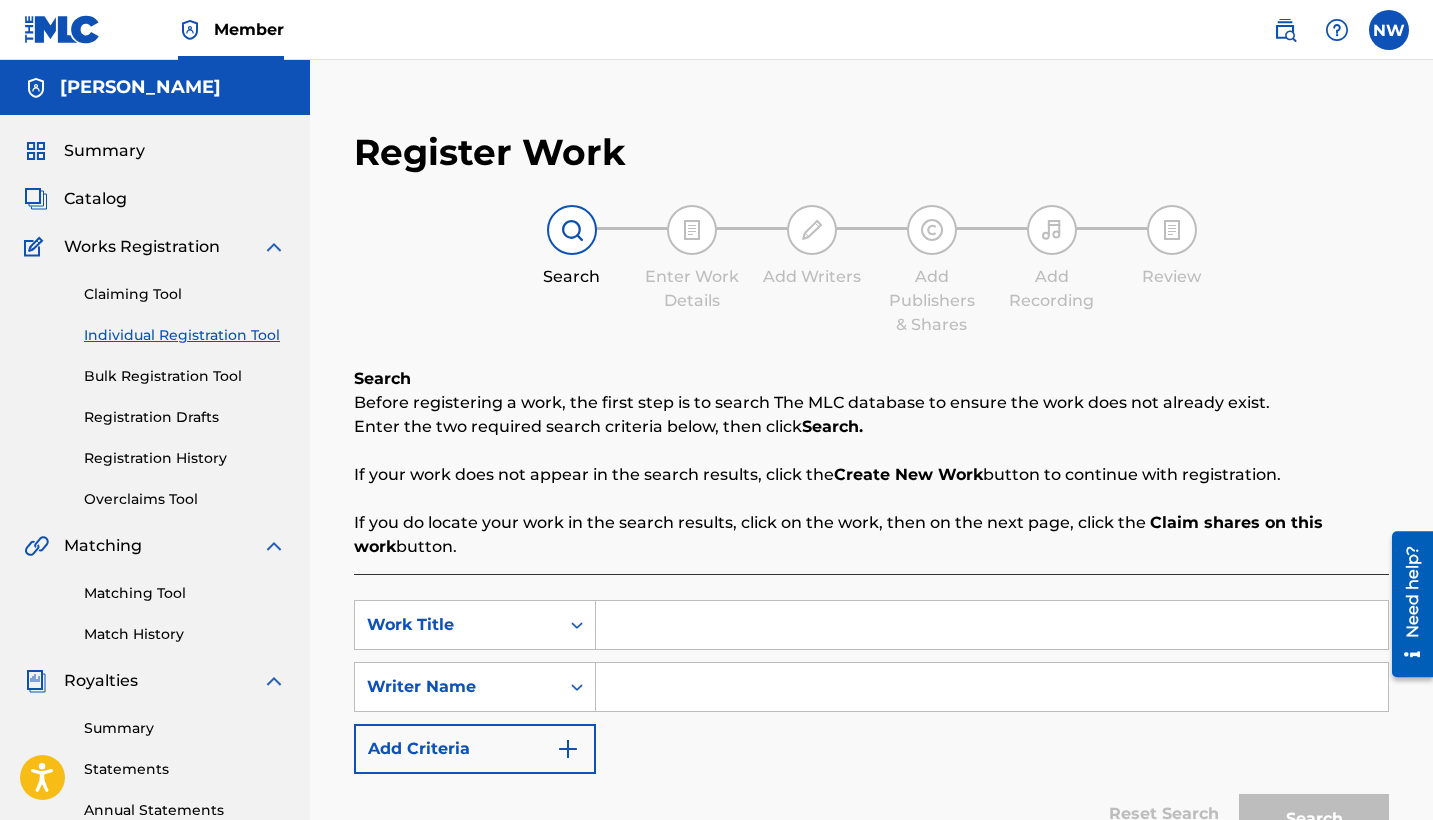 click at bounding box center (992, 625) 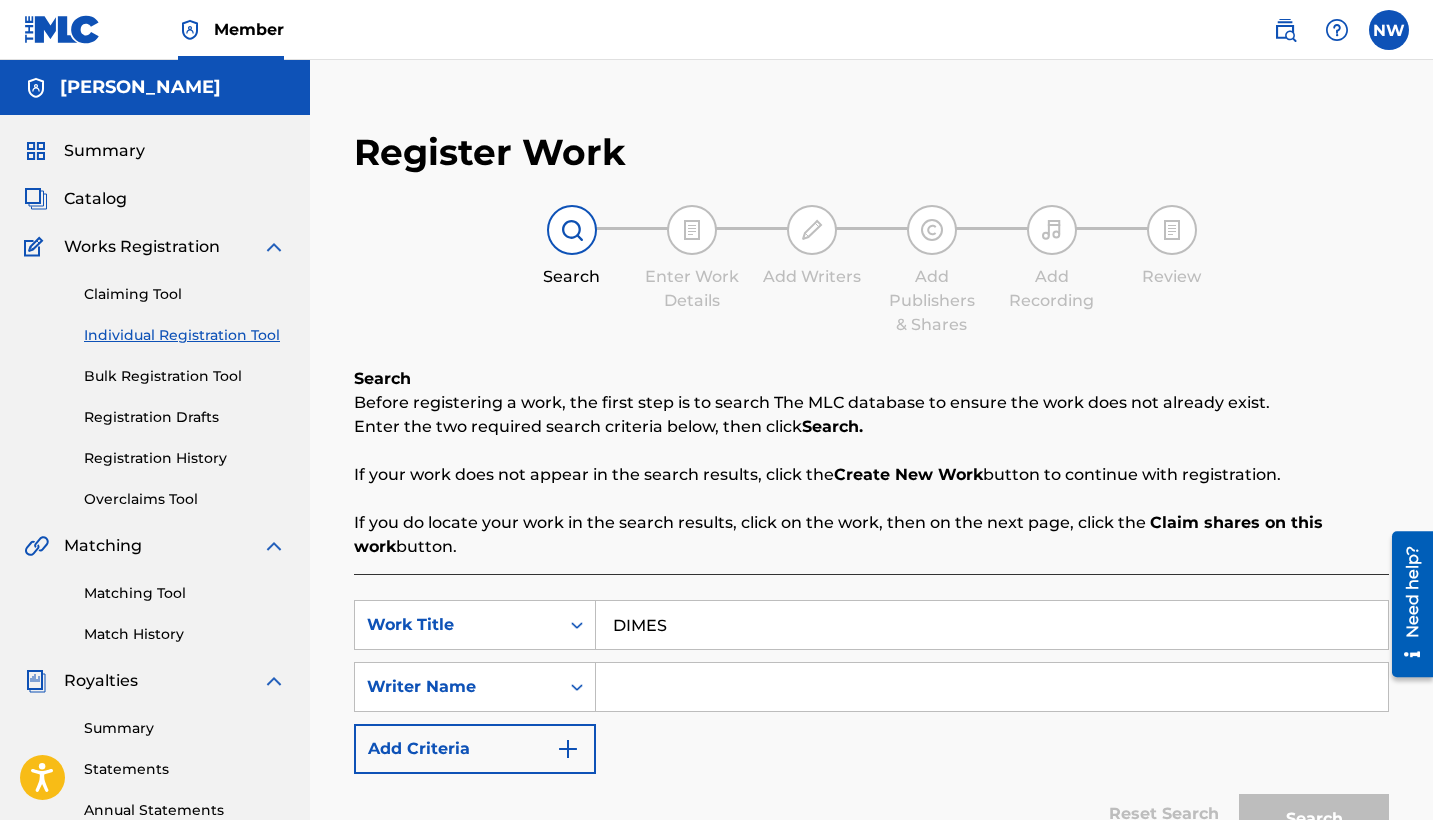 click at bounding box center [992, 687] 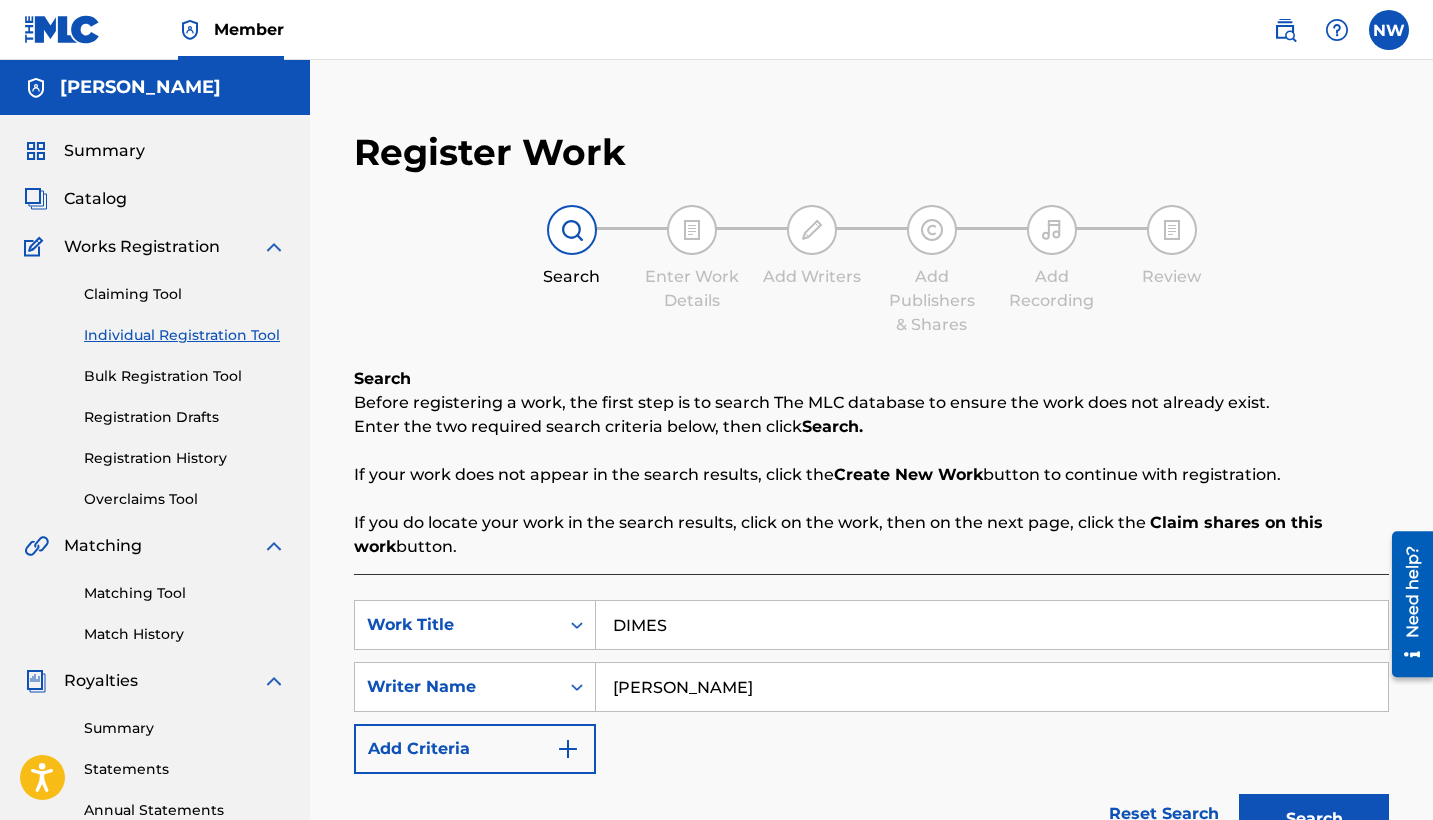 click on "Search" at bounding box center [1314, 819] 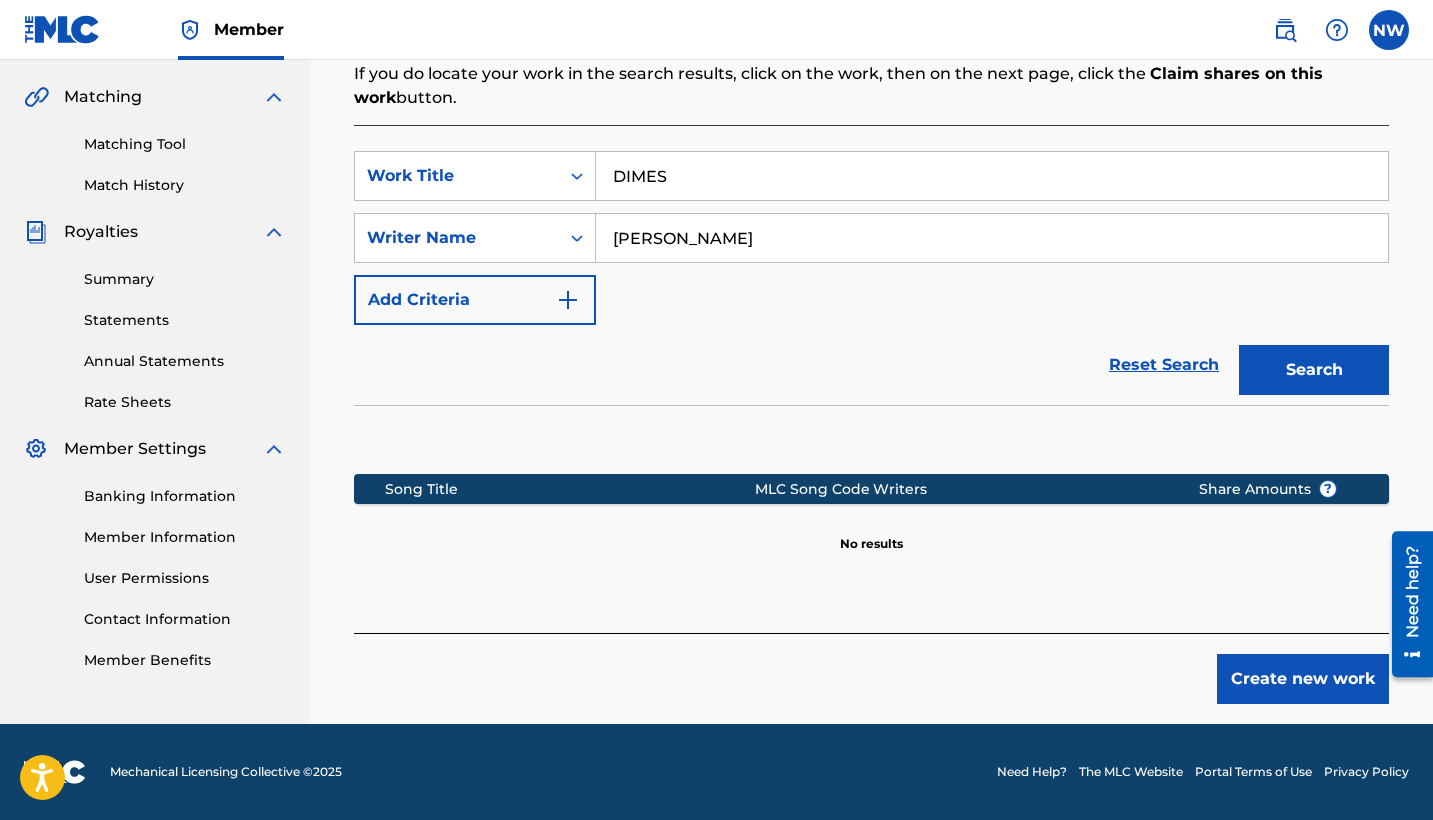 scroll, scrollTop: 449, scrollLeft: 0, axis: vertical 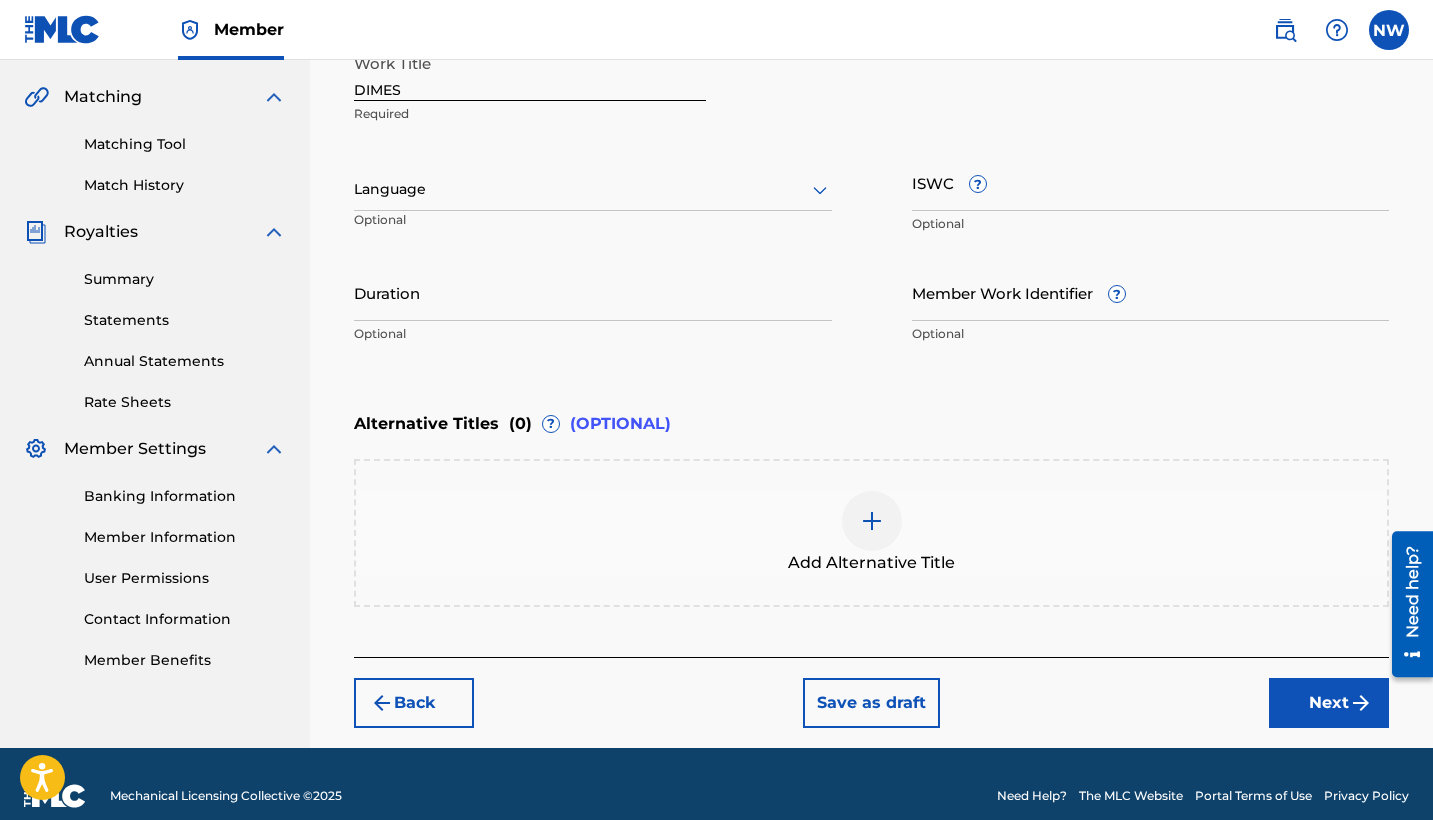 click on "Back" at bounding box center [414, 703] 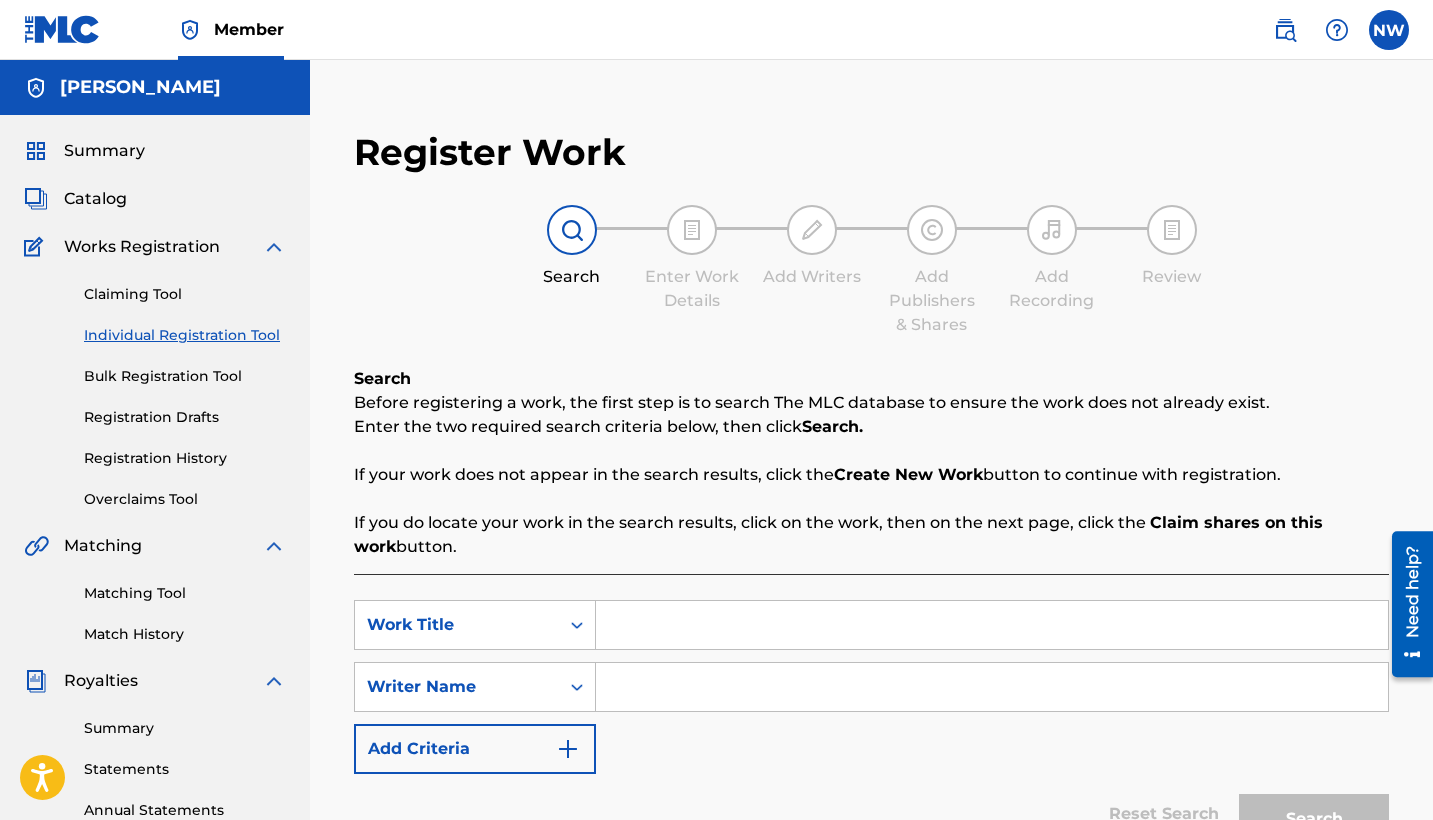 scroll, scrollTop: 0, scrollLeft: 0, axis: both 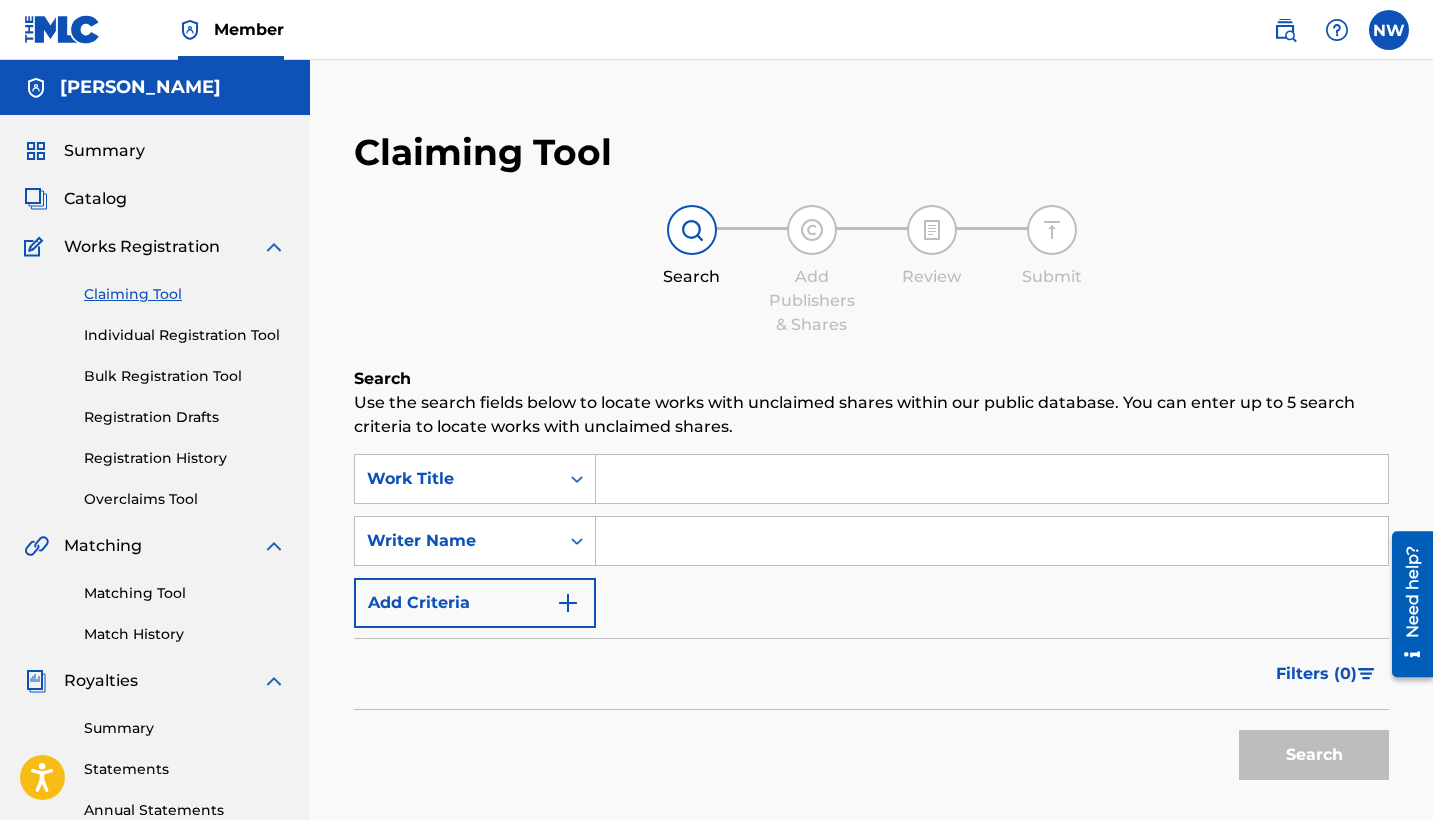 click at bounding box center (992, 541) 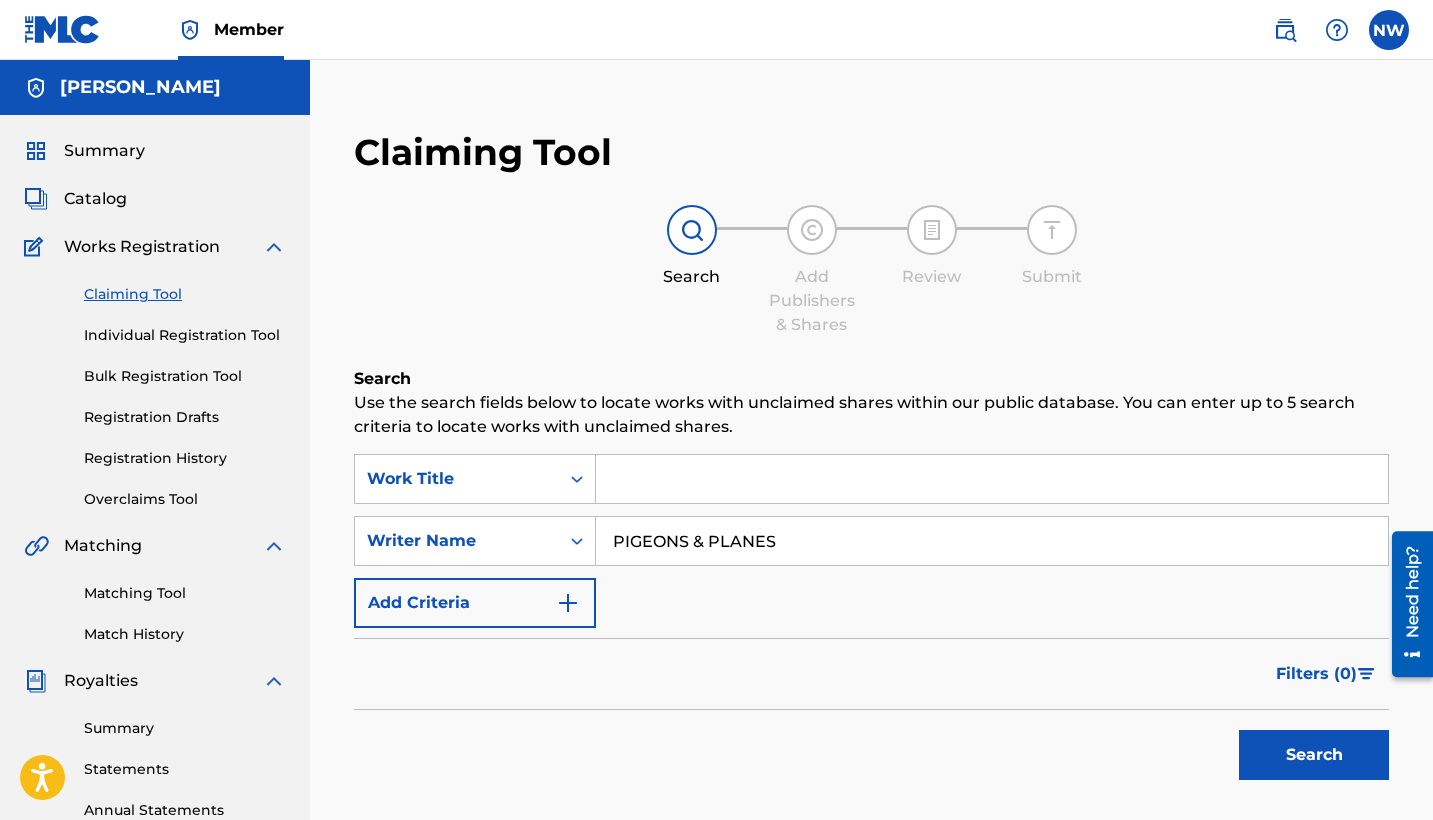 click on "Search" at bounding box center [1314, 755] 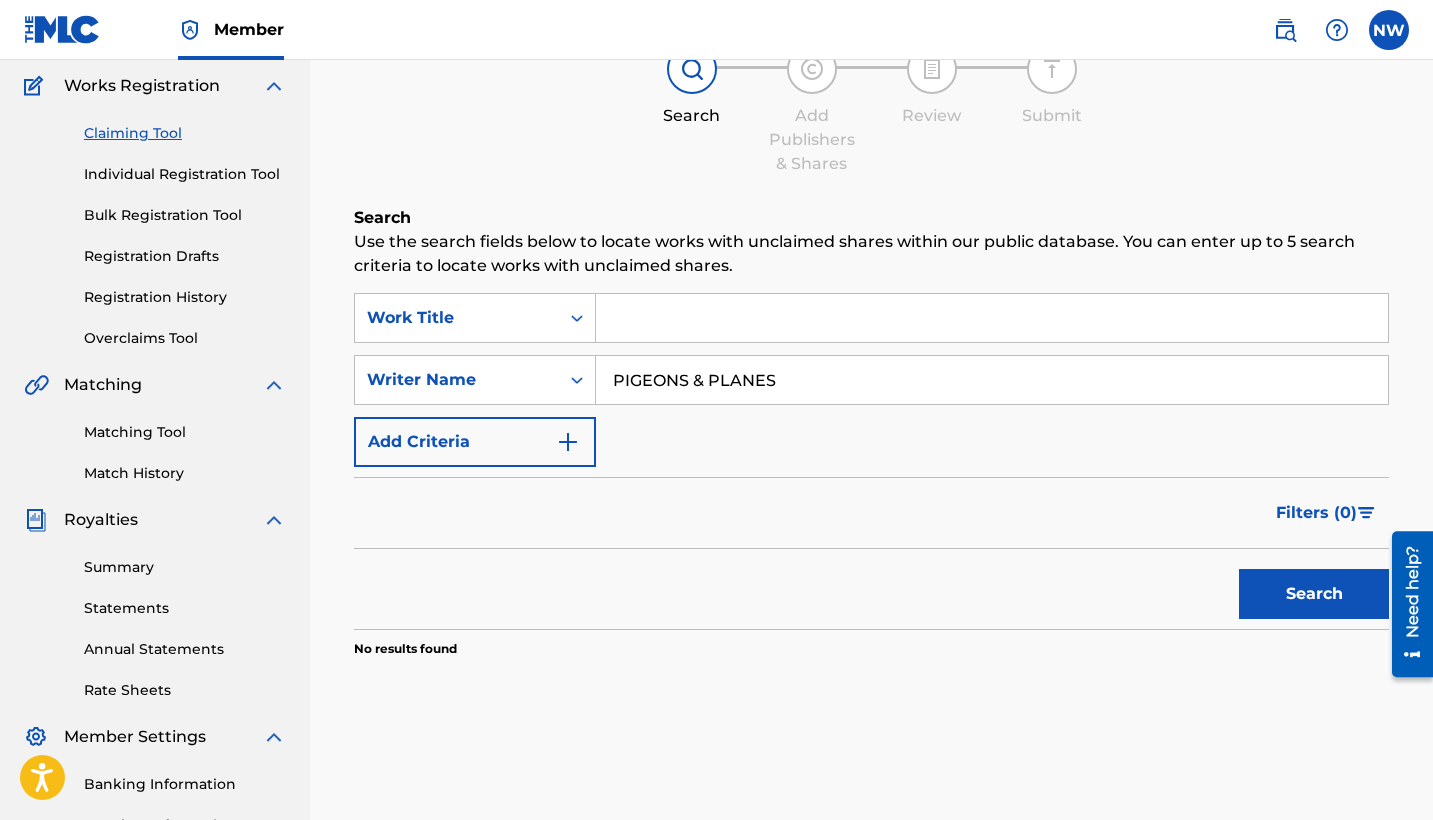 scroll, scrollTop: 102, scrollLeft: 0, axis: vertical 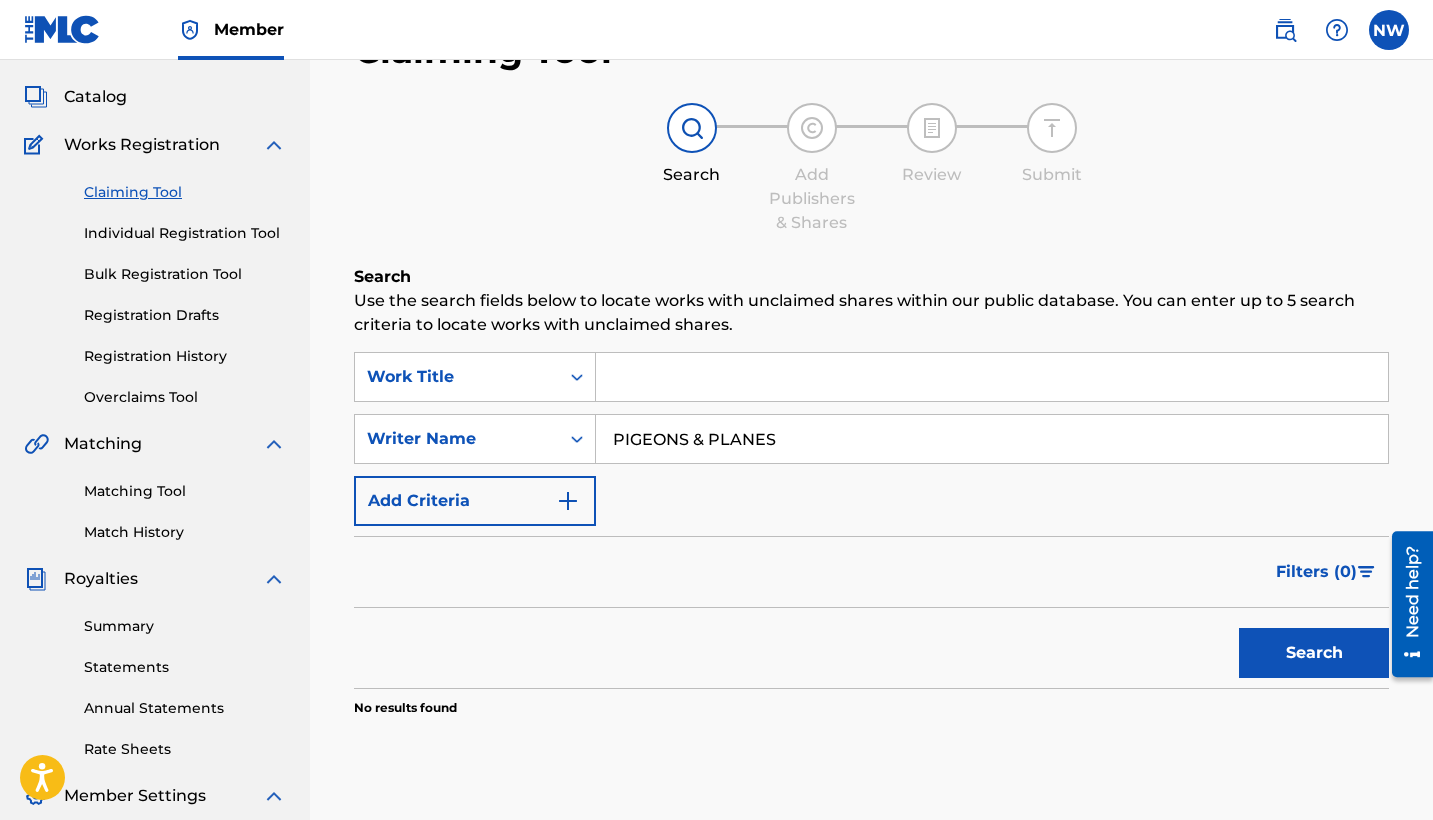 click on "Individual Registration Tool" at bounding box center (185, 233) 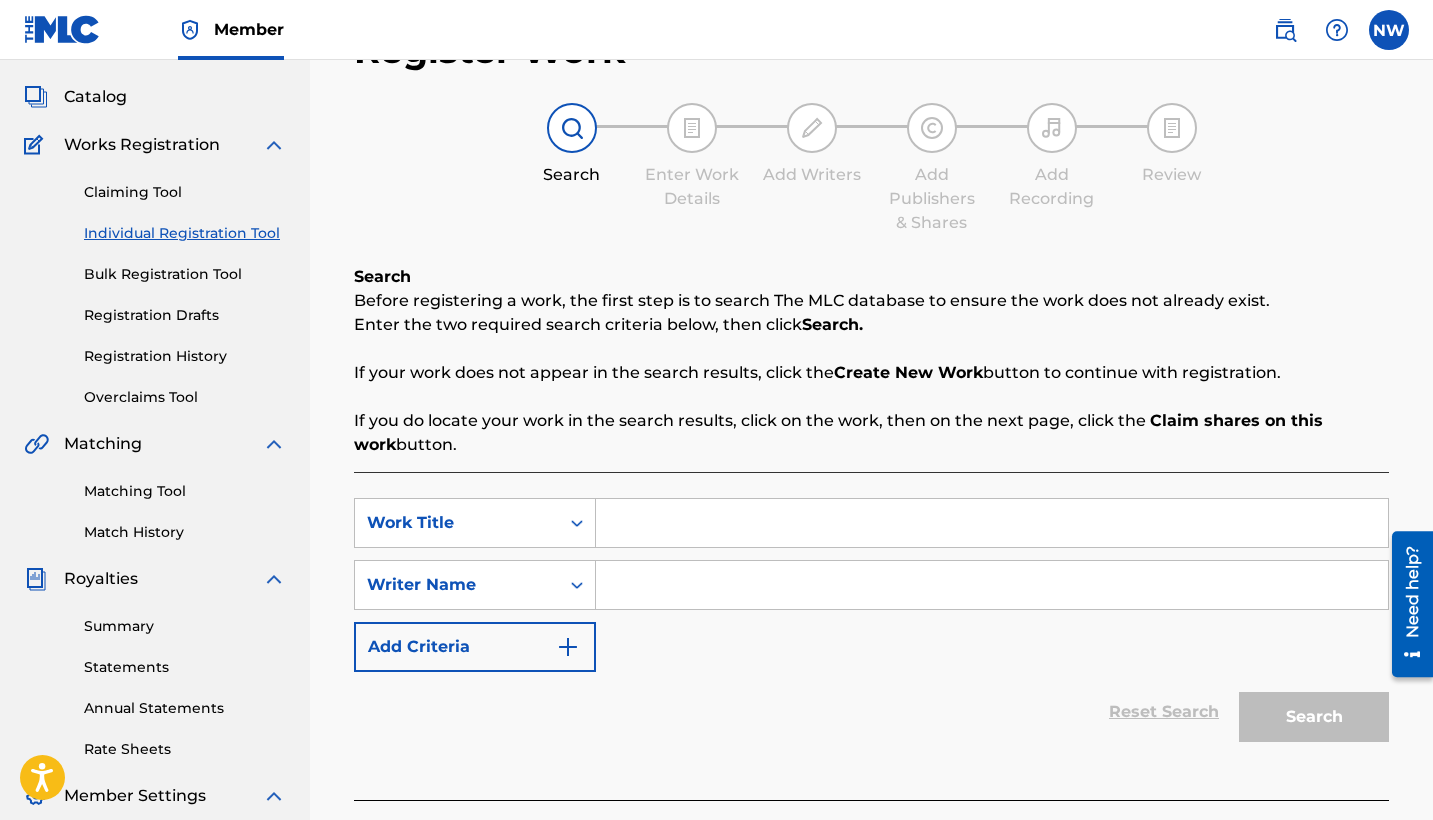 scroll, scrollTop: 0, scrollLeft: 0, axis: both 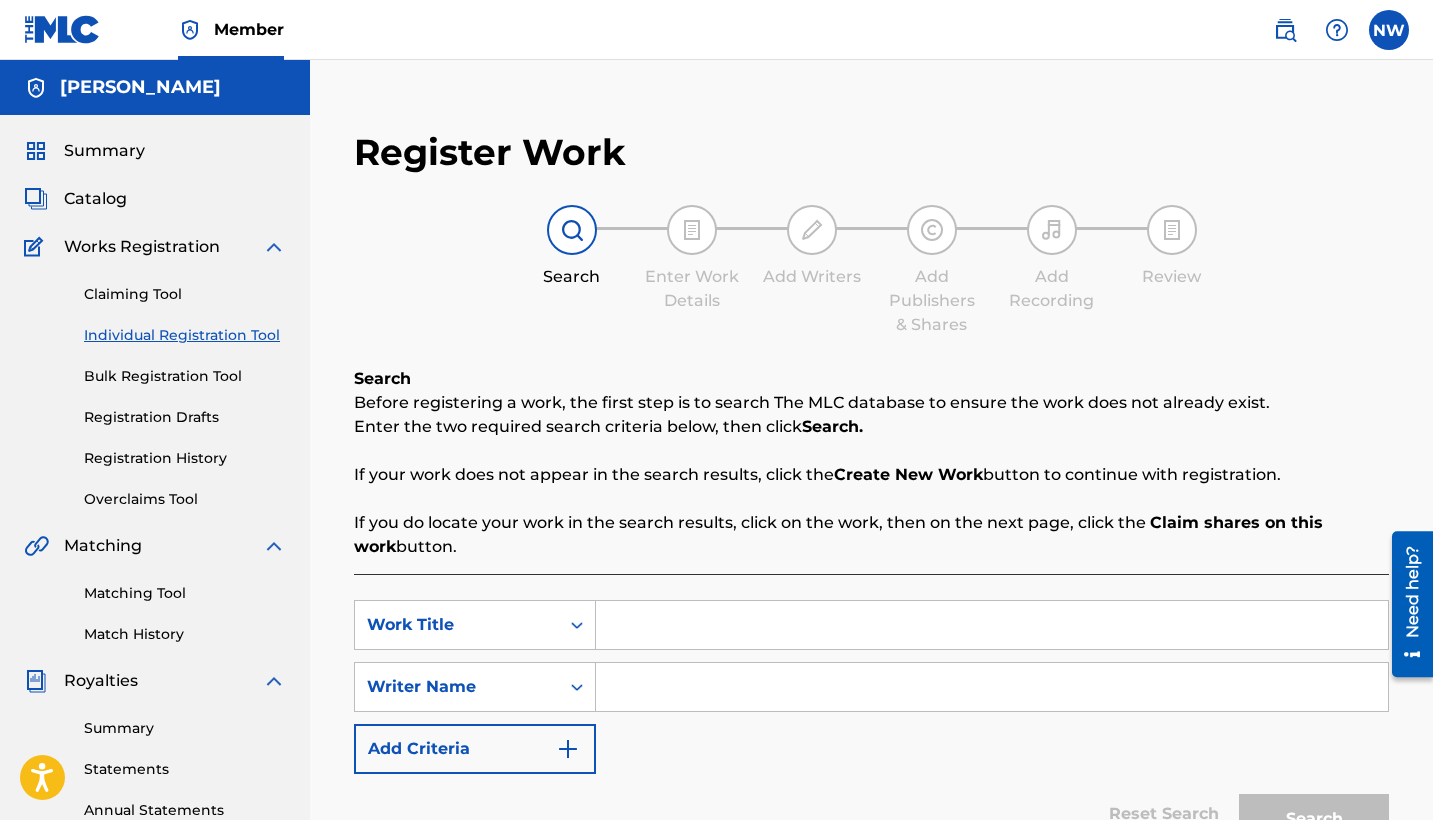 click at bounding box center (992, 625) 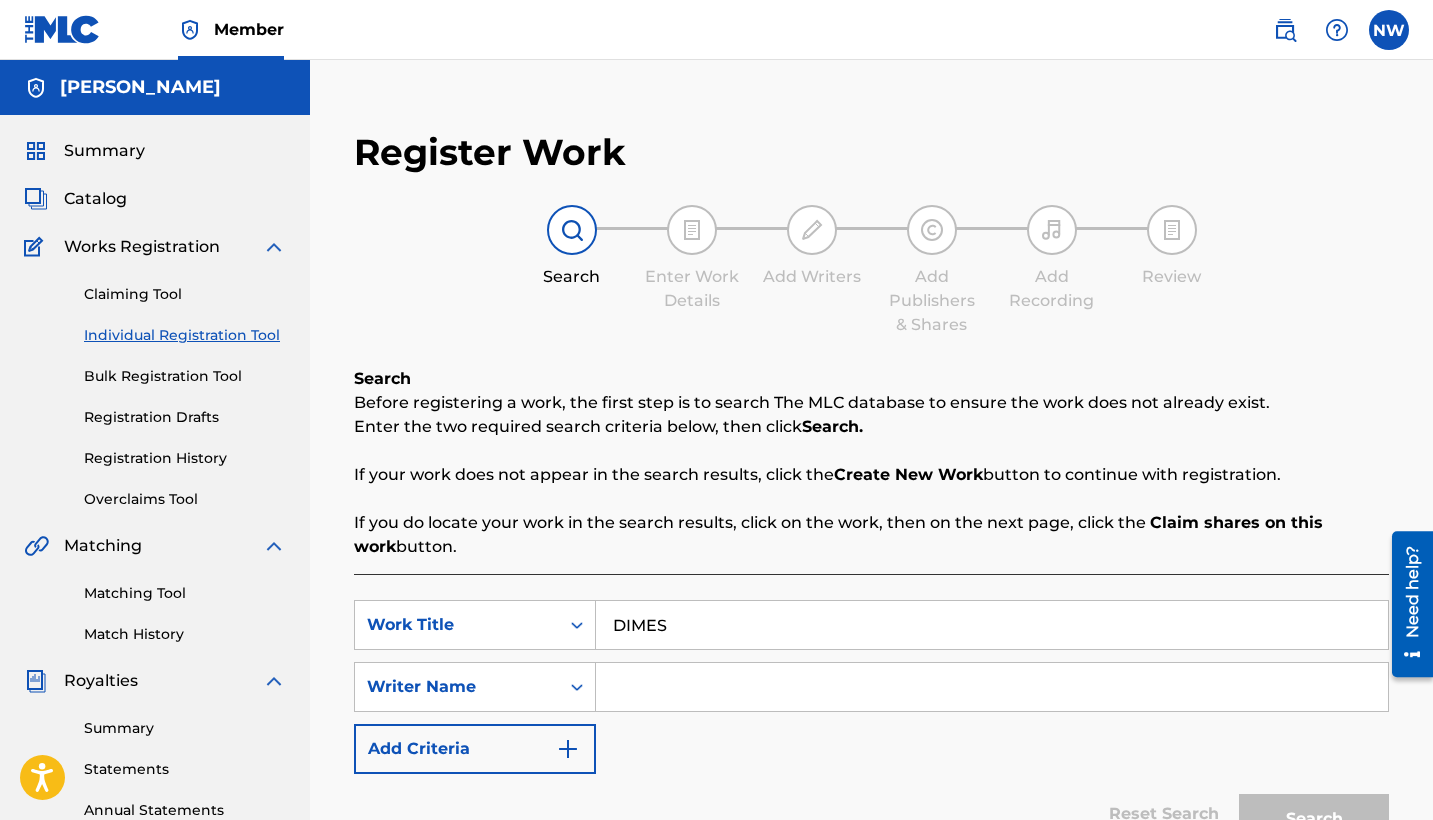 click at bounding box center (992, 687) 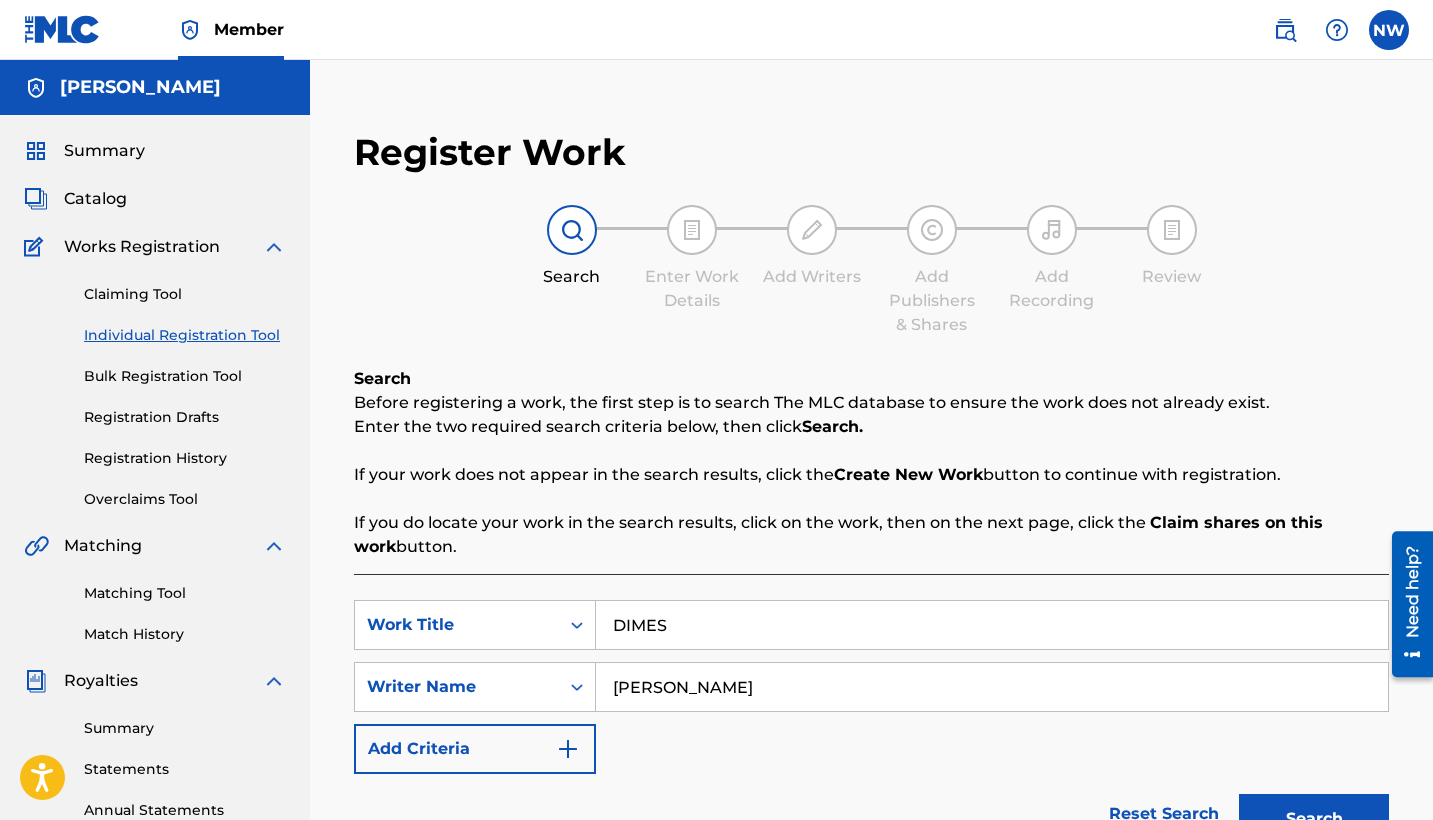 click on "Search" at bounding box center [1314, 819] 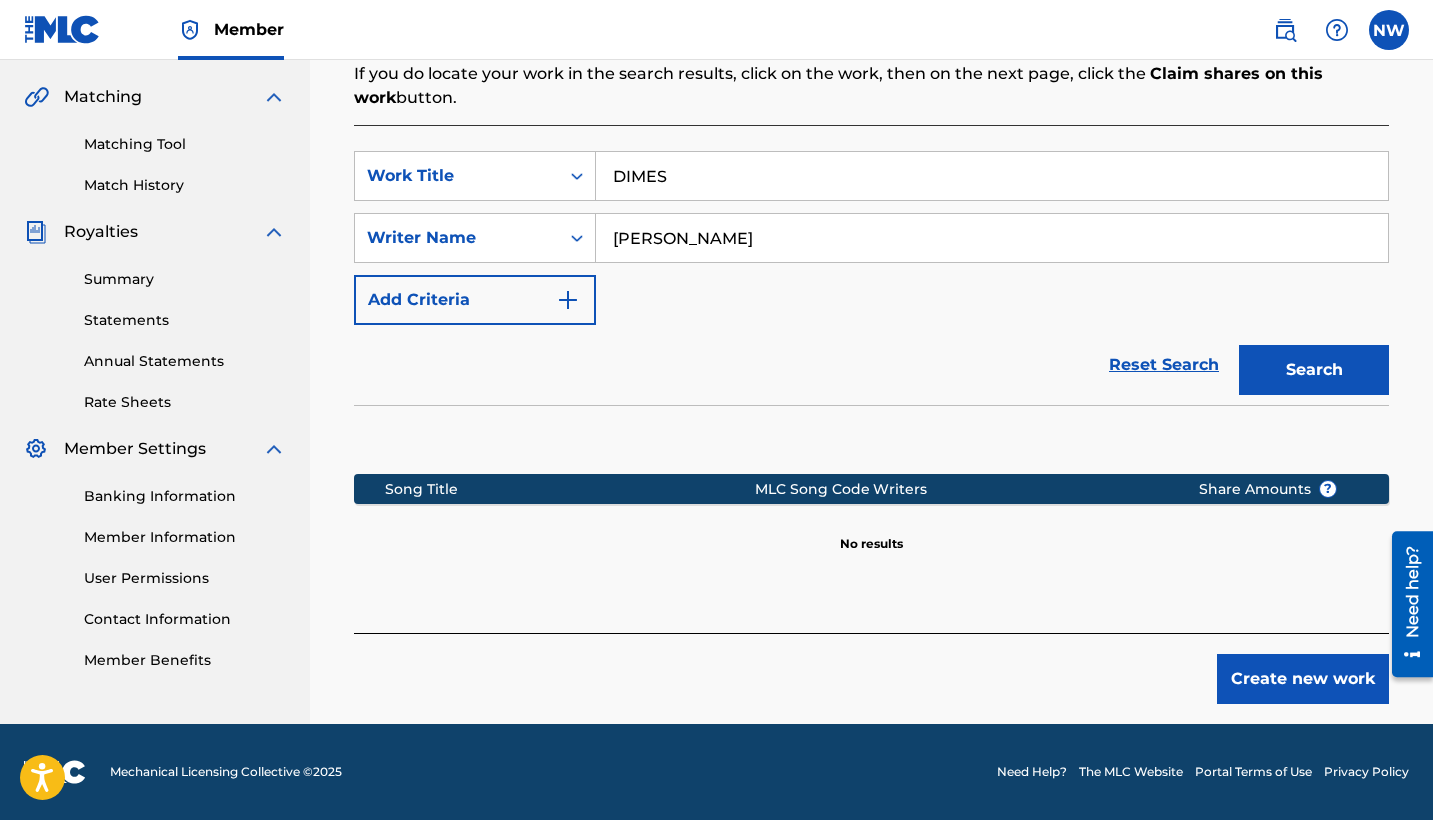 click on "Search" at bounding box center [1314, 370] 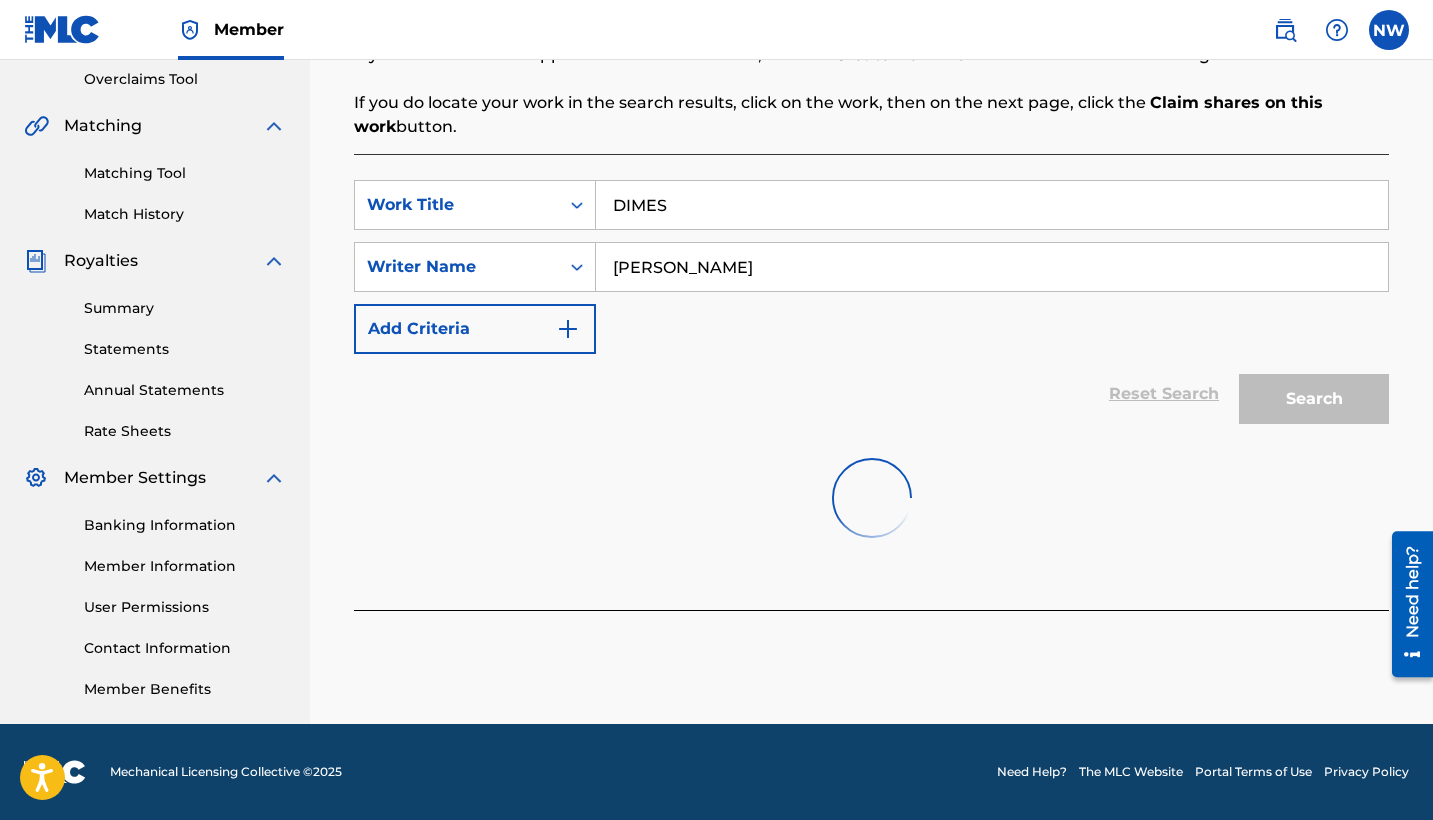 scroll, scrollTop: 420, scrollLeft: 0, axis: vertical 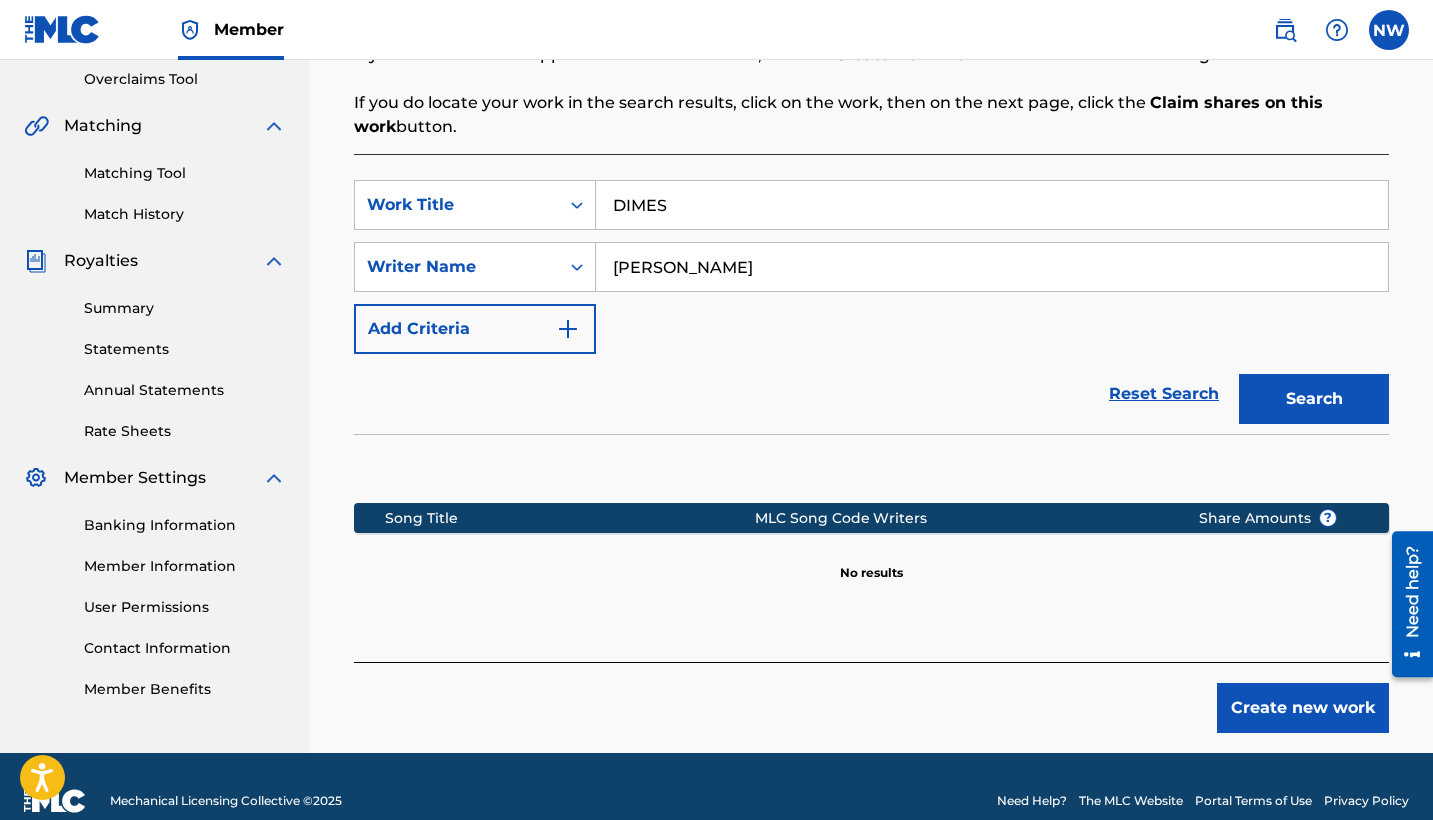 click on "Create new work" at bounding box center (1303, 708) 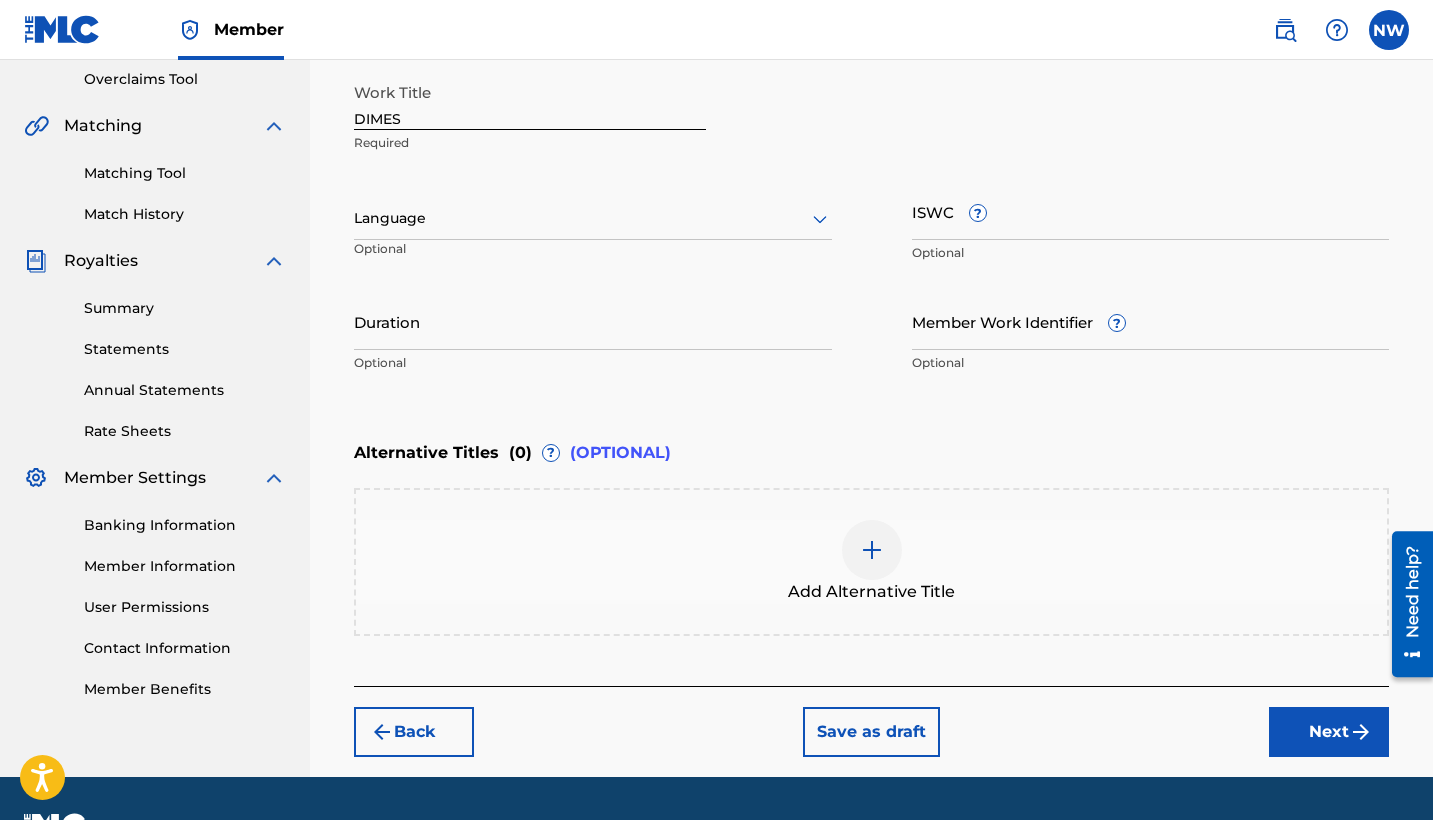click on "Next" at bounding box center (1329, 732) 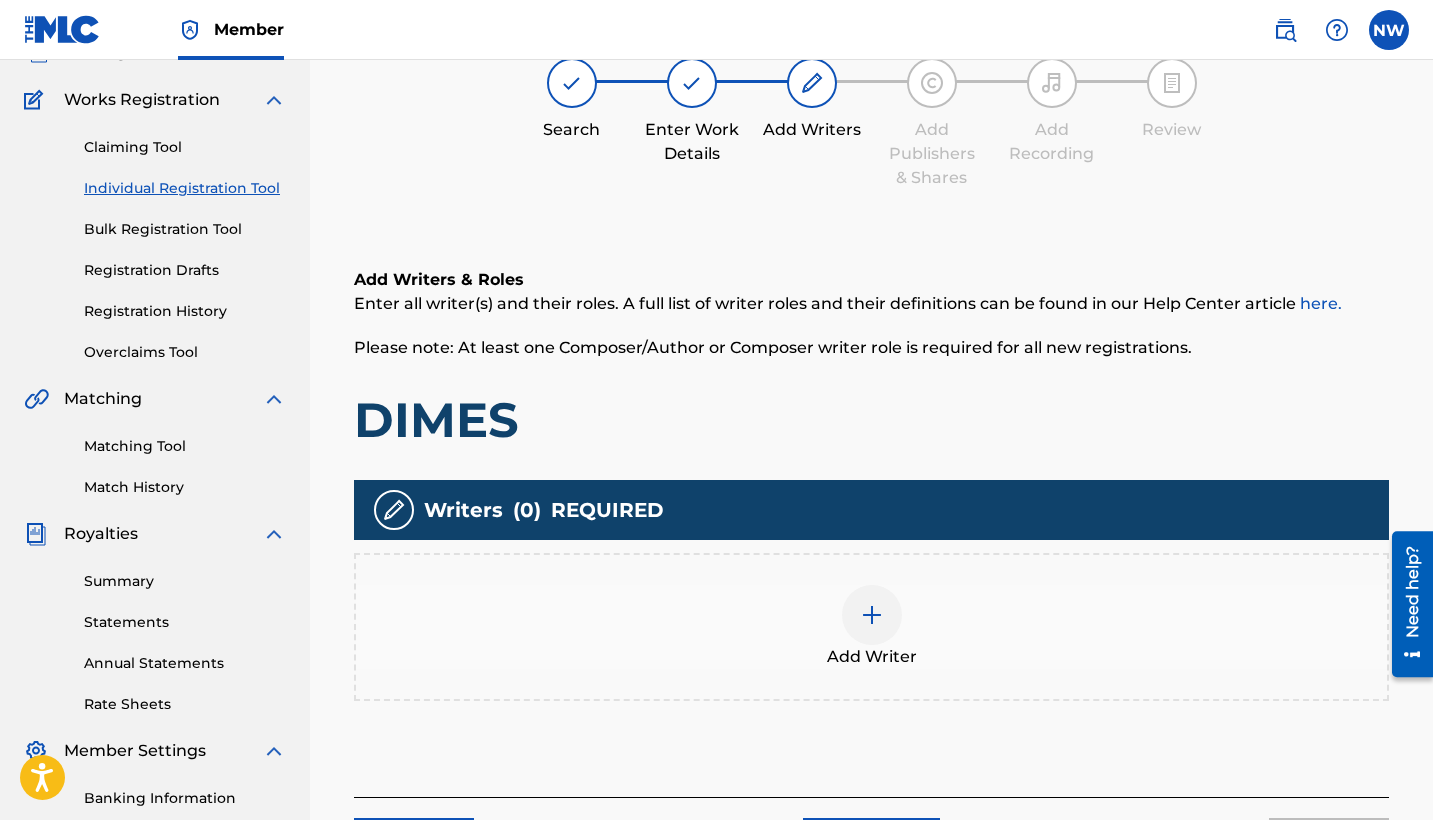 scroll, scrollTop: 90, scrollLeft: 0, axis: vertical 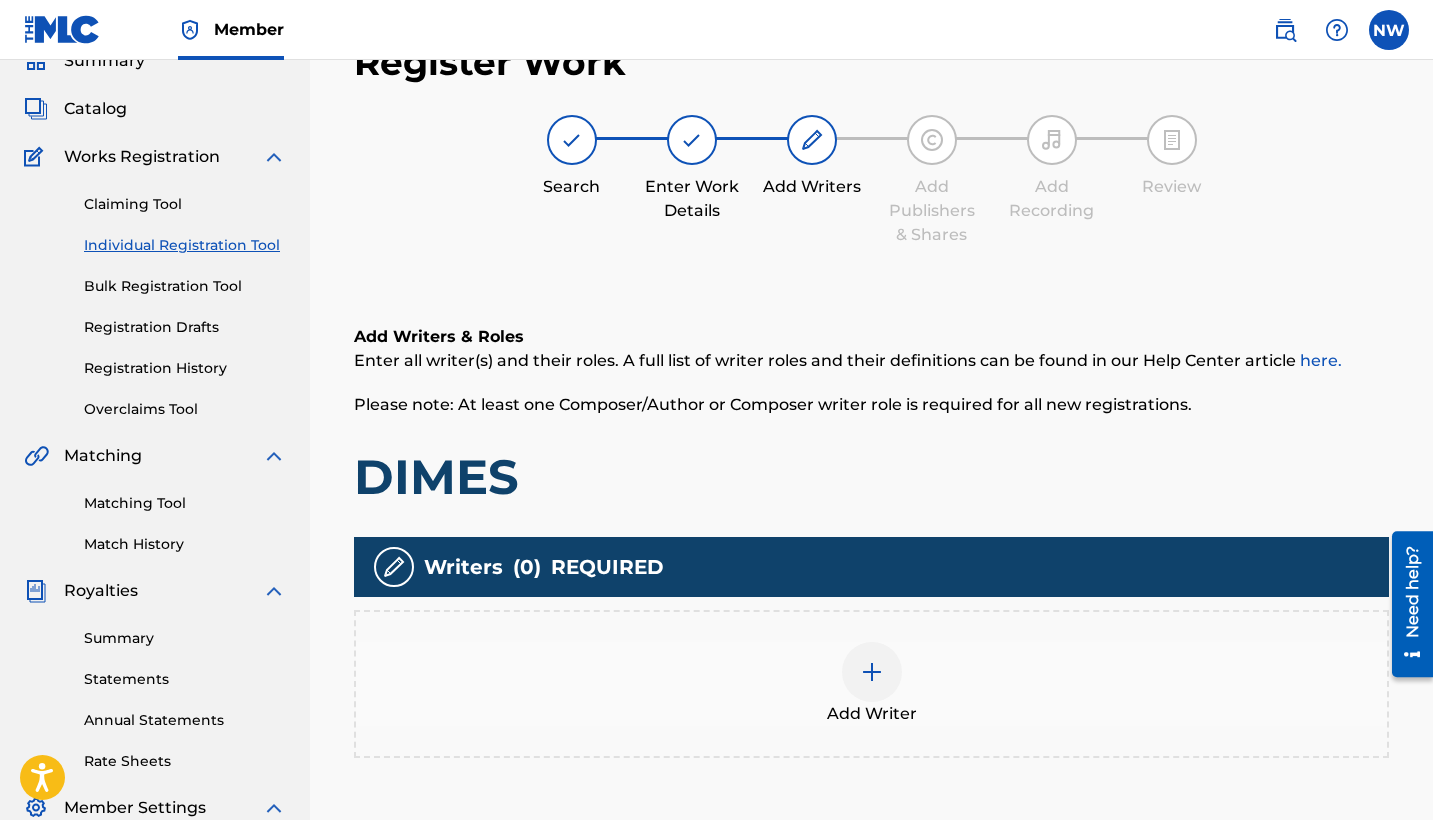 click at bounding box center (872, 672) 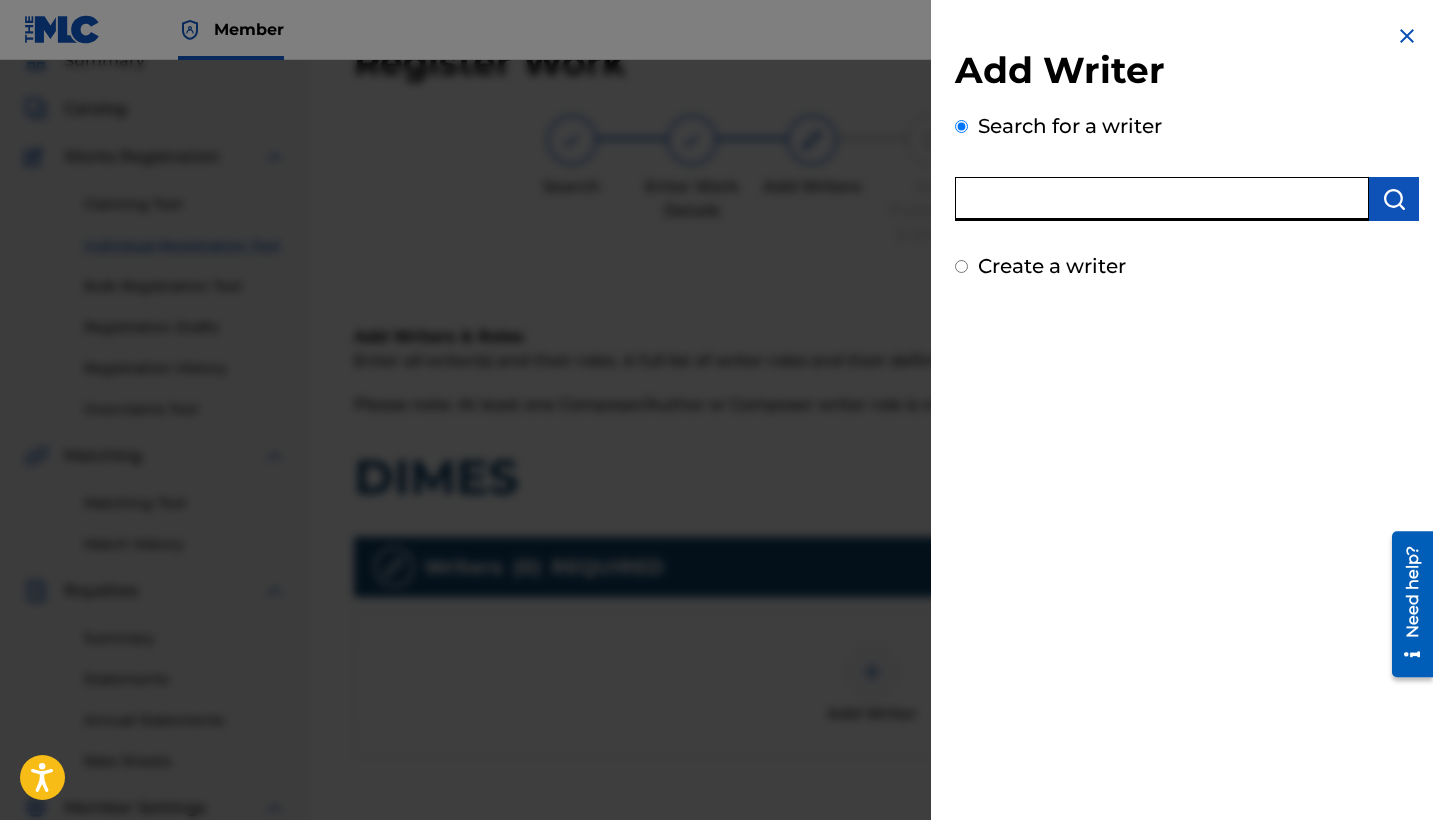 click at bounding box center (1162, 199) 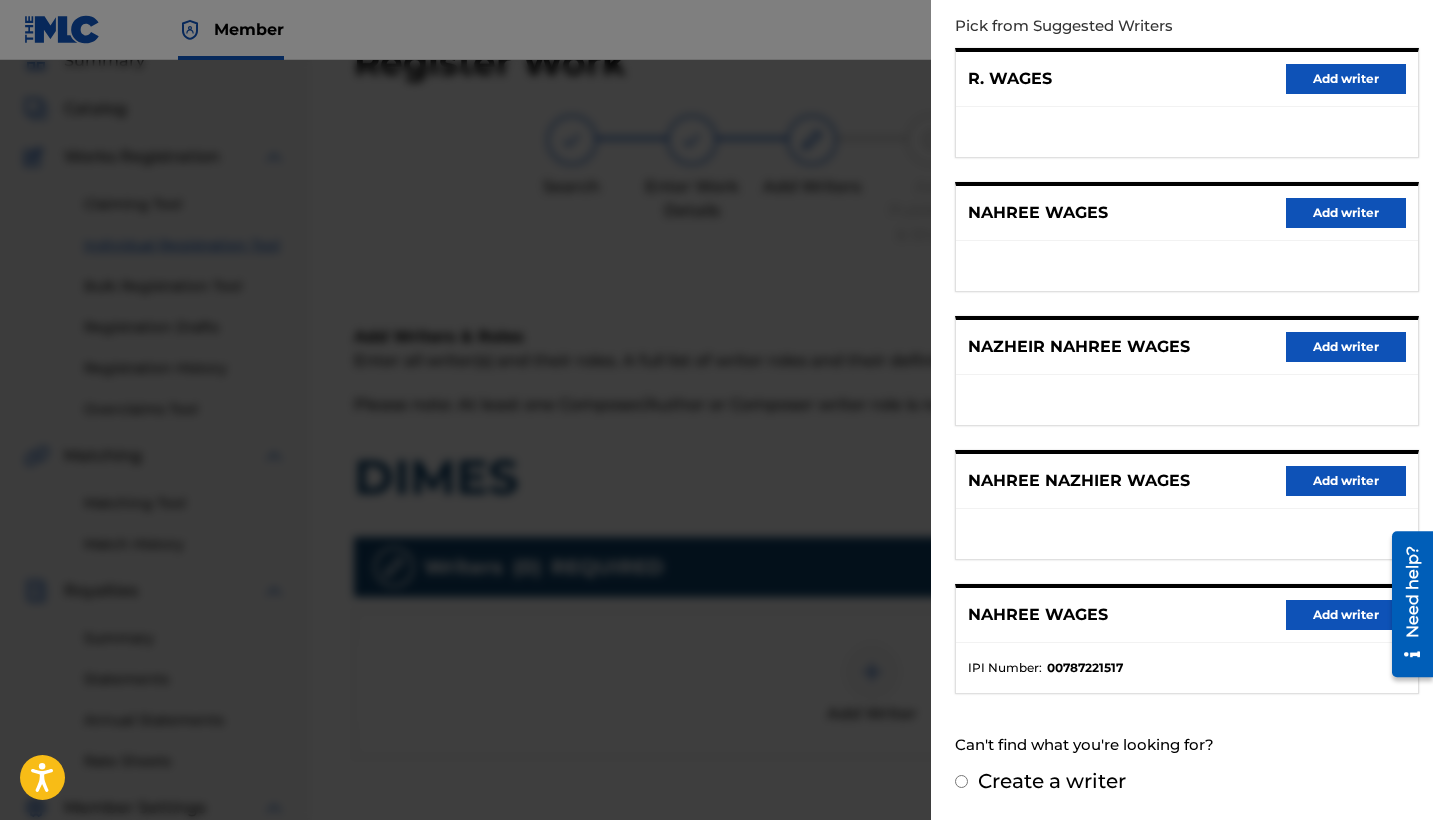 scroll, scrollTop: 236, scrollLeft: 0, axis: vertical 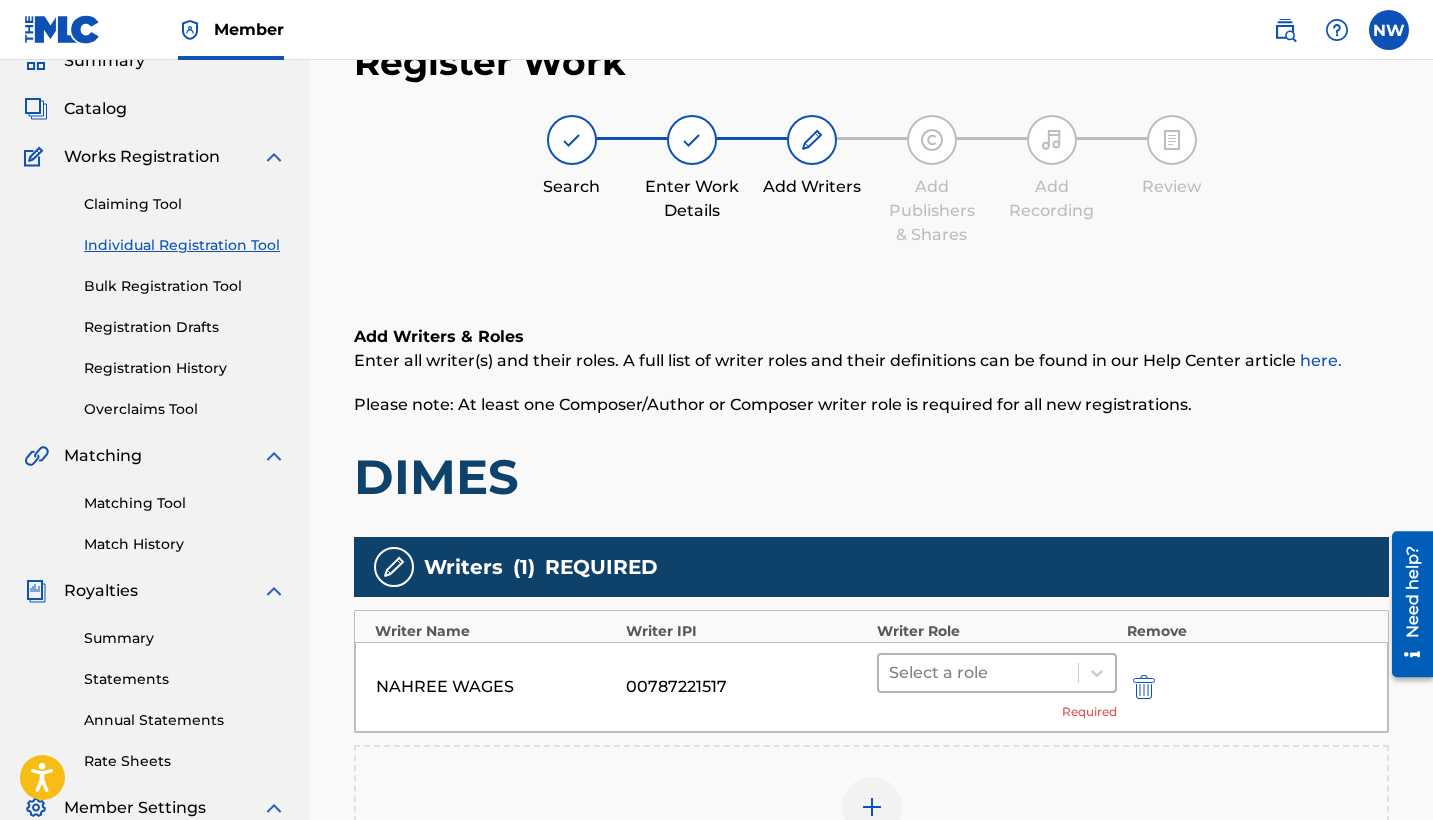 click at bounding box center [978, 673] 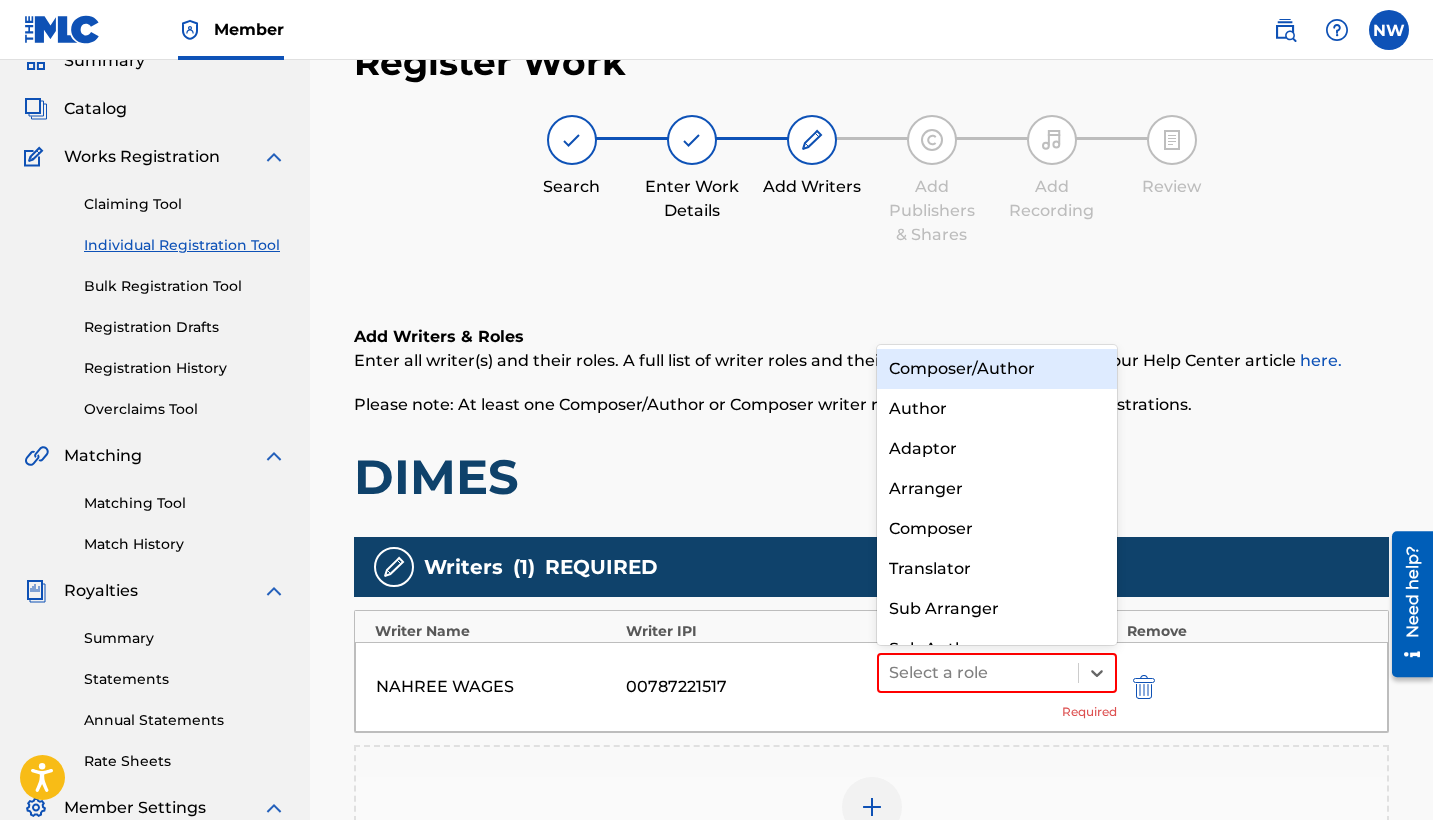 scroll, scrollTop: 28, scrollLeft: 0, axis: vertical 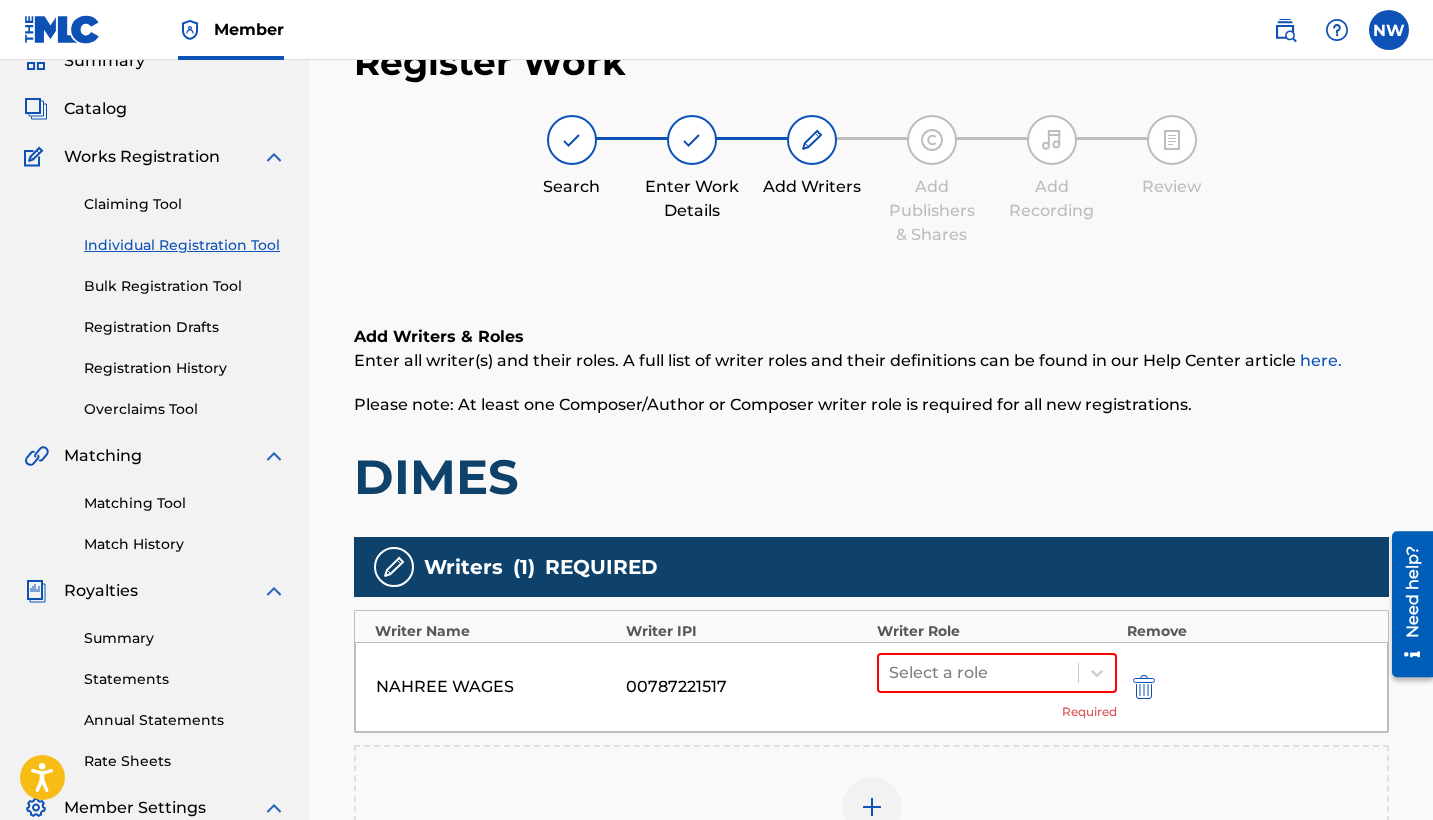 click on "Add Writers & Roles" at bounding box center (871, 337) 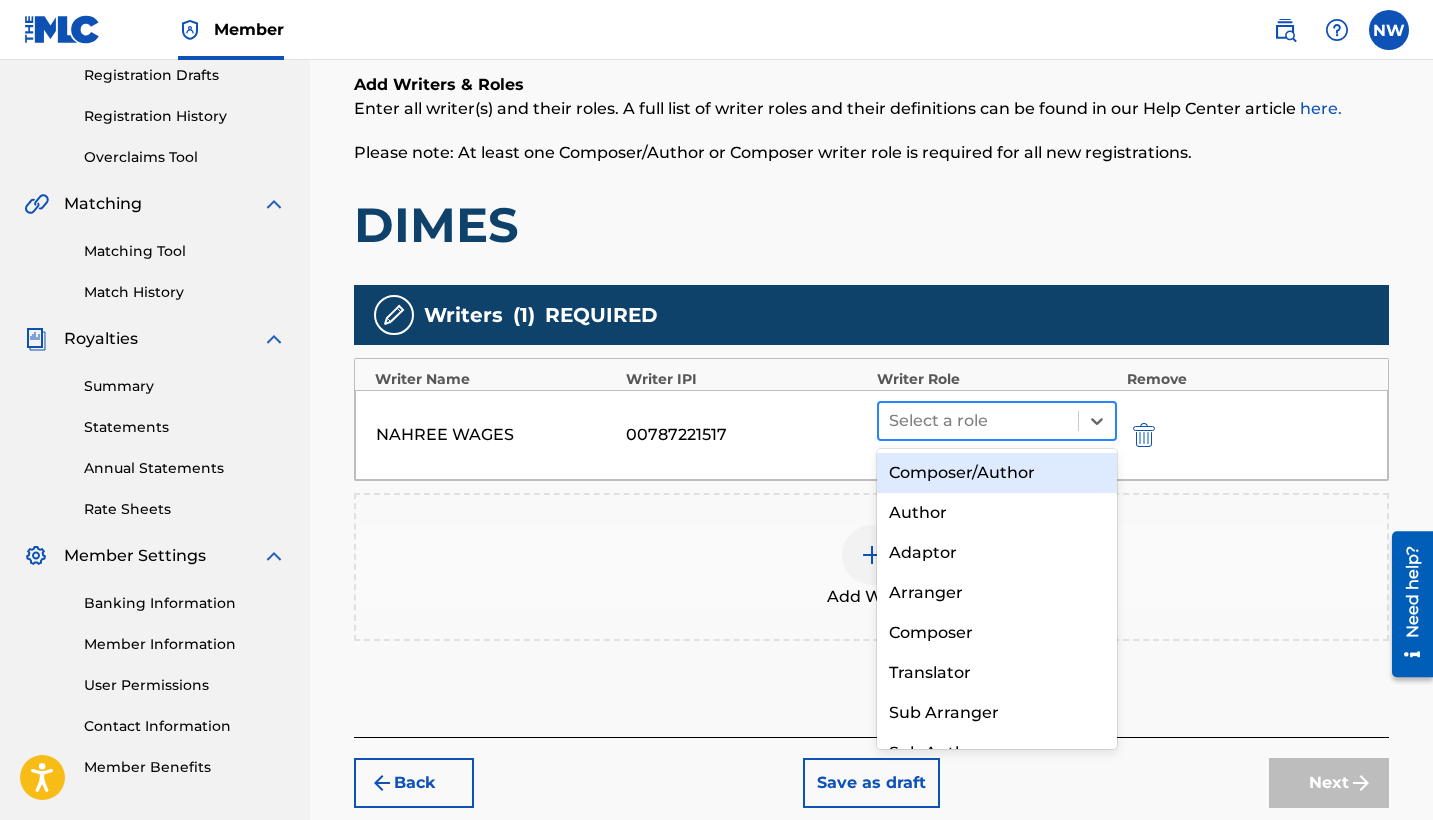 click at bounding box center (978, 421) 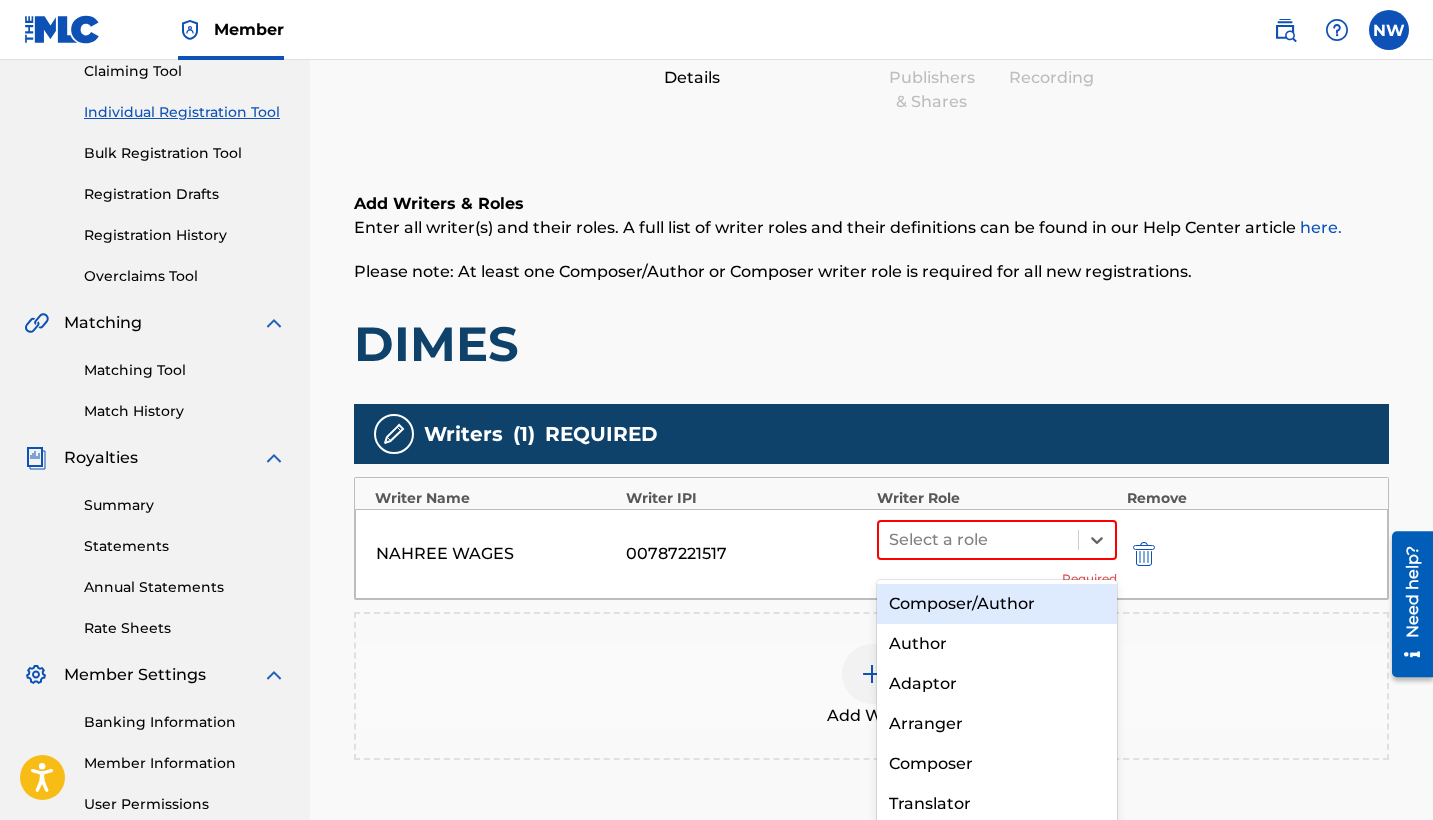 scroll, scrollTop: 193, scrollLeft: 0, axis: vertical 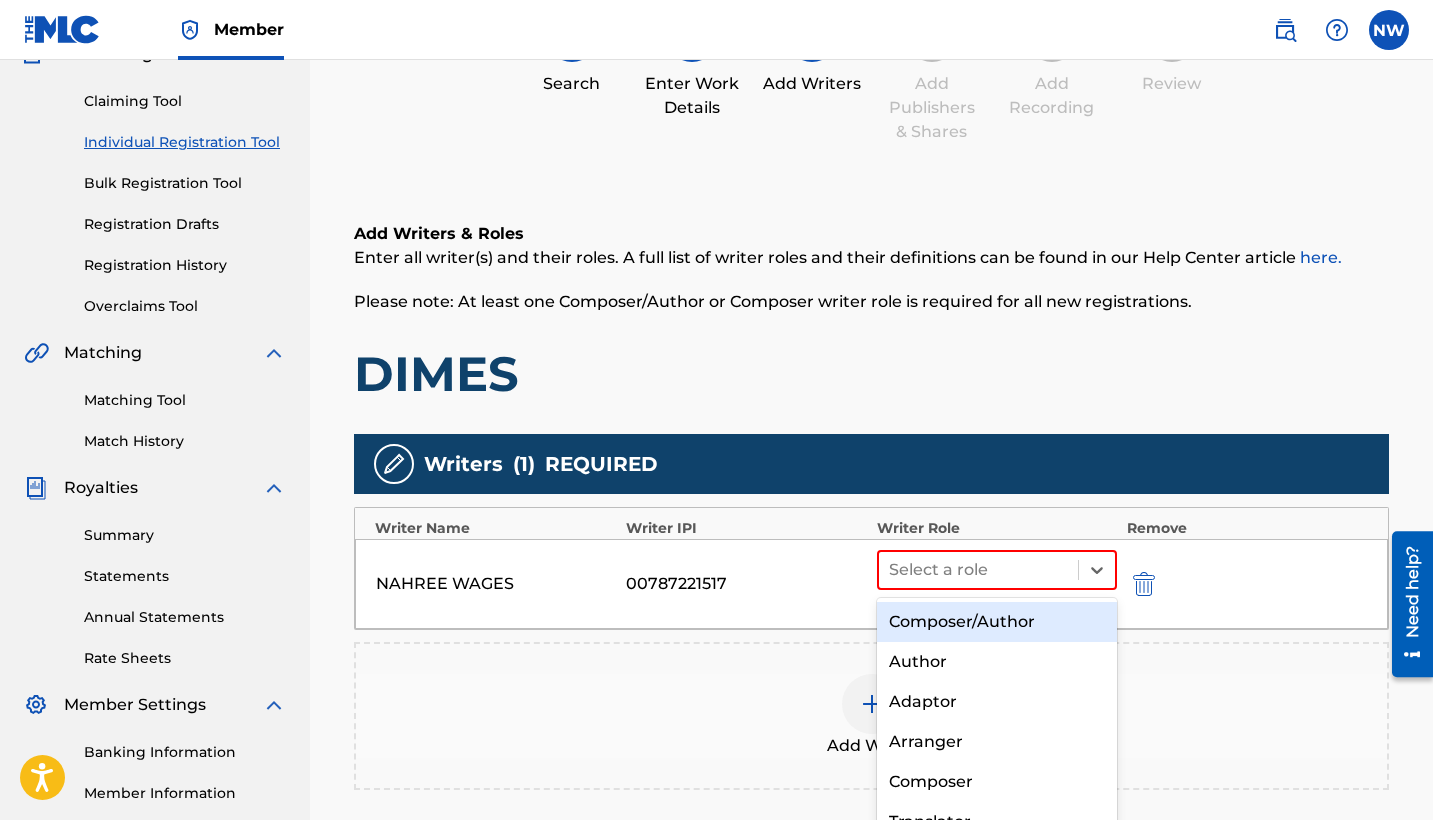 click on "Composer/Author" at bounding box center [997, 622] 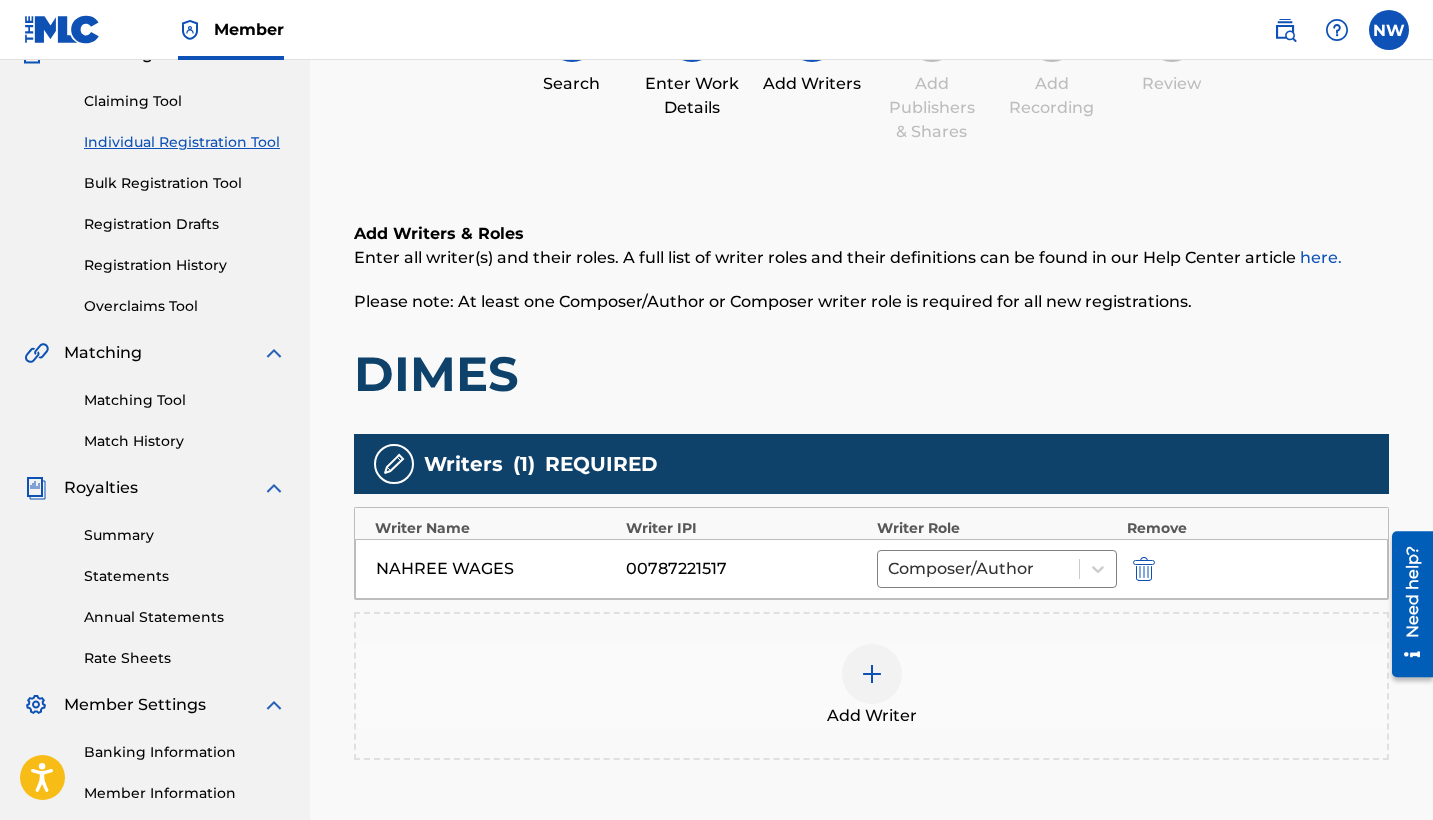 click at bounding box center (872, 674) 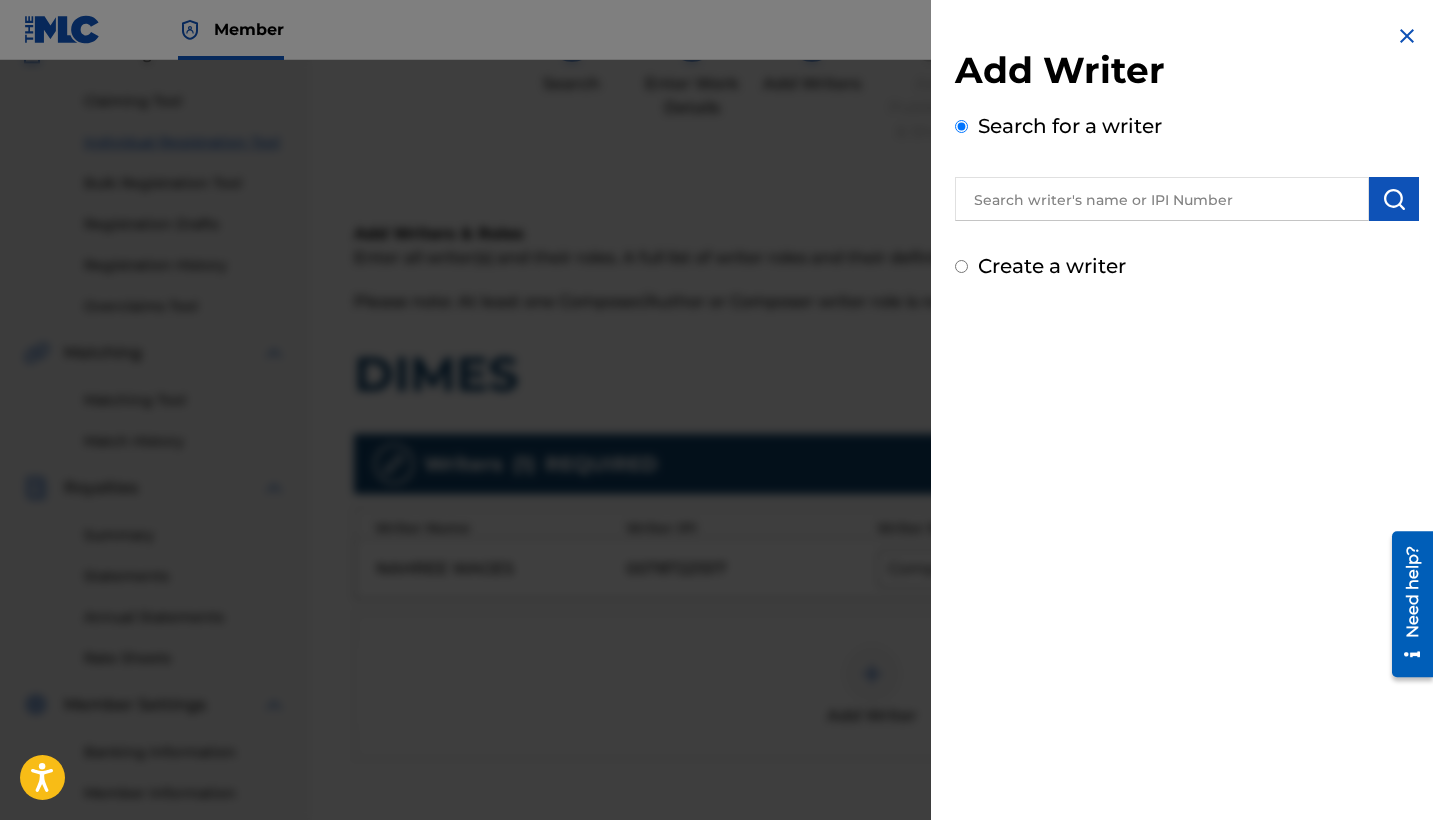 click on "Add Writer Search for a writer Create a writer" at bounding box center [1187, 164] 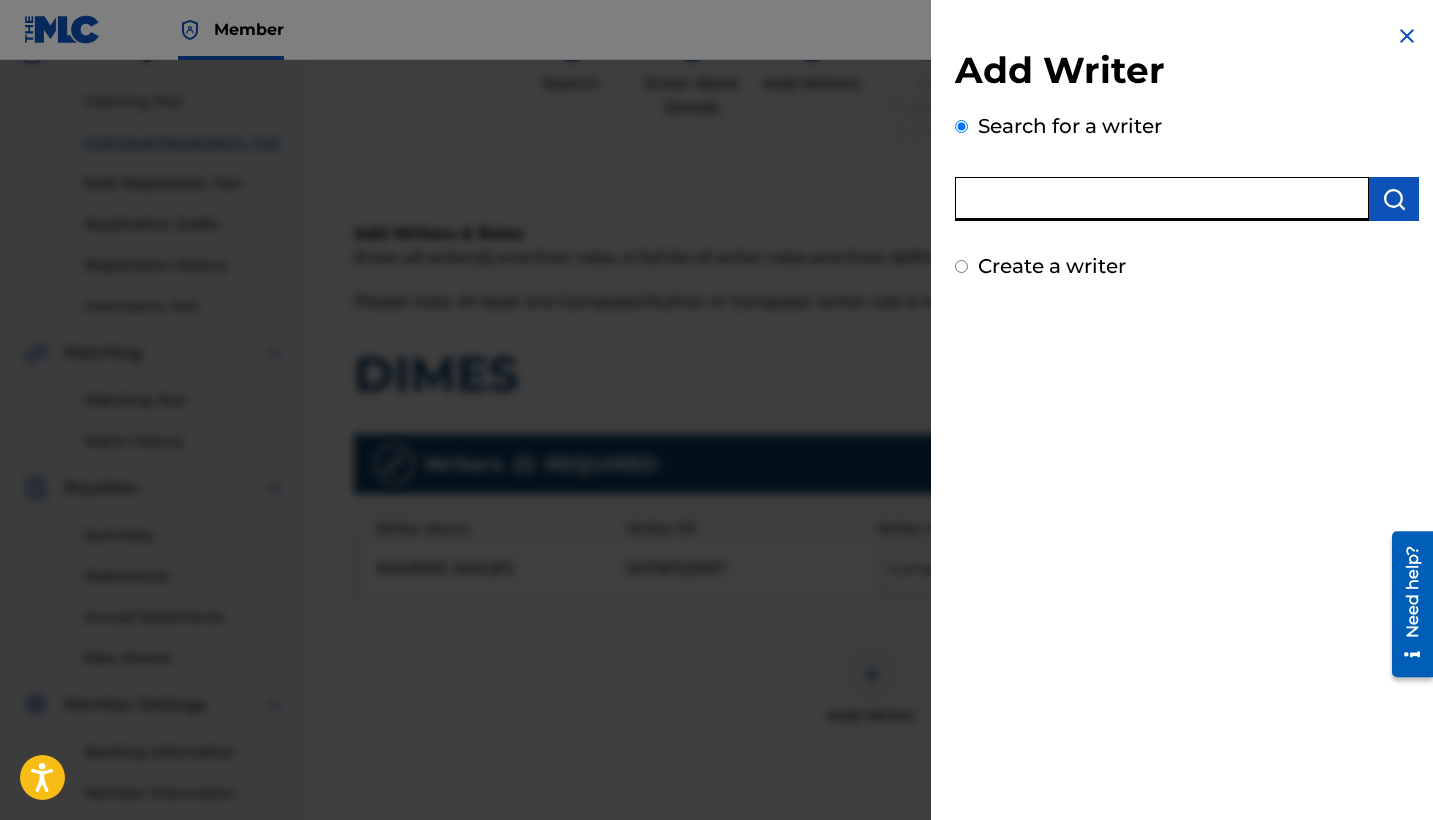 click at bounding box center (1162, 199) 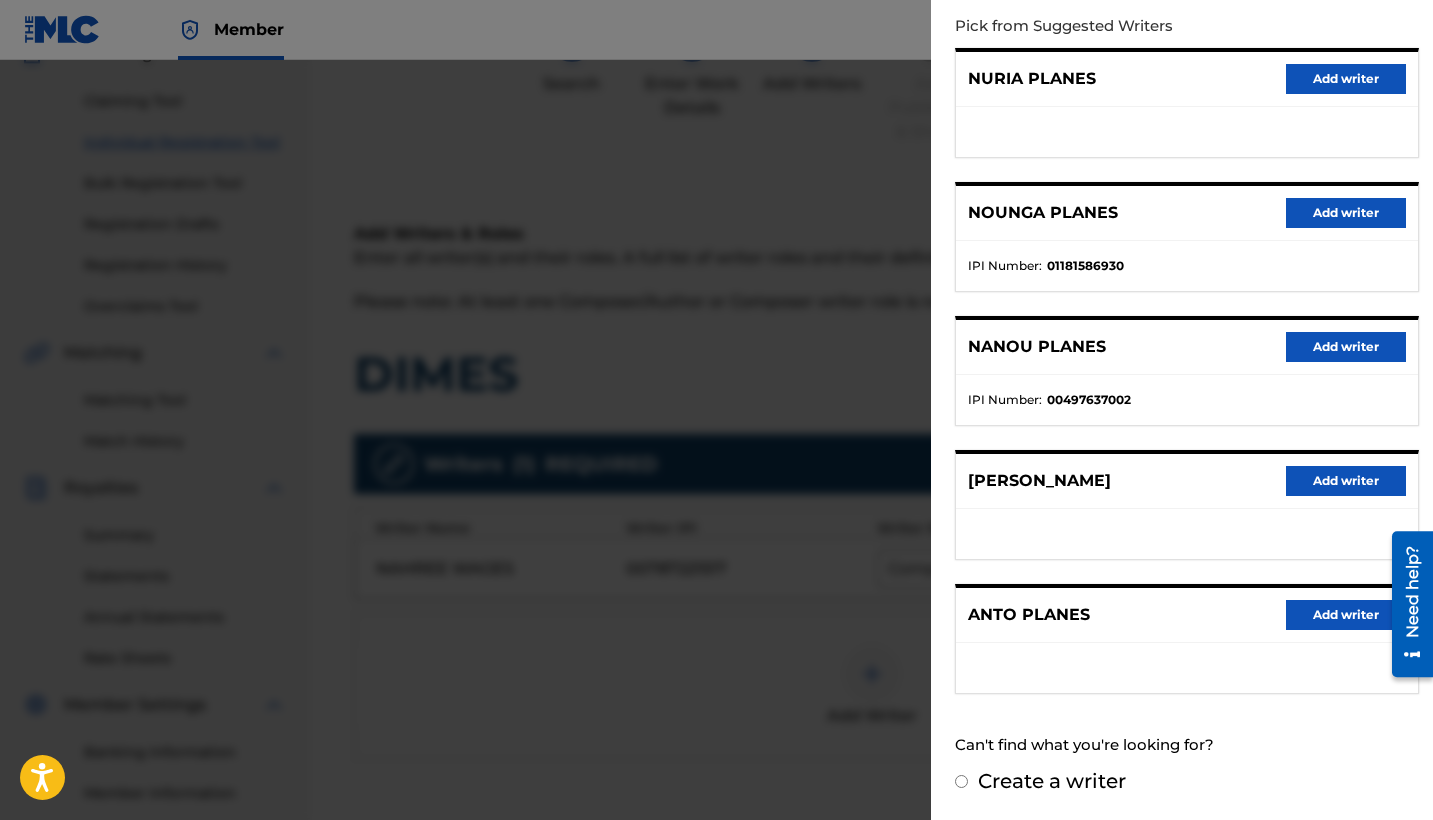 scroll, scrollTop: 236, scrollLeft: 0, axis: vertical 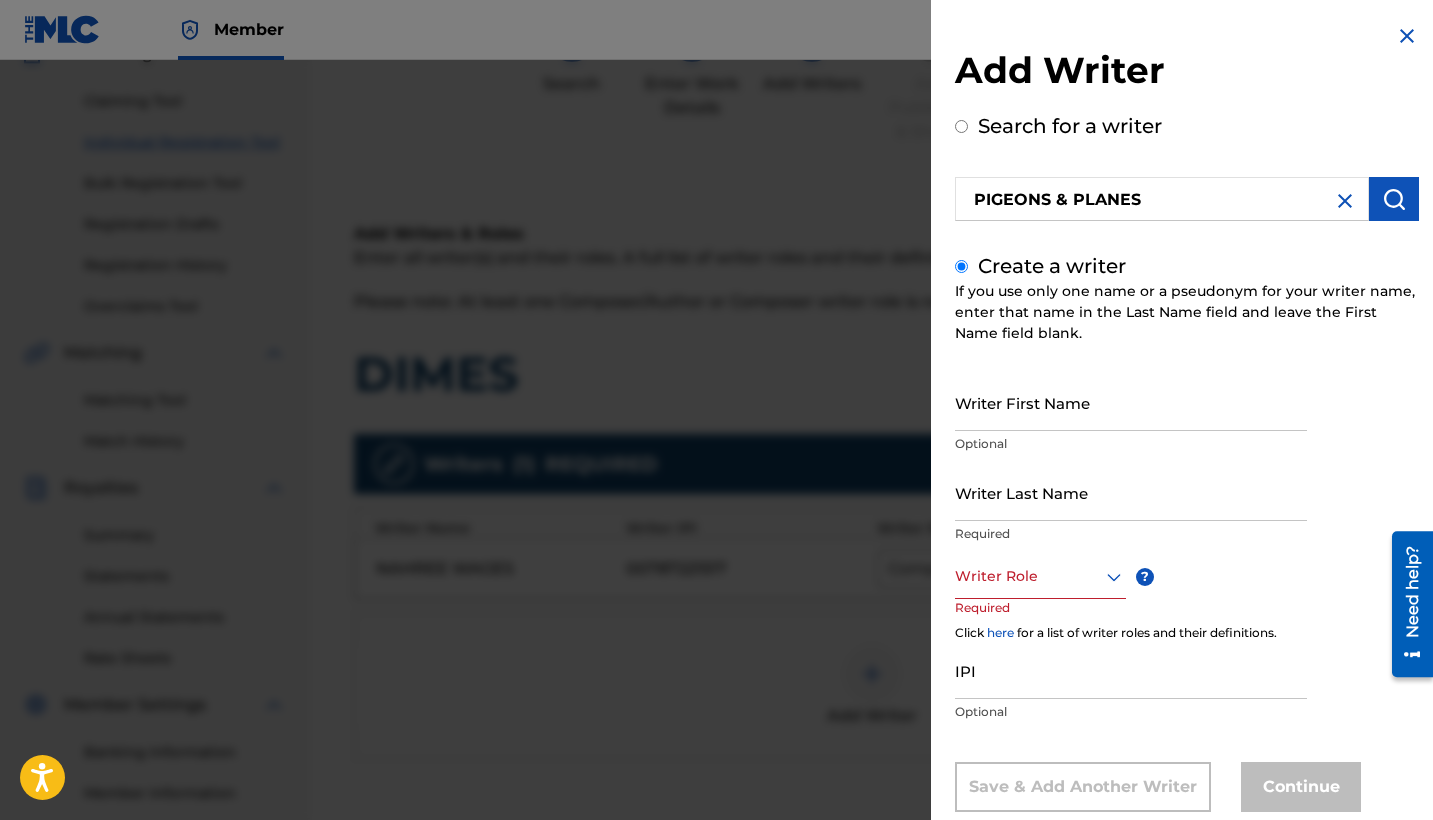 click on "Writer First Name   Optional" at bounding box center (1131, 419) 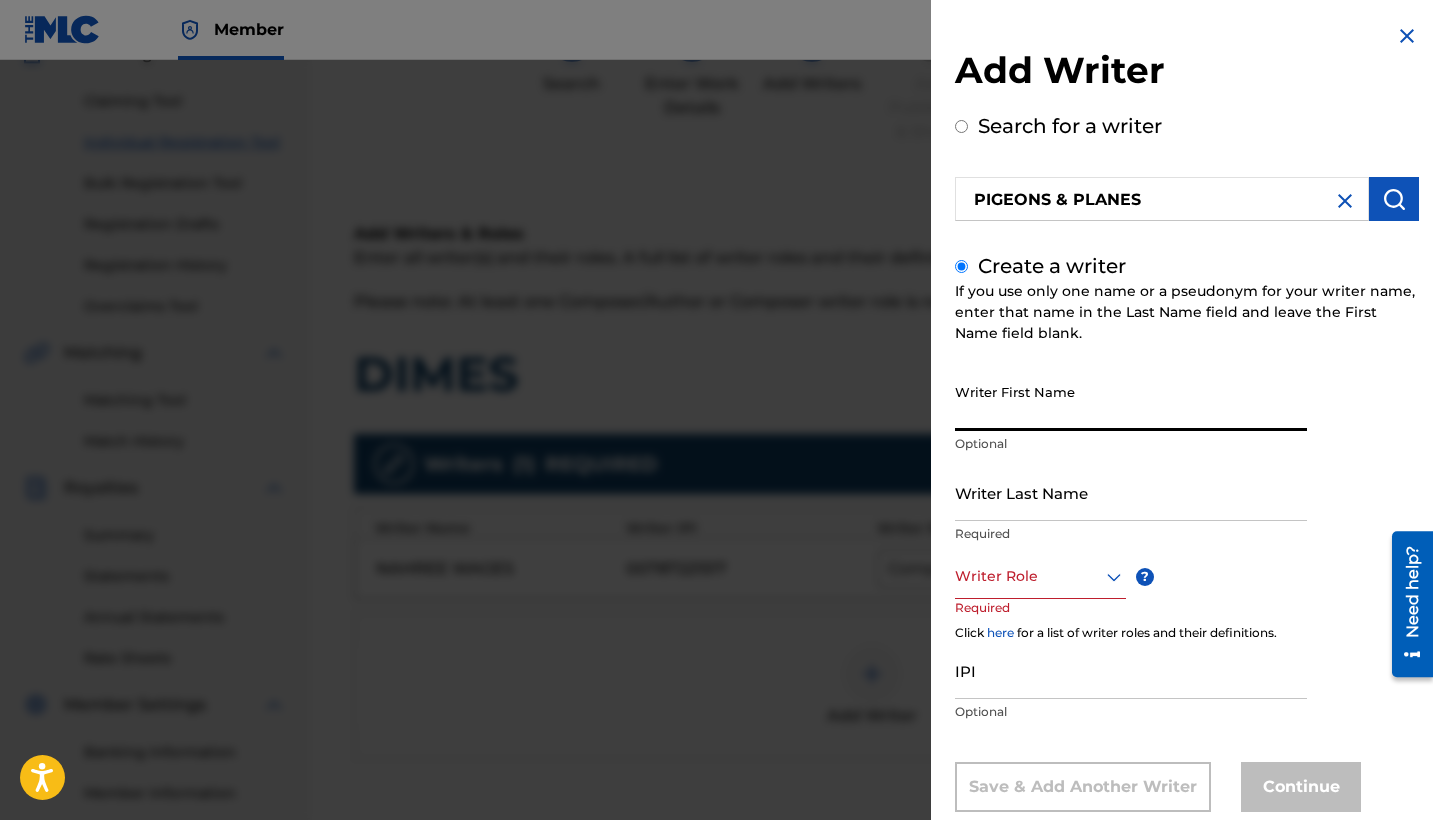 click on "Writer First Name" at bounding box center (1131, 402) 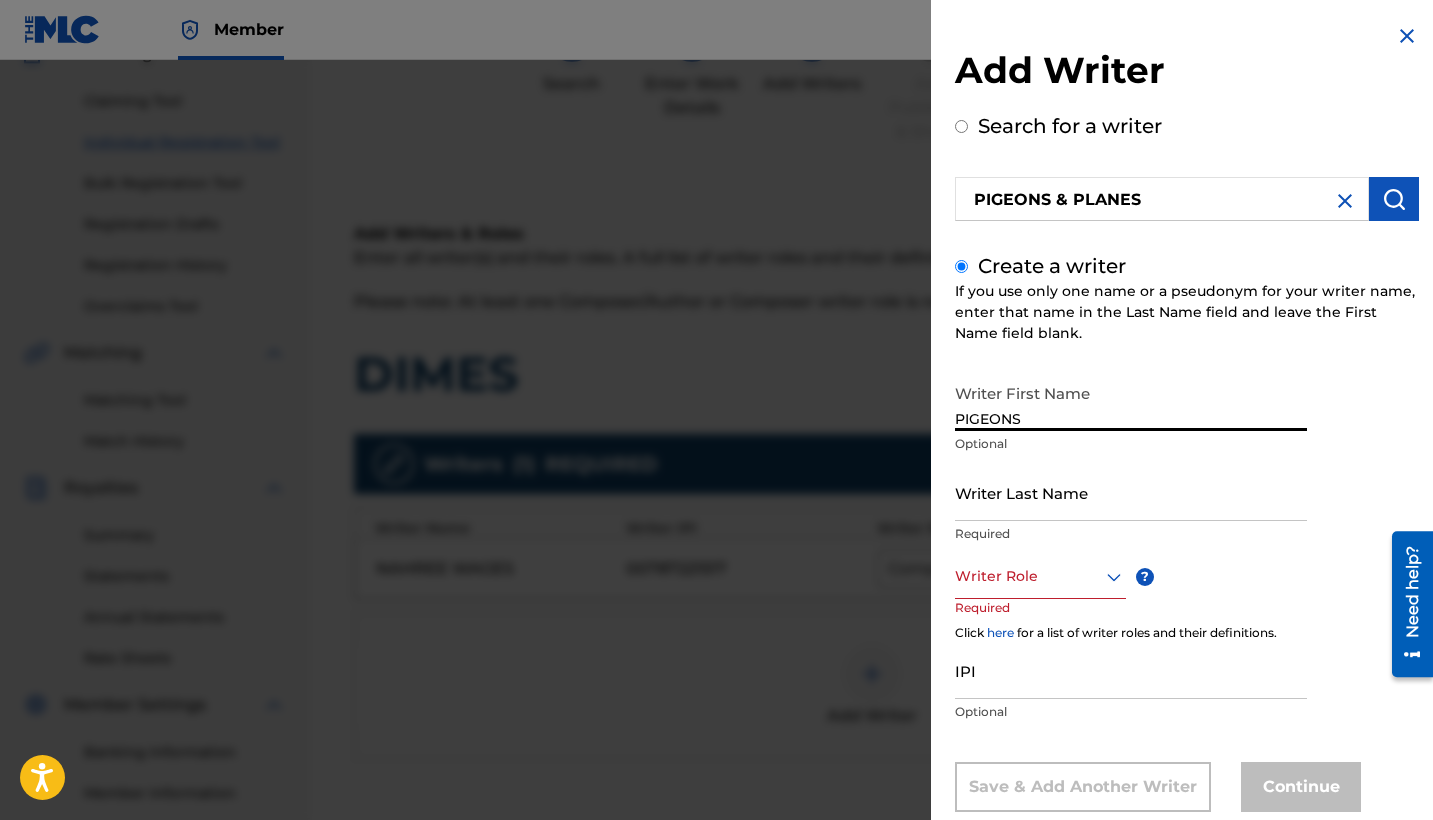 click on "Writer Last Name" at bounding box center (1131, 492) 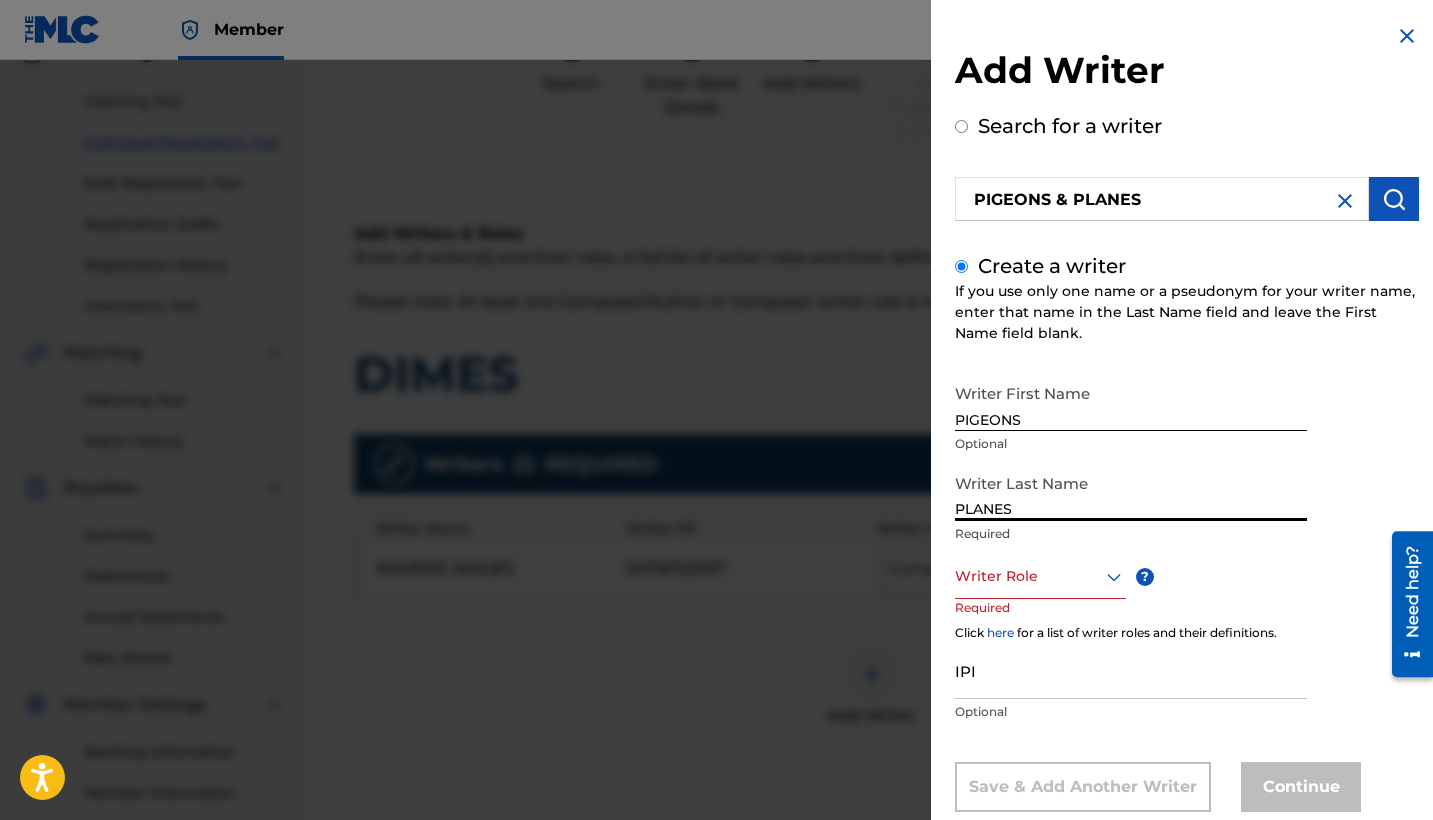 click on "Writer Role" at bounding box center (1040, 576) 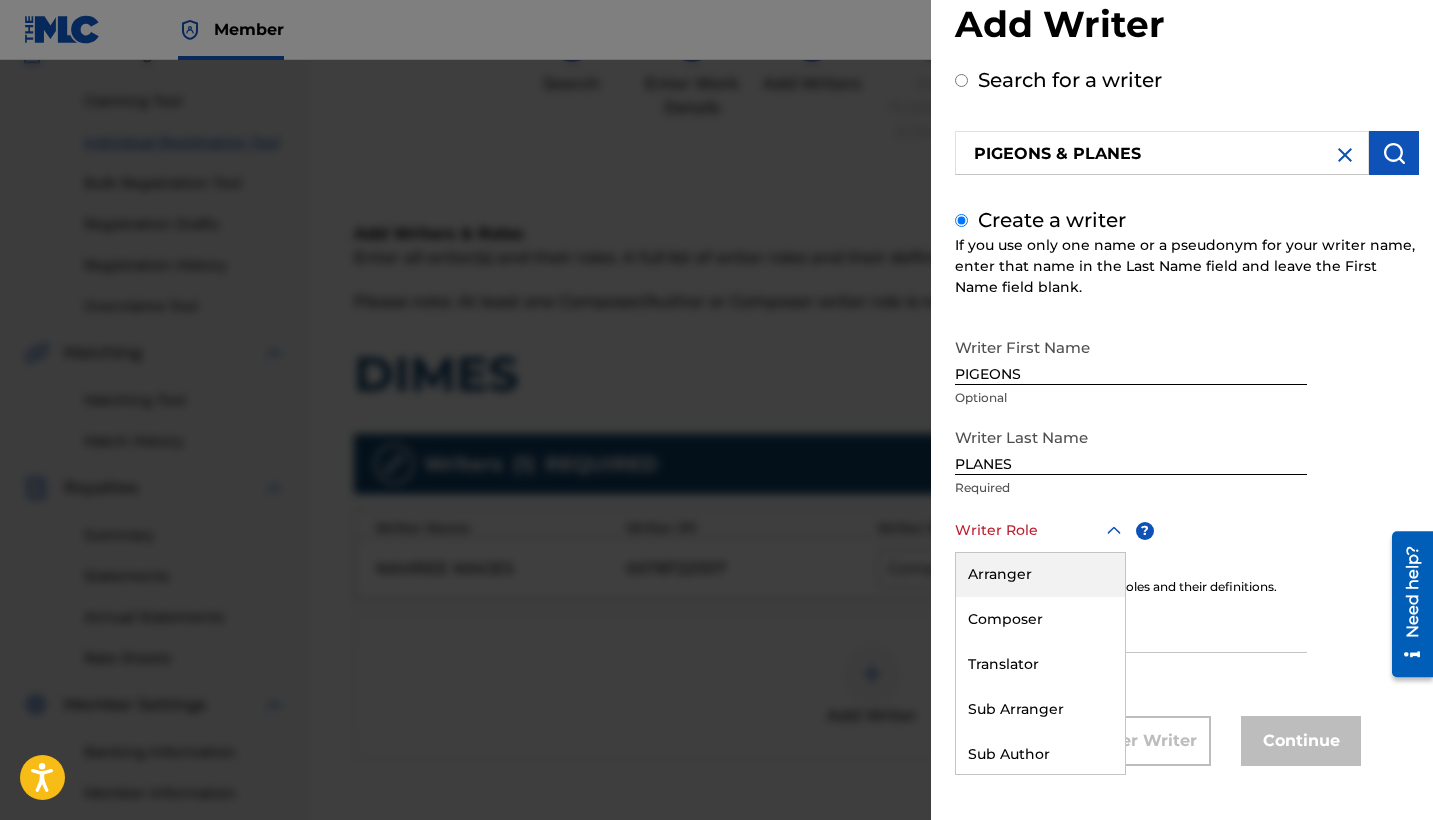 scroll, scrollTop: 0, scrollLeft: 0, axis: both 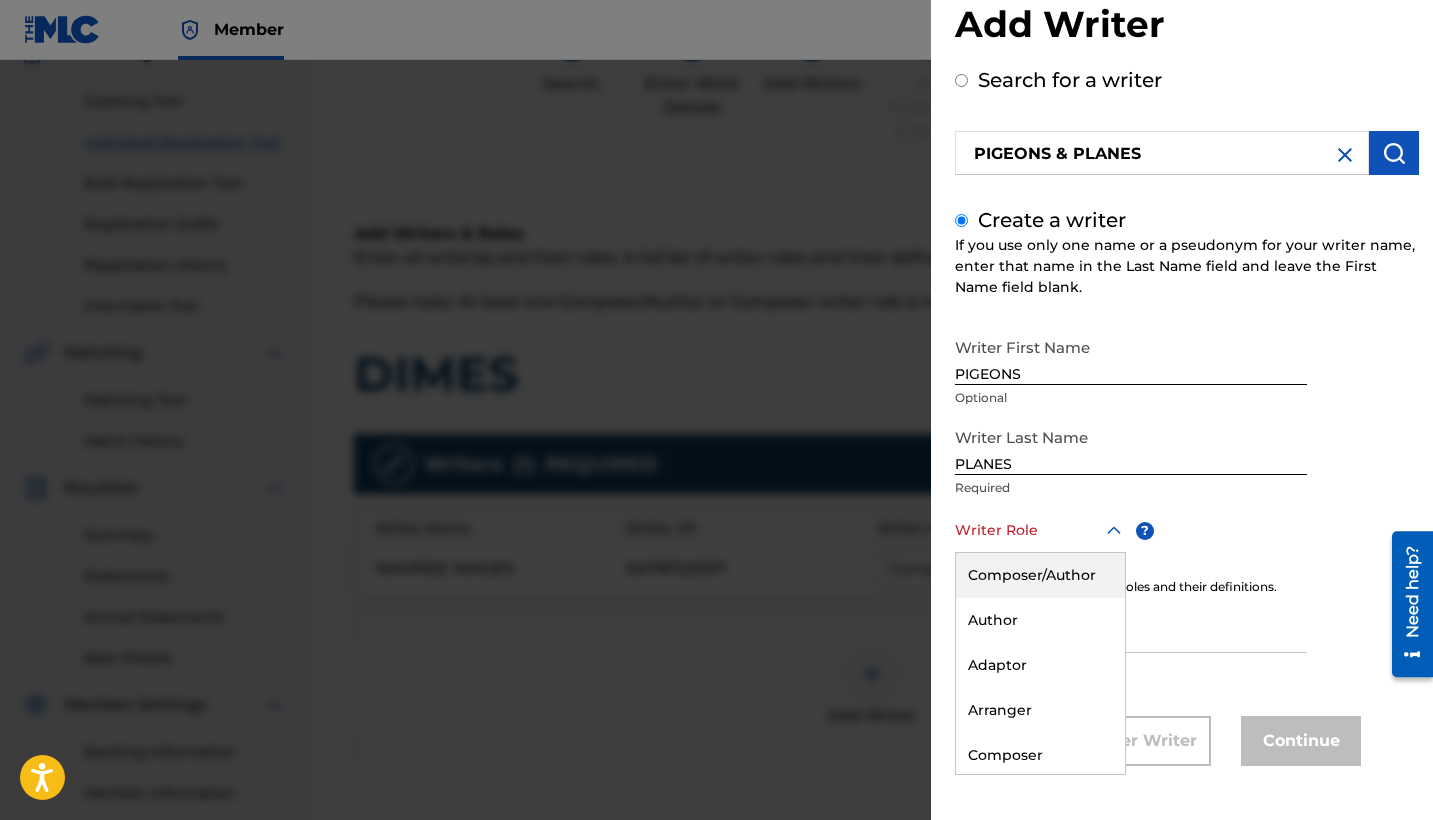 click on "Composer/Author" at bounding box center [1040, 575] 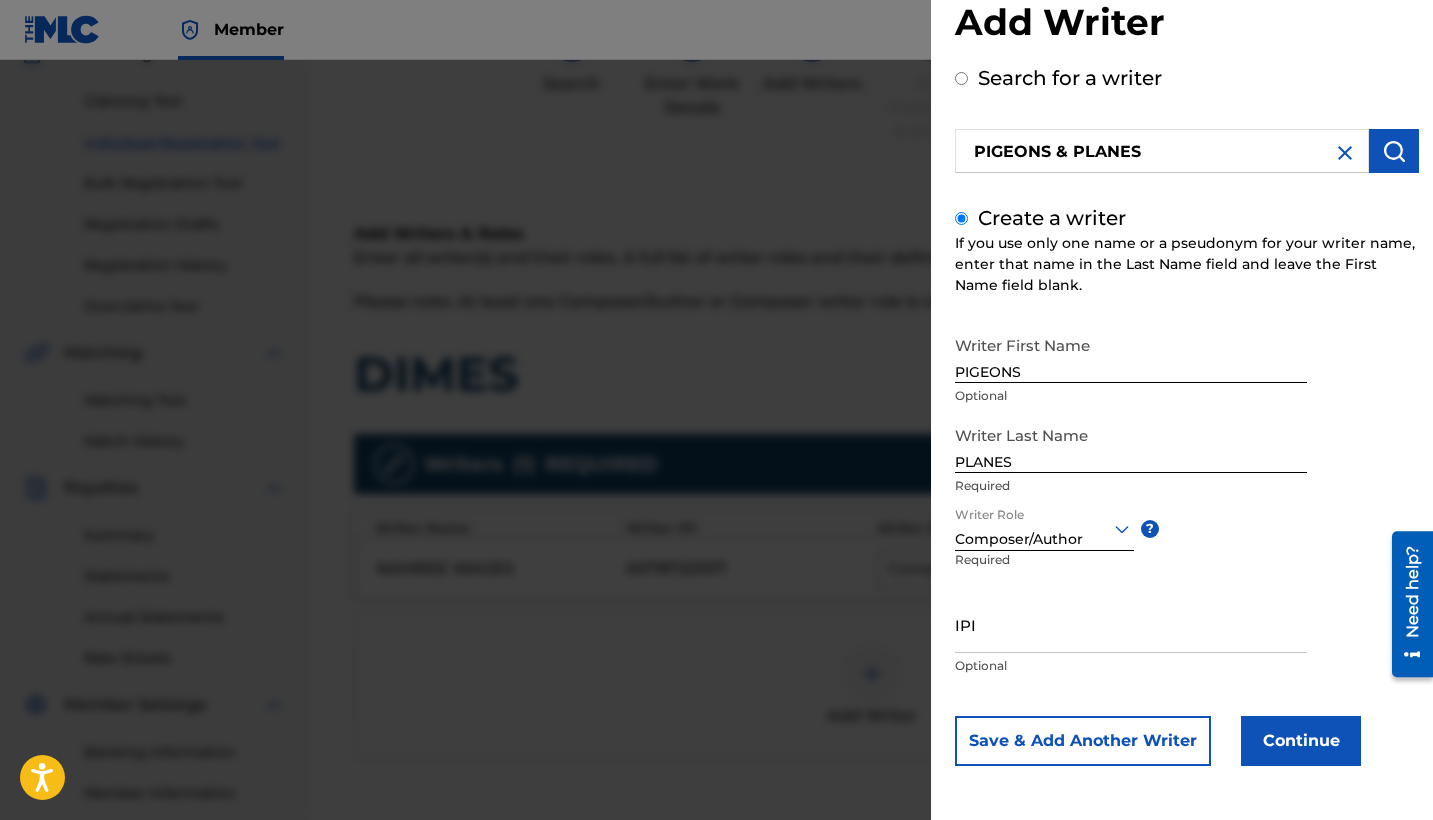 click on "Continue" at bounding box center [1301, 741] 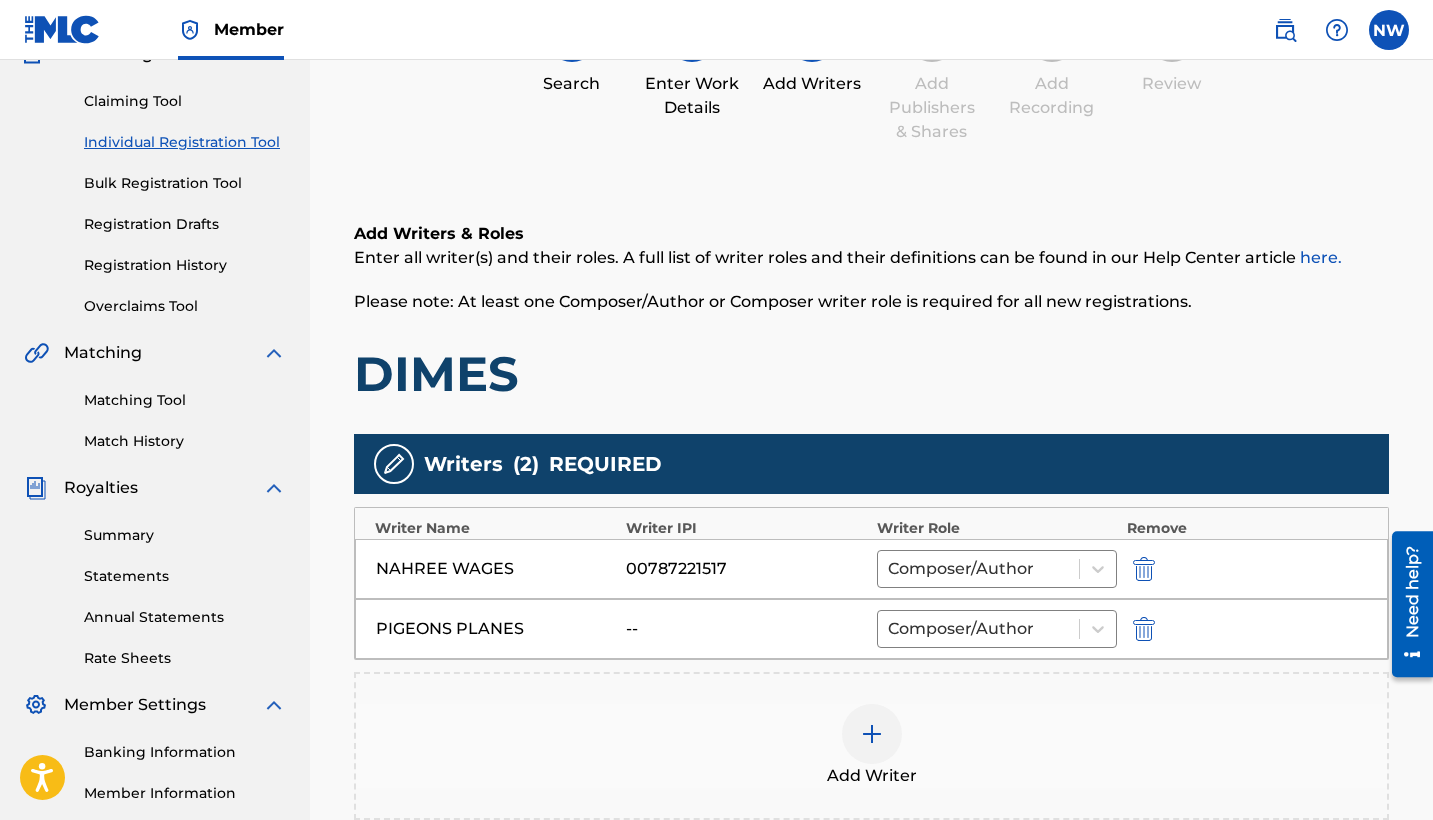click at bounding box center (872, 734) 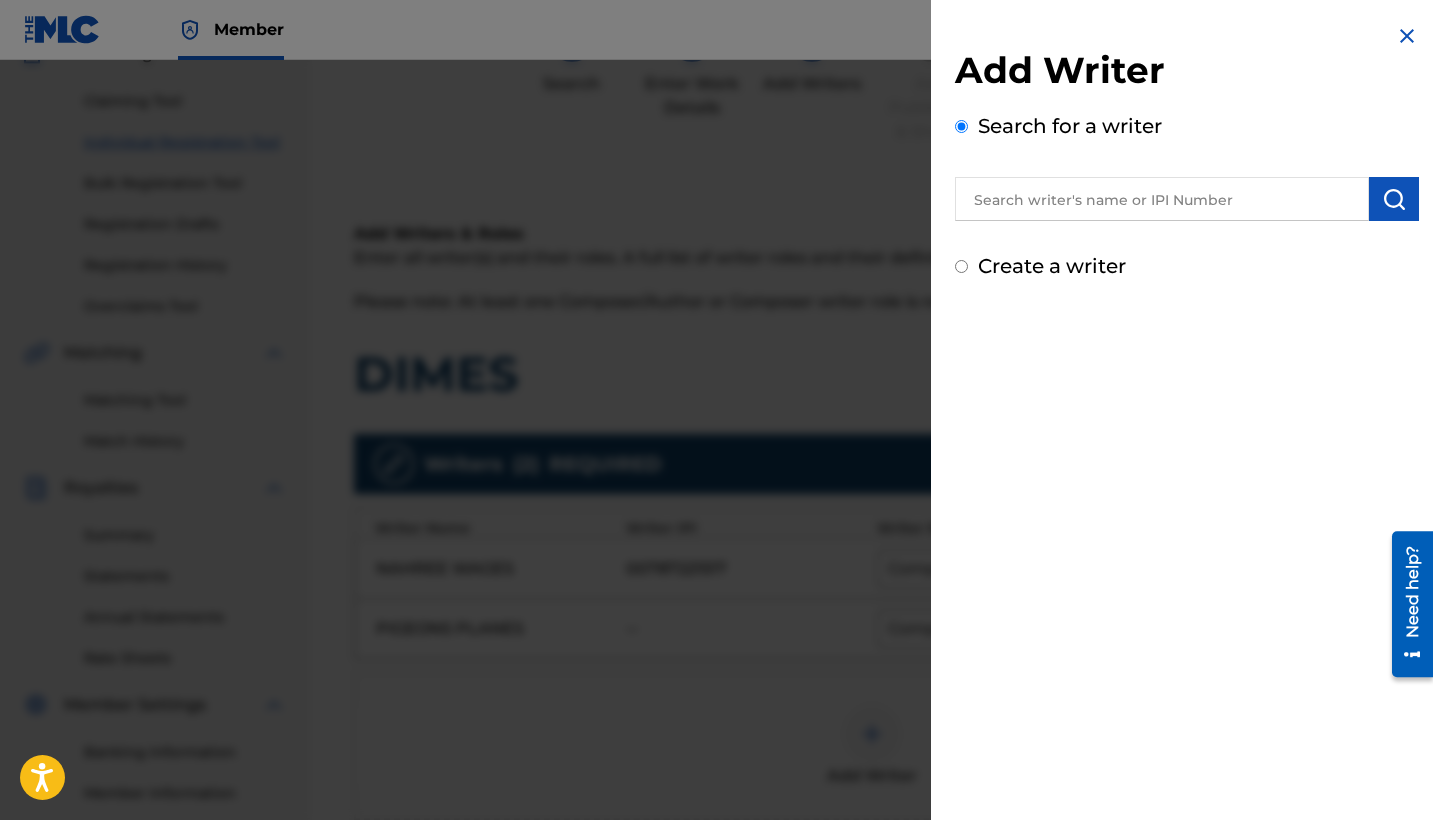 click at bounding box center (1162, 199) 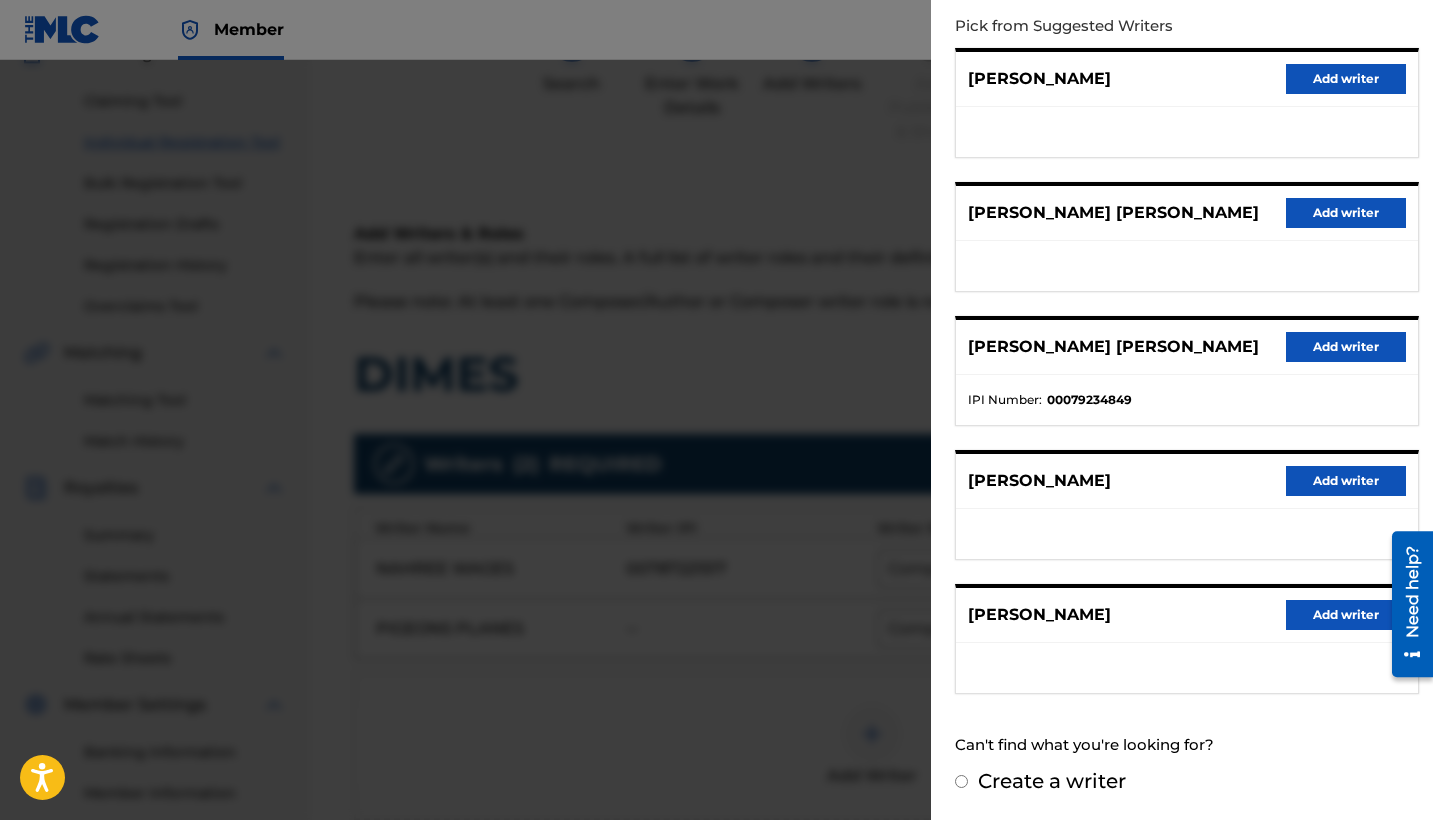 scroll, scrollTop: 236, scrollLeft: 0, axis: vertical 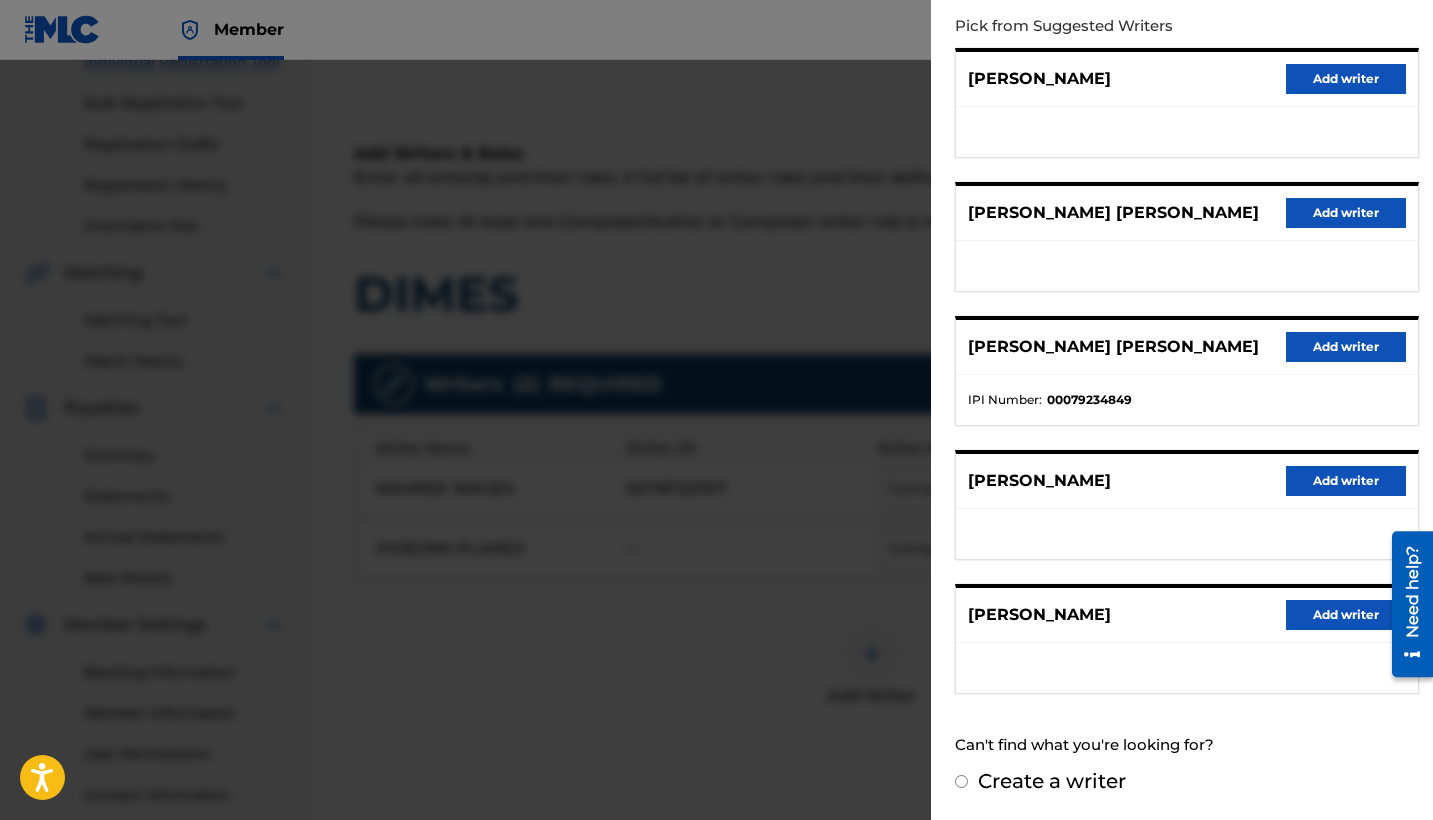 click on "Add writer" at bounding box center (1346, 615) 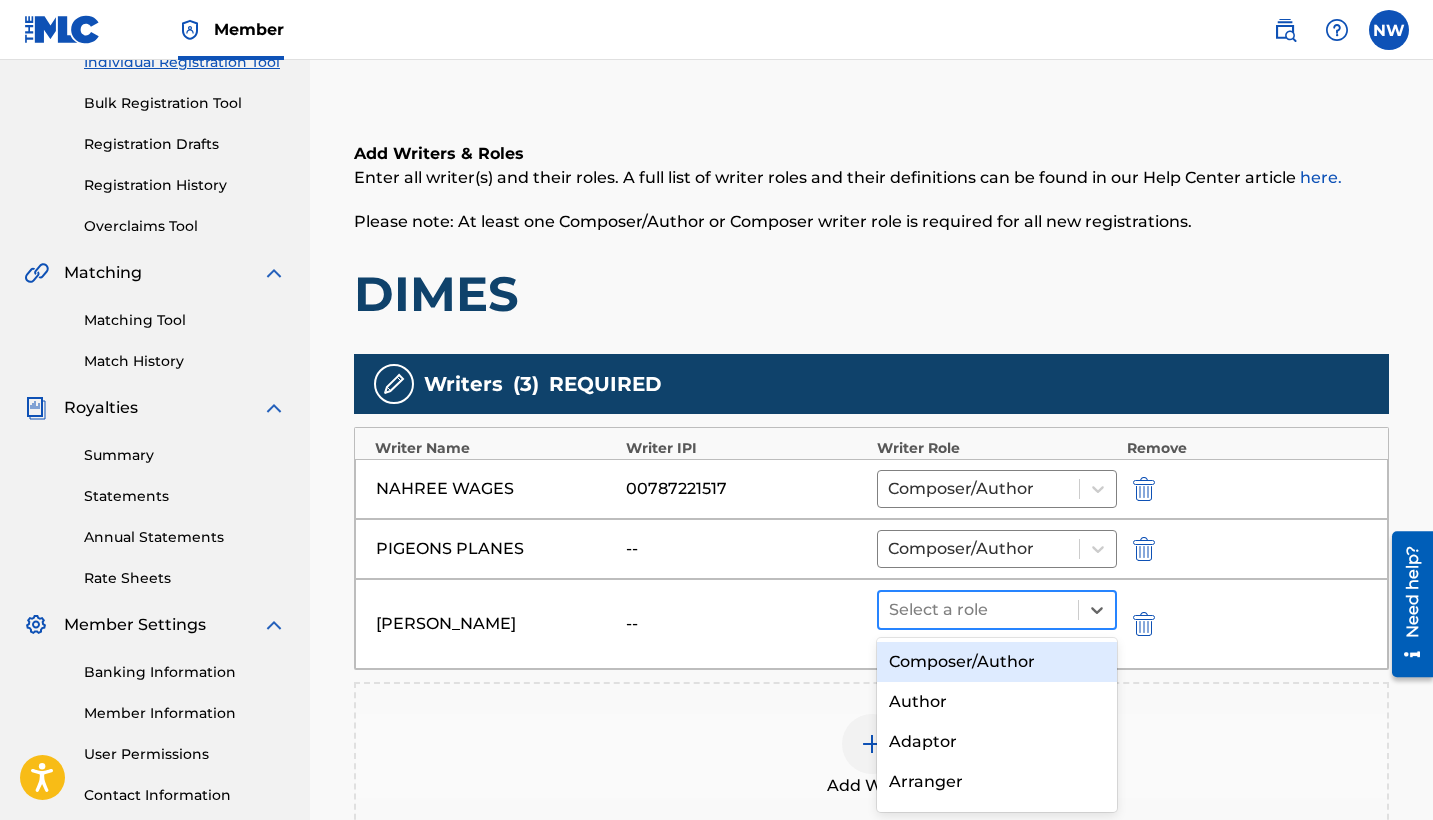 click at bounding box center (978, 610) 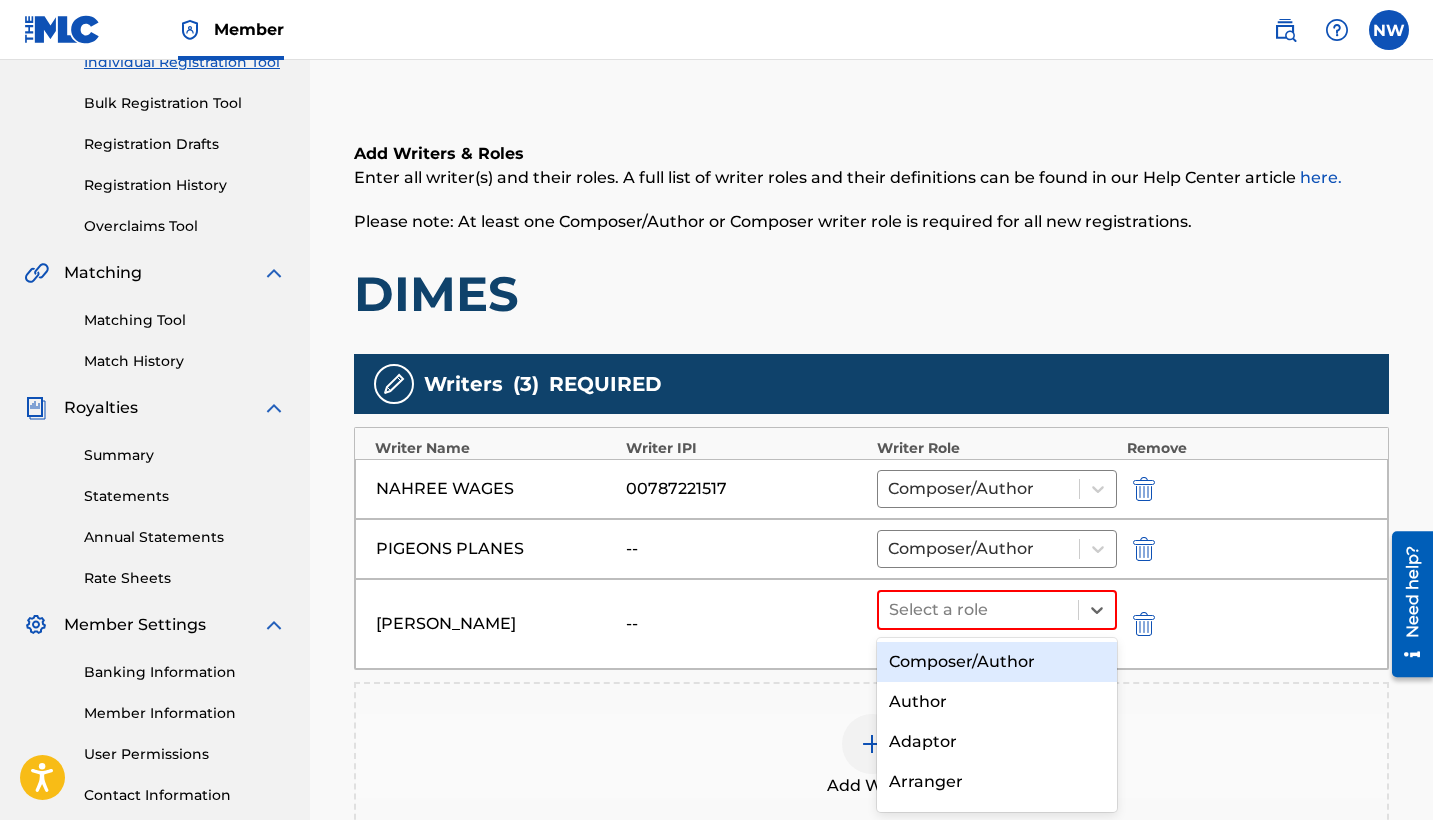 click on "Composer/Author" at bounding box center [997, 662] 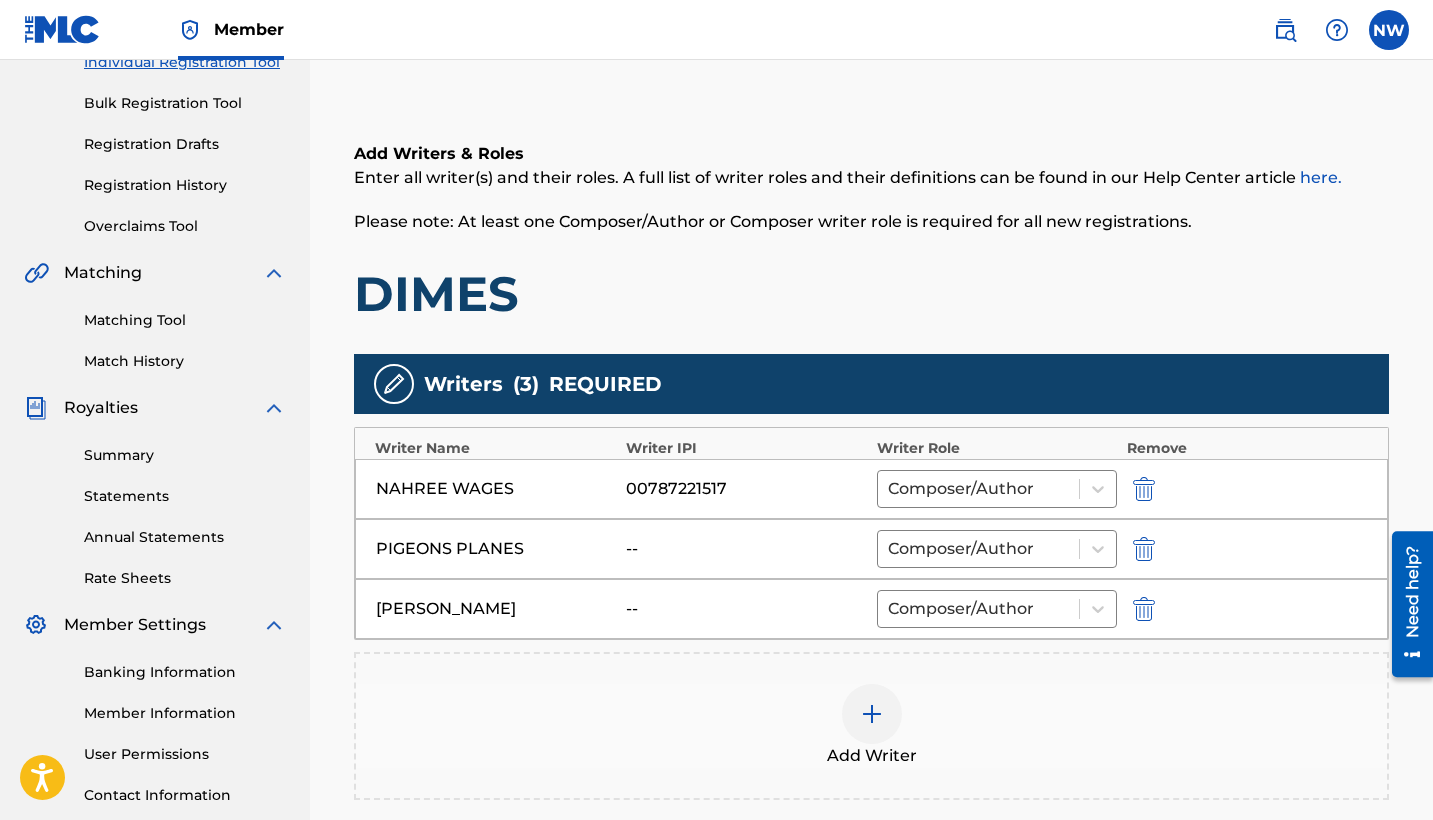 click at bounding box center (872, 714) 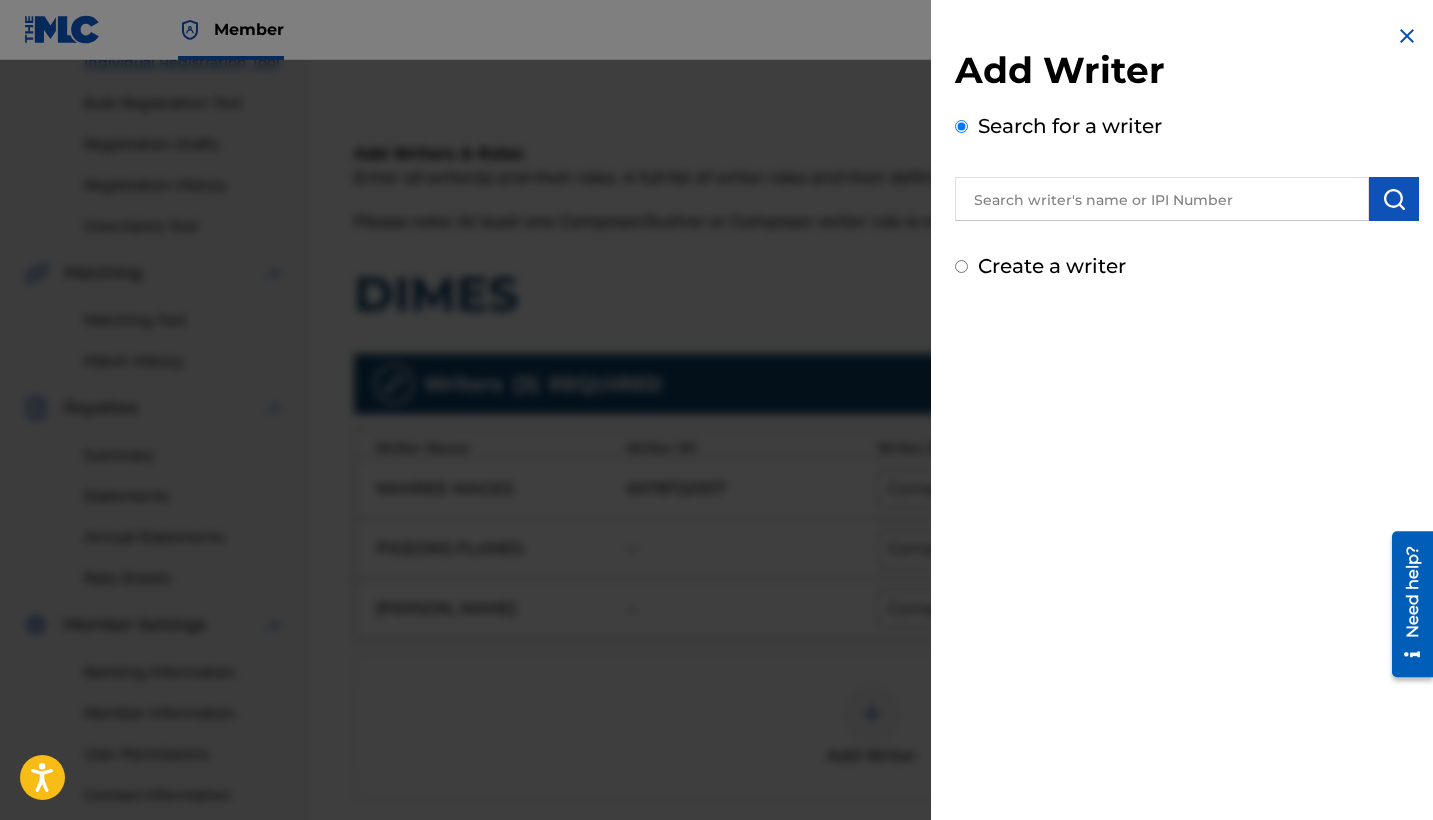click at bounding box center (1162, 199) 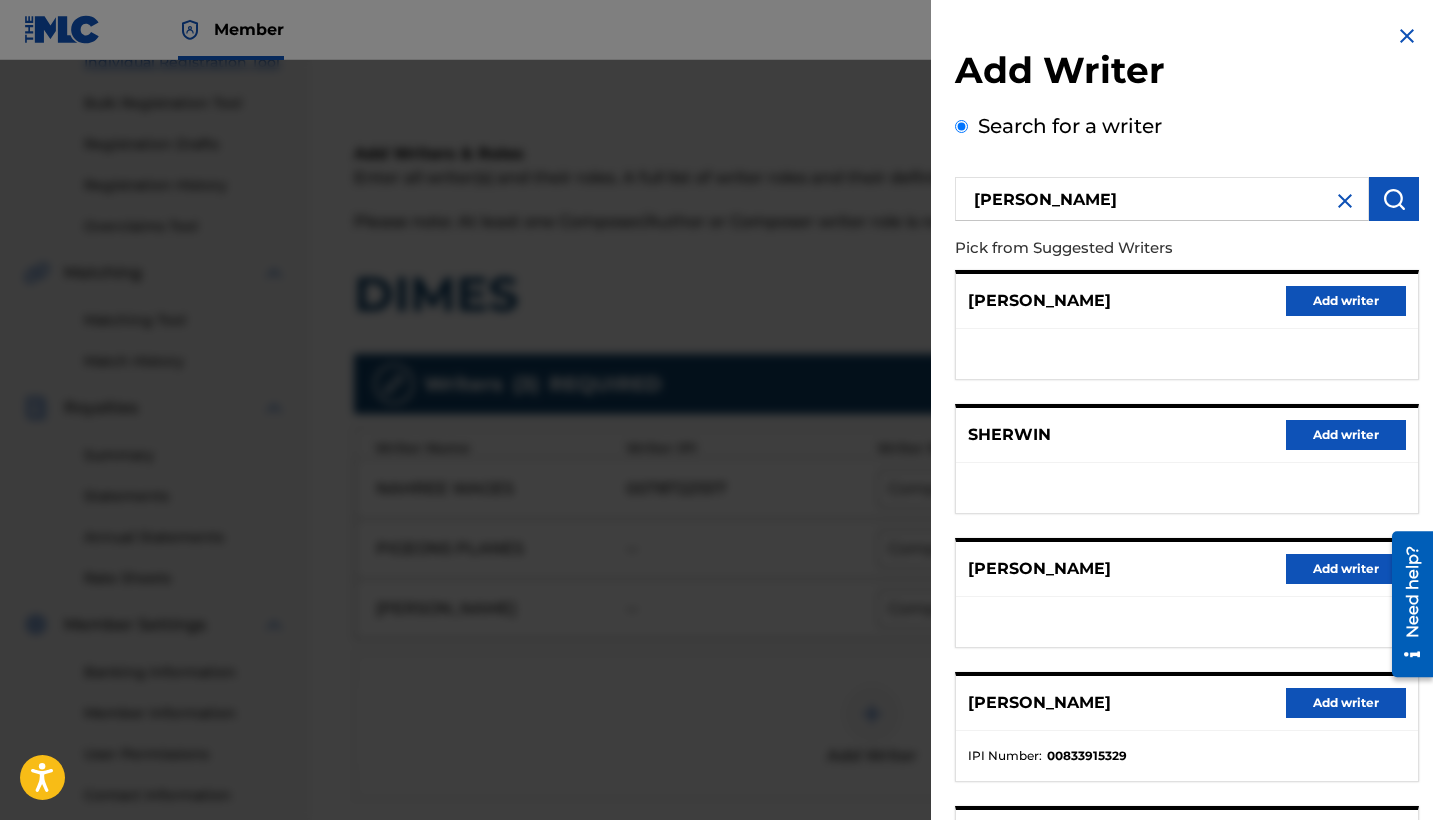 click on "Add writer" at bounding box center (1346, 703) 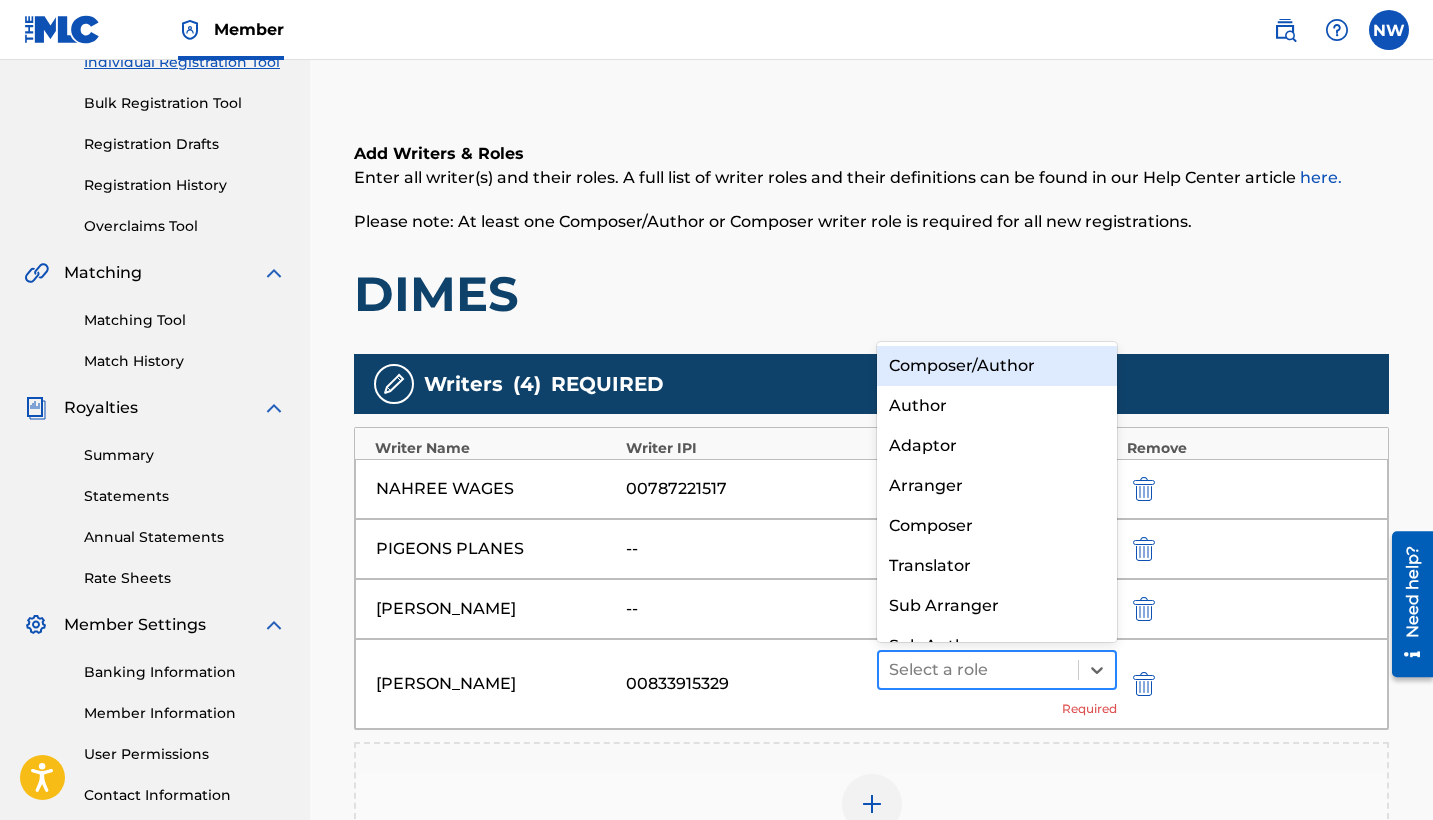 click at bounding box center (978, 670) 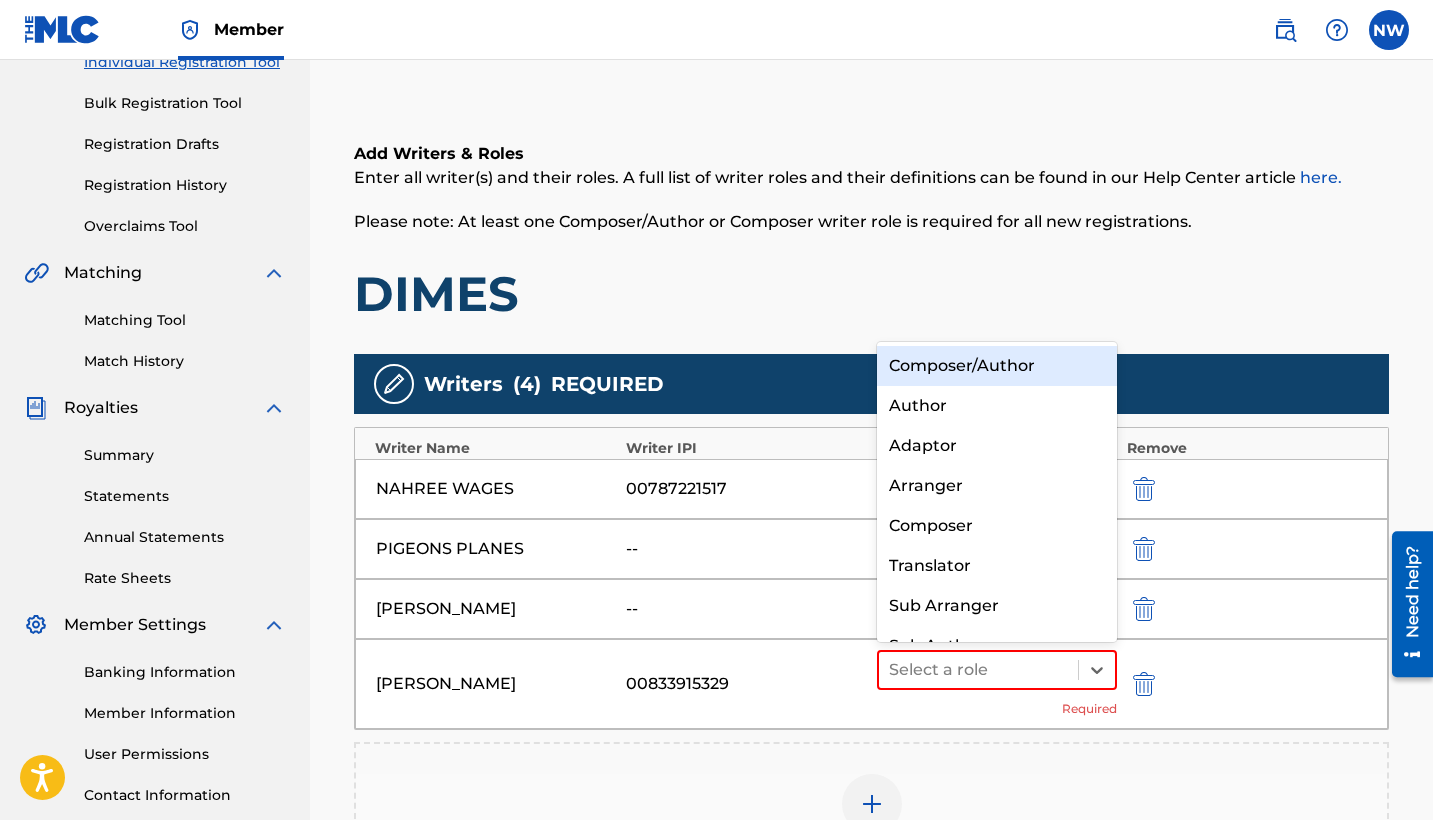 scroll, scrollTop: 28, scrollLeft: 0, axis: vertical 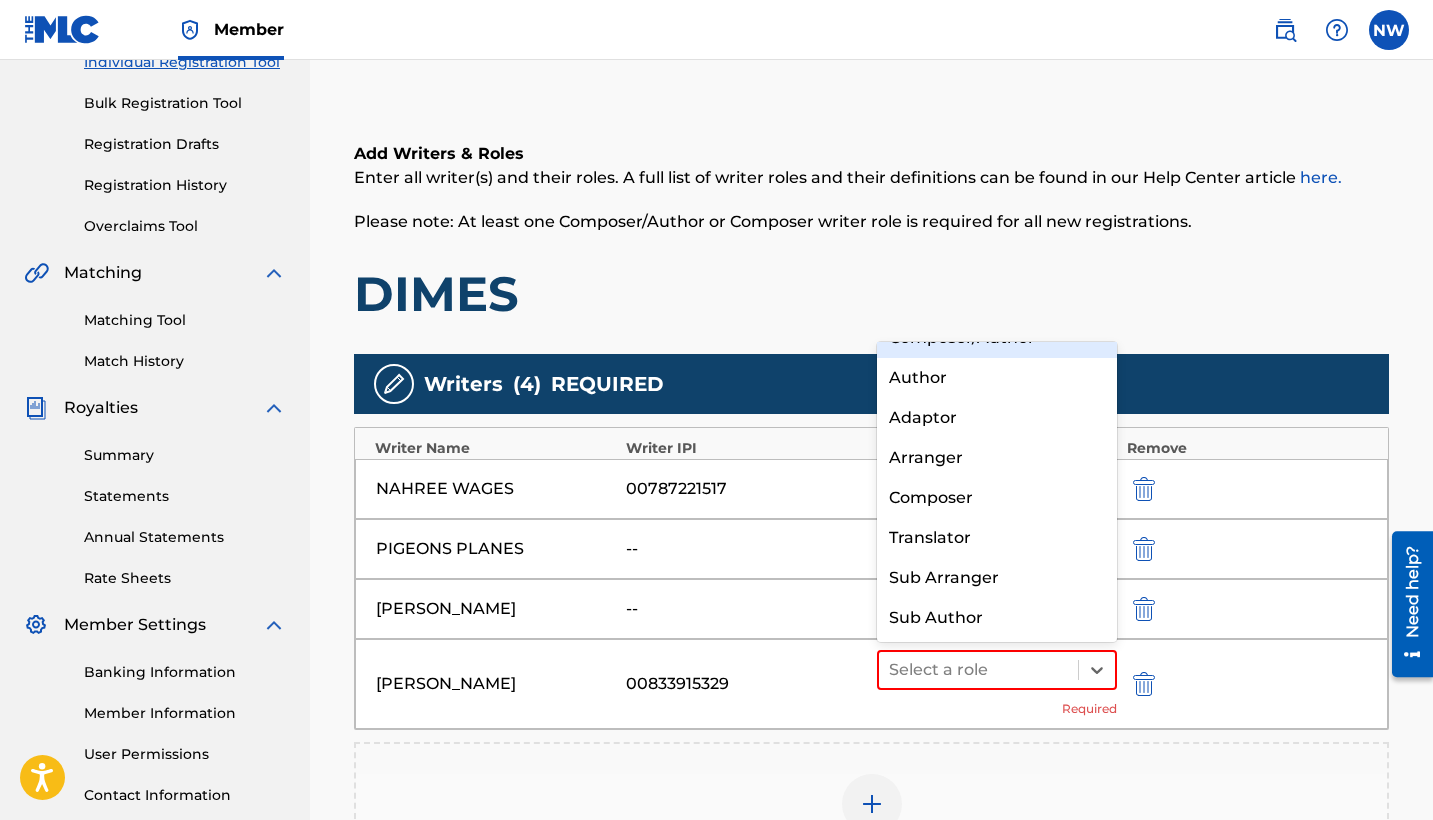 click on "Composer/Author" at bounding box center (997, 338) 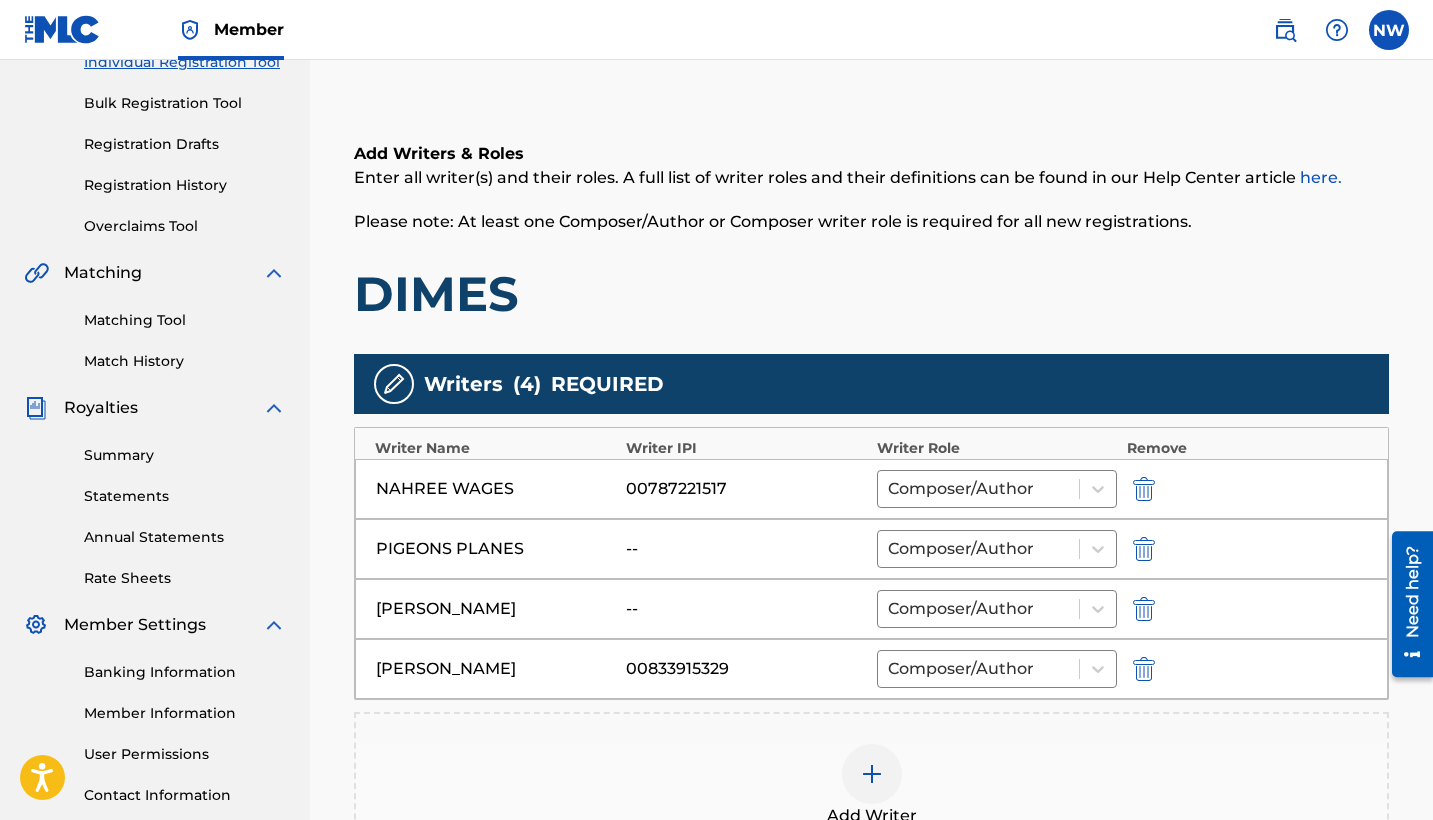 click at bounding box center (872, 774) 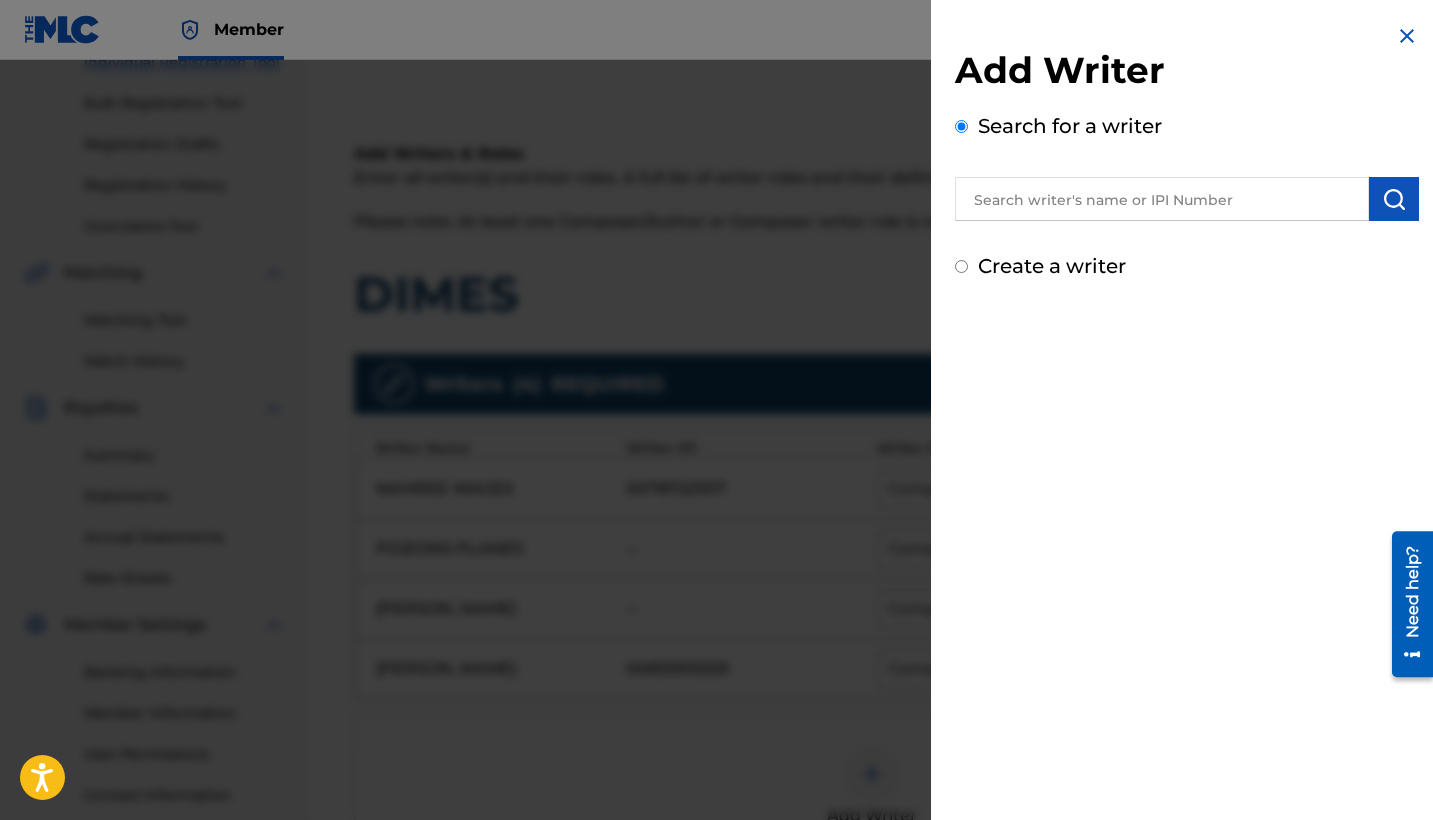 click at bounding box center [1162, 199] 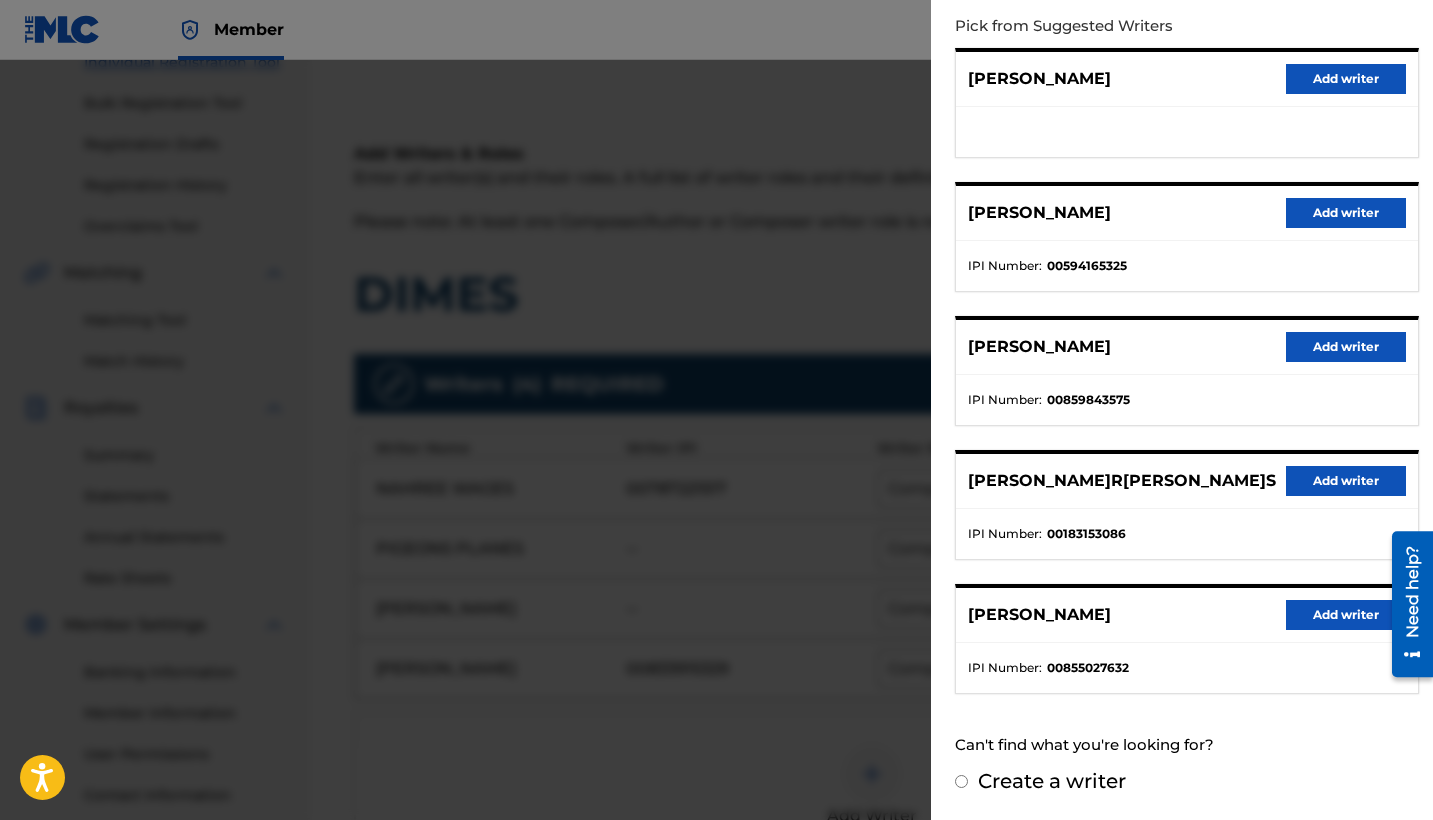 scroll, scrollTop: 236, scrollLeft: 0, axis: vertical 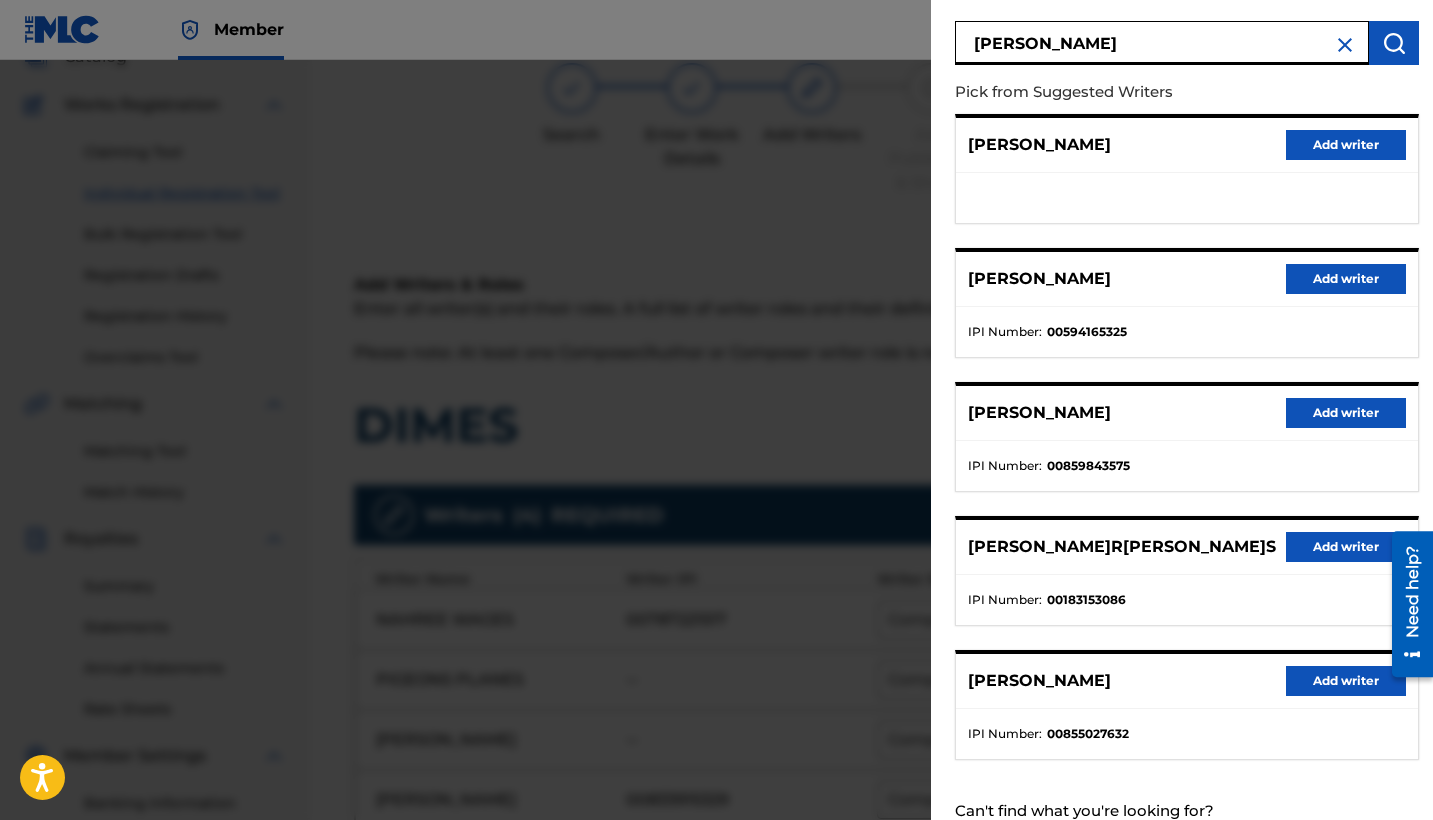 click on "[PERSON_NAME]" at bounding box center (1162, 43) 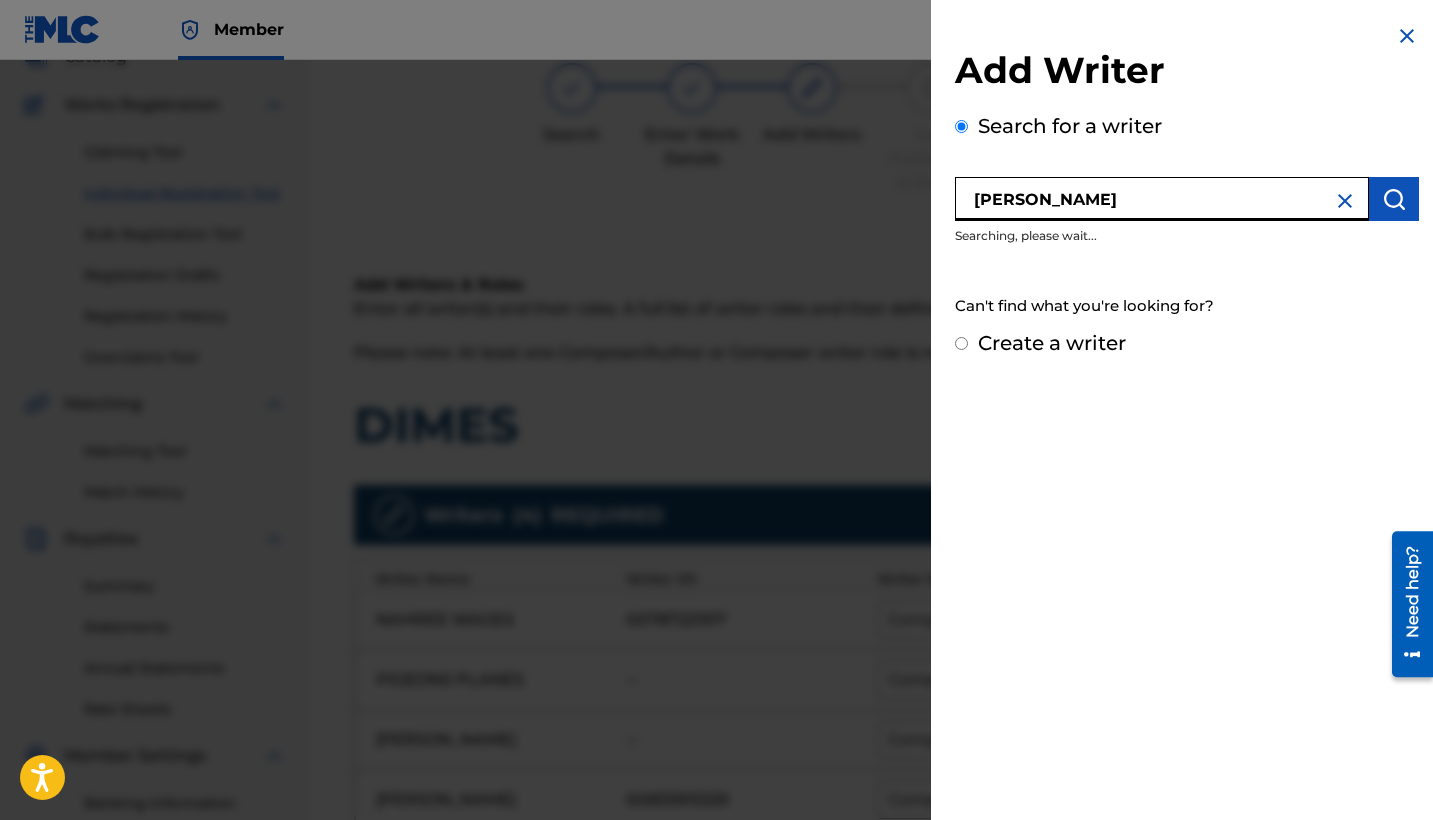 scroll, scrollTop: 0, scrollLeft: 0, axis: both 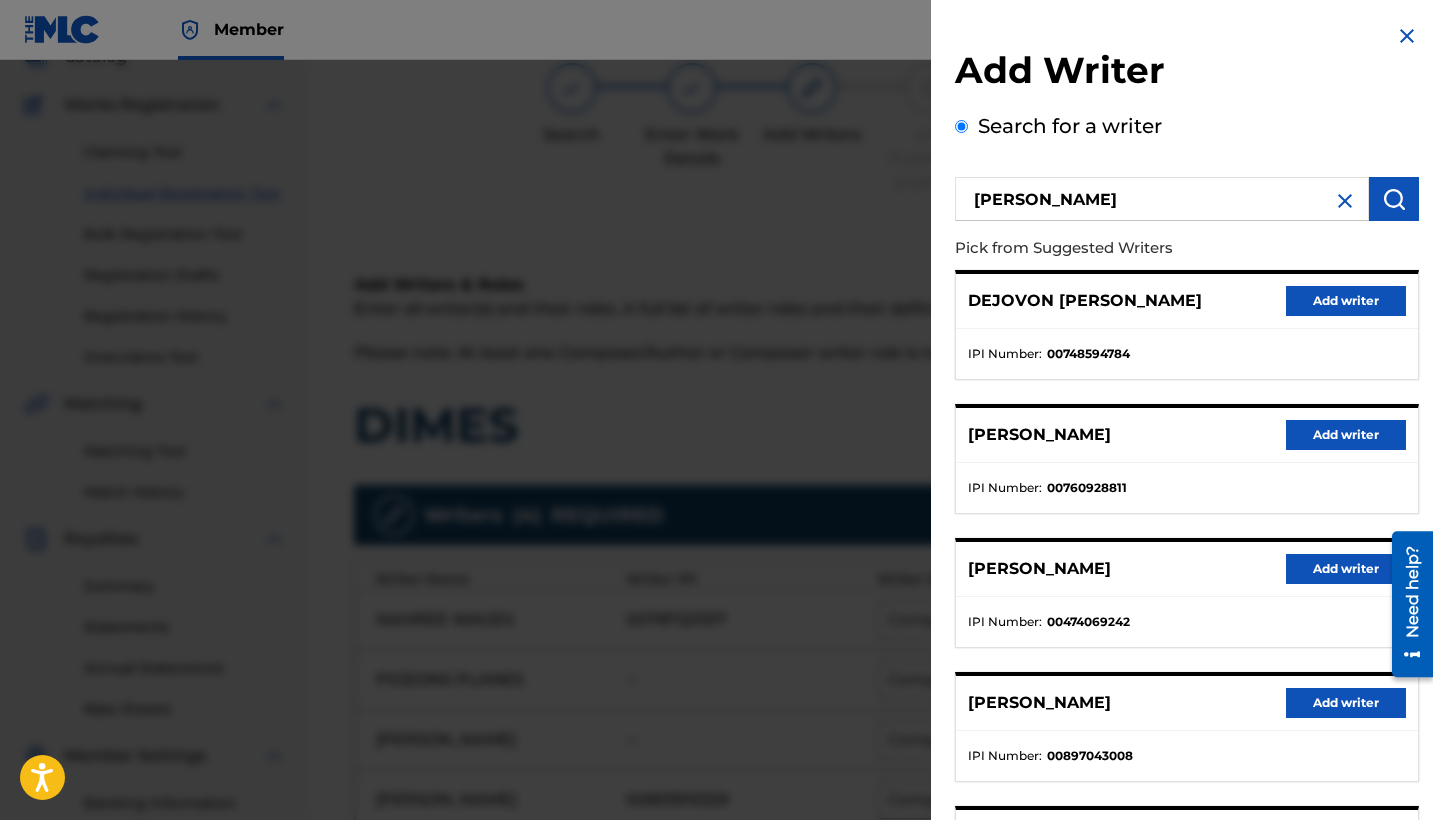 click on "Add writer" at bounding box center [1346, 703] 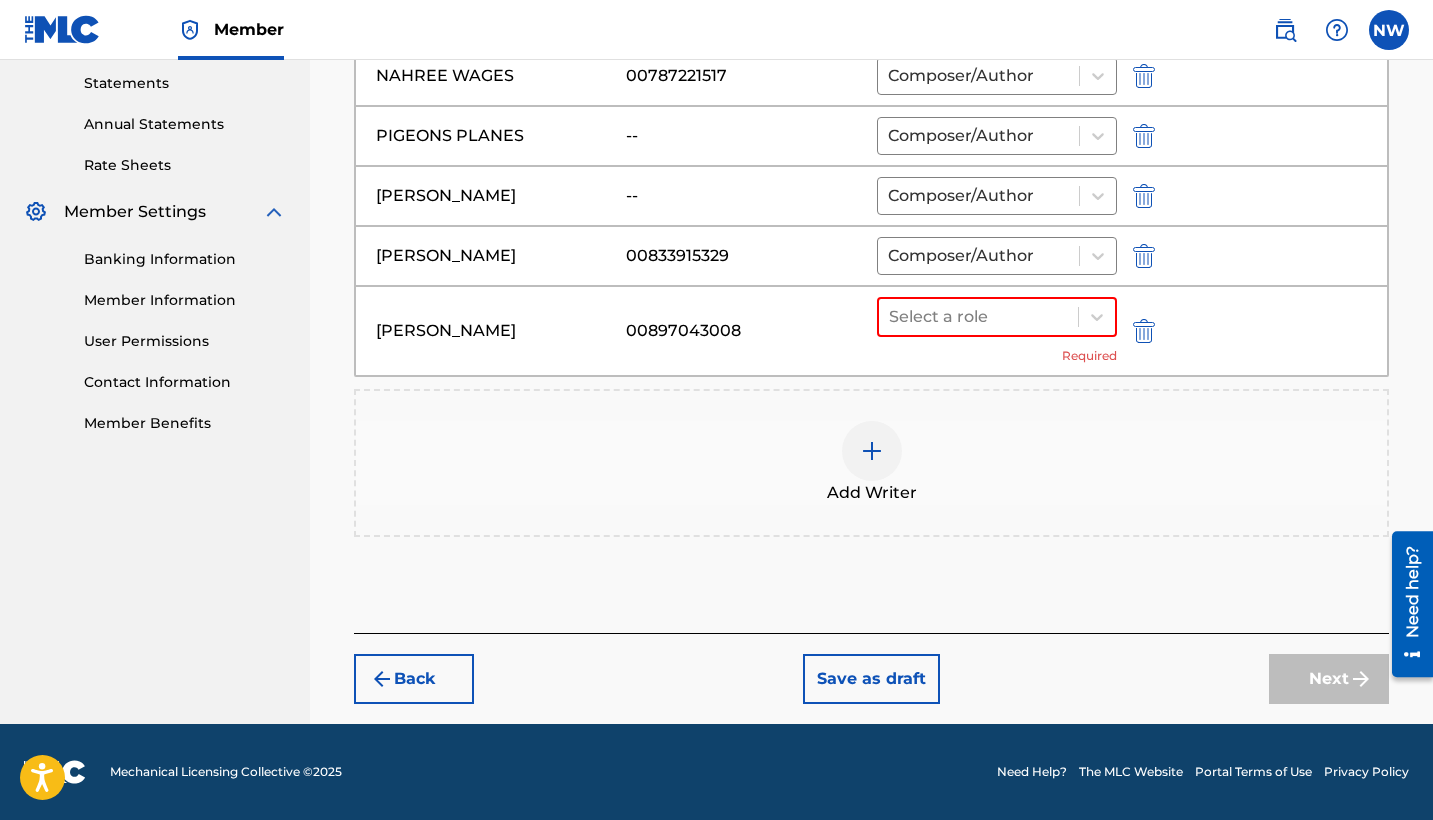 scroll, scrollTop: 686, scrollLeft: 0, axis: vertical 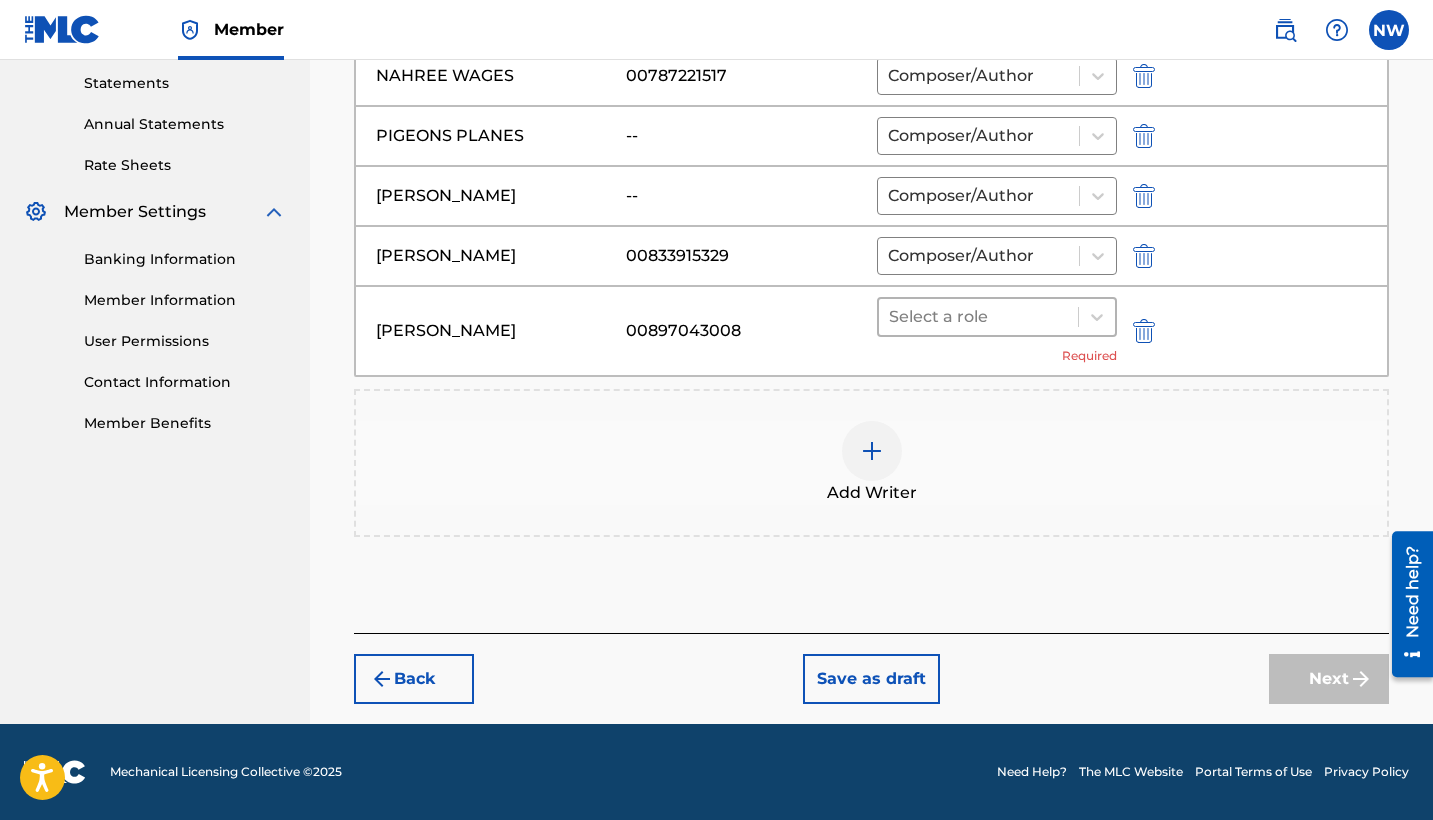 click at bounding box center [978, 317] 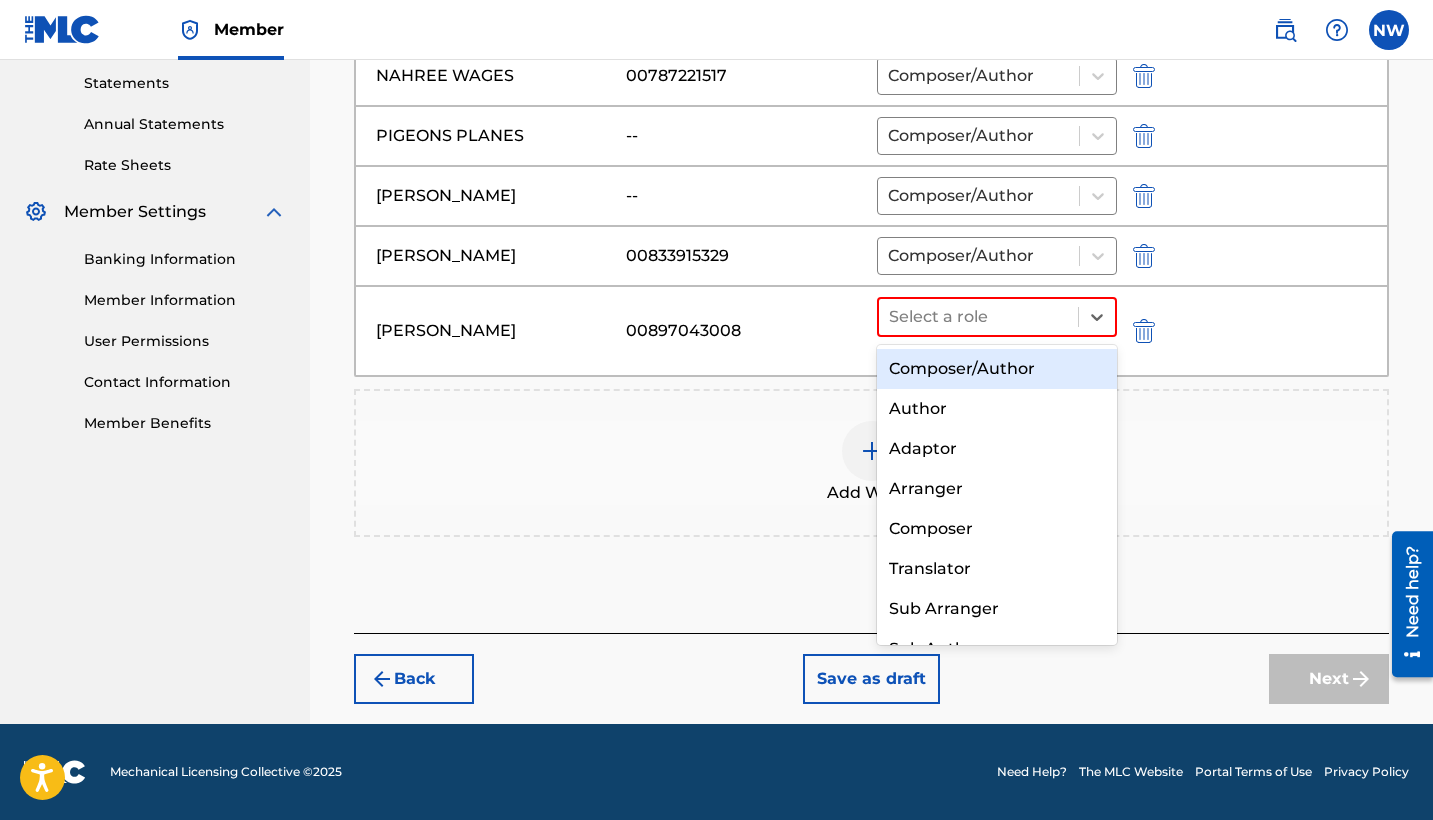 click on "Composer/Author" at bounding box center (997, 369) 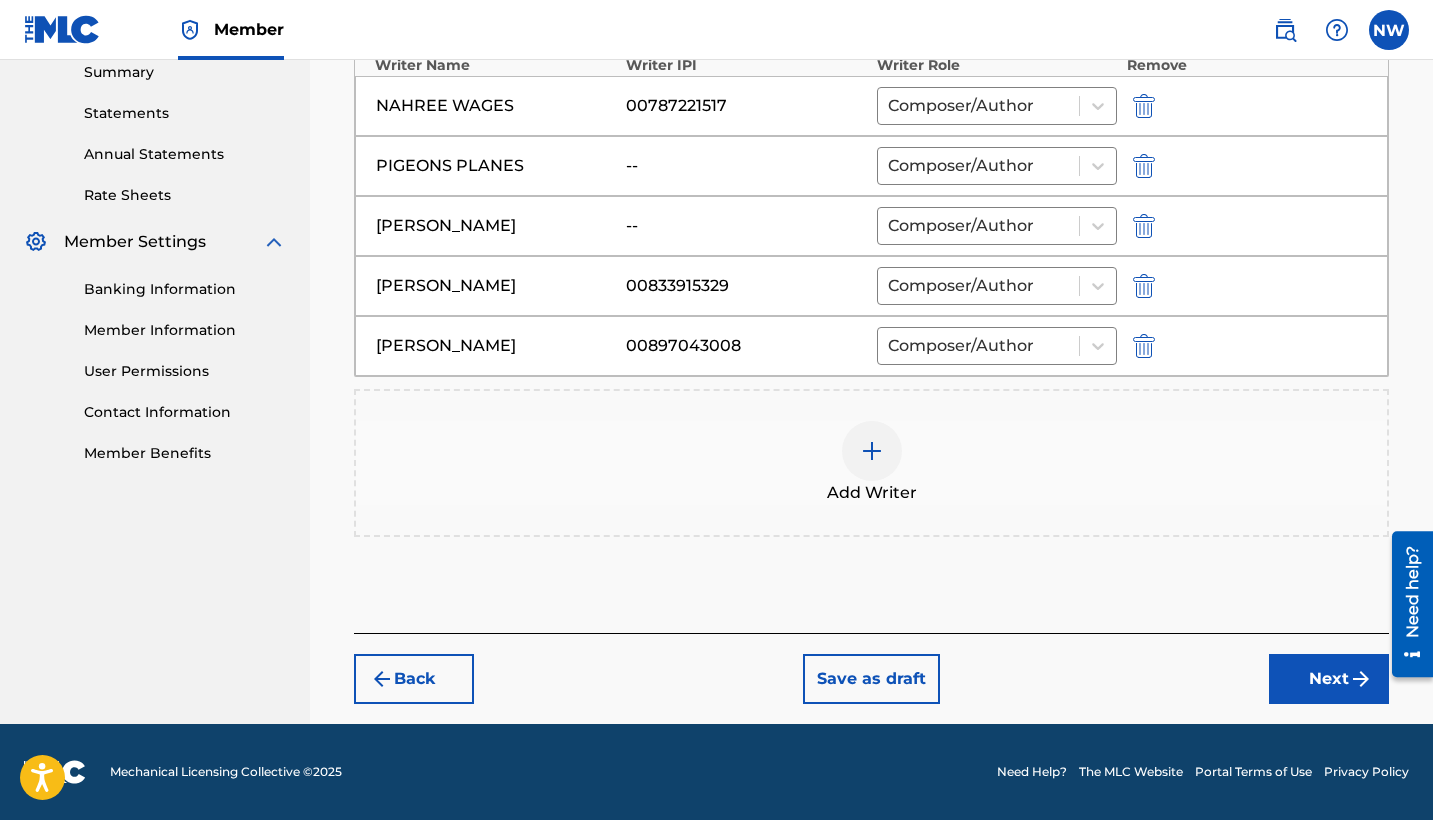 click on "Next" at bounding box center [1329, 679] 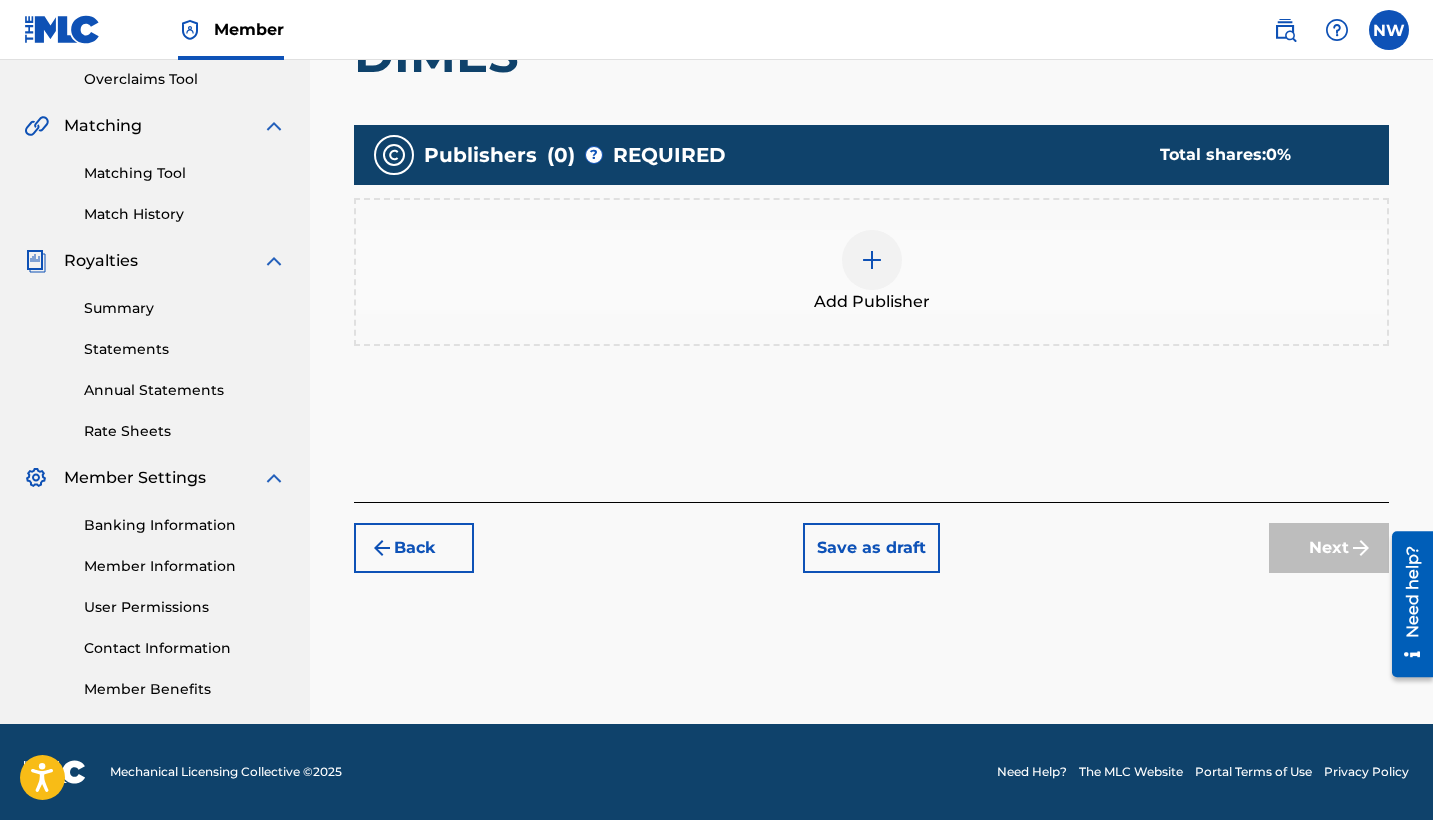 scroll, scrollTop: 420, scrollLeft: 0, axis: vertical 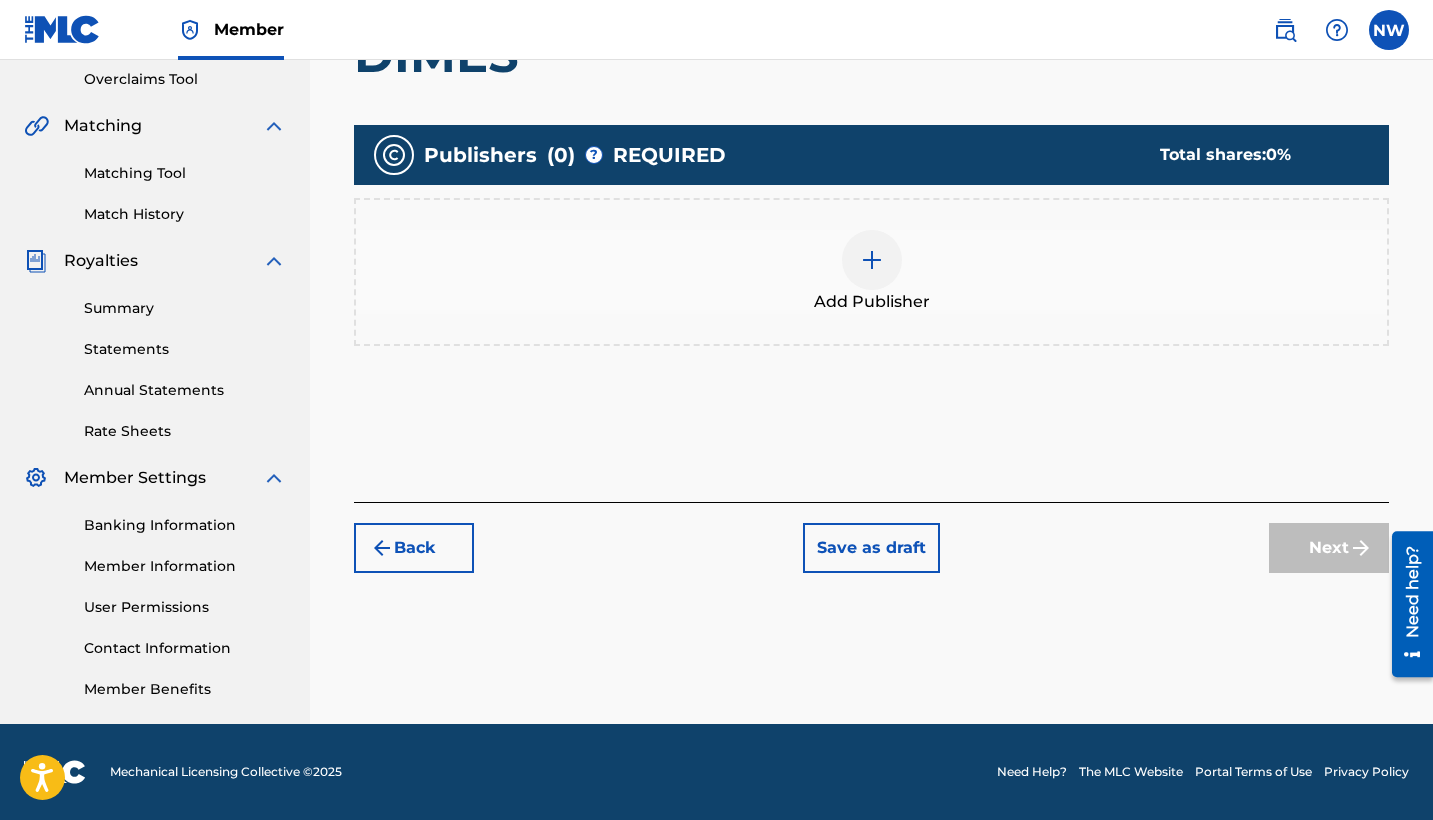 click at bounding box center (872, 260) 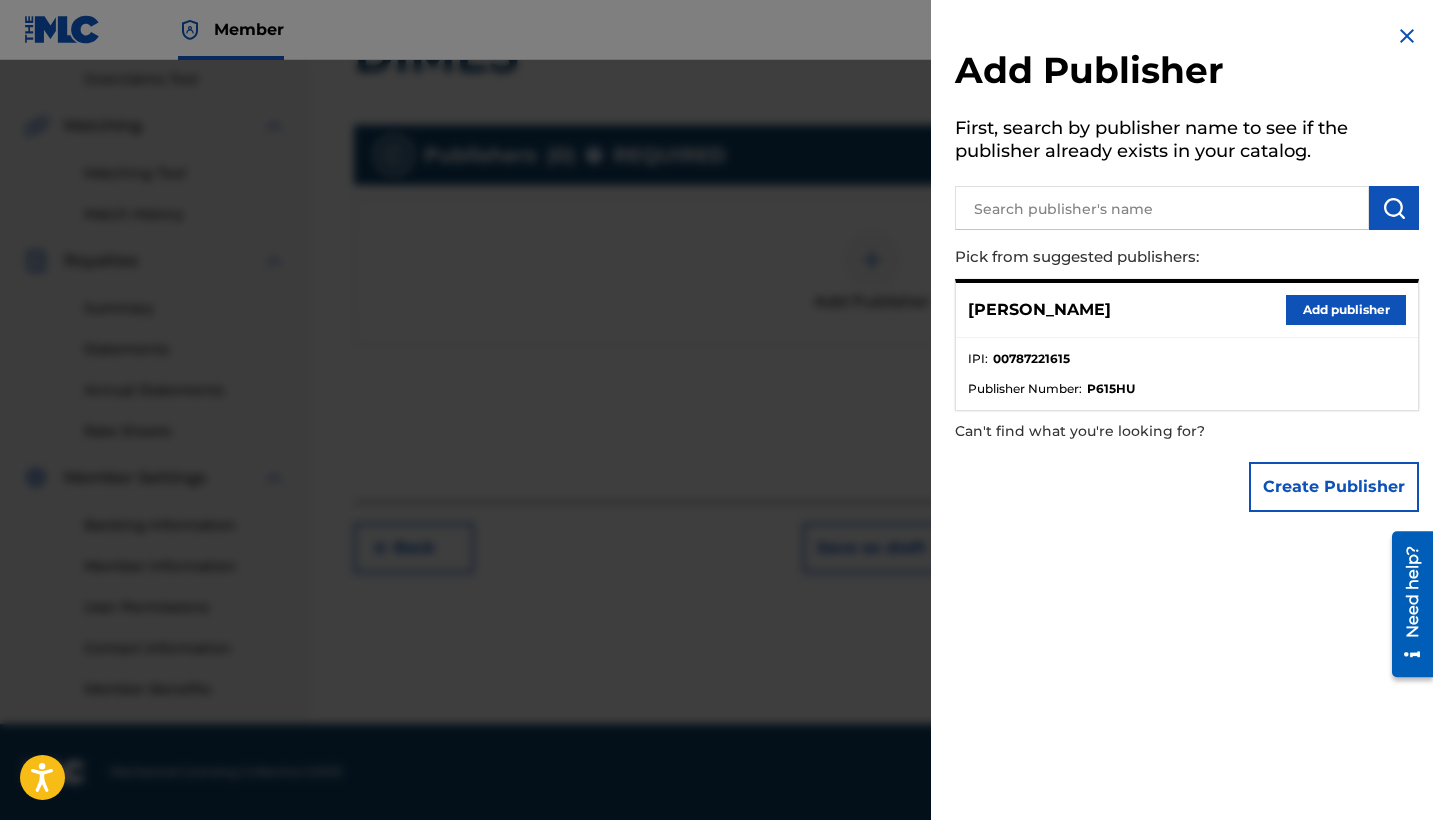 click on "Add publisher" at bounding box center (1346, 310) 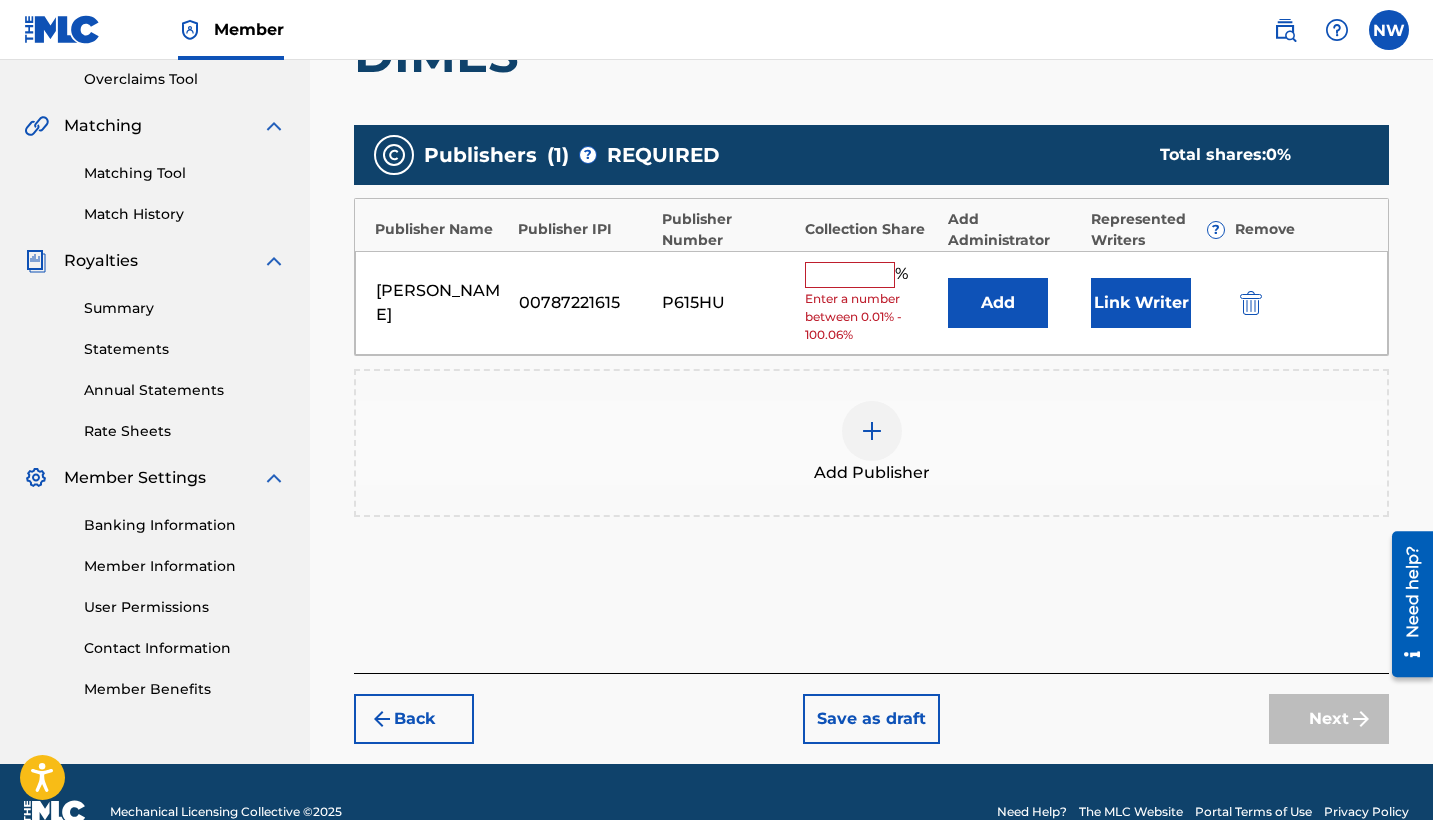 click at bounding box center [850, 275] 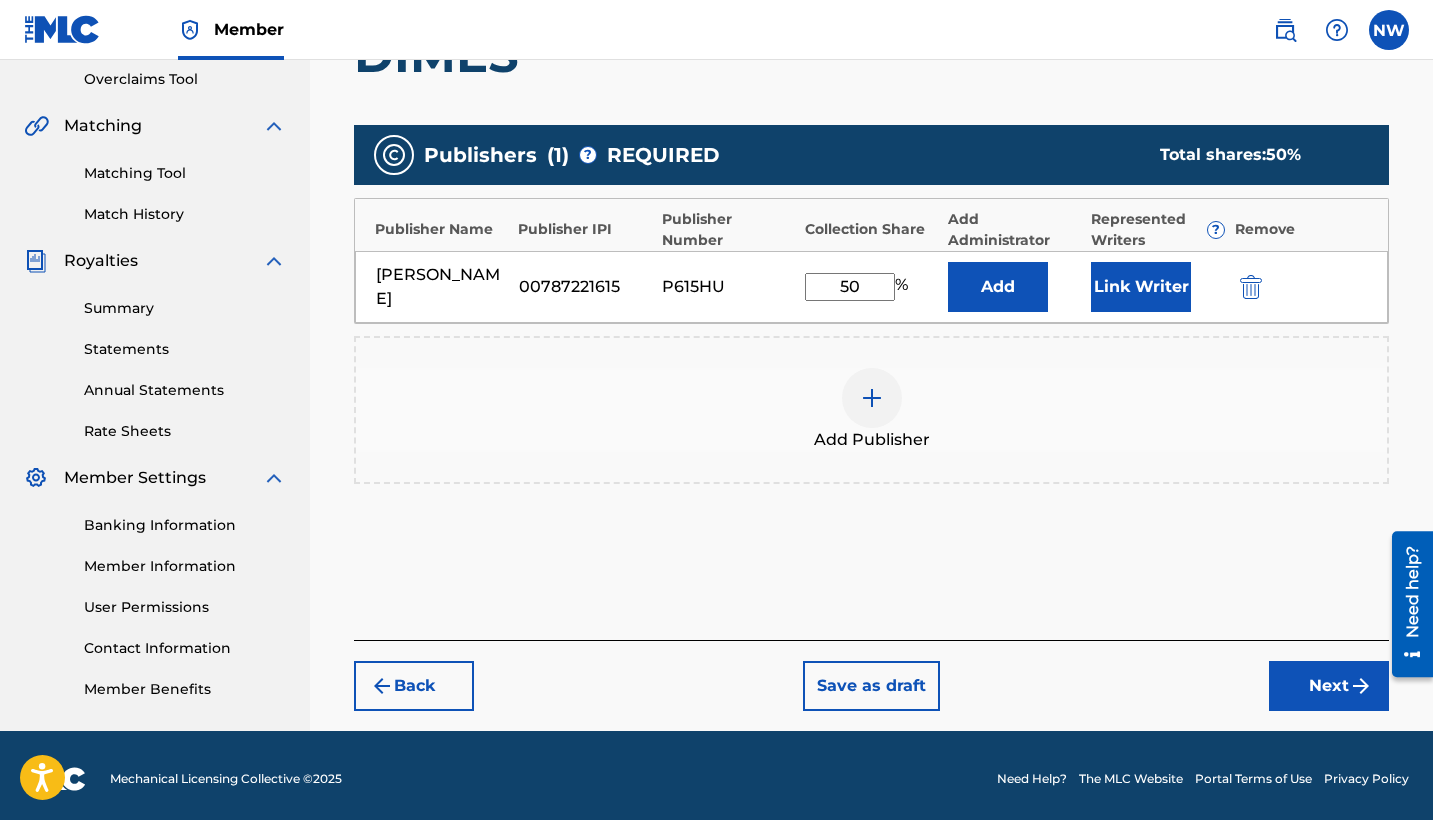 click on "Link Writer" at bounding box center (1141, 287) 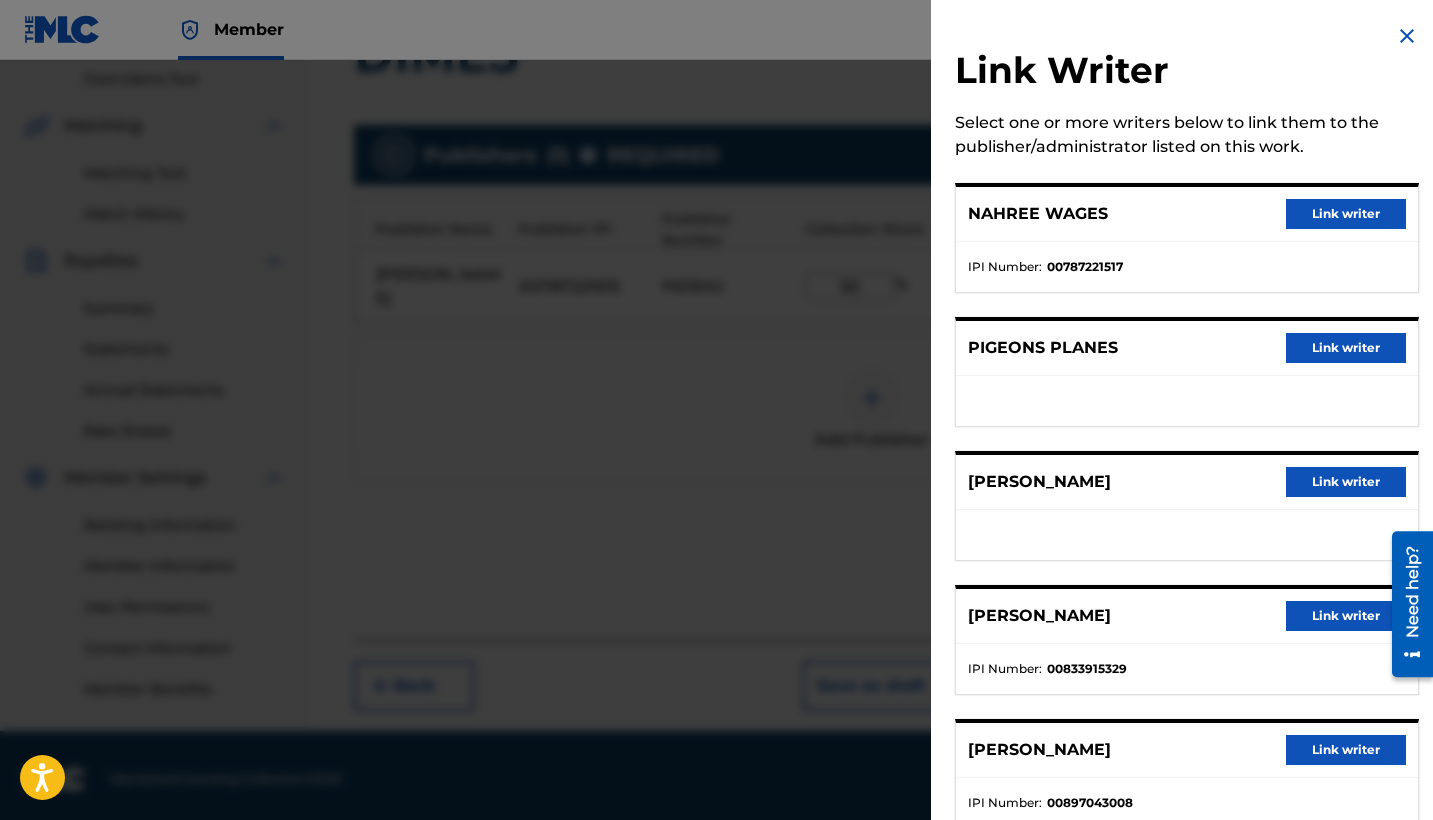 click on "Link writer" at bounding box center [1346, 214] 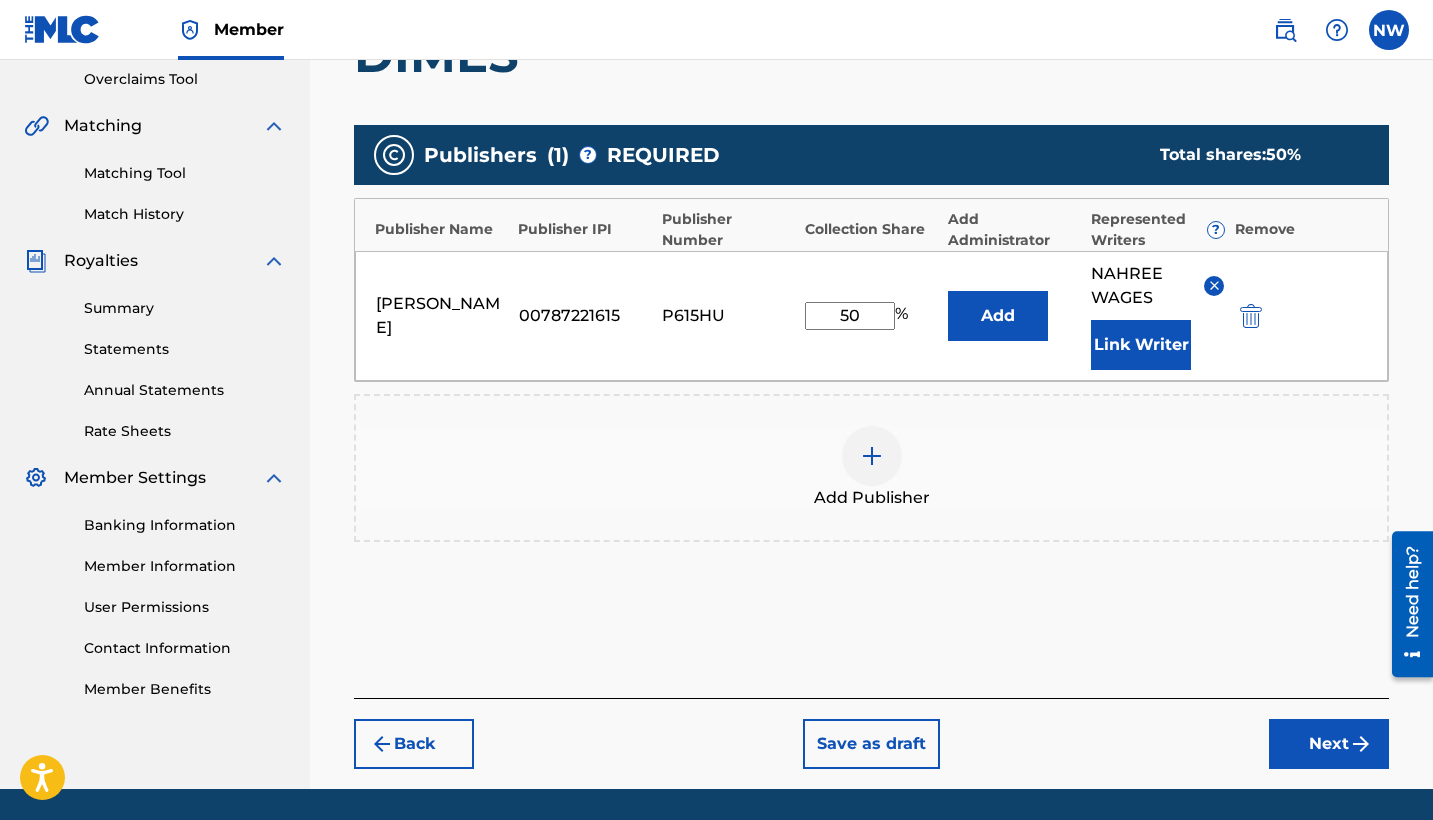 click on "Next" at bounding box center (1329, 744) 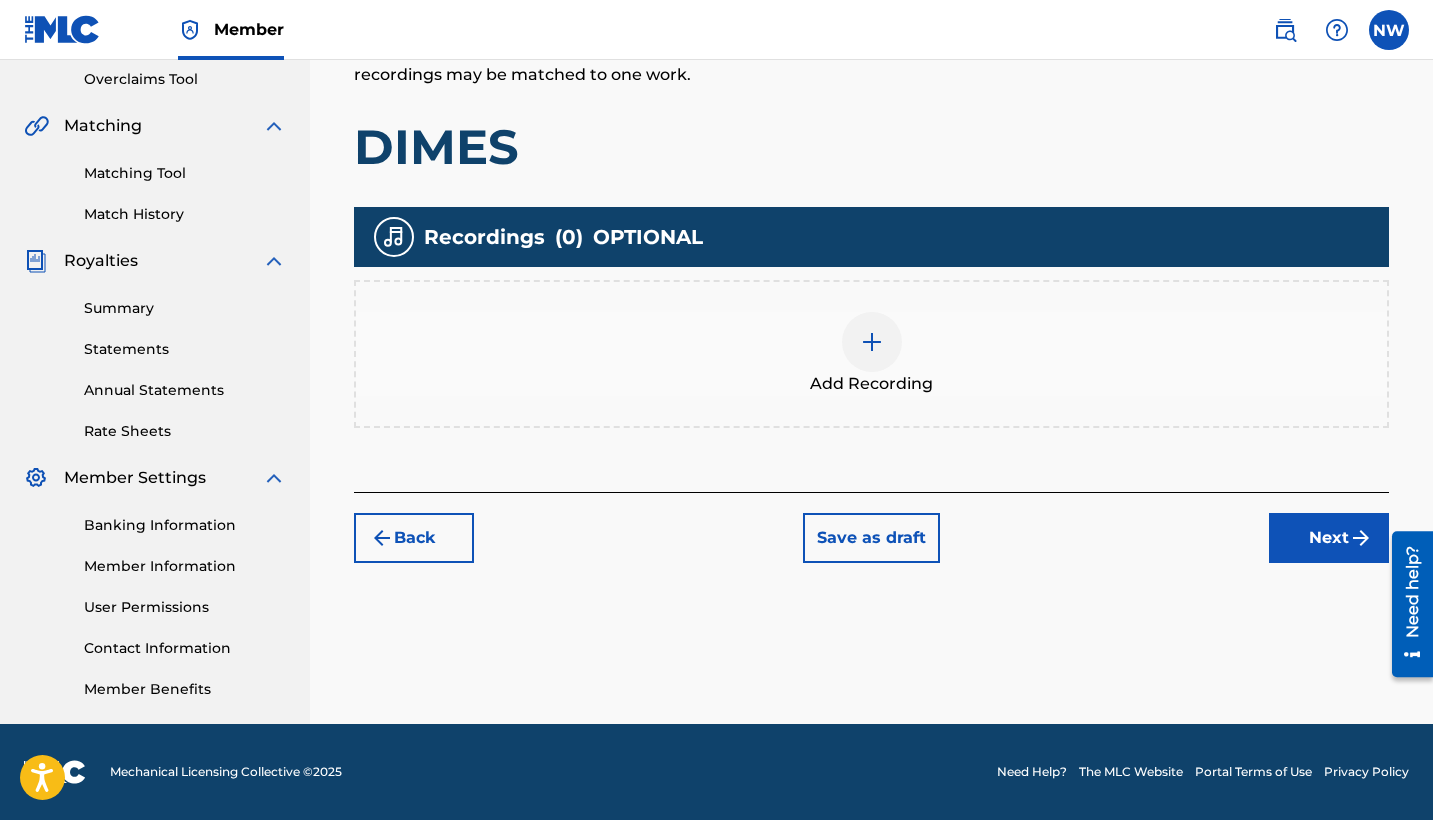 scroll, scrollTop: 420, scrollLeft: 0, axis: vertical 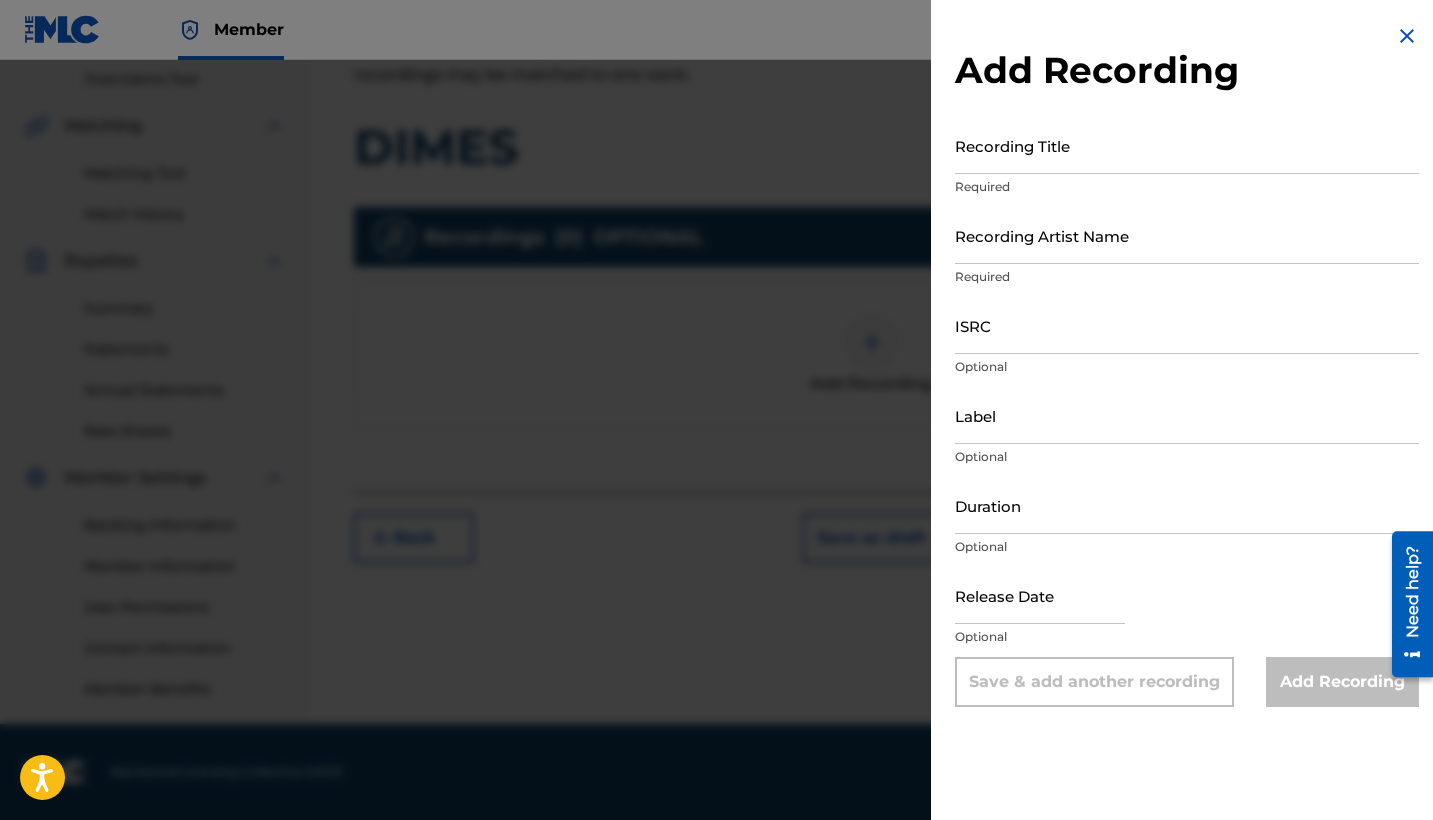 click on "Recording Title" at bounding box center [1187, 145] 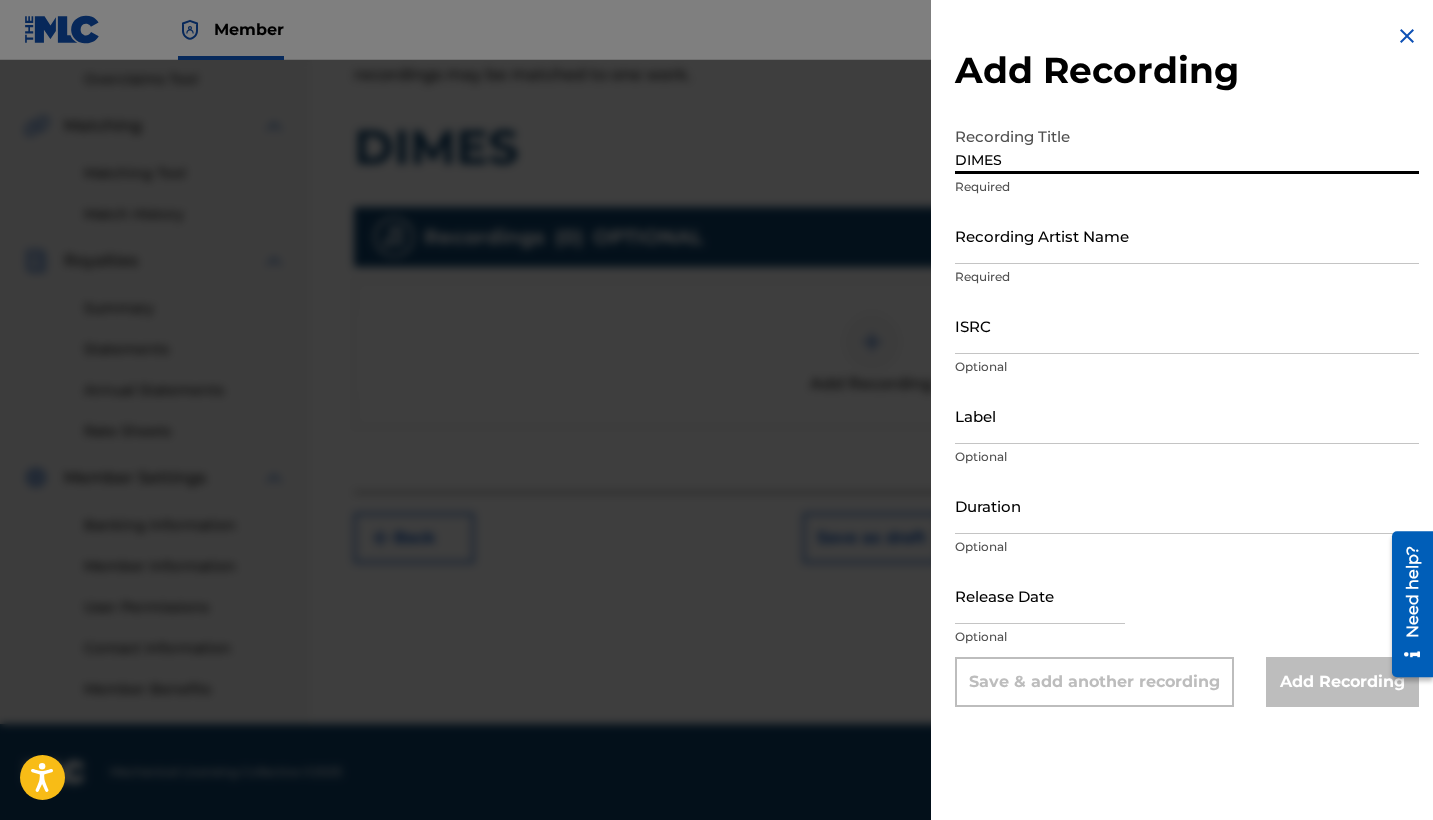 click on "Recording Artist Name" at bounding box center [1187, 235] 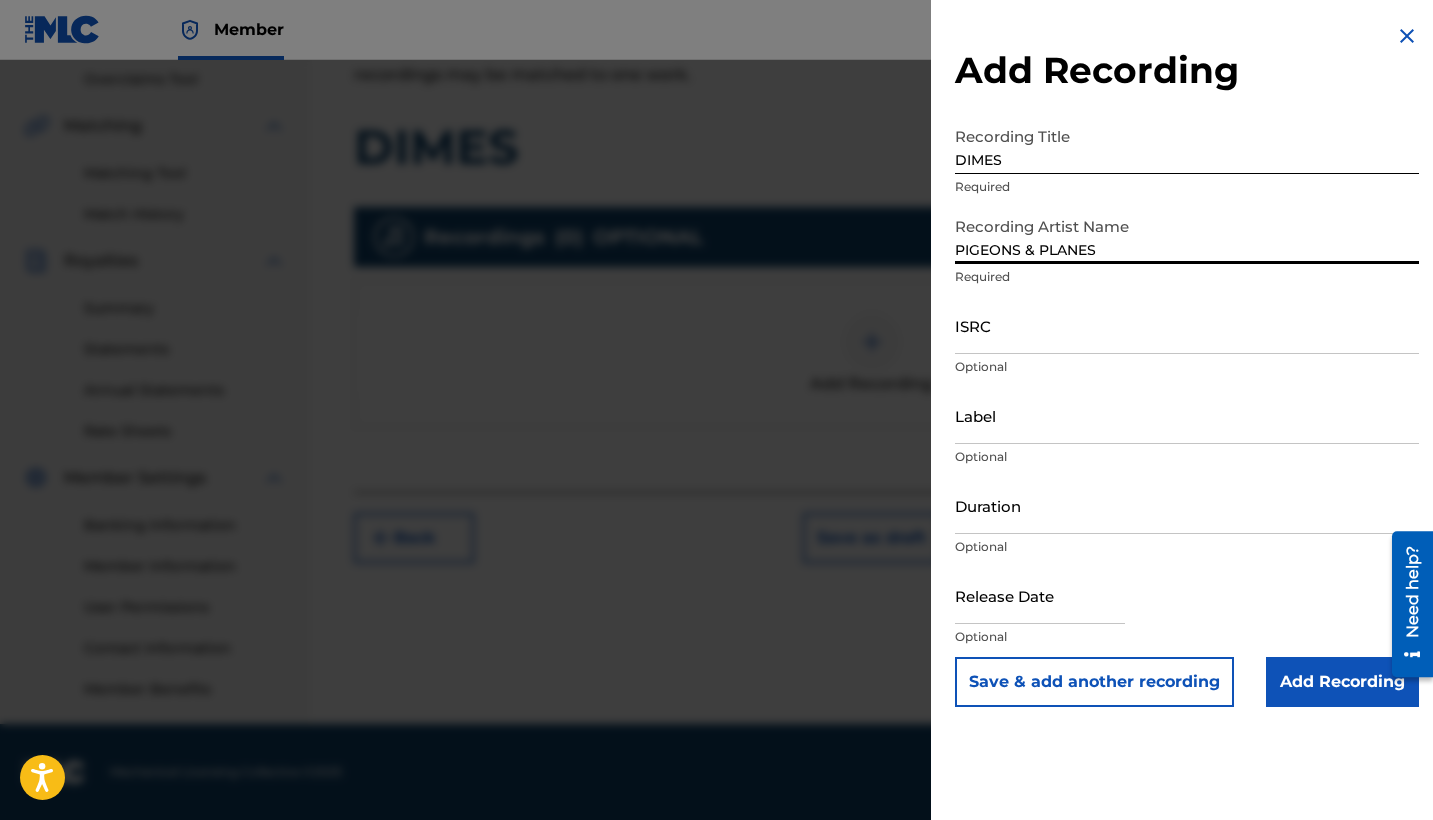 click on "Add Recording" at bounding box center [1342, 682] 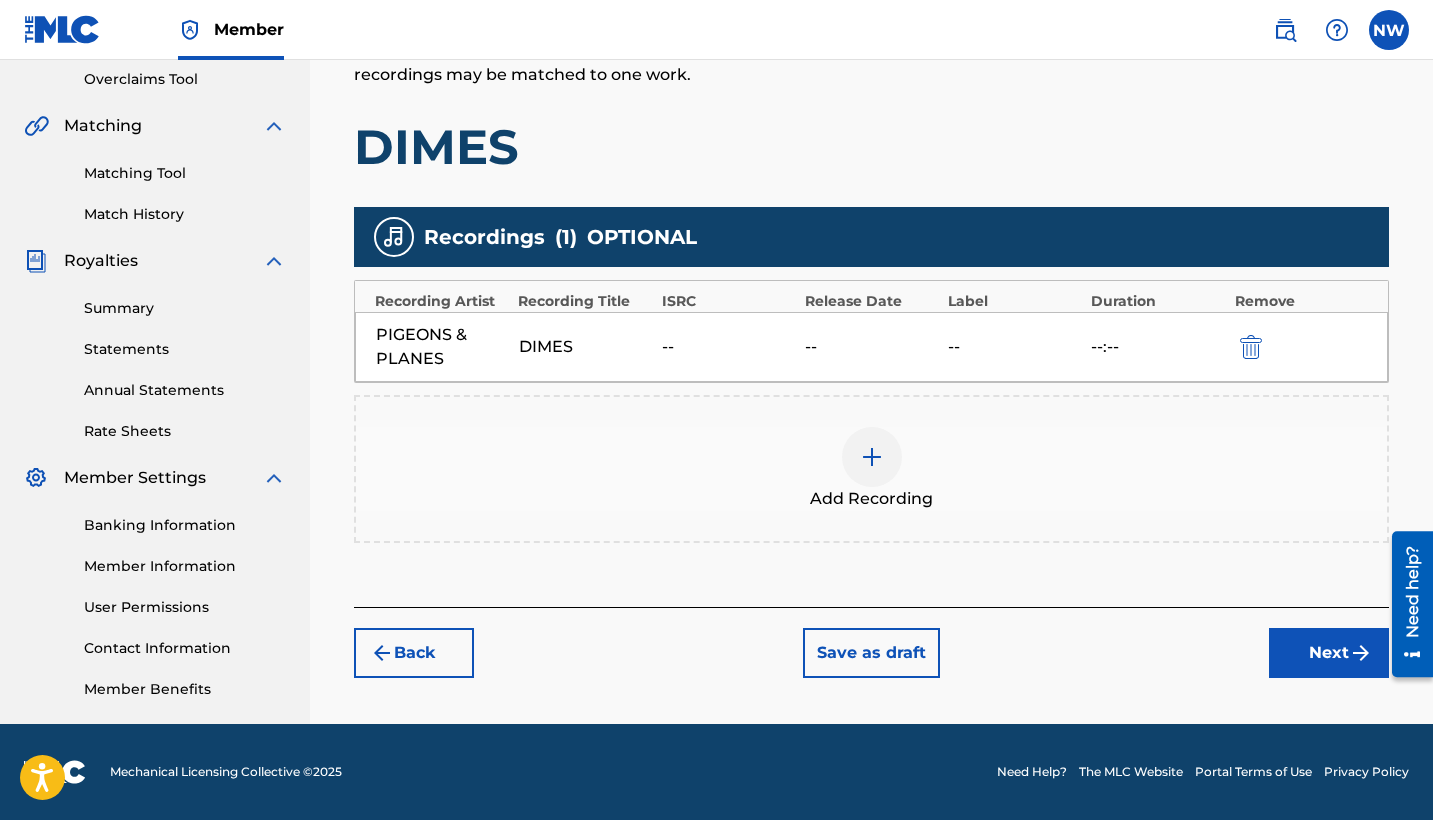 click on "Next" at bounding box center [1329, 653] 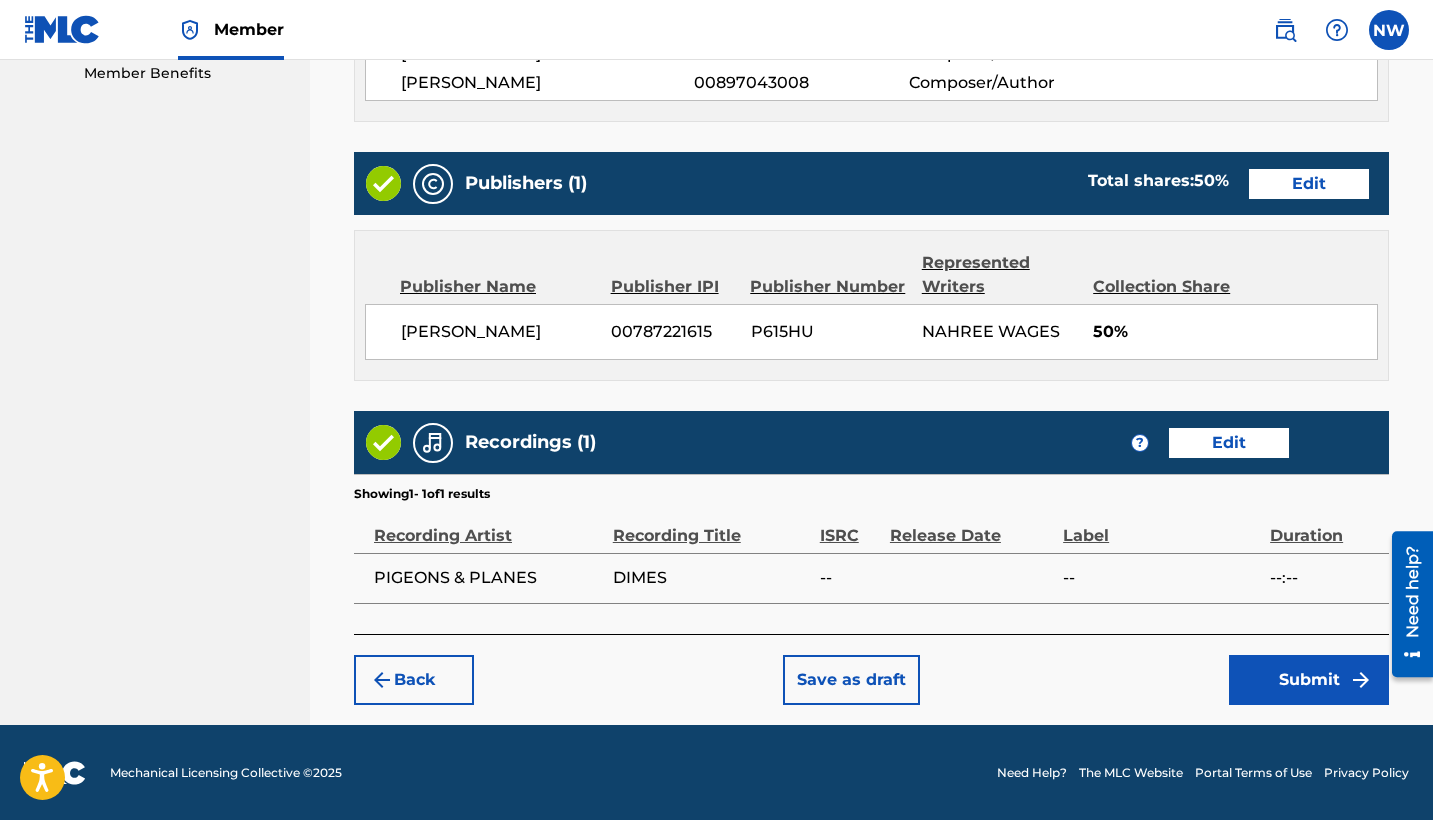 scroll, scrollTop: 1035, scrollLeft: 0, axis: vertical 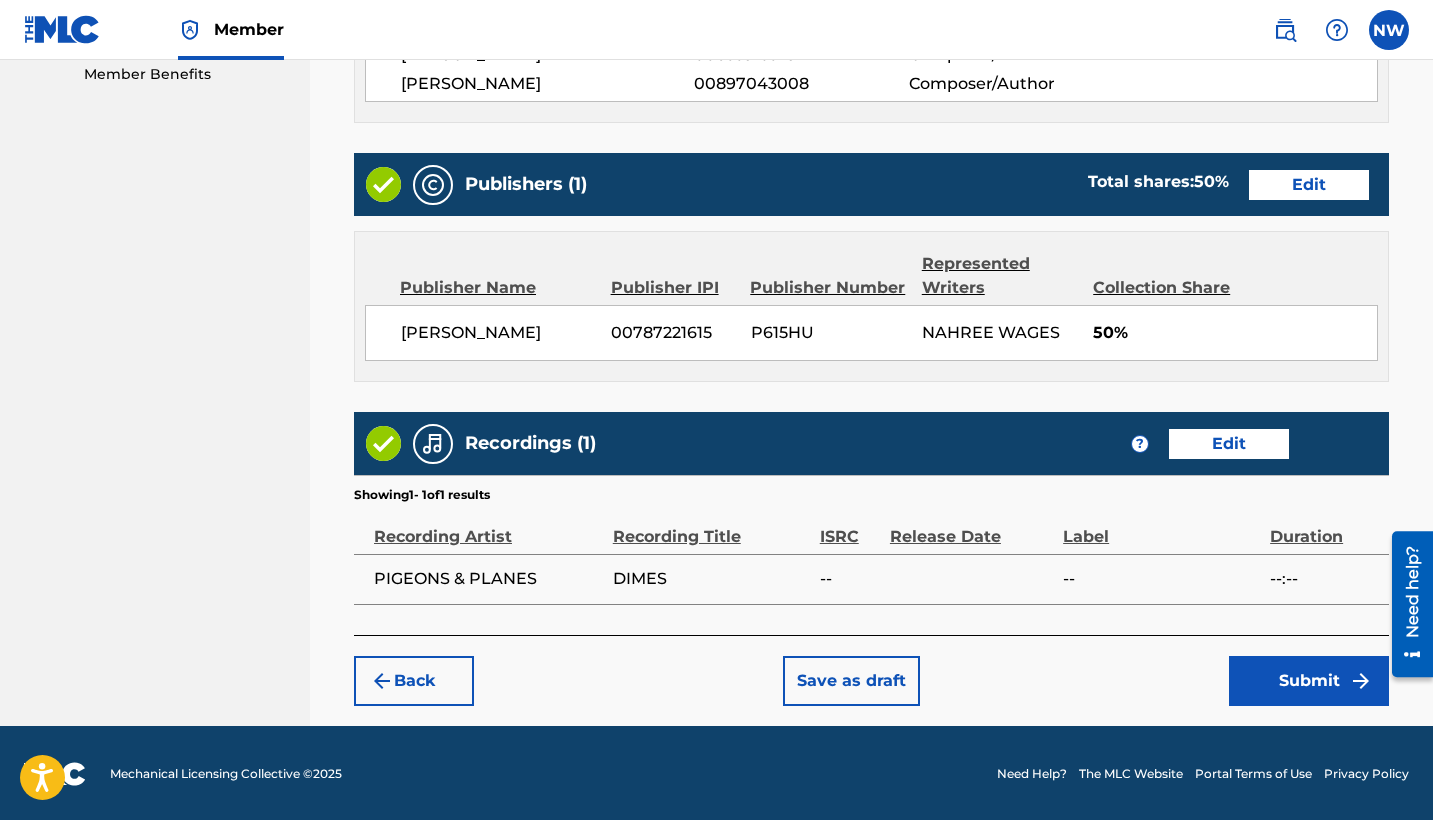 click on "Submit" at bounding box center (1309, 681) 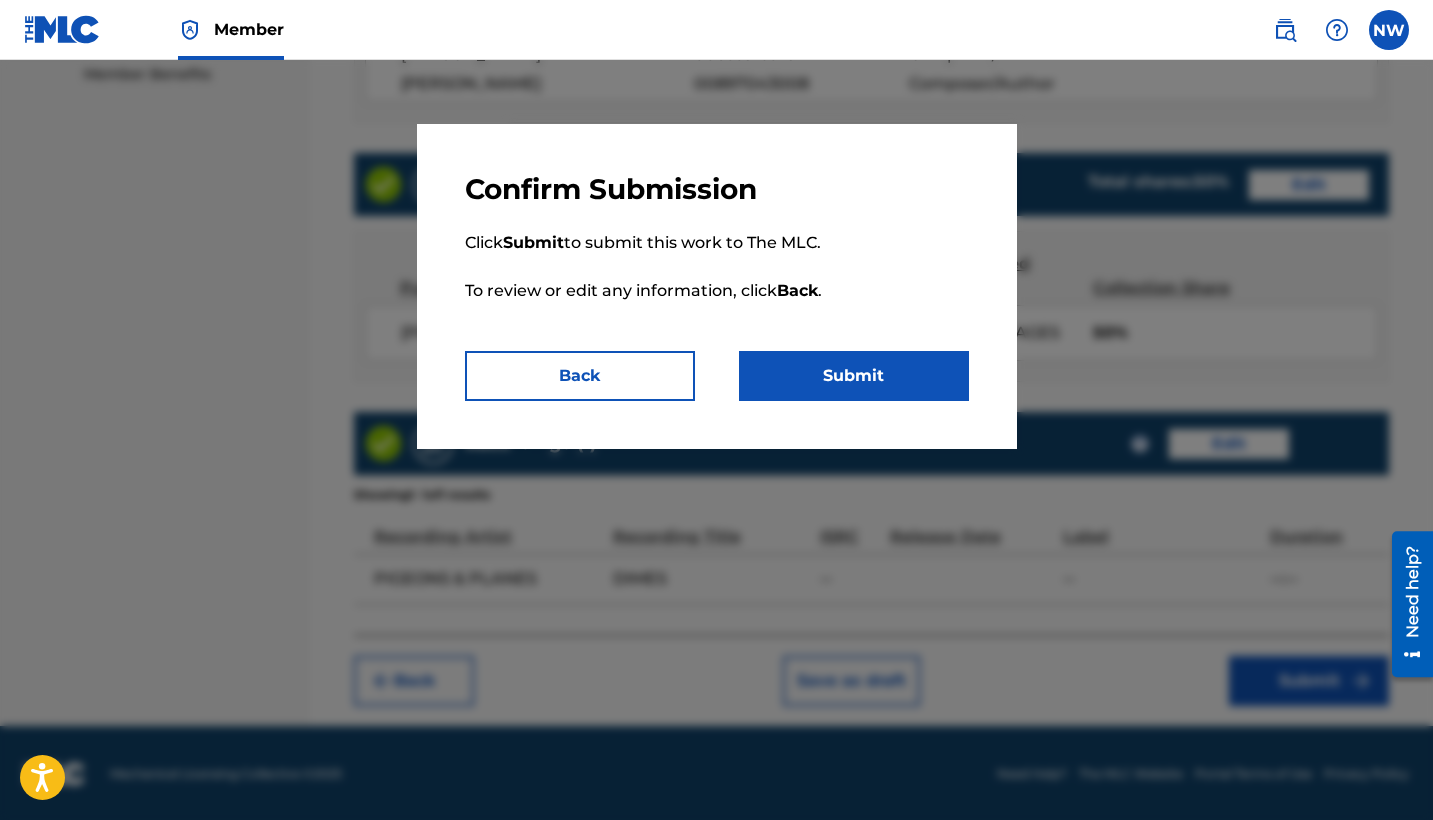 click on "Submit" at bounding box center (854, 376) 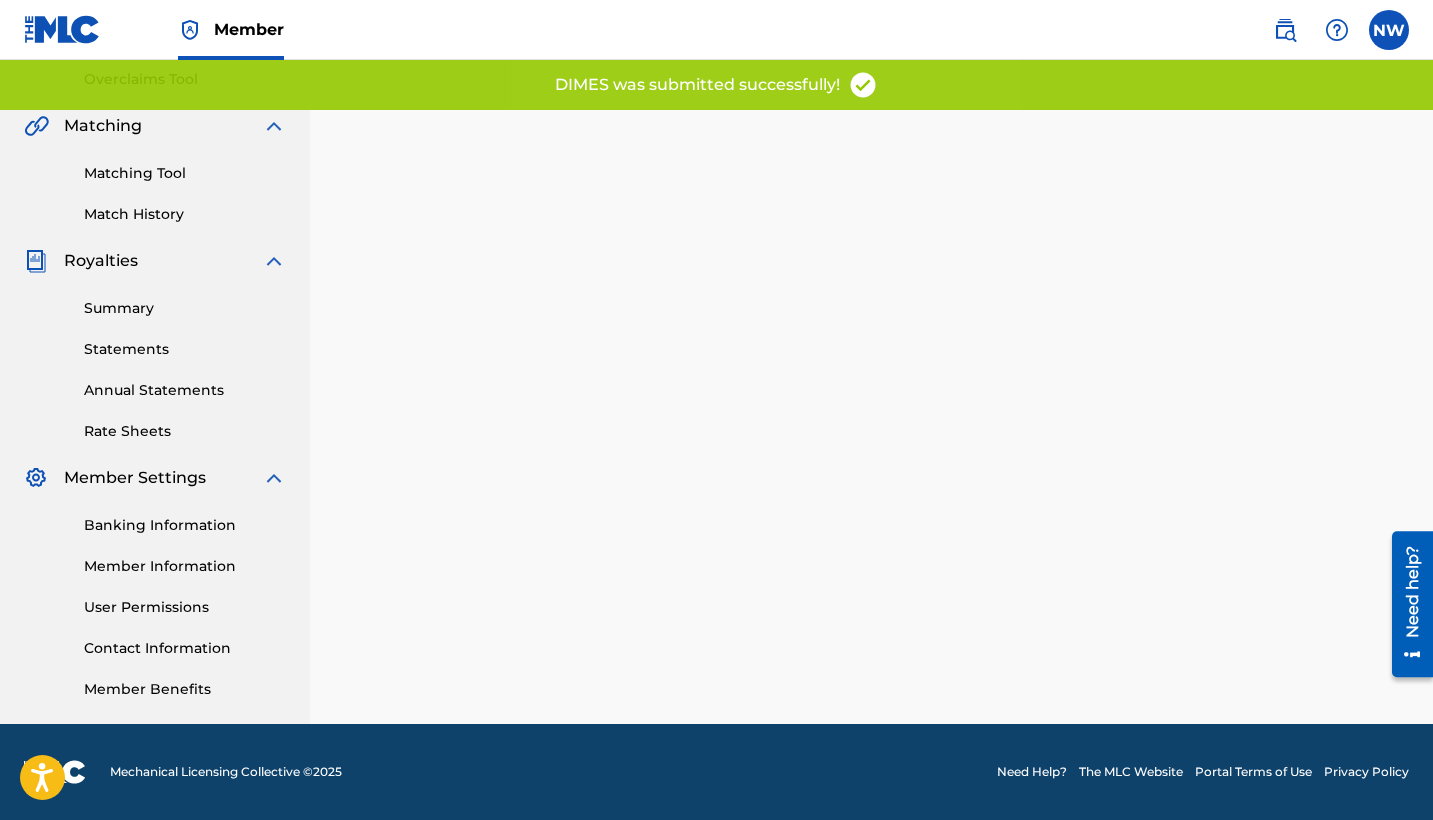 scroll, scrollTop: 0, scrollLeft: 0, axis: both 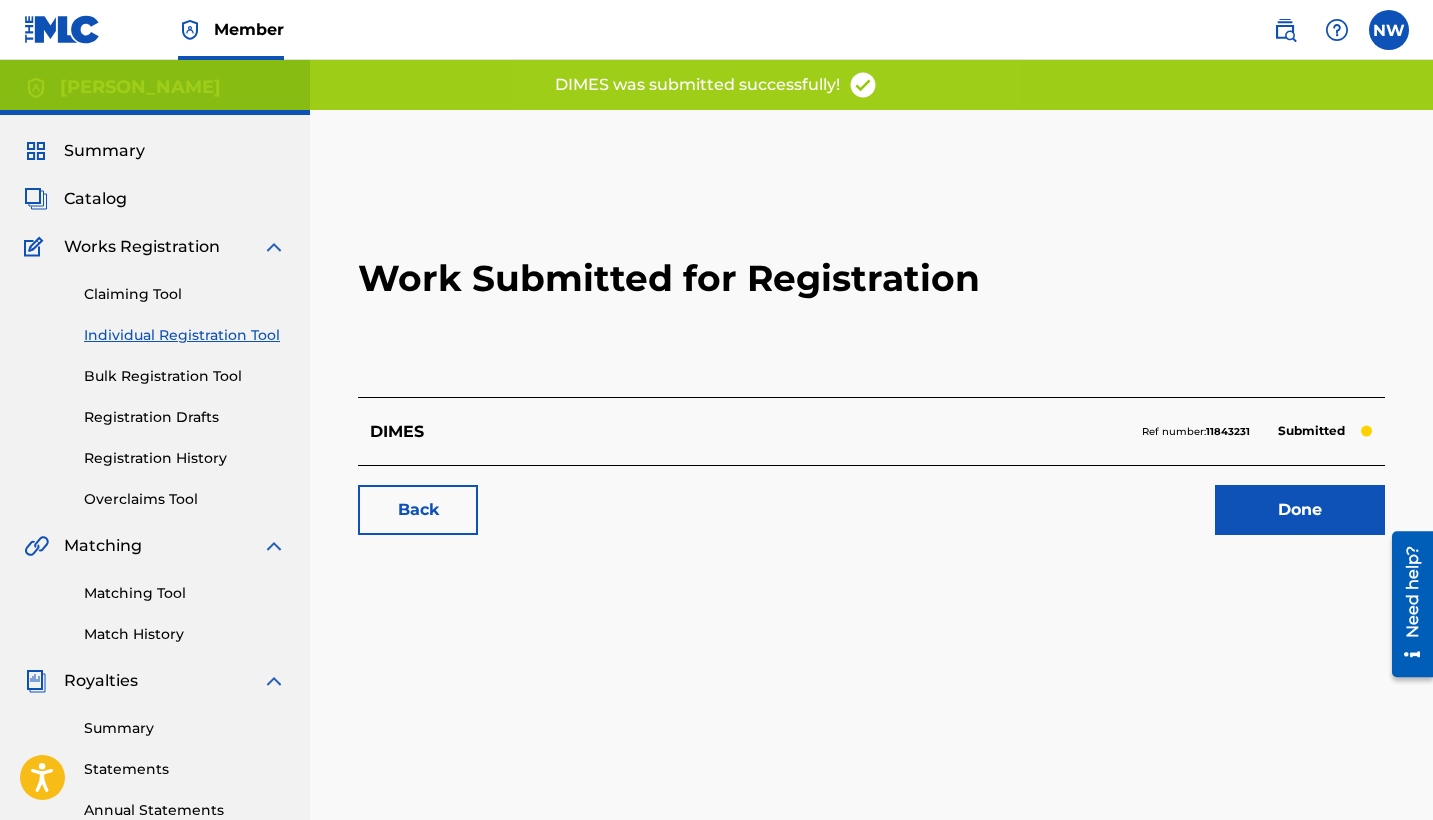 click on "Done" at bounding box center [1300, 510] 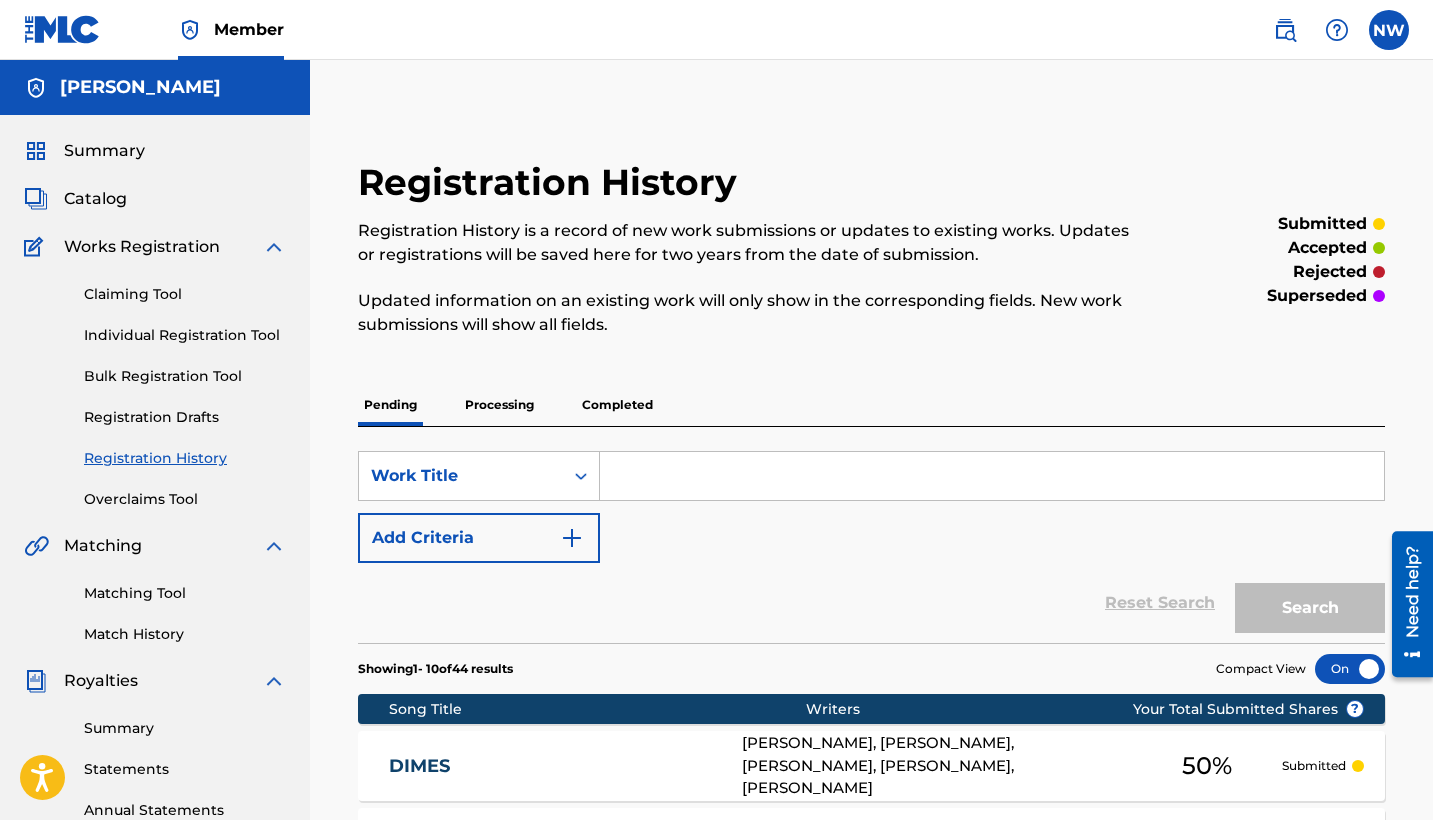 scroll, scrollTop: 0, scrollLeft: 0, axis: both 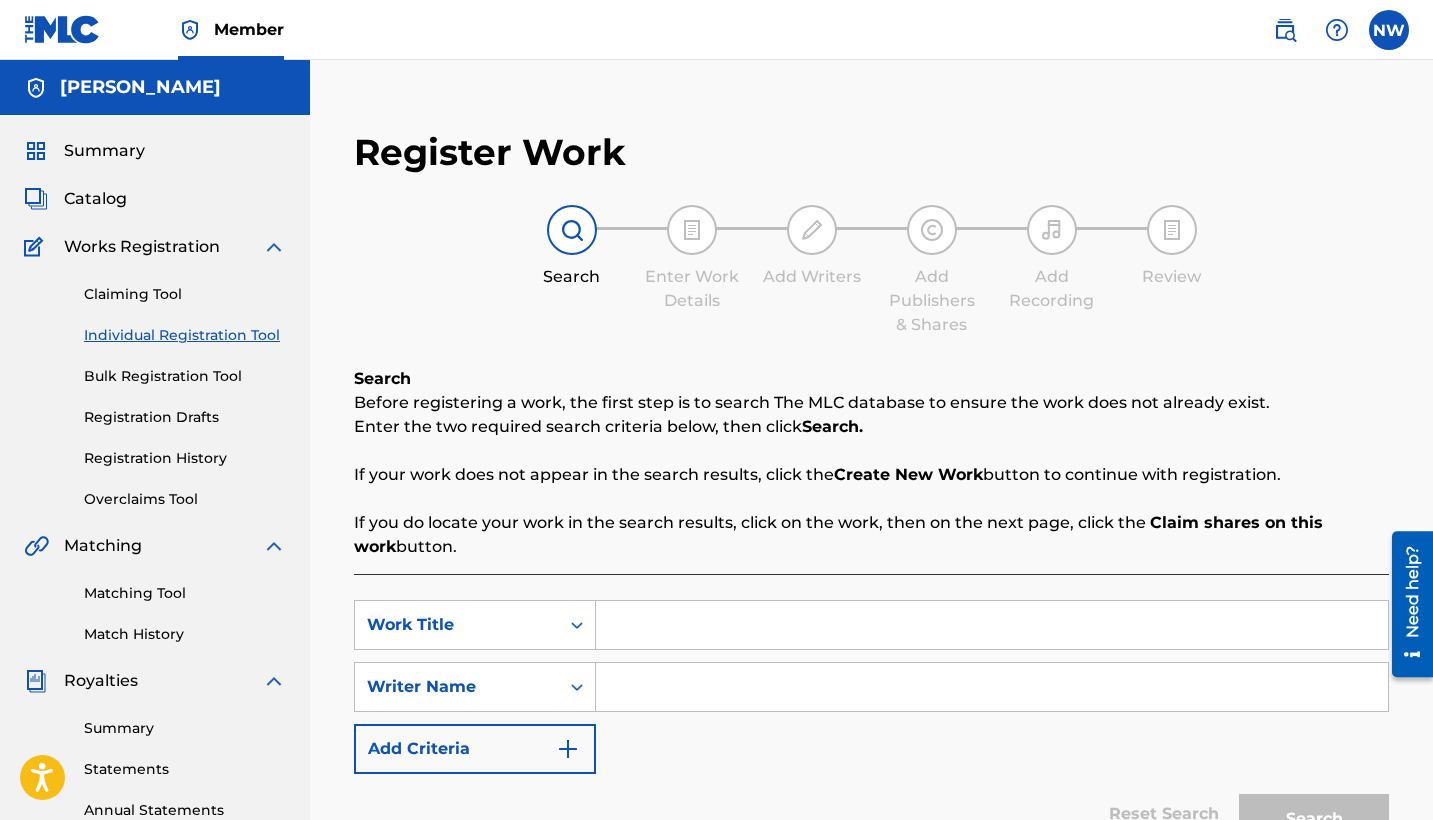 click at bounding box center [992, 625] 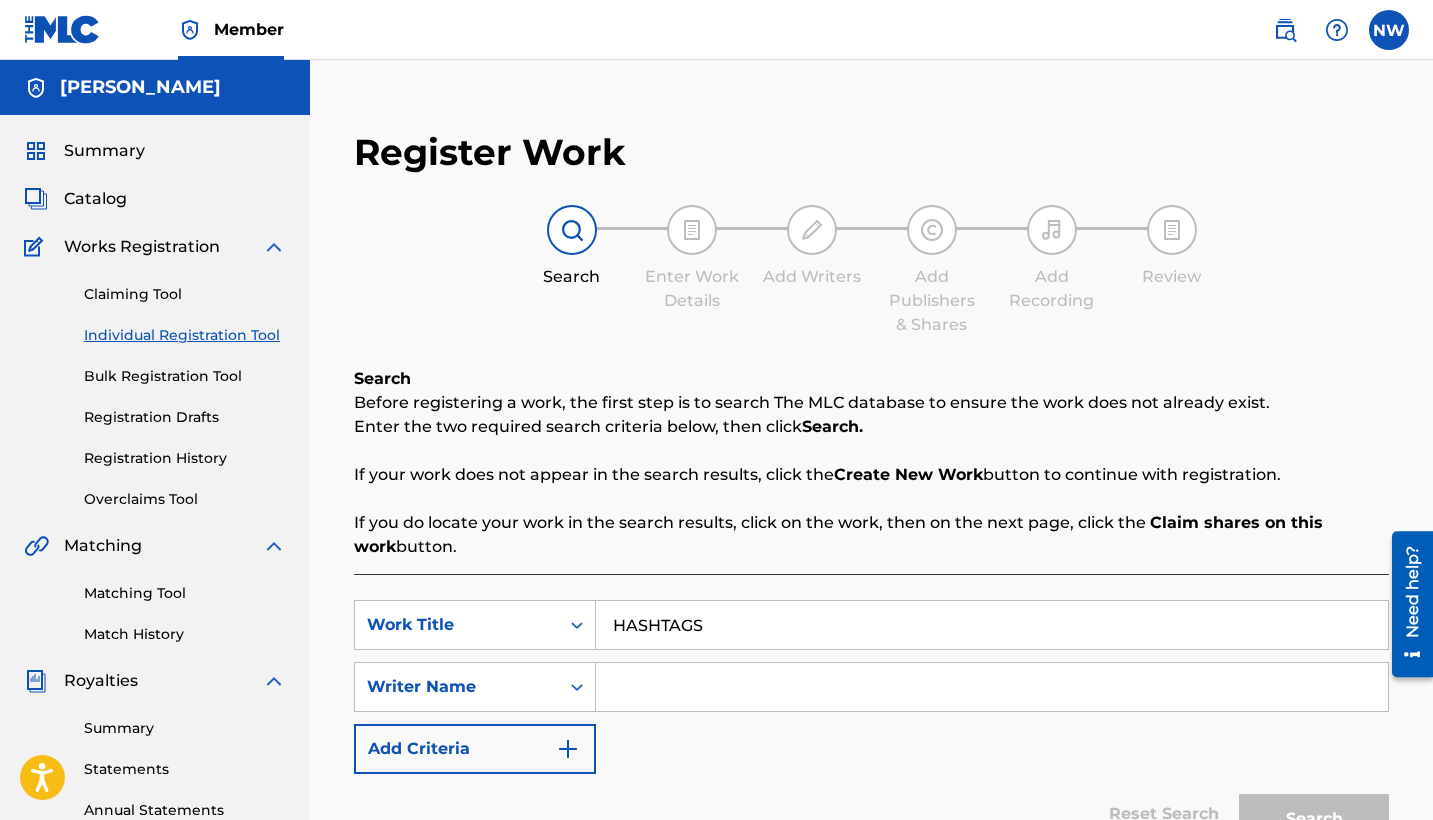 click at bounding box center [992, 687] 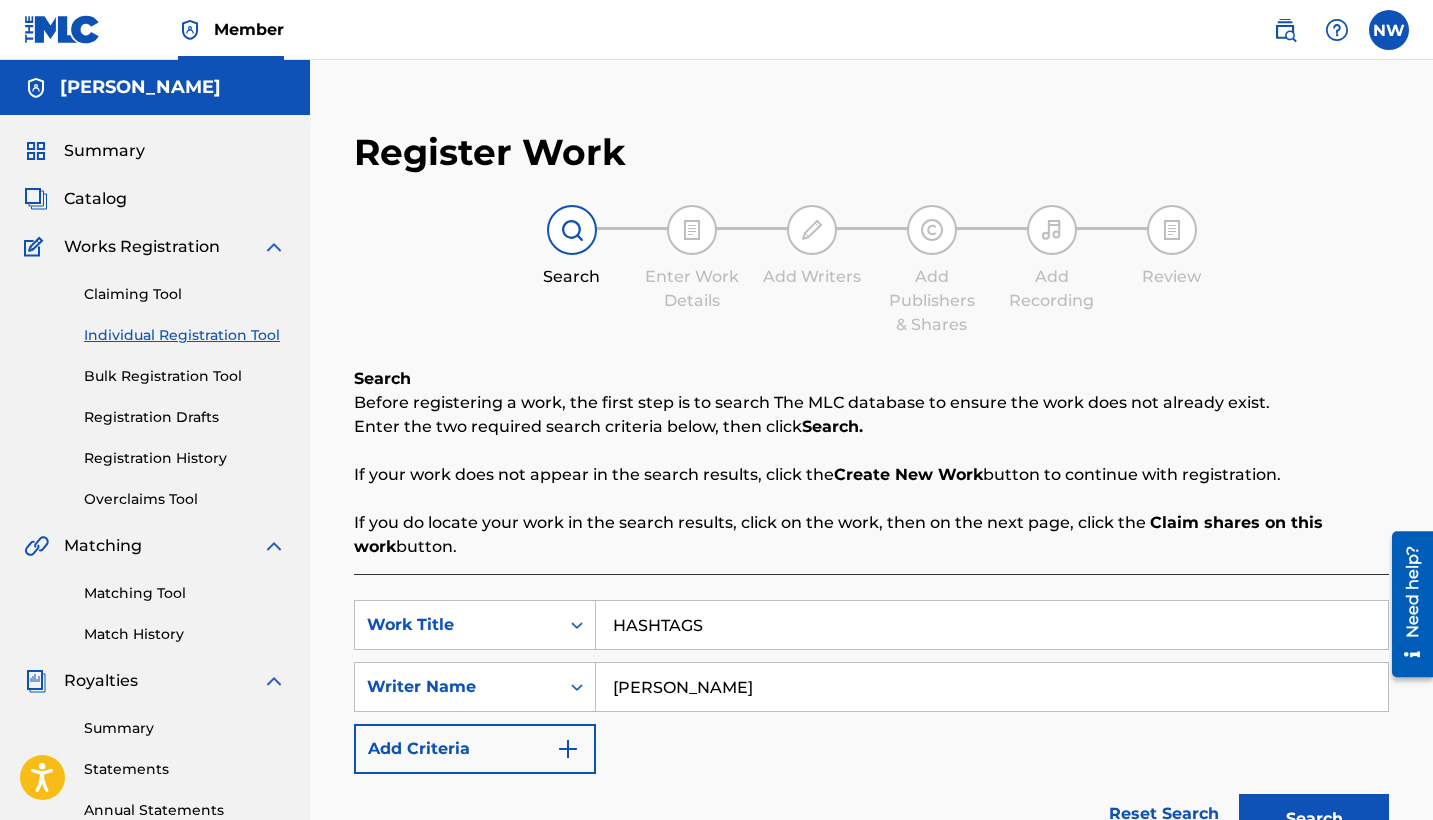click on "Search" at bounding box center (1314, 819) 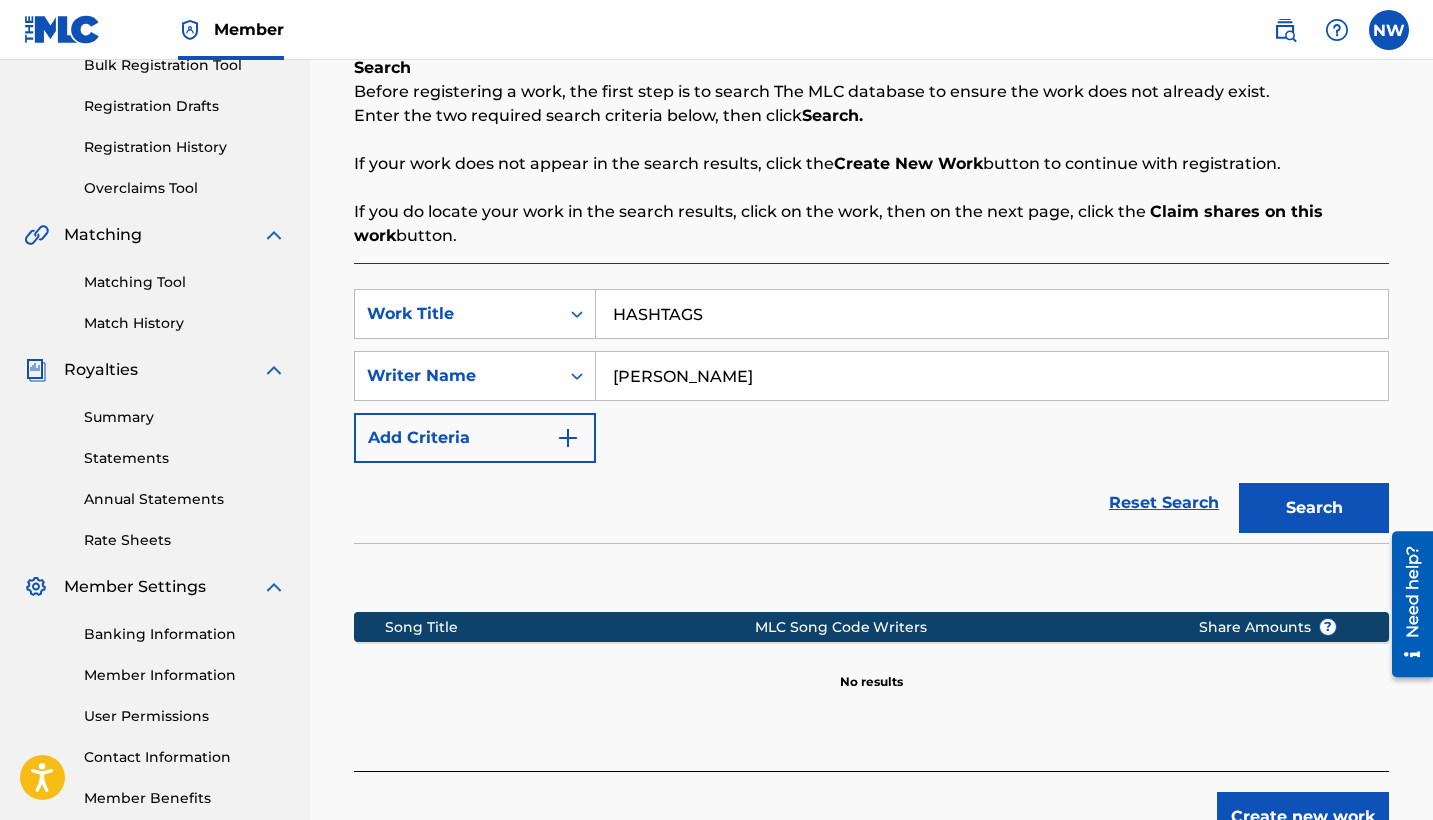scroll, scrollTop: 336, scrollLeft: 0, axis: vertical 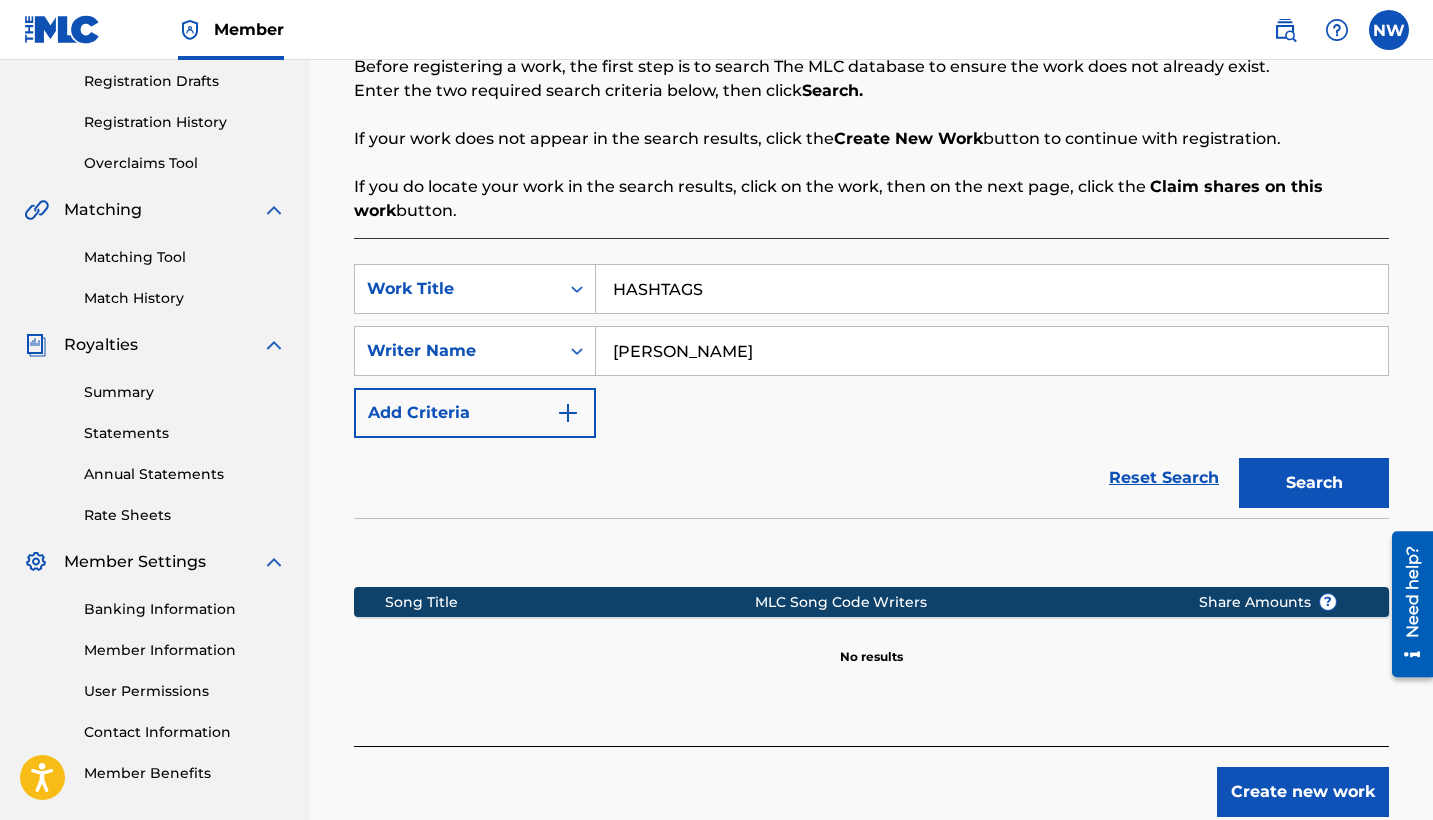 click on "Search" at bounding box center (1314, 483) 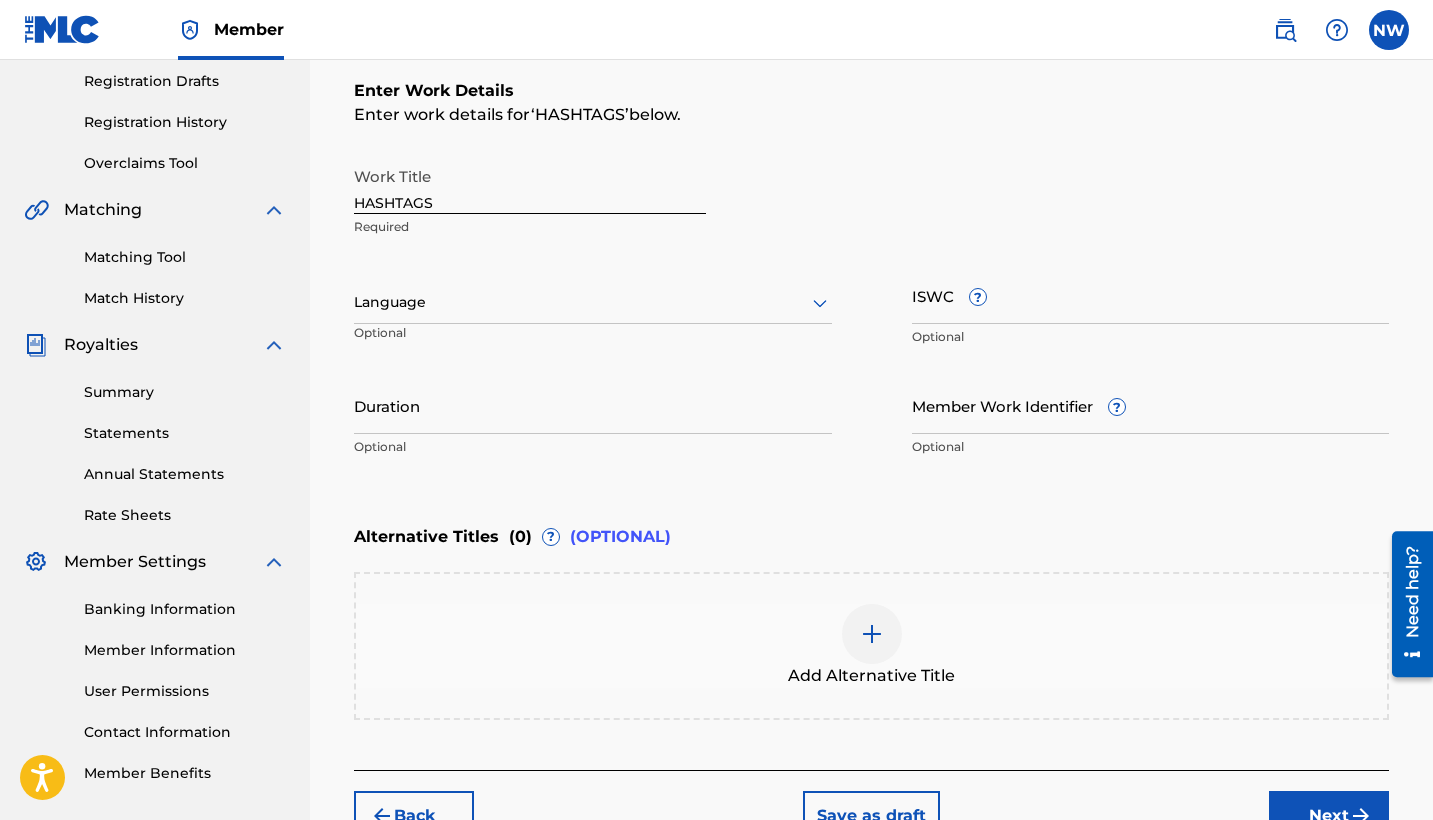 click on "Next" at bounding box center (1329, 816) 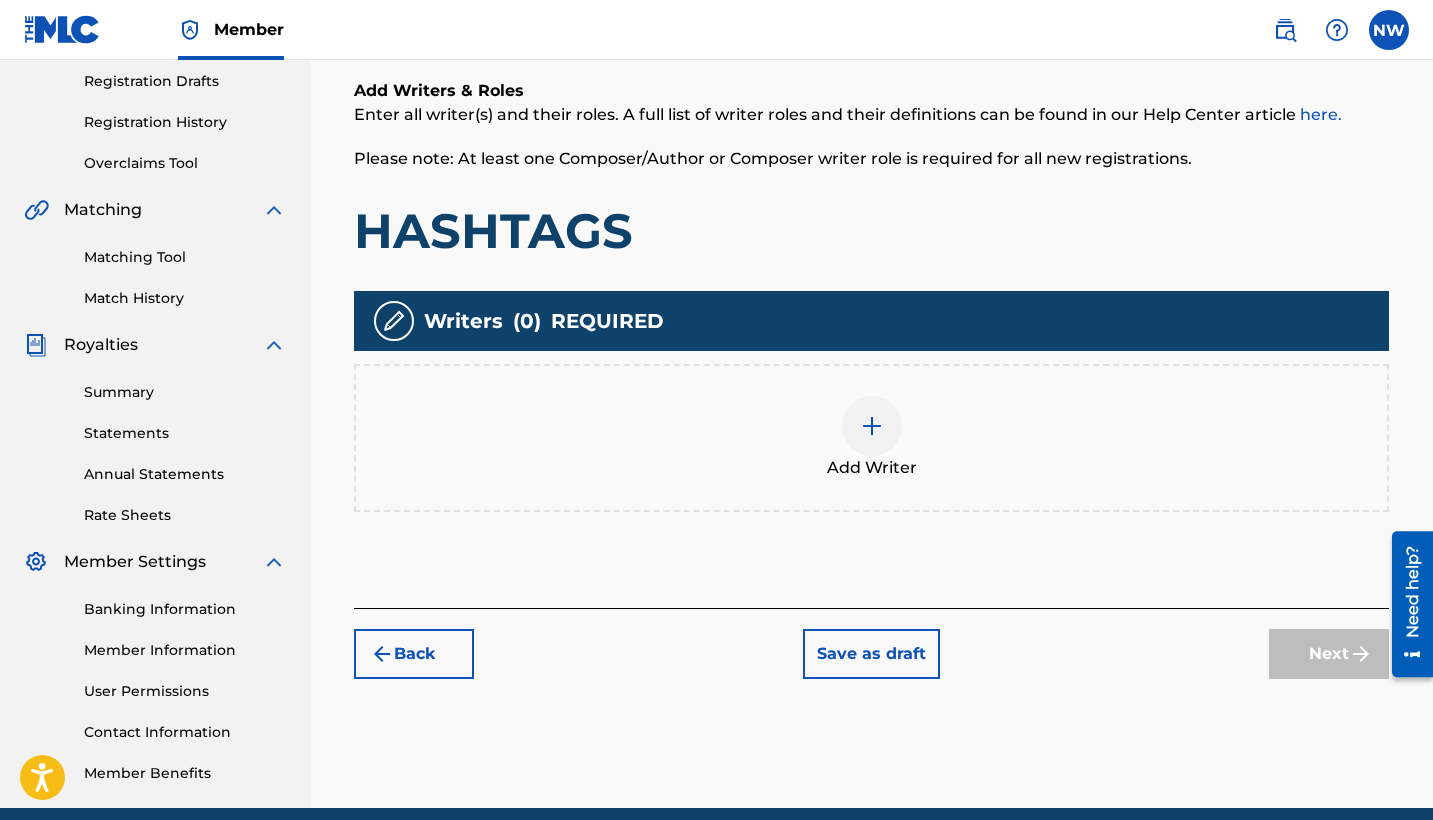 scroll, scrollTop: 90, scrollLeft: 0, axis: vertical 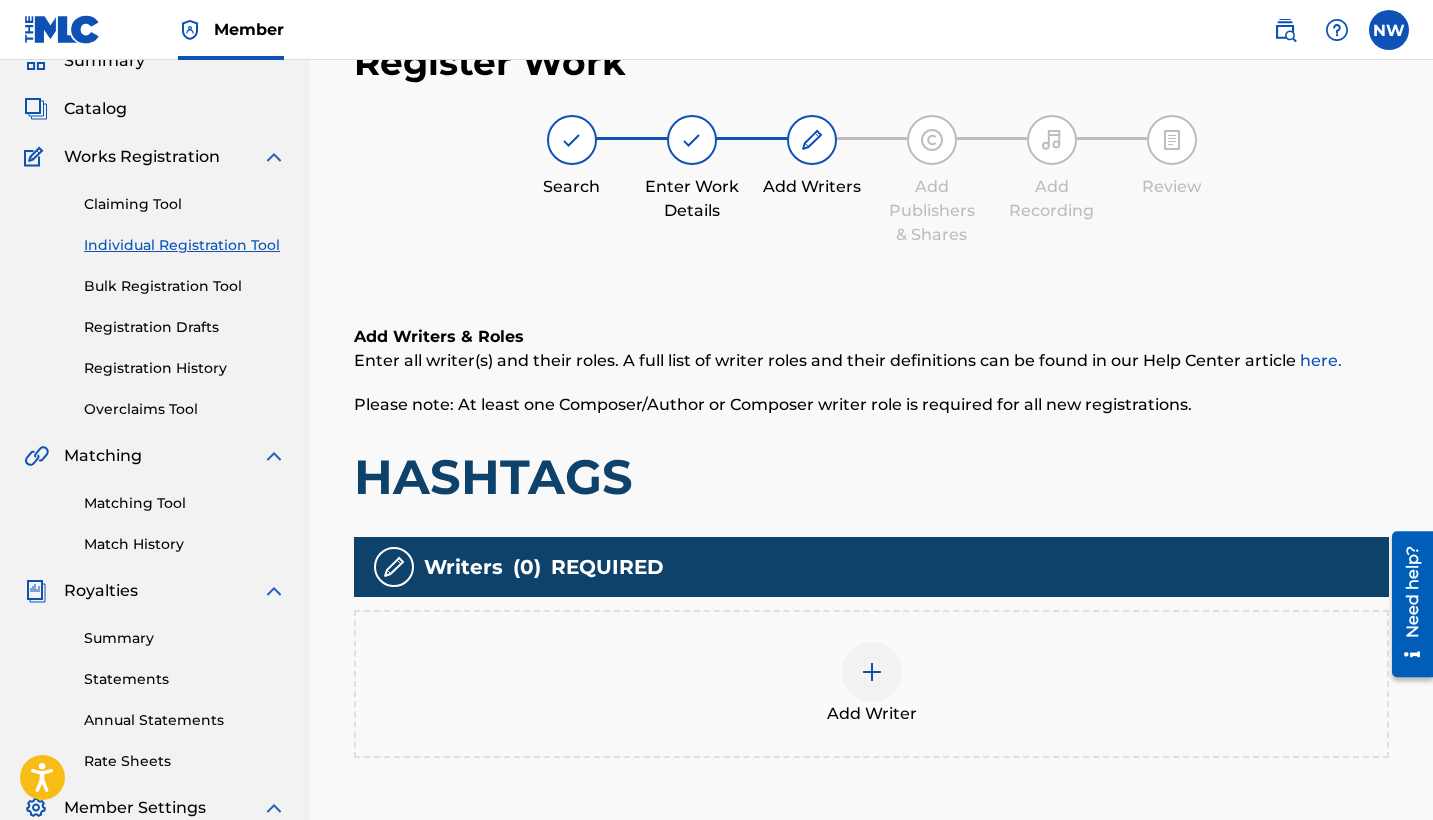 click at bounding box center [872, 672] 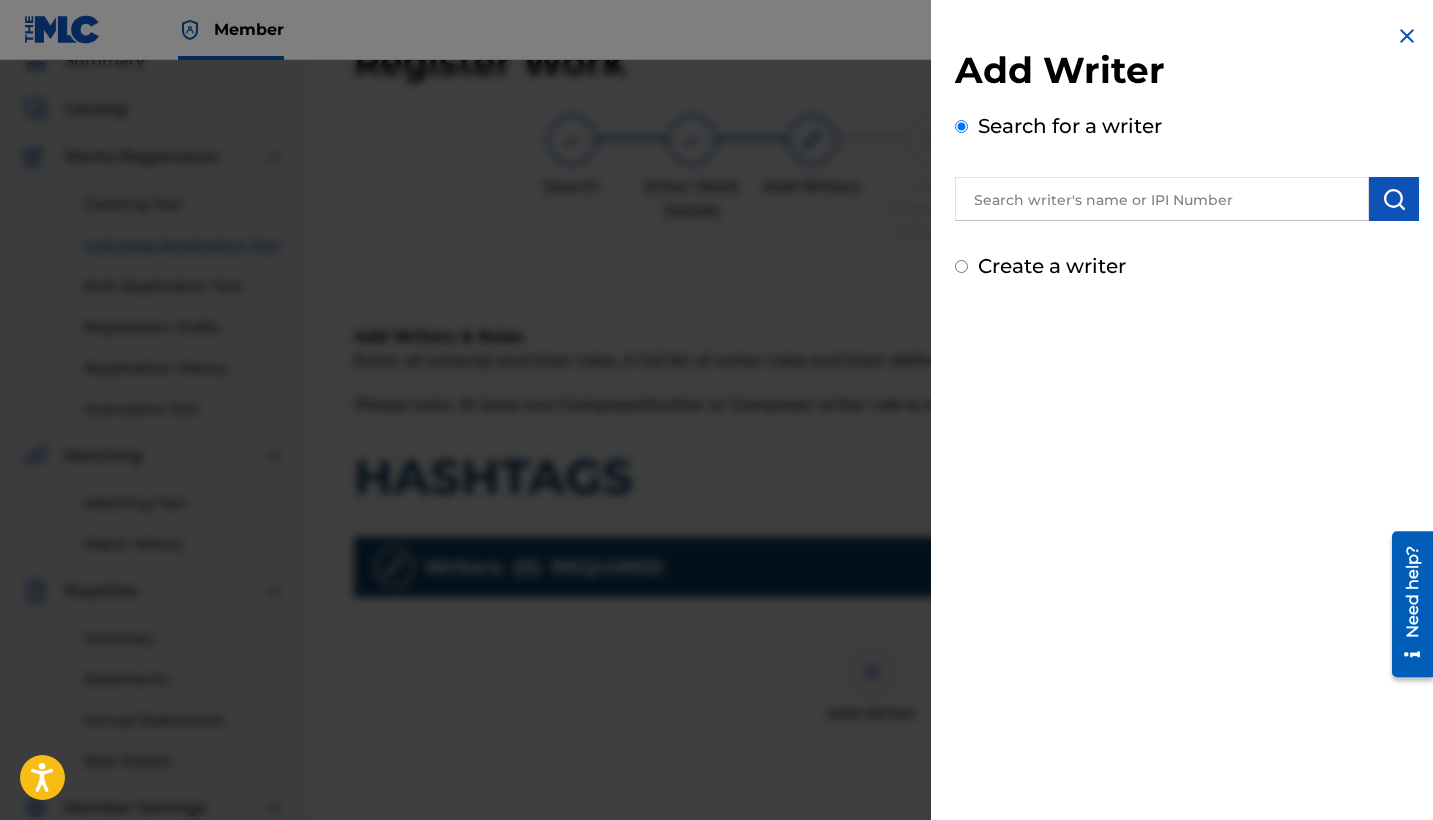 click at bounding box center [1162, 199] 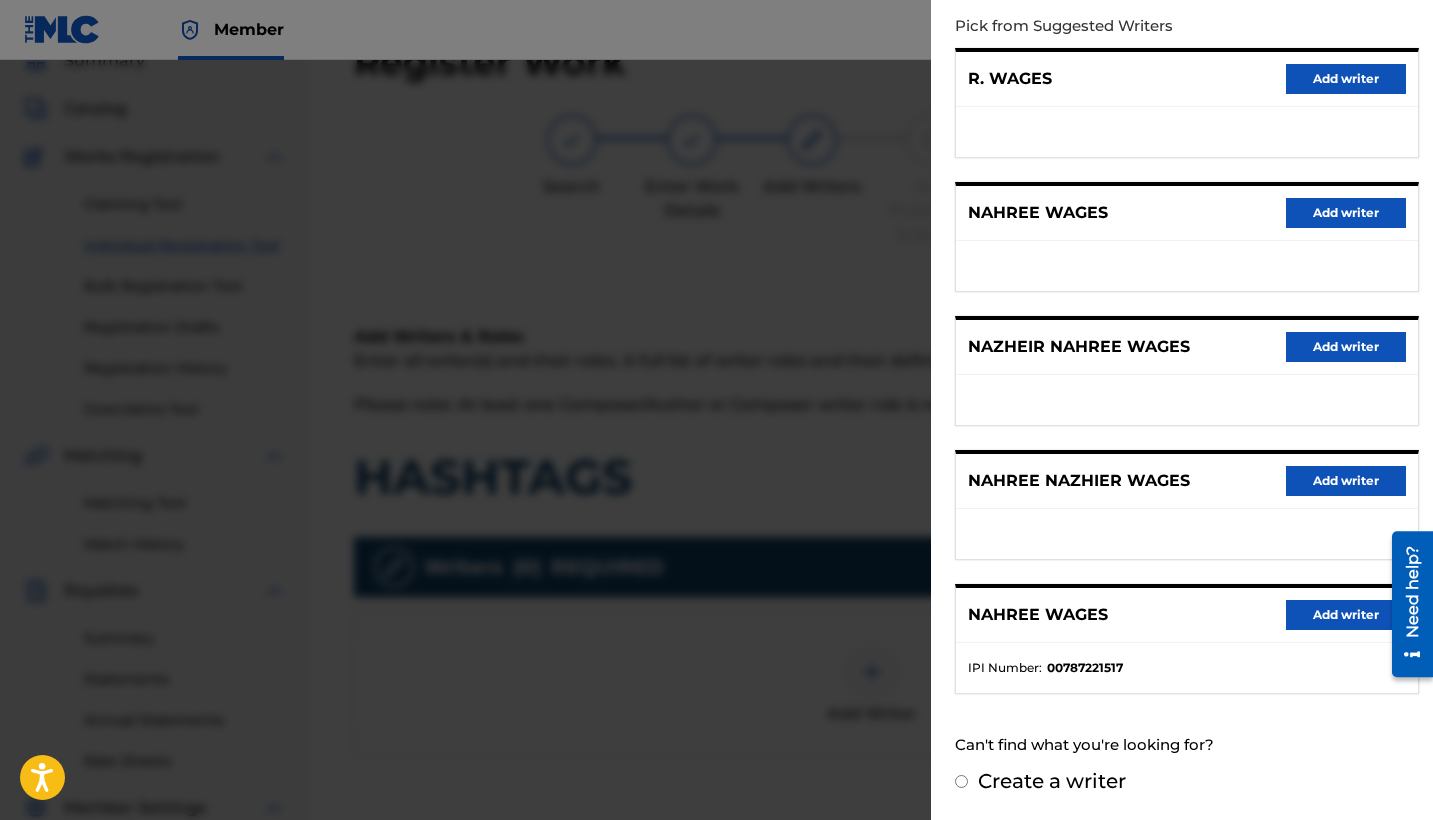scroll, scrollTop: 236, scrollLeft: 0, axis: vertical 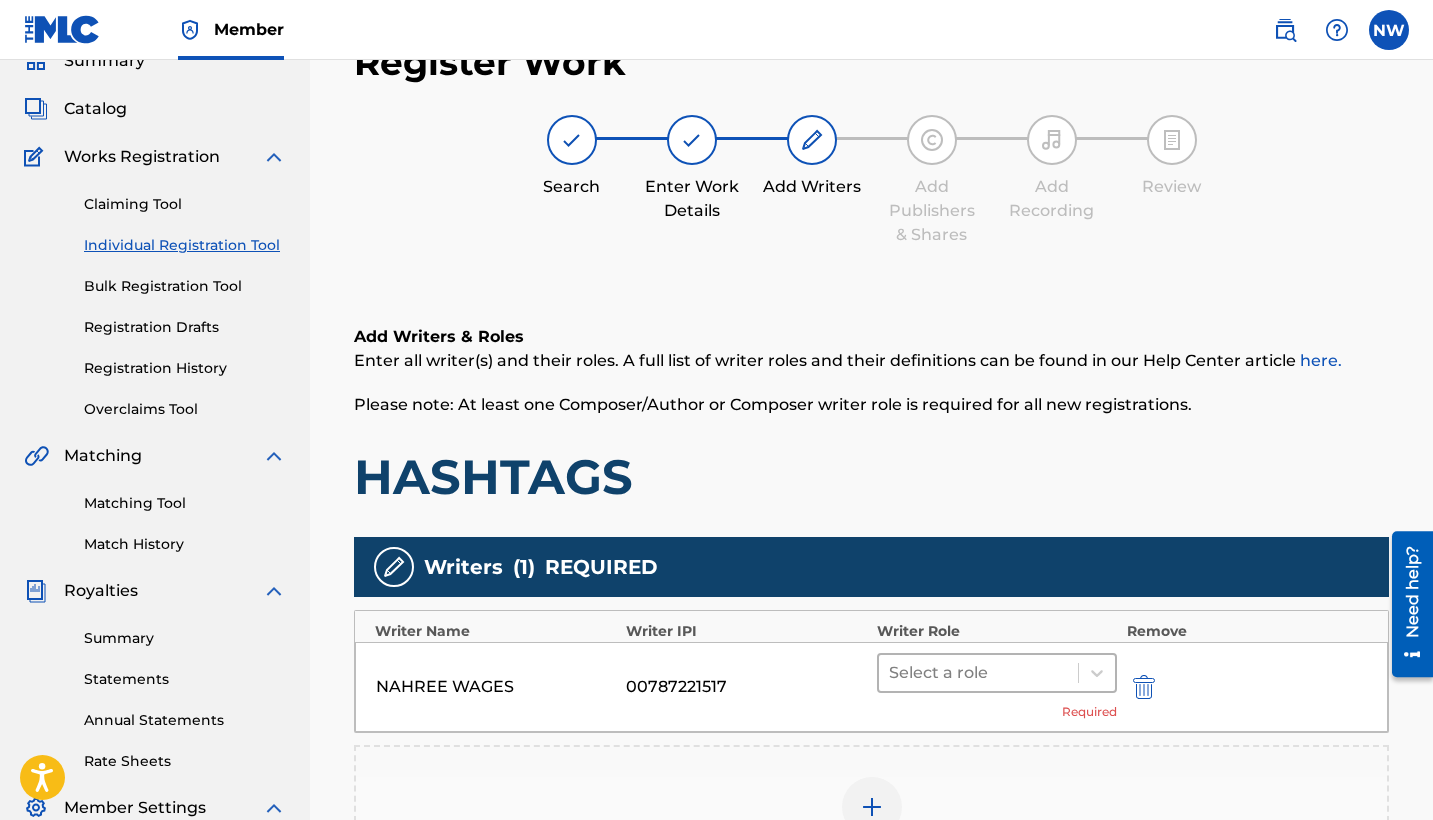 click at bounding box center (978, 673) 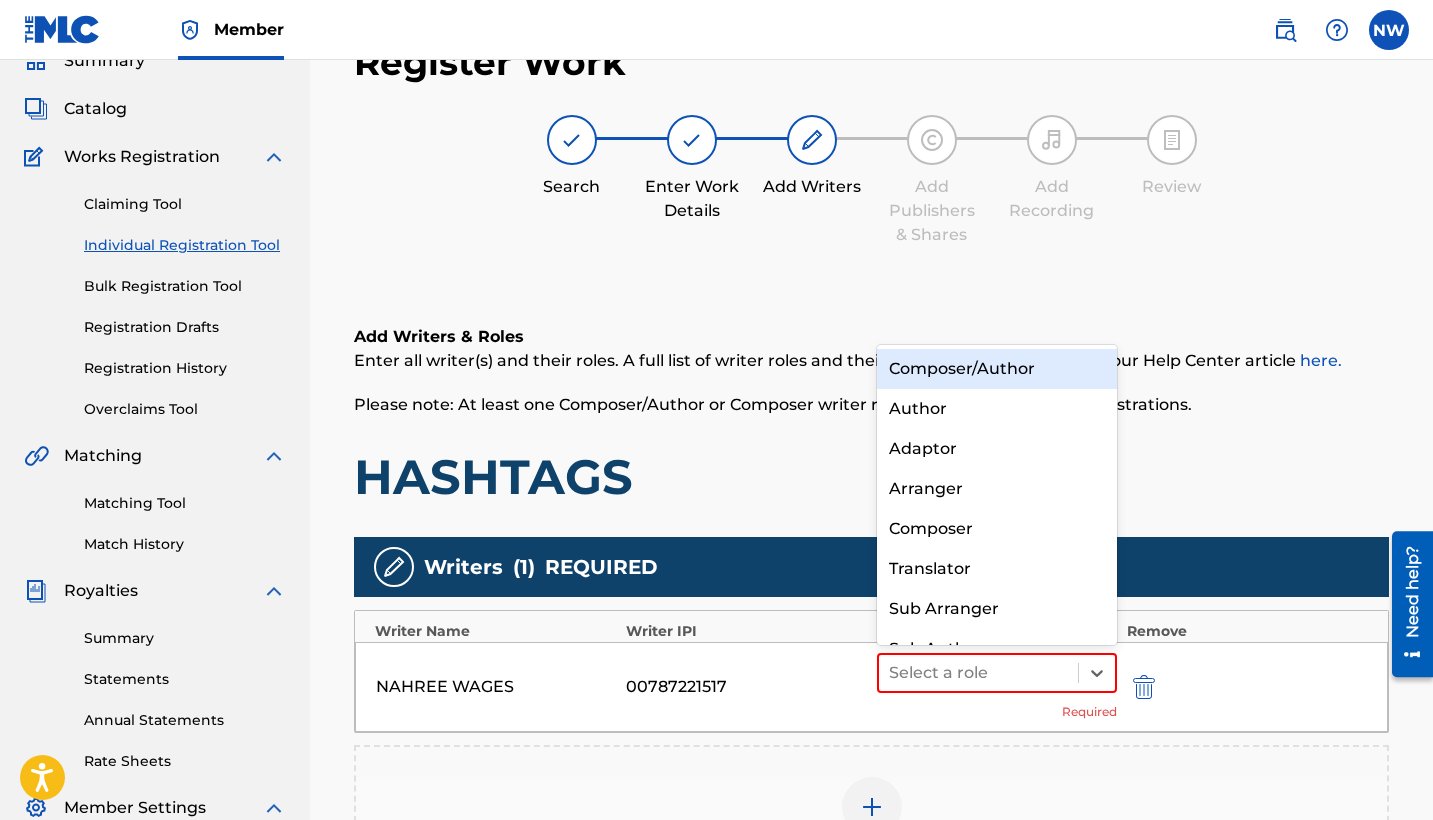 scroll, scrollTop: 28, scrollLeft: 0, axis: vertical 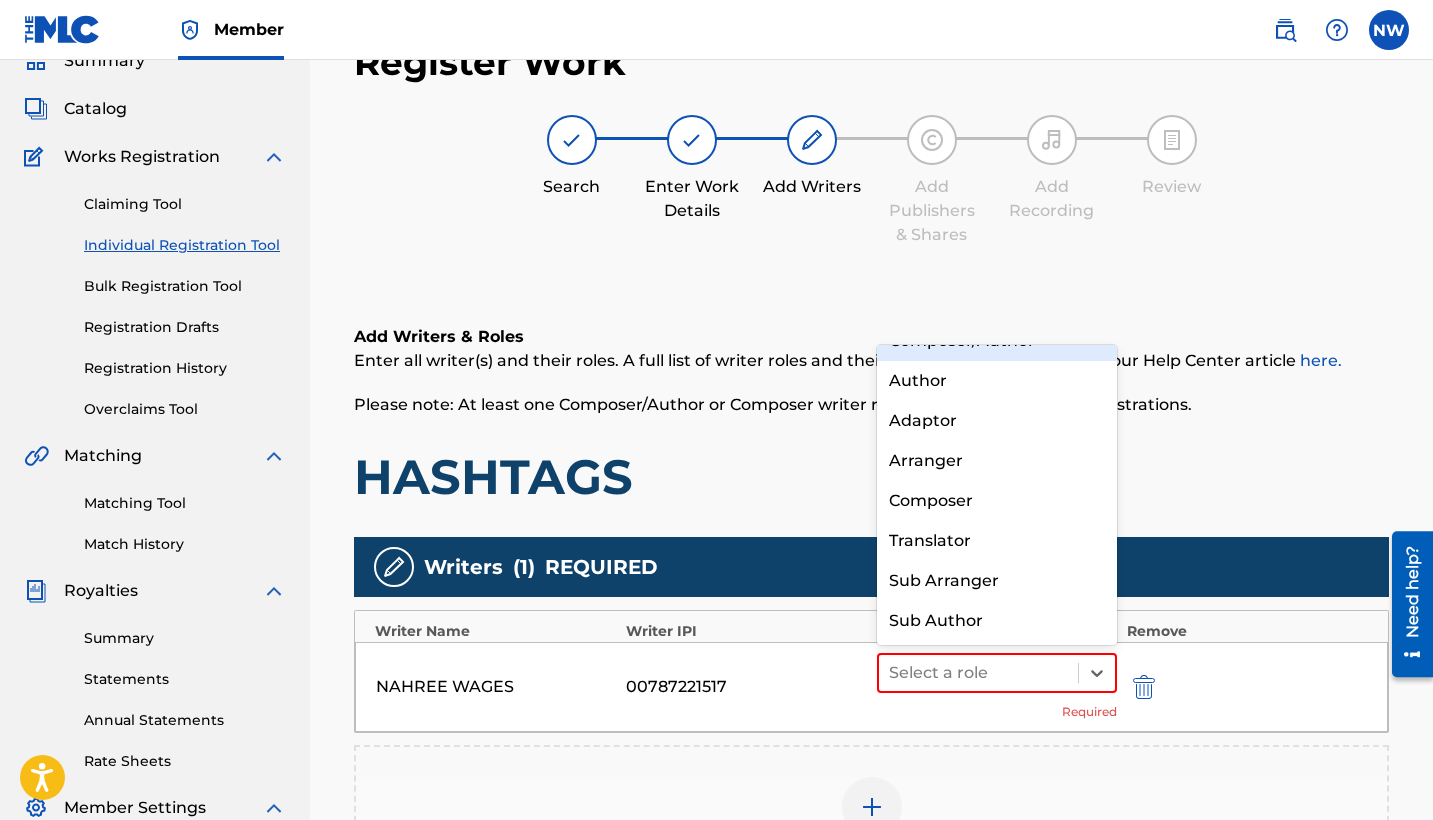 click on "Composer/Author" at bounding box center (997, 341) 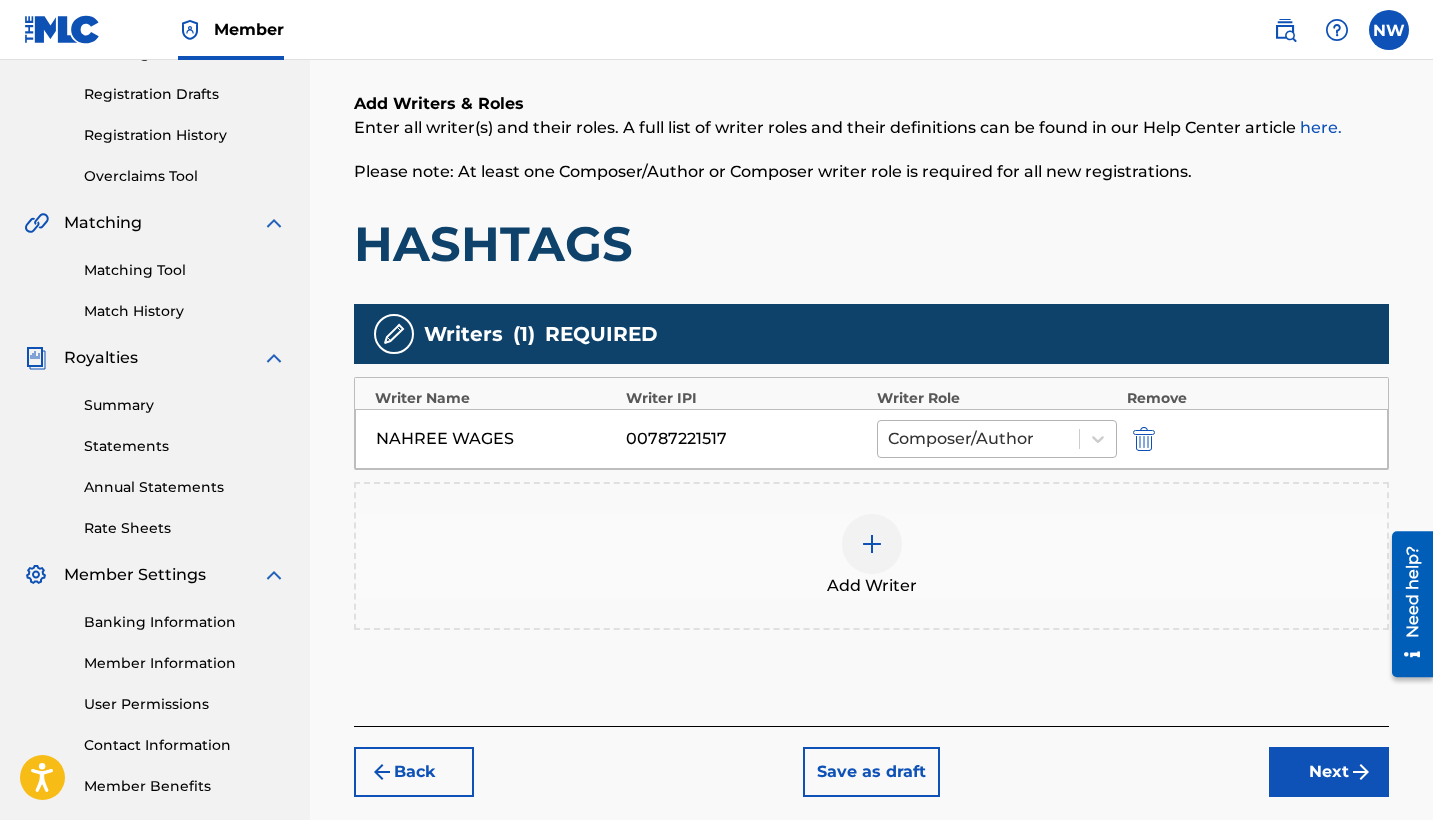 scroll, scrollTop: 333, scrollLeft: 0, axis: vertical 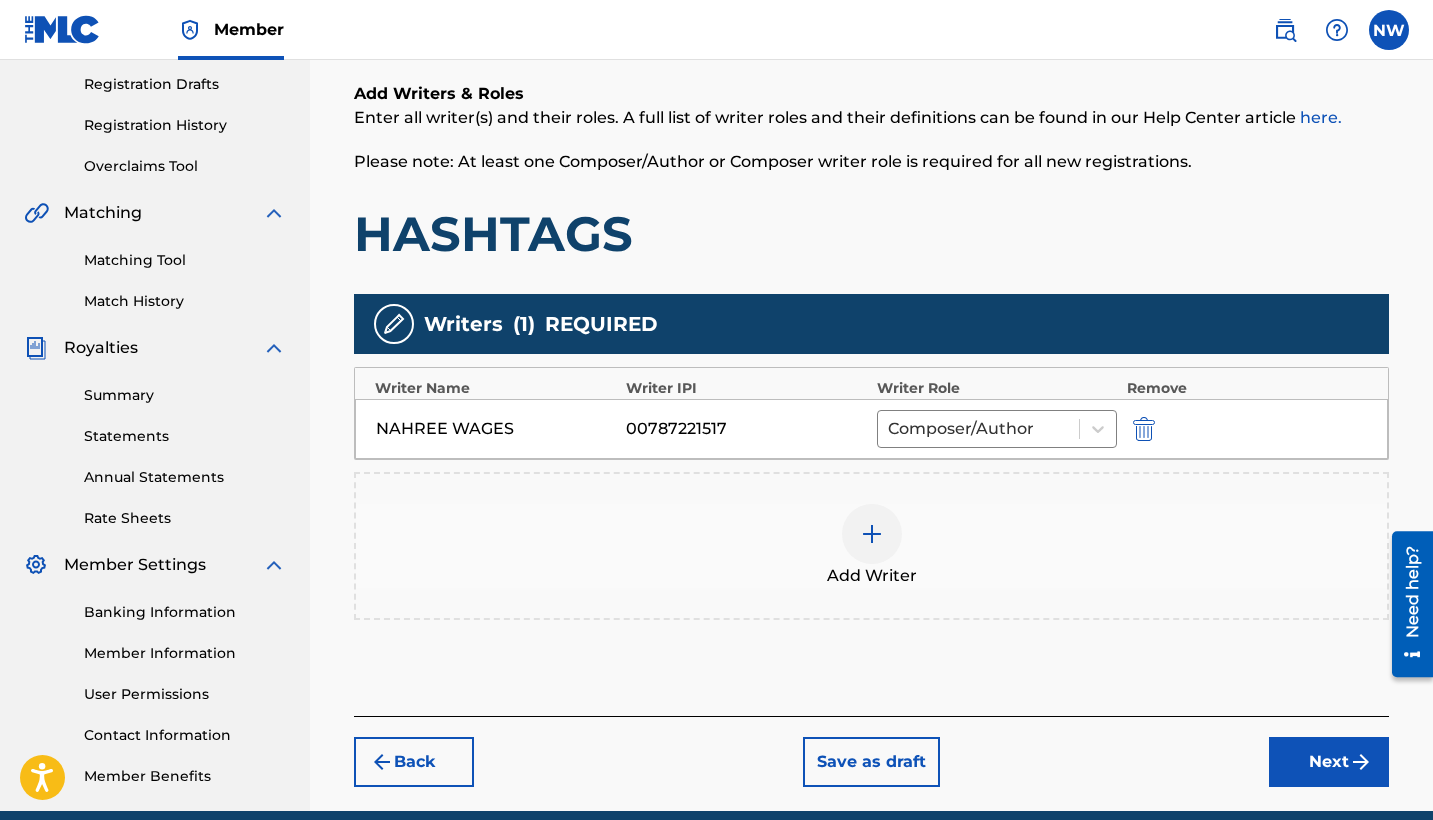 click on "Add Writer" at bounding box center (872, 576) 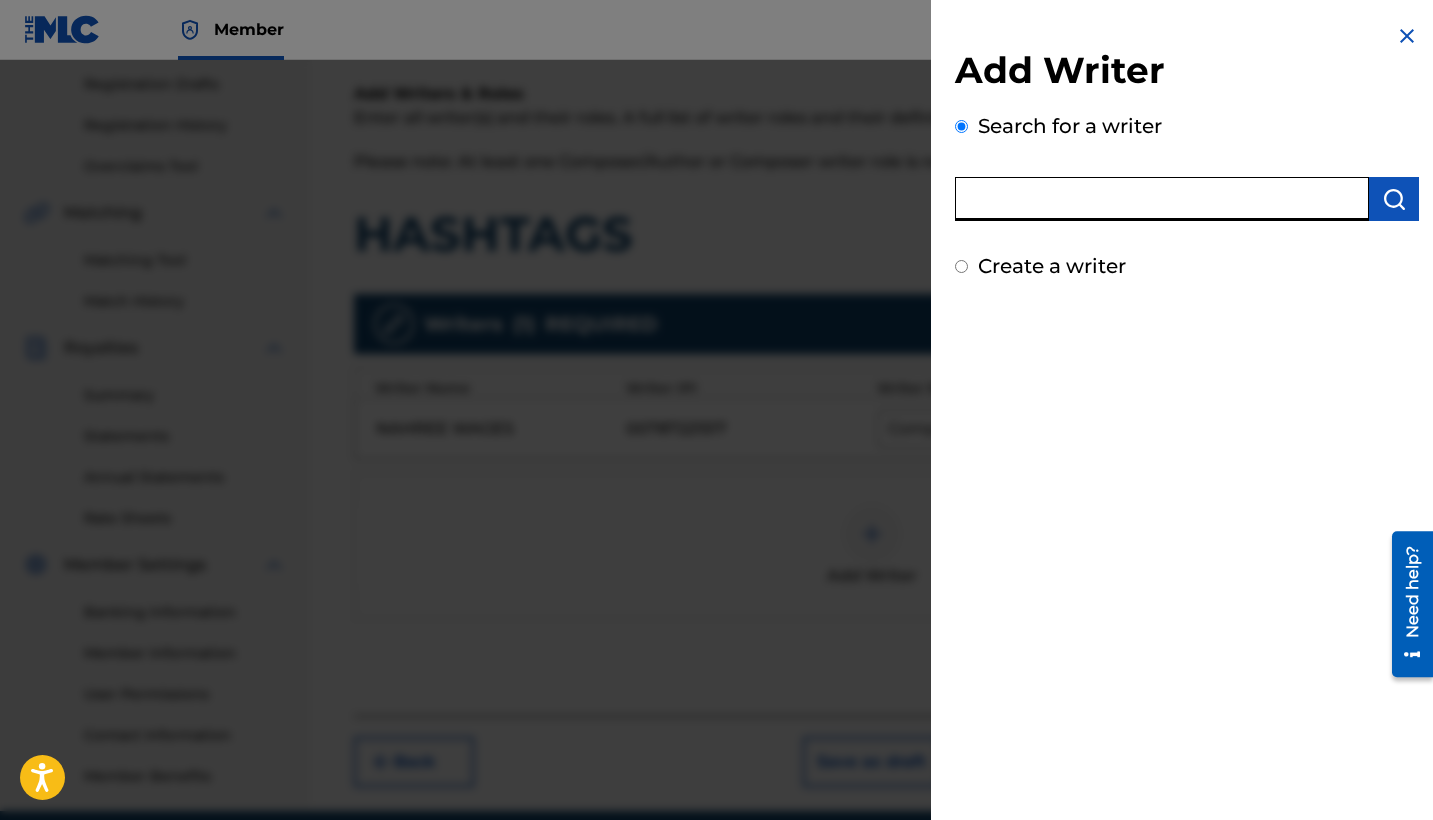 click at bounding box center [1162, 199] 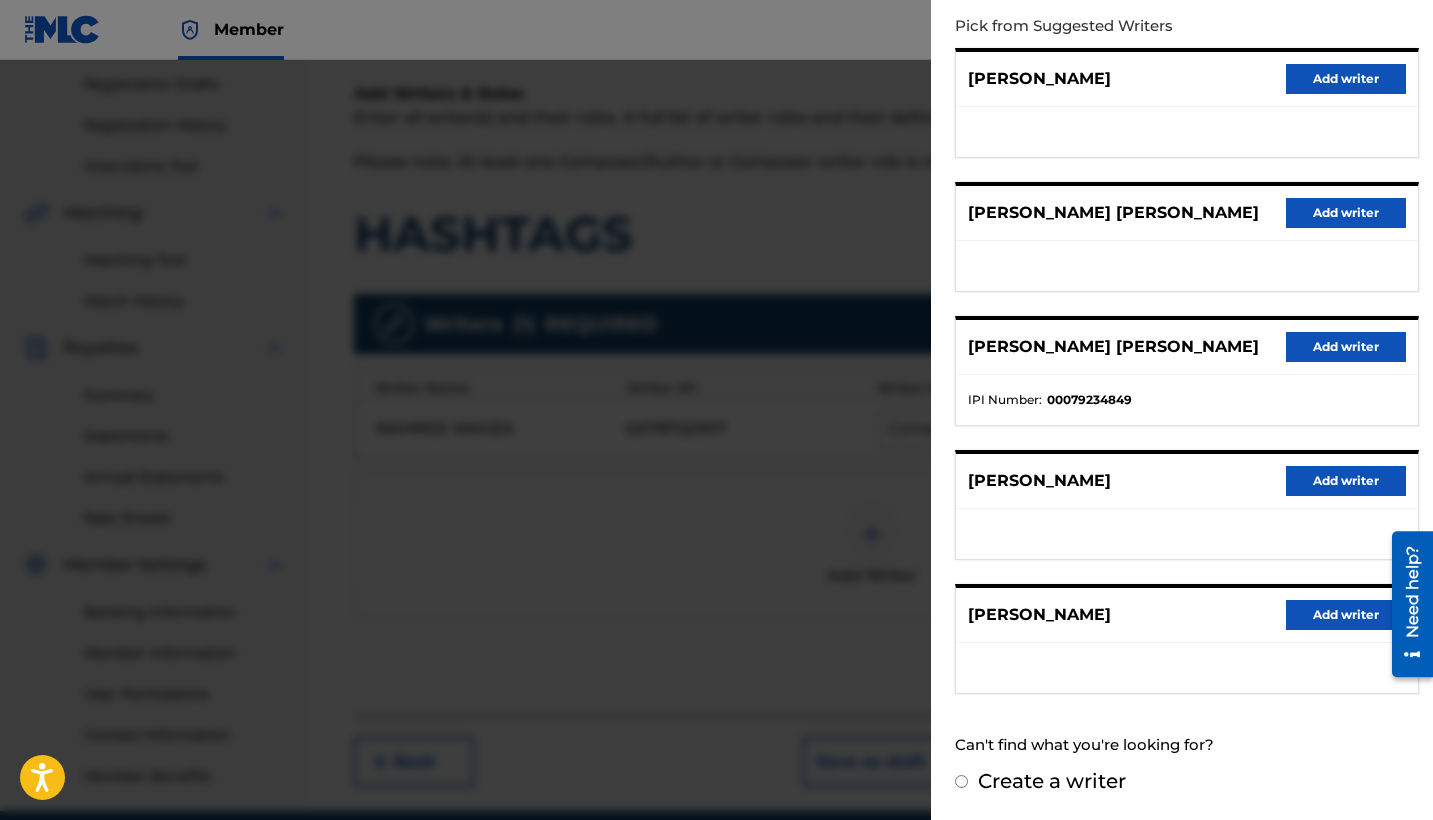 scroll, scrollTop: 236, scrollLeft: 0, axis: vertical 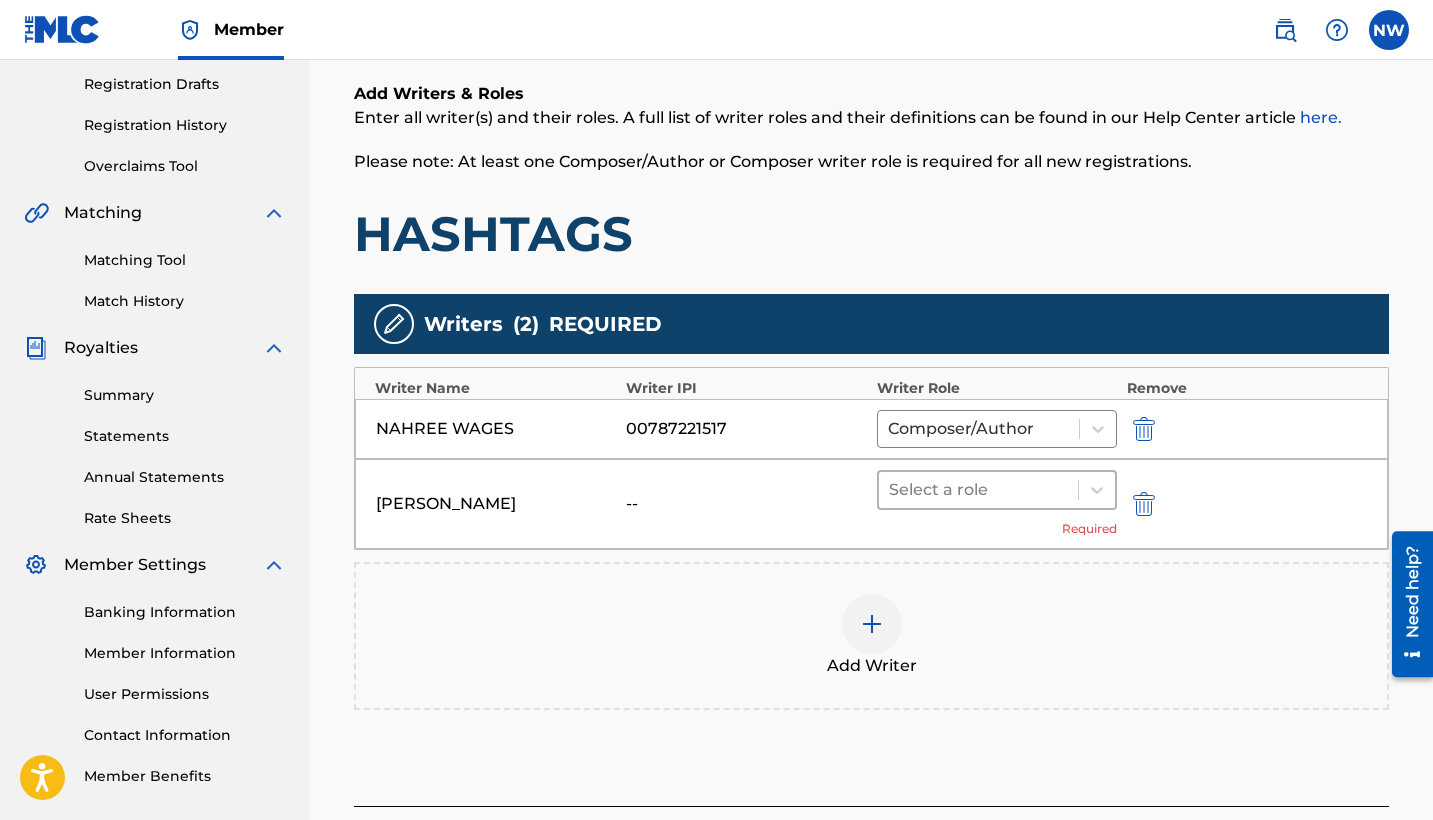 click at bounding box center [978, 490] 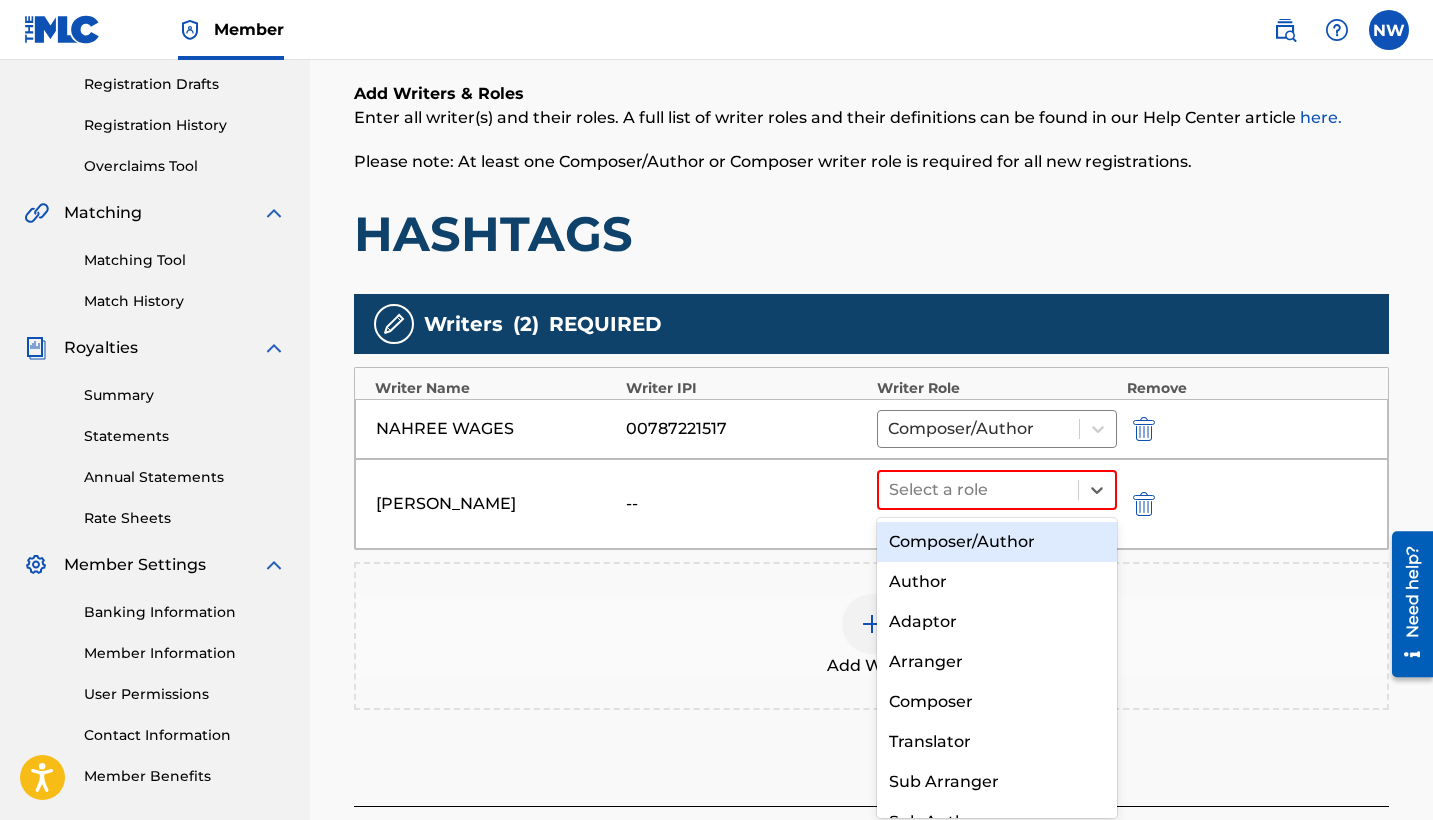 click on "Composer/Author" at bounding box center (997, 542) 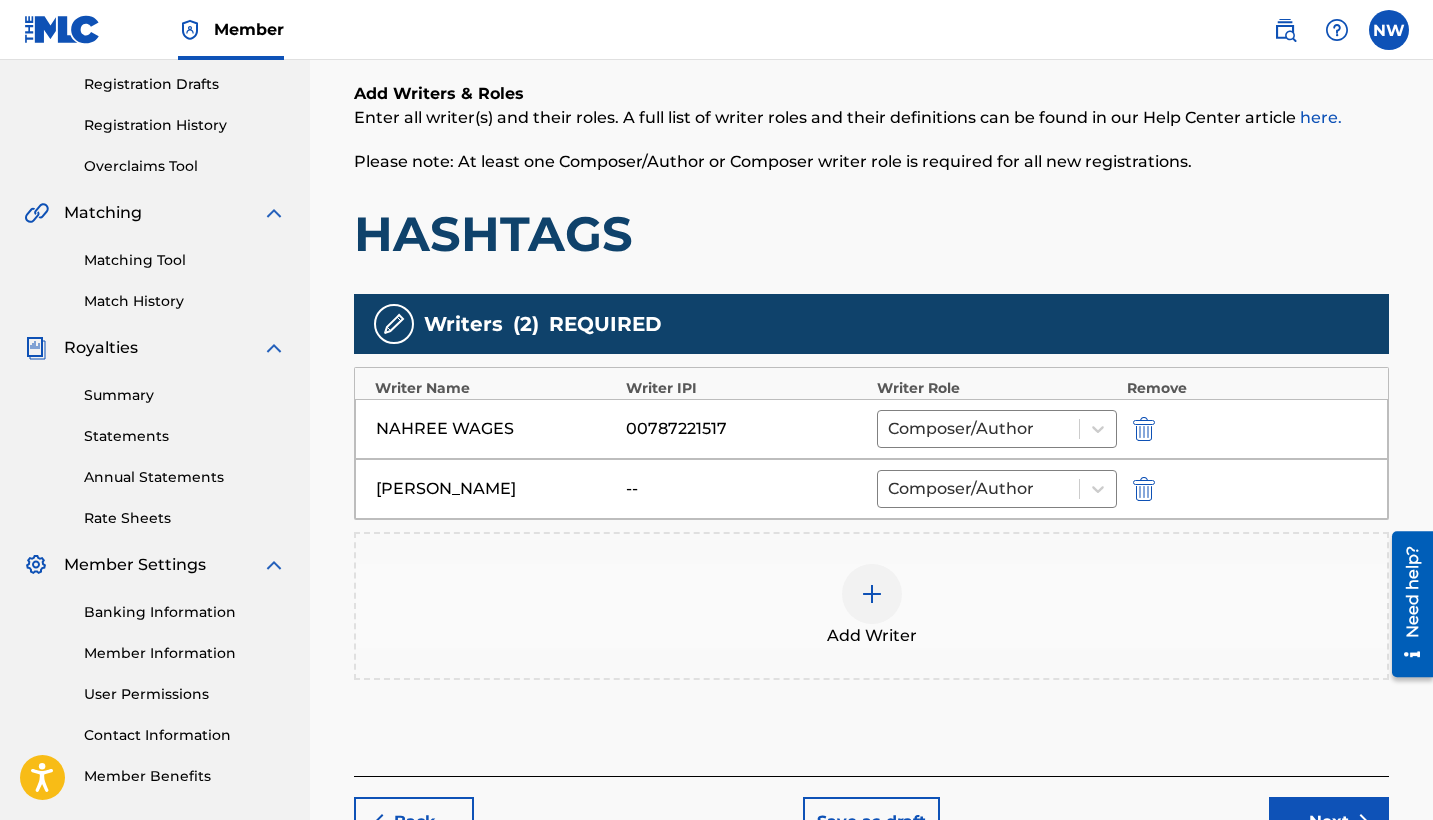 click at bounding box center (872, 594) 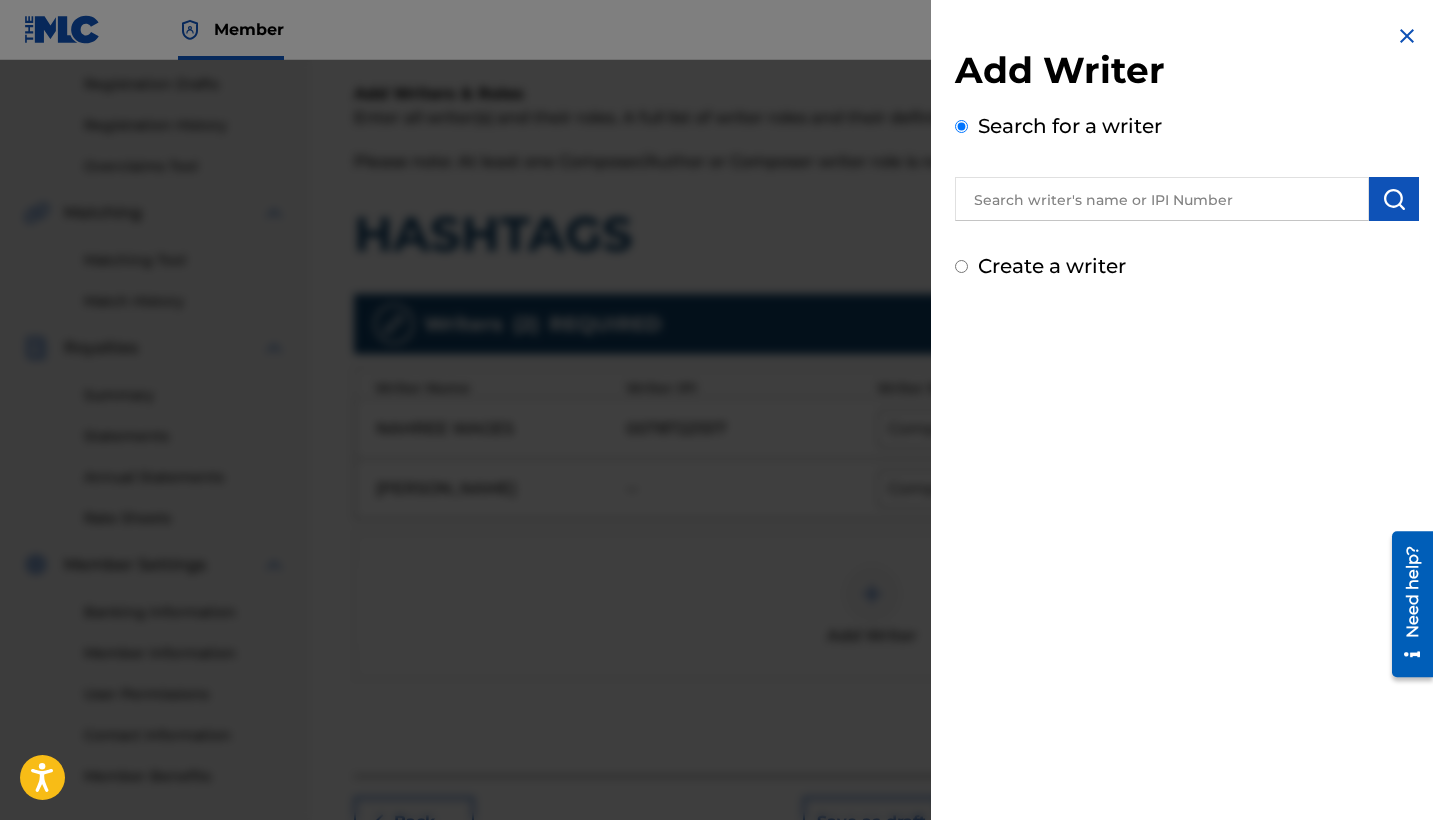click at bounding box center (1162, 199) 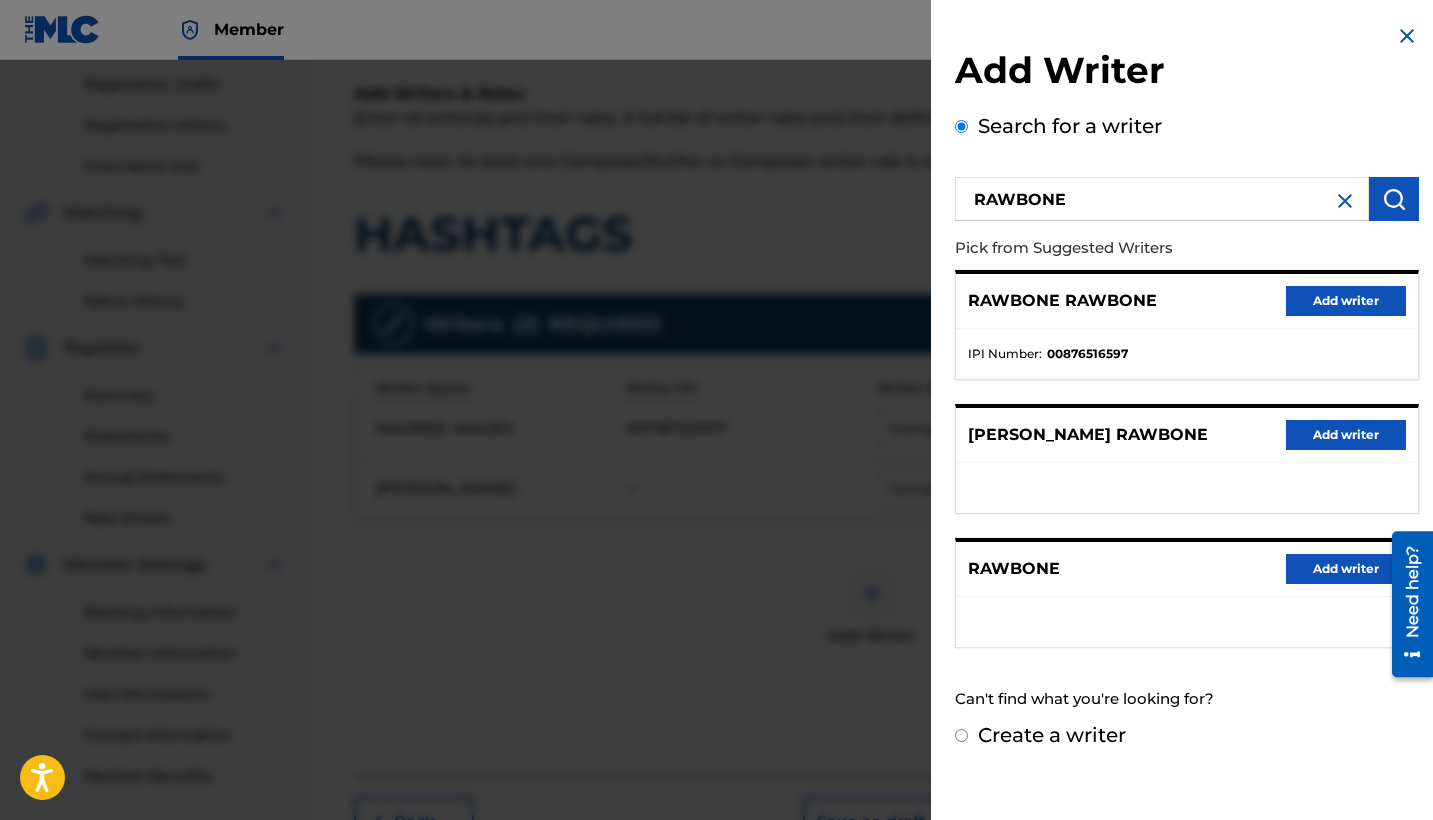 click on "Add writer" at bounding box center (1346, 301) 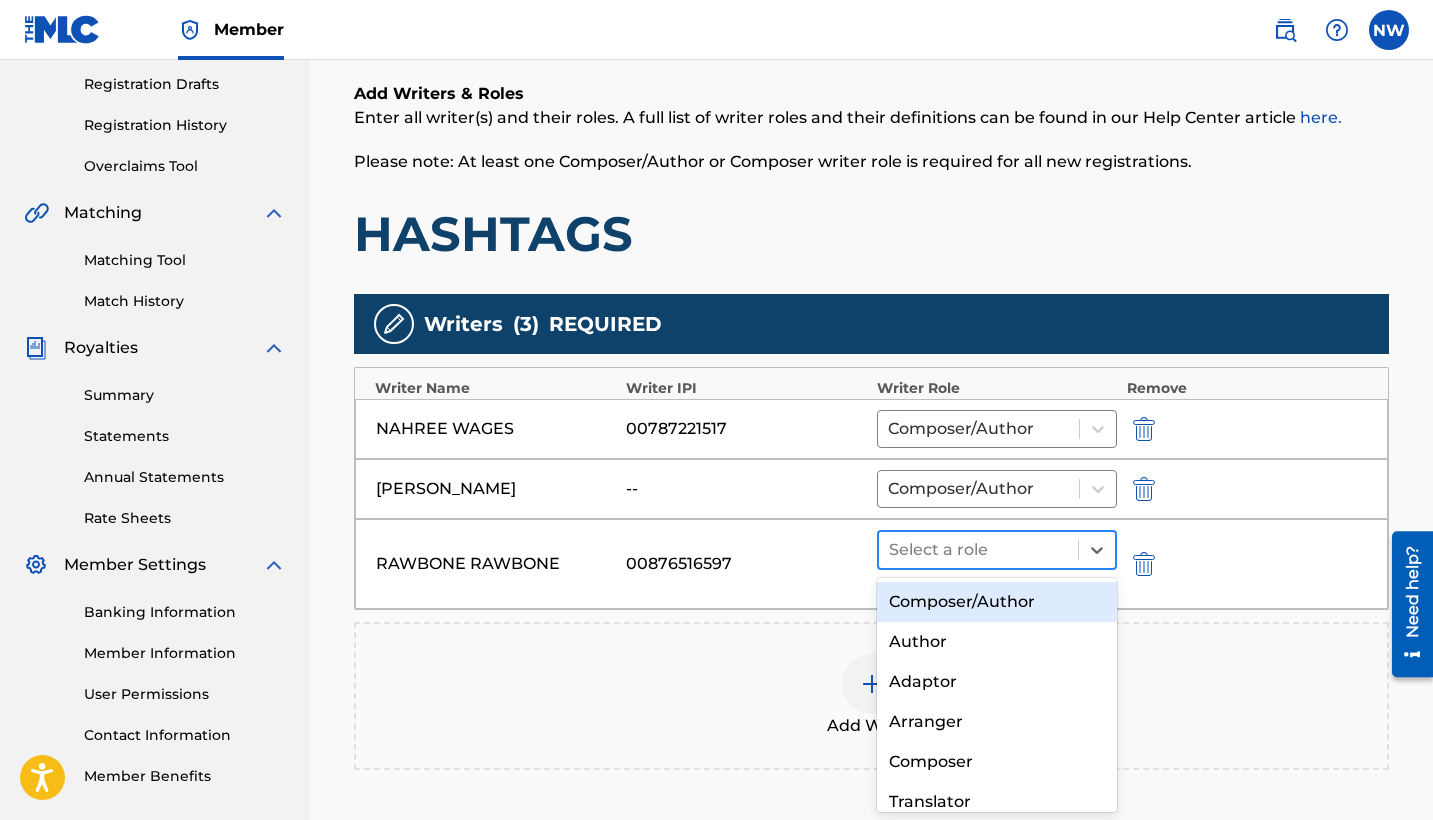 click at bounding box center [978, 550] 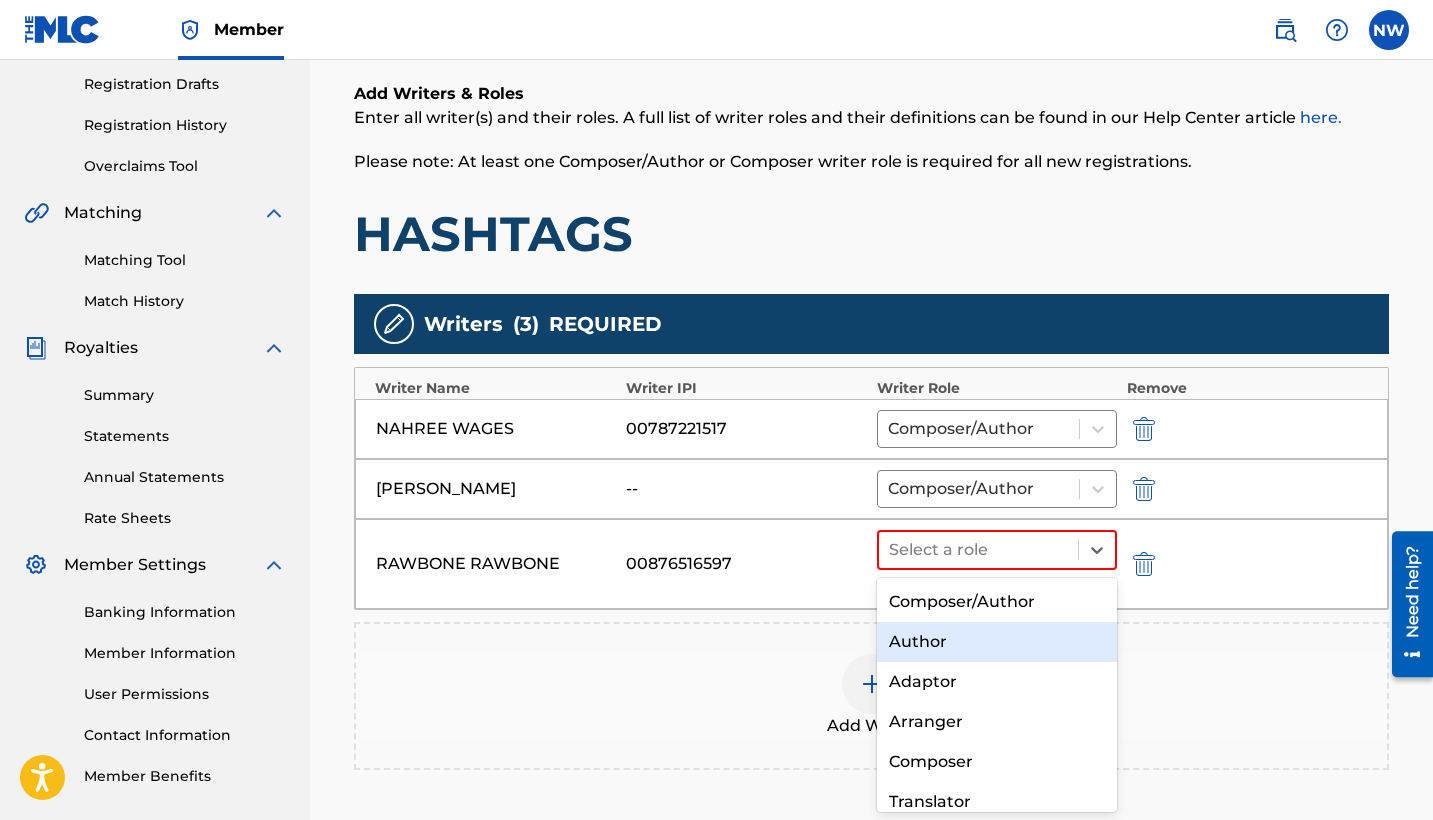 click on "Author" at bounding box center [997, 642] 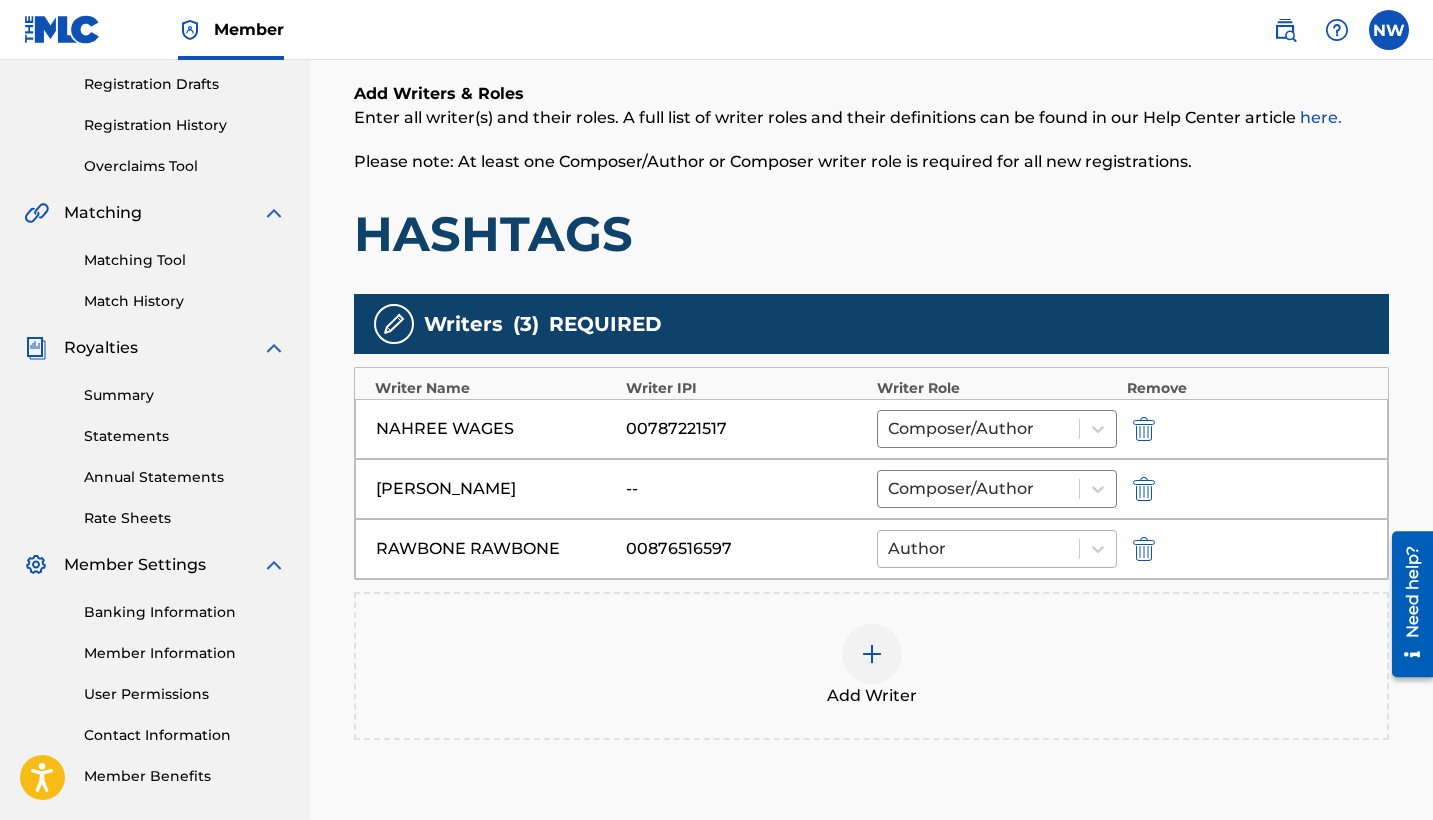 click at bounding box center [978, 549] 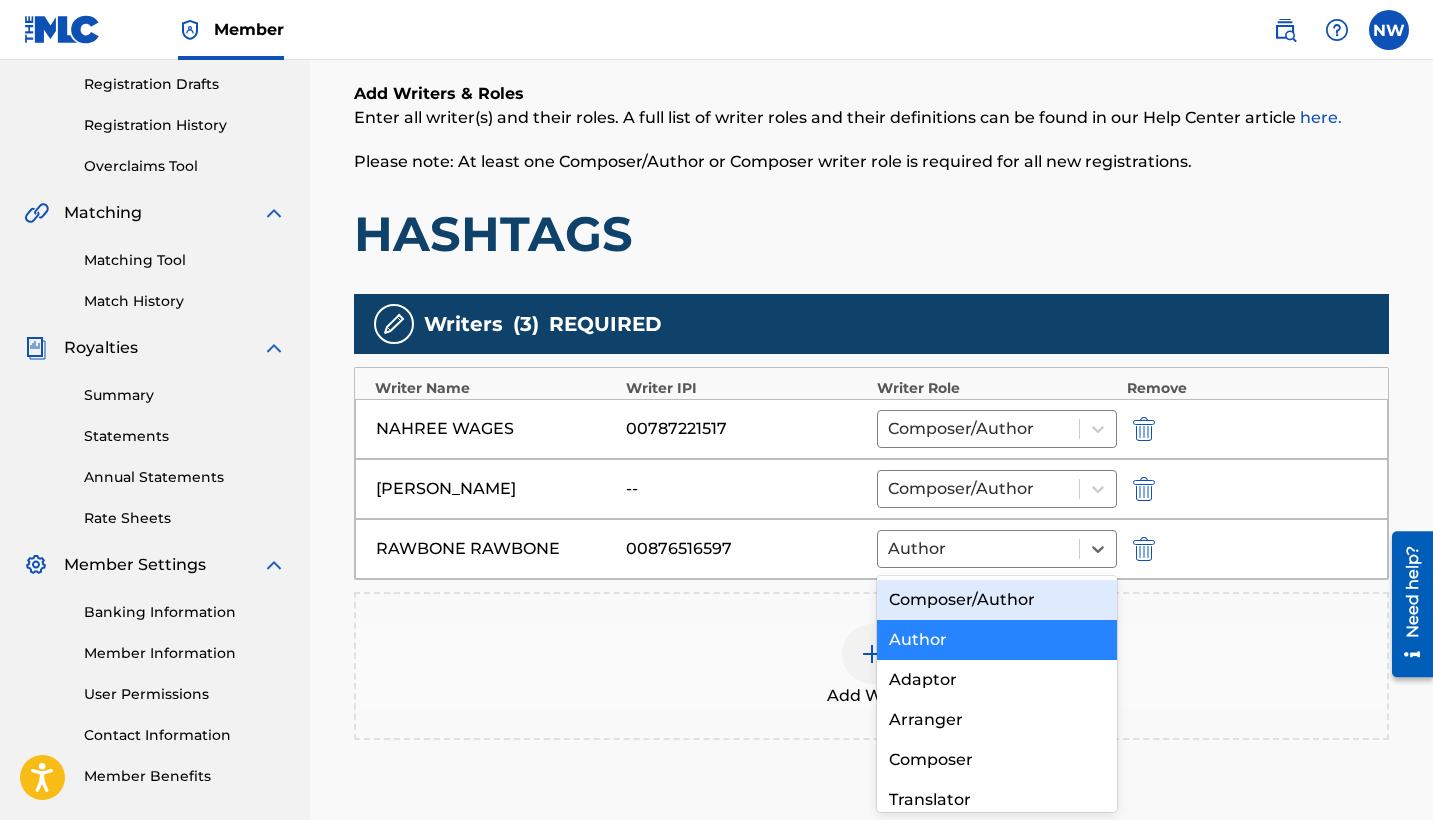 click on "Composer/Author" at bounding box center [997, 600] 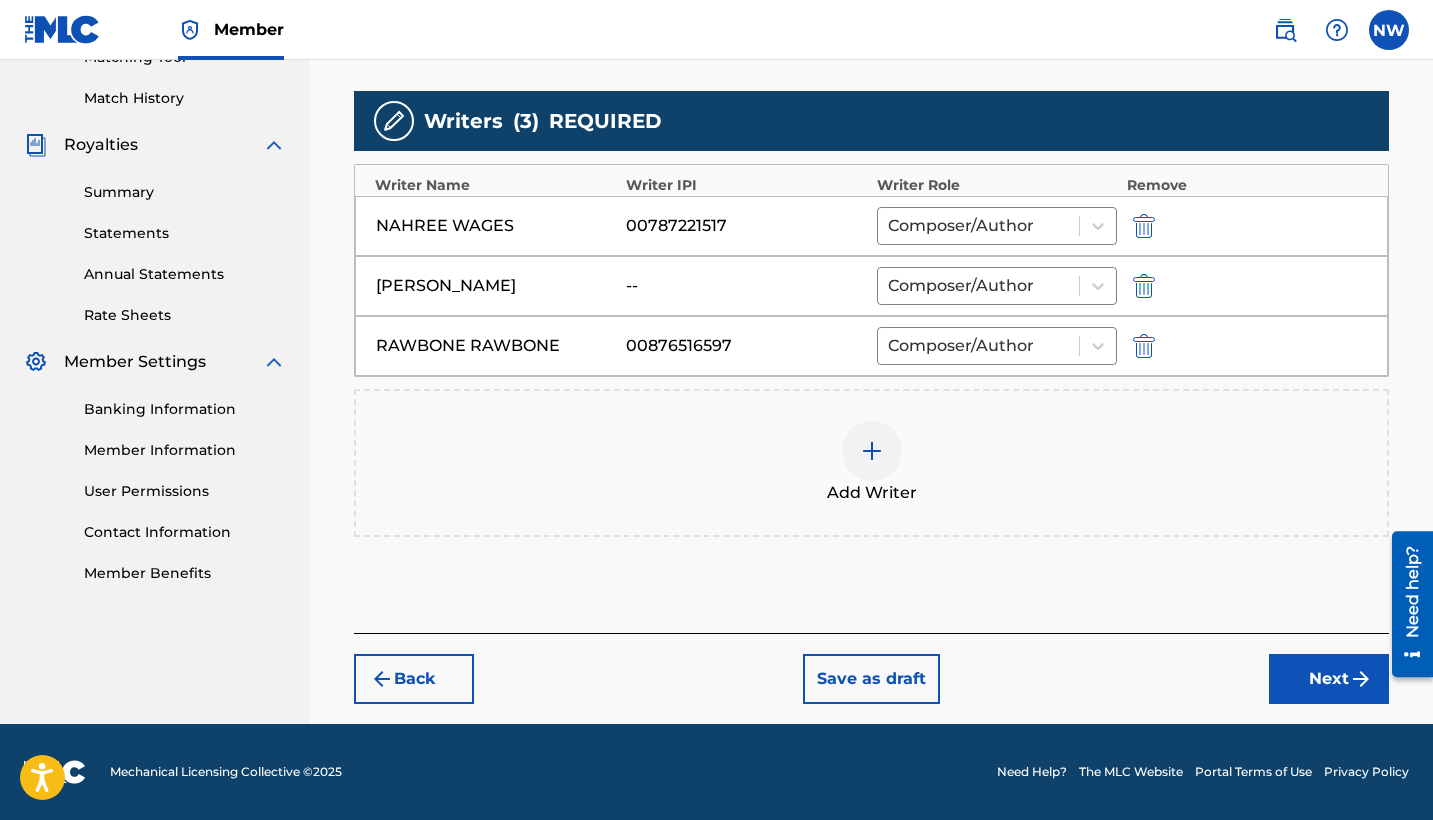 scroll, scrollTop: 536, scrollLeft: 0, axis: vertical 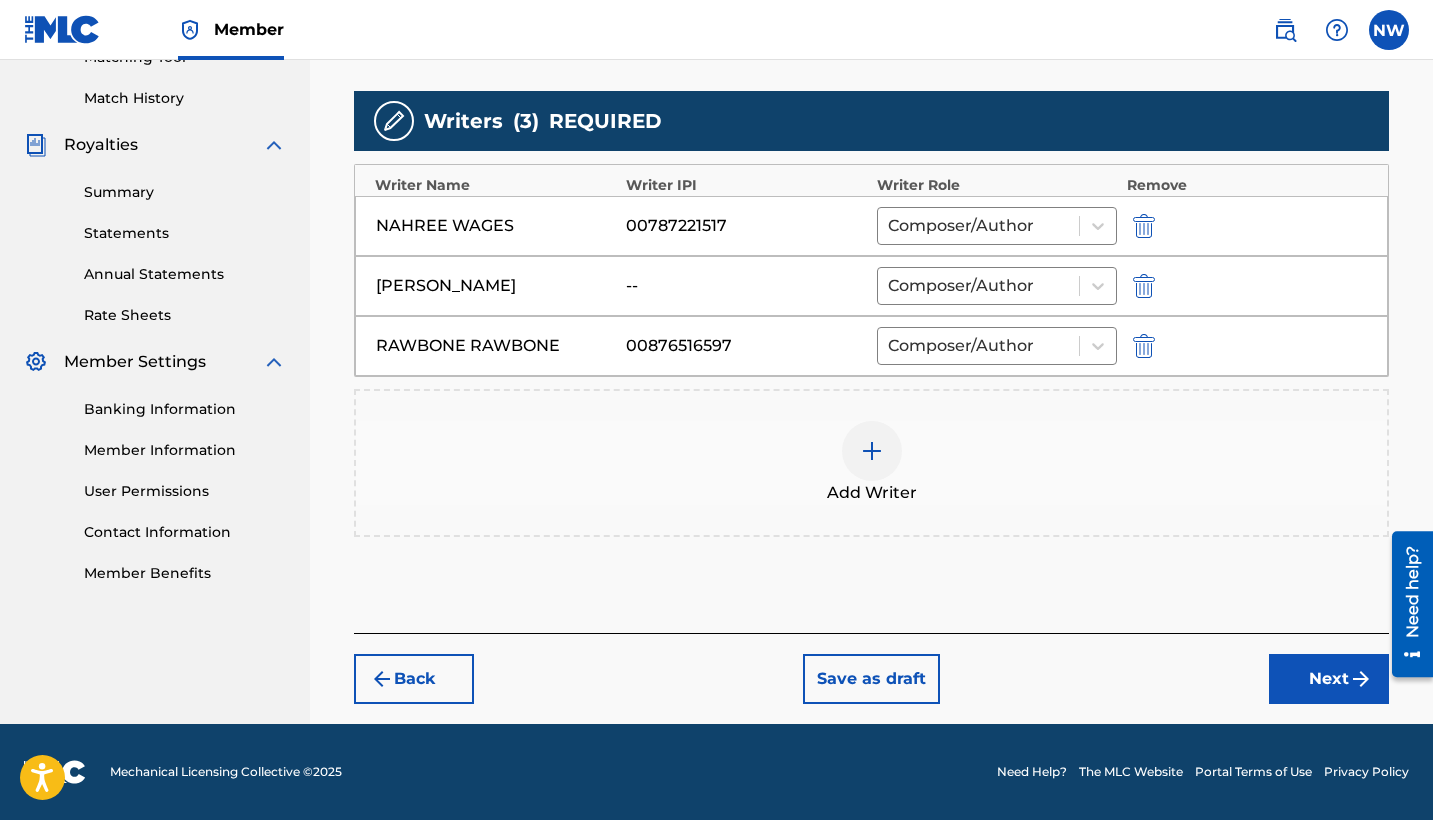 click on "Next" at bounding box center (1329, 679) 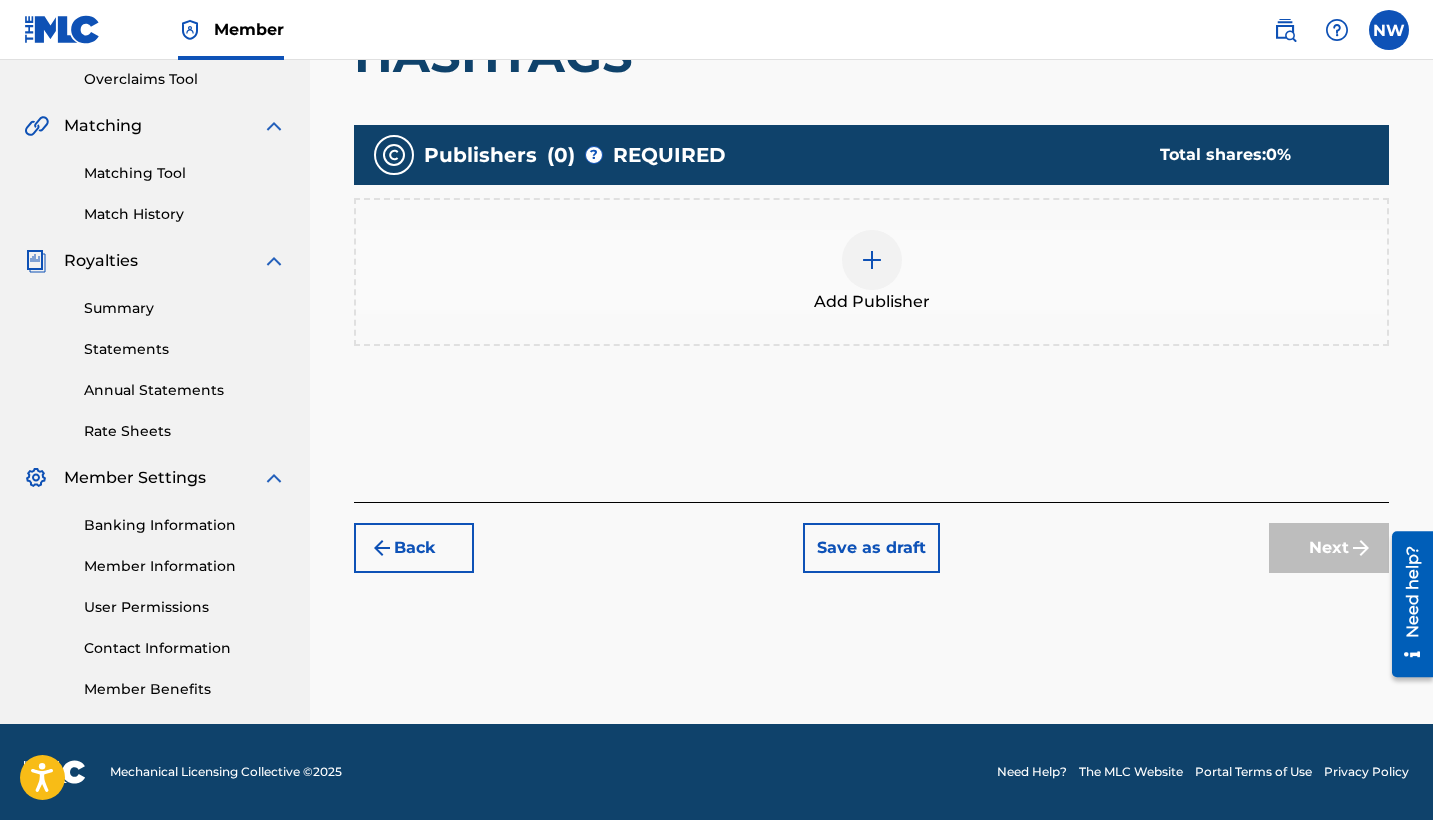 click at bounding box center (872, 260) 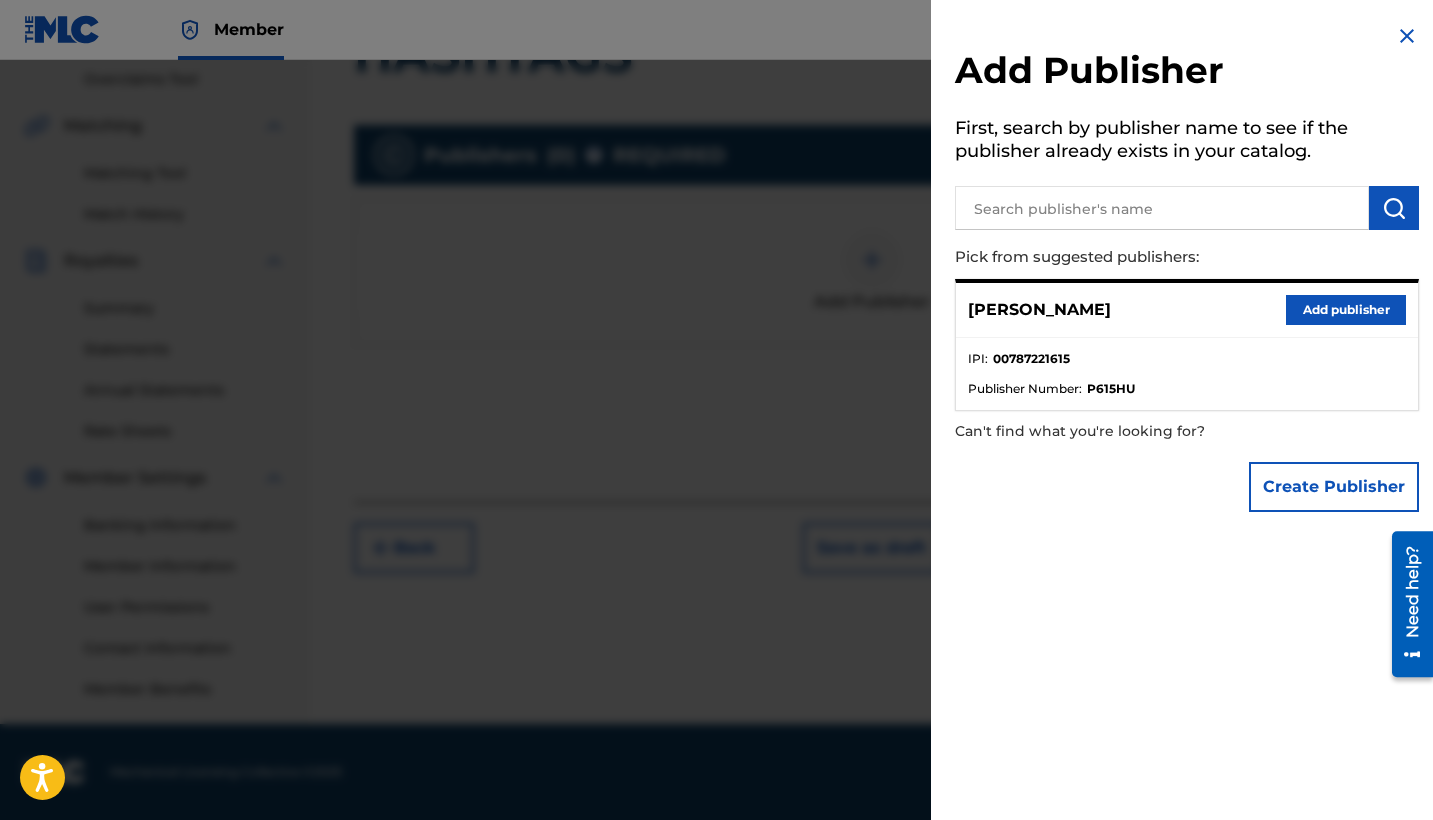 click on "Add publisher" at bounding box center (1346, 310) 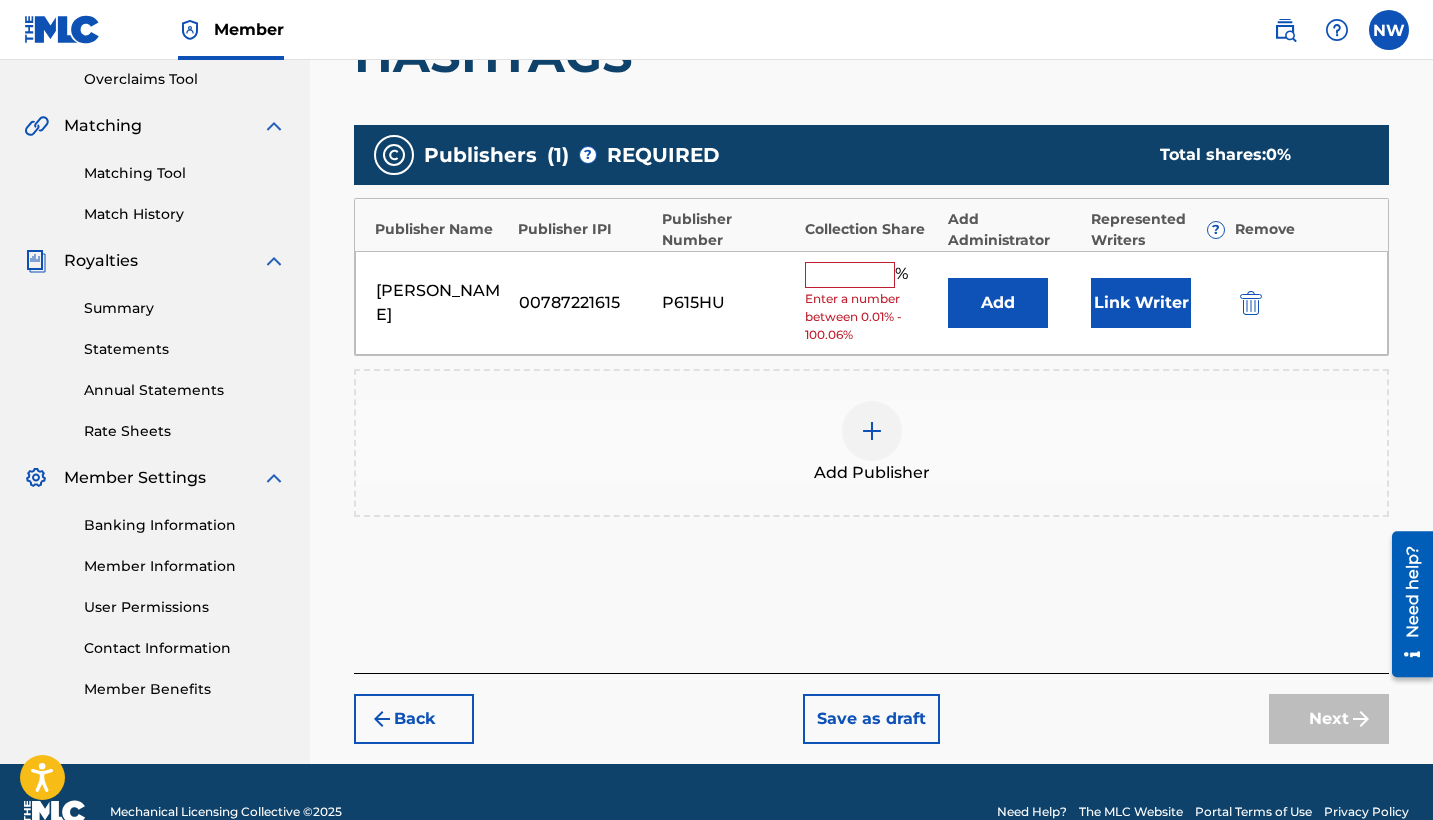 click at bounding box center (850, 275) 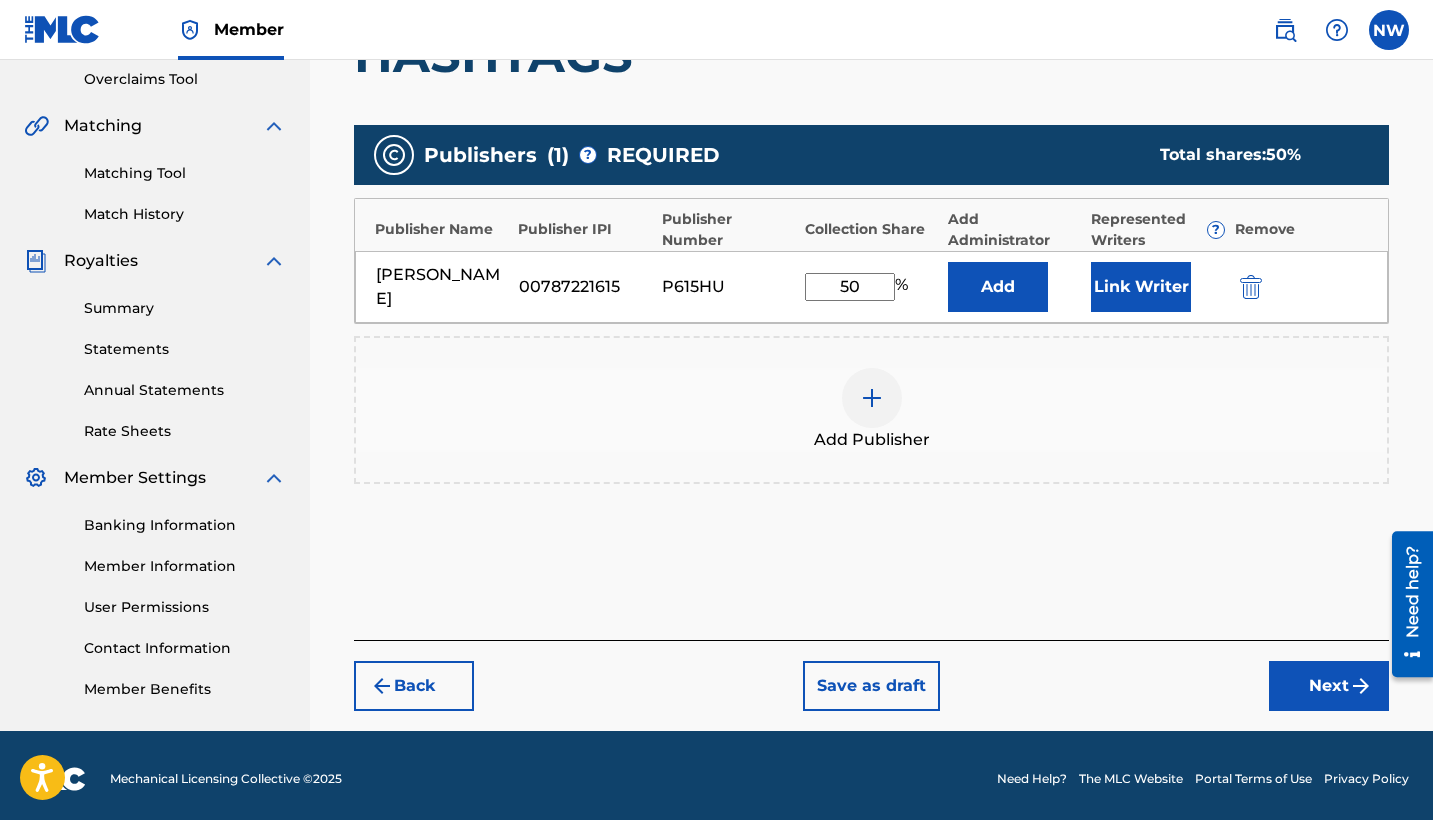 click on "Link Writer" at bounding box center (1141, 287) 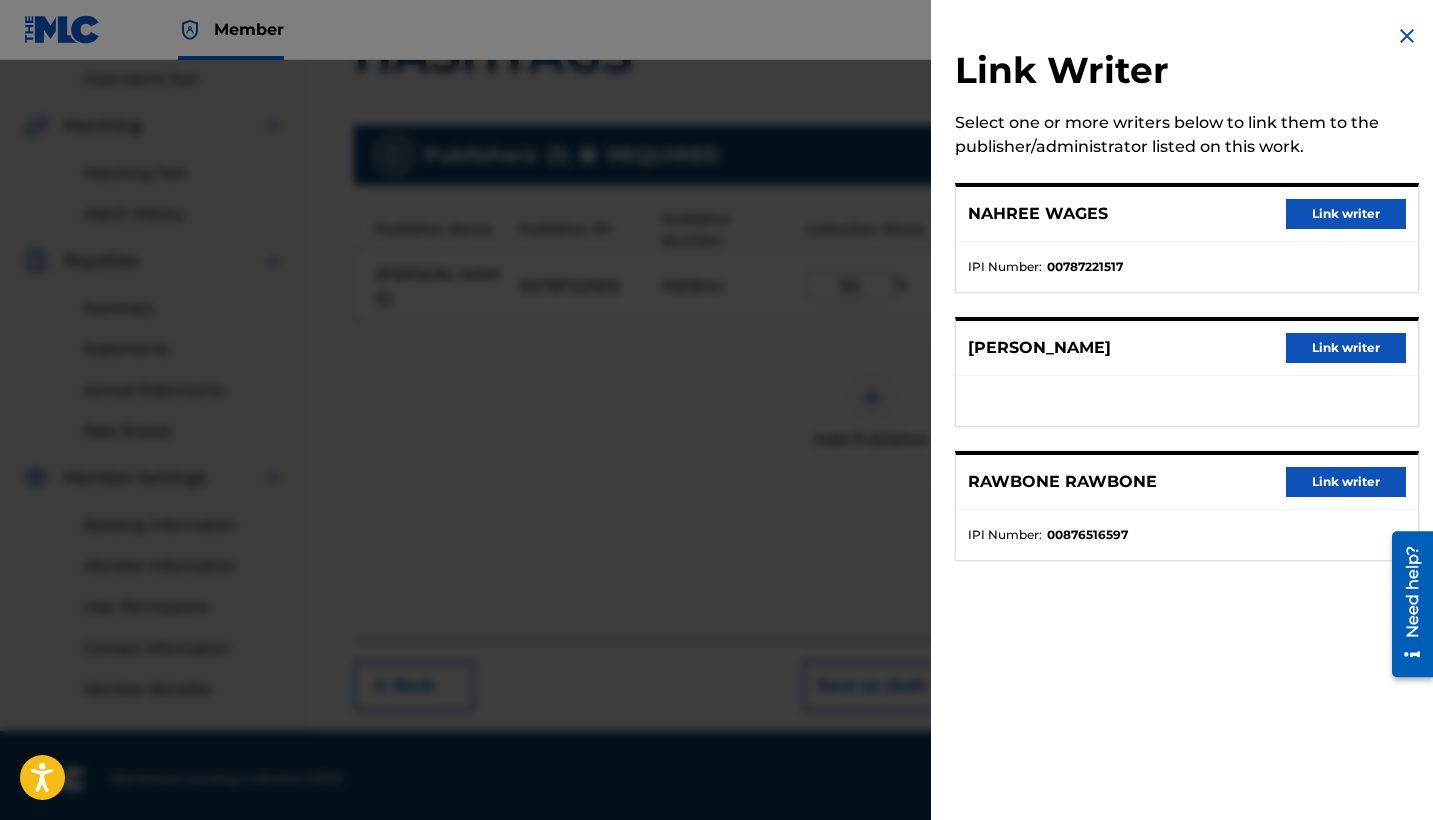 click on "Link writer" at bounding box center [1346, 214] 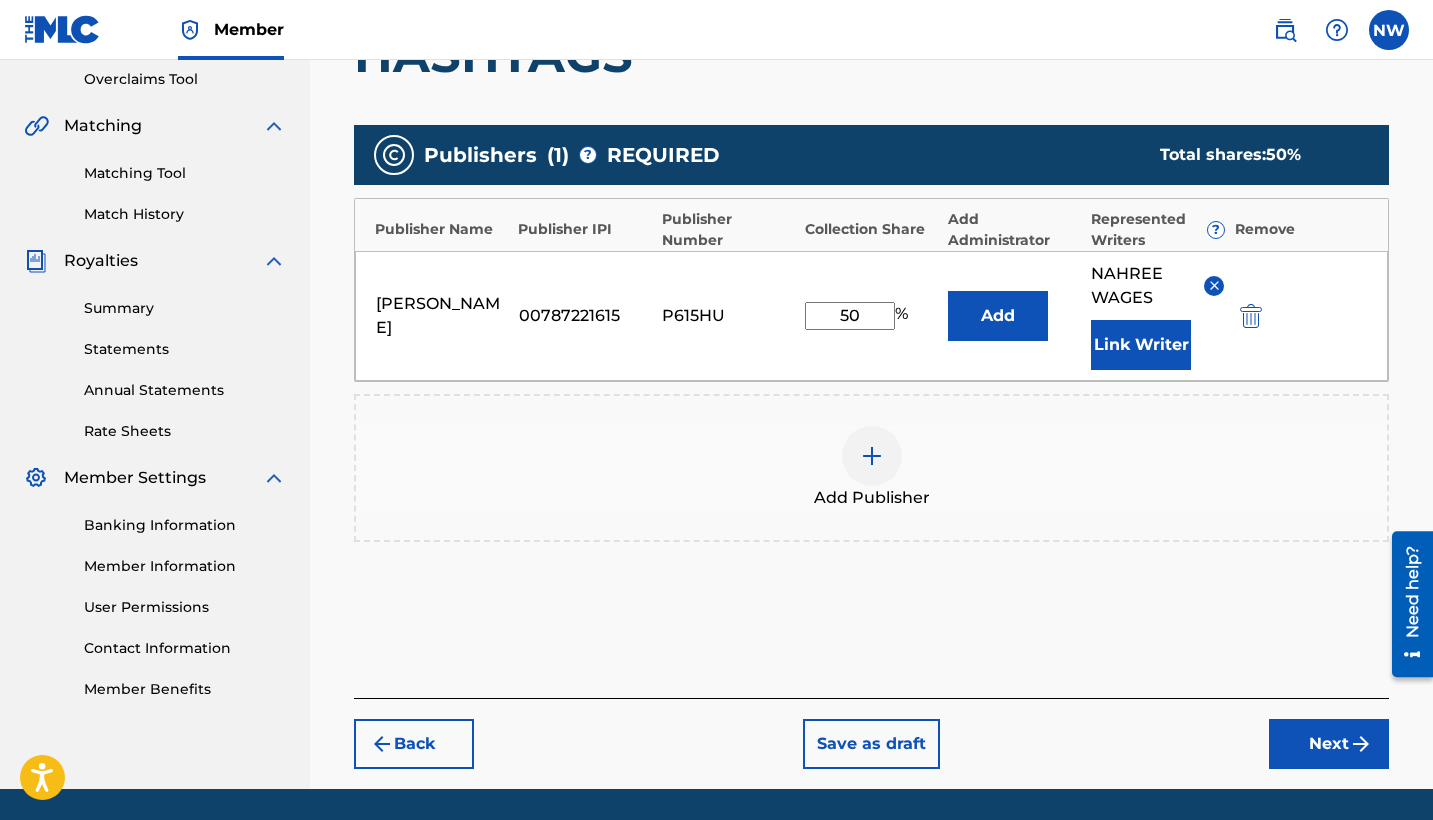 click on "Next" at bounding box center (1329, 744) 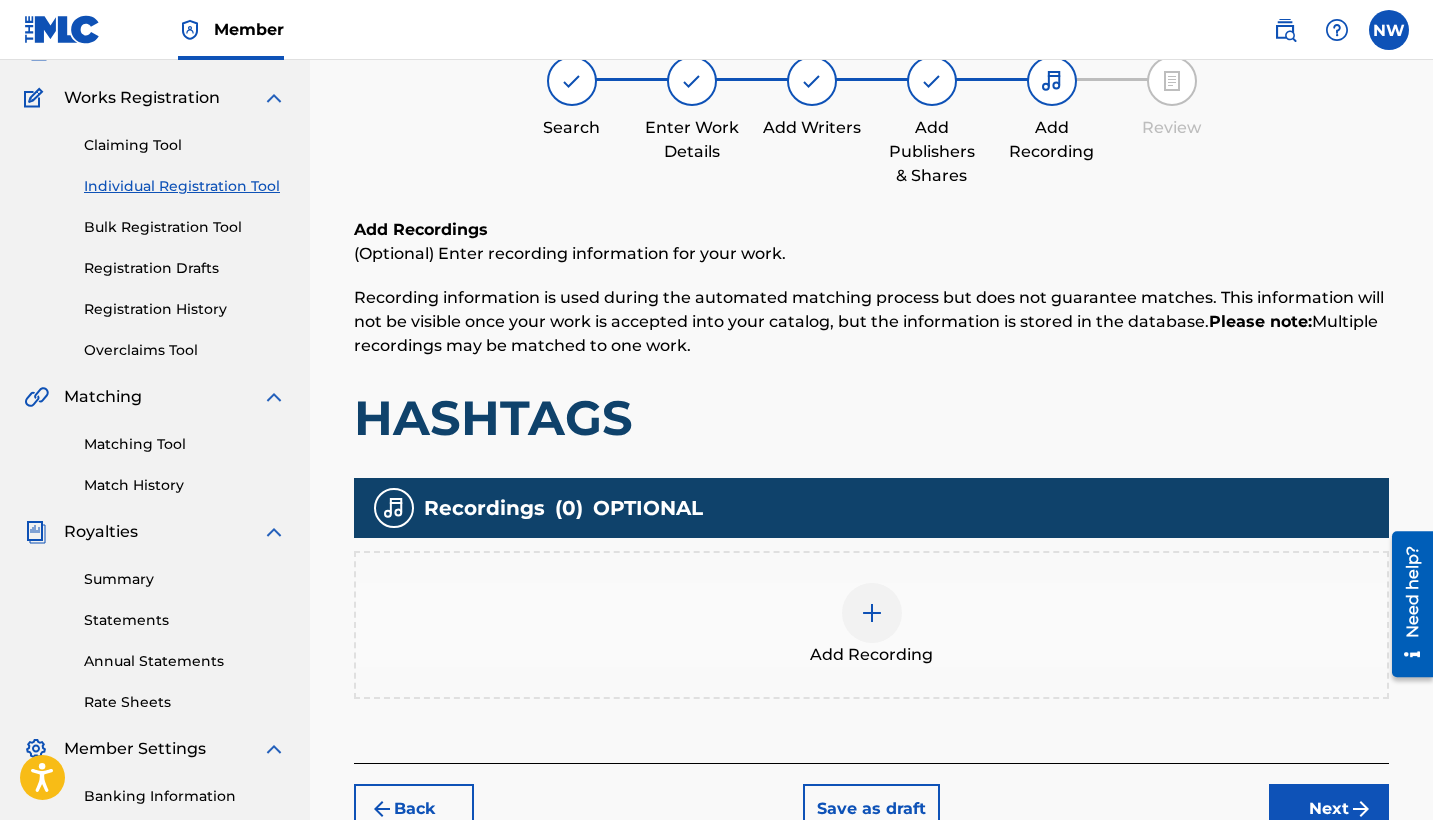 scroll, scrollTop: 90, scrollLeft: 0, axis: vertical 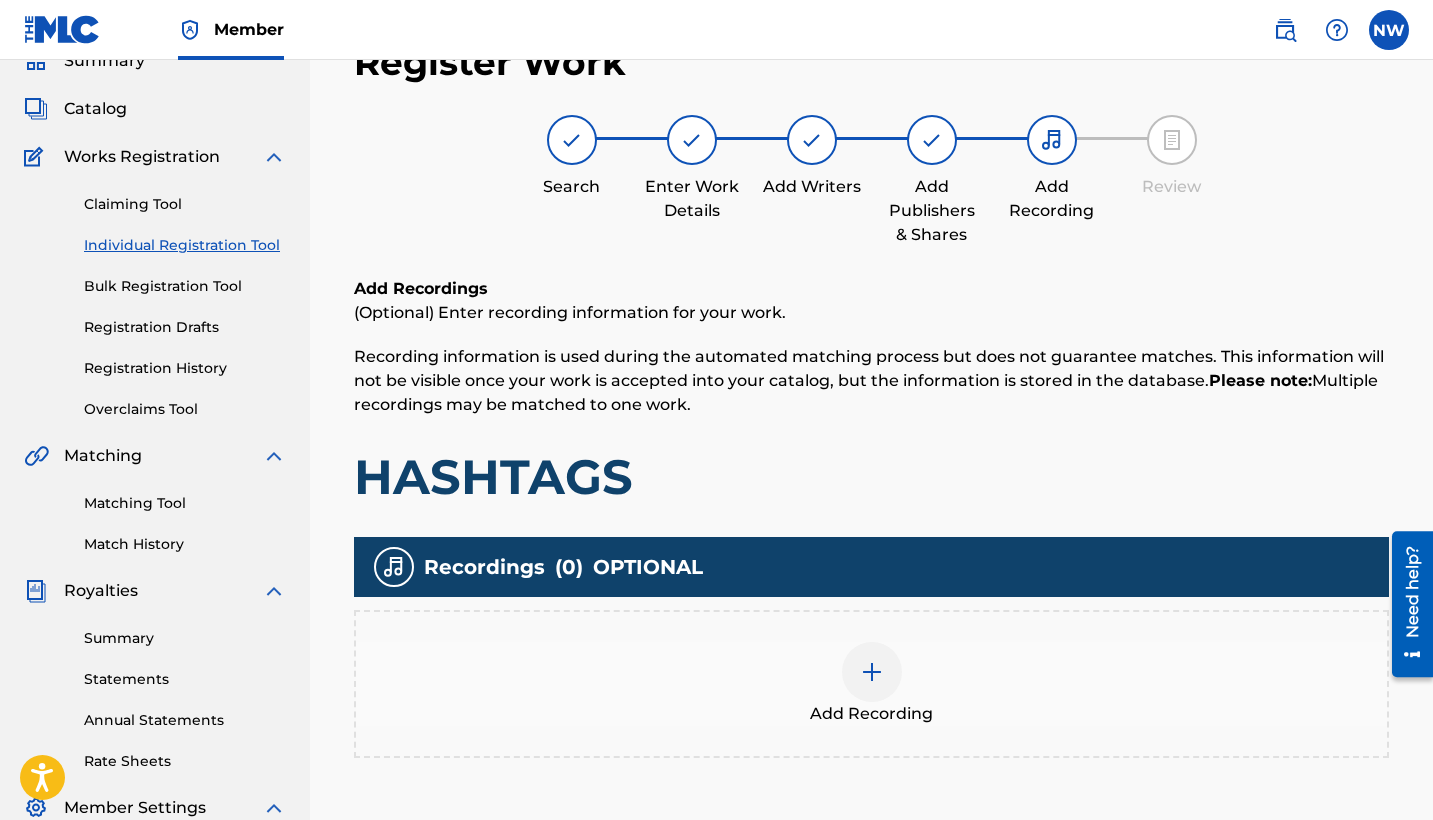 click at bounding box center [872, 672] 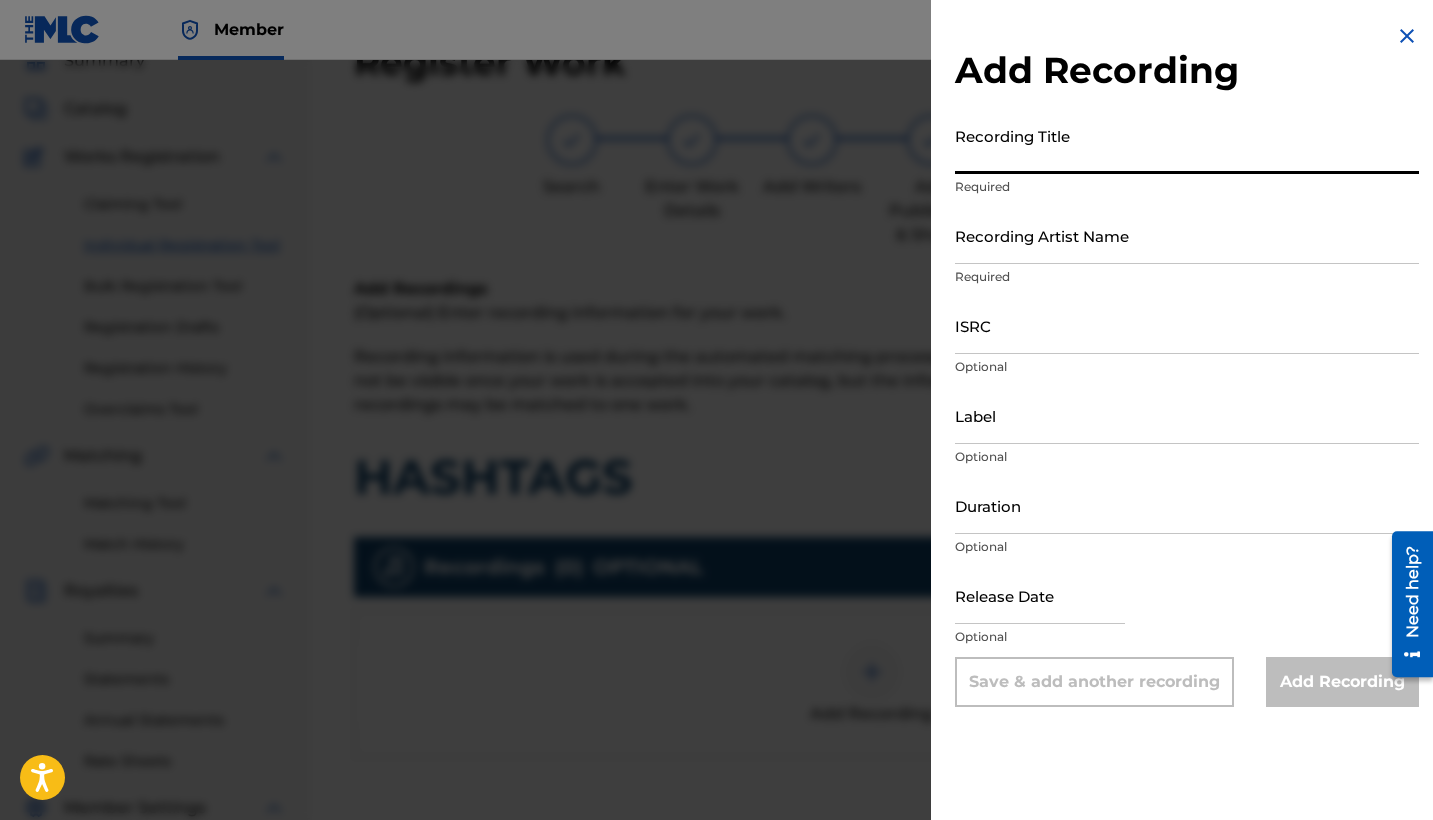 click on "Recording Title" at bounding box center (1187, 145) 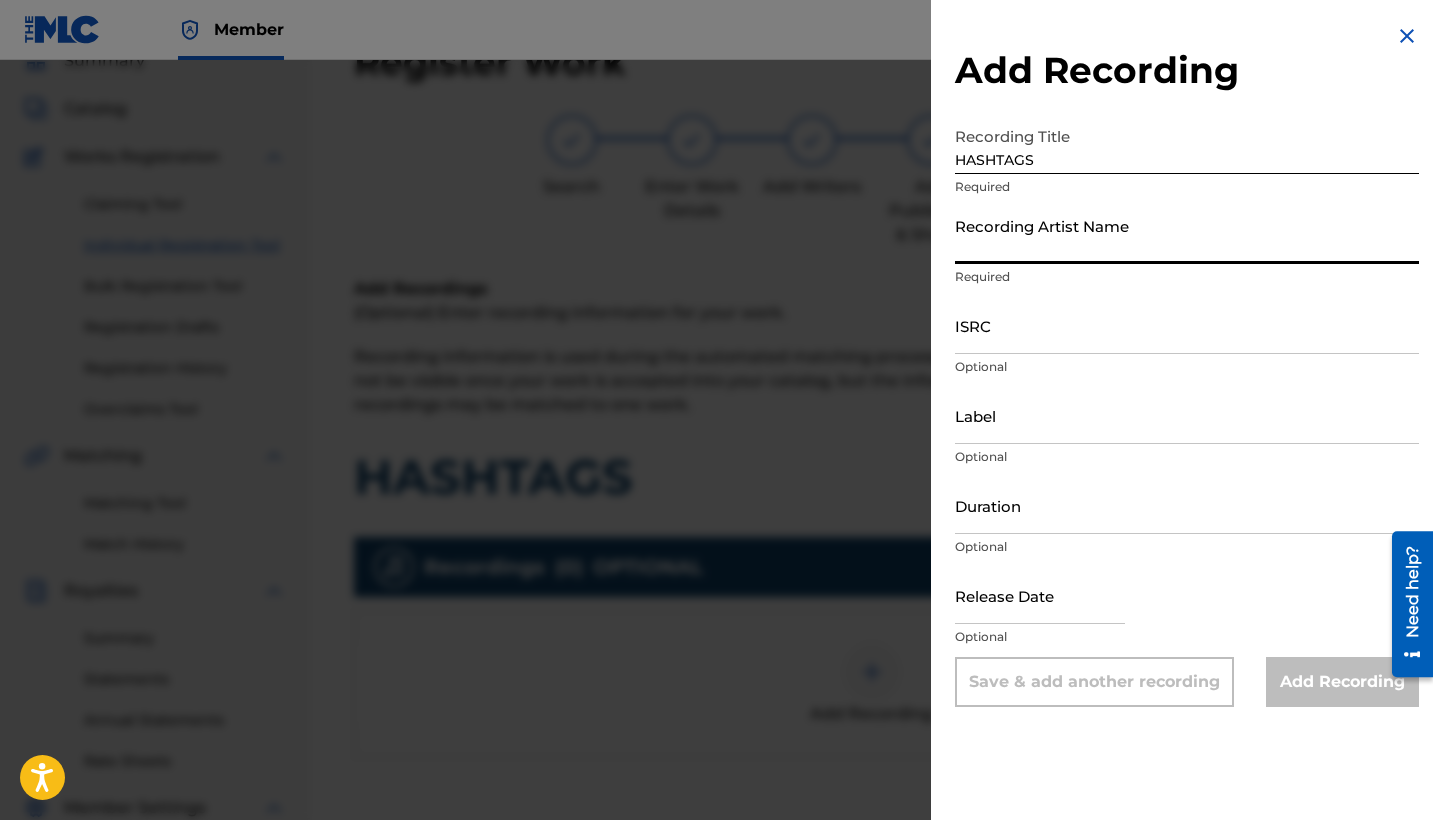 click on "Recording Artist Name" at bounding box center (1187, 235) 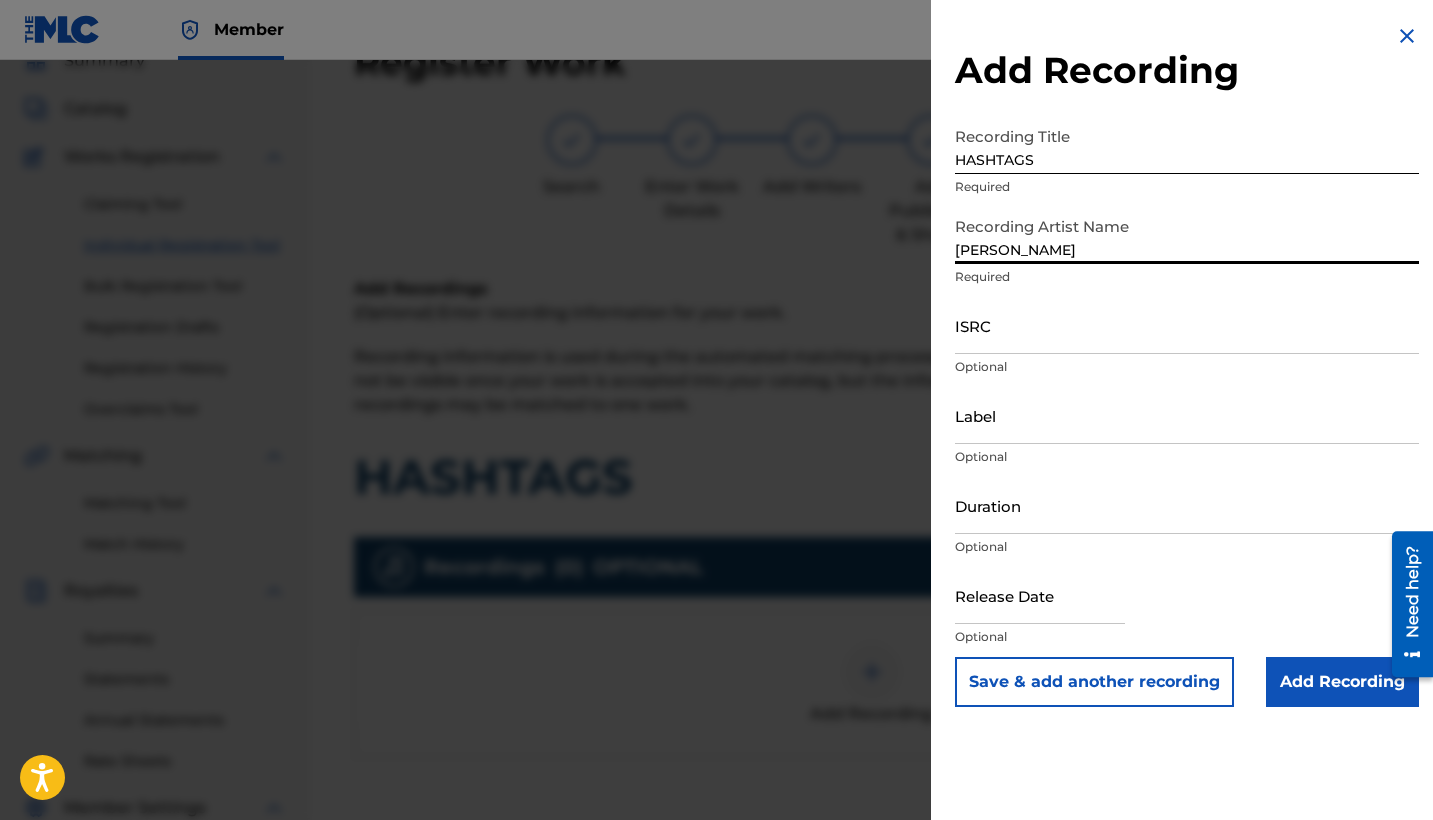 click on "Add Recording" at bounding box center (1342, 682) 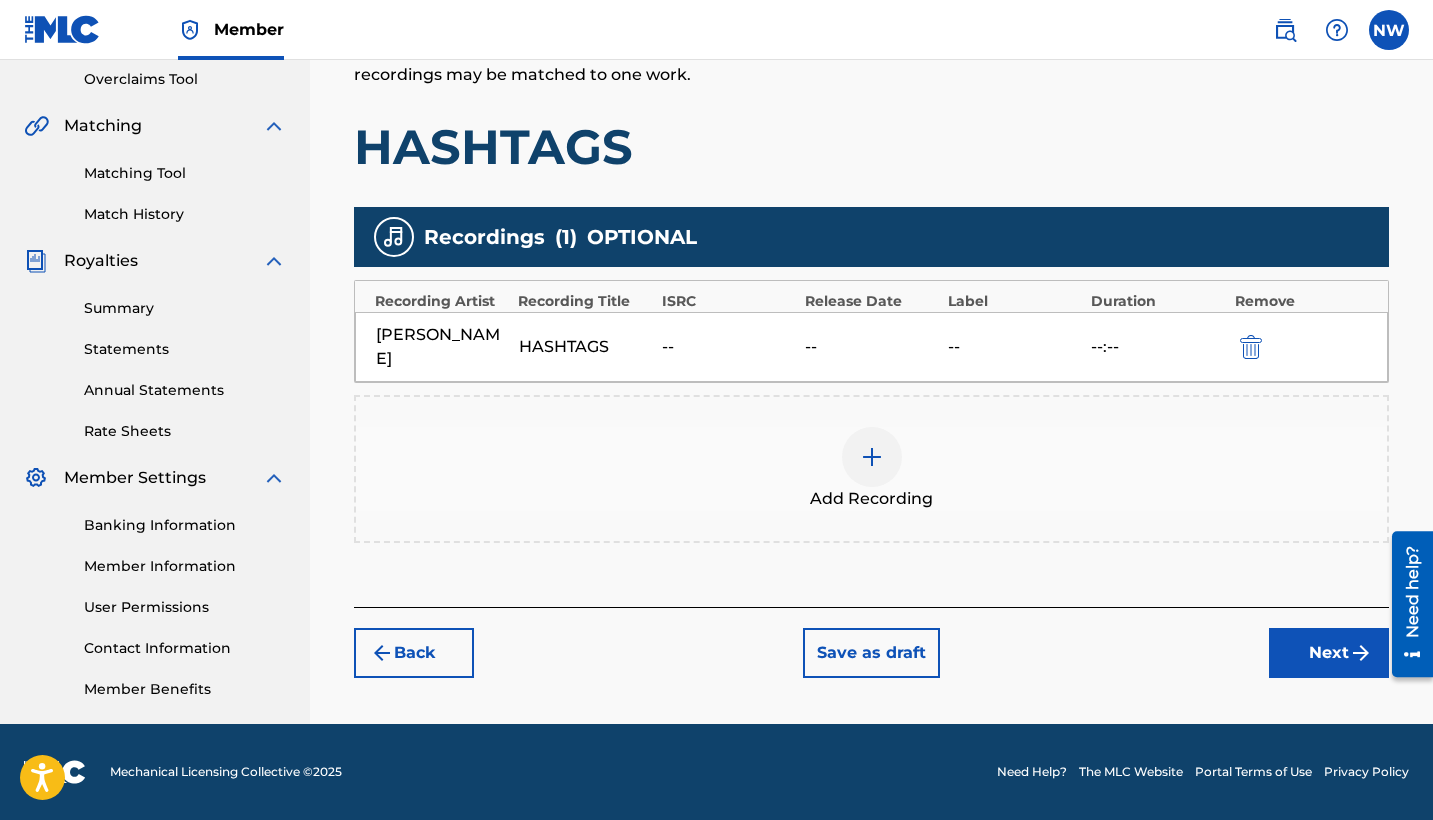 click on "Next" at bounding box center (1329, 653) 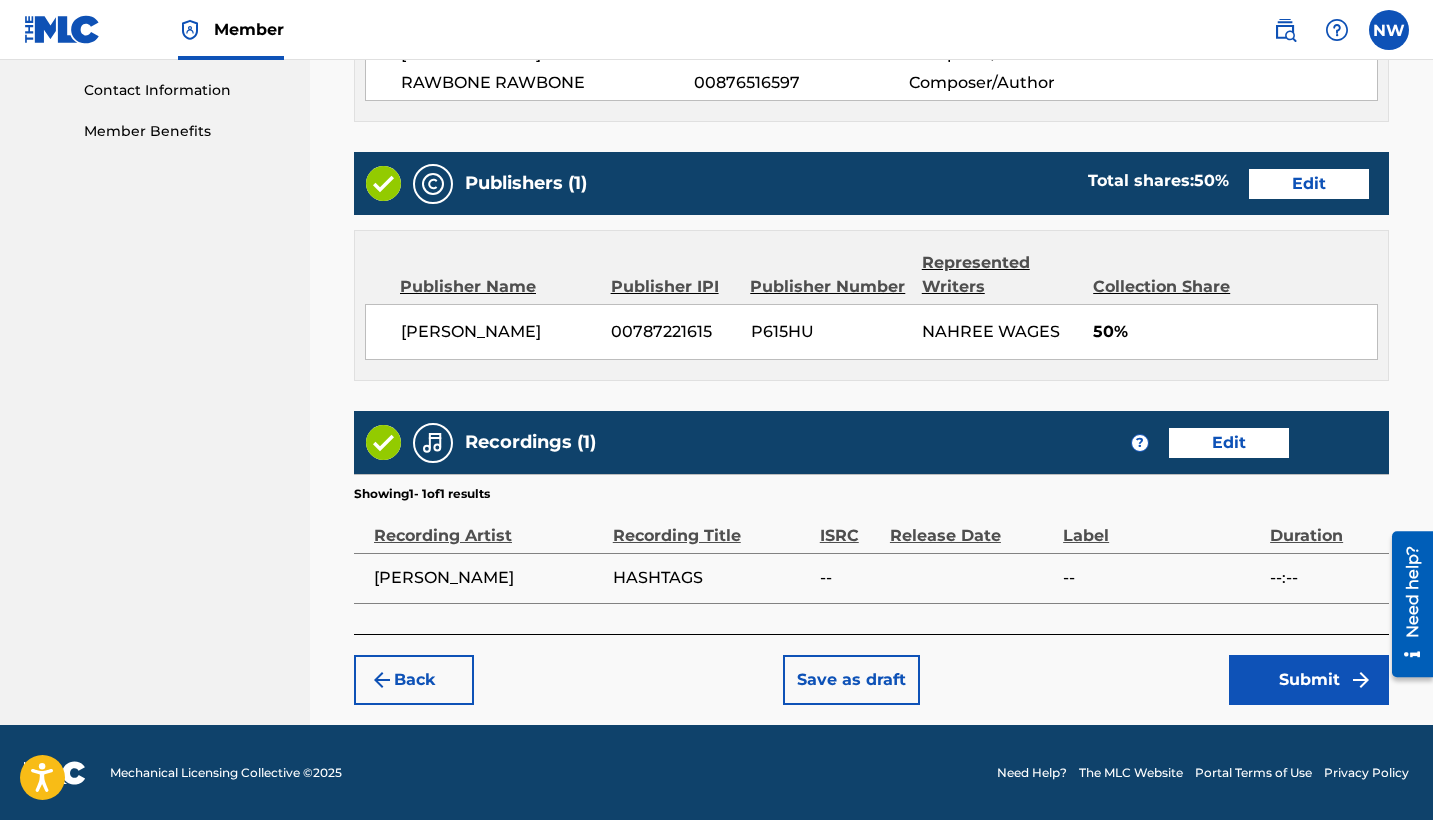 scroll, scrollTop: 977, scrollLeft: 0, axis: vertical 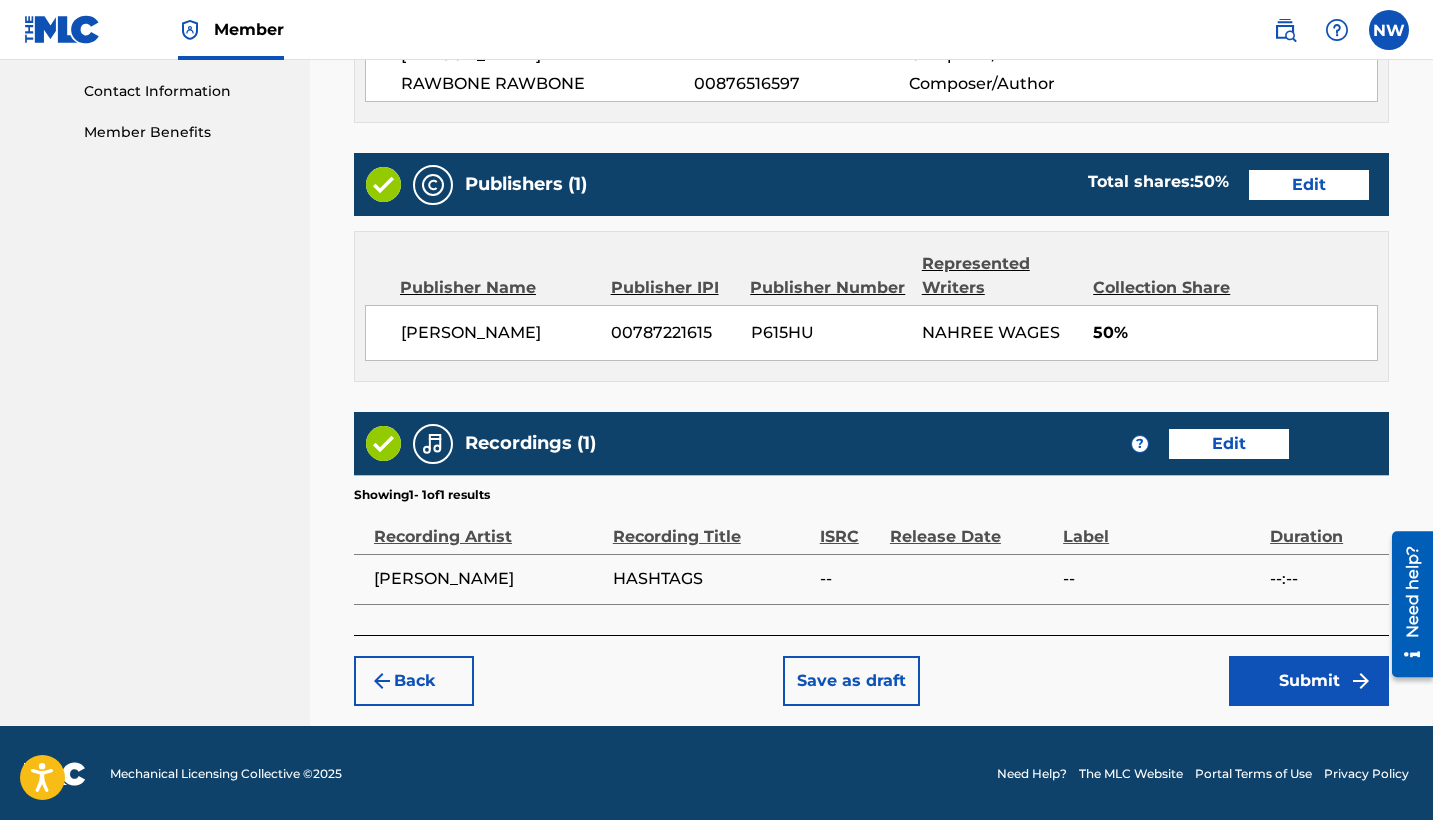 click on "Submit" at bounding box center [1309, 681] 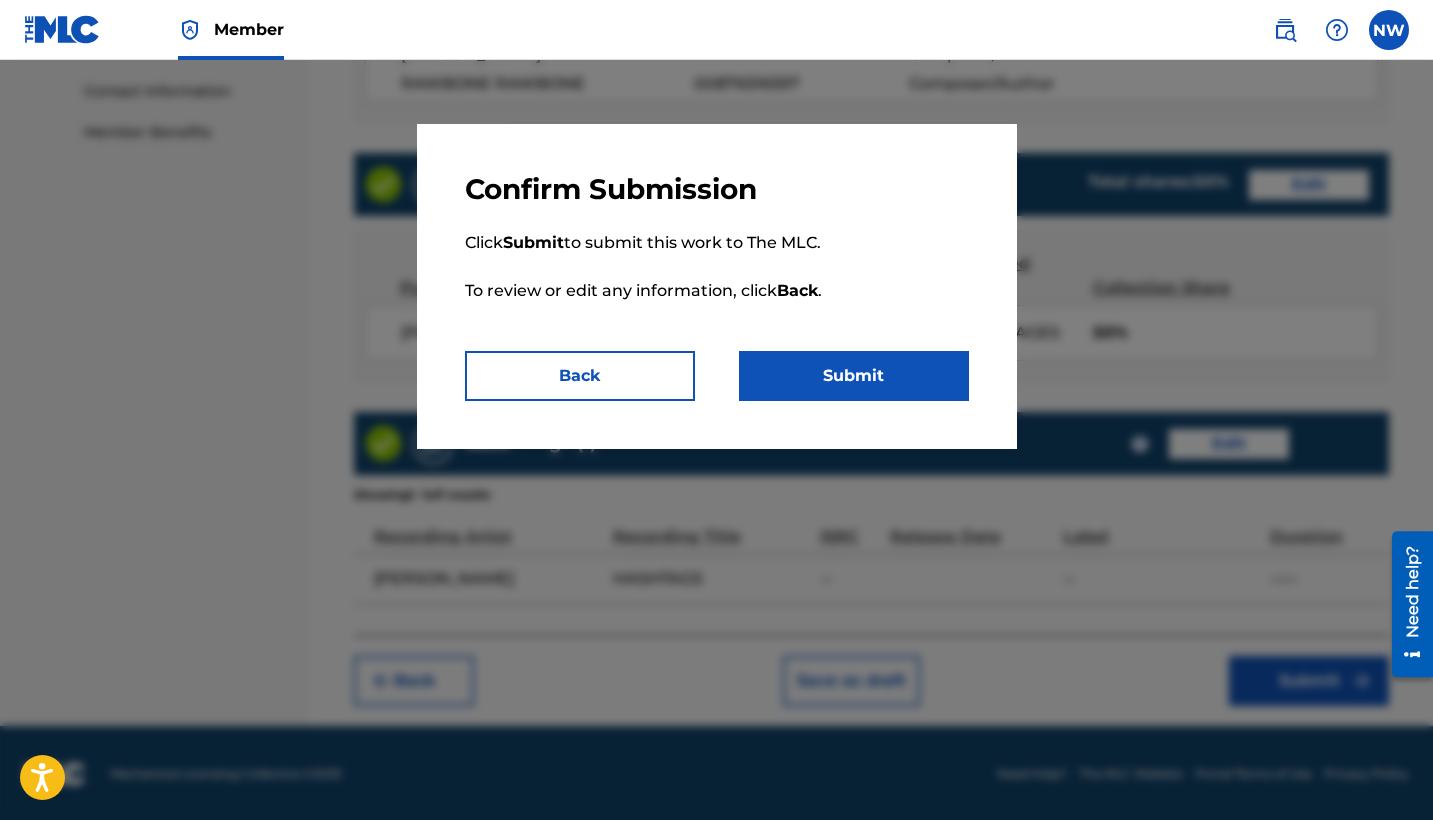 click on "Submit" at bounding box center (854, 376) 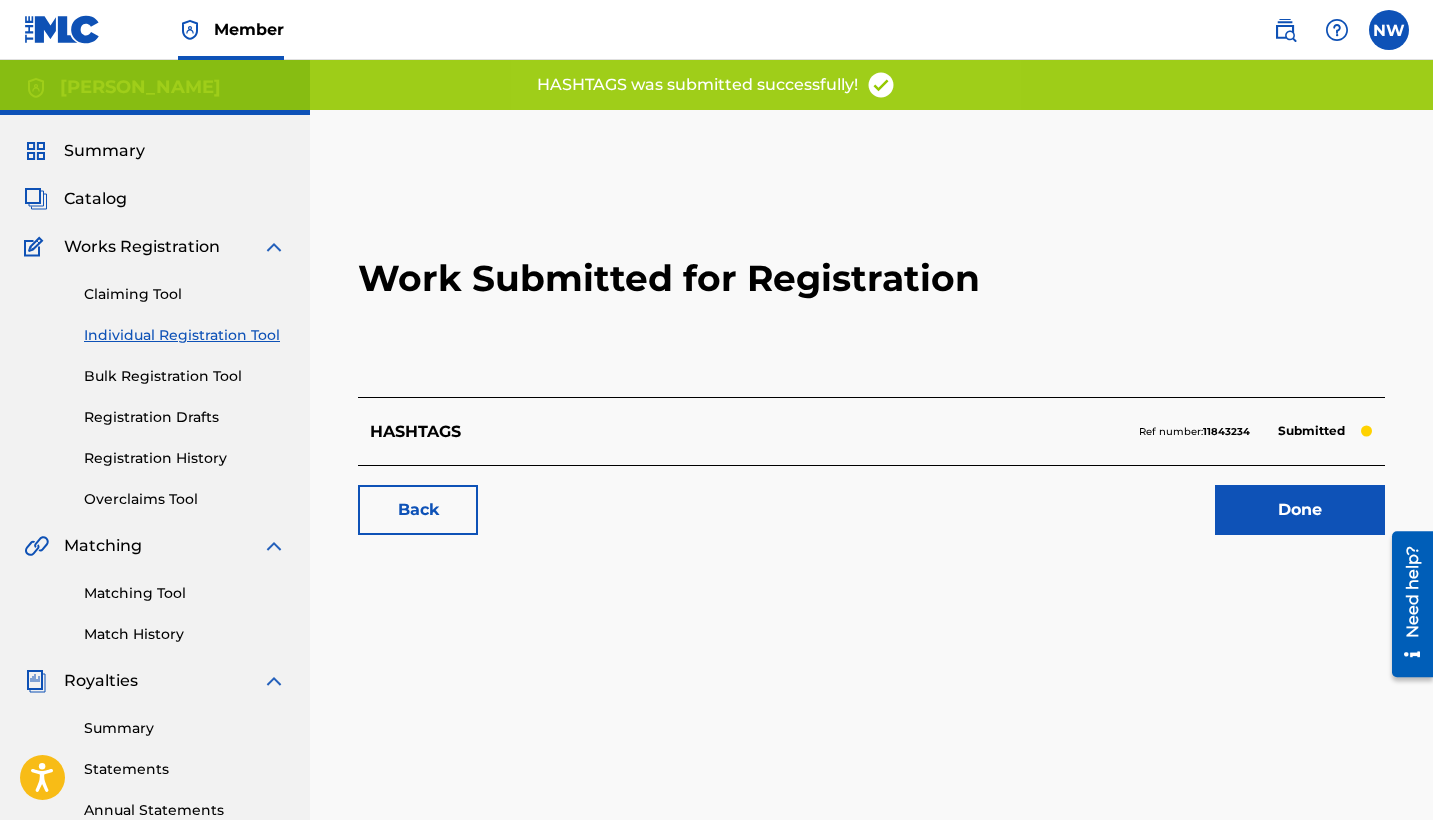 click on "Done" at bounding box center (1300, 510) 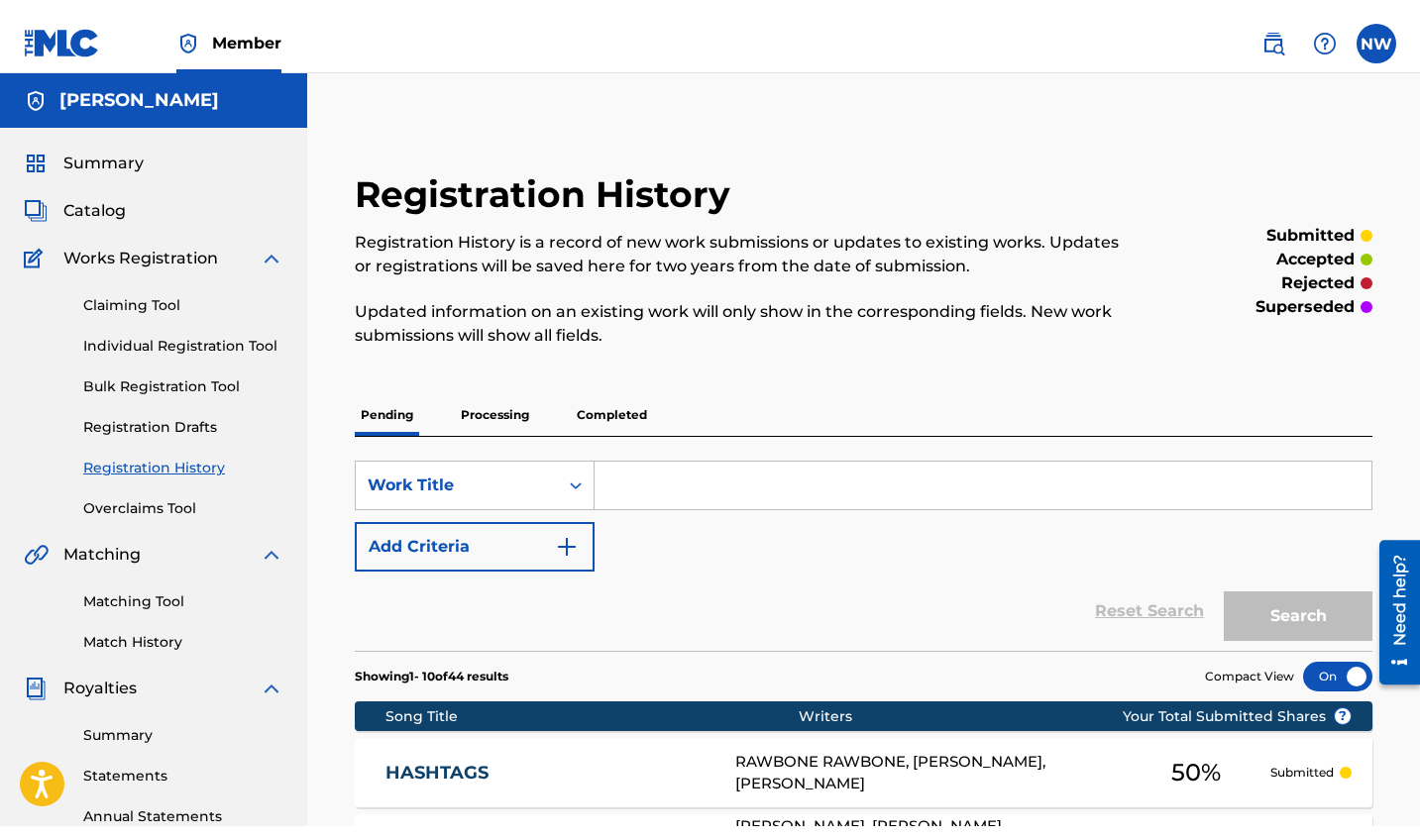 scroll, scrollTop: 0, scrollLeft: 0, axis: both 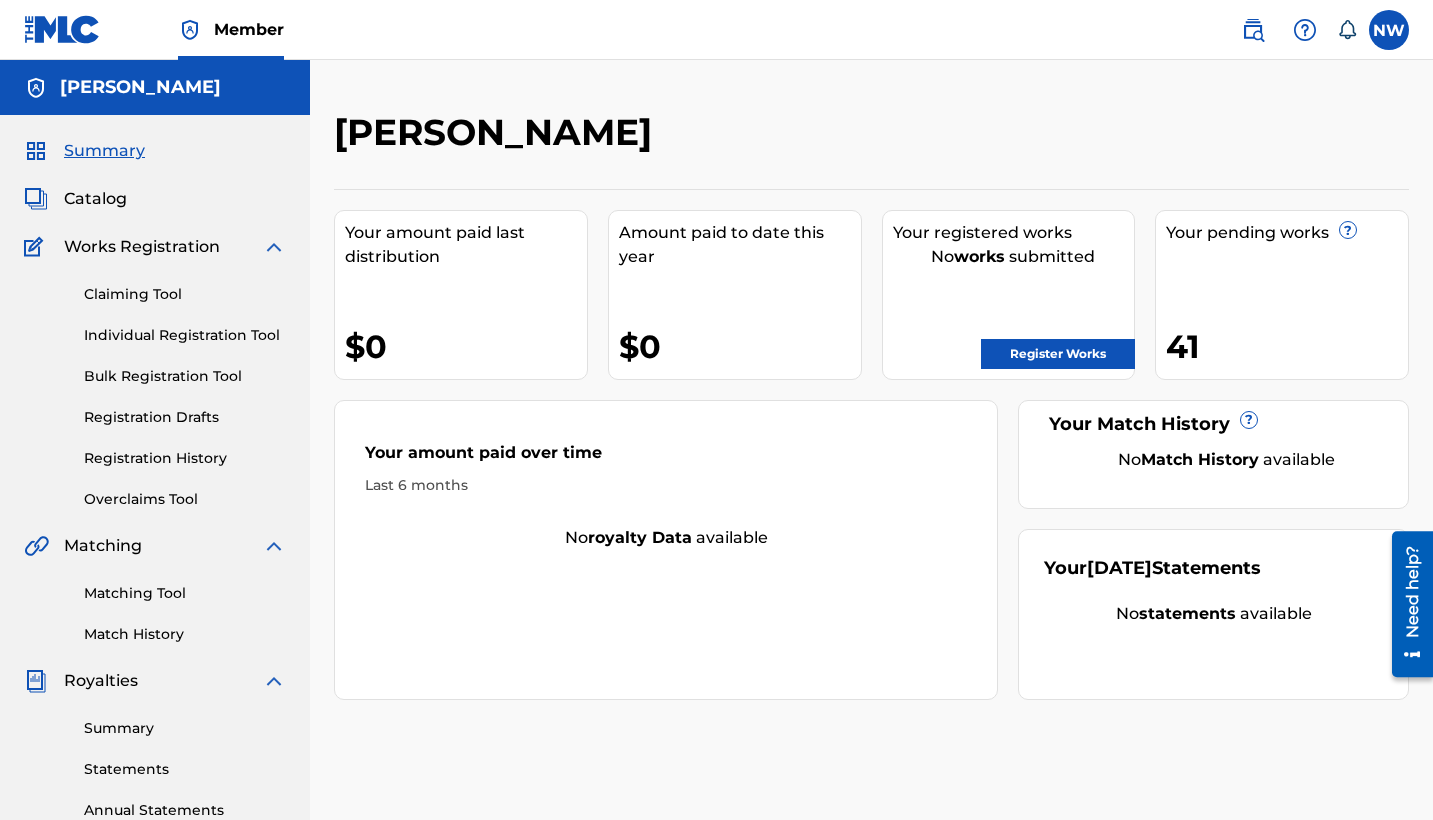 click on "Registration History" at bounding box center (185, 458) 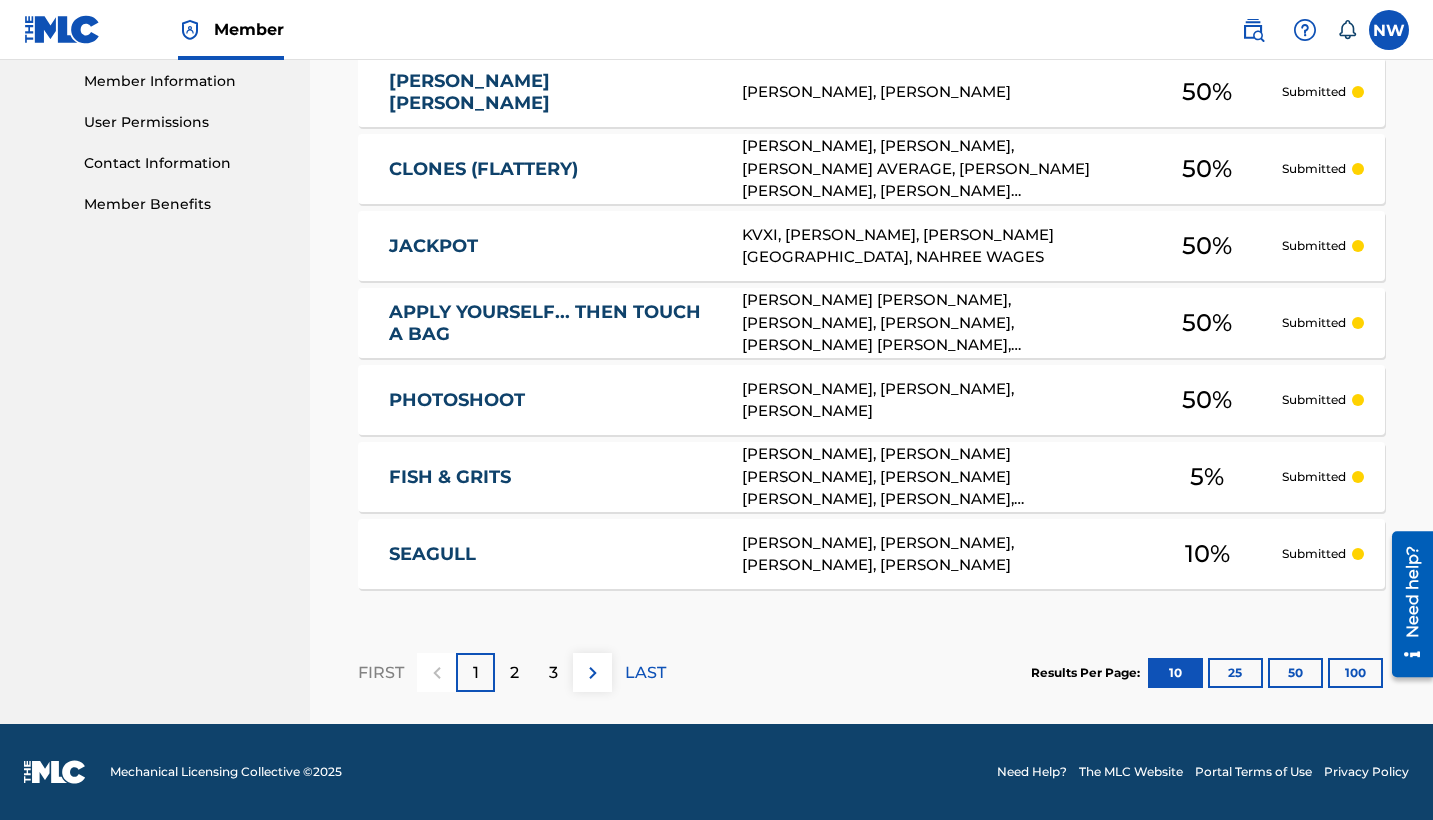 scroll, scrollTop: 905, scrollLeft: 0, axis: vertical 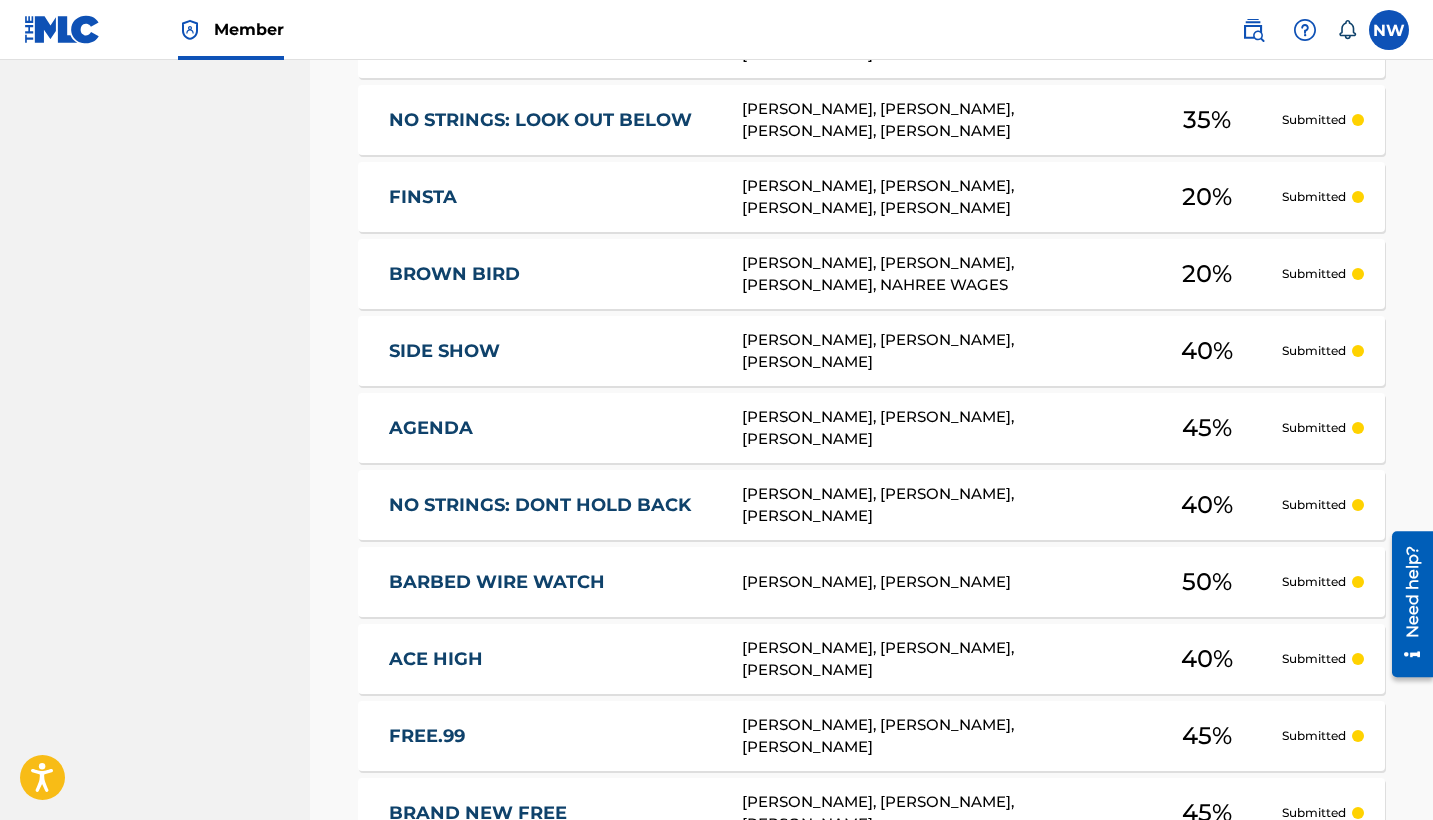 click on "AGENDA" at bounding box center [552, 428] 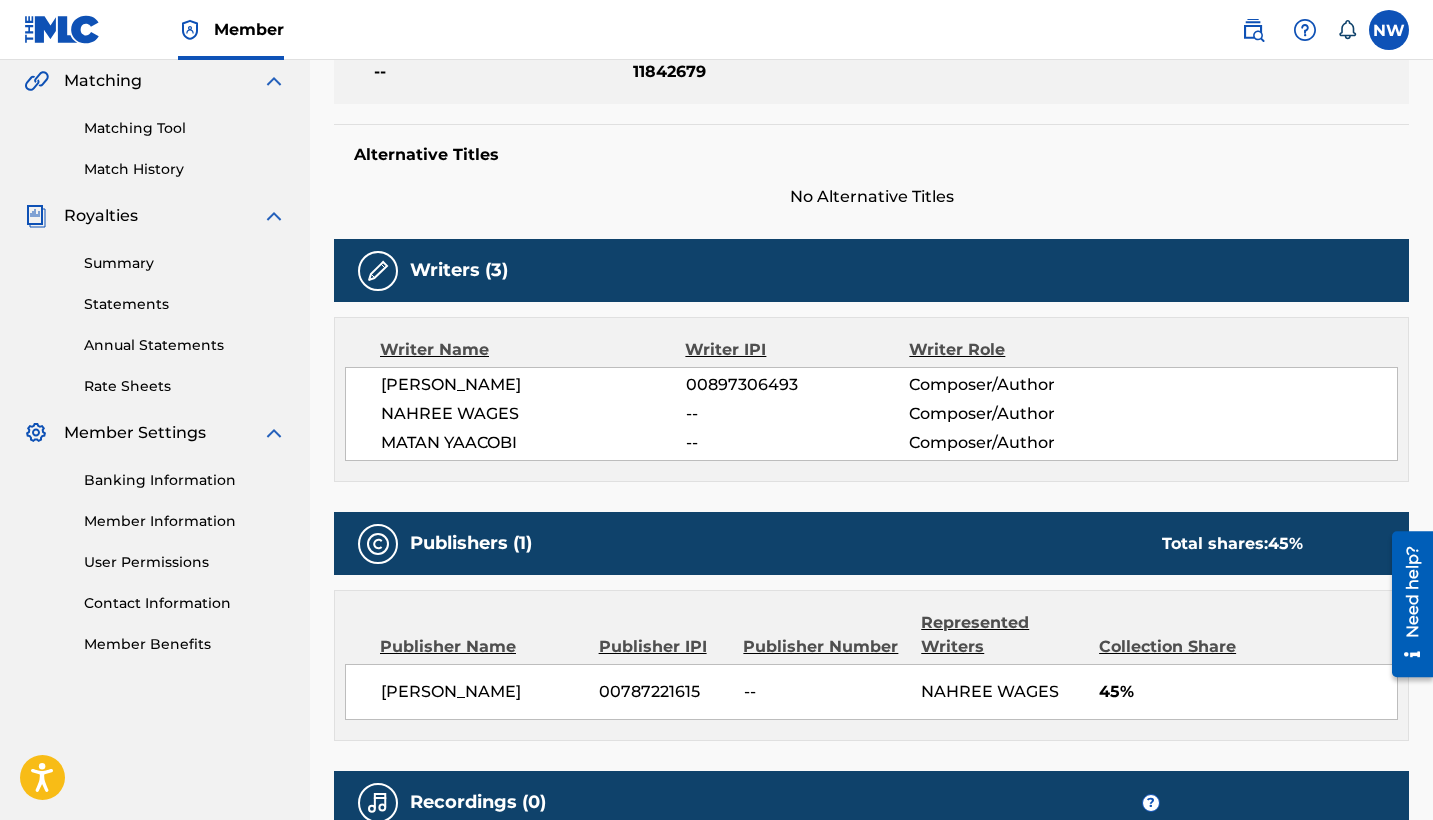 scroll, scrollTop: 454, scrollLeft: 0, axis: vertical 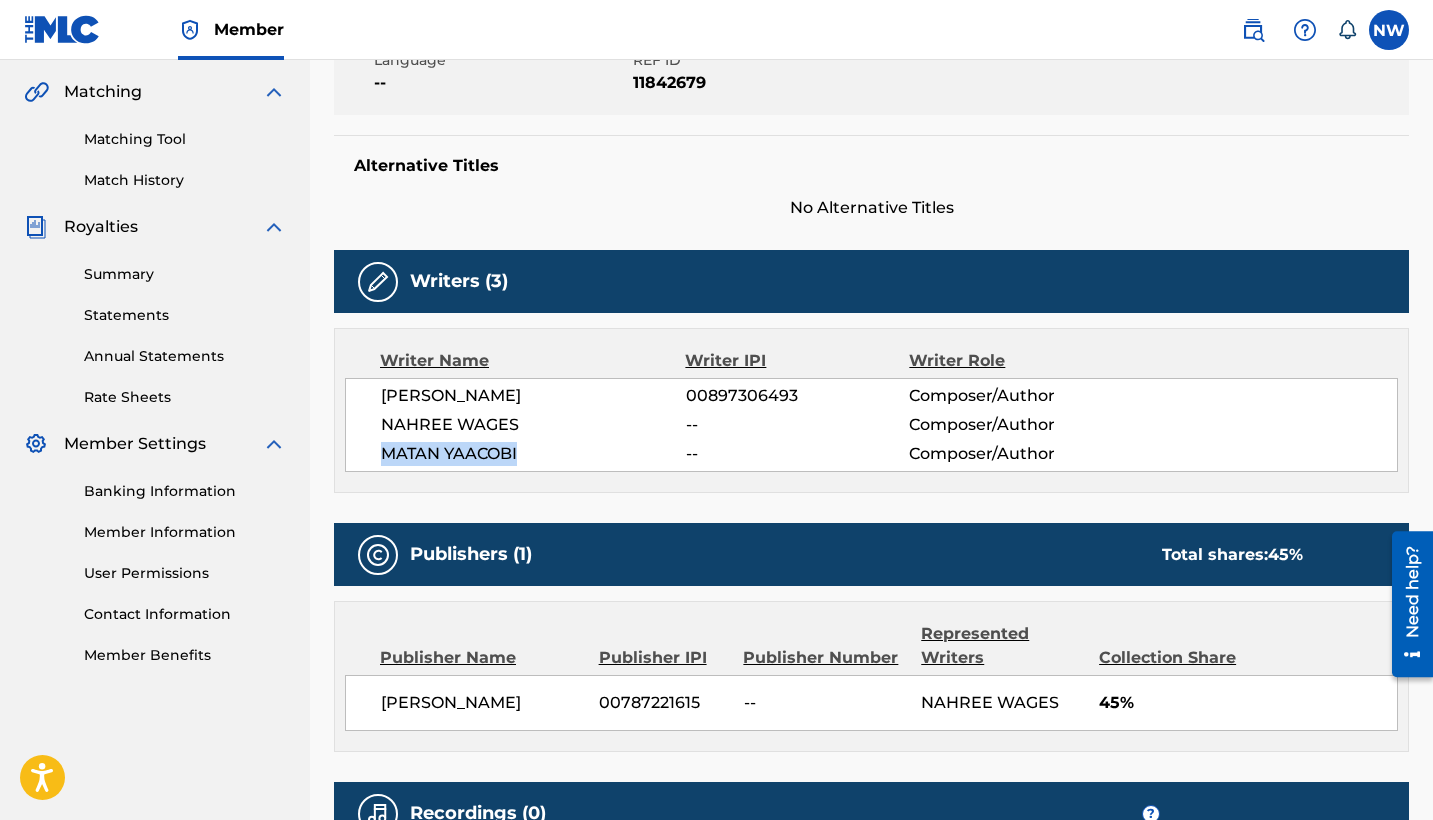 drag, startPoint x: 384, startPoint y: 449, endPoint x: 536, endPoint y: 459, distance: 152.3286 